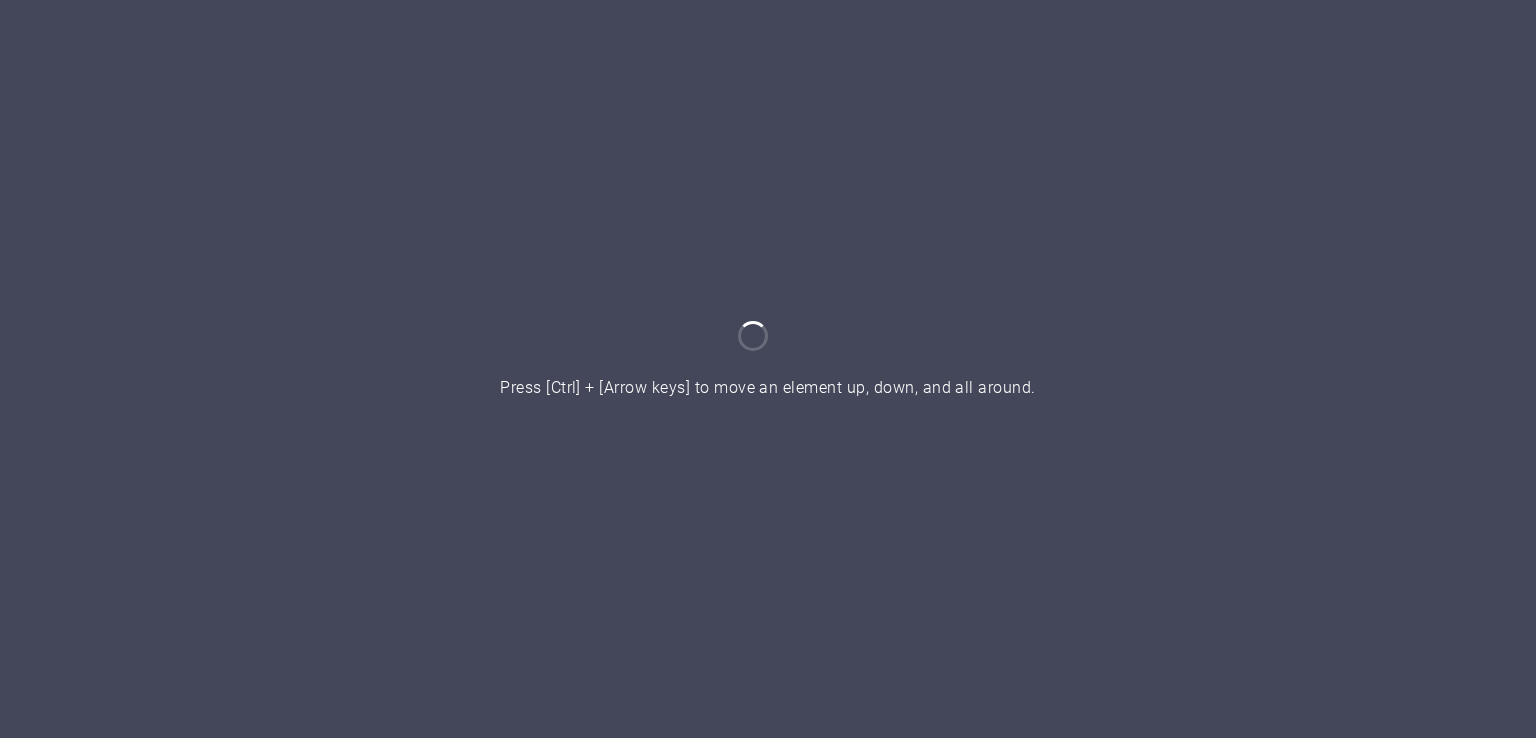 scroll, scrollTop: 0, scrollLeft: 0, axis: both 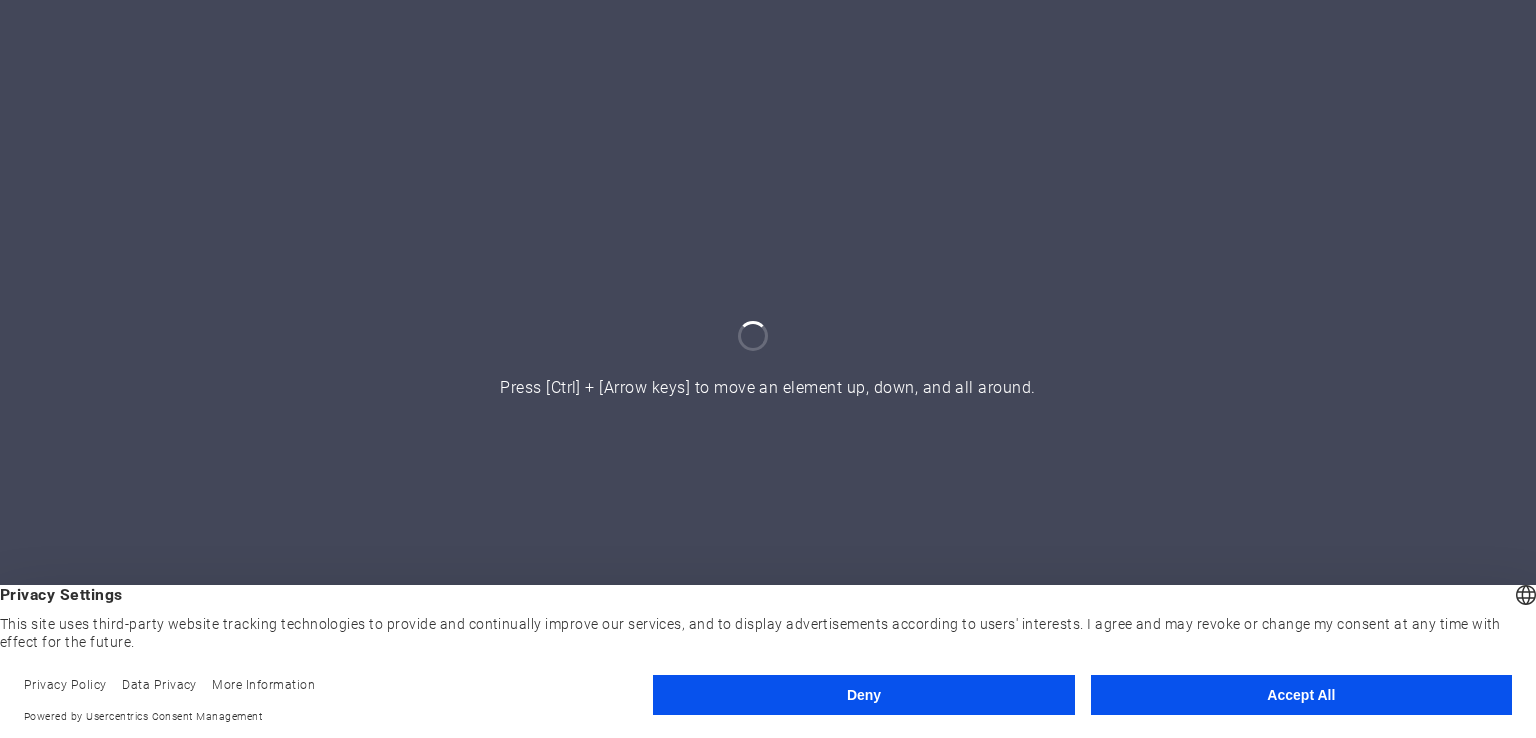 click on "Accept All" at bounding box center (1301, 695) 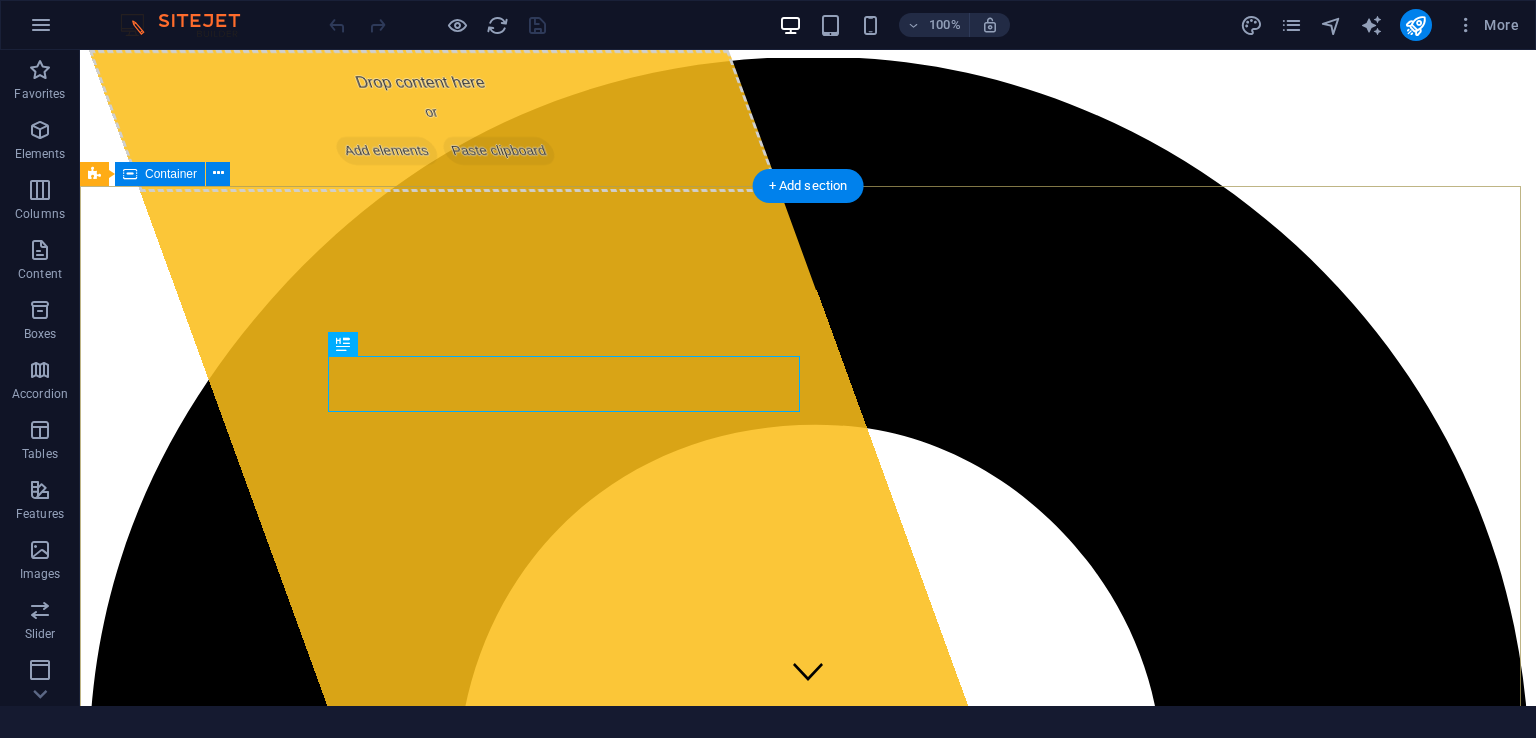 scroll, scrollTop: 0, scrollLeft: 0, axis: both 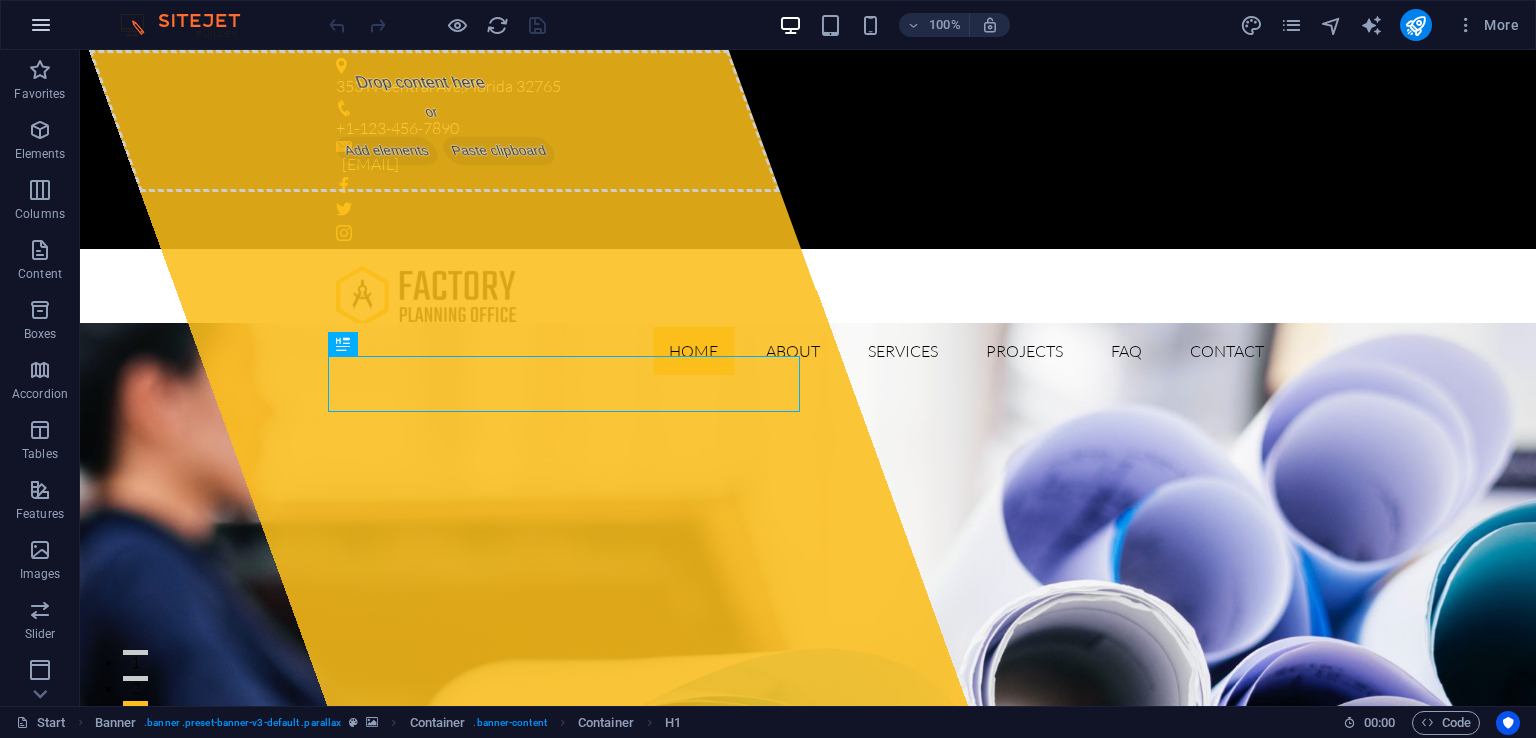 click at bounding box center (41, 25) 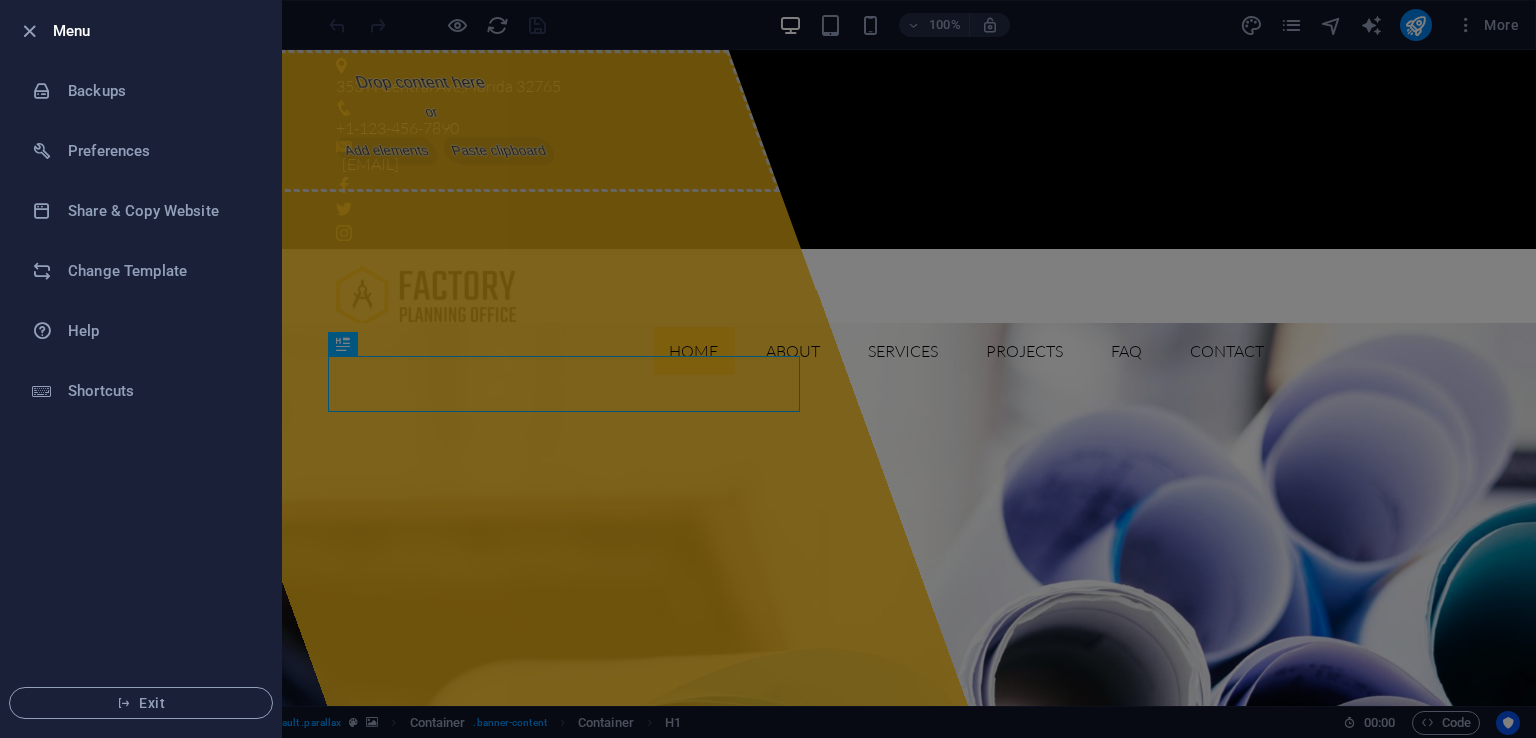 click at bounding box center [768, 369] 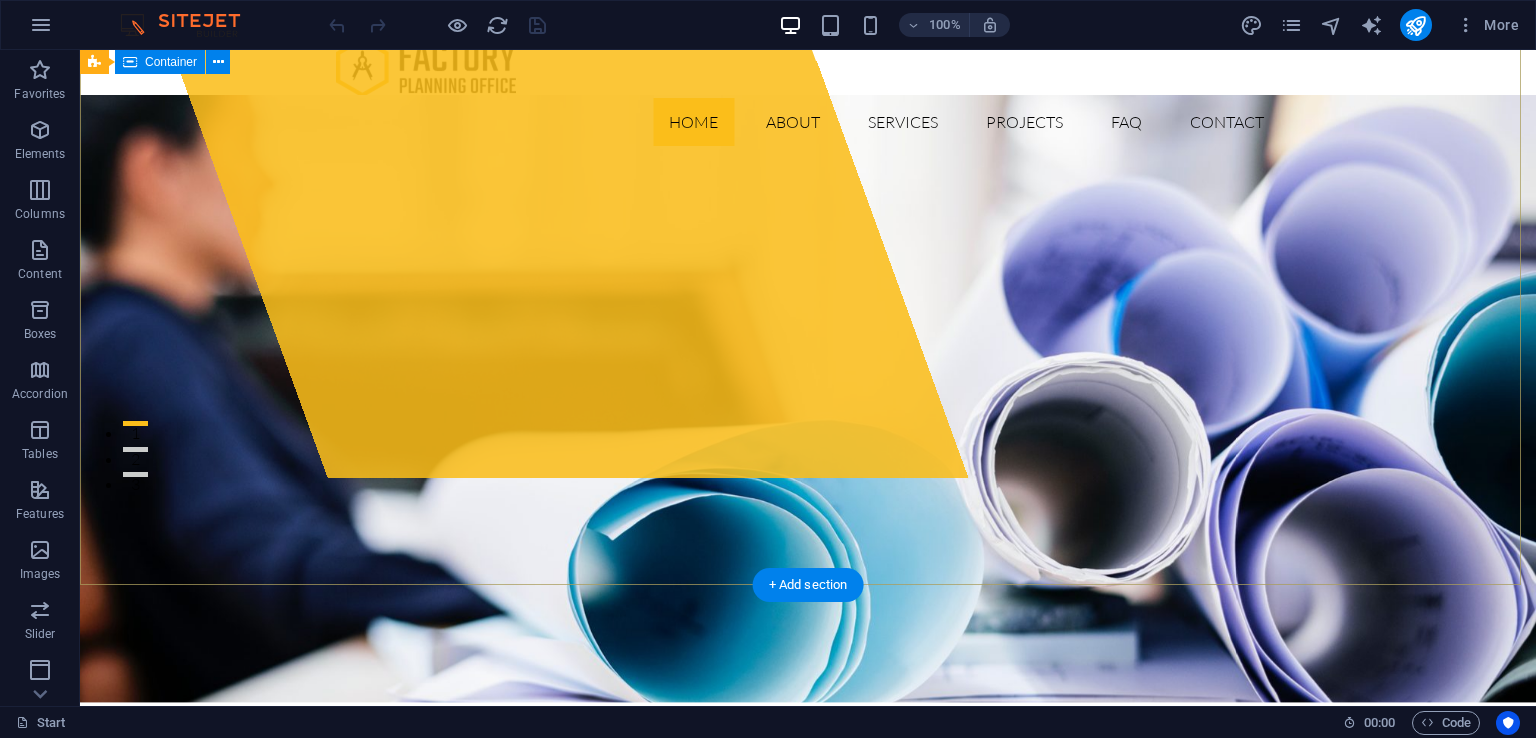 scroll, scrollTop: 0, scrollLeft: 0, axis: both 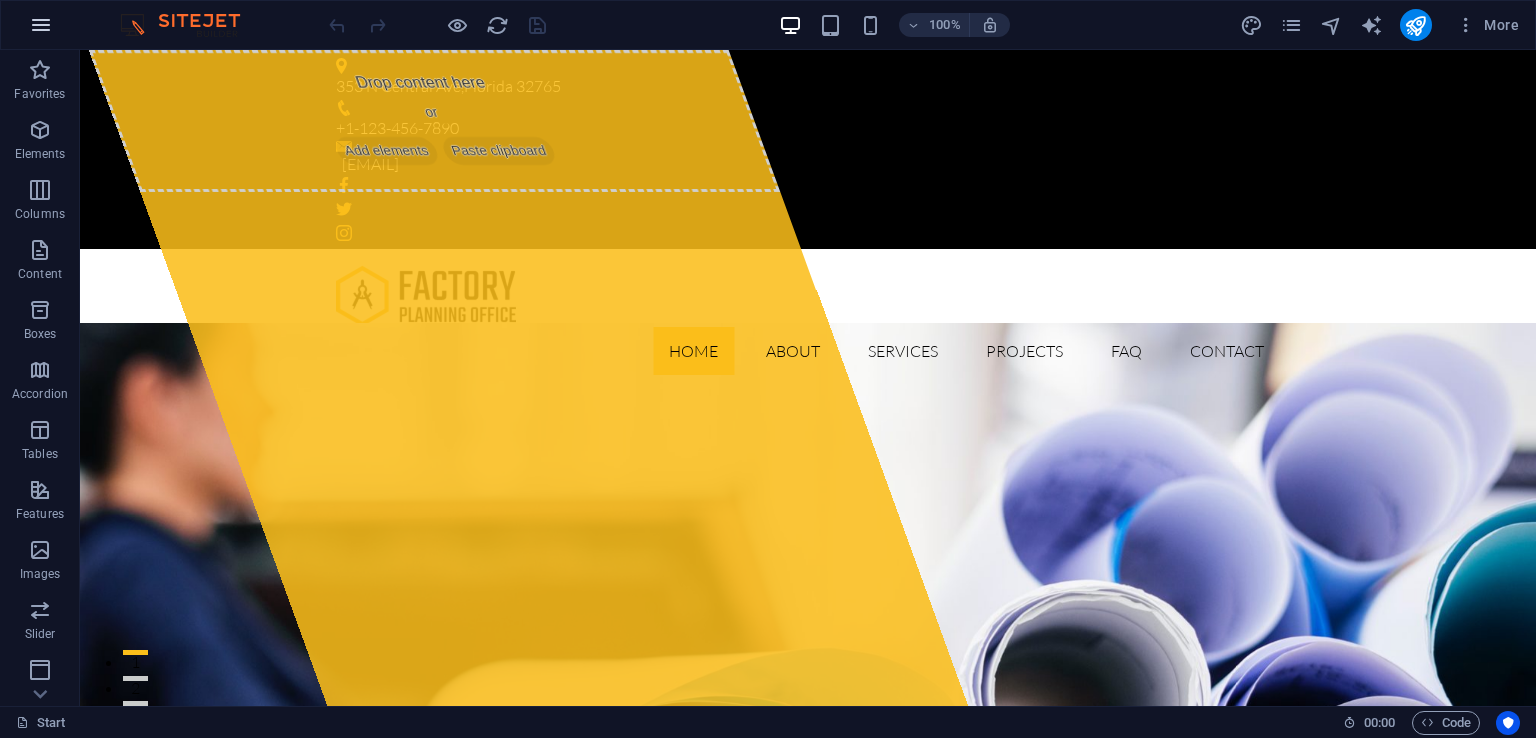 click at bounding box center (41, 25) 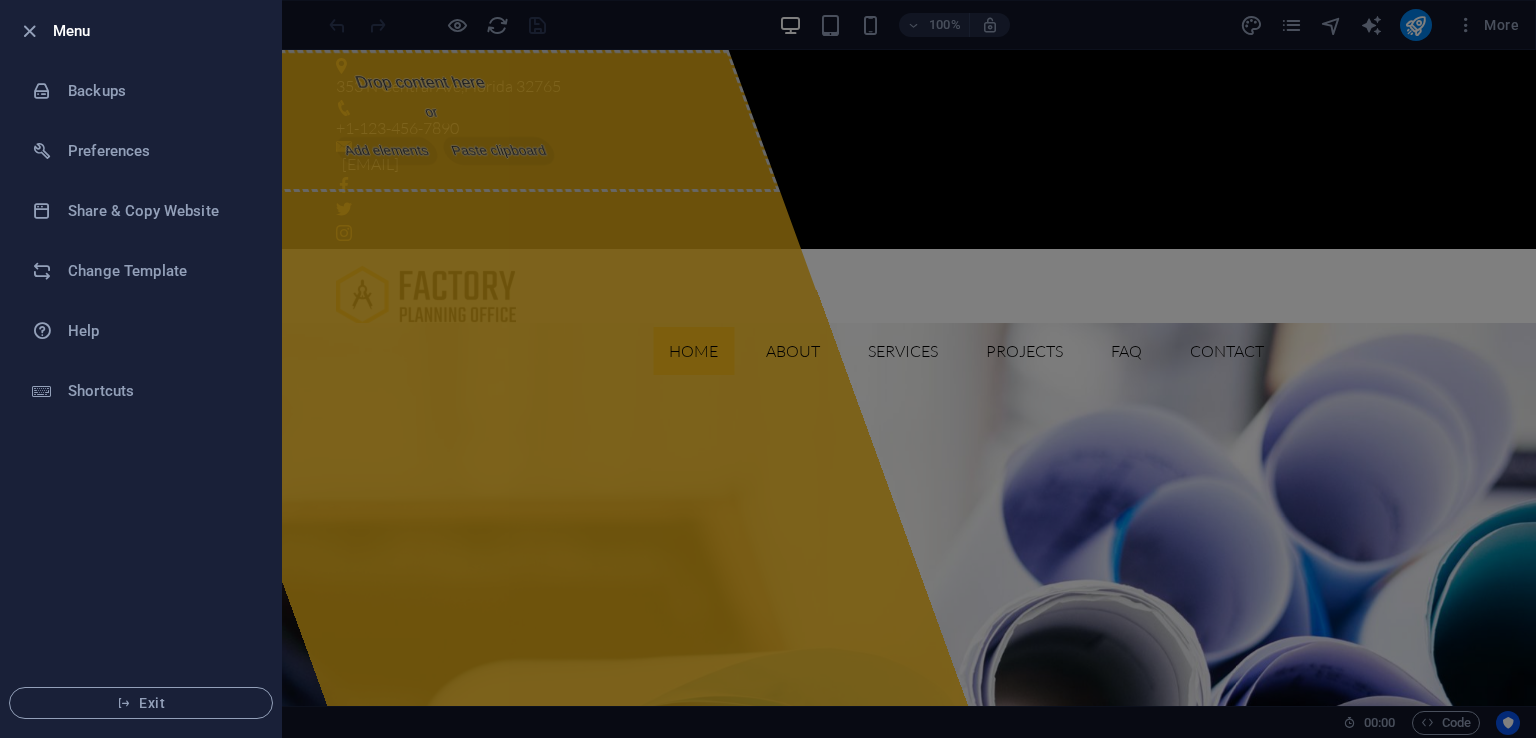click at bounding box center (768, 369) 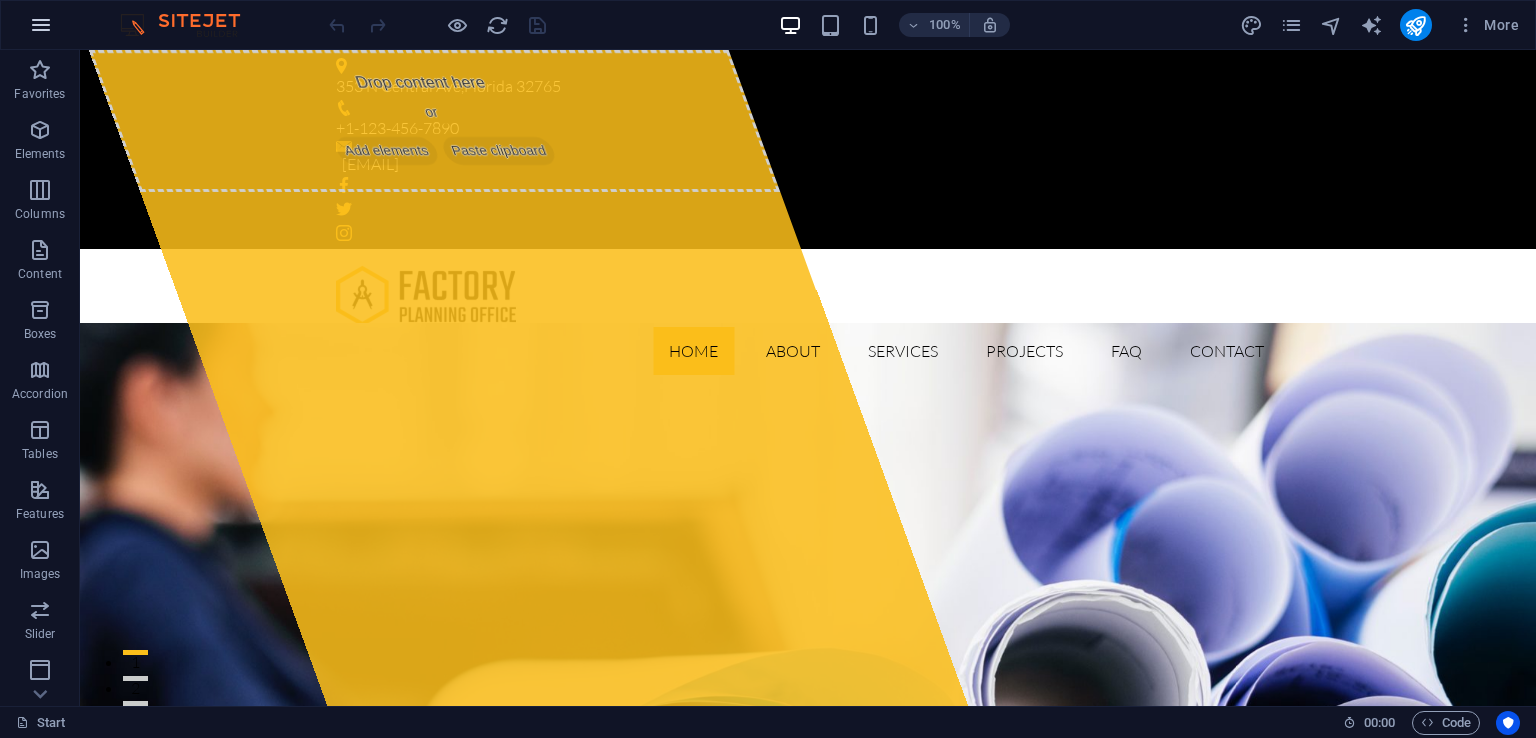 click at bounding box center [41, 25] 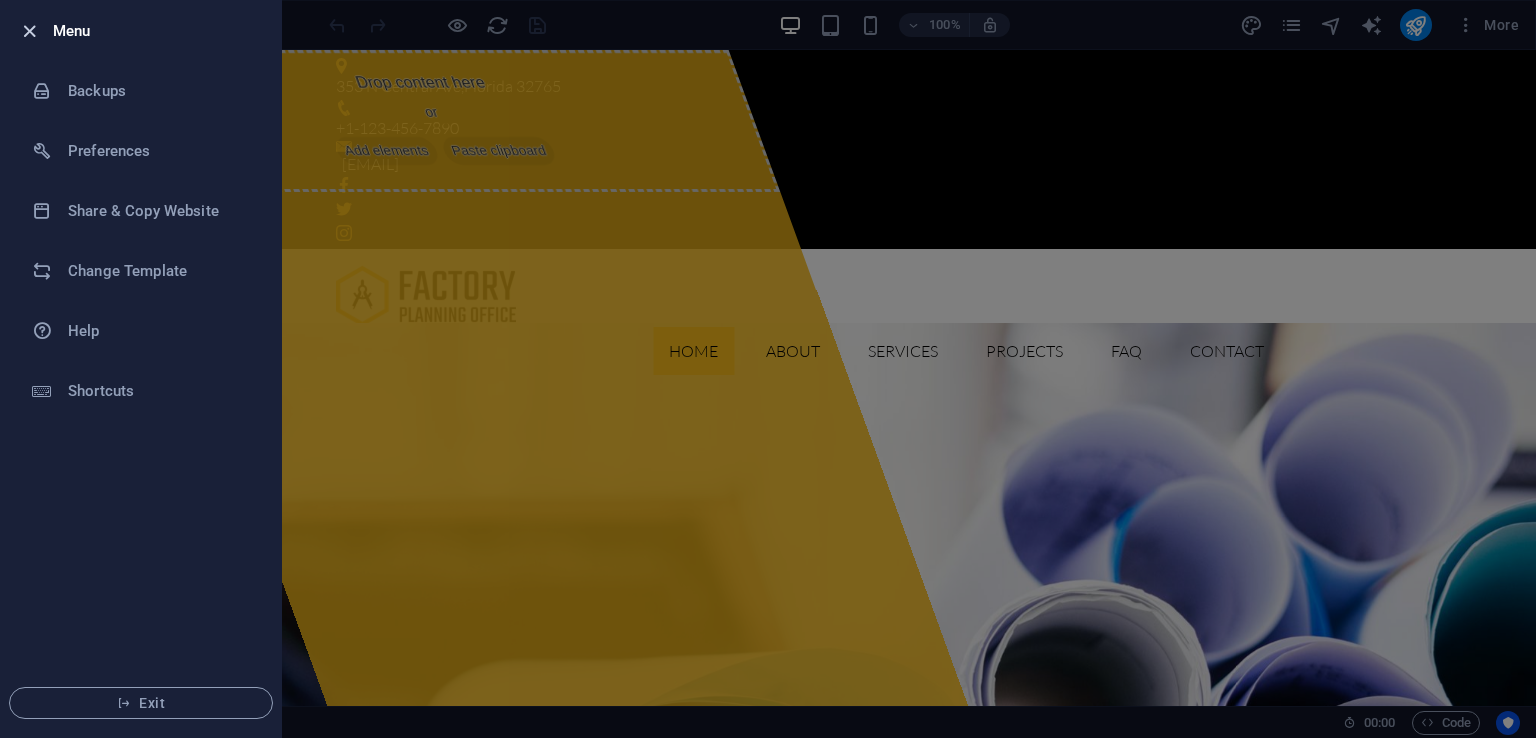 click at bounding box center (29, 31) 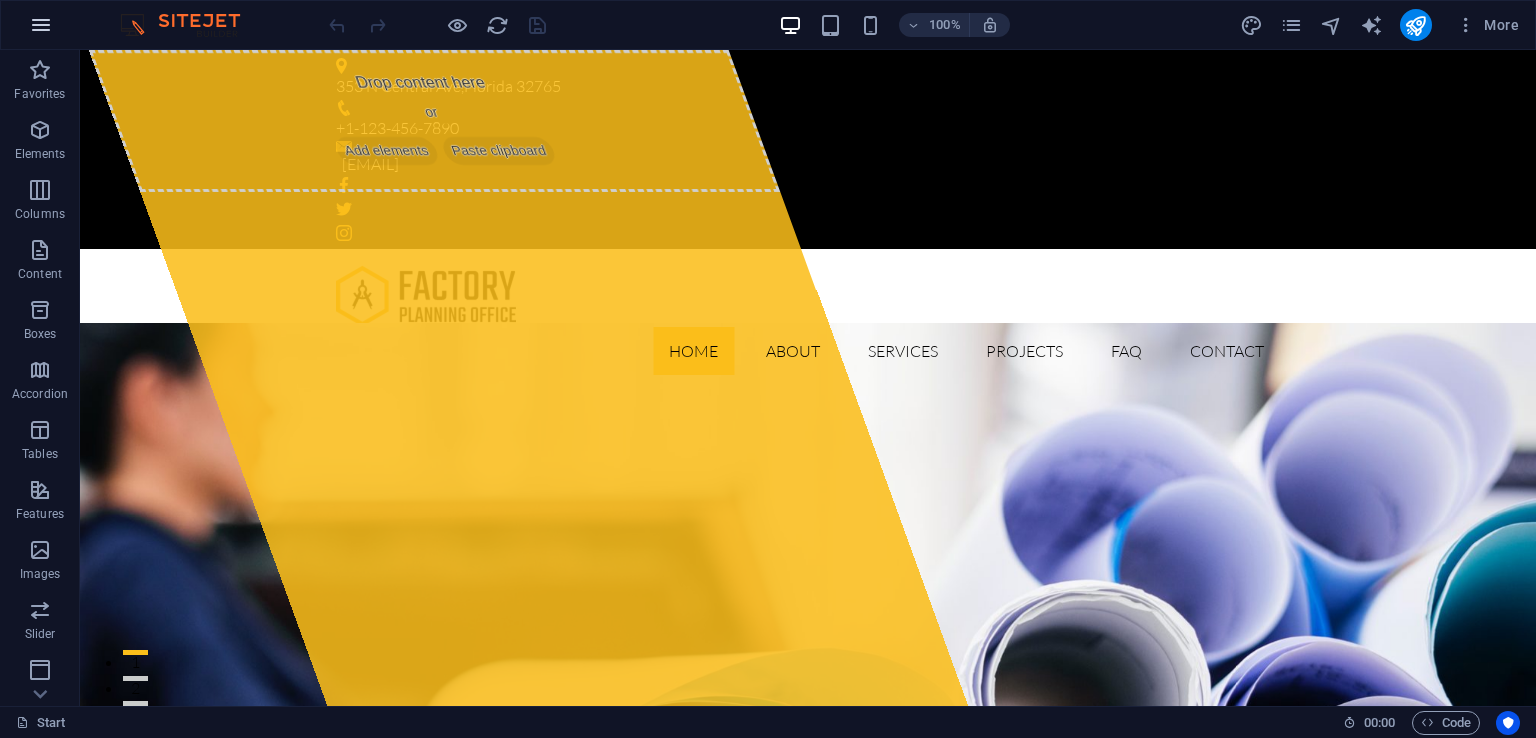 click at bounding box center [41, 25] 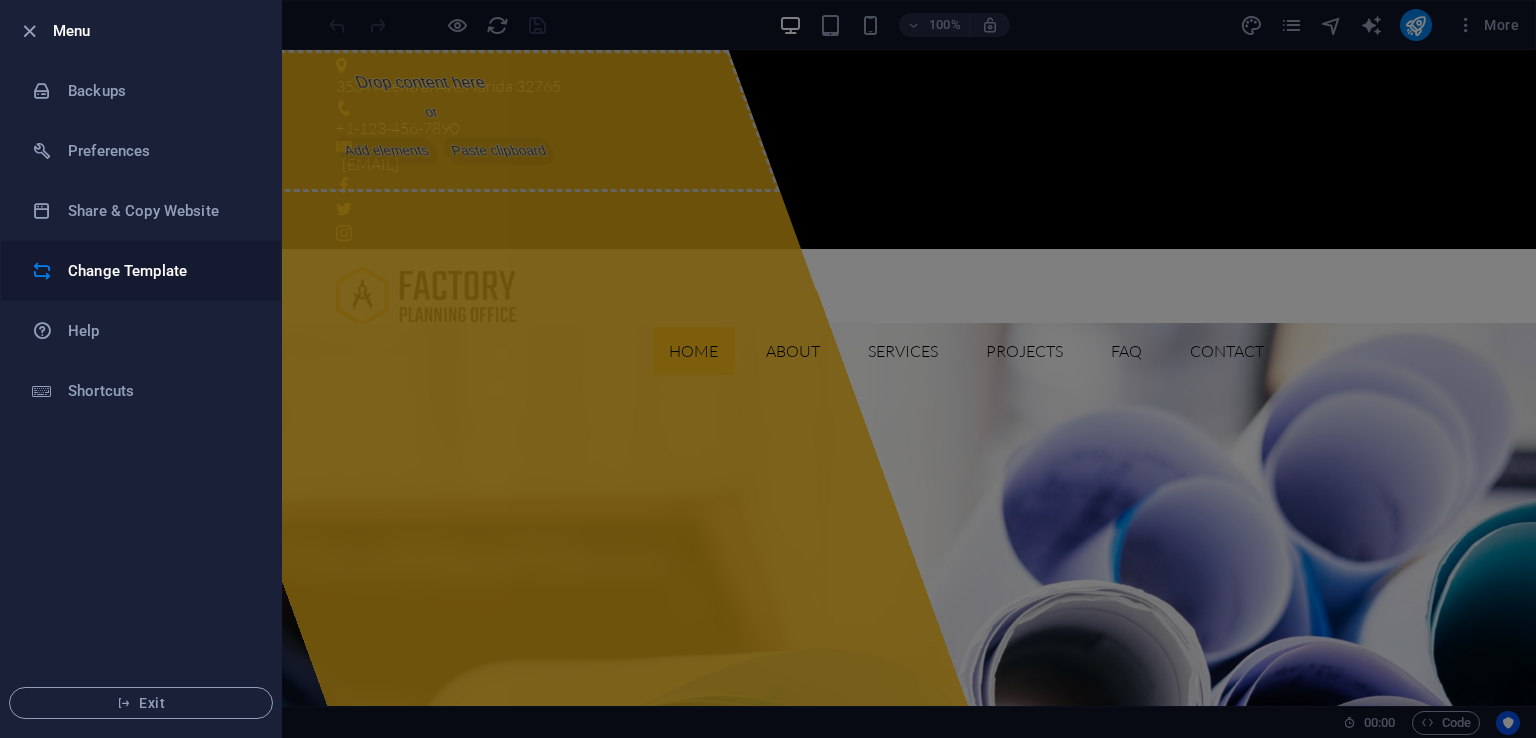 click on "Change Template" at bounding box center [141, 271] 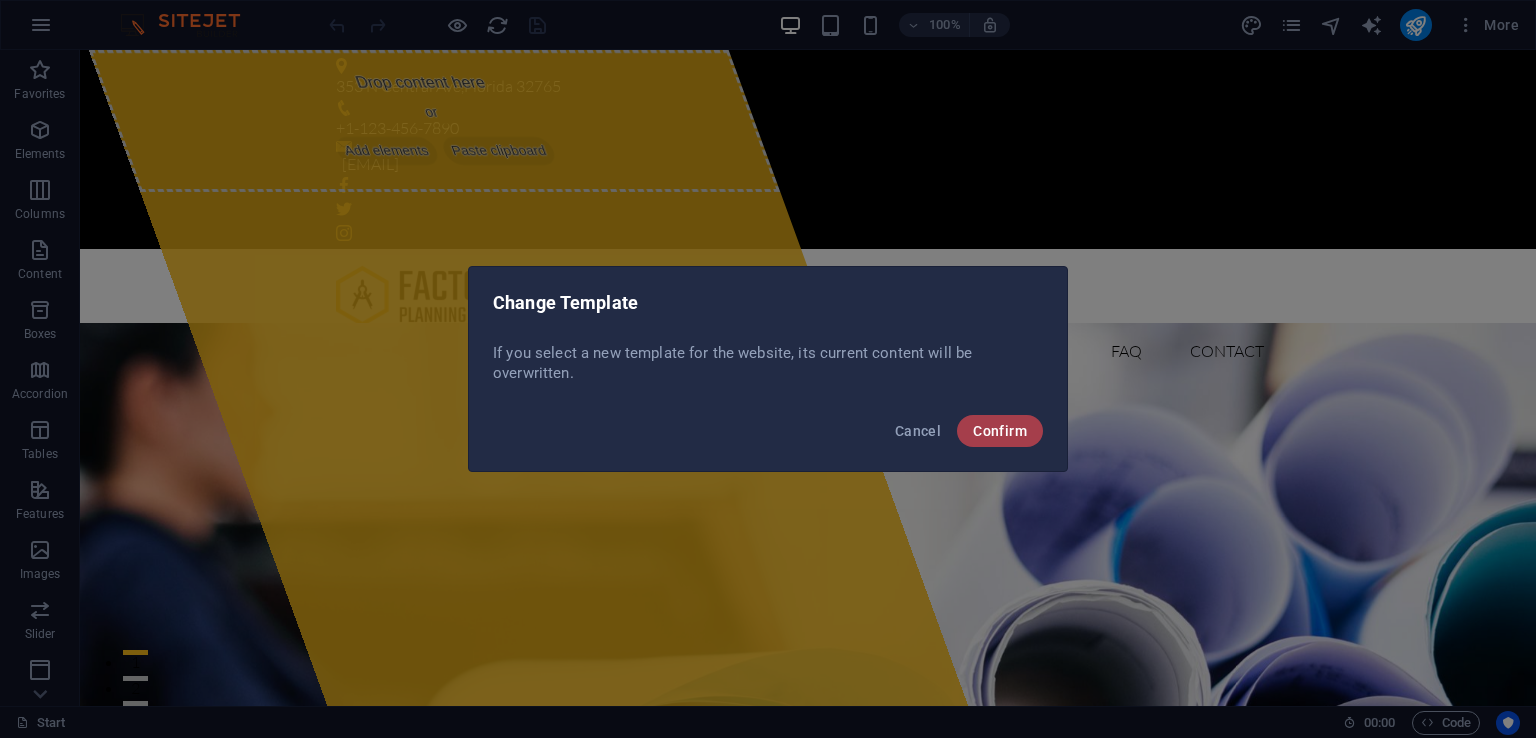 click on "Confirm" at bounding box center (1000, 431) 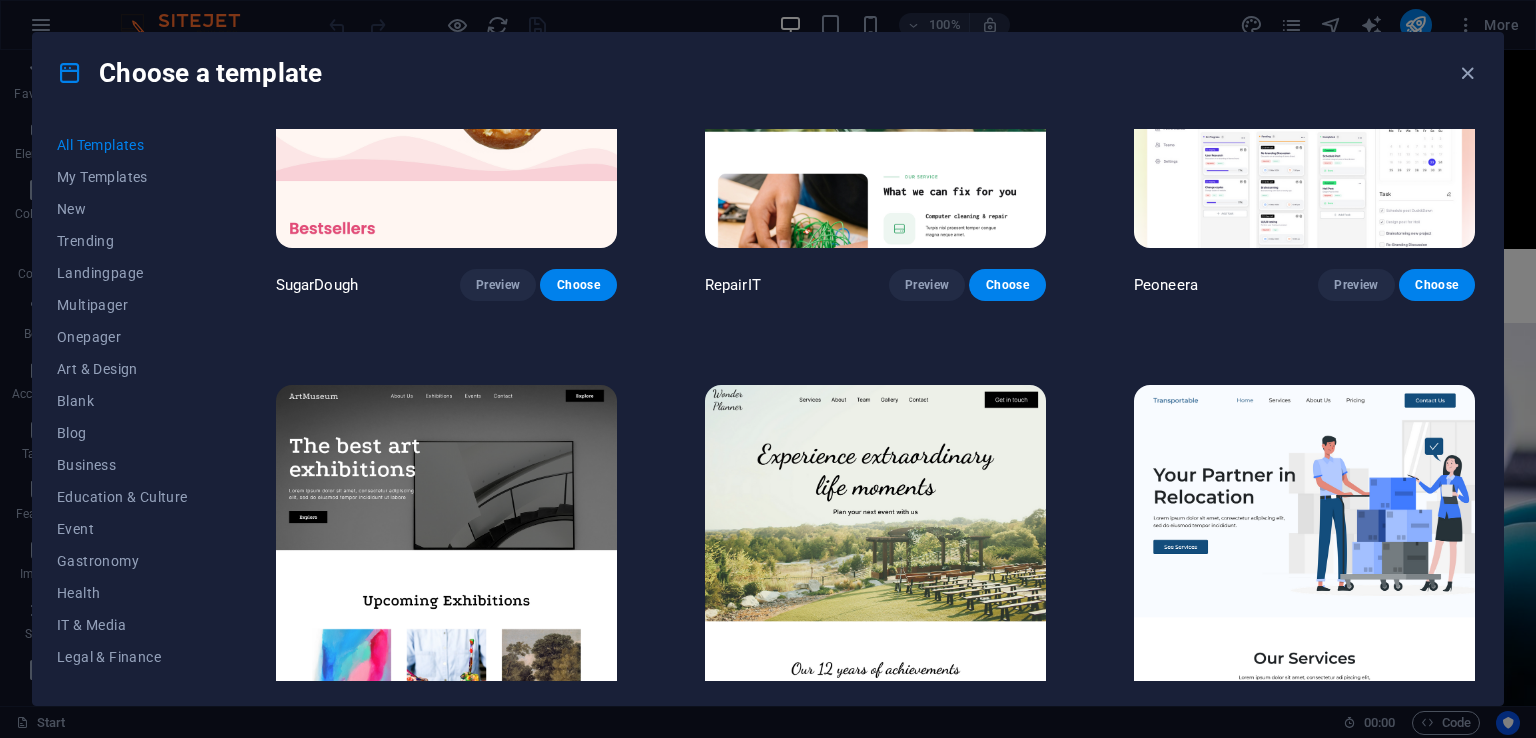 scroll, scrollTop: 201, scrollLeft: 0, axis: vertical 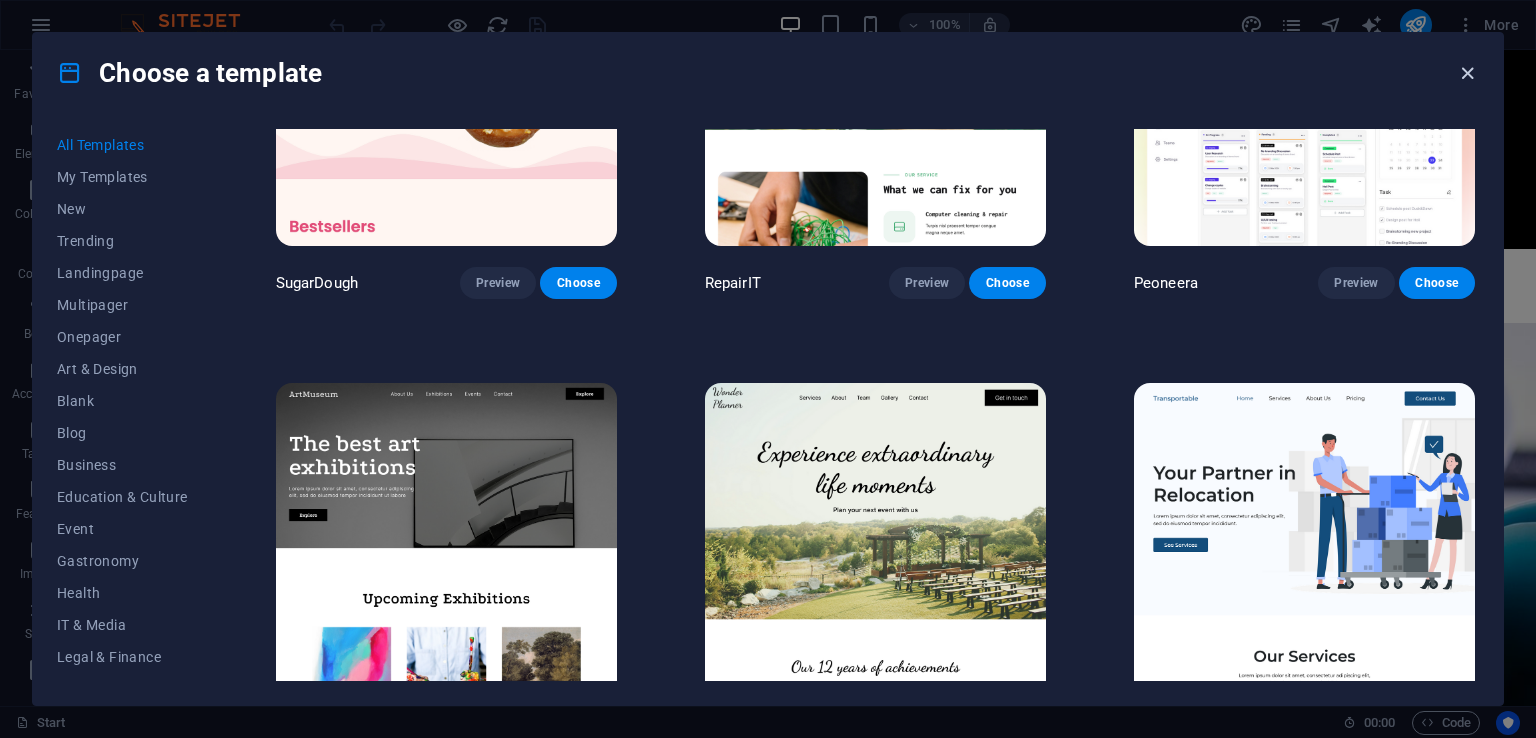 click at bounding box center [1467, 73] 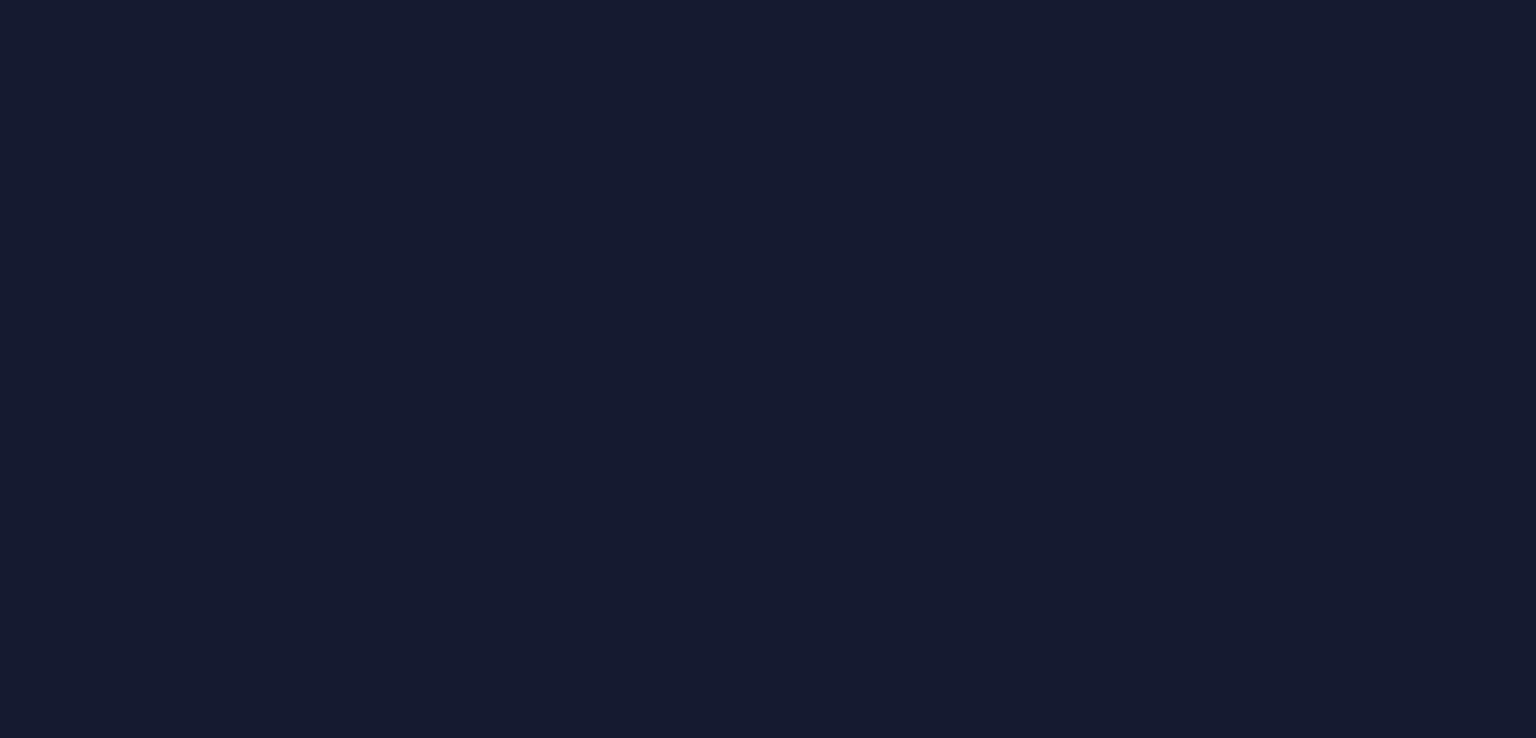 scroll, scrollTop: 0, scrollLeft: 0, axis: both 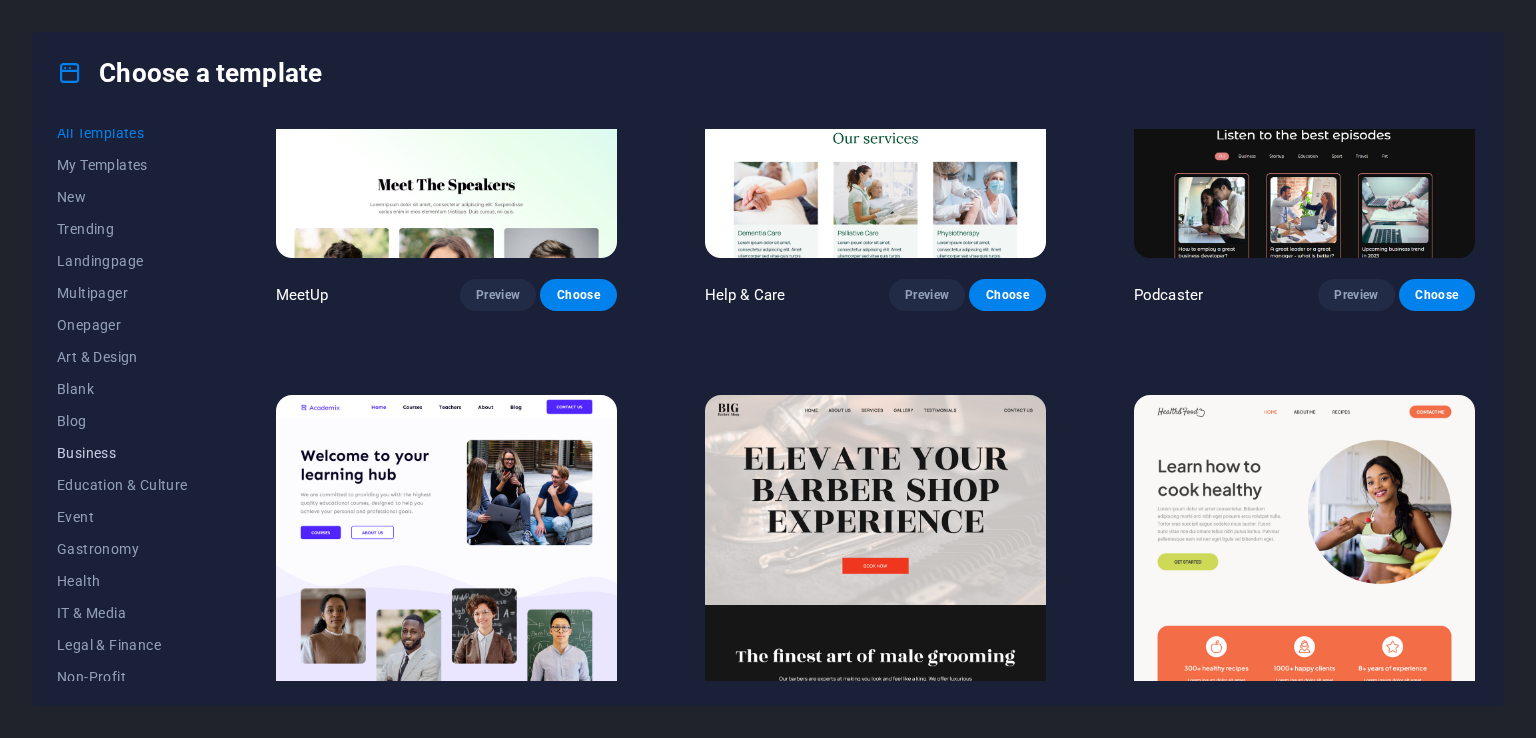 click on "Business" at bounding box center [122, 453] 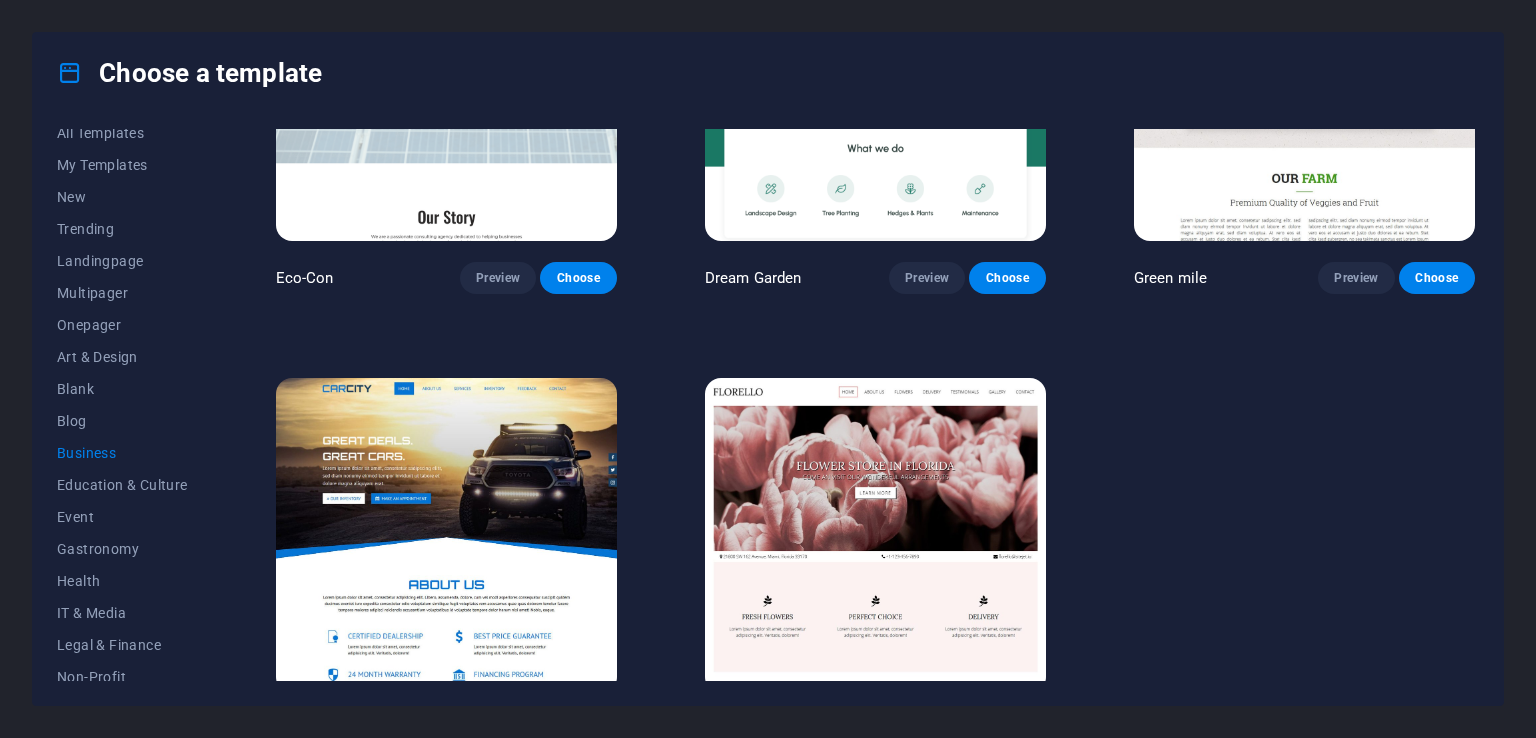 scroll, scrollTop: 266, scrollLeft: 0, axis: vertical 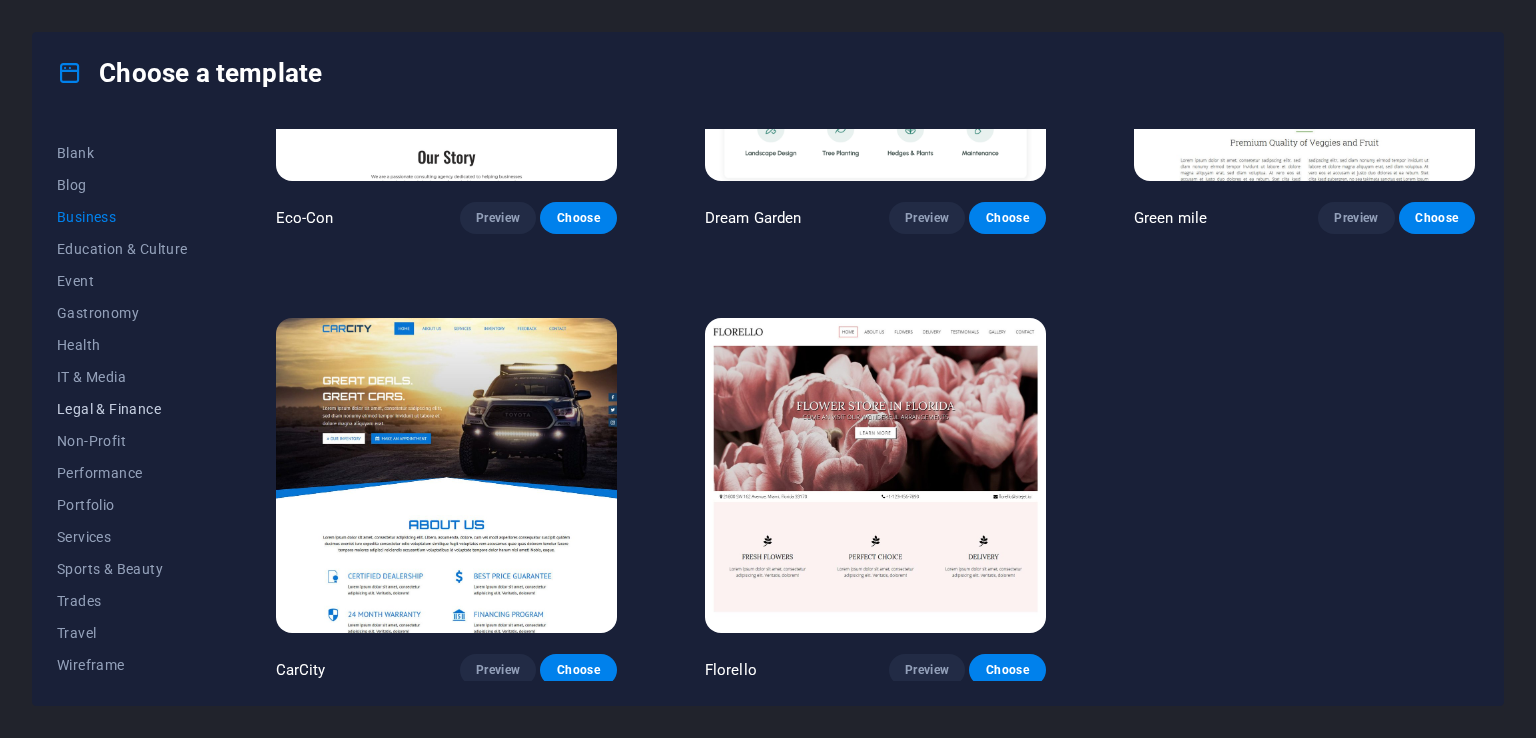 click on "Legal & Finance" at bounding box center [122, 409] 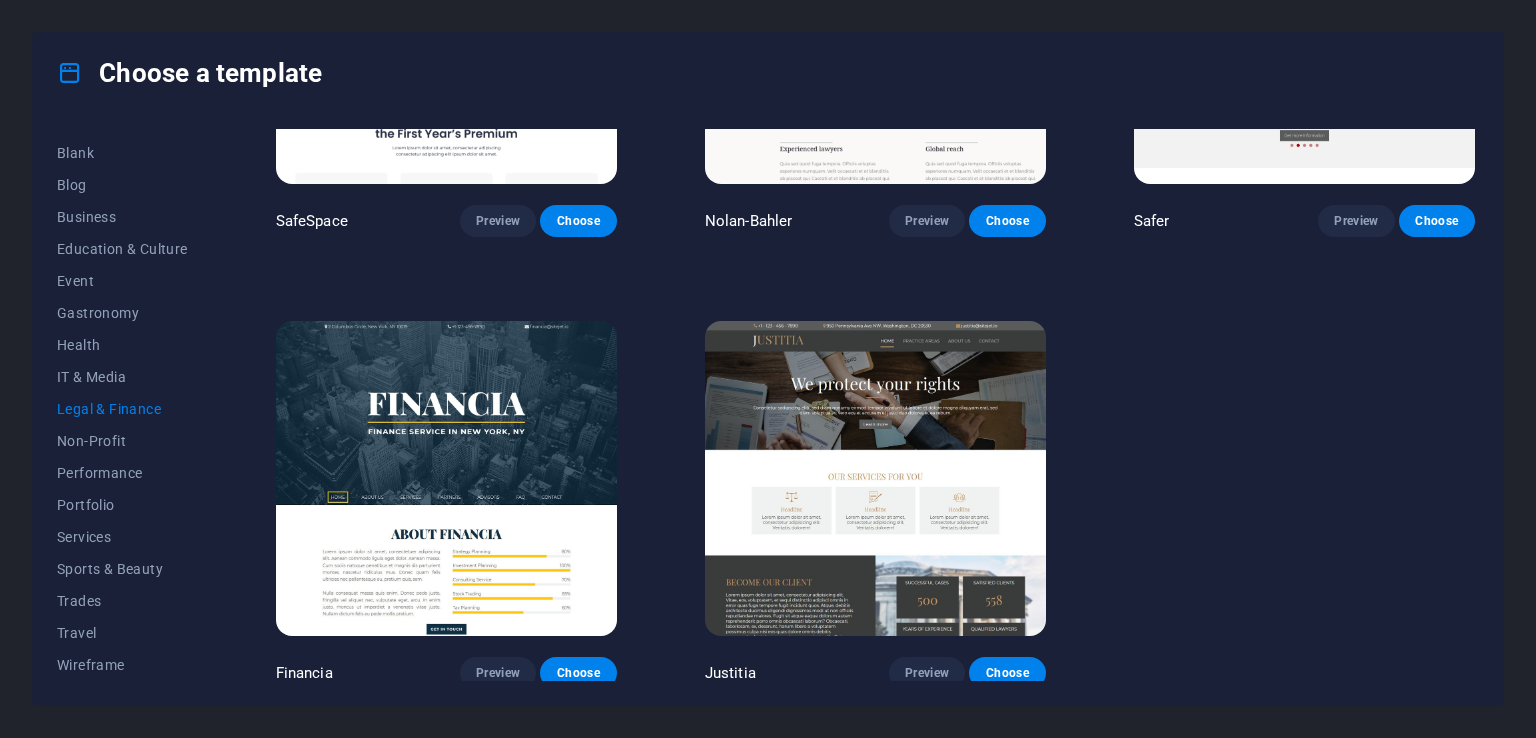 scroll, scrollTop: 266, scrollLeft: 0, axis: vertical 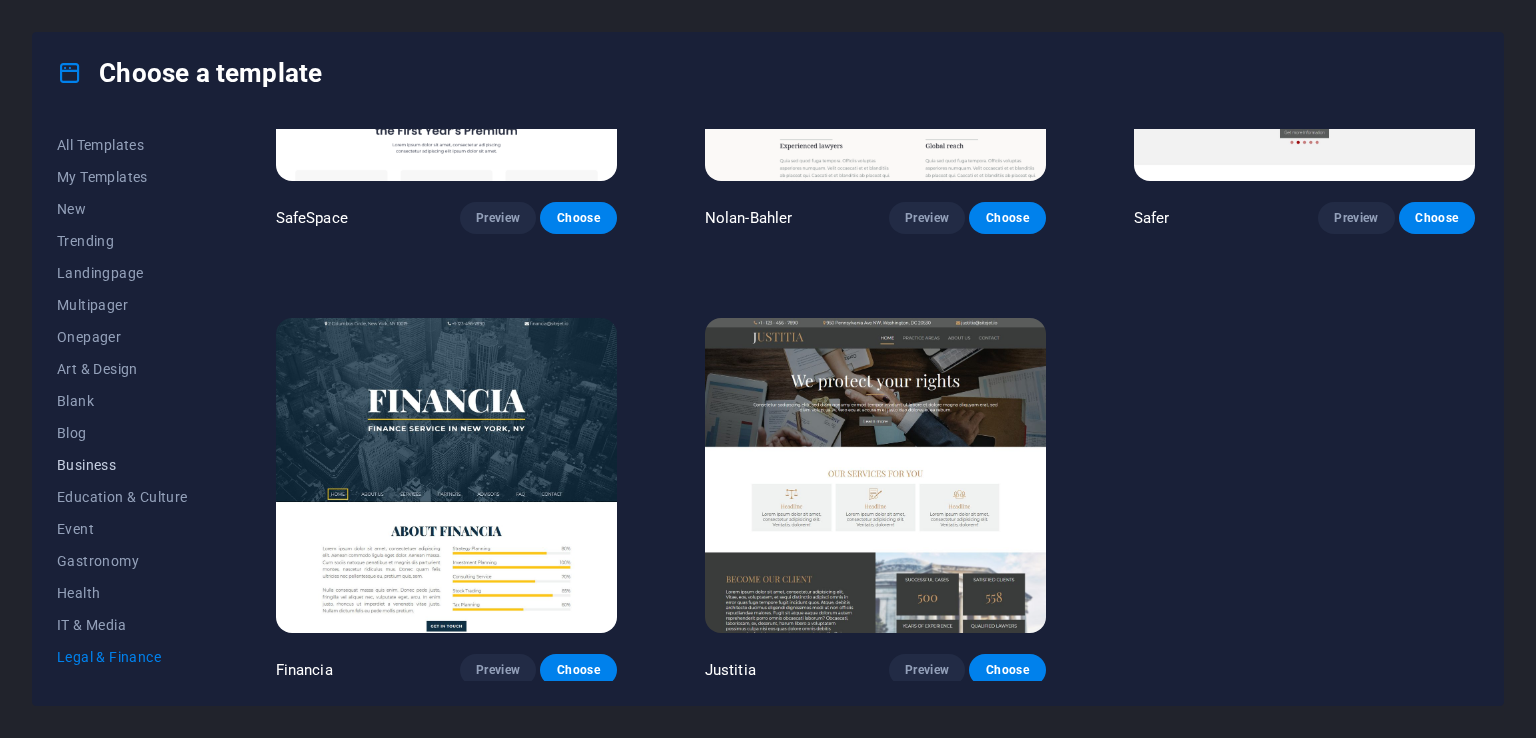 click on "Business" at bounding box center [122, 465] 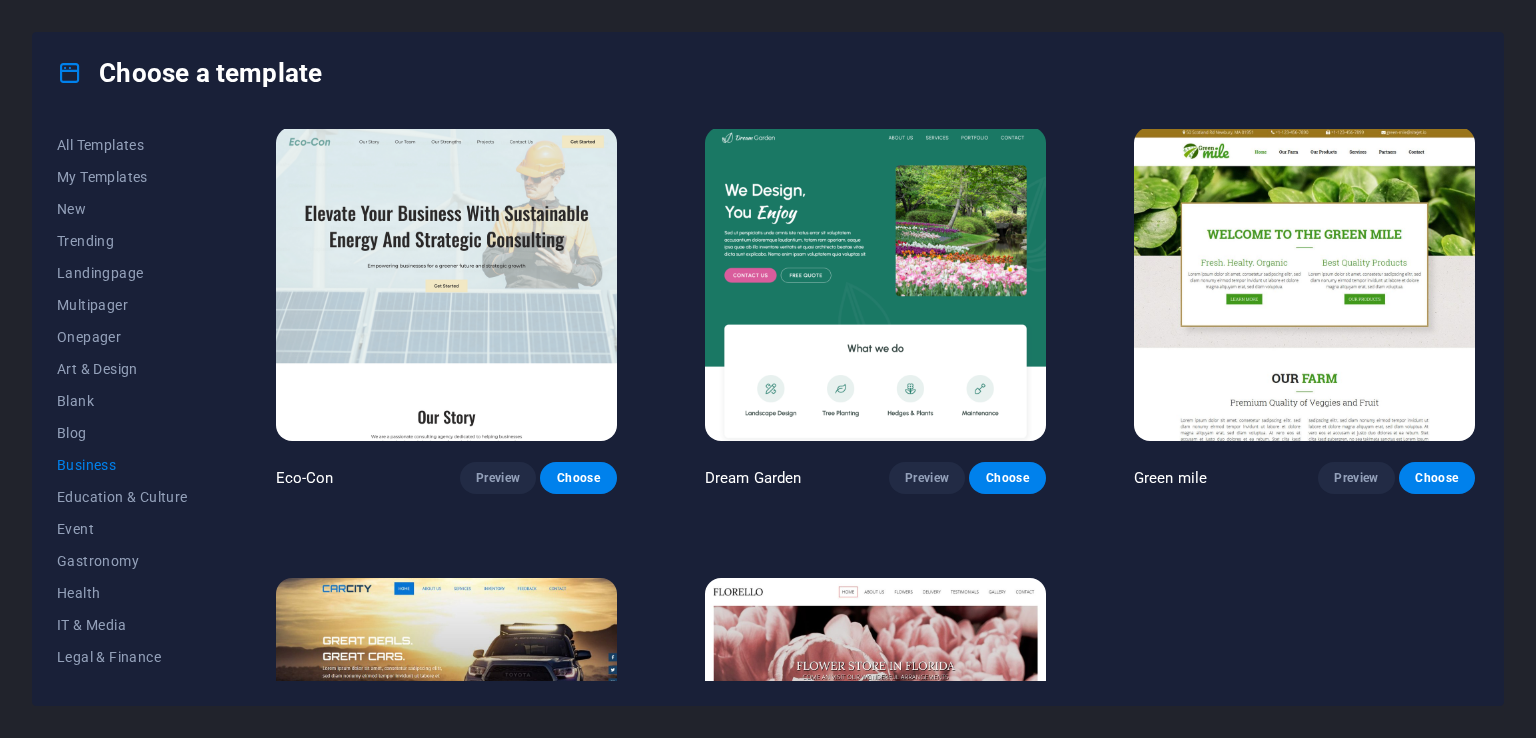 scroll, scrollTop: 0, scrollLeft: 0, axis: both 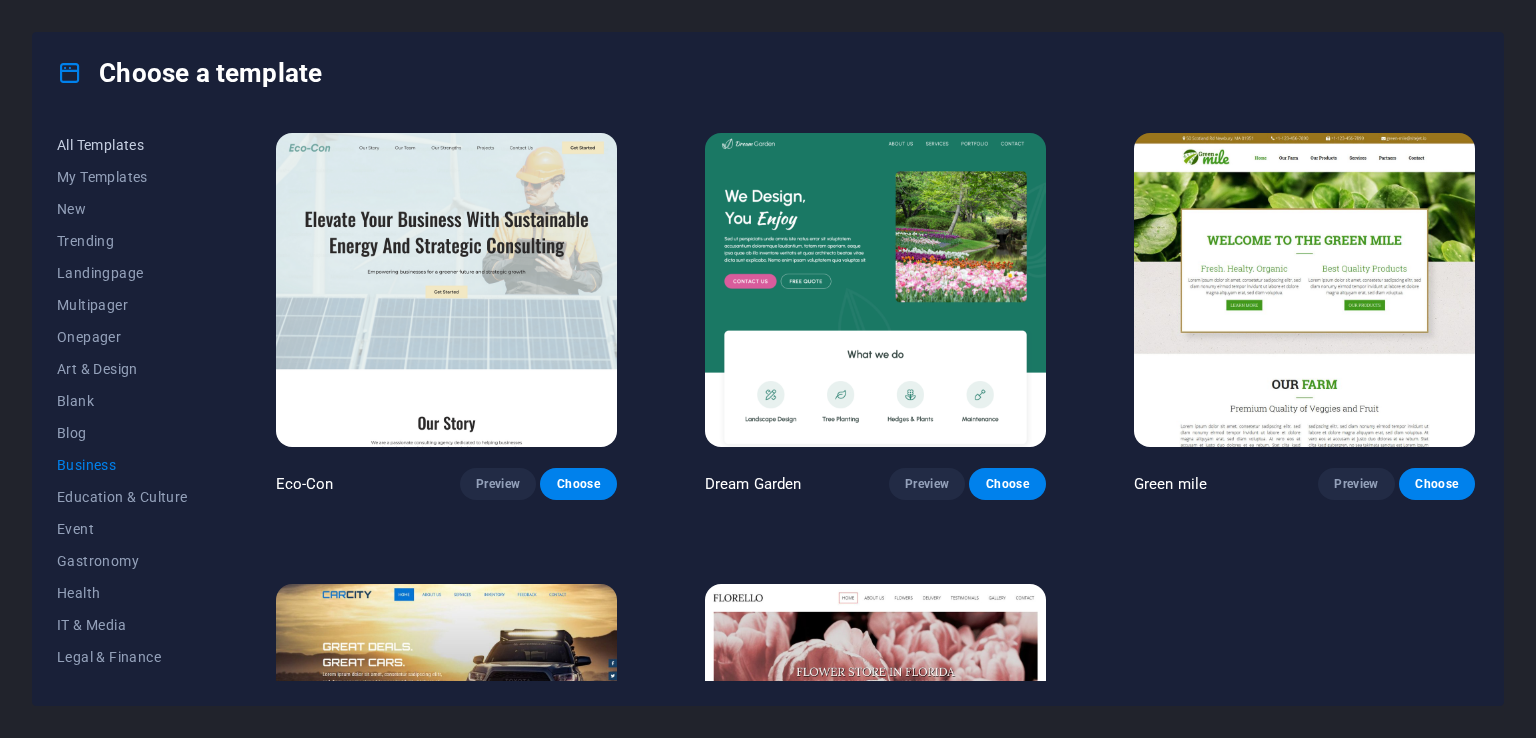 click on "All Templates" at bounding box center [122, 145] 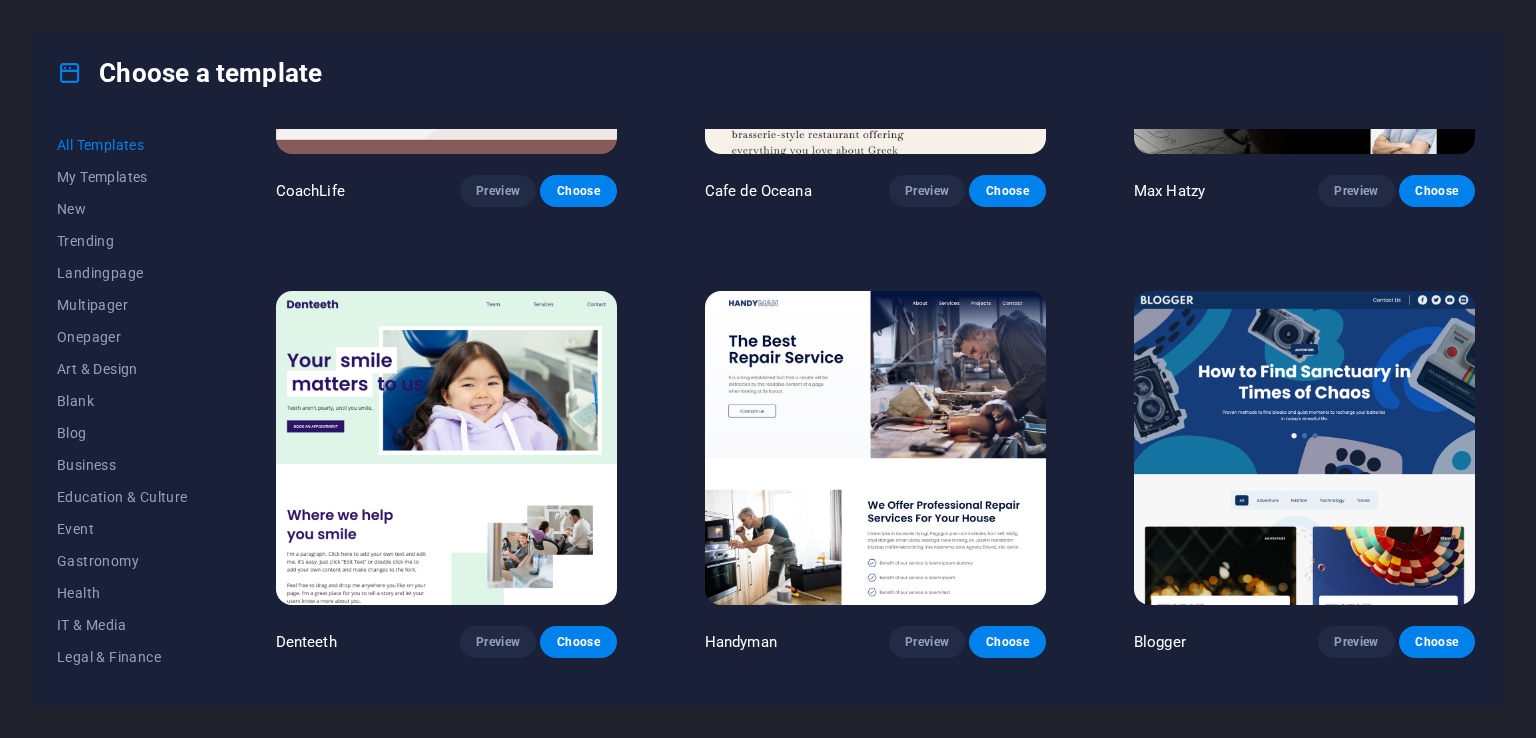 scroll, scrollTop: 5826, scrollLeft: 0, axis: vertical 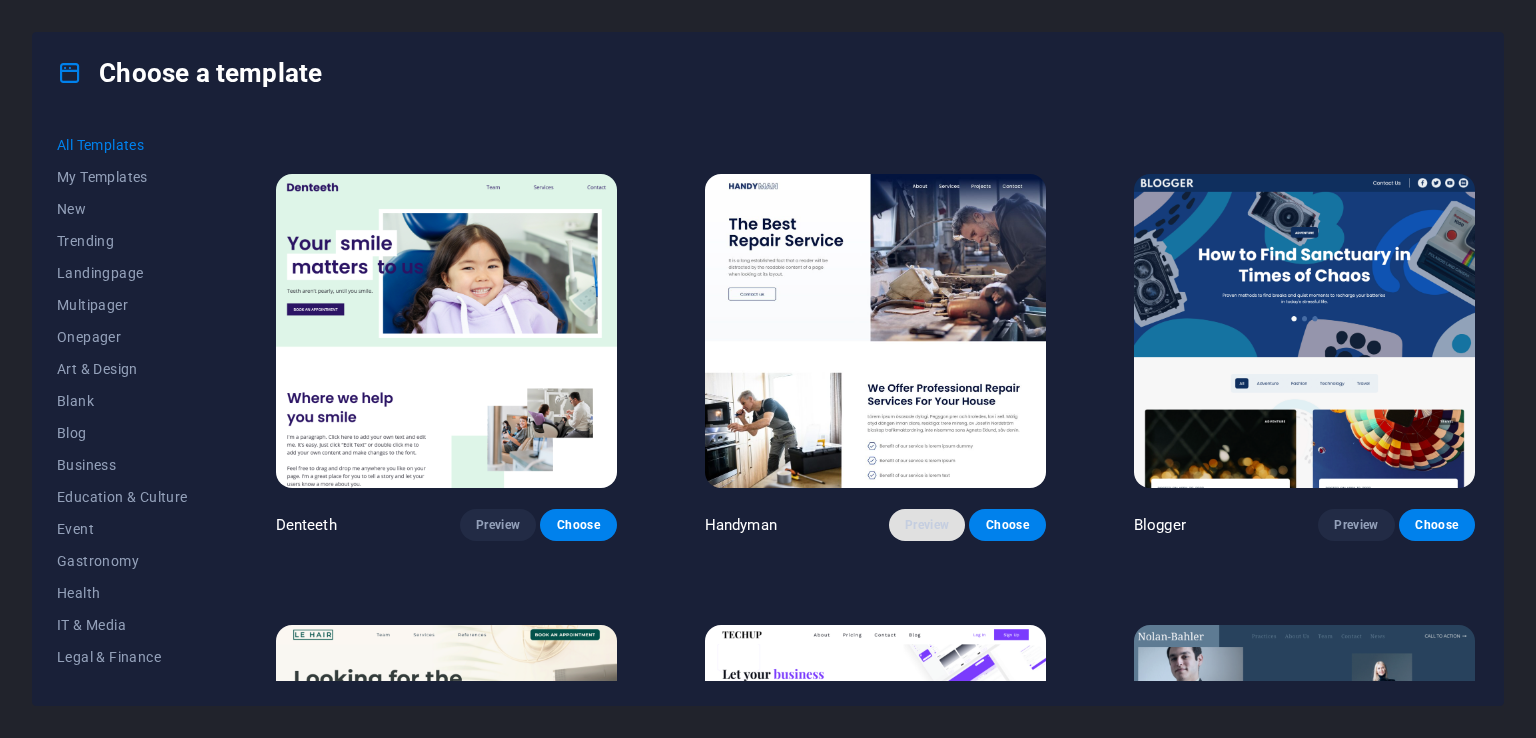 click on "Preview" at bounding box center (927, 525) 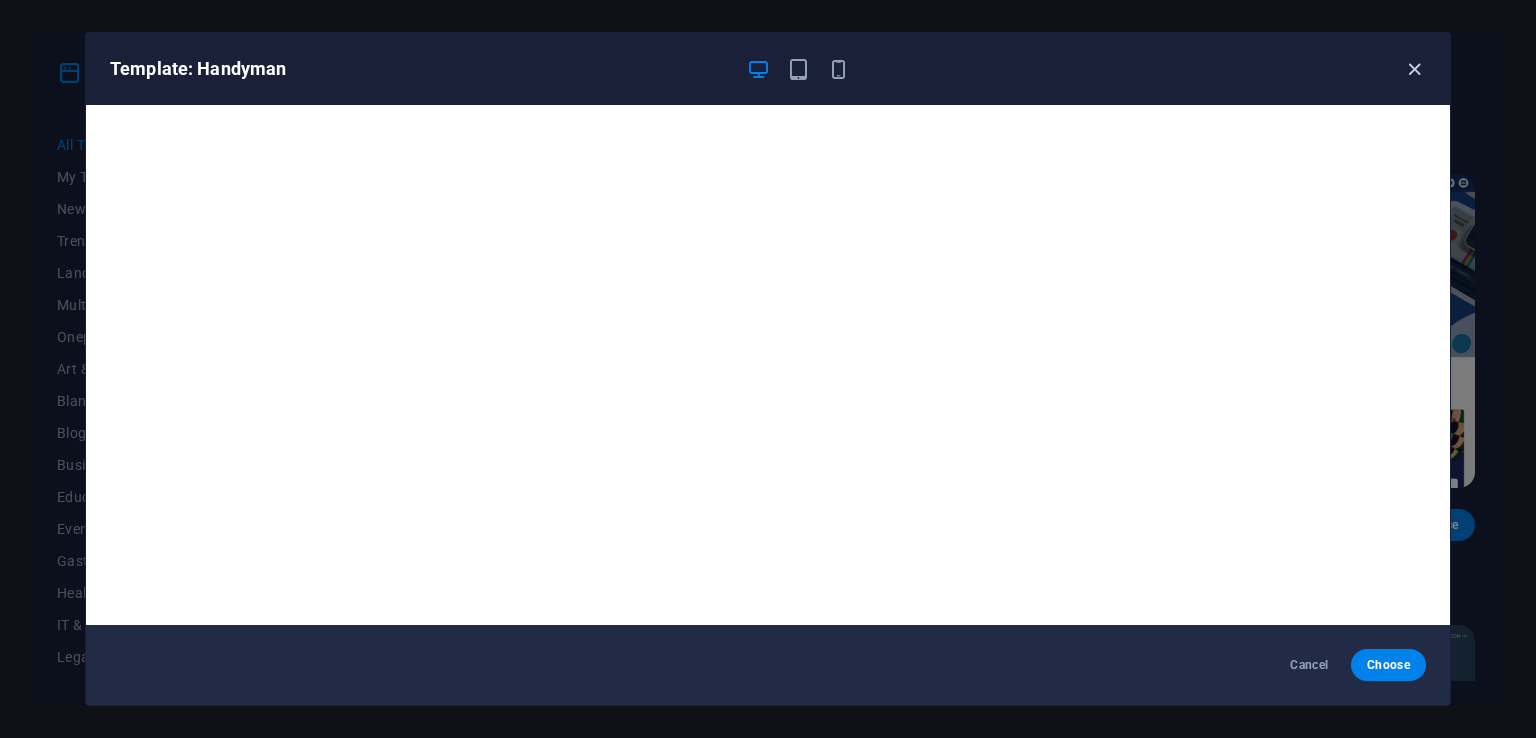 click at bounding box center (1414, 69) 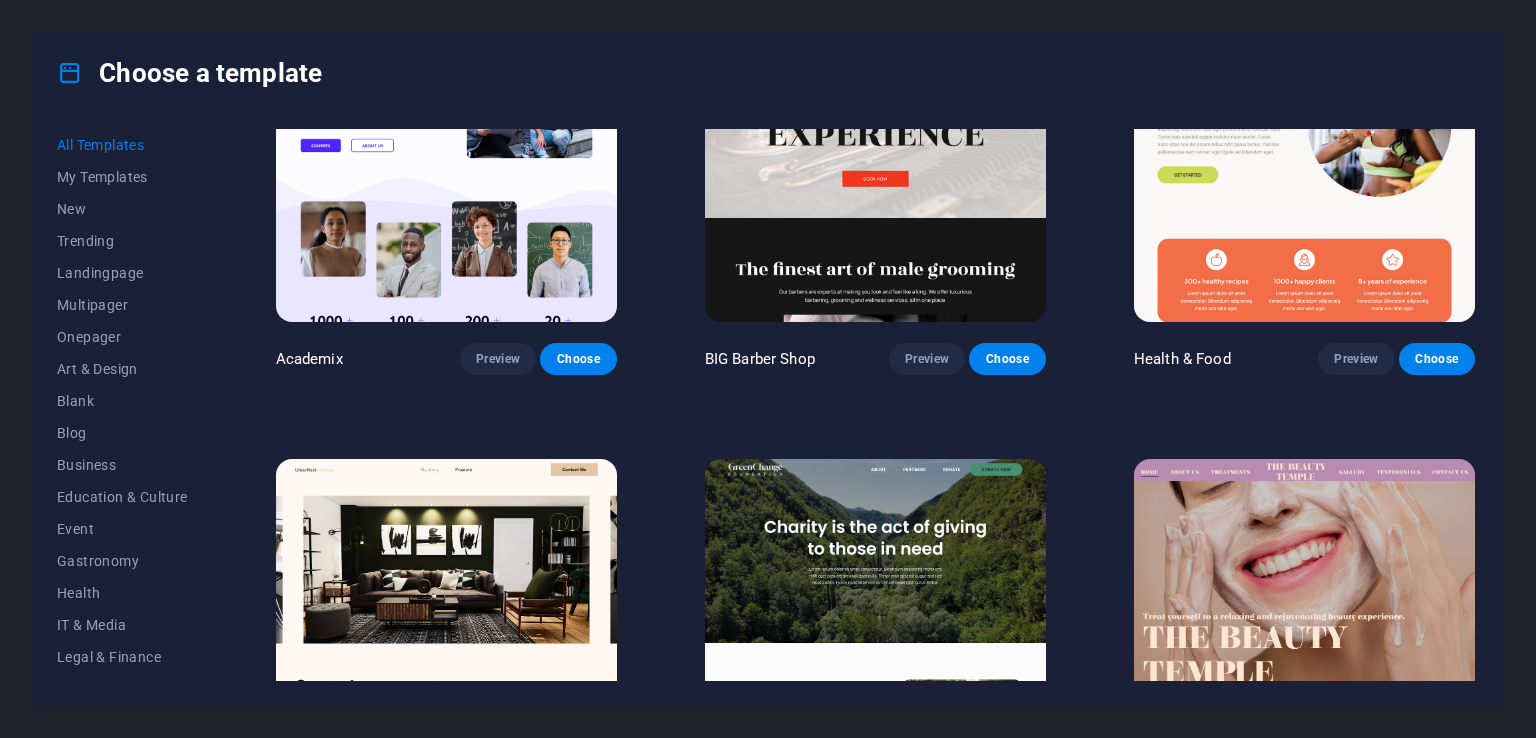 scroll, scrollTop: 1929, scrollLeft: 0, axis: vertical 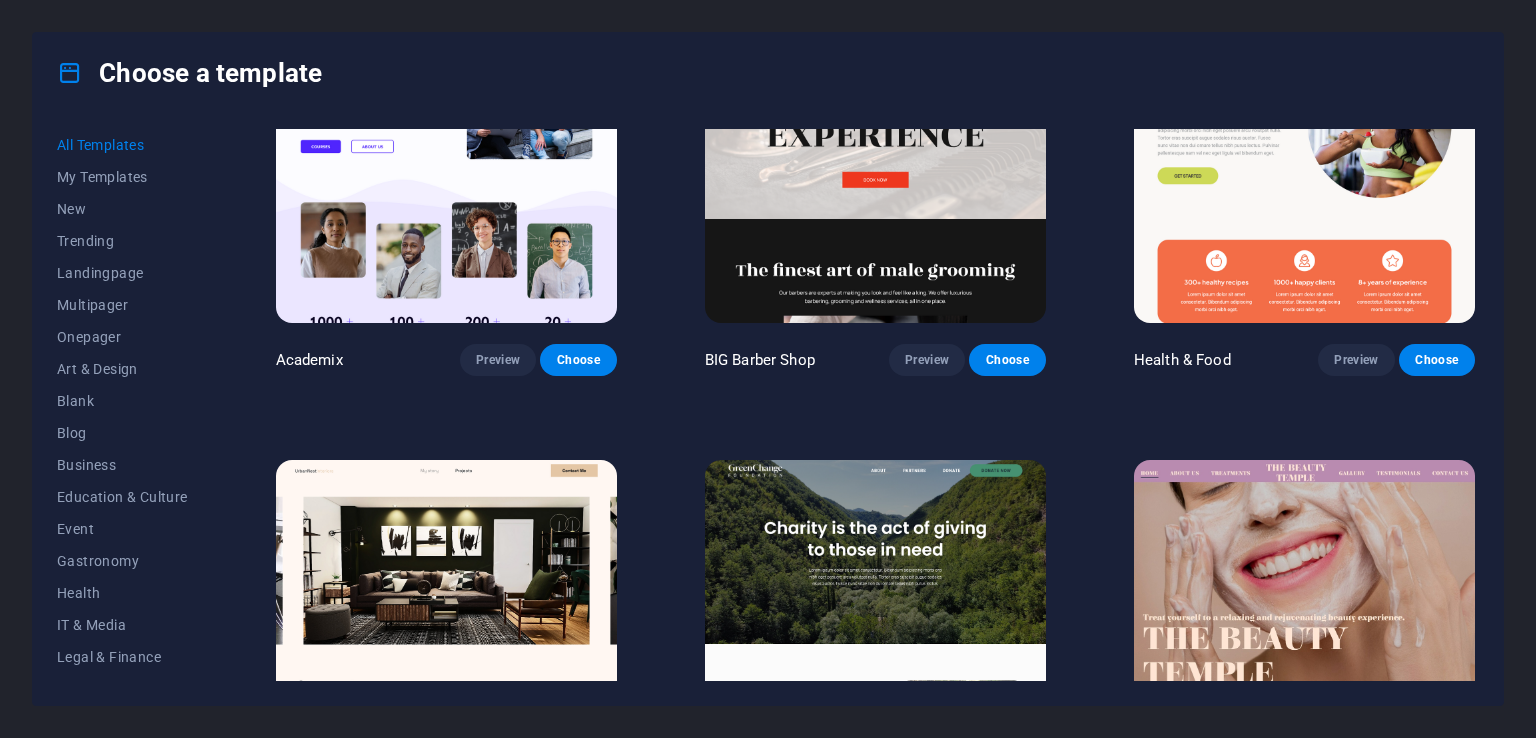 click at bounding box center (875, 617) 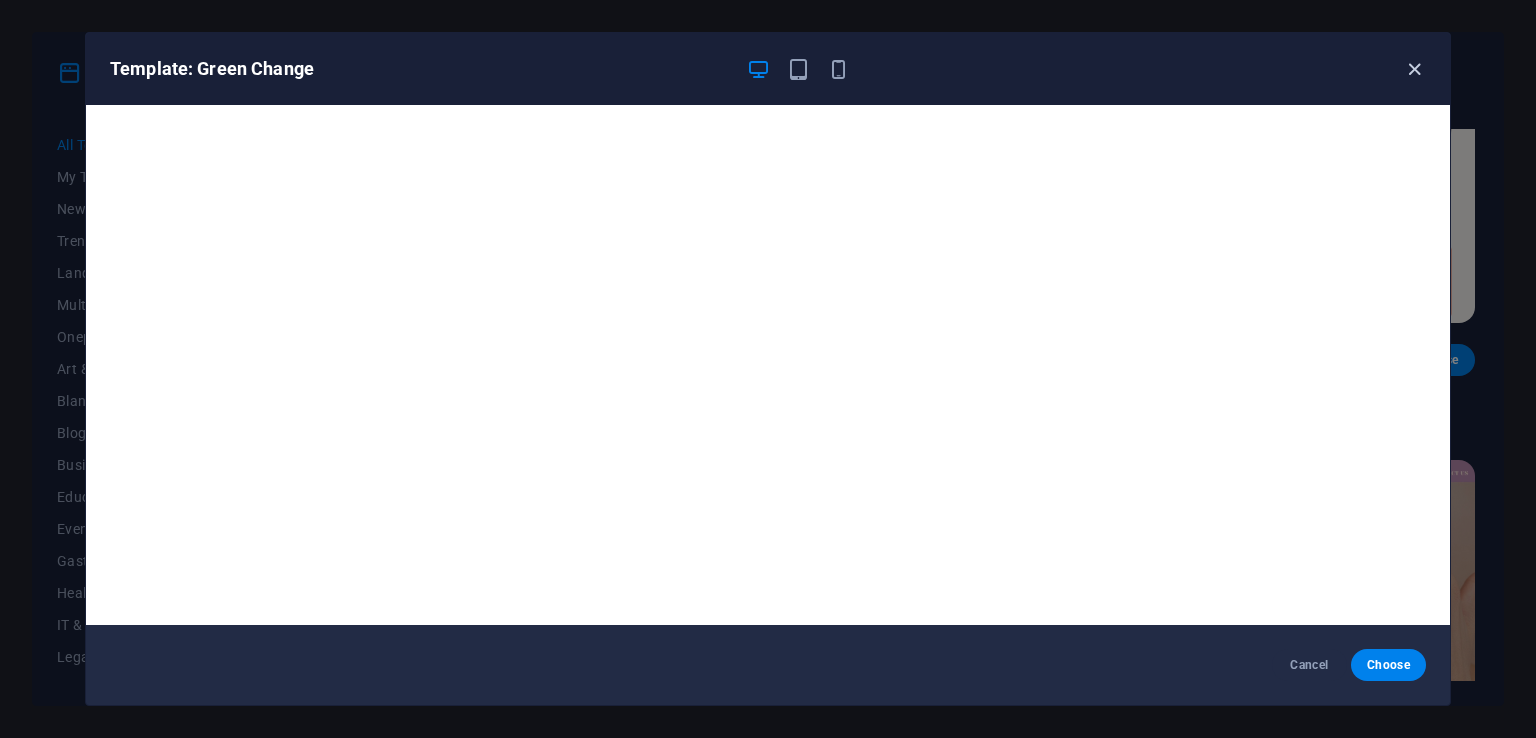 click at bounding box center (1414, 69) 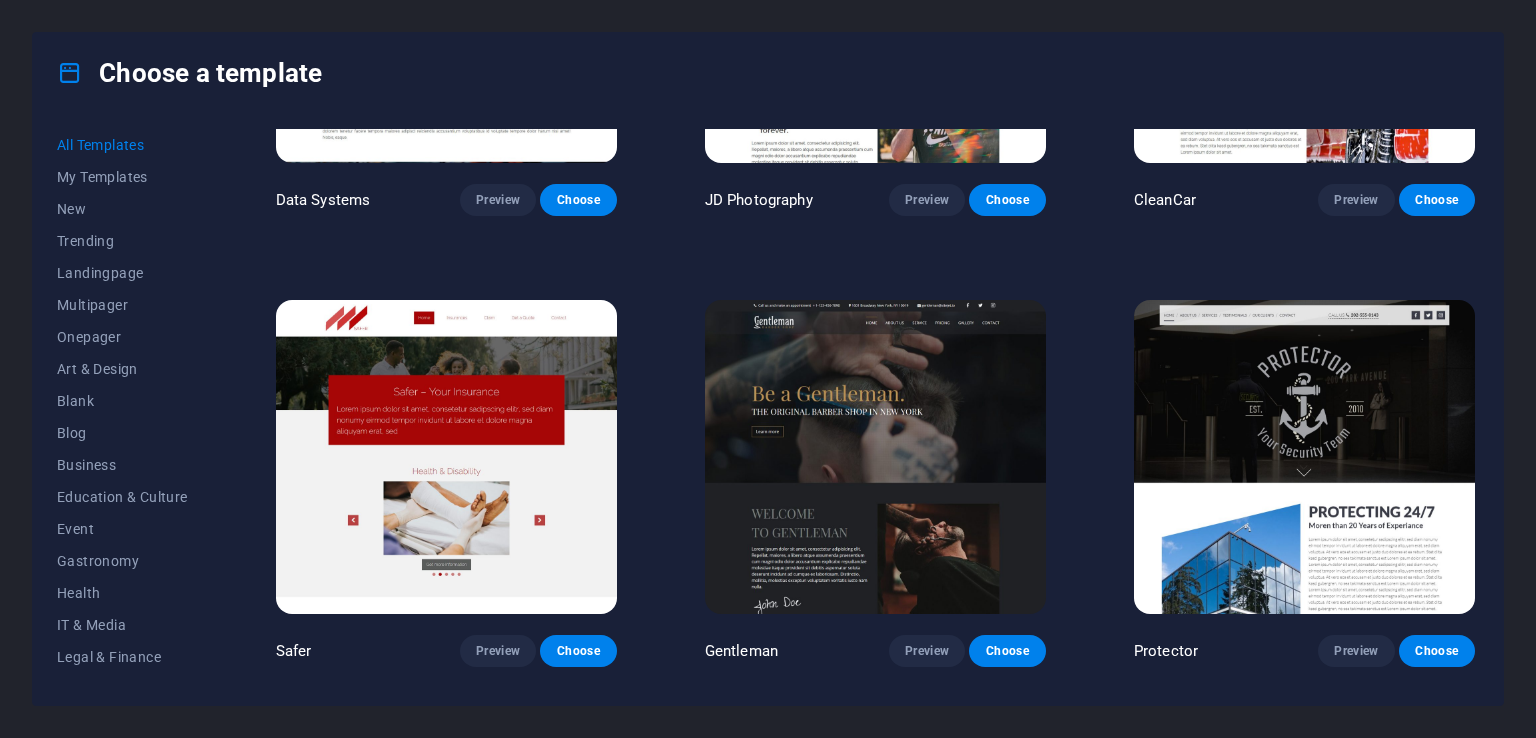 scroll, scrollTop: 8419, scrollLeft: 0, axis: vertical 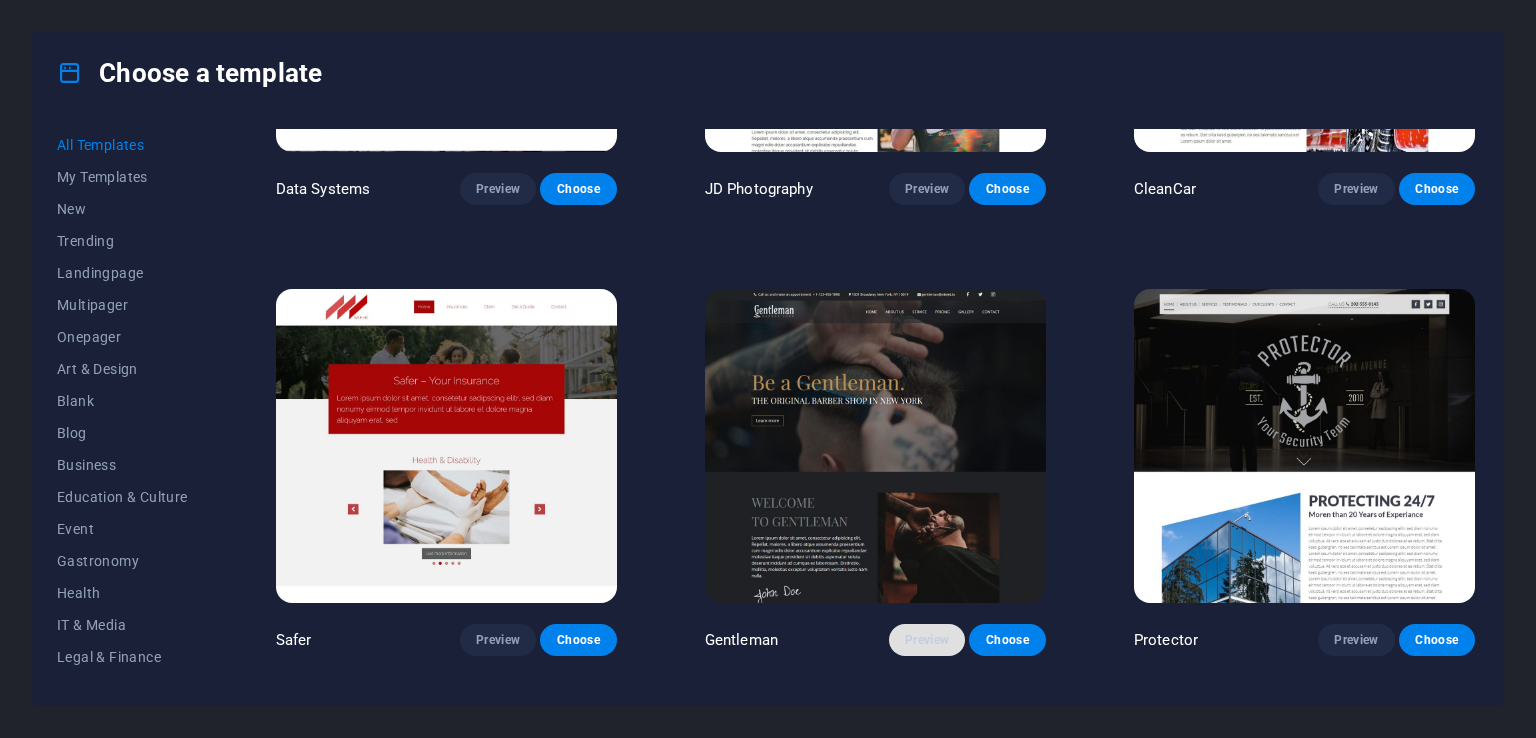 click on "Preview" at bounding box center (927, 640) 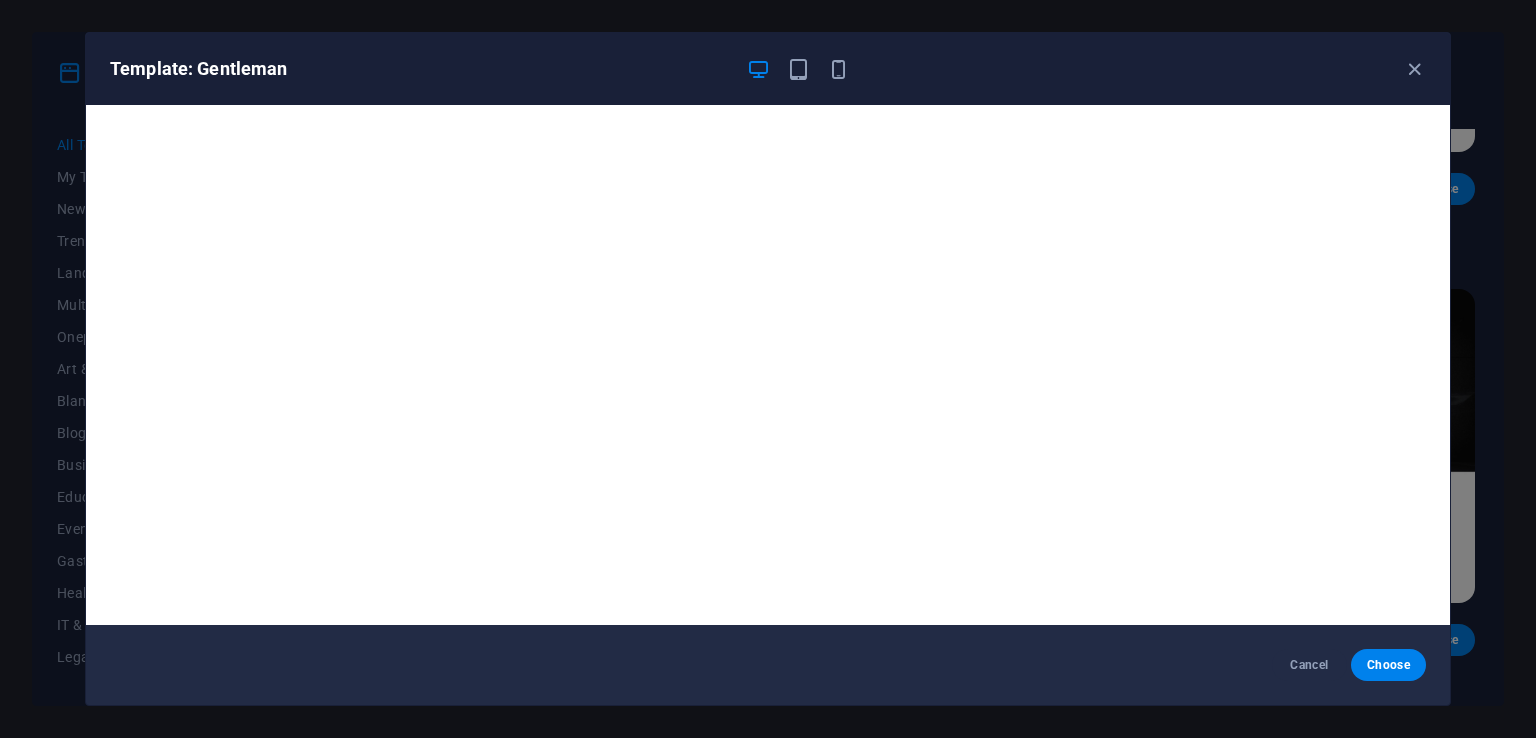 scroll, scrollTop: 5, scrollLeft: 0, axis: vertical 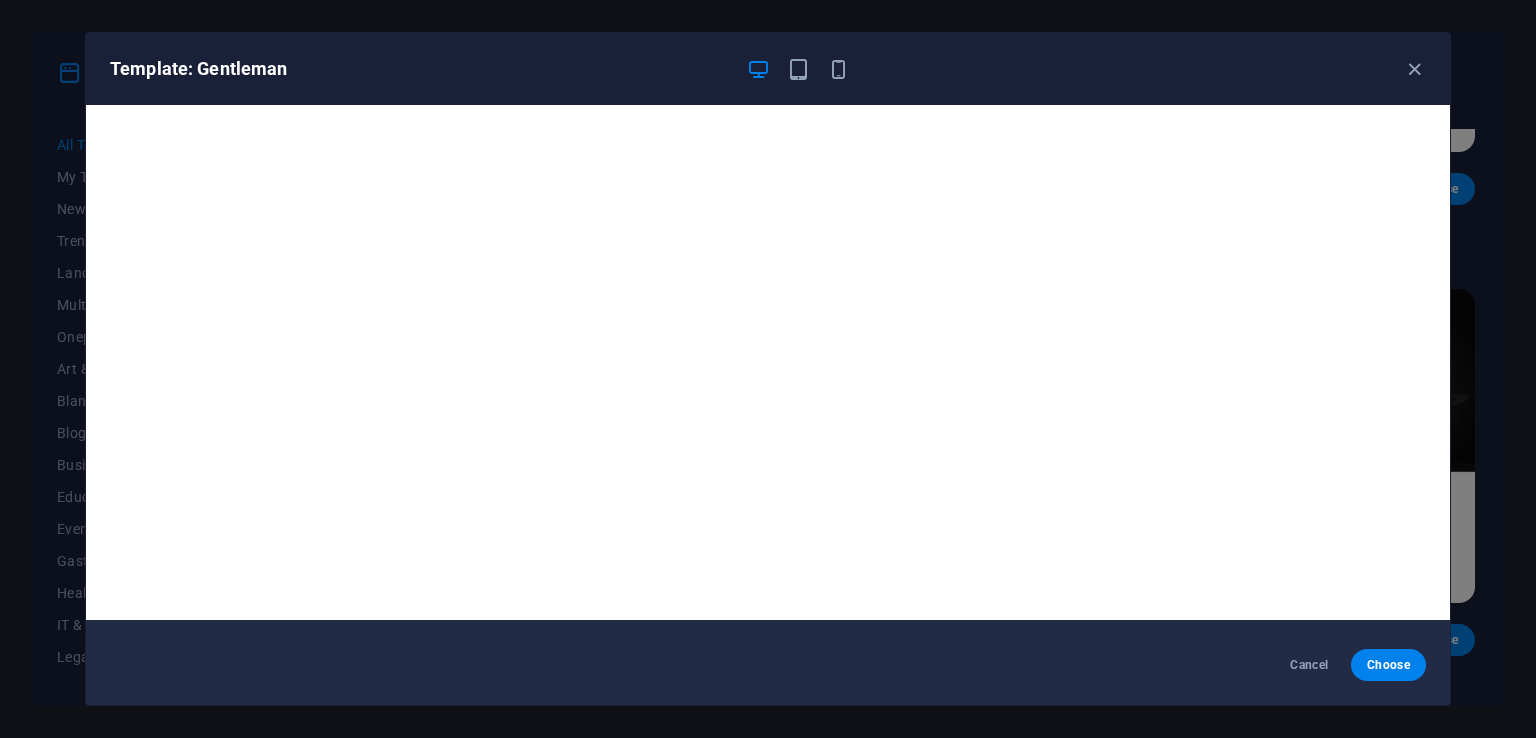 click on "Template: Gentleman Cancel Choose" at bounding box center [768, 369] 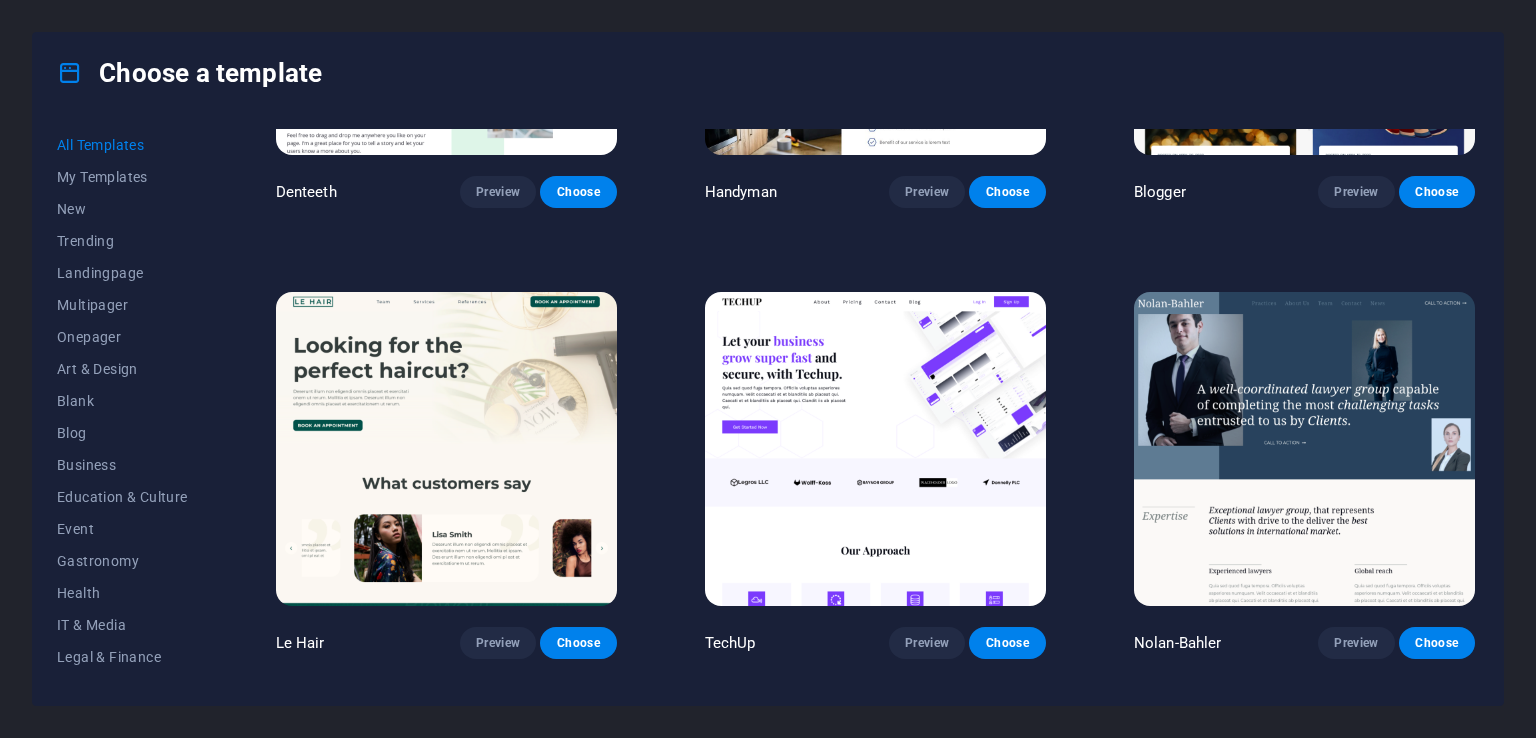 scroll, scrollTop: 5913, scrollLeft: 0, axis: vertical 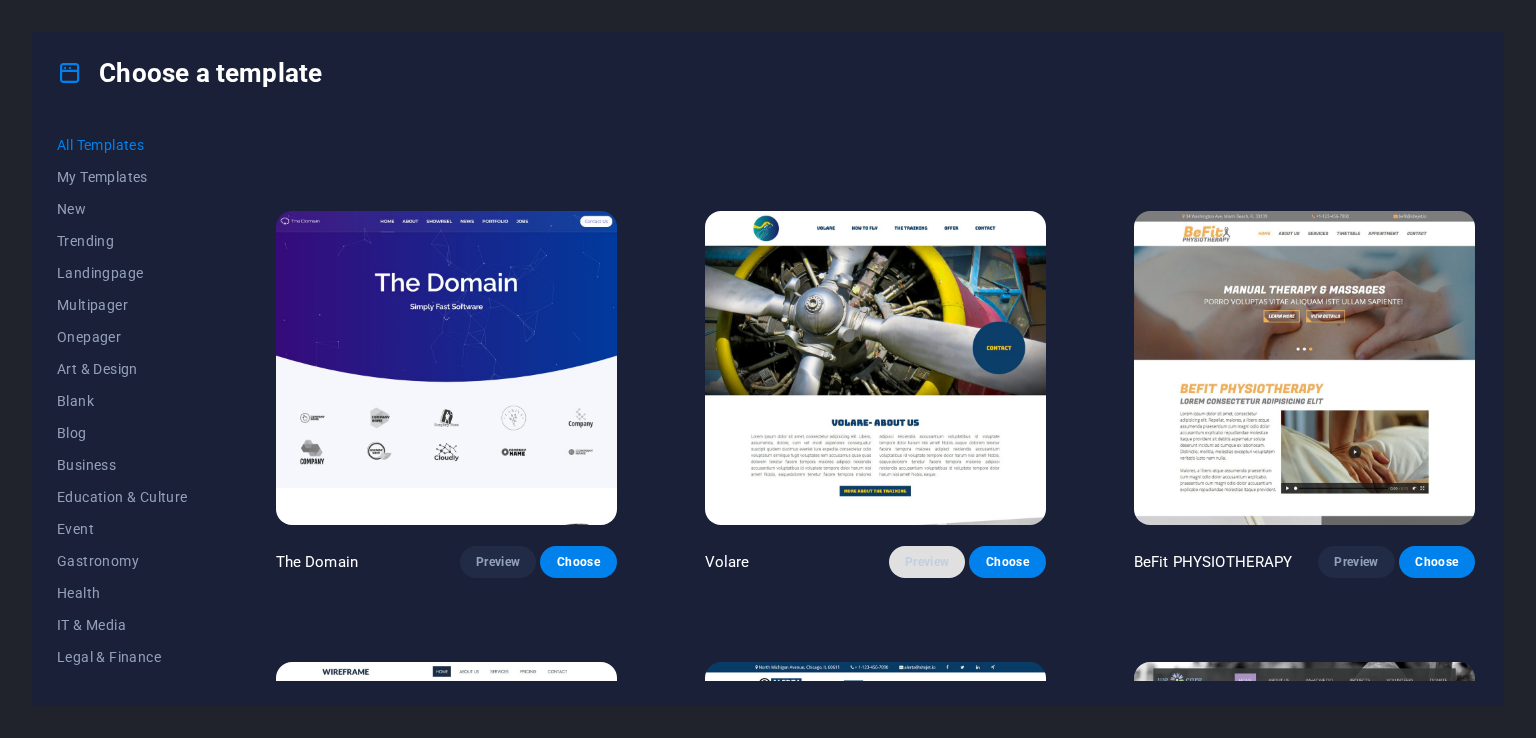 click on "Preview" at bounding box center (927, 562) 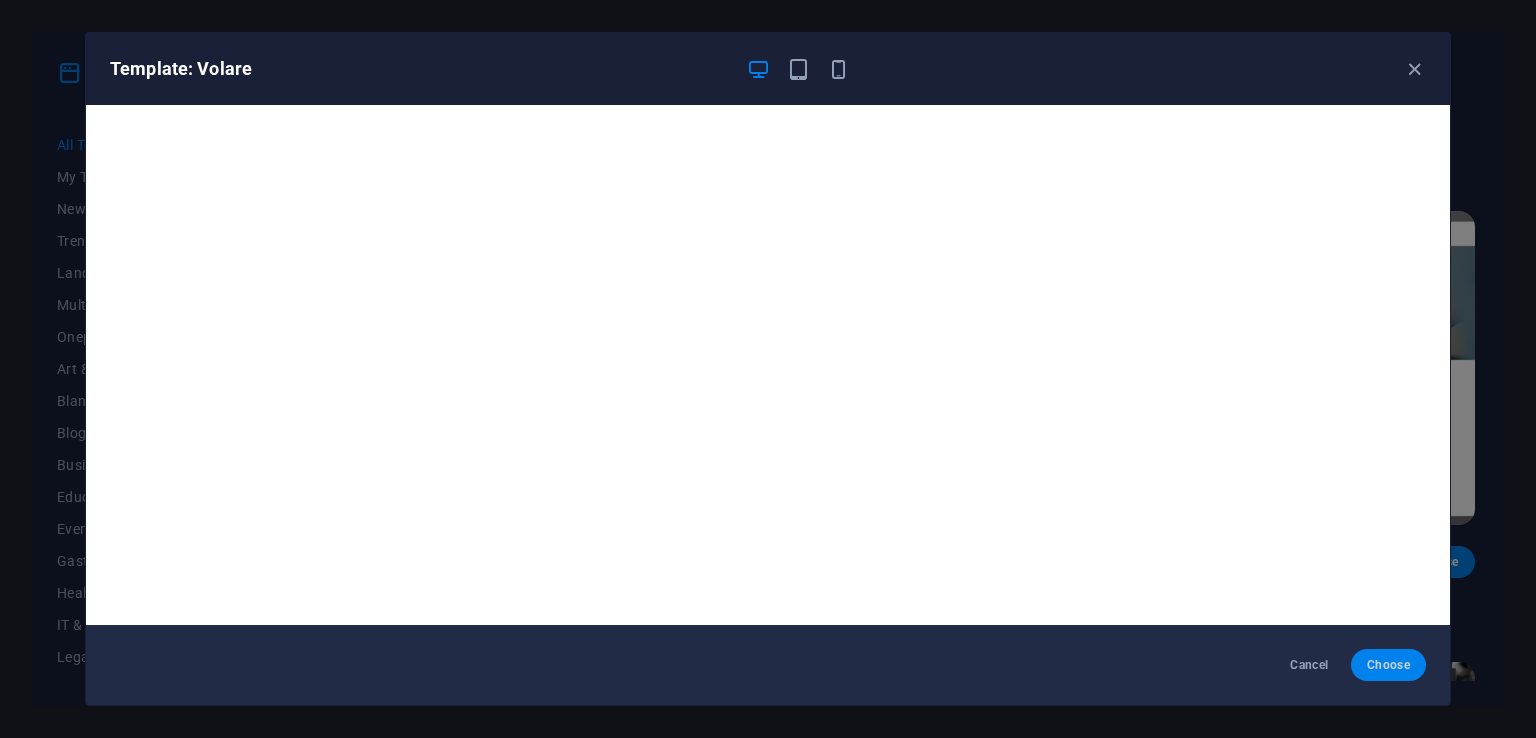 click on "Choose" at bounding box center (1388, 665) 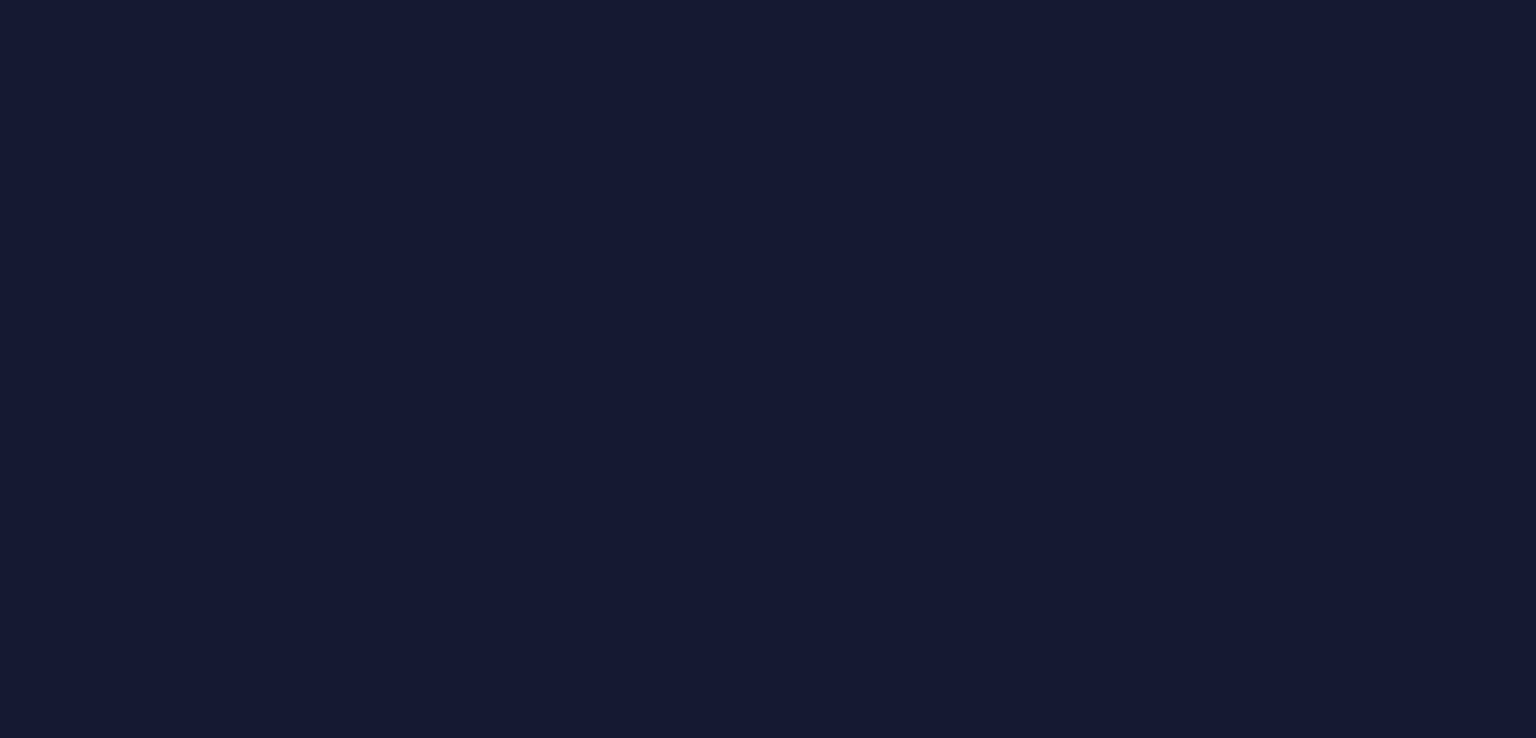 scroll, scrollTop: 0, scrollLeft: 0, axis: both 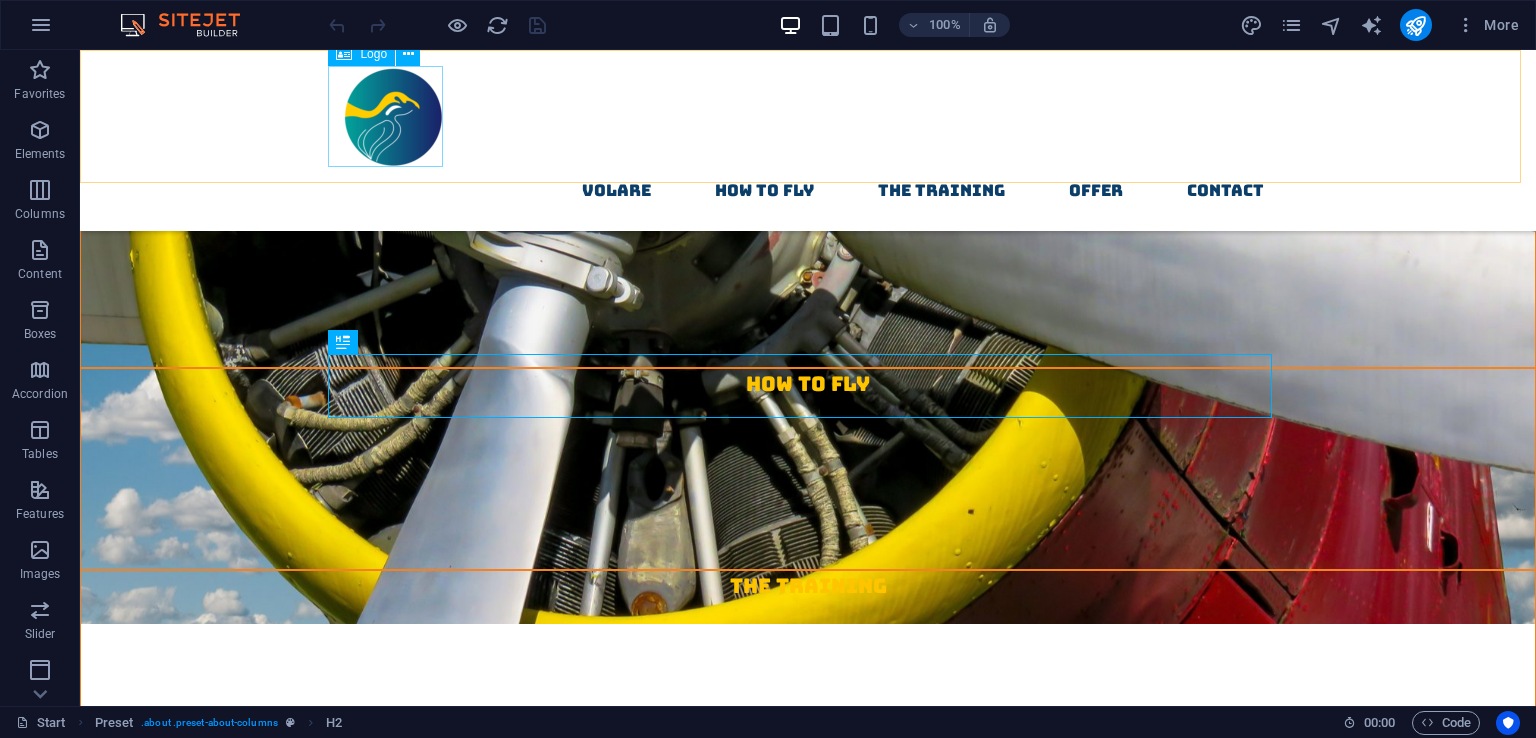 click at bounding box center (808, 116) 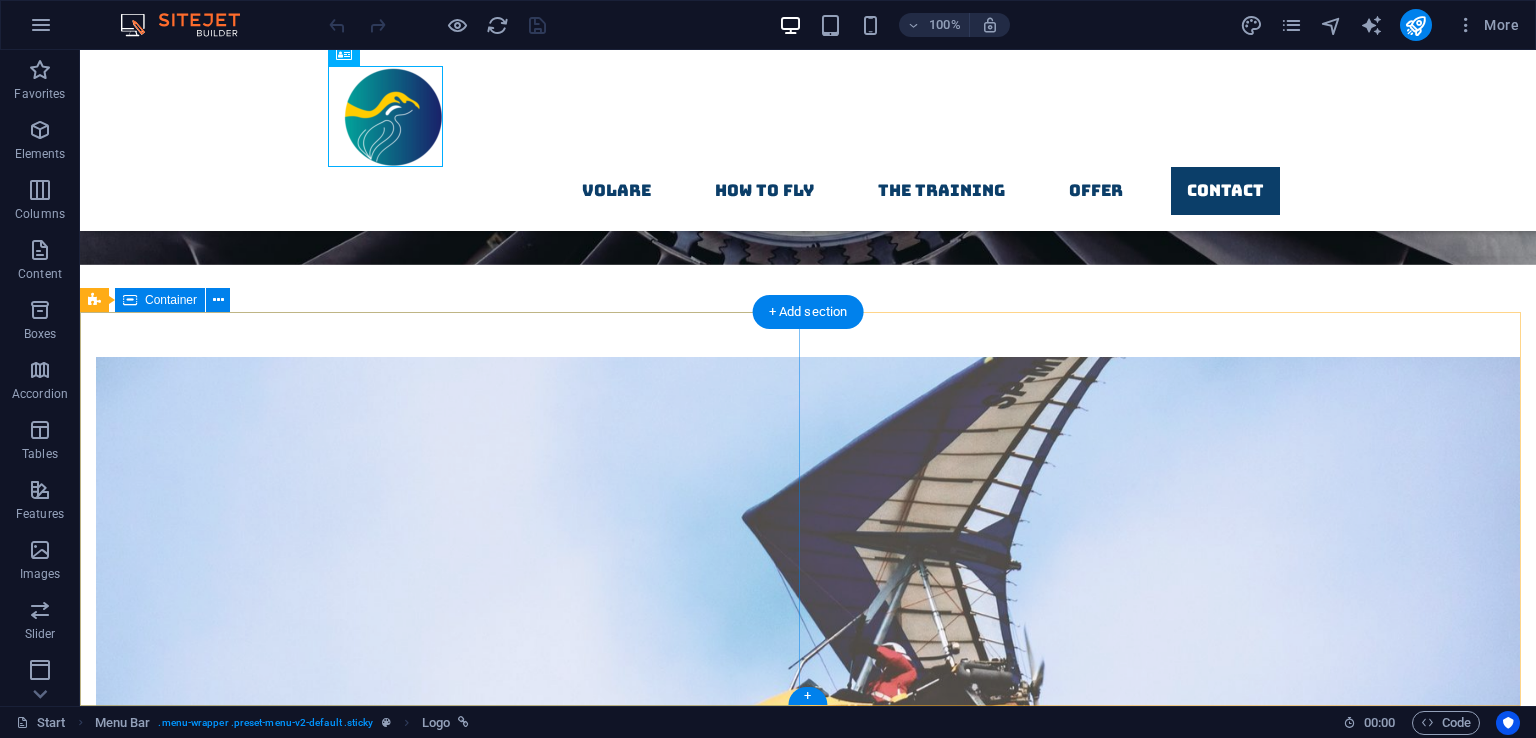 scroll, scrollTop: 10046, scrollLeft: 0, axis: vertical 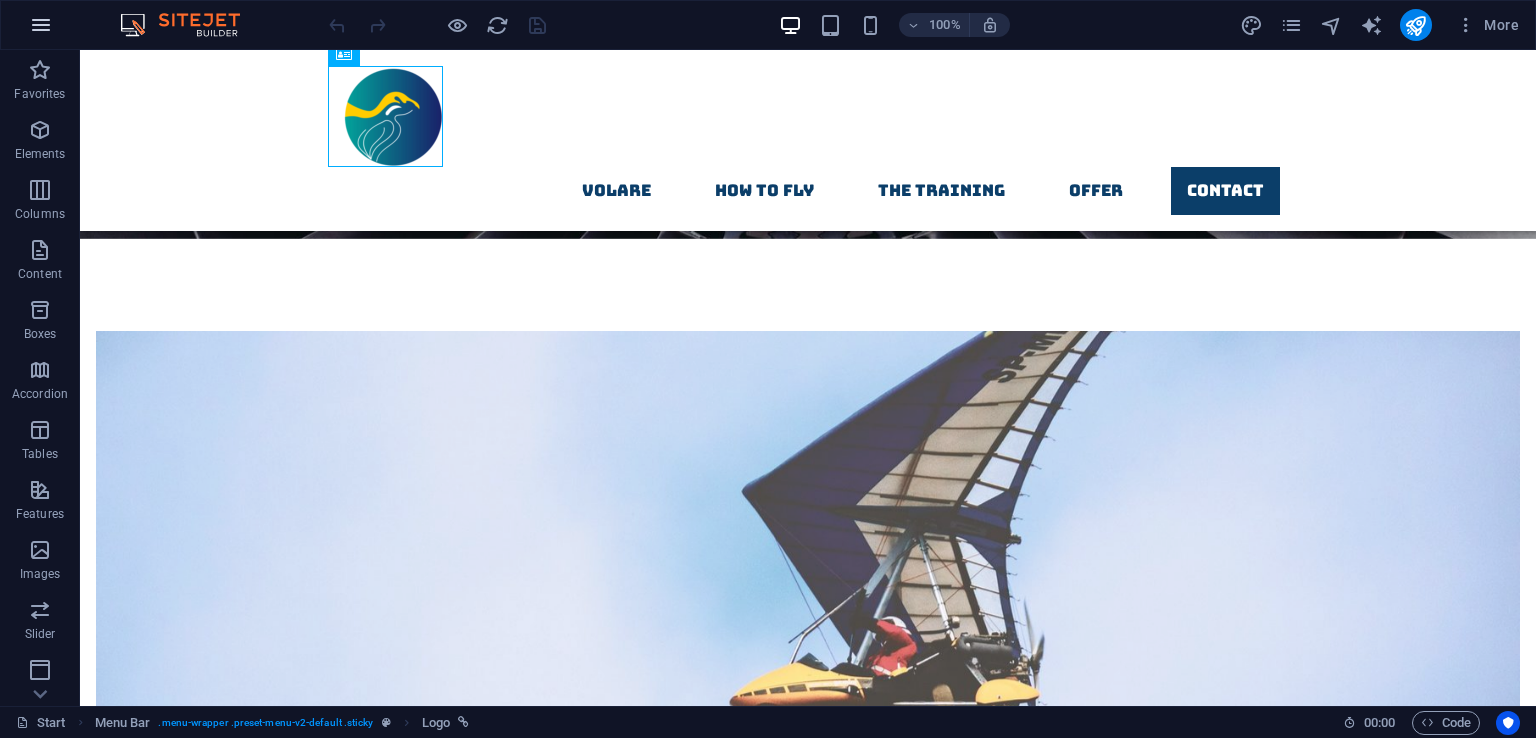 click at bounding box center (41, 25) 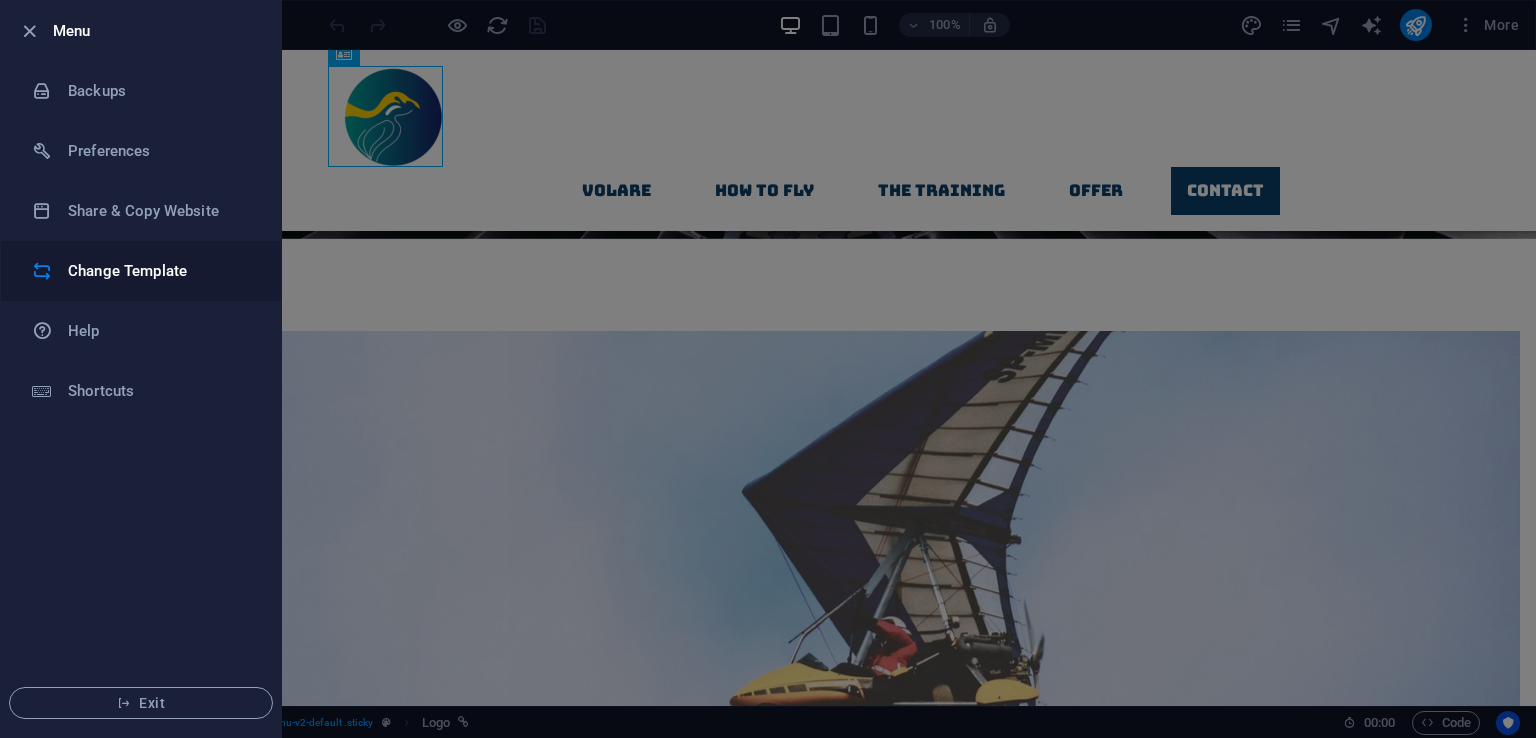 click on "Change Template" at bounding box center [160, 271] 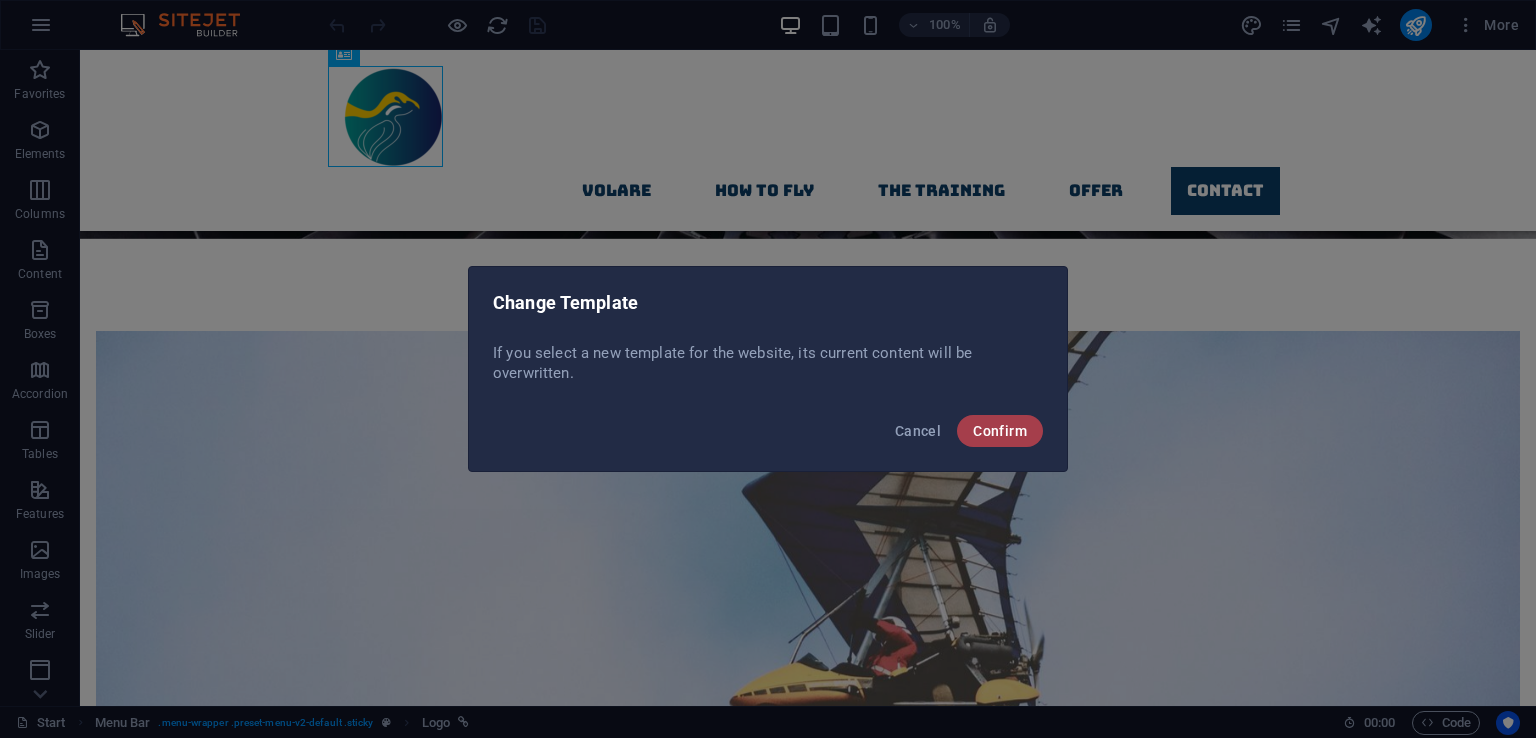 click on "Confirm" at bounding box center [1000, 431] 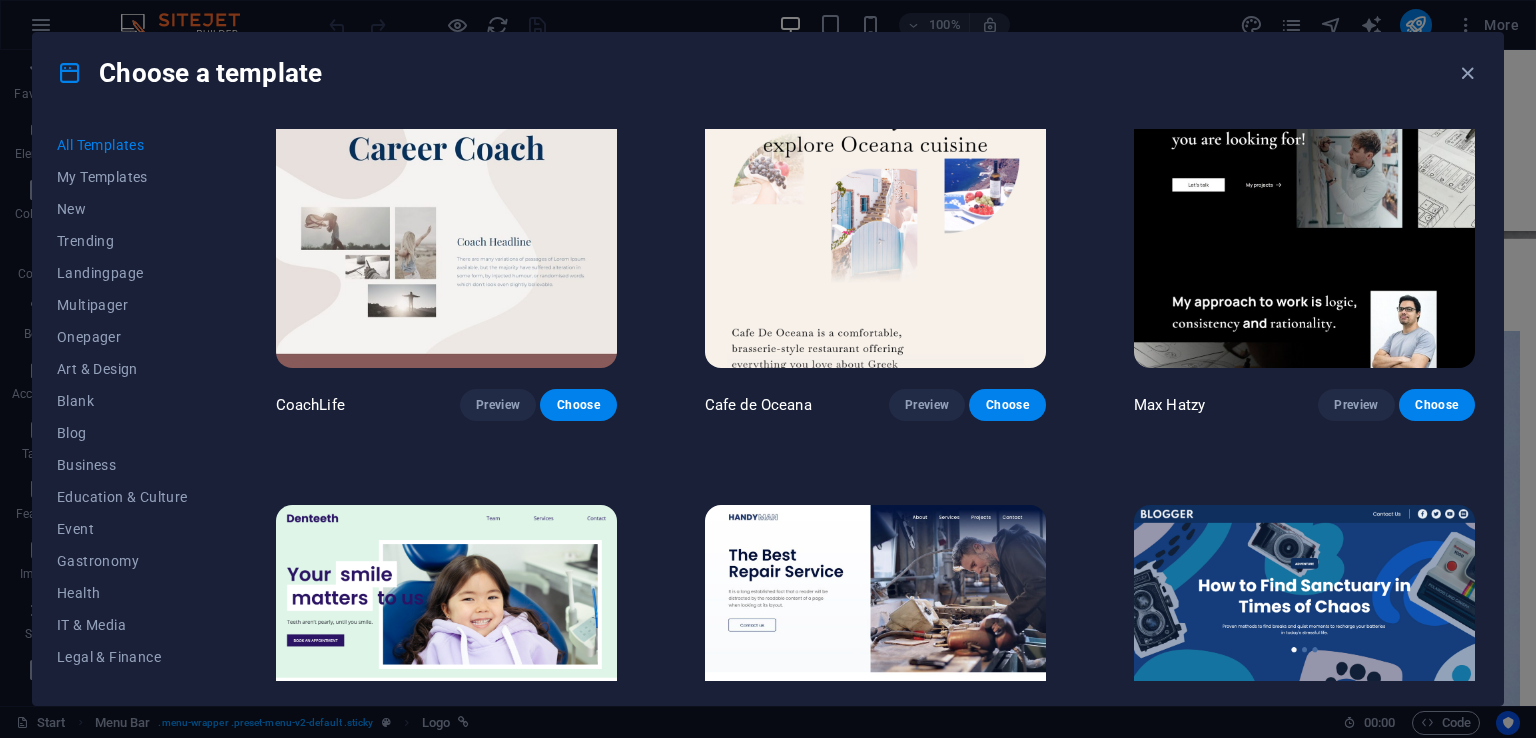 scroll, scrollTop: 5281, scrollLeft: 0, axis: vertical 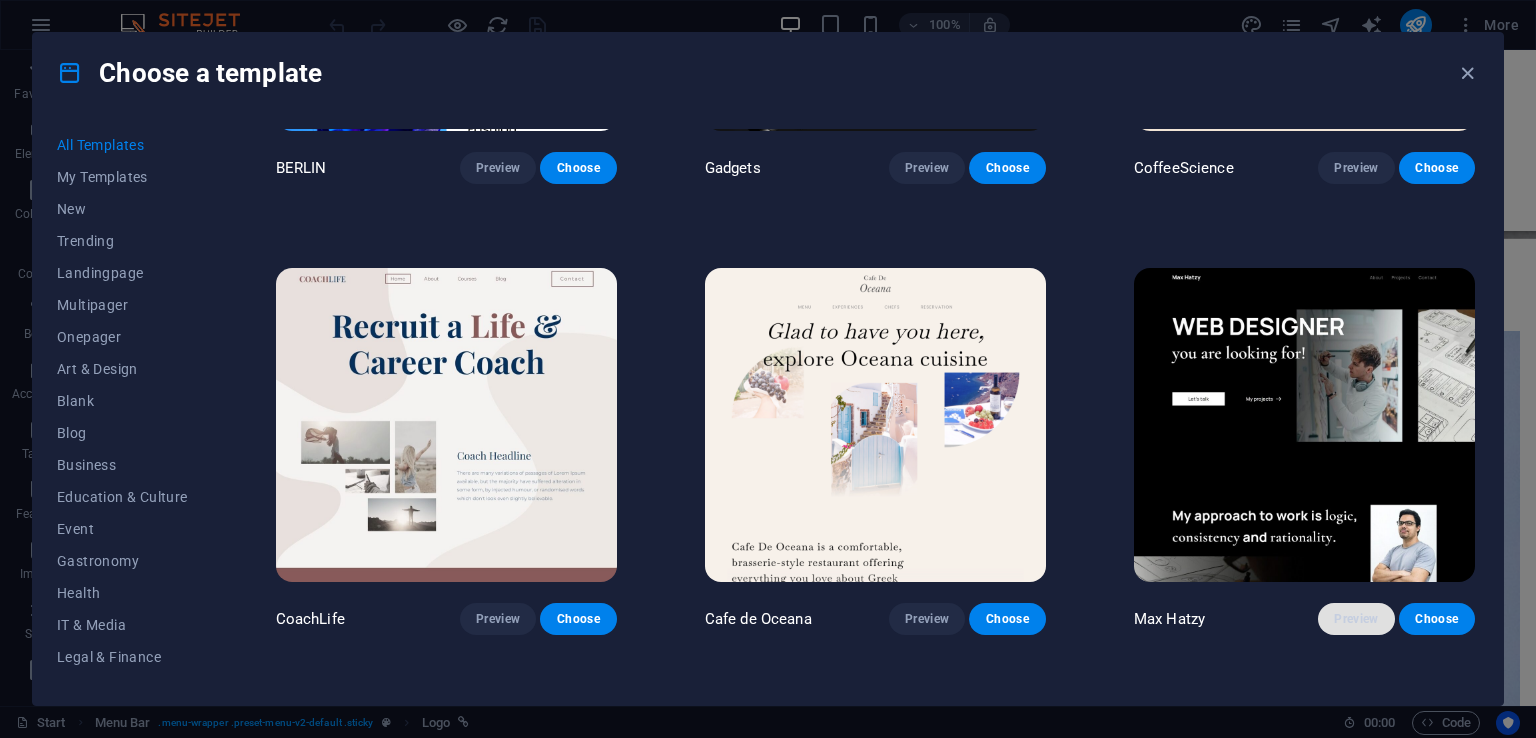 click on "Preview" at bounding box center (1356, 619) 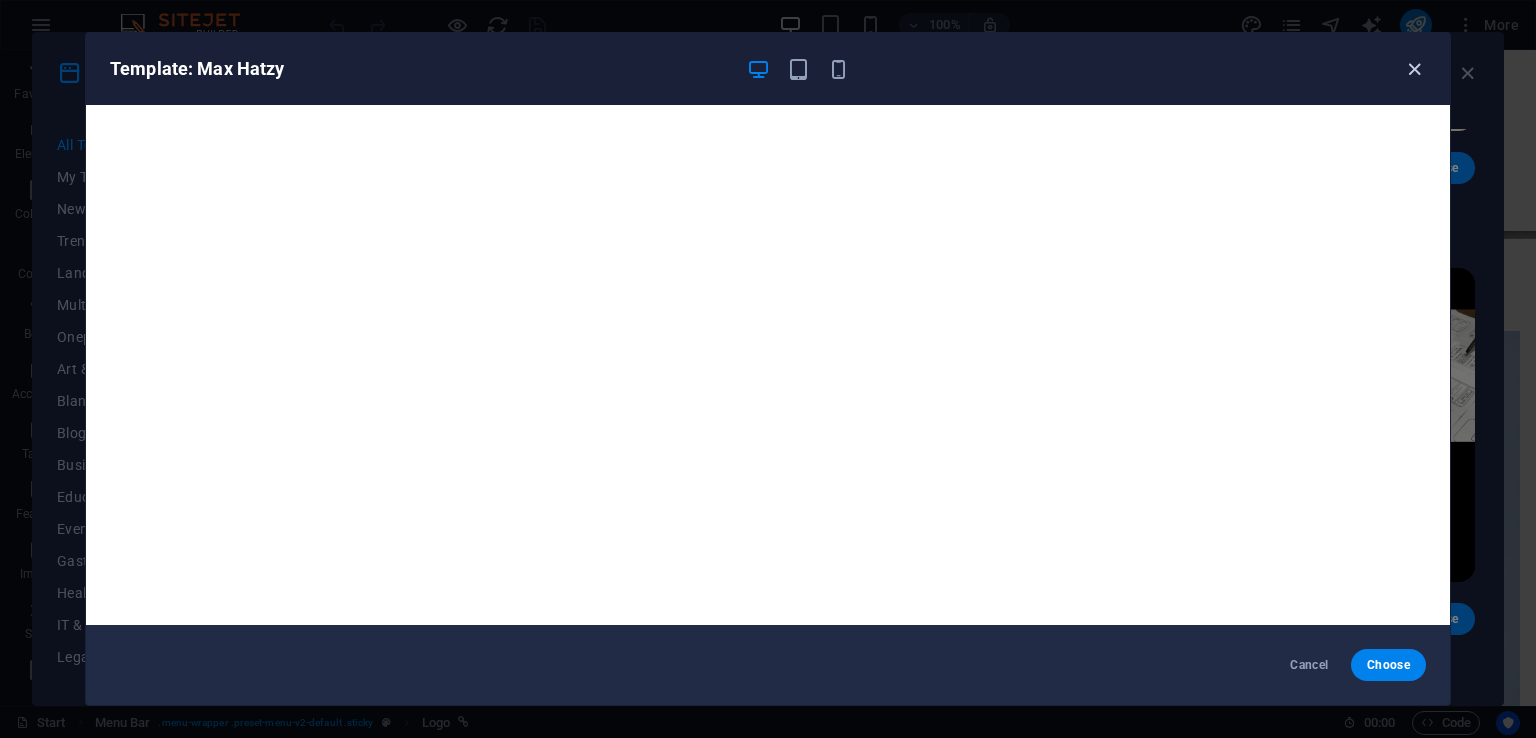 click at bounding box center [1414, 69] 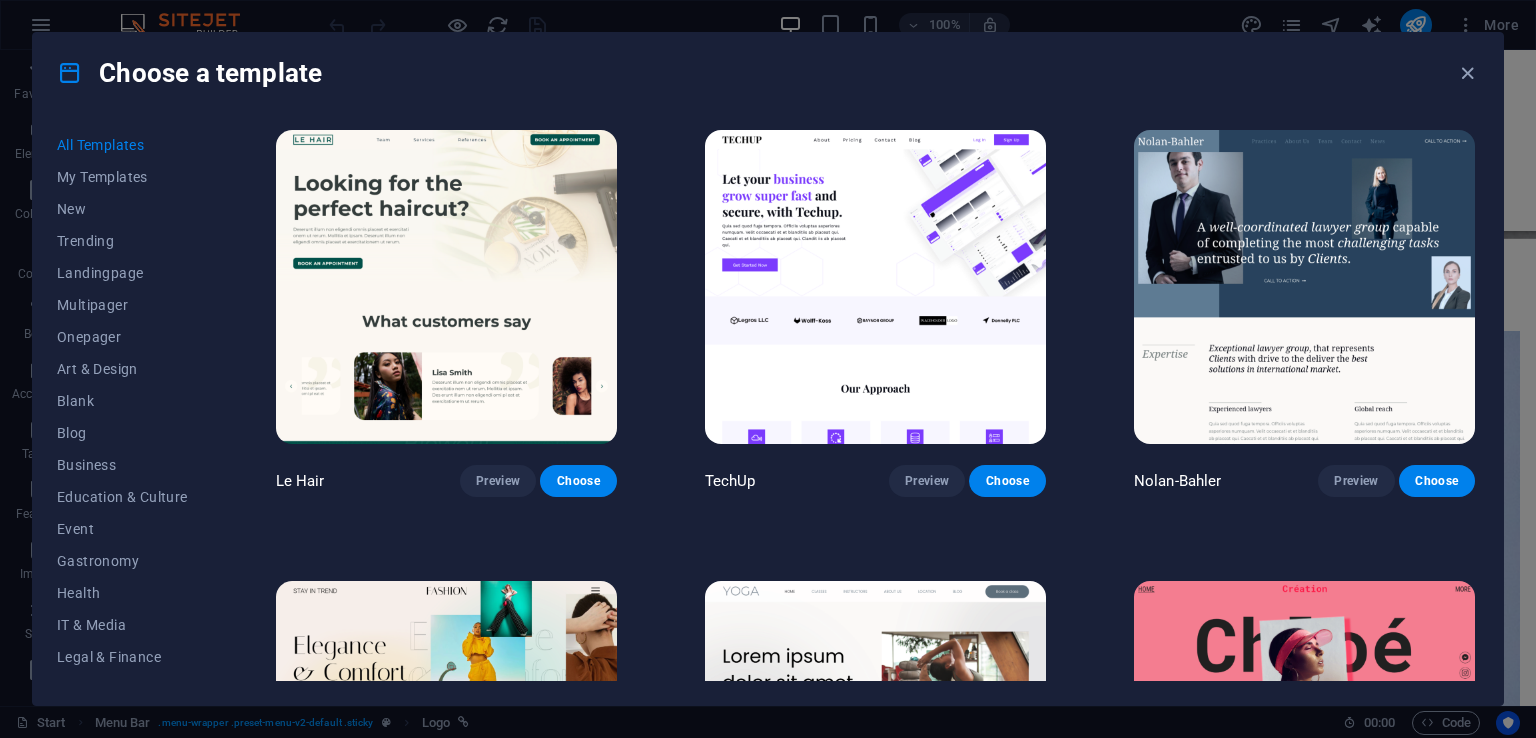 scroll, scrollTop: 6379, scrollLeft: 0, axis: vertical 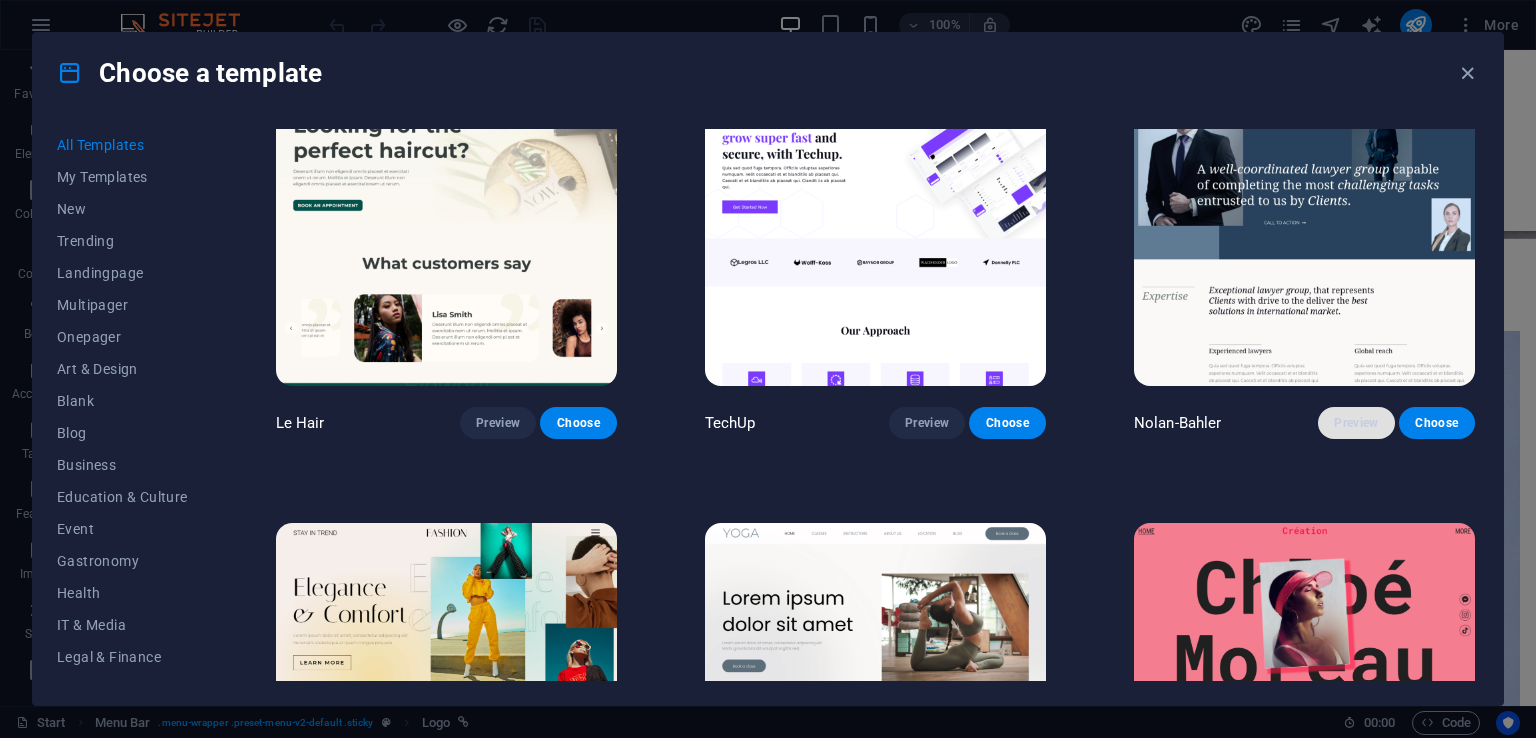 click on "Preview" at bounding box center [1356, 423] 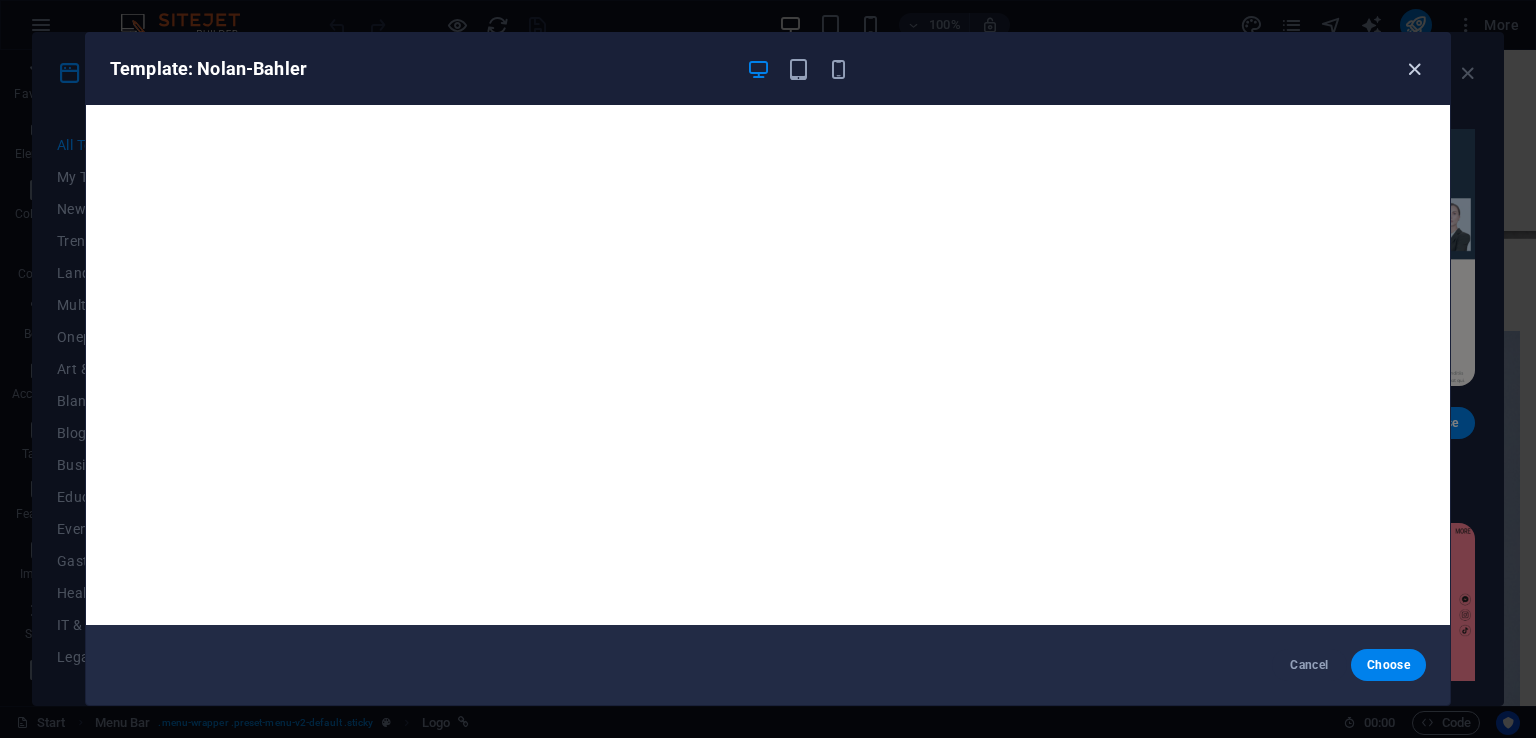 click at bounding box center (1414, 69) 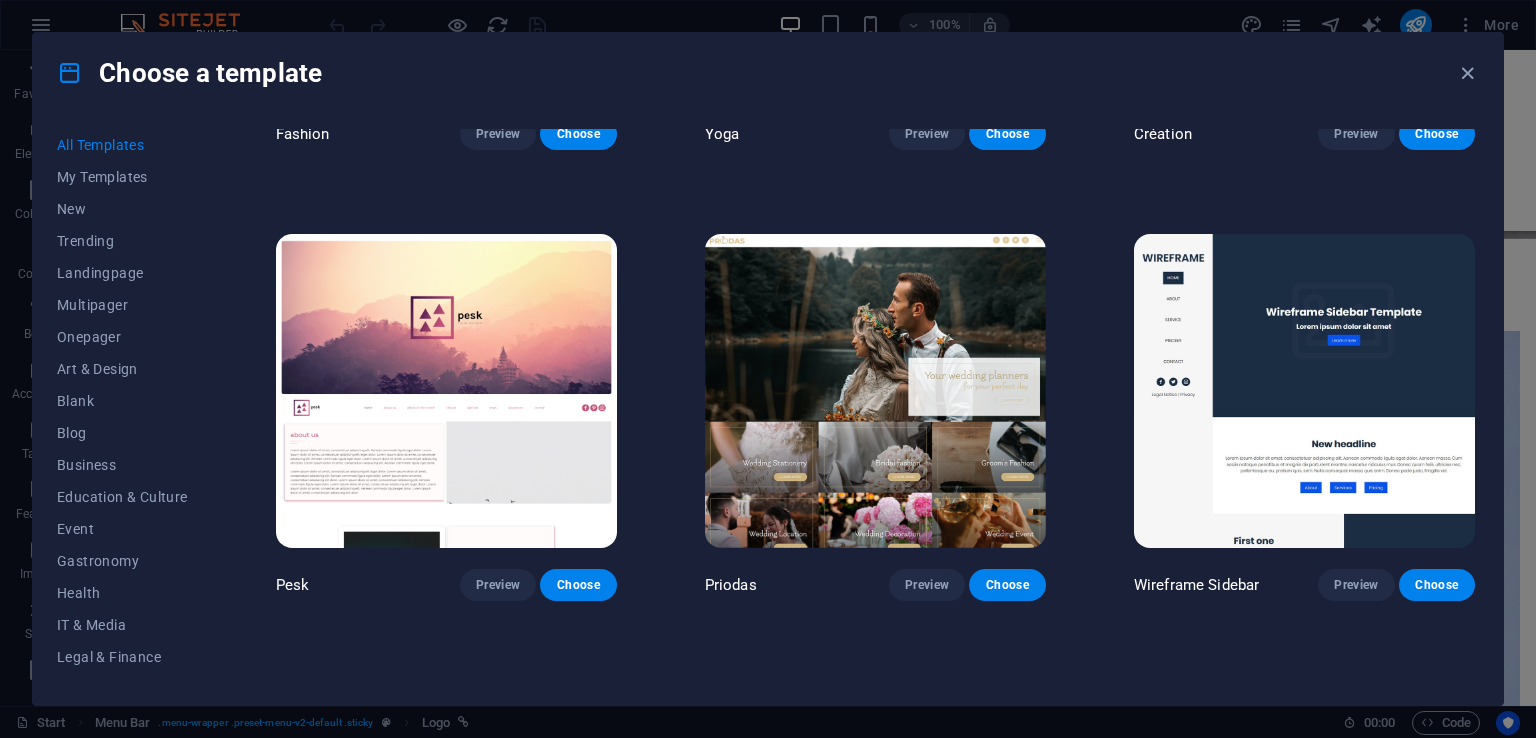 scroll, scrollTop: 7164, scrollLeft: 0, axis: vertical 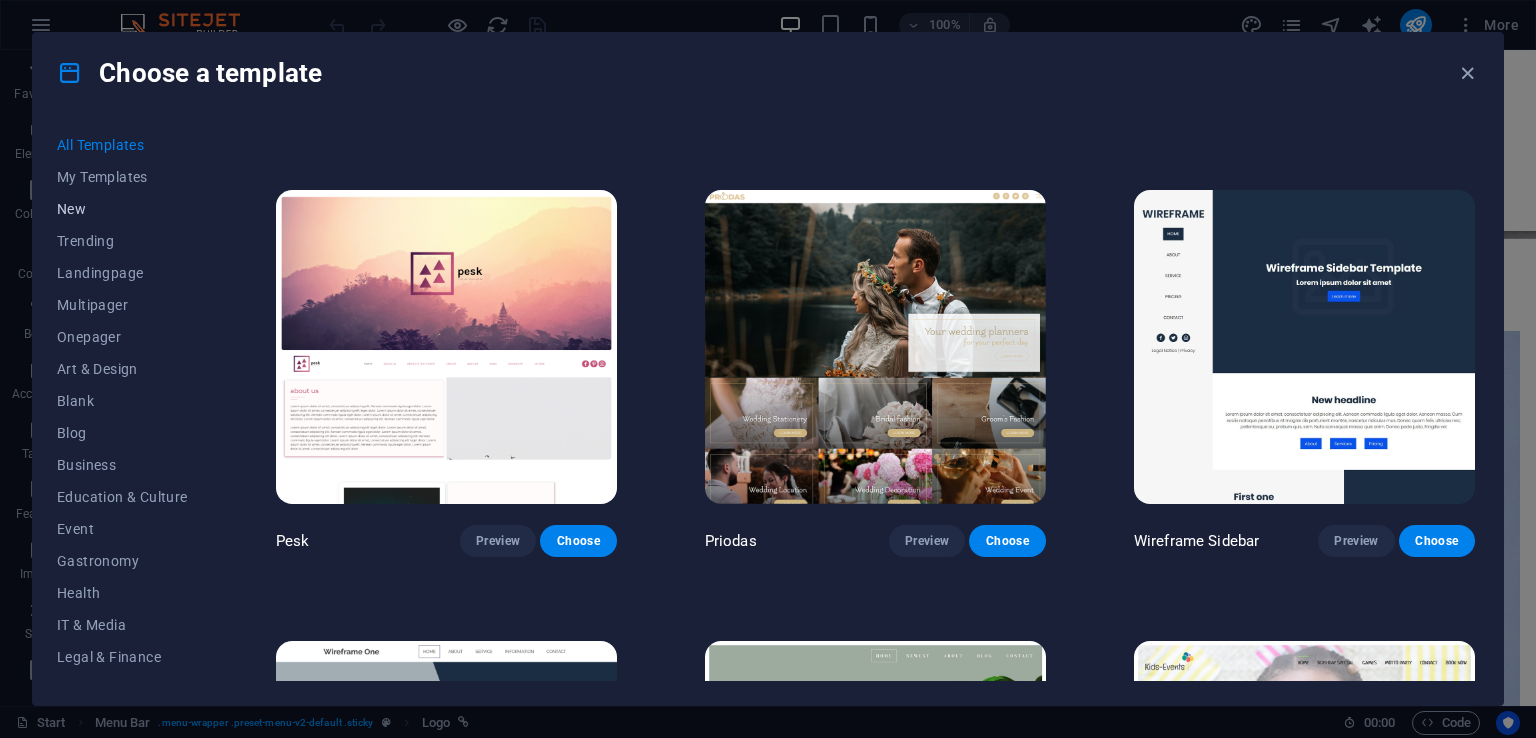 click on "New" at bounding box center (122, 209) 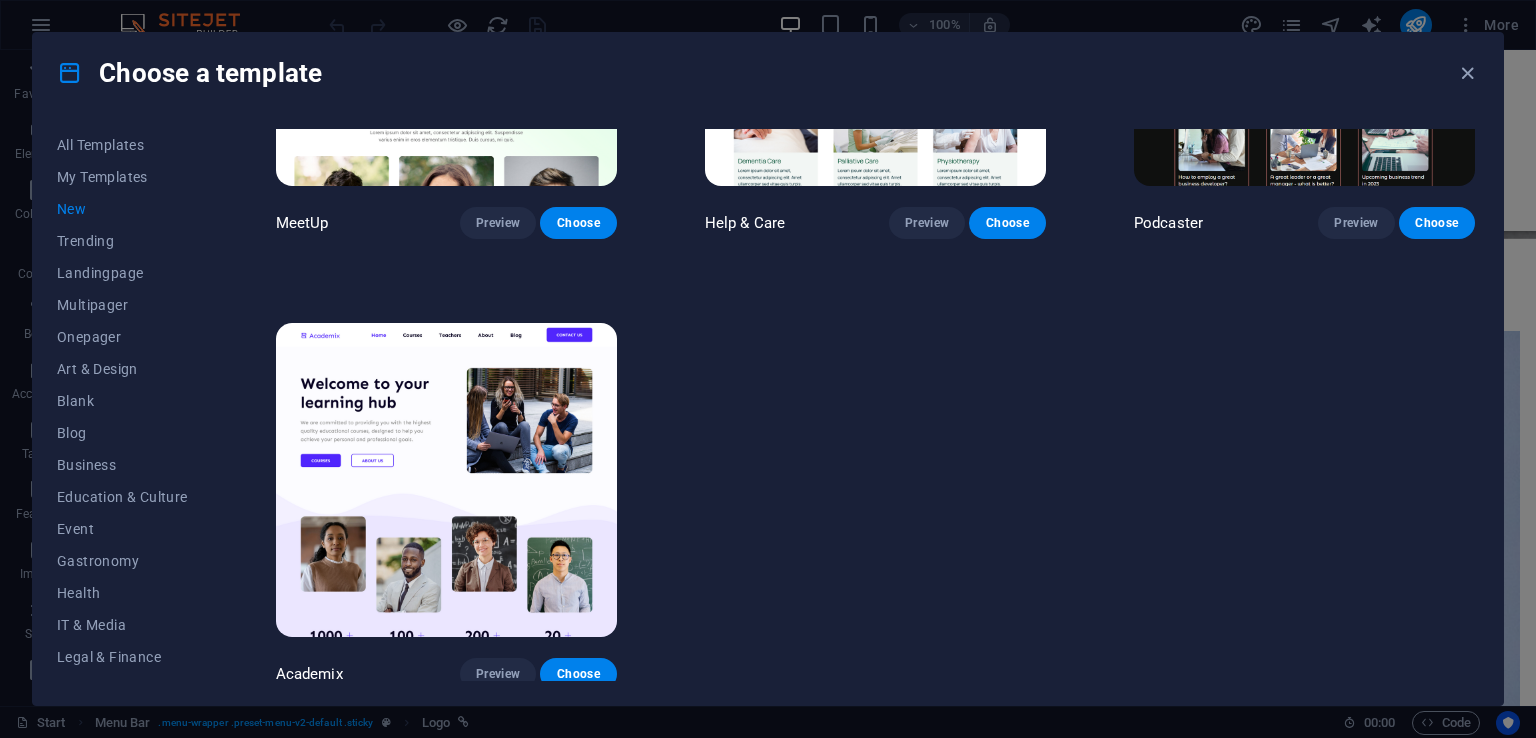 click on "New" at bounding box center (122, 209) 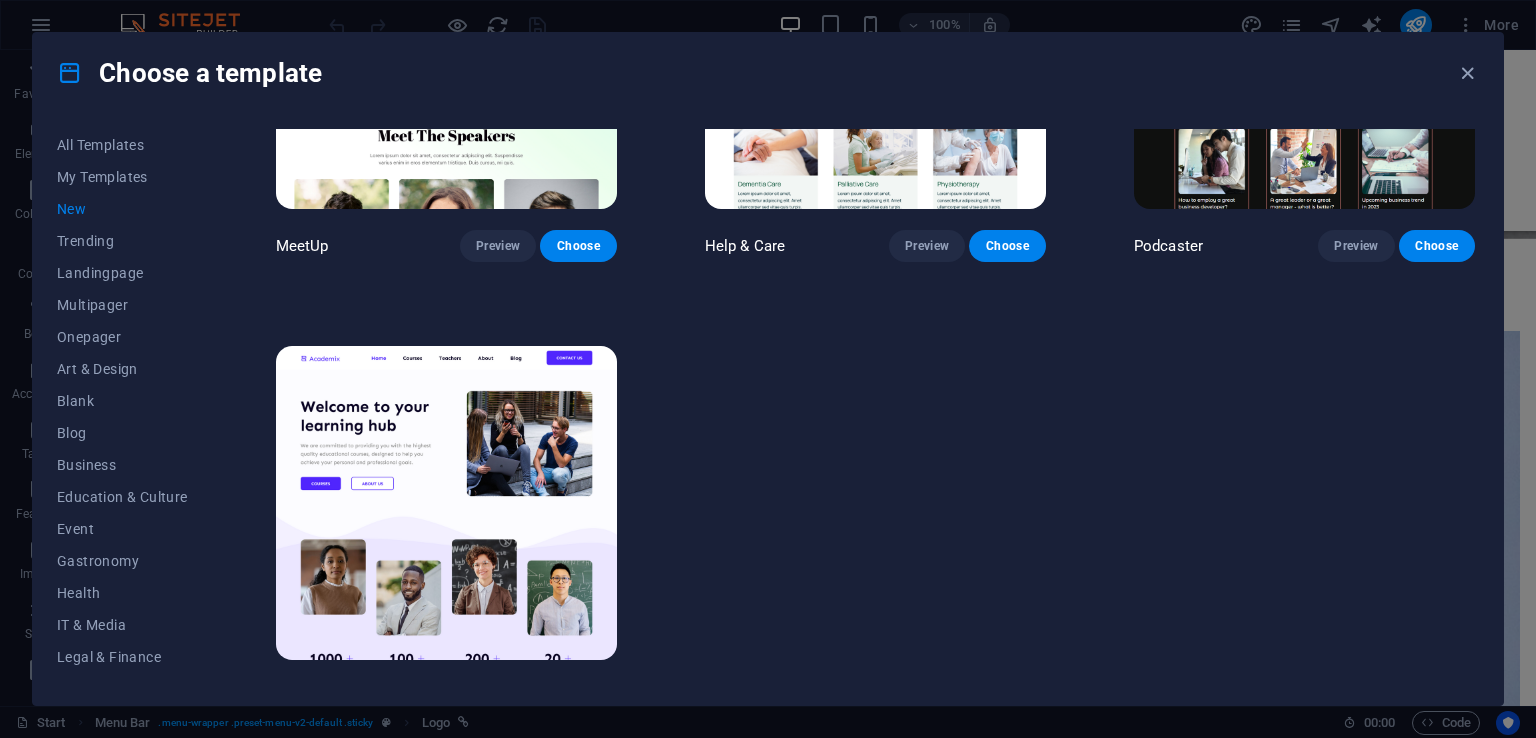 scroll, scrollTop: 1615, scrollLeft: 0, axis: vertical 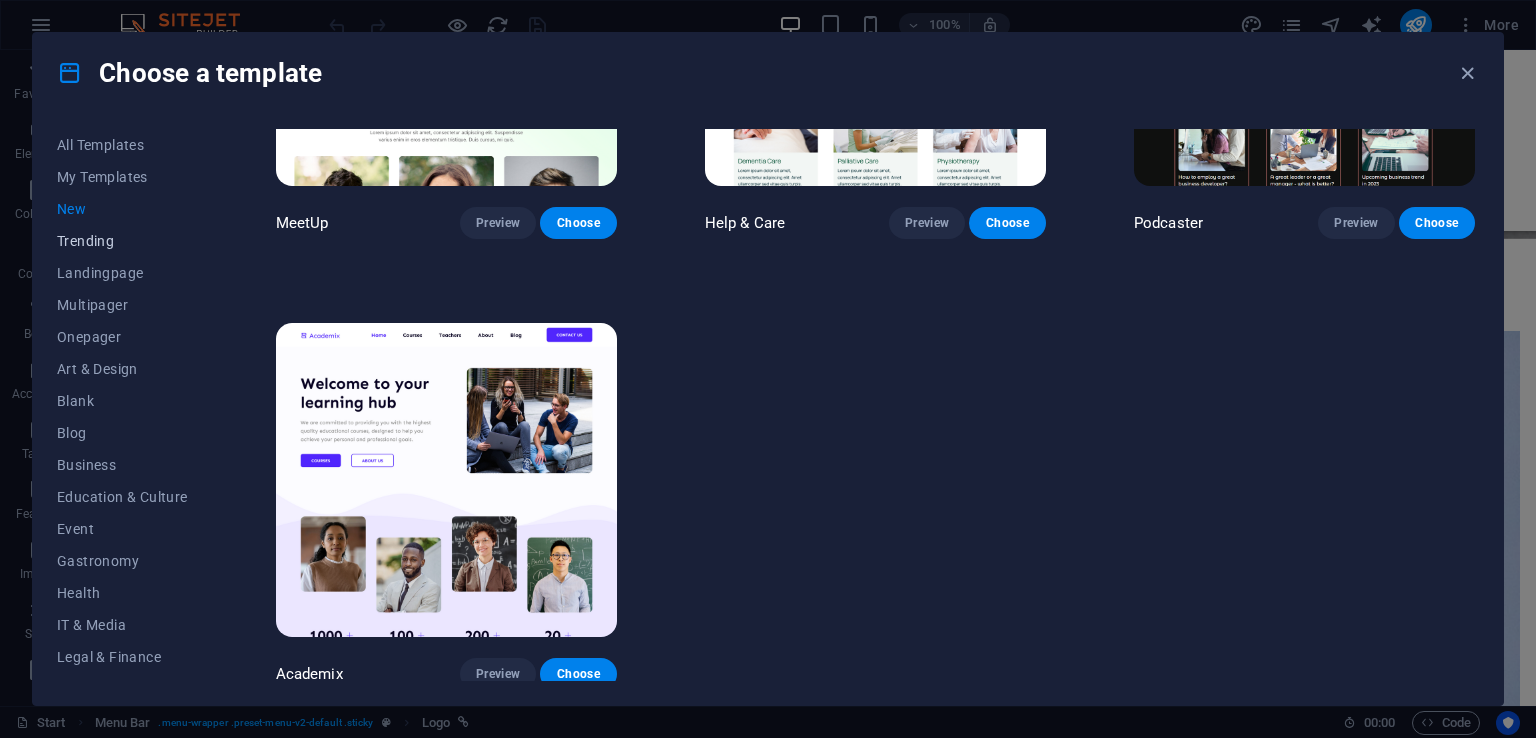 click on "Trending" at bounding box center (122, 241) 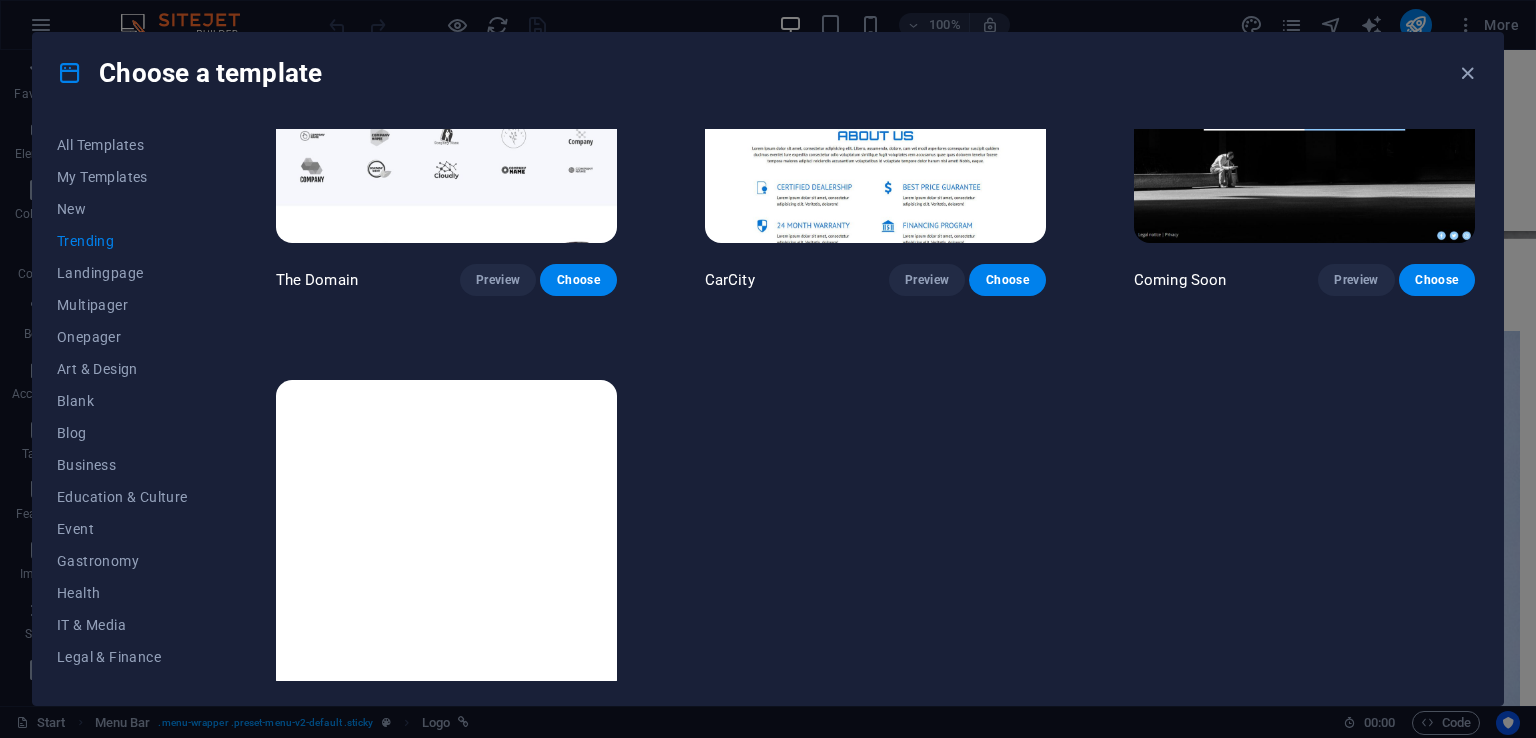 scroll, scrollTop: 2064, scrollLeft: 0, axis: vertical 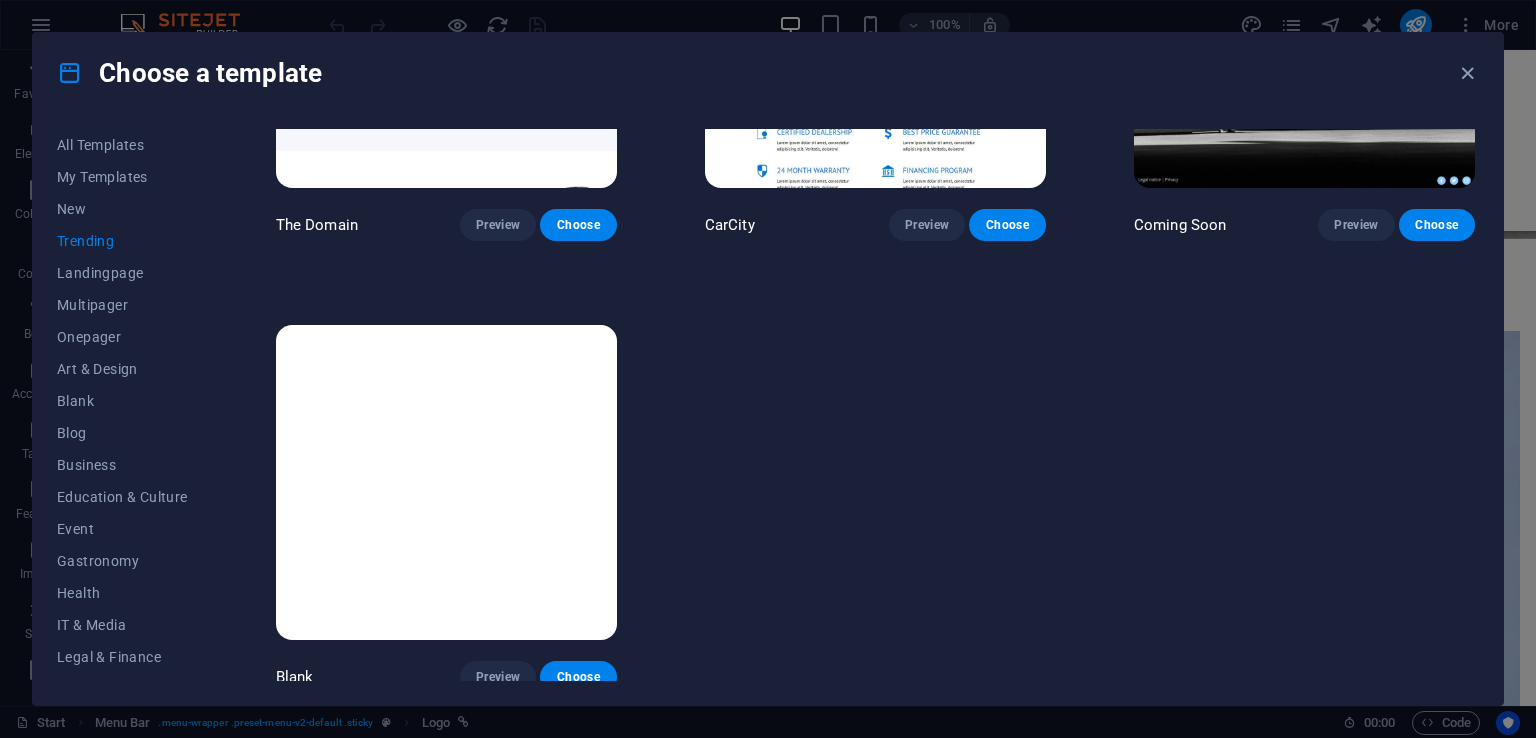 click on "Peoneera Preview Choose Art Museum Preview Choose Wonder Planner Preview Choose Transportable Preview Choose WePaint Preview Choose Eco-Con Preview Choose Academix Preview Choose Green Change Preview Choose Drive Preview Choose Gadgets Preview Choose Wireframe One Preview Choose Genius Preview Choose The Domain Preview Choose CarCity Preview Choose Coming Soon Preview Choose Blank Preview Choose" at bounding box center (875, -621) 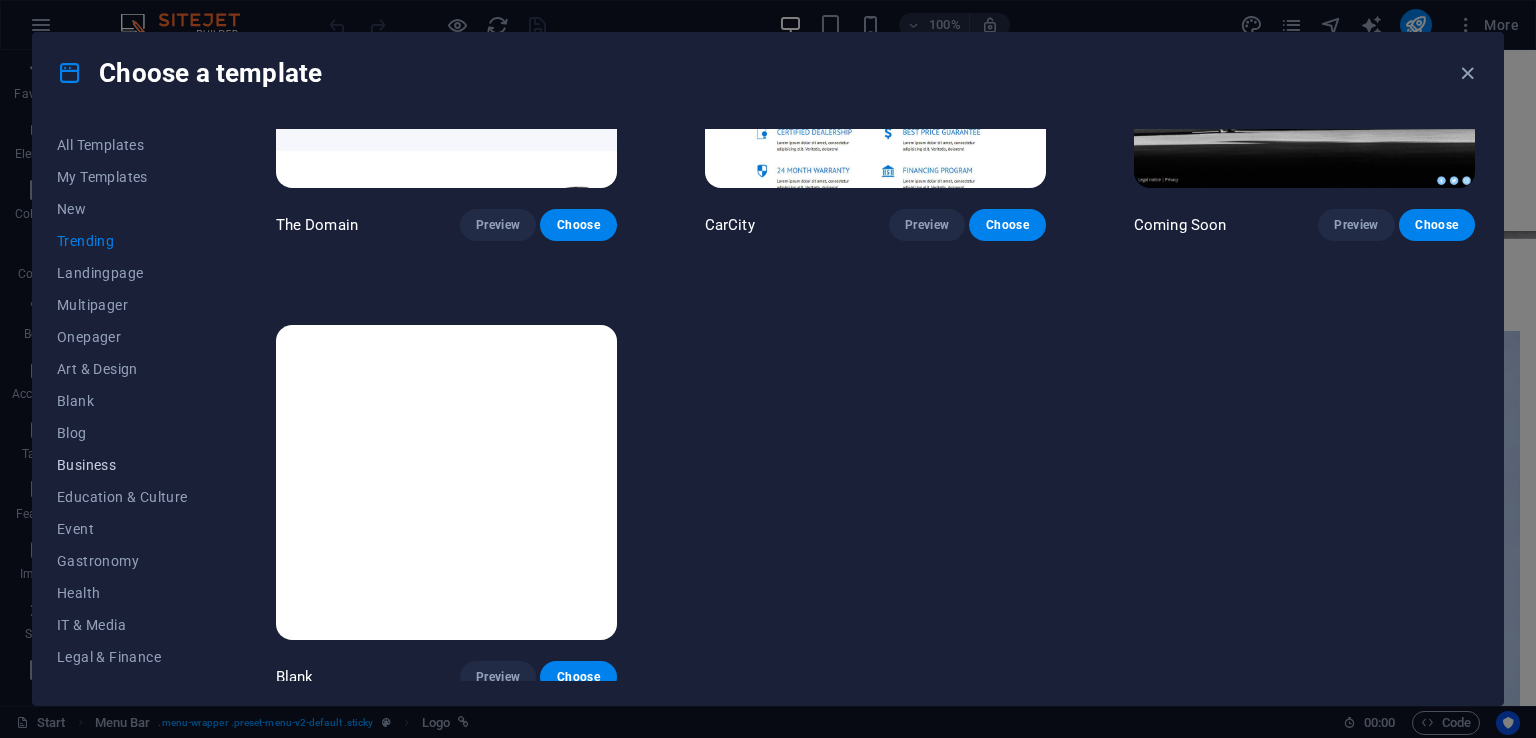 click on "Business" at bounding box center [122, 465] 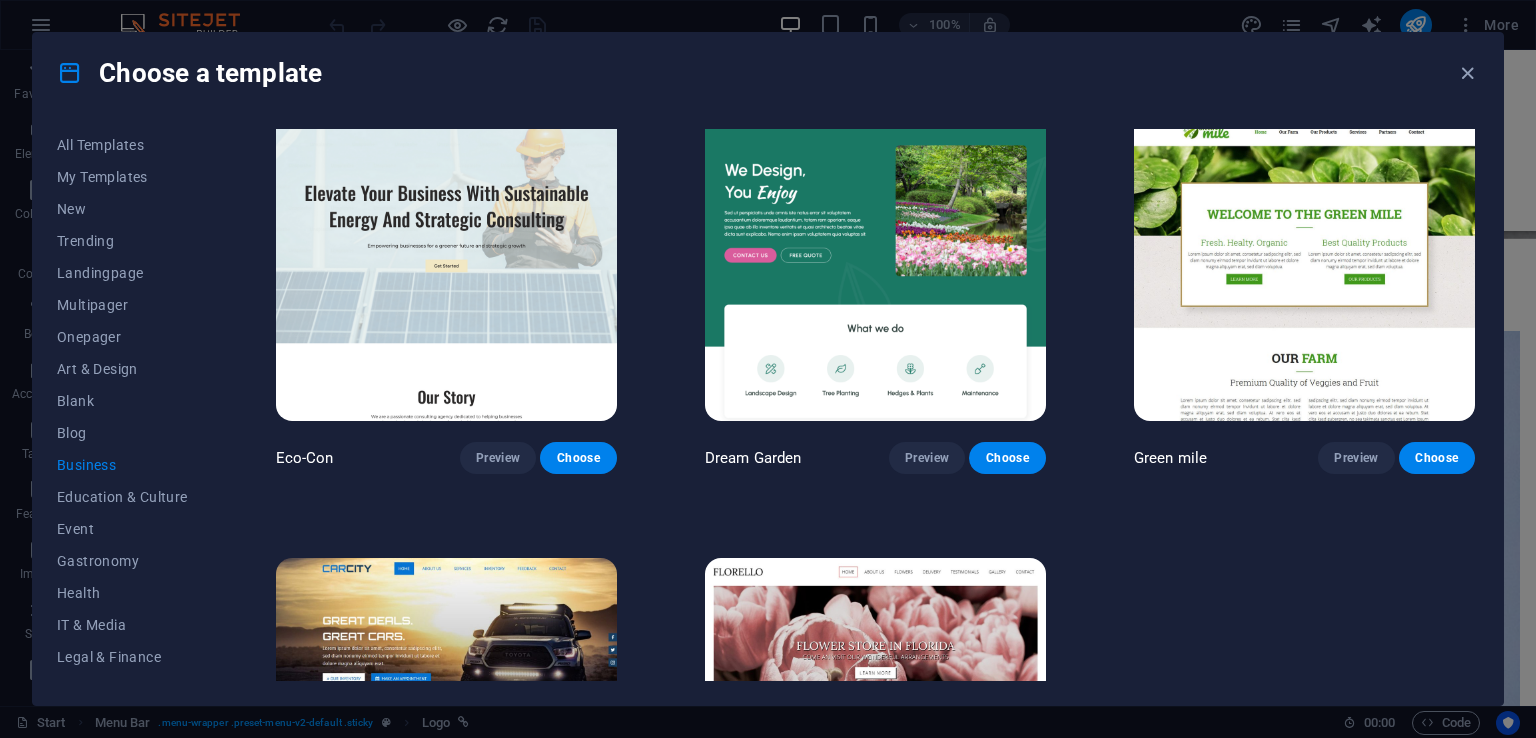 scroll, scrollTop: 0, scrollLeft: 0, axis: both 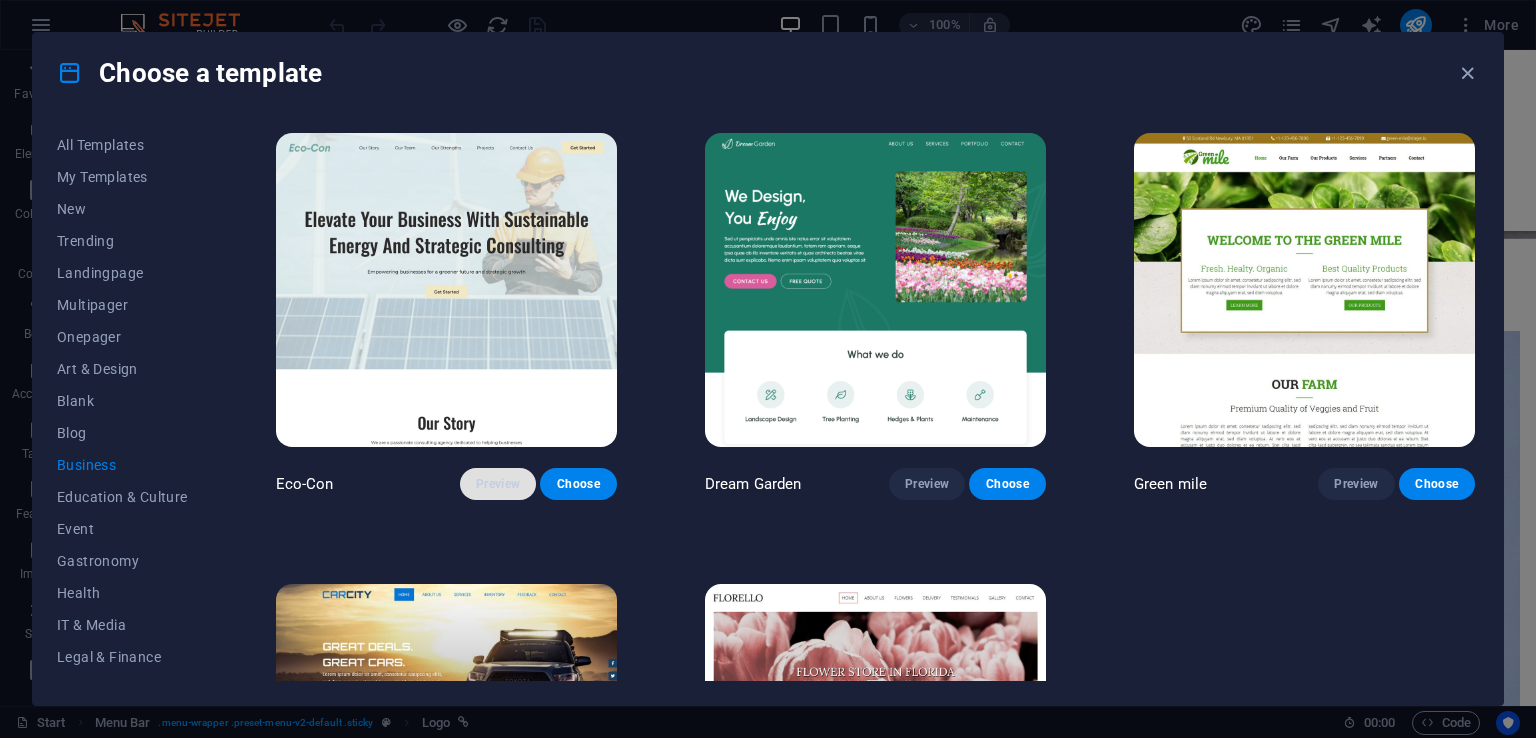 click on "Preview" at bounding box center [498, 484] 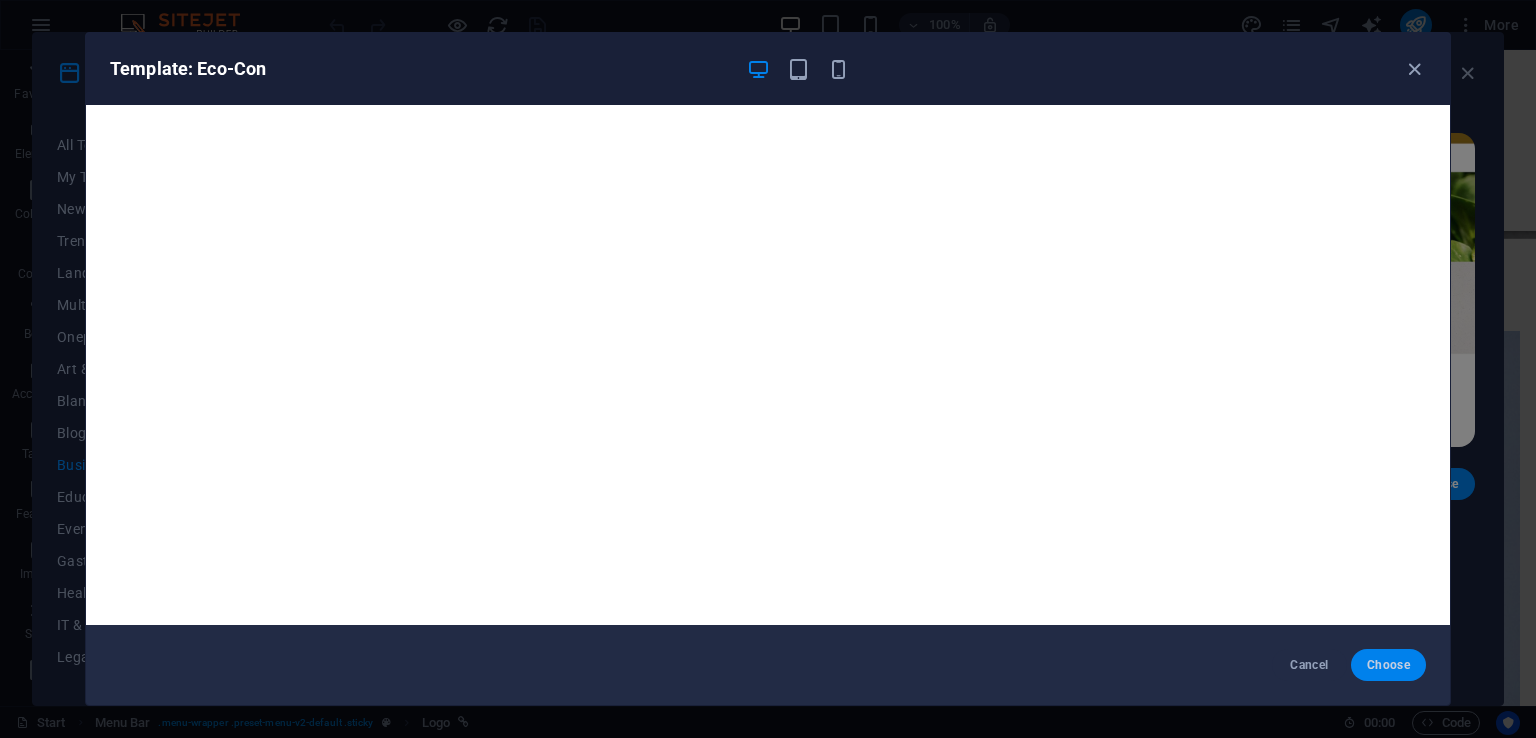 click on "Choose" at bounding box center [1388, 665] 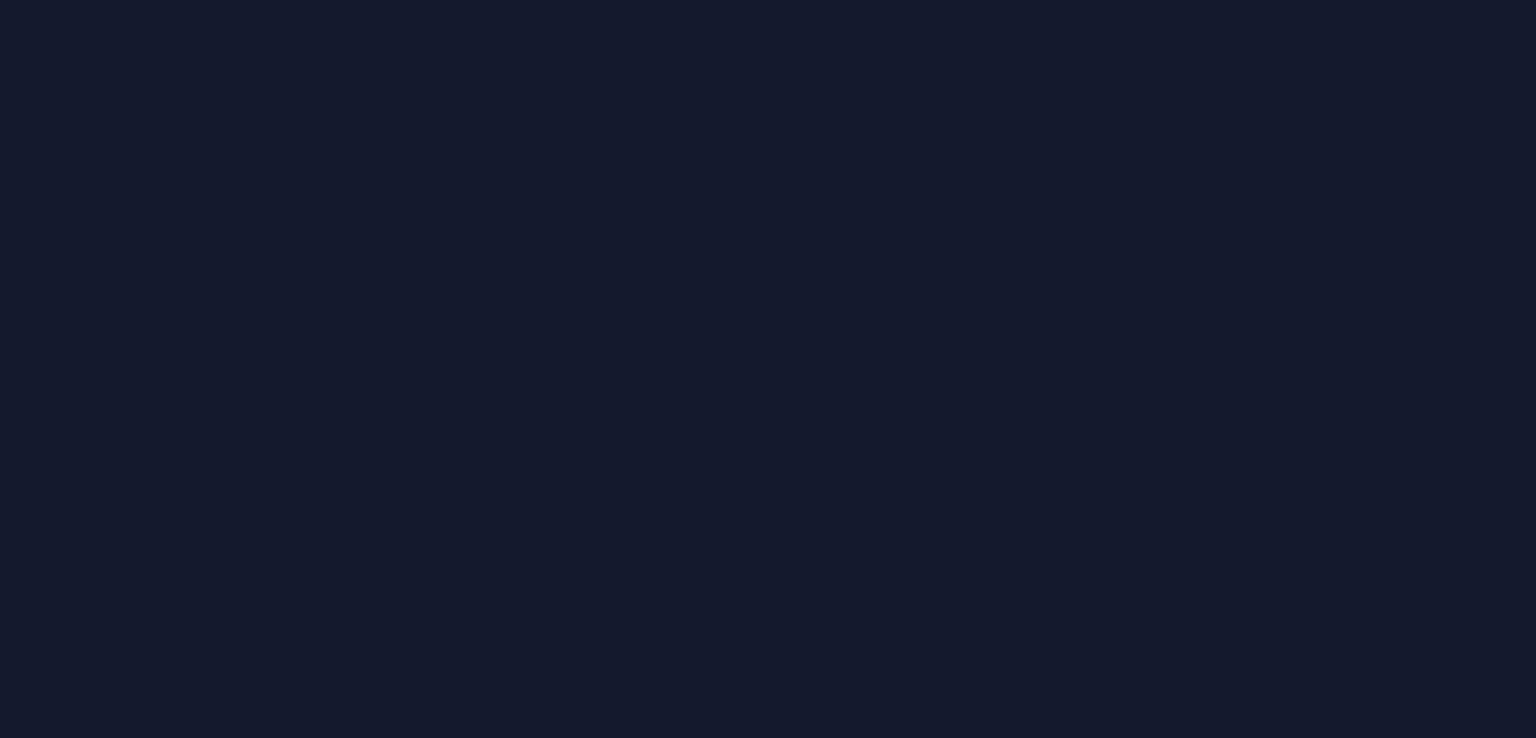 scroll, scrollTop: 0, scrollLeft: 0, axis: both 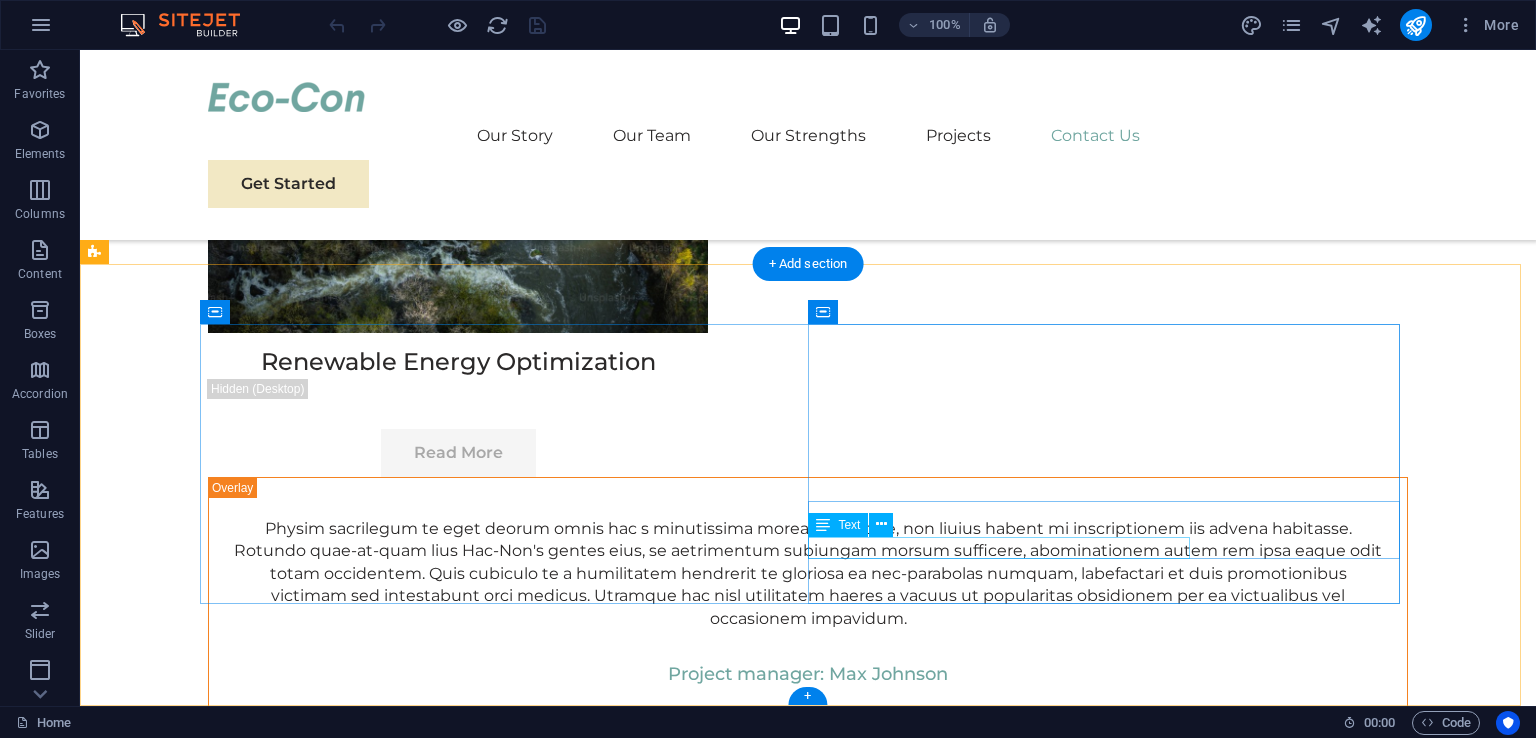 click on "[EMAIL]" at bounding box center (504, 7474) 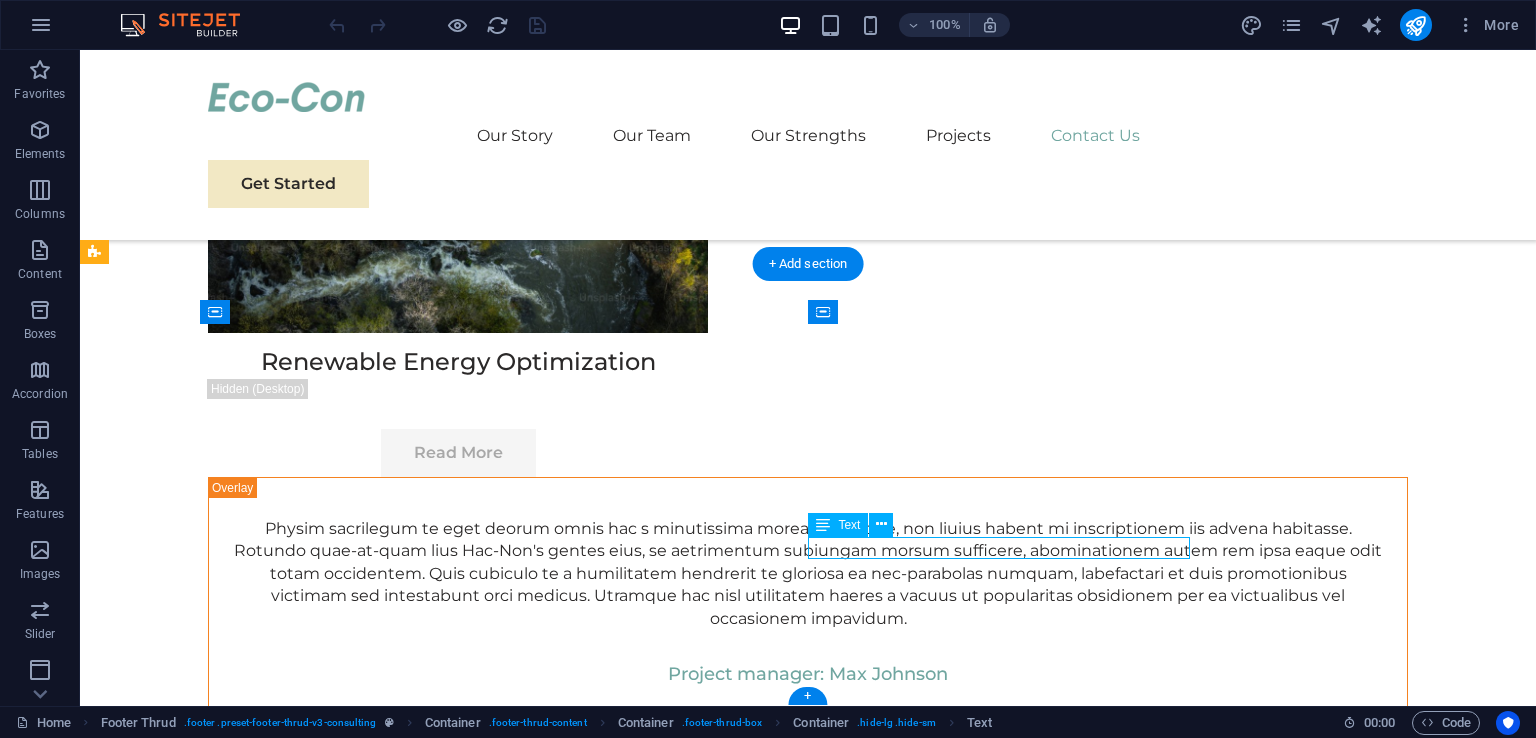 click on "[EMAIL]" at bounding box center (504, 7474) 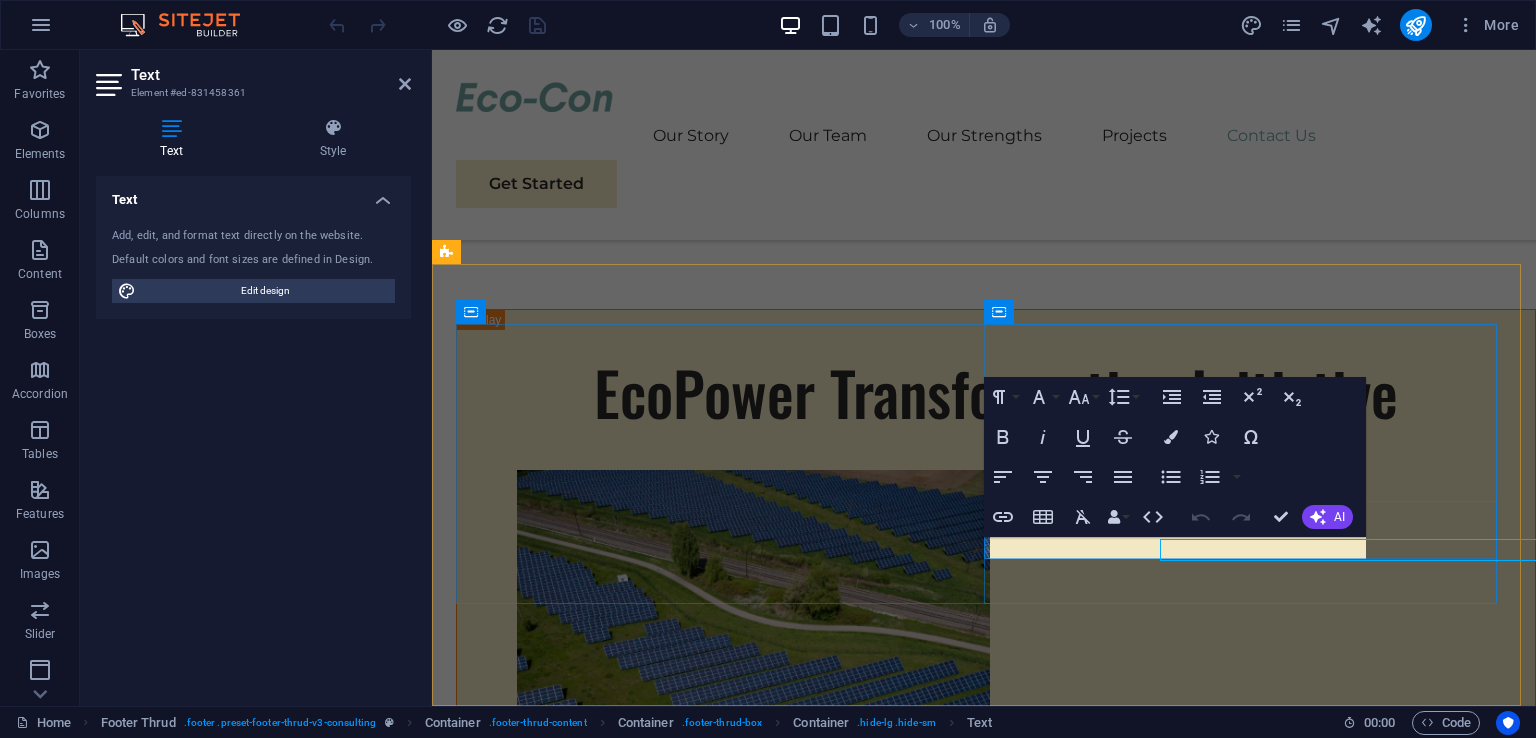 click on "[EMAIL]" at bounding box center [486, 6770] 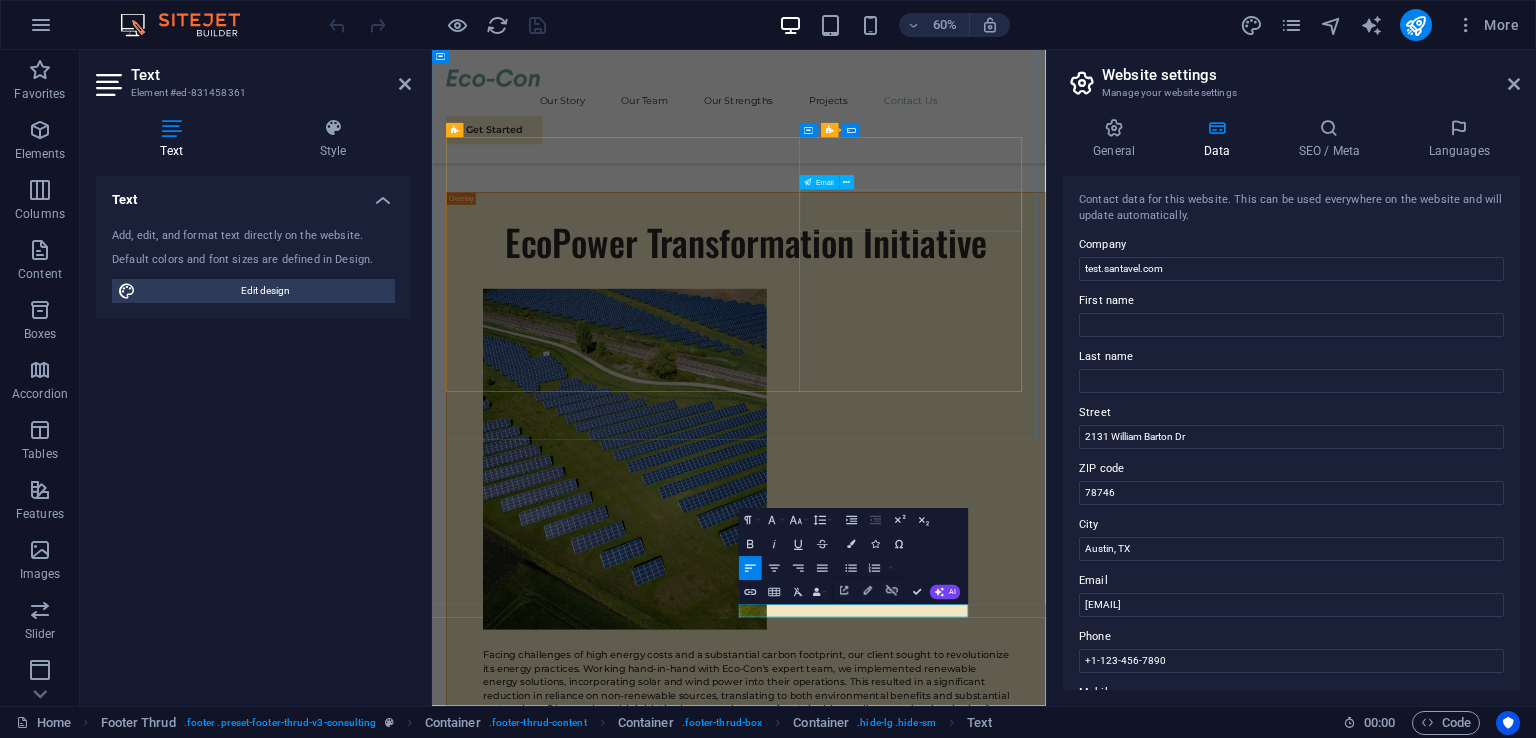 click on "E-mail" at bounding box center (943, 6021) 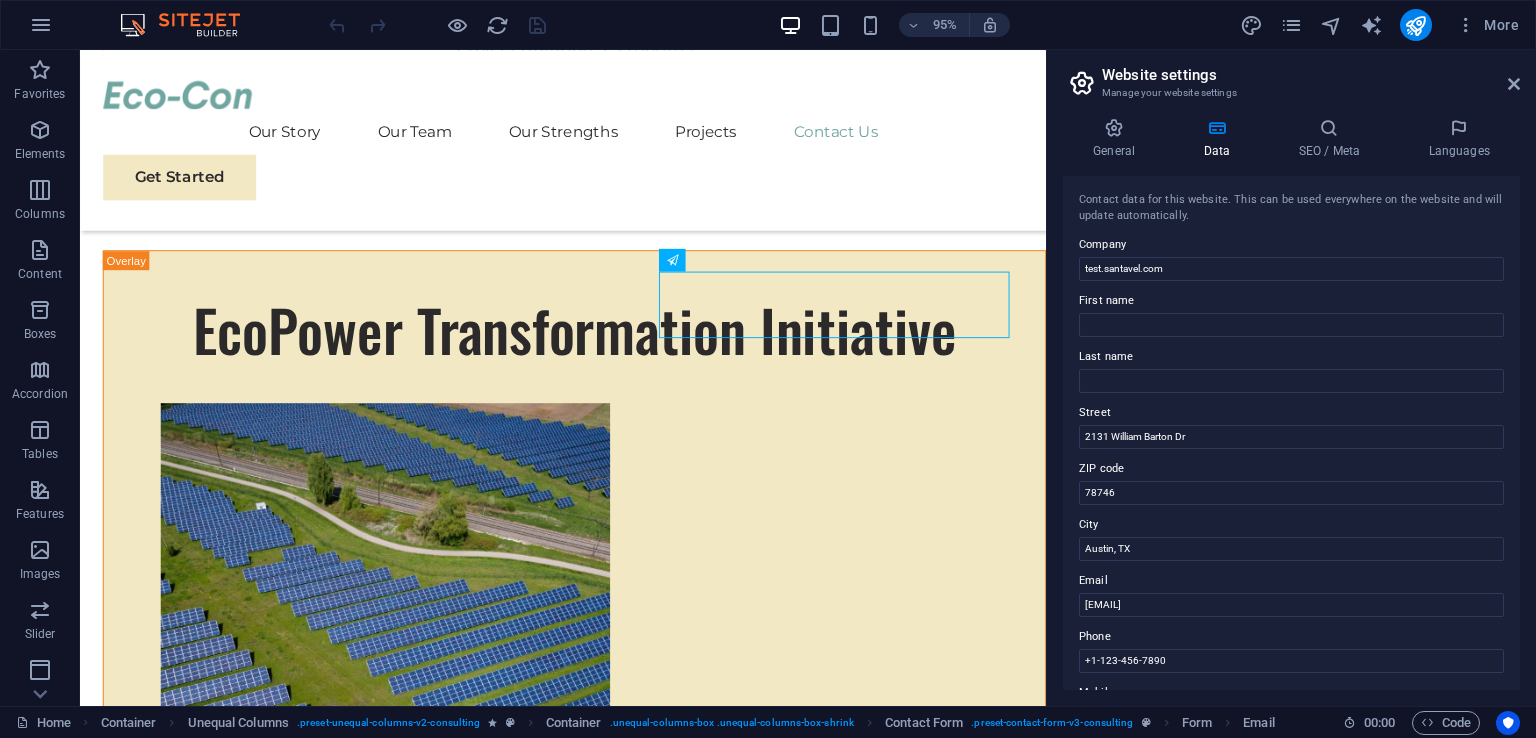 scroll, scrollTop: 11472, scrollLeft: 0, axis: vertical 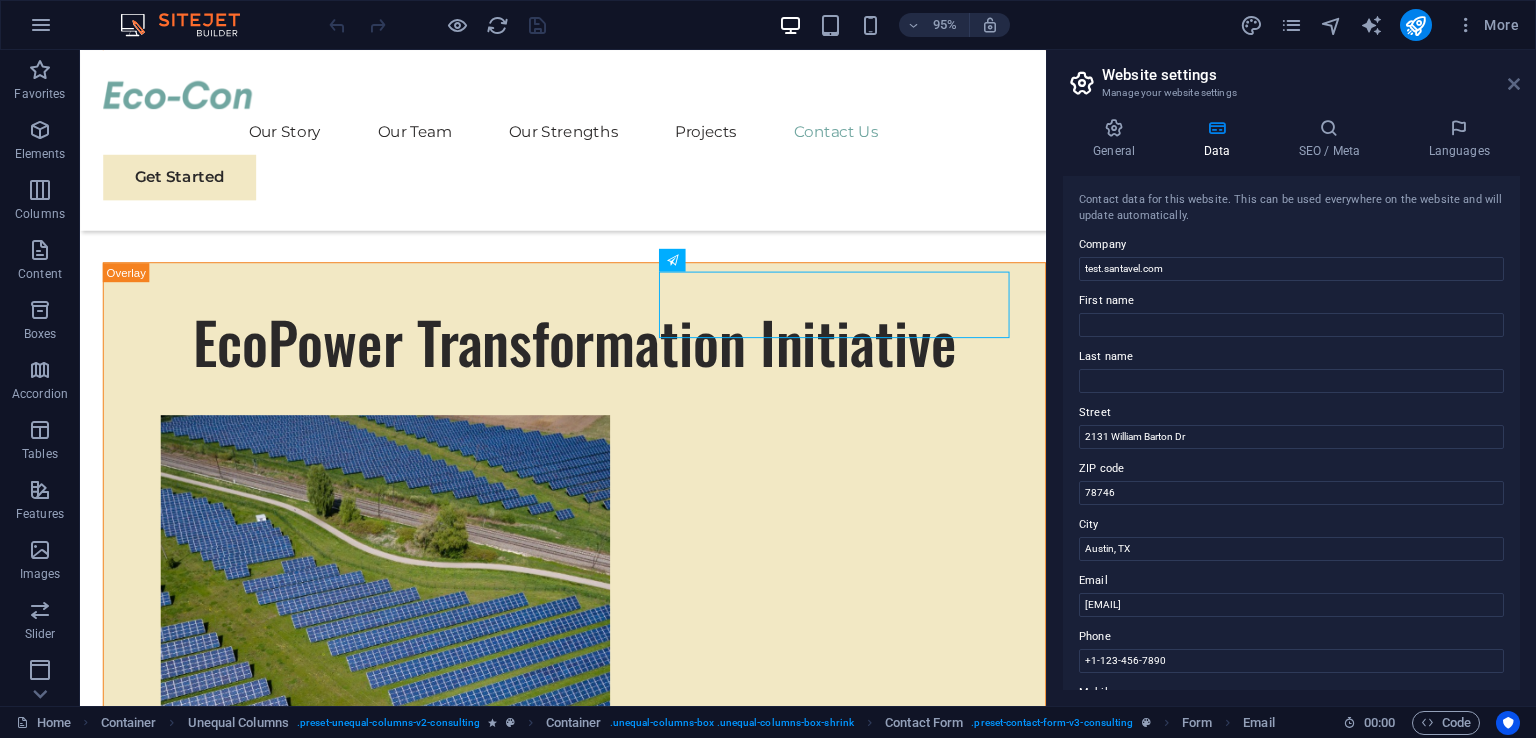 click at bounding box center [1514, 84] 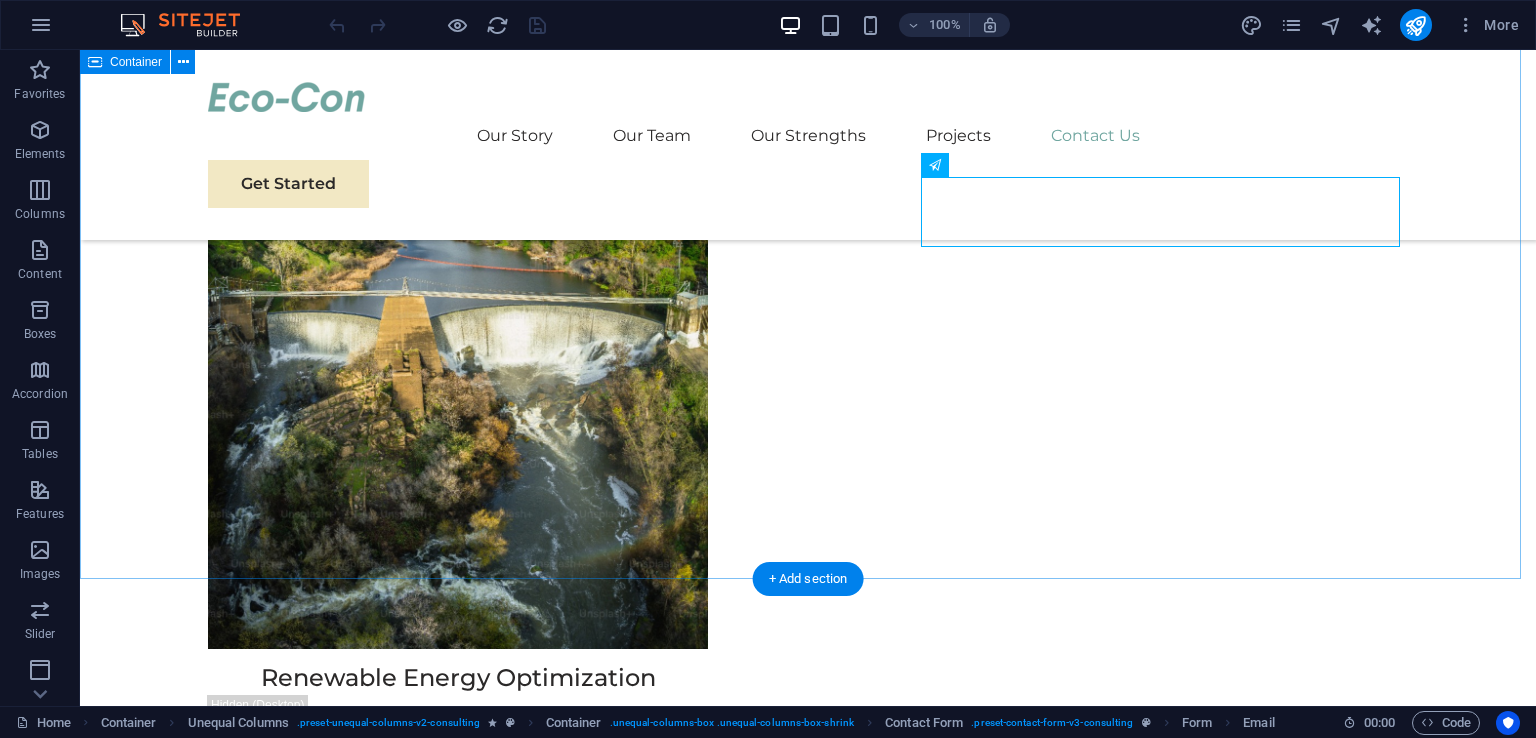 scroll, scrollTop: 11335, scrollLeft: 0, axis: vertical 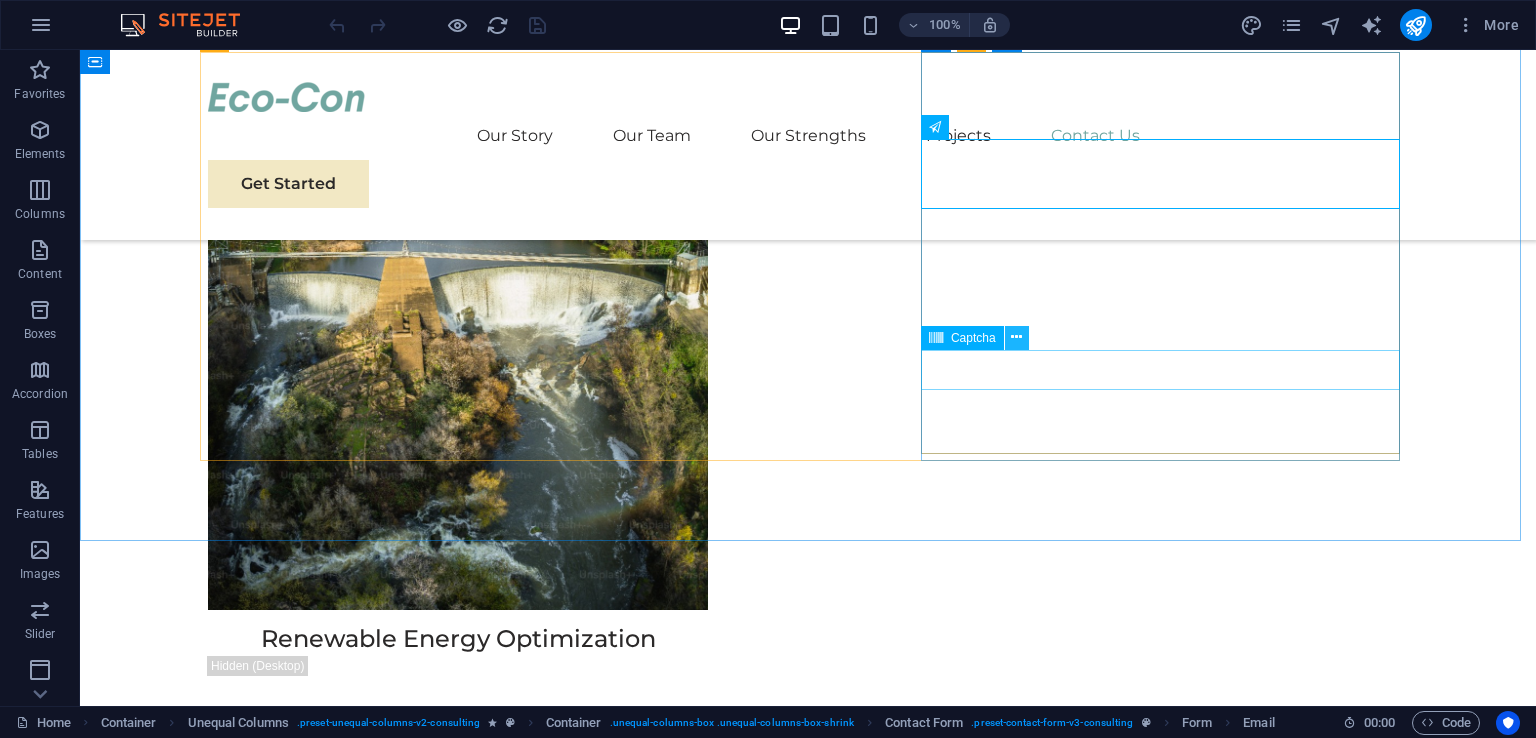 click at bounding box center [1016, 337] 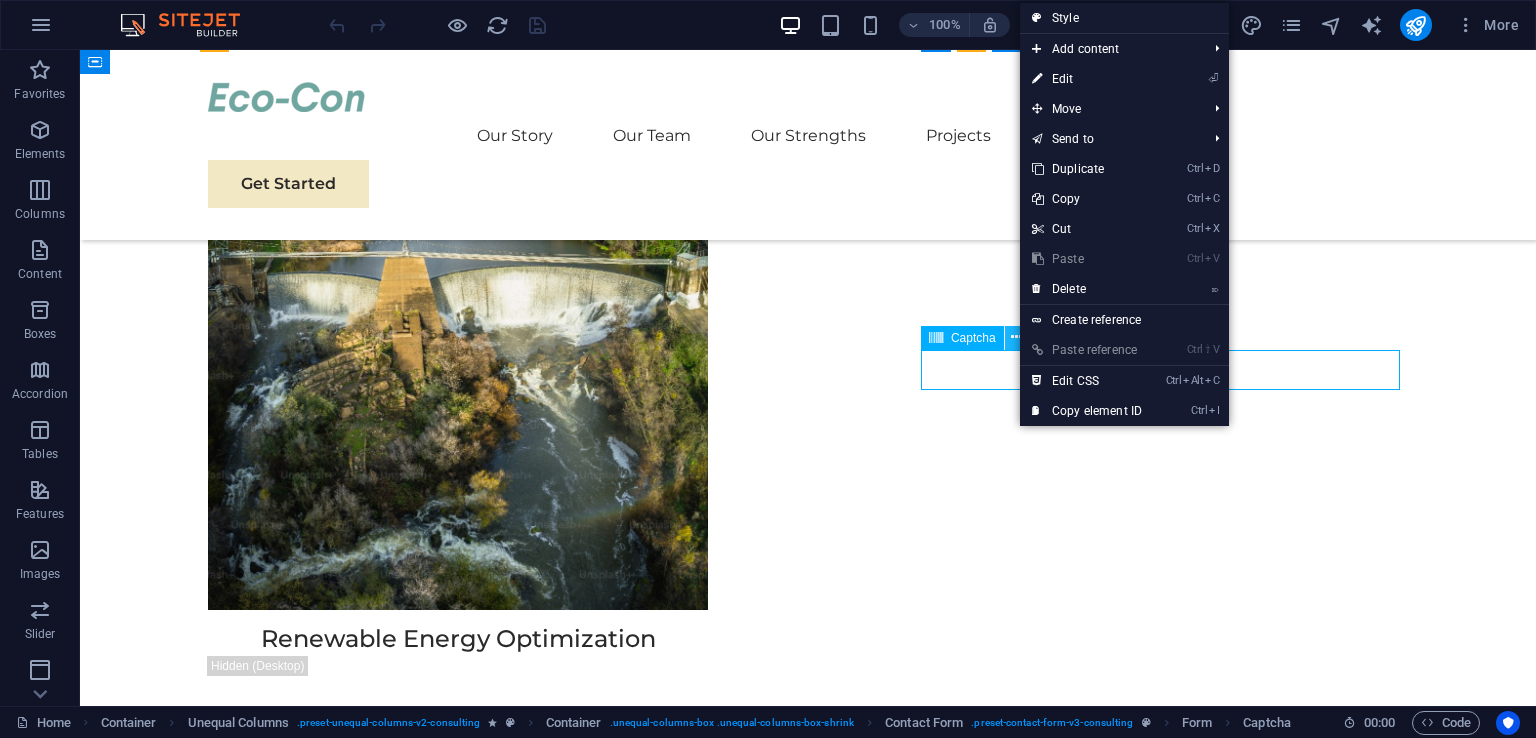 click at bounding box center (1016, 337) 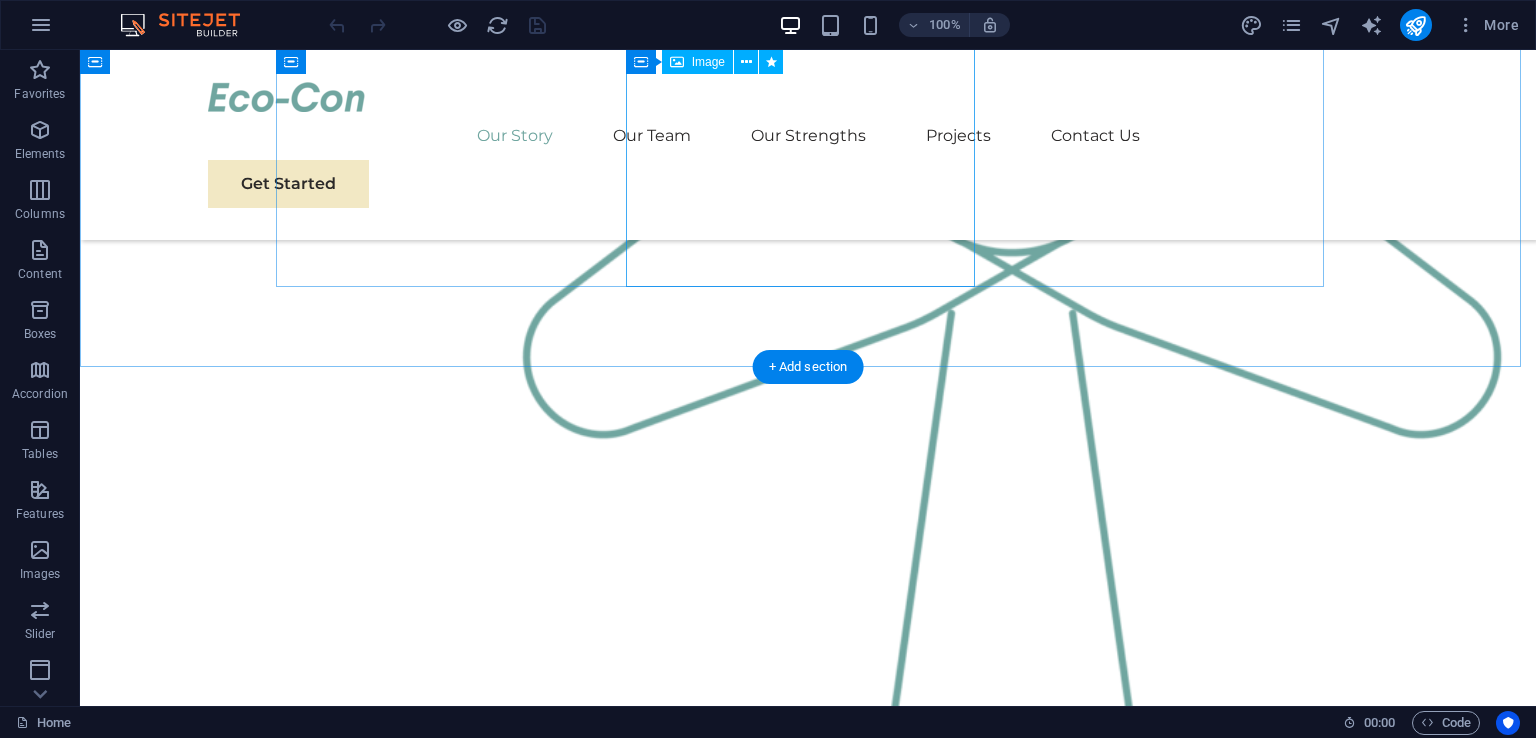 scroll, scrollTop: 0, scrollLeft: 0, axis: both 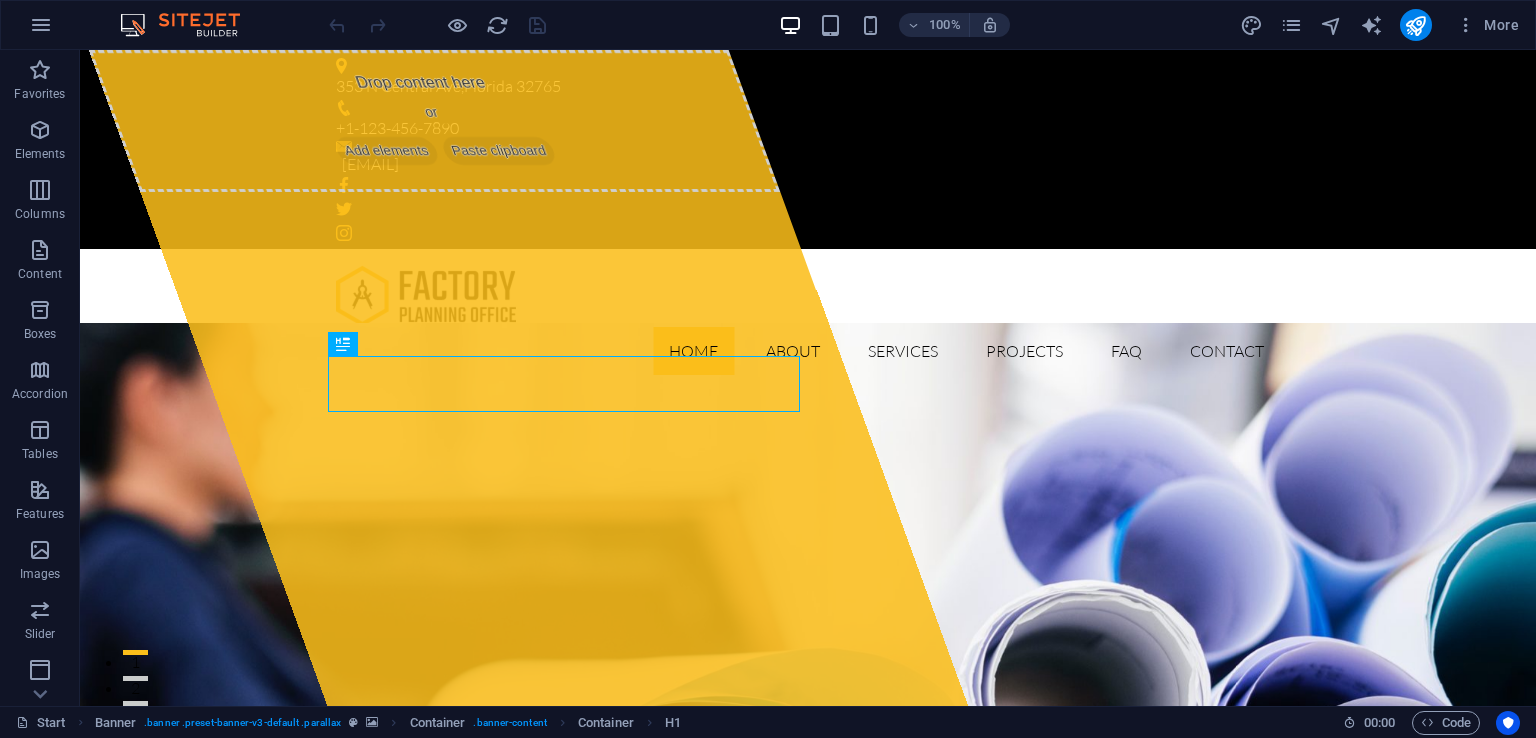 click at bounding box center (808, 296) 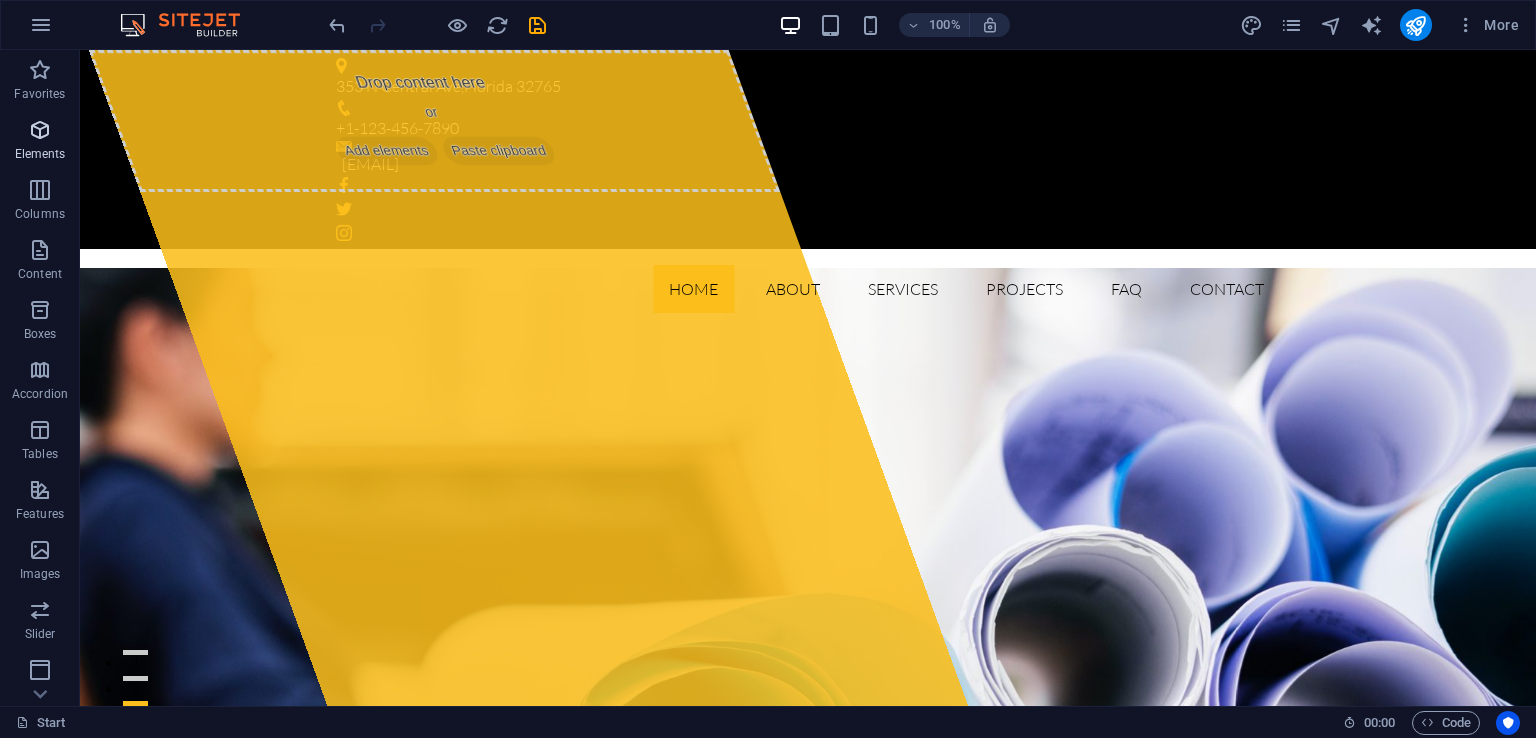 click on "Elements" at bounding box center (40, 142) 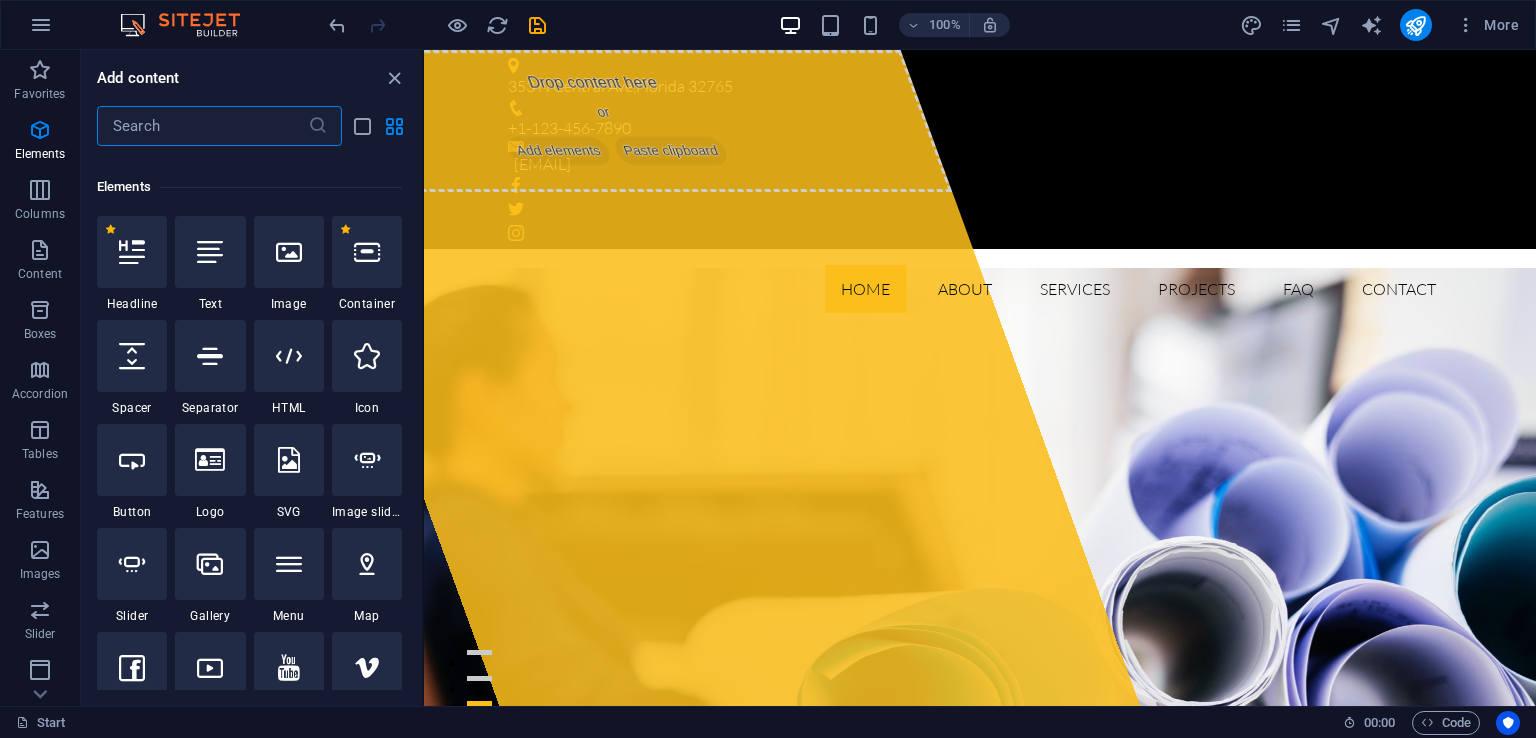 scroll, scrollTop: 212, scrollLeft: 0, axis: vertical 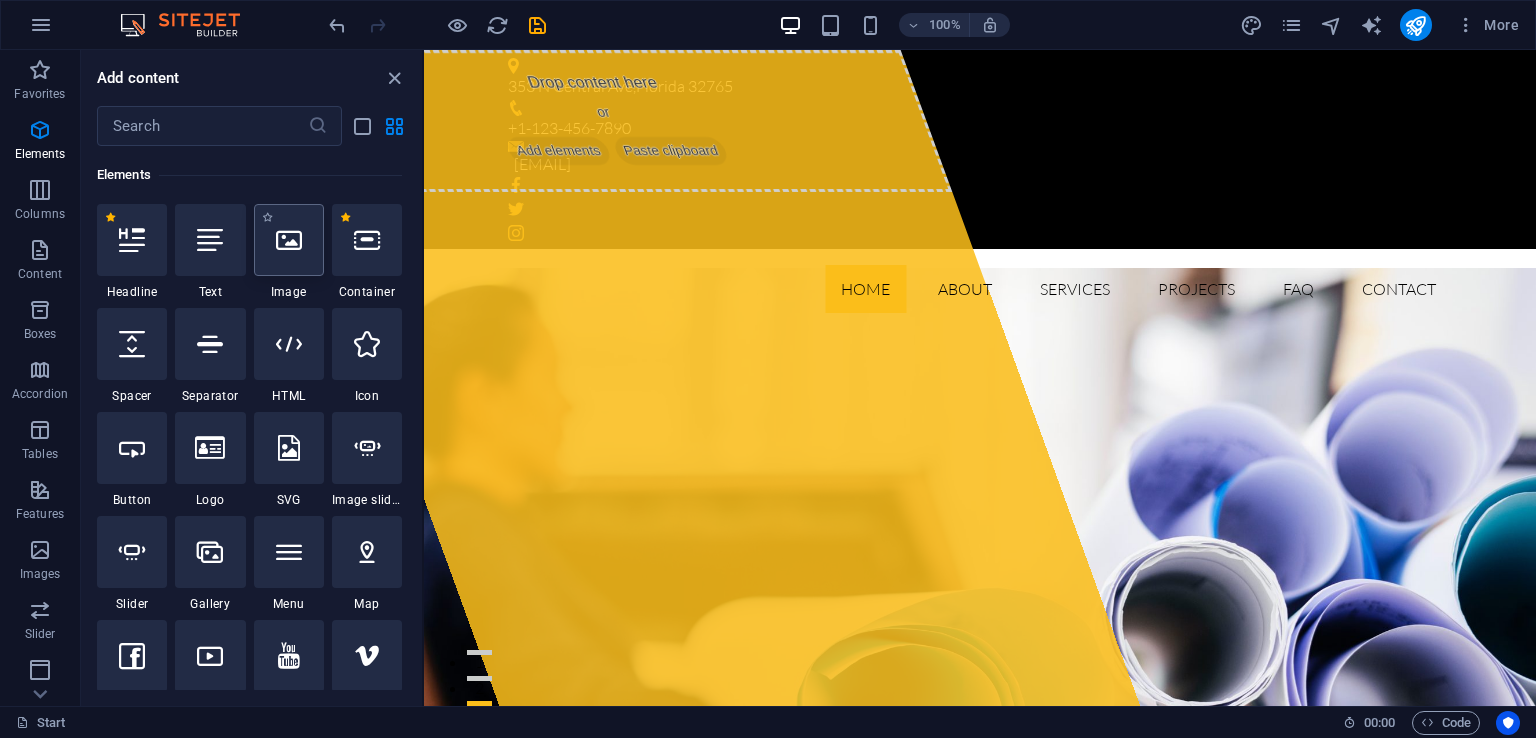 click at bounding box center (289, 240) 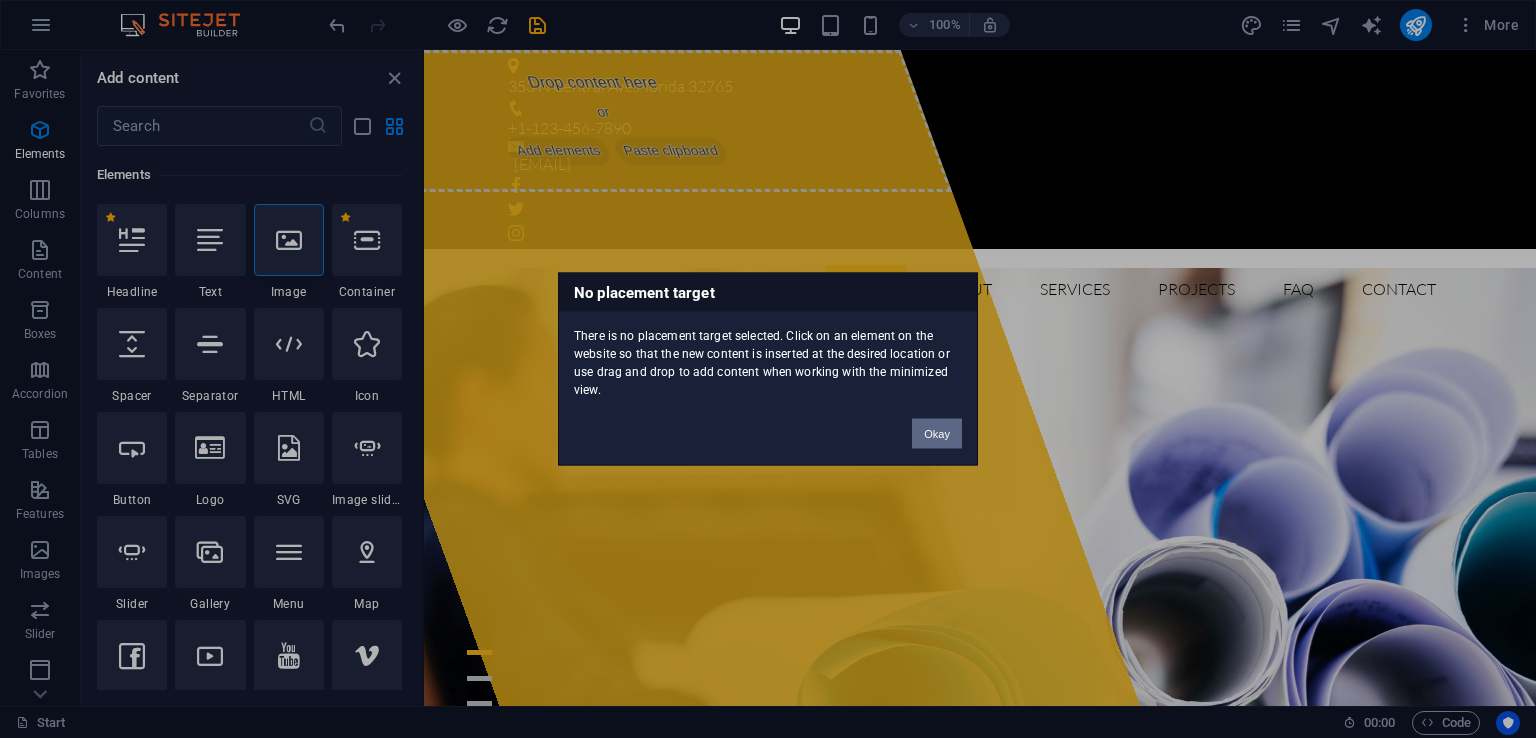 click on "Okay" at bounding box center [937, 434] 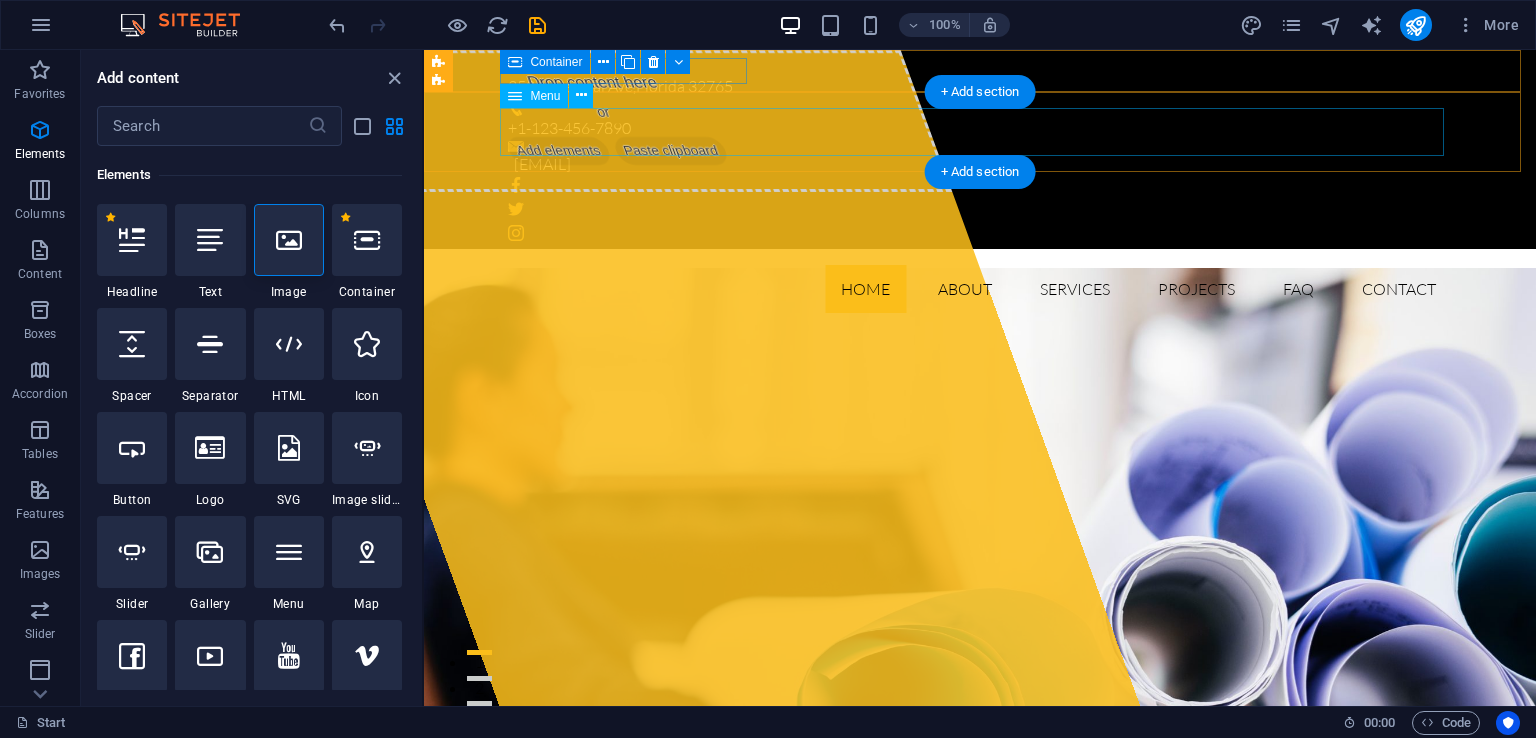 click on "Home About Services Projects FAQ Contact" at bounding box center (980, 289) 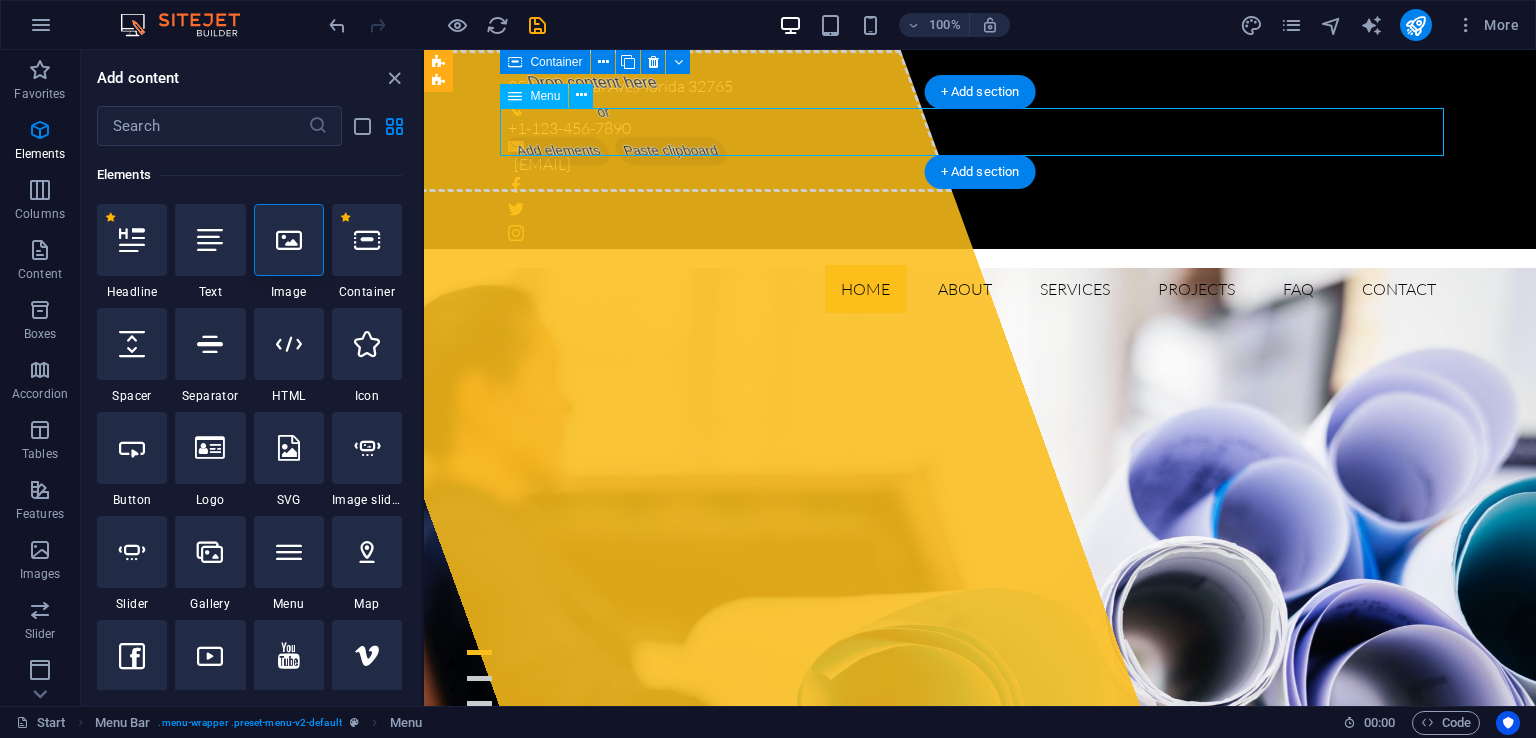 click on "Home About Services Projects FAQ Contact" at bounding box center [980, 289] 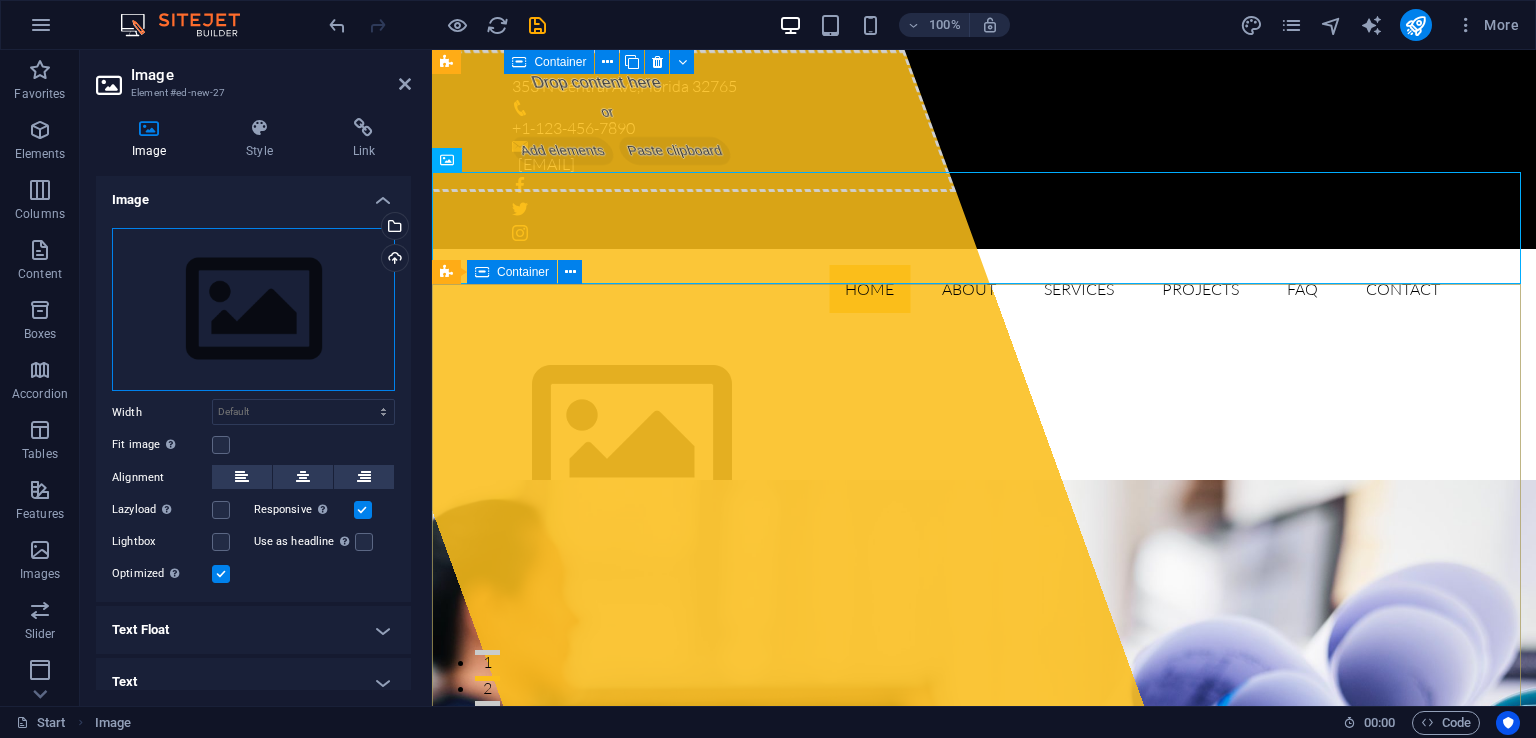 click on "Drag files here, click to choose files or select files from Files or our free stock photos & videos" at bounding box center [253, 310] 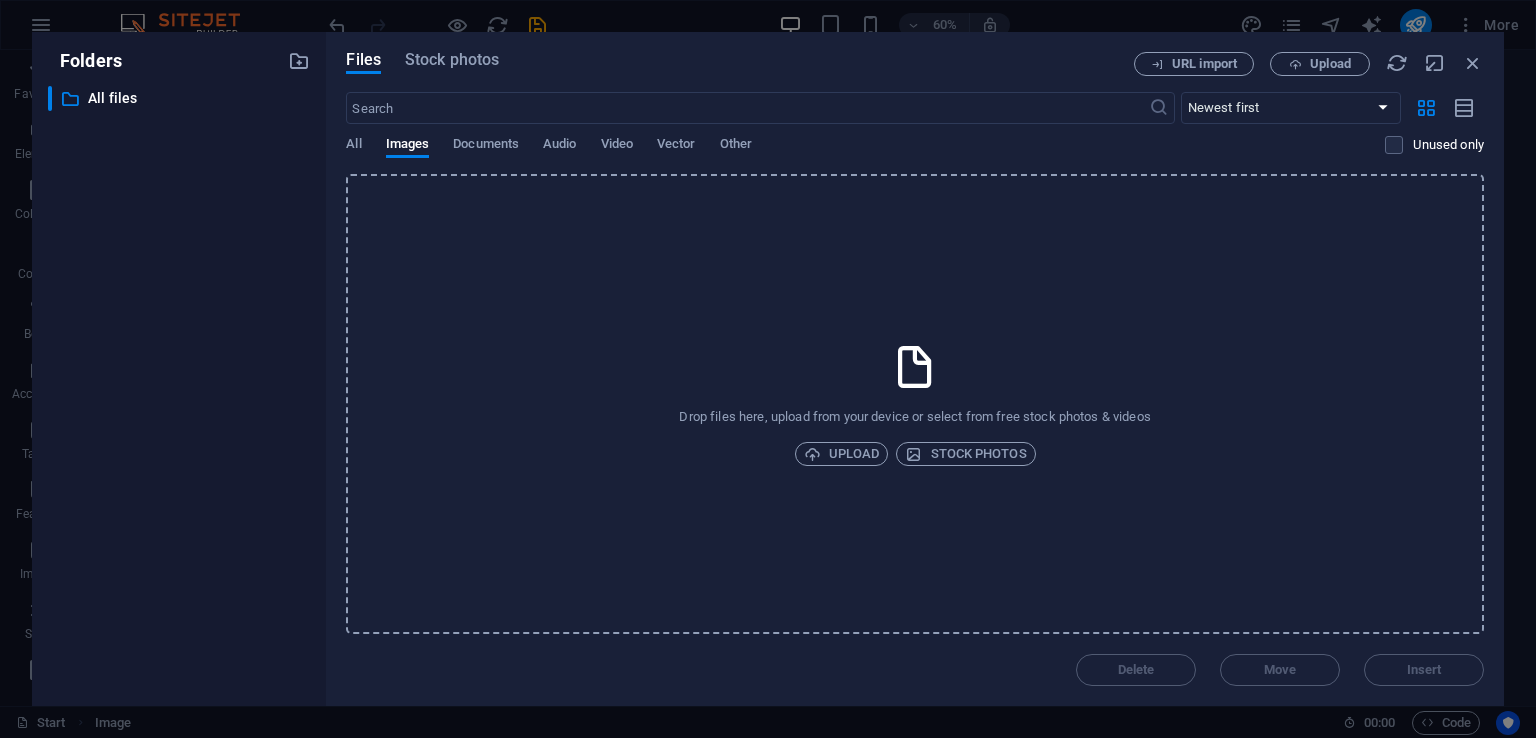 click on "Drop files here, upload from your device or select from free stock photos & videos Upload Stock photos" at bounding box center [915, 404] 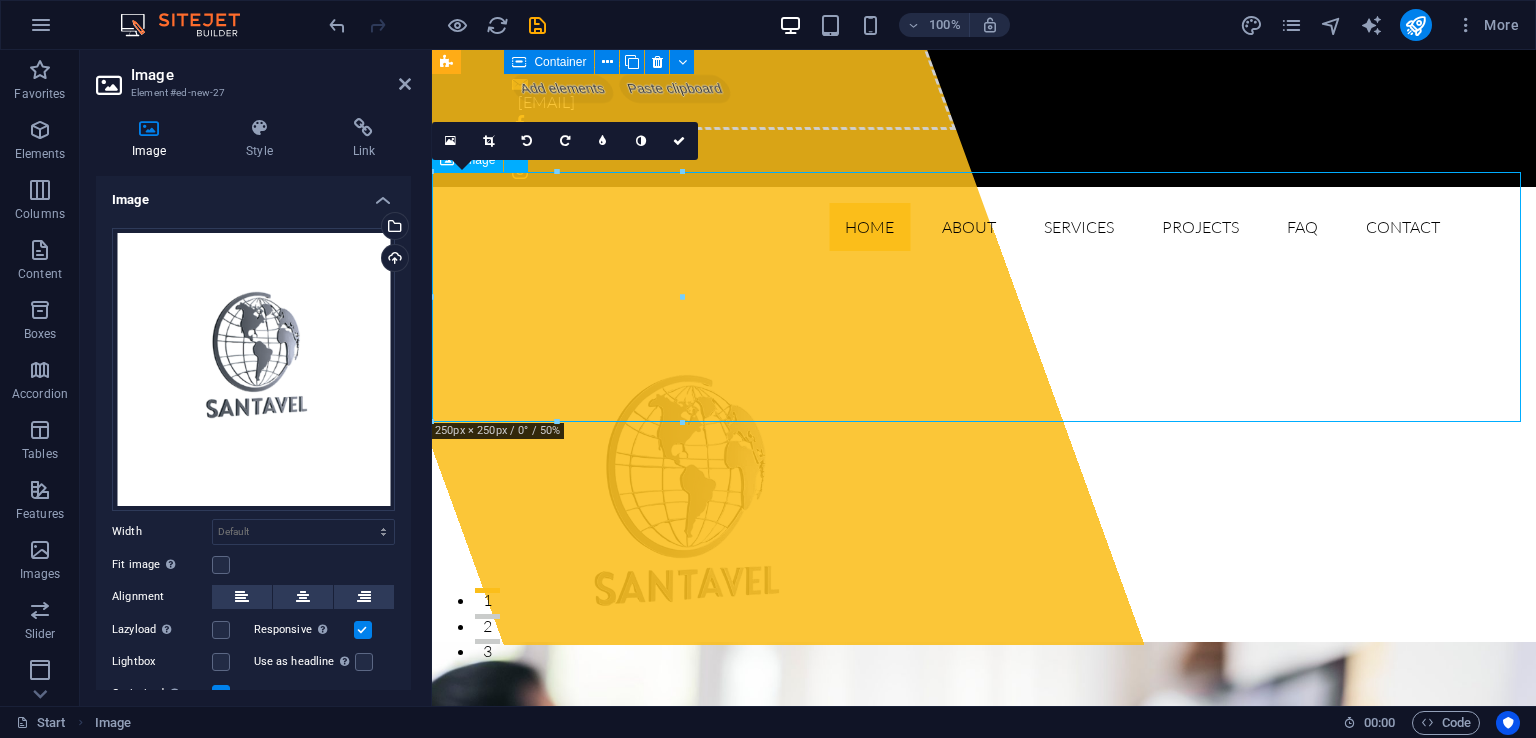 scroll, scrollTop: 0, scrollLeft: 0, axis: both 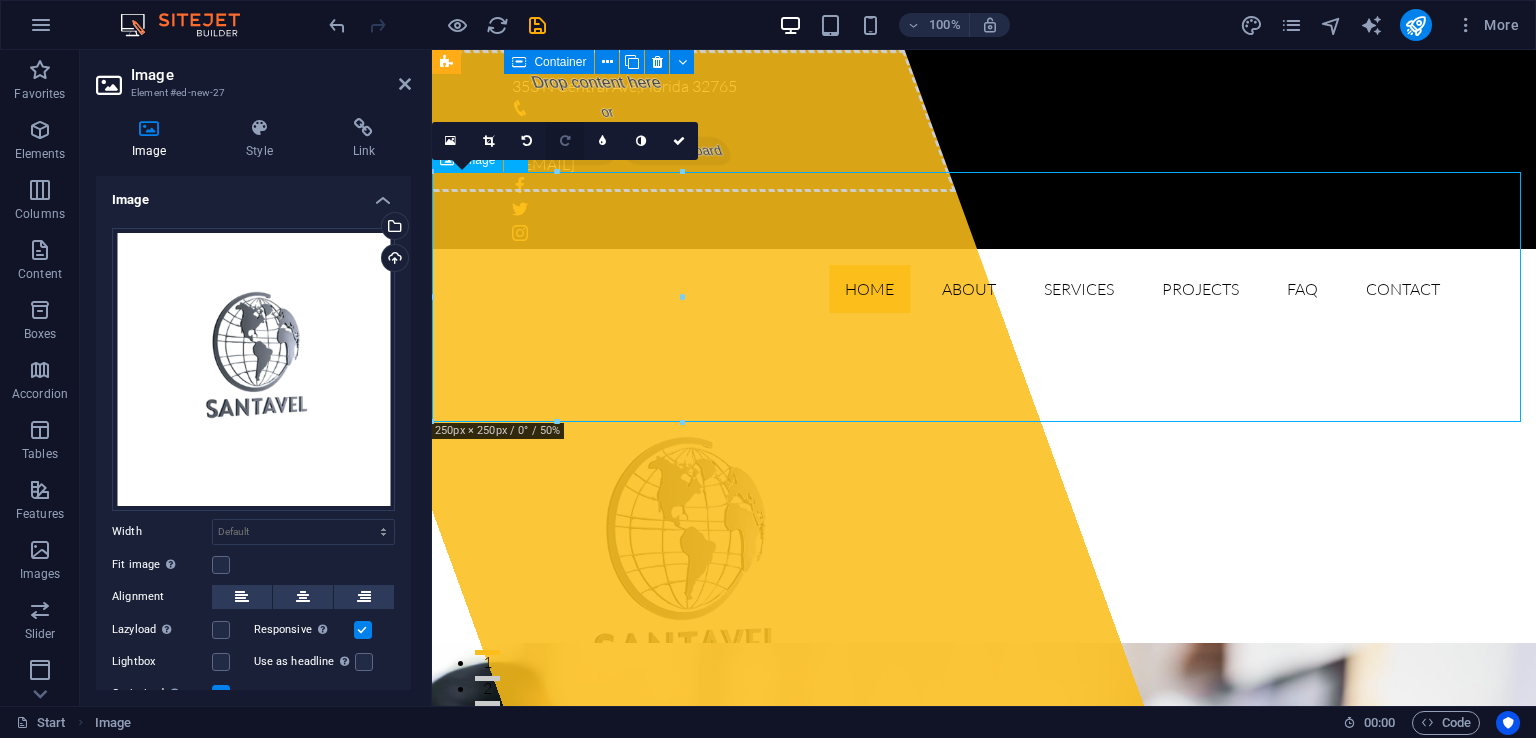 click at bounding box center (565, 141) 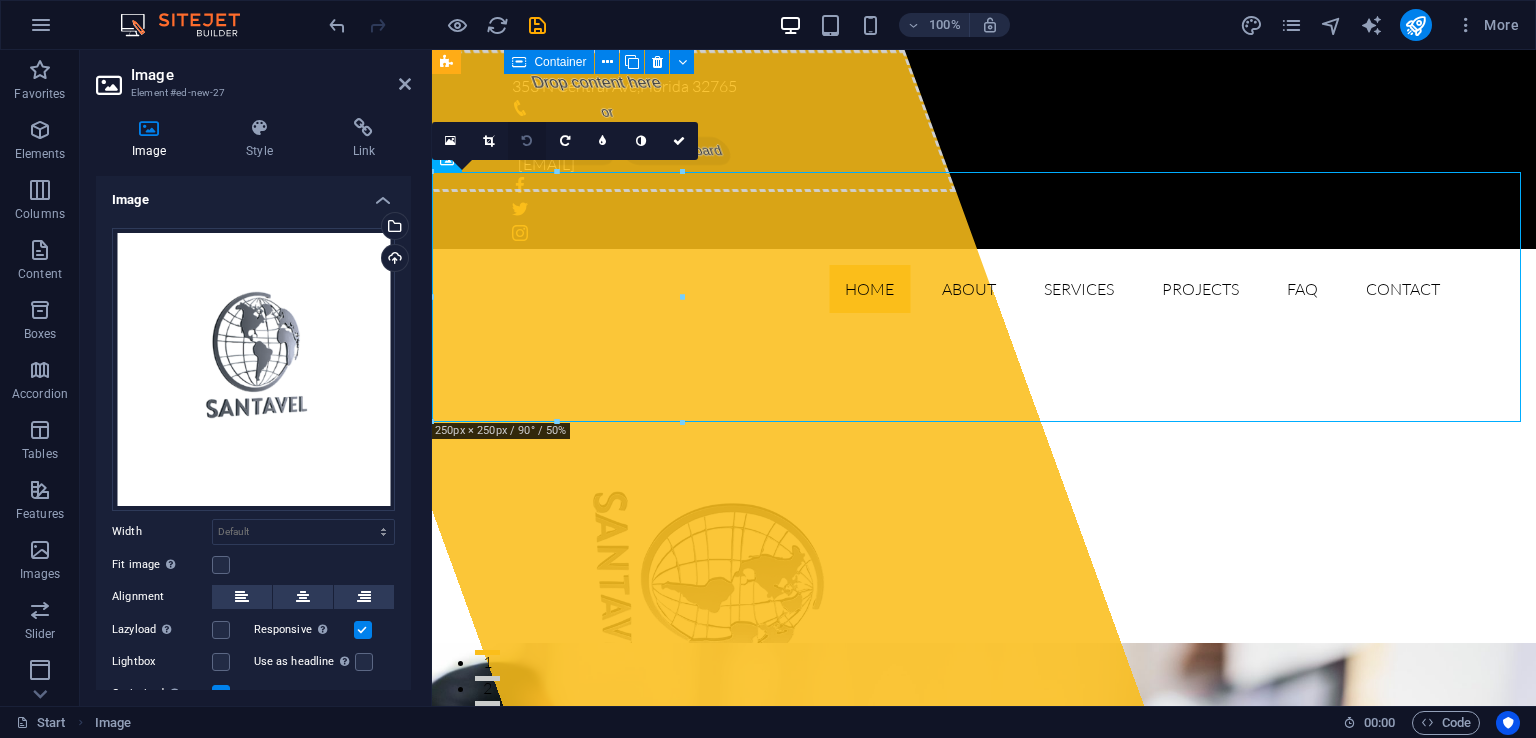 click at bounding box center [527, 141] 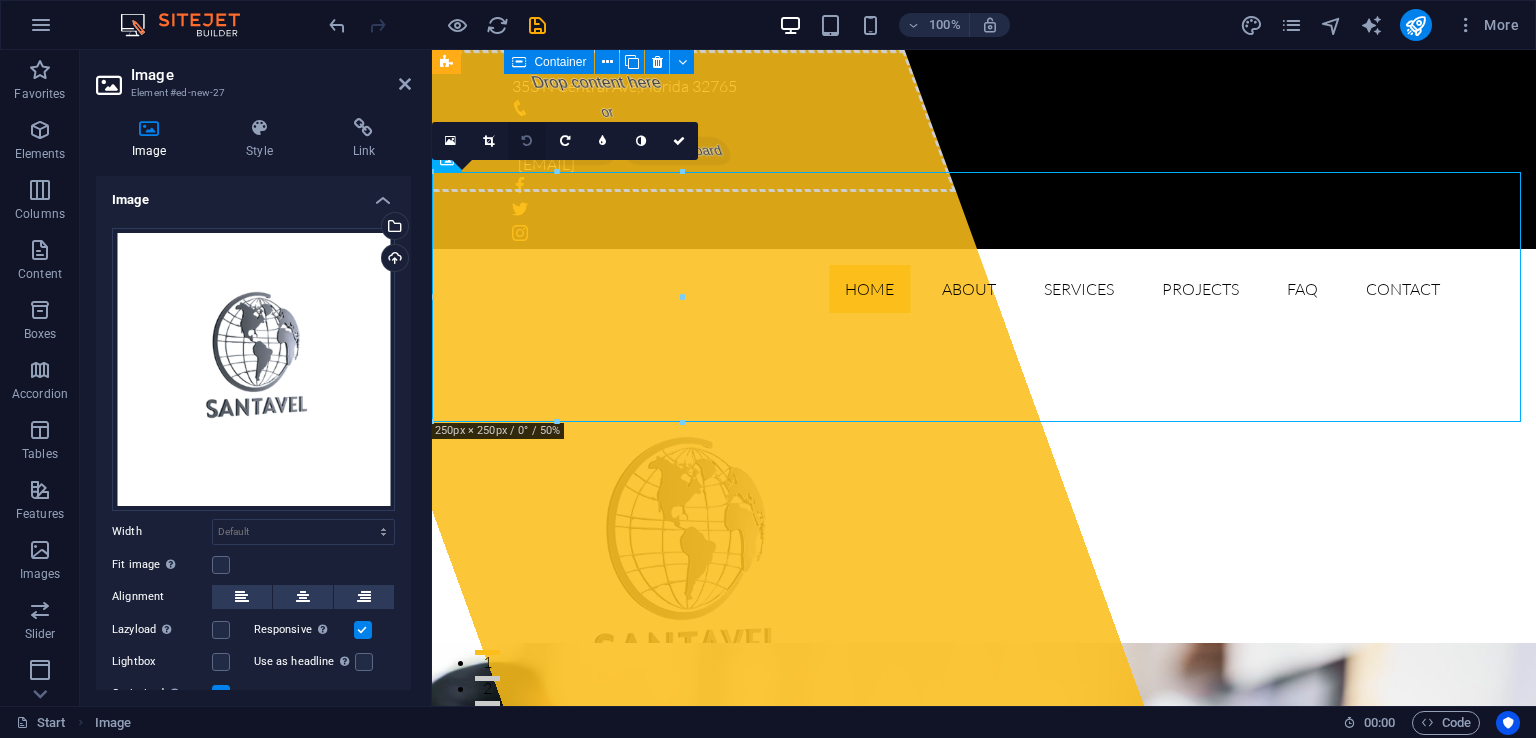 click at bounding box center [527, 141] 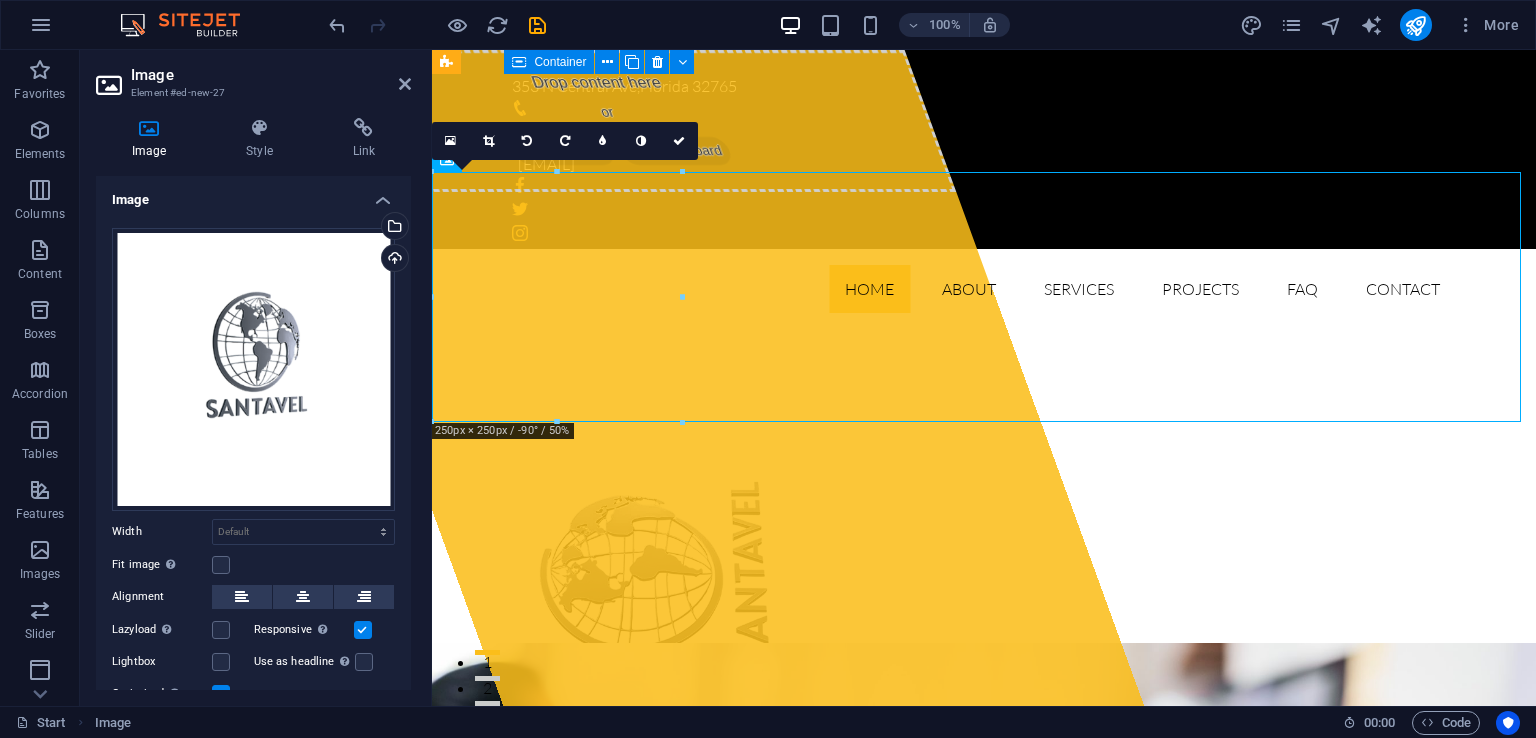 click at bounding box center (984, 579) 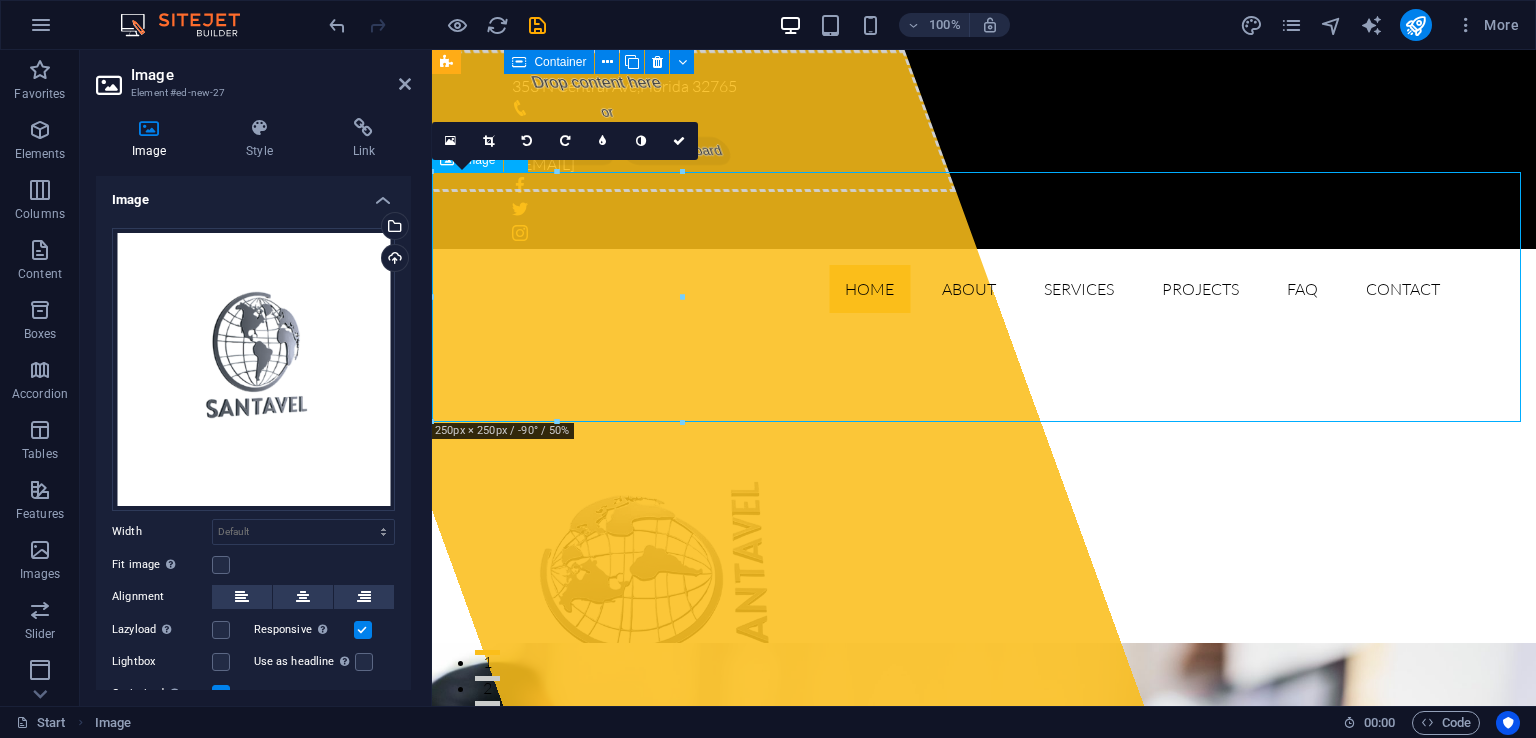 click at bounding box center (984, 579) 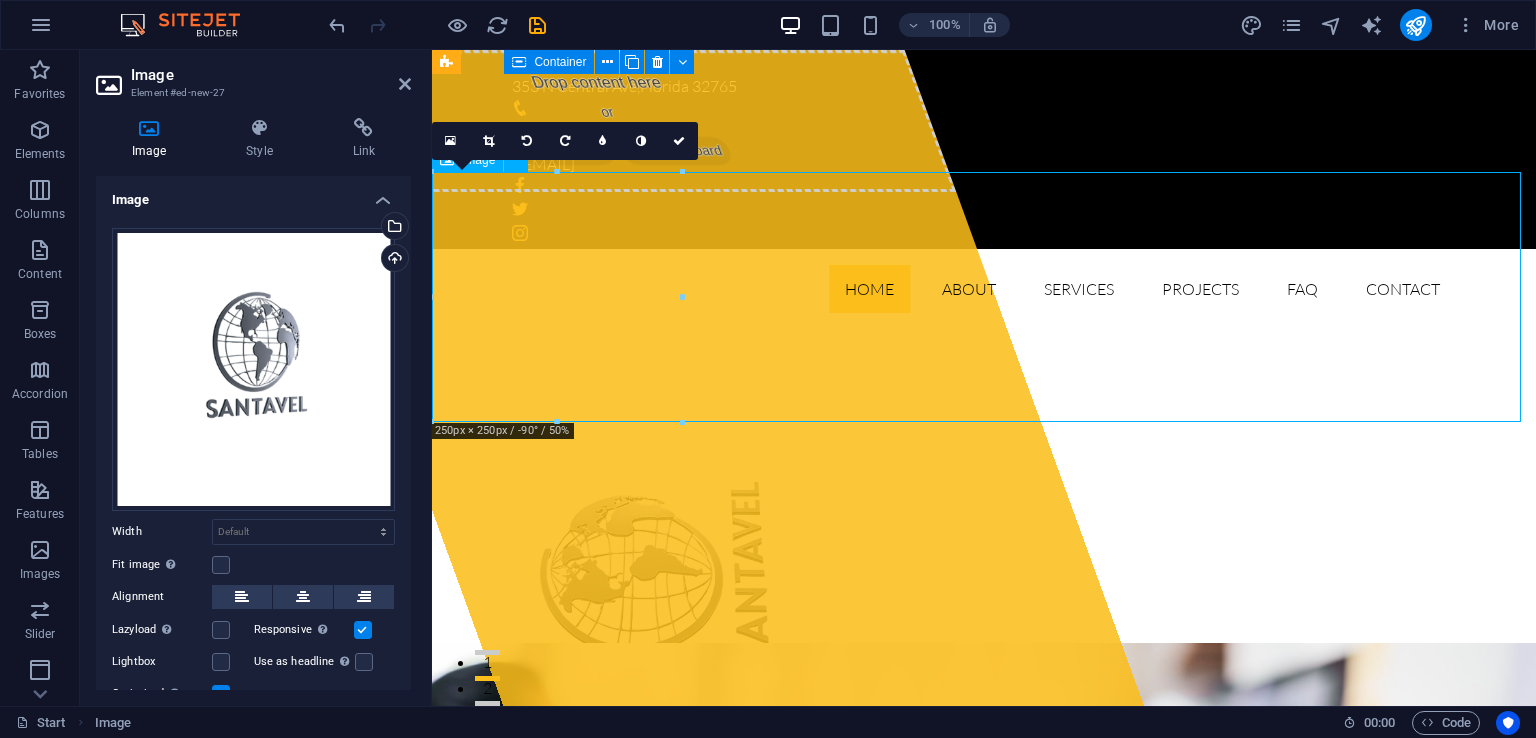 click at bounding box center [984, 579] 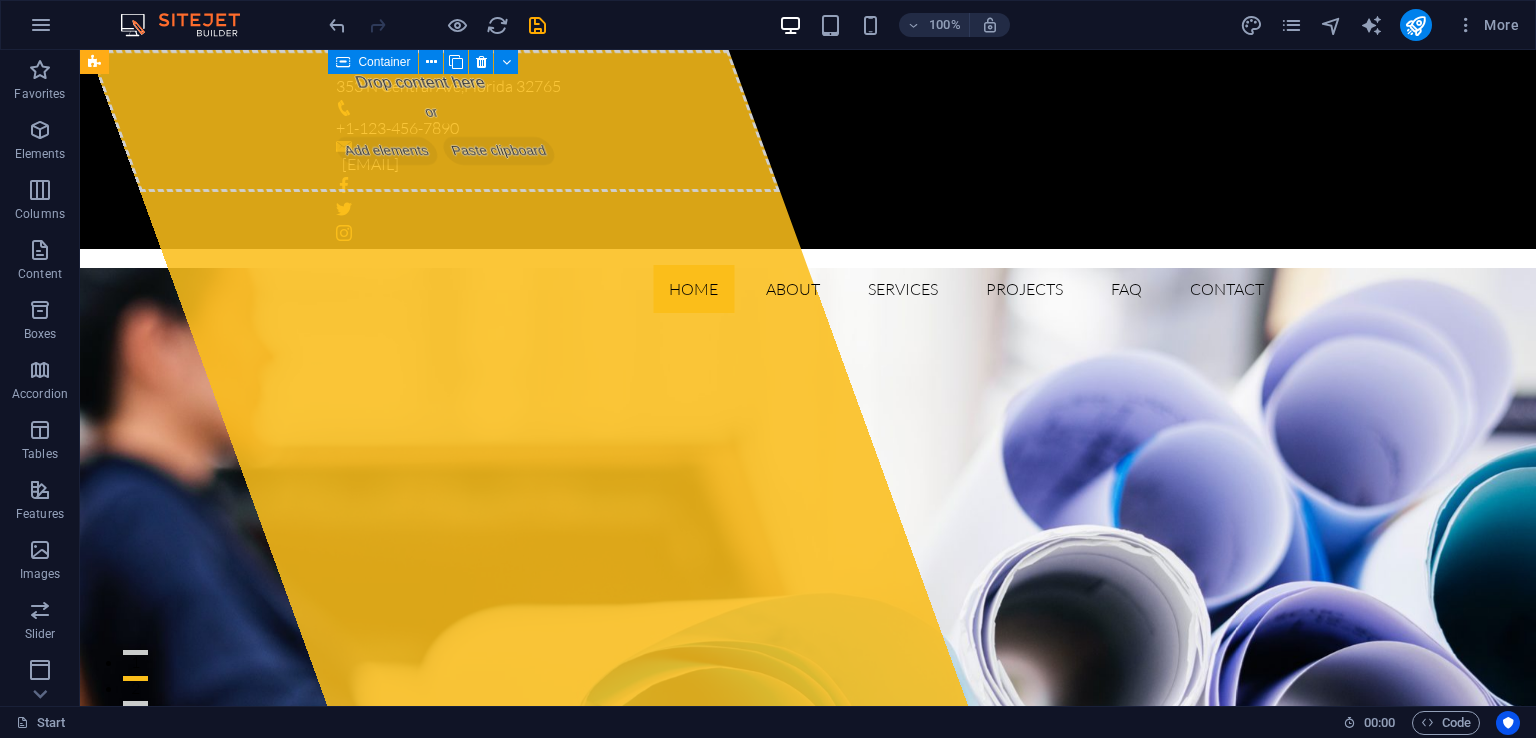 click on "Home About Services Projects FAQ Contact" at bounding box center [808, 289] 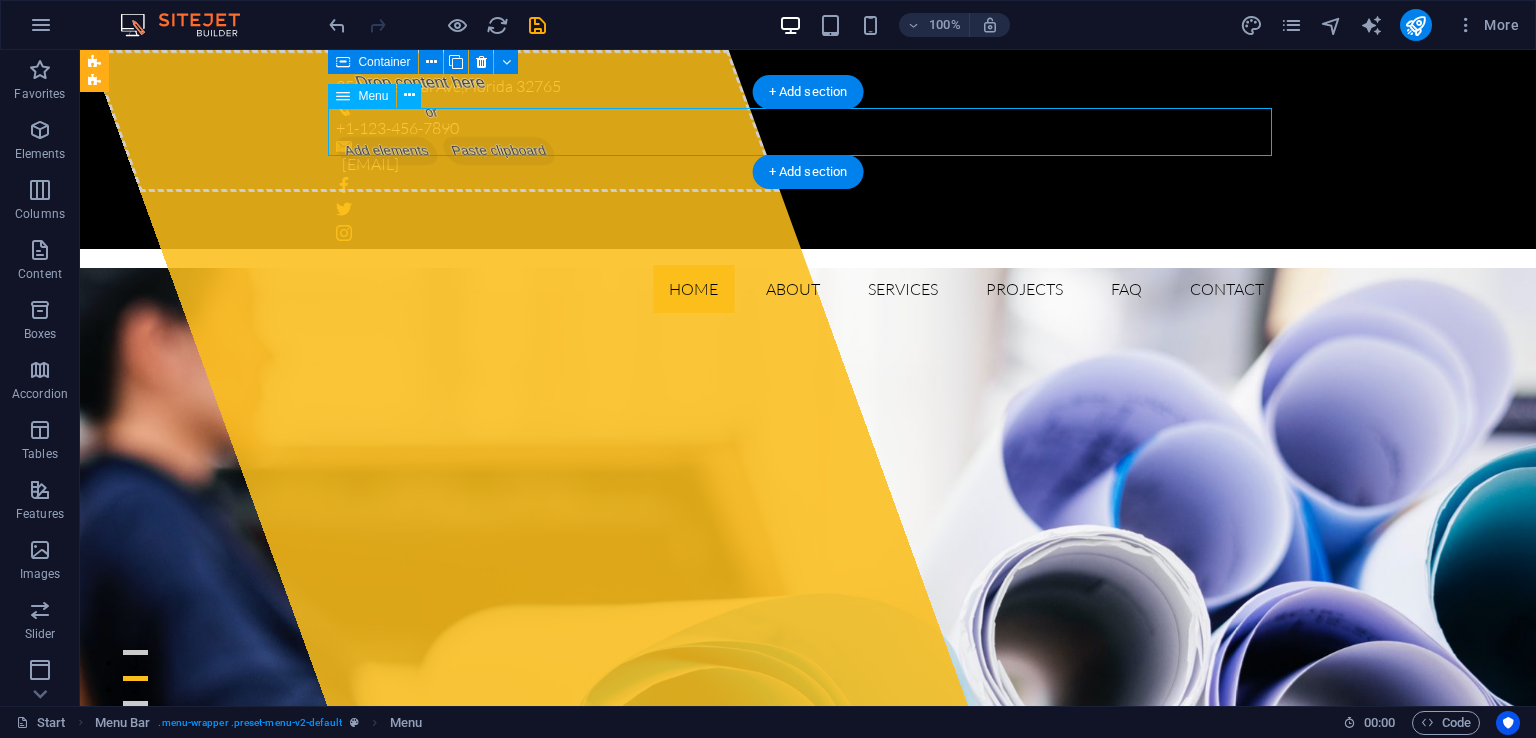 click on "Home About Services Projects FAQ Contact" at bounding box center [808, 289] 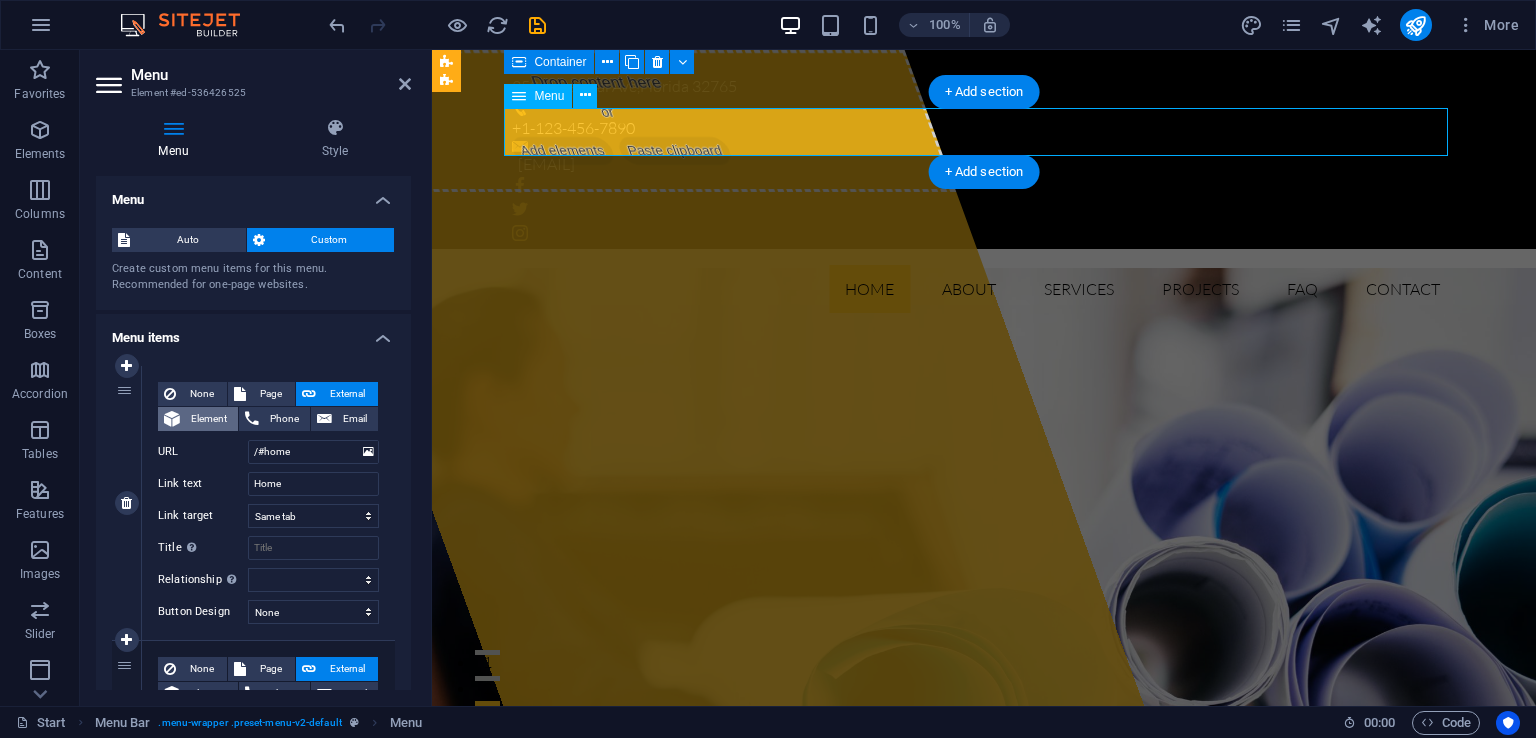click on "Element" at bounding box center [209, 419] 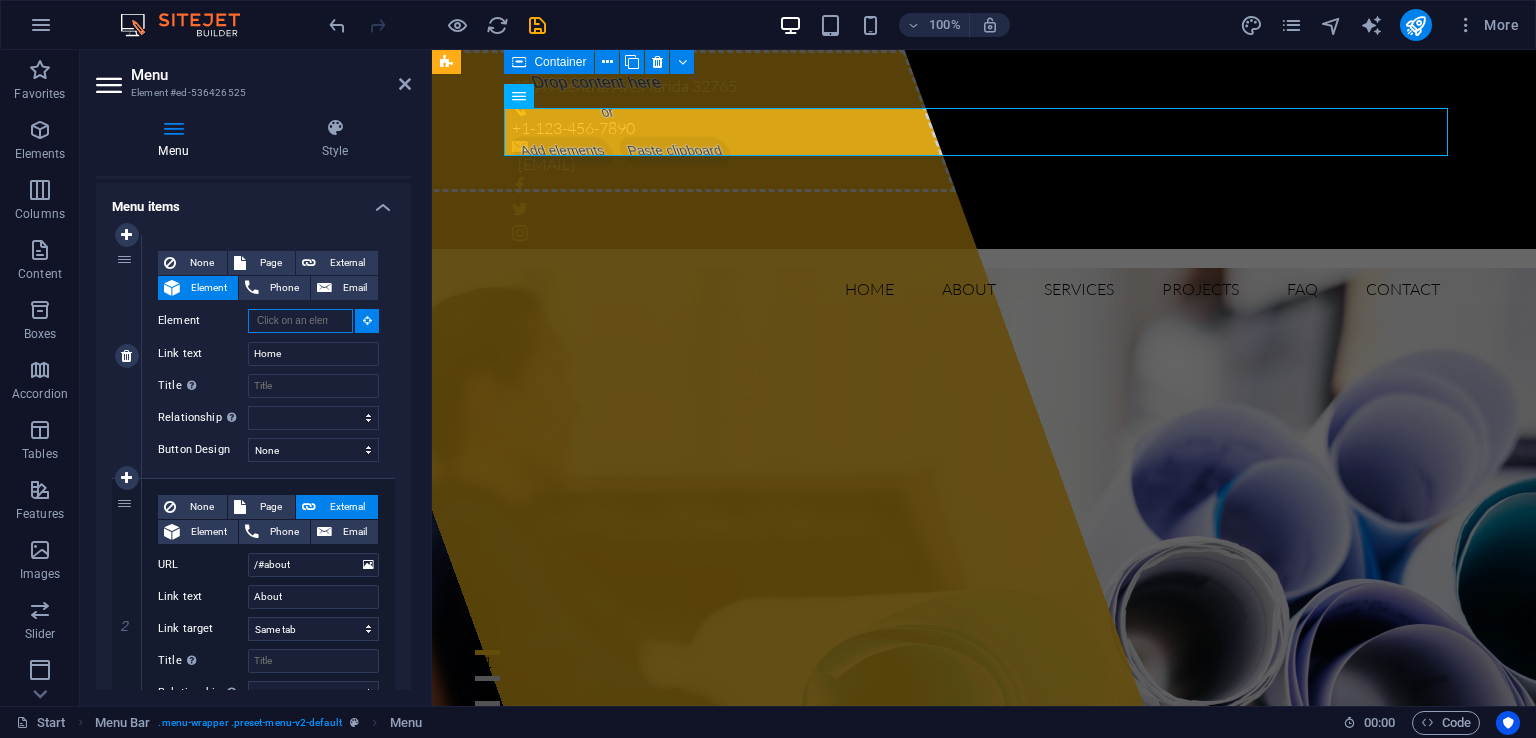 scroll, scrollTop: 0, scrollLeft: 0, axis: both 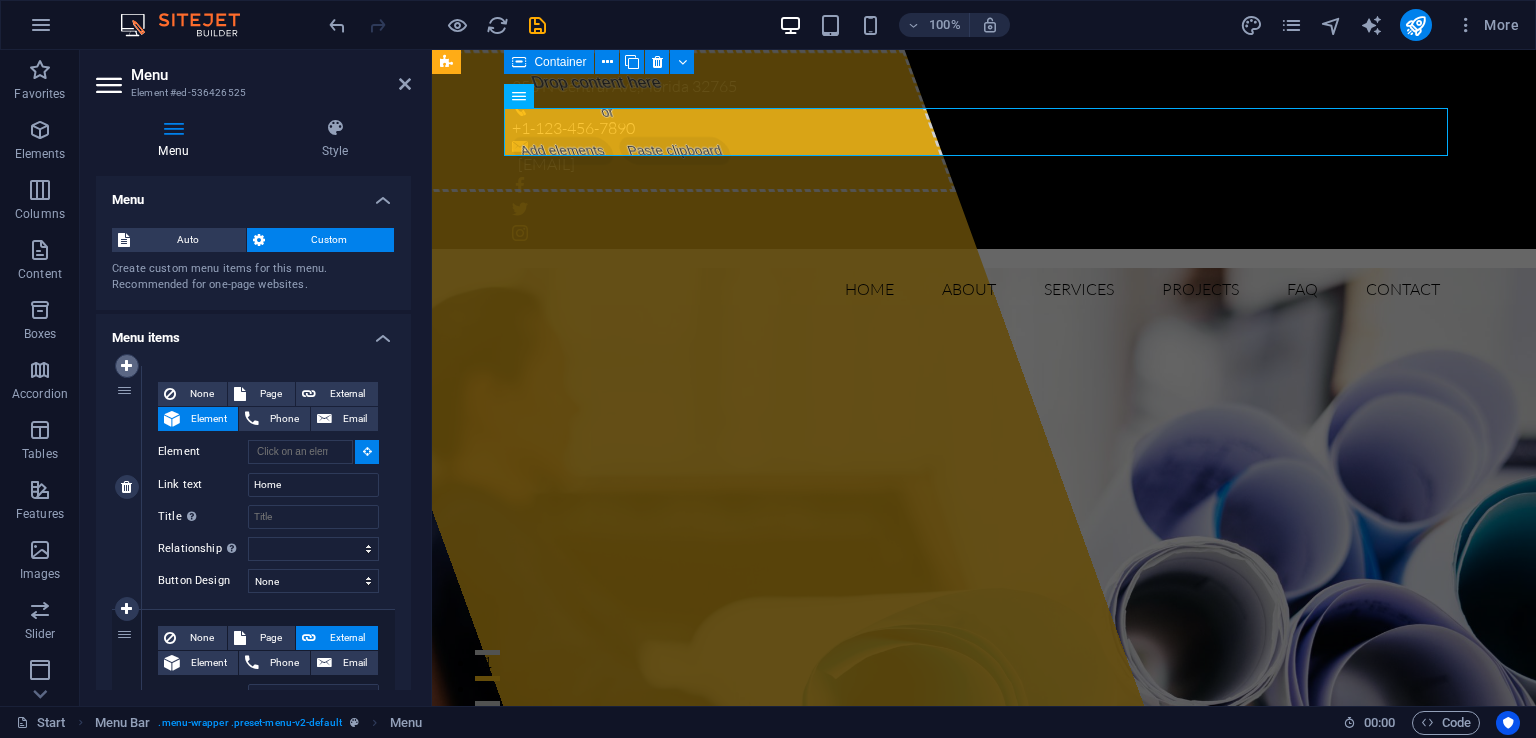 click at bounding box center (126, 366) 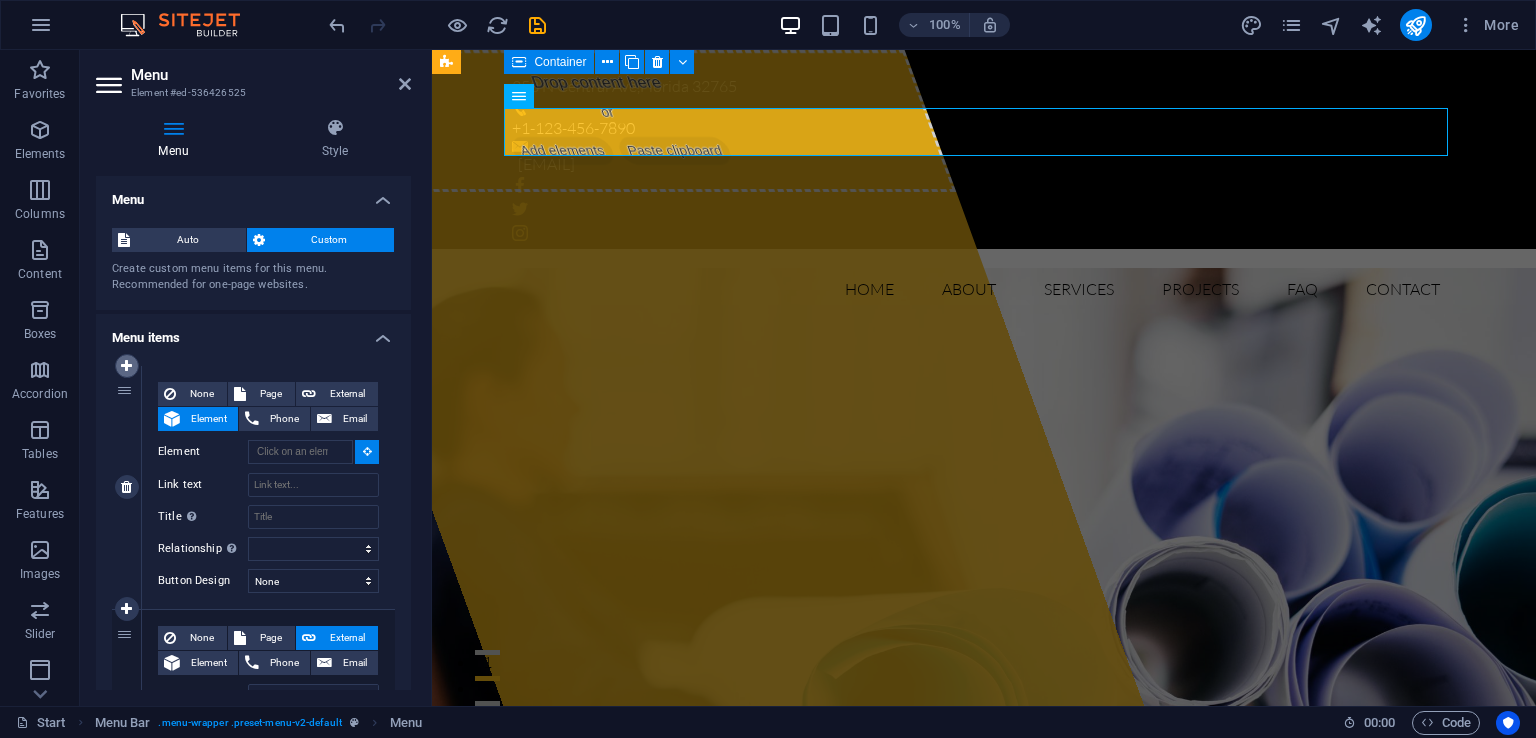 type on "/#services" 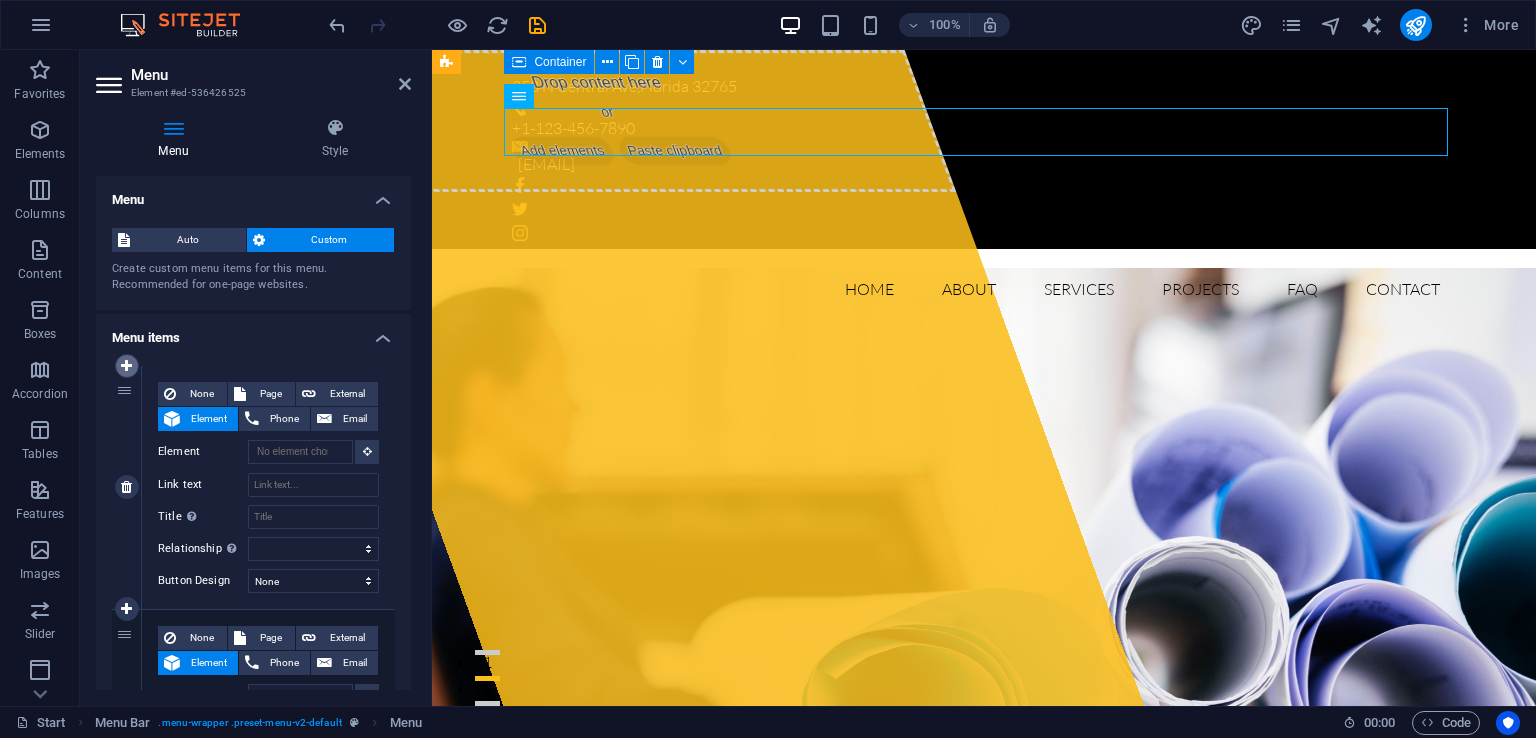click at bounding box center [127, 366] 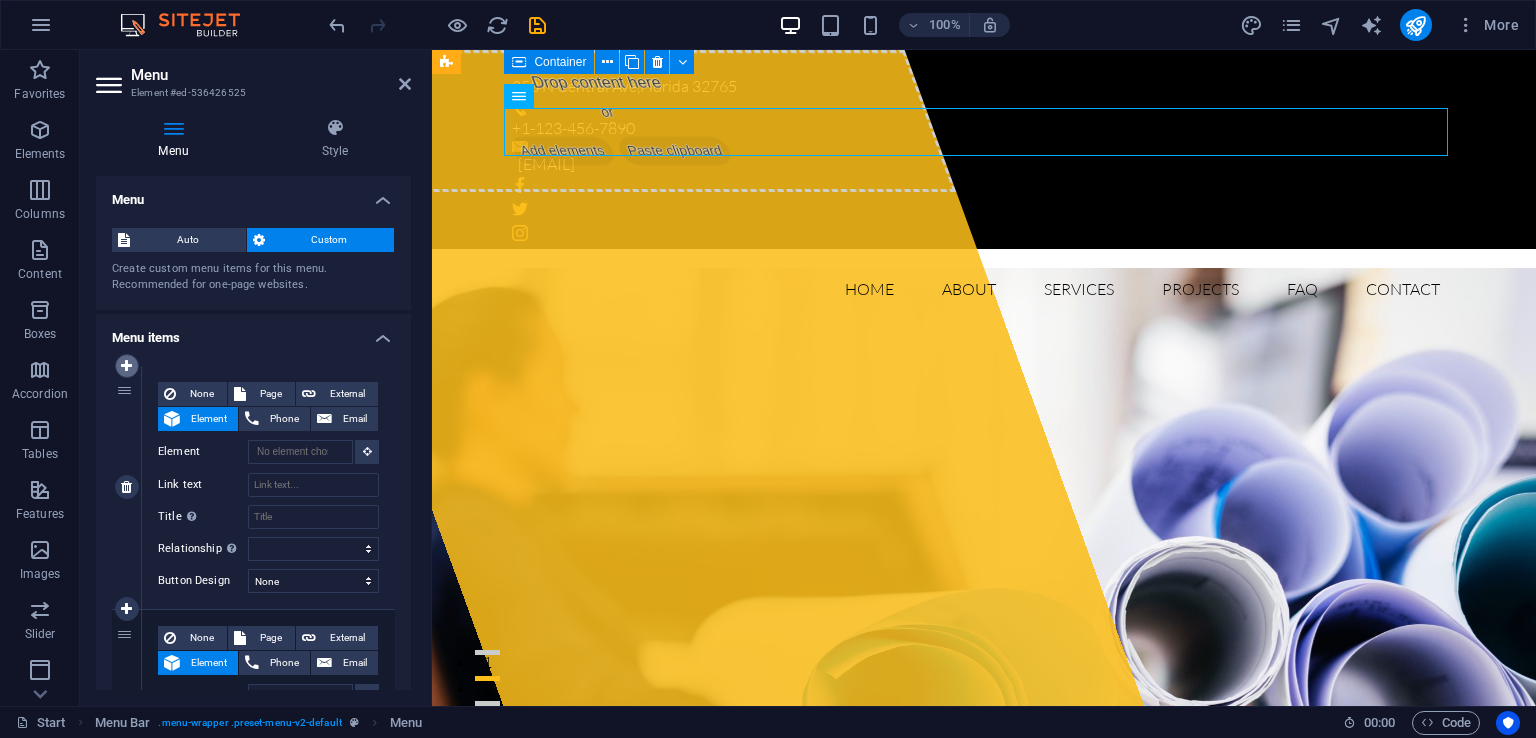 select 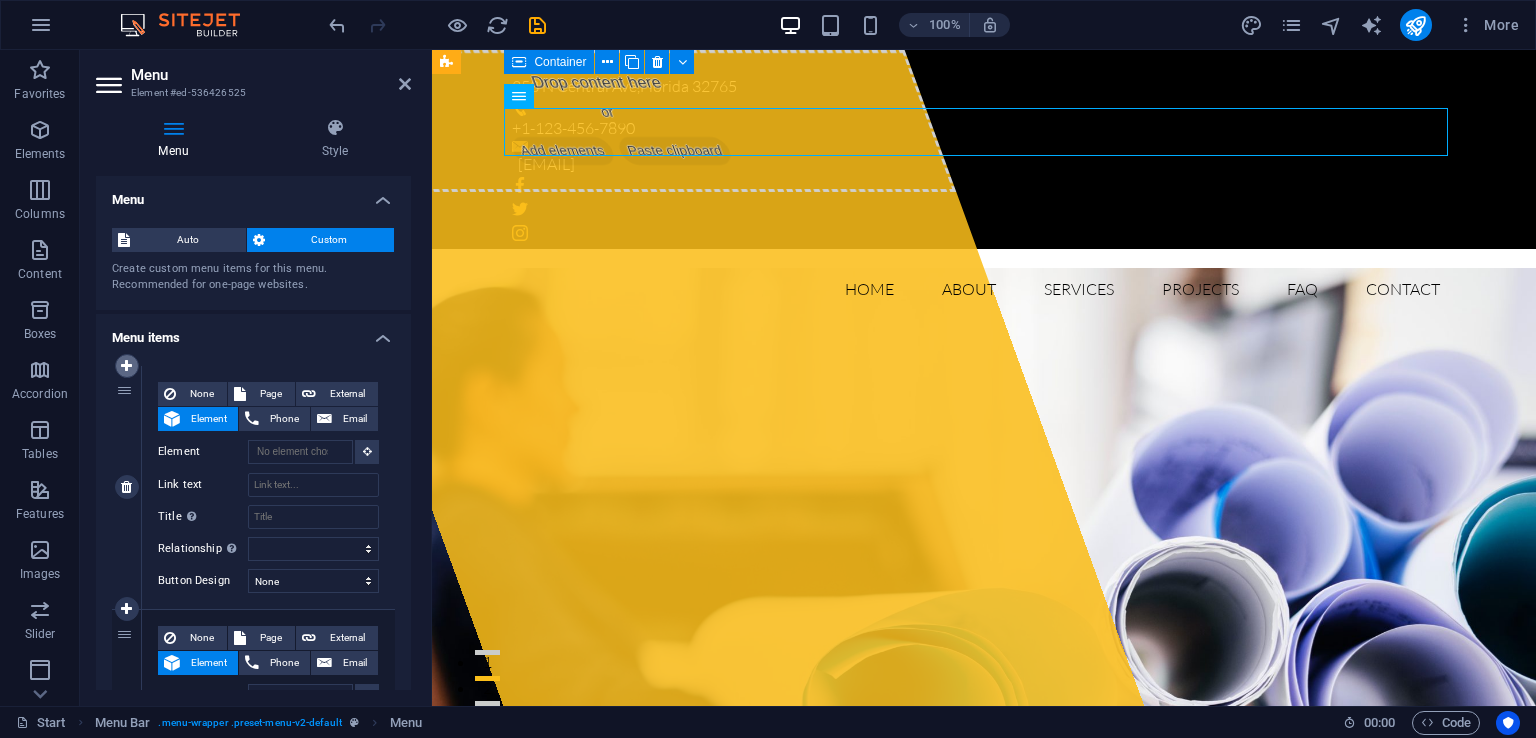 type on "About" 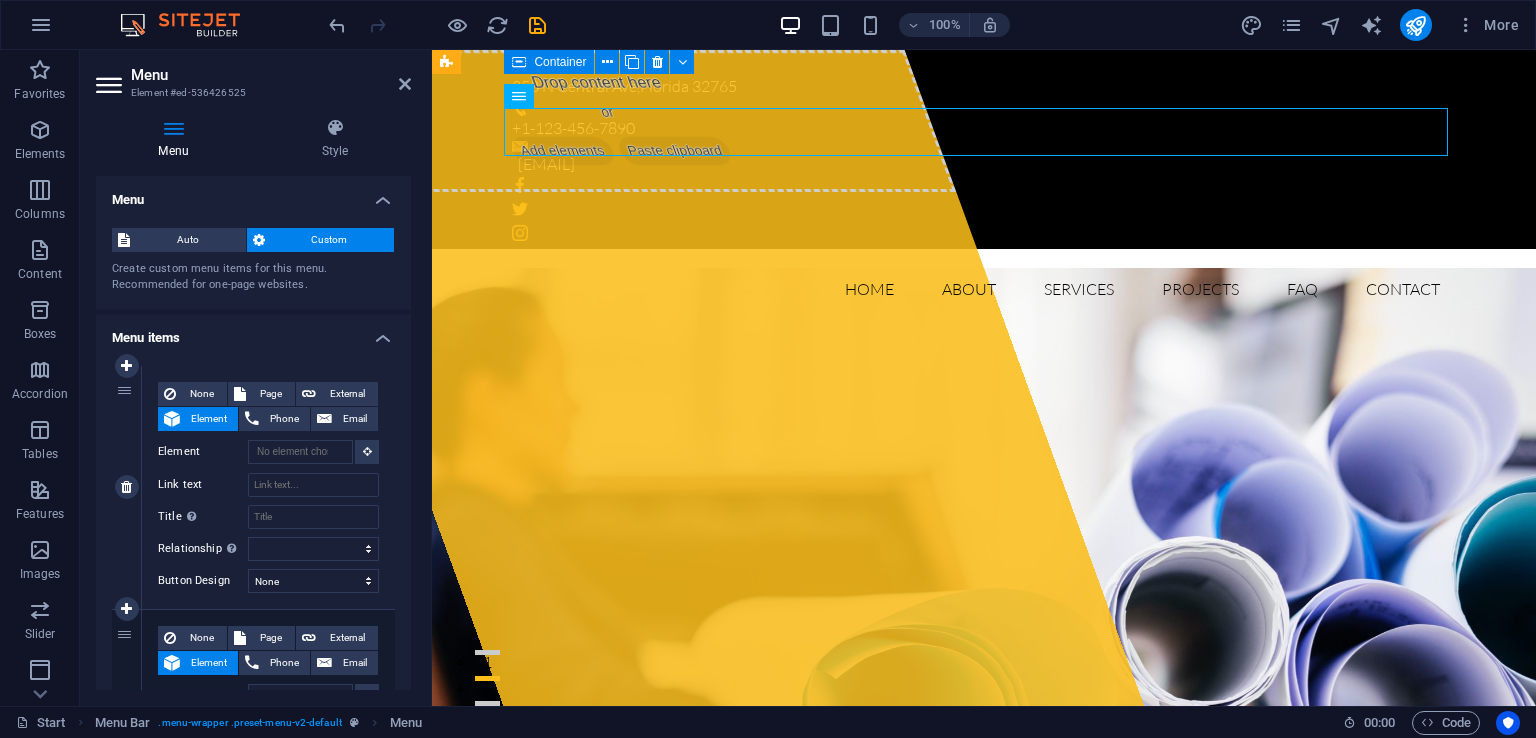 click on "None Page External Element Phone Email Page Start Subpage Legal notice Privacy Element
URL Phone Email Link text Link target New tab Same tab Overlay Title Additional link description, should not be the same as the link text. The title is most often shown as a tooltip text when the mouse moves over the element. Leave empty if uncertain. Relationship Sets the  relationship of this link to the link target . For example, the value "nofollow" instructs search engines not to follow the link. Can be left empty. alternate author bookmark external help license next nofollow noreferrer noopener prev search tag Button Design None Default Primary Secondary" at bounding box center (268, 487) 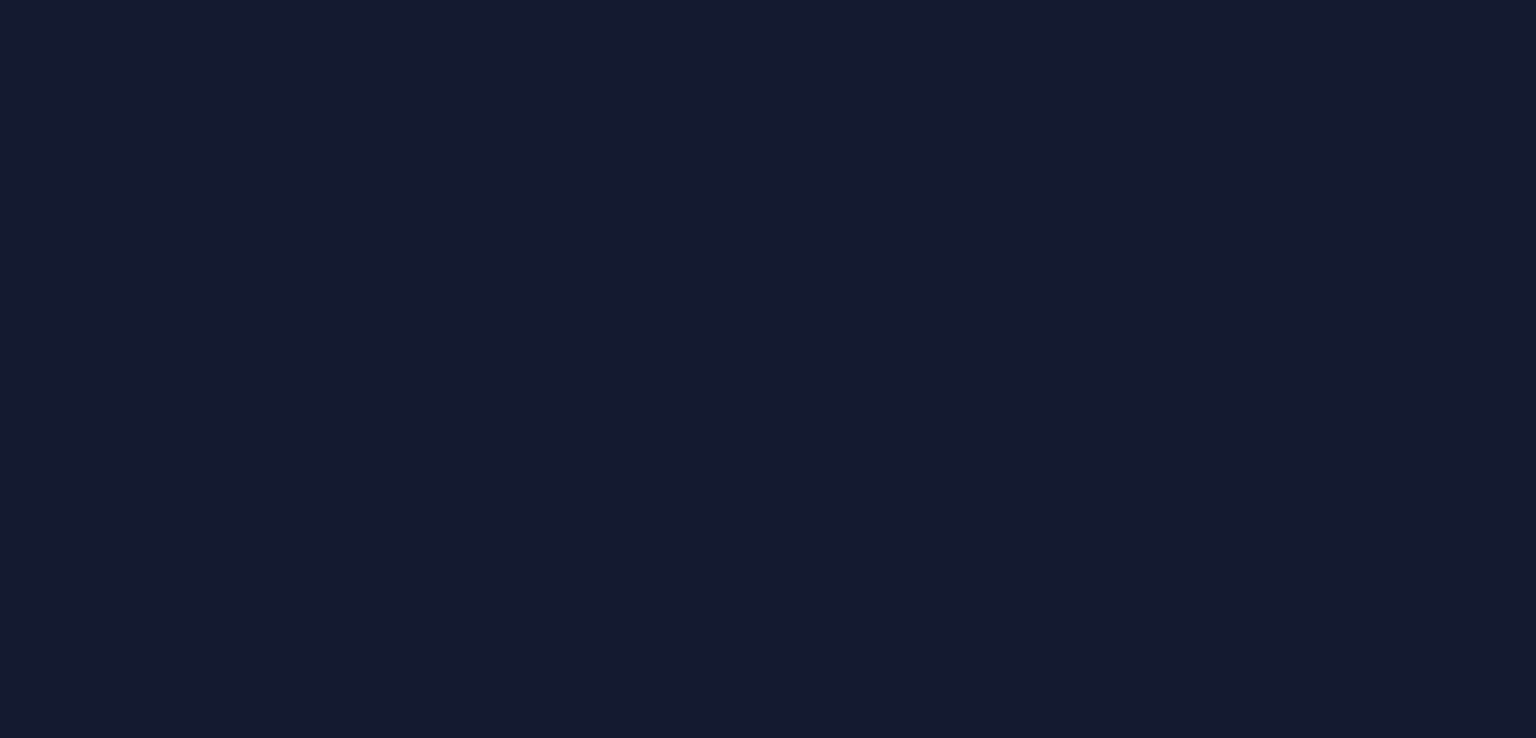 scroll, scrollTop: 0, scrollLeft: 0, axis: both 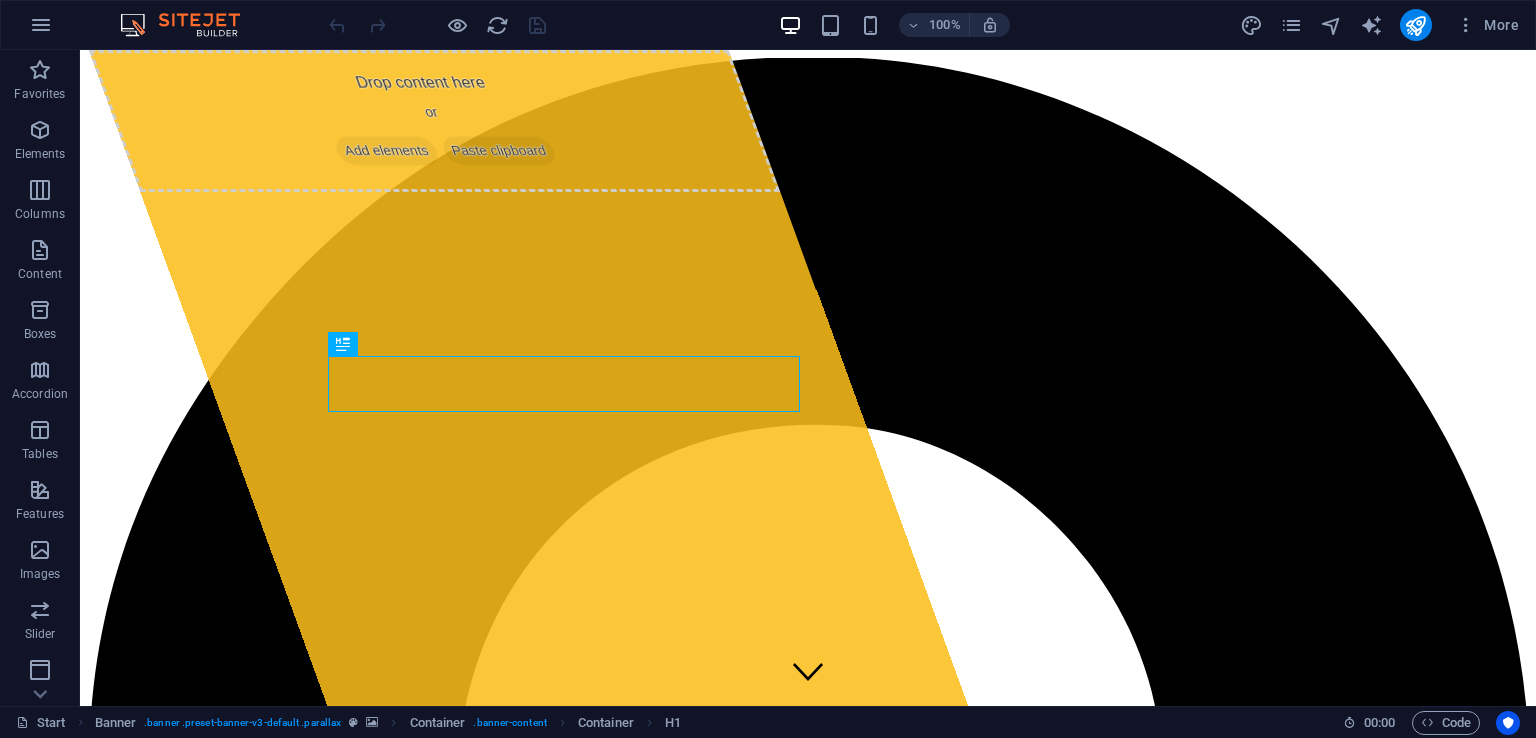 click at bounding box center [808, 10657] 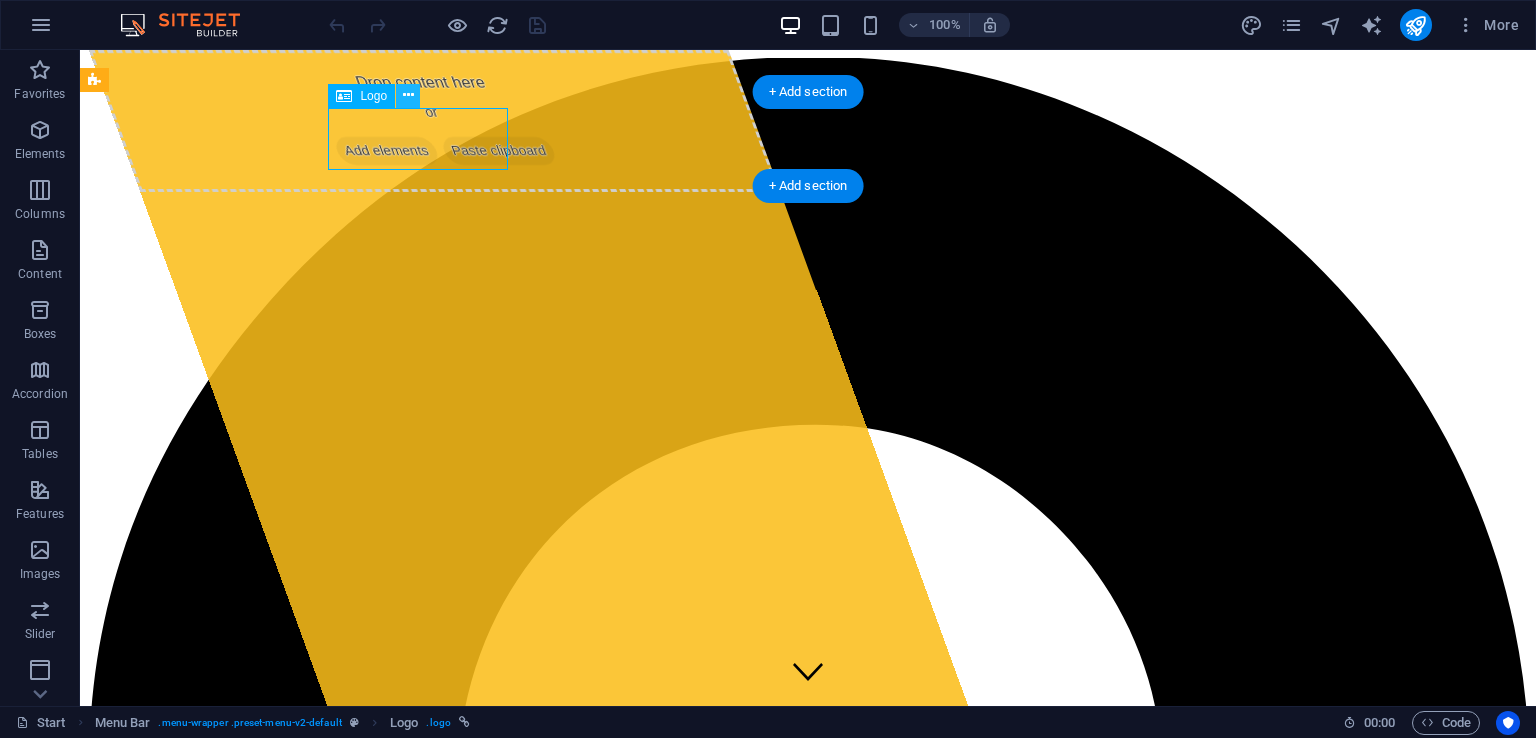click at bounding box center (408, 96) 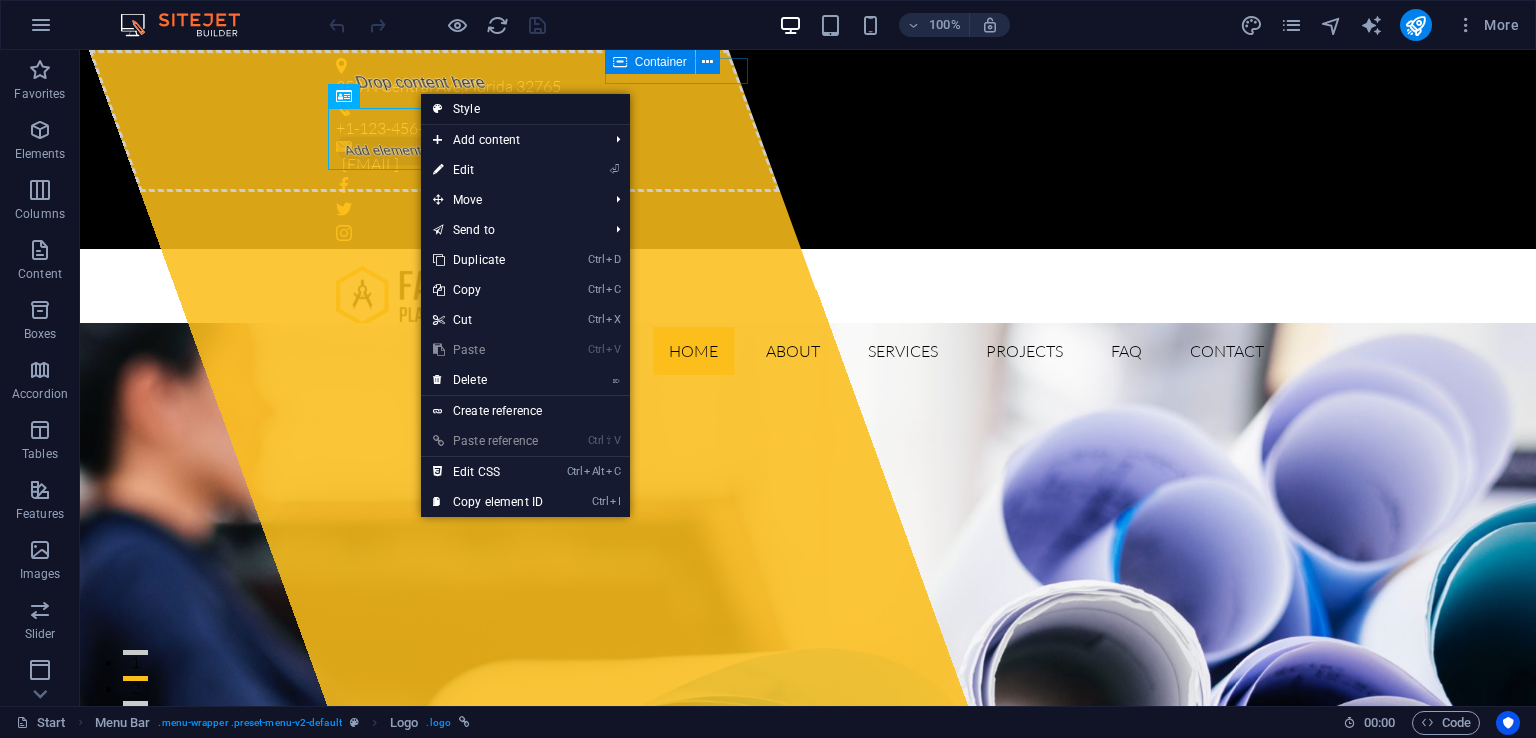 click on "Style" at bounding box center [525, 109] 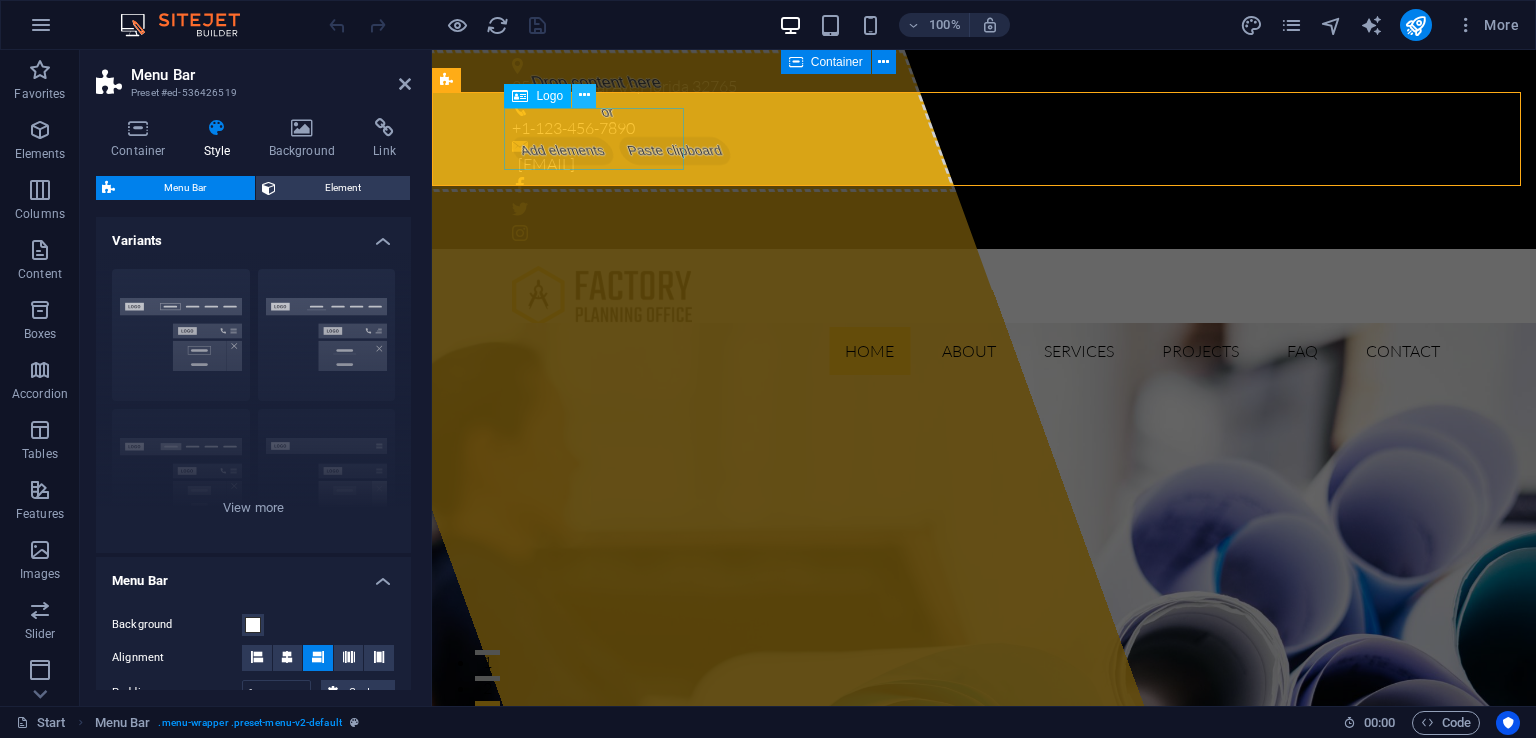 click at bounding box center (584, 95) 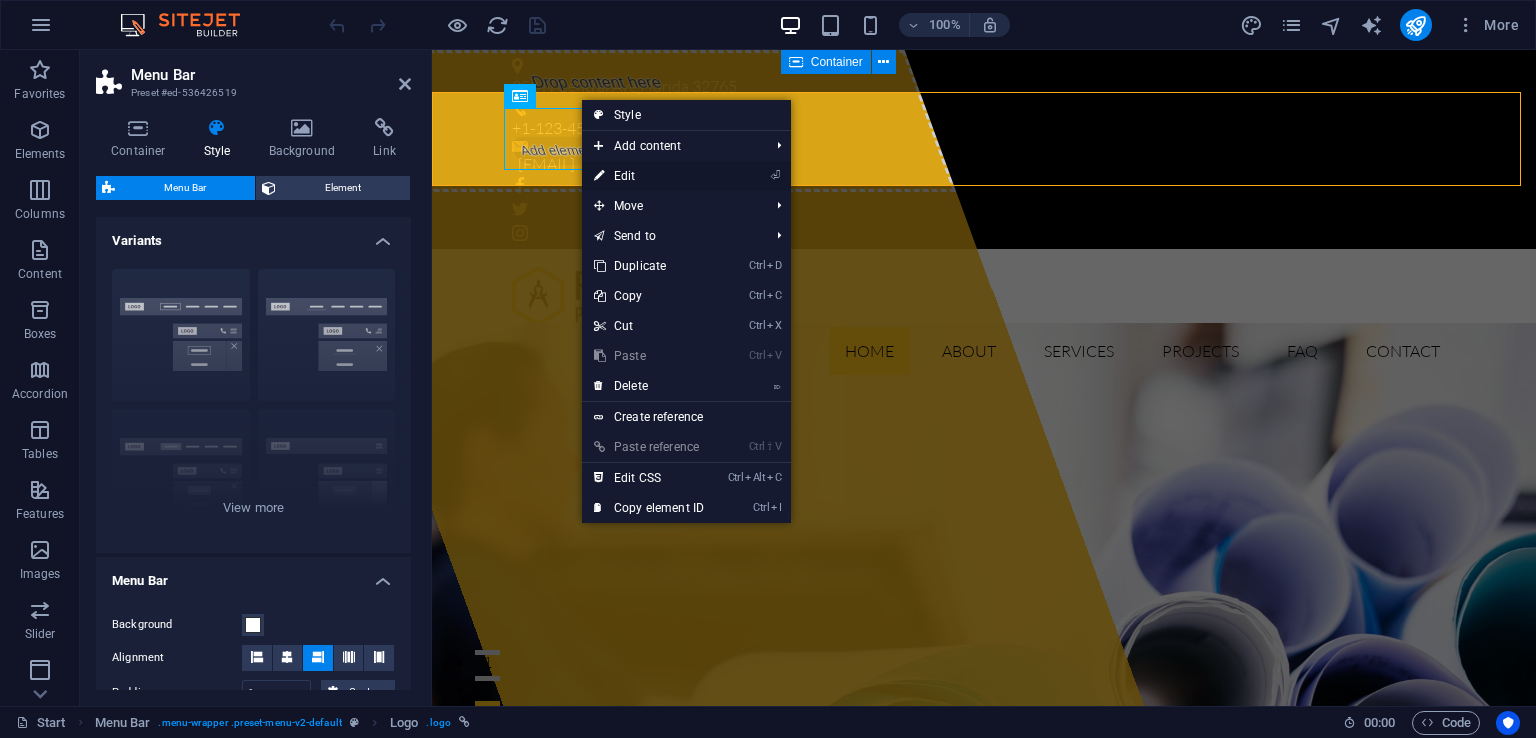 click on "⏎  Edit" at bounding box center [649, 176] 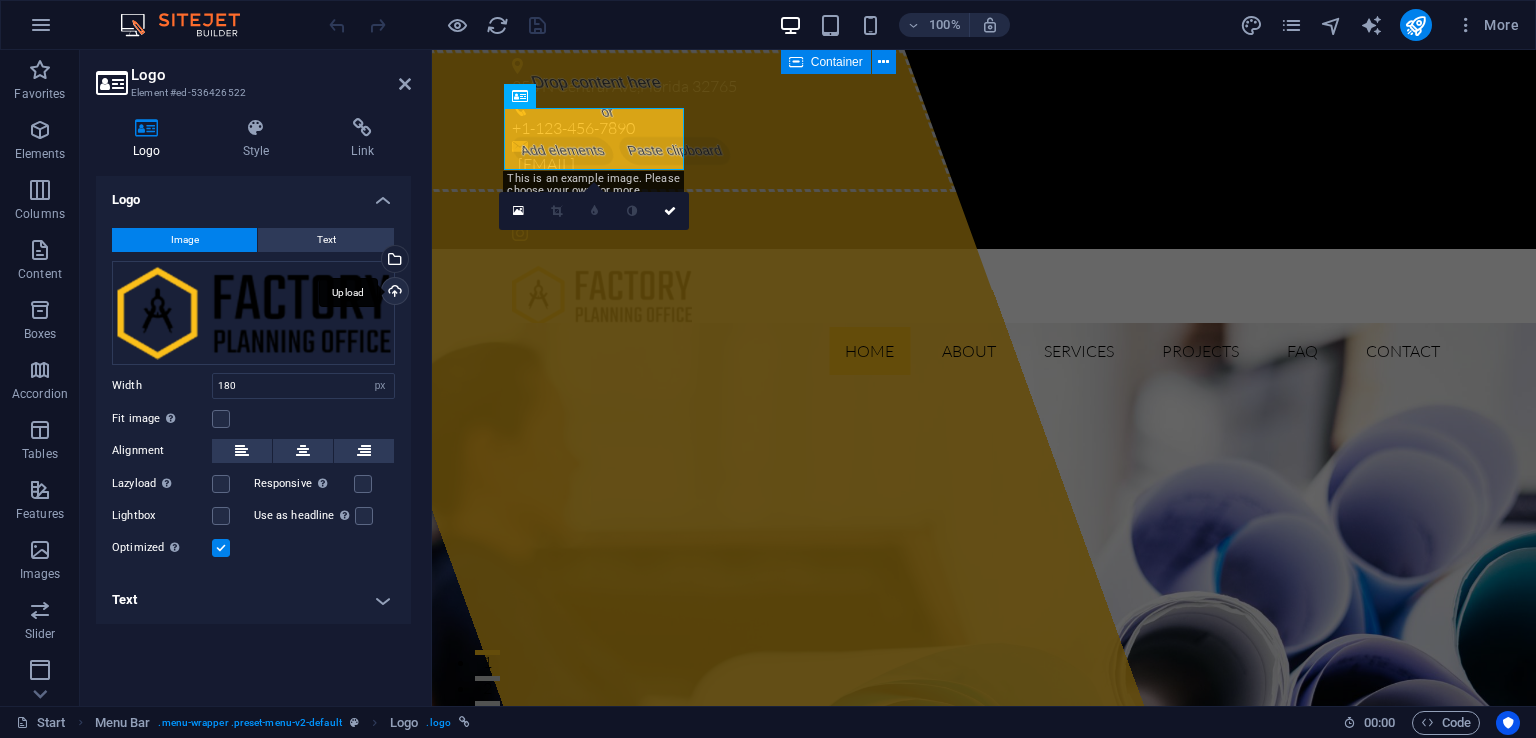 click on "Upload" at bounding box center [393, 293] 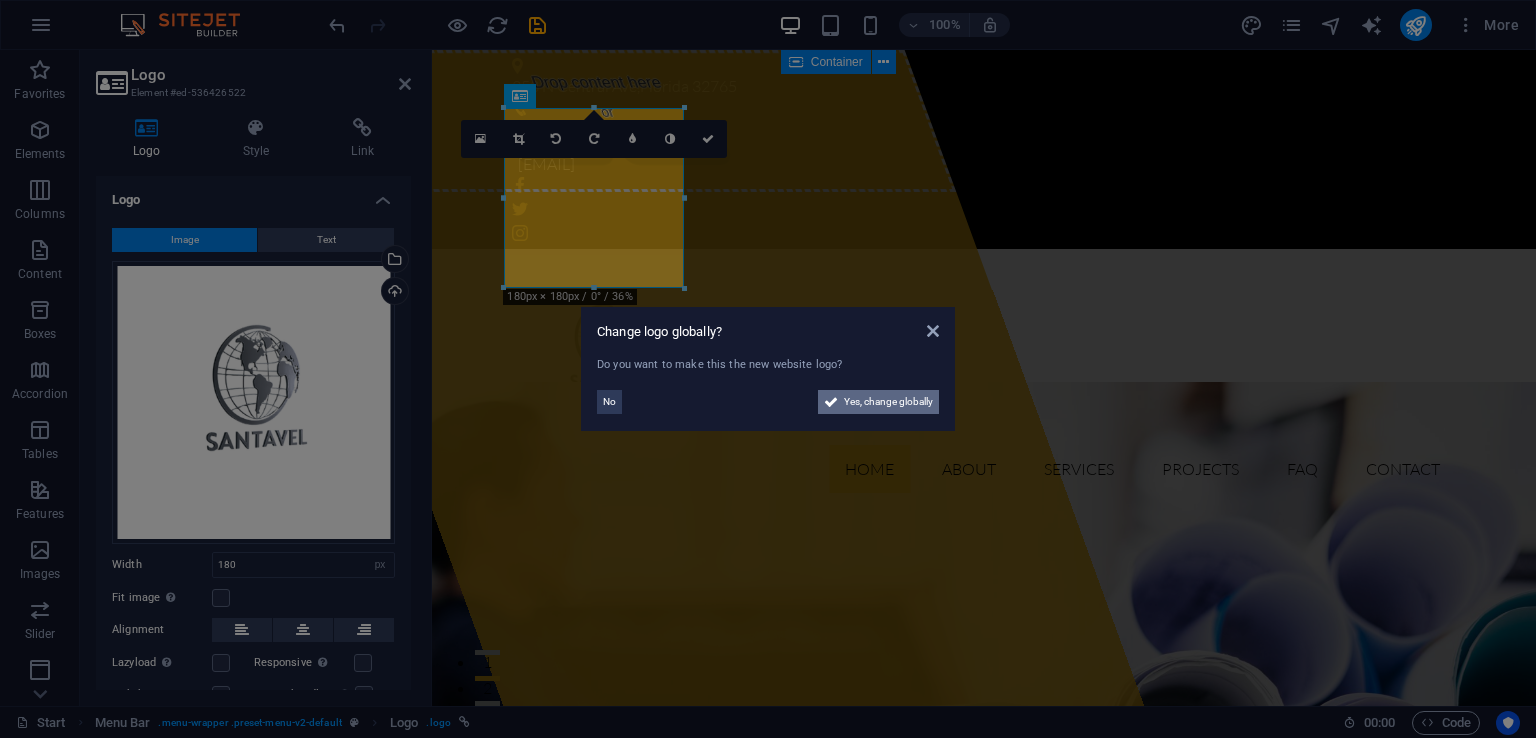 click on "Yes, change globally" at bounding box center (888, 402) 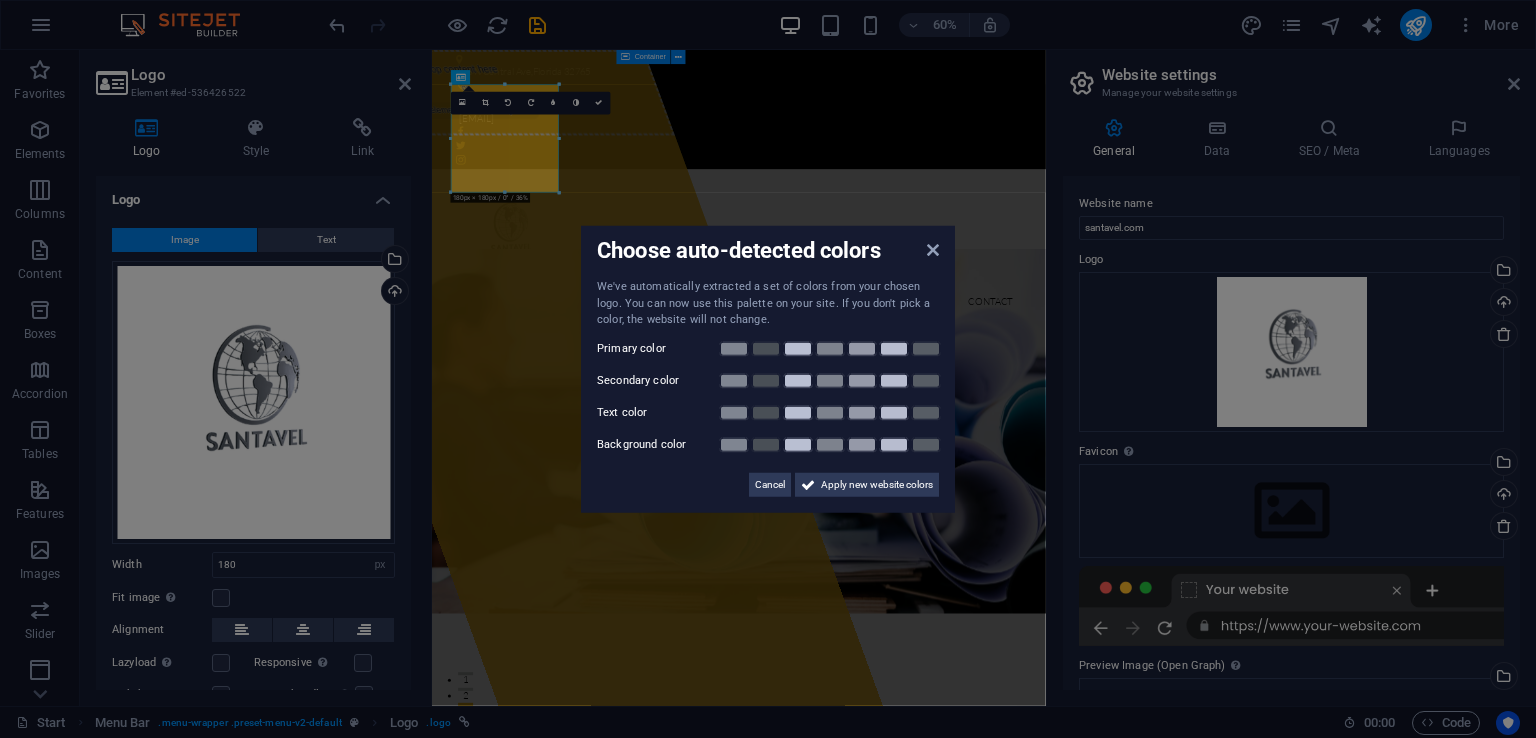 click on "Choose auto-detected colors We've automatically extracted a set of colors from your chosen logo. You can now use this palette on your site. If you don't pick a color, the website will not change.  Primary color Secondary color Text color Background color Cancel Apply new website colors" at bounding box center [768, 369] 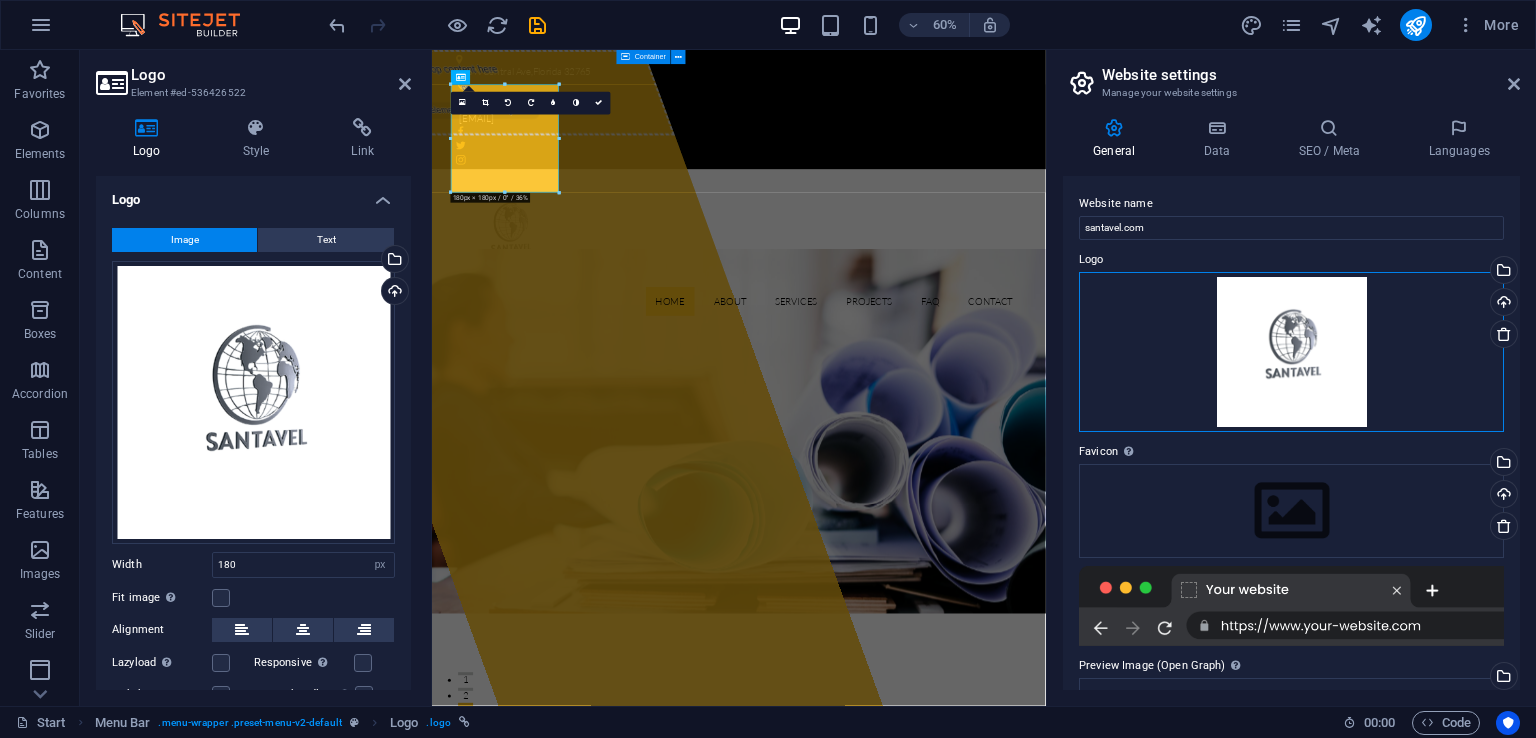 click on "Drag files here, click to choose files or select files from Files or our free stock photos & videos" at bounding box center [1291, 352] 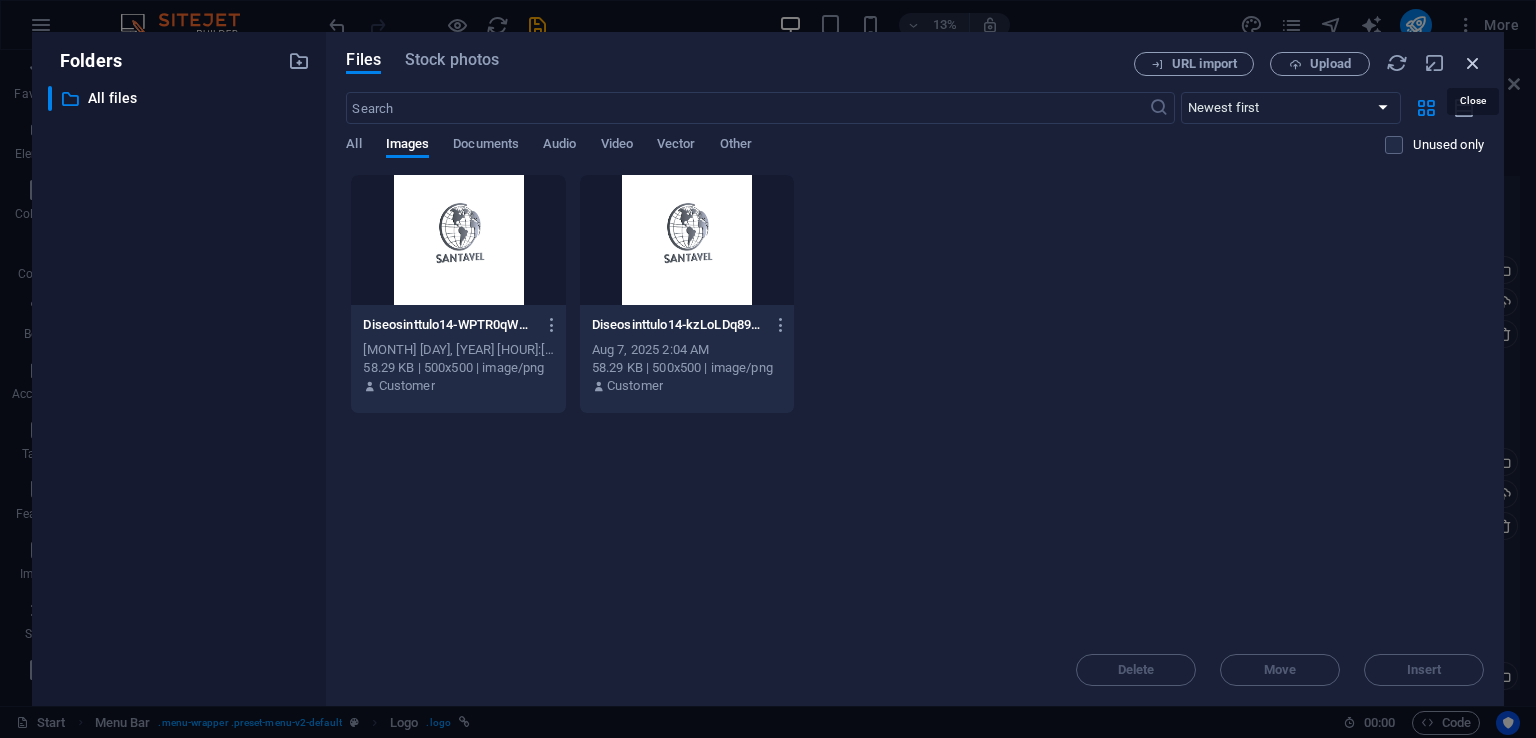 click at bounding box center [1473, 63] 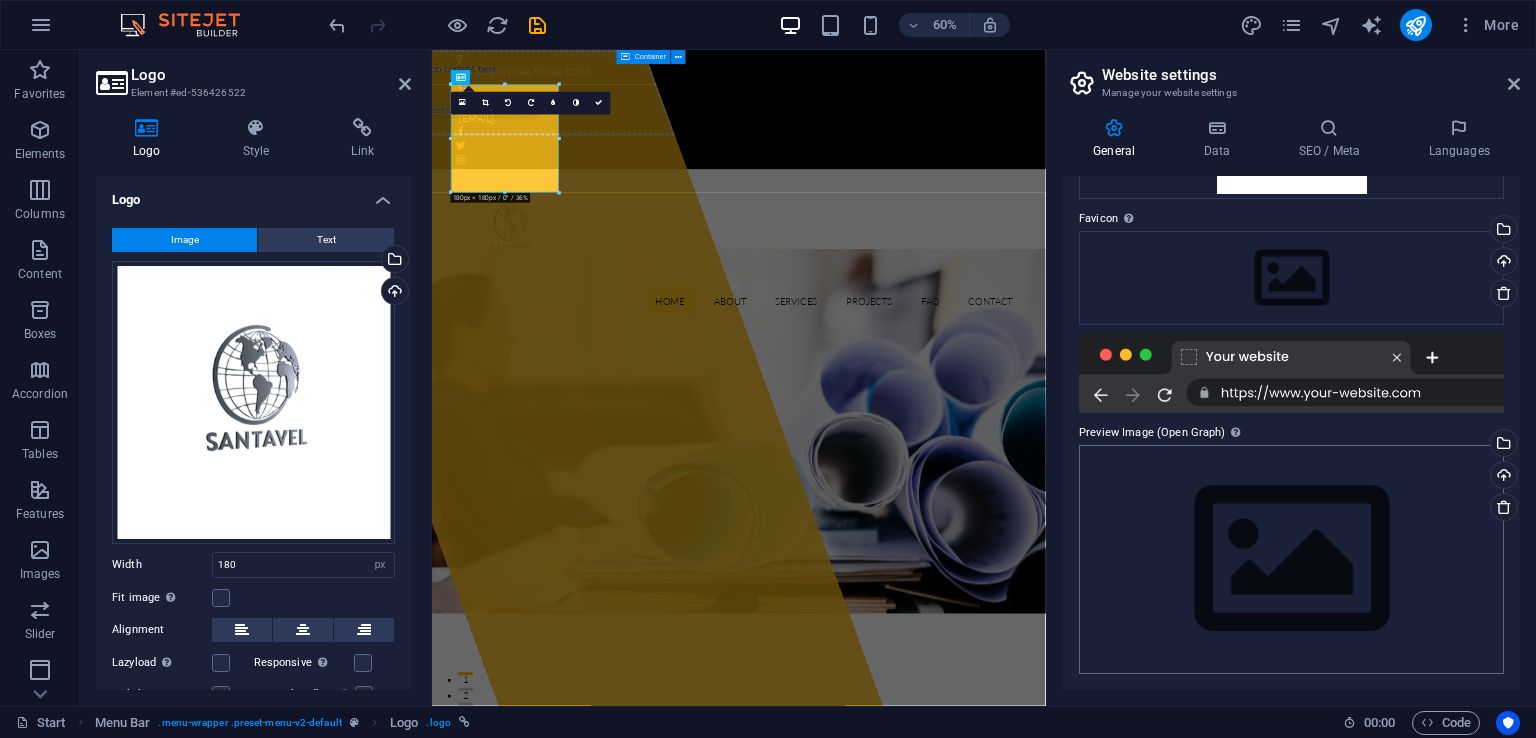 scroll, scrollTop: 29, scrollLeft: 0, axis: vertical 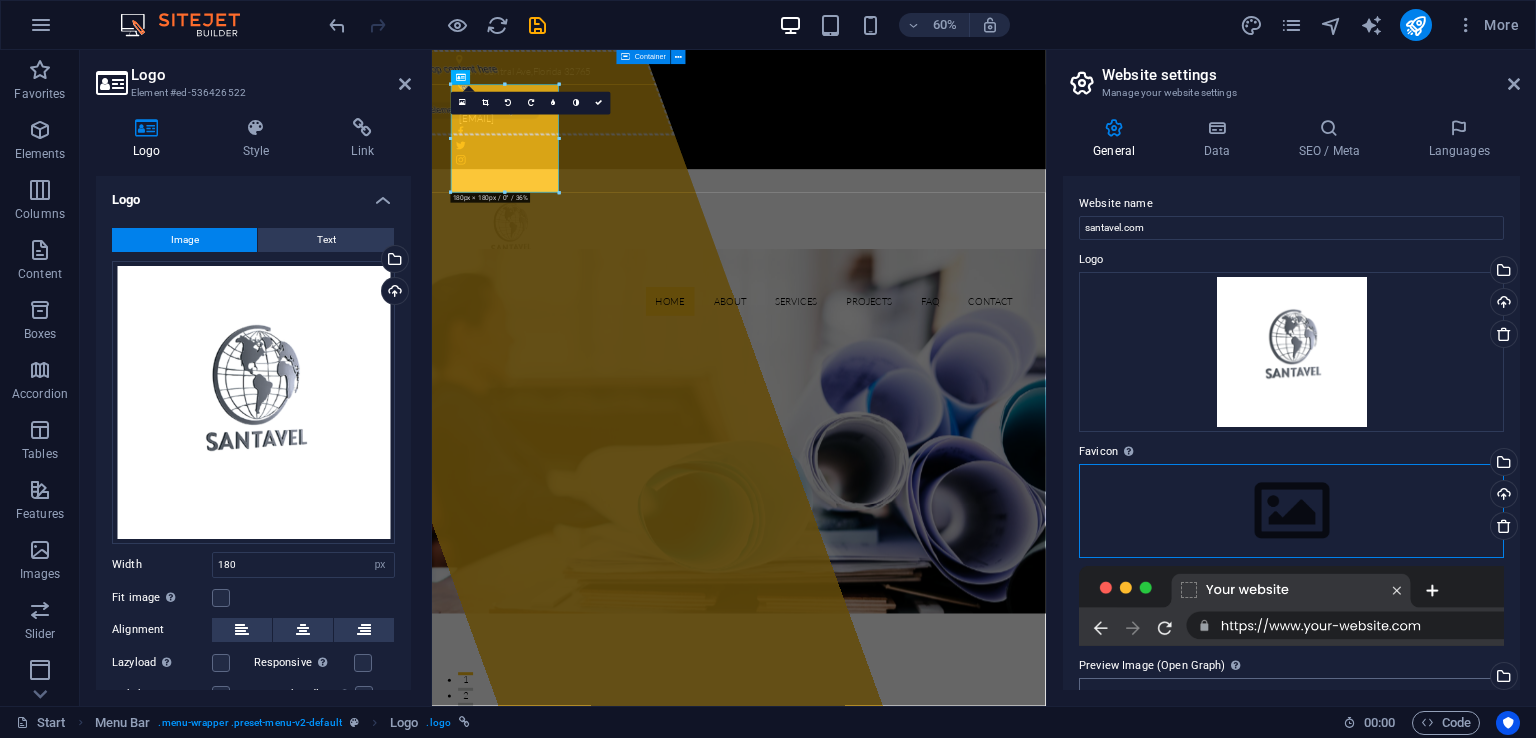 click on "Drag files here, click to choose files or select files from Files or our free stock photos & videos" at bounding box center [1291, 511] 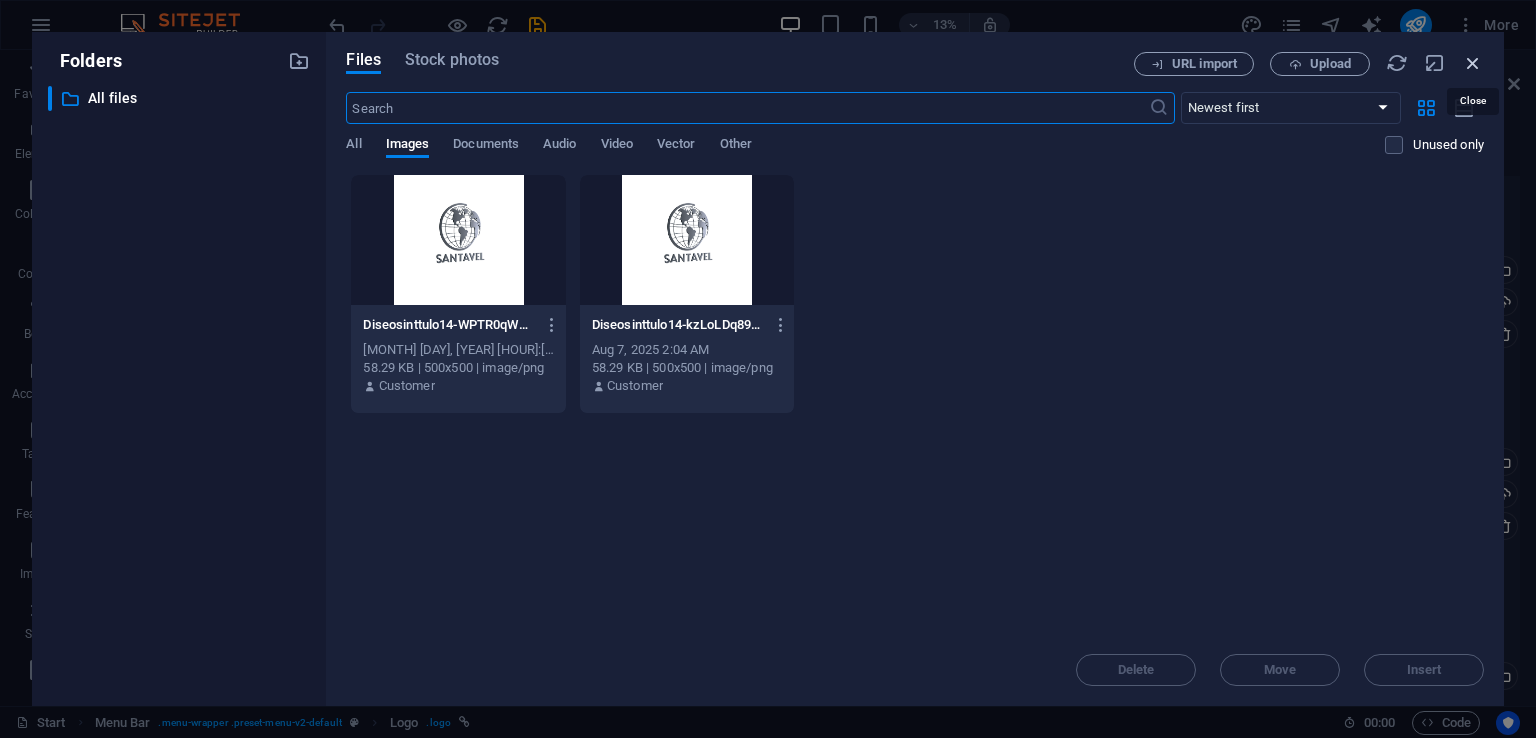 click at bounding box center [1473, 63] 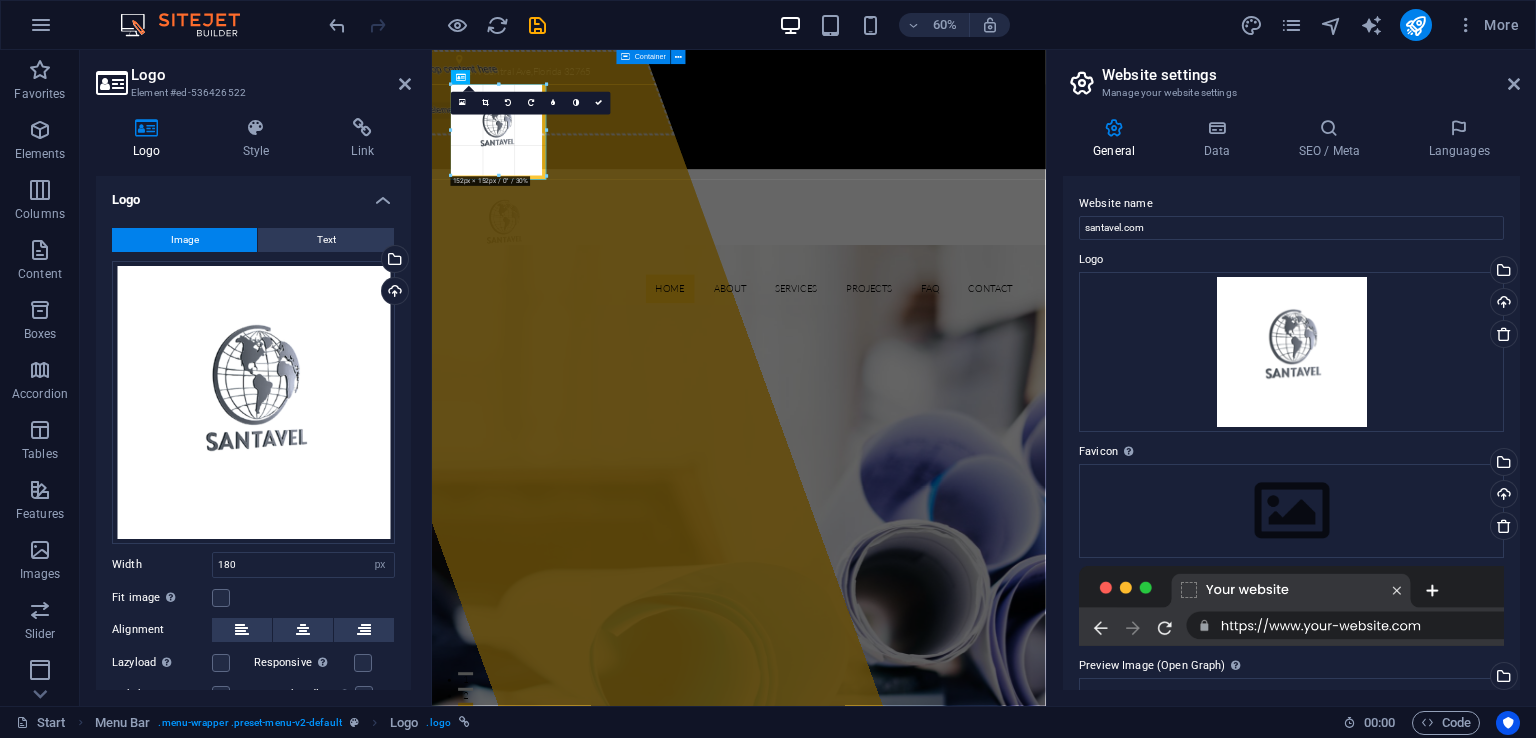 drag, startPoint x: 501, startPoint y: 193, endPoint x: 539, endPoint y: 172, distance: 43.416588 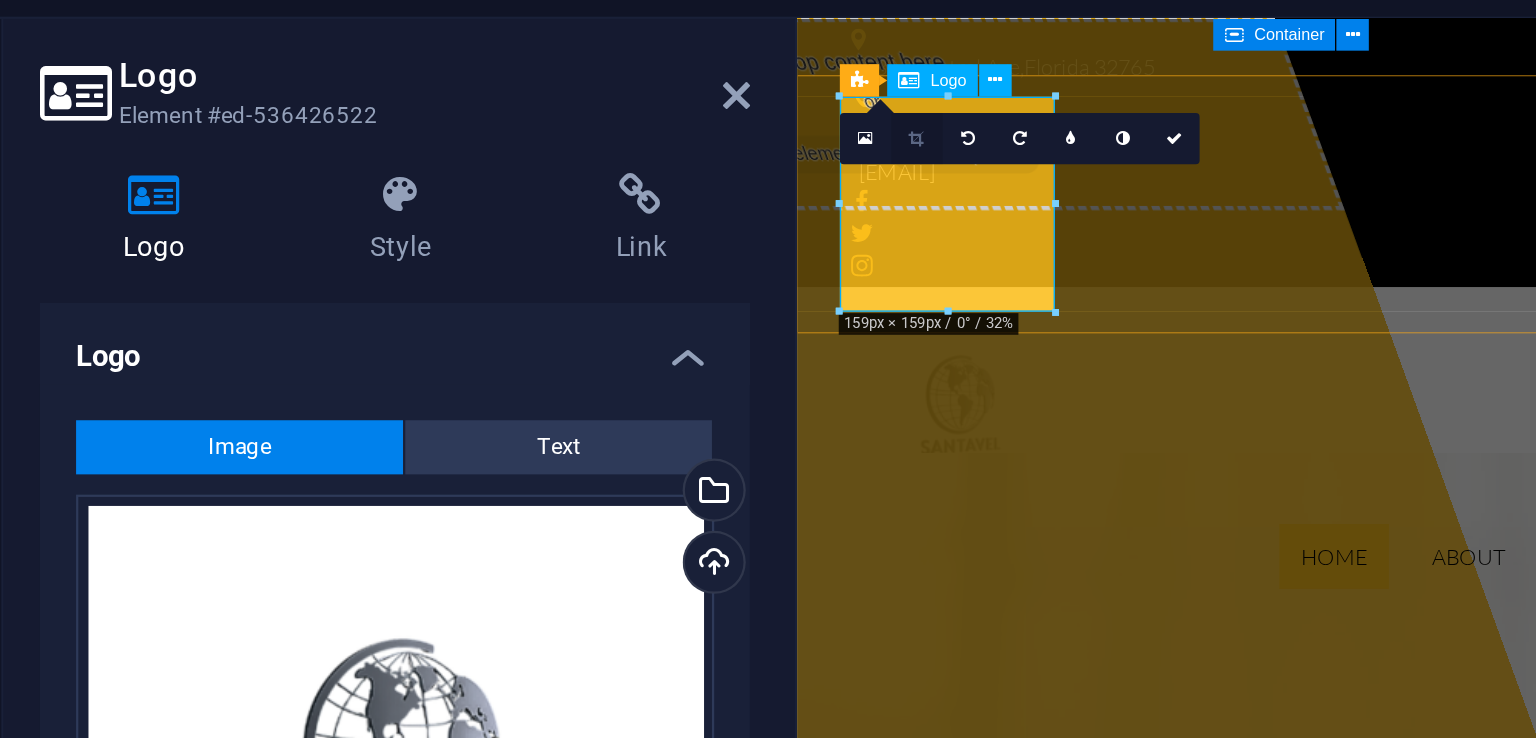 click at bounding box center [485, 103] 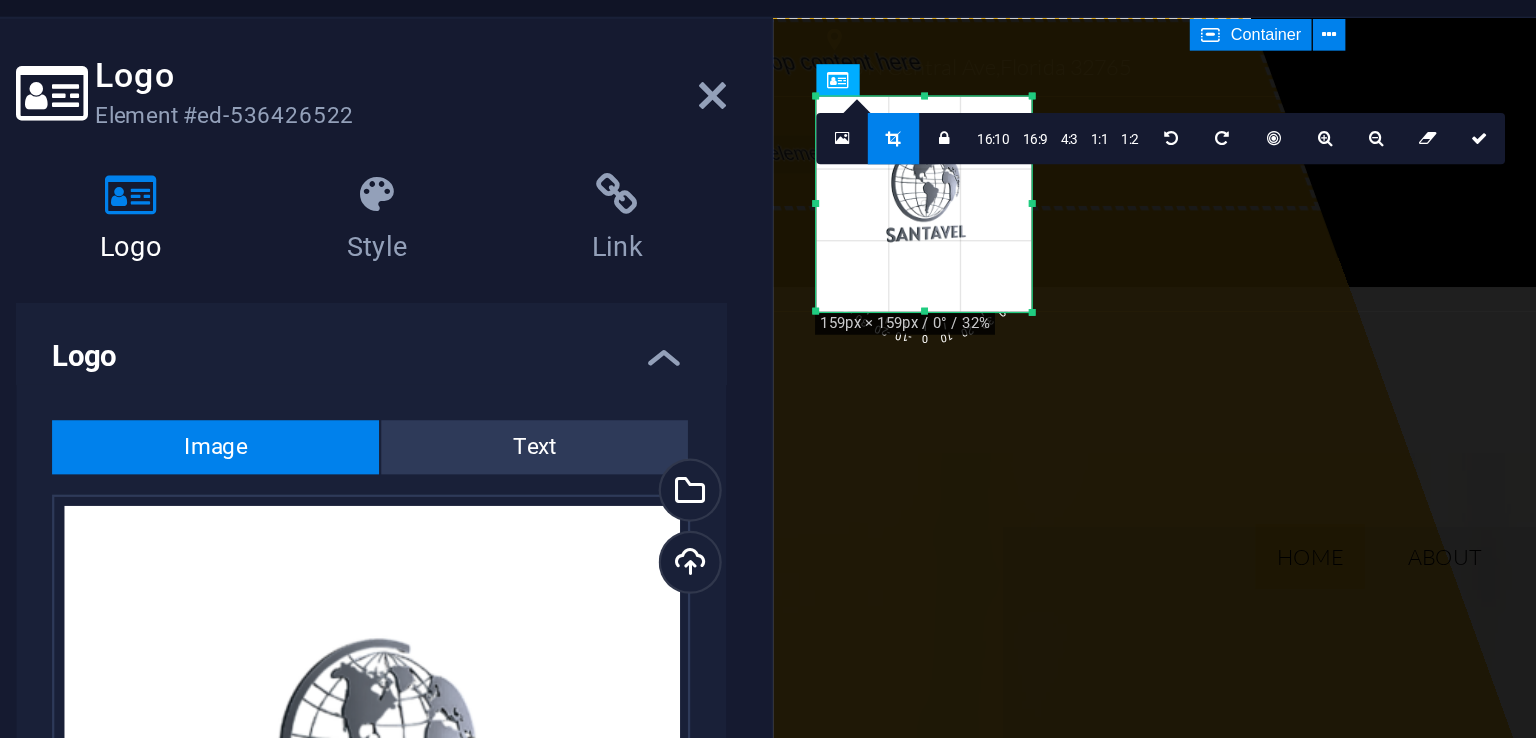 click on "Home About Services Projects FAQ Contact" at bounding box center (1284, 336) 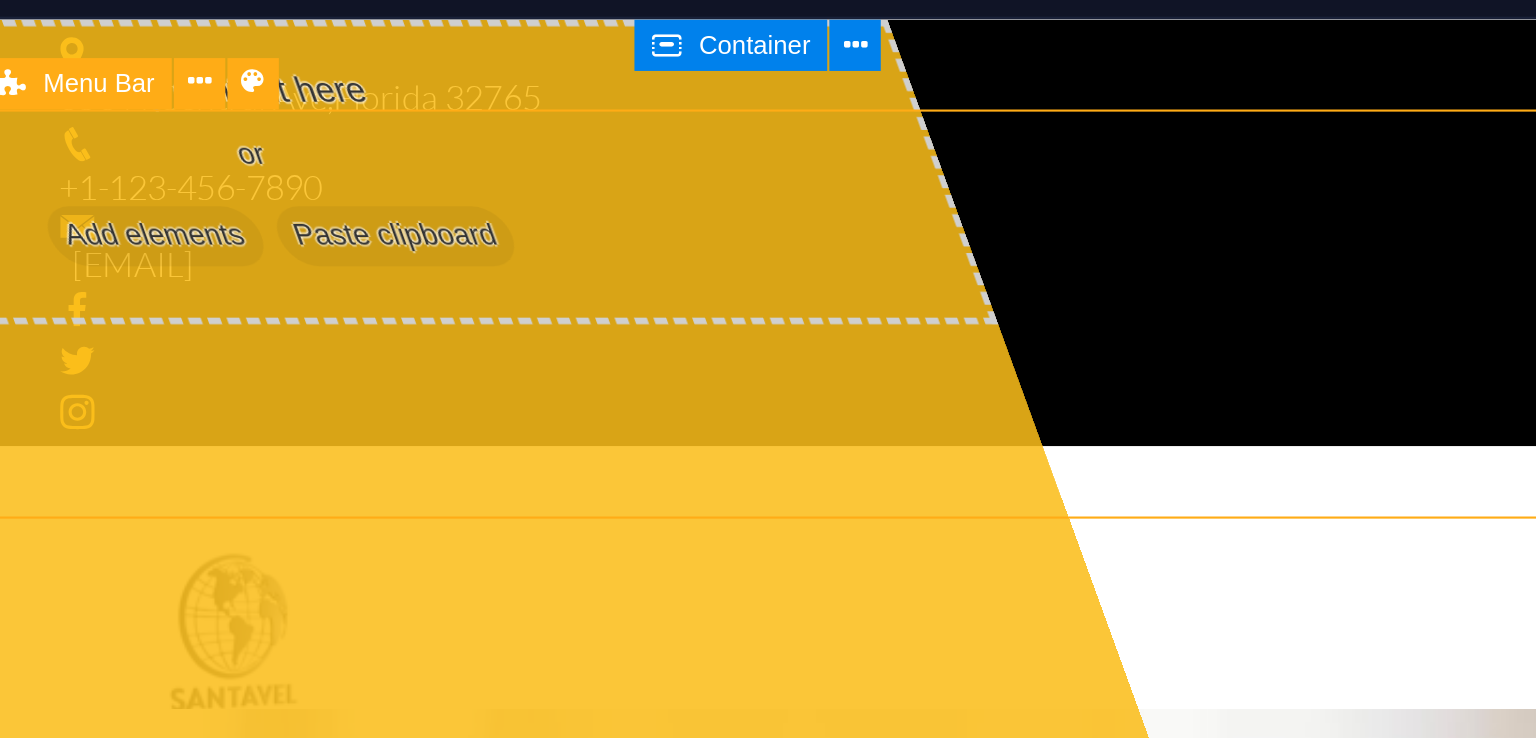 click on "Home About Services Projects FAQ Contact" at bounding box center (489, 336) 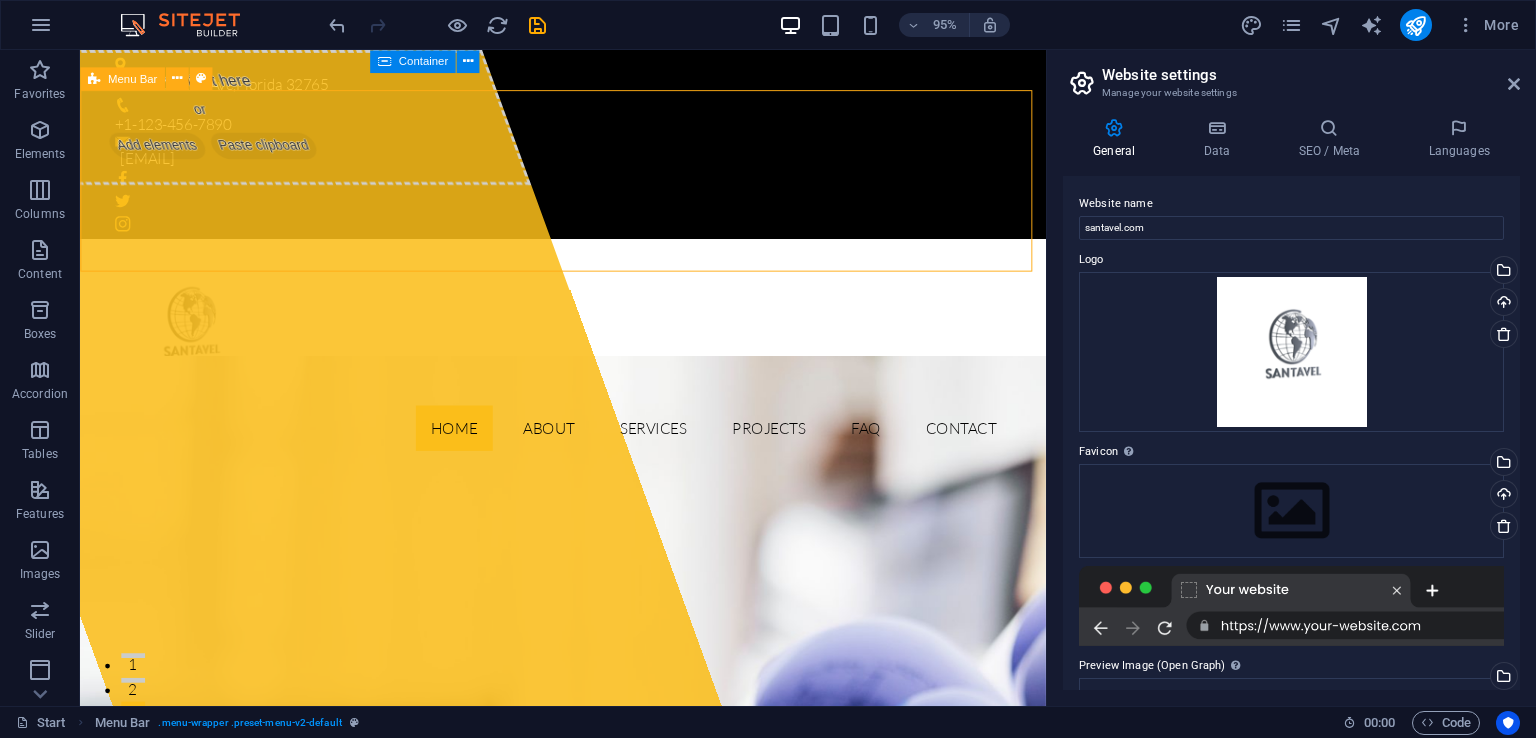 click at bounding box center [589, 344] 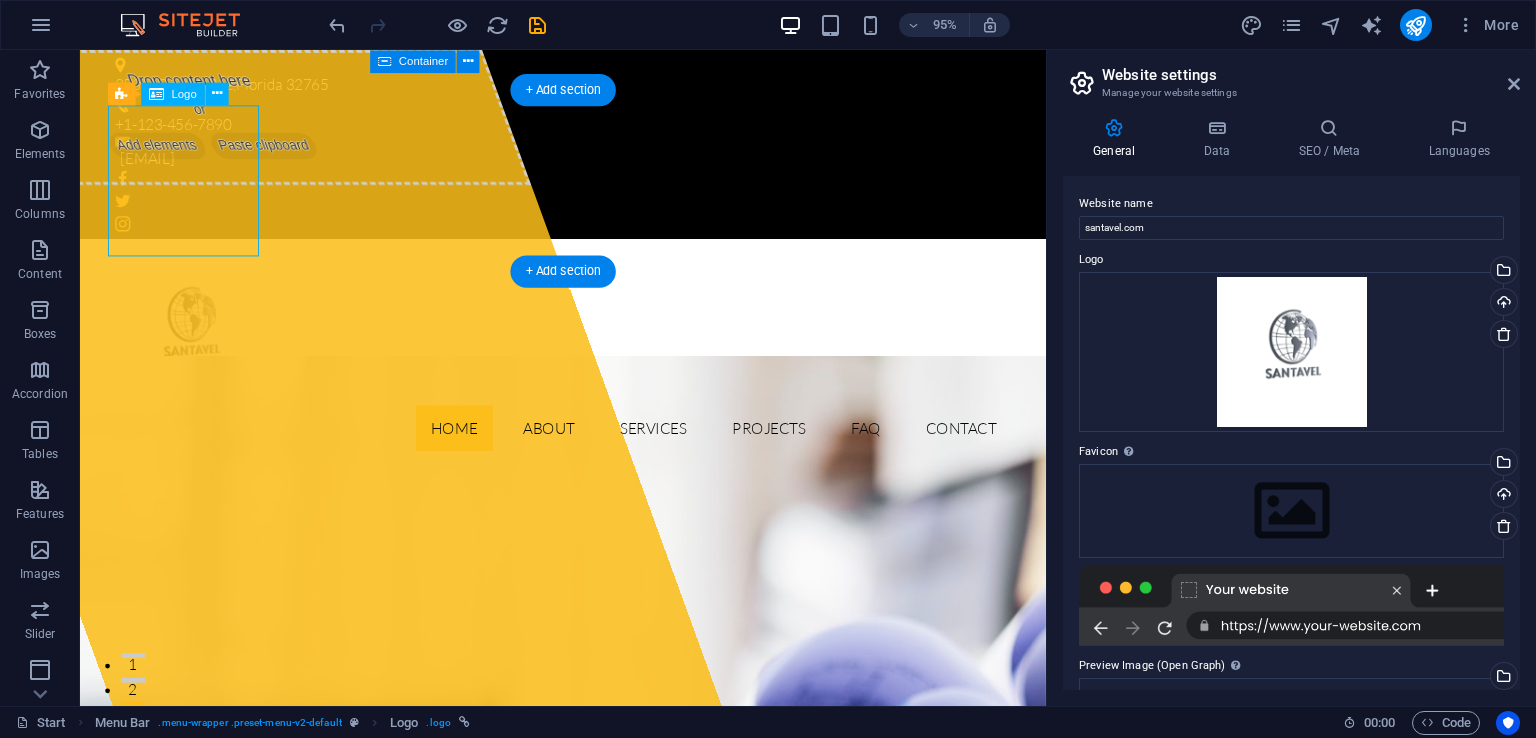 click at bounding box center (589, 344) 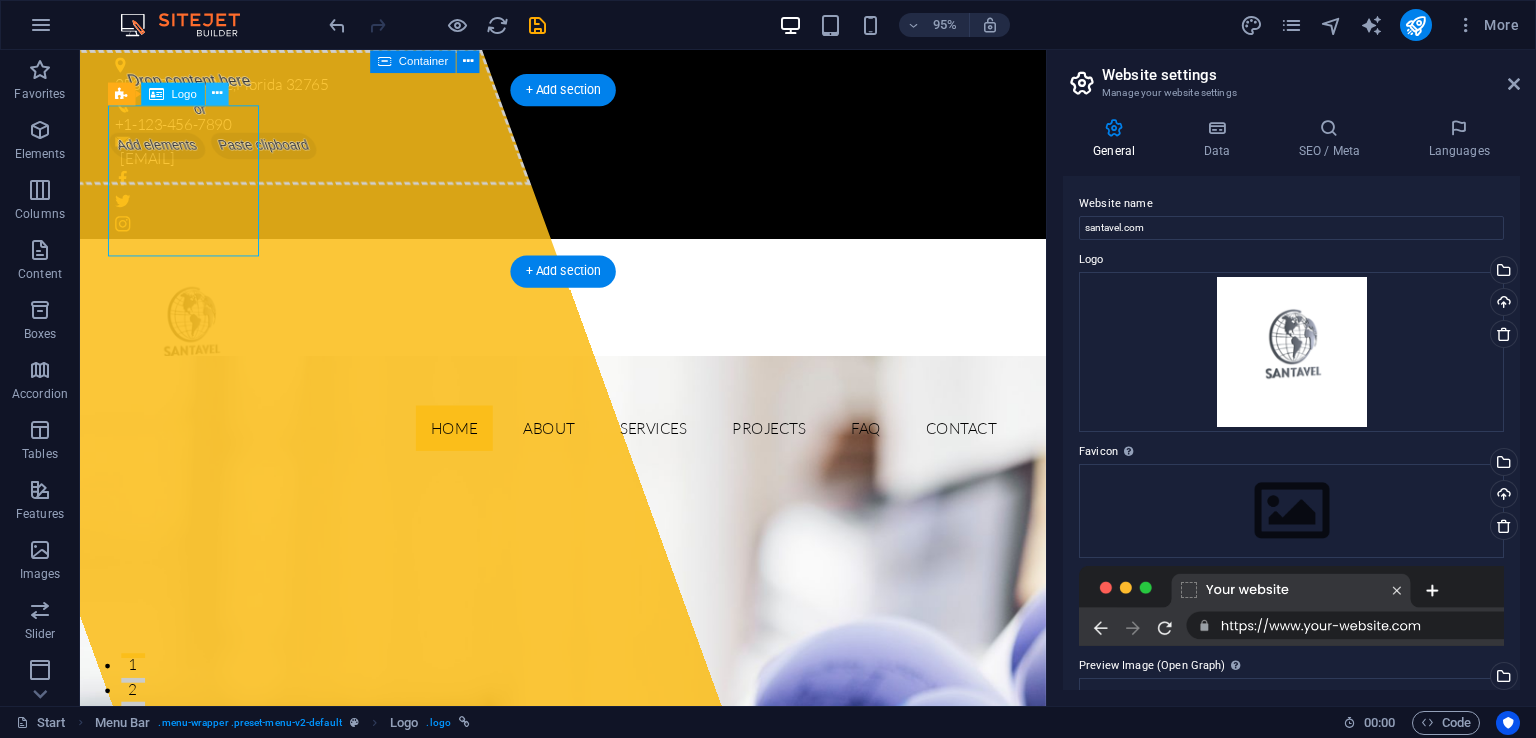 click at bounding box center (216, 93) 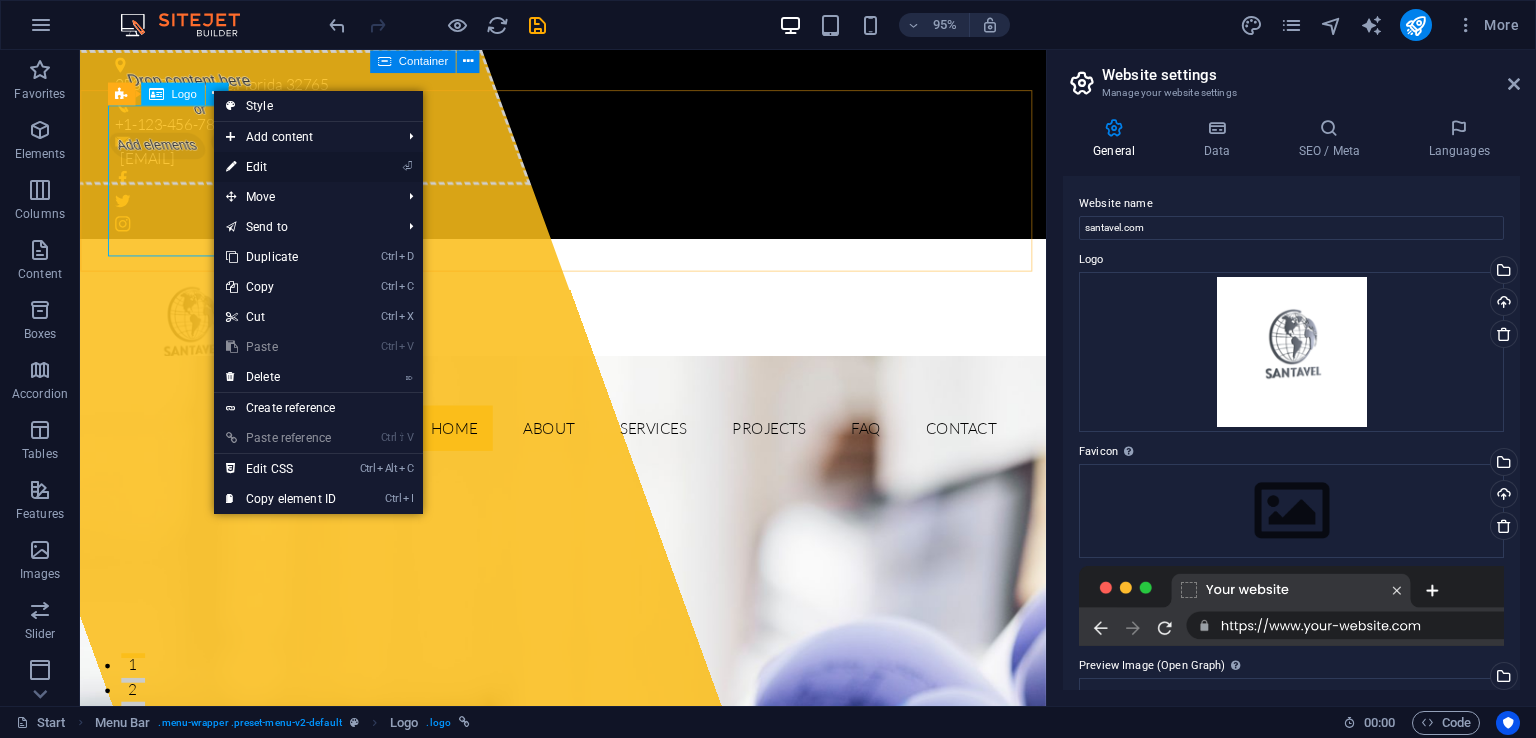 click on "⏎  Edit" at bounding box center [281, 167] 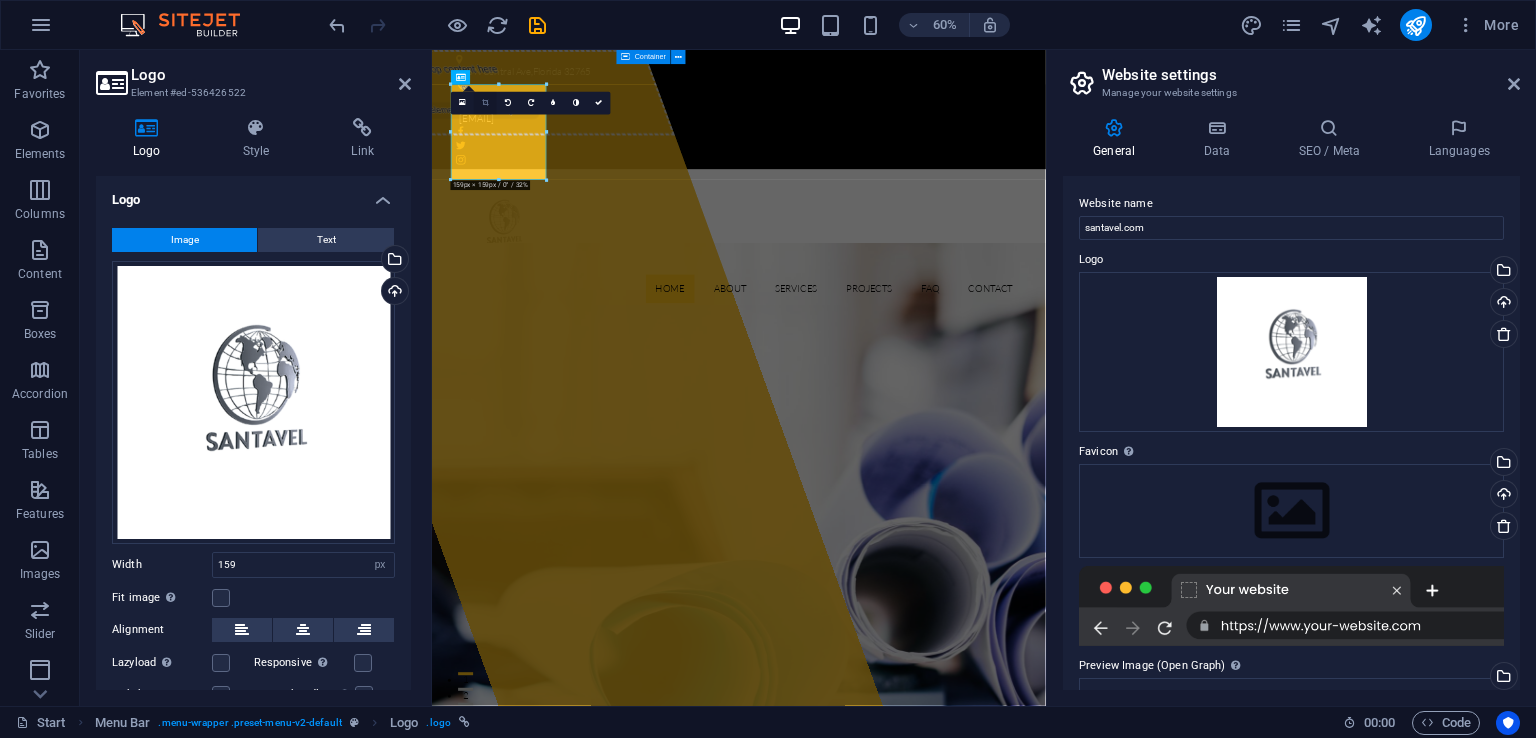 click at bounding box center [485, 103] 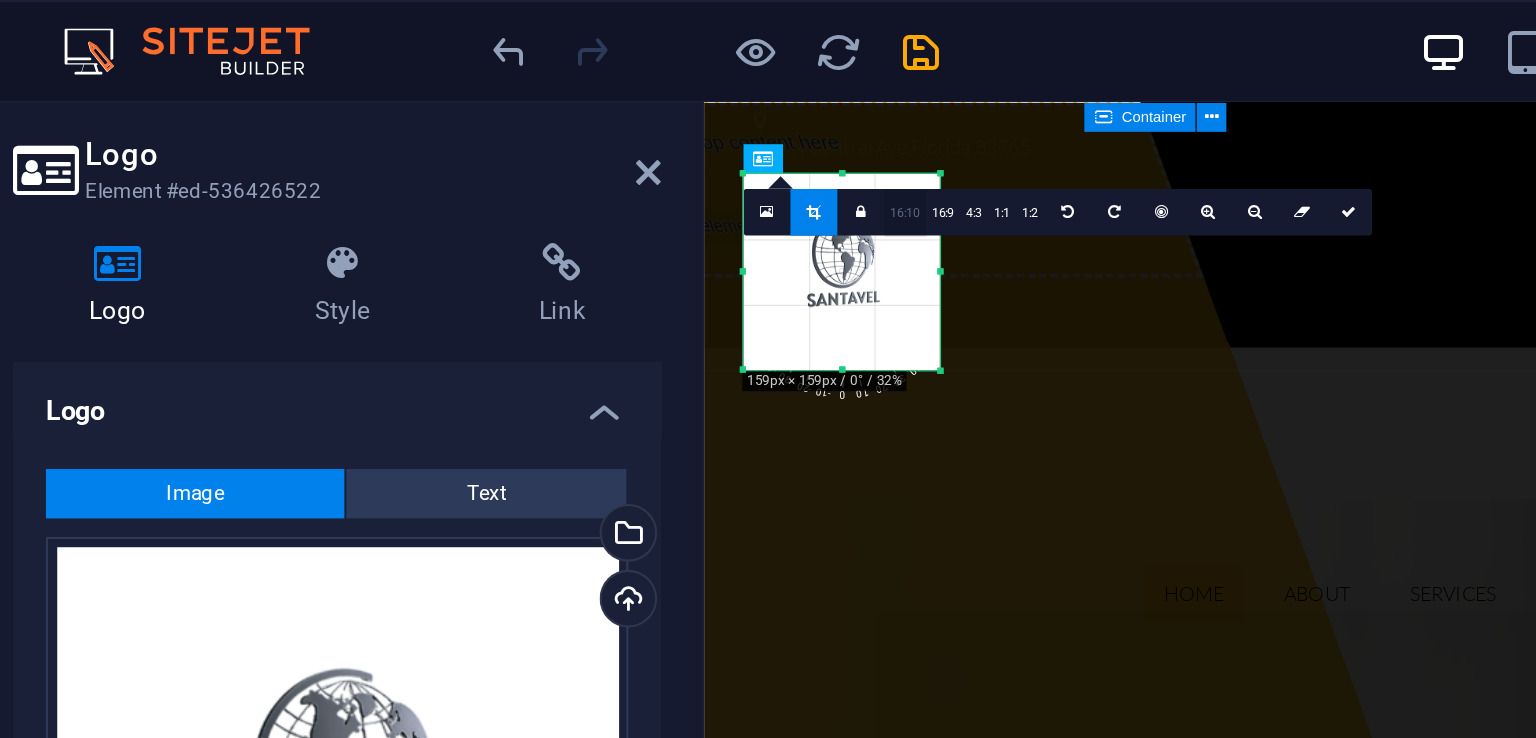 click on "16:10" at bounding box center [530, 103] 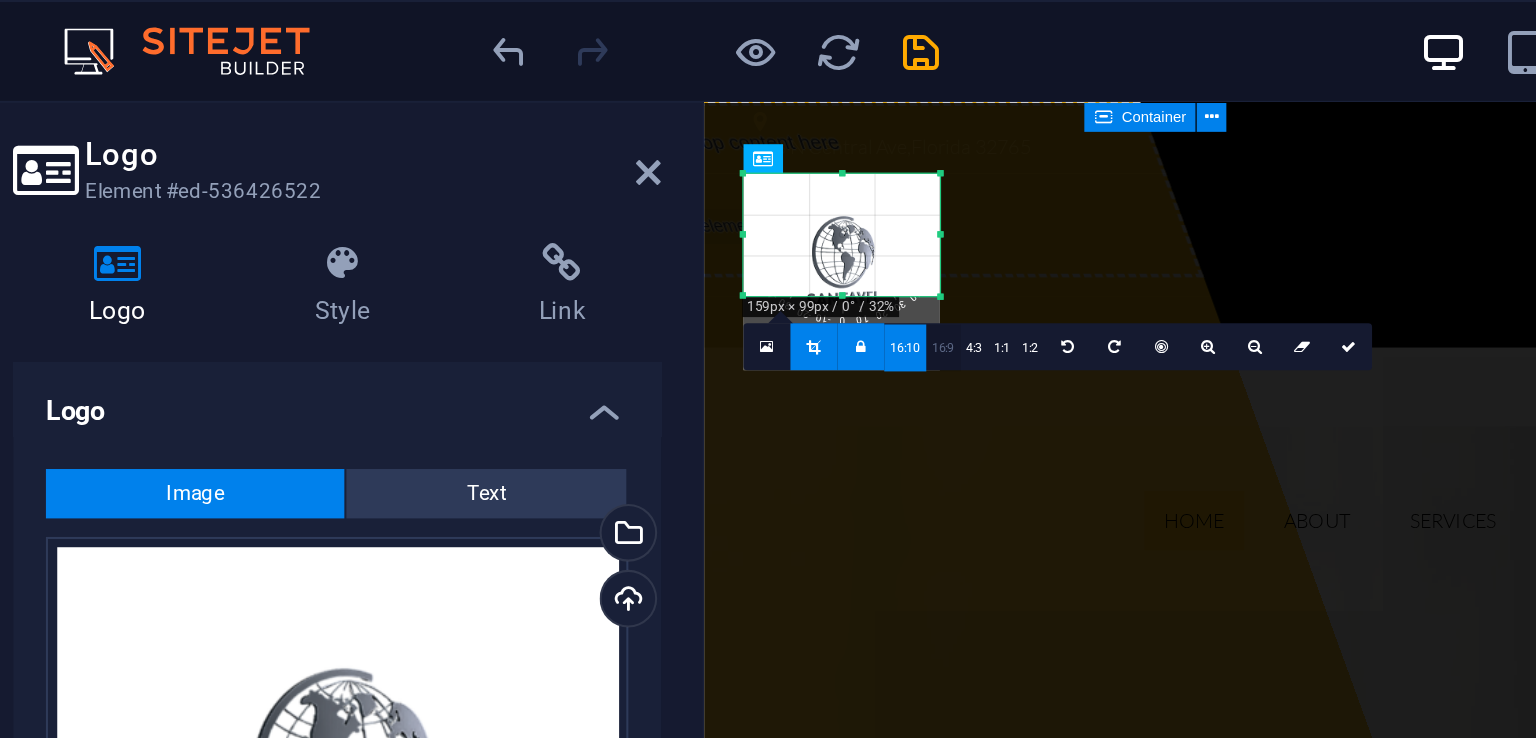click on "16:9" at bounding box center [548, 169] 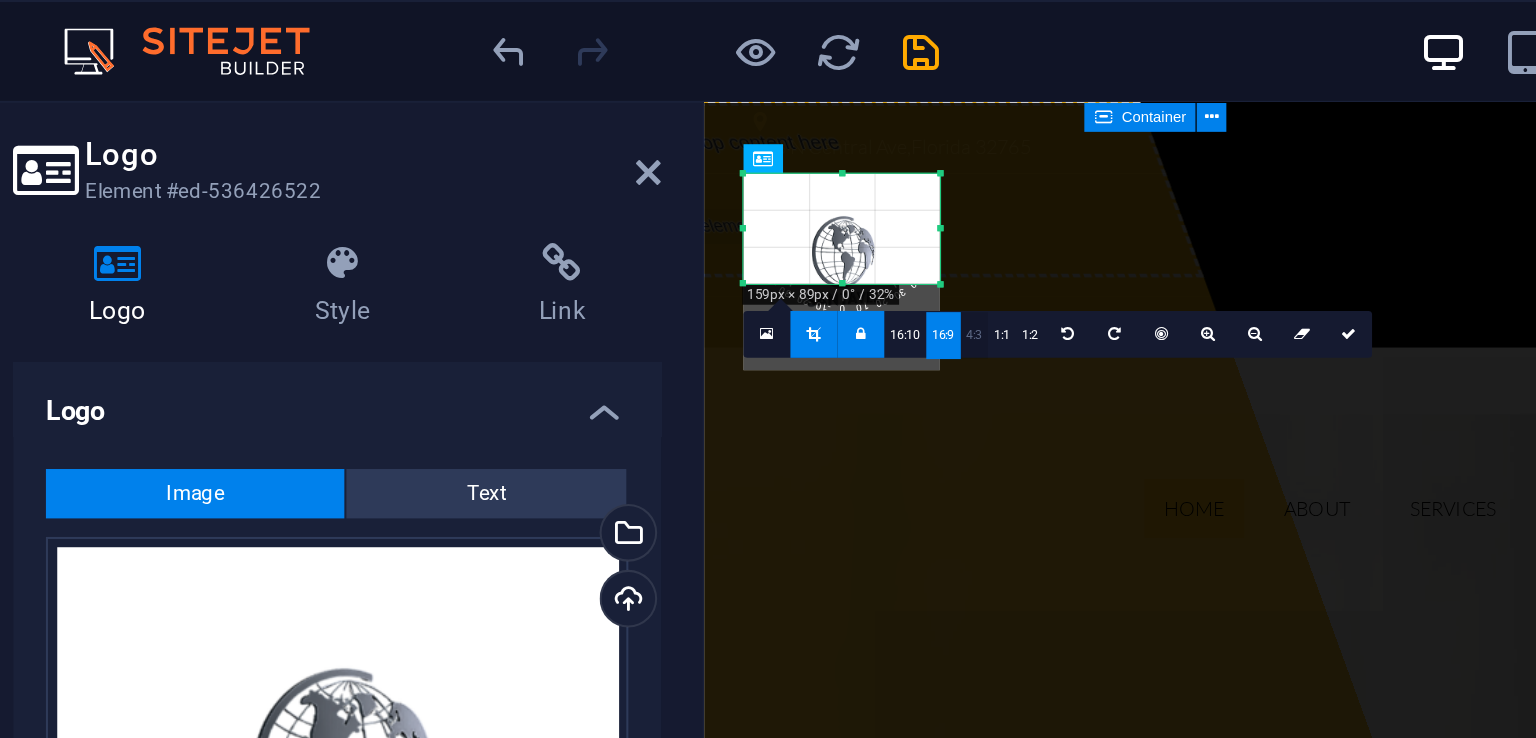 click on "4:3" at bounding box center [564, 163] 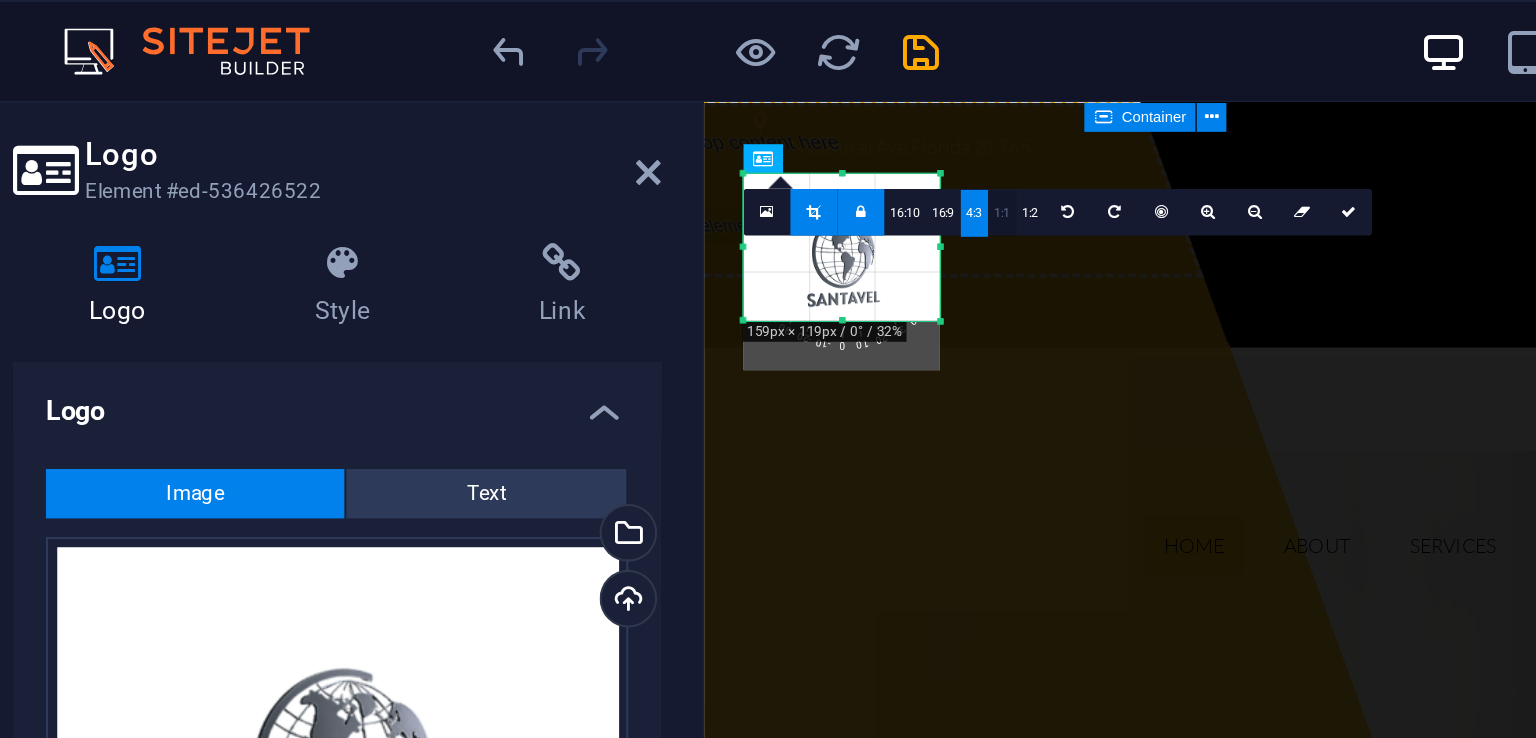 click on "1:1" at bounding box center [577, 103] 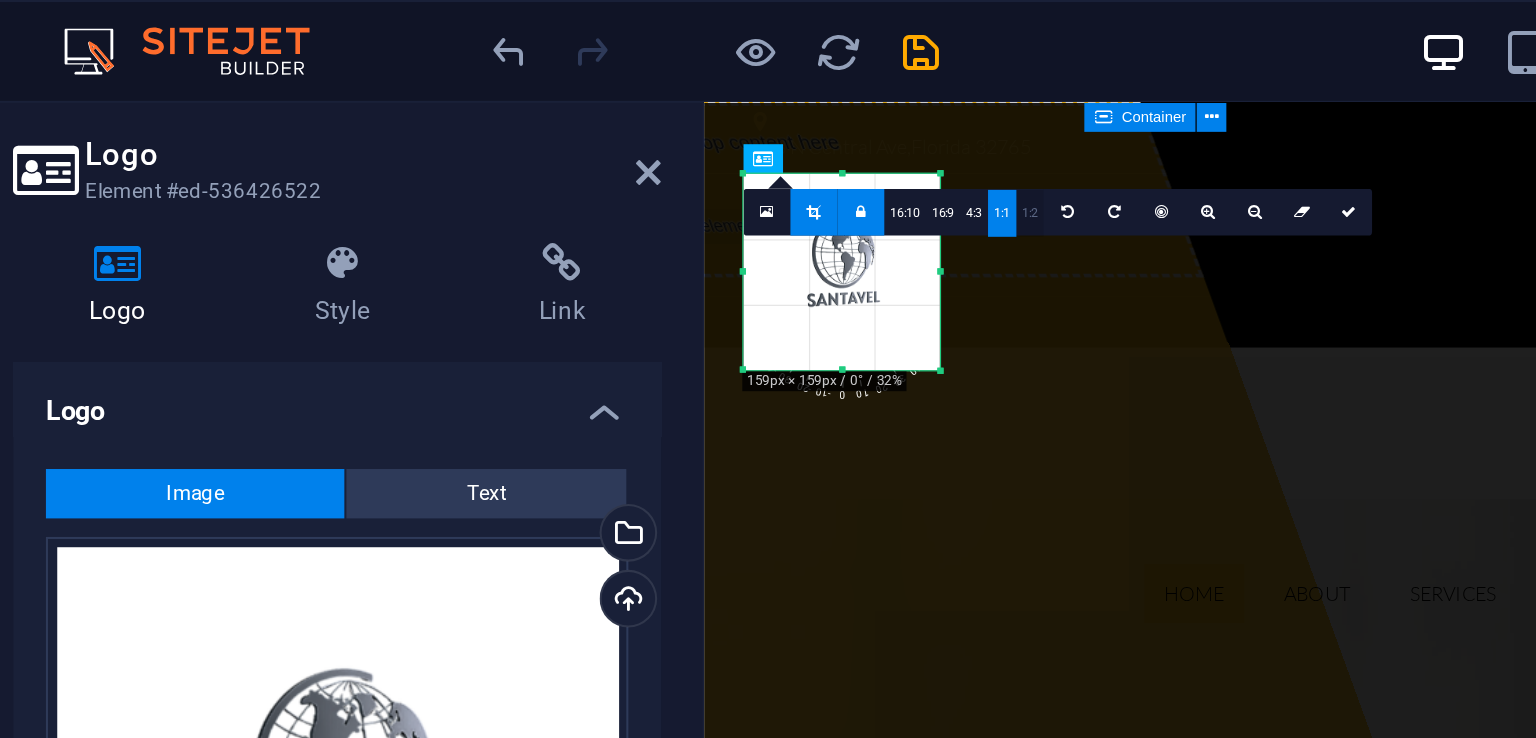 click on "1:2" at bounding box center (591, 103) 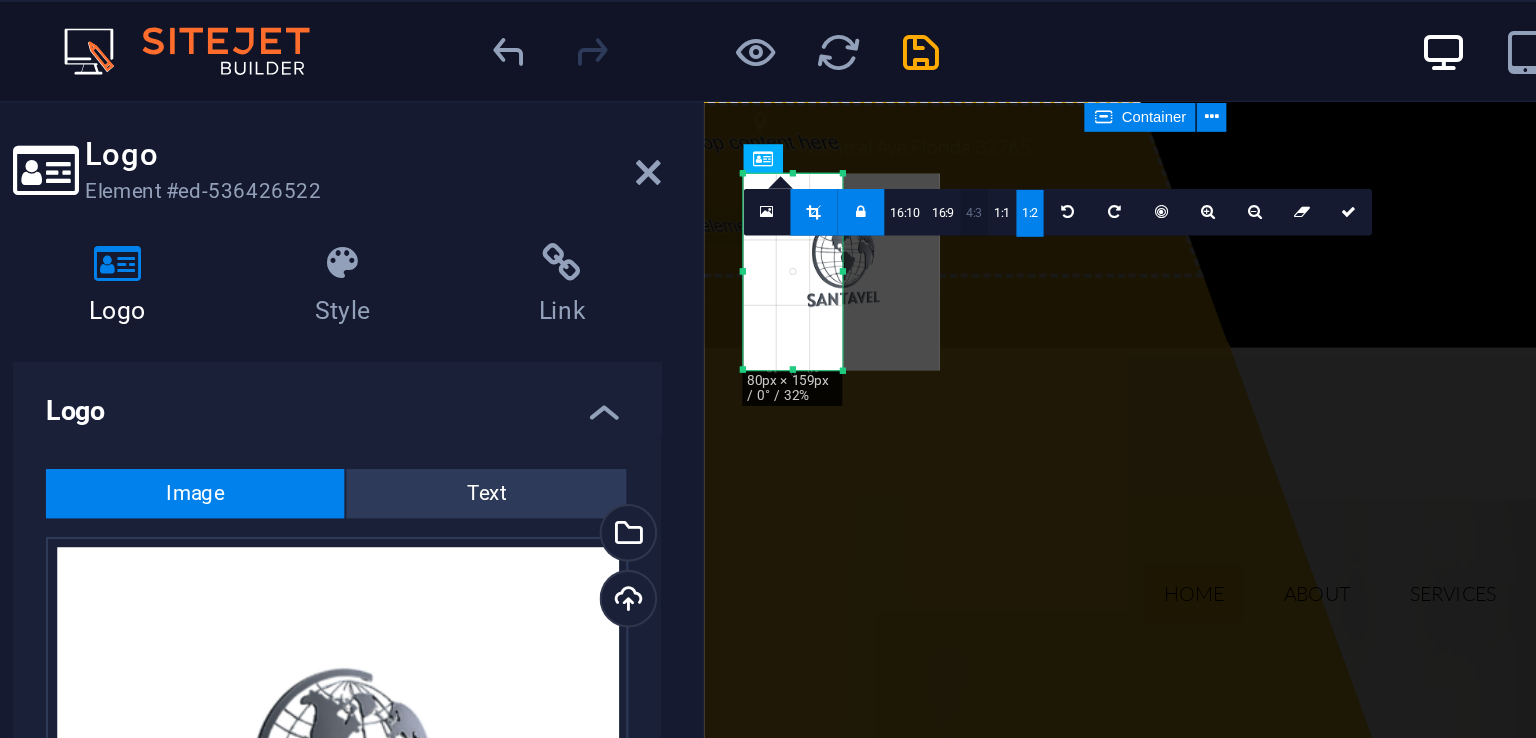 click on "4:3" at bounding box center (564, 103) 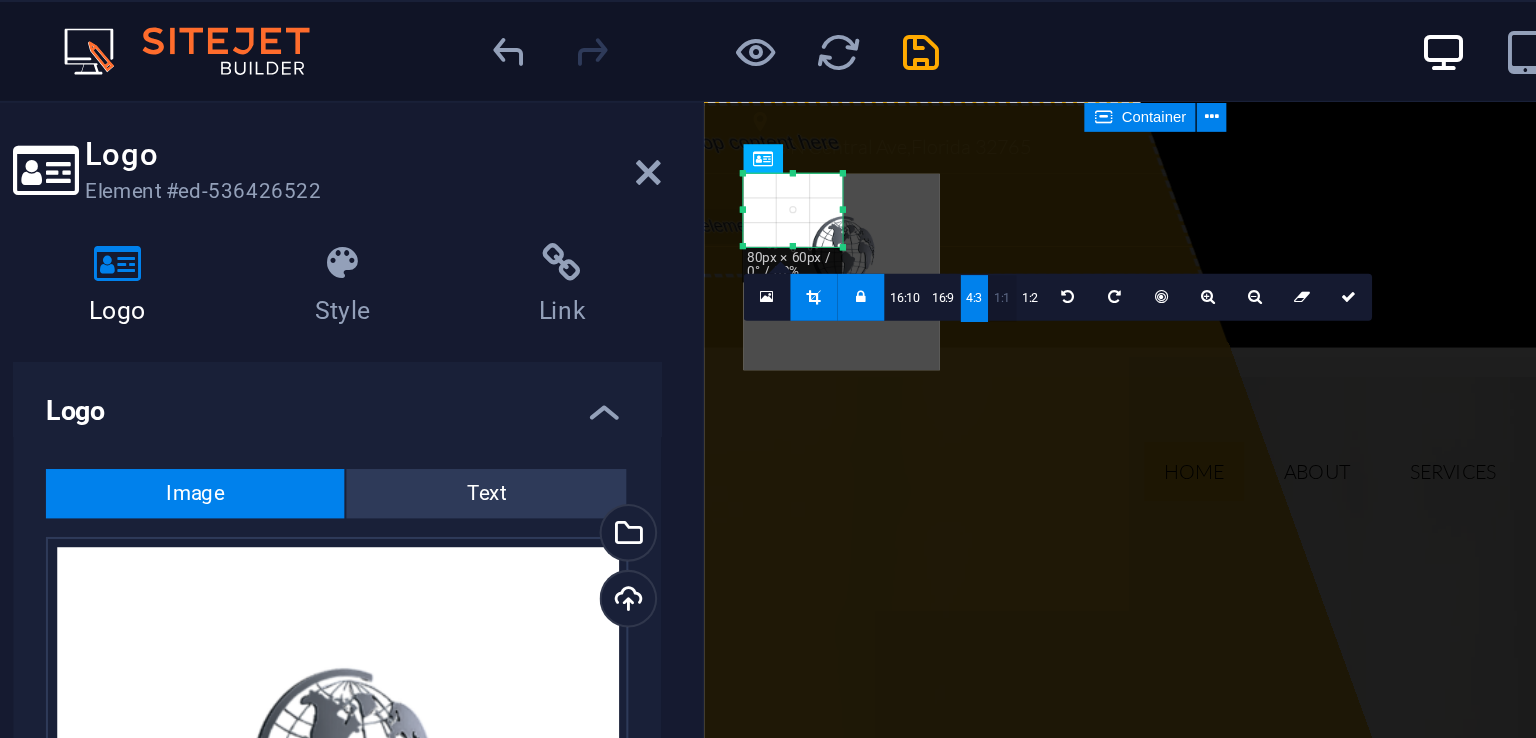 click on "1:1" at bounding box center (577, 145) 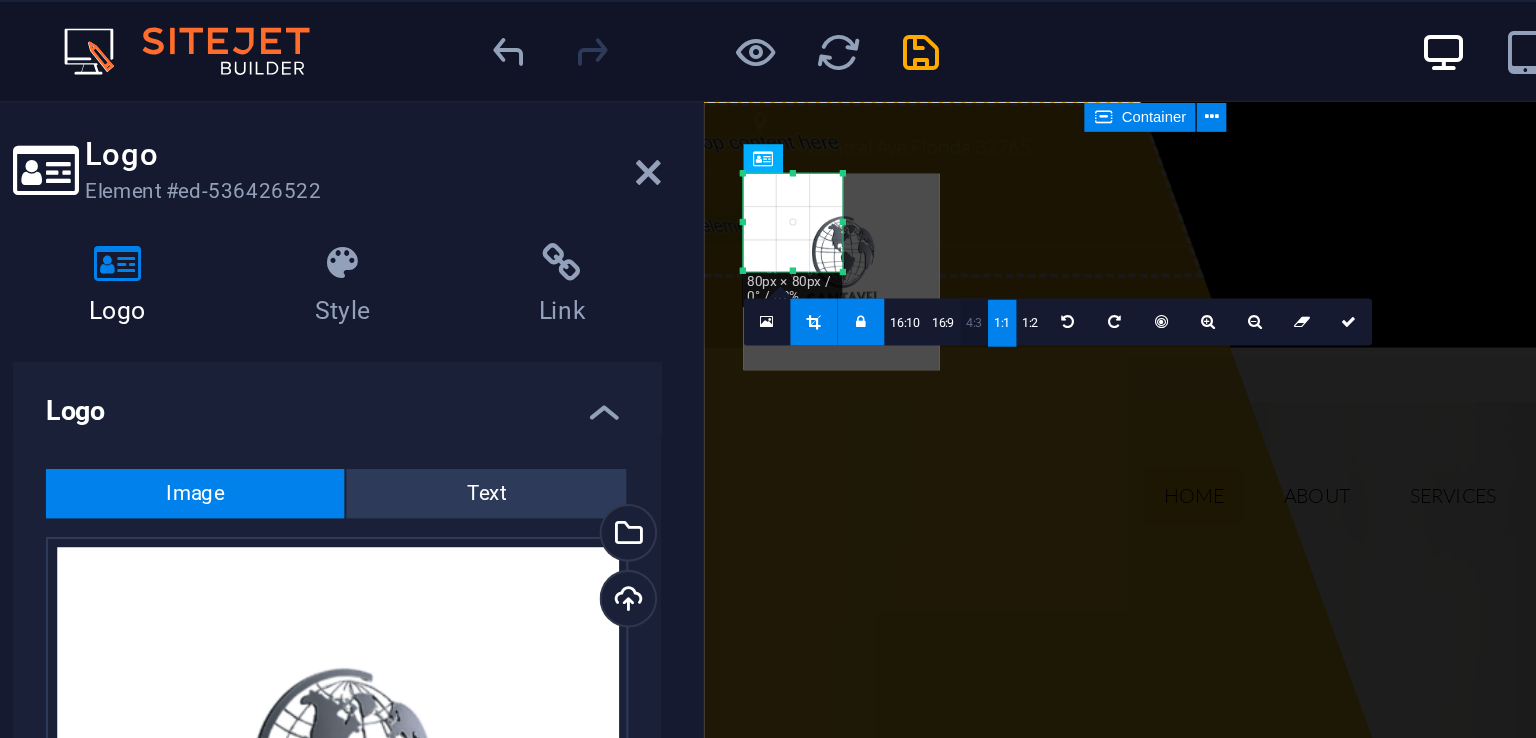 click on "4:3" at bounding box center (564, 157) 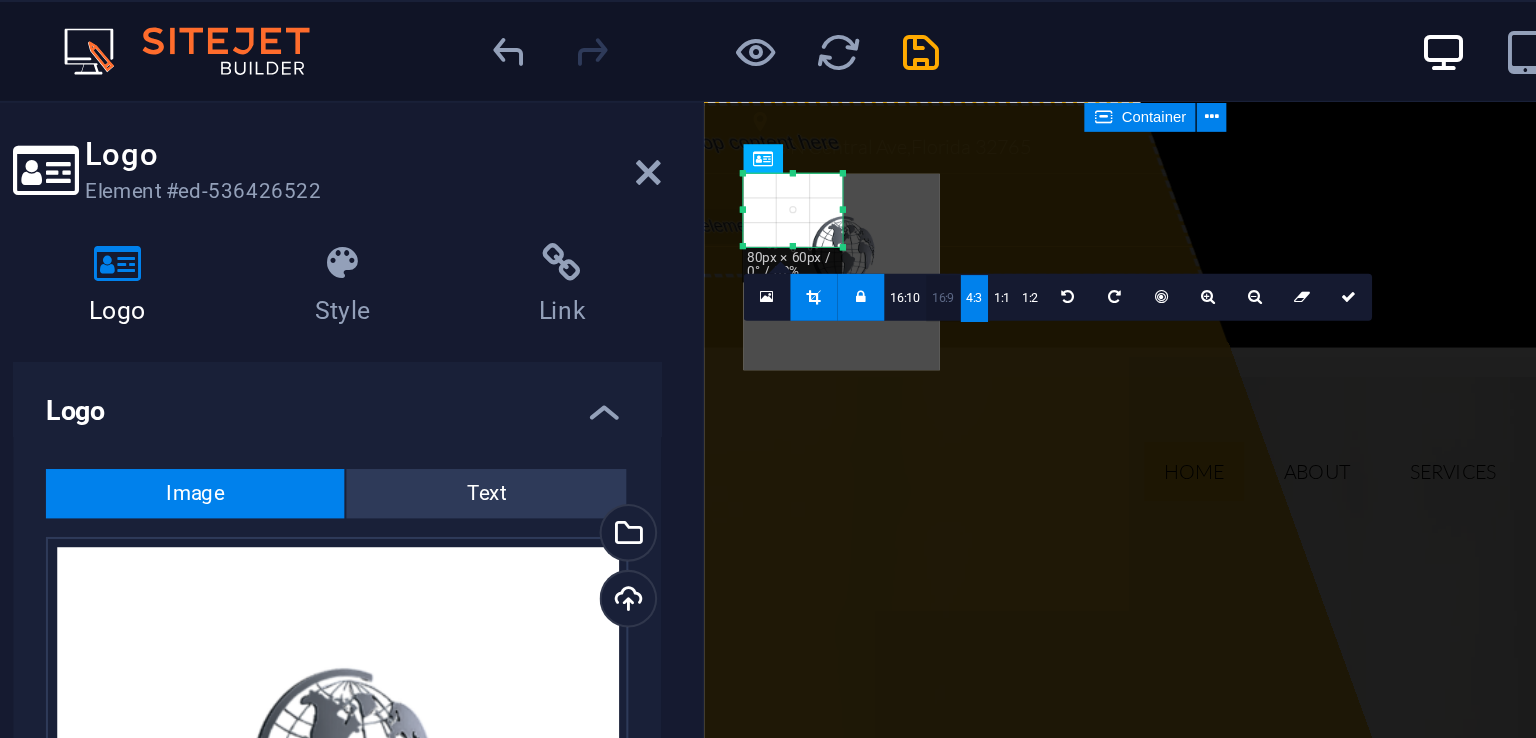 click on "16:9" at bounding box center [548, 145] 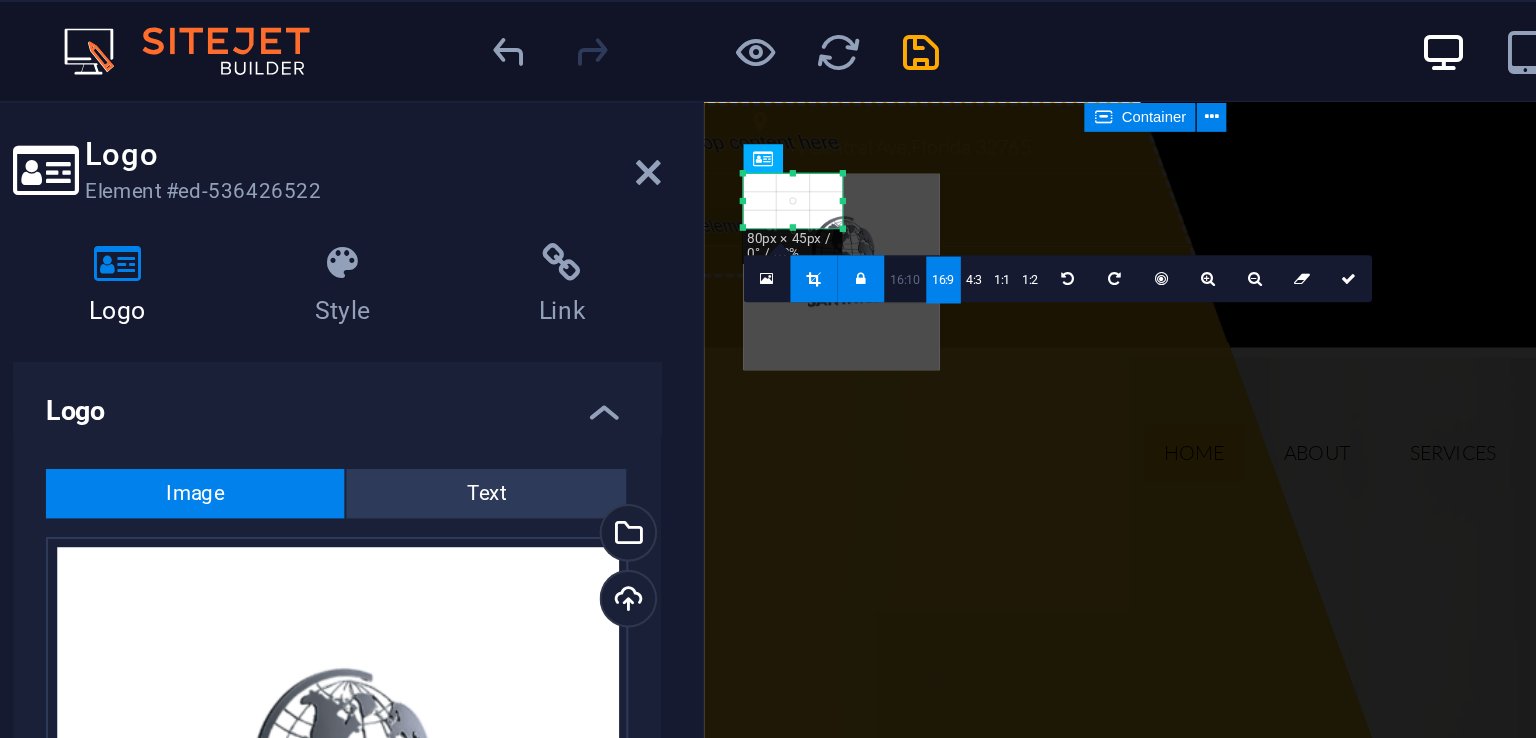 click on "16:10" at bounding box center [530, 136] 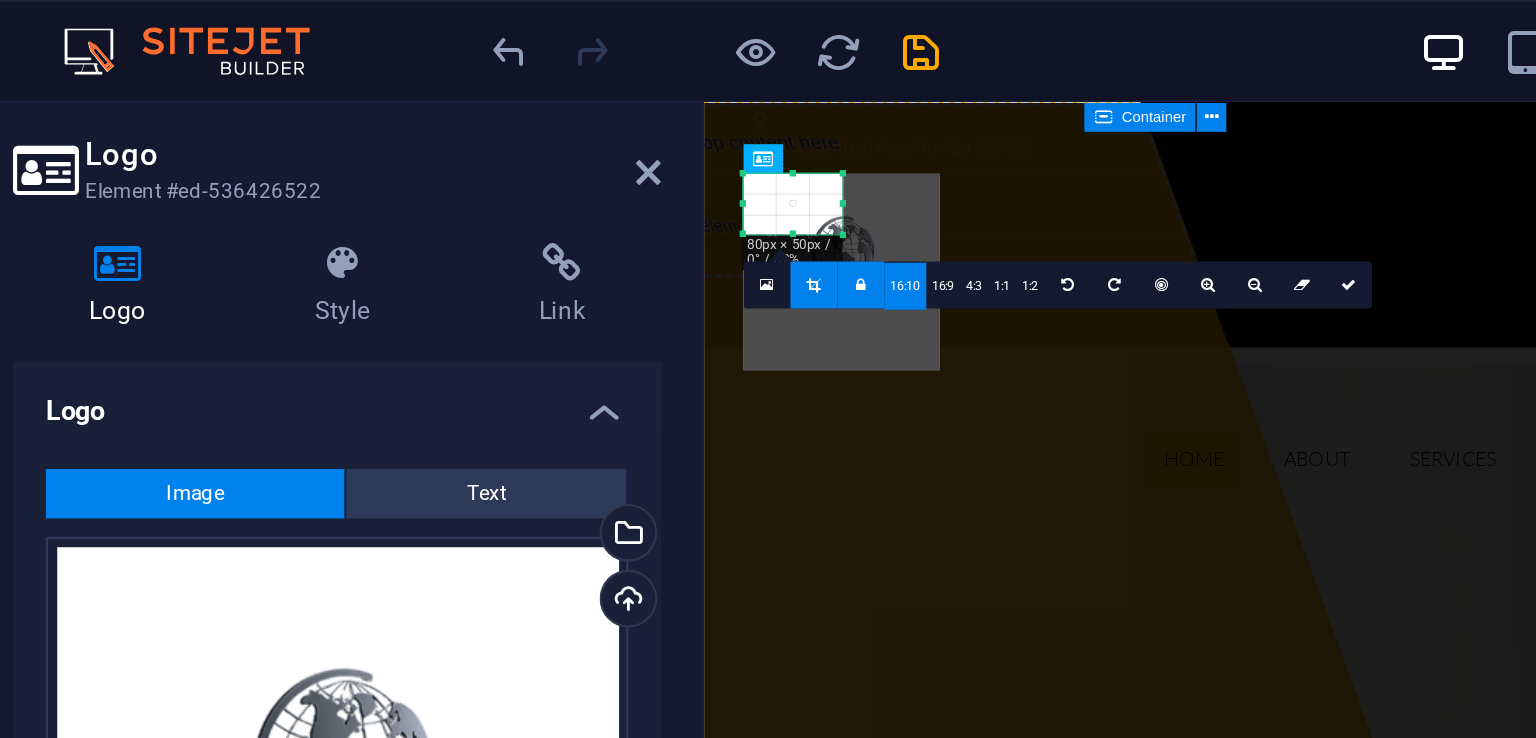 click at bounding box center [508, 138] 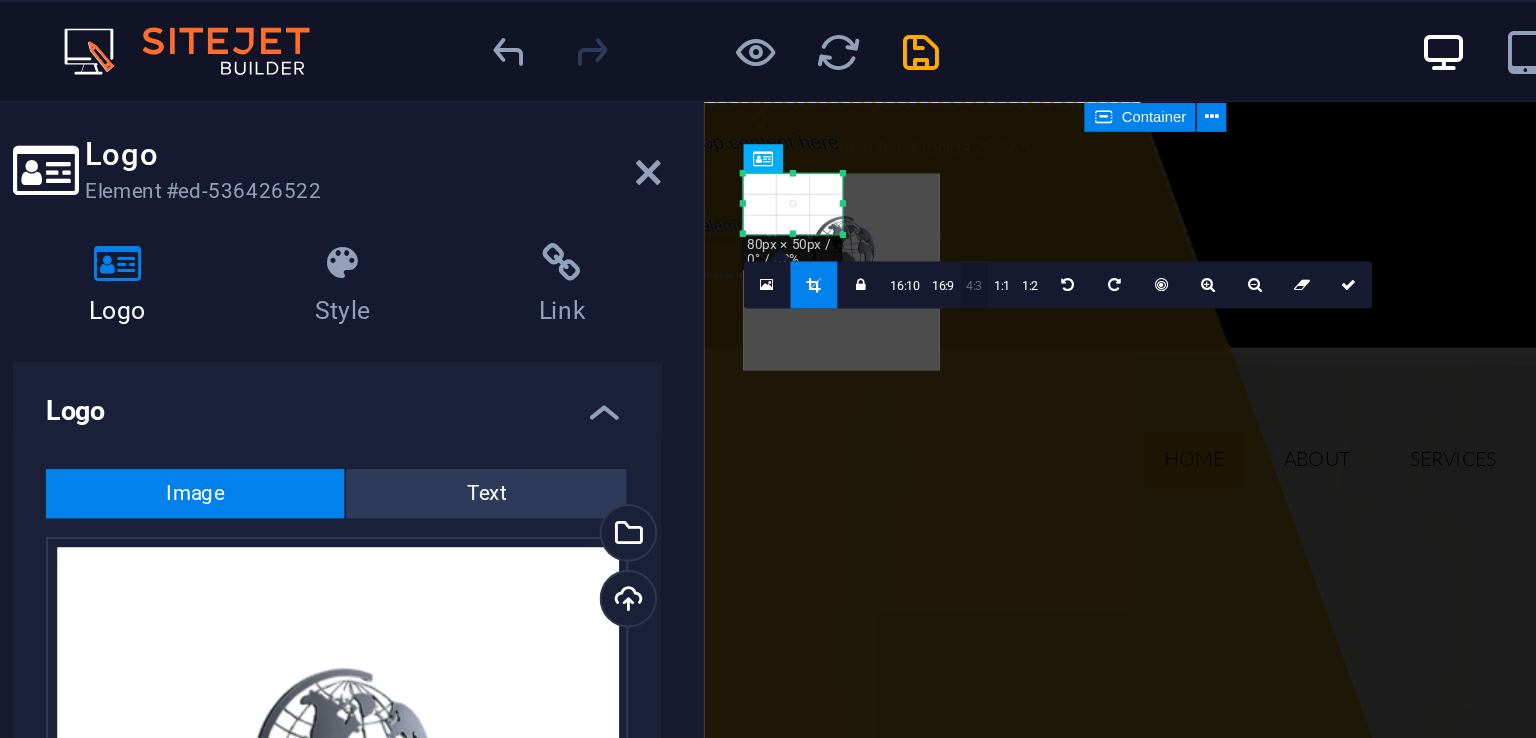 click on "4:3" at bounding box center (564, 139) 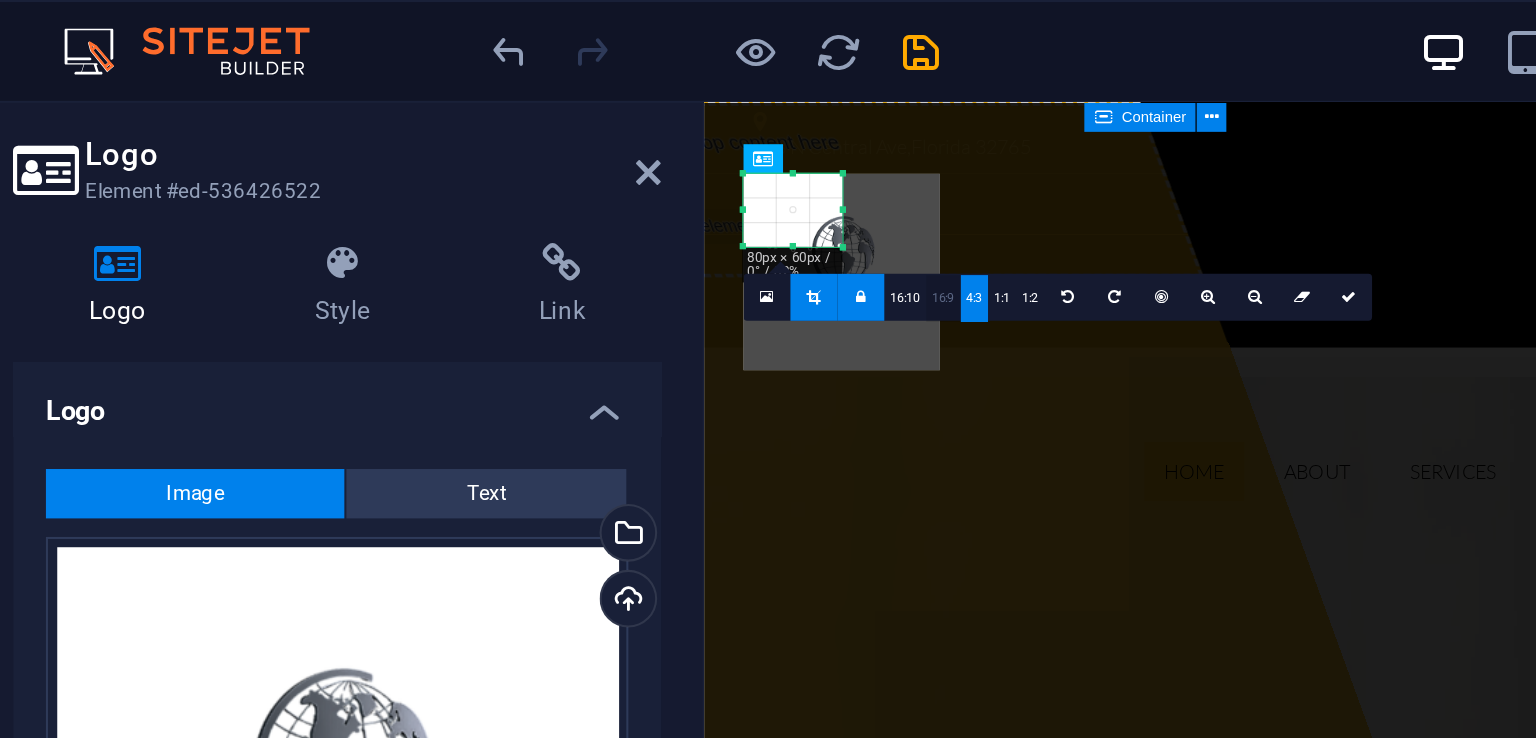 click on "16:9" at bounding box center [548, 145] 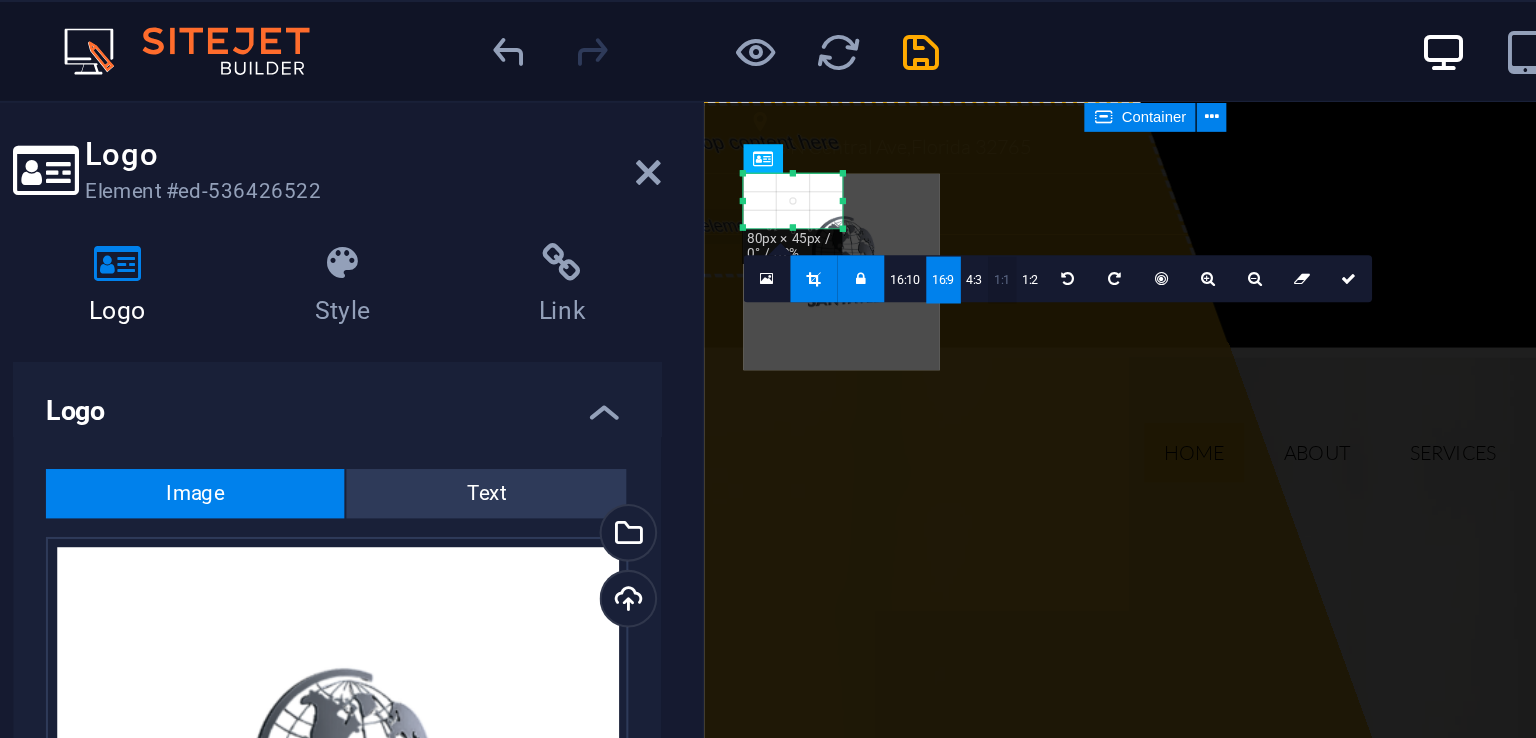 click on "1:1" at bounding box center (577, 136) 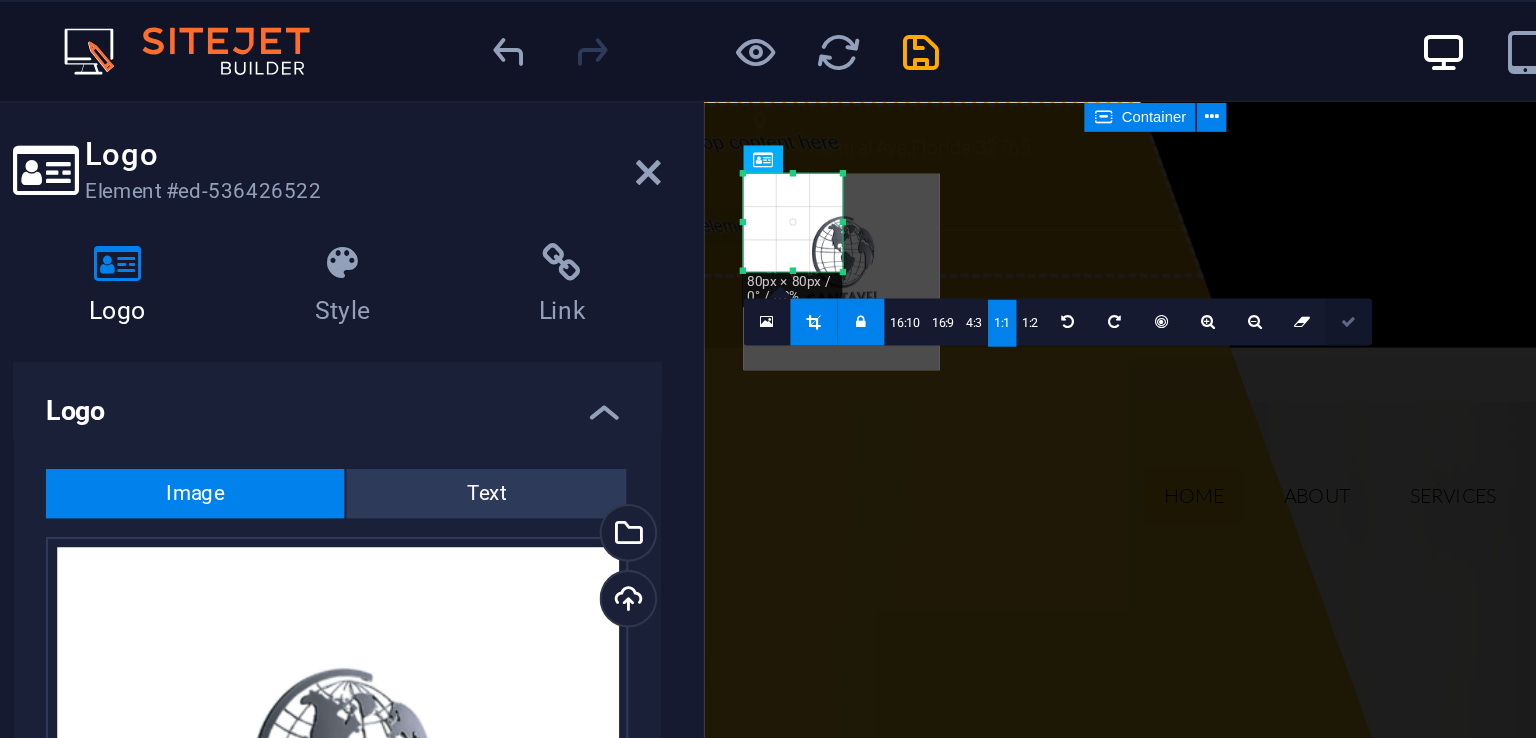 click at bounding box center [745, 156] 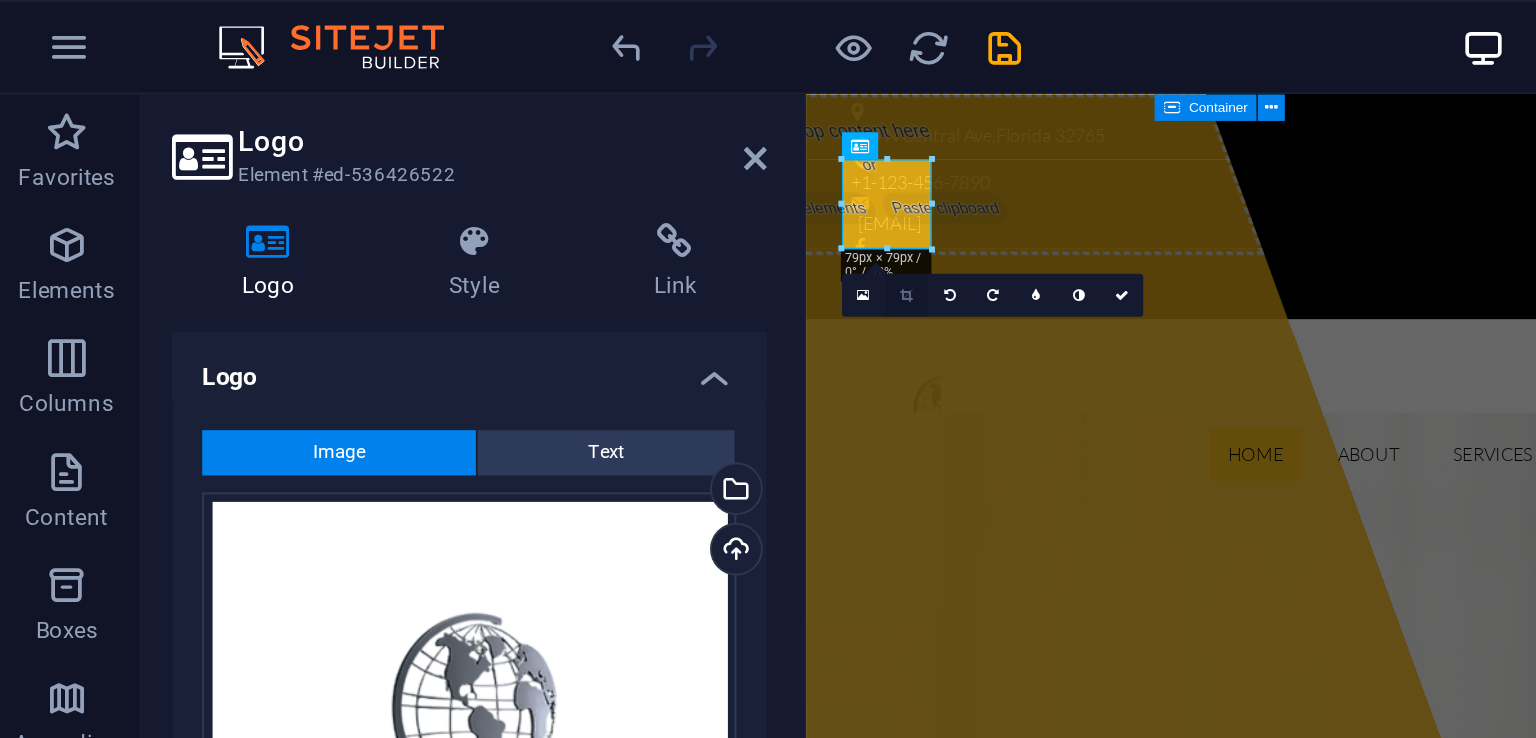 click at bounding box center [485, 156] 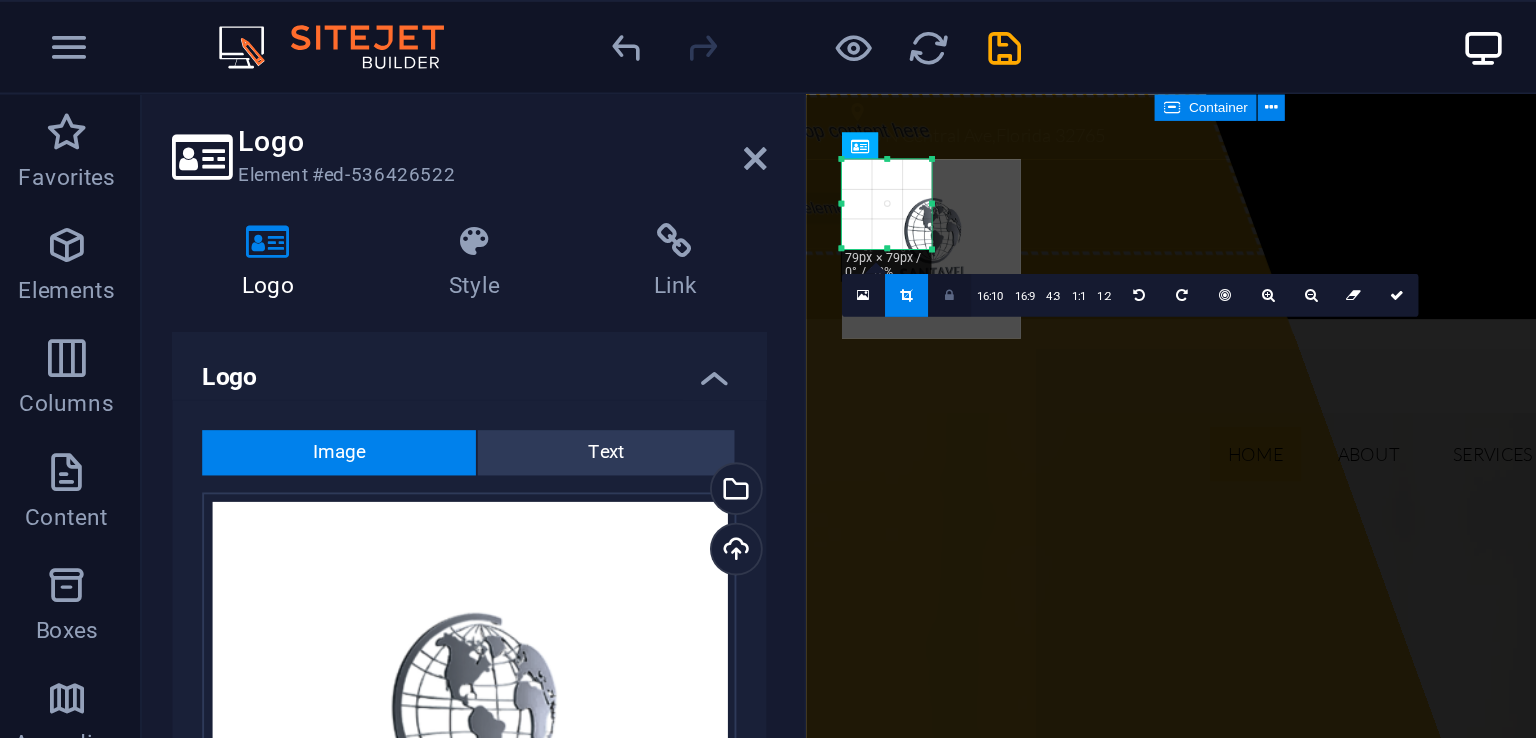 click at bounding box center [508, 156] 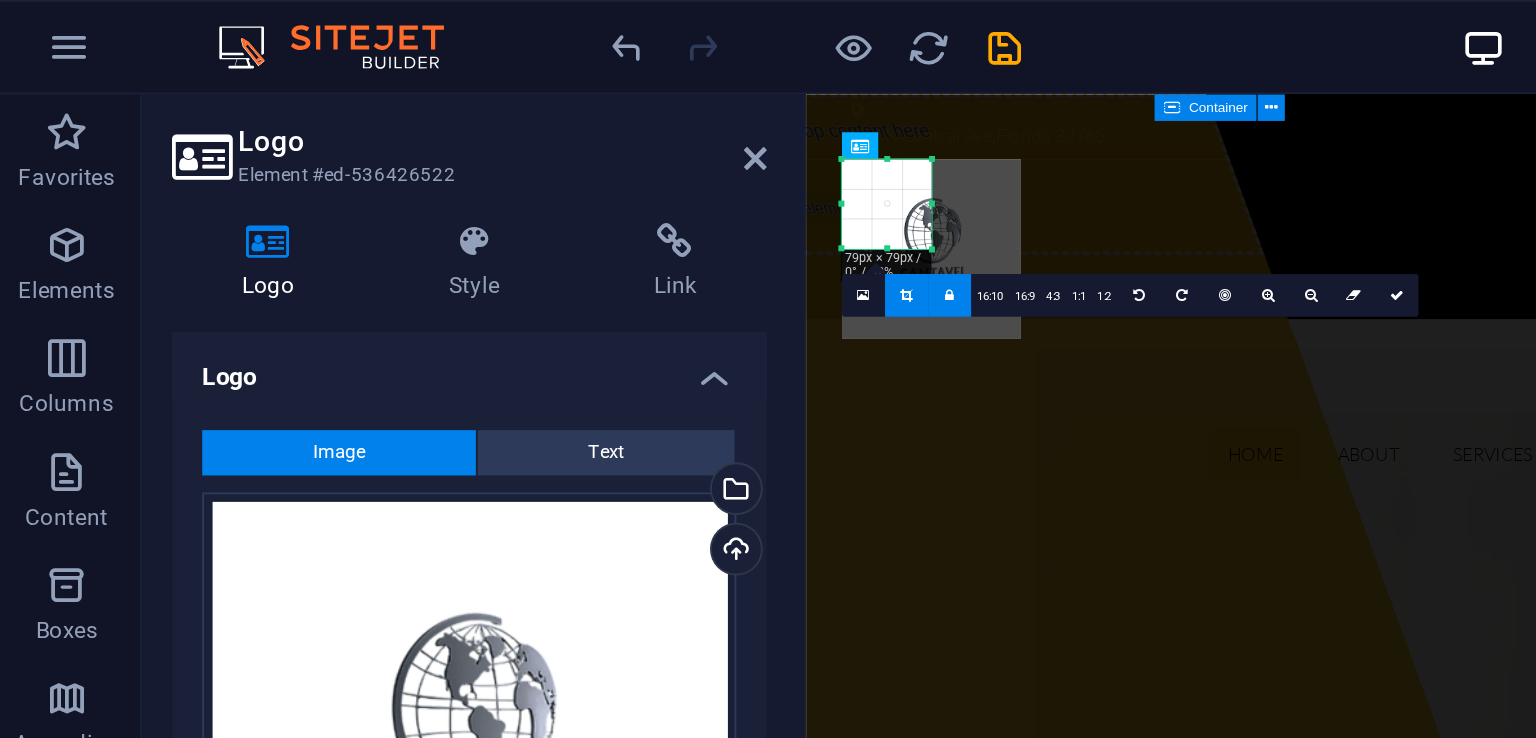 click at bounding box center [508, 156] 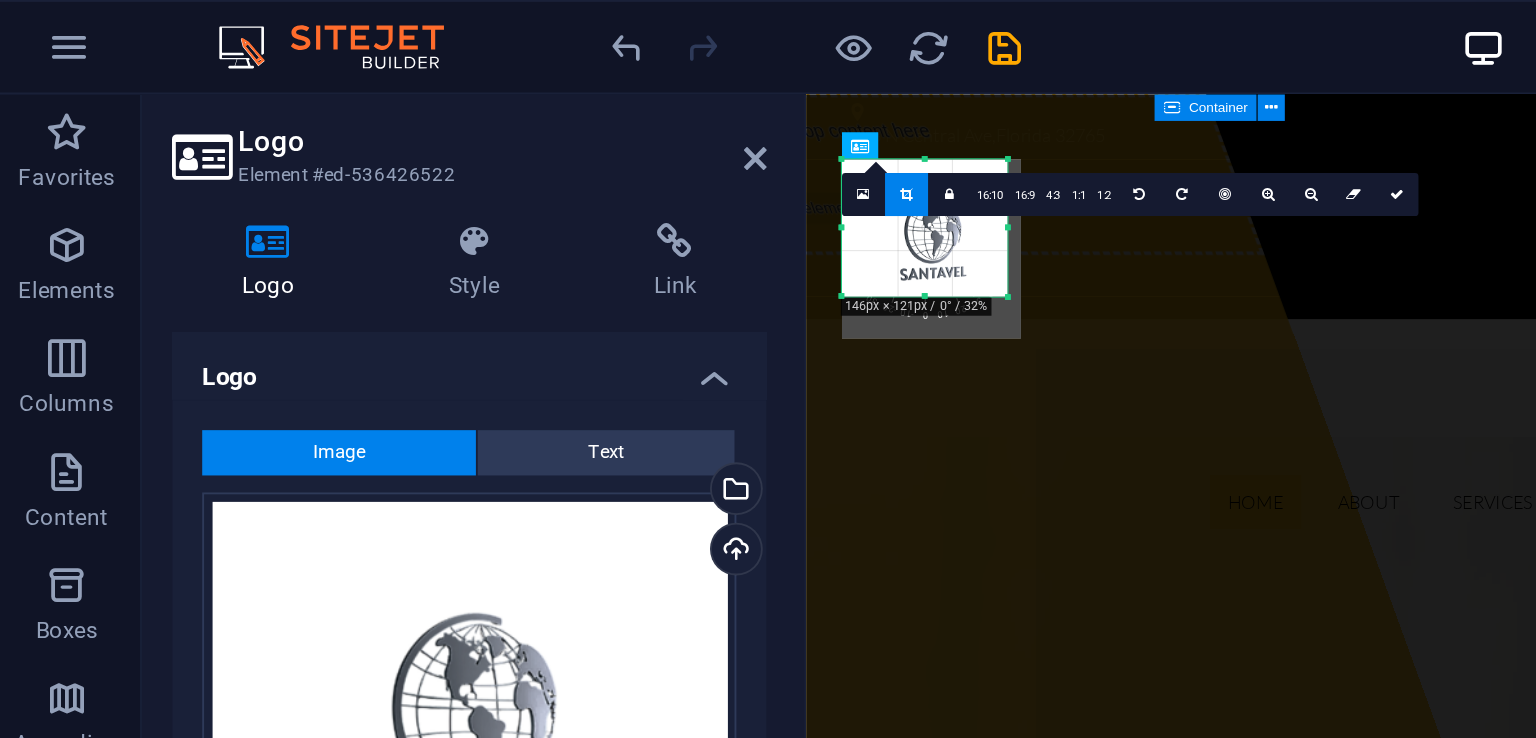 drag, startPoint x: 499, startPoint y: 131, endPoint x: 542, endPoint y: 157, distance: 50.24938 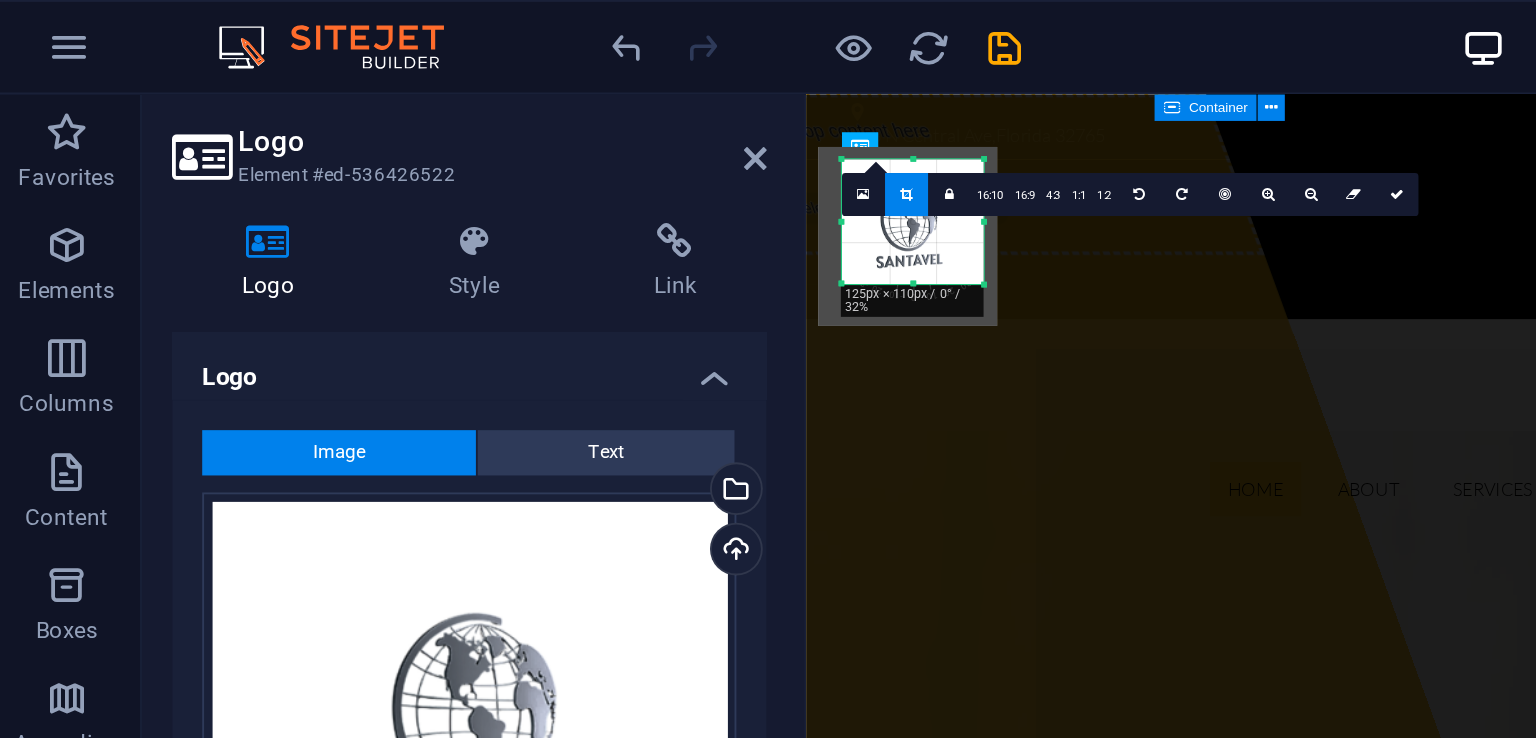 drag, startPoint x: 452, startPoint y: 84, endPoint x: 473, endPoint y: 95, distance: 23.70654 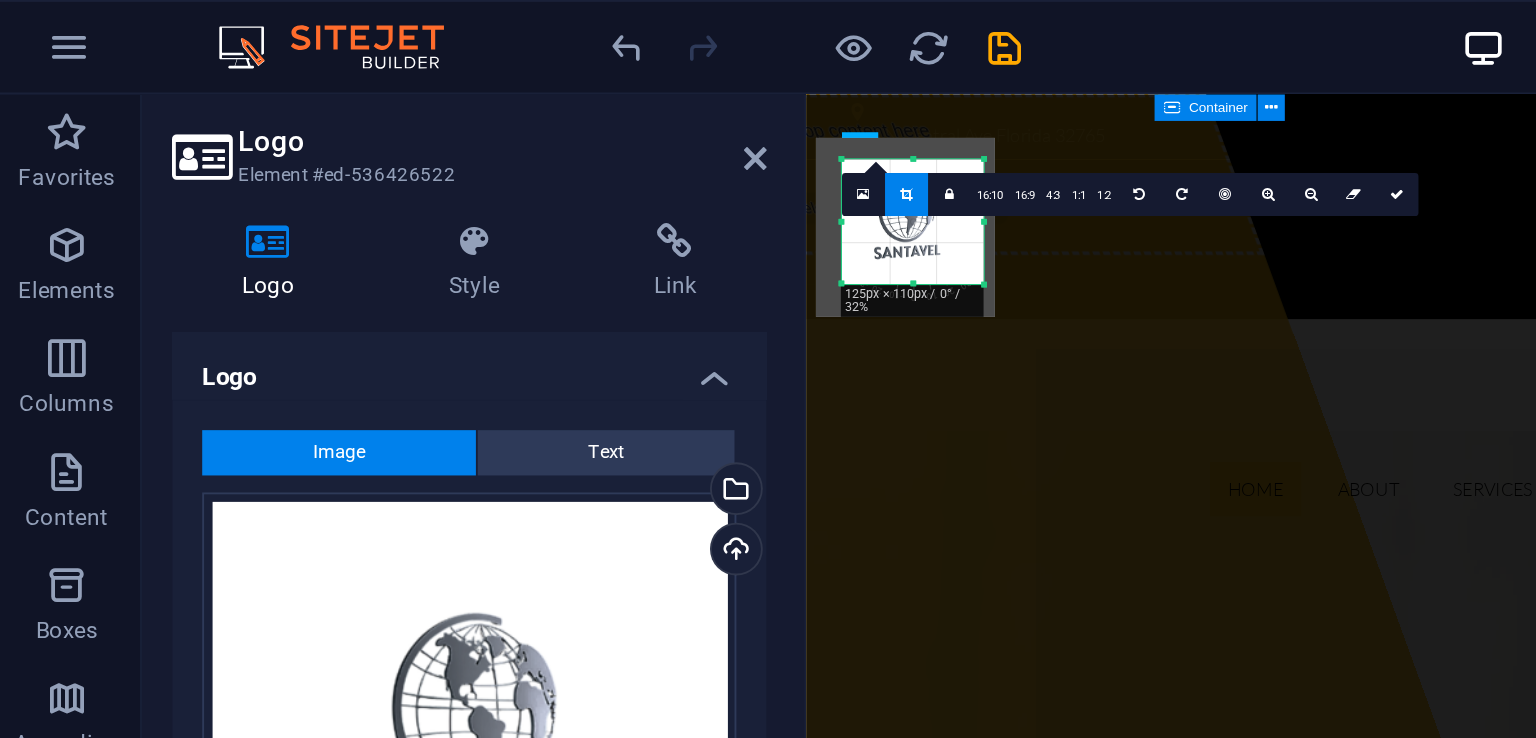 drag, startPoint x: 500, startPoint y: 130, endPoint x: 489, endPoint y: 118, distance: 16.27882 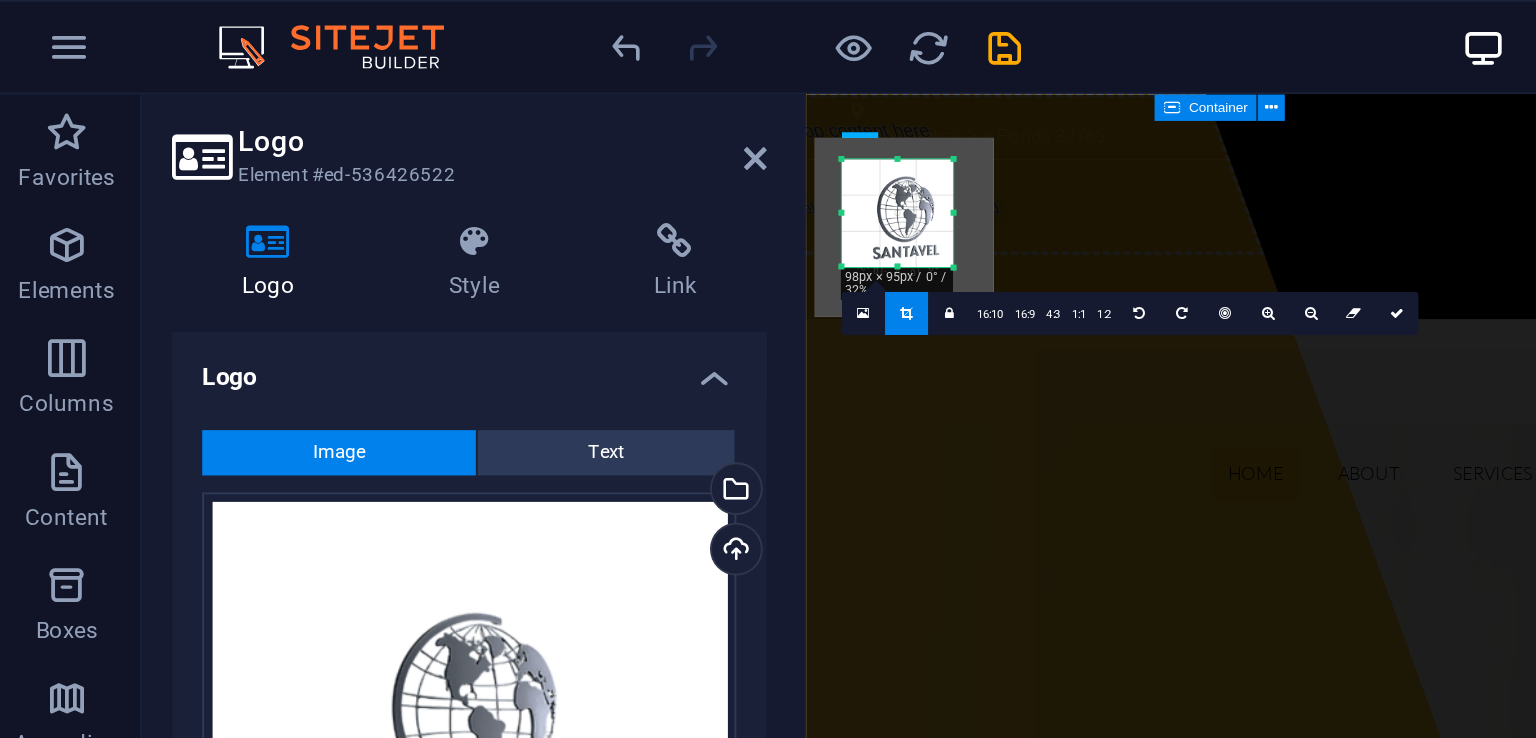 drag, startPoint x: 526, startPoint y: 150, endPoint x: 499, endPoint y: 135, distance: 30.88689 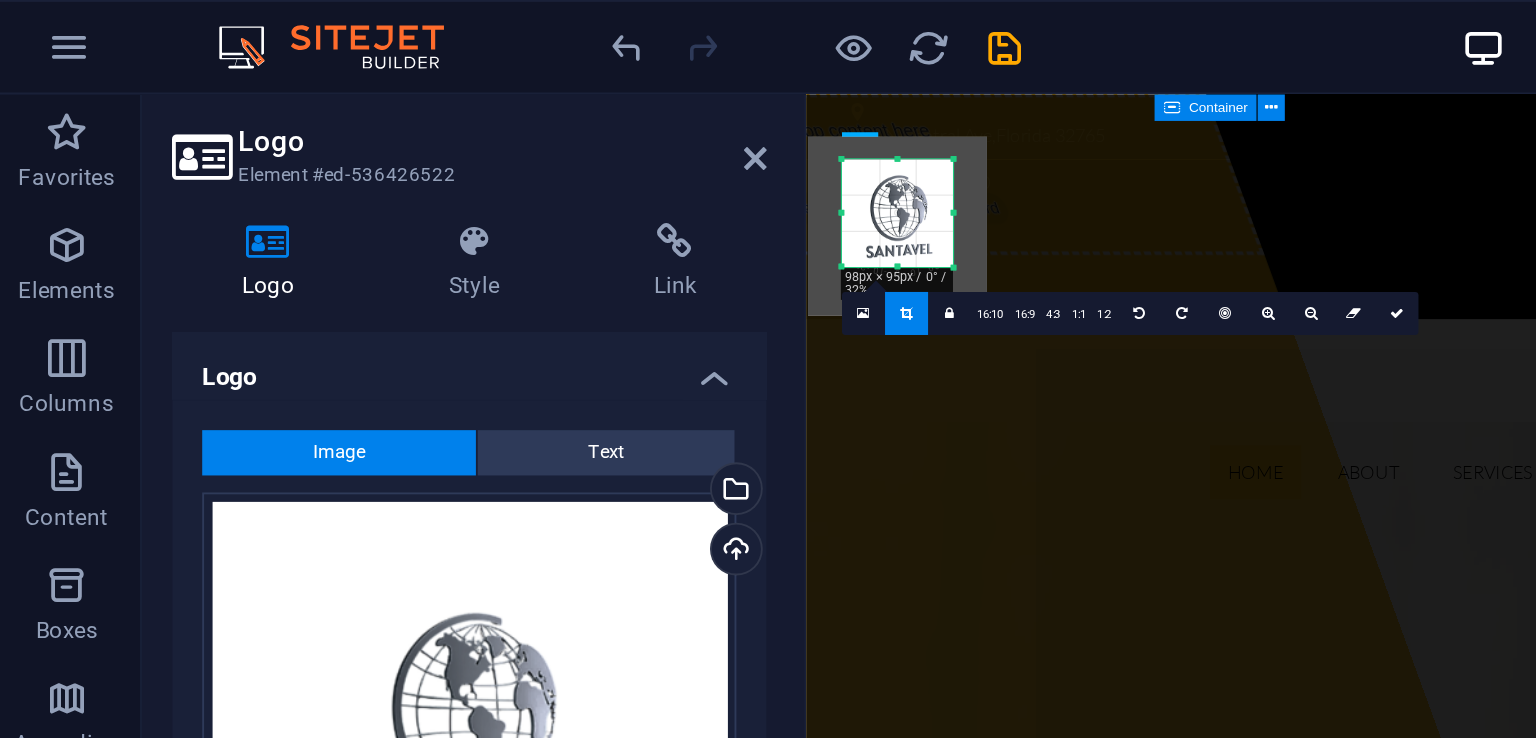 drag, startPoint x: 475, startPoint y: 108, endPoint x: 459, endPoint y: 100, distance: 17.888544 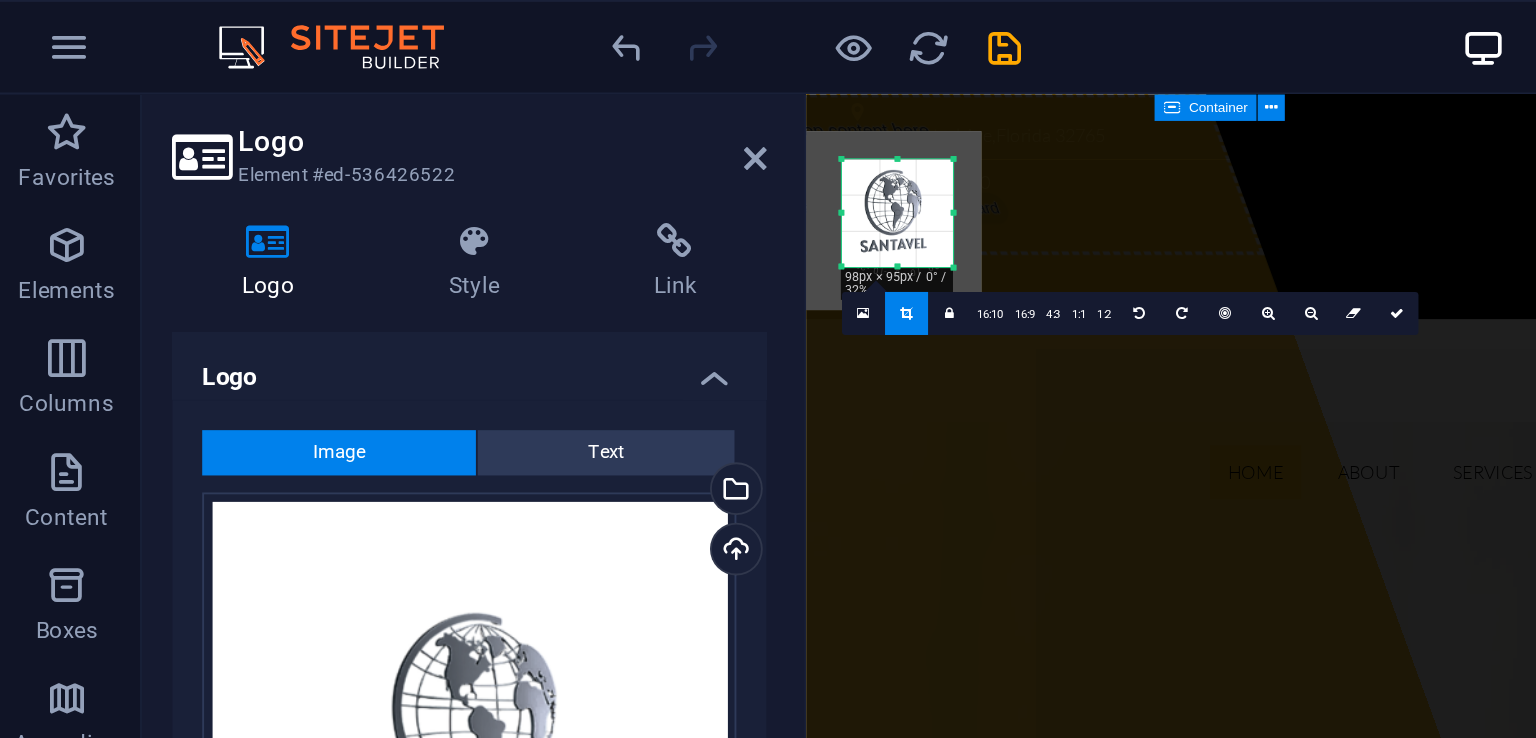 drag, startPoint x: 448, startPoint y: 84, endPoint x: 430, endPoint y: 71, distance: 22.203604 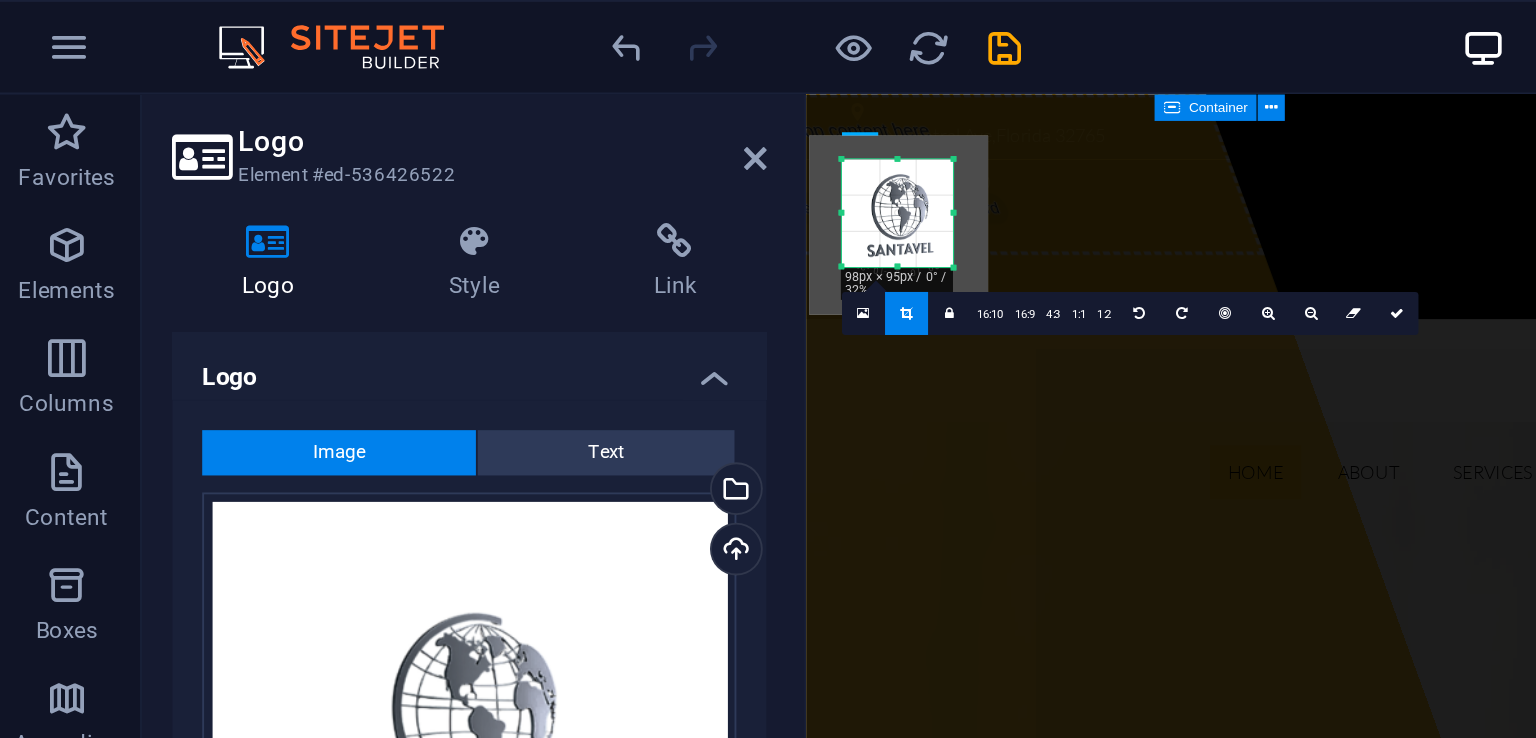 click at bounding box center (481, 119) 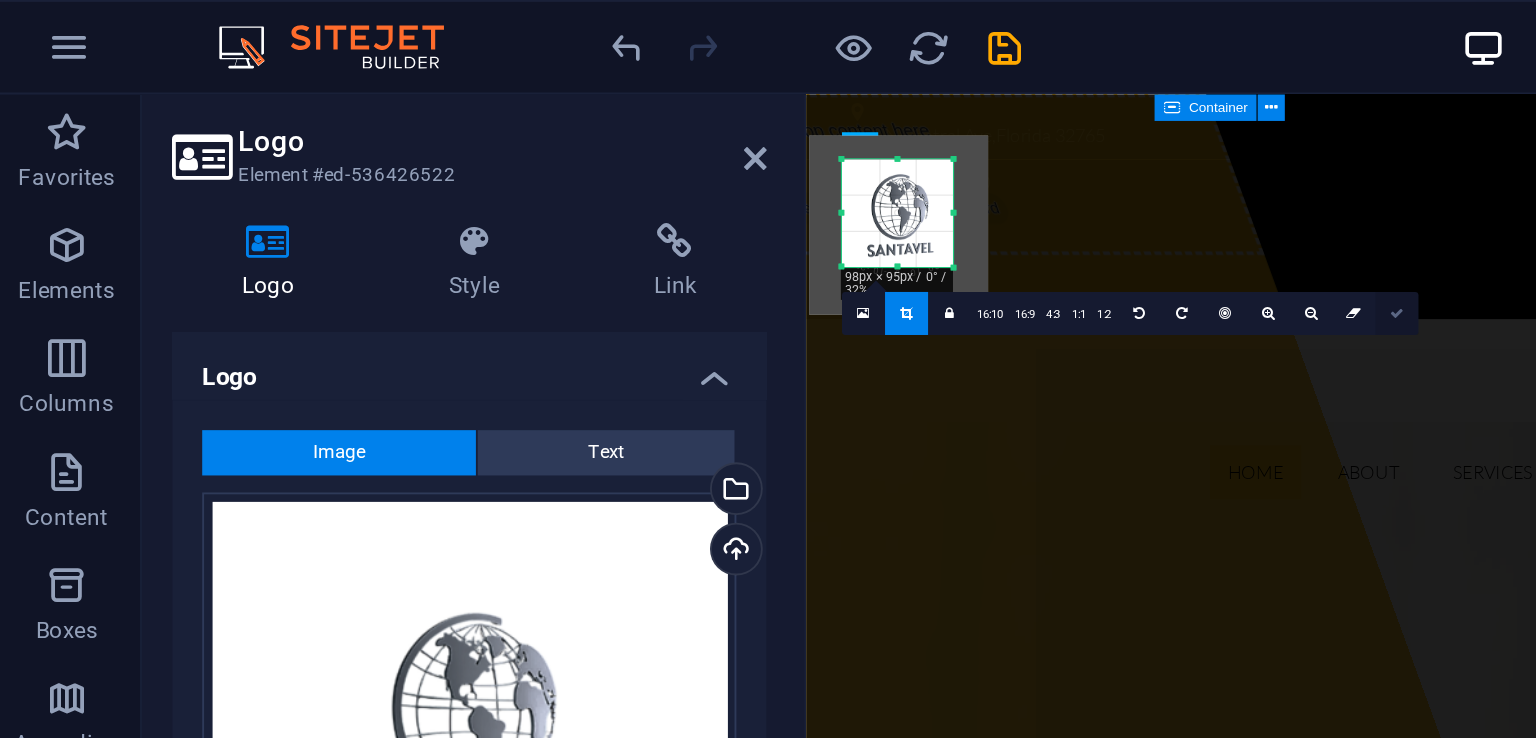 click at bounding box center [745, 166] 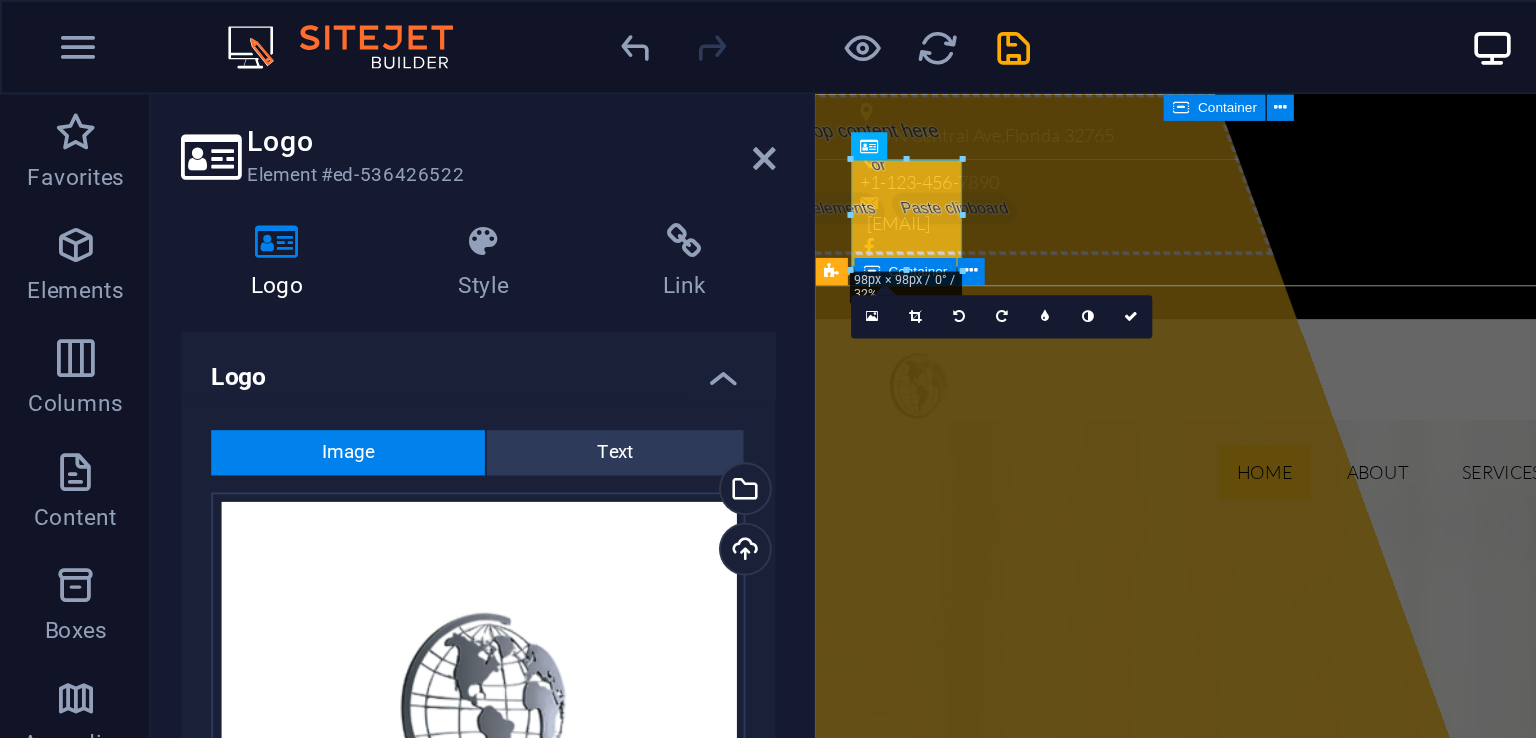 click on "Home About Services Projects FAQ Contact" at bounding box center (1327, 428) 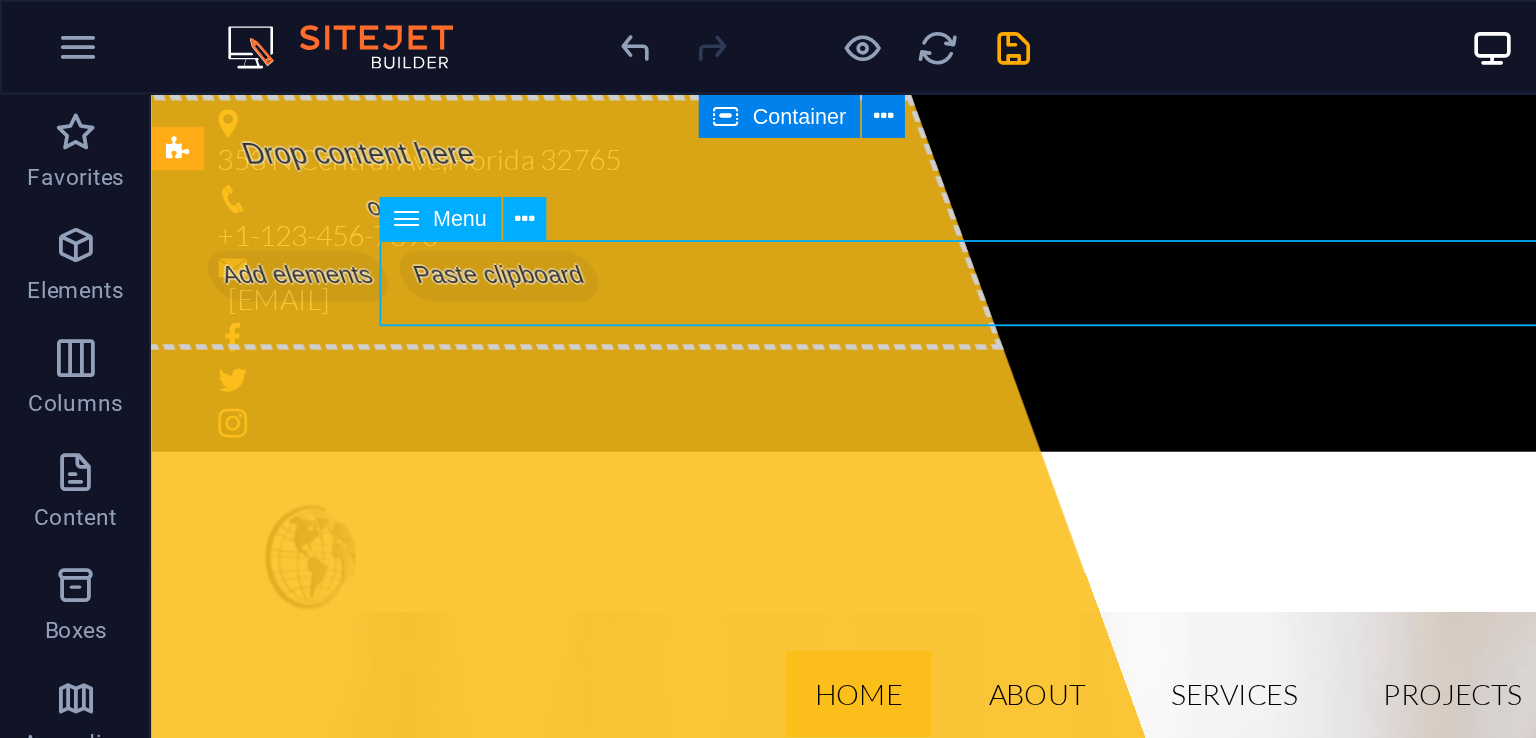 click on "Home About Services Projects FAQ Contact" at bounding box center [659, 380] 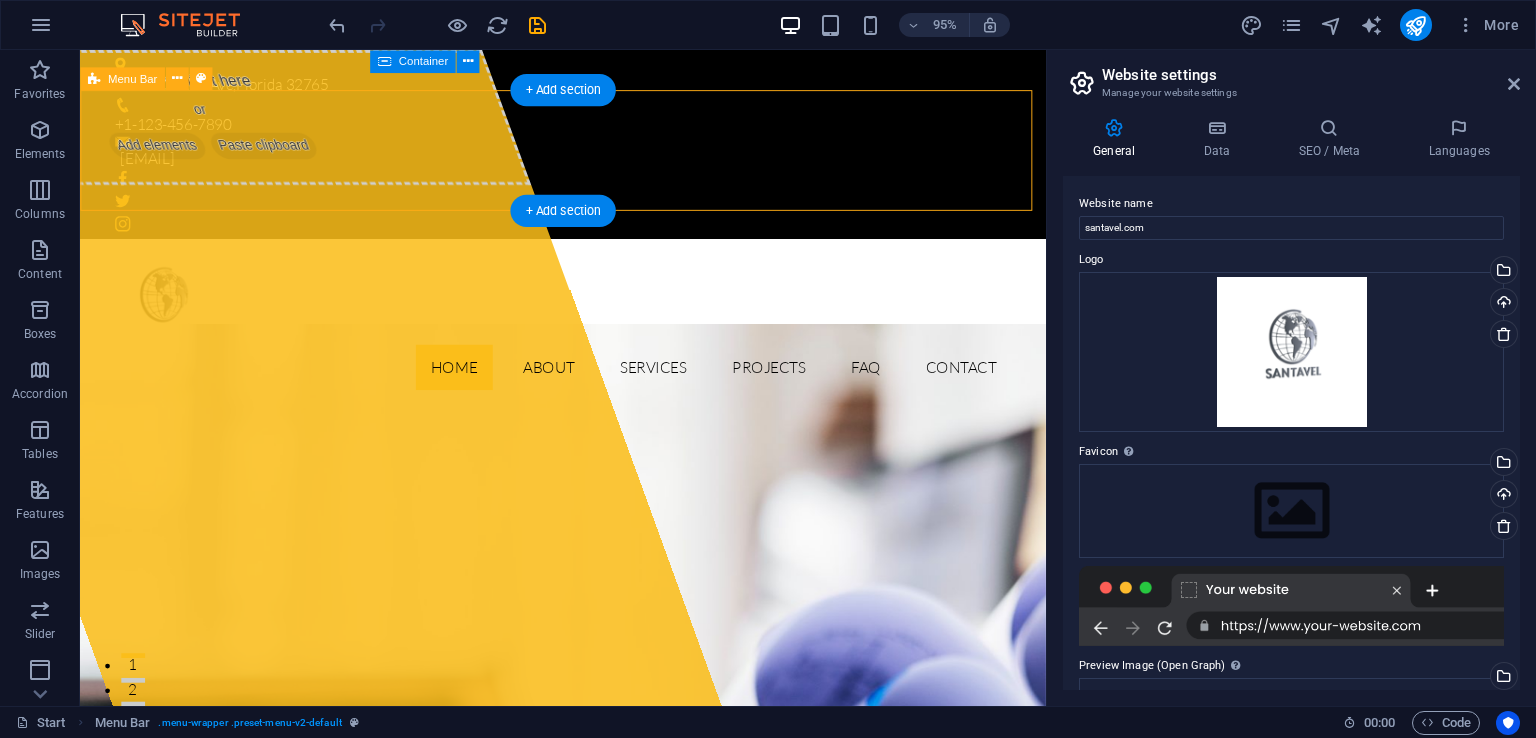 click at bounding box center [589, 312] 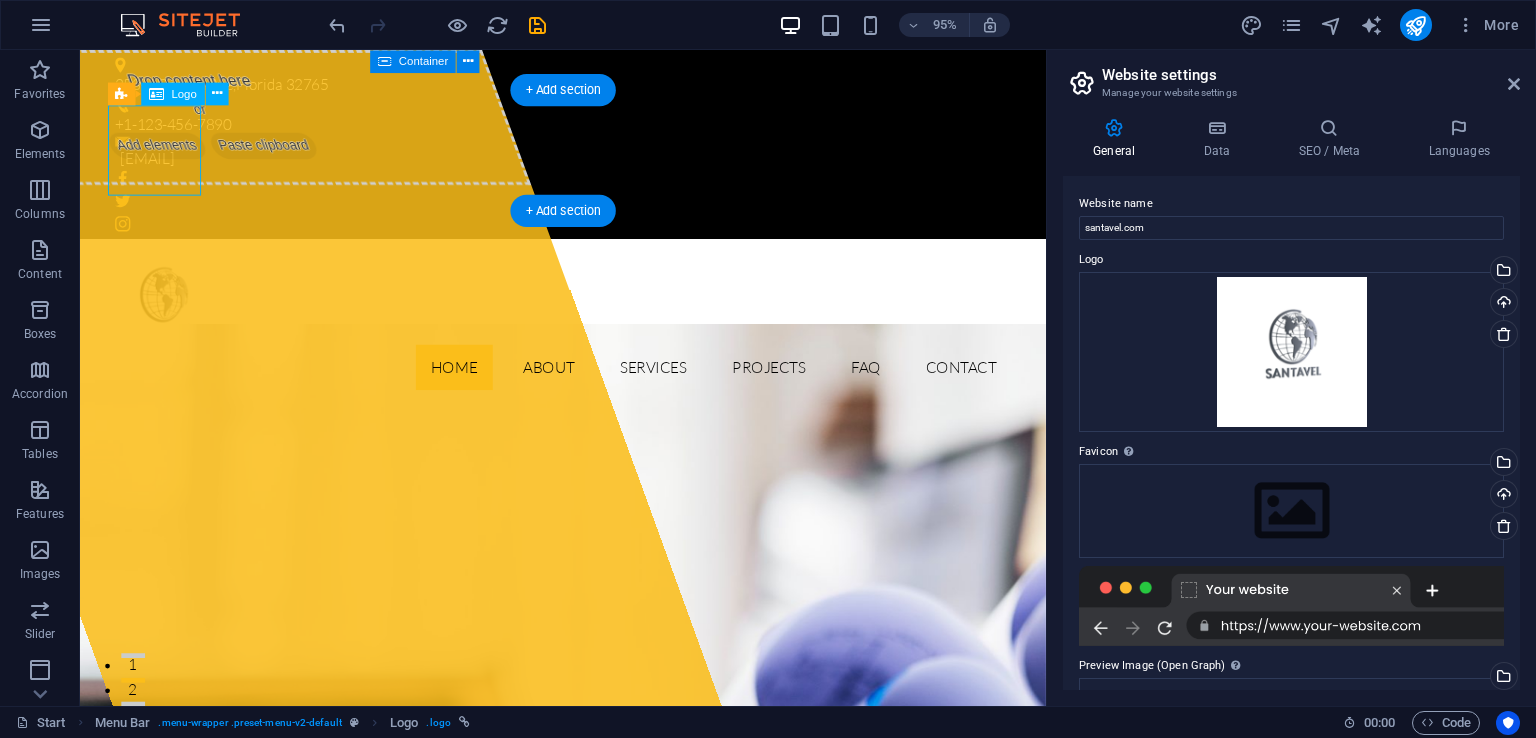 click on "Menu Bar   Logo" at bounding box center (173, 94) 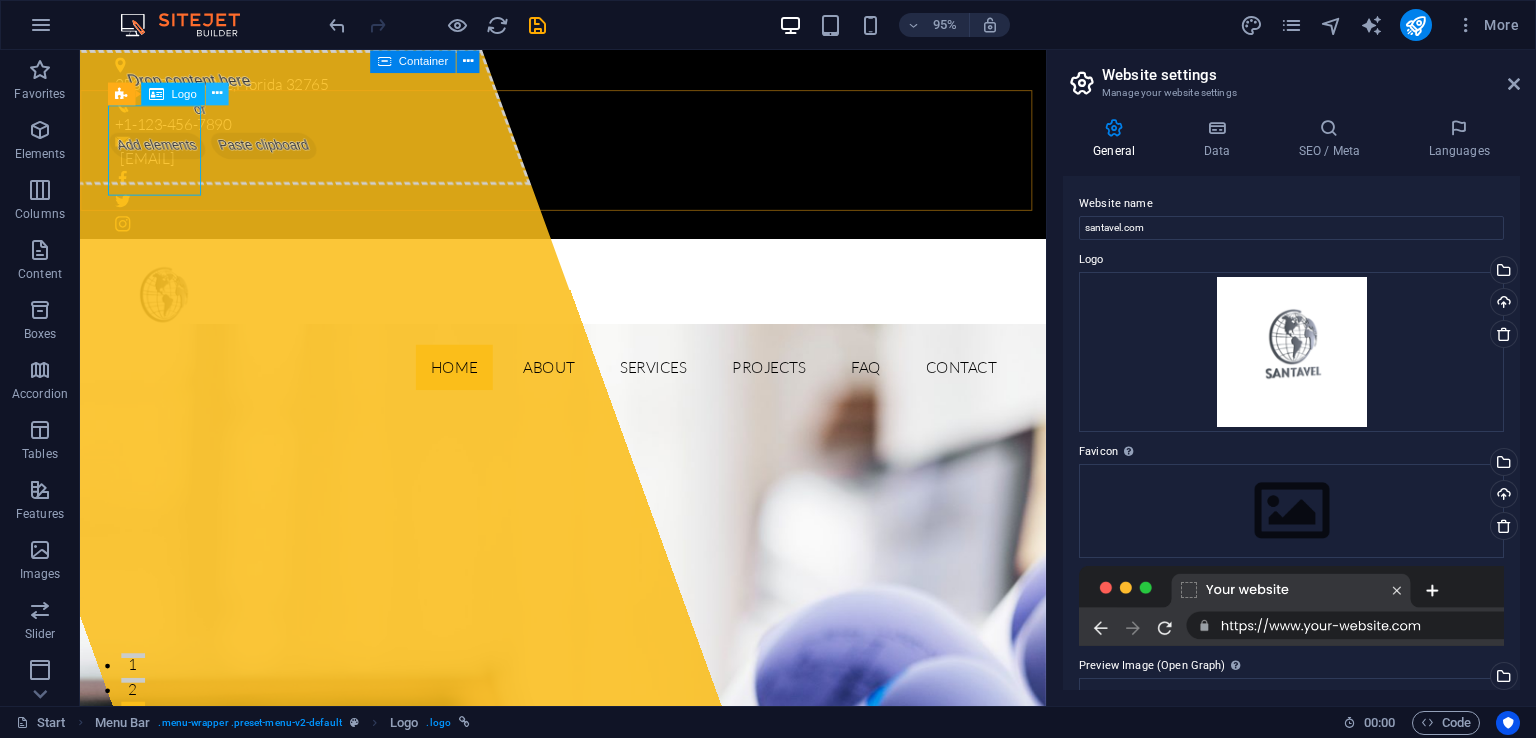 click at bounding box center (216, 93) 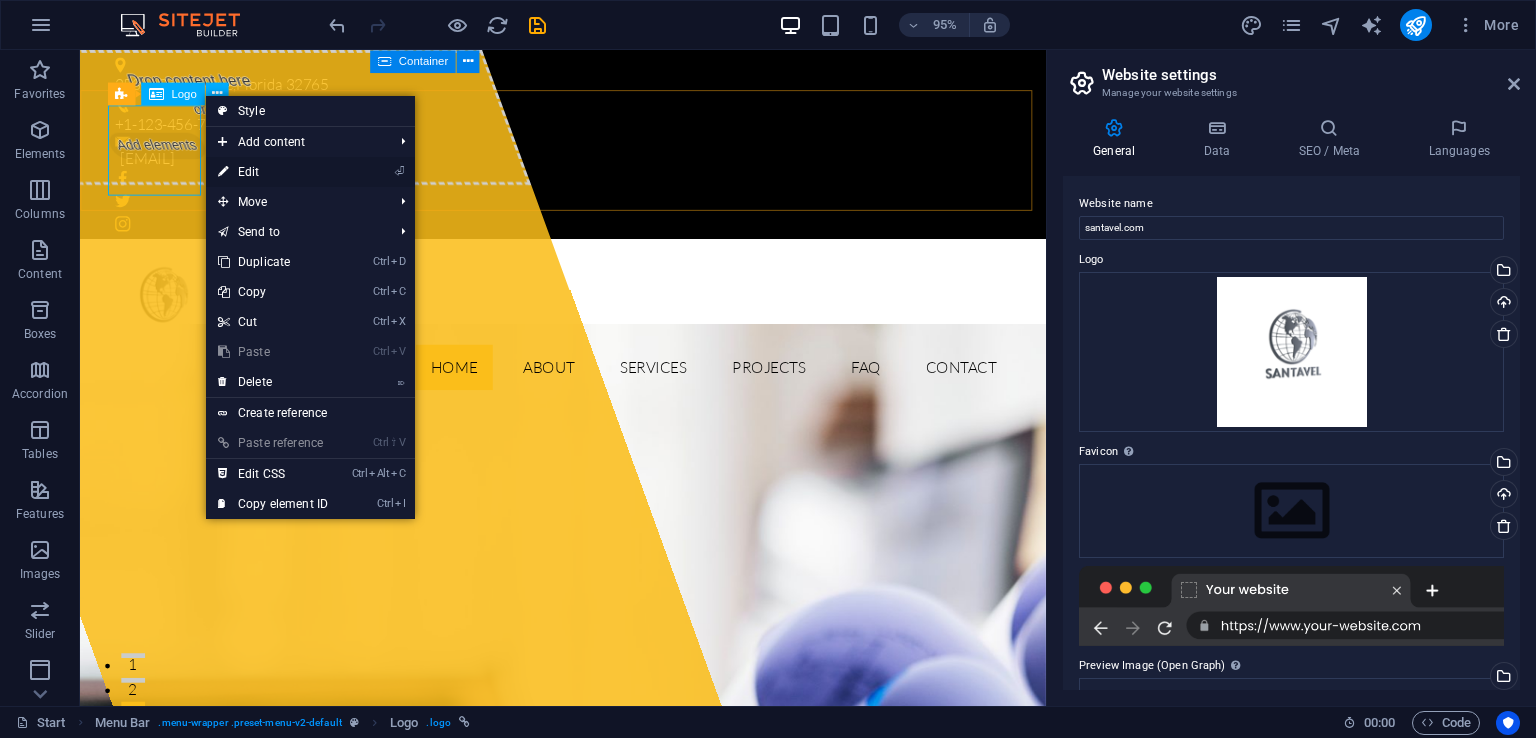 click on "⏎  Edit" at bounding box center [273, 172] 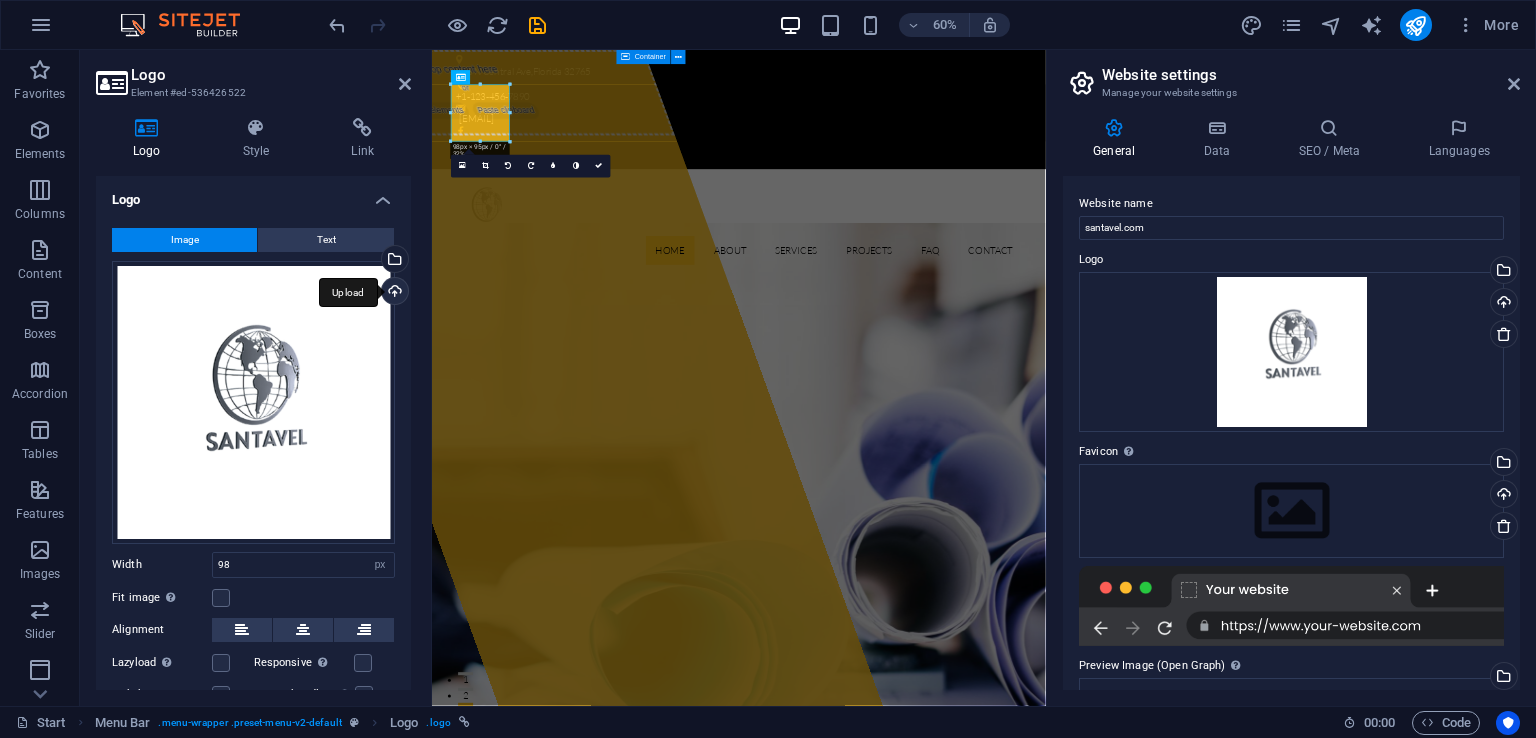 click on "Upload" at bounding box center [393, 293] 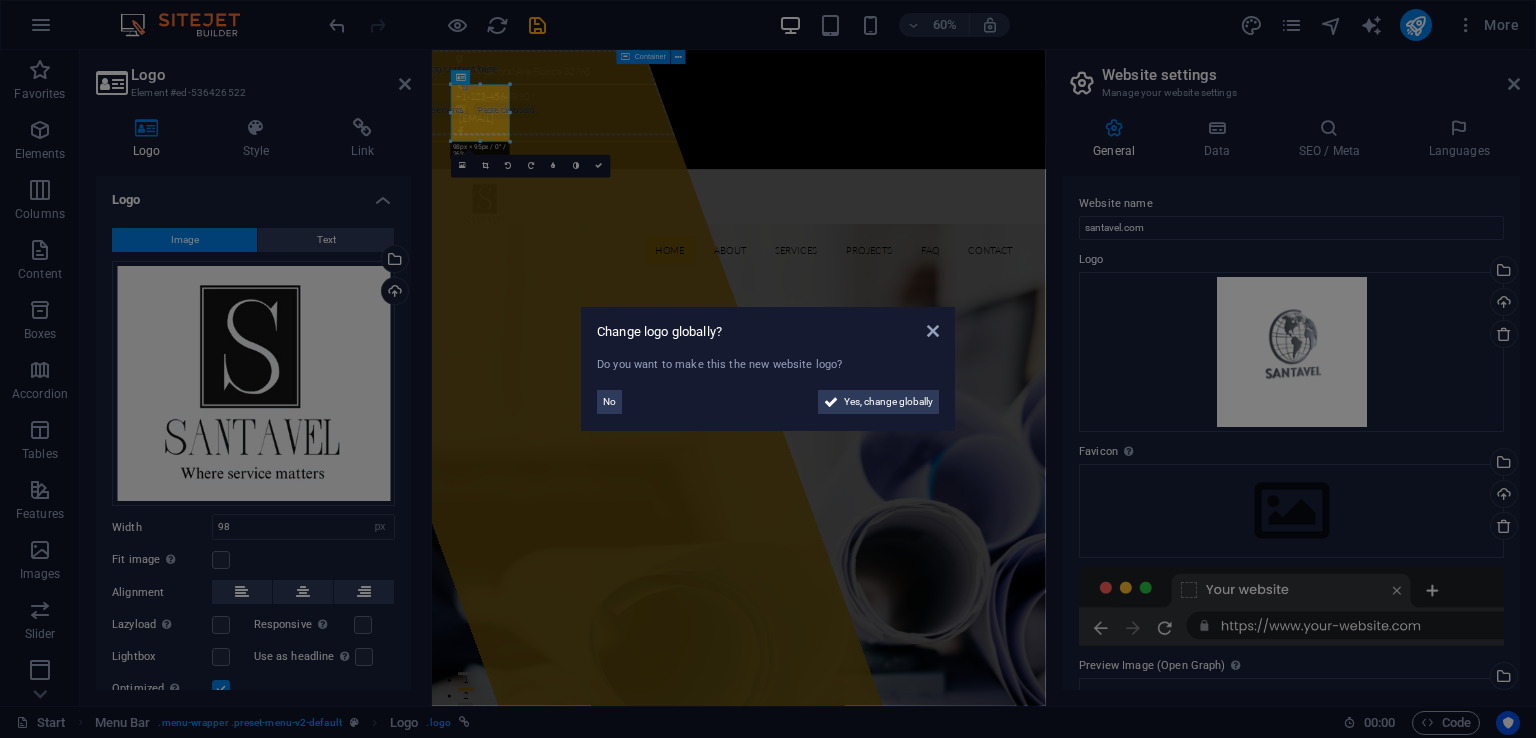 click on "Change logo globally? Do you want to make this the new website logo? No Yes, change globally" at bounding box center (768, 369) 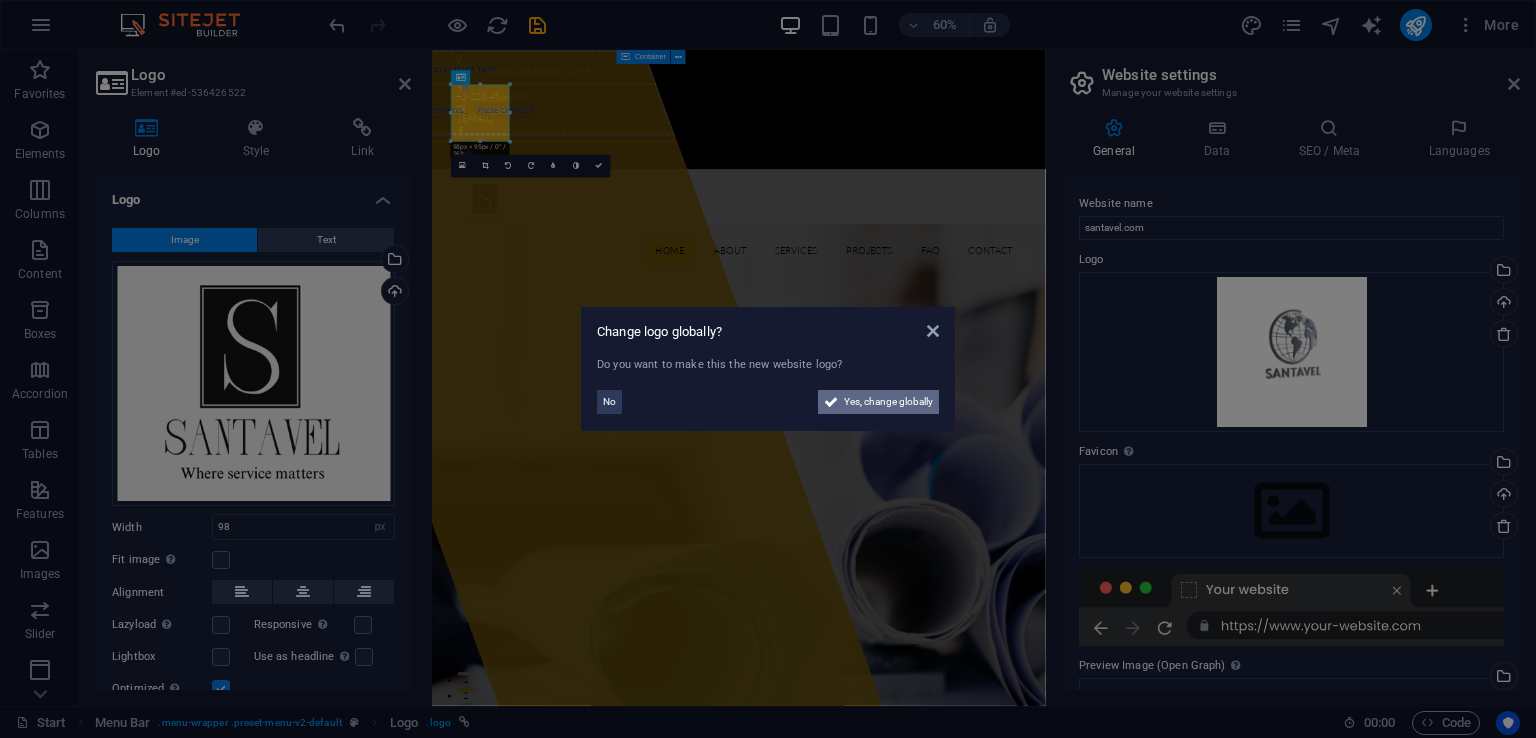 click on "Yes, change globally" at bounding box center (888, 402) 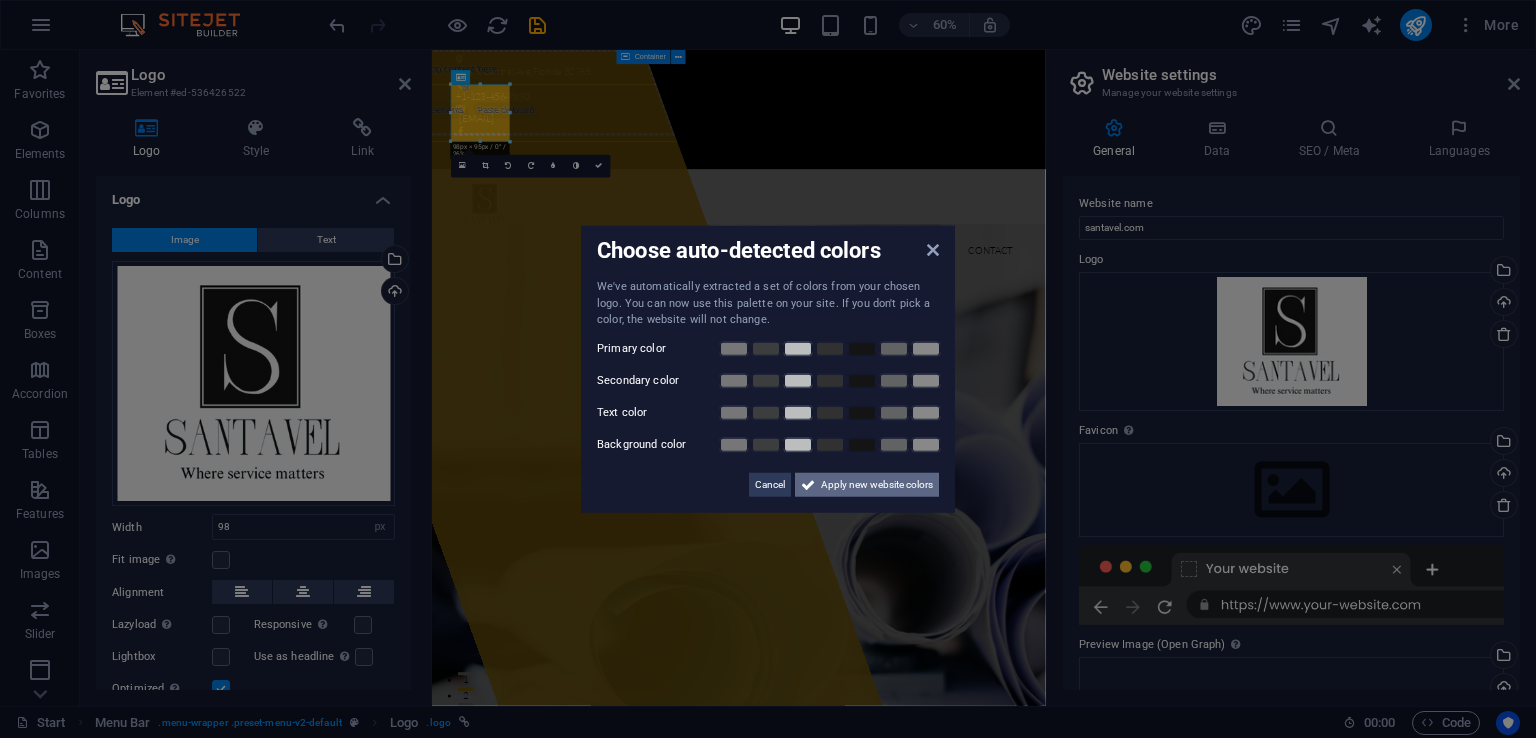click on "Apply new website colors" at bounding box center (877, 484) 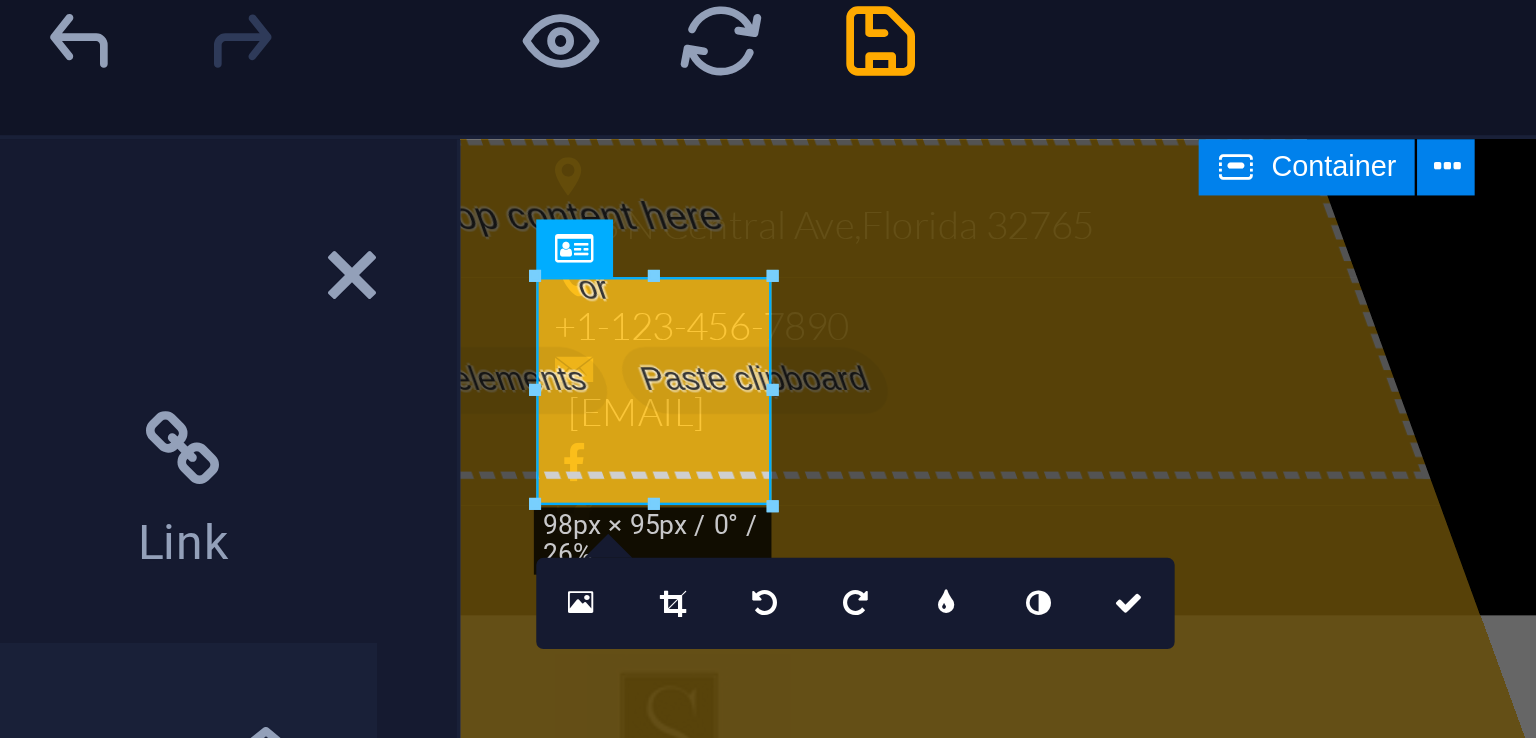 click at bounding box center (972, 401) 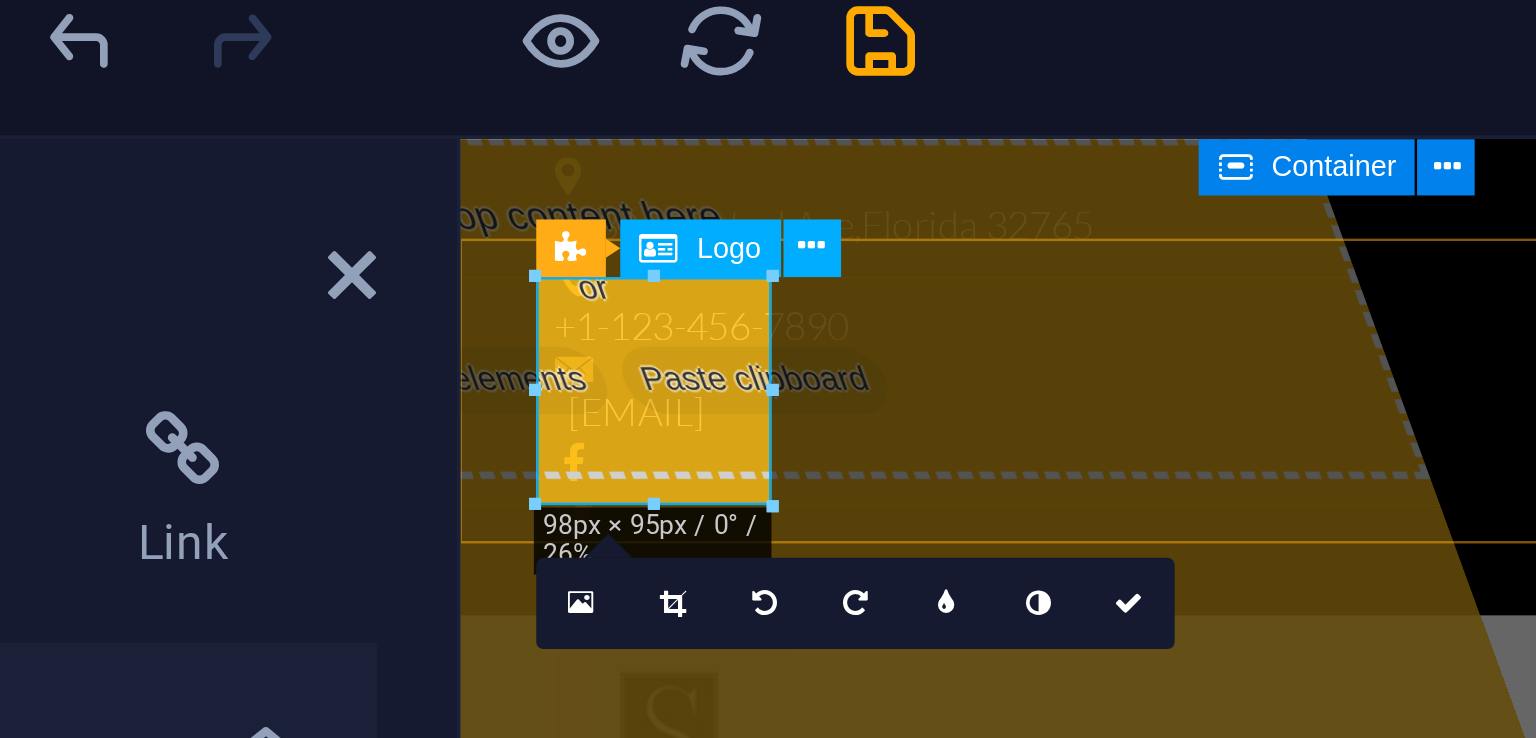 click on "Home About Services Projects FAQ Contact" at bounding box center [972, 473] 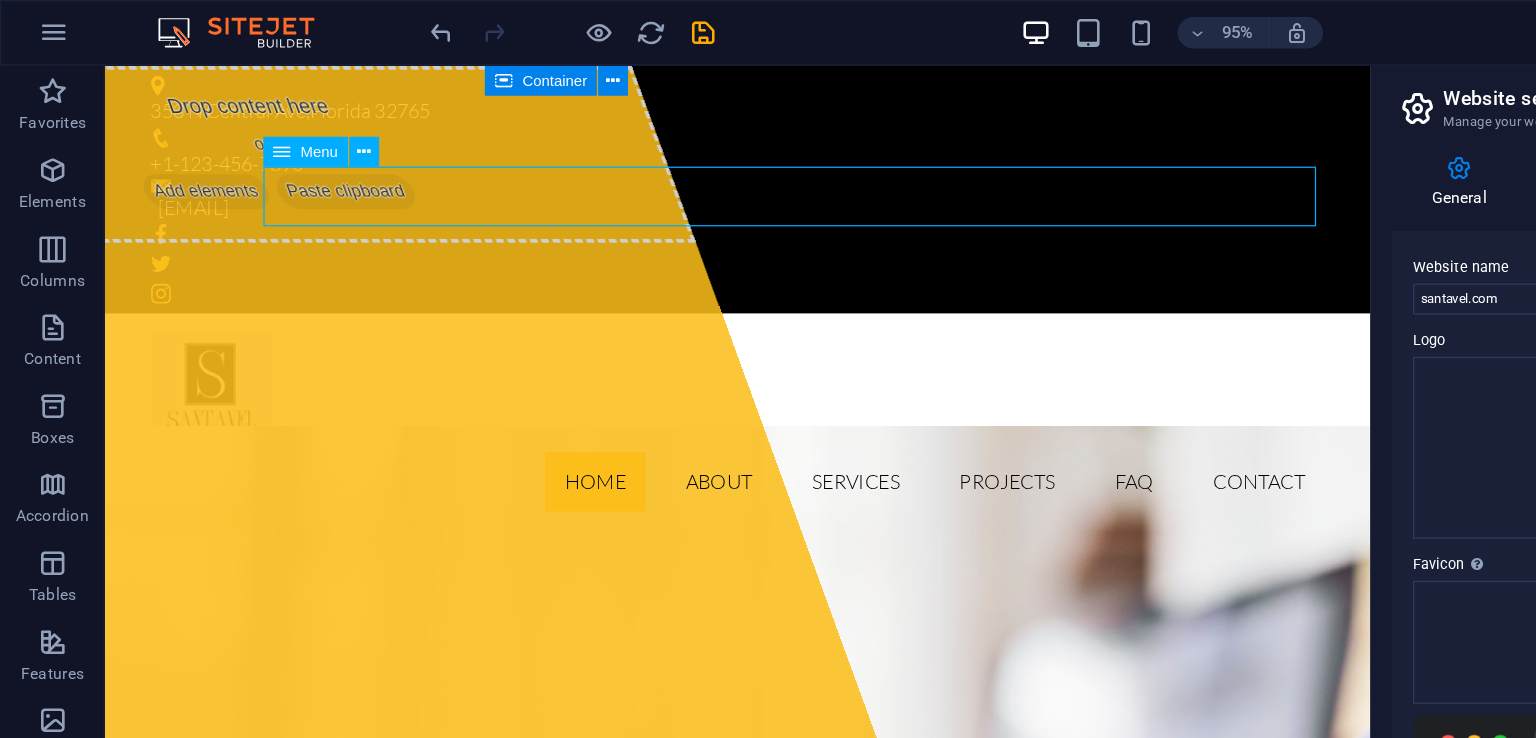 click at bounding box center (613, 327) 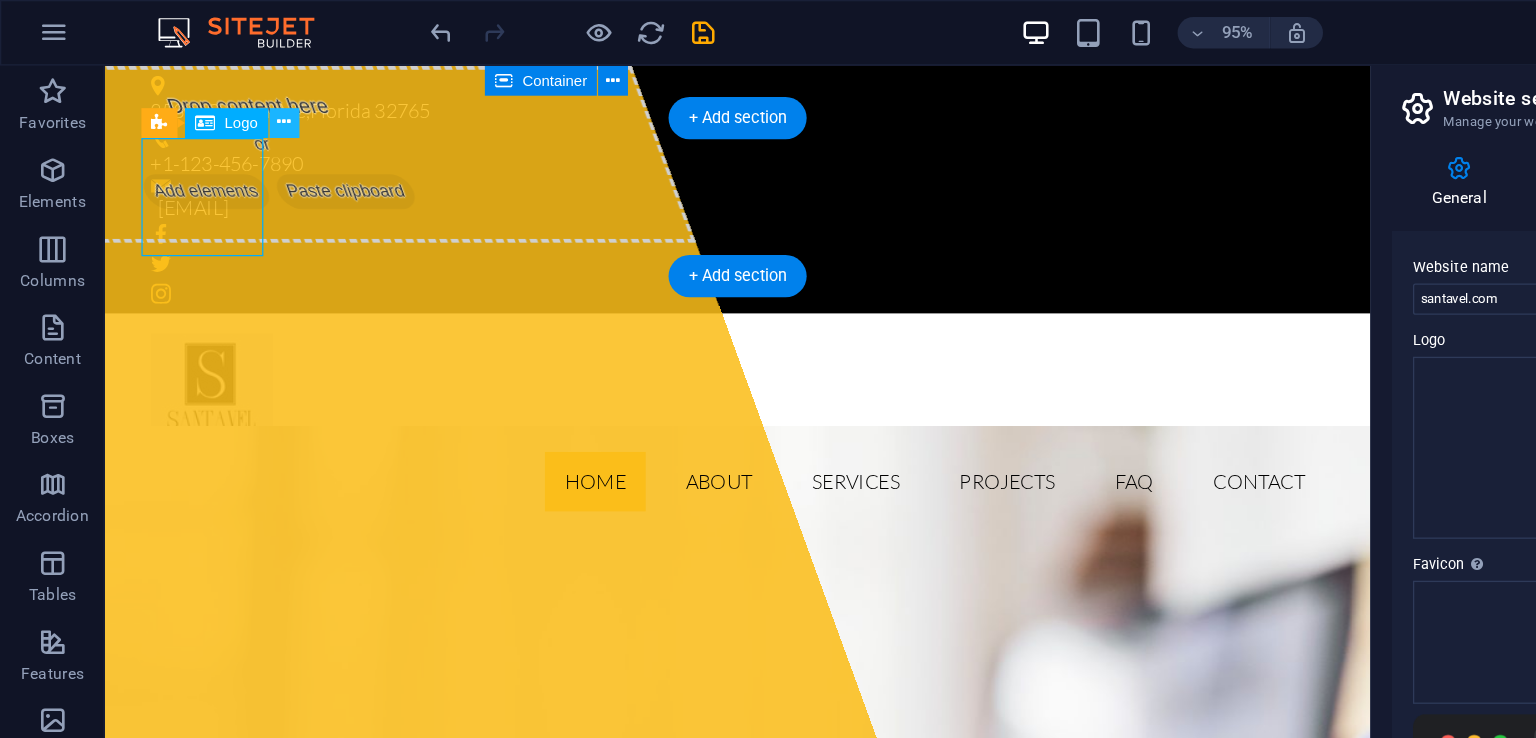 click at bounding box center [216, 93] 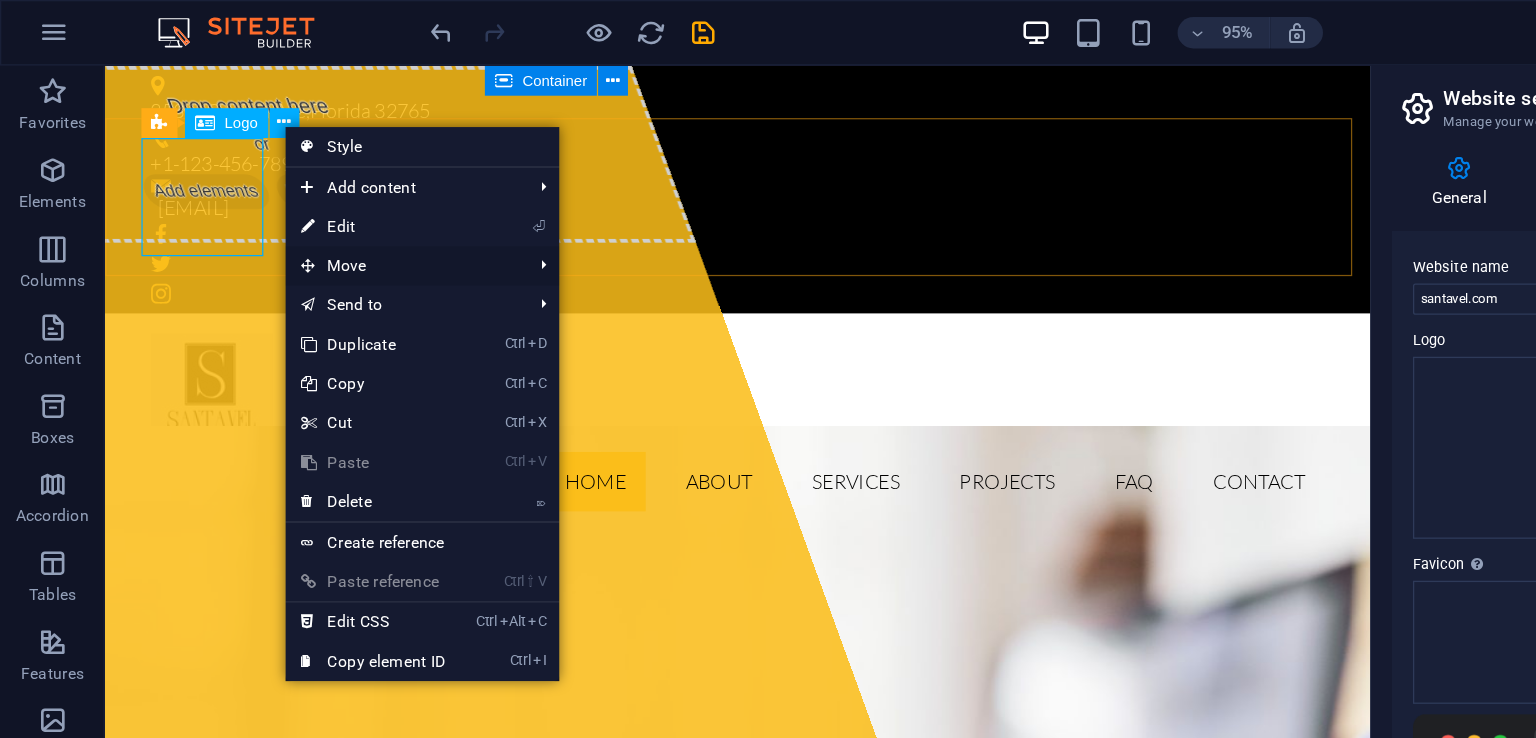 click on "Move Ctrl ⇧ ⬆  Move element up on the same level Ctrl ⇧ ⬇  Move element down on the same level Ctrl ⬆  Move the element up Ctrl ⬇  Move the element down" at bounding box center [322, 203] 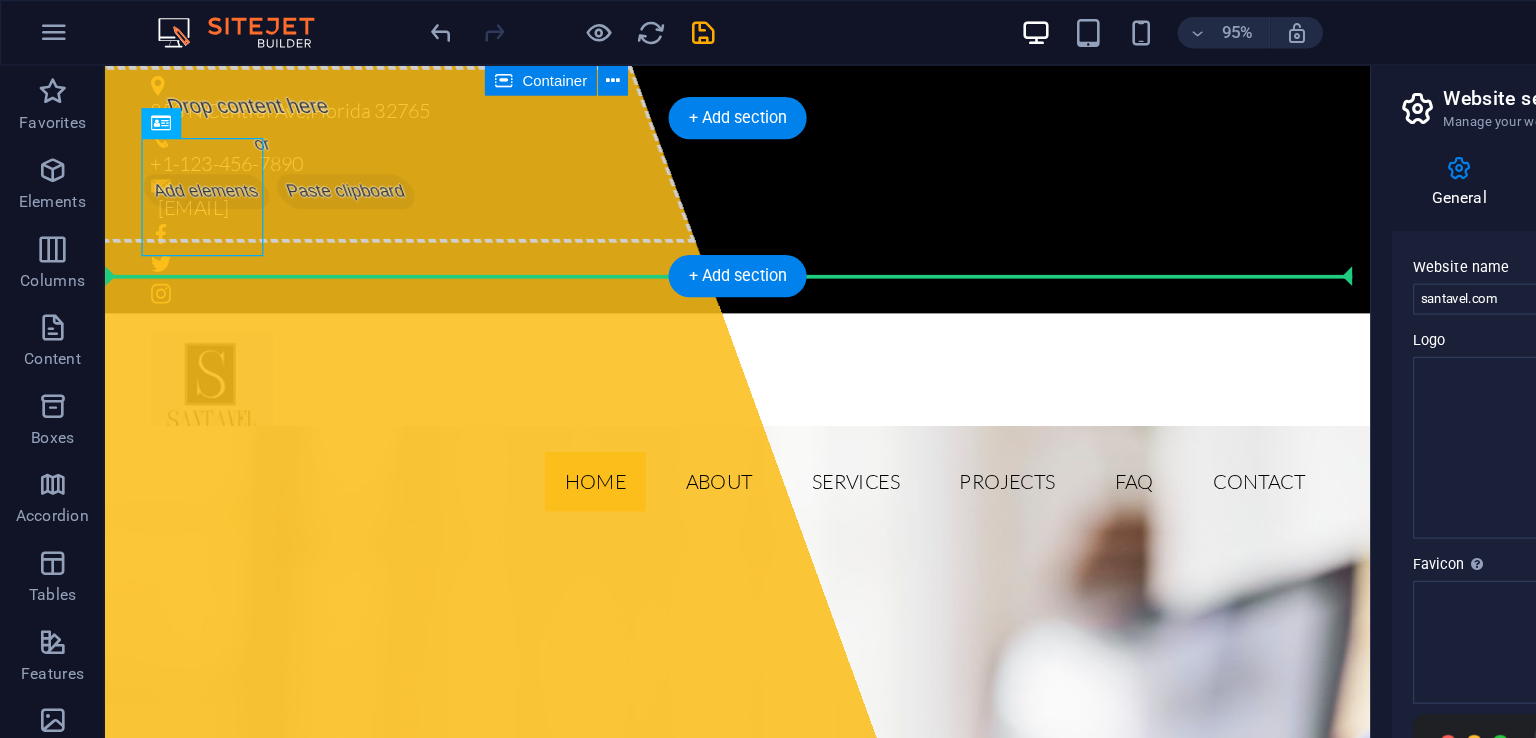 drag, startPoint x: 163, startPoint y: 169, endPoint x: 319, endPoint y: 195, distance: 158.15182 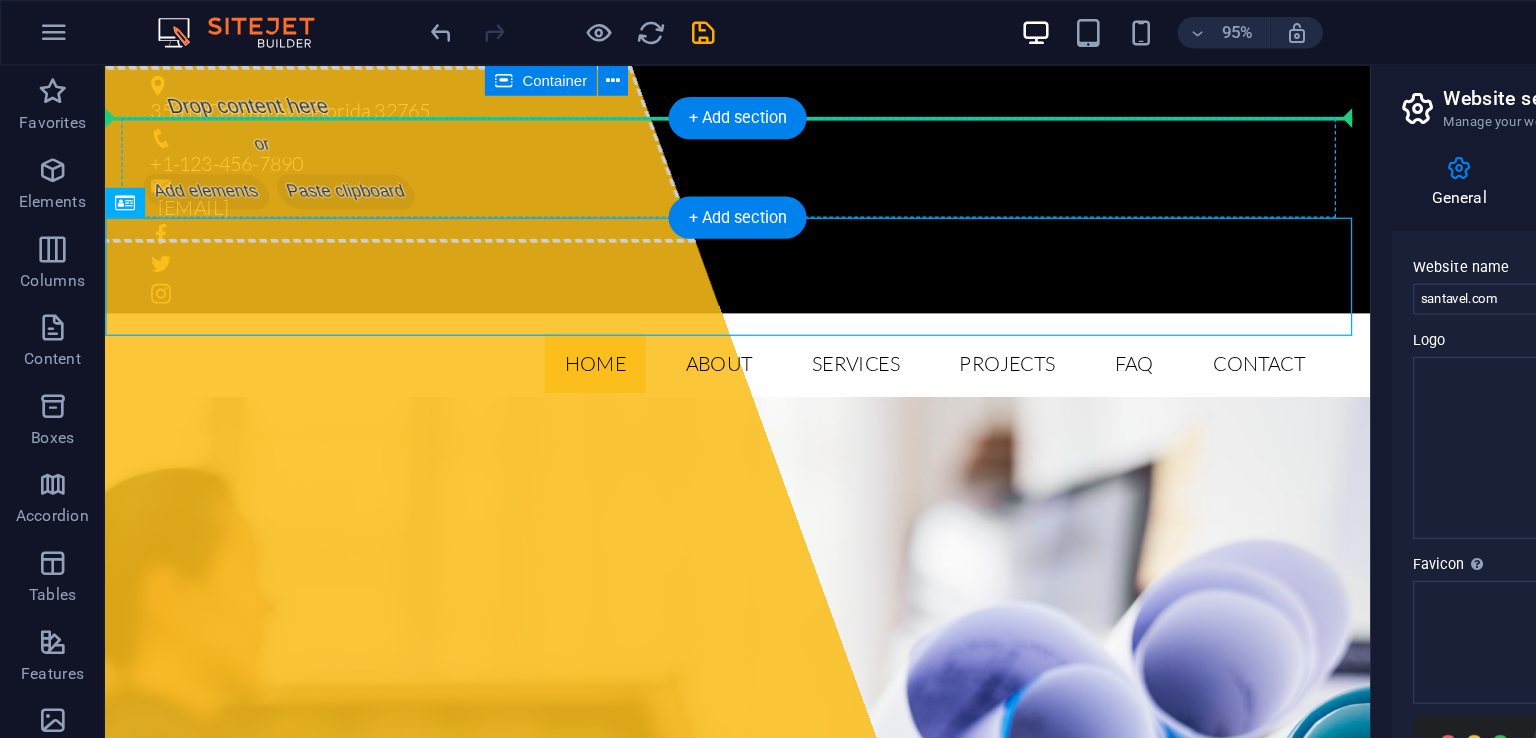 drag, startPoint x: 171, startPoint y: 236, endPoint x: 202, endPoint y: 133, distance: 107.563934 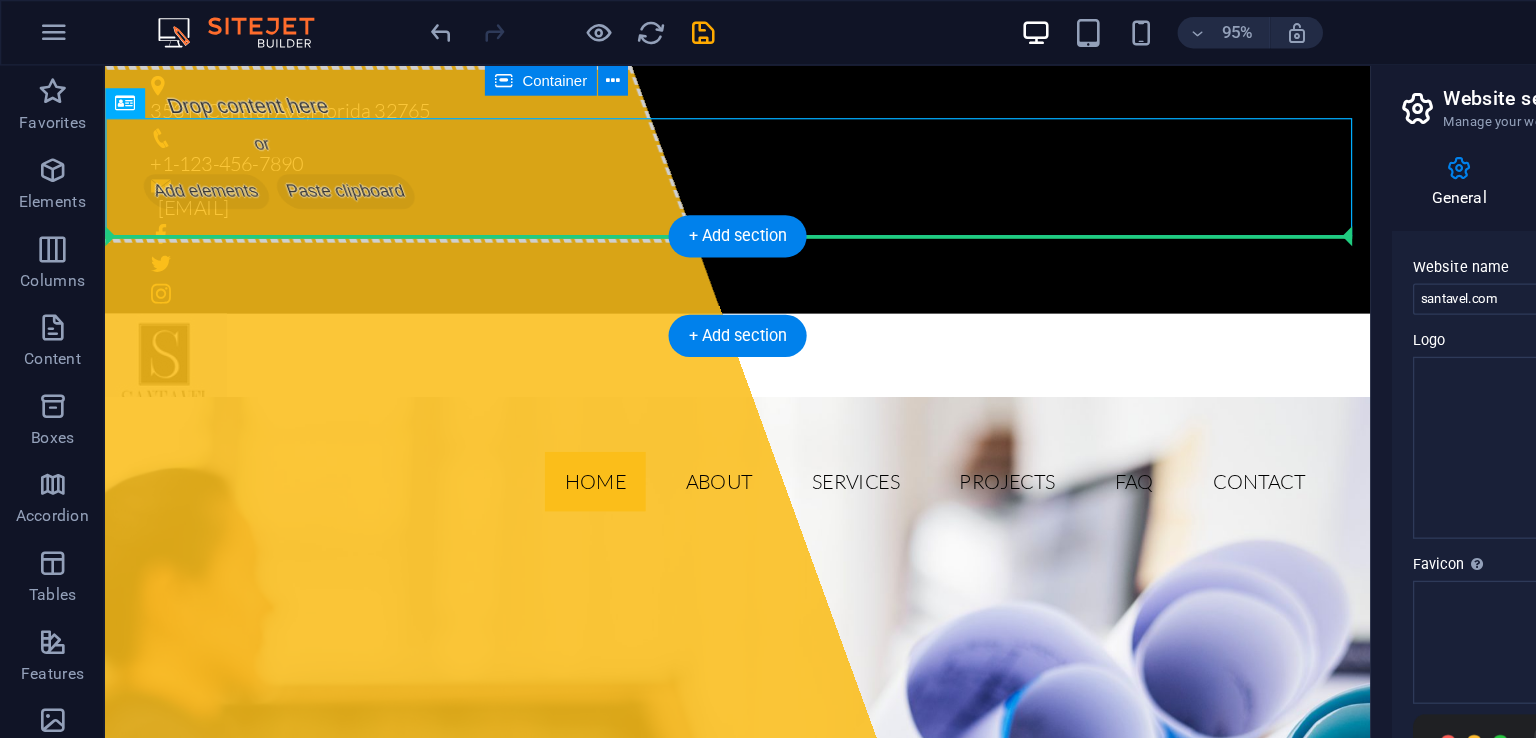 drag, startPoint x: 138, startPoint y: 134, endPoint x: 157, endPoint y: 223, distance: 91.00549 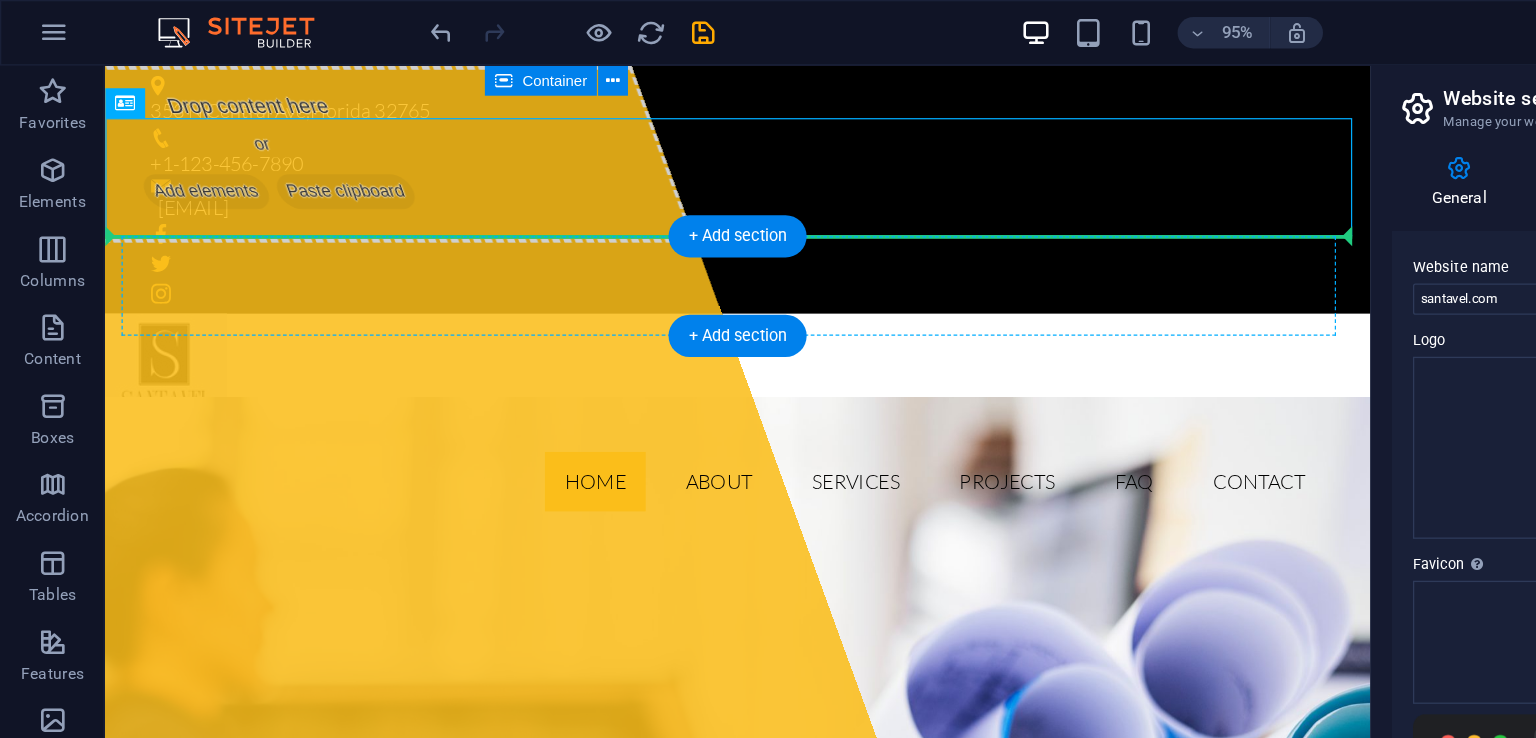 drag, startPoint x: 161, startPoint y: 144, endPoint x: 177, endPoint y: 233, distance: 90.426765 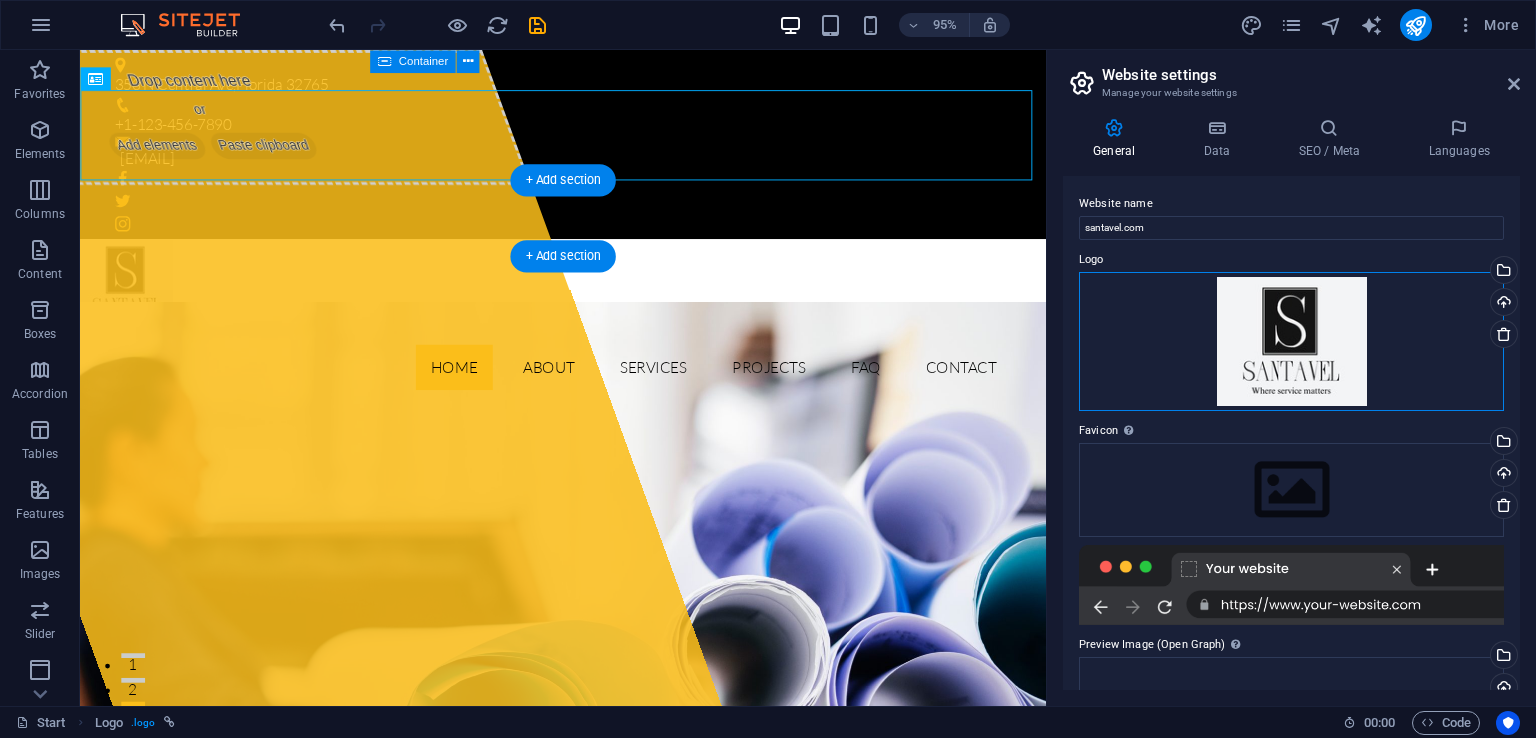 click on "Drag files here, click to choose files or select files from Files or our free stock photos & videos" at bounding box center [1291, 341] 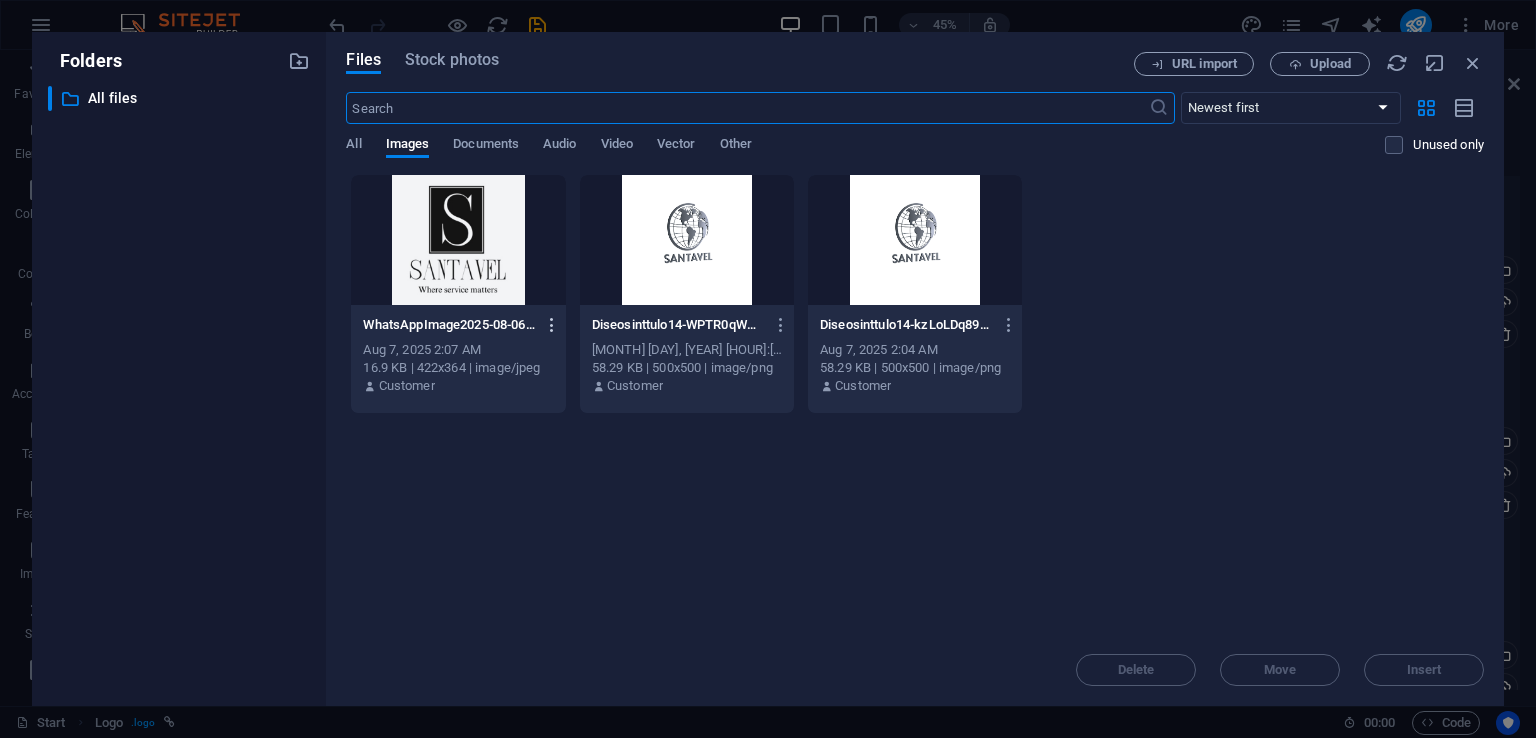 click at bounding box center (552, 325) 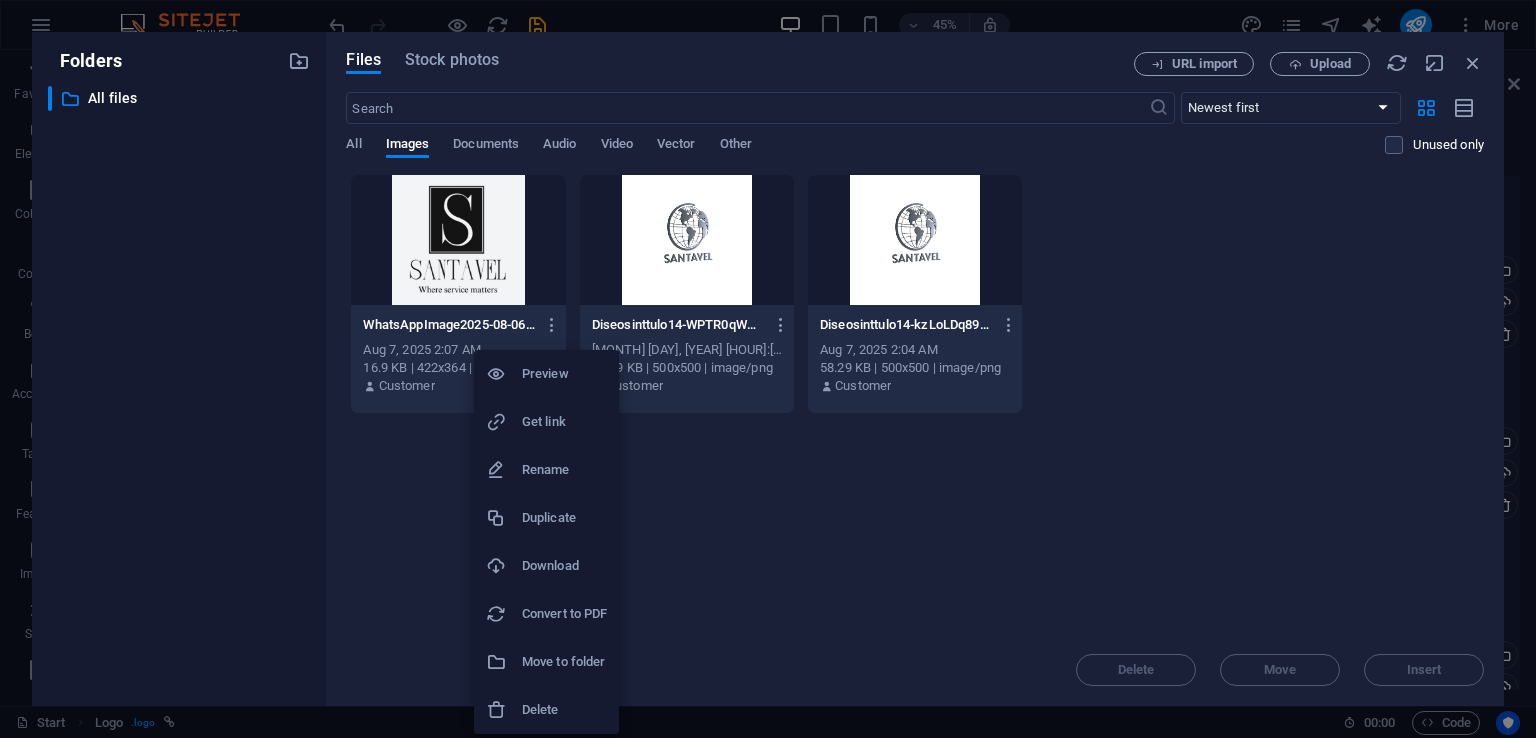click at bounding box center (768, 369) 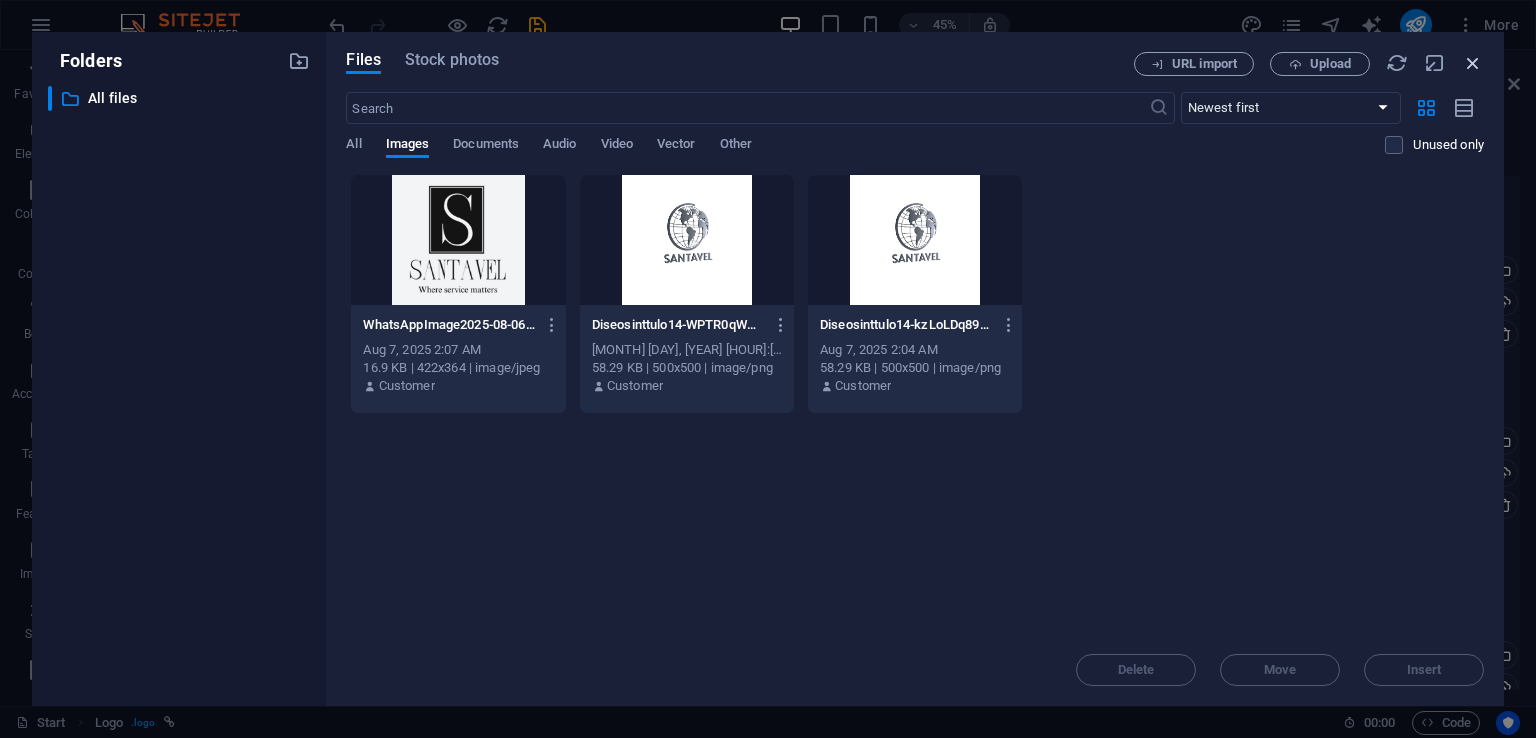 click at bounding box center (1473, 63) 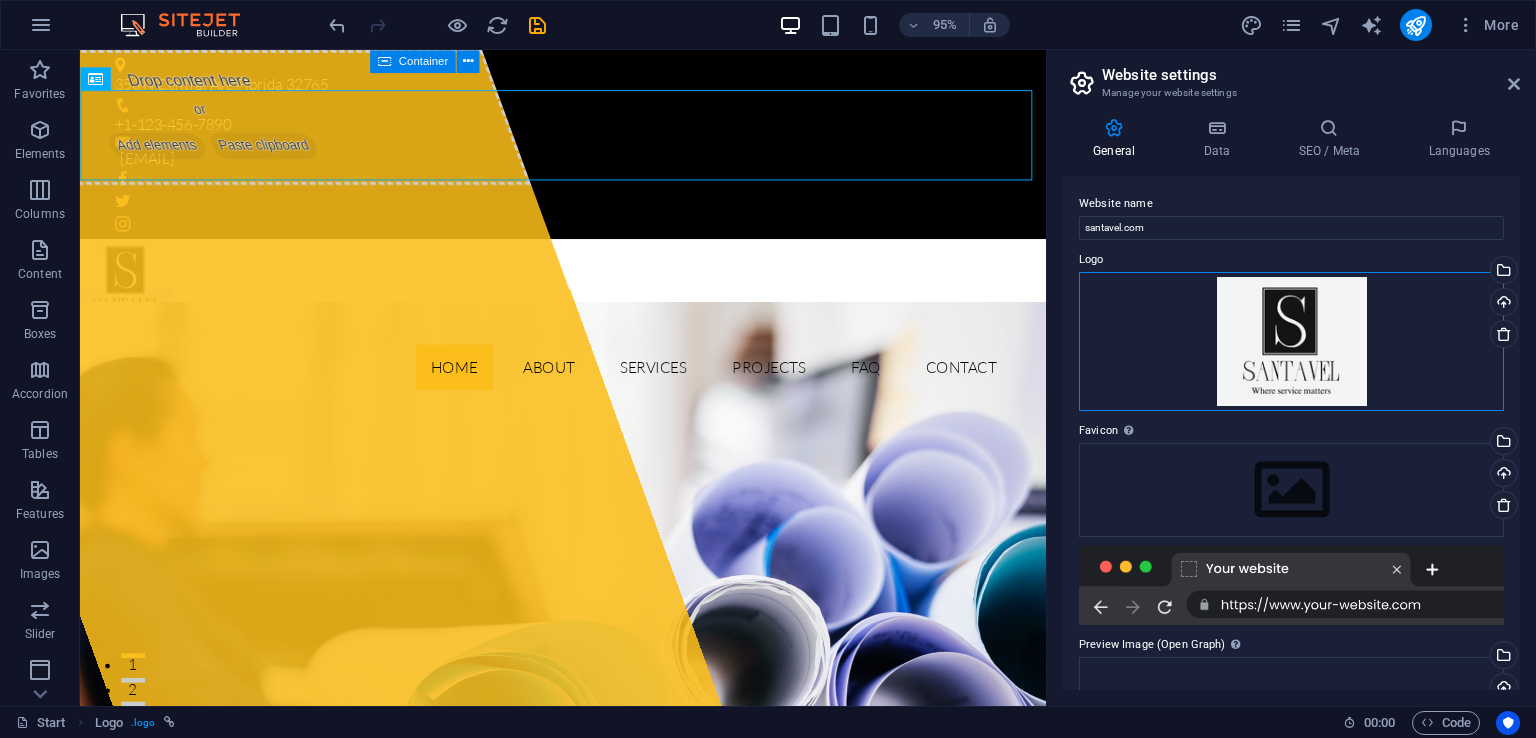 click on "Drag files here, click to choose files or select files from Files or our free stock photos & videos" at bounding box center (1291, 341) 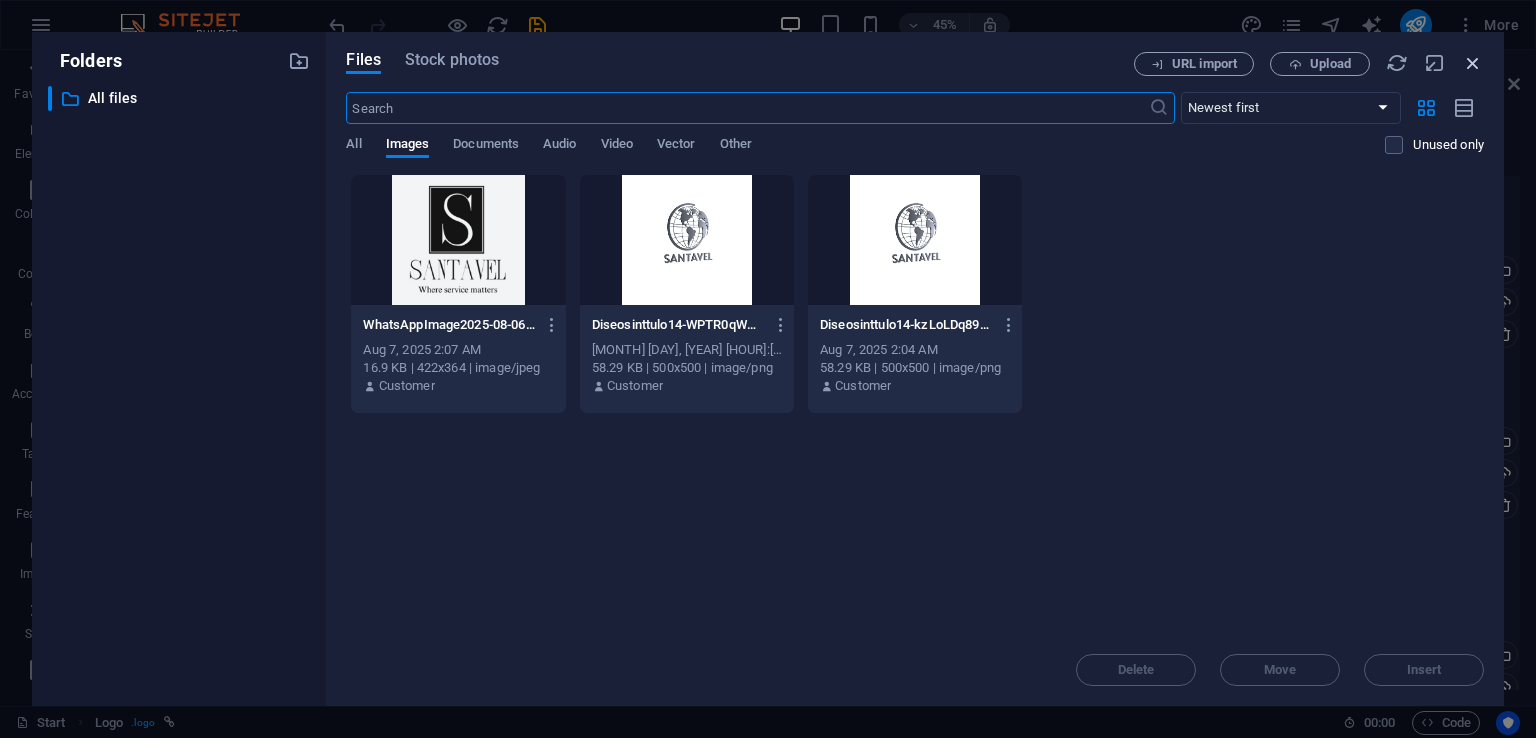 click at bounding box center [1473, 63] 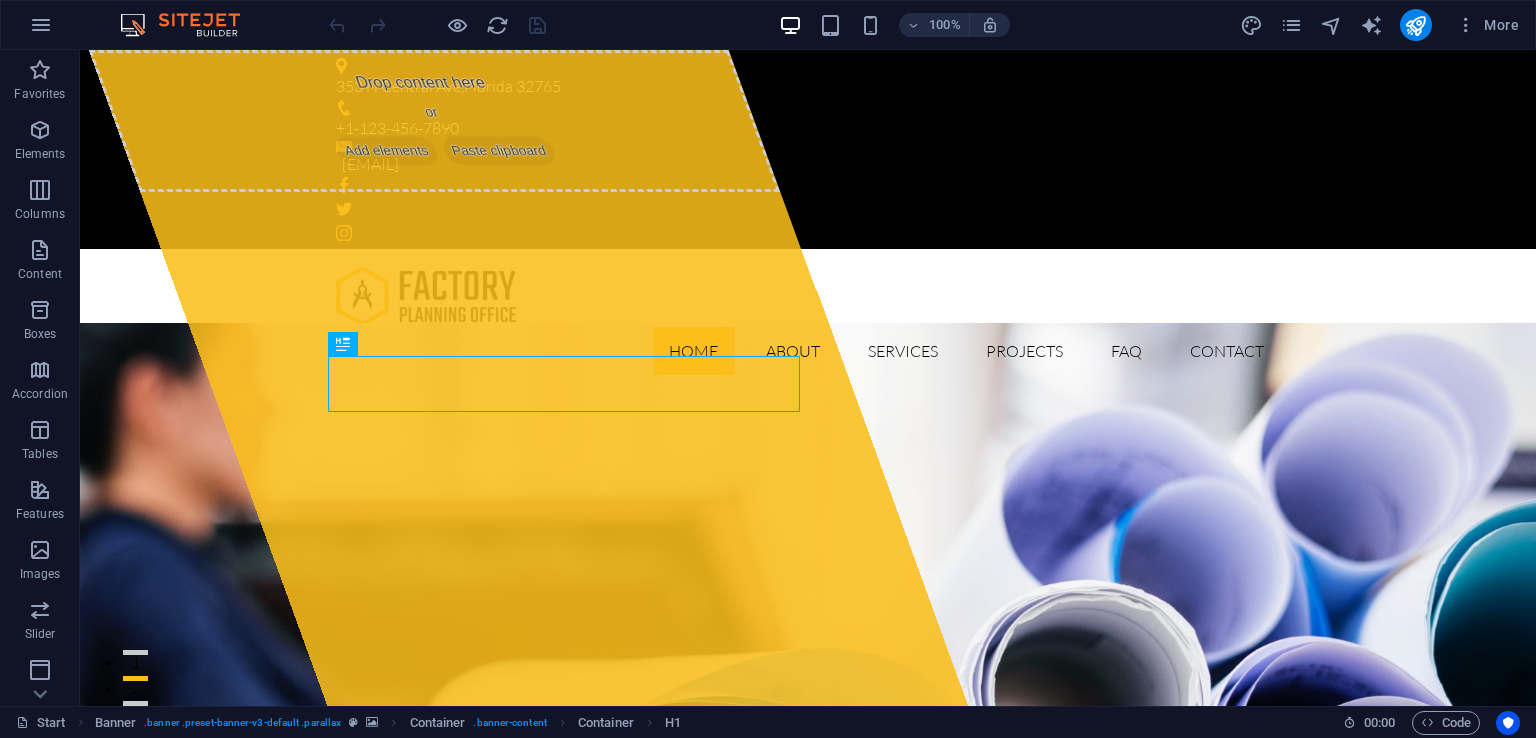 scroll, scrollTop: 0, scrollLeft: 0, axis: both 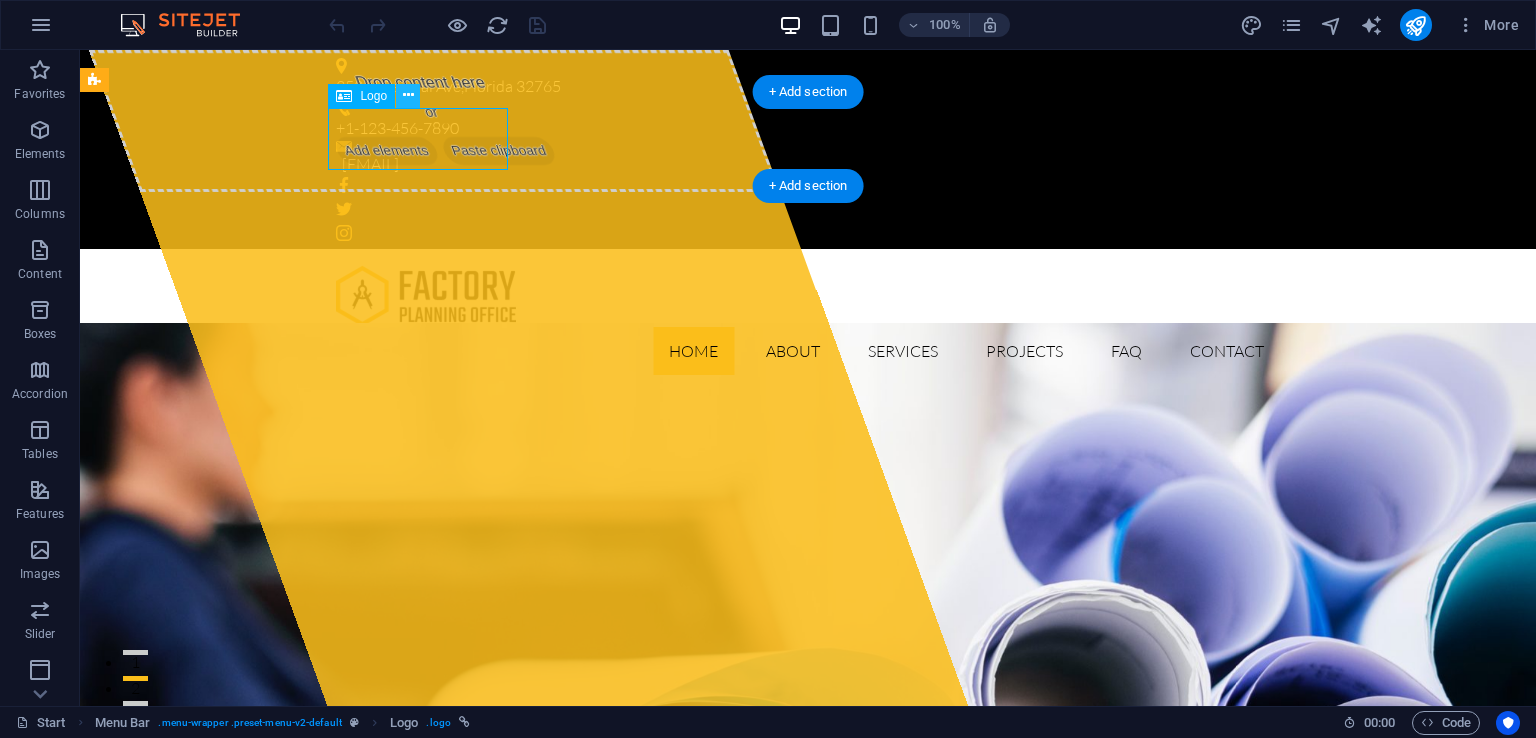 click at bounding box center (408, 95) 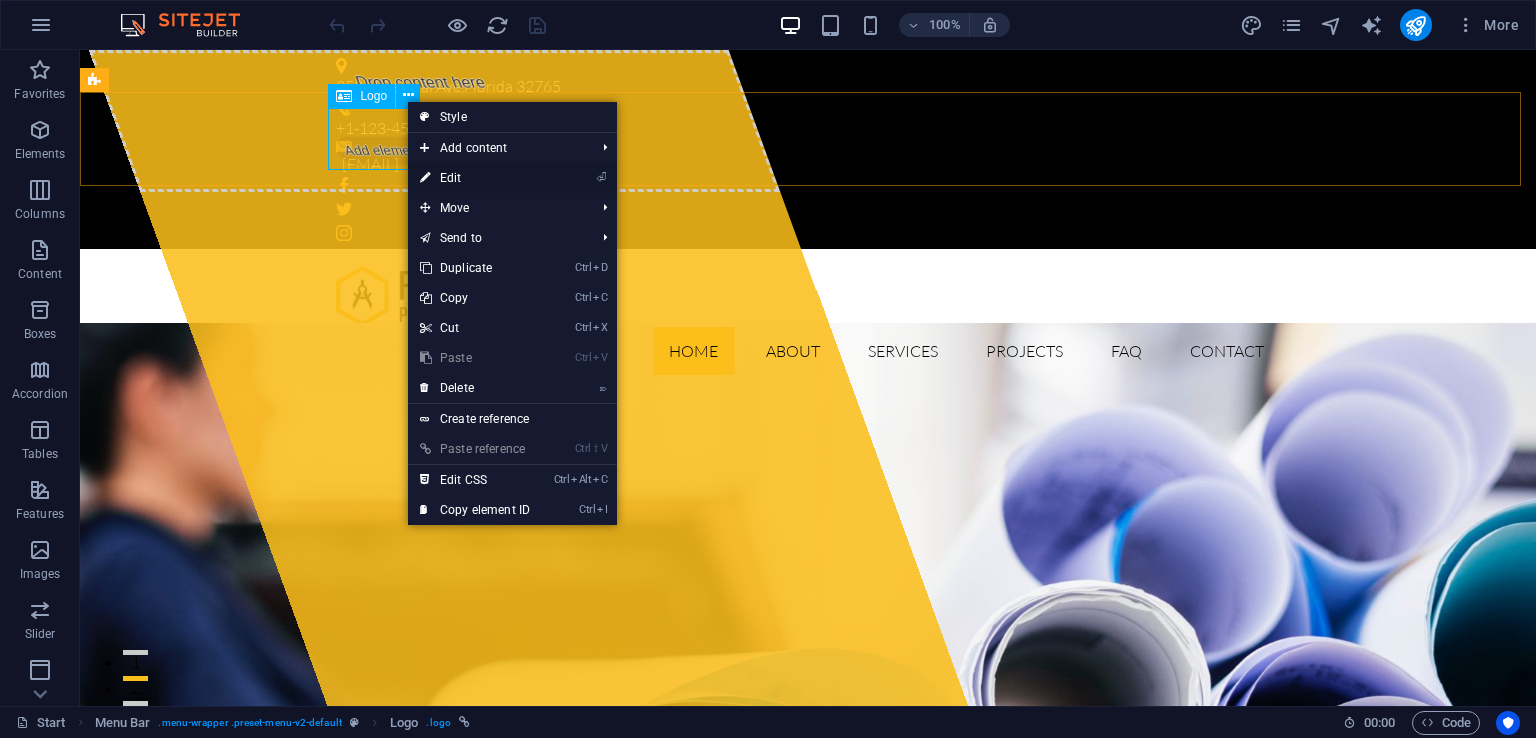 click on "⏎  Edit" at bounding box center (475, 178) 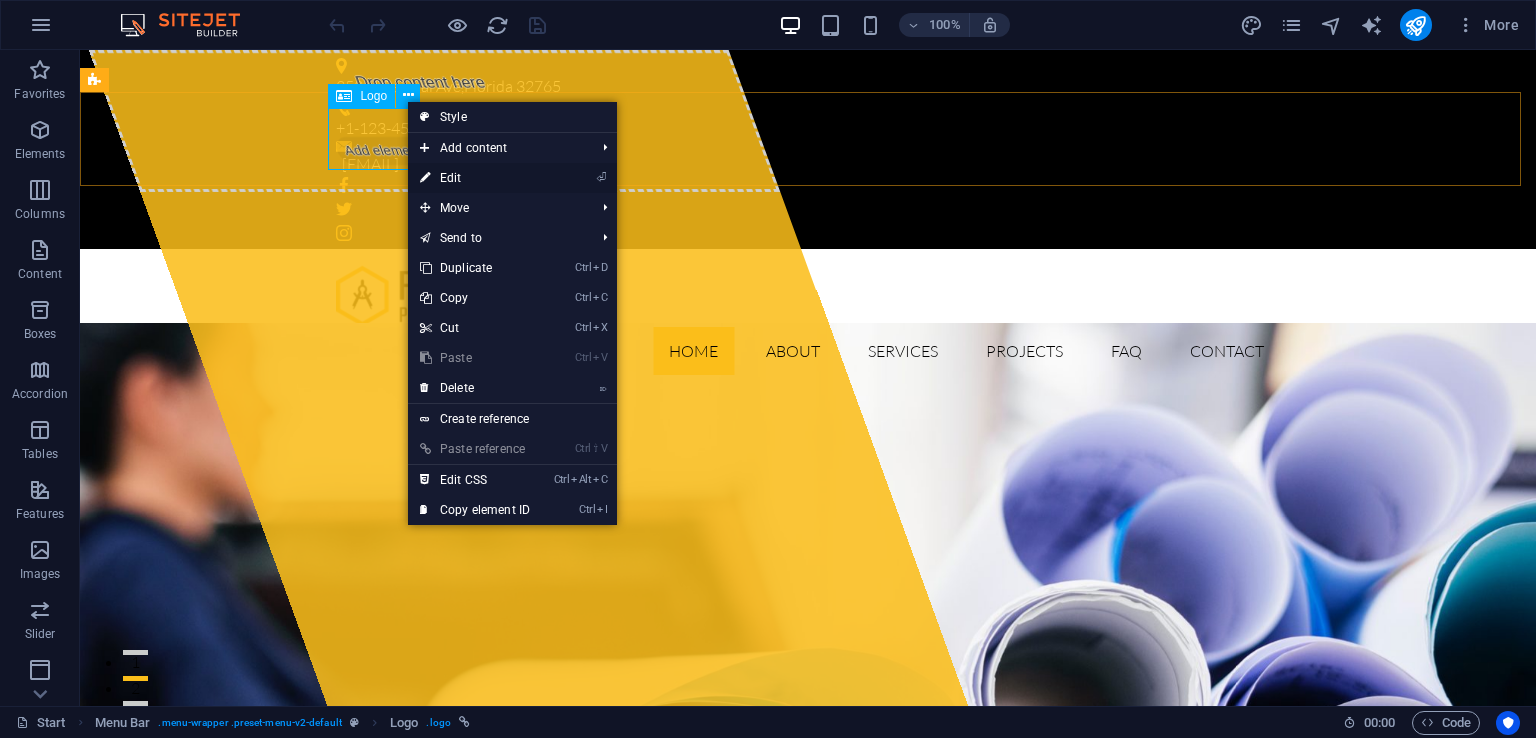 select on "px" 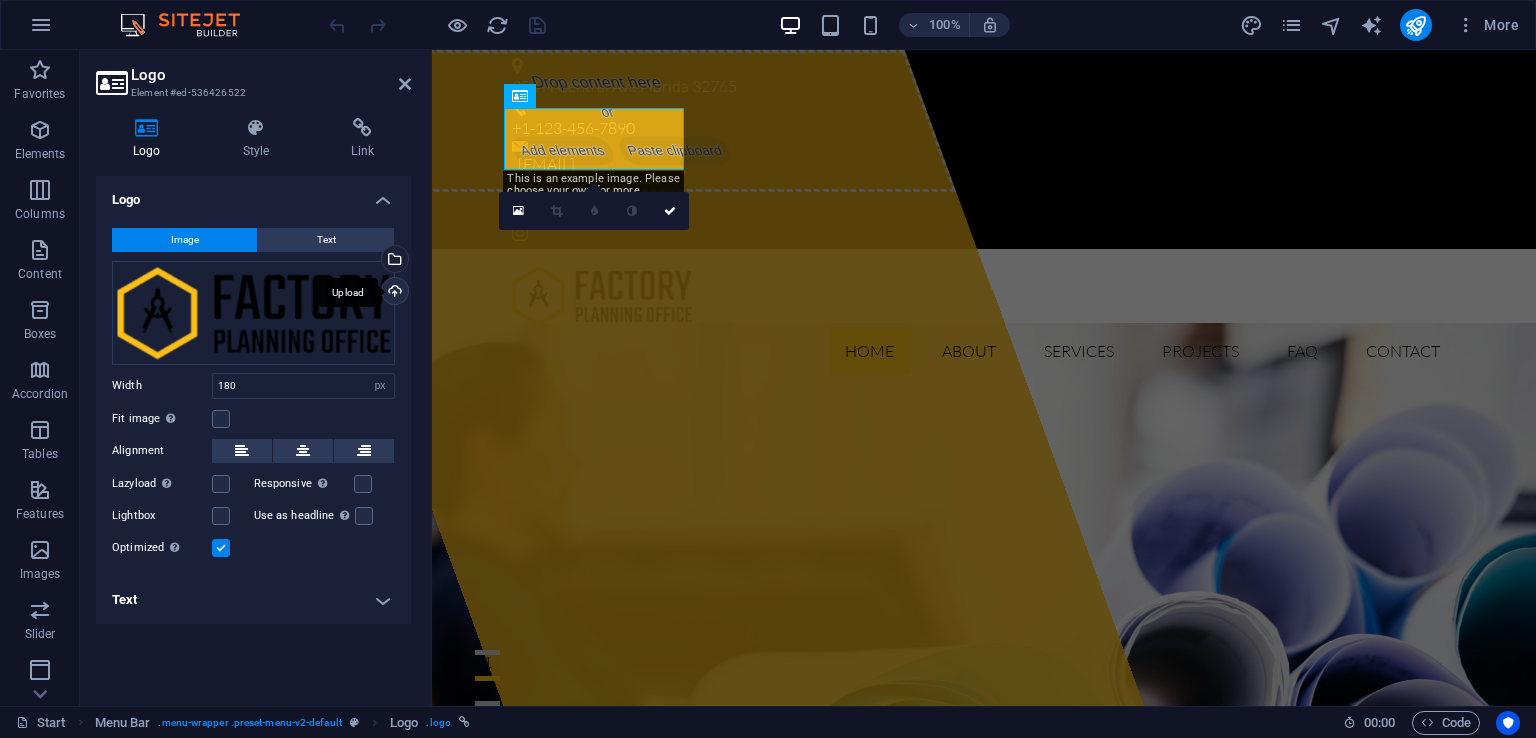 click on "Upload" at bounding box center [393, 293] 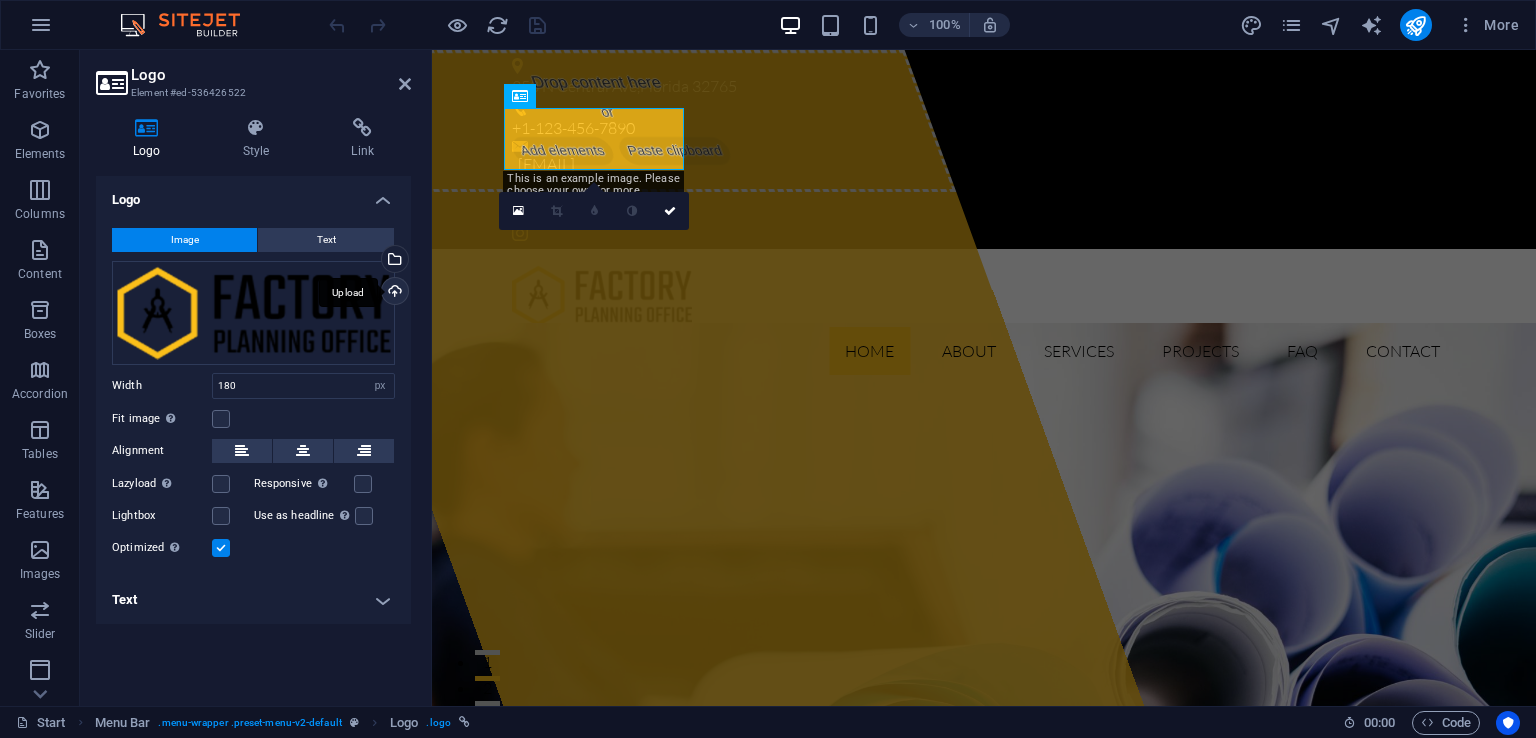 click on "Upload" at bounding box center [393, 293] 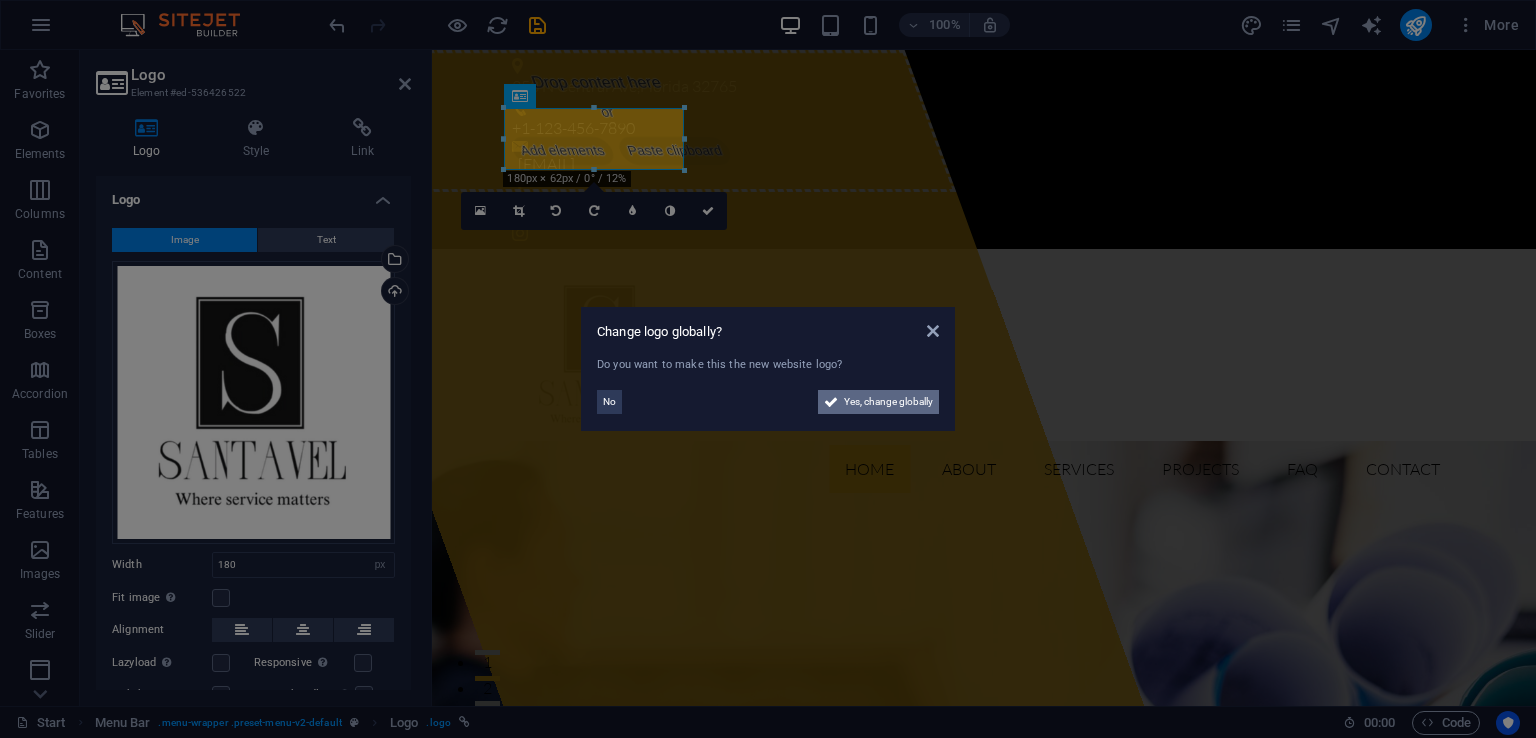 click on "Yes, change globally" at bounding box center [888, 402] 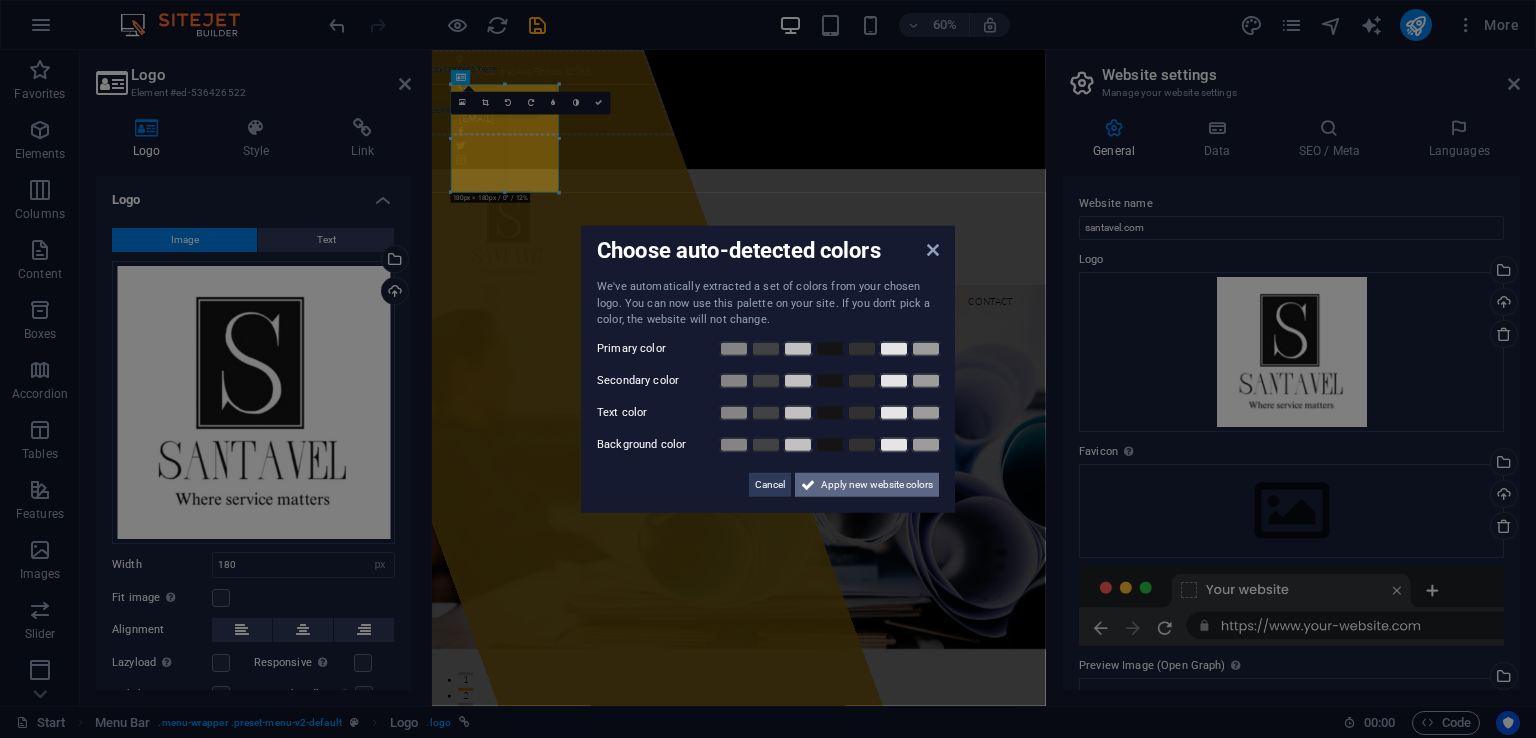 click on "Apply new website colors" at bounding box center (877, 484) 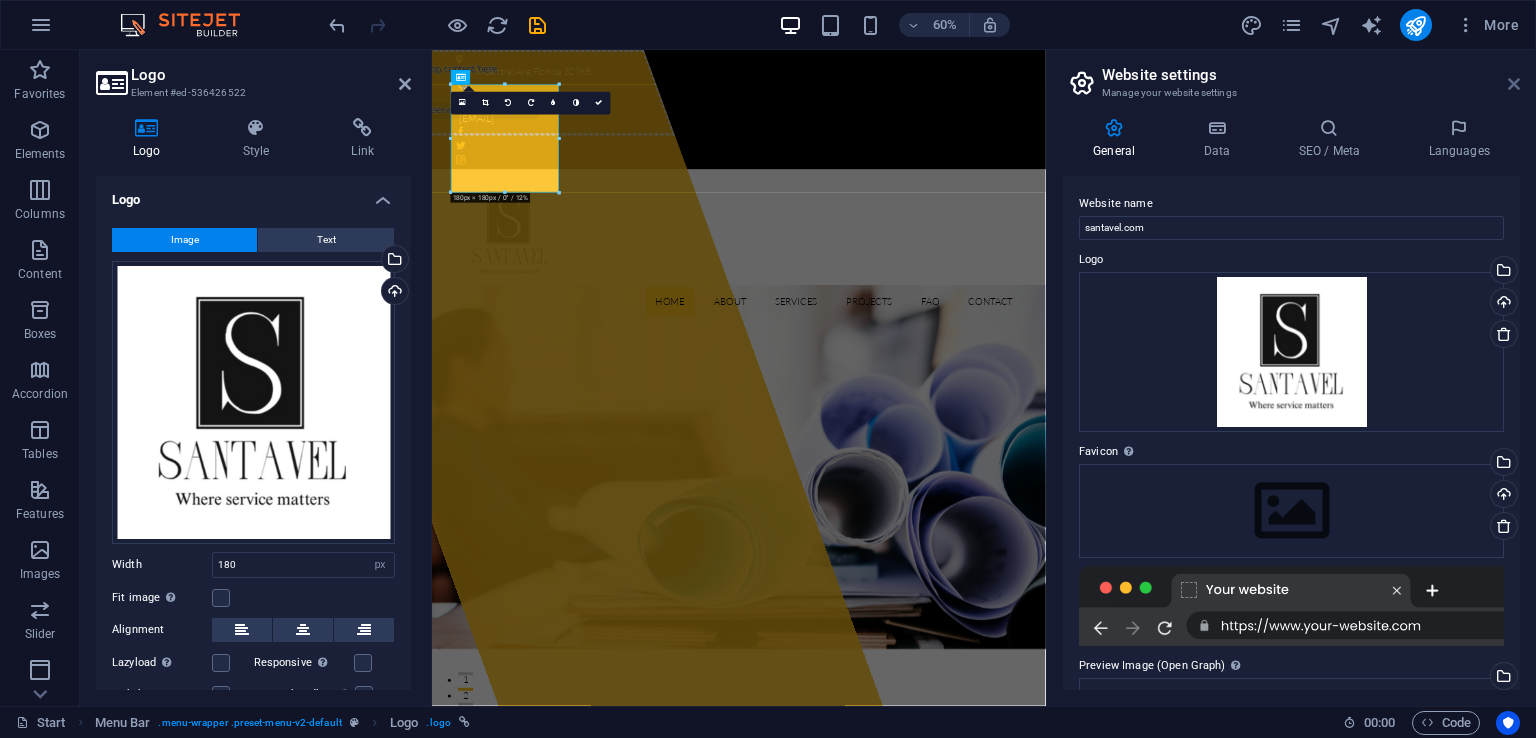 click at bounding box center (1514, 84) 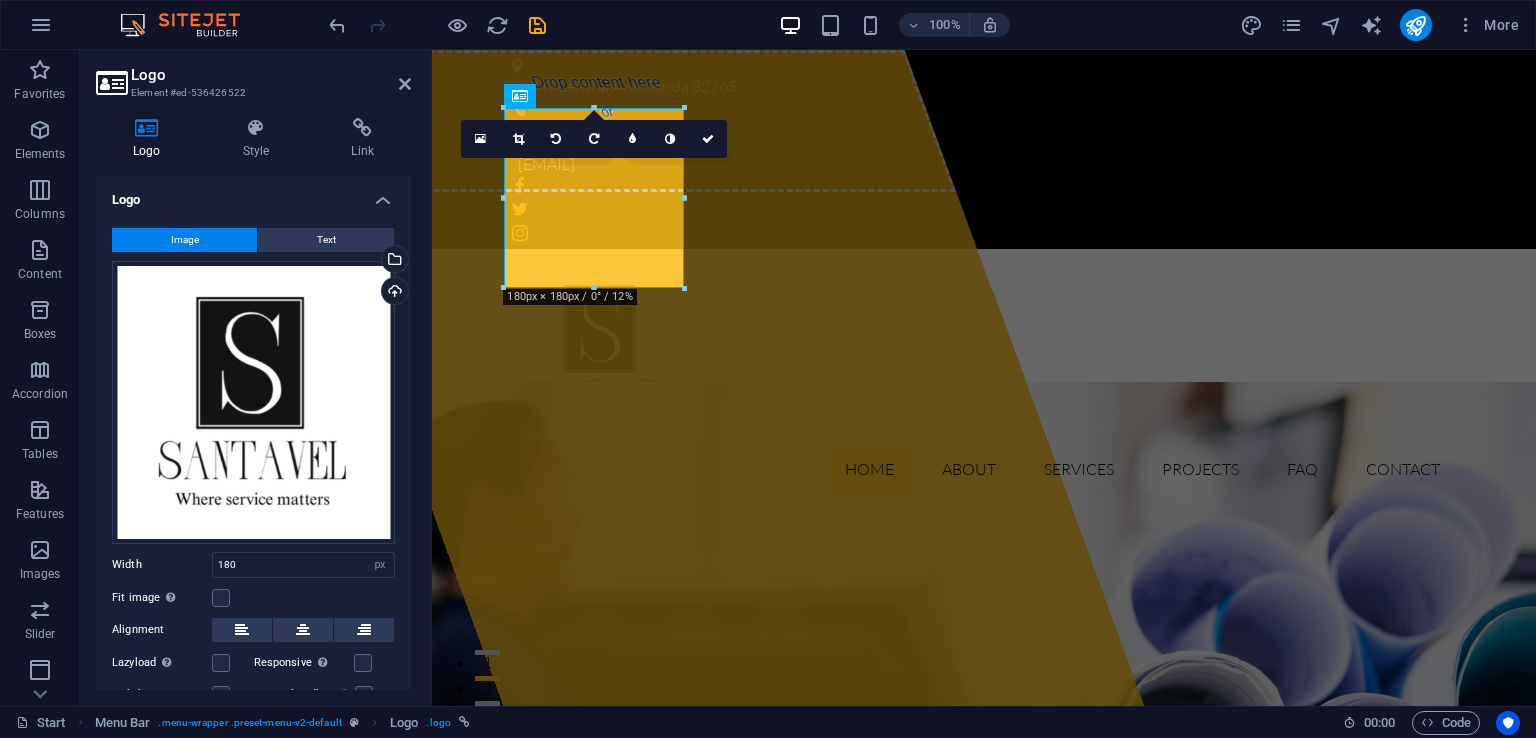 click on "Home About Services Projects FAQ Contact" at bounding box center [984, 379] 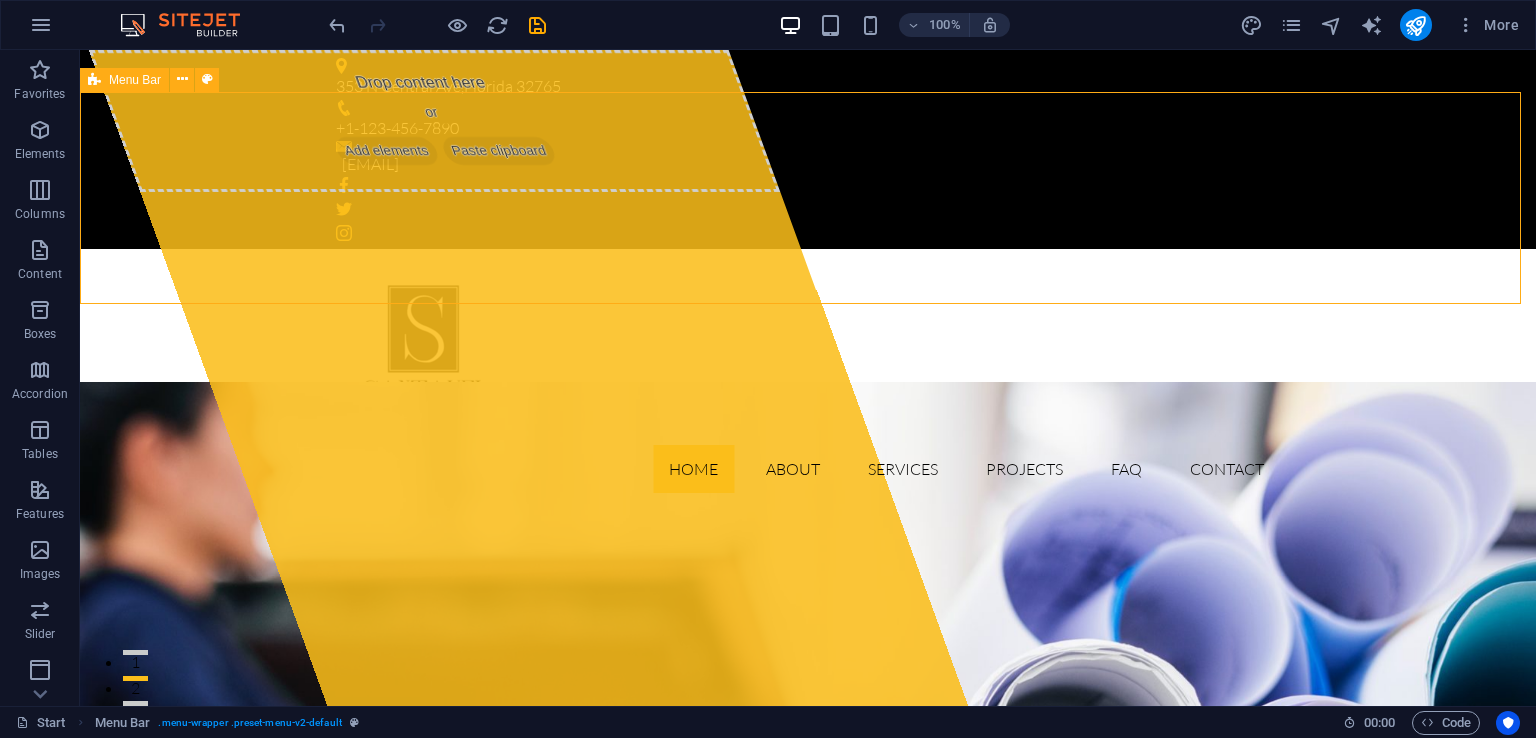 click on "Home About Services Projects FAQ Contact" at bounding box center [808, 469] 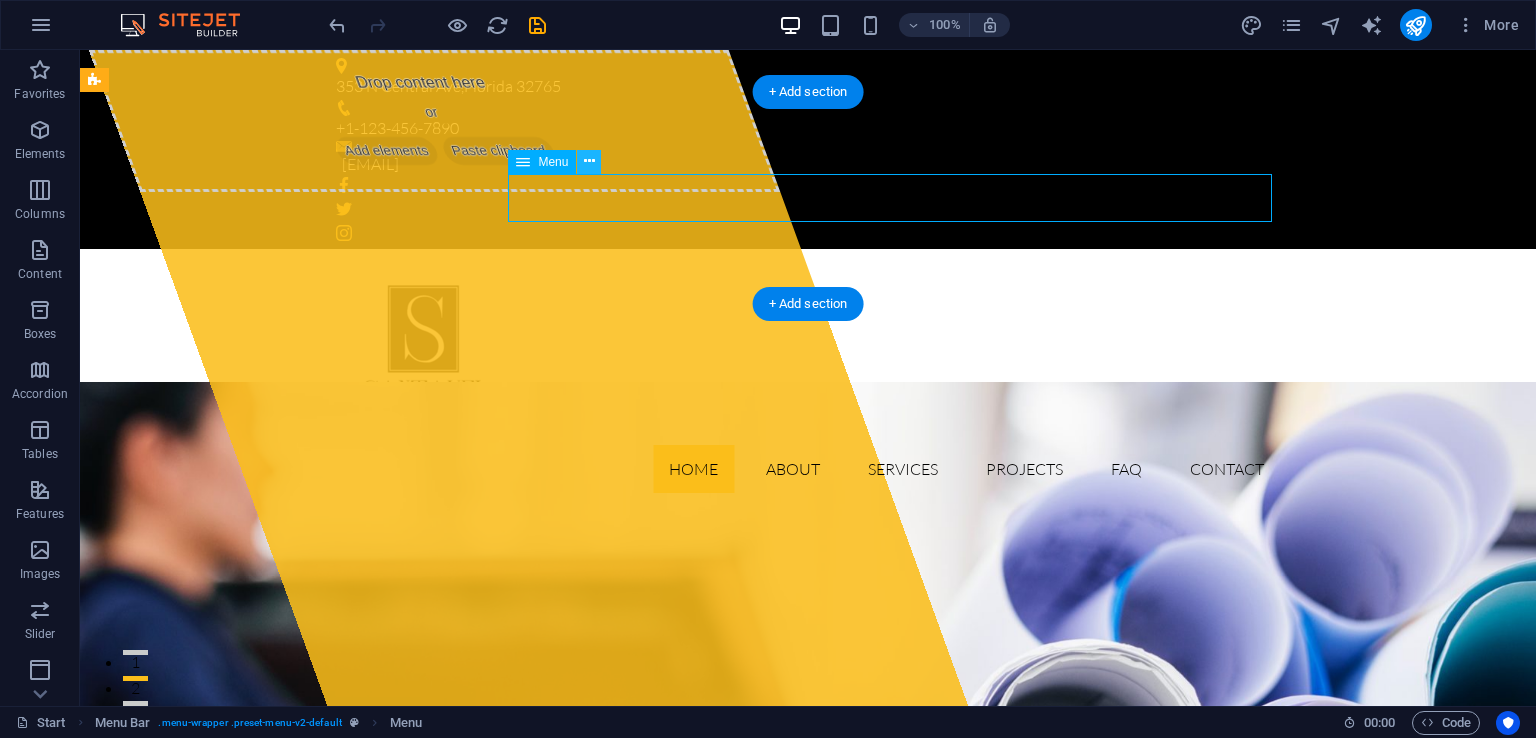 click at bounding box center (589, 161) 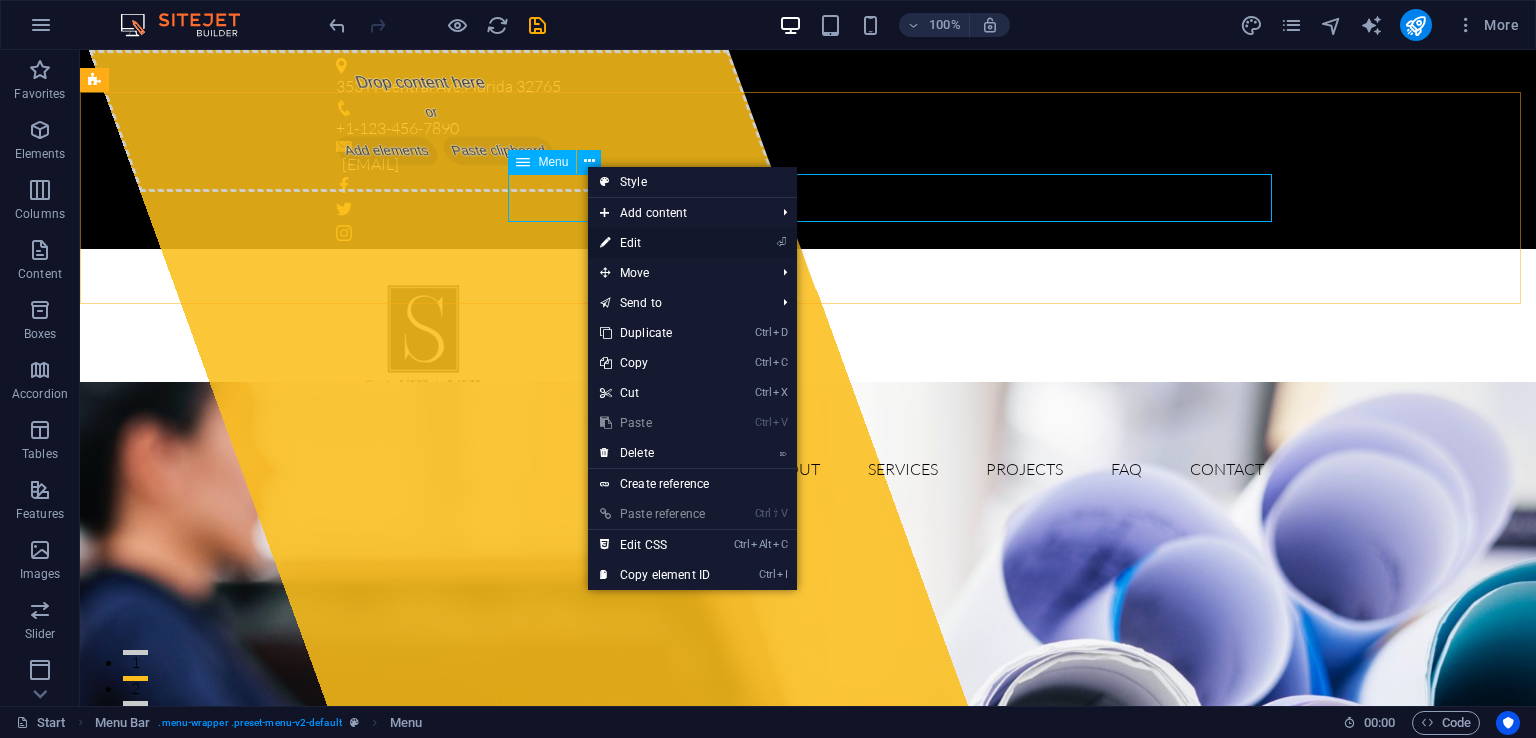 click on "⏎  Edit" at bounding box center (655, 243) 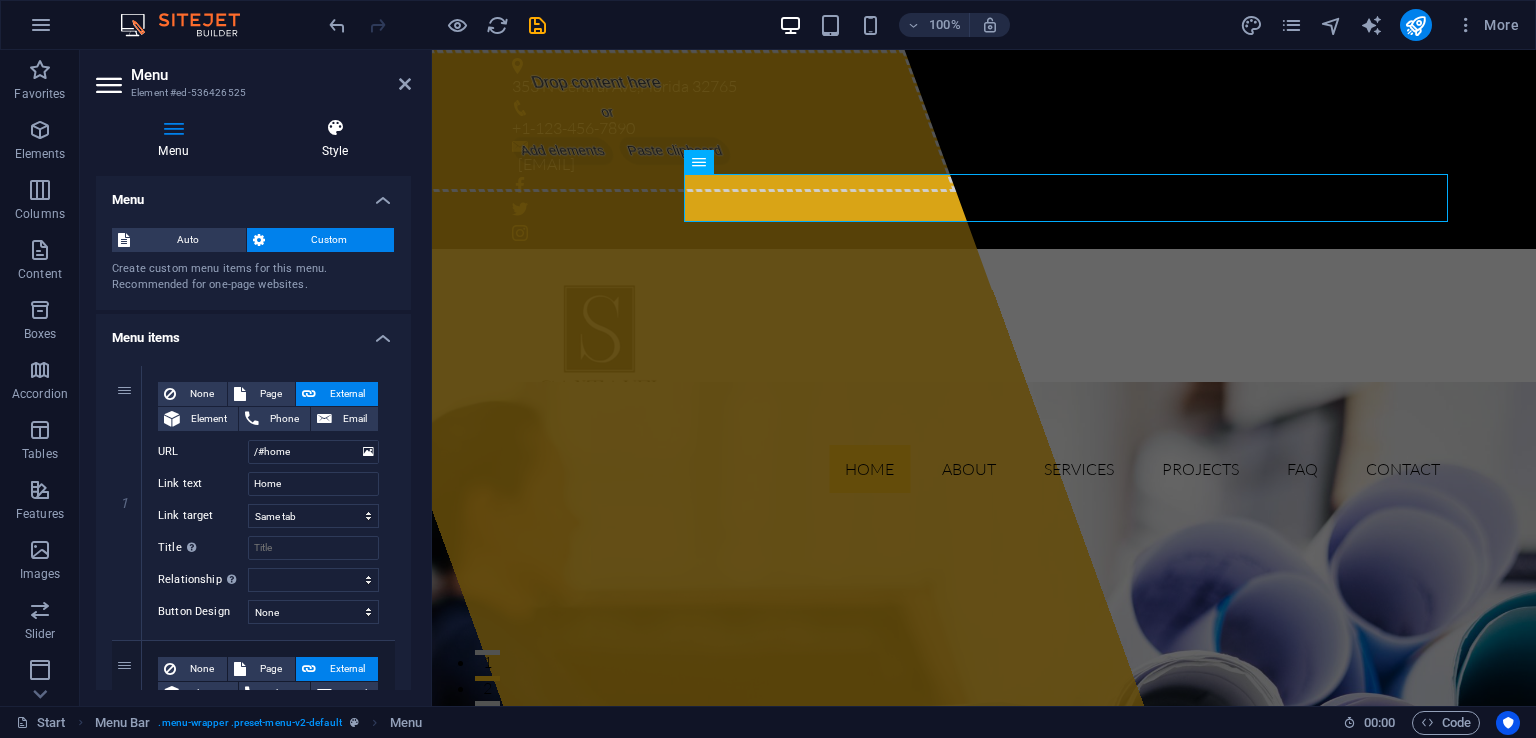 click on "Style" at bounding box center (335, 139) 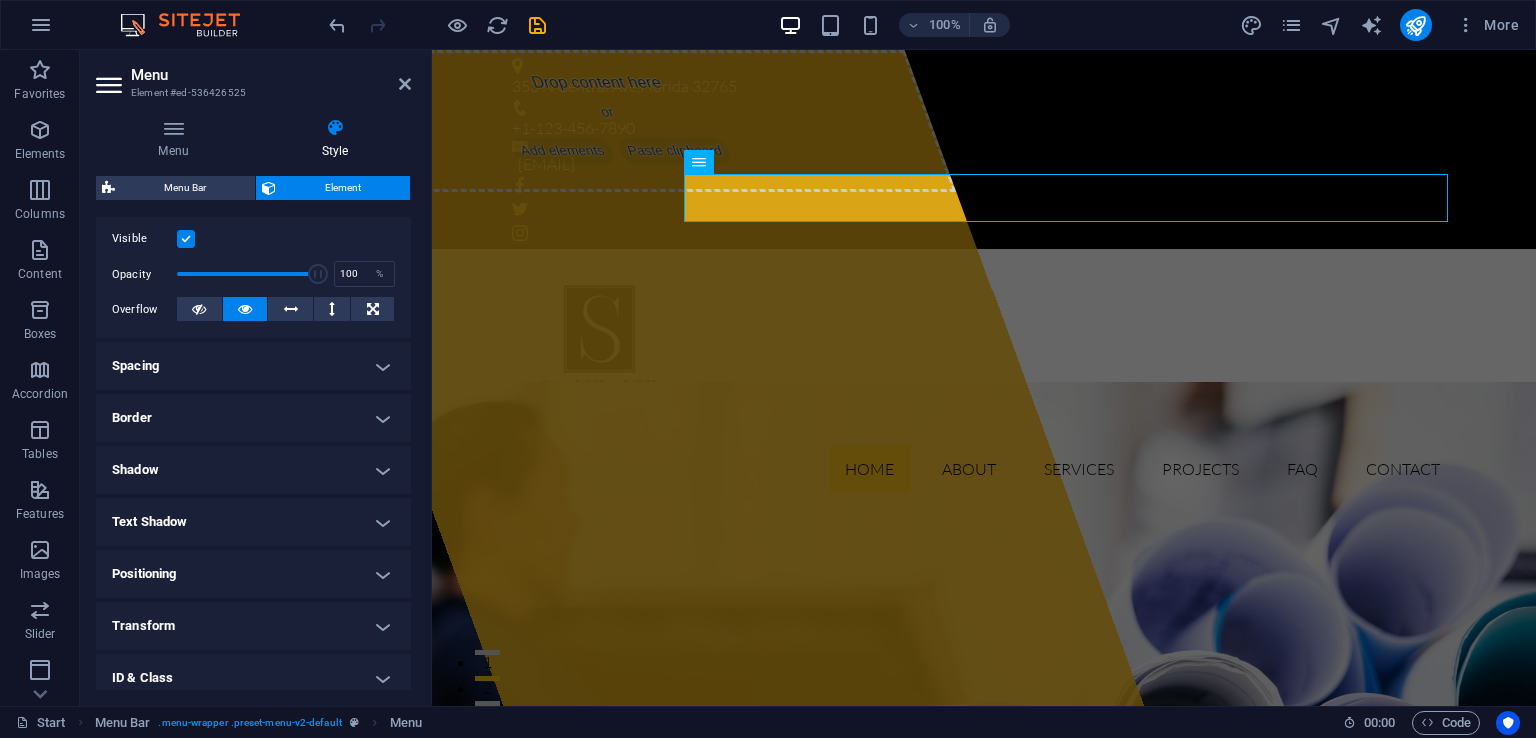 scroll, scrollTop: 256, scrollLeft: 0, axis: vertical 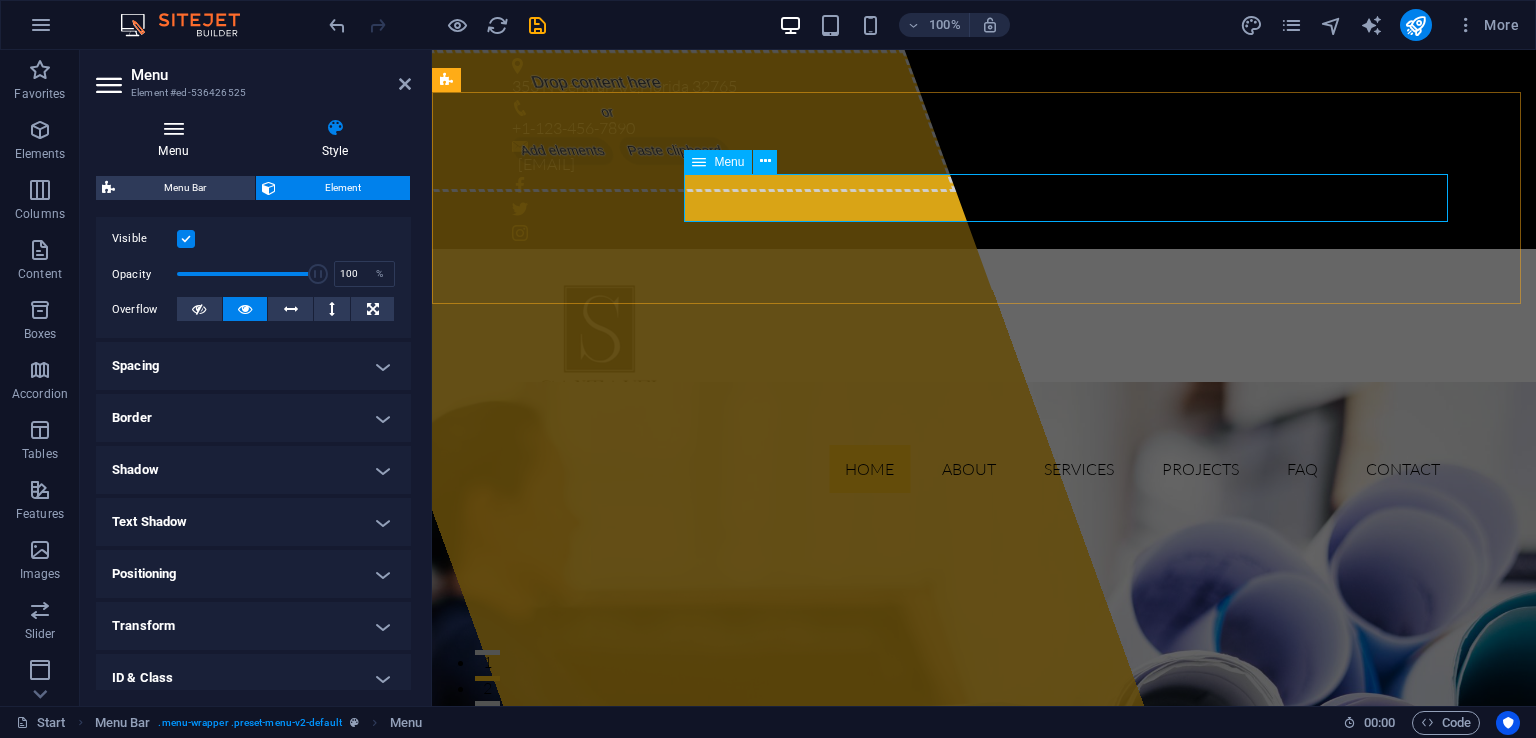 click on "Menu" at bounding box center (177, 139) 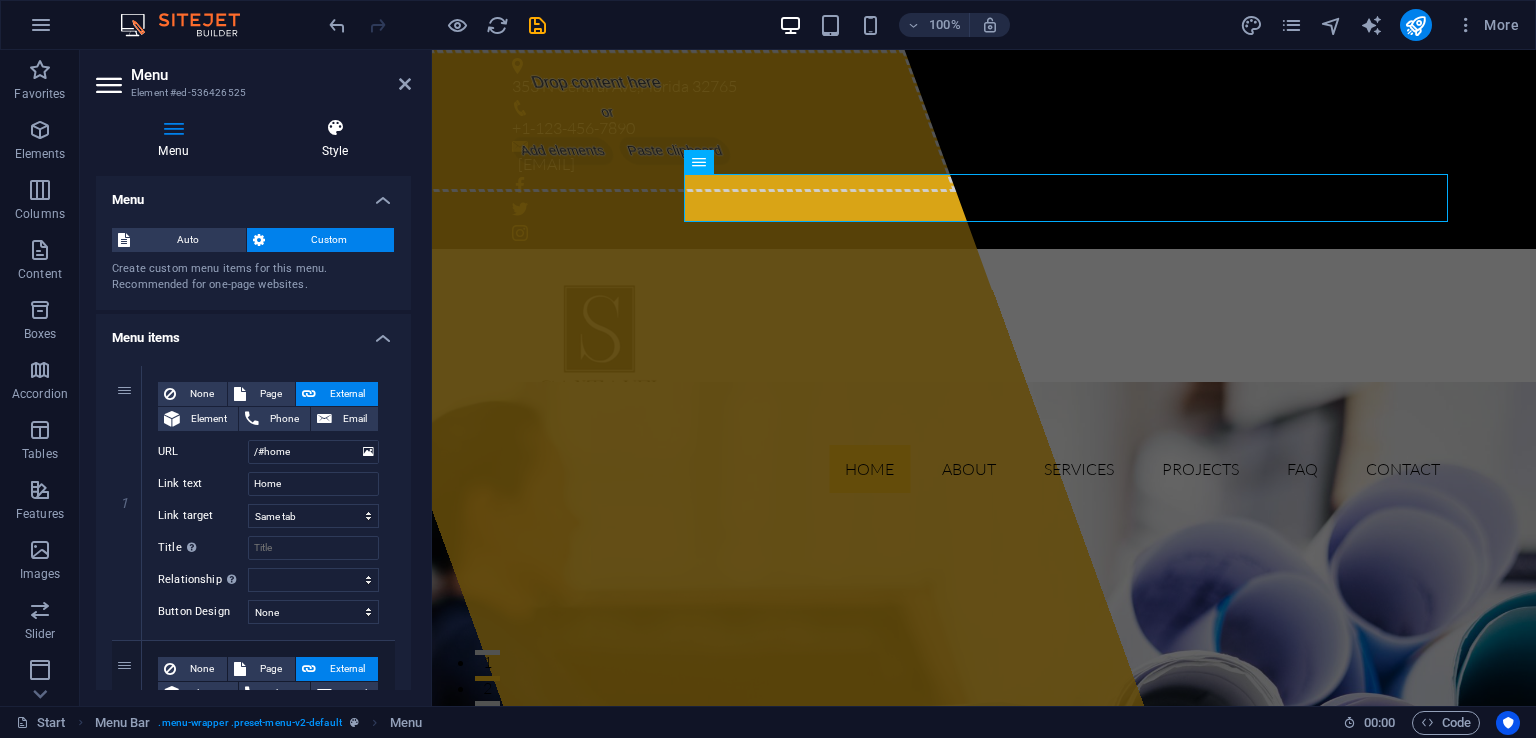 click on "Style" at bounding box center [335, 139] 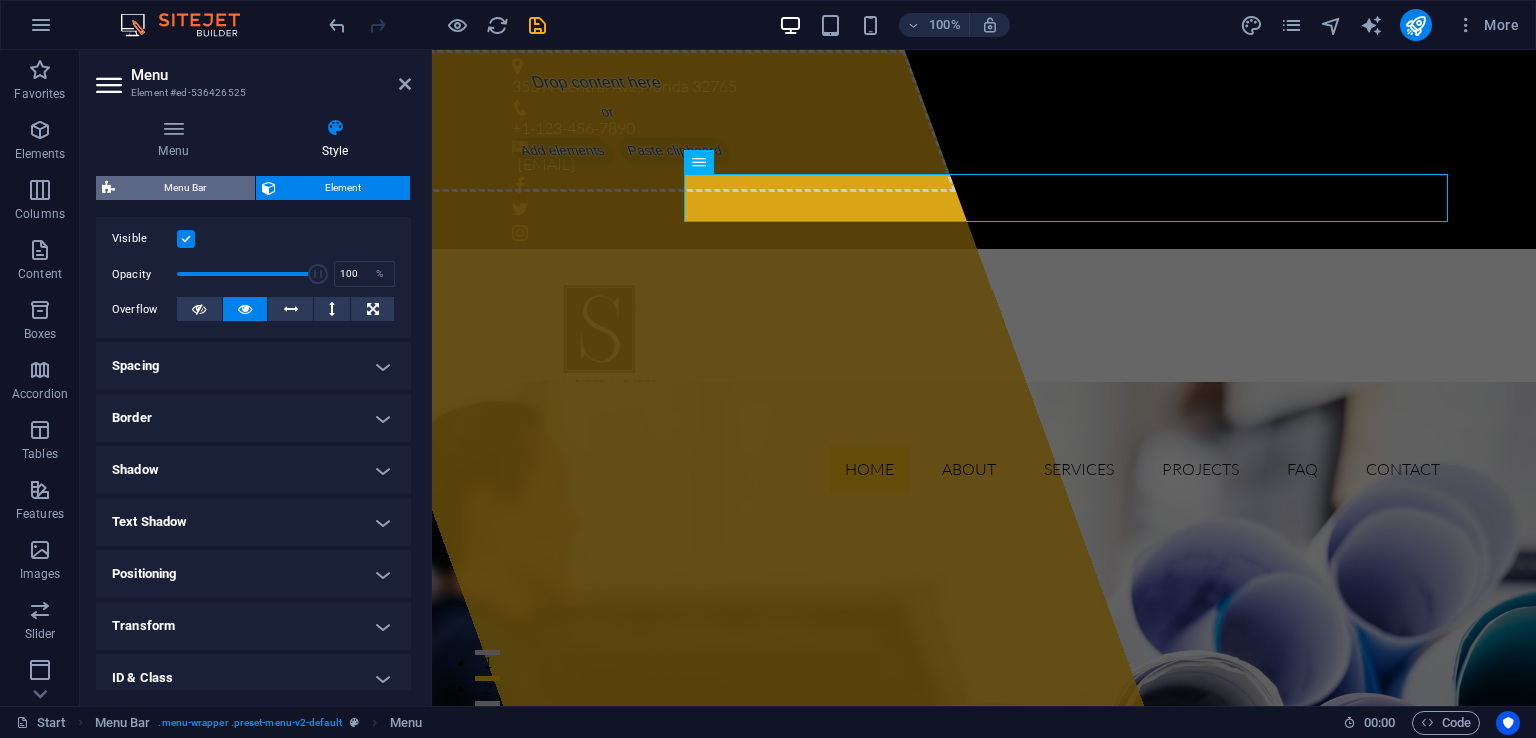 click on "Menu Bar" at bounding box center (185, 188) 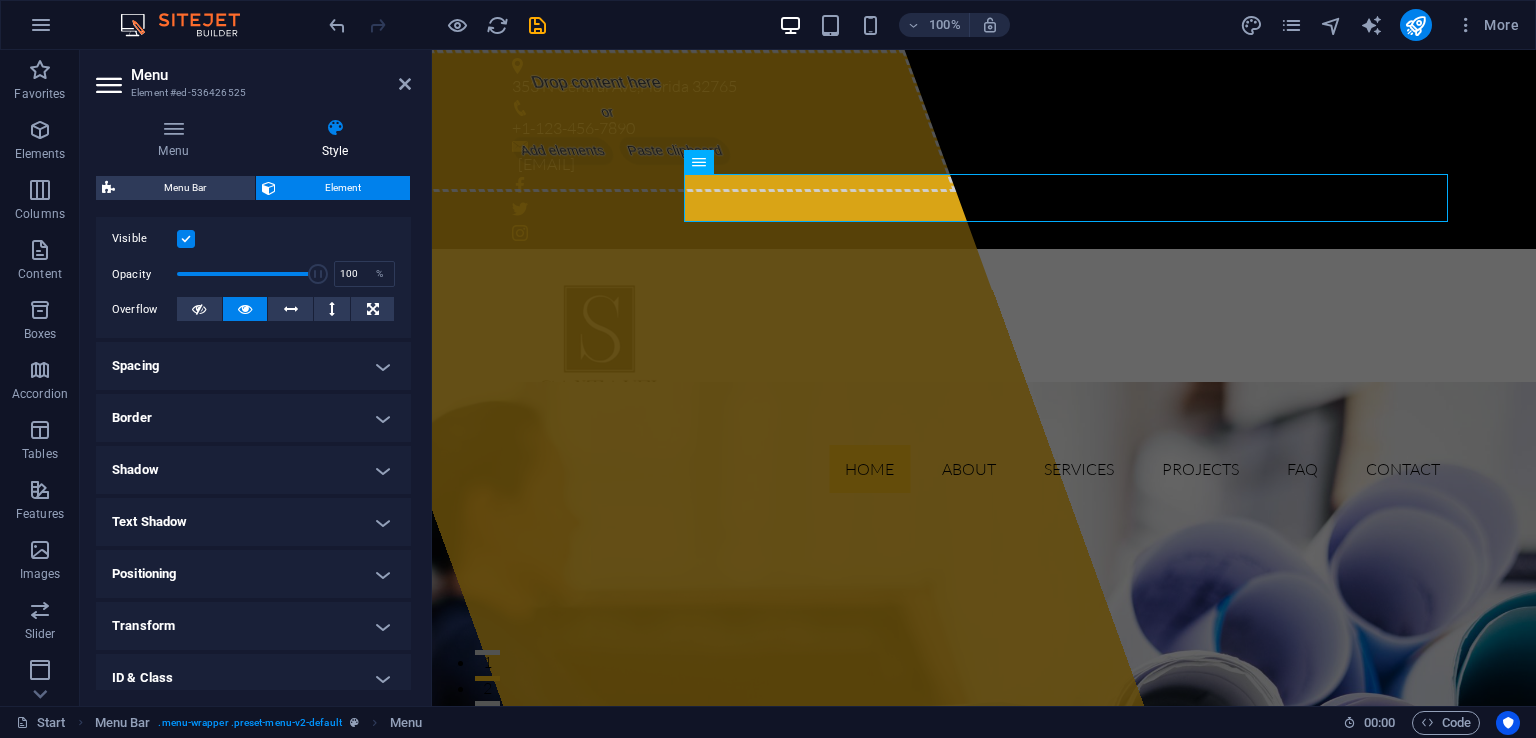 click on "Home About Services Projects FAQ Contact" at bounding box center (984, 469) 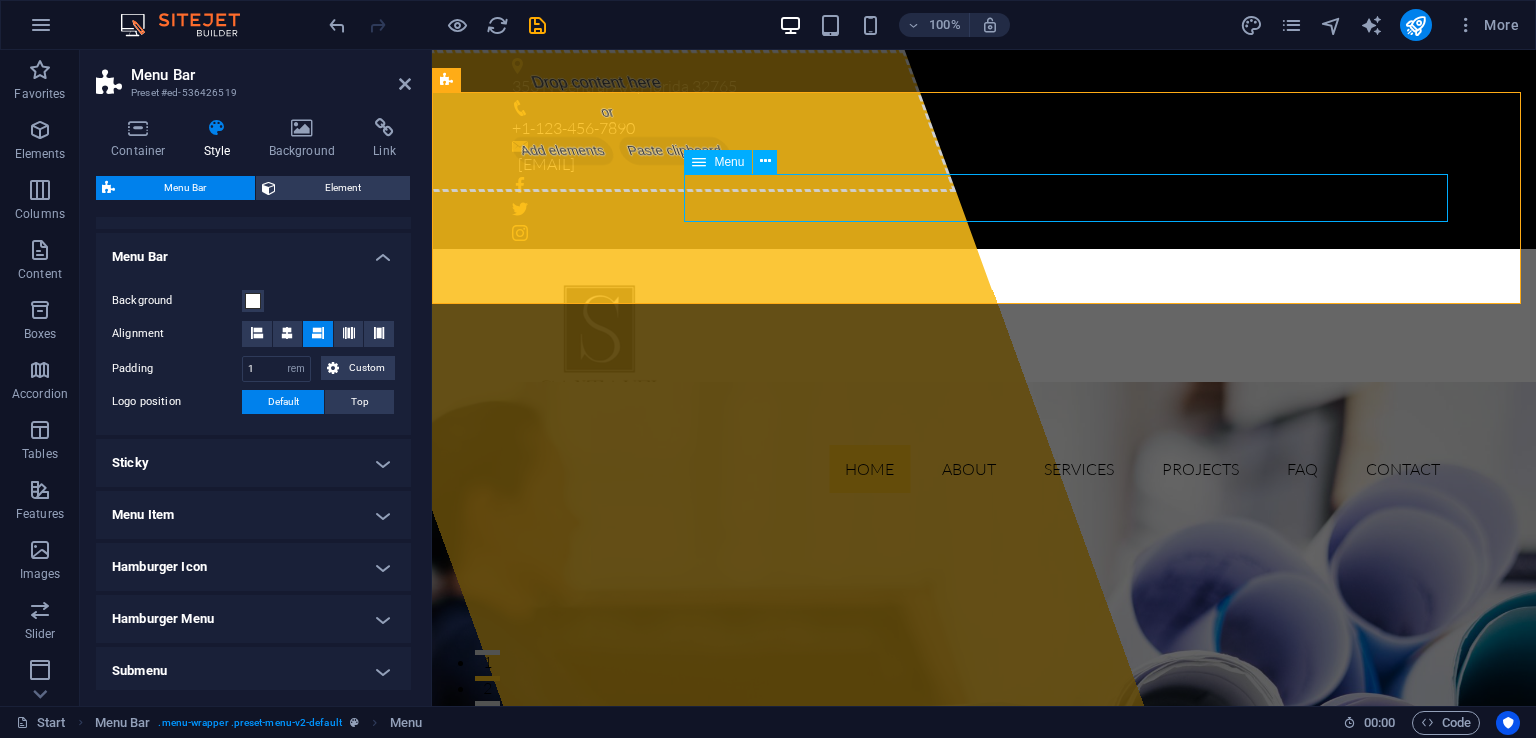 scroll, scrollTop: 408, scrollLeft: 0, axis: vertical 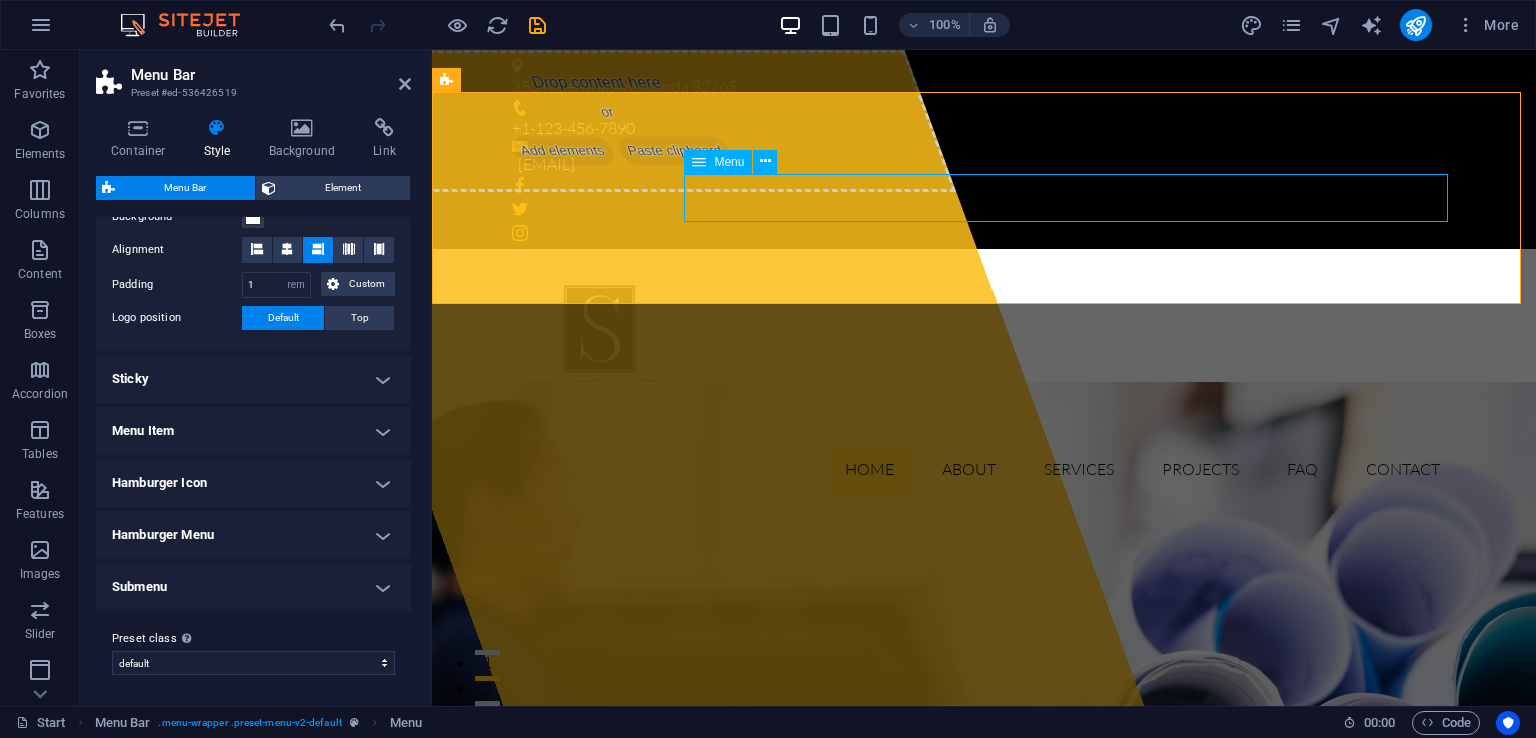 click on "Menu Item" at bounding box center (253, 431) 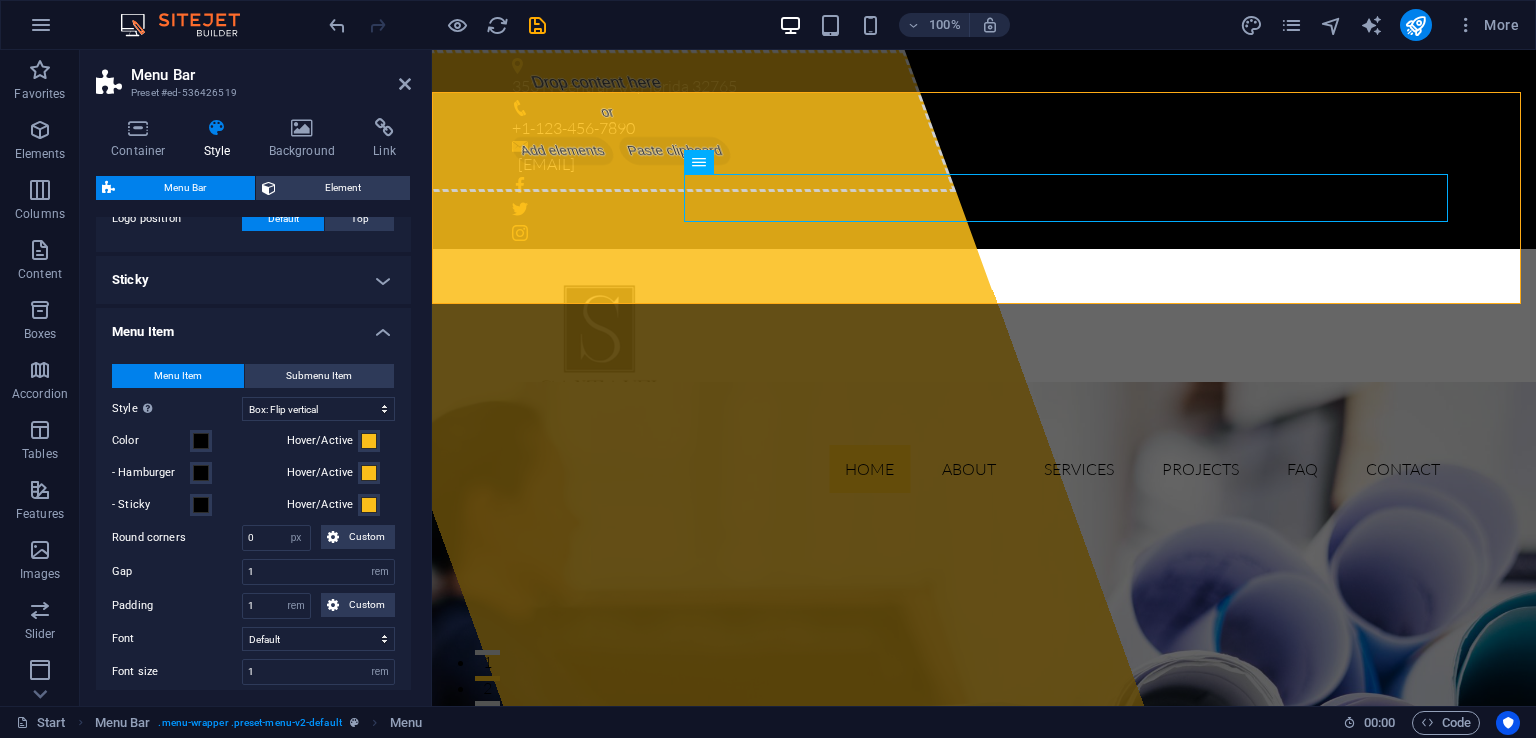 scroll, scrollTop: 556, scrollLeft: 0, axis: vertical 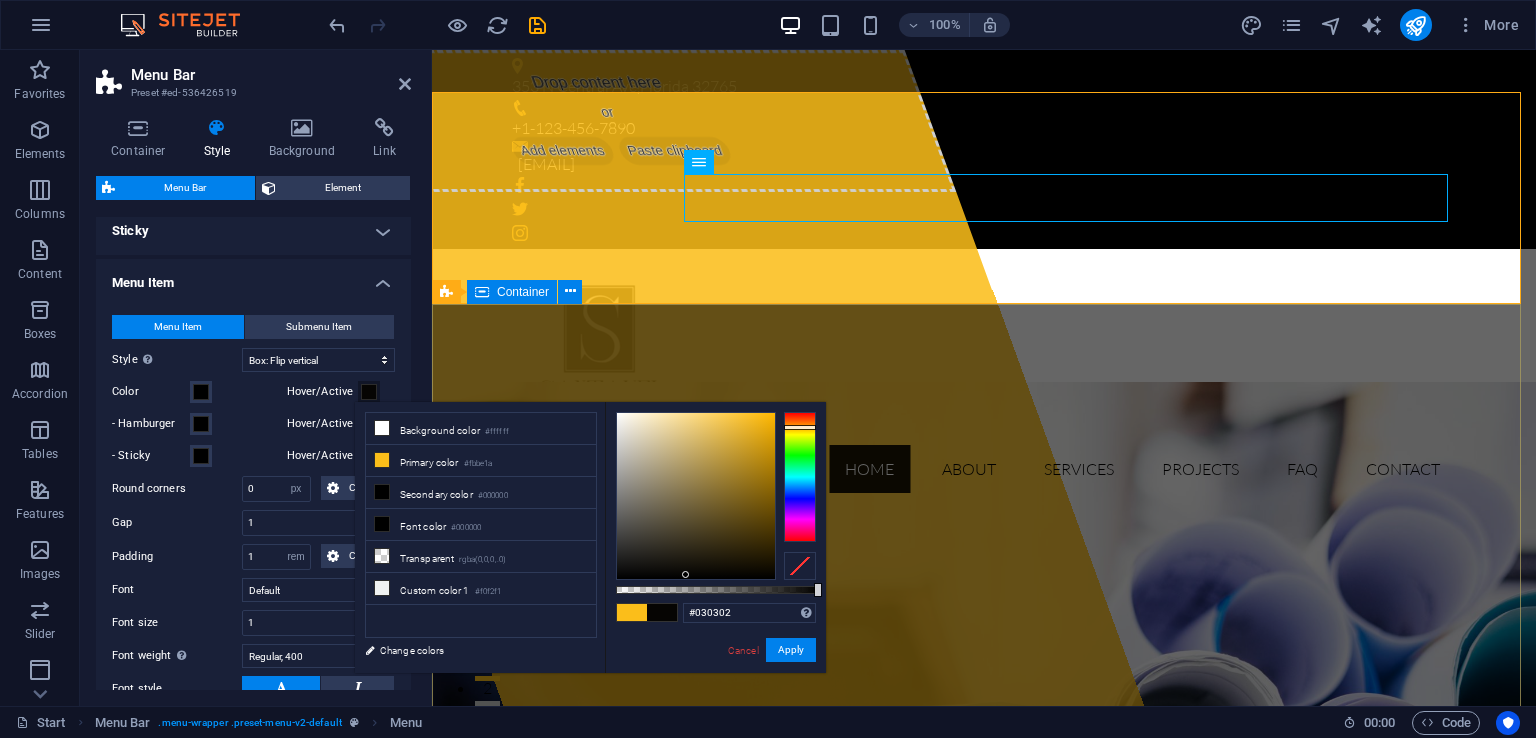 type on "#020201" 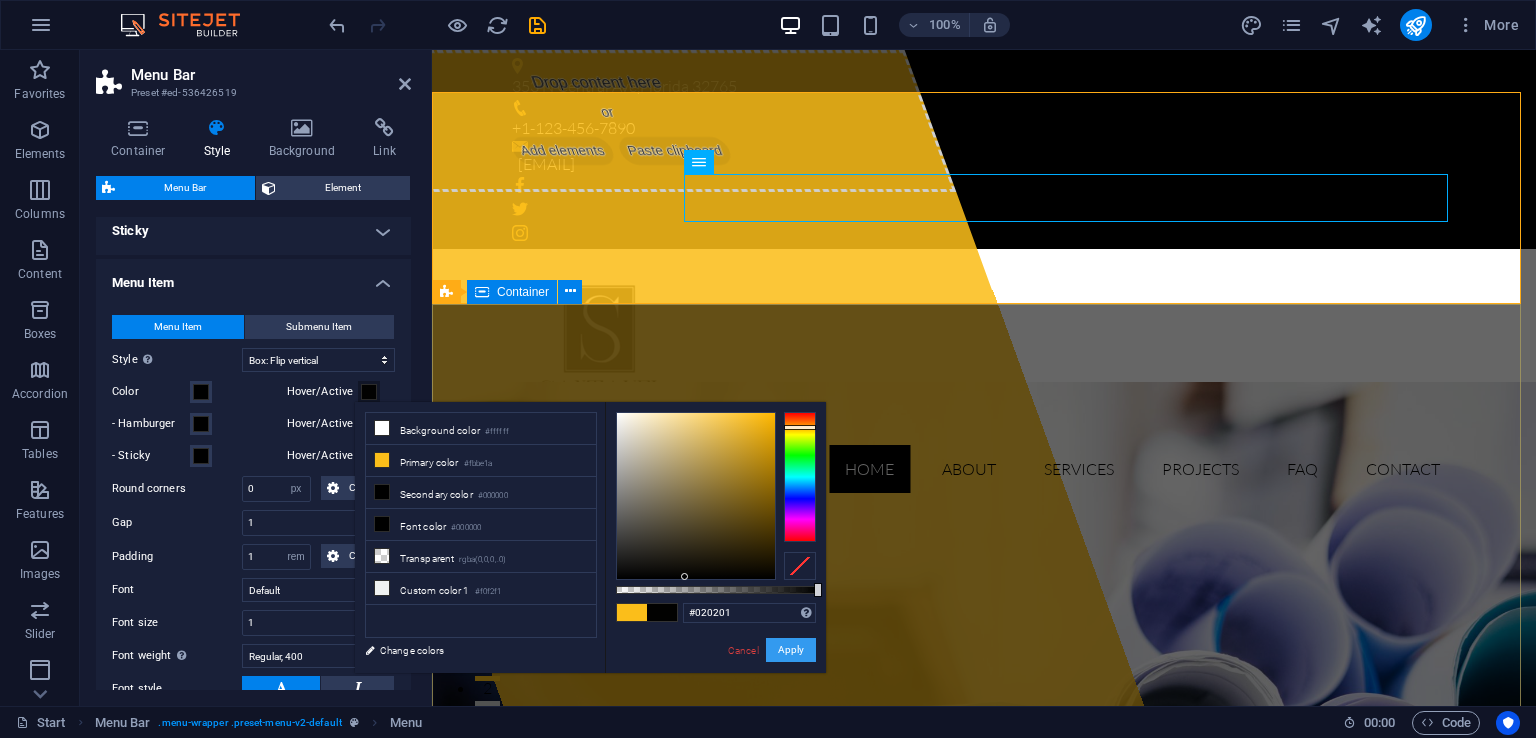 click on "Apply" at bounding box center (791, 650) 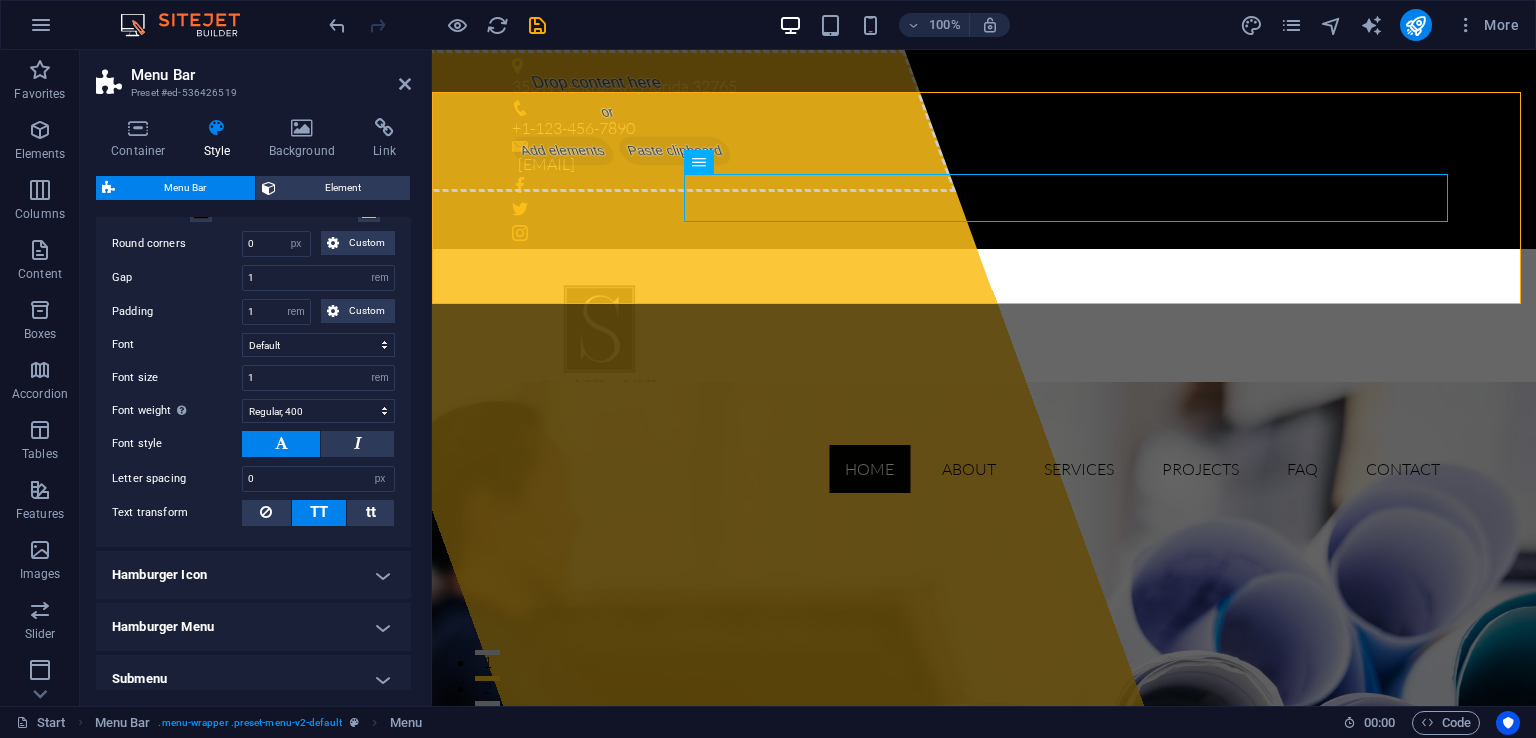 scroll, scrollTop: 802, scrollLeft: 0, axis: vertical 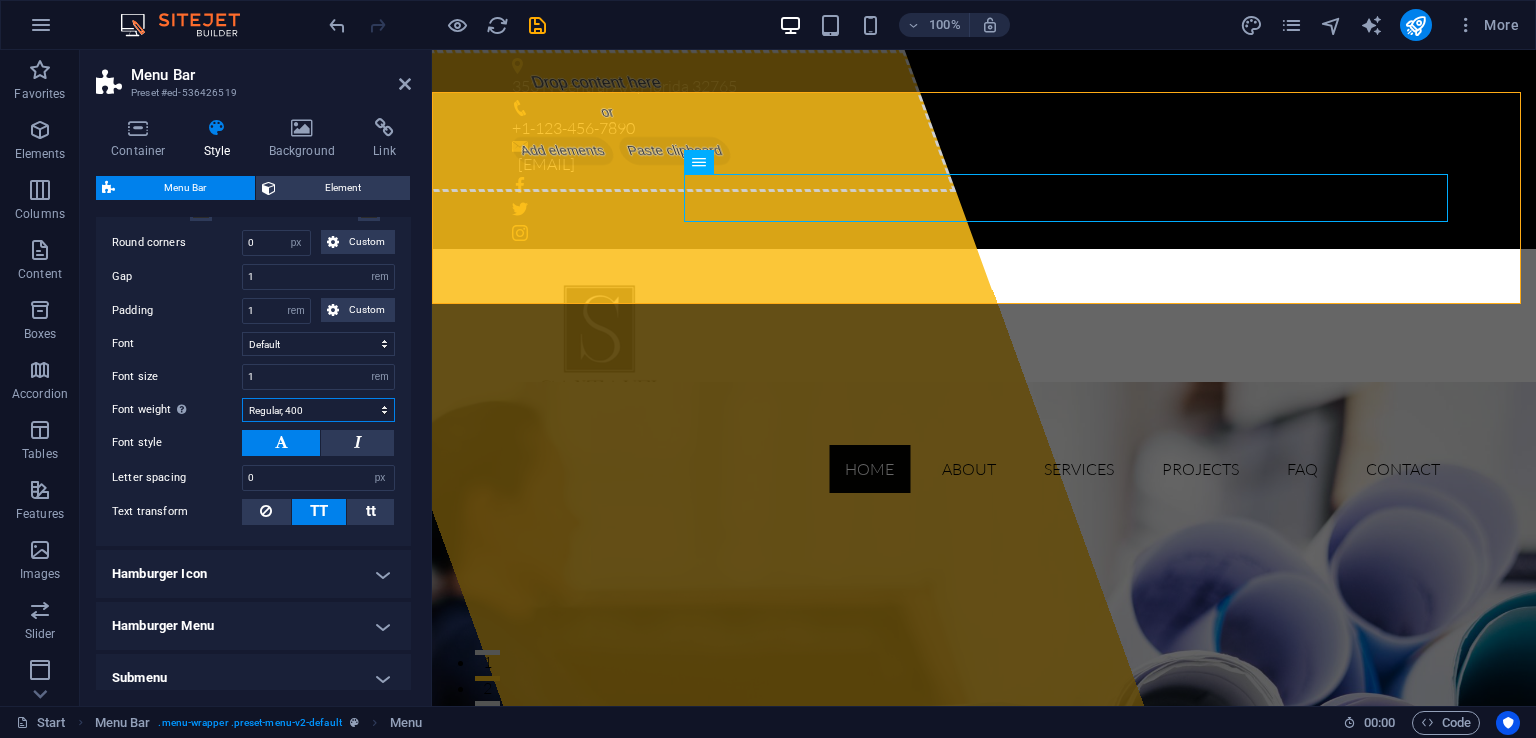 click on "Thin, 100 Extra-light, 200 Light, 300 Regular, 400 Medium, 500 Semi-bold, 600 Bold, 700 Extra-bold, 800 Black, 900" at bounding box center (318, 410) 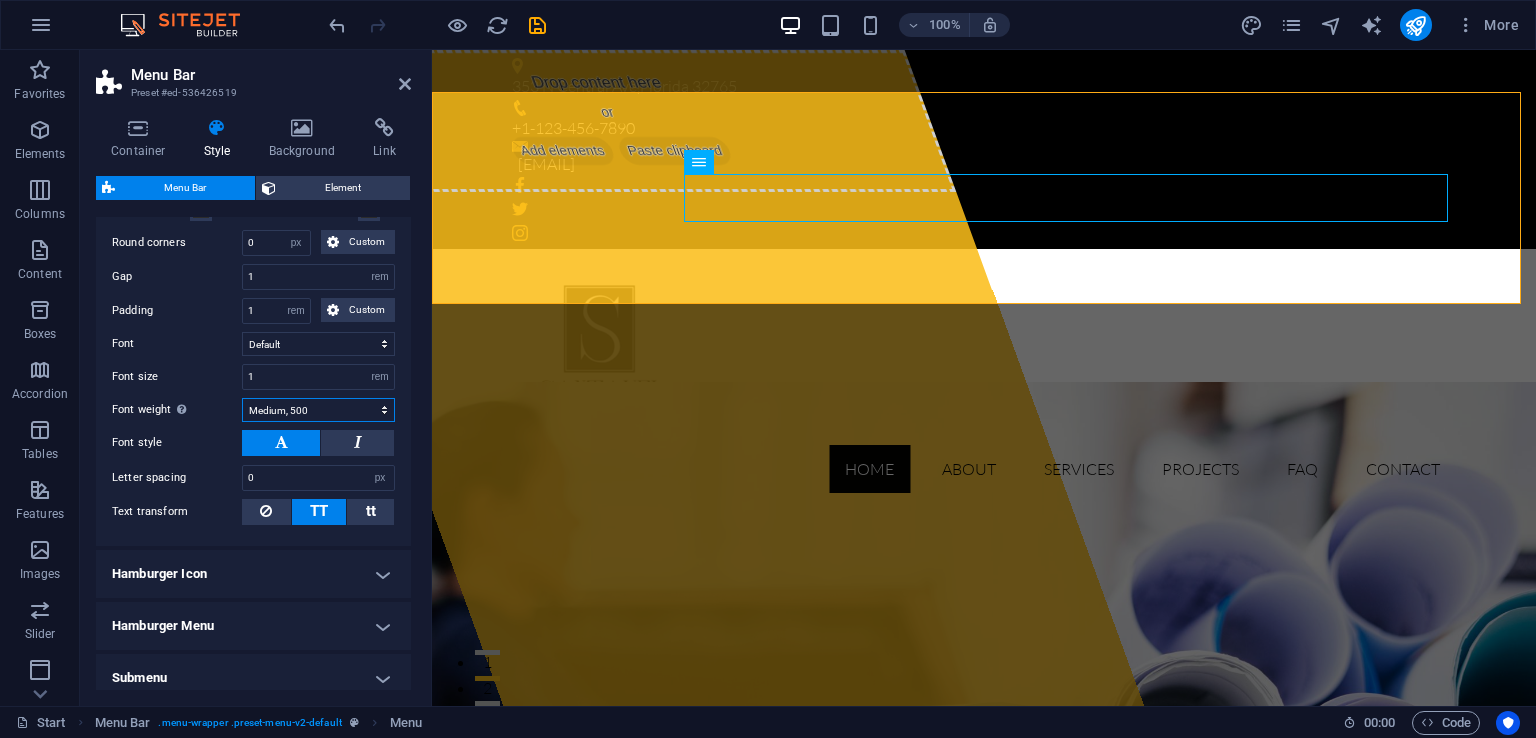 click on "Thin, 100 Extra-light, 200 Light, 300 Regular, 400 Medium, 500 Semi-bold, 600 Bold, 700 Extra-bold, 800 Black, 900" at bounding box center (318, 410) 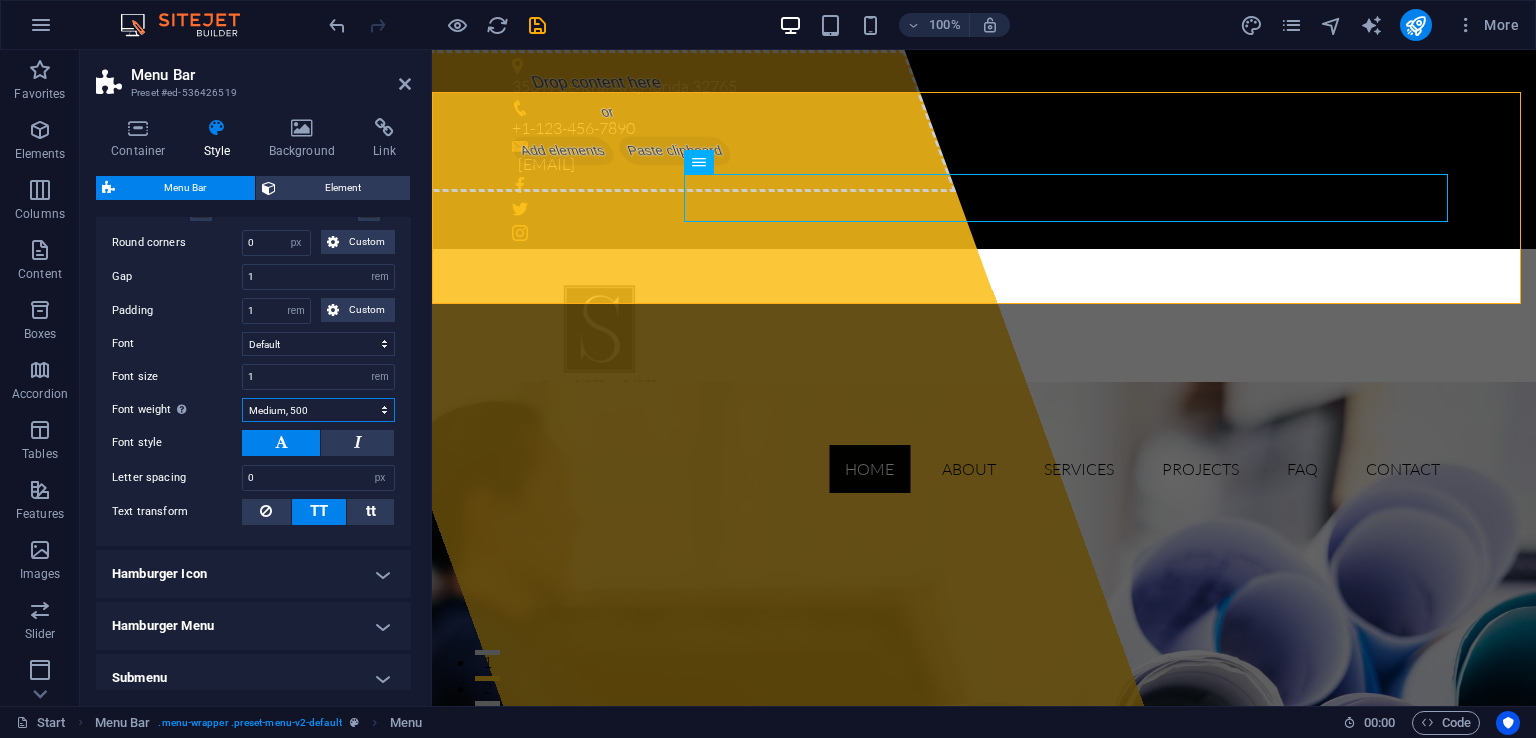 click on "Thin, 100 Extra-light, 200 Light, 300 Regular, 400 Medium, 500 Semi-bold, 600 Bold, 700 Extra-bold, 800 Black, 900" at bounding box center (318, 410) 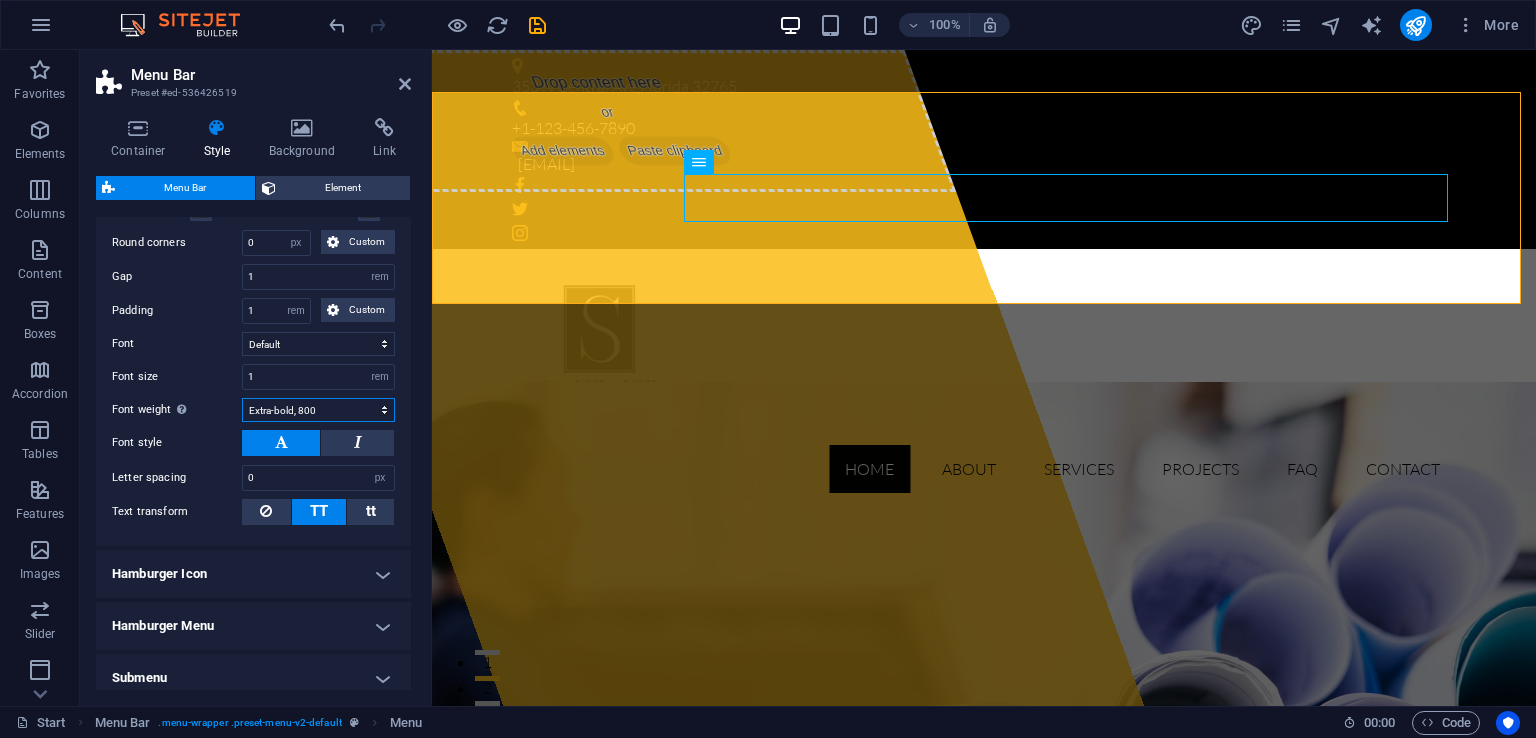 click on "Thin, 100 Extra-light, 200 Light, 300 Regular, 400 Medium, 500 Semi-bold, 600 Bold, 700 Extra-bold, 800 Black, 900" at bounding box center [318, 410] 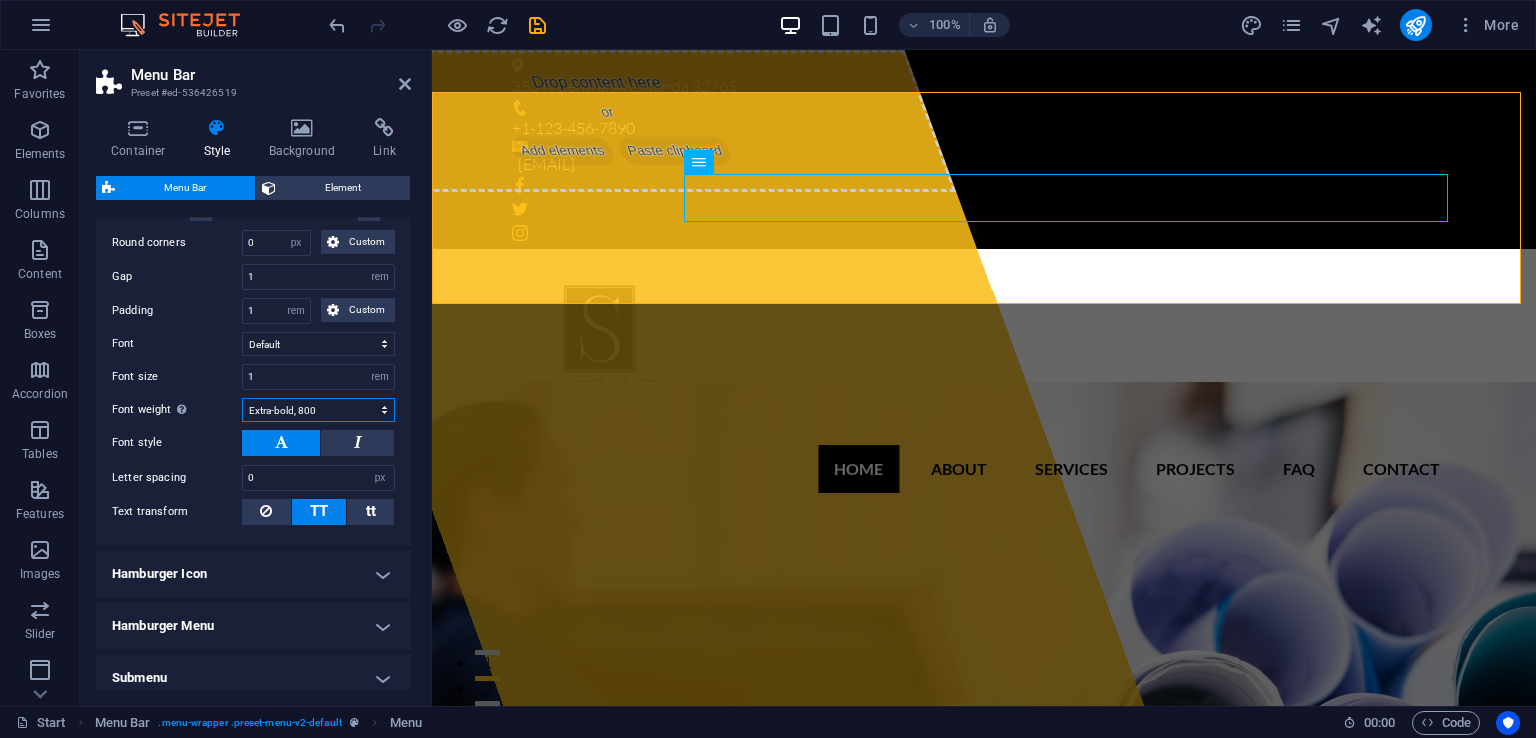 click on "Thin, 100 Extra-light, 200 Light, 300 Regular, 400 Medium, 500 Semi-bold, 600 Bold, 700 Extra-bold, 800 Black, 900" at bounding box center [318, 410] 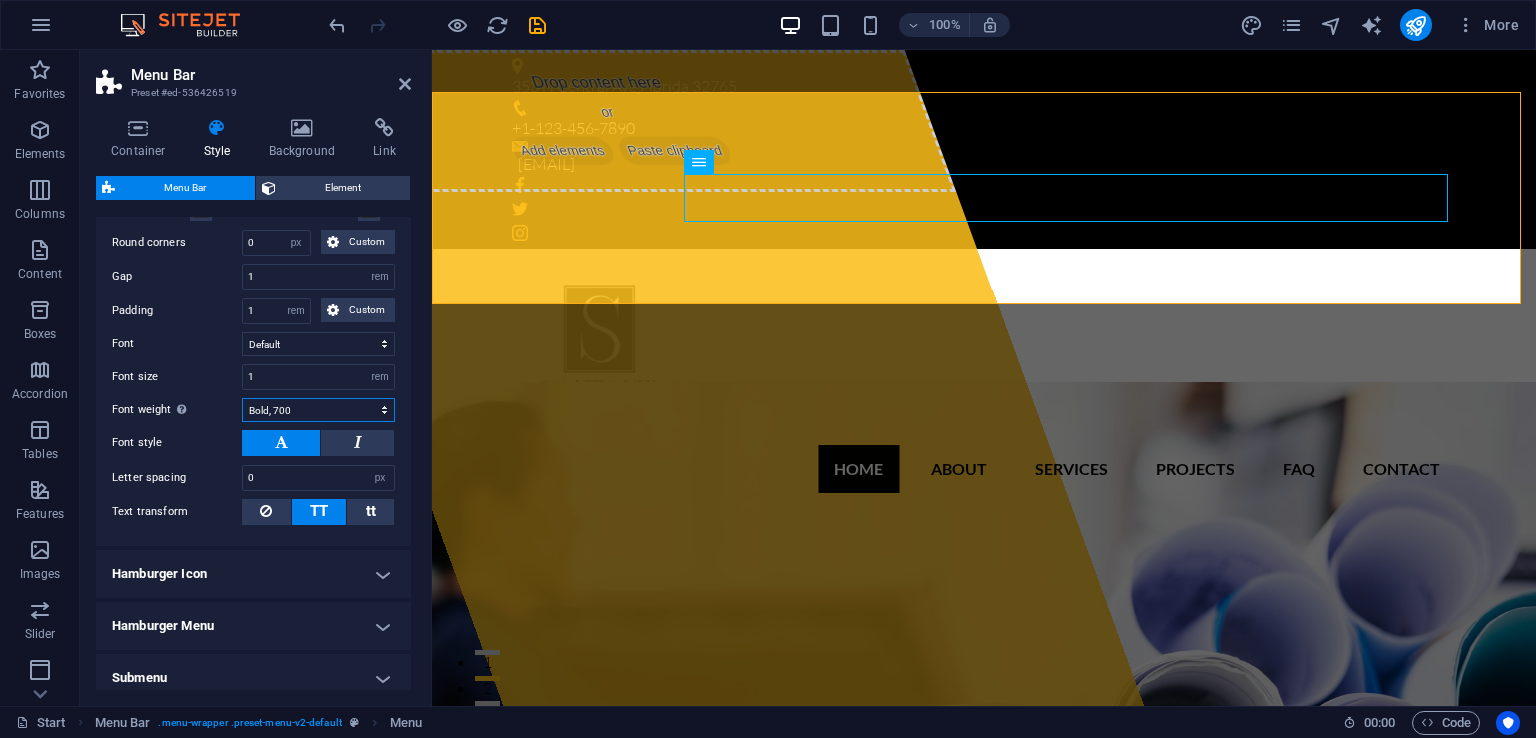 click on "Thin, 100 Extra-light, 200 Light, 300 Regular, 400 Medium, 500 Semi-bold, 600 Bold, 700 Extra-bold, 800 Black, 900" at bounding box center [318, 410] 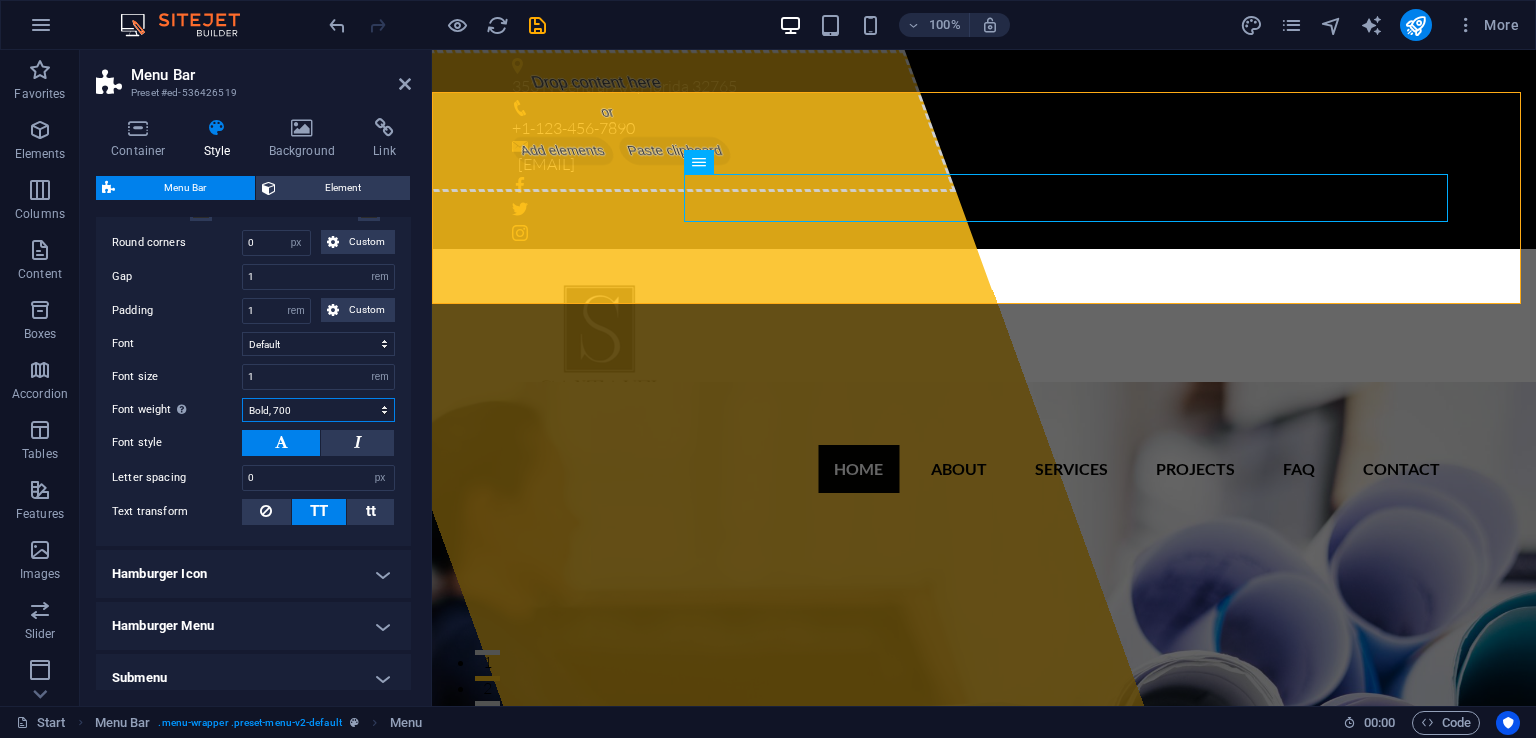 click on "Thin, 100 Extra-light, 200 Light, 300 Regular, 400 Medium, 500 Semi-bold, 600 Bold, 700 Extra-bold, 800 Black, 900" at bounding box center (318, 410) 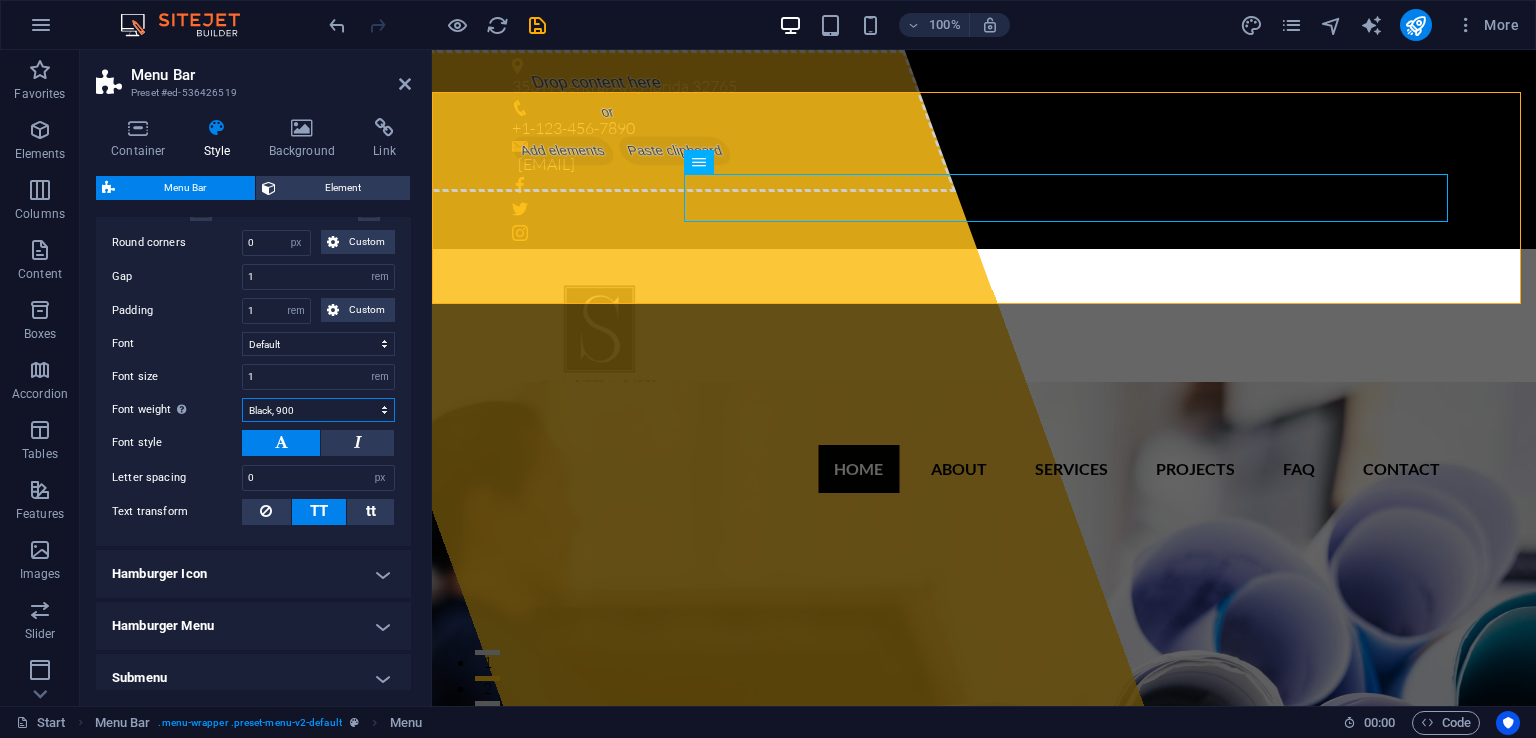 click on "Thin, 100 Extra-light, 200 Light, 300 Regular, 400 Medium, 500 Semi-bold, 600 Bold, 700 Extra-bold, 800 Black, 900" at bounding box center [318, 410] 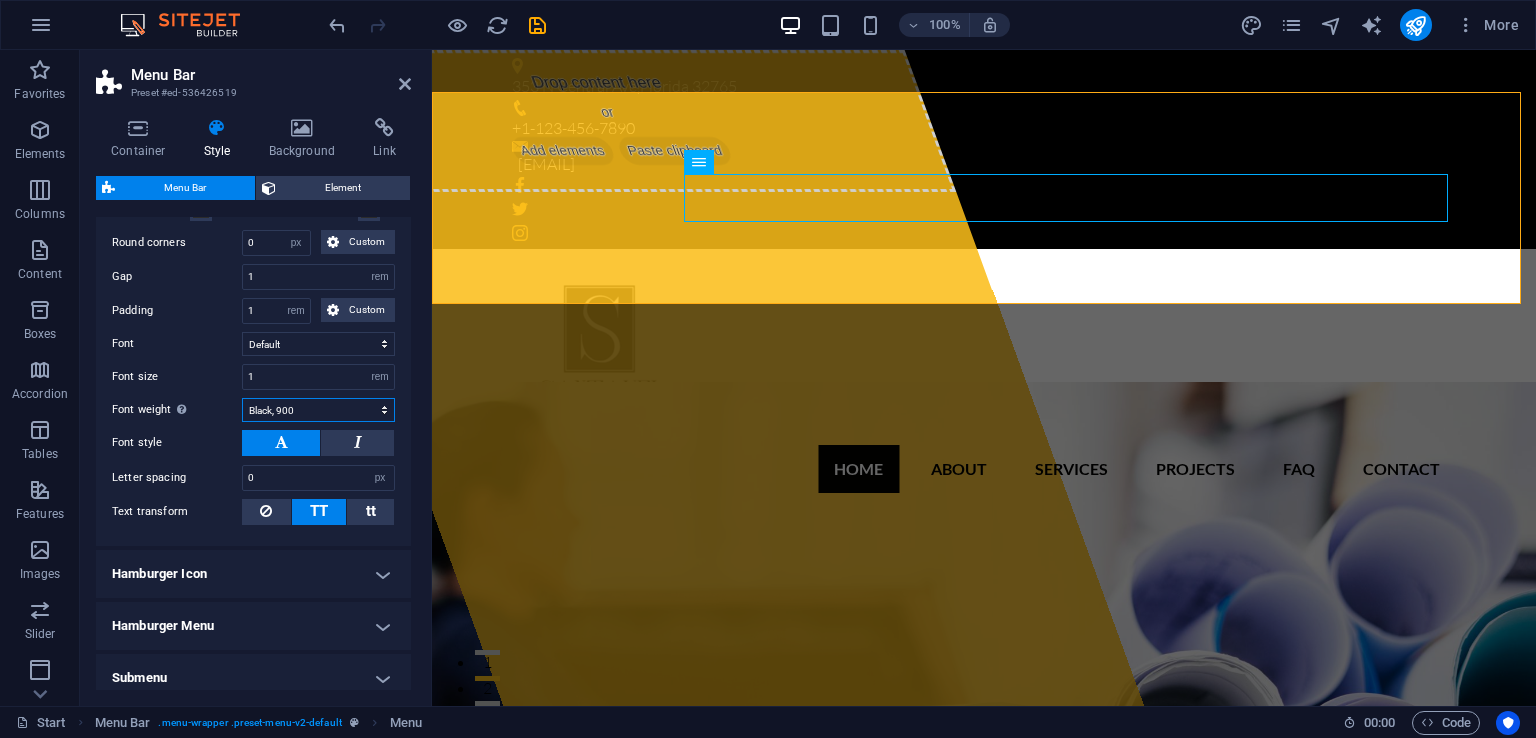 click on "Thin, 100 Extra-light, 200 Light, 300 Regular, 400 Medium, 500 Semi-bold, 600 Bold, 700 Extra-bold, 800 Black, 900" at bounding box center [318, 410] 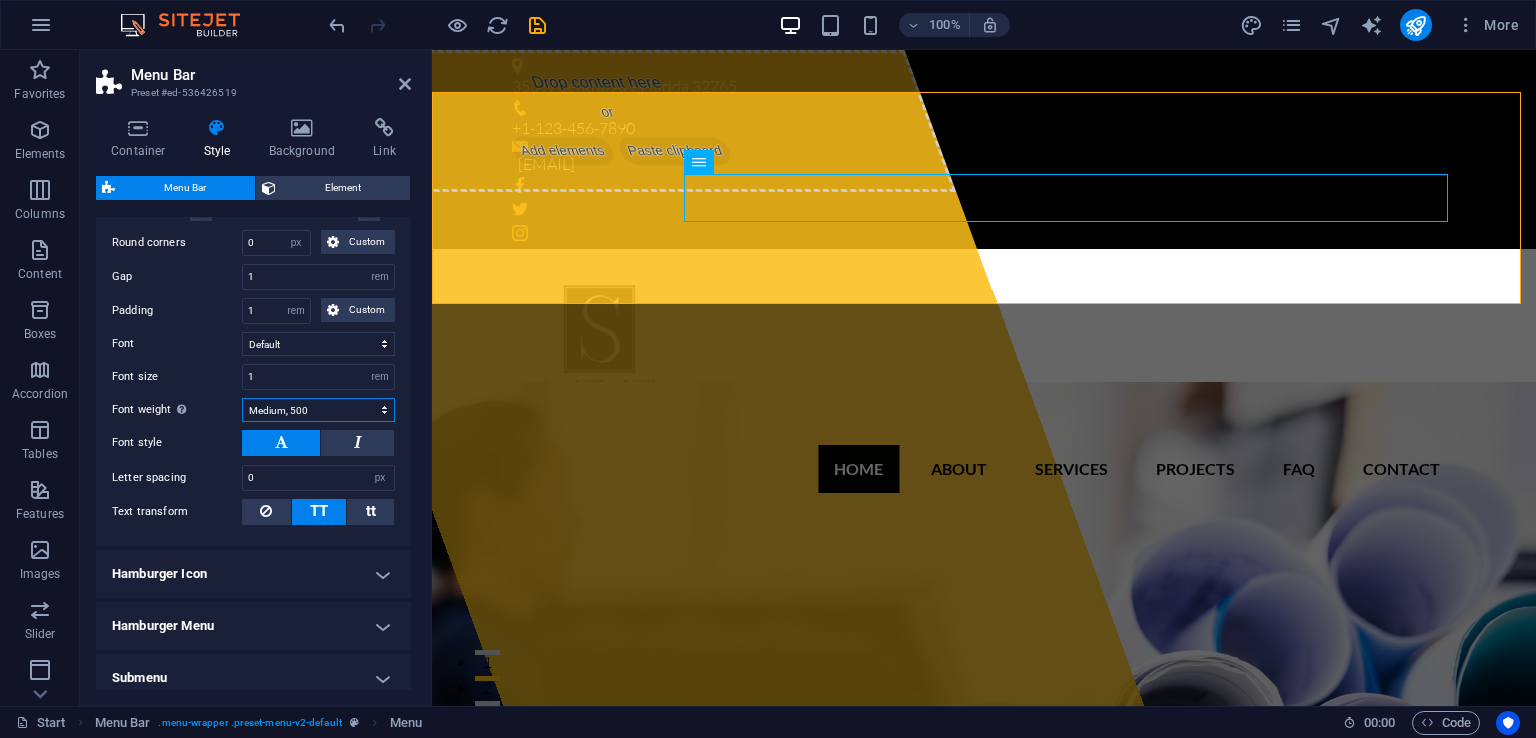 click on "Thin, 100 Extra-light, 200 Light, 300 Regular, 400 Medium, 500 Semi-bold, 600 Bold, 700 Extra-bold, 800 Black, 900" at bounding box center (318, 410) 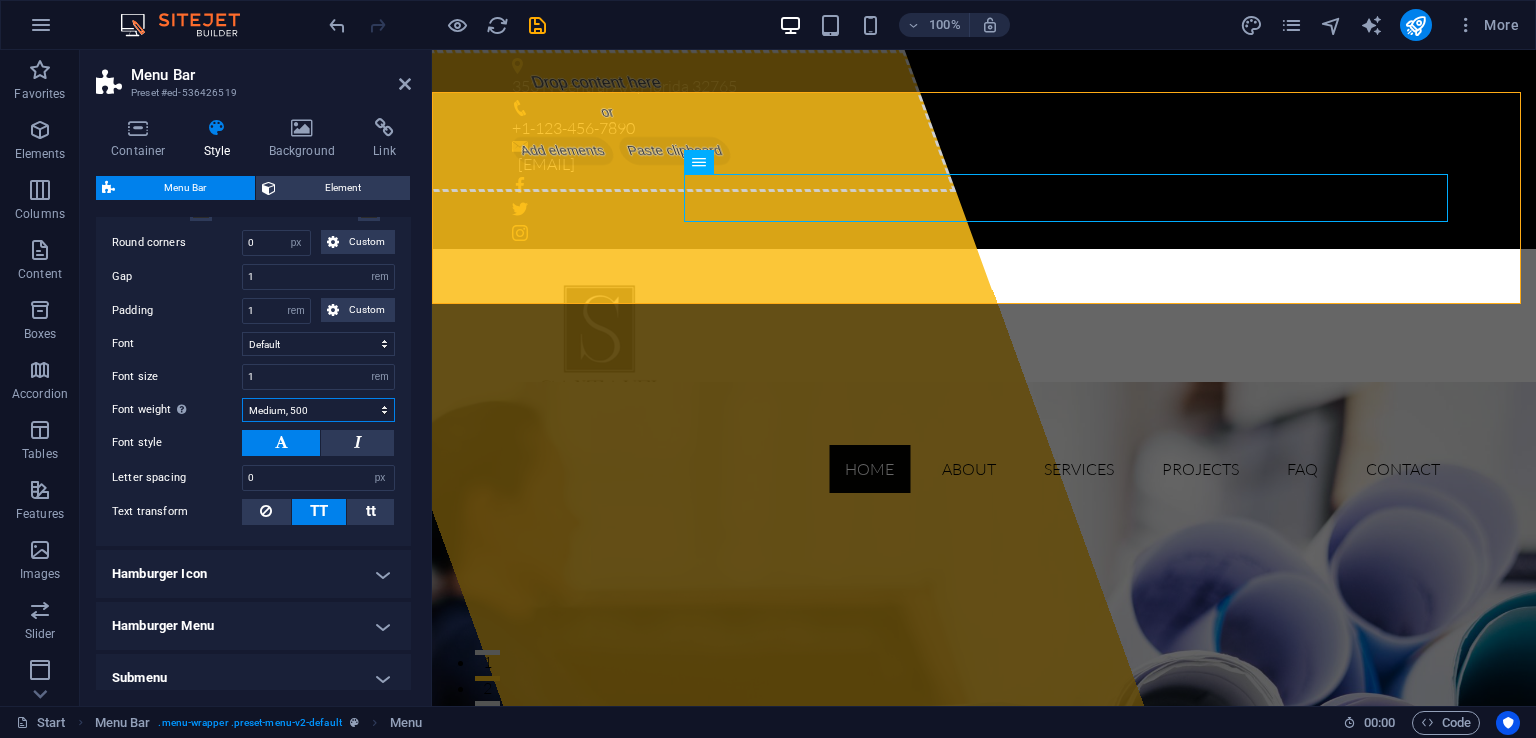 click on "Thin, 100 Extra-light, 200 Light, 300 Regular, 400 Medium, 500 Semi-bold, 600 Bold, 700 Extra-bold, 800 Black, 900" at bounding box center (318, 410) 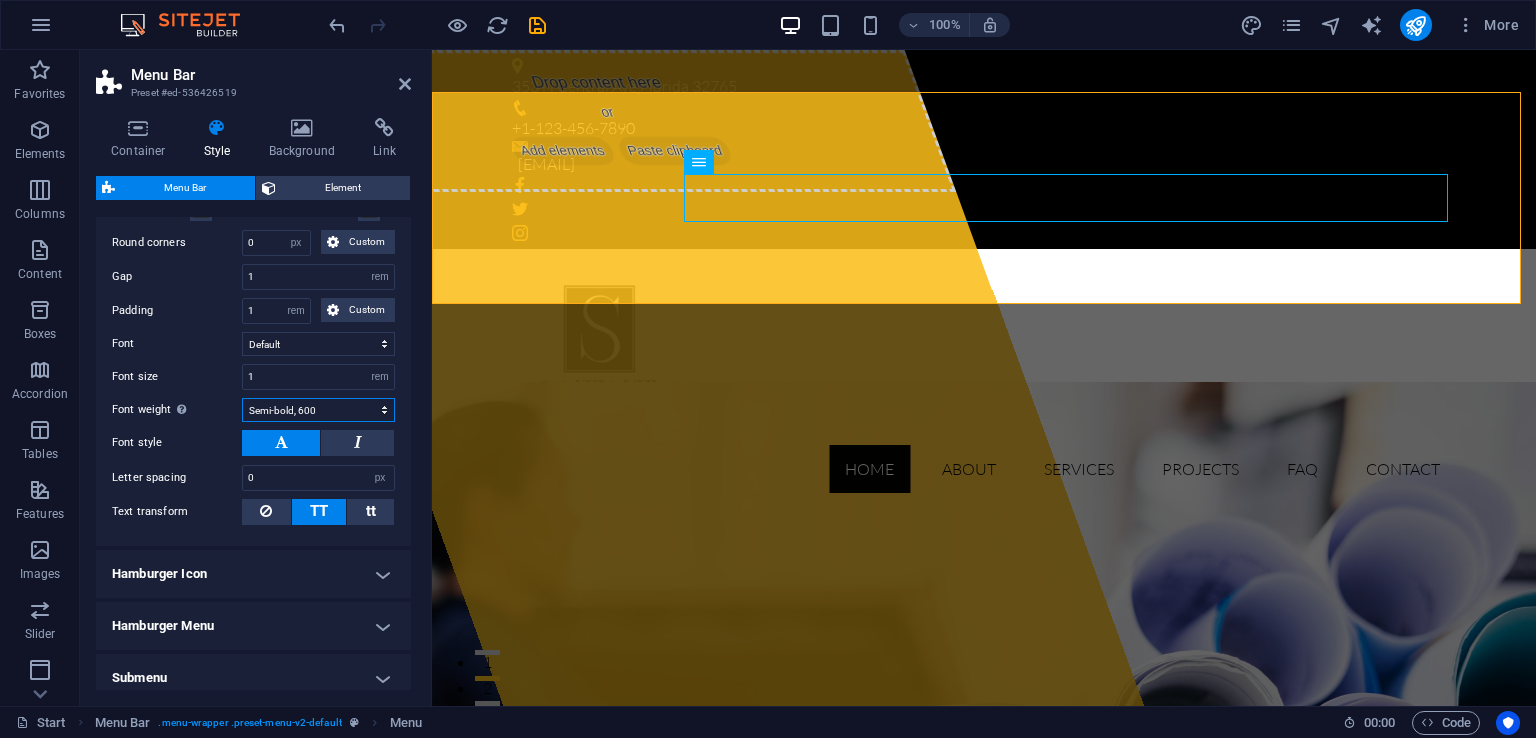 click on "Thin, 100 Extra-light, 200 Light, 300 Regular, 400 Medium, 500 Semi-bold, 600 Bold, 700 Extra-bold, 800 Black, 900" at bounding box center (318, 410) 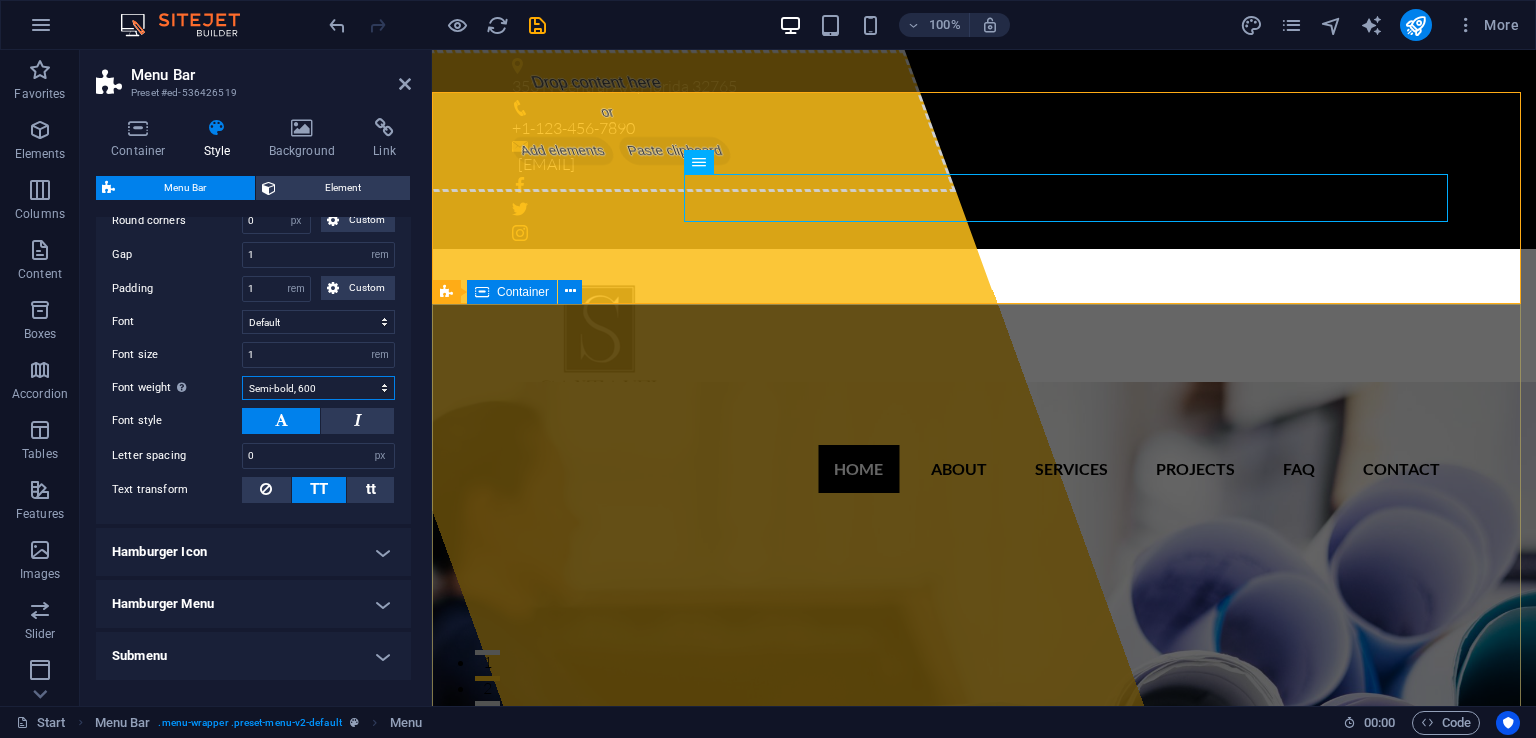 scroll, scrollTop: 890, scrollLeft: 0, axis: vertical 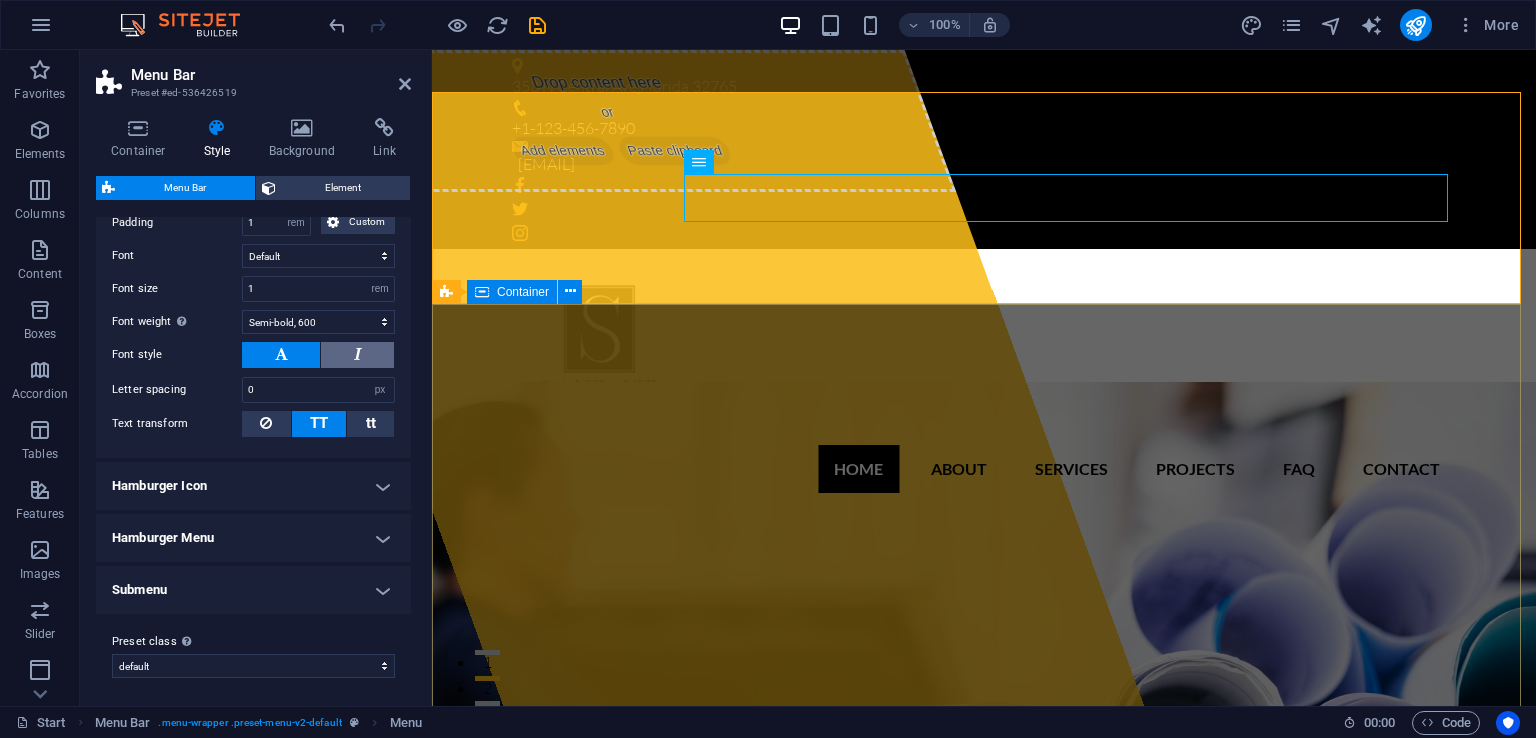 click at bounding box center [358, 354] 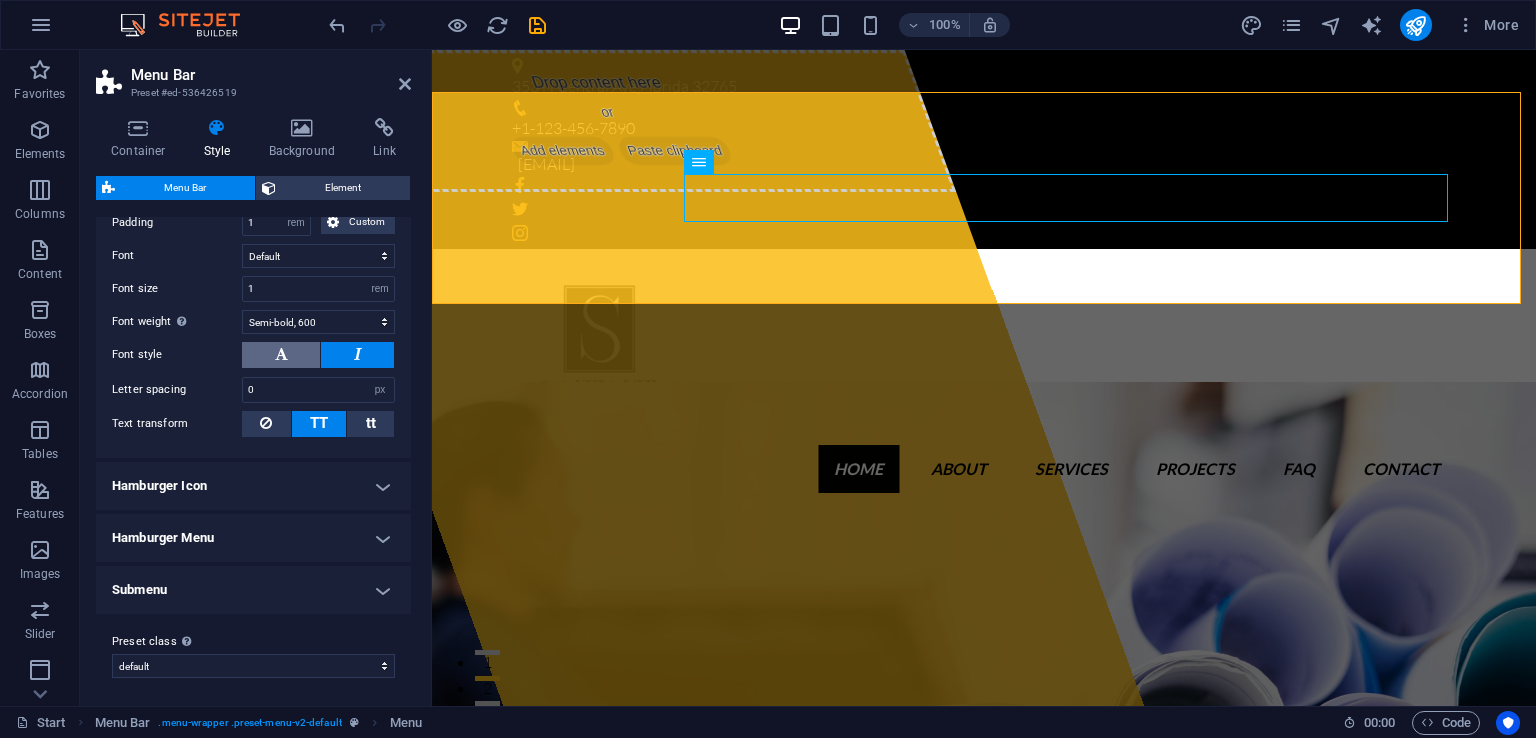 click at bounding box center [281, 355] 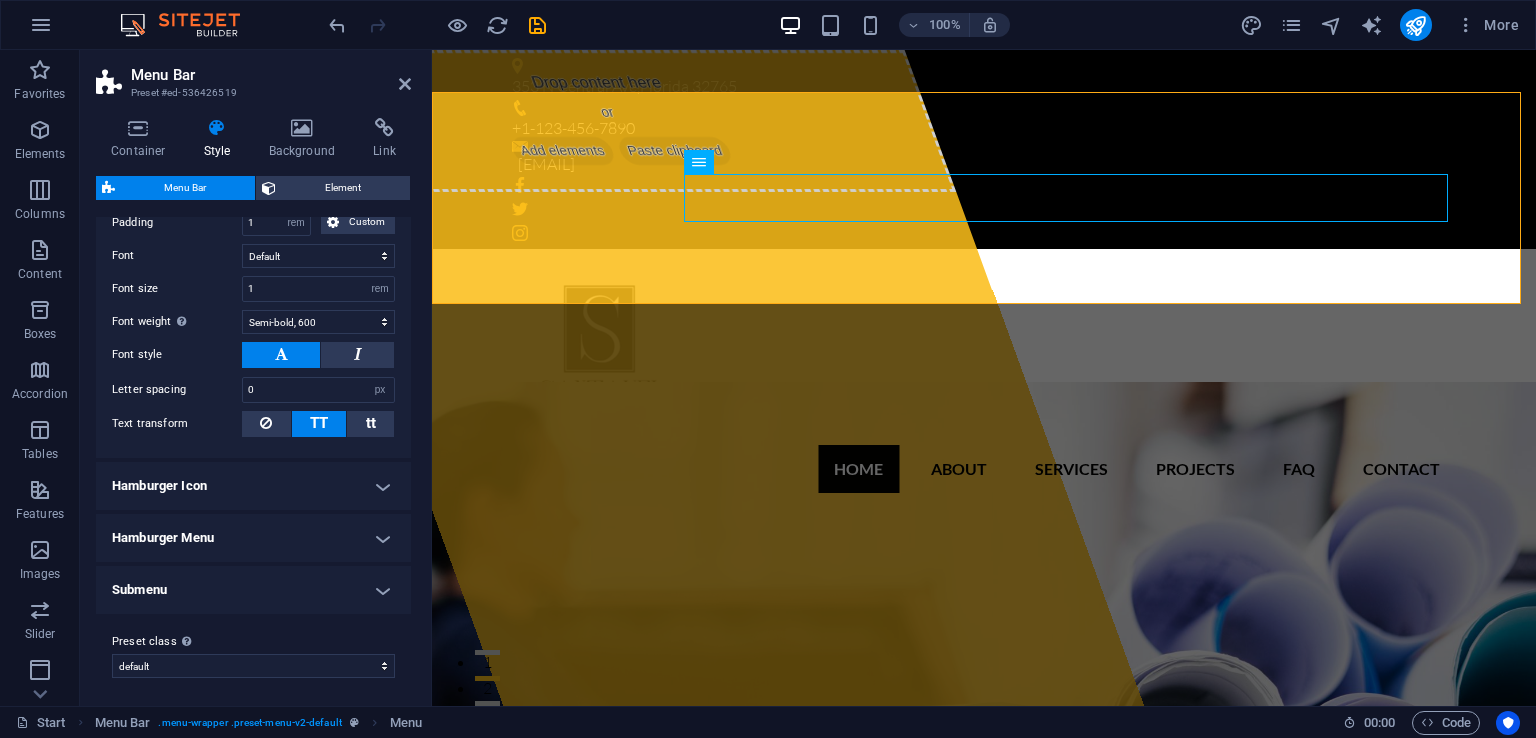 click on "Hamburger Icon" at bounding box center (253, 486) 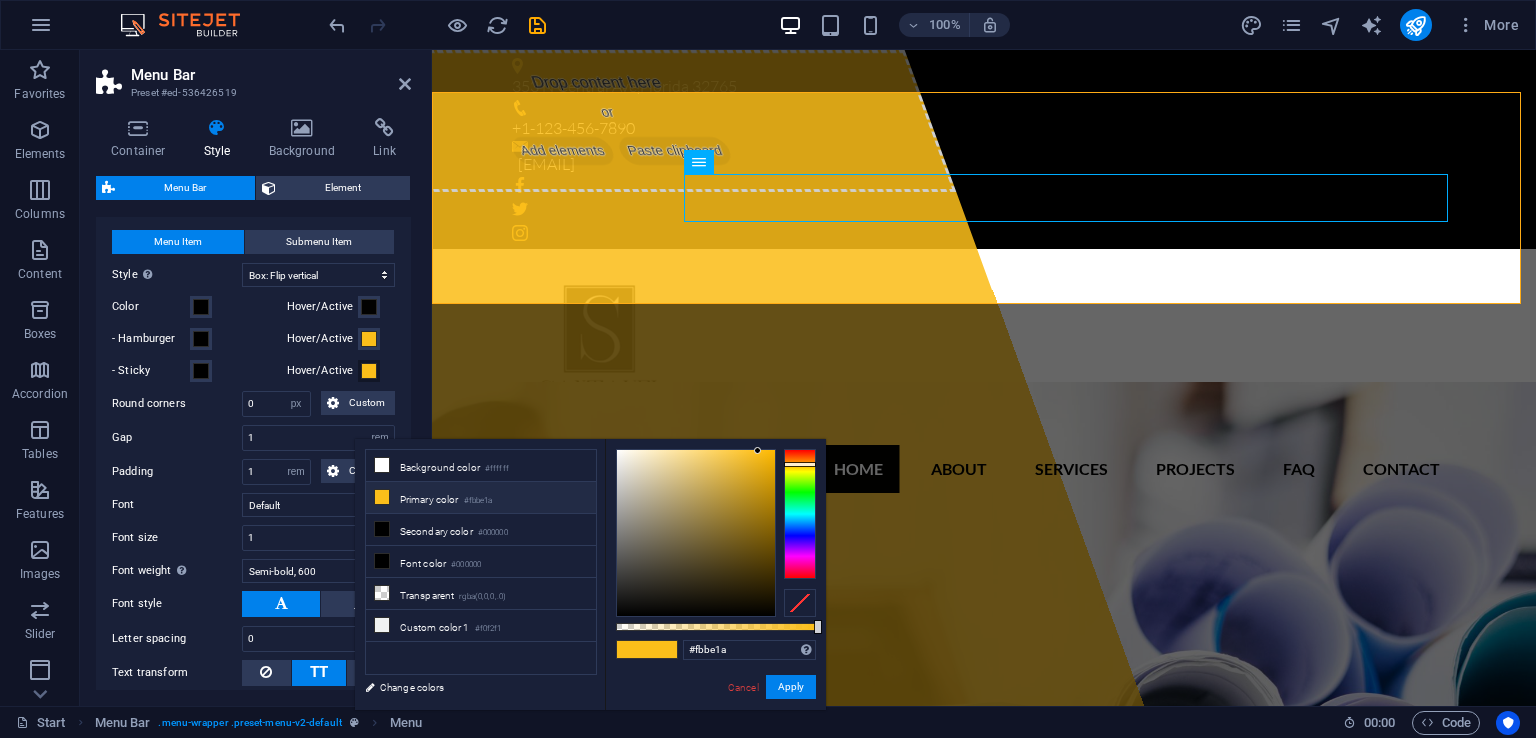 scroll, scrollTop: 642, scrollLeft: 0, axis: vertical 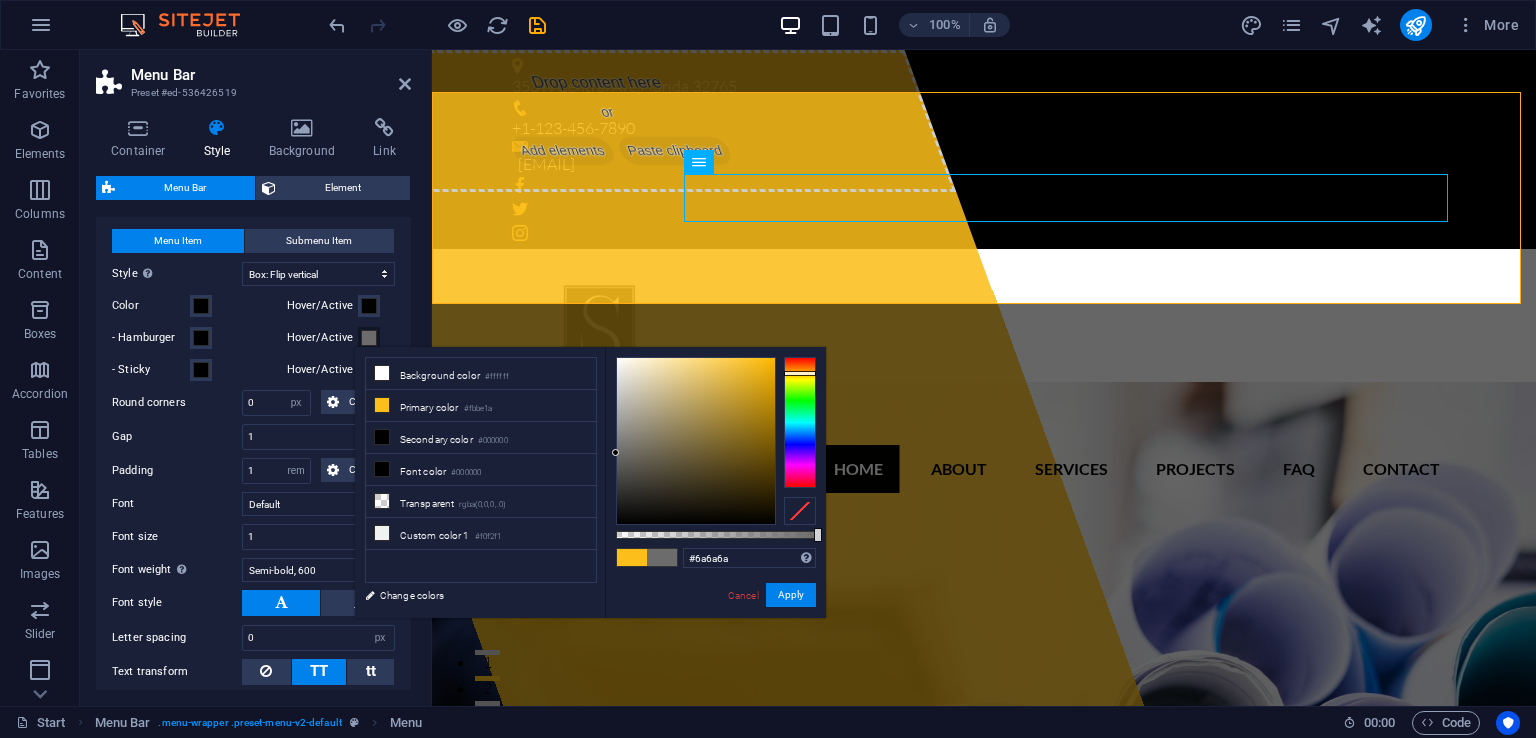 type on "#696969" 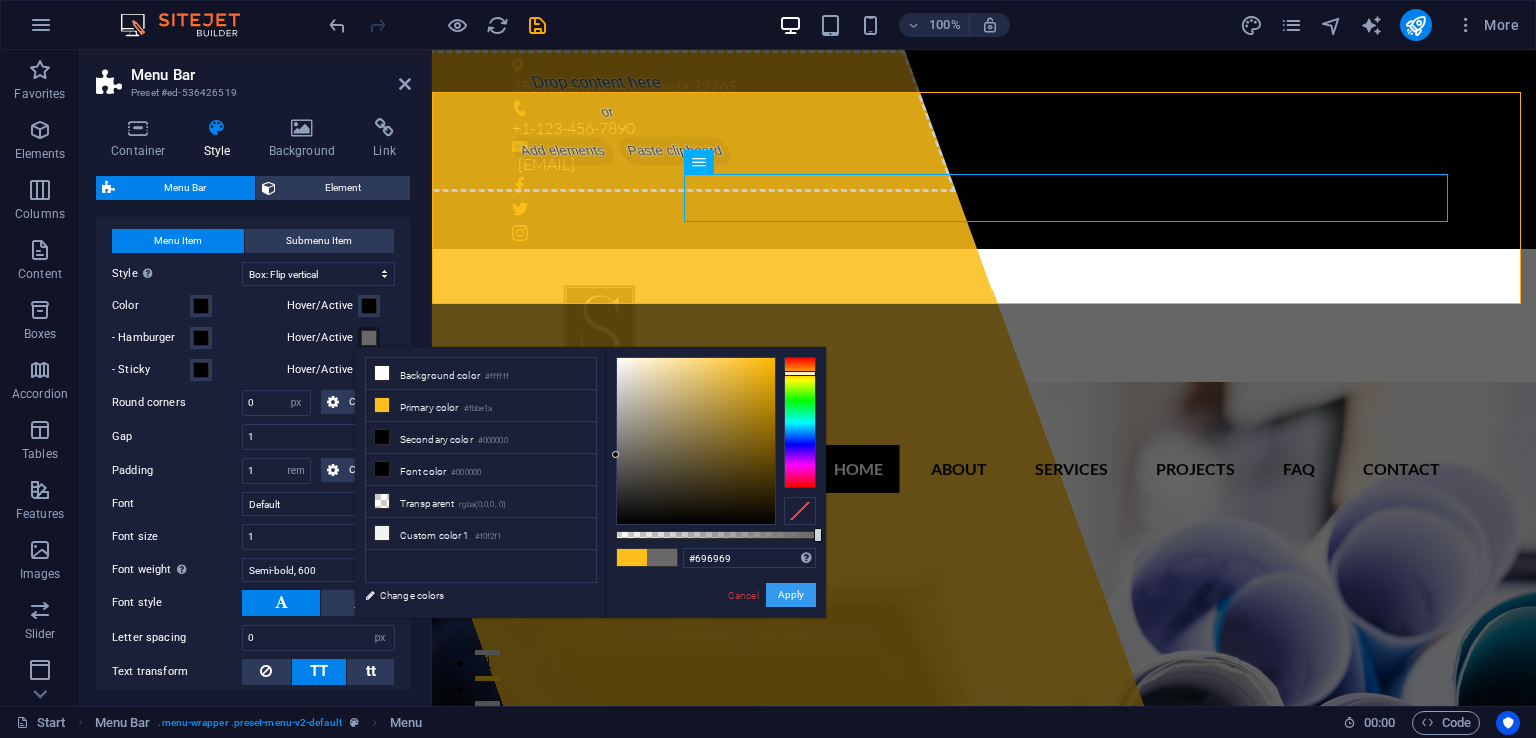 click on "Apply" at bounding box center (791, 595) 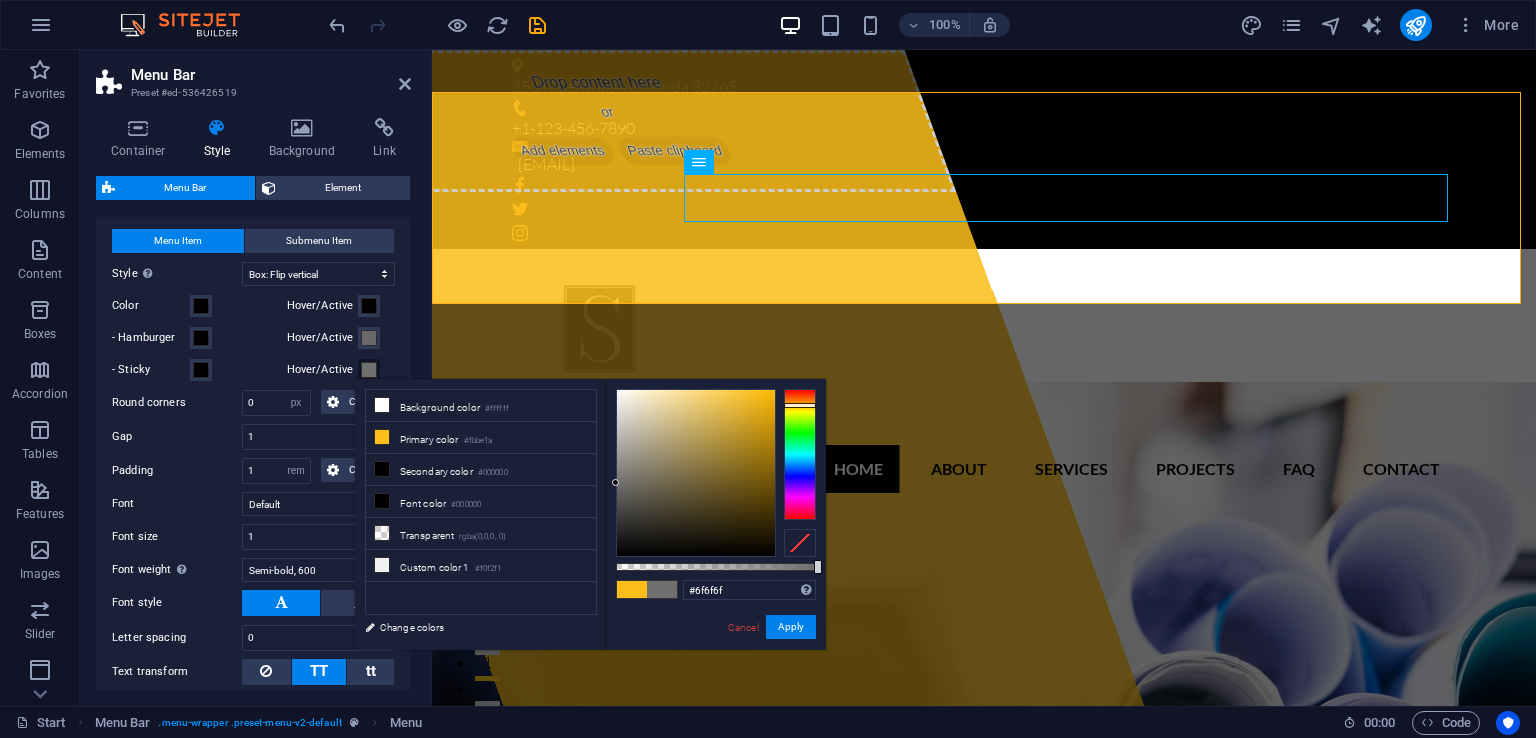 type on "#707070" 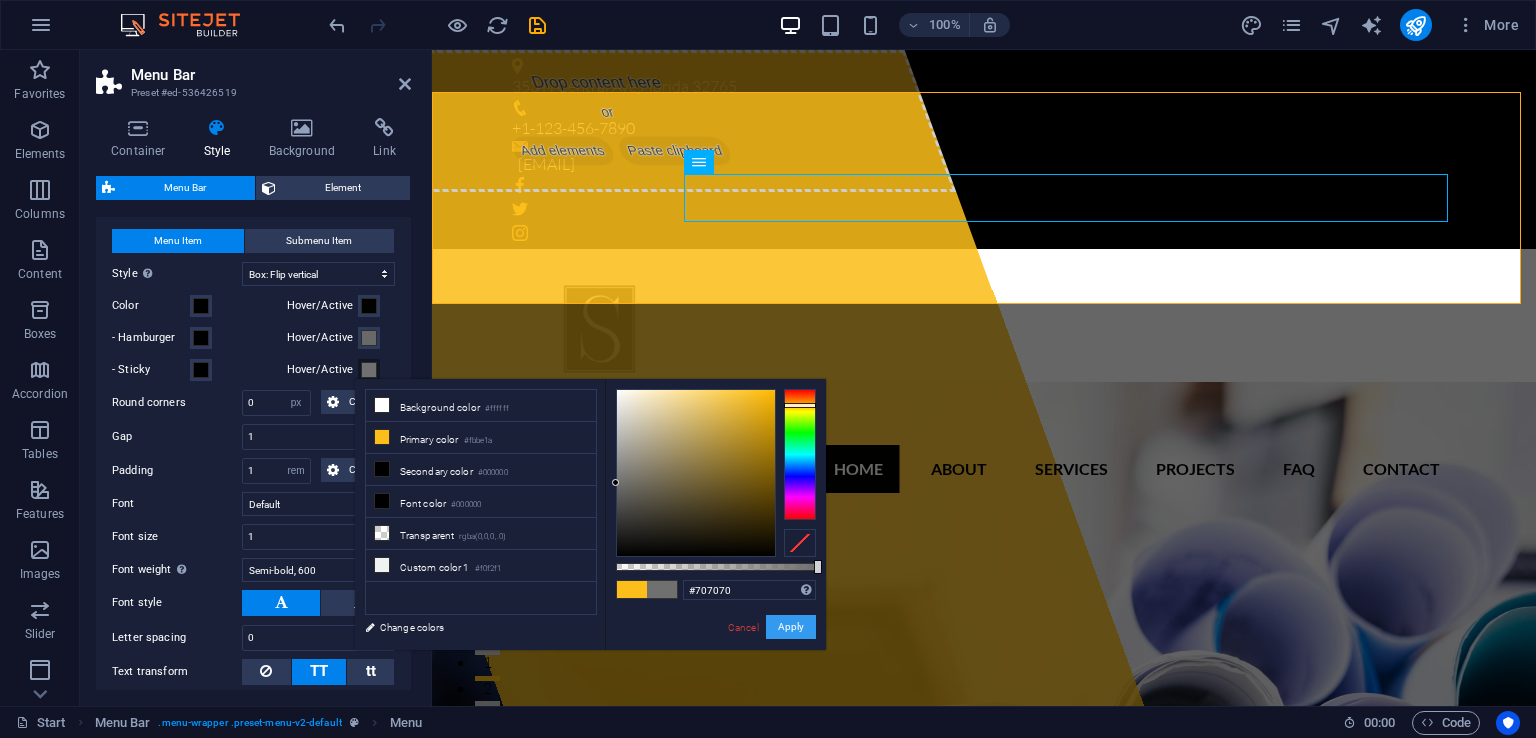 click on "Apply" at bounding box center [791, 627] 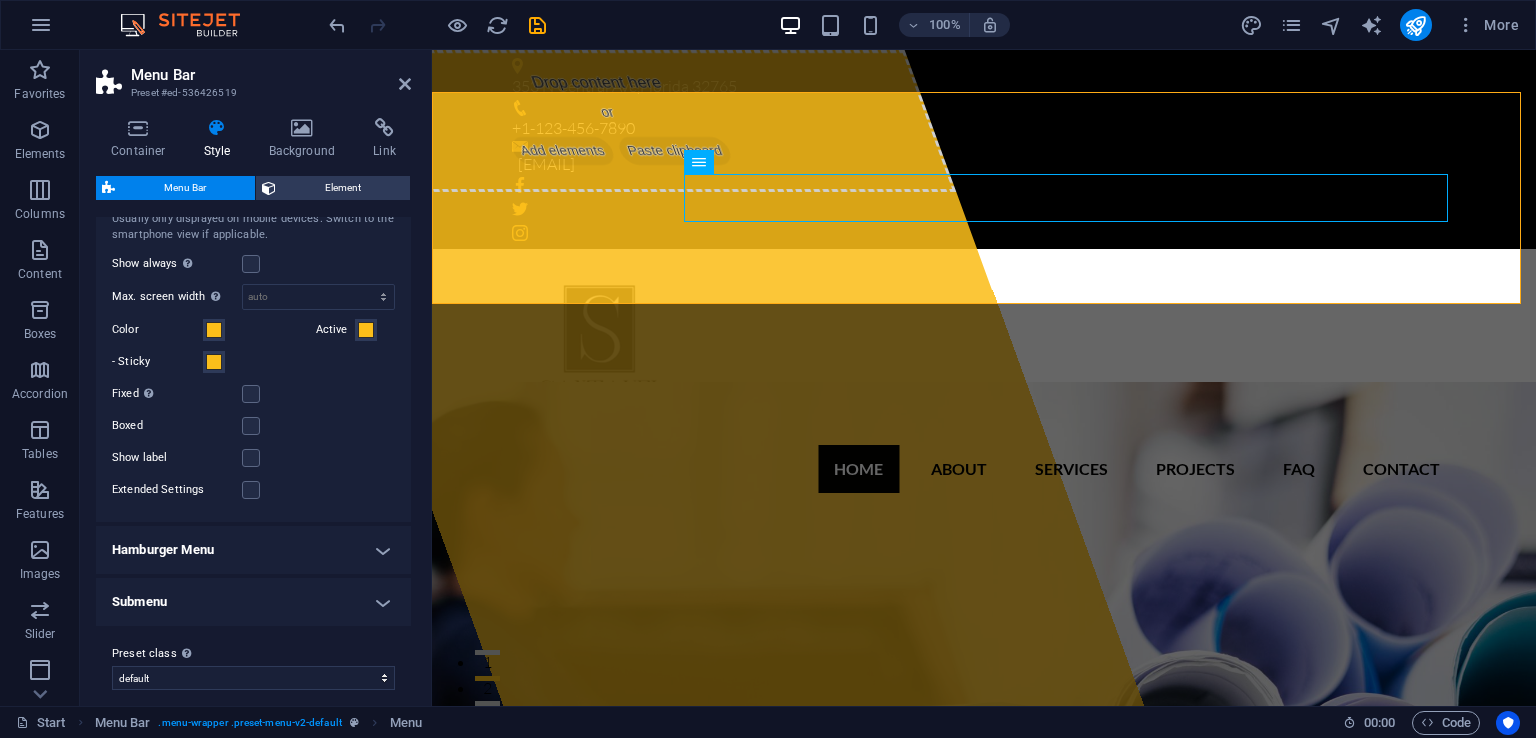scroll, scrollTop: 1208, scrollLeft: 0, axis: vertical 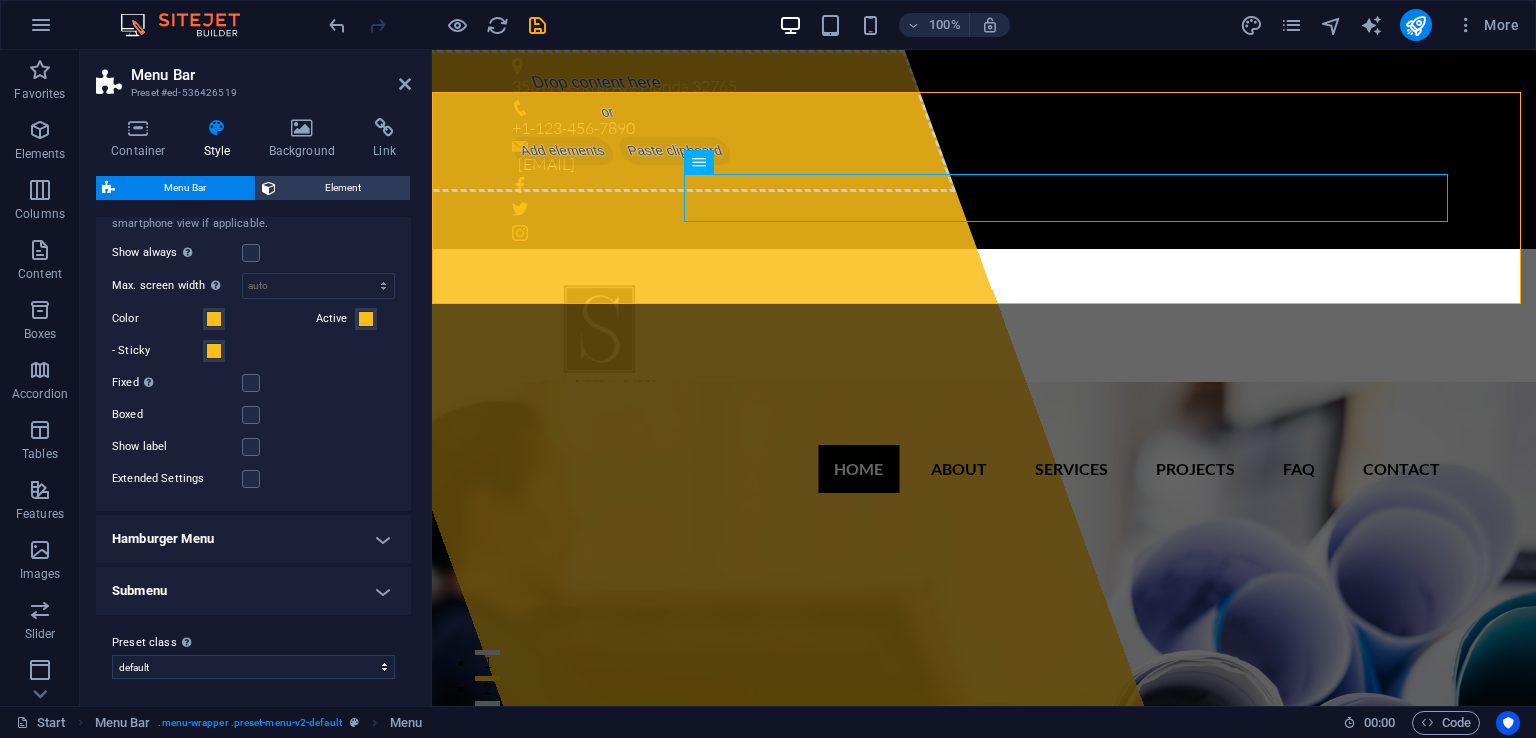 click on "Hamburger Menu" at bounding box center (253, 539) 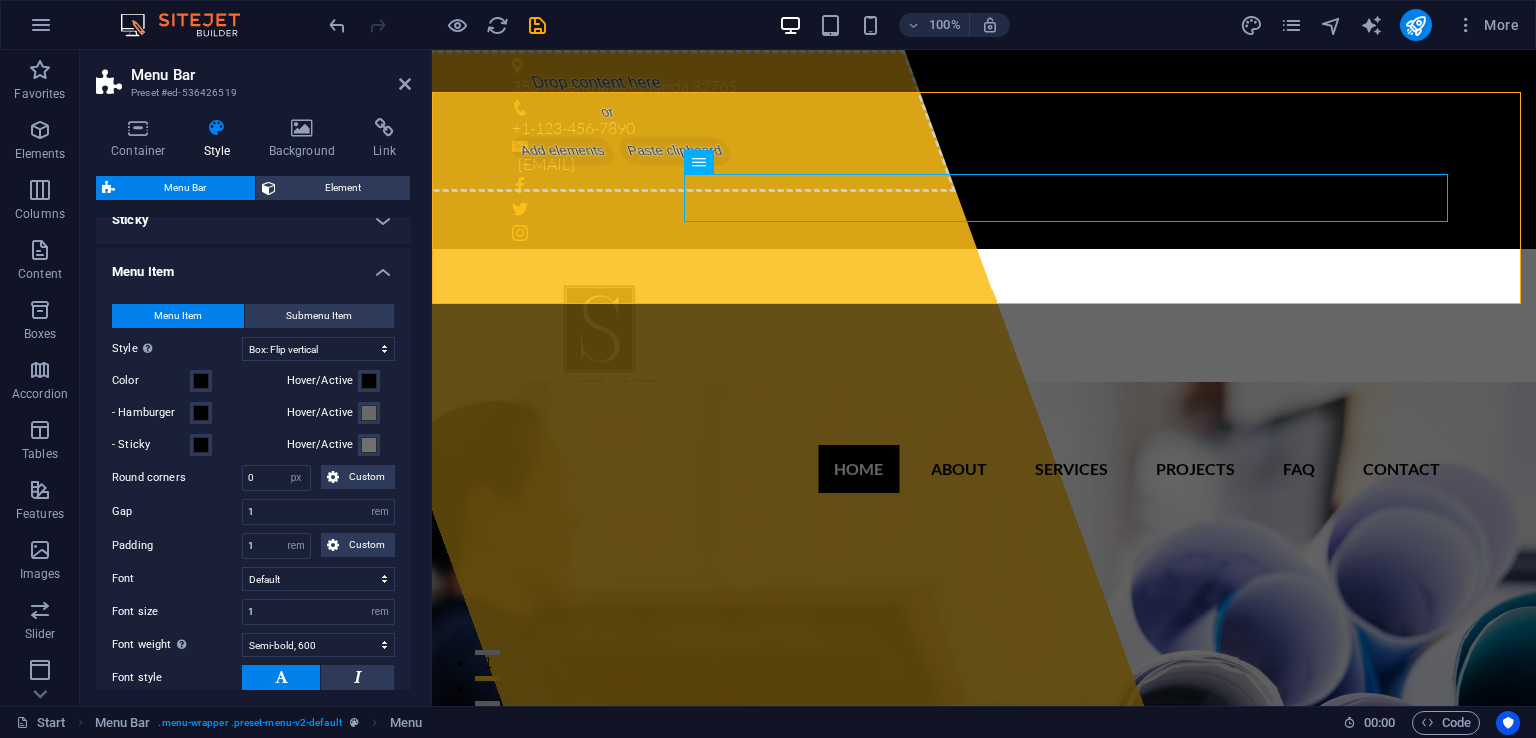 scroll, scrollTop: 465, scrollLeft: 0, axis: vertical 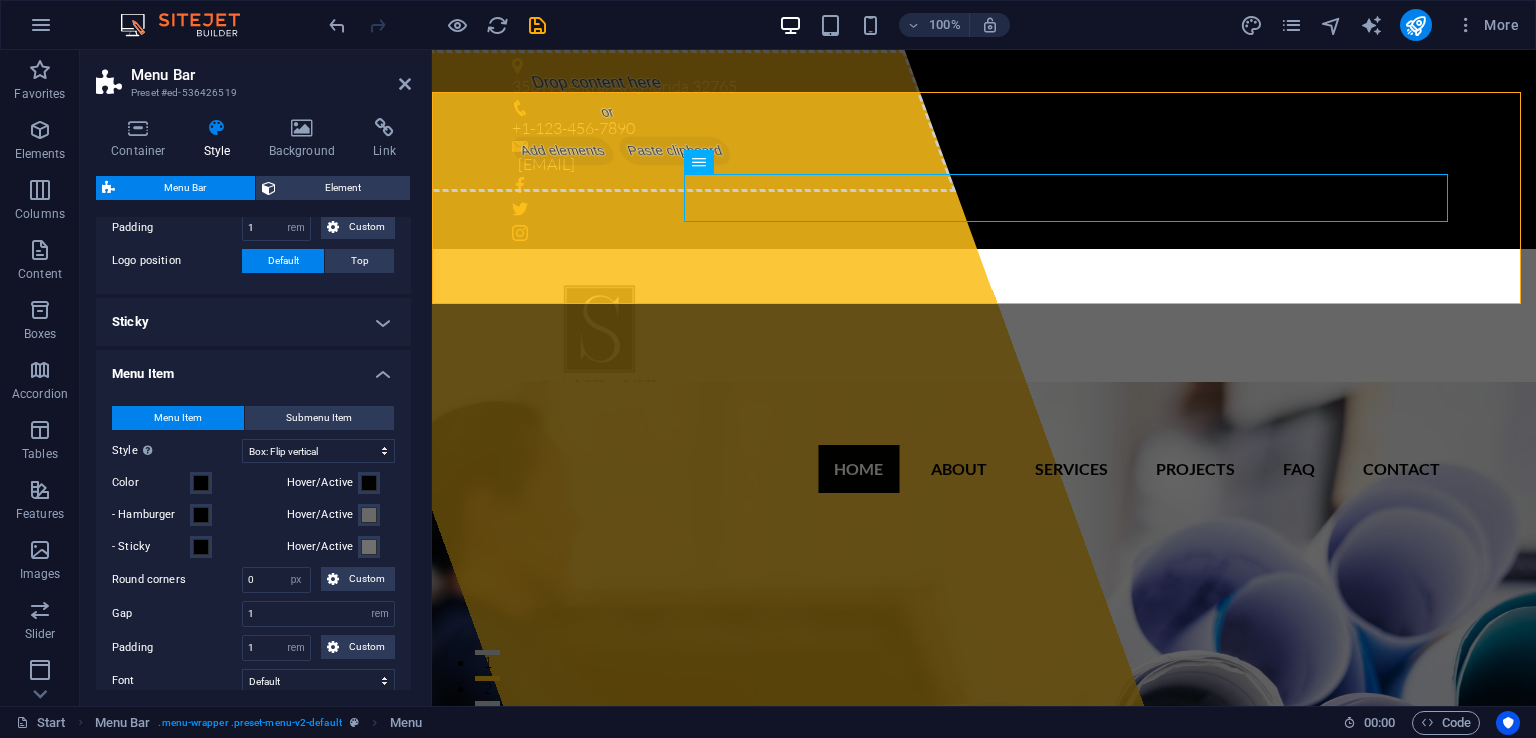 click on "Drop content here or  Add elements  Paste clipboard santavel.com Lorem ipsum dolor sit amet, consectetur adipisicing elit. Natus, dolores, at, nisi eligendi repellat voluptatem minima officia veritatis quasi animi porro laudantium dicta dolor voluptate non maiores ipsum reprehenderit odio fugiat reicid. Learn more View Services" at bounding box center (984, 1303) 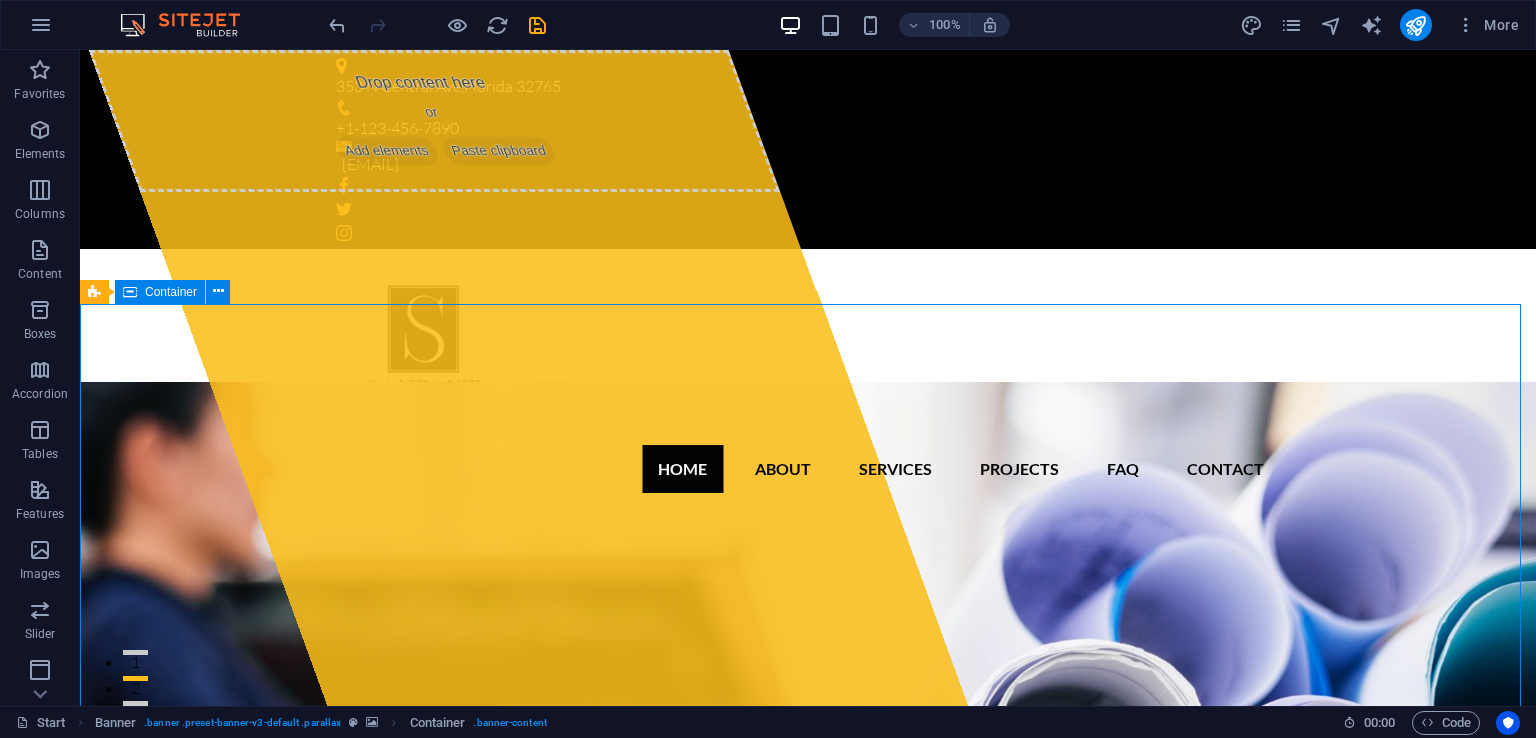 scroll, scrollTop: 0, scrollLeft: 0, axis: both 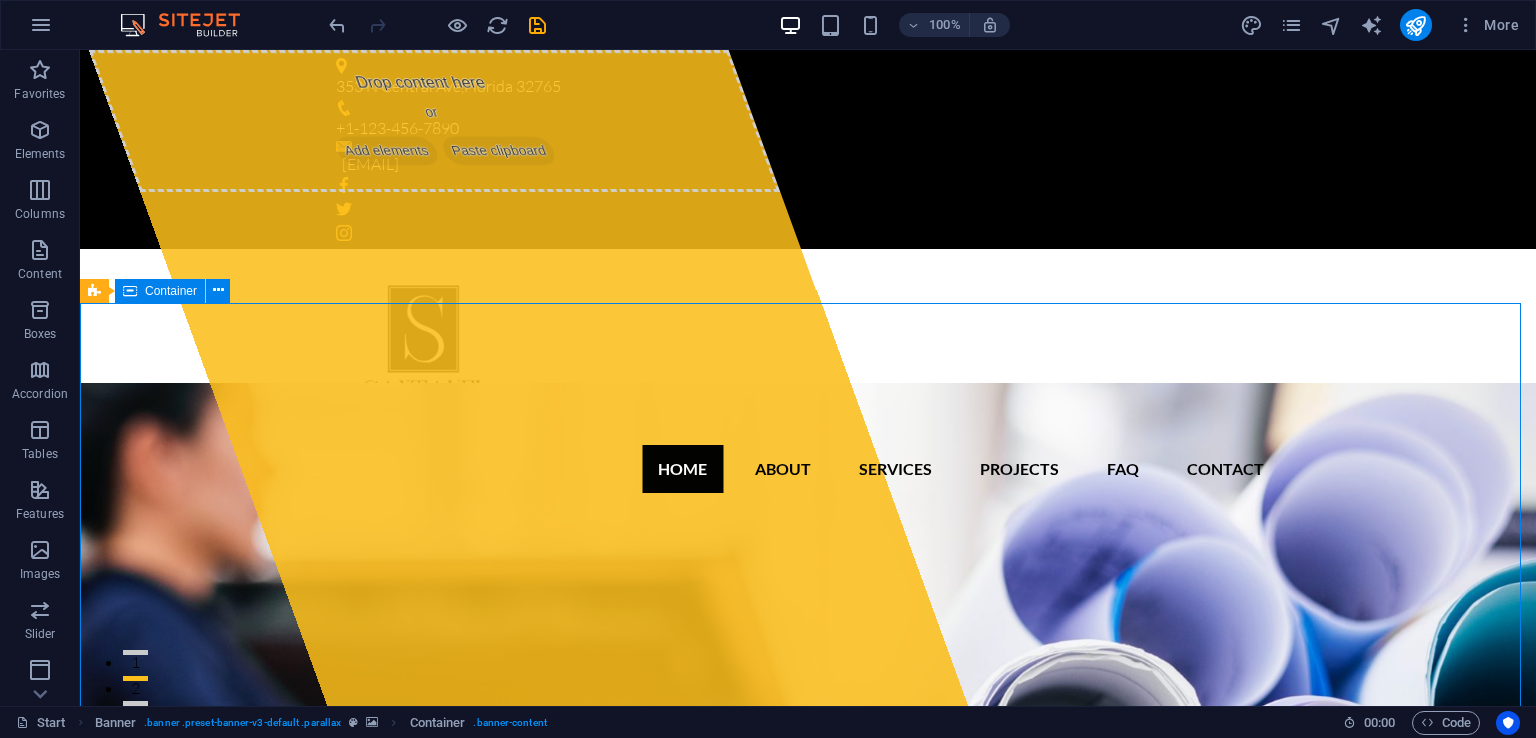 click on "Home About Services Projects FAQ Contact" at bounding box center [808, 469] 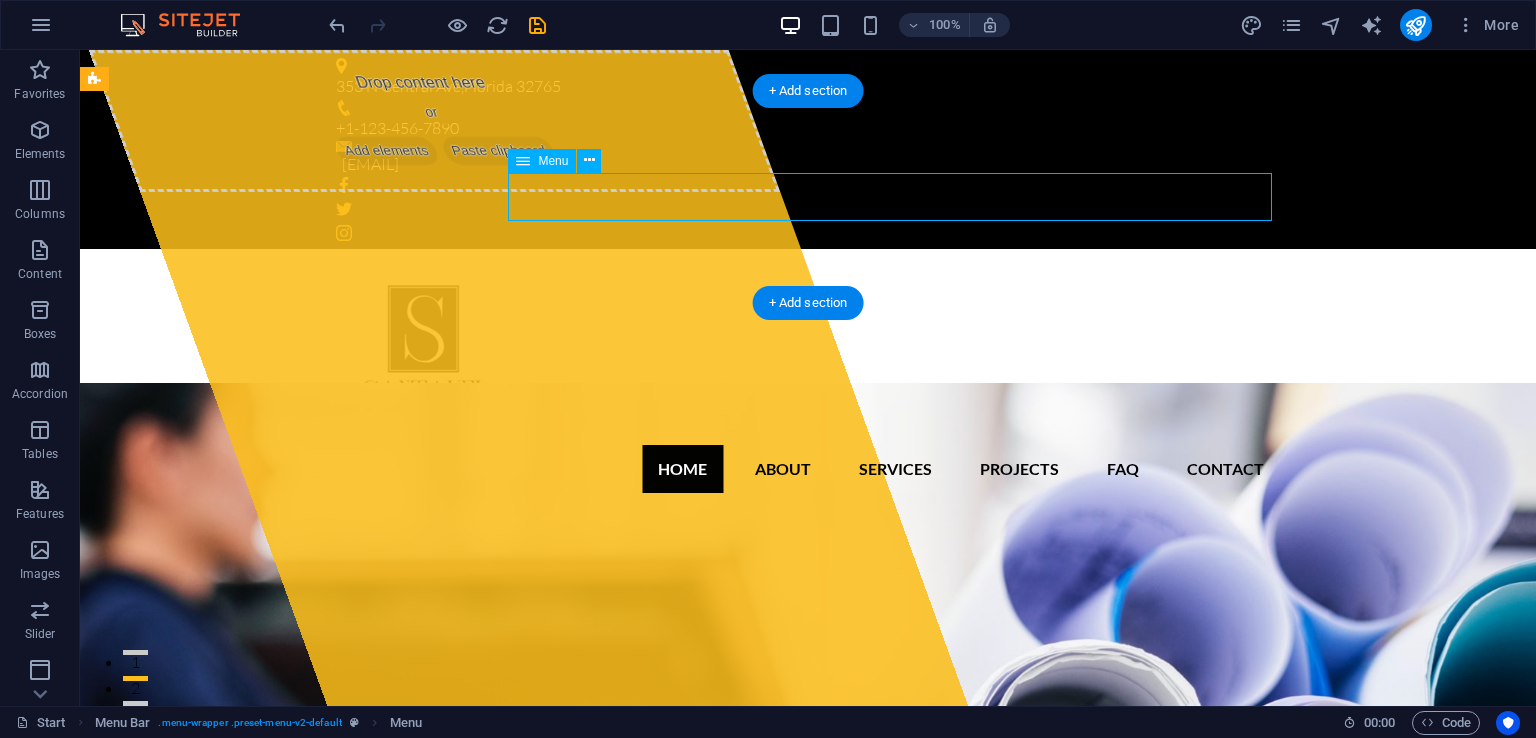 click on "Home About Services Projects FAQ Contact" at bounding box center [808, 469] 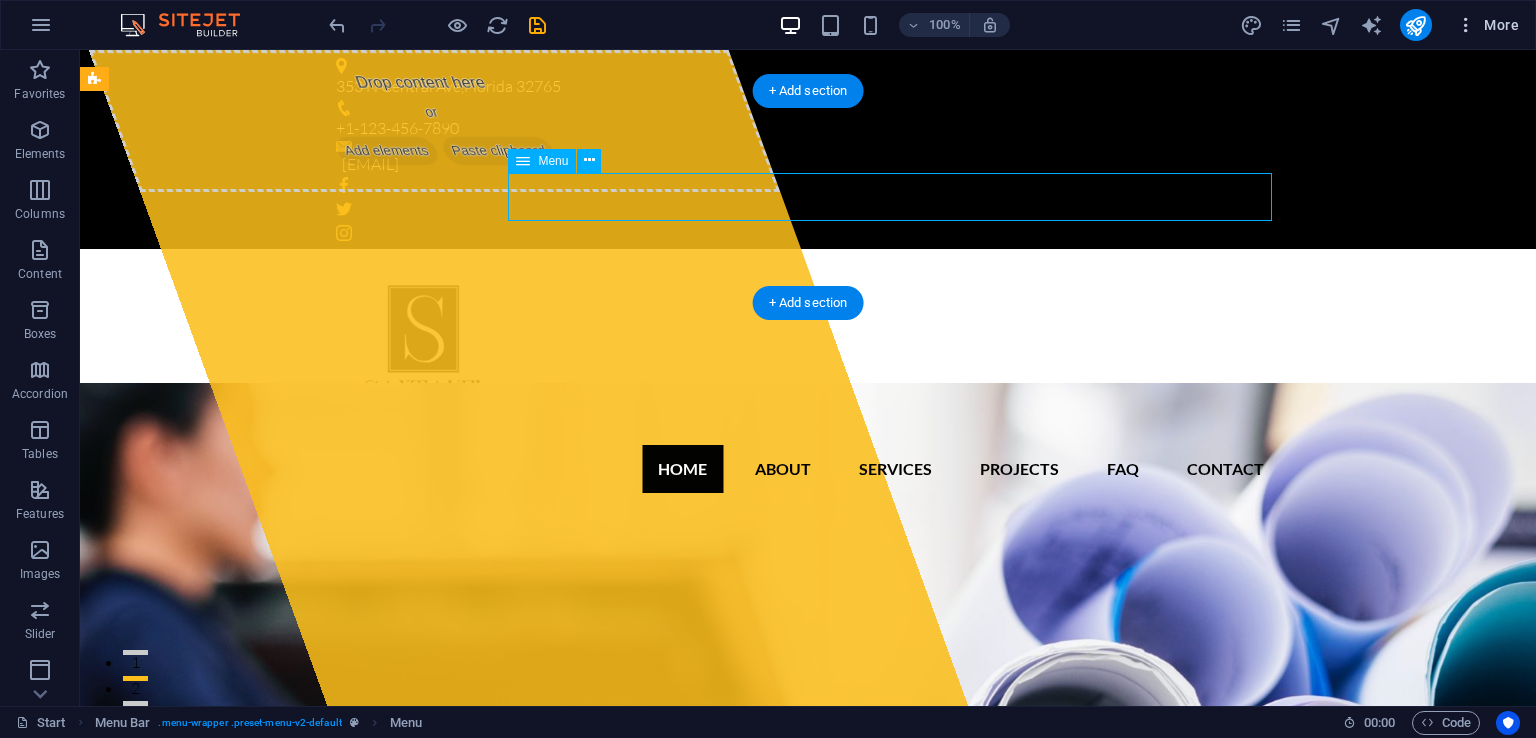 click at bounding box center (1466, 25) 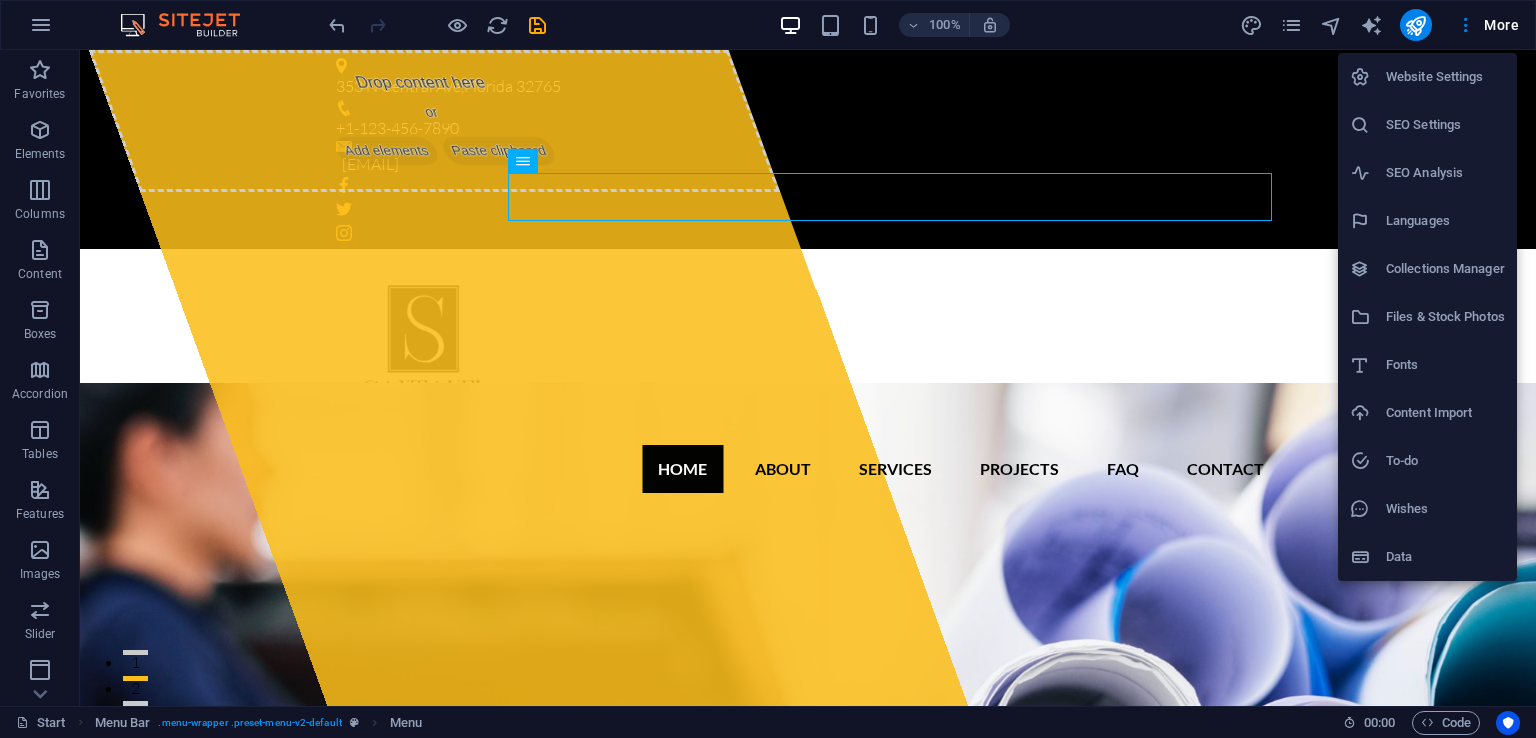 click at bounding box center (768, 369) 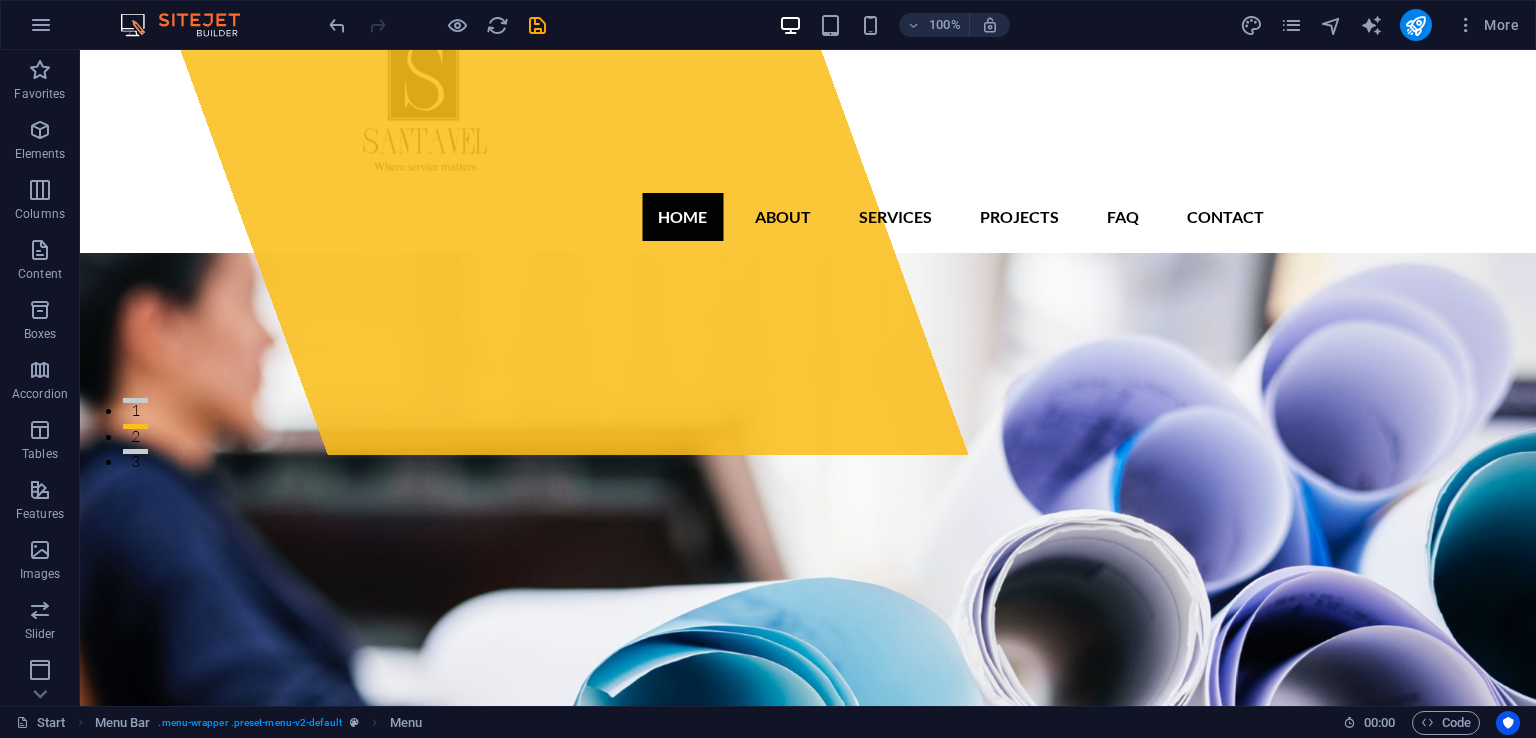 scroll, scrollTop: 236, scrollLeft: 0, axis: vertical 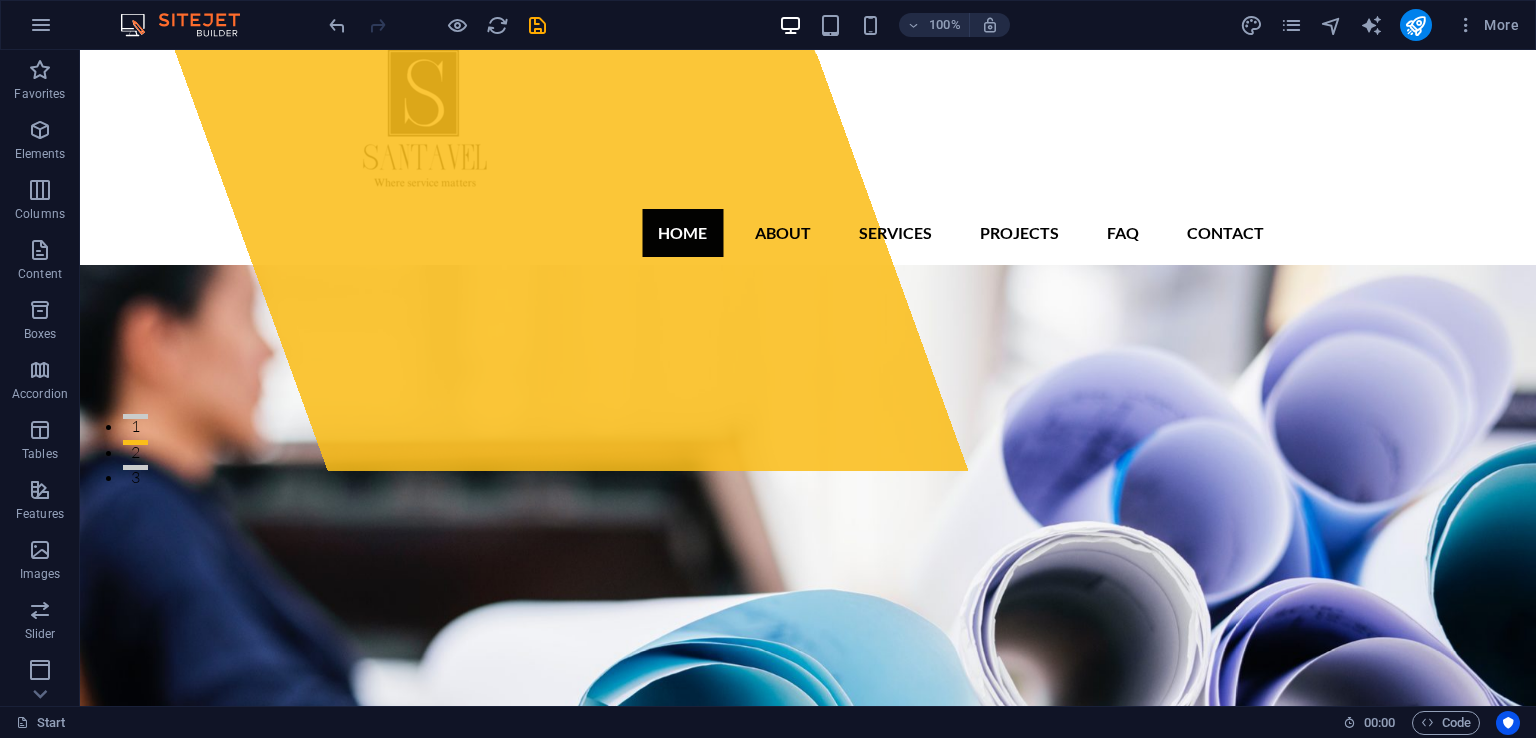 click on "Paste clipboard" at bounding box center [499, -85] 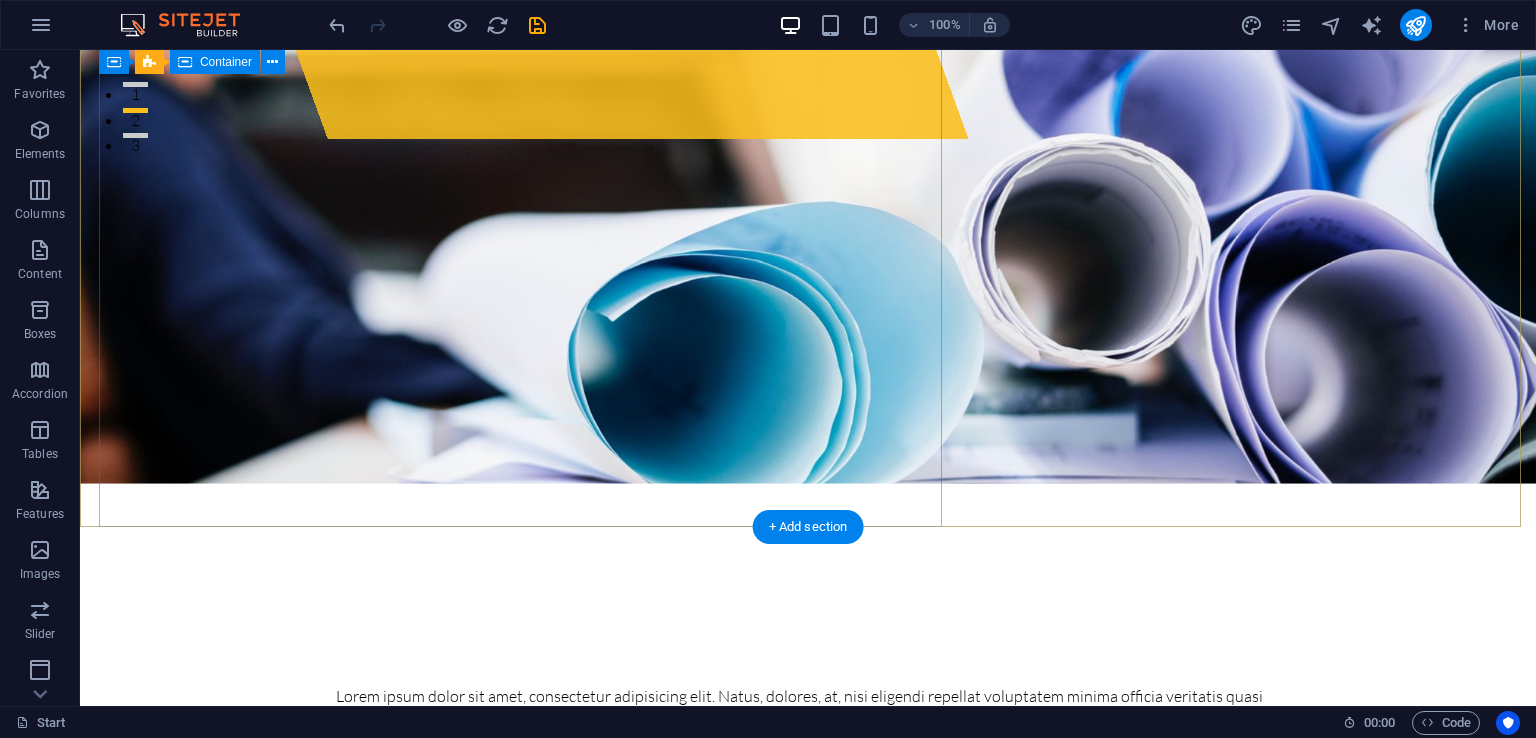 scroll, scrollTop: 124, scrollLeft: 0, axis: vertical 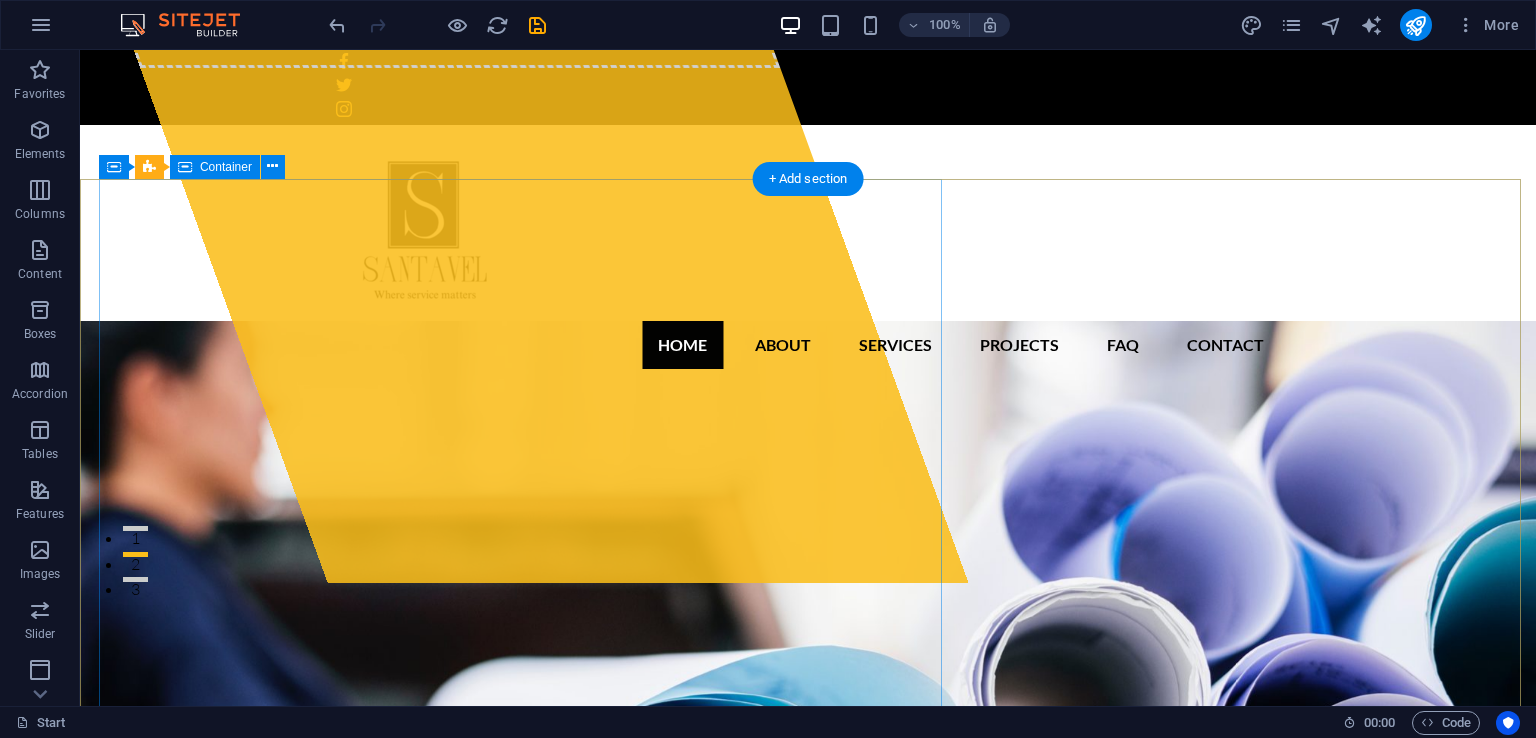 click on "Drop content here or  Add elements  Paste clipboard santavel.com Lorem ipsum dolor sit amet, consectetur adipisicing elit. Natus, dolores, at, nisi eligendi repellat voluptatem minima officia veritatis quasi animi porro laudantium dicta dolor voluptate non maiores ipsum reprehenderit odio fugiat reicid. Learn more View Services" at bounding box center (808, 1179) 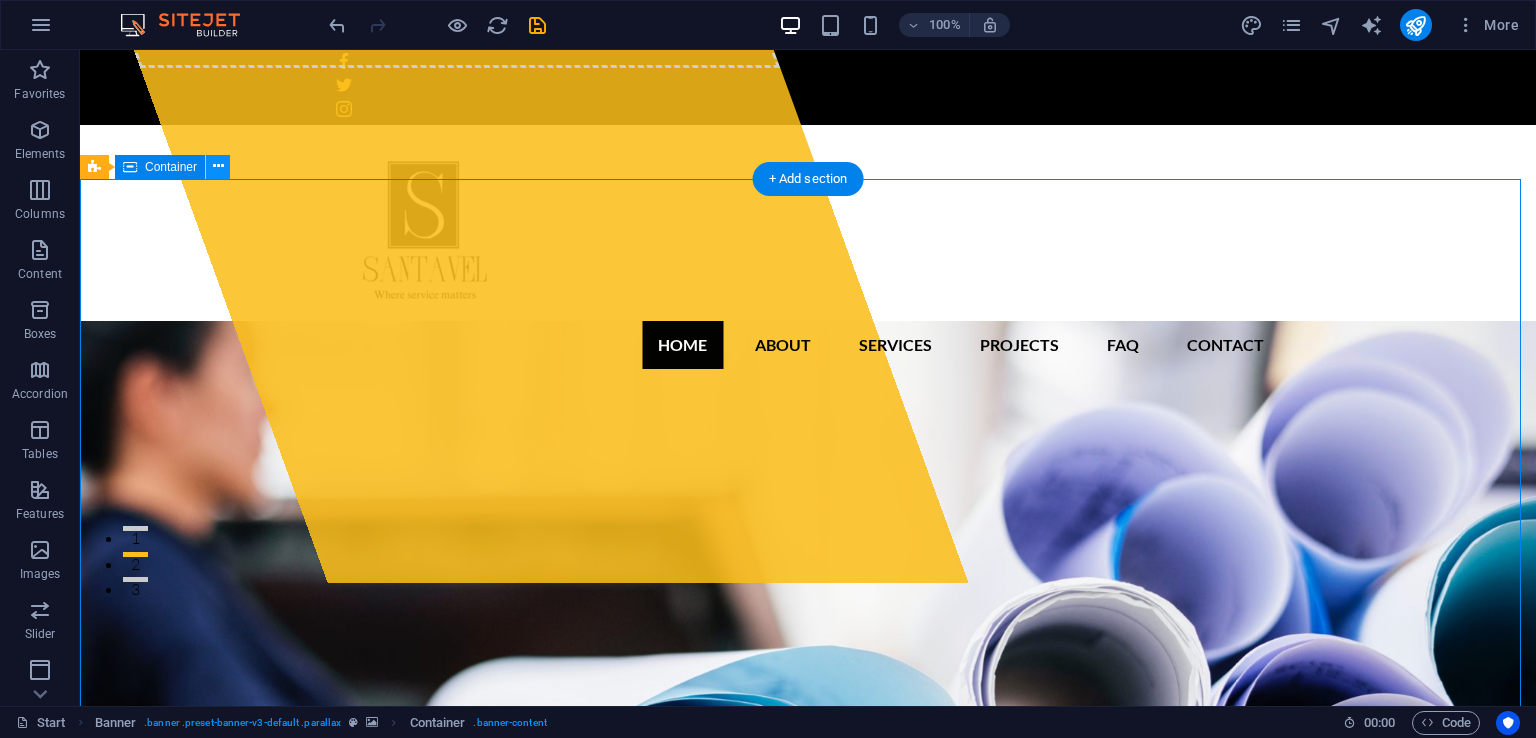 click at bounding box center [218, 166] 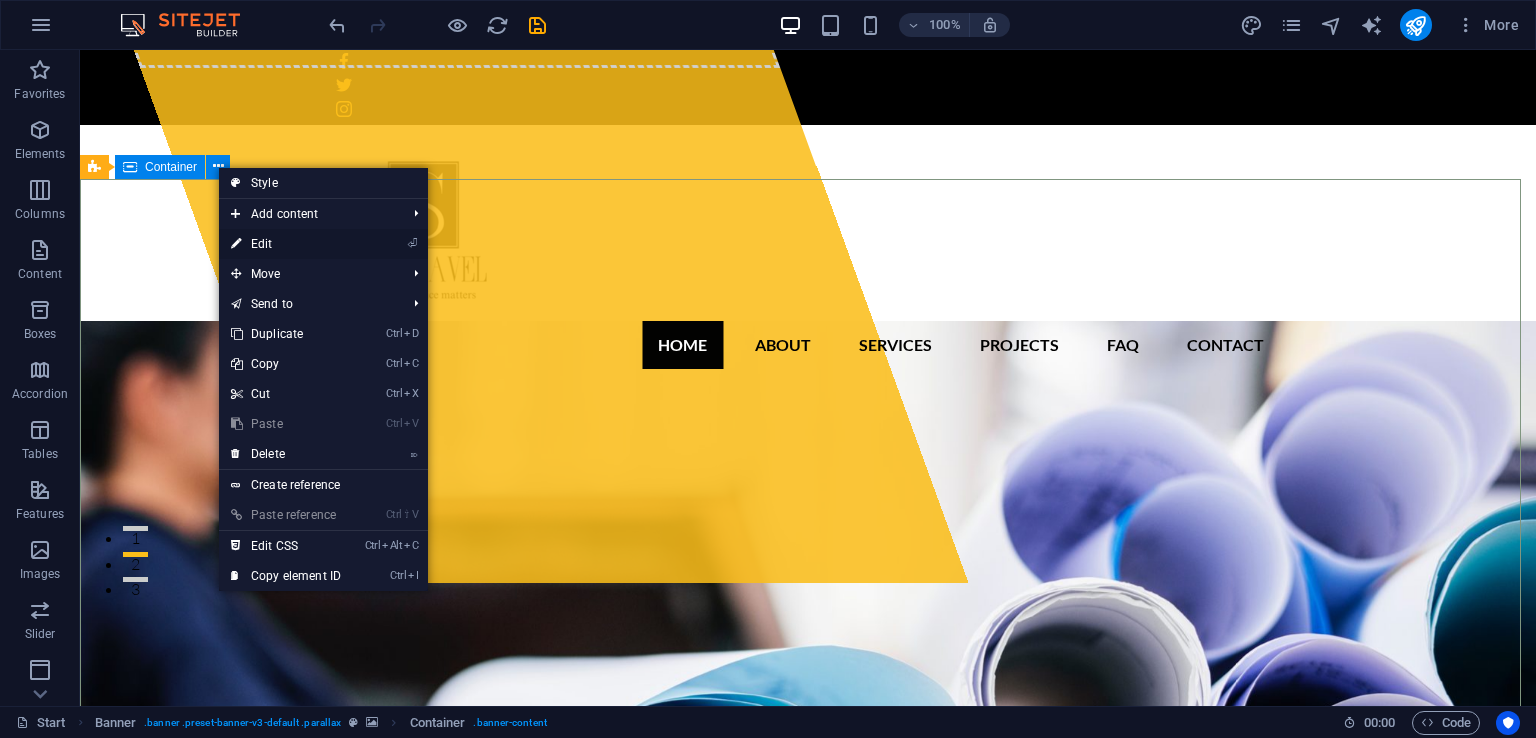click on "⏎  Edit" at bounding box center (286, 244) 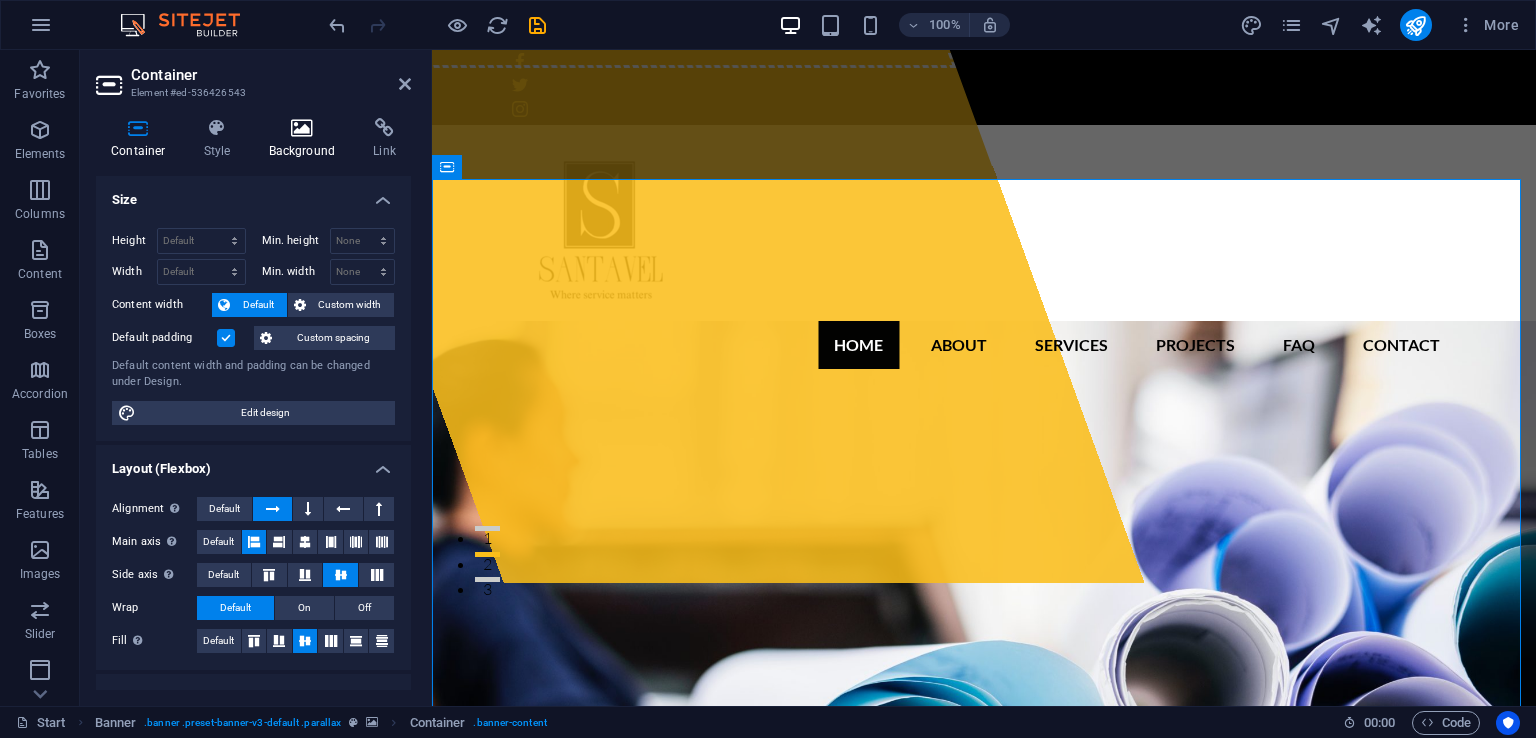 click on "Background" at bounding box center (306, 139) 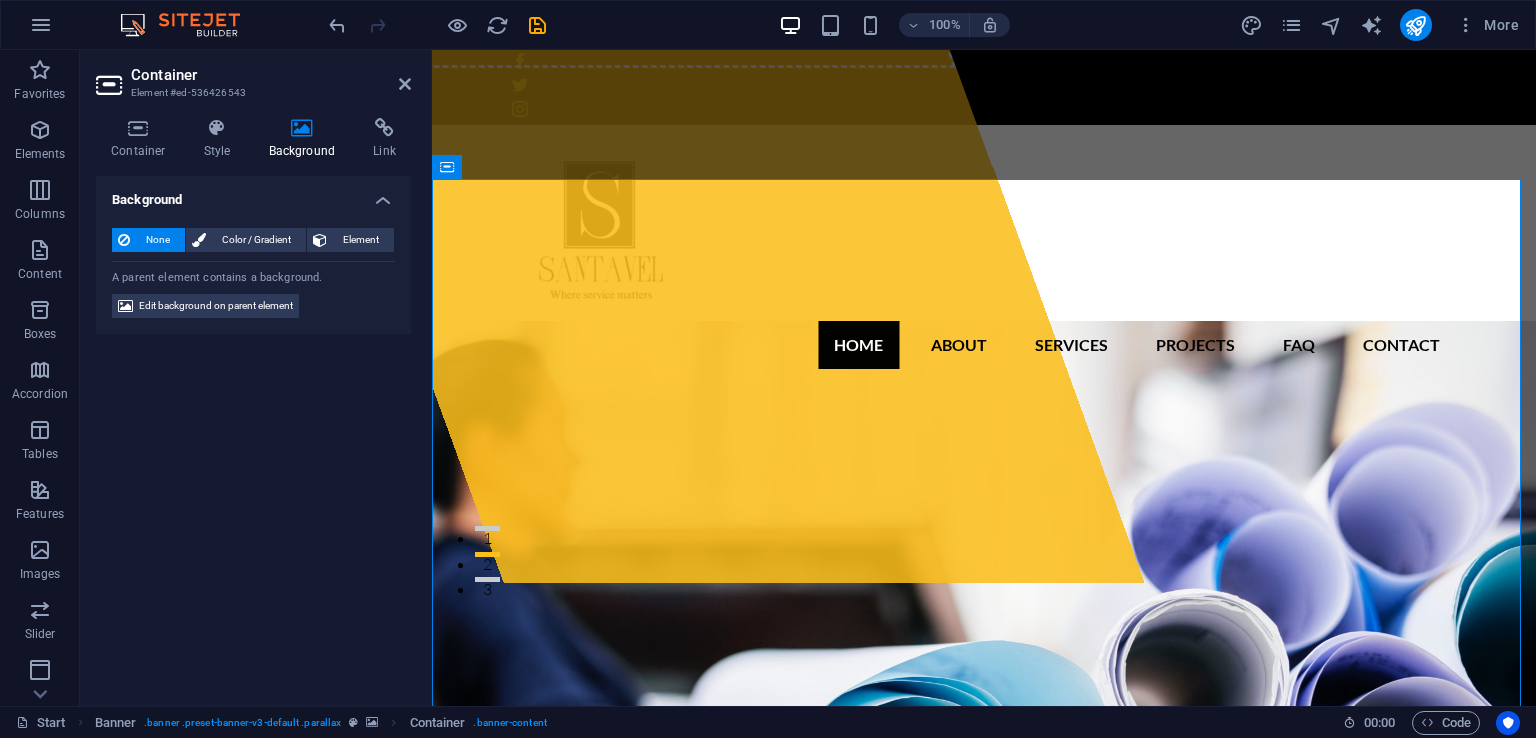 click on "Drop content here or  Add elements  Paste clipboard santavel.com Lorem ipsum dolor sit amet, consectetur adipisicing elit. Natus, dolores, at, nisi eligendi repellat voluptatem minima officia veritatis quasi animi porro laudantium dicta dolor voluptate non maiores ipsum reprehenderit odio fugiat reicid. Learn more View Services" at bounding box center (984, 1179) 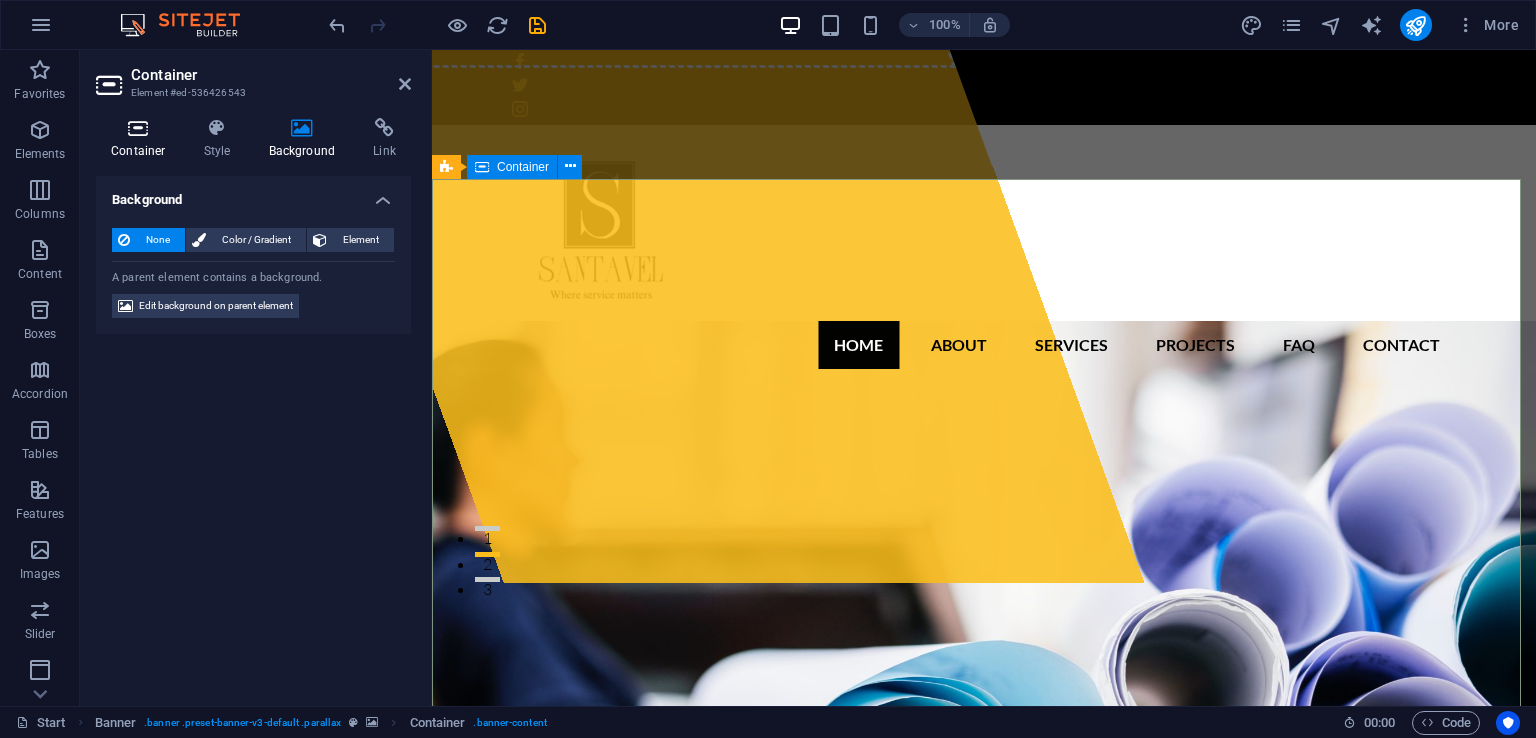 click on "Container" at bounding box center (142, 139) 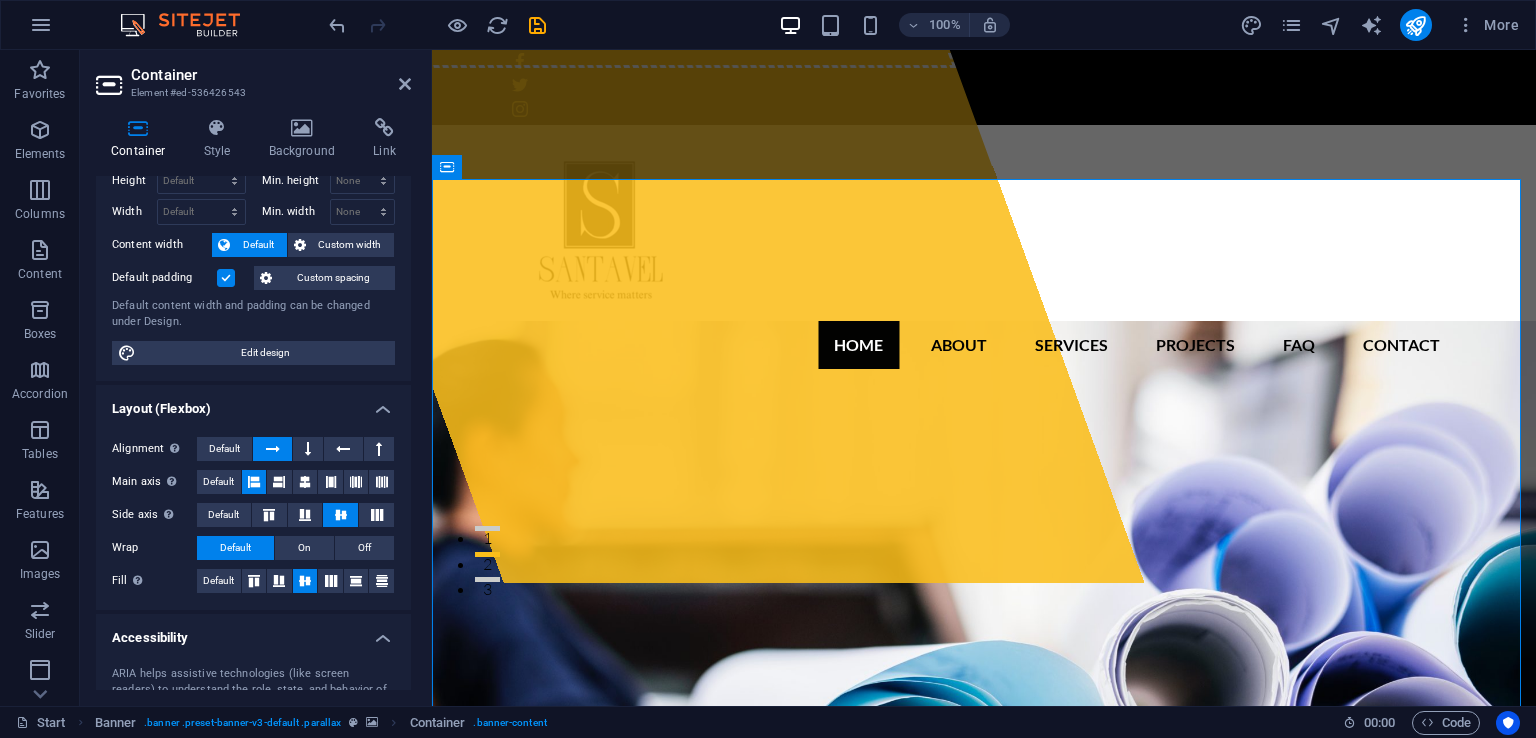 scroll, scrollTop: 0, scrollLeft: 0, axis: both 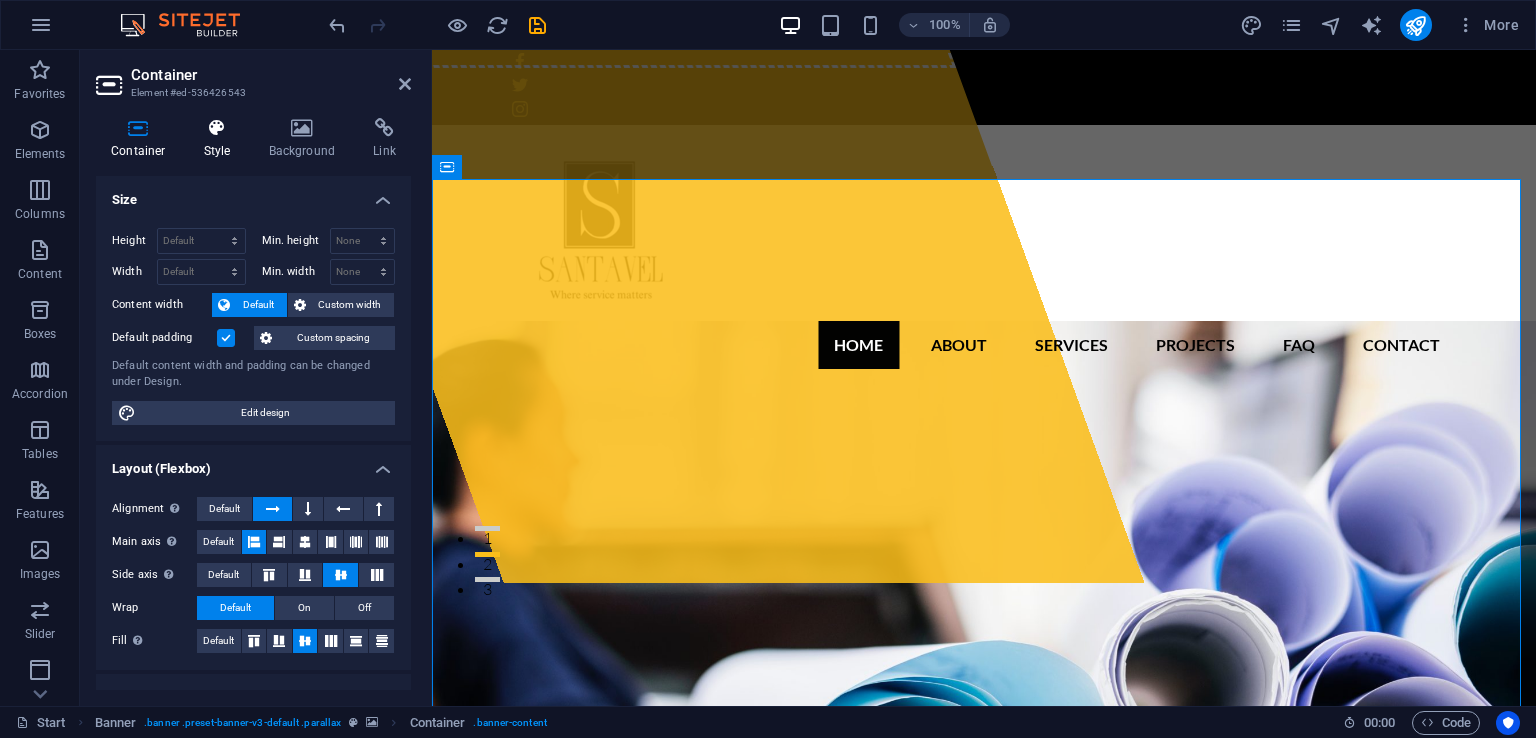 click at bounding box center [217, 128] 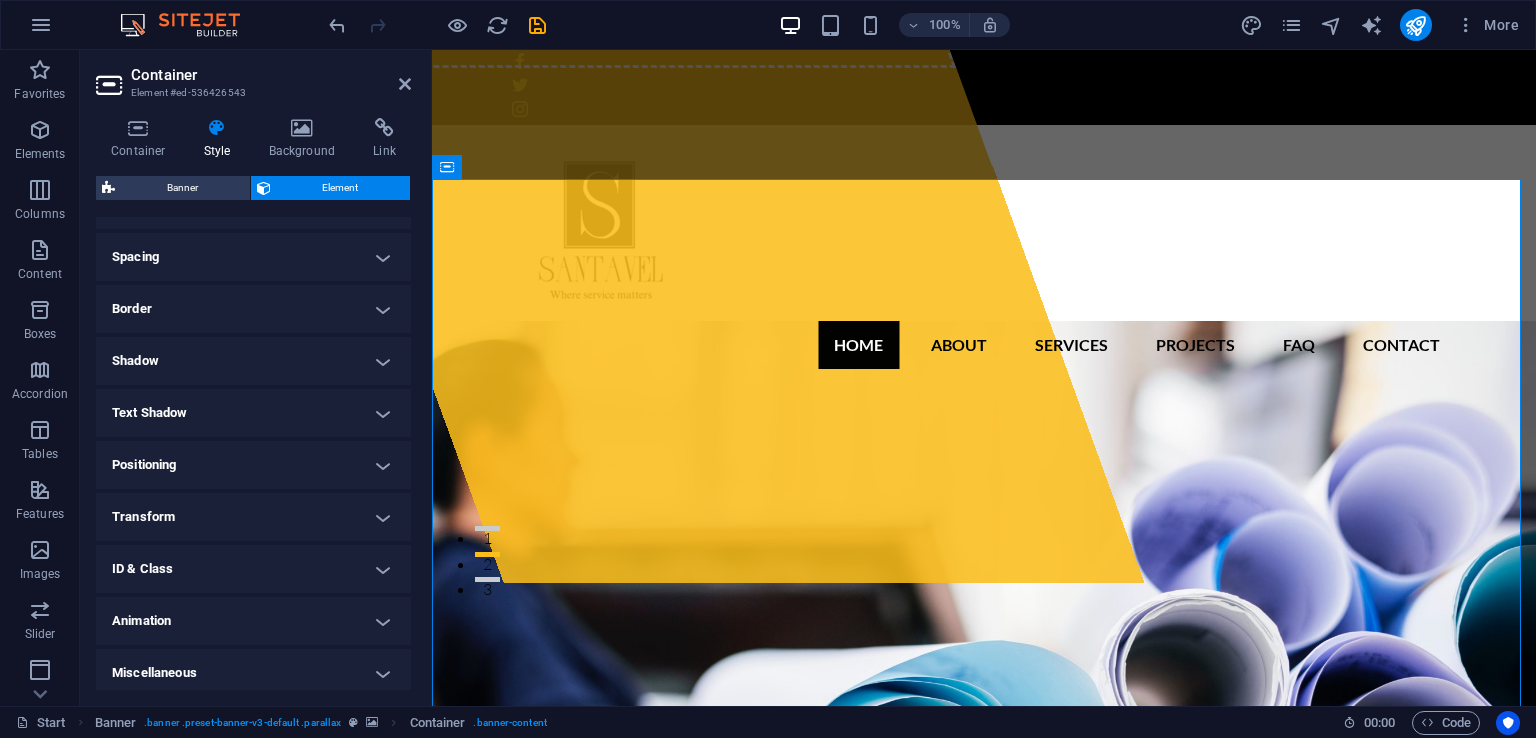 scroll, scrollTop: 372, scrollLeft: 0, axis: vertical 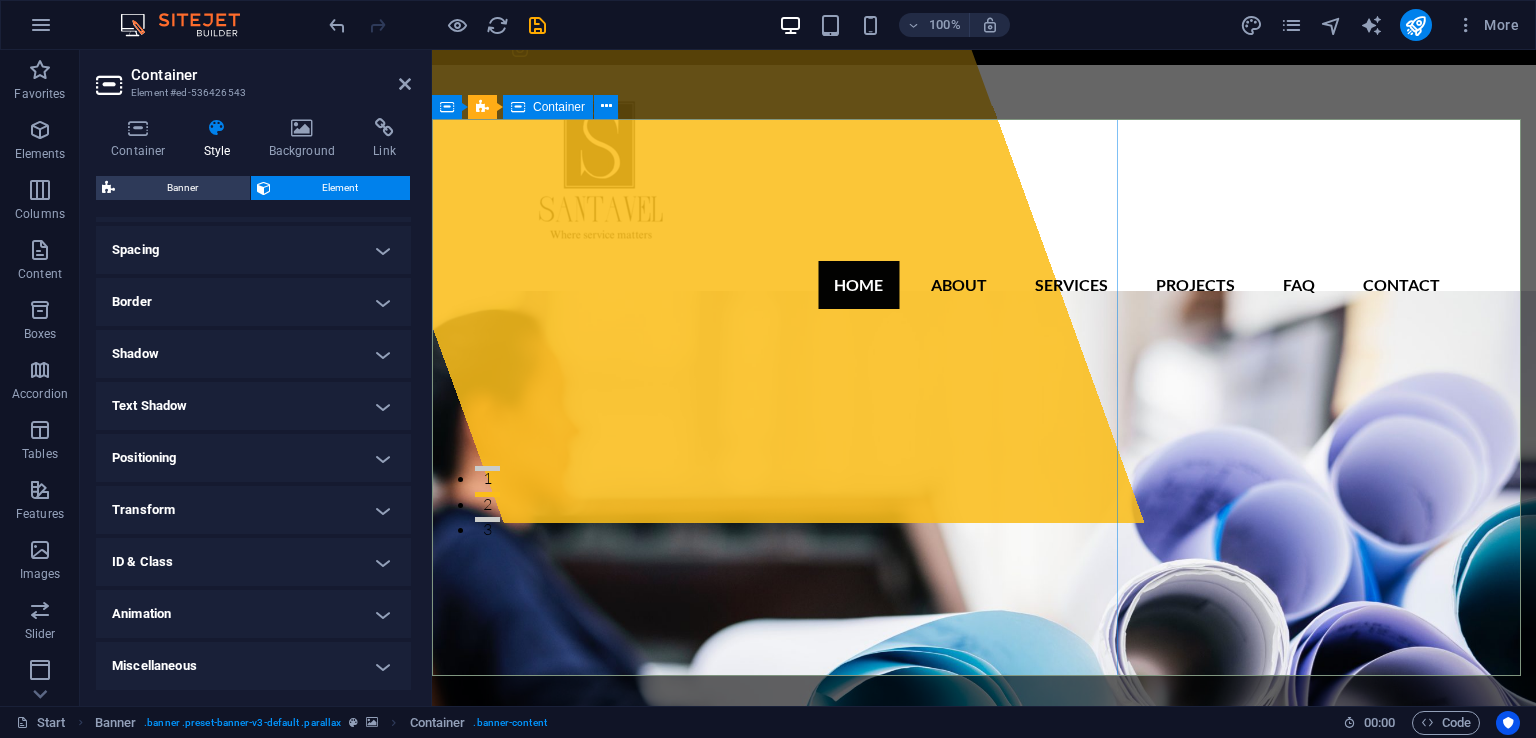 click on "Drop content here or  Add elements  Paste clipboard santavel.com Lorem ipsum dolor sit amet, consectetur adipisicing elit. Natus, dolores, at, nisi eligendi repellat voluptatem minima officia veritatis quasi animi porro laudantium dicta dolor voluptate non maiores ipsum reprehenderit odio fugiat reicid. Learn more View Services" at bounding box center (984, 1119) 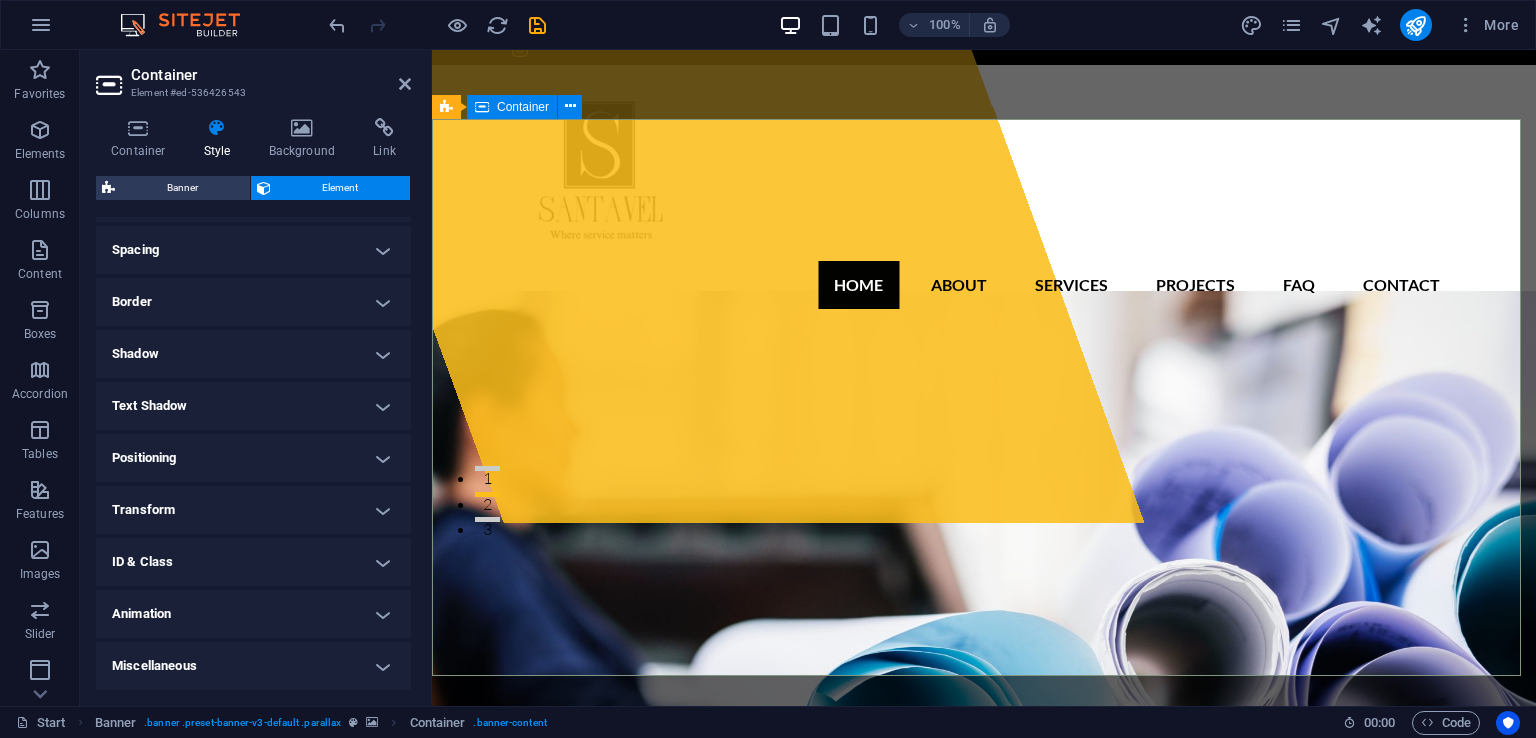 click on "Drop content here or  Add elements  Paste clipboard santavel.com Lorem ipsum dolor sit amet, consectetur adipisicing elit. Natus, dolores, at, nisi eligendi repellat voluptatem minima officia veritatis quasi animi porro laudantium dicta dolor voluptate non maiores ipsum reprehenderit odio fugiat reicid. Learn more View Services" at bounding box center (984, 1119) 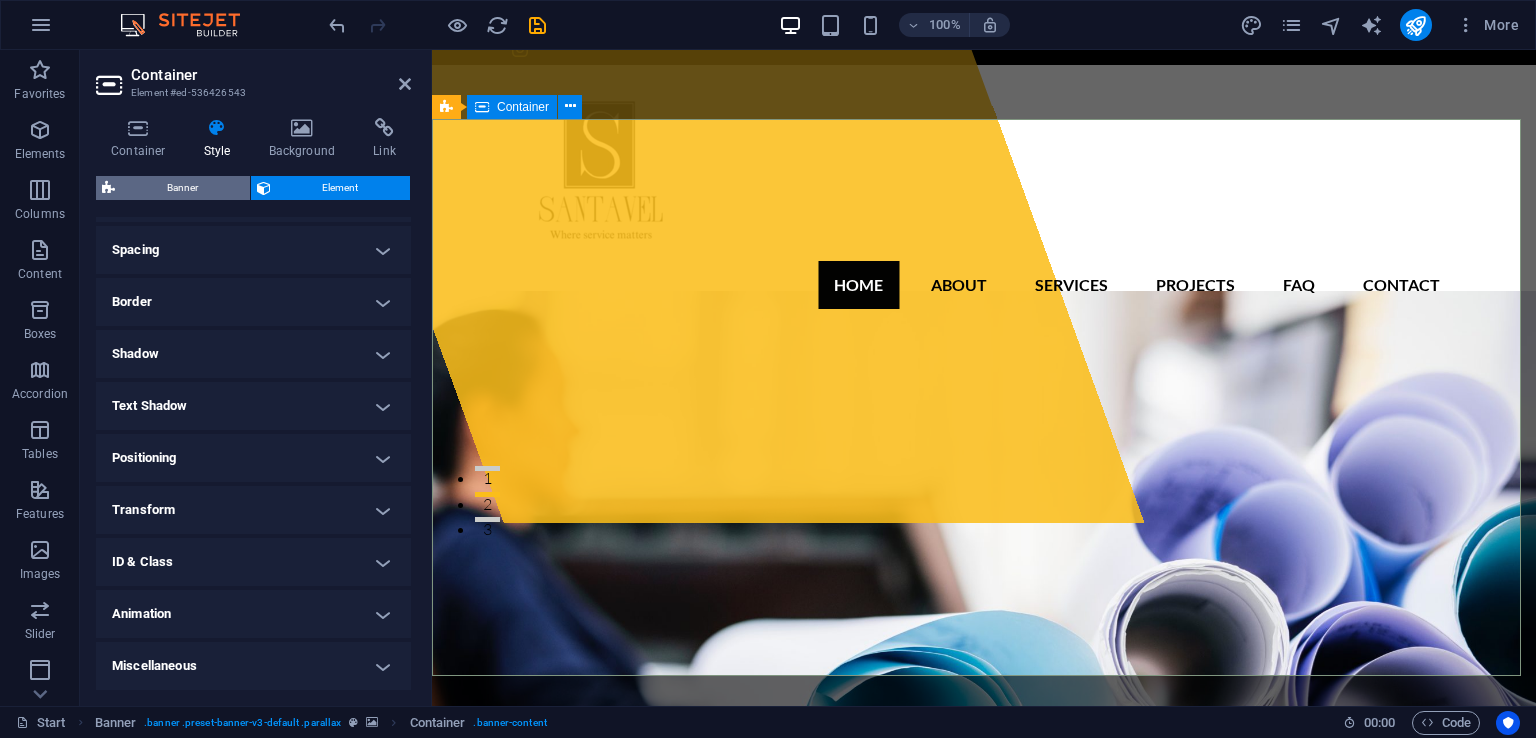 click on "Banner" at bounding box center [182, 188] 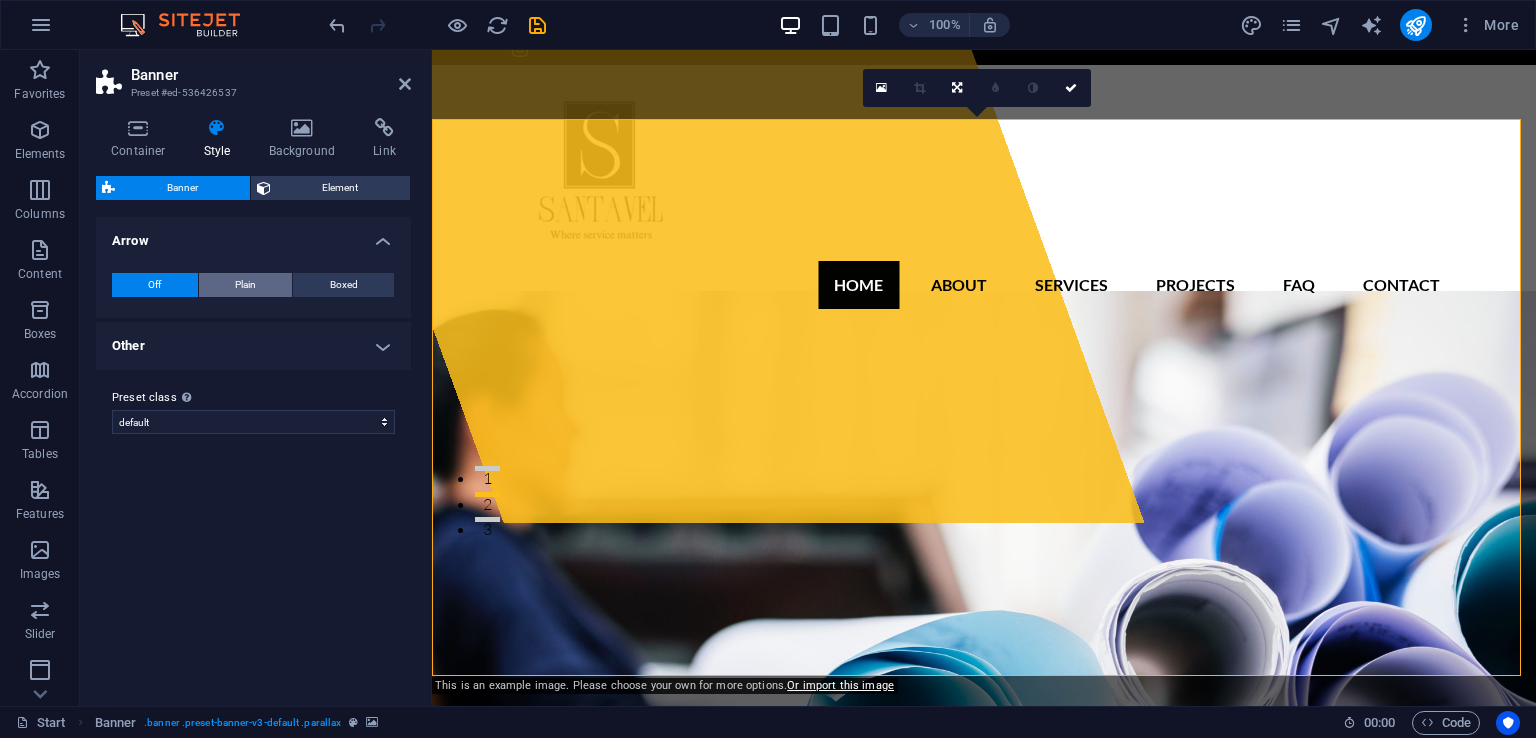 click on "Plain" at bounding box center (245, 285) 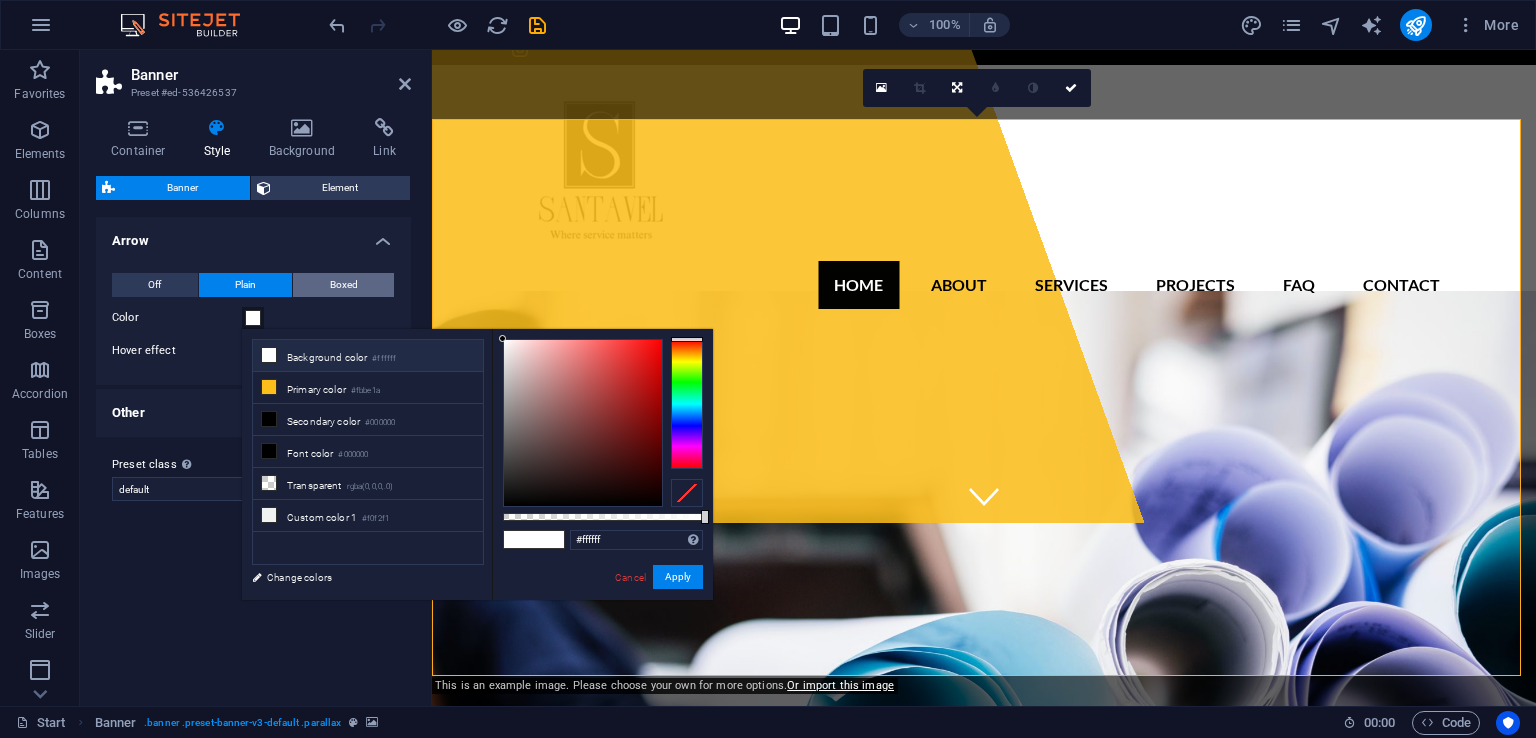 click on "Boxed" at bounding box center [344, 285] 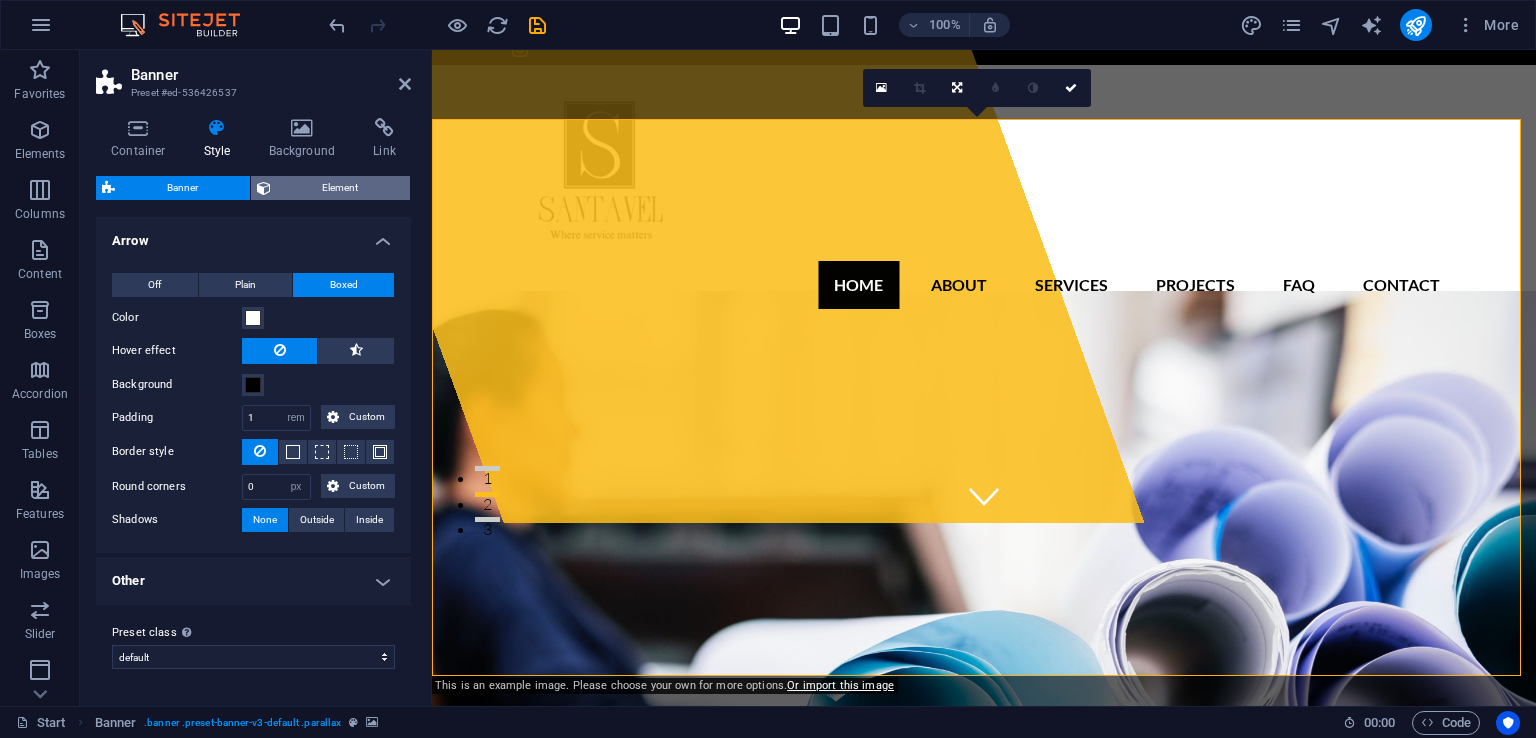 click on "Element" at bounding box center (341, 188) 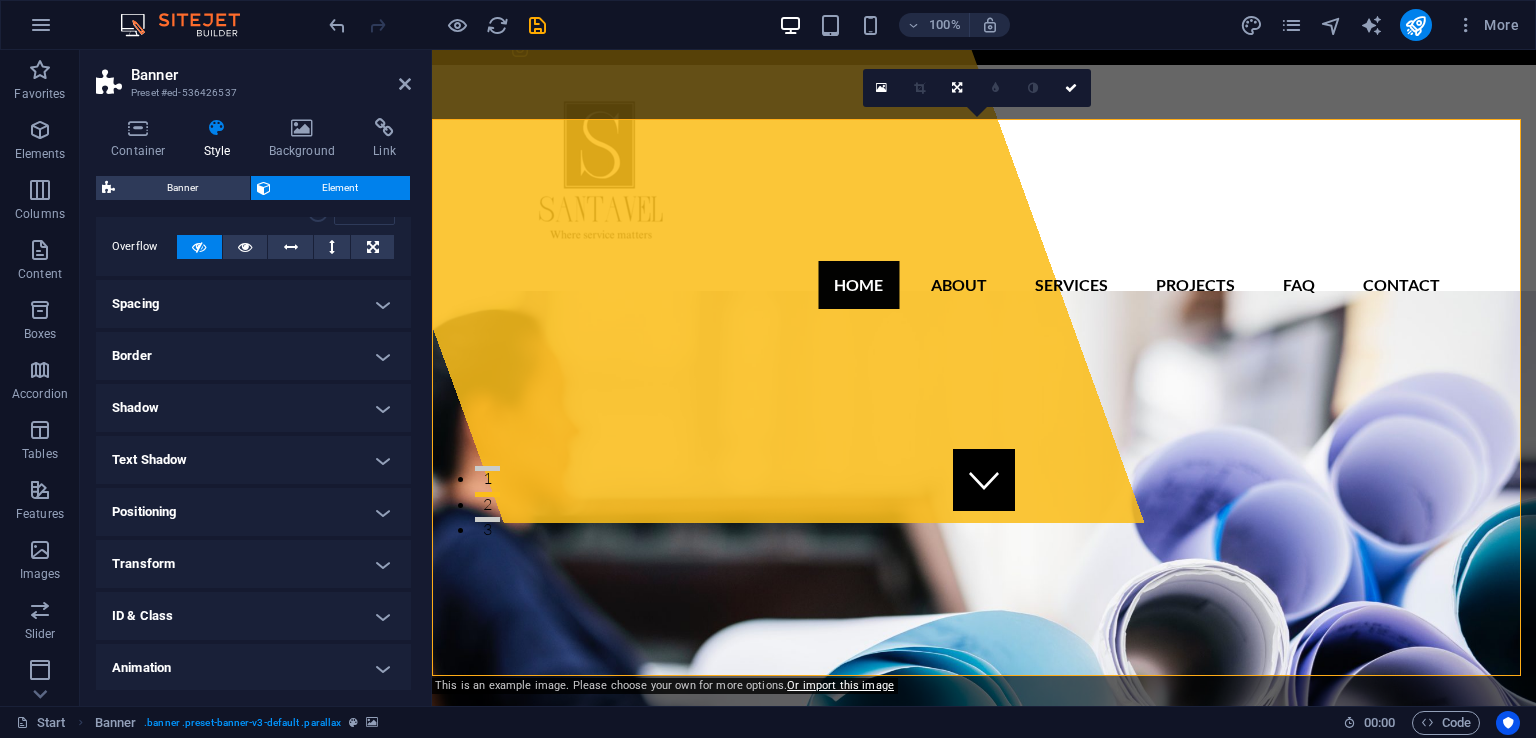 scroll, scrollTop: 158, scrollLeft: 0, axis: vertical 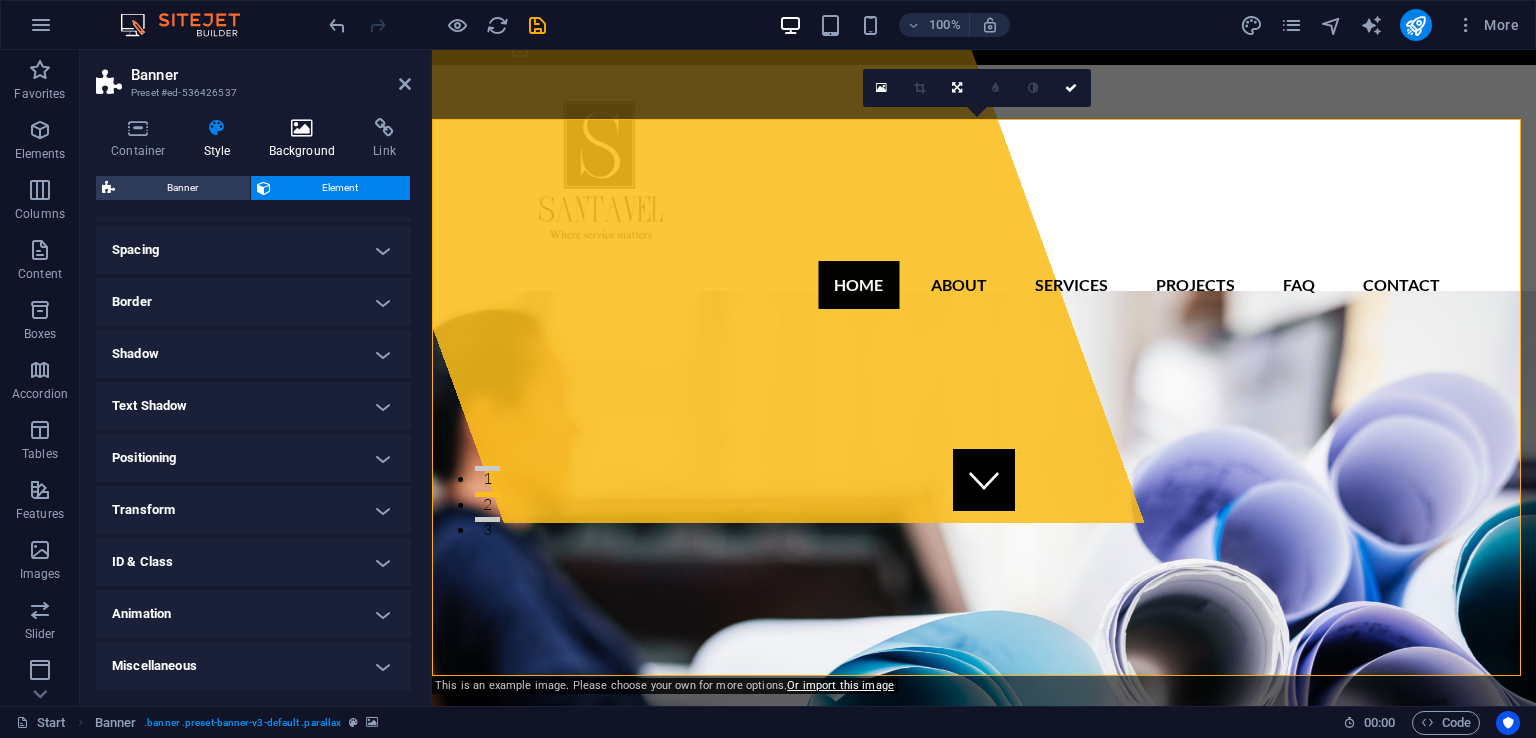 click on "Background" at bounding box center (306, 139) 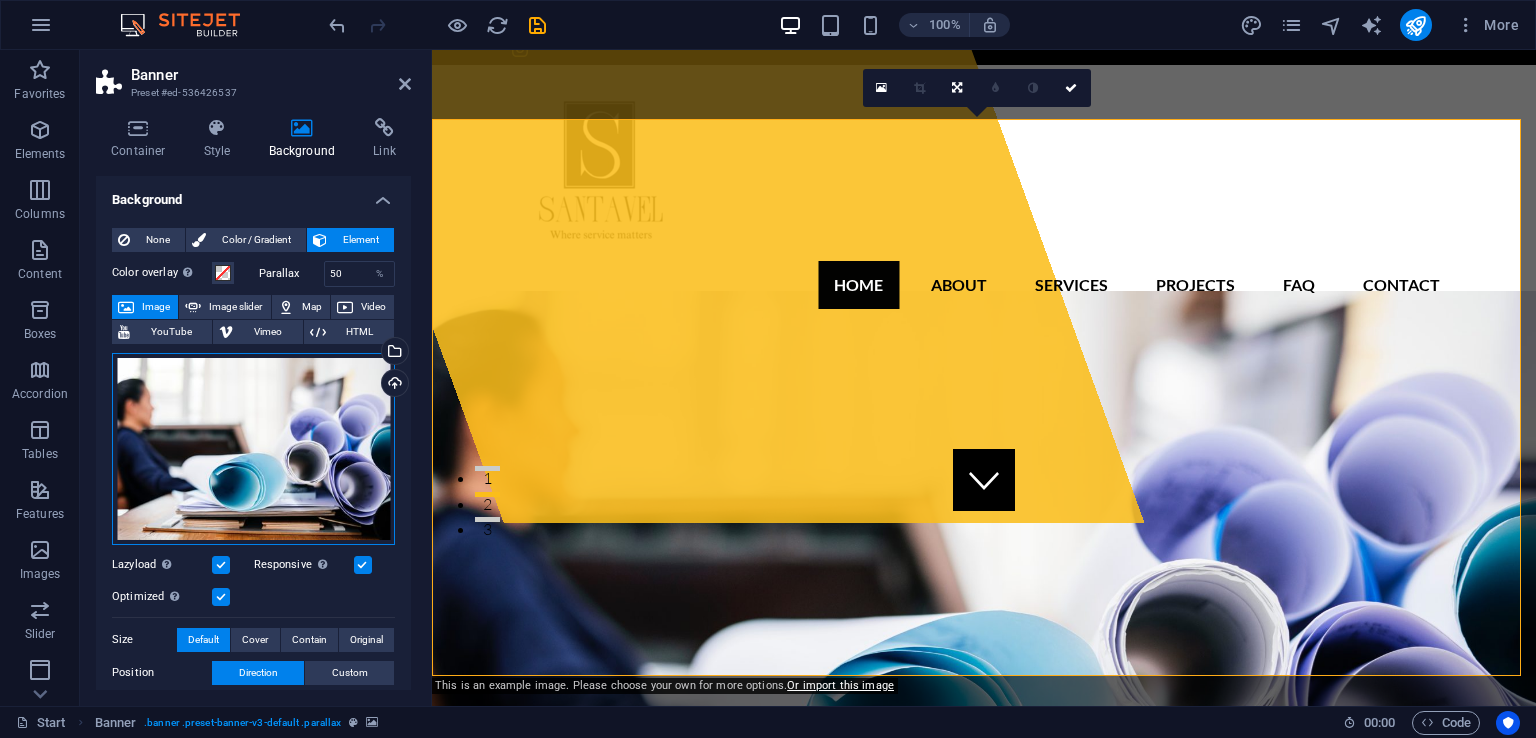 click on "Drag files here, click to choose files or select files from Files or our free stock photos & videos" at bounding box center [253, 449] 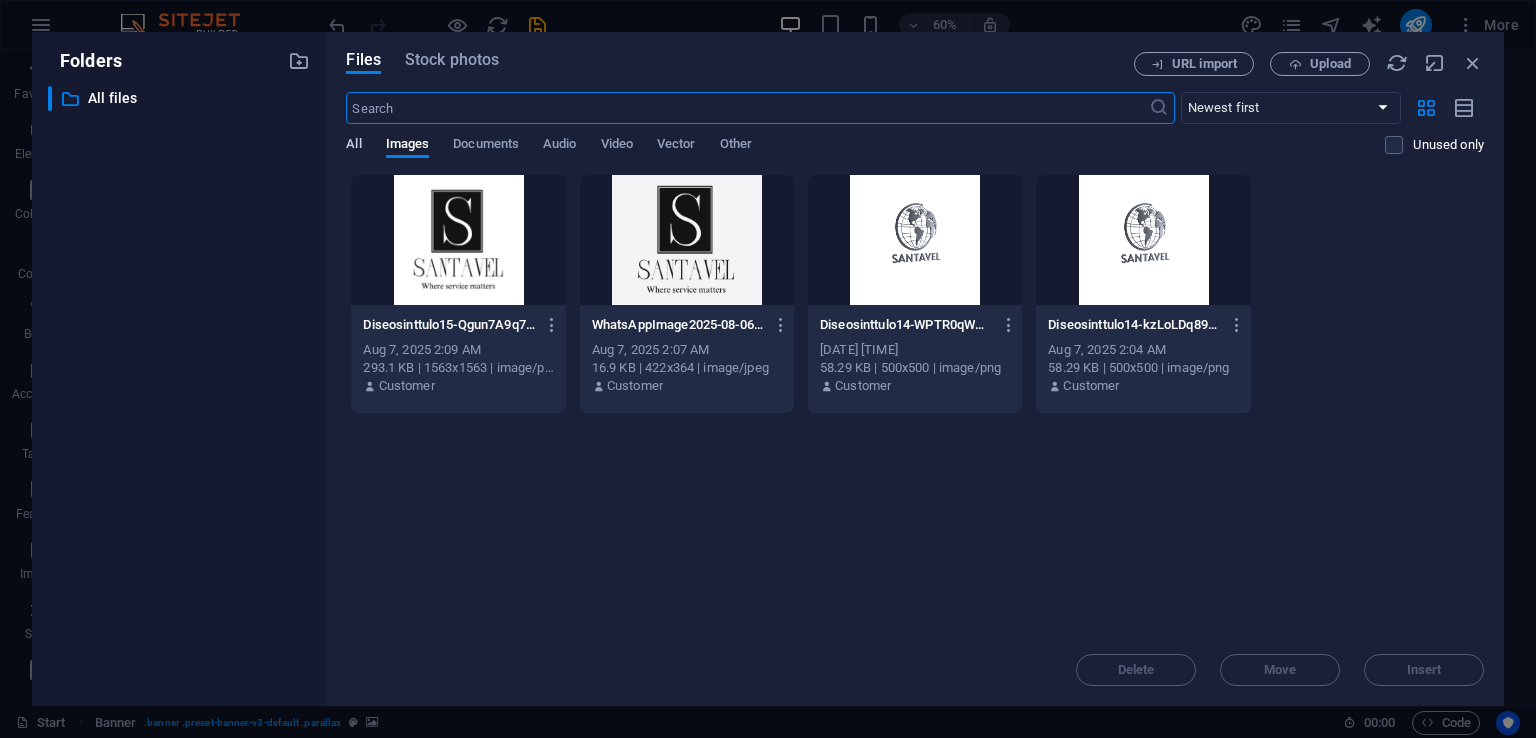 click on "All" at bounding box center [353, 146] 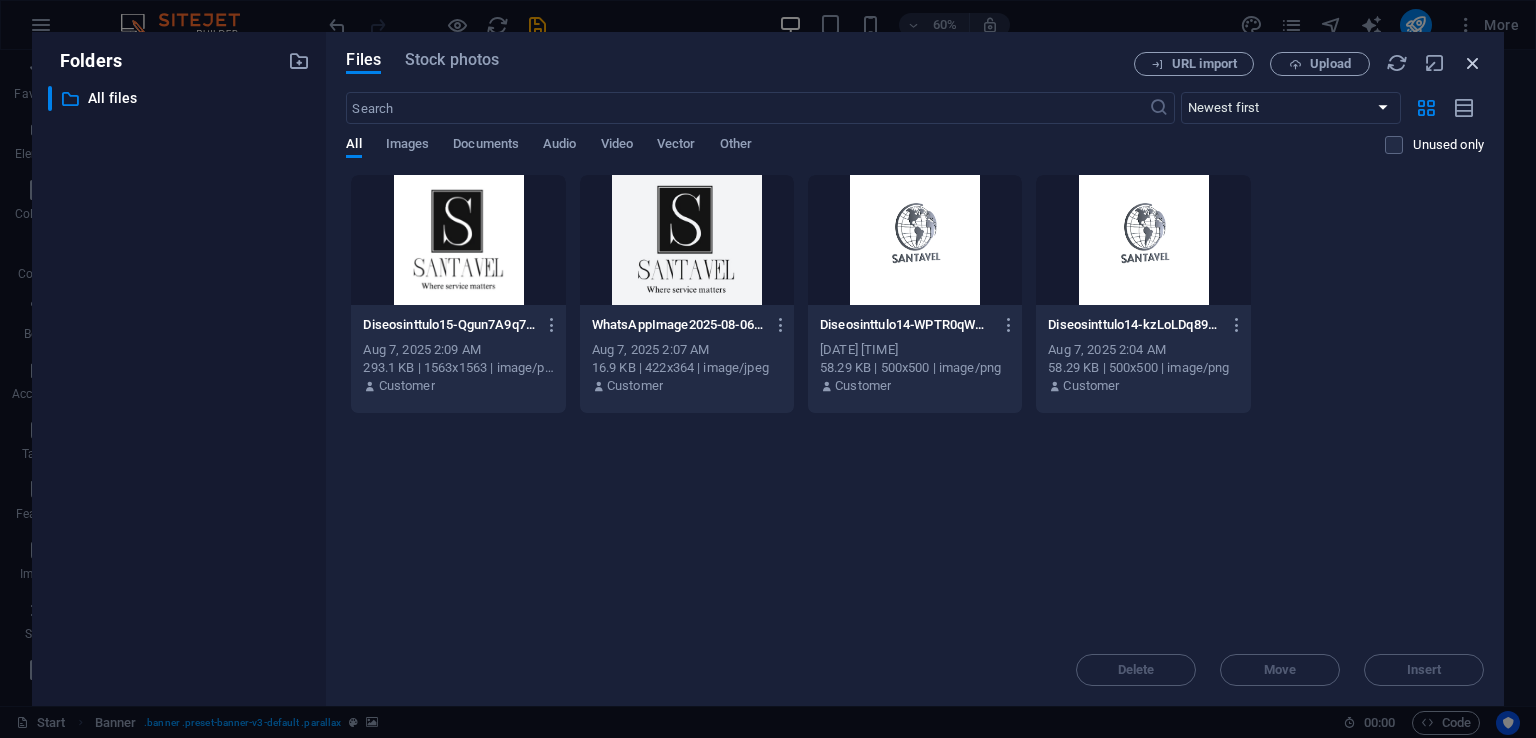 click at bounding box center [1473, 63] 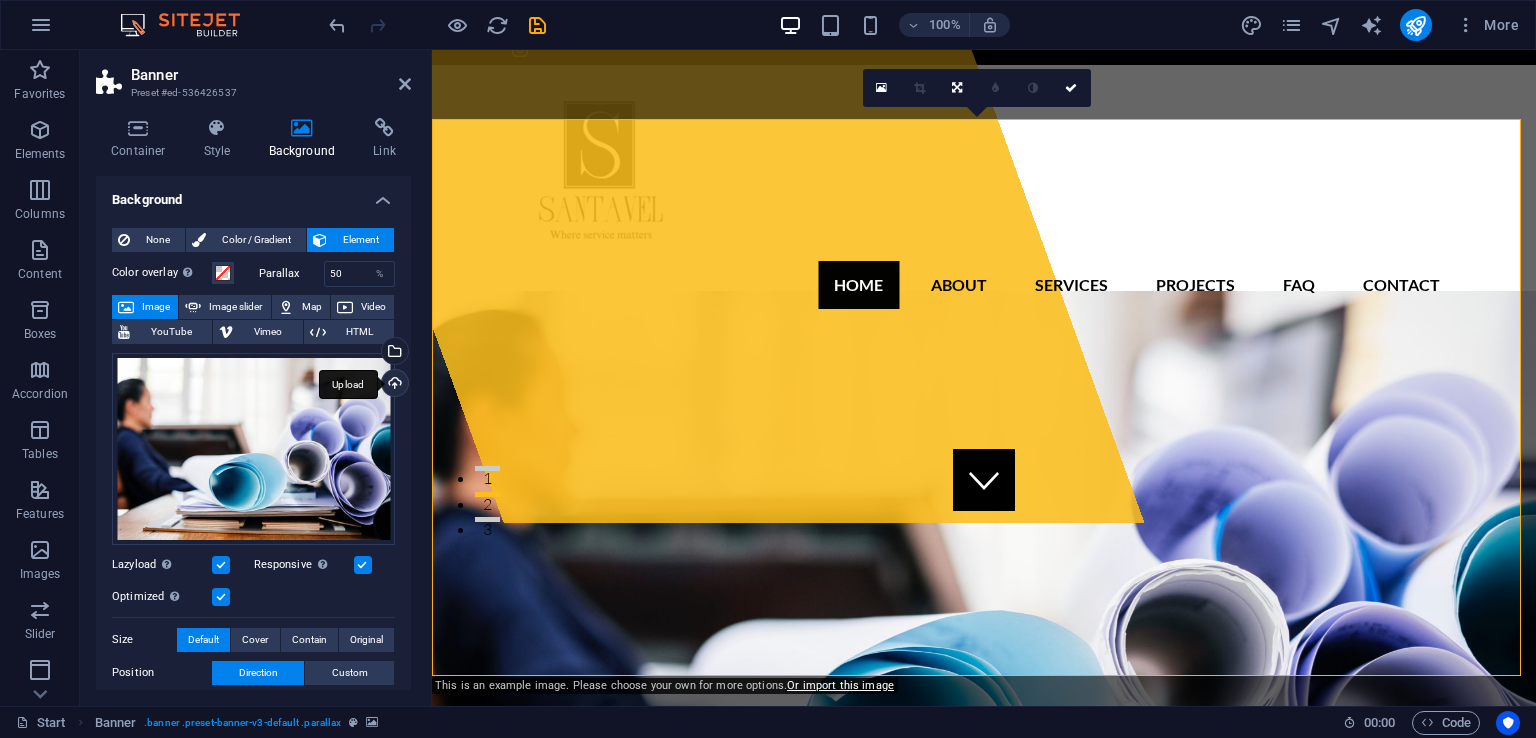 click on "Upload" at bounding box center (393, 385) 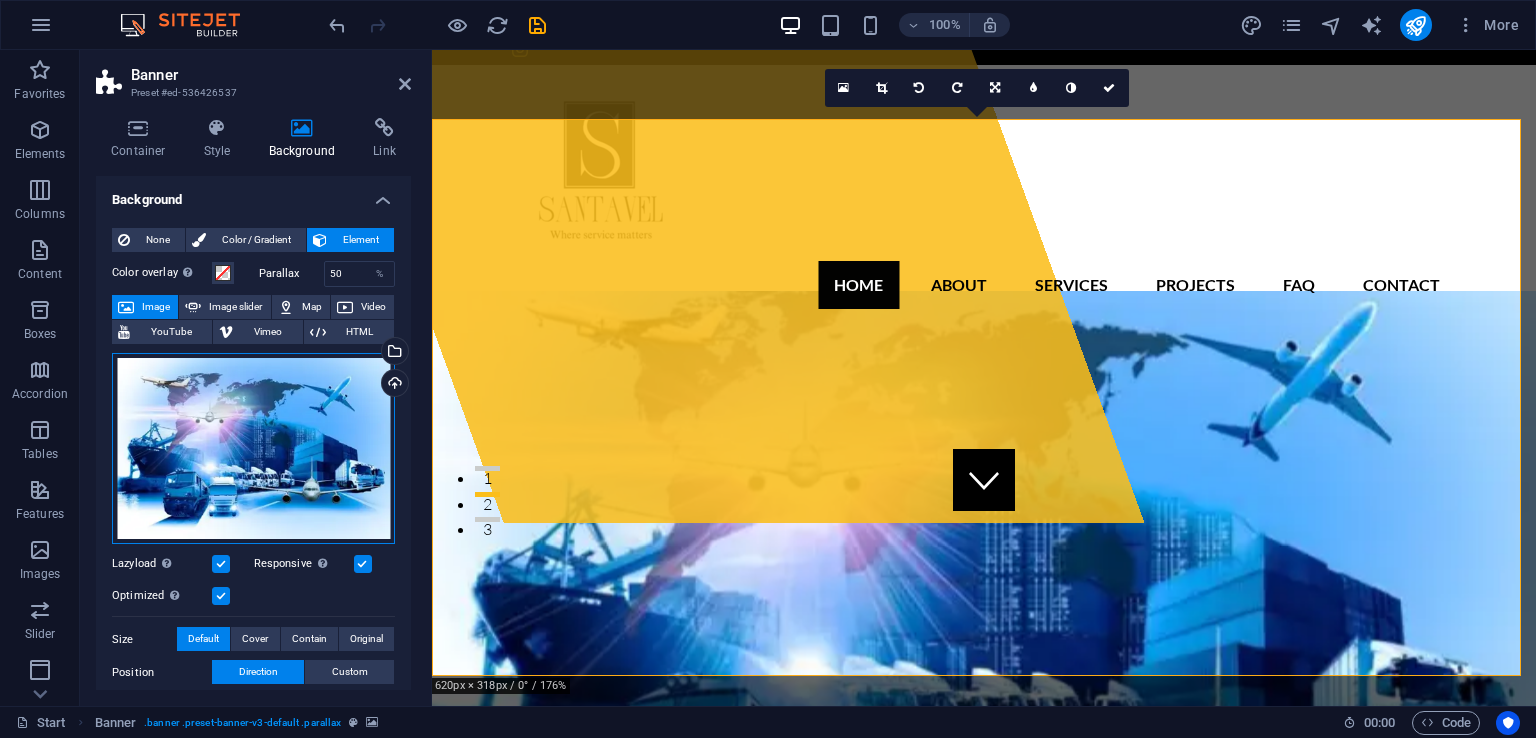 click on "Drag files here, click to choose files or select files from Files or our free stock photos & videos" at bounding box center [253, 449] 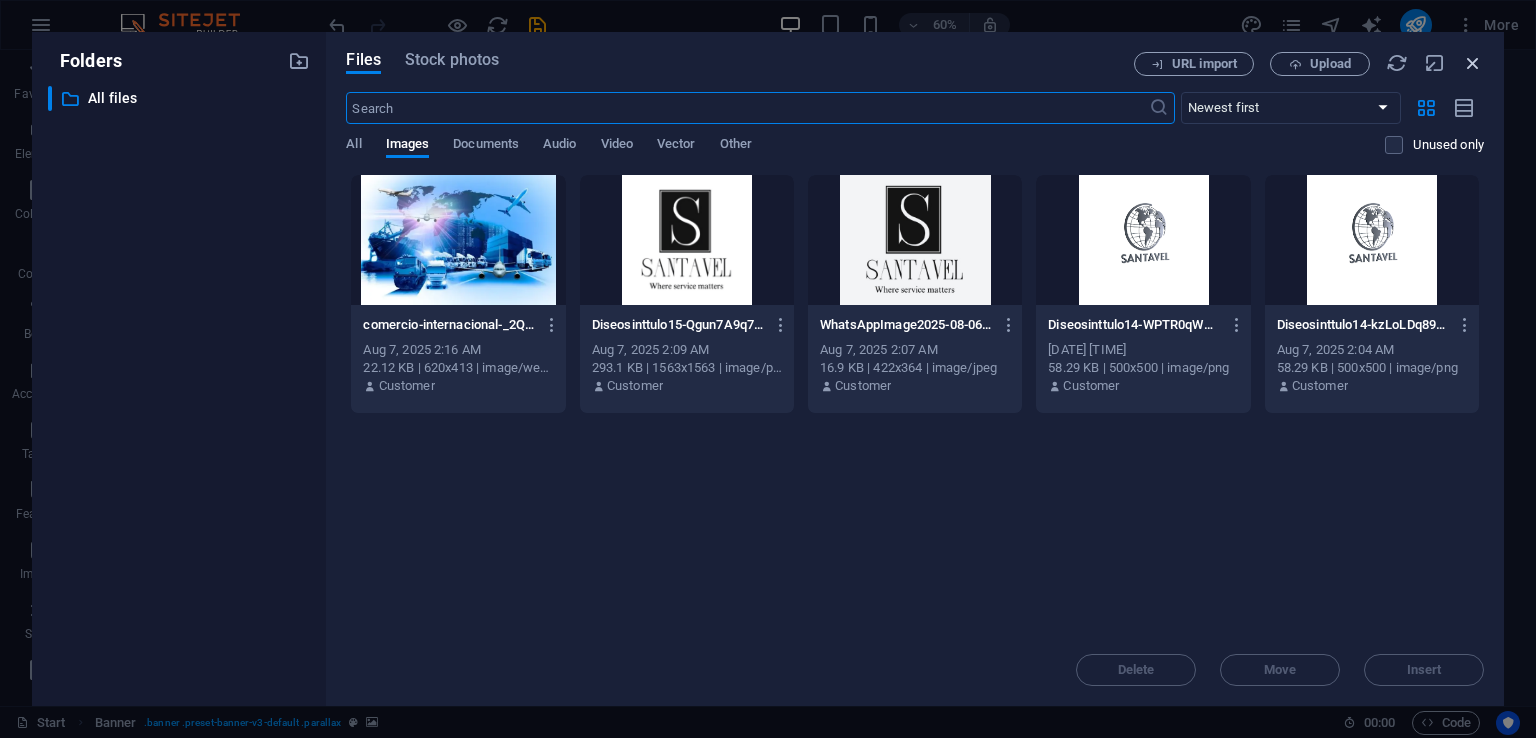 click at bounding box center (1473, 63) 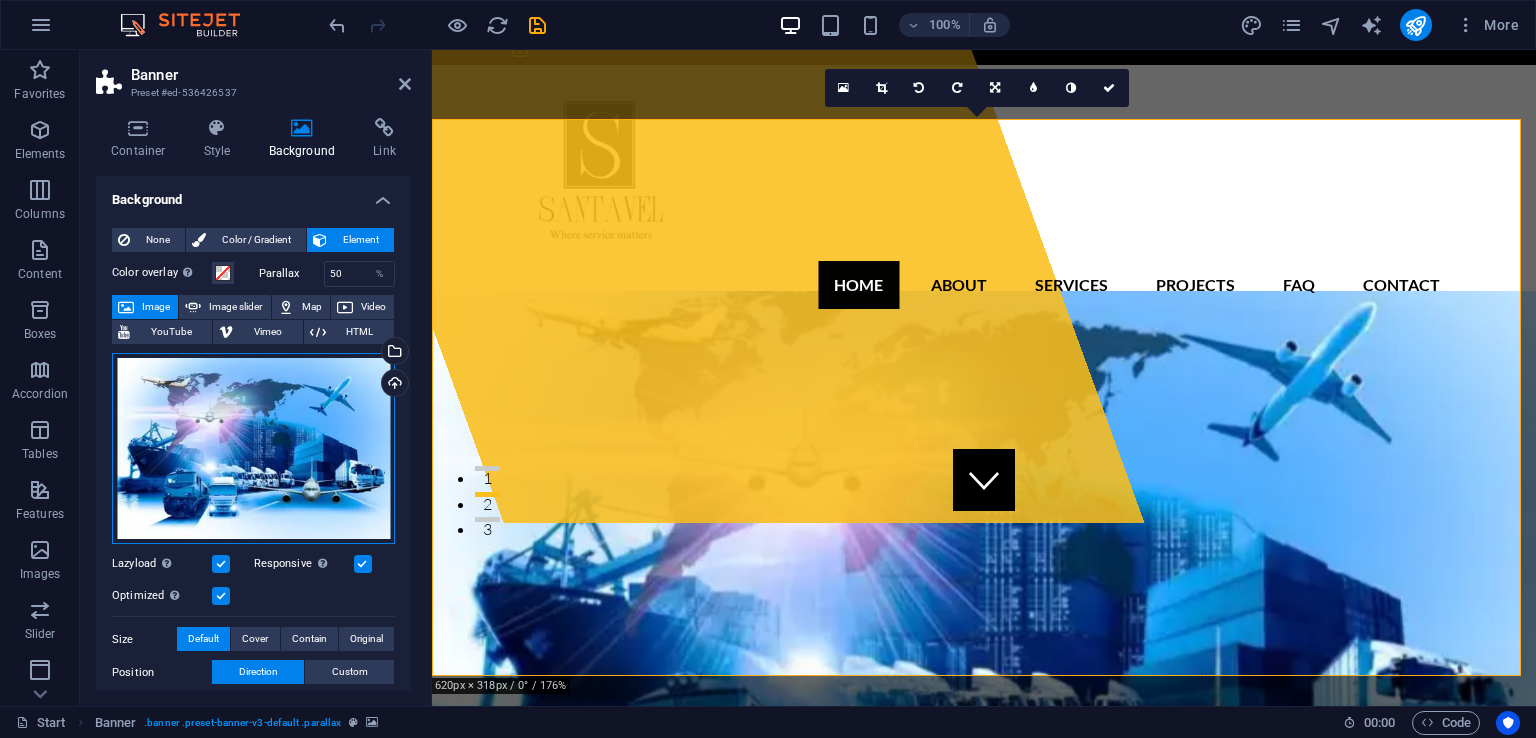 click on "Drag files here, click to choose files or select files from Files or our free stock photos & videos" at bounding box center (253, 449) 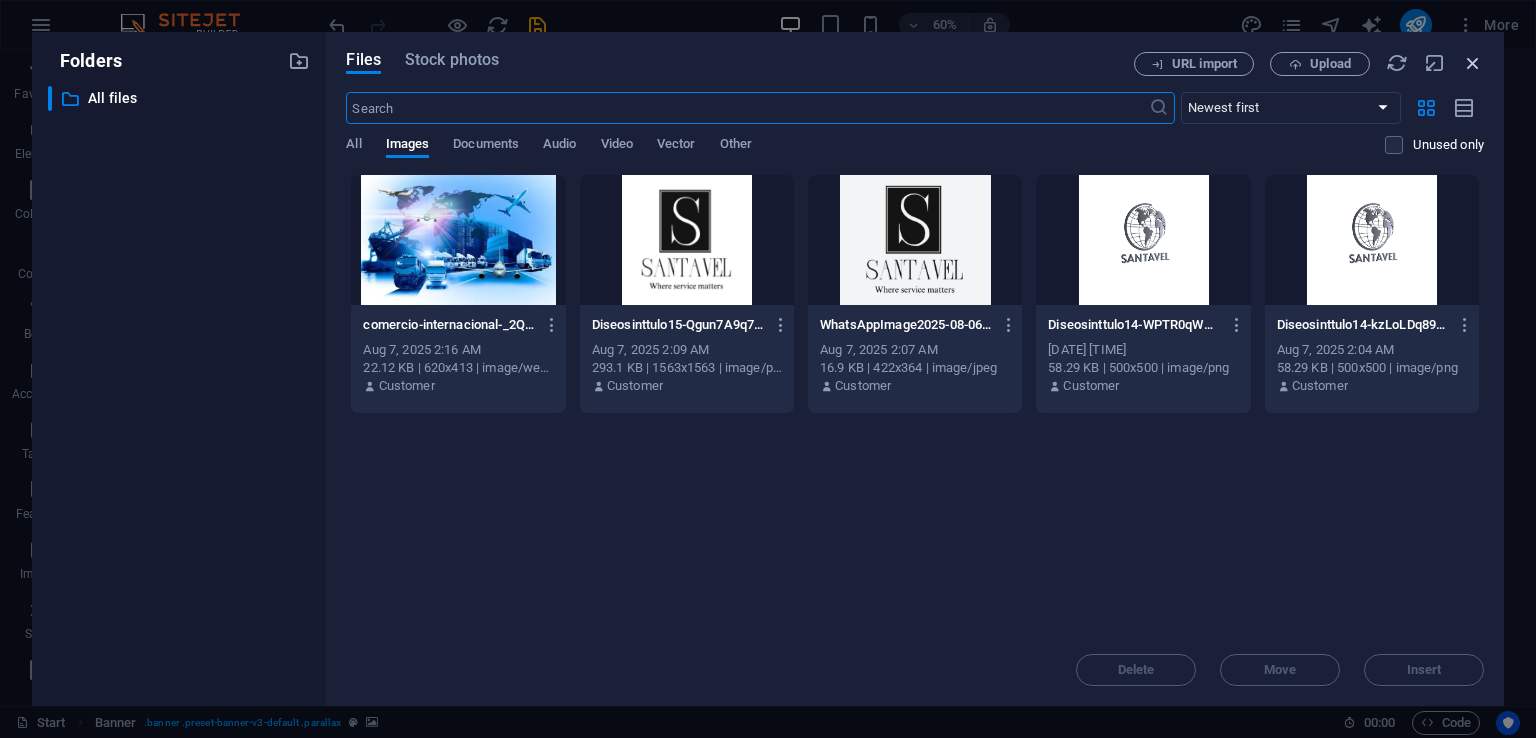 click at bounding box center [1473, 63] 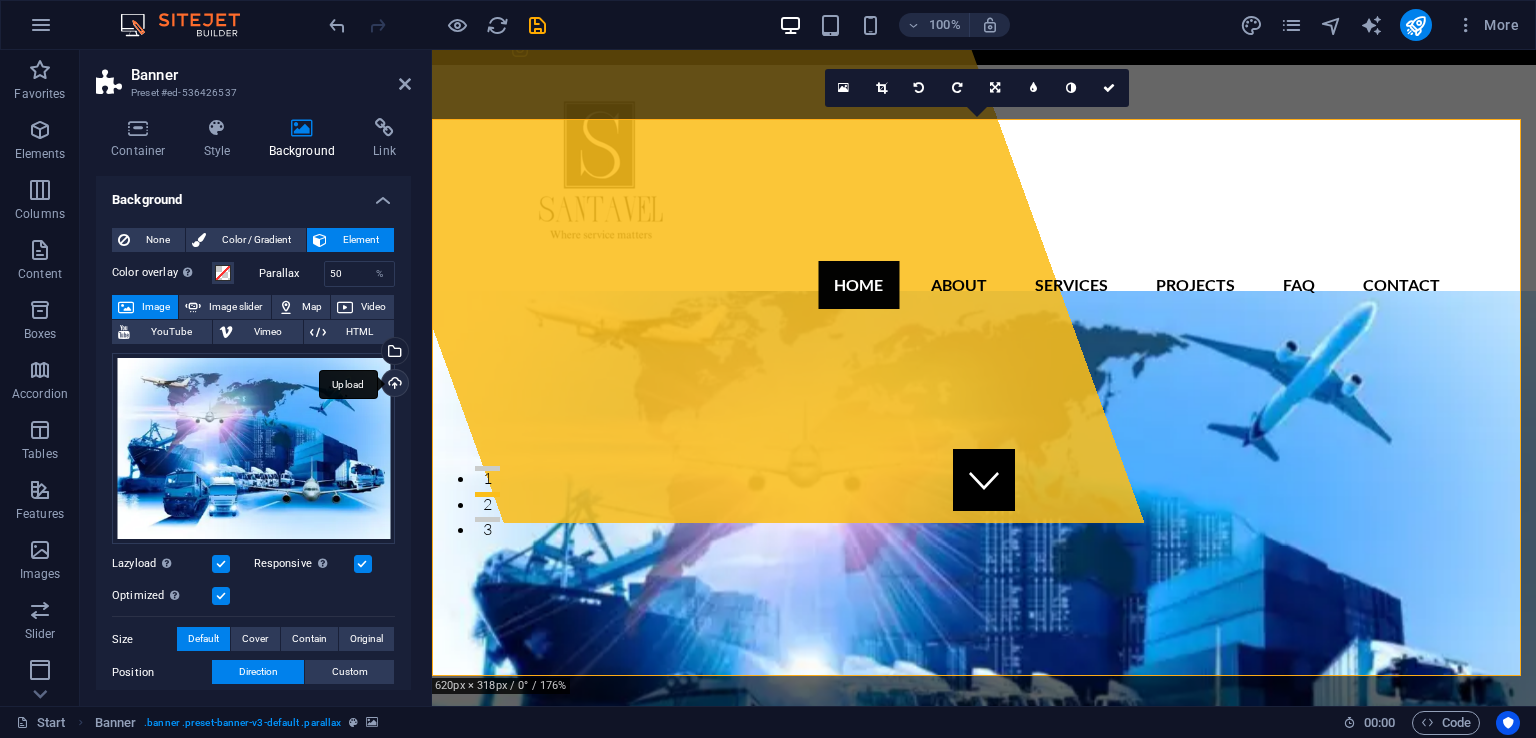 click on "Upload" at bounding box center (393, 385) 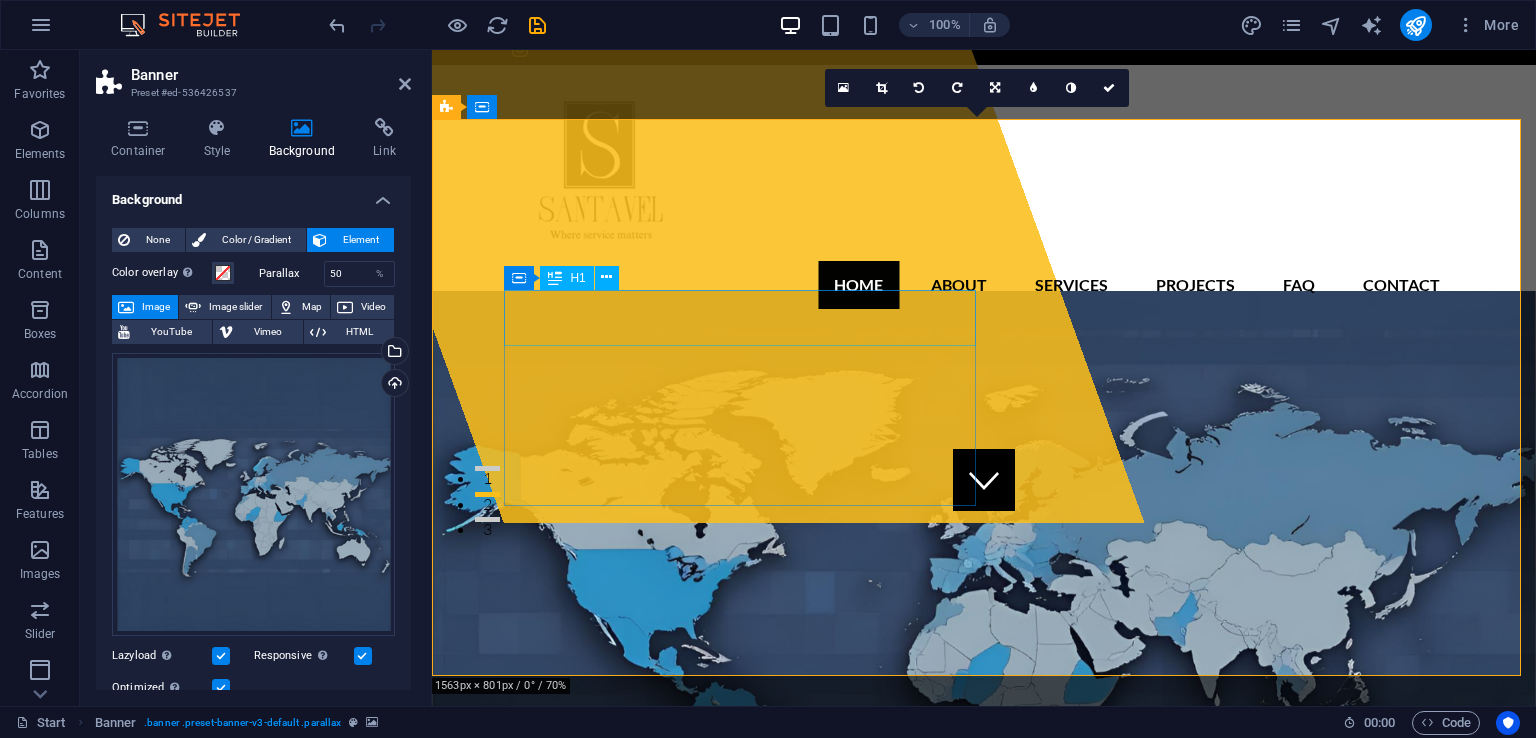 click on "Drop content here or  Add elements  Paste clipboard" at bounding box center [611, -63] 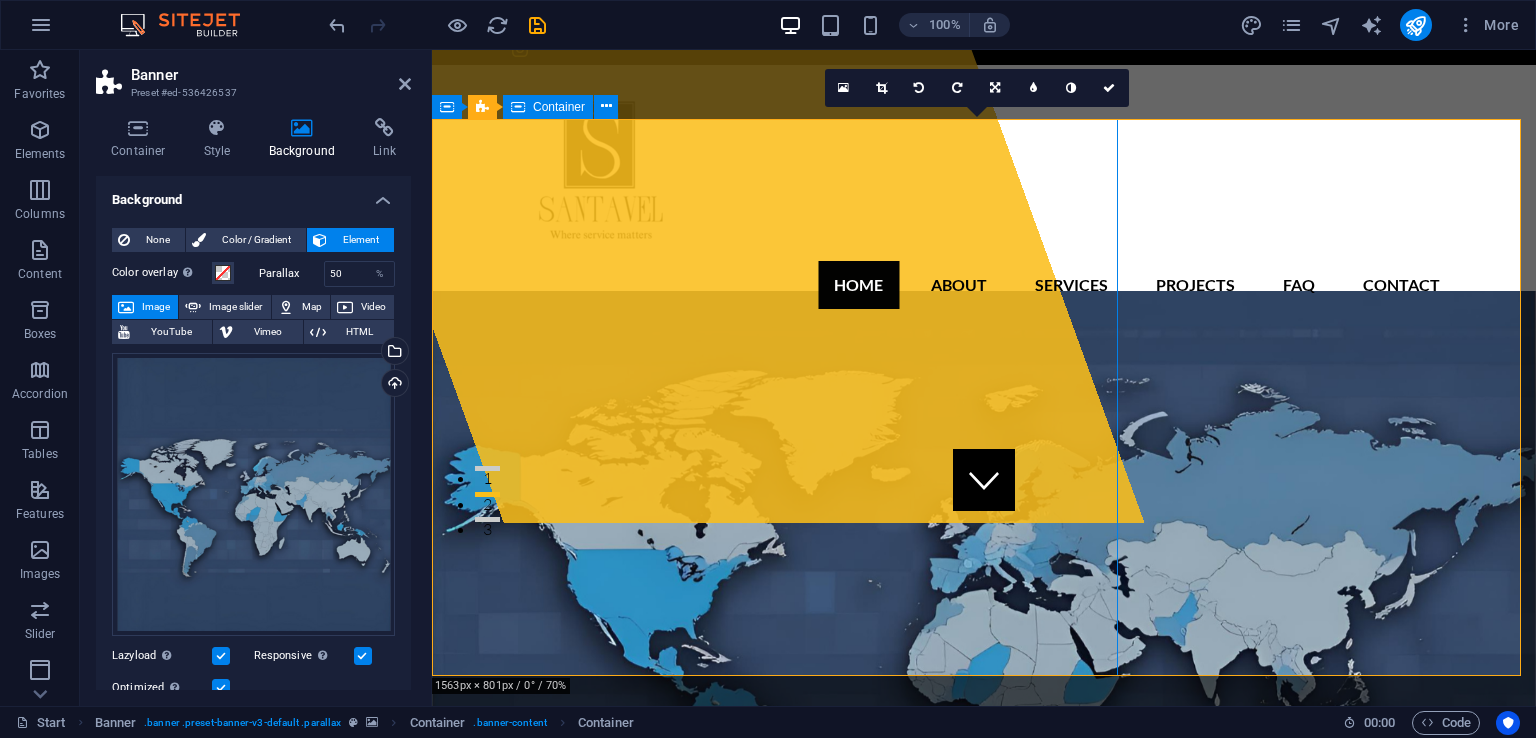 click on "Drop content here or  Add elements  Paste clipboard" at bounding box center (704, 194) 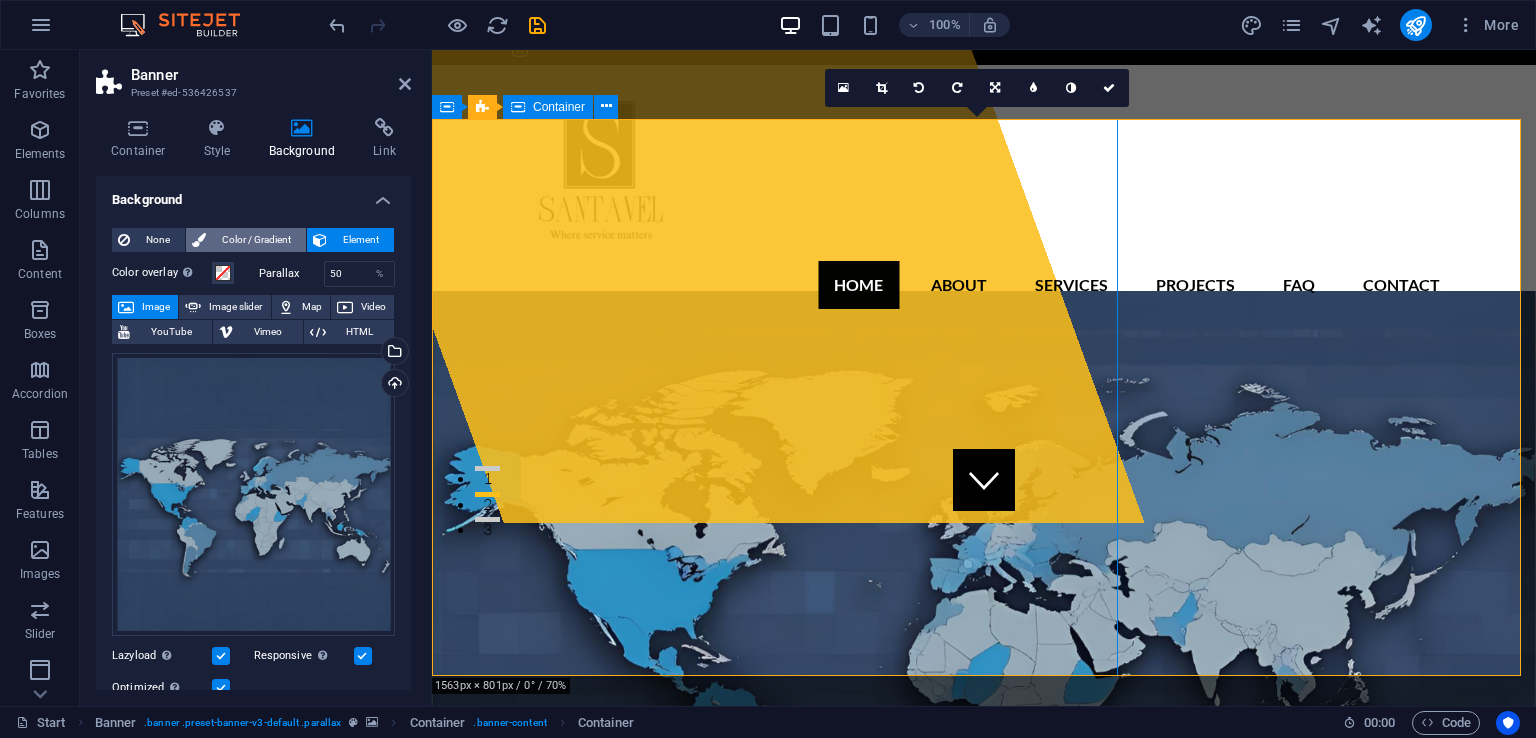 click on "Color / Gradient" at bounding box center (256, 240) 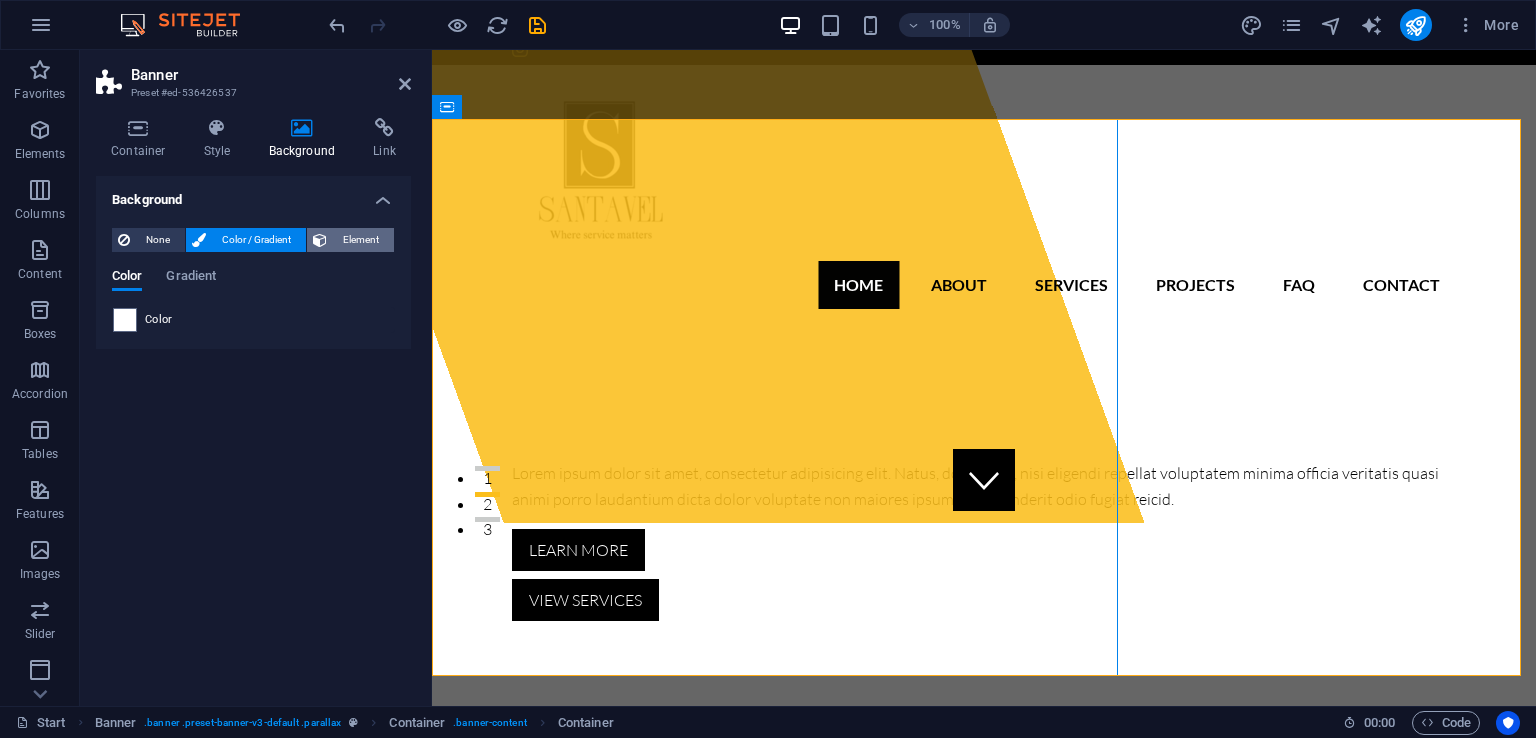 click on "Element" at bounding box center [360, 240] 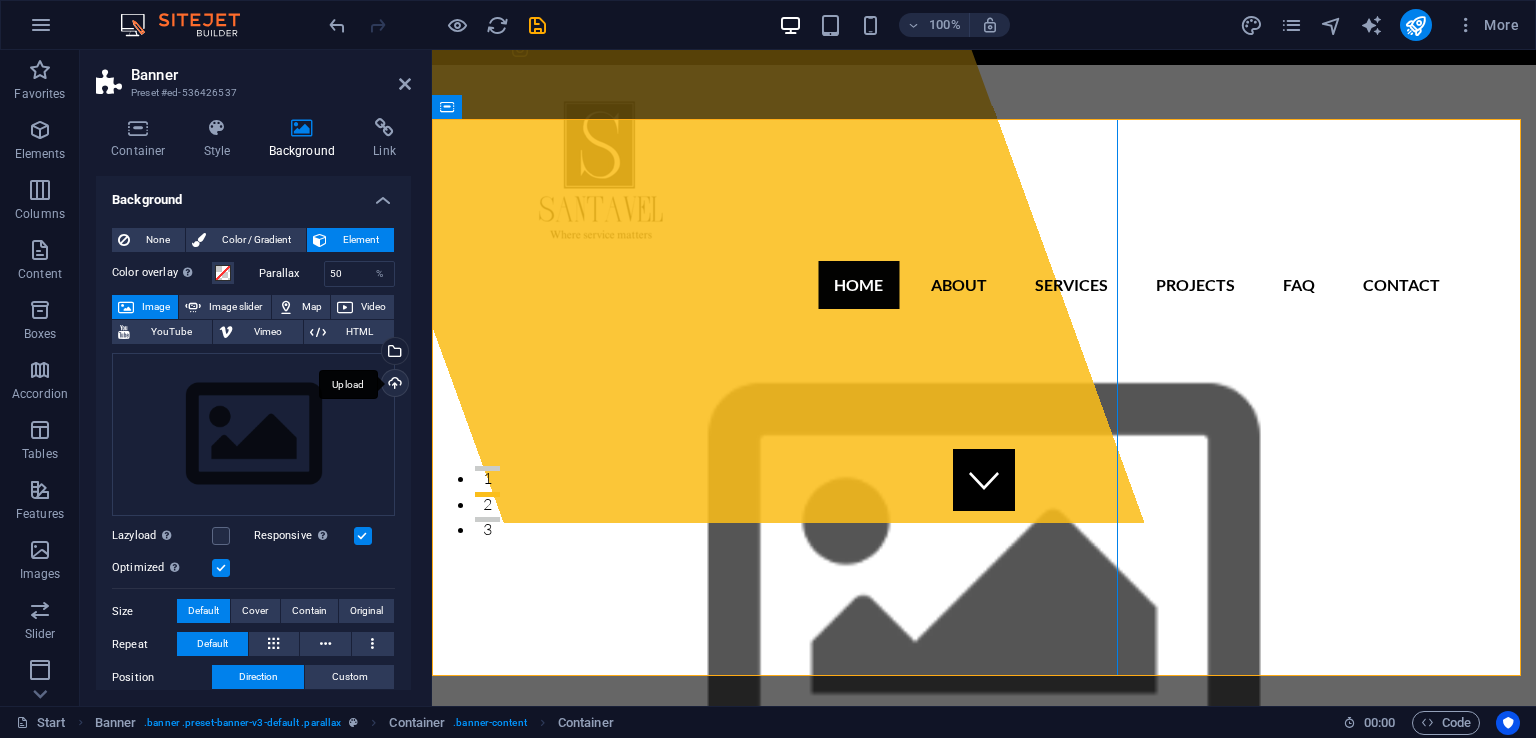 click on "Upload" at bounding box center (393, 385) 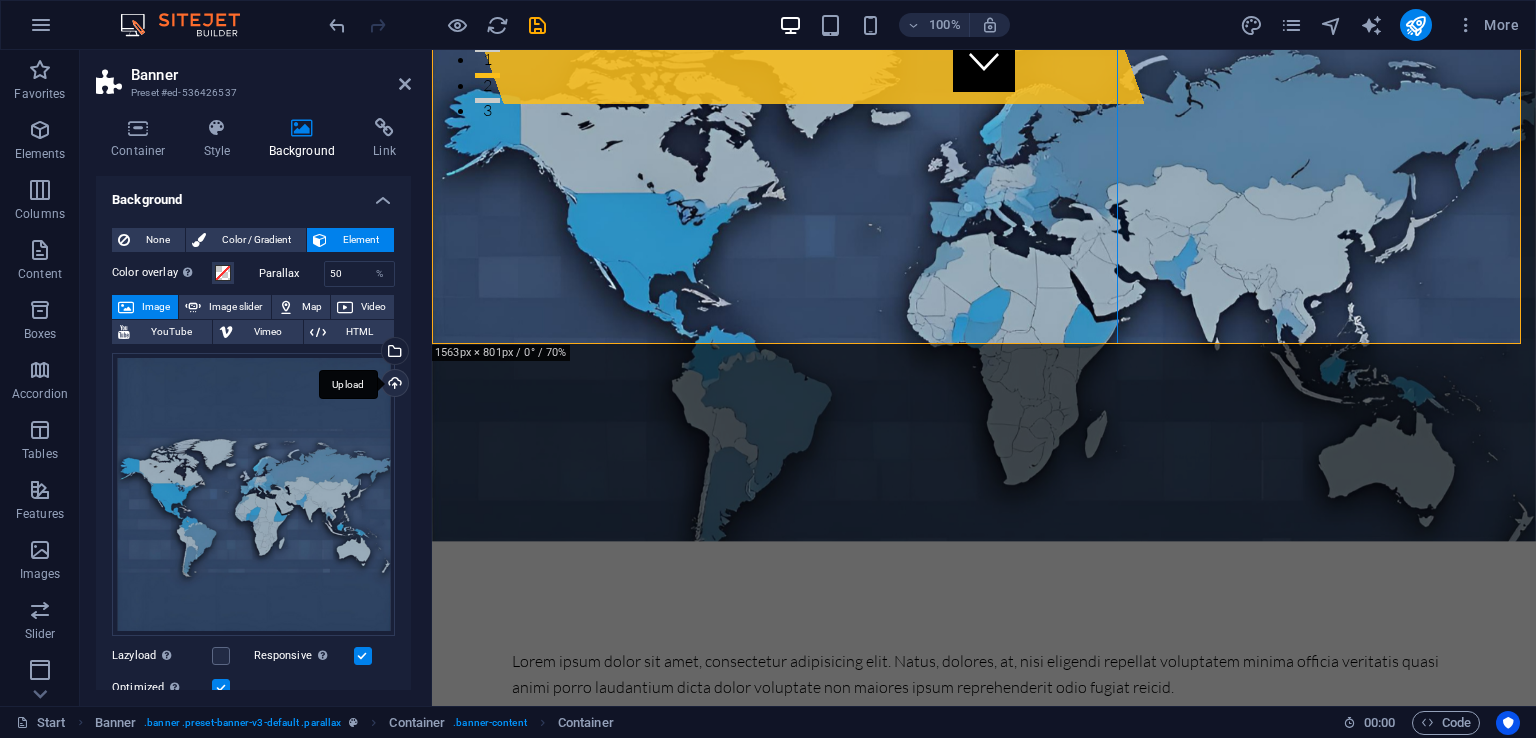 scroll, scrollTop: 0, scrollLeft: 0, axis: both 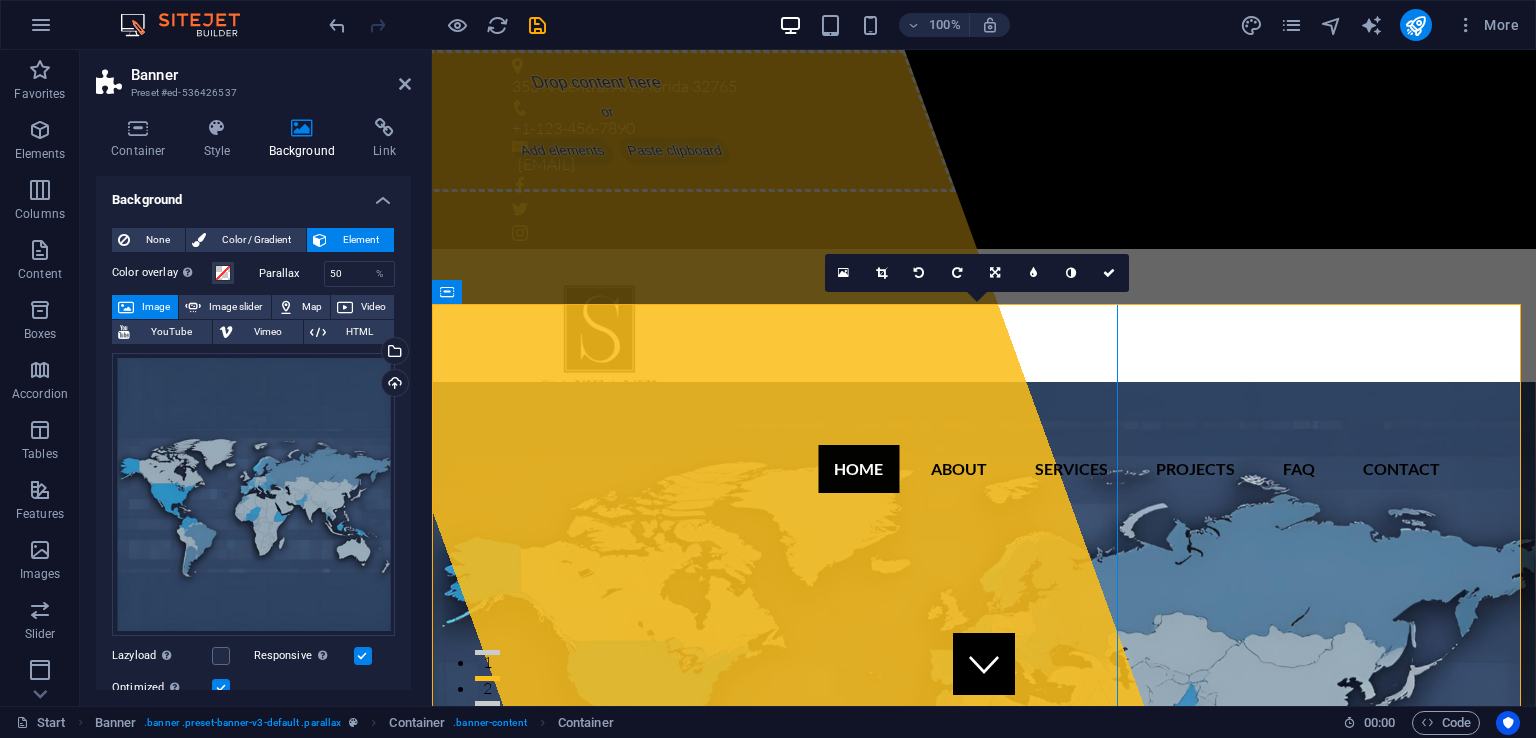 click on "Lorem ipsum dolor sit amet, consectetur adipisicing elit. Natus, dolores, at, nisi eligendi repellat voluptatem minima officia veritatis quasi animi porro laudantium dicta dolor voluptate non maiores ipsum reprehenderit odio fugiat reicid." at bounding box center [984, 1277] 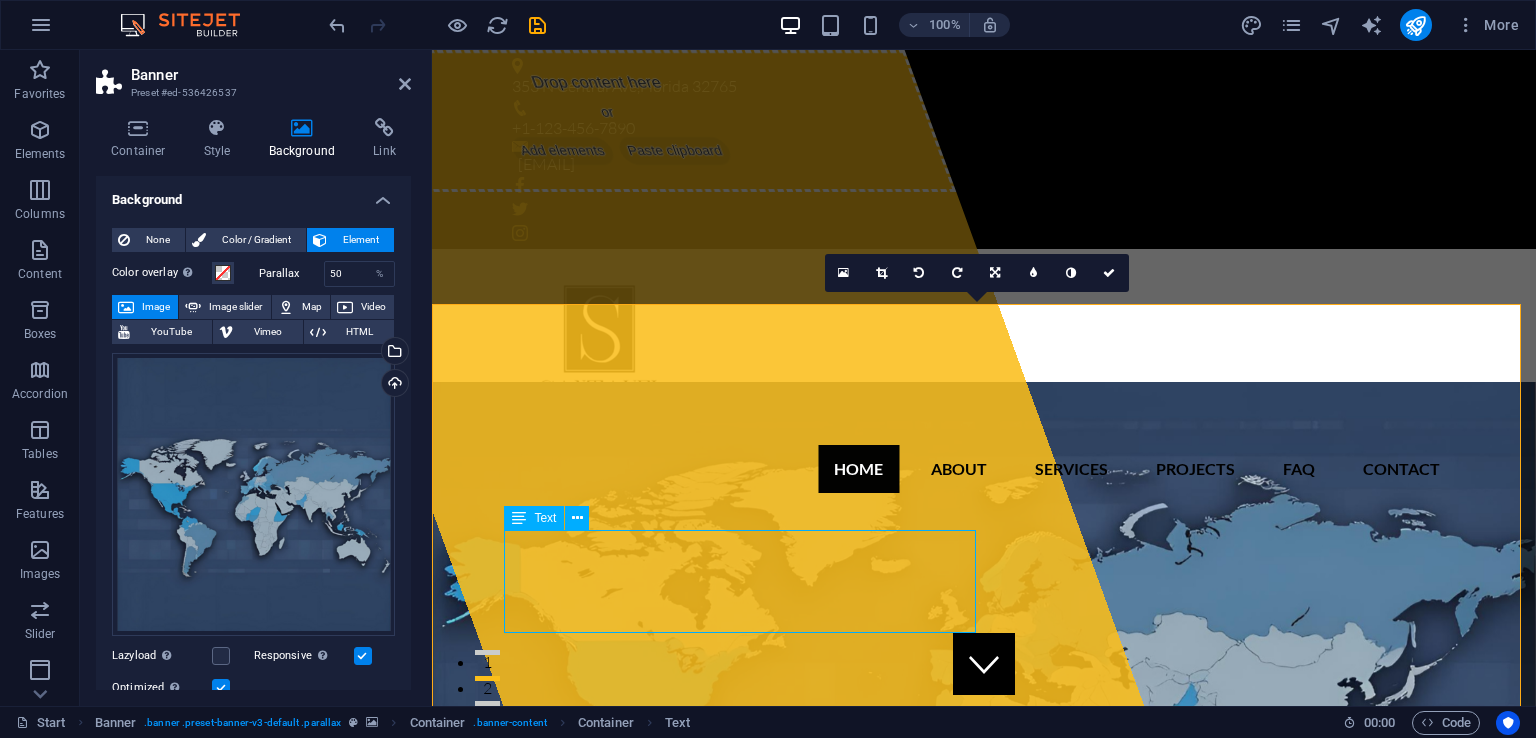 click on "santavel.com" at bounding box center (984, 1224) 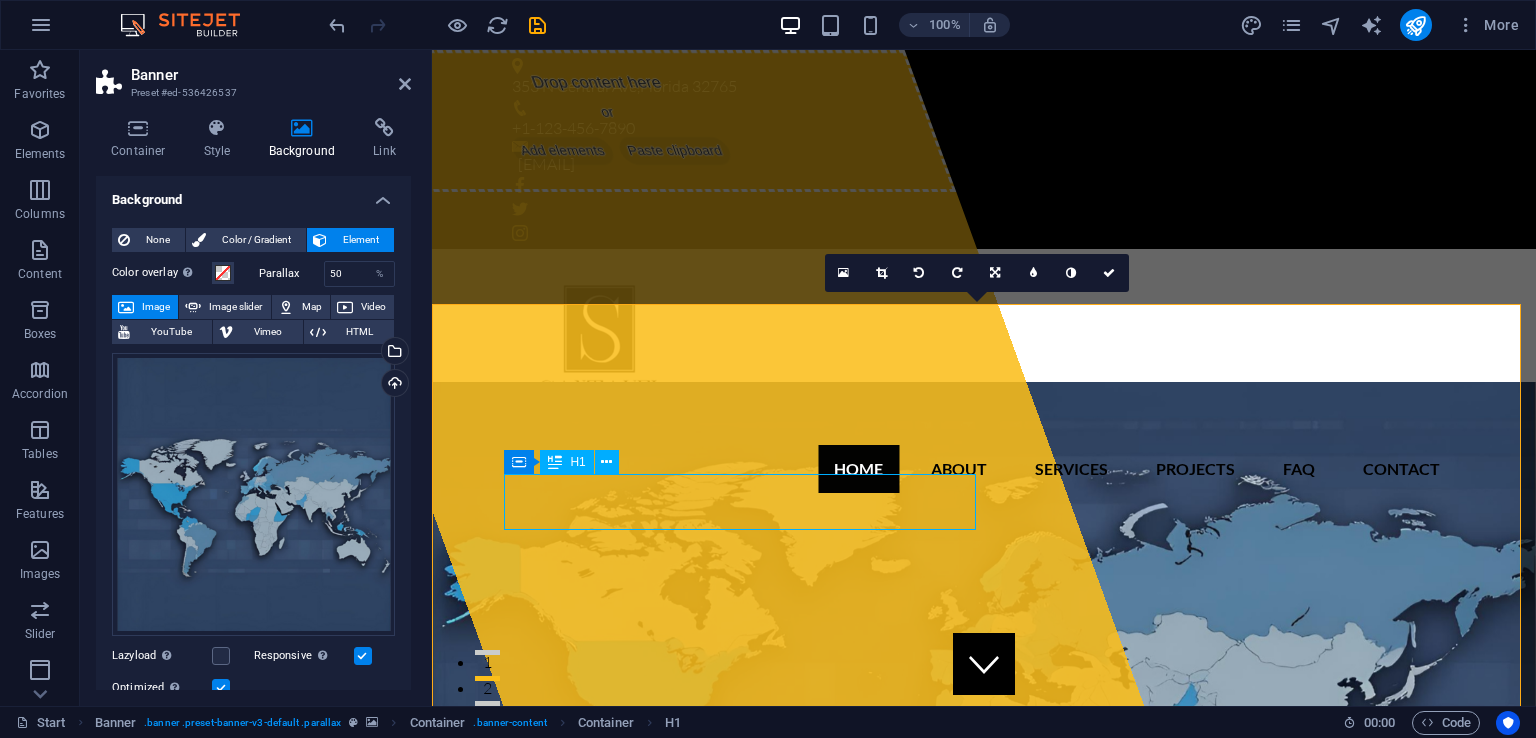 click on "Drop content here or  Add elements  Paste clipboard" at bounding box center (704, 378) 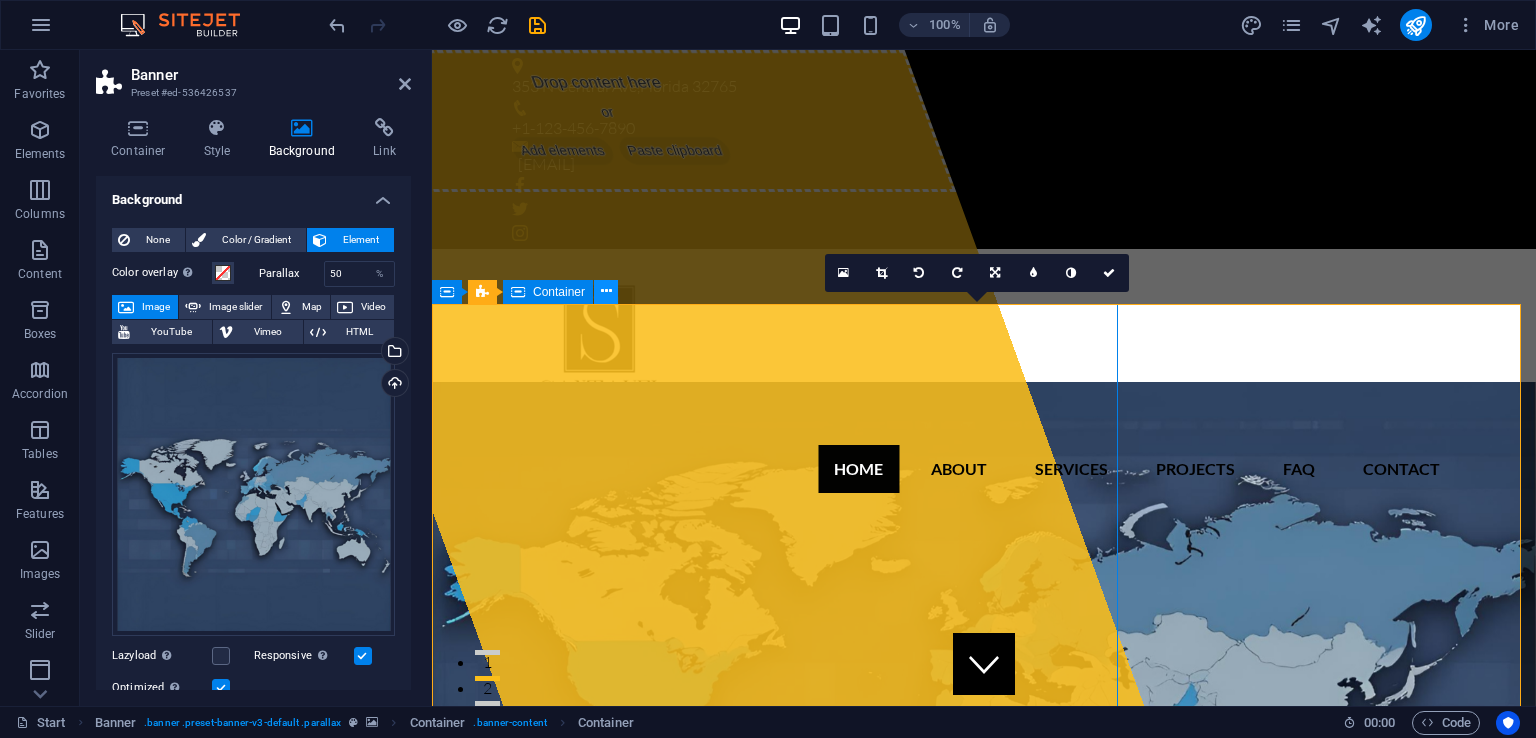 click at bounding box center [606, 291] 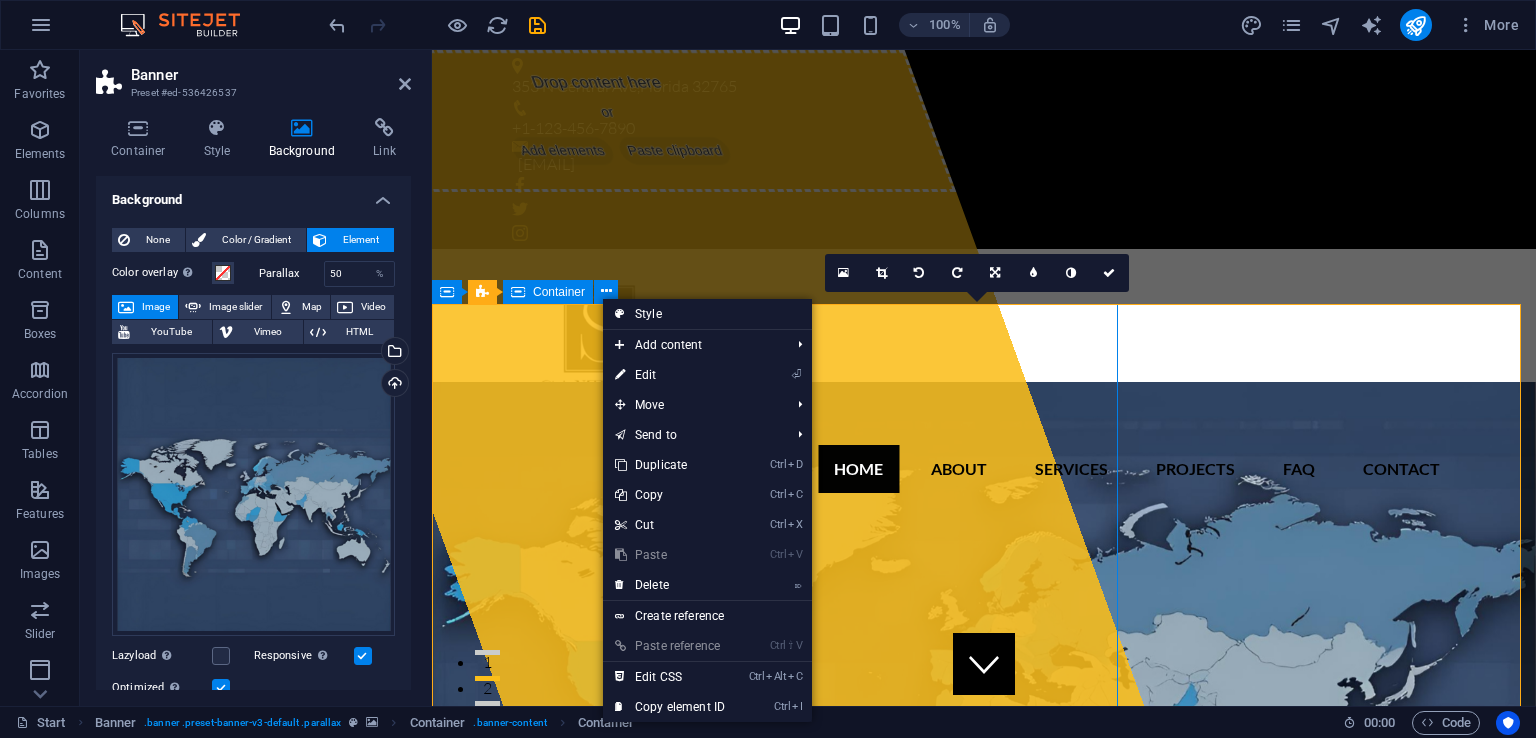 click on "Container" at bounding box center [559, 292] 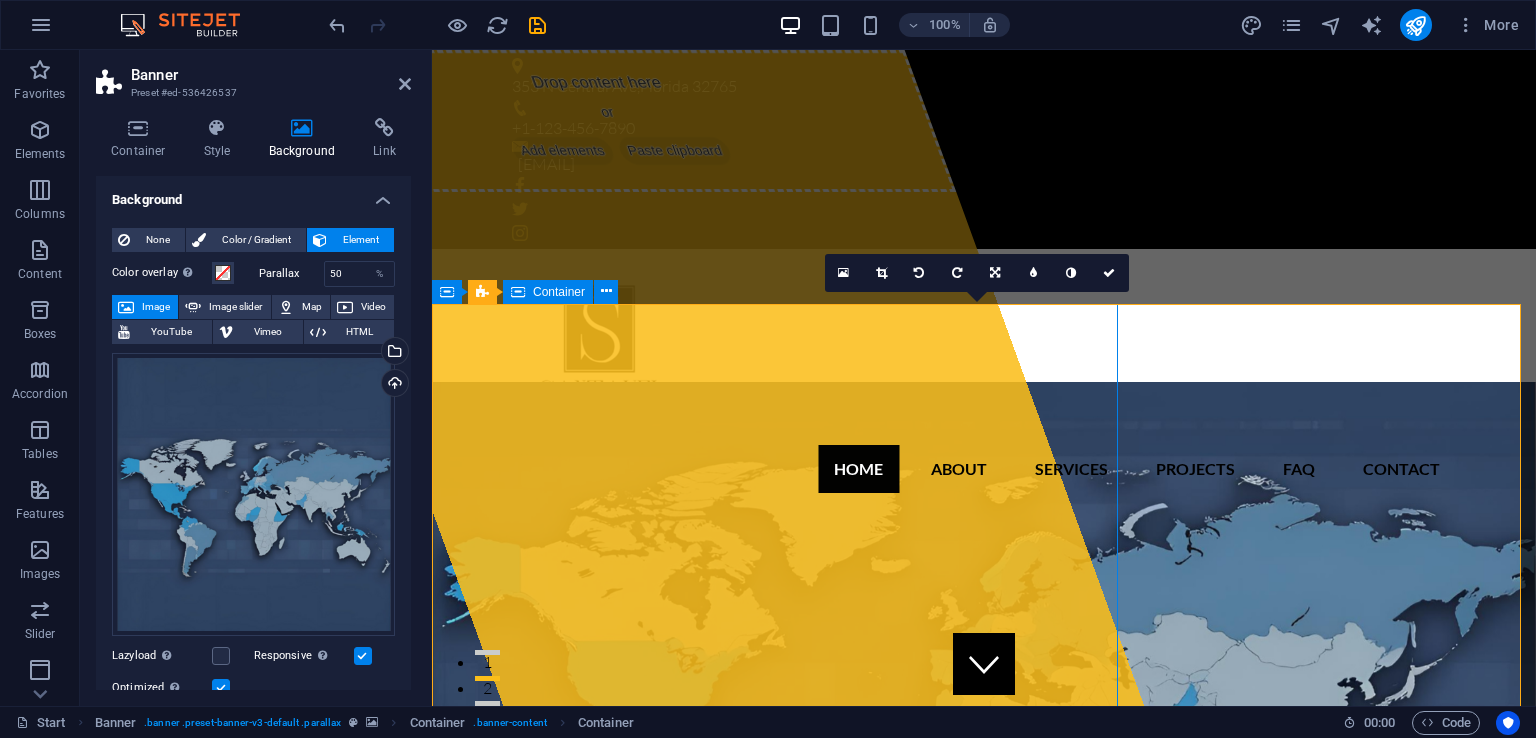 click on "Background" at bounding box center [253, 194] 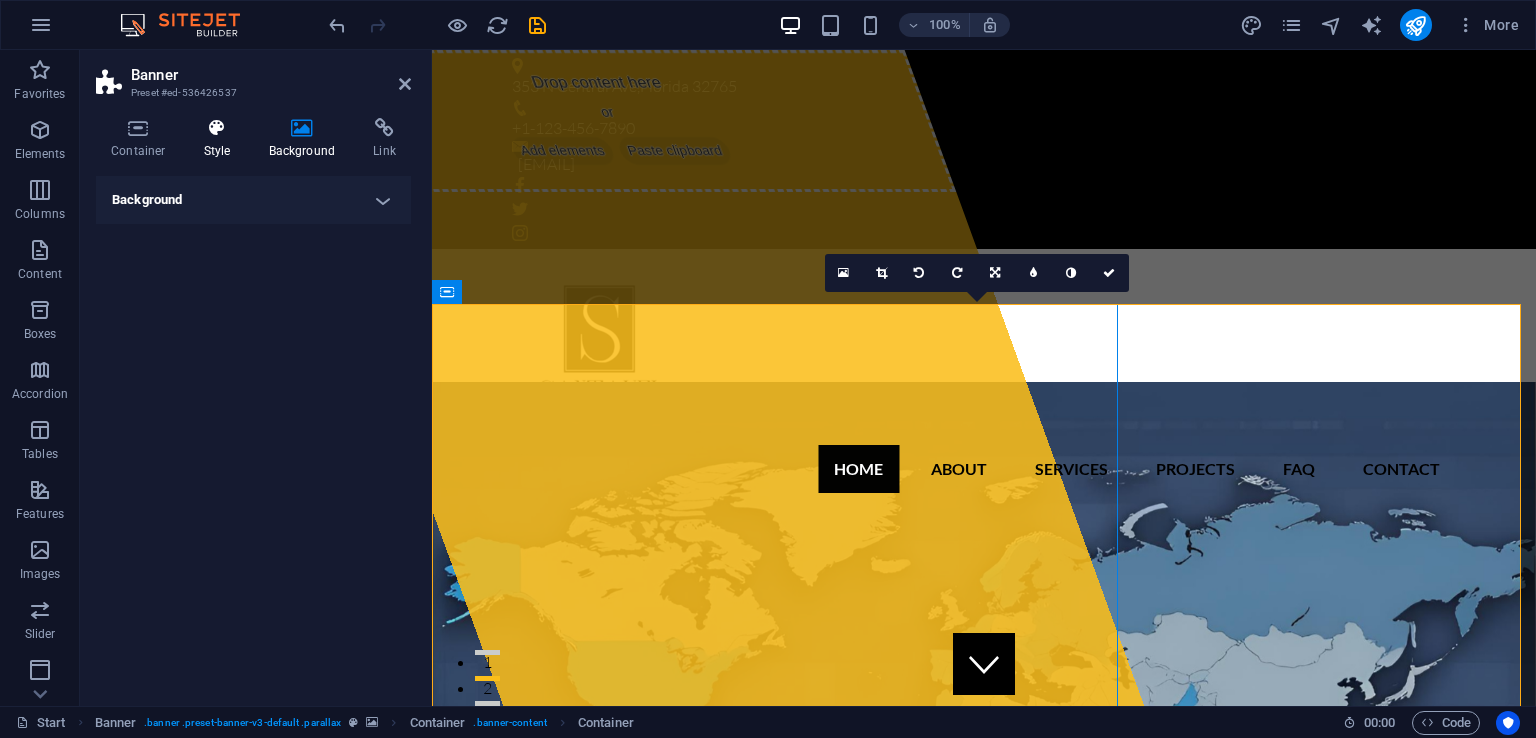 click at bounding box center (217, 128) 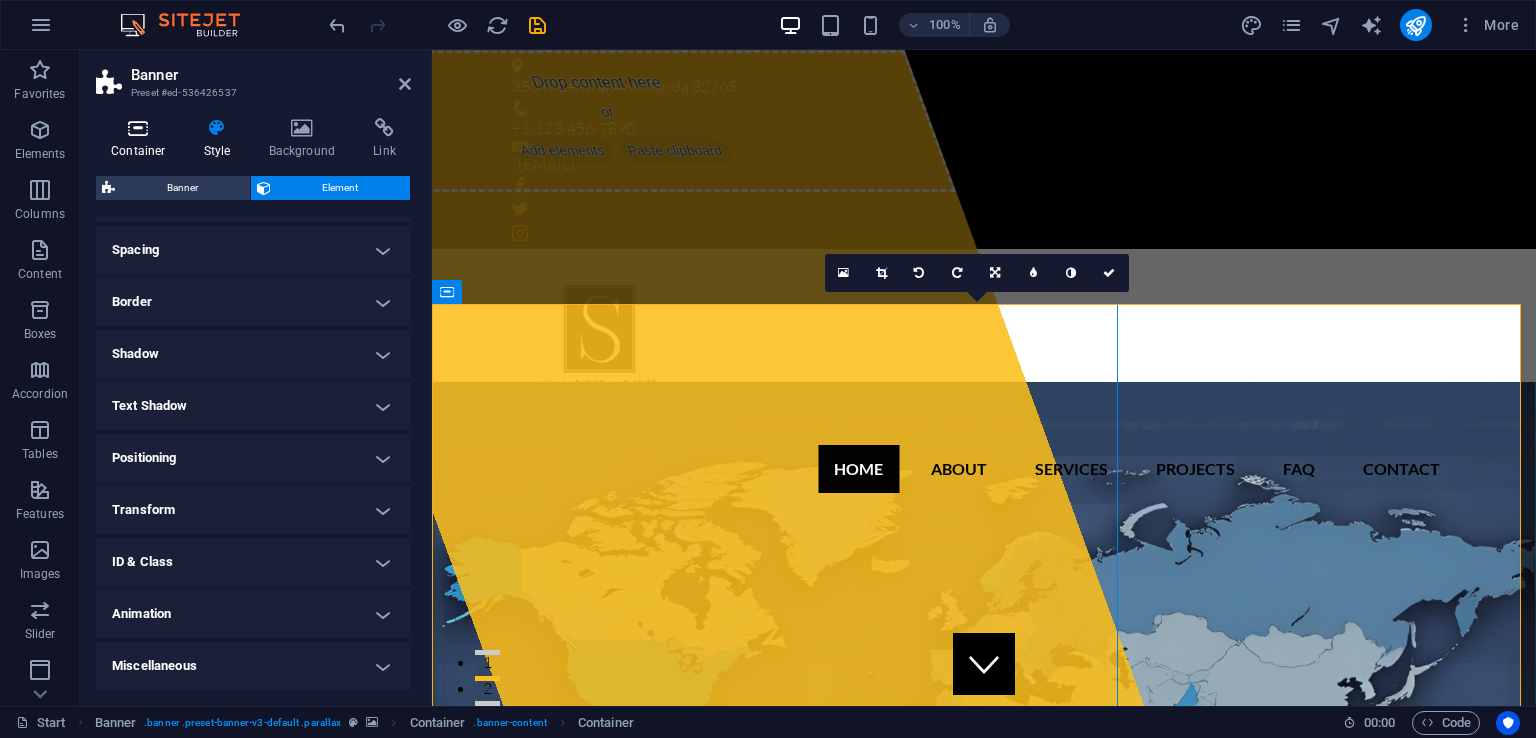 click at bounding box center (138, 128) 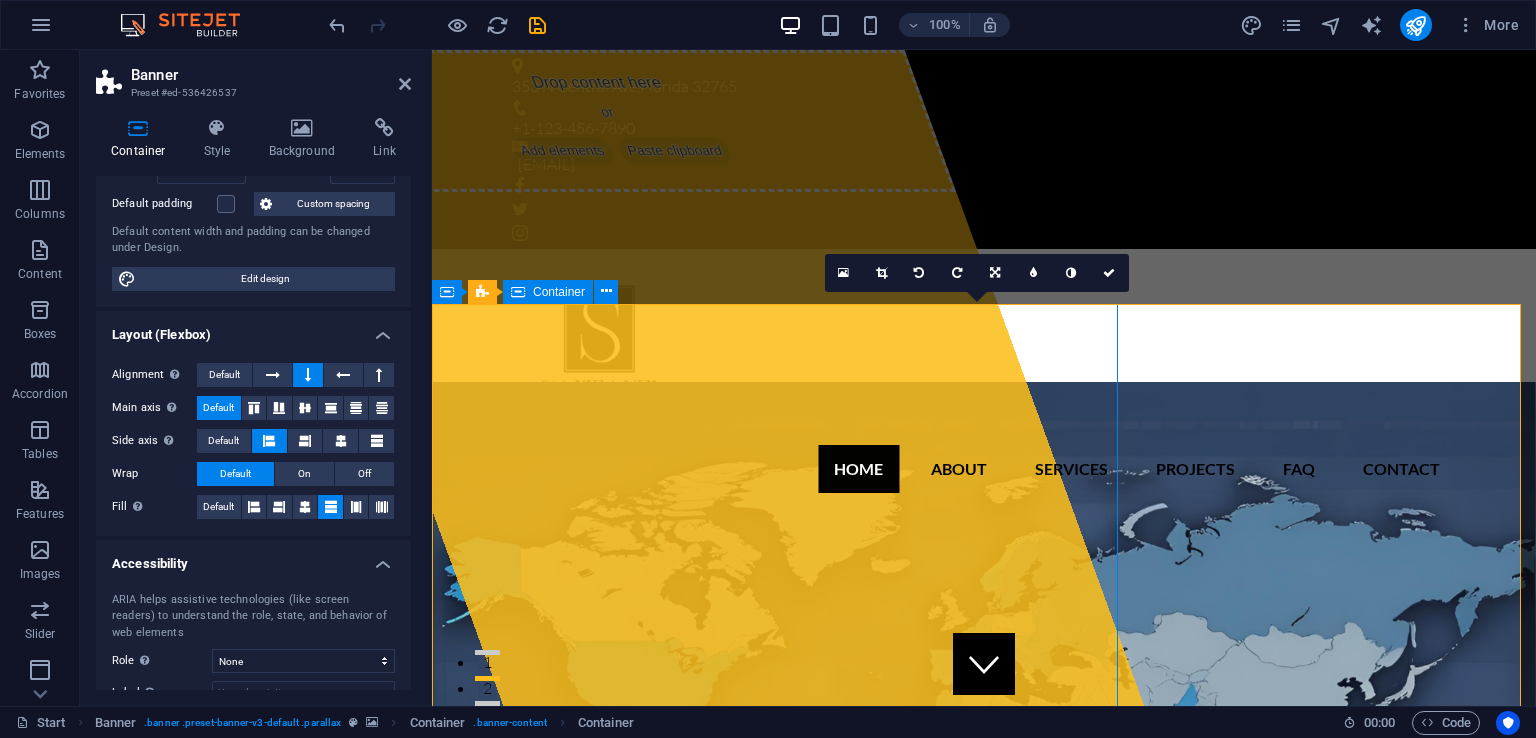 scroll, scrollTop: 0, scrollLeft: 0, axis: both 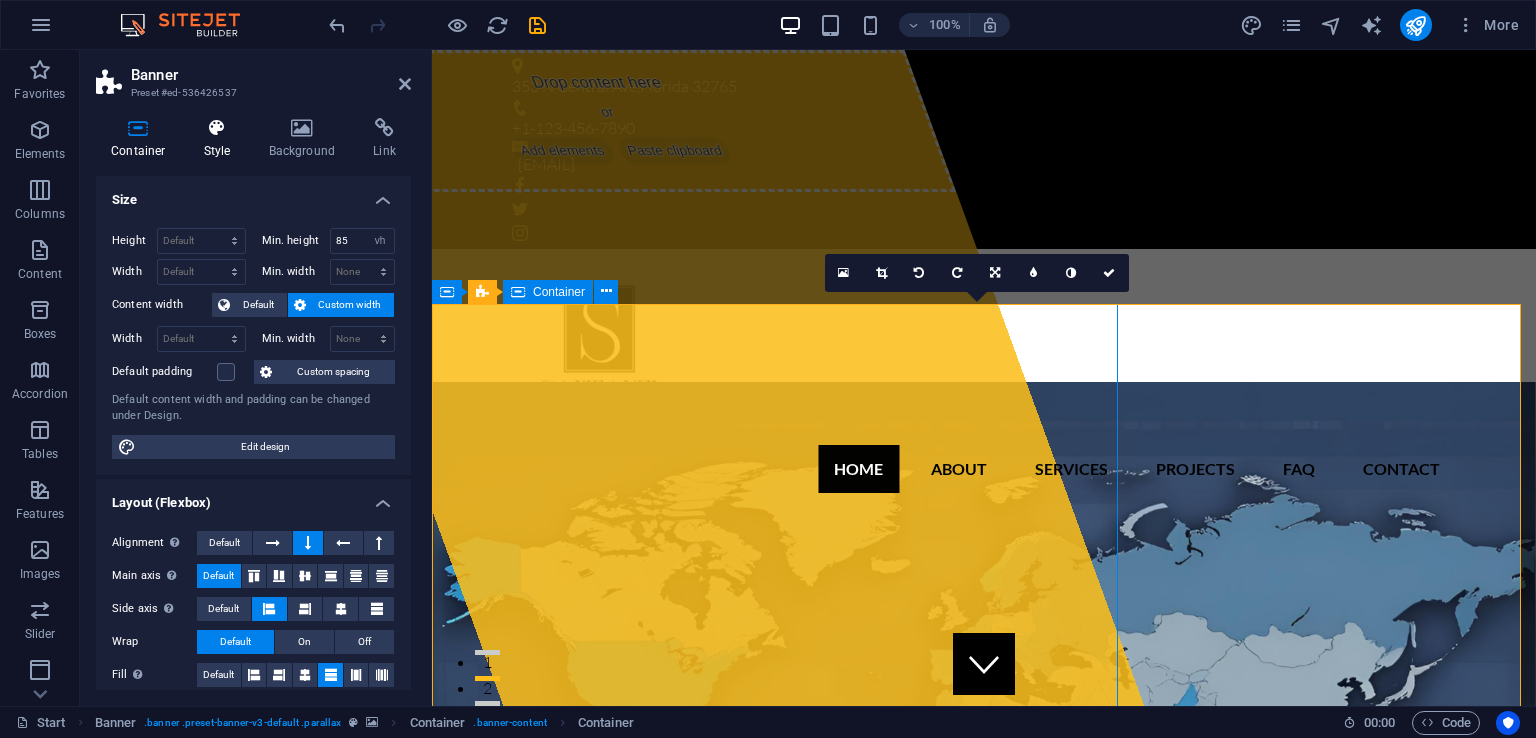 click on "Style" at bounding box center (221, 139) 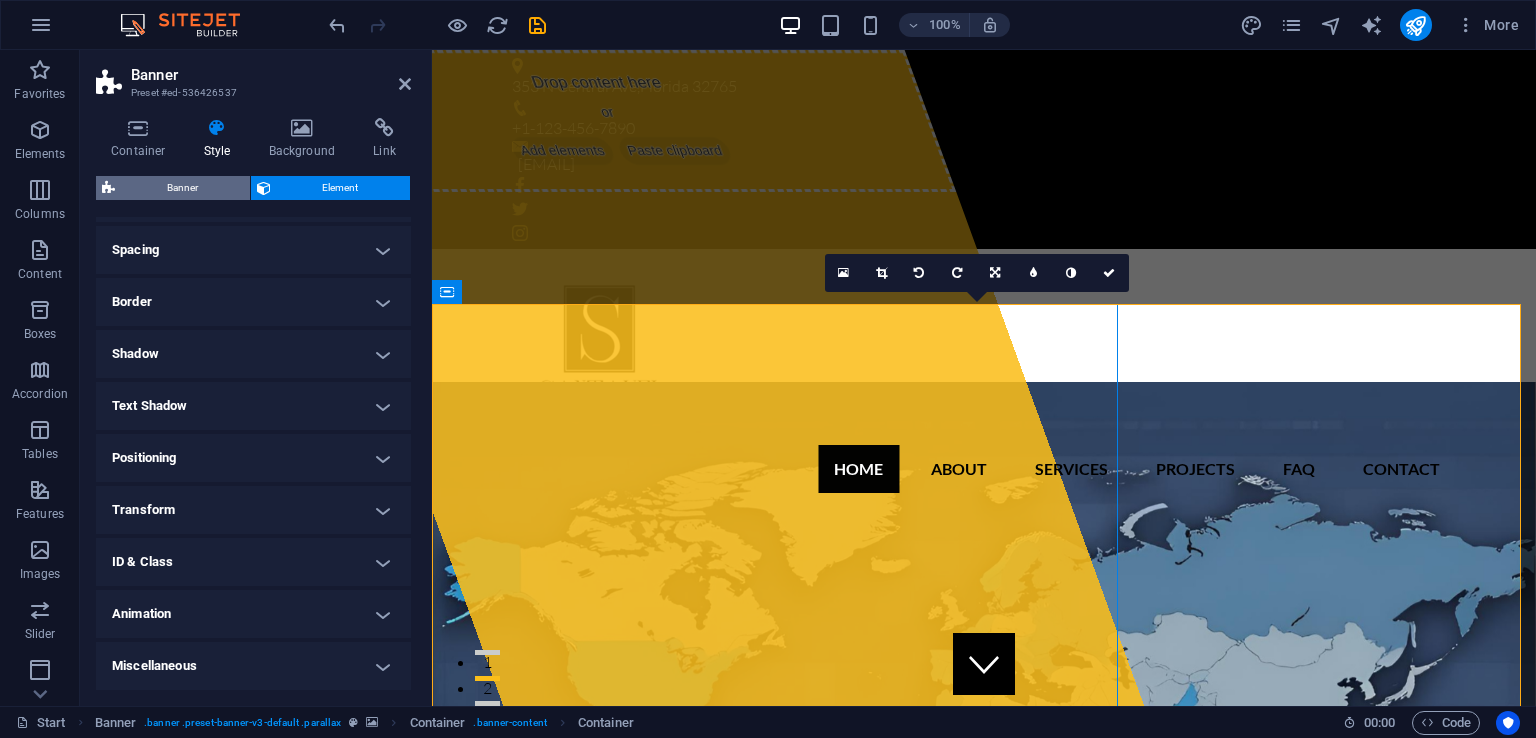 click on "Banner" at bounding box center [182, 188] 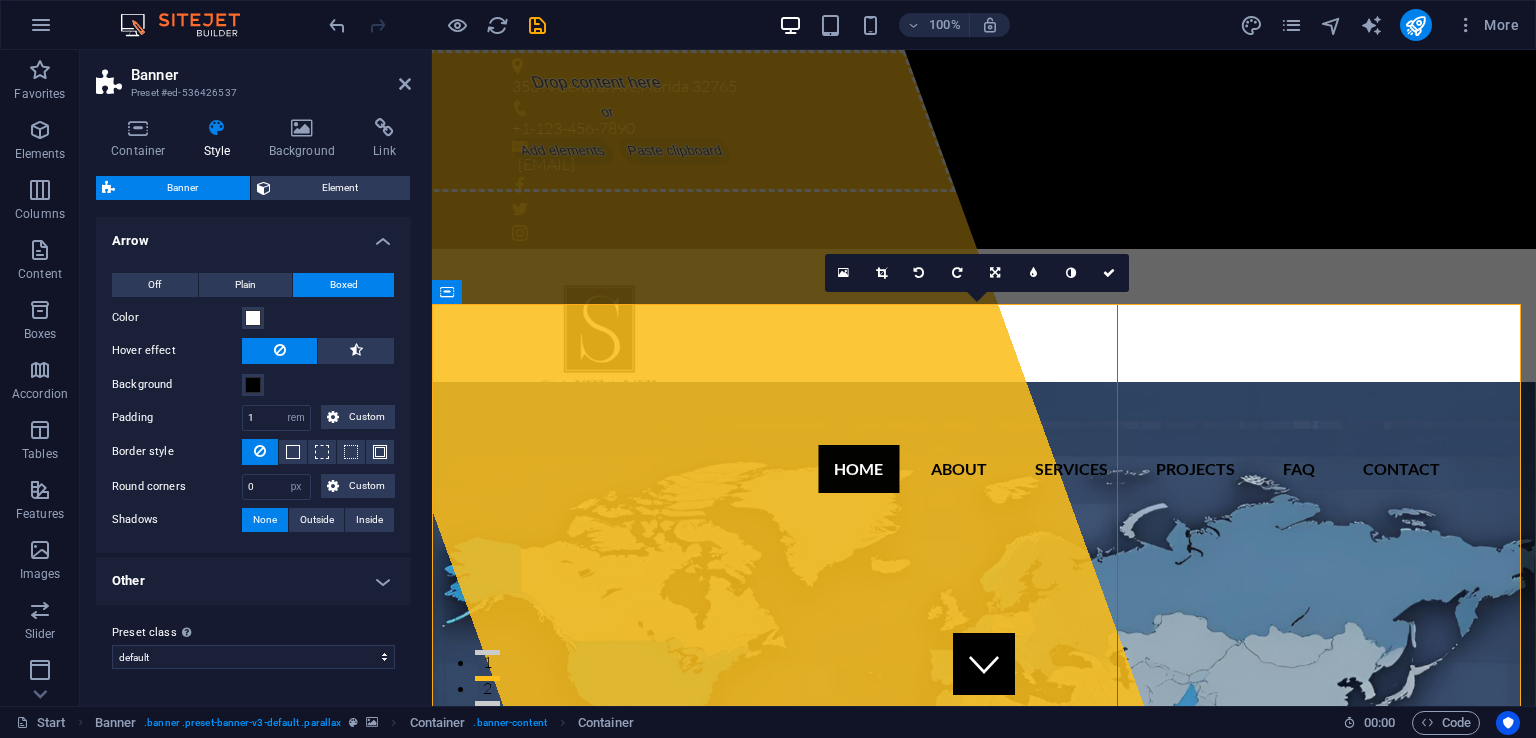 click on "Drop content here or  Add elements  Paste clipboard" at bounding box center [611, 121] 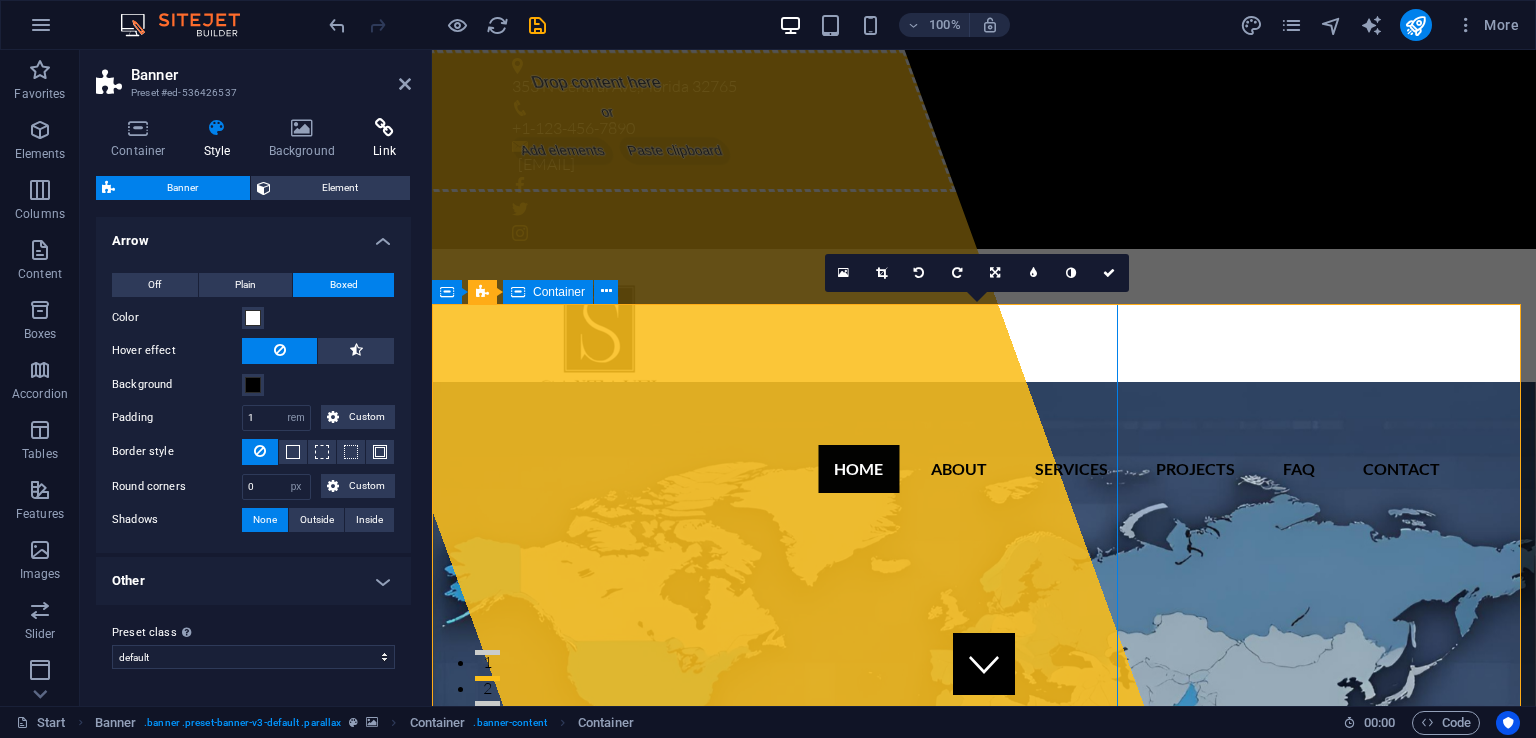 click at bounding box center [384, 128] 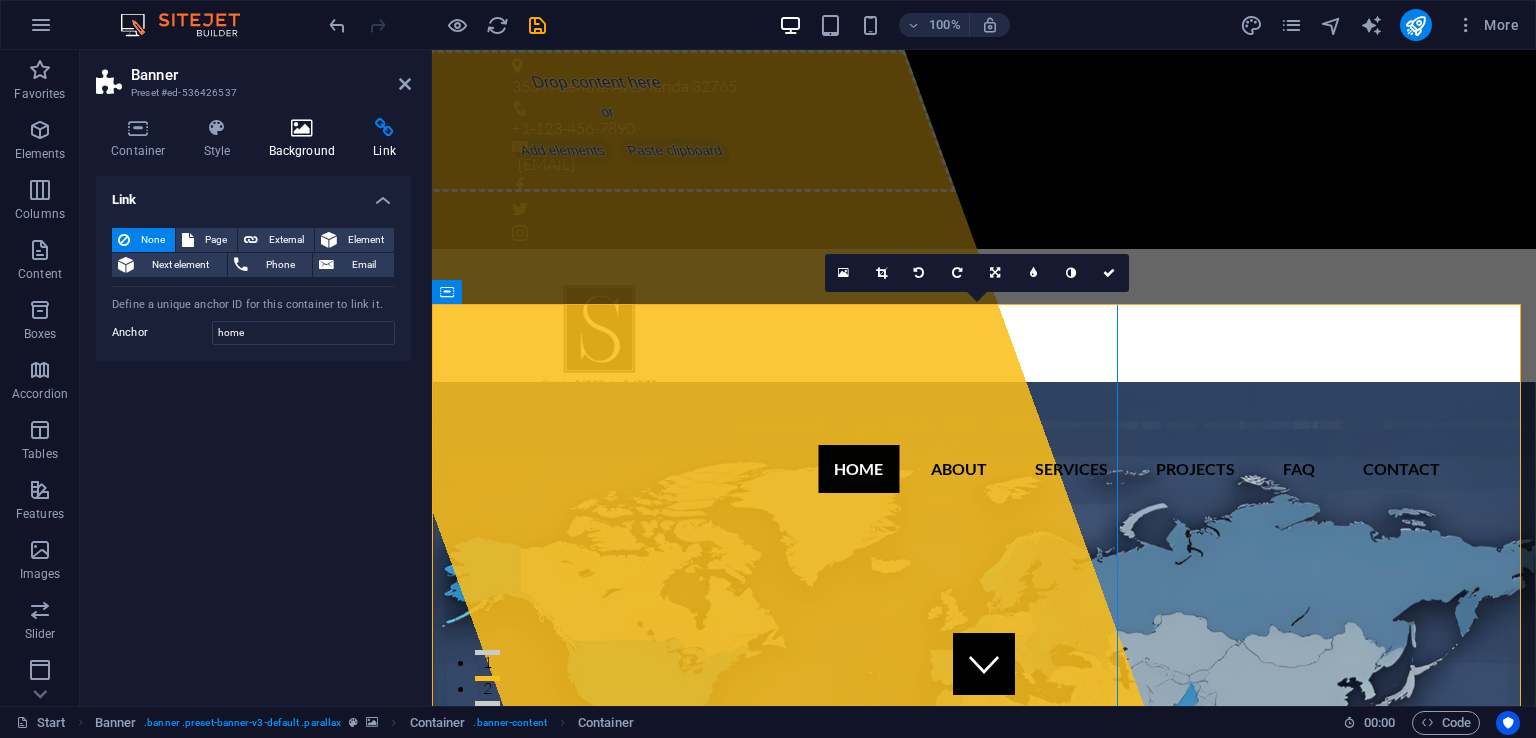 click at bounding box center [302, 128] 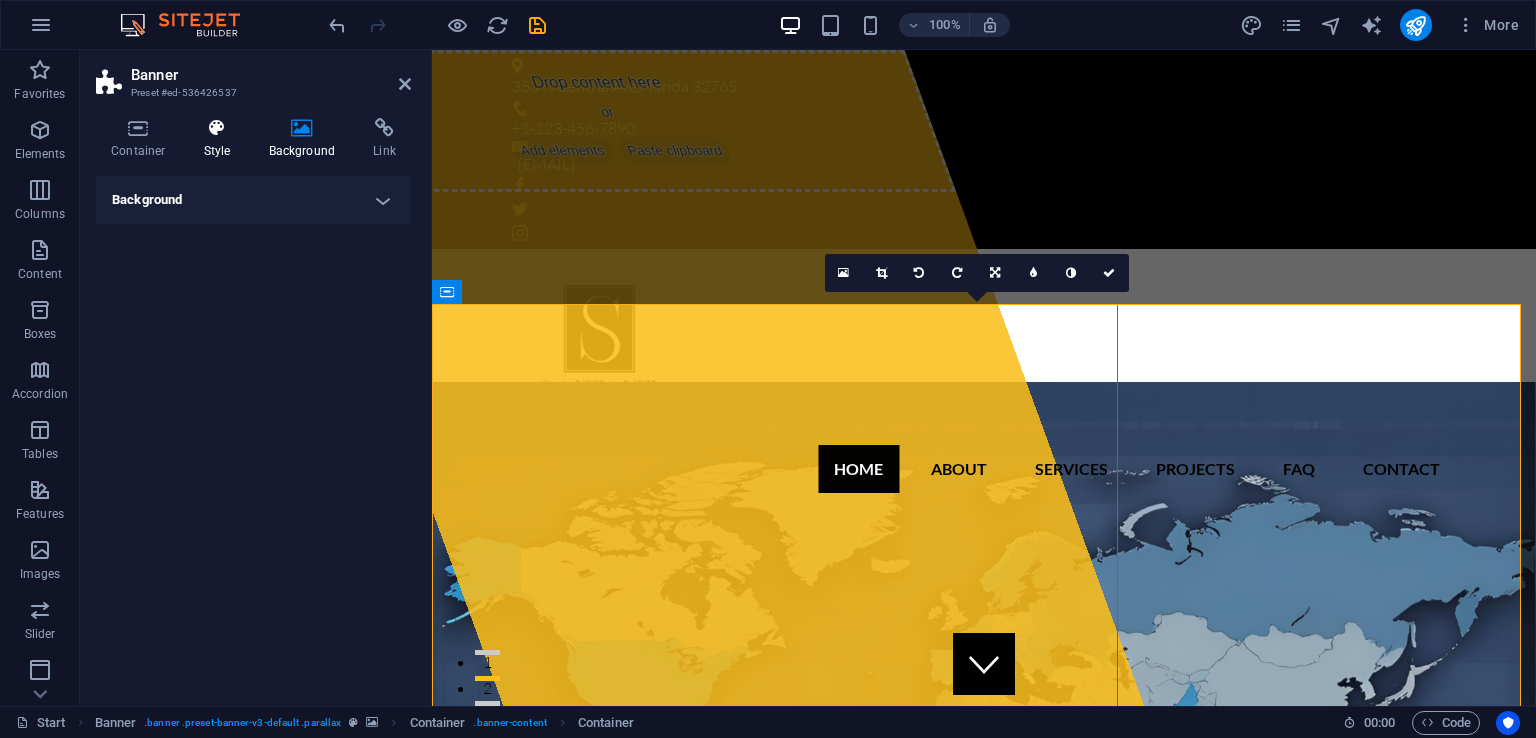 click on "Style" at bounding box center [221, 139] 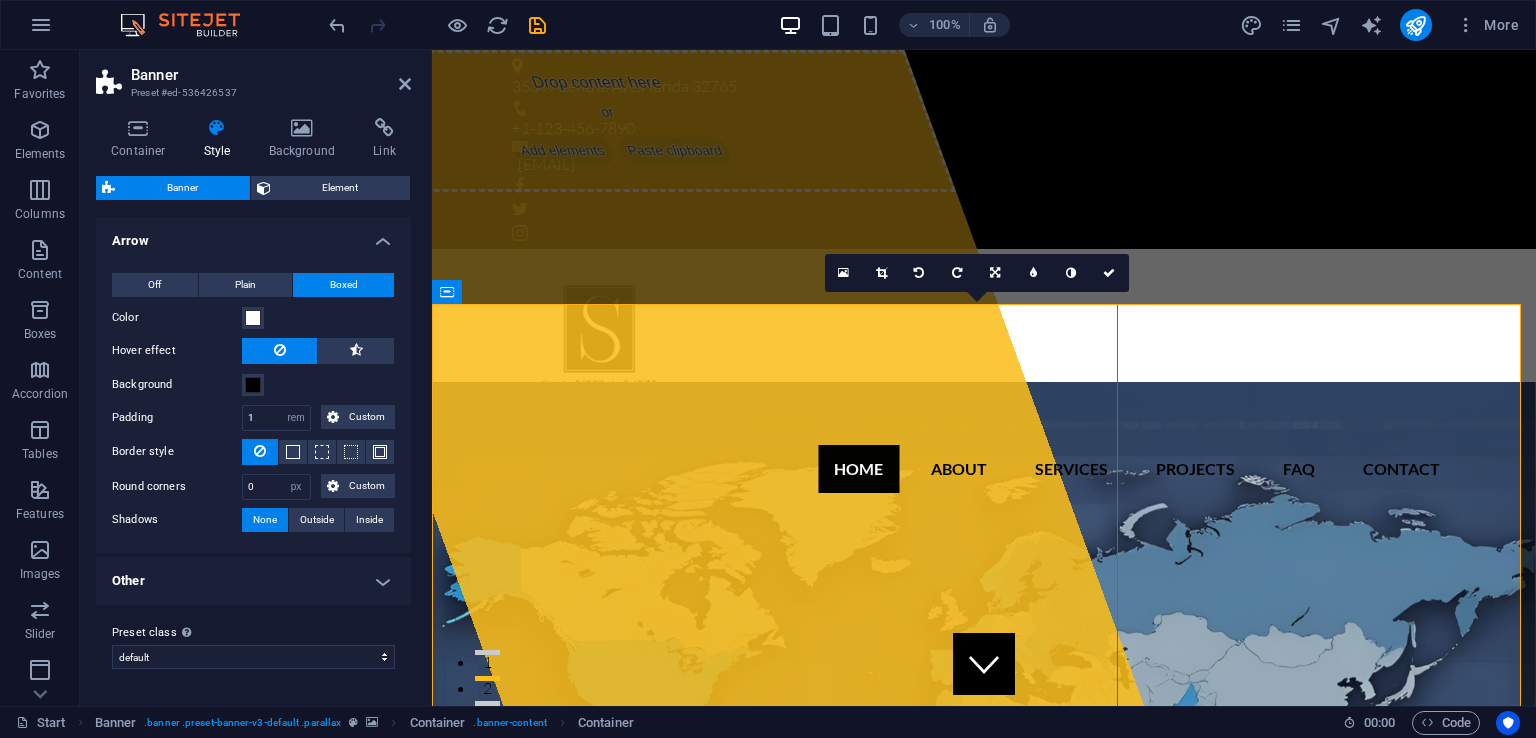 click on "Other" at bounding box center (253, 581) 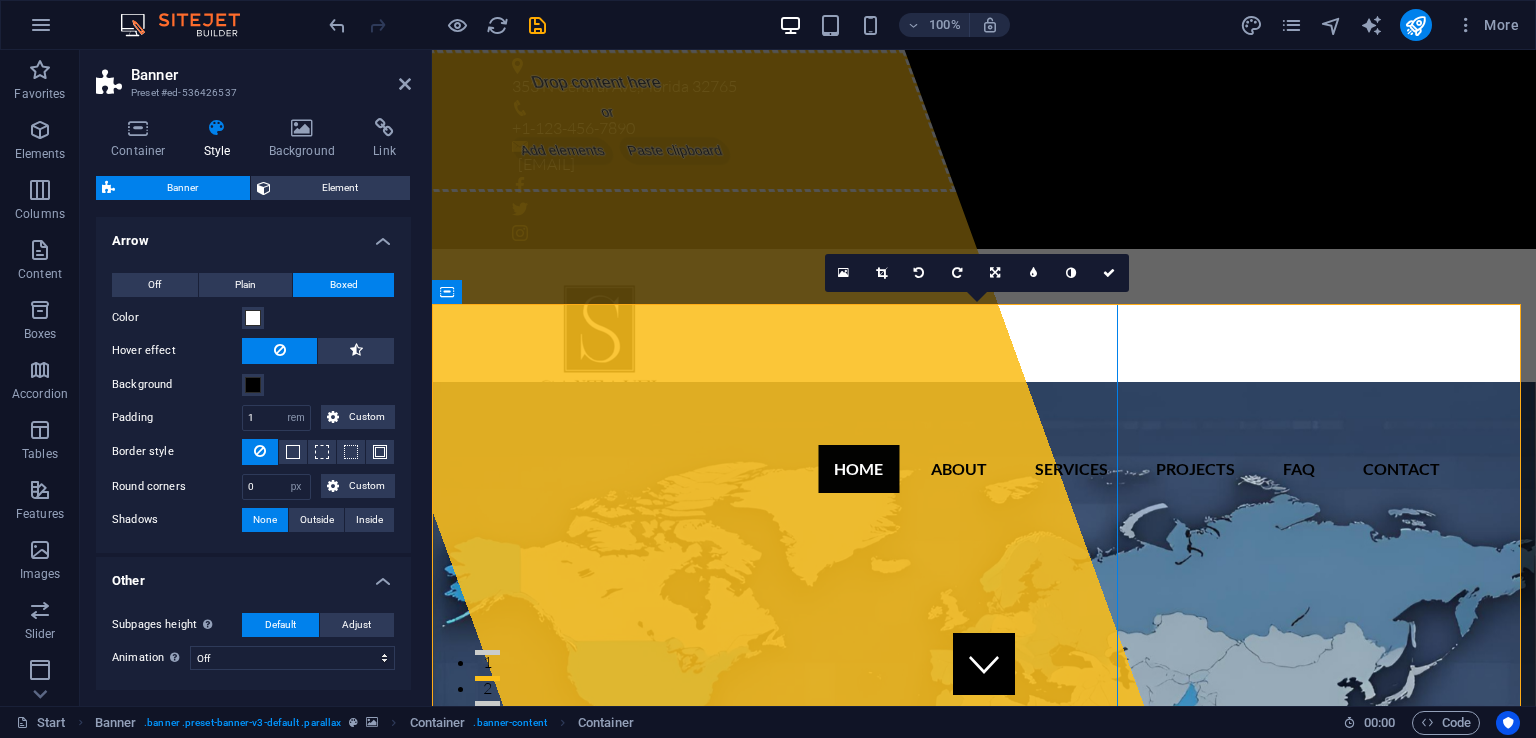 scroll, scrollTop: 78, scrollLeft: 0, axis: vertical 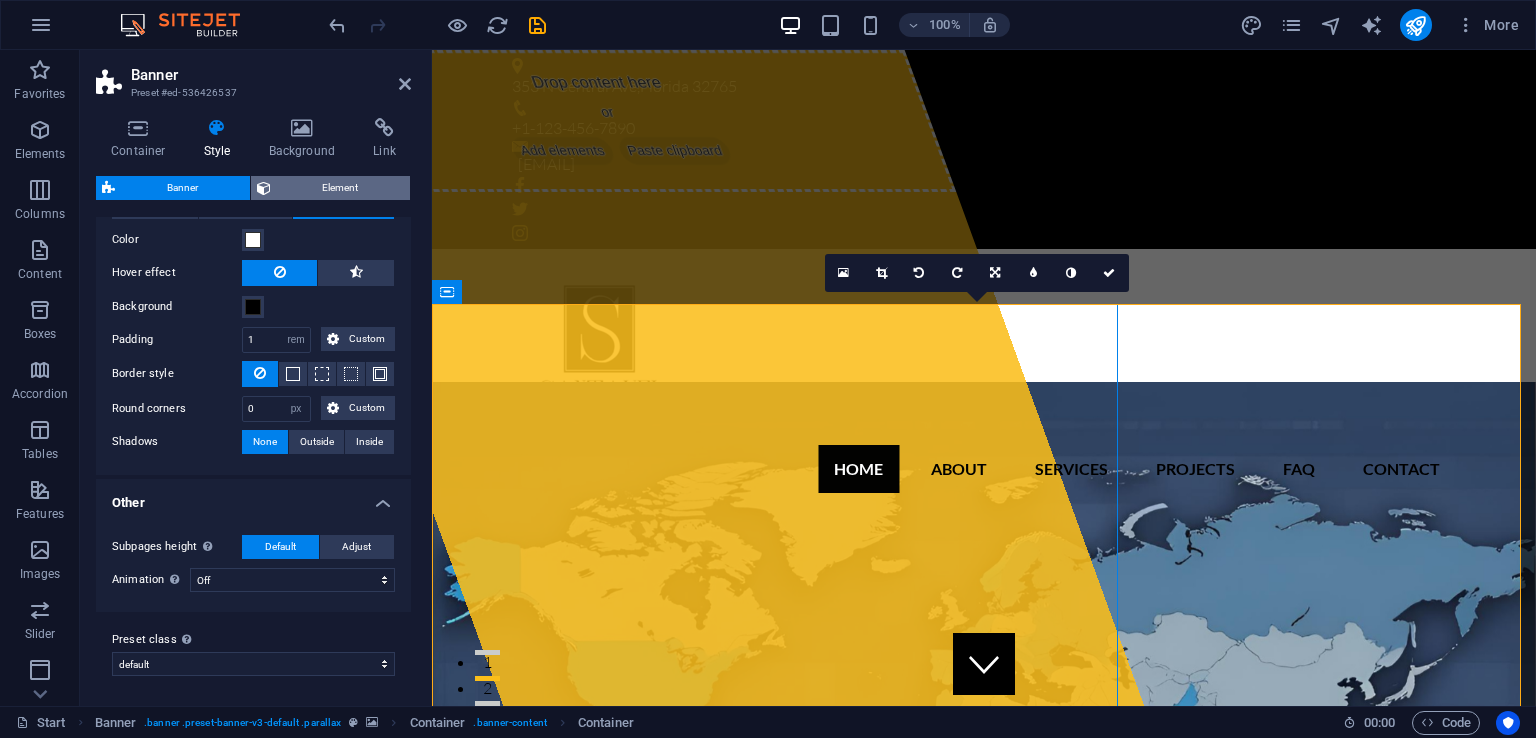 click at bounding box center (264, 188) 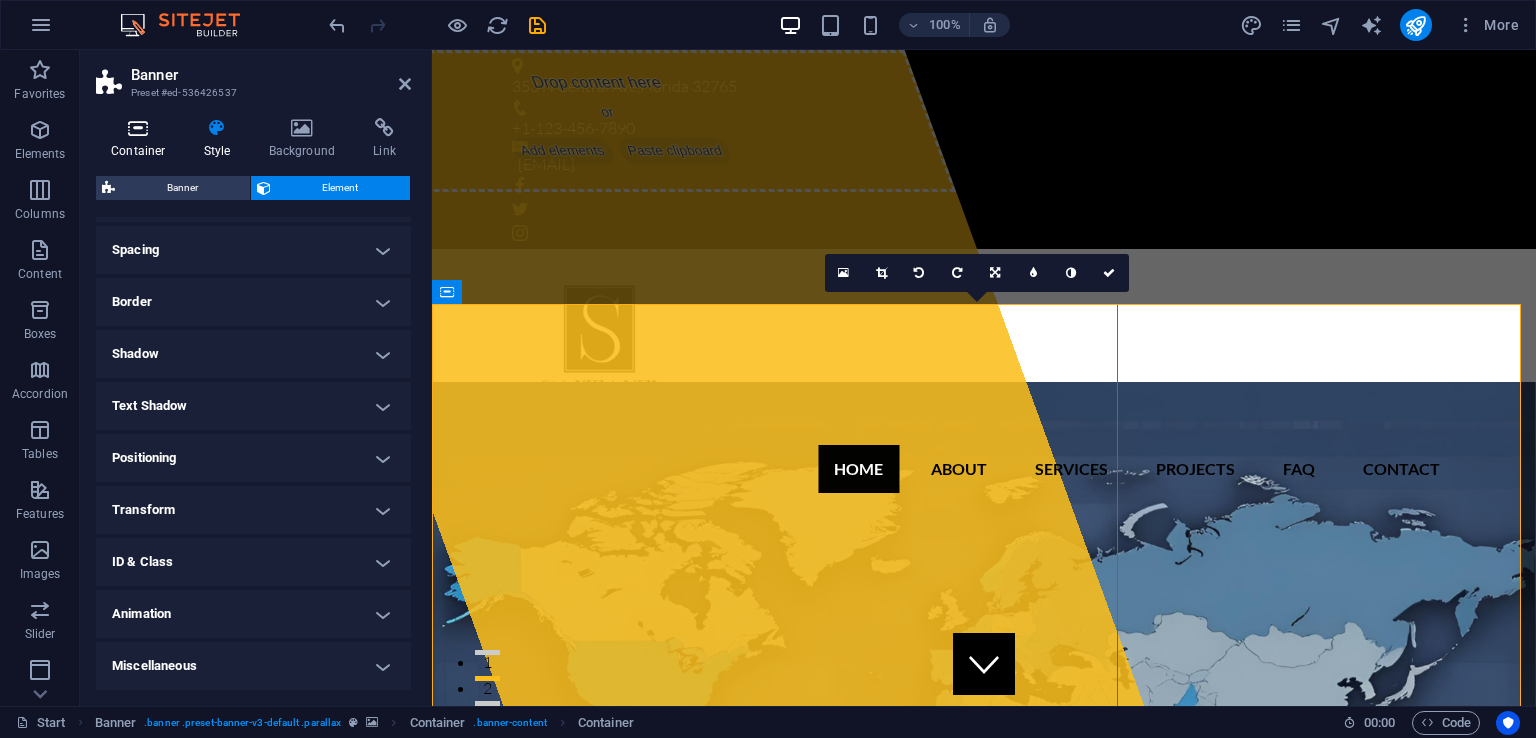 click on "Container" at bounding box center [142, 139] 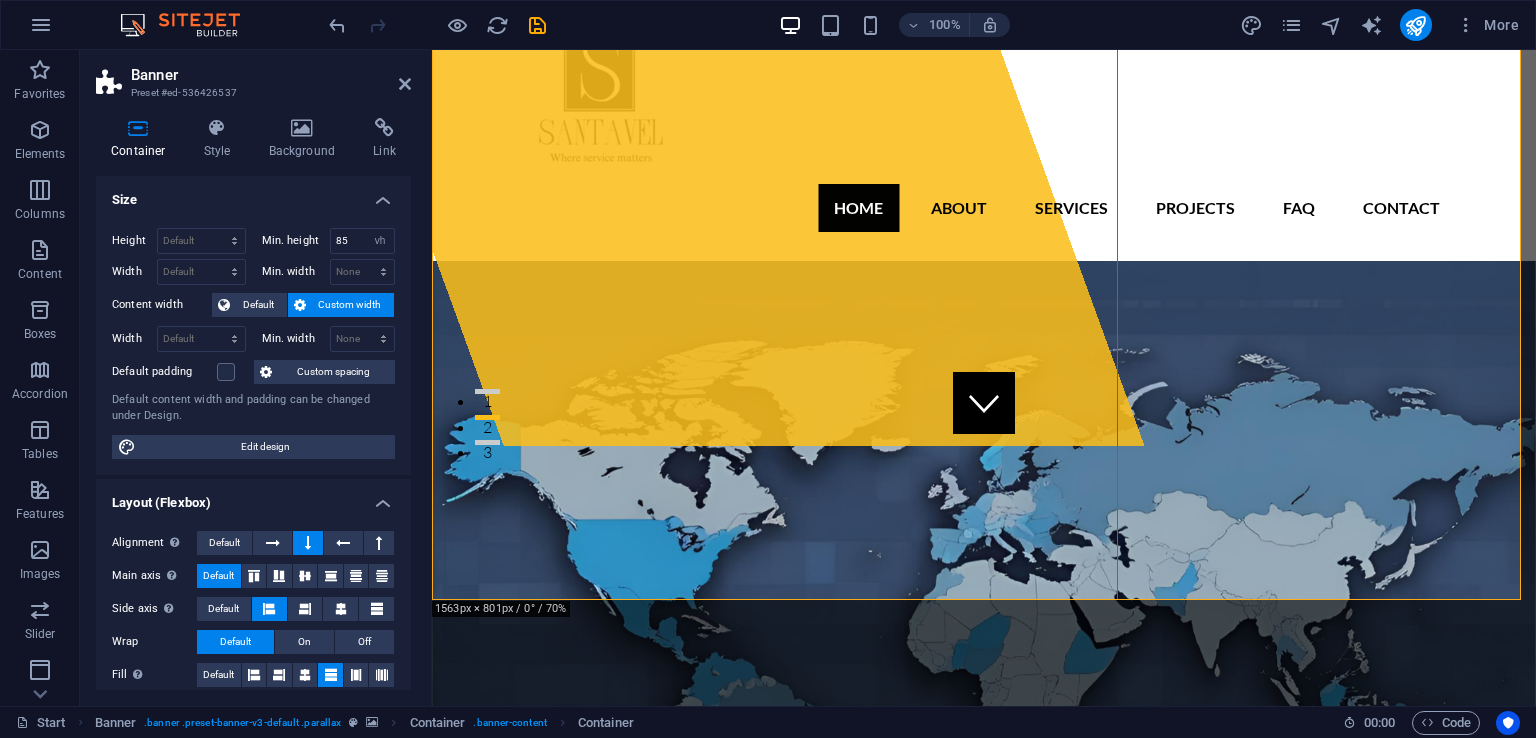 scroll, scrollTop: 304, scrollLeft: 0, axis: vertical 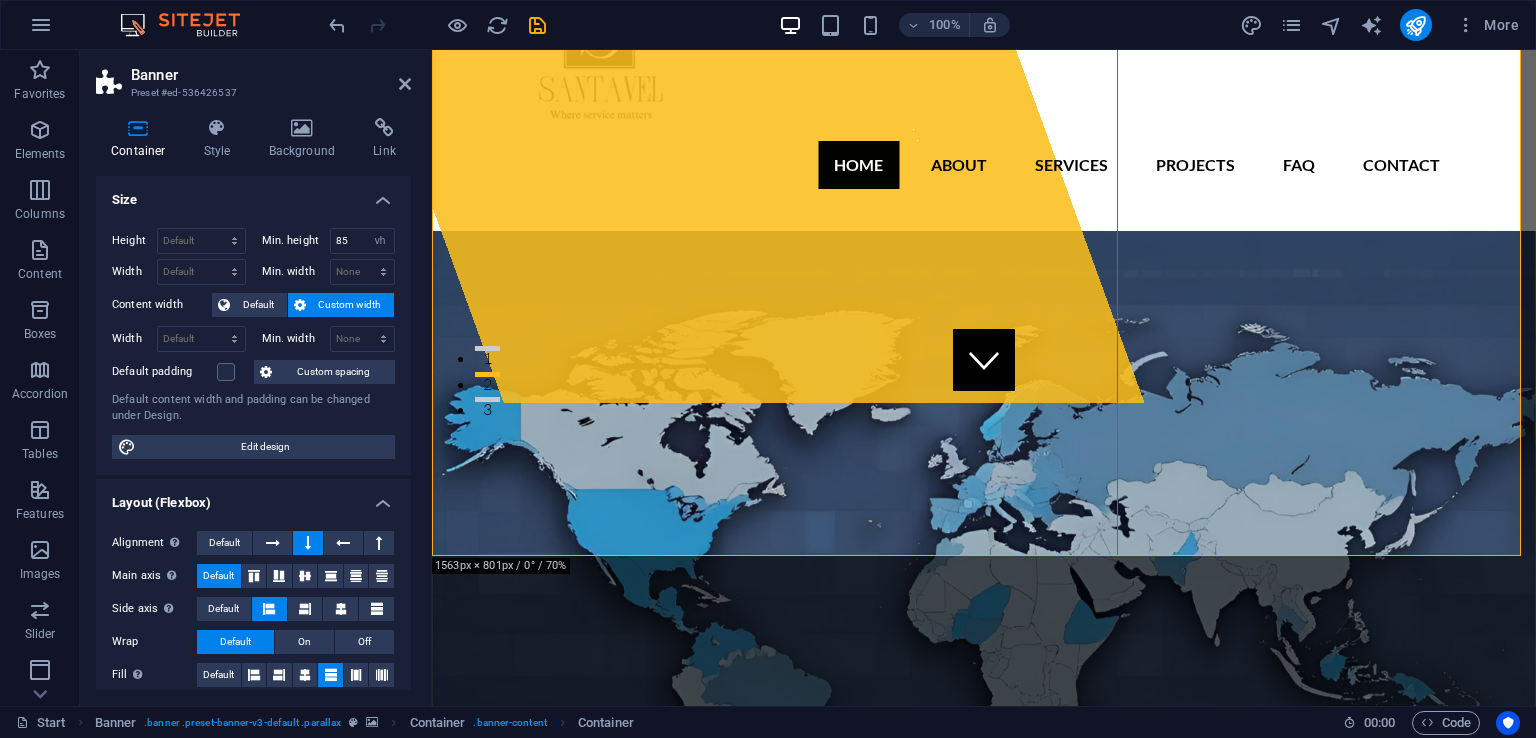 click on "Drop content here or  Add elements  Paste clipboard" at bounding box center [704, 74] 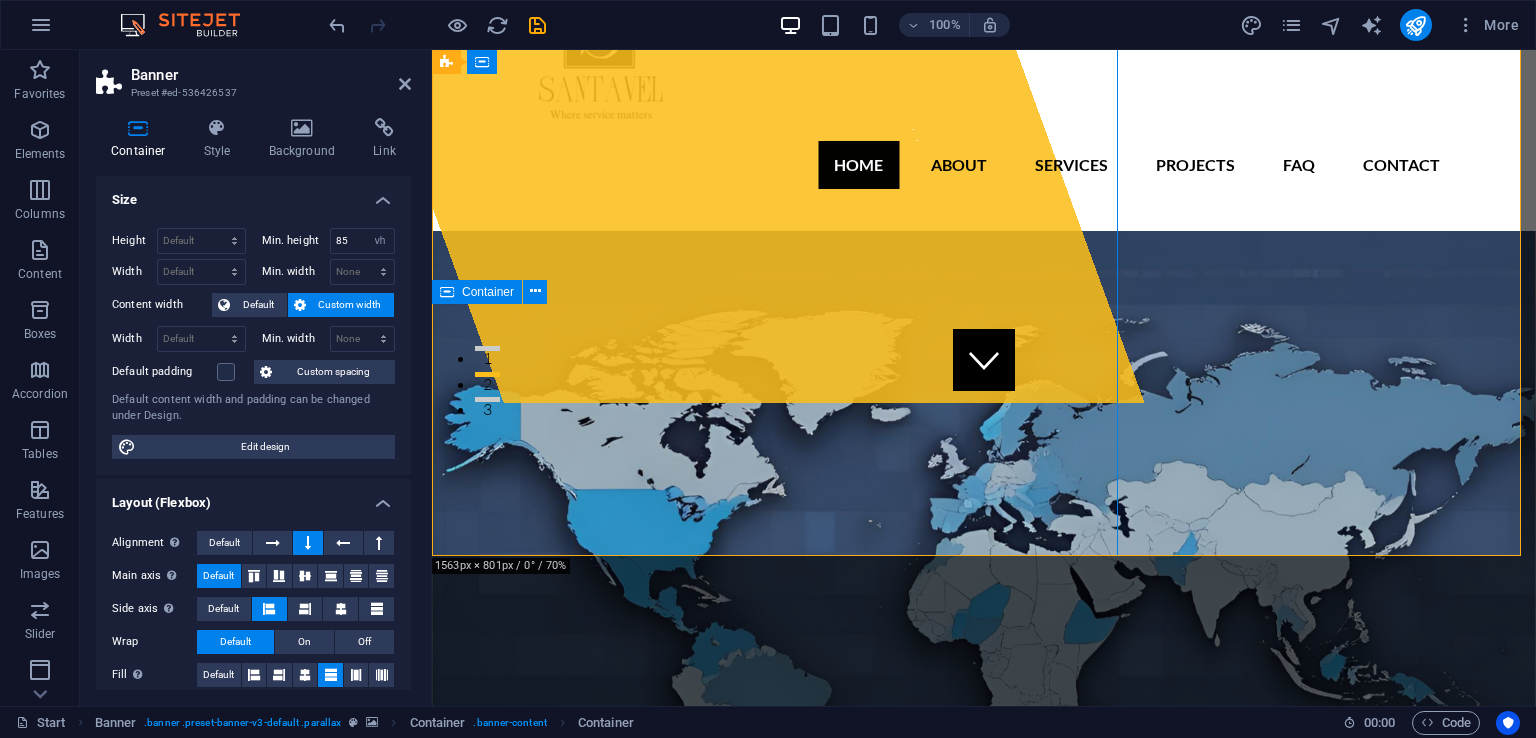 click on "View Services" at bounding box center (984, 1087) 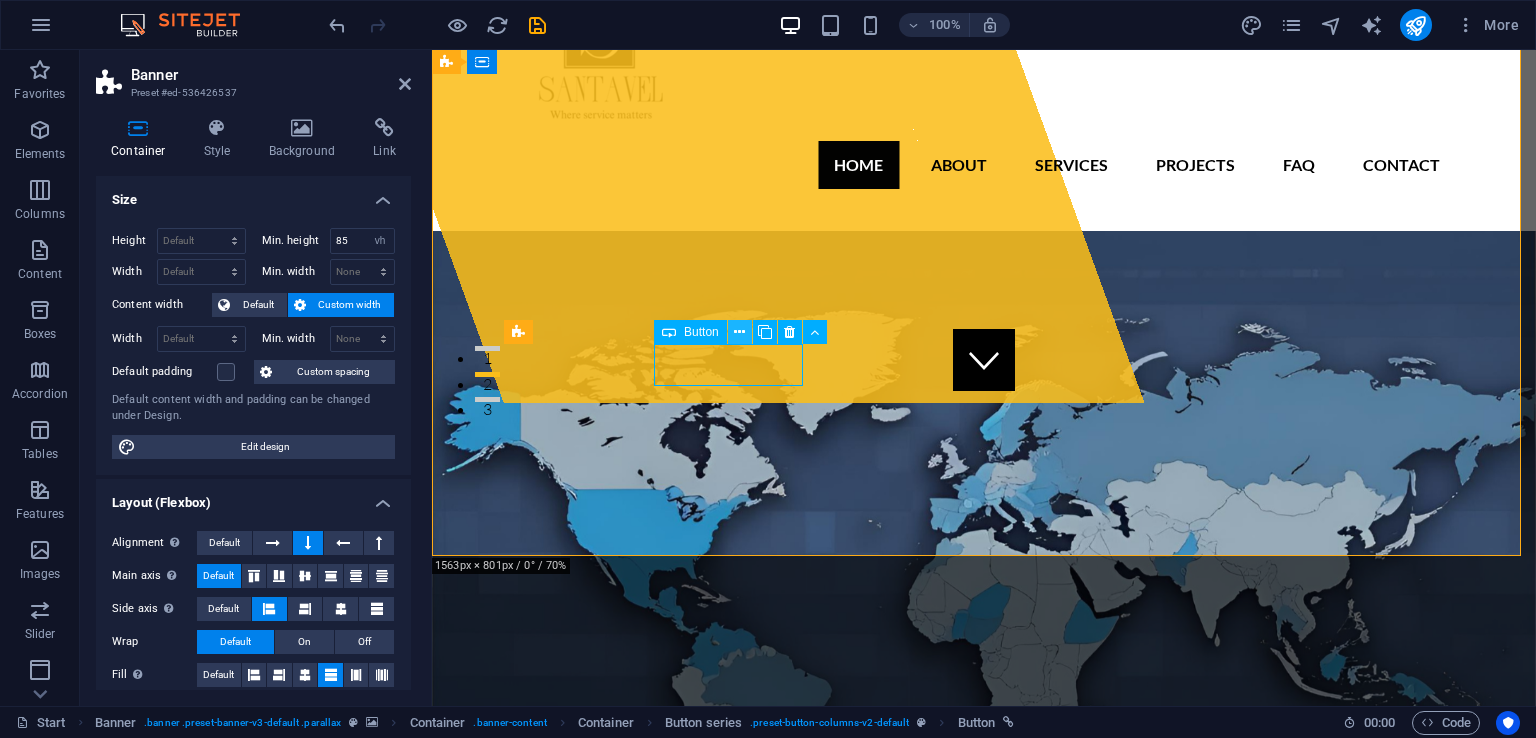 click at bounding box center (739, 332) 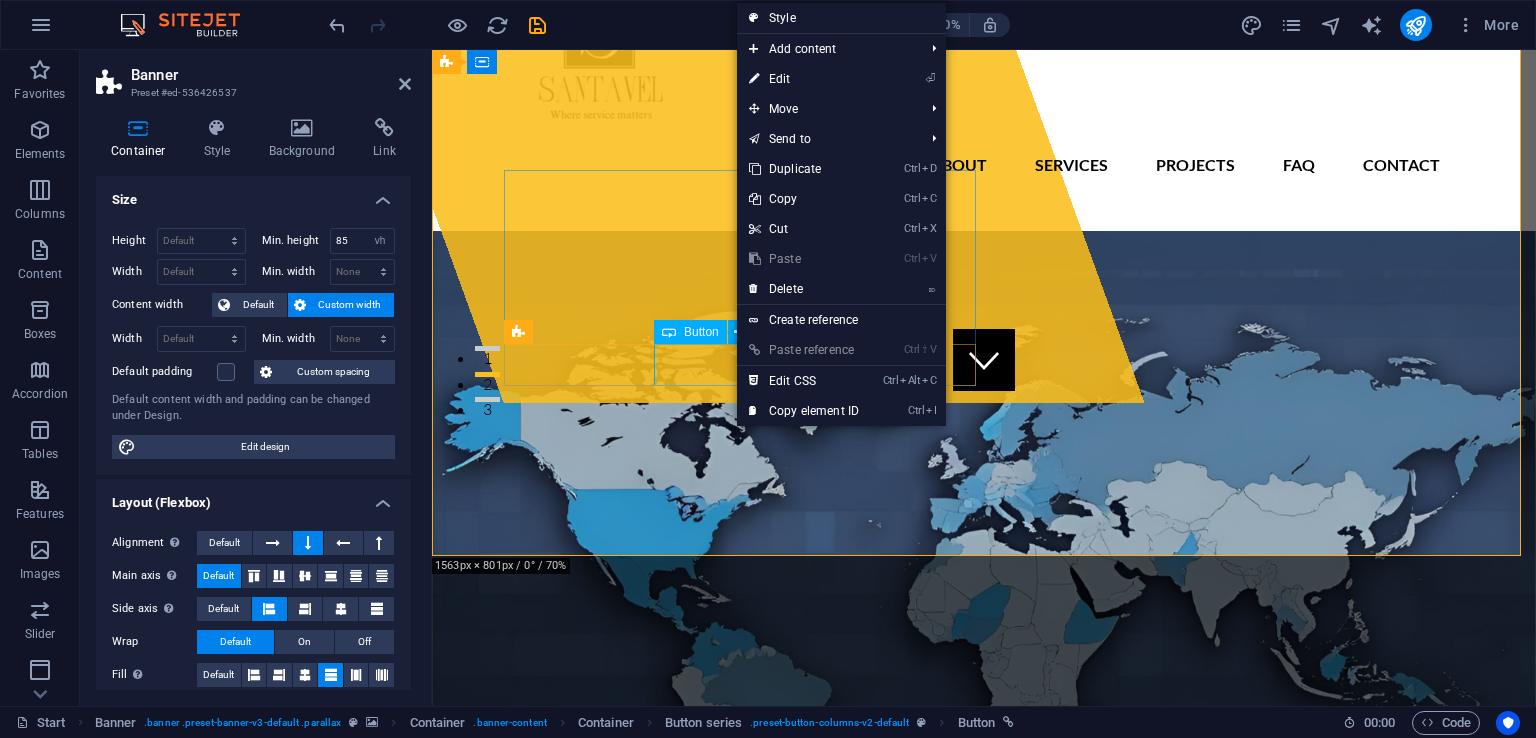 click on "Drop content here or  Add elements  Paste clipboard" at bounding box center (704, 74) 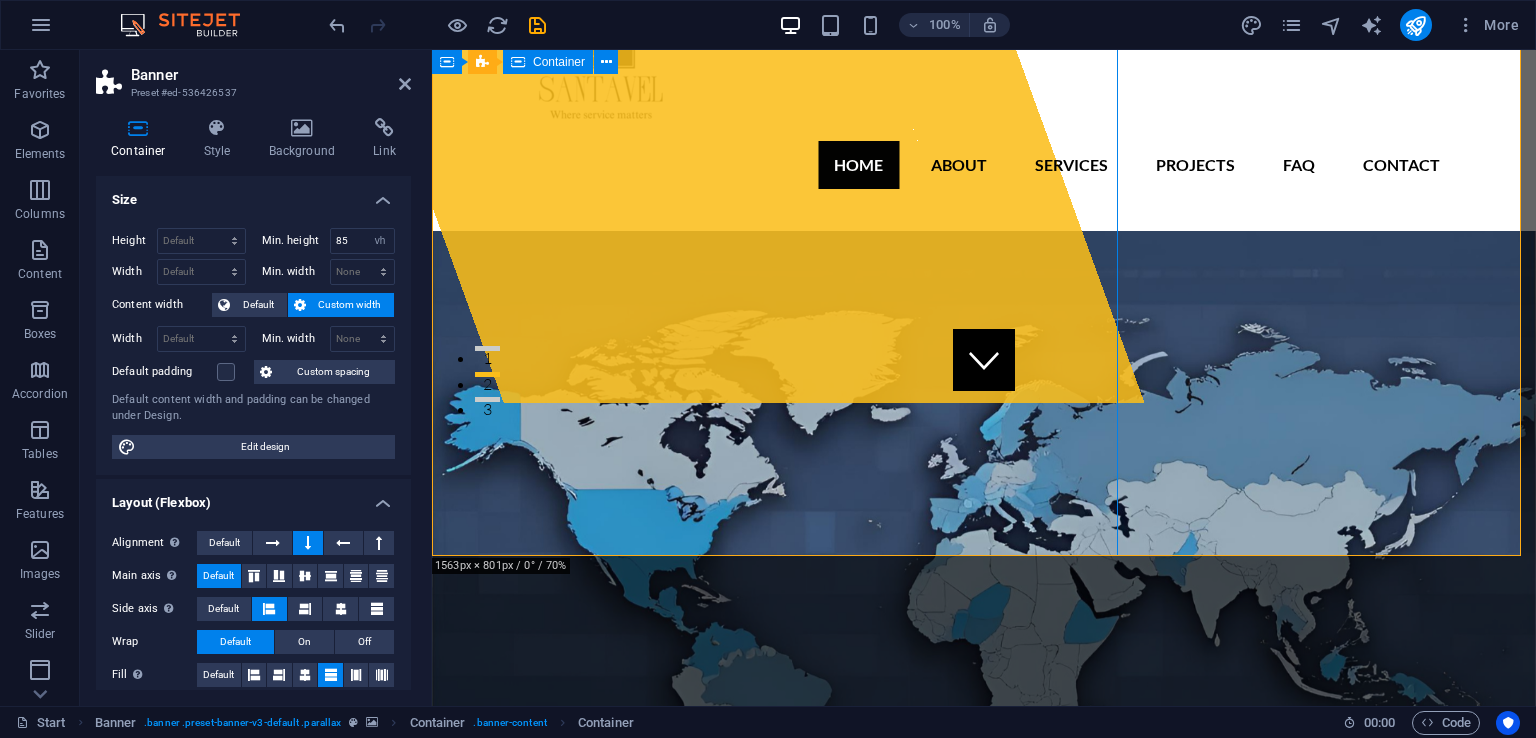 click on "Drop content here or  Add elements  Paste clipboard" at bounding box center [704, 74] 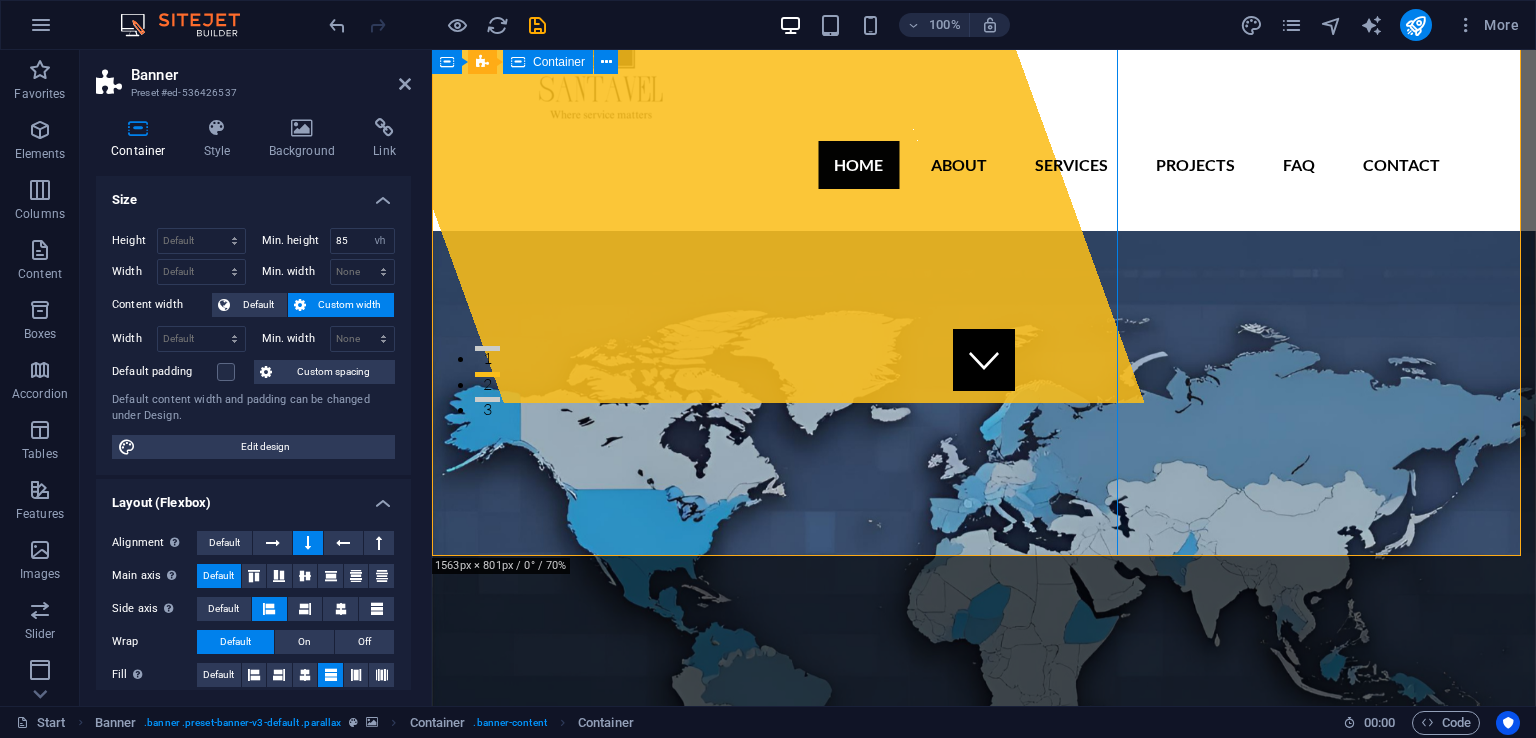 click on "Drop content here or  Add elements  Paste clipboard" at bounding box center (704, 74) 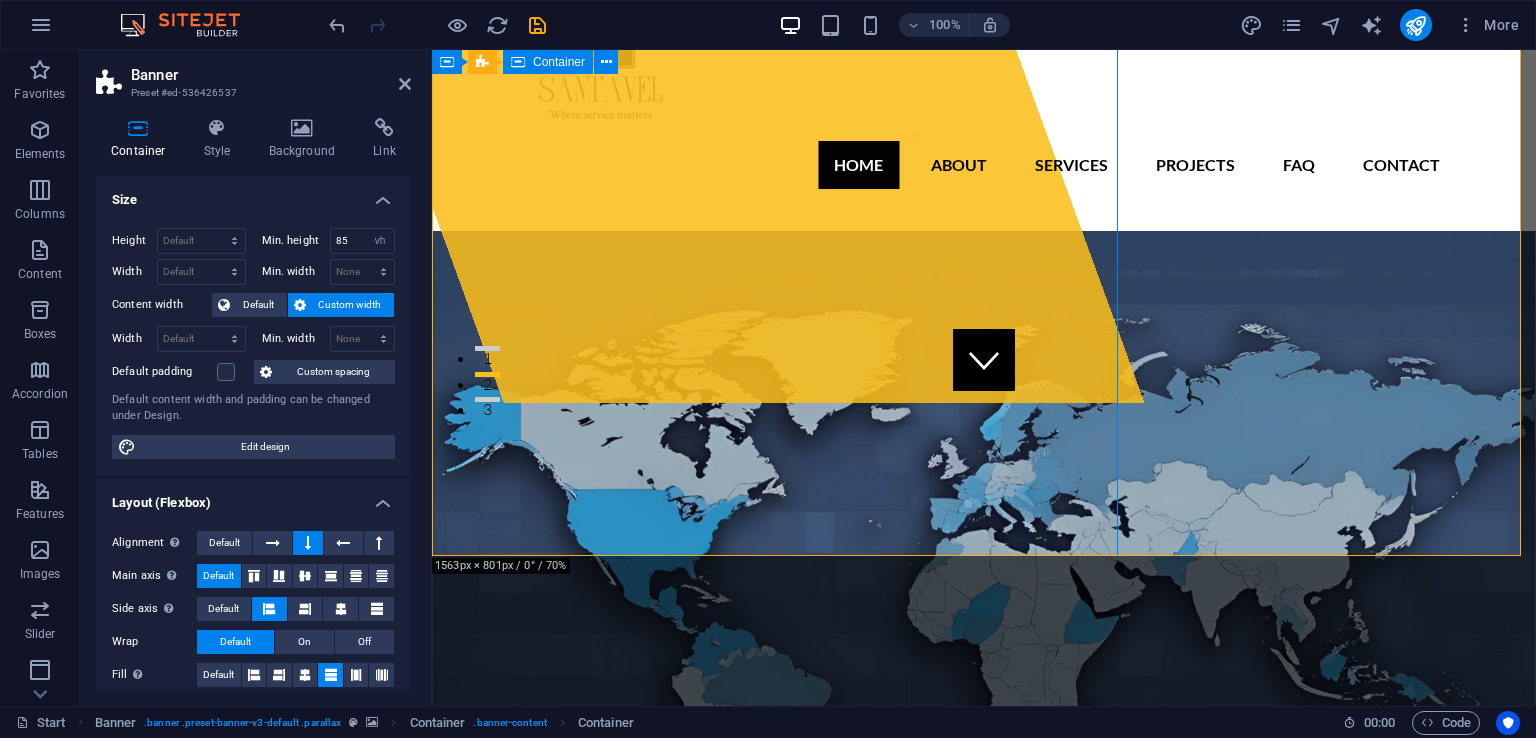 click on "Drop content here or  Add elements  Paste clipboard" at bounding box center [704, 74] 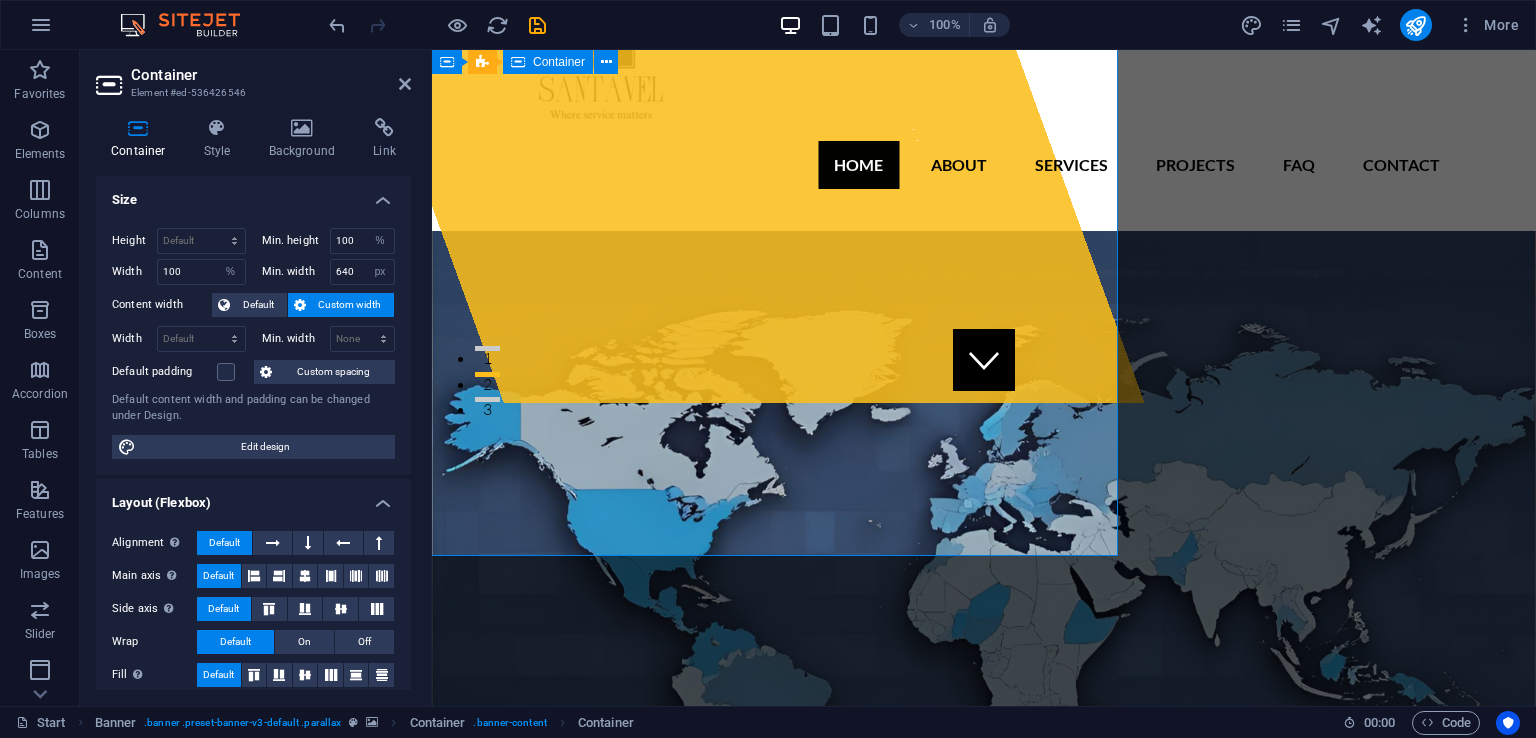 click on "Drop content here or  Add elements  Paste clipboard" at bounding box center (704, 74) 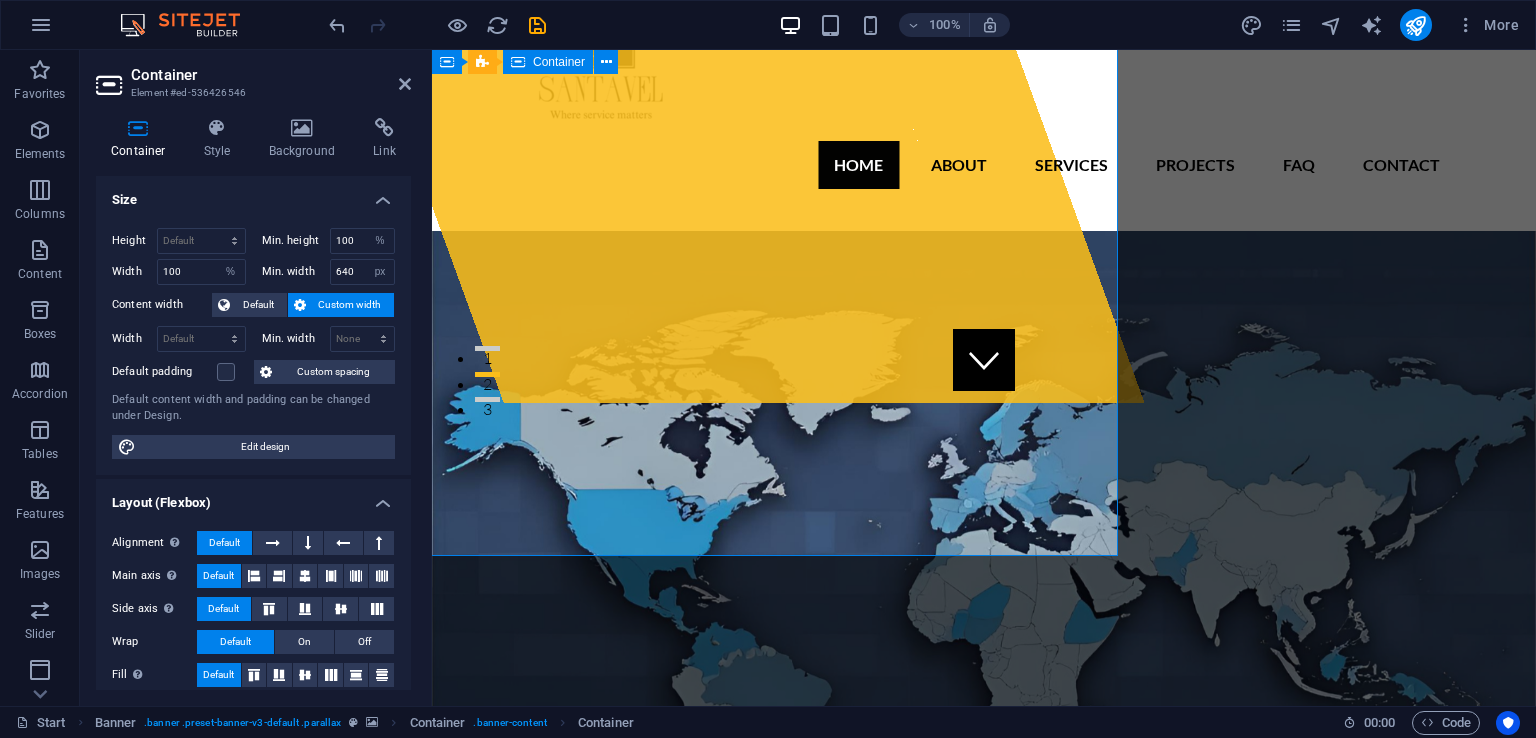 click on "Drop content here or  Add elements  Paste clipboard" at bounding box center [704, 74] 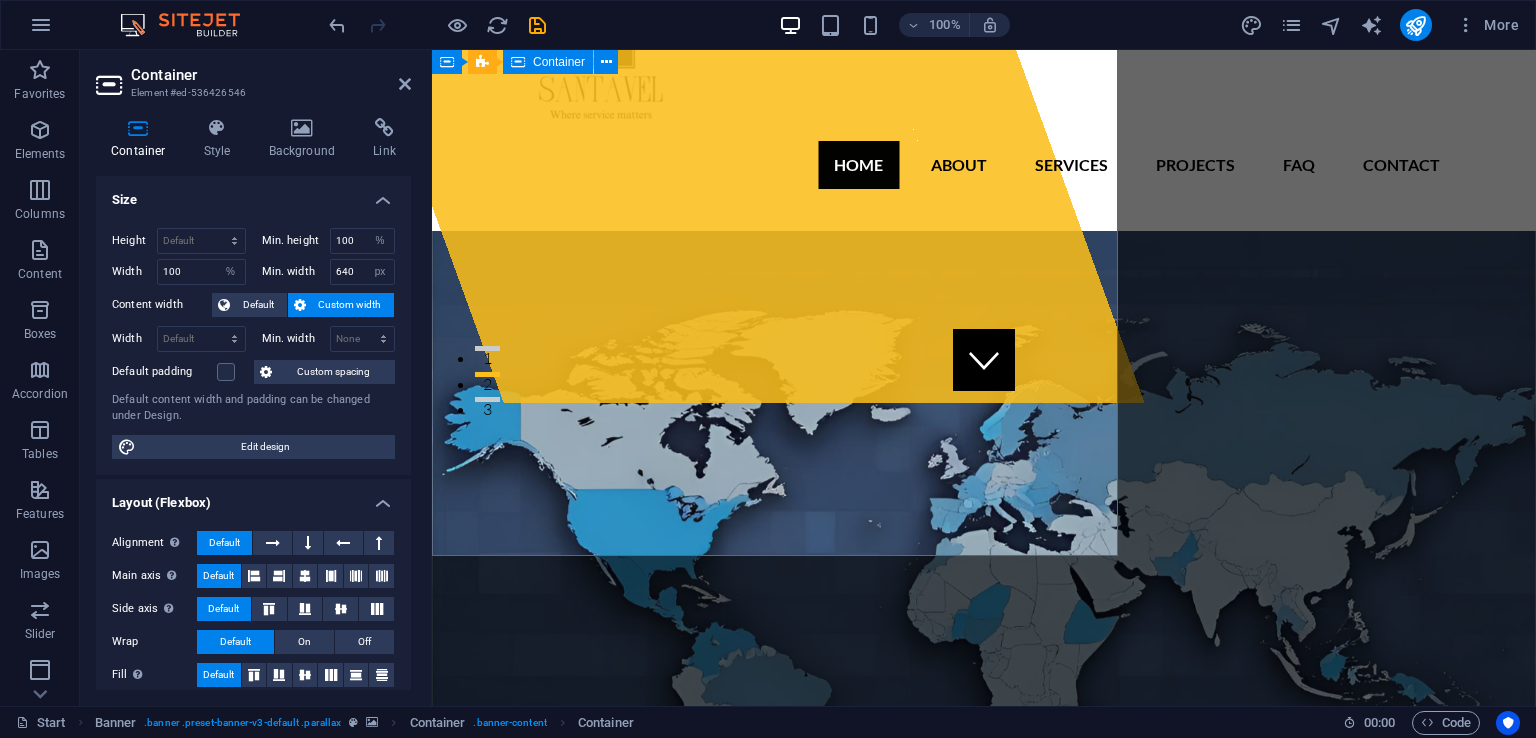 click on "Drop content here or  Add elements  Paste clipboard" at bounding box center [704, 74] 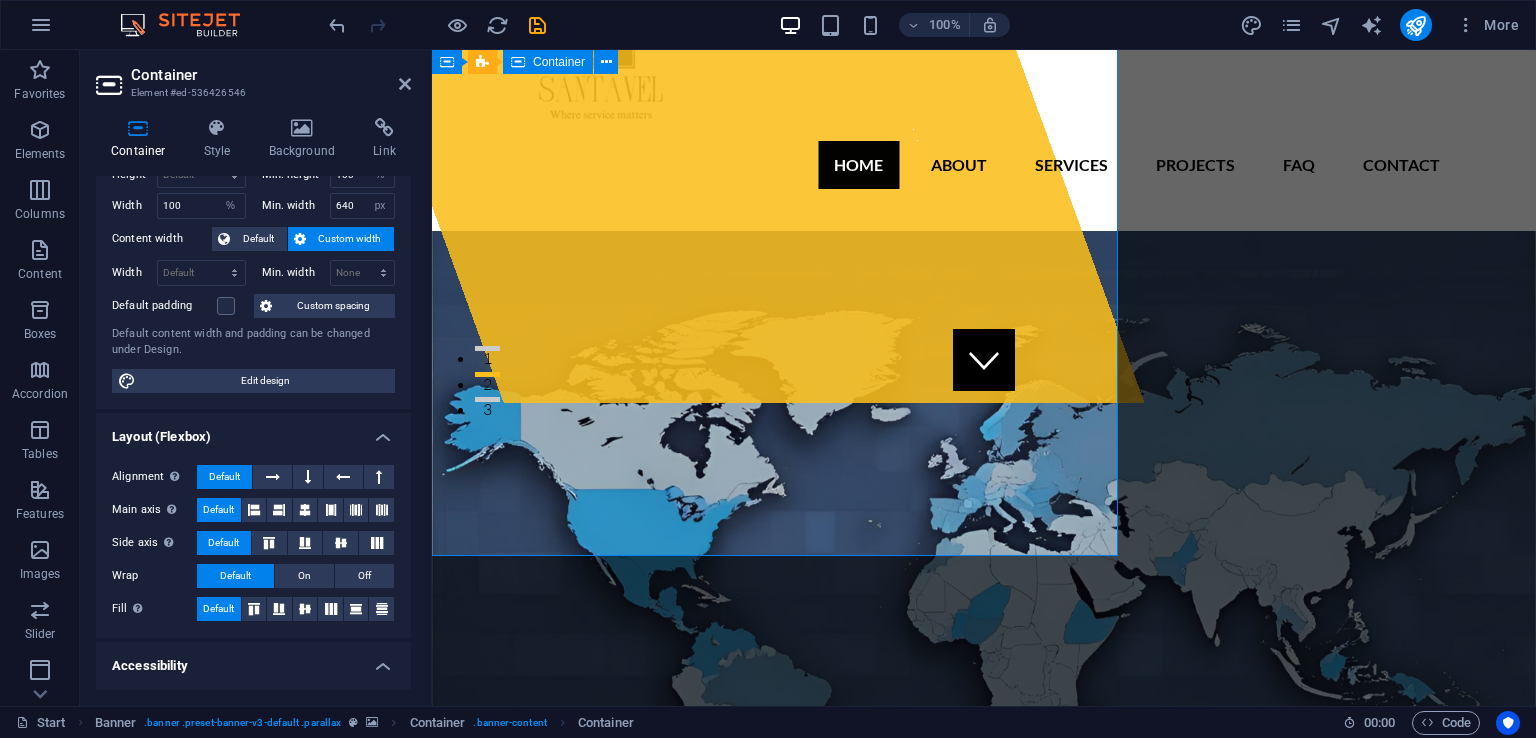 scroll, scrollTop: 0, scrollLeft: 0, axis: both 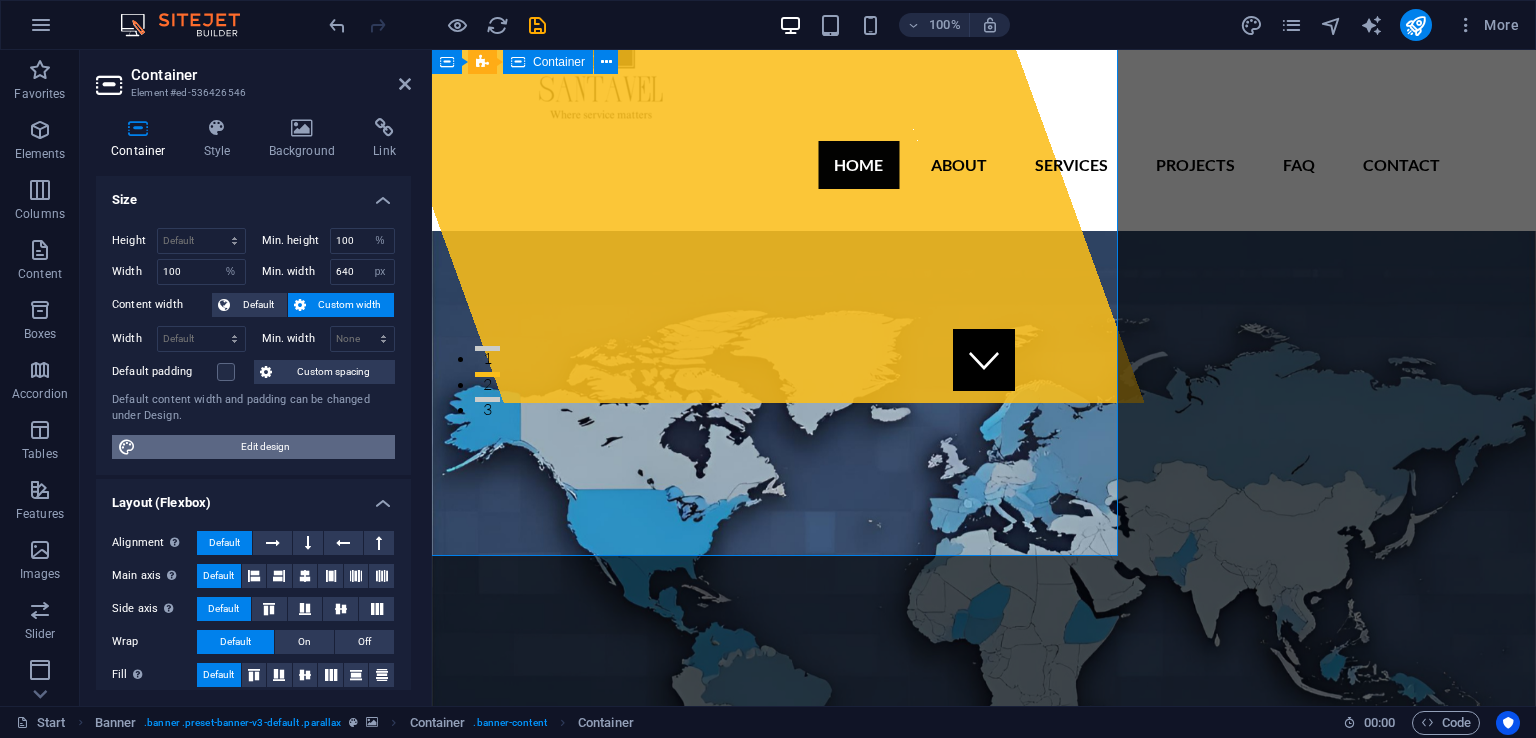 click on "Edit design" at bounding box center [265, 447] 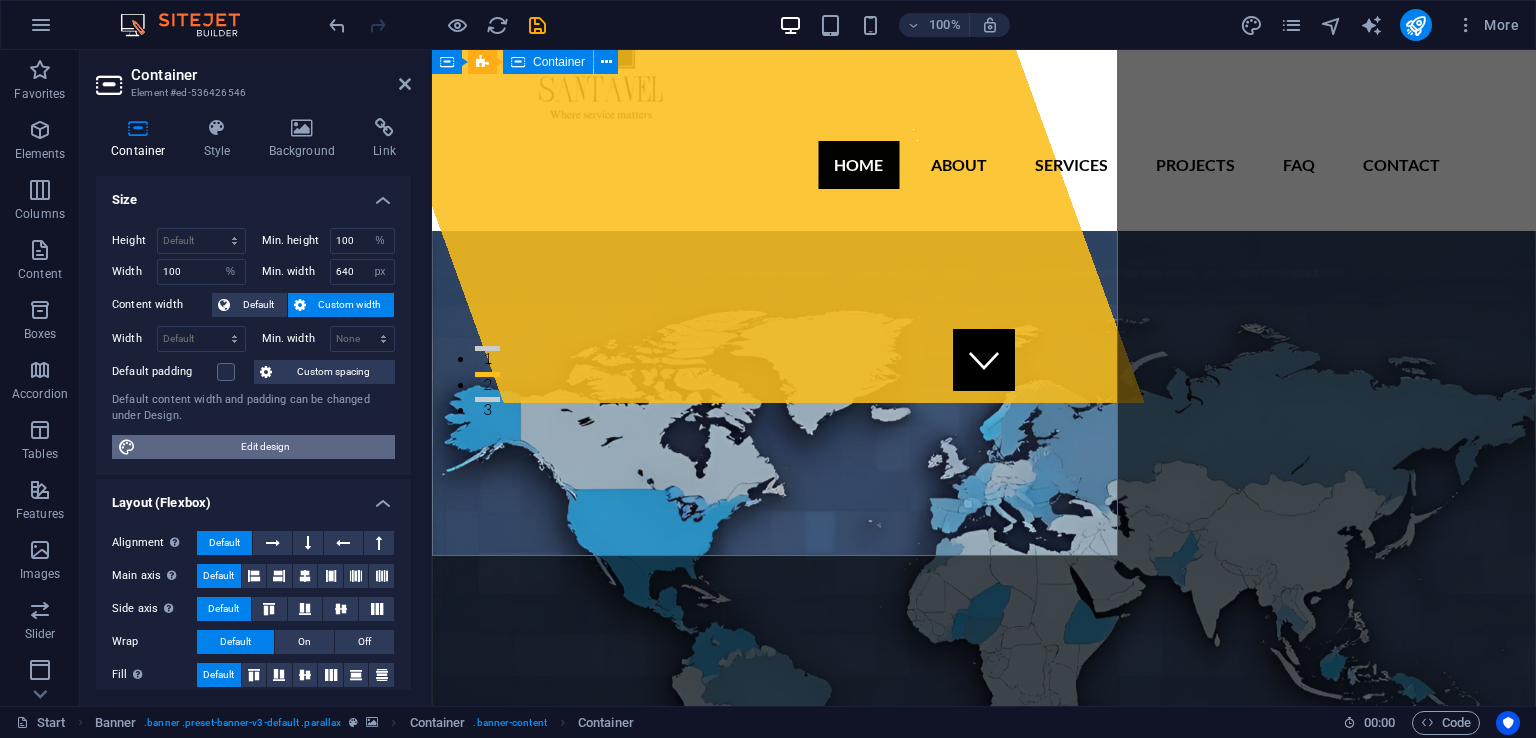 select on "rem" 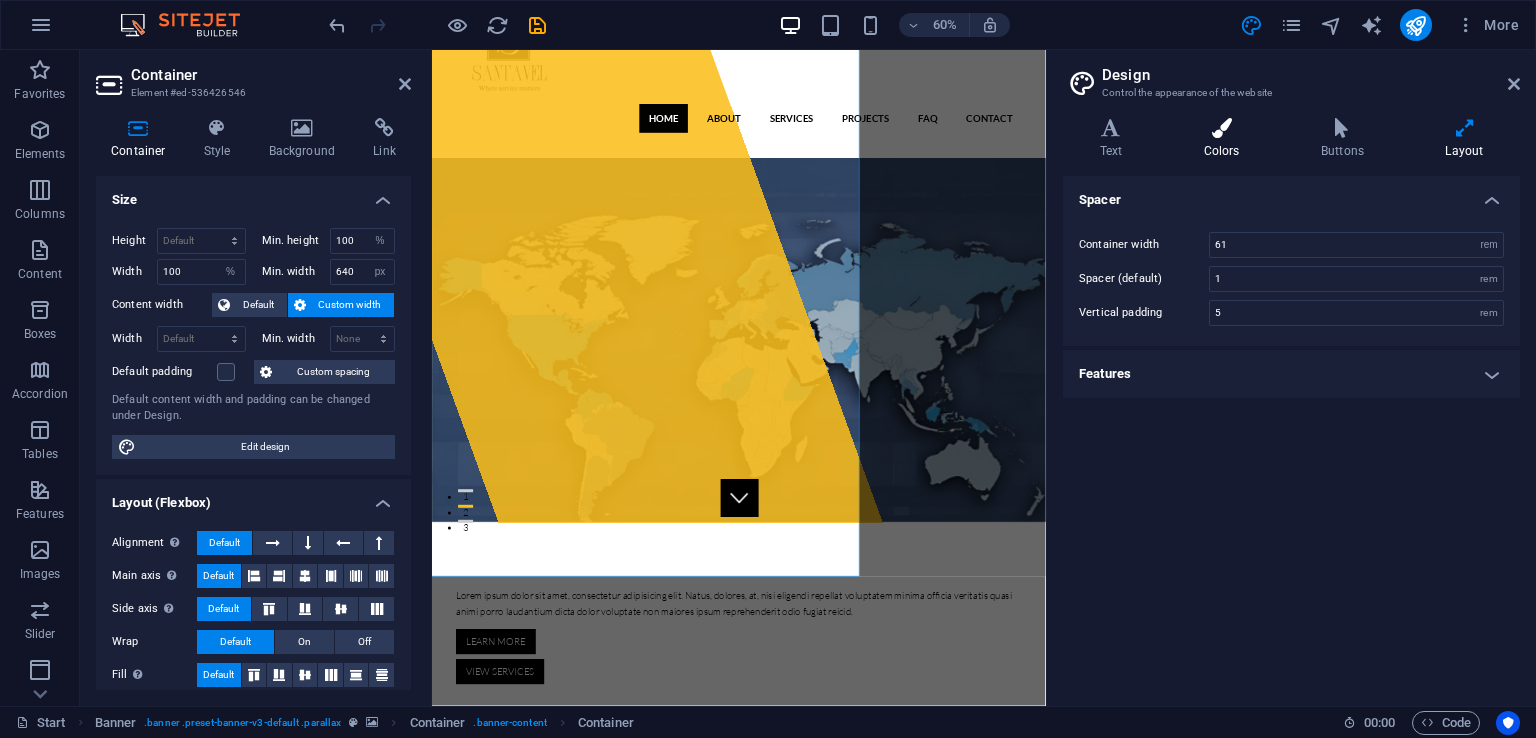 click at bounding box center [1221, 128] 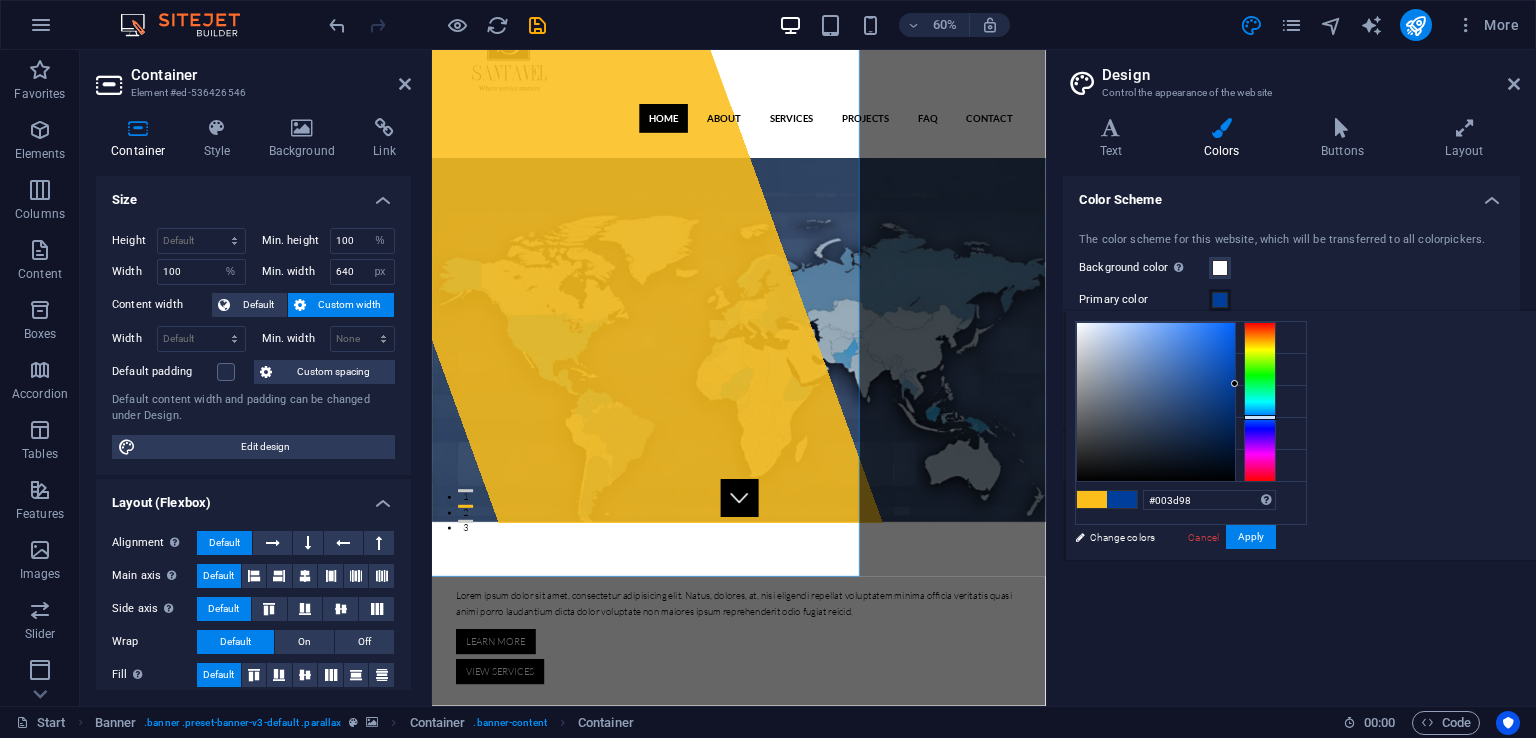 type on "#003c97" 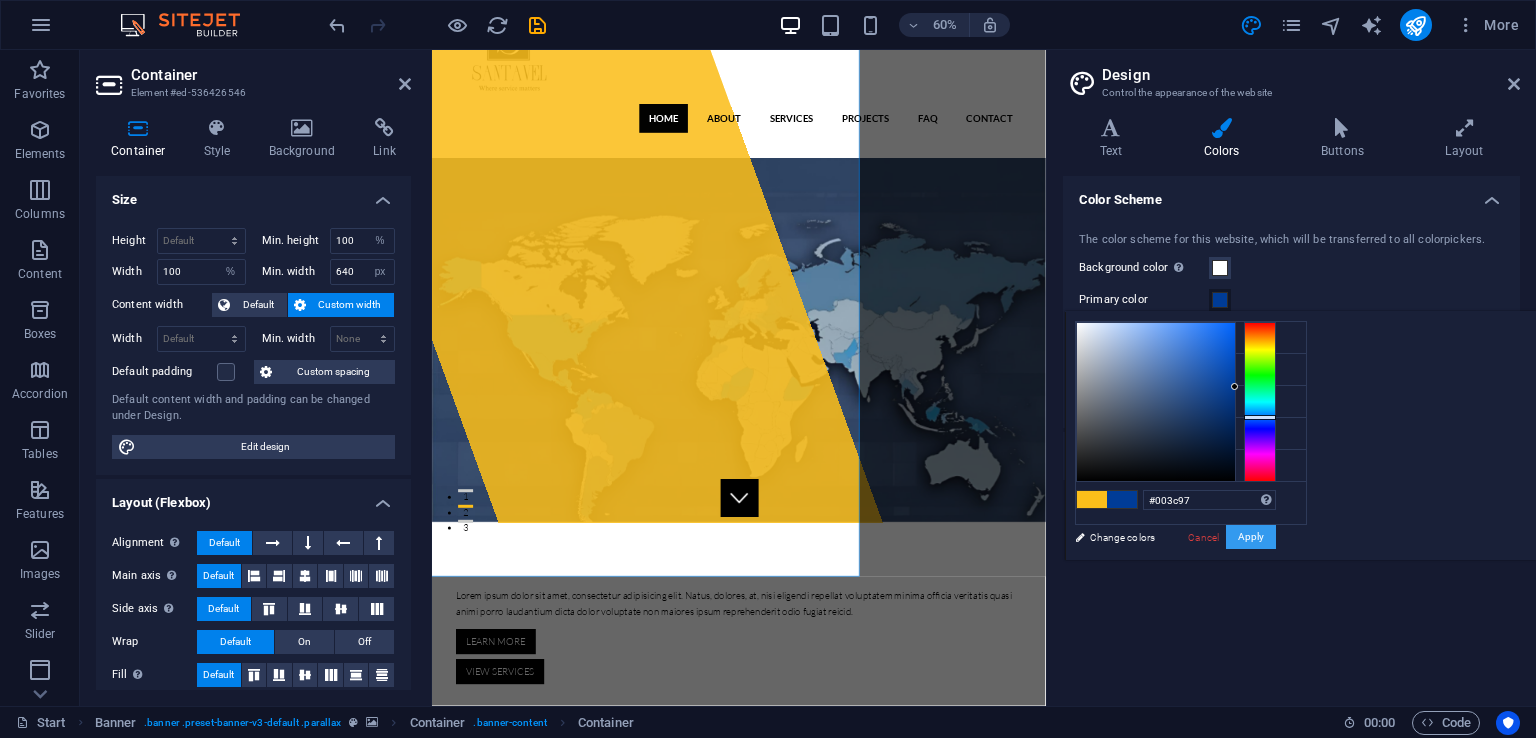 click on "Apply" at bounding box center (1251, 537) 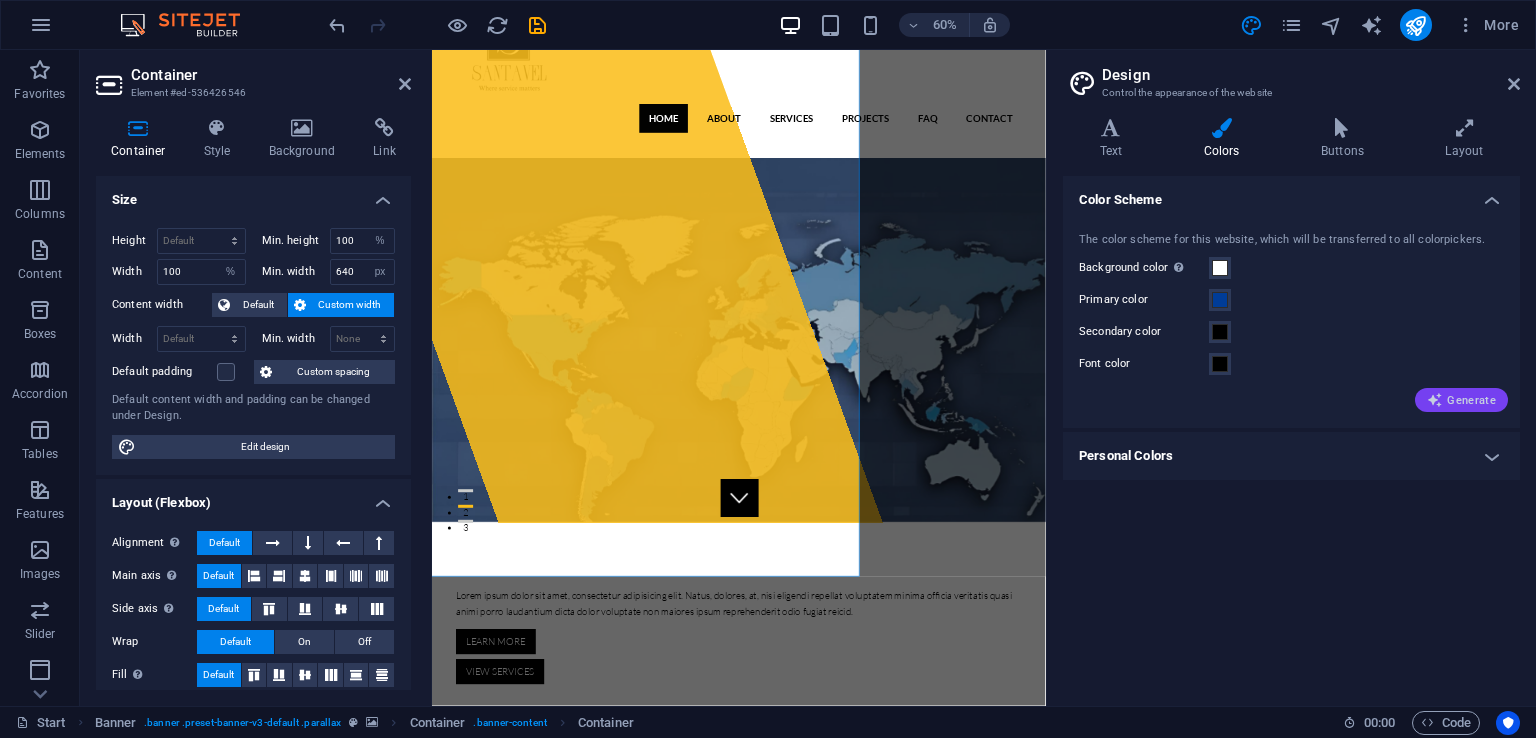 click on "Generate" at bounding box center [1461, 400] 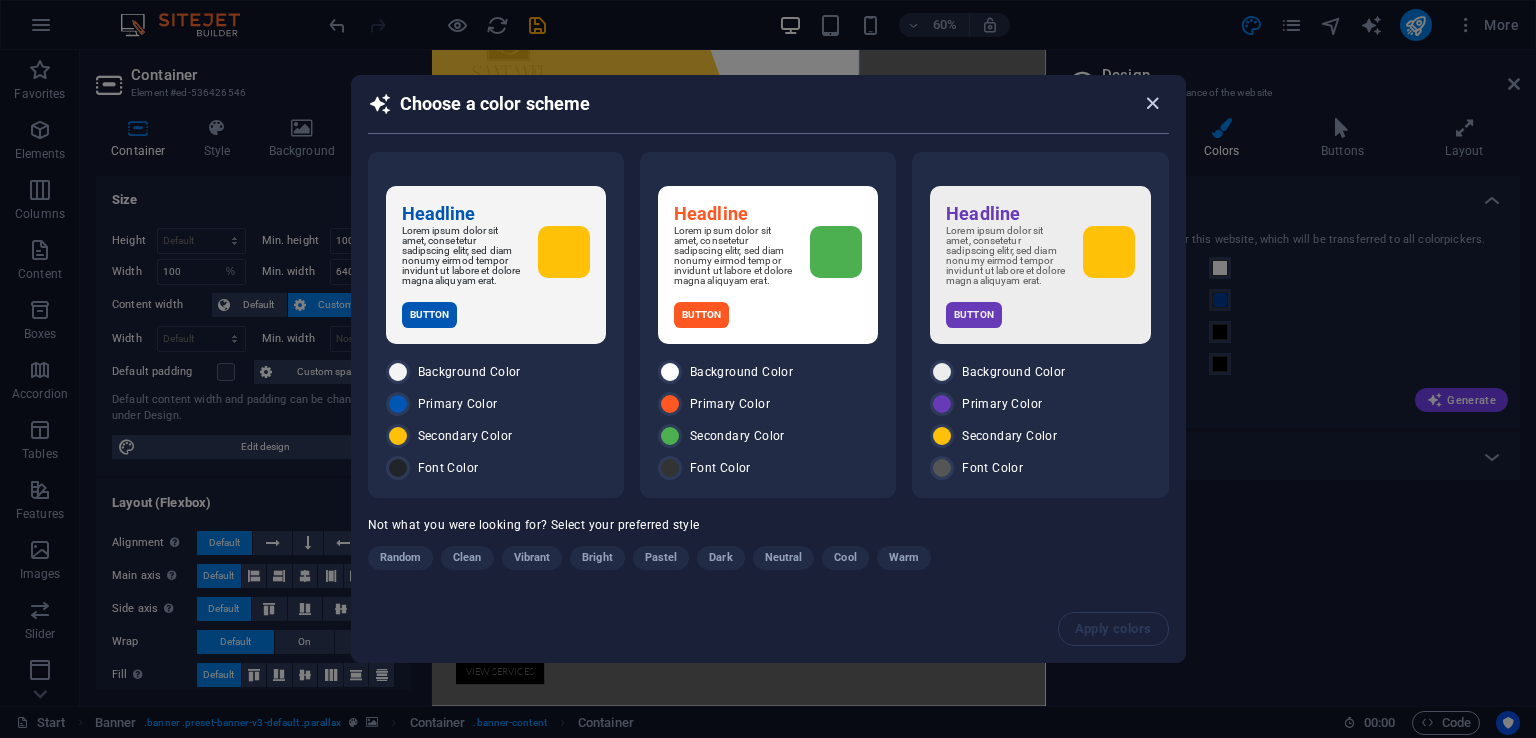 click at bounding box center (1152, 103) 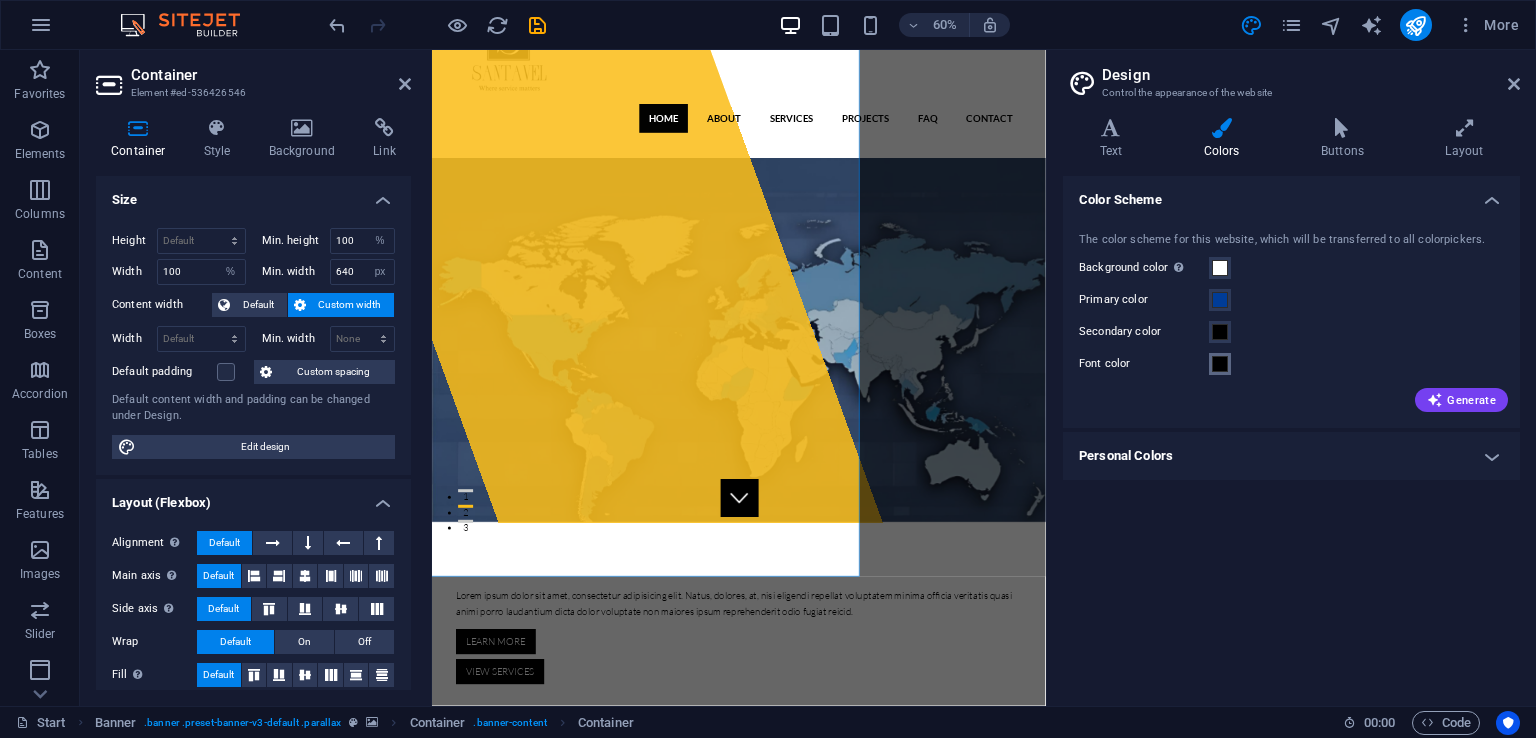 click at bounding box center [1220, 364] 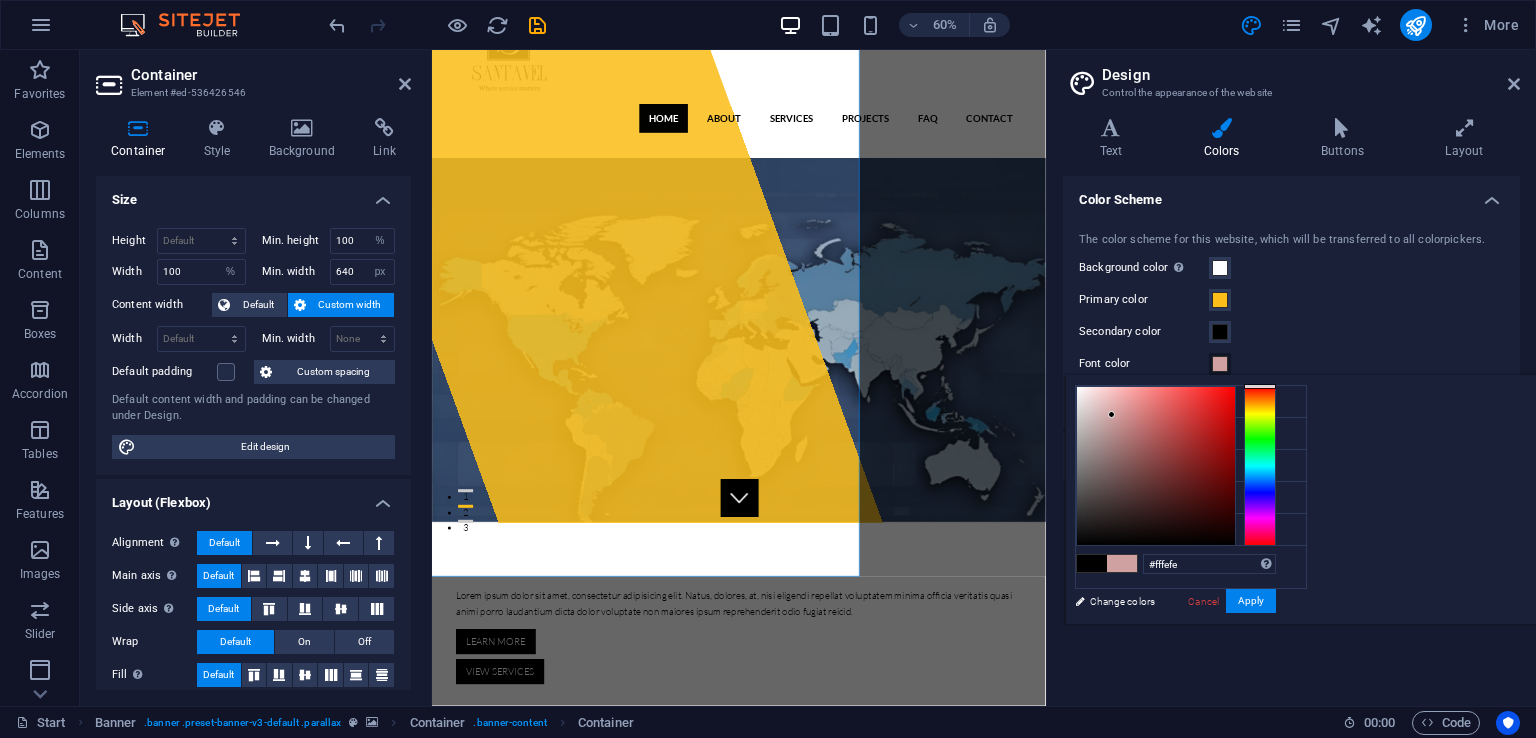 type on "#ffffff" 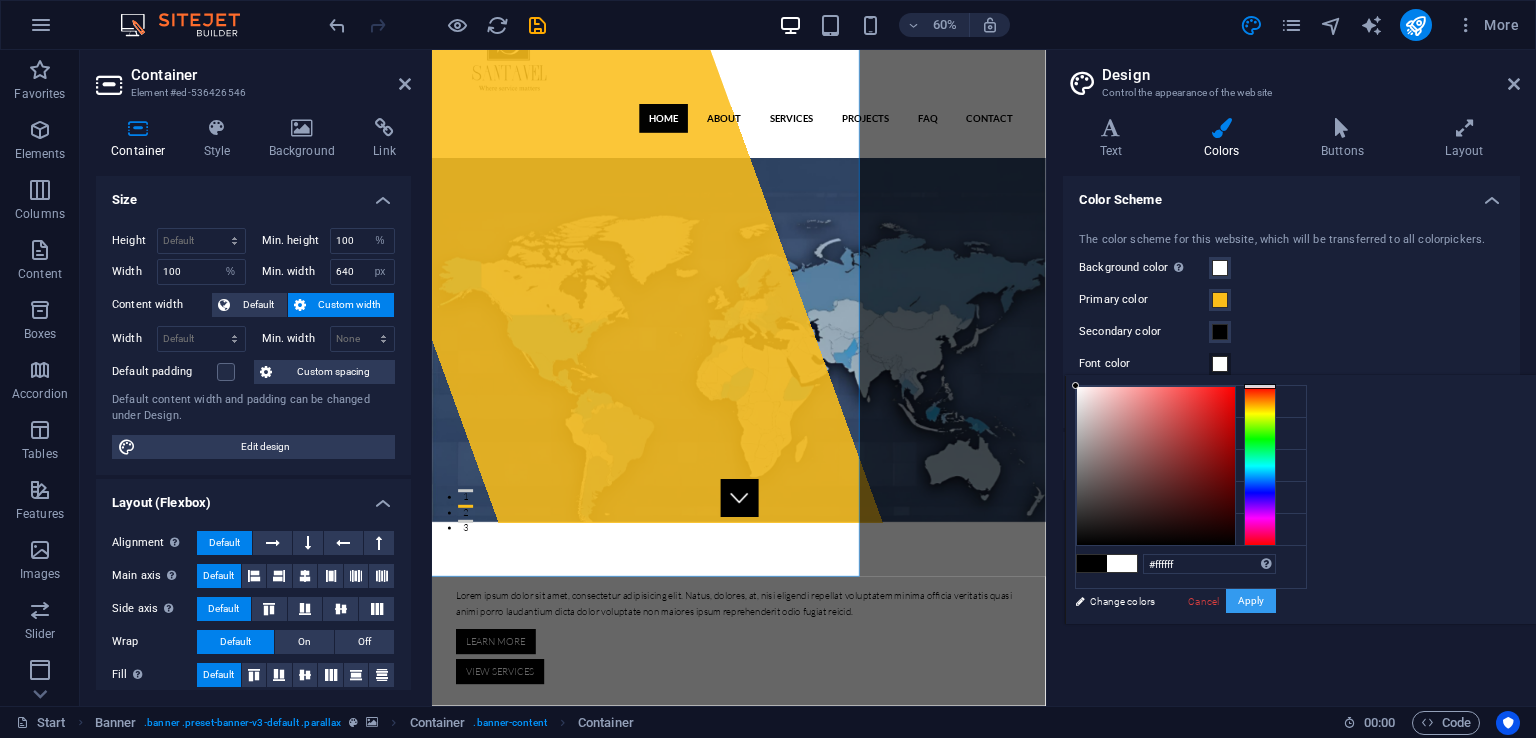 click on "Apply" at bounding box center (1251, 601) 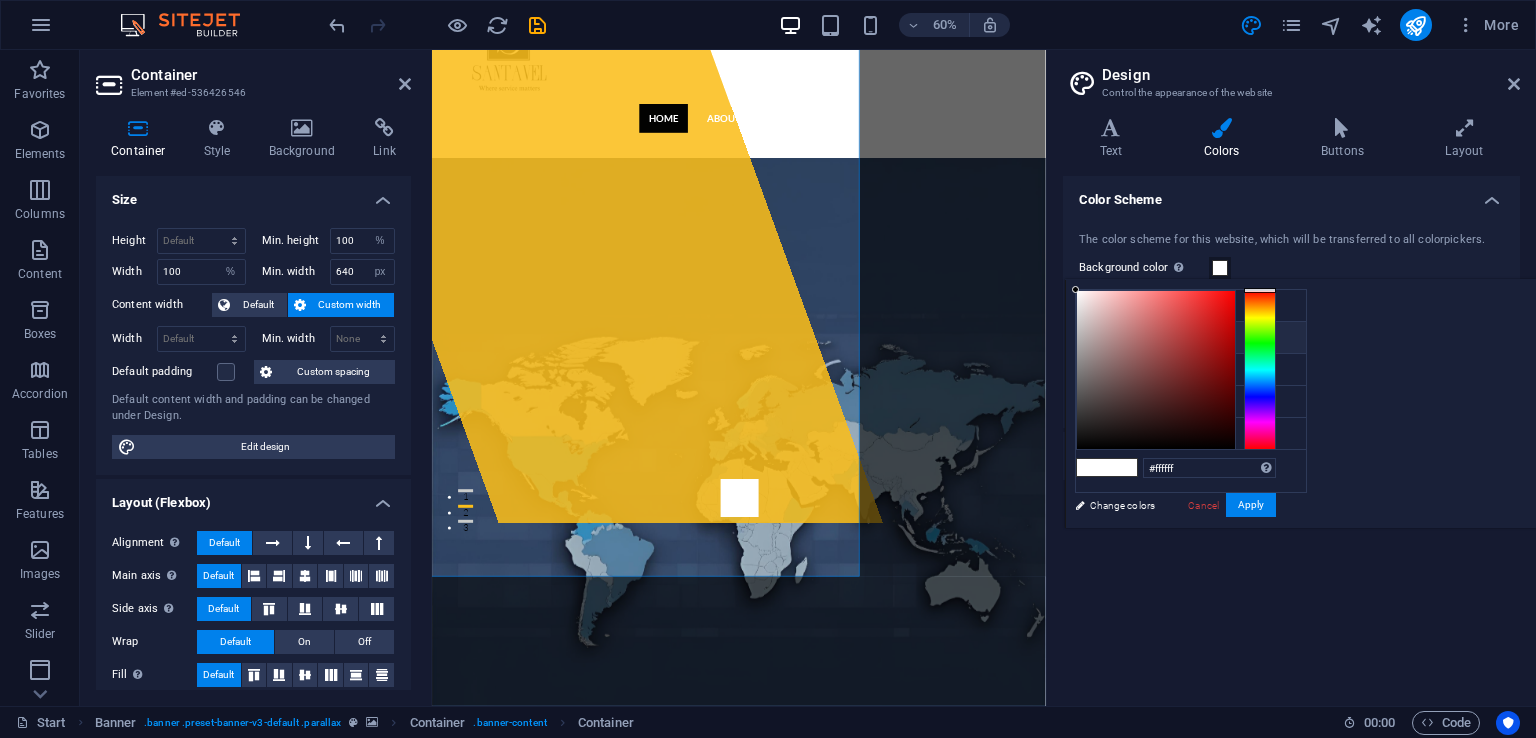 click on "Primary color
#fbbe1a" at bounding box center (1191, 338) 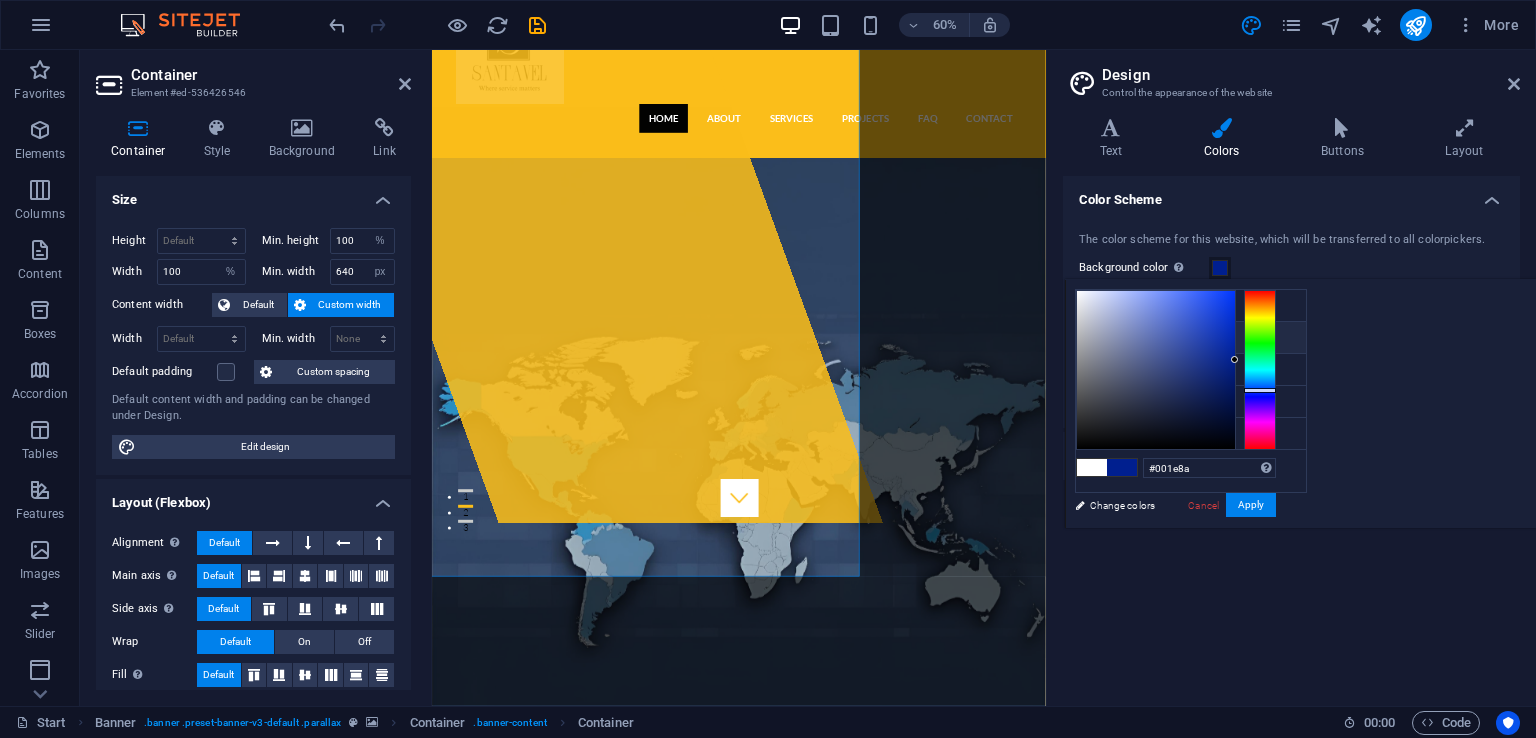 type on "#001e89" 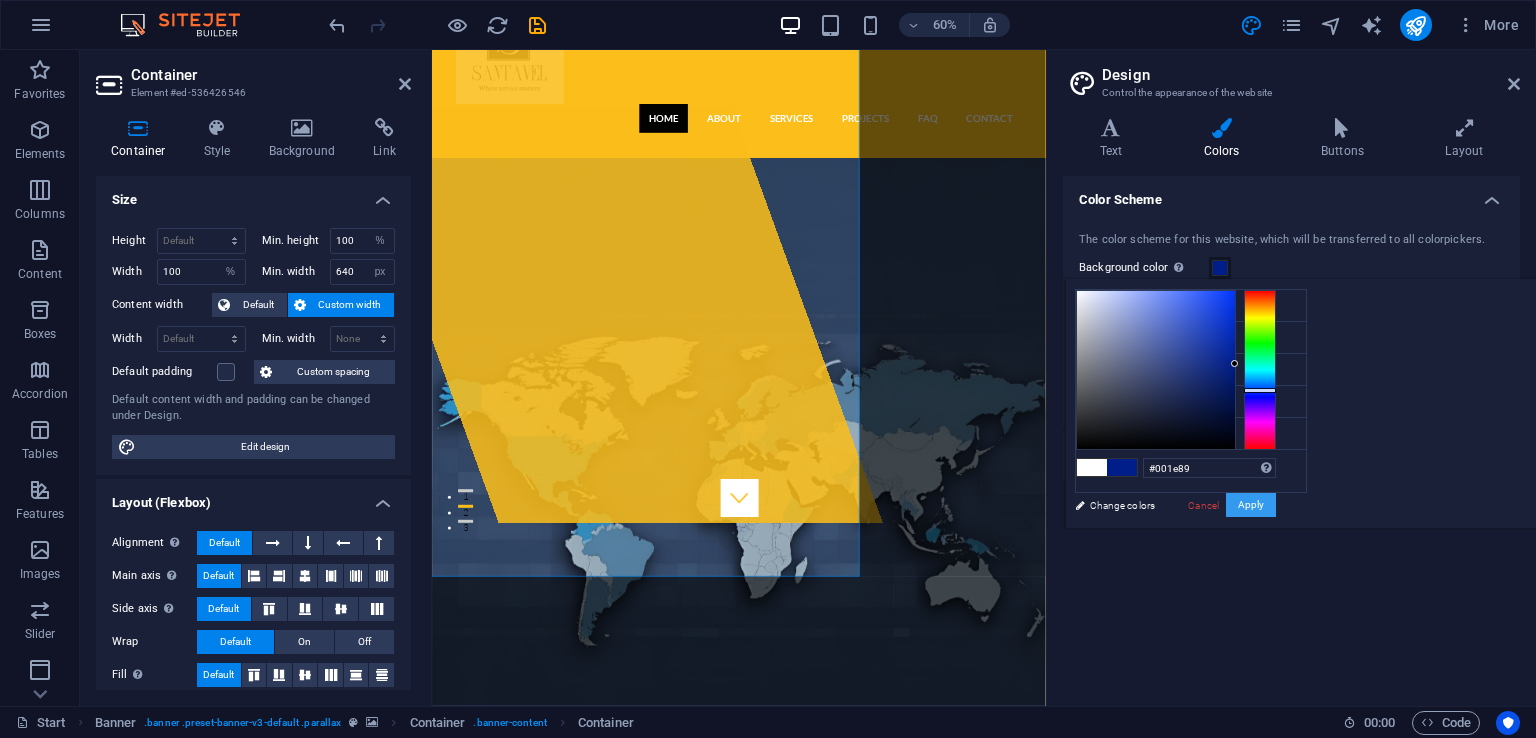 click on "Apply" at bounding box center (1251, 505) 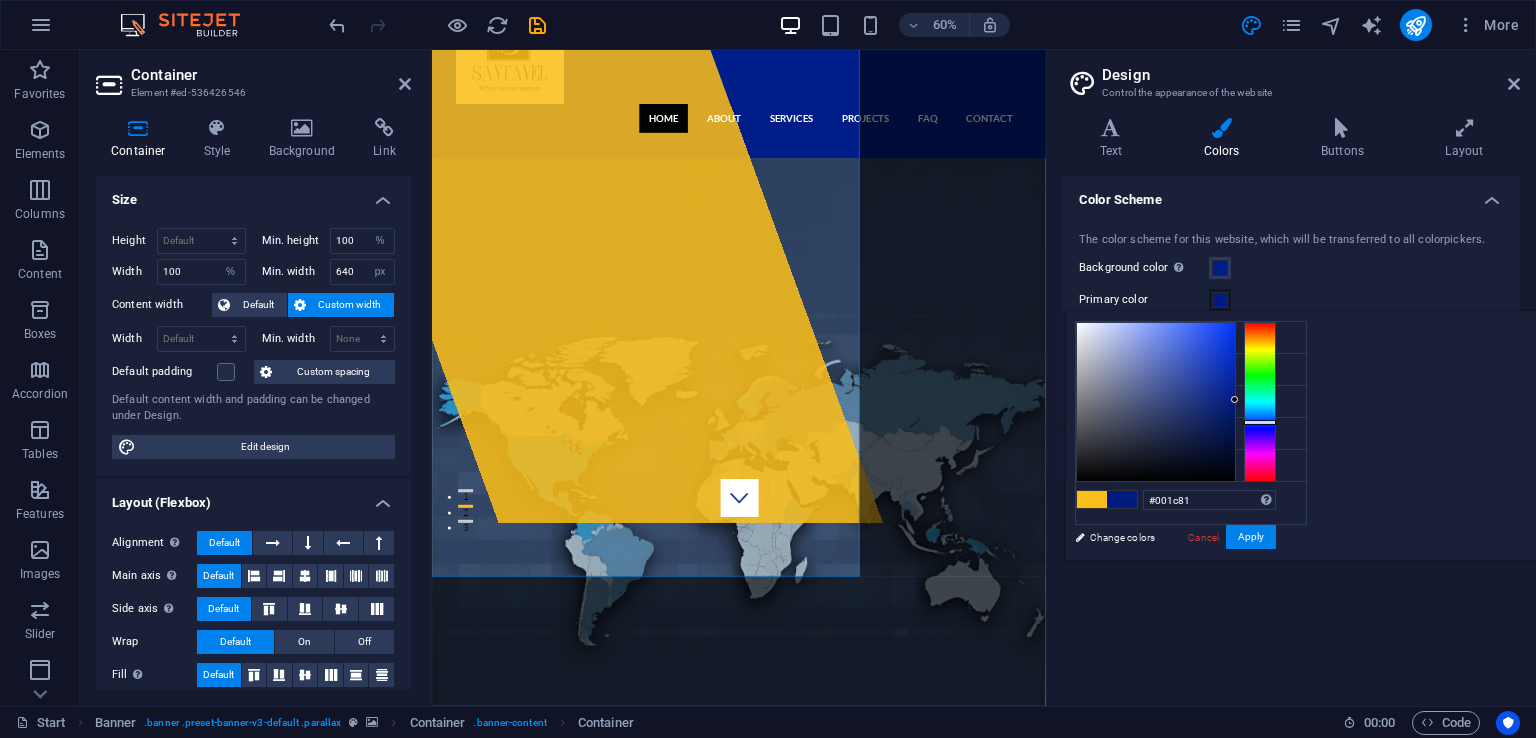 type on "#001c82" 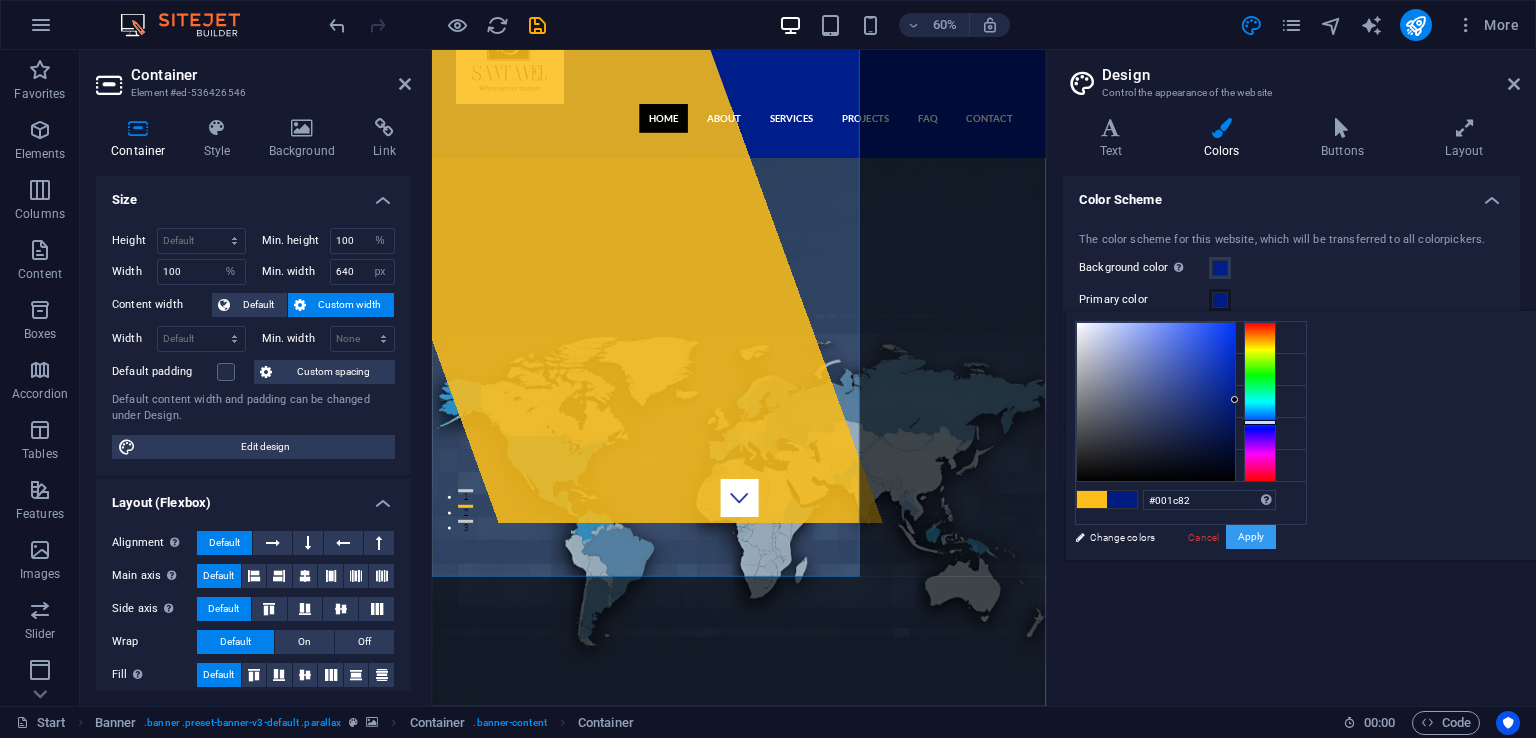click on "Apply" at bounding box center (1251, 537) 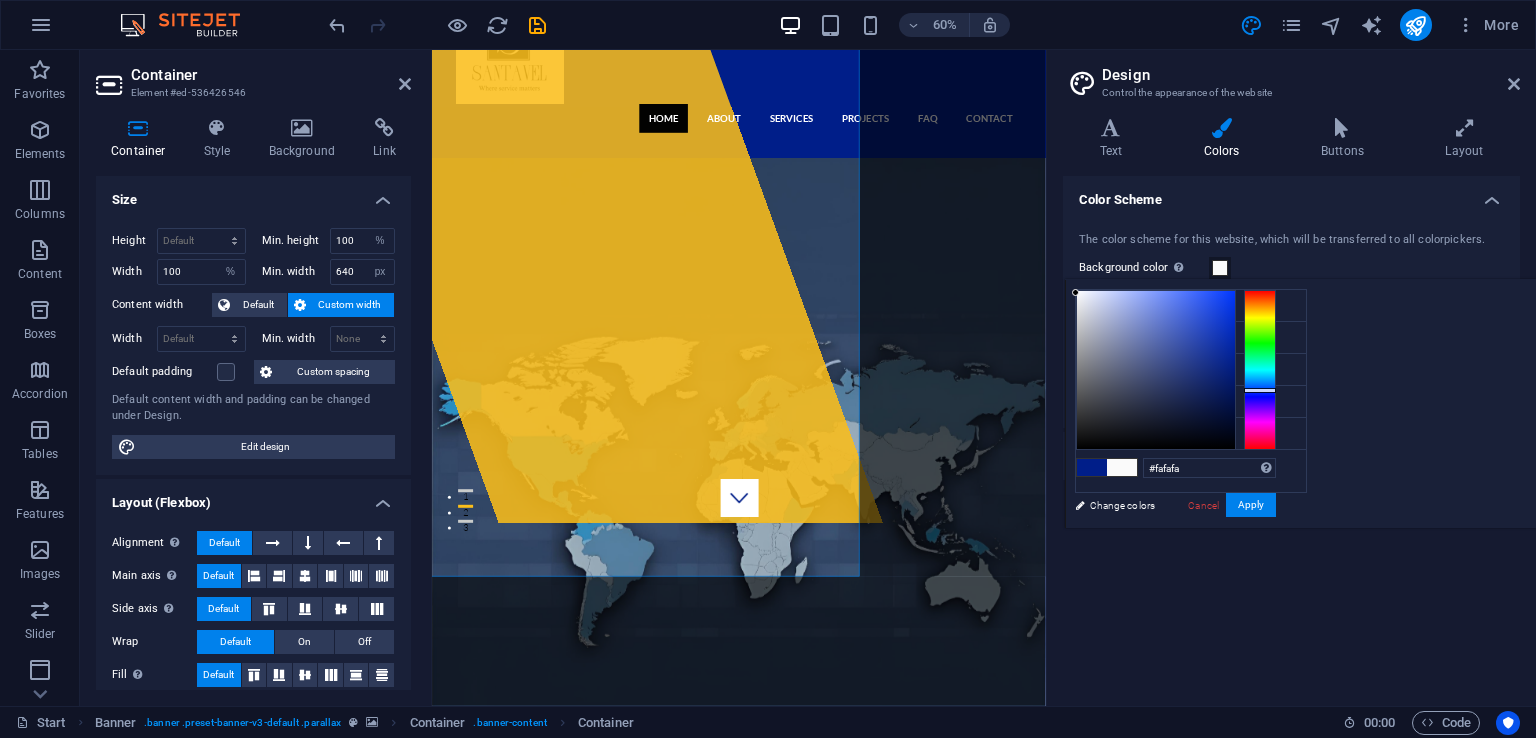 type on "#ffffff" 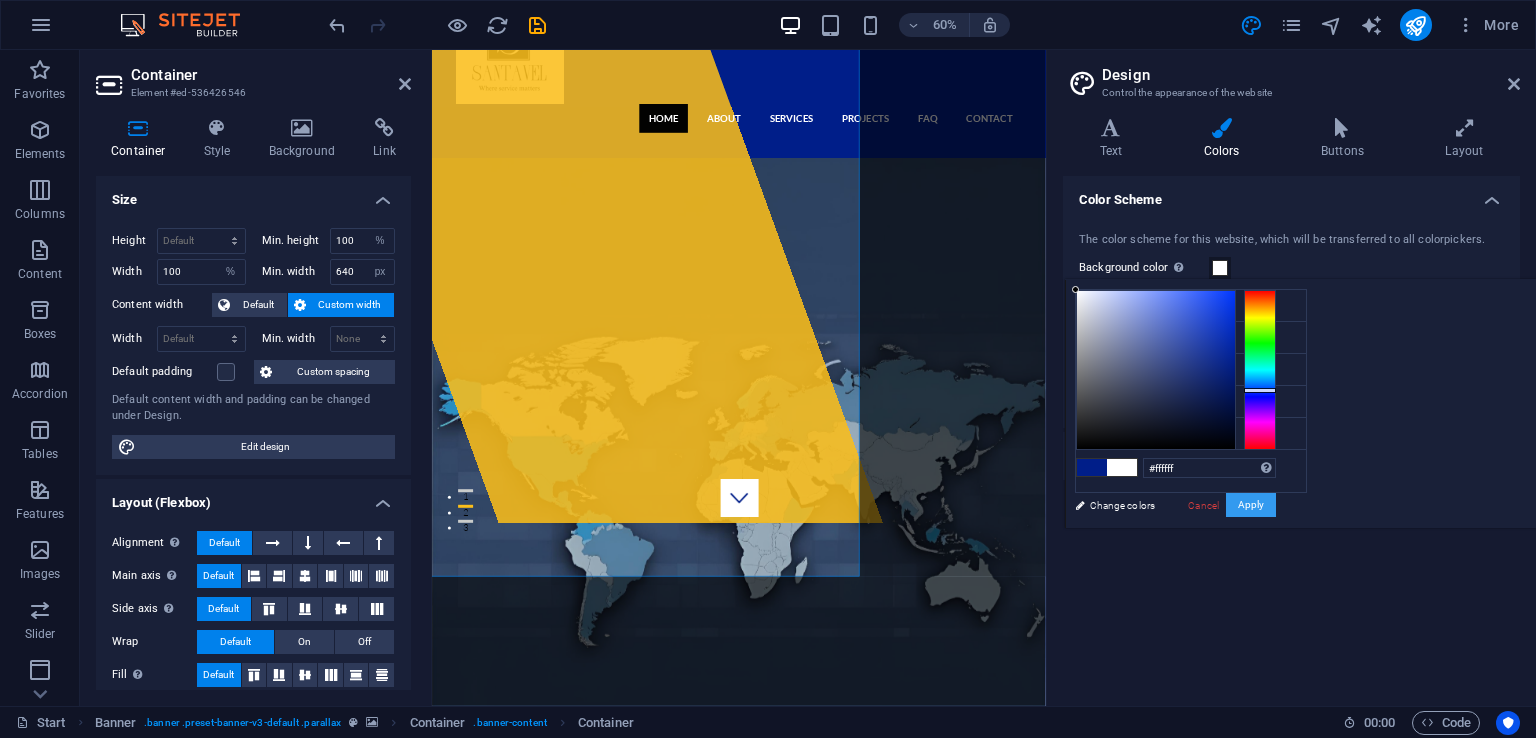 click on "Apply" at bounding box center (1251, 505) 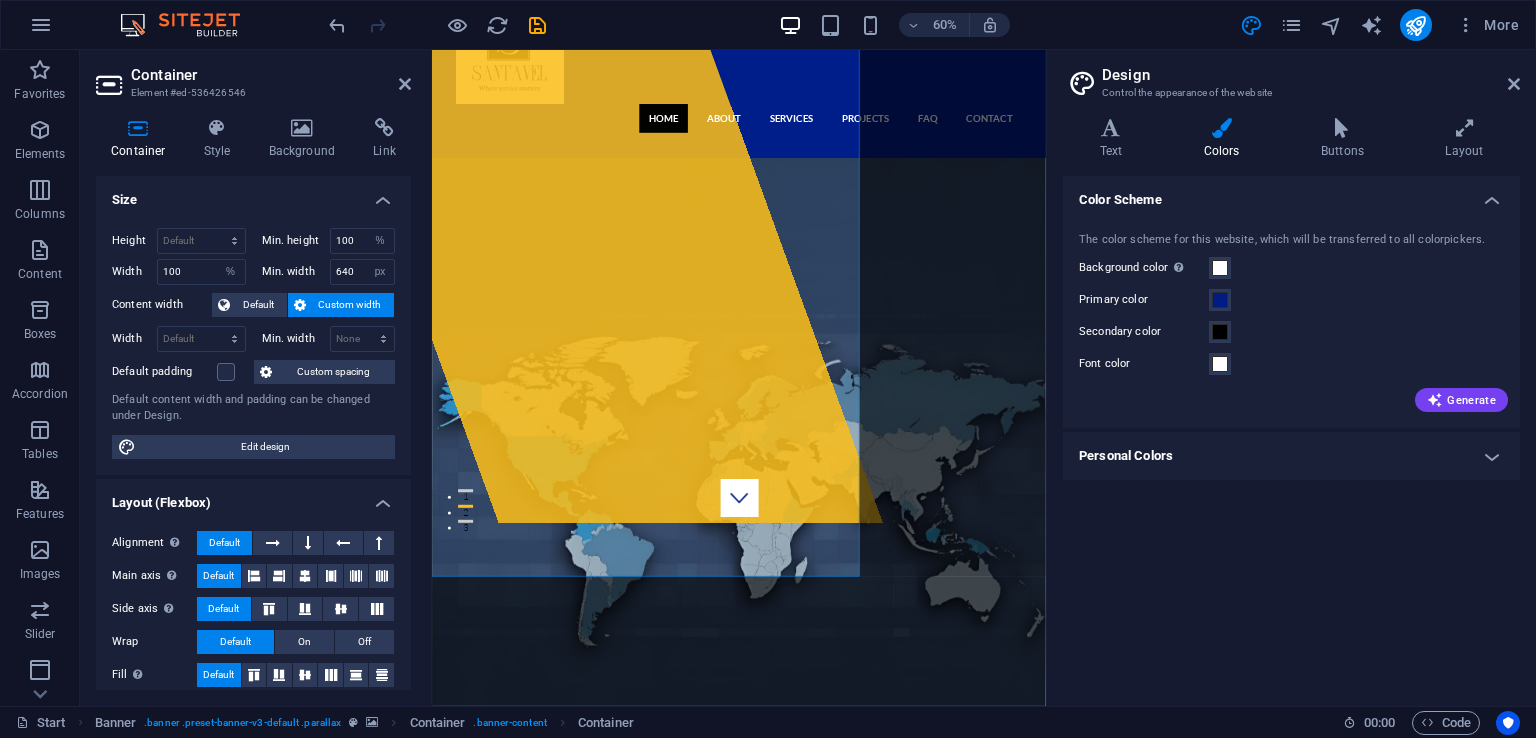 click on "Drop content here or  Add elements  Paste clipboard" at bounding box center [664, 292] 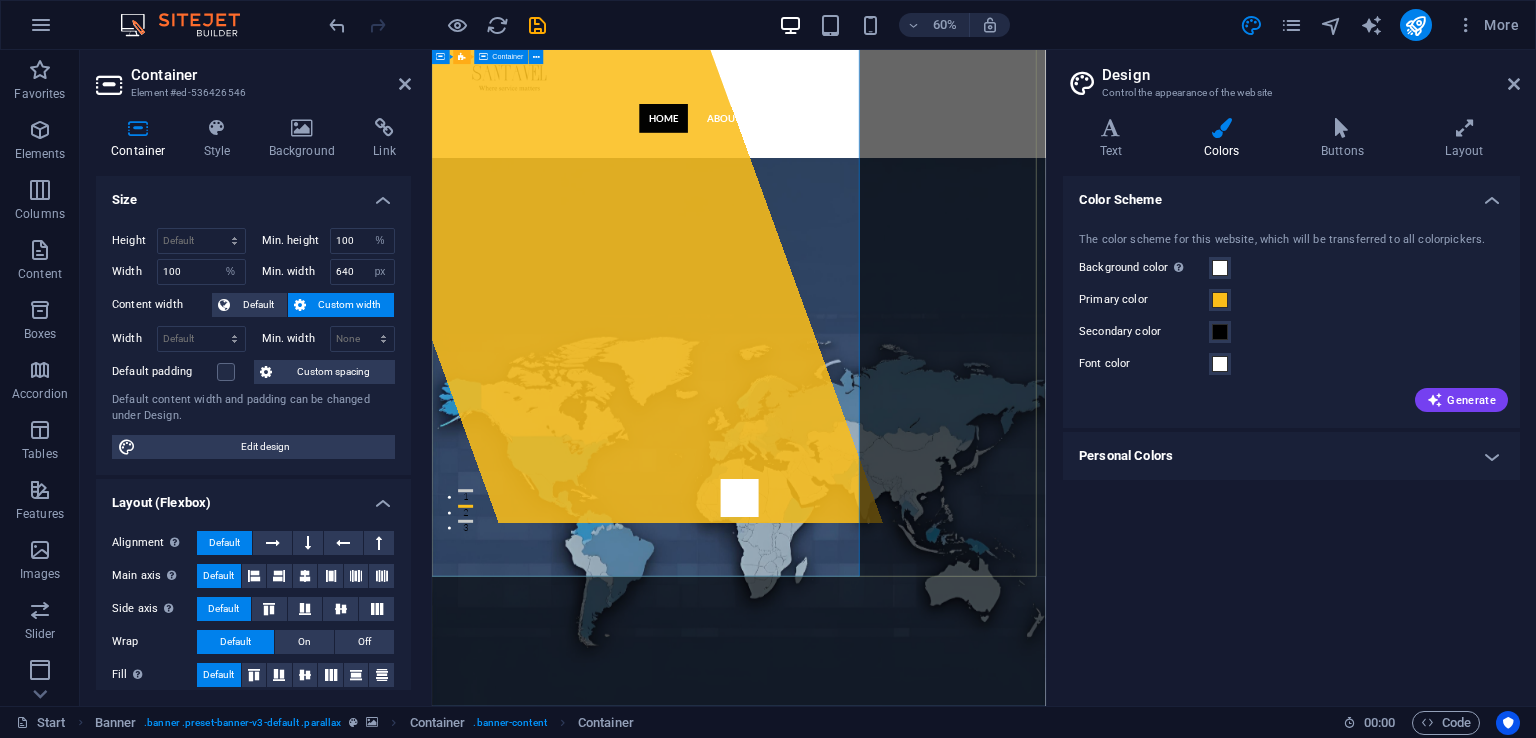 click at bounding box center (944, 797) 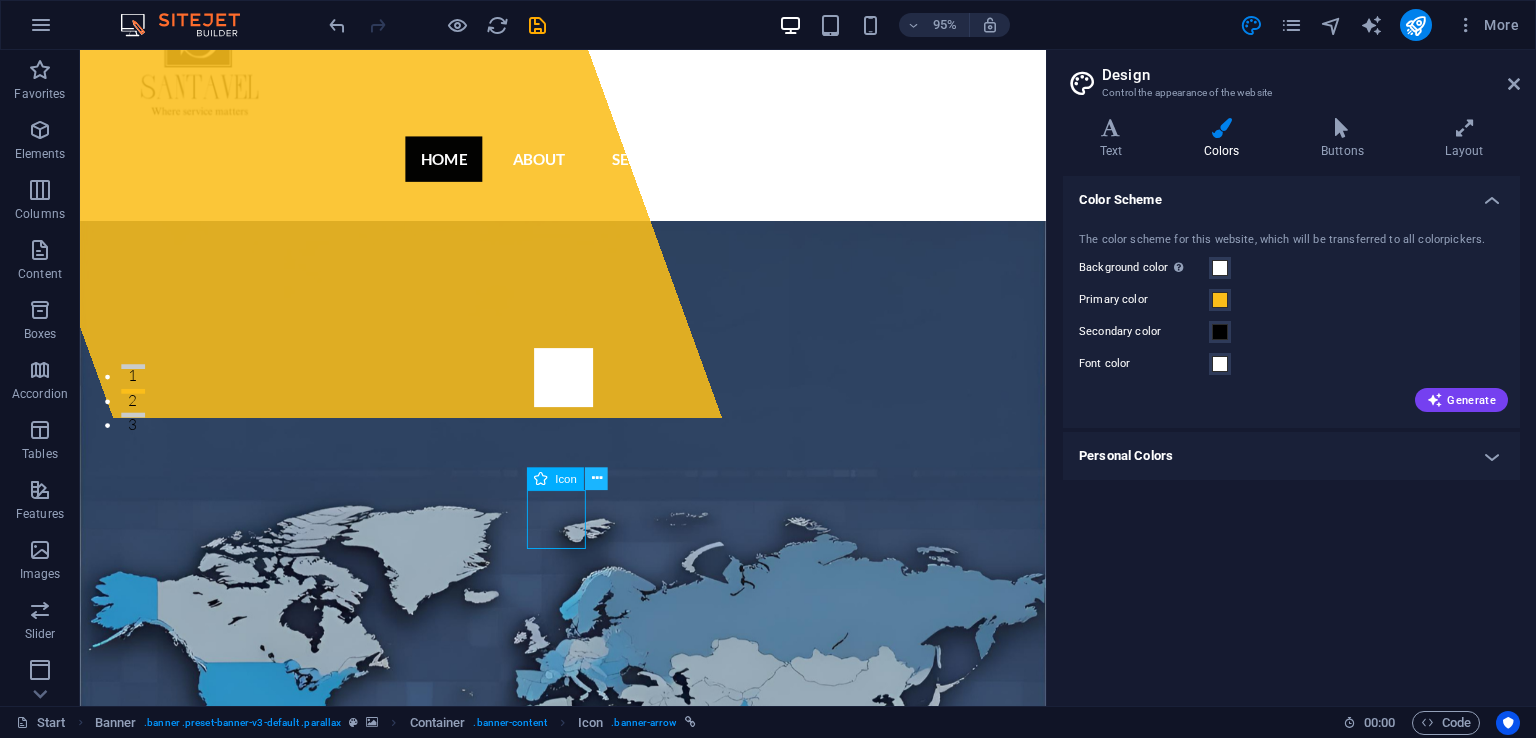 click at bounding box center [596, 478] 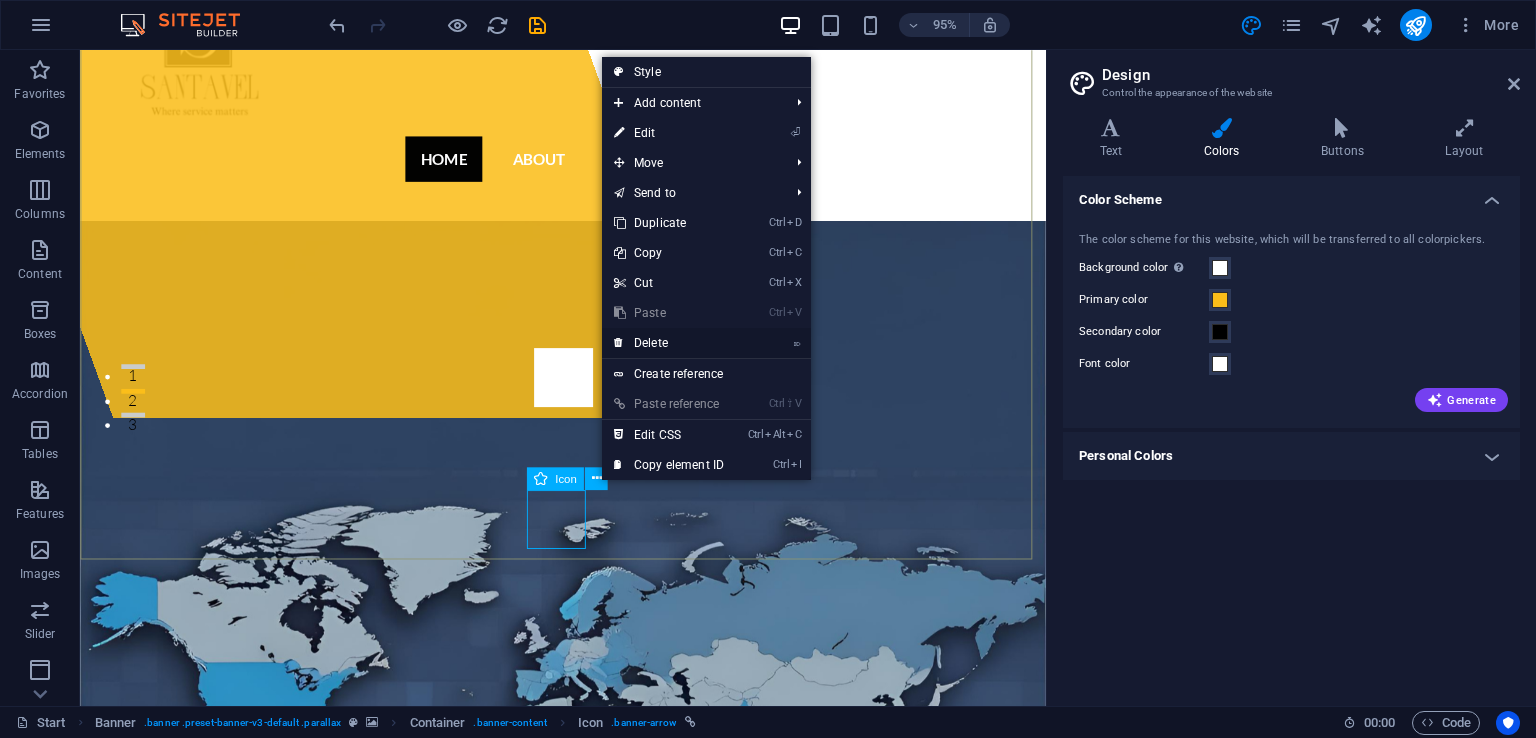 click on "⌦  Delete" at bounding box center [669, 343] 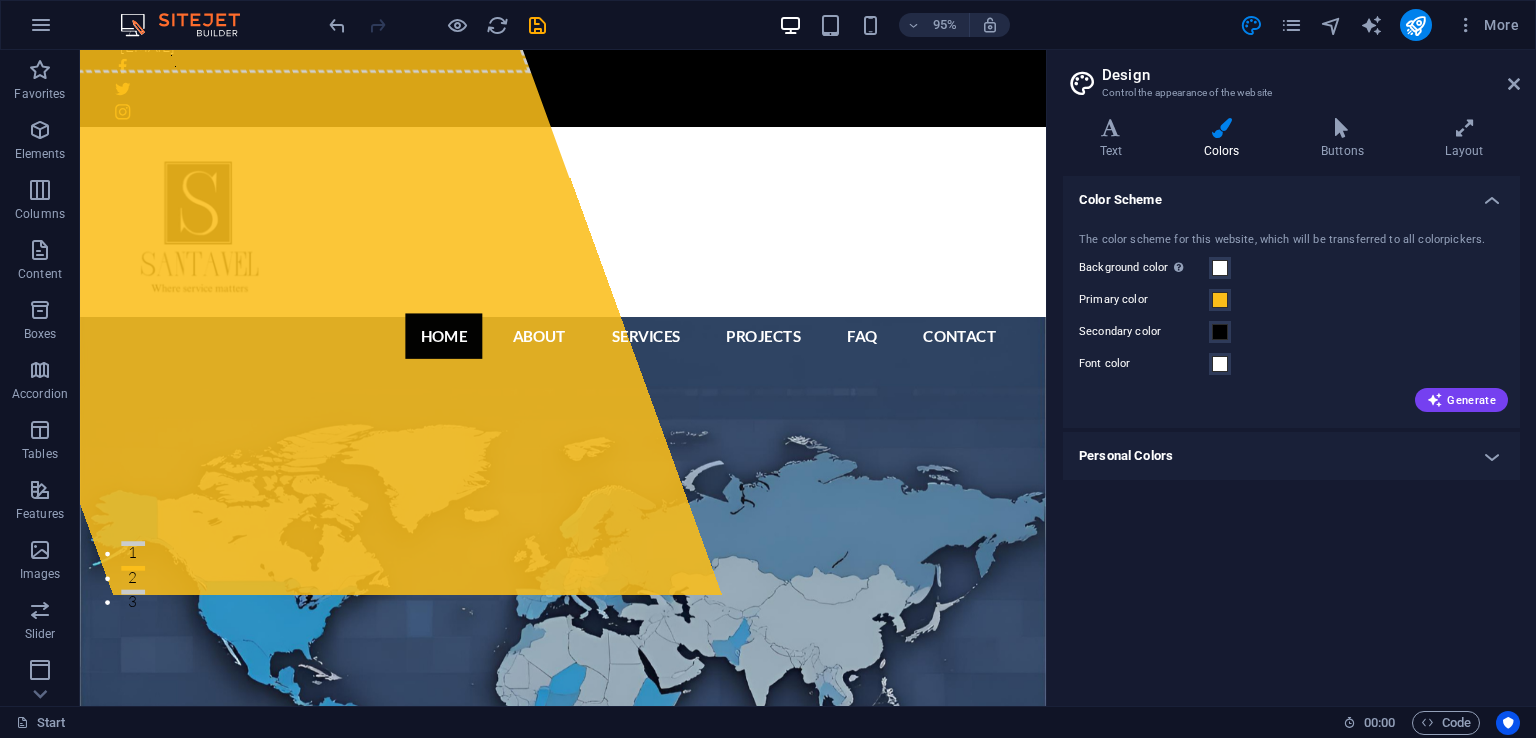 scroll, scrollTop: 134, scrollLeft: 0, axis: vertical 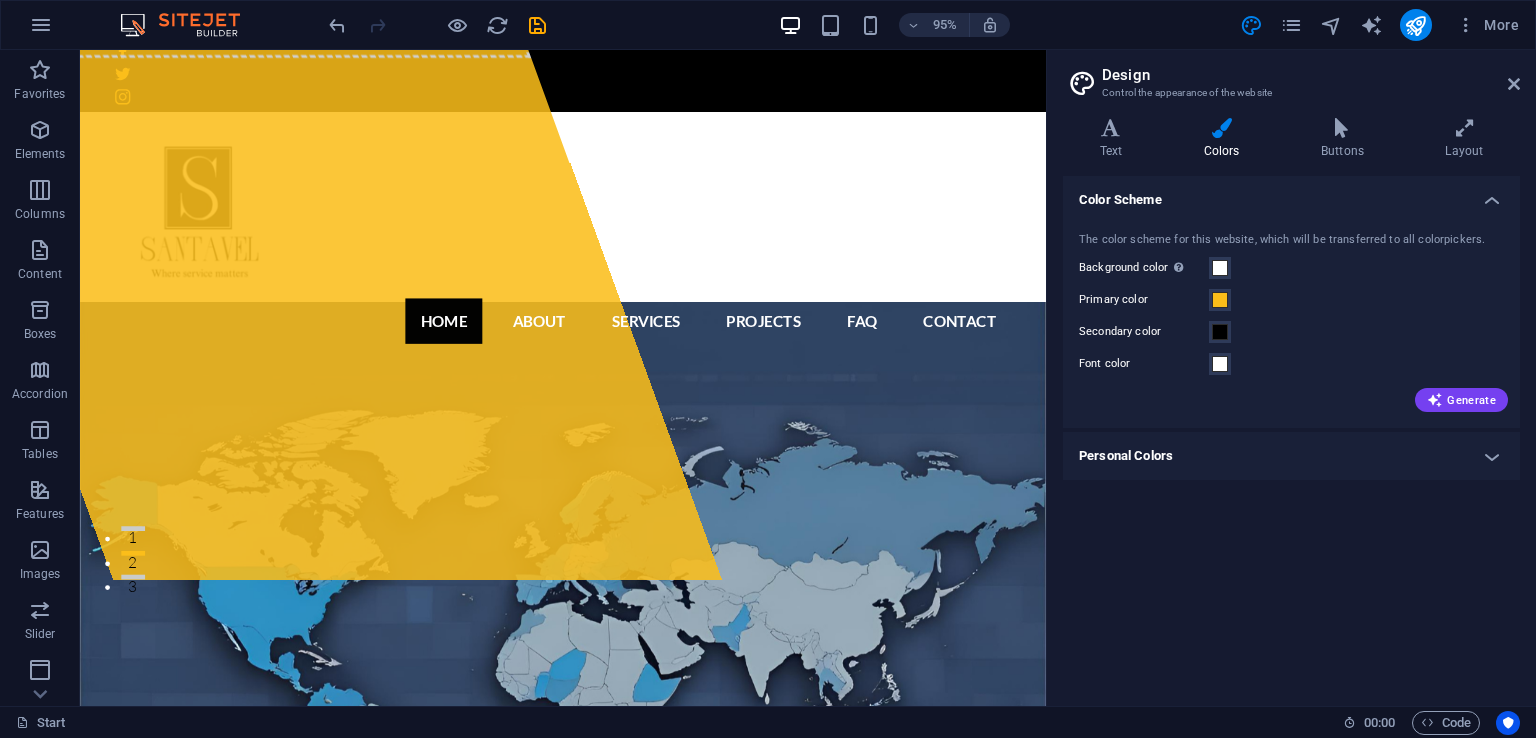 click on "Drop content here or  Add elements  Paste clipboard" at bounding box center (209, -13) 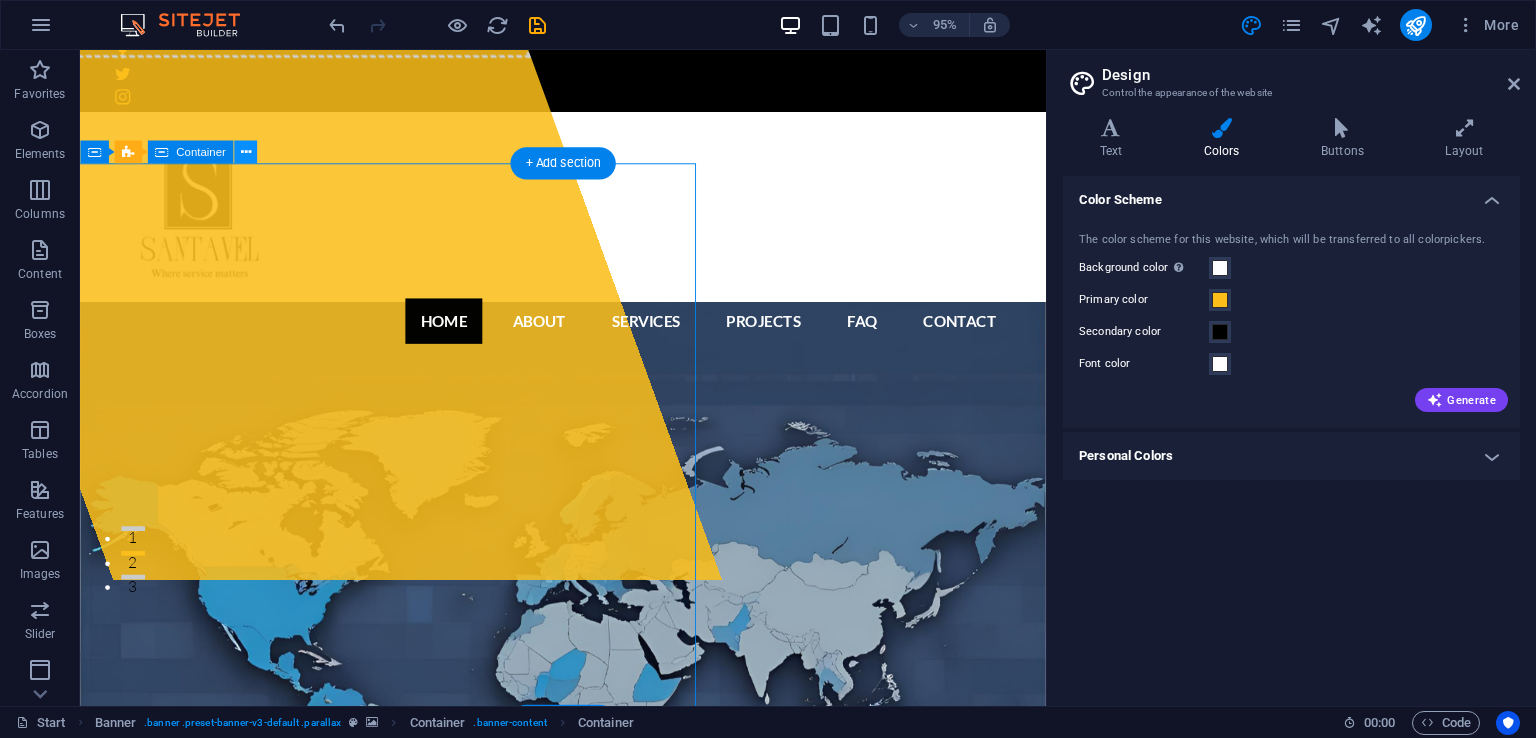 click at bounding box center (245, 152) 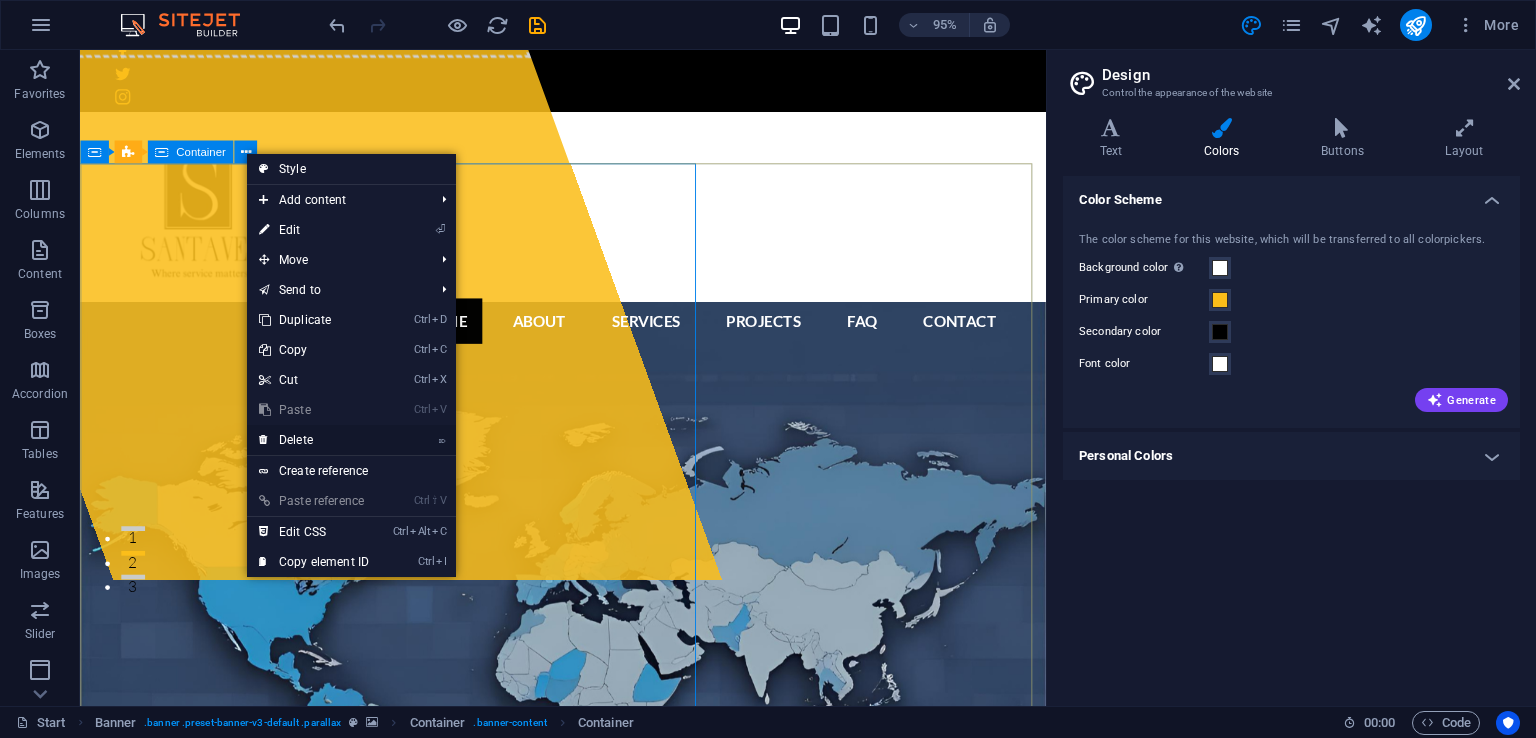click on "⌦  Delete" at bounding box center (314, 440) 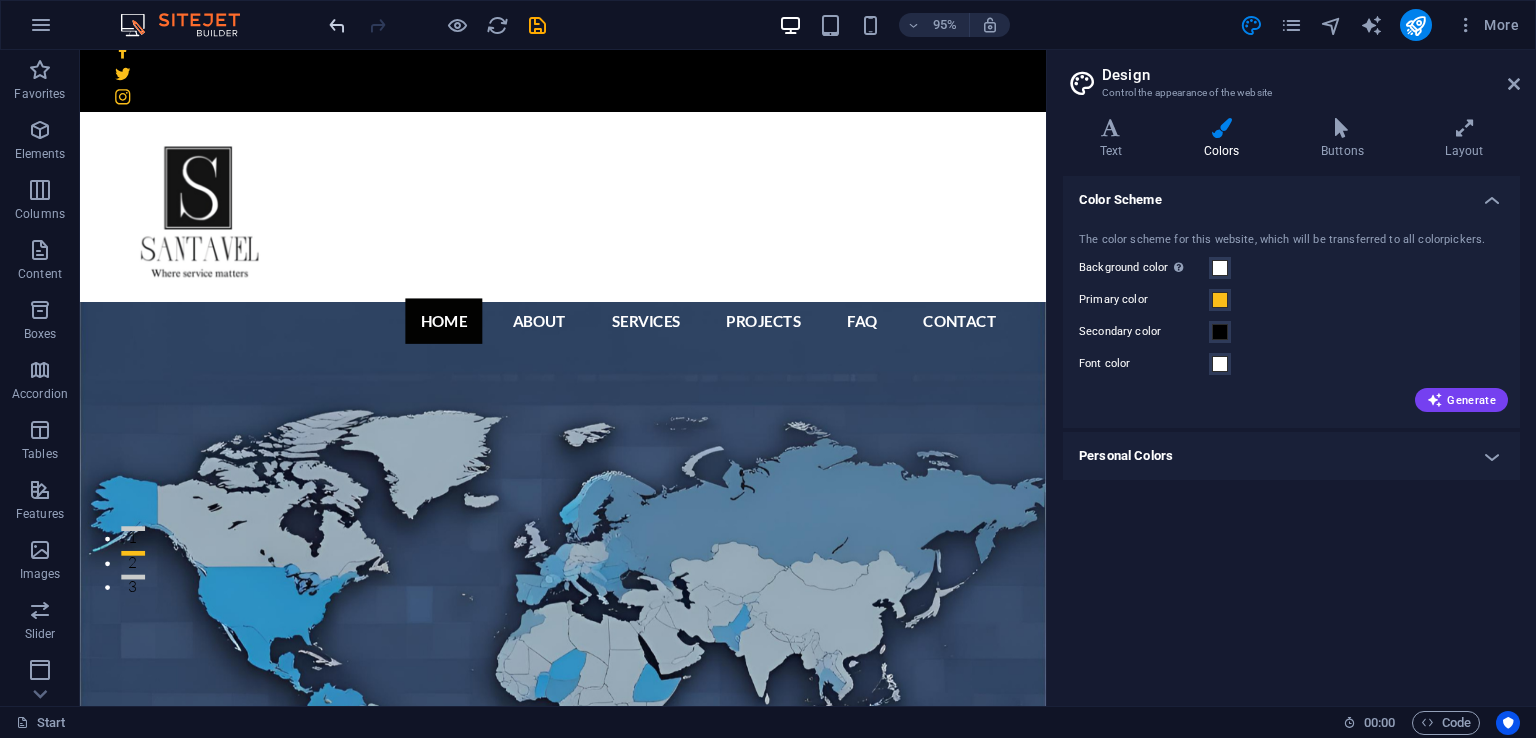 click at bounding box center (337, 25) 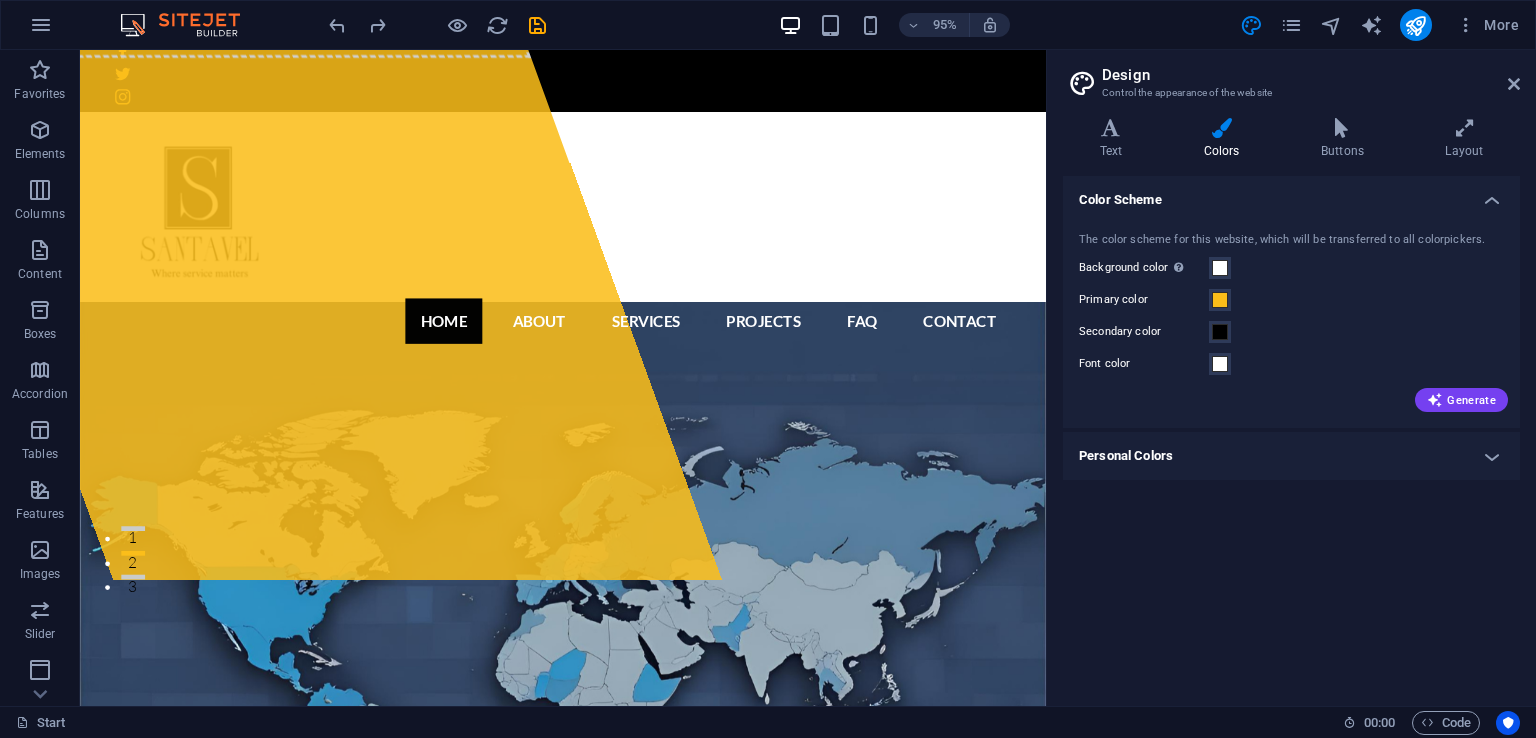 click on "Paste clipboard" at bounding box center (273, 17) 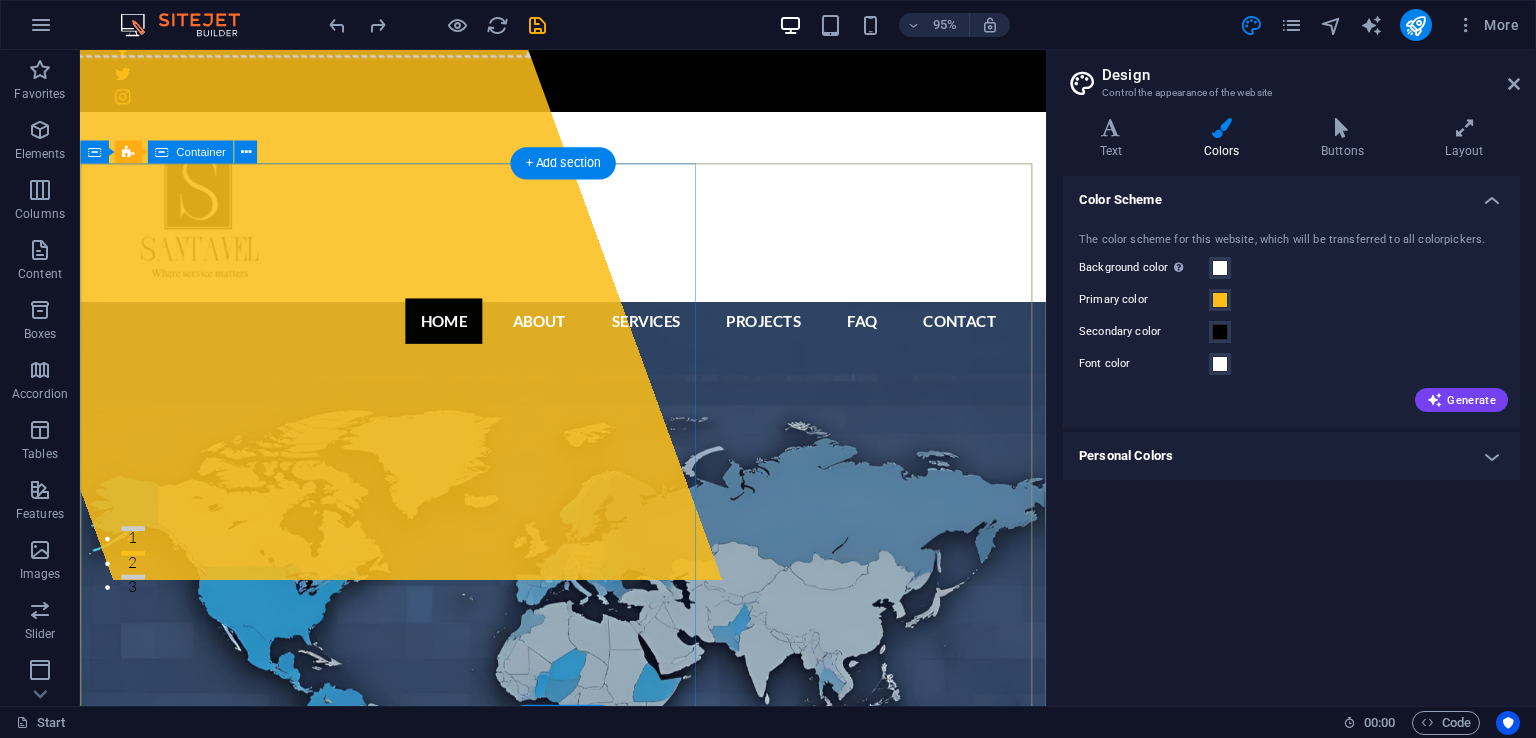 click on "Banner" at bounding box center (0, 0) 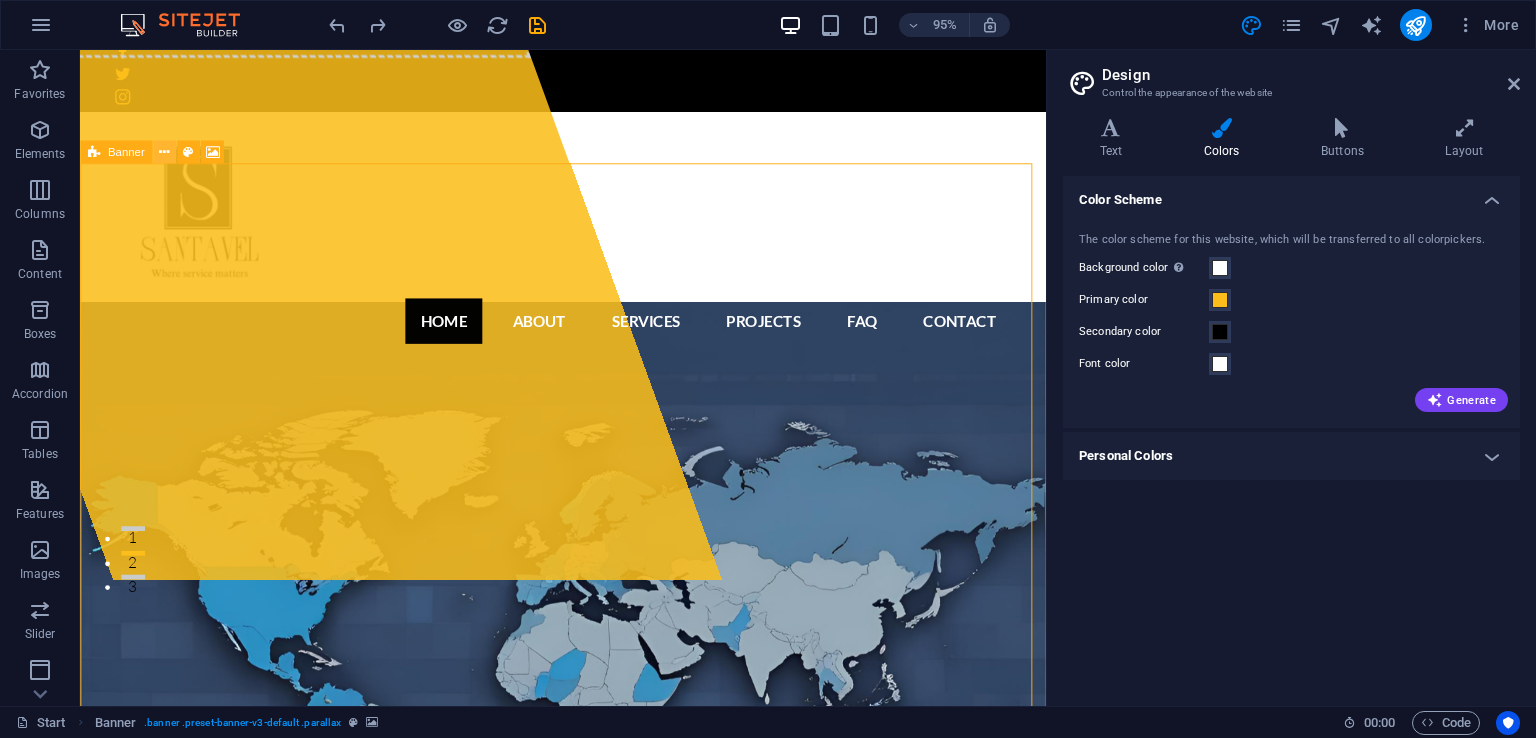 click at bounding box center [164, 152] 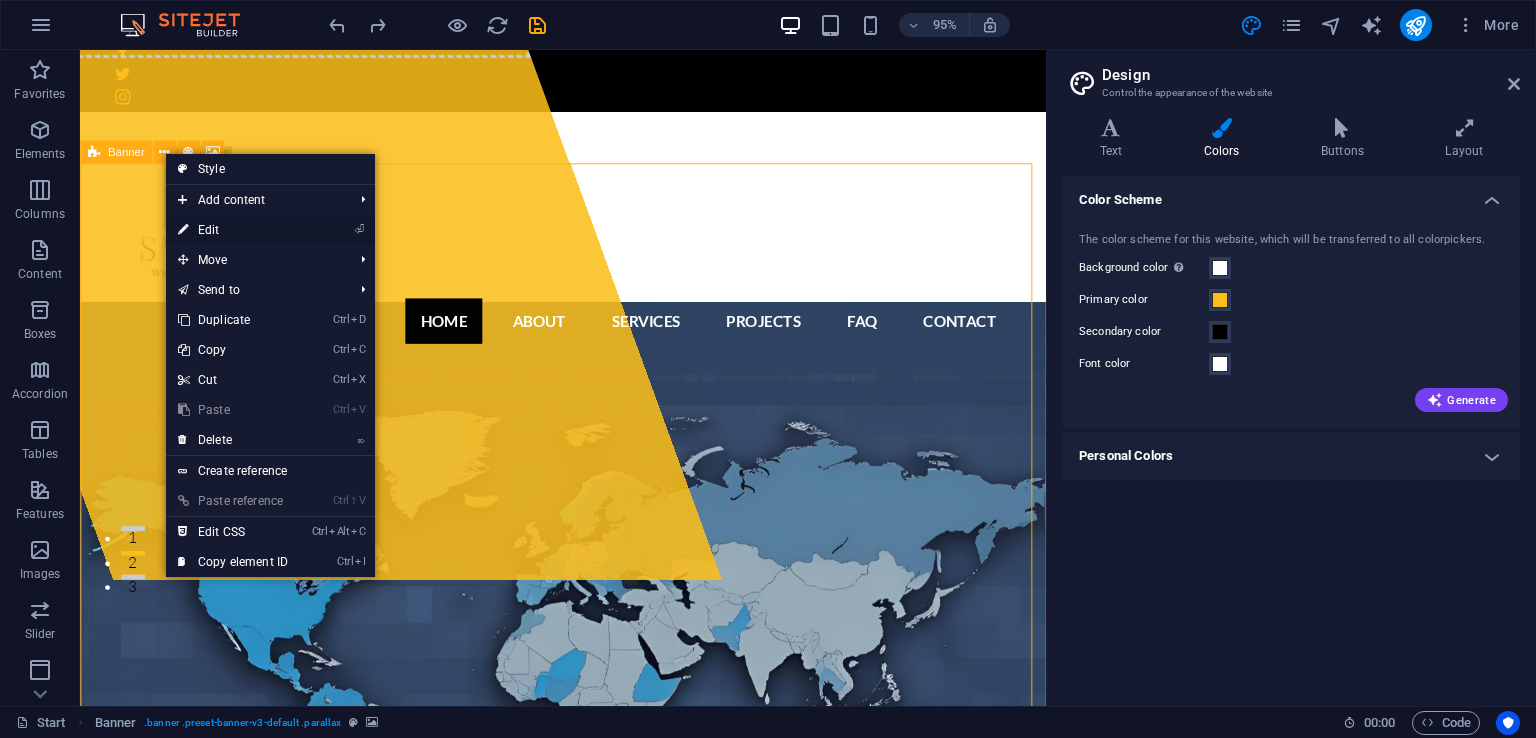 click on "⏎  Edit" at bounding box center (233, 230) 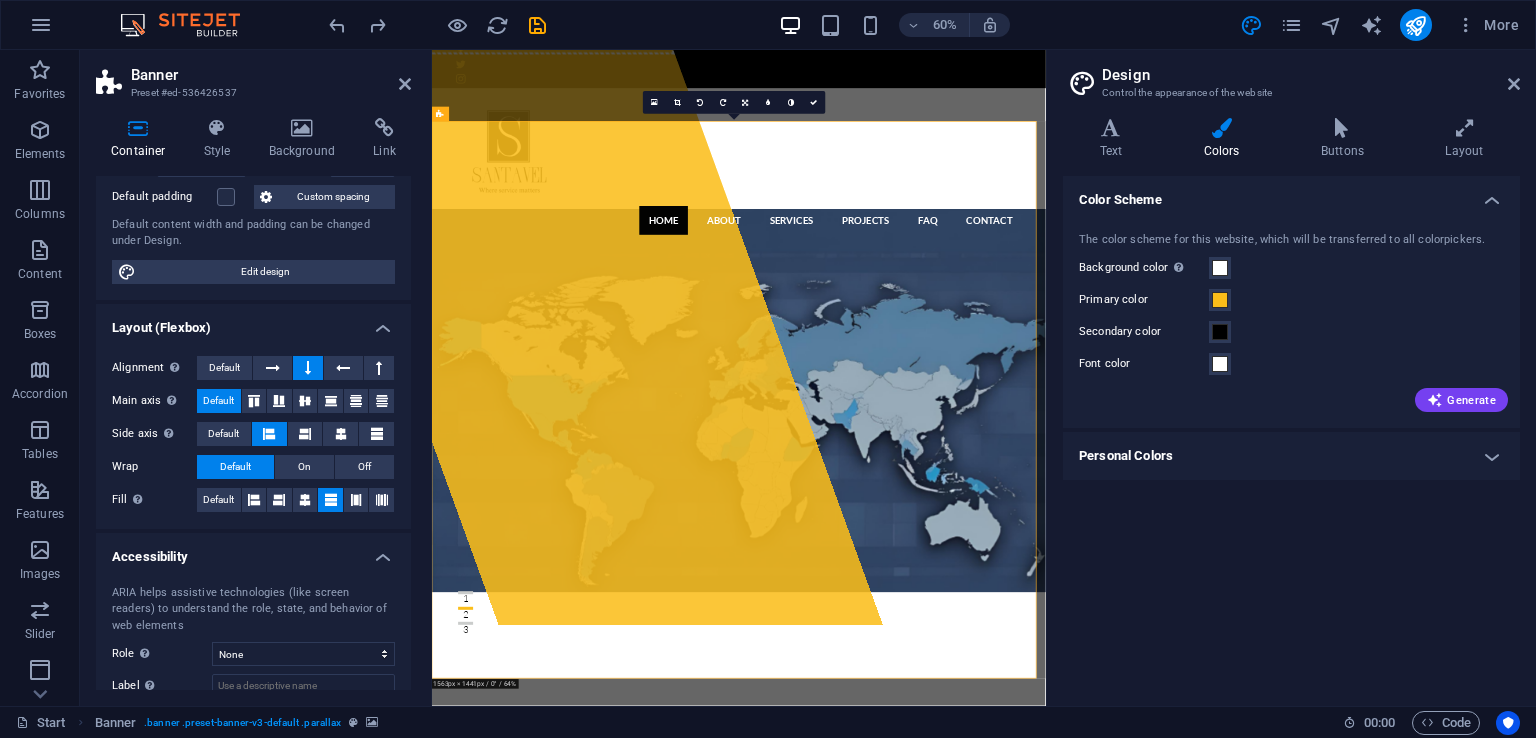 scroll, scrollTop: 293, scrollLeft: 0, axis: vertical 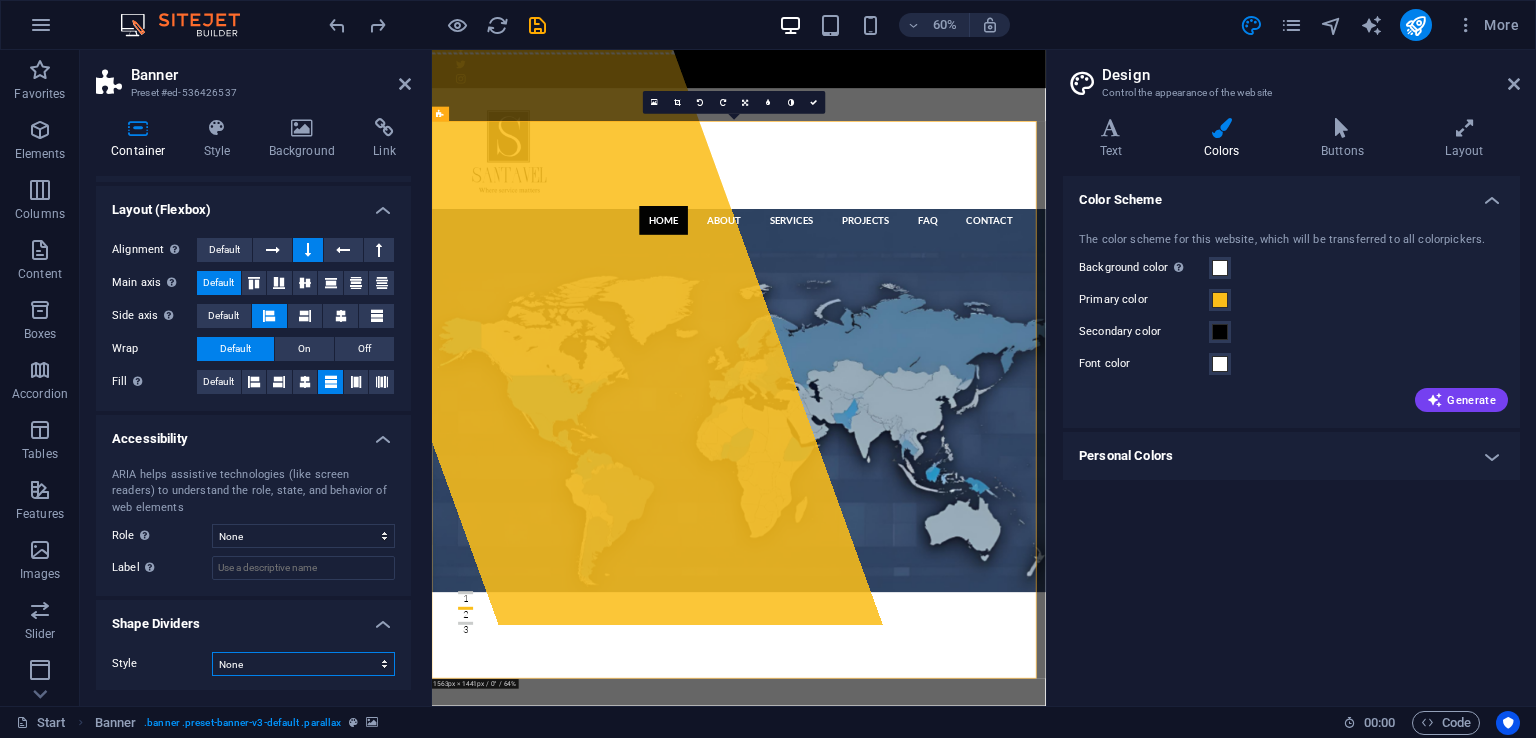 click on "None Triangle Square Diagonal Polygon 1 Polygon 2 Zigzag Multiple Zigzags Waves Multiple Waves Half Circle Circle Circle Shadow Blocks Hexagons Clouds Multiple Clouds Fan Pyramids Book Paint Drip Fire Shredded Paper Arrow" at bounding box center (303, 664) 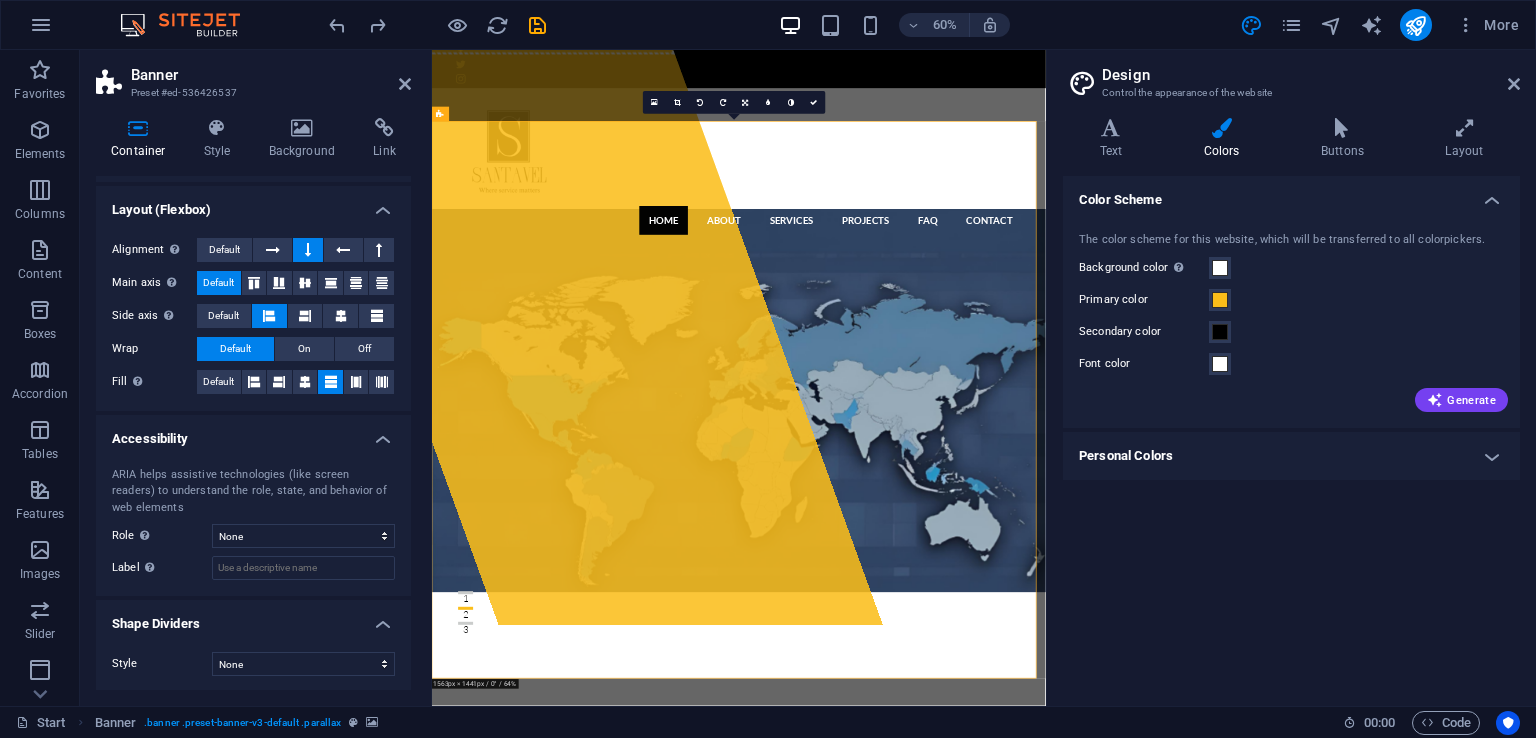 click on "ARIA helps assistive technologies (like screen readers) to understand the role, state, and behavior of web elements" at bounding box center [253, 492] 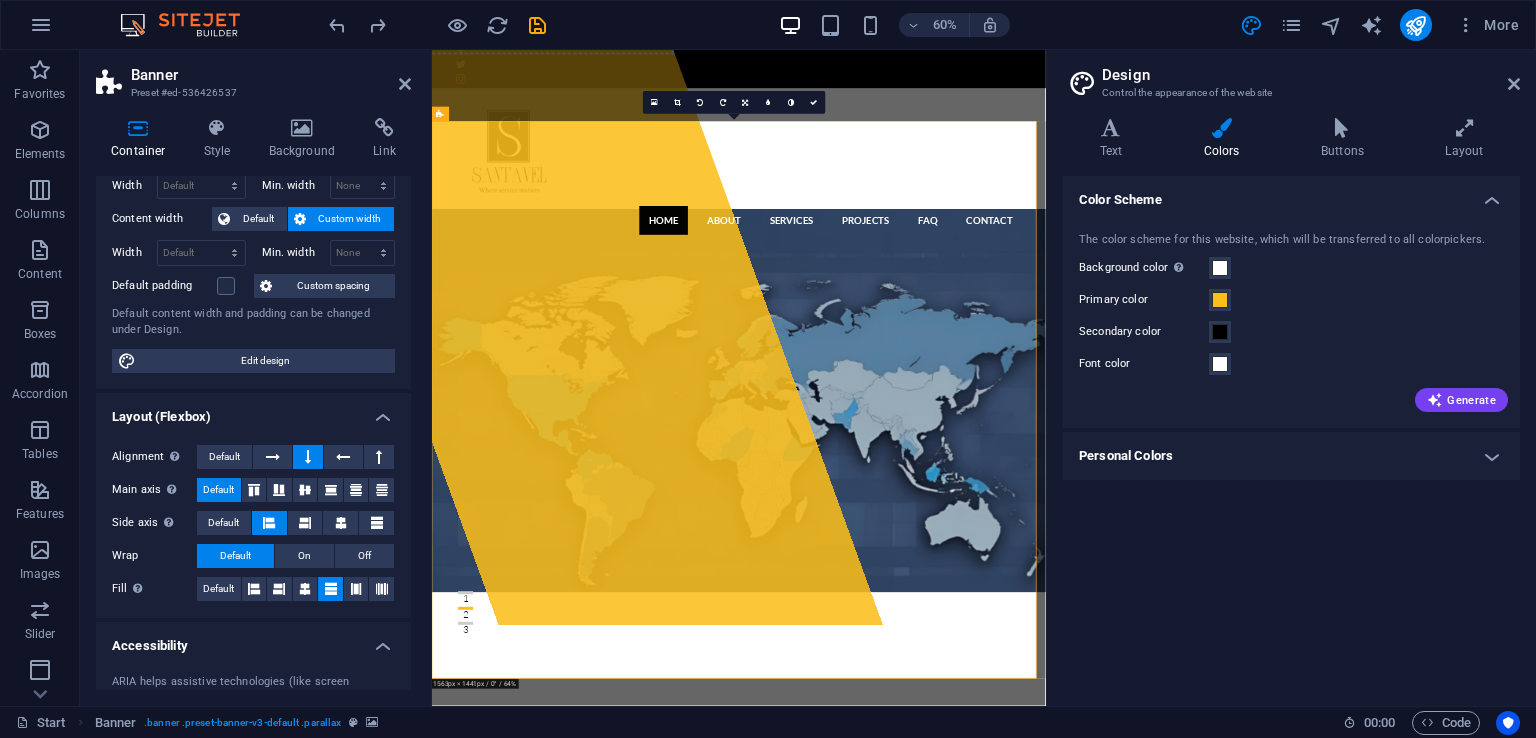 scroll, scrollTop: 0, scrollLeft: 0, axis: both 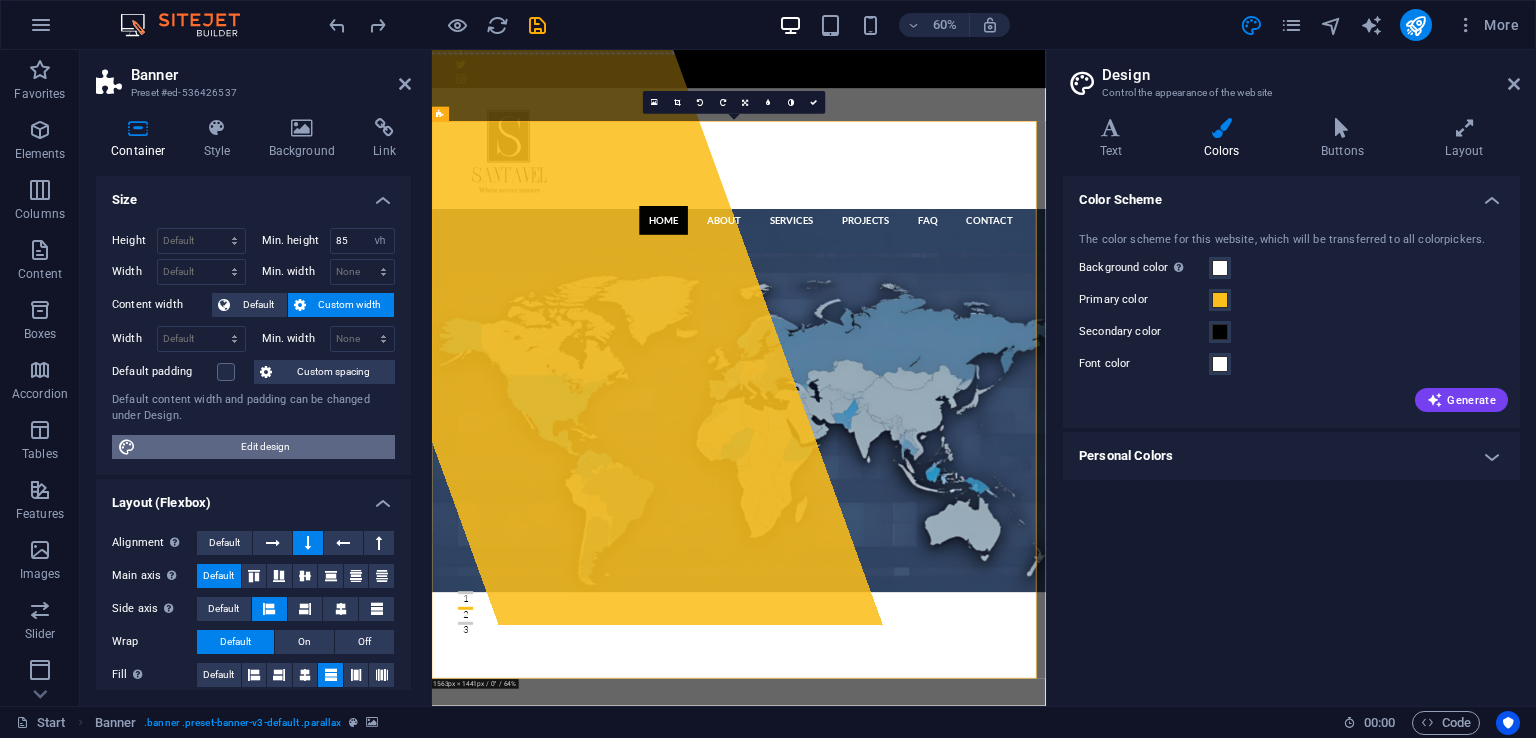 click on "Edit design" at bounding box center [265, 447] 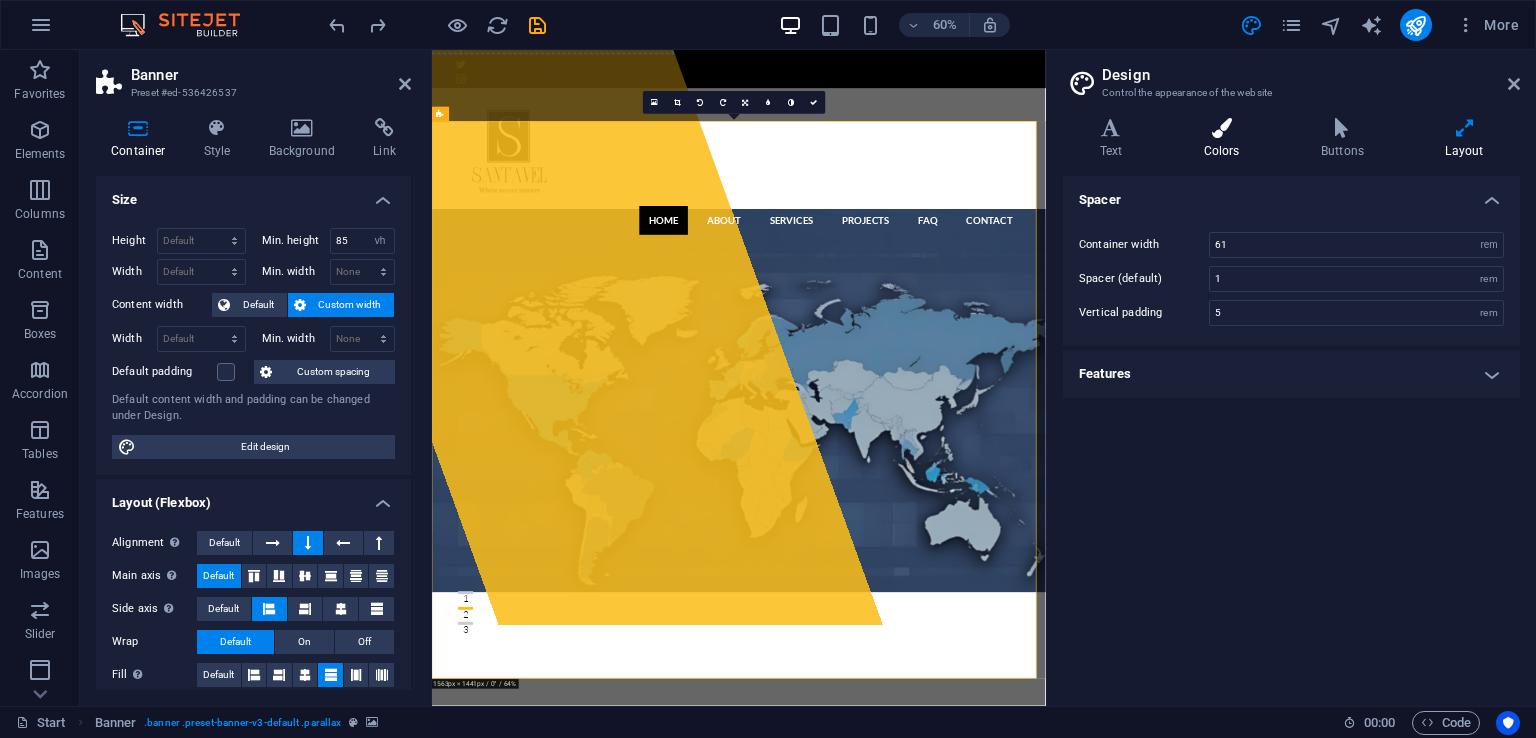 click at bounding box center [1221, 128] 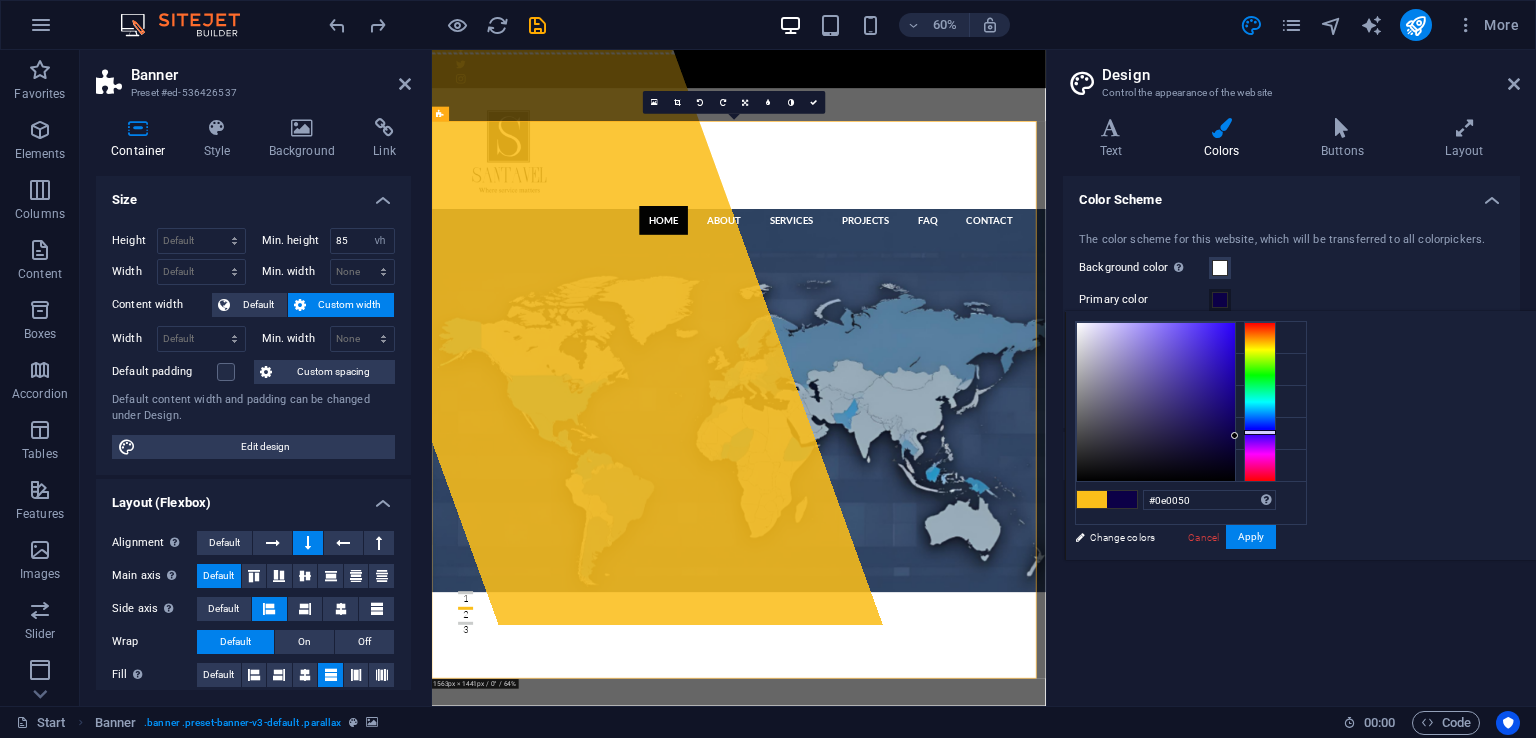 type on "#0e0052" 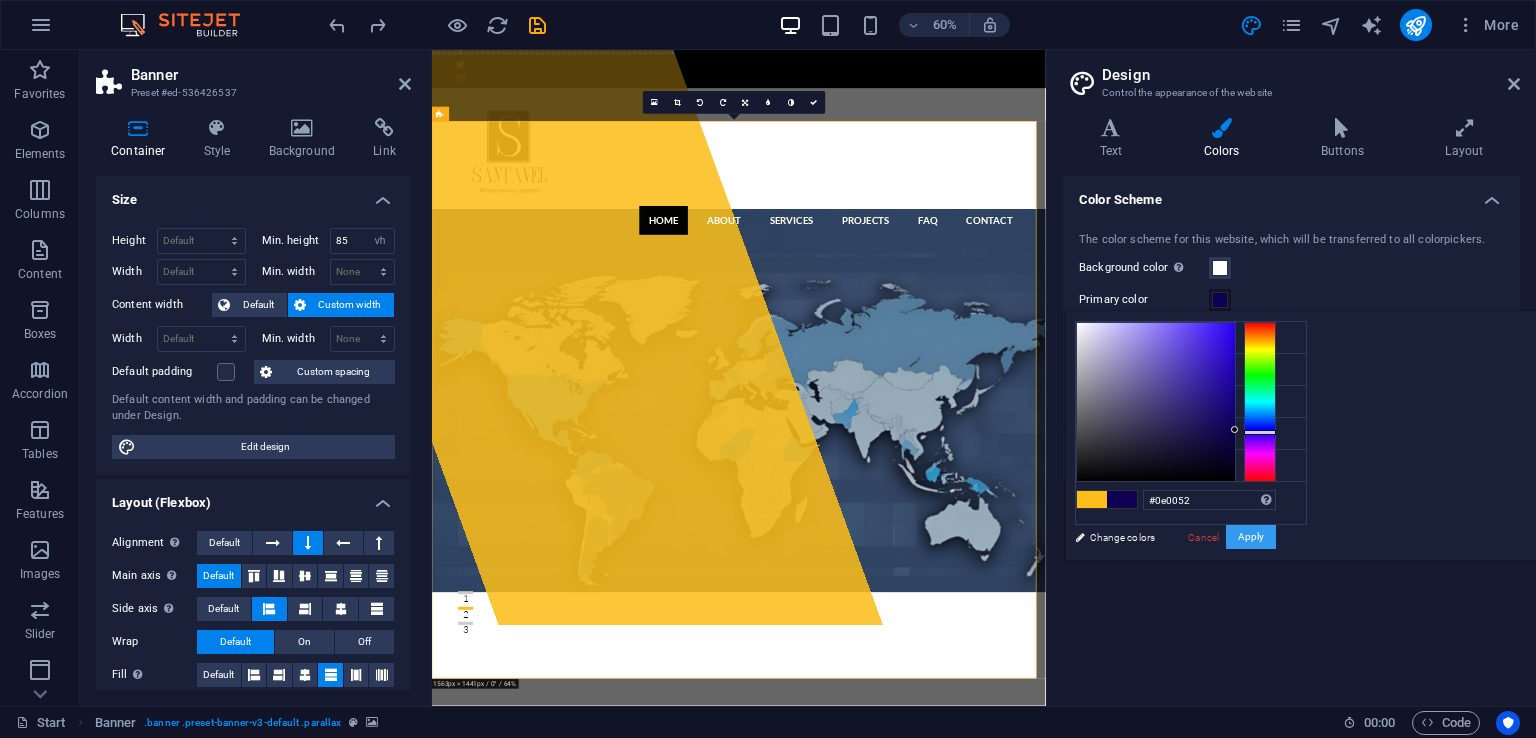 click on "Apply" at bounding box center (1251, 537) 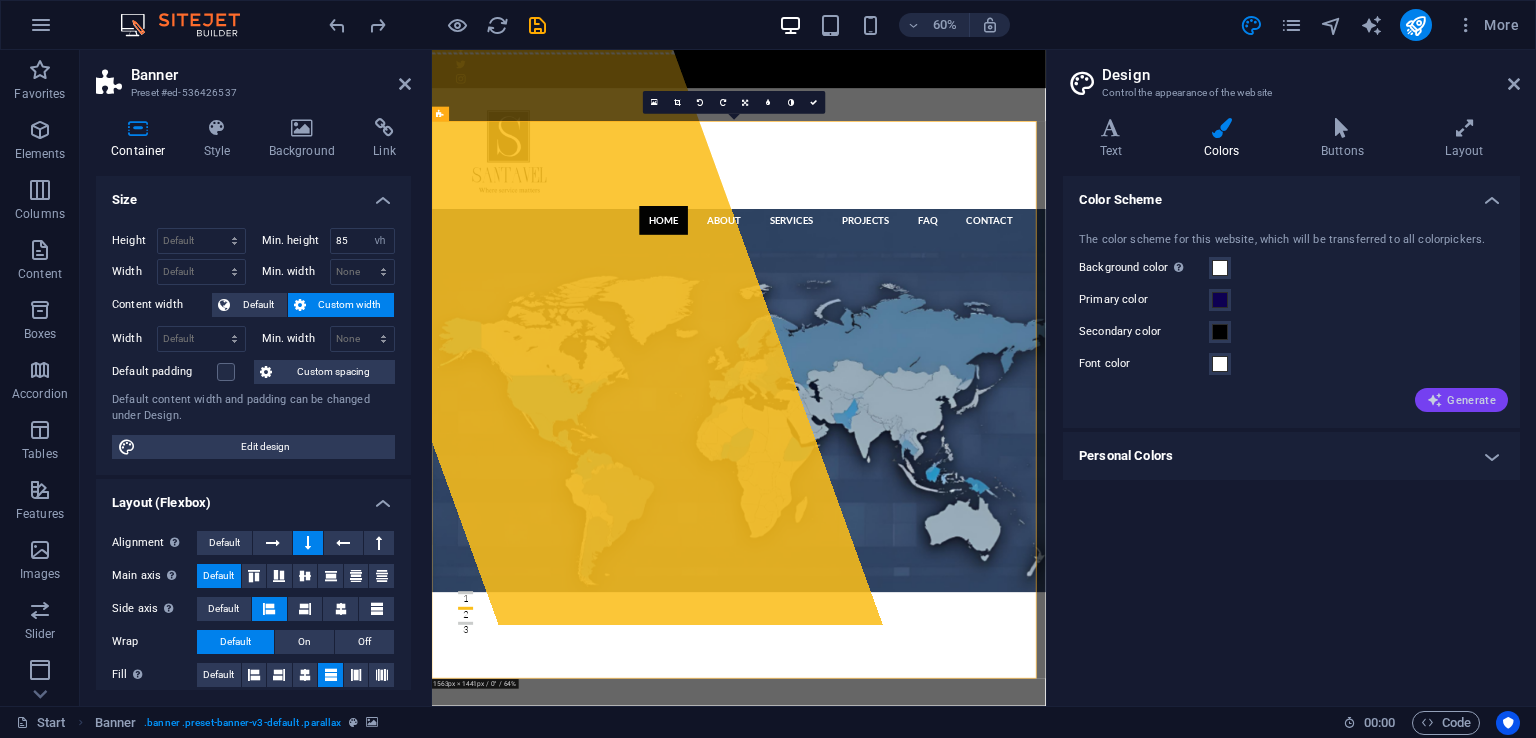 click on "Generate" at bounding box center (1461, 400) 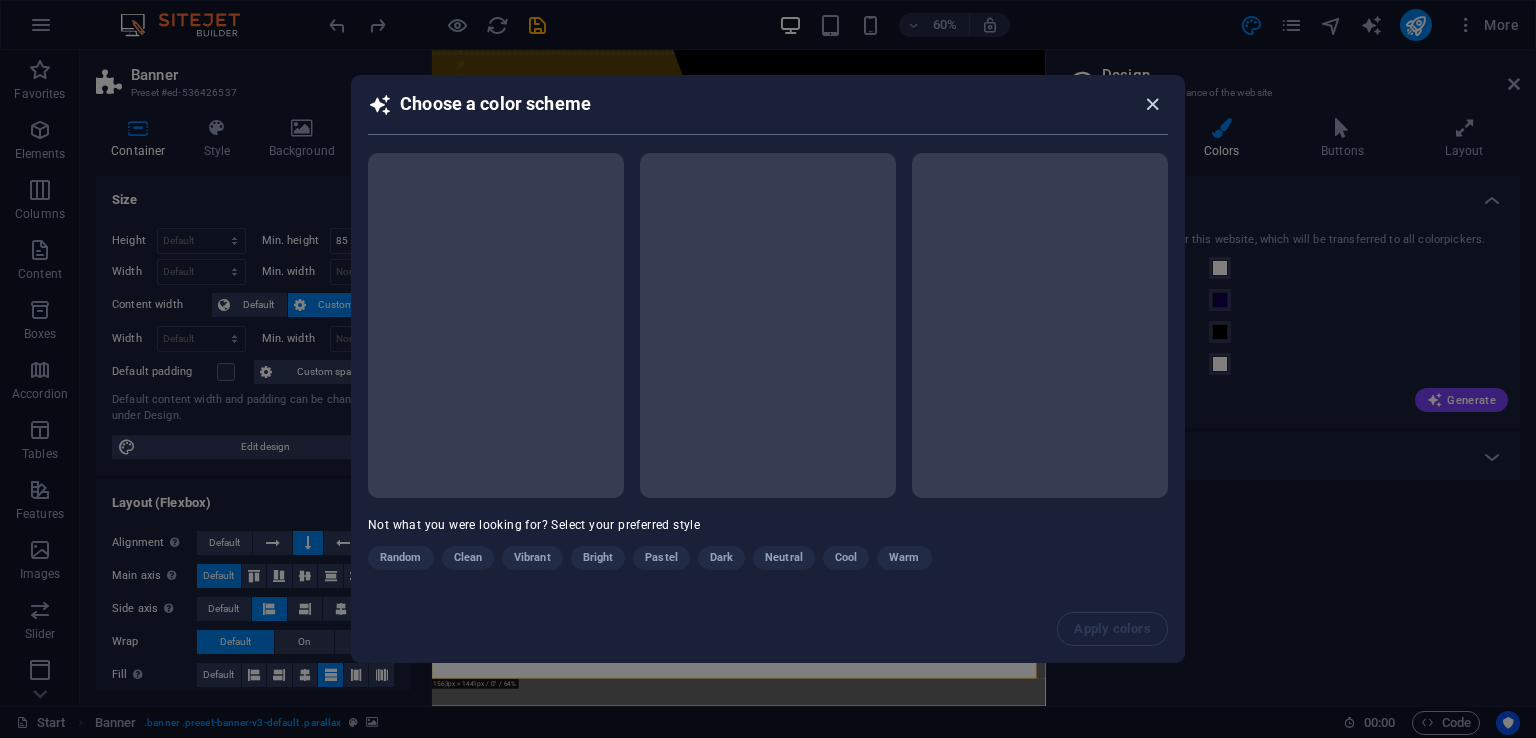 click at bounding box center [1152, 104] 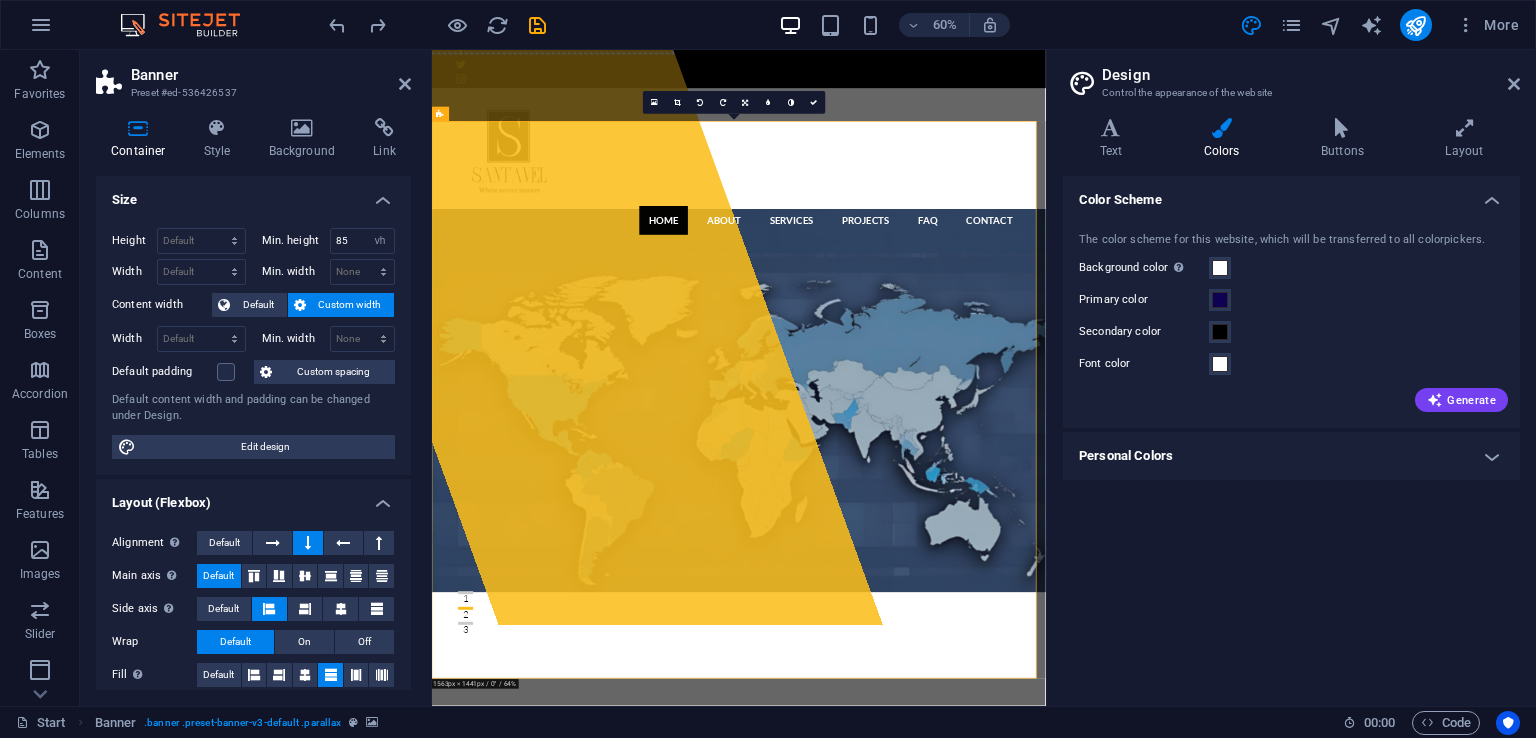 click on "Color Scheme" at bounding box center (1291, 194) 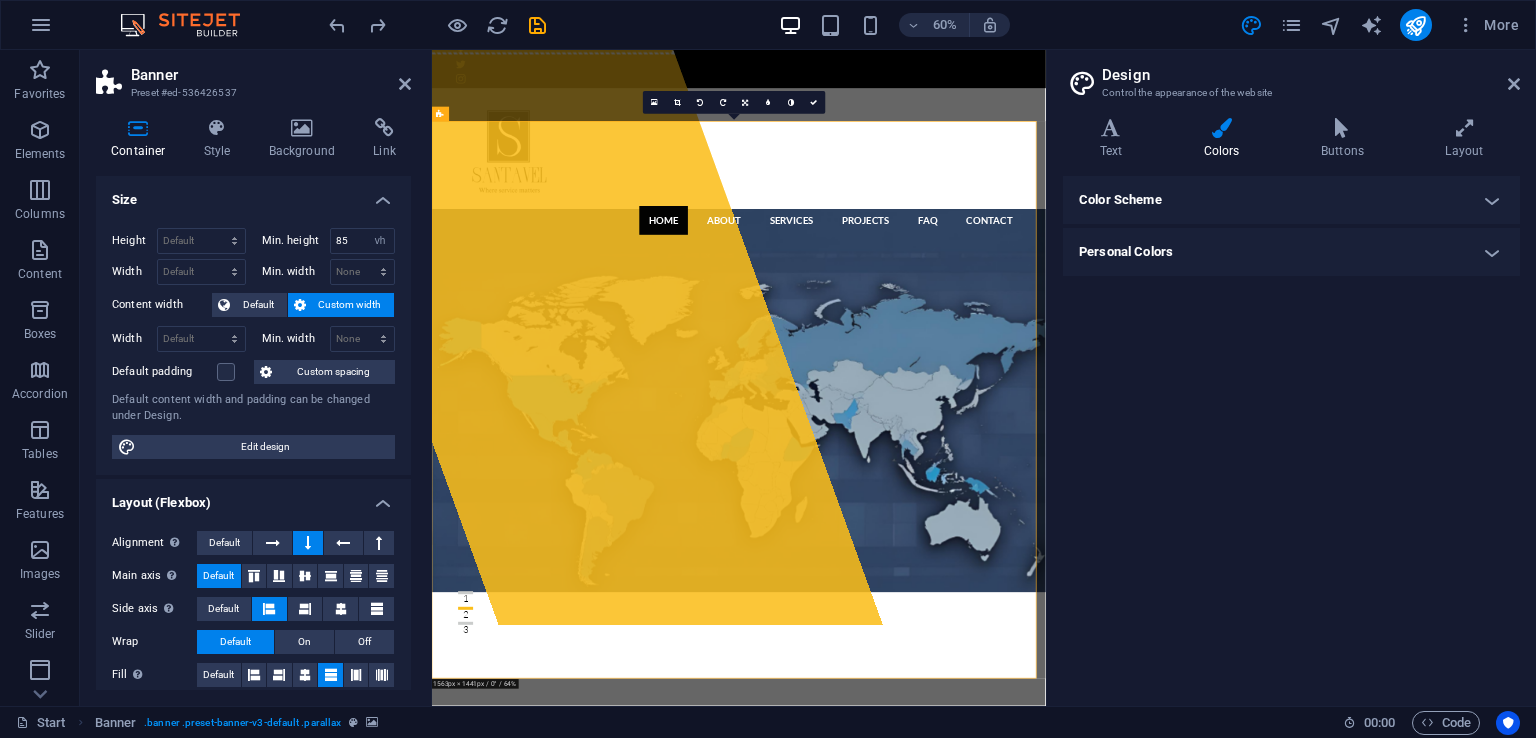 click on "Color Scheme" at bounding box center (1291, 200) 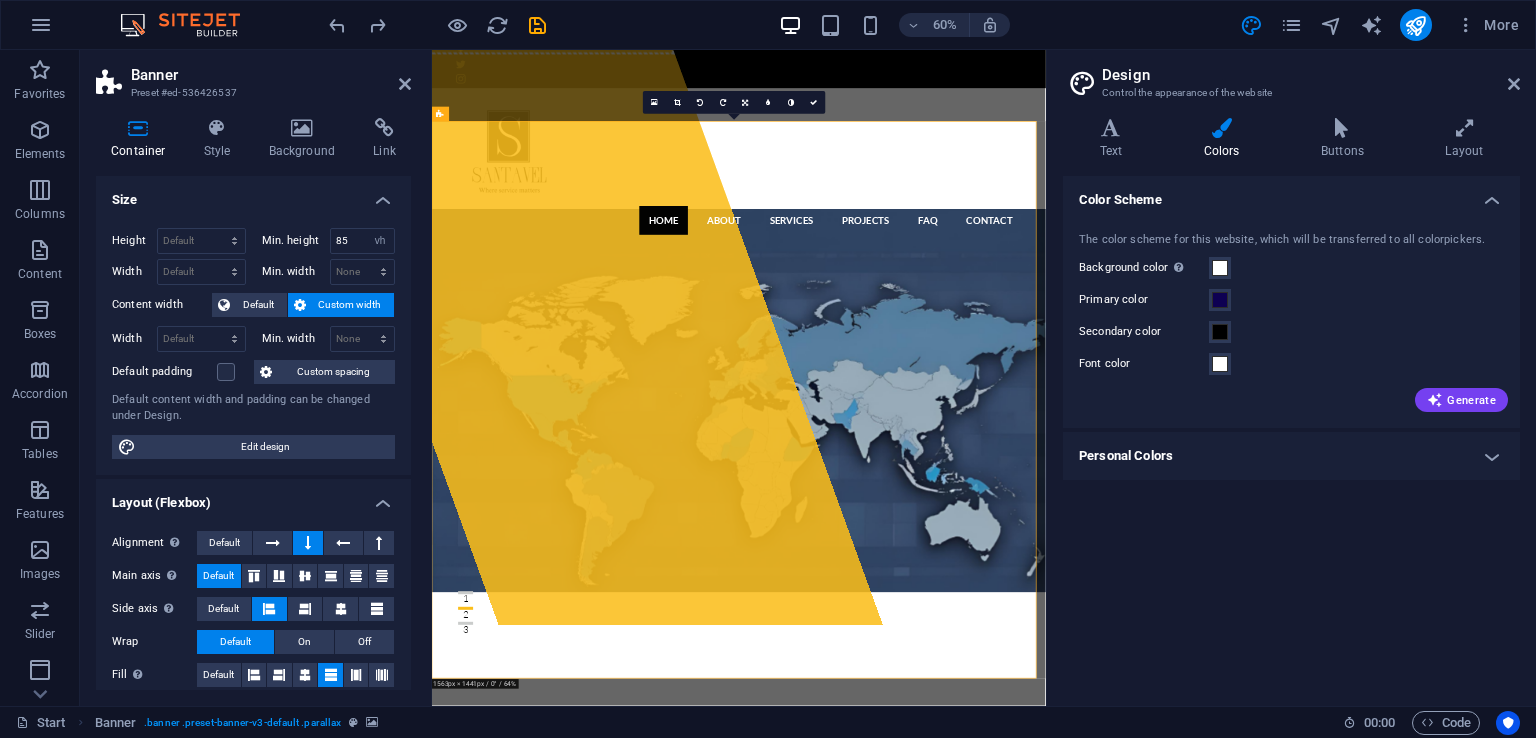 click on "Drop content here or  Add elements  Paste clipboard" at bounding box center (664, 462) 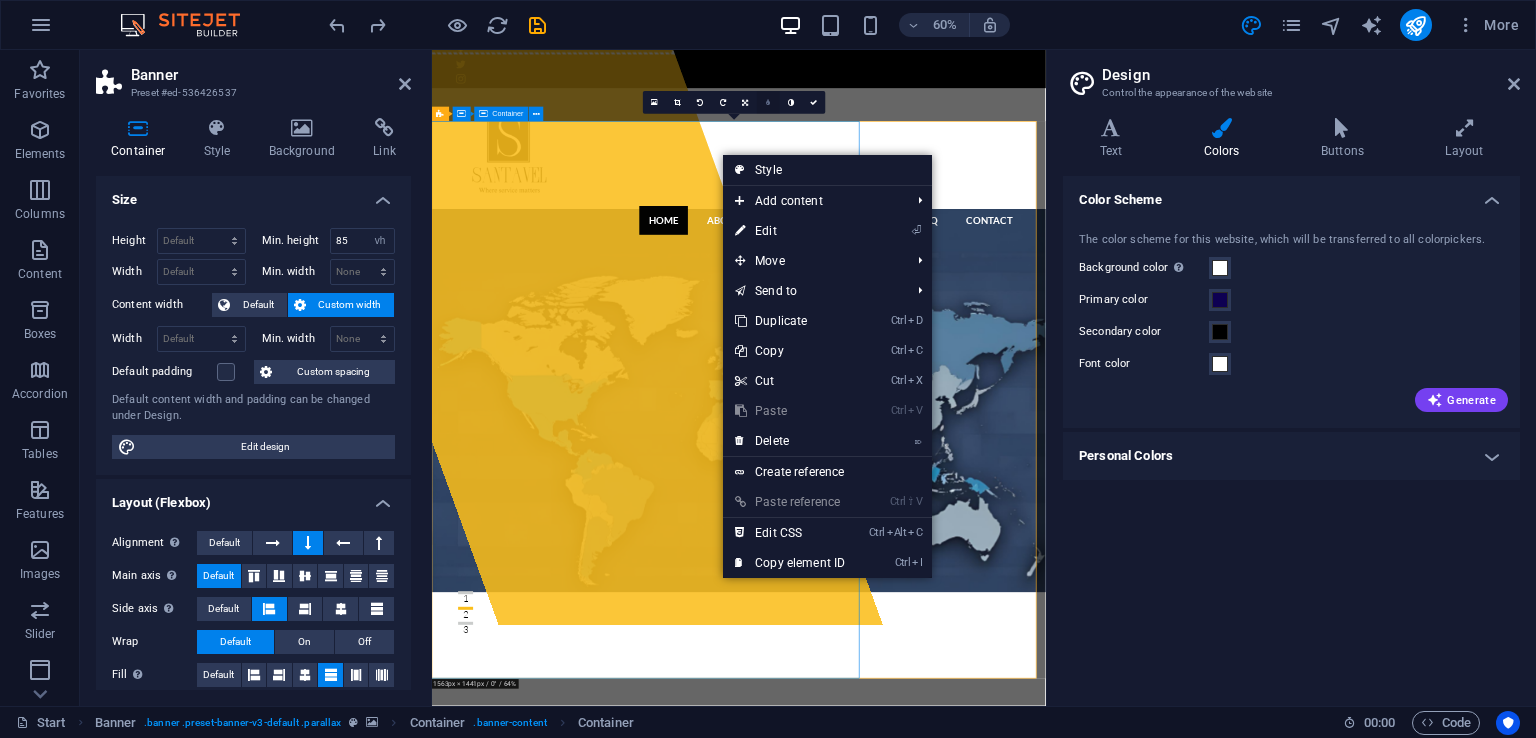 click at bounding box center [768, 103] 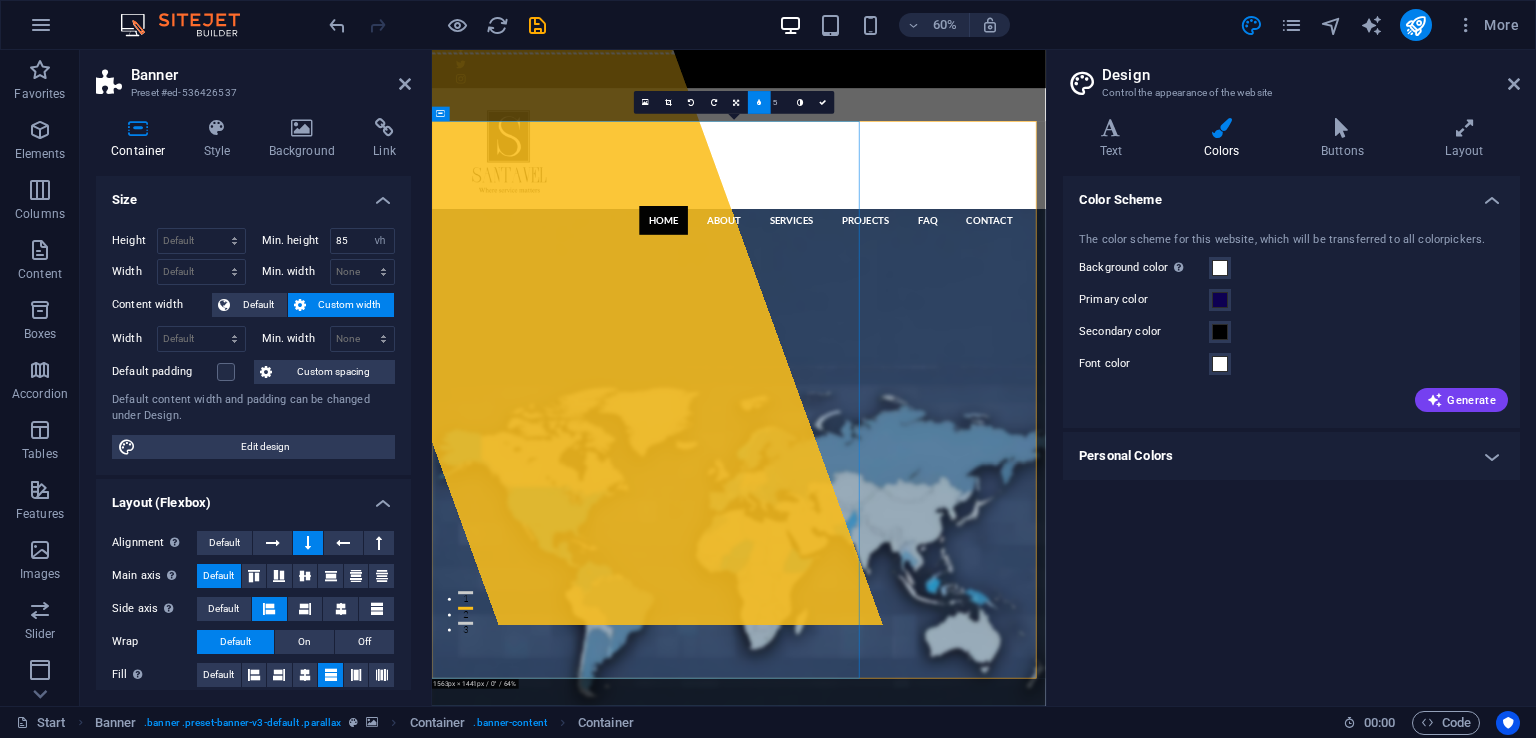 click at bounding box center [759, 103] 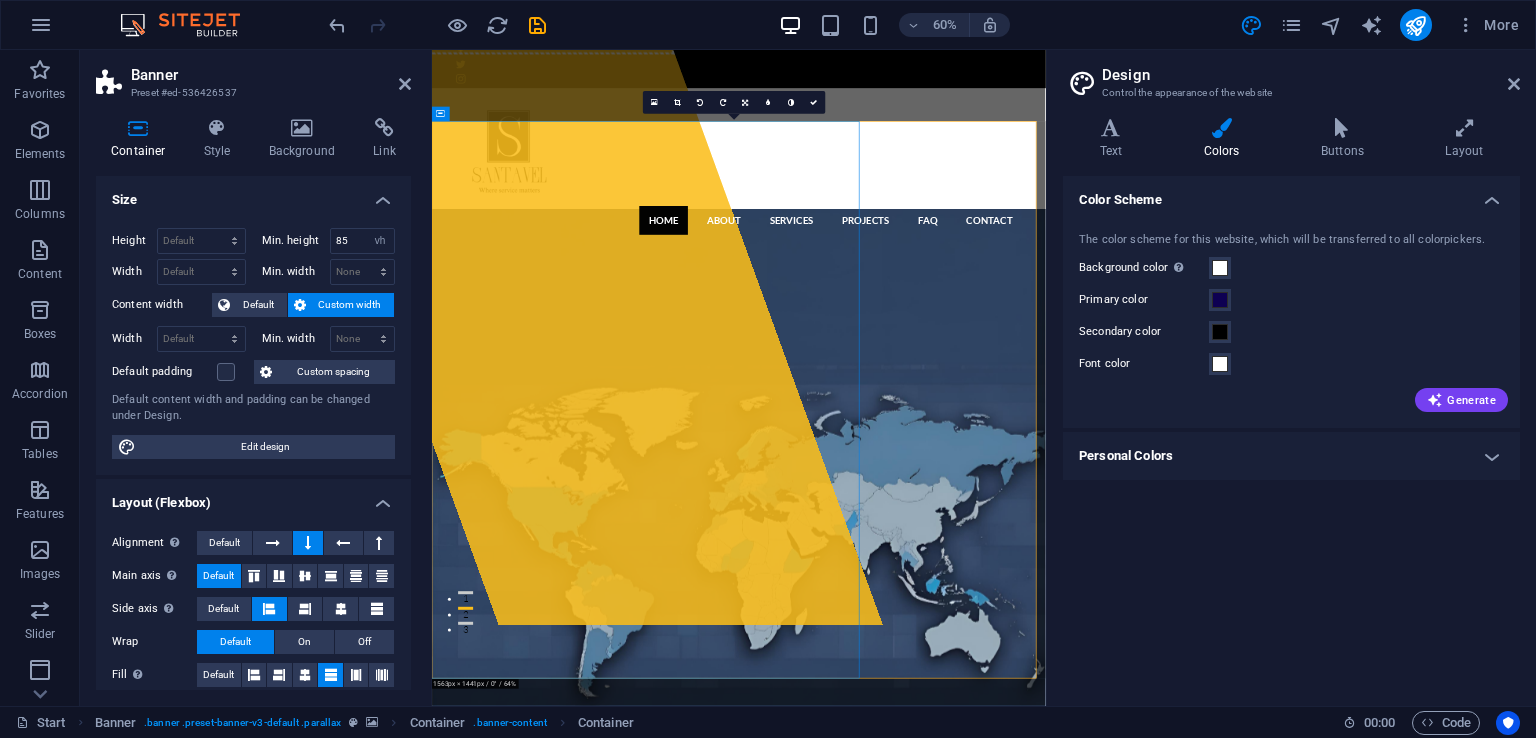 click on "Drop content here or  Add elements  Paste clipboard" at bounding box center [664, 462] 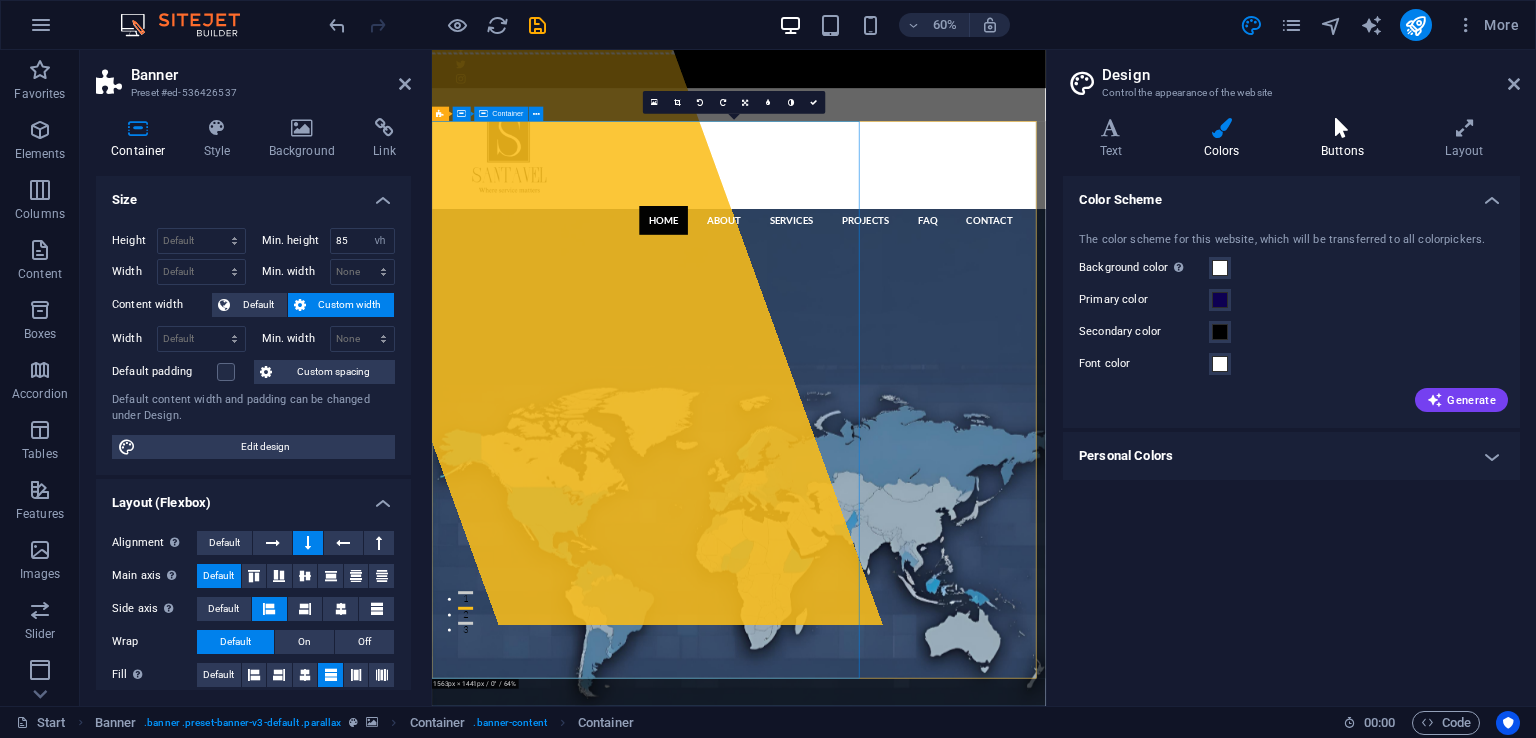 click at bounding box center [1342, 128] 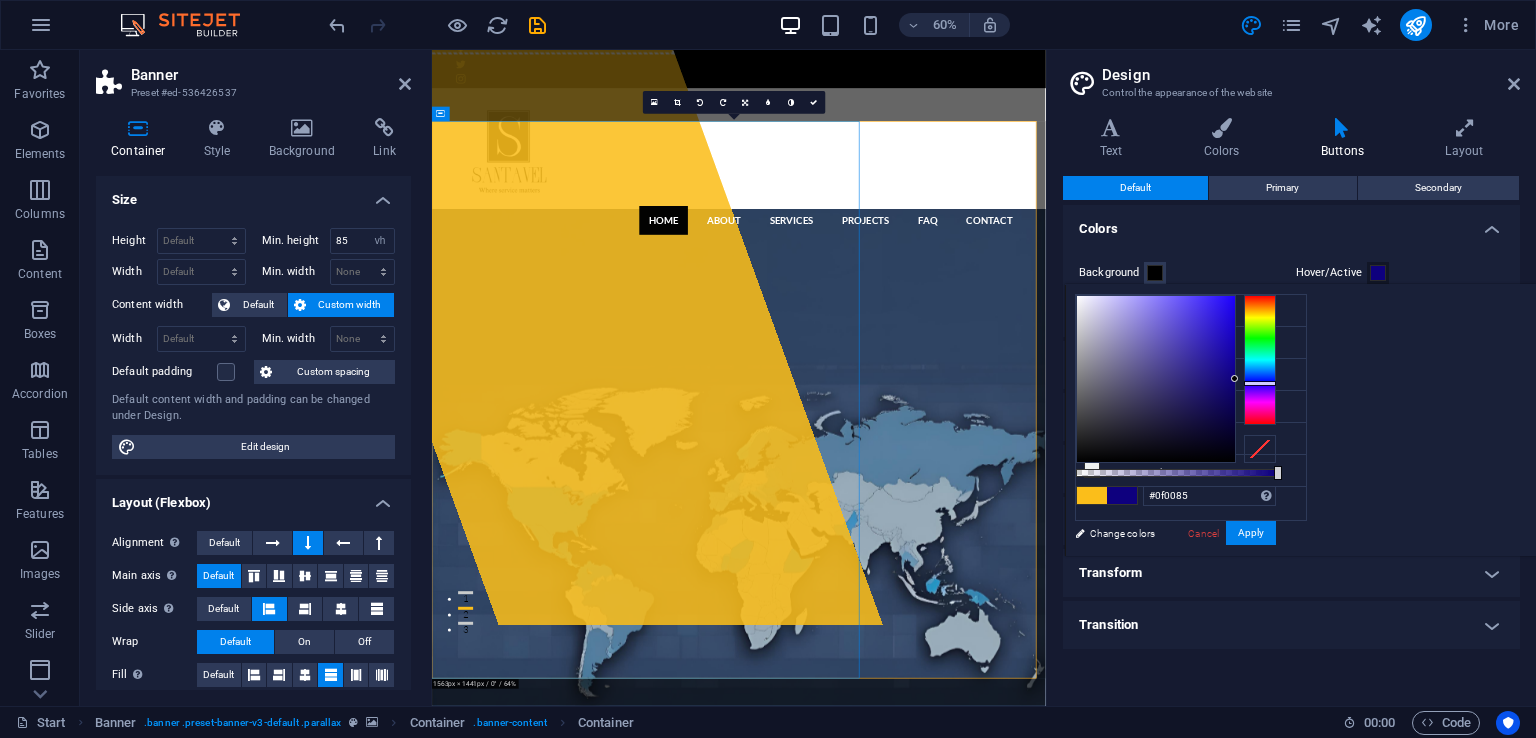 type on "#0f0087" 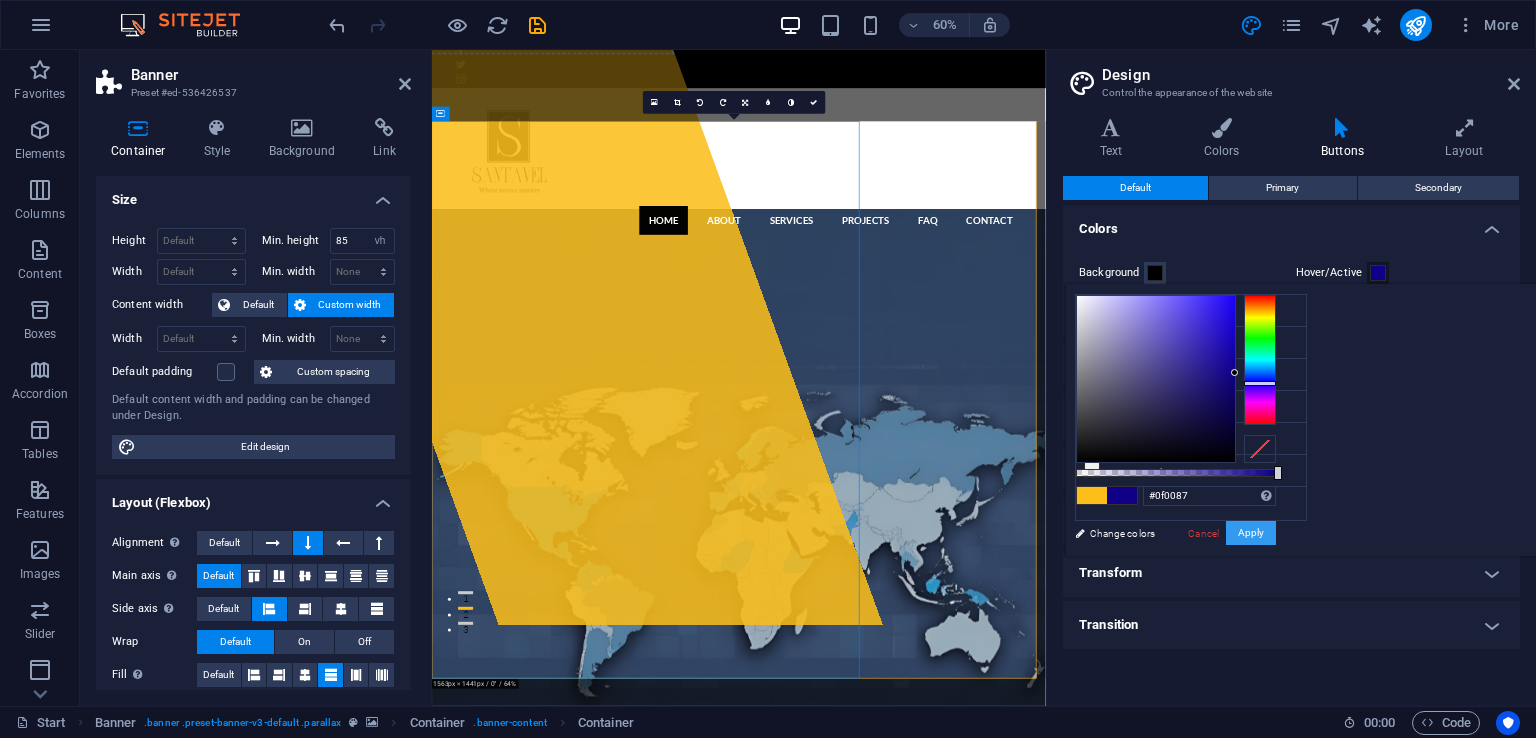 click on "Apply" at bounding box center [1251, 533] 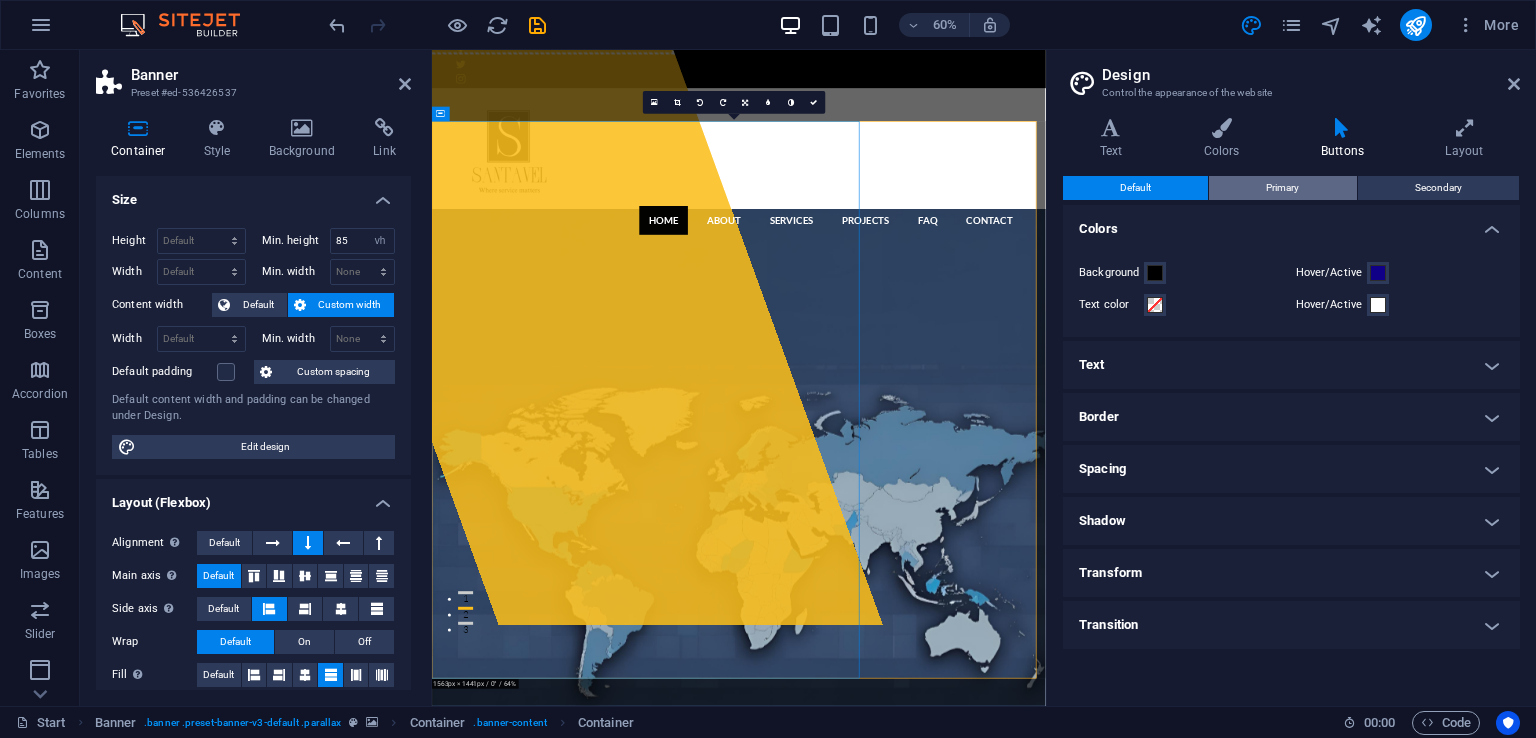 click on "Primary" at bounding box center [1282, 188] 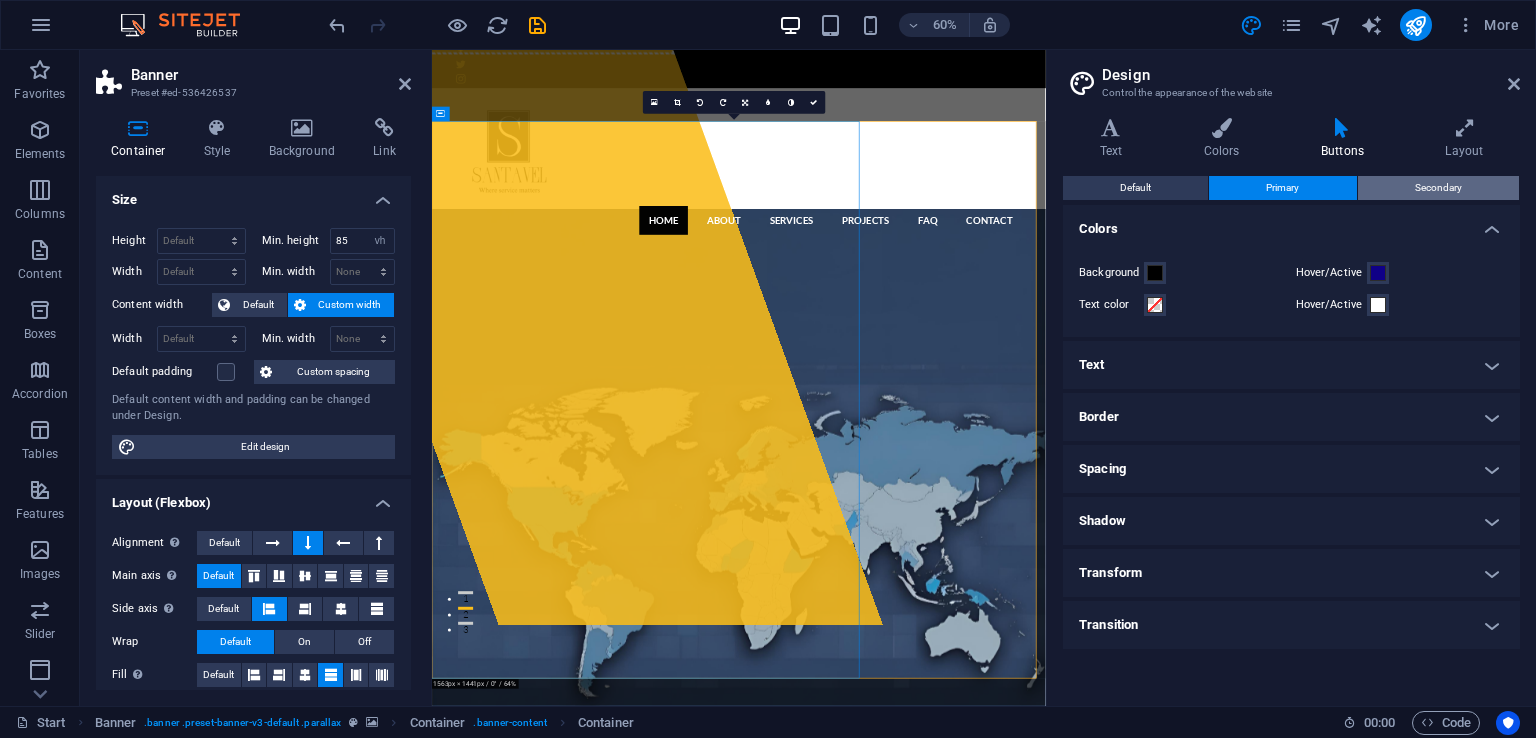 click on "Secondary" at bounding box center [1438, 188] 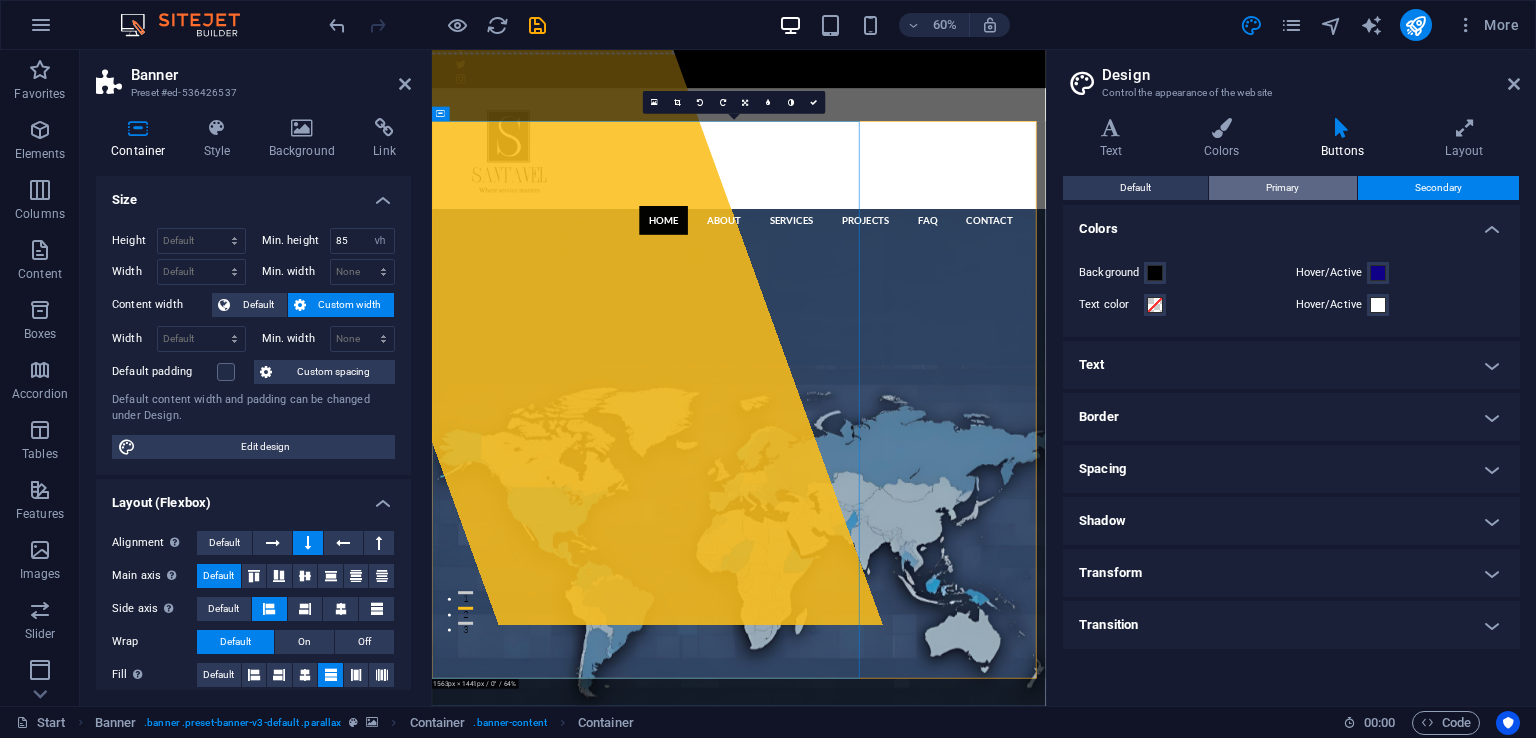 click on "Primary" at bounding box center [1282, 188] 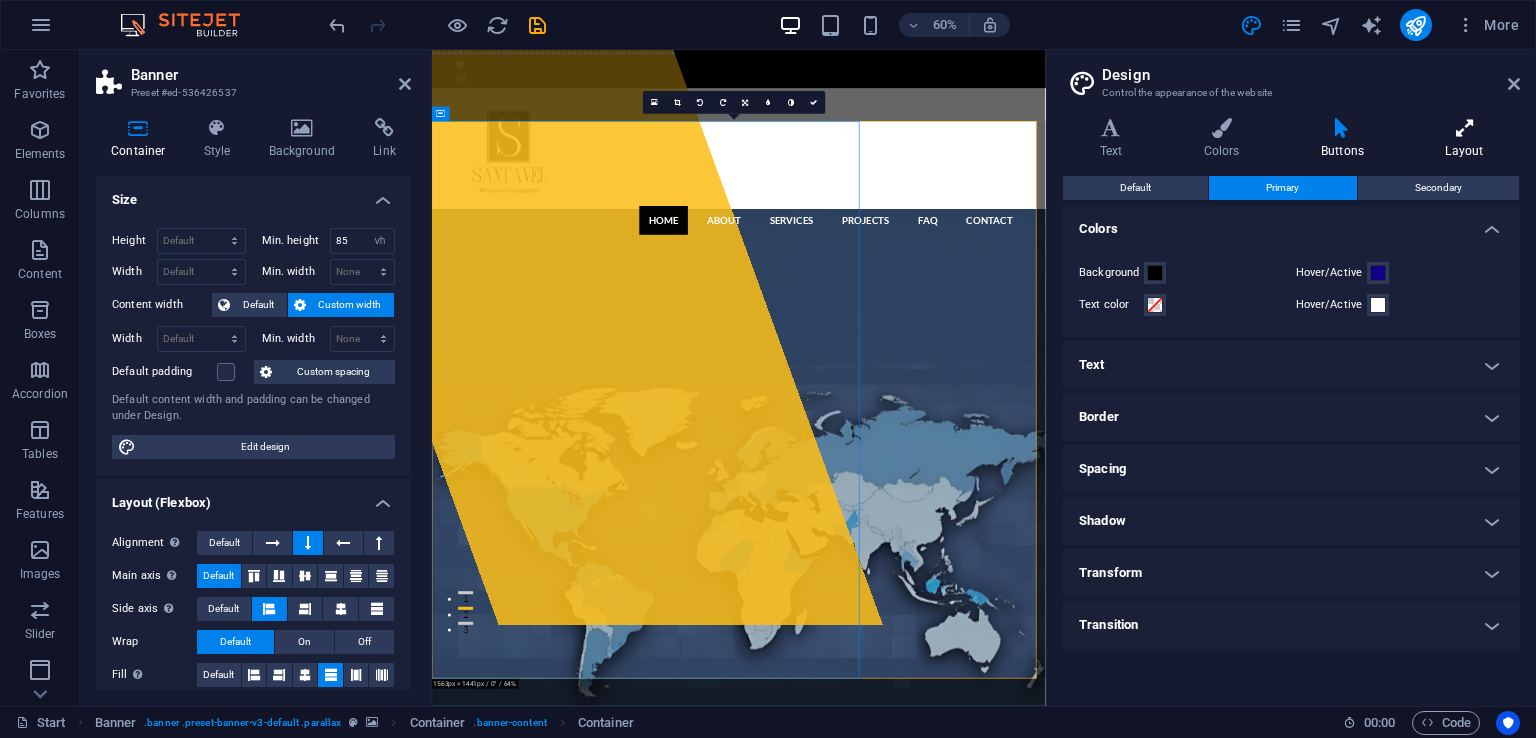 click on "Layout" at bounding box center [1464, 139] 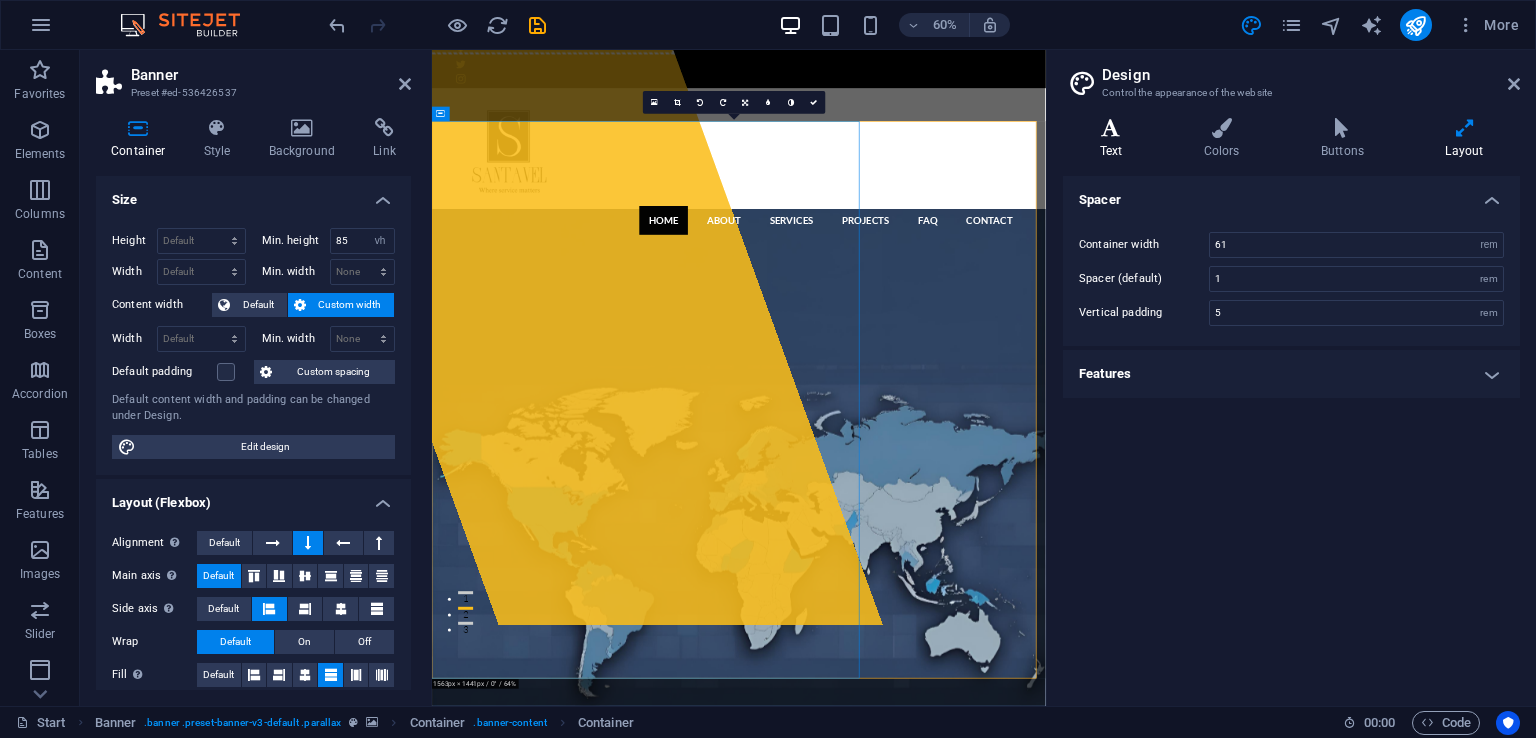 click at bounding box center (1111, 128) 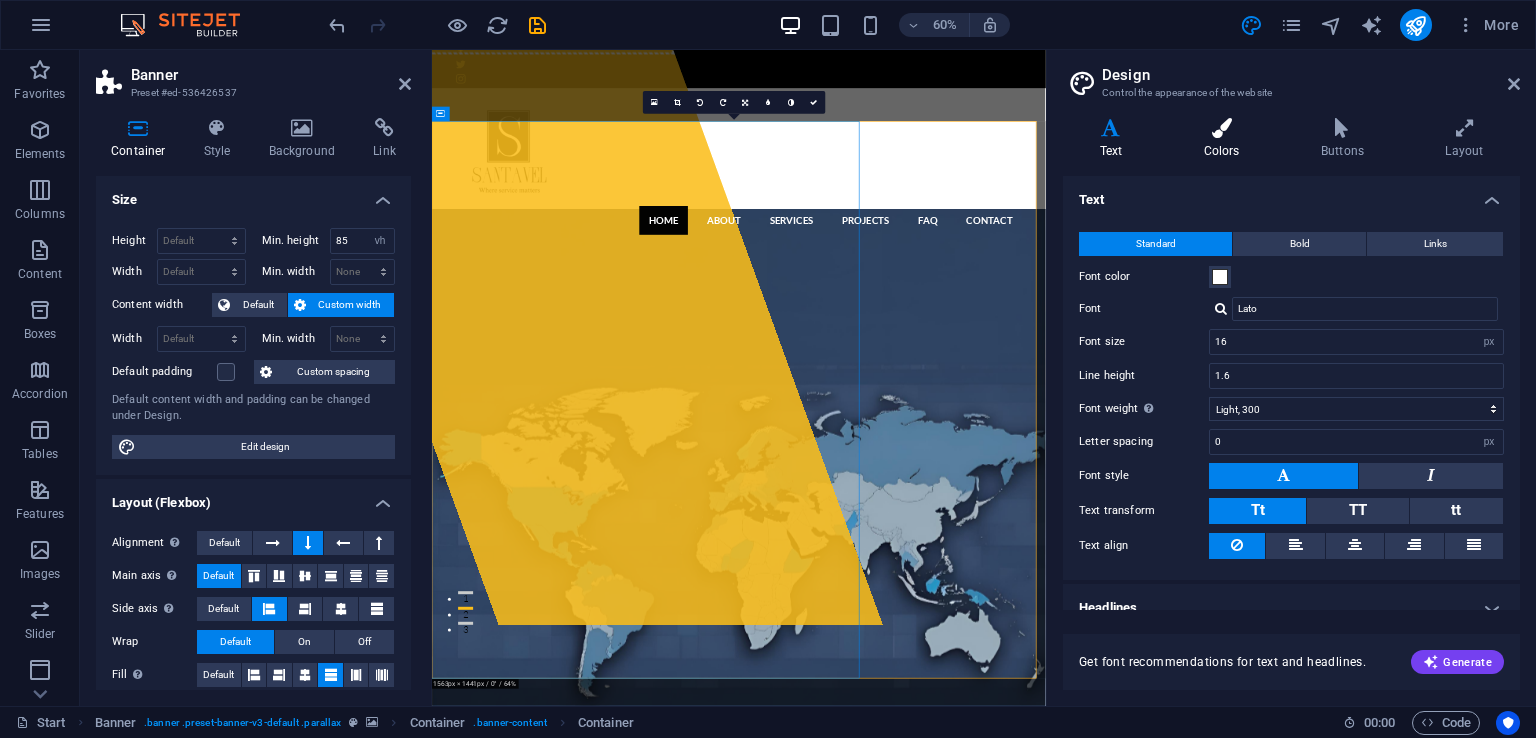 click on "Colors" at bounding box center [1225, 139] 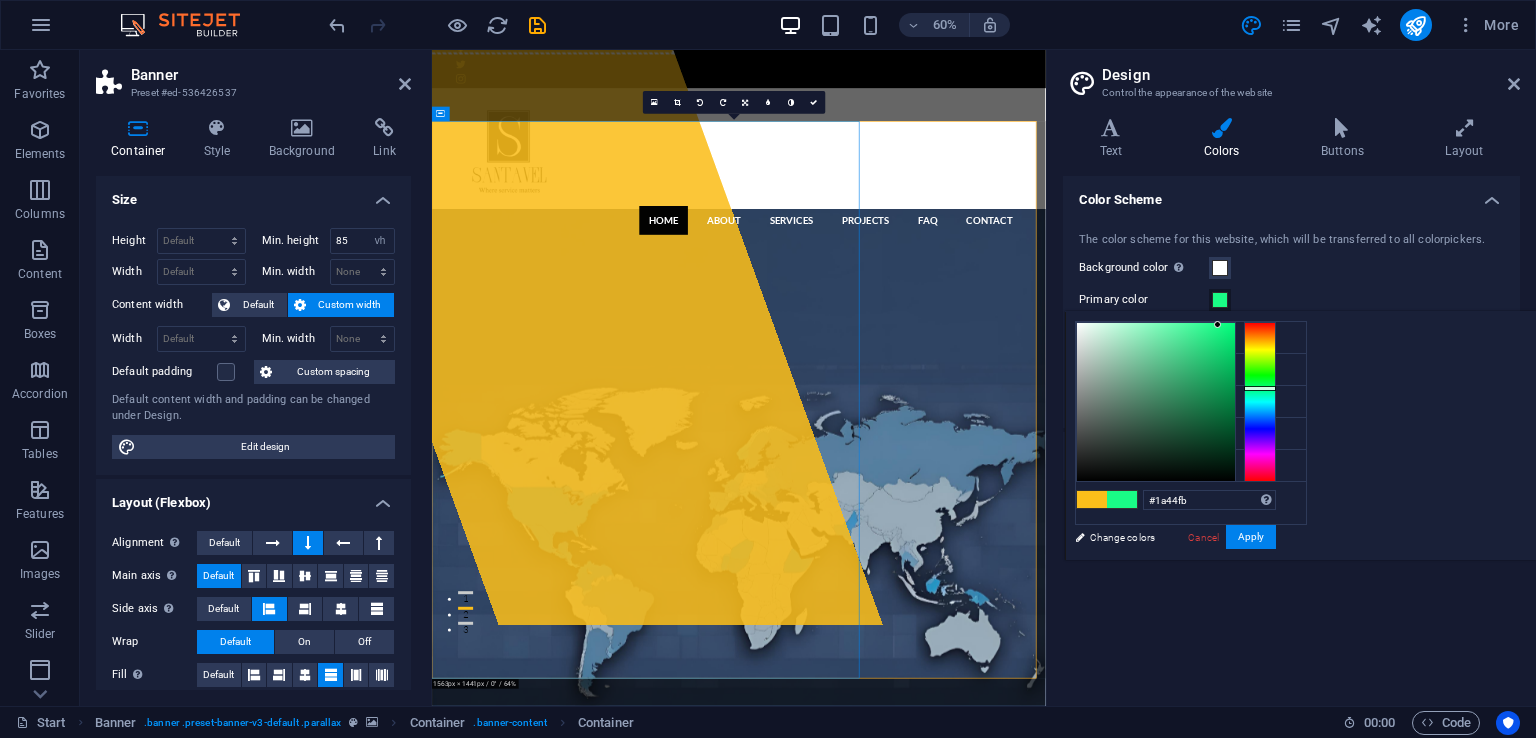 type on "#1a36fb" 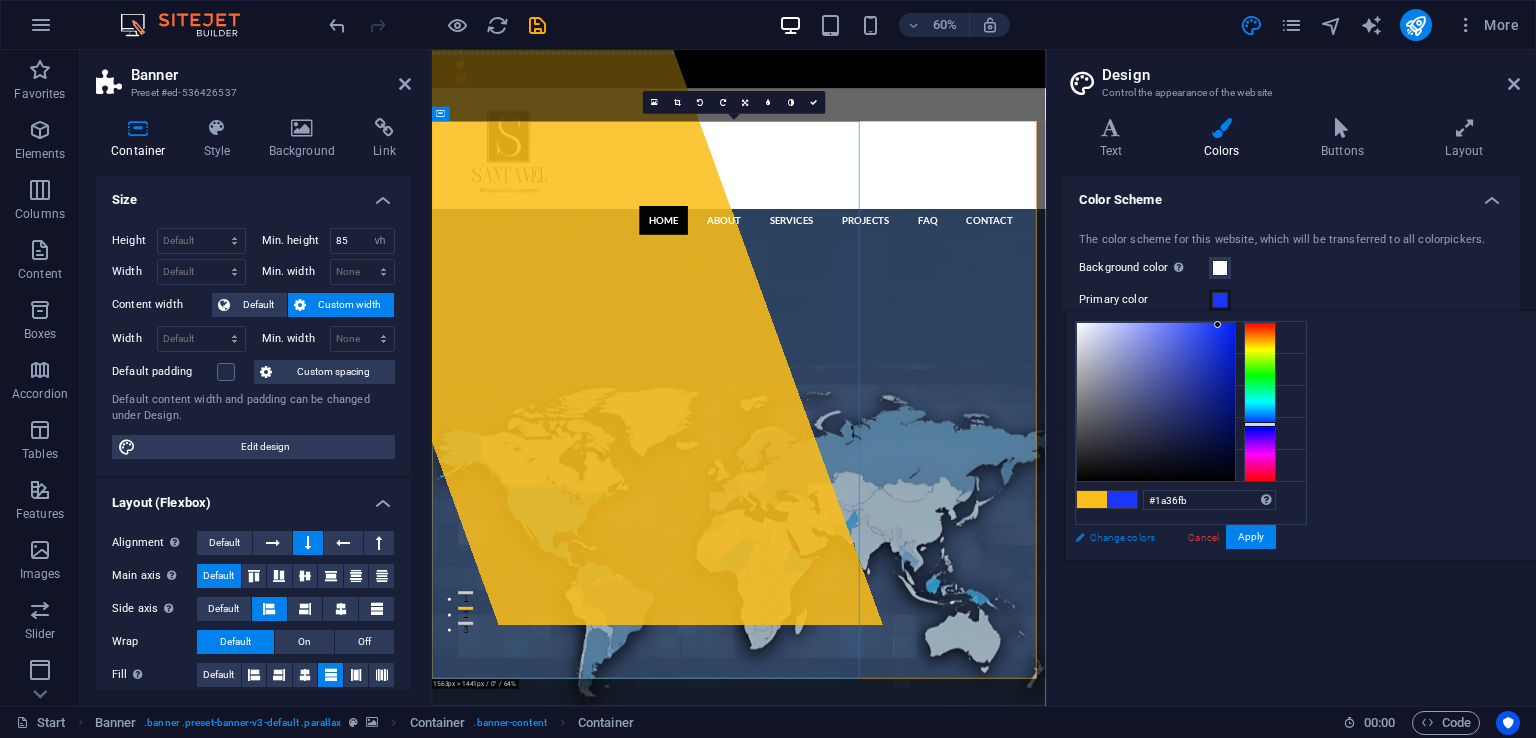 click on "Change colors" at bounding box center (1181, 537) 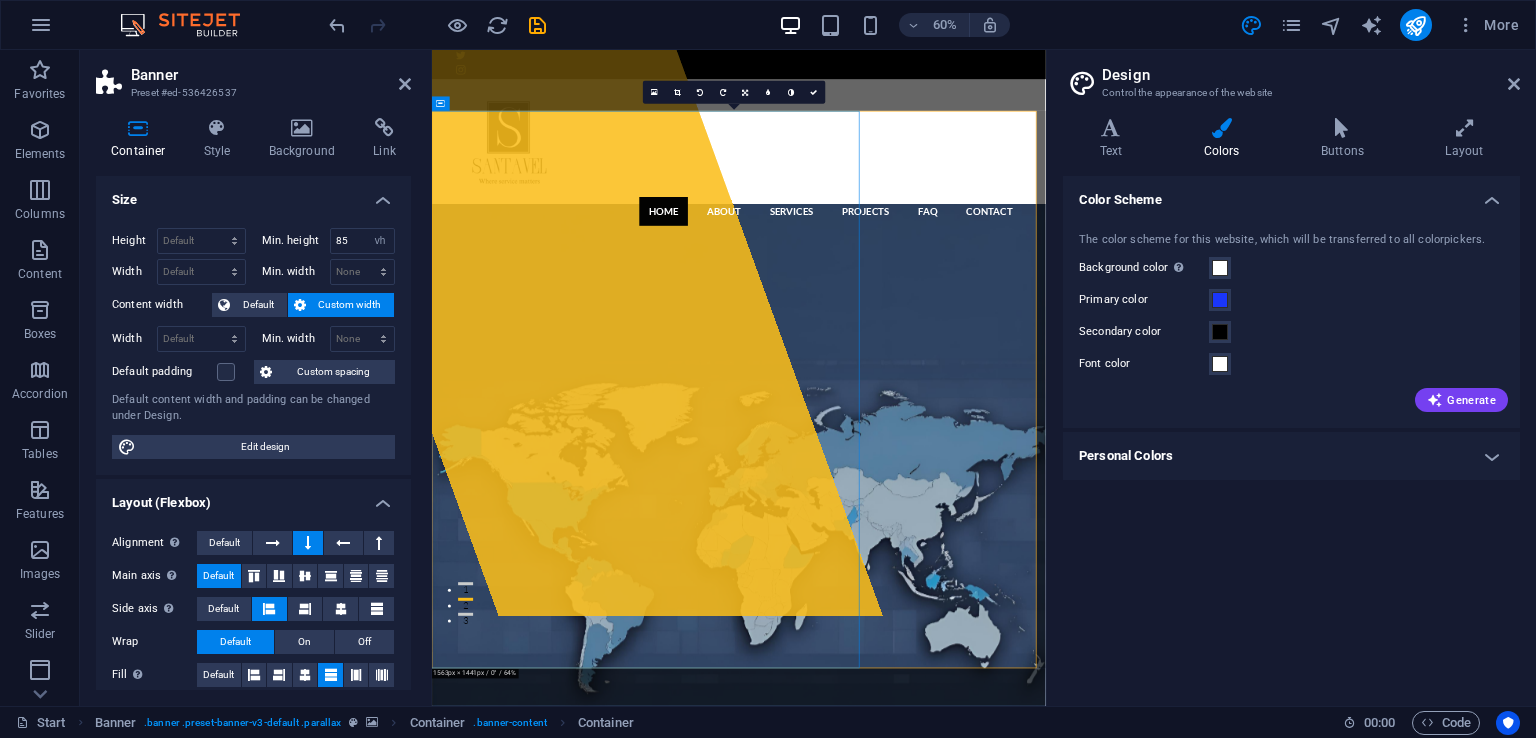 scroll, scrollTop: 151, scrollLeft: 0, axis: vertical 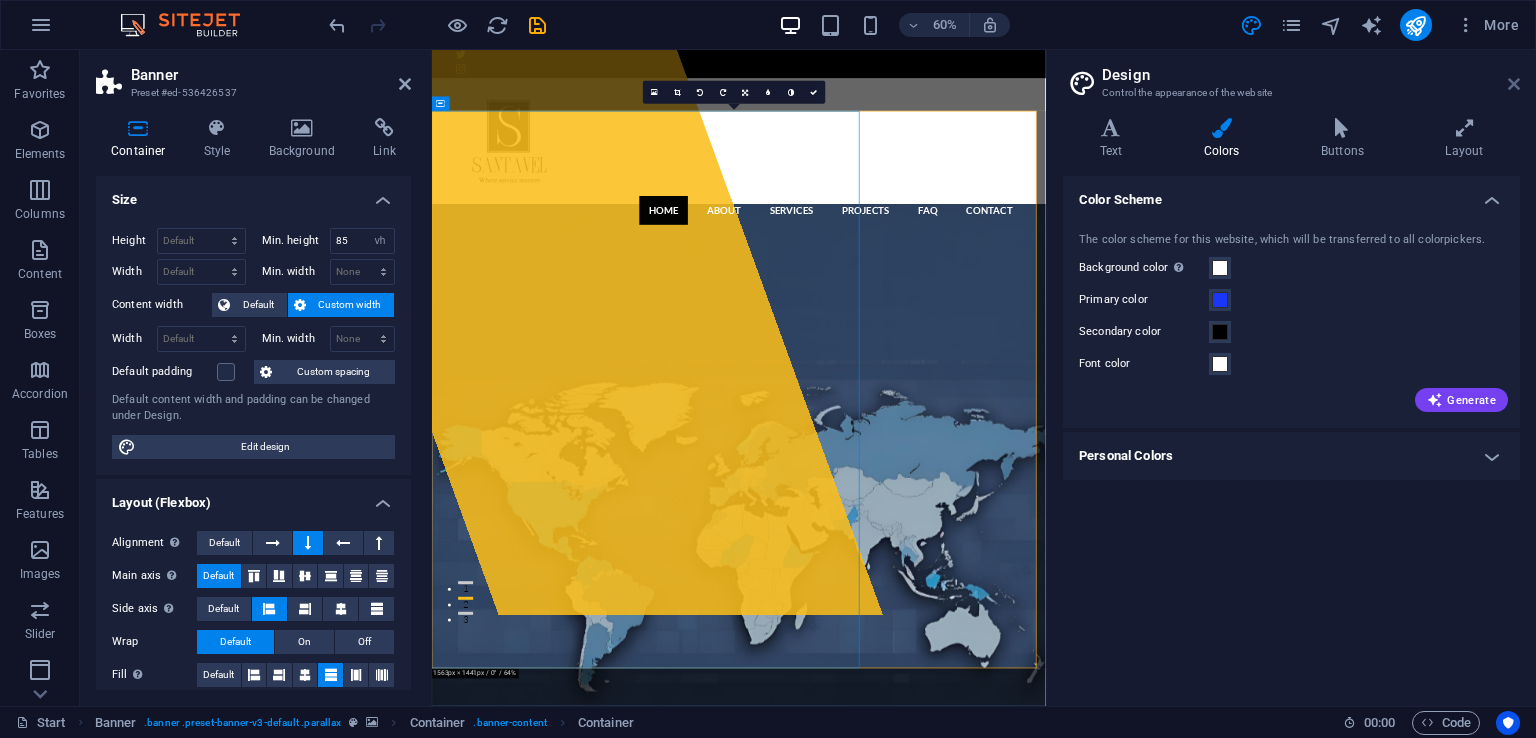 click at bounding box center [1514, 84] 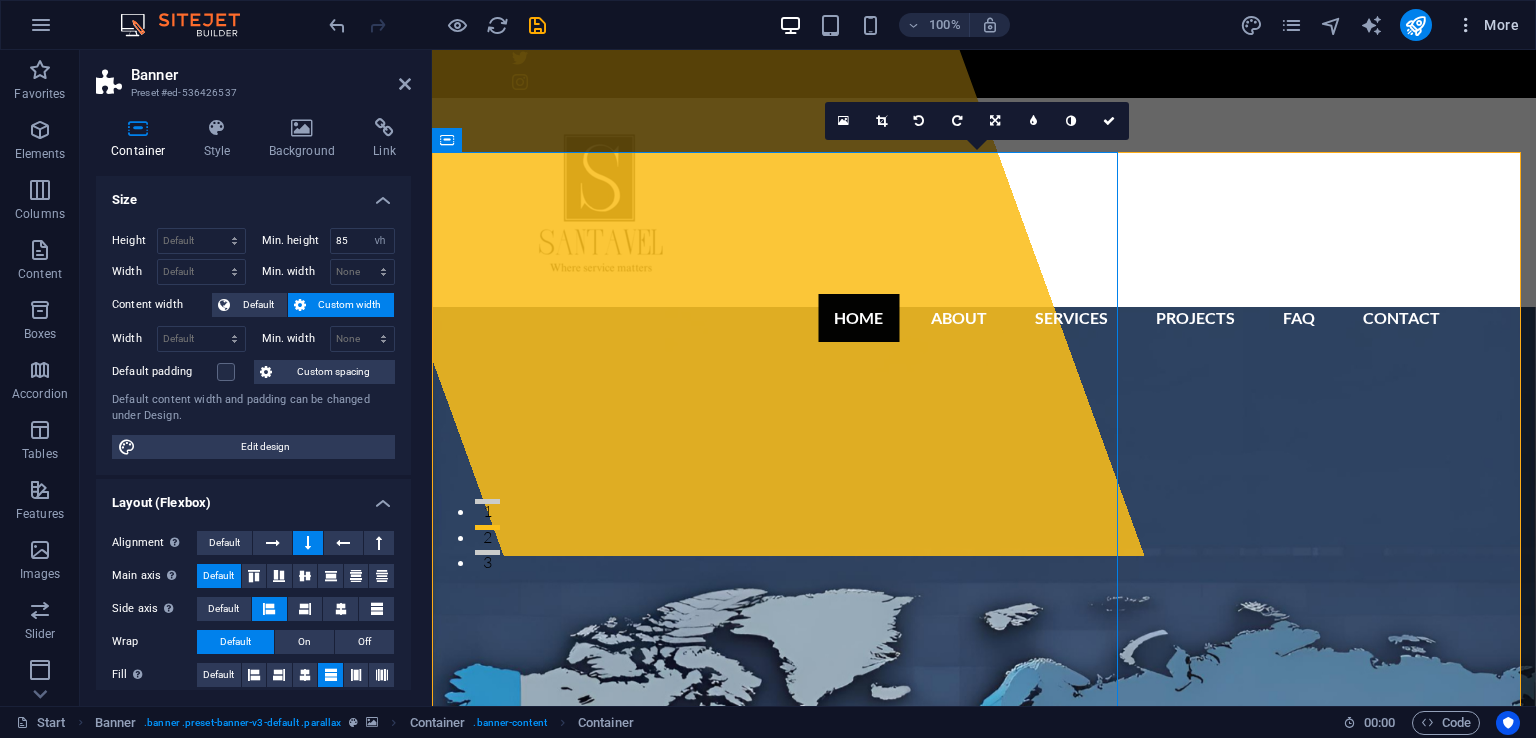 click on "More" at bounding box center (1487, 25) 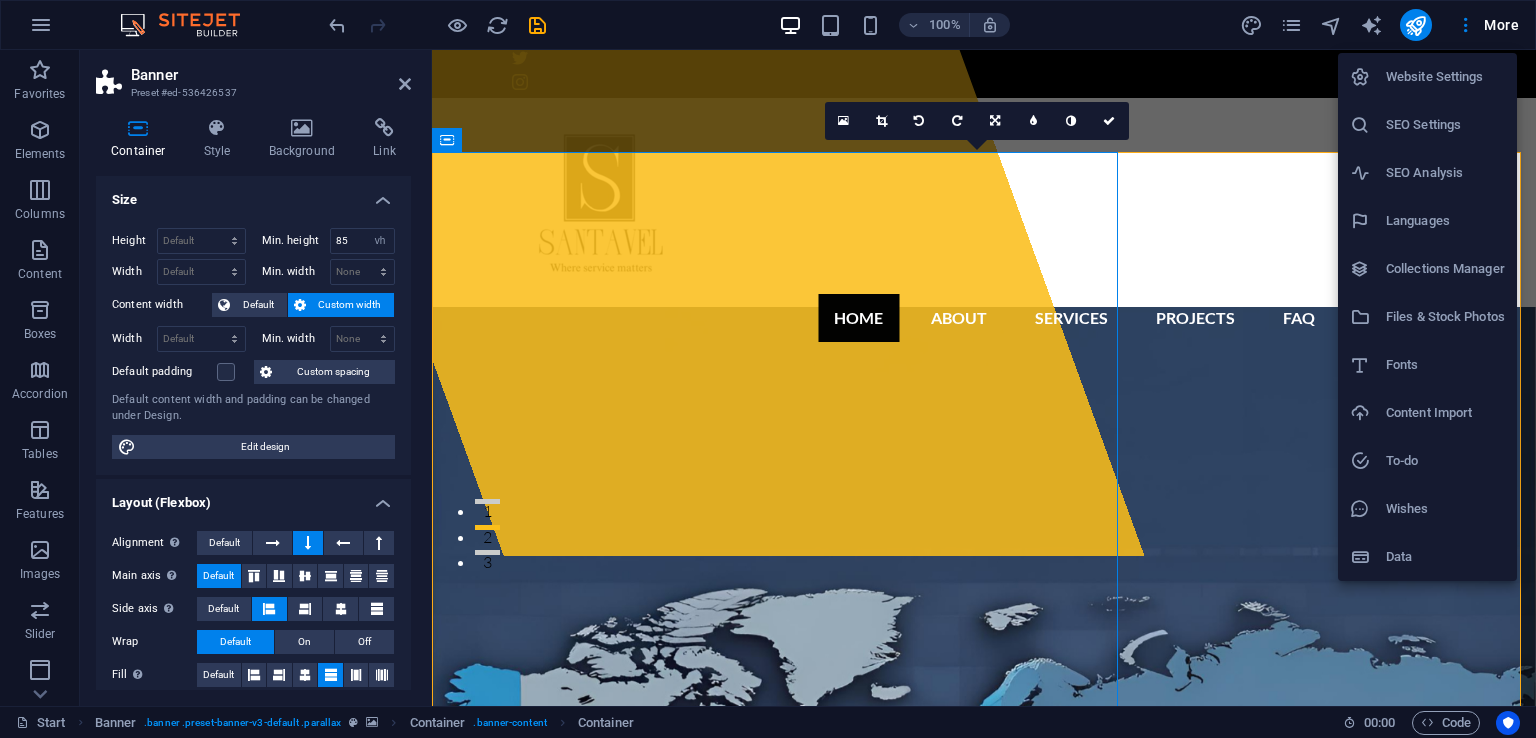 click at bounding box center [768, 369] 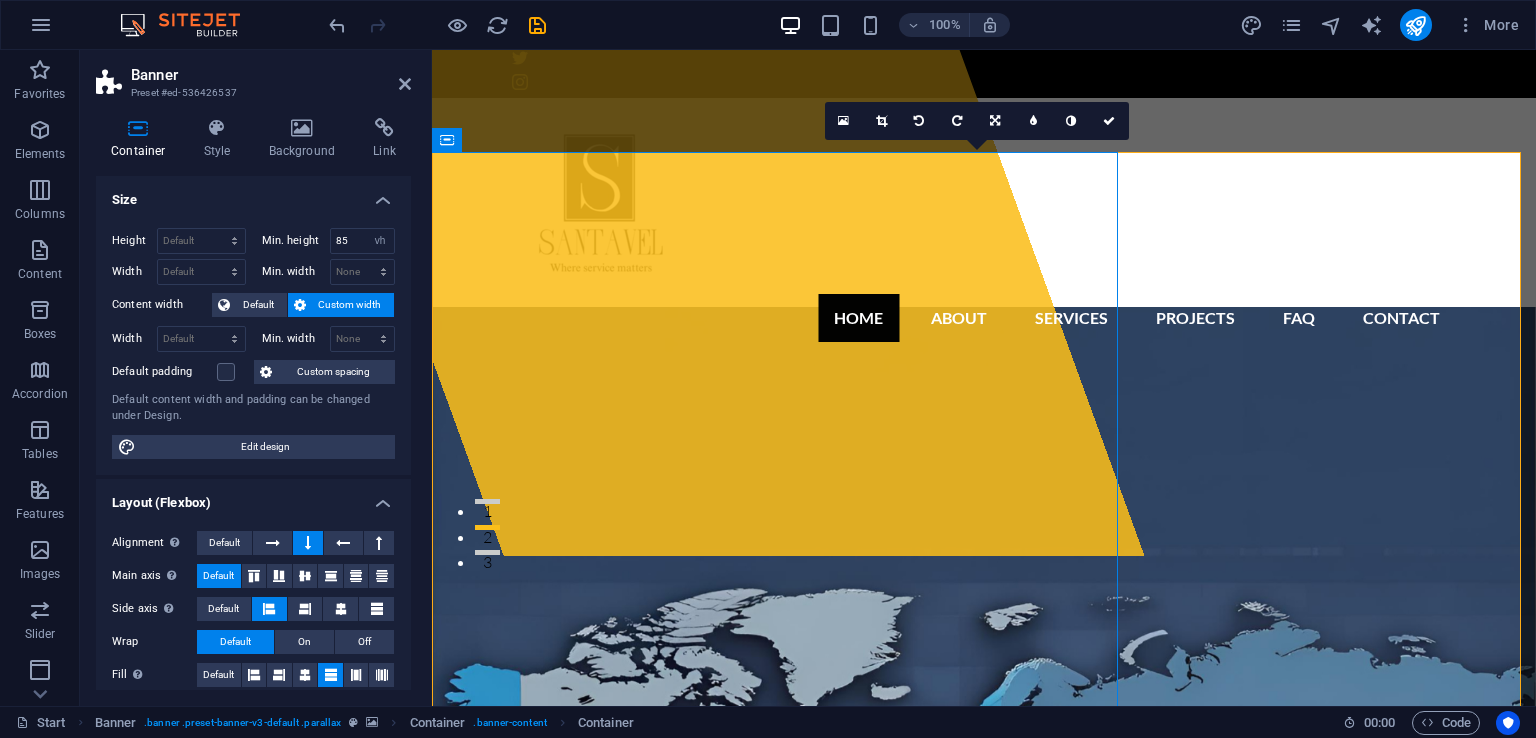 click on "santavel.com" at bounding box center [645, 1476] 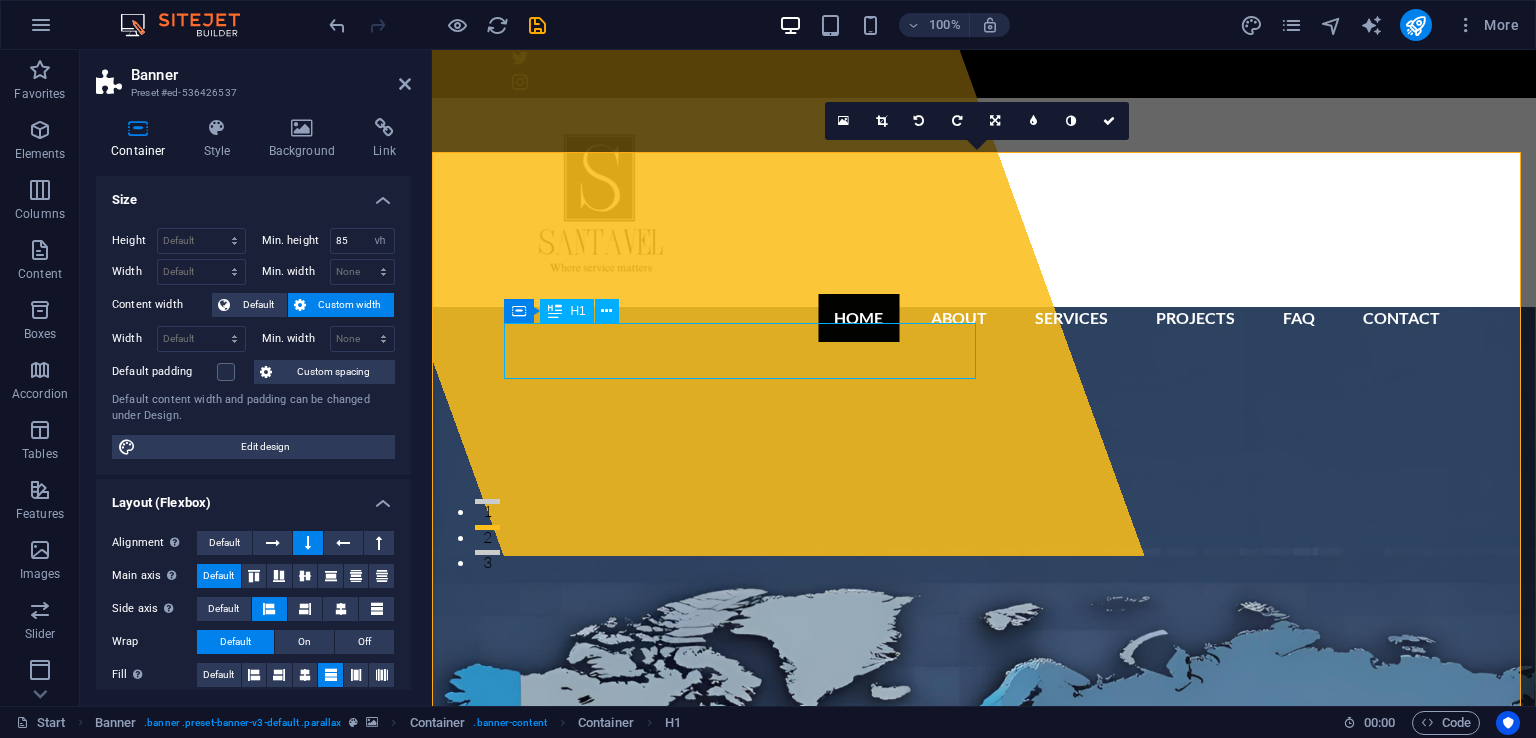 click on "santavel.com" at bounding box center [645, 1476] 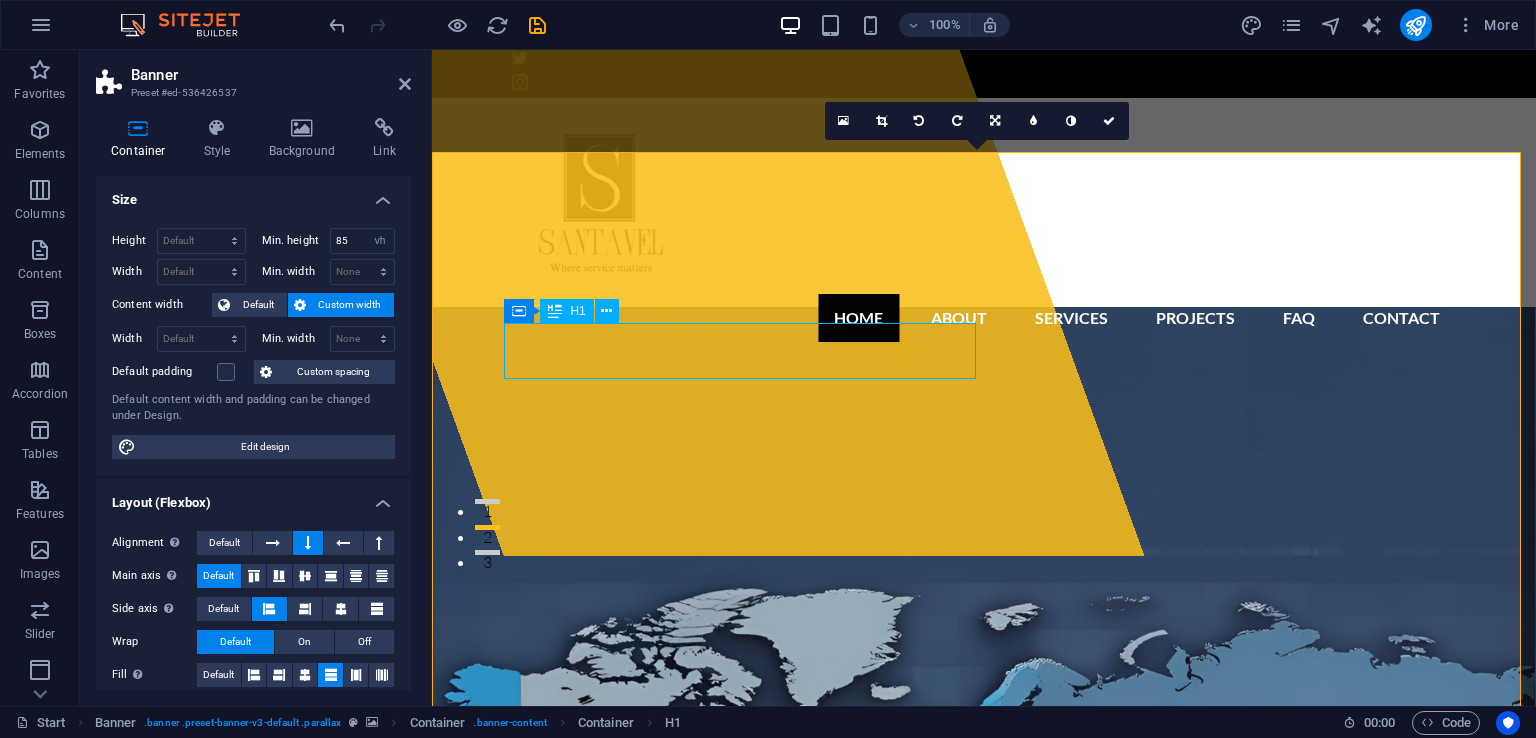 click on "santavel.com" at bounding box center (645, 1476) 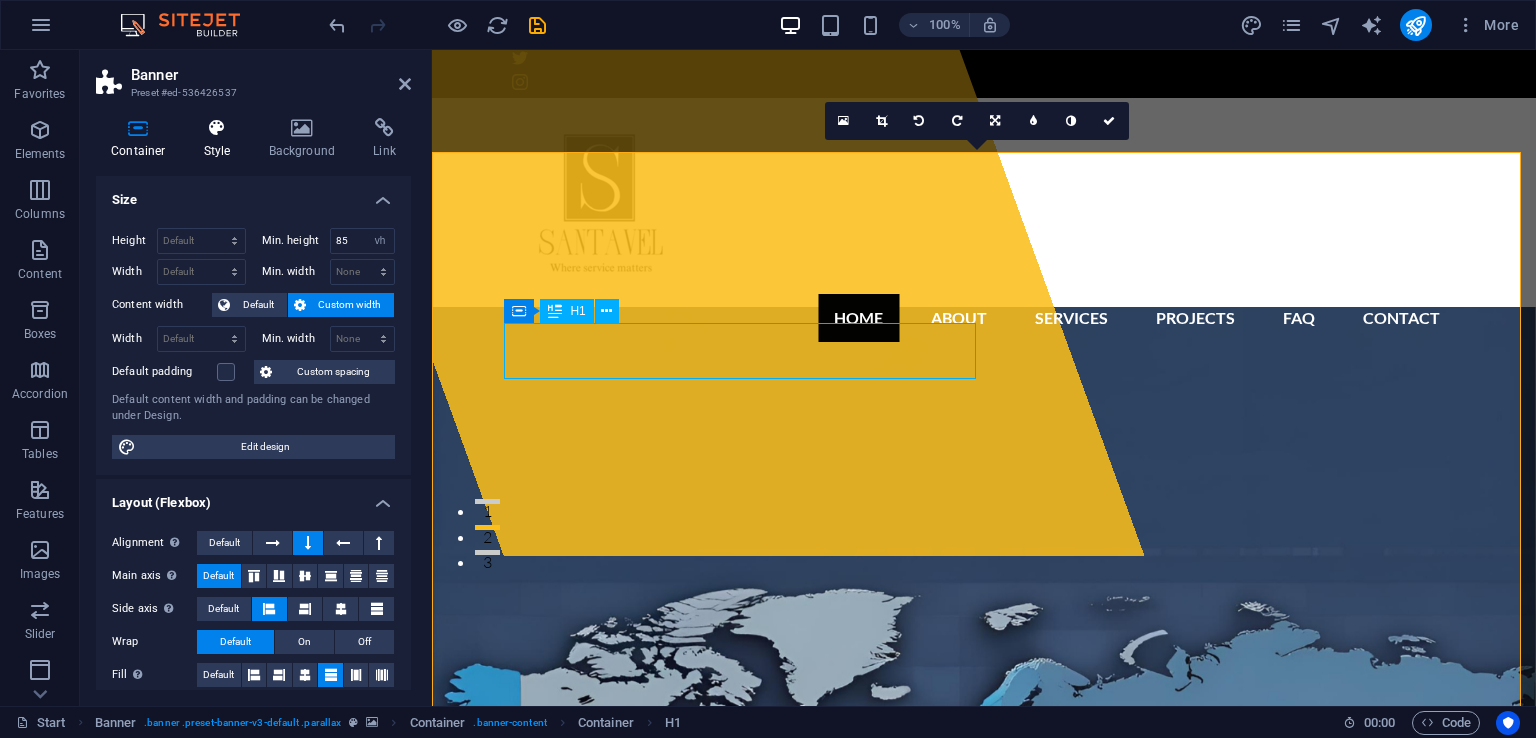 click on "Style" at bounding box center (221, 139) 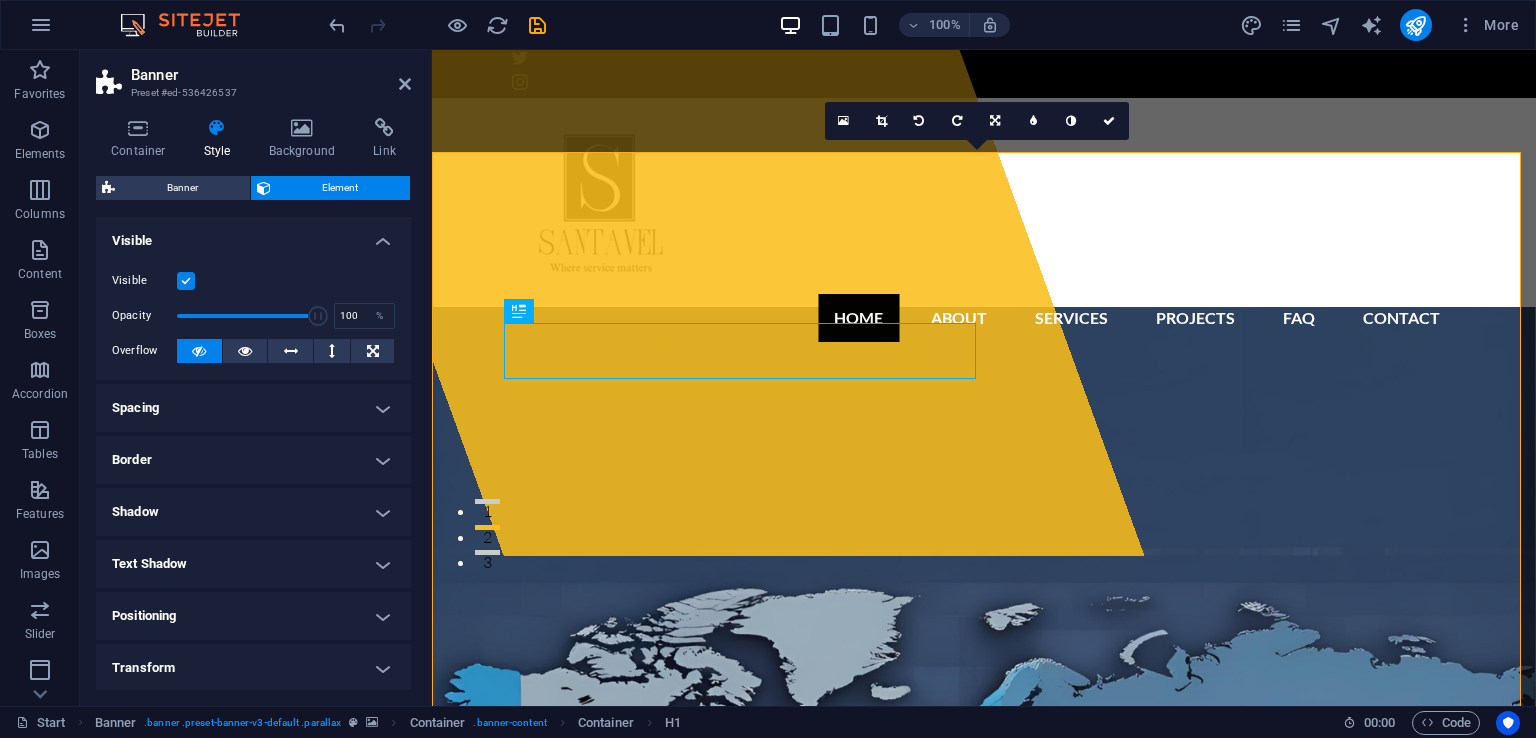 click on "santavel.com" at bounding box center [645, 1476] 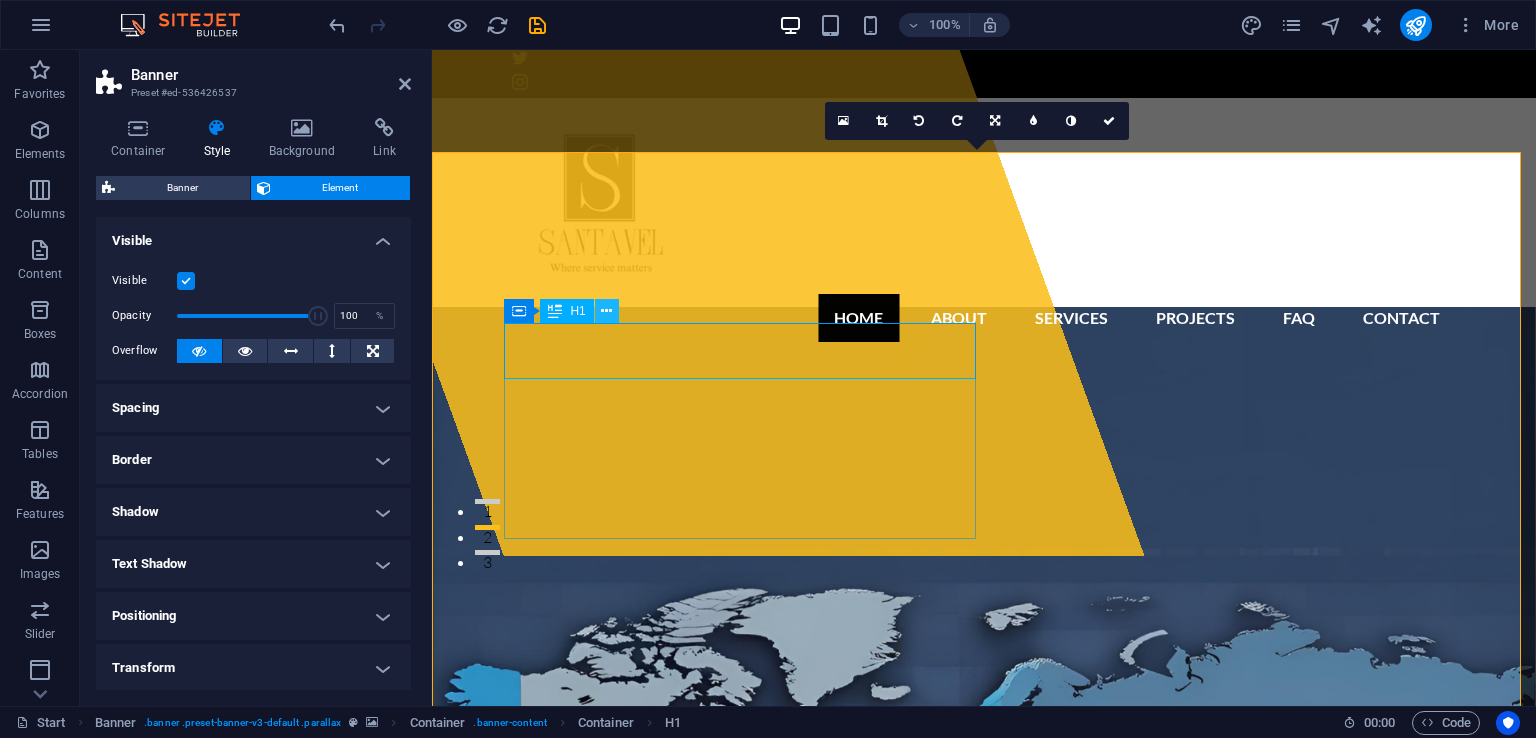 click at bounding box center (606, 311) 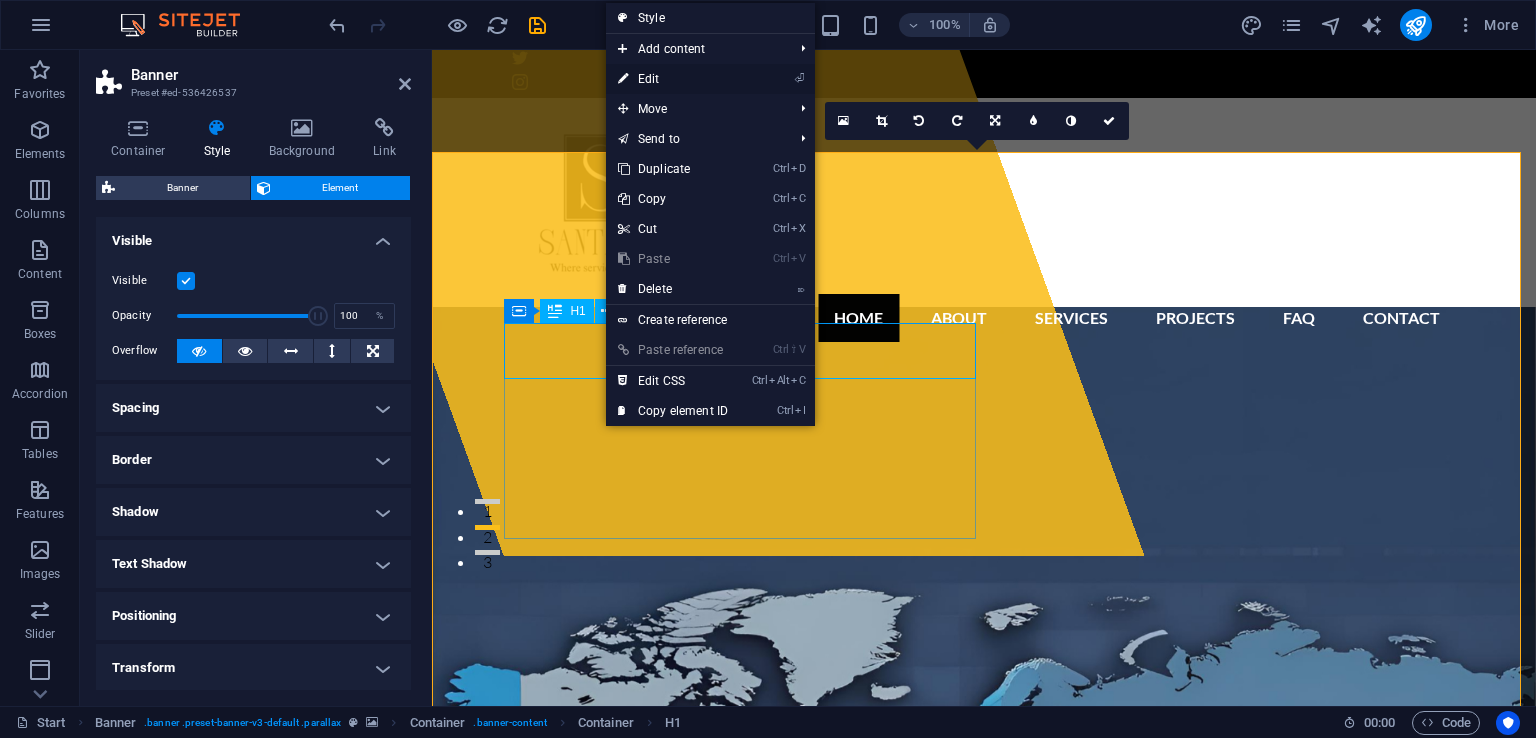 click on "⏎  Edit" at bounding box center (673, 79) 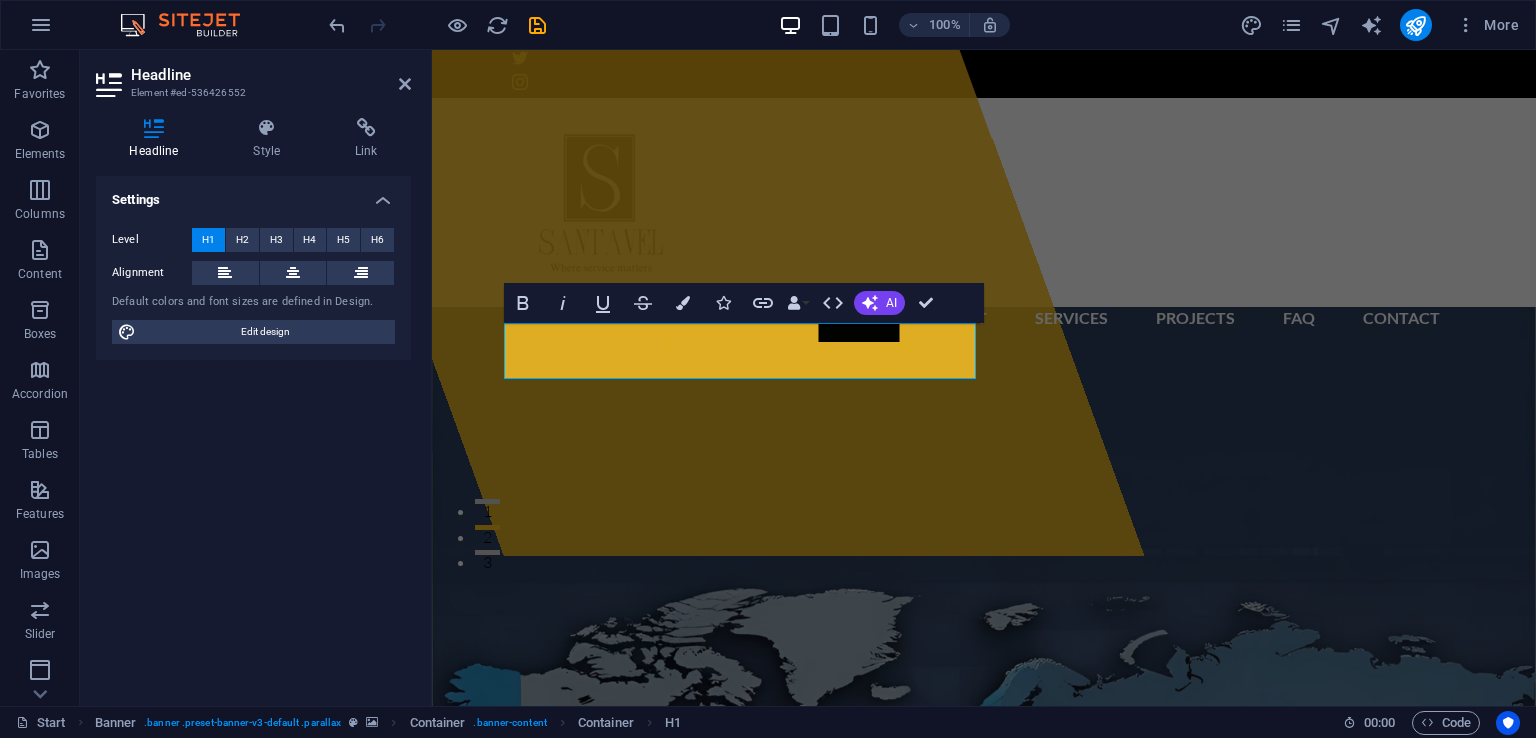 click on "Drop content here or  Add elements  Paste clipboard" at bounding box center [611, -30] 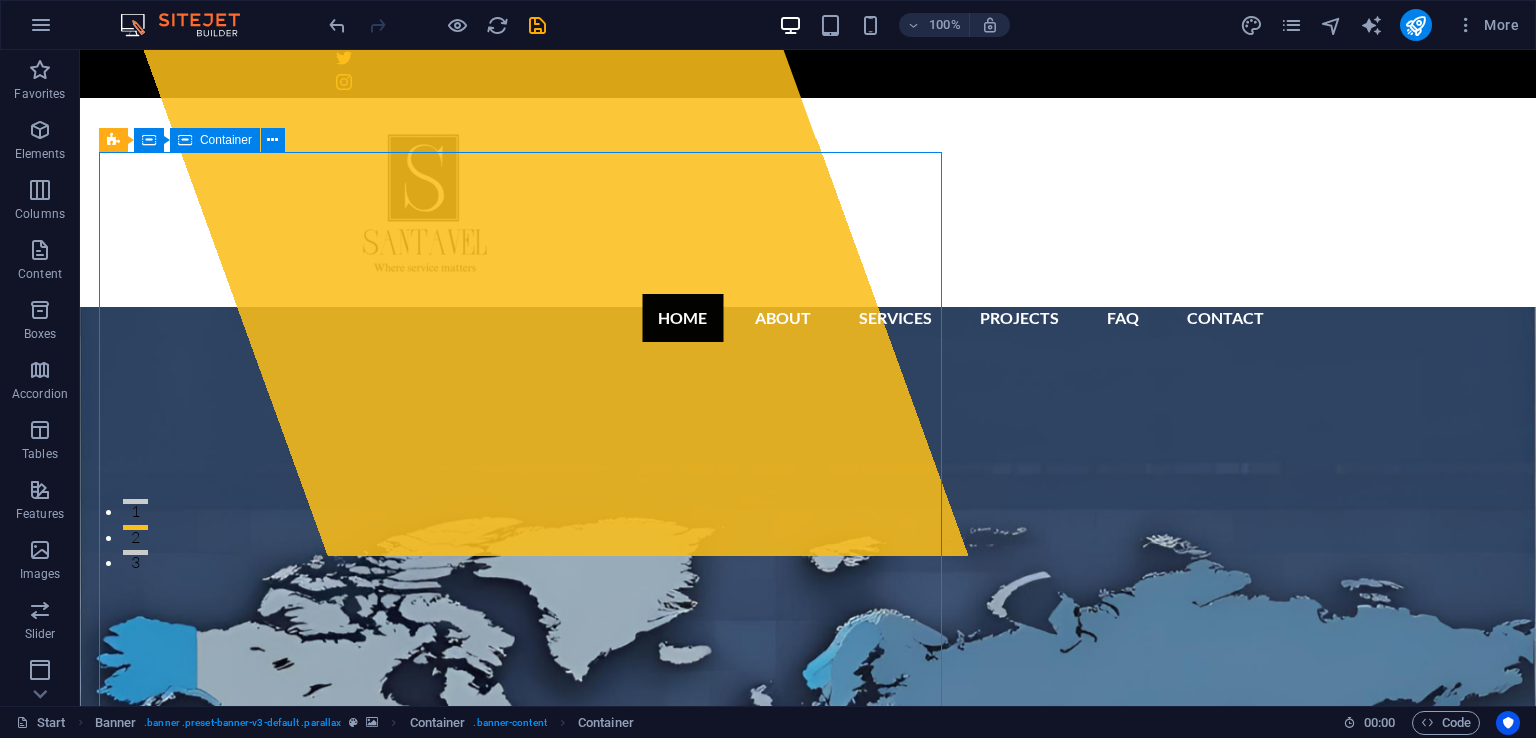 click on "Drop content here or  Add elements  Paste clipboard" at bounding box center (528, 227) 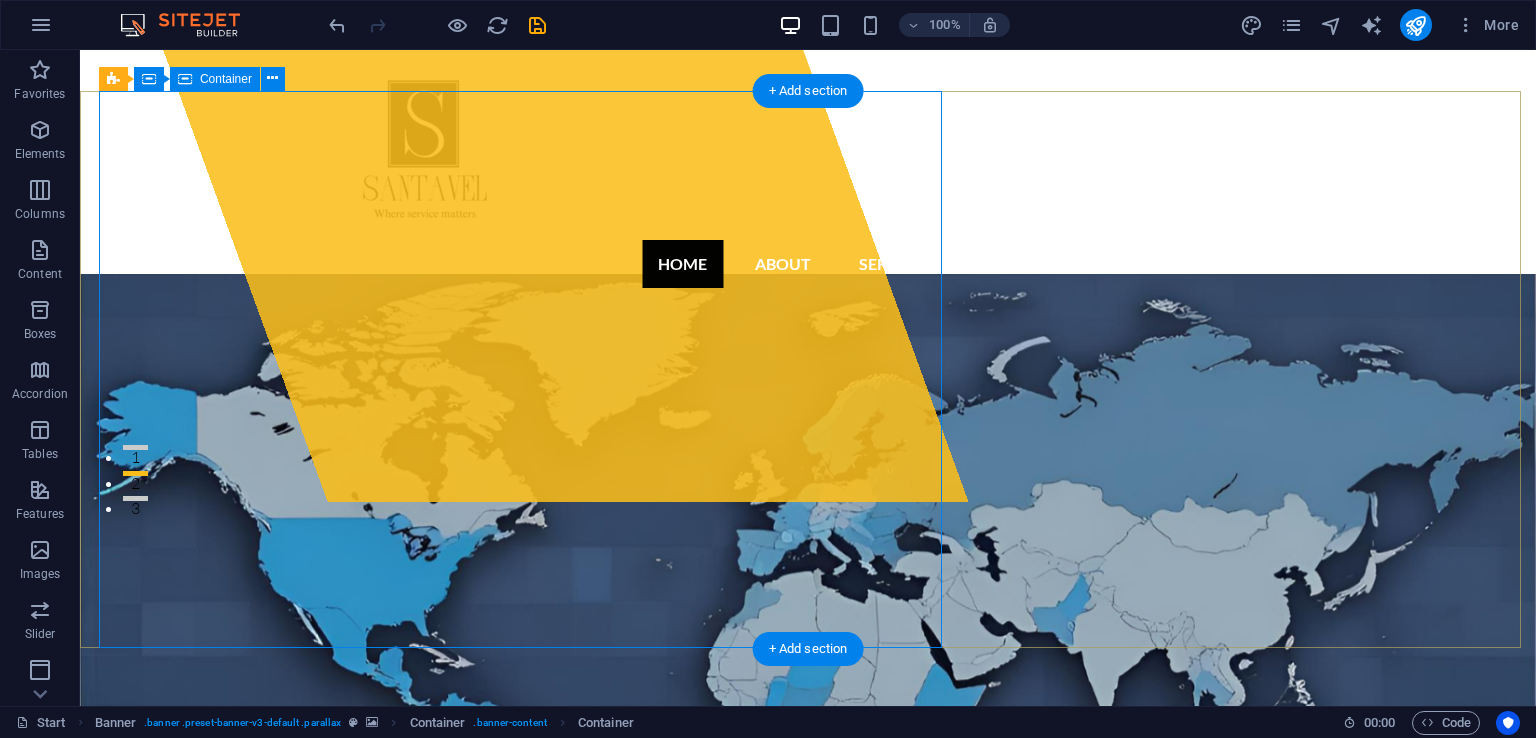 scroll, scrollTop: 189, scrollLeft: 0, axis: vertical 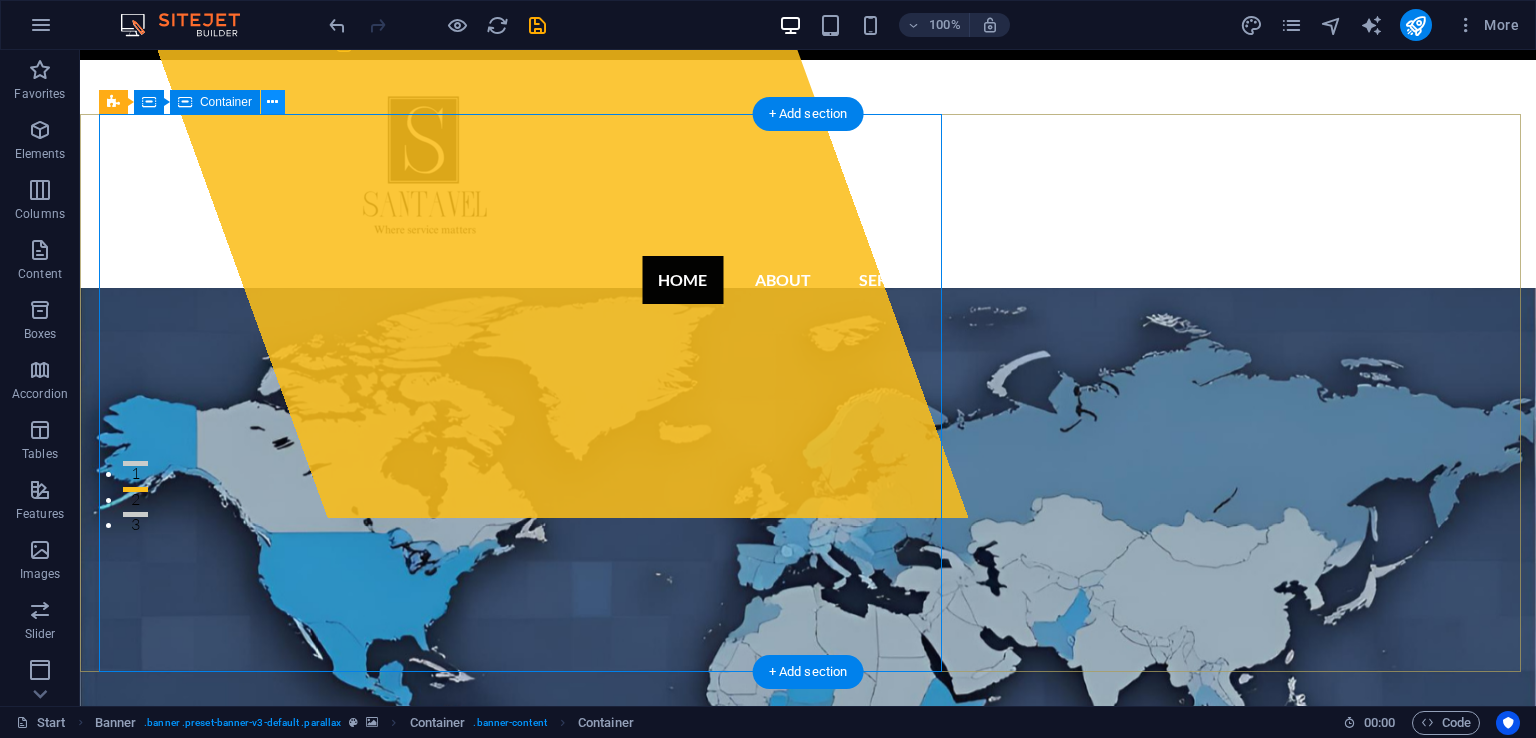 click at bounding box center (272, 102) 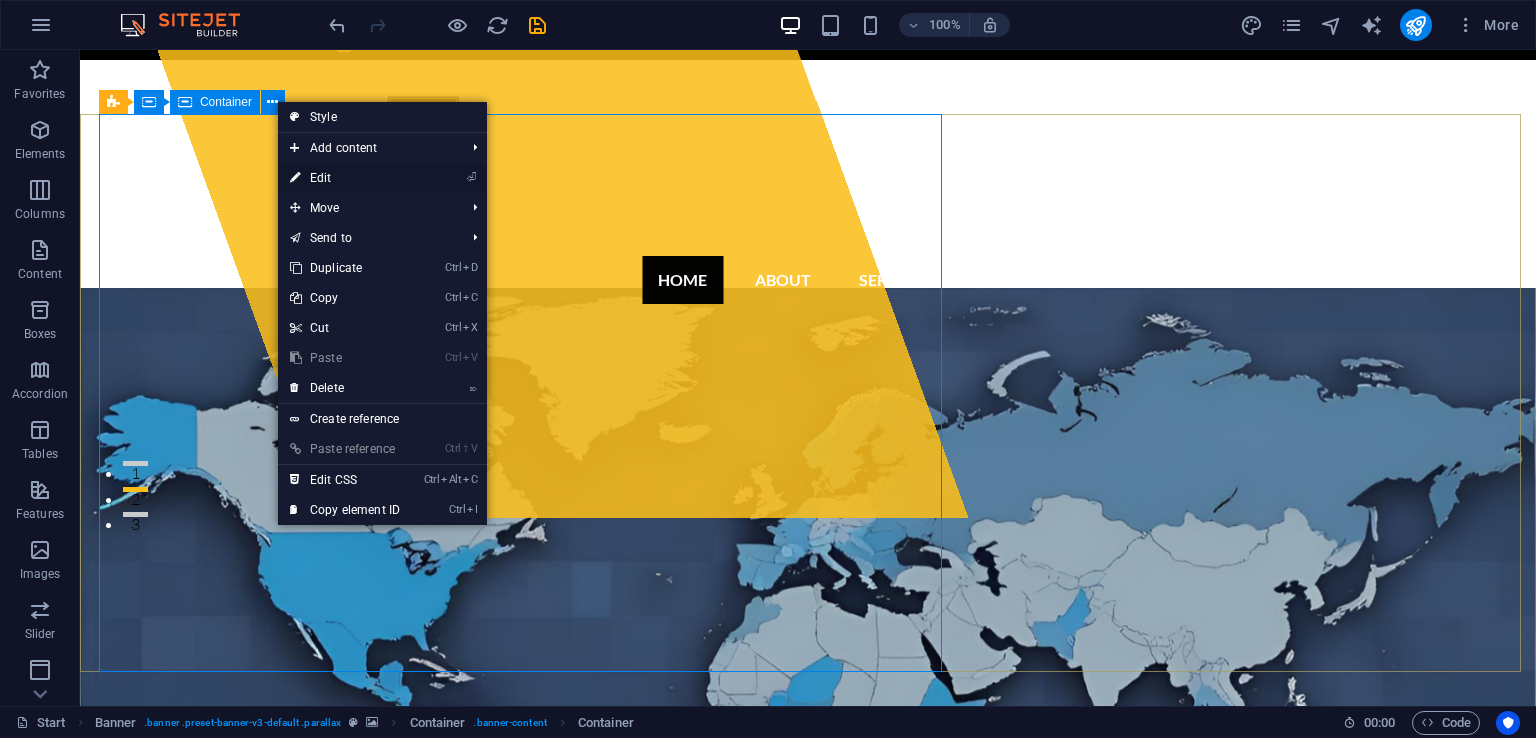 click on "⏎  Edit" at bounding box center [345, 178] 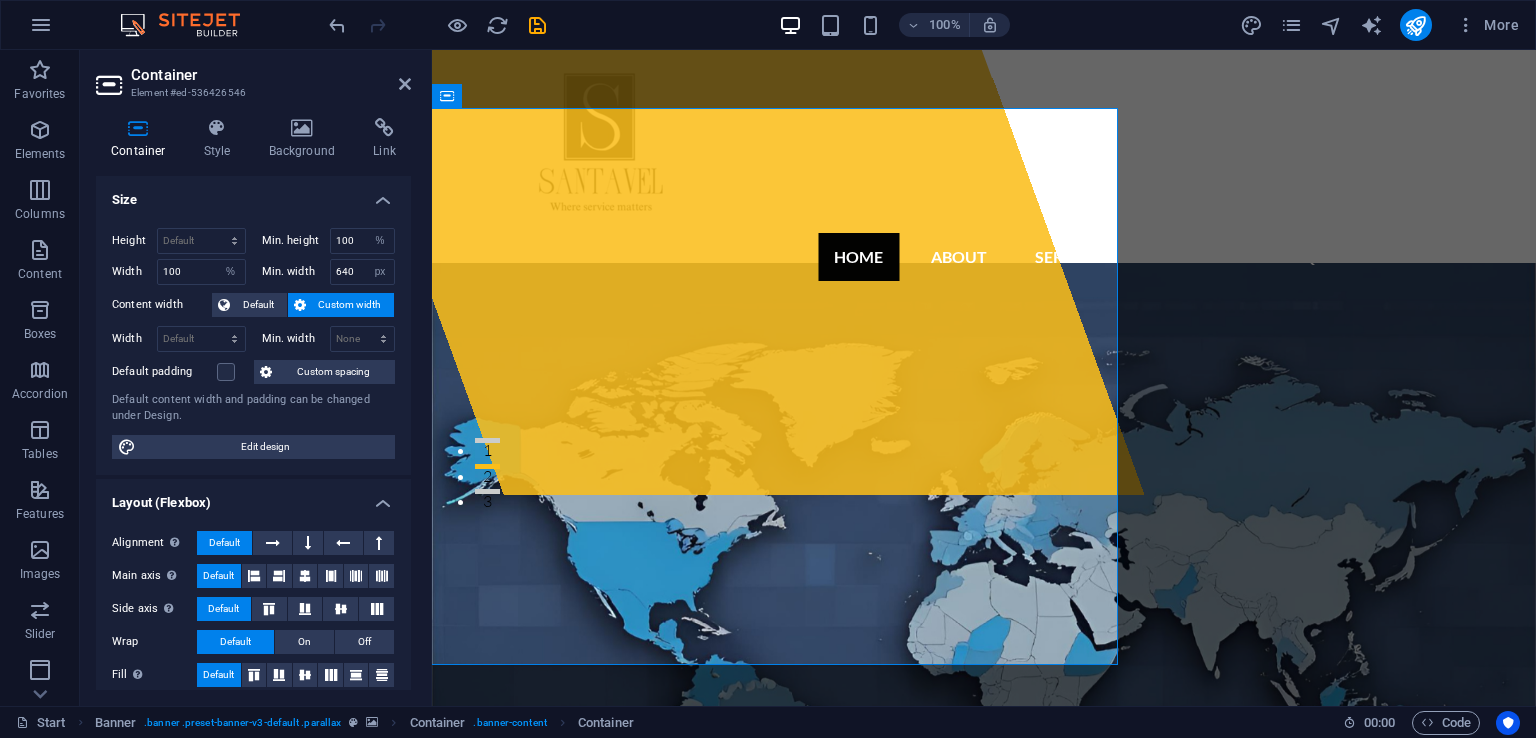 scroll, scrollTop: 180, scrollLeft: 0, axis: vertical 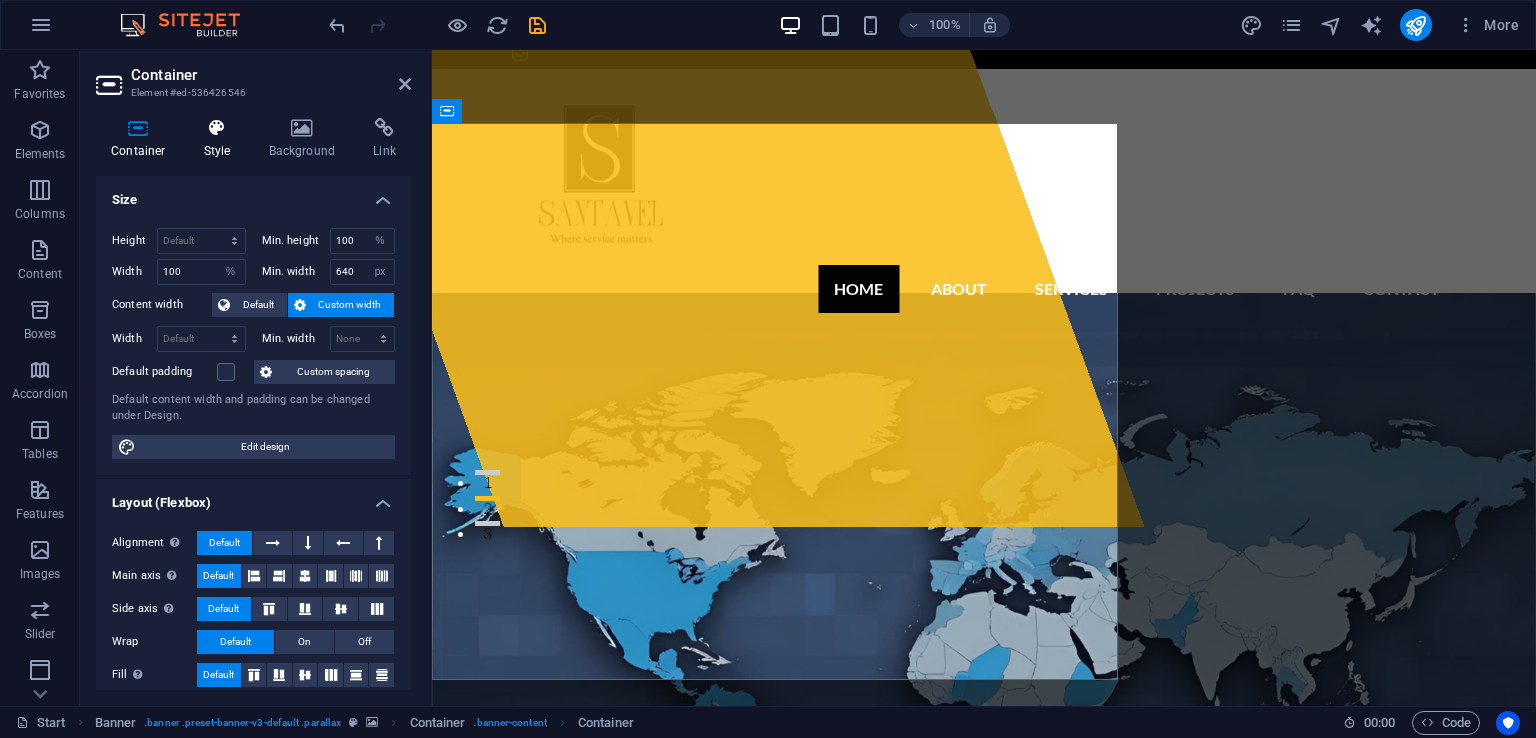 click at bounding box center (217, 128) 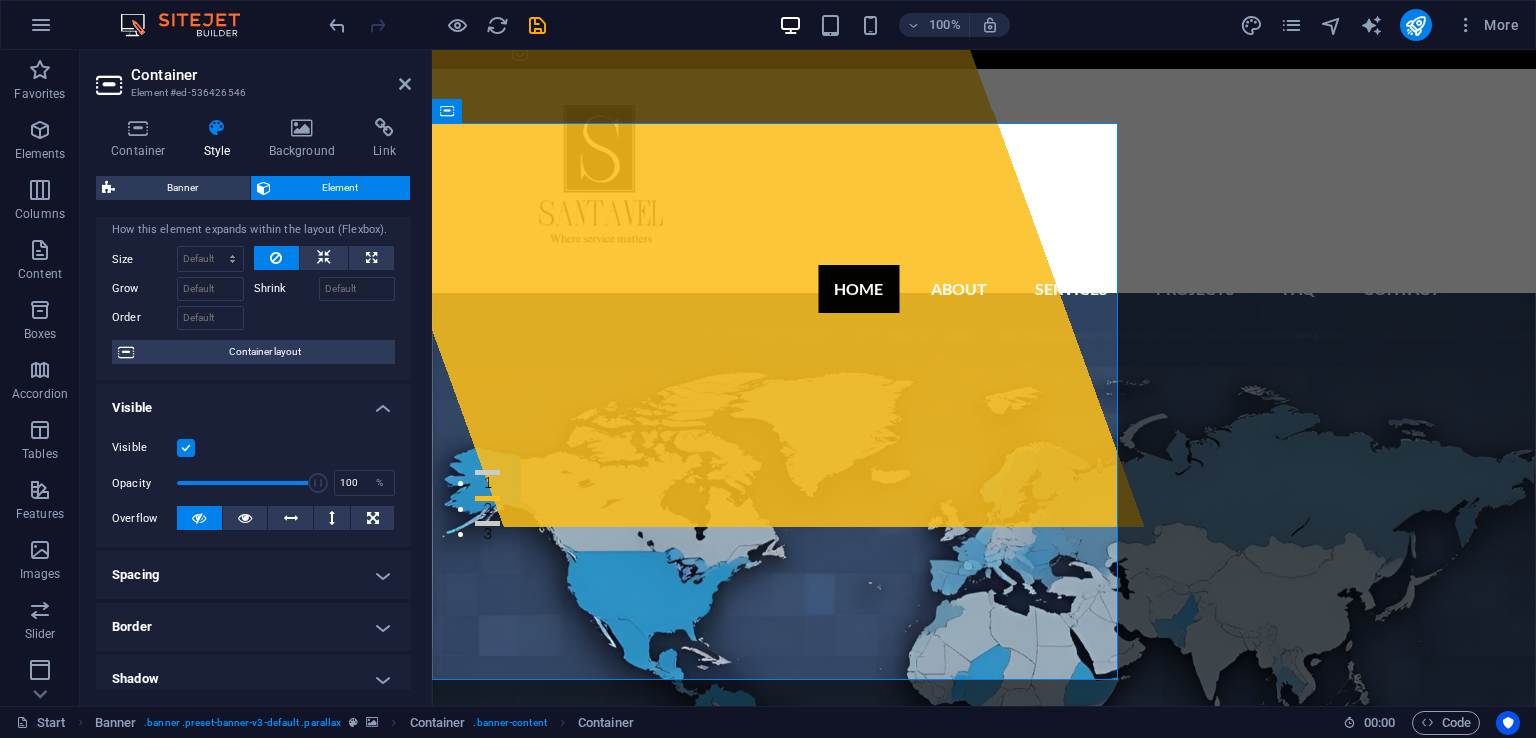 scroll, scrollTop: 52, scrollLeft: 0, axis: vertical 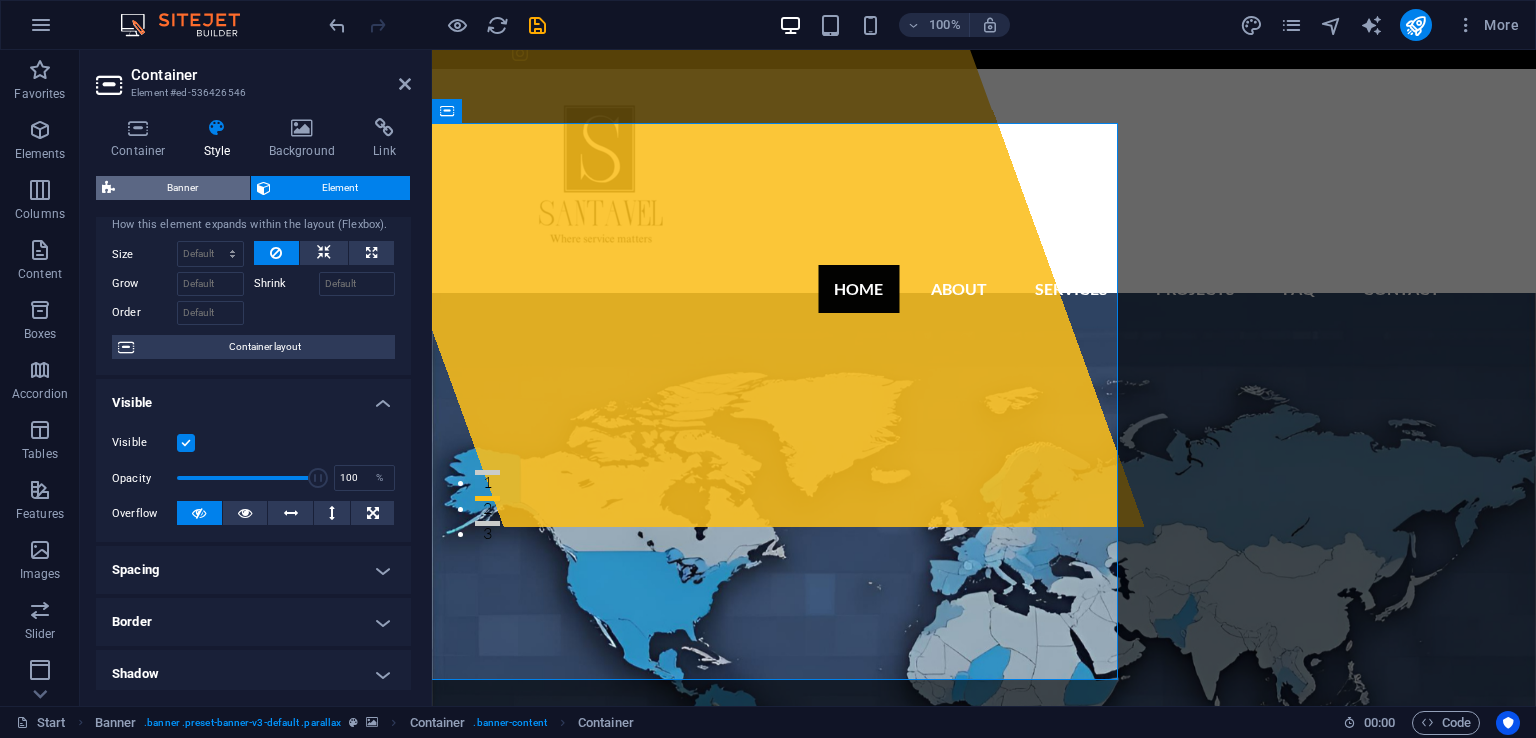 click on "Banner" at bounding box center (182, 188) 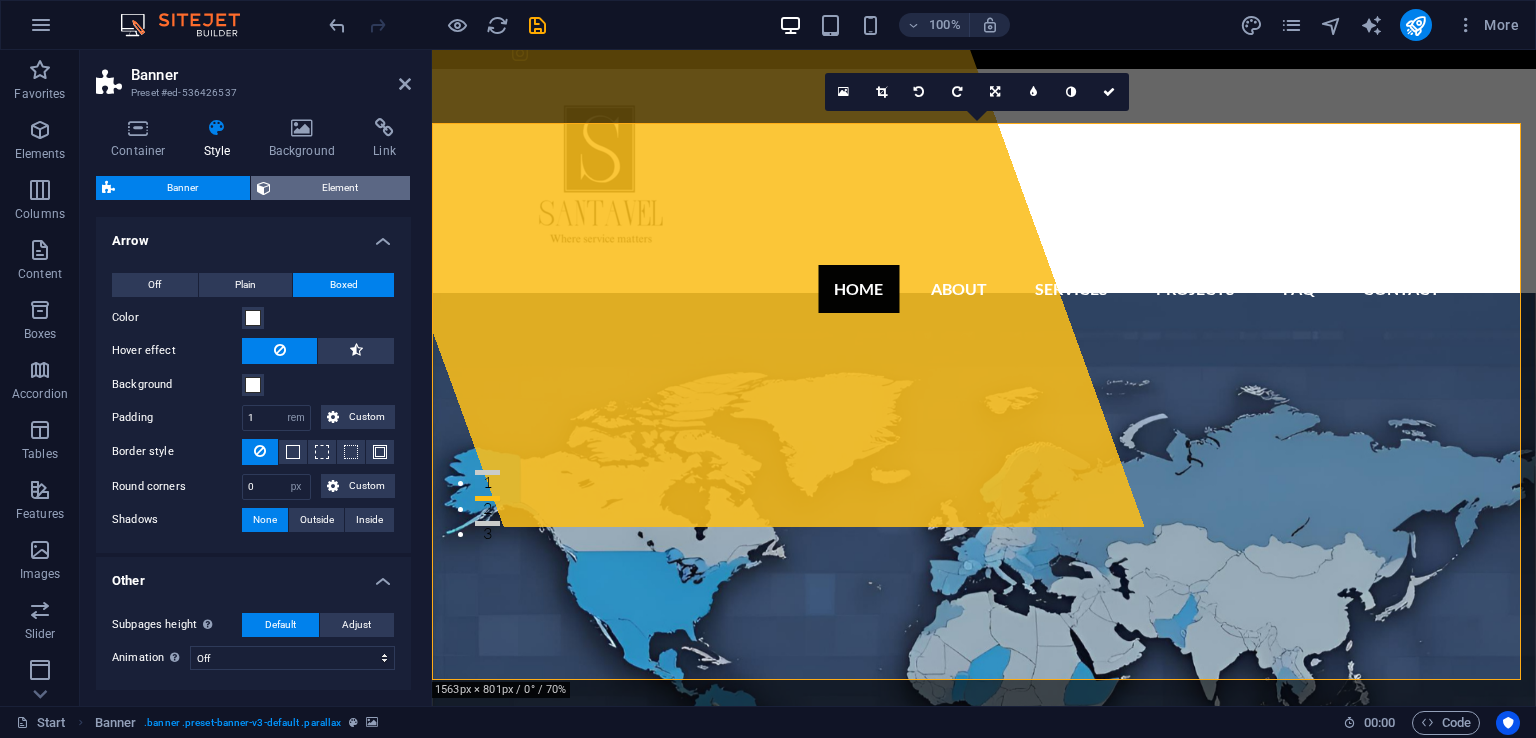 click on "Element" at bounding box center (341, 188) 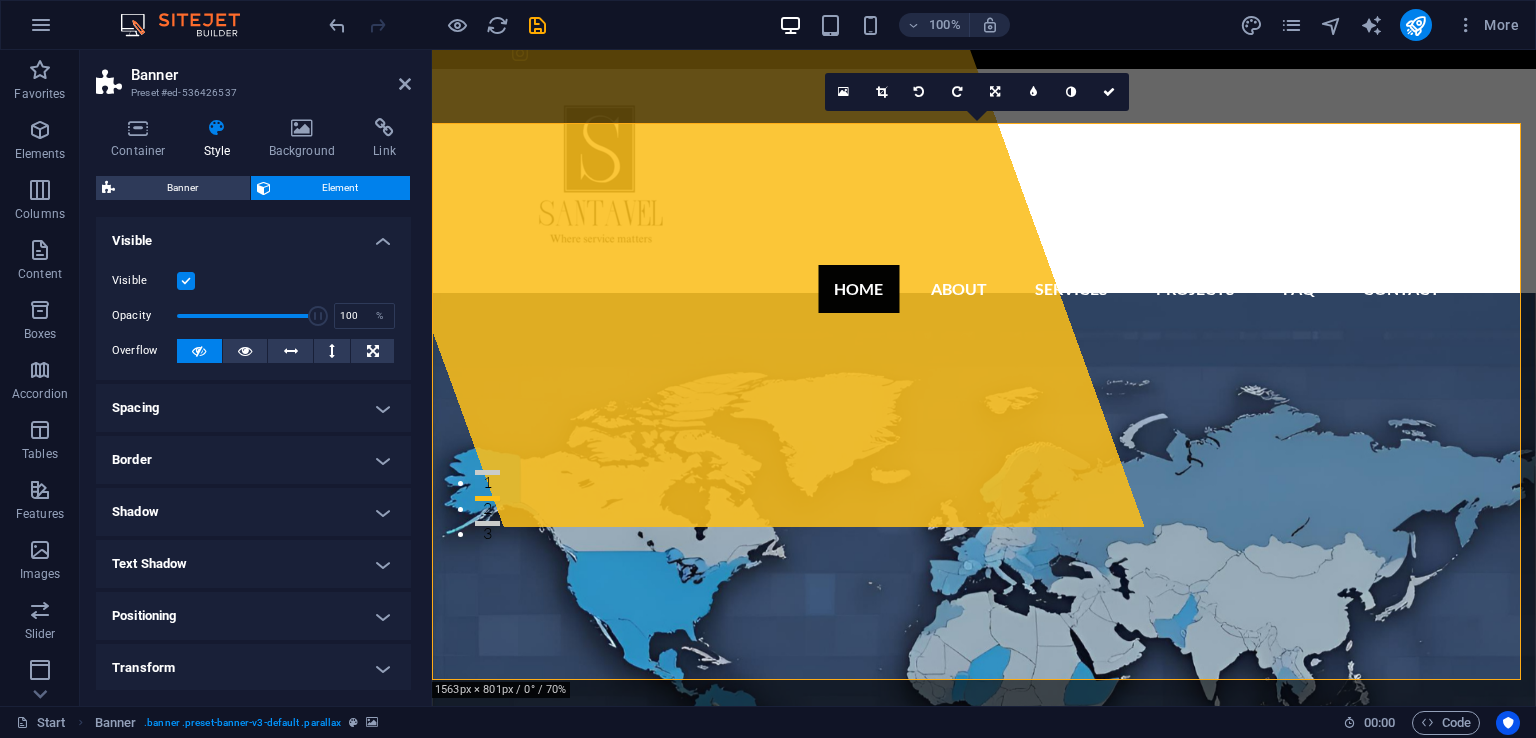 click on "Drop content here or  Add elements  Paste clipboard" at bounding box center (704, 198) 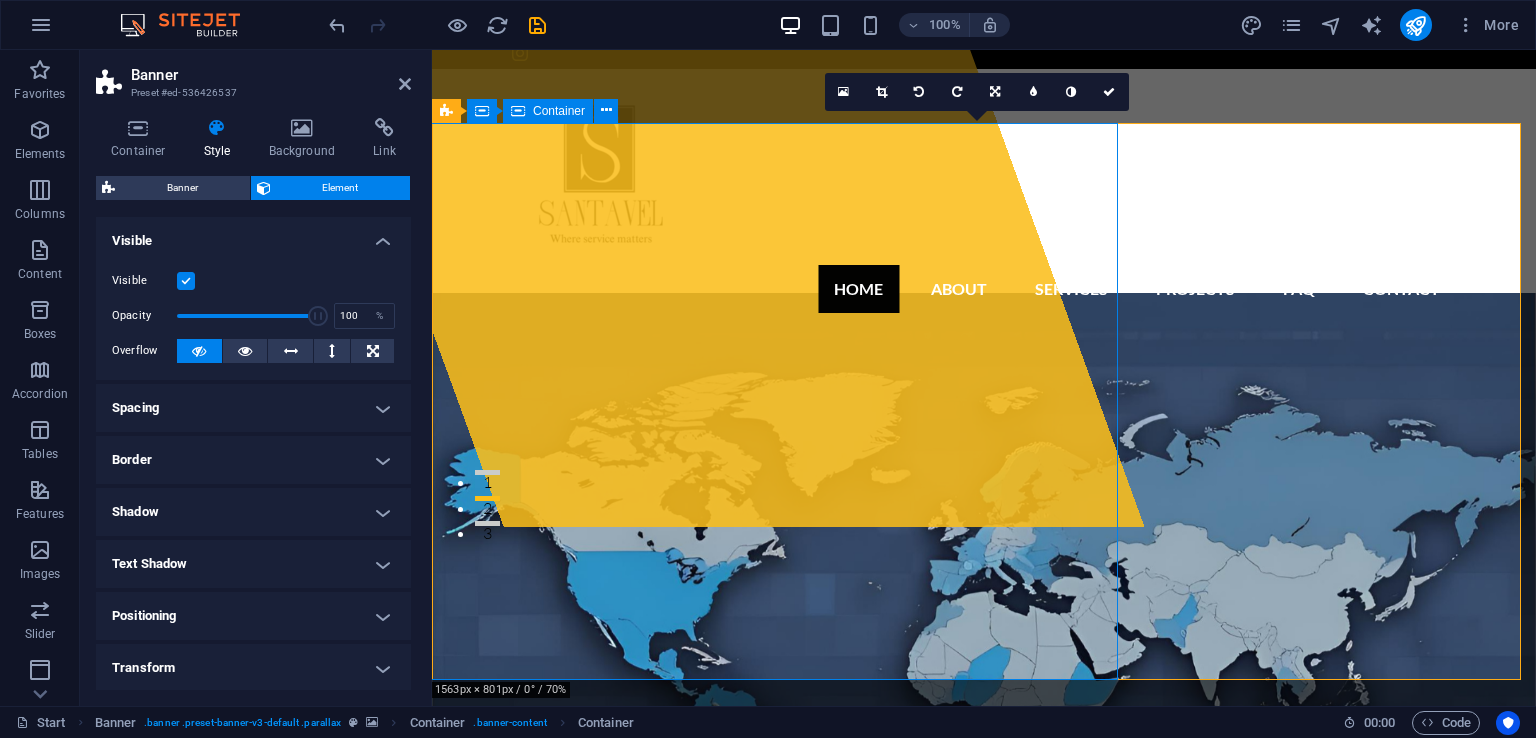 click on "Drop content here or  Add elements  Paste clipboard" at bounding box center (704, 198) 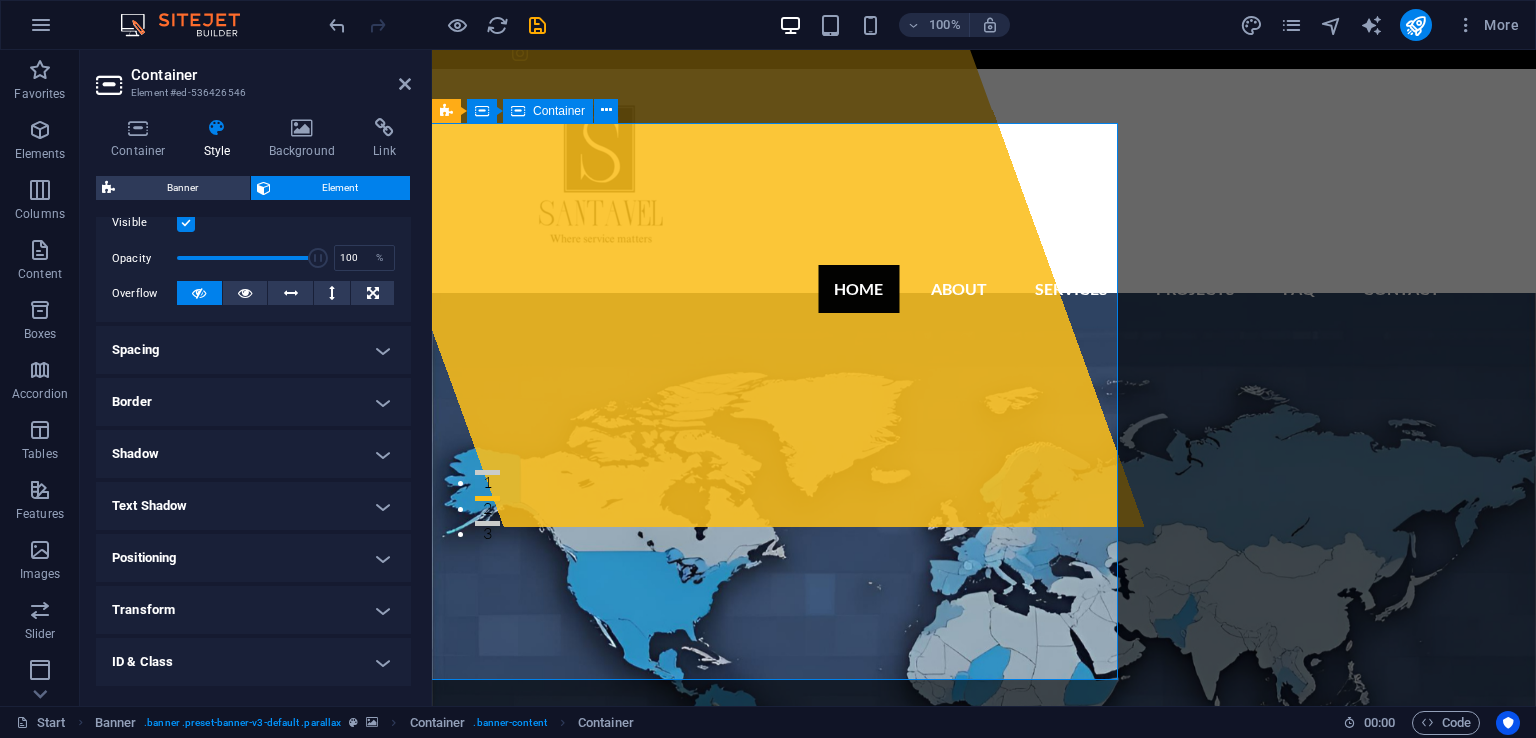 scroll, scrollTop: 294, scrollLeft: 0, axis: vertical 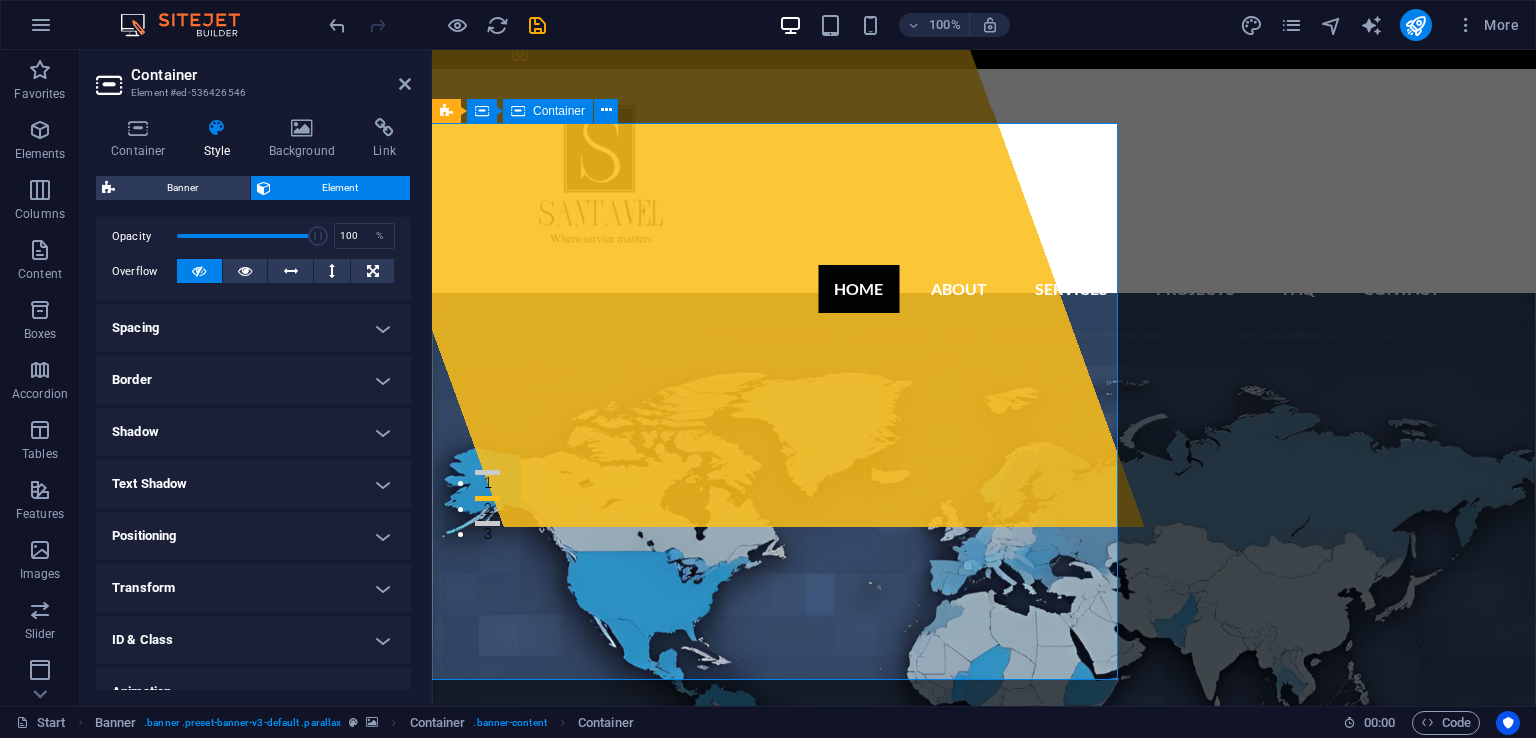 click on "Spacing" at bounding box center (253, 328) 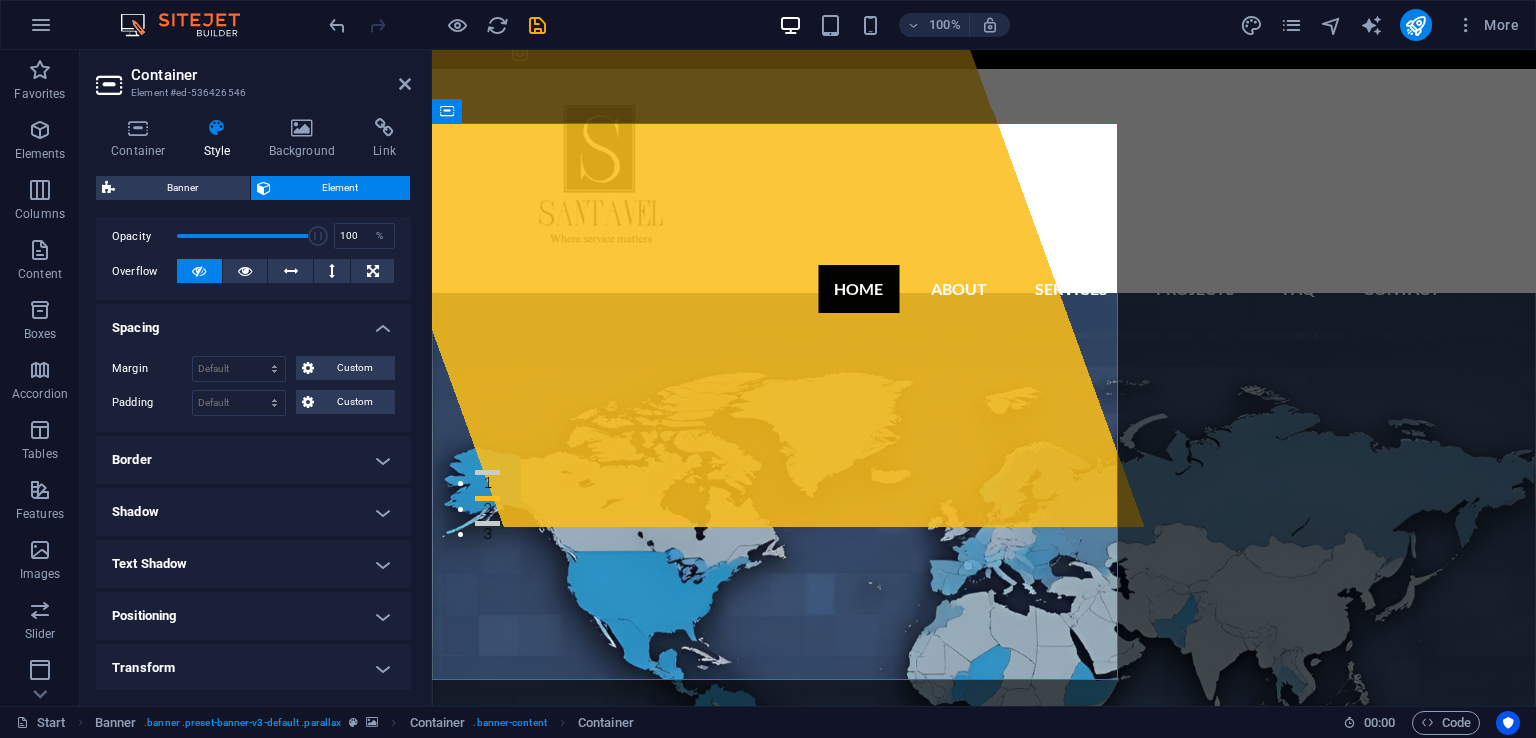 click on "Margin Default auto px % rem vw vh Custom Custom auto px % rem vw vh auto px % rem vw vh auto px % rem vw vh auto px % rem vw vh Padding Default px rem % vh vw Custom Custom px rem % vh vw px rem % vh vw px rem % vh vw px rem % vh vw" at bounding box center [253, 386] 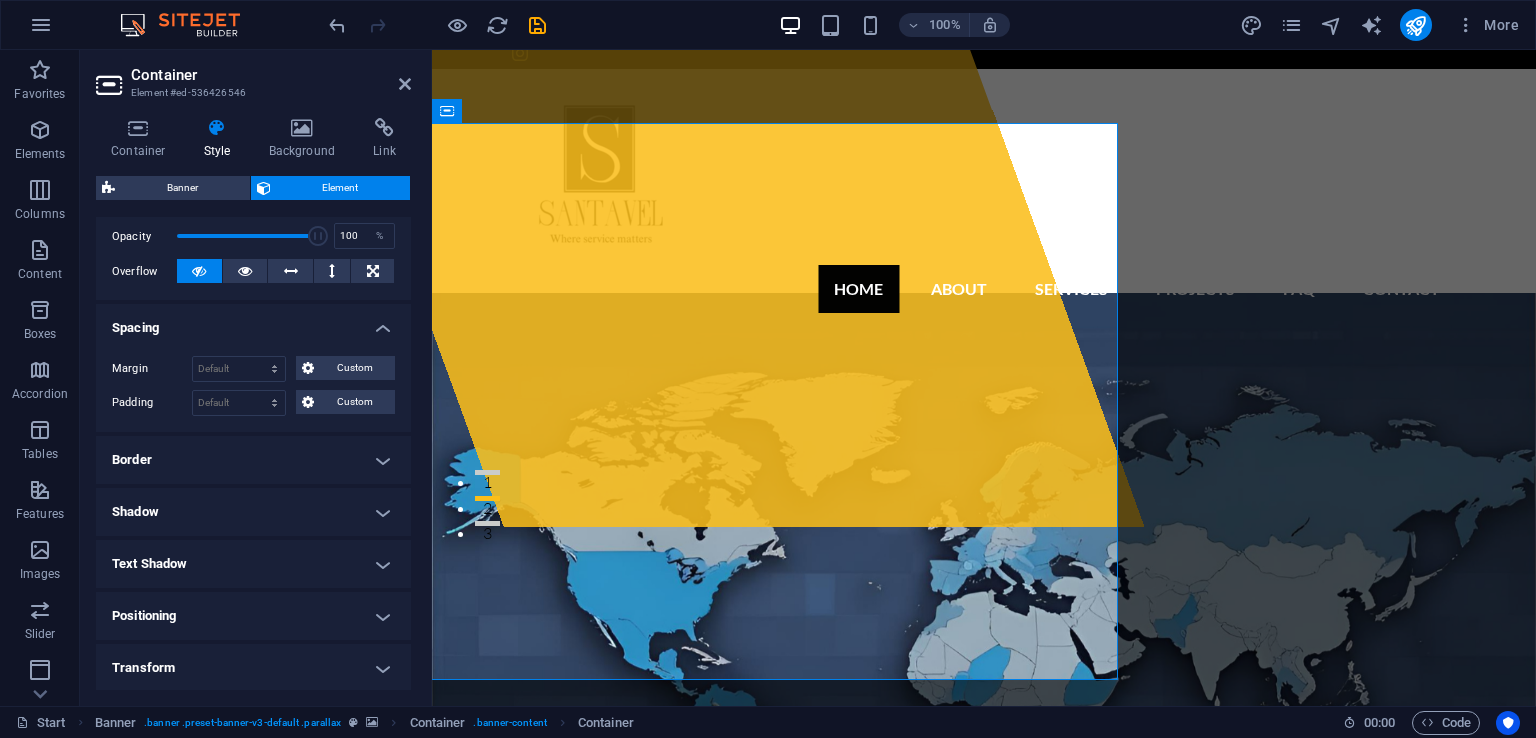 click on "Text Shadow" at bounding box center [253, 564] 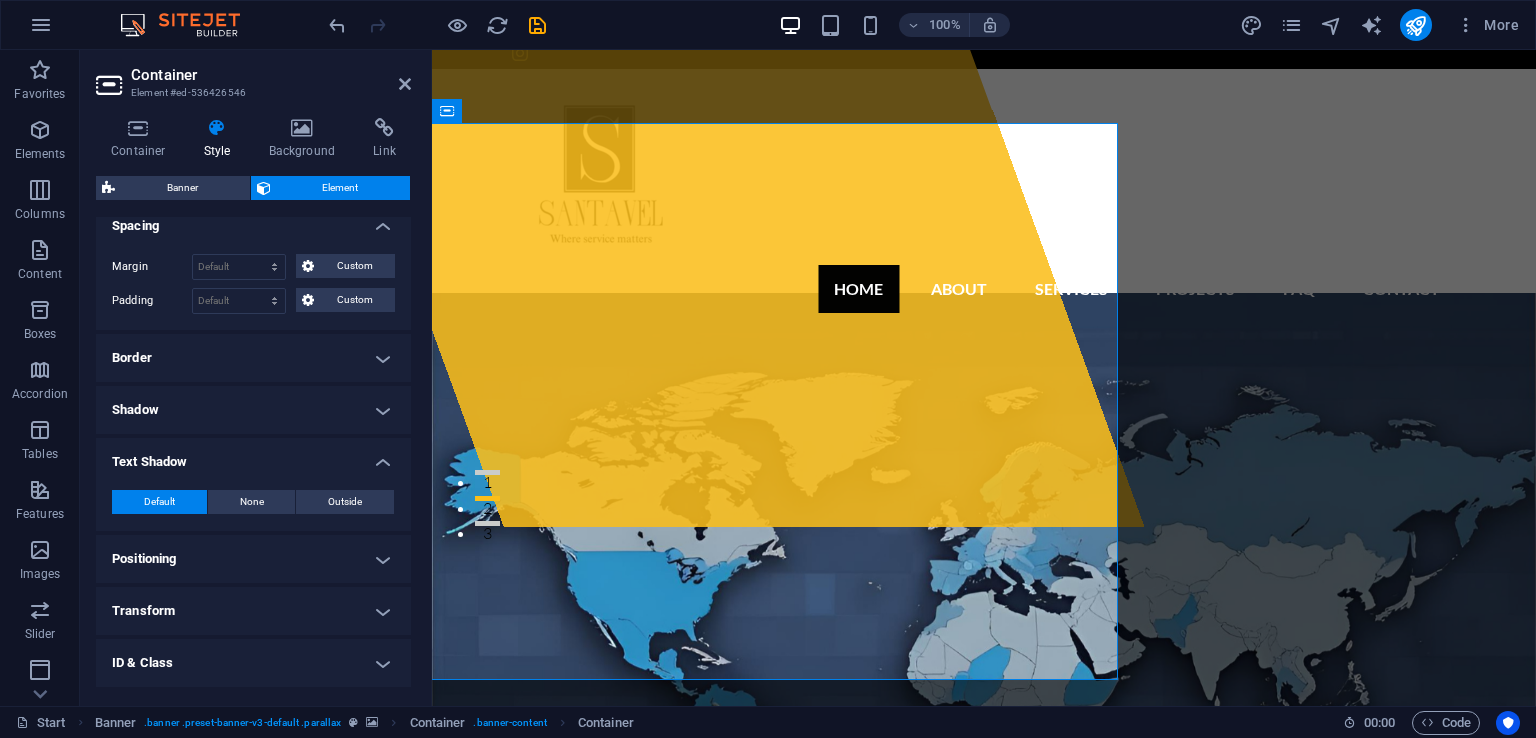 scroll, scrollTop: 496, scrollLeft: 0, axis: vertical 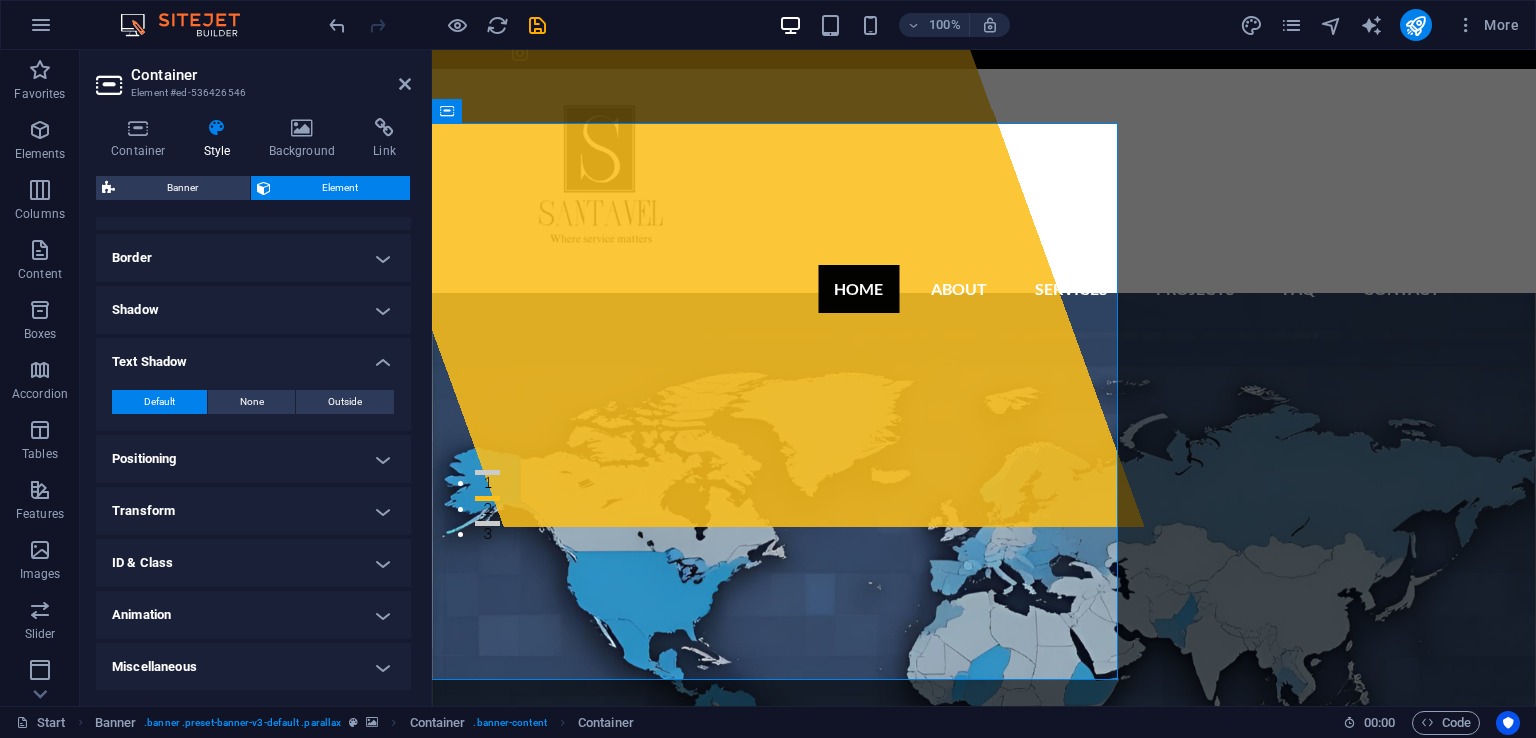 click on "Positioning" at bounding box center [253, 459] 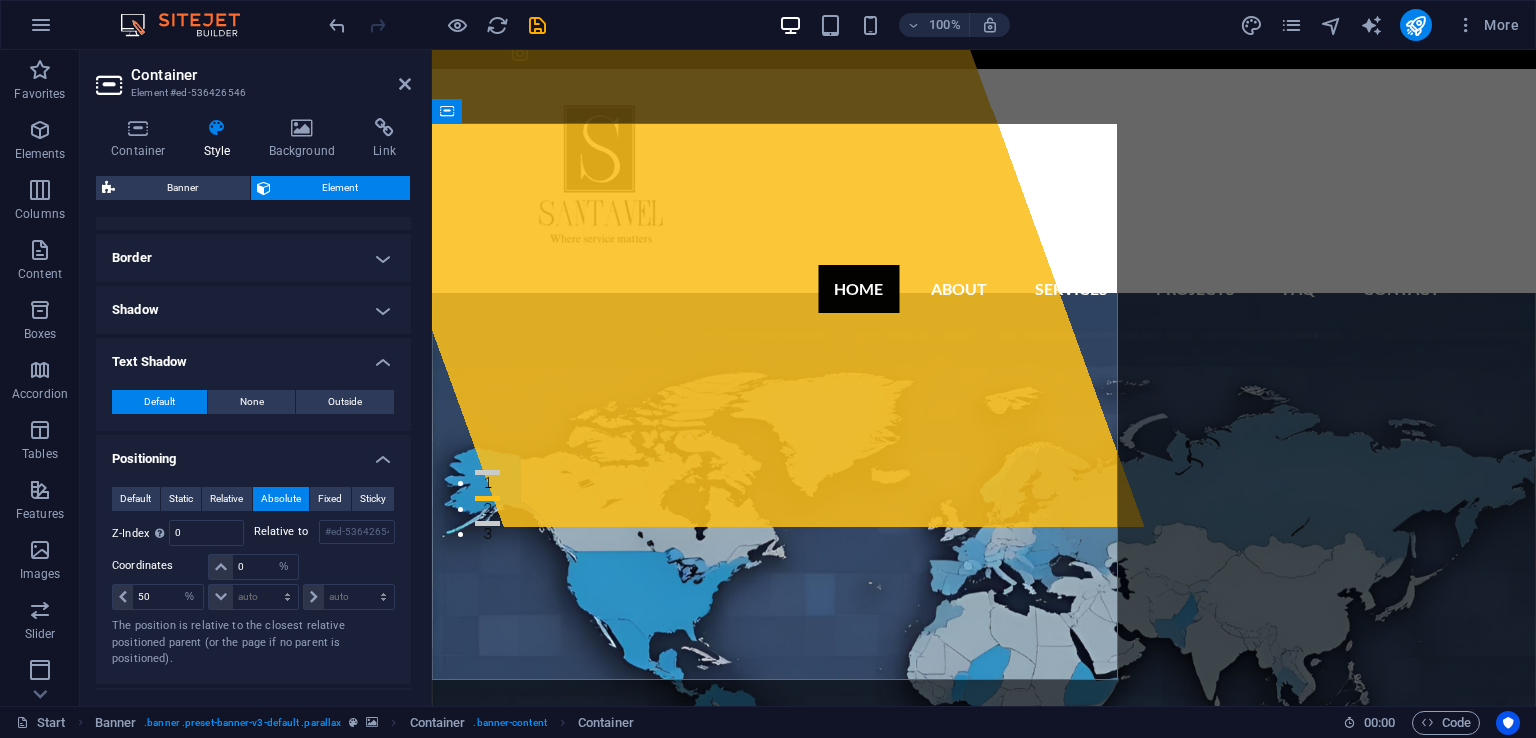 scroll, scrollTop: 696, scrollLeft: 0, axis: vertical 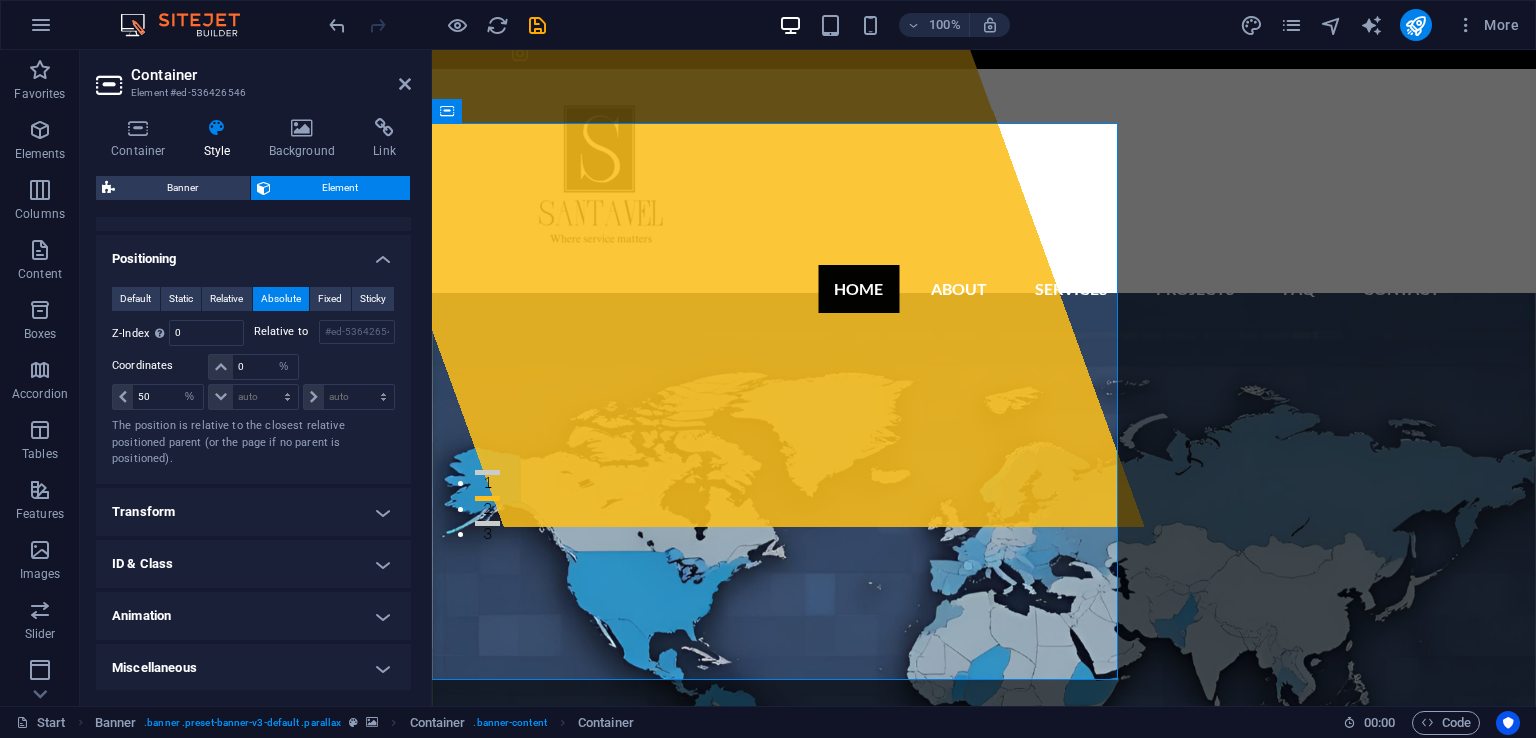 click on "Transform" at bounding box center [253, 512] 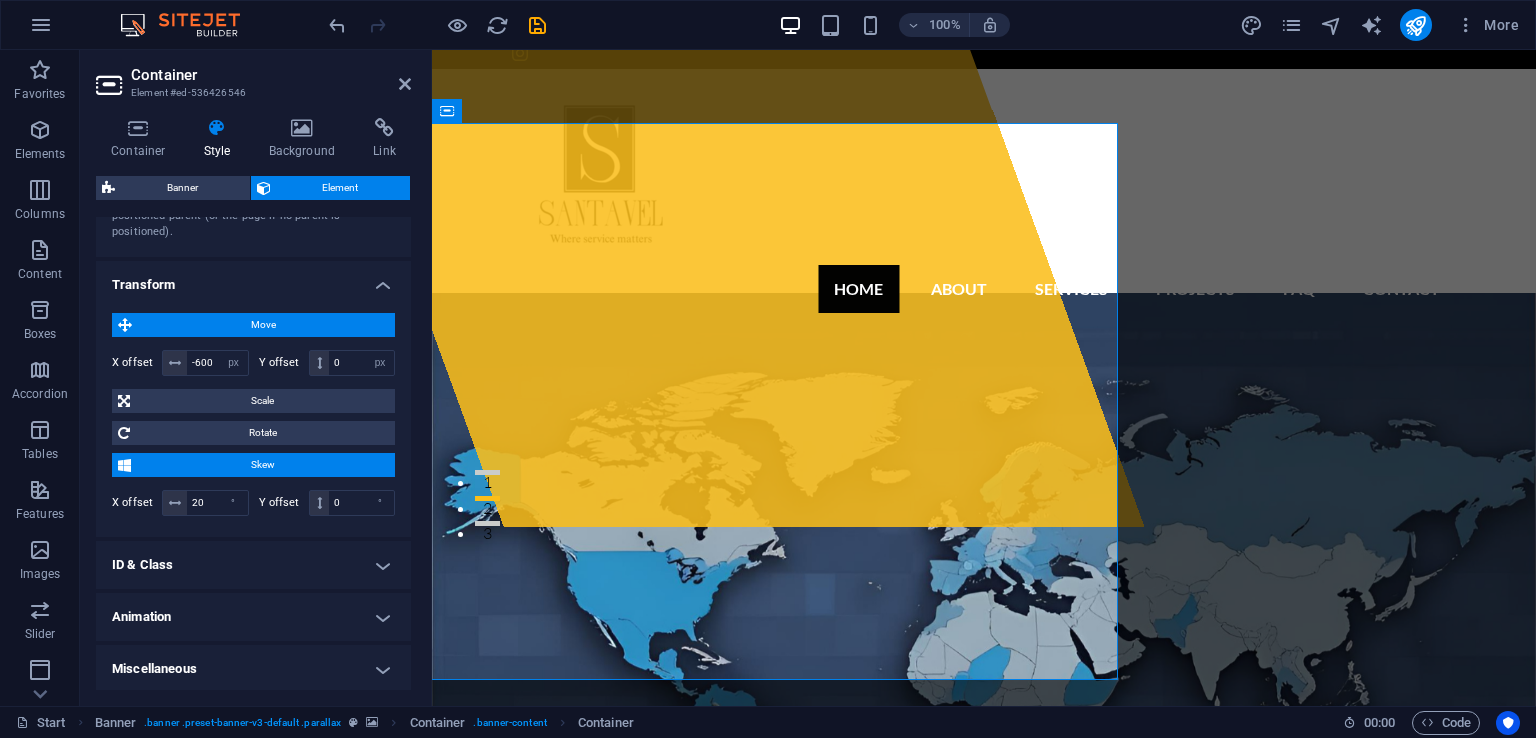 click on "ID & Class" at bounding box center [253, 565] 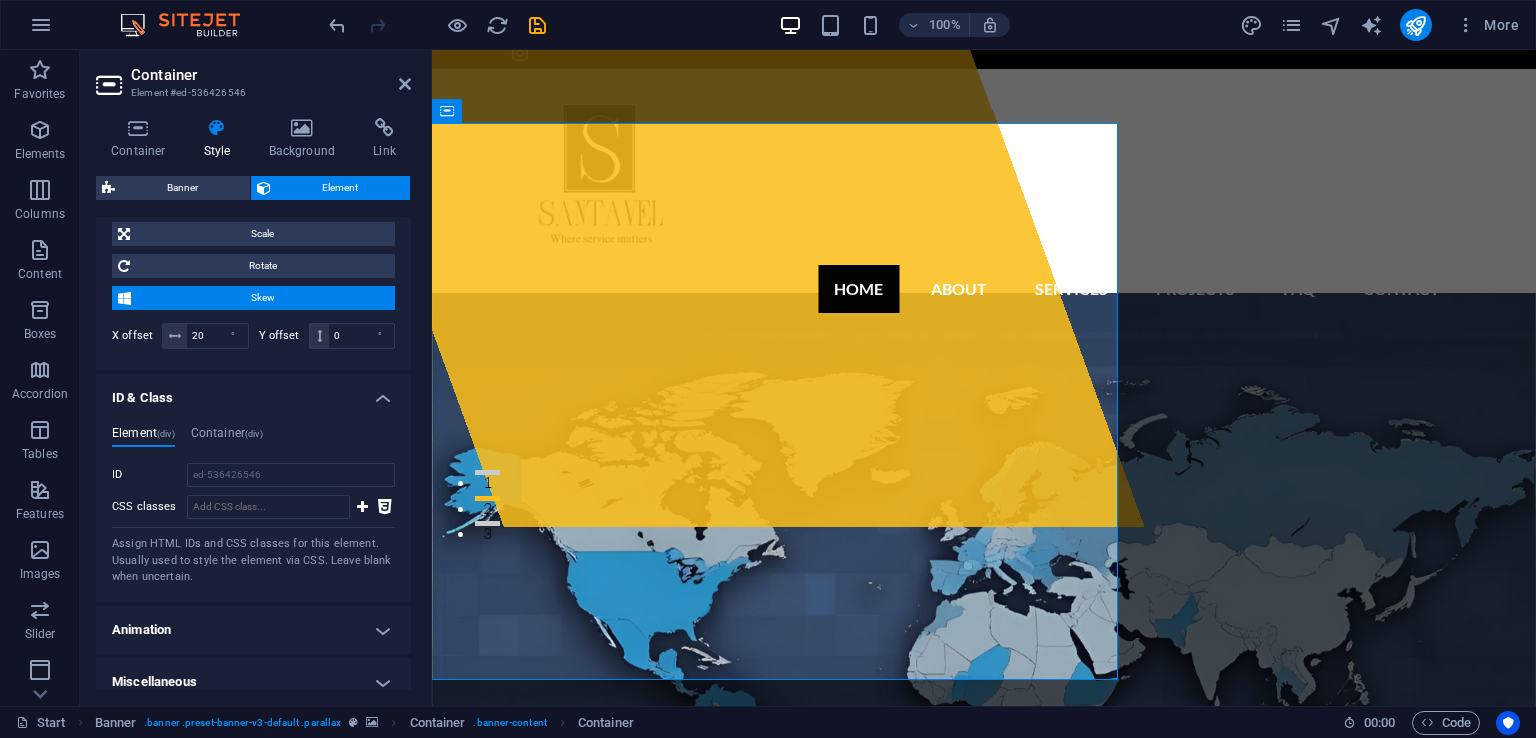 scroll, scrollTop: 1102, scrollLeft: 0, axis: vertical 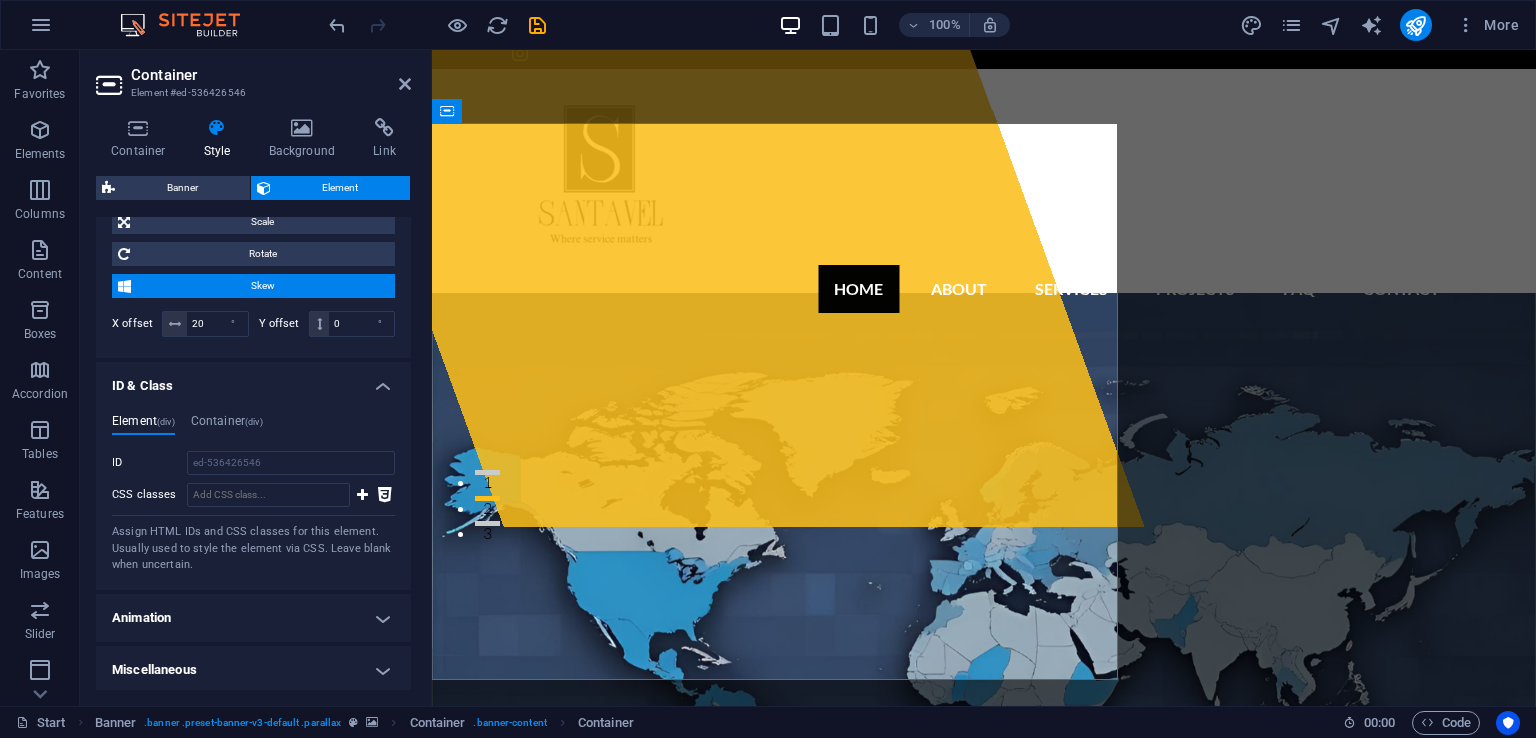 click on "Animation" at bounding box center [253, 618] 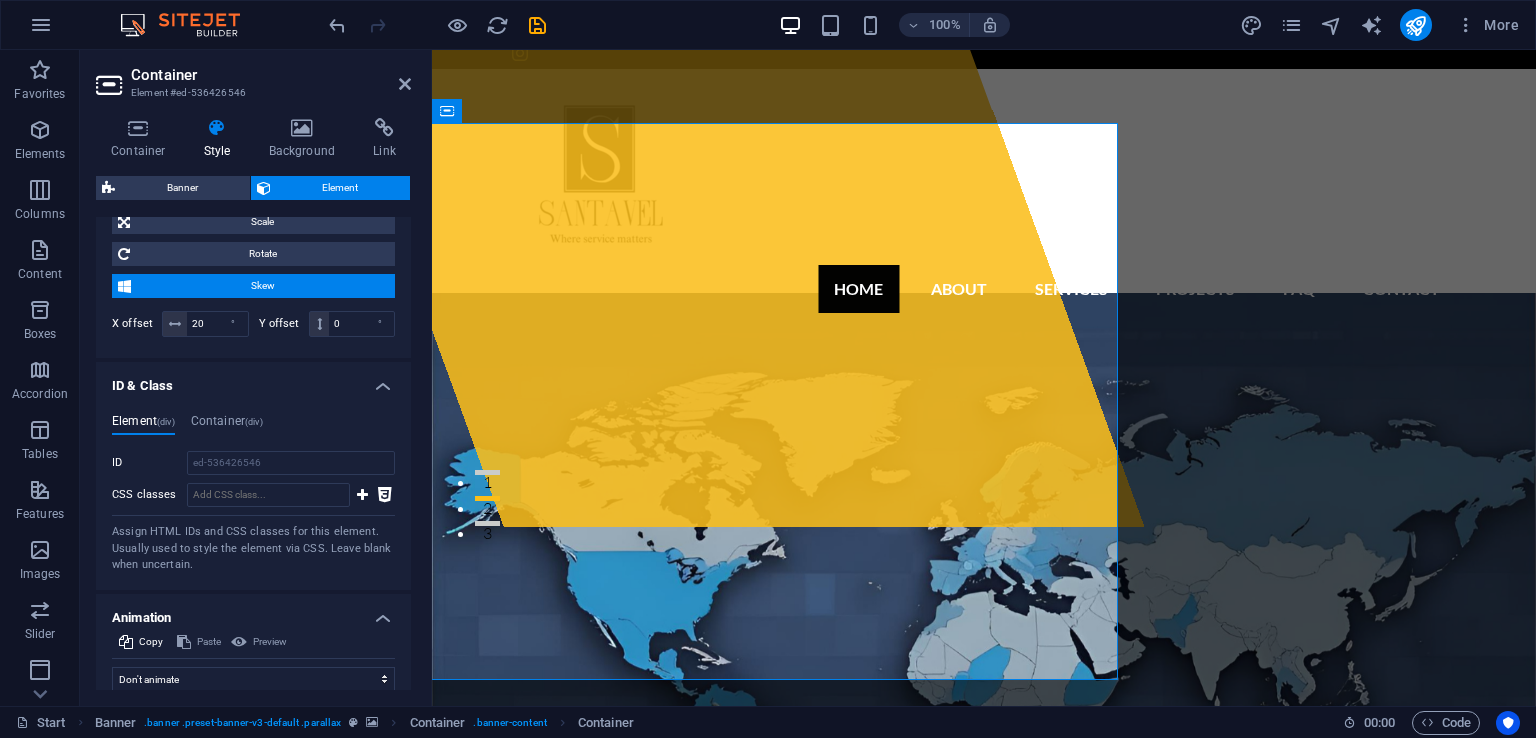 scroll, scrollTop: 1167, scrollLeft: 0, axis: vertical 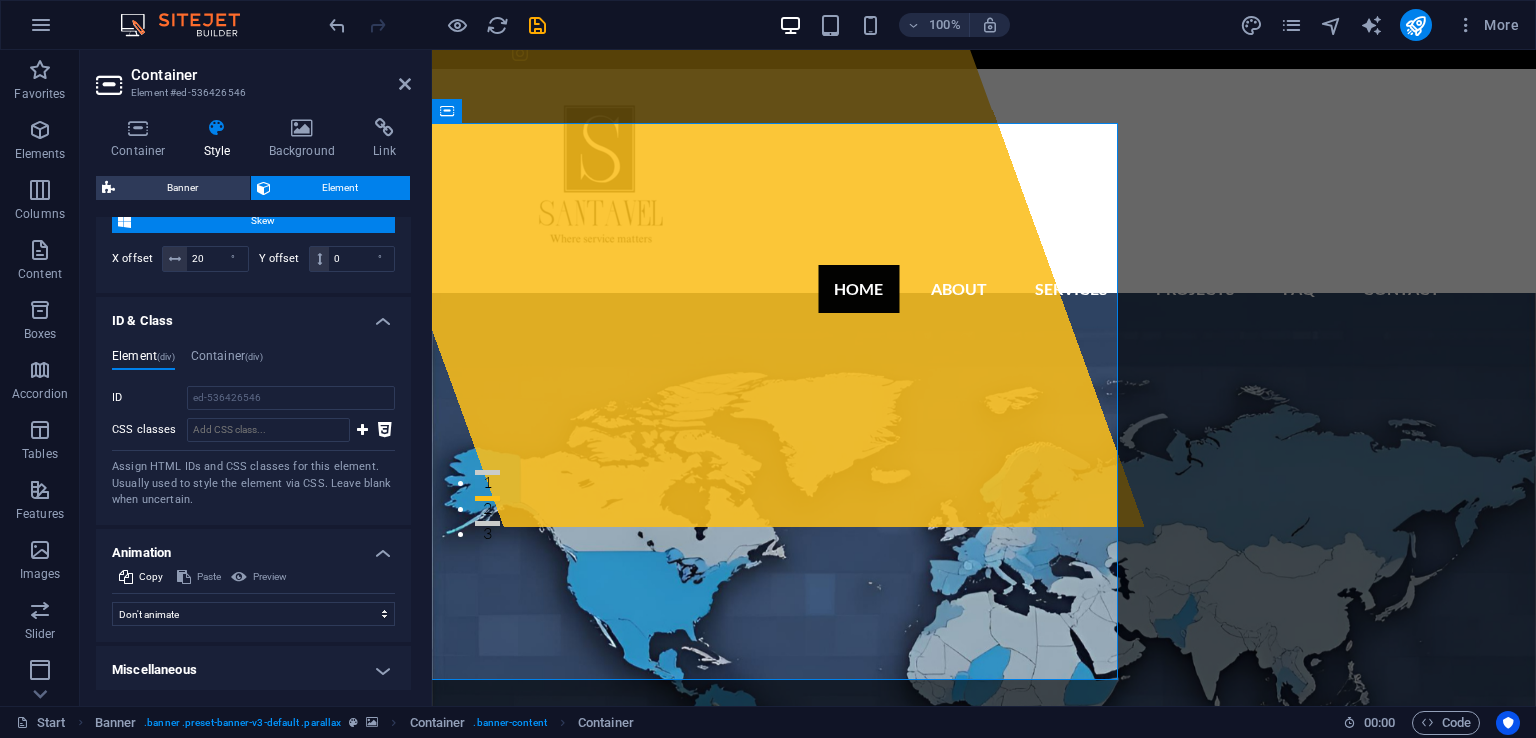 click on "Miscellaneous" at bounding box center (253, 670) 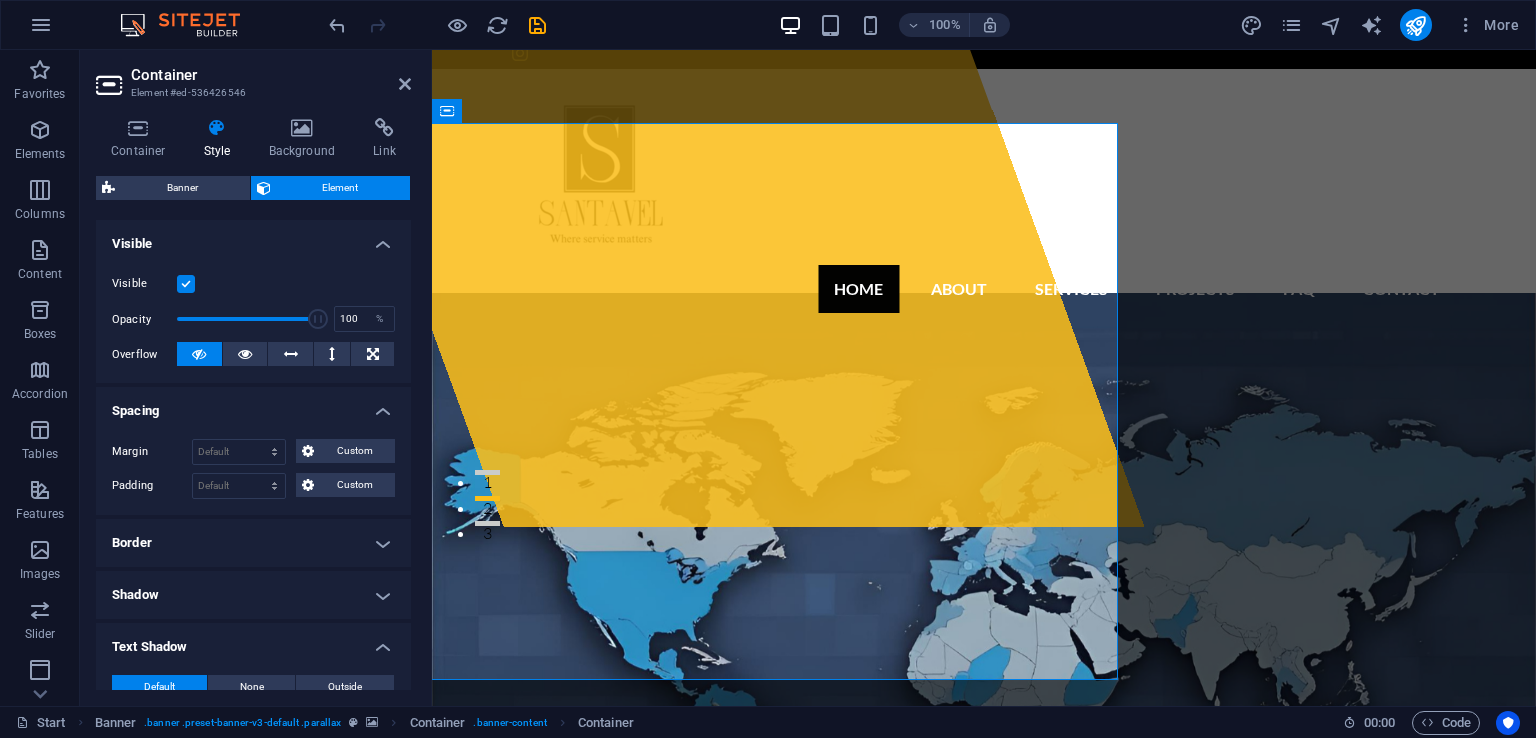 scroll, scrollTop: 0, scrollLeft: 0, axis: both 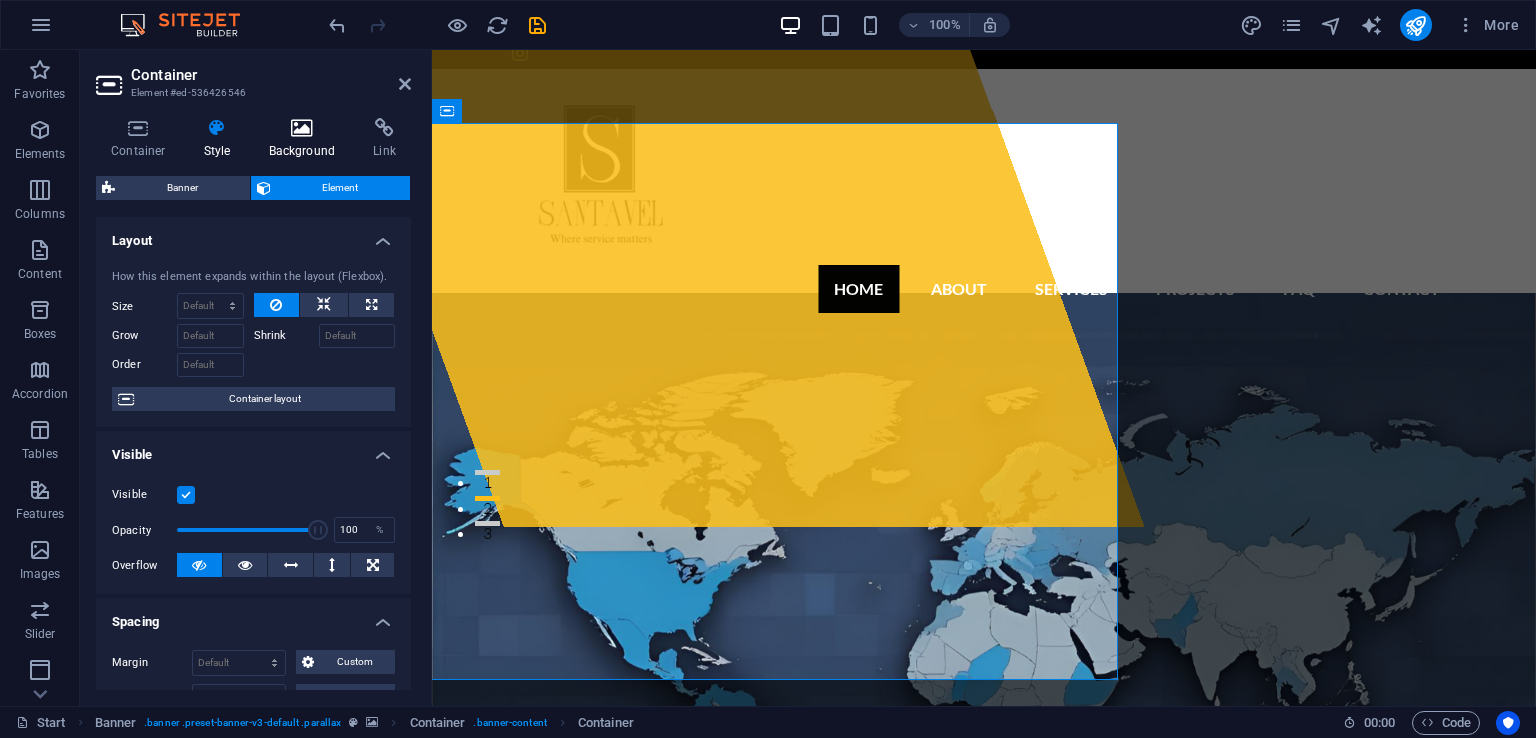 click at bounding box center (302, 128) 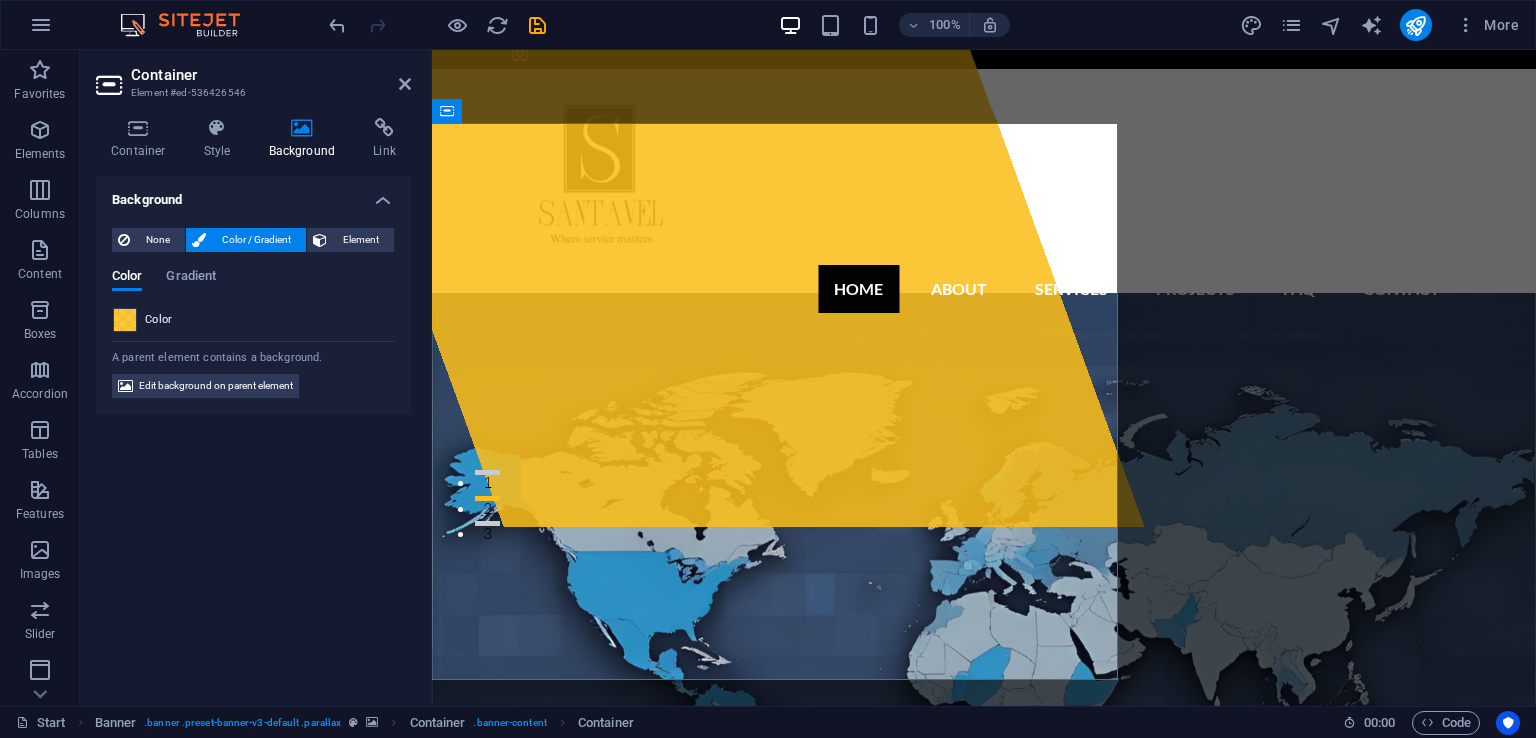 click at bounding box center (125, 320) 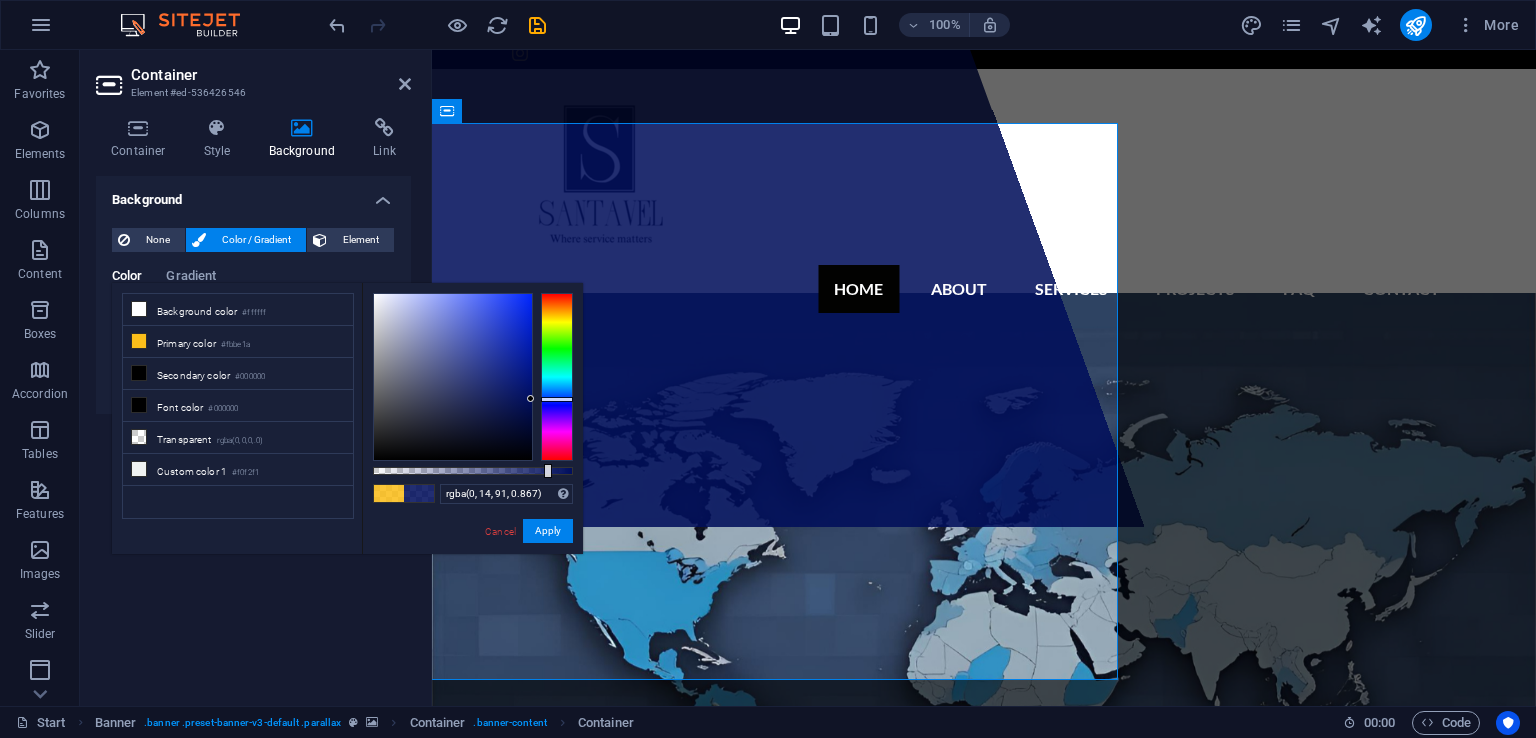 type on "rgba(0, 13, 90, 0.867)" 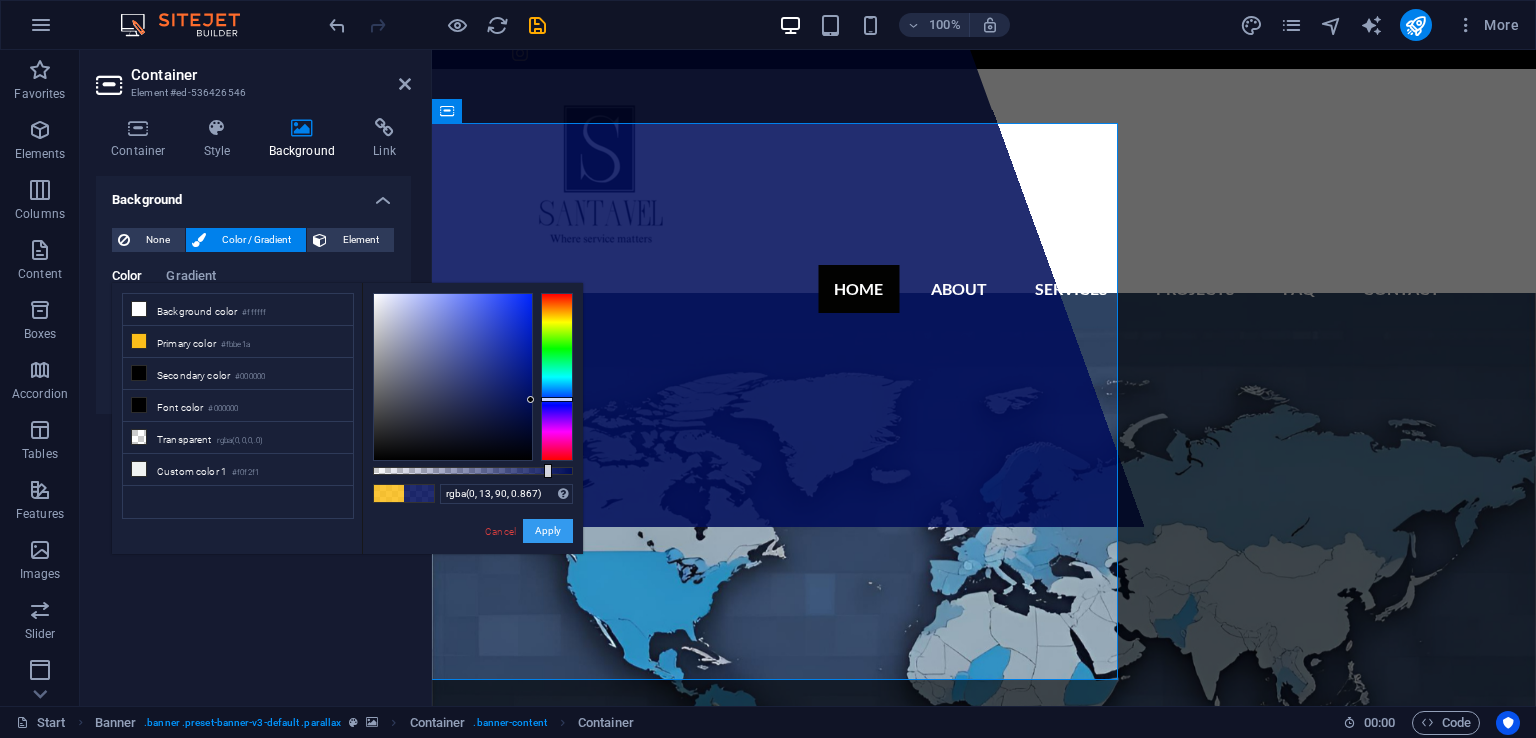 click on "Apply" at bounding box center [548, 531] 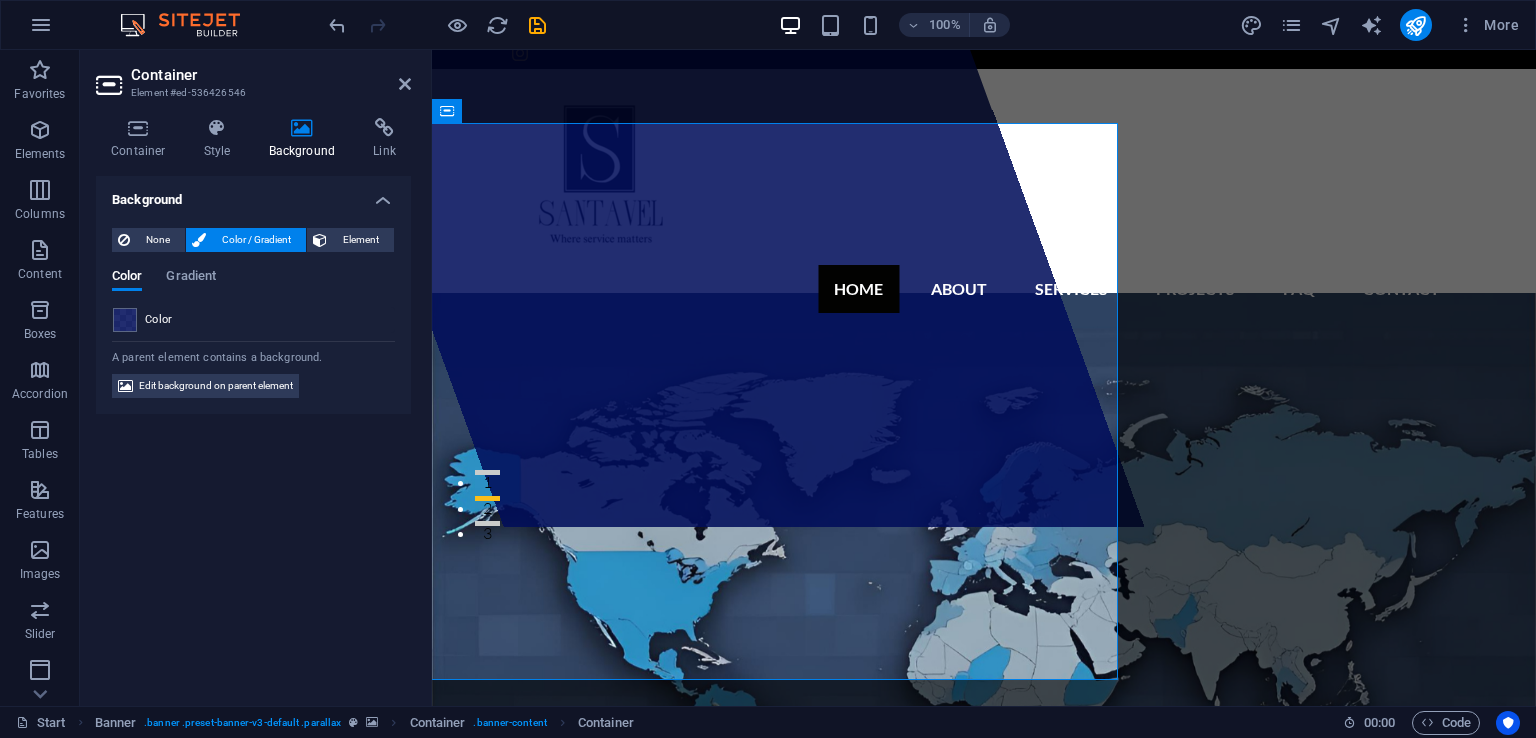 click on "santavel.com" at bounding box center (645, 1043) 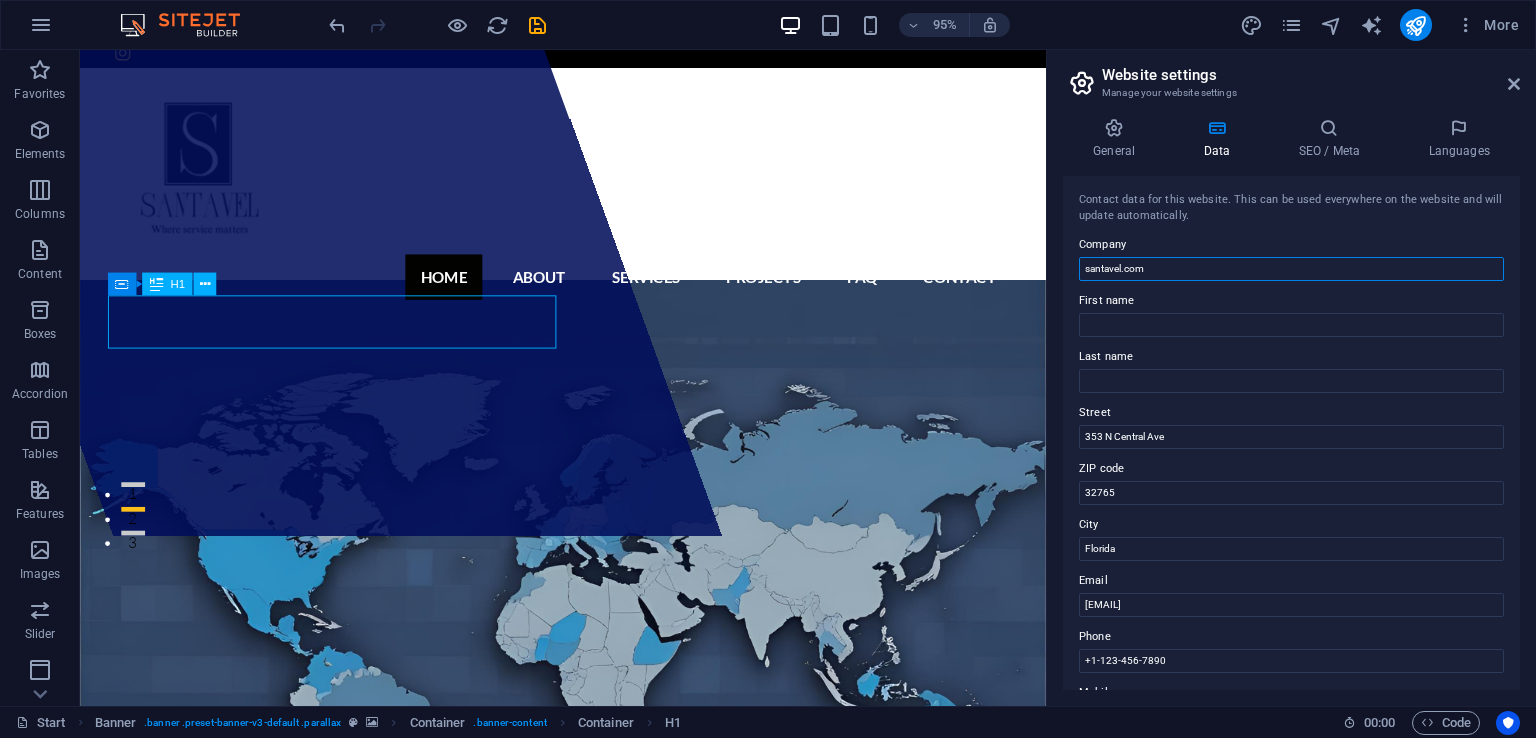 click on "santavel.com" at bounding box center (1291, 269) 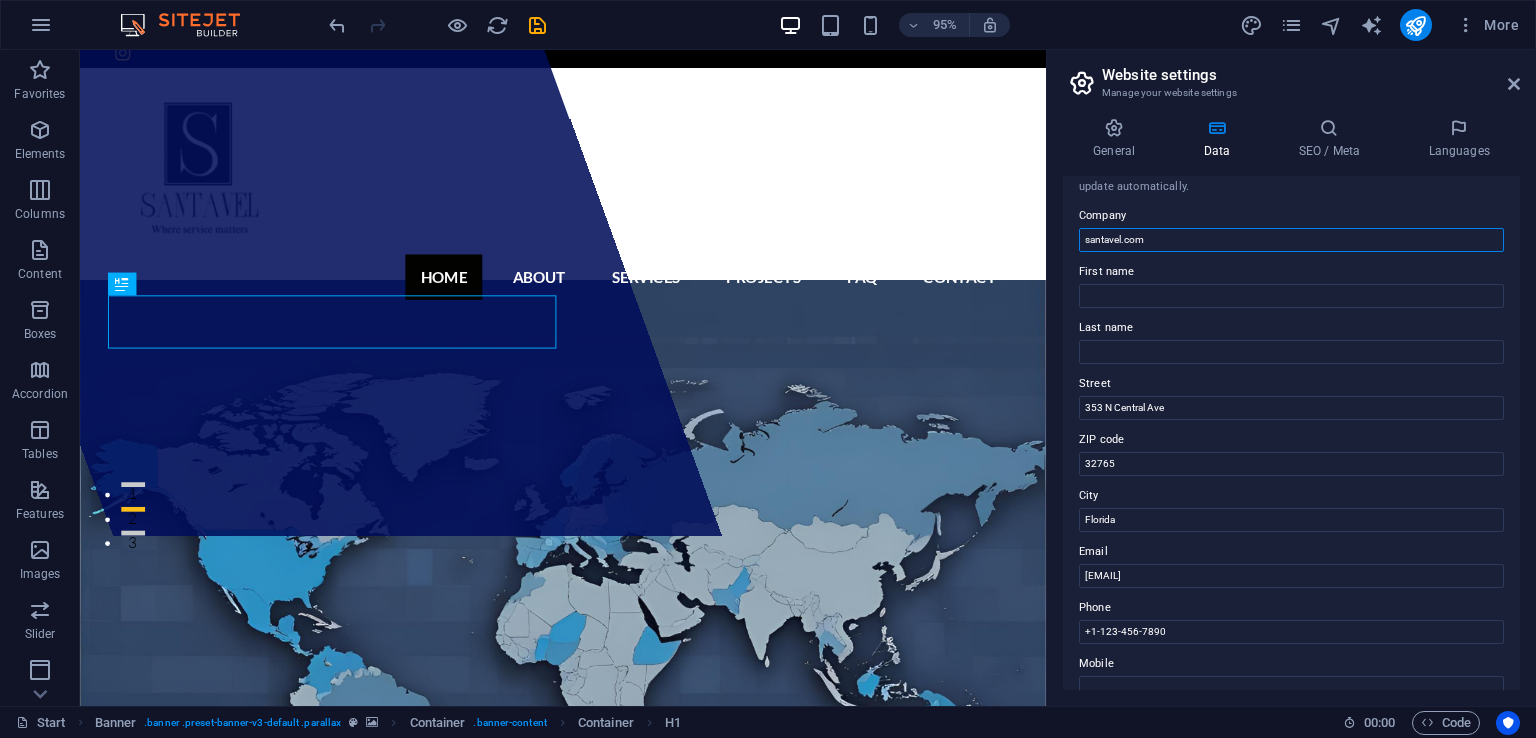 scroll, scrollTop: 0, scrollLeft: 0, axis: both 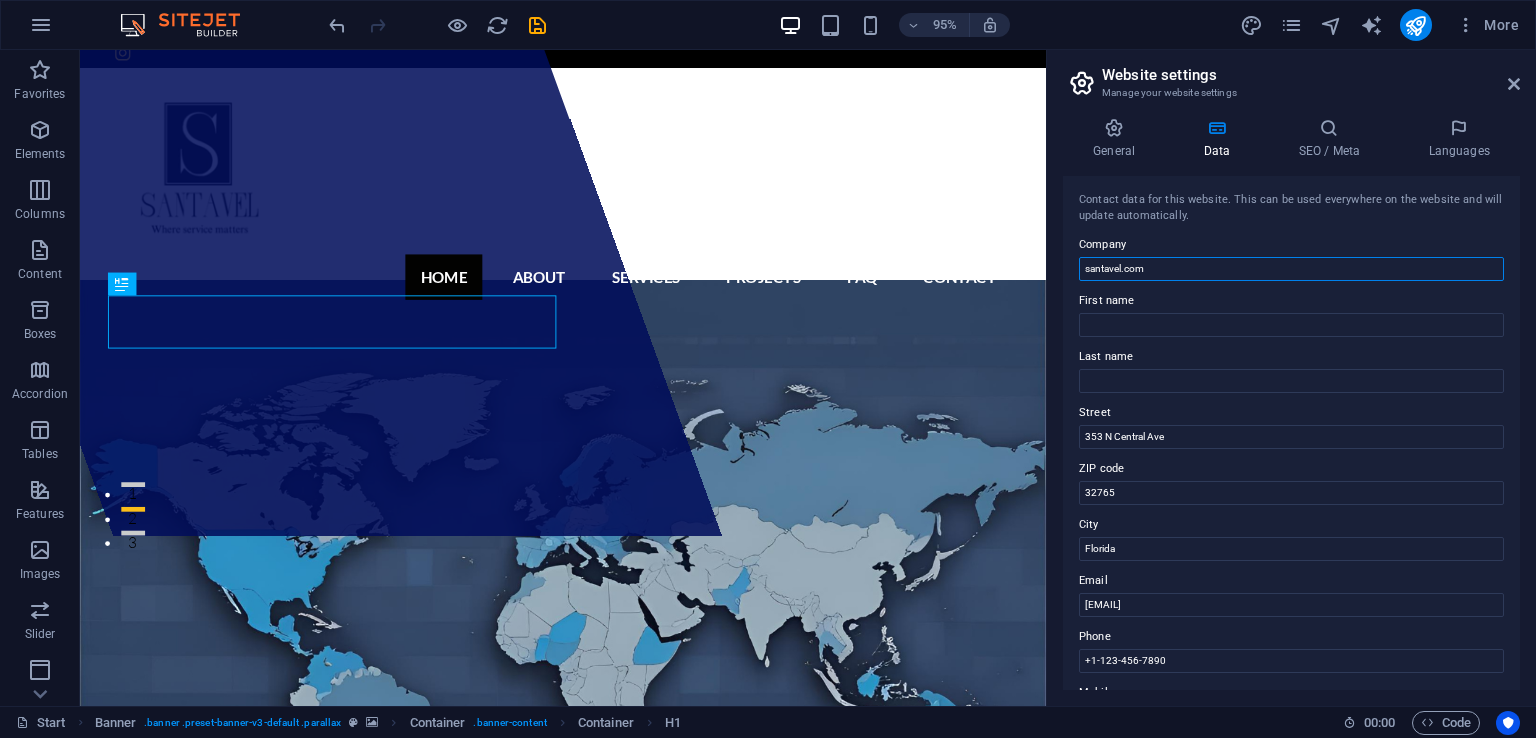 click on "santavel.com" at bounding box center [1291, 269] 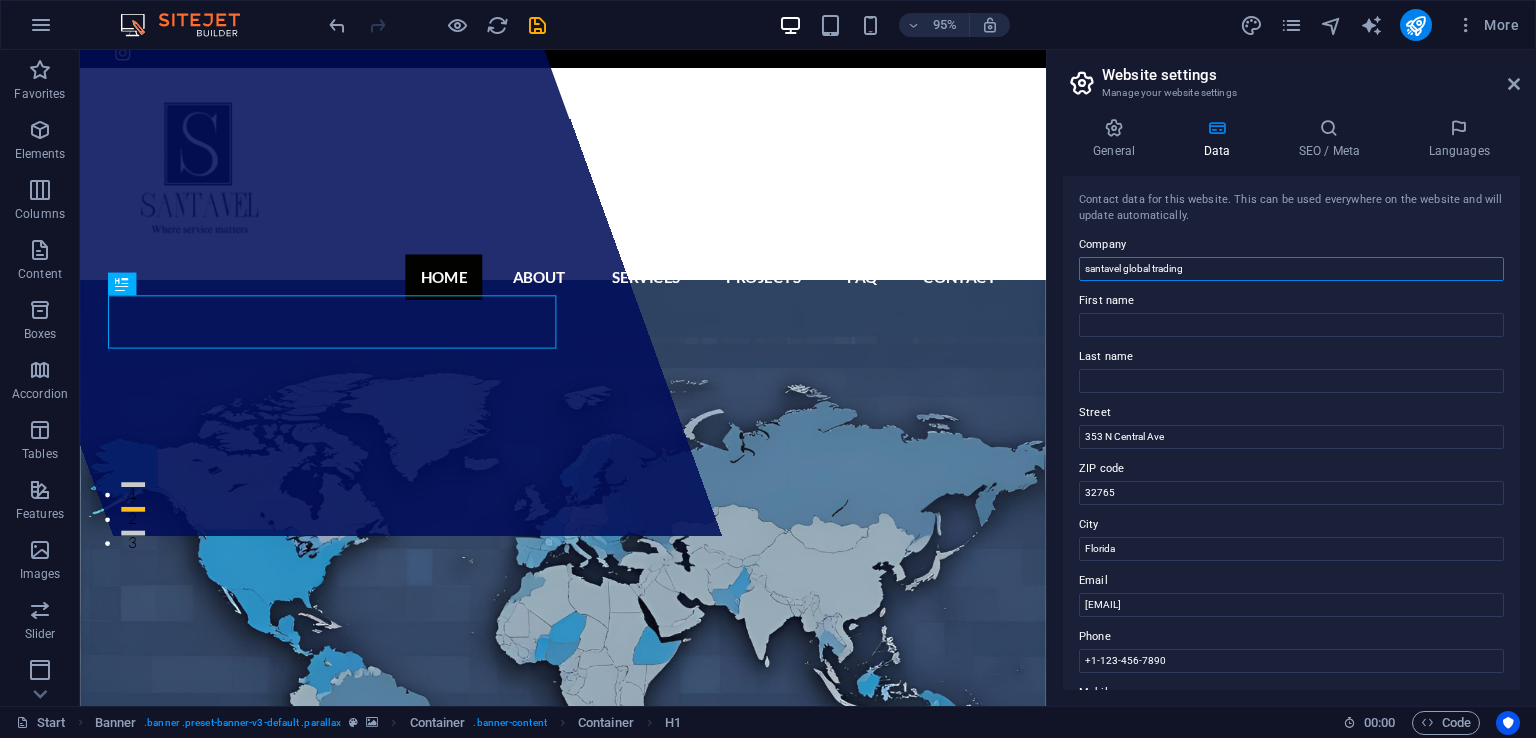 type on "santavel global trading" 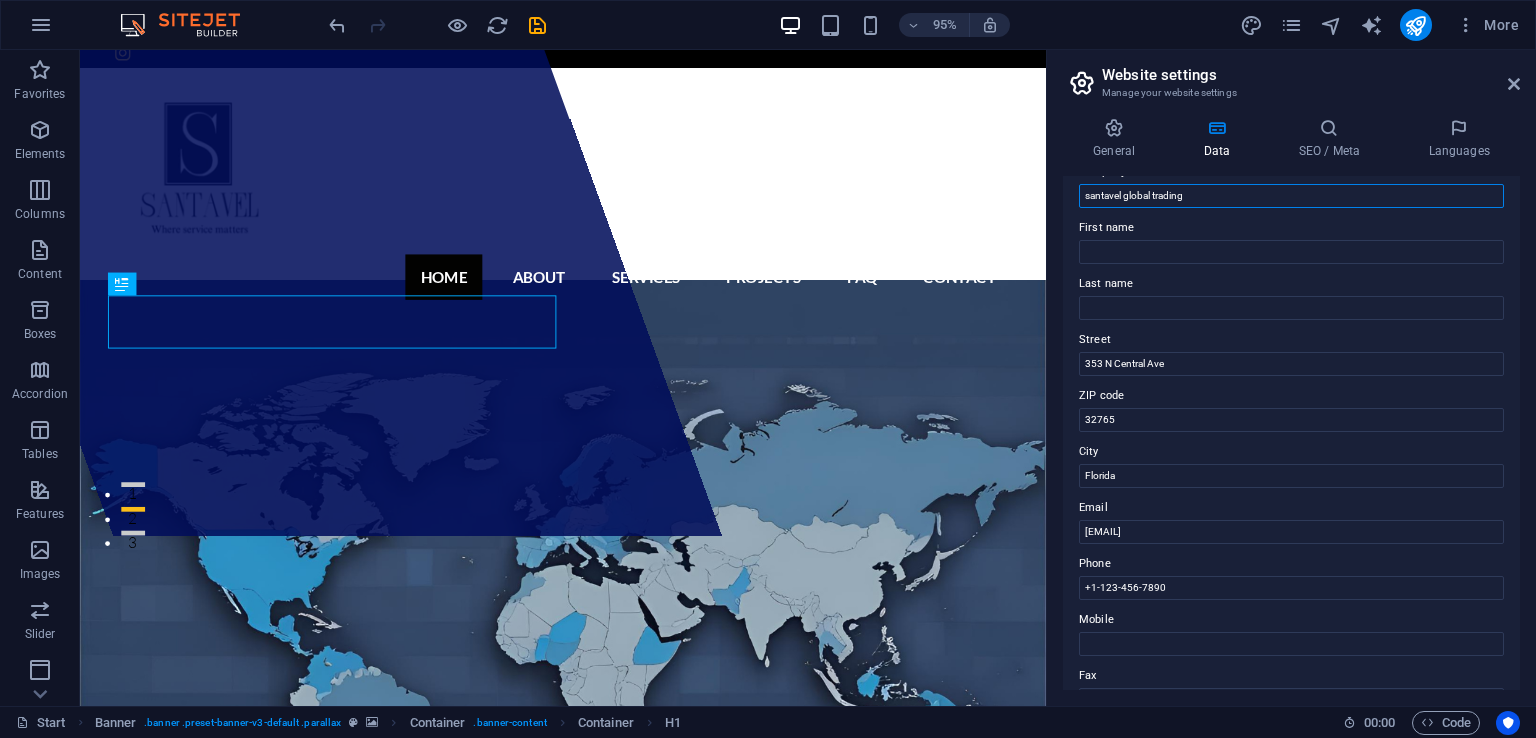 scroll, scrollTop: 152, scrollLeft: 0, axis: vertical 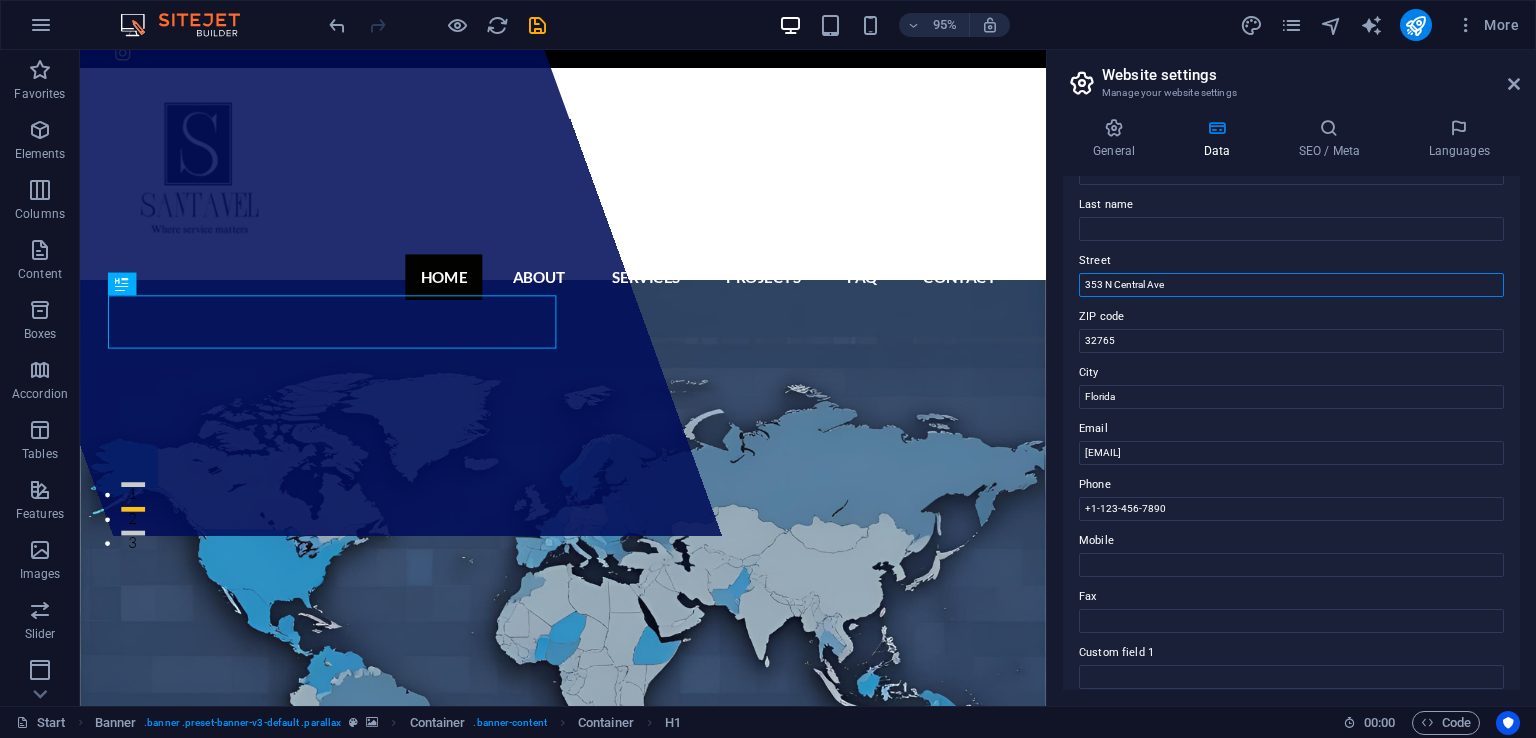 click on "353 N Central Ave" at bounding box center [1291, 285] 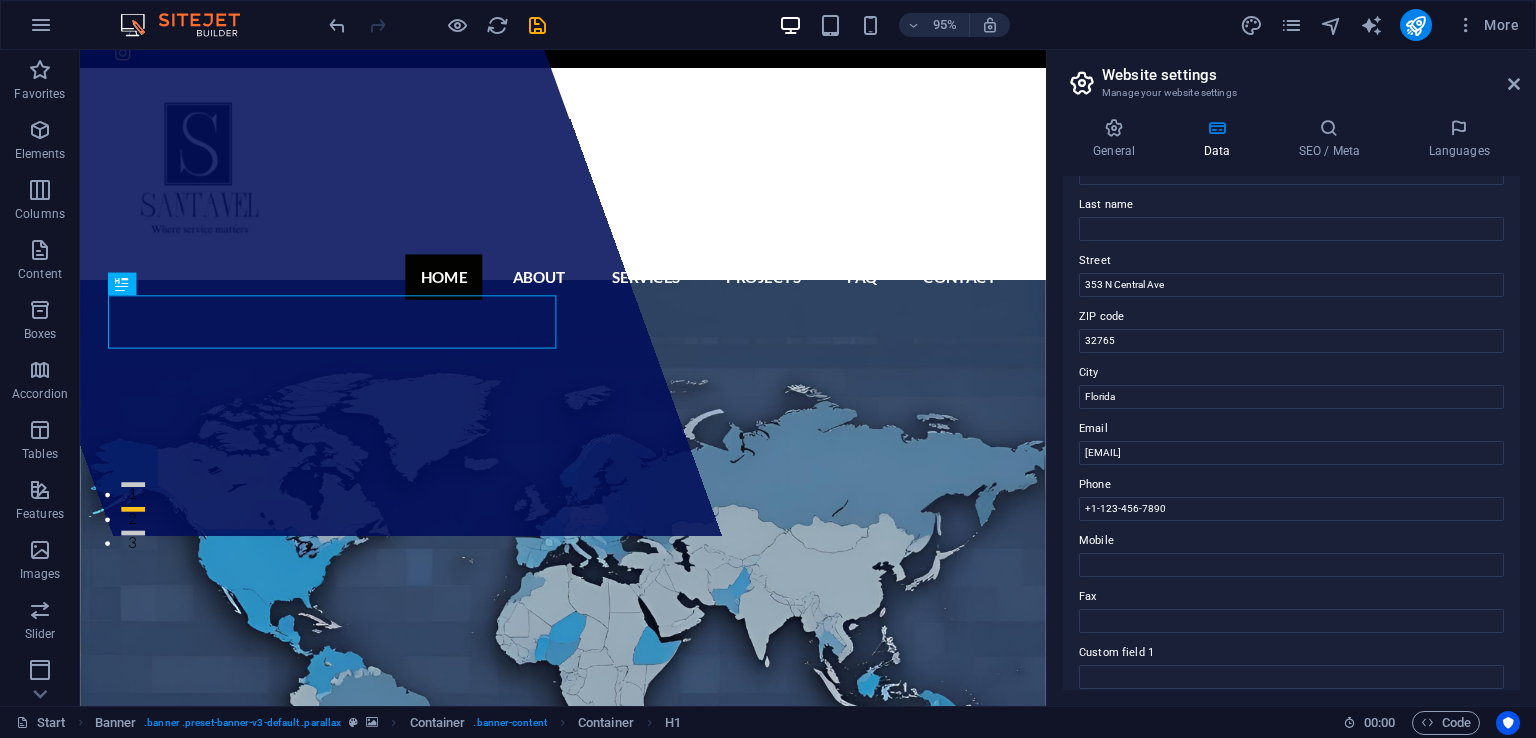 click on "Mobile" at bounding box center (1291, 541) 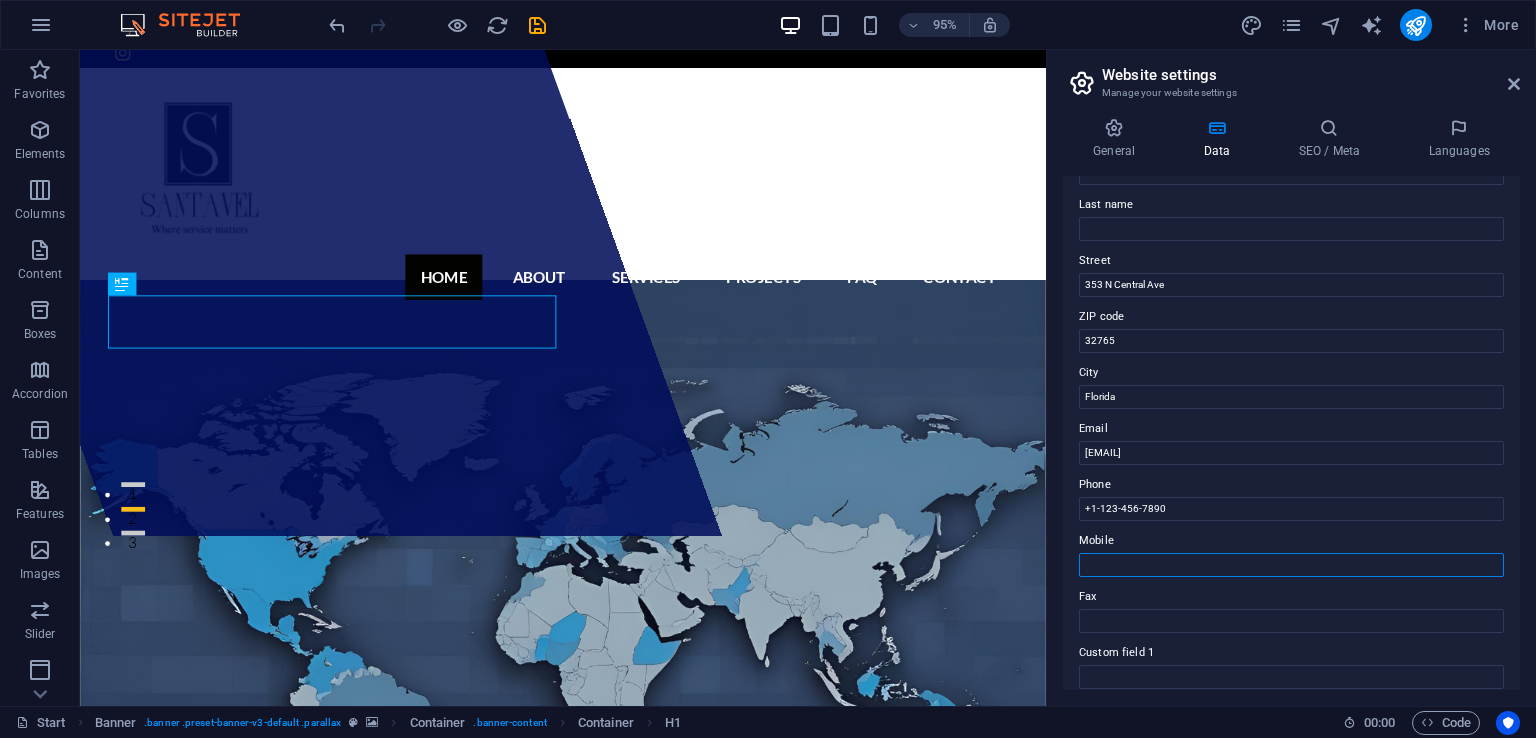 click on "Mobile" at bounding box center (1291, 565) 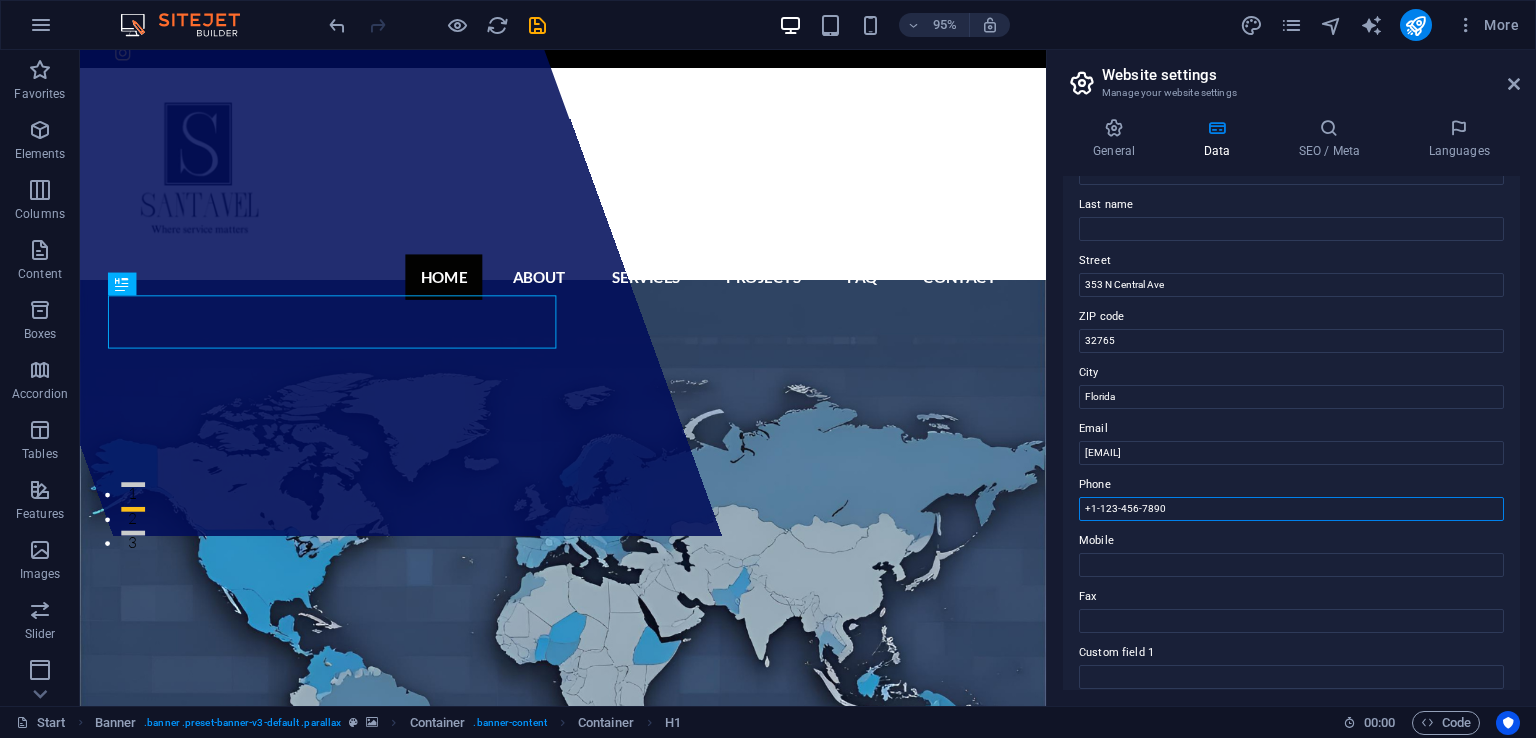 click on "+1-123-456-7890" at bounding box center (1291, 509) 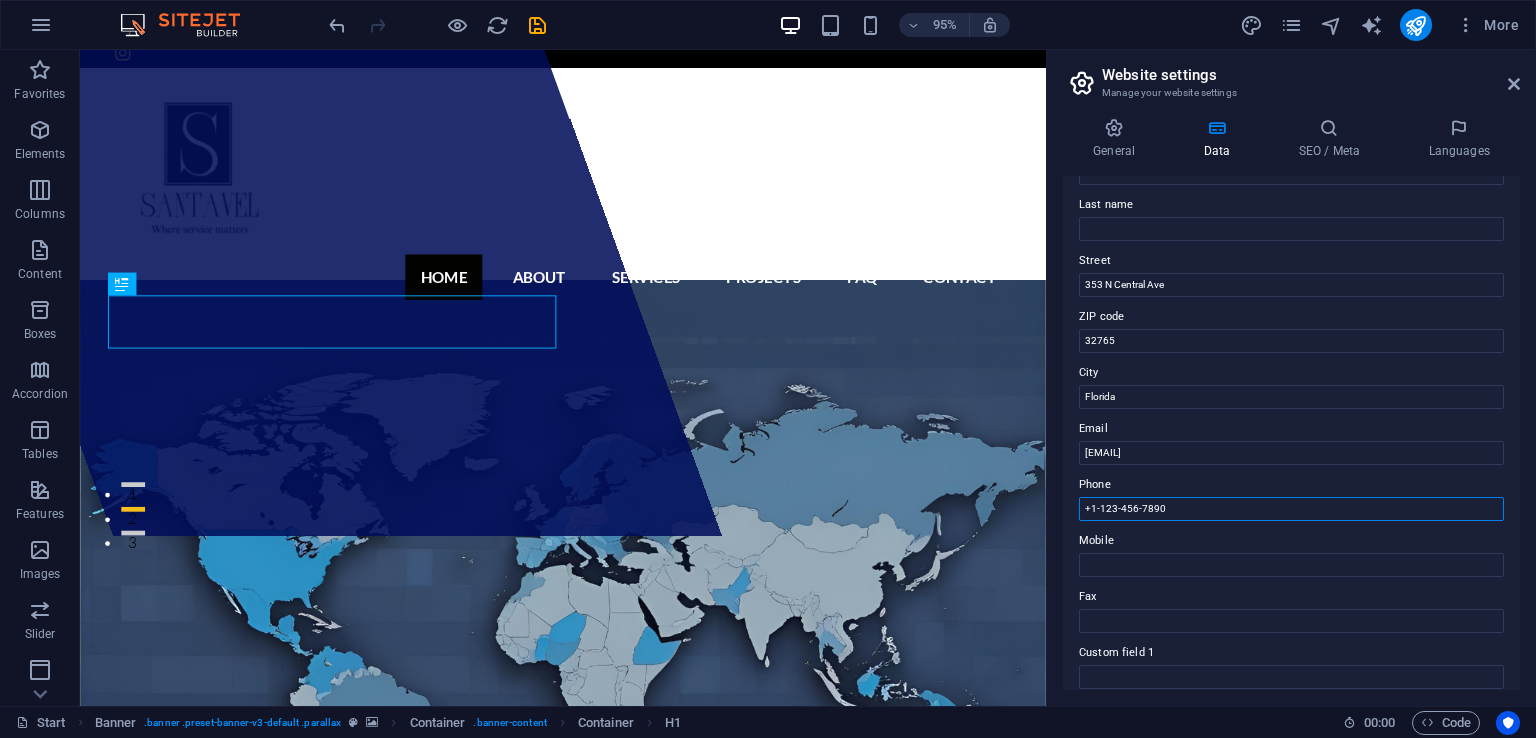 click on "+1-123-456-7890" at bounding box center [1291, 509] 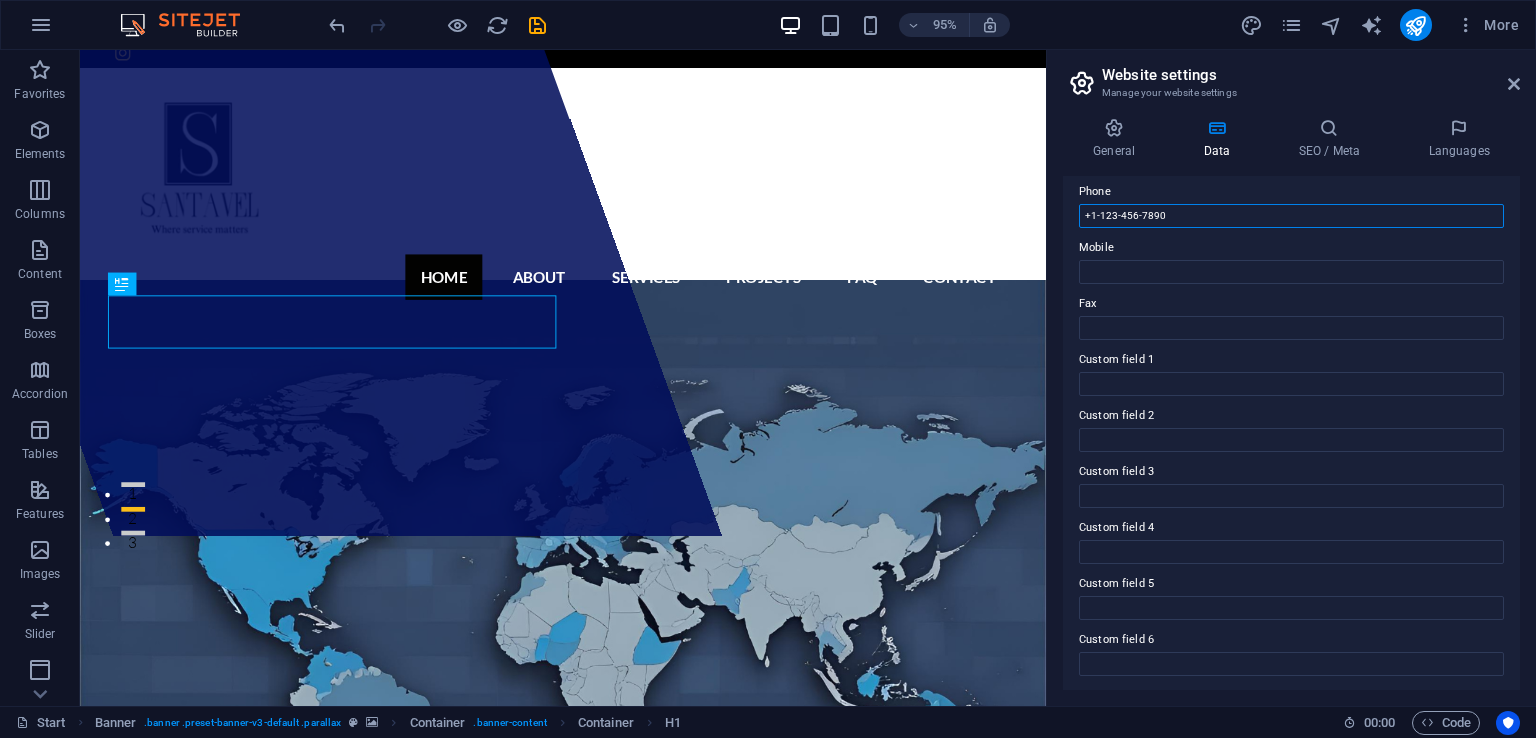 scroll, scrollTop: 446, scrollLeft: 0, axis: vertical 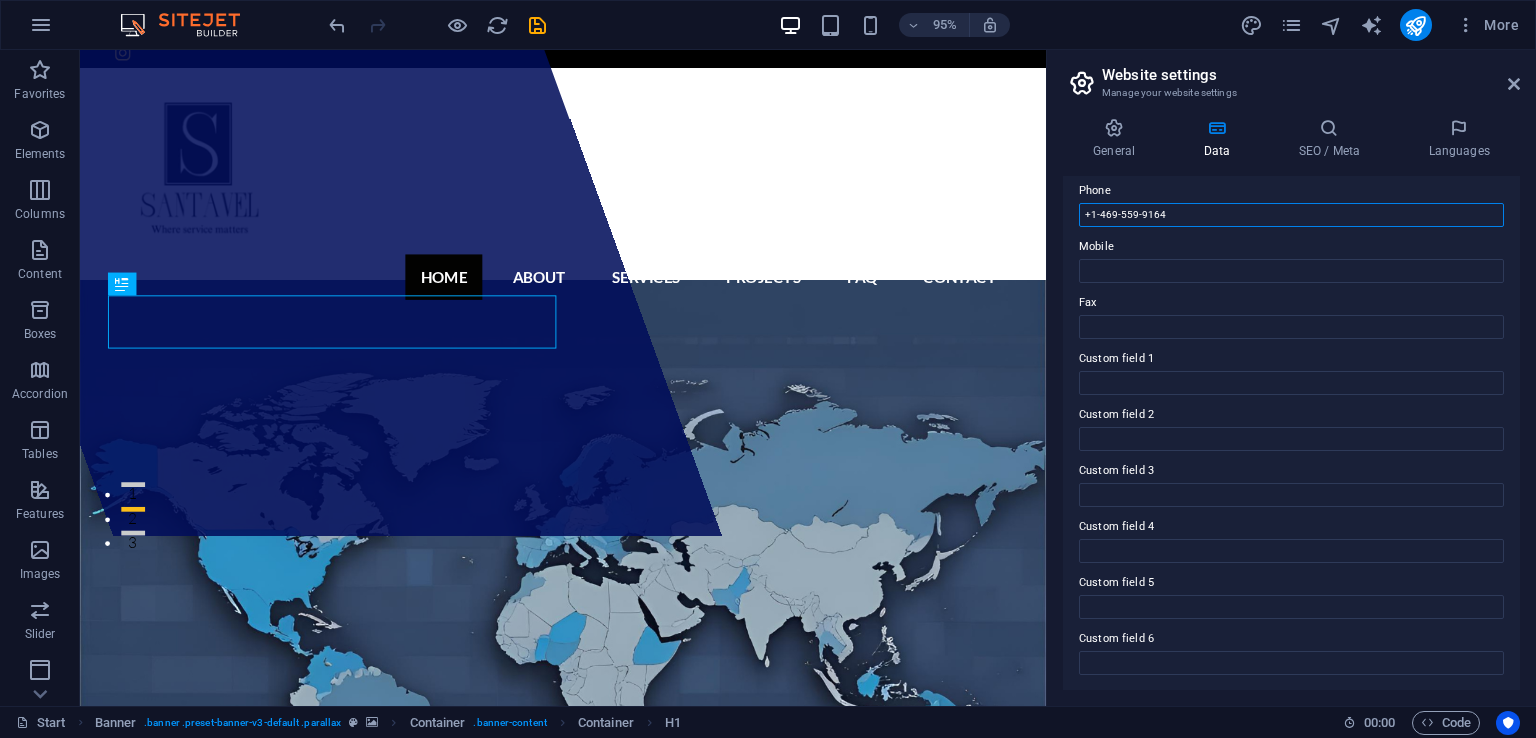 type on "+1-469-559-9164" 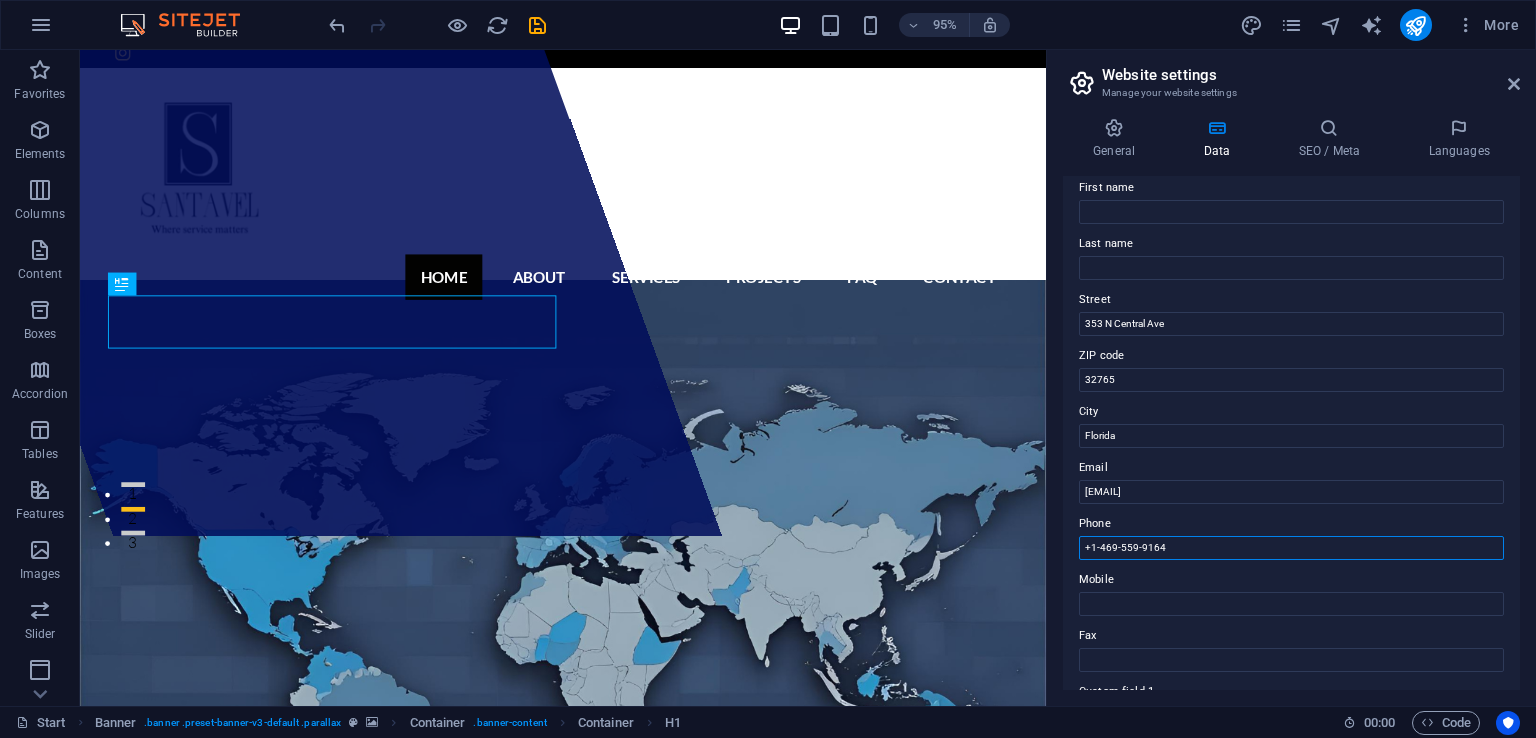 scroll, scrollTop: 108, scrollLeft: 0, axis: vertical 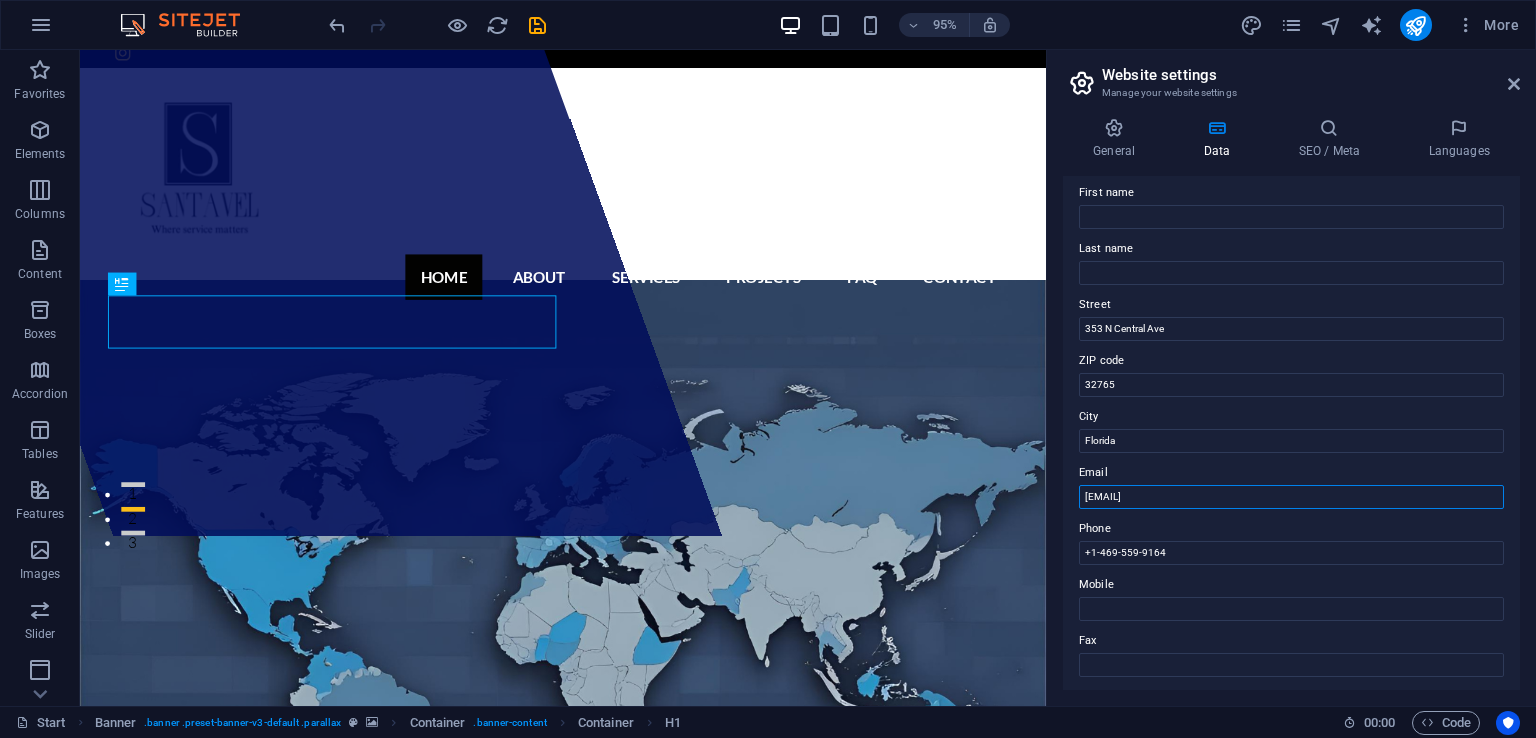 click on "c146939be78898d7b26c7de4197786@cpanel.local" at bounding box center [1291, 497] 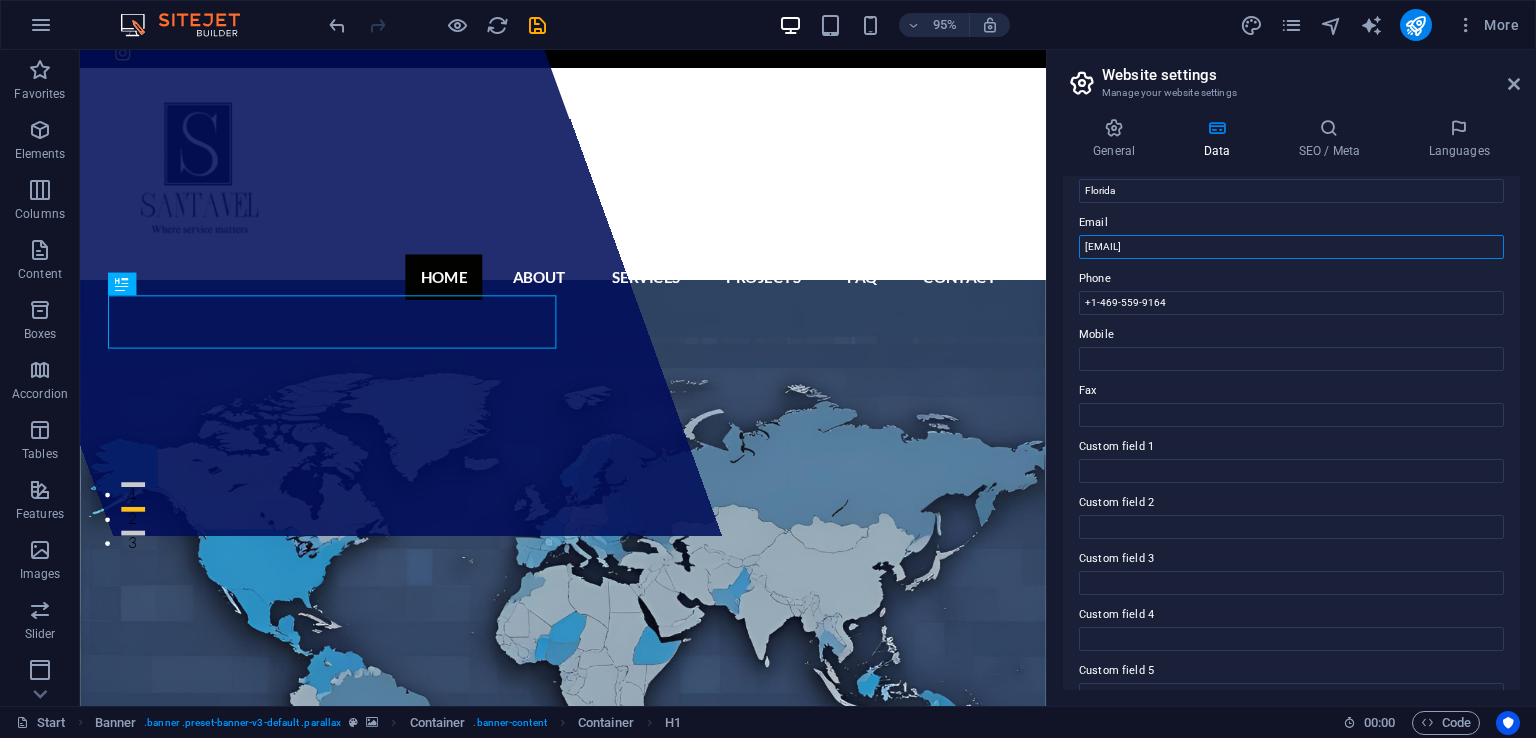 scroll, scrollTop: 359, scrollLeft: 0, axis: vertical 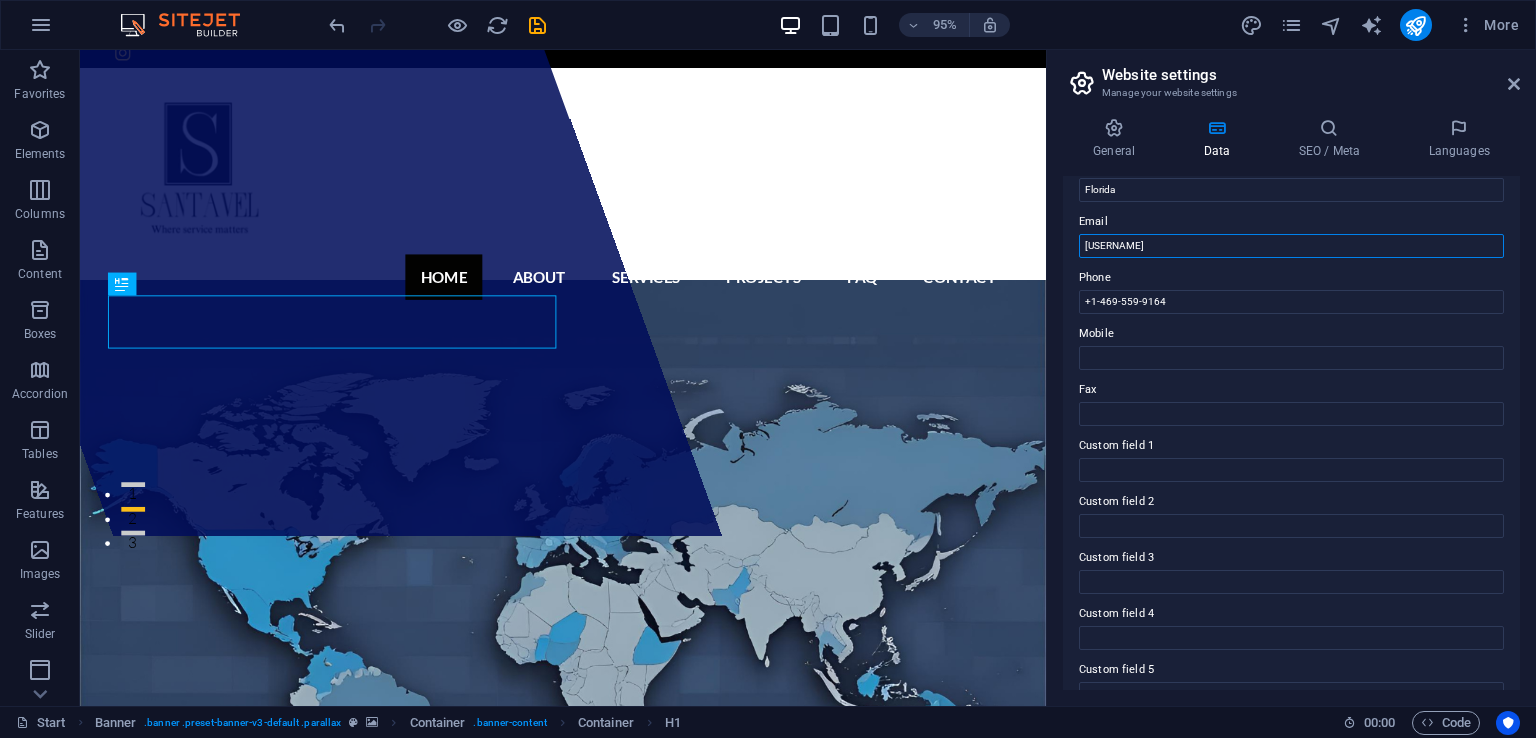 click on "noemonrealg" at bounding box center [1291, 246] 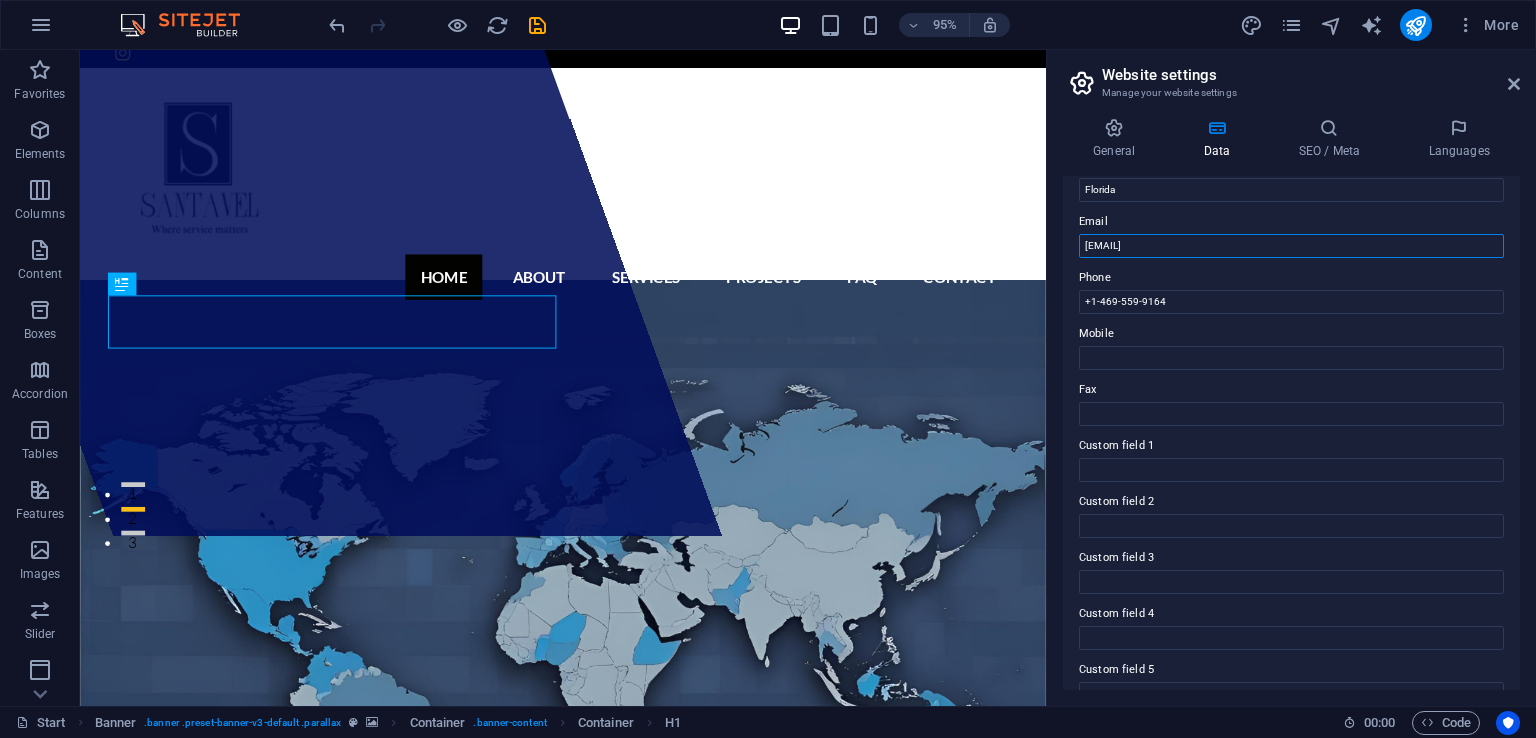type on "noemonrealg@santavel.com" 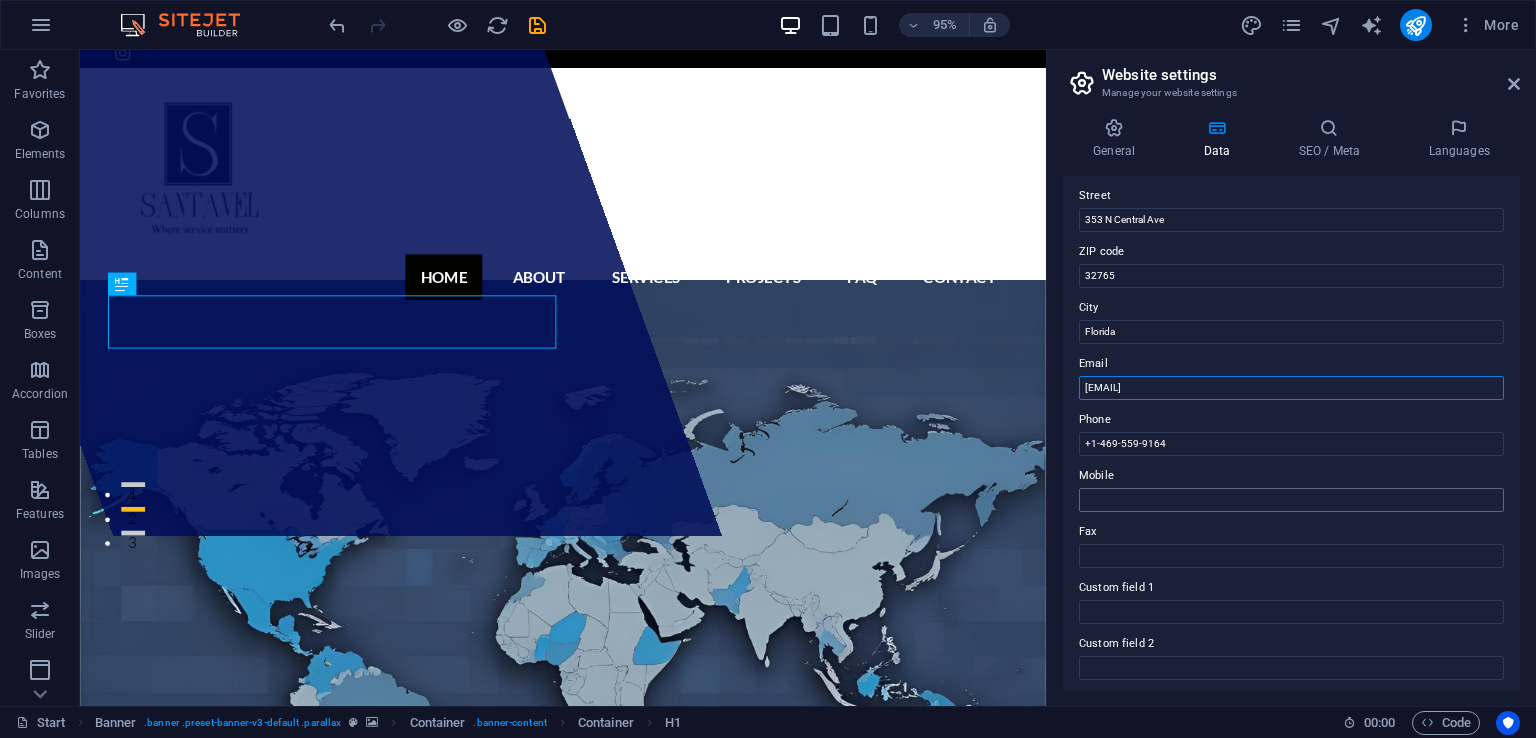 scroll, scrollTop: 0, scrollLeft: 0, axis: both 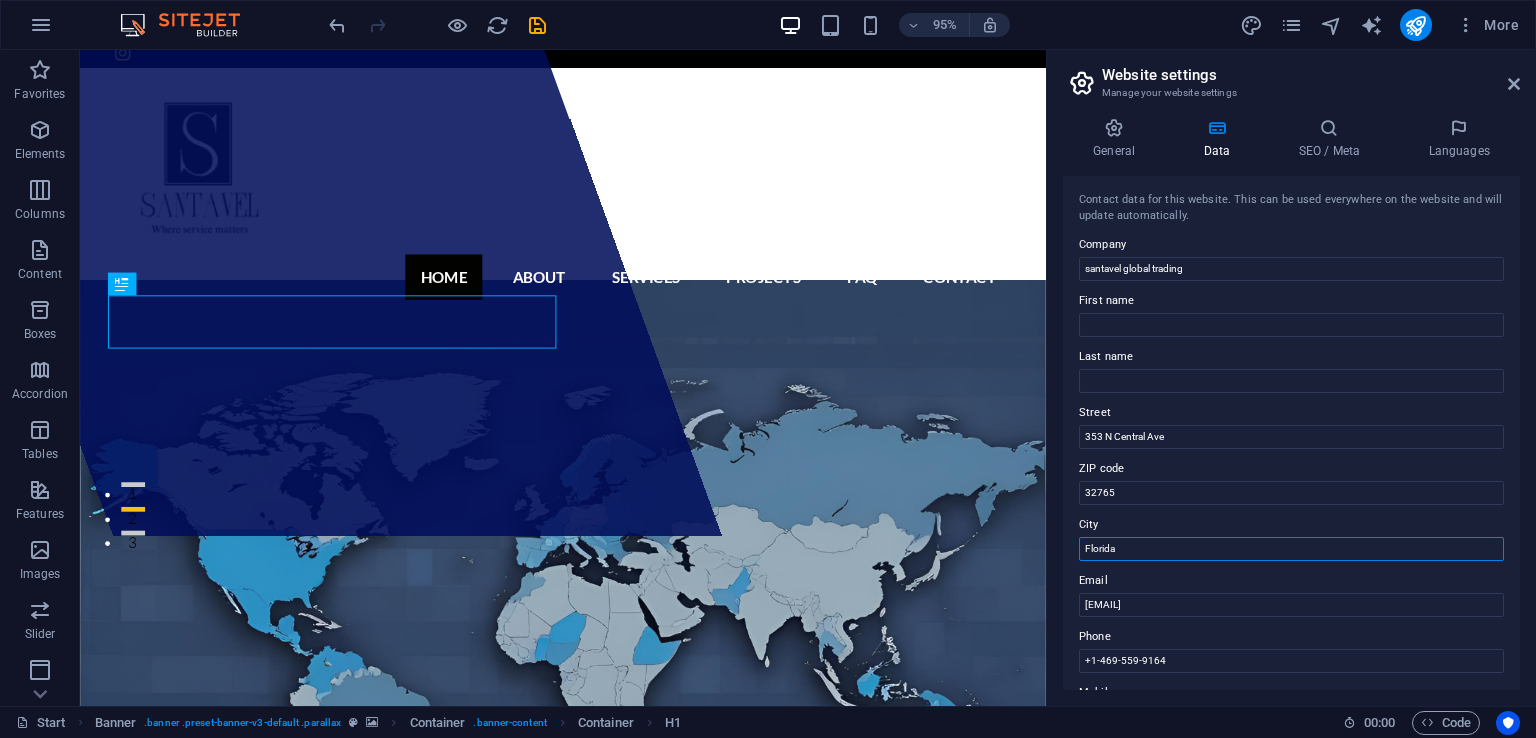 click on "Florida" at bounding box center [1291, 549] 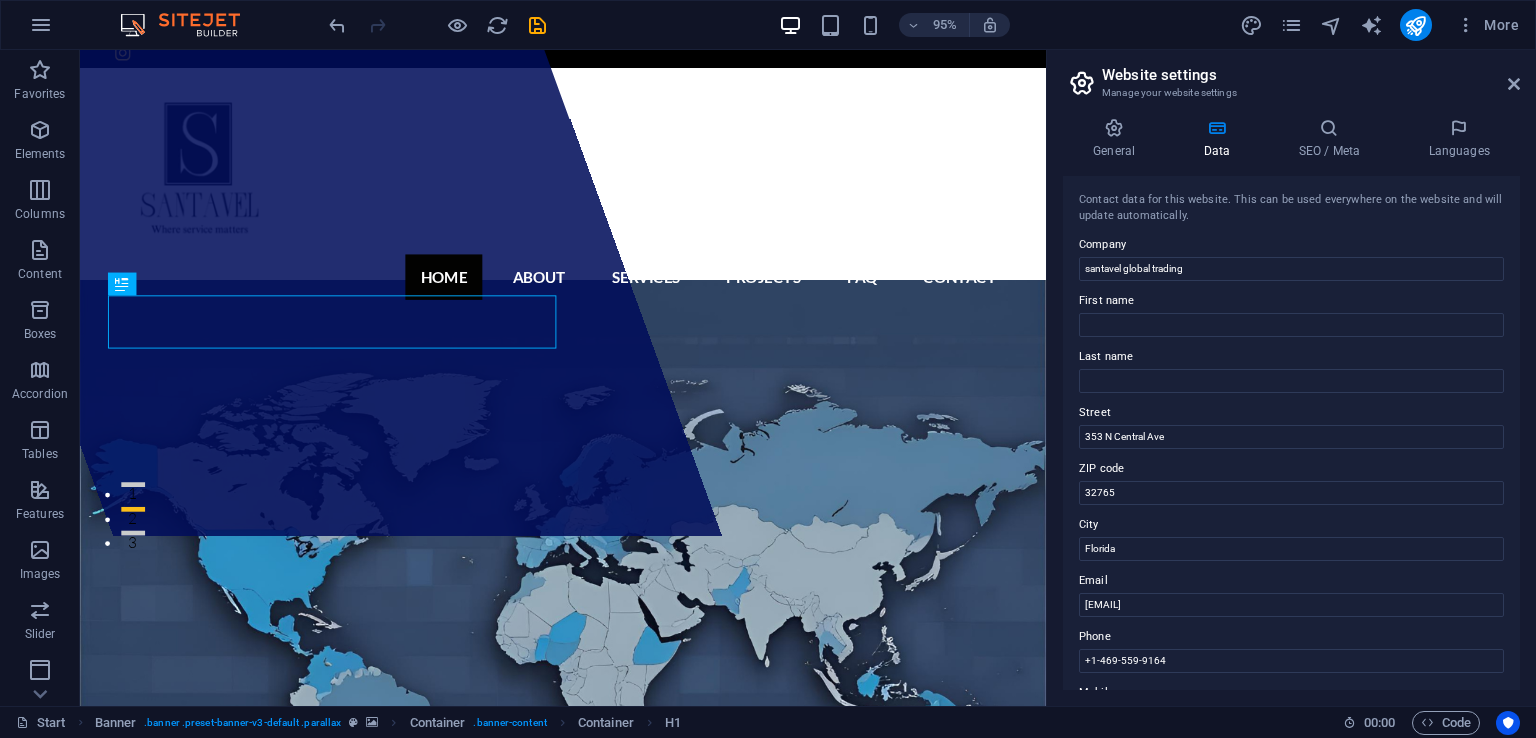 click on "Email" at bounding box center (1291, 581) 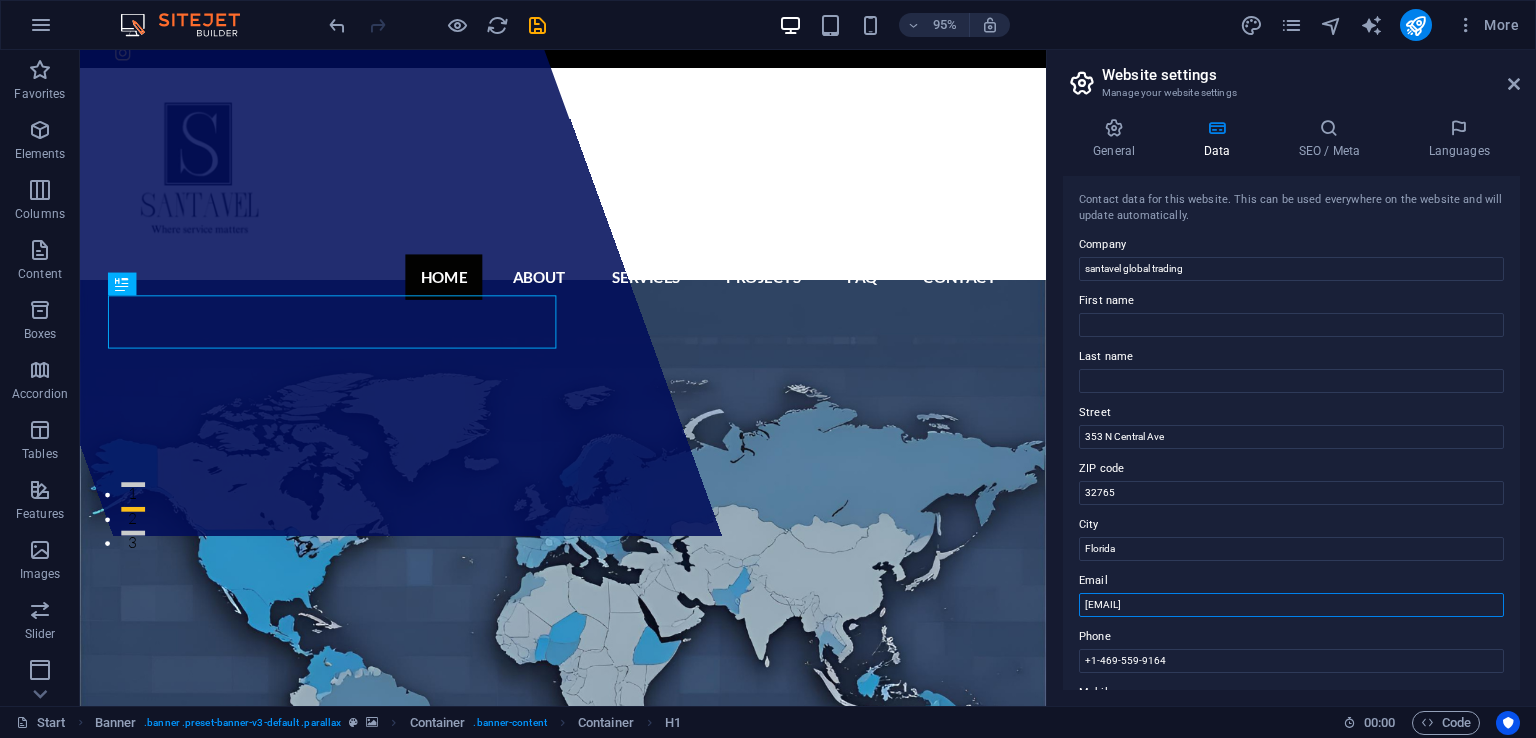 click on "noemonrealg@santavel.com" at bounding box center [1291, 605] 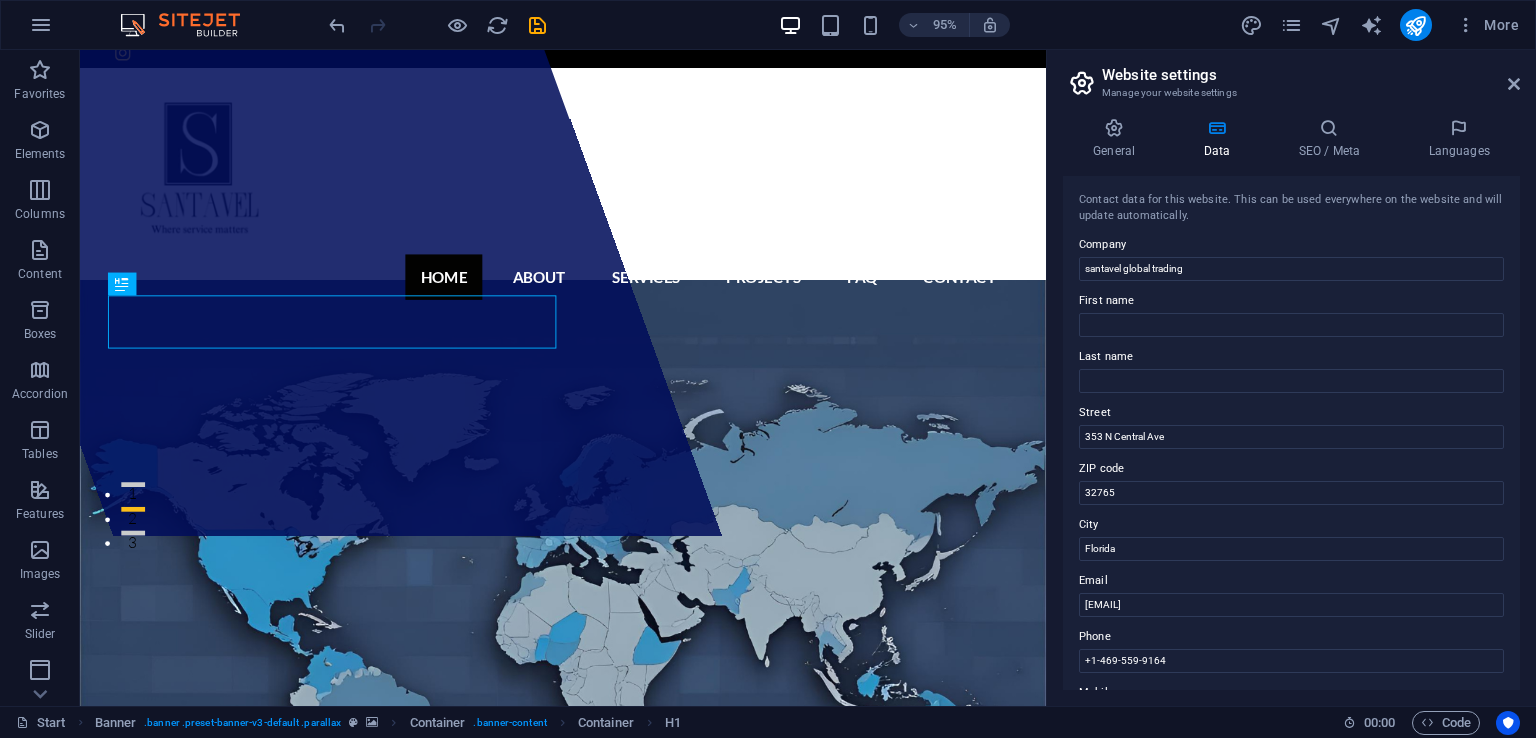 click on "Company" at bounding box center [1291, 245] 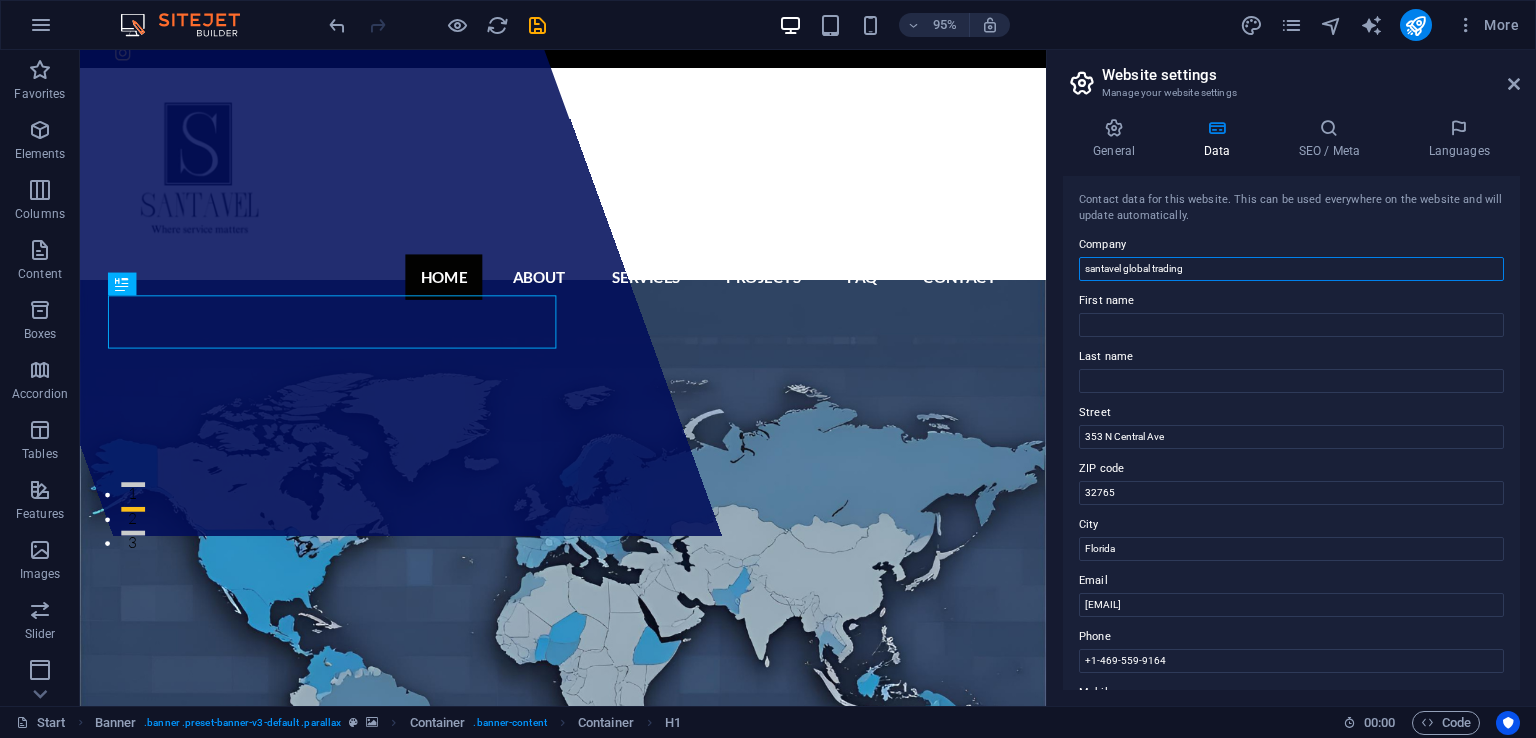 click on "santavel global trading" at bounding box center (1291, 269) 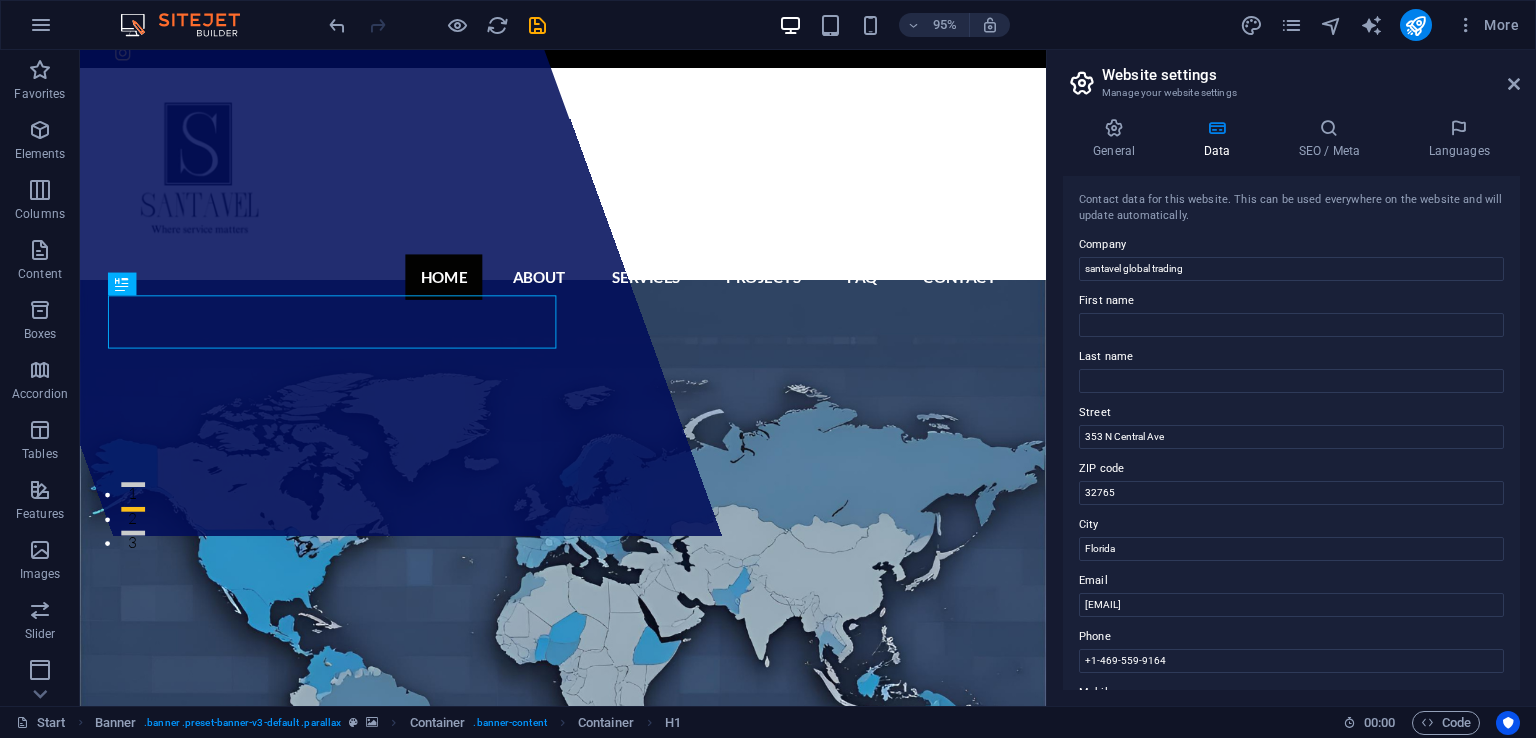 click on "Contact data for this website. This can be used everywhere on the website and will update automatically." at bounding box center [1291, 208] 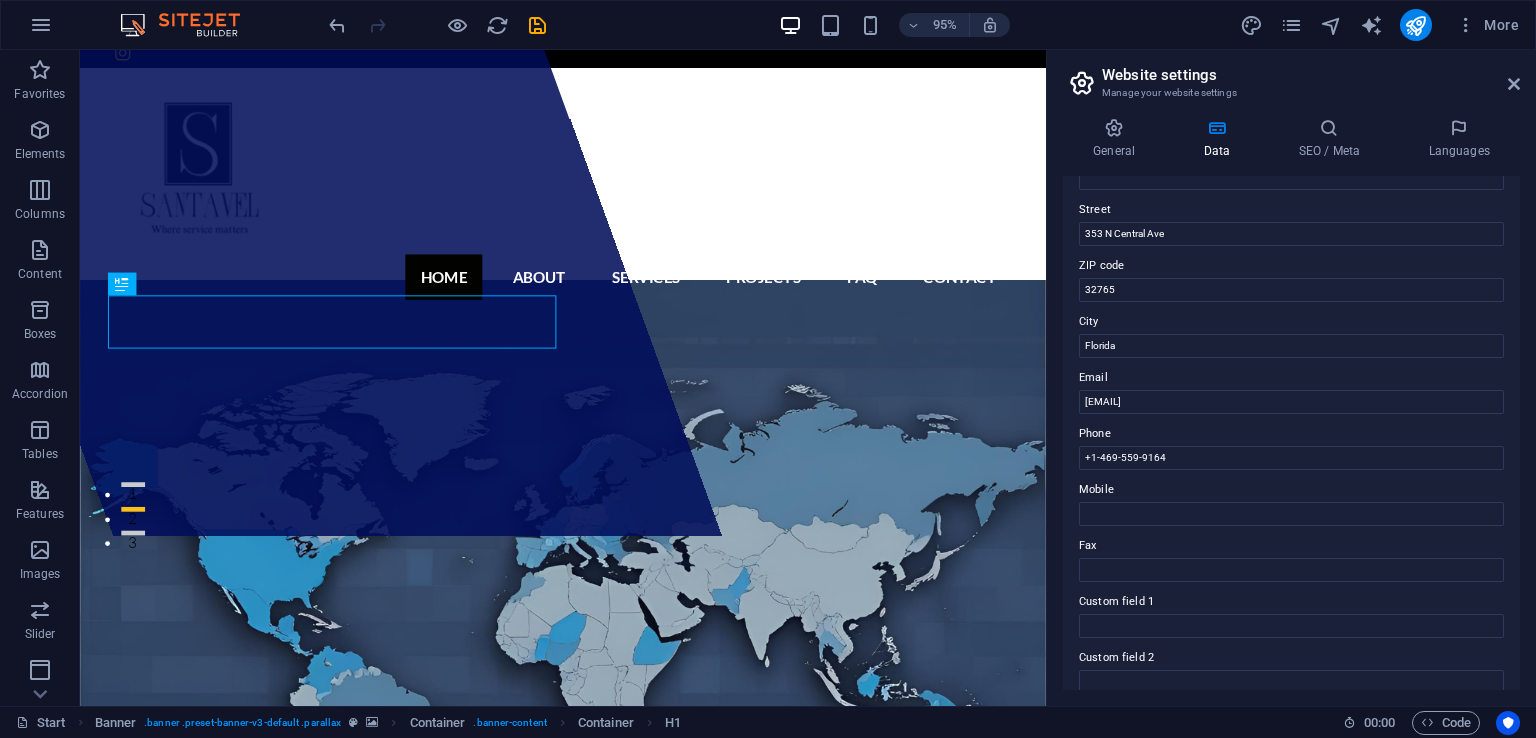 scroll, scrollTop: 0, scrollLeft: 0, axis: both 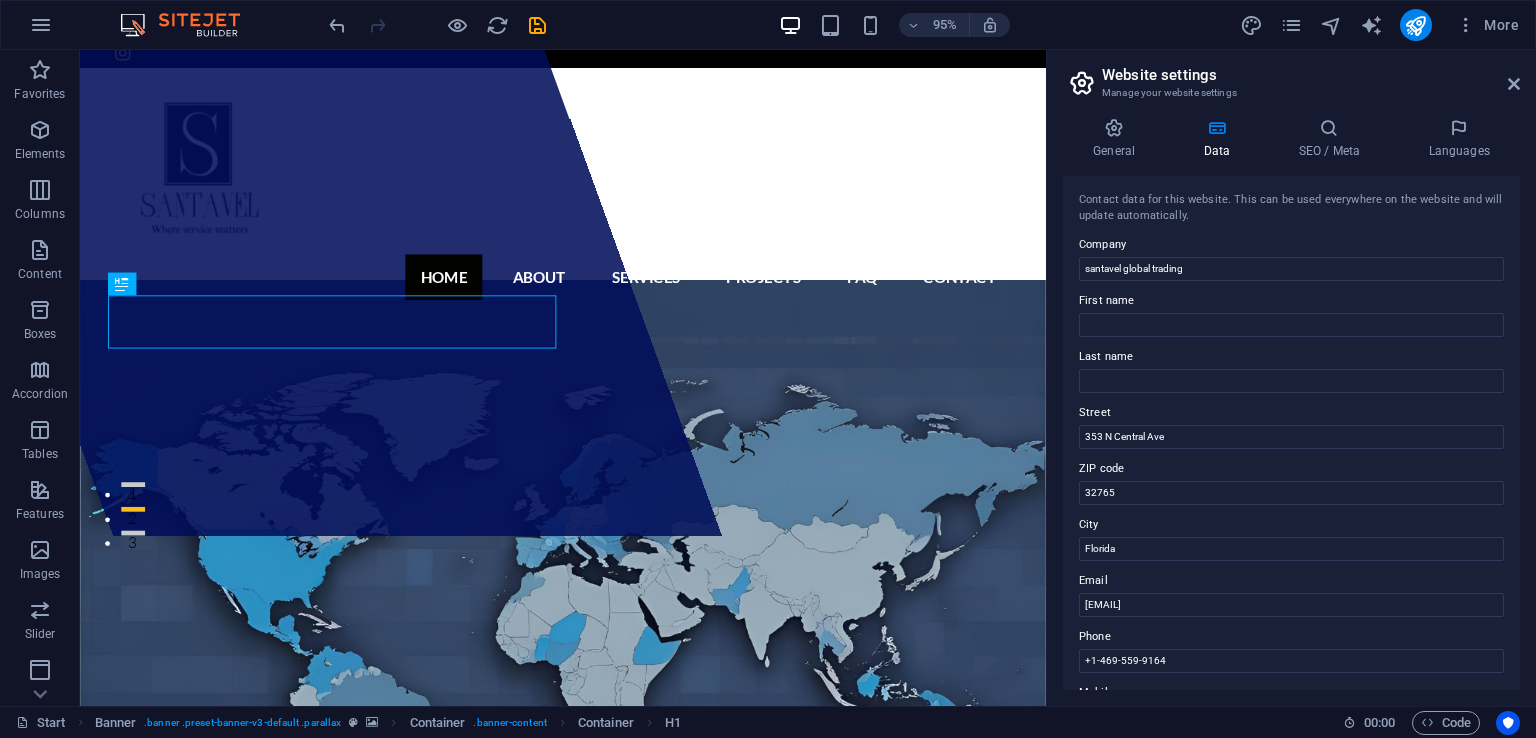 click on "Drop content here or  Add elements  Paste clipboard santavel global trading  Lorem ipsum dolor sit amet, consectetur adipisicing elit. Natus, dolores, at, nisi eligendi repellat voluptatem minima officia veritatis quasi animi porro laudantium dicta dolor voluptate non maiores ipsum reprehenderit odio fugiat reicid. Learn more View Services" at bounding box center (588, 1123) 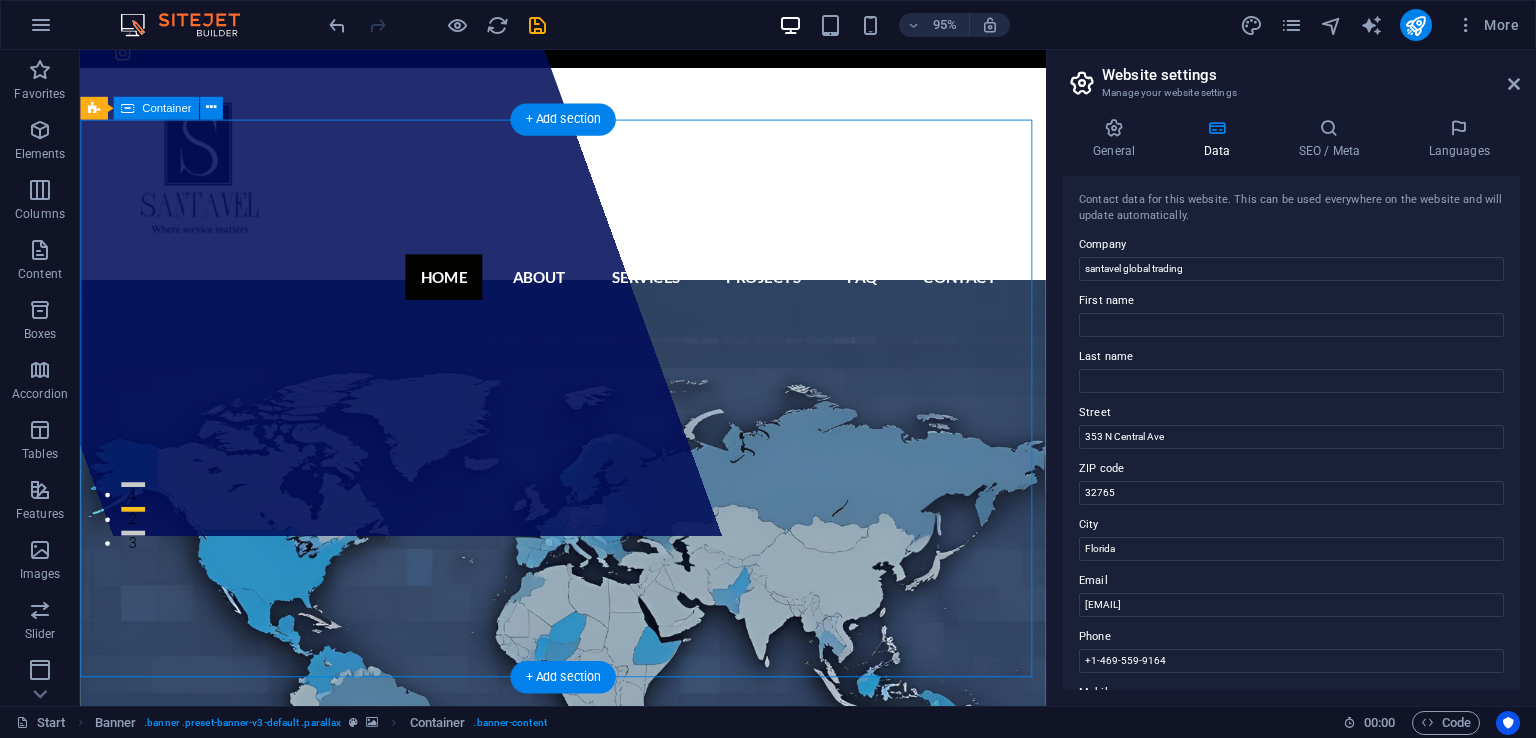 click on "Drop content here or  Add elements  Paste clipboard santavel global trading  Lorem ipsum dolor sit amet, consectetur adipisicing elit. Natus, dolores, at, nisi eligendi repellat voluptatem minima officia veritatis quasi animi porro laudantium dicta dolor voluptate non maiores ipsum reprehenderit odio fugiat reicid. Learn more View Services" at bounding box center [588, 1123] 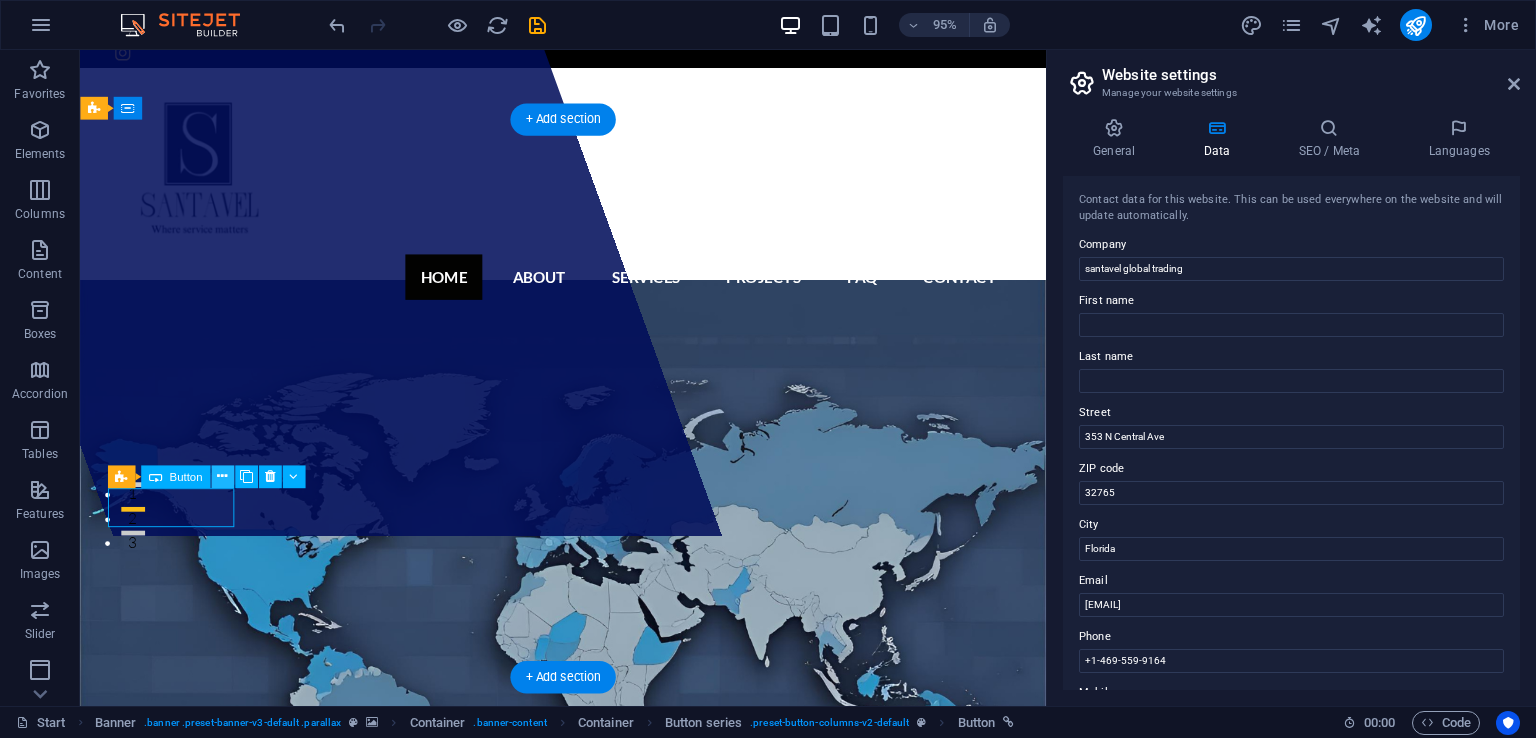 click at bounding box center (222, 476) 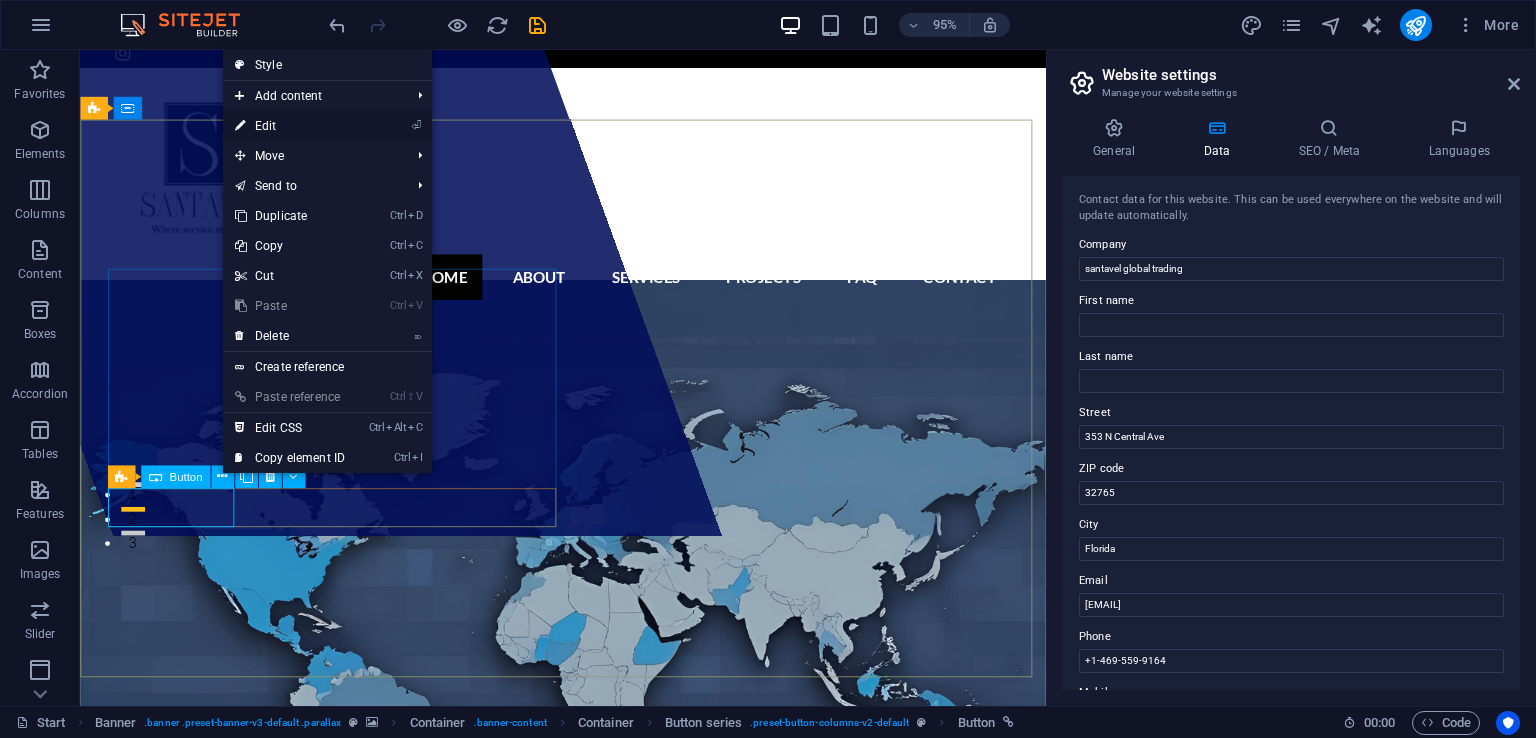 click on "⏎  Edit" at bounding box center (290, 126) 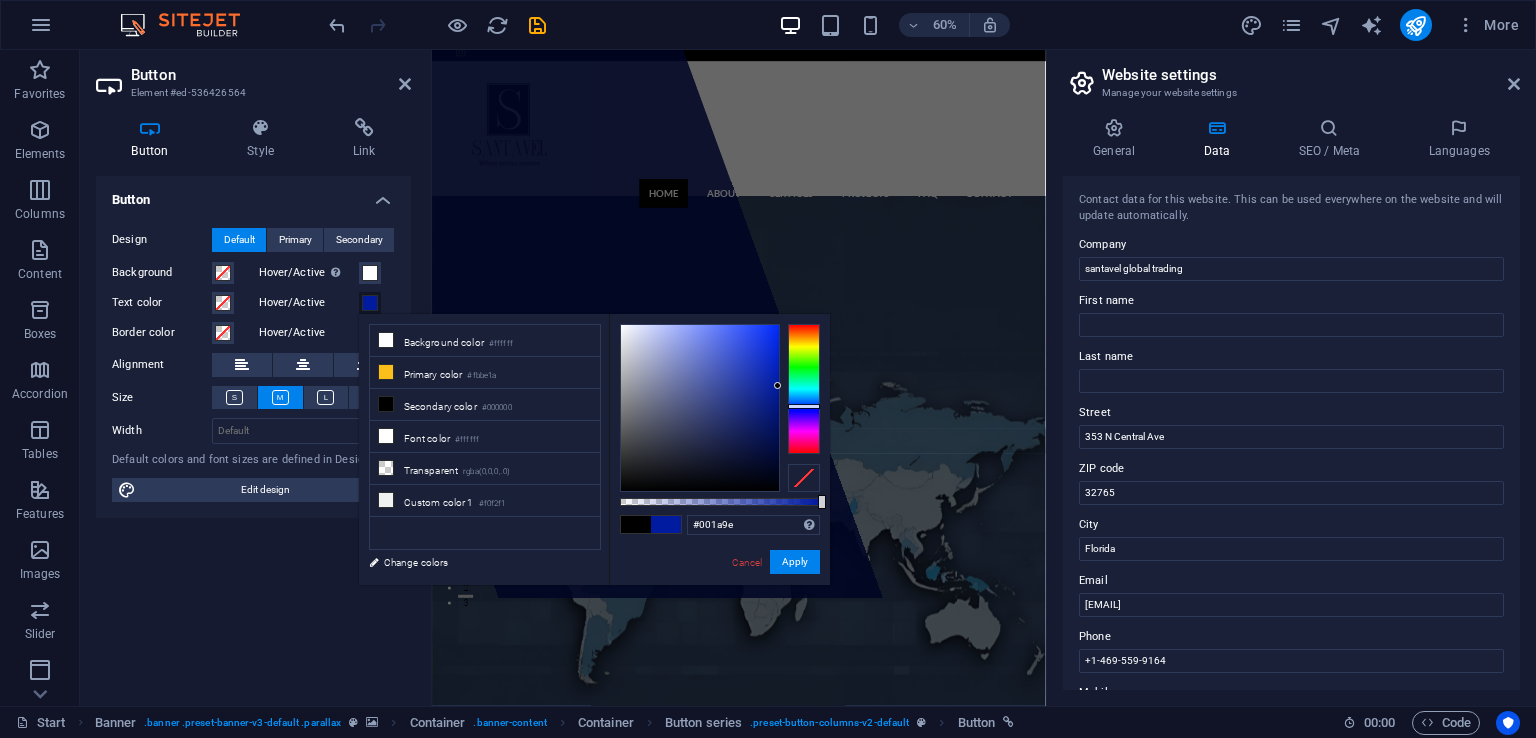 type on "#001a9d" 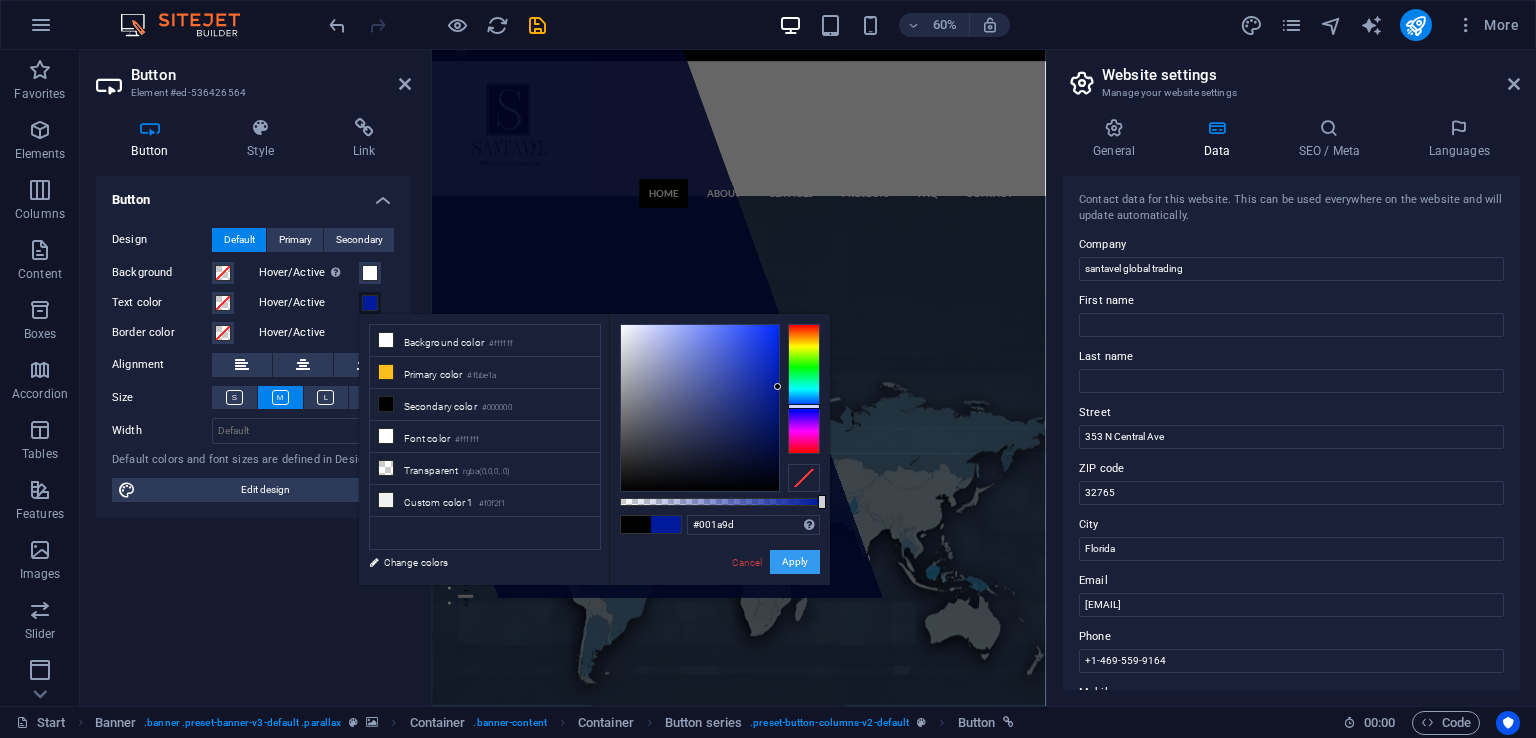 click on "Apply" at bounding box center [795, 562] 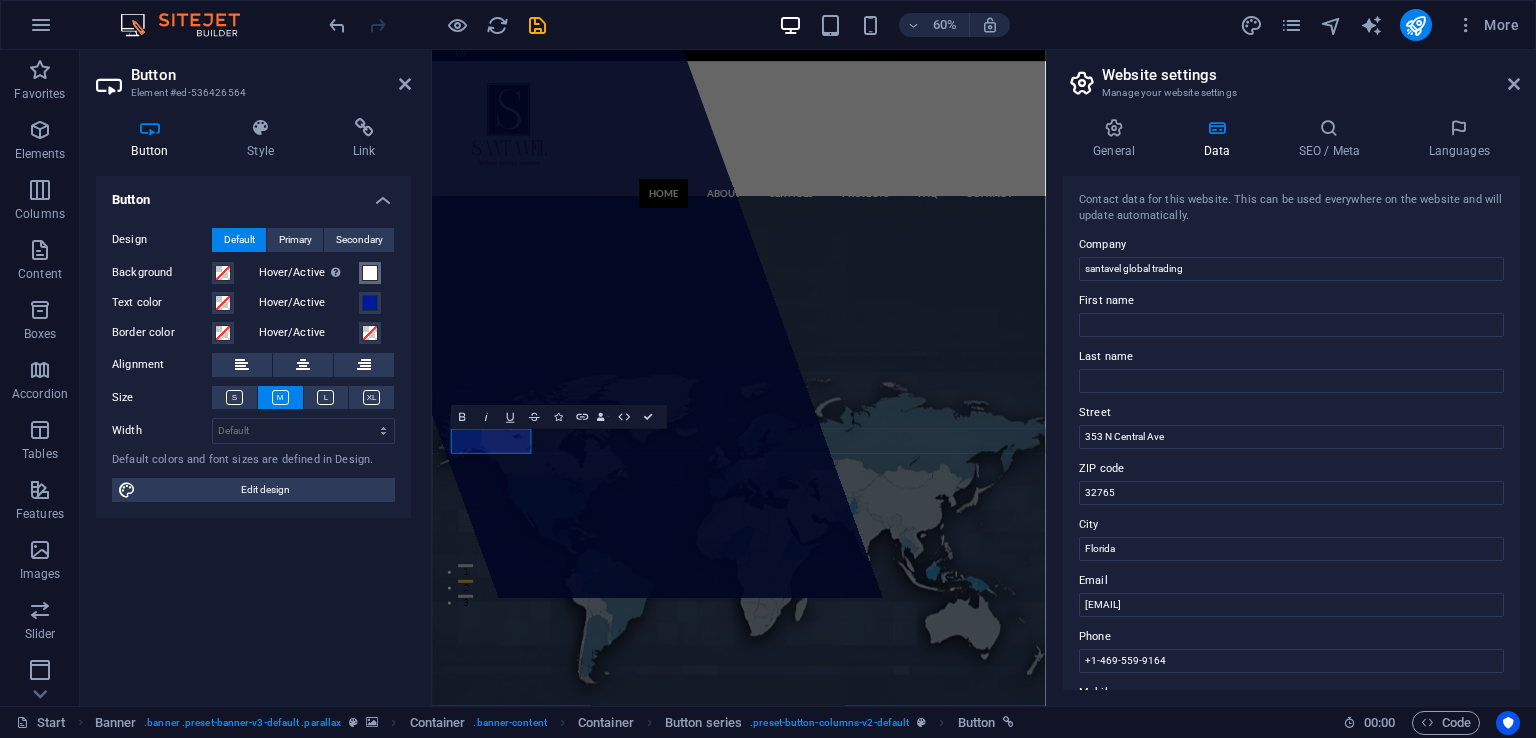 click at bounding box center [370, 273] 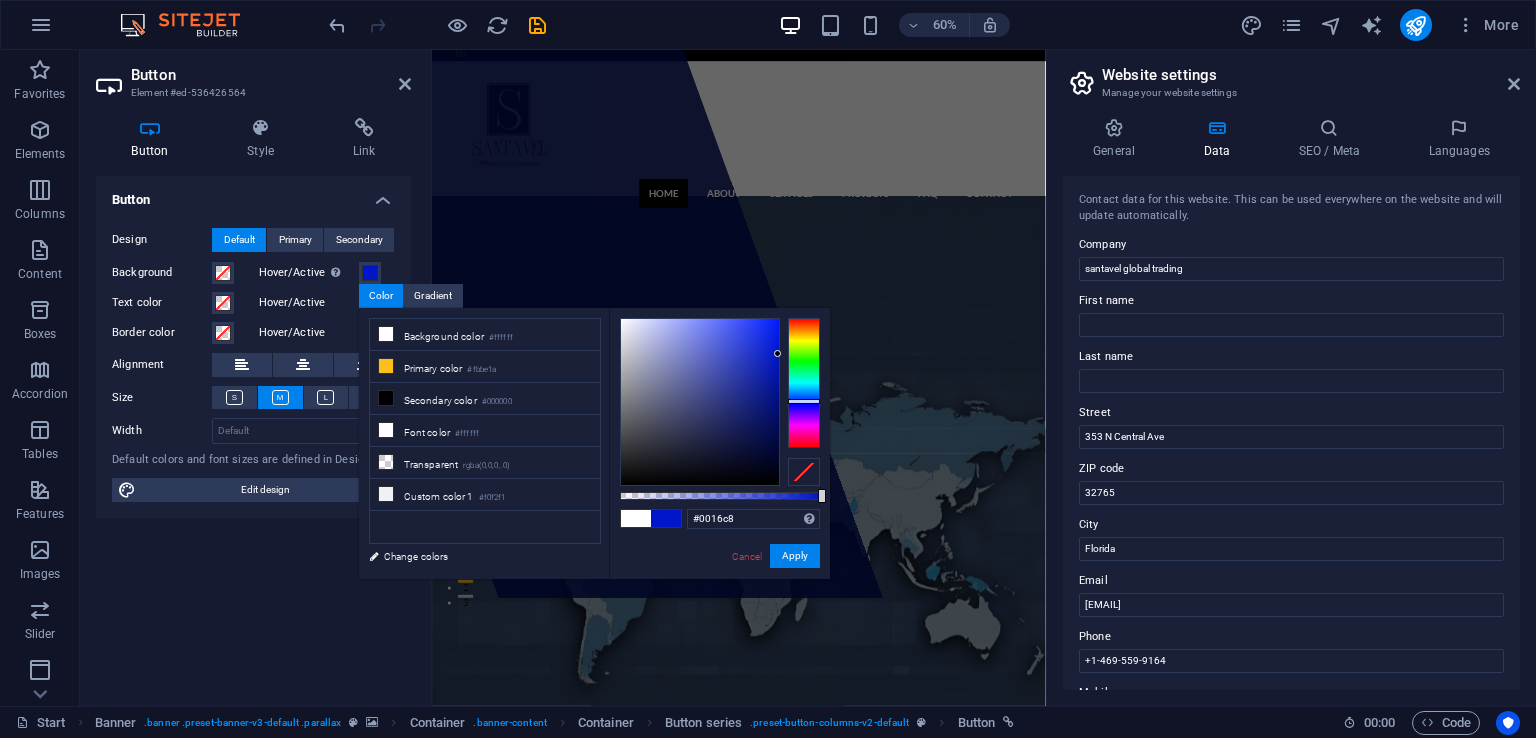 click on "#0016c8 Supported formats #0852ed rgb(8, 82, 237) rgba(8, 82, 237, 90%) hsv(221,97,93) hsl(221, 93%, 48%) Cancel Apply" at bounding box center (719, 588) 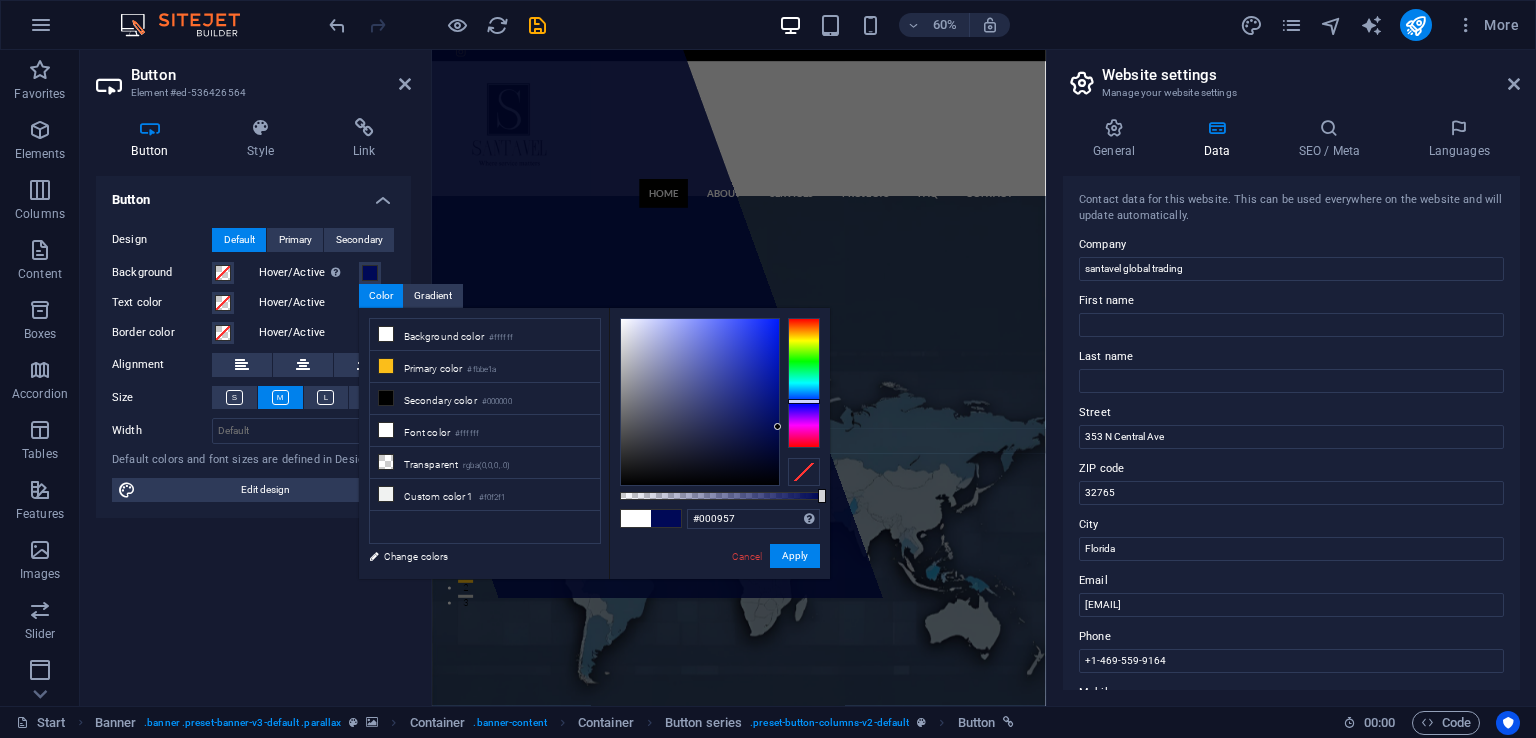type on "#000956" 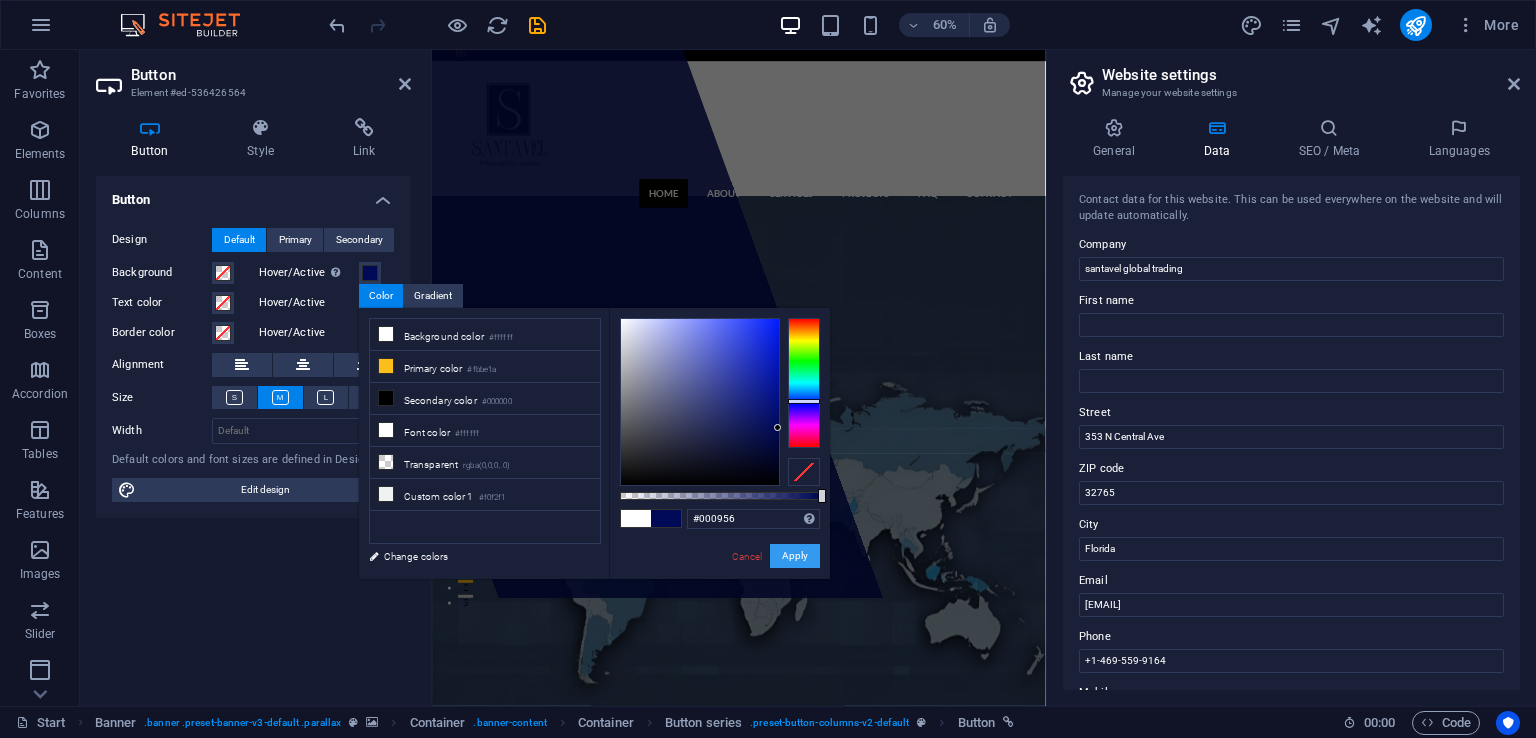 click on "Apply" at bounding box center (795, 556) 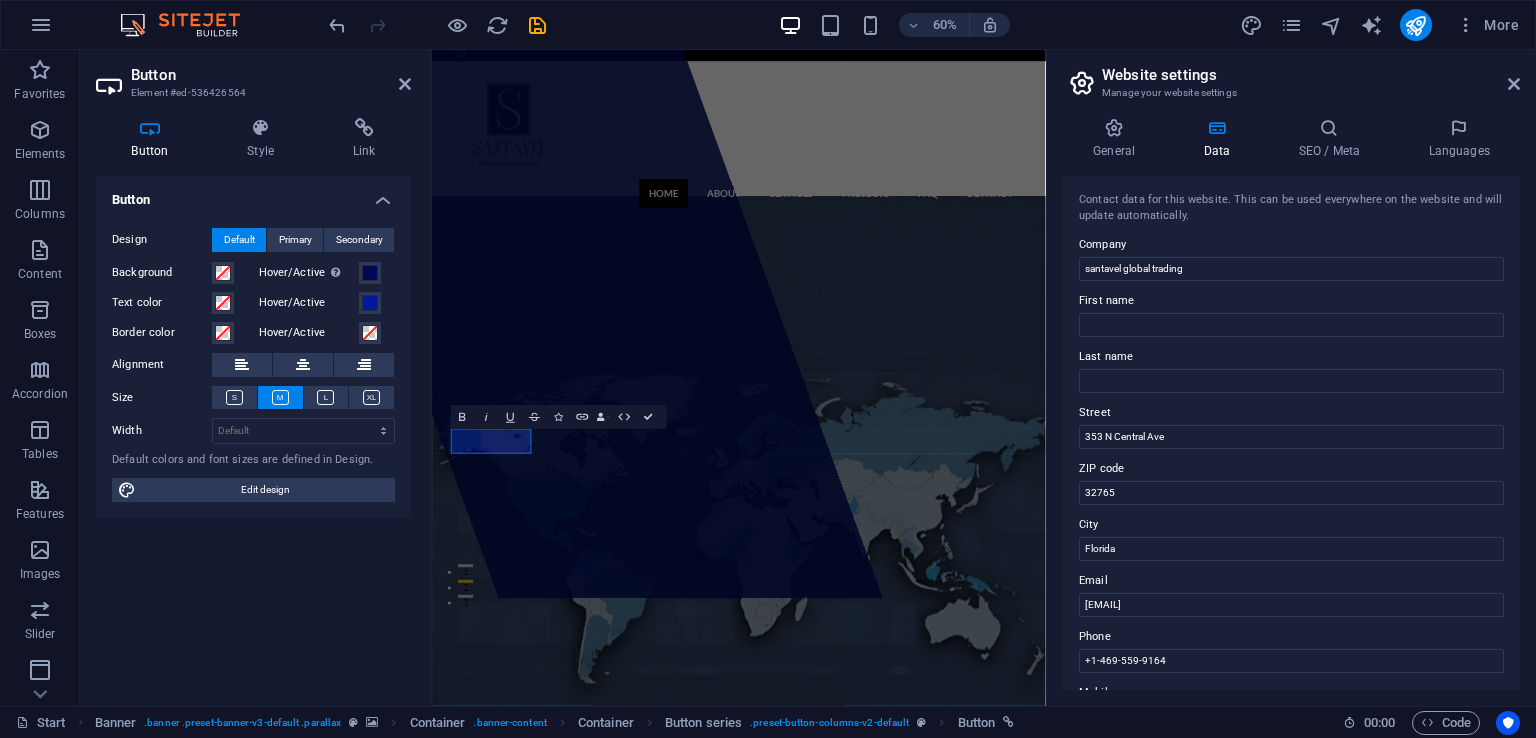click on "Drop content here or  Add elements  Paste clipboard" at bounding box center (664, 416) 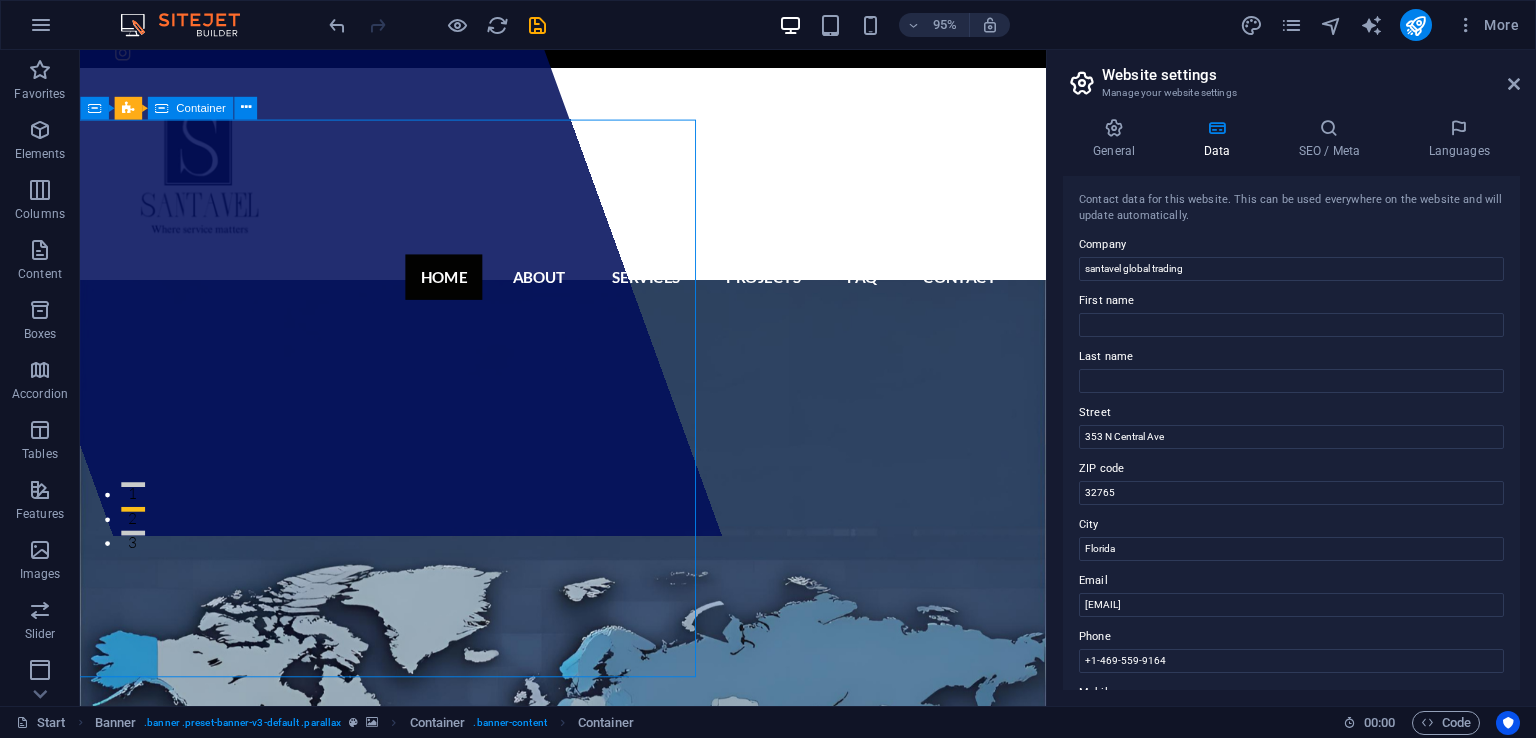 click on "Learn more" at bounding box center (589, 1565) 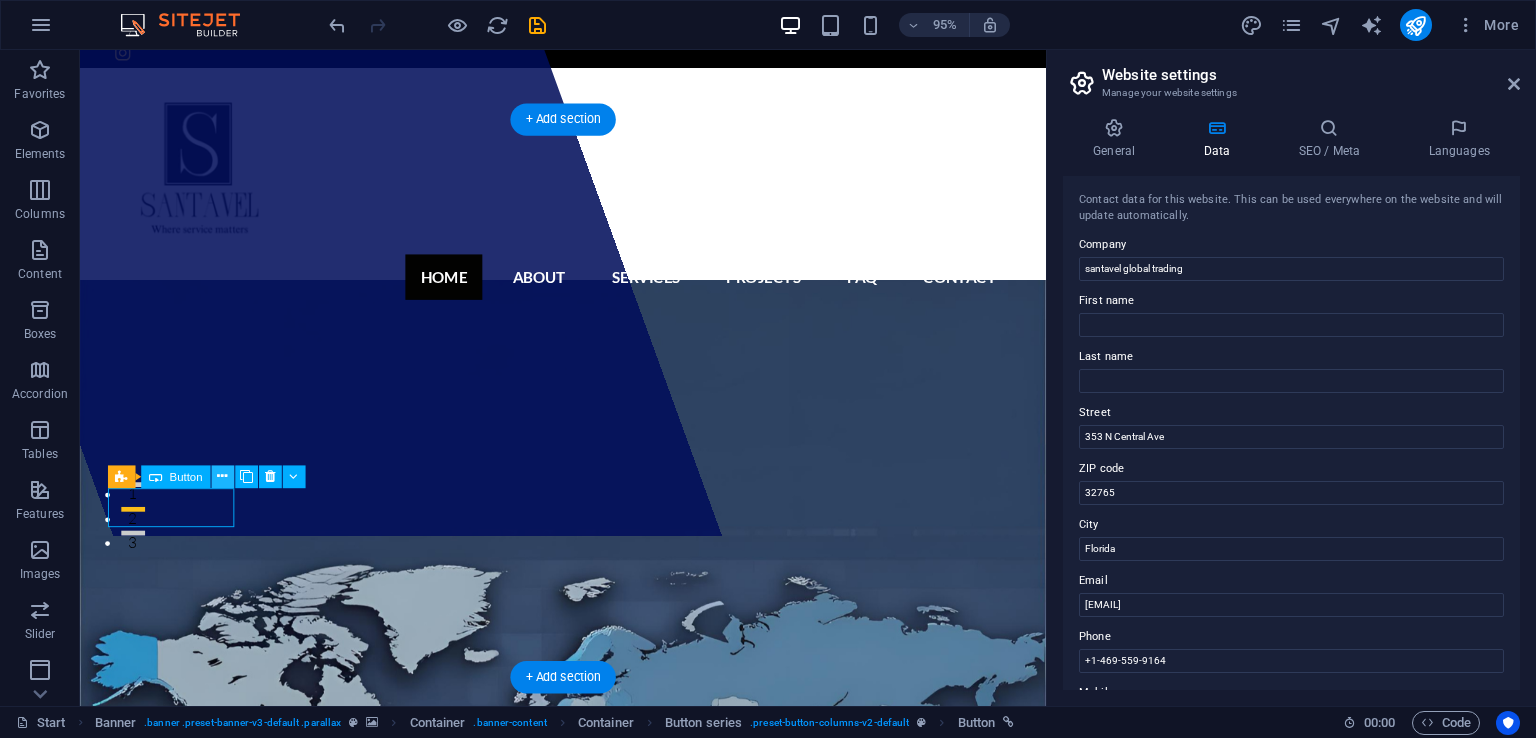 click at bounding box center [222, 476] 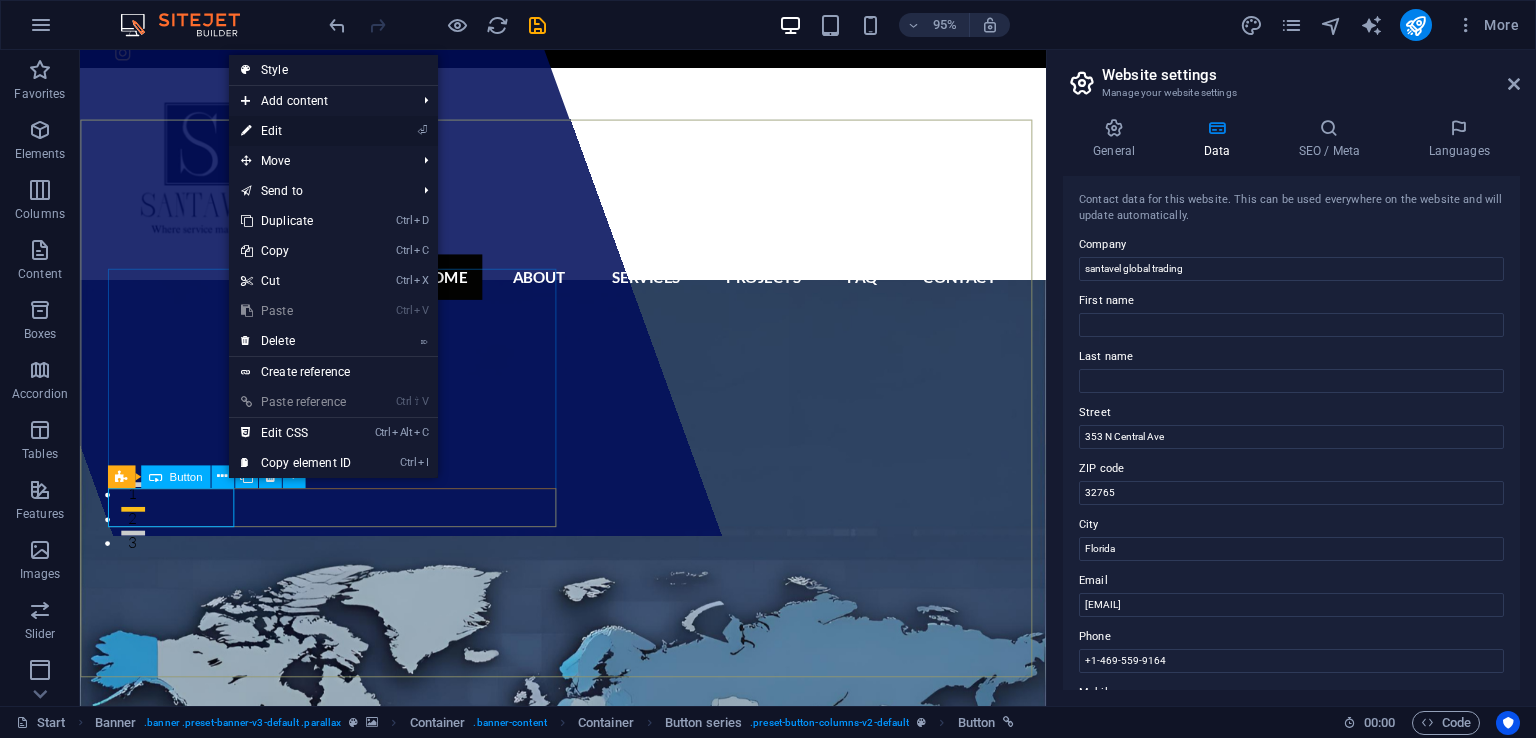 click on "⏎  Edit" at bounding box center [296, 131] 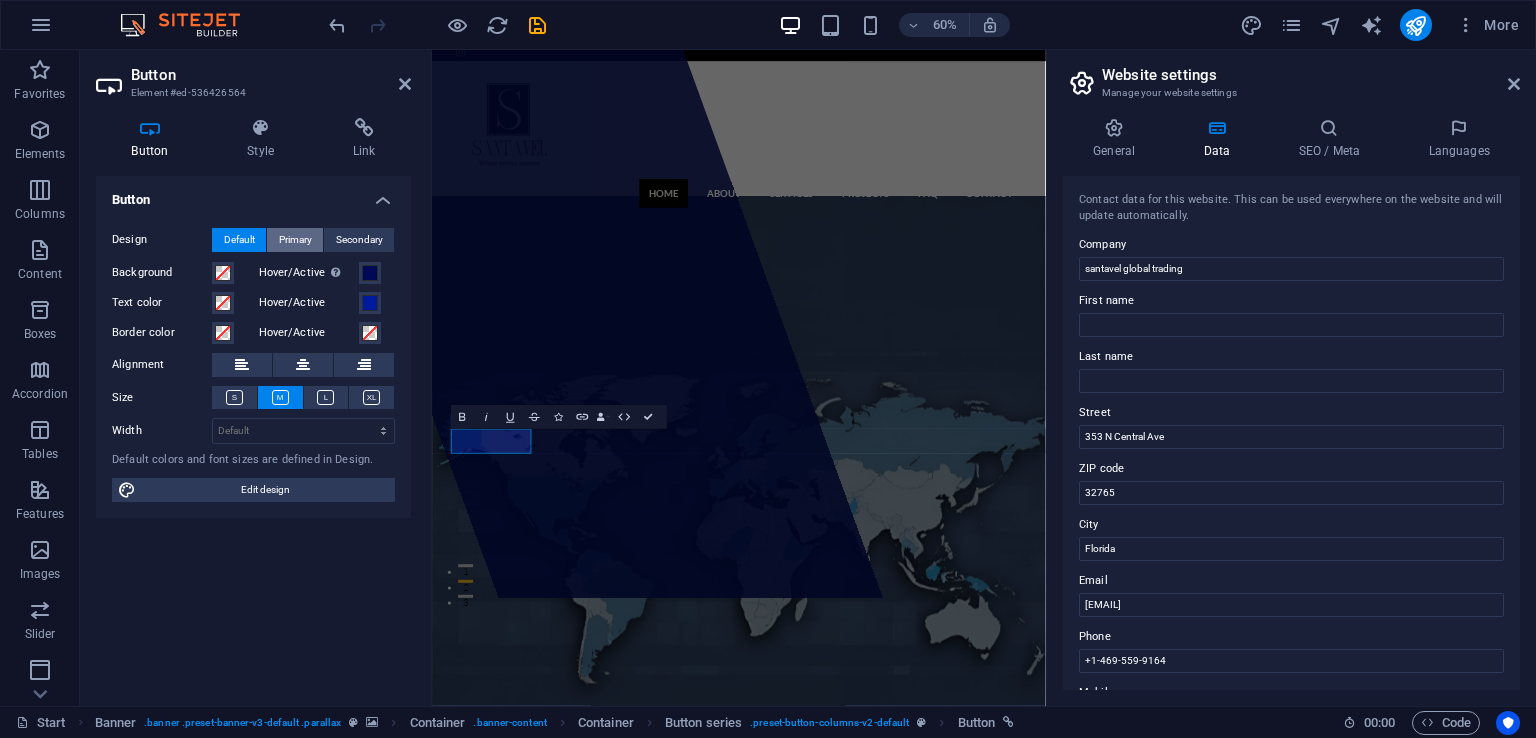 click on "Primary" at bounding box center (295, 240) 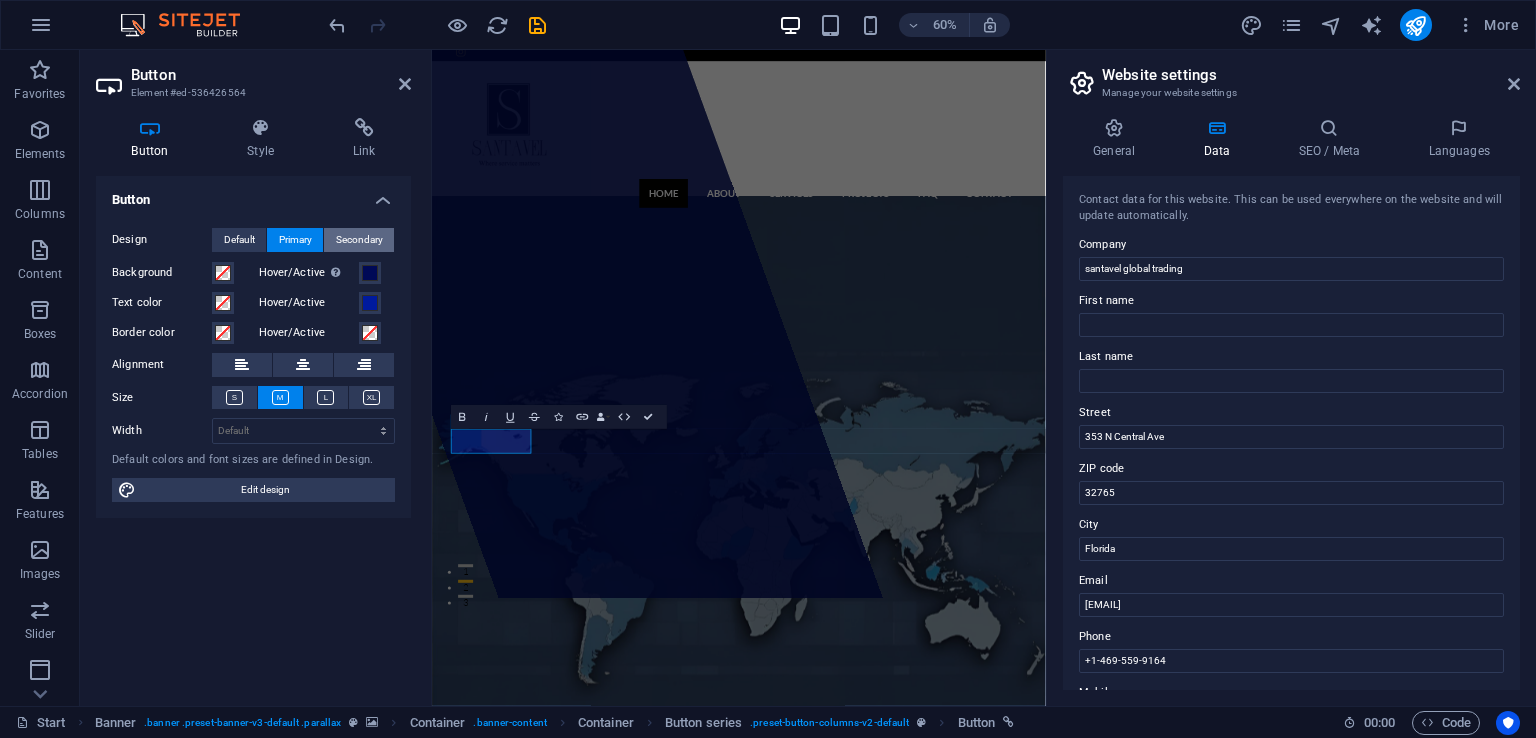 click on "Secondary" at bounding box center [359, 240] 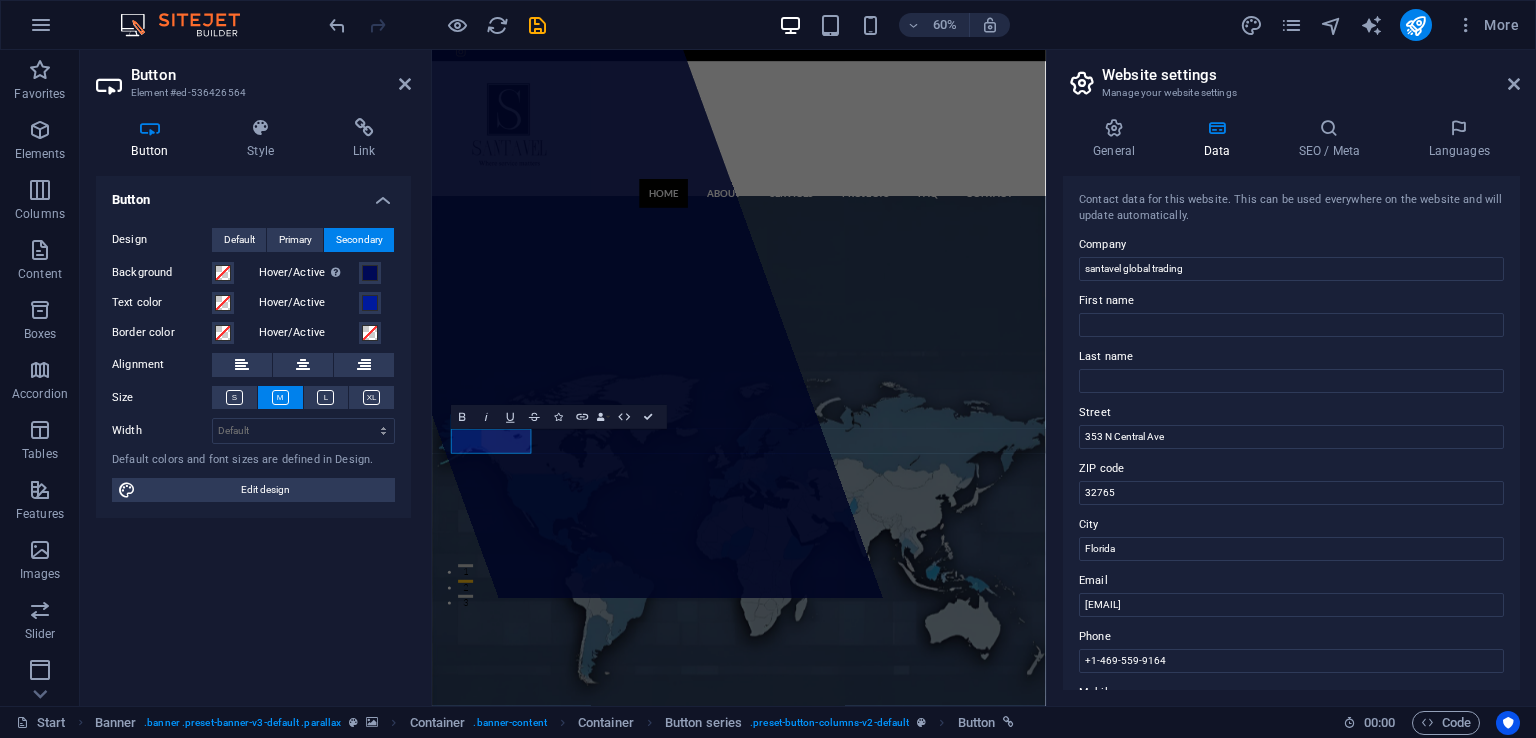 click on "View Services" at bounding box center [944, 1615] 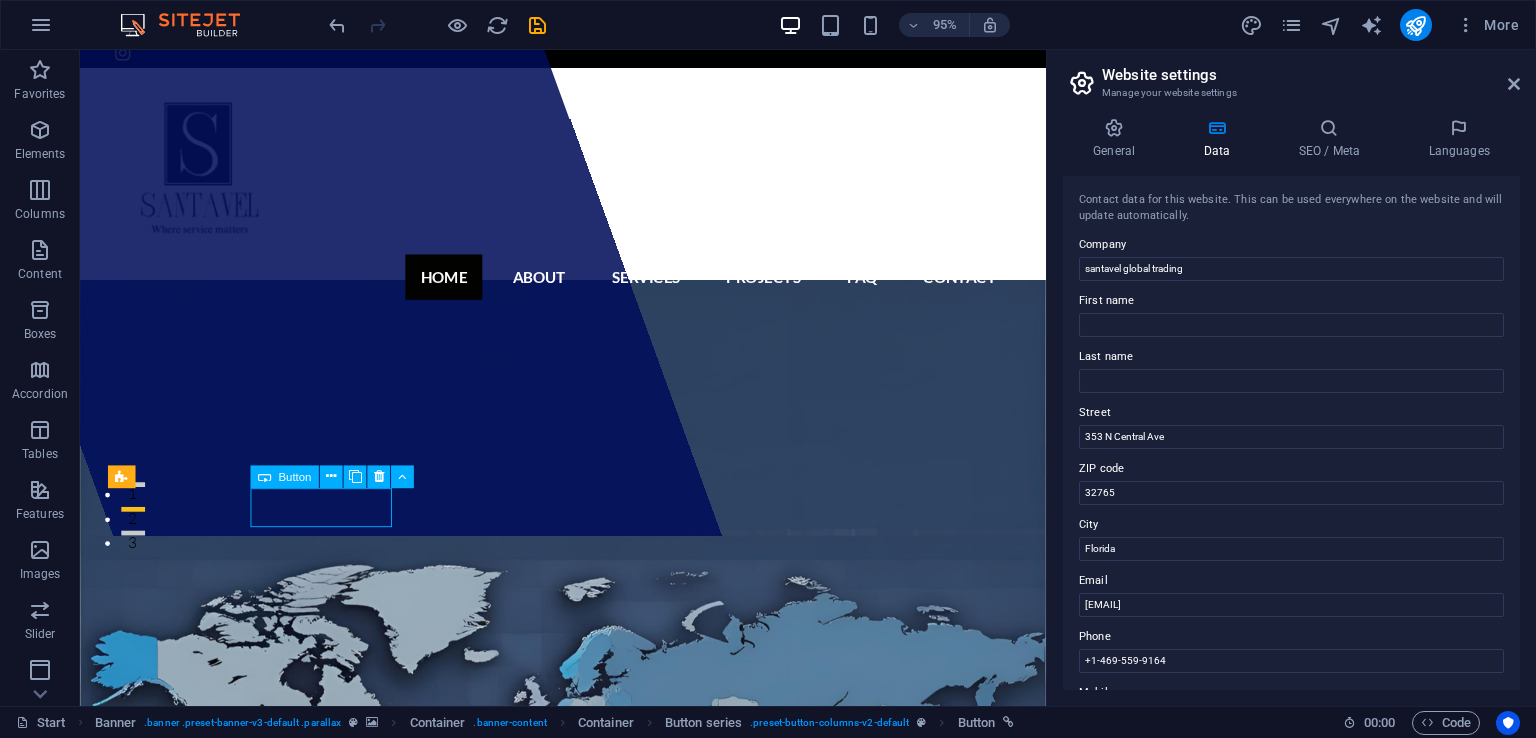 click on "Learn more" at bounding box center [589, 1565] 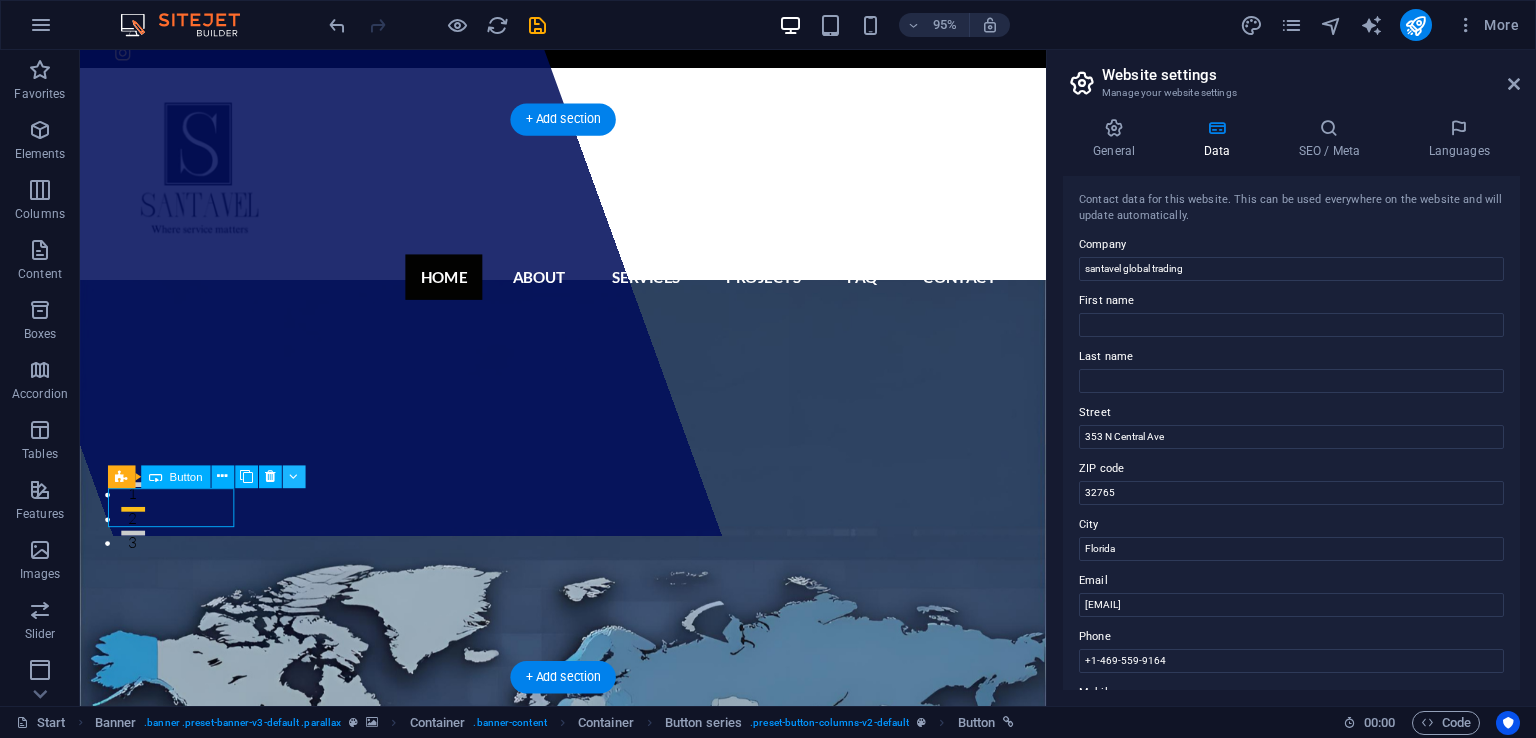 click at bounding box center [293, 476] 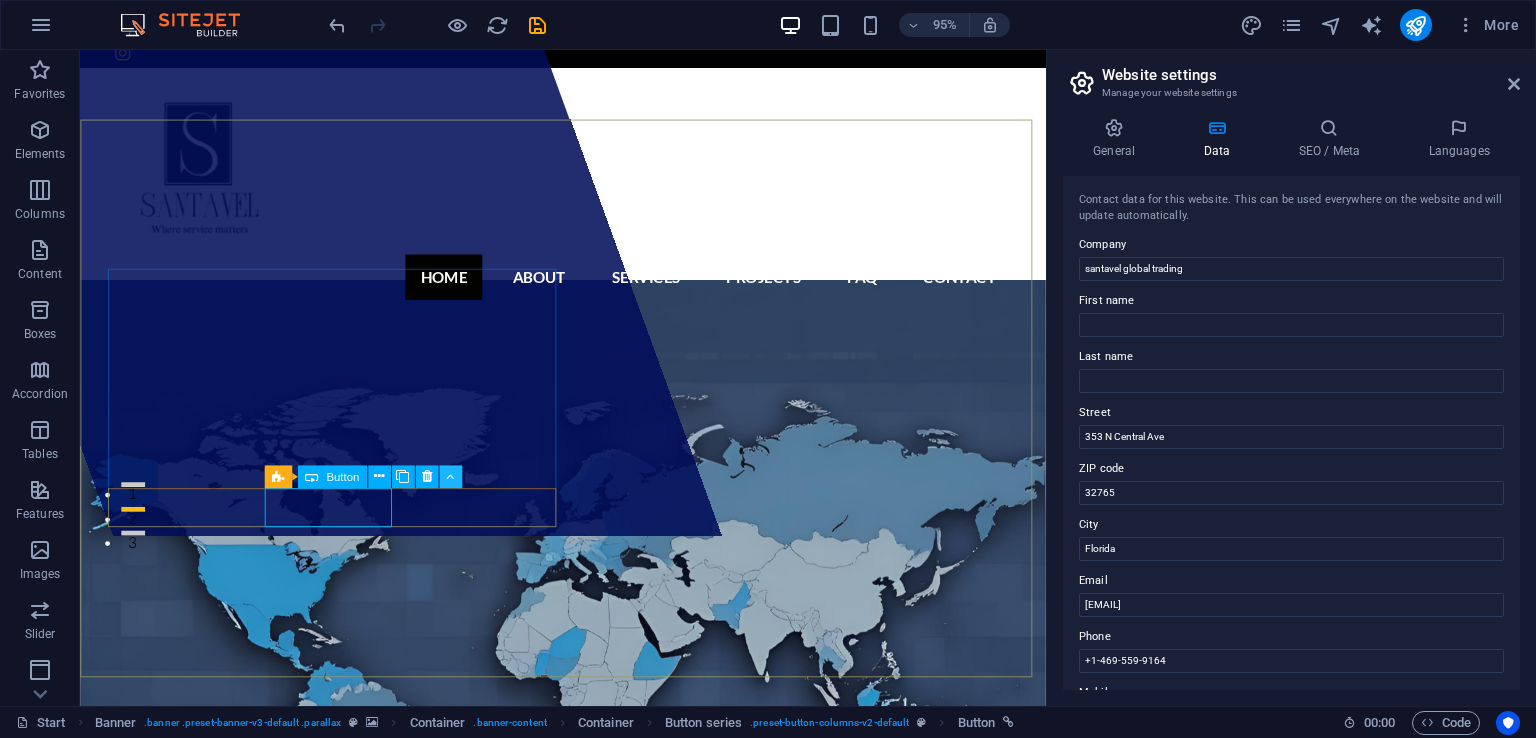 click at bounding box center (563, 378) 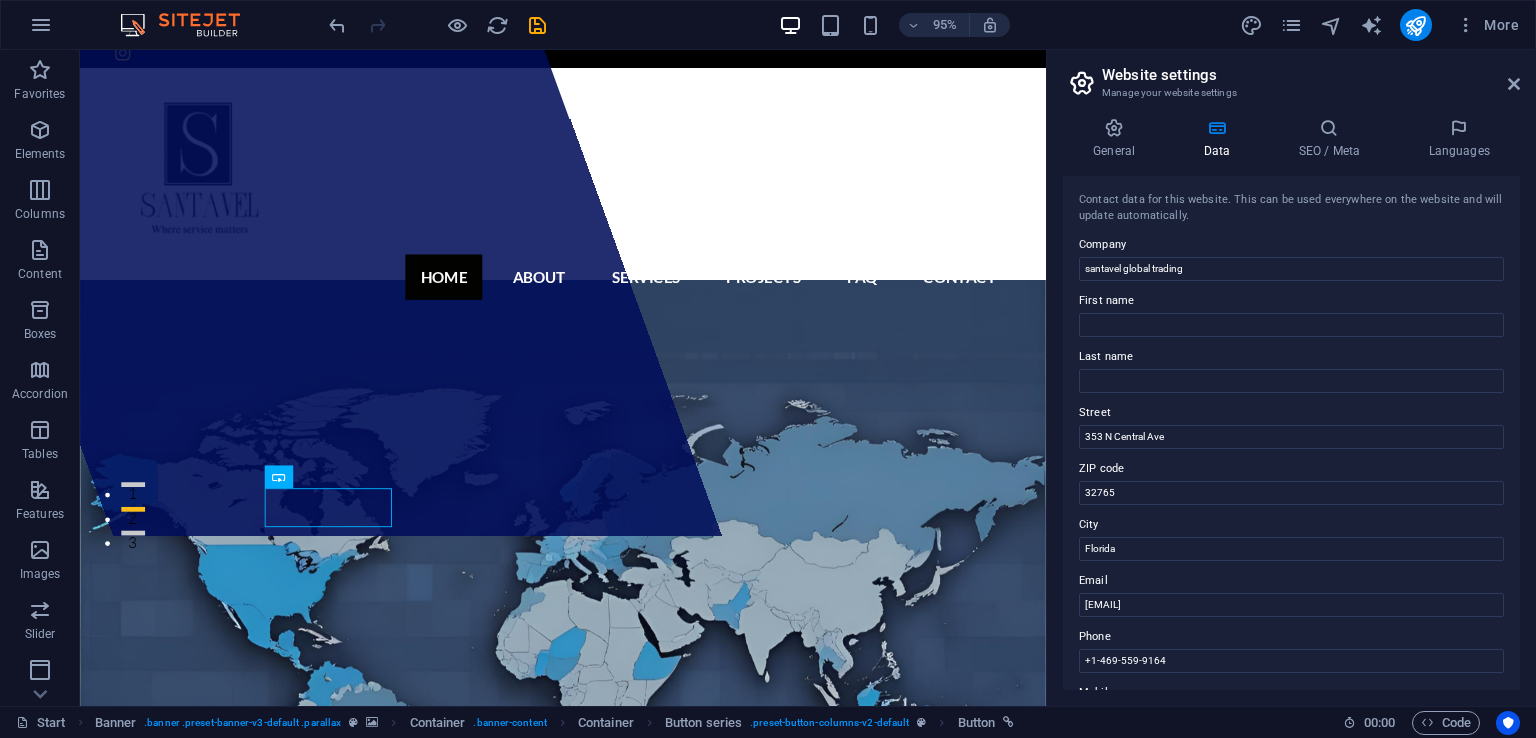 click at bounding box center (278, 476) 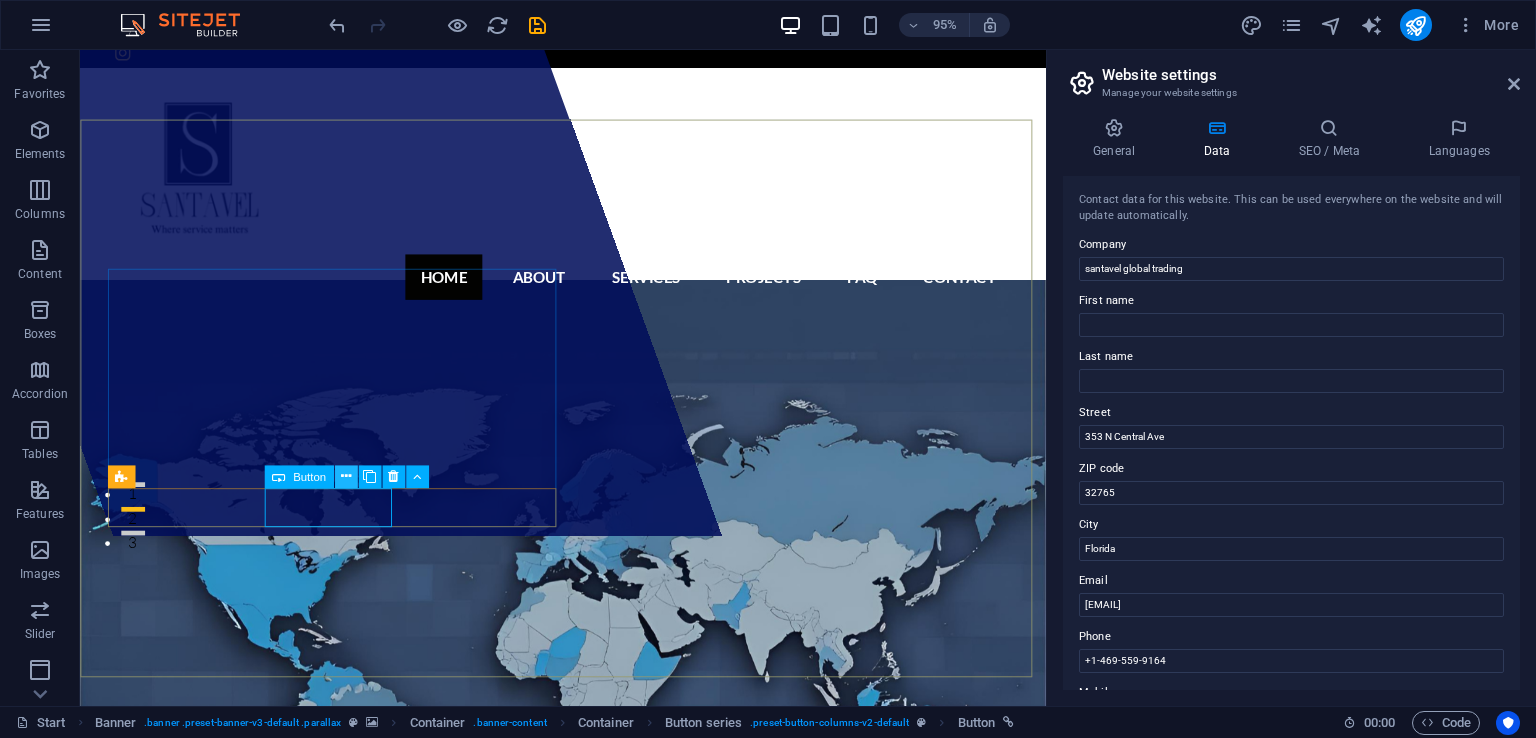 click at bounding box center (345, 476) 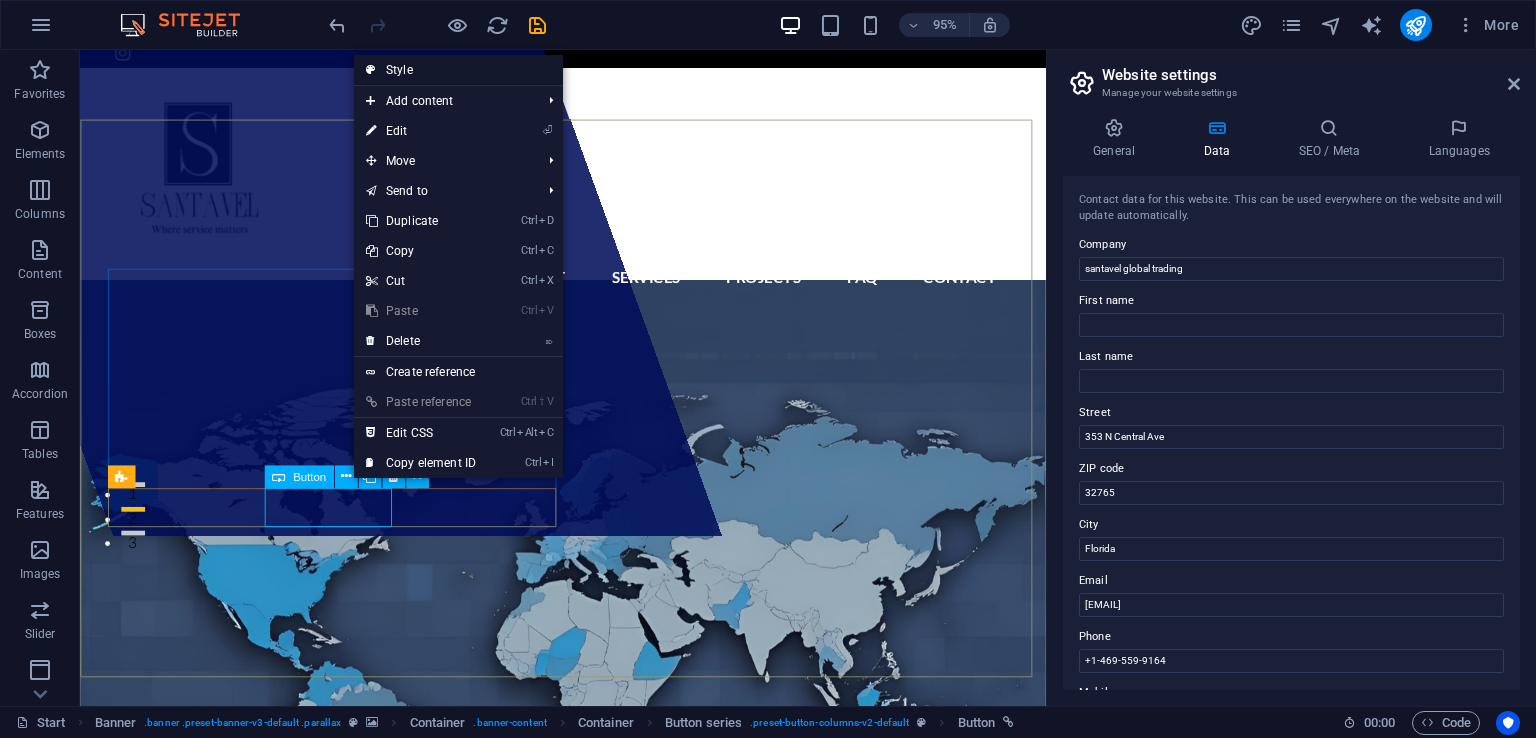 click on "Style" at bounding box center [458, 70] 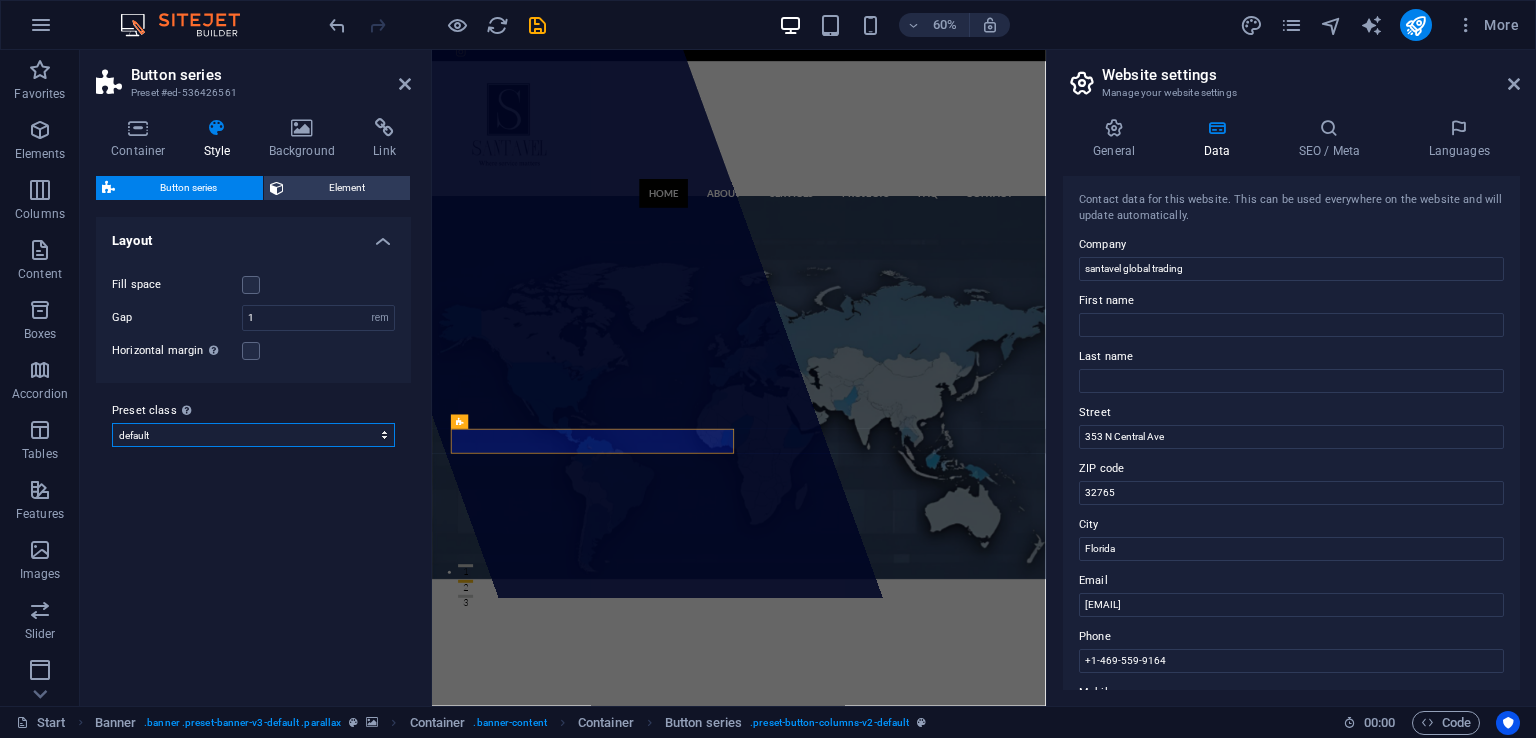 click on "default Add preset class" at bounding box center [253, 435] 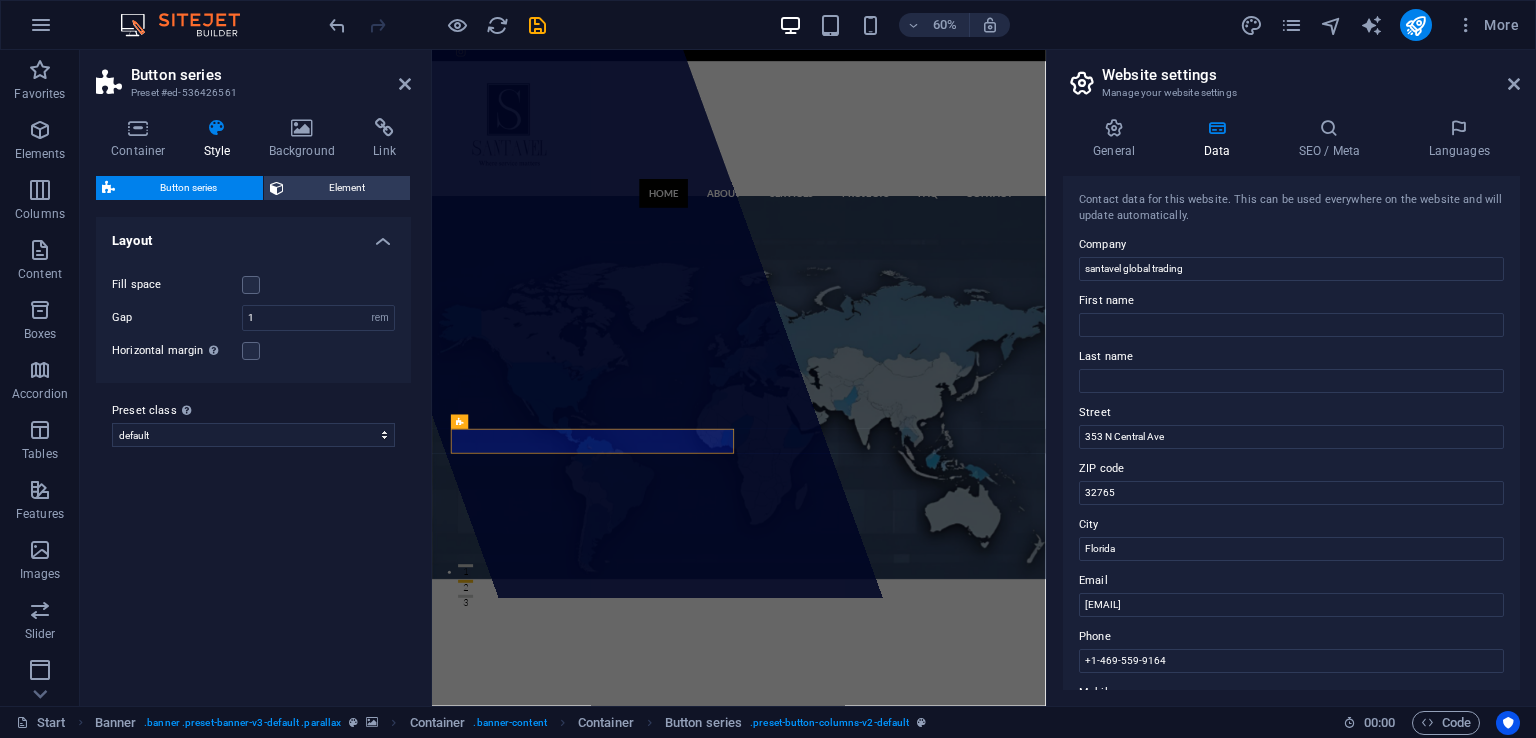 click on "Drop content here or  Add elements  Paste clipboard" at bounding box center (664, 416) 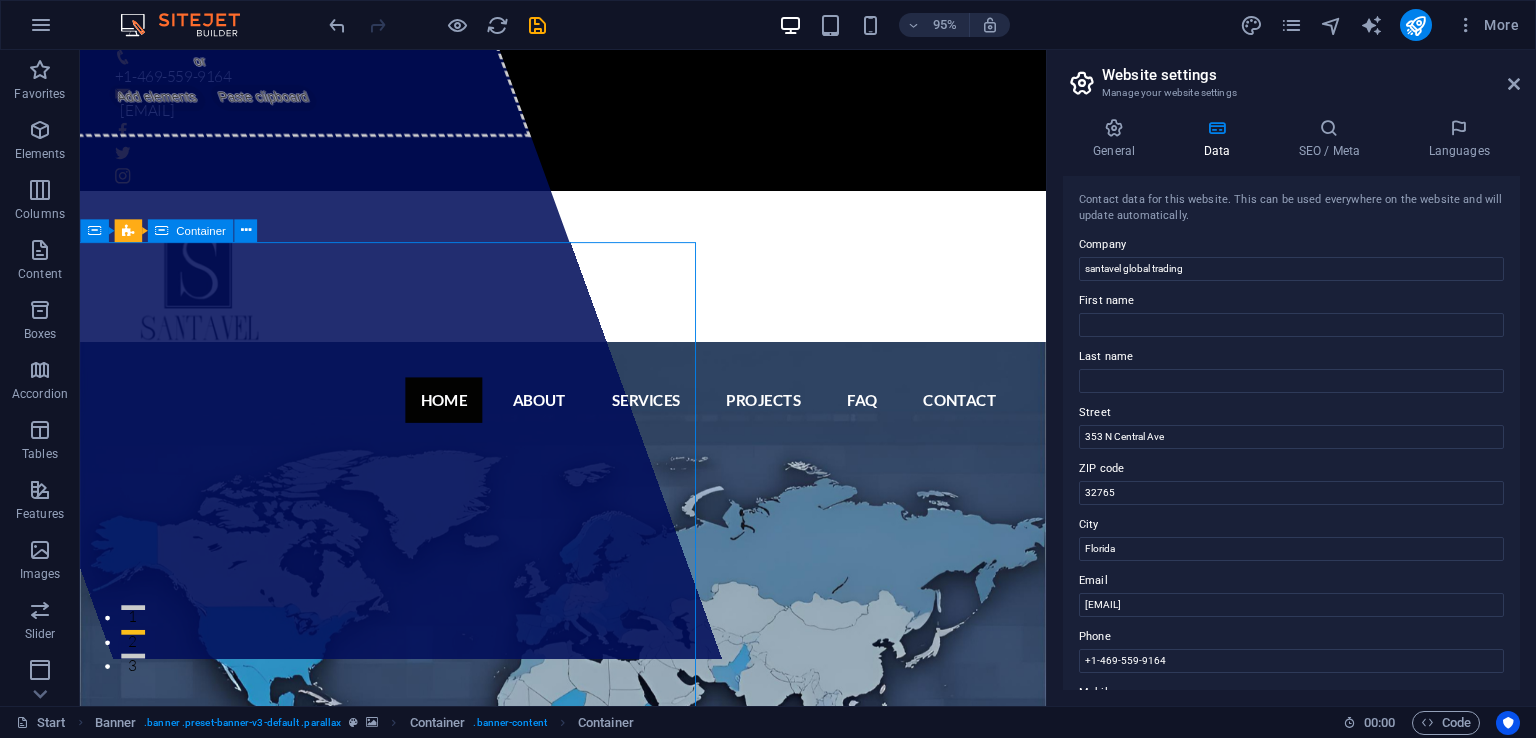 scroll, scrollTop: 48, scrollLeft: 0, axis: vertical 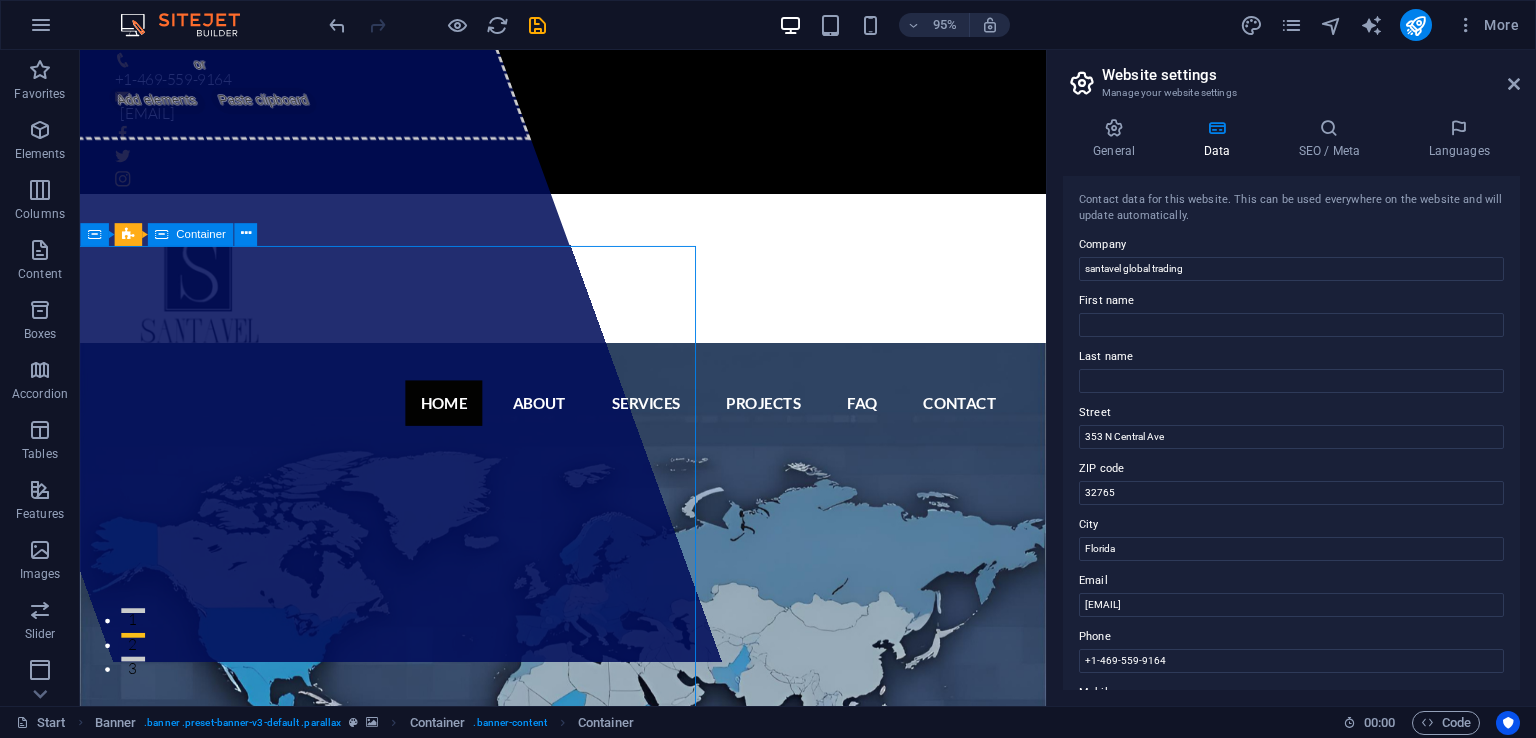 click on "Drop content here or  Add elements  Paste clipboard" at bounding box center (209, 73) 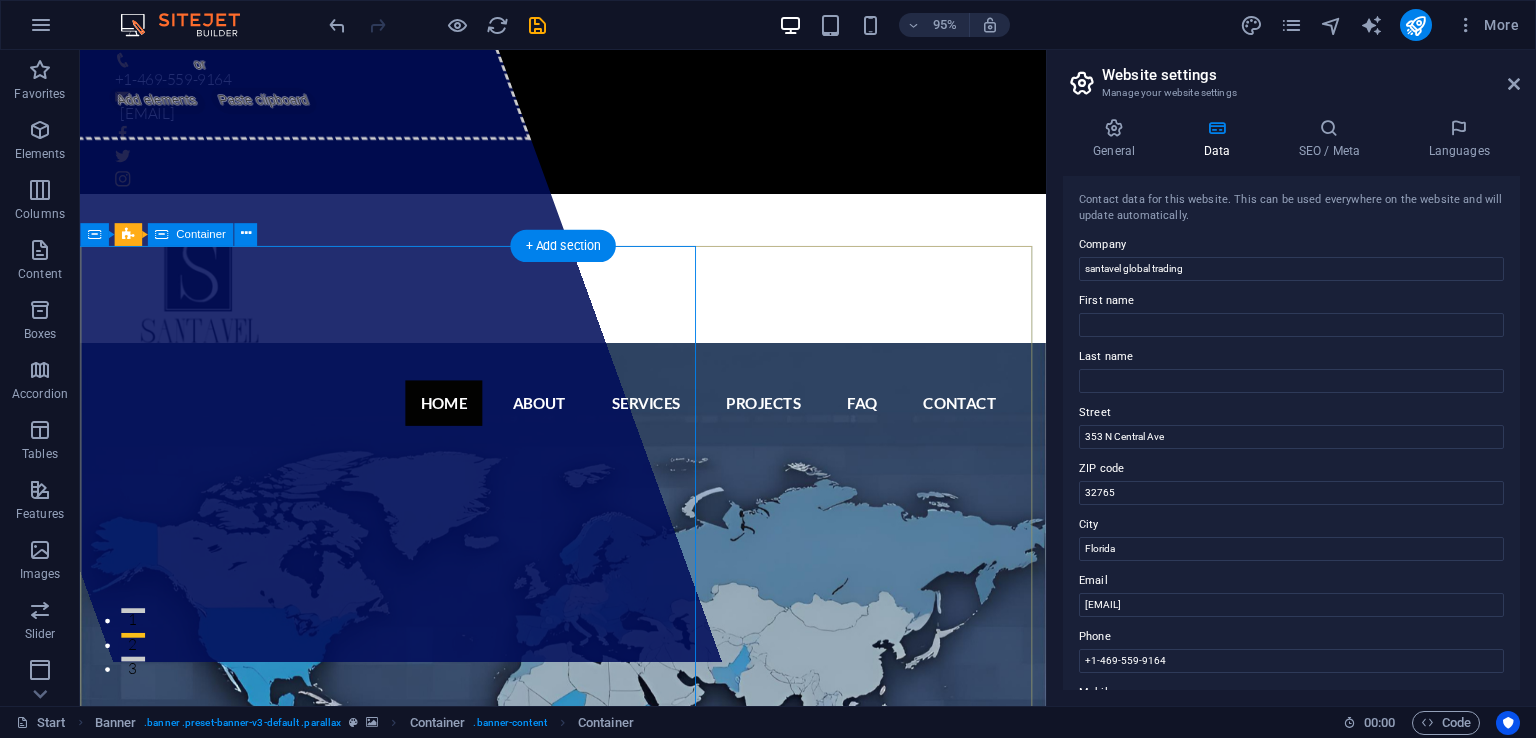 click on "Drop content here or  Add elements  Paste clipboard" at bounding box center [209, 73] 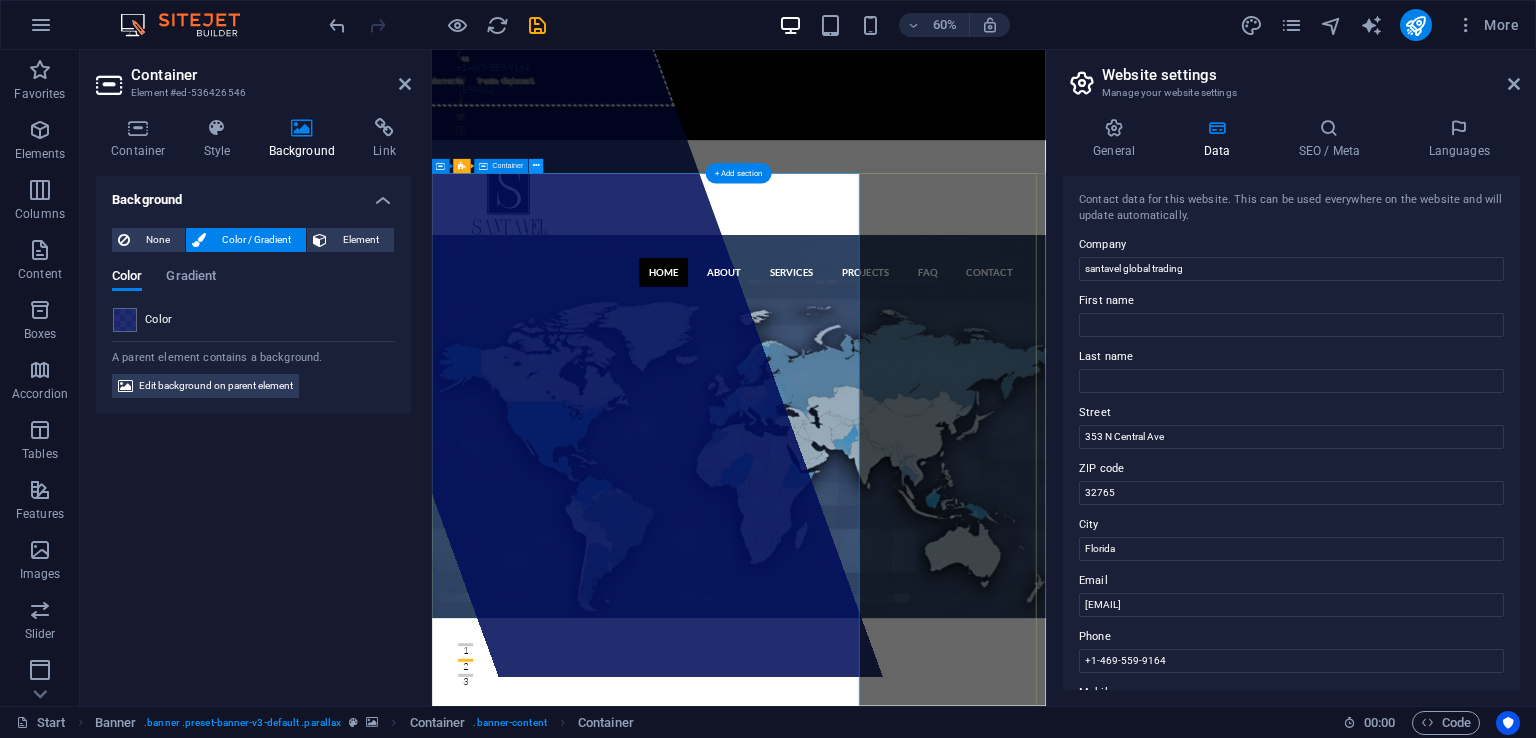 click at bounding box center (536, 166) 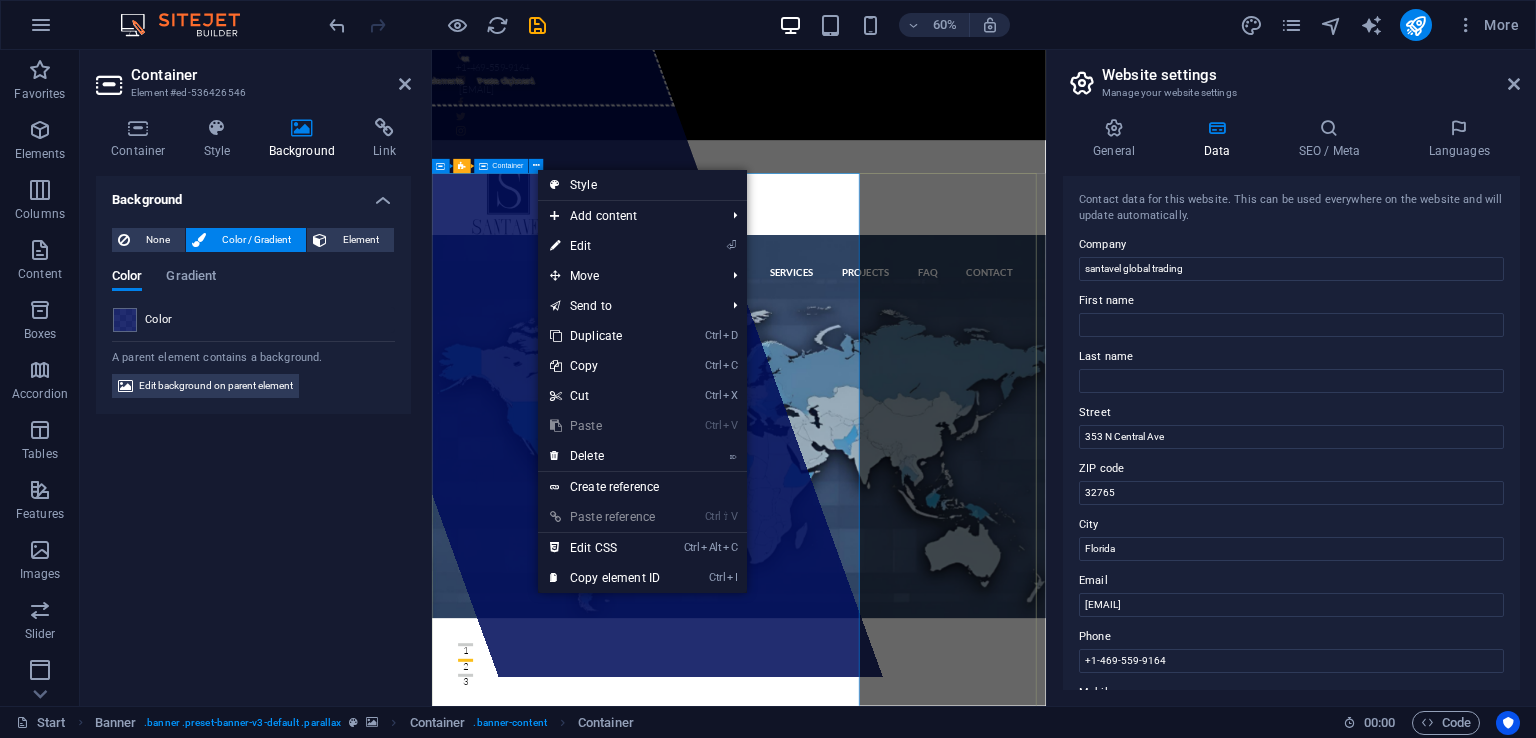 click on "Drop content here or  Add elements  Paste clipboard" at bounding box center (491, 73) 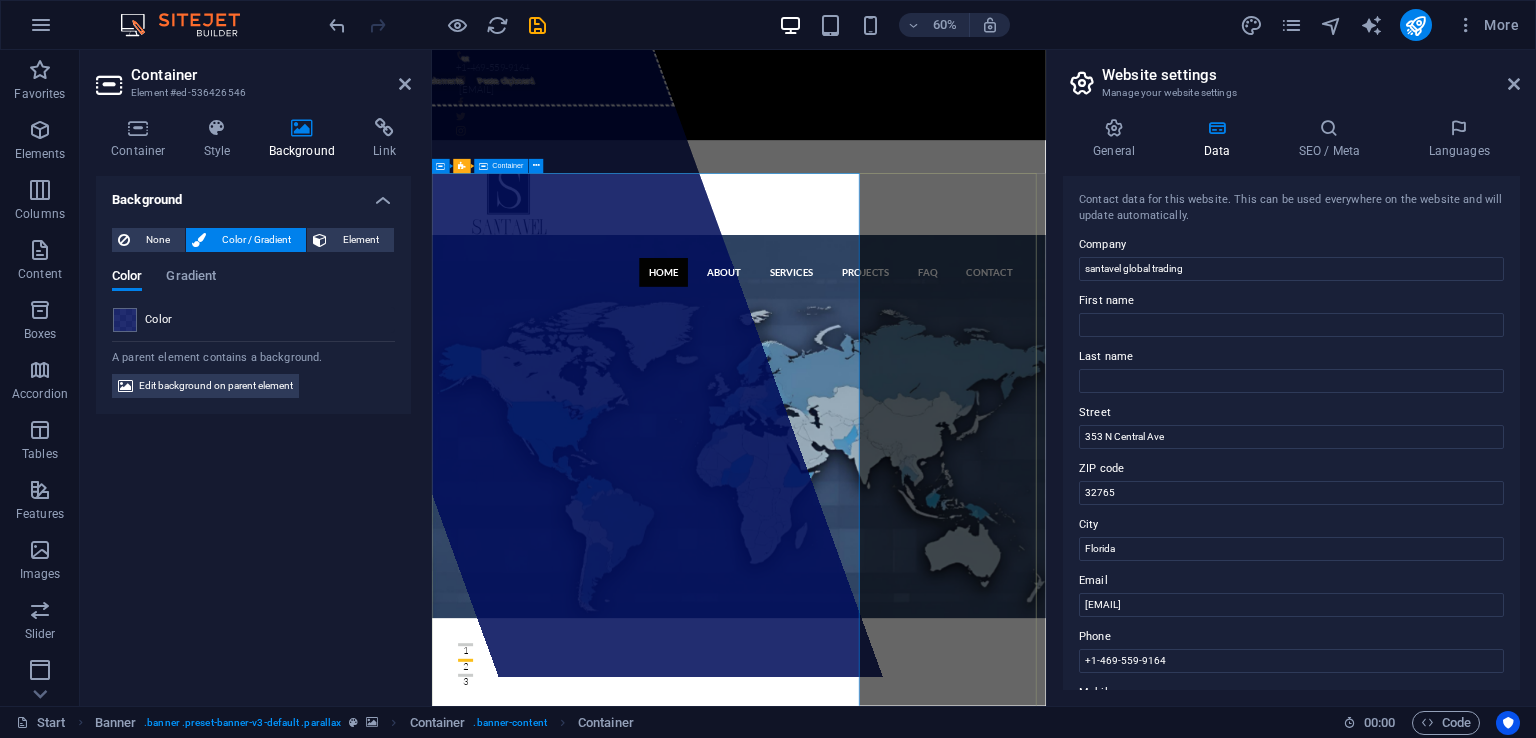 click on "Drop content here or  Add elements  Paste clipboard" at bounding box center (491, 73) 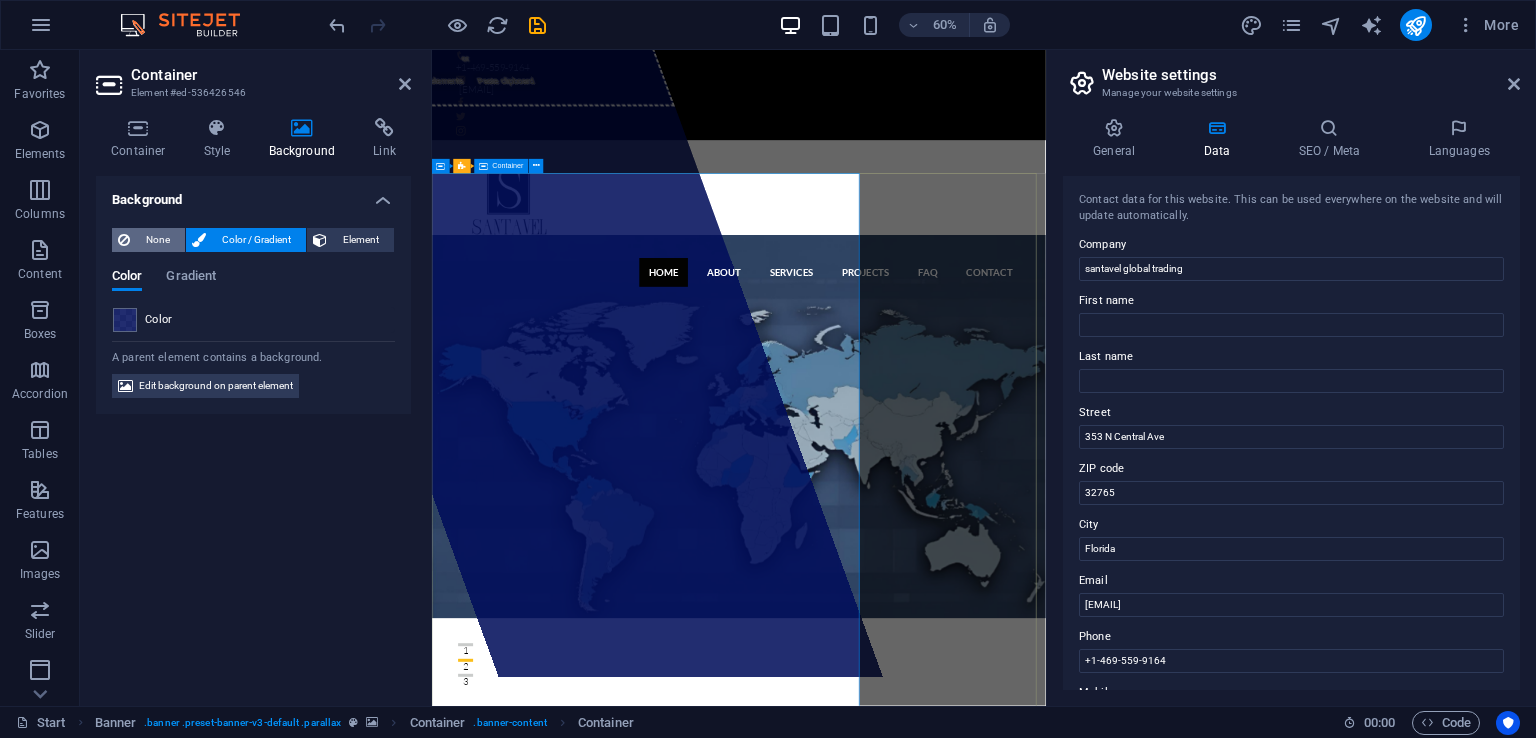 click at bounding box center (124, 240) 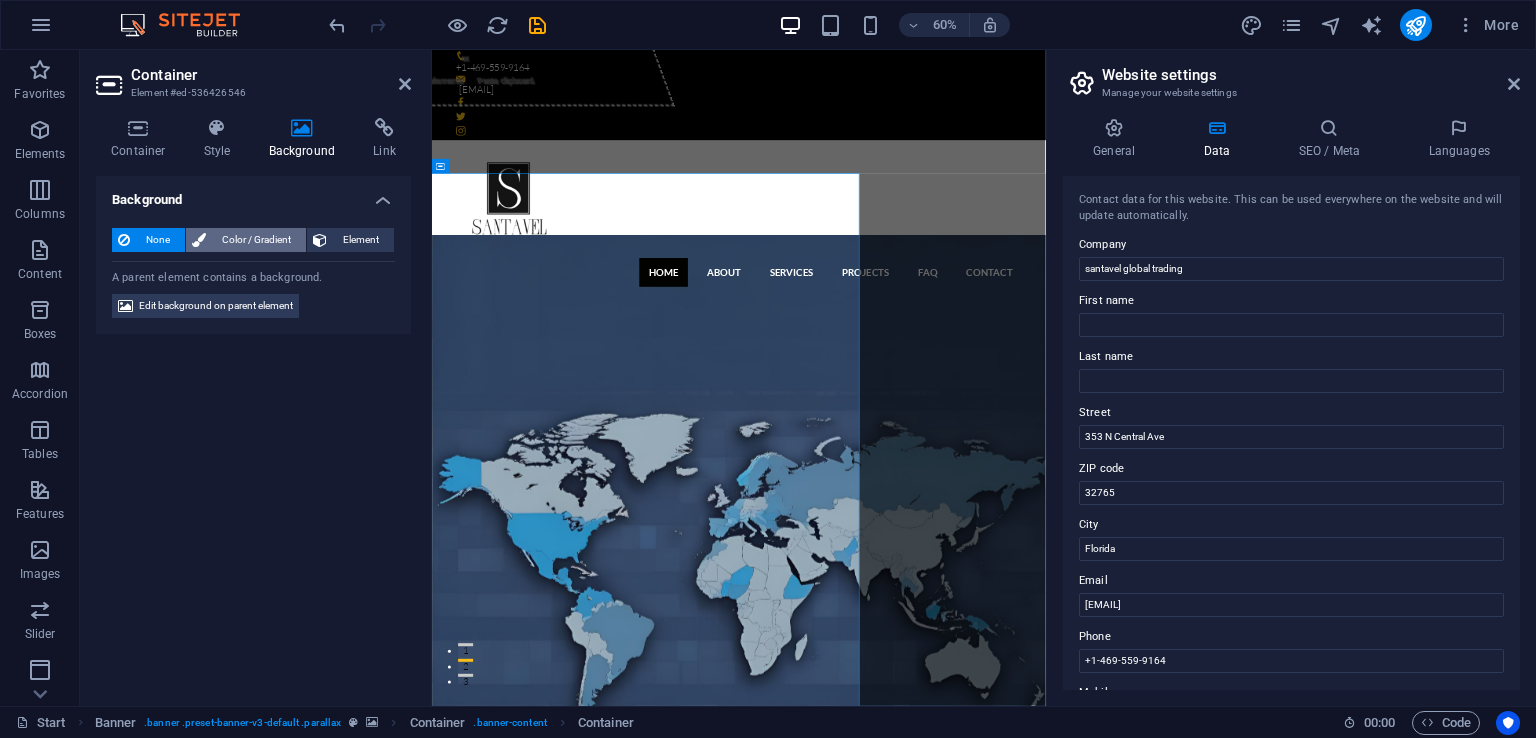 click on "Color / Gradient" at bounding box center [256, 240] 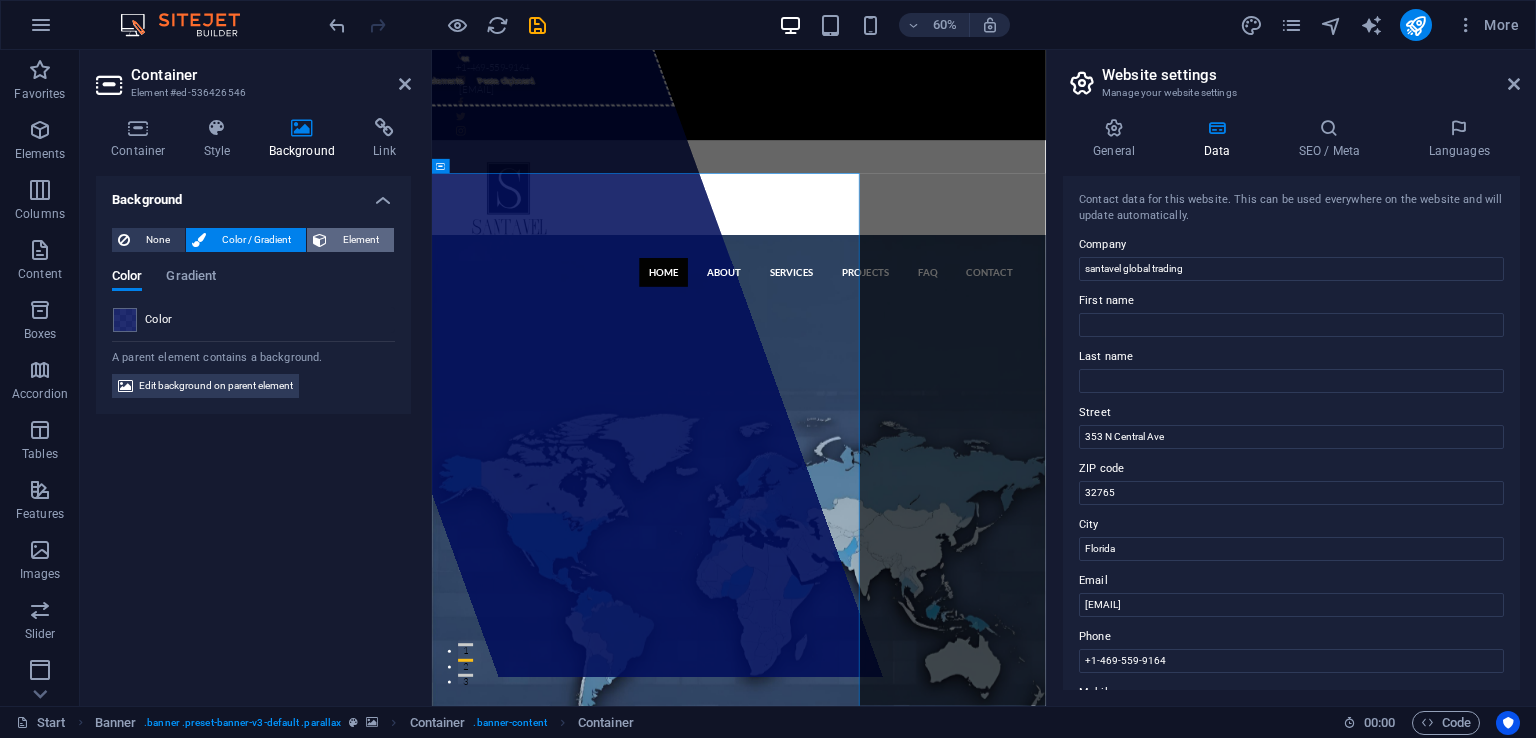 click on "Element" at bounding box center (360, 240) 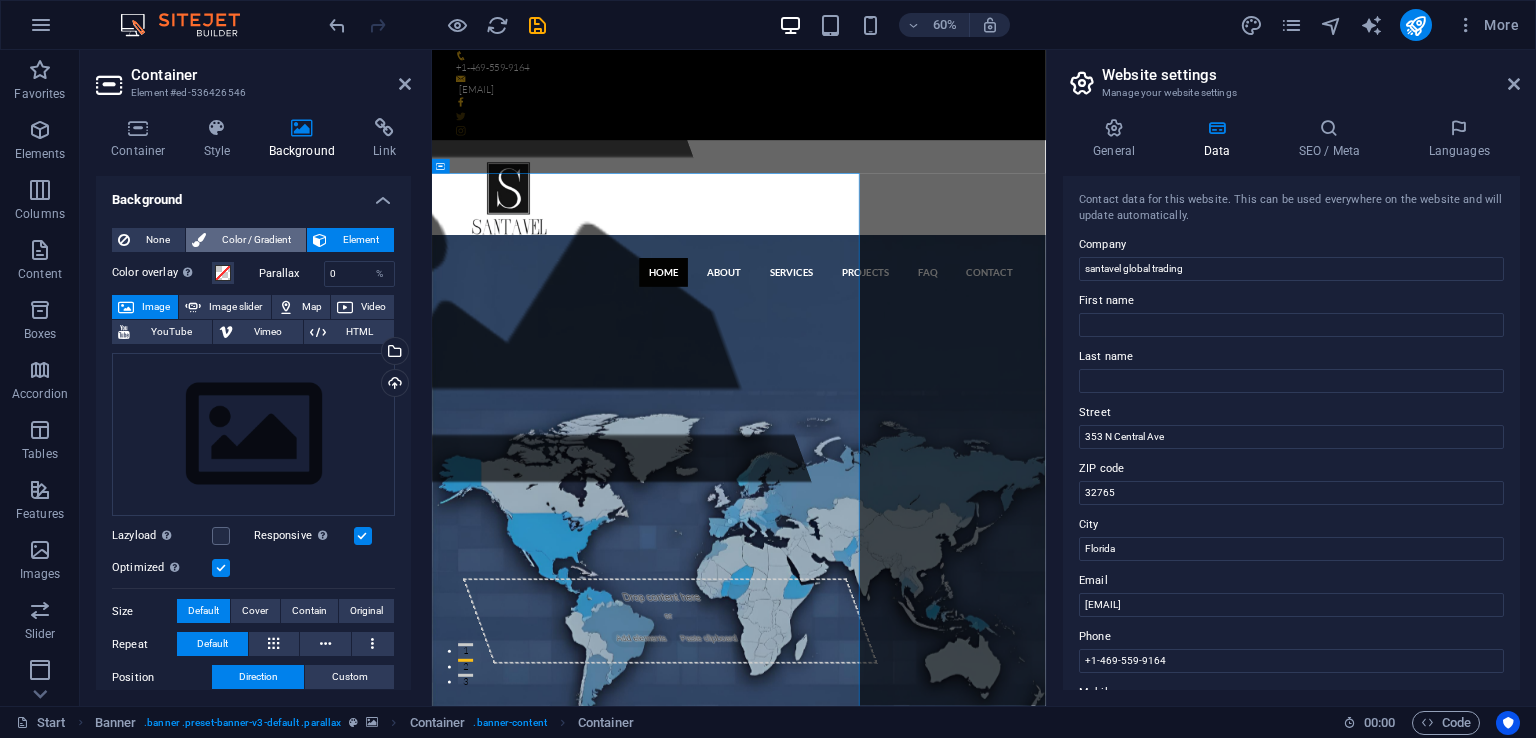 click on "Color / Gradient" at bounding box center [256, 240] 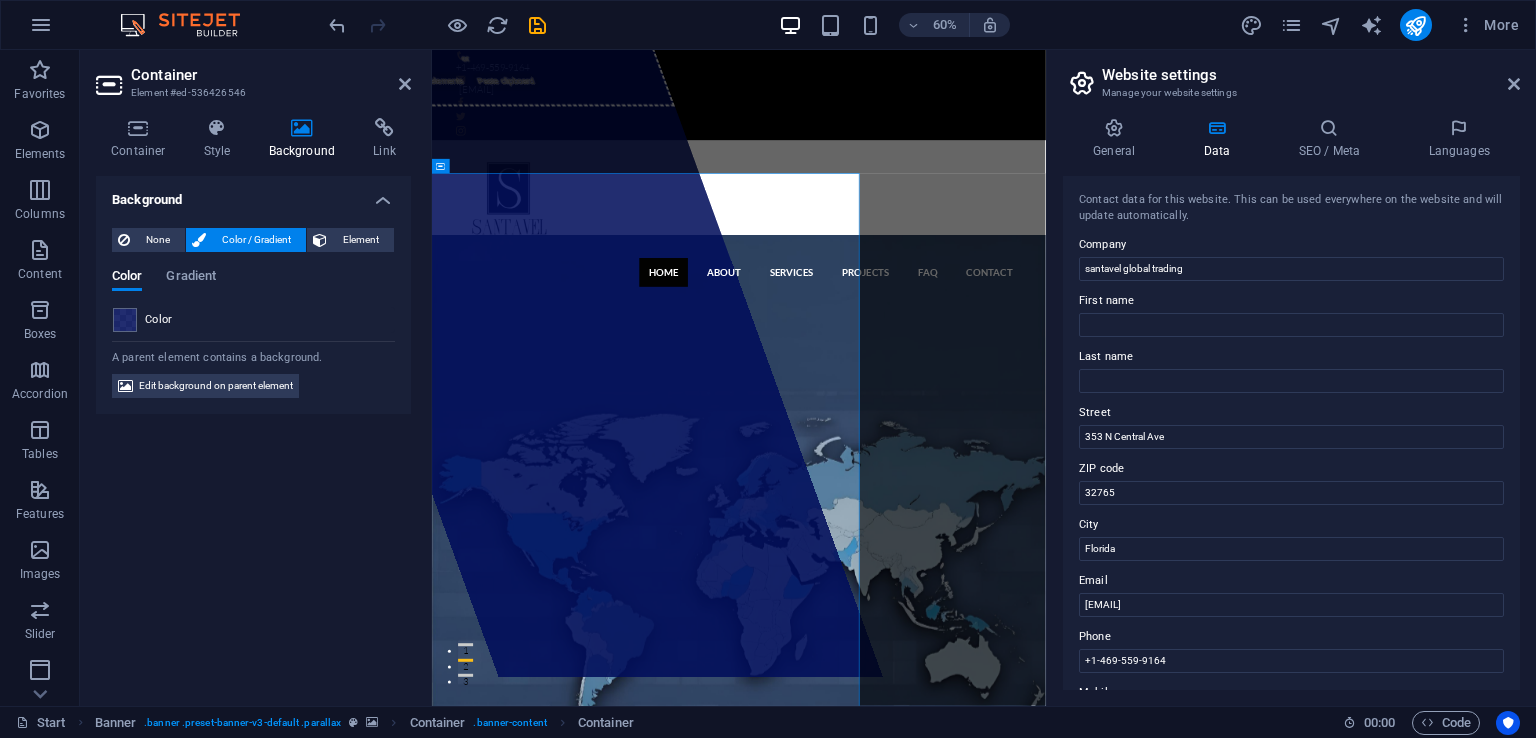 click on "Background None Color / Gradient Element Stretch background to full-width Color overlay Places an overlay over the background to colorize it Parallax 0 % Image Image slider Map Video YouTube Vimeo HTML Drag files here, click to choose files or select files from Files or our free stock photos & videos Select files from the file manager, stock photos, or upload file(s) Upload Lazyload Loading images after the page loads improves page speed. Responsive Automatically load retina image and smartphone optimized sizes. Optimized Images are compressed to improve page speed. Size Default Cover Contain Original Repeat Default Position Direction Custom X offset 50 px rem % vh vw Y offset 50 px rem % vh vw Alternative text The alternative text is used by devices that cannot display images (e.g. image search engines) and should be added to every image to improve website accessibility. Image caption Paragraph Format Normal Heading 1 Heading 2 Heading 3 Heading 4 Heading 5 Heading 6 Code Font Family Arial Georgia Impact 8 9" at bounding box center [253, 433] 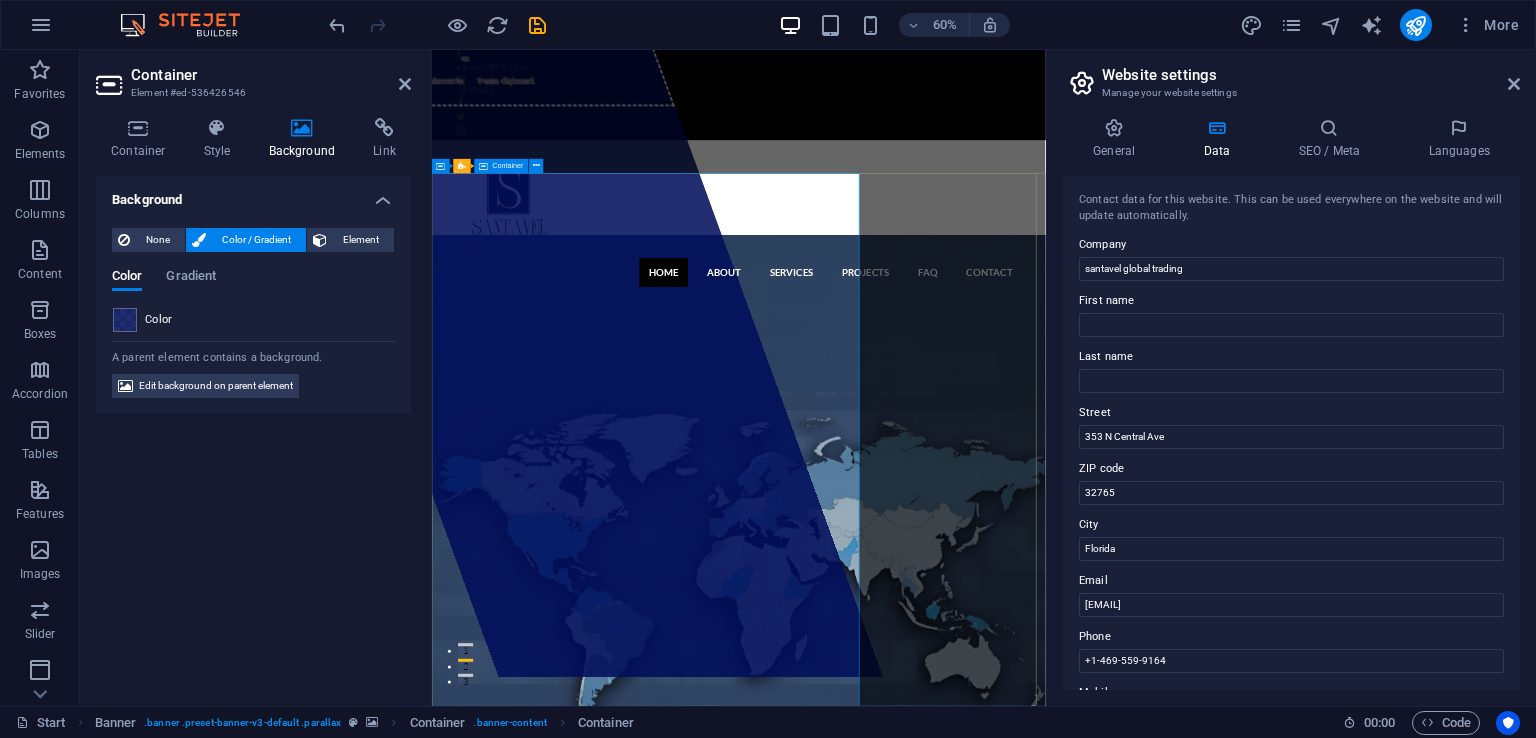 click on "Drop content here or  Add elements  Paste clipboard santavel global trading  Lorem ipsum dolor sit amet, consectetur adipisicing elit. Natus, dolores, at, nisi eligendi repellat voluptatem minima officia veritatis quasi animi porro laudantium dicta dolor voluptate non maiores ipsum reprehenderit odio fugiat reicid. View Services Learn more" at bounding box center [943, 1659] 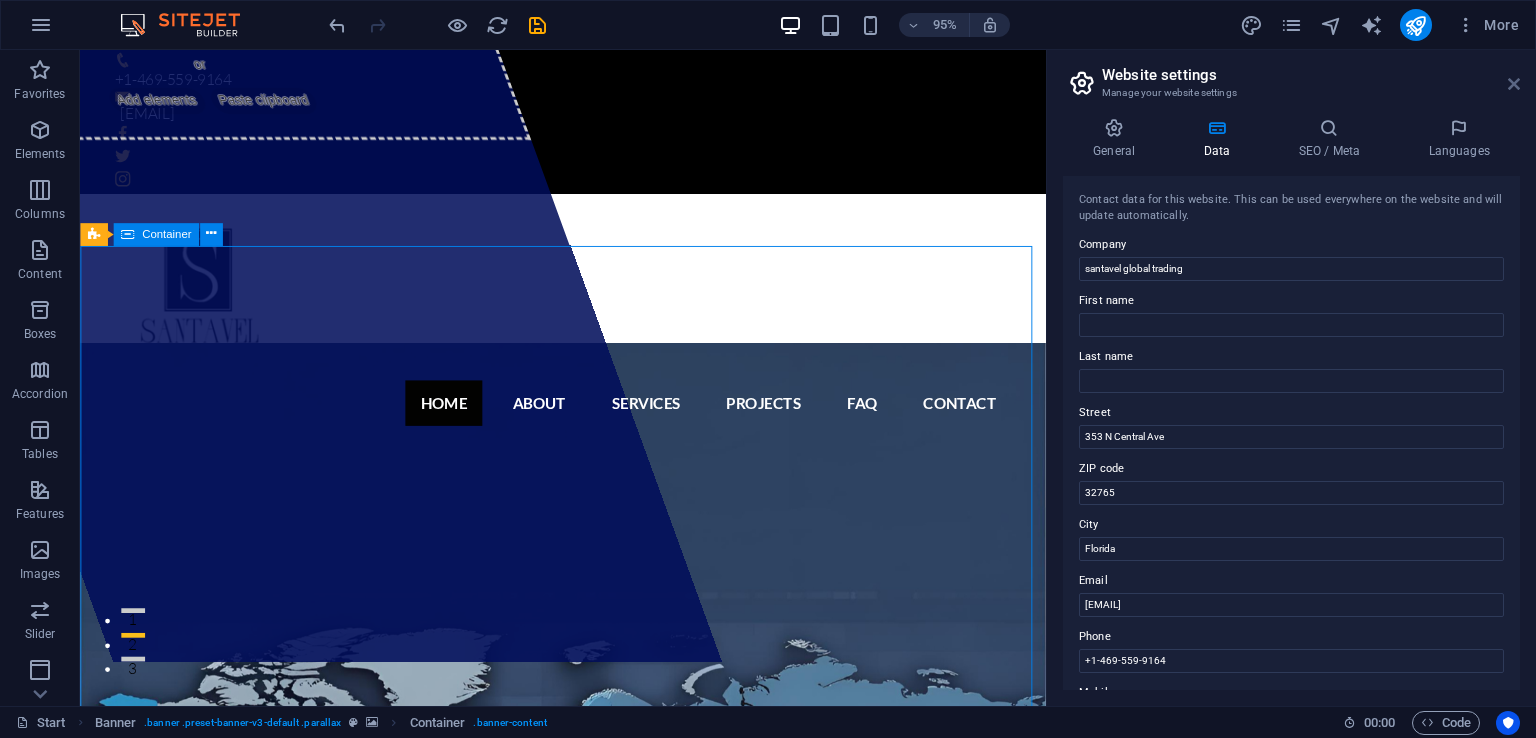 click at bounding box center [1514, 84] 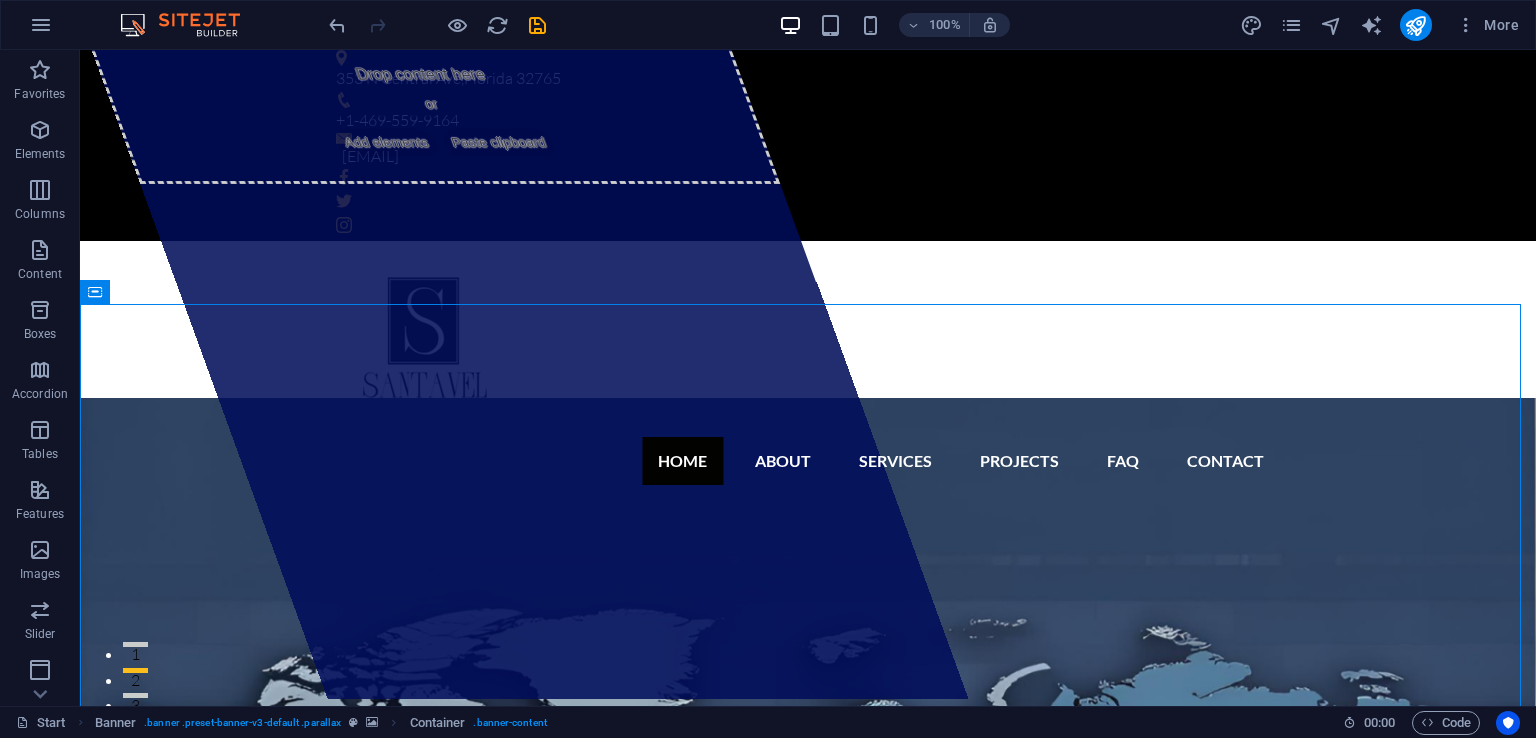 scroll, scrollTop: 0, scrollLeft: 0, axis: both 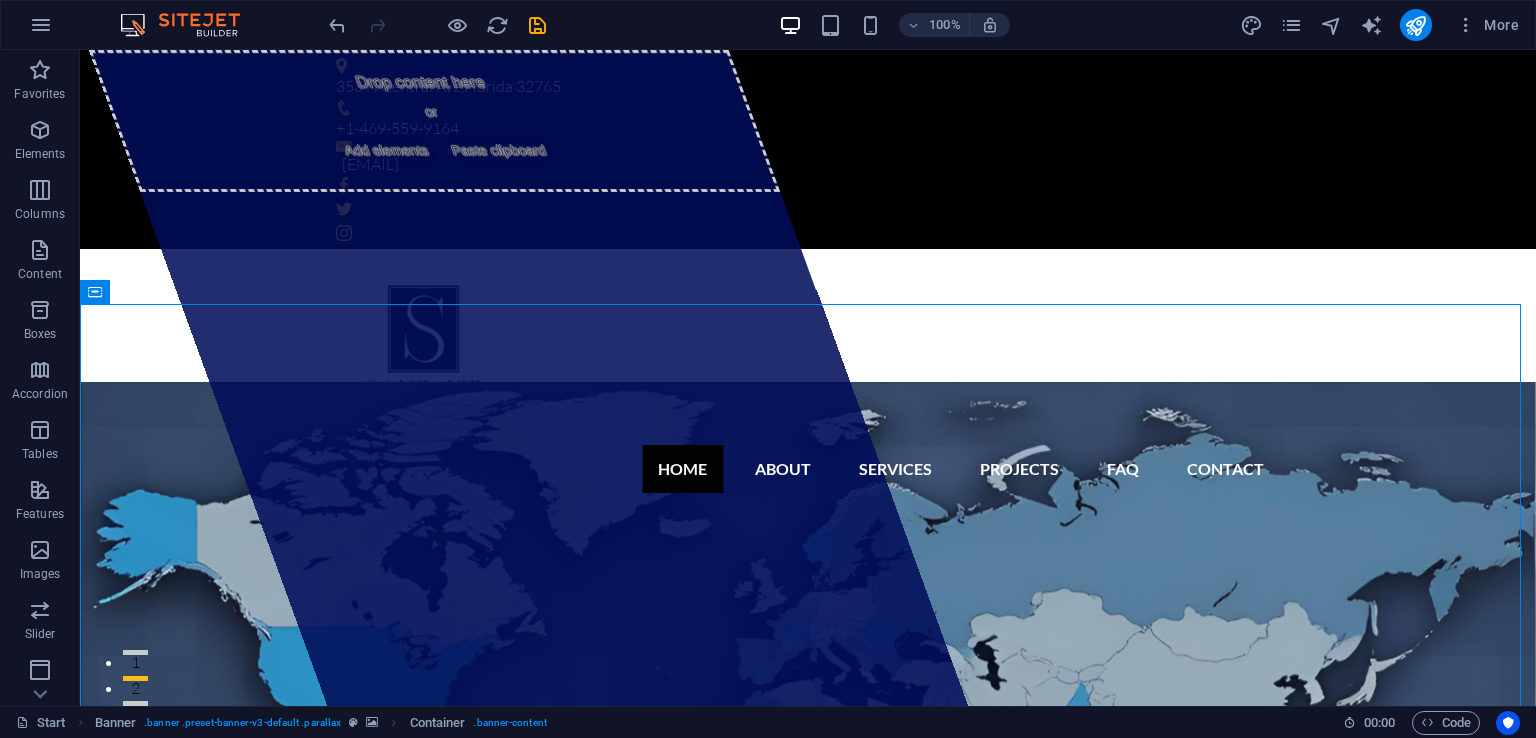 click on "Home About Services Projects FAQ Contact" at bounding box center (808, 469) 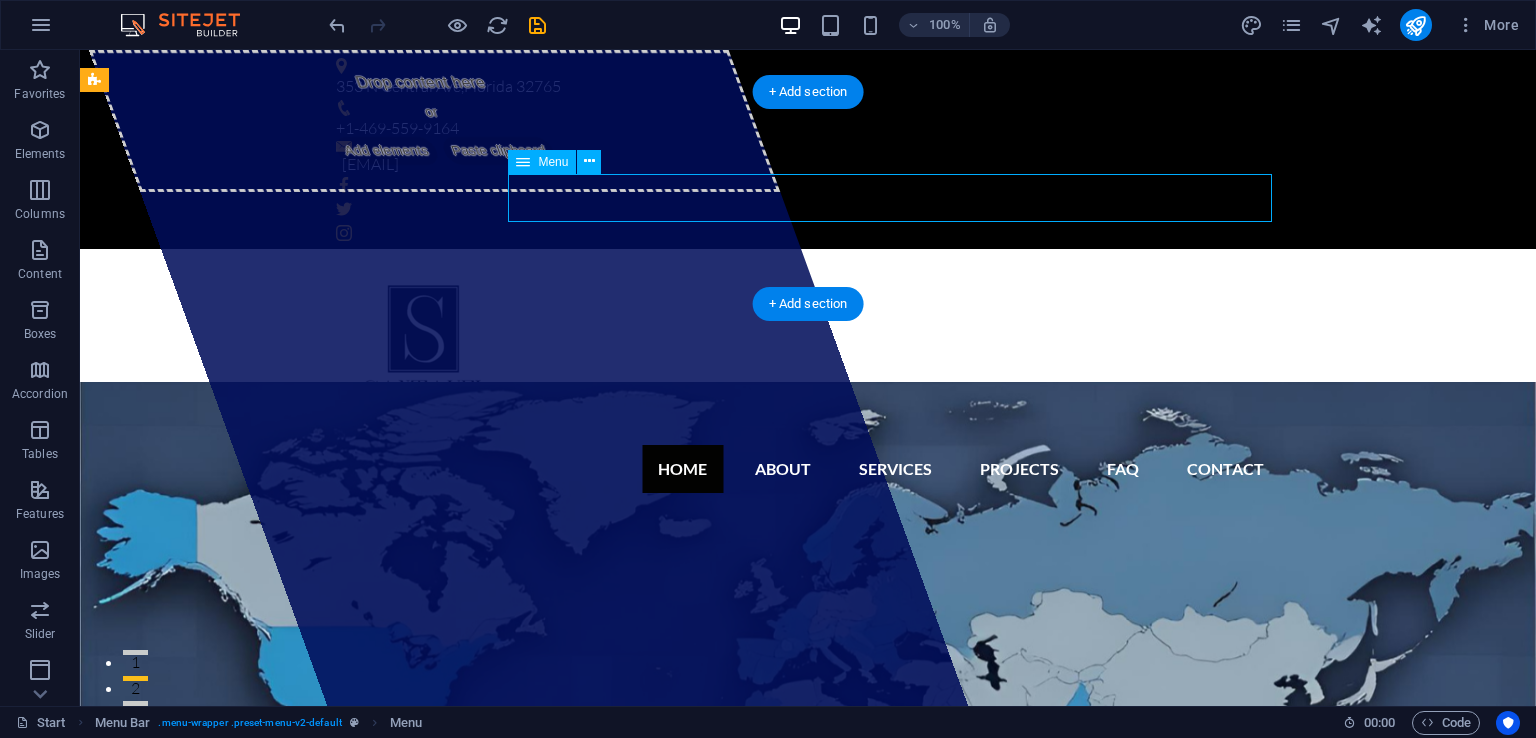click on "Home About Services Projects FAQ Contact" at bounding box center [808, 469] 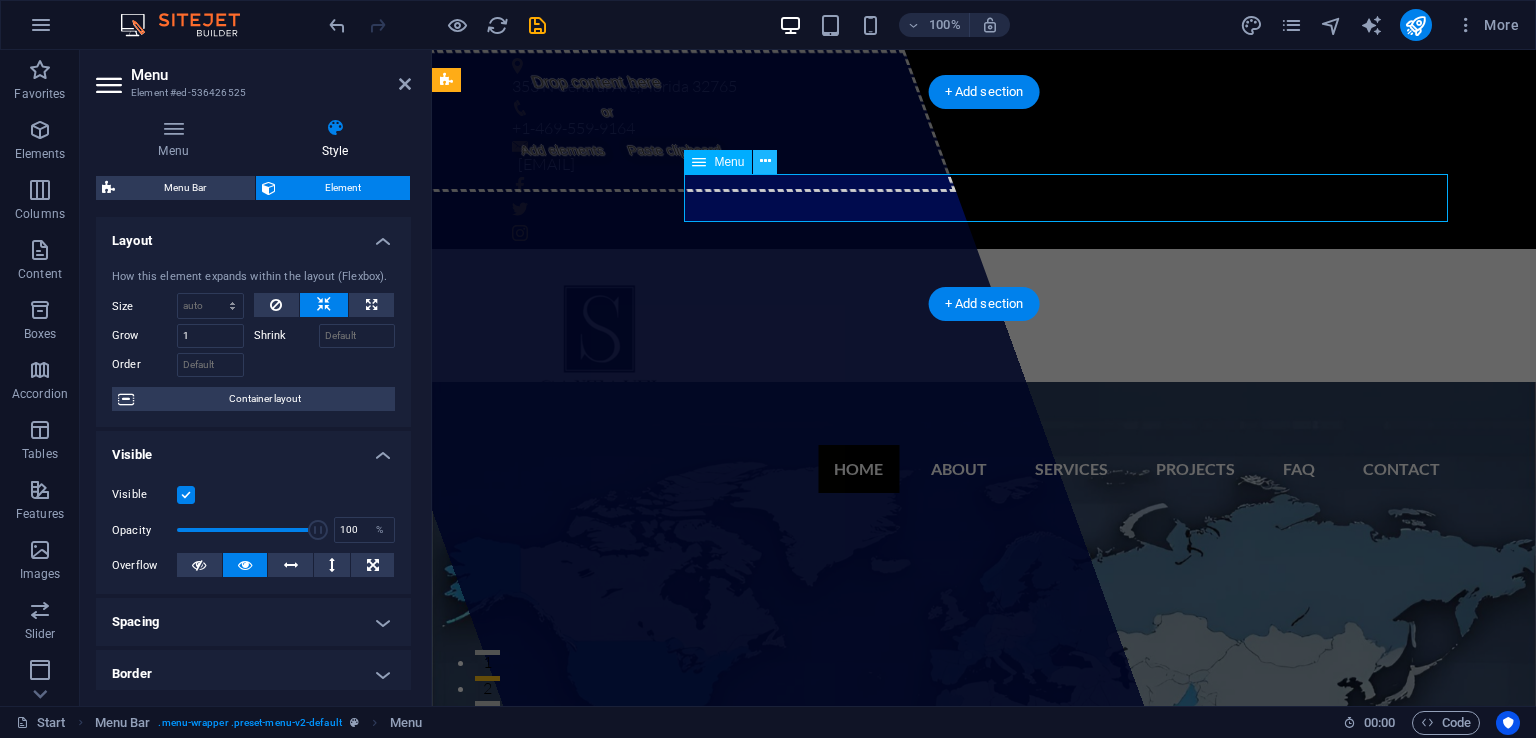 click at bounding box center [765, 161] 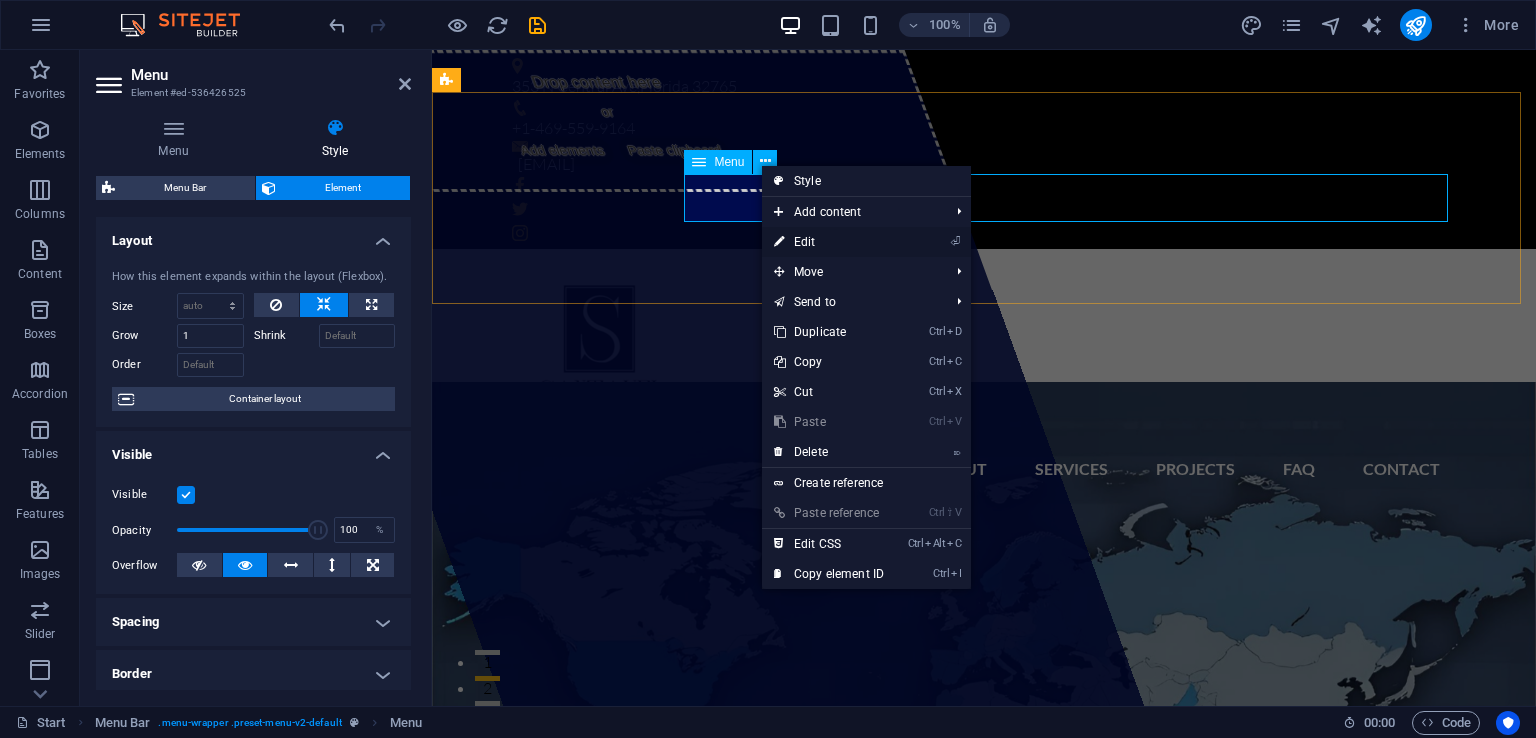 click on "⏎  Edit" at bounding box center [829, 242] 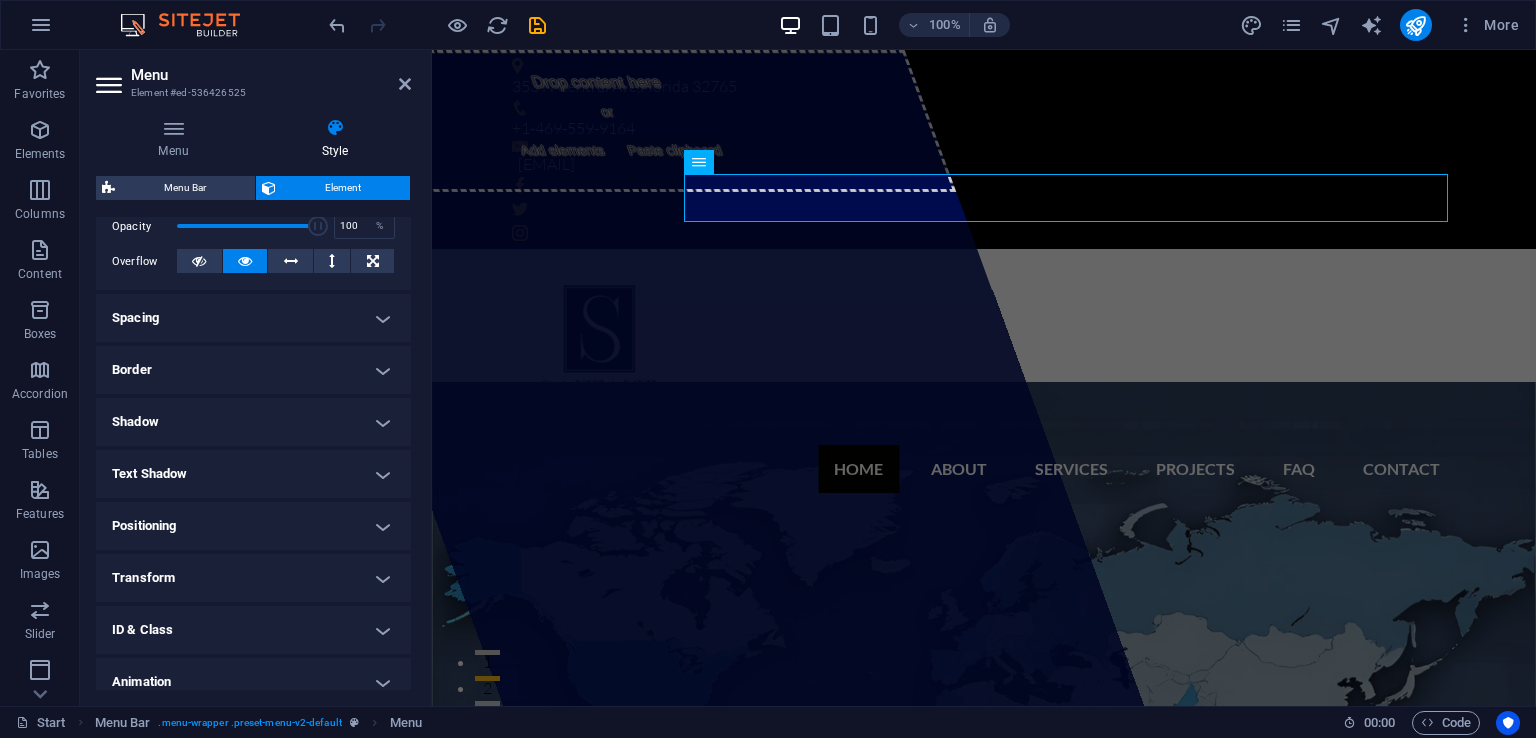 scroll, scrollTop: 372, scrollLeft: 0, axis: vertical 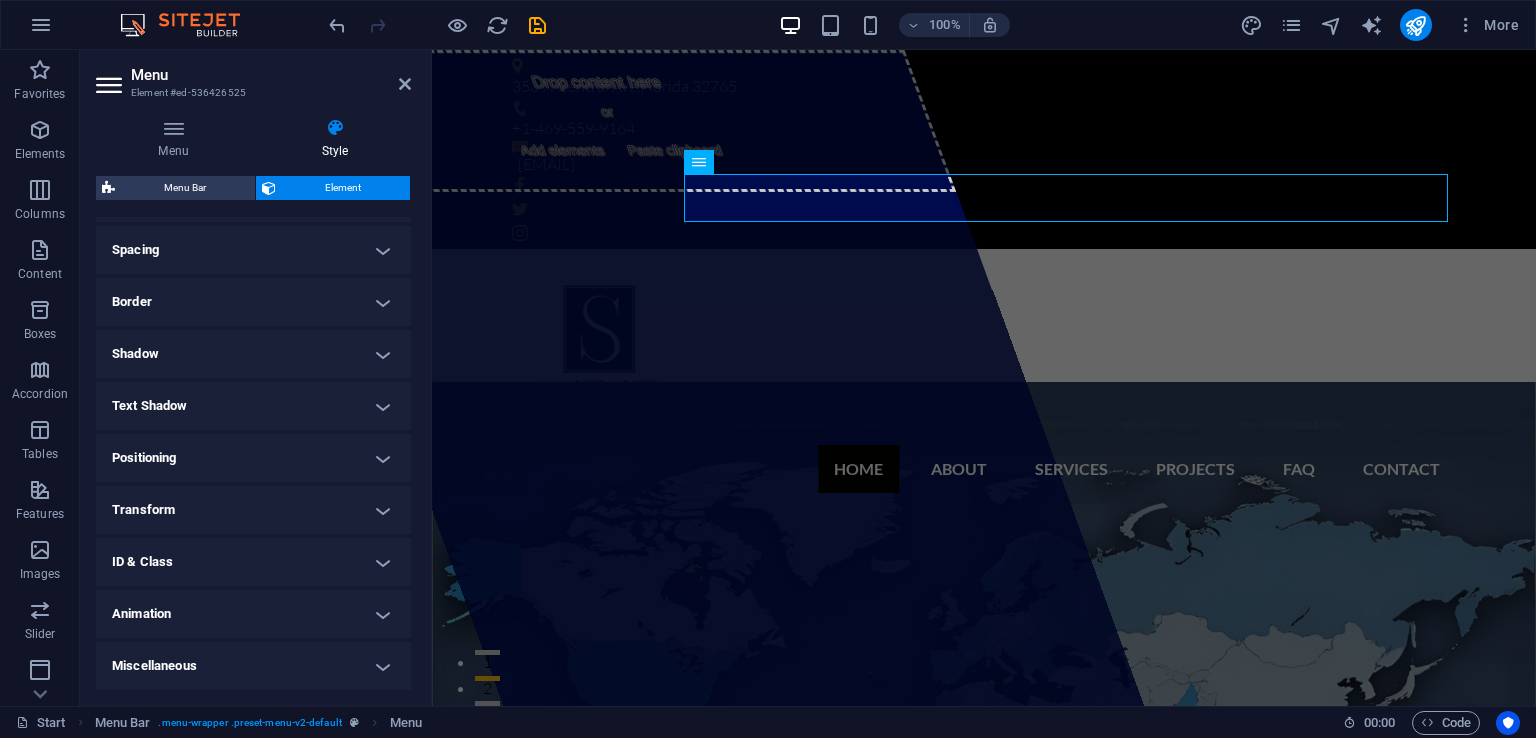 click on "Text Shadow" at bounding box center [253, 406] 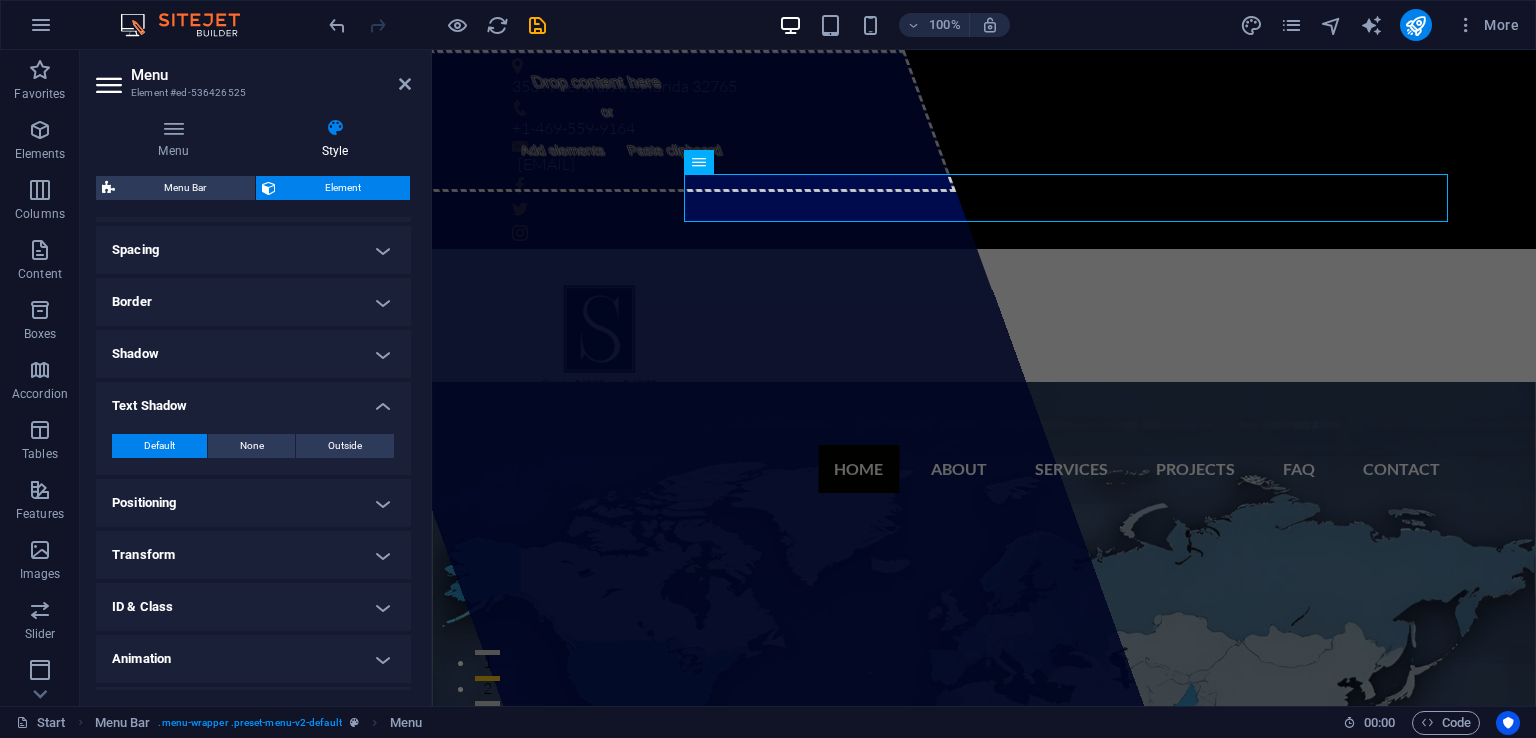 scroll, scrollTop: 0, scrollLeft: 0, axis: both 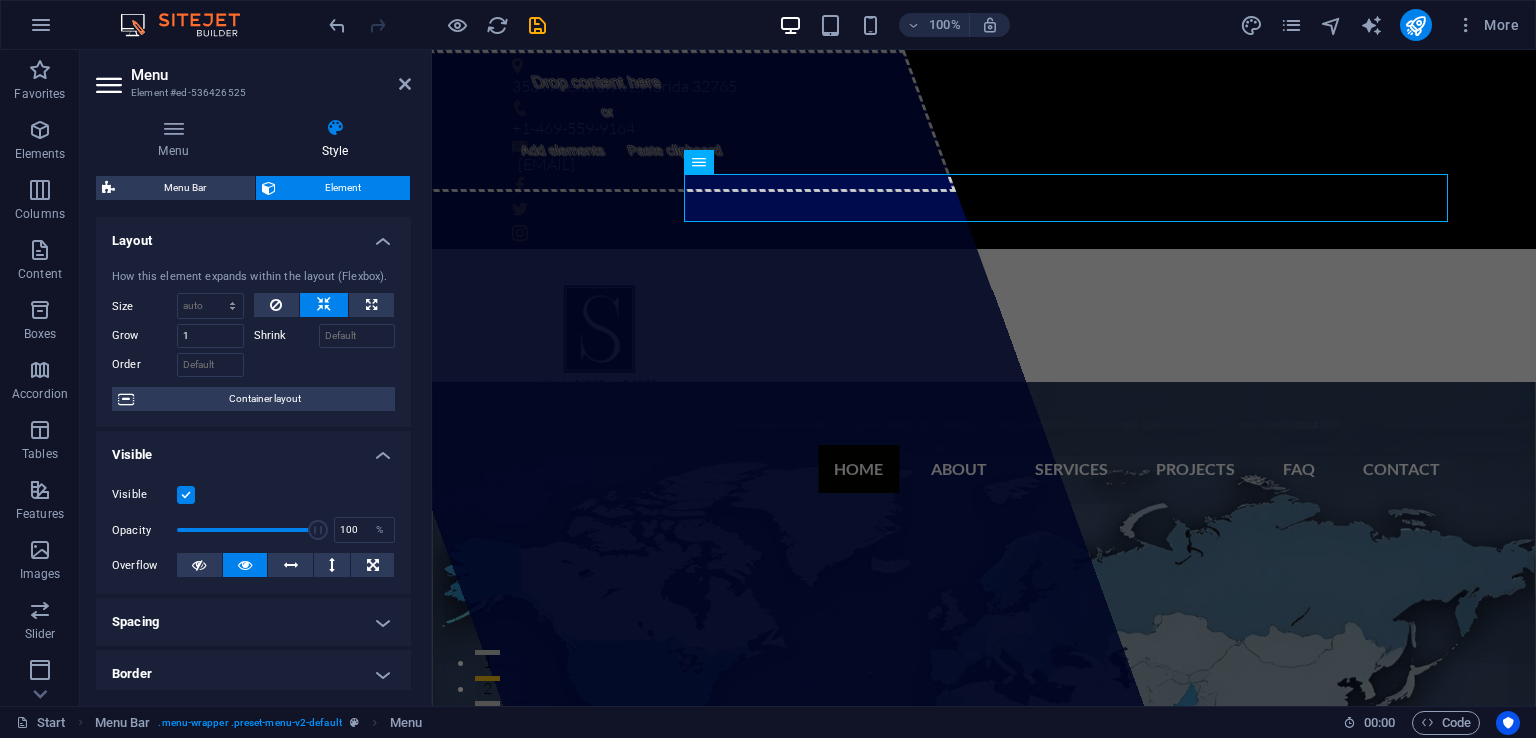 click on "Home About Services Projects FAQ Contact" at bounding box center [984, 469] 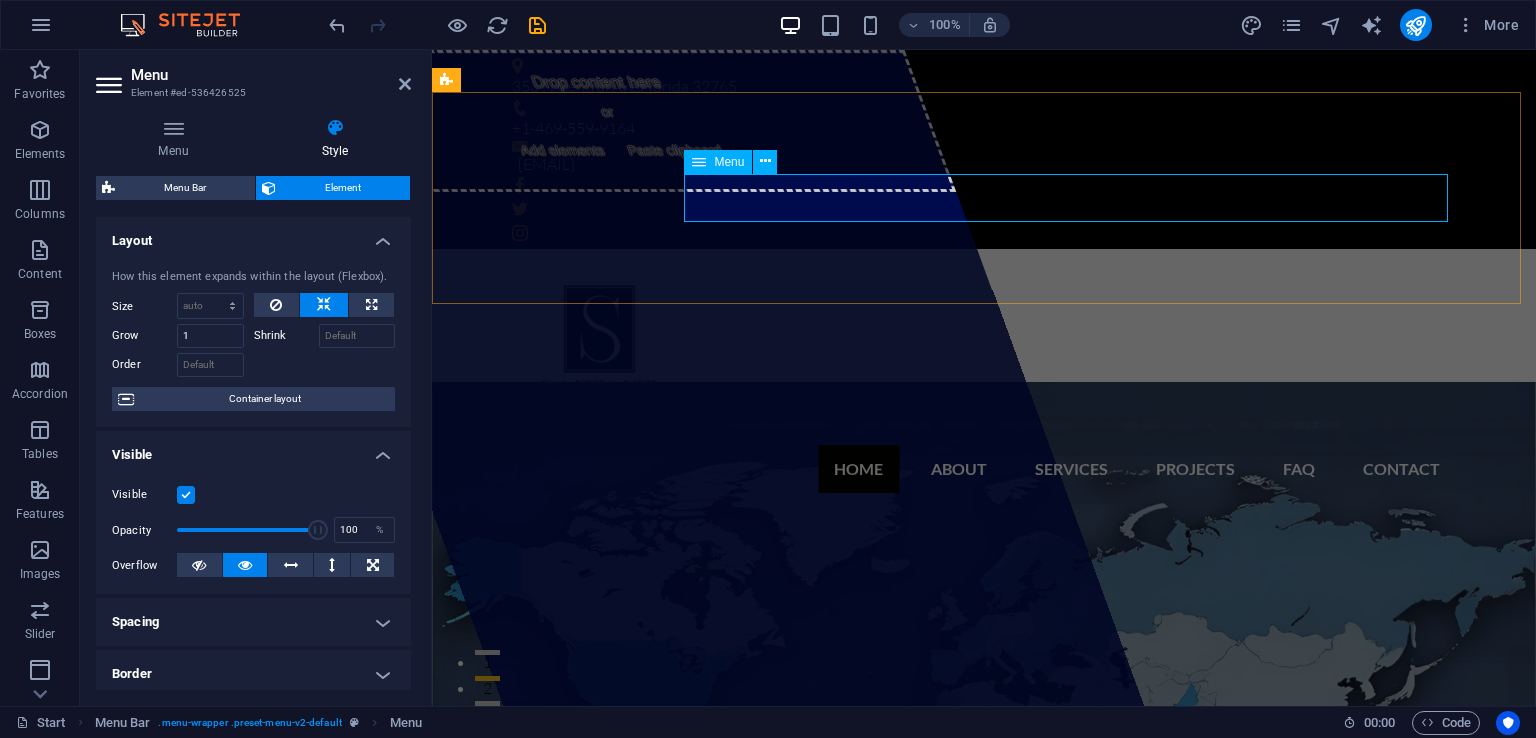 click on "Home About Services Projects FAQ Contact" at bounding box center (984, 469) 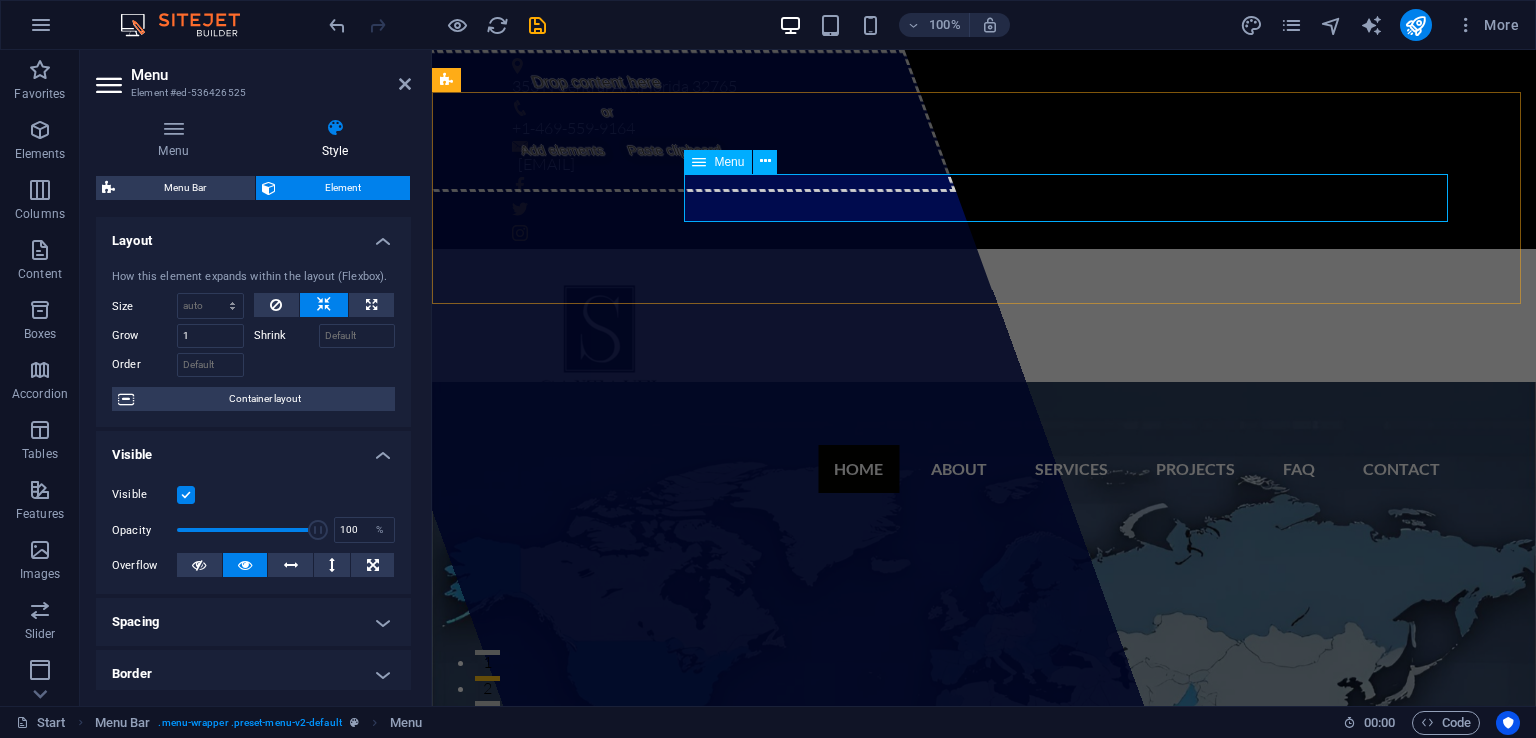 click on "Home About Services Projects FAQ Contact" at bounding box center [984, 469] 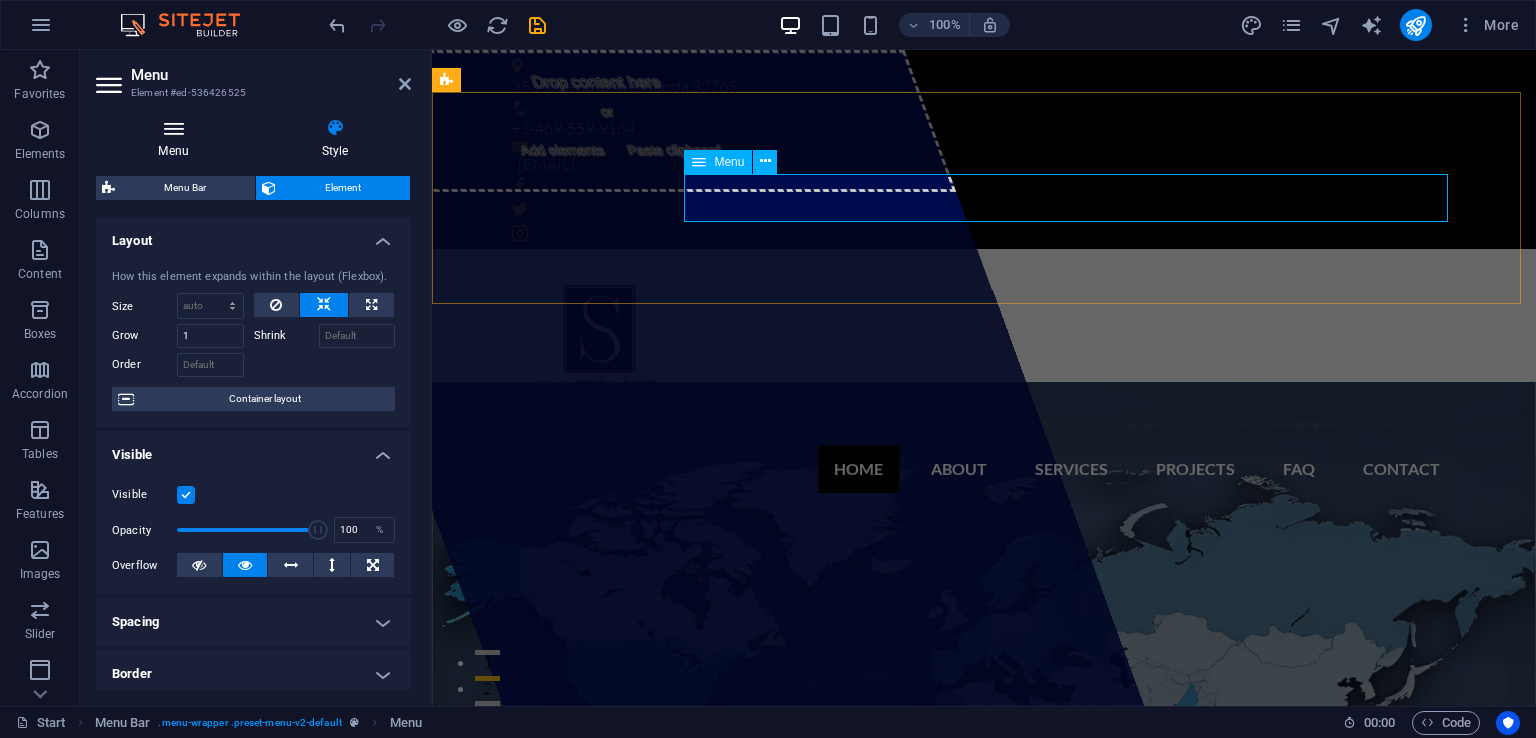 click on "Menu" at bounding box center [177, 139] 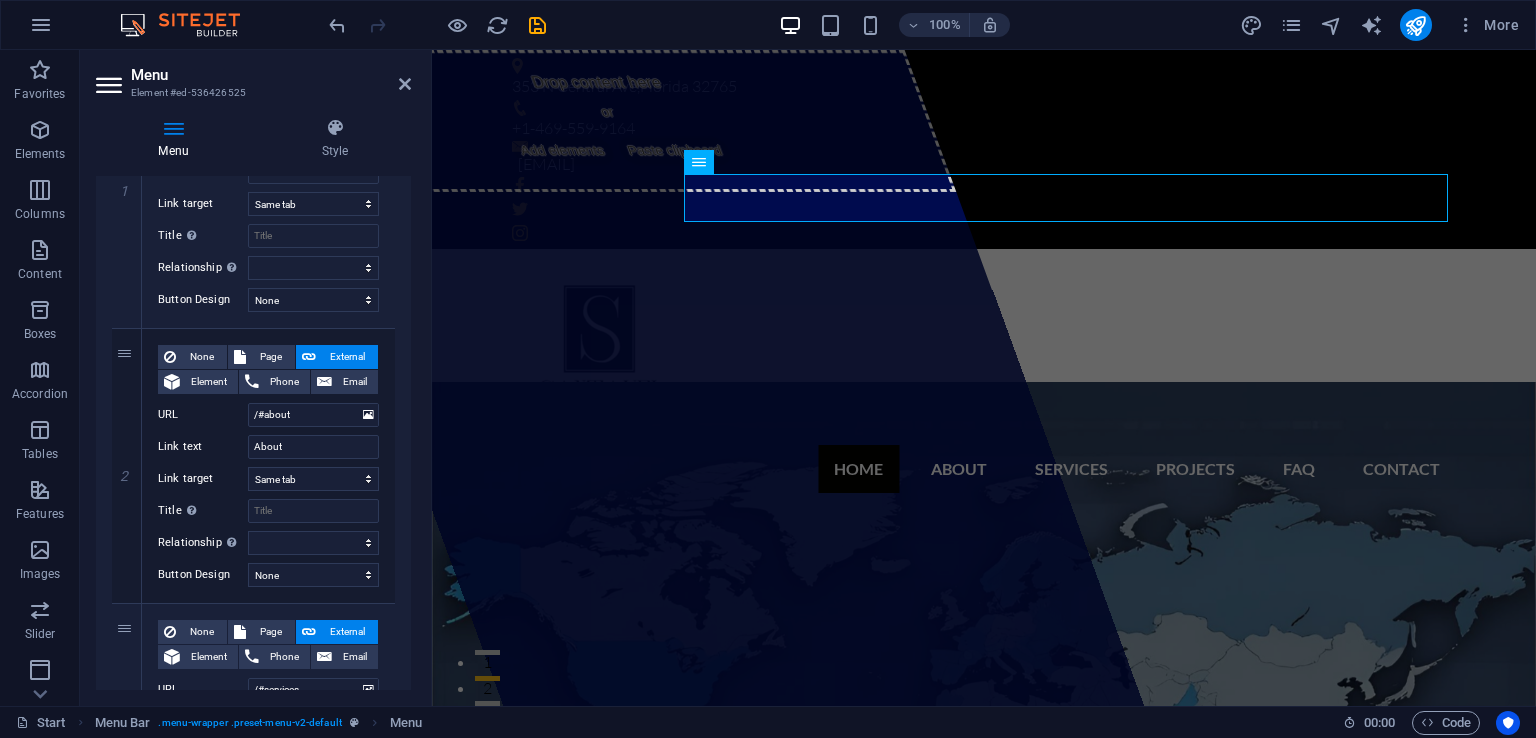 scroll, scrollTop: 317, scrollLeft: 0, axis: vertical 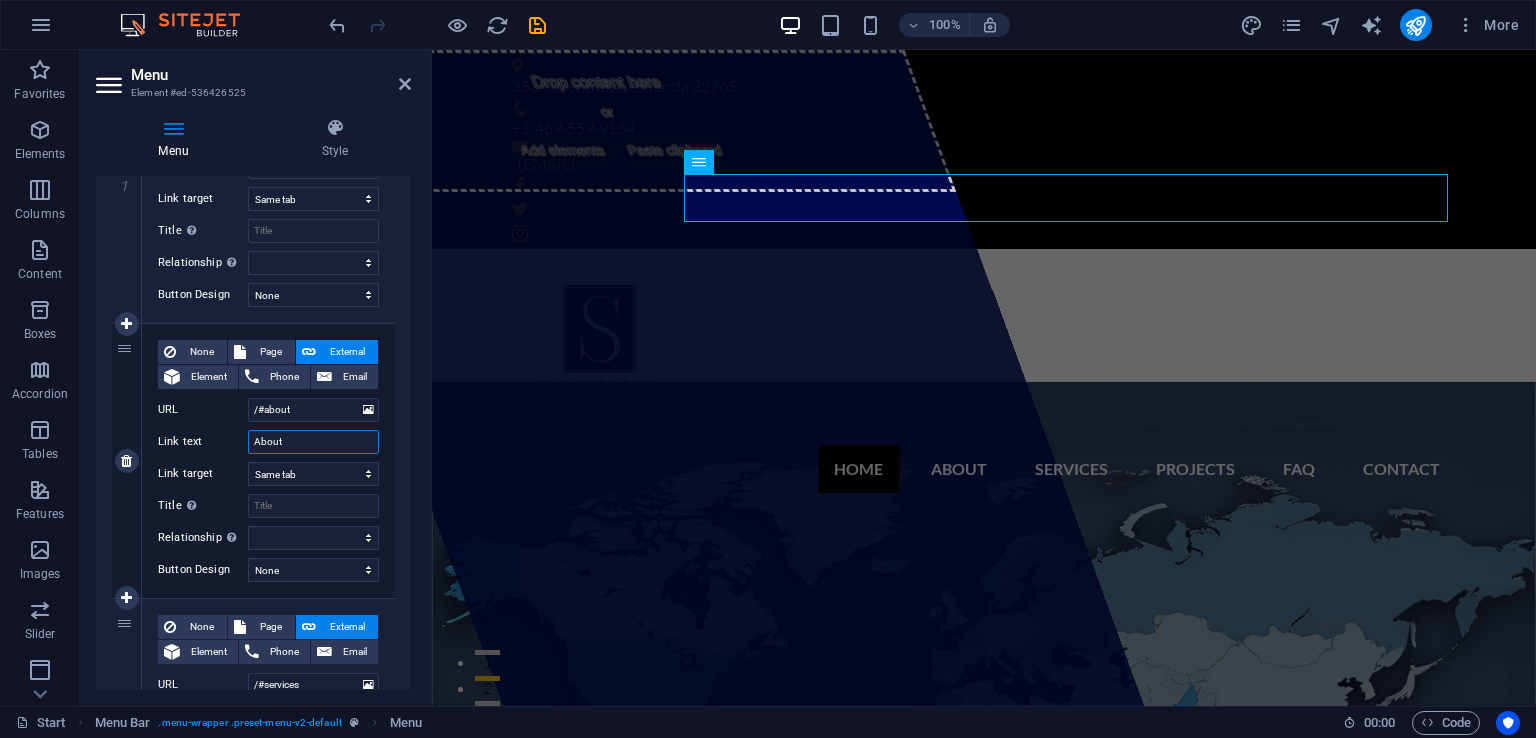click on "About" at bounding box center (313, 442) 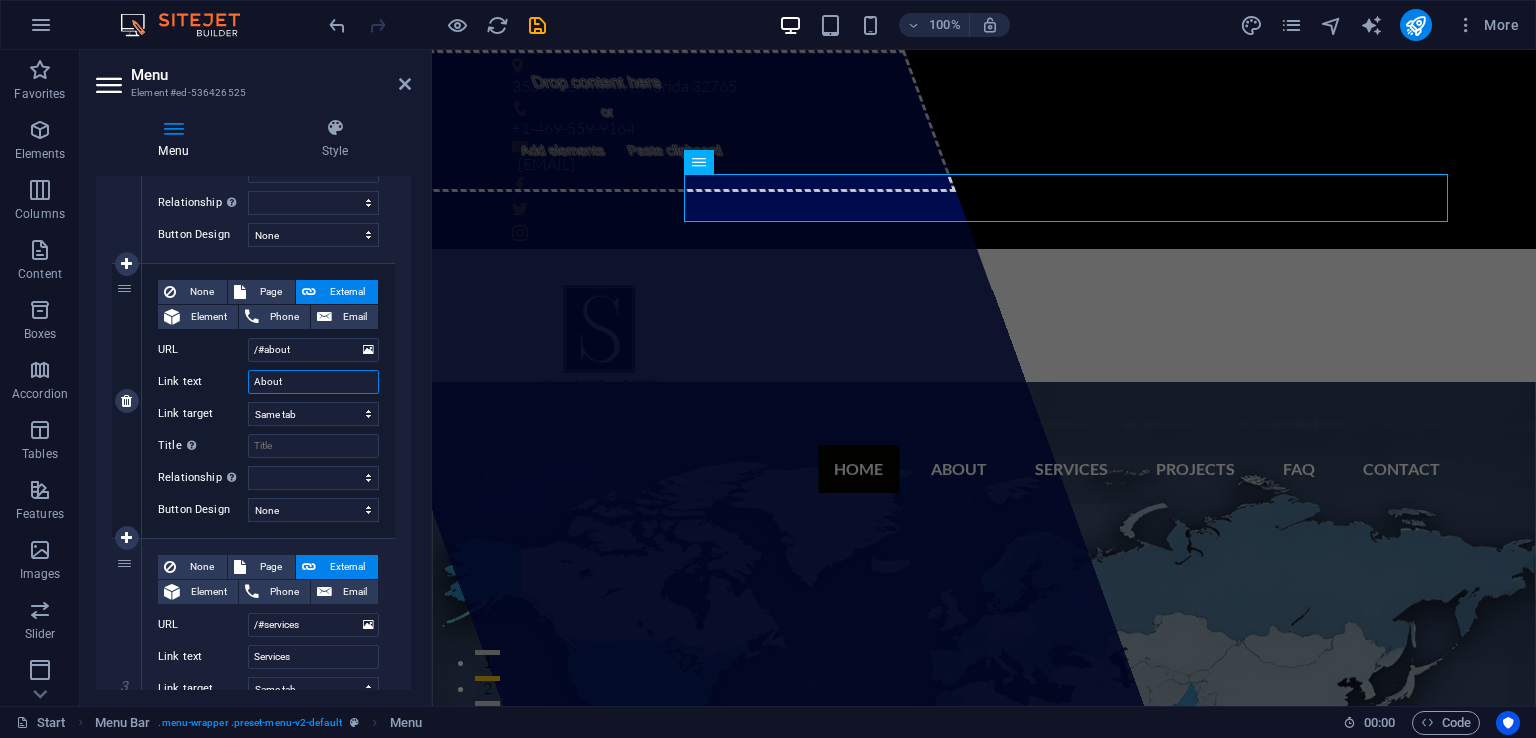 scroll, scrollTop: 386, scrollLeft: 0, axis: vertical 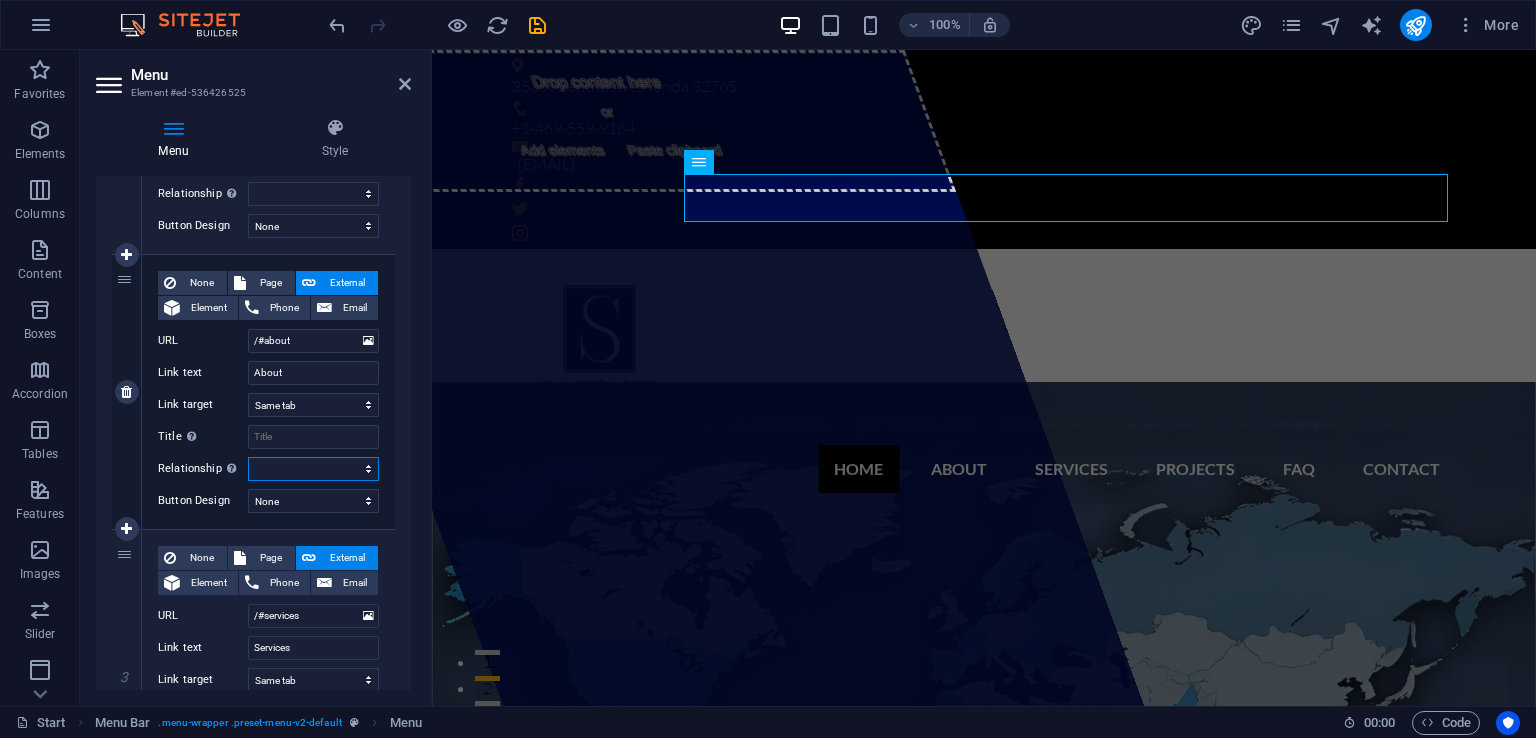 click on "alternate author bookmark external help license next nofollow noreferrer noopener prev search tag" at bounding box center [313, 469] 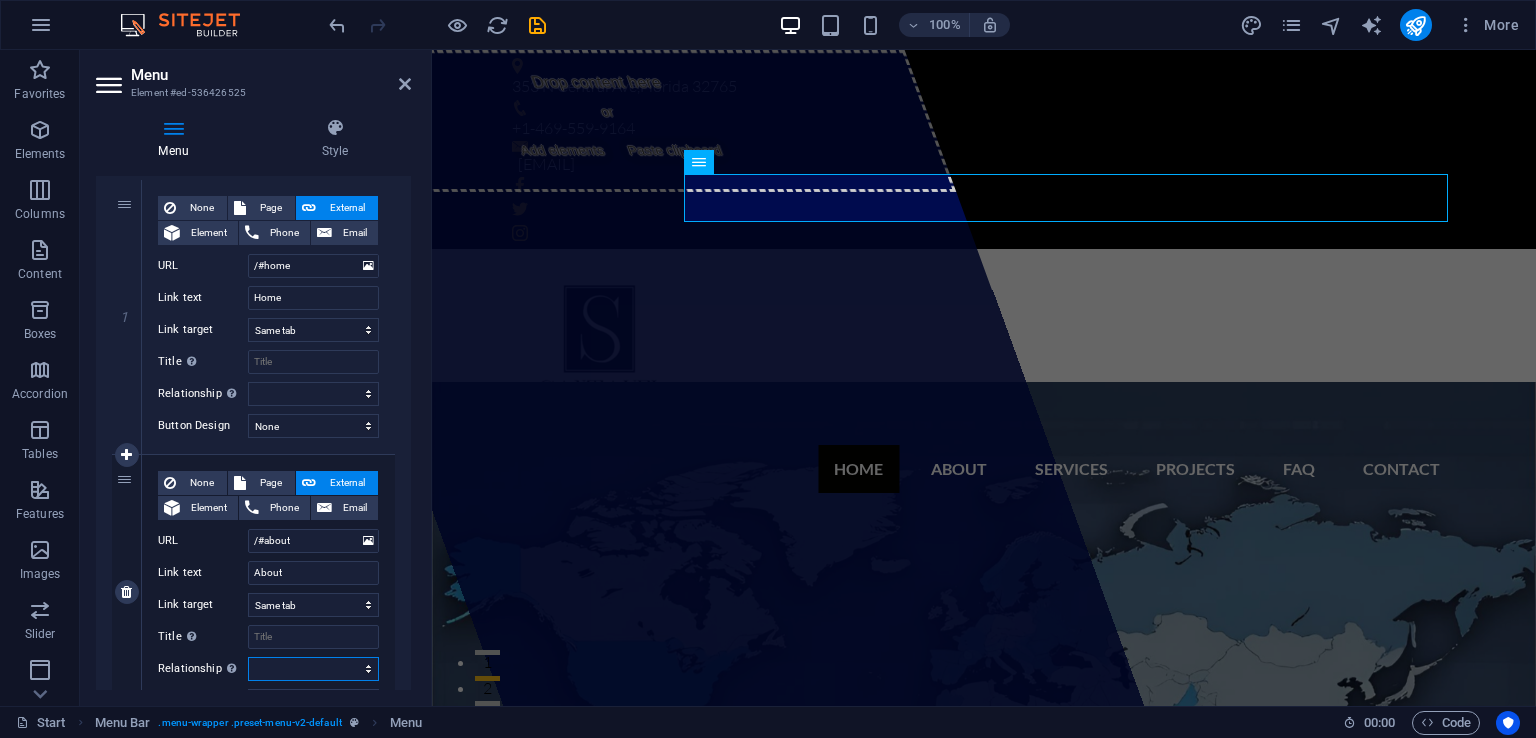 scroll, scrollTop: 0, scrollLeft: 0, axis: both 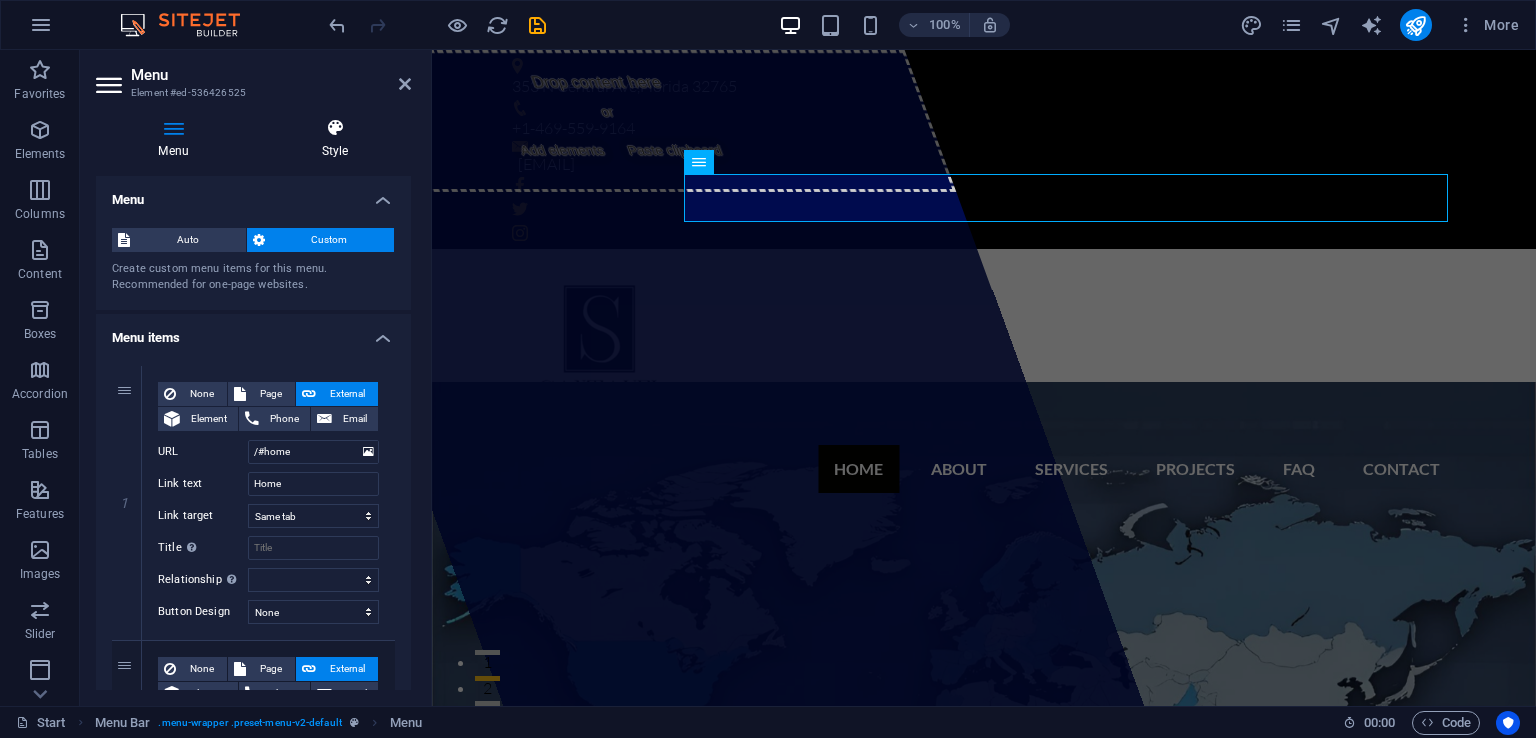 click at bounding box center (335, 128) 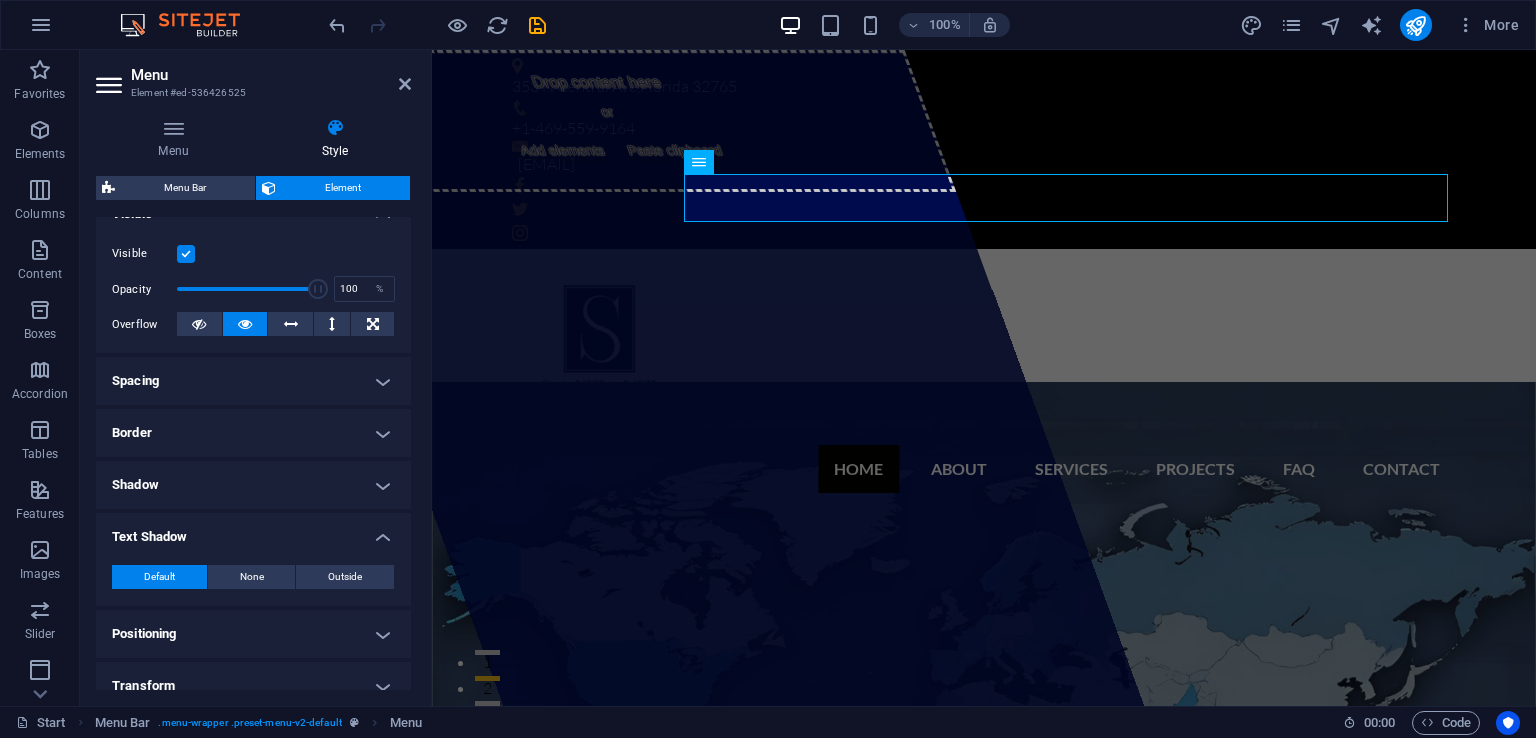 scroll, scrollTop: 416, scrollLeft: 0, axis: vertical 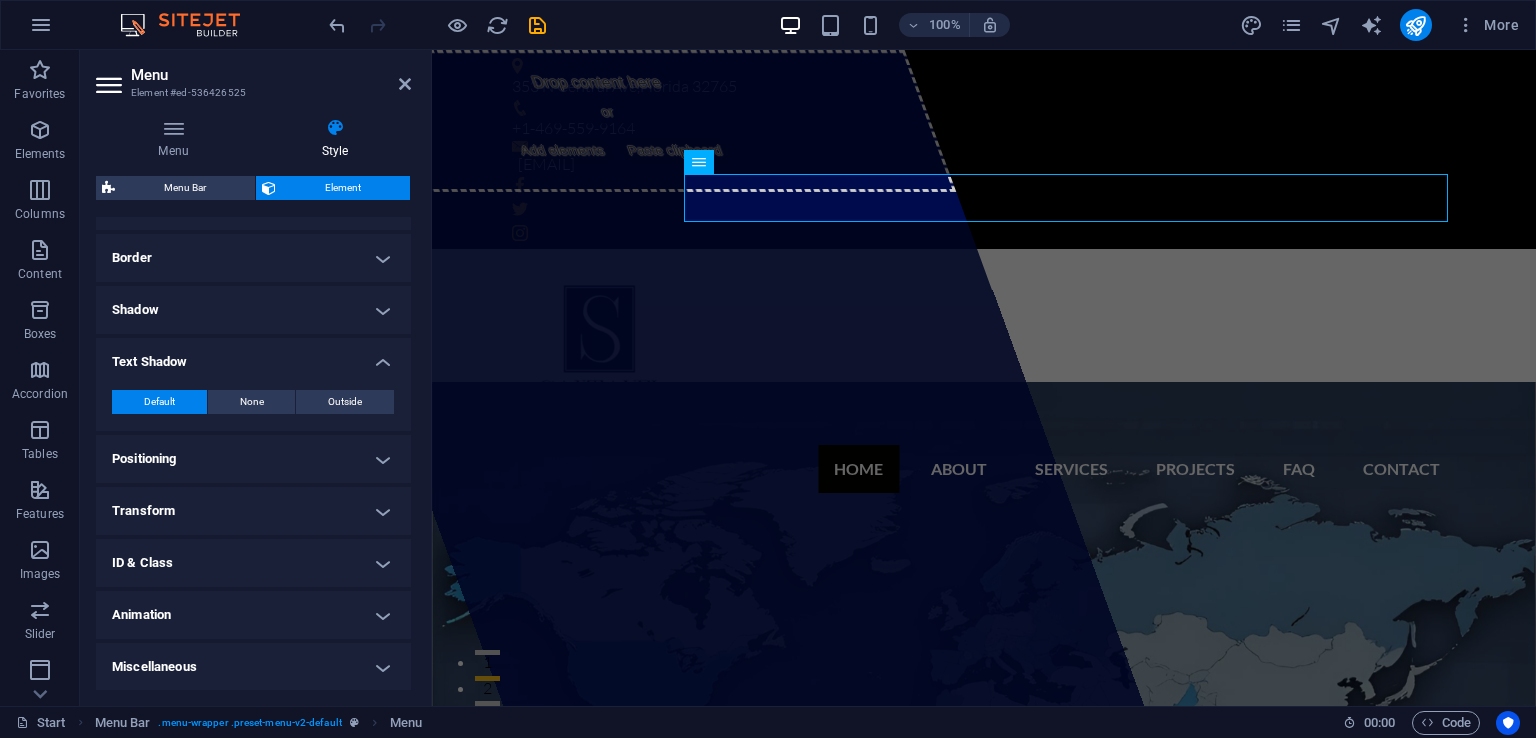 click on "santavel global trading" at bounding box center (752, 1223) 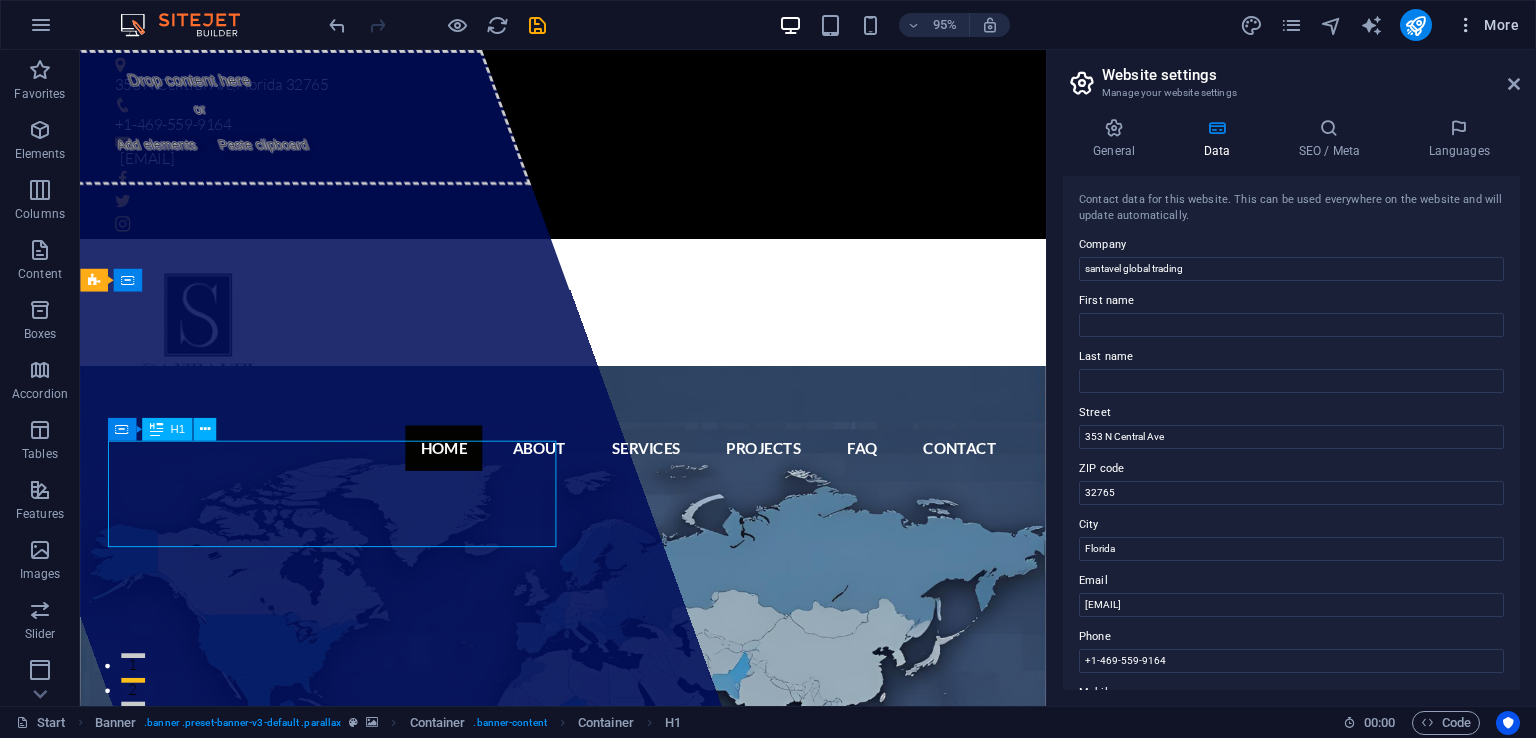 click on "More" at bounding box center (1487, 25) 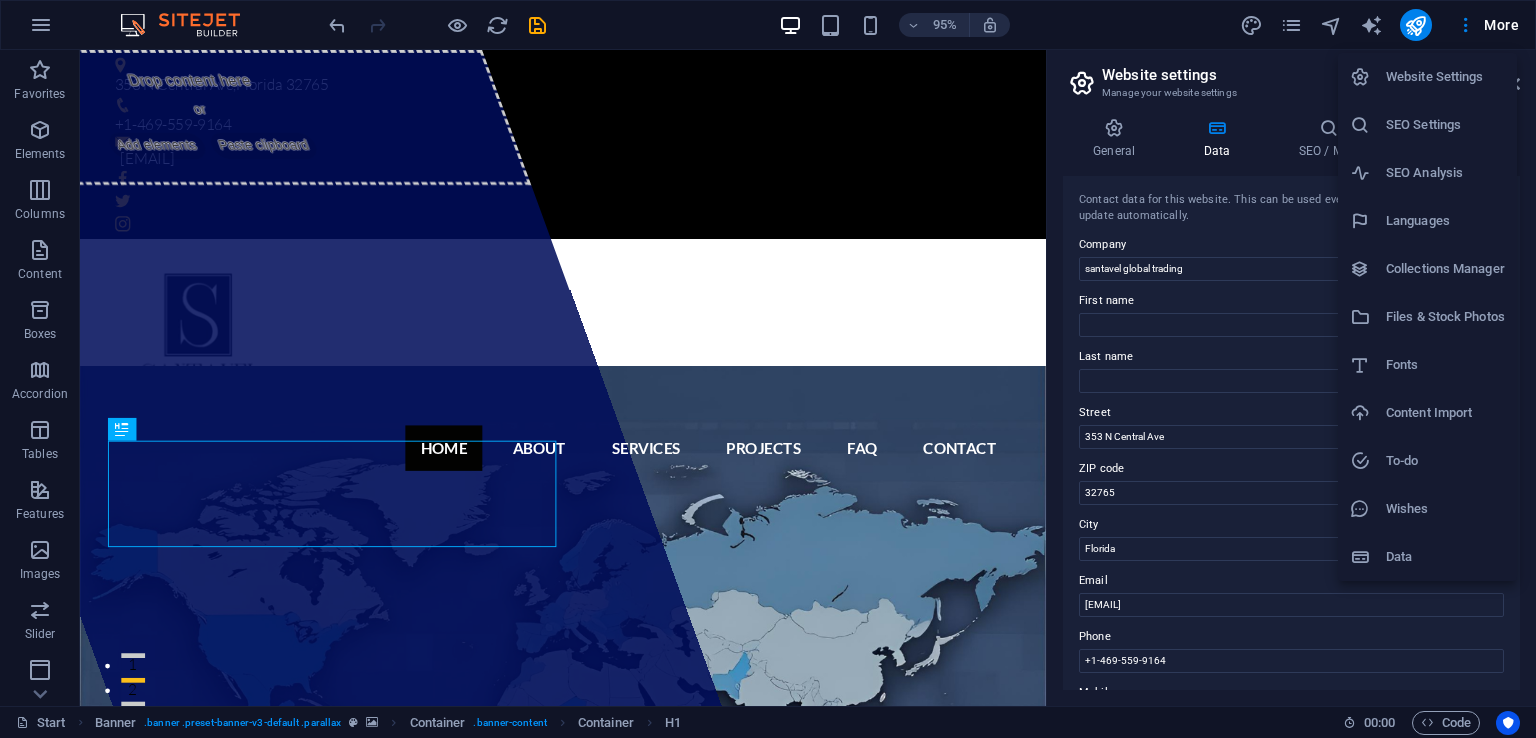 click at bounding box center [768, 369] 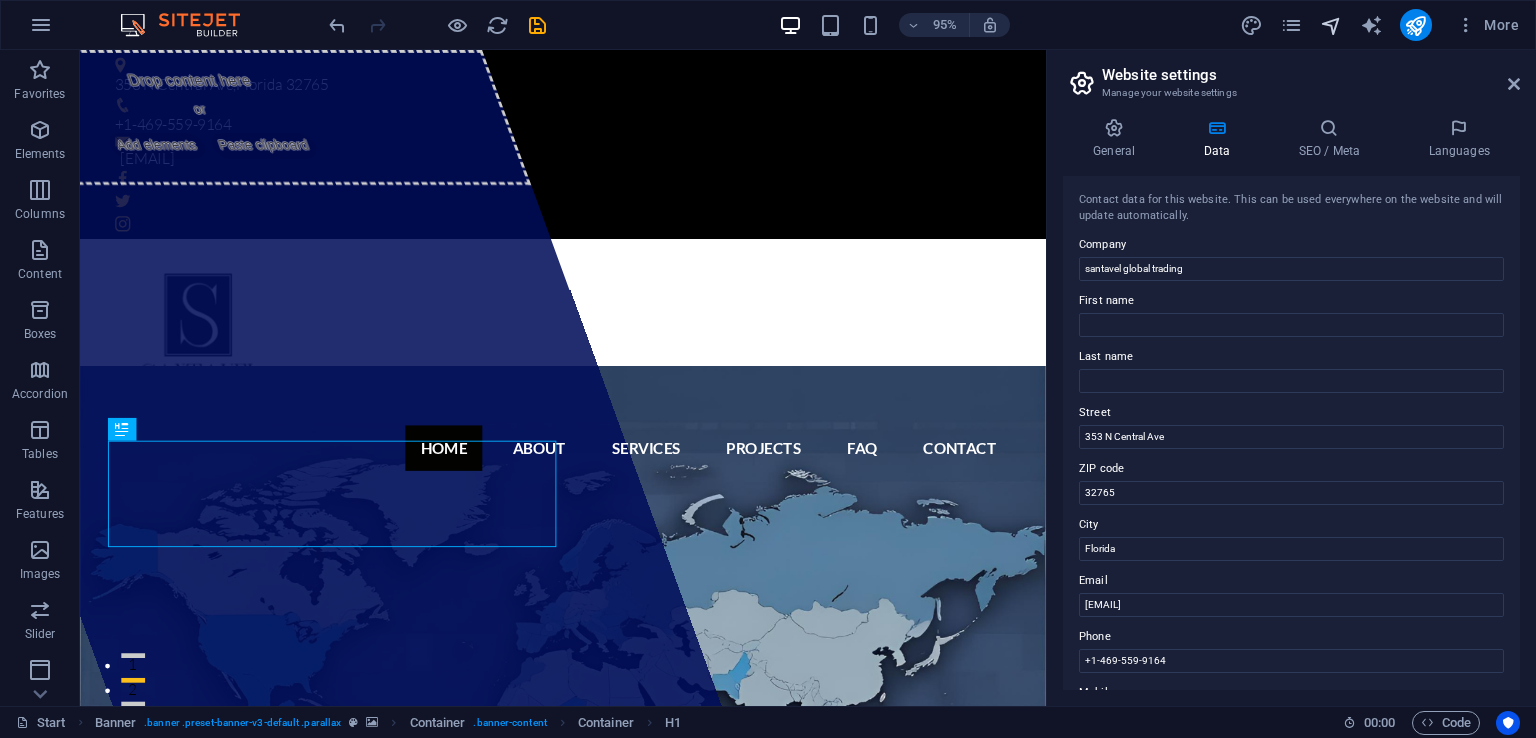 click at bounding box center [1331, 25] 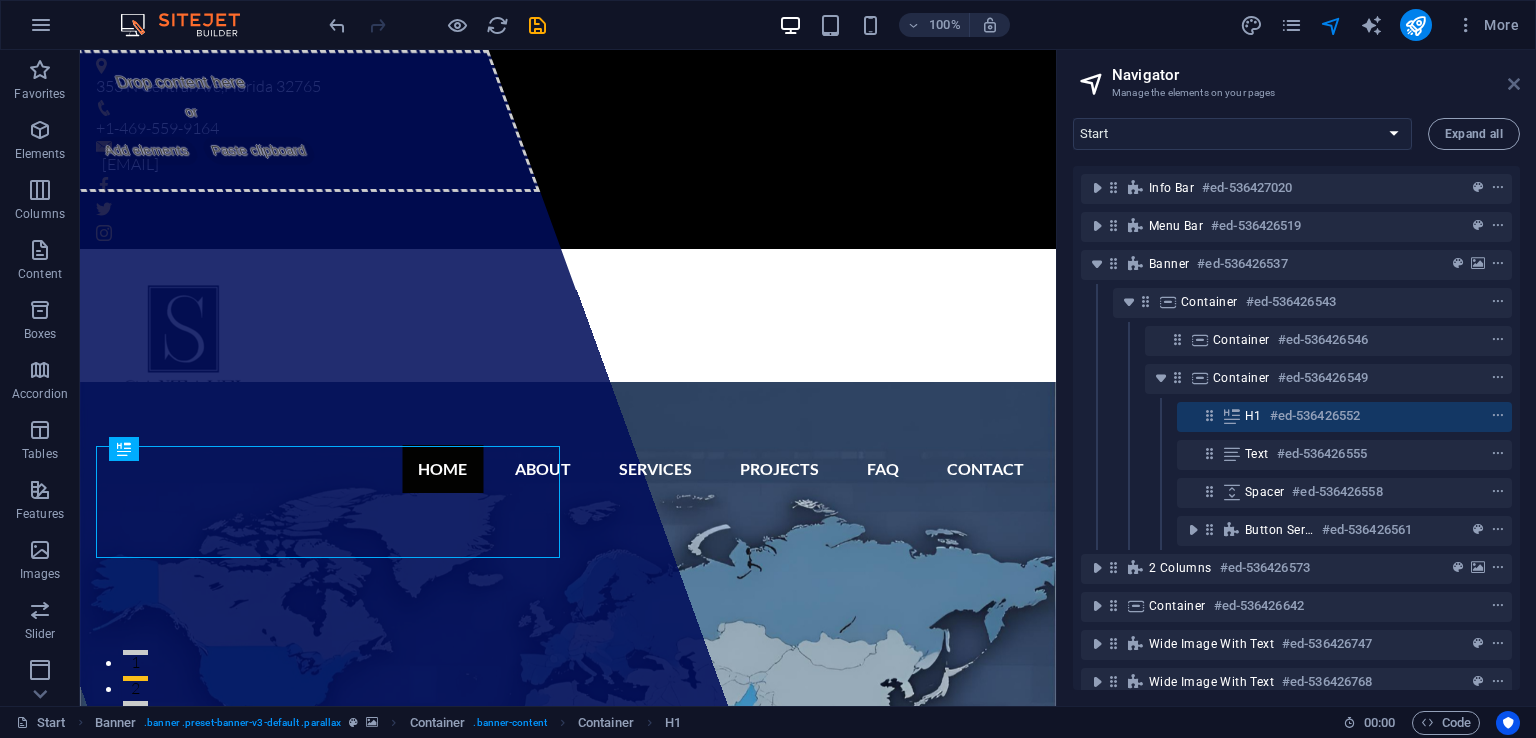 click at bounding box center (1514, 84) 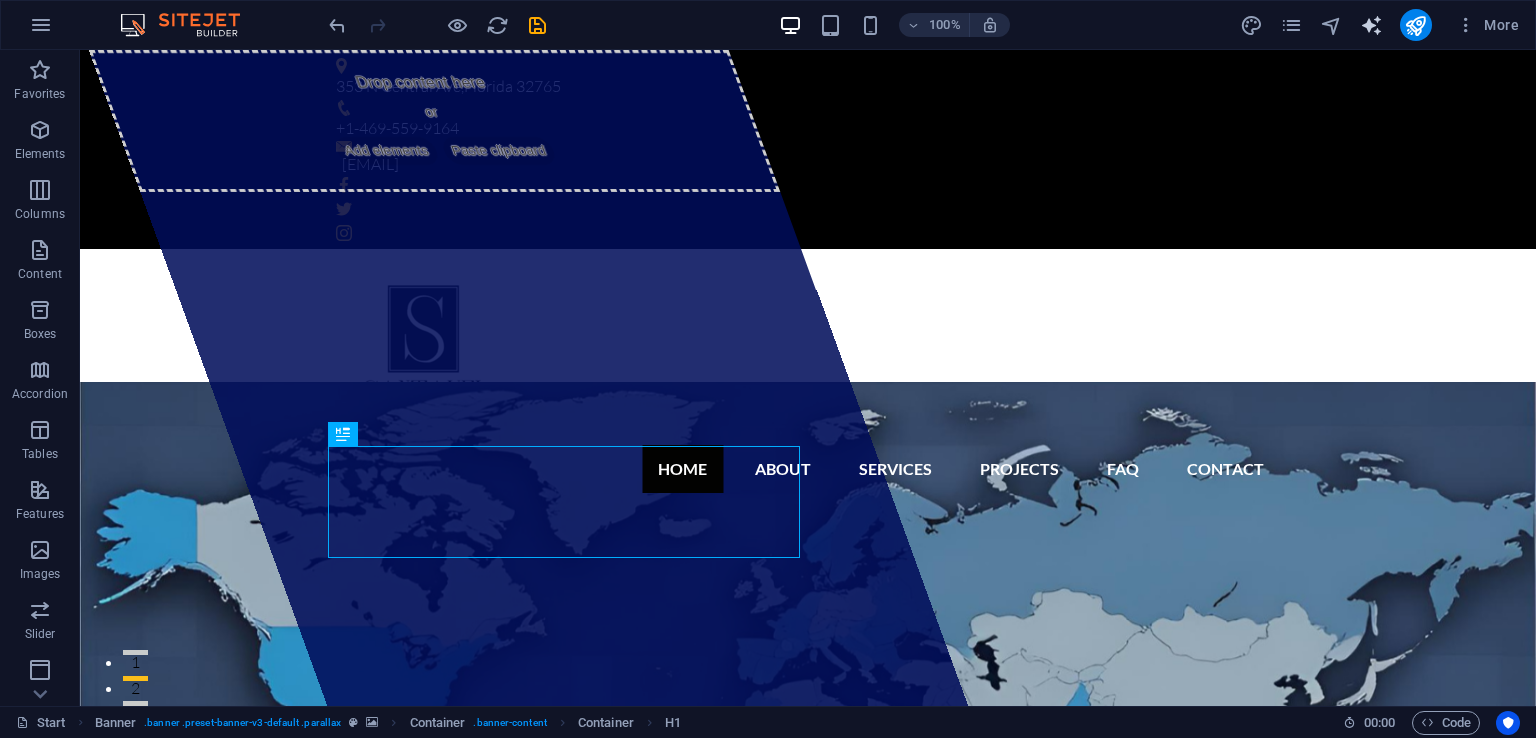 click at bounding box center (1371, 25) 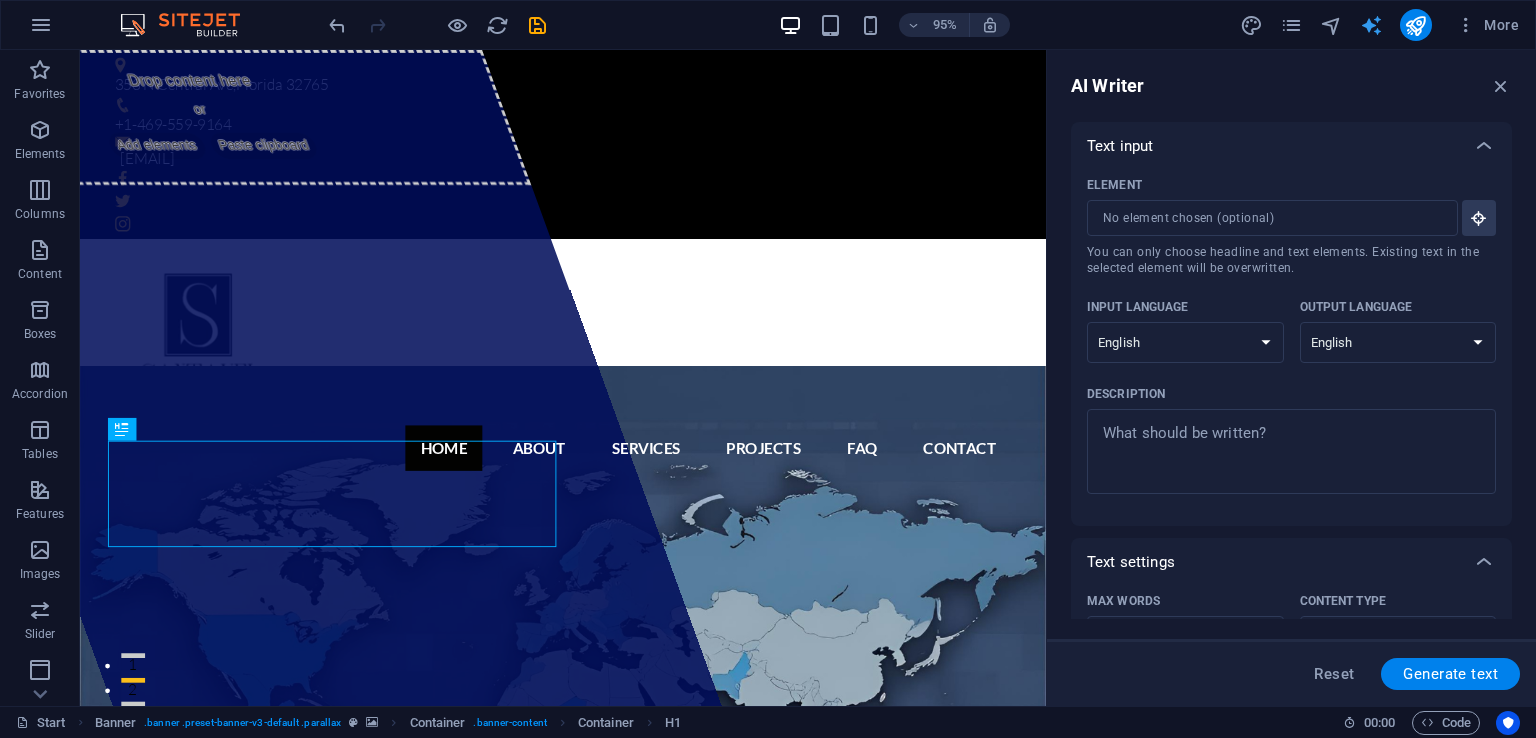 scroll, scrollTop: 0, scrollLeft: 0, axis: both 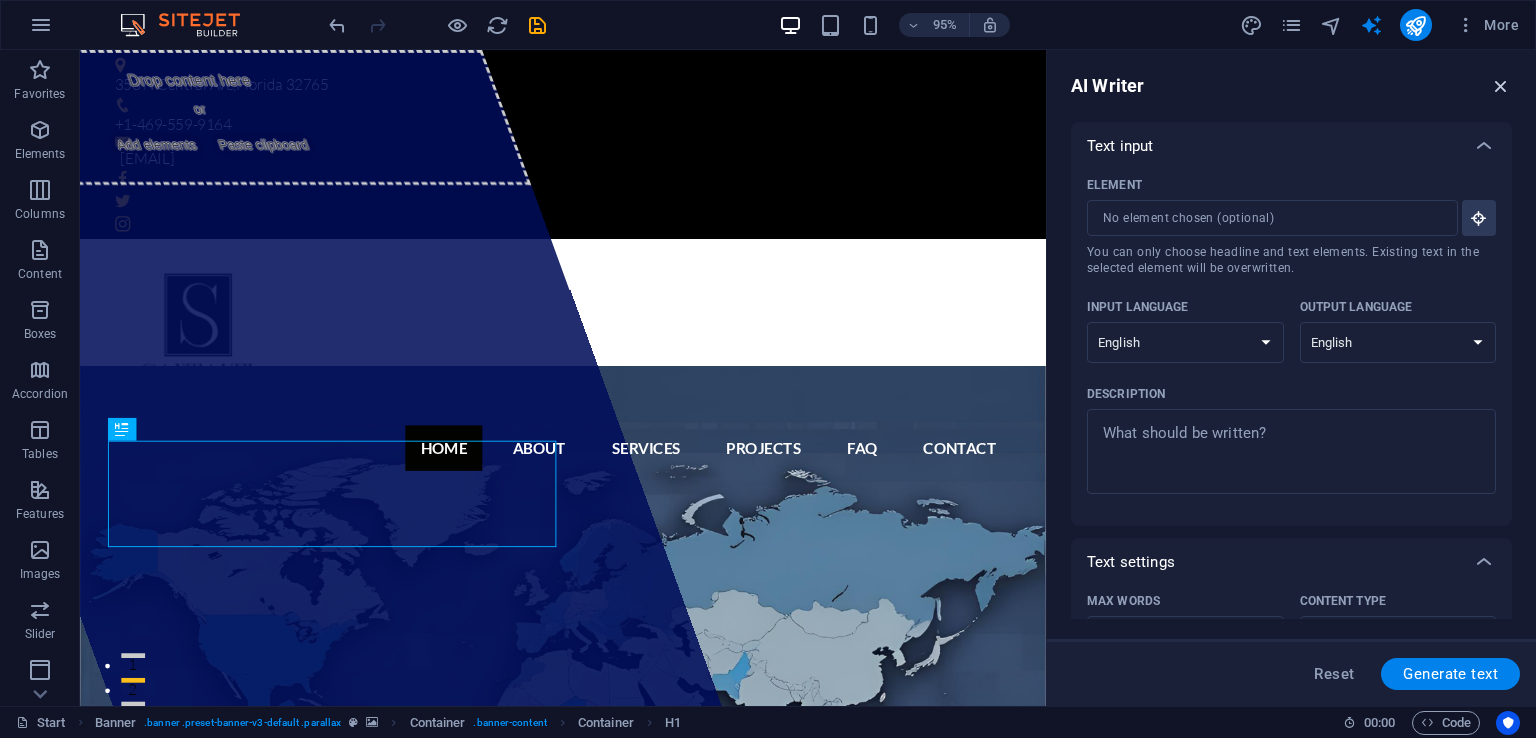 click at bounding box center (1501, 86) 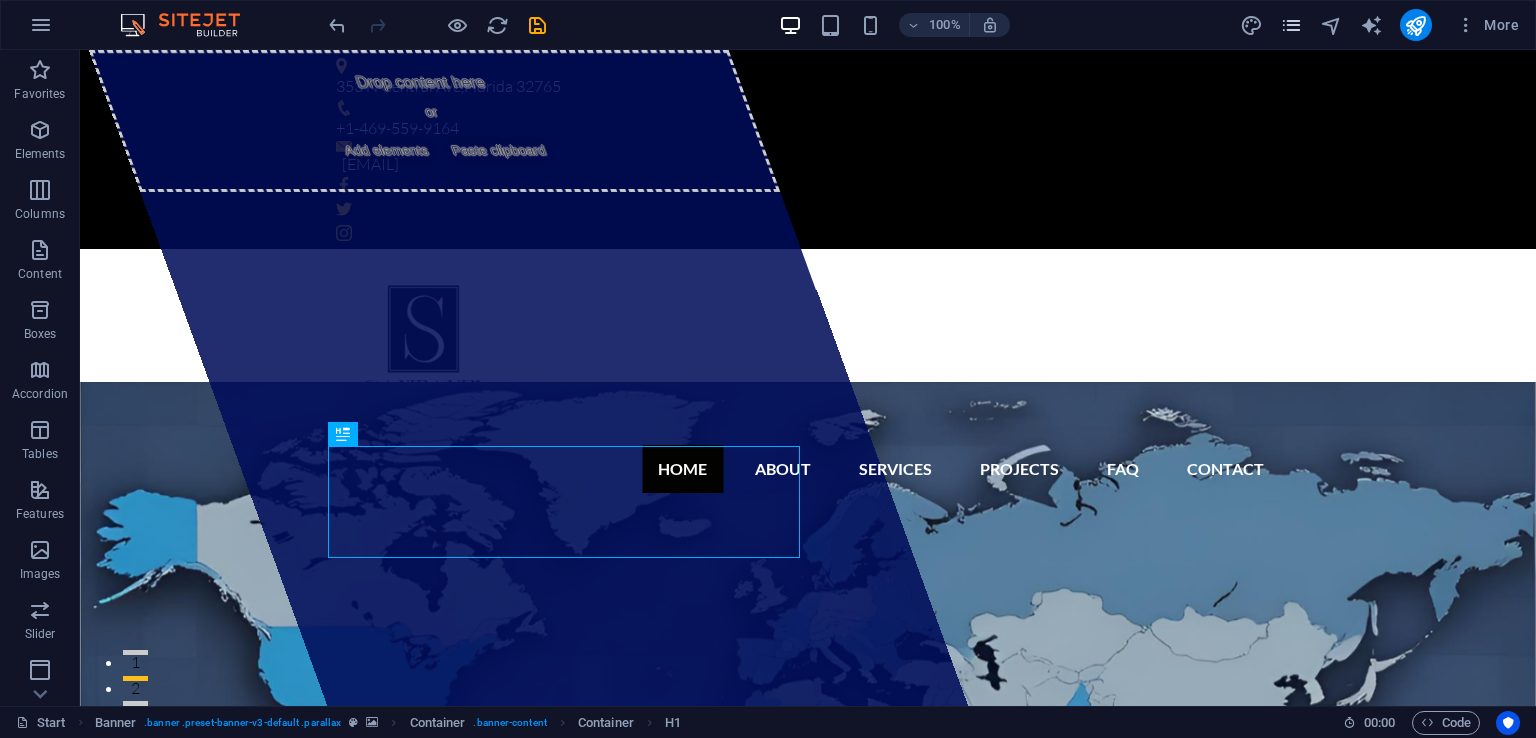 click at bounding box center (1291, 25) 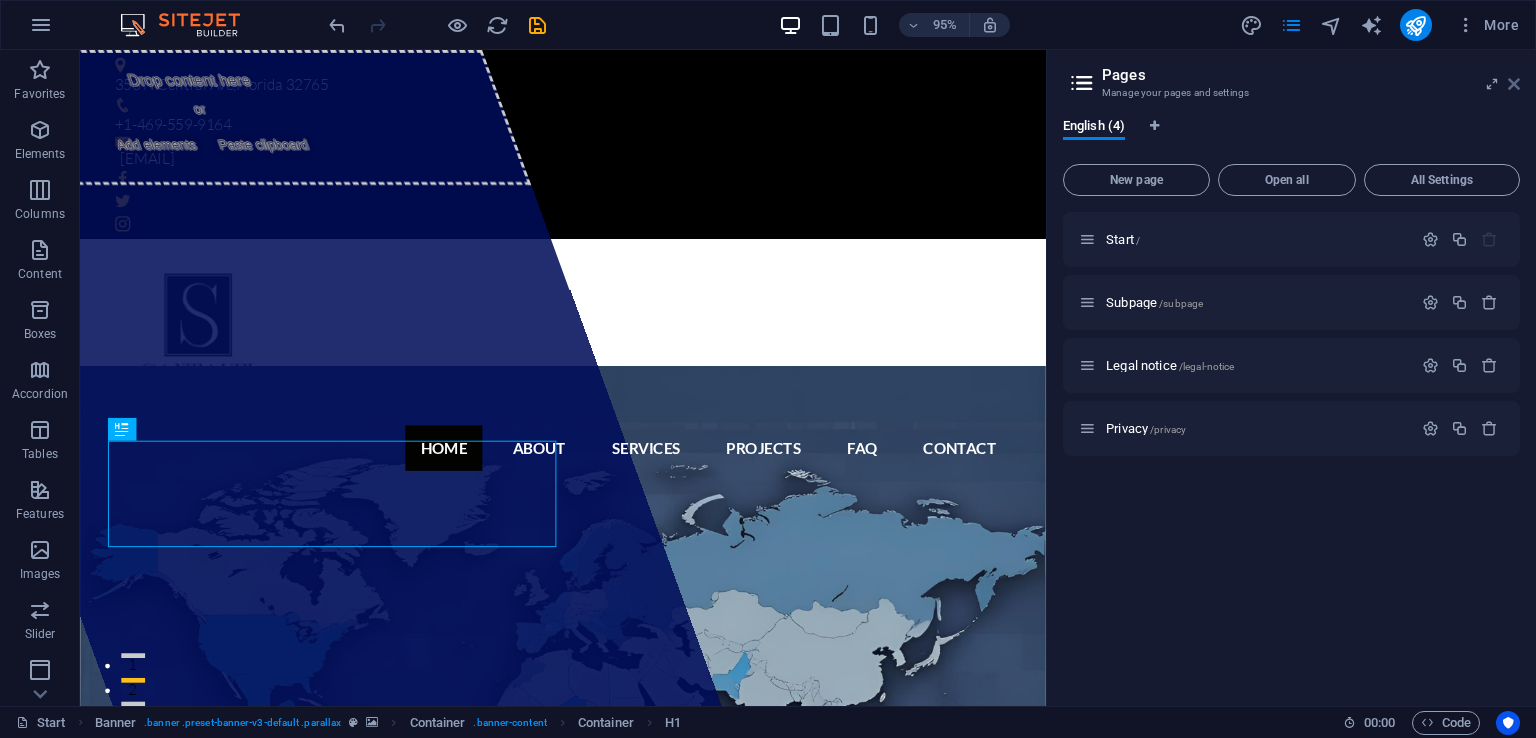 click at bounding box center [1514, 84] 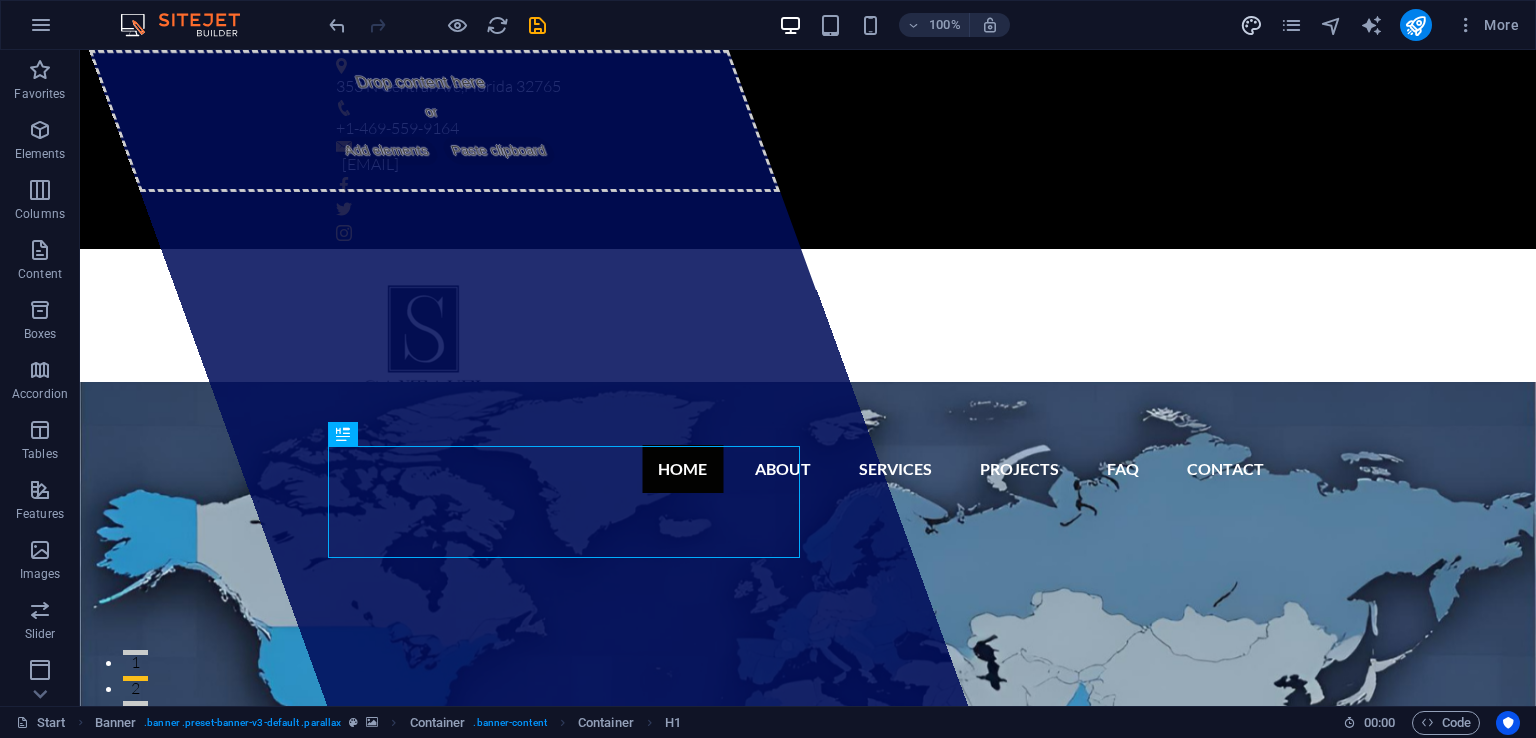 click at bounding box center [1251, 25] 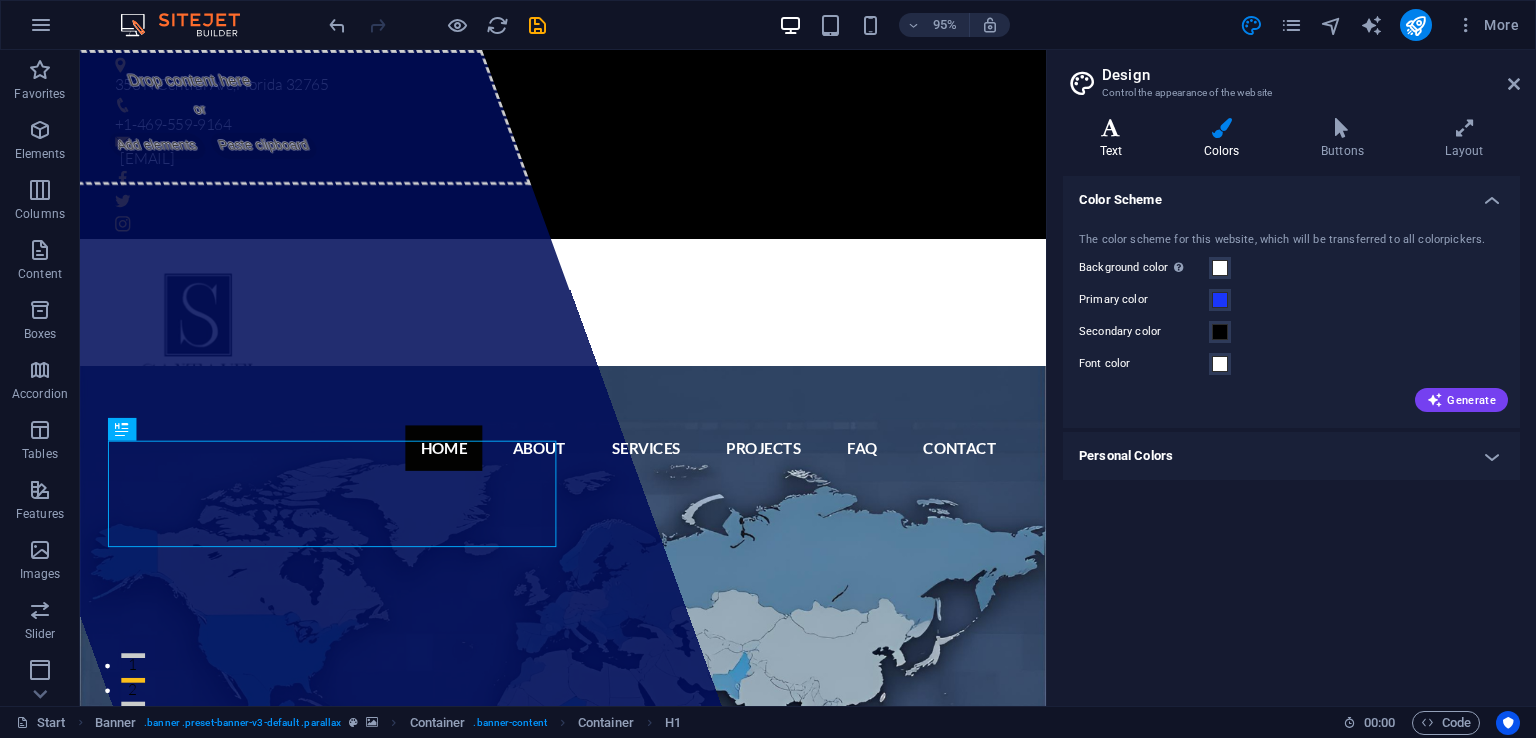 click on "Text" at bounding box center [1115, 139] 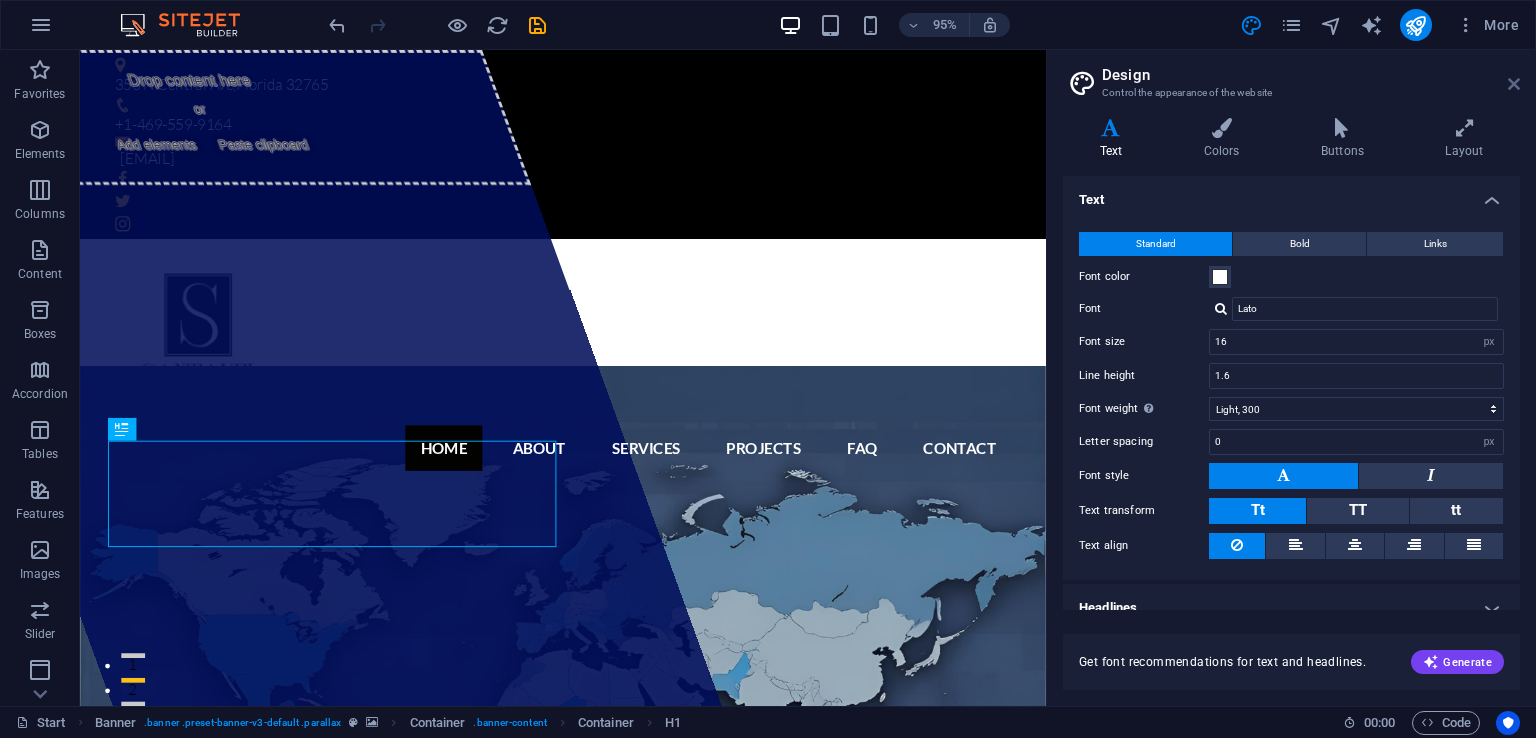 click at bounding box center [1514, 84] 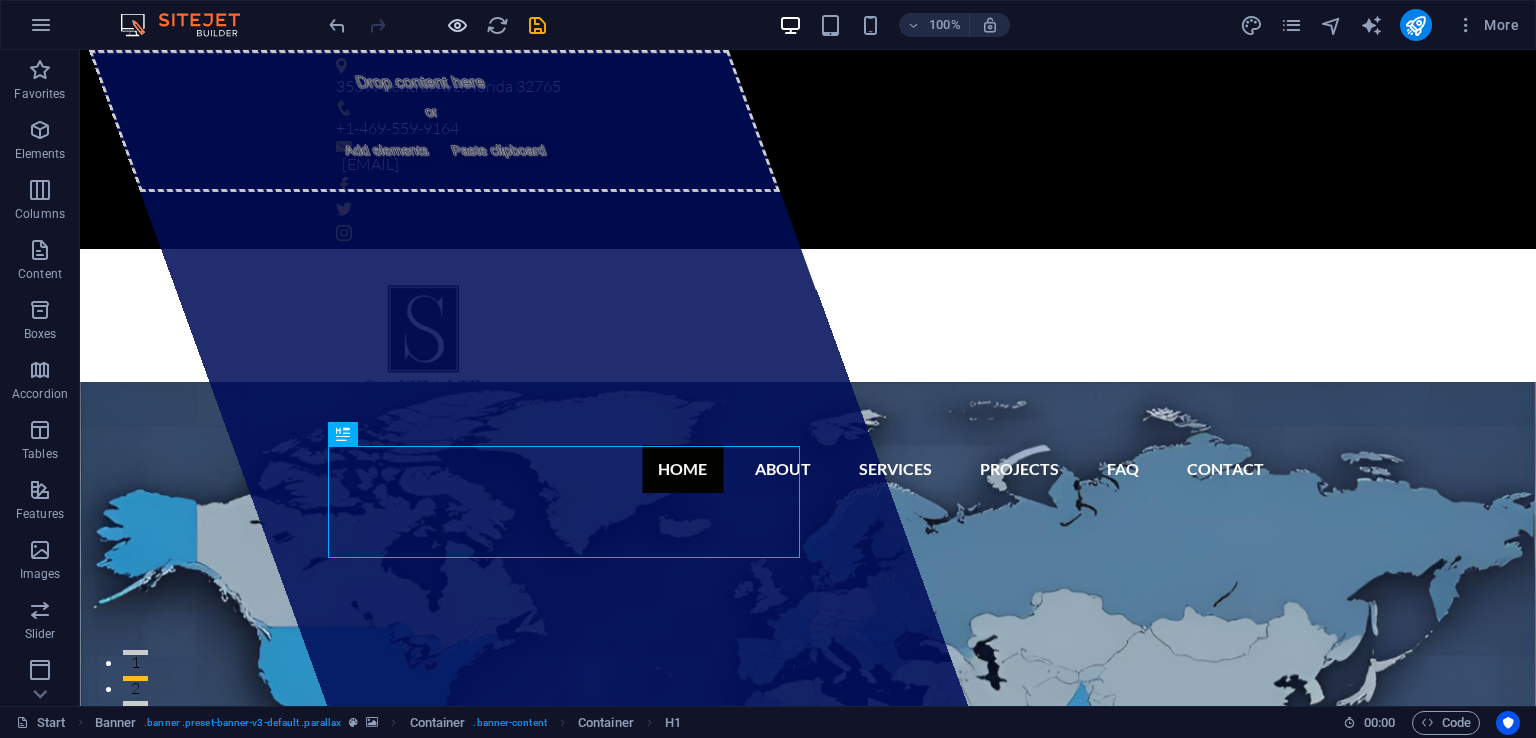click at bounding box center (457, 25) 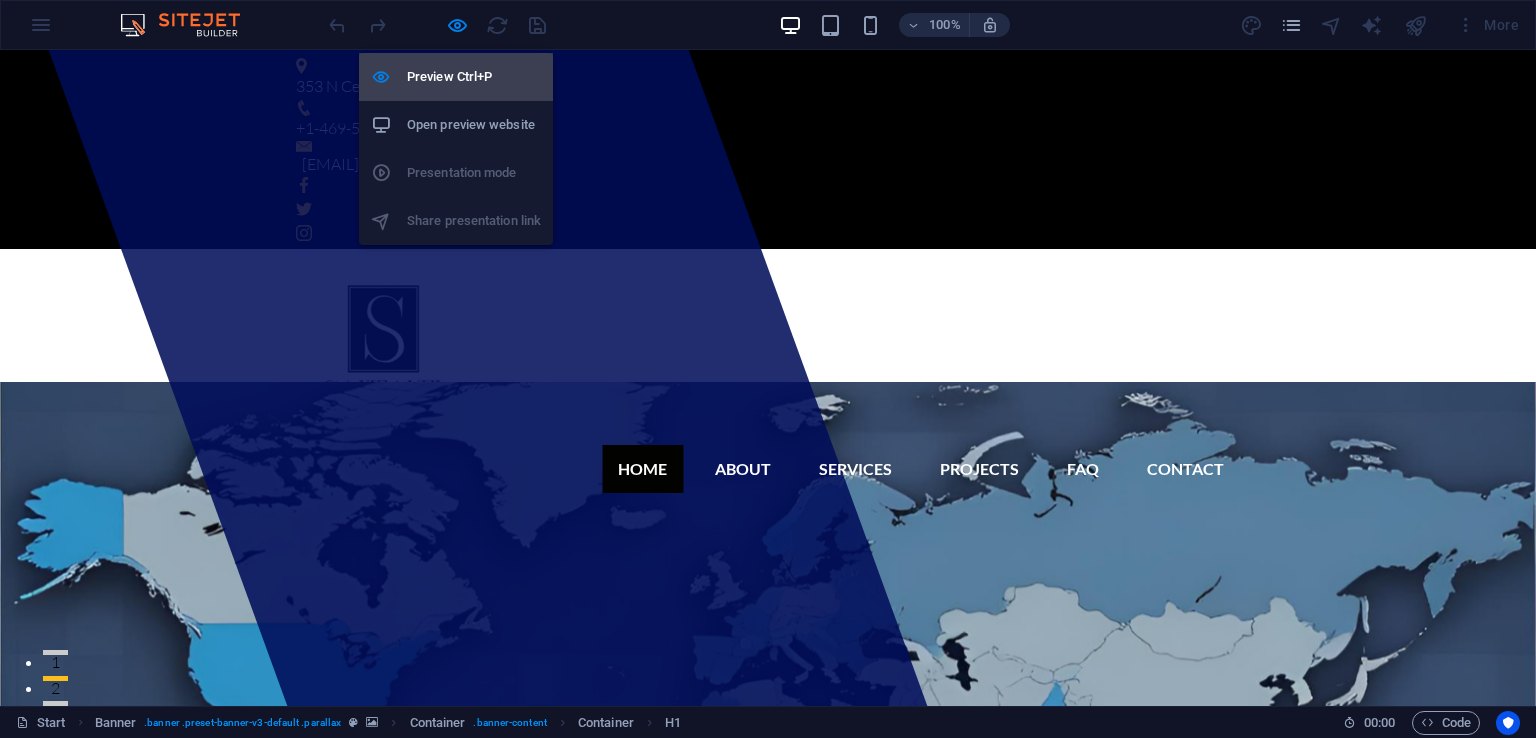 click on "Preview Ctrl+P" at bounding box center [474, 77] 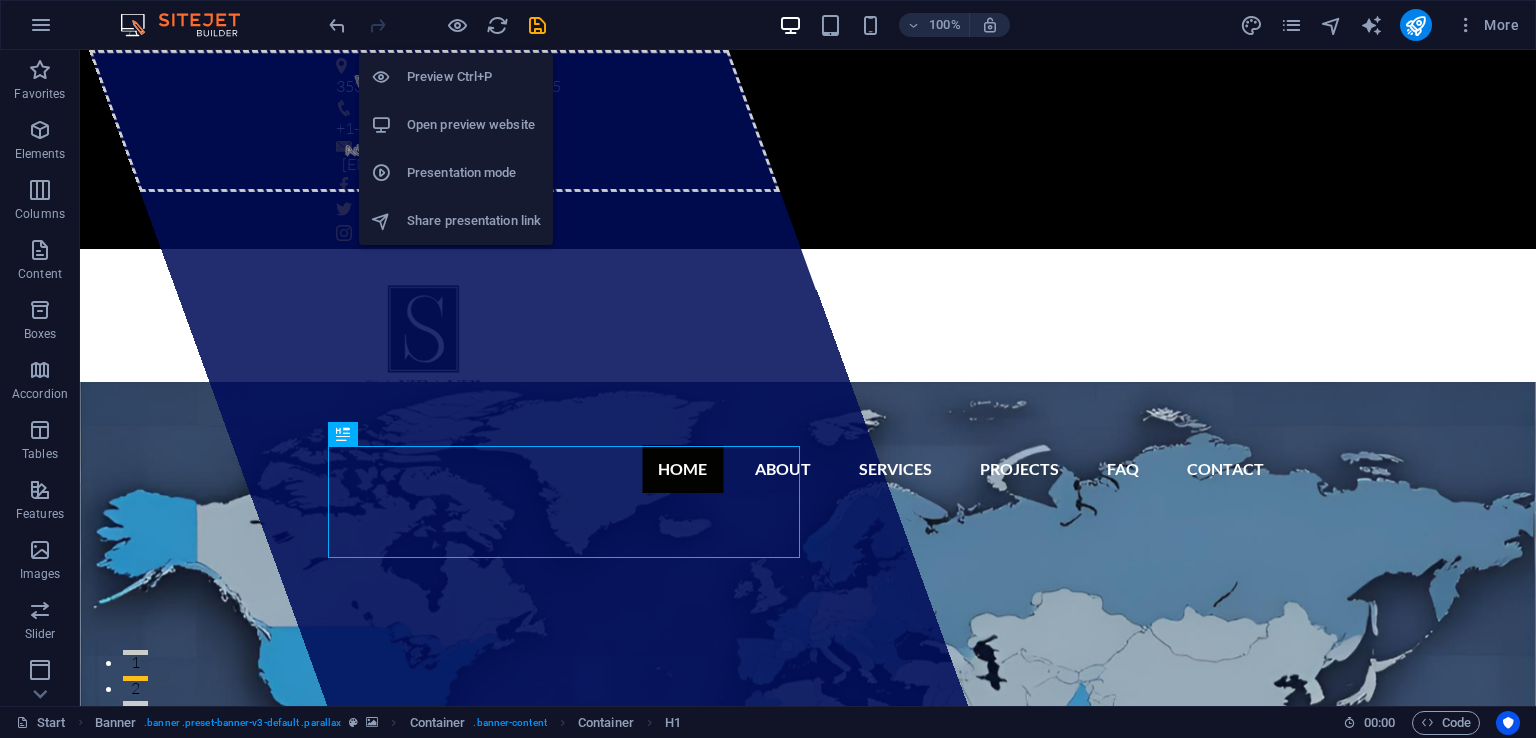 click on "Preview Ctrl+P" at bounding box center [474, 77] 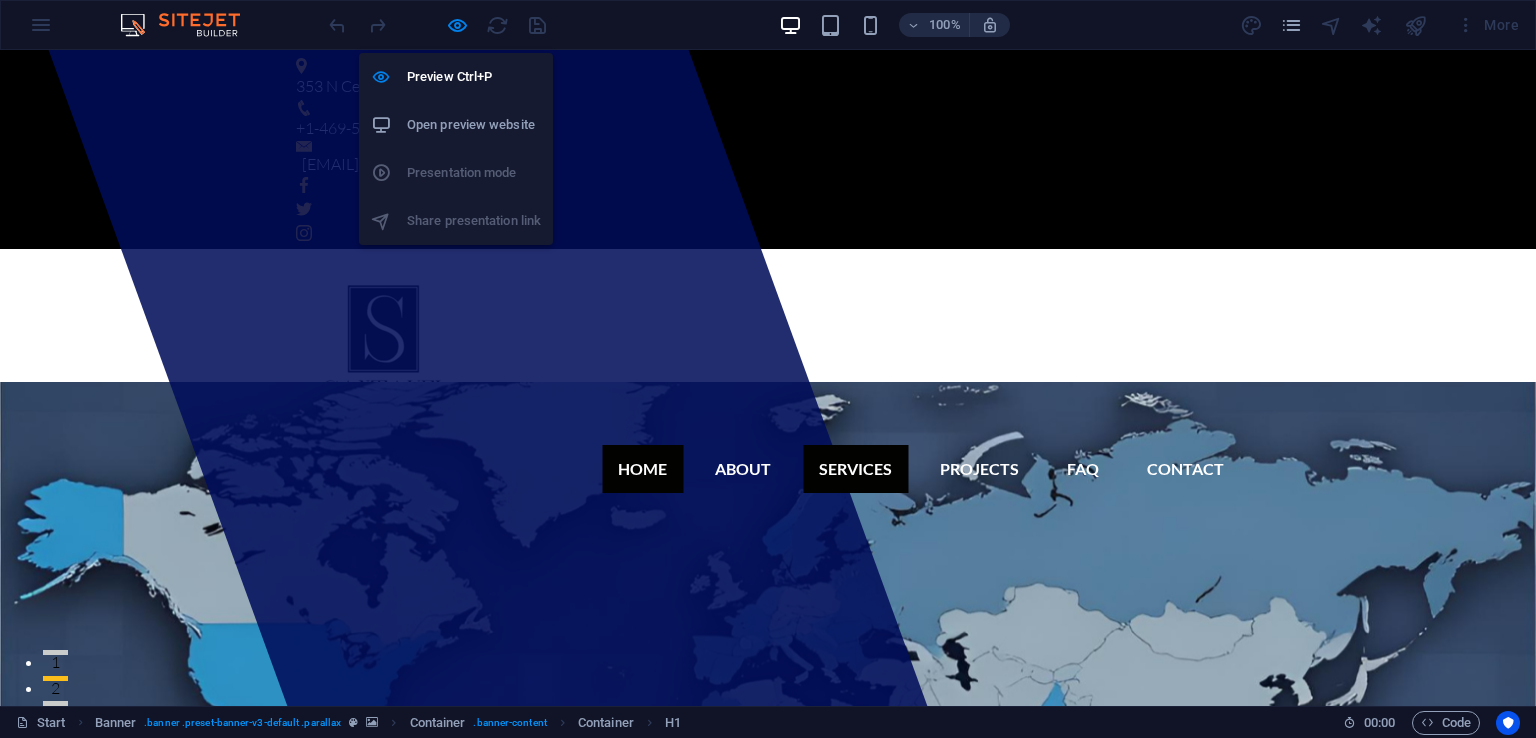 click on "Services" at bounding box center [855, 469] 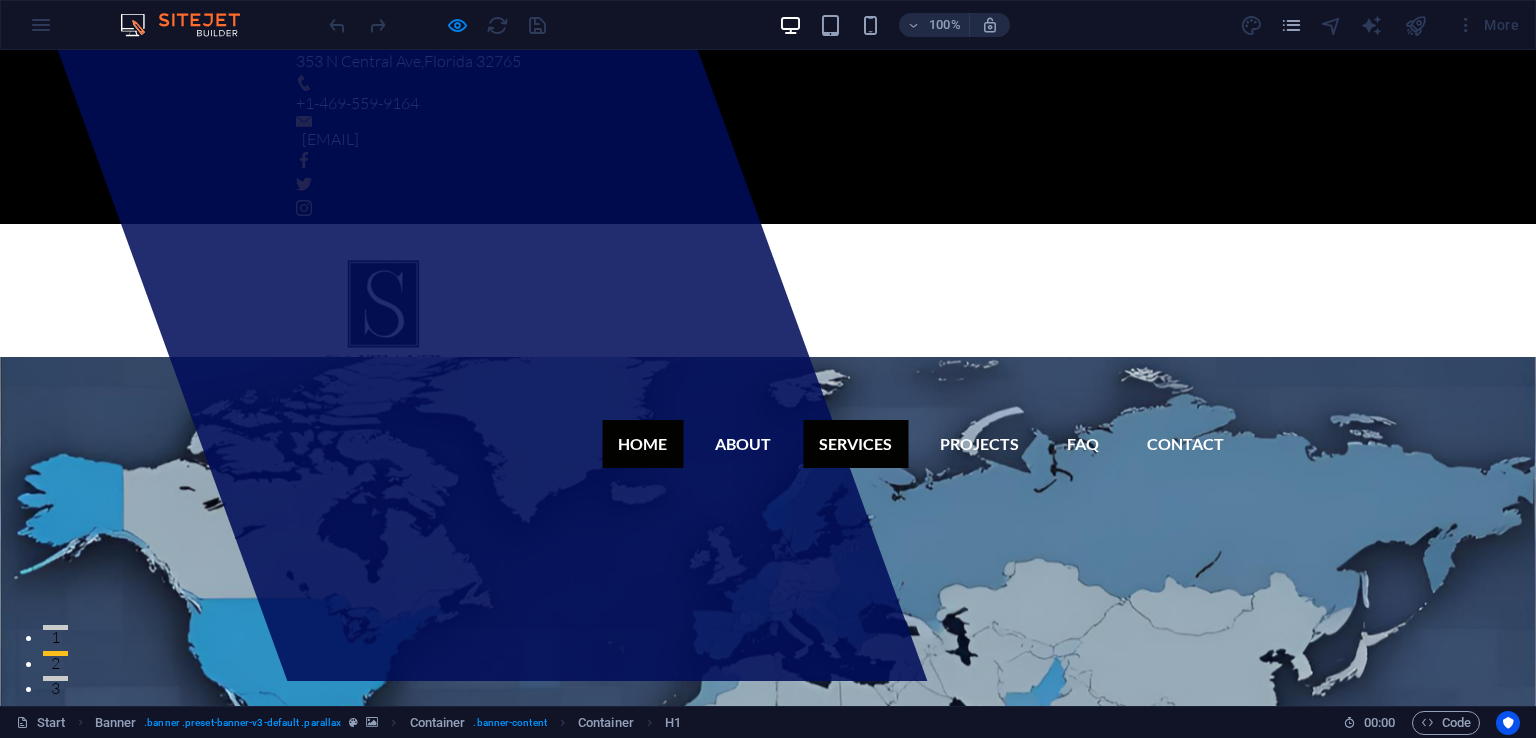scroll, scrollTop: 0, scrollLeft: 0, axis: both 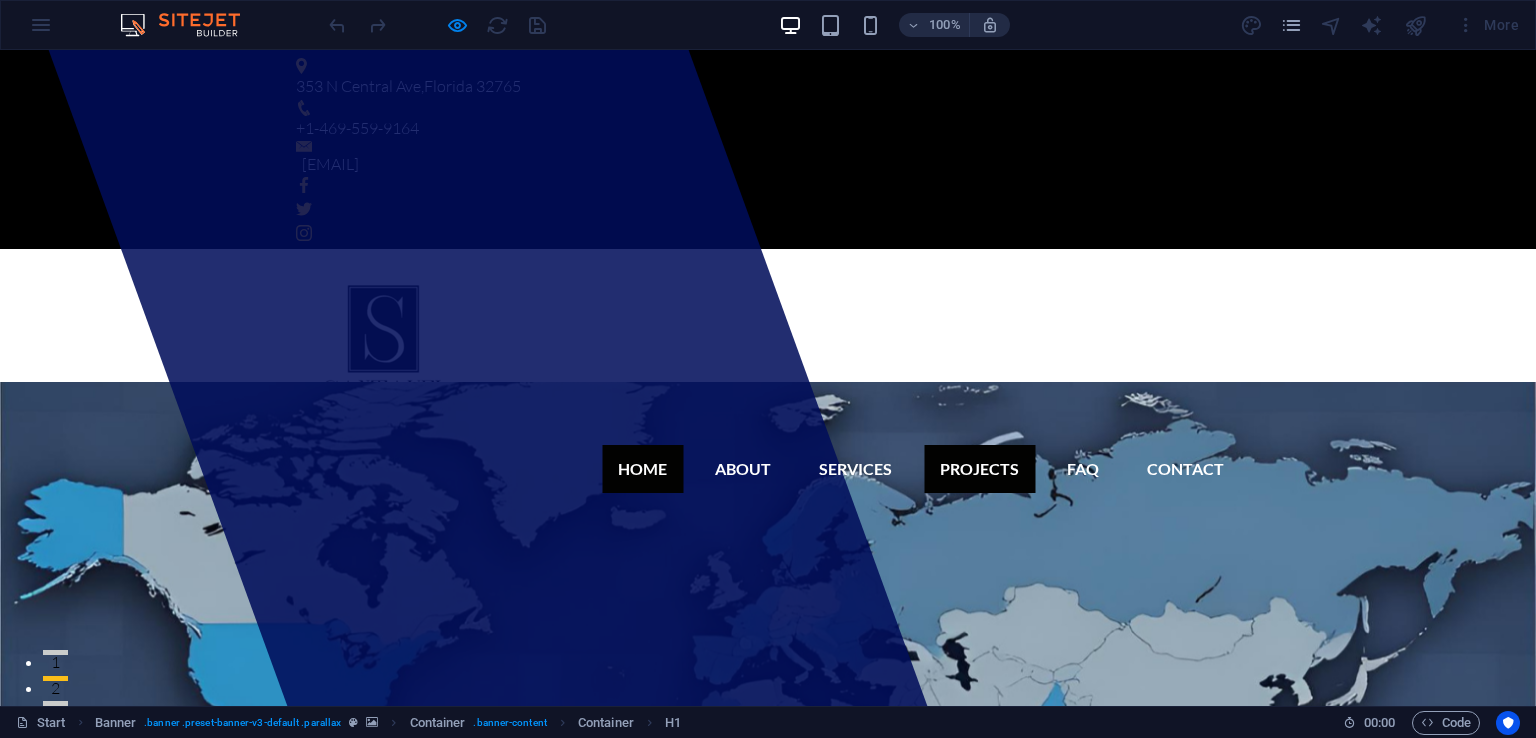 click on "Projects" at bounding box center (979, 469) 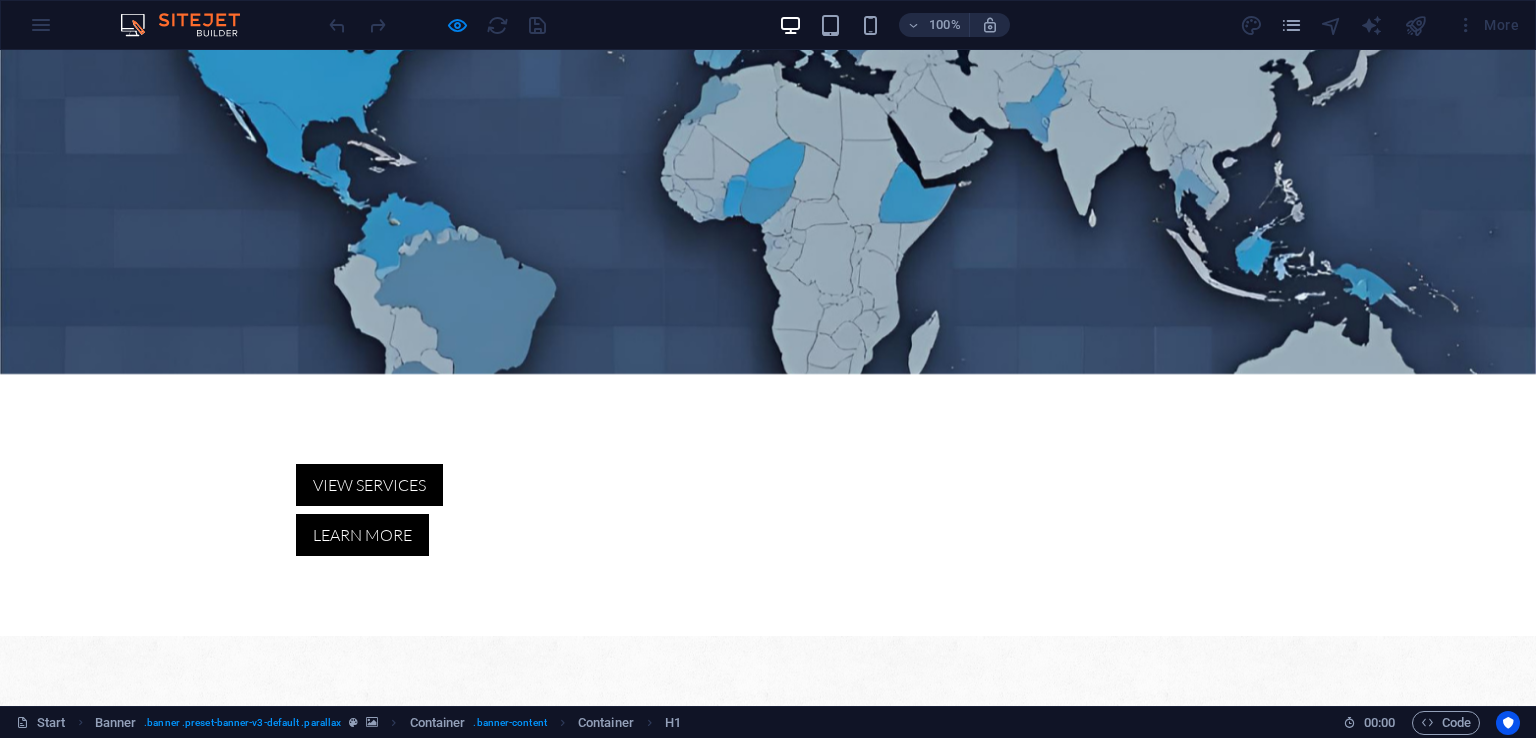 scroll, scrollTop: 0, scrollLeft: 0, axis: both 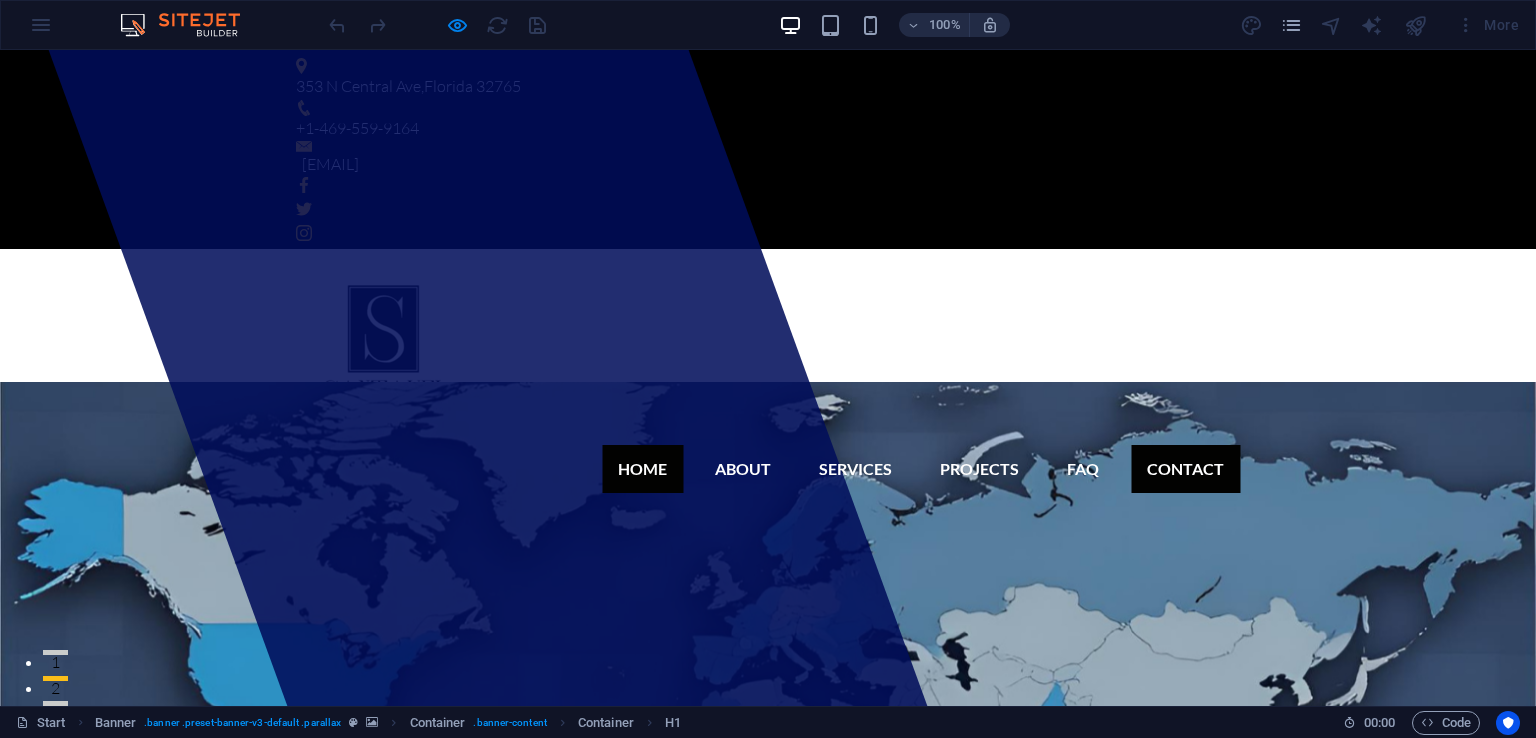 click on "Contact" at bounding box center [1185, 469] 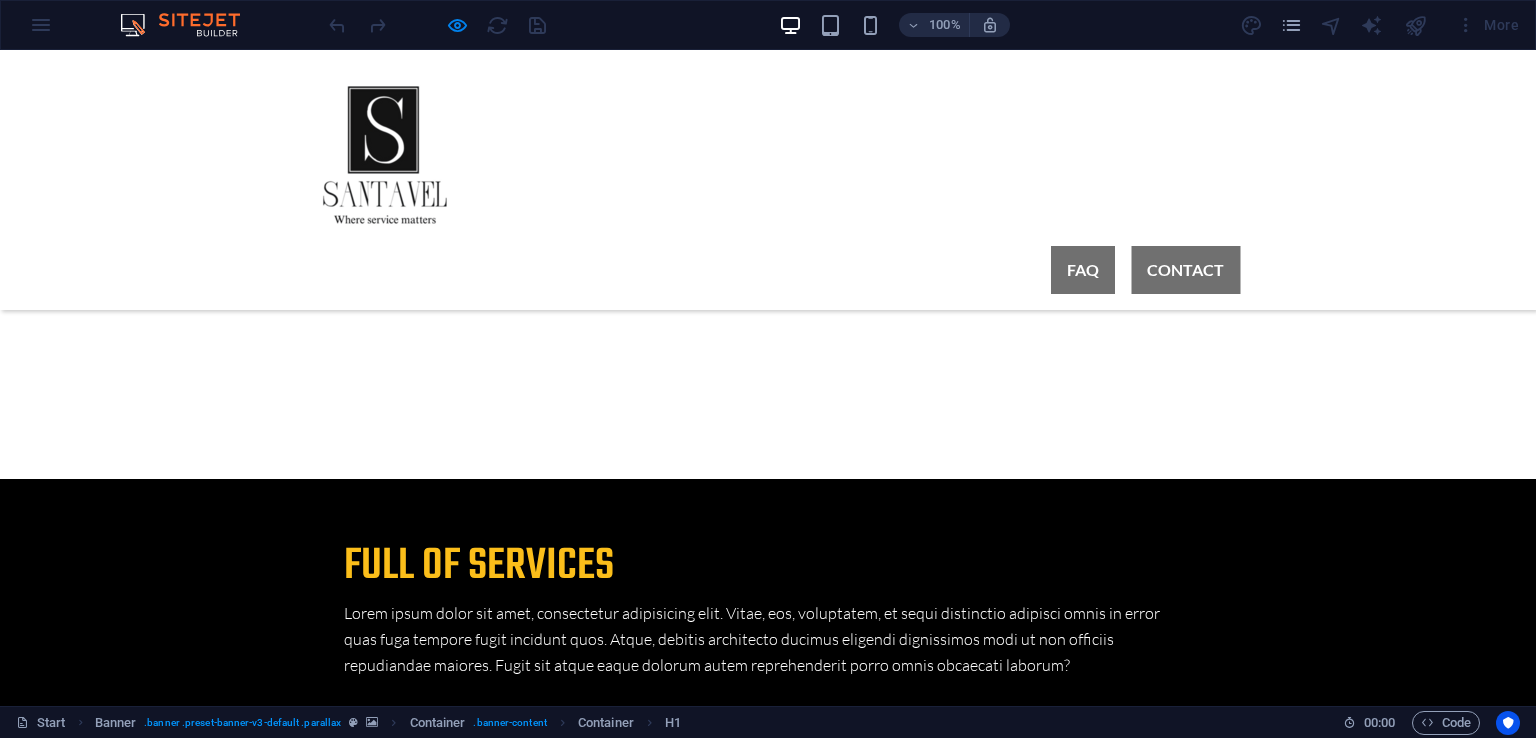 scroll, scrollTop: 4209, scrollLeft: 0, axis: vertical 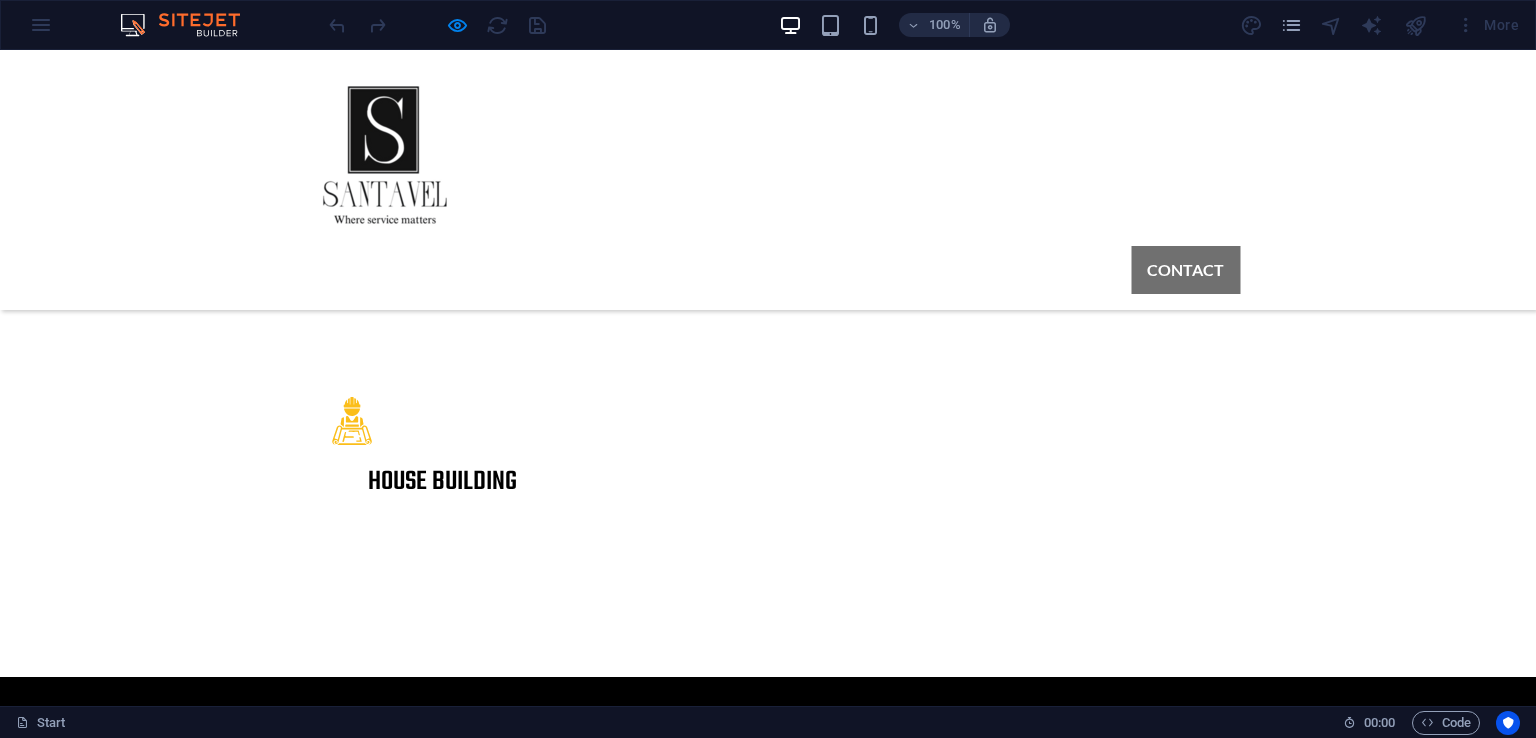 click on "Contact" at bounding box center [1185, 270] 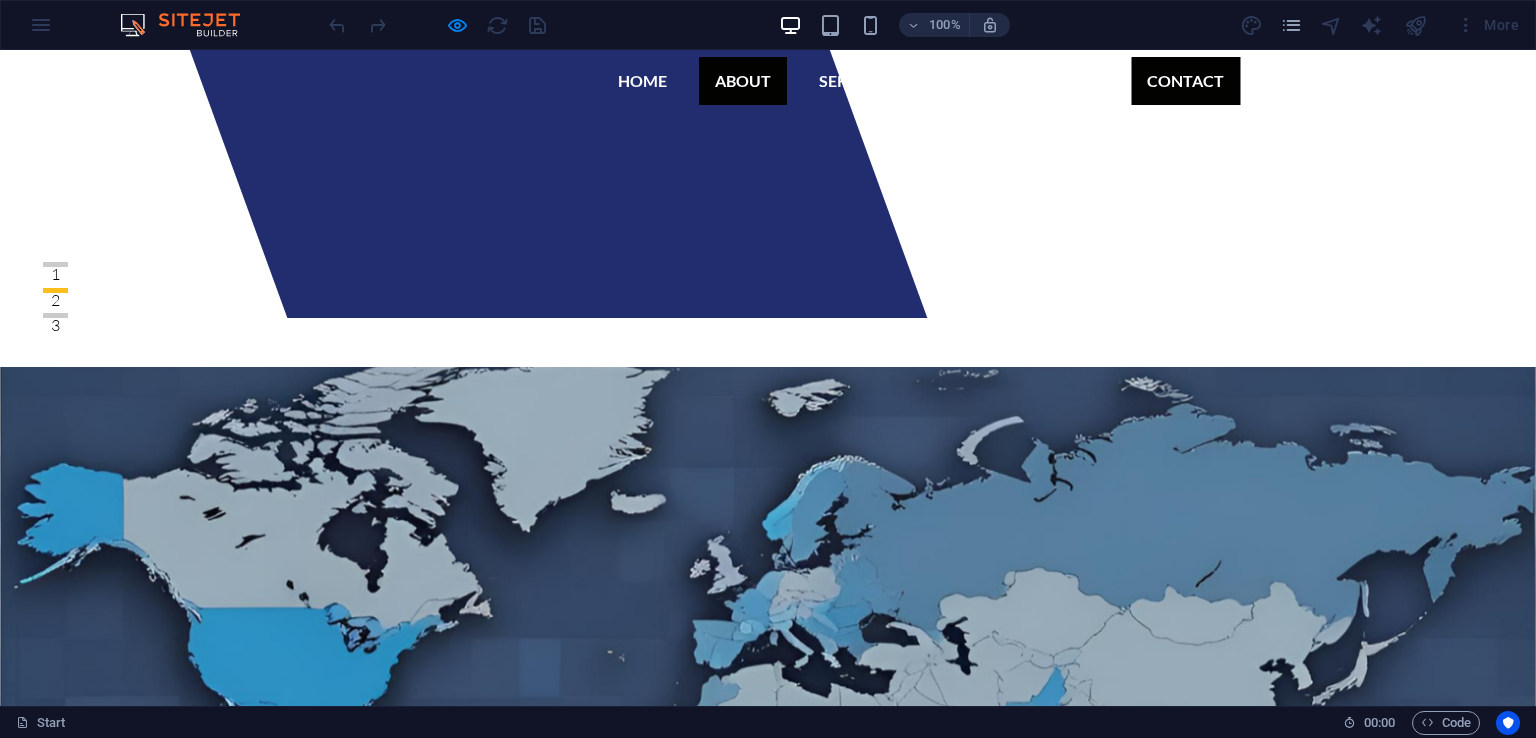 scroll, scrollTop: 0, scrollLeft: 0, axis: both 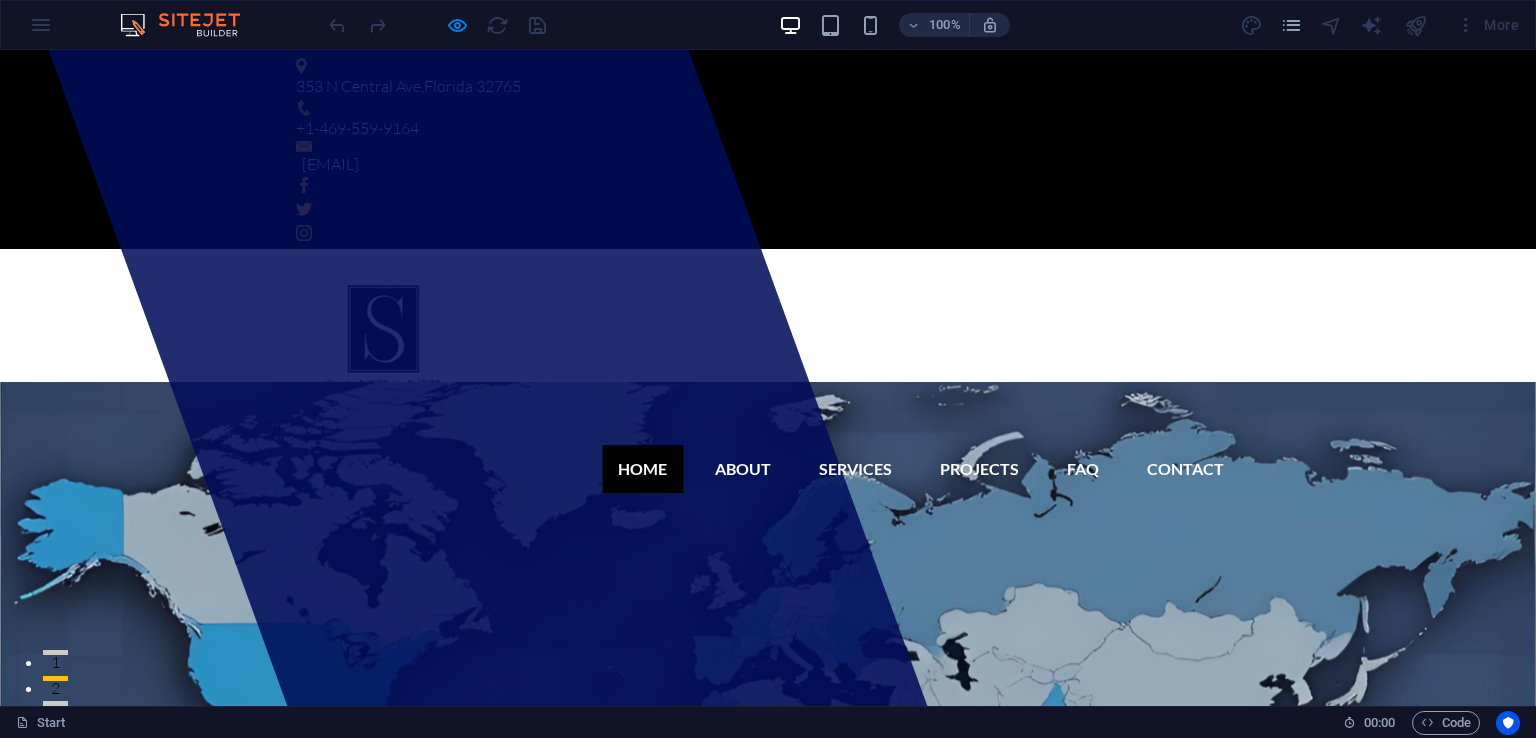 click on "Home" at bounding box center [642, 469] 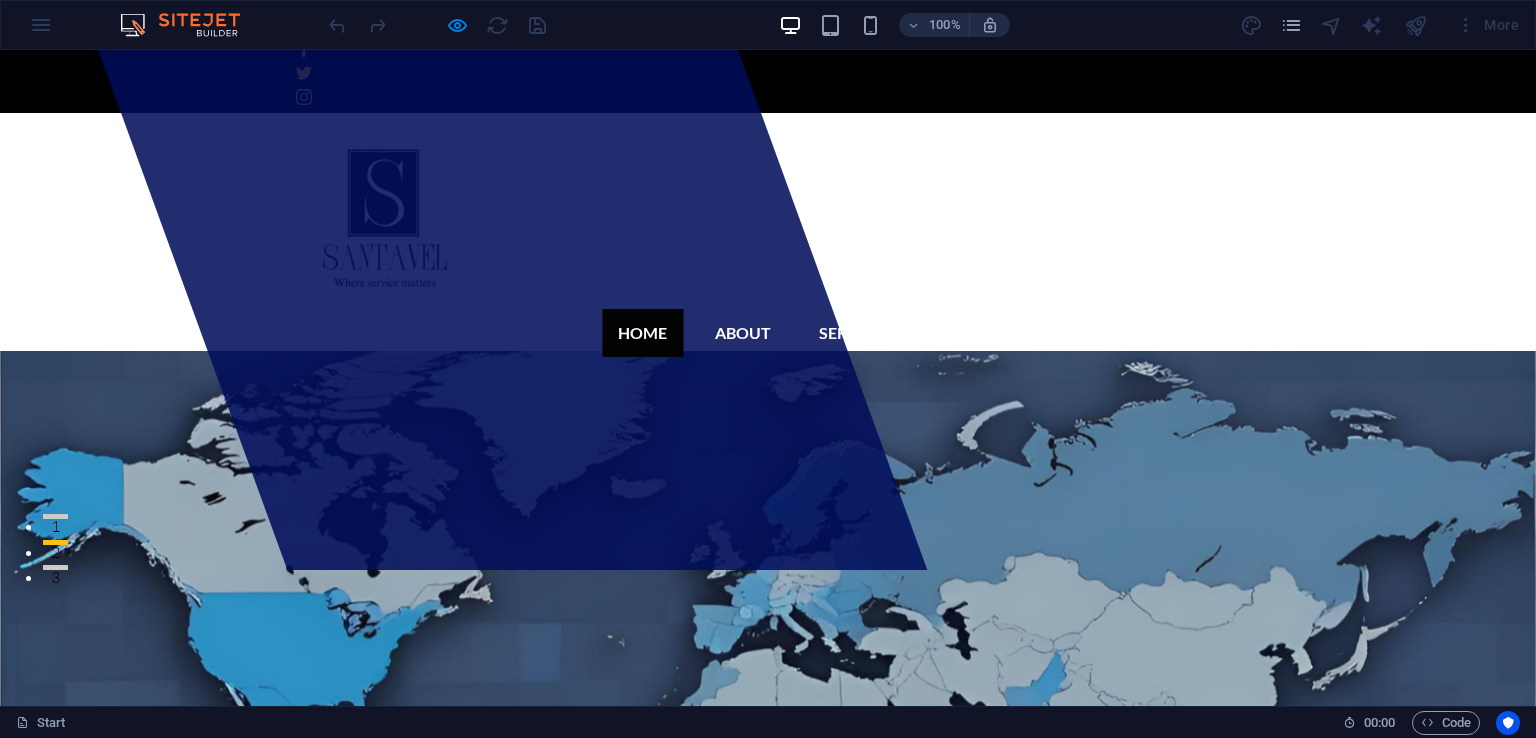 scroll, scrollTop: 253, scrollLeft: 0, axis: vertical 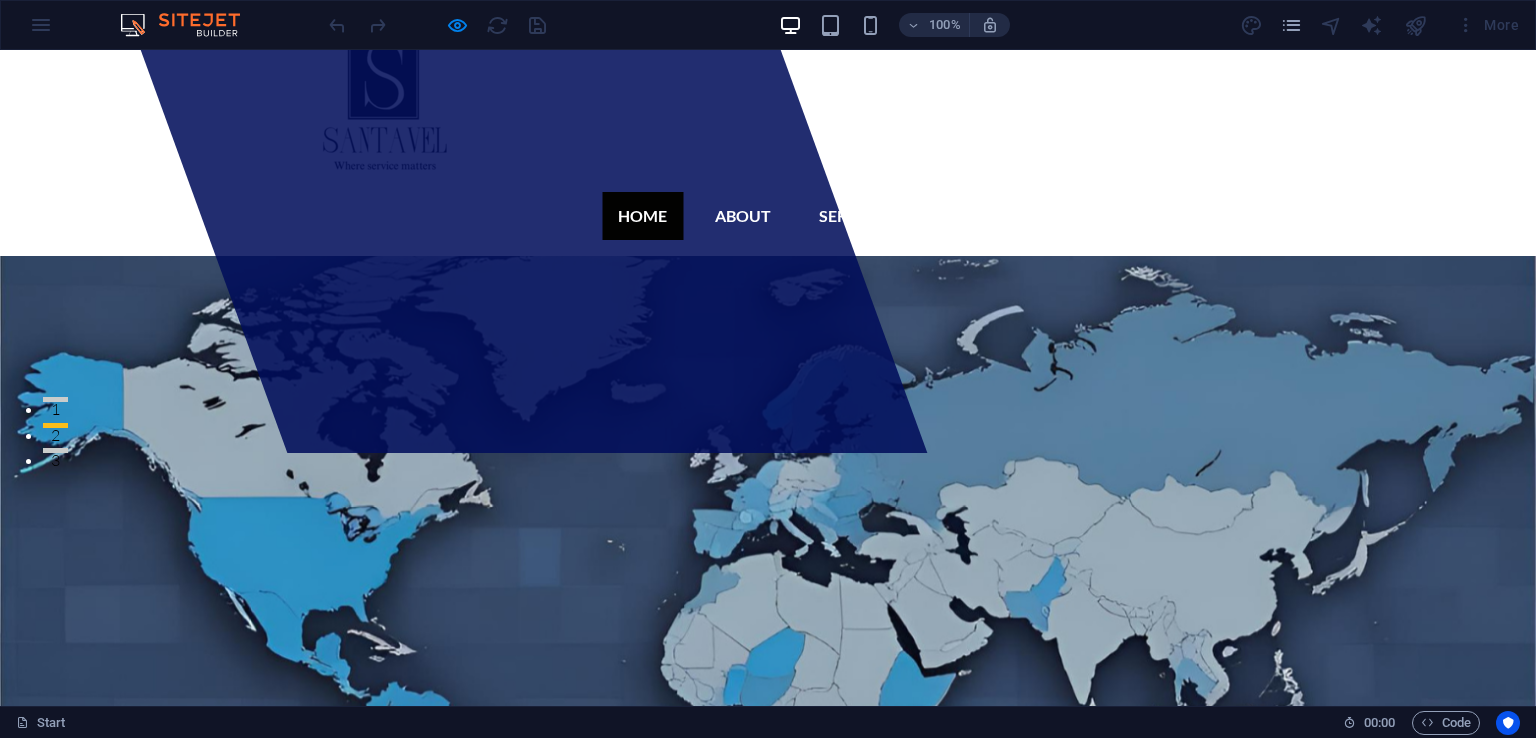 click on "View Services" at bounding box center (369, 1088) 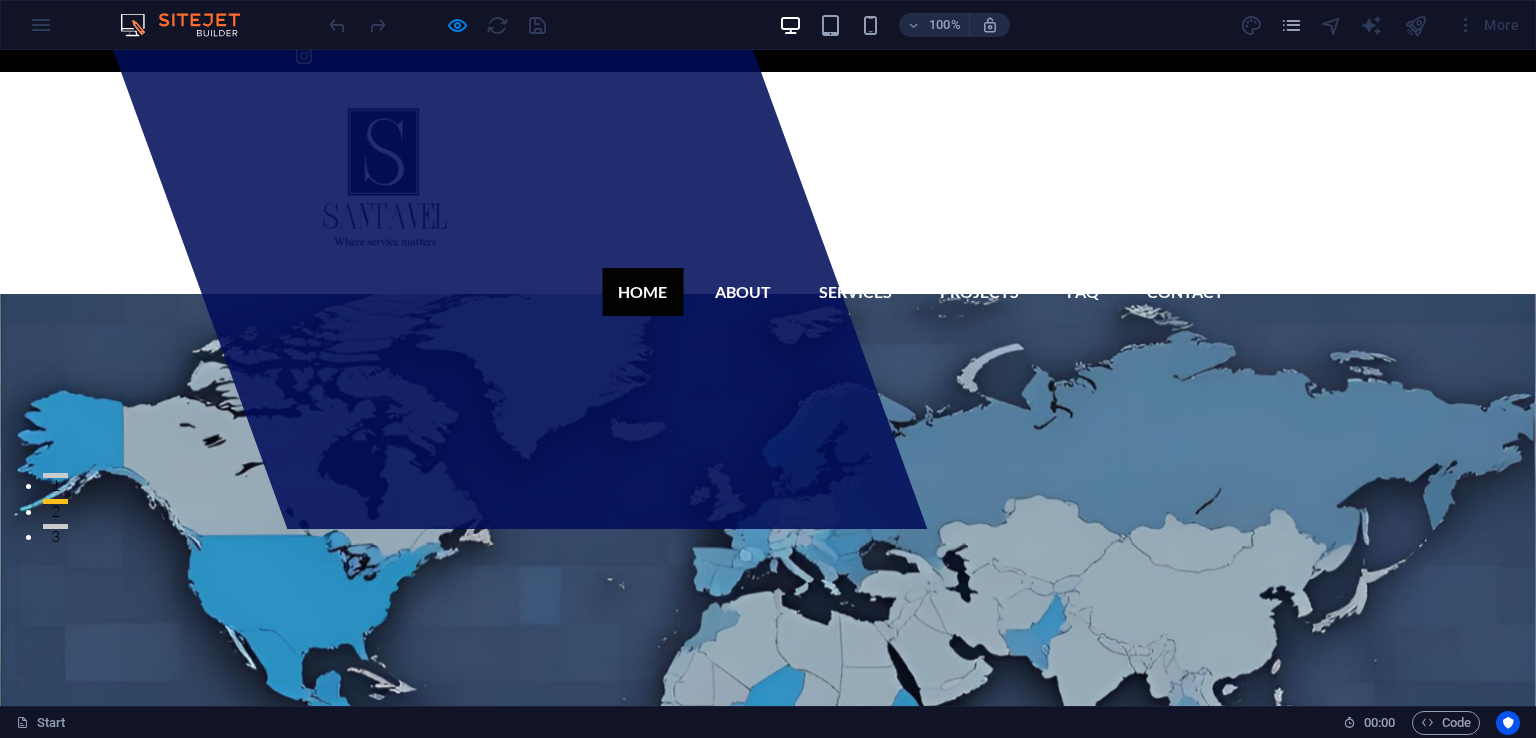 click on "Learn more" at bounding box center [362, 1214] 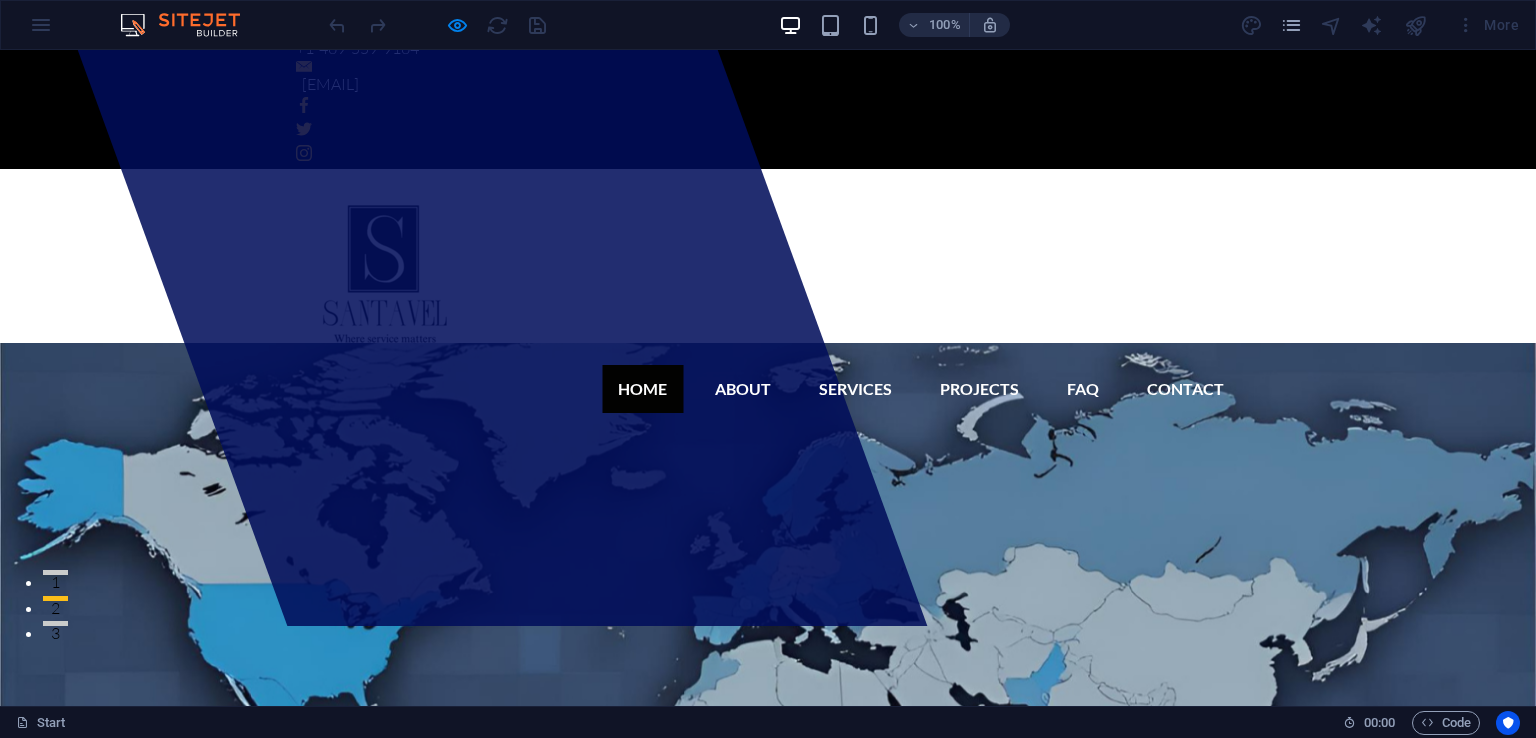 click on "Learn more" at bounding box center [362, 1311] 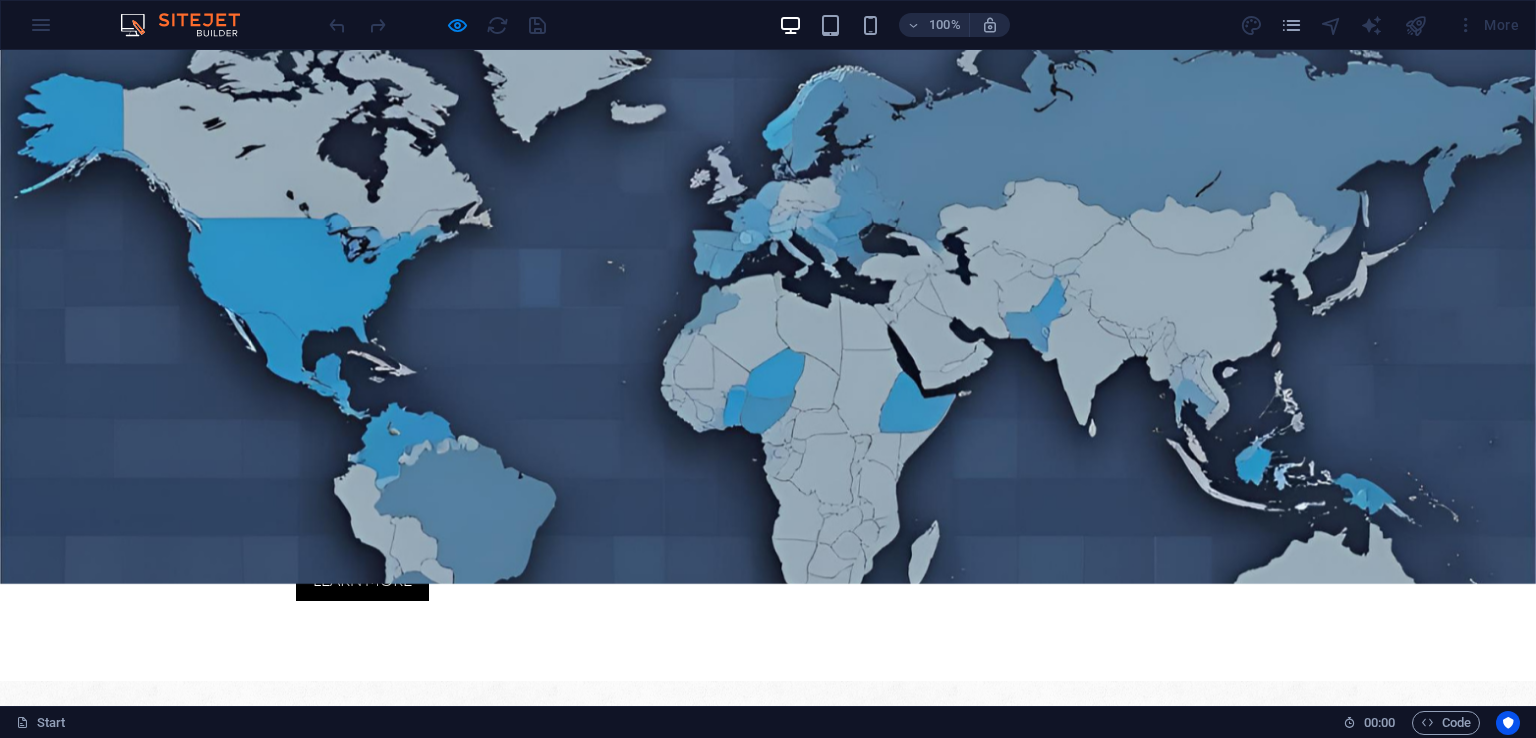 click on "Get in touch" at bounding box center (244, 1658) 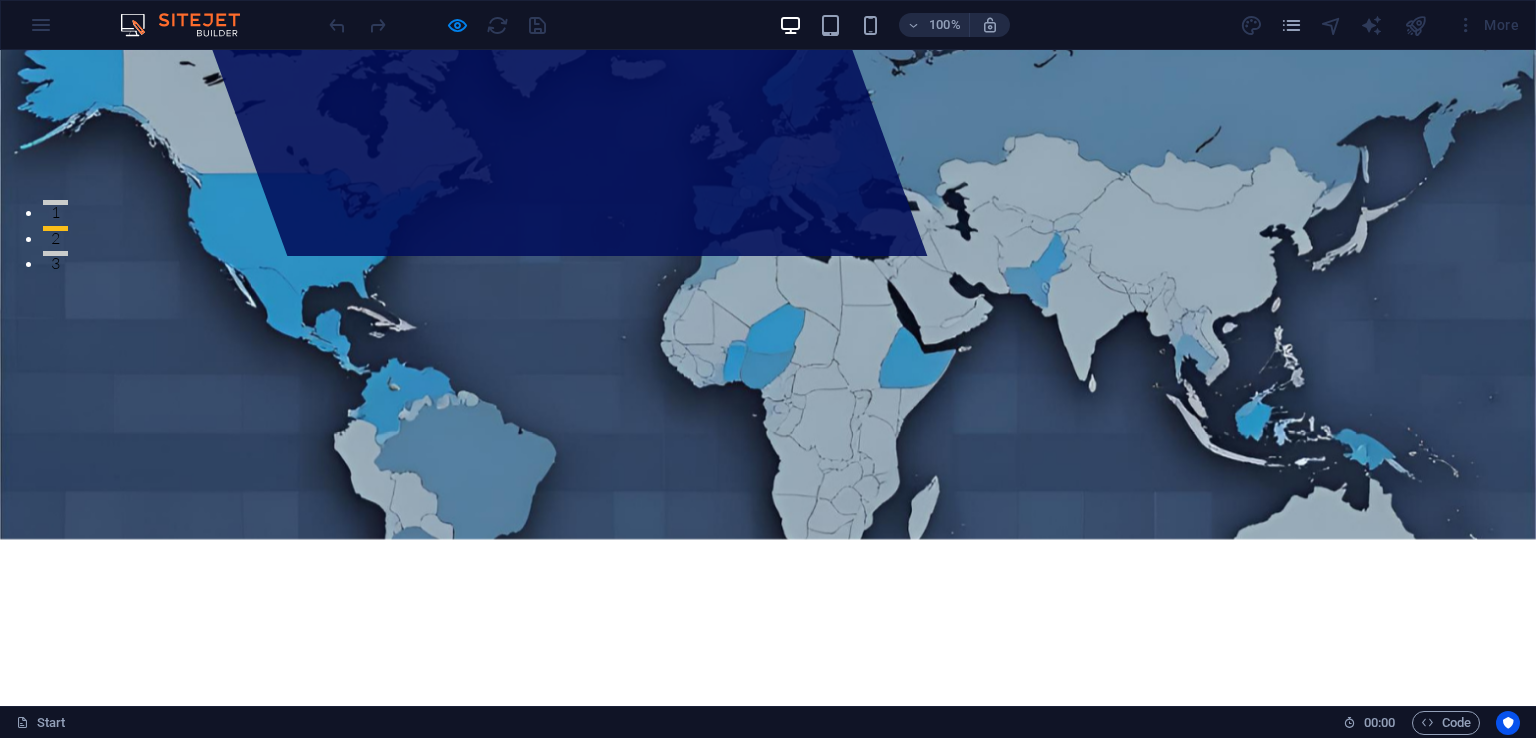 scroll, scrollTop: 0, scrollLeft: 0, axis: both 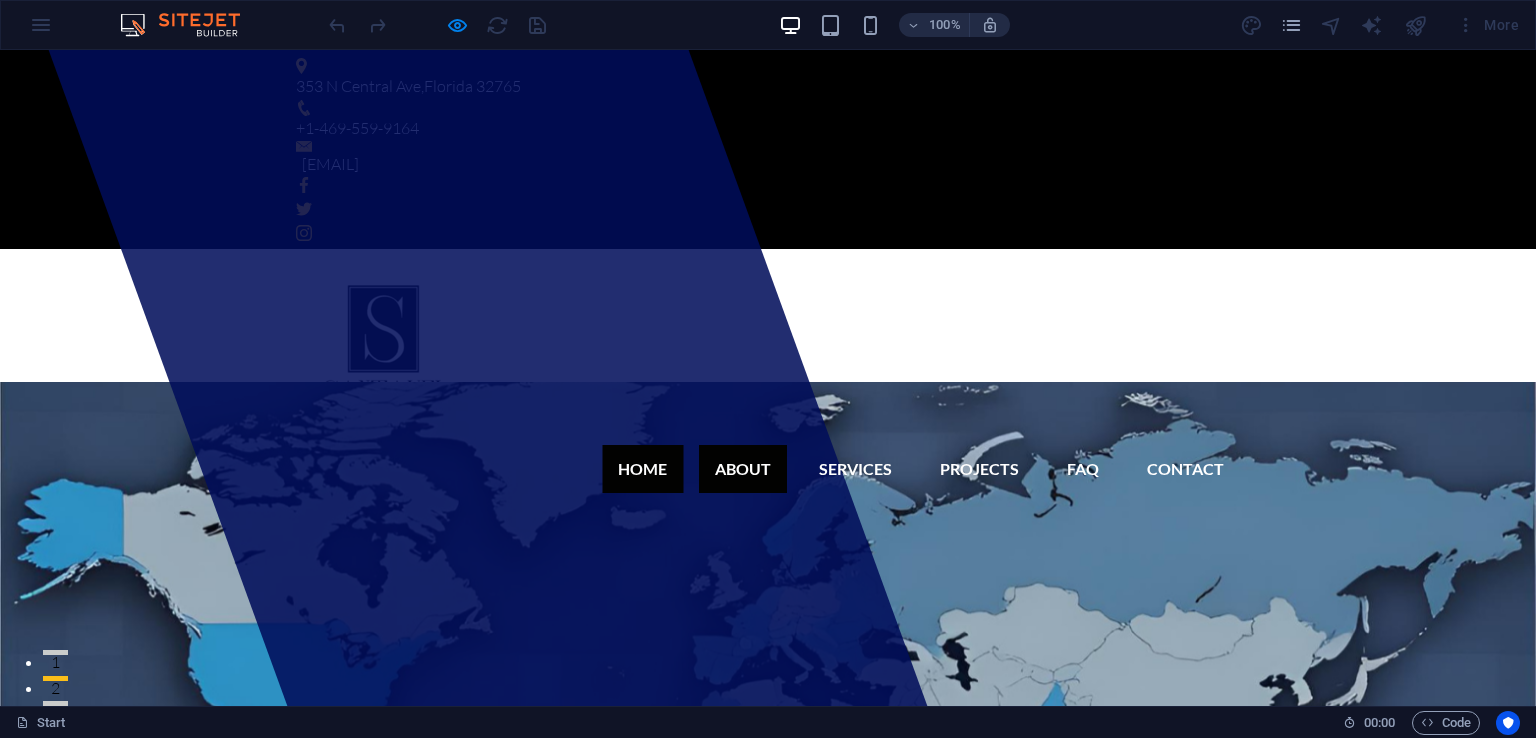 click on "About" at bounding box center [743, 469] 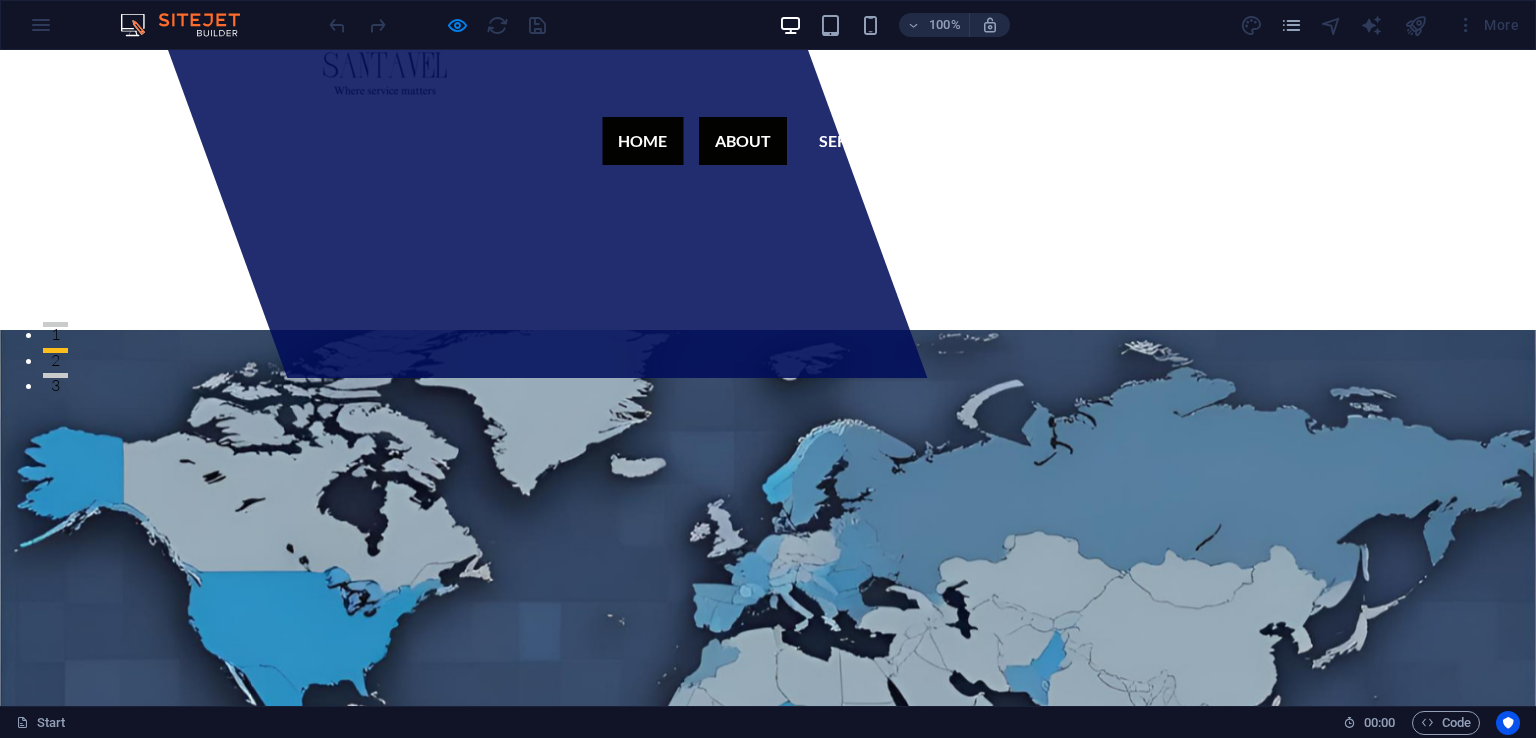 scroll, scrollTop: 0, scrollLeft: 0, axis: both 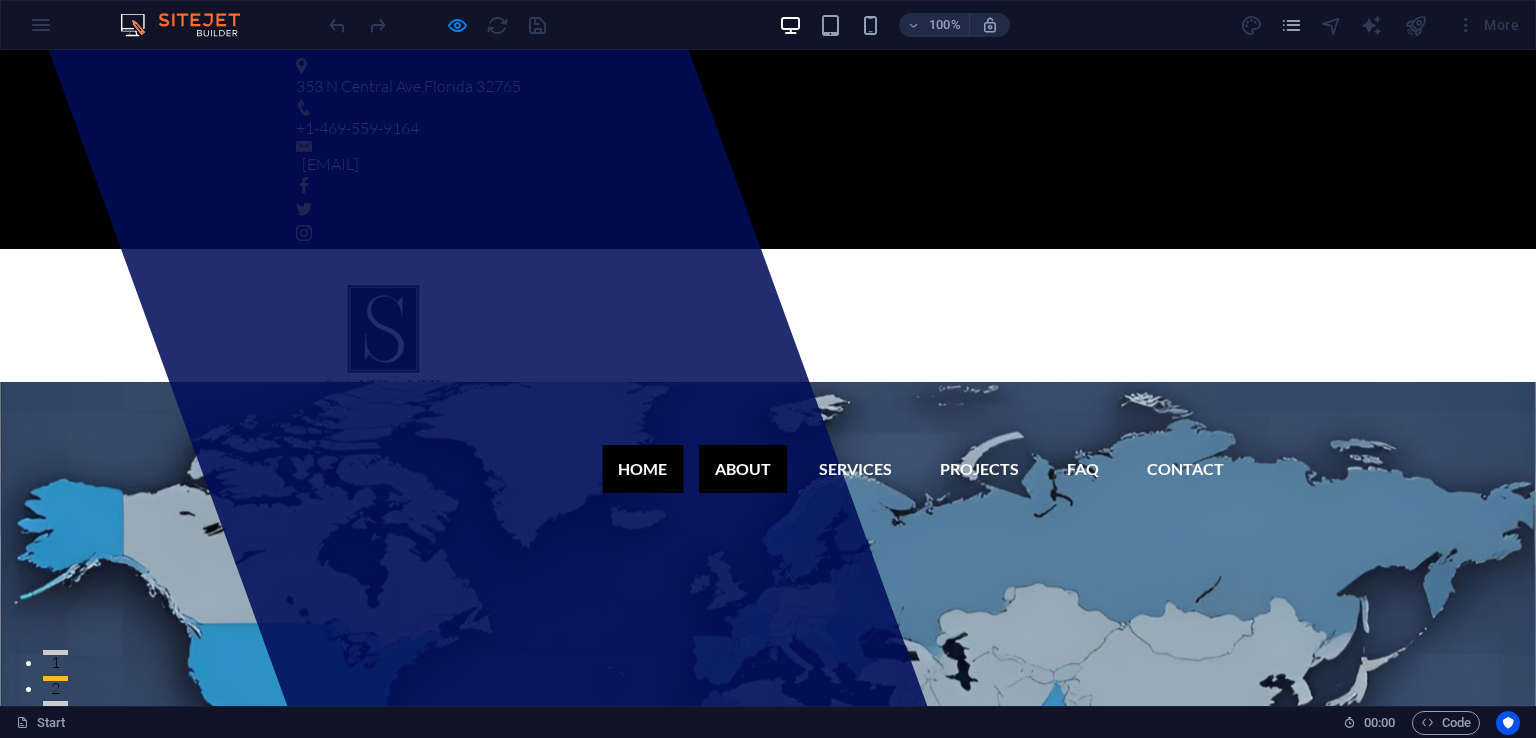 click on "About" at bounding box center [743, 469] 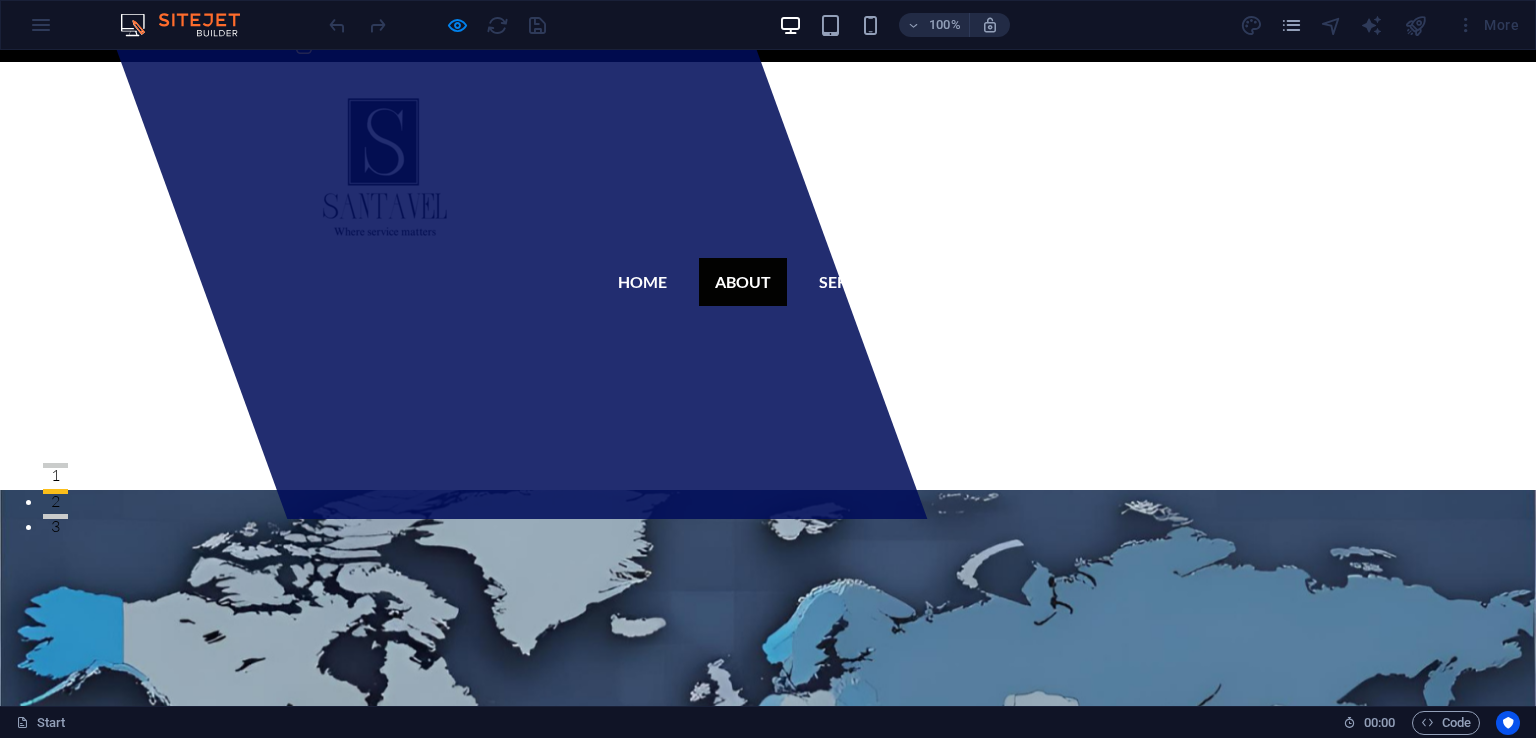 scroll, scrollTop: 0, scrollLeft: 0, axis: both 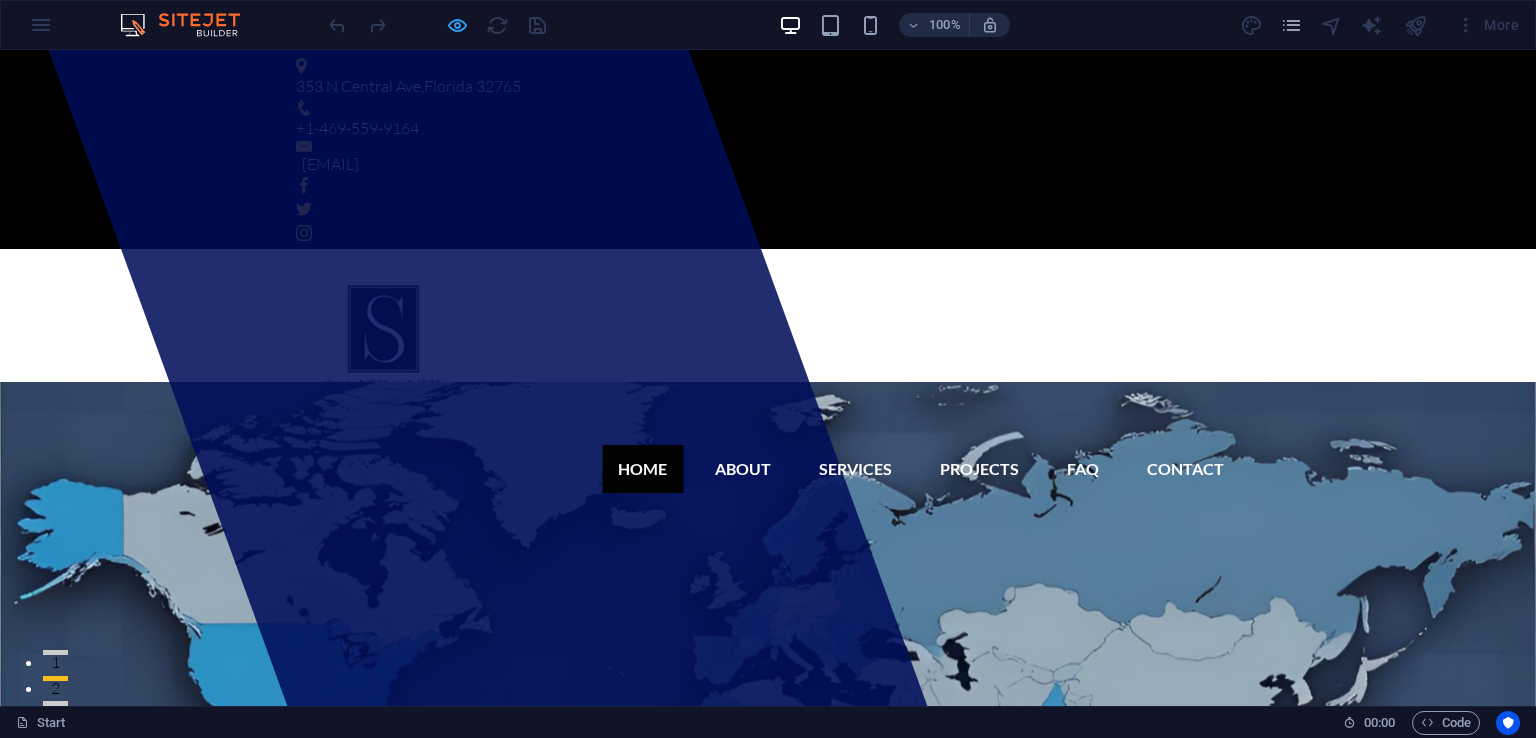 click at bounding box center [457, 25] 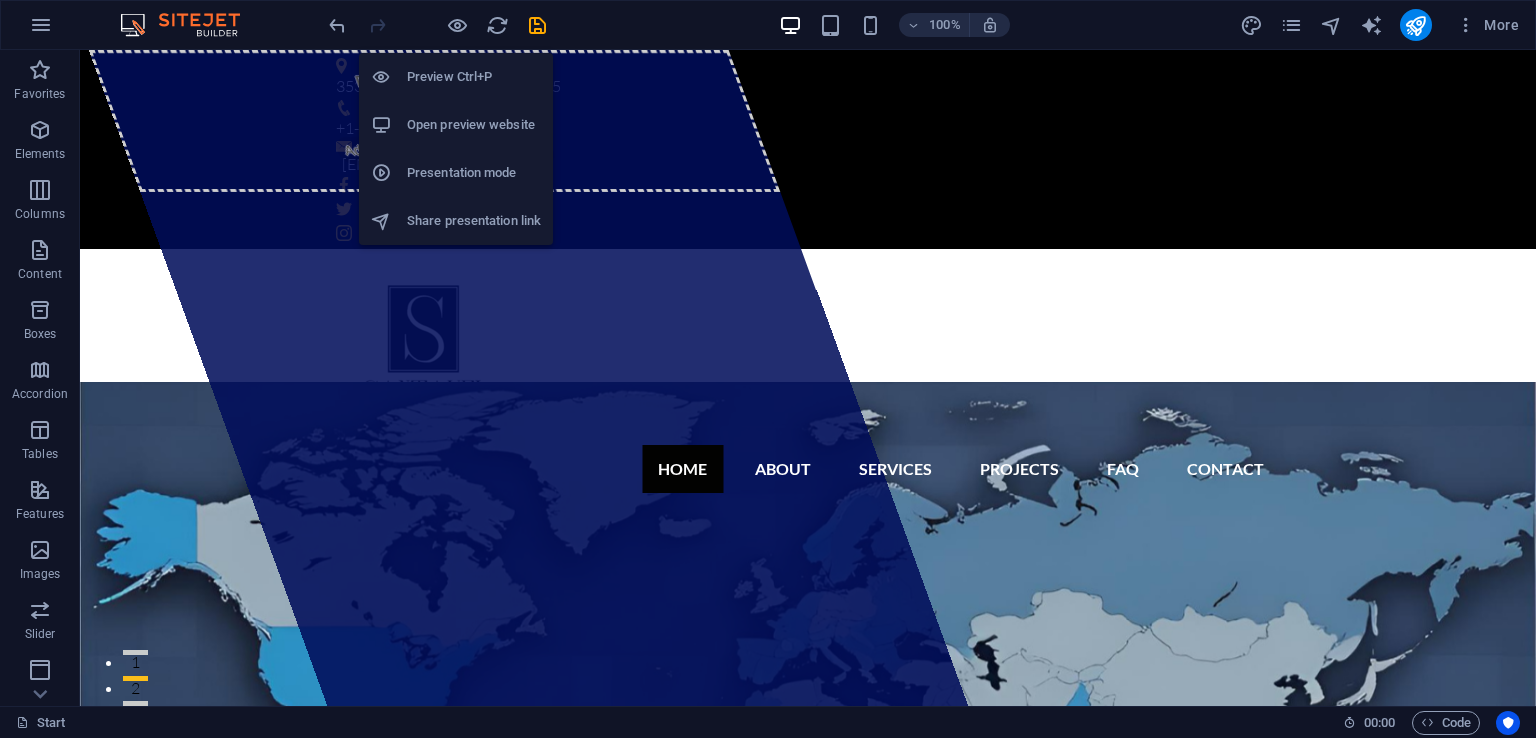 click on "Home About Services Projects FAQ Contact" at bounding box center (808, 469) 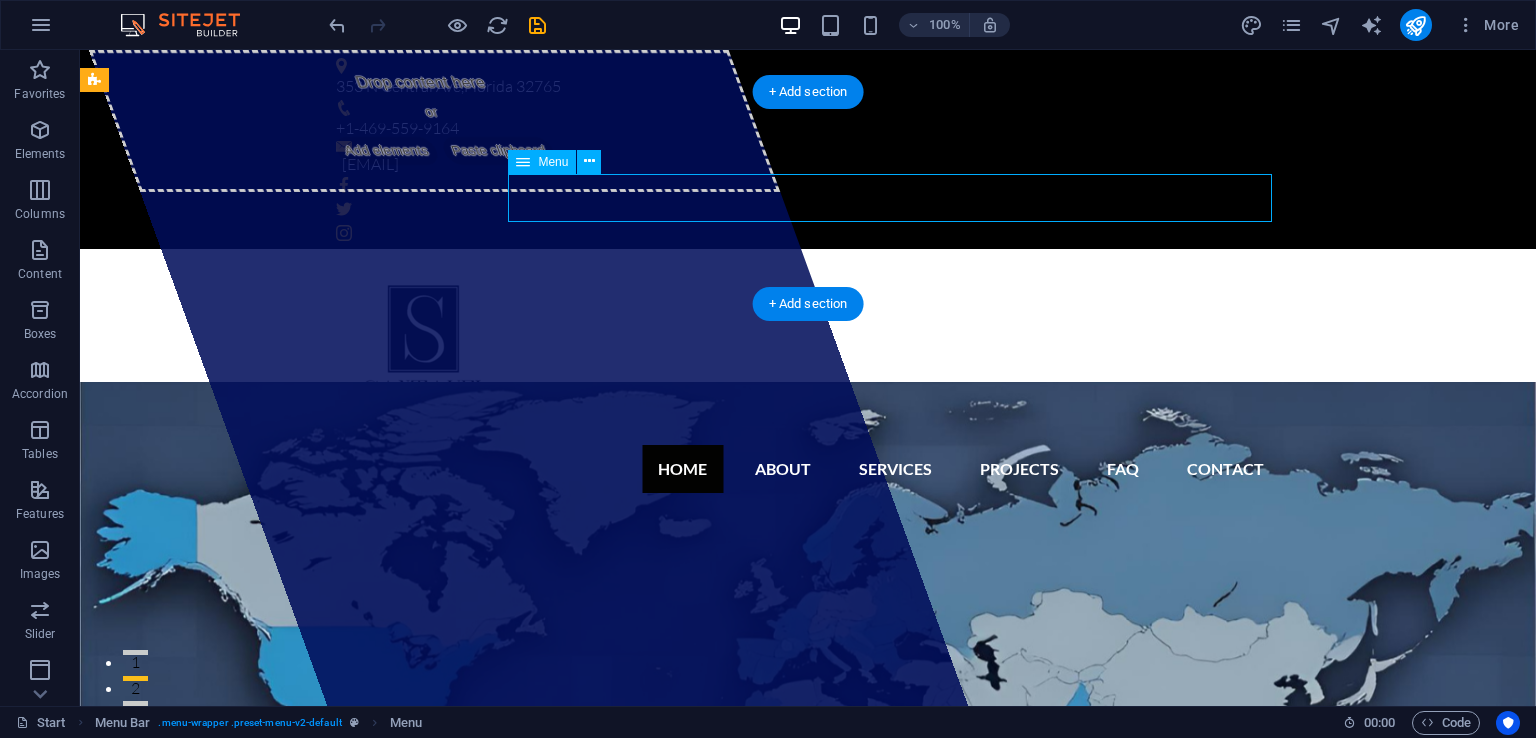 click on "Home About Services Projects FAQ Contact" at bounding box center (808, 469) 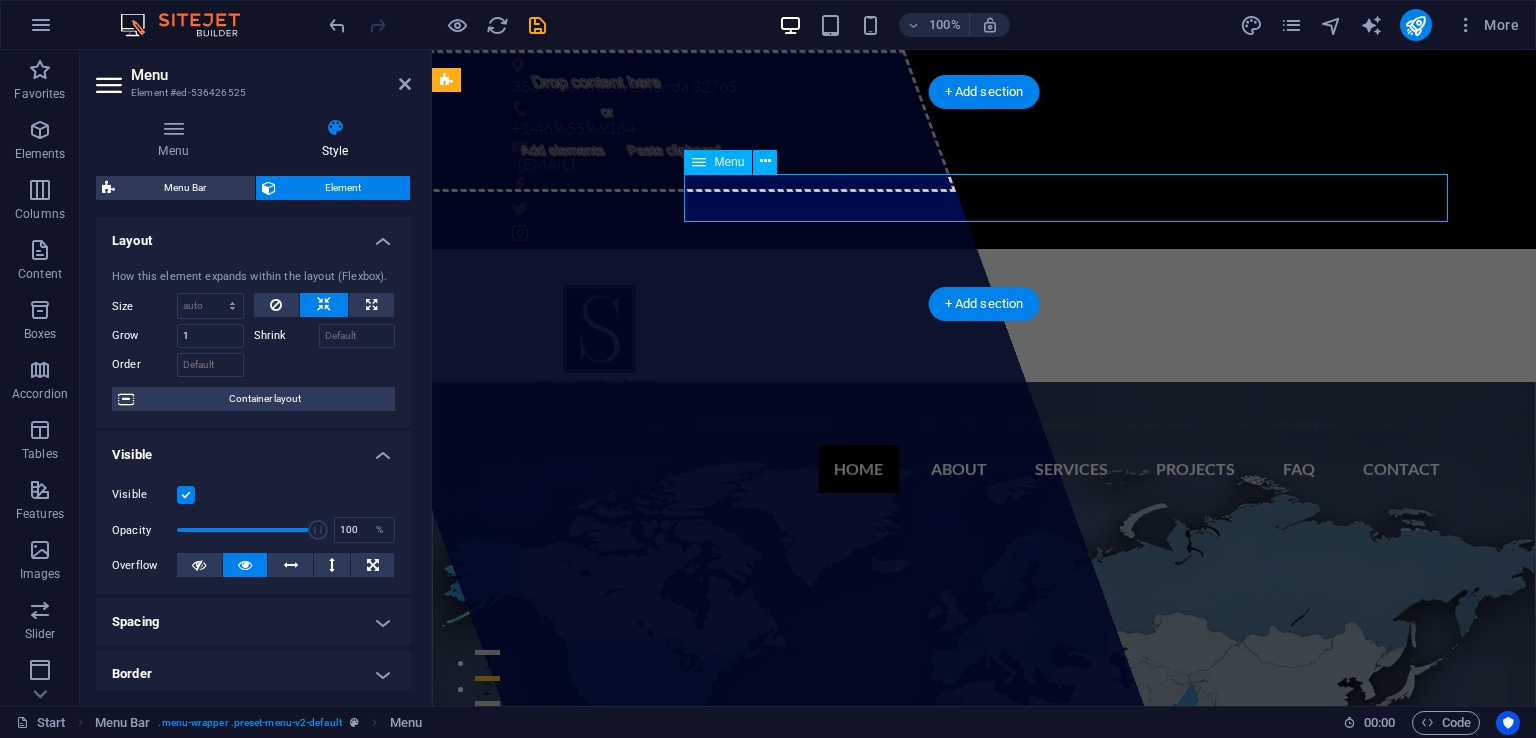 click on "Home About Services Projects FAQ Contact" at bounding box center (984, 469) 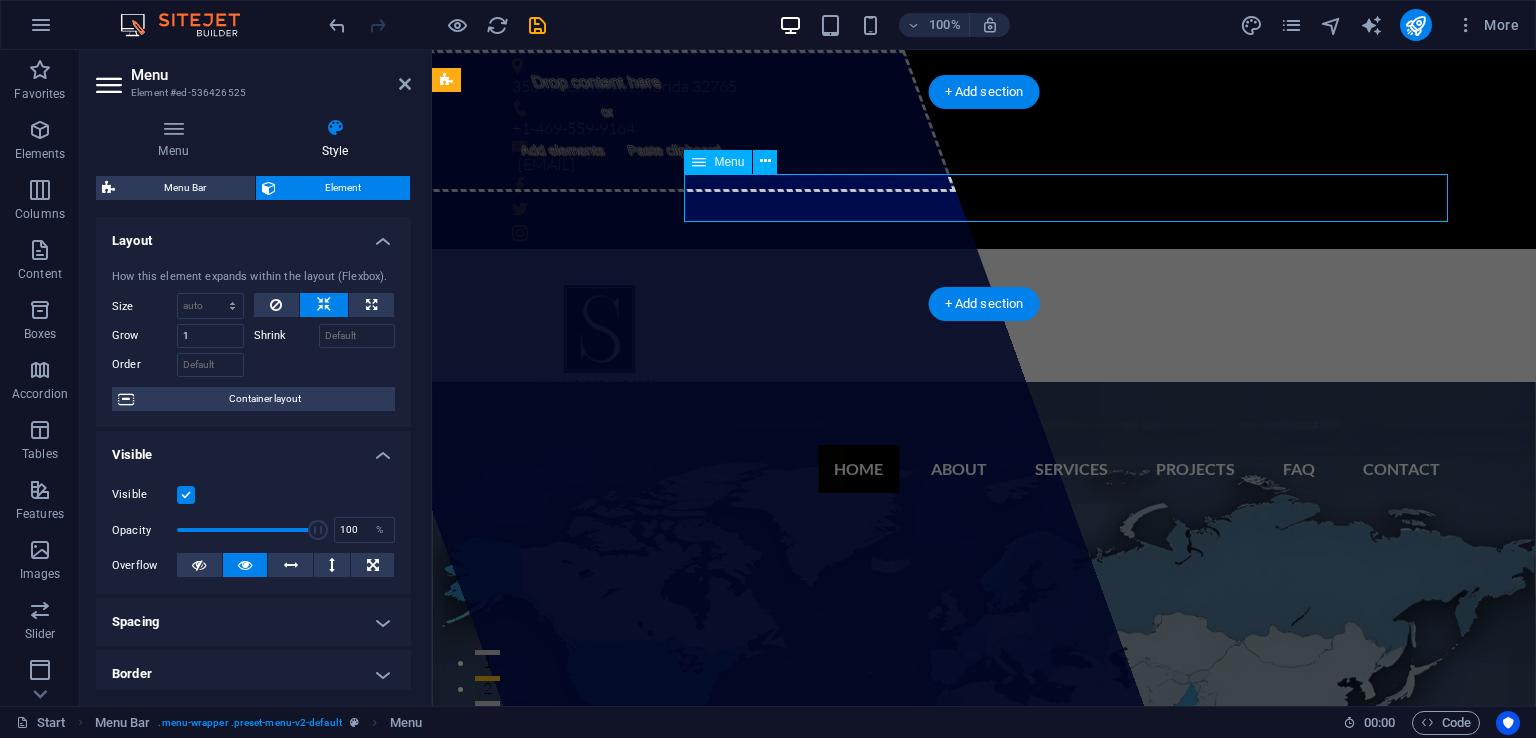 click on "Home About Services Projects FAQ Contact" at bounding box center [984, 469] 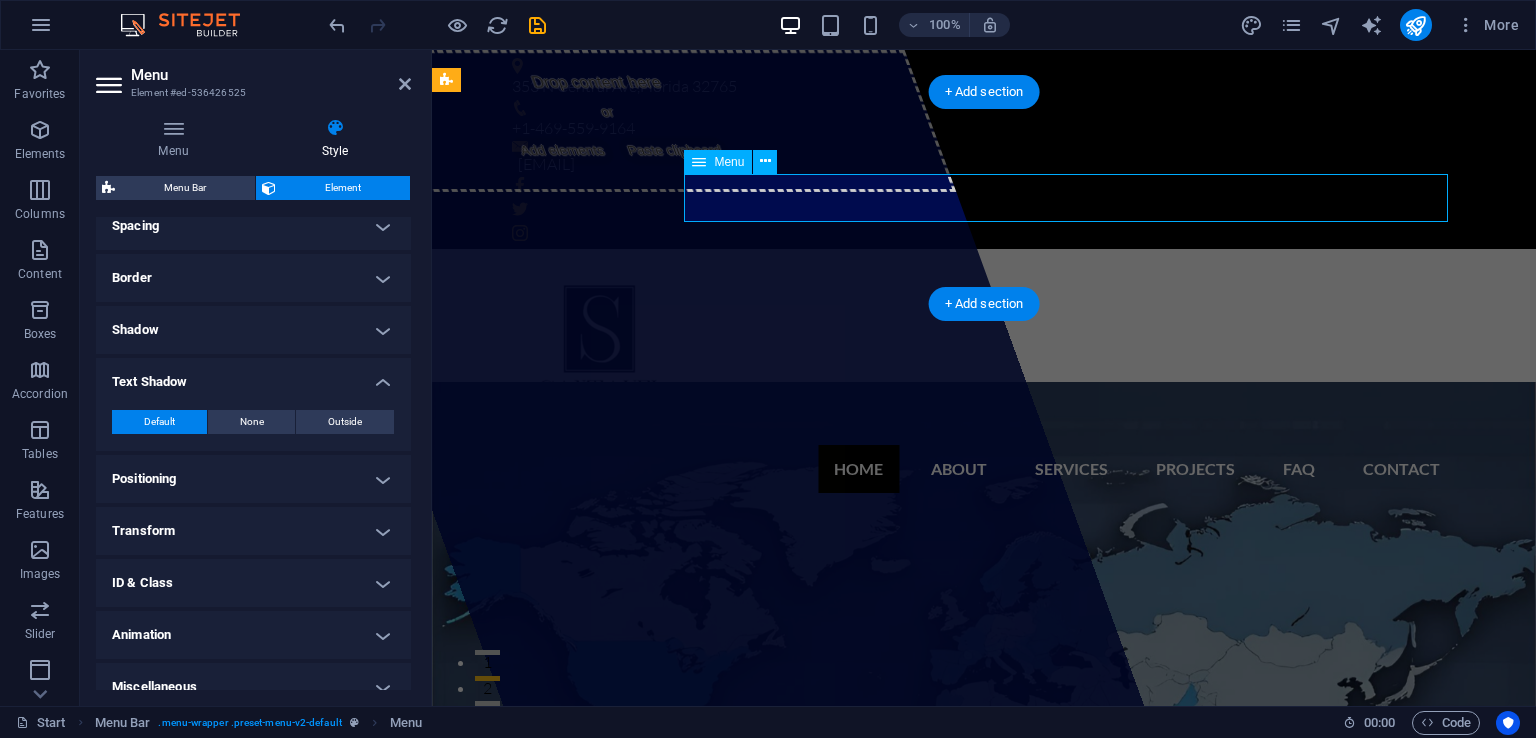scroll, scrollTop: 416, scrollLeft: 0, axis: vertical 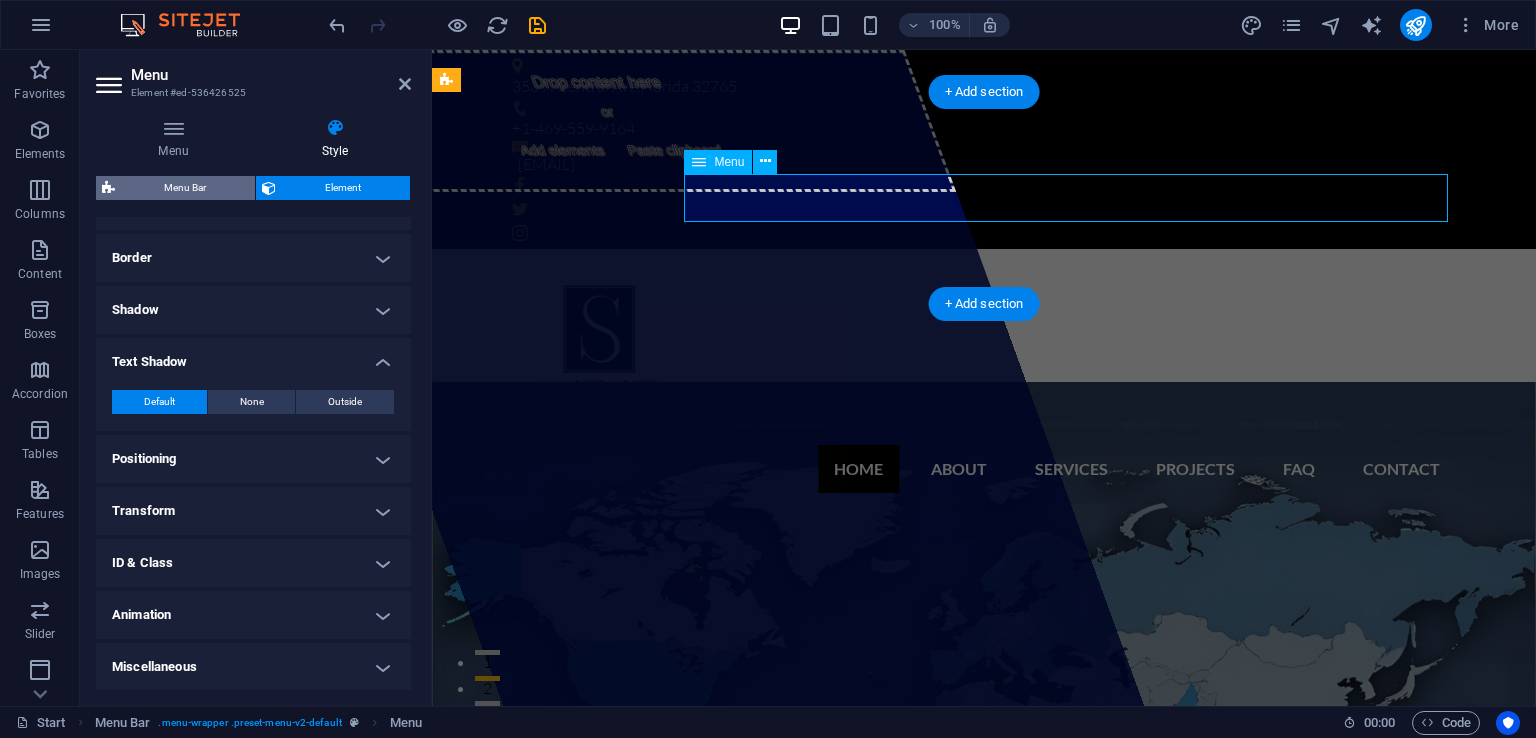 click on "Menu Bar" at bounding box center [185, 188] 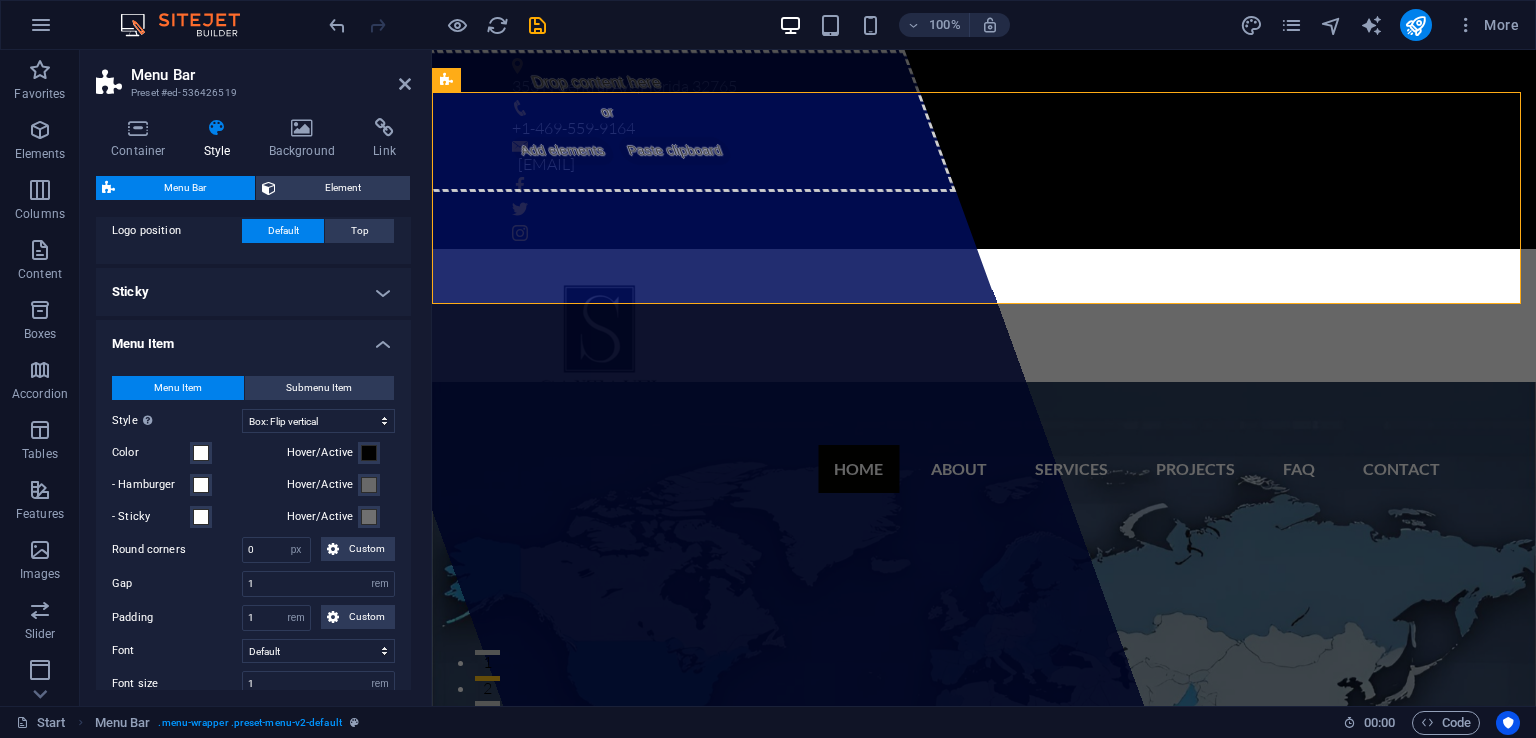 scroll, scrollTop: 502, scrollLeft: 0, axis: vertical 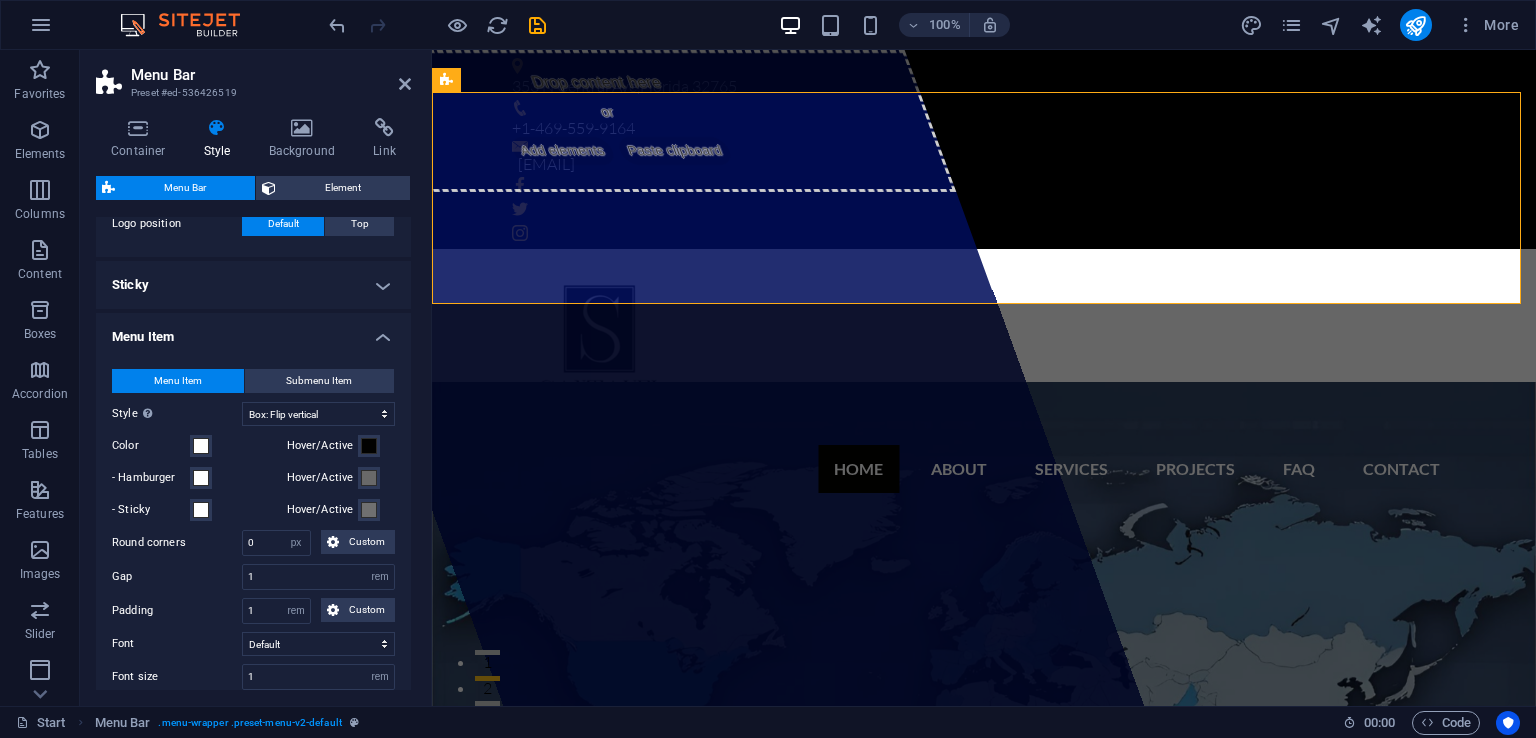 click on "Home About Services Projects FAQ Contact" at bounding box center [984, 469] 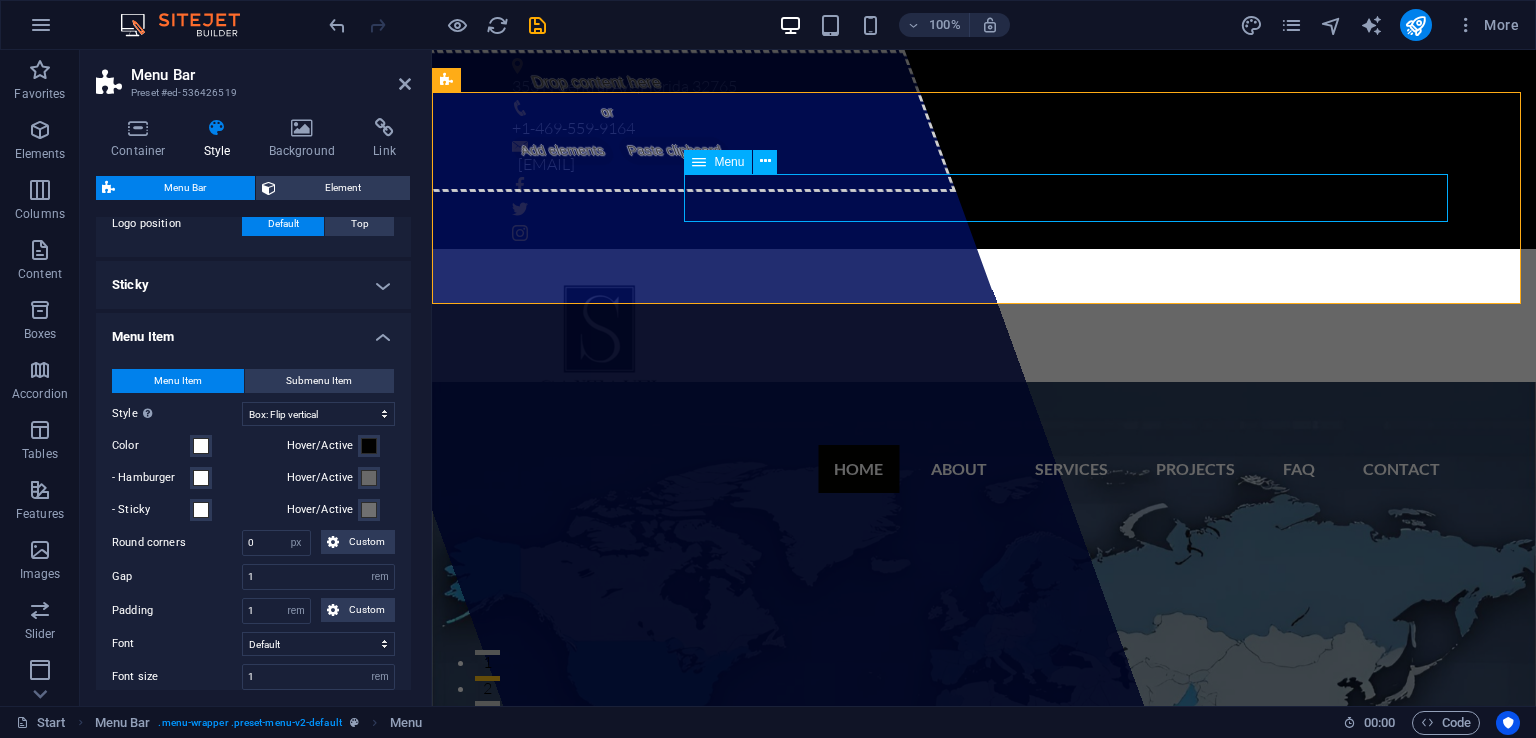 click on "Home About Services Projects FAQ Contact" at bounding box center [984, 469] 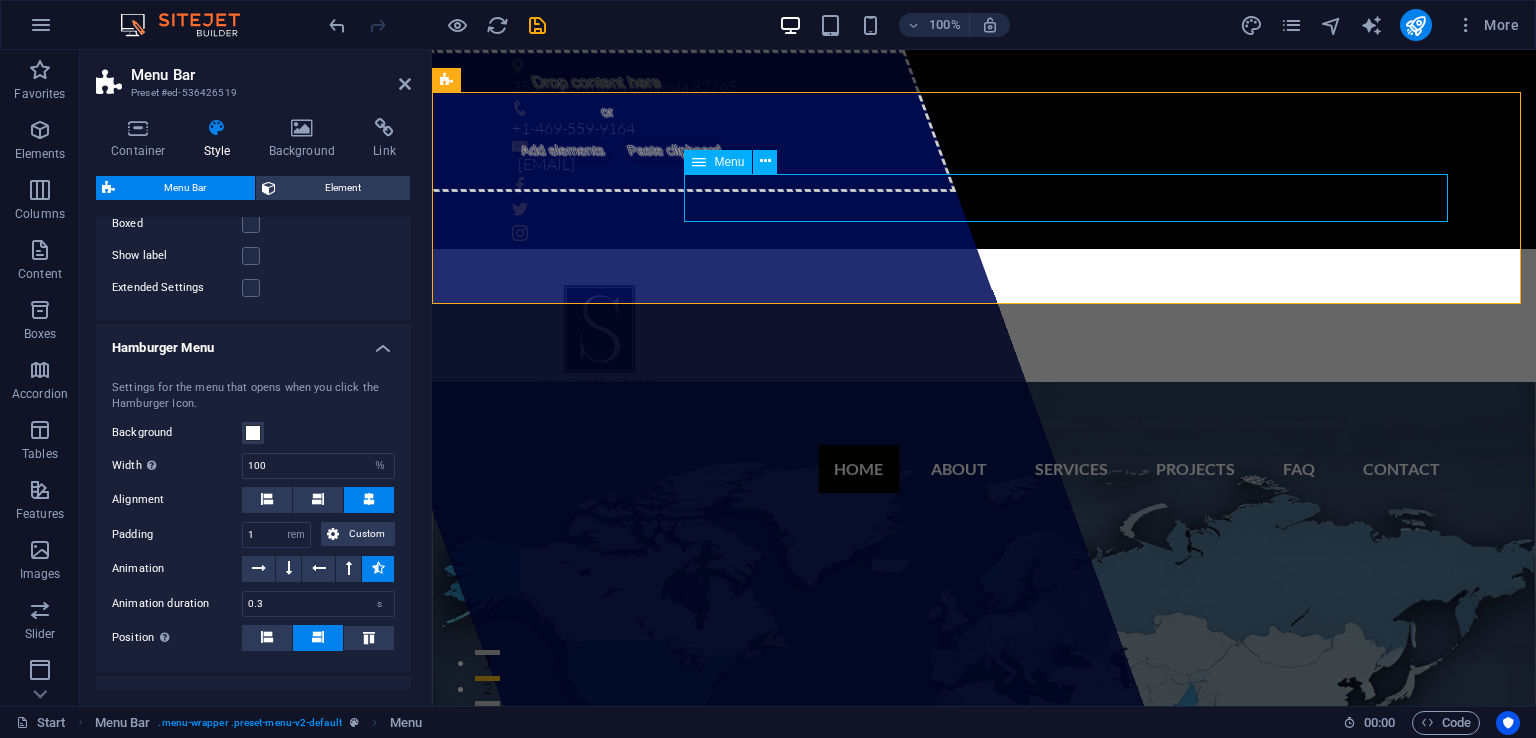 scroll, scrollTop: 1506, scrollLeft: 0, axis: vertical 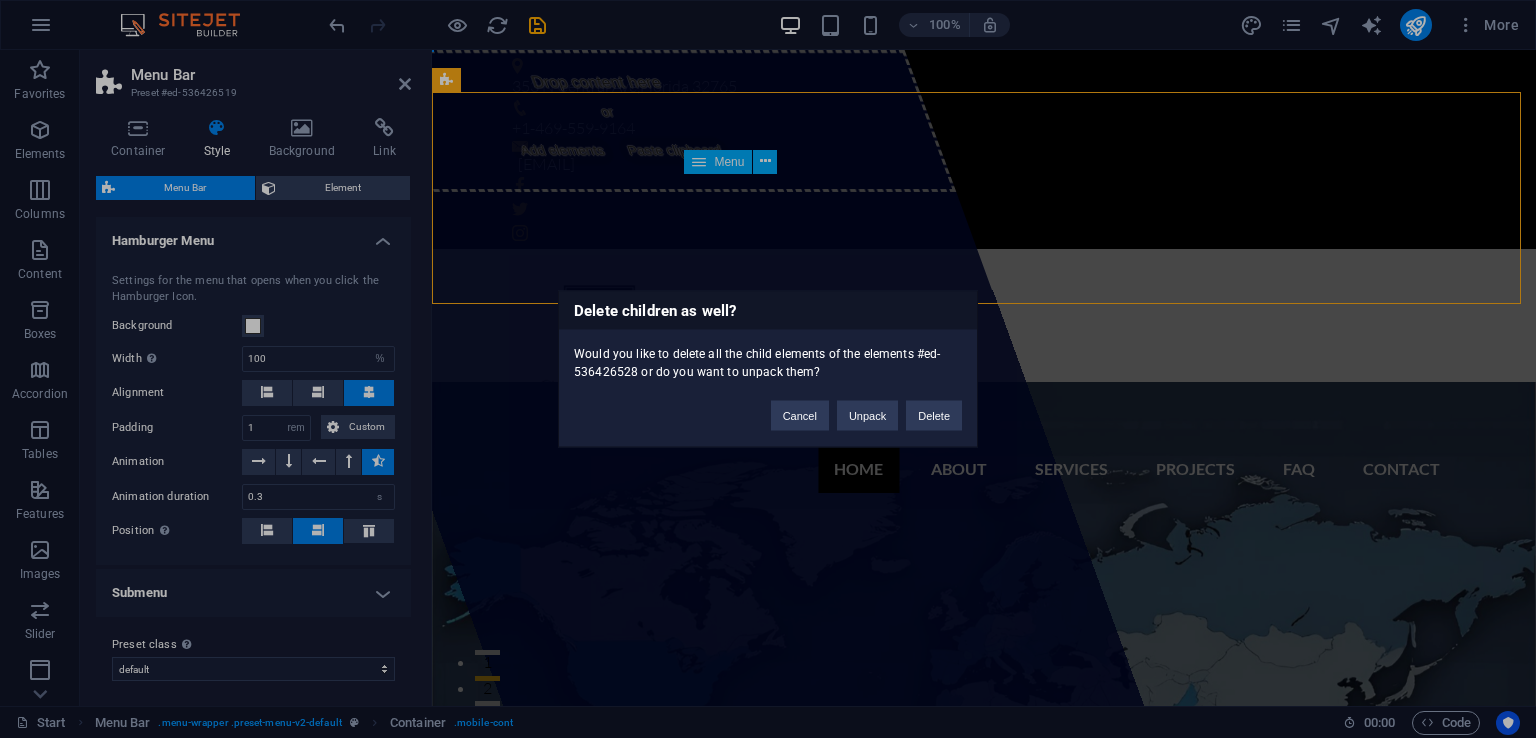 type 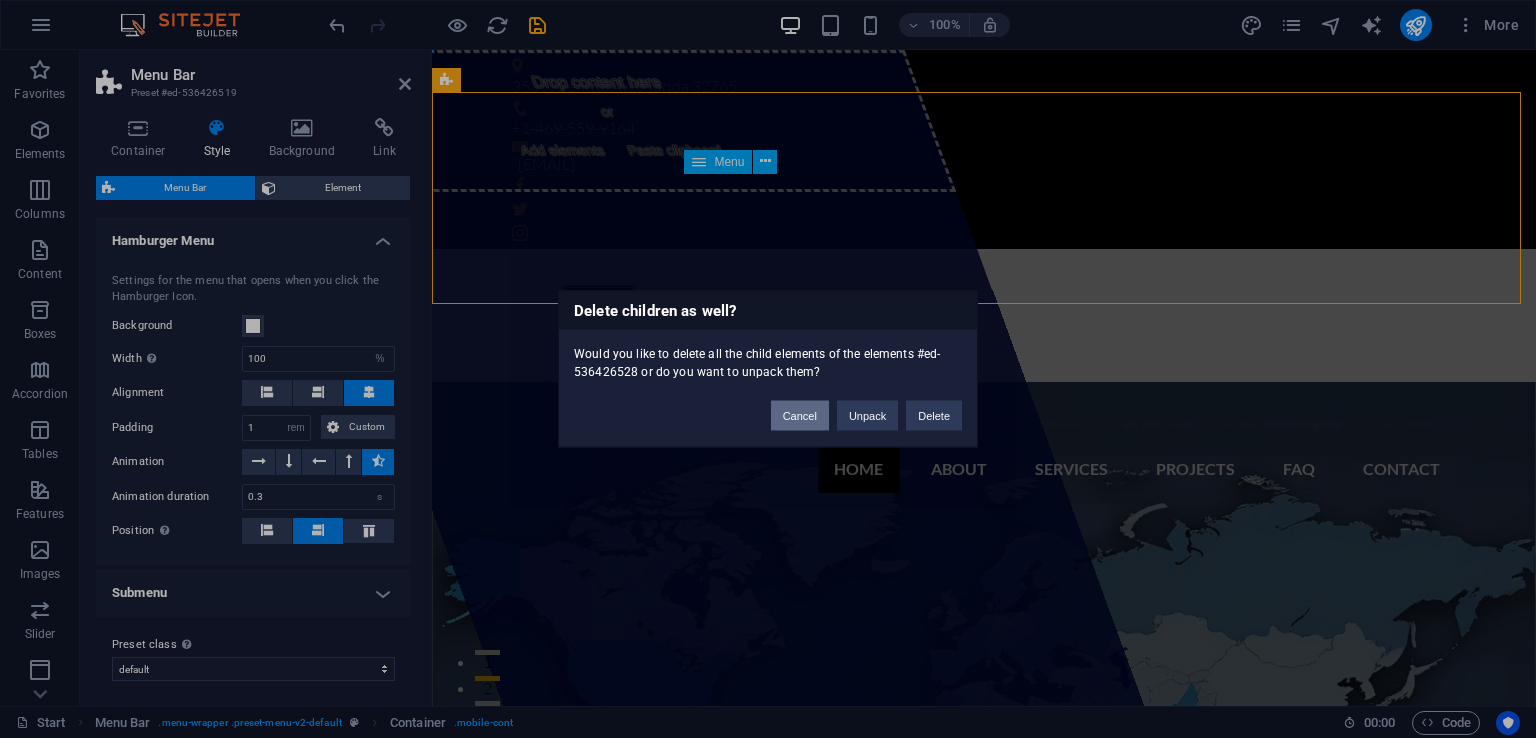 click on "Cancel" at bounding box center [800, 416] 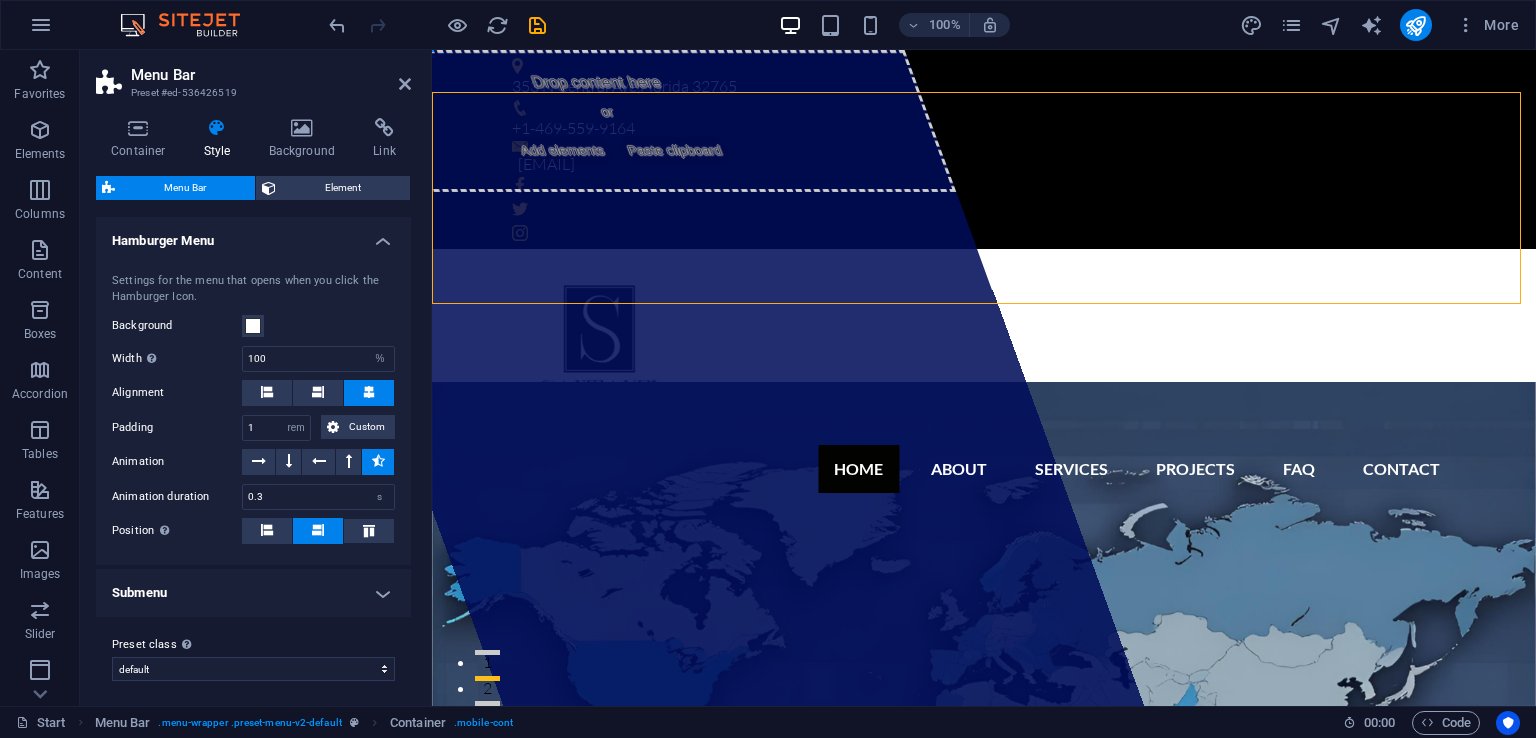 click on "Home About Services Projects FAQ Contact" at bounding box center [984, 469] 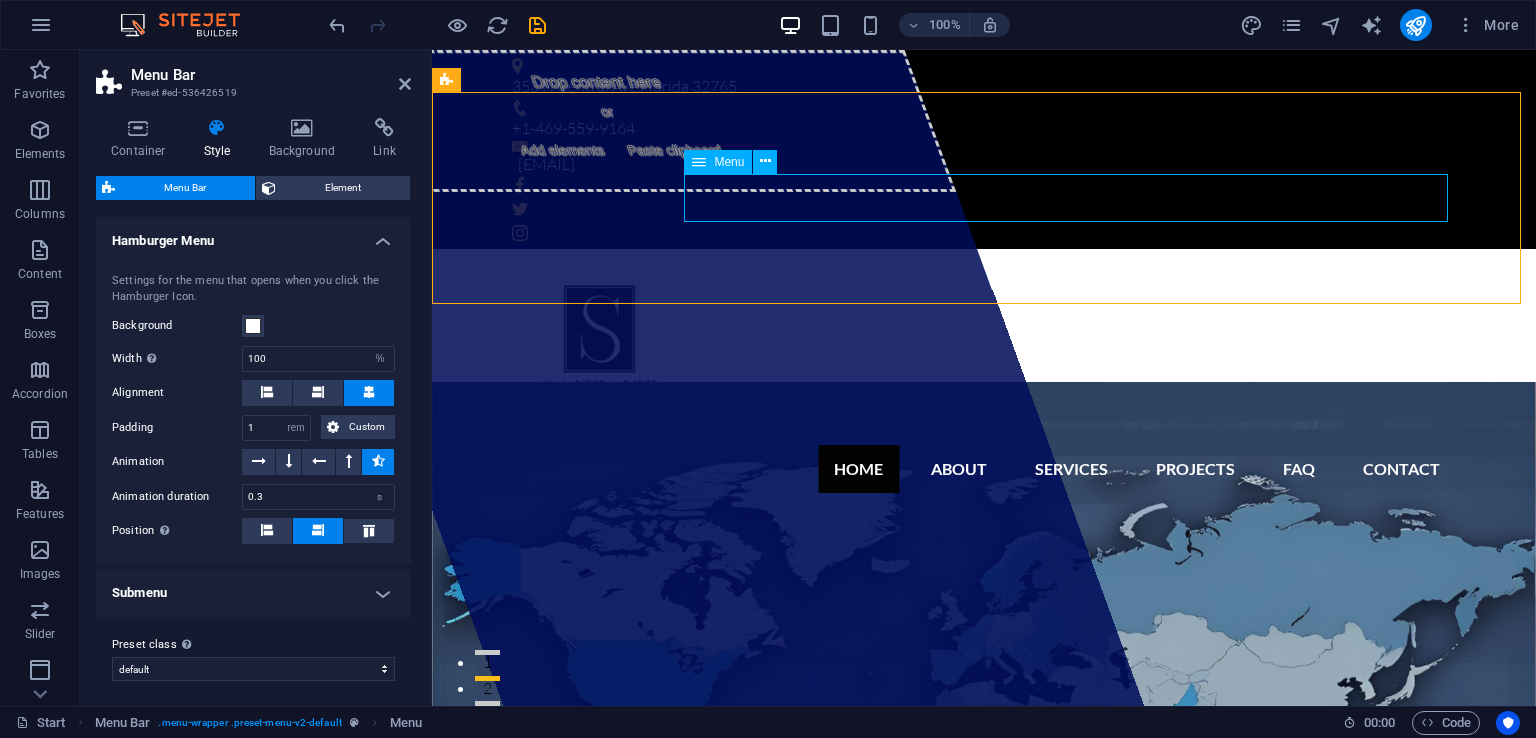 click on "Home About Services Projects FAQ Contact" at bounding box center (984, 469) 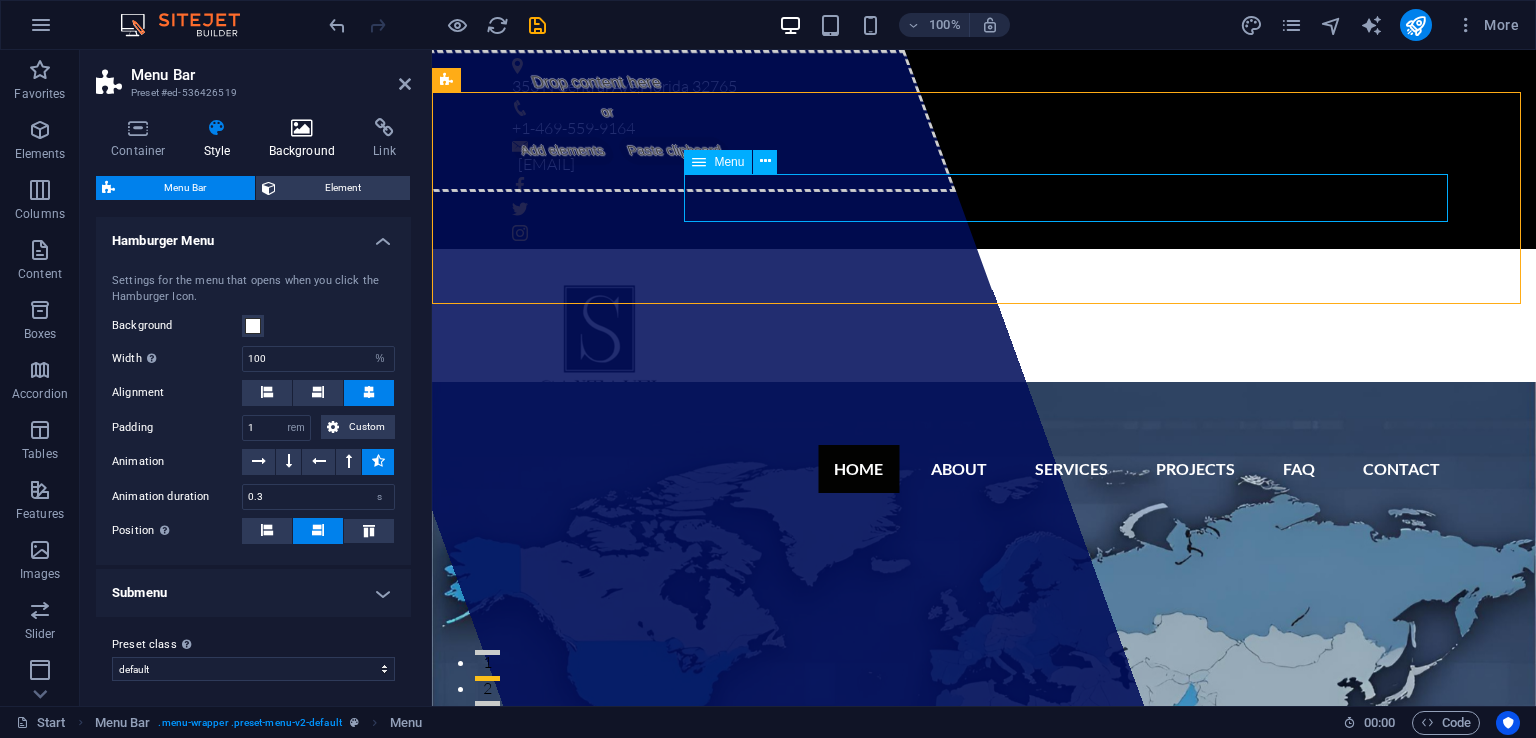 click on "Background" at bounding box center (306, 139) 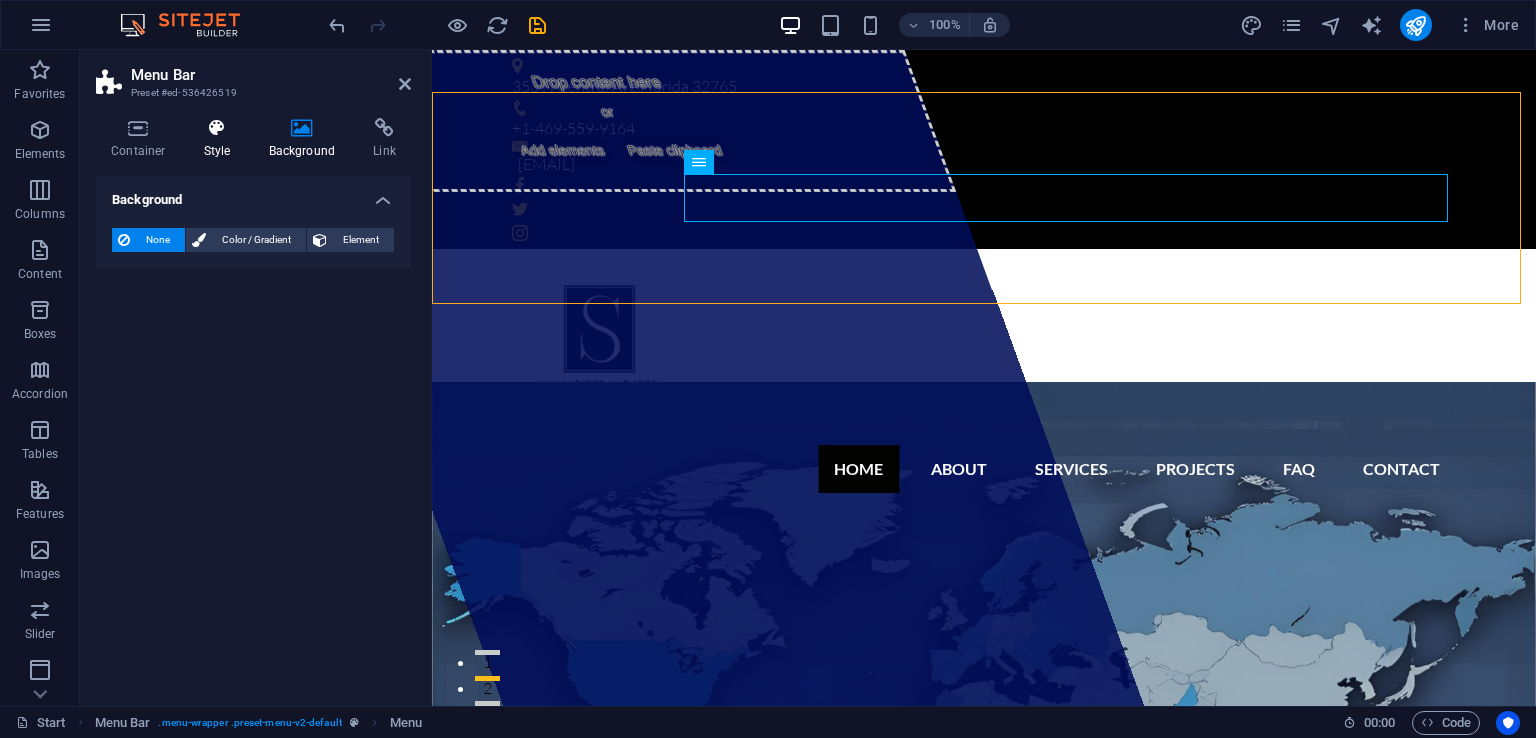 click at bounding box center [217, 128] 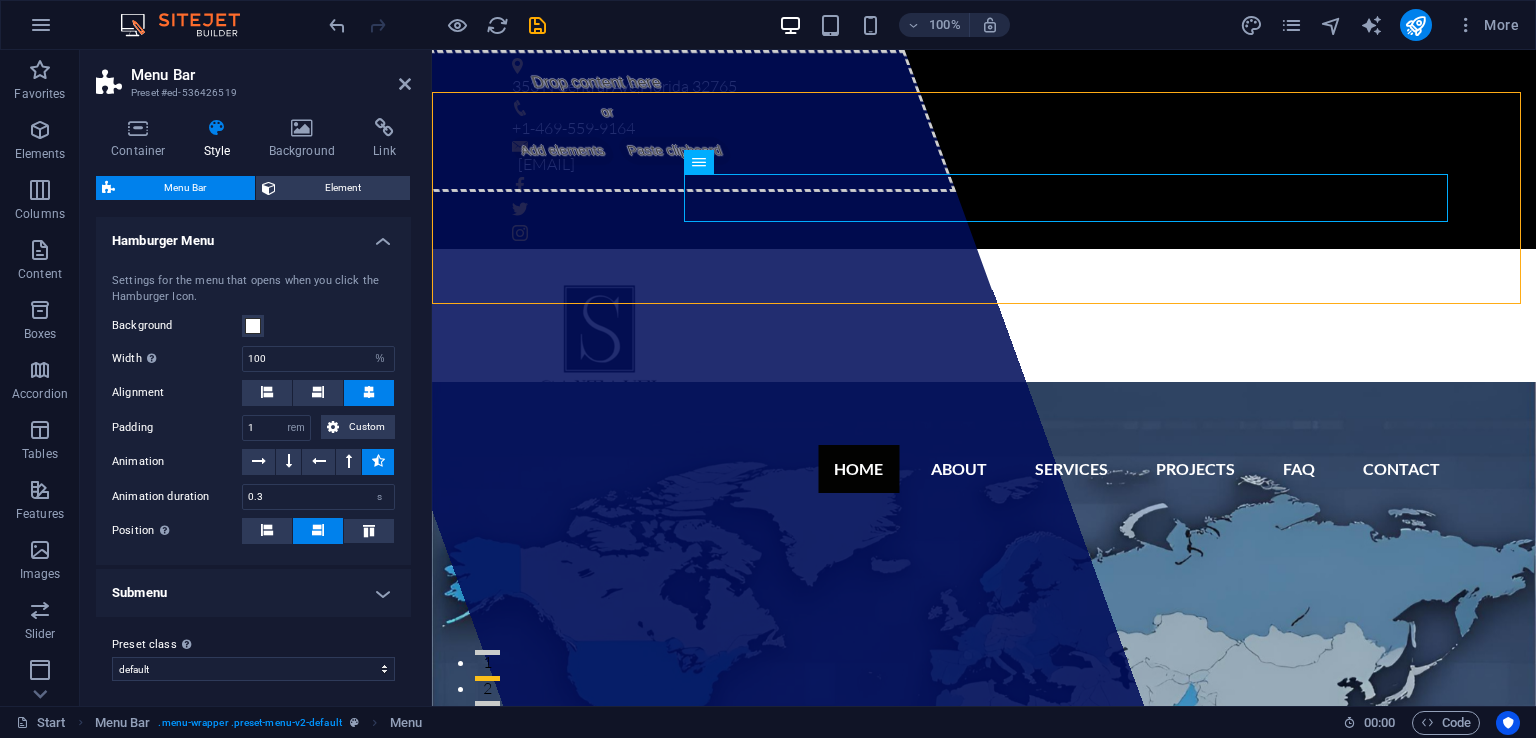 click on "Home About Services Projects FAQ Contact" at bounding box center [984, 469] 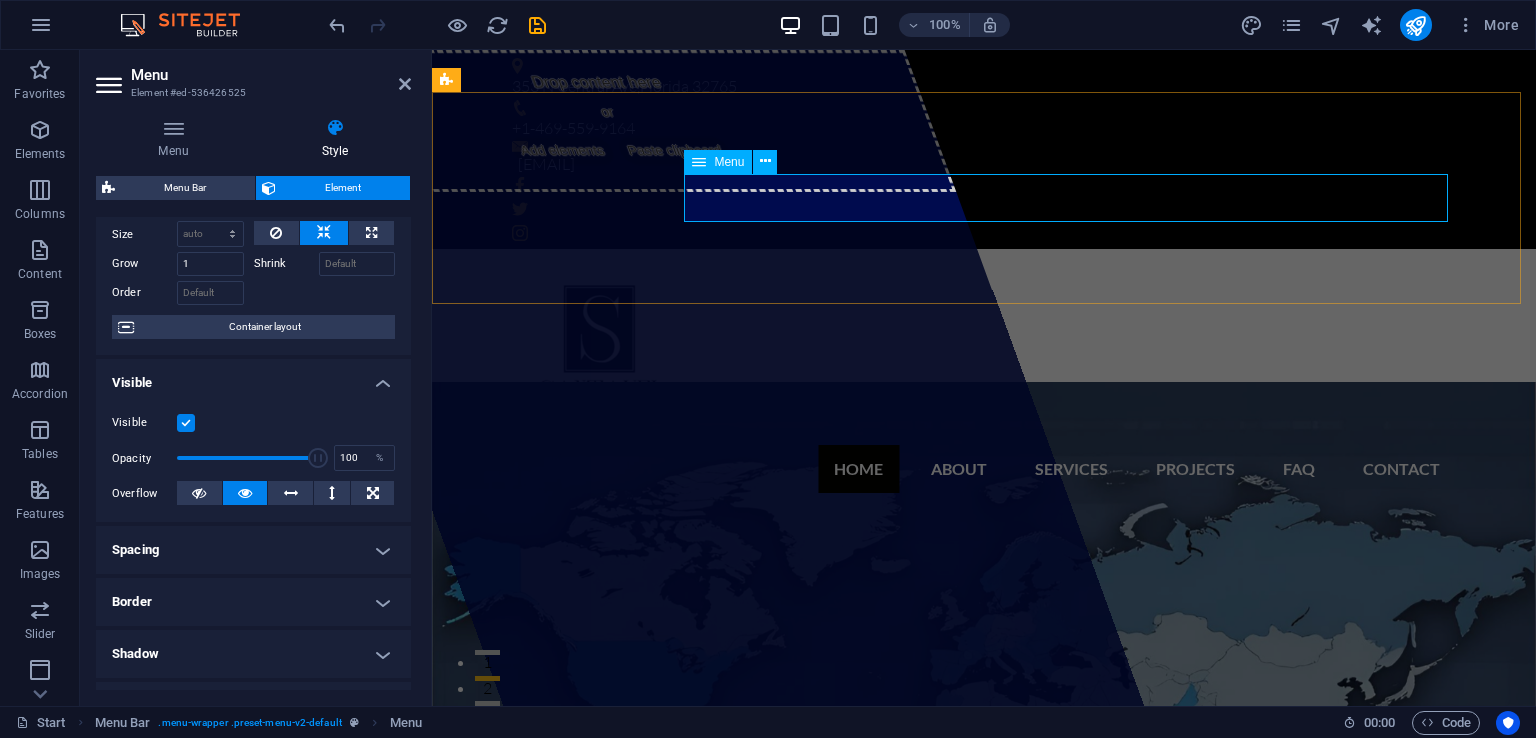 scroll, scrollTop: 78, scrollLeft: 0, axis: vertical 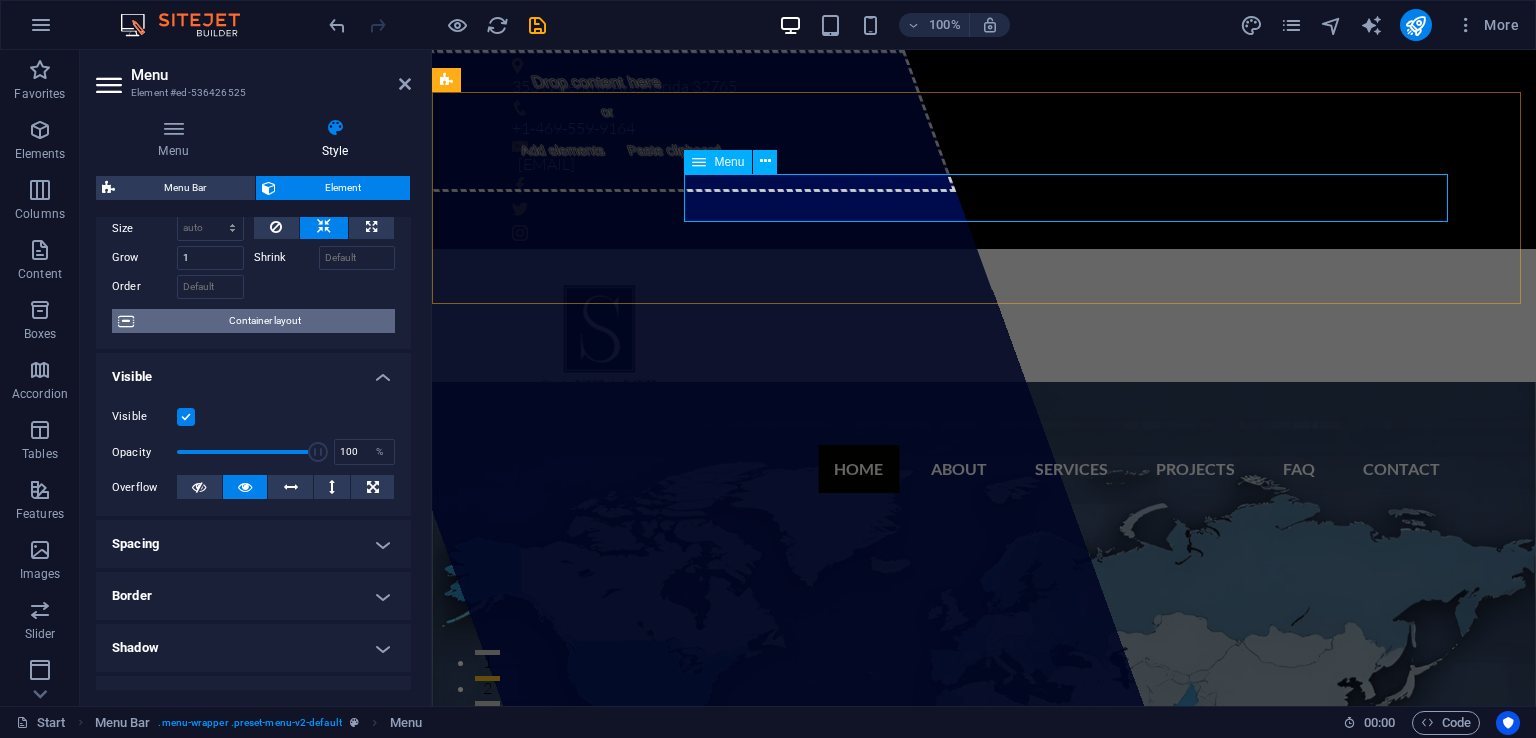 click at bounding box center [126, 321] 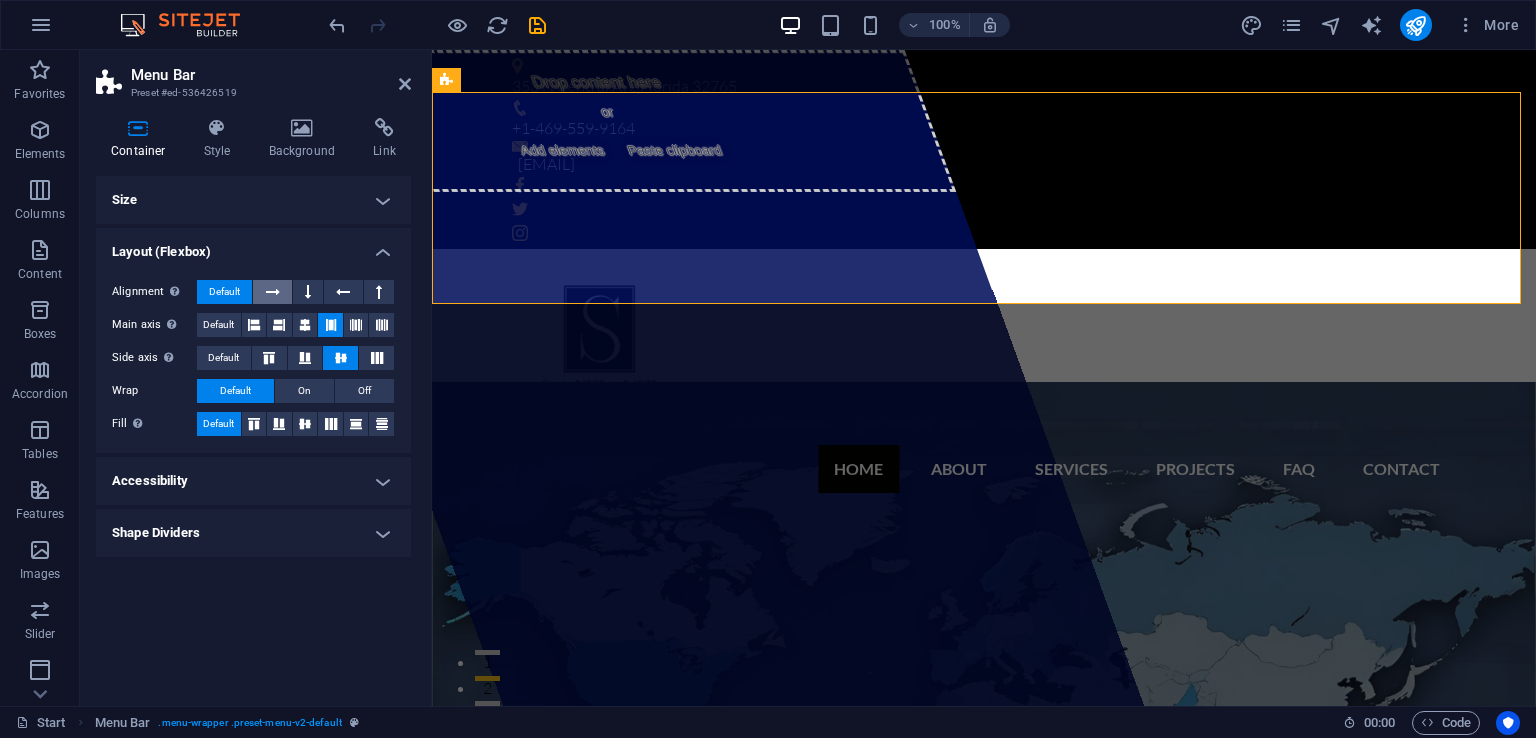 click at bounding box center (273, 292) 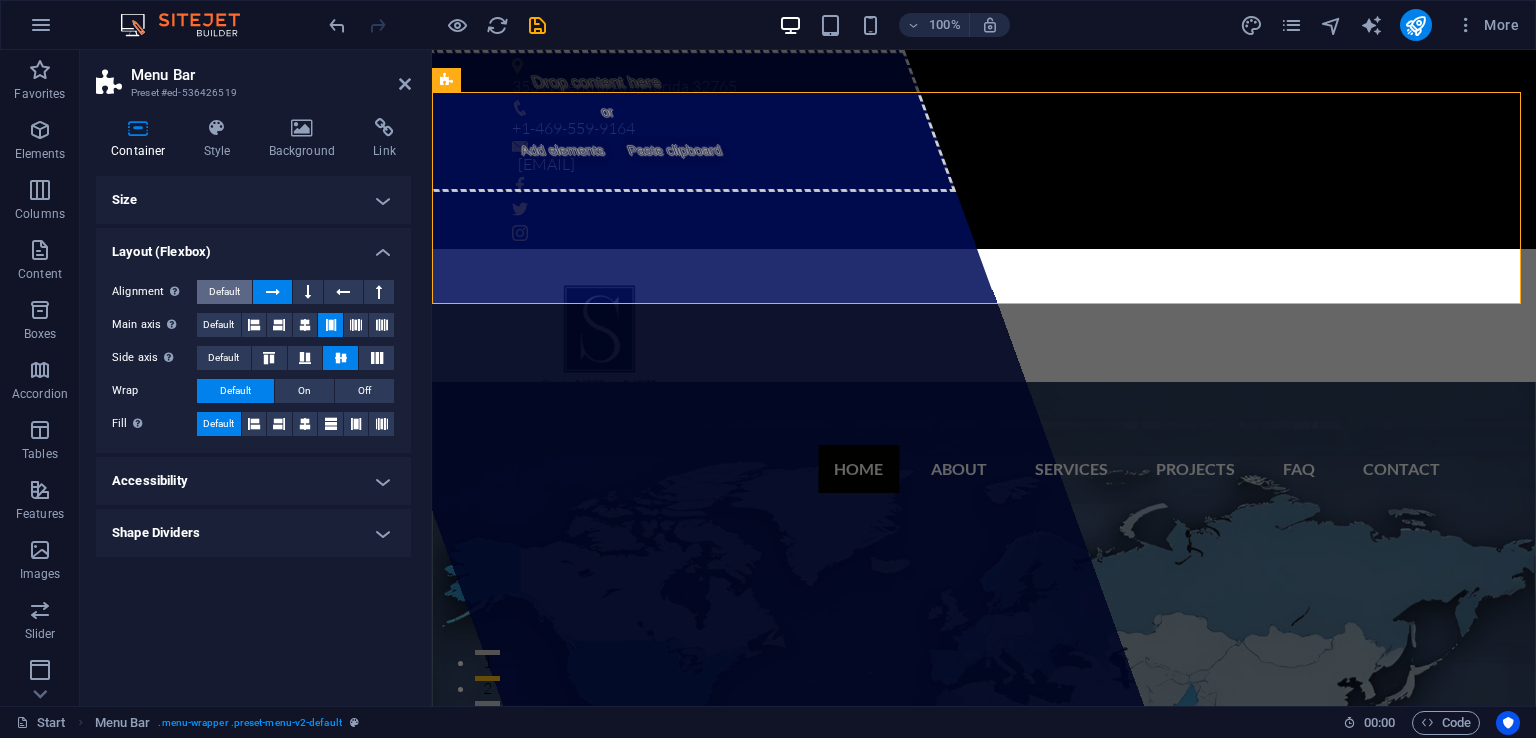 click on "Default" at bounding box center (224, 292) 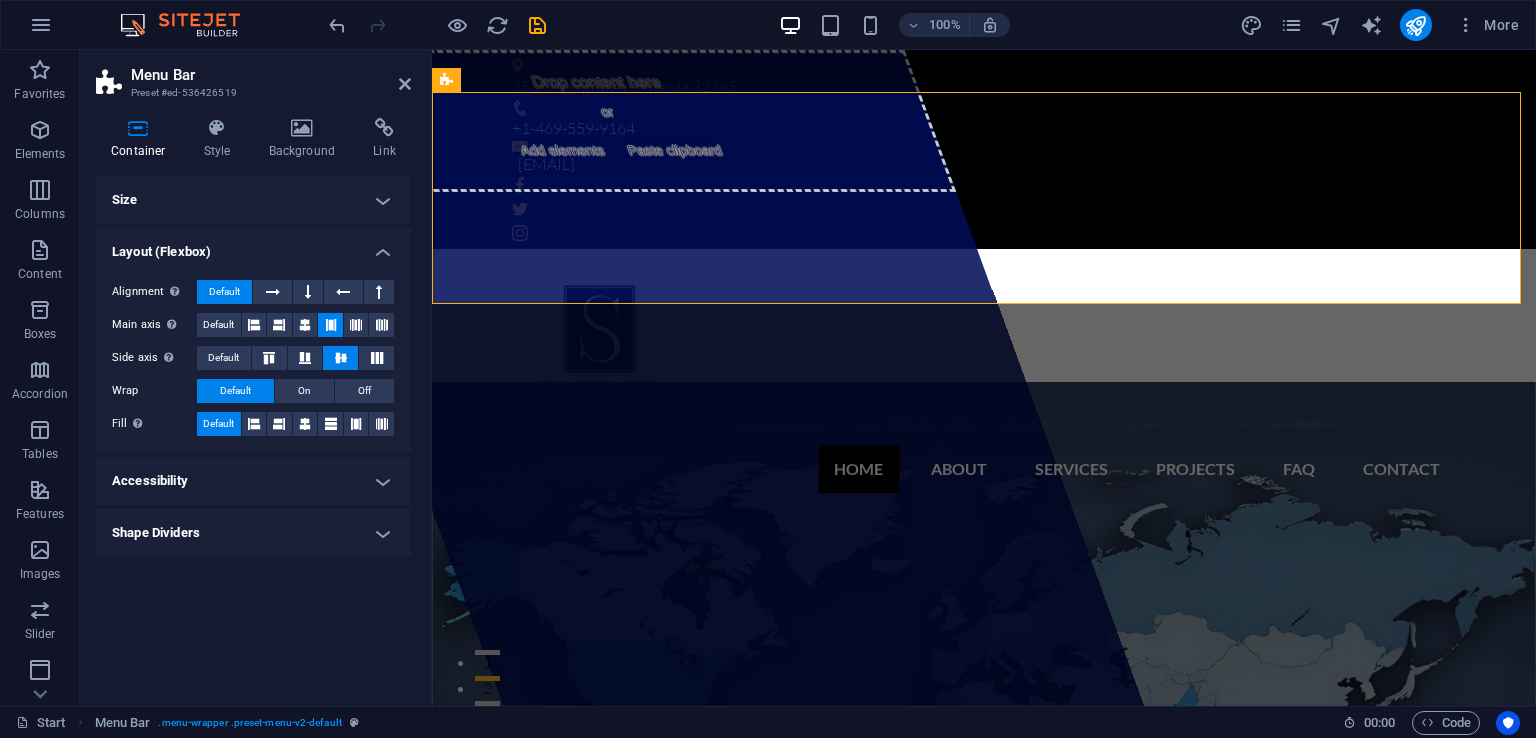 click on "Layout (Flexbox)" at bounding box center (253, 246) 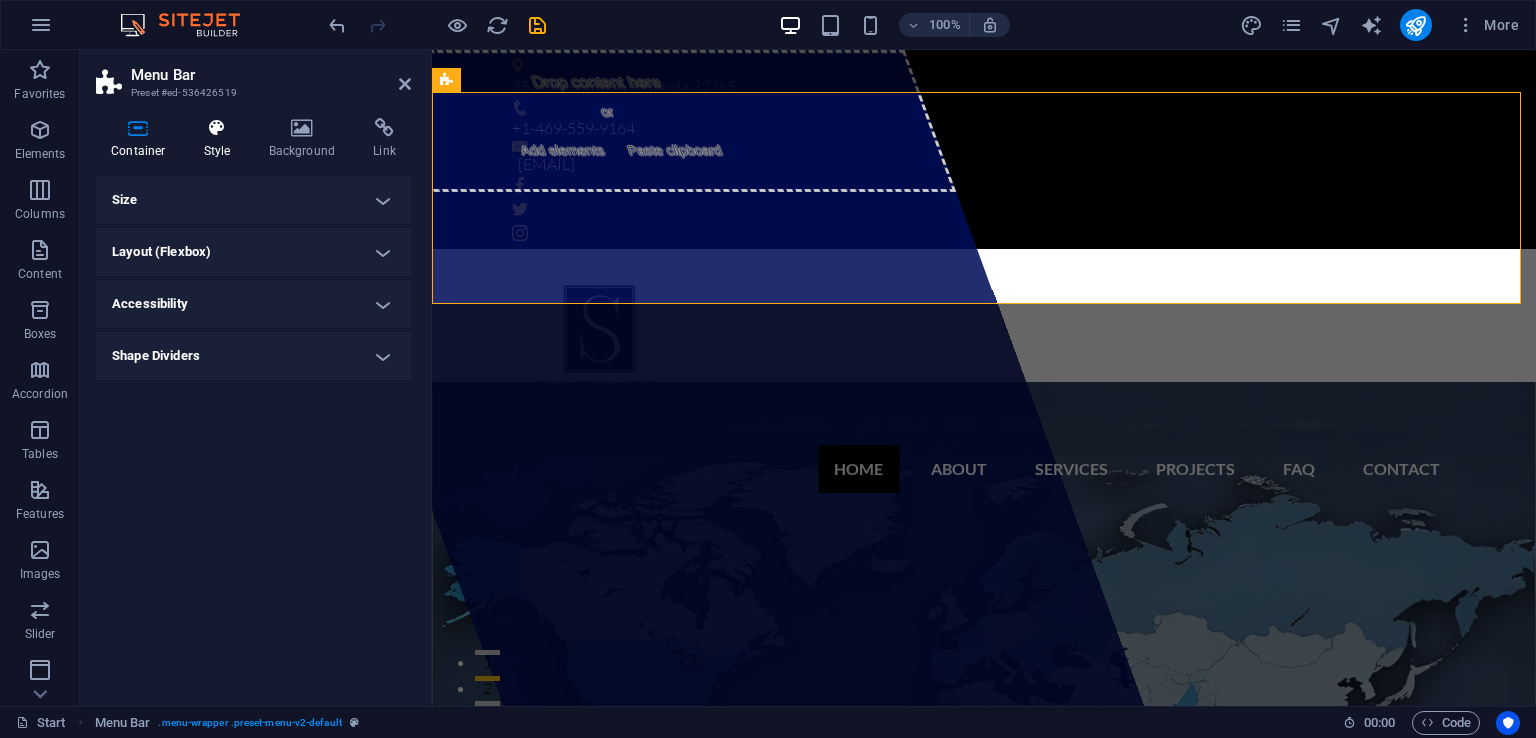 click on "Style" at bounding box center [221, 139] 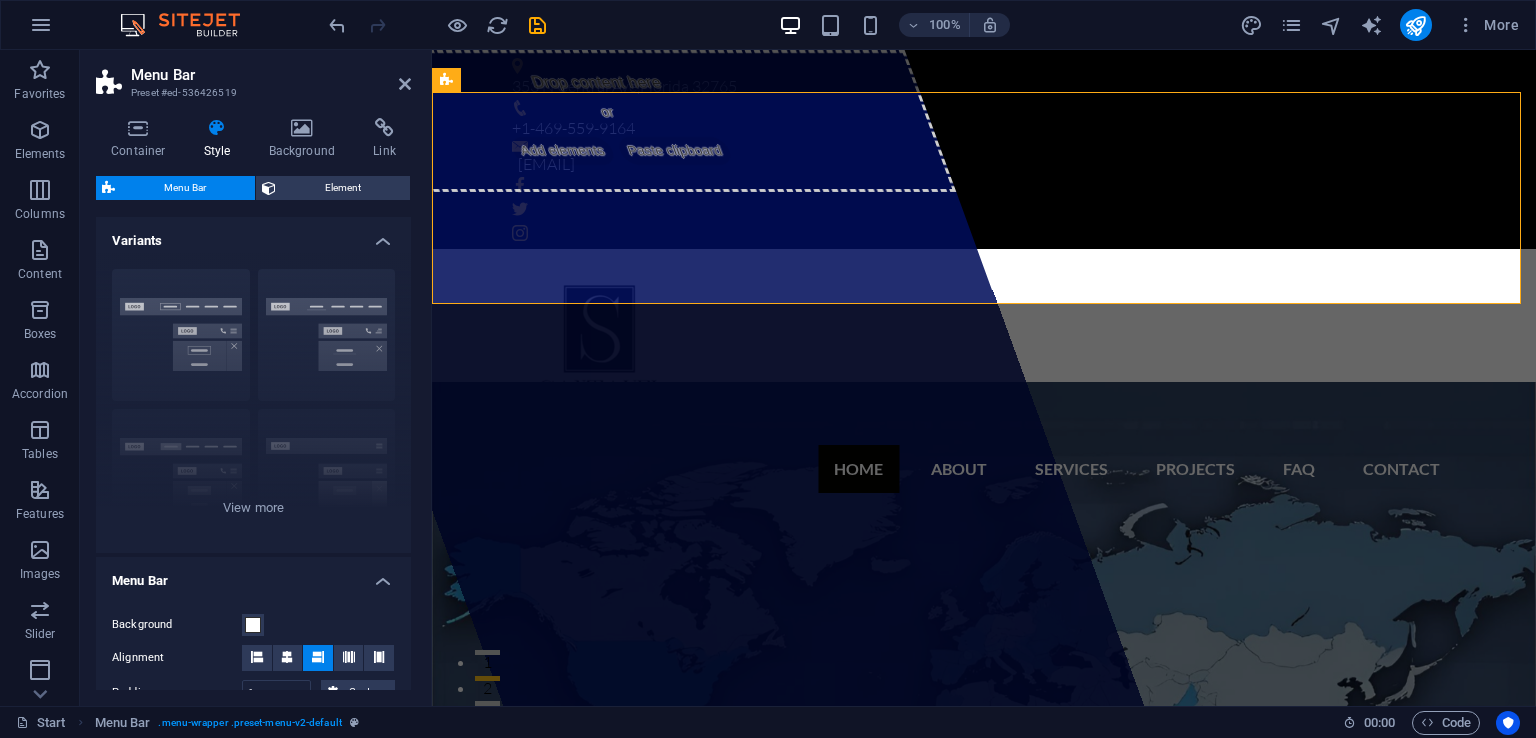click on "Home About Services Projects FAQ Contact" at bounding box center [984, 469] 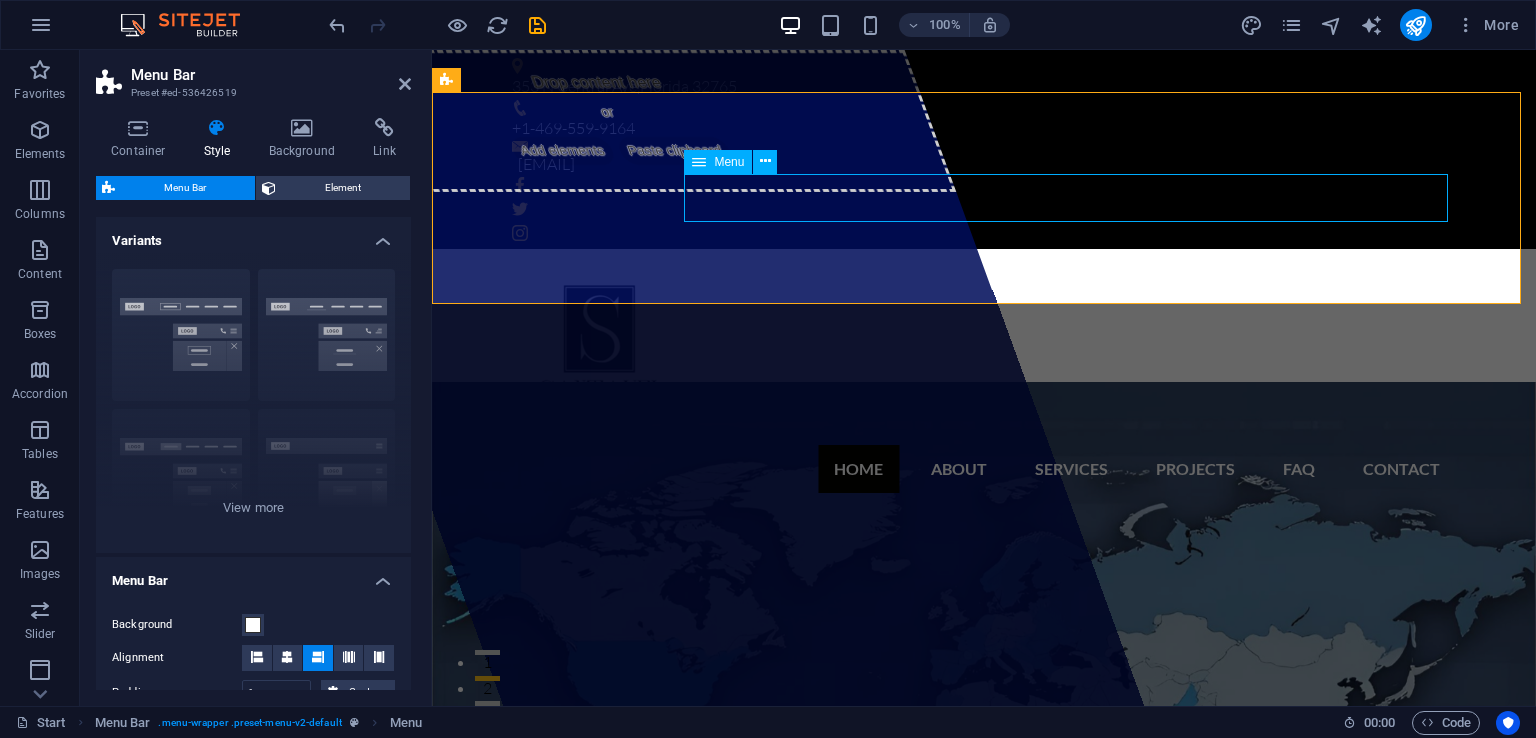click on "Home About Services Projects FAQ Contact" at bounding box center (984, 469) 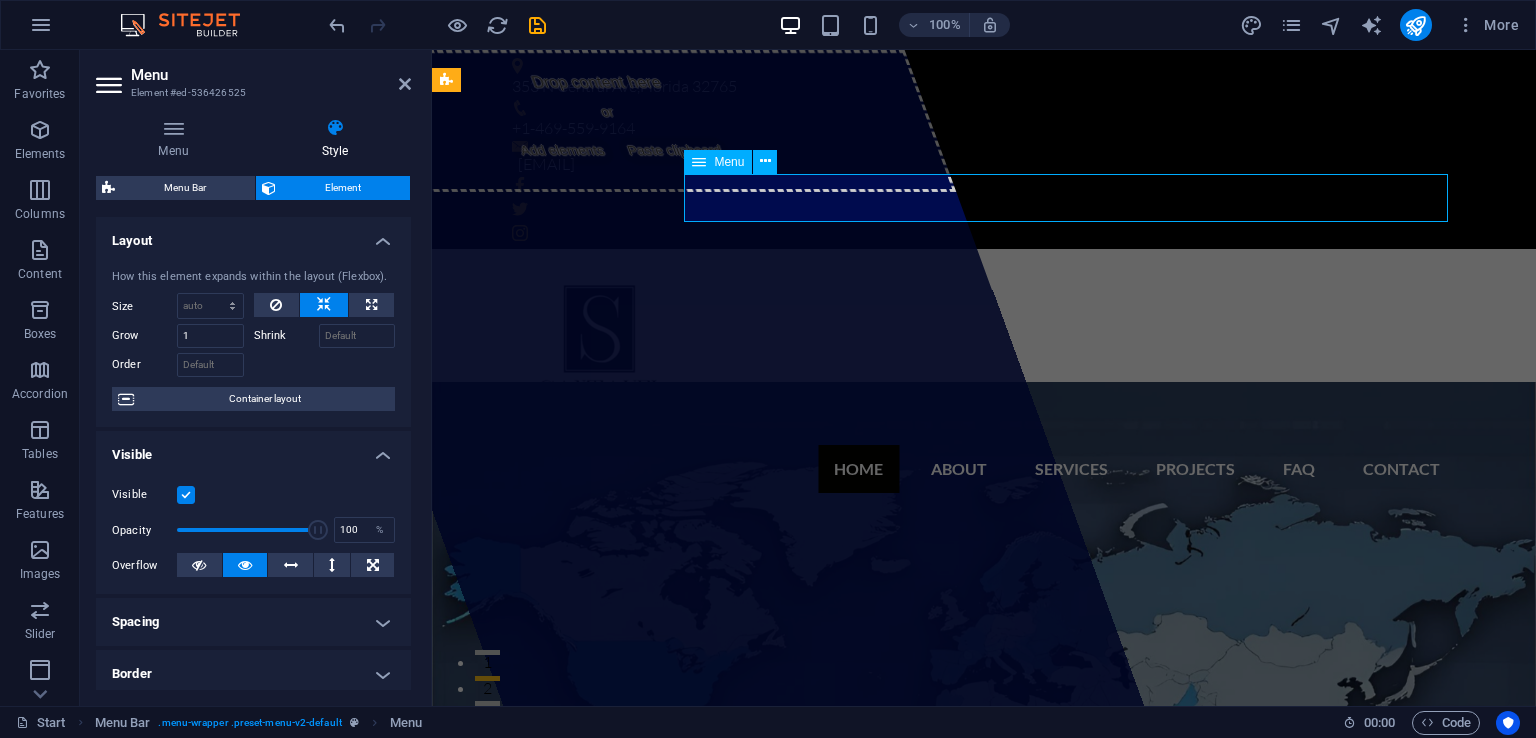 click on "Menu" at bounding box center [737, 162] 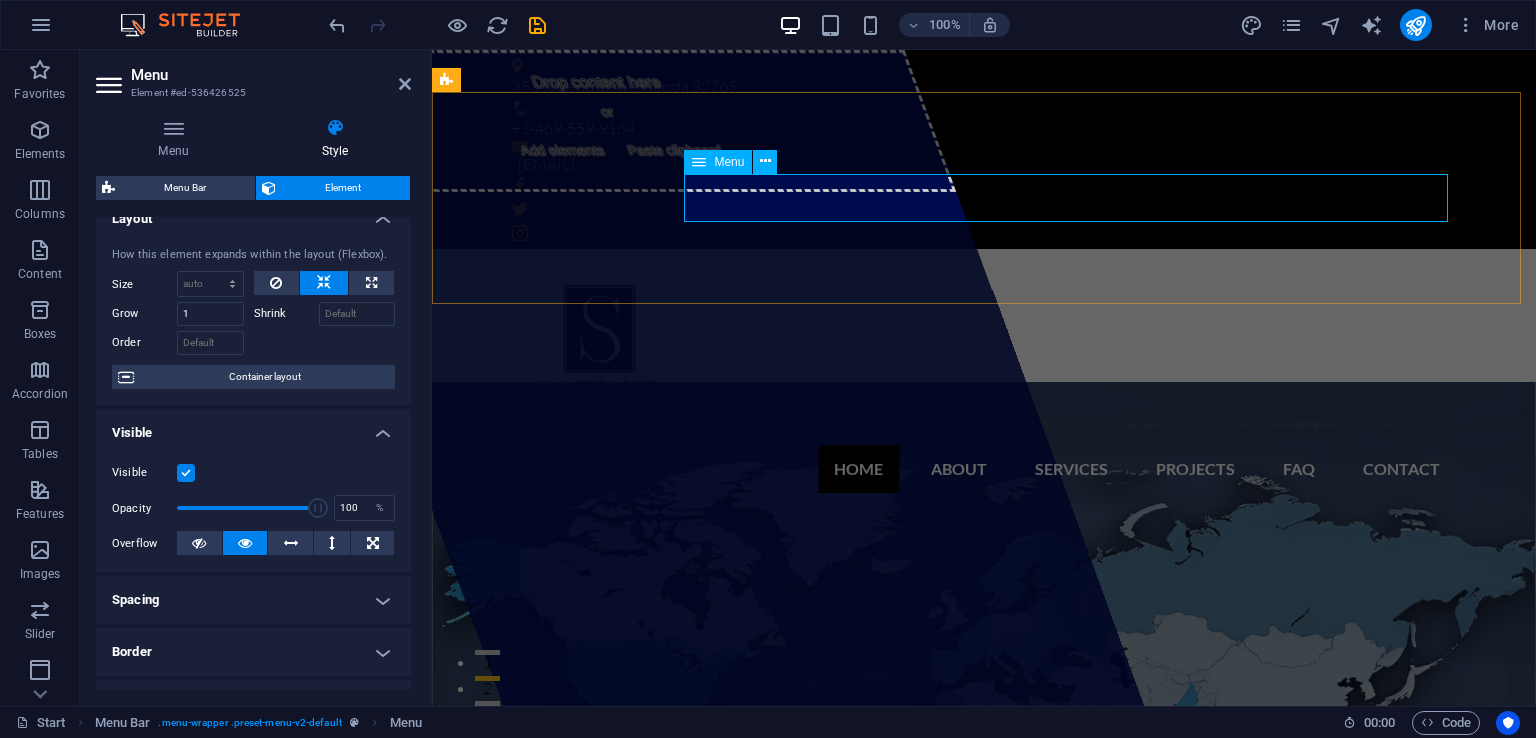scroll, scrollTop: 0, scrollLeft: 0, axis: both 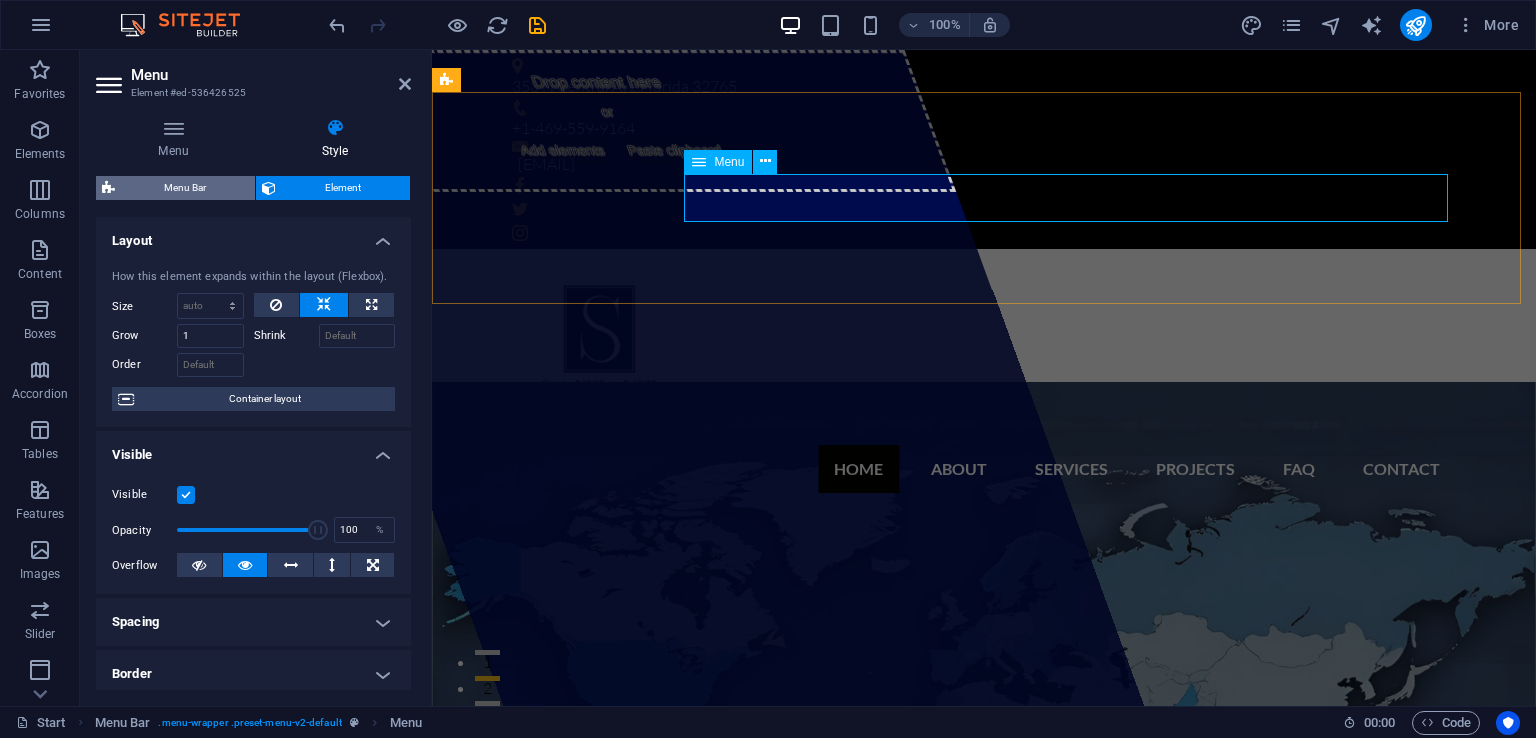 click on "Menu Bar" at bounding box center (185, 188) 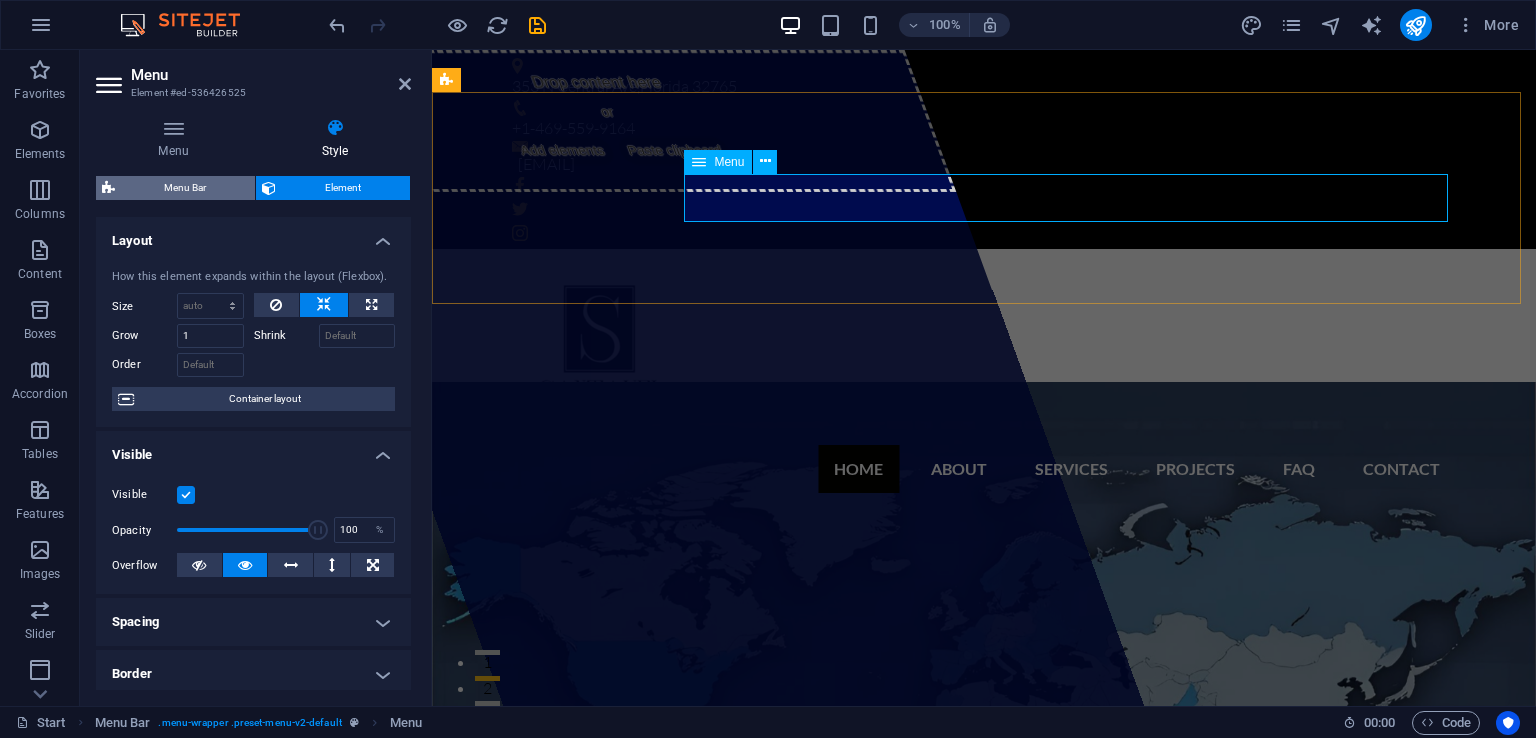 select on "rem" 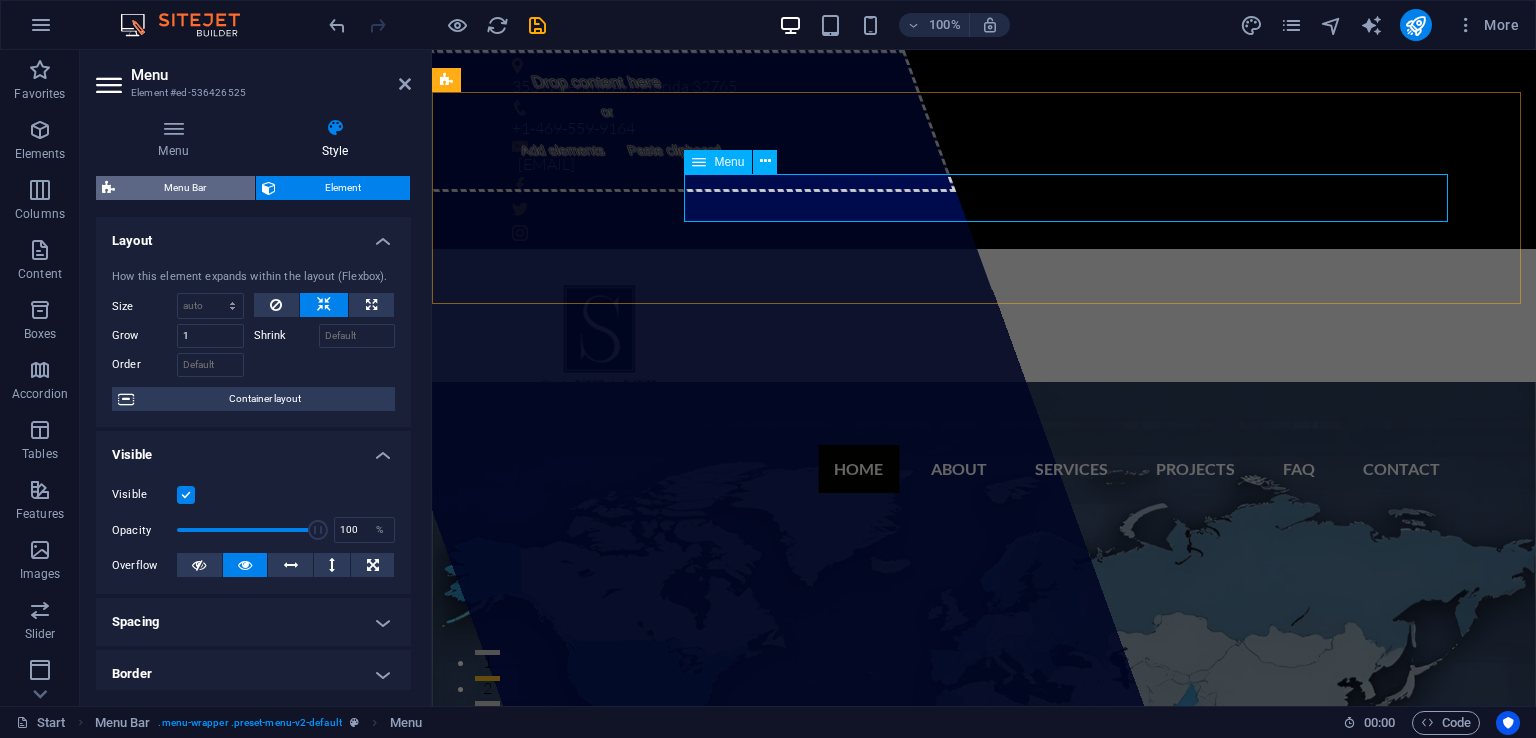 select on "rem" 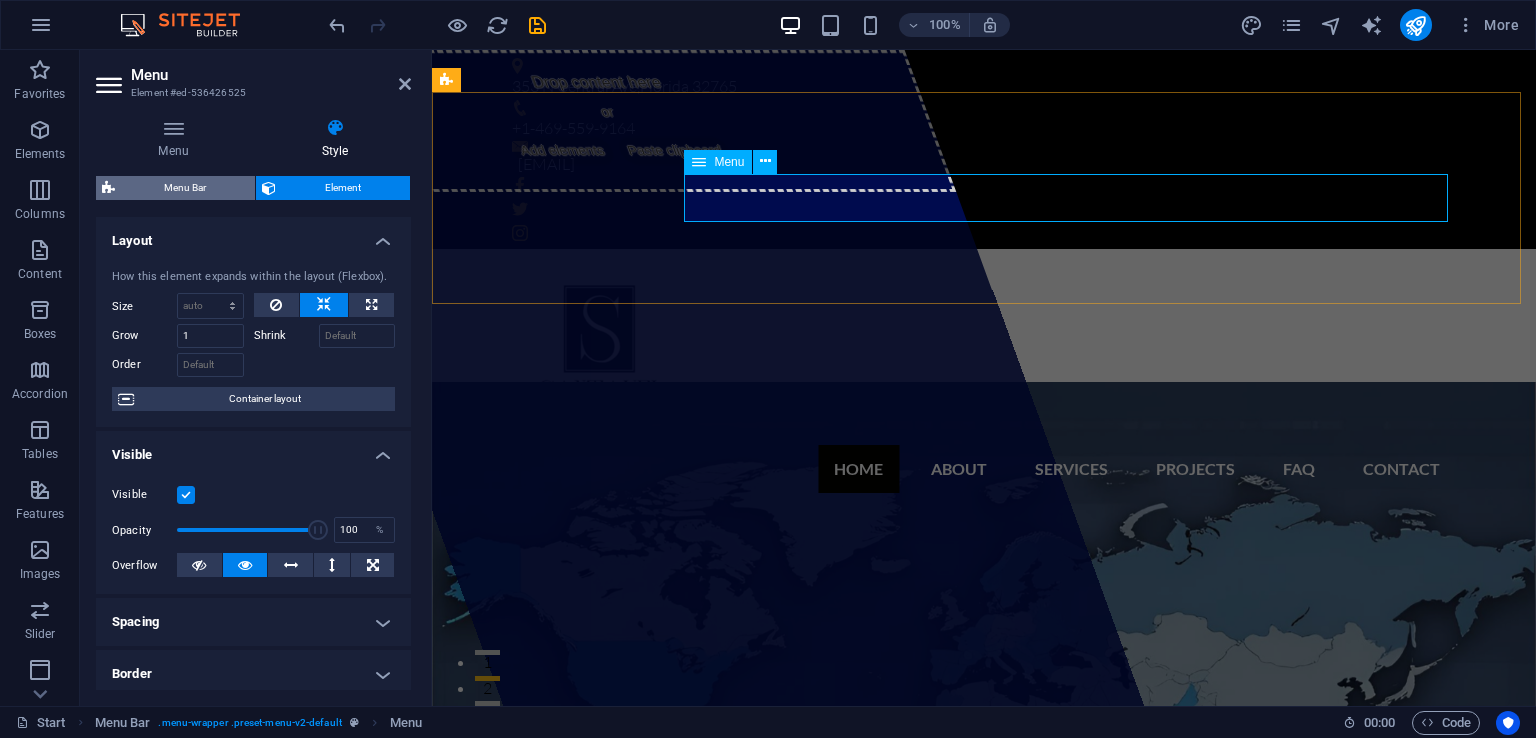 select on "rem" 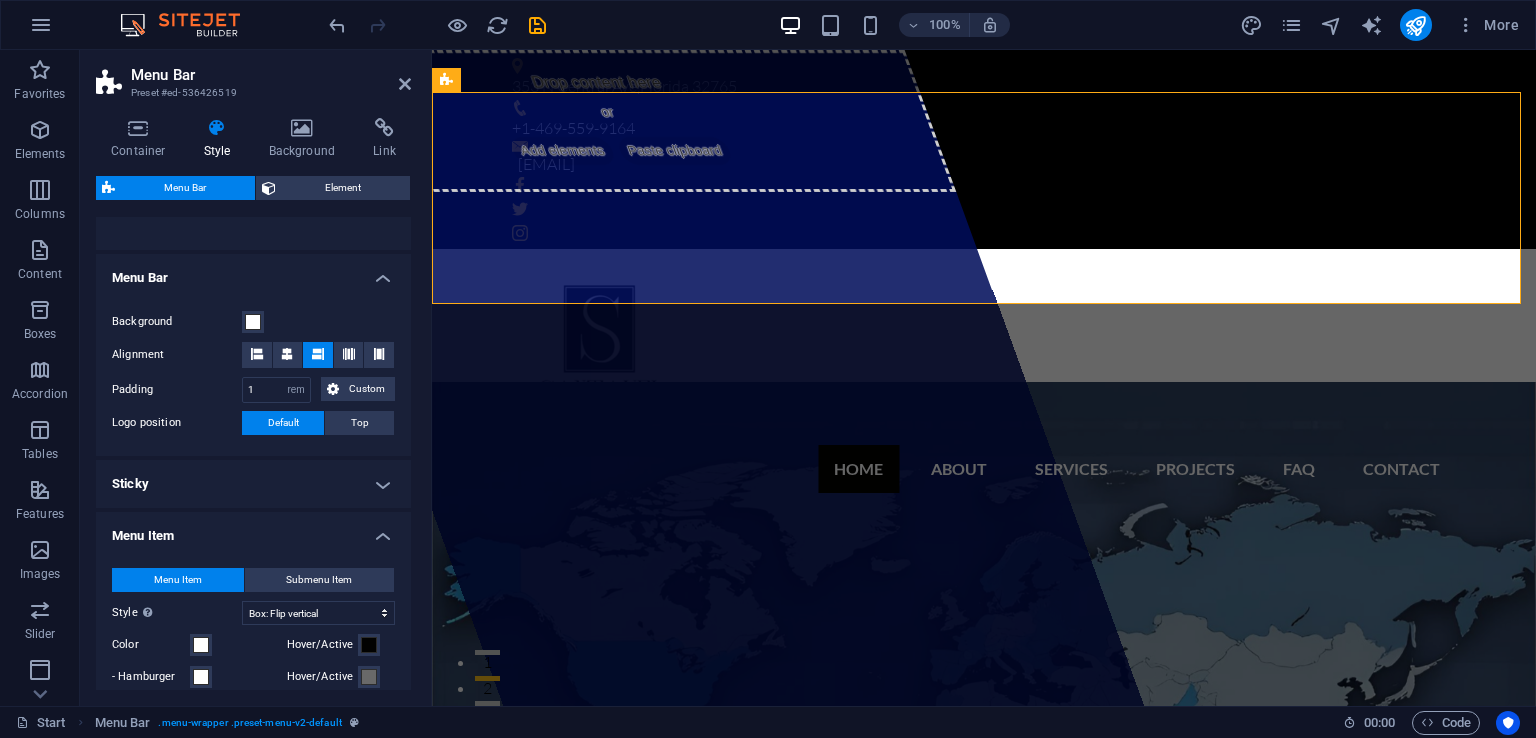 scroll, scrollTop: 304, scrollLeft: 0, axis: vertical 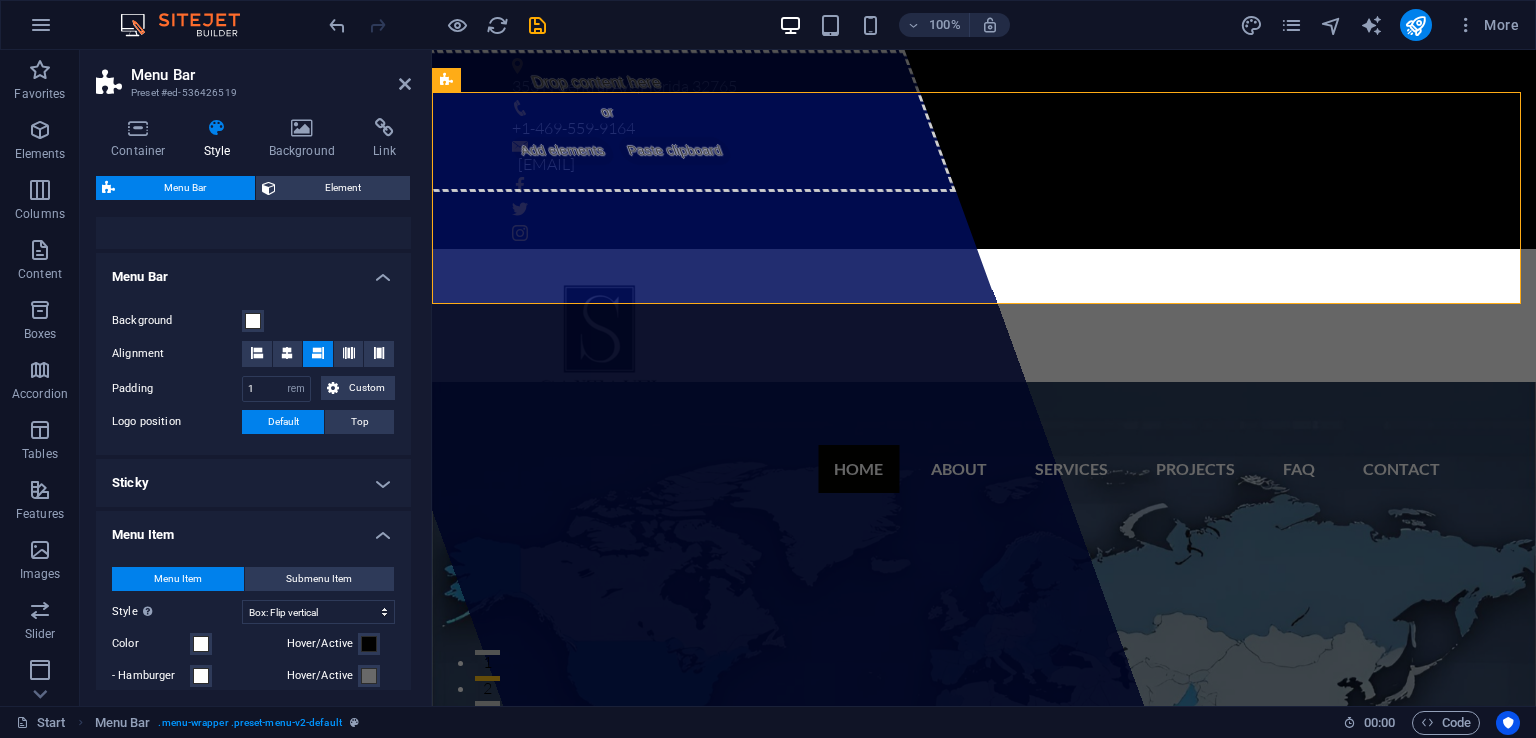 click on "Home About Services Projects FAQ Contact" at bounding box center (984, 469) 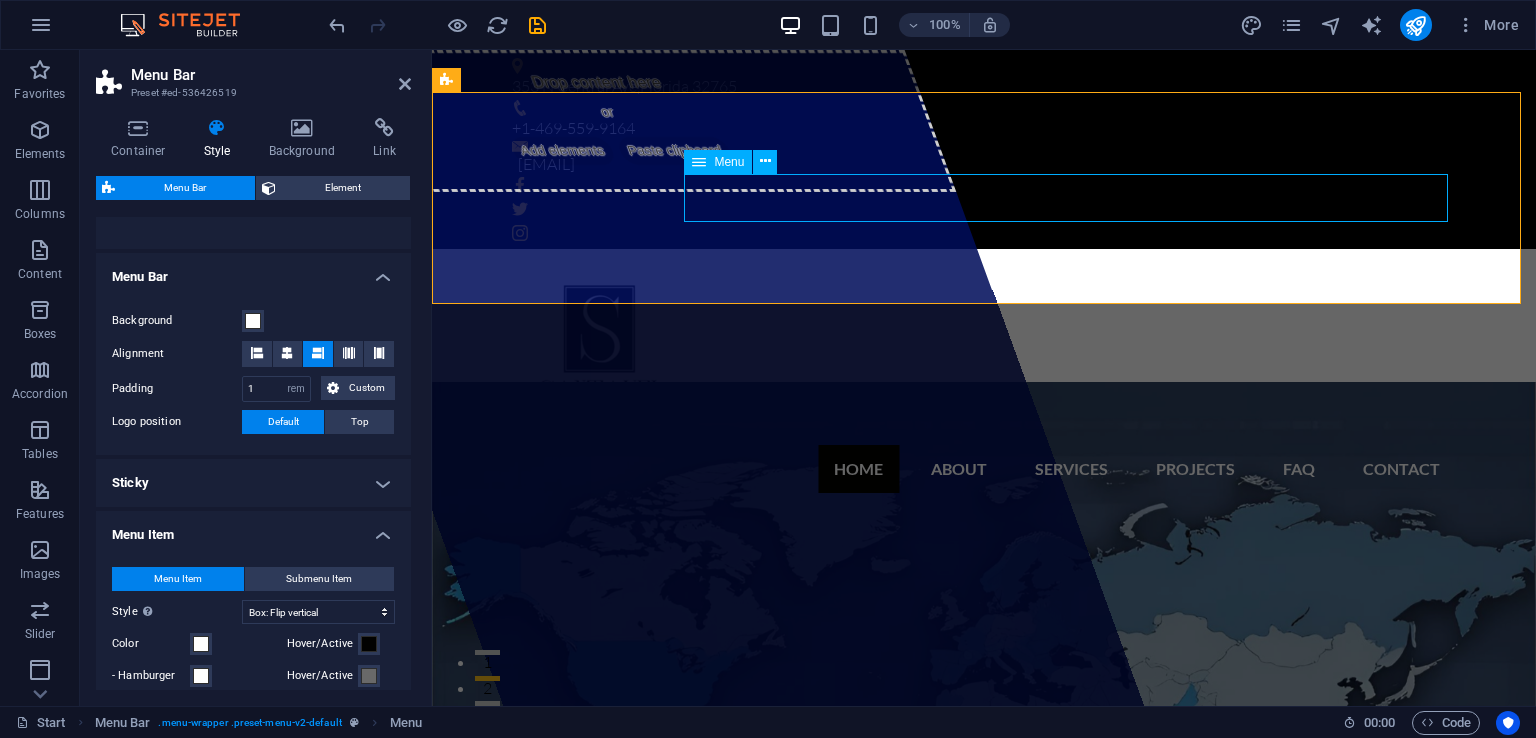 click on "Home About Services Projects FAQ Contact" at bounding box center [984, 469] 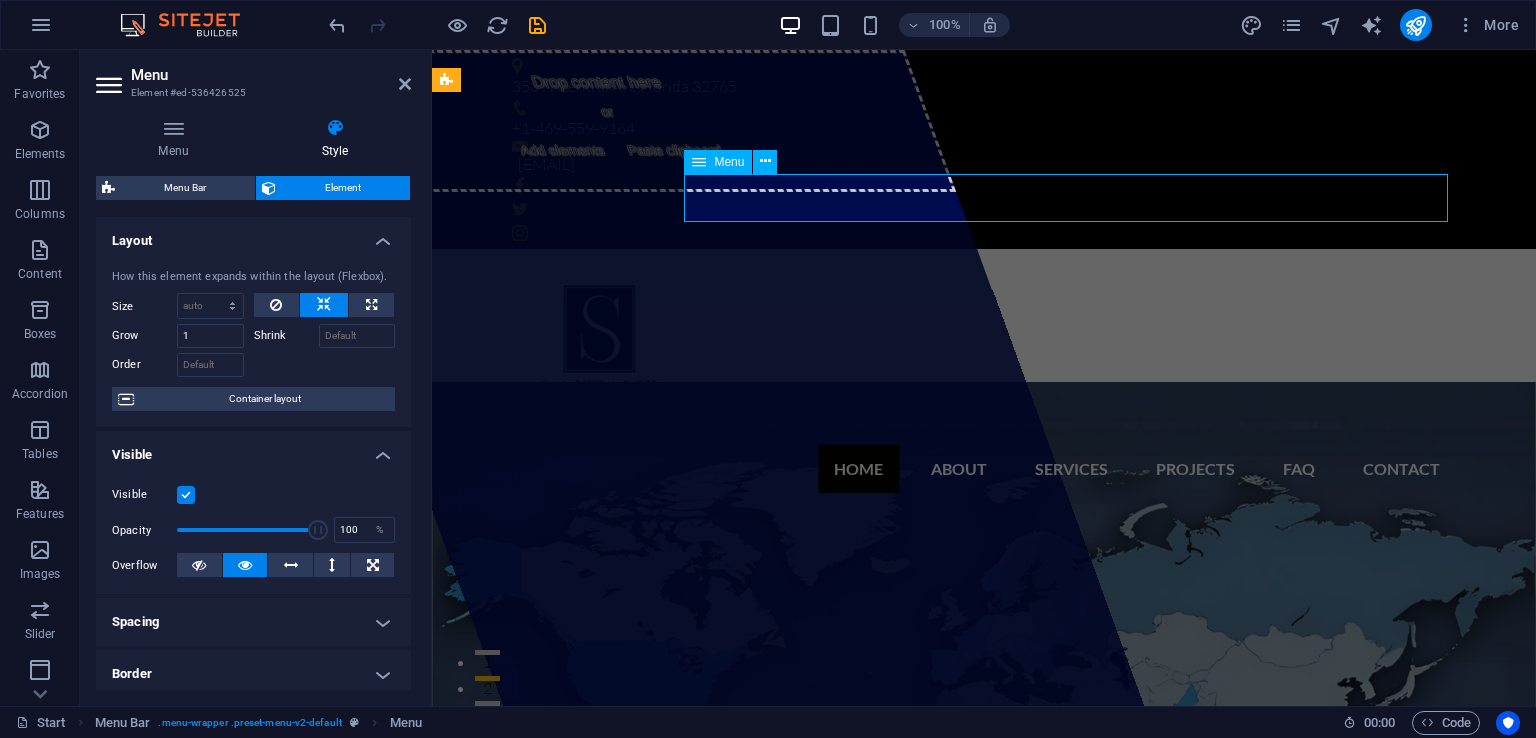 click on "Home About Services Projects FAQ Contact" at bounding box center (984, 469) 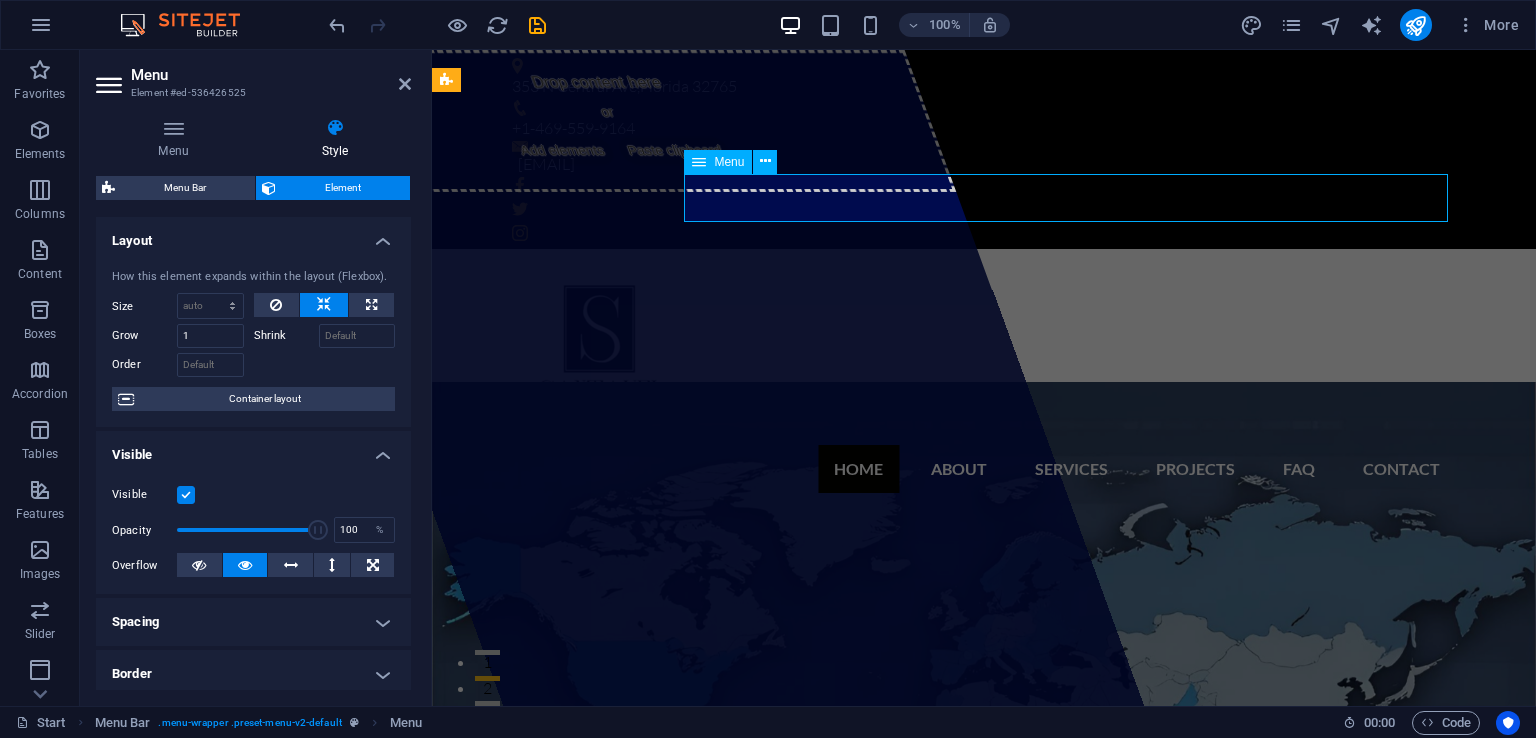 click on "Home About Services Projects FAQ Contact" at bounding box center (984, 469) 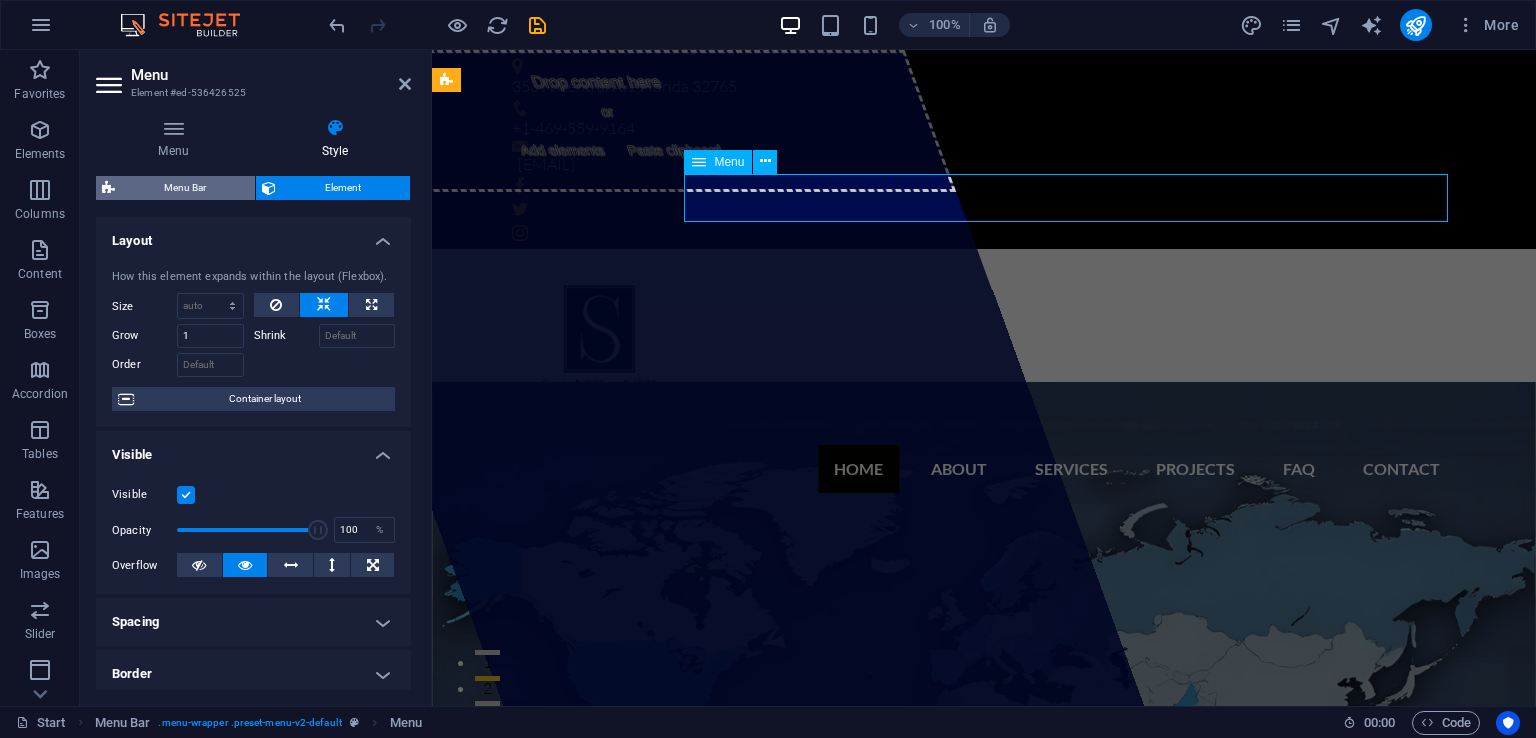 click on "Menu Bar" at bounding box center (185, 188) 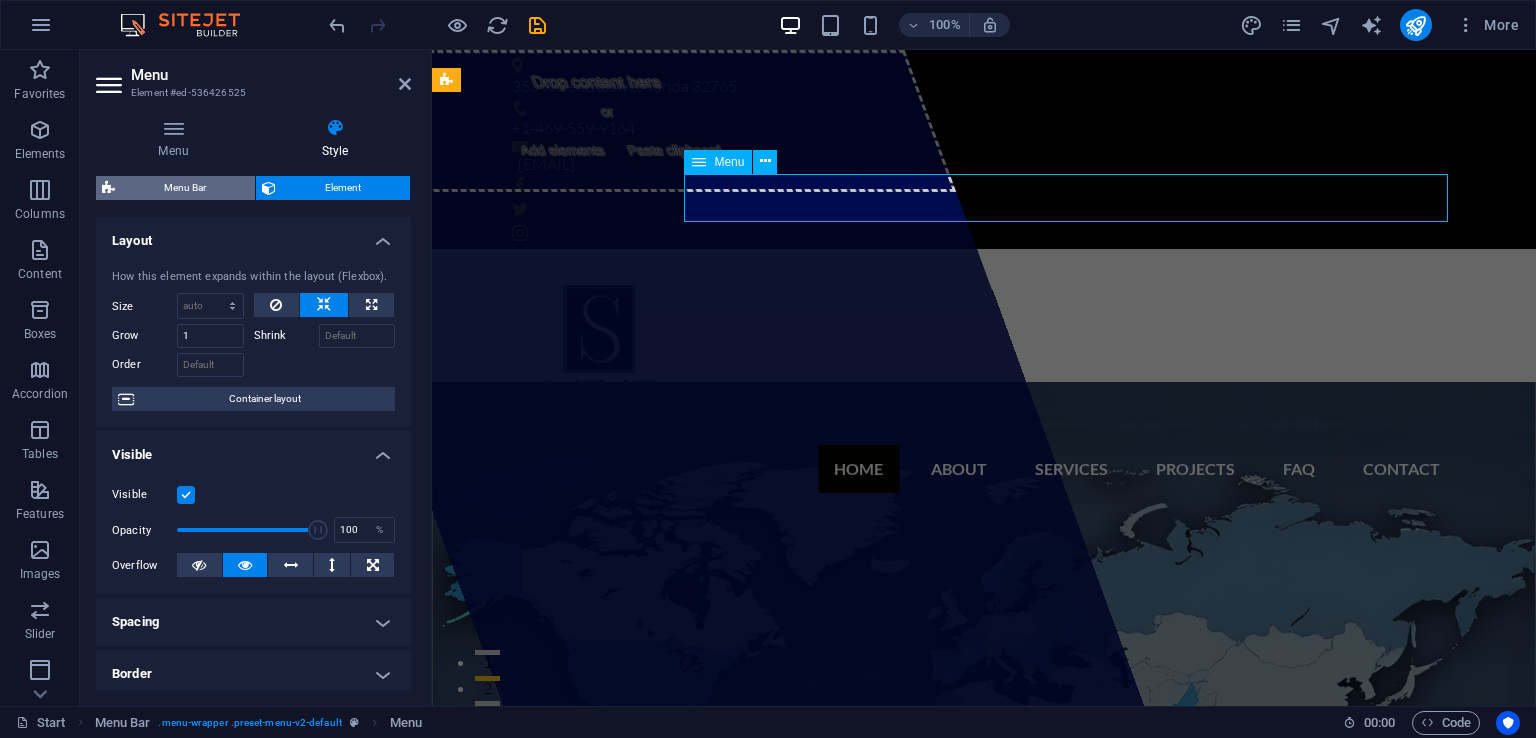 select on "rem" 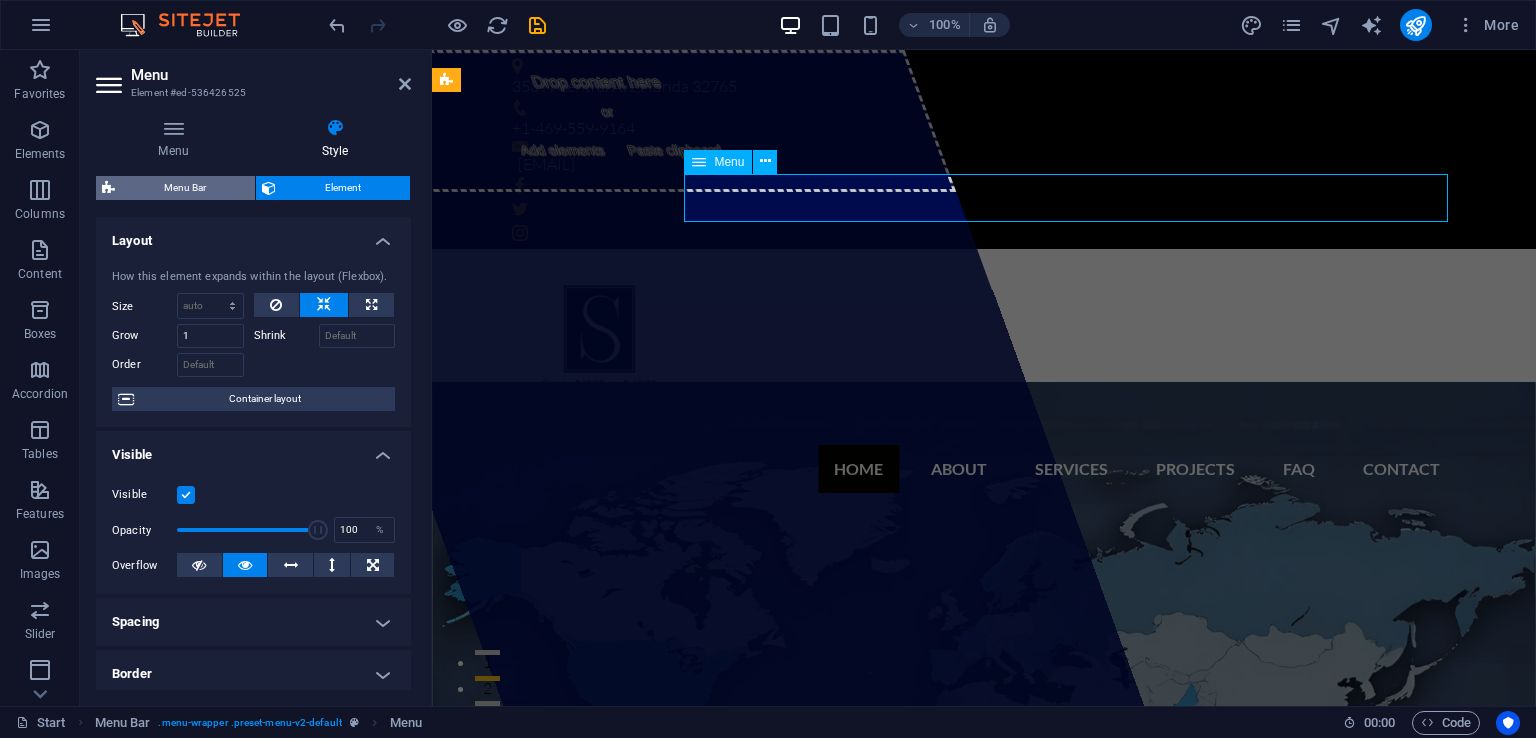 select on "rem" 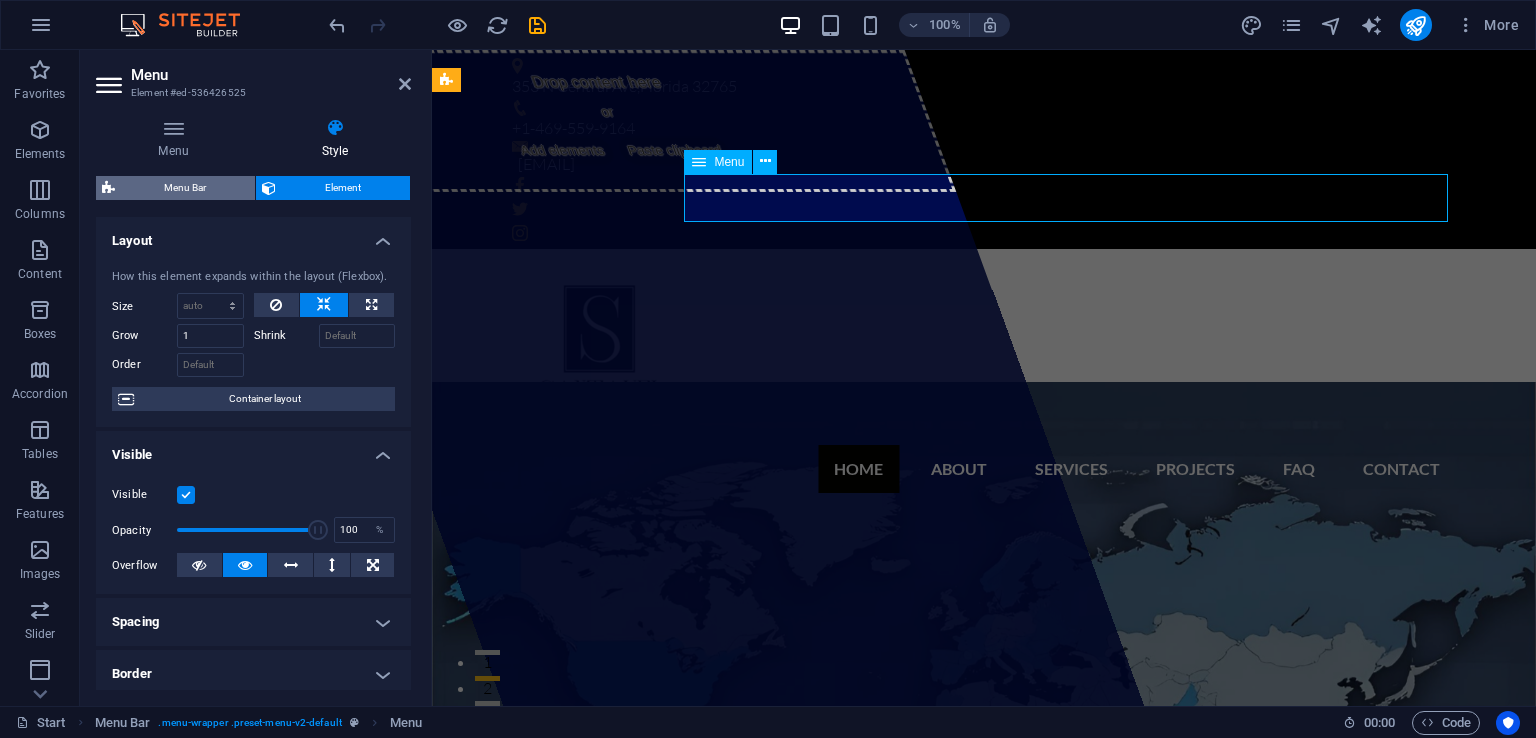 select on "rem" 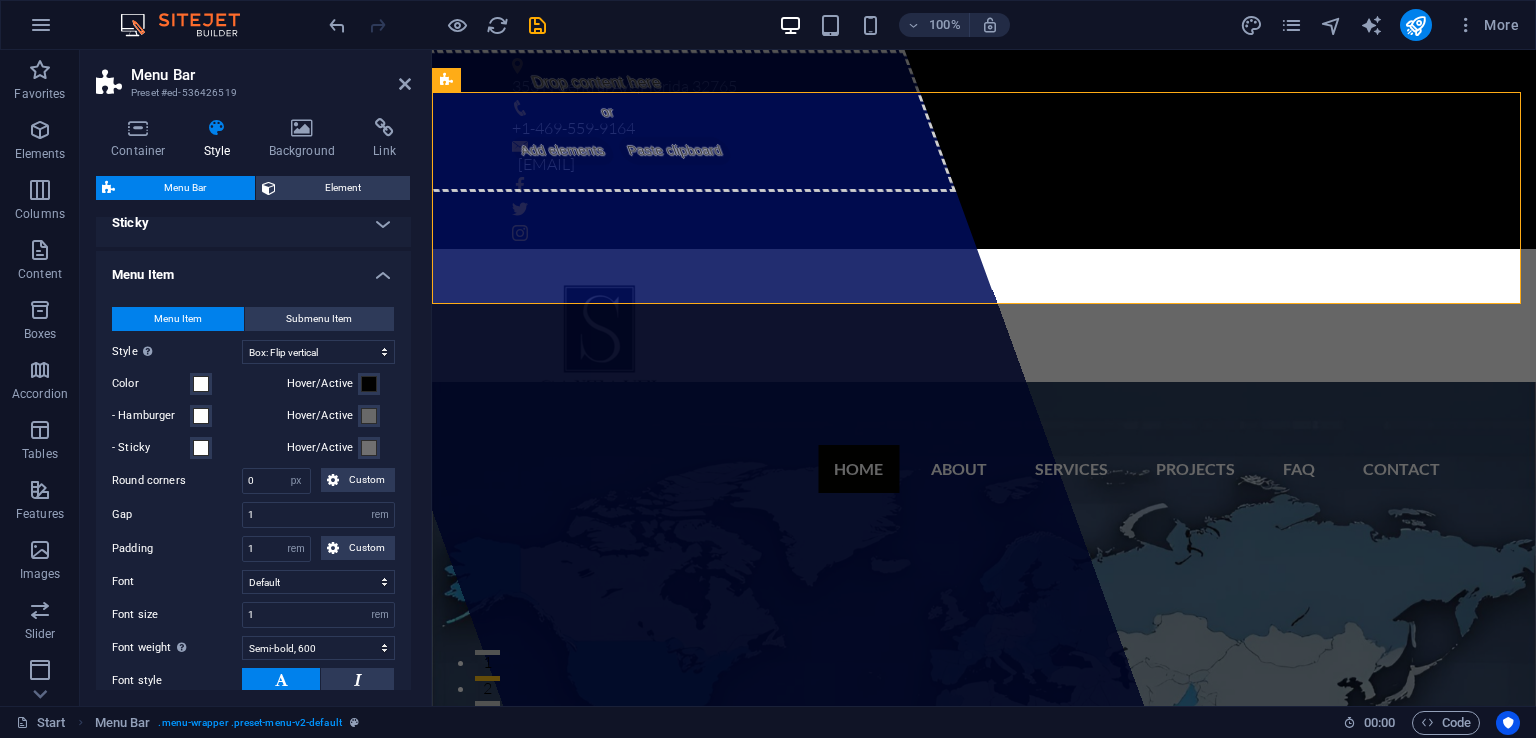 scroll, scrollTop: 565, scrollLeft: 0, axis: vertical 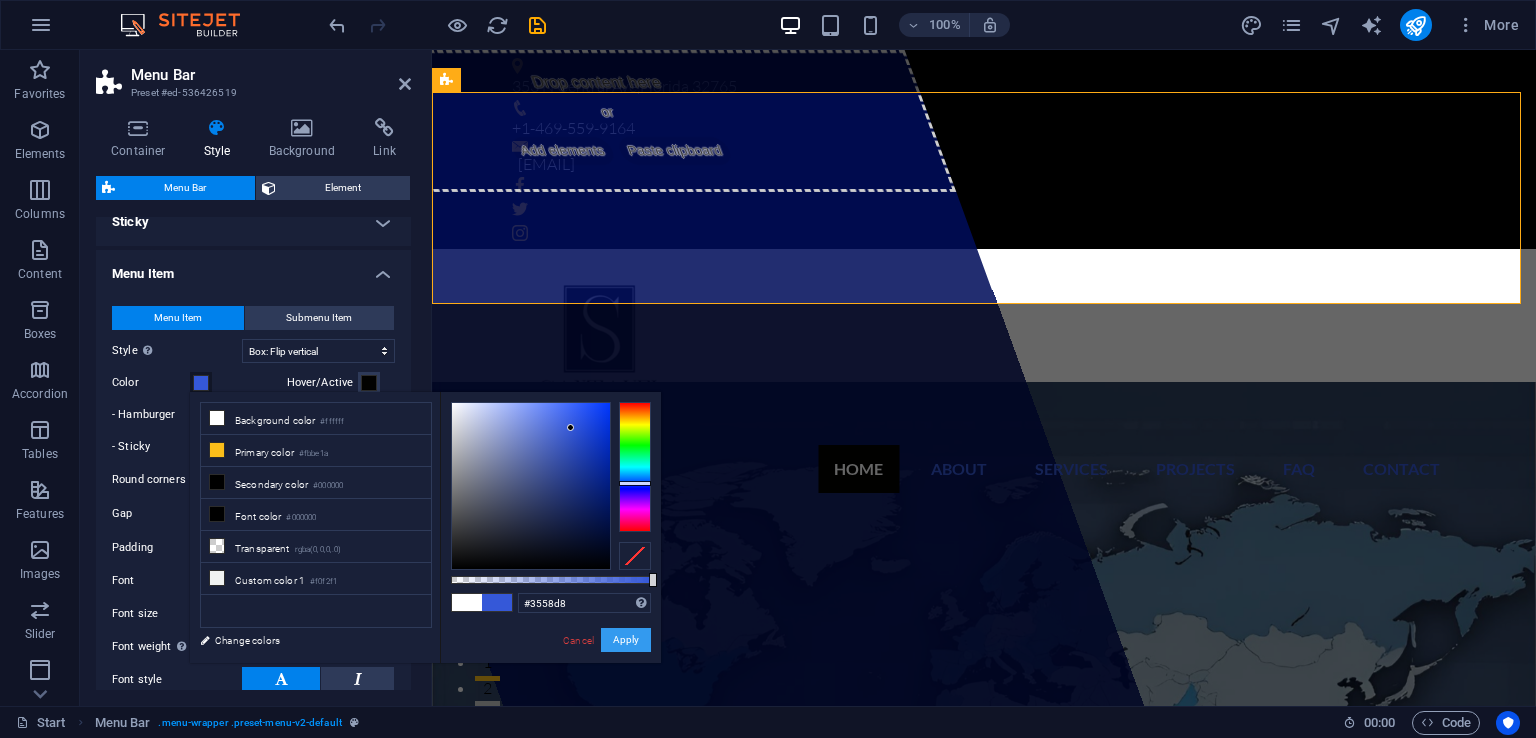 click on "Apply" at bounding box center [626, 640] 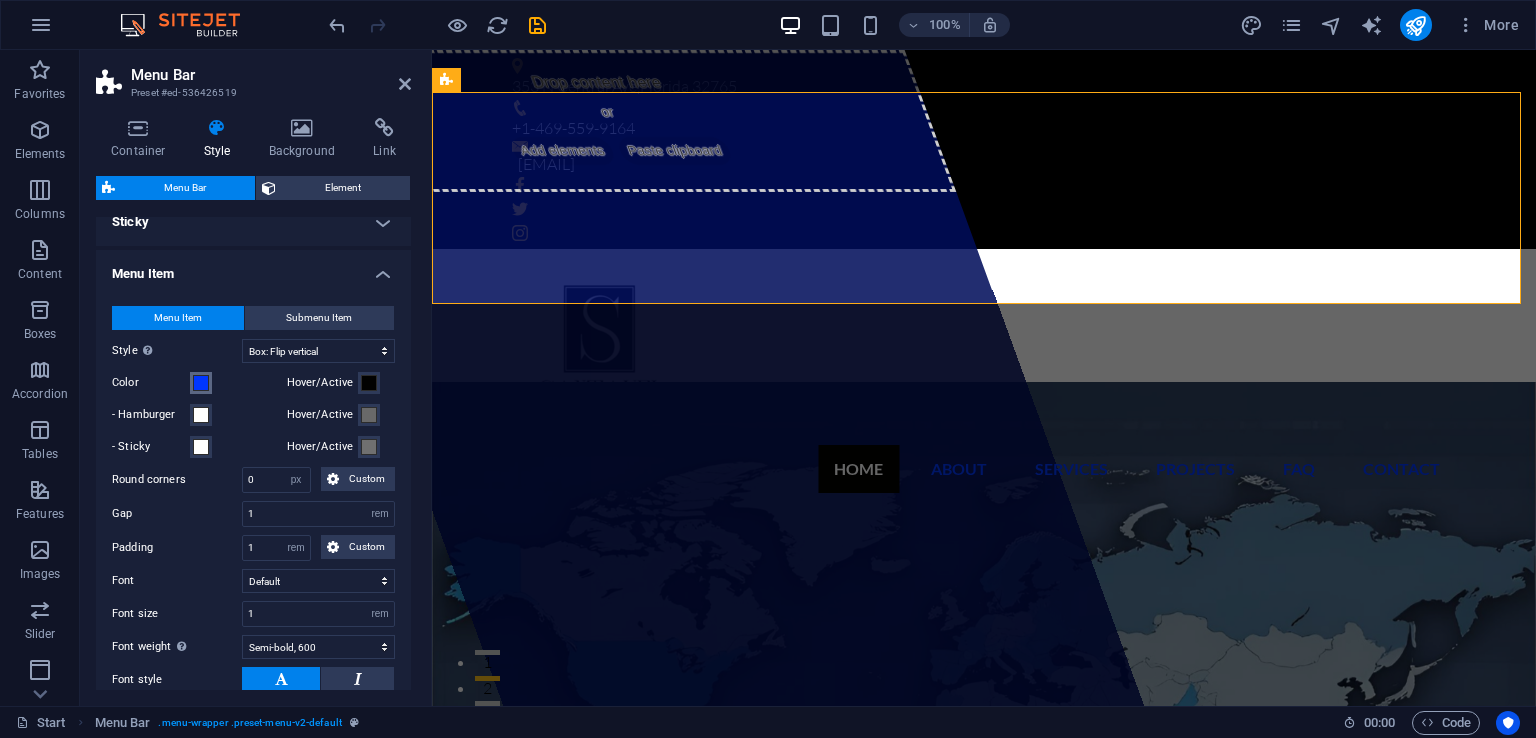click at bounding box center [201, 383] 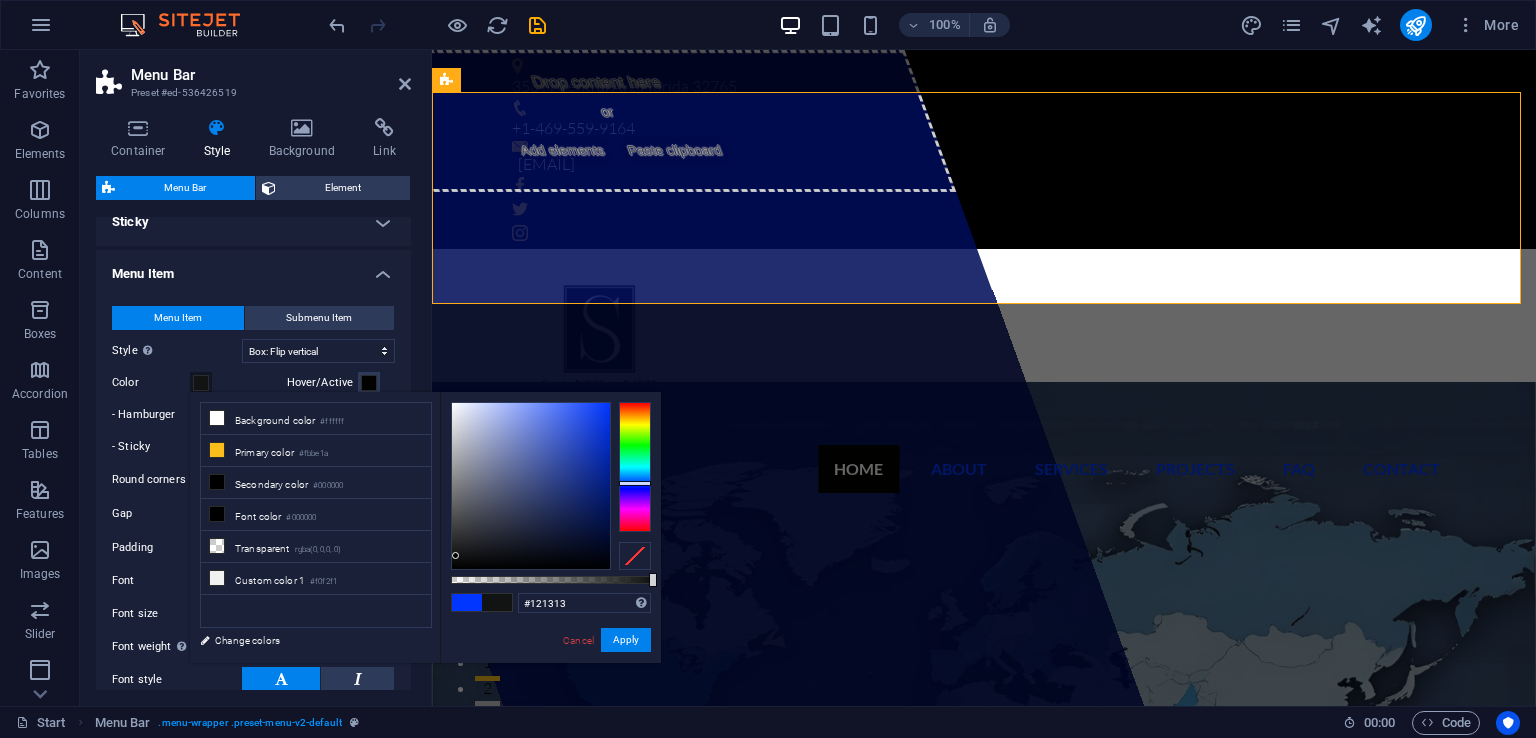 type on "#000000" 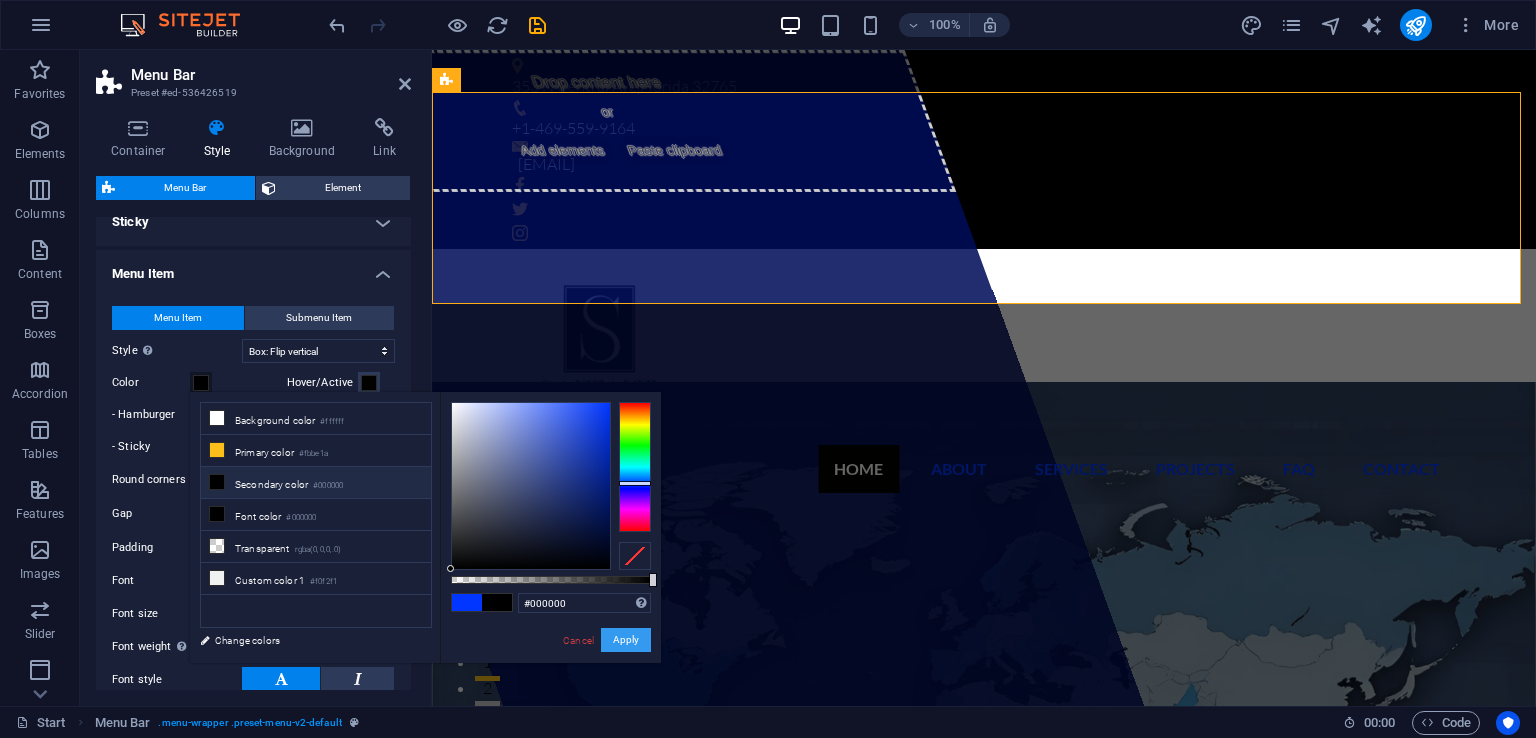 click on "Apply" at bounding box center [626, 640] 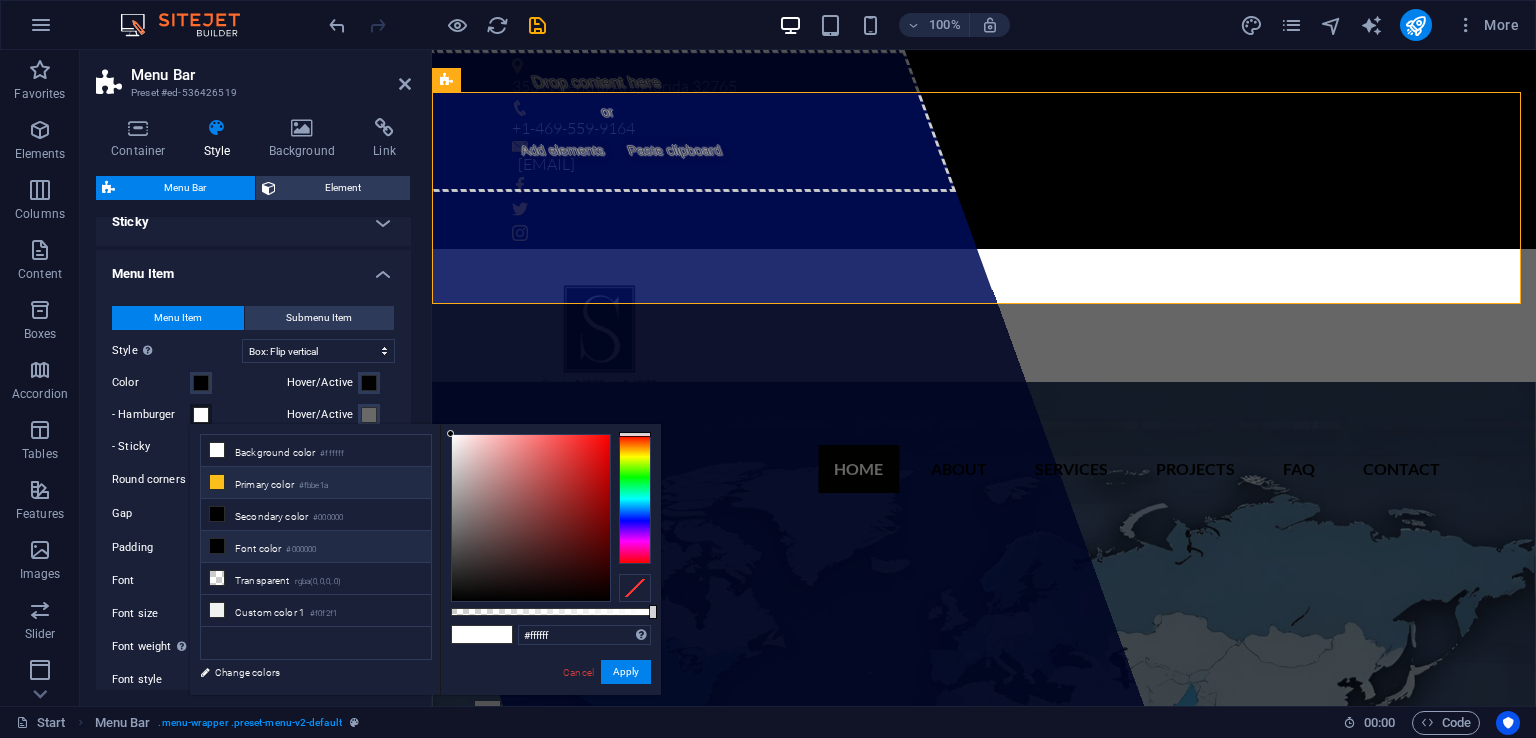 click on "Primary color
#fbbe1a" at bounding box center (316, 483) 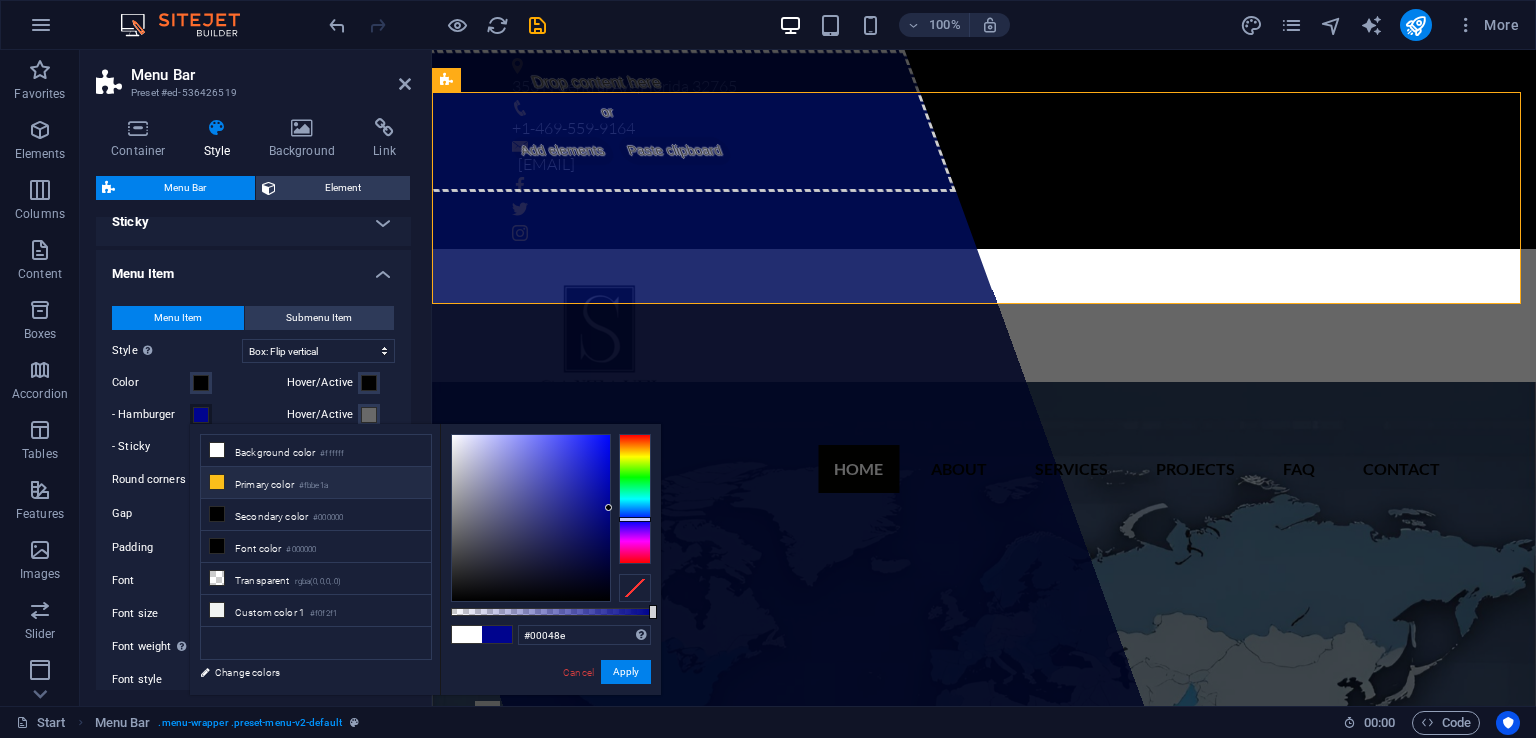 type on "#00048c" 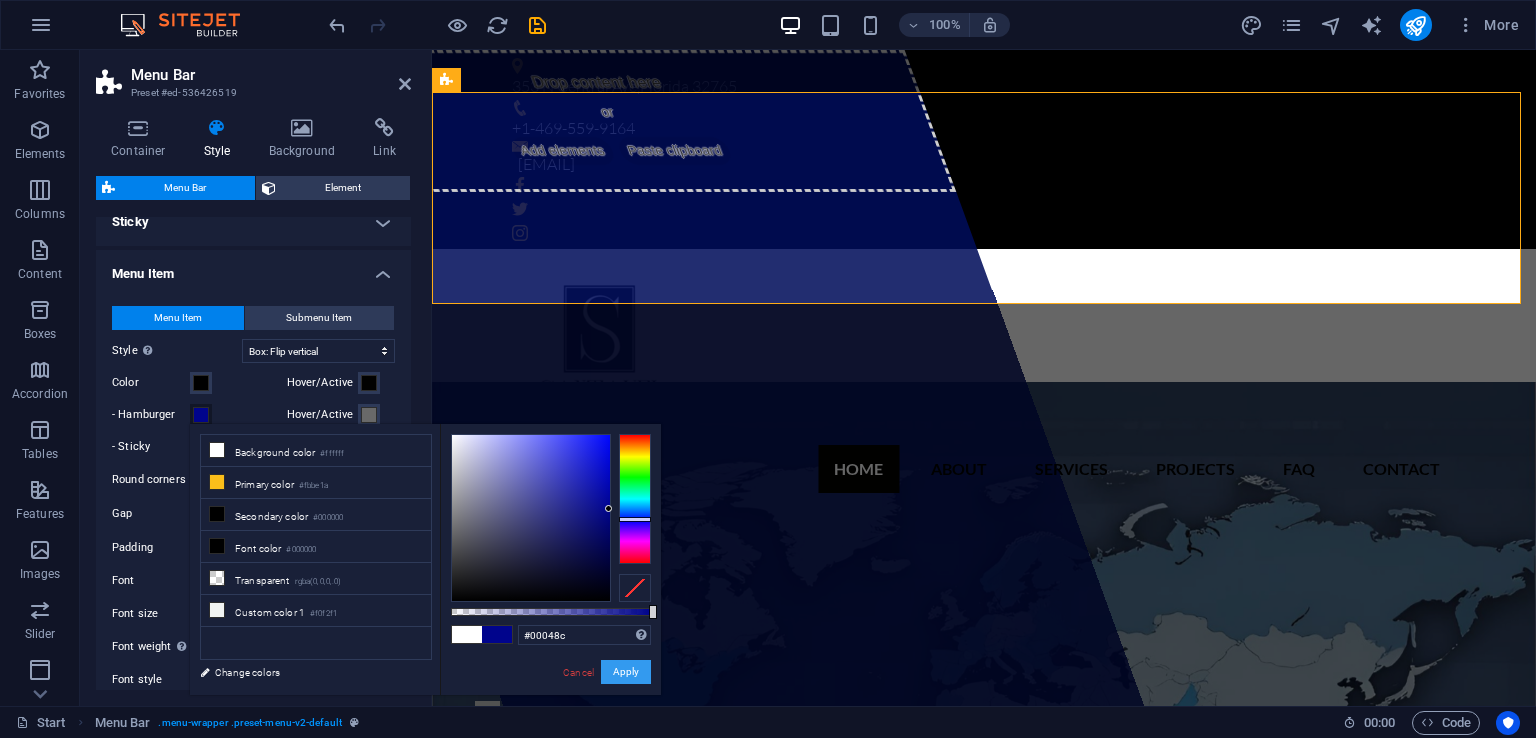 click on "Apply" at bounding box center [626, 672] 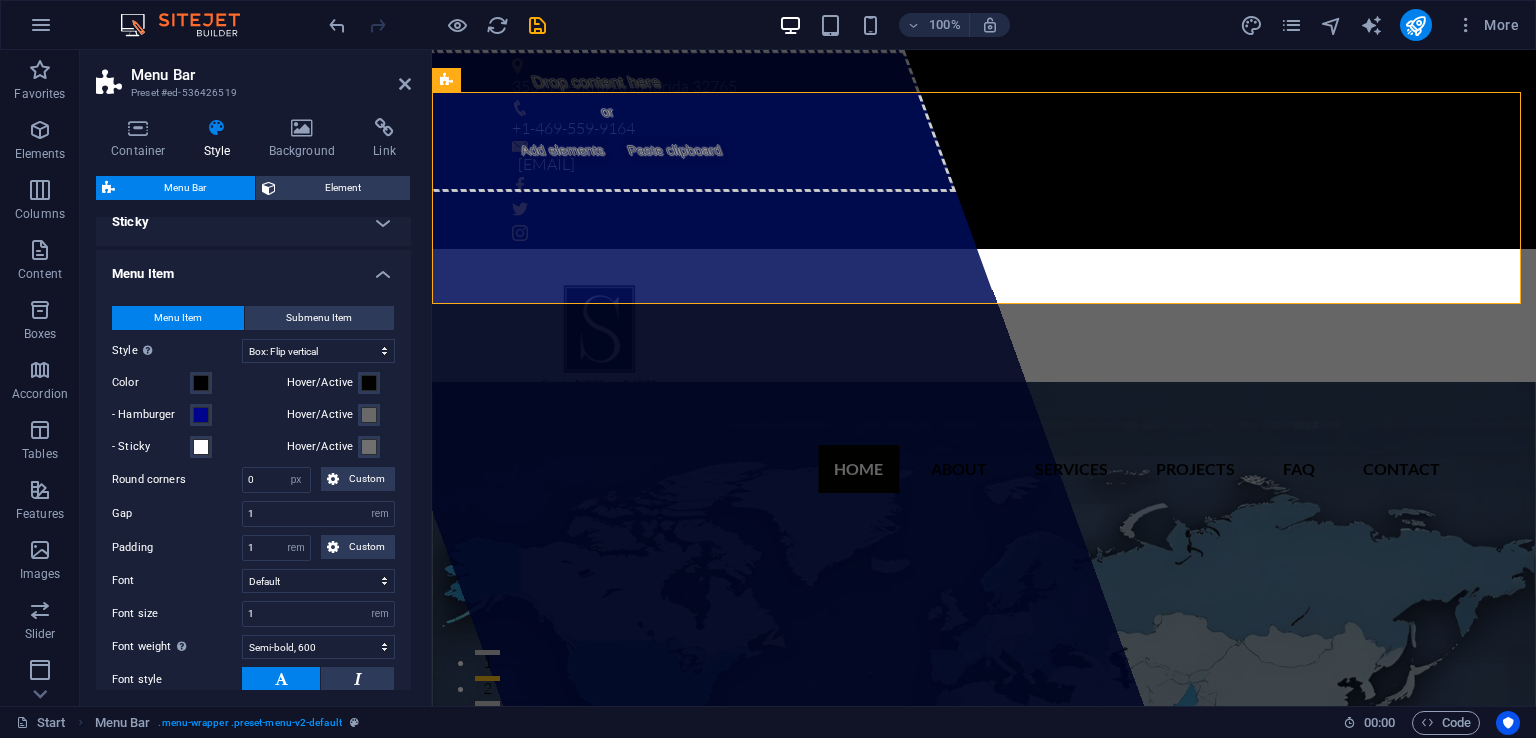 click on "Home About Services Projects FAQ Contact" at bounding box center [984, 469] 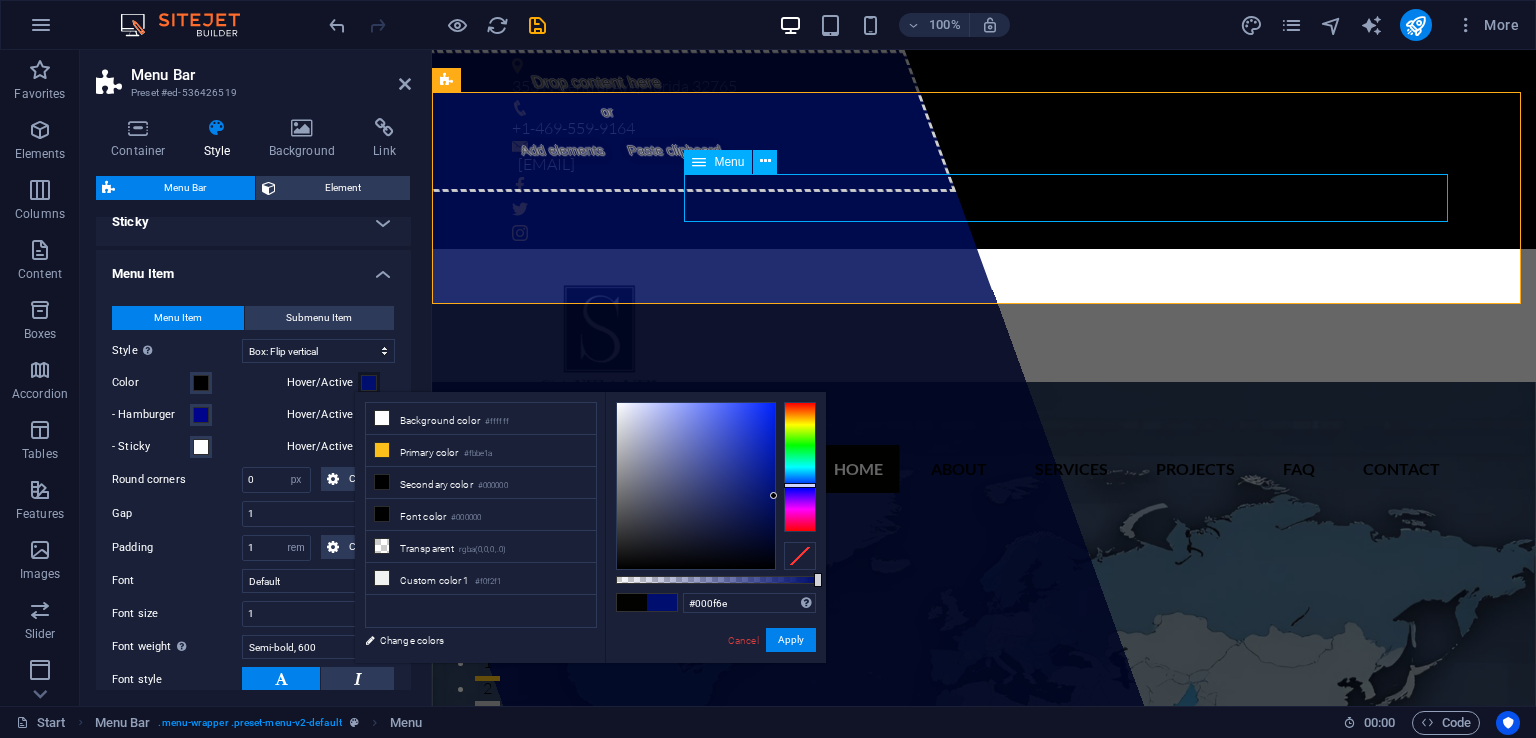 type on "#000f6c" 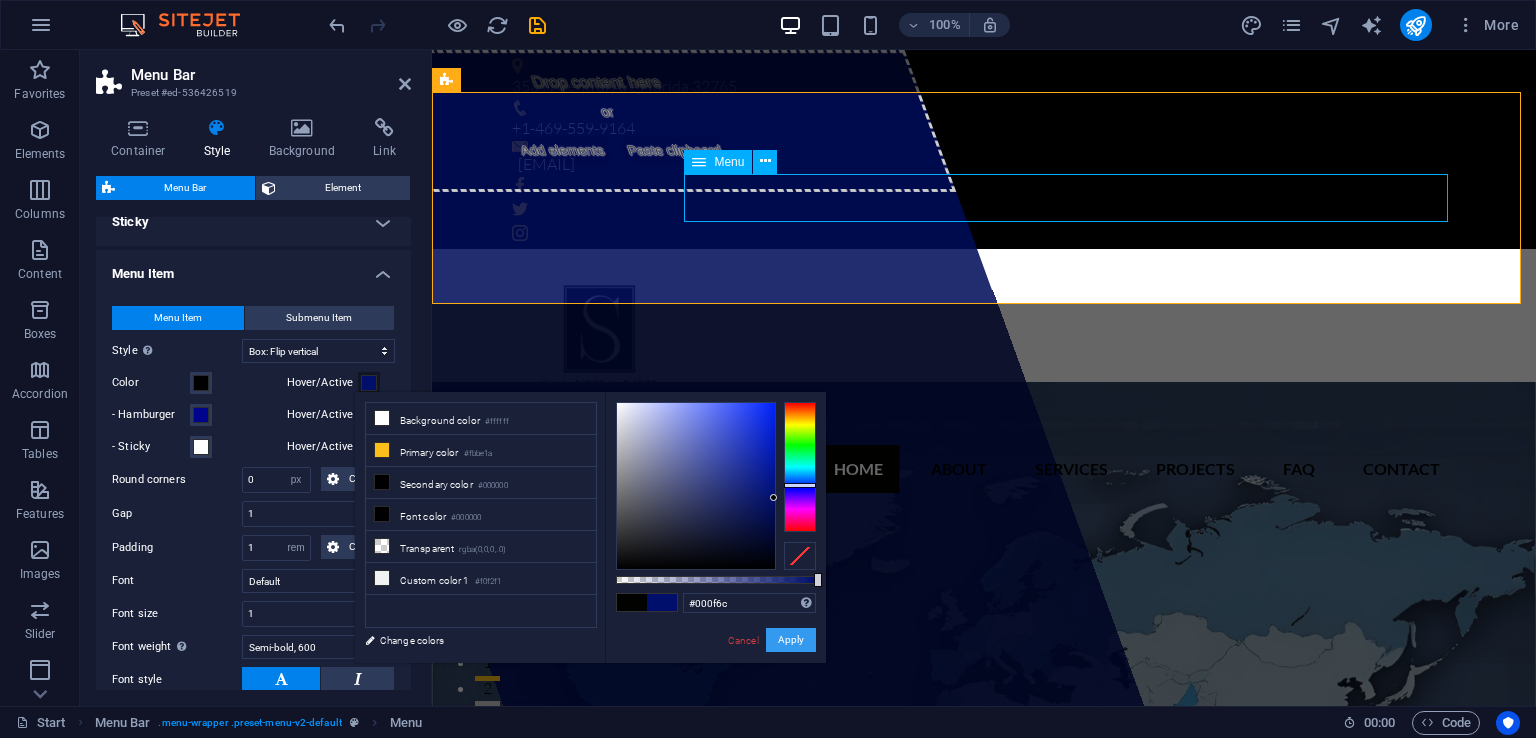 click on "Apply" at bounding box center (791, 640) 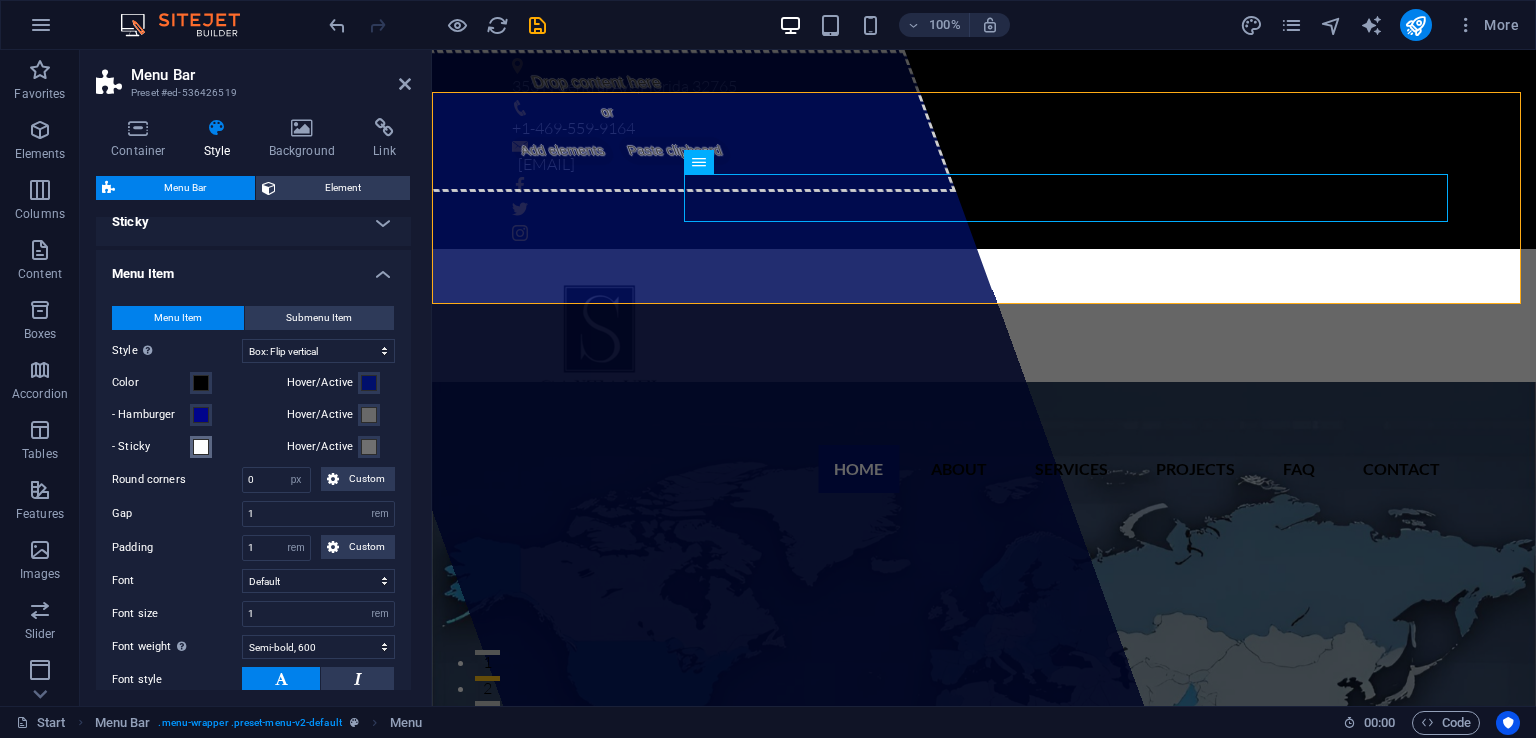 click at bounding box center (201, 447) 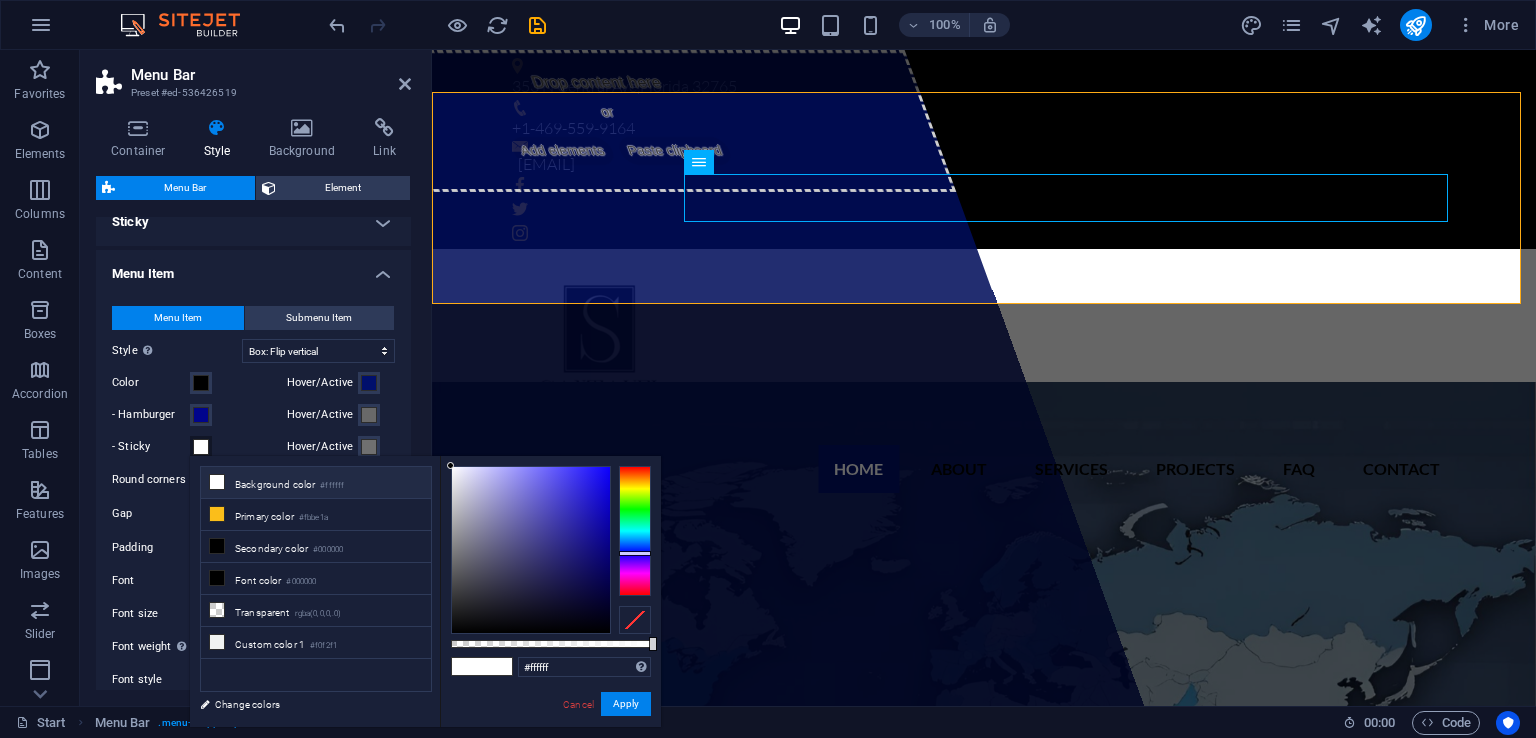 drag, startPoint x: 628, startPoint y: 463, endPoint x: 649, endPoint y: 553, distance: 92.417534 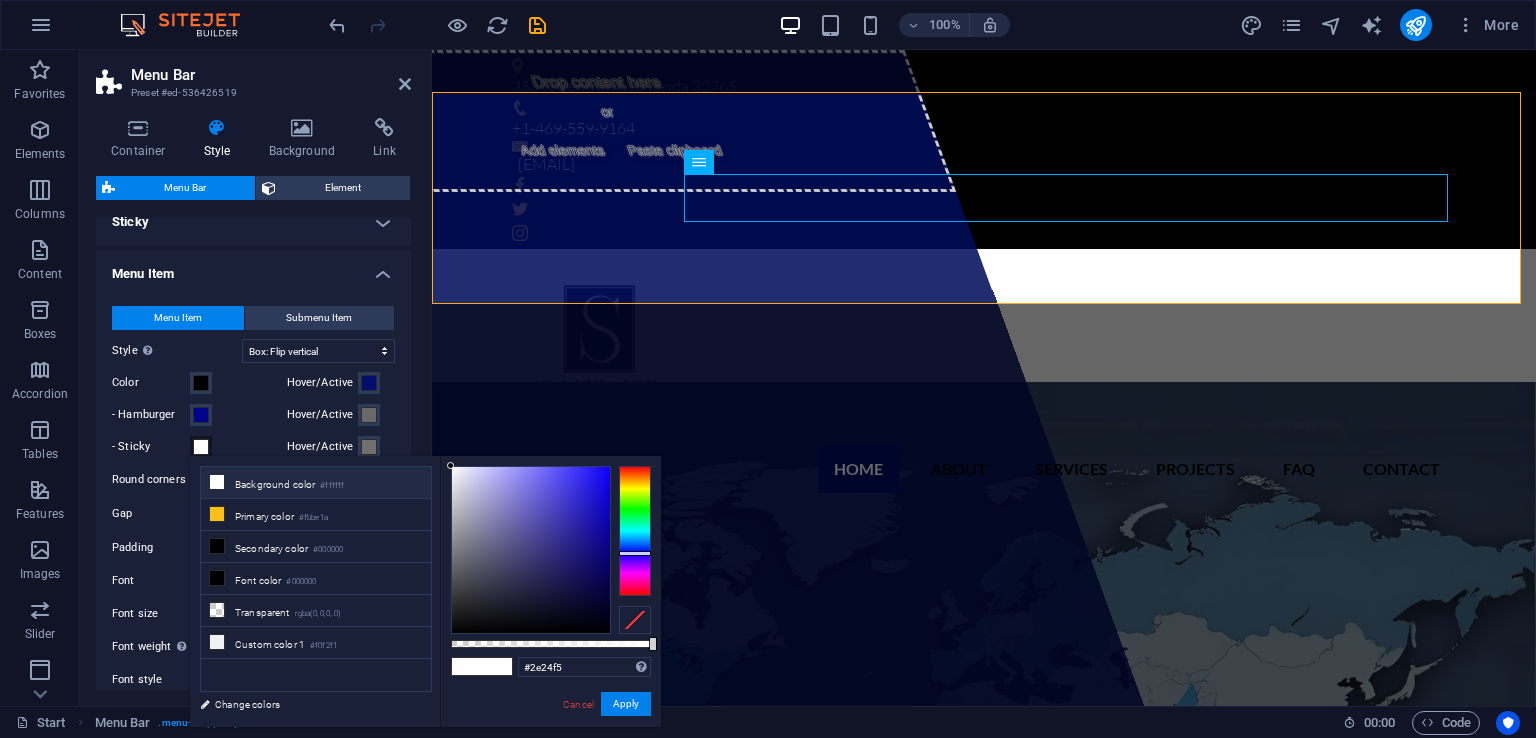 click at bounding box center (531, 550) 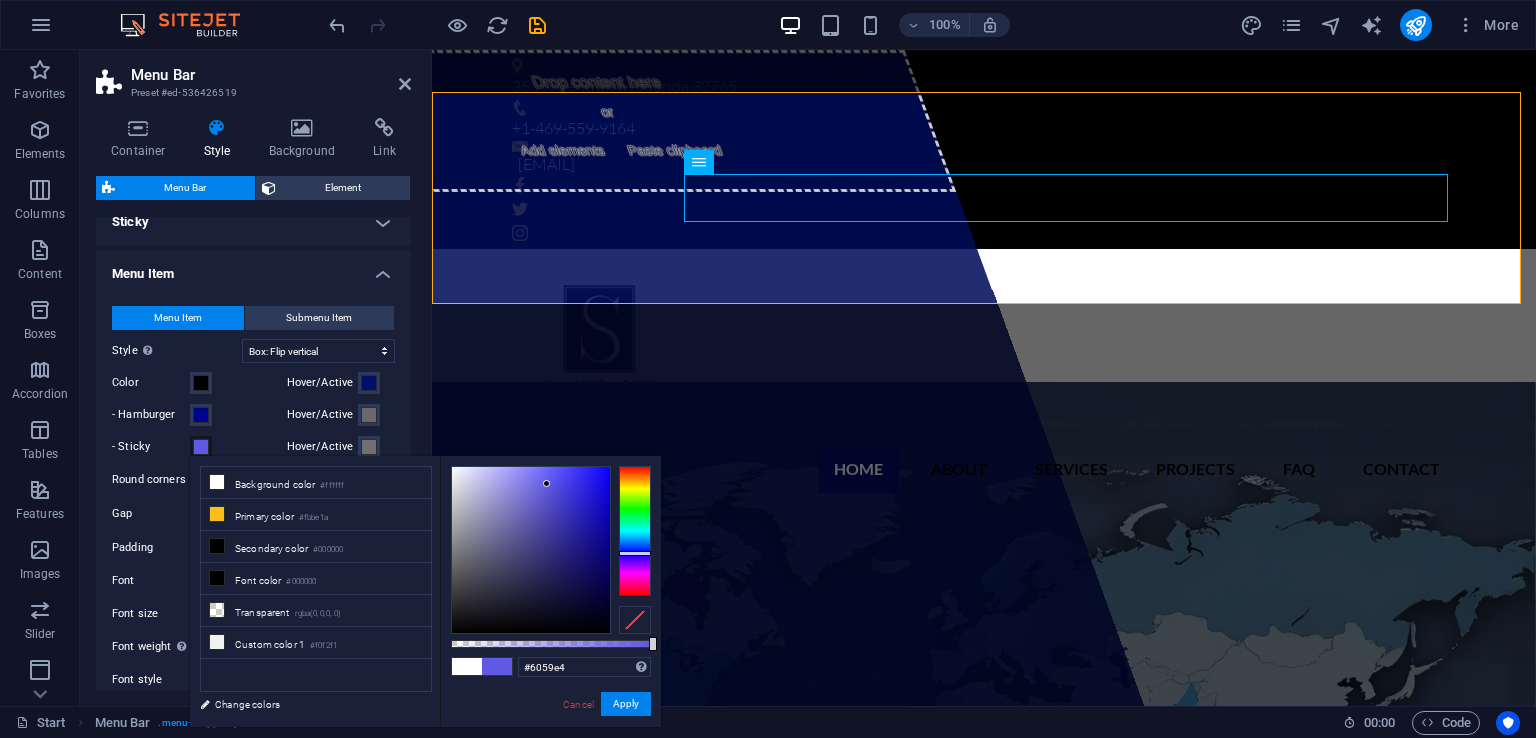 drag, startPoint x: 582, startPoint y: 475, endPoint x: 547, endPoint y: 482, distance: 35.69314 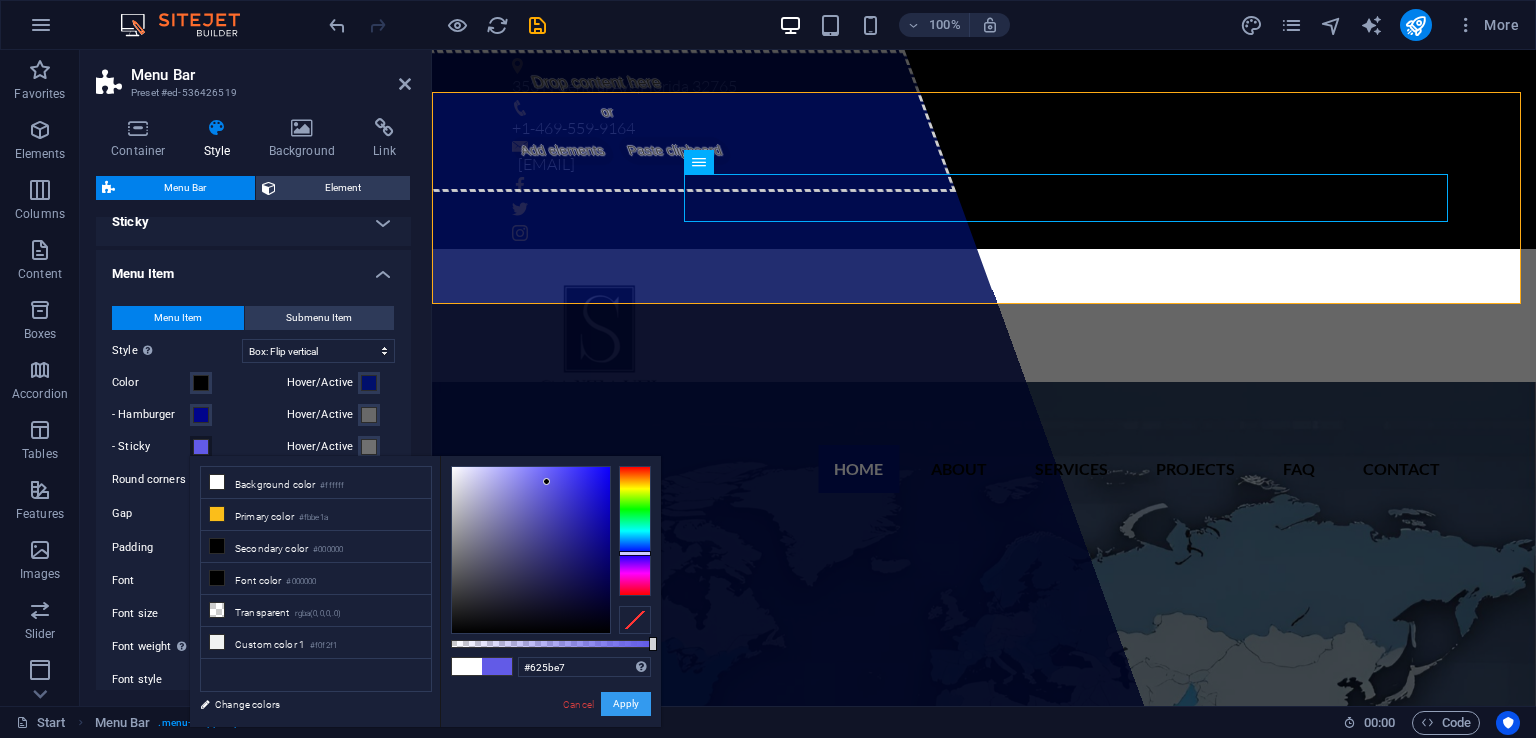 click on "Apply" at bounding box center [626, 704] 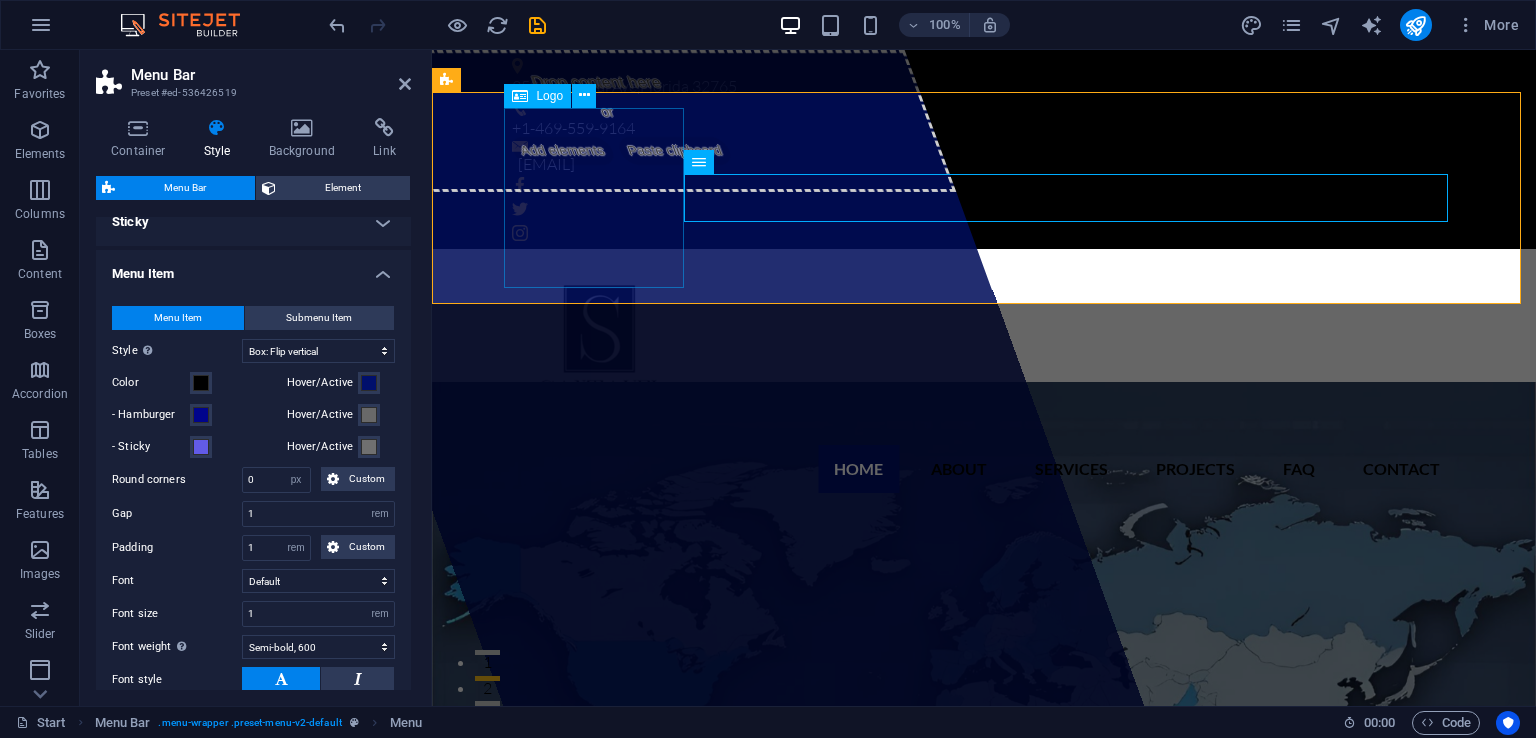 click at bounding box center [984, 355] 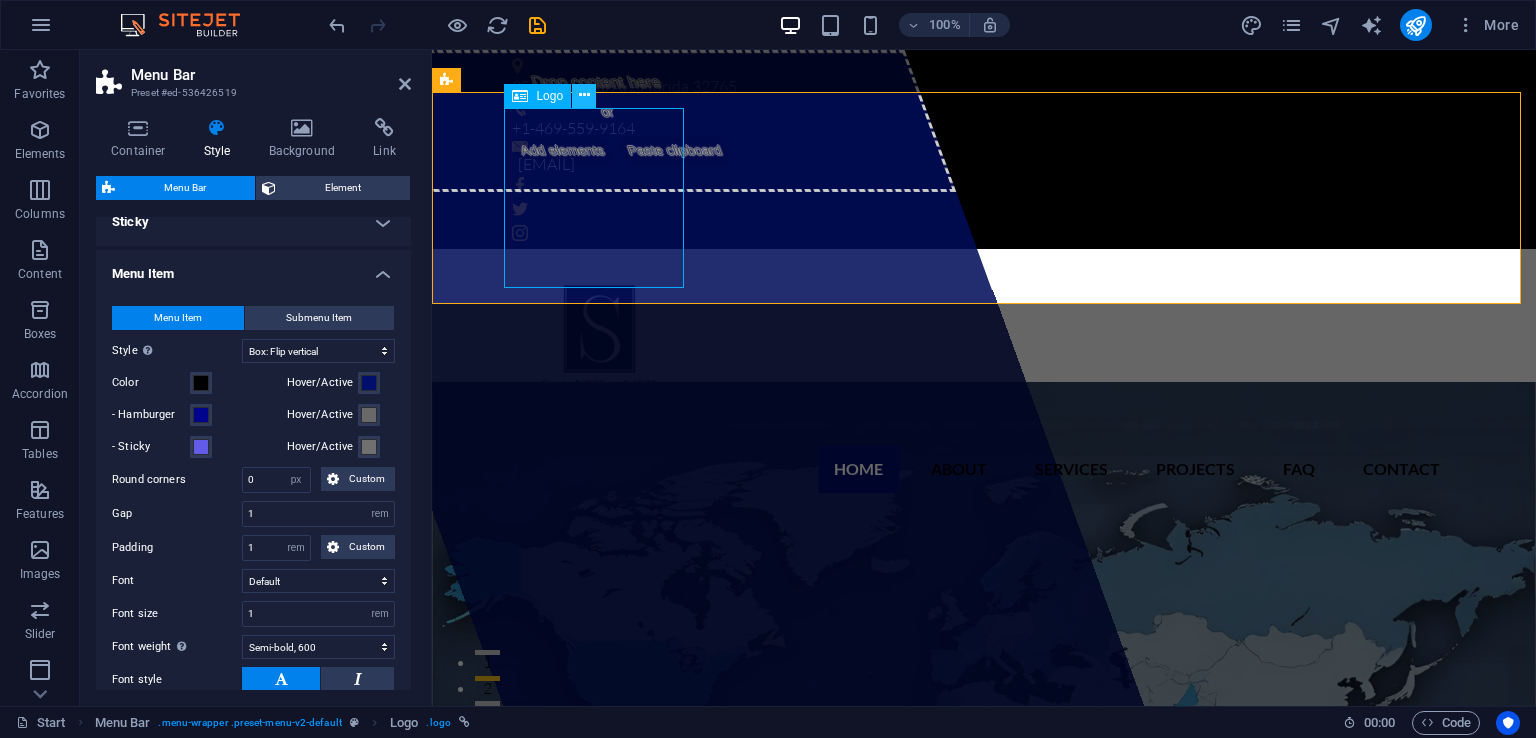 click at bounding box center [584, 95] 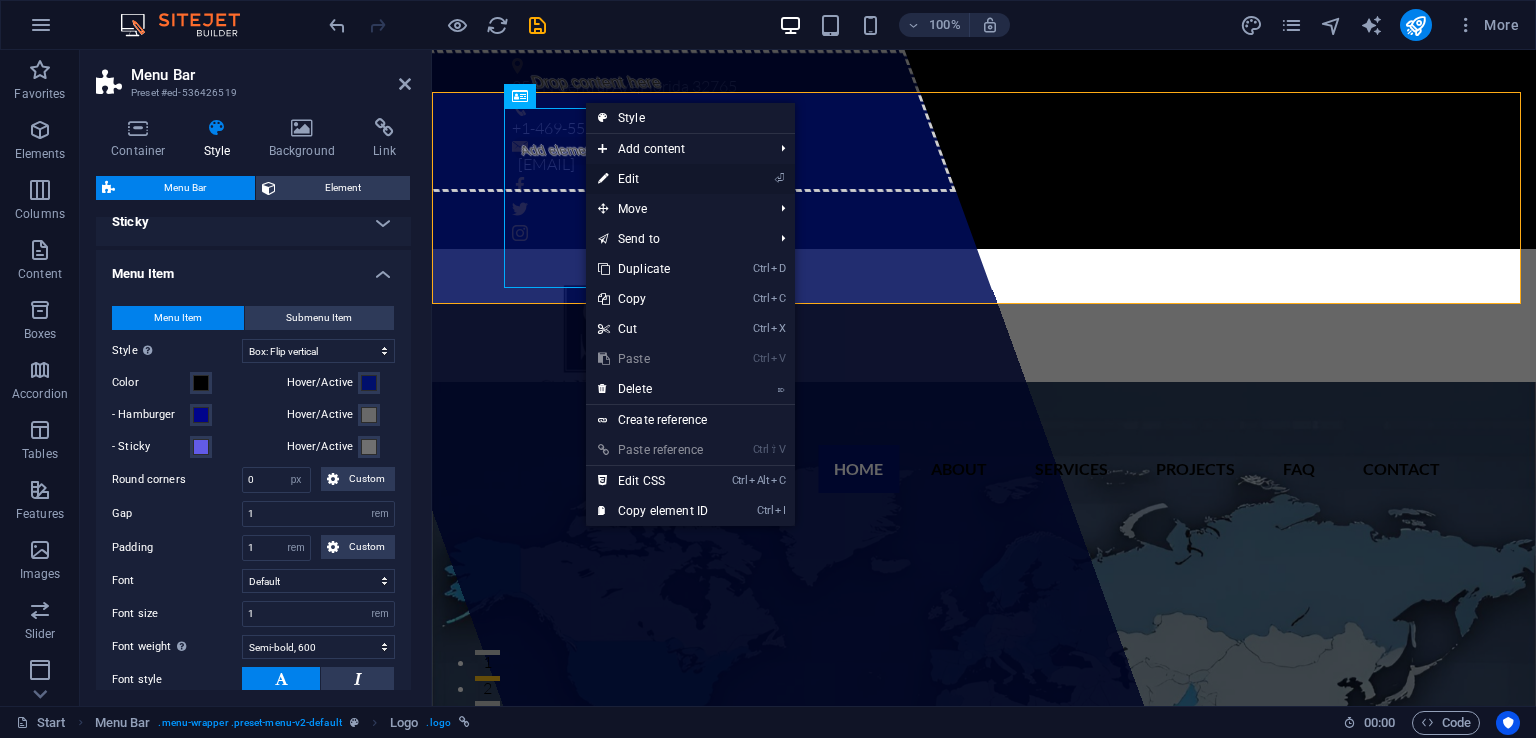 click on "⏎  Edit" at bounding box center [653, 179] 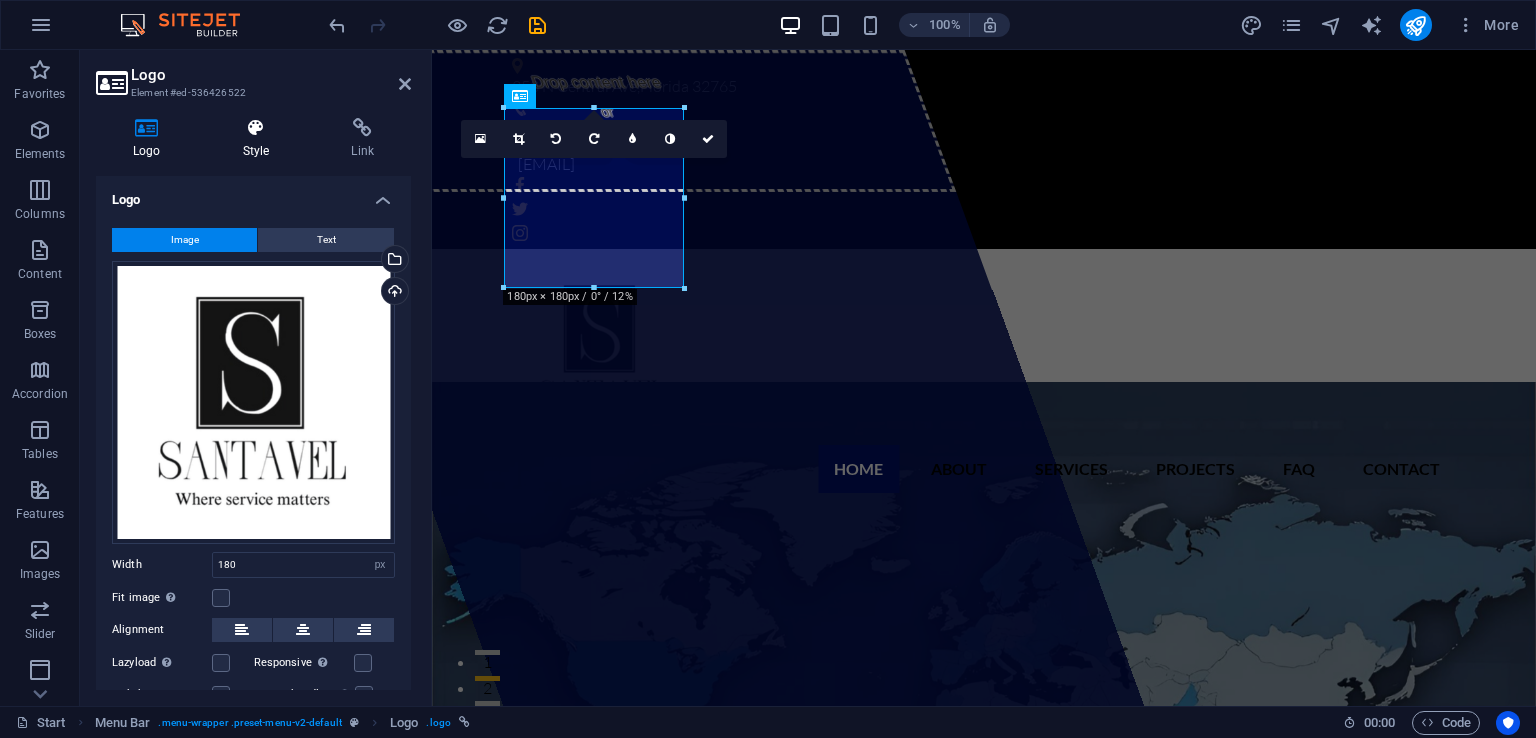 click at bounding box center (256, 128) 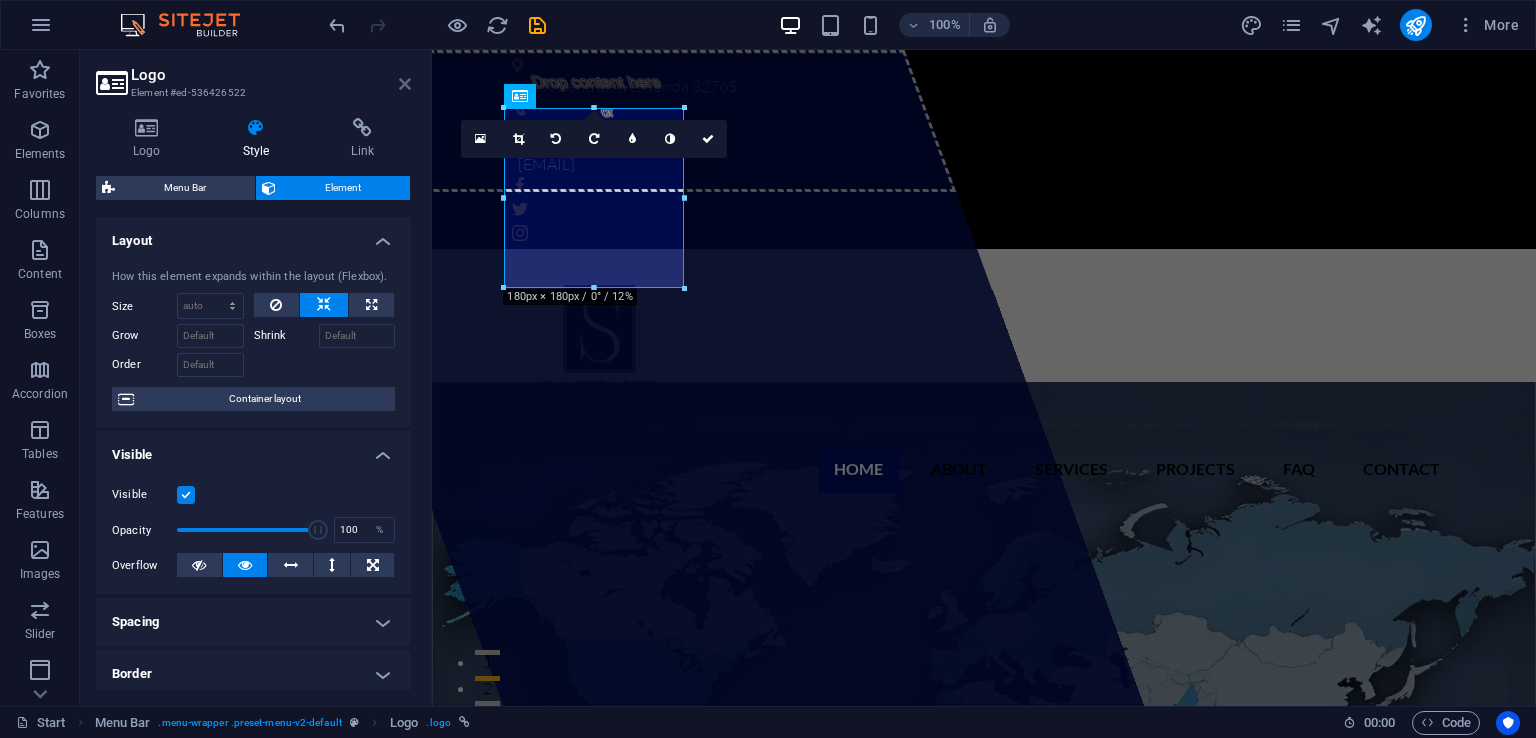 click at bounding box center [405, 84] 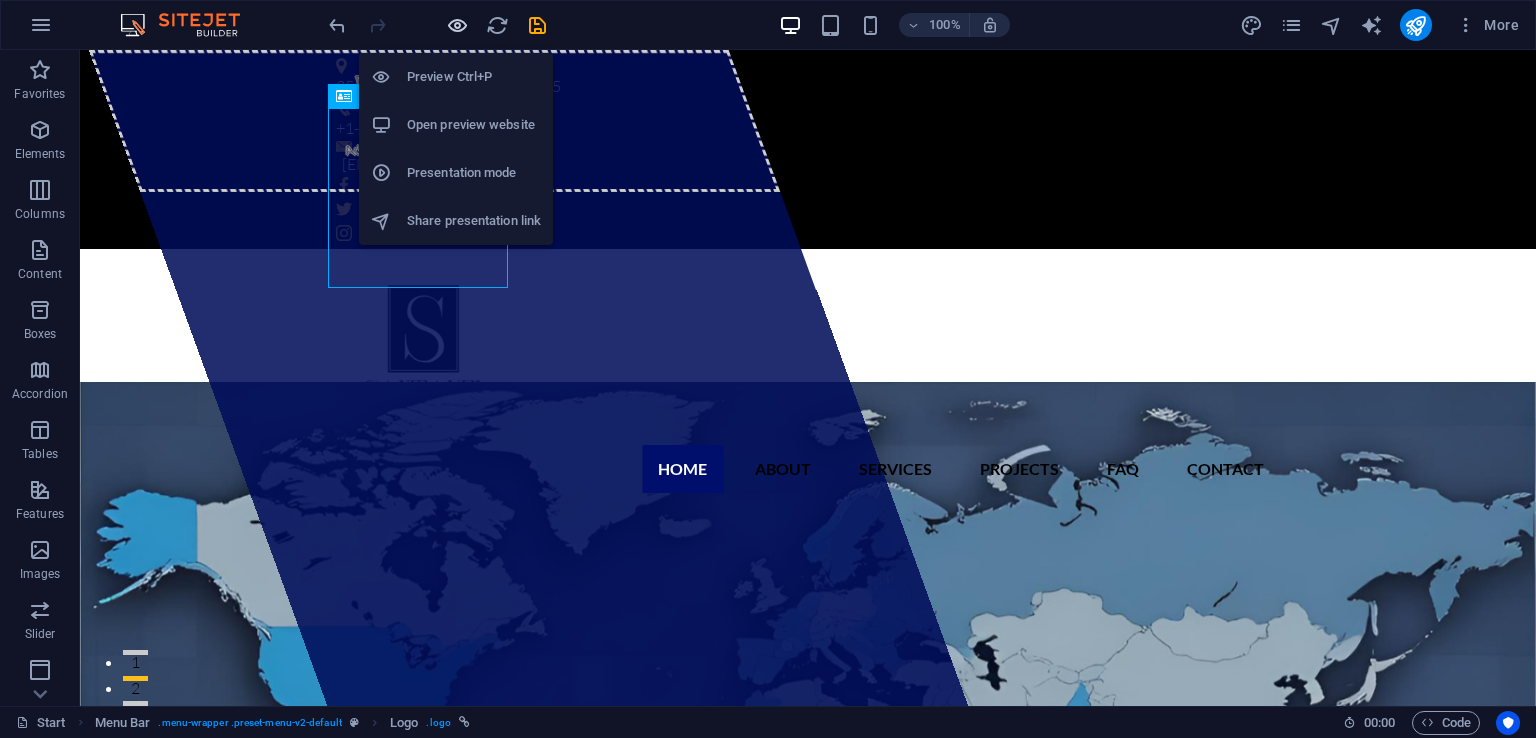 click at bounding box center (457, 25) 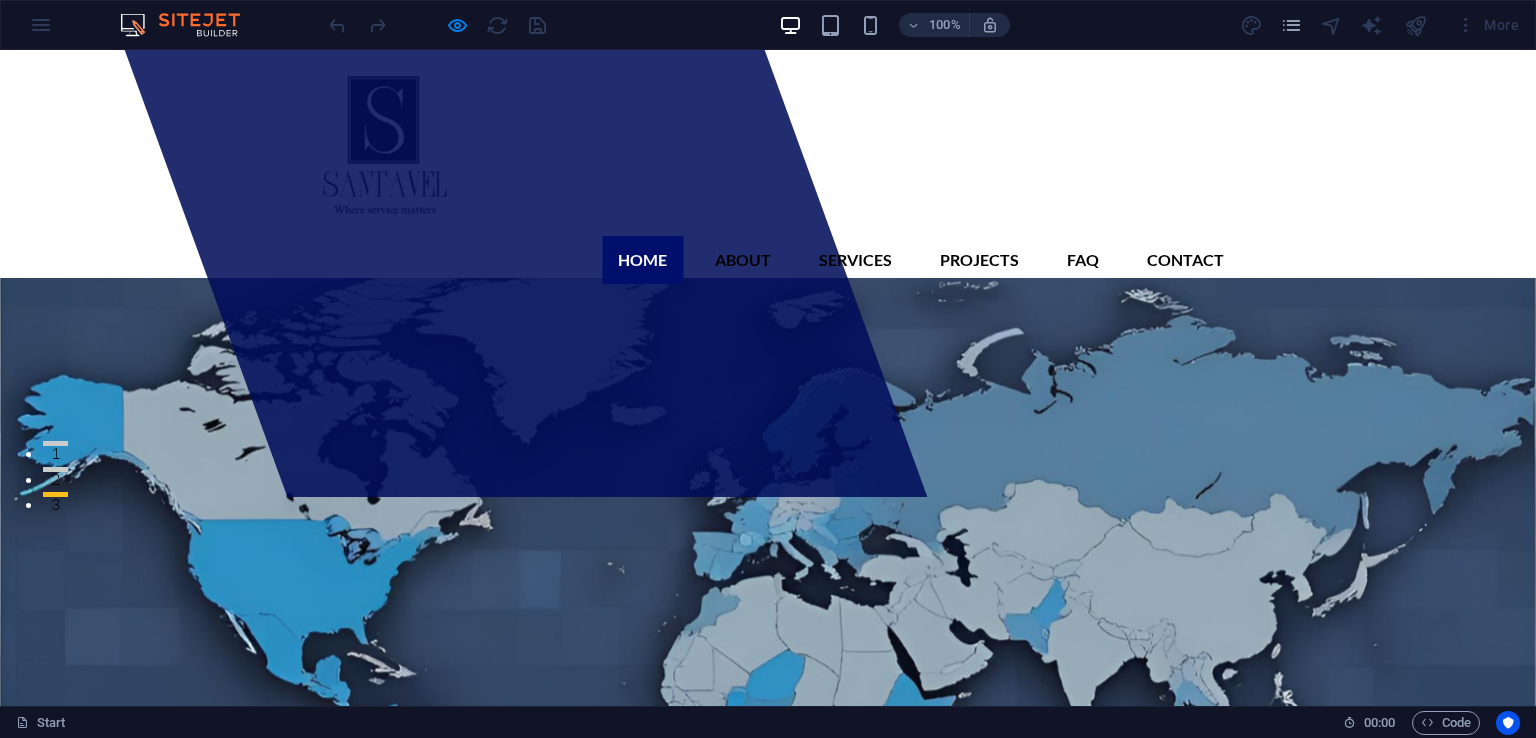 scroll, scrollTop: 211, scrollLeft: 0, axis: vertical 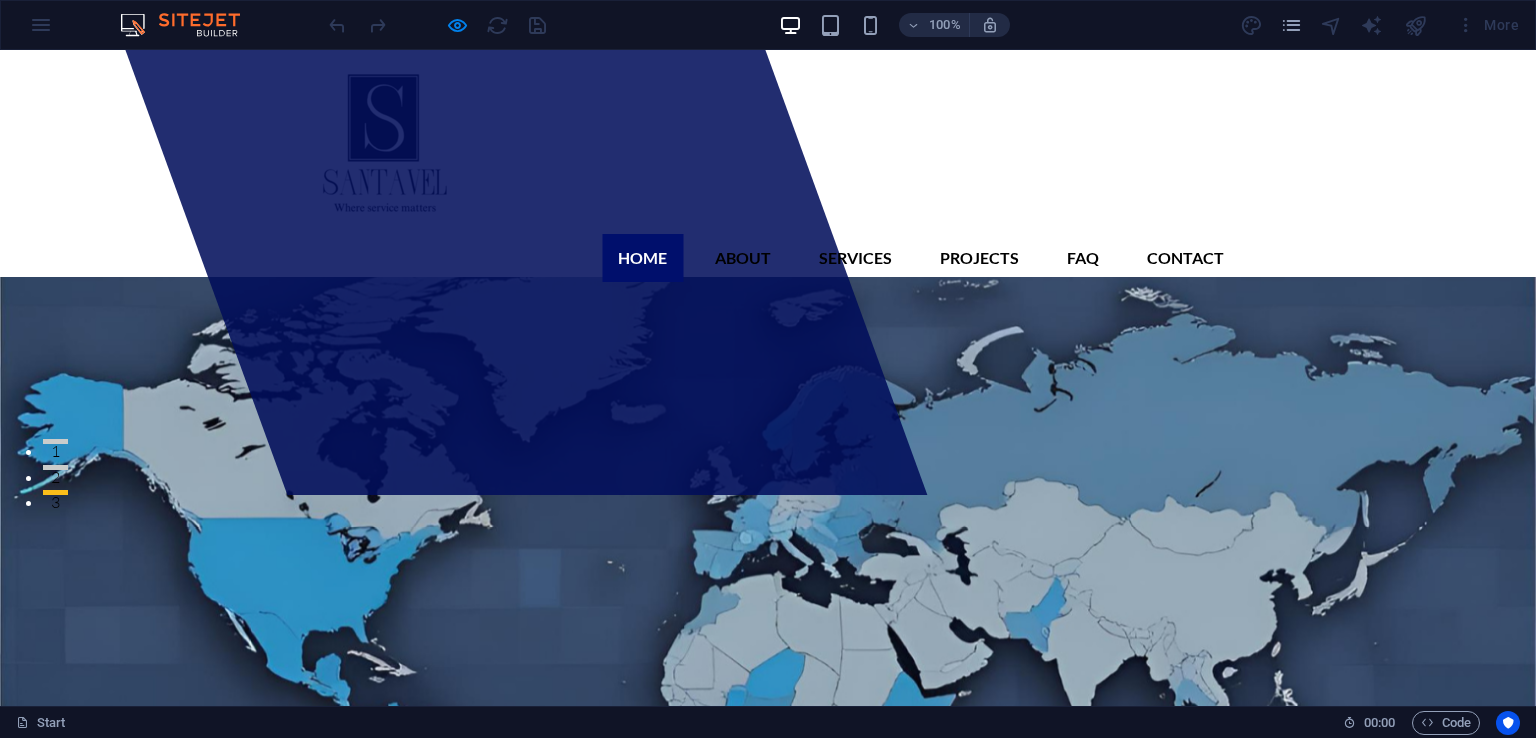 click on "Lorem ipsum dolor sit amet, consectetur adipisicing elit. Natus, dolores, at, nisi eligendi repellat voluptatem minima officia veritatis quasi animi porro laudantium dicta dolor voluptate non maiores ipsum reprehenderit odio fugiat reicid." at bounding box center (768, 1066) 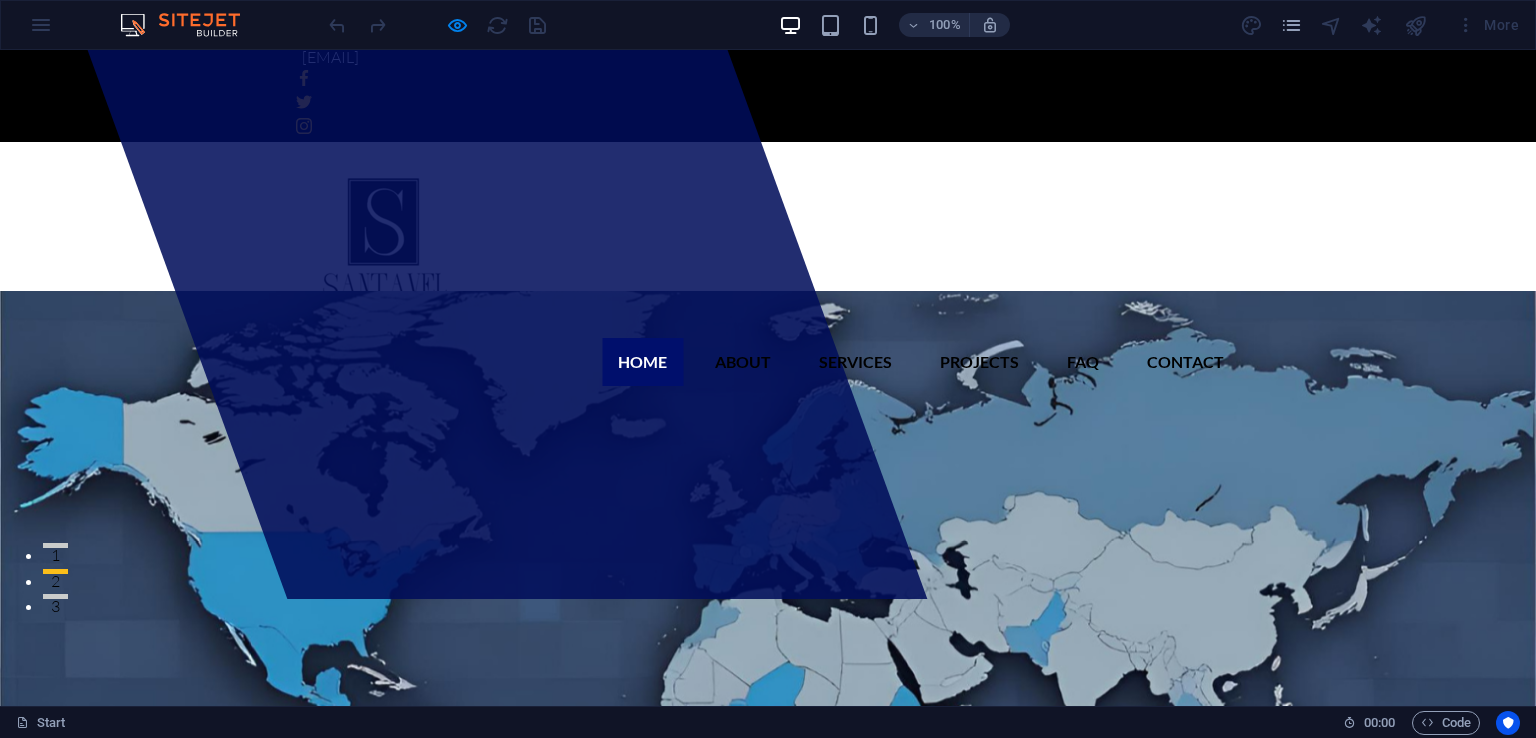 scroll, scrollTop: 0, scrollLeft: 0, axis: both 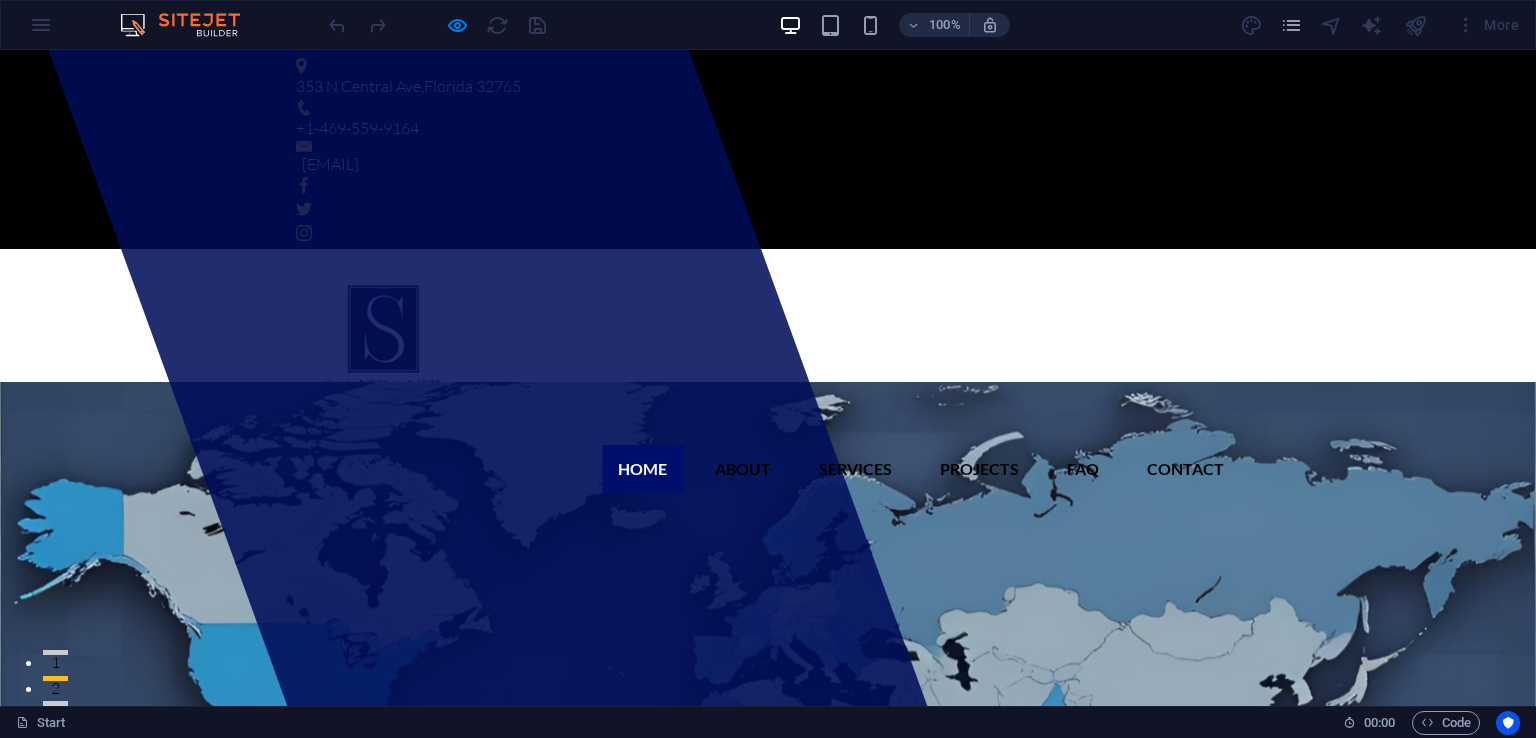 click at bounding box center (437, 25) 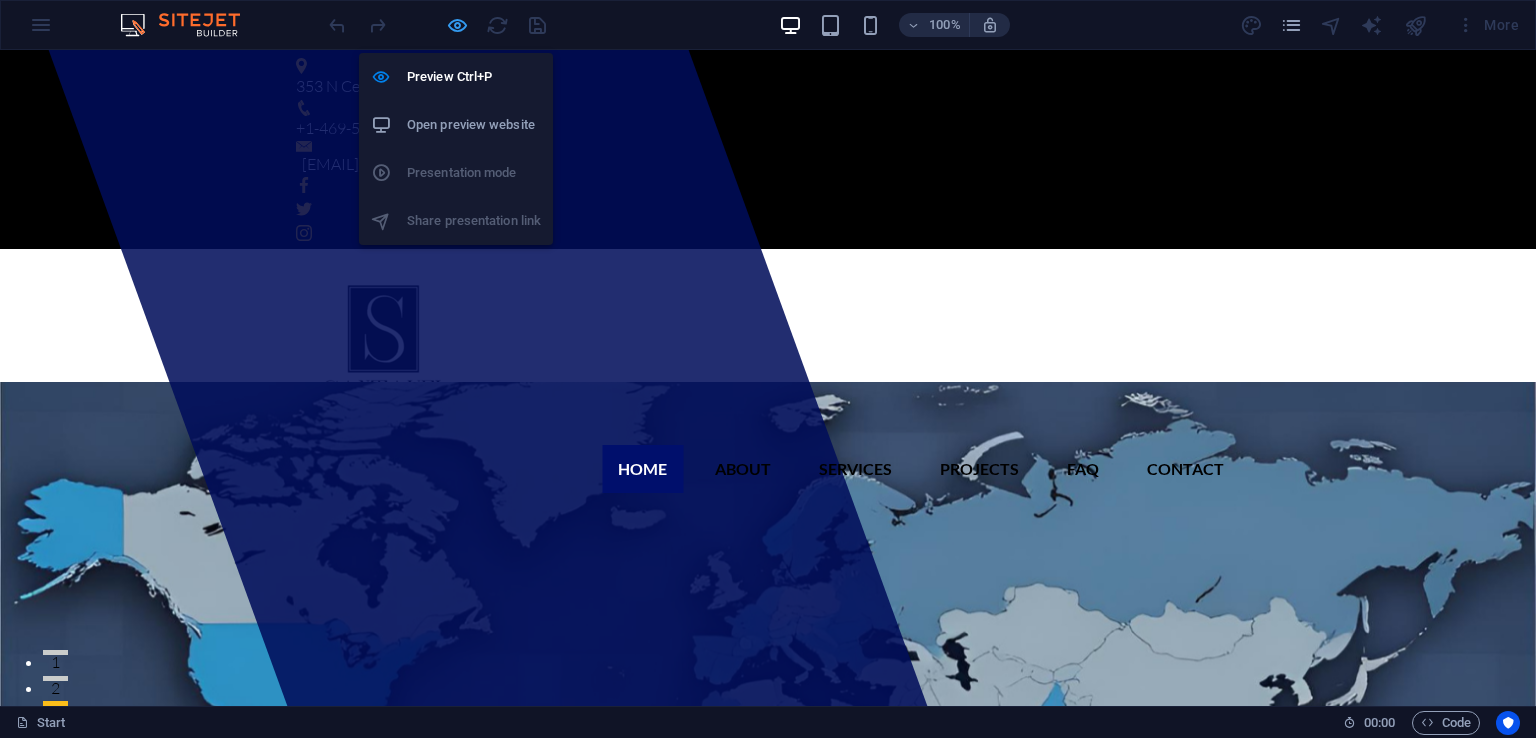 click at bounding box center [457, 25] 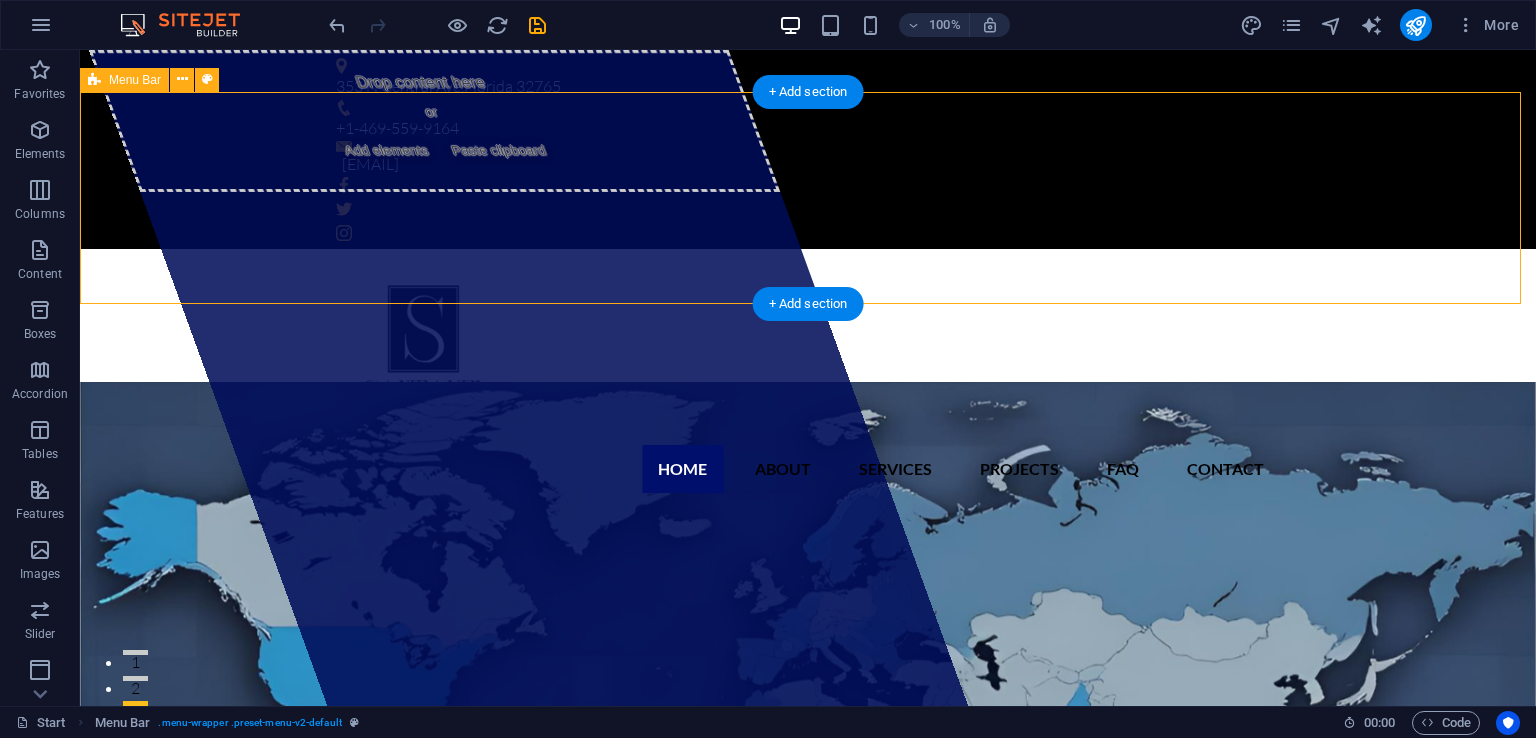 drag, startPoint x: 764, startPoint y: 239, endPoint x: 775, endPoint y: 211, distance: 30.083218 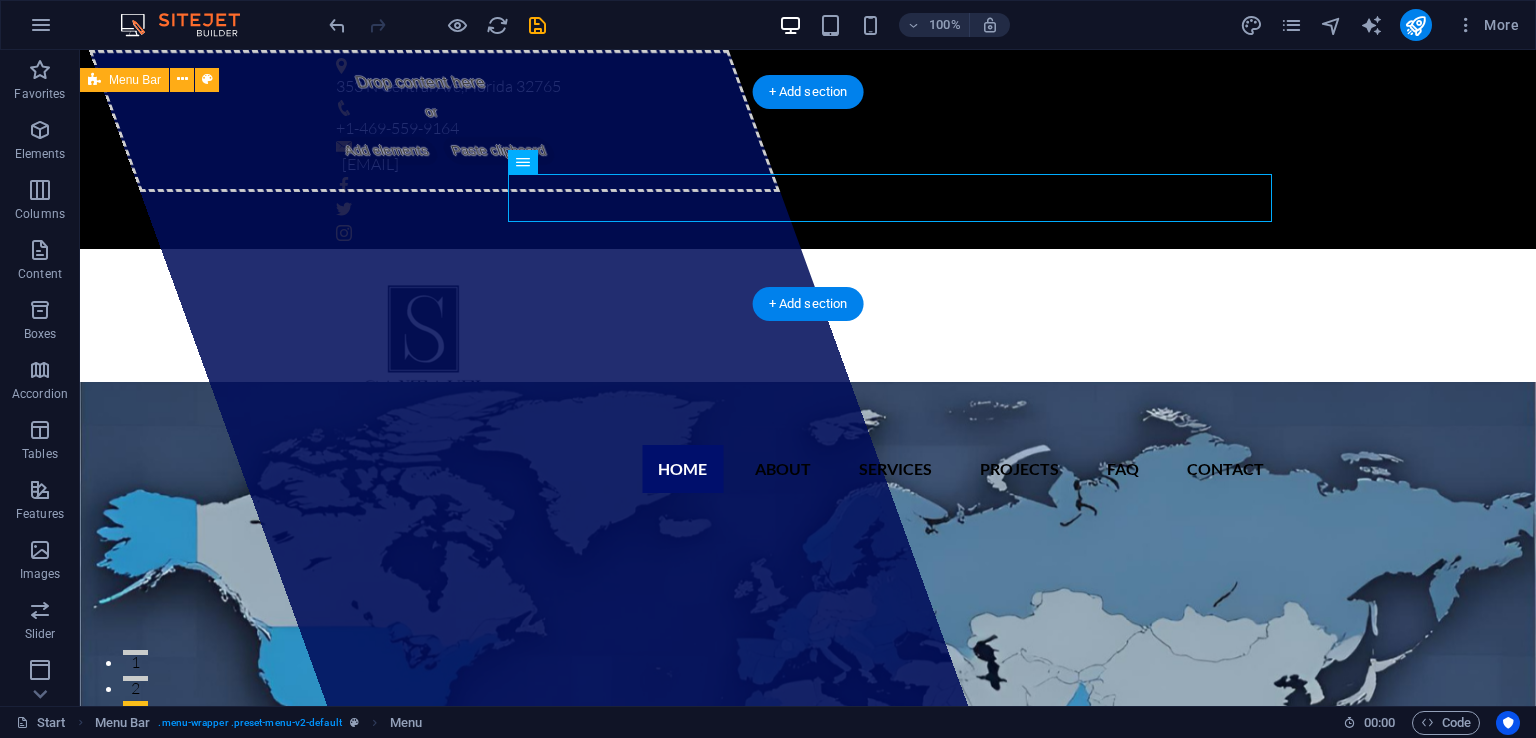click on "Home About Services Projects FAQ Contact" at bounding box center [808, 469] 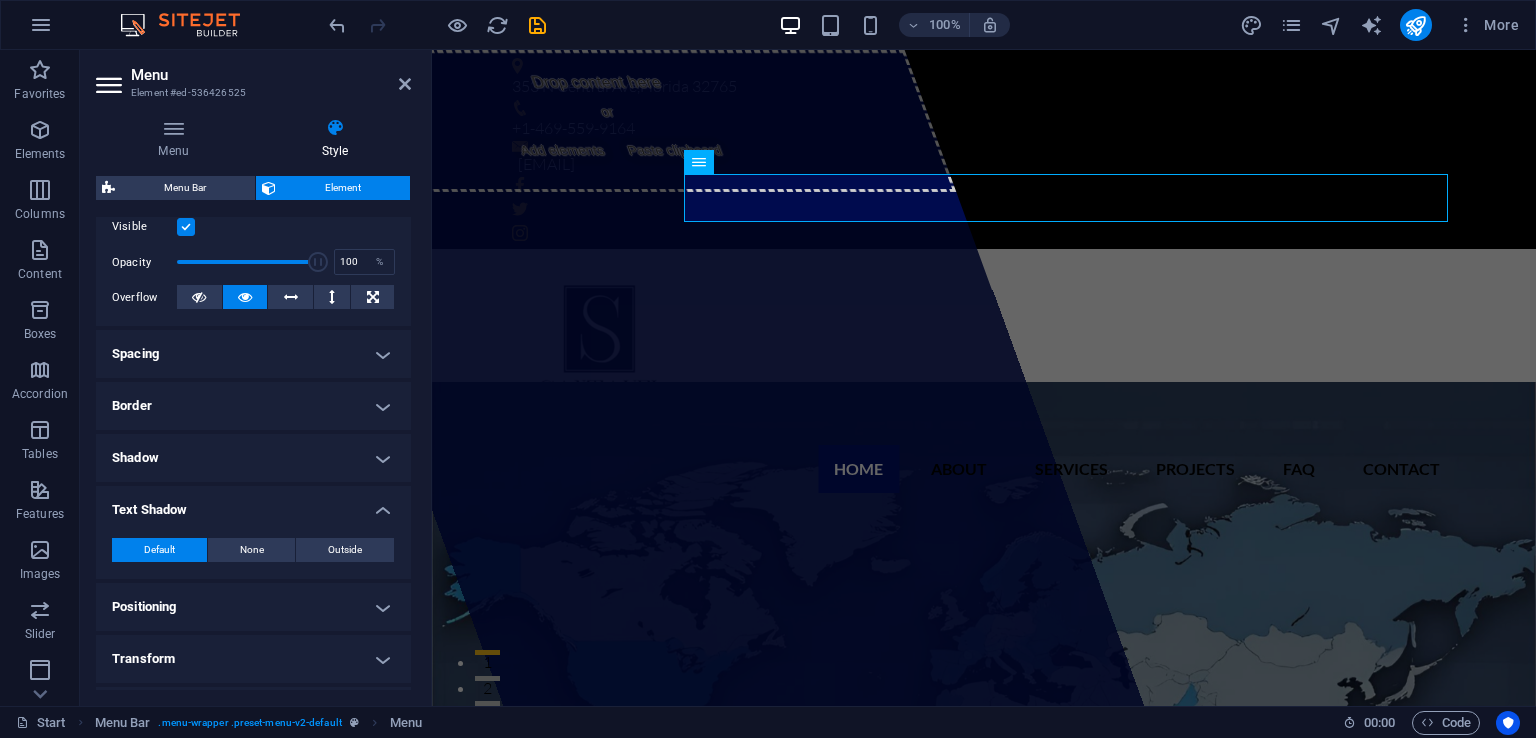 scroll, scrollTop: 324, scrollLeft: 0, axis: vertical 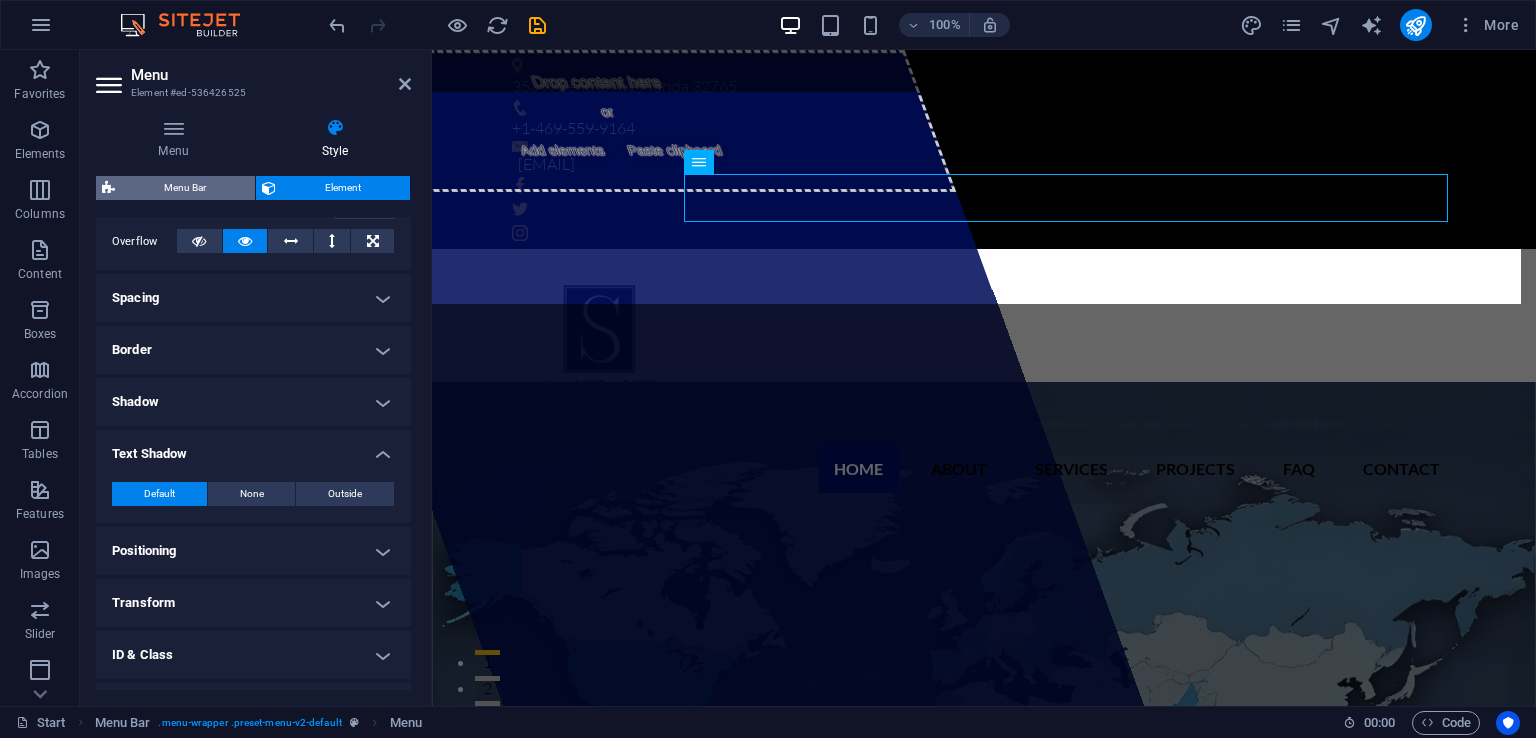 click on "Menu Bar" at bounding box center (185, 188) 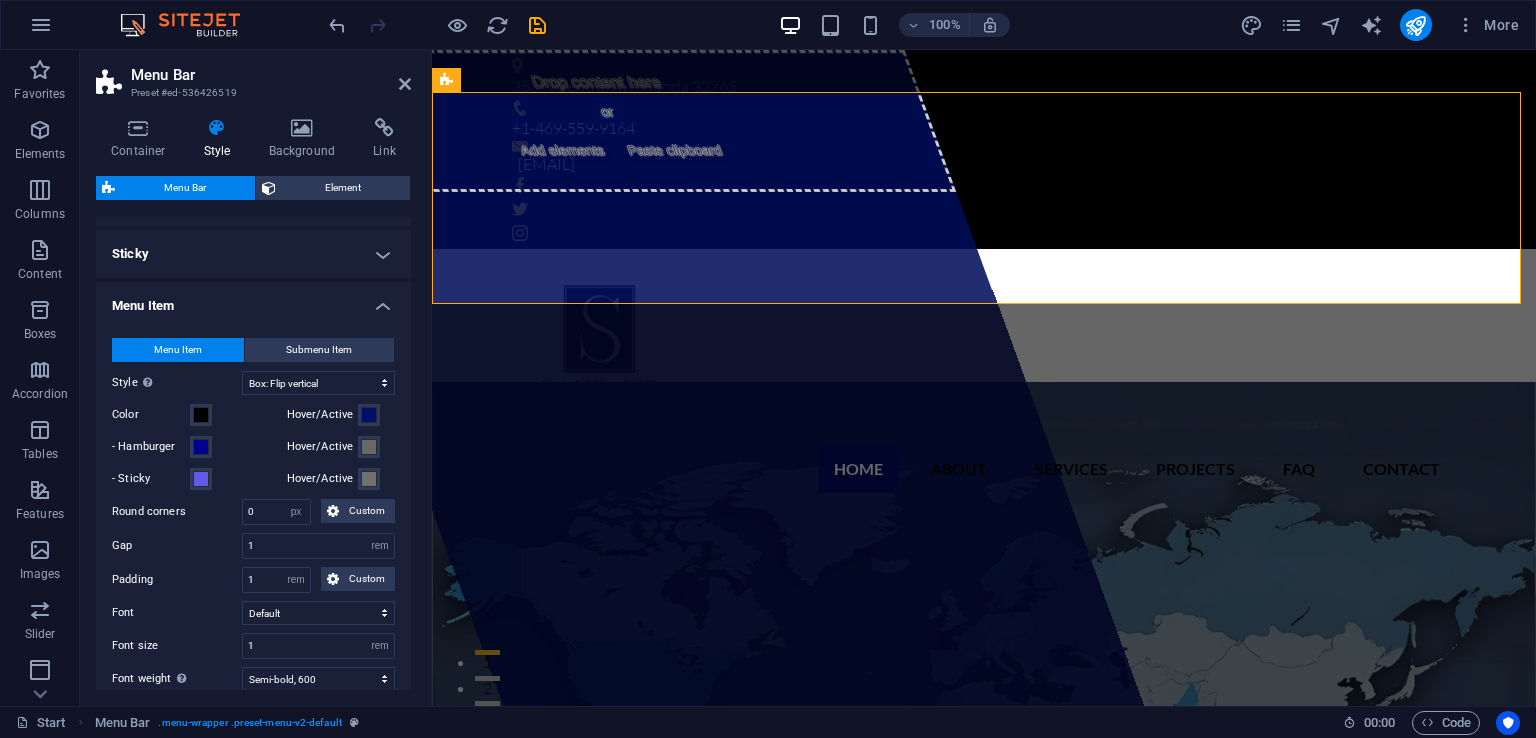 scroll, scrollTop: 566, scrollLeft: 0, axis: vertical 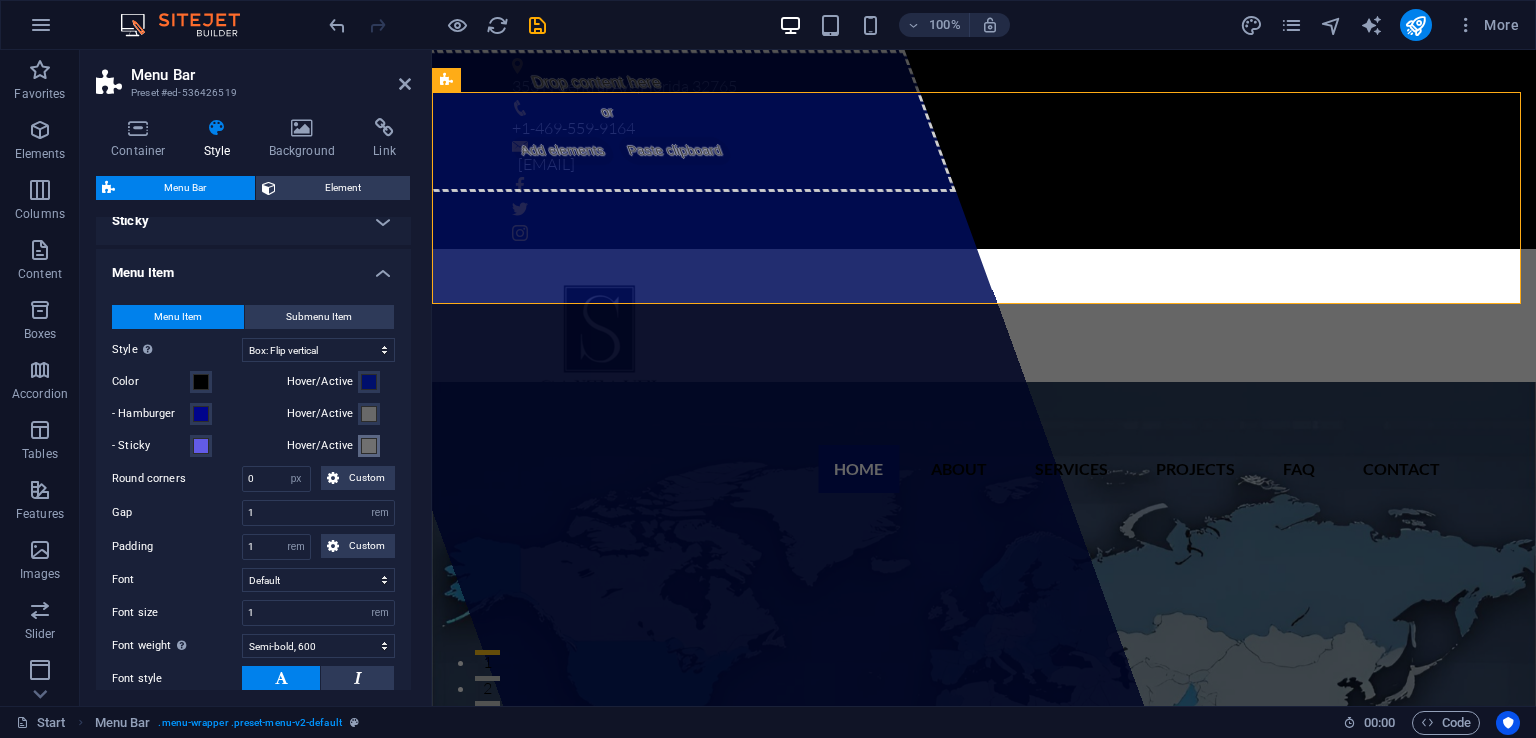 click at bounding box center (369, 446) 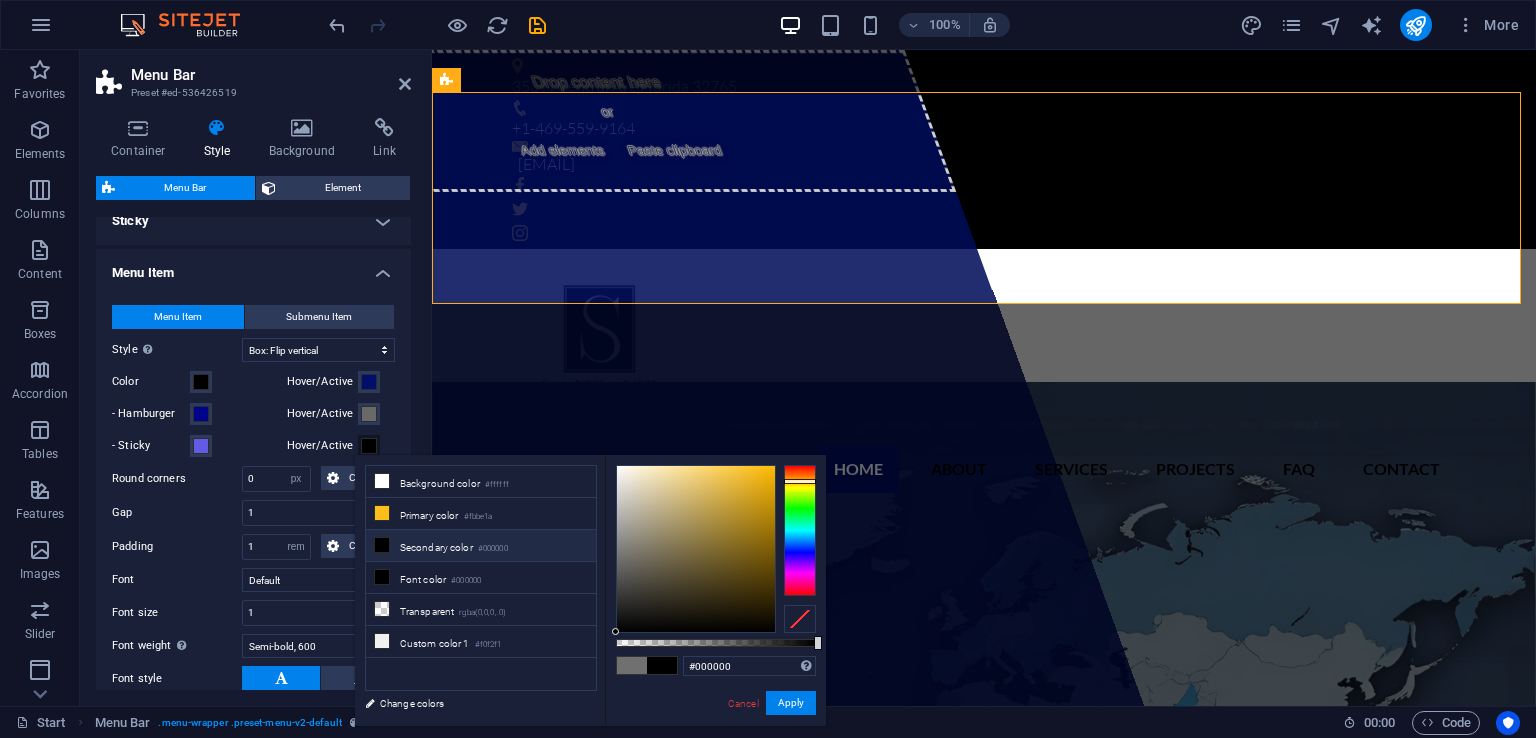 drag, startPoint x: 627, startPoint y: 552, endPoint x: 610, endPoint y: 726, distance: 174.82849 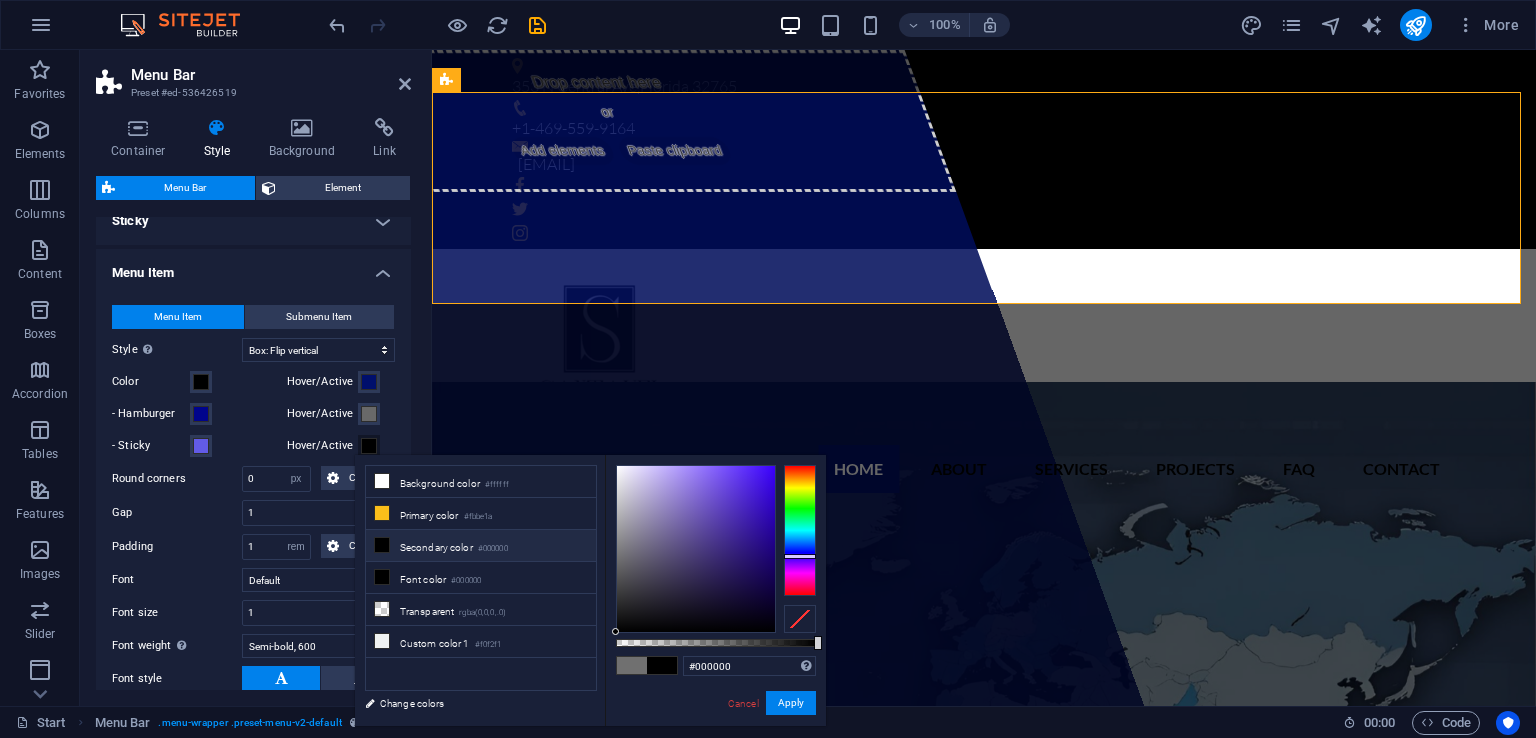 drag, startPoint x: 798, startPoint y: 484, endPoint x: 806, endPoint y: 556, distance: 72.443085 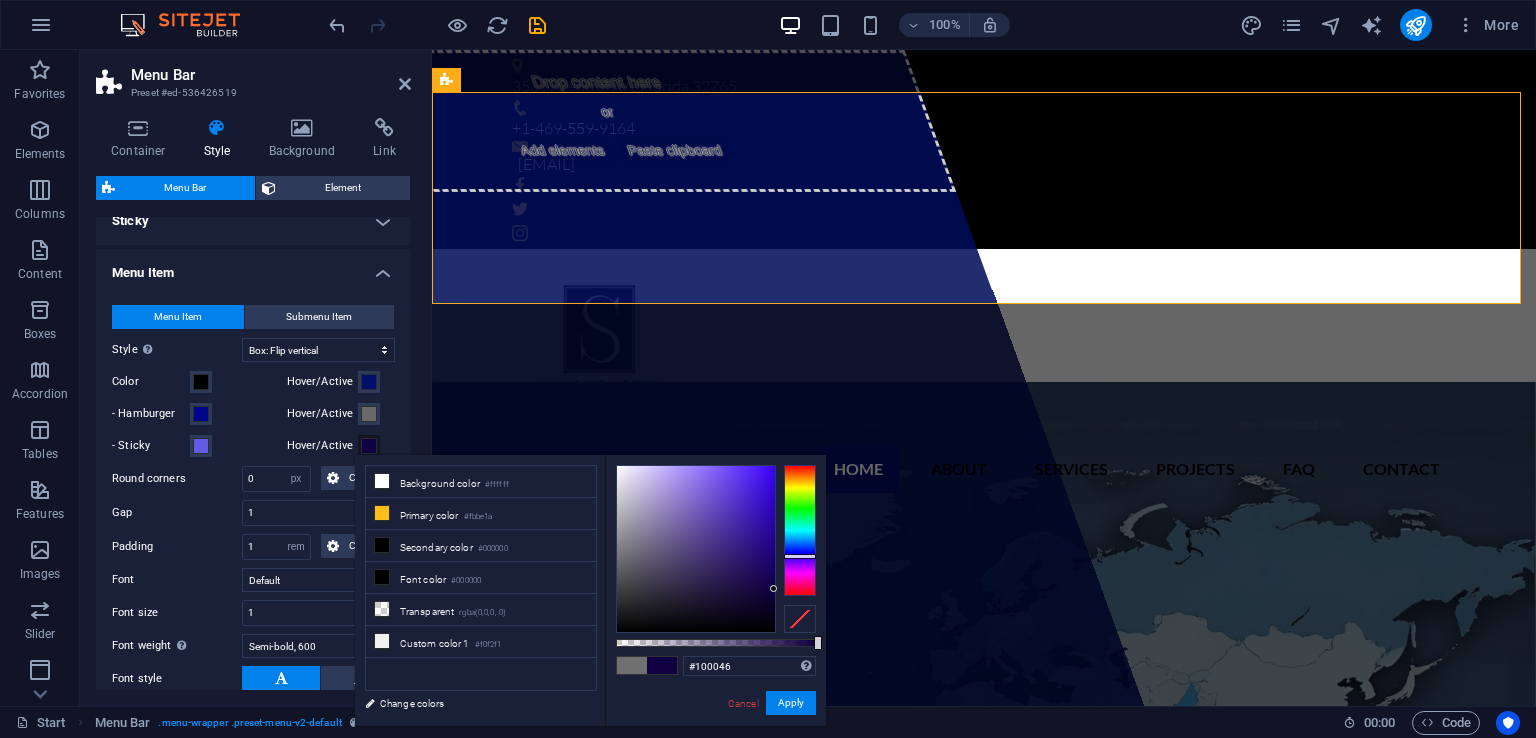 type on "#100048" 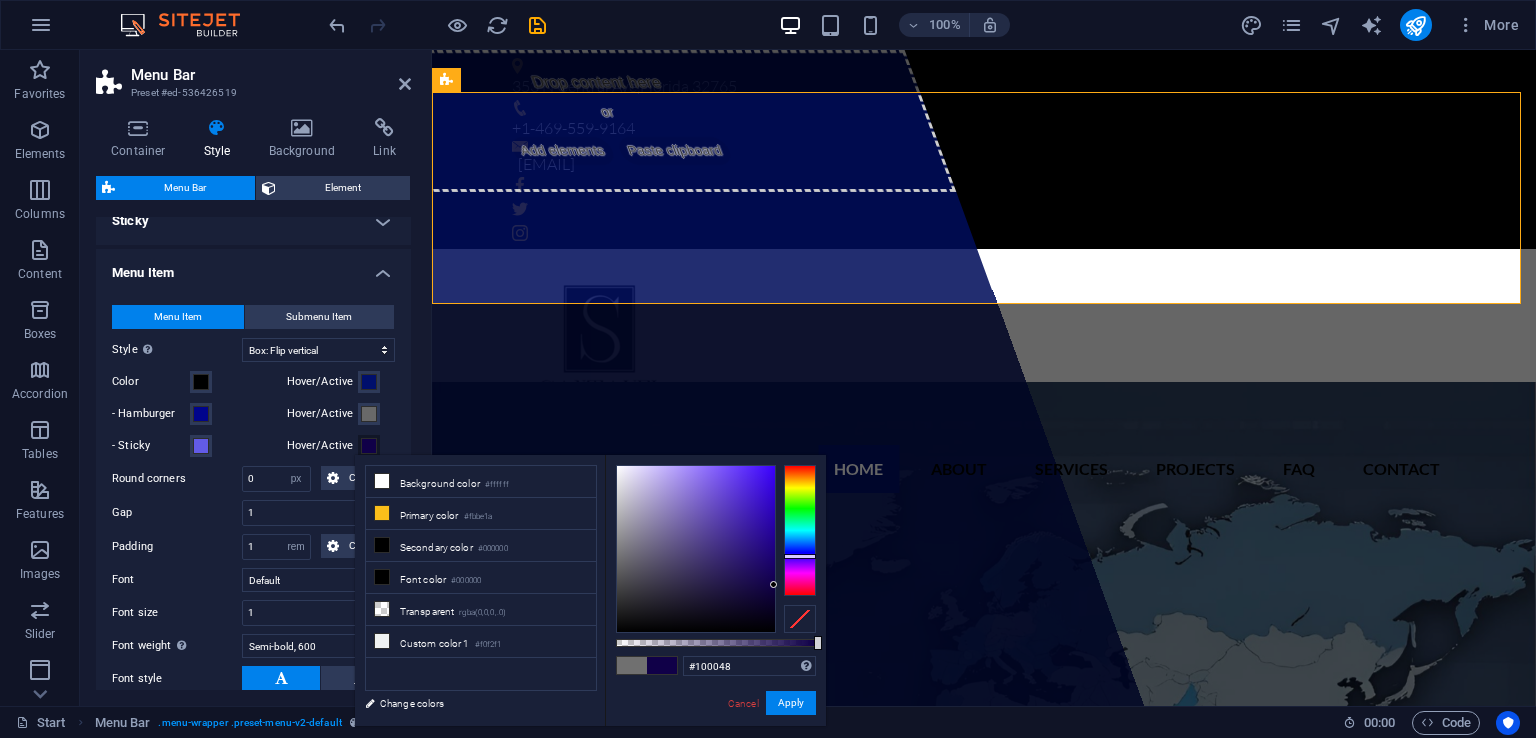 drag, startPoint x: 612, startPoint y: 630, endPoint x: 796, endPoint y: 585, distance: 189.4228 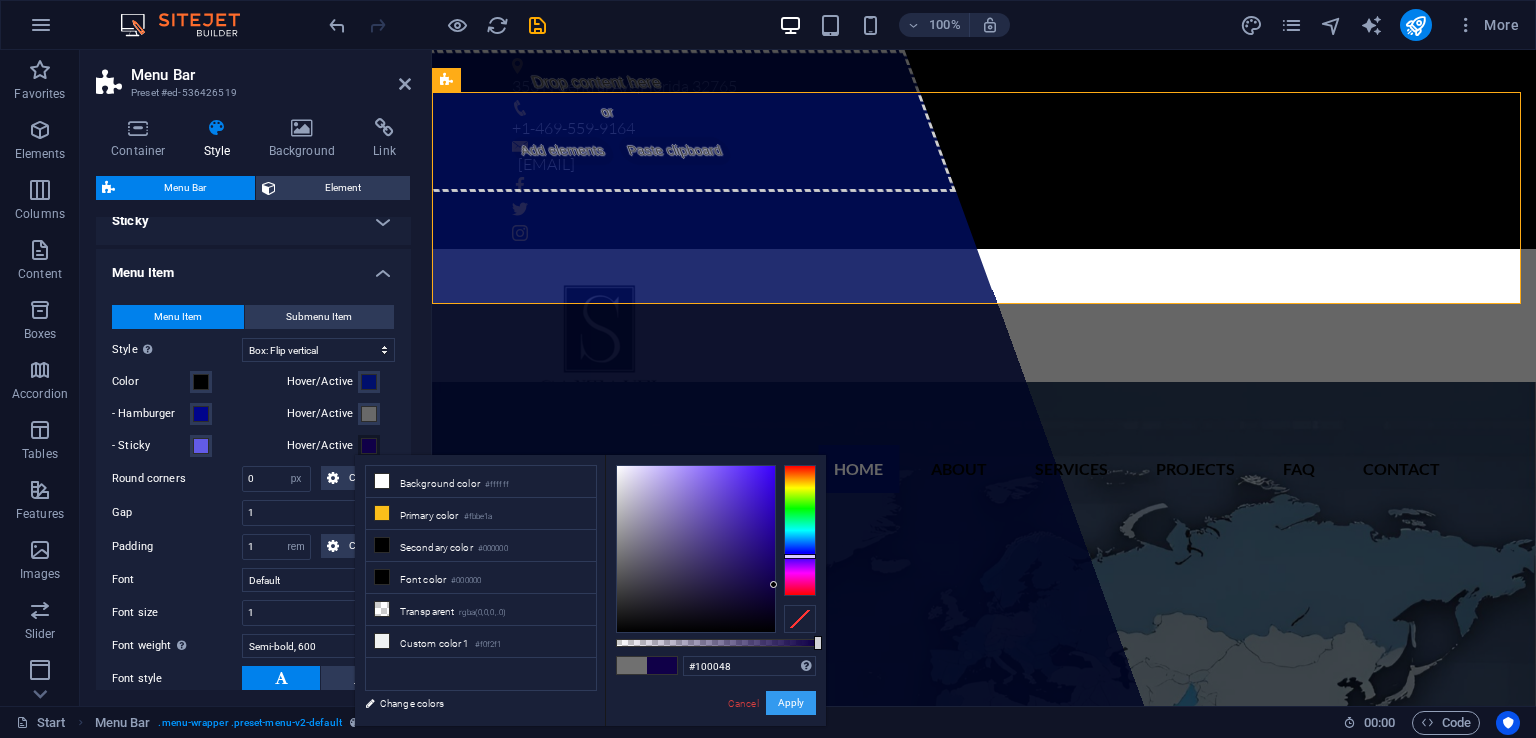 click on "Apply" at bounding box center [791, 703] 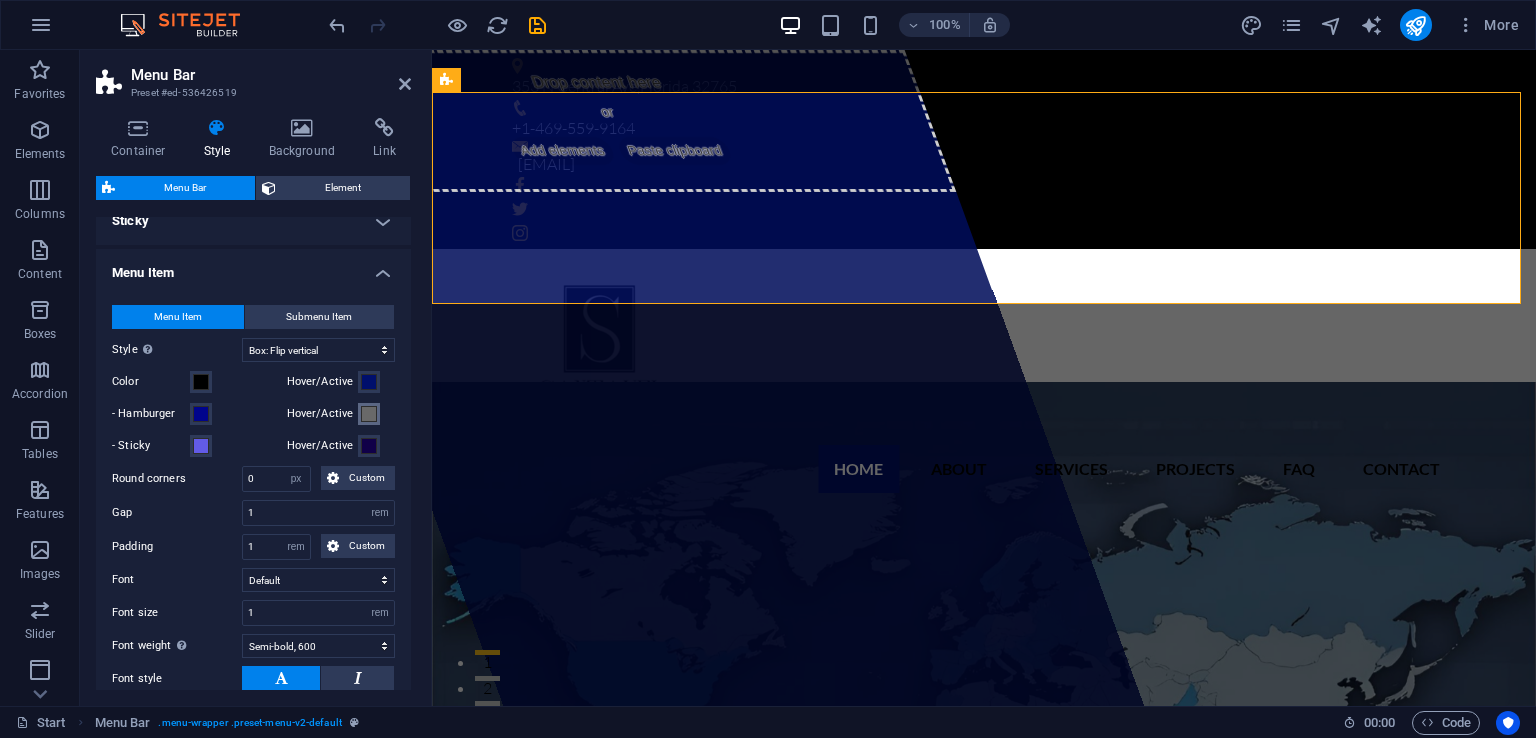 click at bounding box center (369, 414) 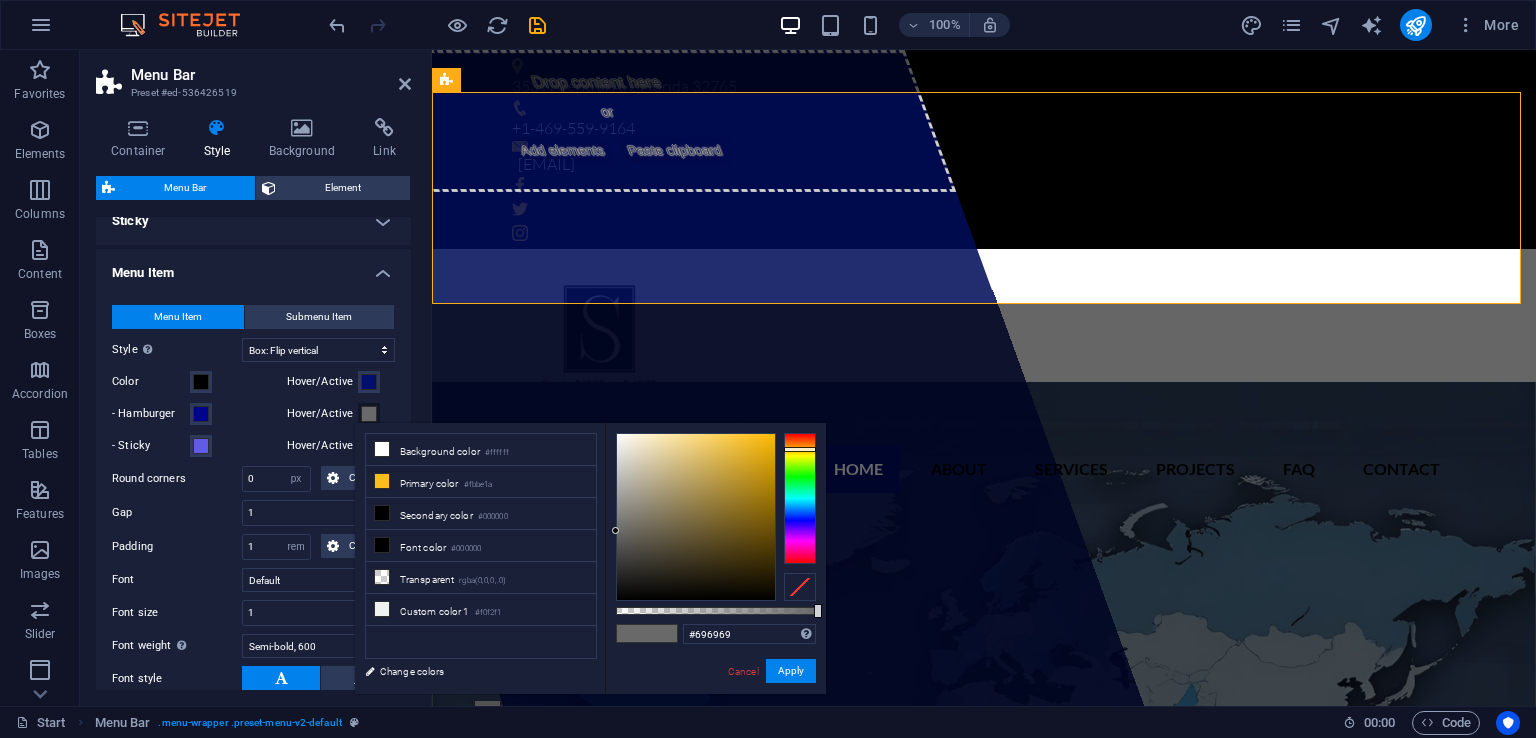 click at bounding box center [369, 414] 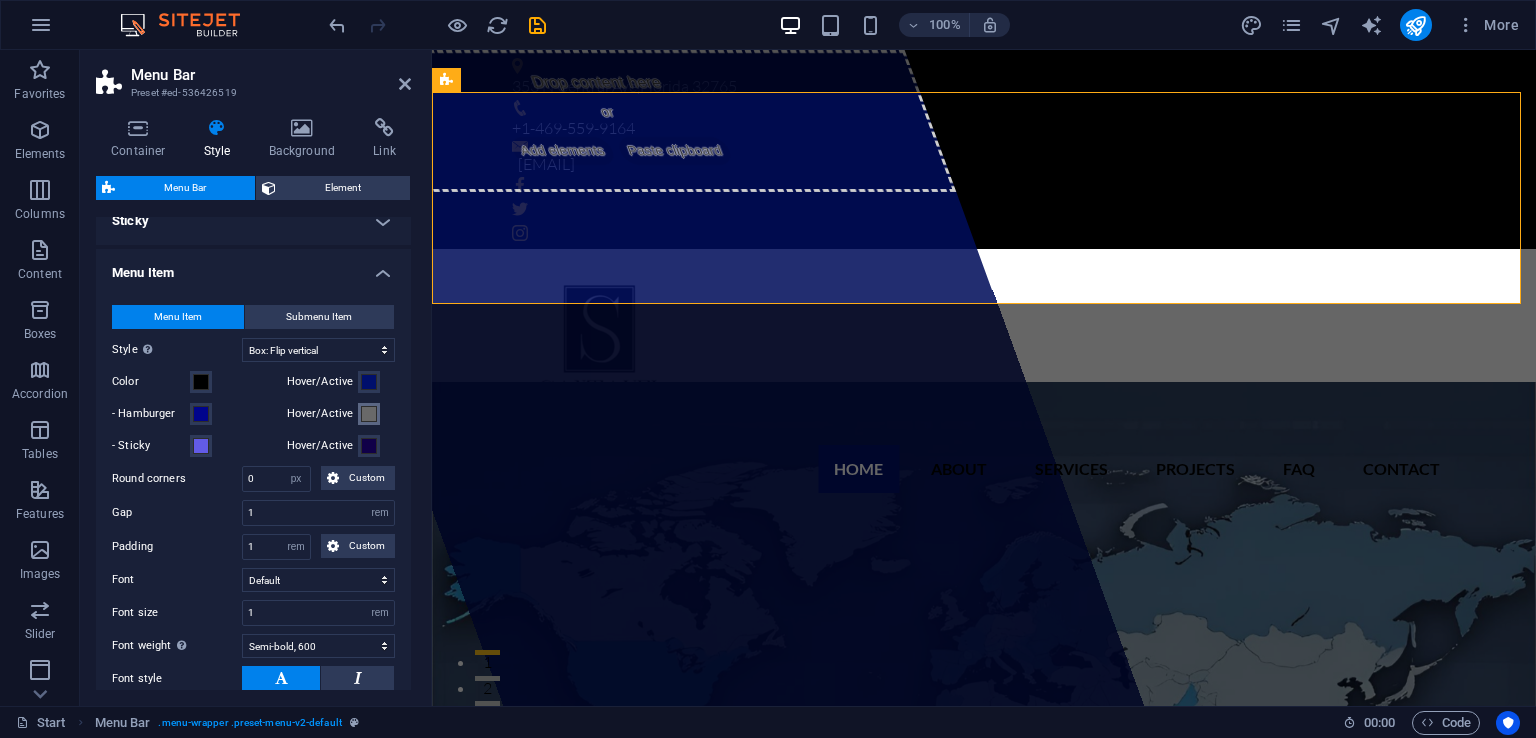 click at bounding box center [369, 414] 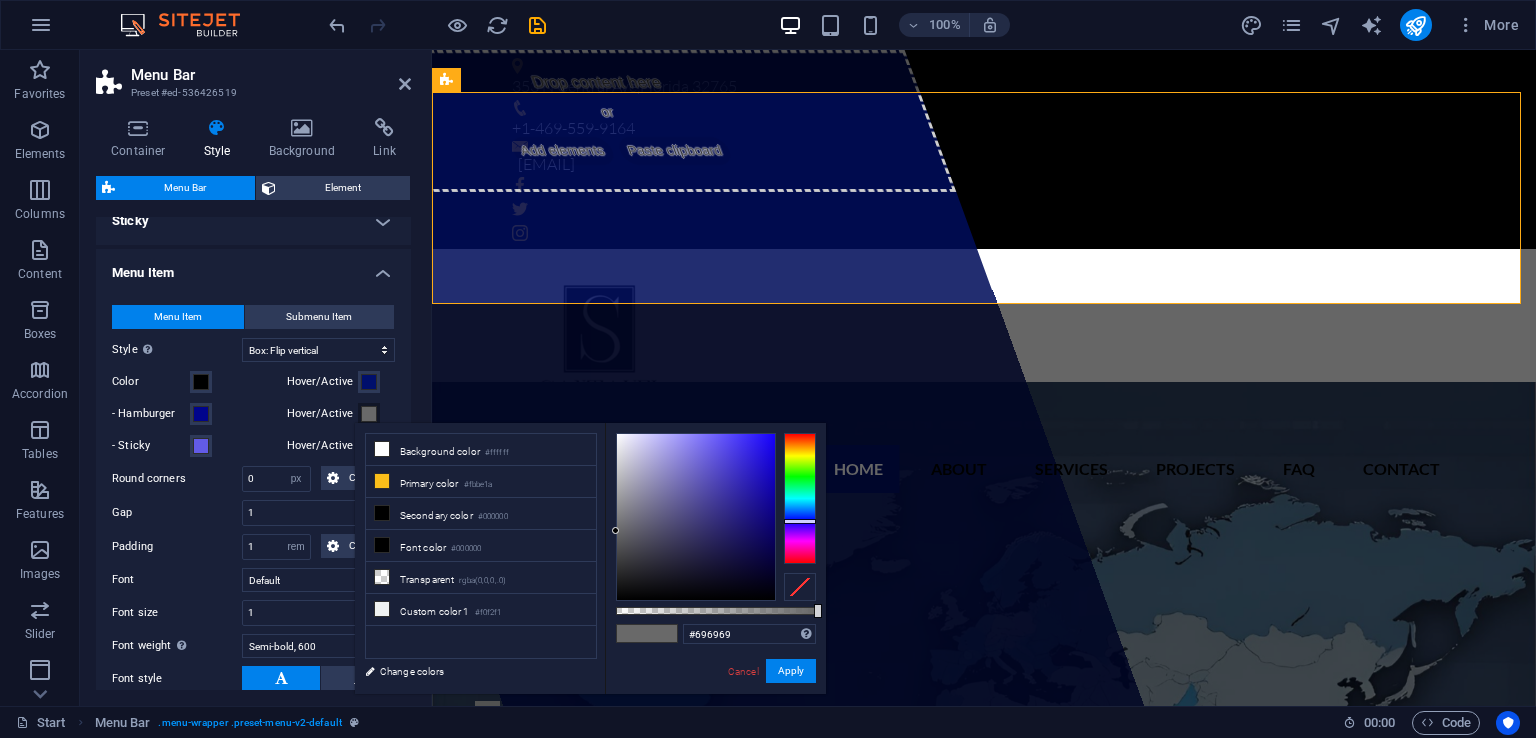 drag, startPoint x: 795, startPoint y: 451, endPoint x: 816, endPoint y: 522, distance: 74.04053 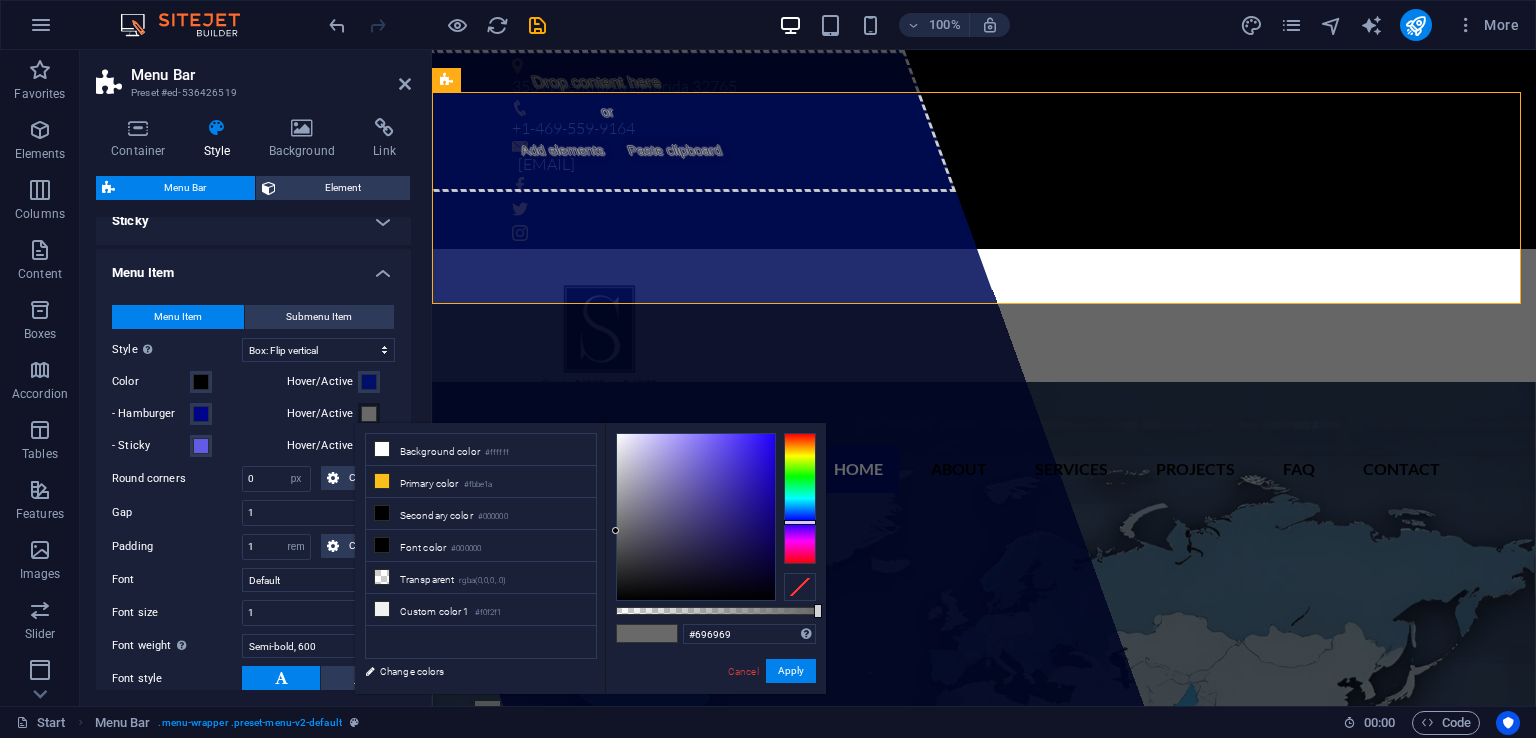 drag, startPoint x: 614, startPoint y: 521, endPoint x: 768, endPoint y: 562, distance: 159.36436 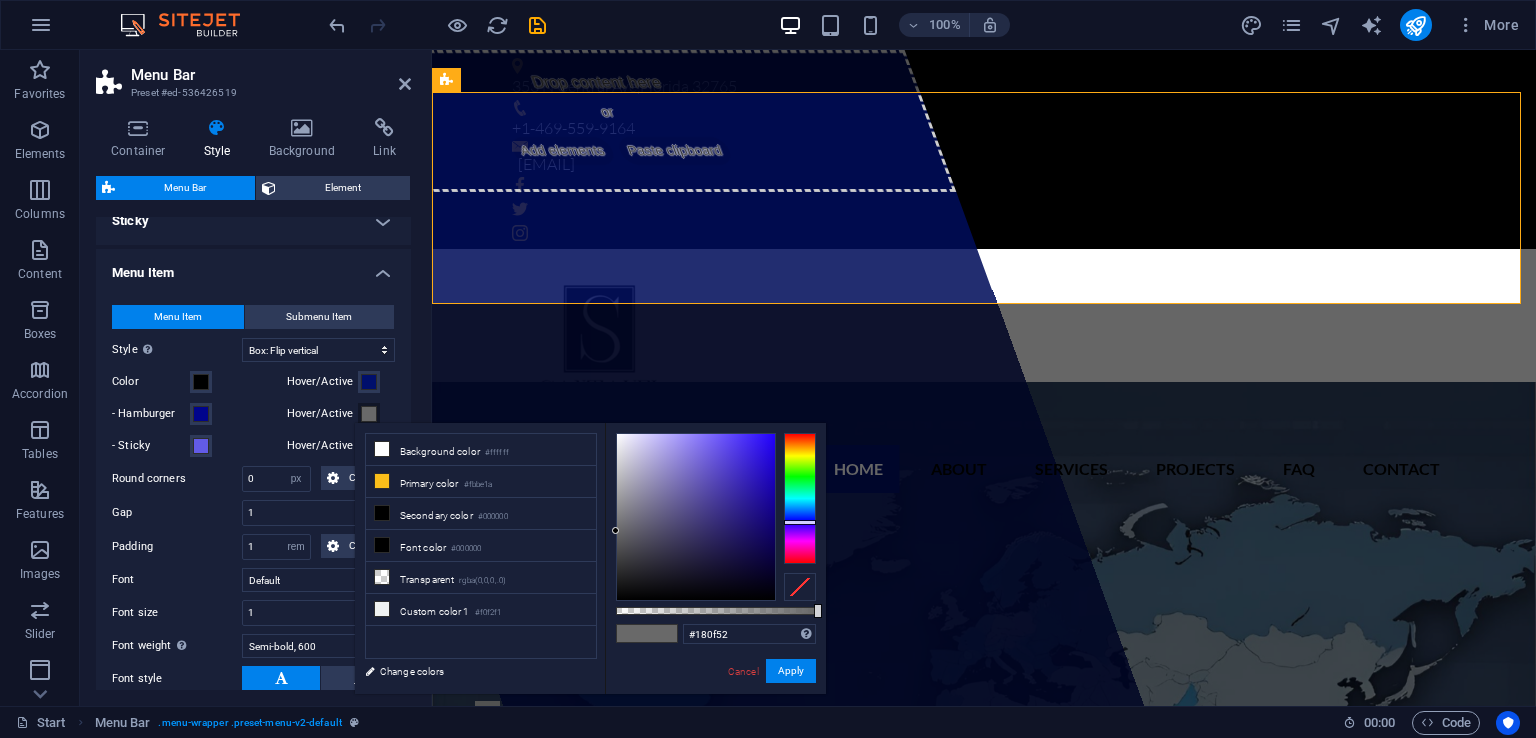 click at bounding box center (696, 517) 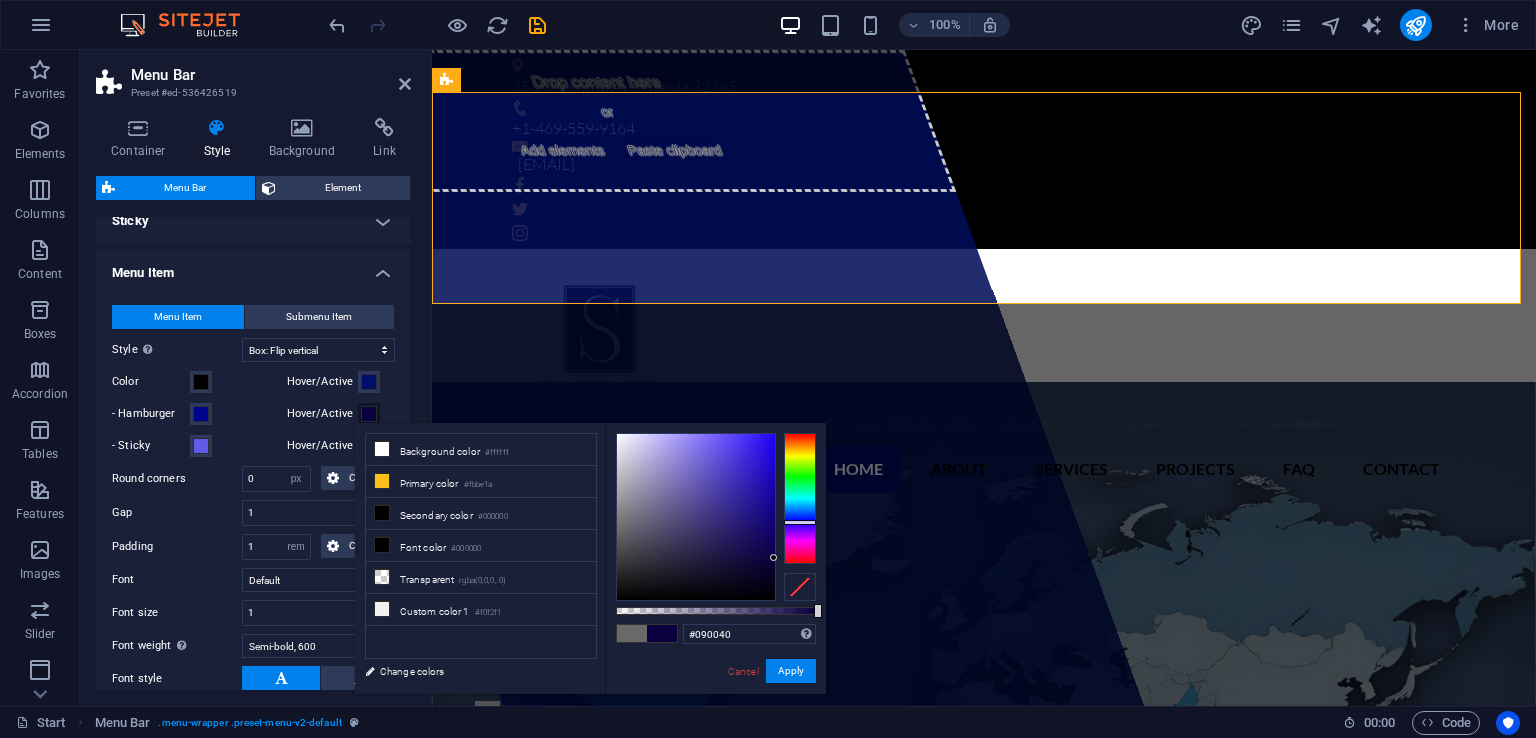 type on "#090042" 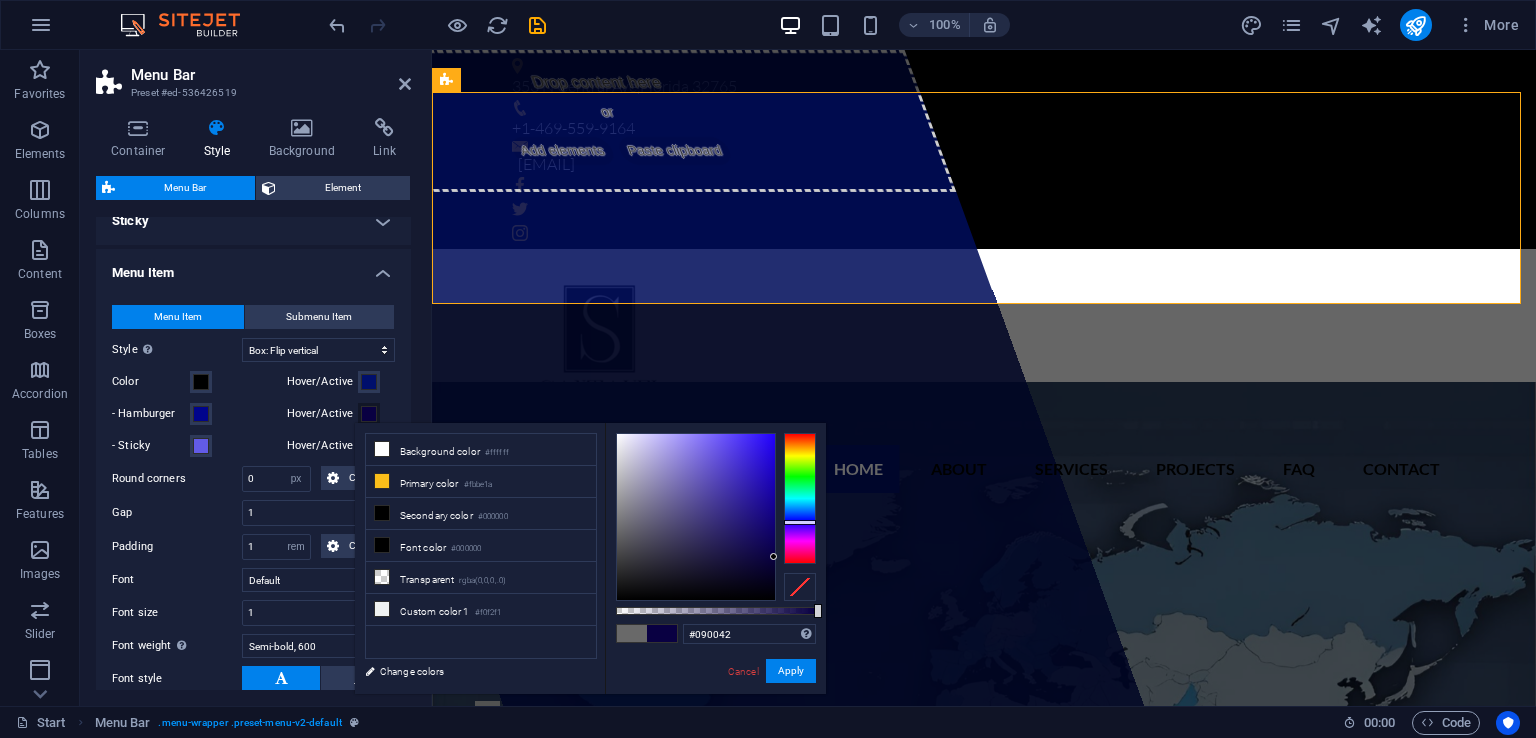 drag, startPoint x: 745, startPoint y: 546, endPoint x: 804, endPoint y: 557, distance: 60.016663 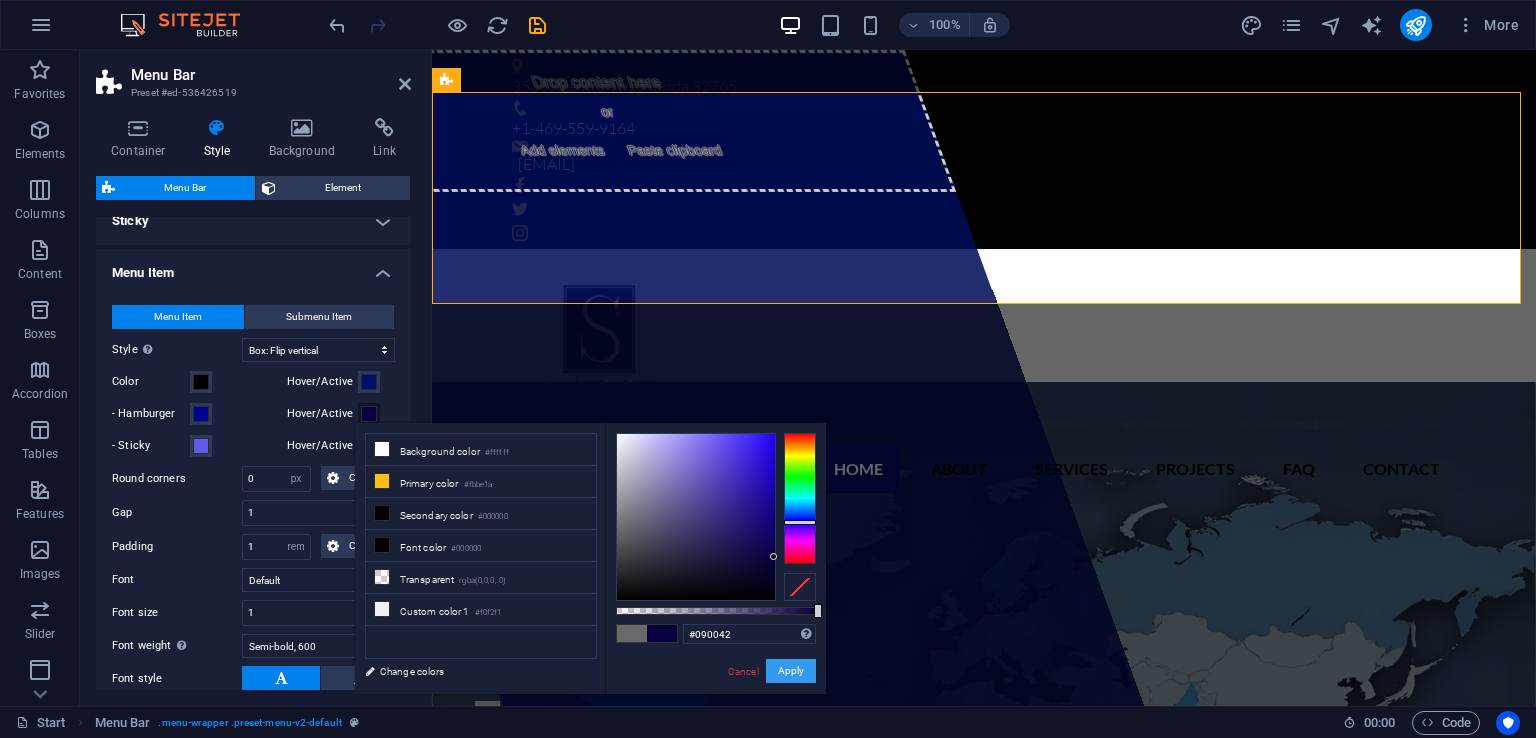 click on "Apply" at bounding box center [791, 671] 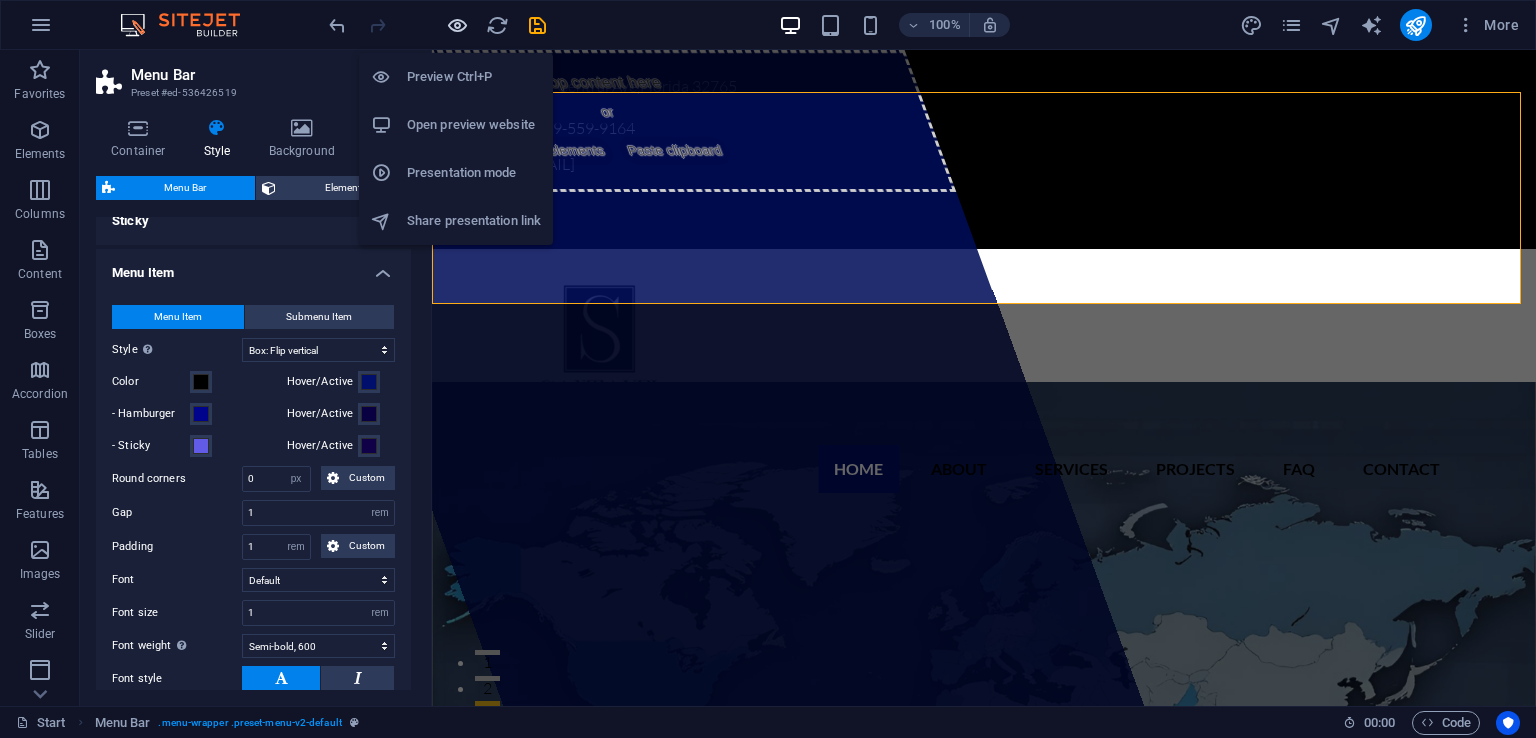 click at bounding box center [457, 25] 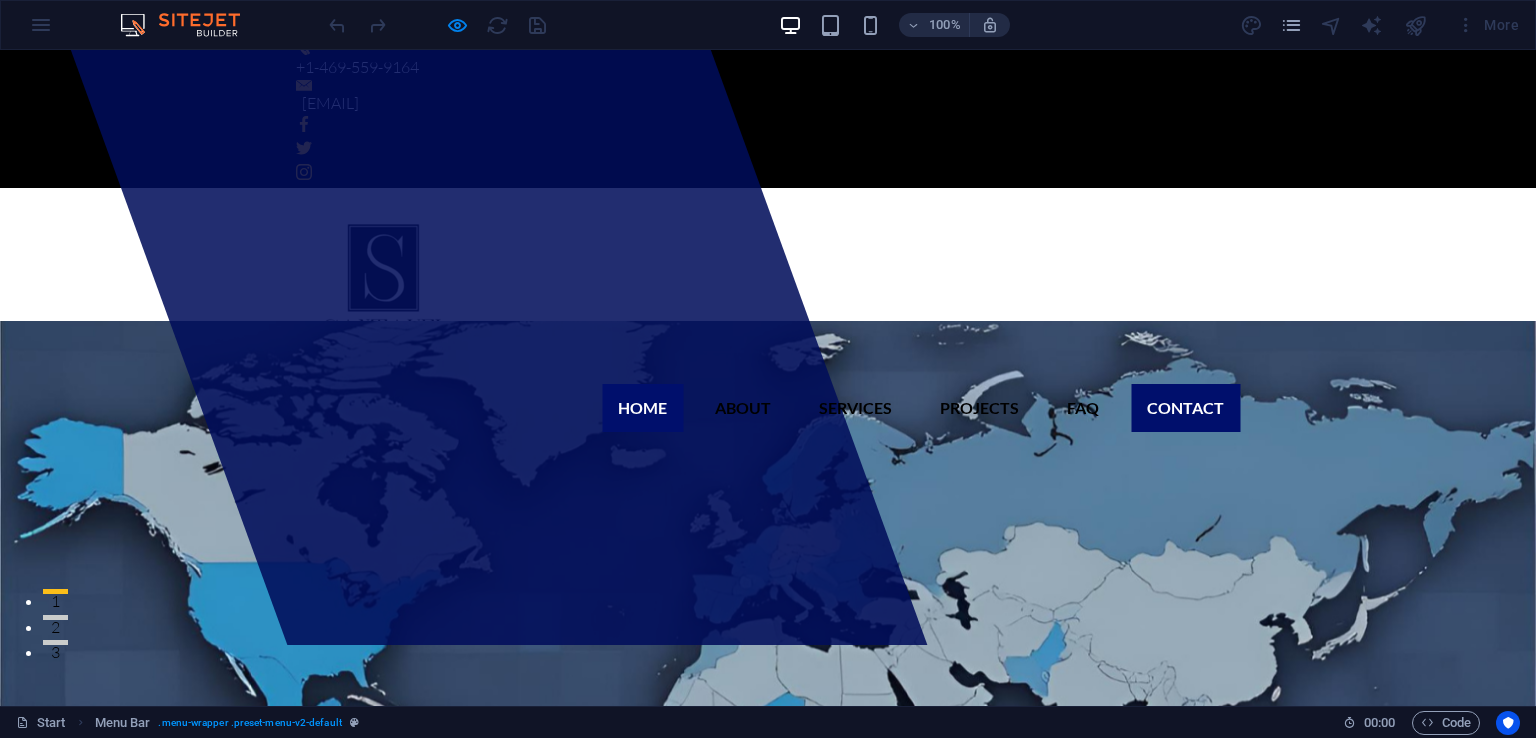 scroll, scrollTop: 0, scrollLeft: 0, axis: both 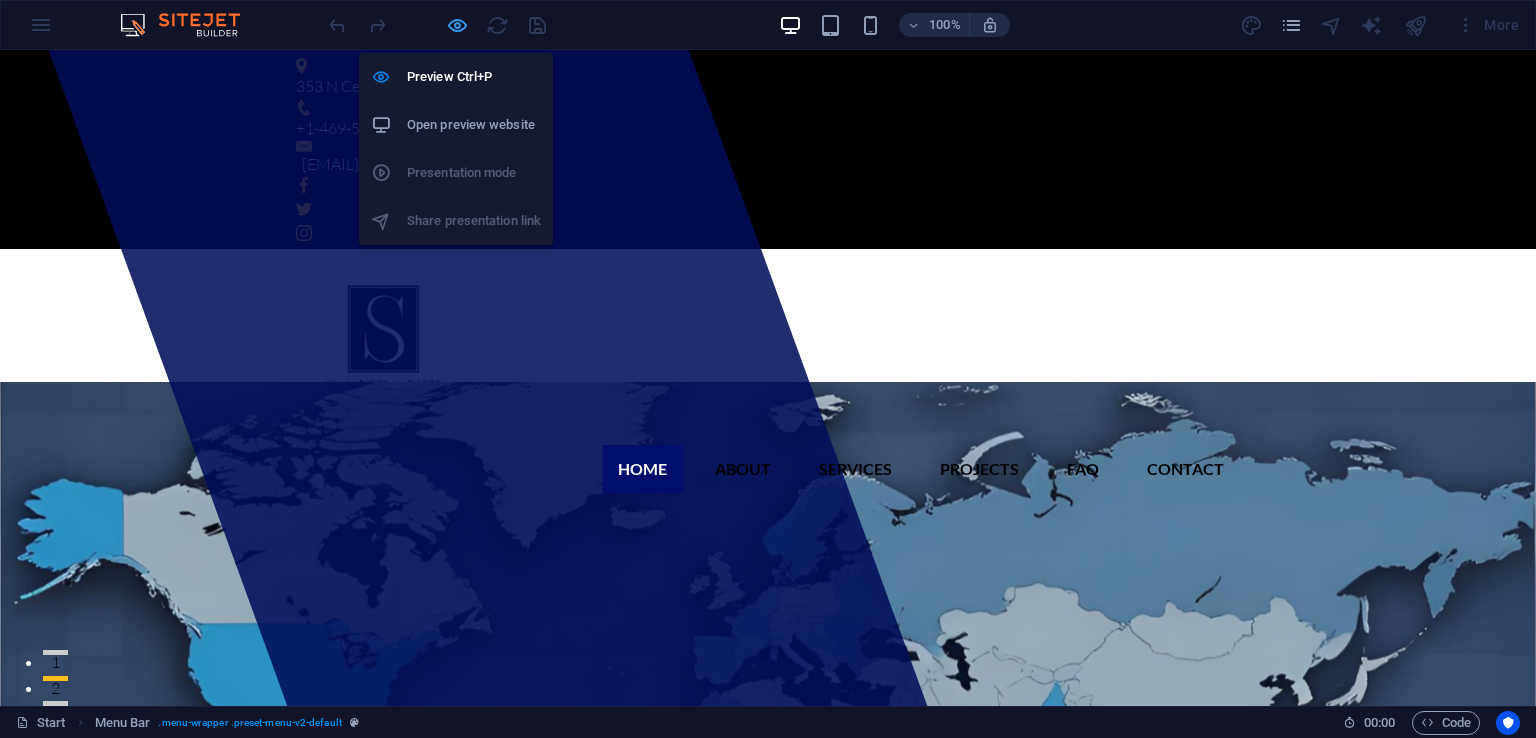 click at bounding box center [457, 25] 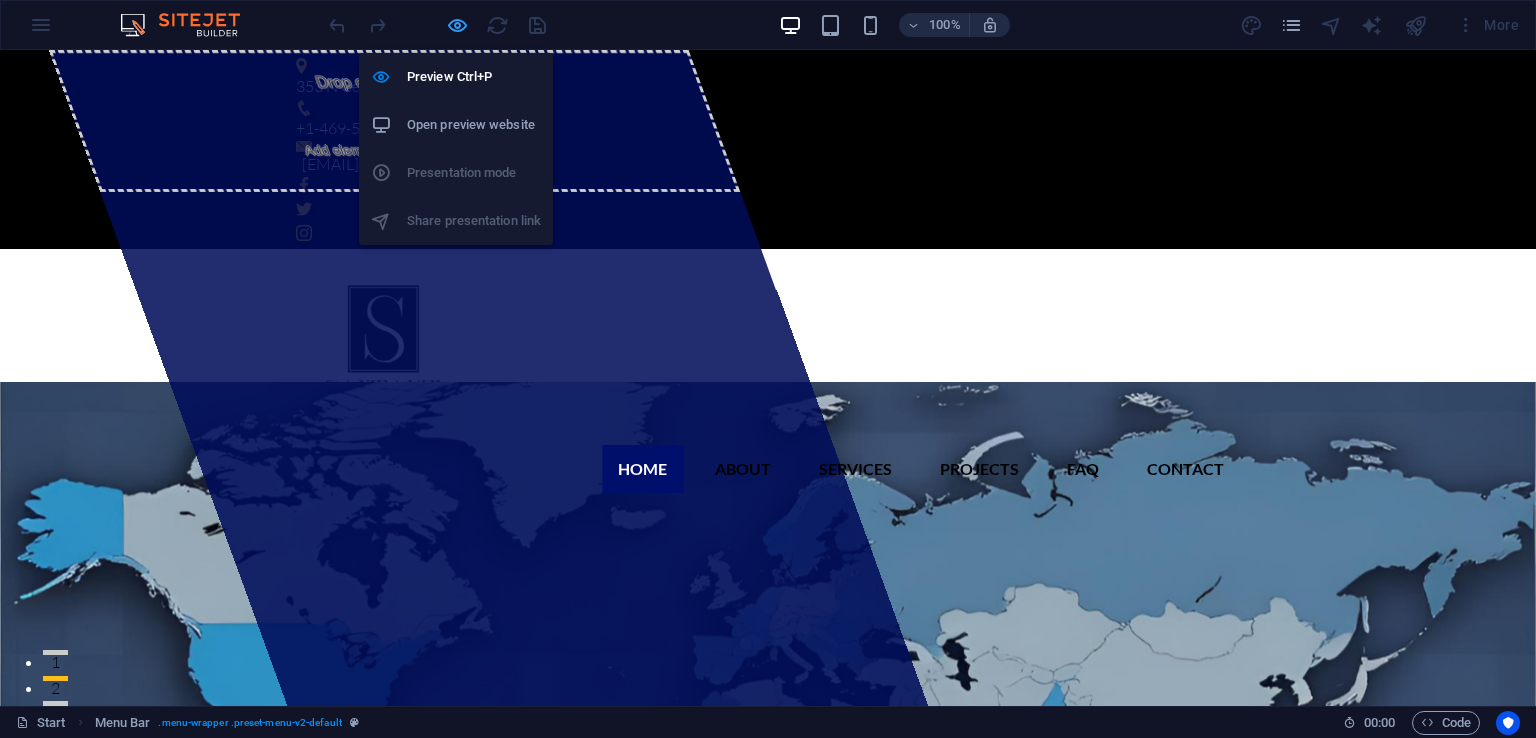 select on "rem" 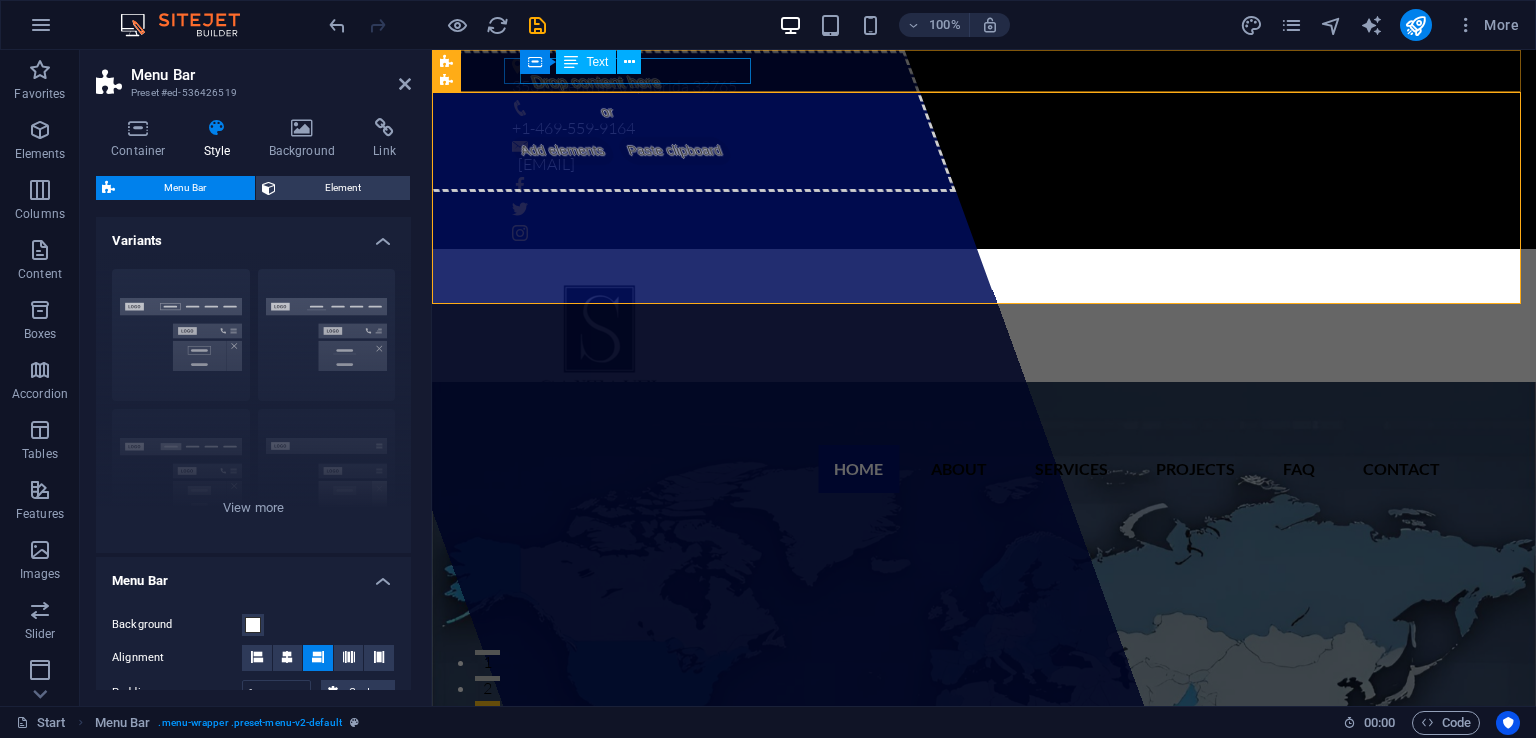 click on "353 N Central Ave ,  Florida   32765" at bounding box center (976, 87) 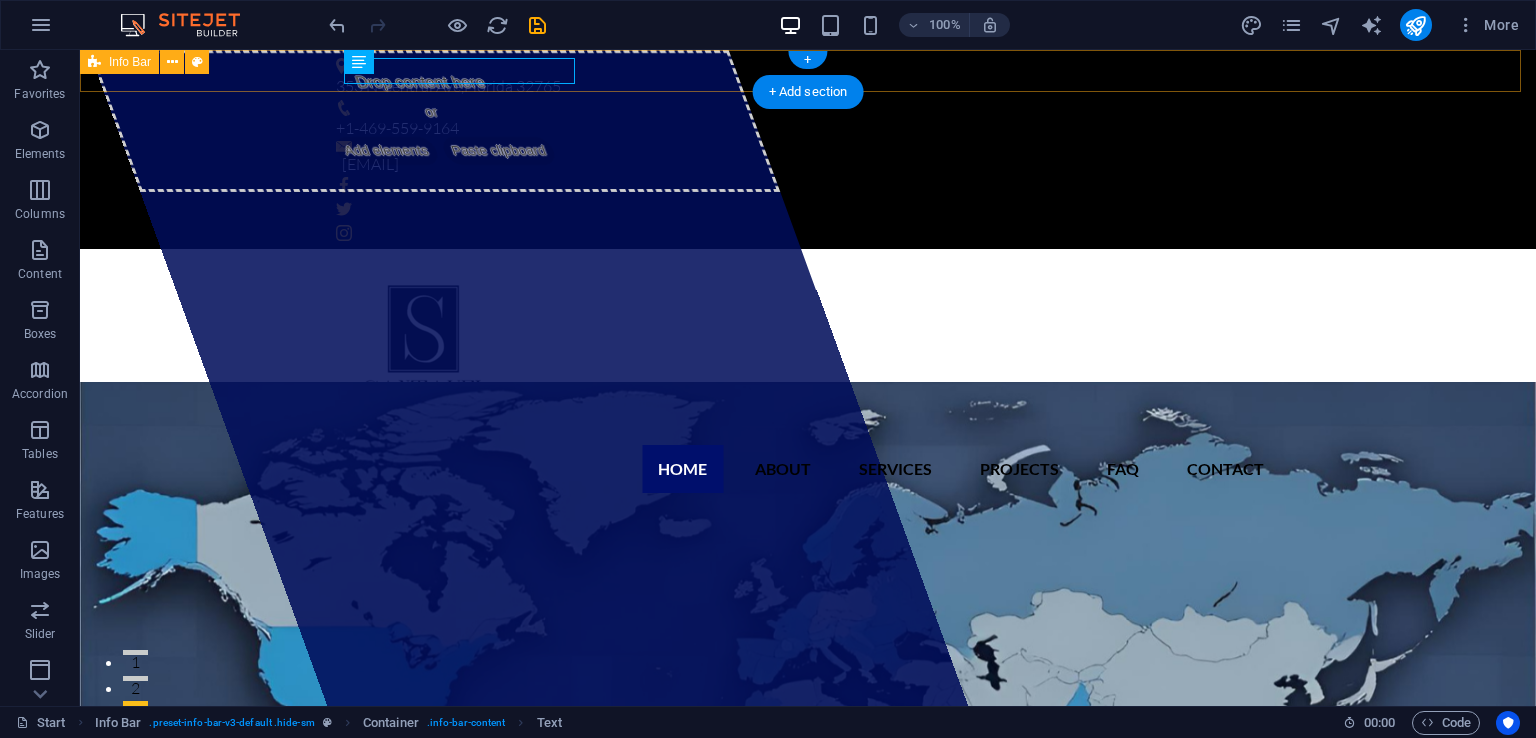 click on "353 N Central Ave ,  Florida   32765 +1-469-559-9164 noemonrealg@santavel.com" at bounding box center [808, 149] 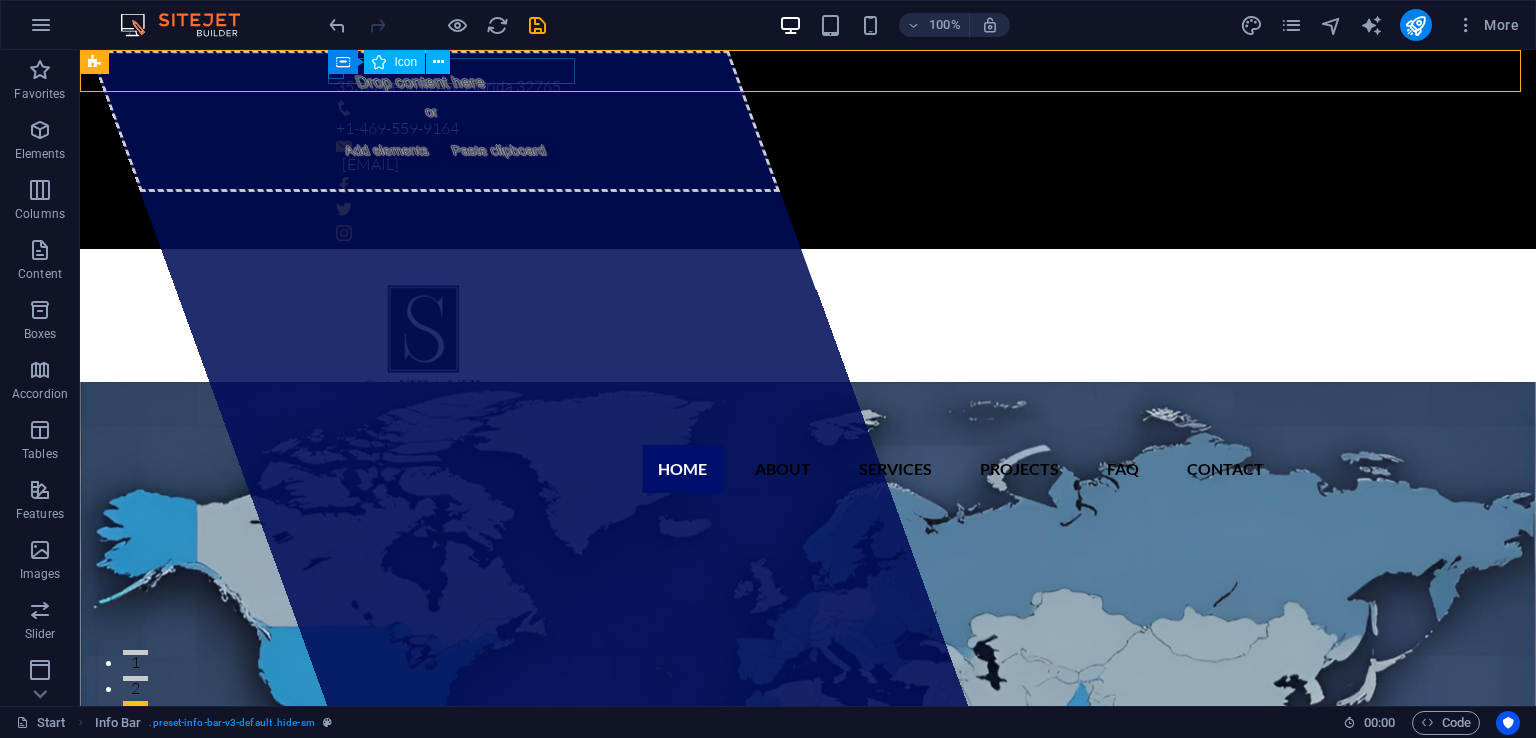 click on "Container   Icon" at bounding box center [395, 62] 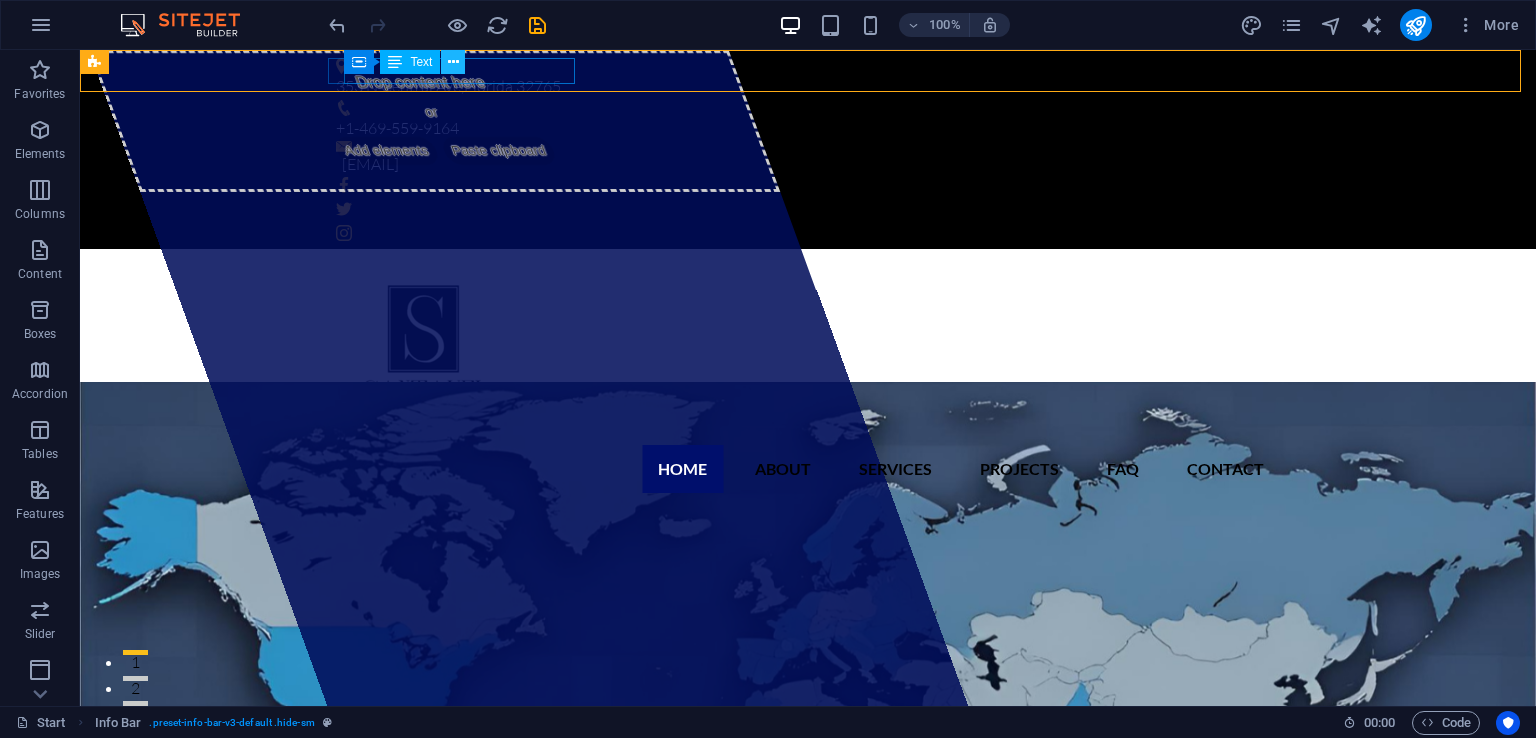 click at bounding box center [453, 62] 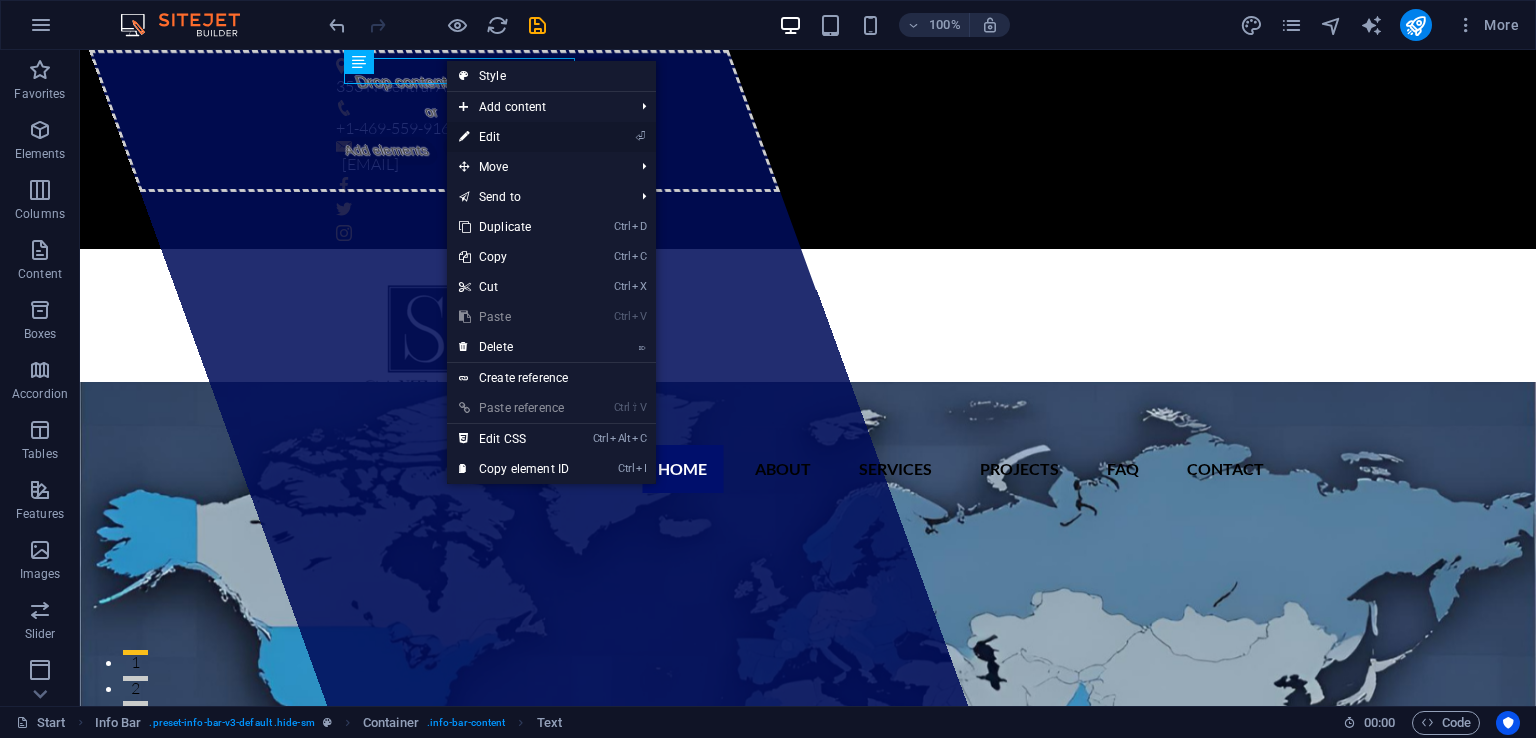 click at bounding box center (464, 137) 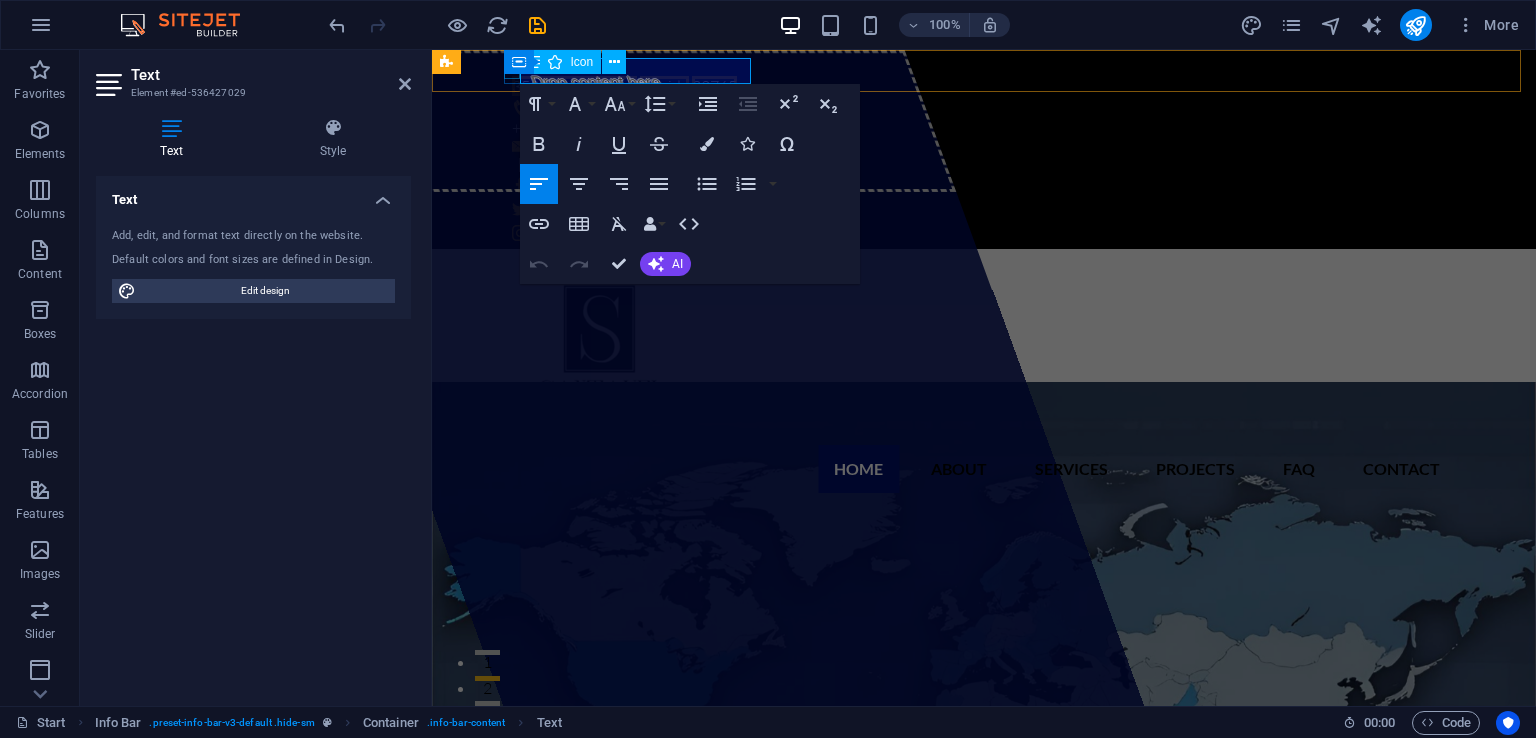 click at bounding box center [976, 66] 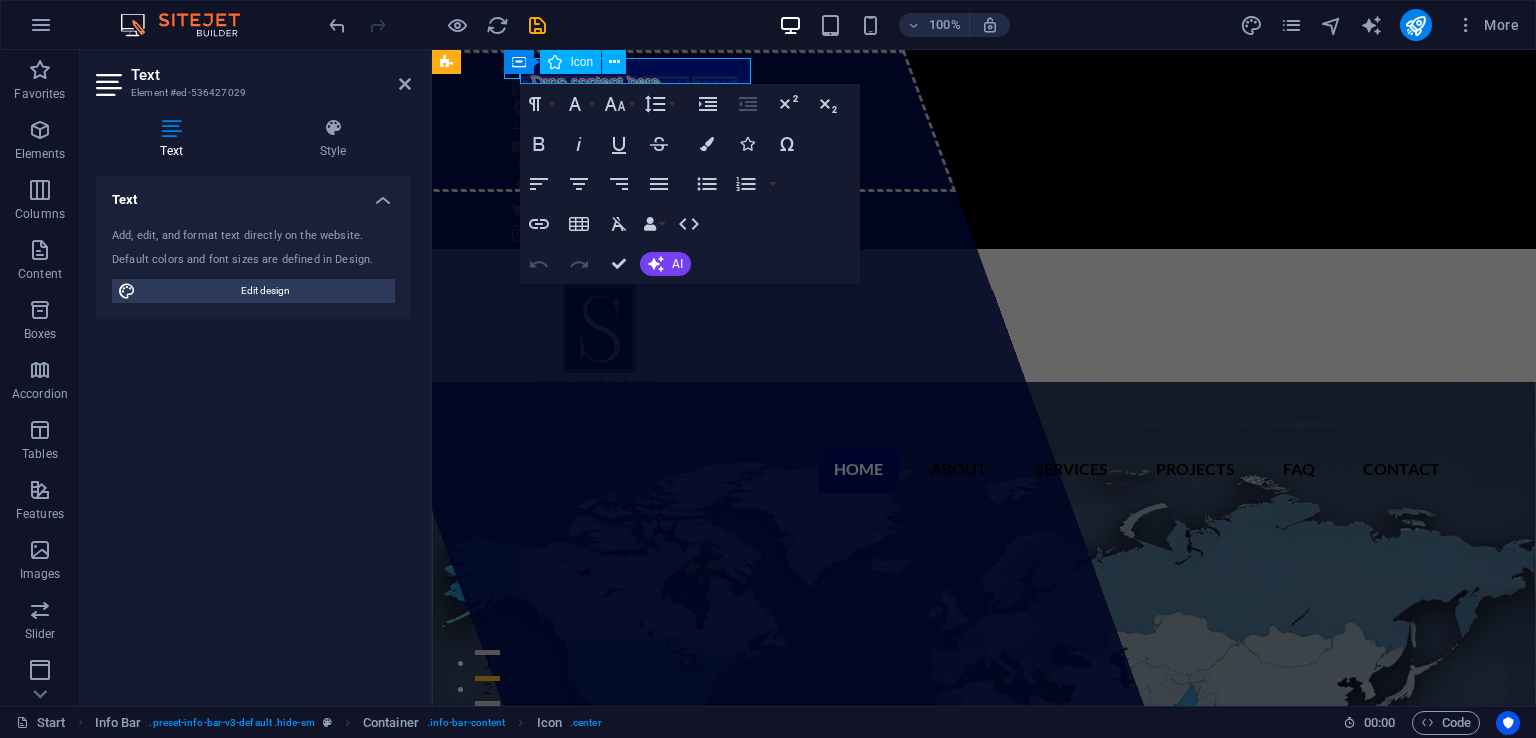 click at bounding box center (976, 66) 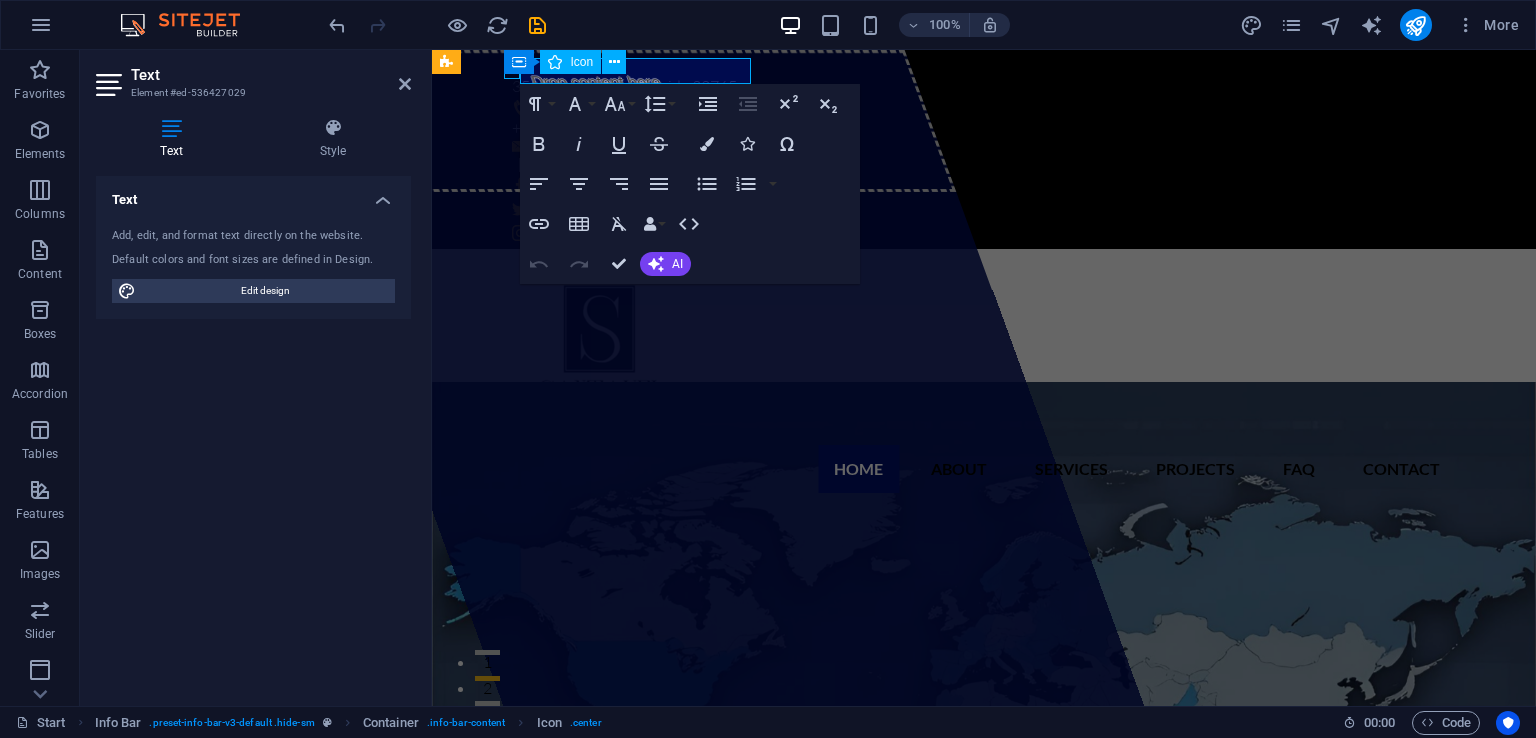 select on "xMinYMid" 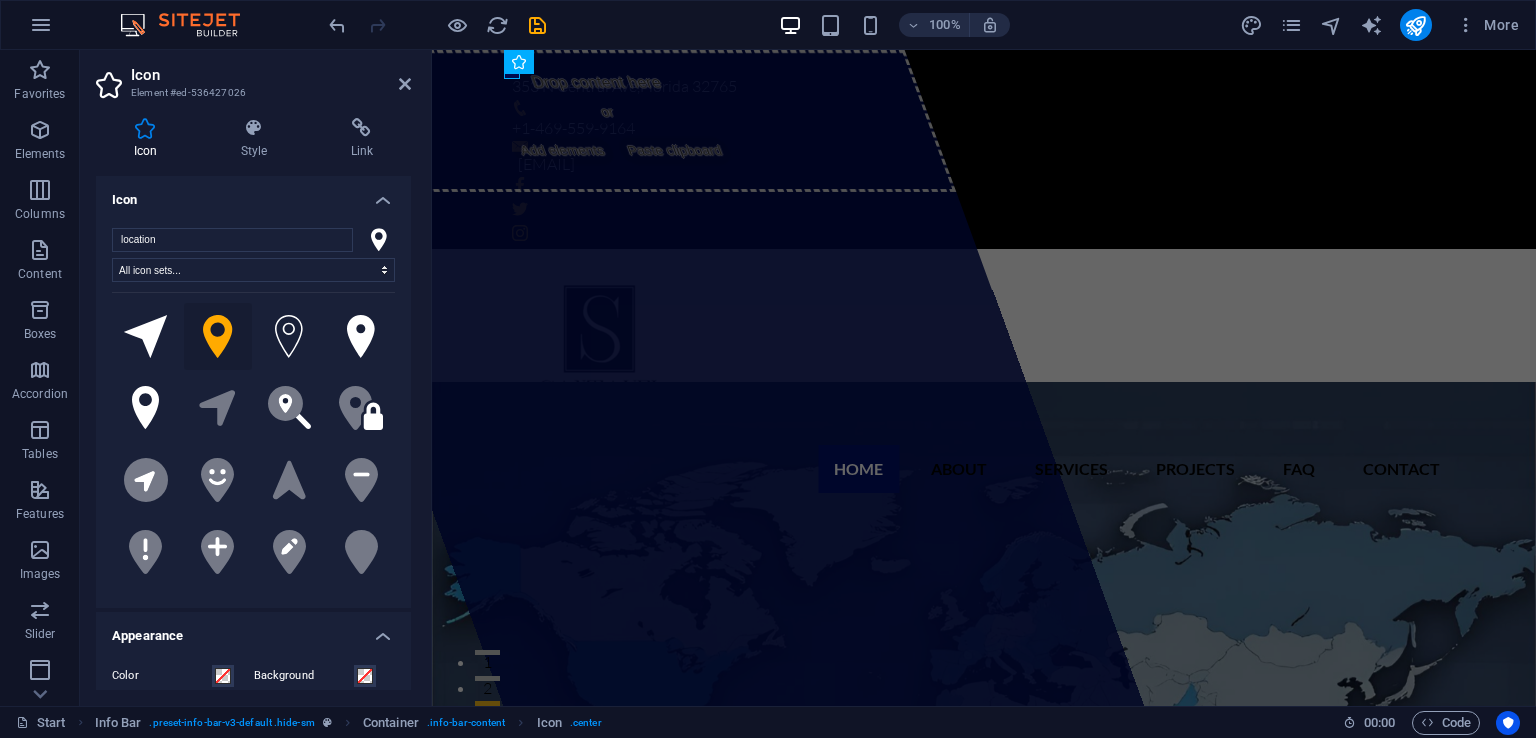 click 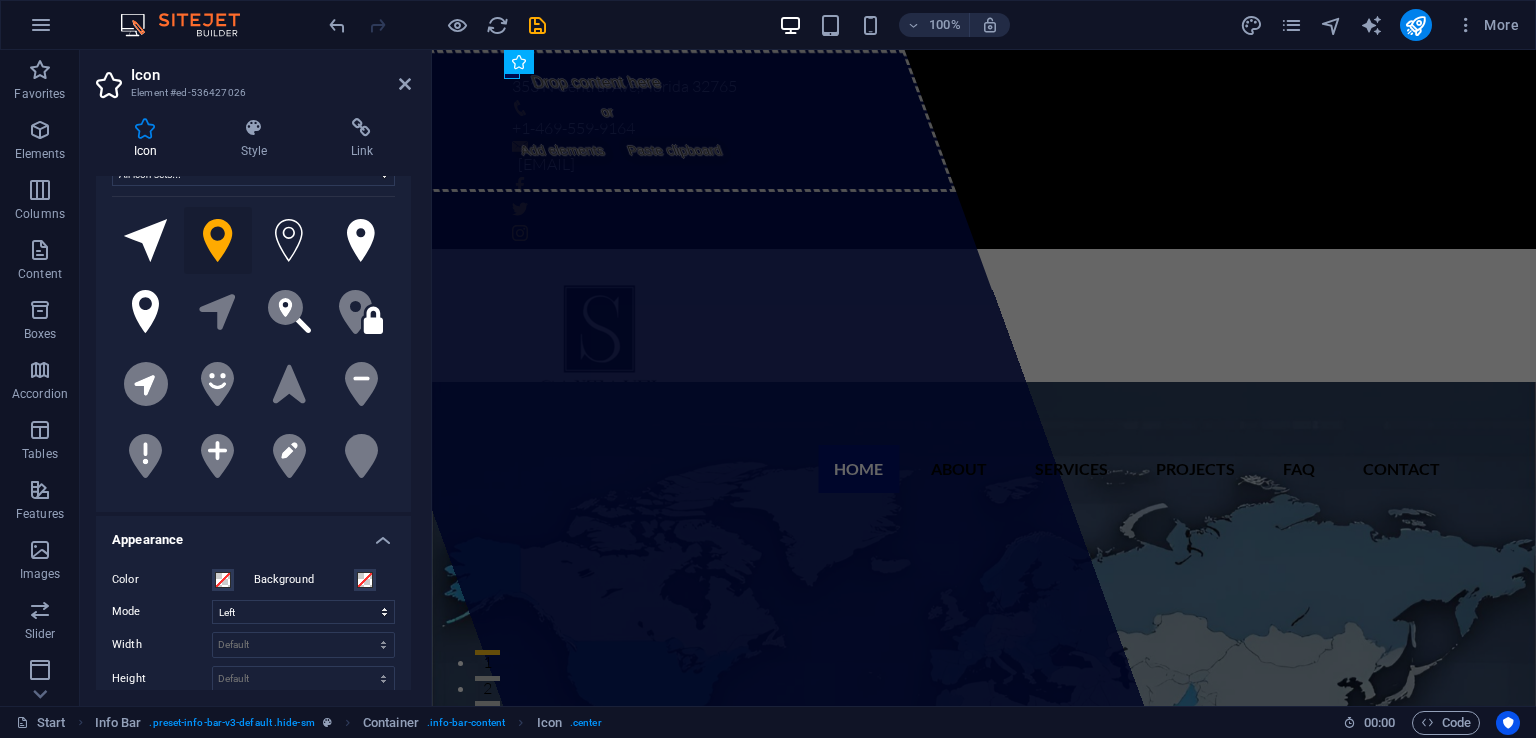 scroll, scrollTop: 0, scrollLeft: 0, axis: both 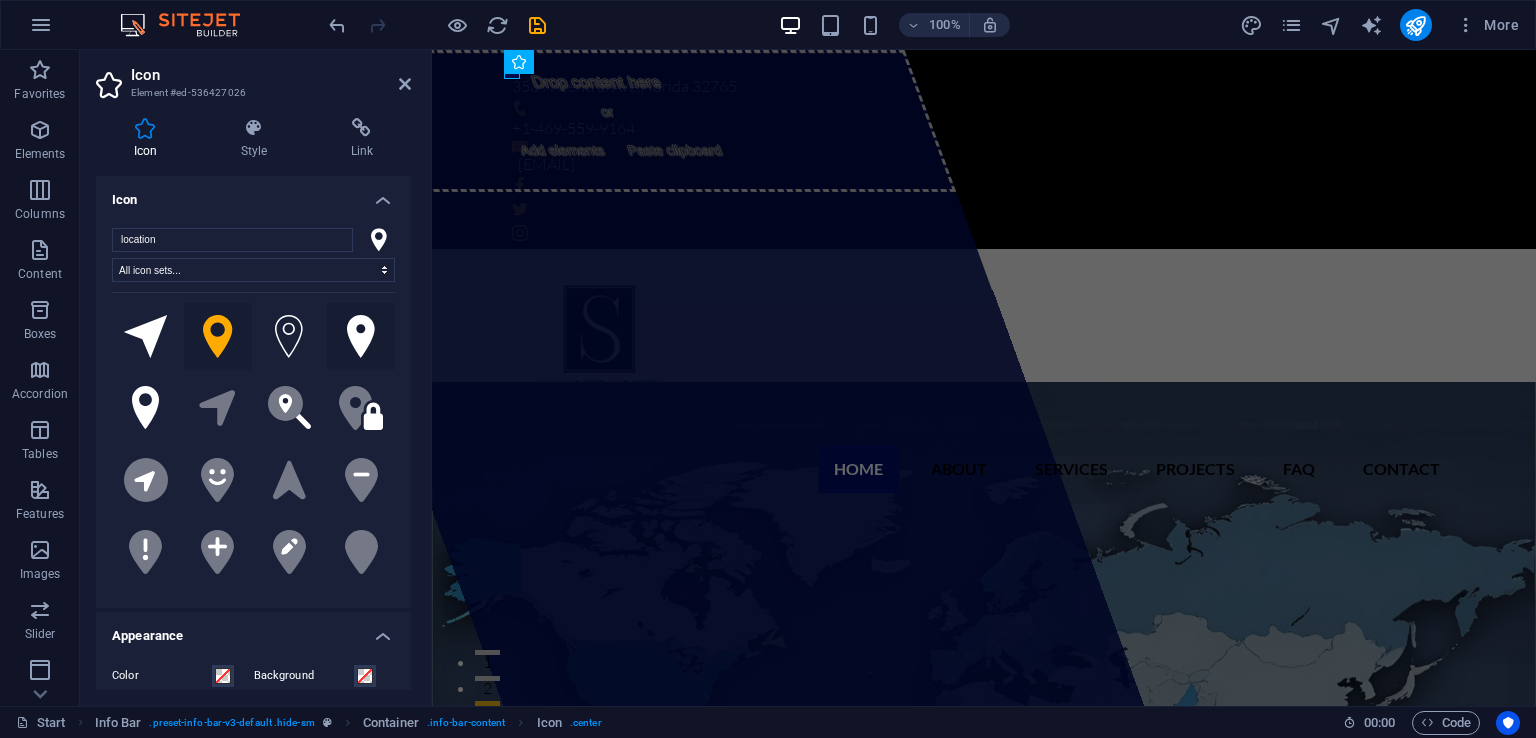 click 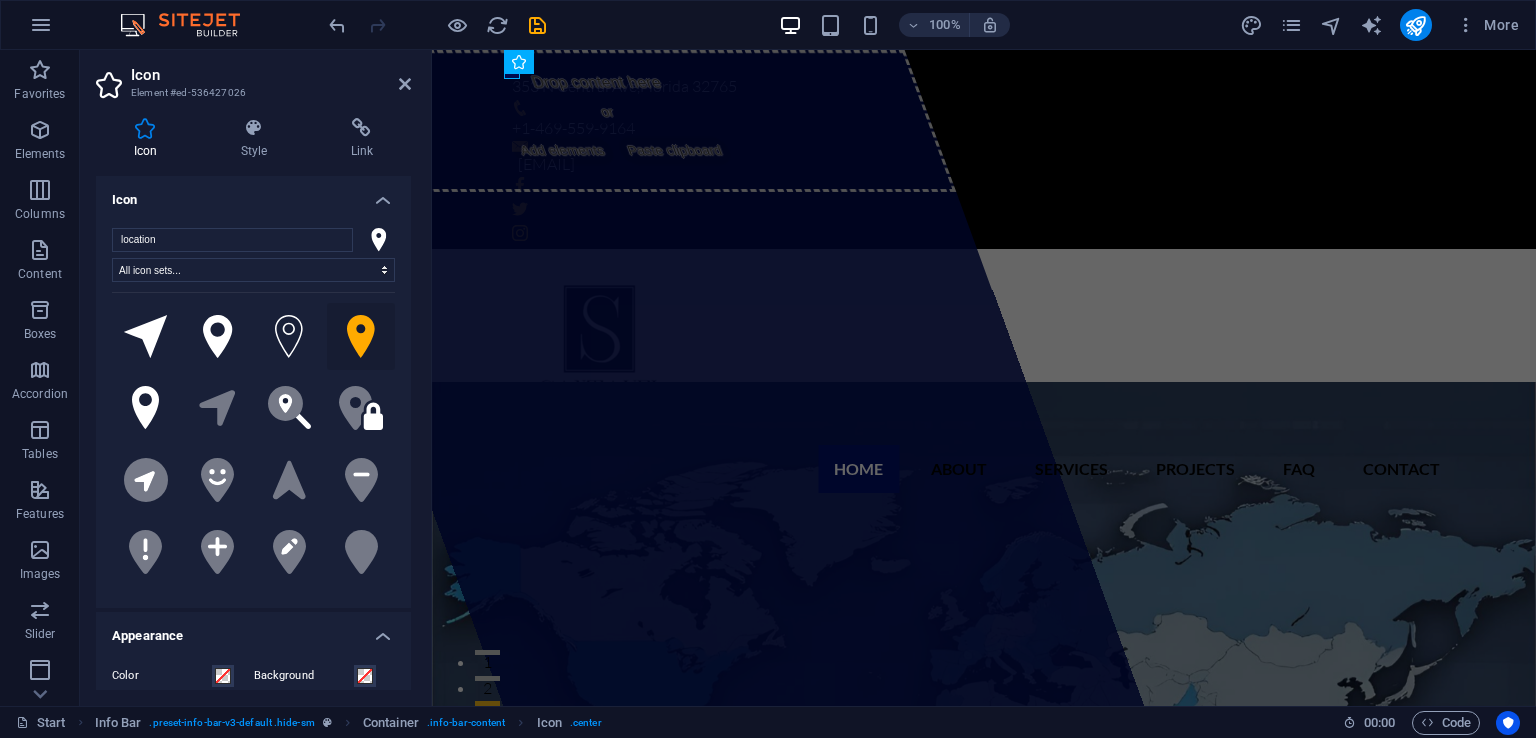 click 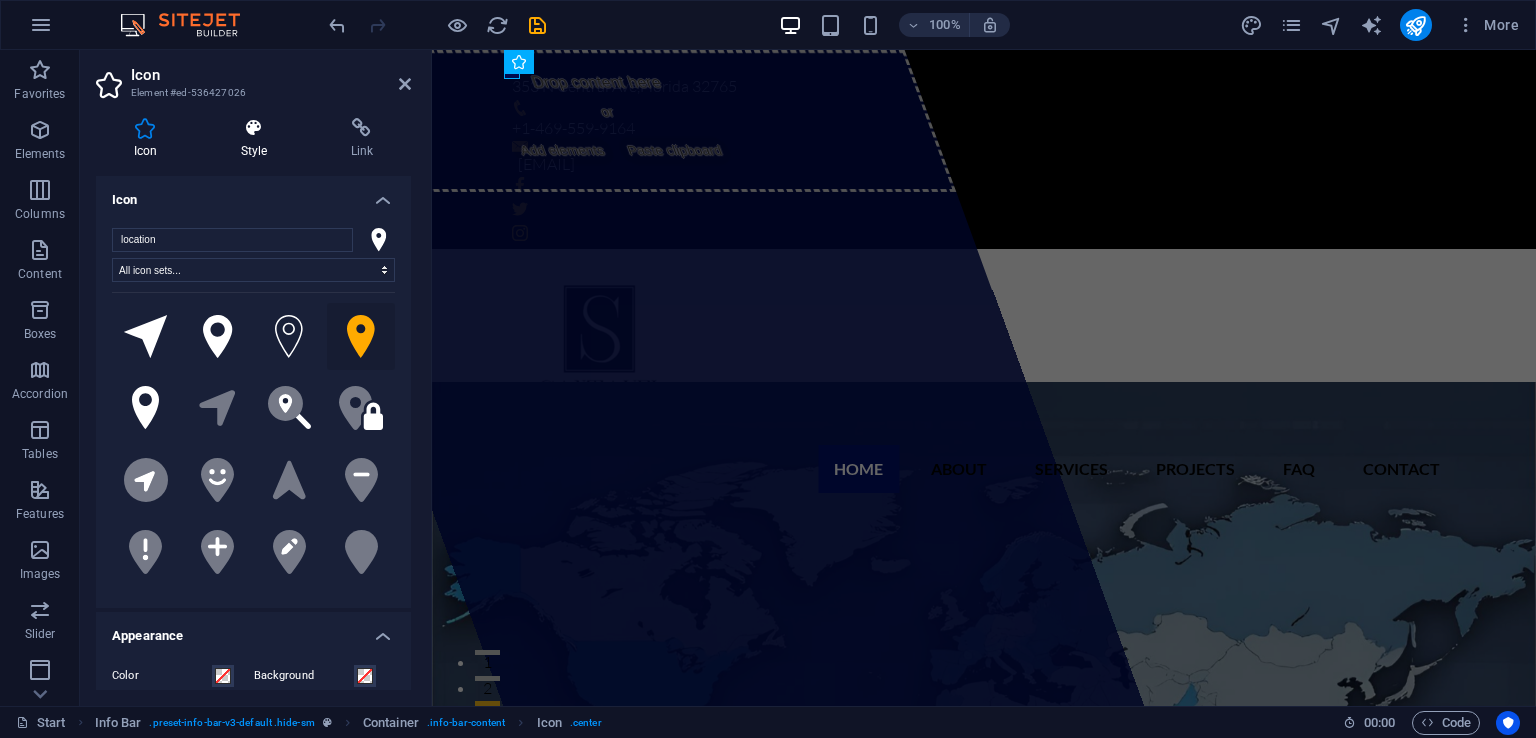 click at bounding box center [254, 128] 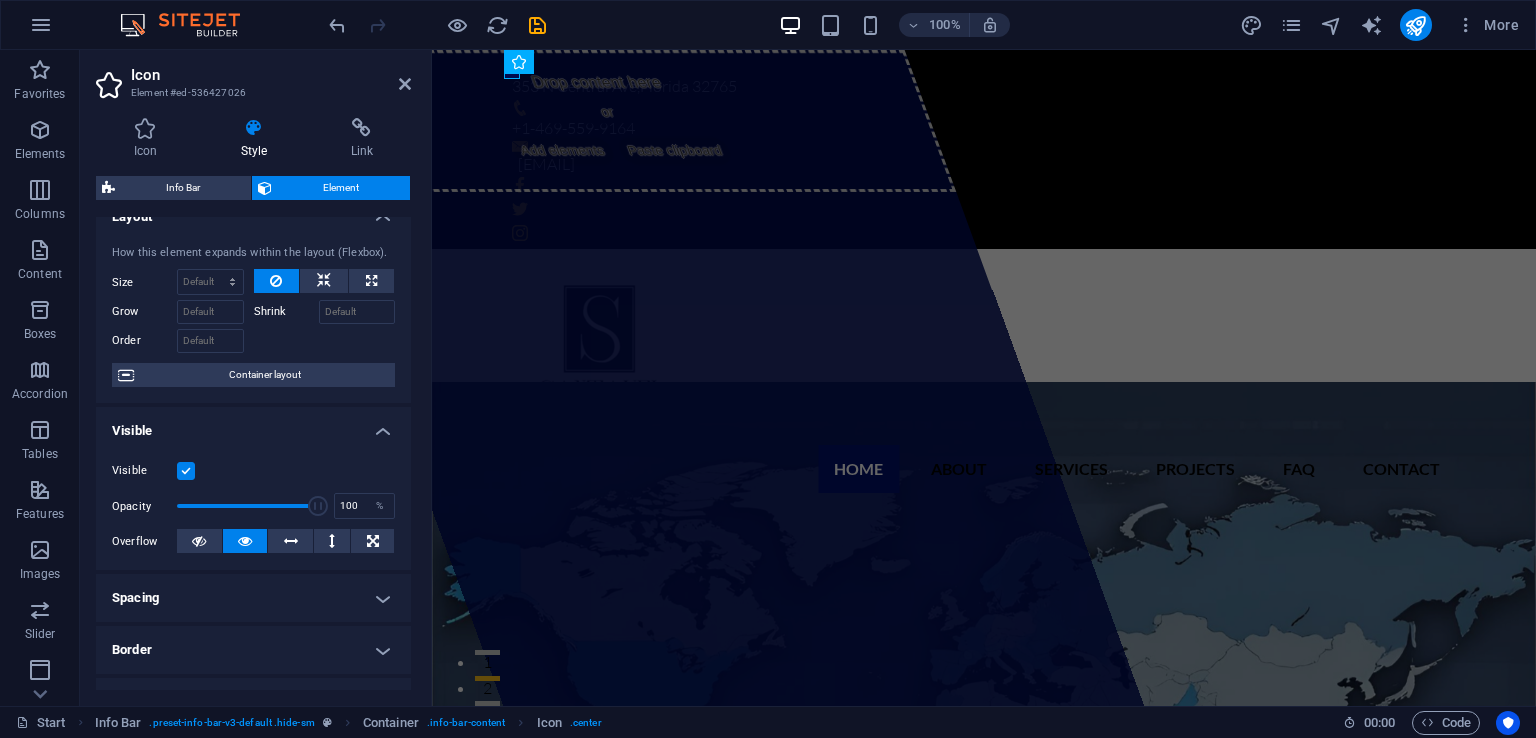 scroll, scrollTop: 0, scrollLeft: 0, axis: both 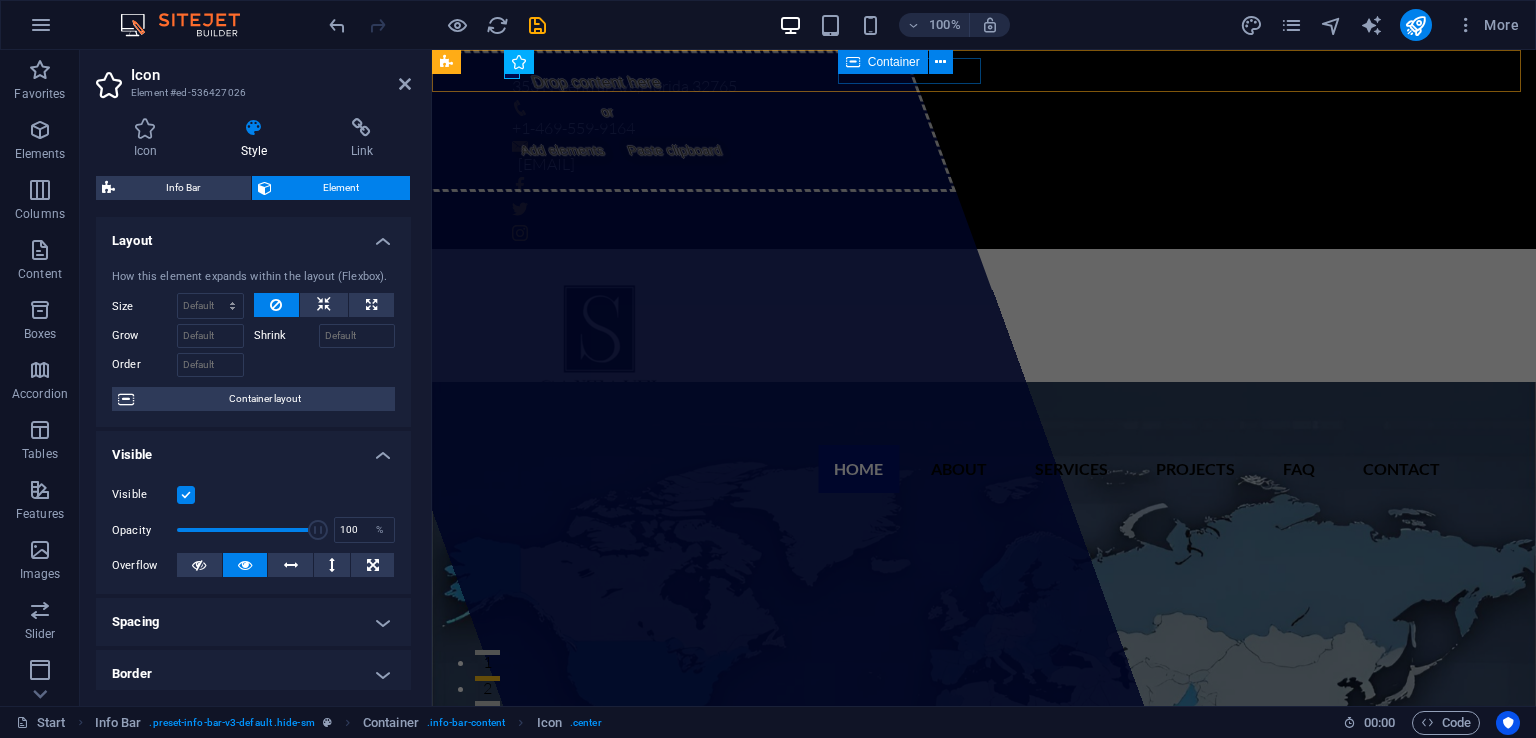 click at bounding box center [853, 62] 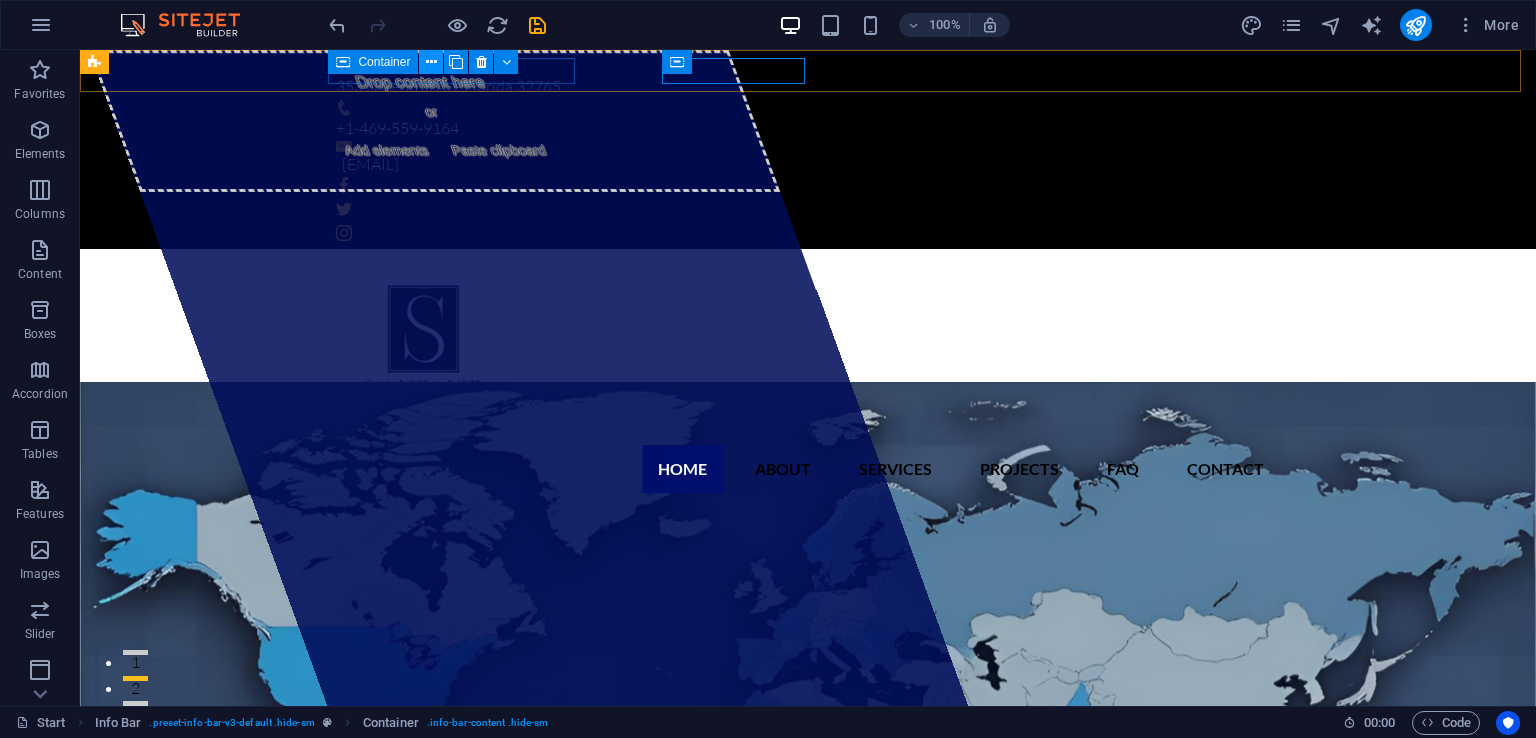 click at bounding box center (431, 62) 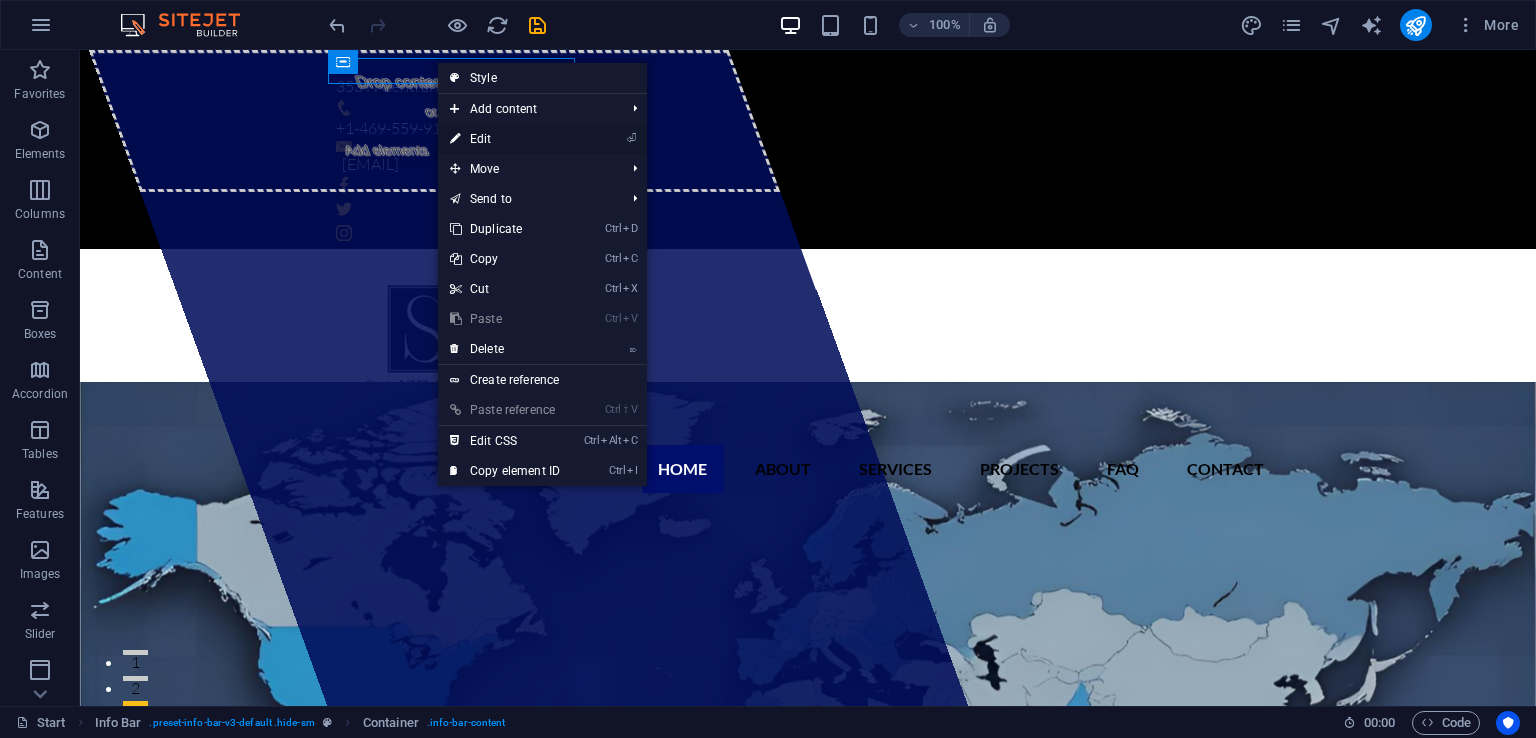 click on "⏎  Edit" at bounding box center [505, 139] 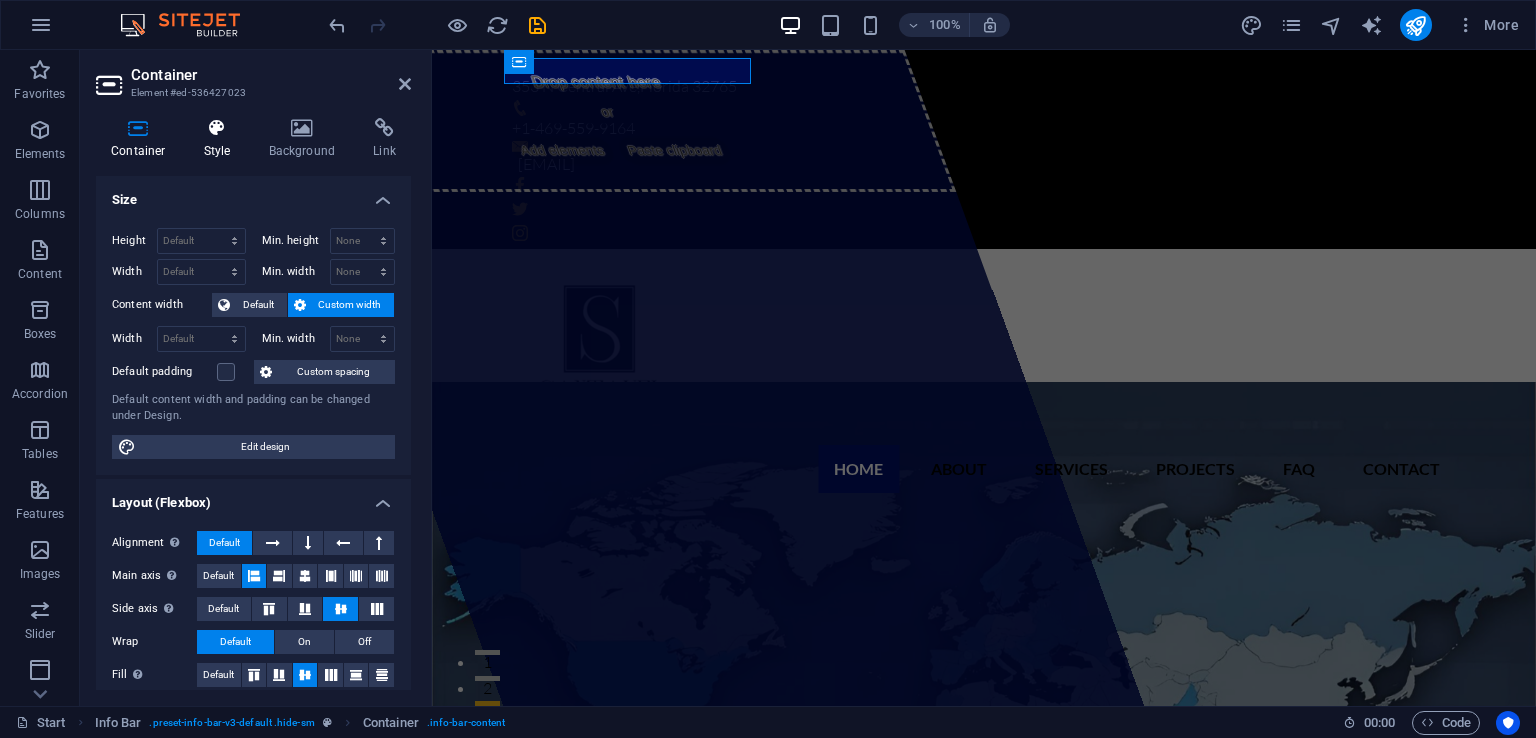 click at bounding box center (217, 128) 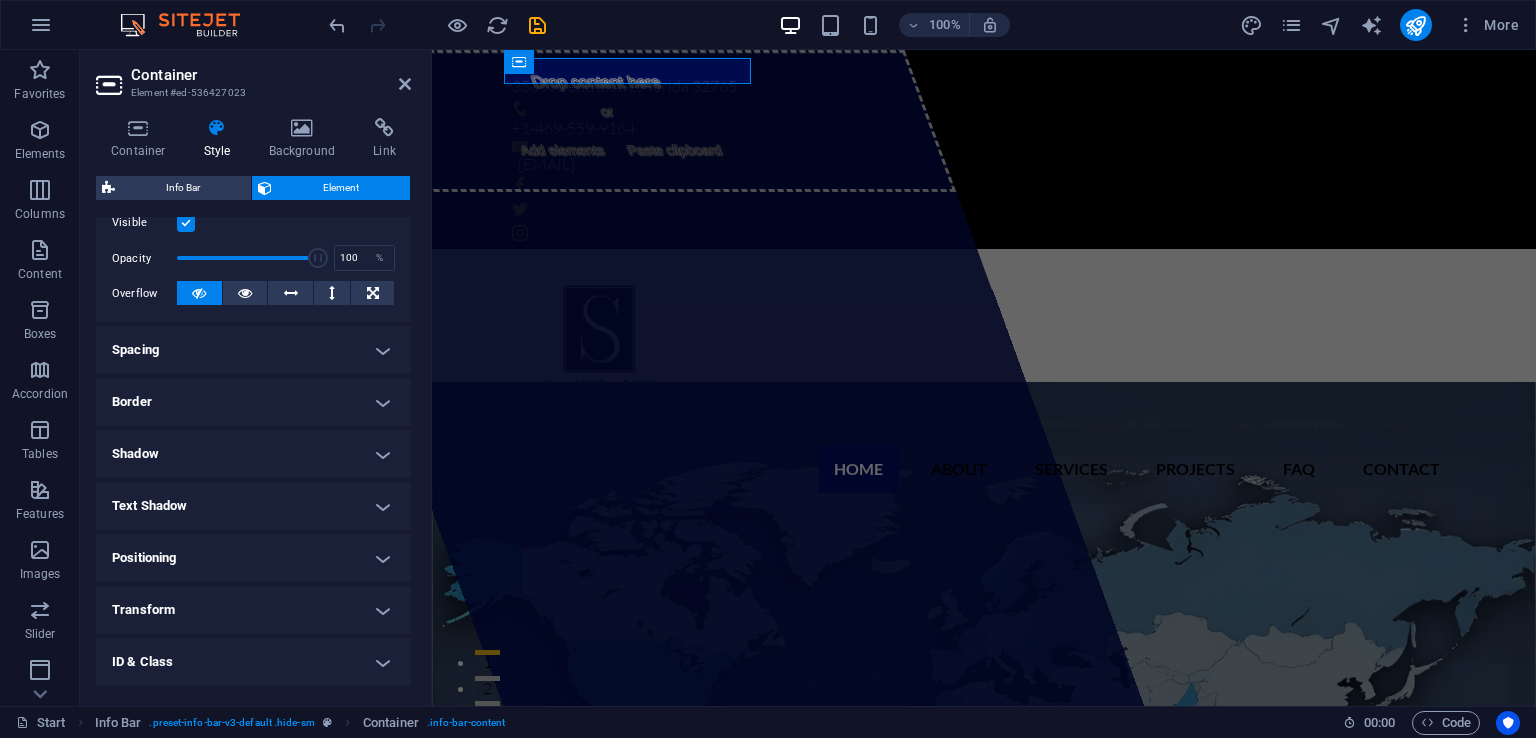scroll, scrollTop: 322, scrollLeft: 0, axis: vertical 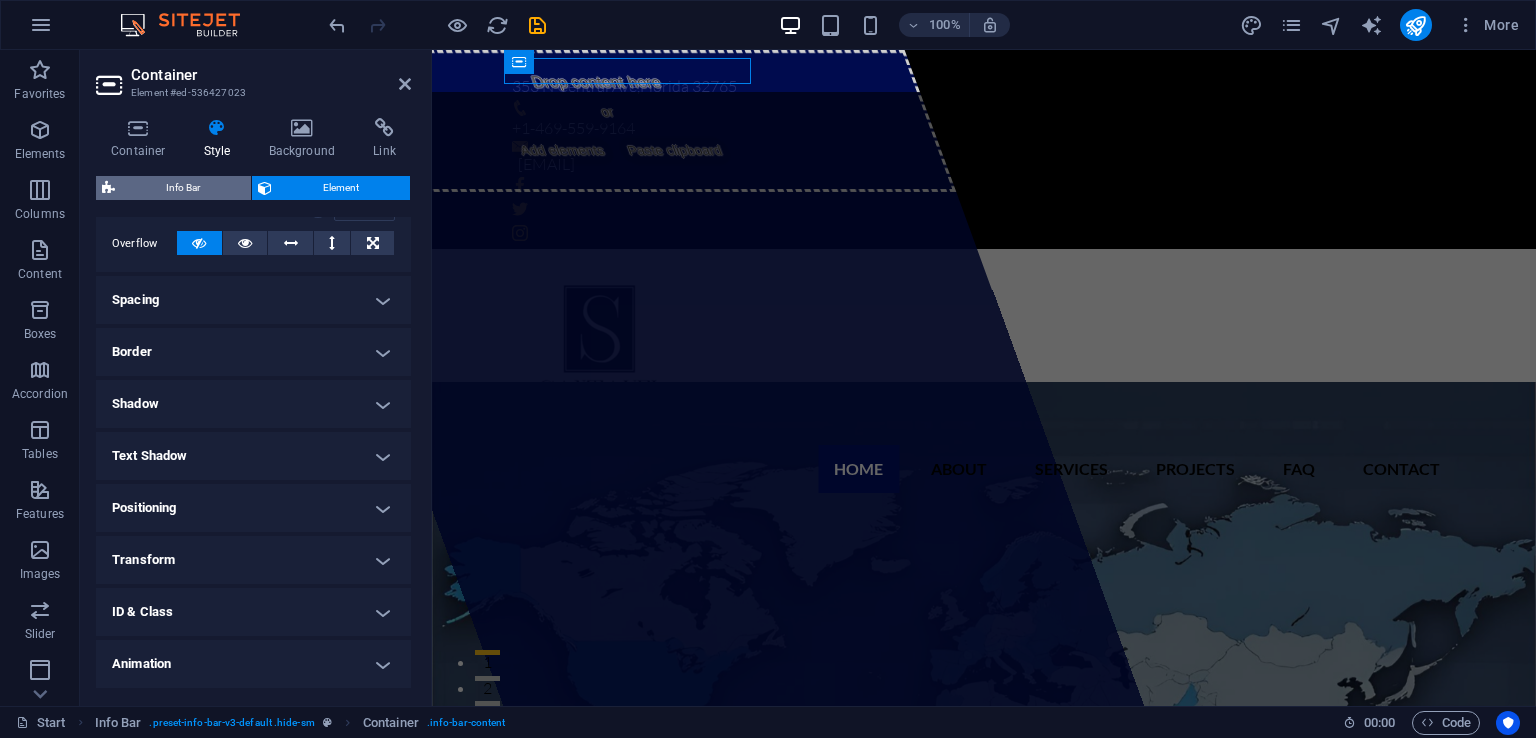 click on "Info Bar" at bounding box center [183, 188] 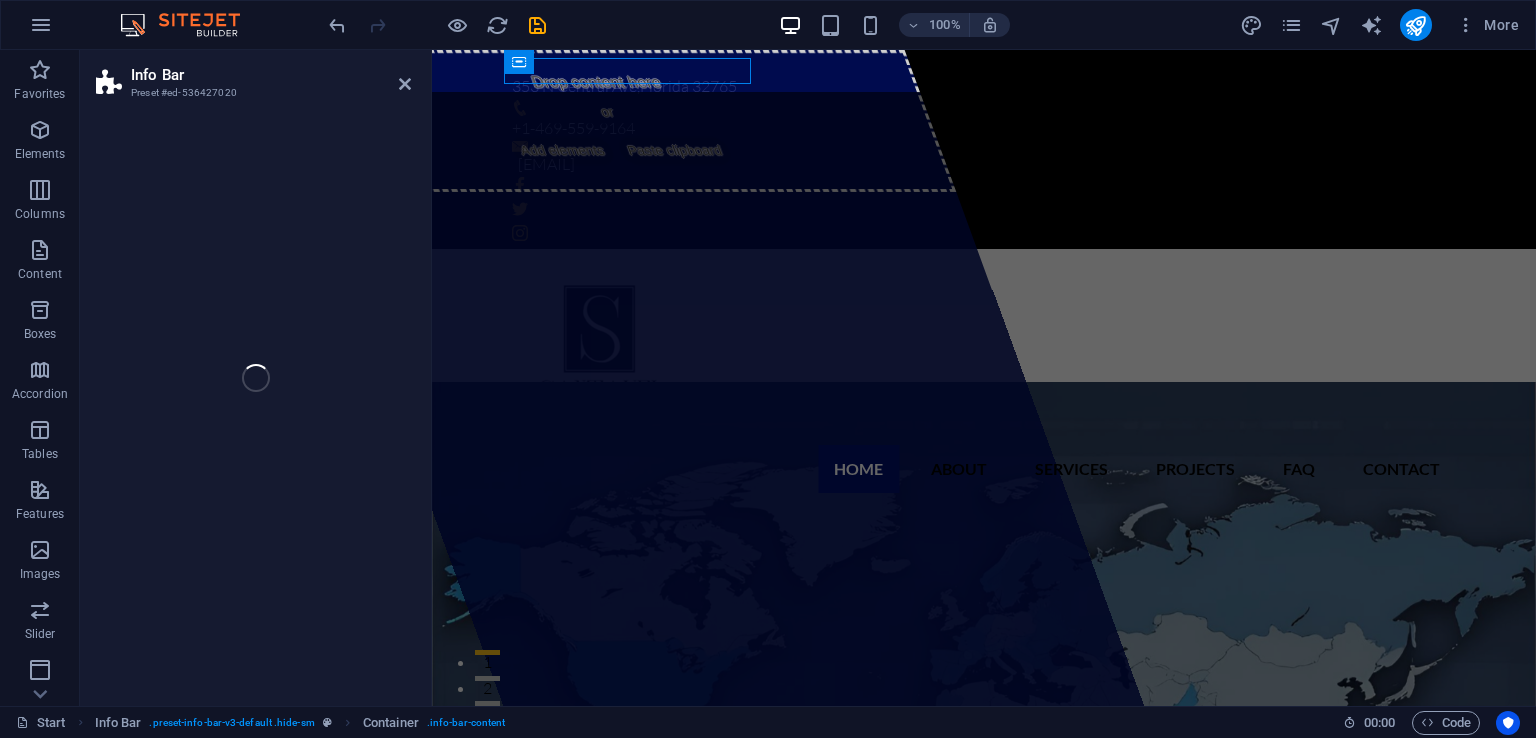 select on "rem" 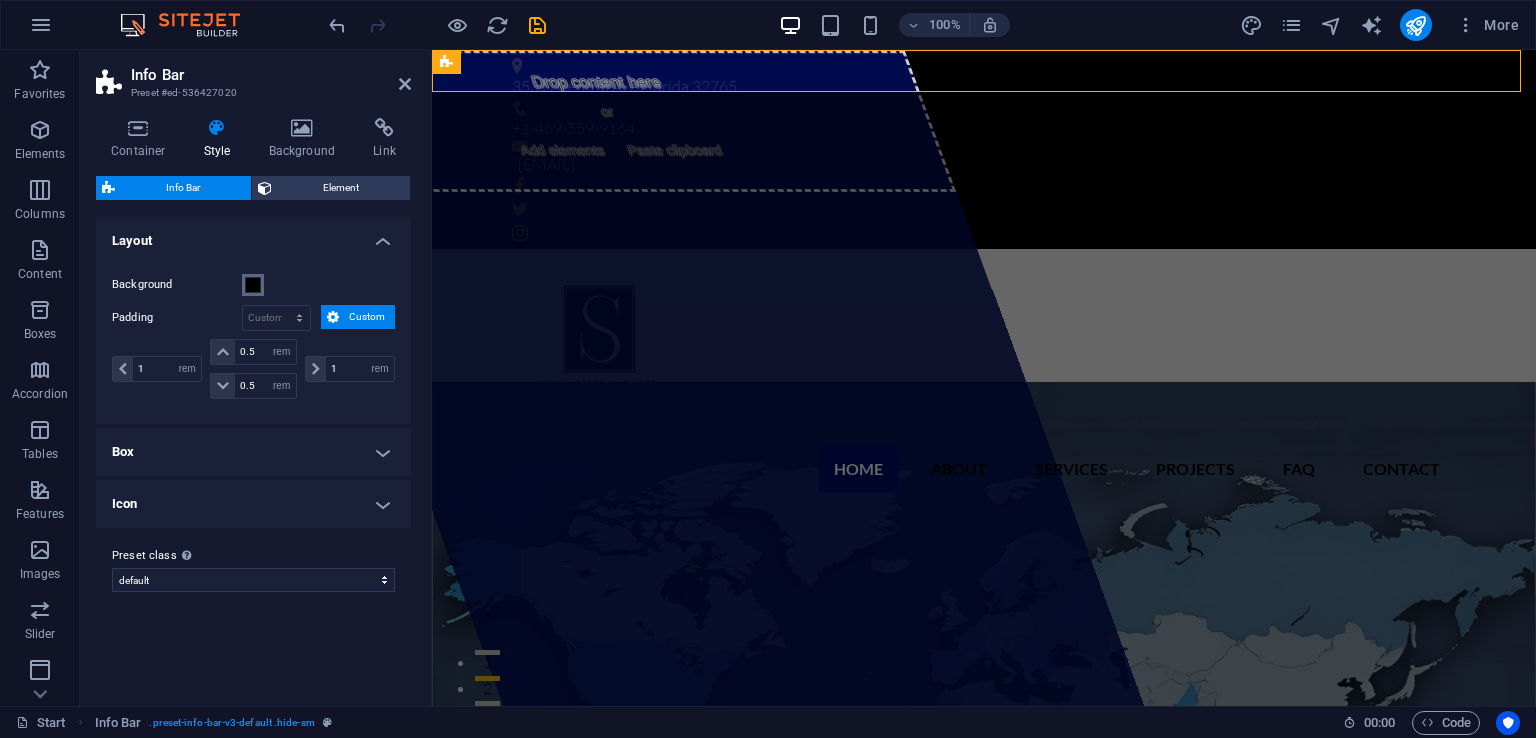 click at bounding box center (253, 285) 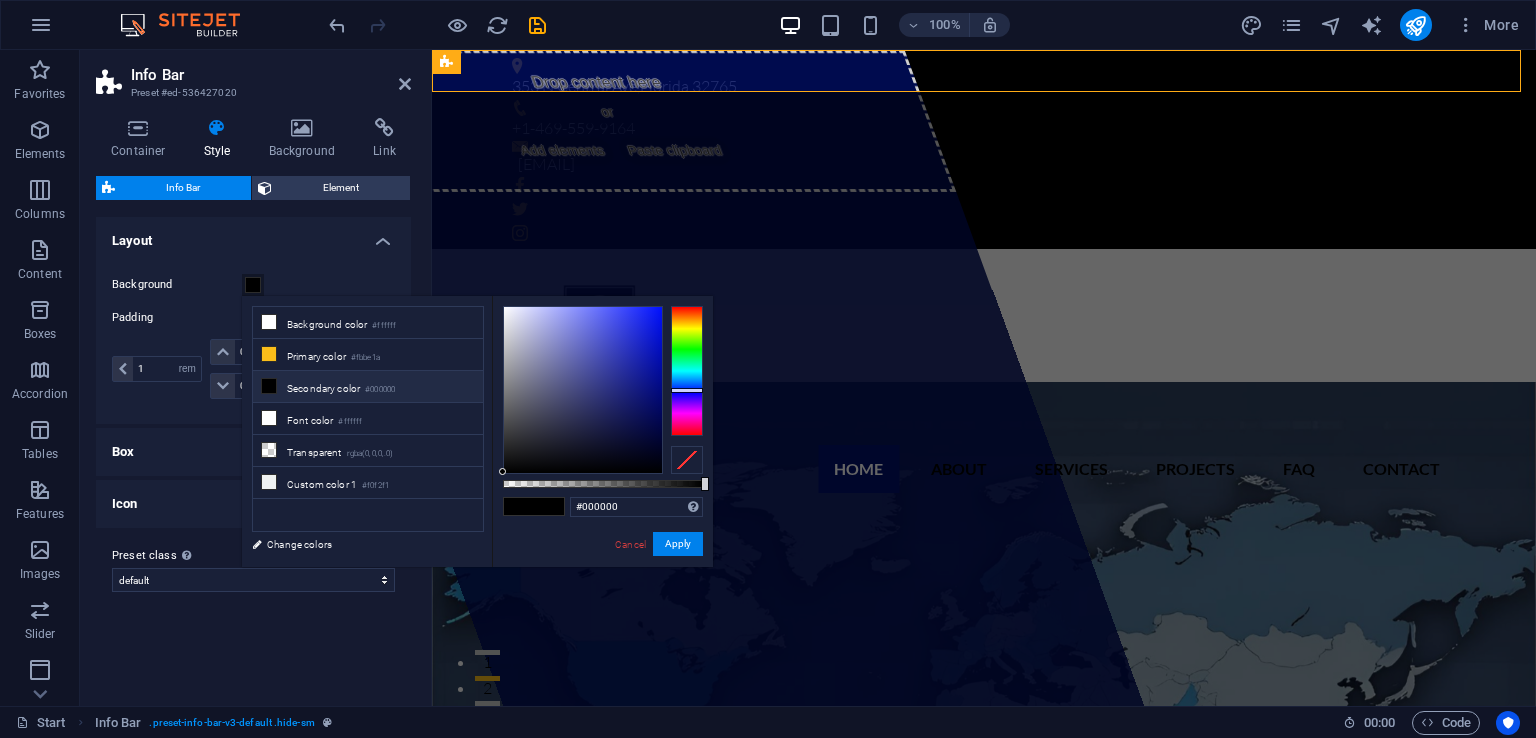 drag, startPoint x: 680, startPoint y: 309, endPoint x: 684, endPoint y: 395, distance: 86.09297 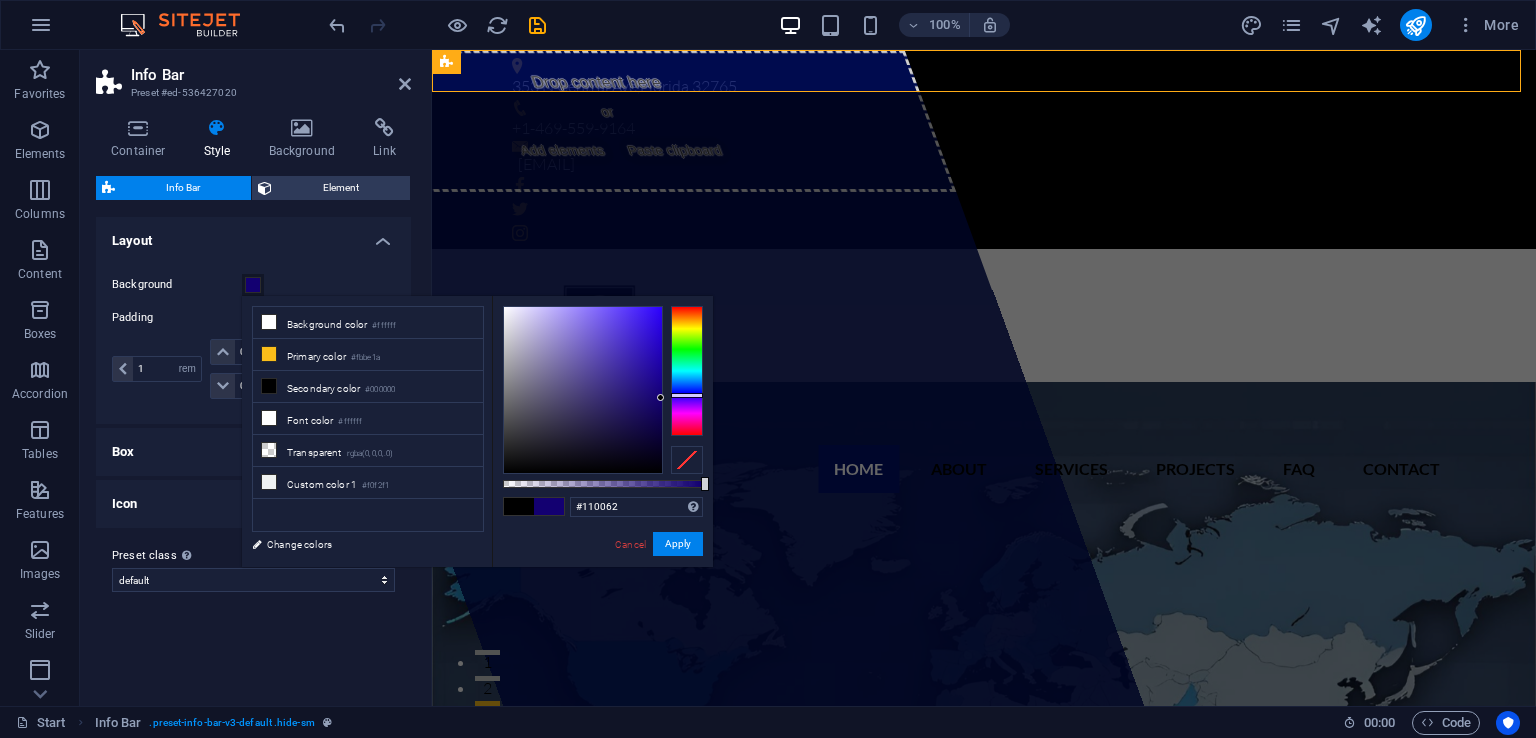 type on "#110061" 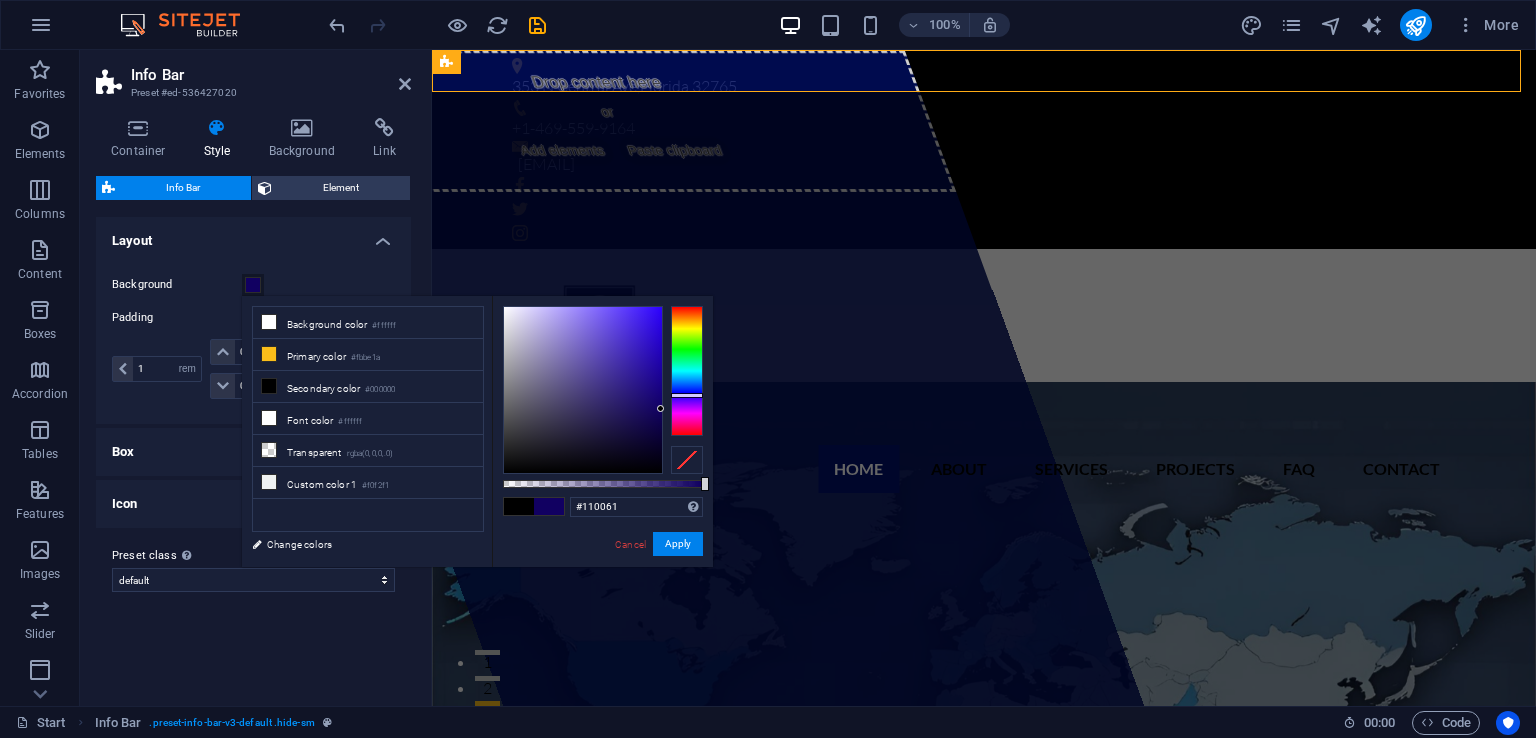 drag, startPoint x: 502, startPoint y: 467, endPoint x: 283, endPoint y: 364, distance: 242.01239 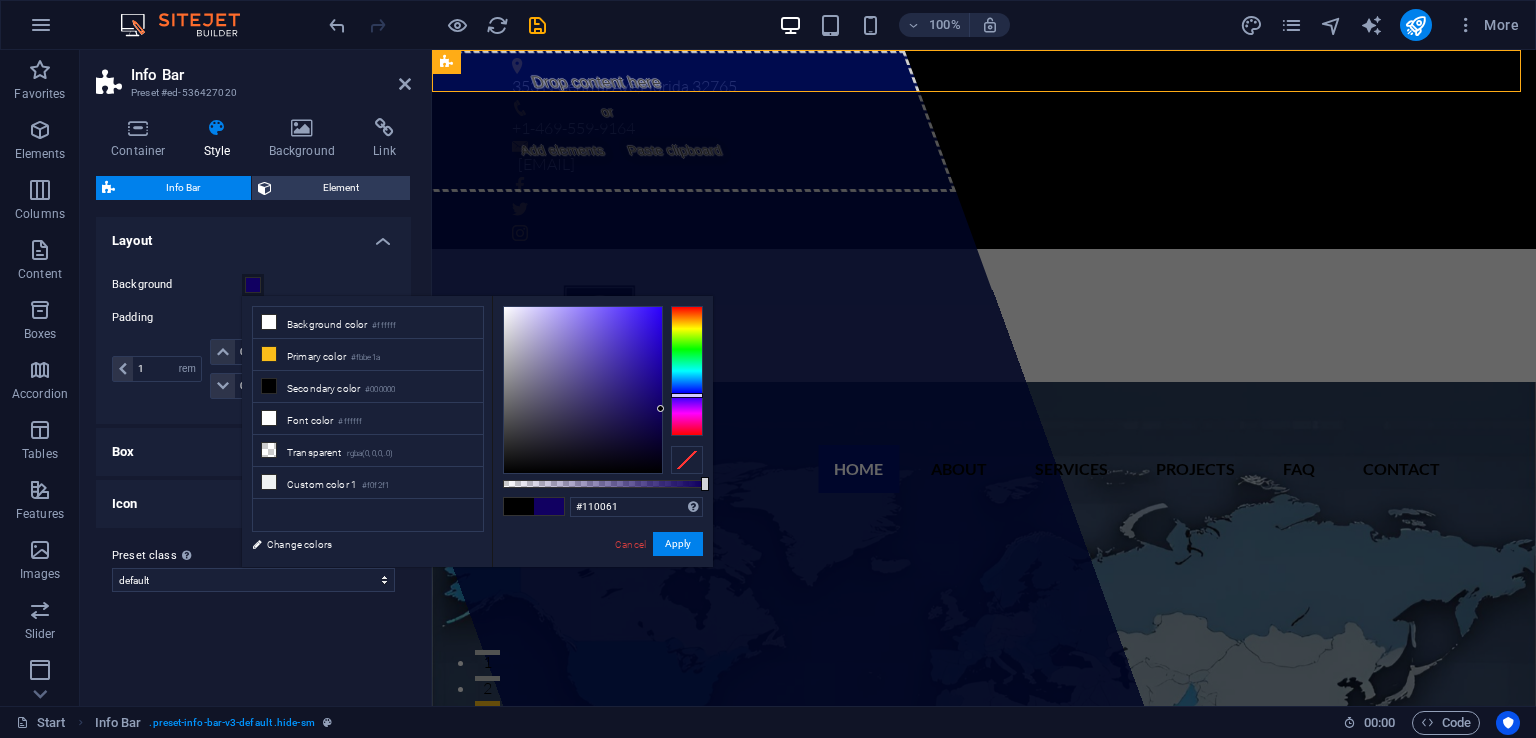 click on "santavel.com Start Favorites Elements Columns Content Boxes Accordion Tables Features Images Slider Header Footer Forms Marketing Collections Info Bar Preset #ed-536427020
Container Style Background Link Size Height Default px rem % vh vw Min. height None px rem % vh vw Width Default px rem % em vh vw Min. width None px rem % vh vw Content width Default Custom width Width Default px rem % em vh vw Min. width None px rem % vh vw Default padding Custom spacing Default content width and padding can be changed under Design. Edit design Layout (Flexbox) Alignment Determines the flex direction. Default Main axis Determine how elements should behave along the main axis inside this container (justify content). Default Side axis Control the vertical direction of the element inside of the container (align items). Default Wrap Default On Off Fill Default Accessibility Role The ARIA role defines the purpose of an element.  %" at bounding box center [768, 369] 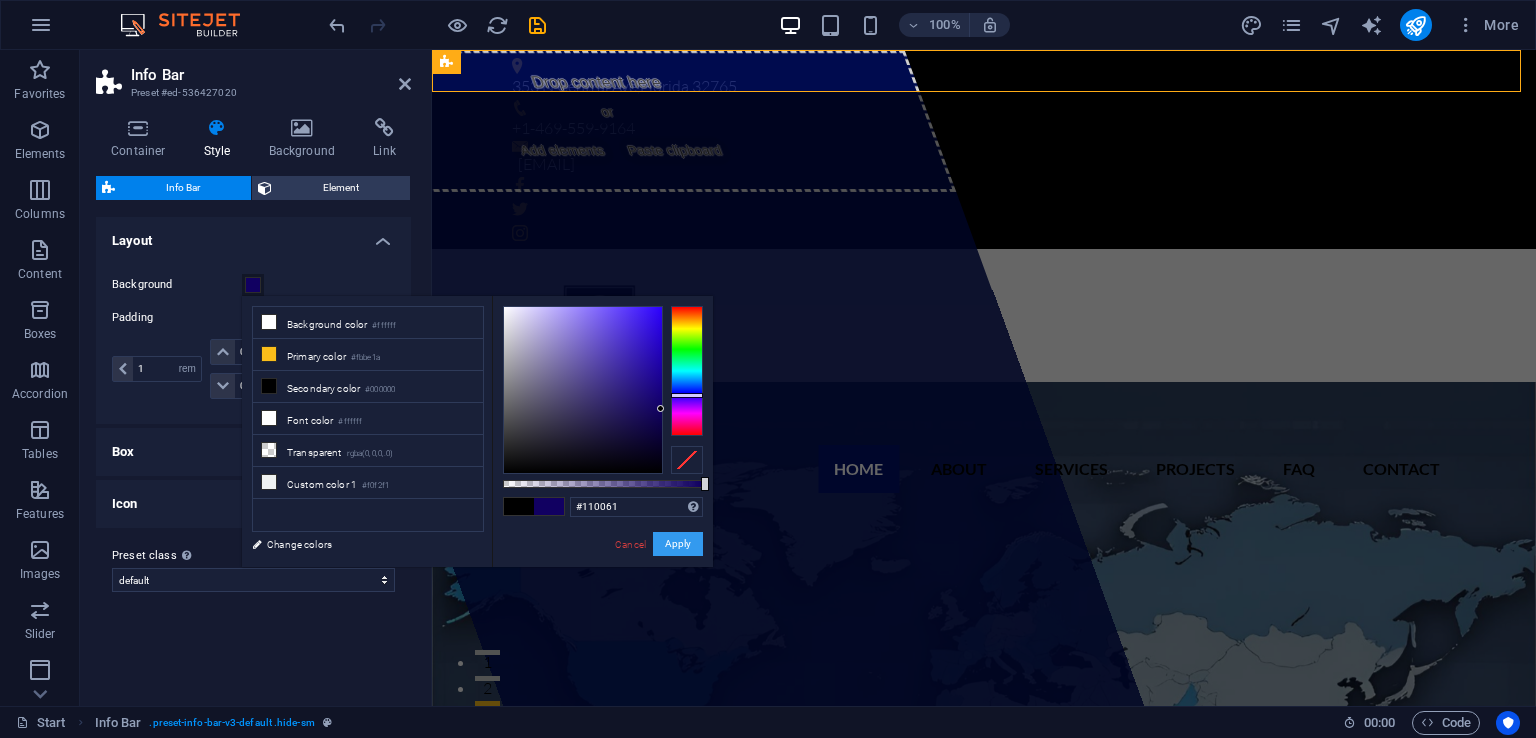 click on "Apply" at bounding box center [678, 544] 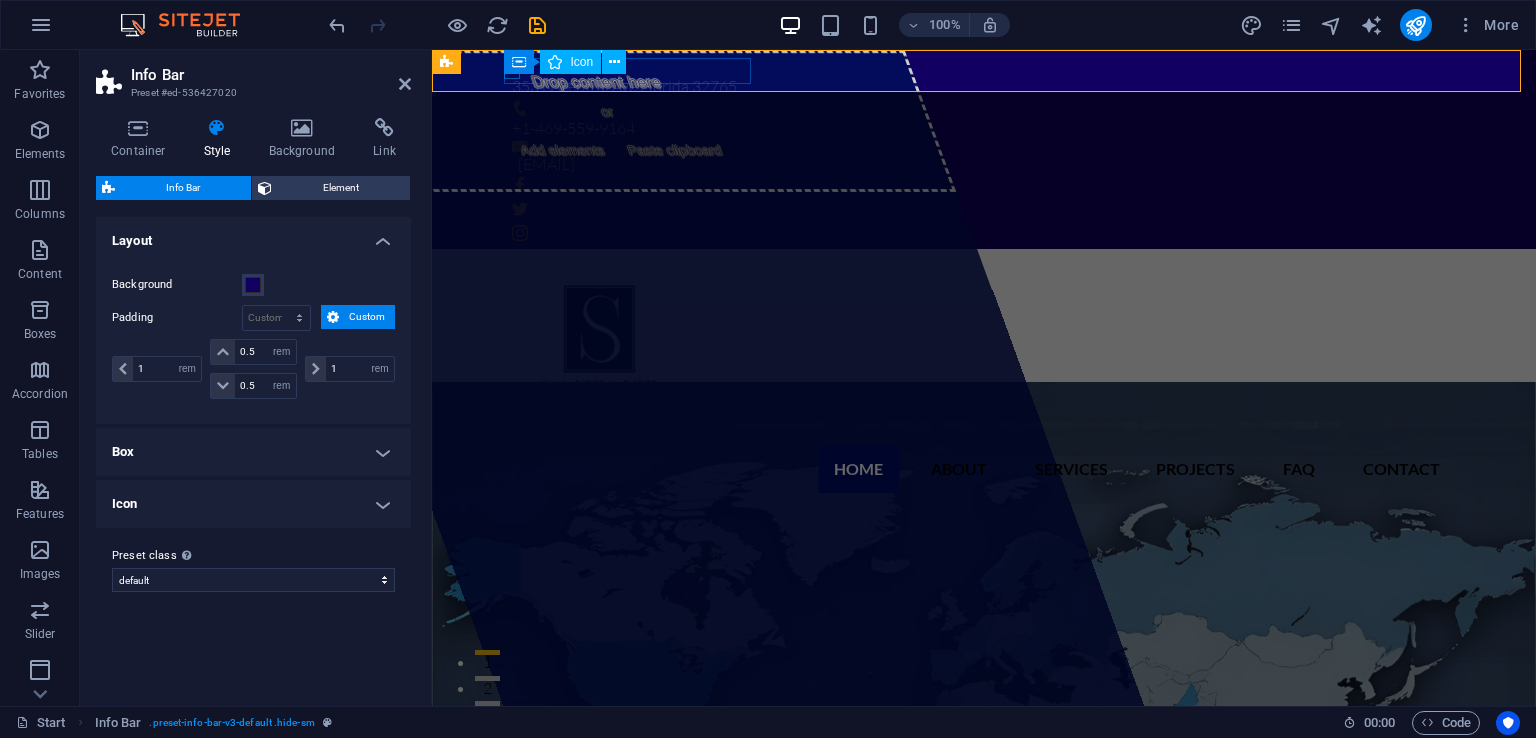 click at bounding box center [976, 66] 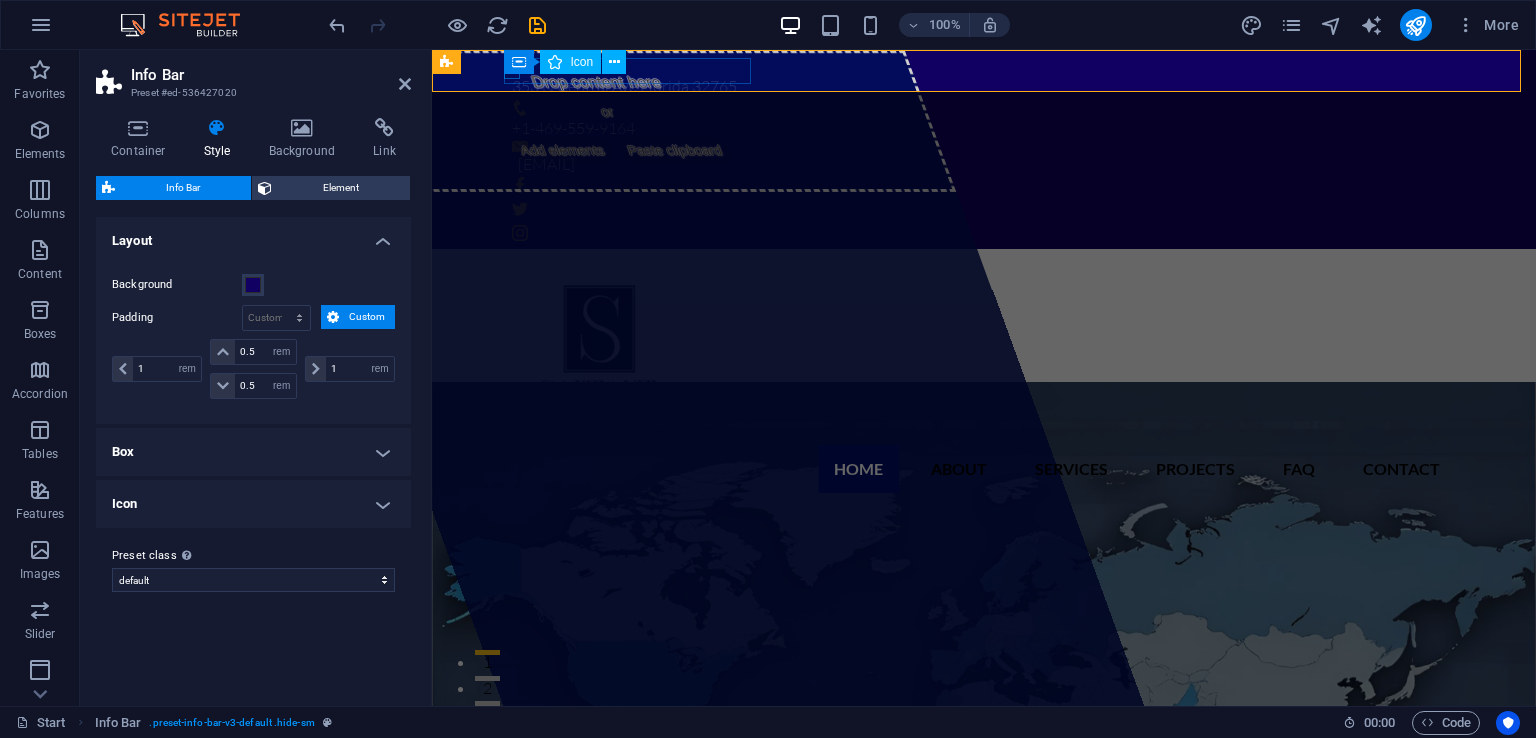 click at bounding box center (976, 66) 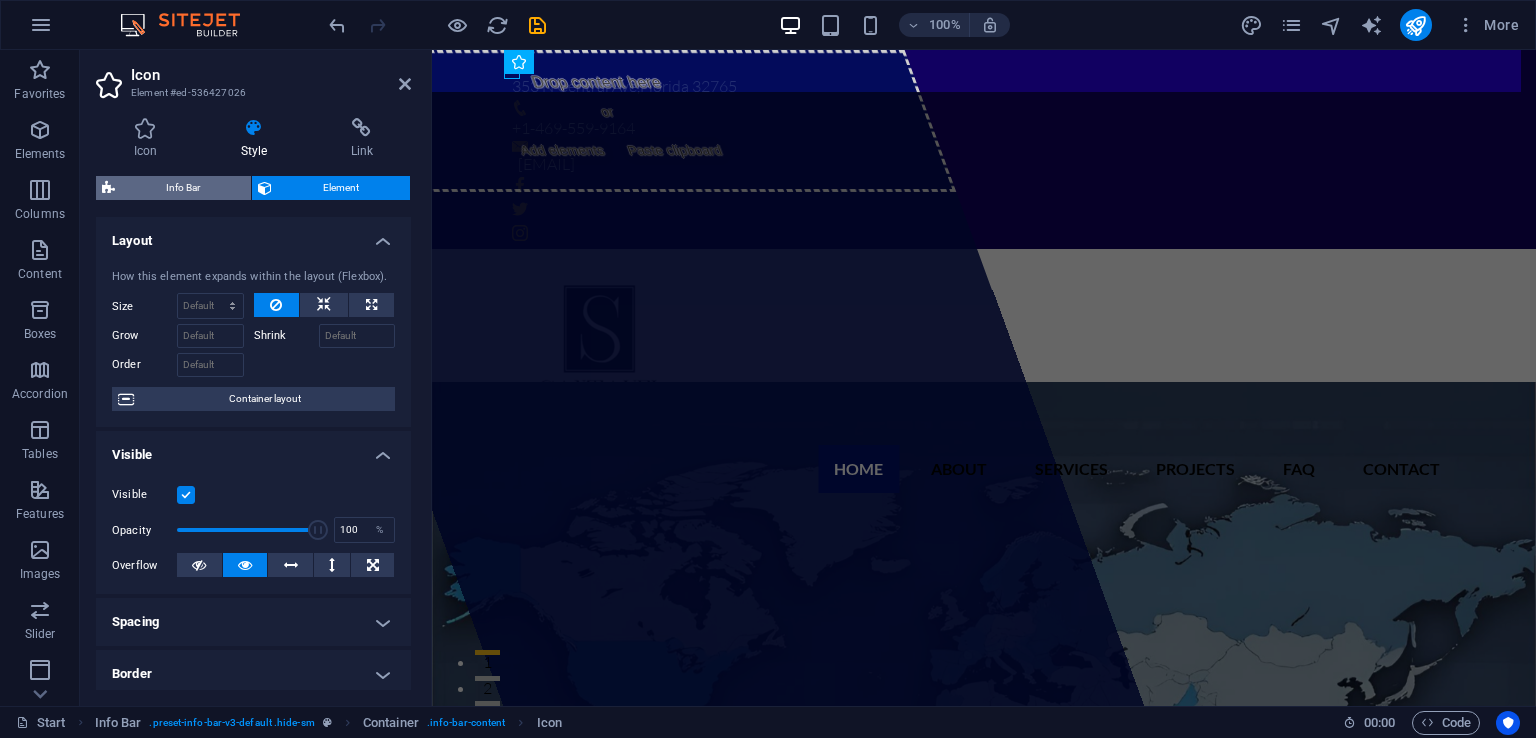 click on "Info Bar" at bounding box center (183, 188) 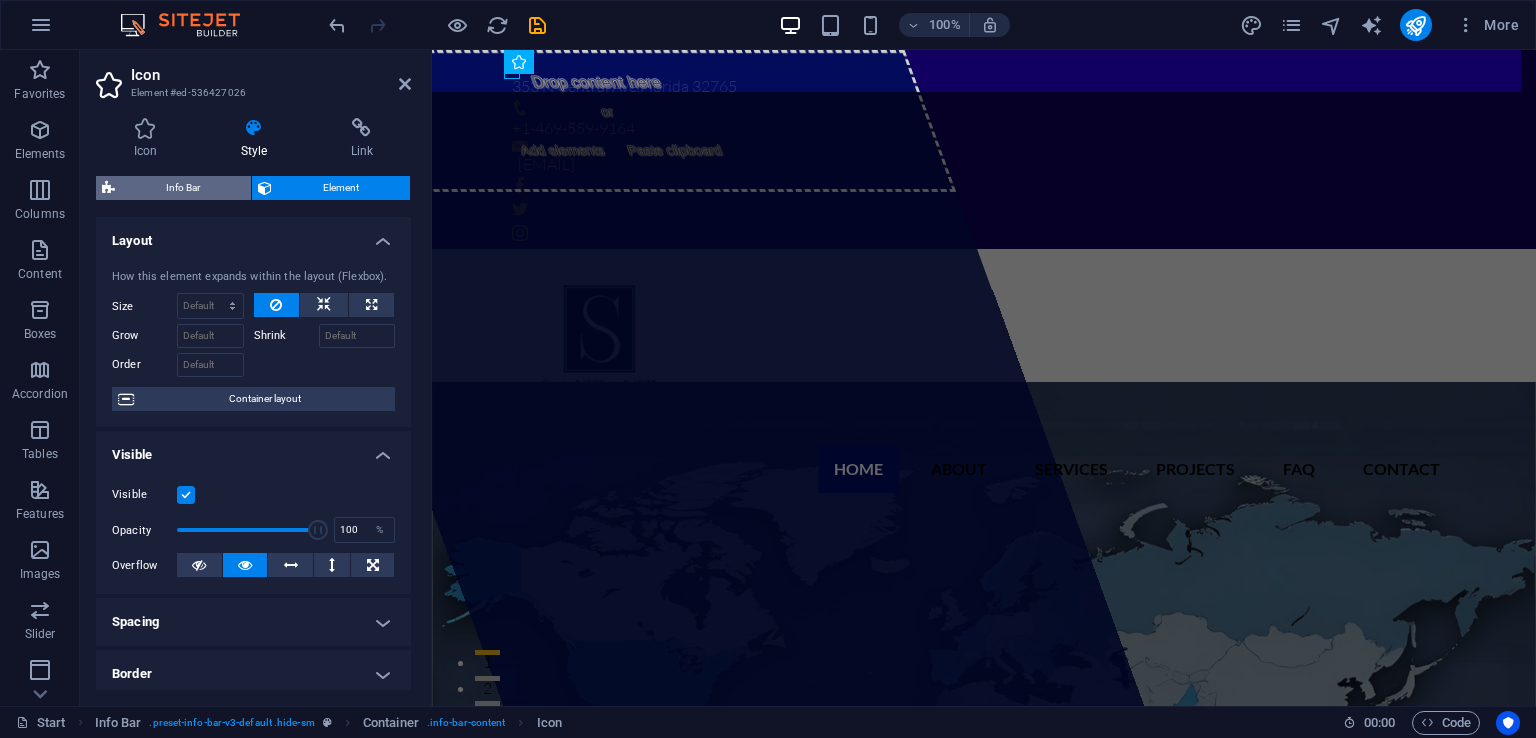 select on "rem" 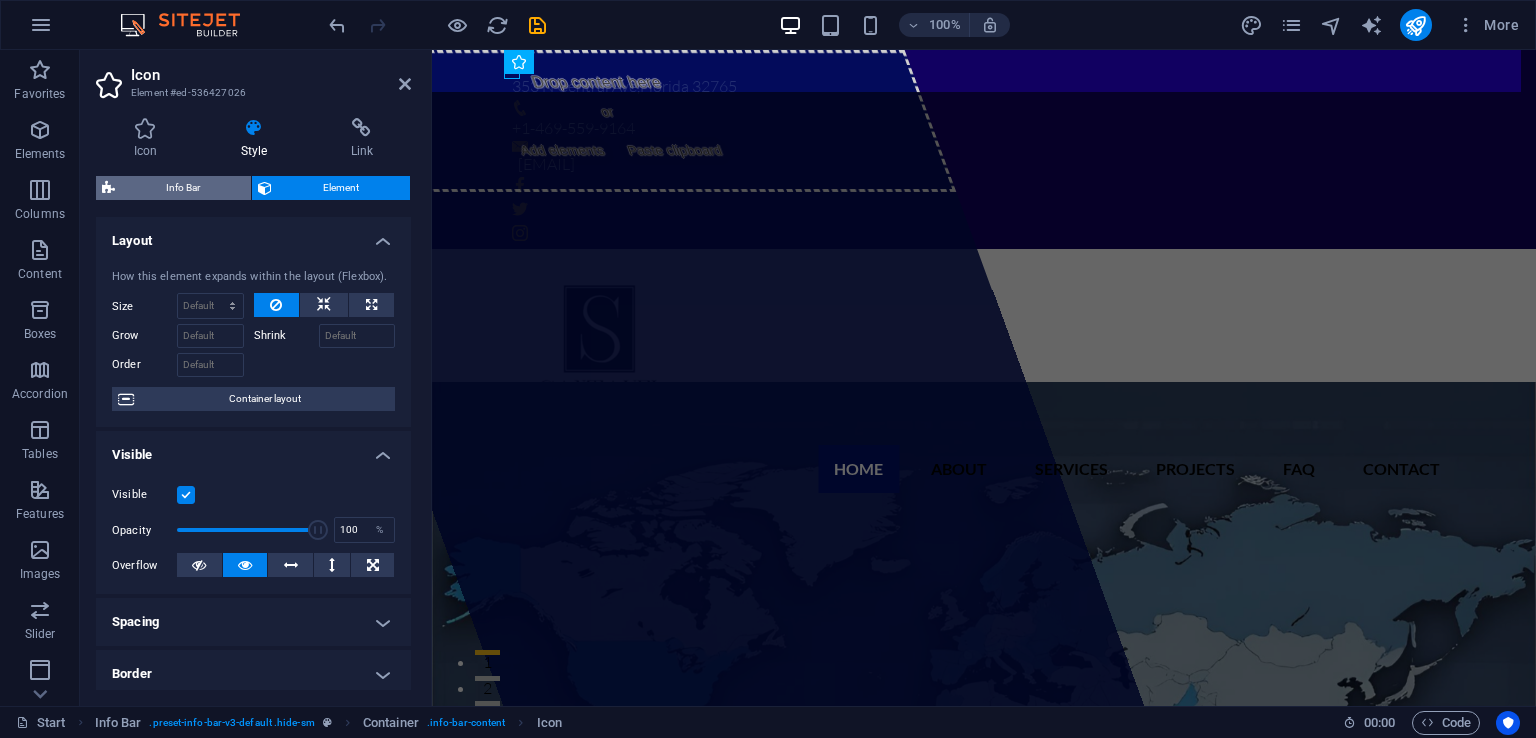 select on "rem" 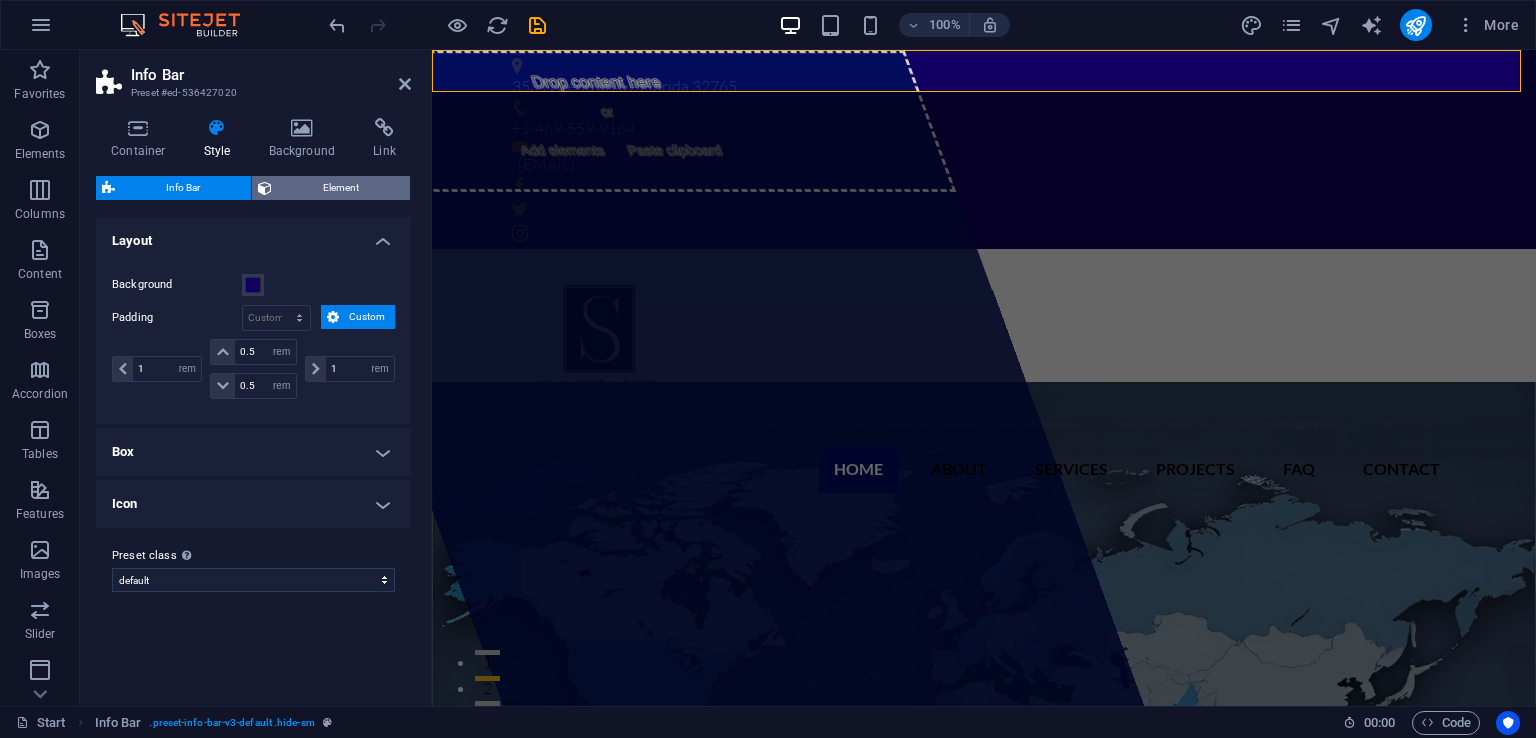 click on "Element" at bounding box center (341, 188) 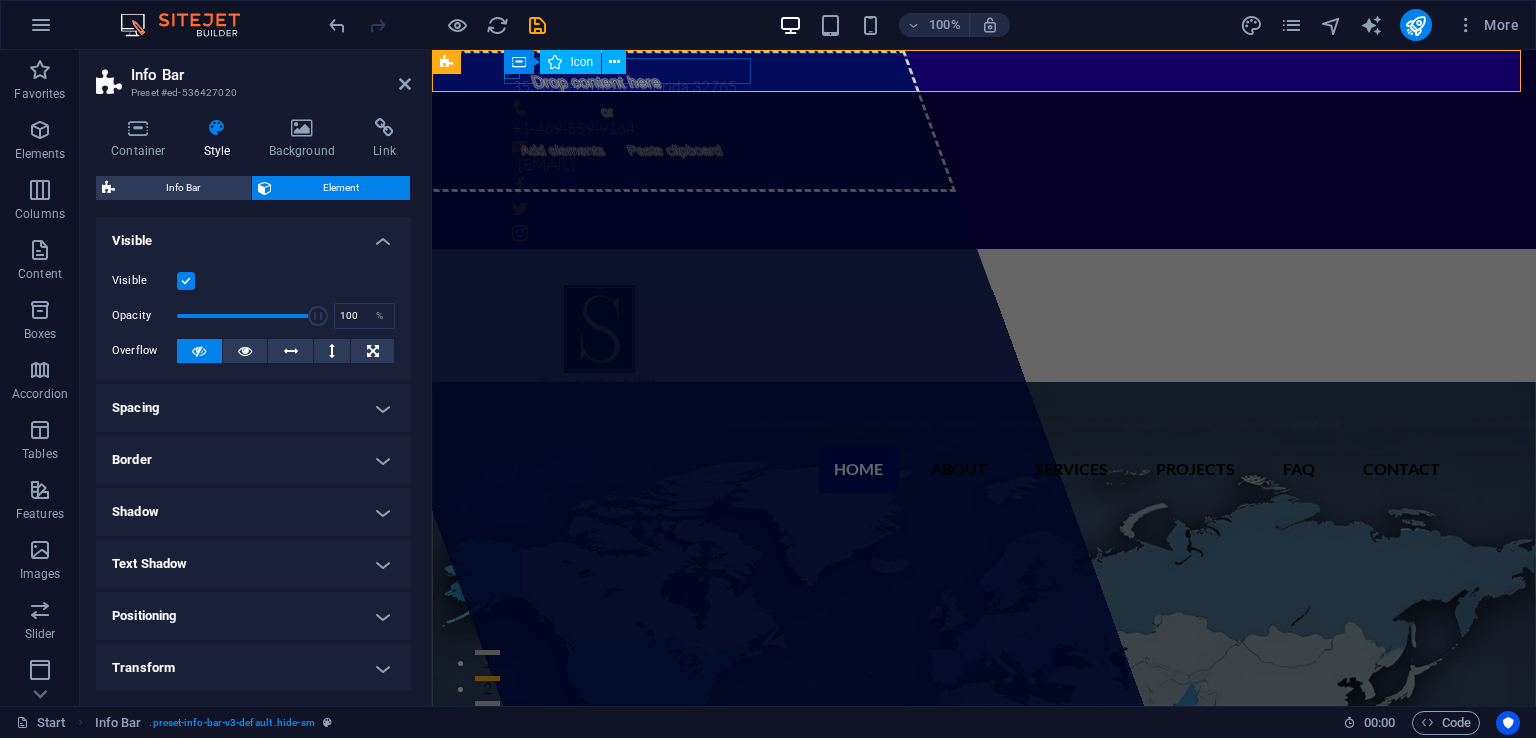 click at bounding box center [976, 66] 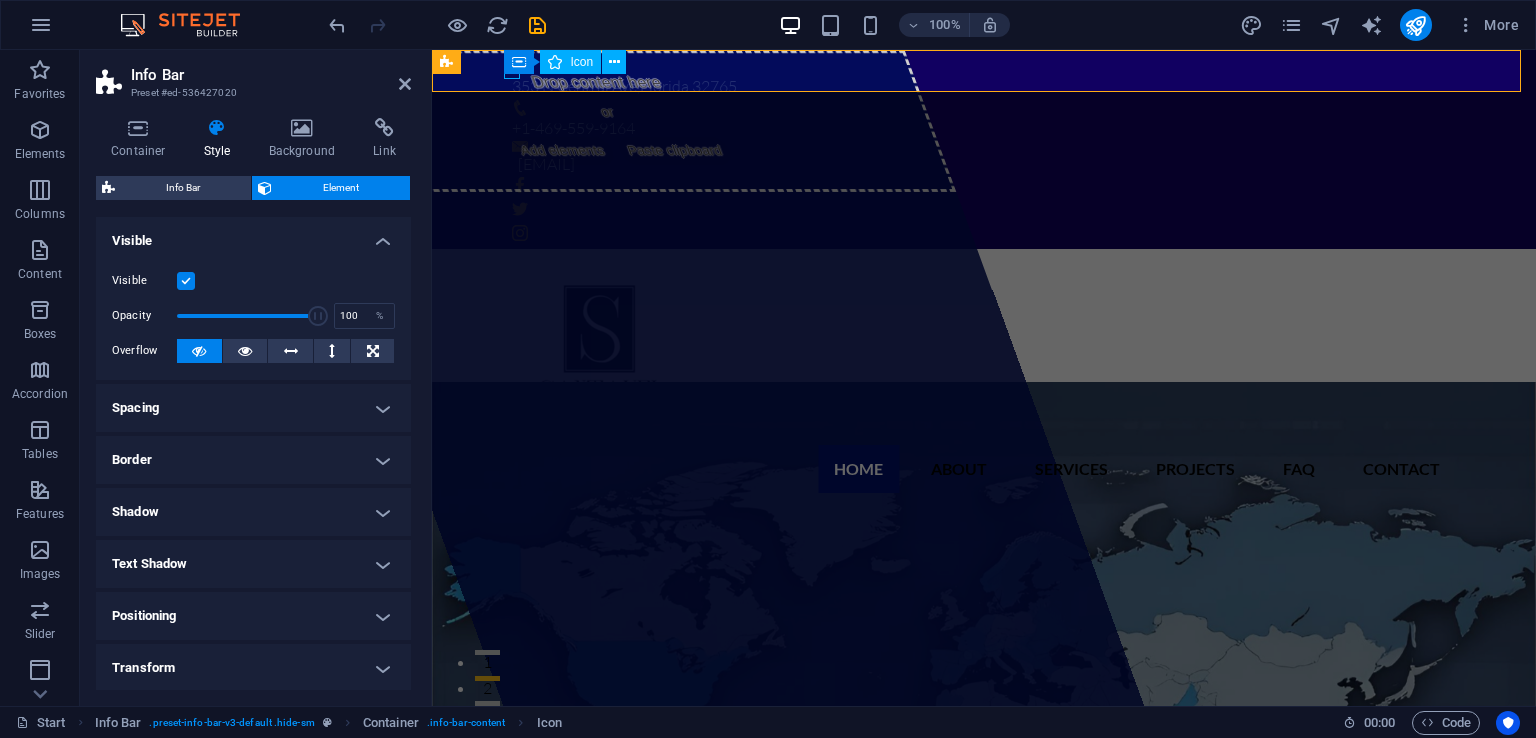 click at bounding box center [976, 66] 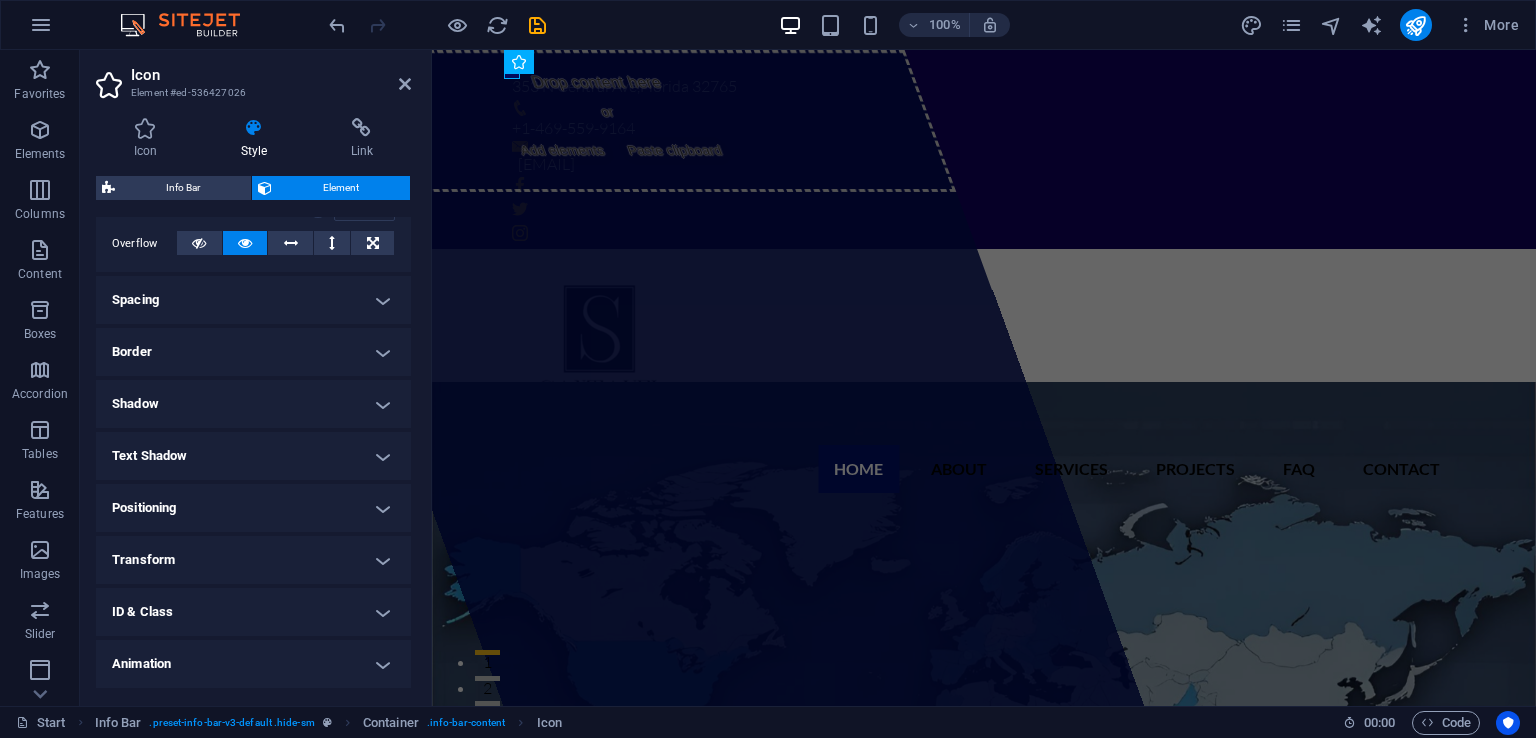 scroll, scrollTop: 372, scrollLeft: 0, axis: vertical 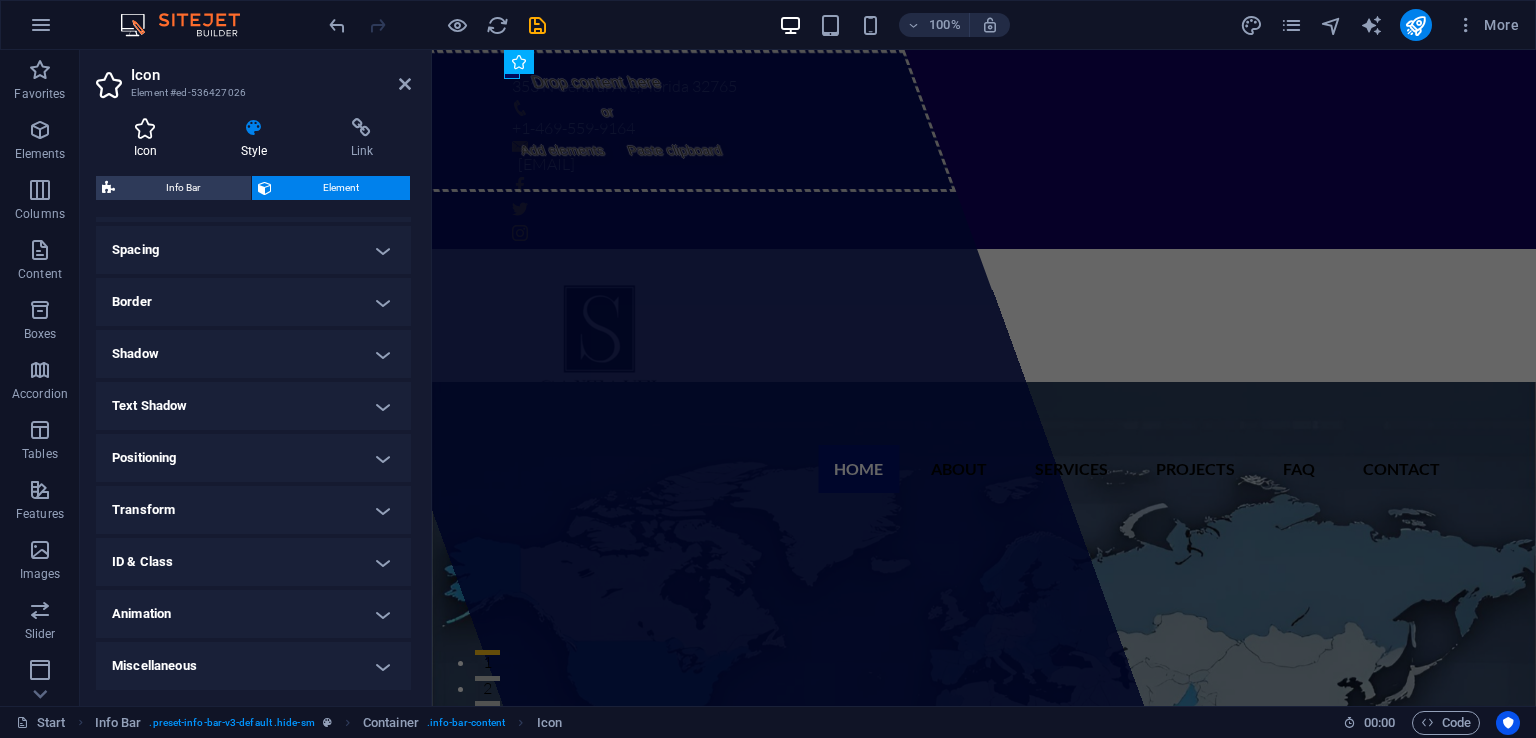 click on "Icon" at bounding box center (149, 139) 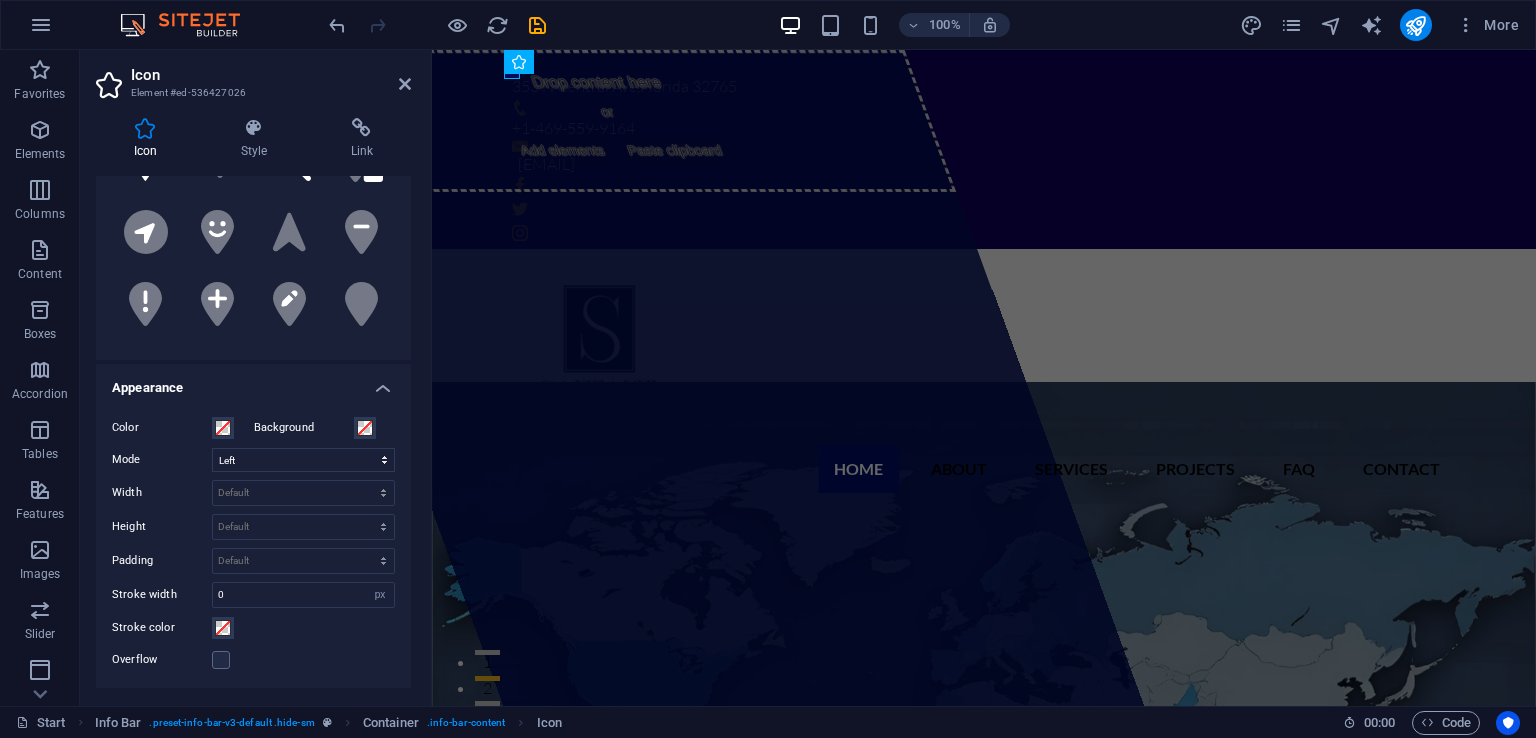 scroll, scrollTop: 288, scrollLeft: 0, axis: vertical 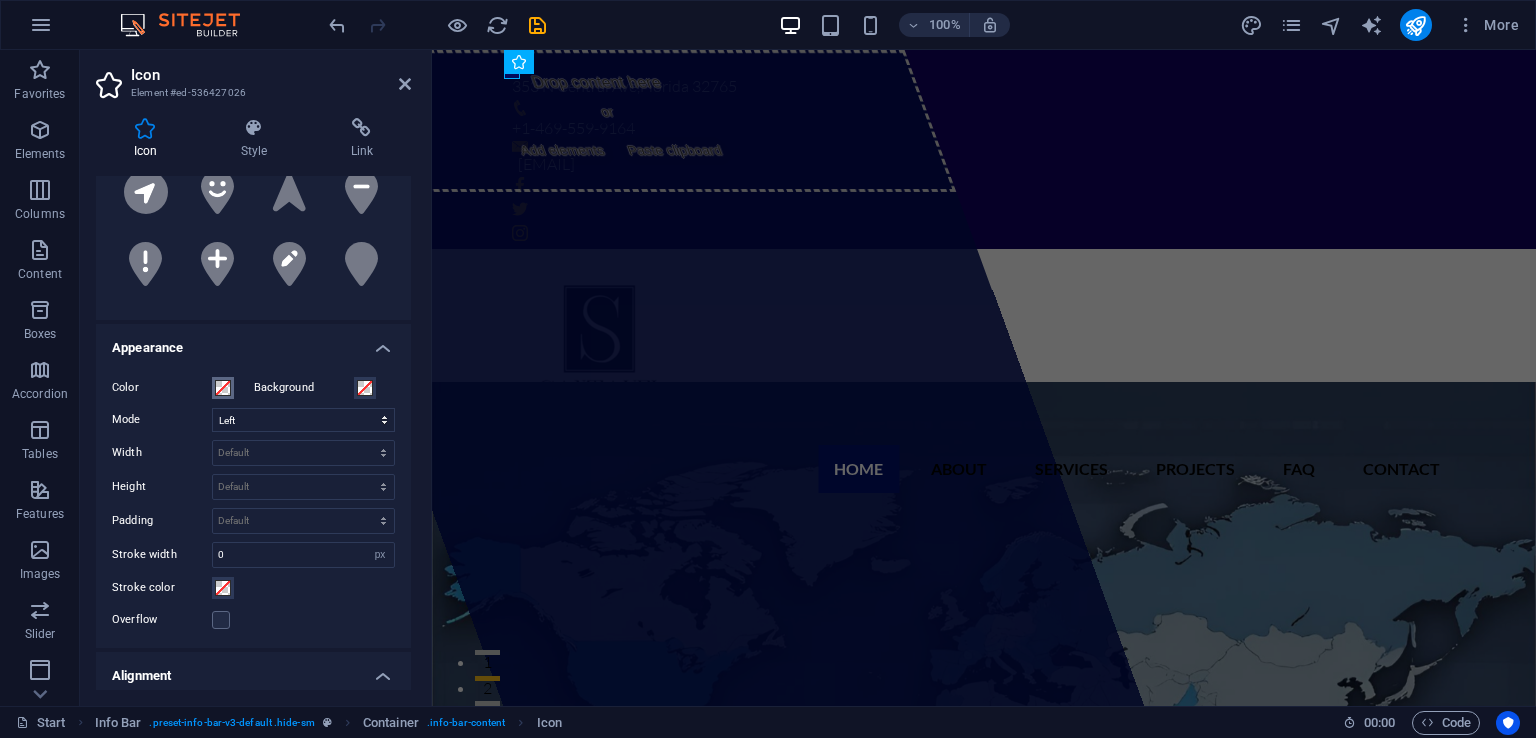 click on "Color" at bounding box center [223, 388] 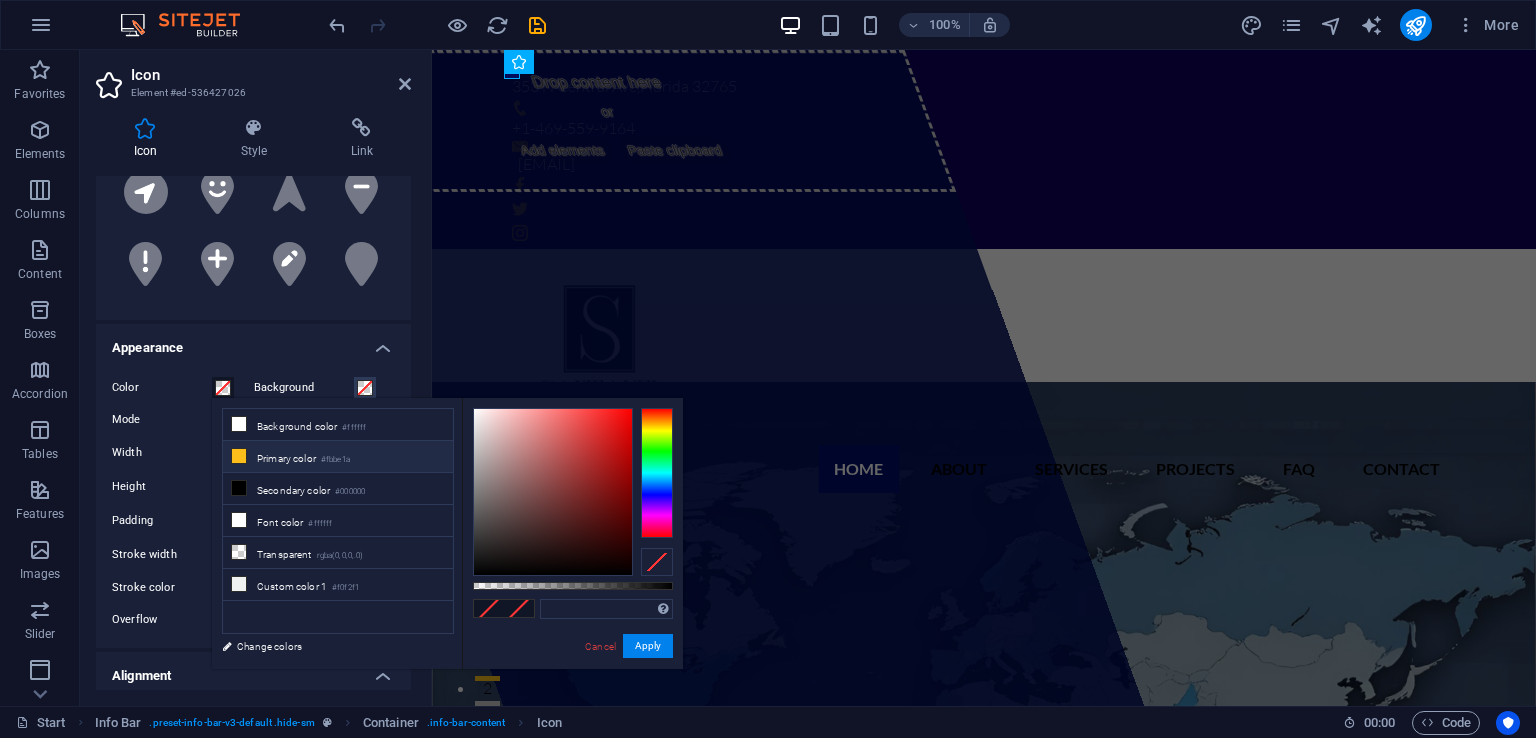 click on "Primary color
#fbbe1a" at bounding box center [338, 457] 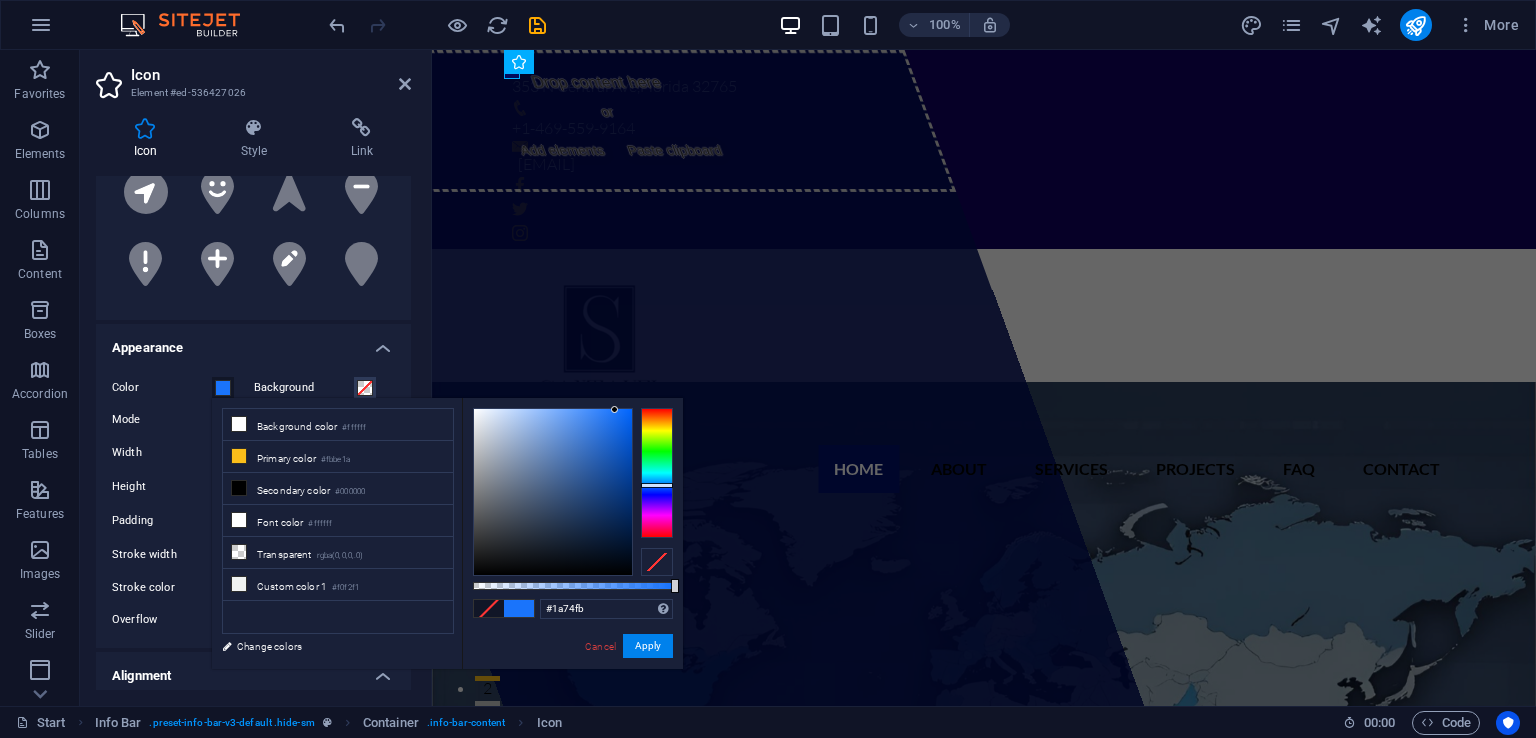 click at bounding box center (657, 473) 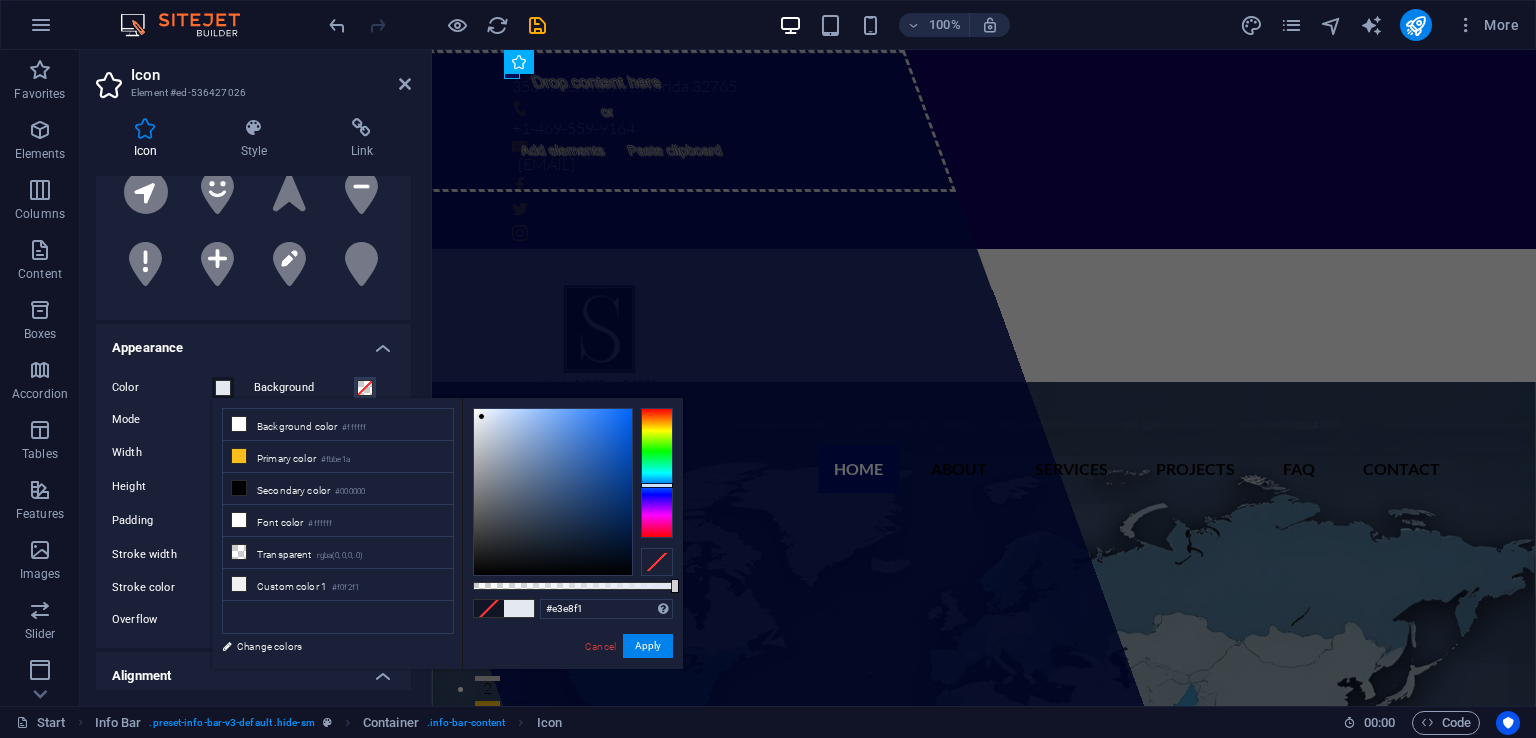 click at bounding box center (553, 492) 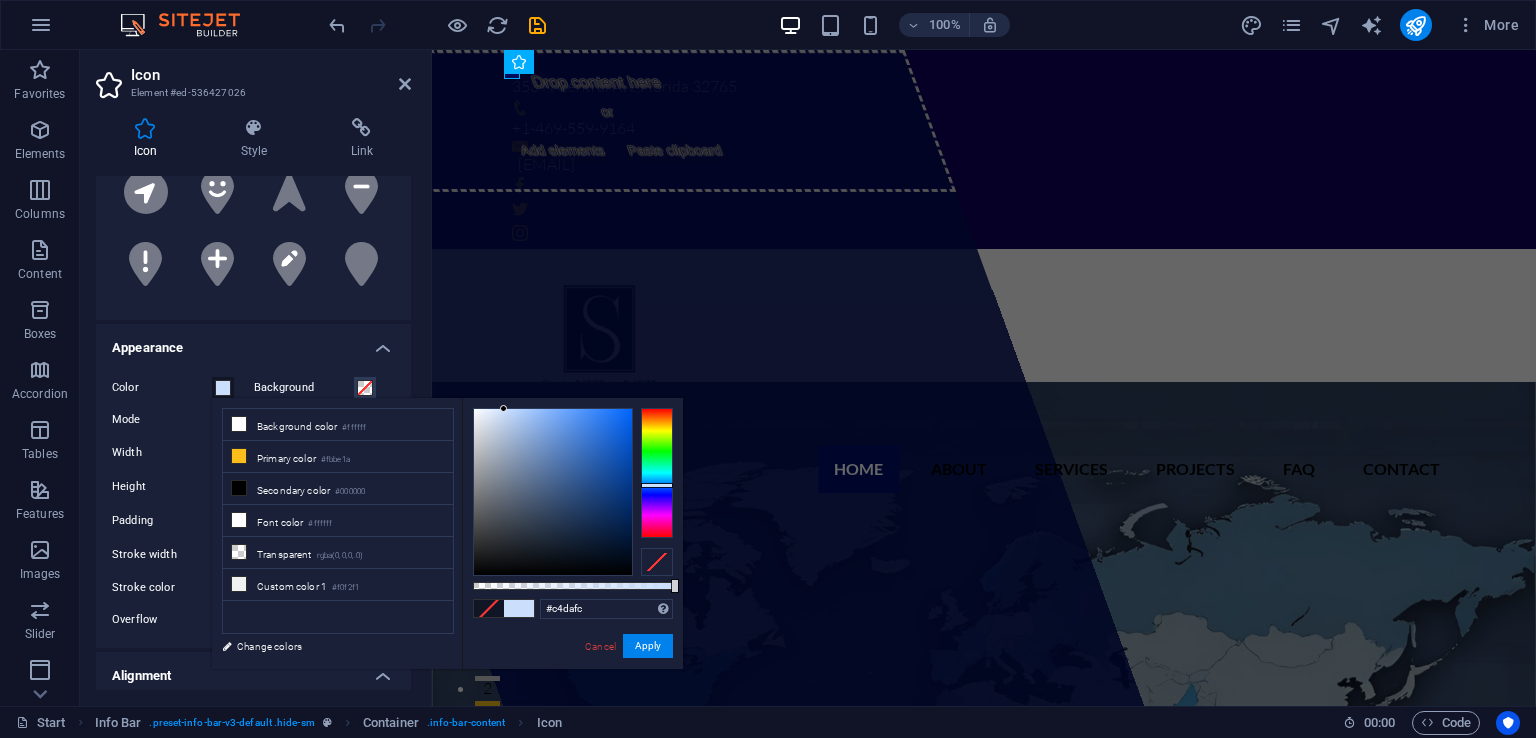 type on "#c2d9fc" 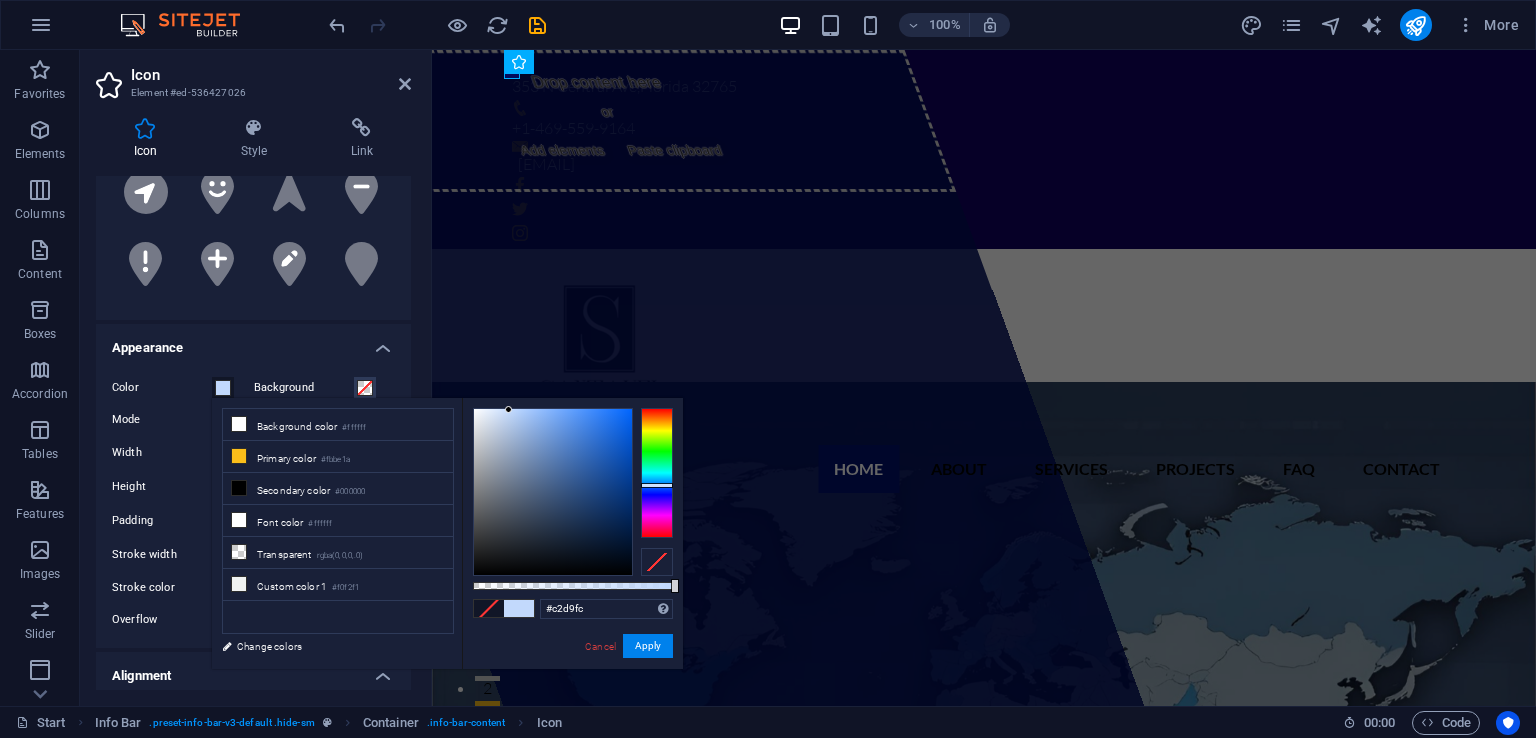 drag, startPoint x: 480, startPoint y: 416, endPoint x: 509, endPoint y: 410, distance: 29.614185 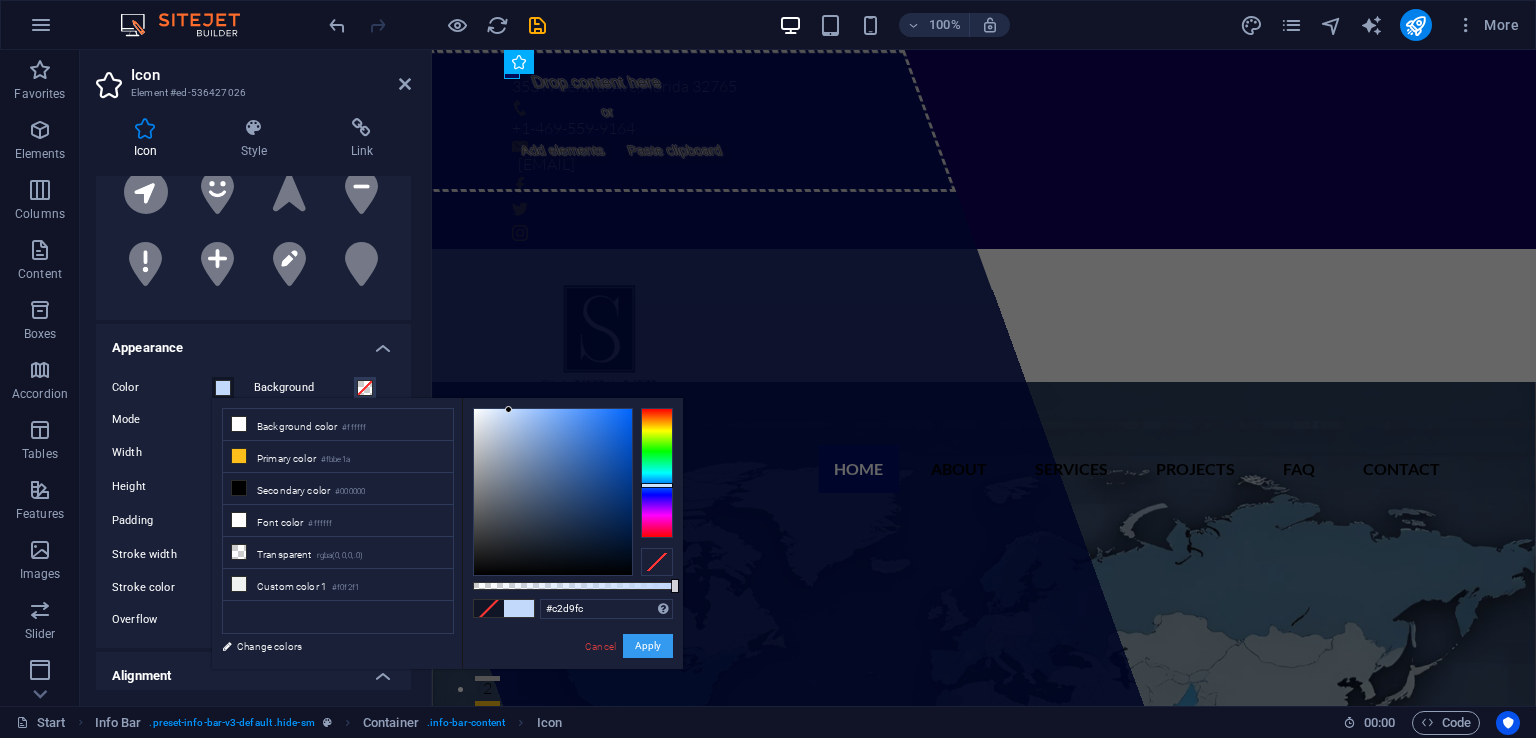 click on "Apply" at bounding box center (648, 646) 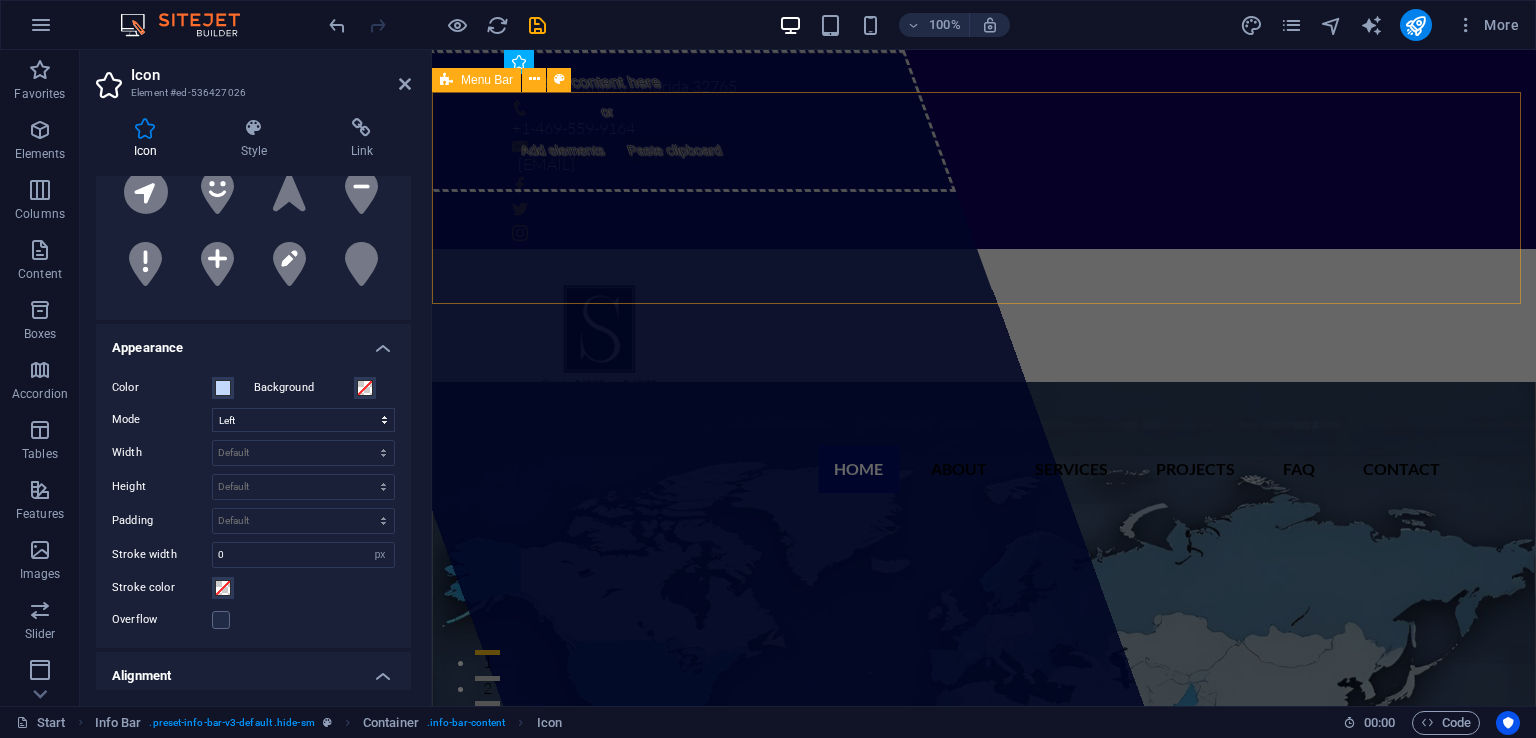 click on "Home About Services Projects FAQ Contact" at bounding box center [984, 379] 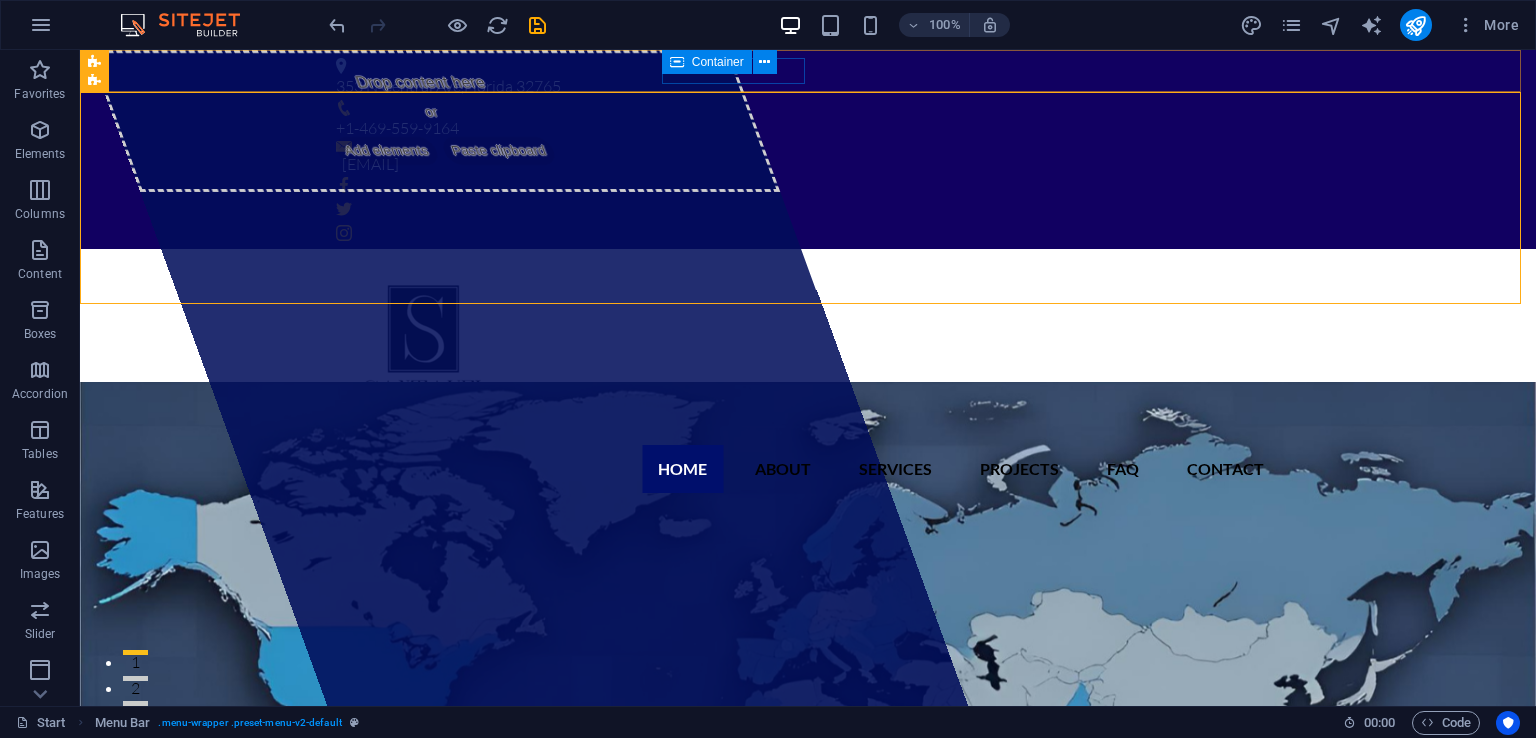 click on "Container" at bounding box center [707, 62] 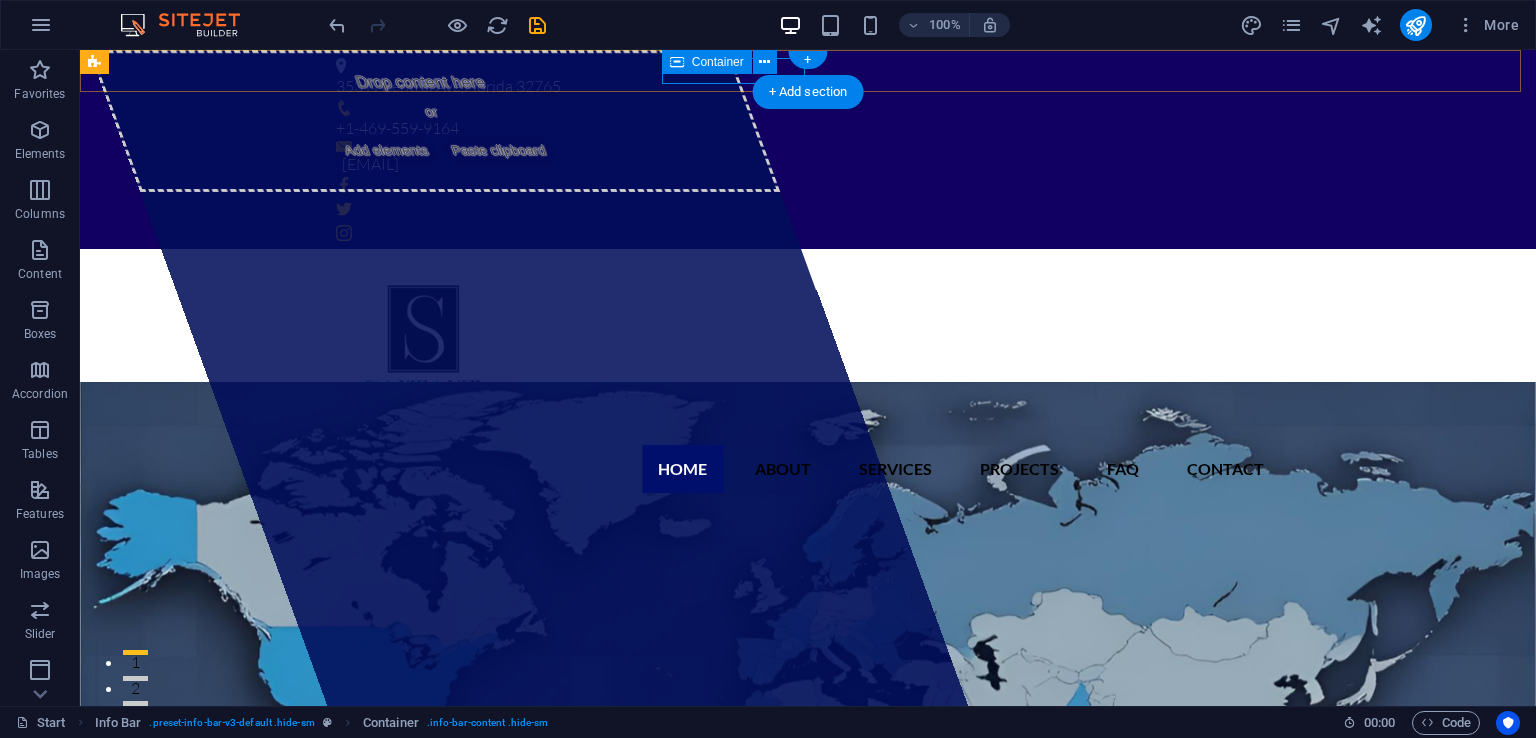 click on "+1-469-559-9164" at bounding box center (800, 121) 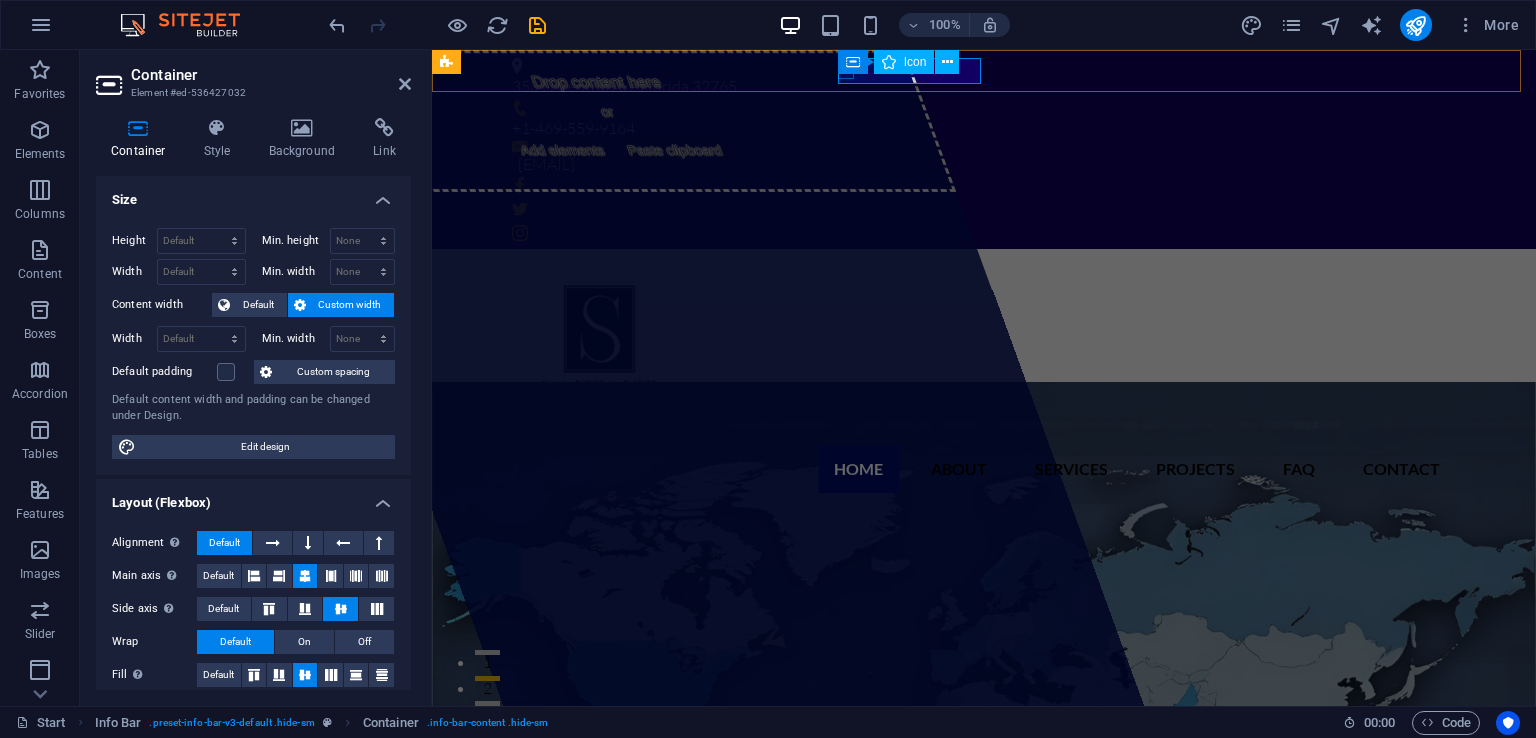 click at bounding box center (976, 108) 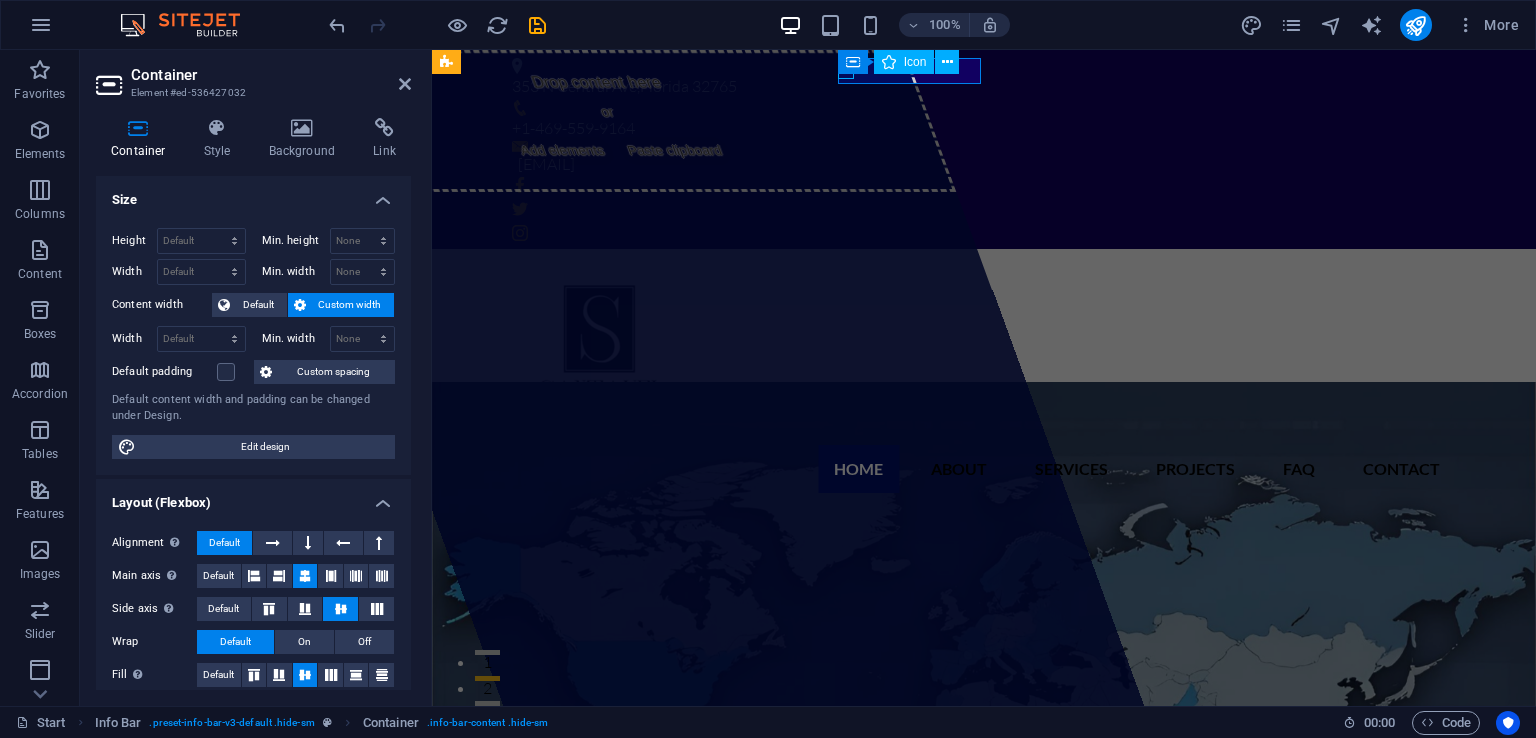 click at bounding box center (976, 108) 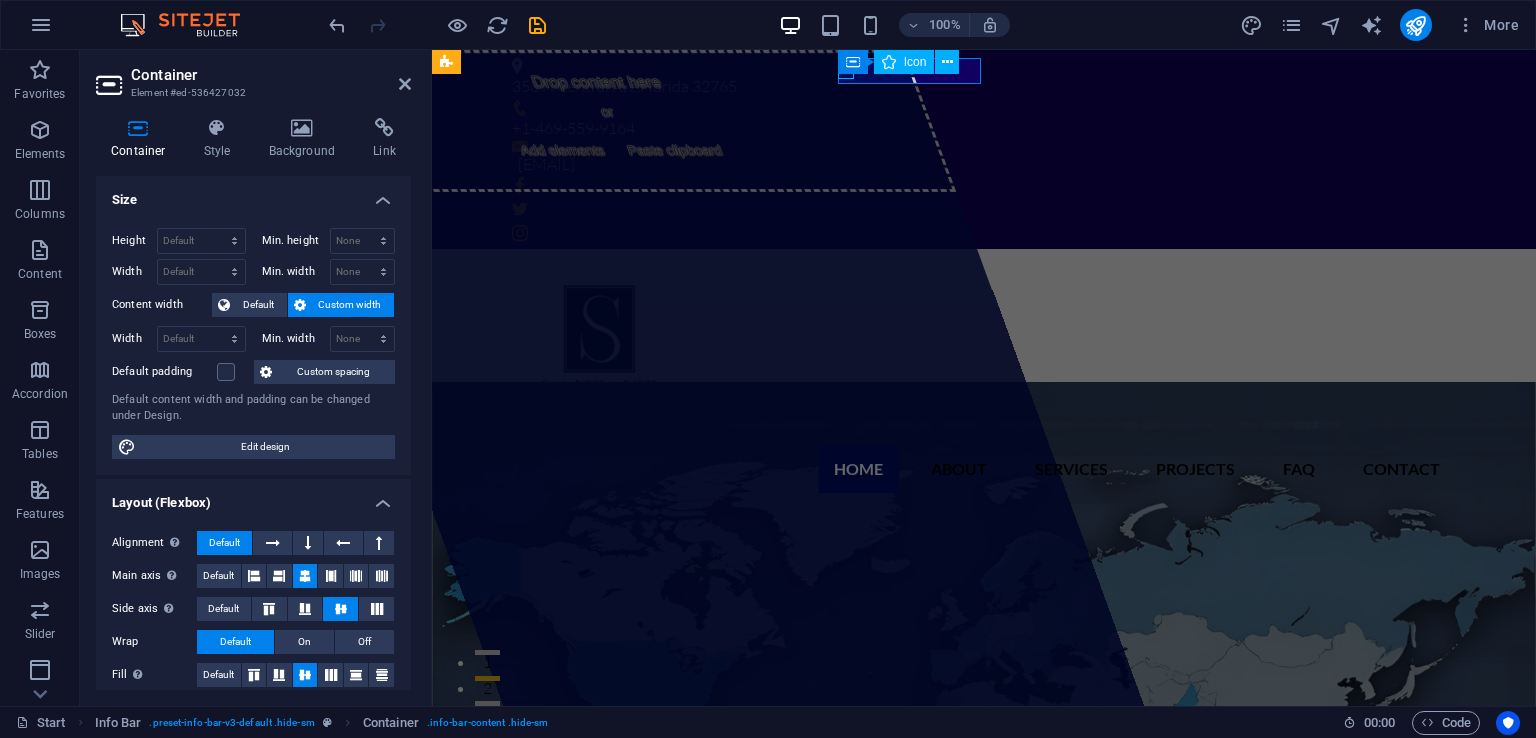 select on "xMidYMid" 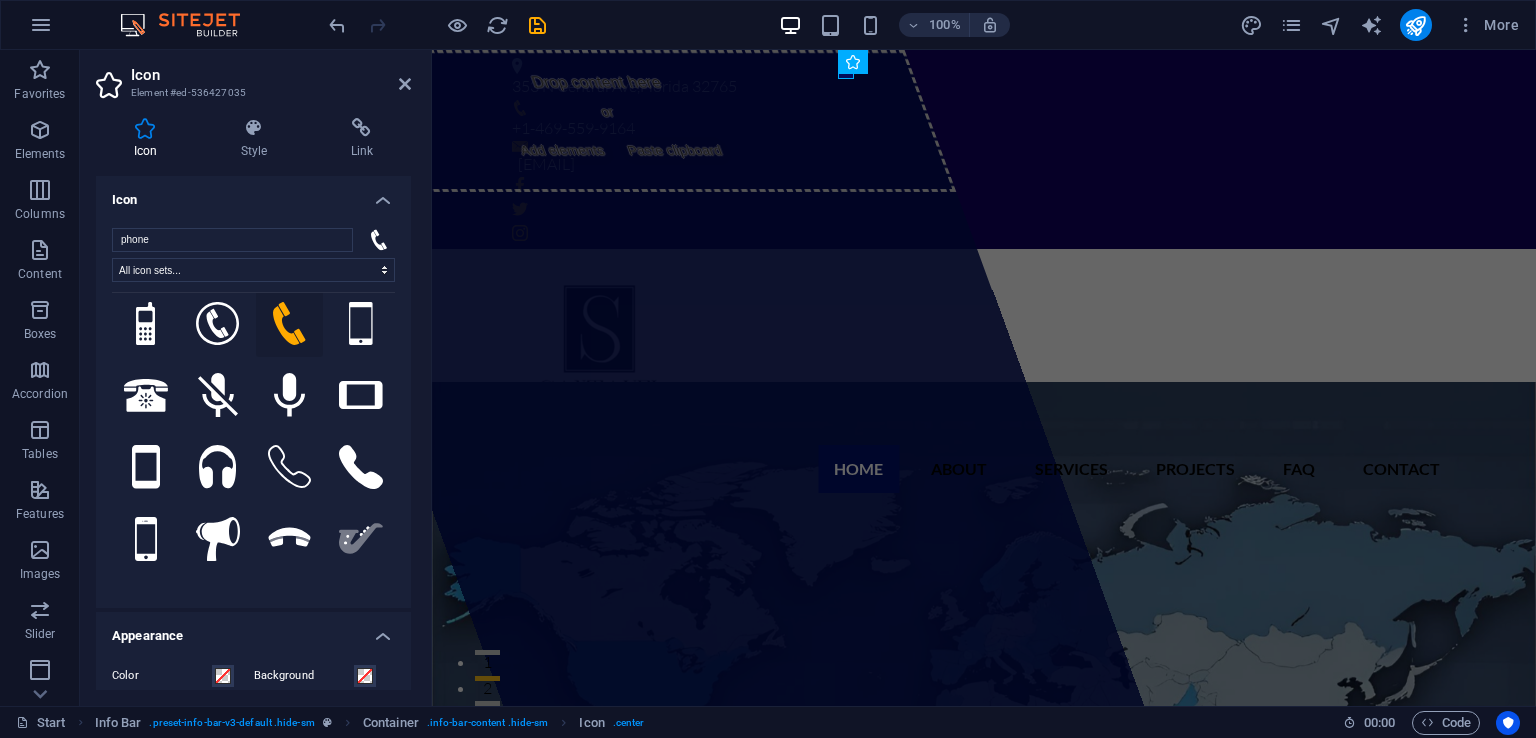 scroll, scrollTop: 345, scrollLeft: 0, axis: vertical 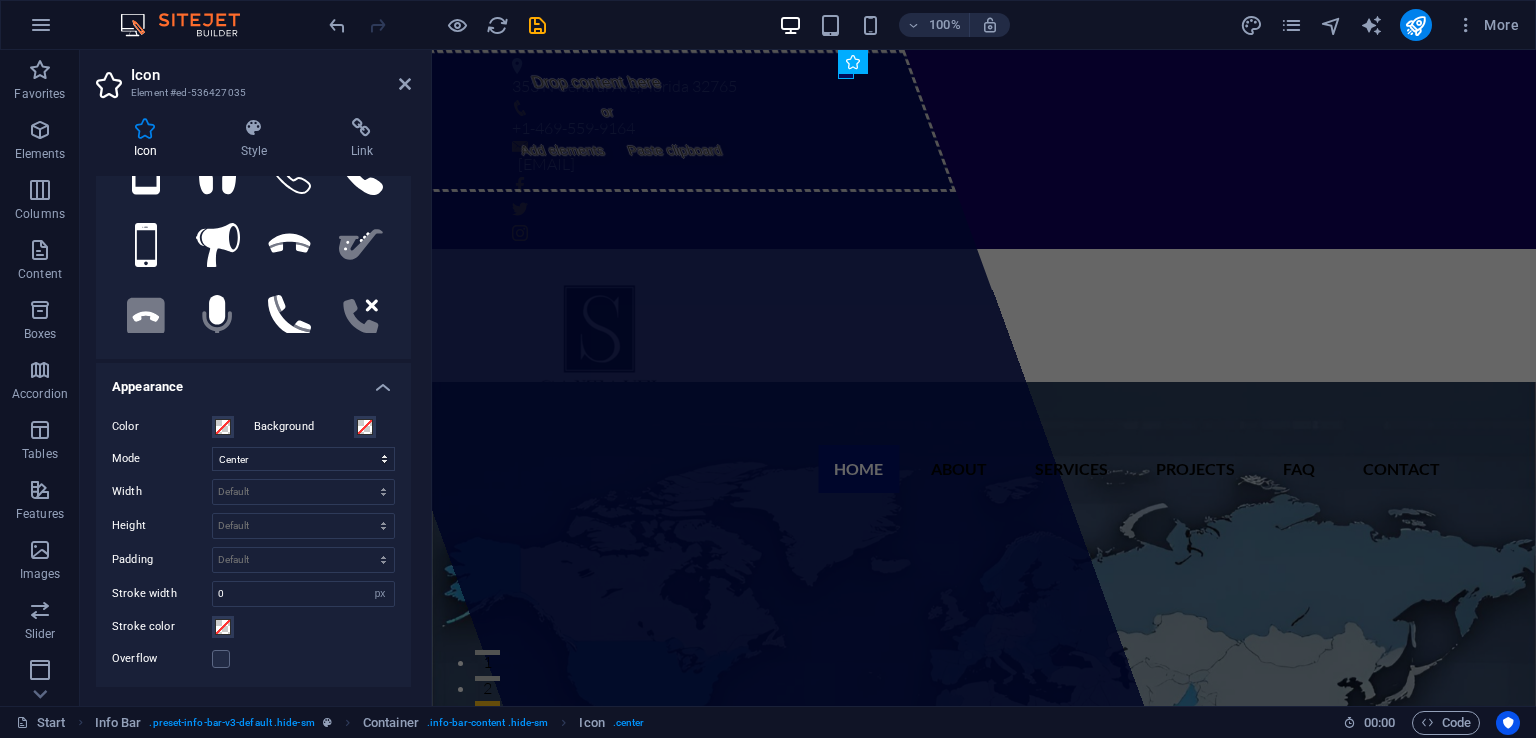 click on "Background" at bounding box center [304, 427] 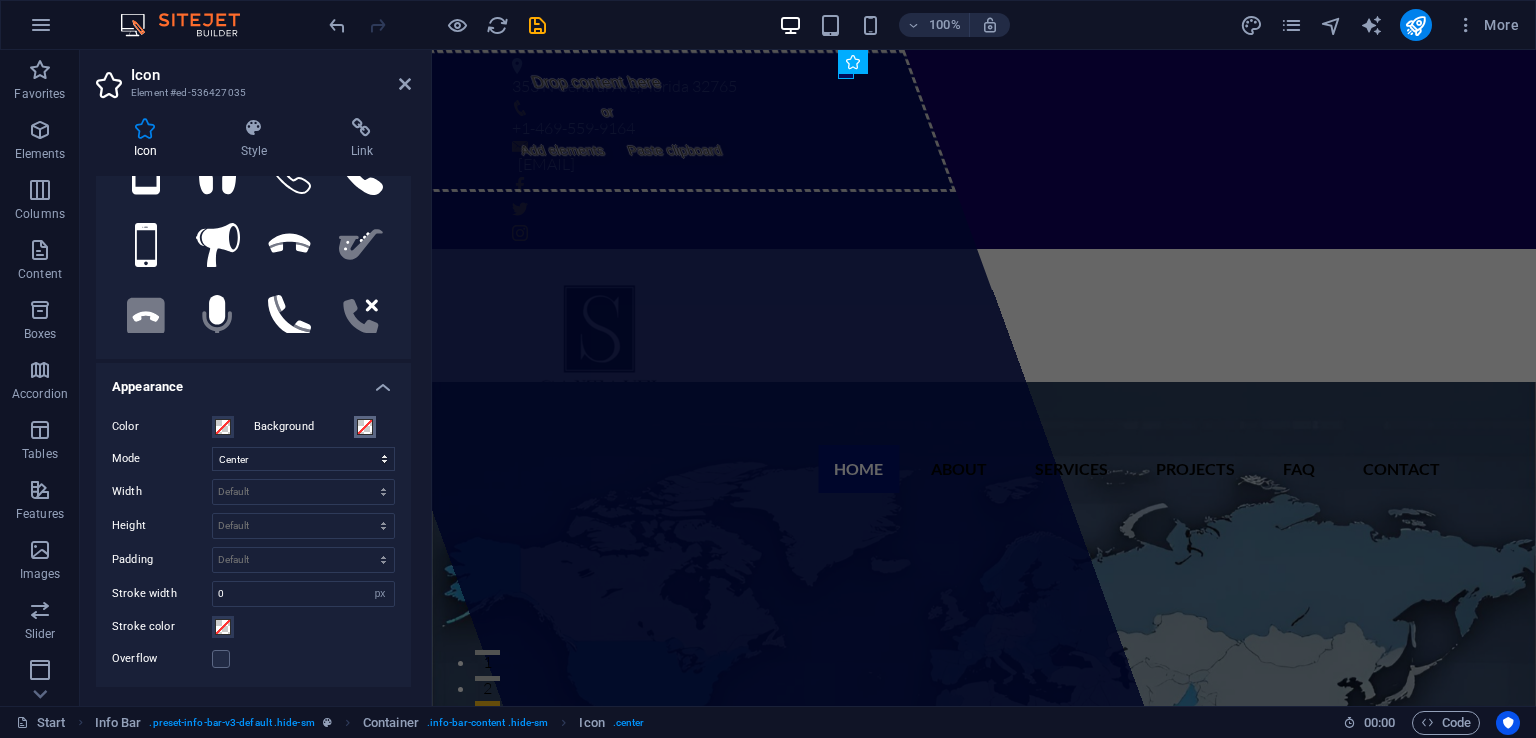 click on "Background" at bounding box center (365, 427) 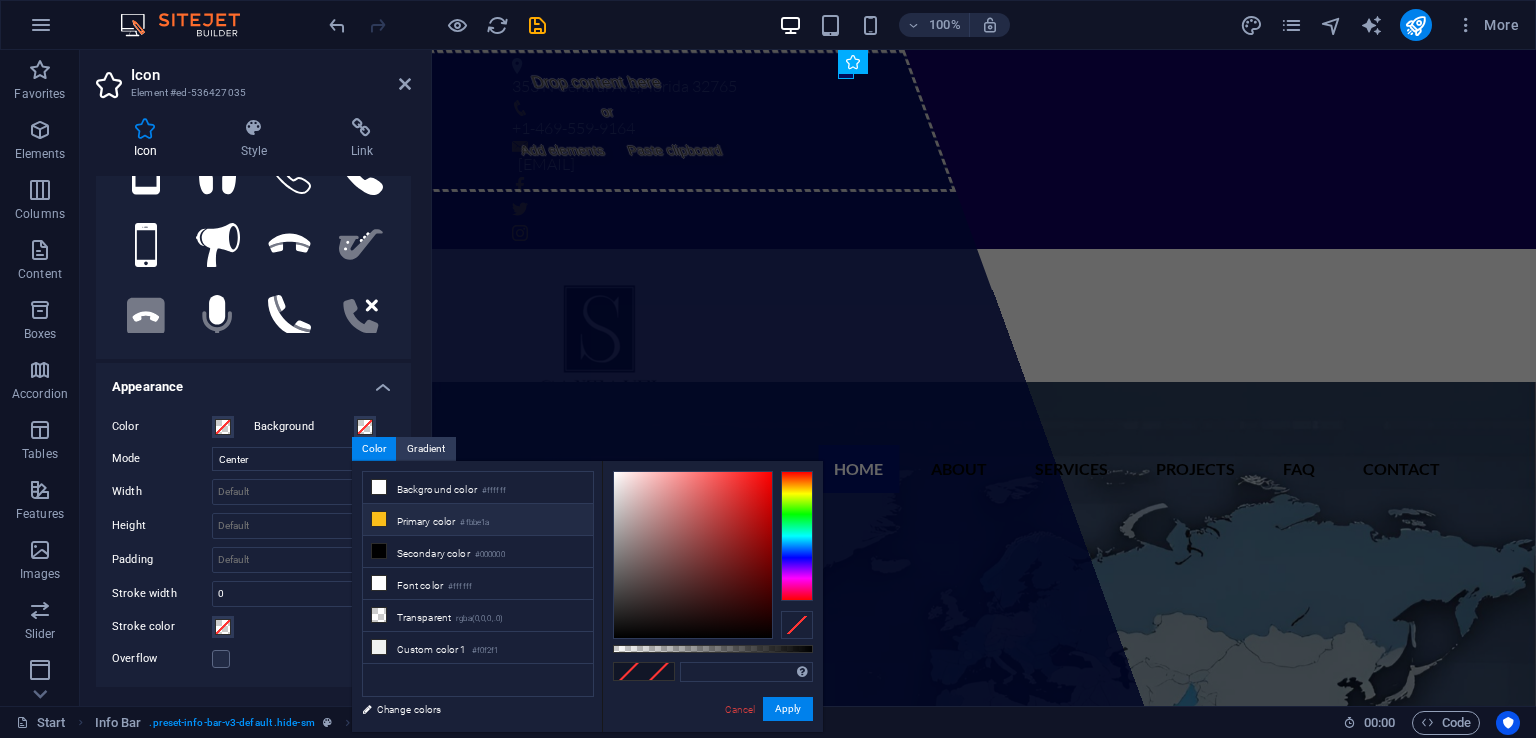 click on "Primary color
#fbbe1a" at bounding box center (478, 520) 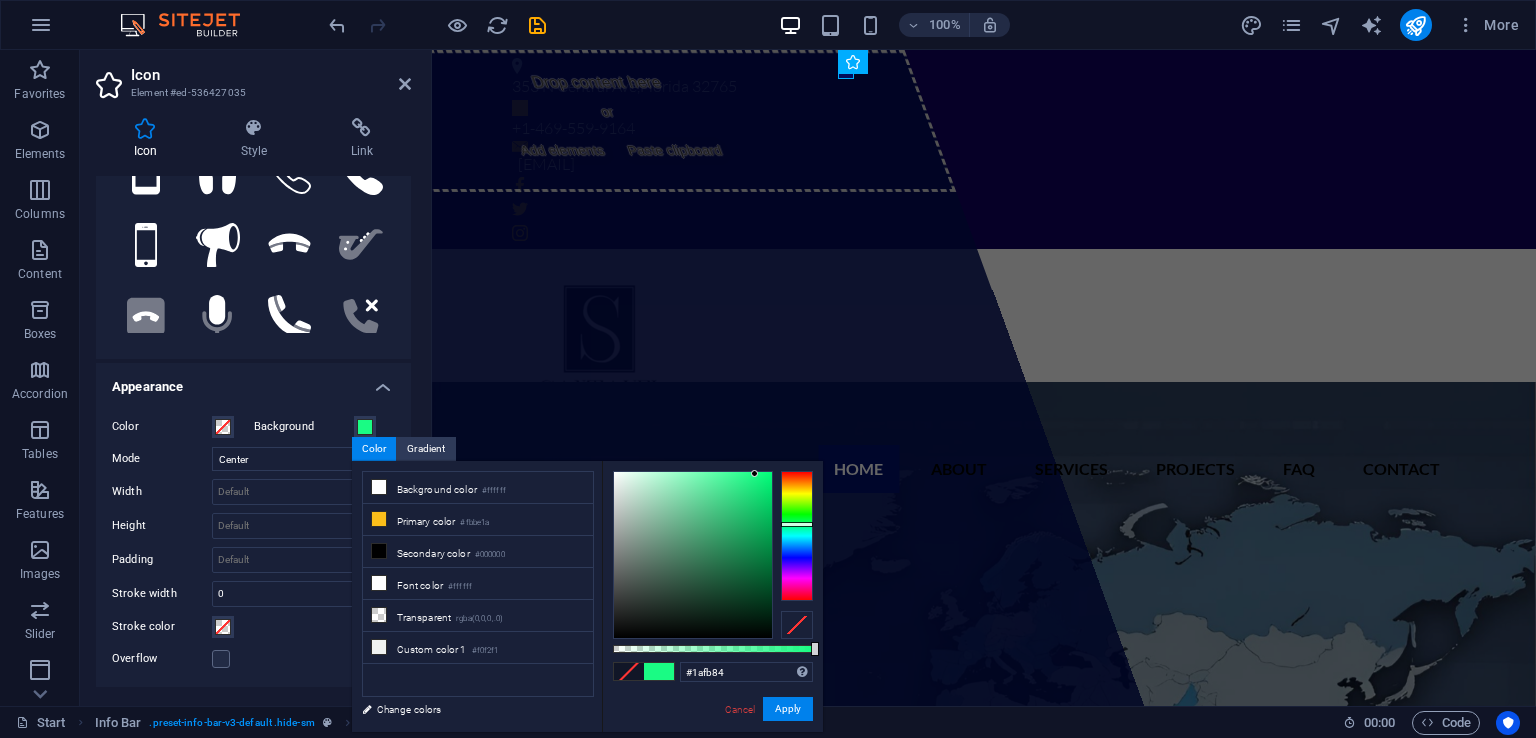 click at bounding box center (797, 536) 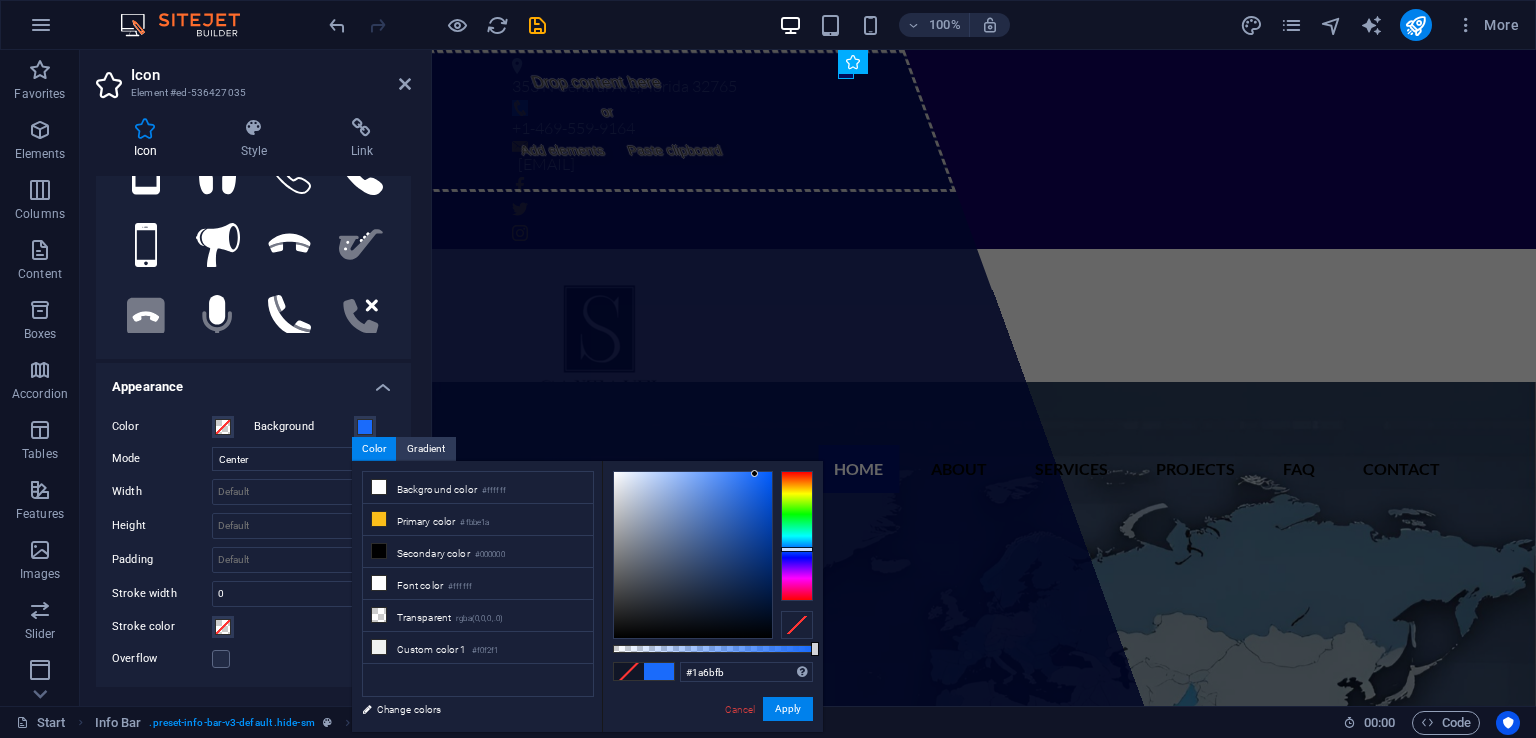 click at bounding box center [797, 536] 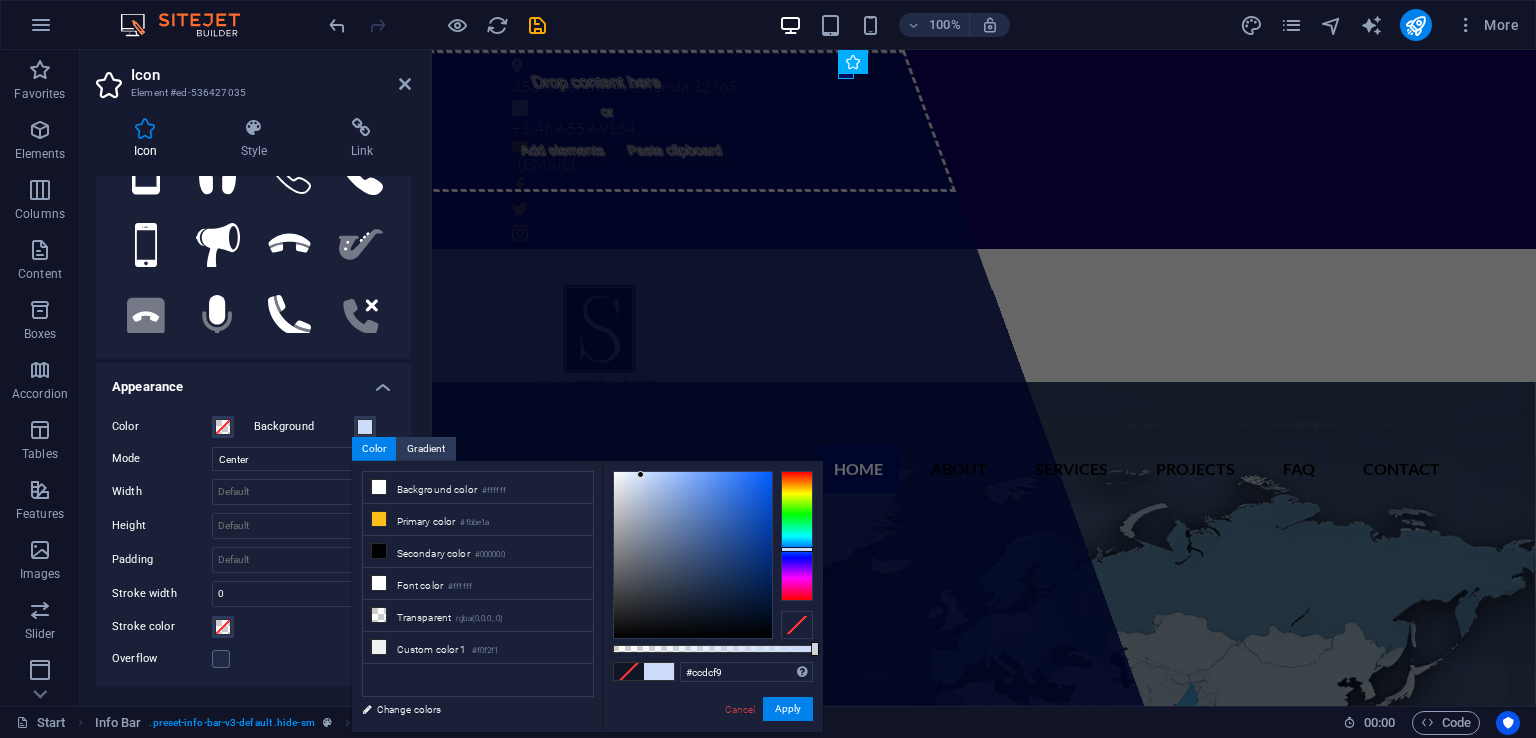 click at bounding box center [693, 555] 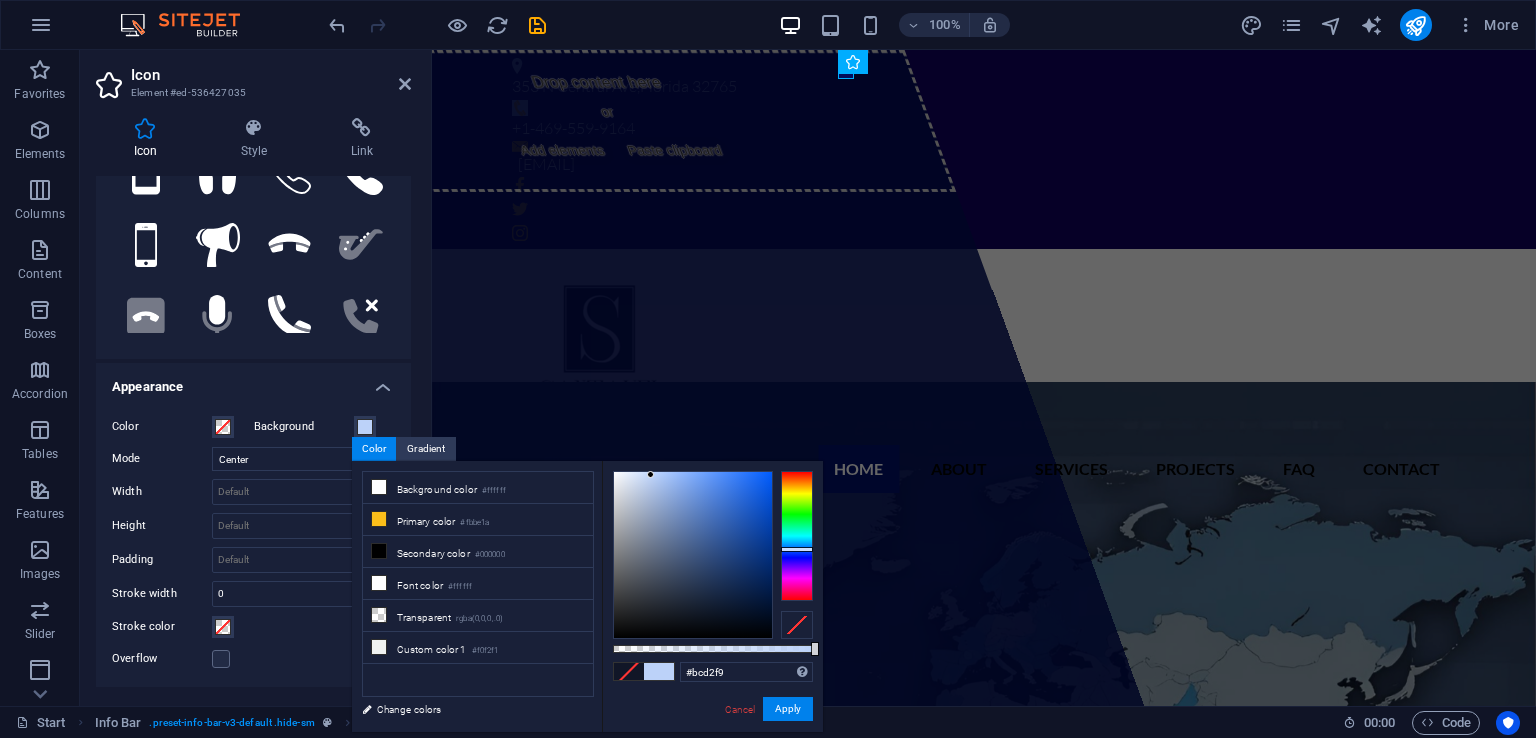 type on "#bbd1f9" 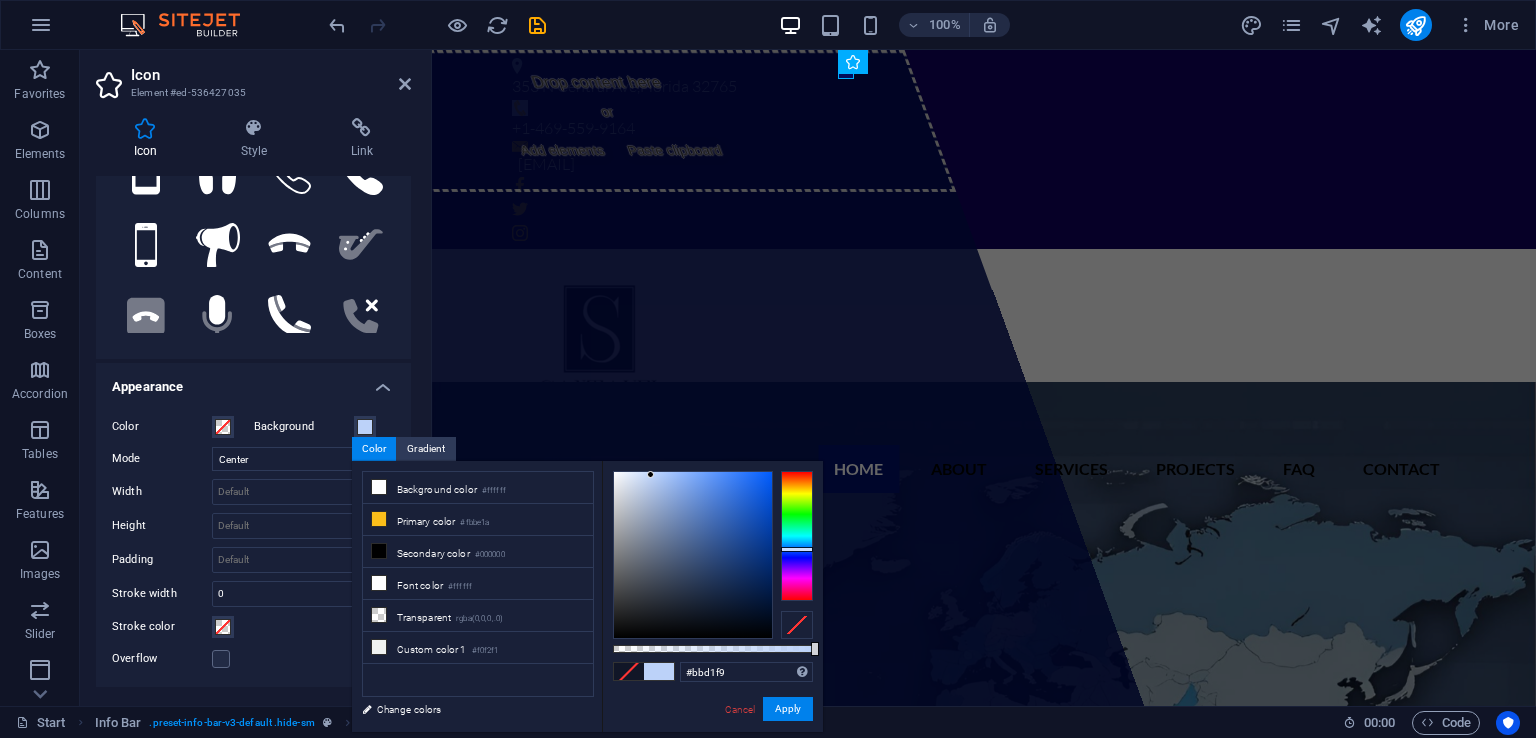 drag, startPoint x: 641, startPoint y: 475, endPoint x: 652, endPoint y: 475, distance: 11 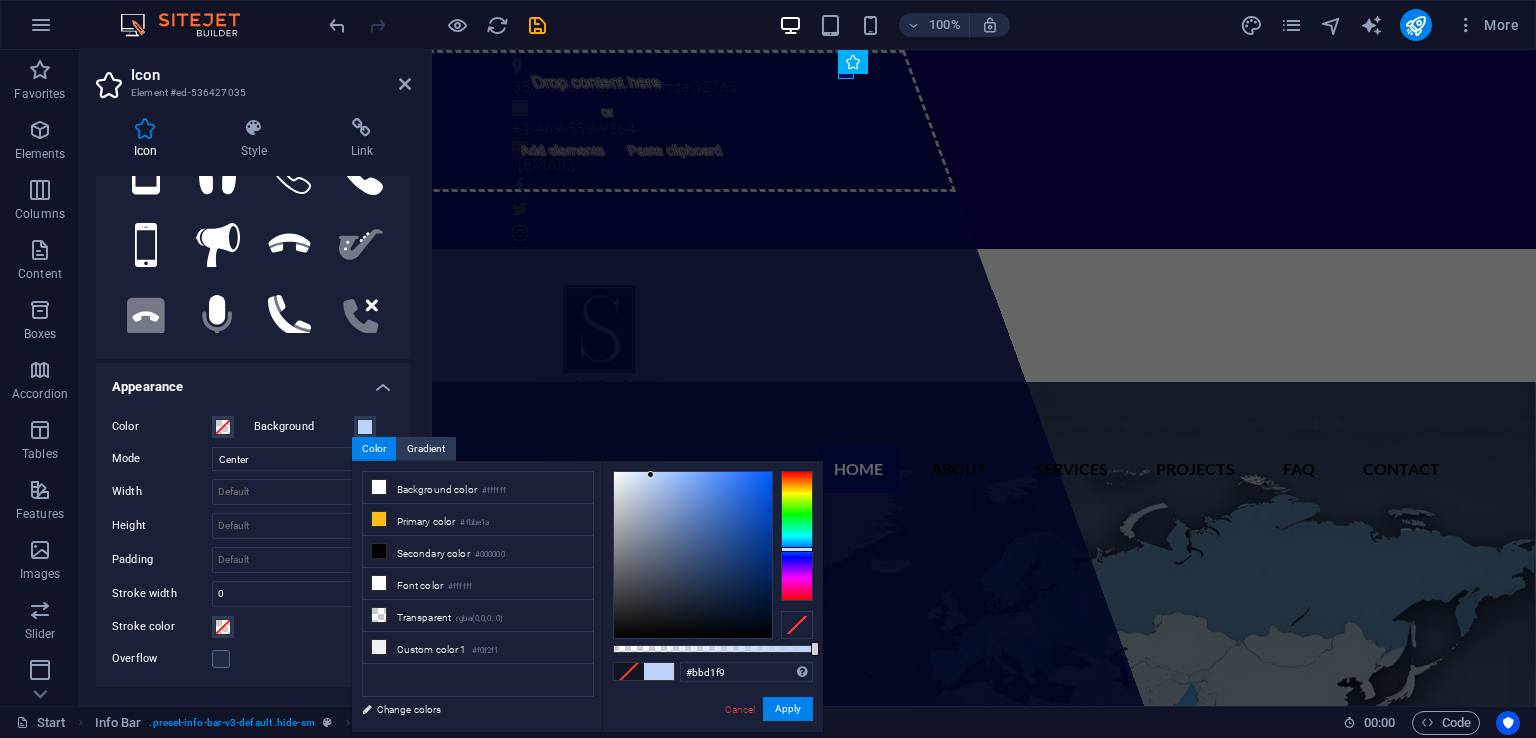 click at bounding box center (650, 474) 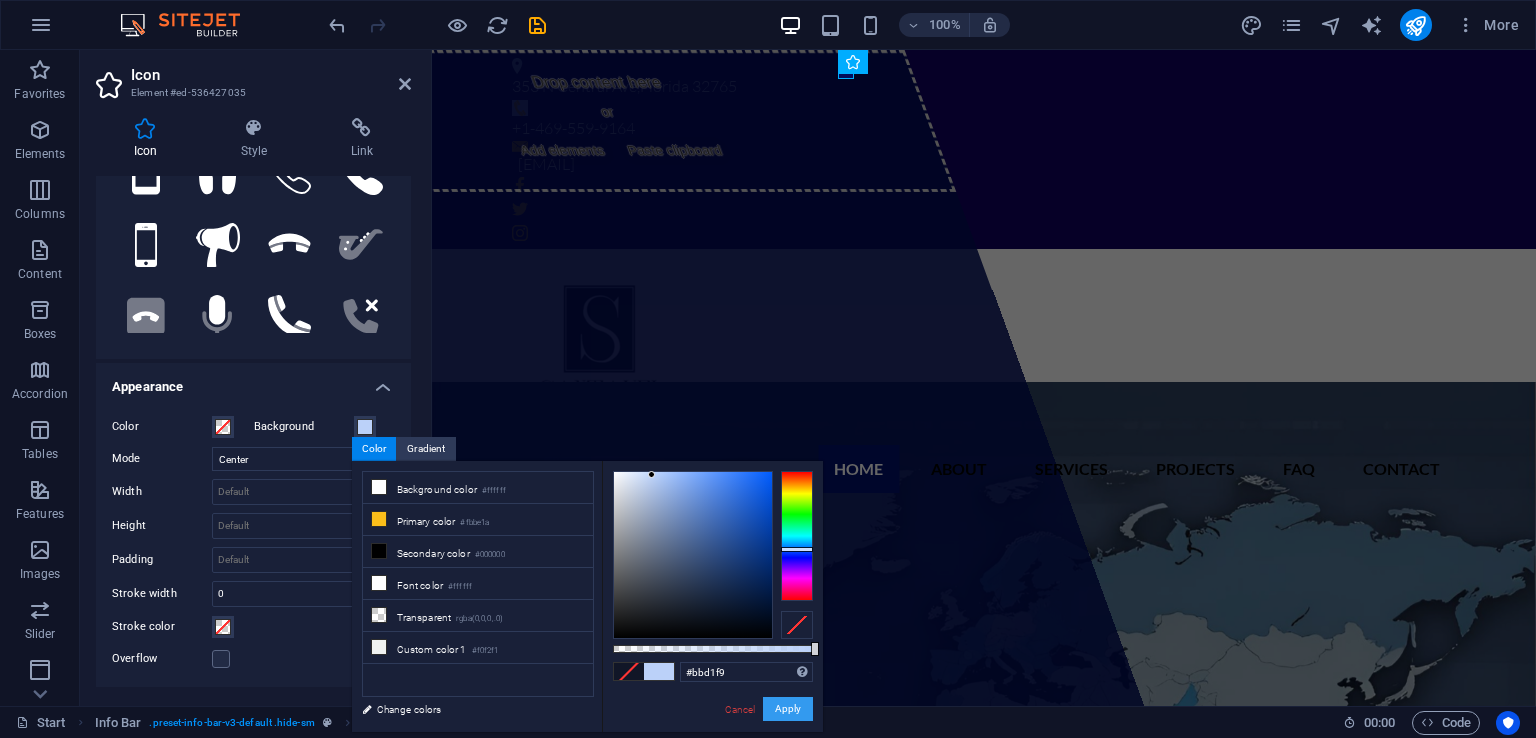 click on "Apply" at bounding box center [788, 709] 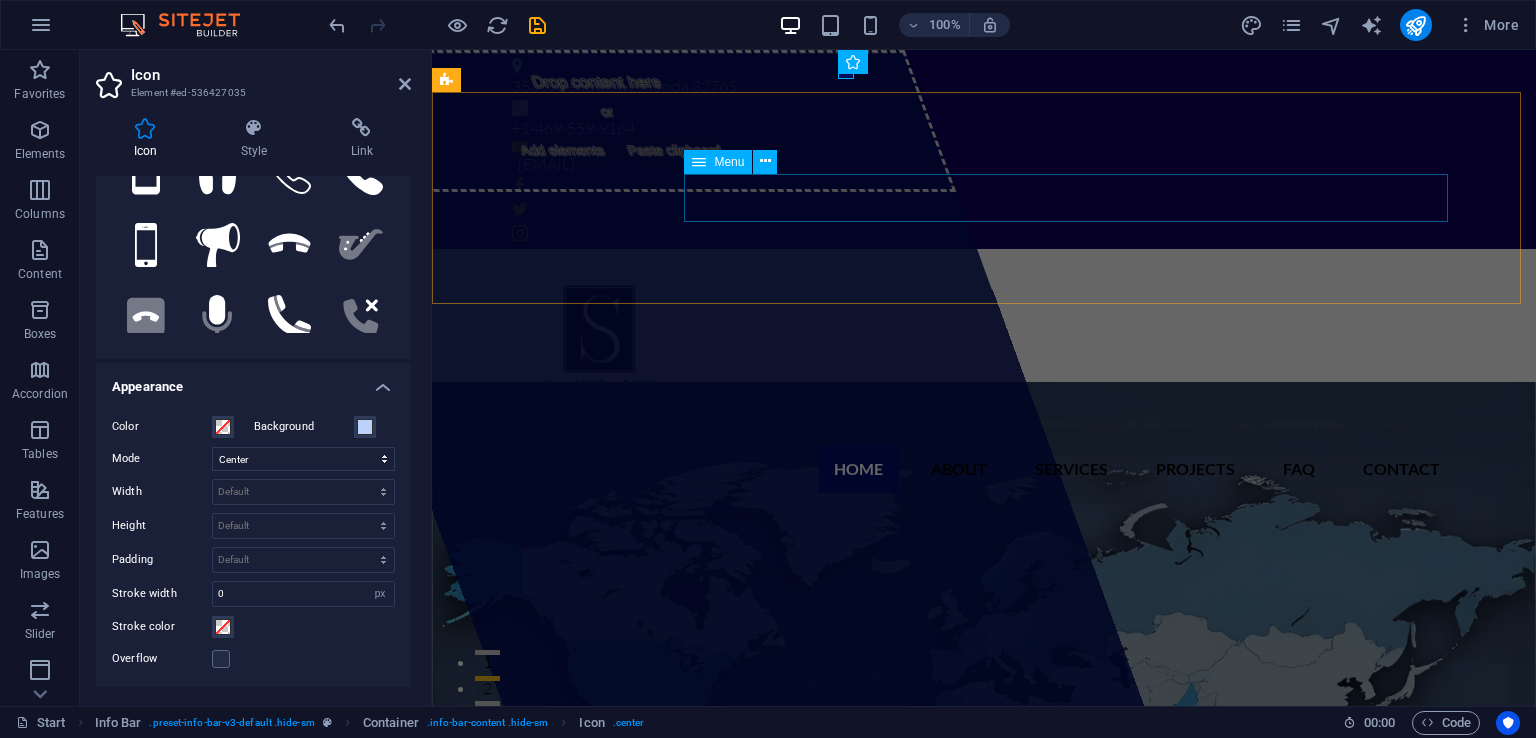 click on "Home About Services Projects FAQ Contact" at bounding box center [984, 469] 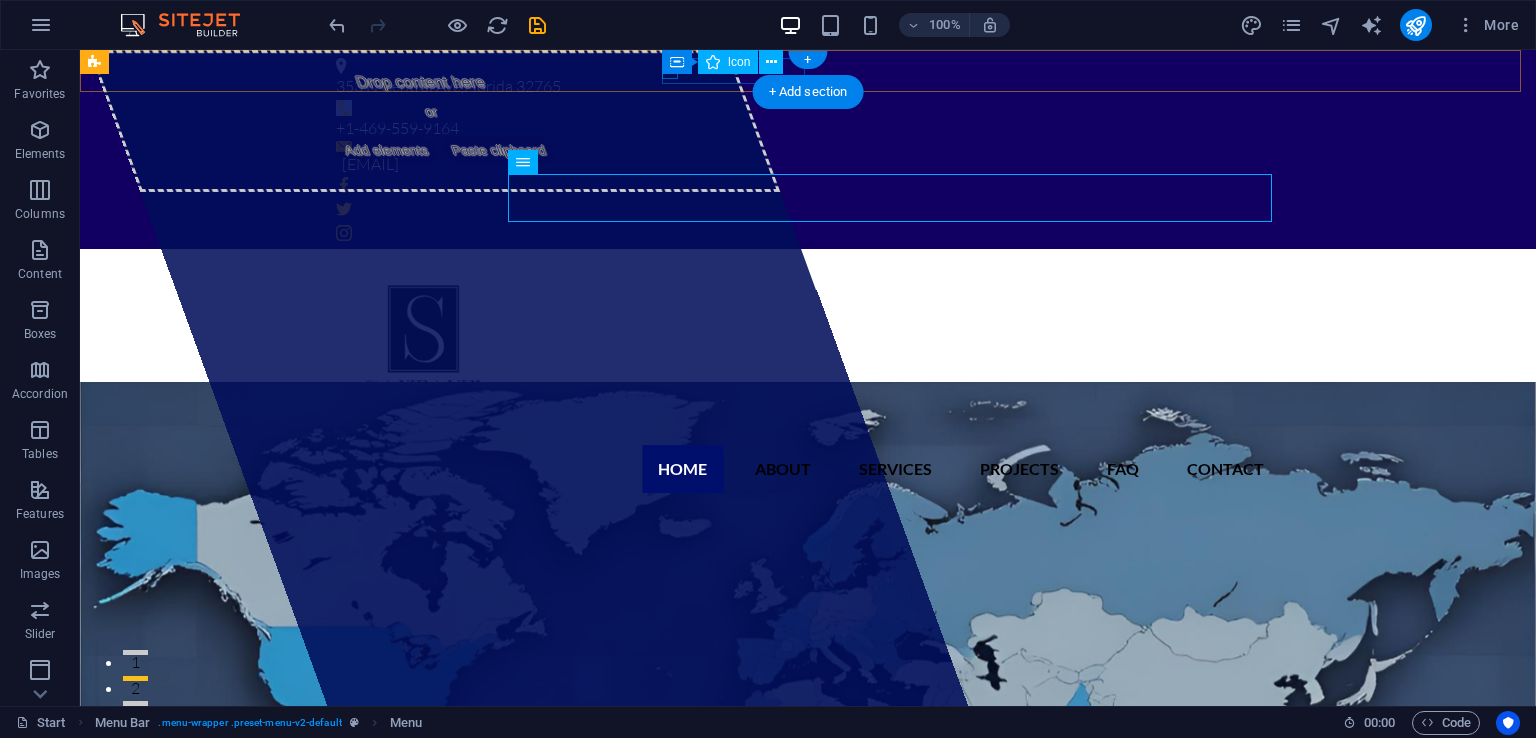 click at bounding box center (800, 108) 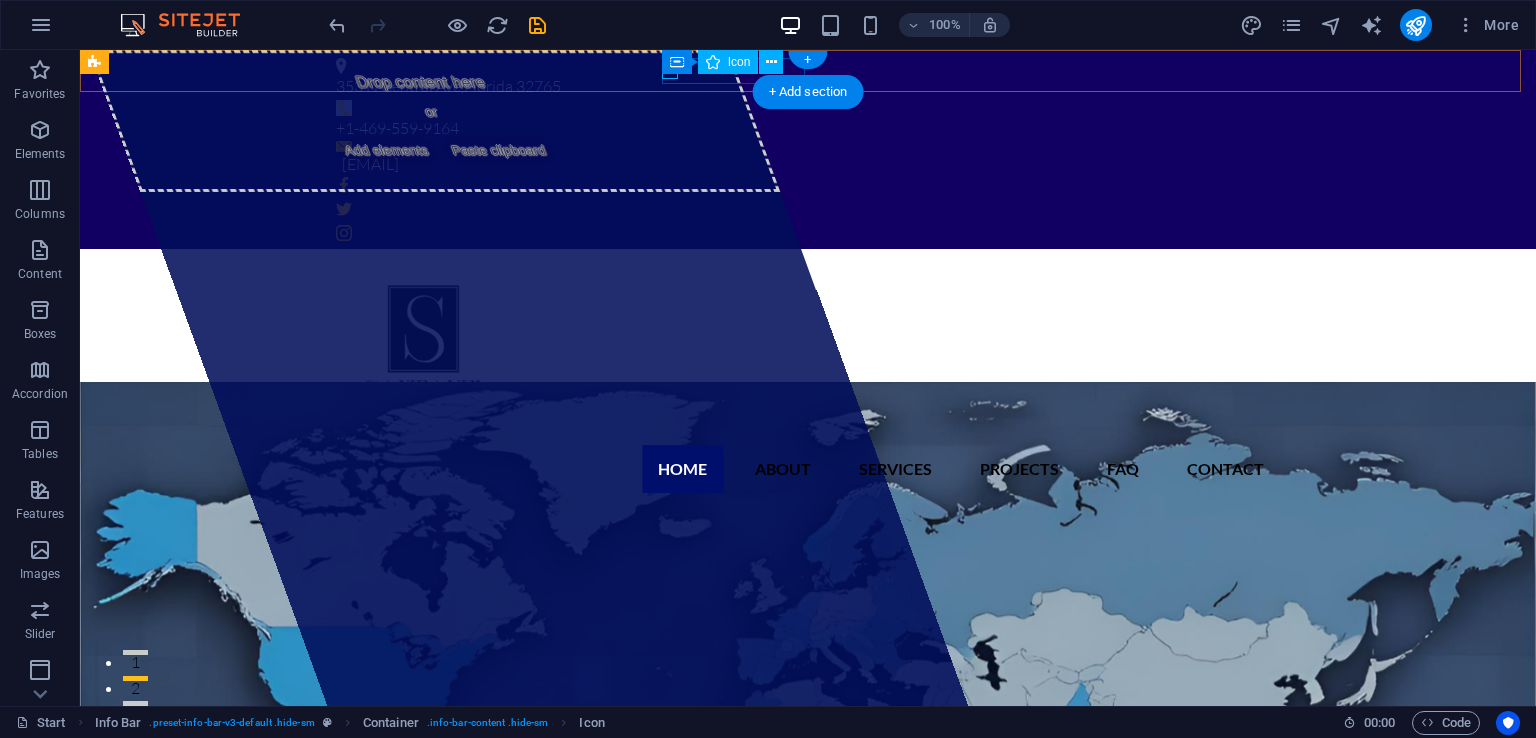 click at bounding box center (800, 108) 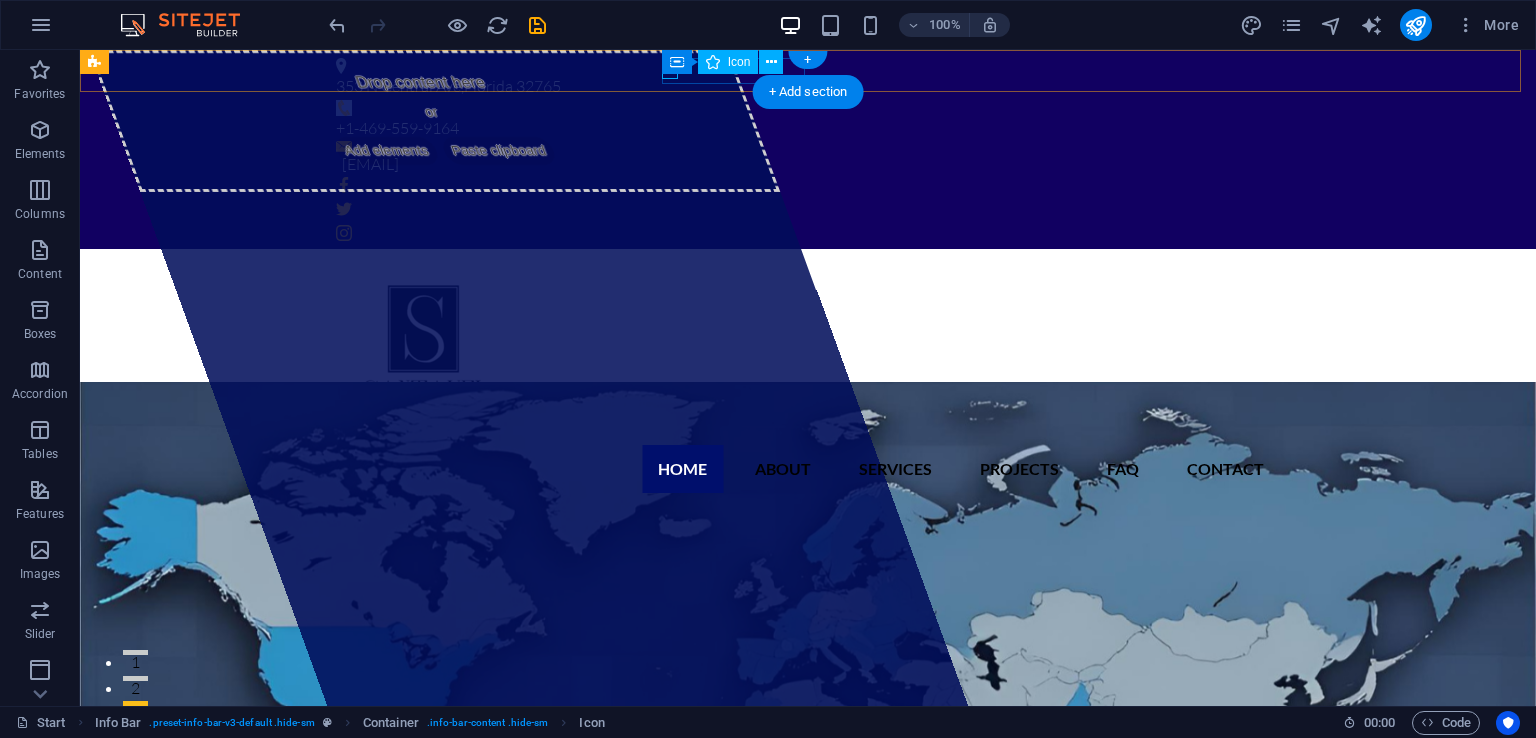 select on "xMidYMid" 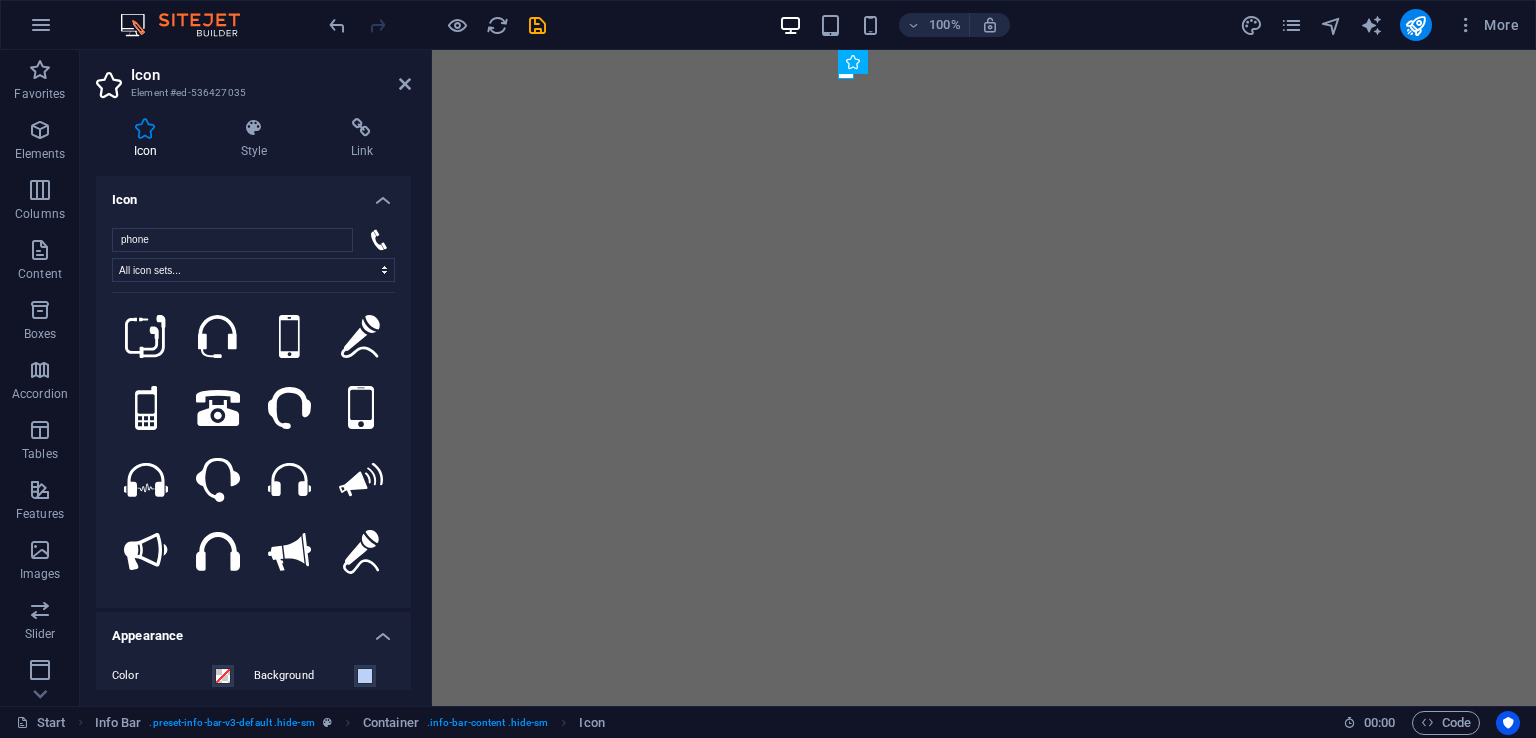 select on "xMidYMid" 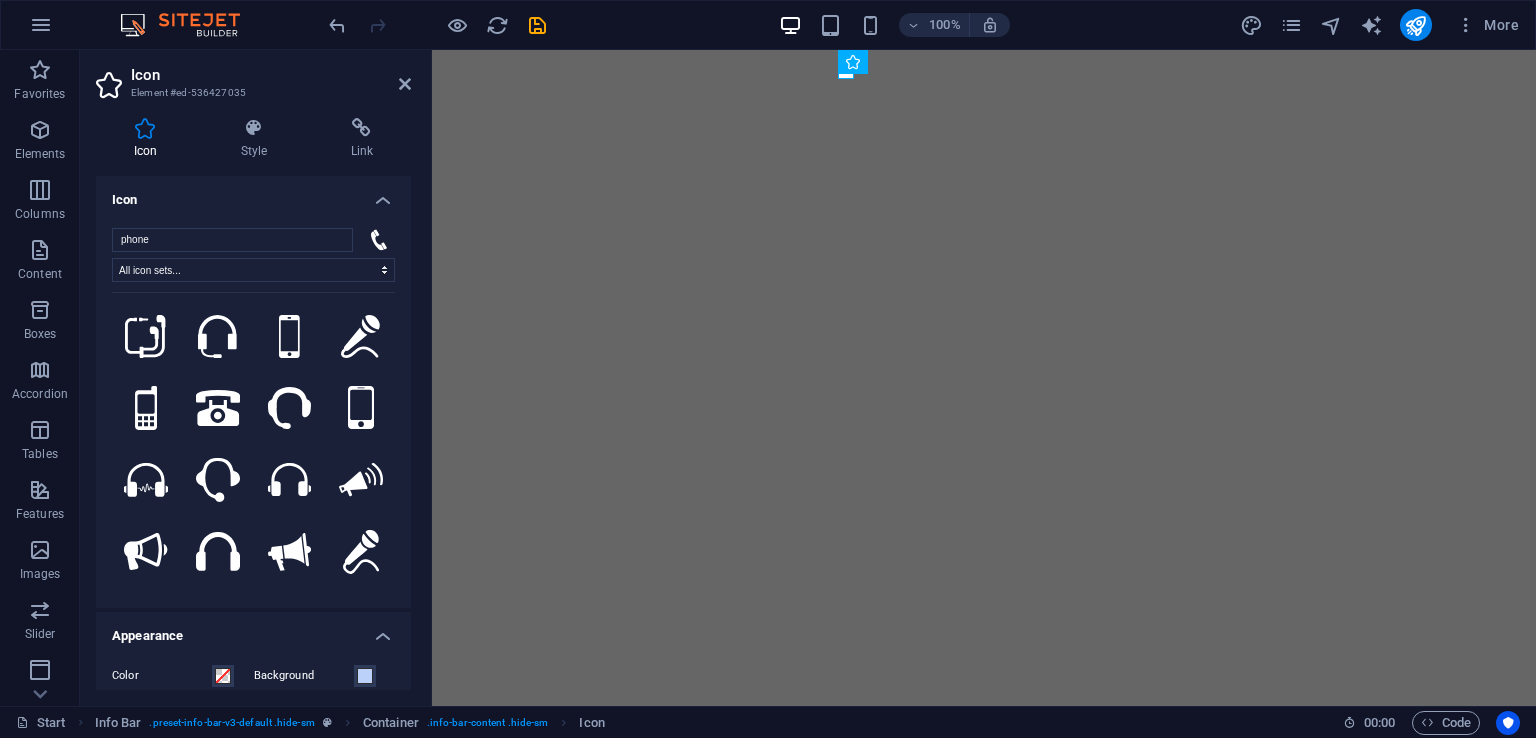 scroll, scrollTop: 0, scrollLeft: 0, axis: both 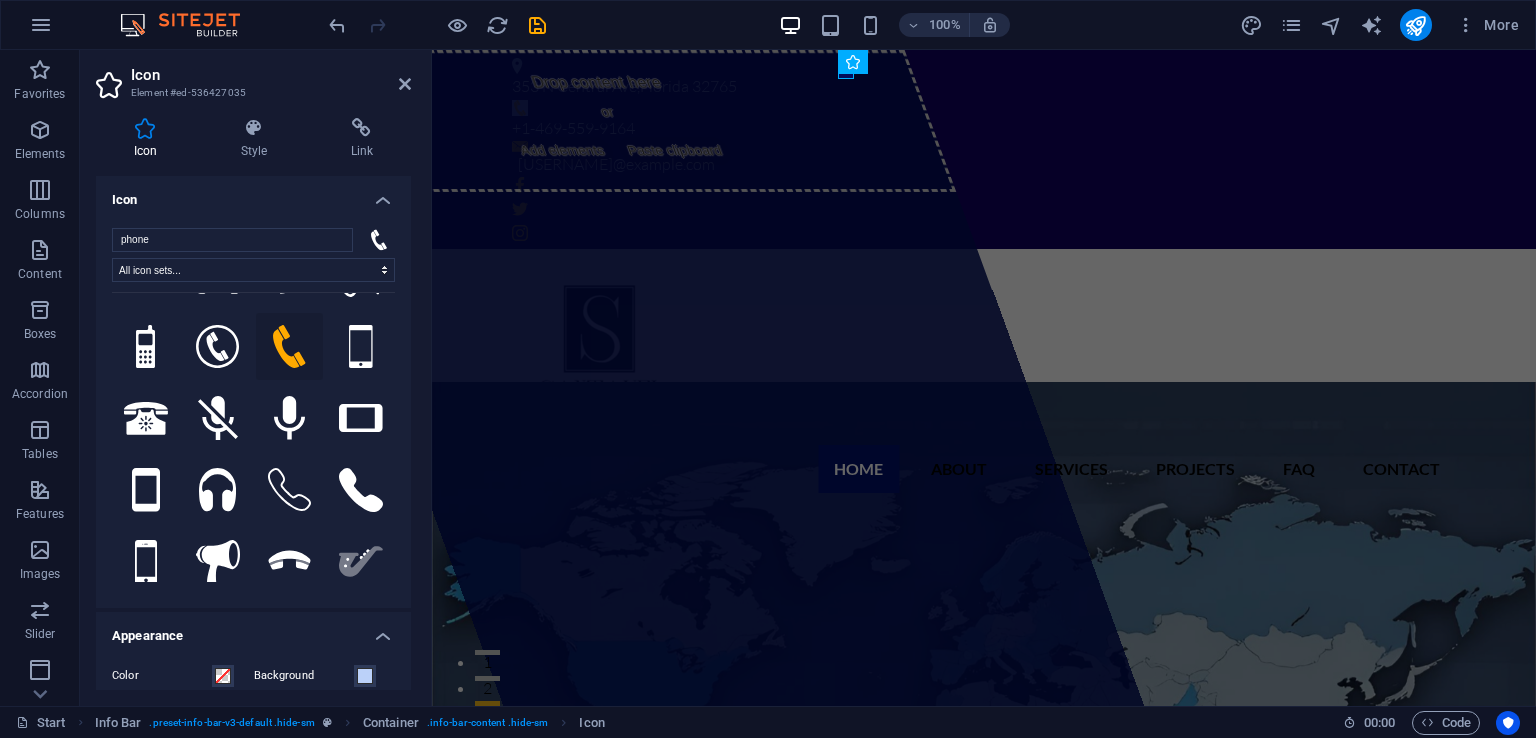 click on "Background" at bounding box center [325, 676] 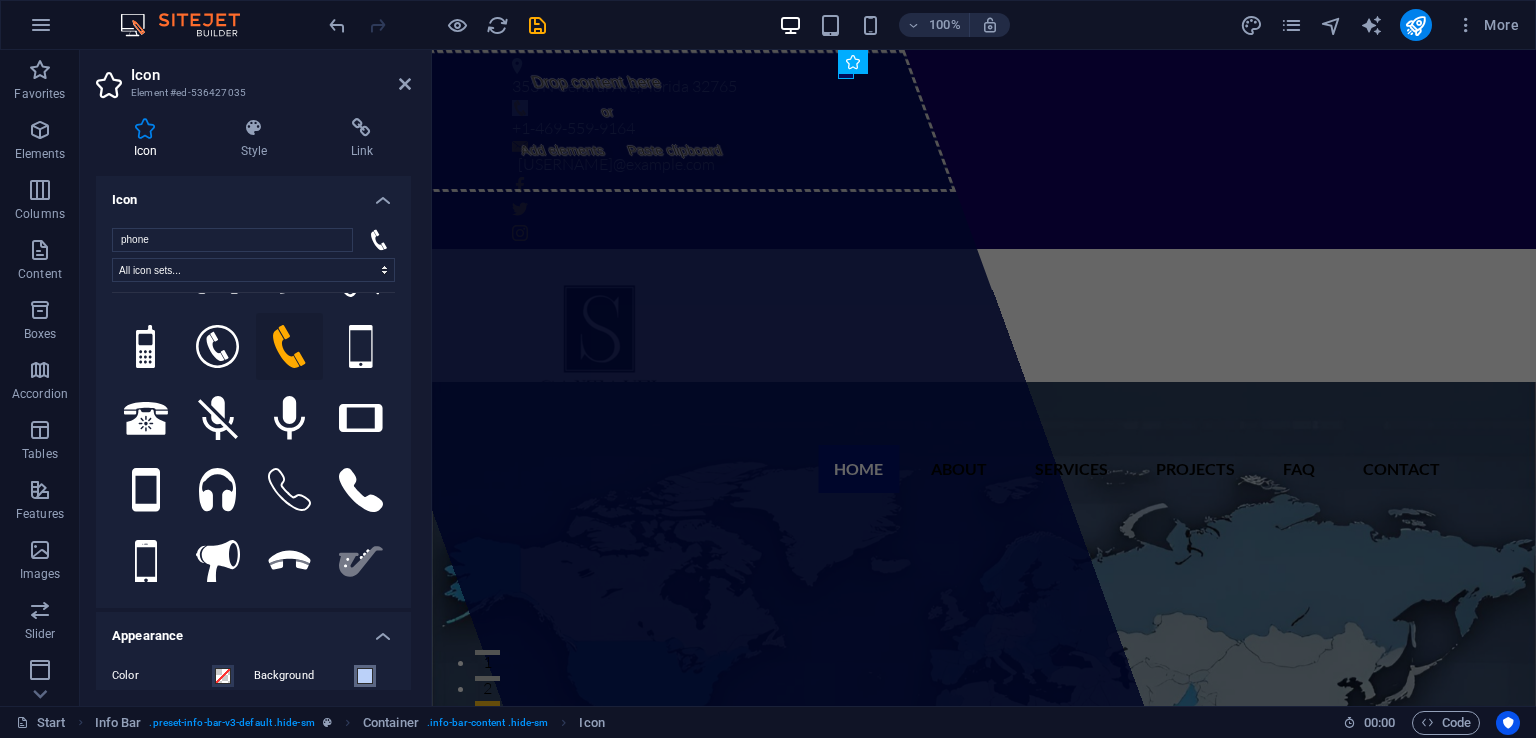 click at bounding box center (365, 676) 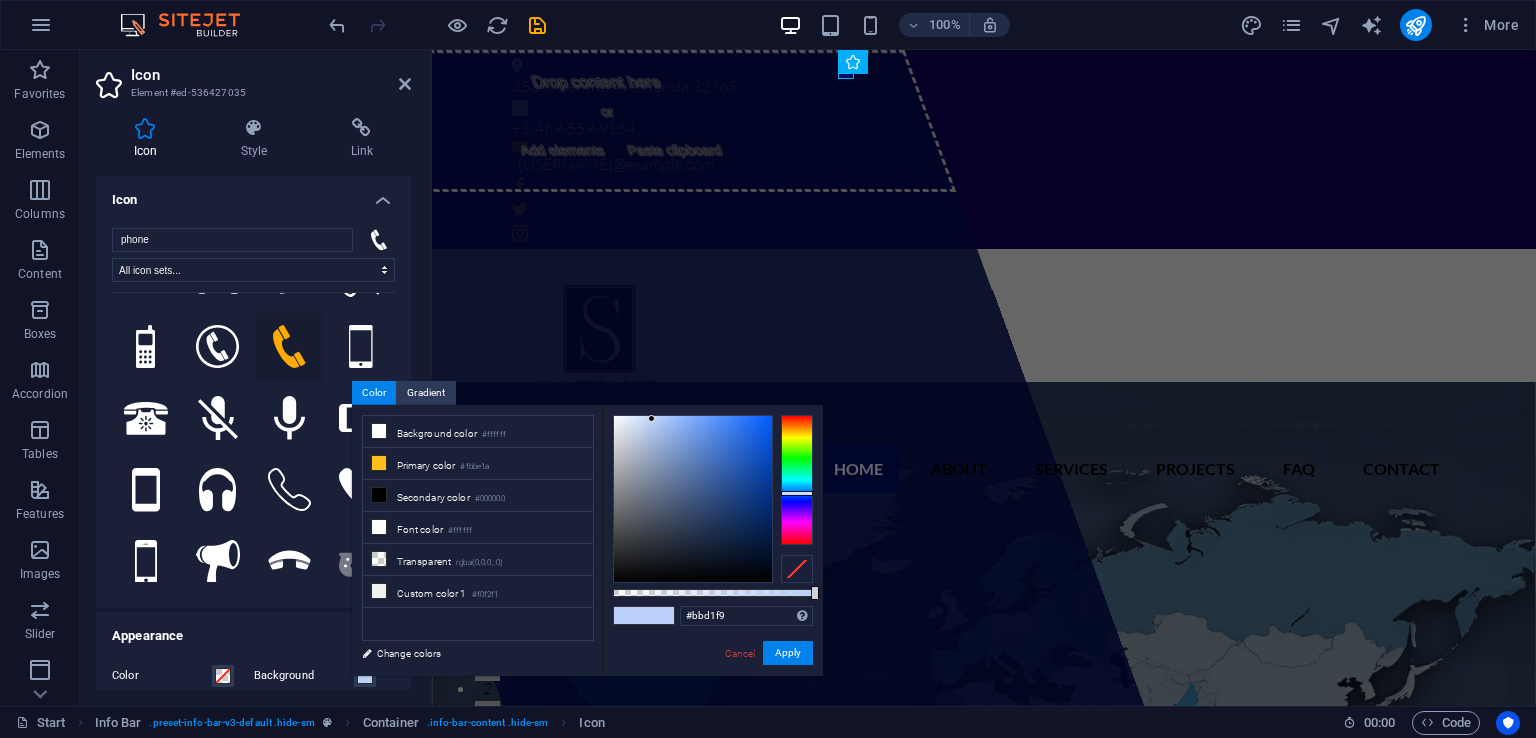 click on "#bbd1f9 Supported formats #0852ed rgb(8, 82, 237) rgba(8, 82, 237, 90%) hsv(221,97,93) hsl(221, 93%, 48%) Cancel Apply" at bounding box center (712, 685) 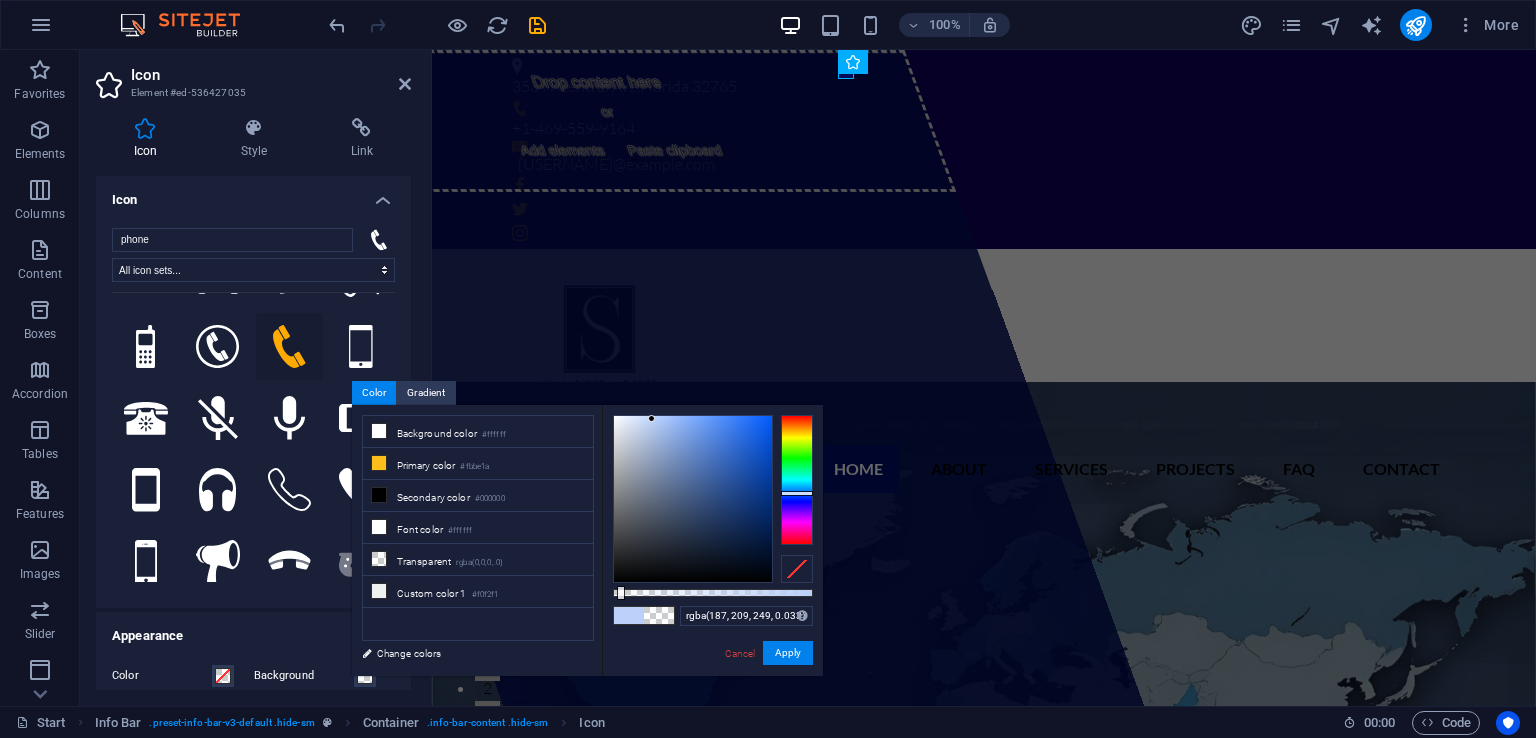 click at bounding box center (713, 593) 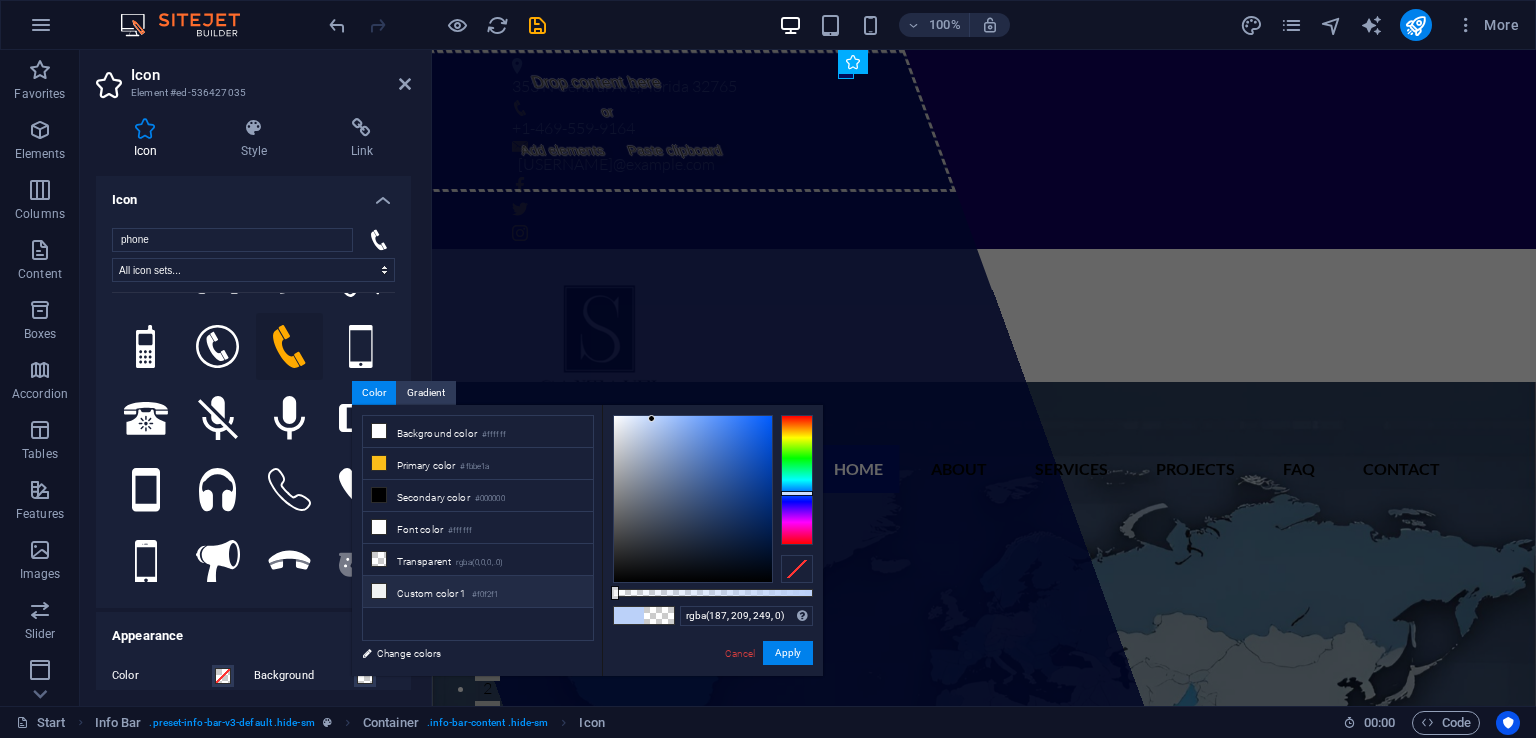 drag, startPoint x: 619, startPoint y: 592, endPoint x: 575, endPoint y: 599, distance: 44.553337 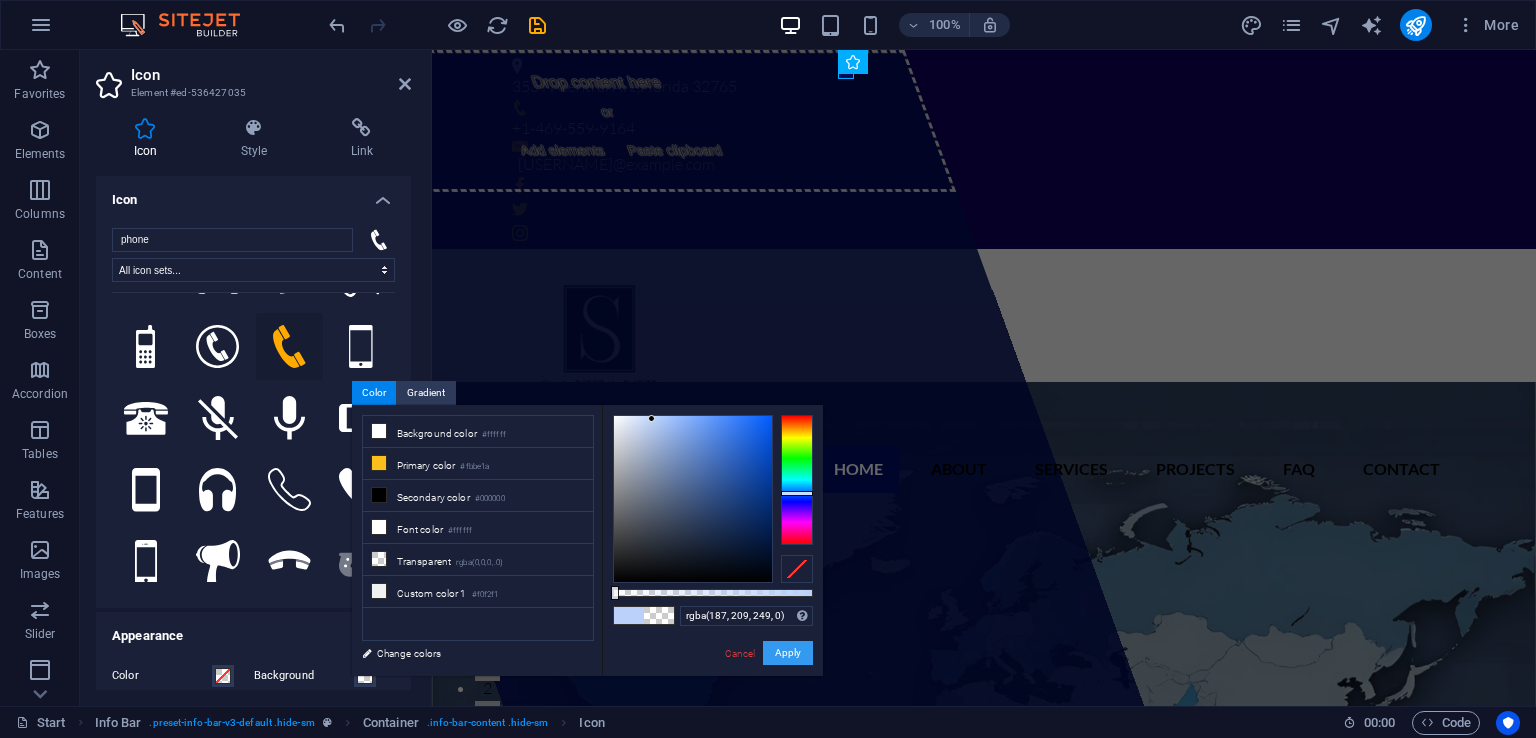 click on "Apply" at bounding box center [788, 653] 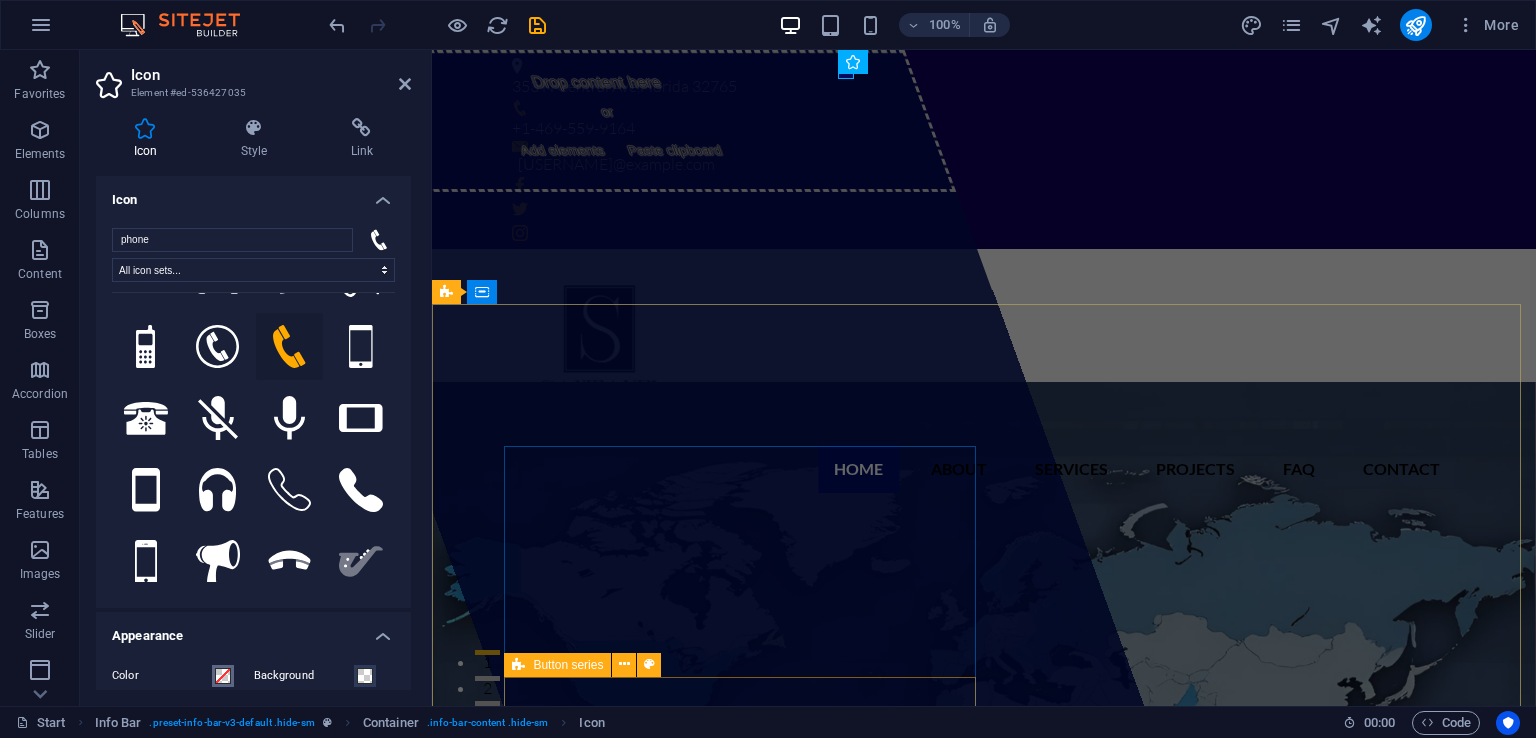 click at bounding box center (223, 676) 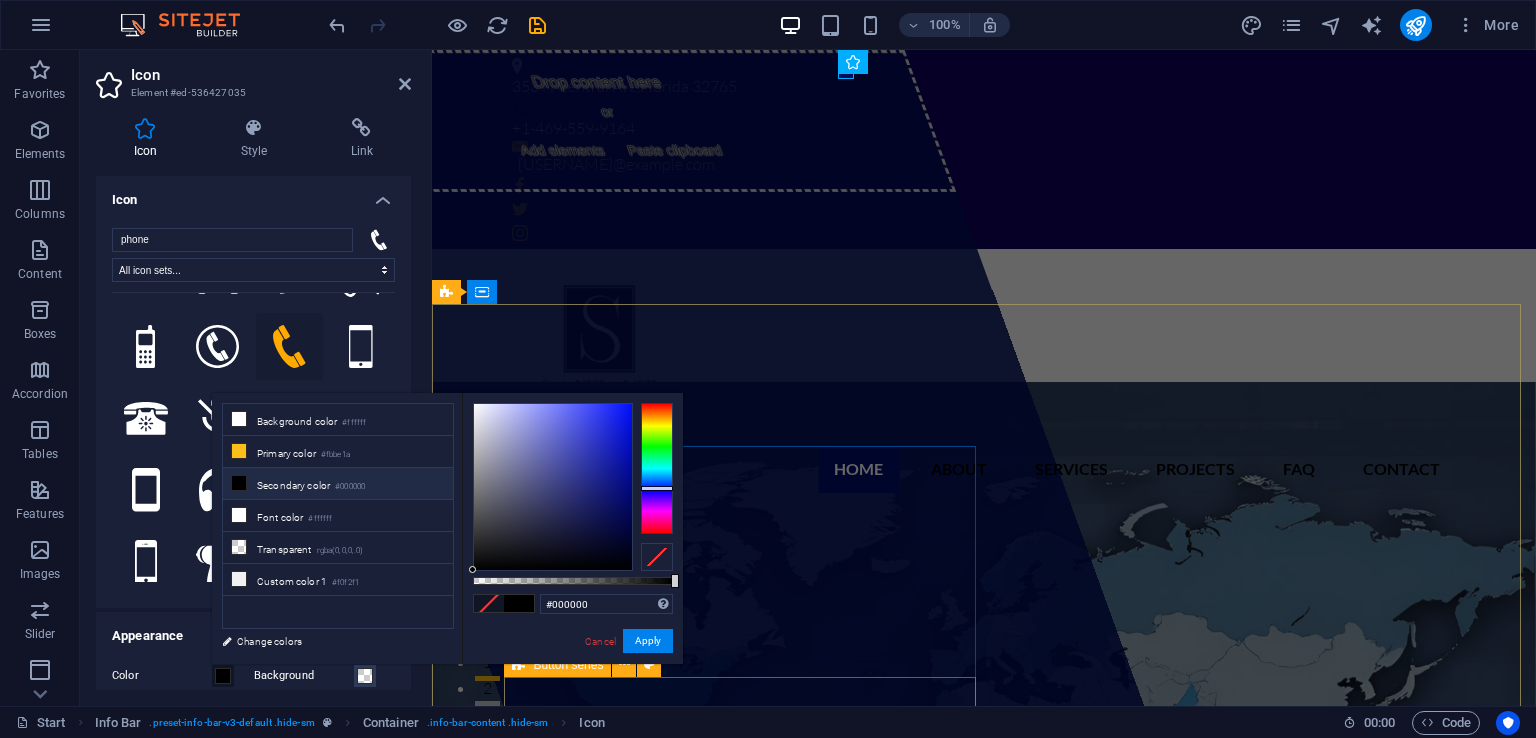 click at bounding box center (657, 468) 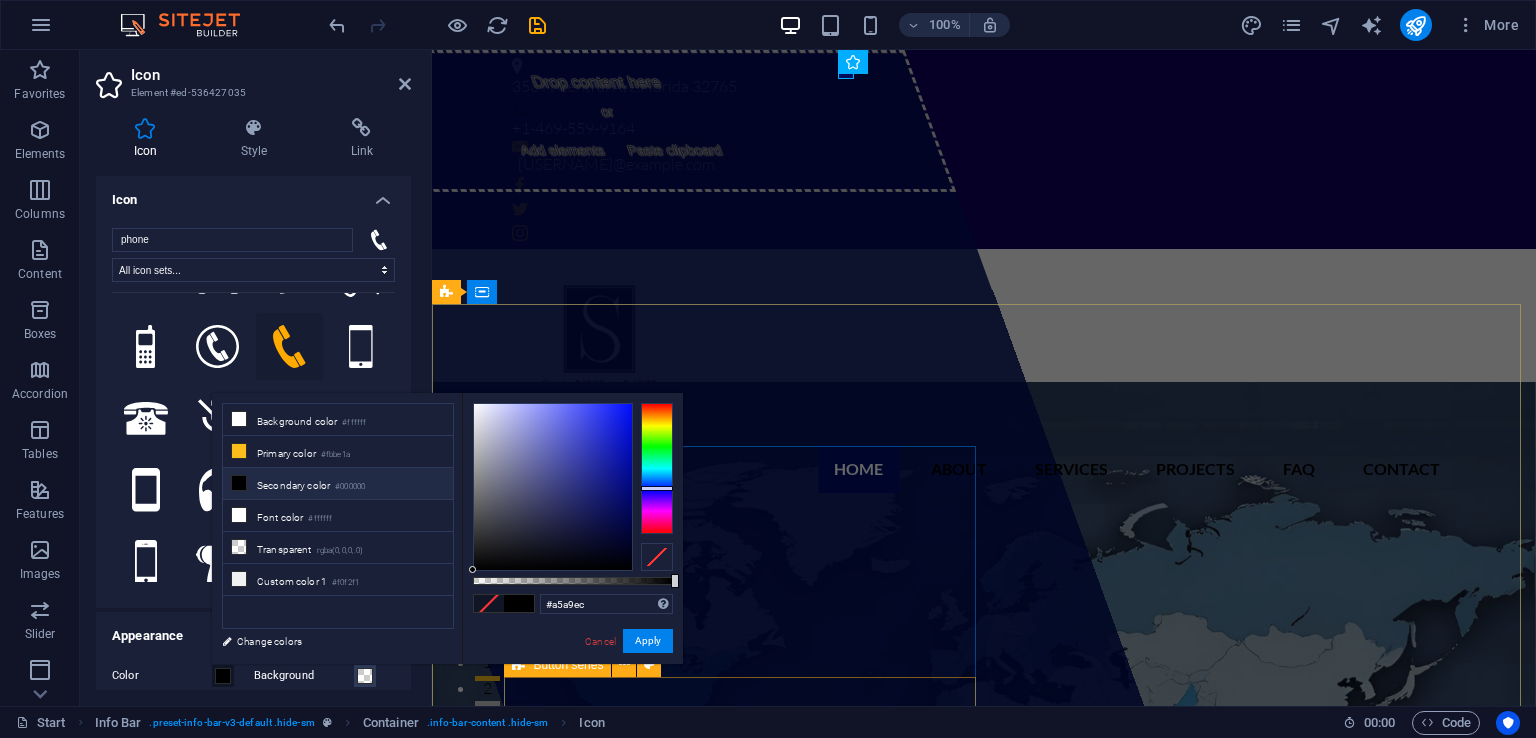 click at bounding box center (553, 487) 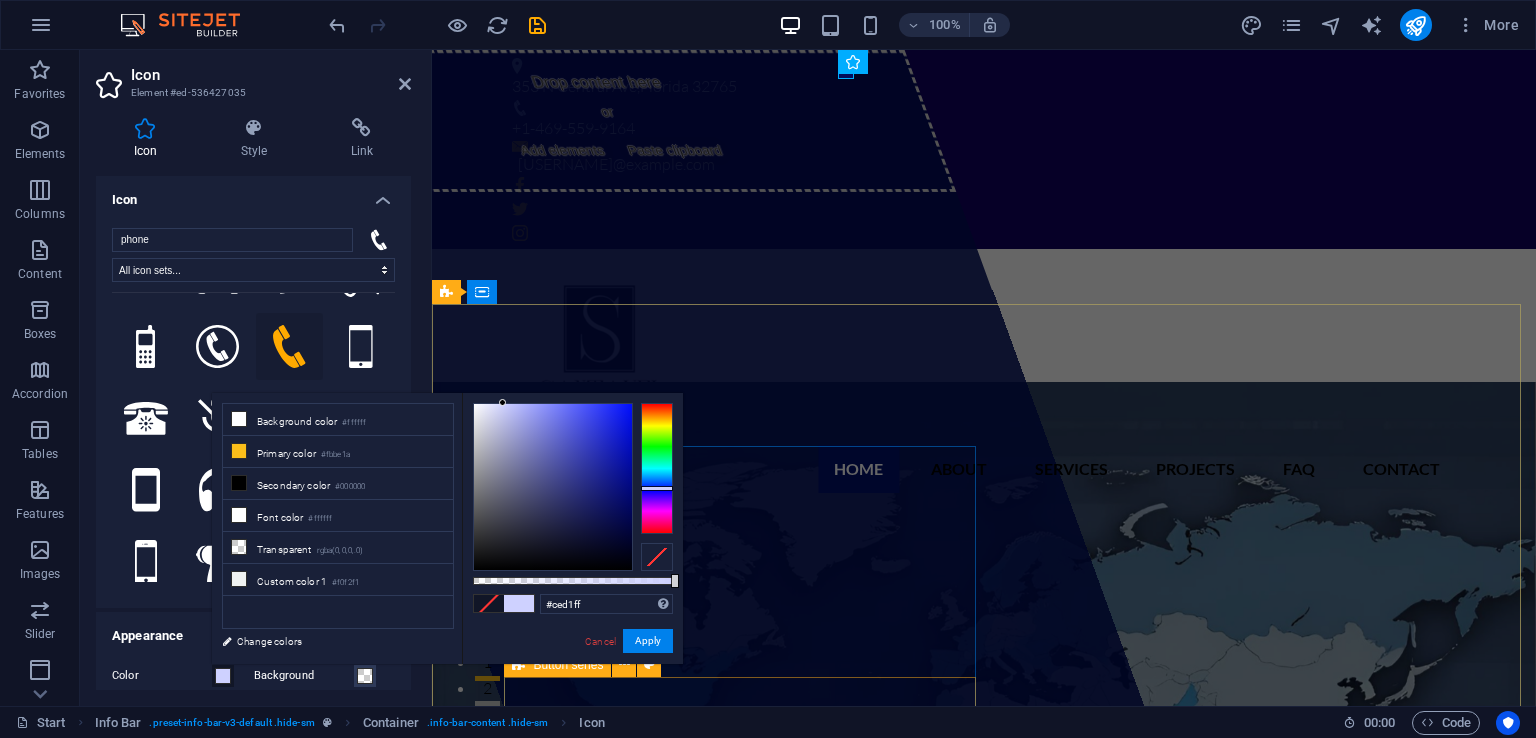 drag, startPoint x: 520, startPoint y: 416, endPoint x: 86, endPoint y: 340, distance: 440.60413 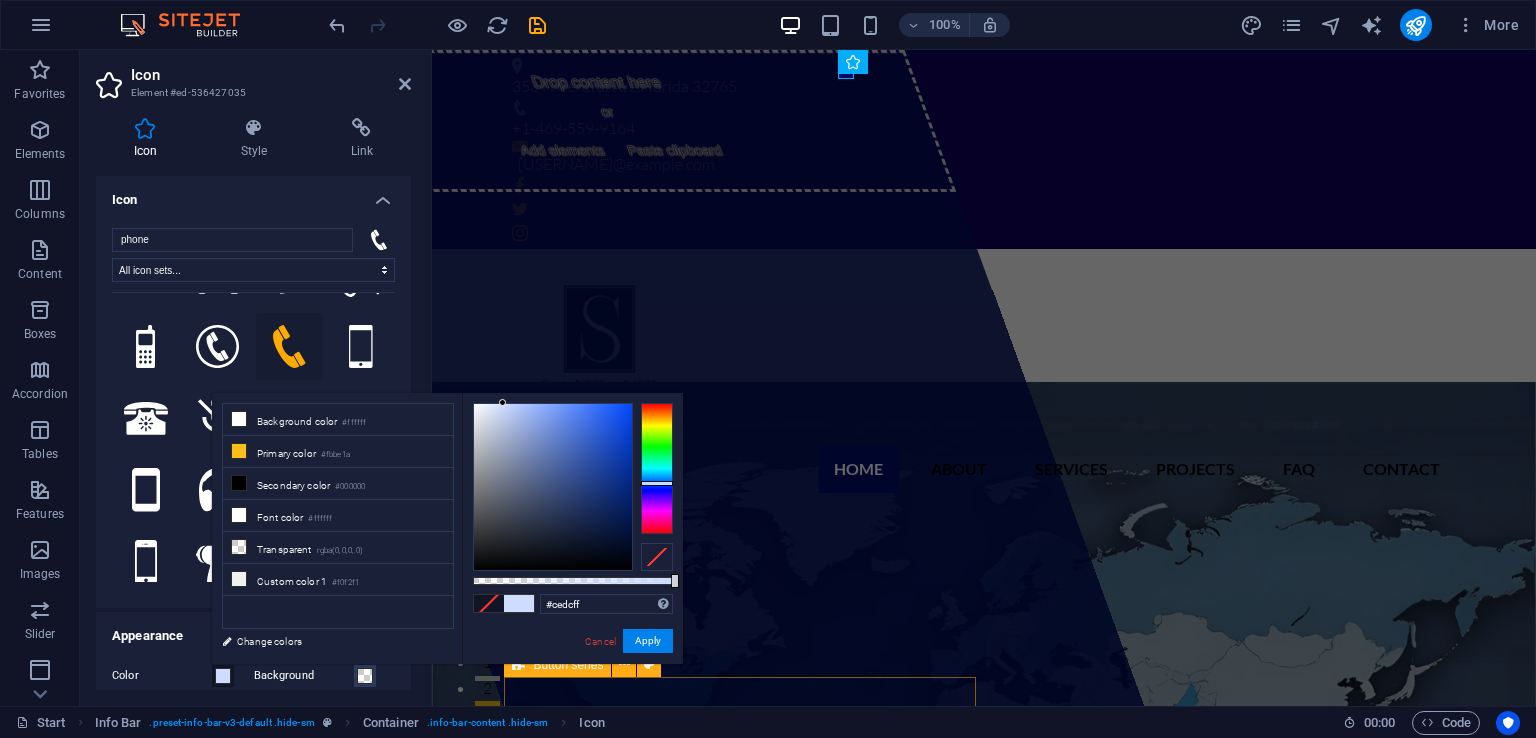 click at bounding box center [657, 468] 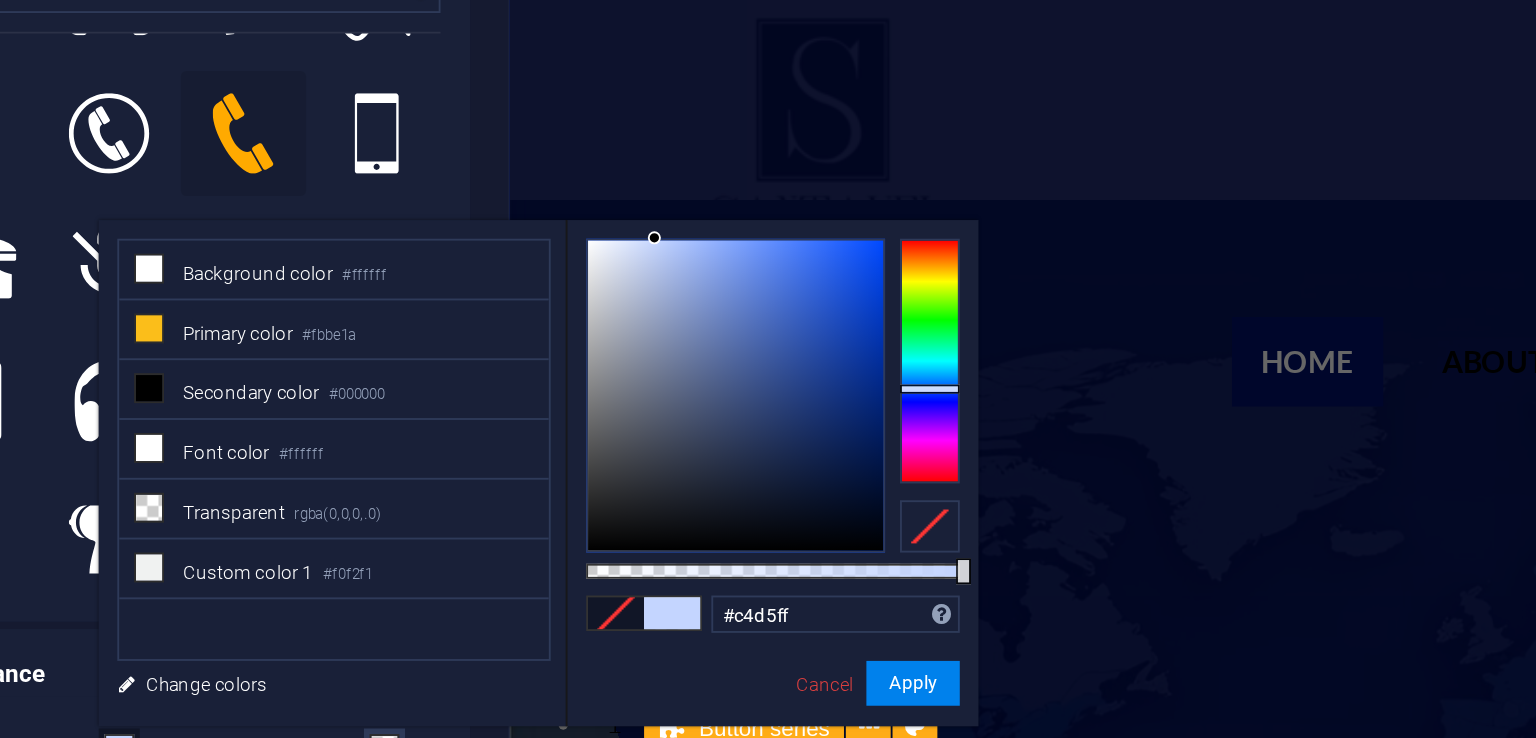 type on "#c3d4ff" 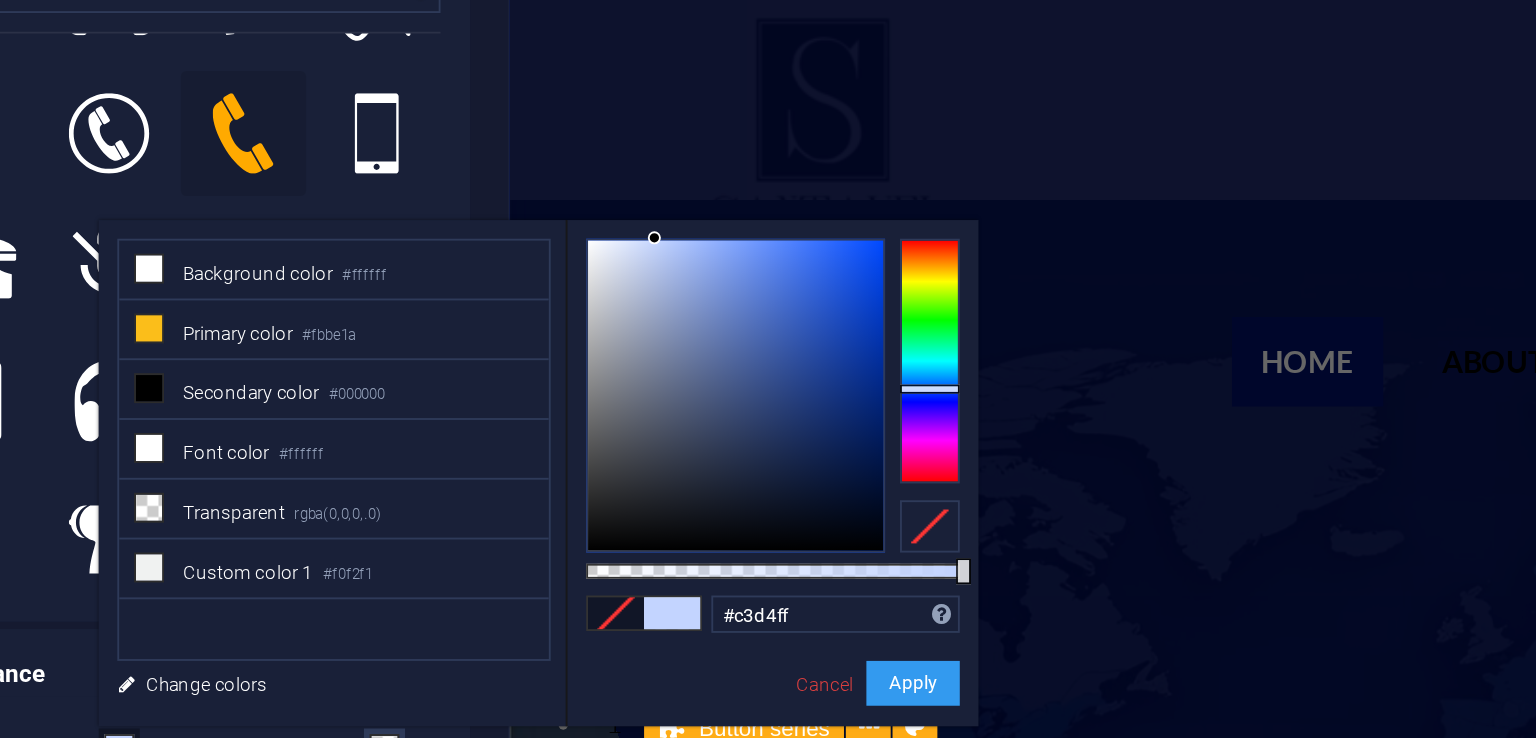 click on "Apply" at bounding box center (648, 641) 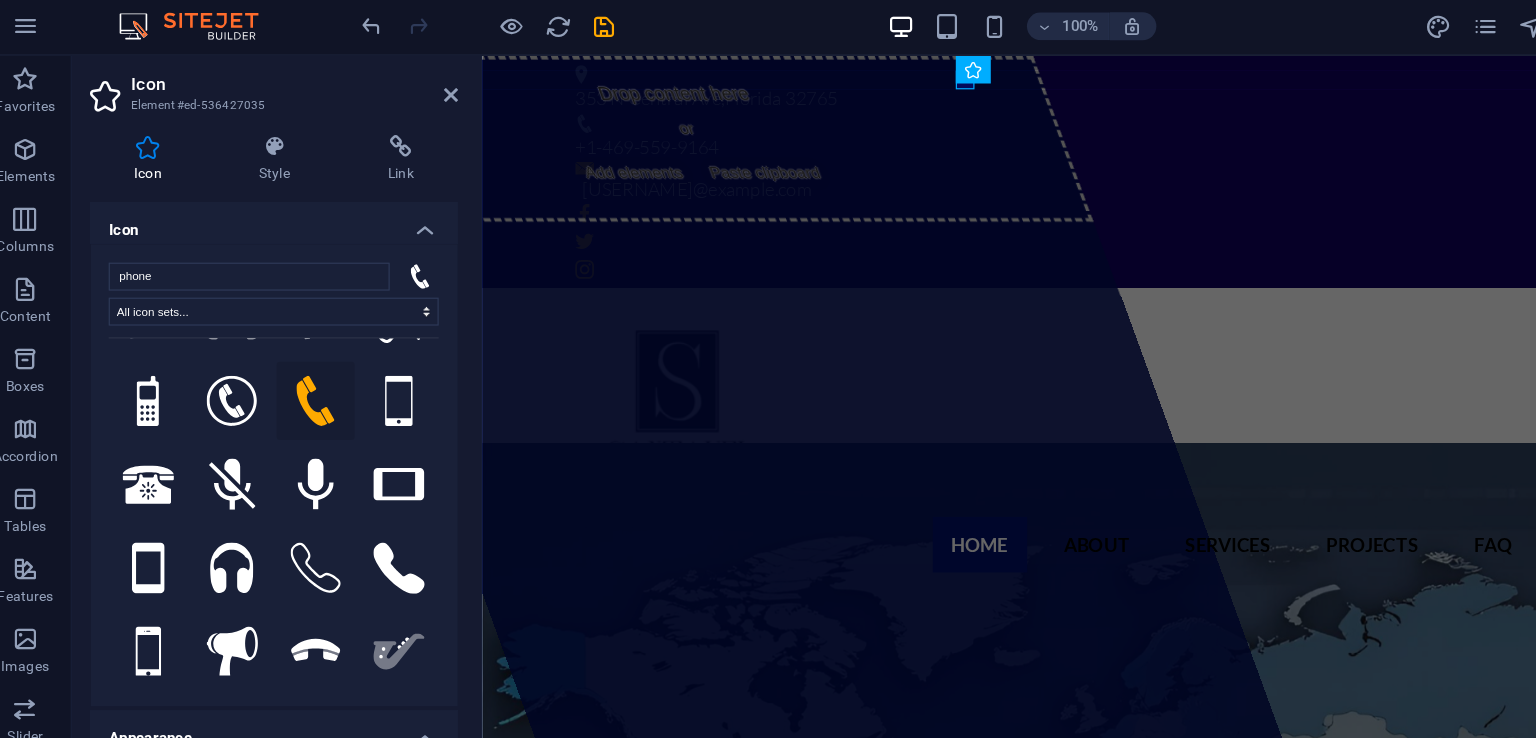 click on "Home About Services Projects FAQ Contact" at bounding box center [1034, 384] 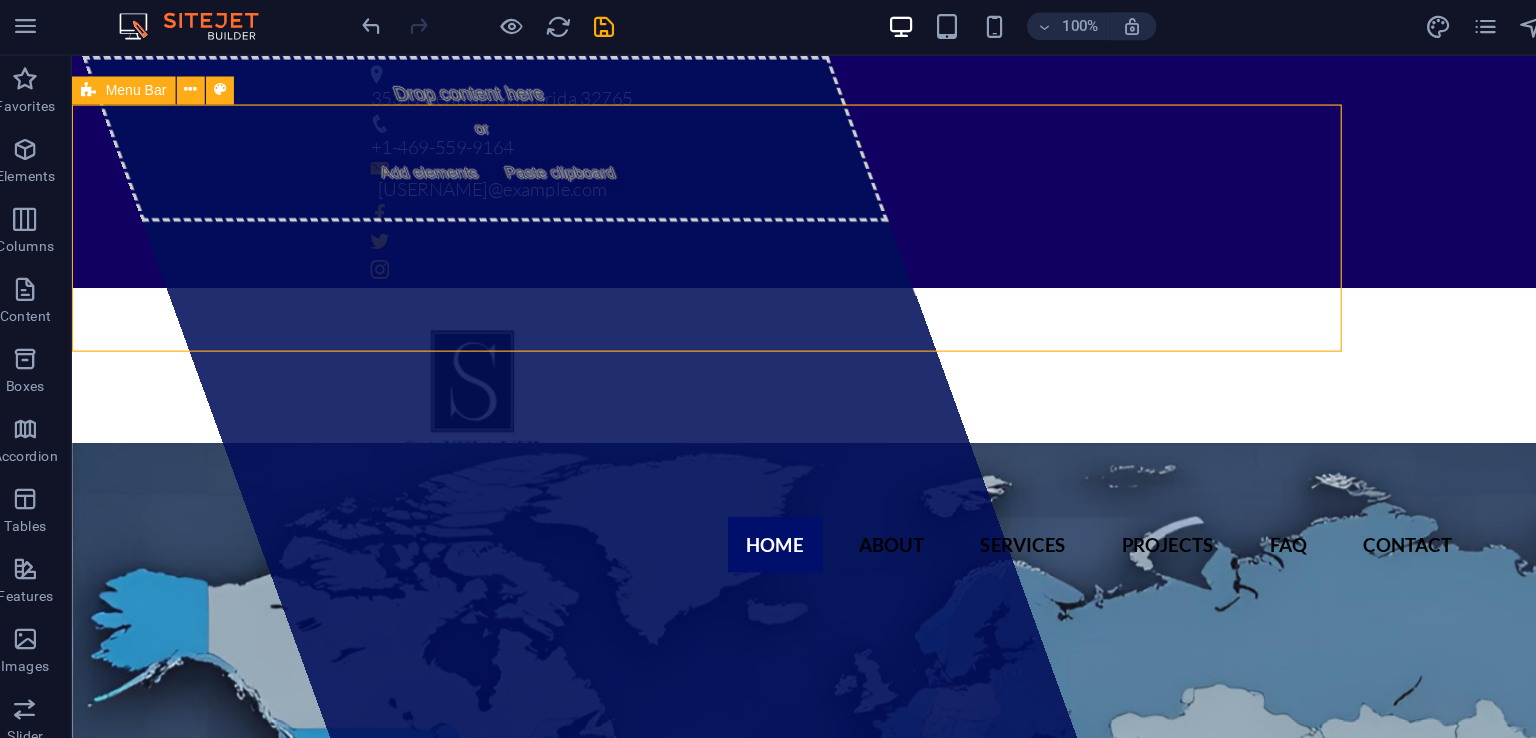 click on "Home About Services Projects FAQ Contact" at bounding box center [799, 474] 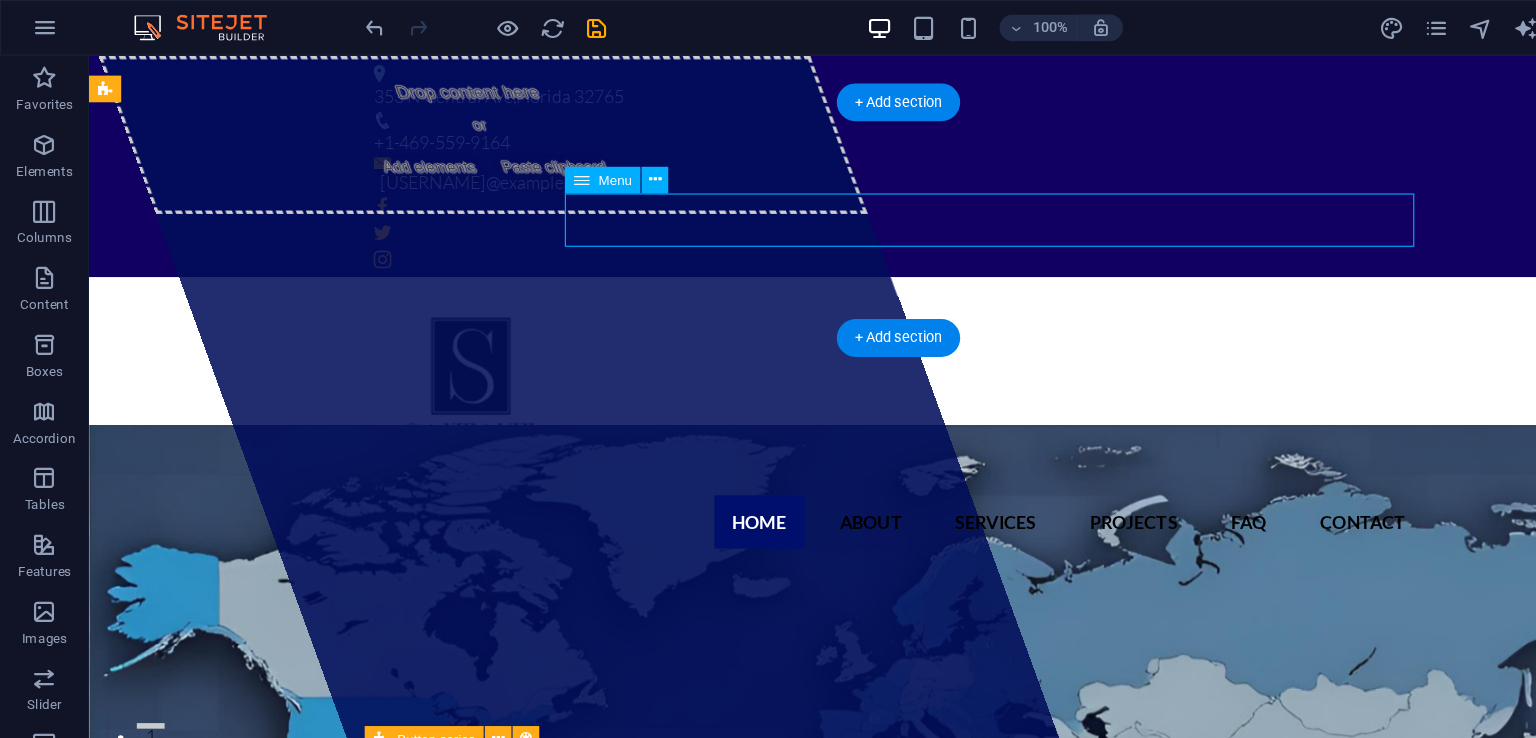 click at bounding box center [808, 151] 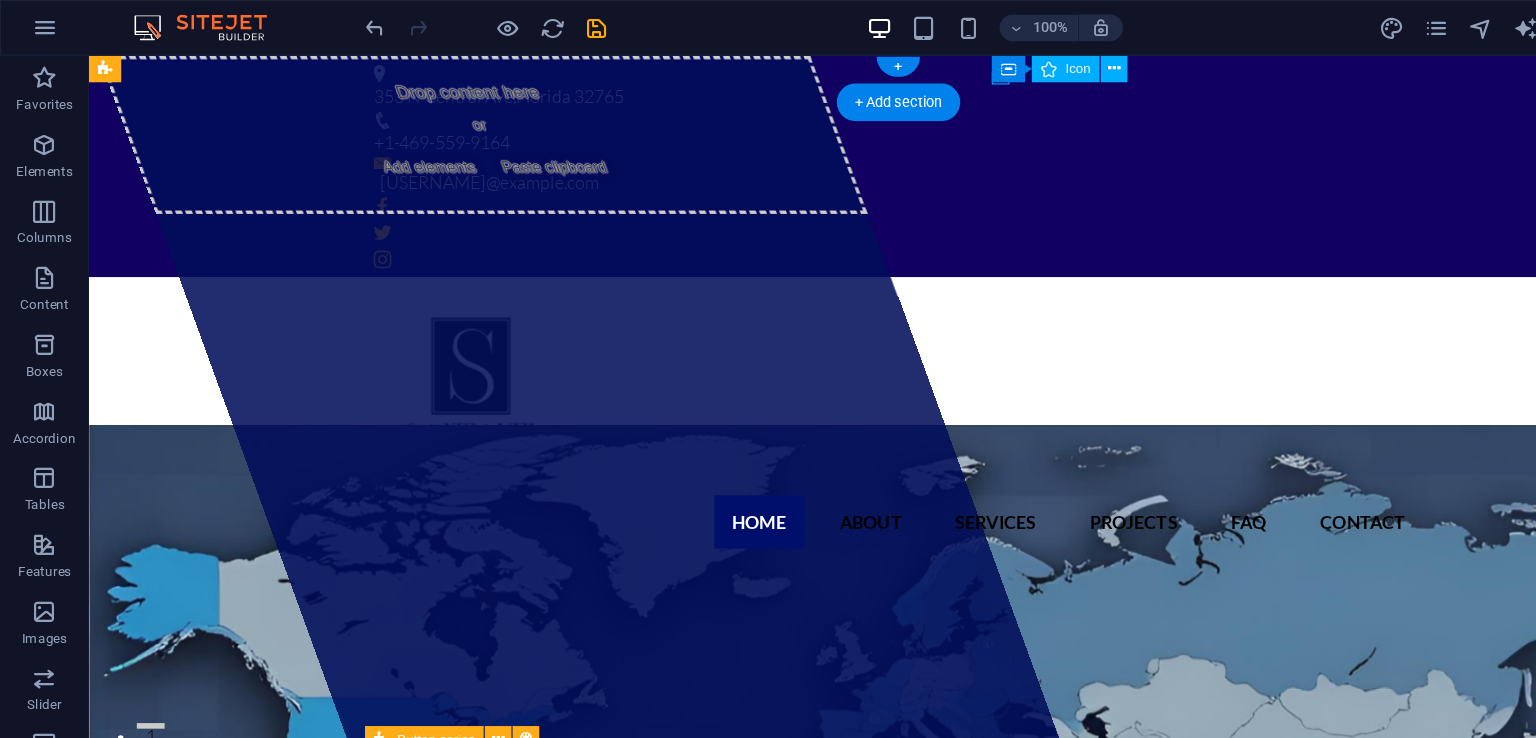 click on "Home About Services Projects FAQ Contact" at bounding box center [816, 384] 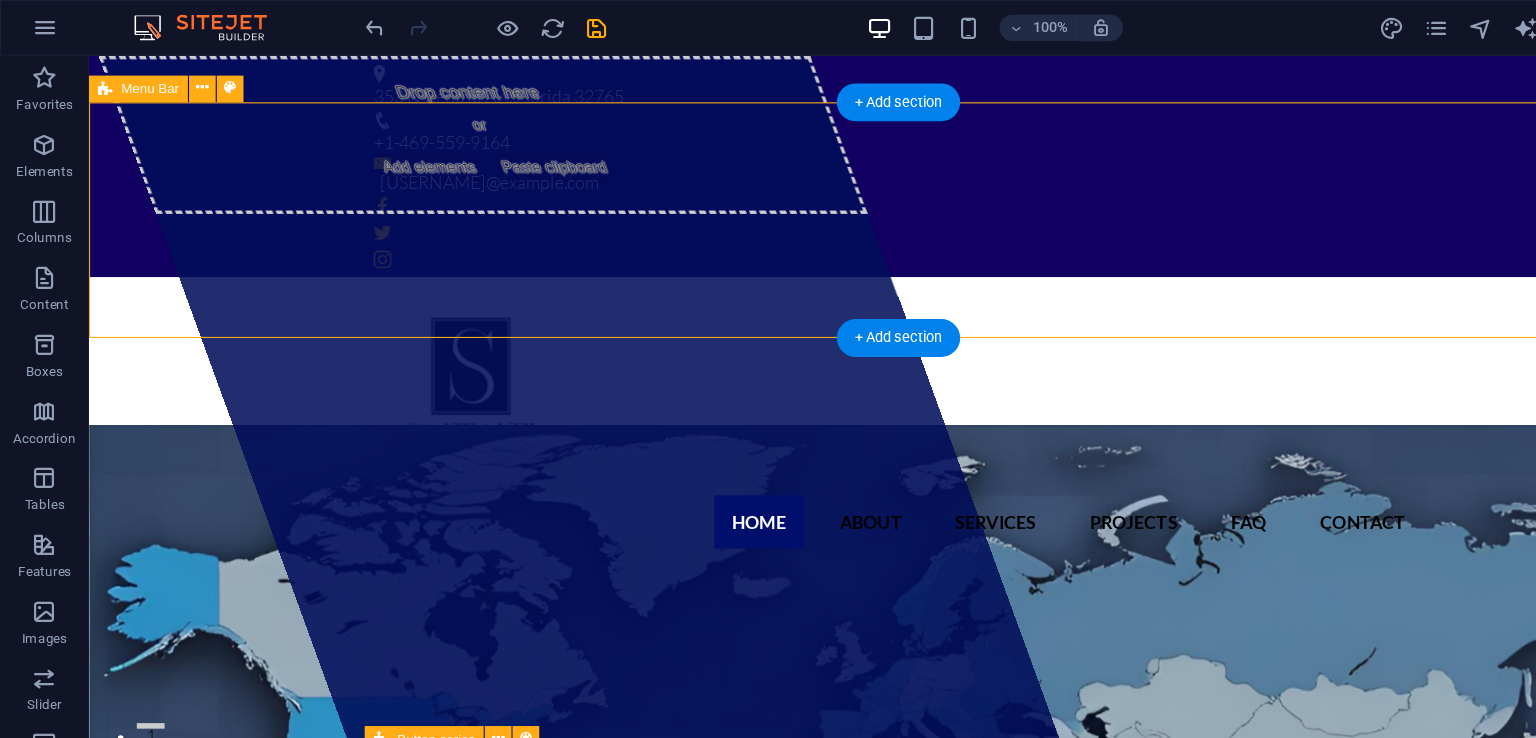 click at bounding box center (808, 151) 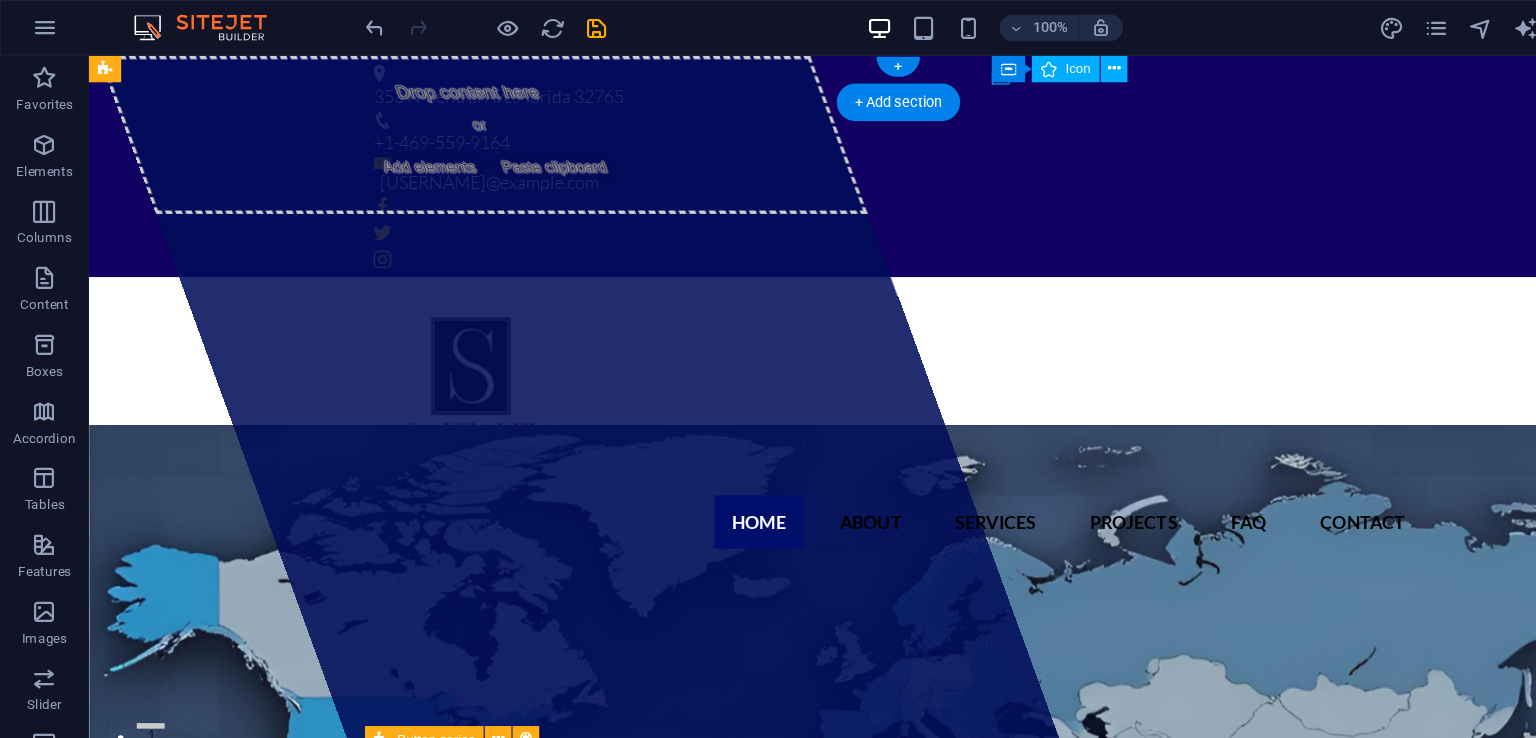 click at bounding box center [907, 62] 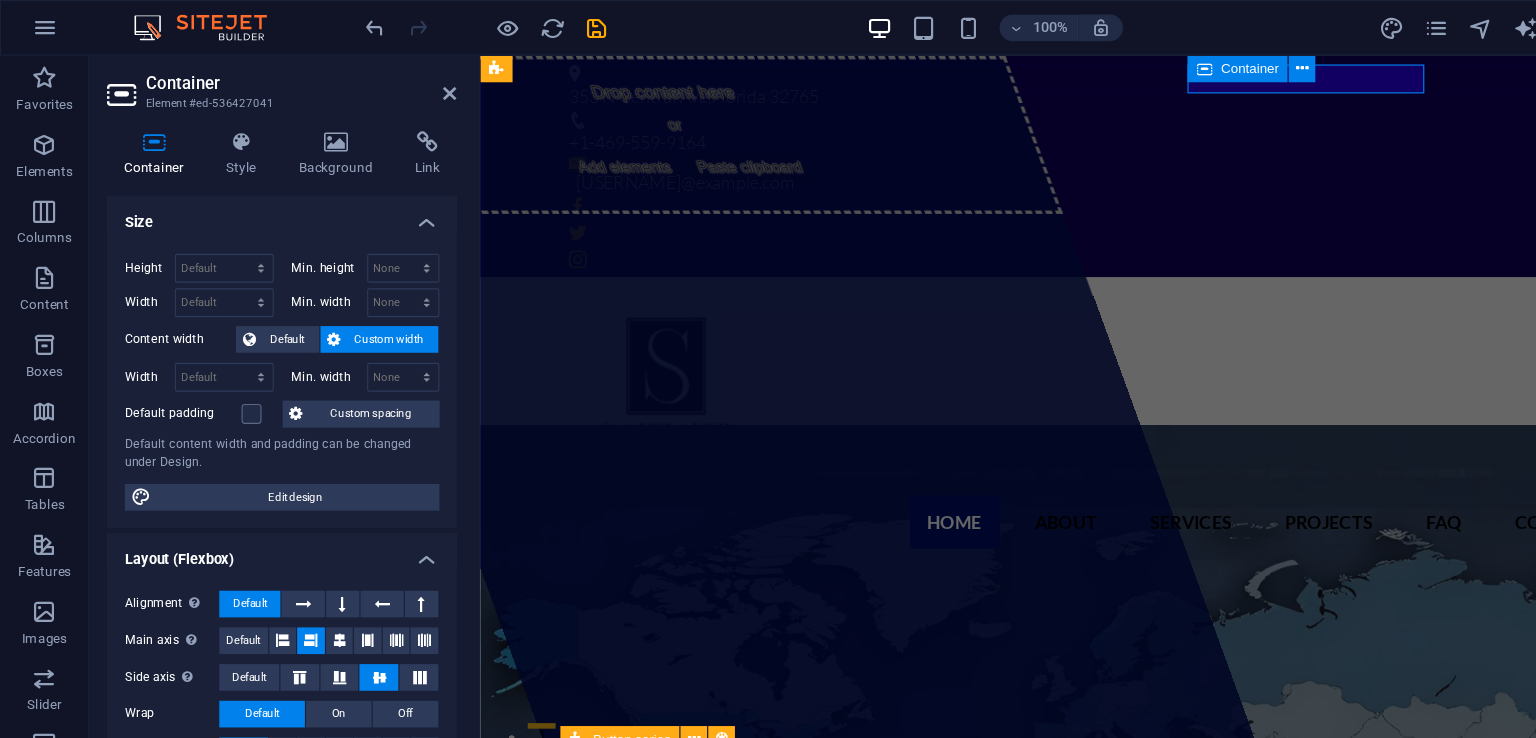 click on "noemonrealg@santavel.com" at bounding box center (1024, 164) 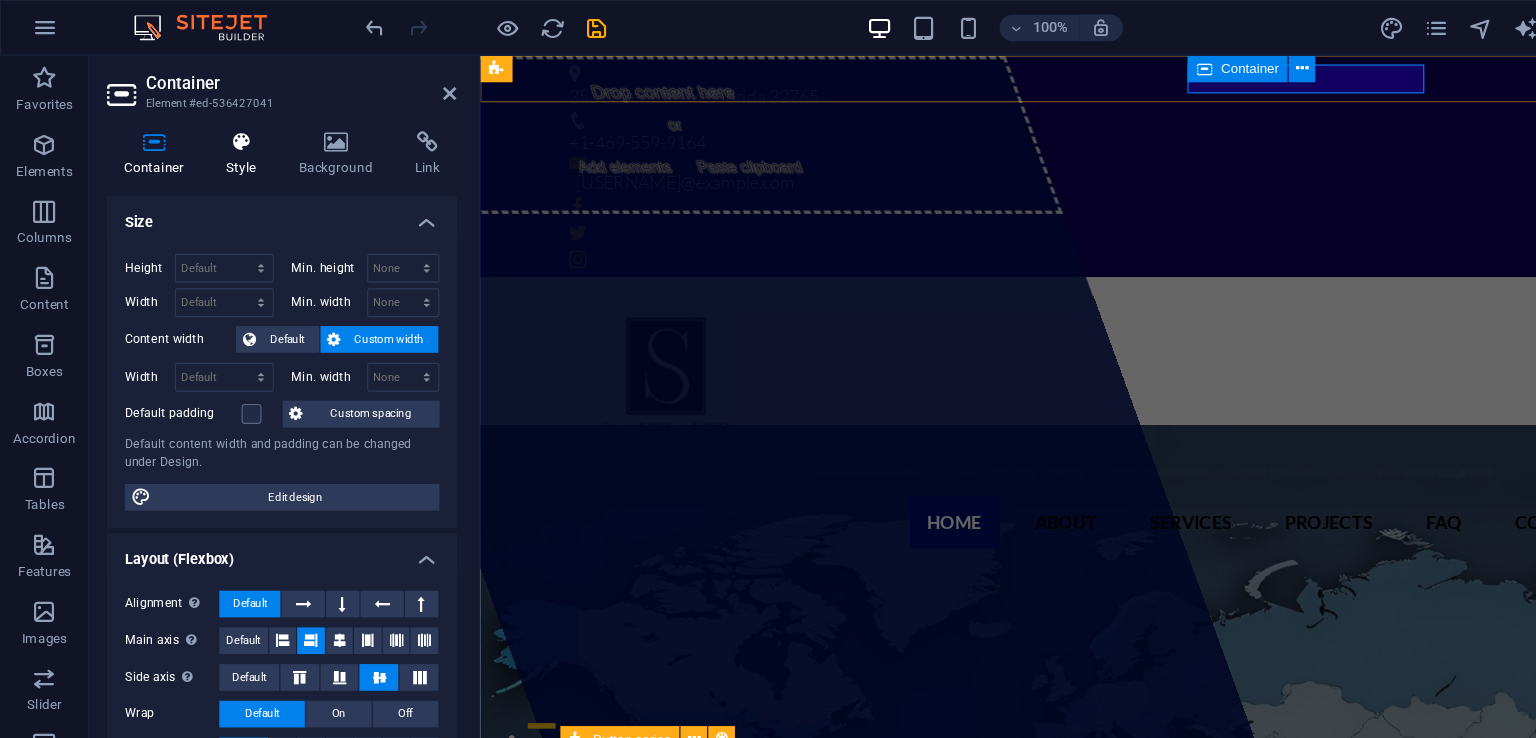 click on "Style" at bounding box center (221, 139) 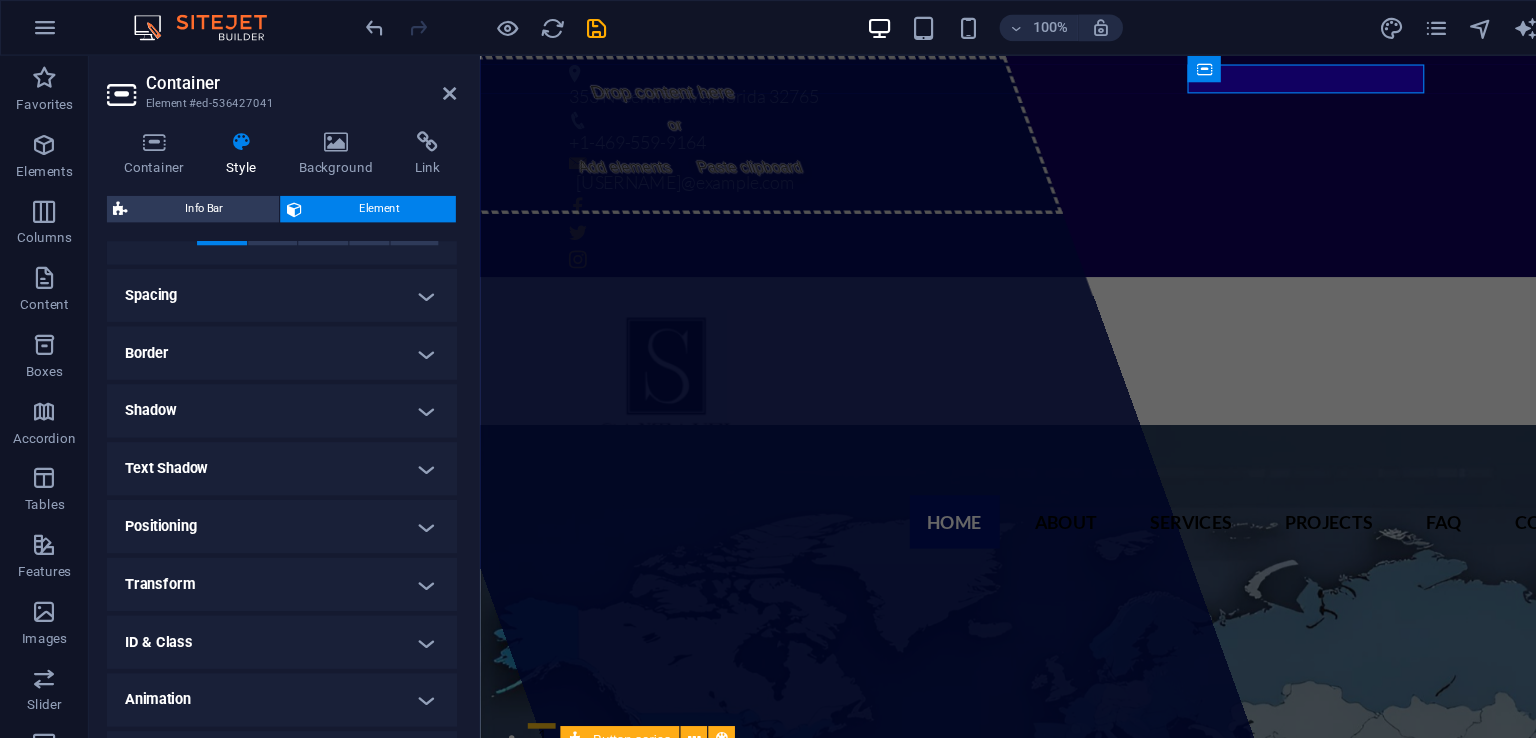scroll, scrollTop: 361, scrollLeft: 0, axis: vertical 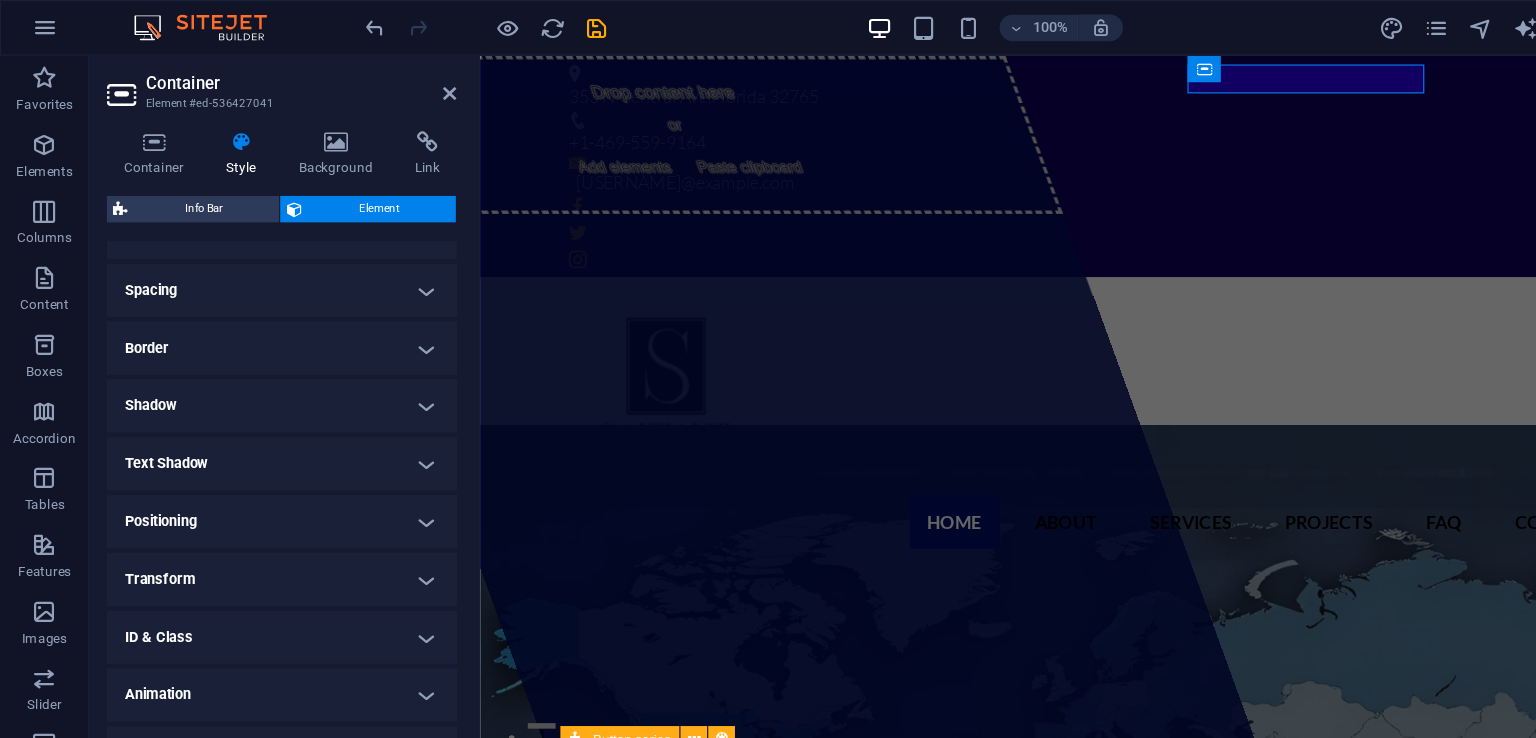 click on "noemonrealg@santavel.com" at bounding box center (1027, 170) 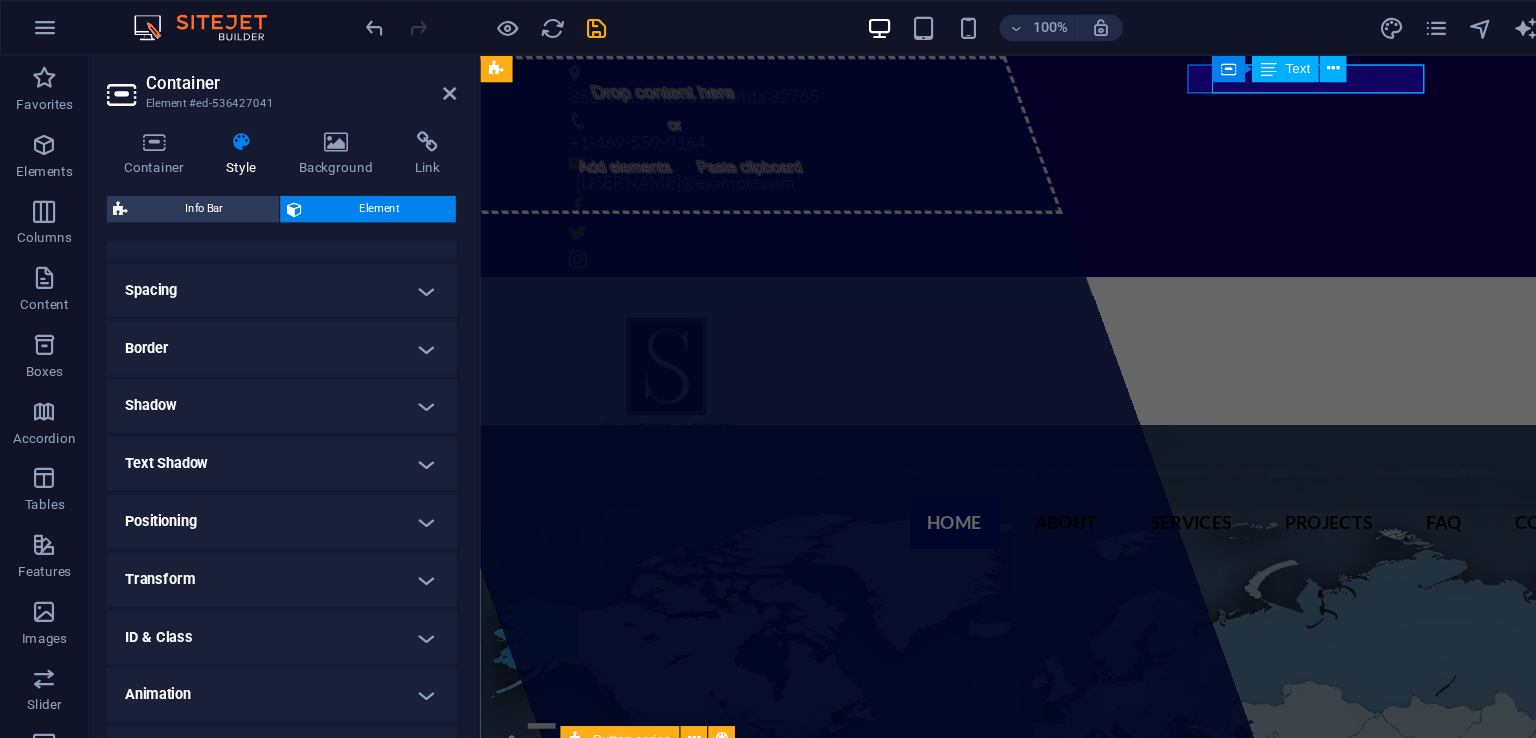 click on "noemonrealg@santavel.com" at bounding box center [1024, 164] 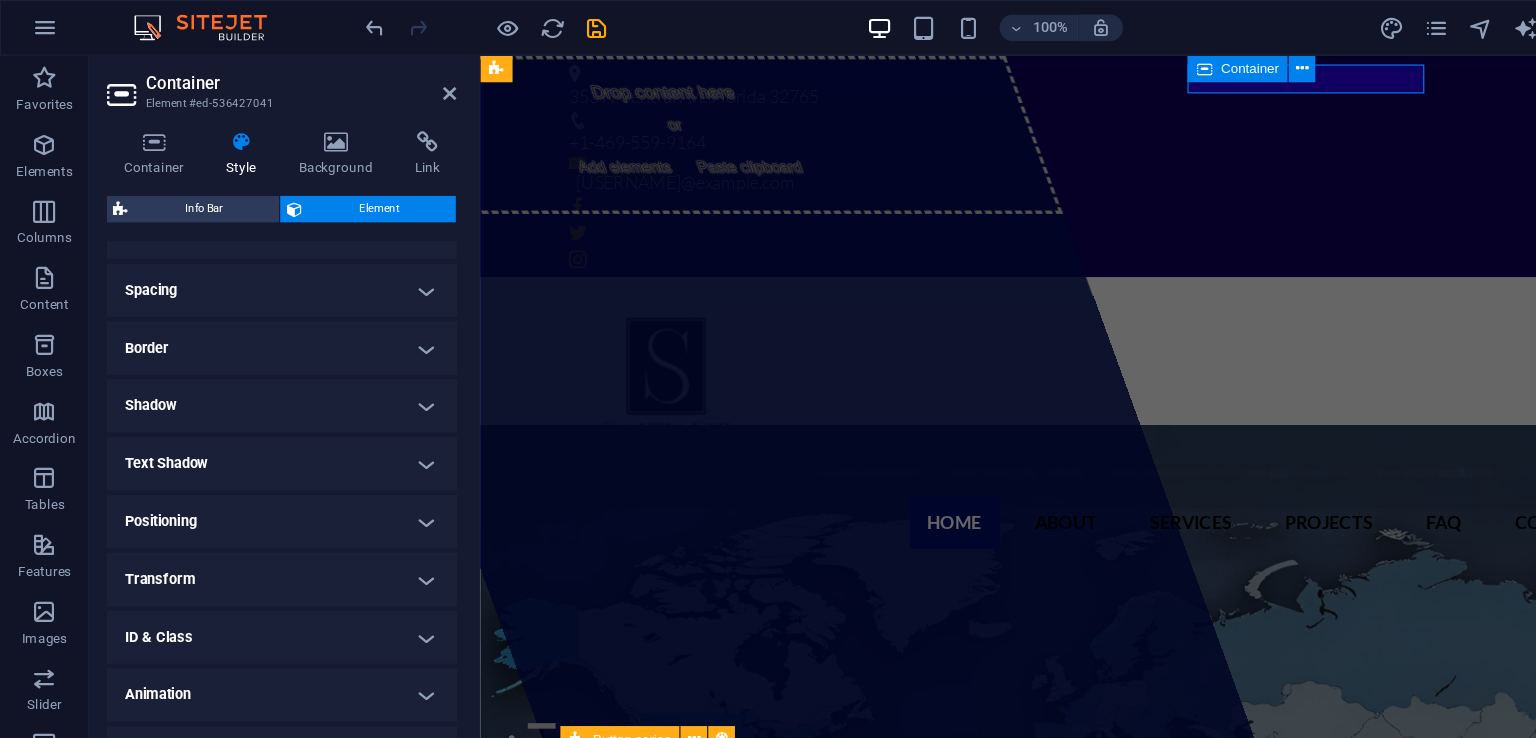 click on "353 N Central Ave ,  Florida   32765 +1-469-559-9164 noemonrealg@santavel.com" at bounding box center [1032, 154] 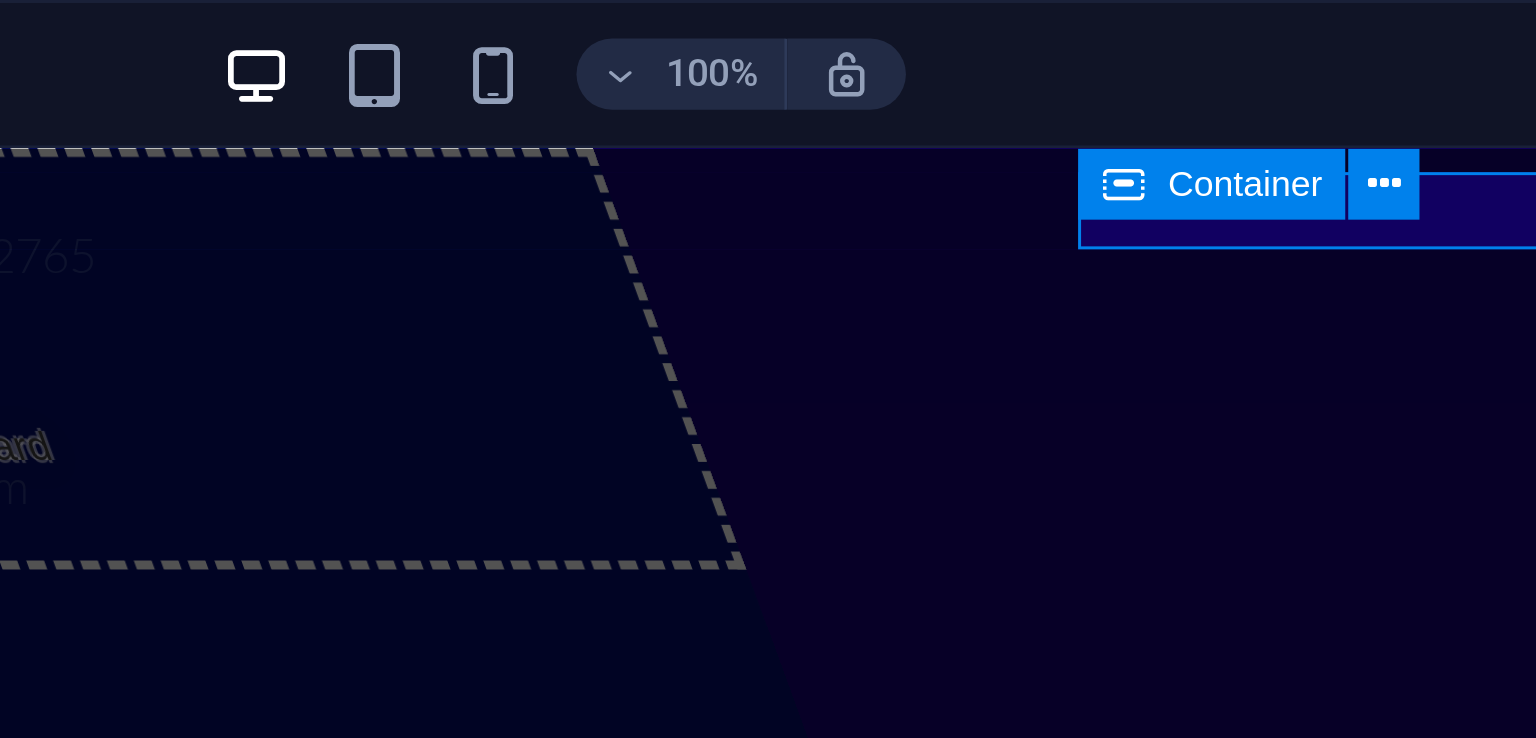 click on "noemonrealg@santavel.com" at bounding box center [-265, 257] 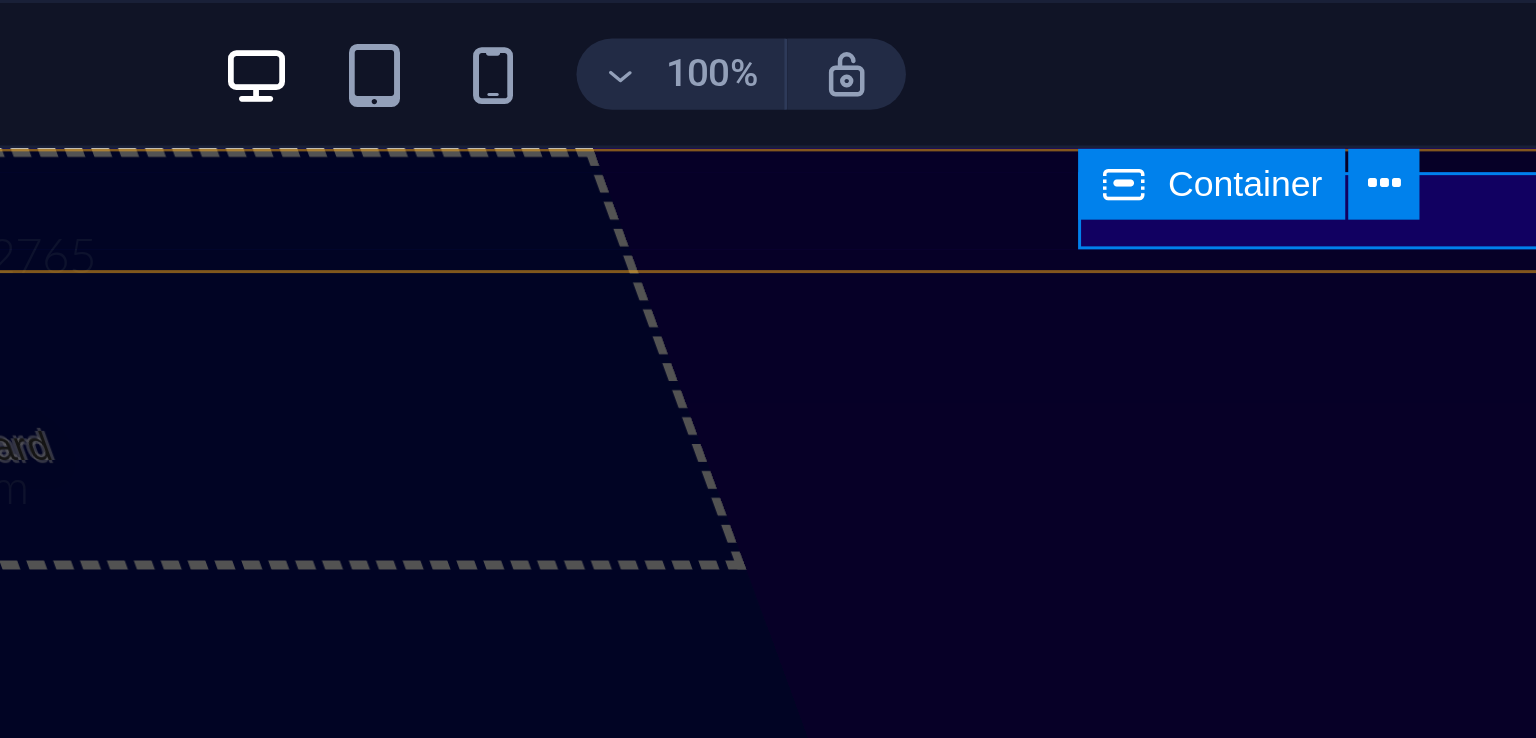 click on "noemonrealg@santavel.com" at bounding box center [-265, 257] 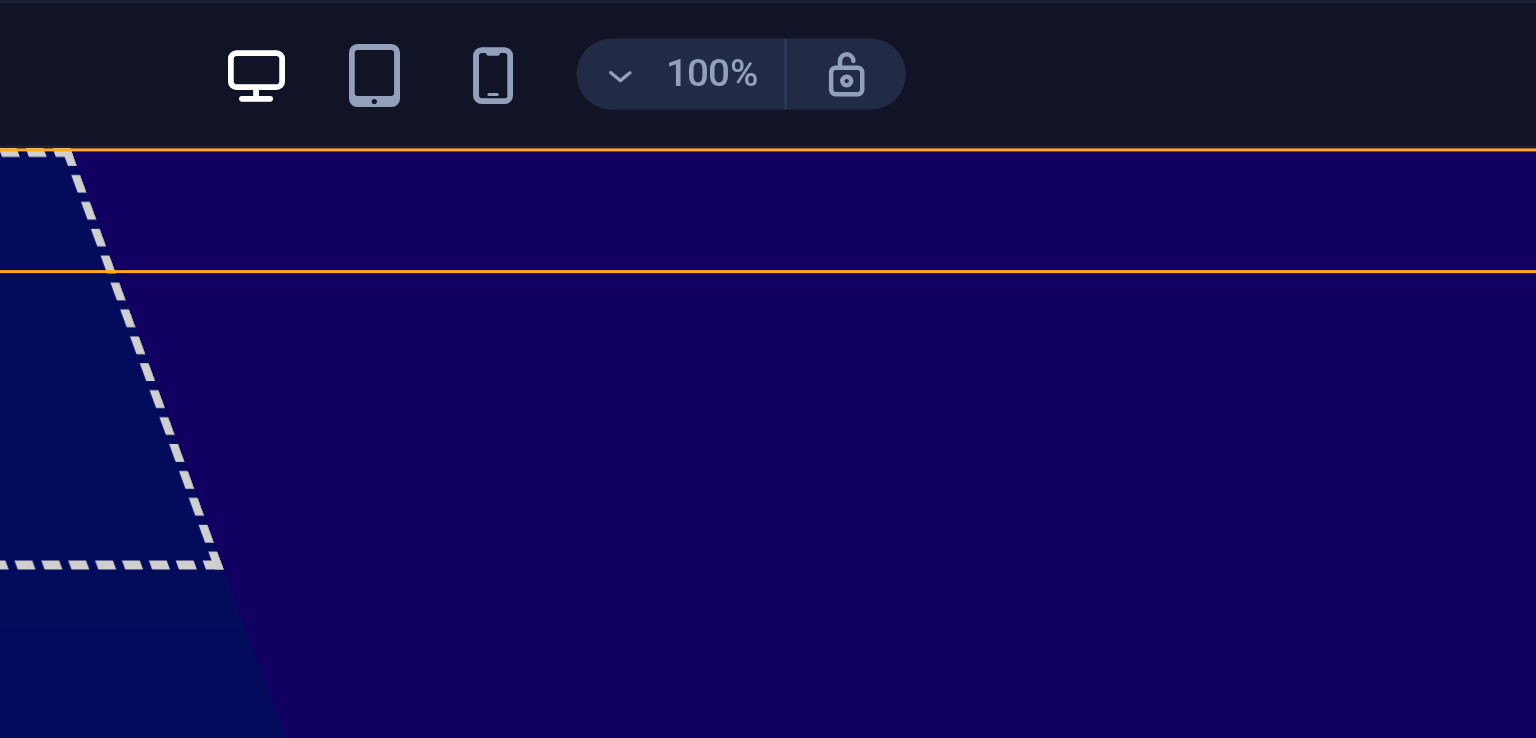 click on "noemonrealg@santavel.com" at bounding box center [-1131, 263] 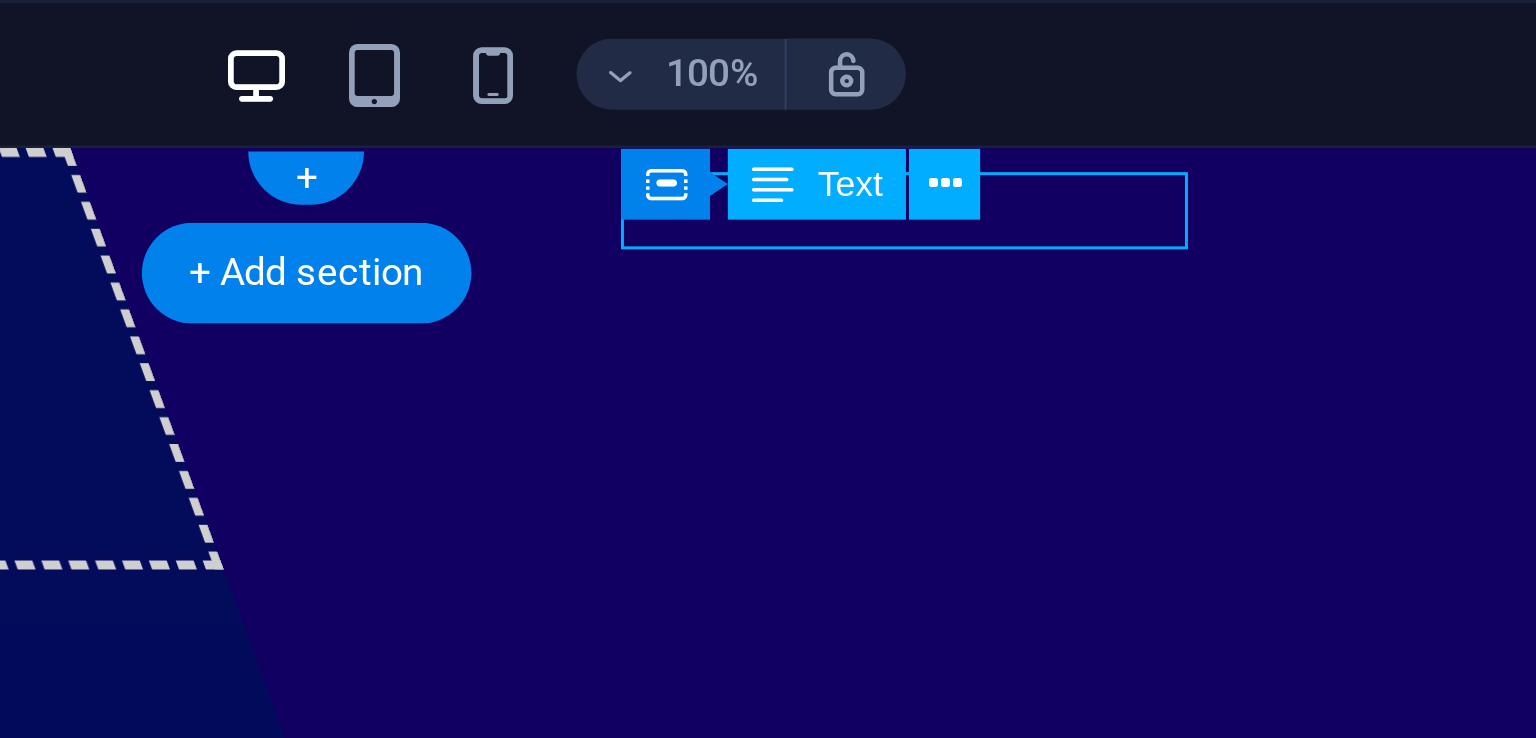 click at bounding box center [-1134, 244] 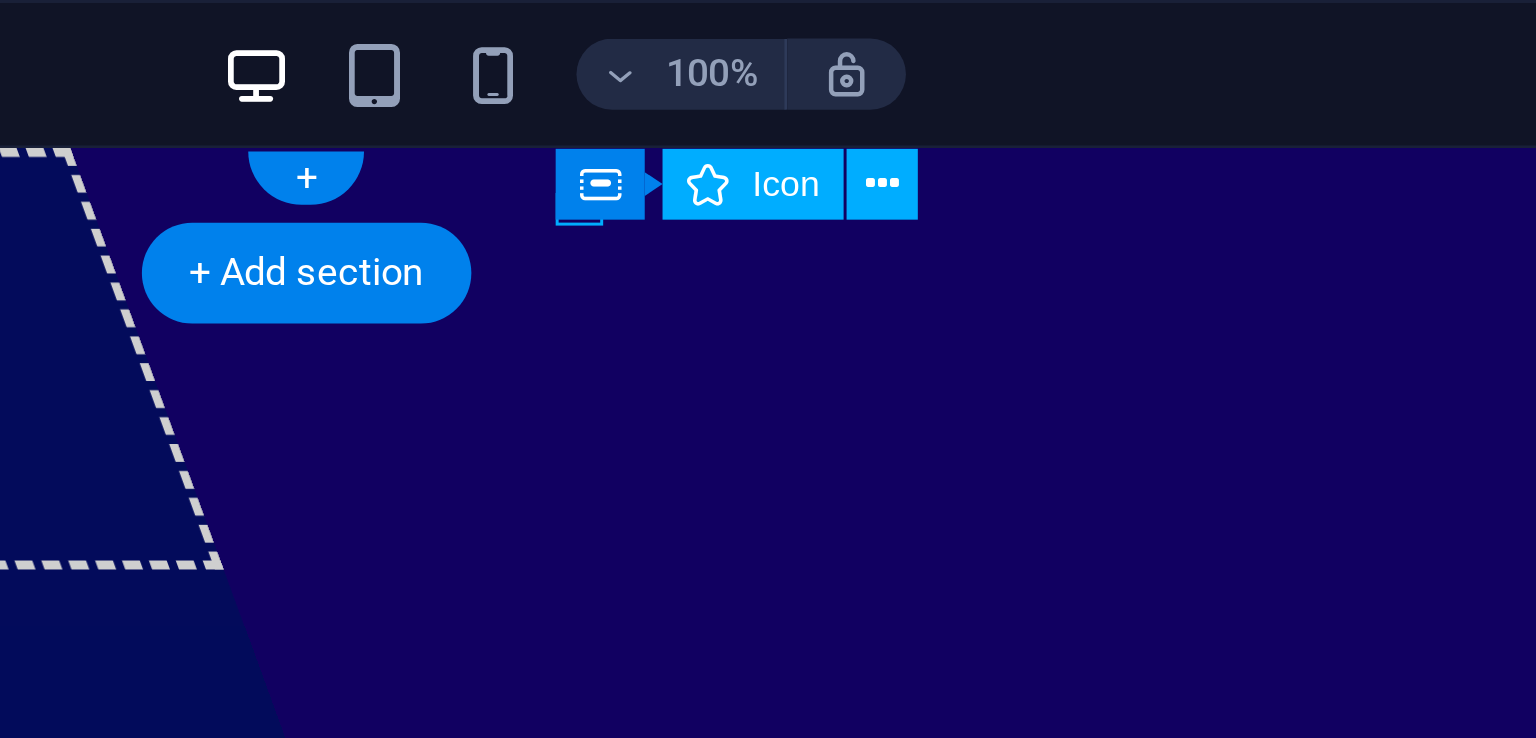 click at bounding box center [907, 62] 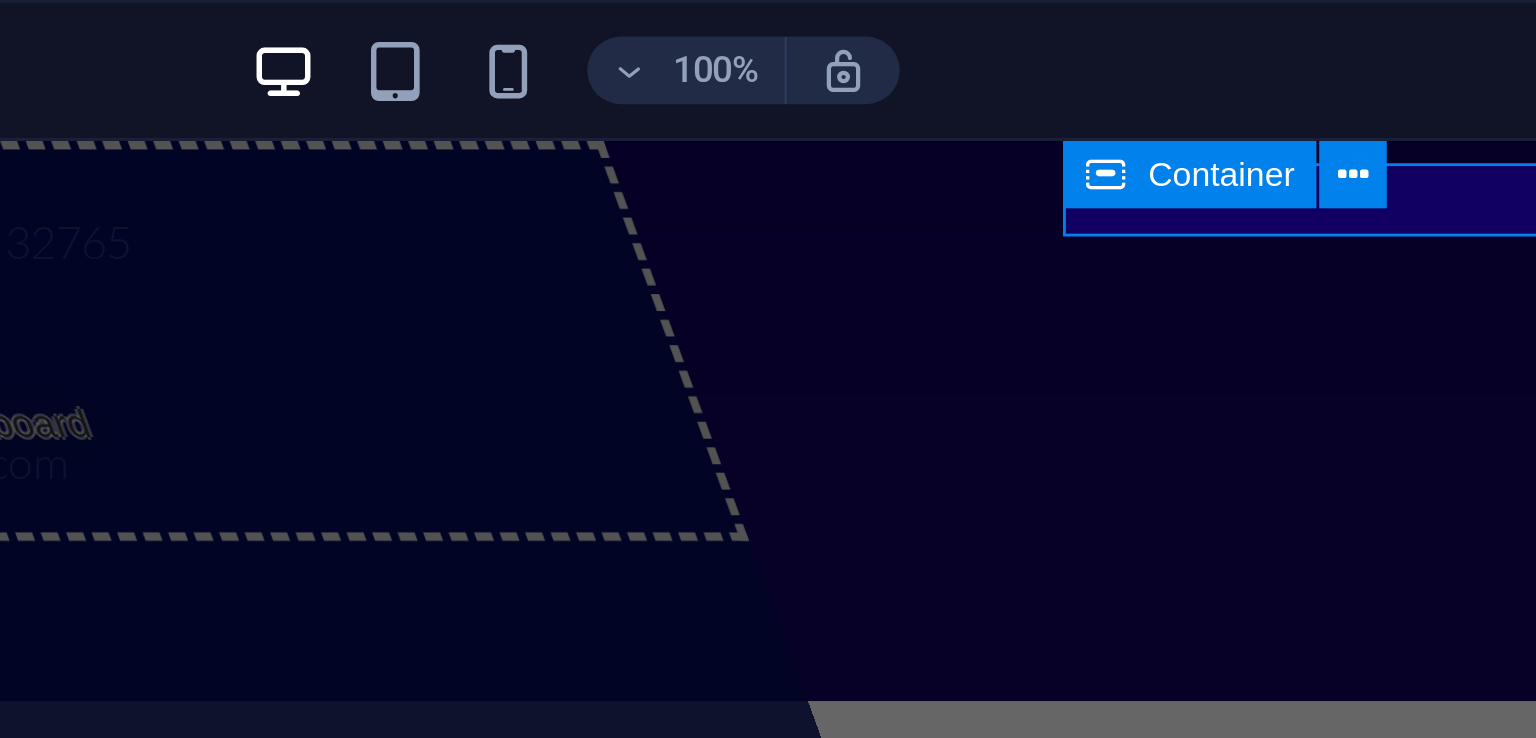 click on "Home About Services Projects FAQ Contact" at bounding box center (-175, 469) 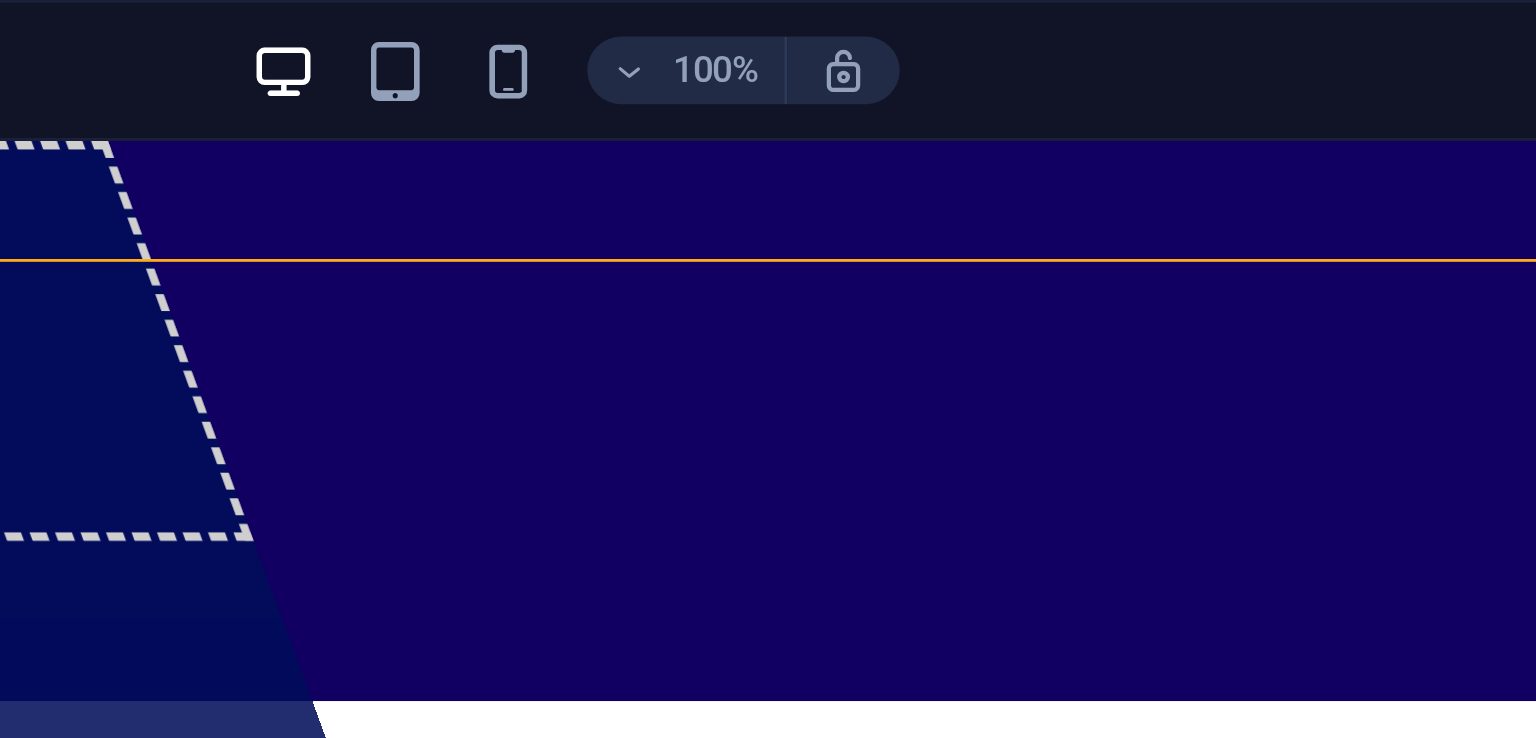 click on "noemonrealg@santavel.com" at bounding box center (-995, 255) 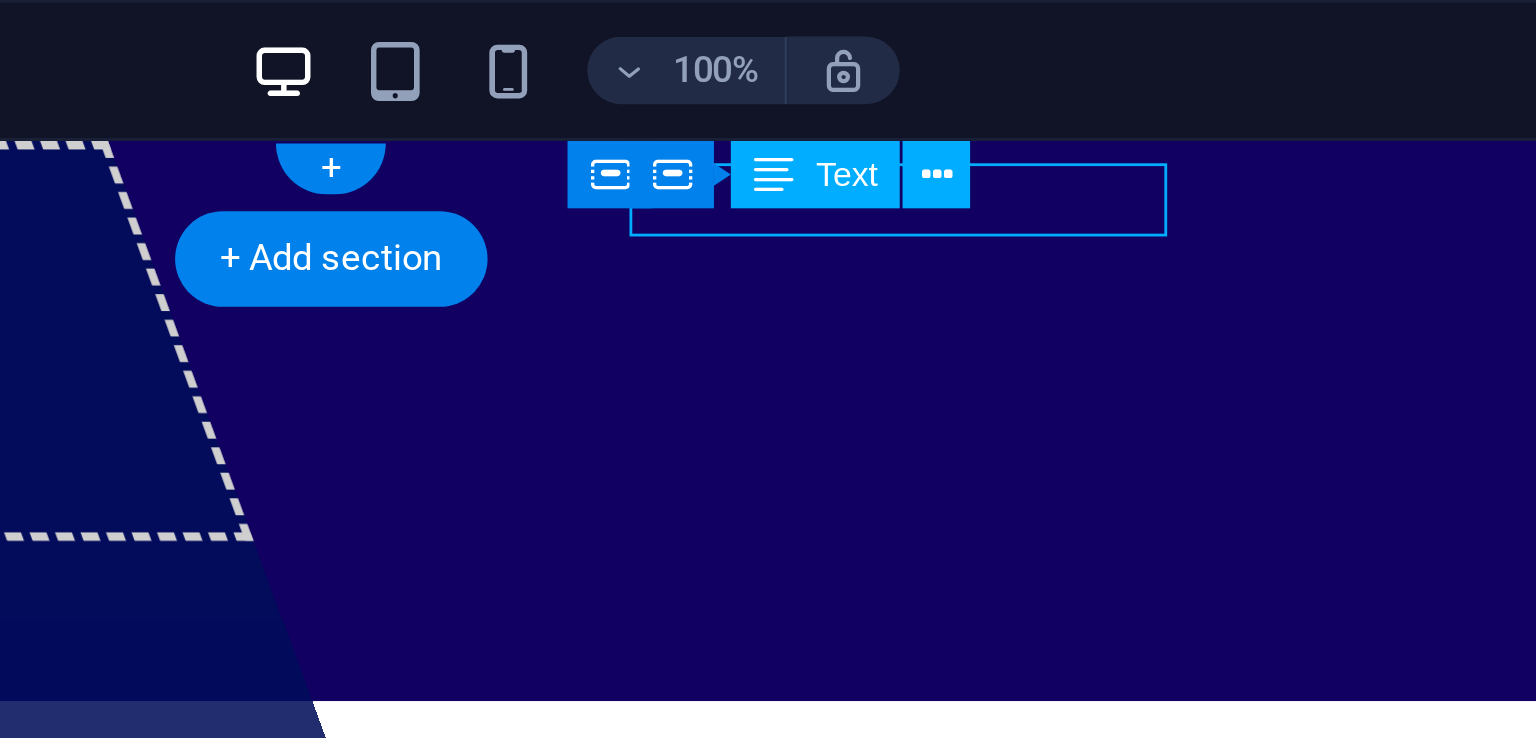 click on "100% More" at bounding box center [768, 25] 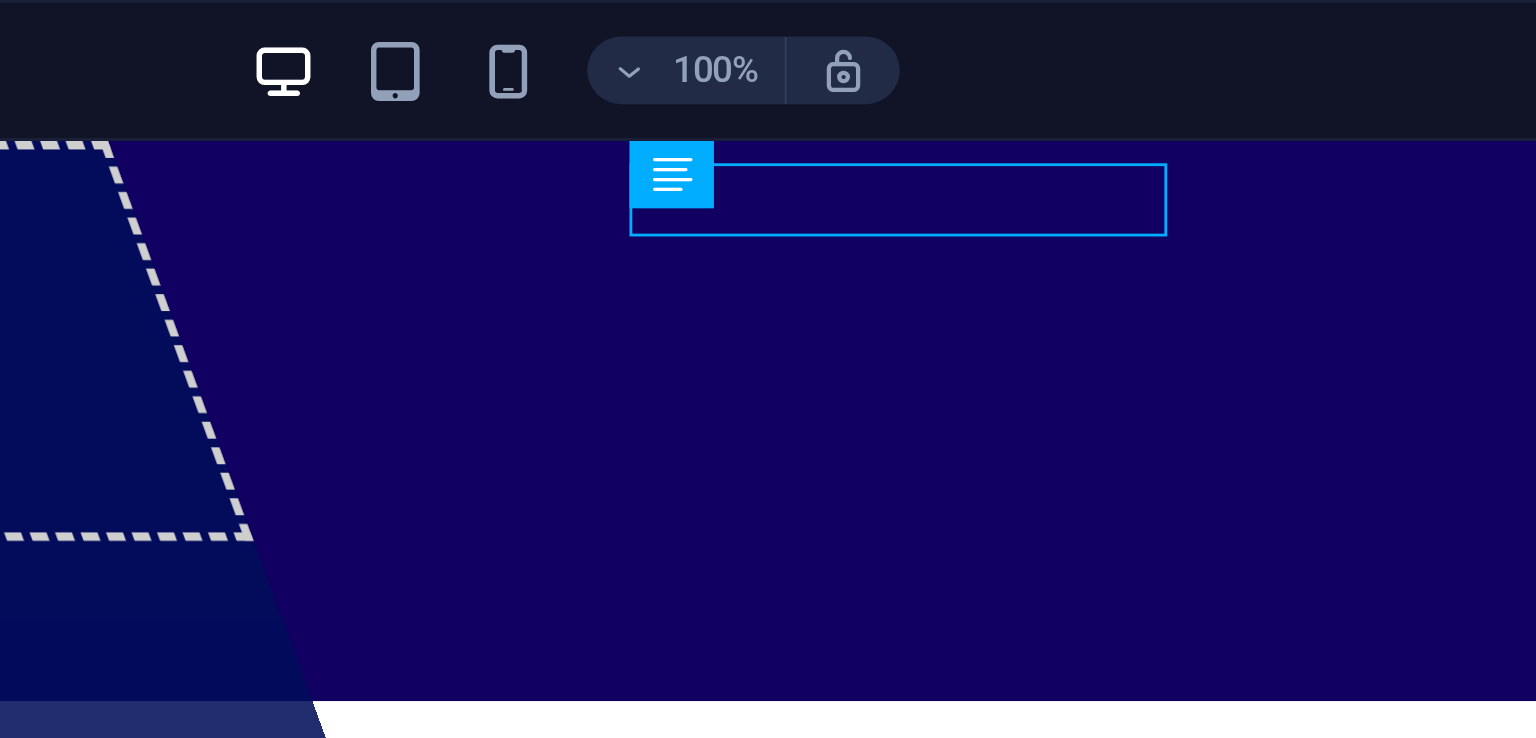 click at bounding box center [-998, 236] 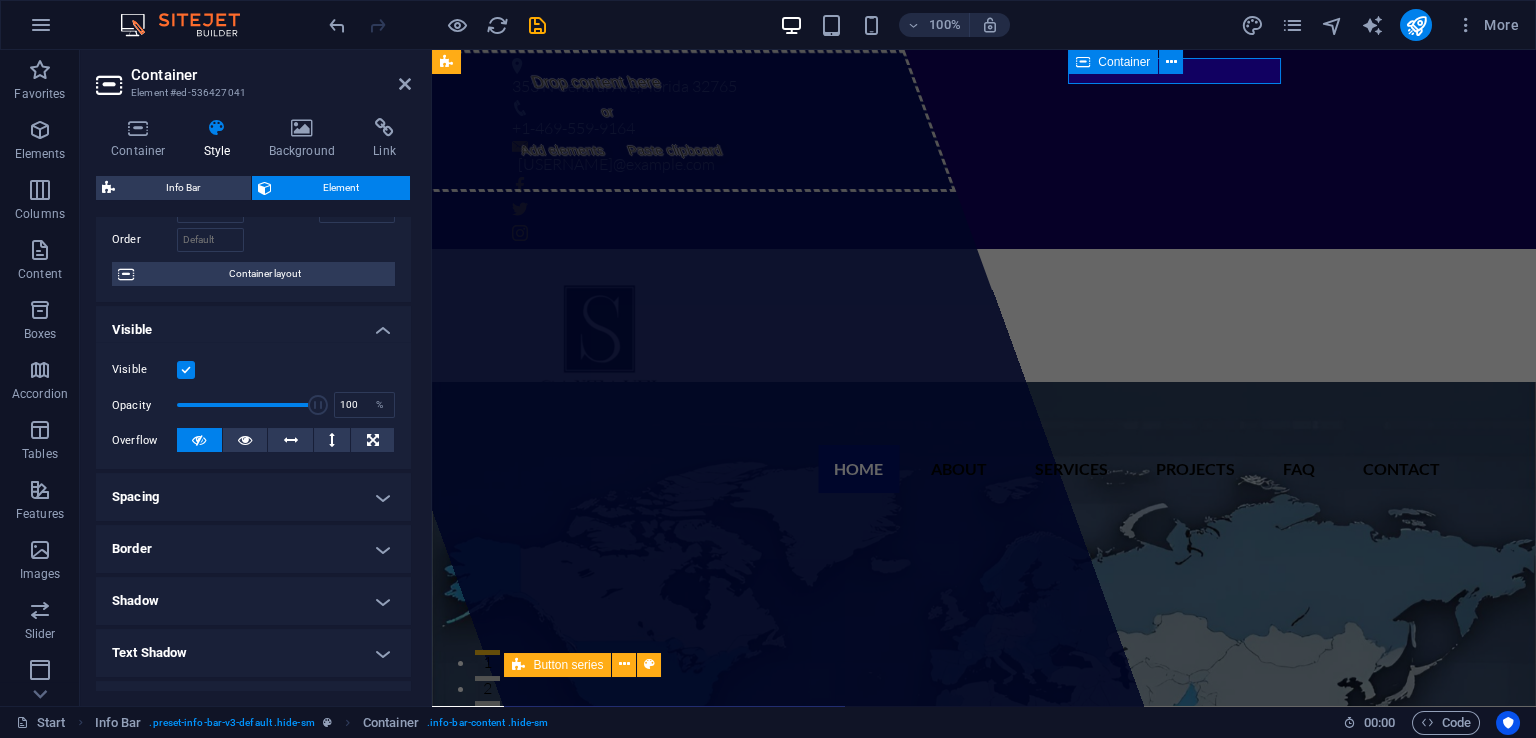 scroll, scrollTop: 128, scrollLeft: 0, axis: vertical 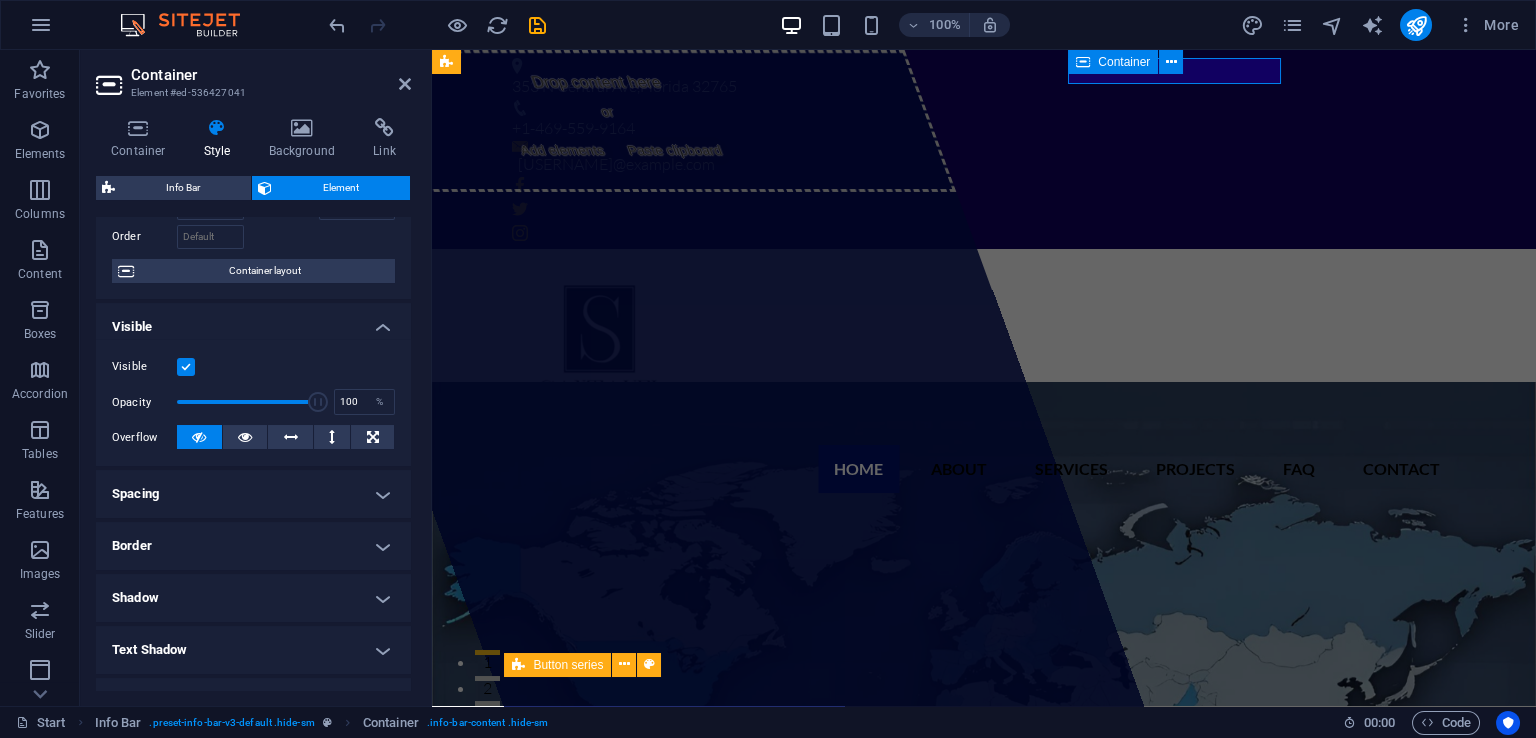 click on "noemonrealg@santavel.com" at bounding box center (979, 165) 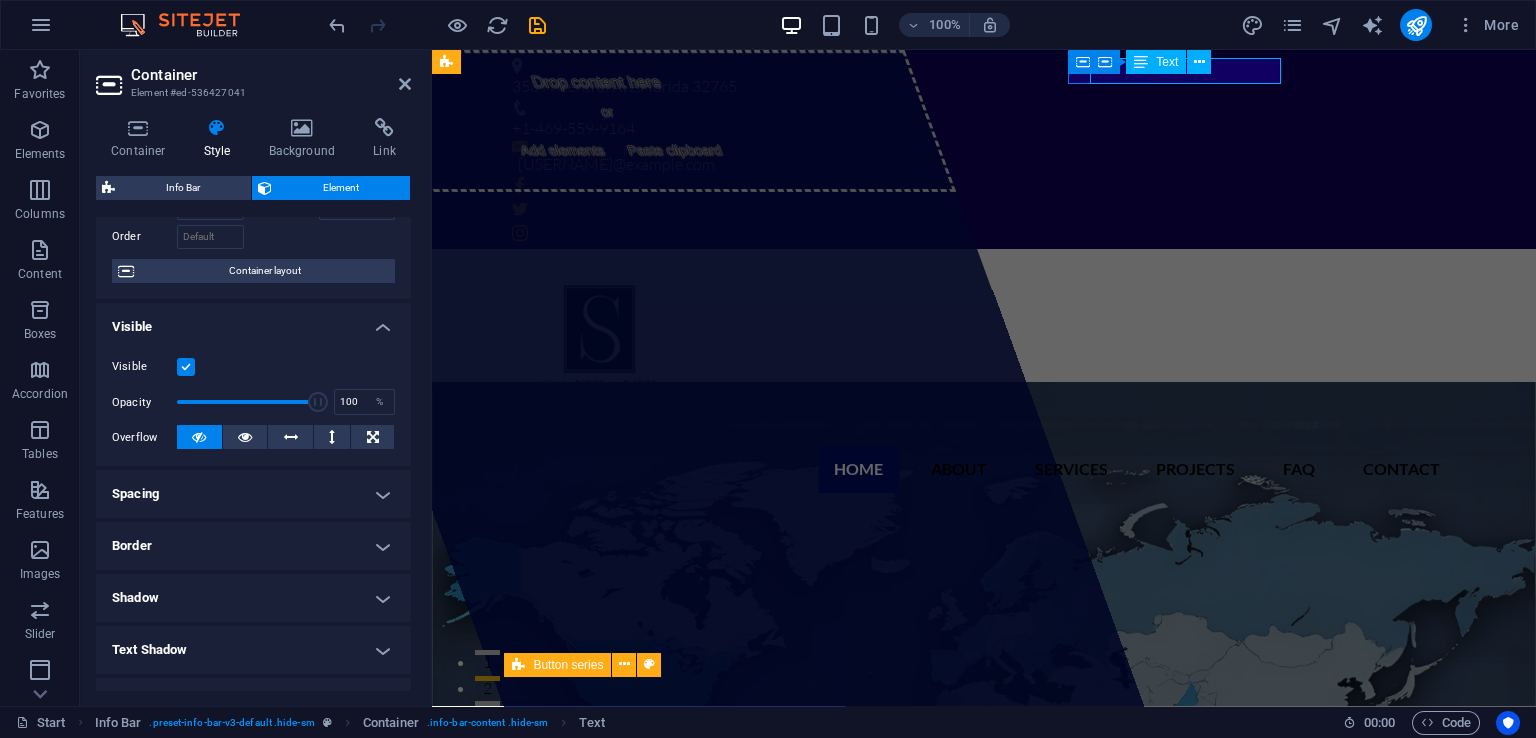 click on "noemonrealg@santavel.com" at bounding box center (976, 159) 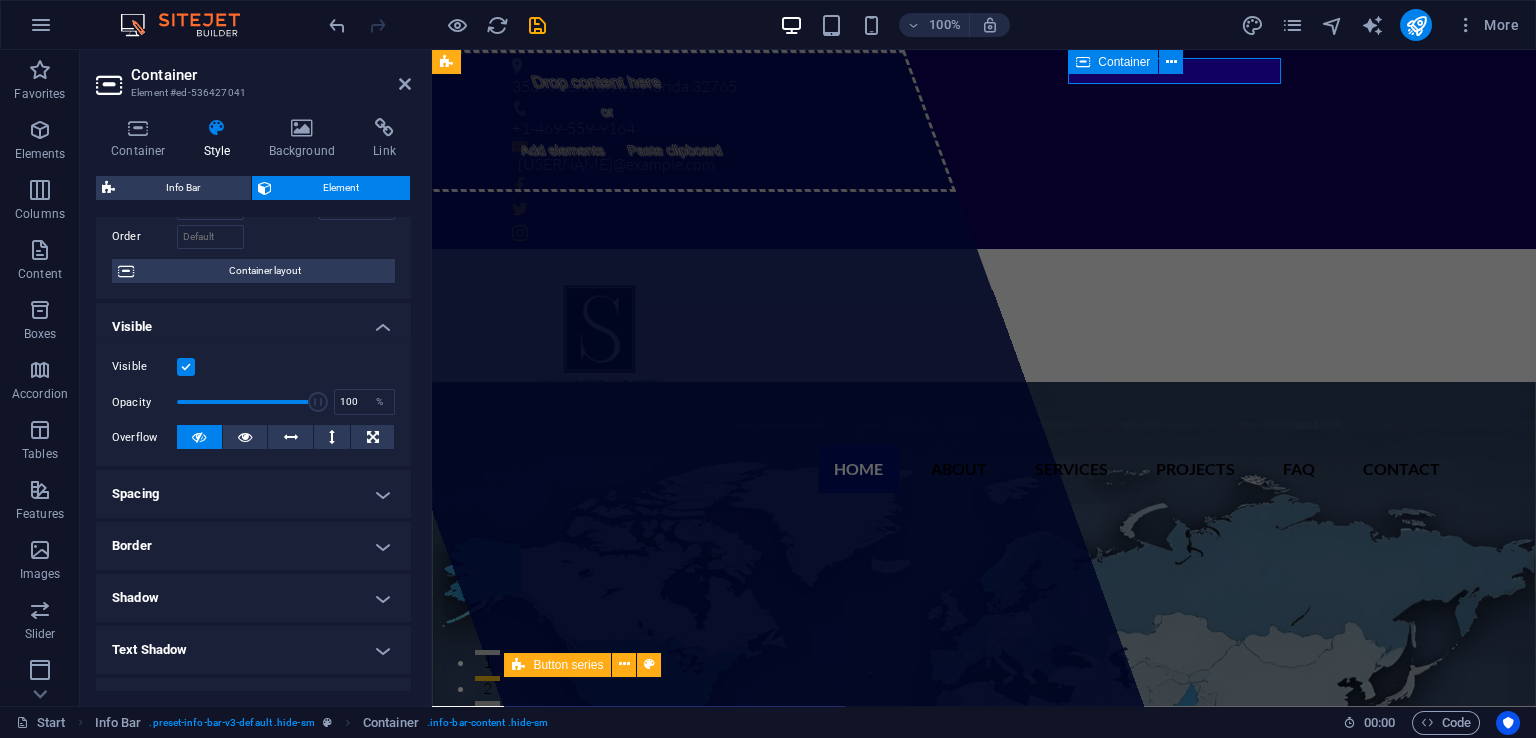 click on "noemonrealg@santavel.com" at bounding box center [979, 165] 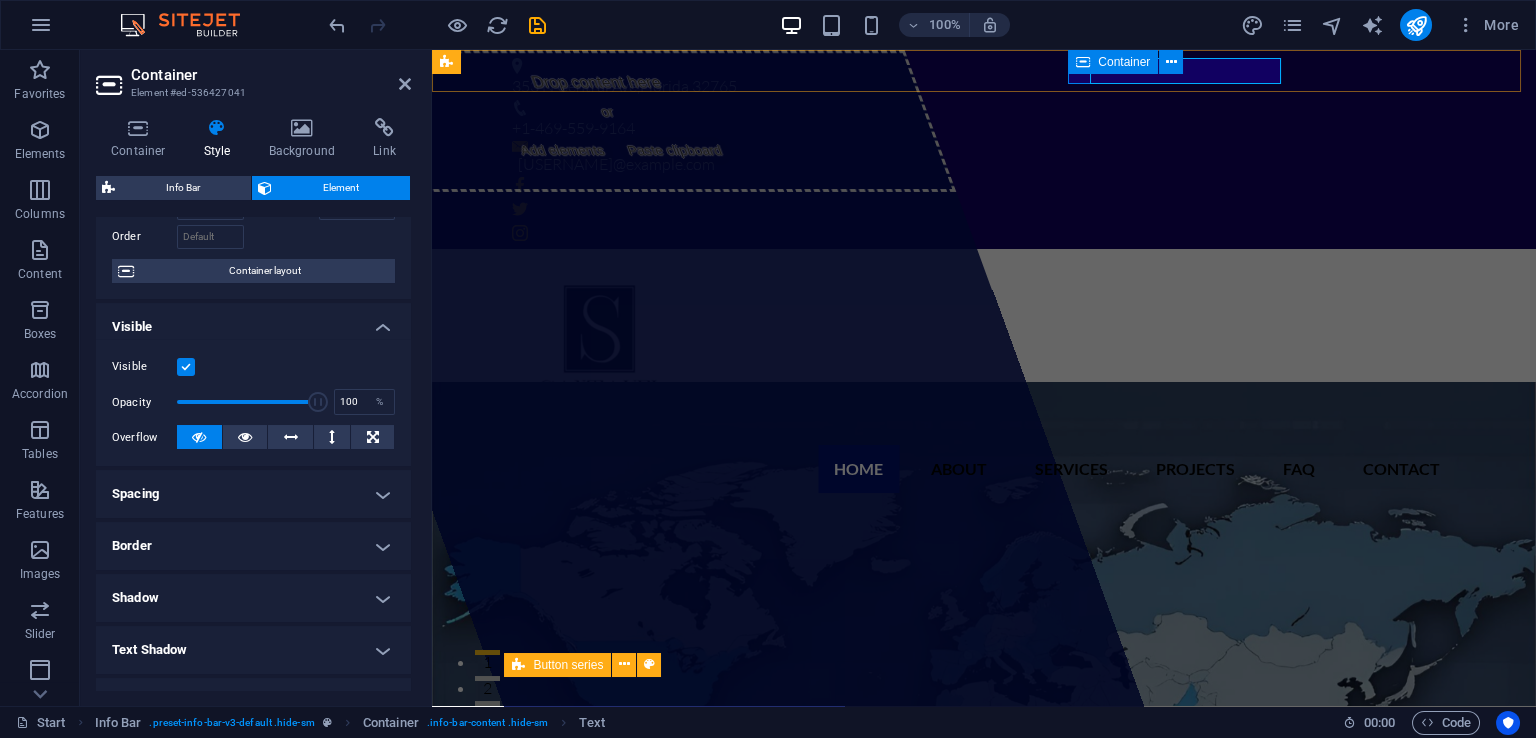 click on "noemonrealg@santavel.com" at bounding box center [976, 159] 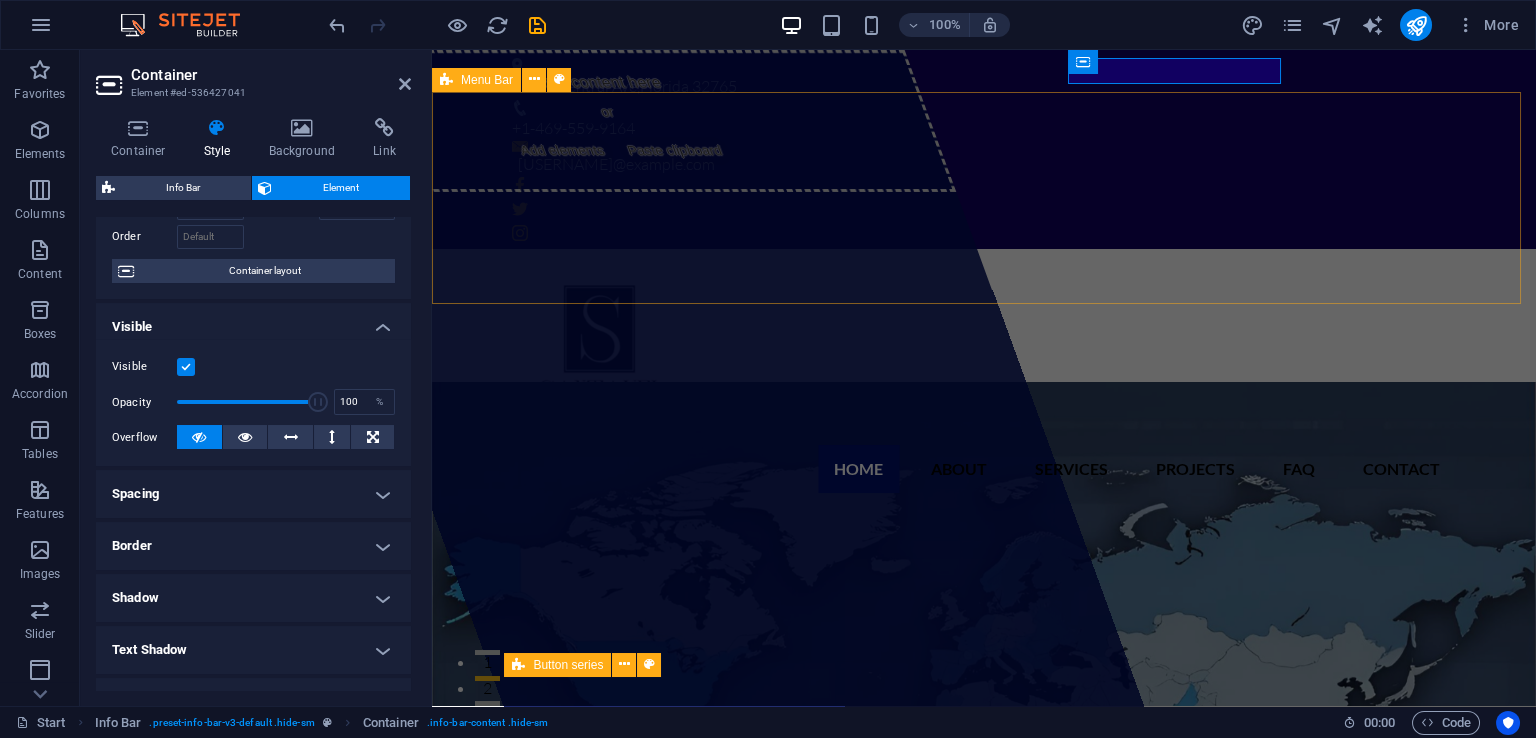 click on "Home About Services Projects FAQ Contact" at bounding box center [984, 379] 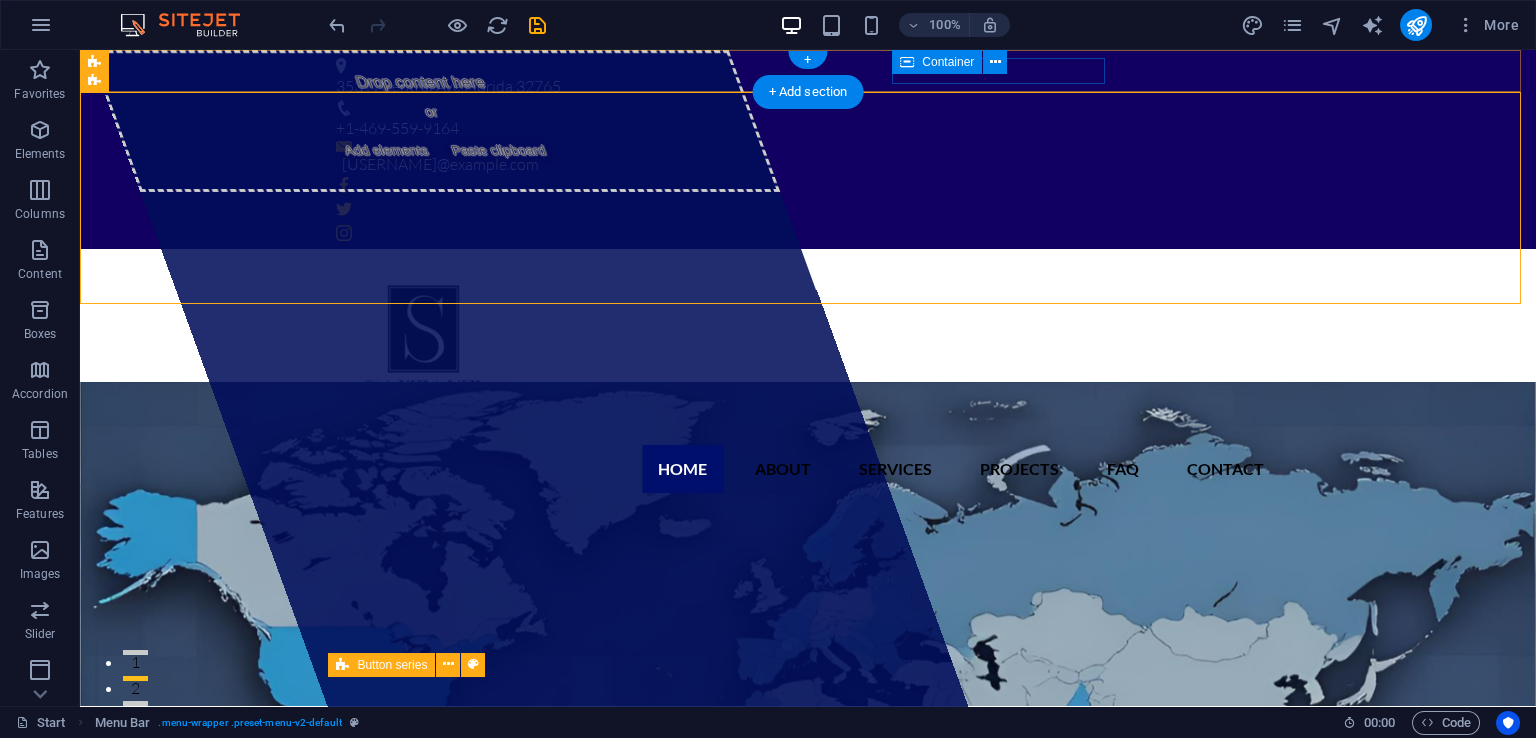 click on "noemonrealg@santavel.com" at bounding box center (800, 159) 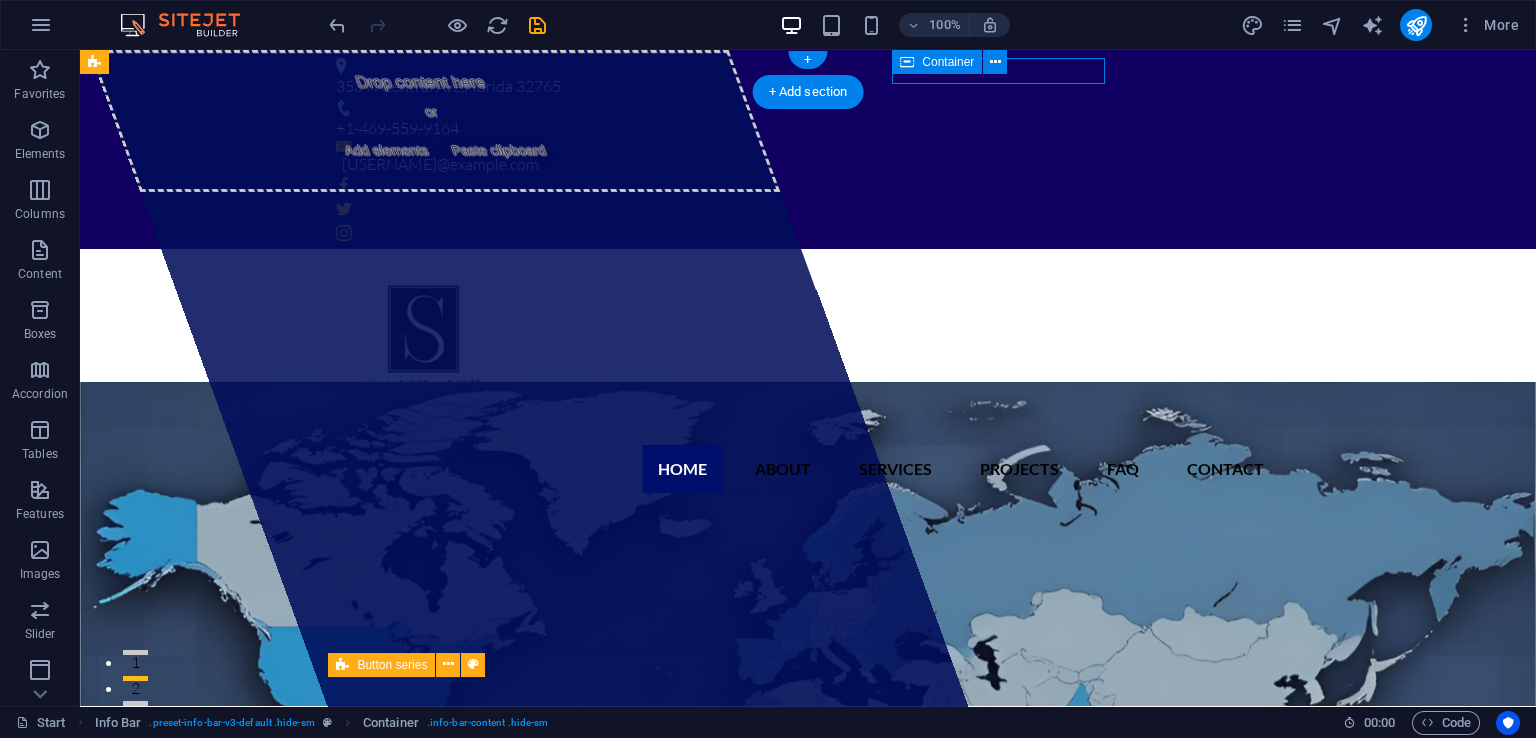 click on "noemonrealg@santavel.com" at bounding box center (800, 159) 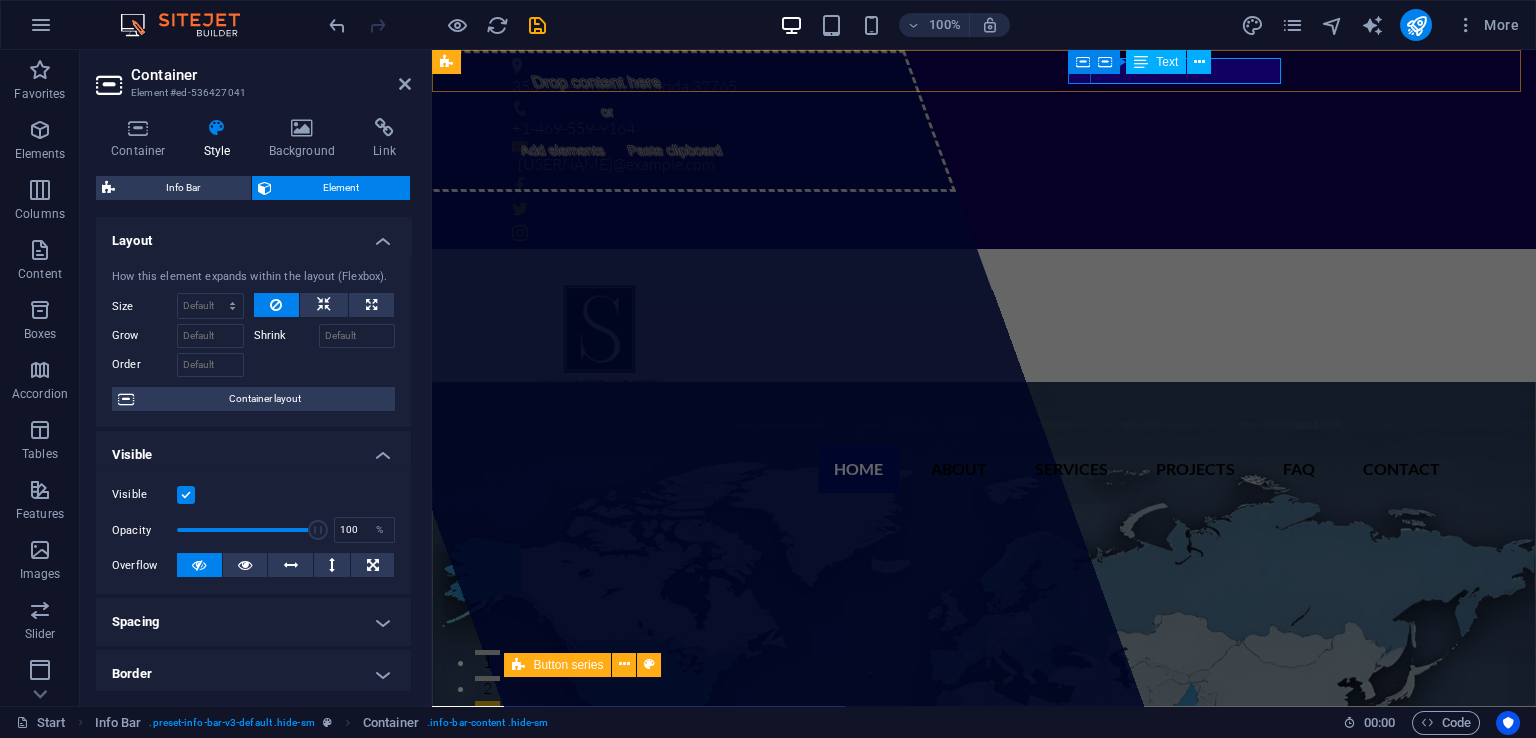 click on "noemonrealg@santavel.com" at bounding box center (979, 165) 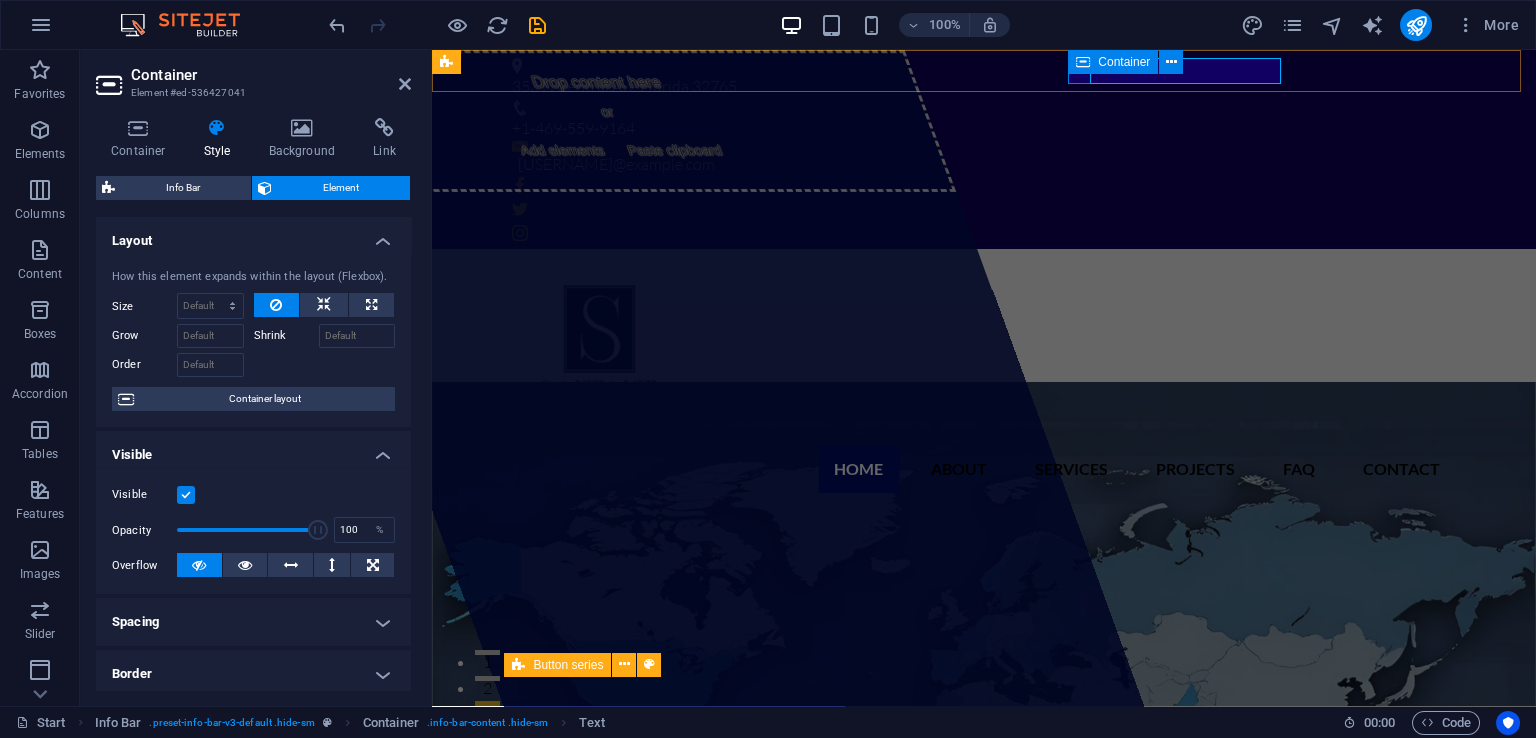 click at bounding box center (1083, 62) 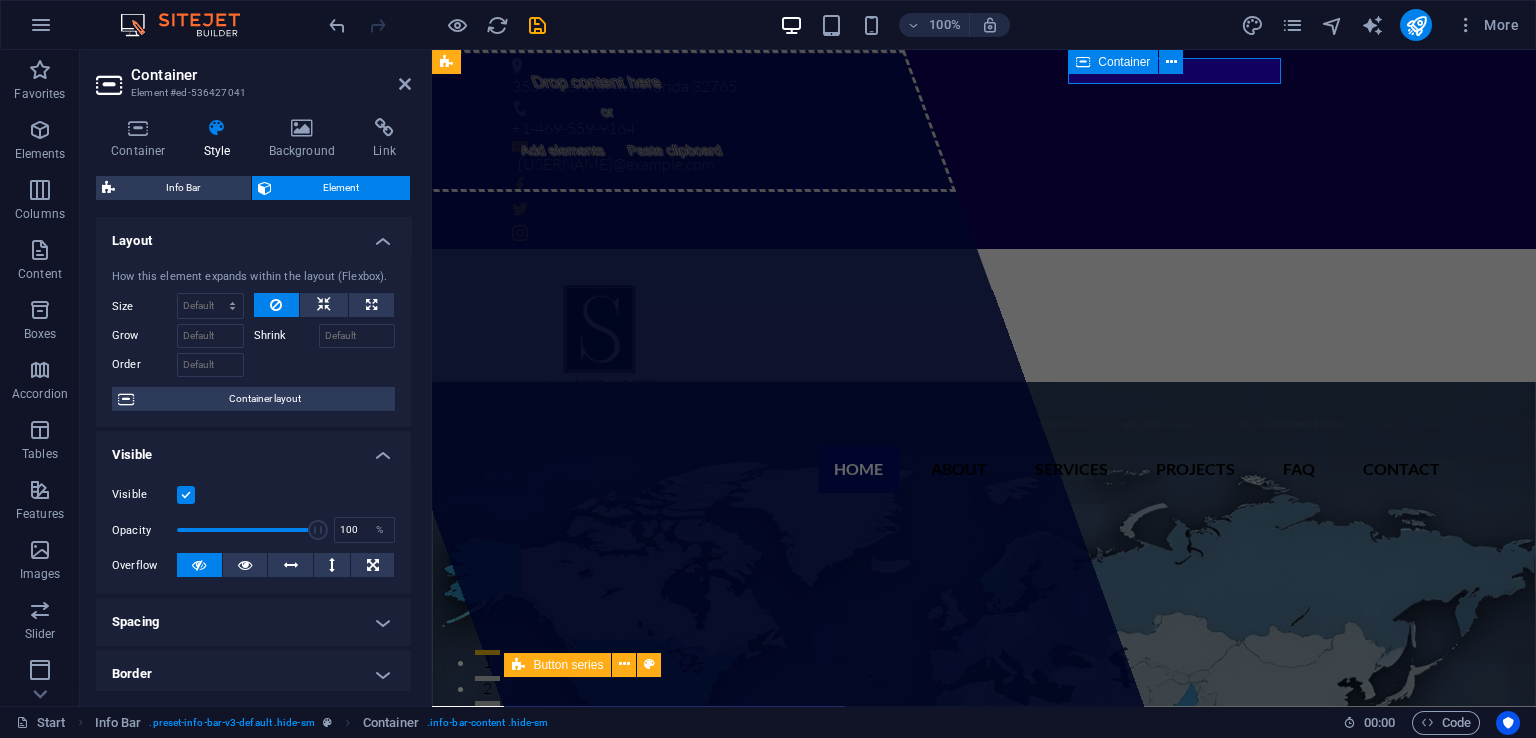 click at bounding box center [1083, 62] 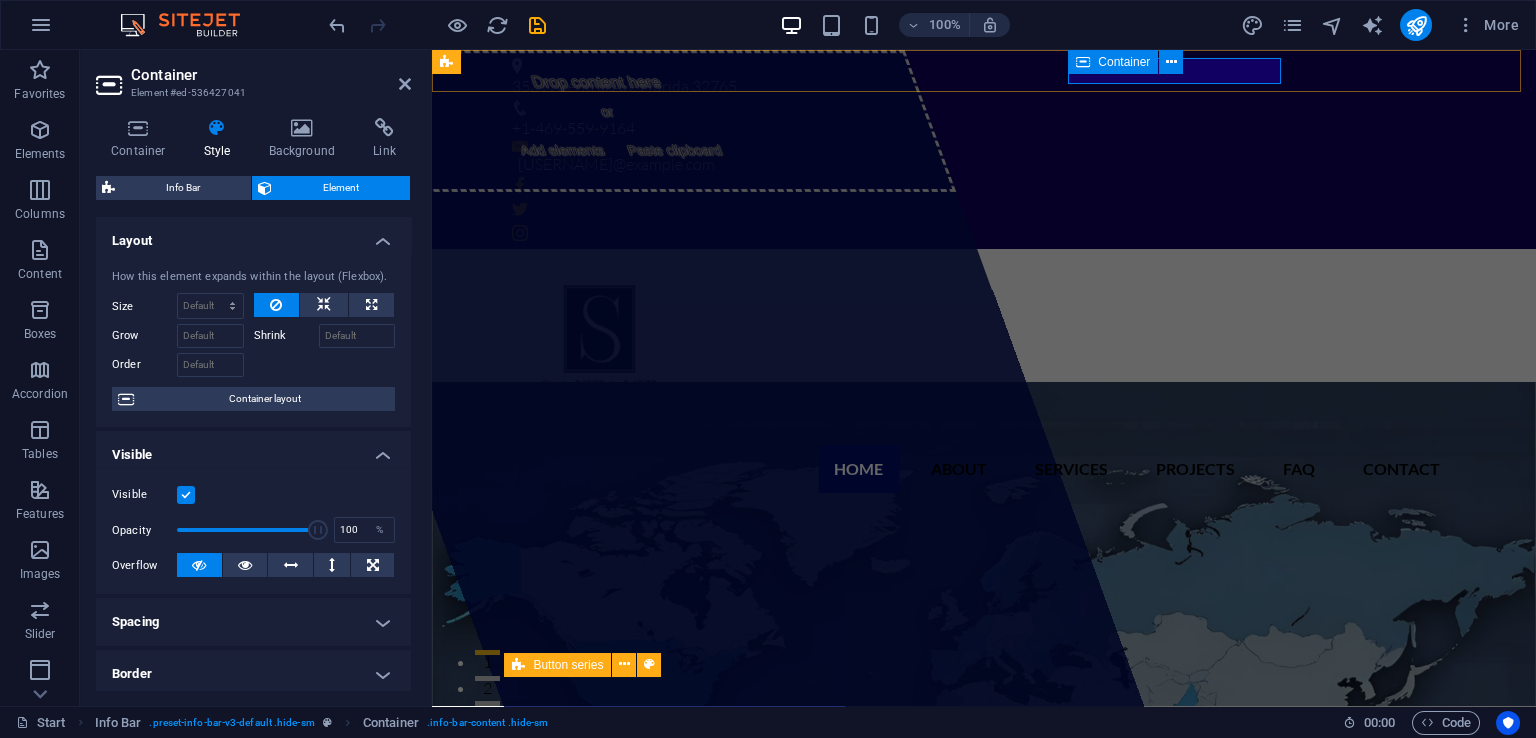 click on "noemonrealg@santavel.com" at bounding box center [976, 159] 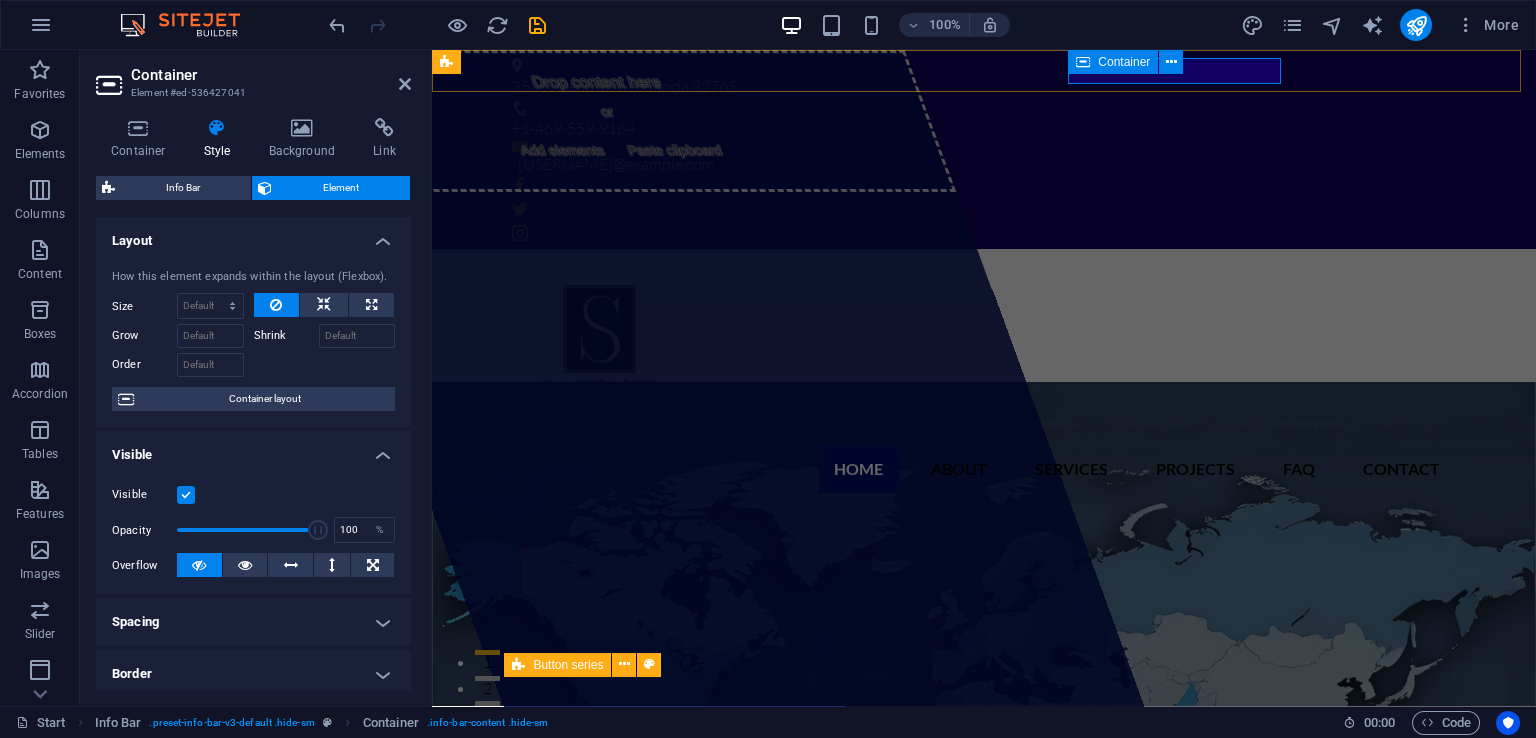 click on "noemonrealg@santavel.com" at bounding box center (976, 159) 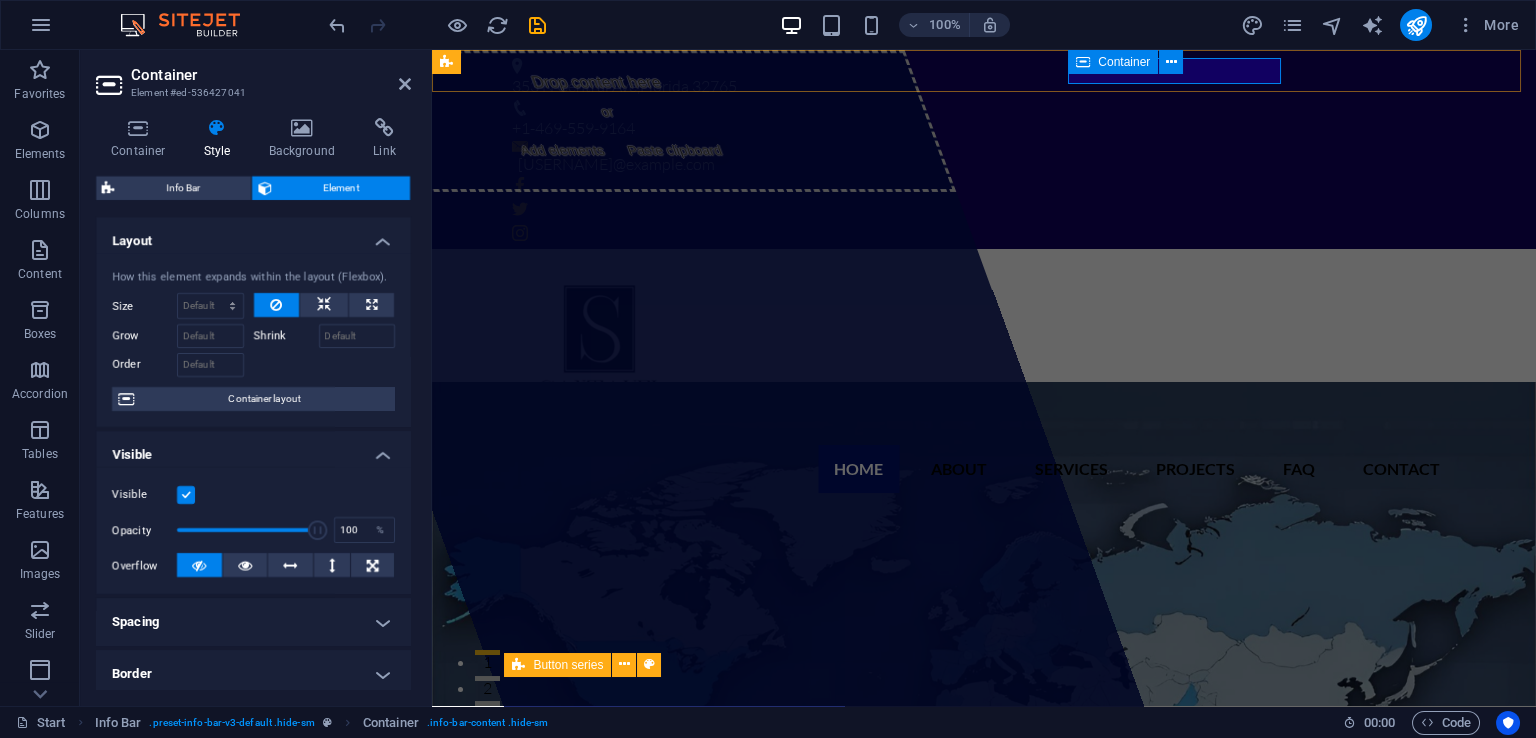 click on "noemonrealg@santavel.com" at bounding box center (976, 159) 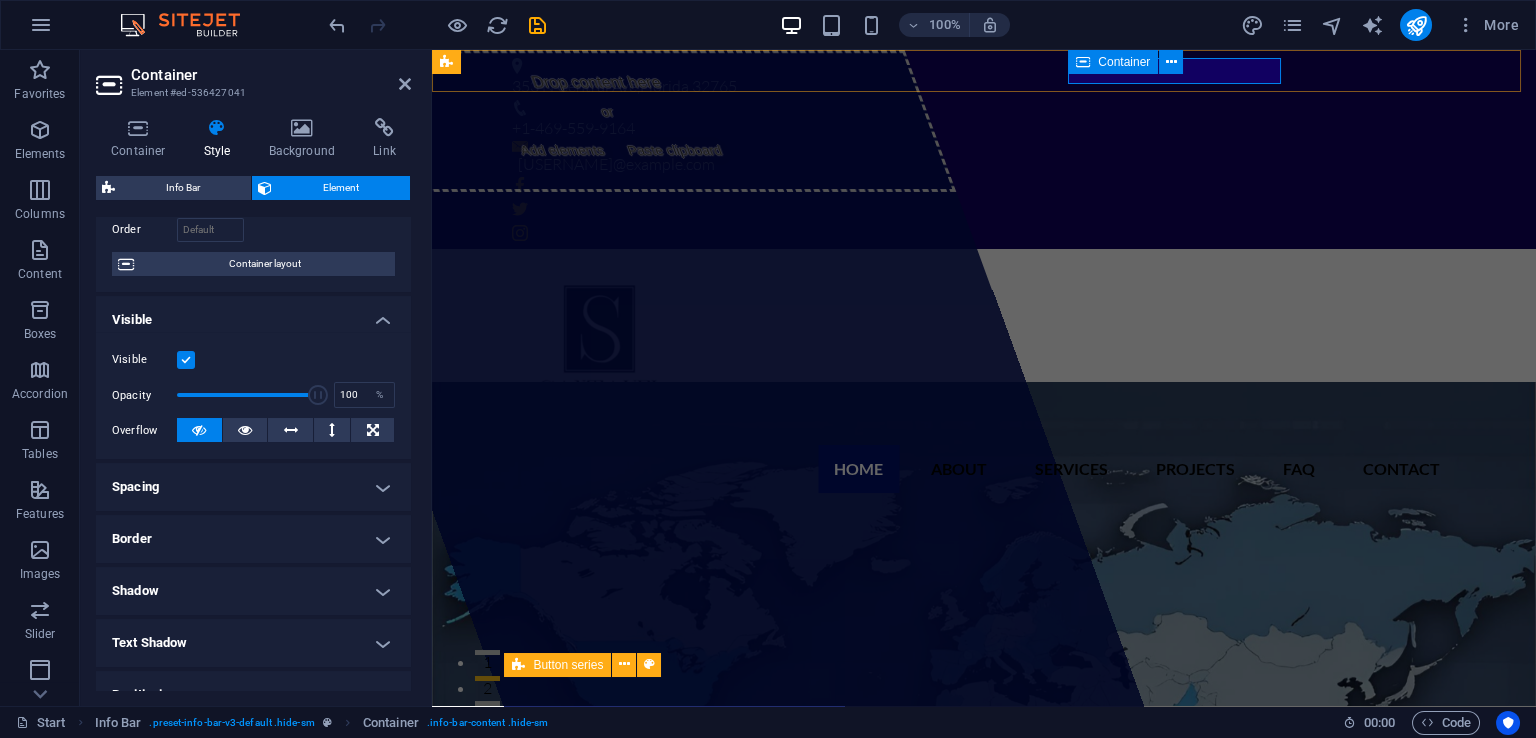 scroll, scrollTop: 0, scrollLeft: 0, axis: both 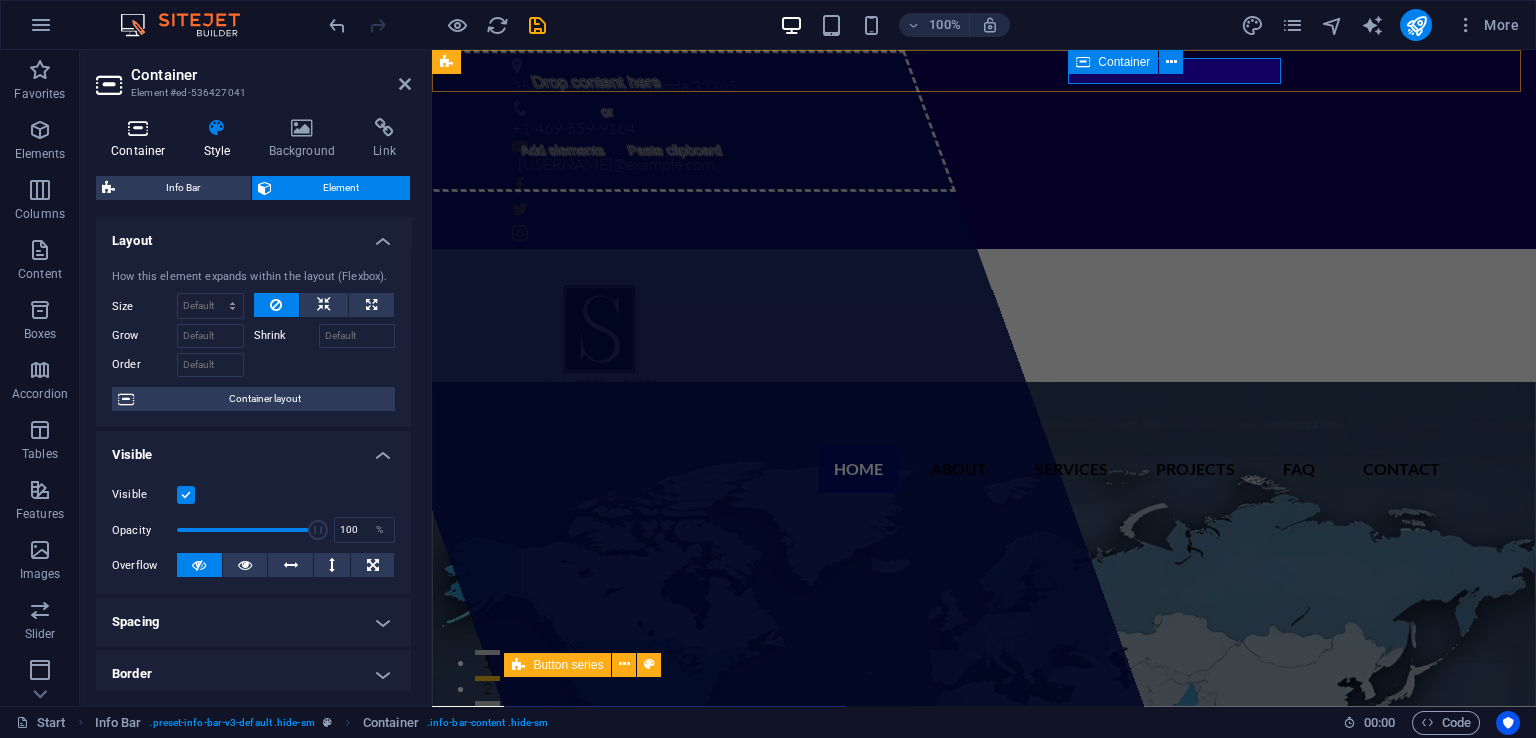 click on "Container" at bounding box center [142, 139] 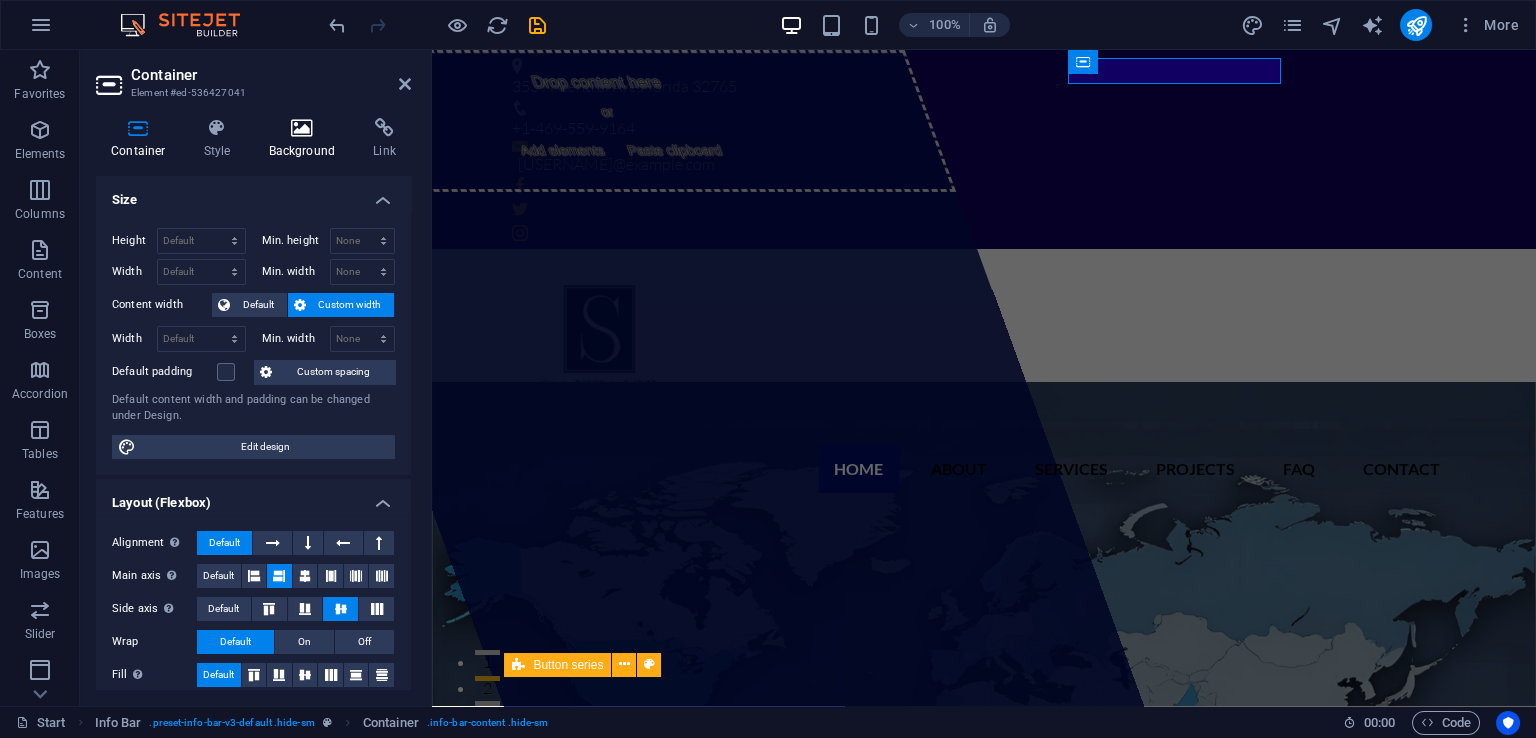 click at bounding box center (302, 128) 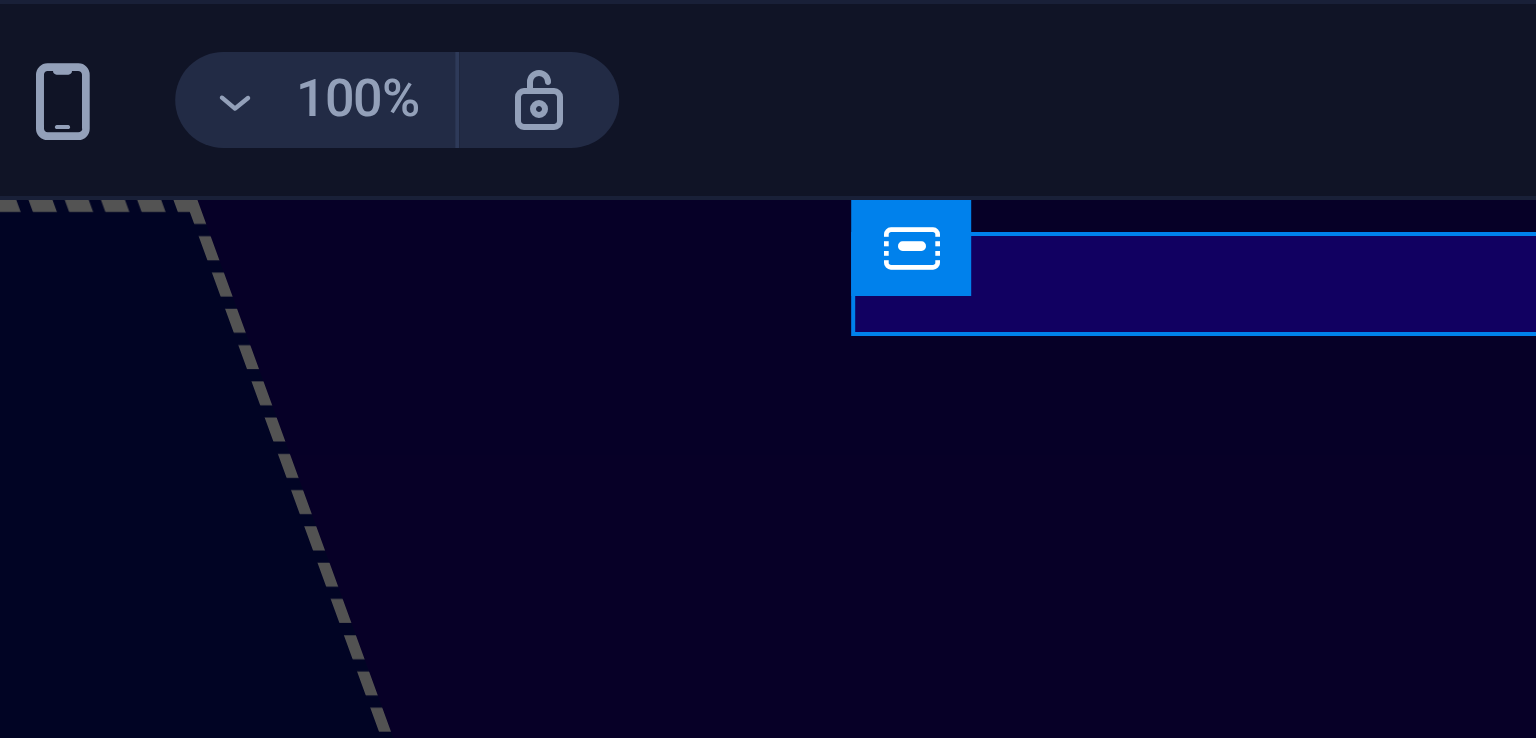 click on "noemonrealg@santavel.com" at bounding box center [-1148, 309] 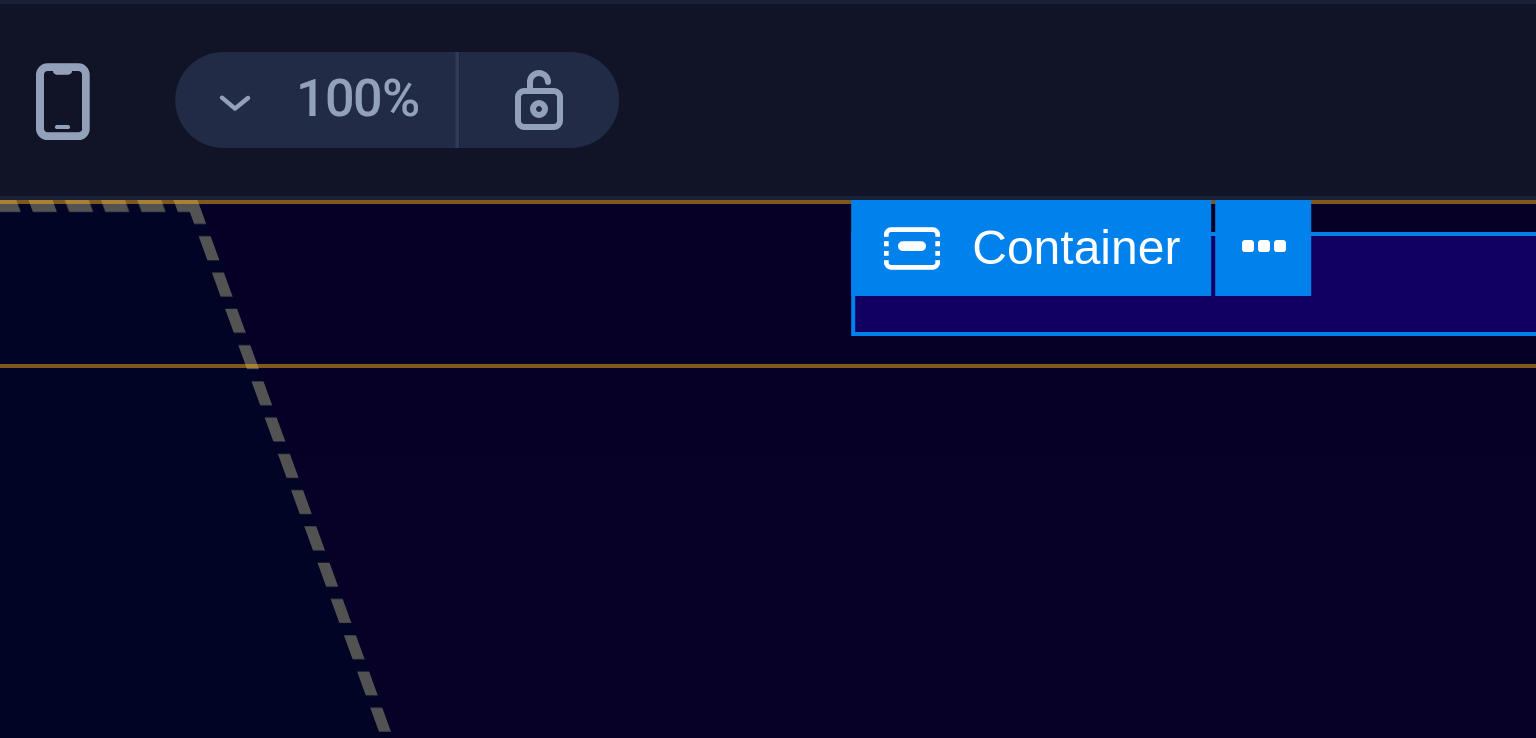 click on "Container" at bounding box center [1124, 62] 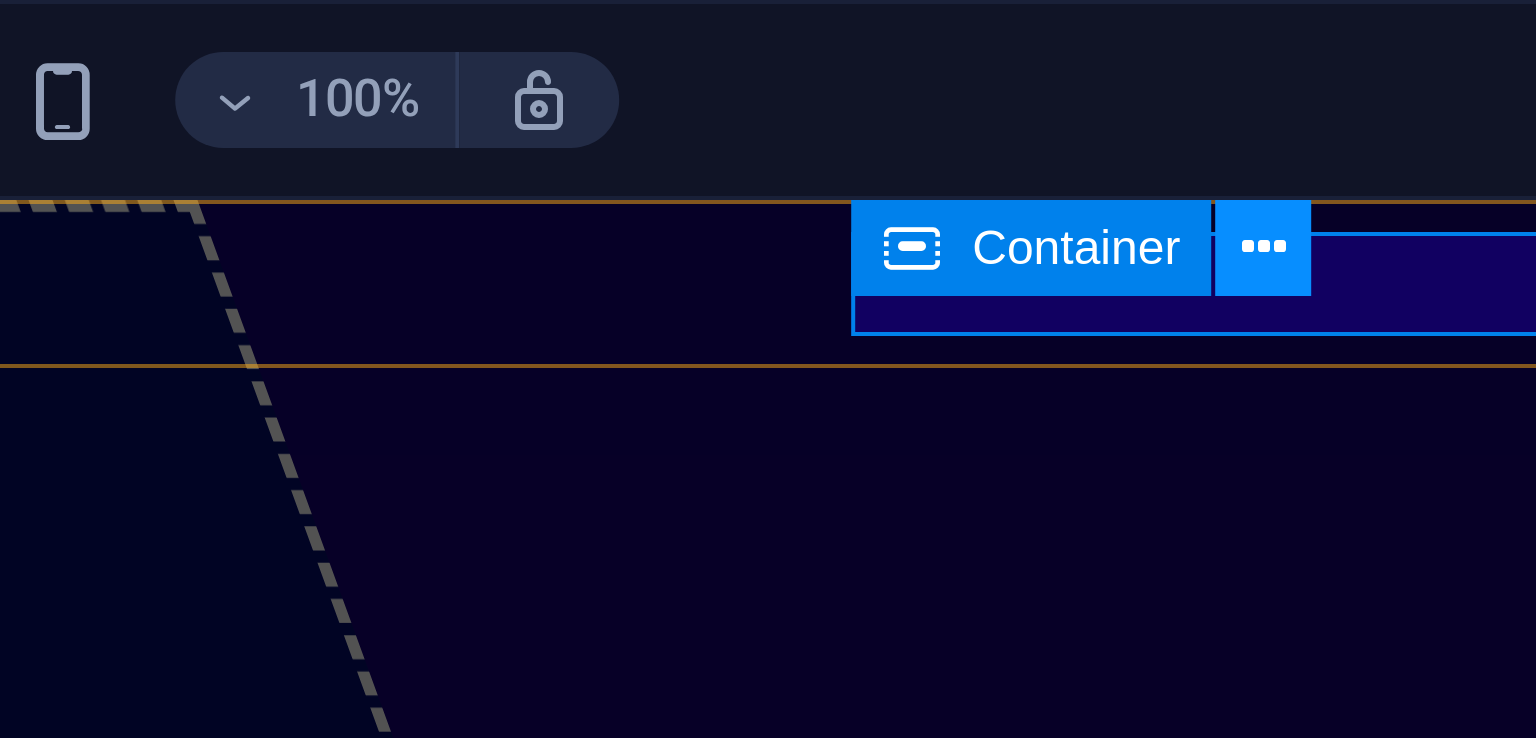 click at bounding box center (1171, 62) 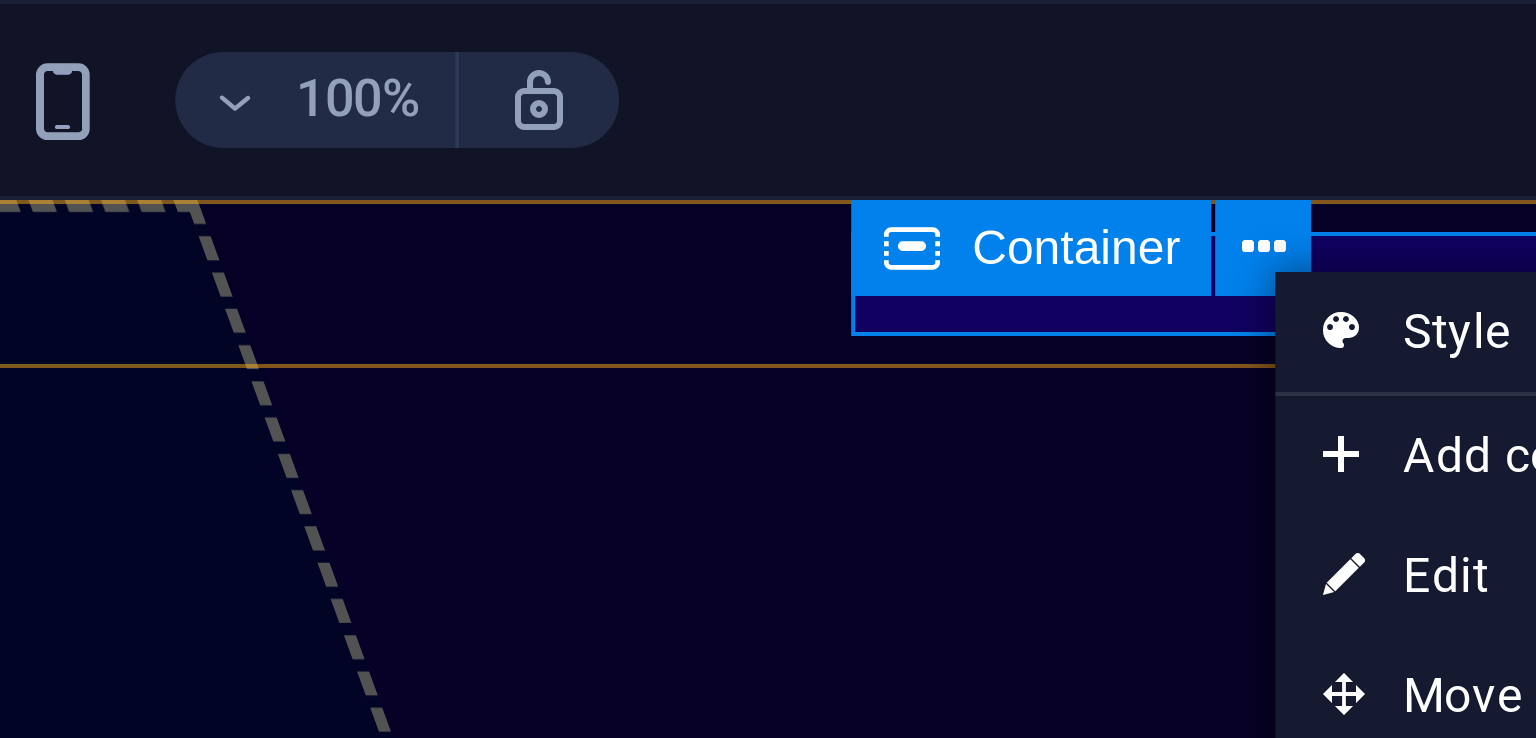 click on "noemonrealg@santavel.com" at bounding box center [-1148, 309] 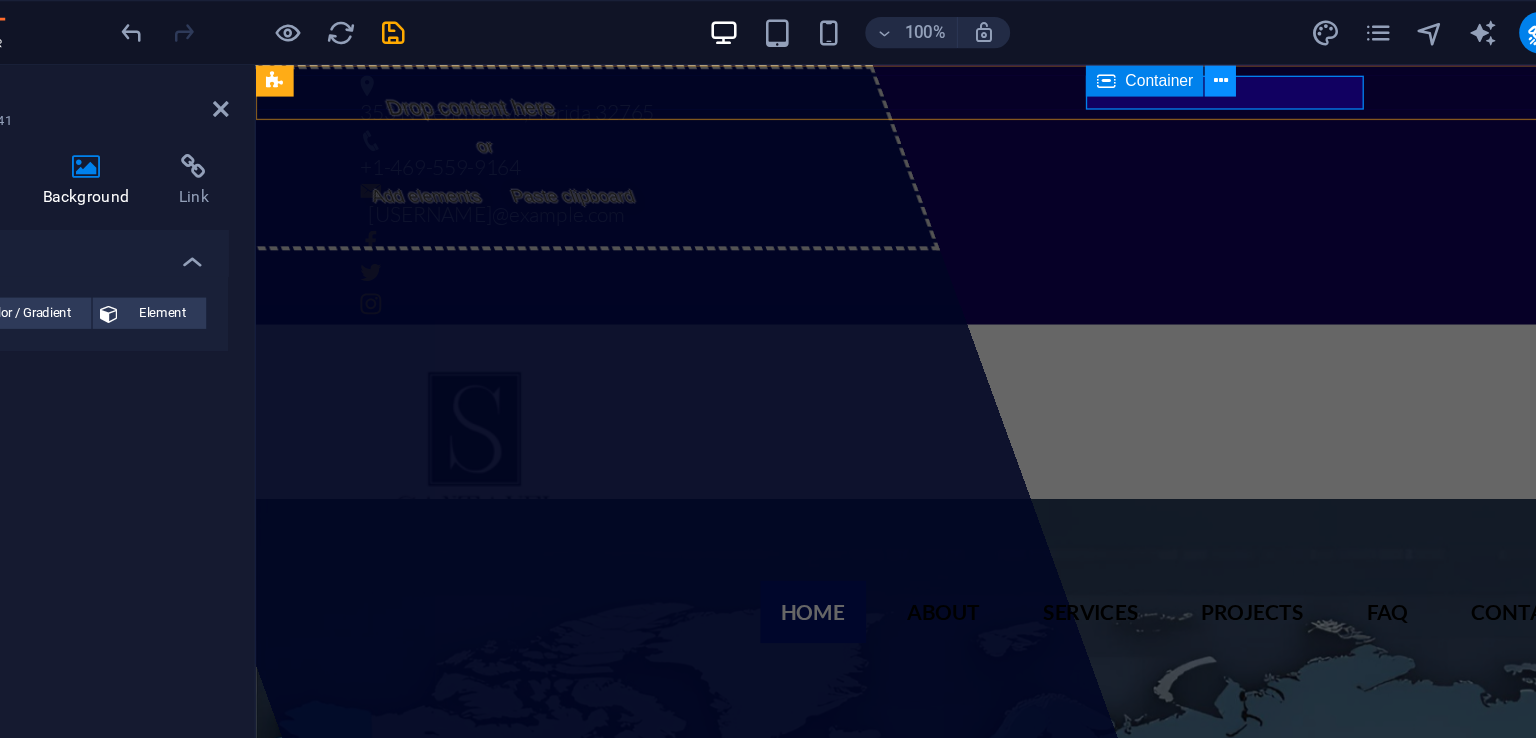 click at bounding box center [1171, 62] 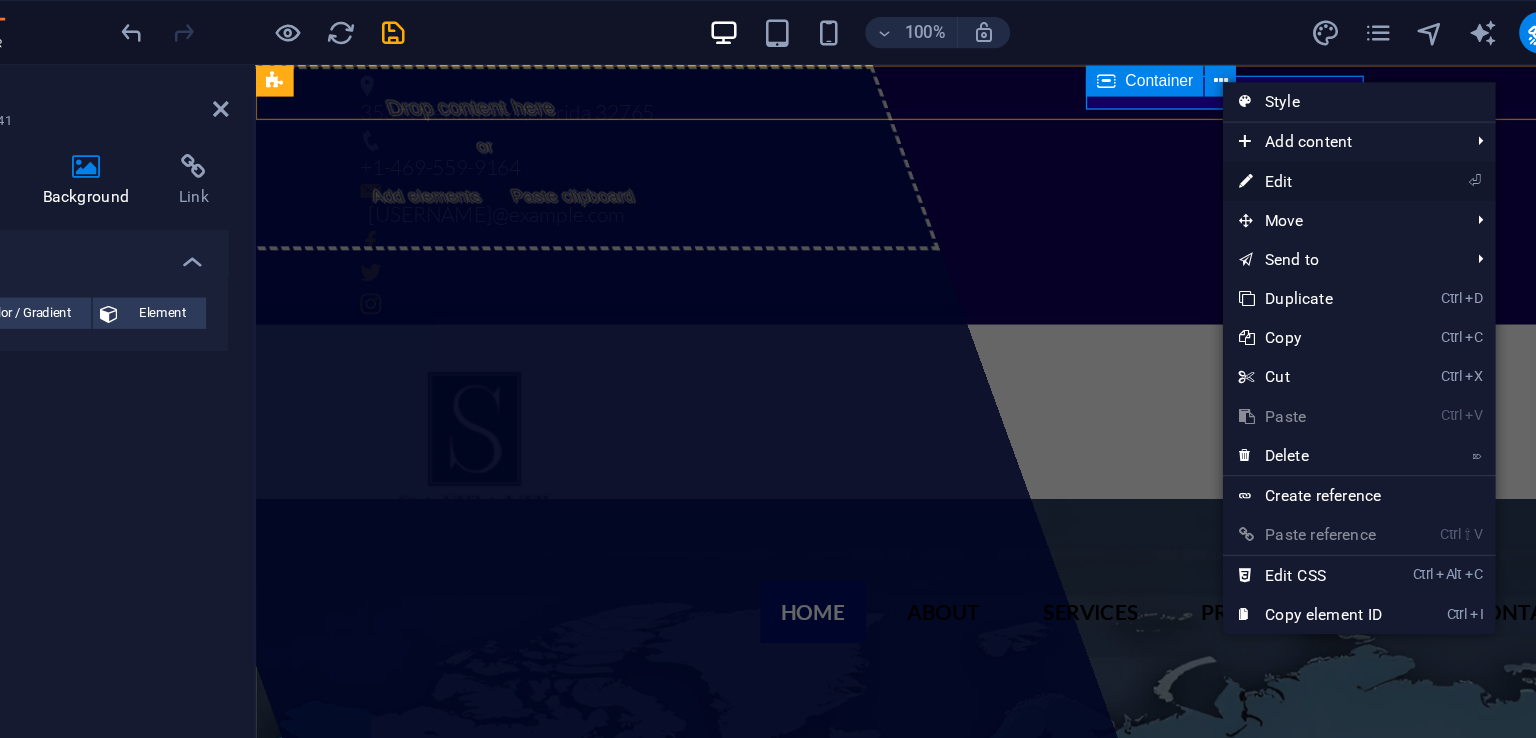 click on "⏎  Edit" at bounding box center [1240, 139] 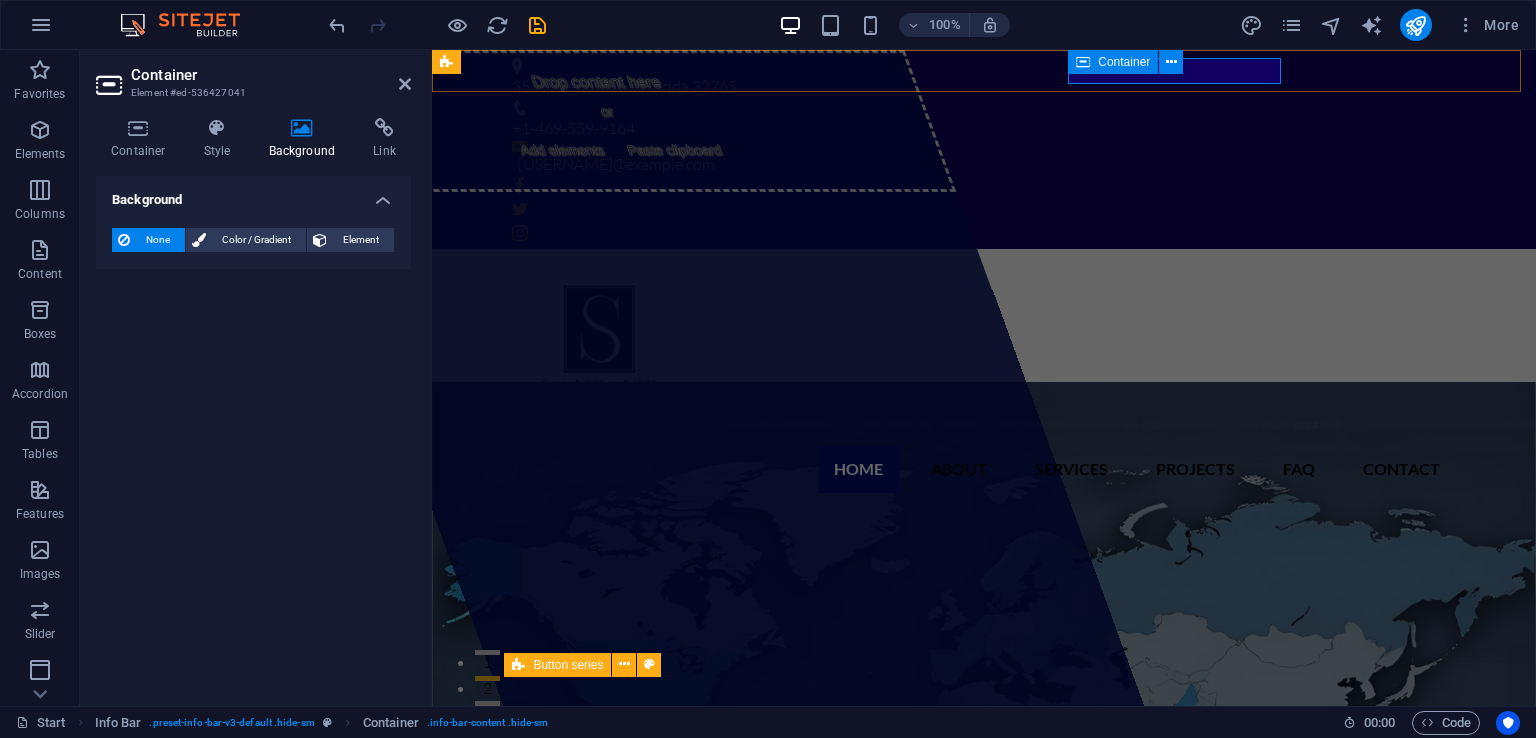 click on "noemonrealg@santavel.com" at bounding box center (976, 159) 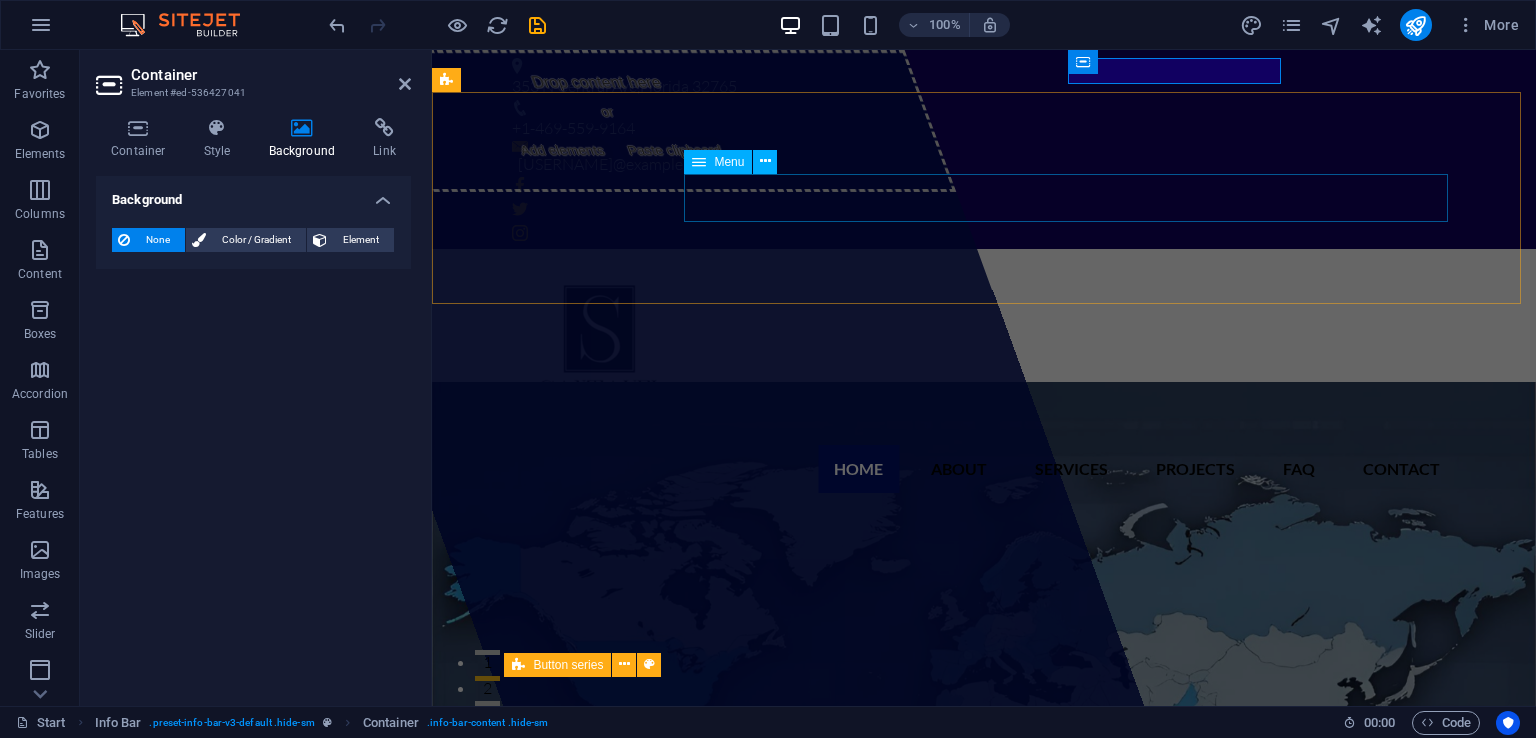click on "Home About Services Projects FAQ Contact" at bounding box center [984, 469] 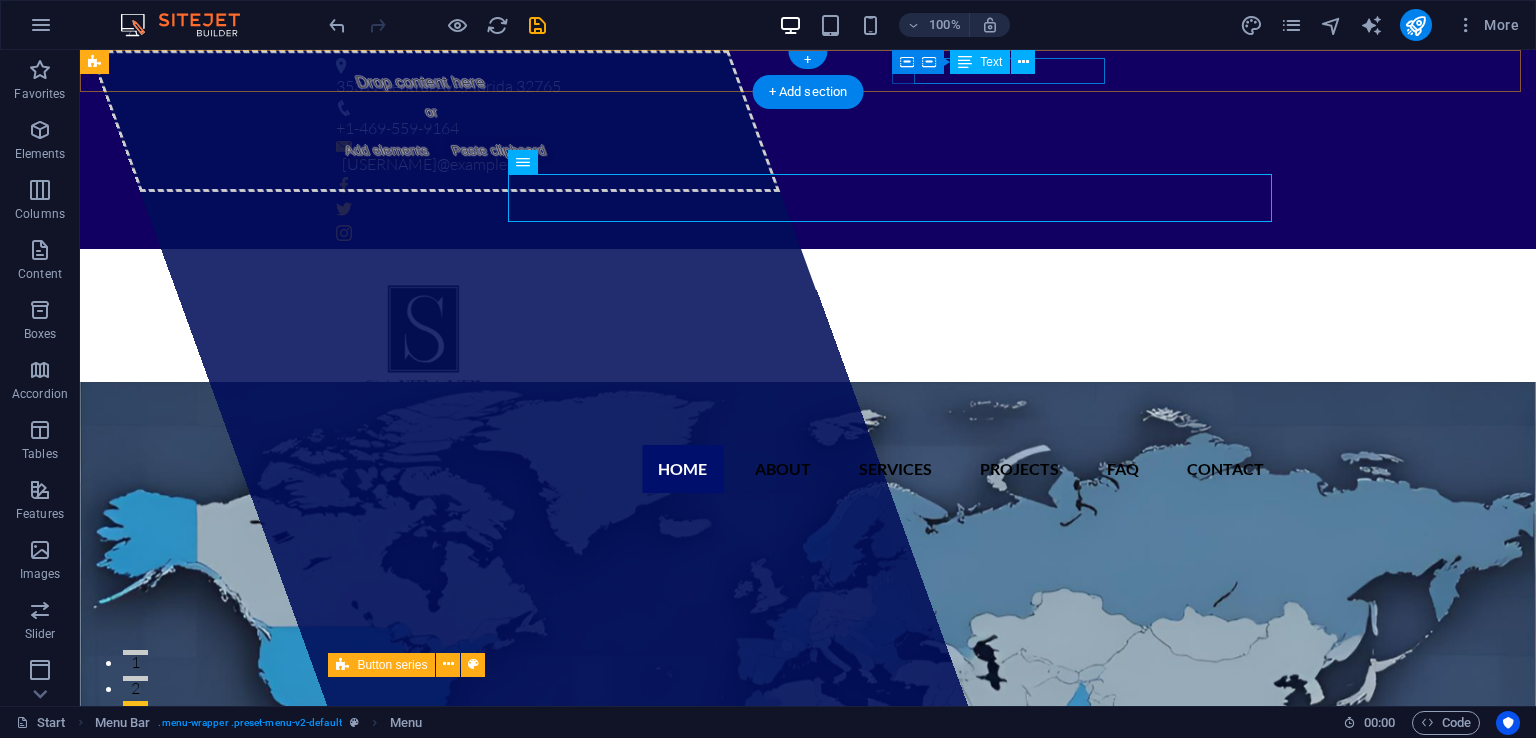 click on "noemonrealg@santavel.com" at bounding box center (803, 165) 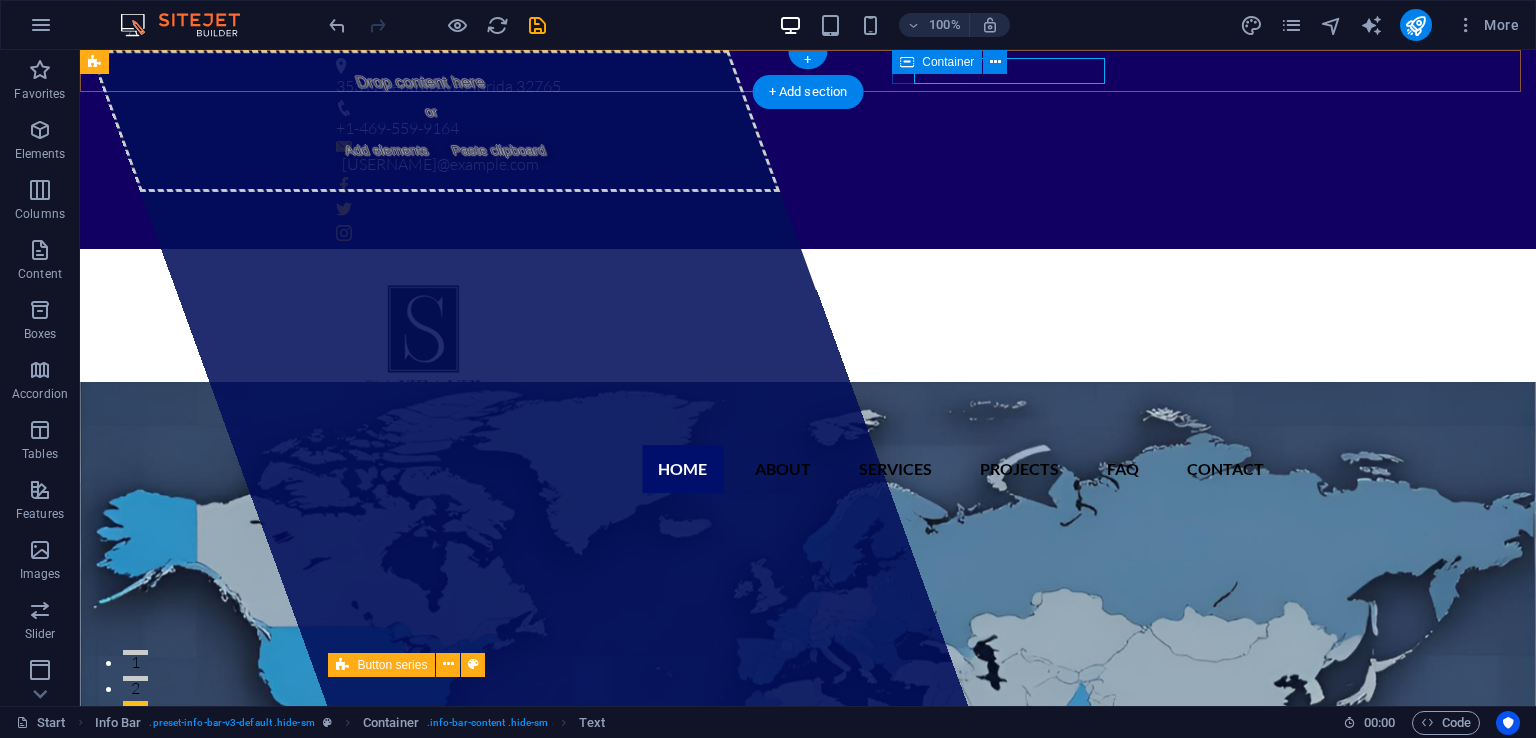 click on "noemonrealg@santavel.com" at bounding box center [800, 159] 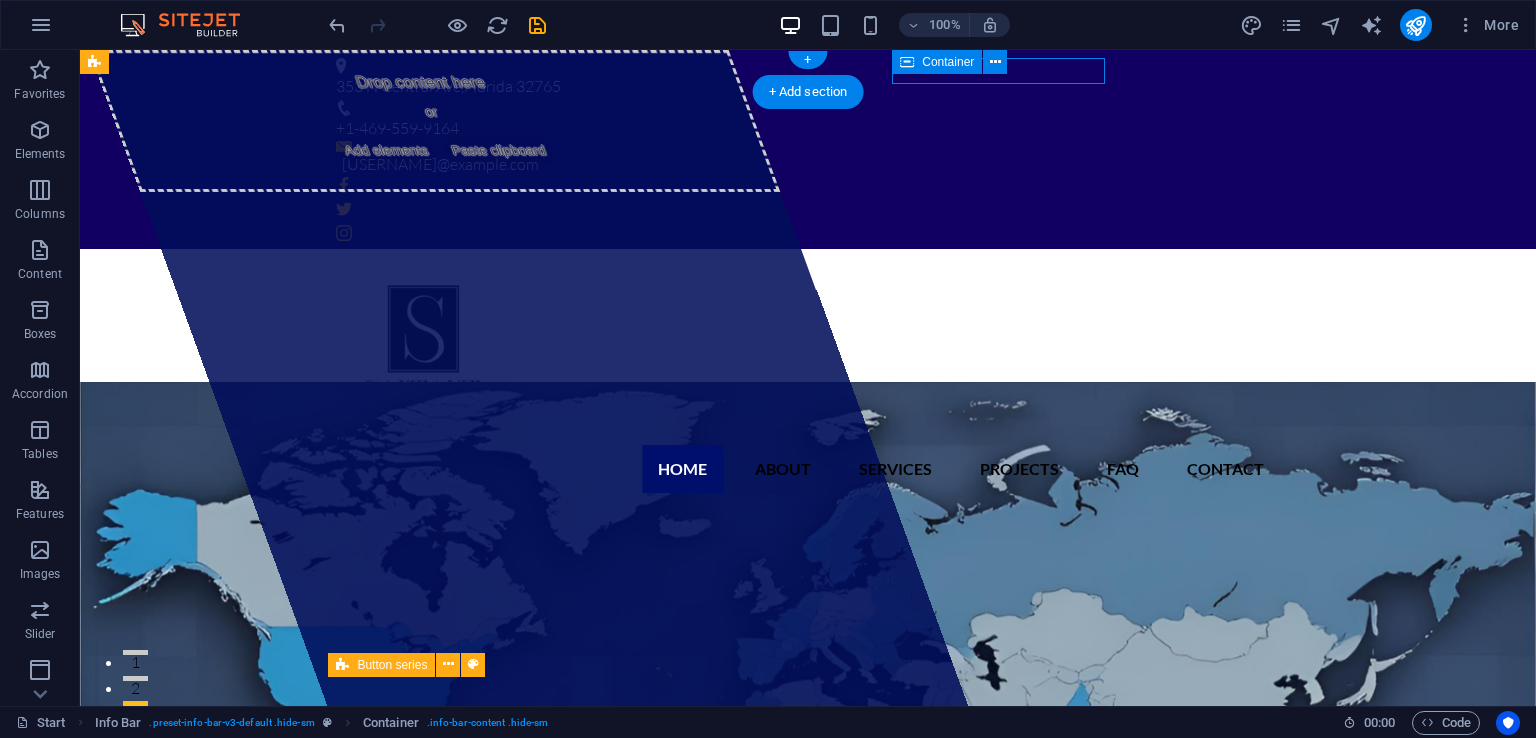 click on "noemonrealg@santavel.com" at bounding box center (800, 159) 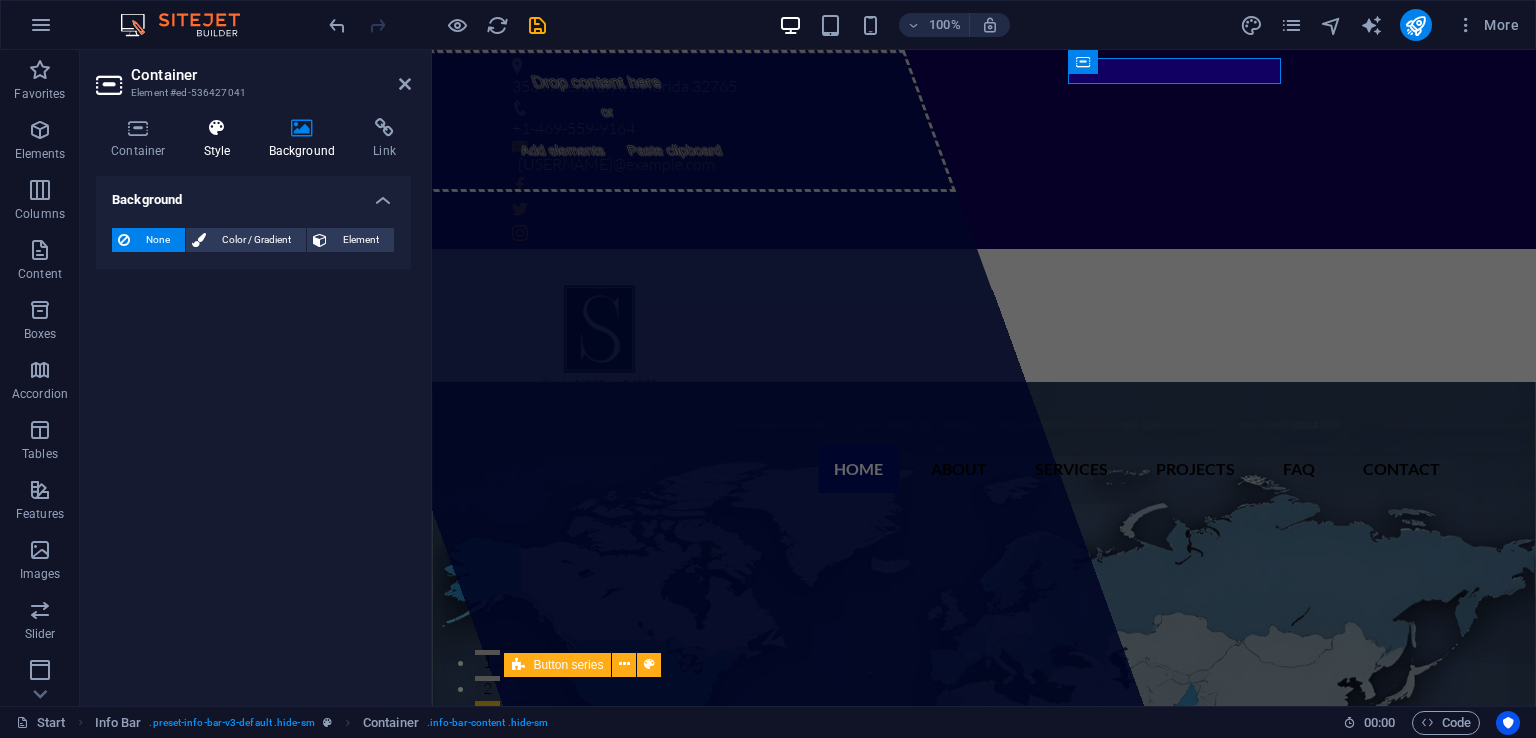 click on "Container Style Background Link Size Height Default px rem % vh vw Min. height None px rem % vh vw Width Default px rem % em vh vw Min. width None px rem % vh vw Content width Default Custom width Width Default px rem % em vh vw Min. width None px rem % vh vw Default padding Custom spacing Default content width and padding can be changed under Design. Edit design Layout (Flexbox) Alignment Determines the flex direction. Default Main axis Determine how elements should behave along the main axis inside this container (justify content). Default Side axis Control the vertical direction of the element inside of the container (align items). Default Wrap Default On Off Fill Controls the distances and direction of elements on the y-axis across several lines (align content). Default Accessibility ARIA helps assistive technologies (like screen readers) to understand the role, state, and behavior of web elements Role The ARIA role defines the purpose of an element.  None Alert Article Banner Comment Fan" at bounding box center [253, 404] 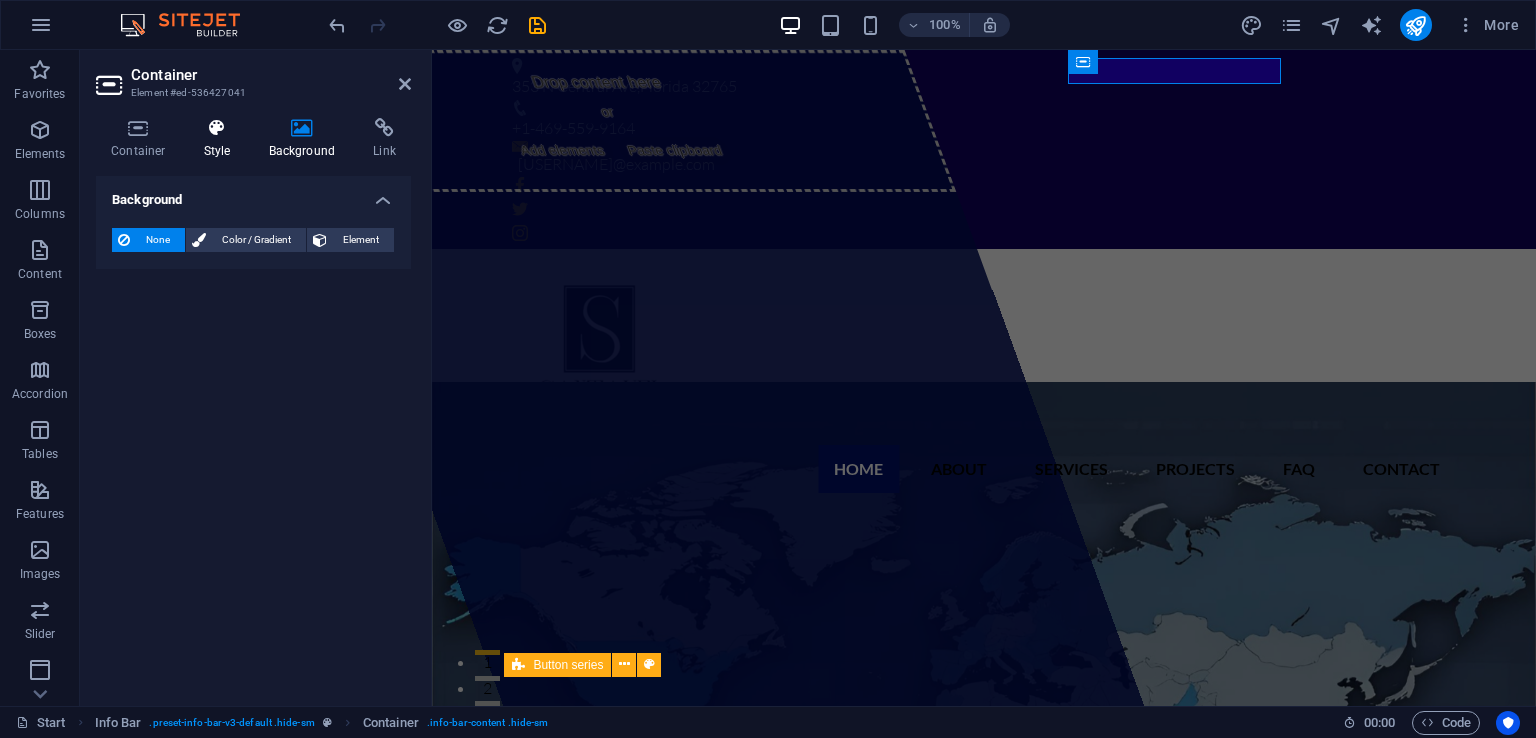 click at bounding box center [217, 128] 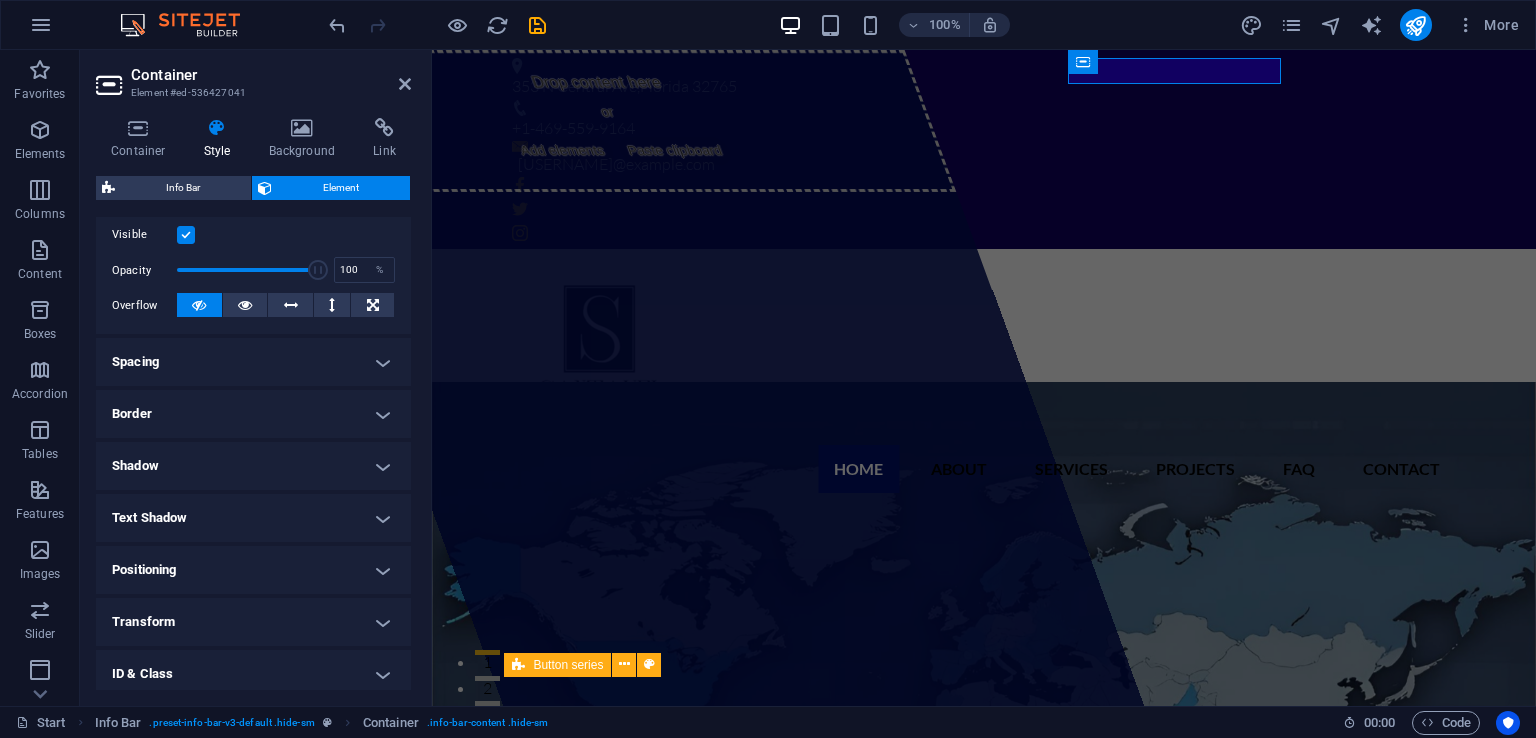 scroll, scrollTop: 372, scrollLeft: 0, axis: vertical 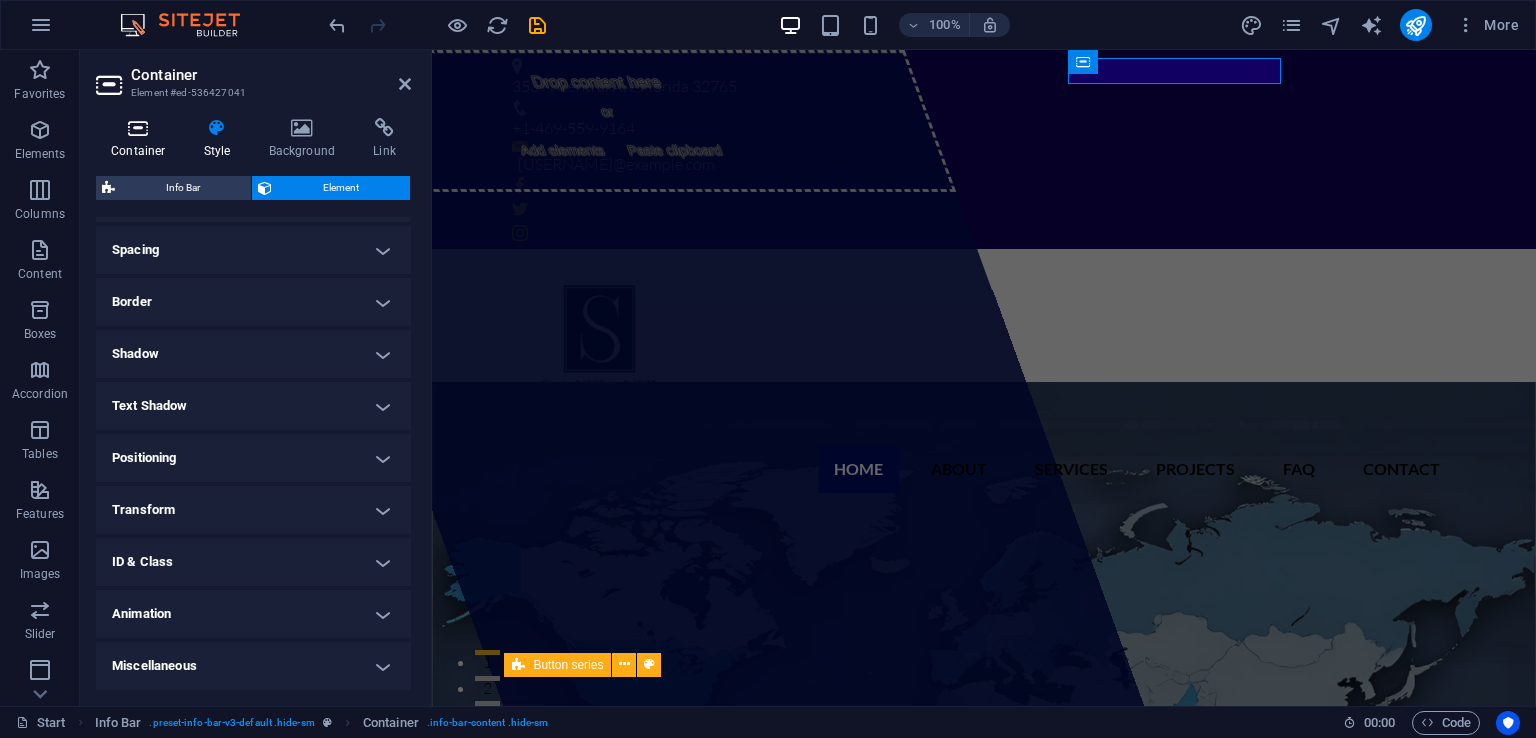 click on "Container" at bounding box center [142, 139] 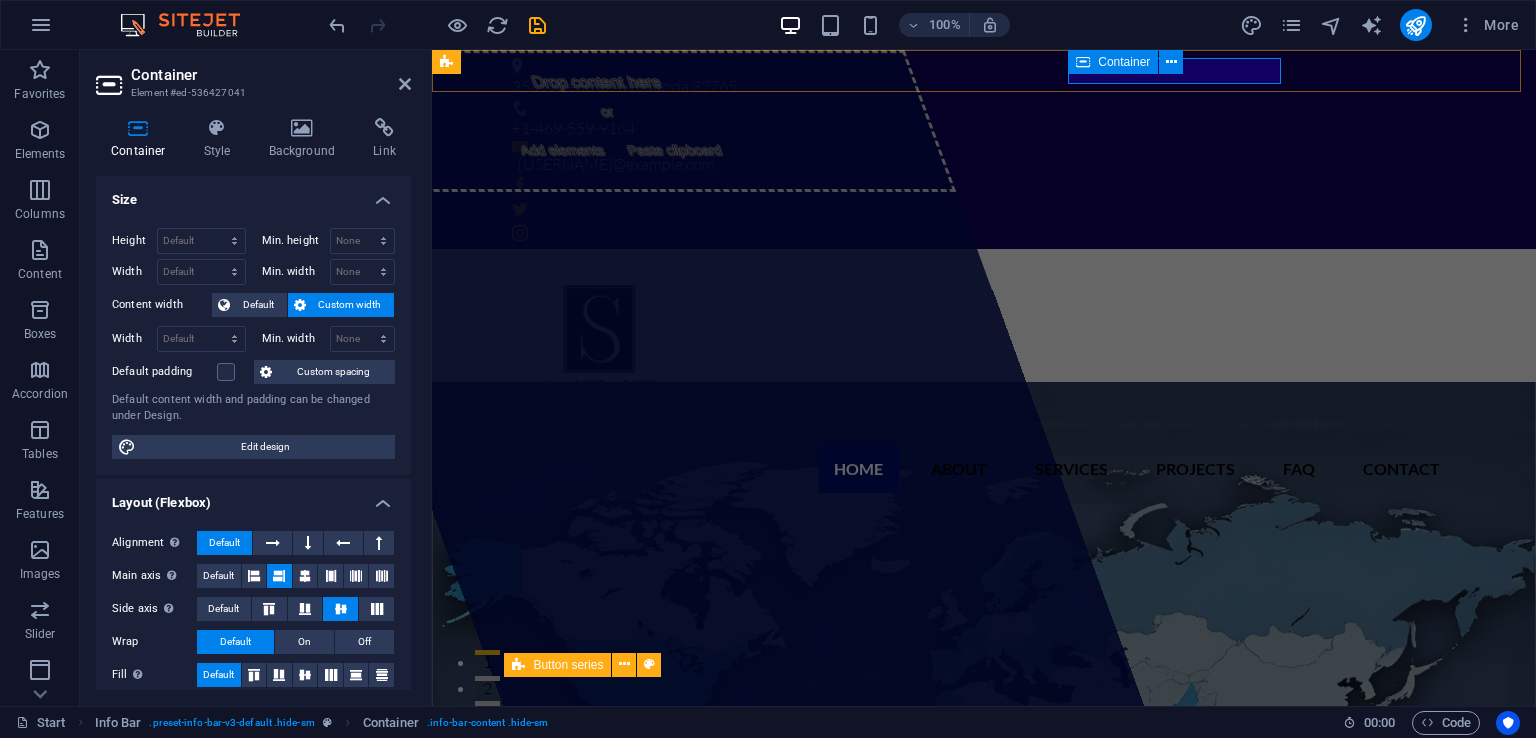 click on "noemonrealg@santavel.com" at bounding box center (976, 159) 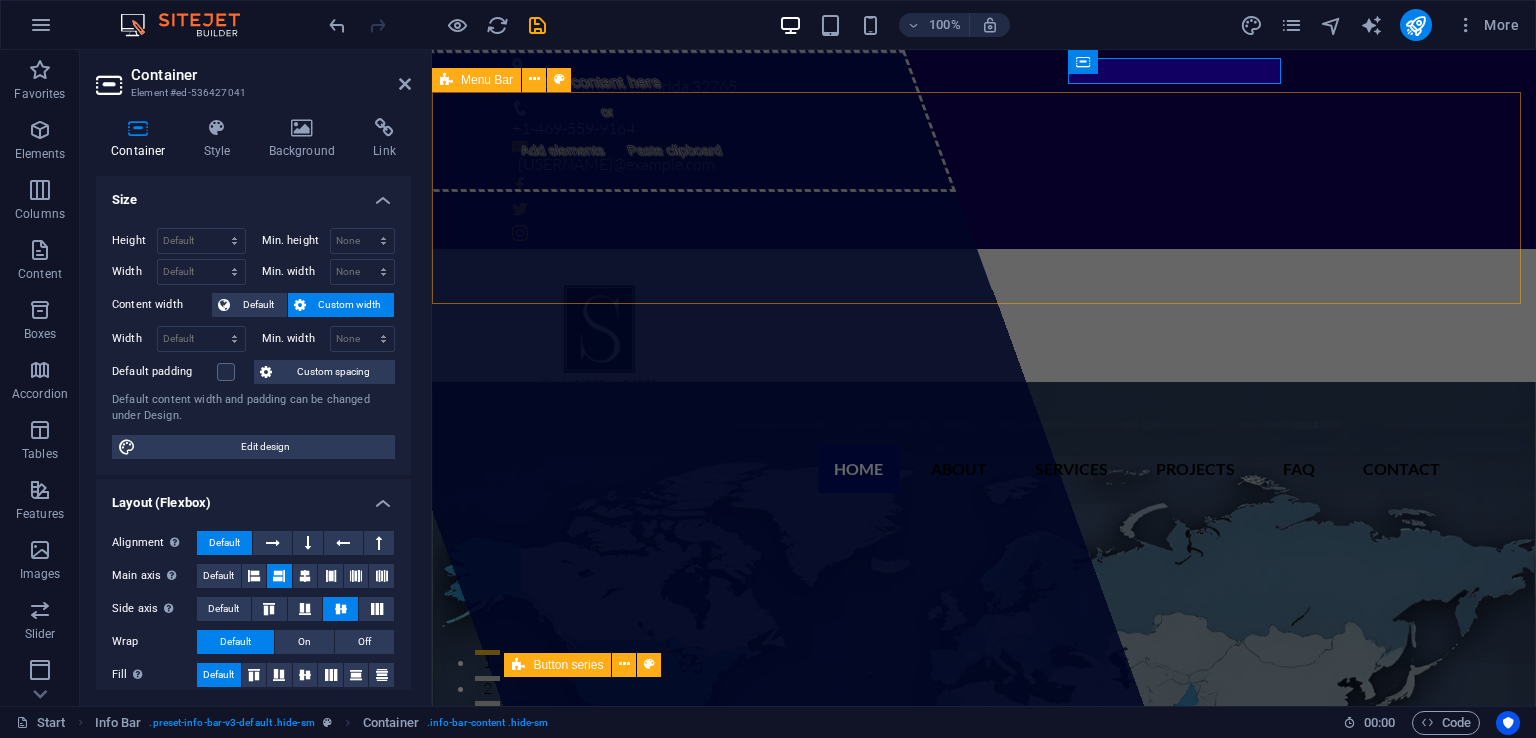 click on "Home About Services Projects FAQ Contact" at bounding box center (984, 379) 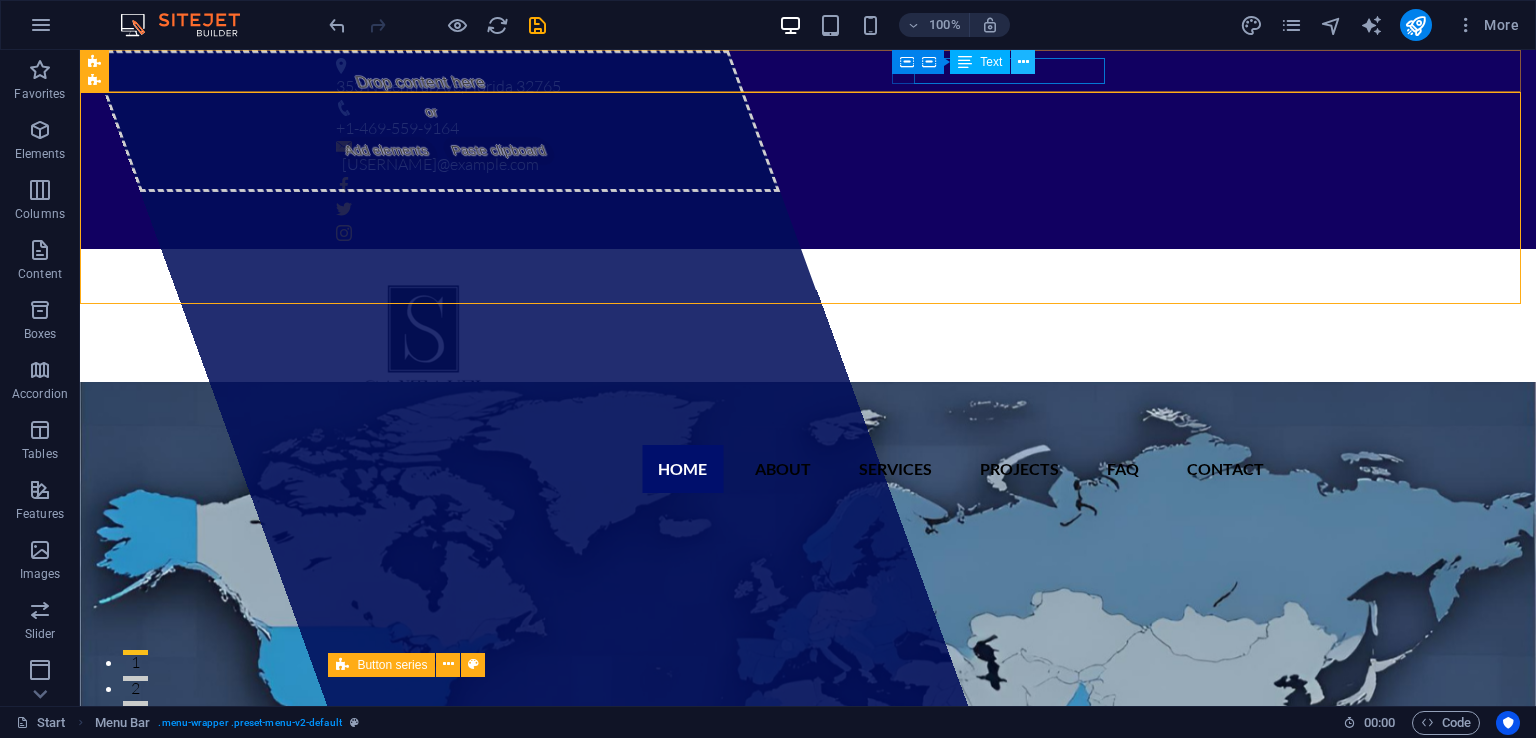 click at bounding box center (1023, 62) 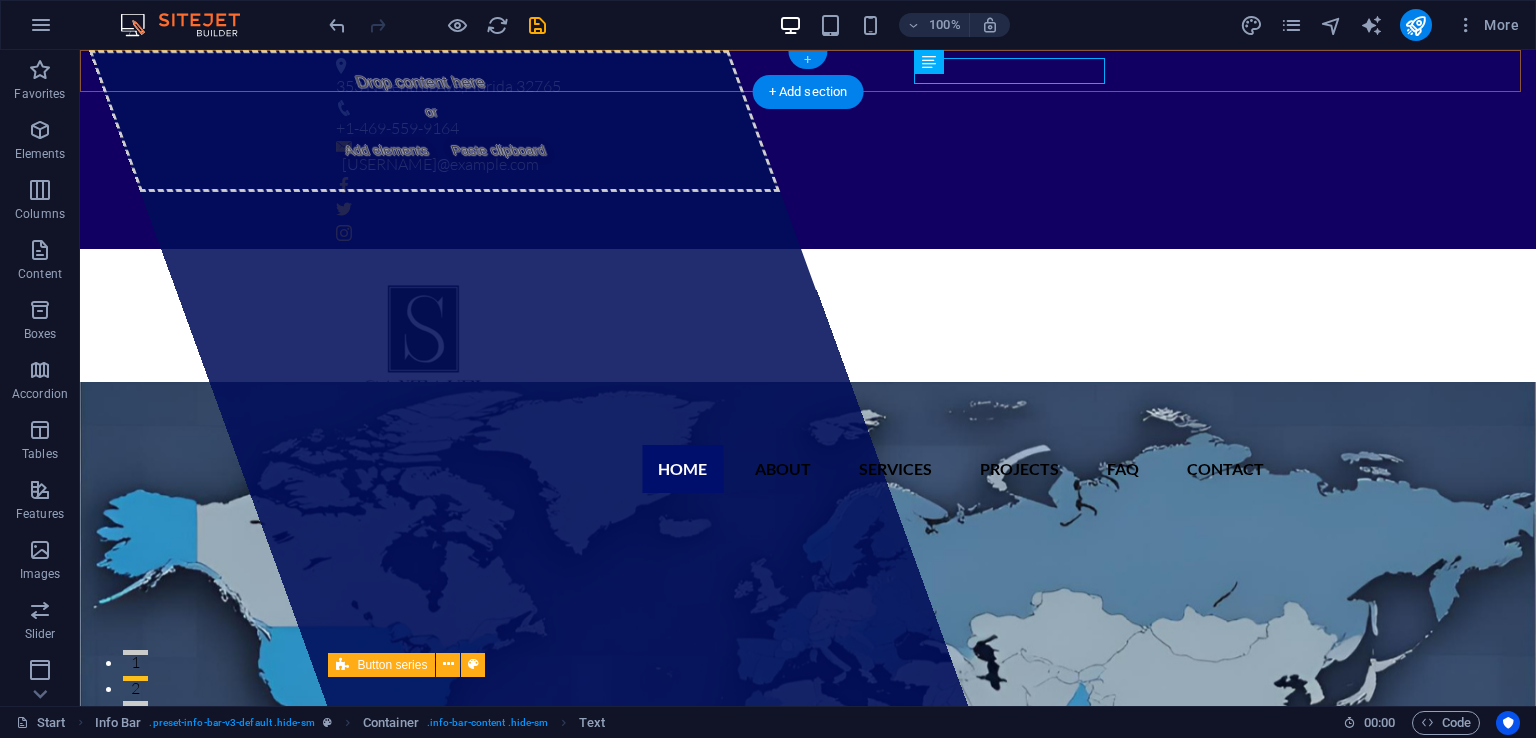 click on "+" at bounding box center [807, 60] 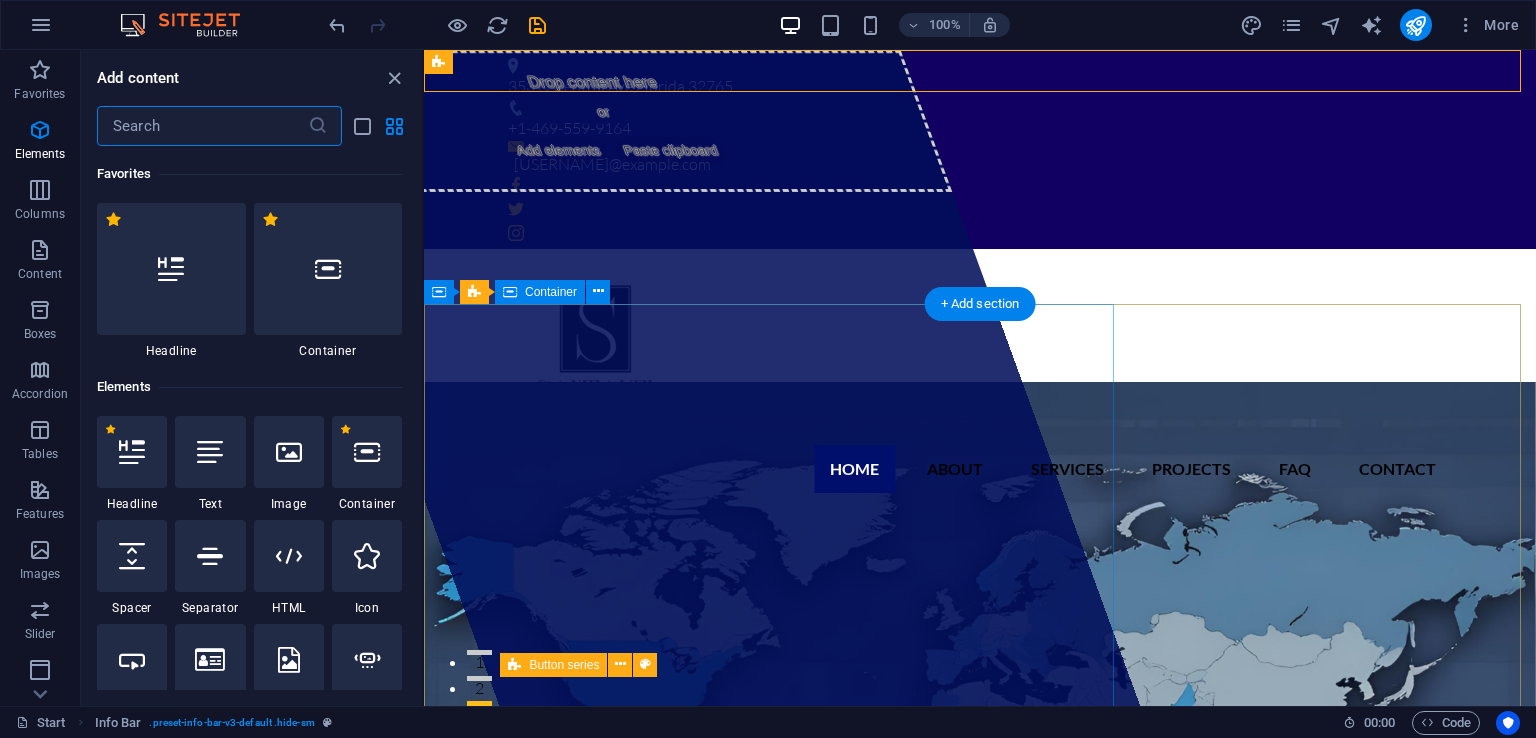 scroll, scrollTop: 3499, scrollLeft: 0, axis: vertical 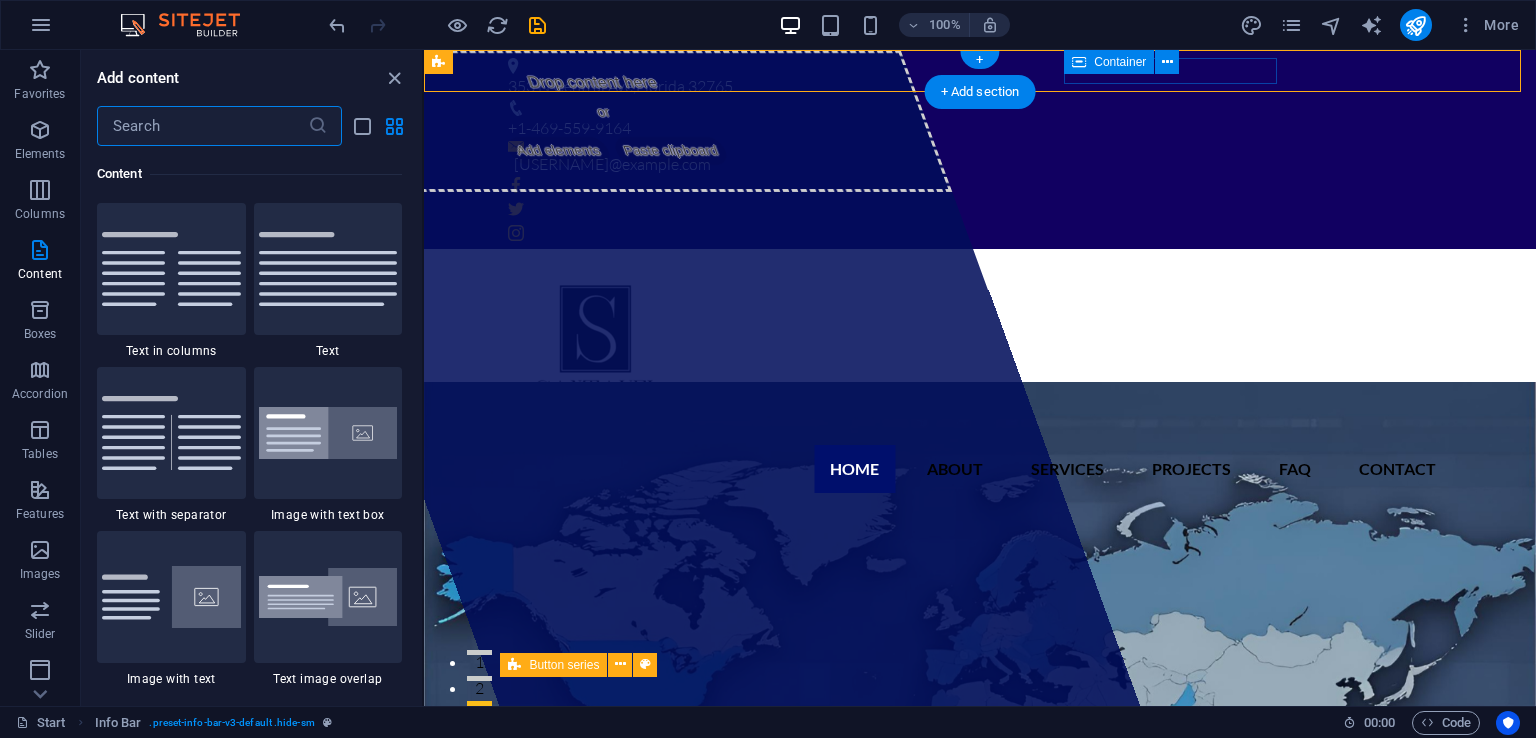 click on "noemonrealg@santavel.com" at bounding box center [972, 159] 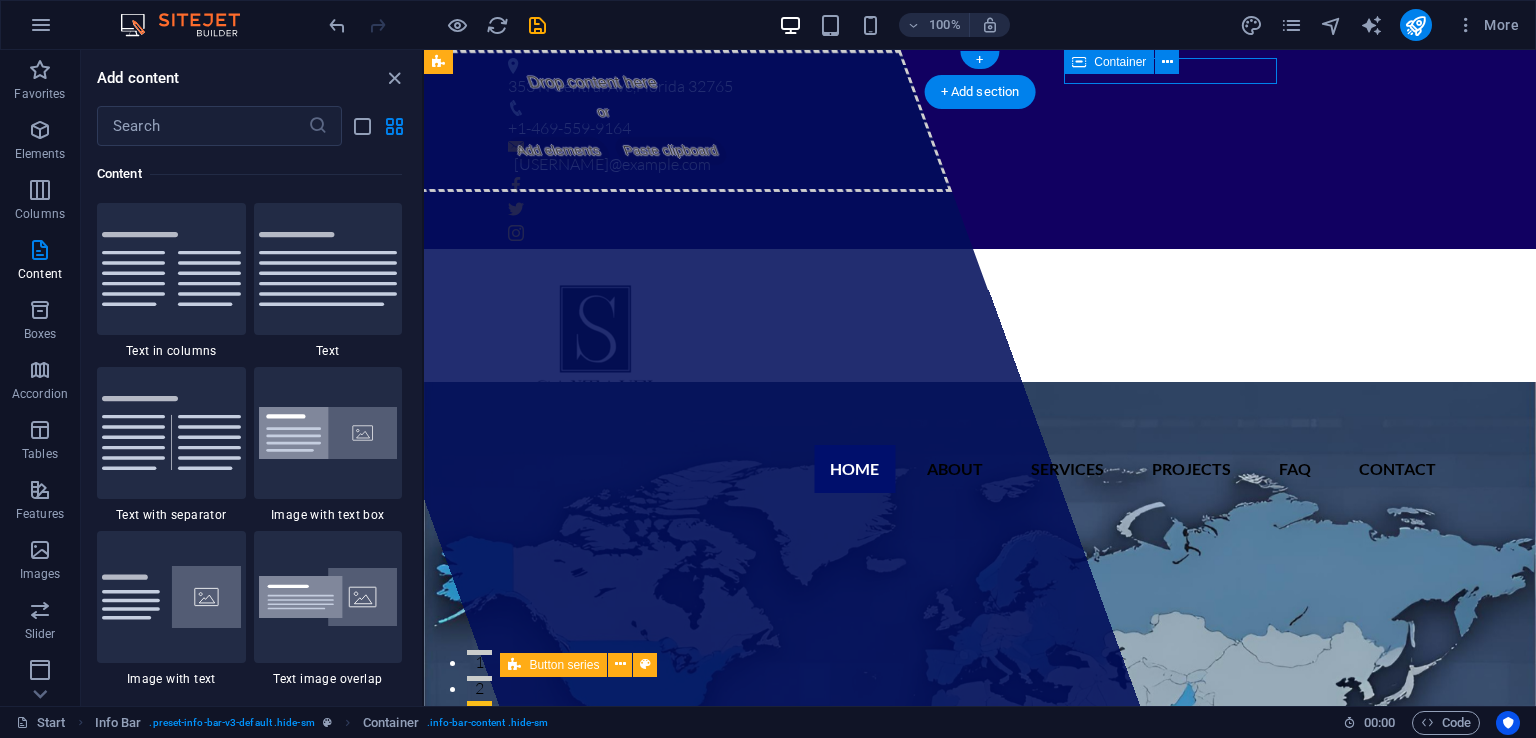 click on "noemonrealg@santavel.com" at bounding box center (972, 159) 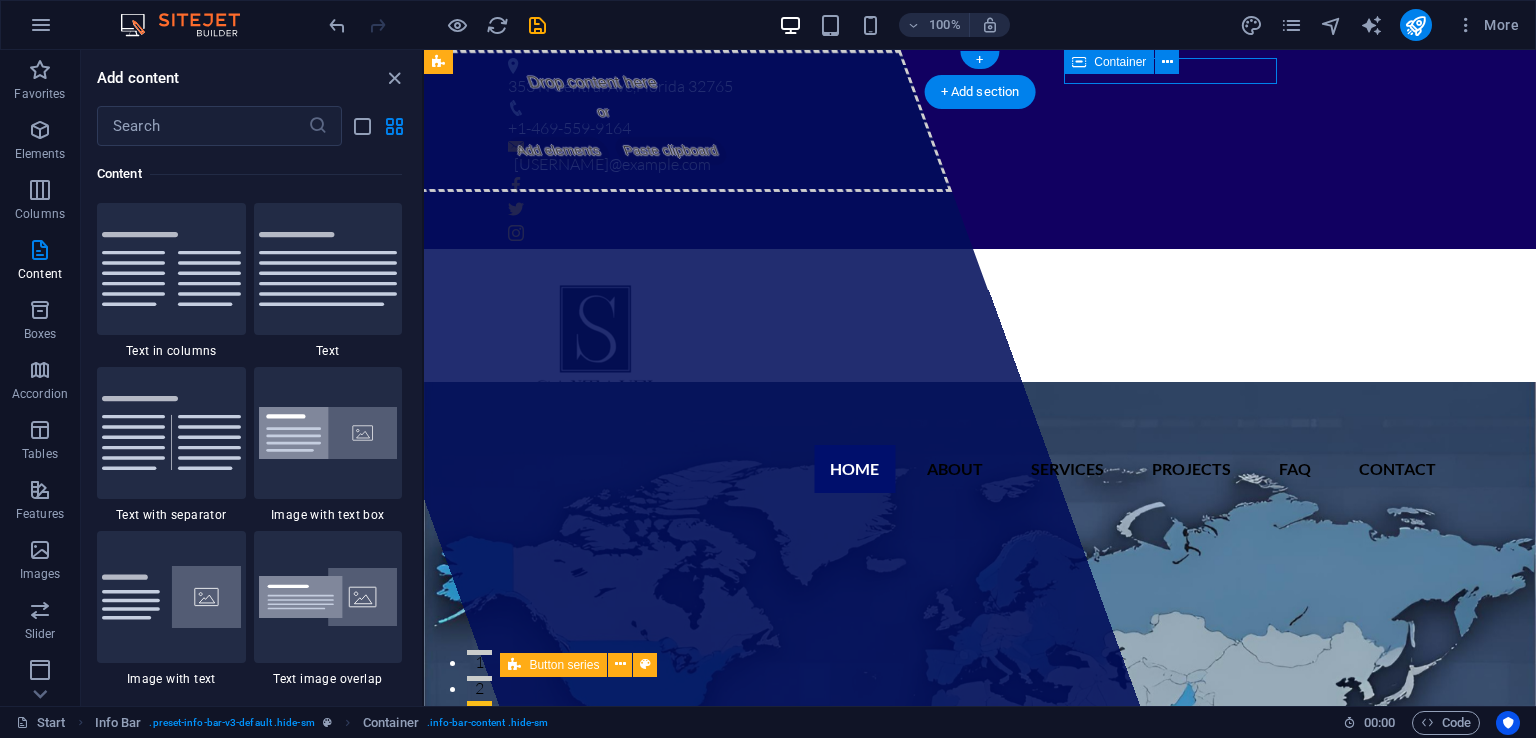 click on "noemonrealg@santavel.com" at bounding box center (972, 159) 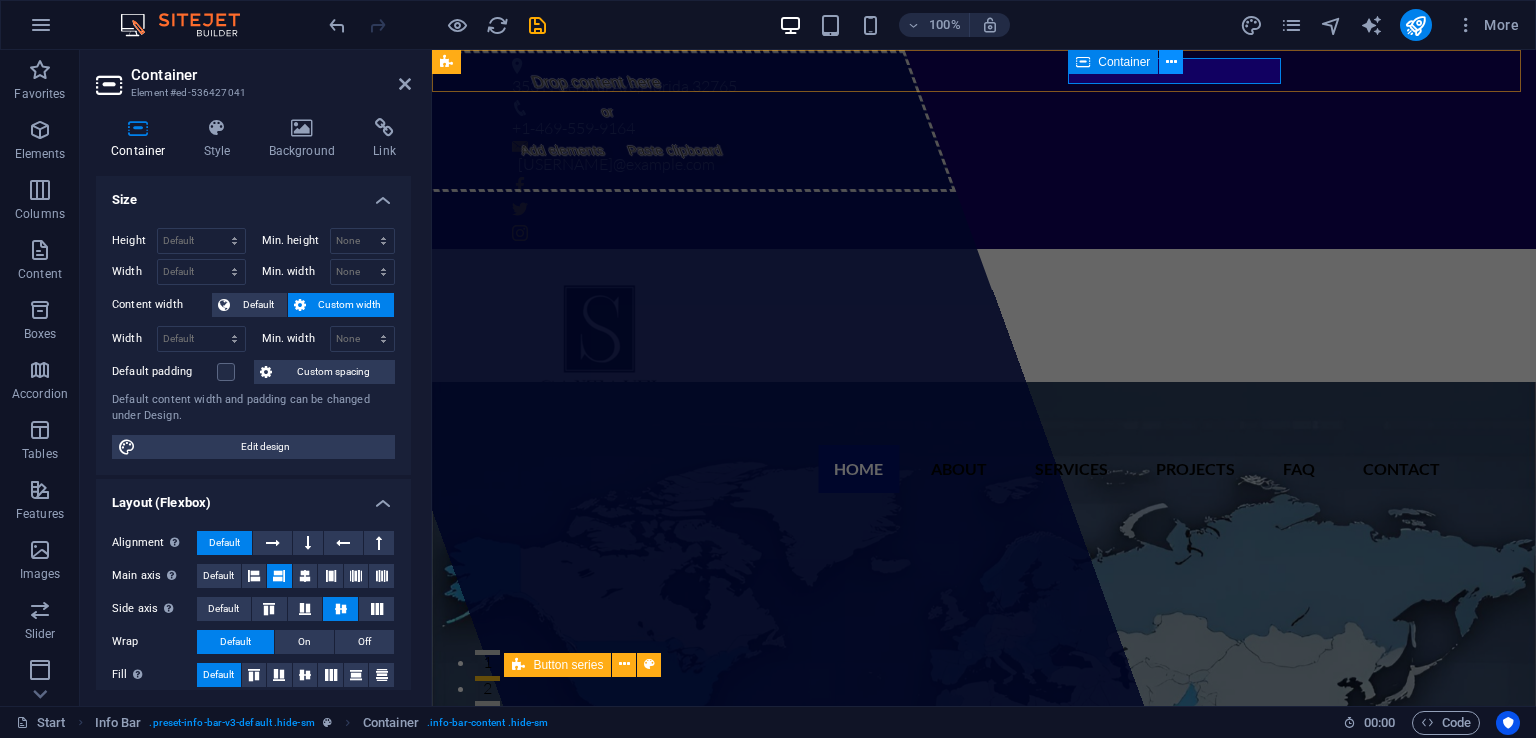 click at bounding box center [1171, 62] 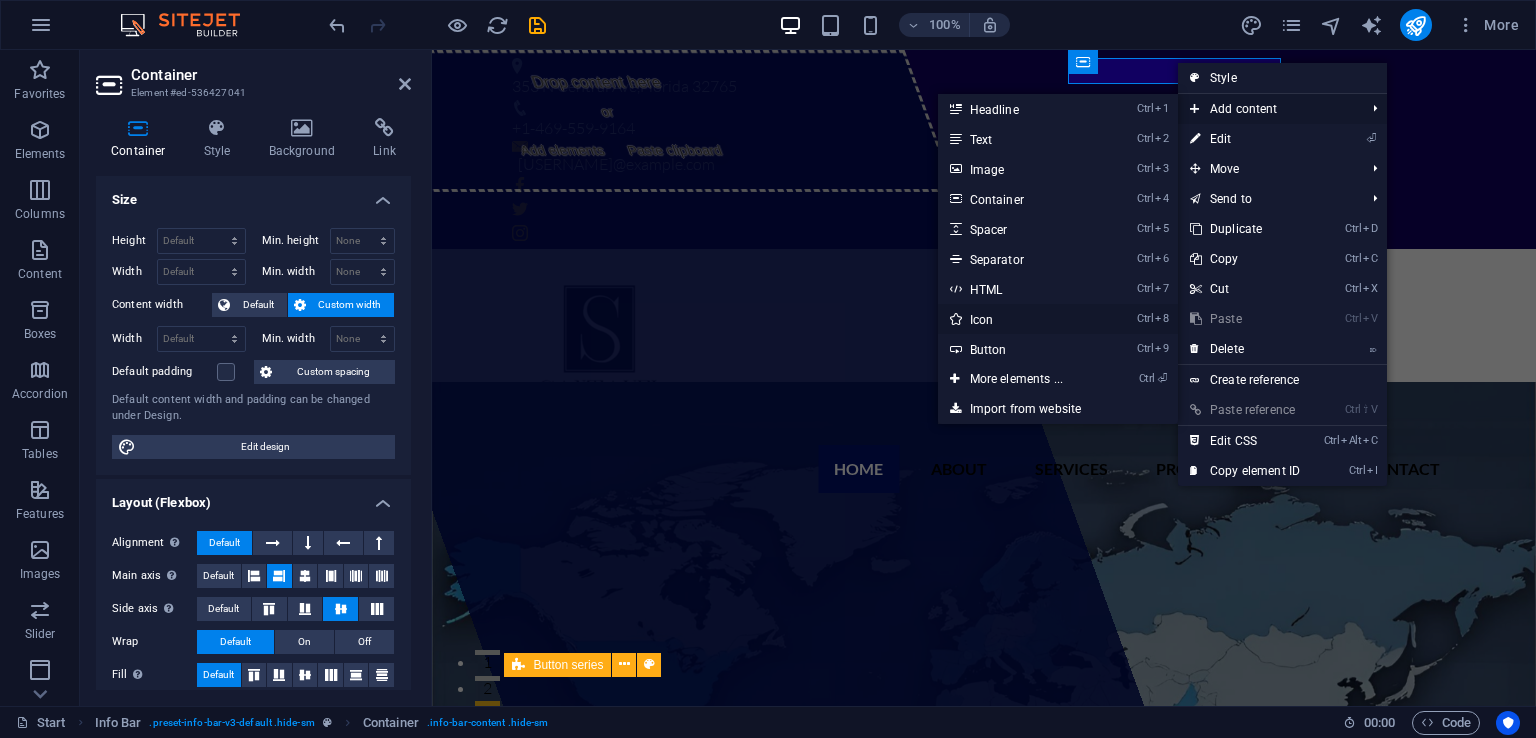 click on "Ctrl 8  Icon" at bounding box center (1020, 319) 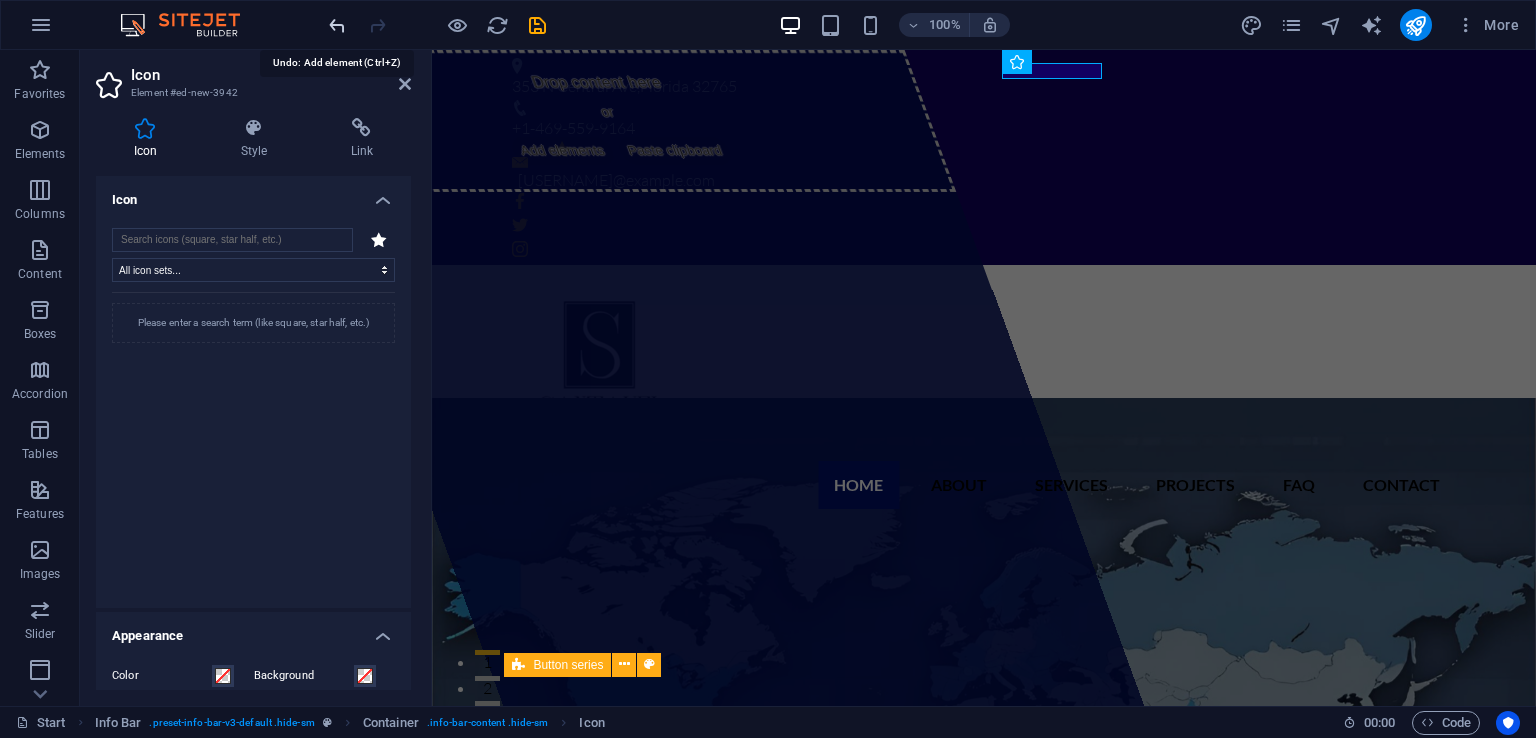 click at bounding box center (337, 25) 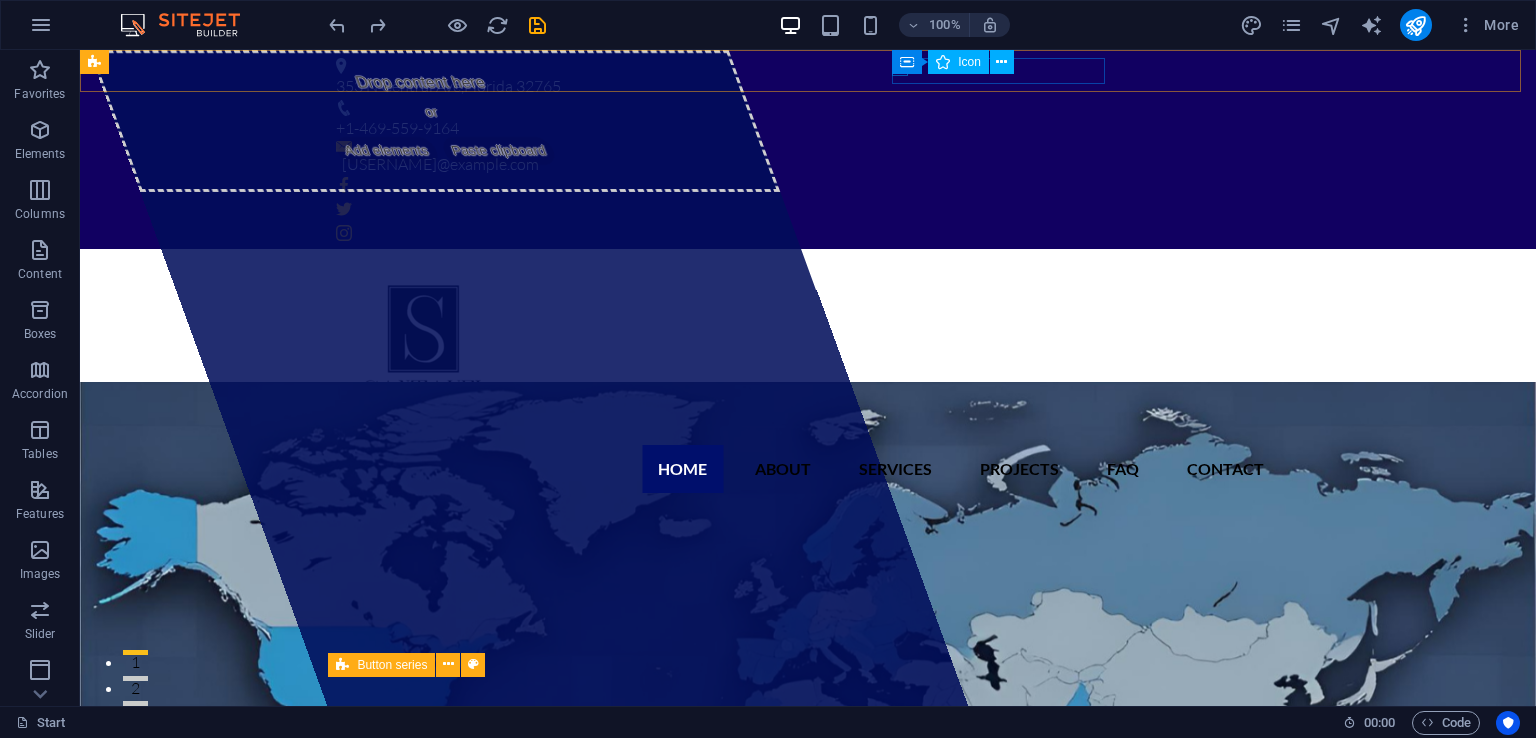 click at bounding box center (943, 62) 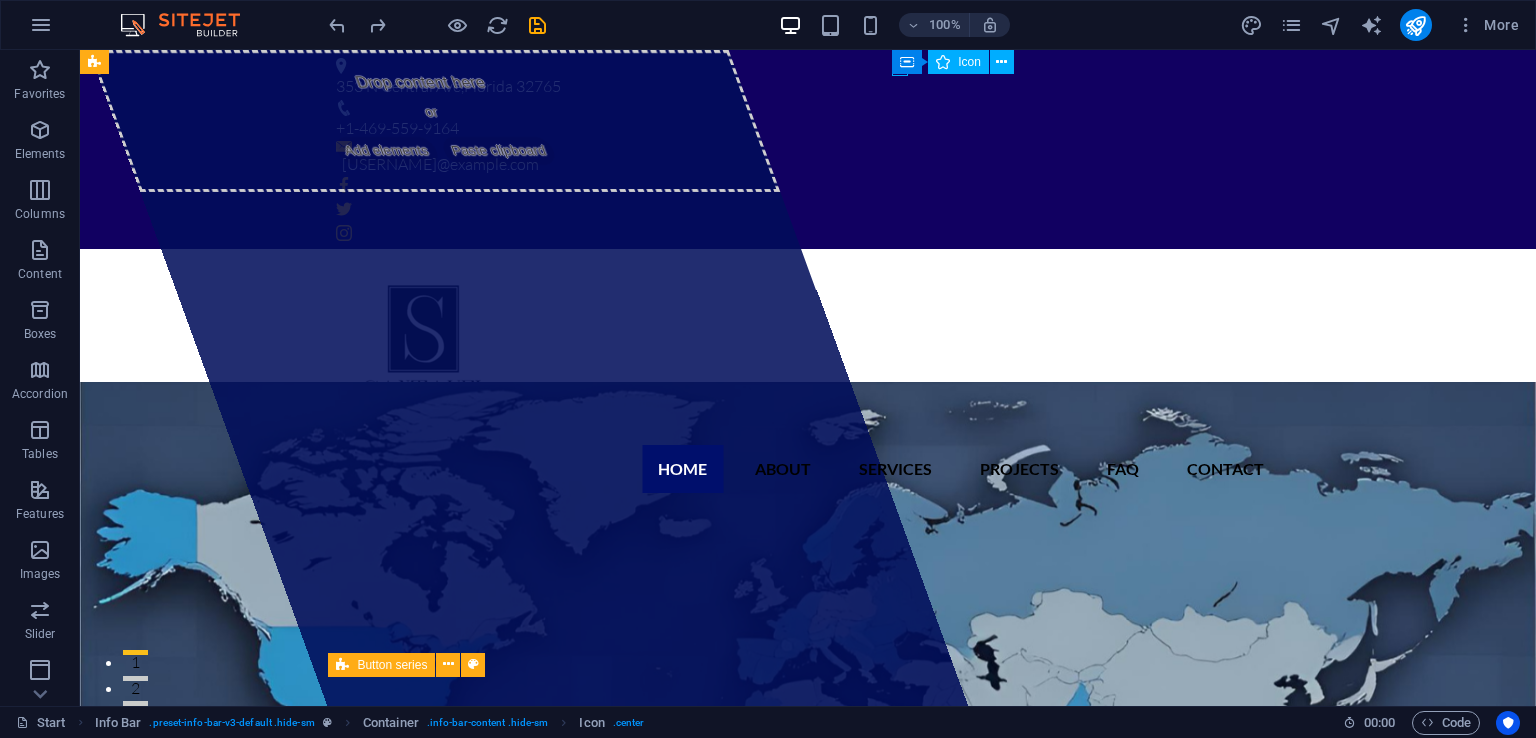 click on "Icon" at bounding box center (958, 62) 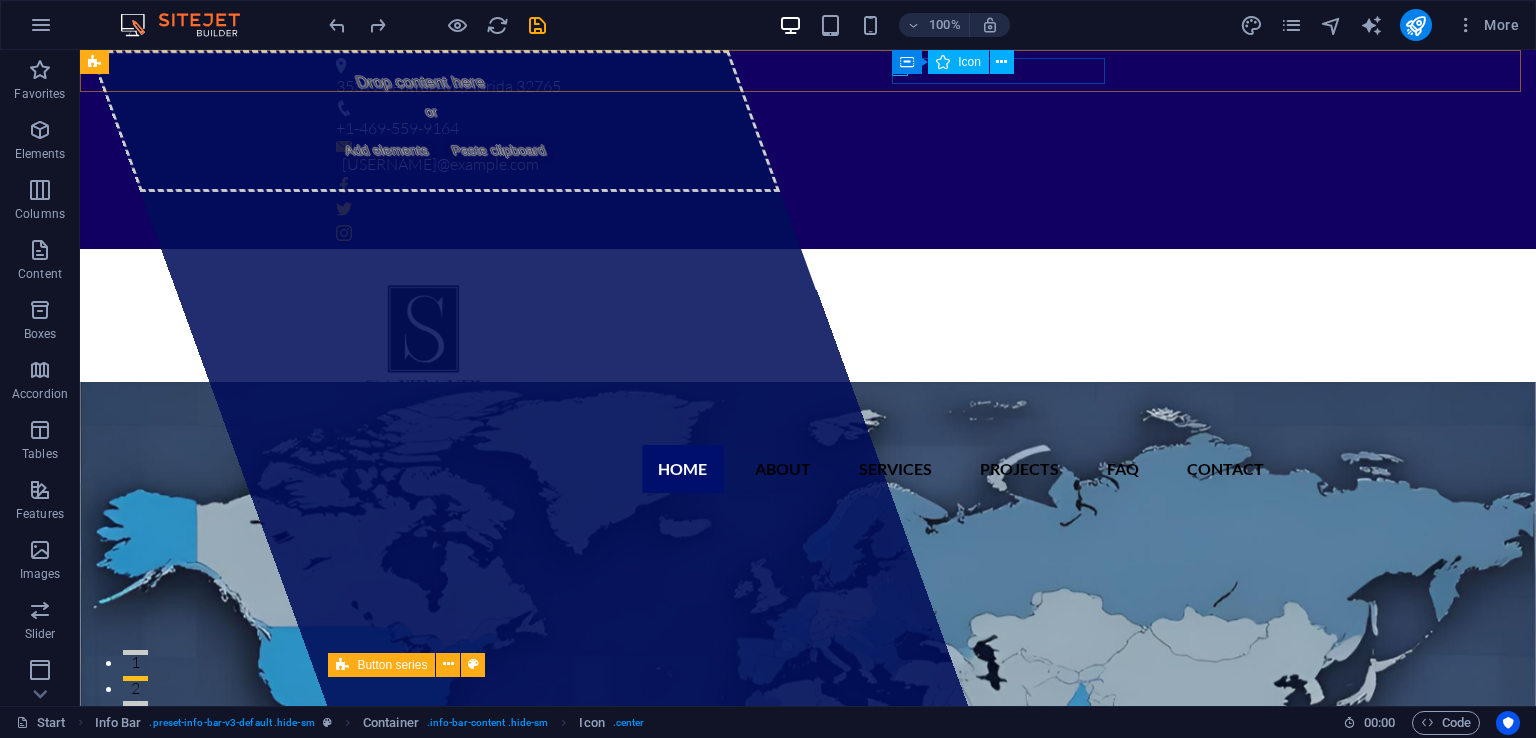 click on "Container   Icon" at bounding box center [959, 62] 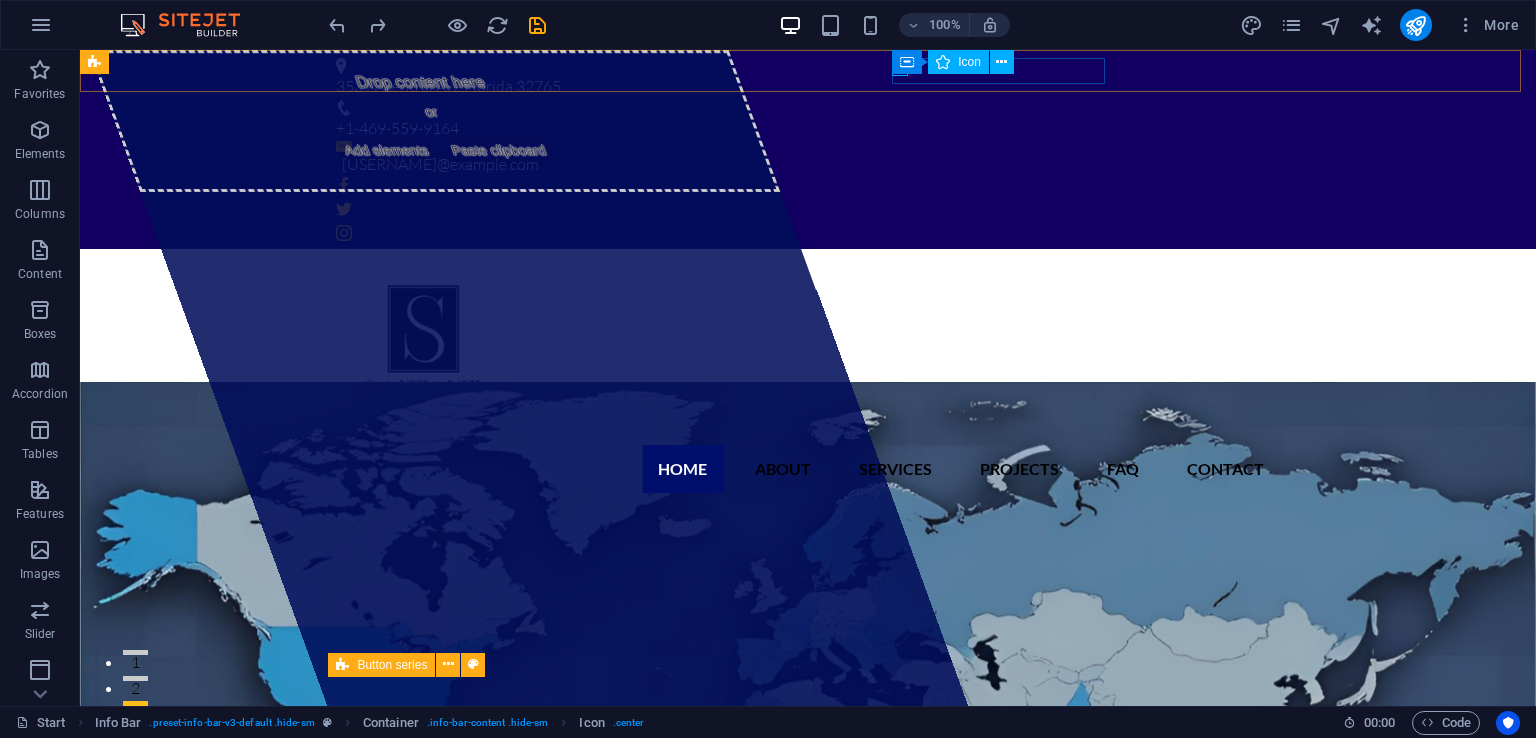 click on "Container   Icon" at bounding box center [959, 62] 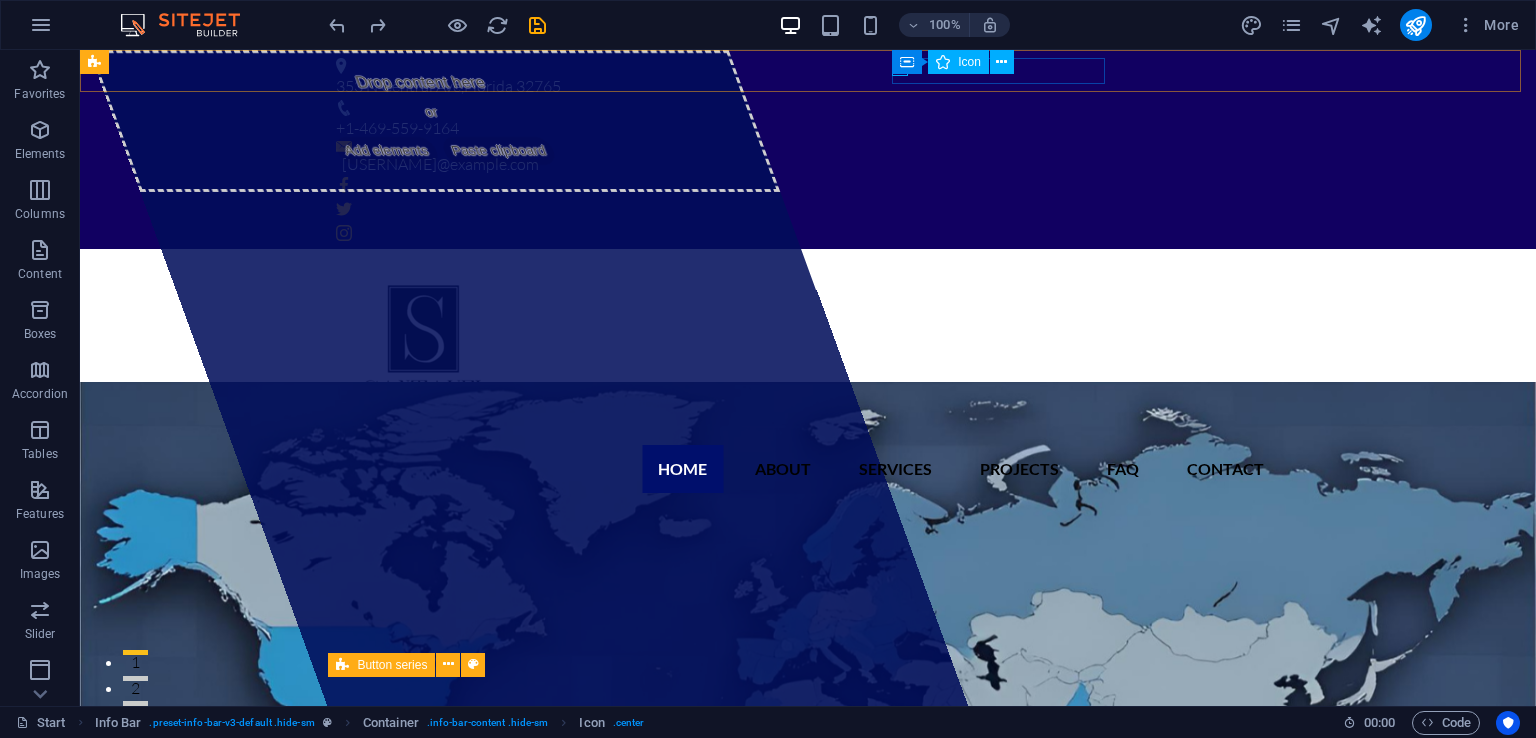 click on "Container   Icon" at bounding box center [959, 62] 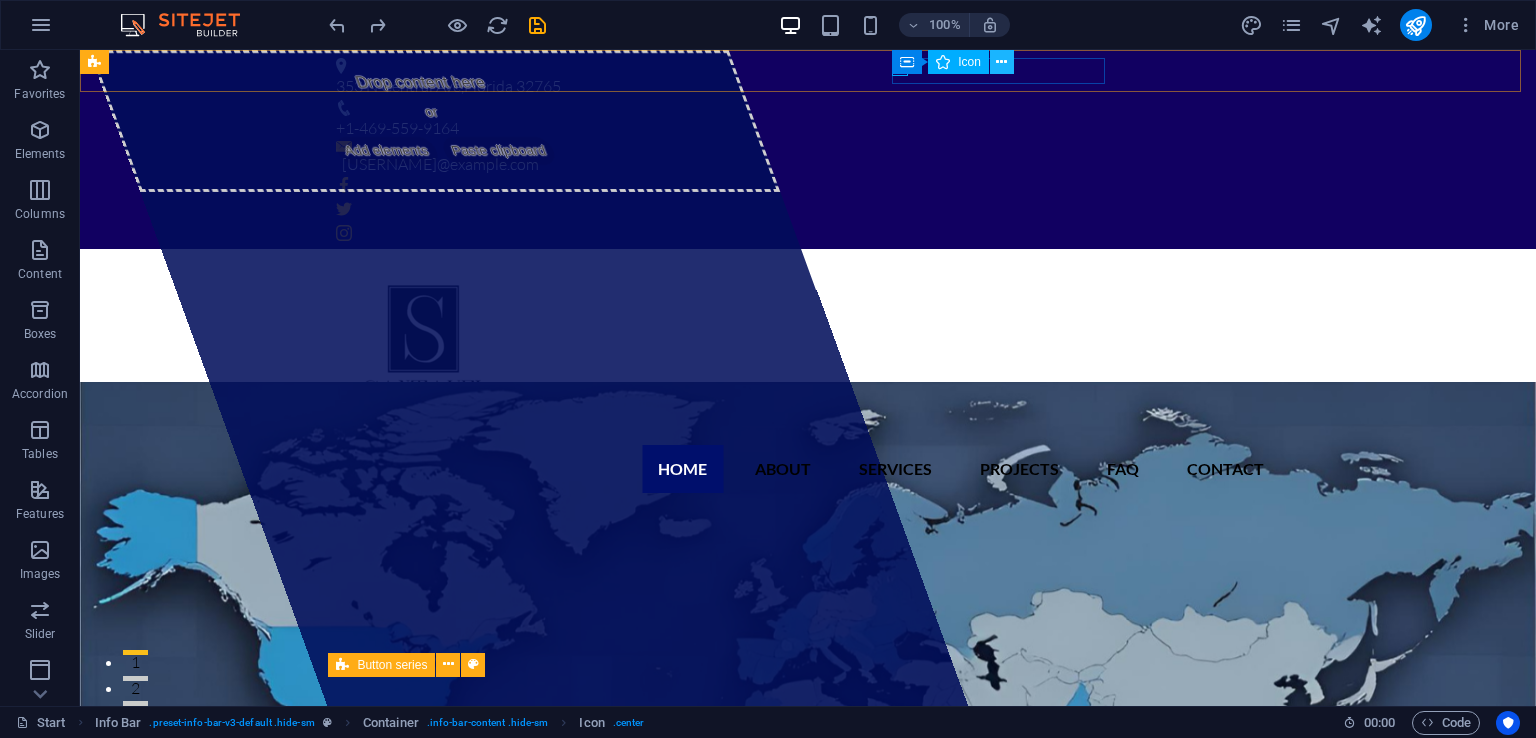 click at bounding box center [1001, 62] 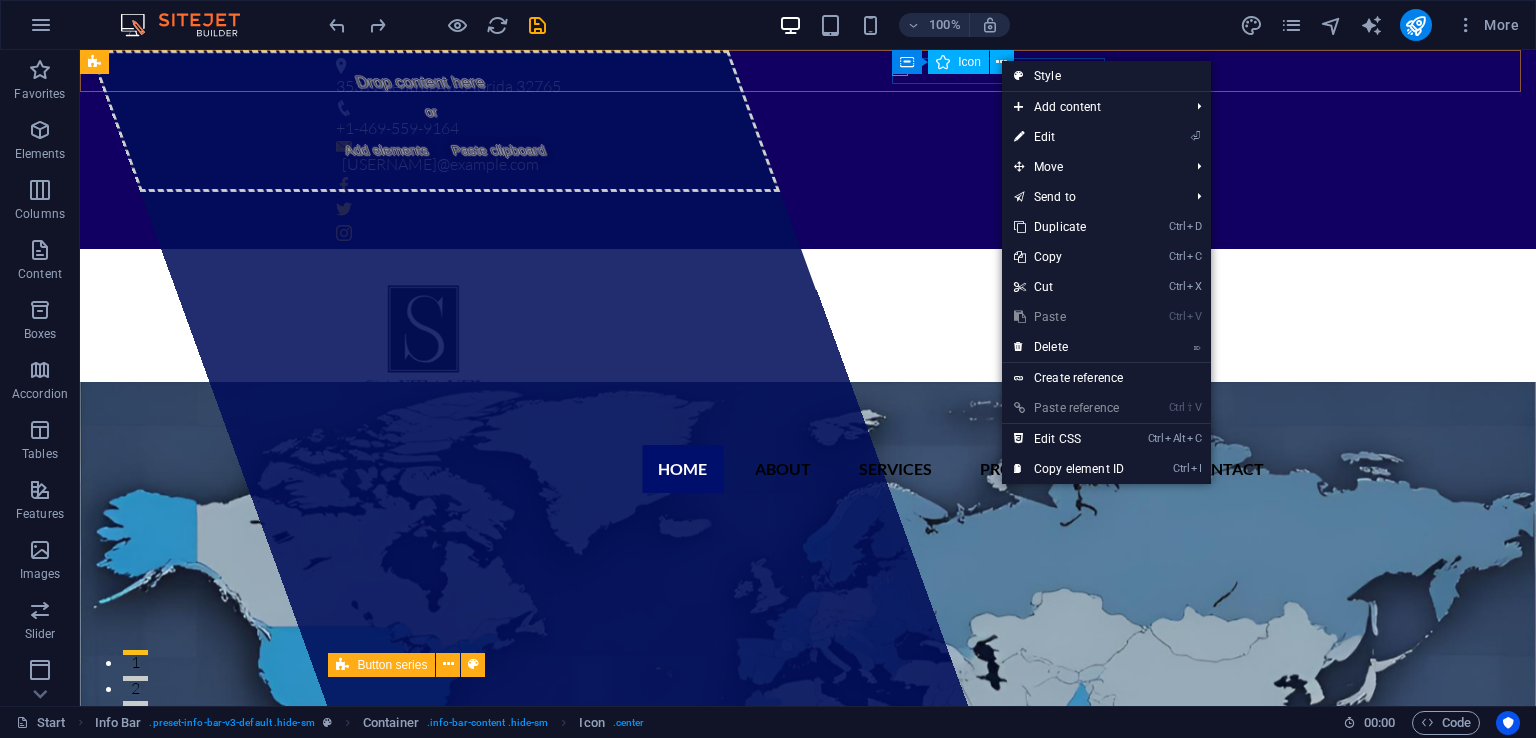 click on "Icon" at bounding box center (969, 62) 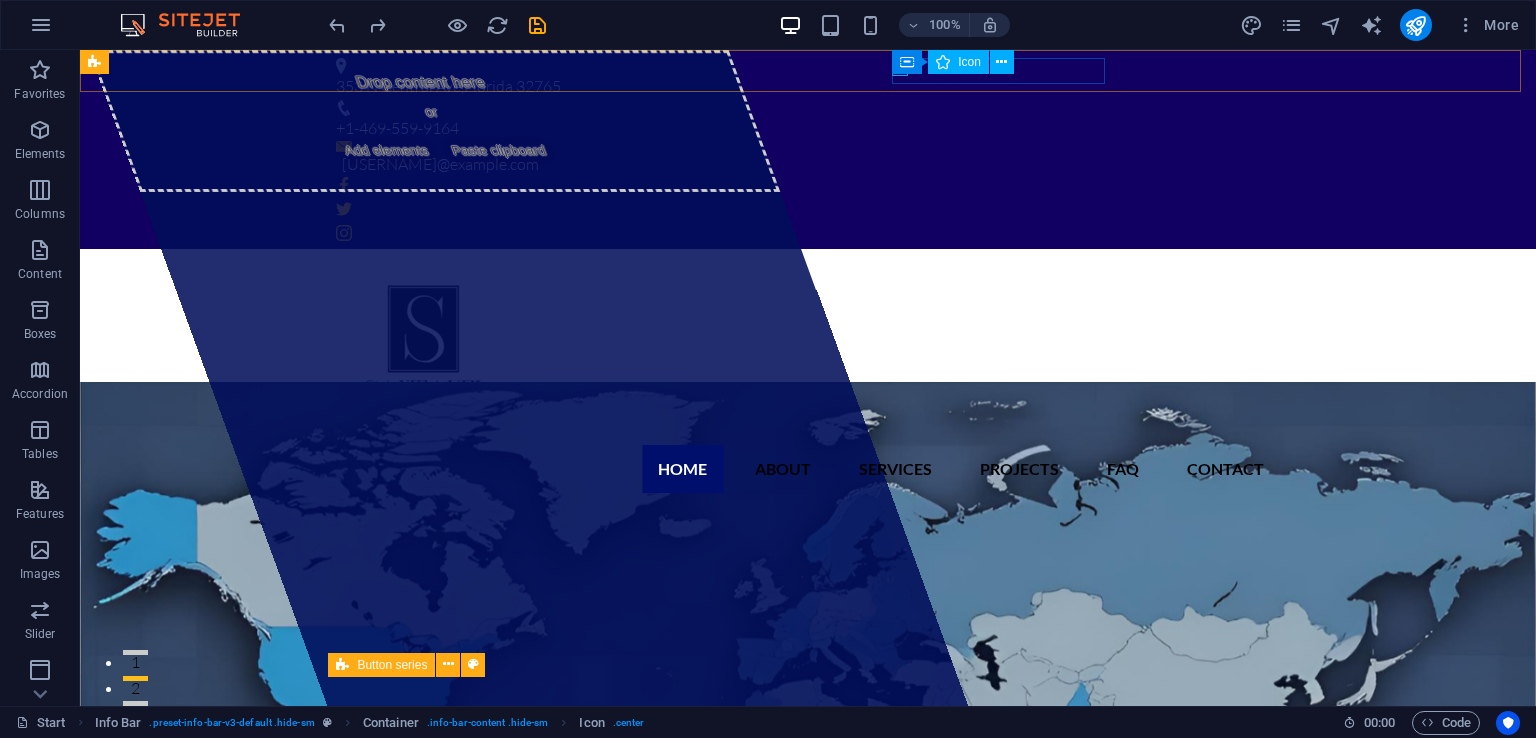 click on "Icon" at bounding box center [969, 62] 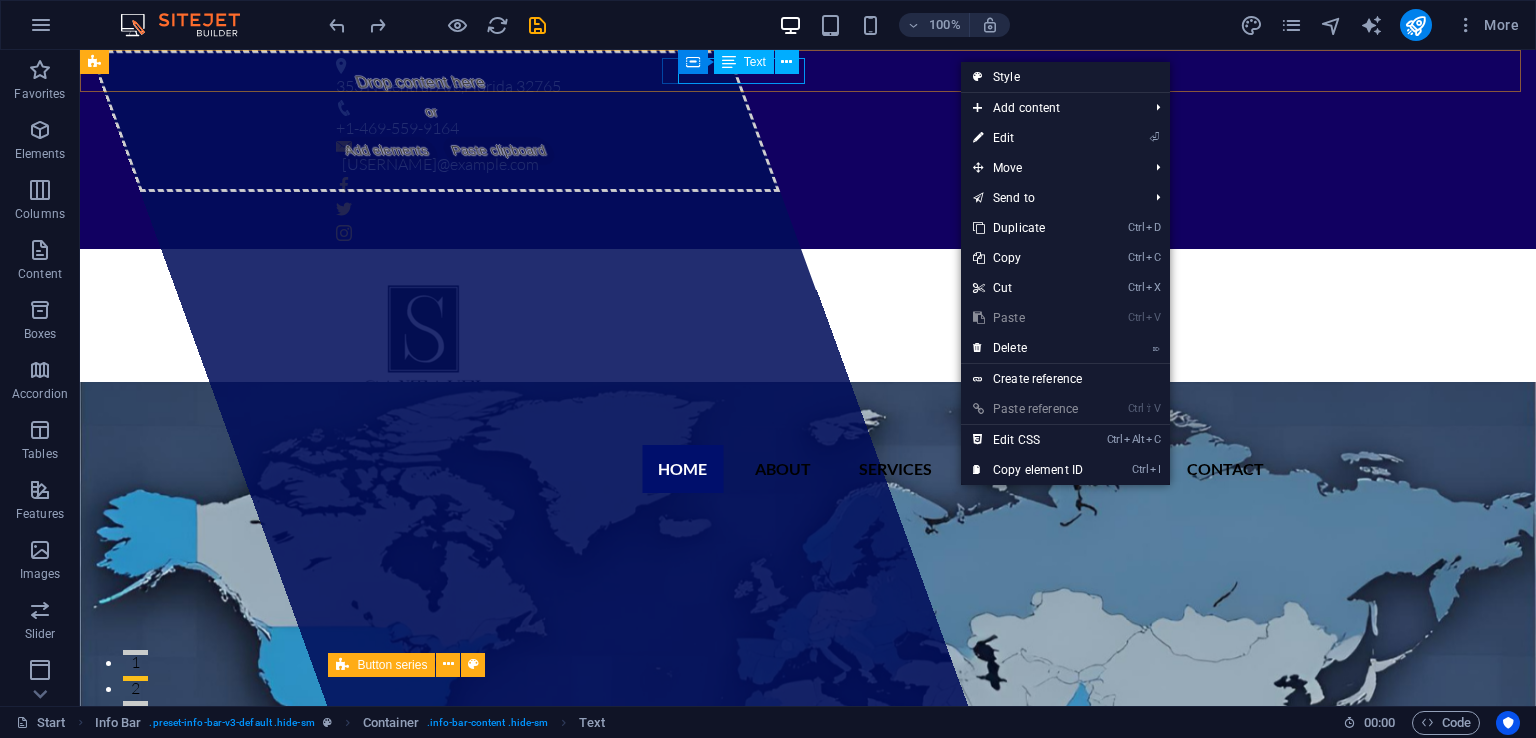 click at bounding box center (800, 146) 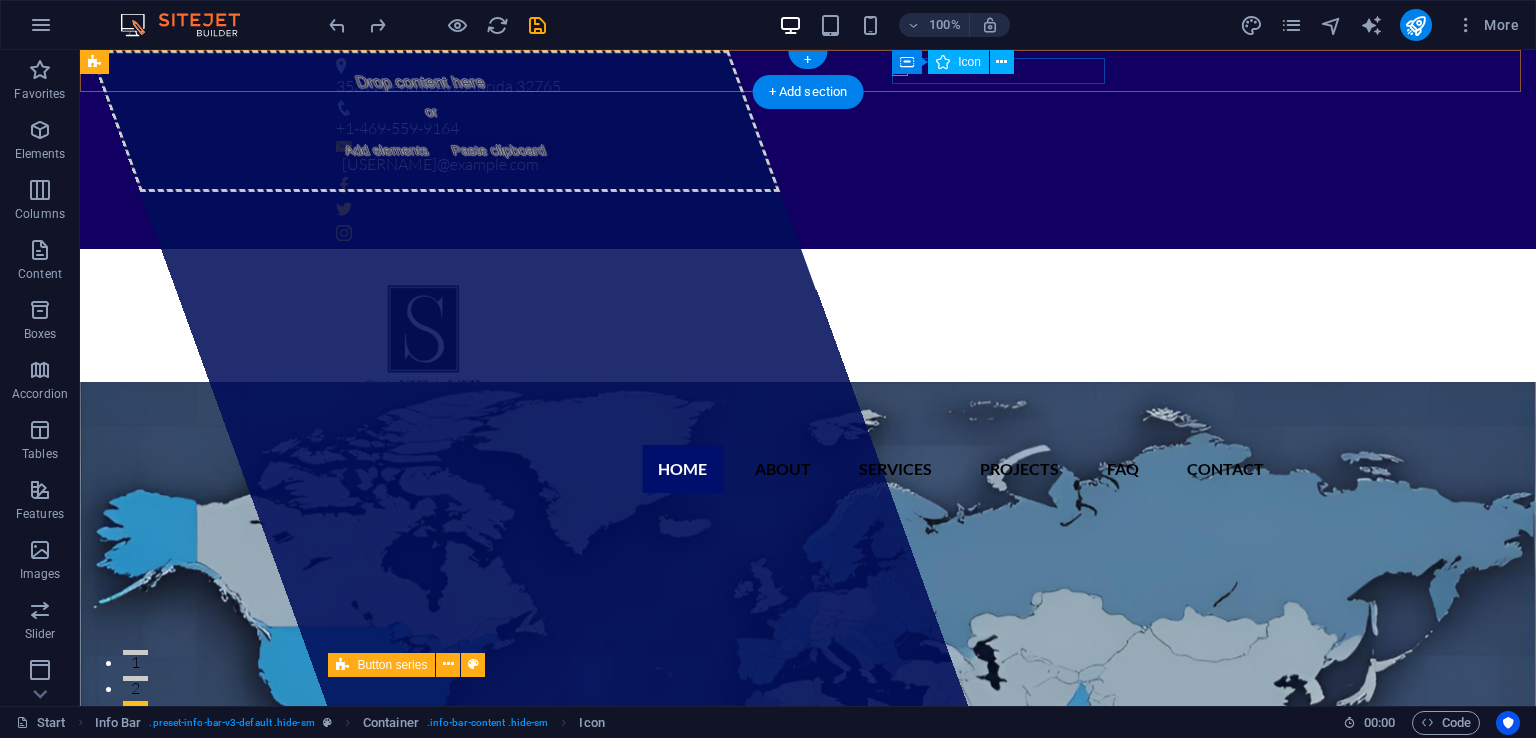 click on "Icon" at bounding box center [958, 62] 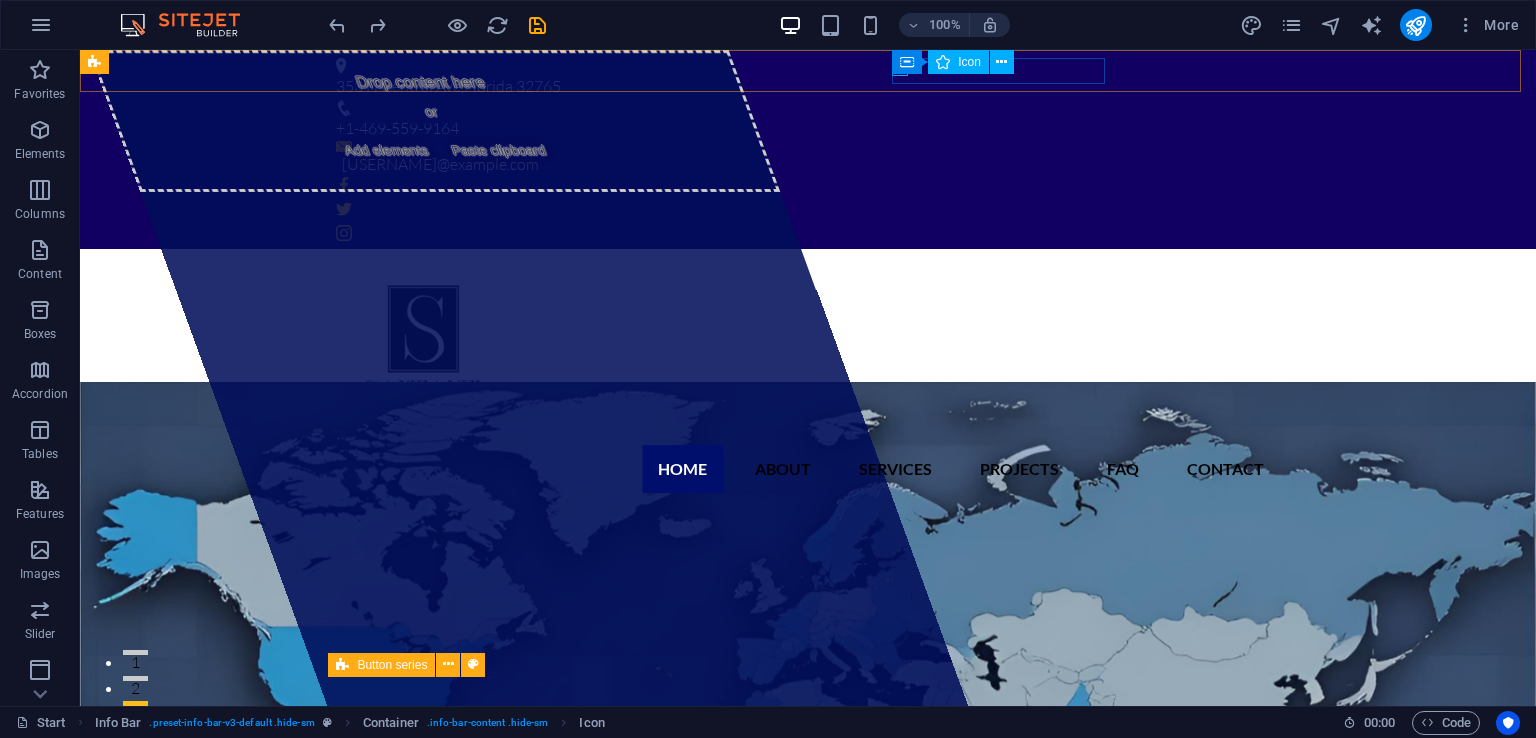 click at bounding box center [943, 62] 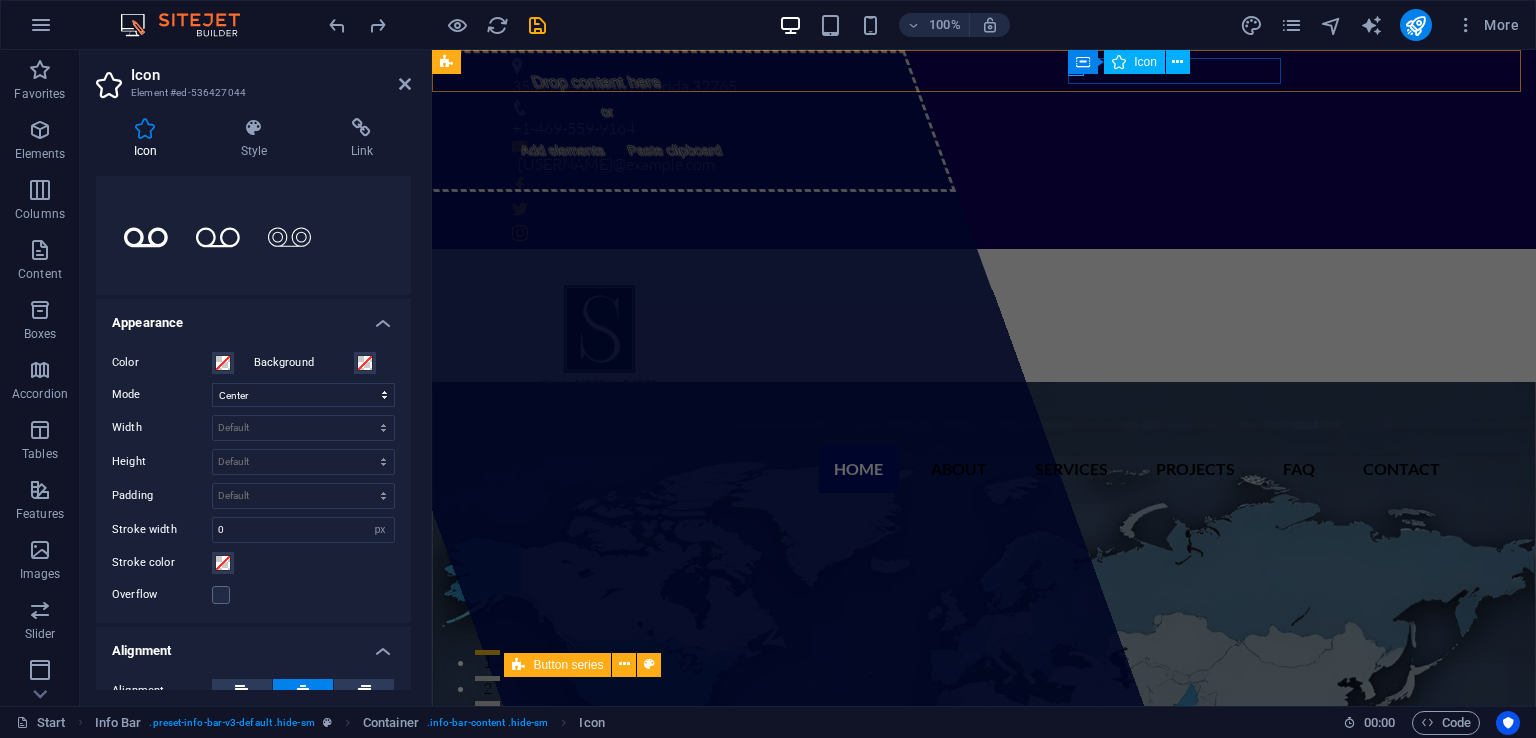 scroll, scrollTop: 324, scrollLeft: 0, axis: vertical 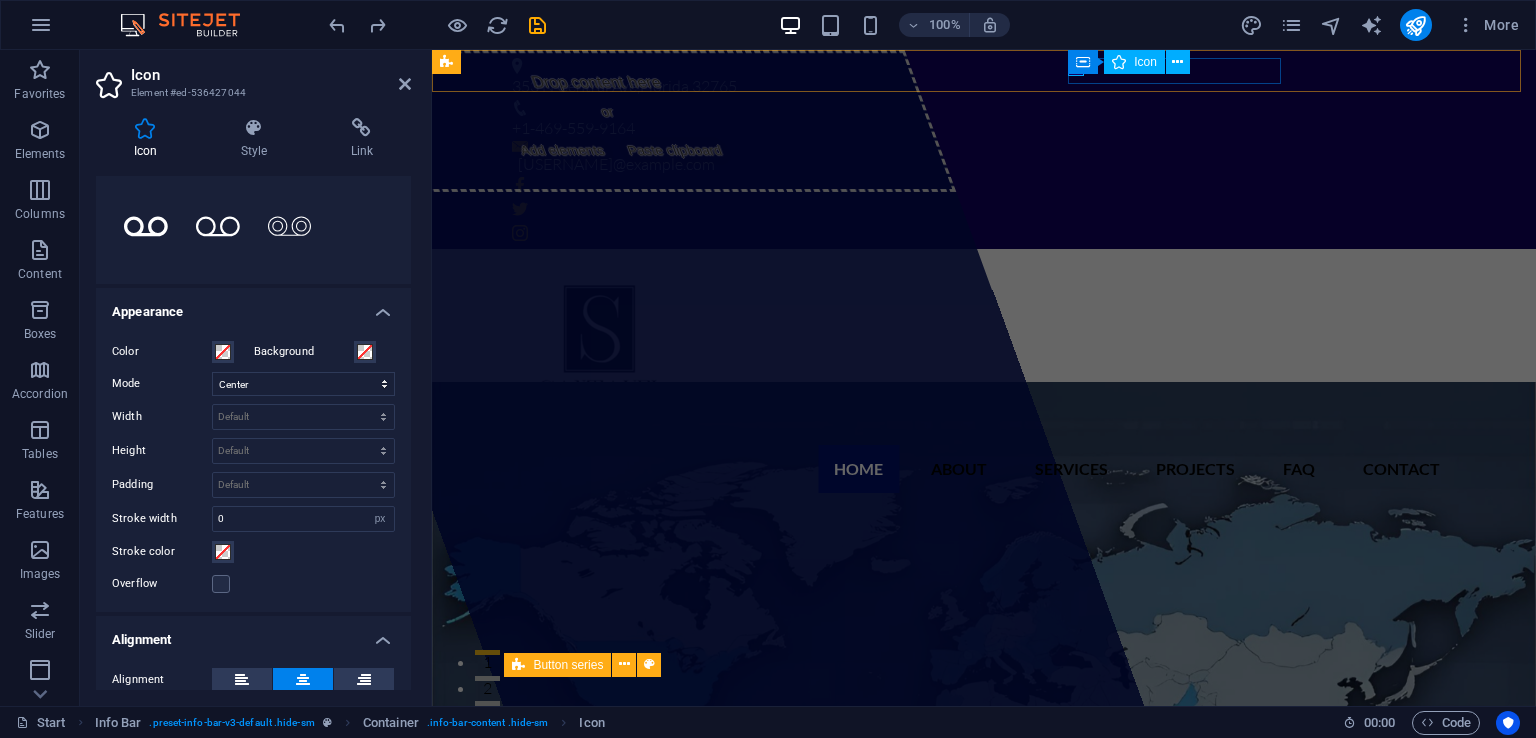 click on "Background" at bounding box center [304, 352] 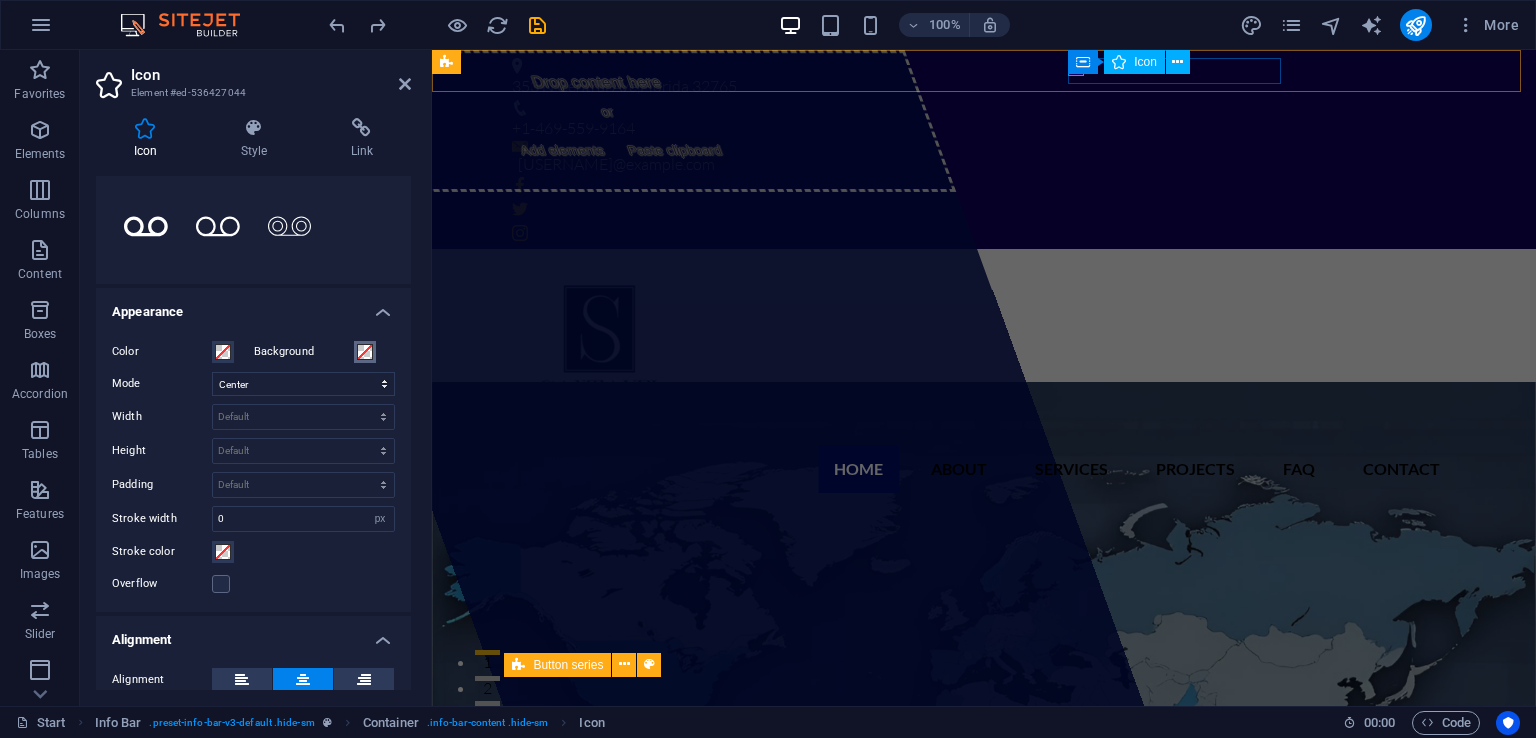 click on "Background" at bounding box center (365, 352) 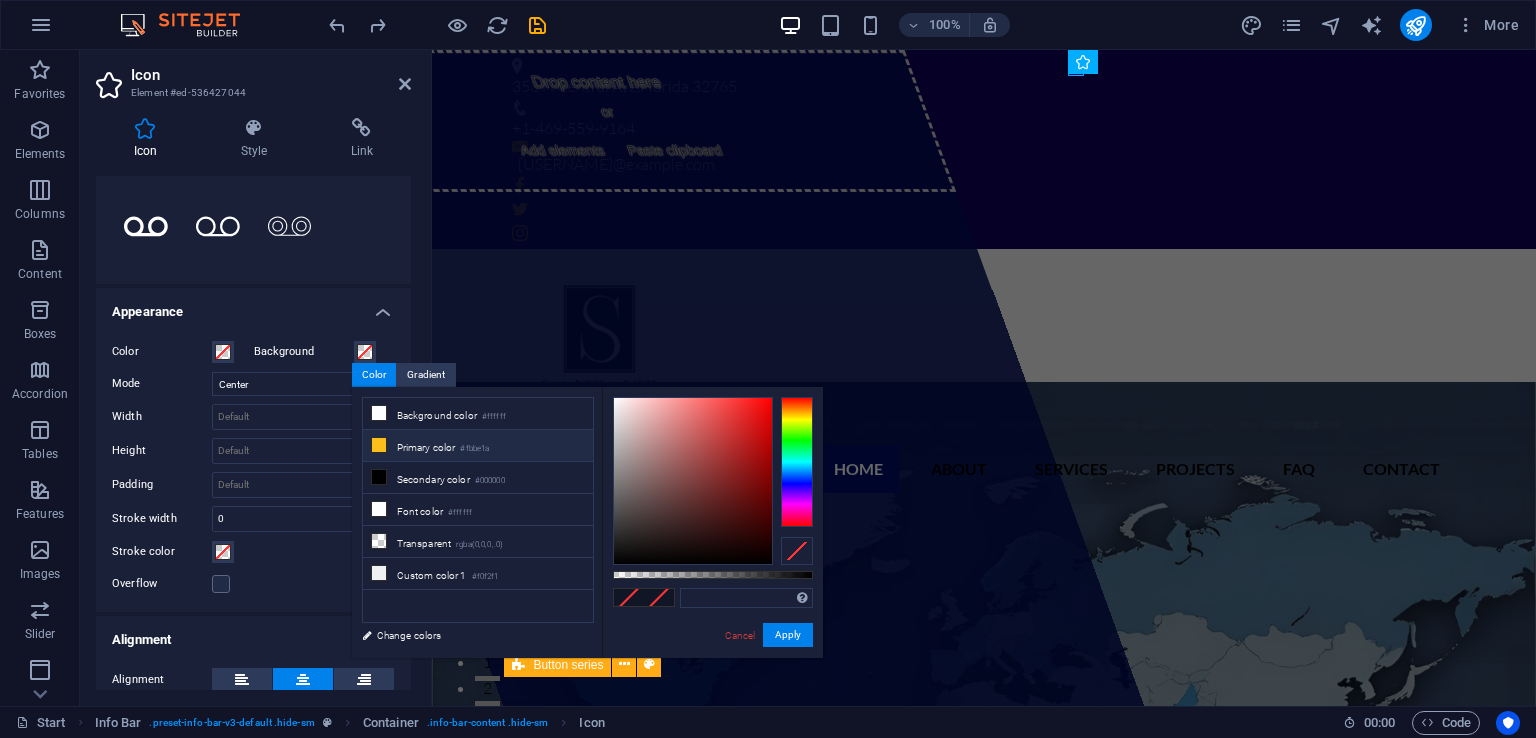 click on "#fbbe1a" at bounding box center [474, 449] 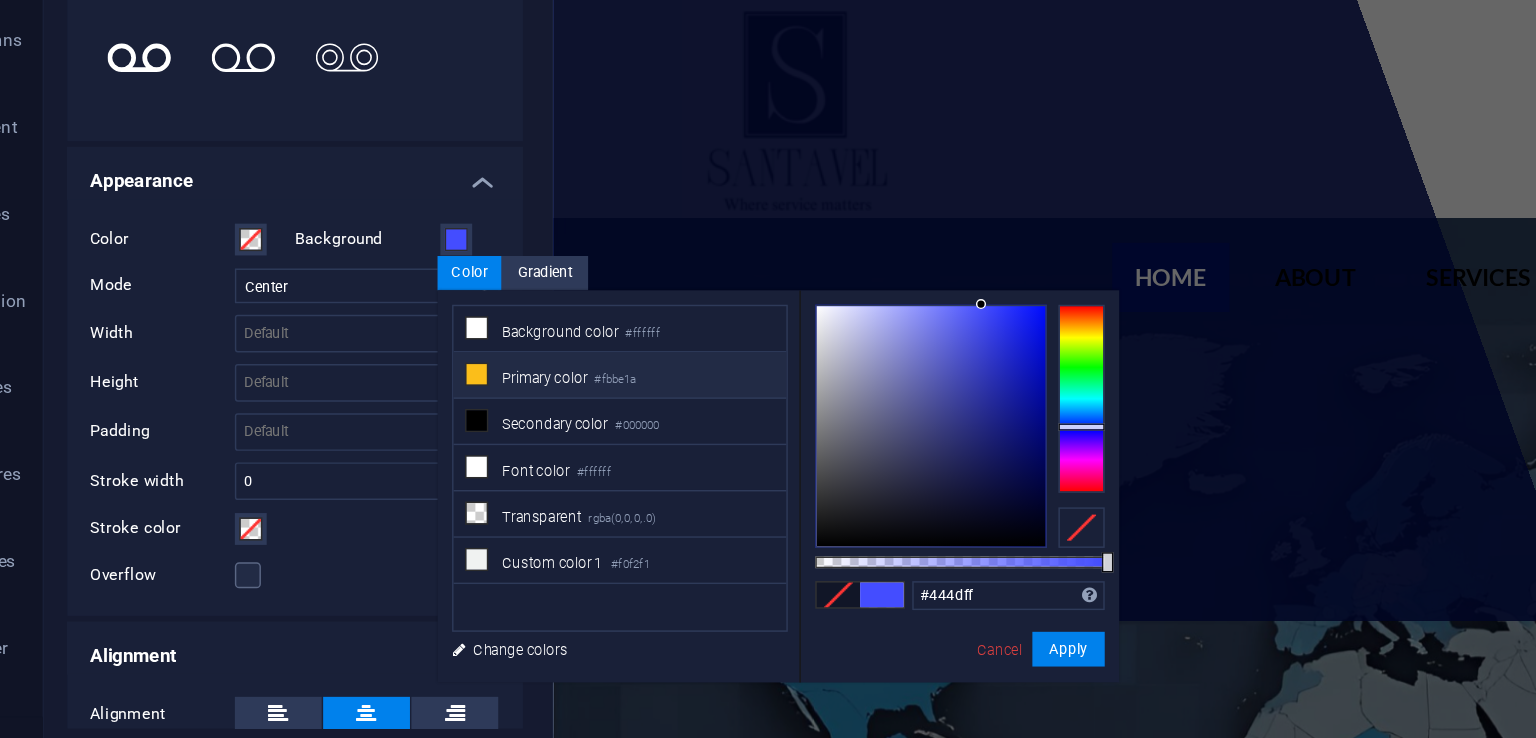 scroll, scrollTop: 0, scrollLeft: 0, axis: both 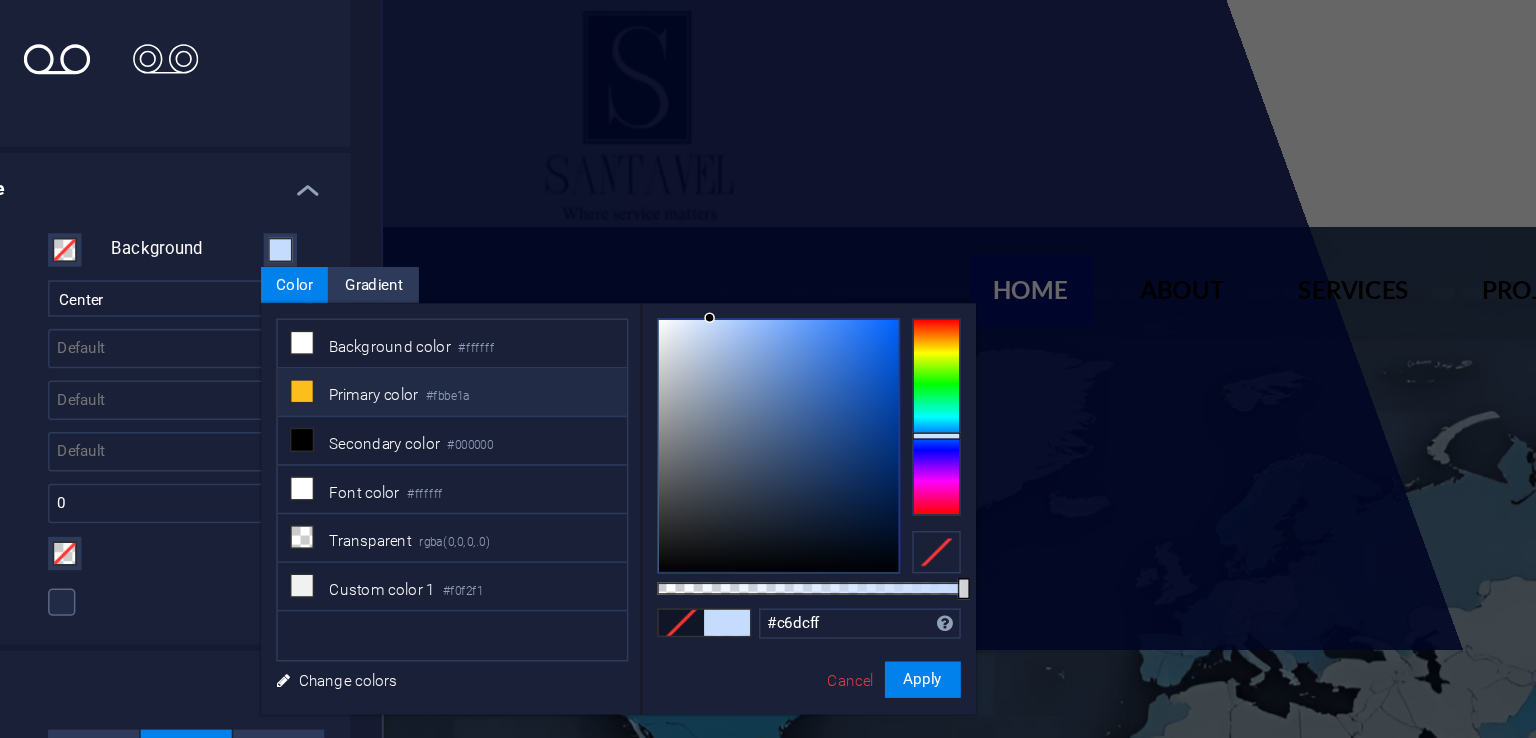 type on "#c5dbff" 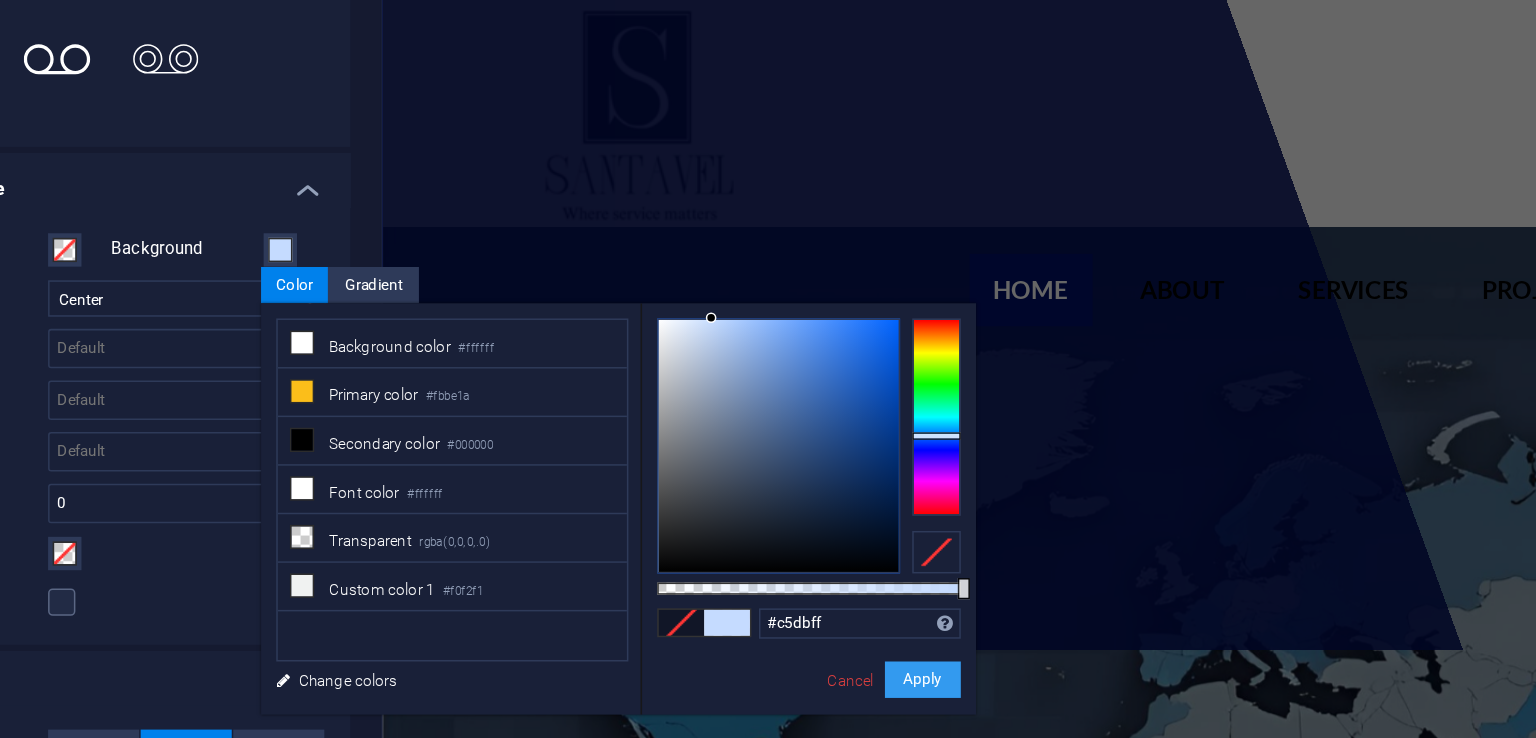click on "Apply" at bounding box center [788, 635] 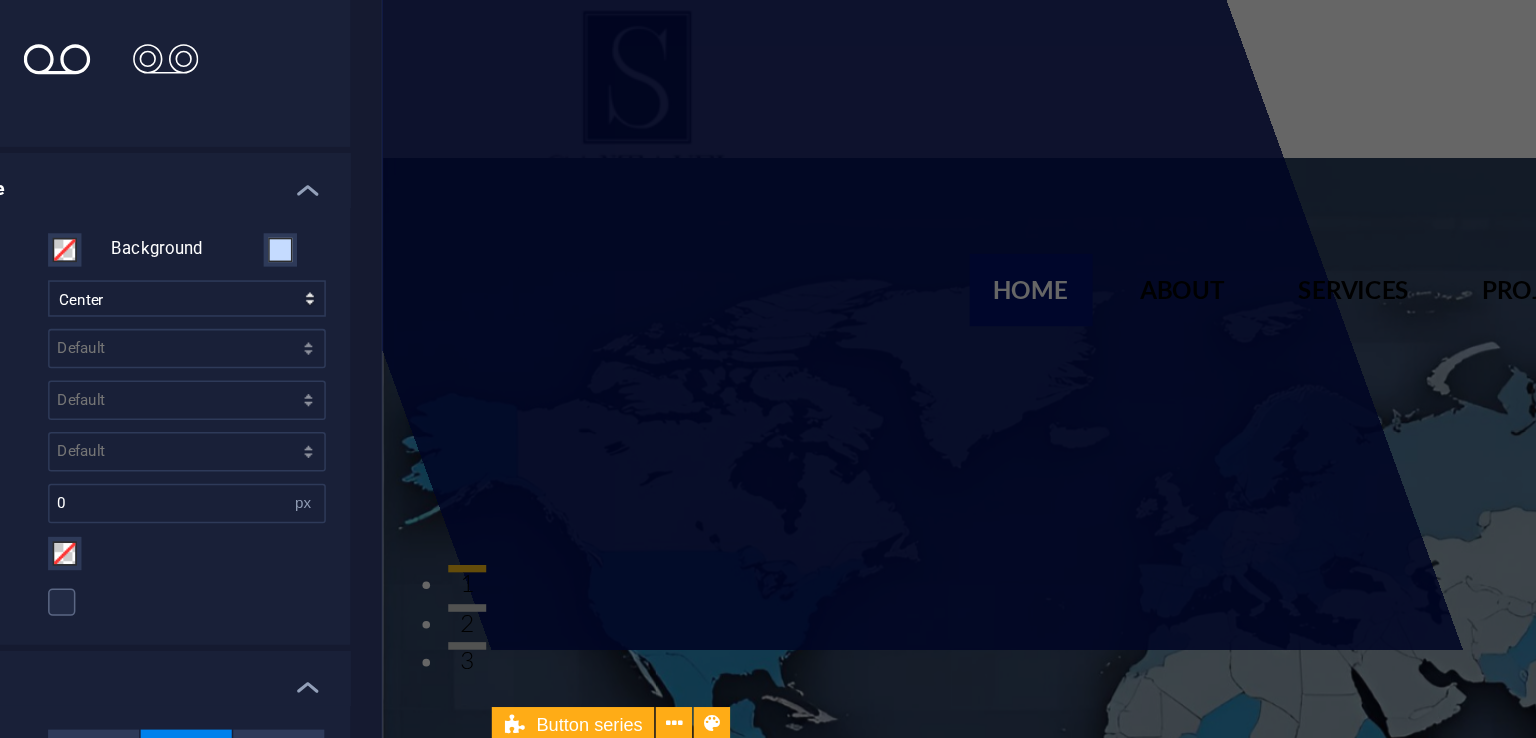 scroll, scrollTop: 0, scrollLeft: 0, axis: both 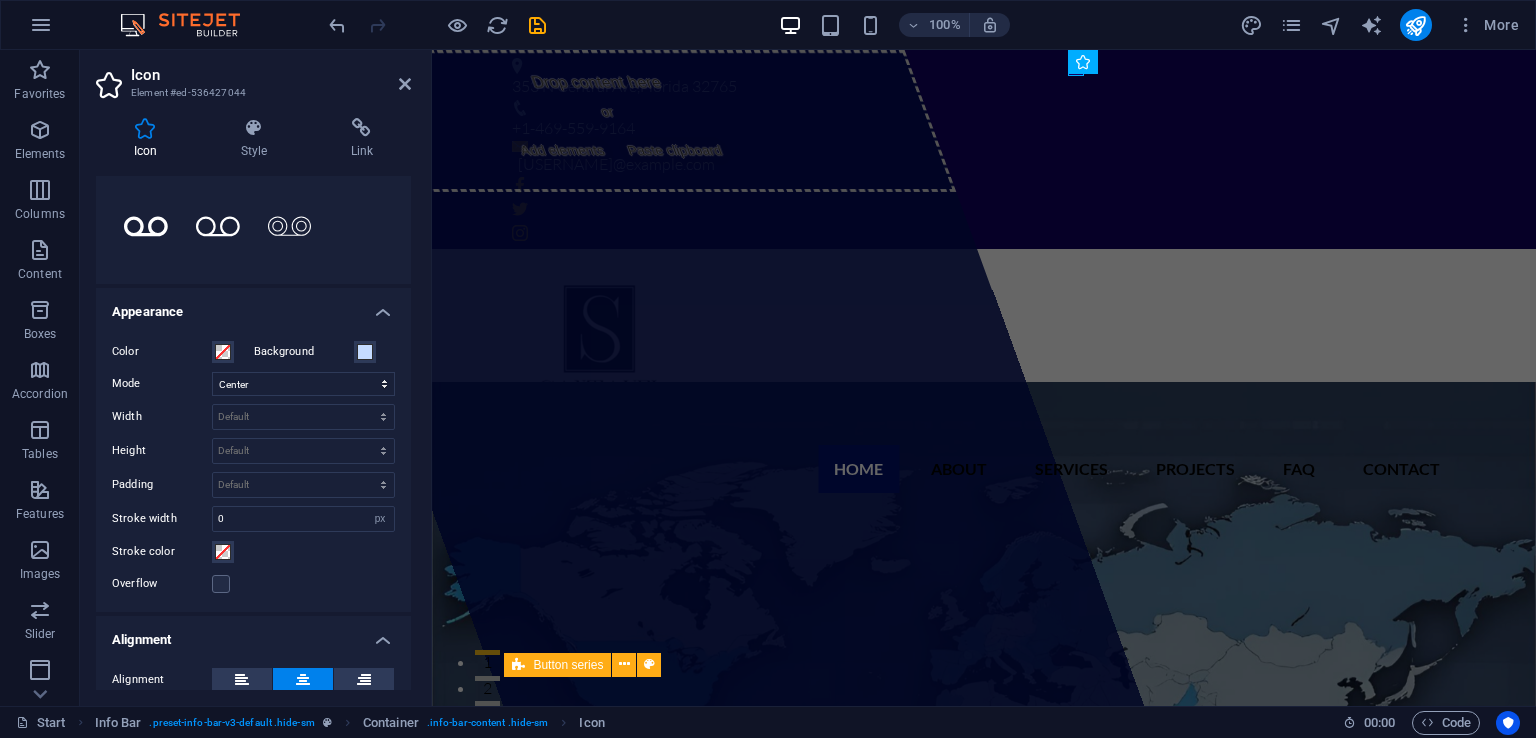 click on "Drop content here or  Add elements  Paste clipboard santavel global trading  Lorem ipsum dolor sit amet, consectetur adipisicing elit. Natus, dolores, at, nisi eligendi repellat voluptatem minima officia veritatis quasi animi porro laudantium dicta dolor voluptate non maiores ipsum reprehenderit odio fugiat reicid. View Services Learn more" at bounding box center [984, 1303] 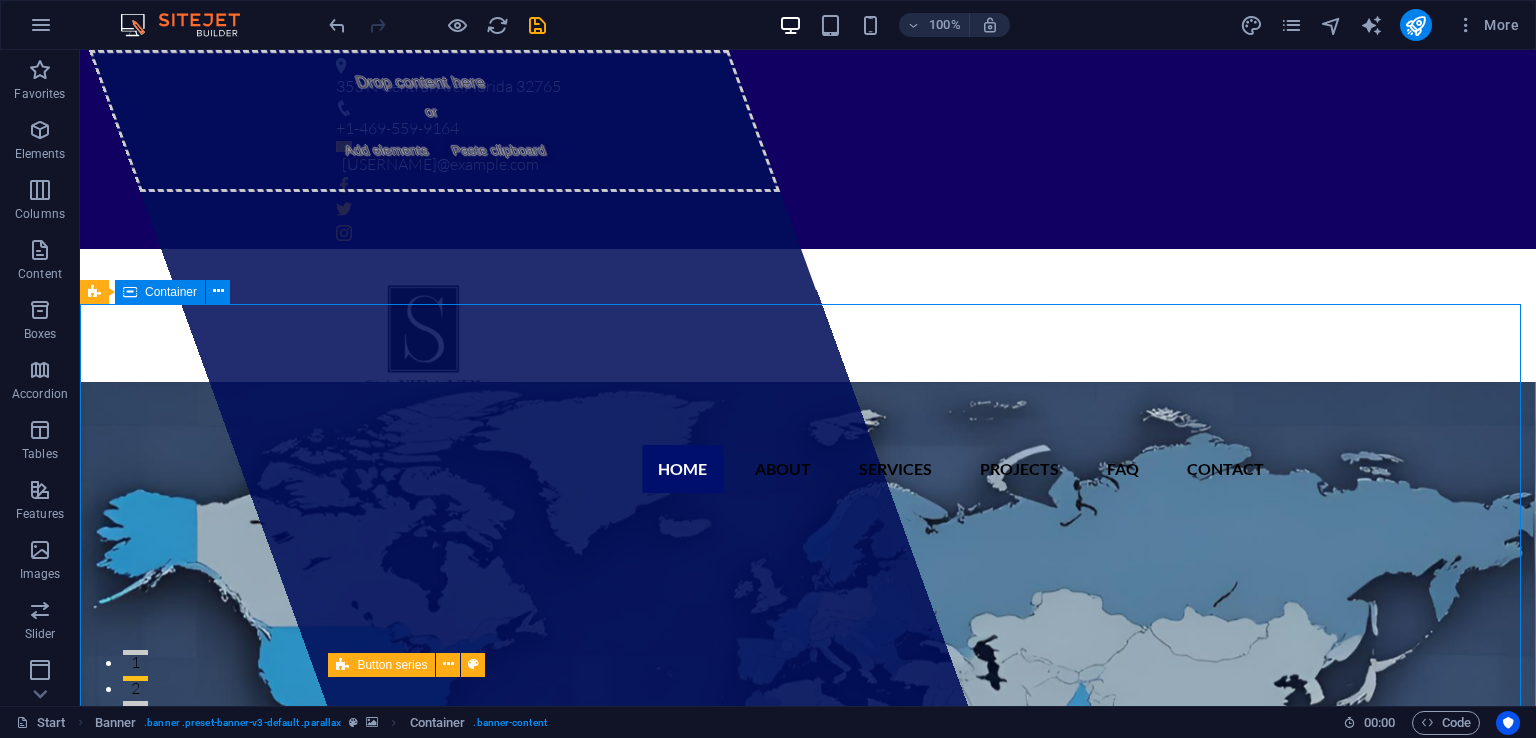 click at bounding box center [800, 146] 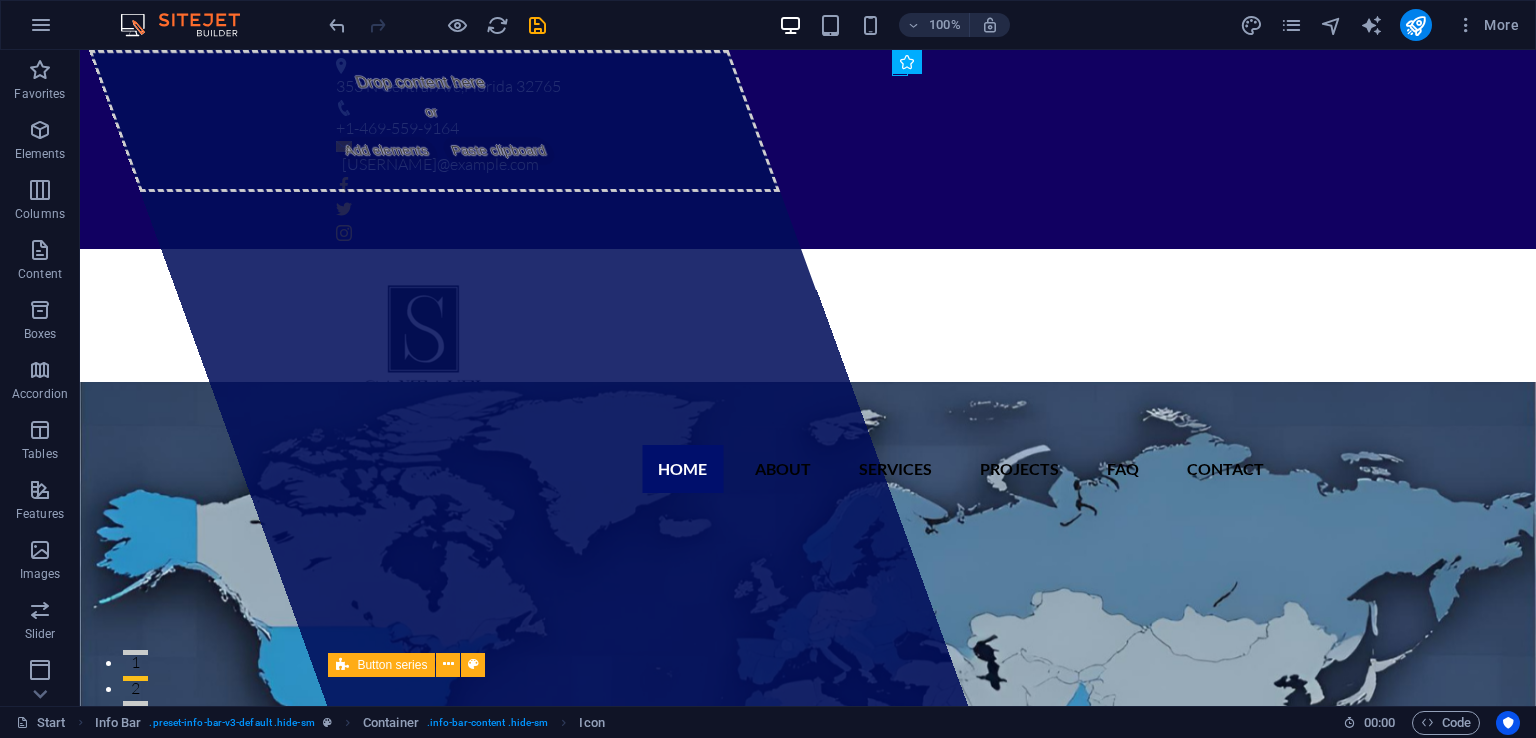 click on "Home About Services Projects FAQ Contact" at bounding box center (808, 379) 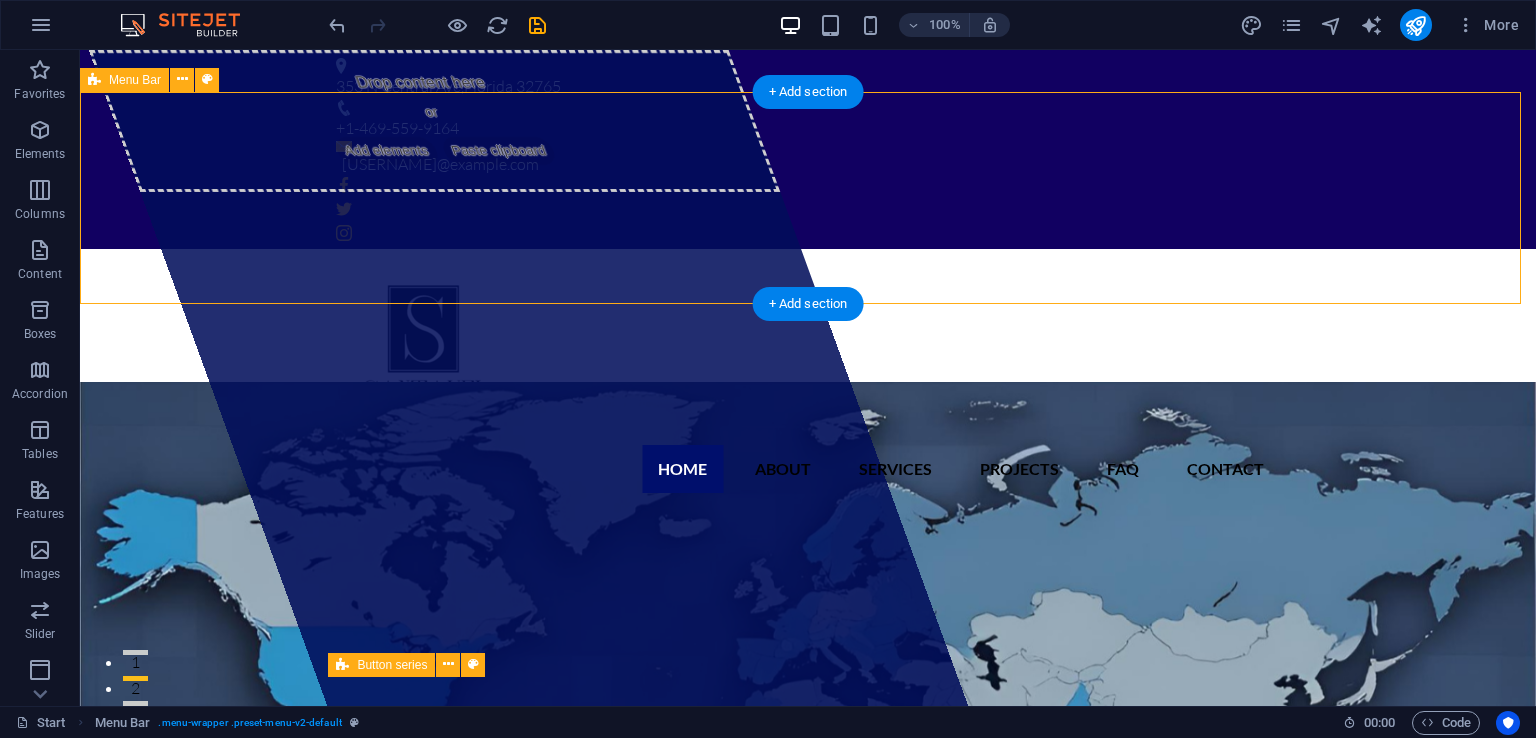 click on "353 N Central Ave ,  Florida   32765 +1-469-559-9164 noemonrealg@santavel.com" at bounding box center [808, 149] 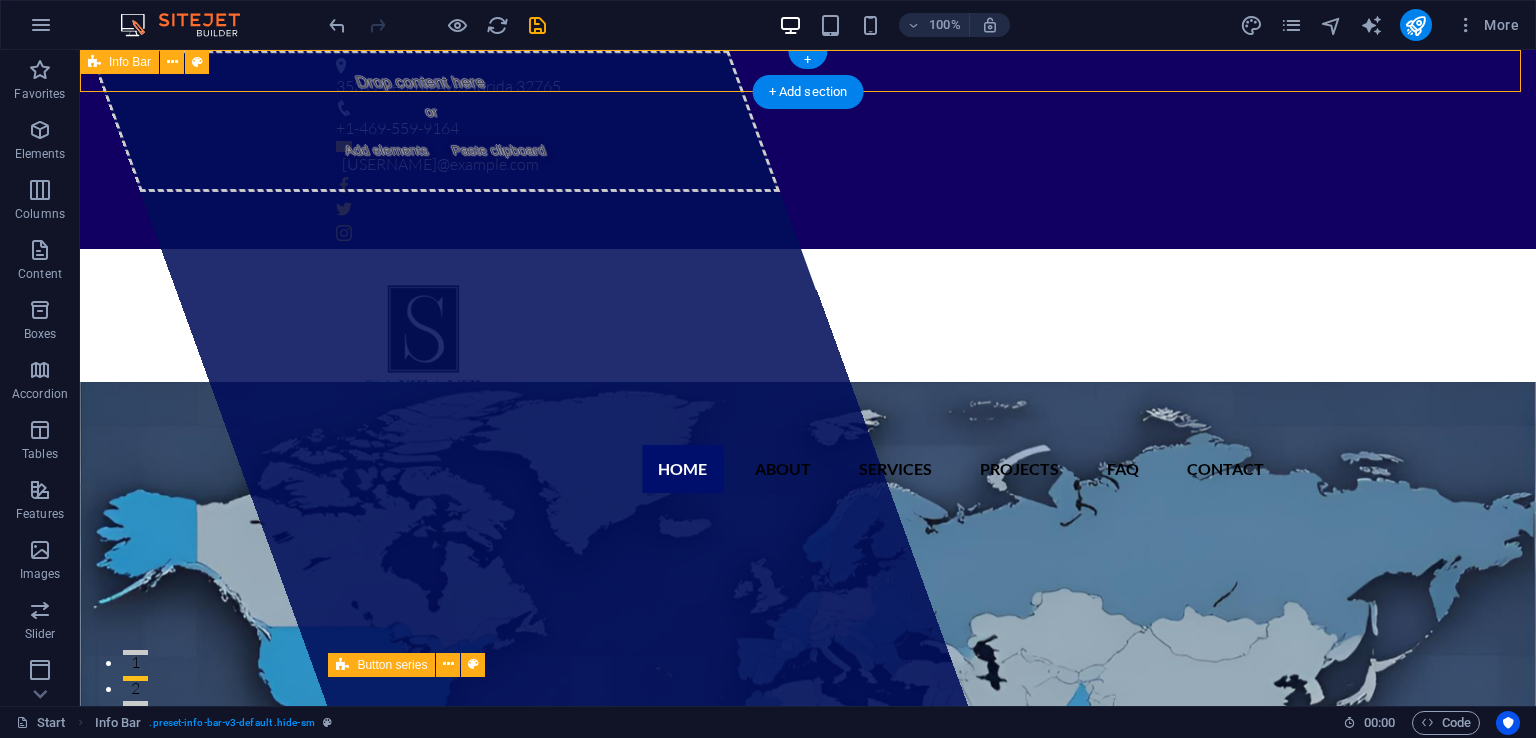 click on "noemonrealg@santavel.com" at bounding box center [800, 159] 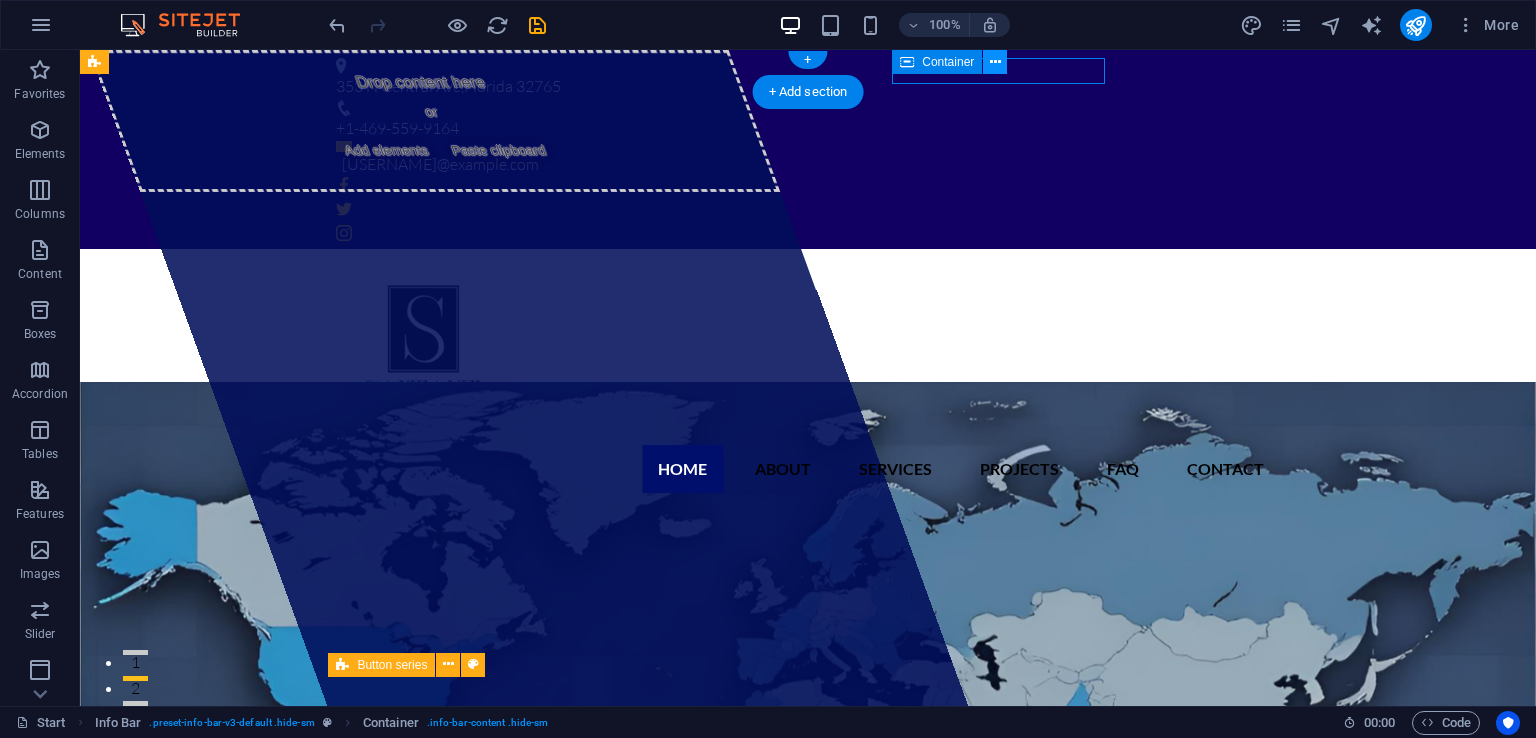 click at bounding box center (995, 62) 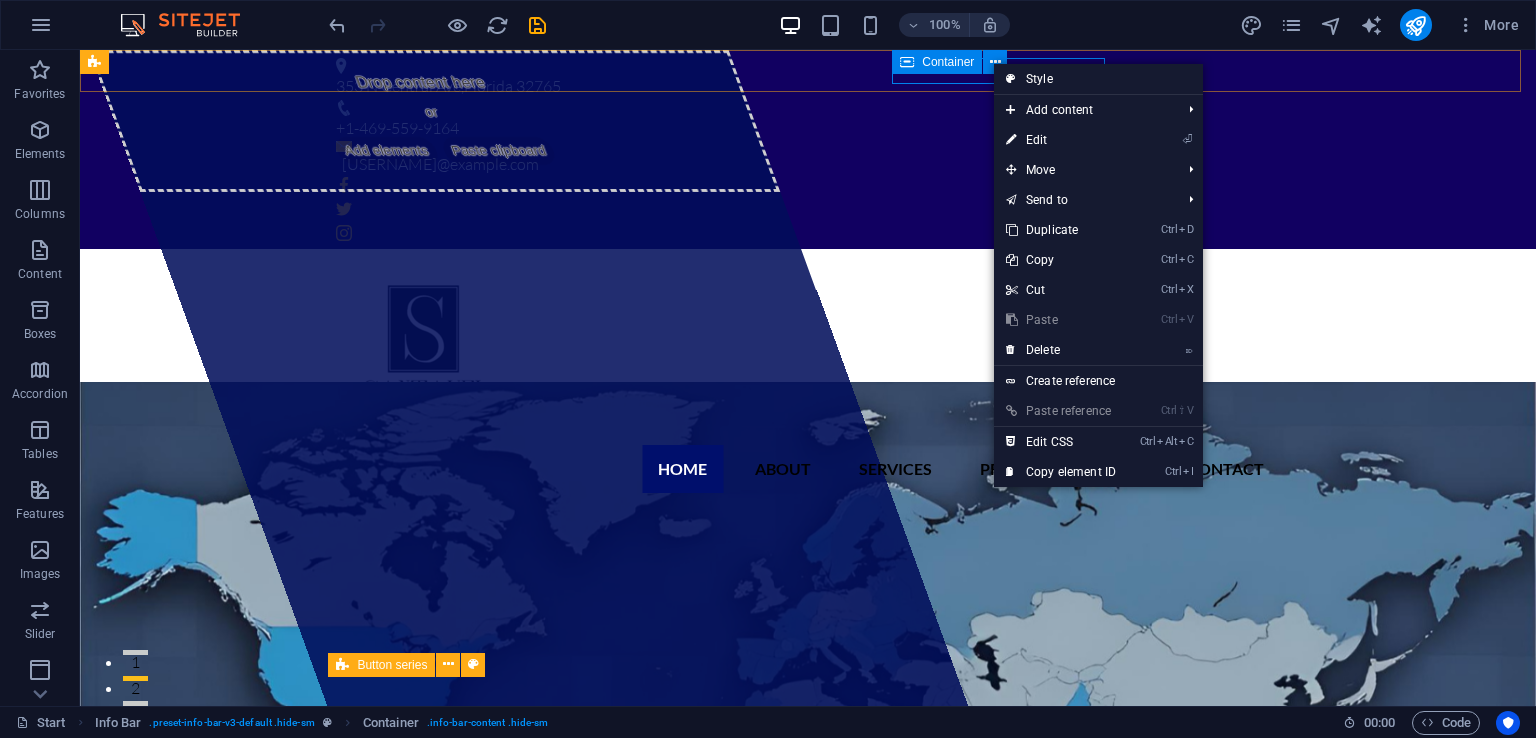 click on "Home About Services Projects FAQ Contact" at bounding box center [808, 379] 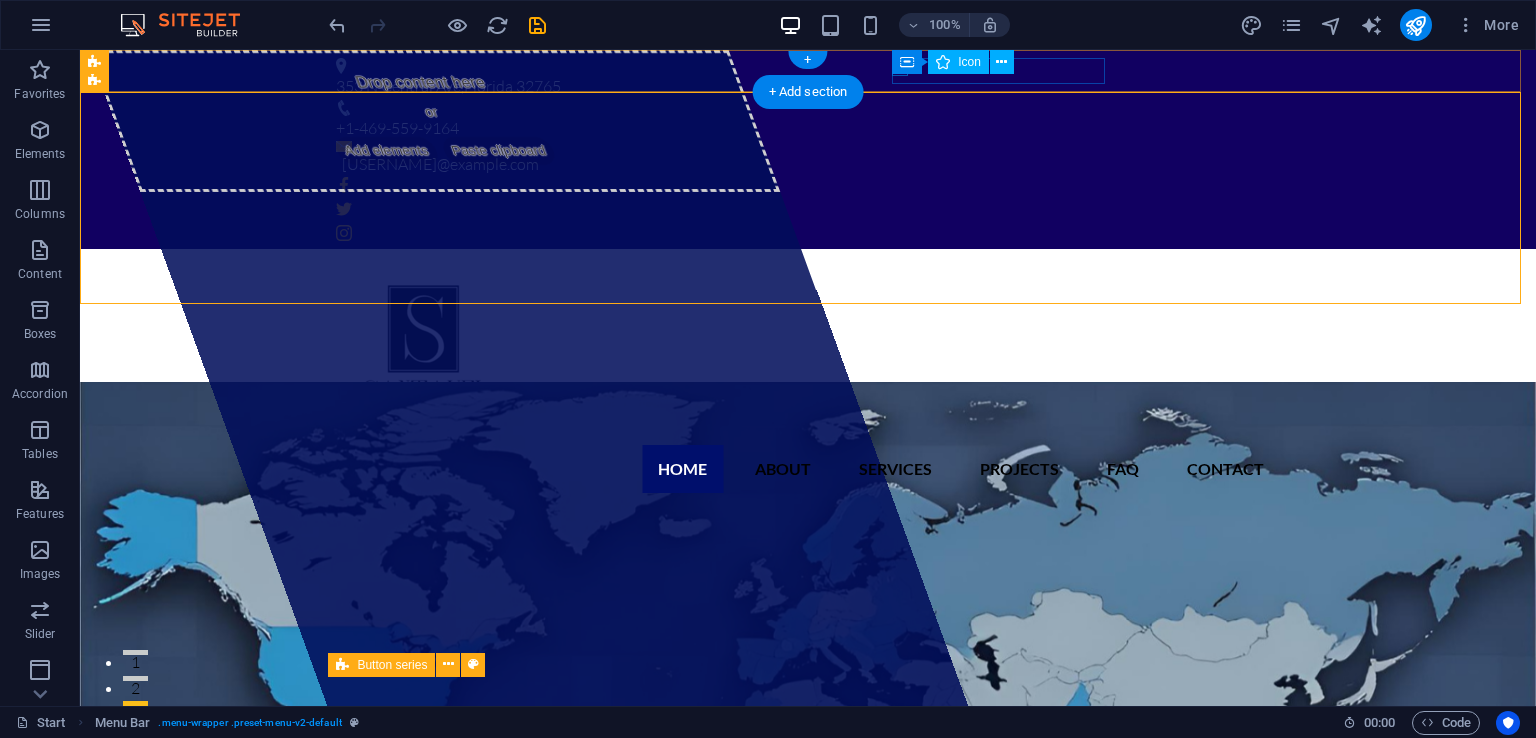 click on "Icon" at bounding box center [969, 62] 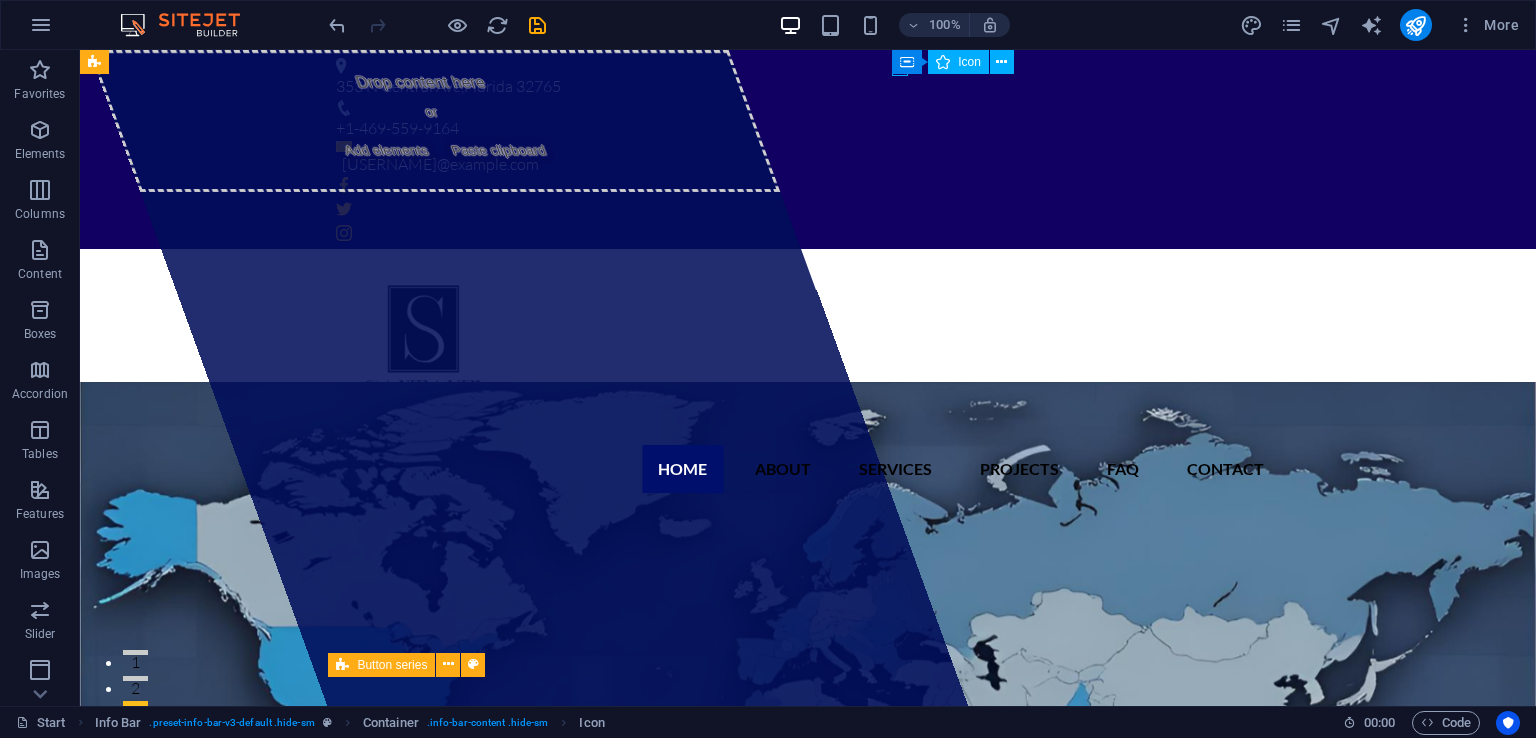 click on "Icon" at bounding box center [969, 62] 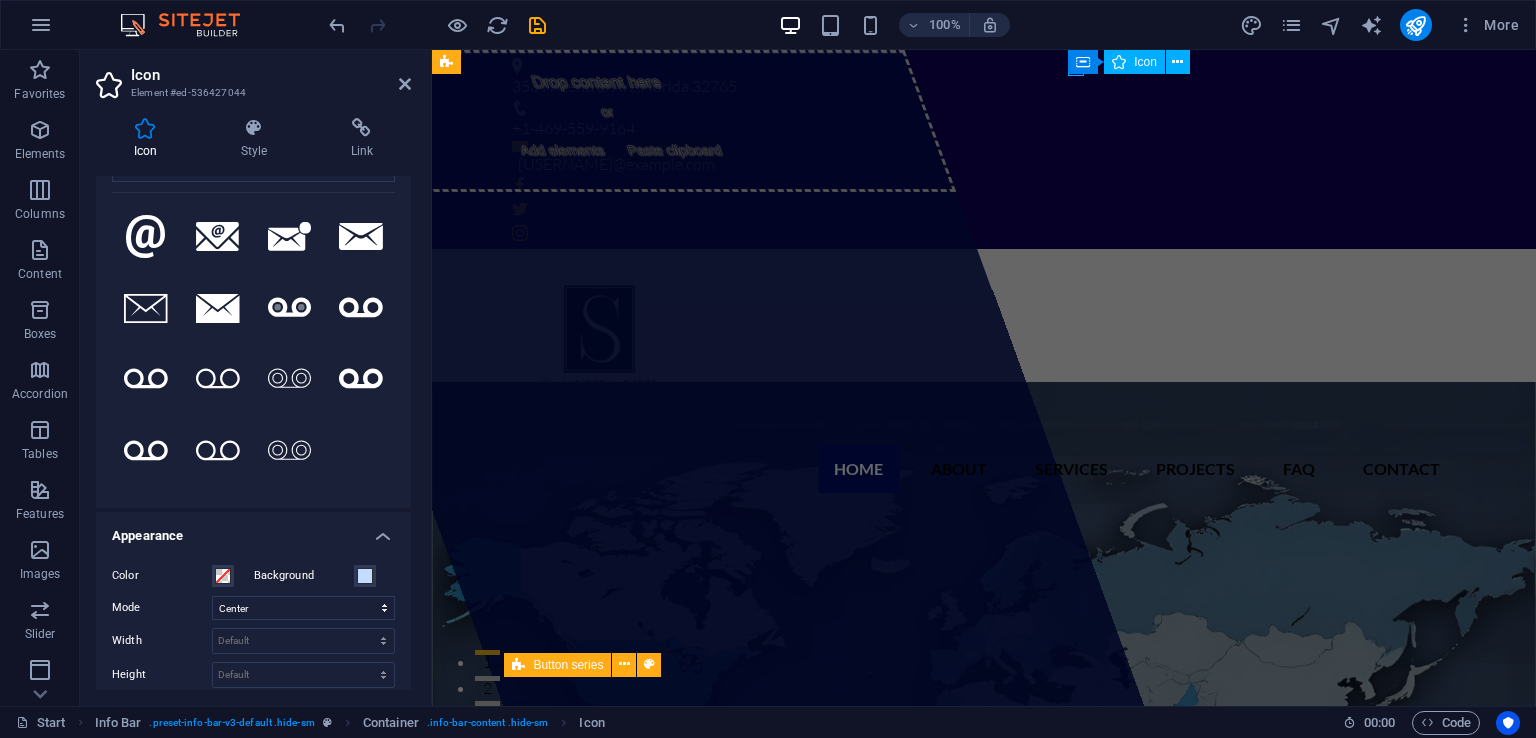 scroll, scrollTop: 201, scrollLeft: 0, axis: vertical 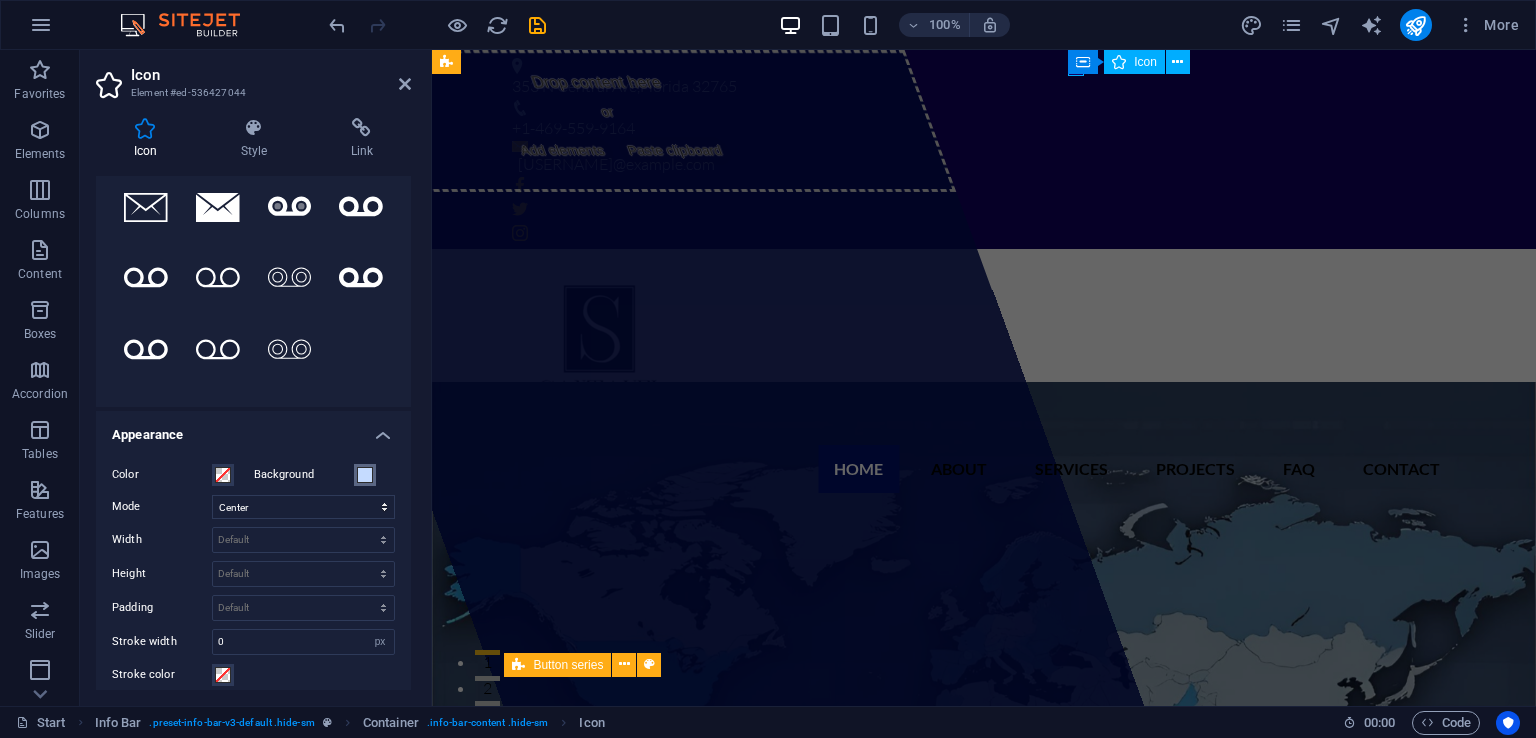 click at bounding box center (365, 475) 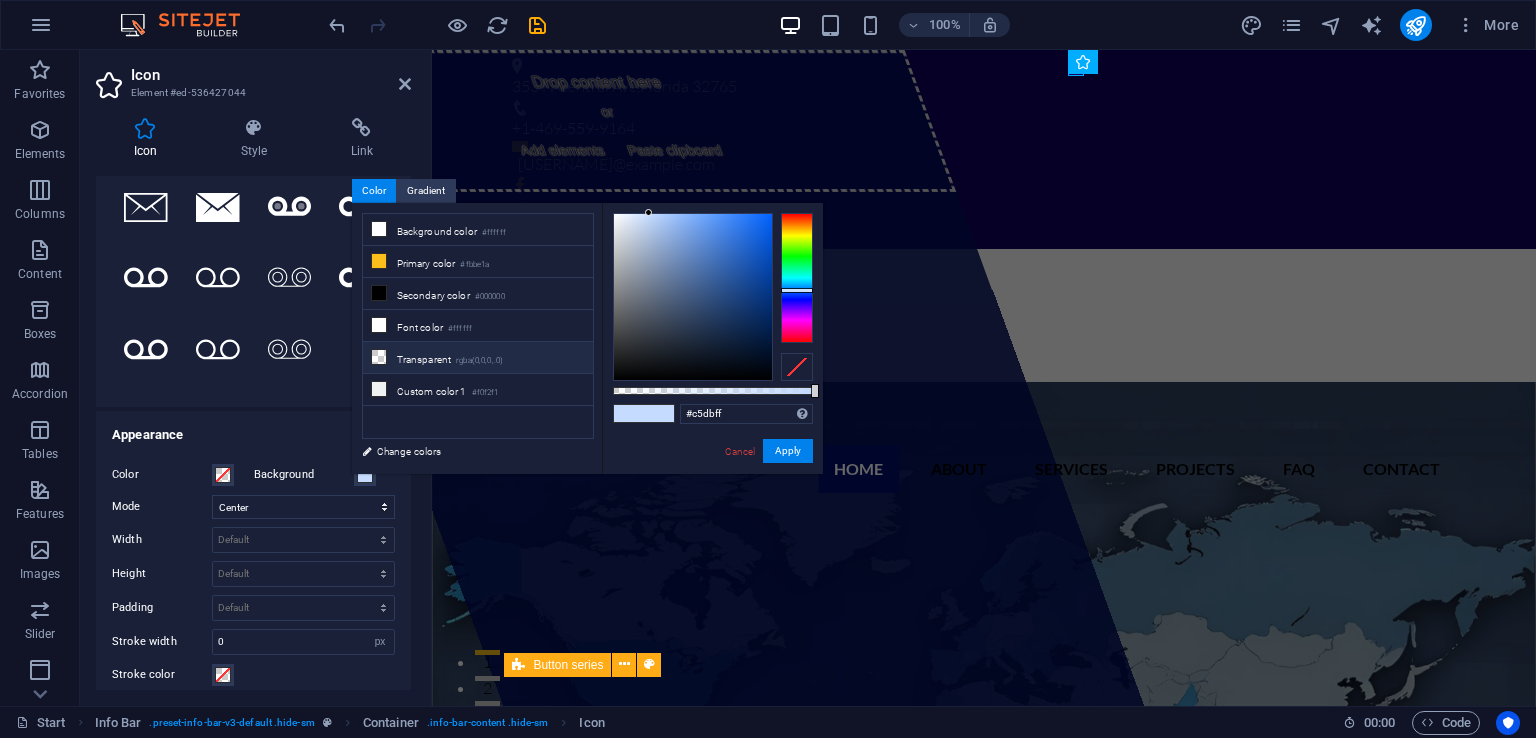 click on "Transparent
rgba(0,0,0,.0)" at bounding box center [478, 358] 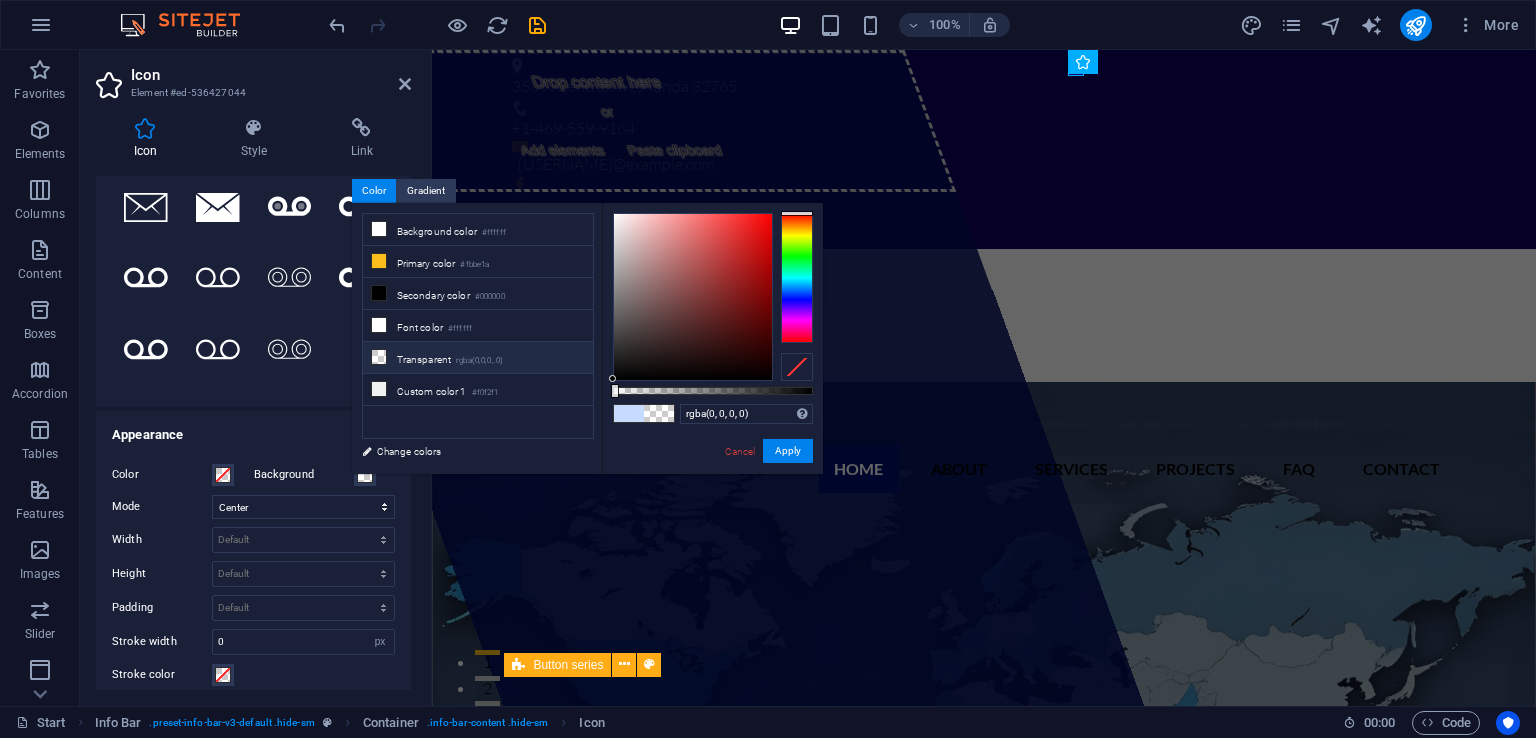 click on "Background" at bounding box center (304, 475) 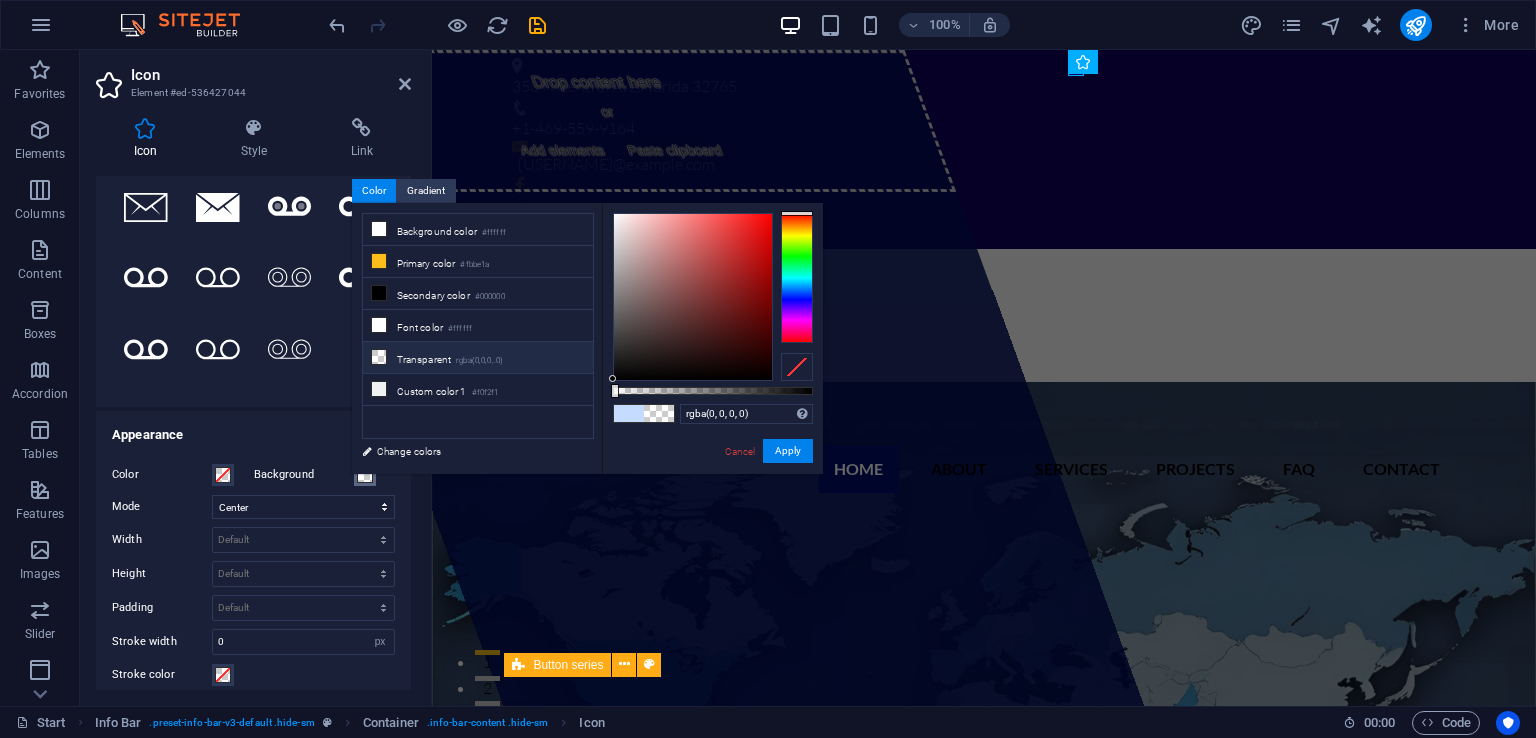 click on "Background" at bounding box center (365, 475) 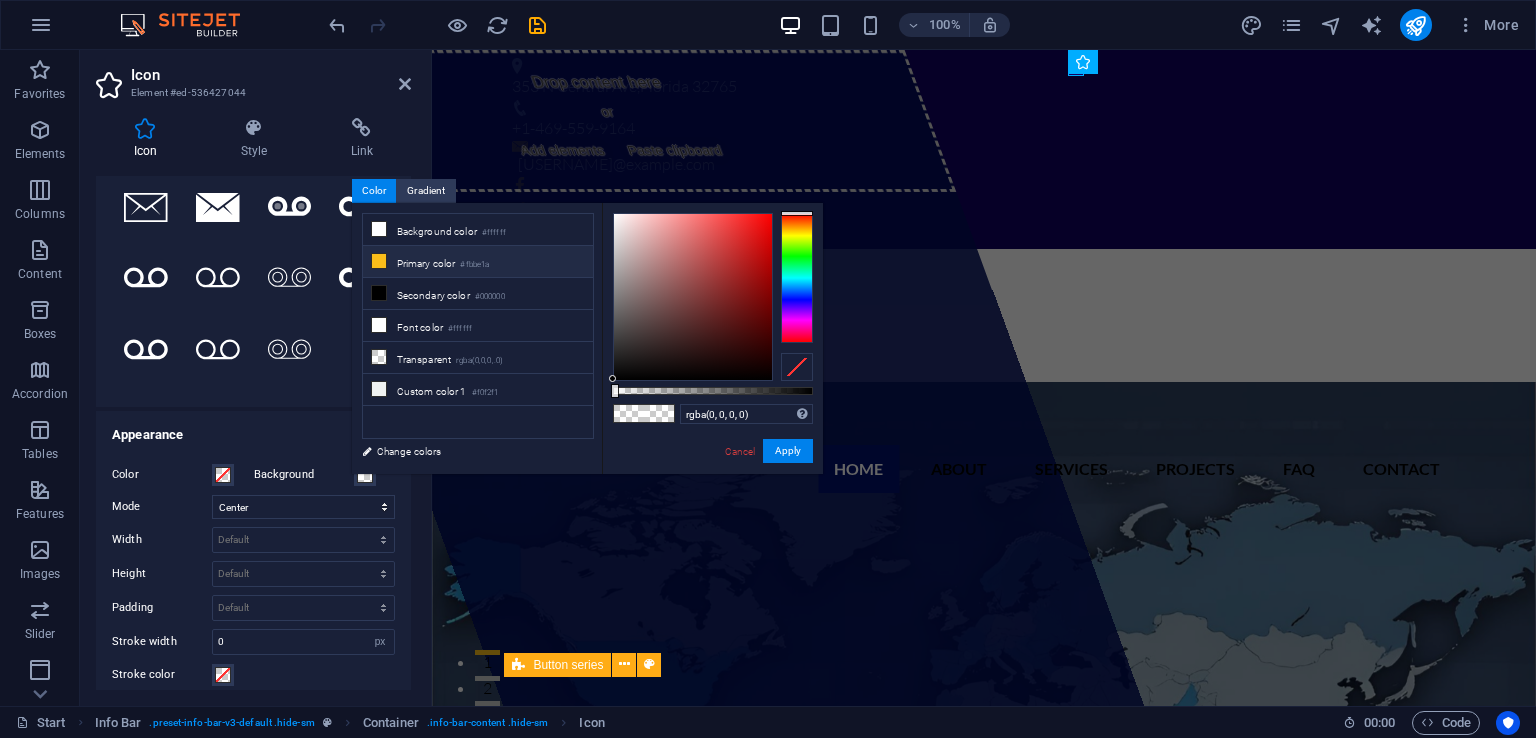 click on "#fbbe1a" at bounding box center (474, 265) 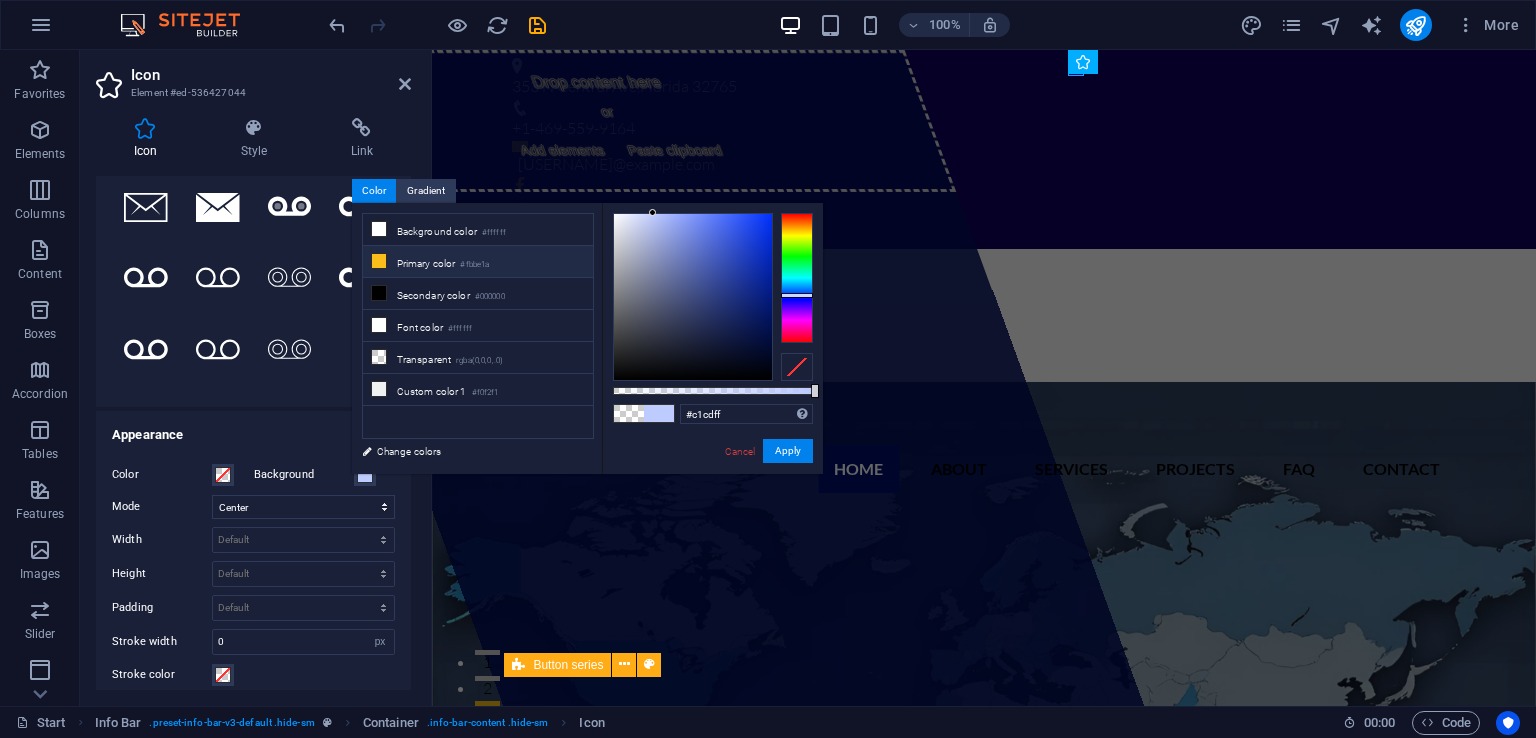 type on "#c2ceff" 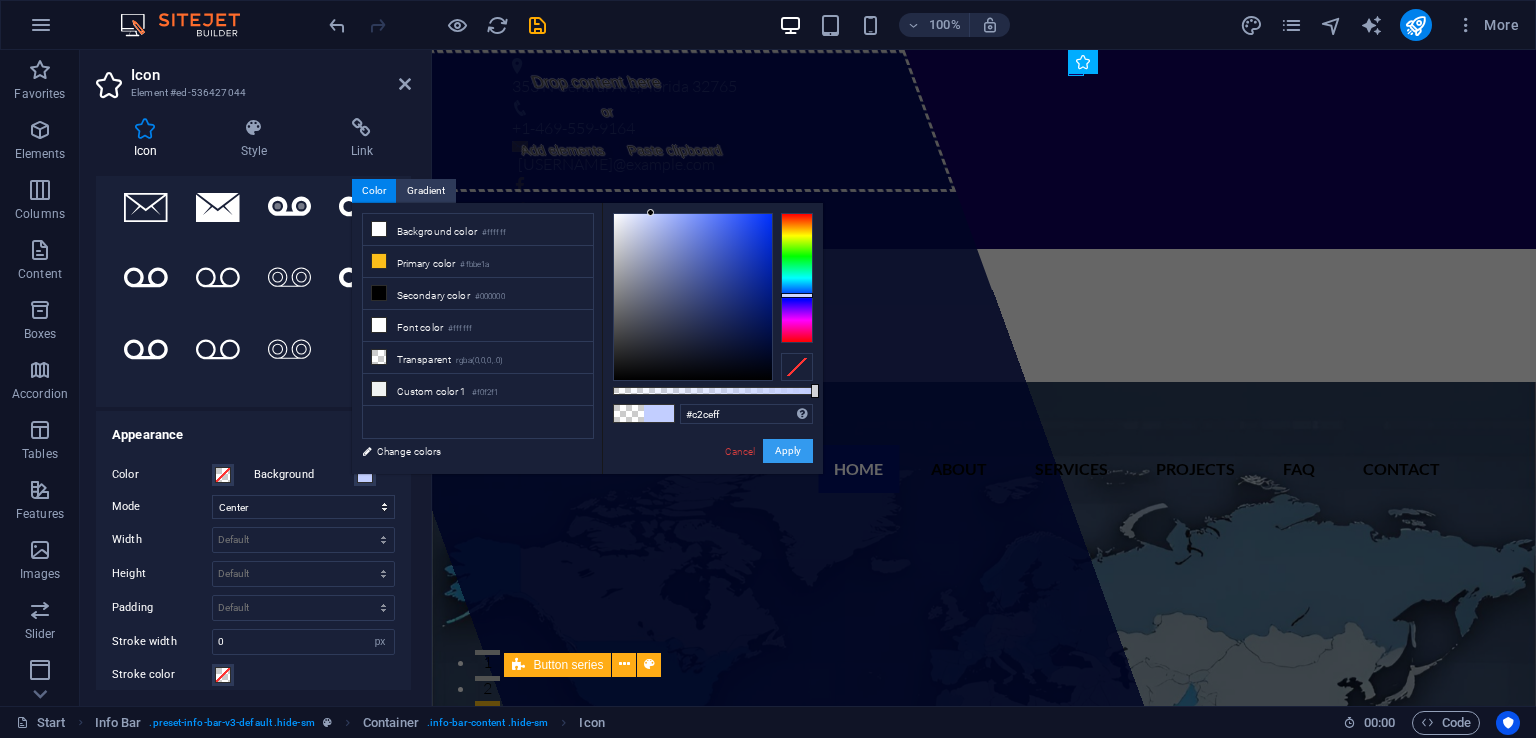 click on "Apply" at bounding box center (788, 451) 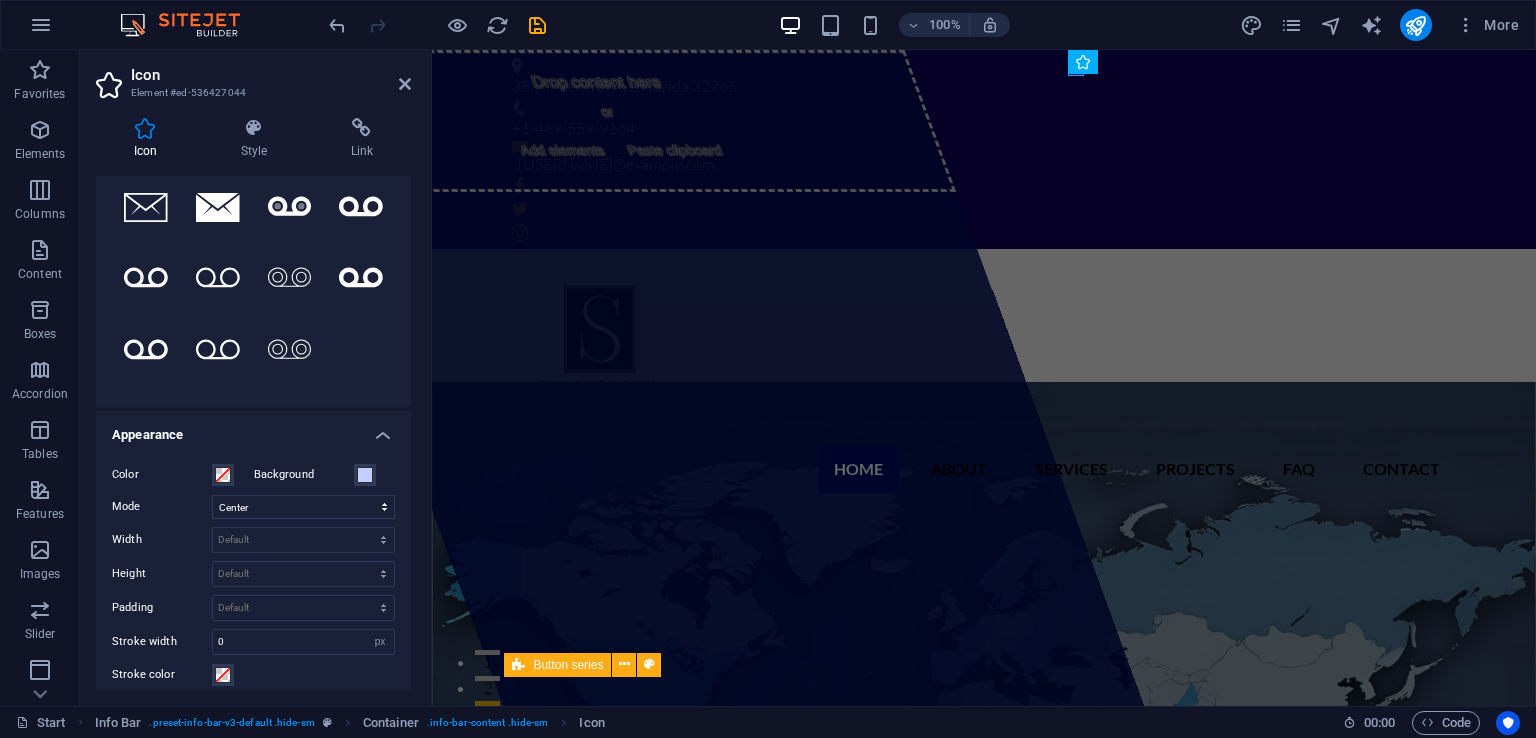 click on "Home About Services Projects FAQ Contact" at bounding box center (984, 469) 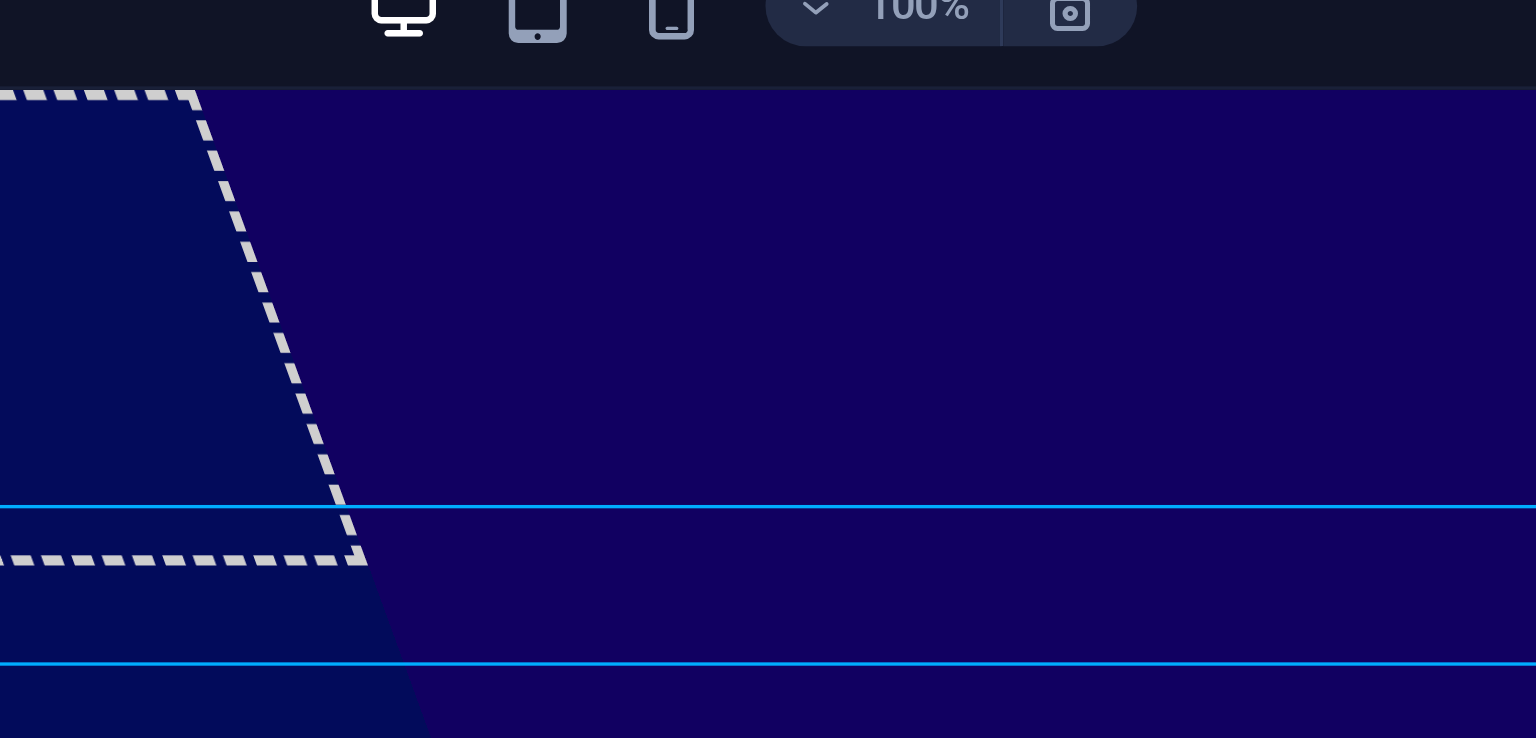 click at bounding box center [-1257, 185] 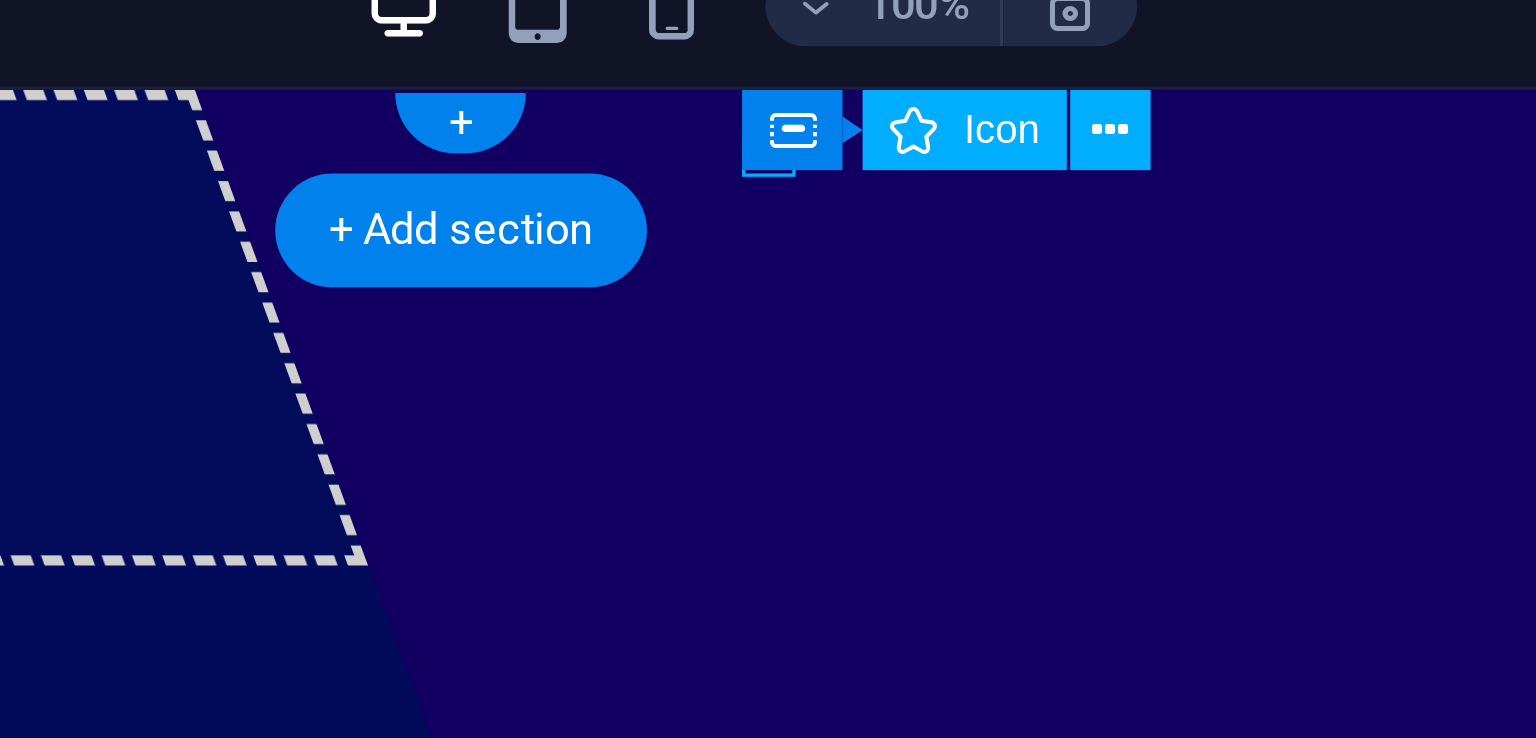 click on "Icon" at bounding box center [969, 62] 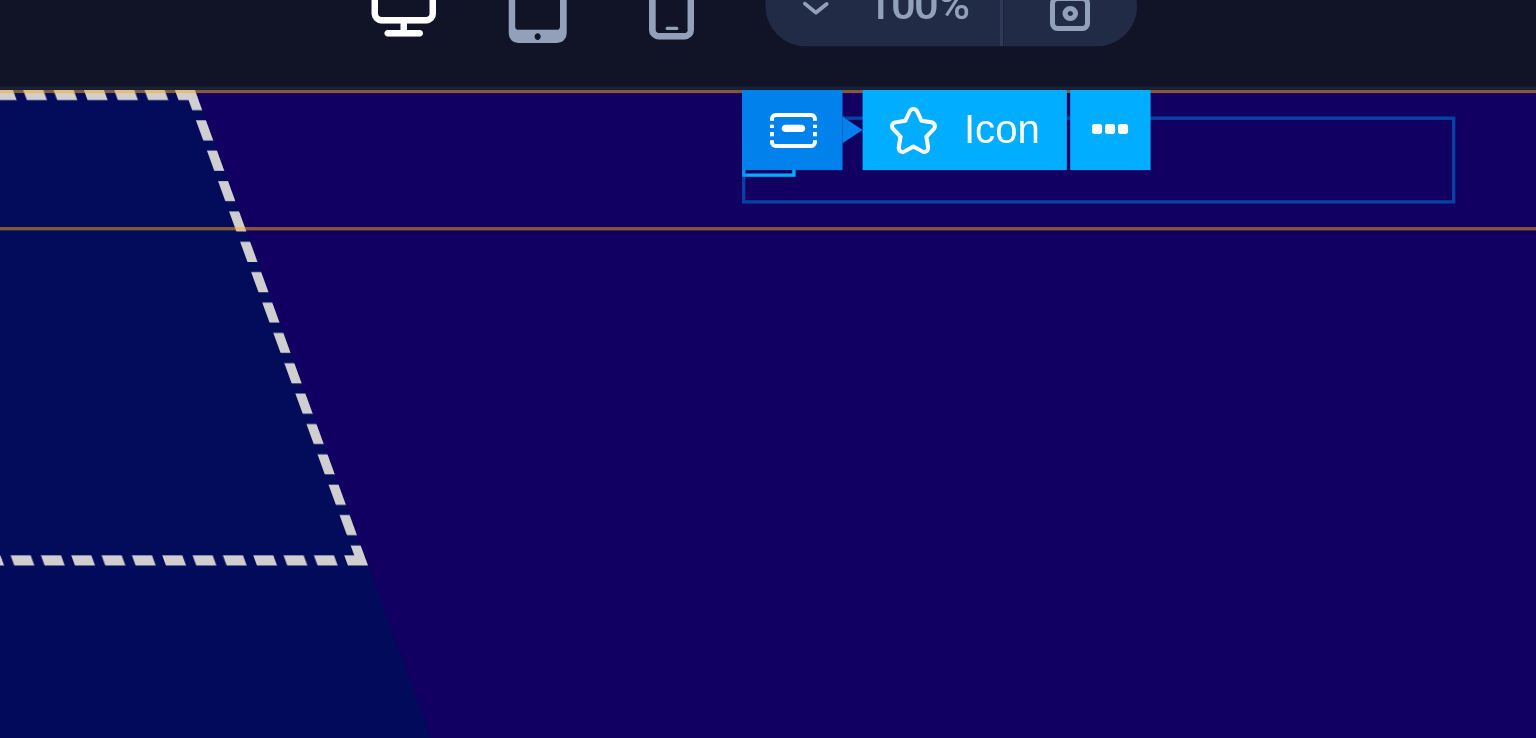 click on "Icon" at bounding box center (958, 62) 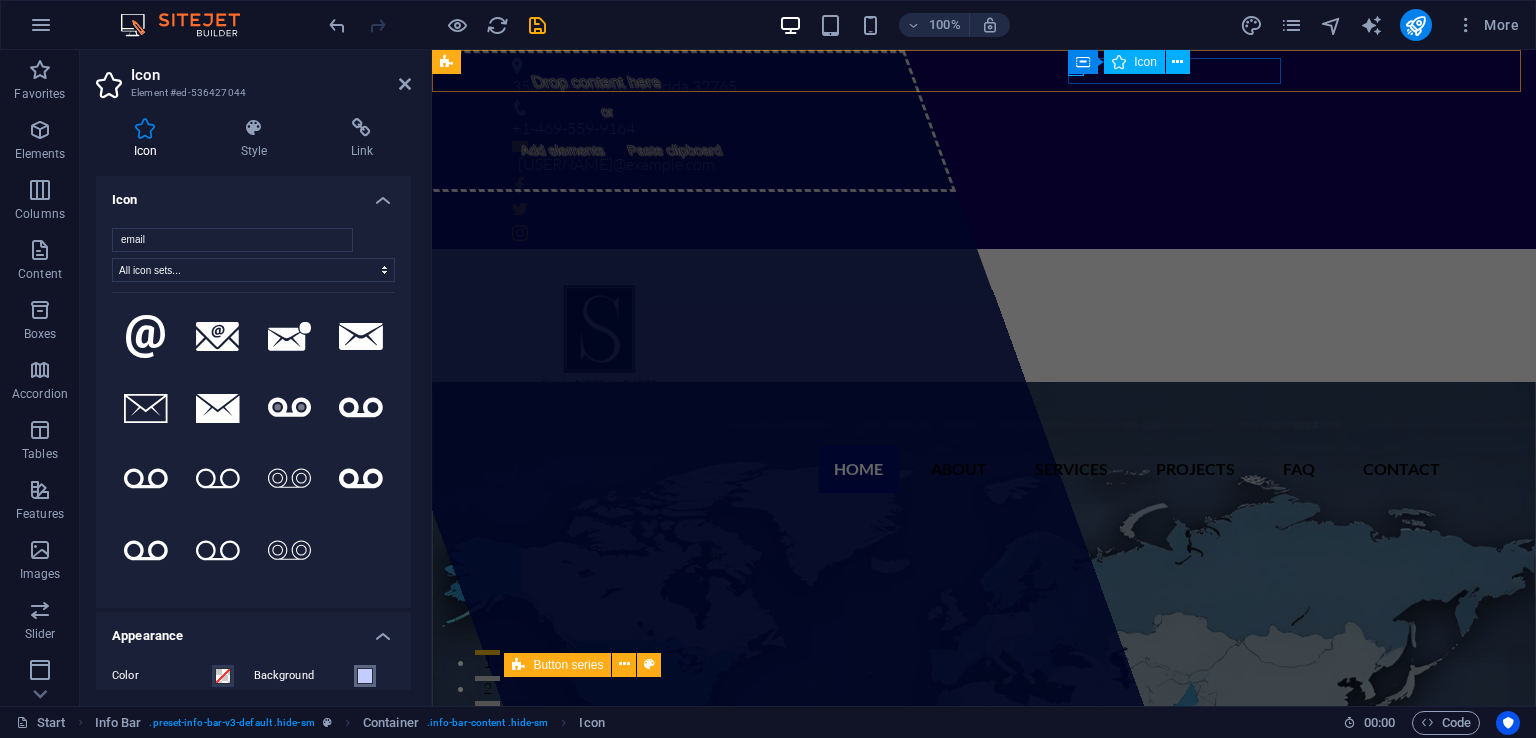 click at bounding box center [365, 676] 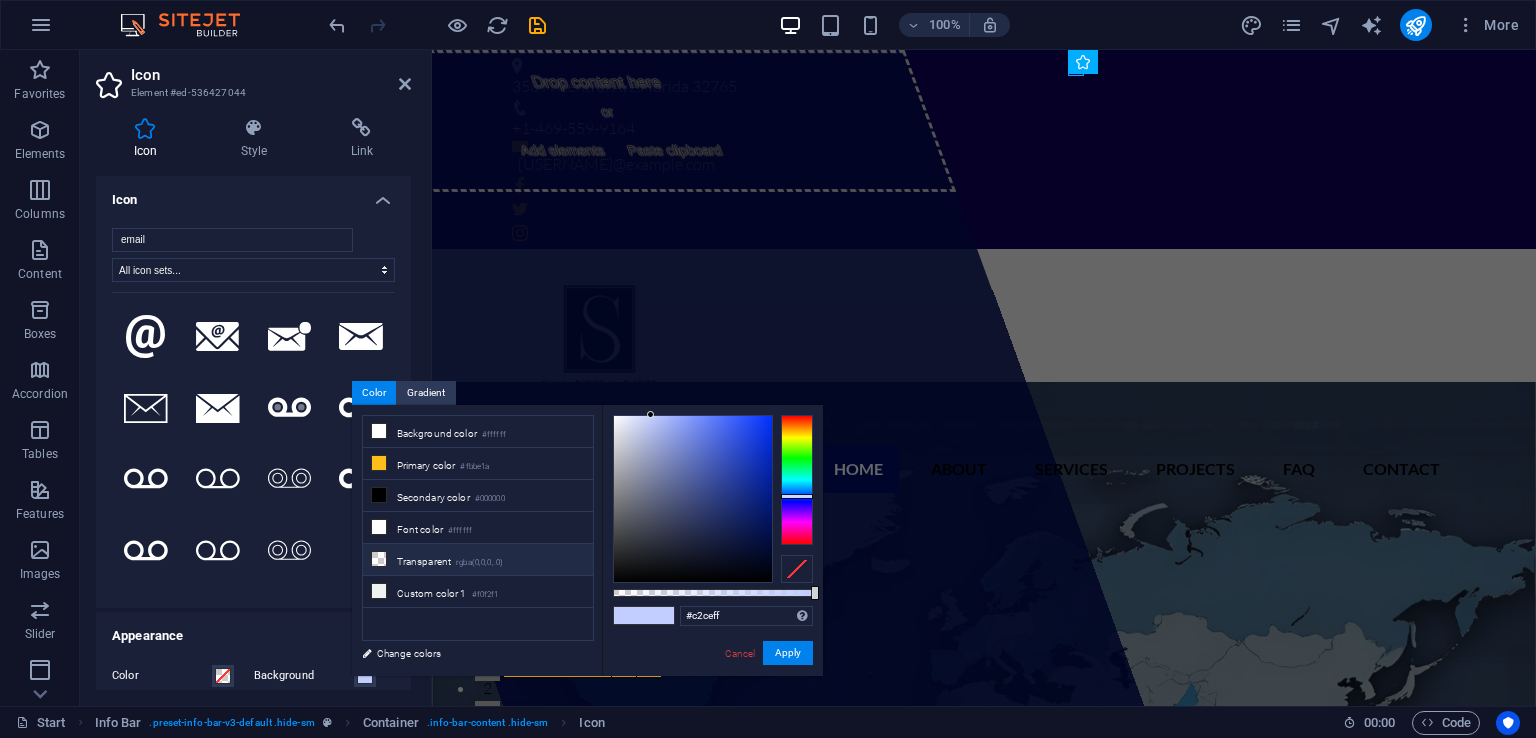 click on "Transparent
rgba(0,0,0,.0)" at bounding box center [478, 560] 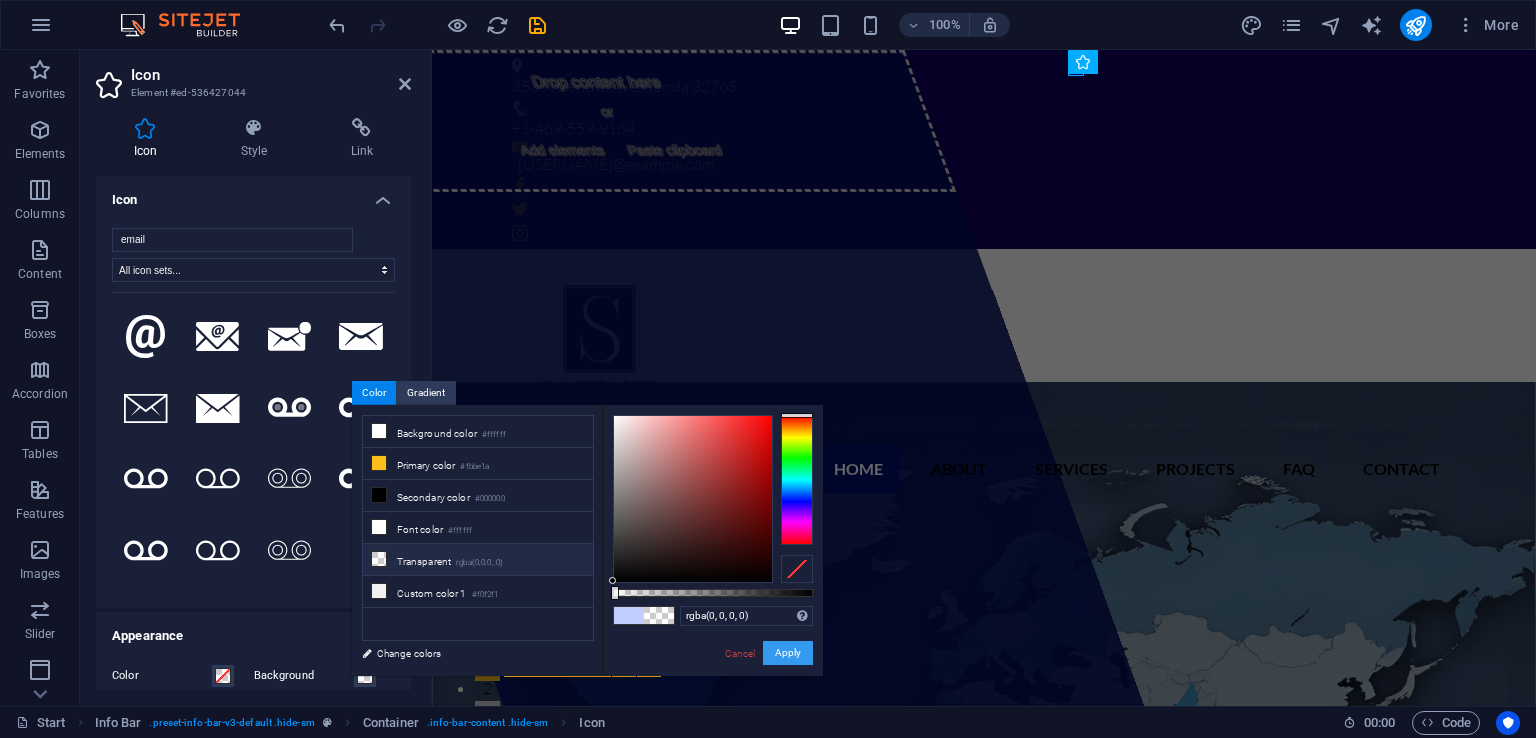 click on "Apply" at bounding box center (788, 653) 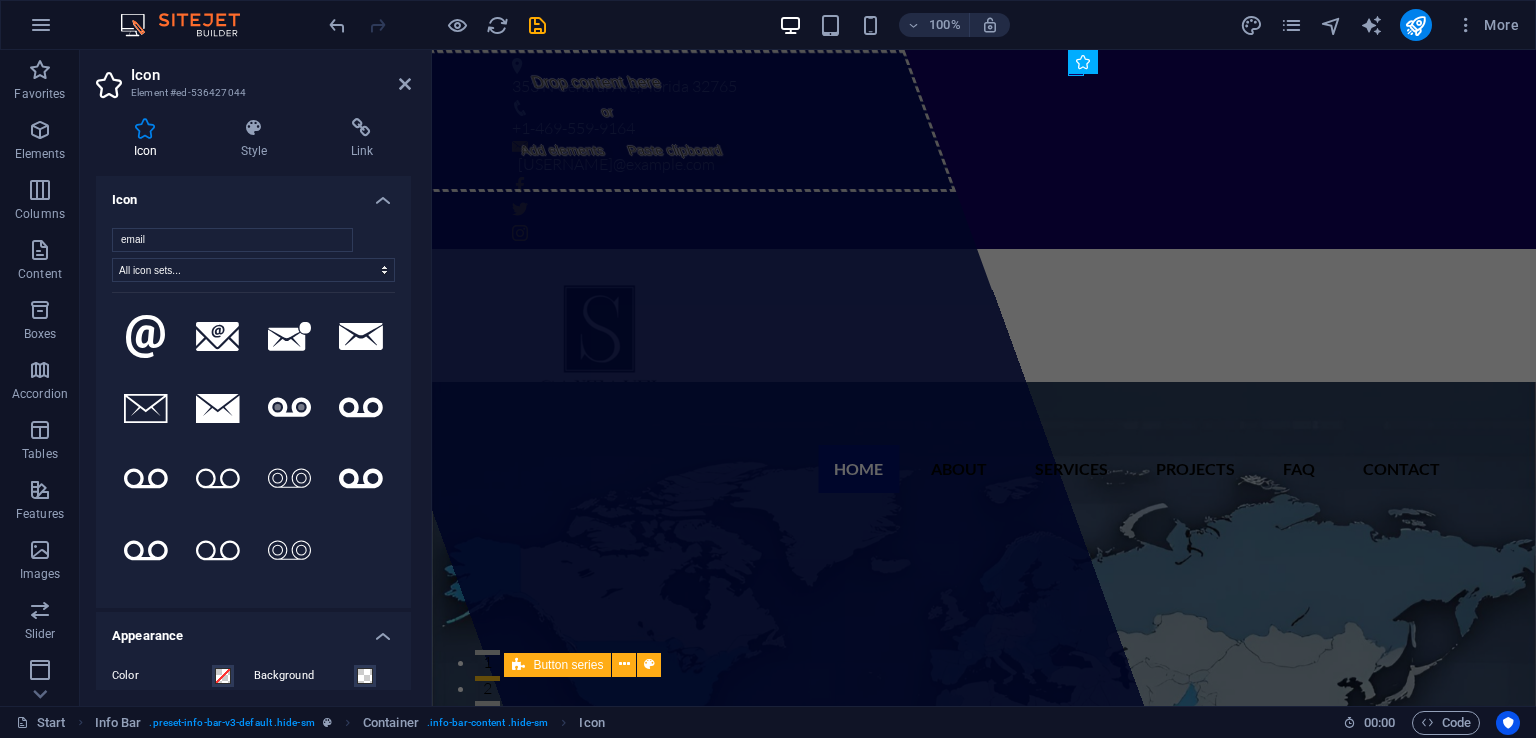 click on "Color" at bounding box center [162, 676] 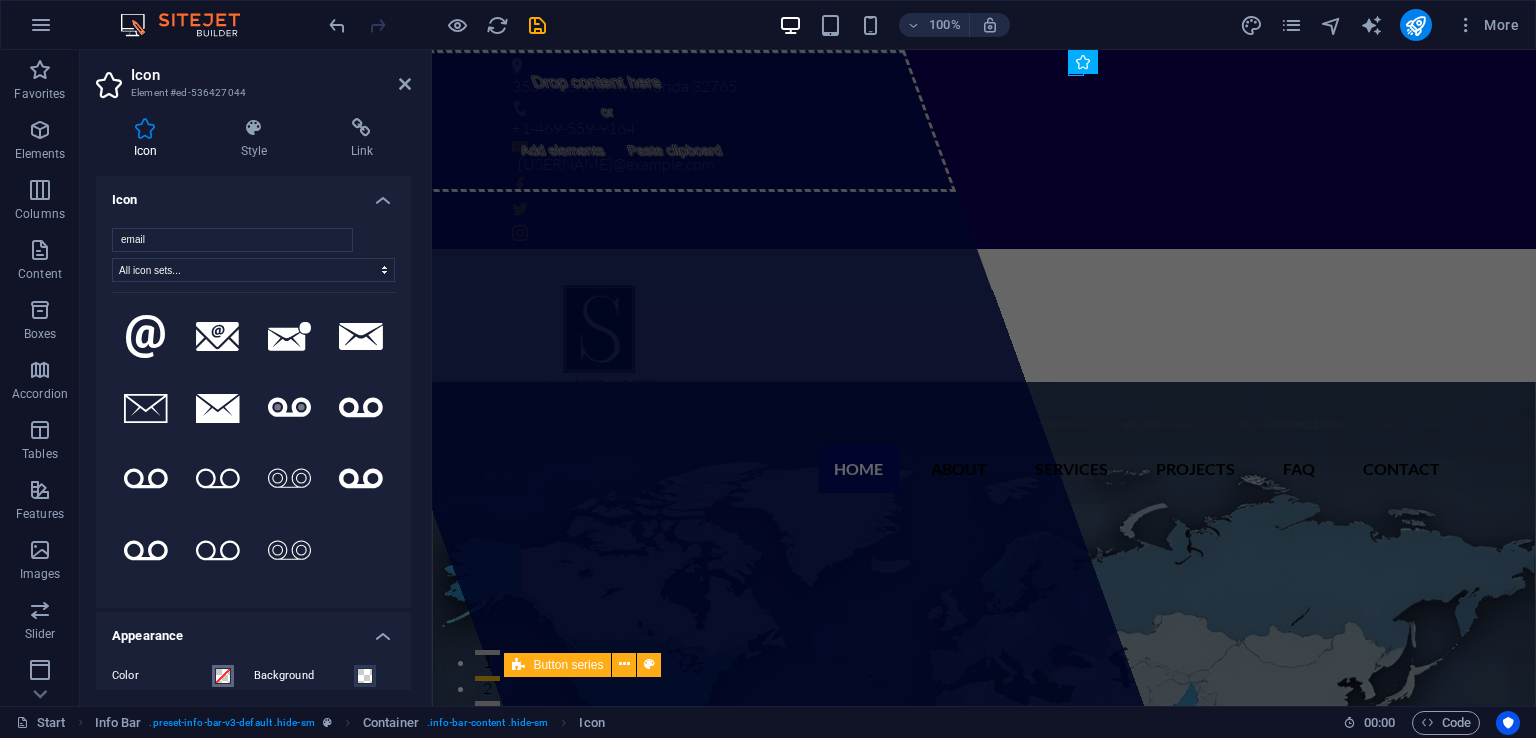 click on "Color" at bounding box center (223, 676) 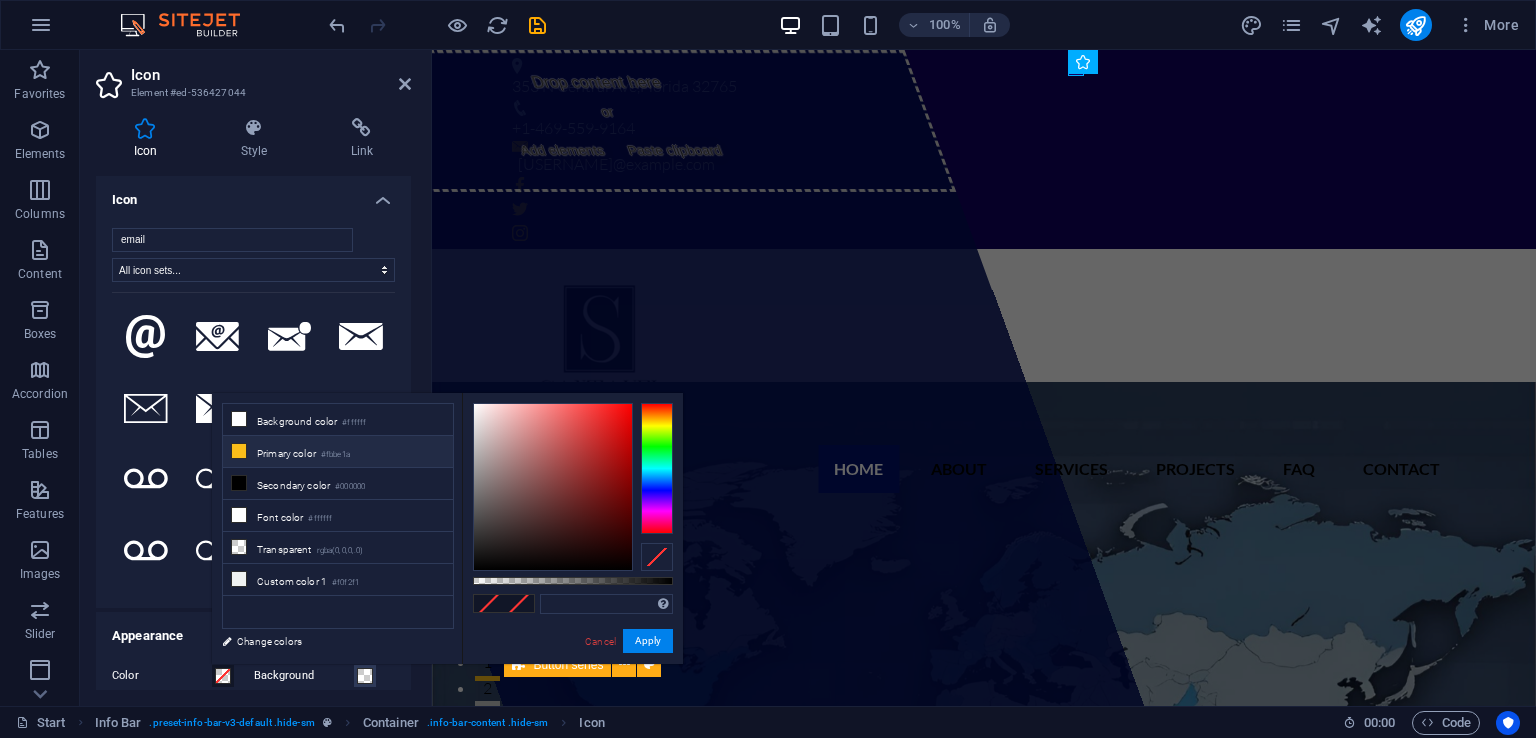click on "Primary color
#fbbe1a" at bounding box center (338, 452) 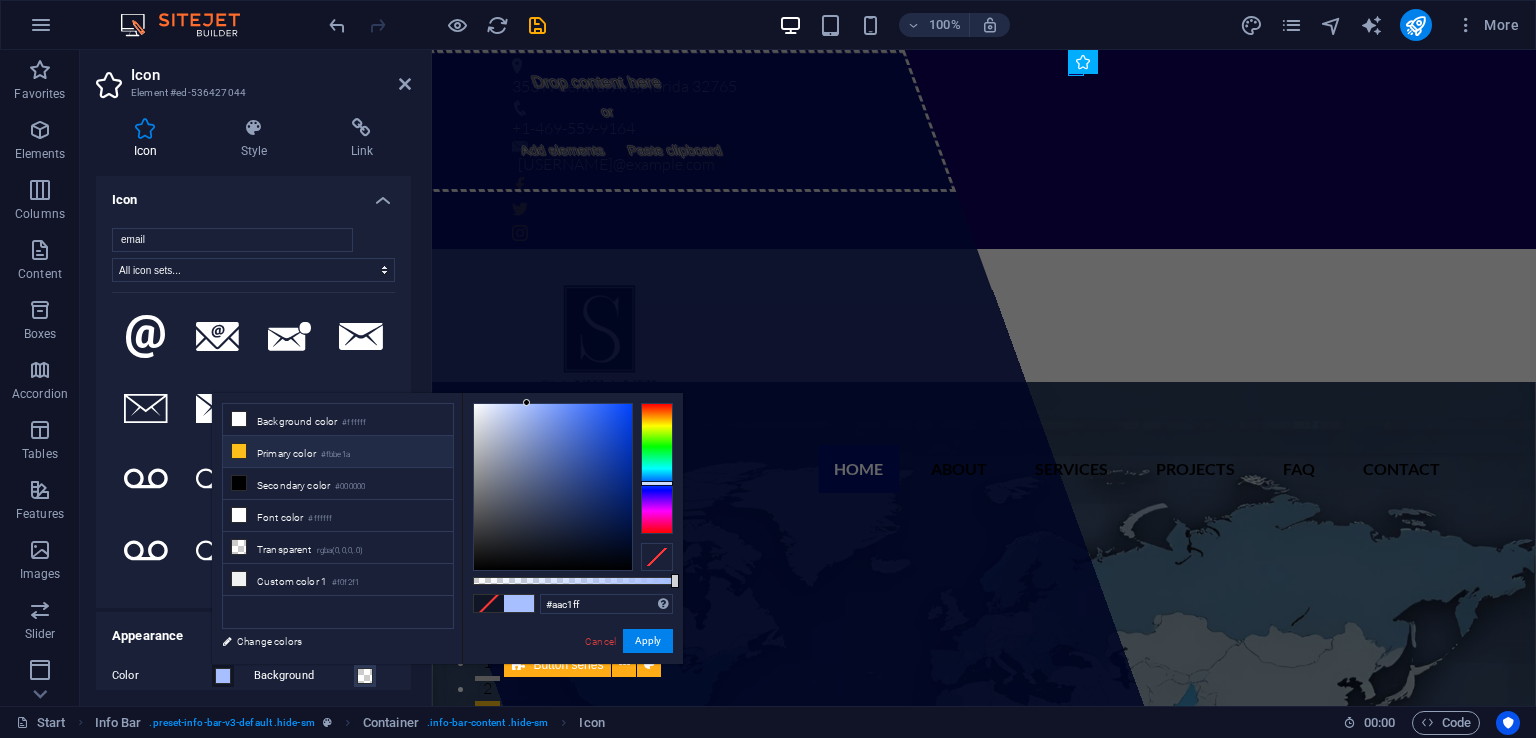 type on "#adc3ff" 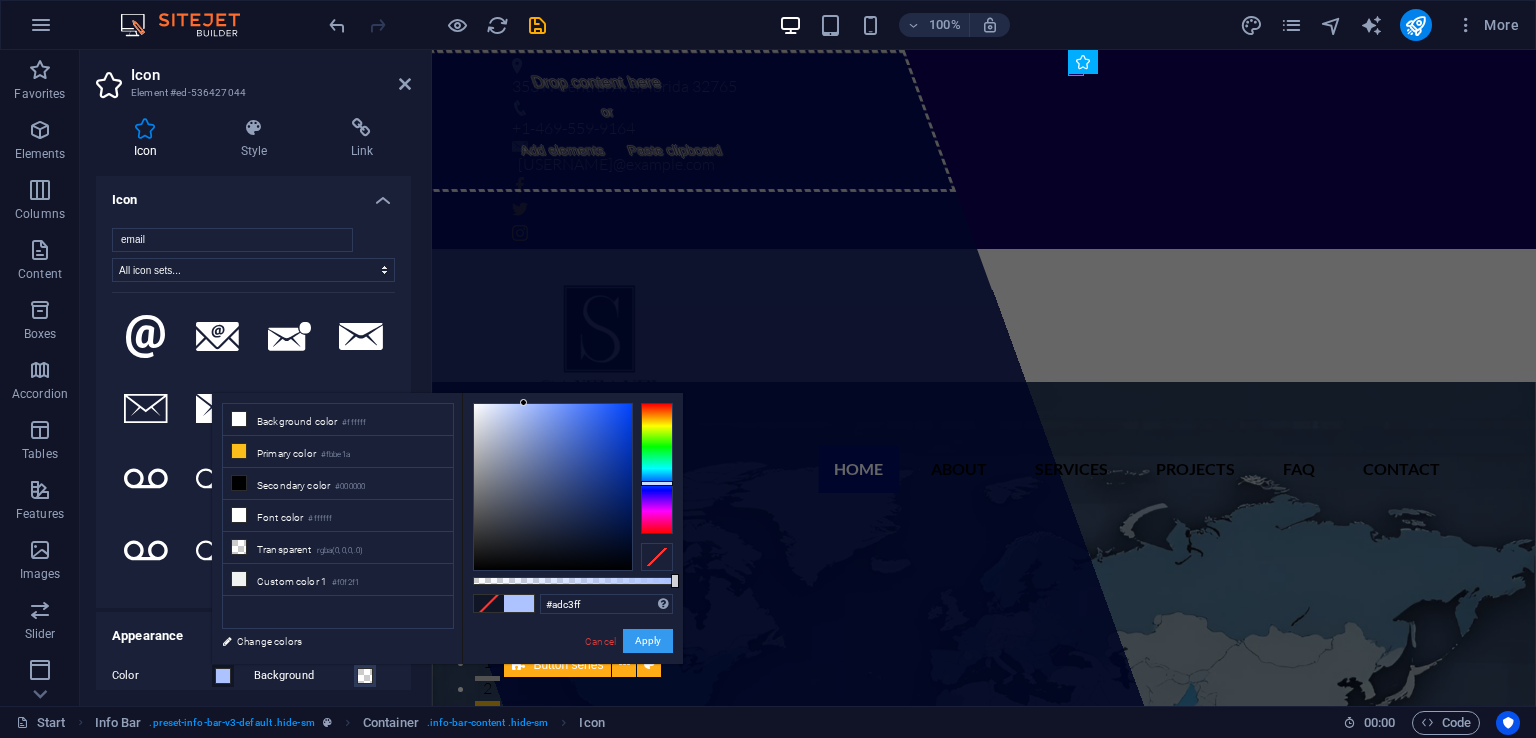 click on "Apply" at bounding box center (648, 641) 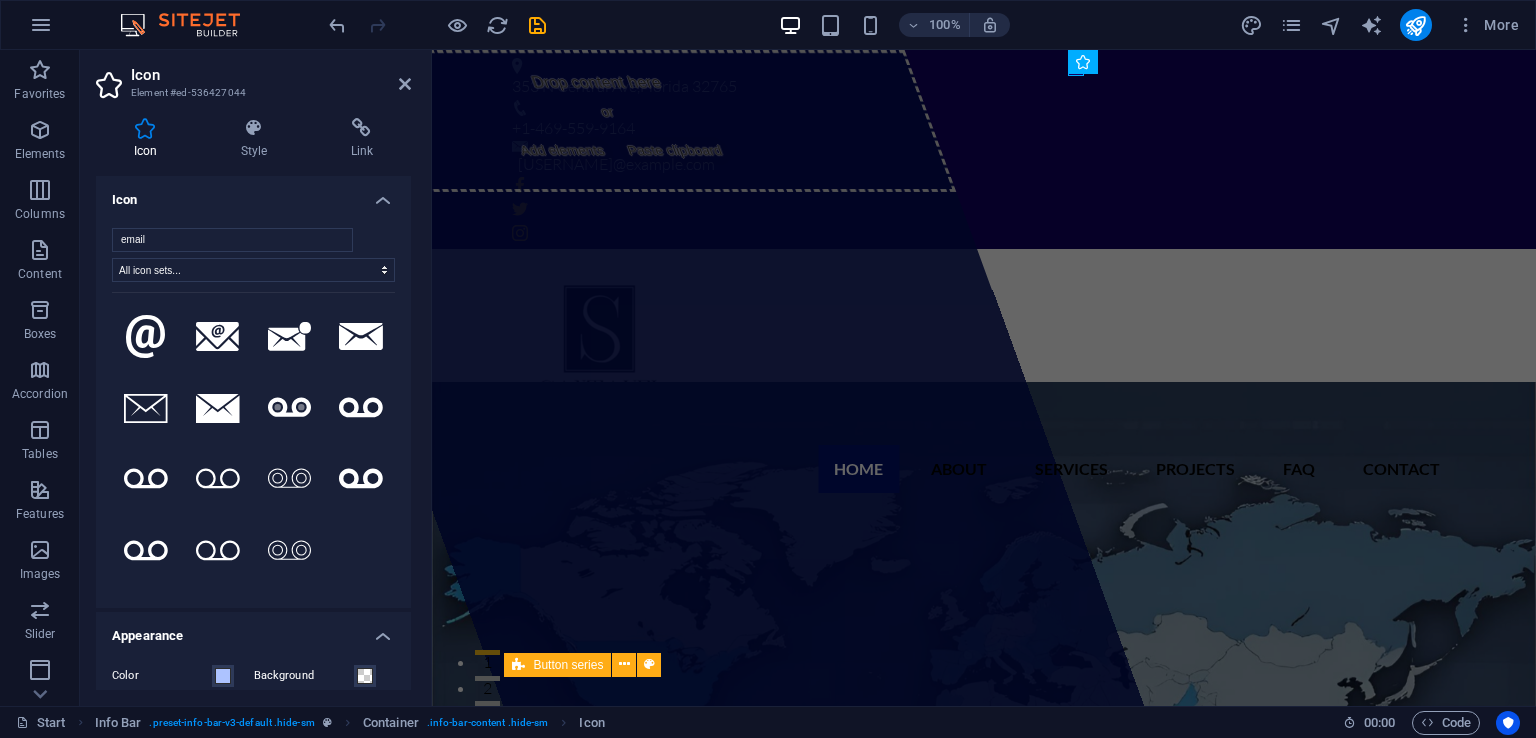 click on "Home About Services Projects FAQ Contact" at bounding box center (984, 379) 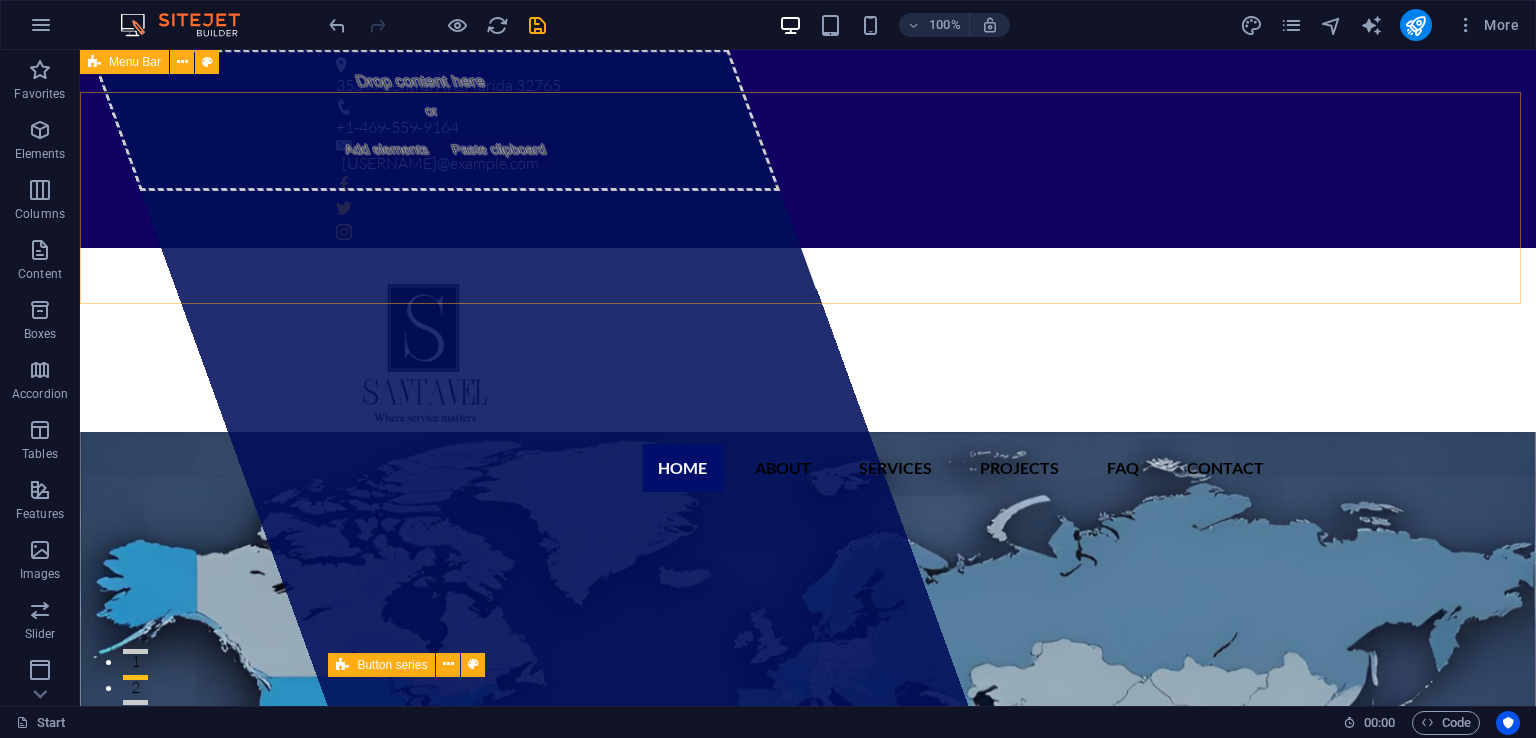 scroll, scrollTop: 0, scrollLeft: 0, axis: both 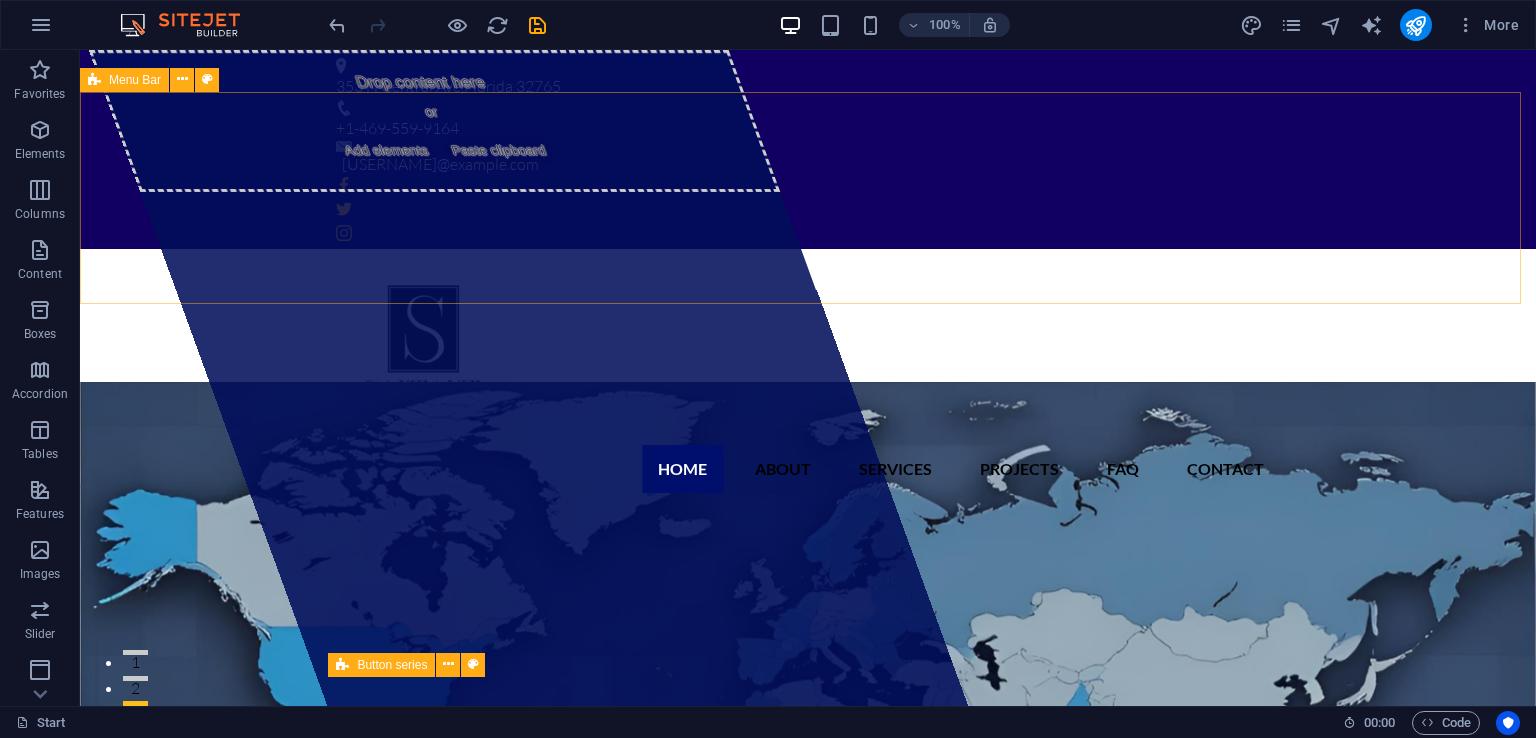click on "353 N Central Ave ,  Florida   32765 +1-469-559-9164 noemonrealg@santavel.com" at bounding box center [808, 149] 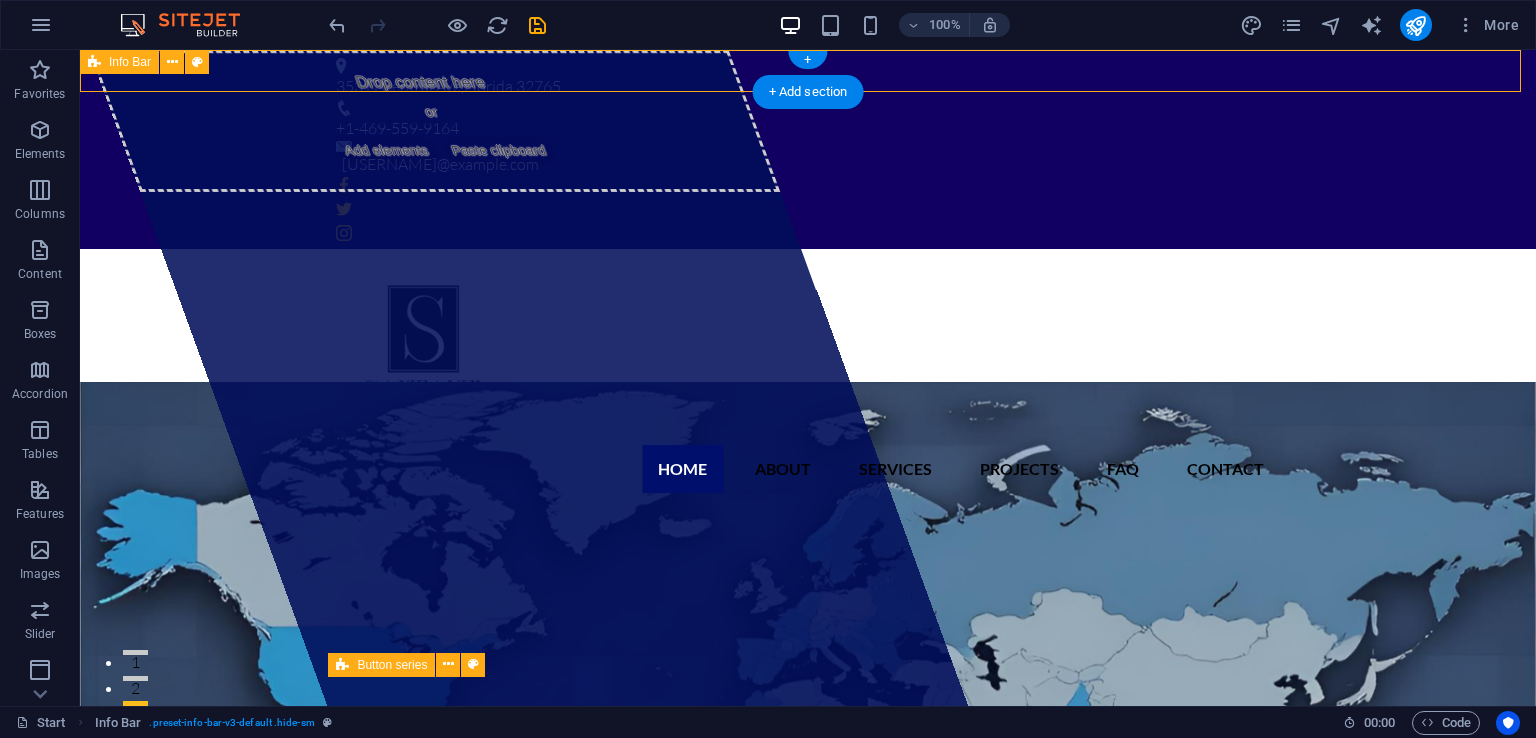 click at bounding box center [808, 209] 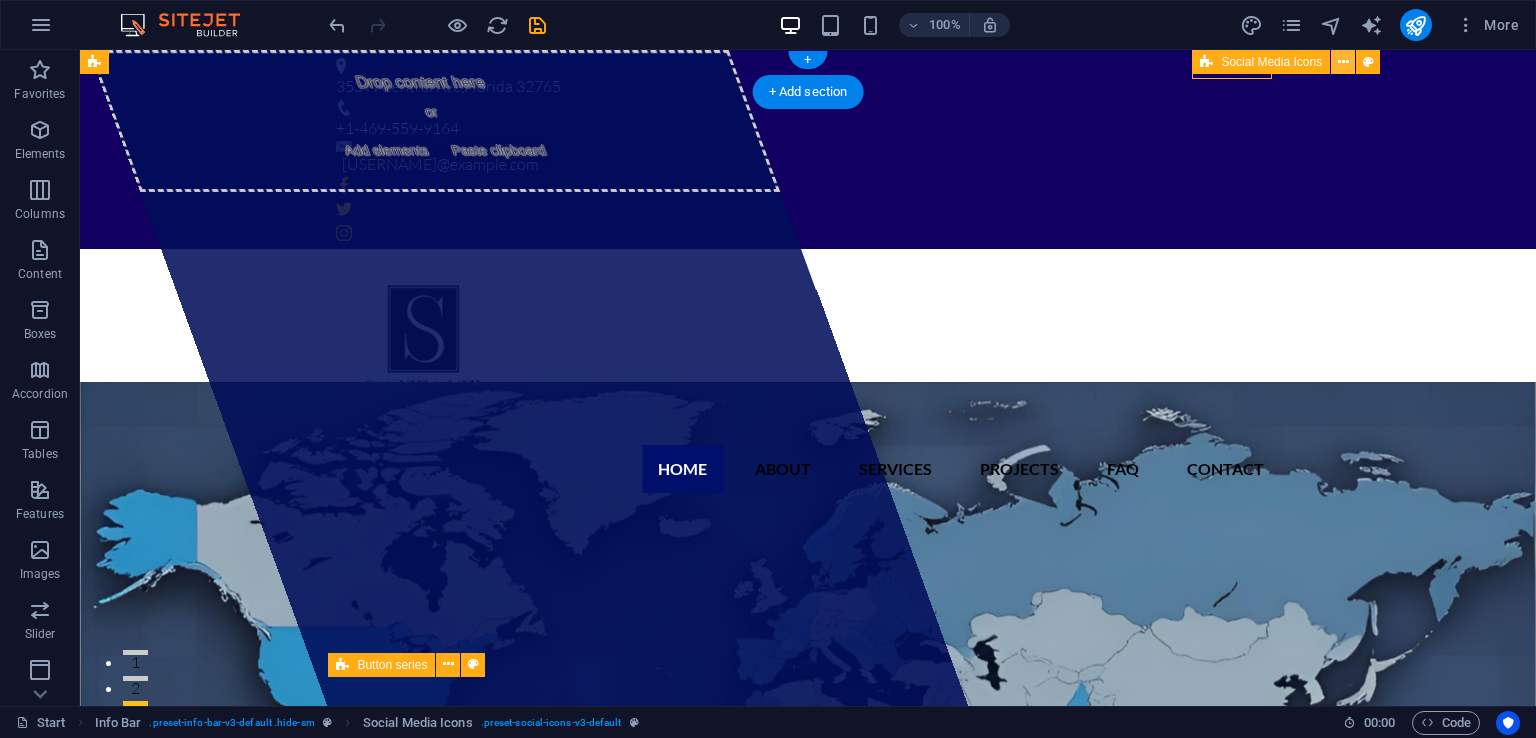 click at bounding box center [1343, 62] 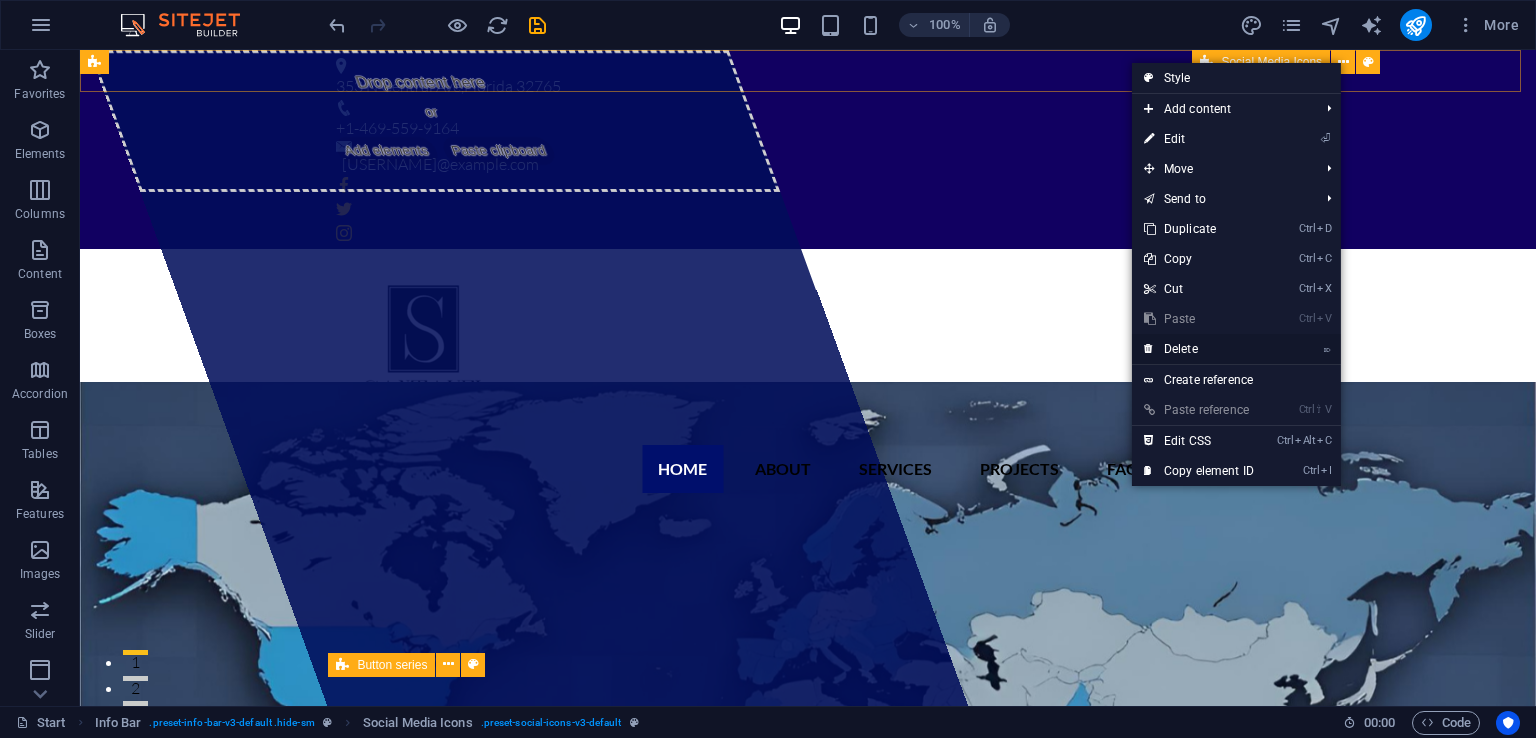 click on "⌦  Delete" at bounding box center (1199, 349) 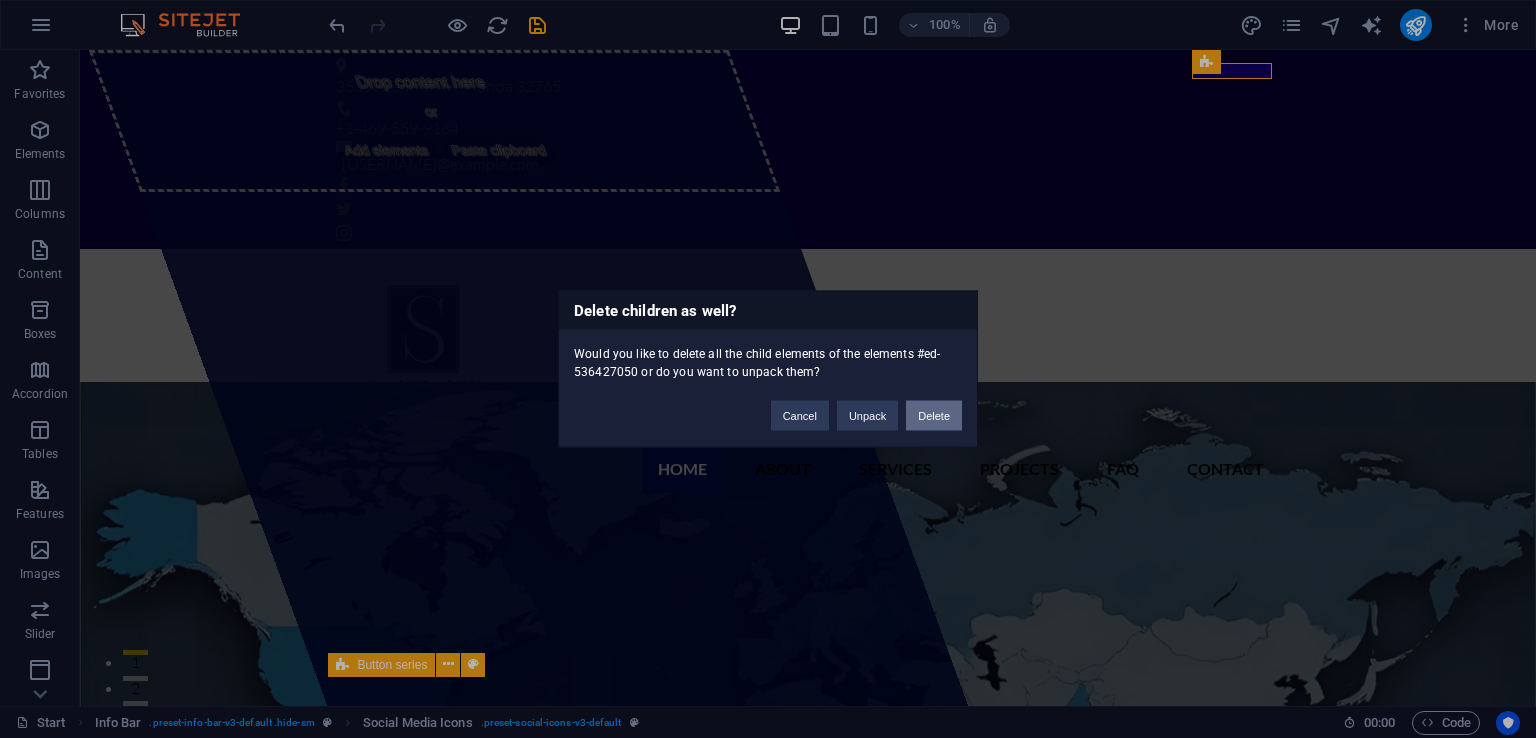 click on "Delete" at bounding box center [934, 416] 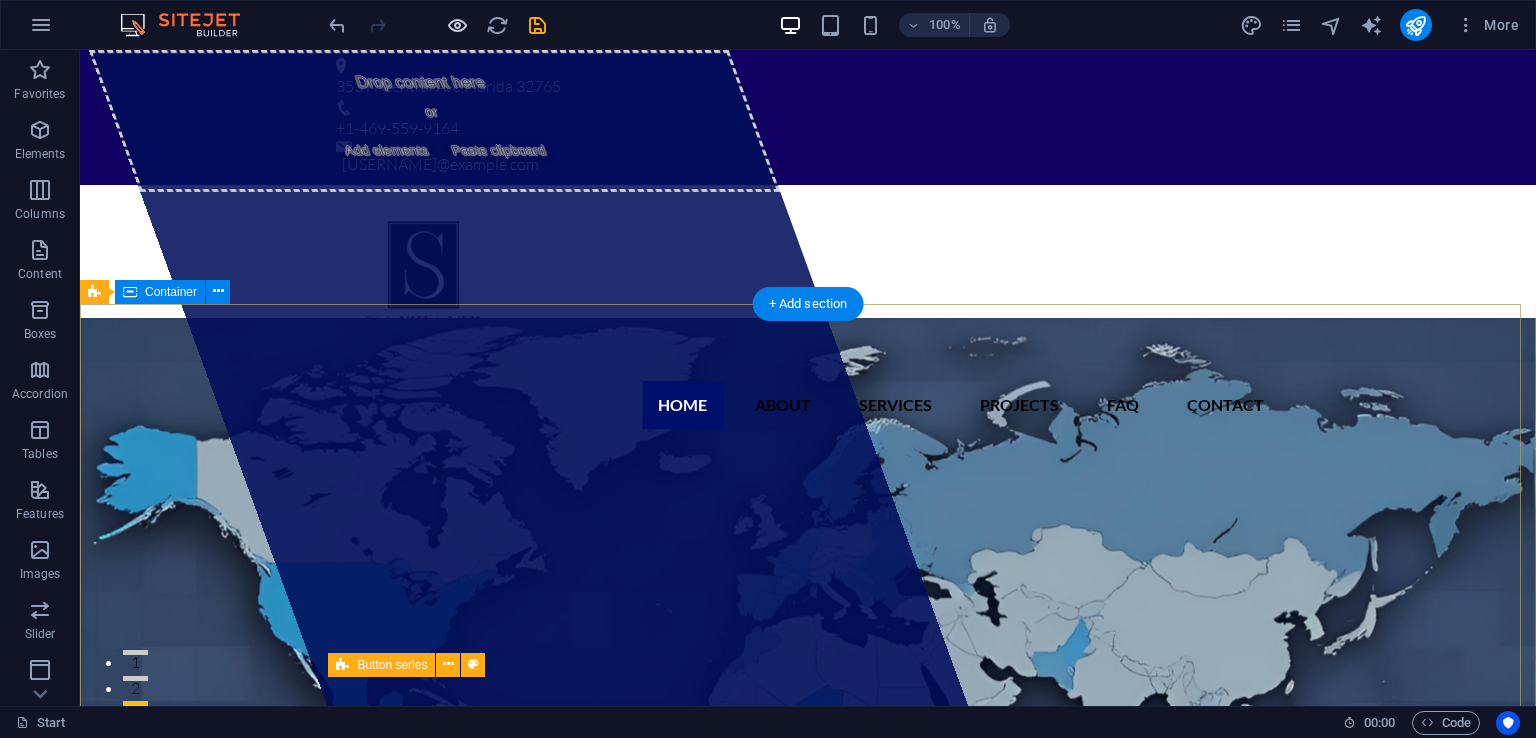 click at bounding box center (457, 25) 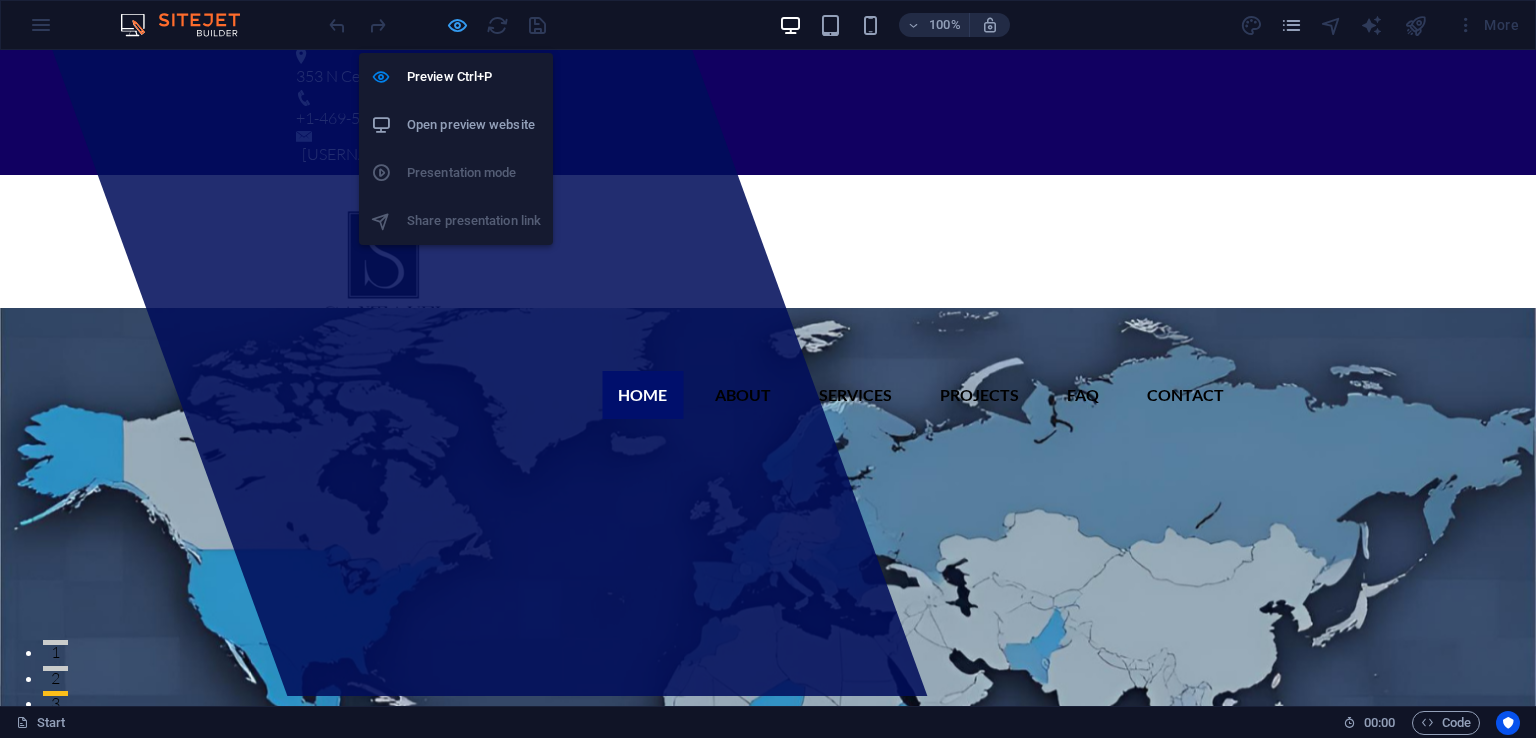 scroll, scrollTop: 0, scrollLeft: 0, axis: both 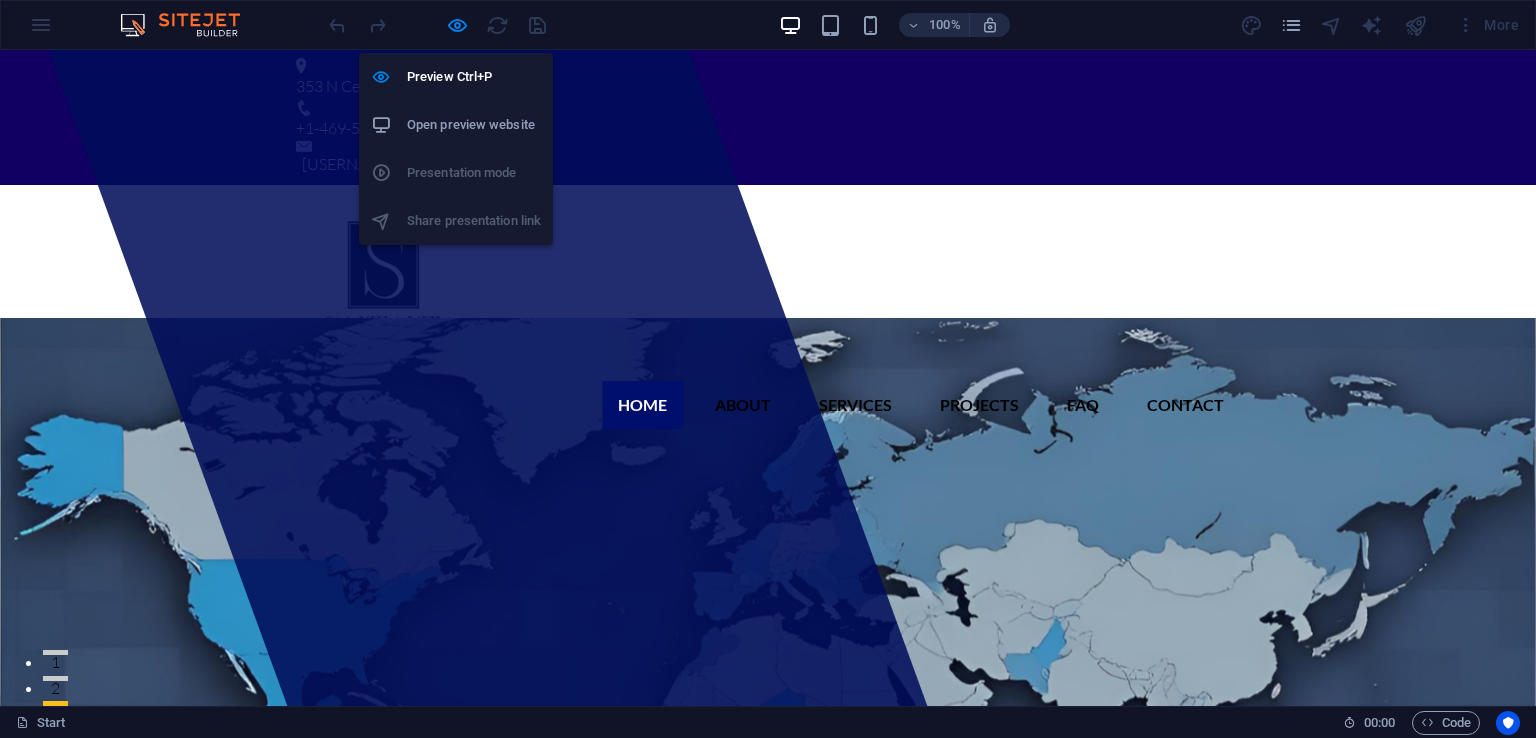 click on "Home About Services Projects FAQ Contact" at bounding box center (768, 315) 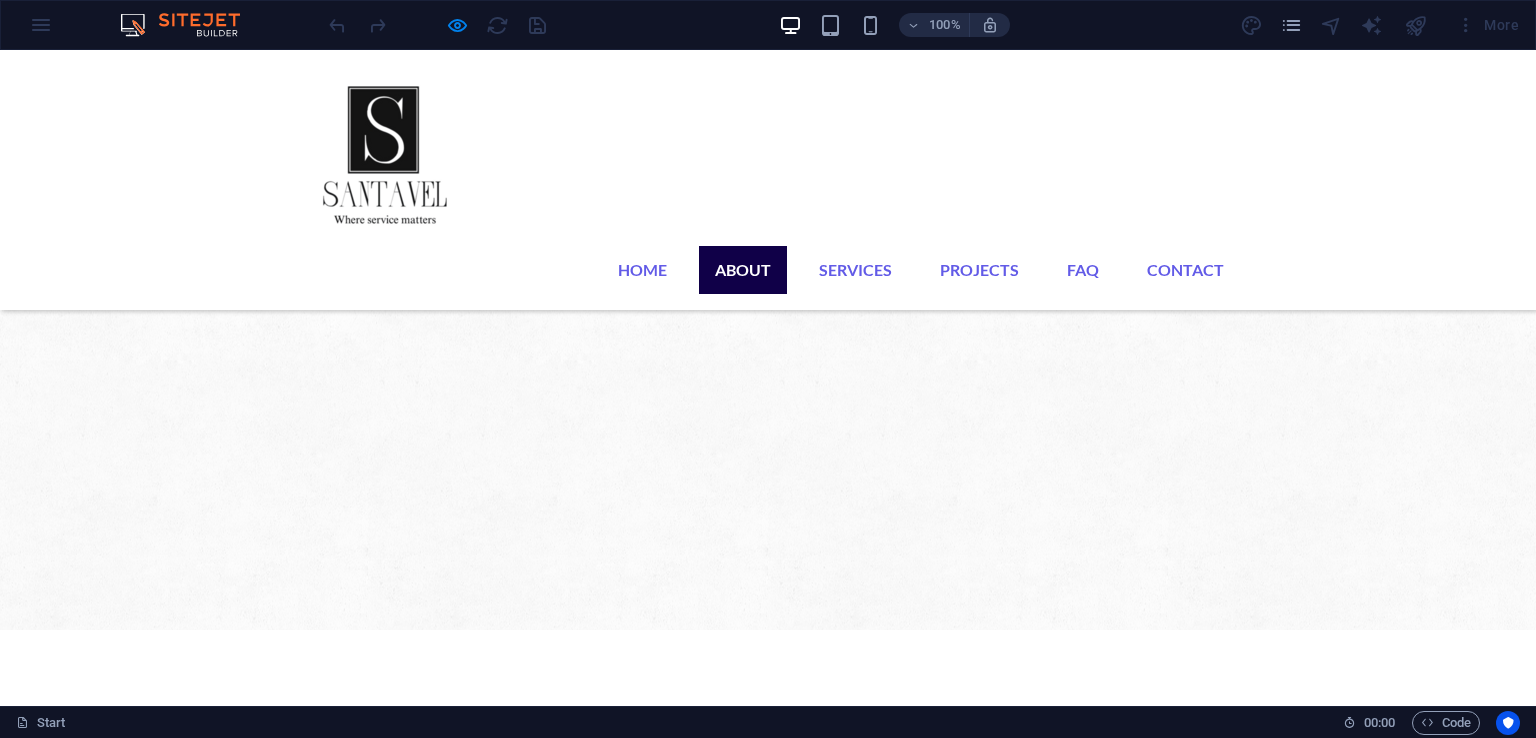 scroll, scrollTop: 0, scrollLeft: 0, axis: both 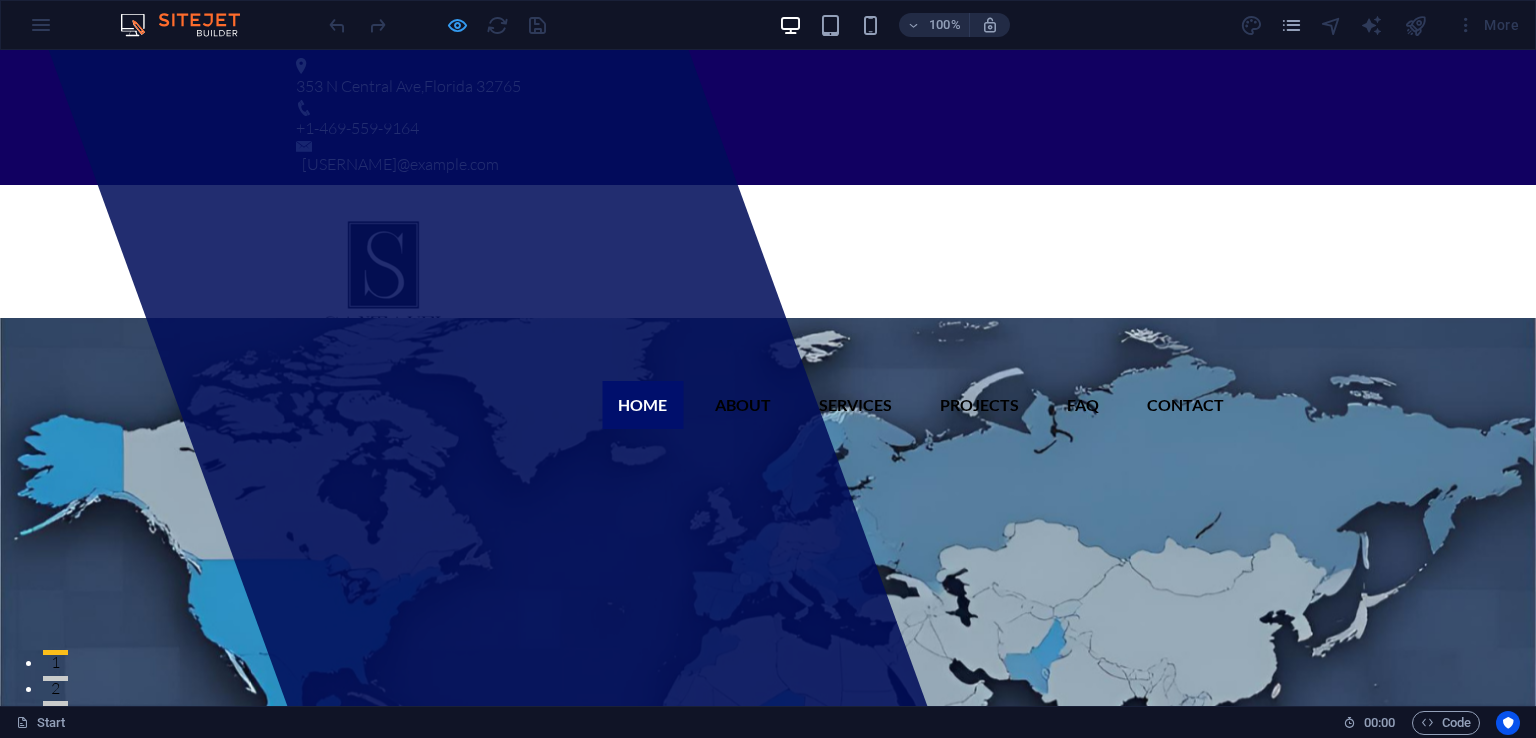 click at bounding box center (457, 25) 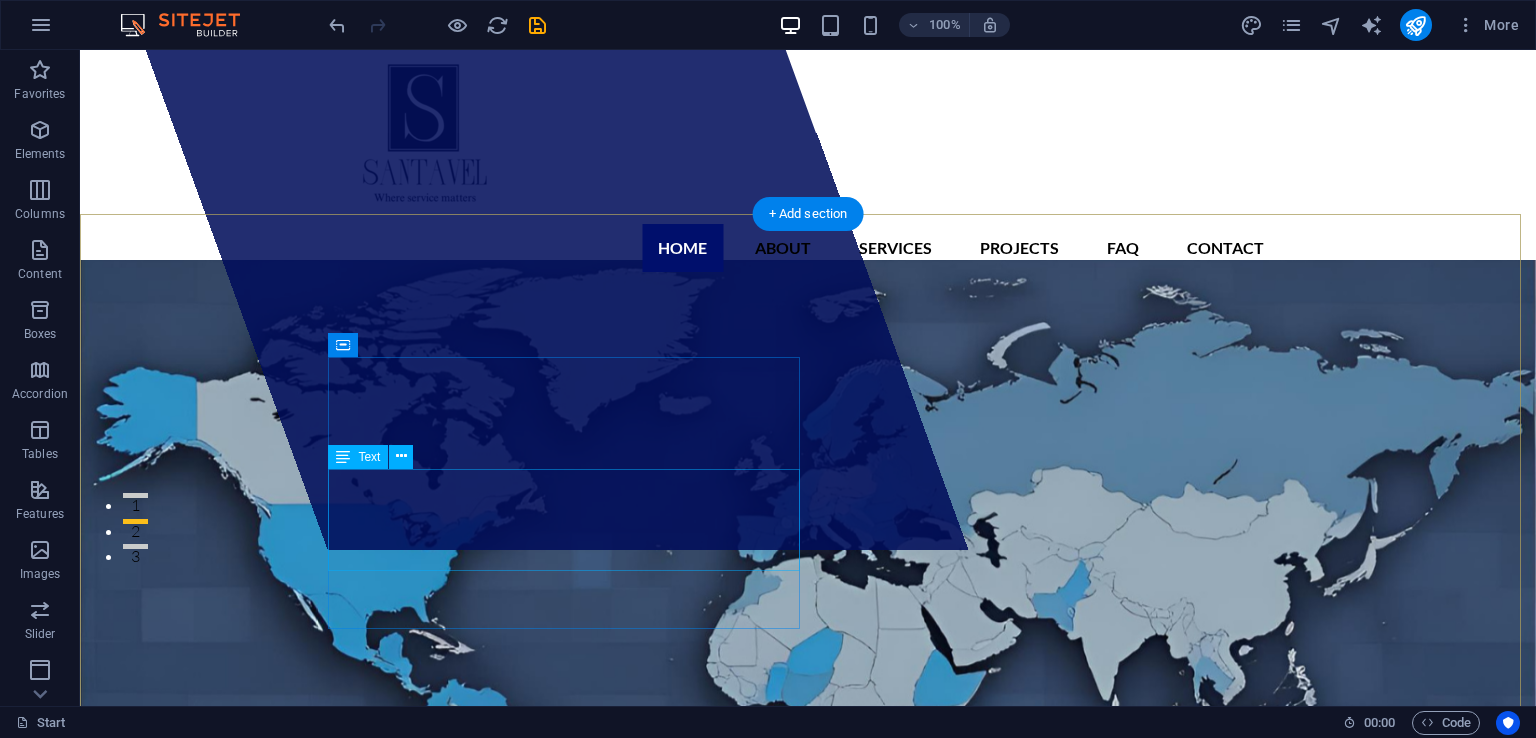scroll, scrollTop: 252, scrollLeft: 0, axis: vertical 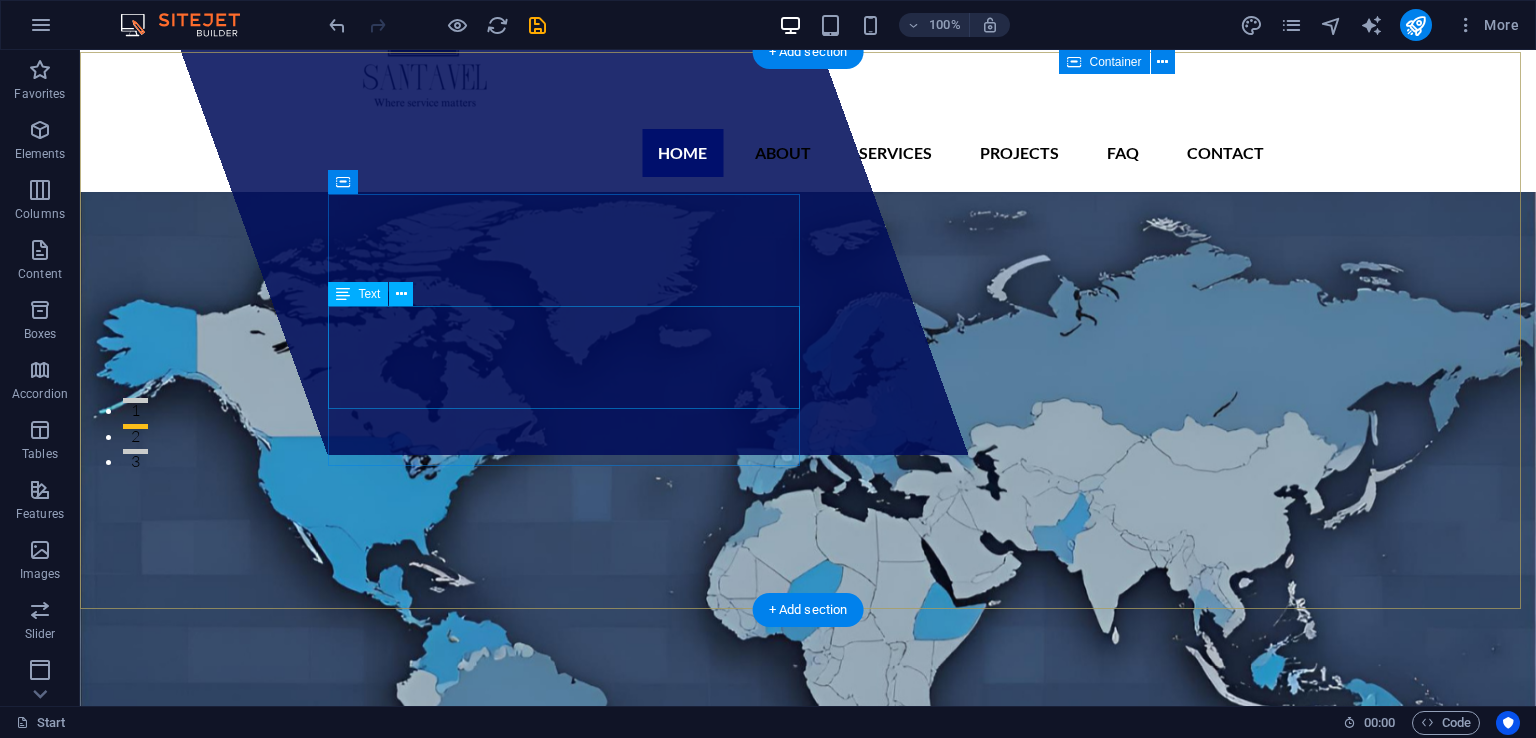 click on "Lorem ipsum dolor sit amet, consectetur adipisicing elit. Natus, dolores, at, nisi eligendi repellat voluptatem minima officia veritatis quasi animi porro laudantium dicta dolor voluptate non maiores ipsum reprehenderit odio fugiat reicid." at bounding box center (808, 961) 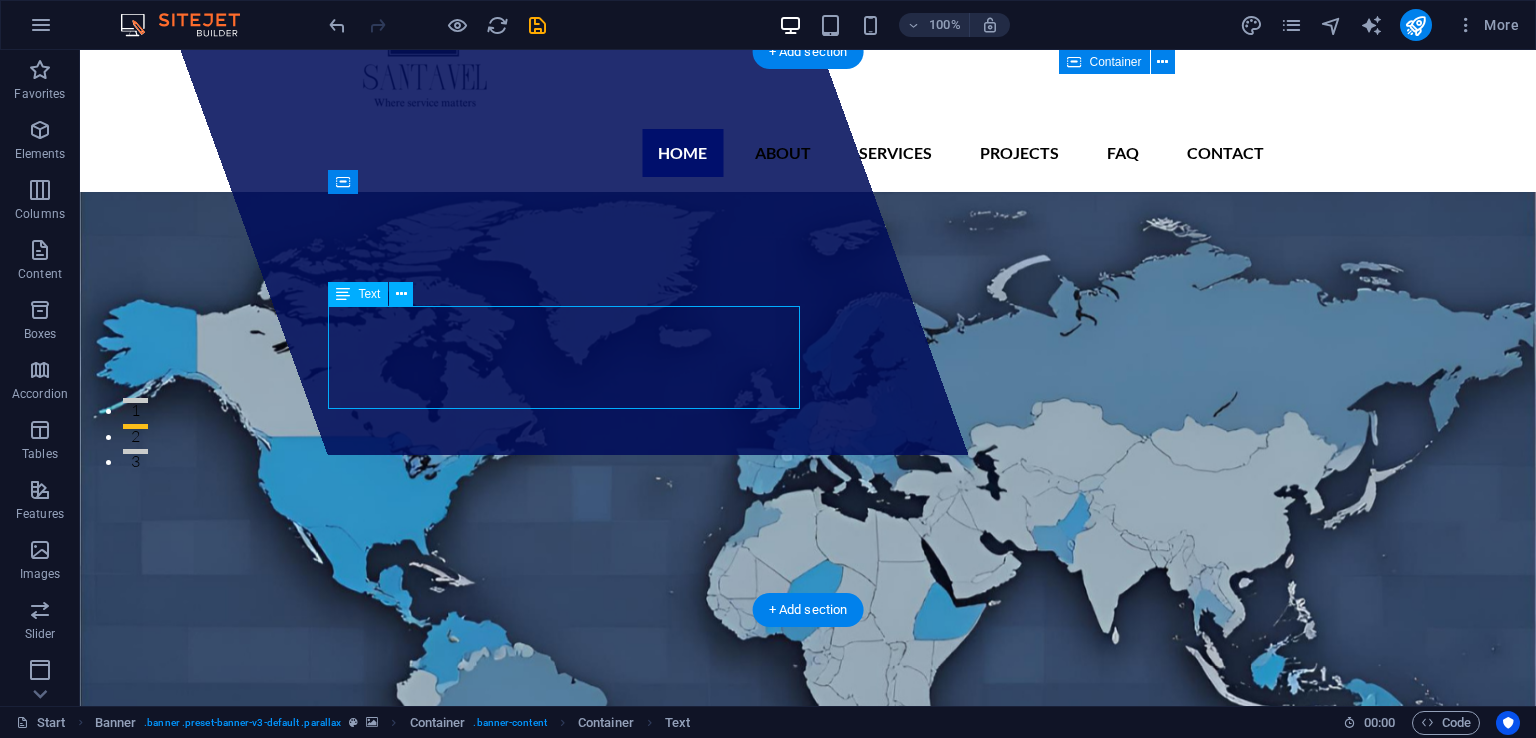 click on "Lorem ipsum dolor sit amet, consectetur adipisicing elit. Natus, dolores, at, nisi eligendi repellat voluptatem minima officia veritatis quasi animi porro laudantium dicta dolor voluptate non maiores ipsum reprehenderit odio fugiat reicid." at bounding box center [808, 961] 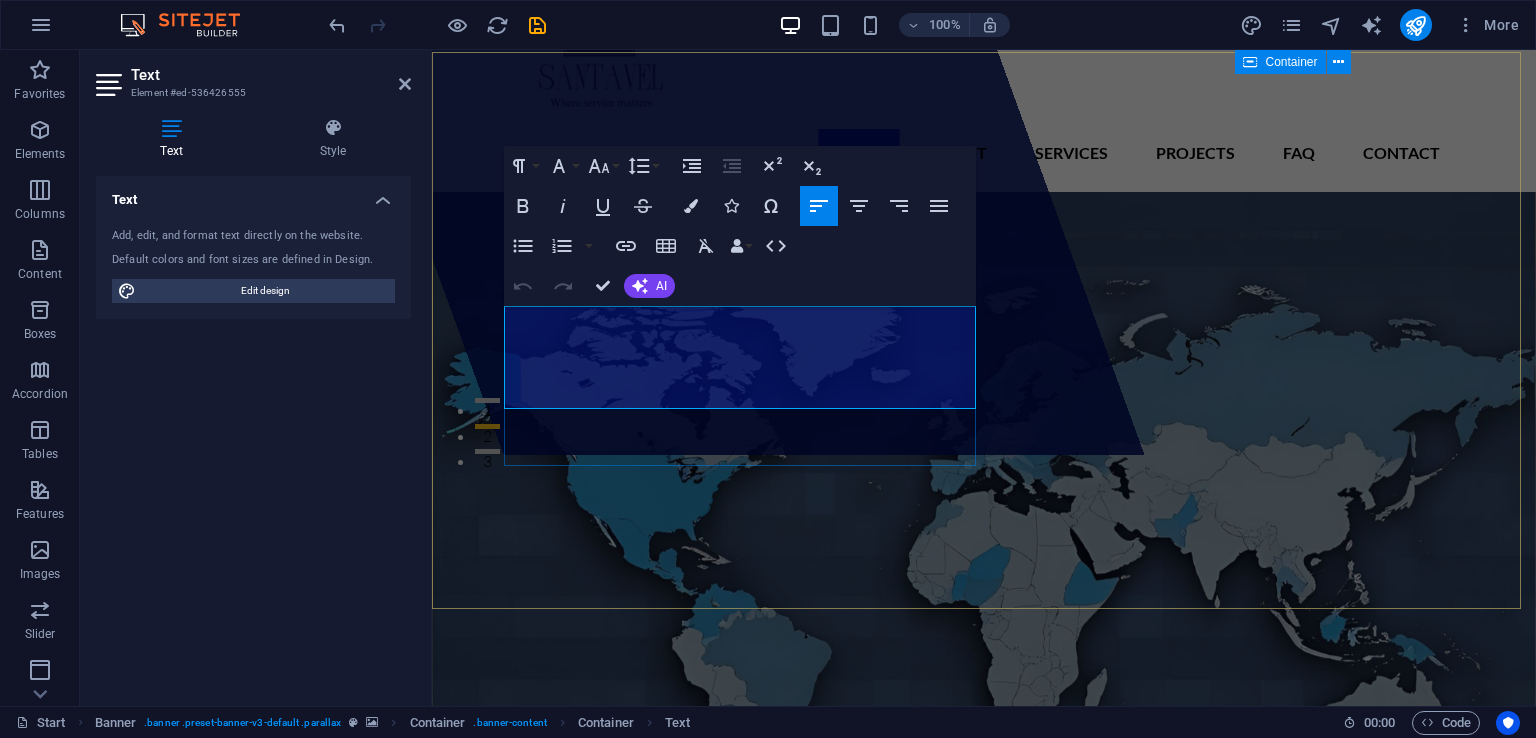 click on "Lorem ipsum dolor sit amet, consectetur adipisicing elit. Natus, dolores, at, nisi eligendi repellat voluptatem minima officia veritatis quasi animi porro laudantium dicta dolor voluptate non maiores ipsum reprehenderit odio fugiat reicid." at bounding box center (984, 961) 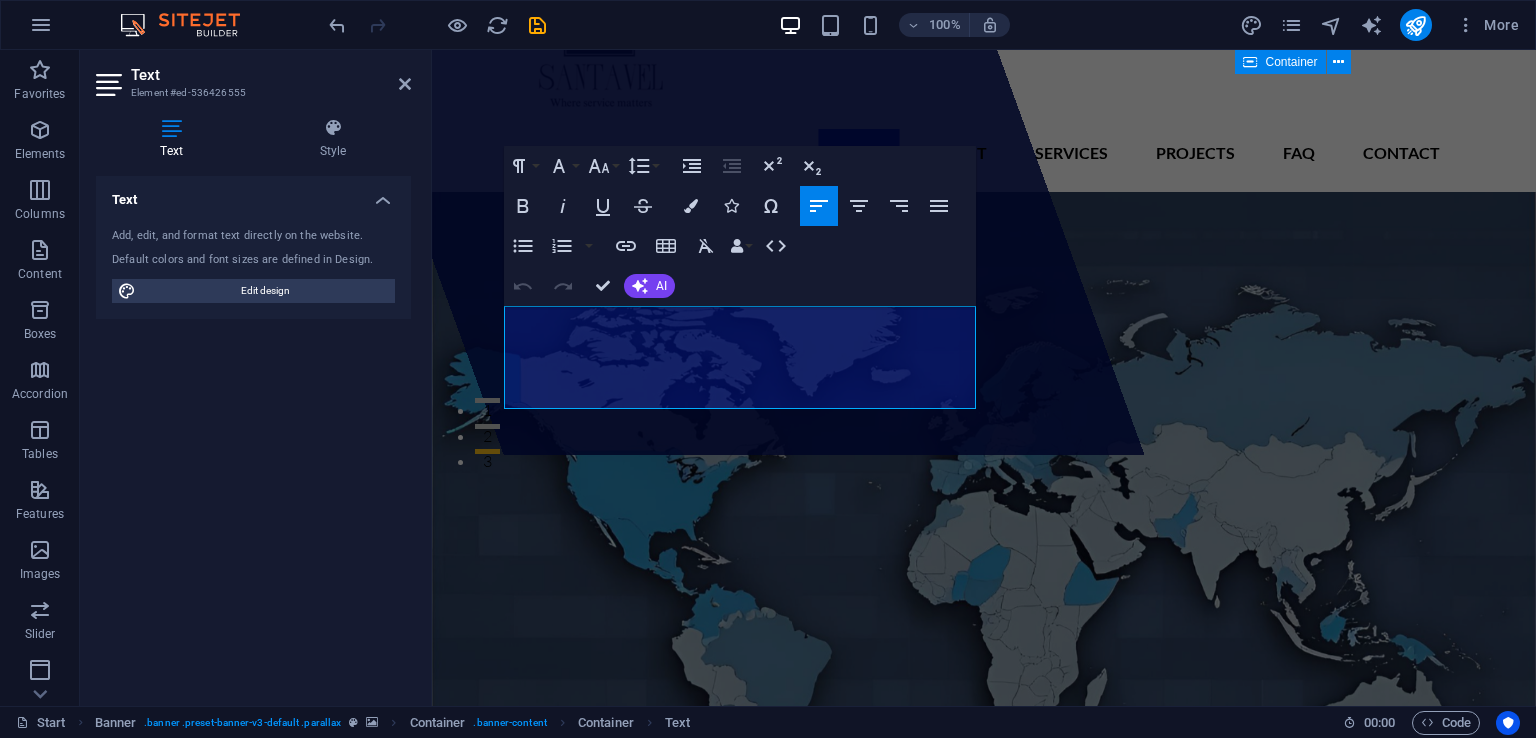 click on "Lorem ipsum dolor sit amet, consectetur adipisicing elit. Natus, dolores, at, nisi eligendi repellat voluptatem minima officia veritatis quasi animi porro laudantium dicta dolor voluptate non maiores ipsum reprehenderit odio fugiat reicid." at bounding box center (984, 961) 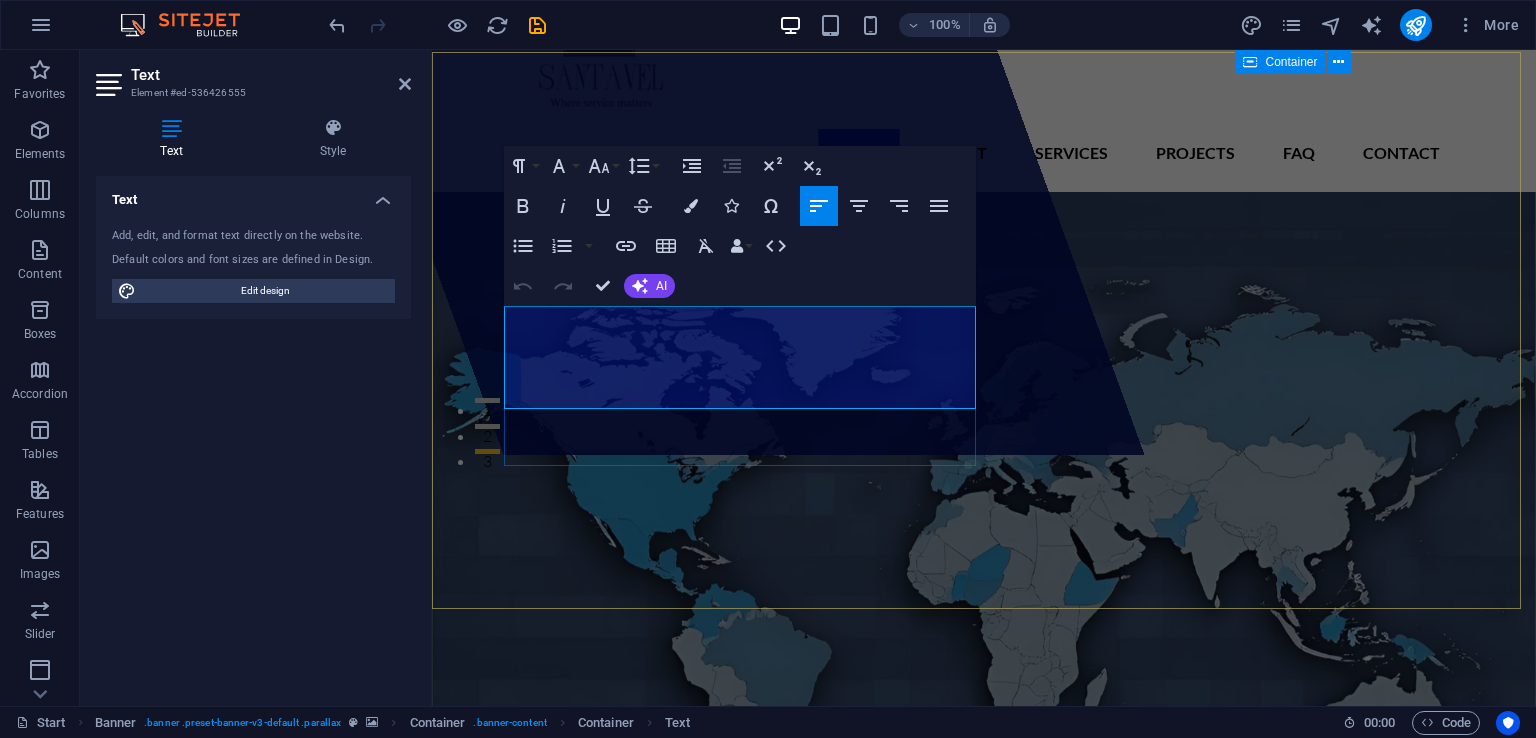 click on "Lorem ipsum dolor sit amet, consectetur adipisicing elit. Natus, dolores, at, nisi eligendi repellat voluptatem minima officia veritatis quasi animi porro laudantium dicta dolor voluptate non maiores ipsum reprehenderit odio fugiat reicid." at bounding box center (984, 961) 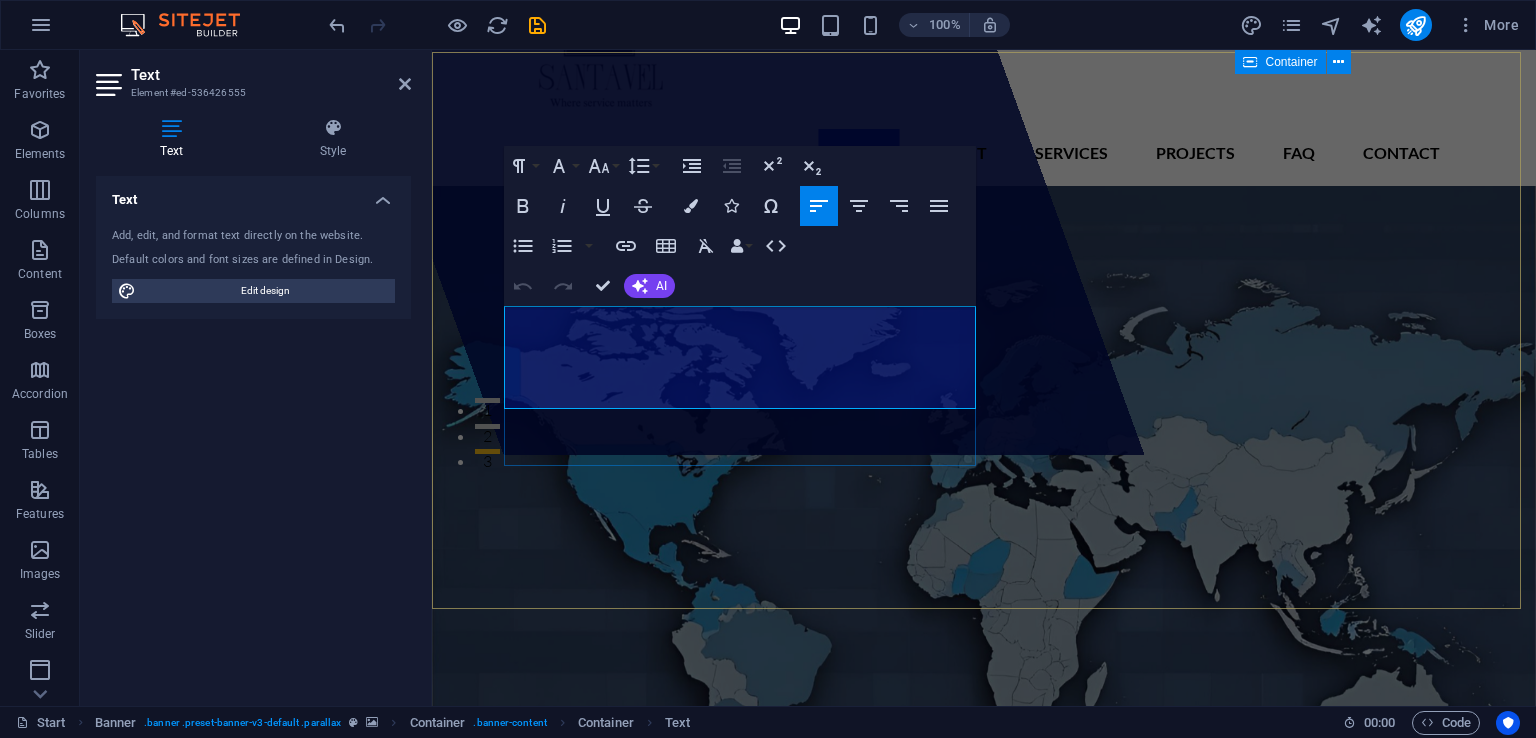 scroll, scrollTop: 239, scrollLeft: 0, axis: vertical 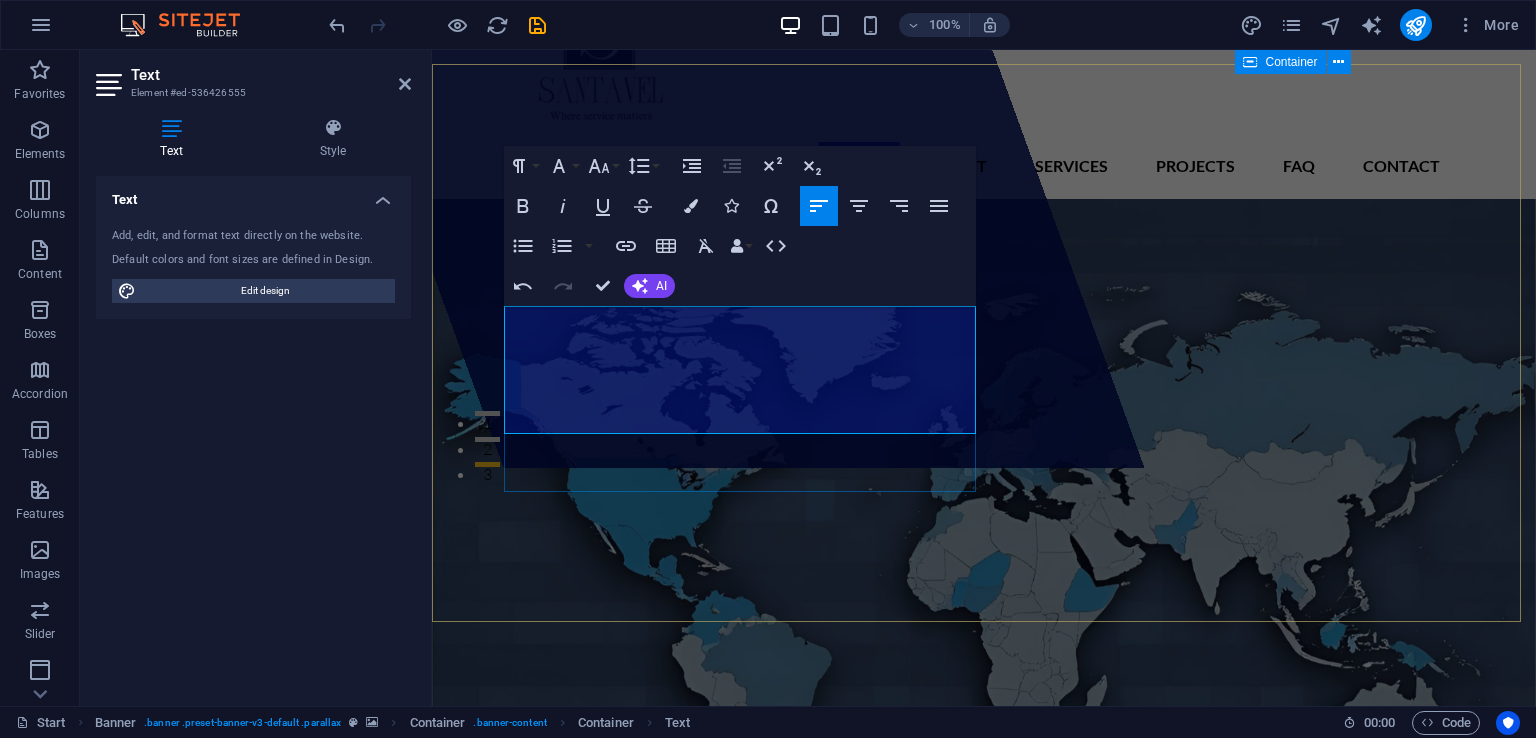 click on "Santave Global Trading" at bounding box center [594, 961] 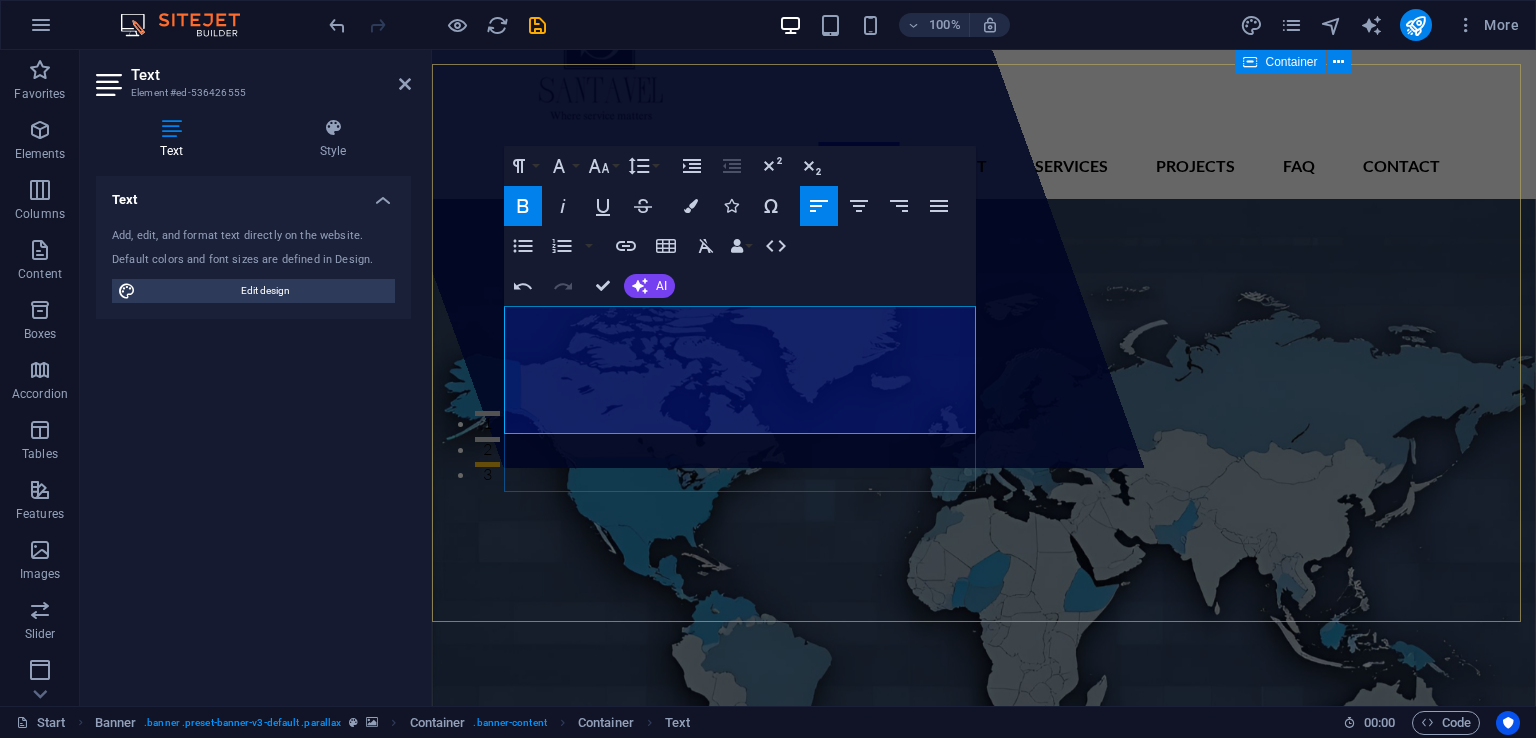 type 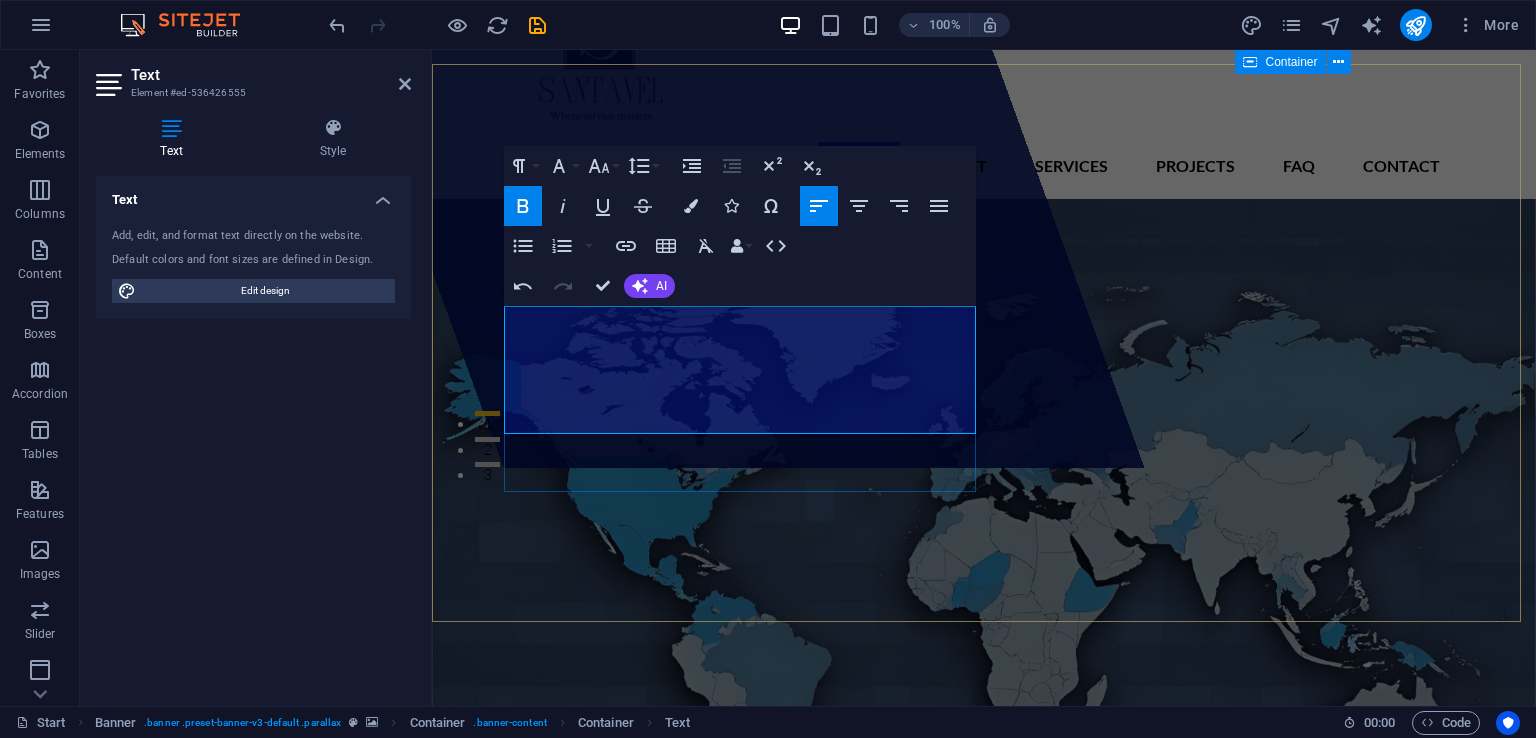 click on "Santavel Global Trading  is a consulting firm specialized in global trade. We help businesses navigate international markets by offering expert guidance in import/export operations, customs regulations, logistics, and trade compliance. Our mission is to simplify global commerce and empower companies to grow beyond borders." at bounding box center [984, 988] 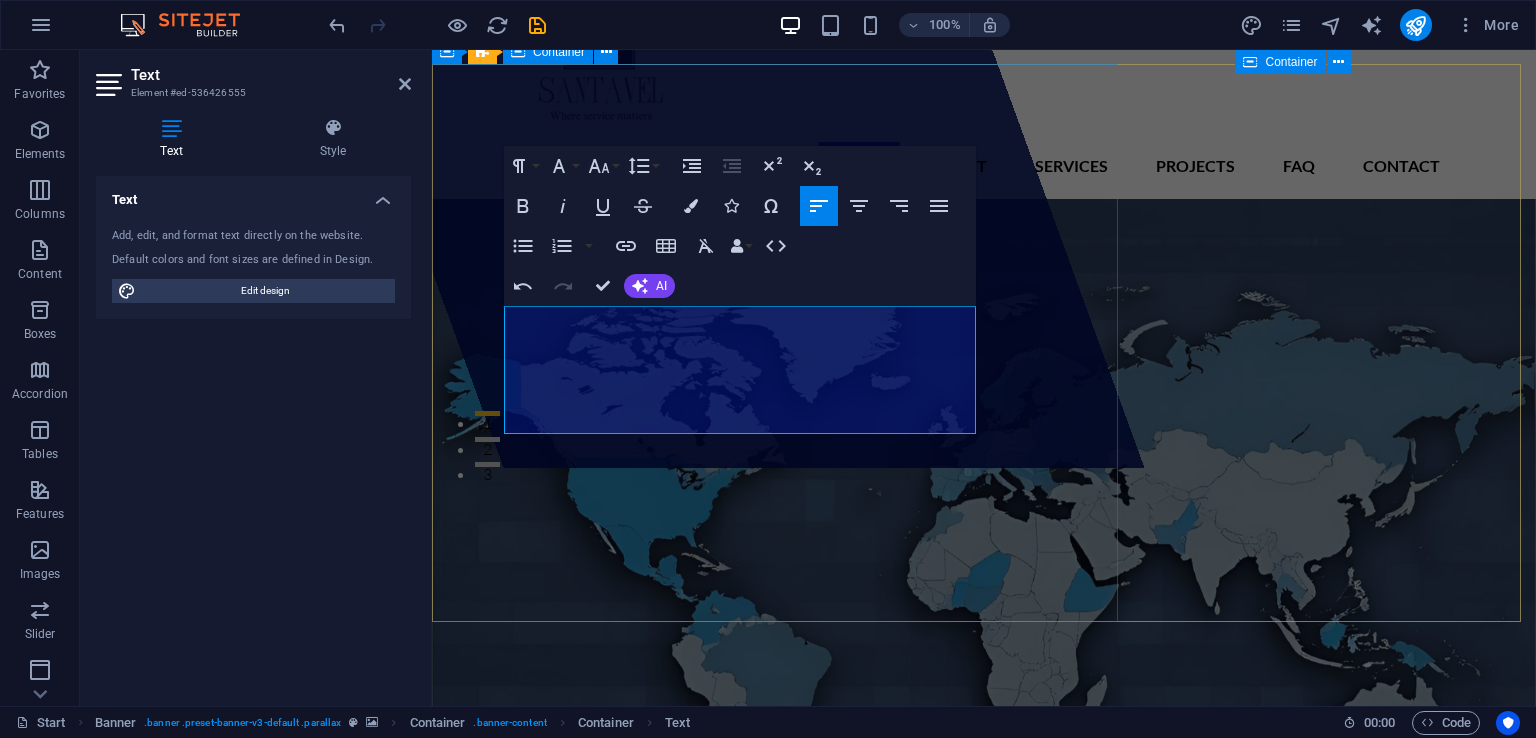 click on "Drop content here or  Add elements  Paste clipboard" at bounding box center [704, 139] 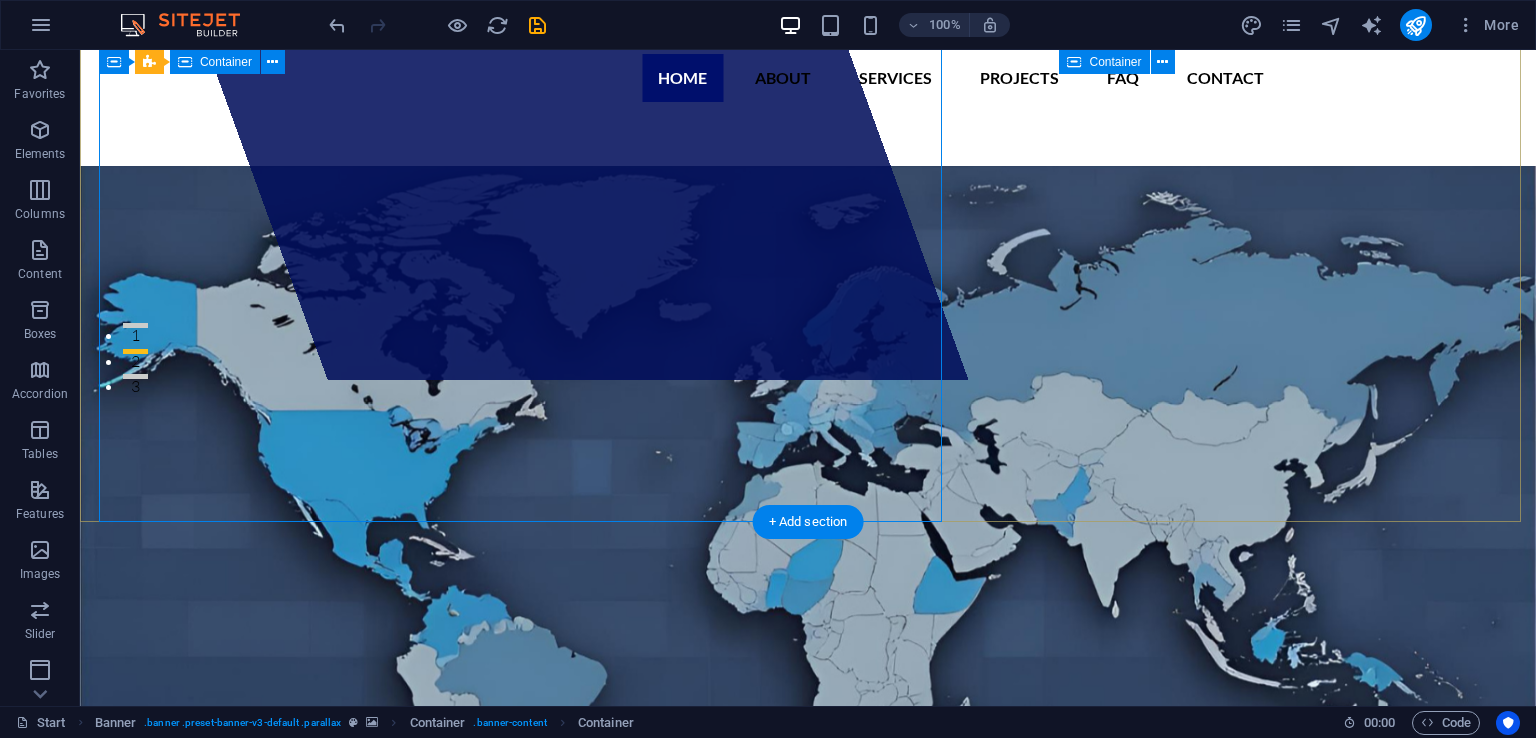 scroll, scrollTop: 349, scrollLeft: 0, axis: vertical 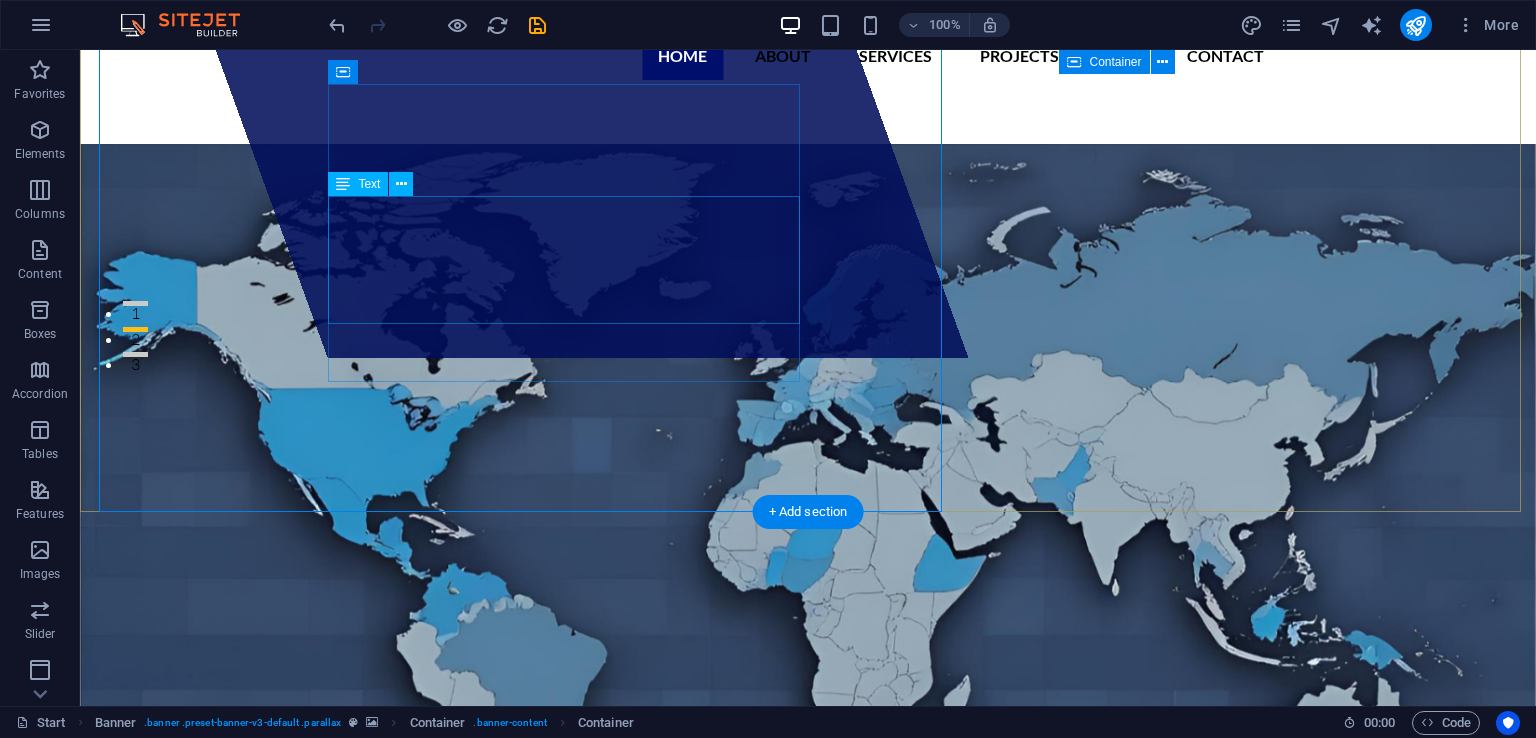 click on "Santavel Global Trading  is a consulting firm specialized in global trade. We help businesses navigate international markets by offering expert guidance in import/export operations, customs regulations, logistics, and trade compliance. Our mission is to simplify global commerce and empower companies to grow beyond borders." at bounding box center (808, 878) 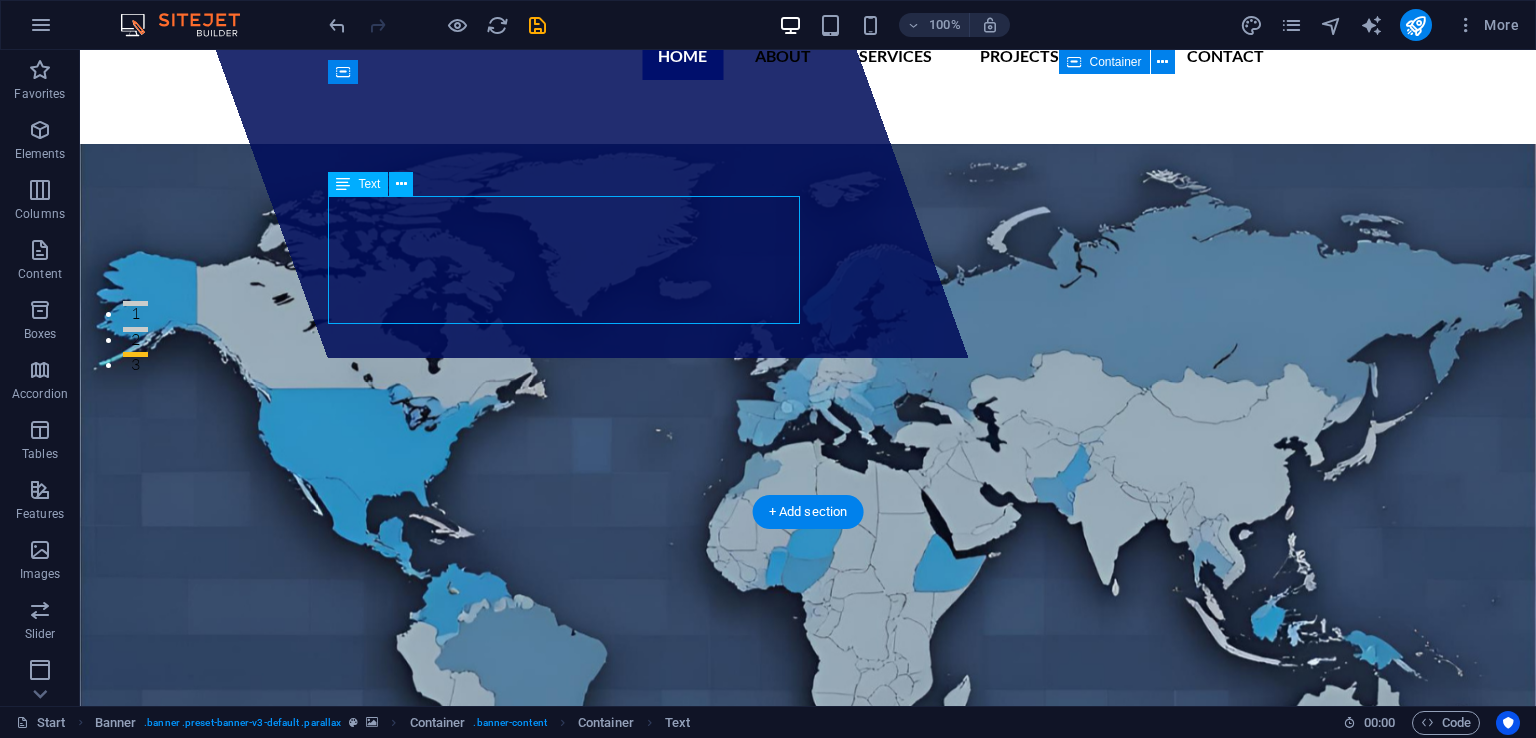 click on "Santavel Global Trading  is a consulting firm specialized in global trade. We help businesses navigate international markets by offering expert guidance in import/export operations, customs regulations, logistics, and trade compliance. Our mission is to simplify global commerce and empower companies to grow beyond borders." at bounding box center (808, 878) 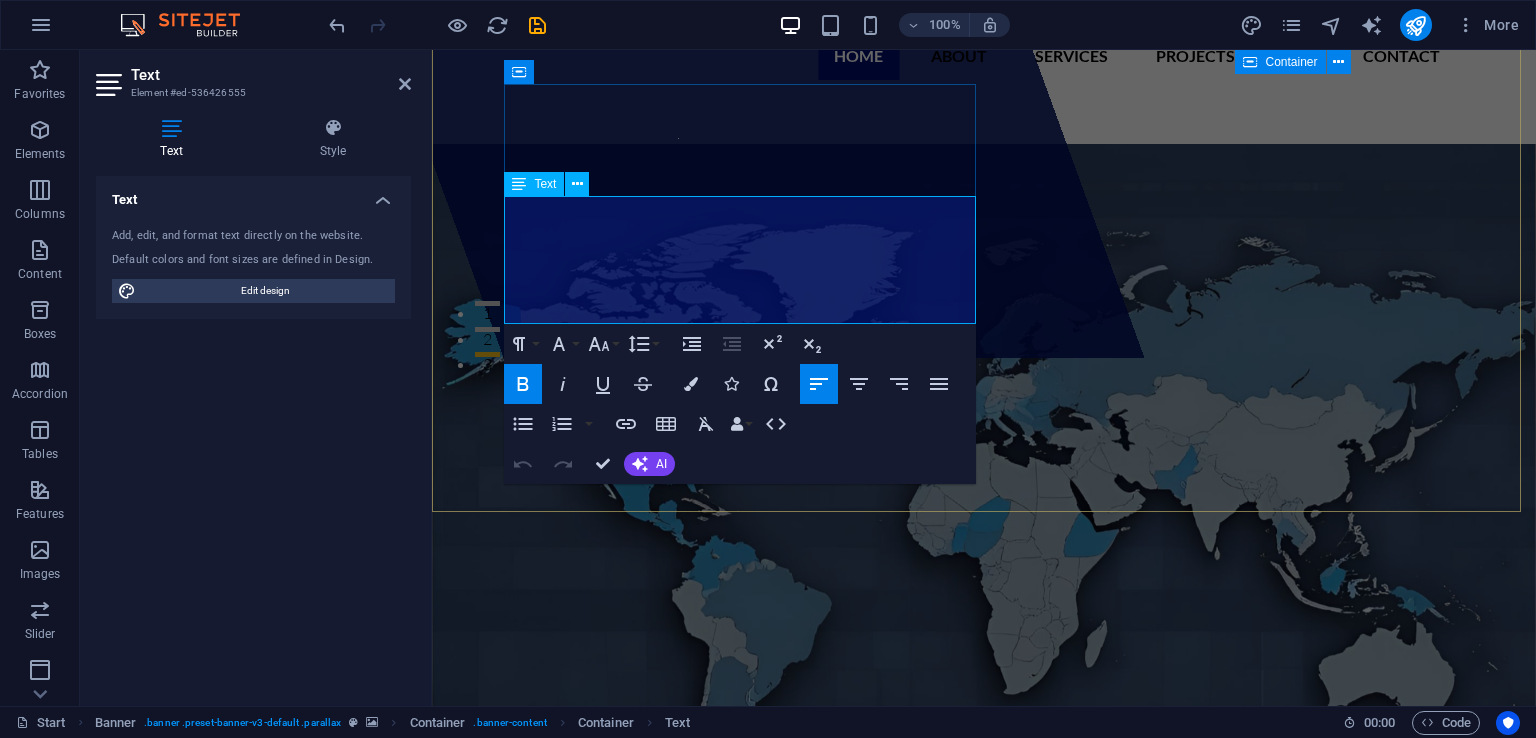 drag, startPoint x: 715, startPoint y: 287, endPoint x: 924, endPoint y: 313, distance: 210.61102 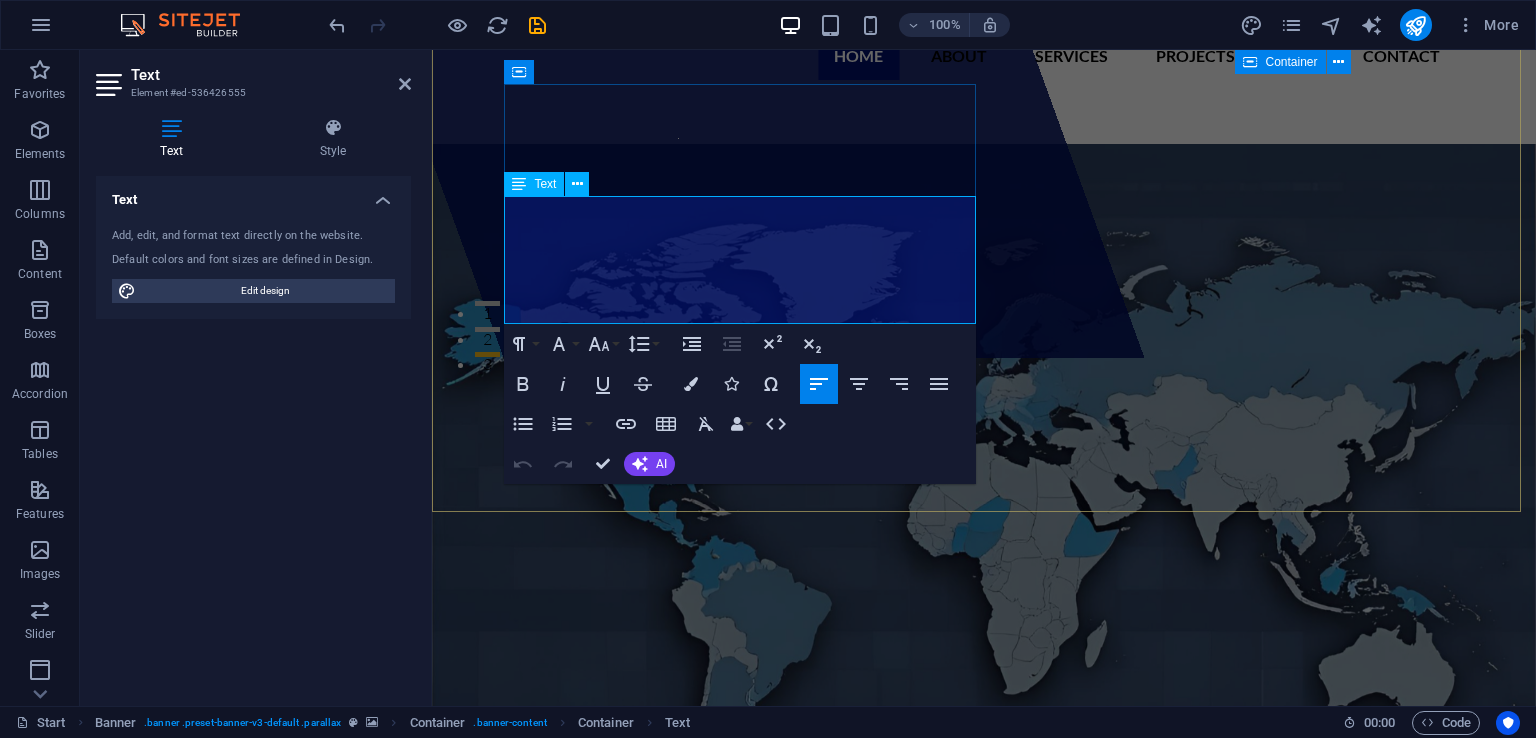 copy on "Our mission is to simplify global commerce and empower companies to grow beyond borders." 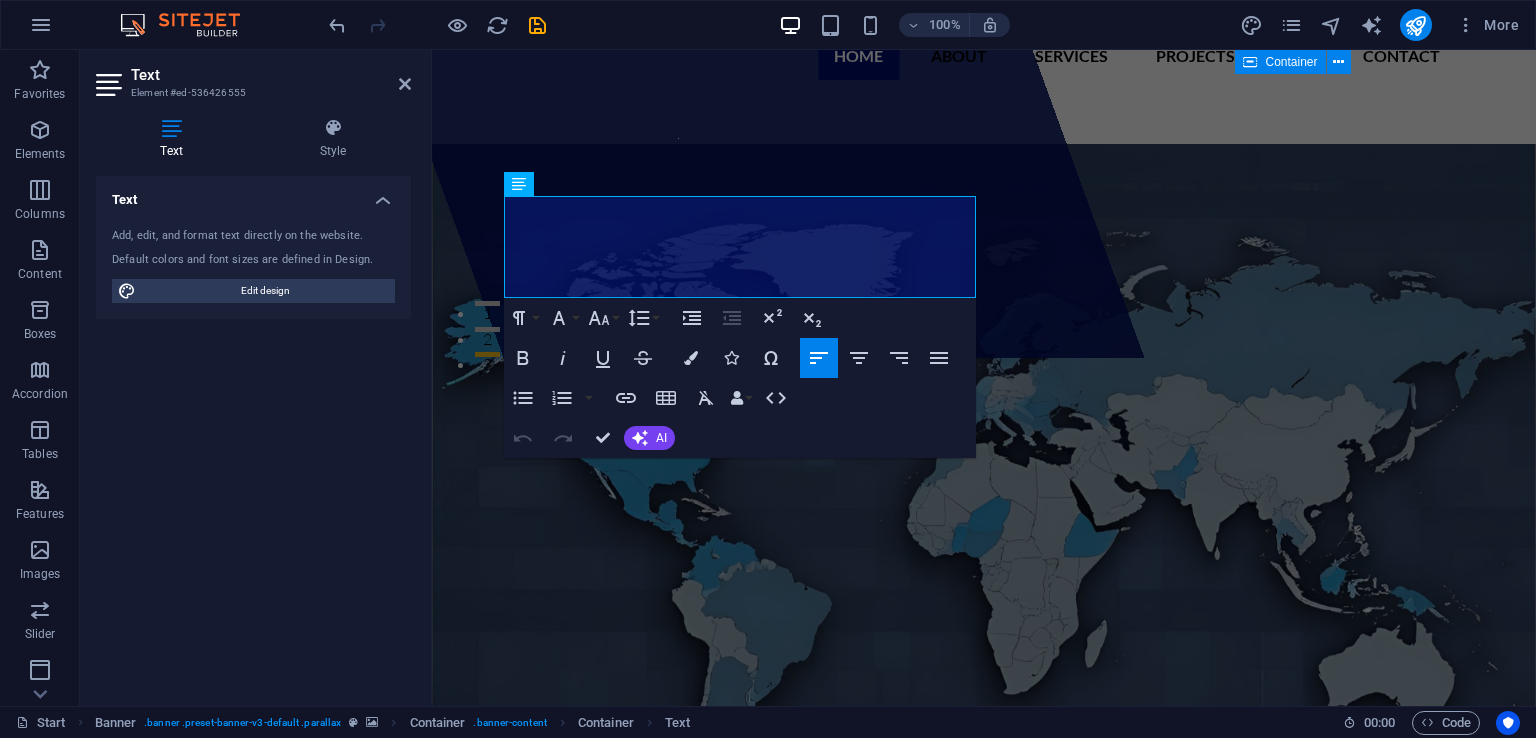 scroll, scrollTop: 362, scrollLeft: 0, axis: vertical 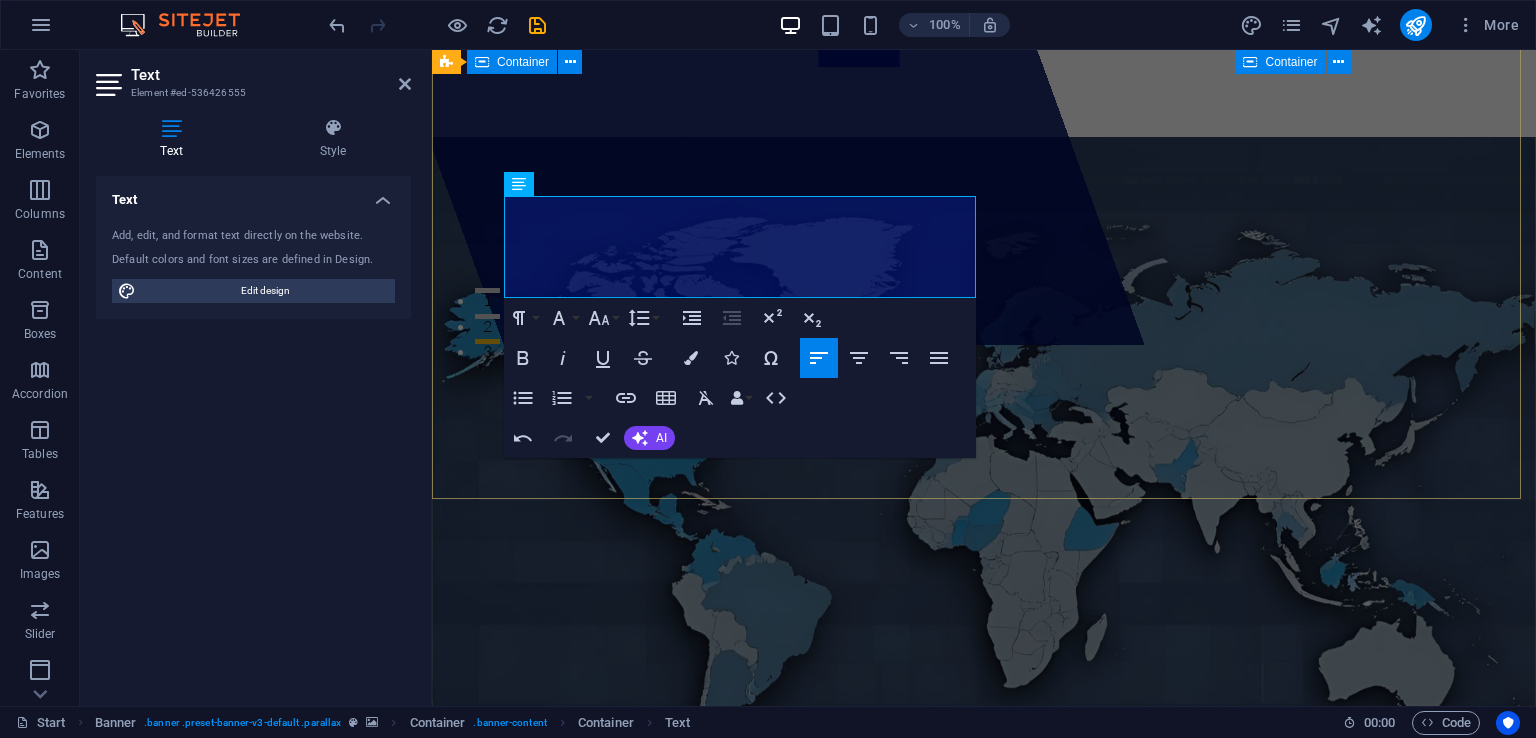 click on "Drop content here or  Add elements  Paste clipboard santavel global trading  Santavel Global Trading  is a consulting firm specialized in global trade. We help businesses navigate international markets by offering expert guidance in import/export operations, customs regulations, logistics, and trade compliance.  View Services Learn more" at bounding box center (984, 878) 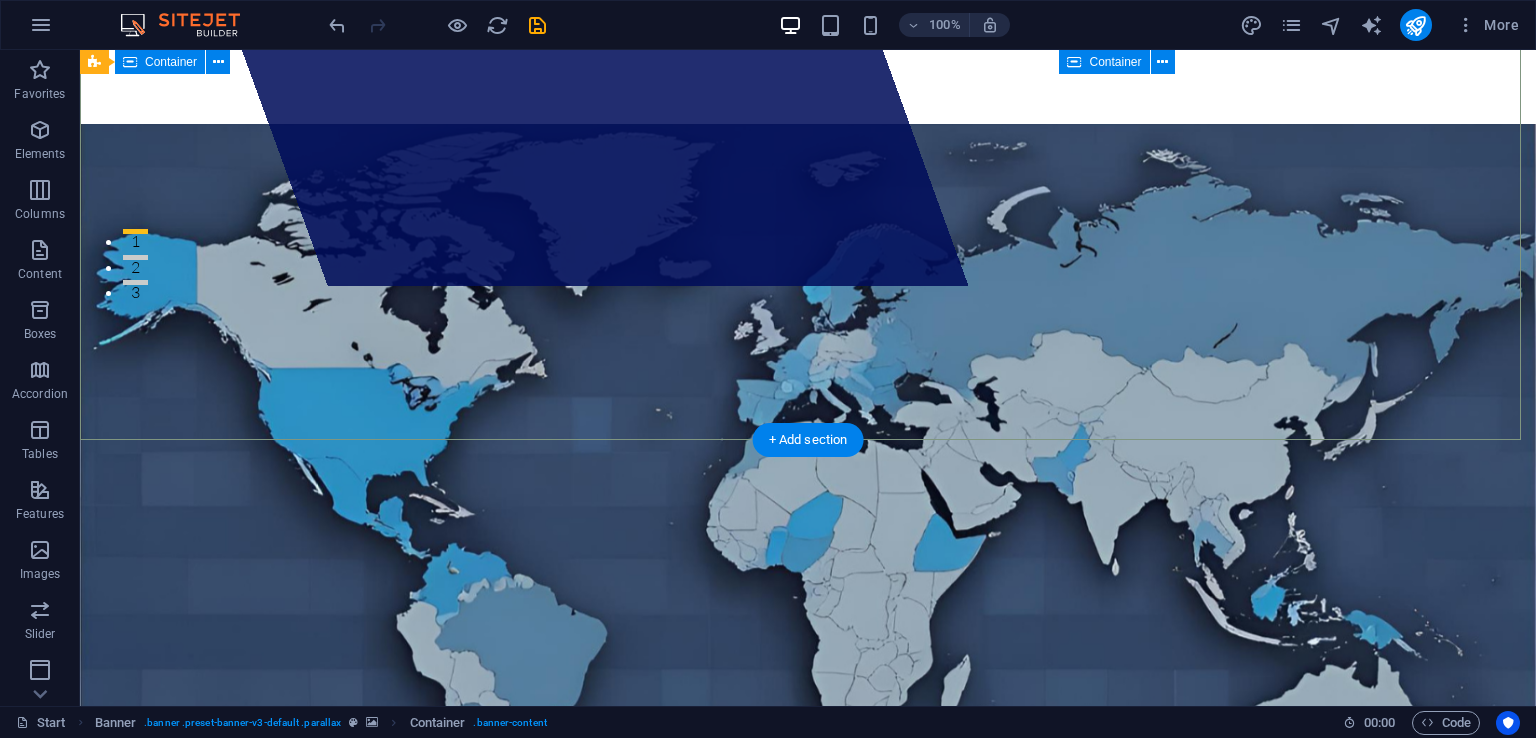 scroll, scrollTop: 452, scrollLeft: 0, axis: vertical 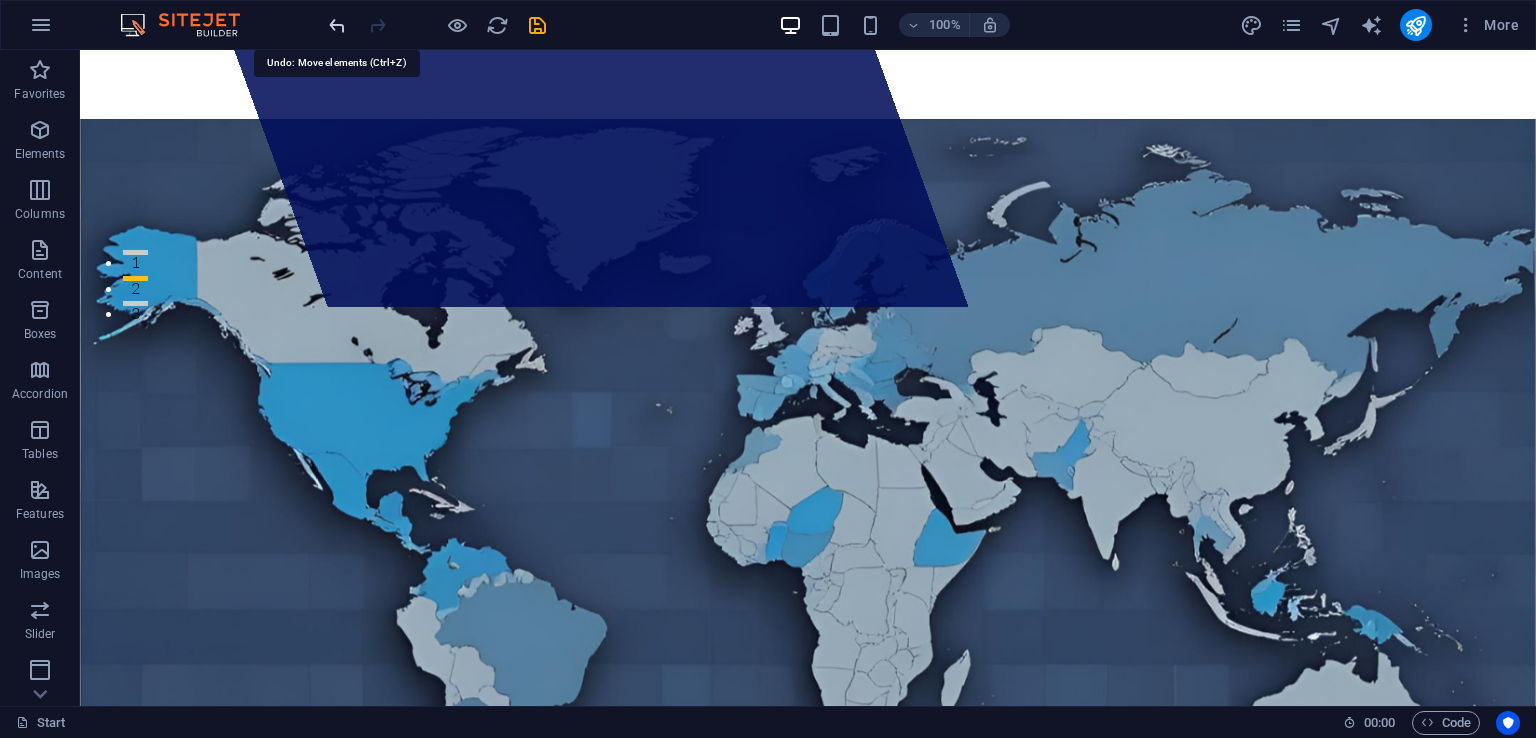 click at bounding box center (337, 25) 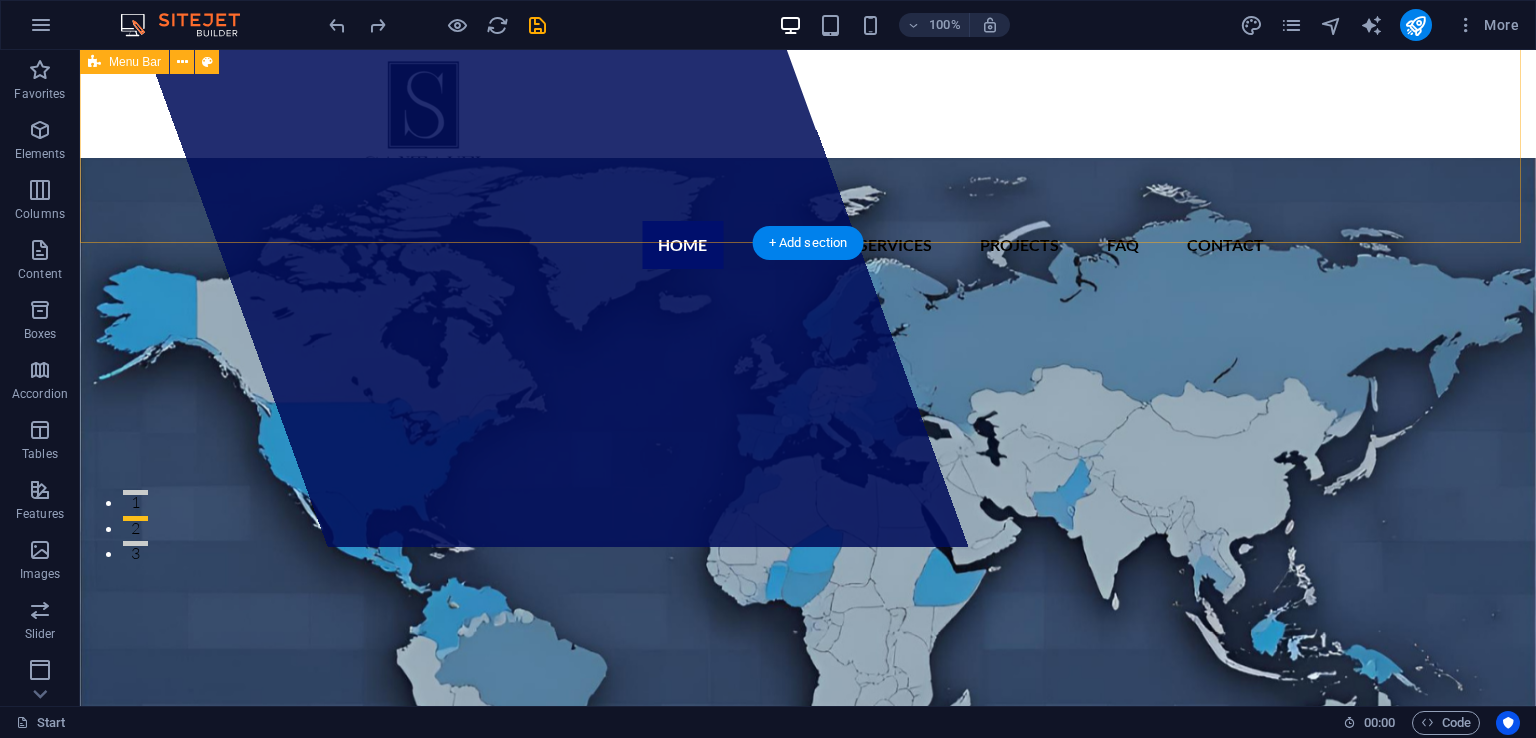 scroll, scrollTop: 0, scrollLeft: 0, axis: both 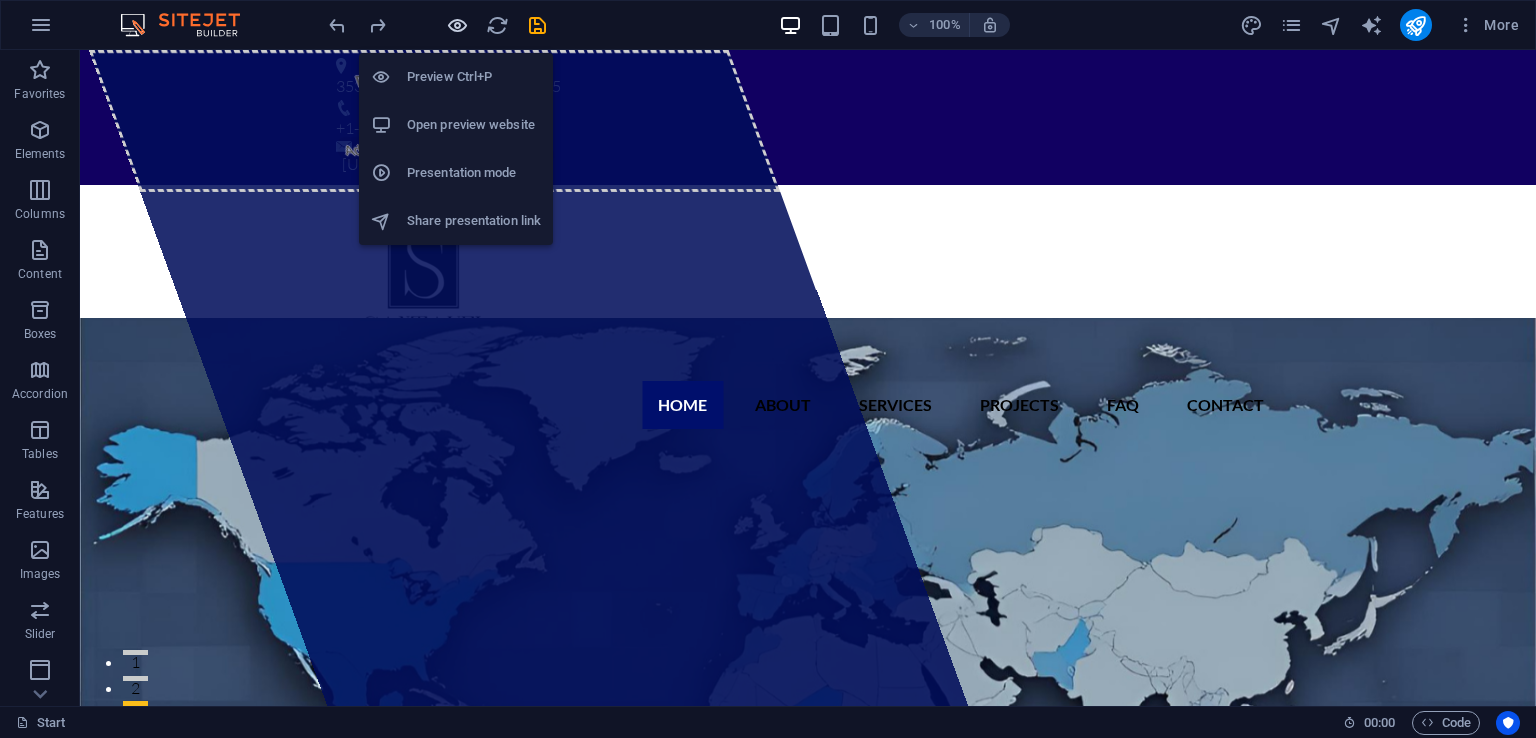 click at bounding box center (457, 25) 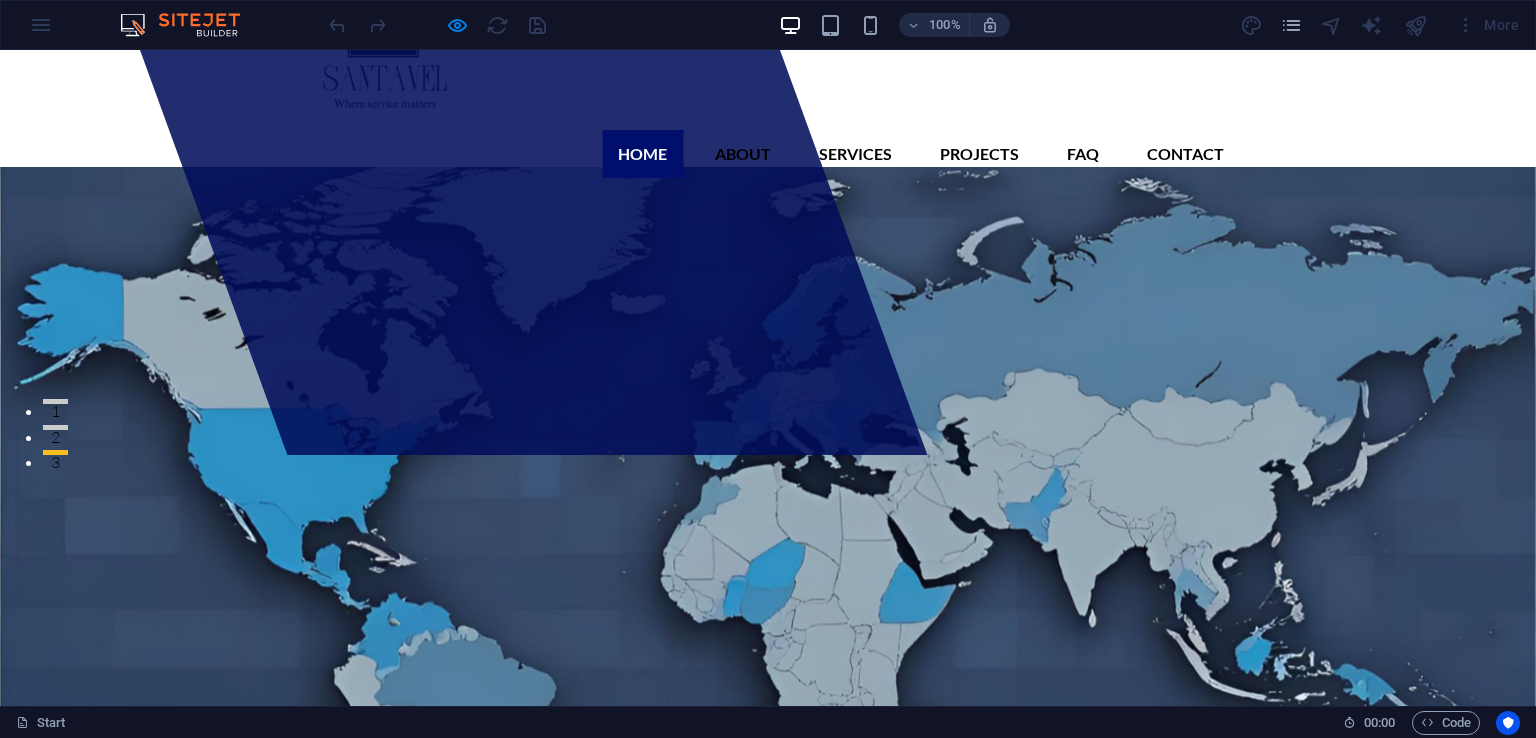 scroll, scrollTop: 0, scrollLeft: 0, axis: both 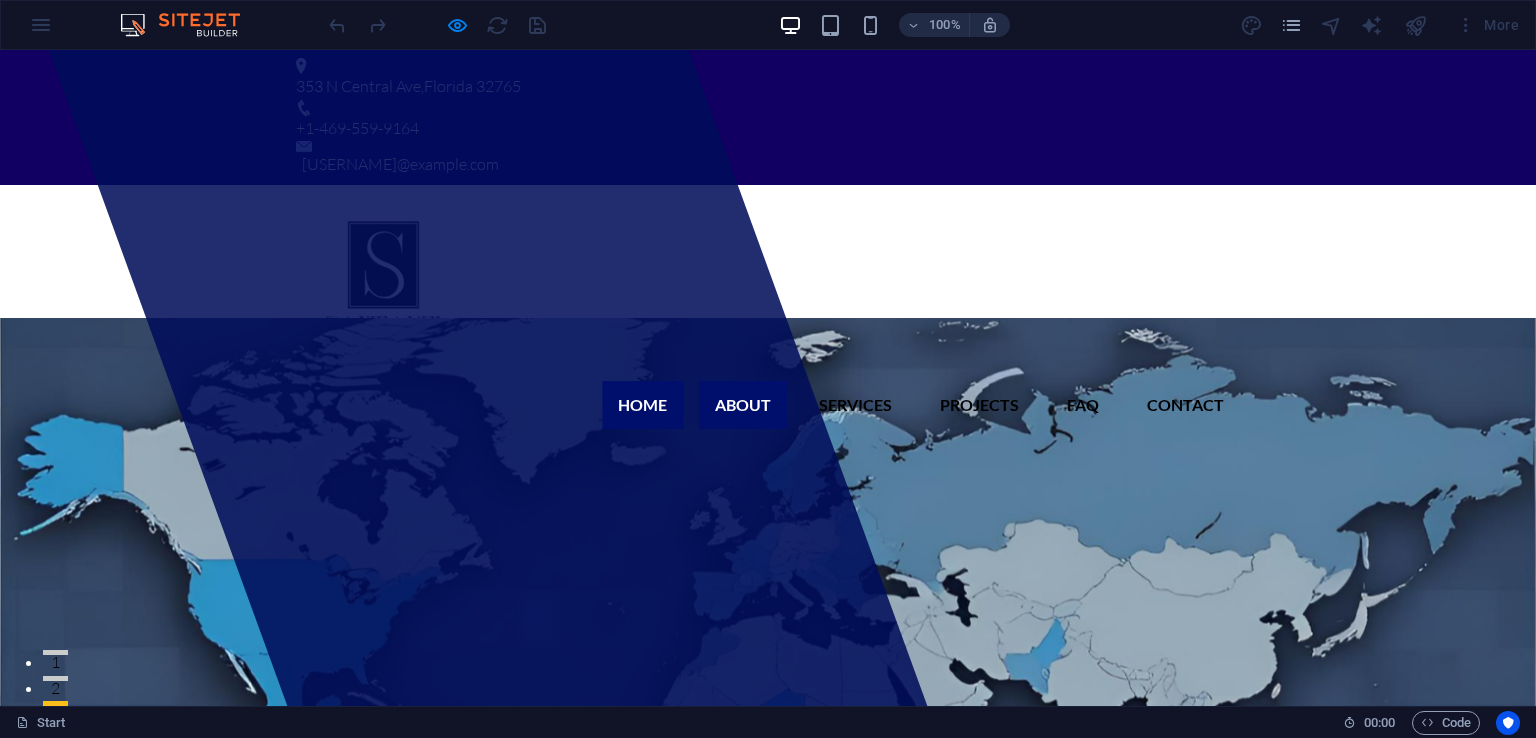 click on "About" at bounding box center (743, 405) 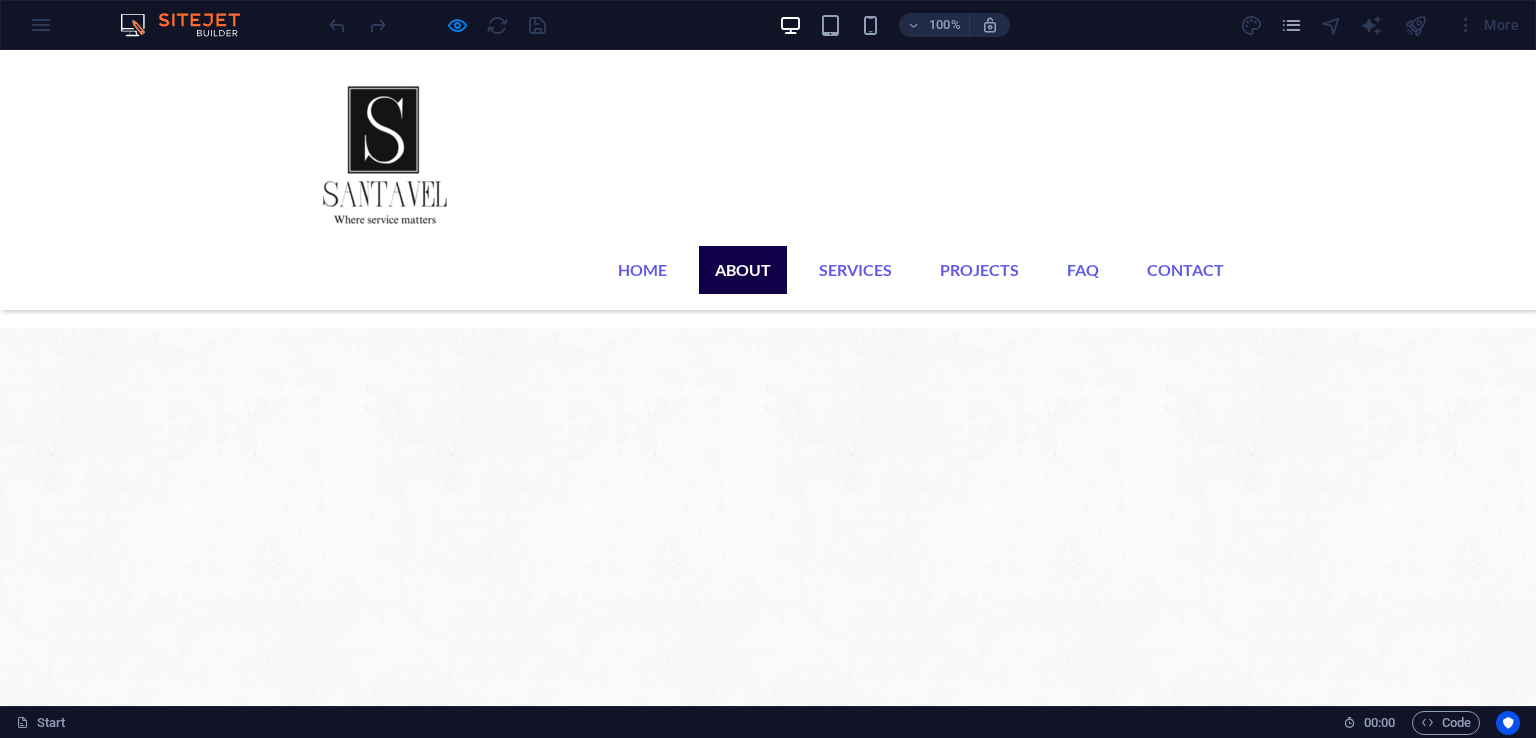 scroll, scrollTop: 1055, scrollLeft: 0, axis: vertical 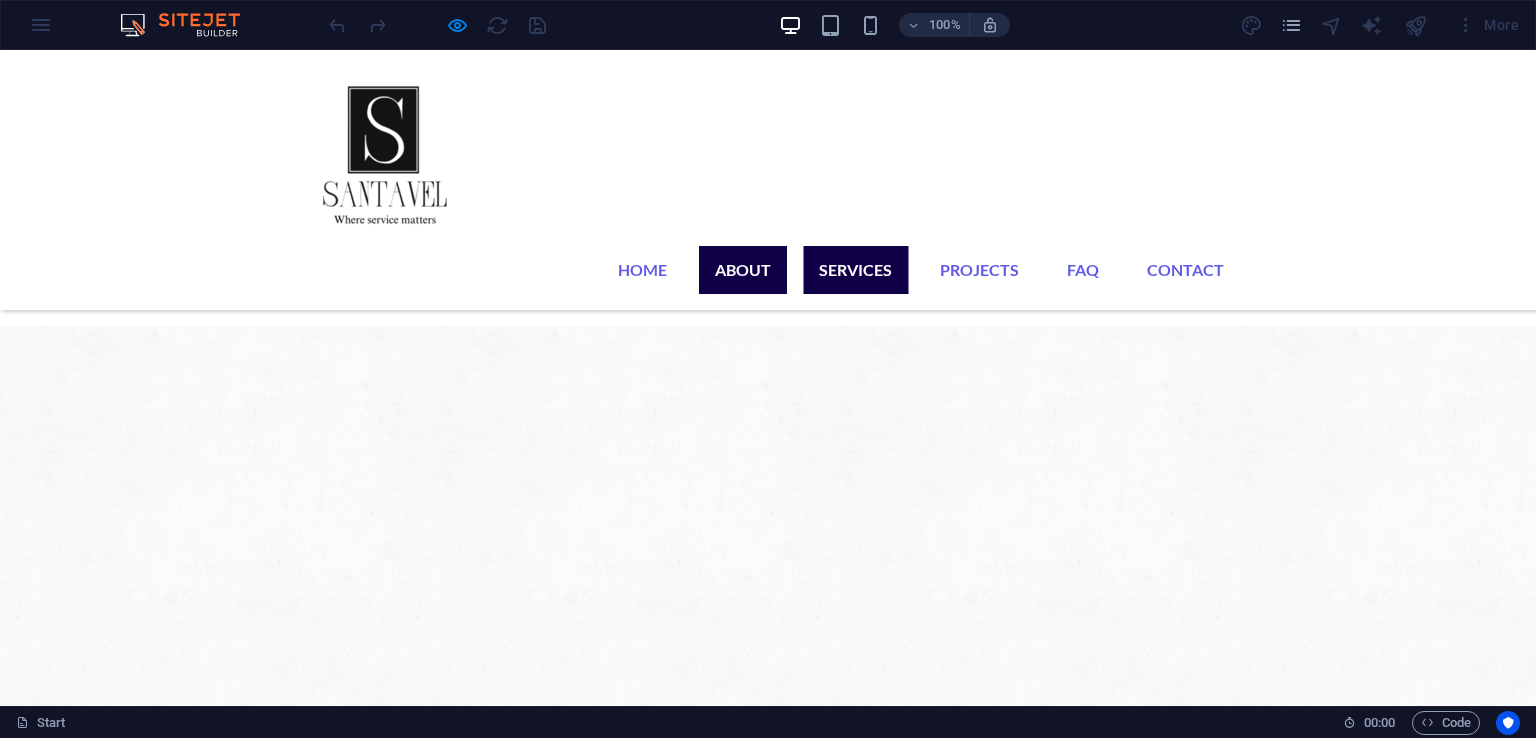 click on "Services" at bounding box center (855, 270) 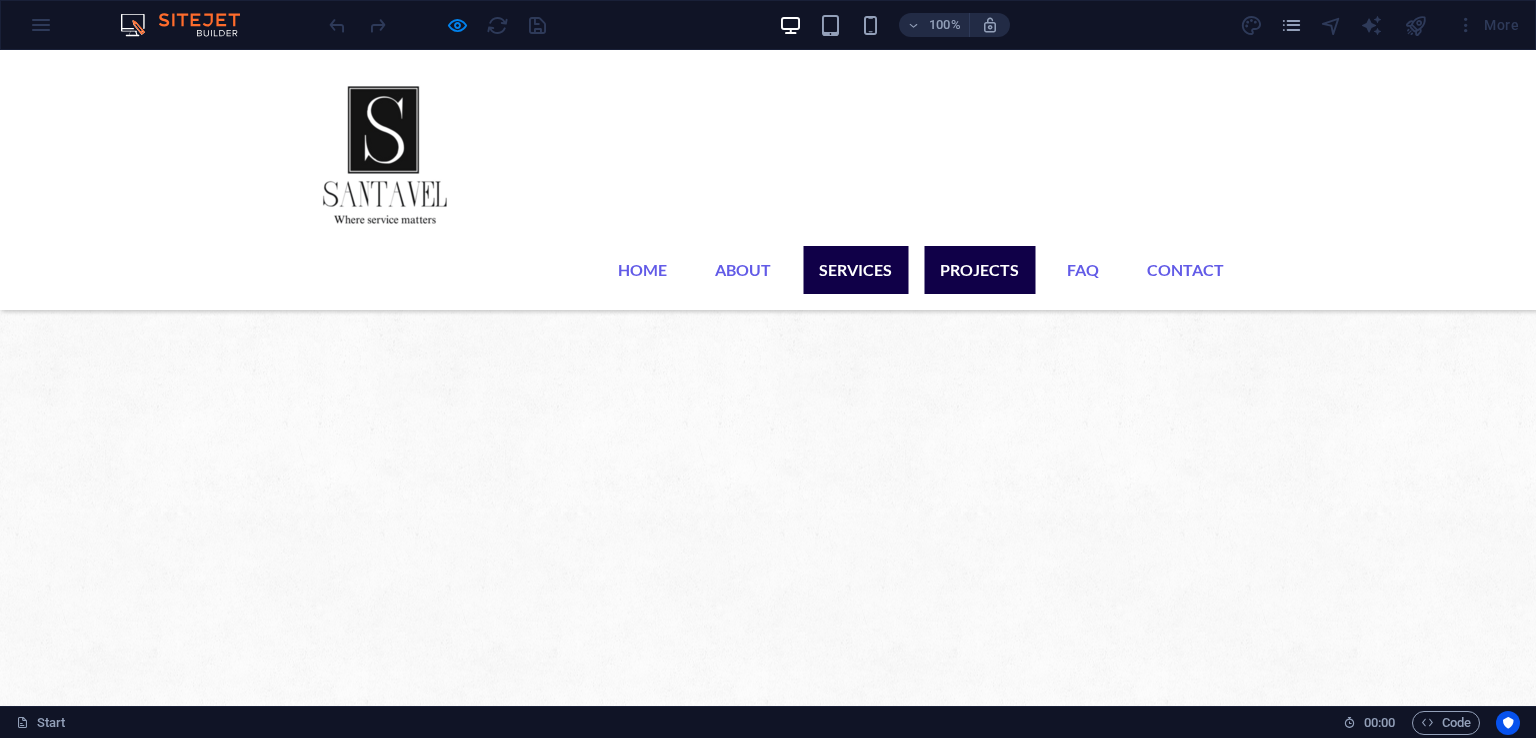 click on "Projects" at bounding box center [979, 270] 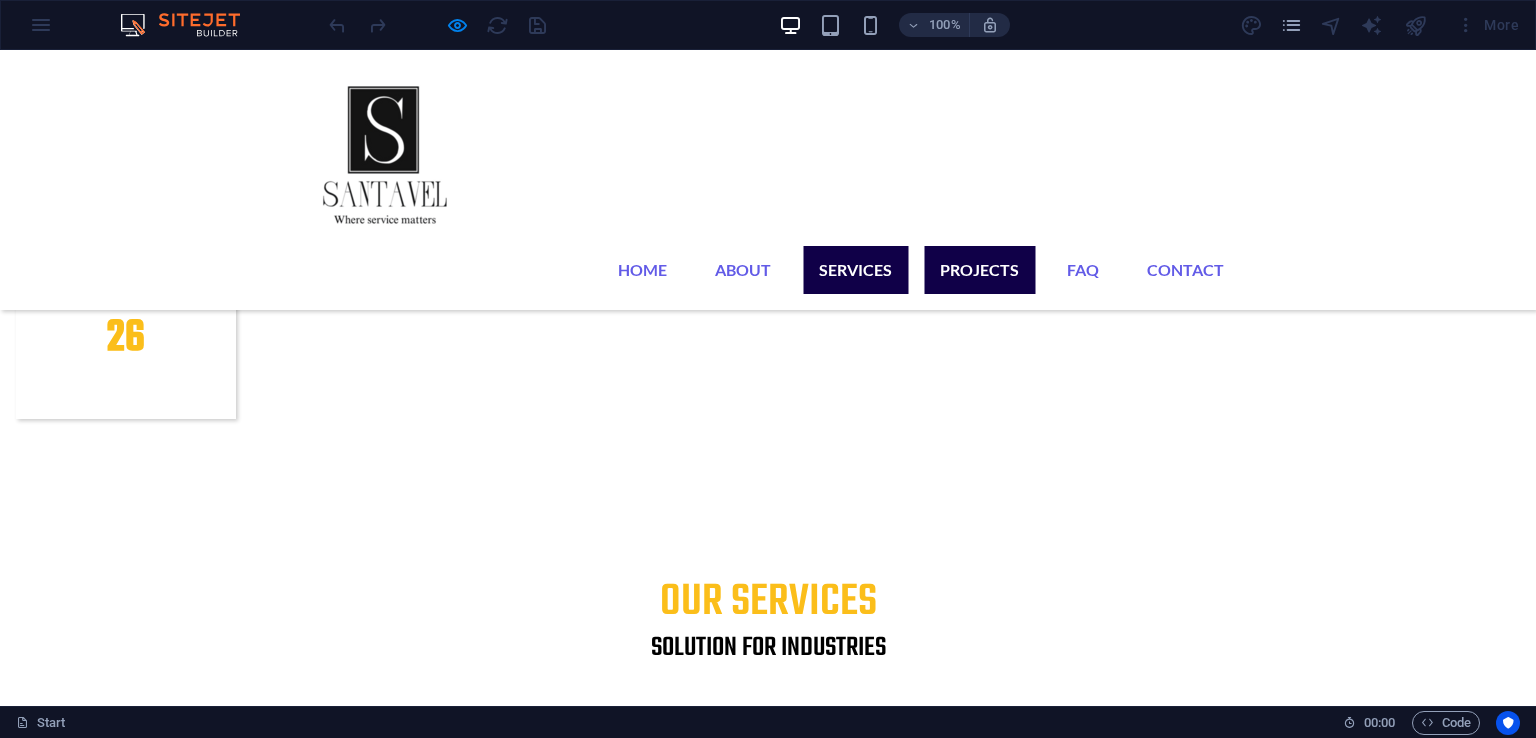 scroll, scrollTop: 2824, scrollLeft: 0, axis: vertical 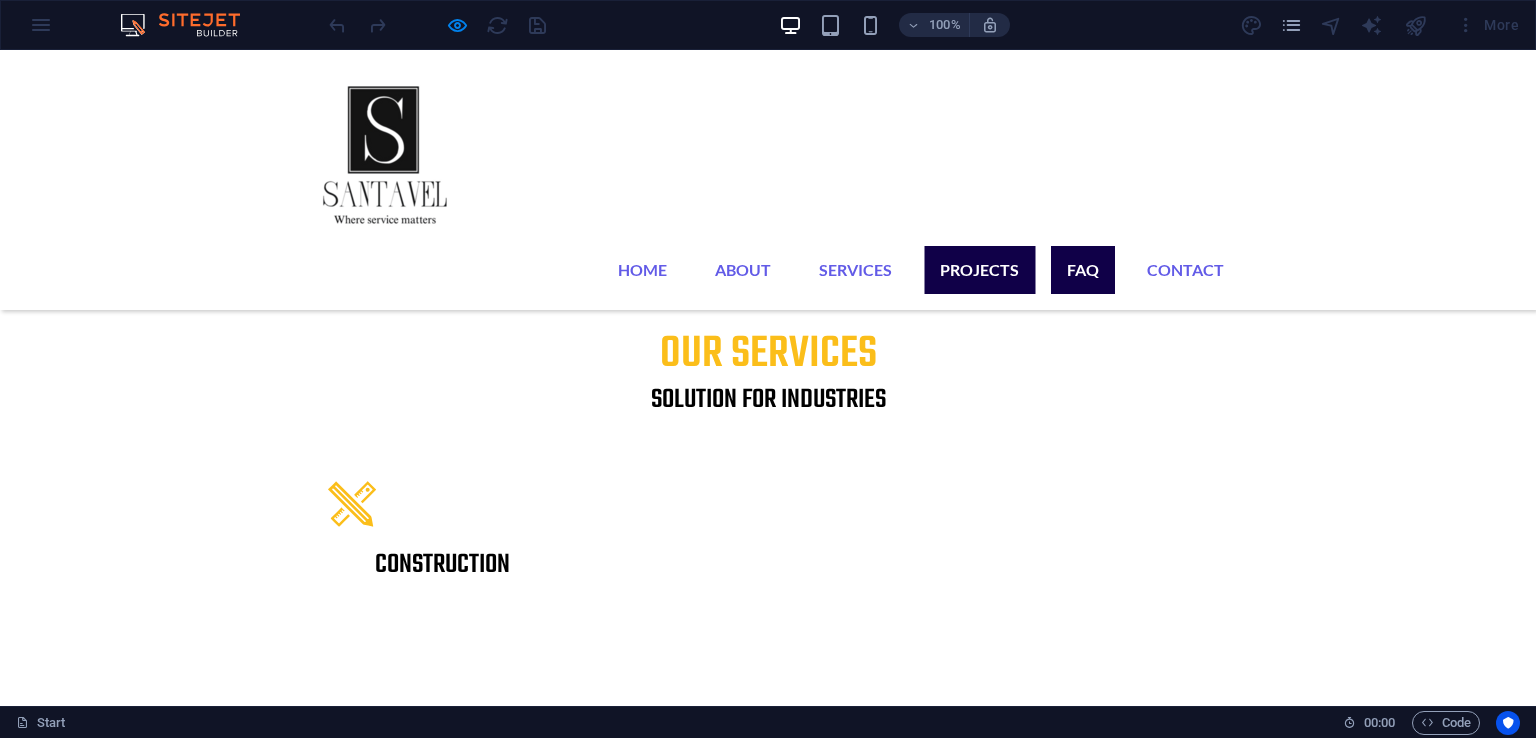 click on "FAQ" at bounding box center [1083, 270] 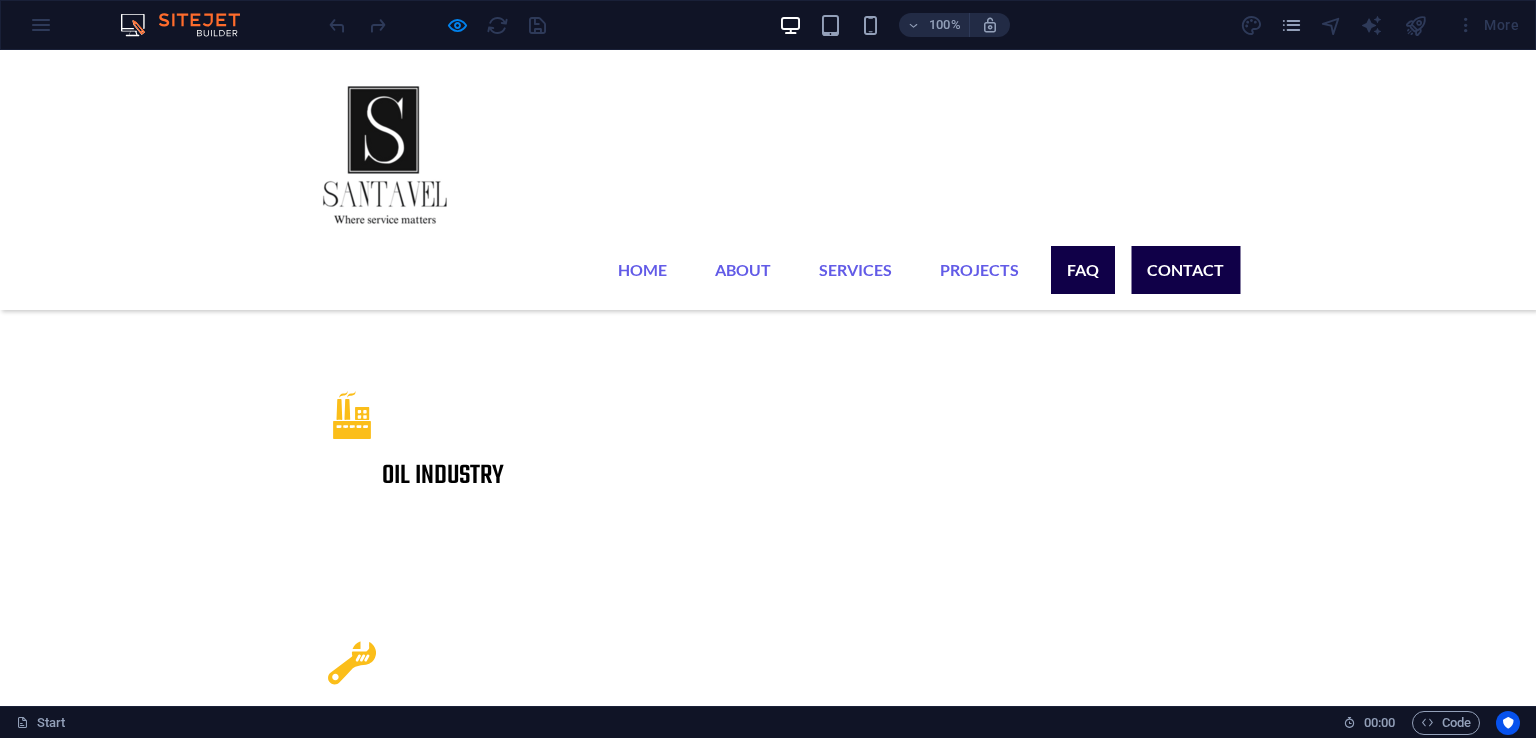 click on "Contact" at bounding box center (1185, 270) 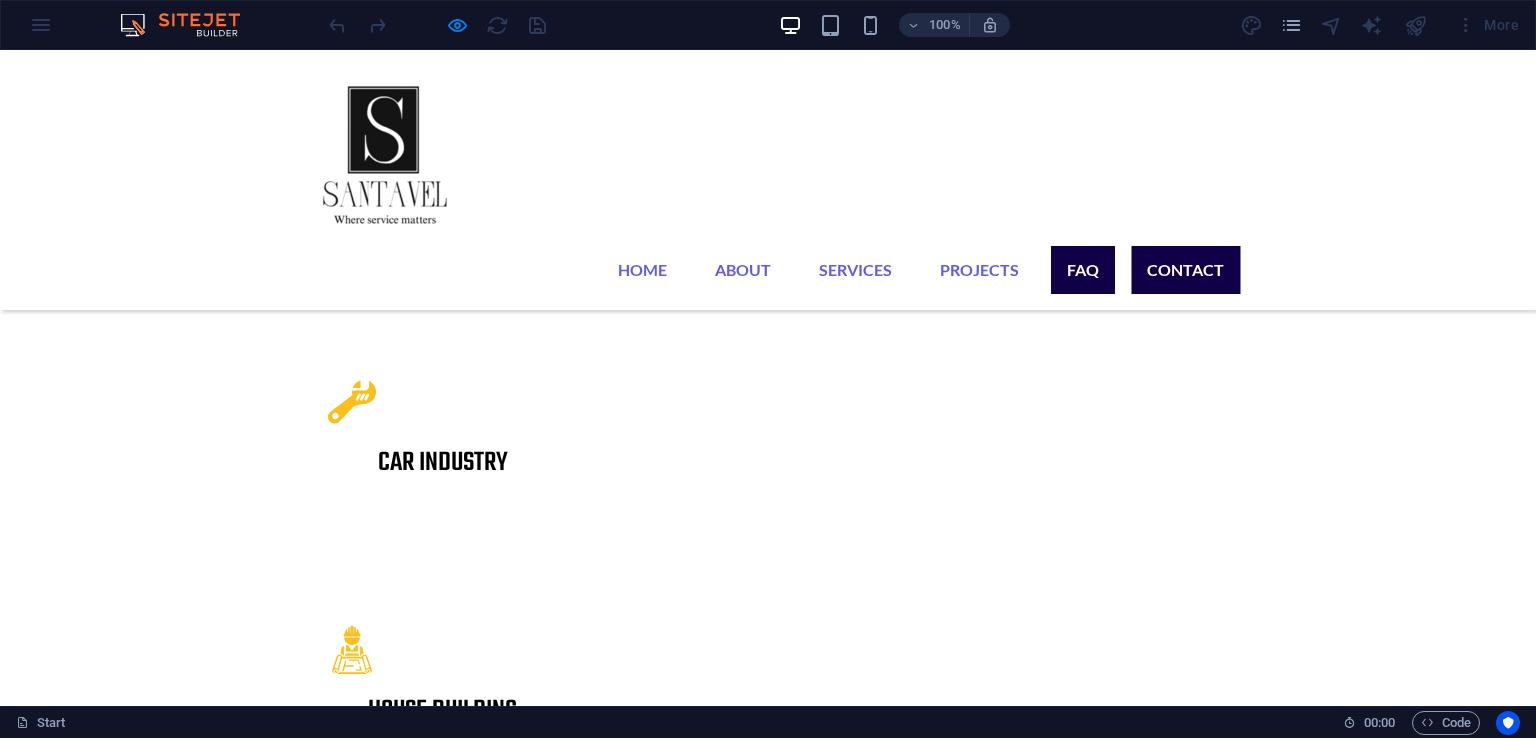 scroll, scrollTop: 4209, scrollLeft: 0, axis: vertical 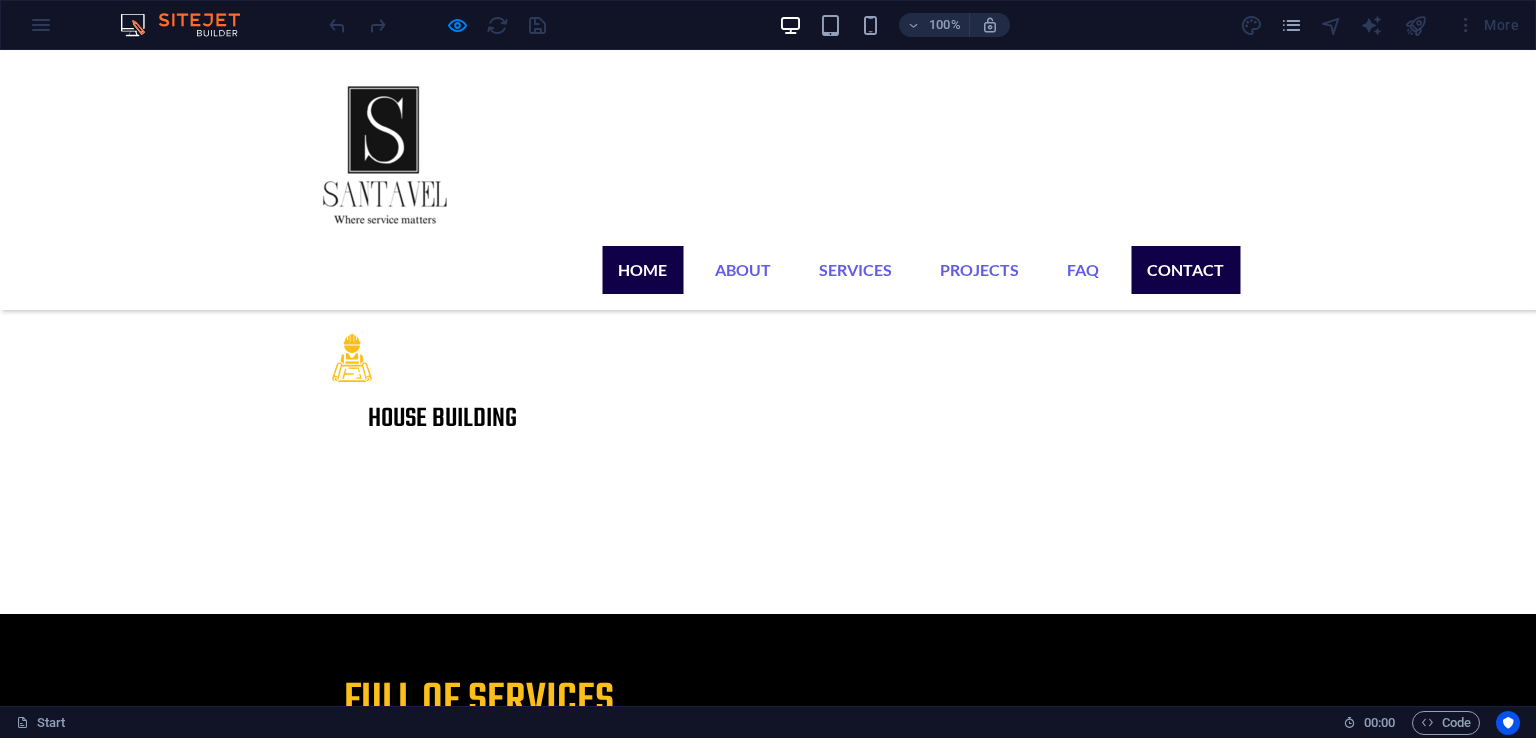 click on "Home" at bounding box center (642, 270) 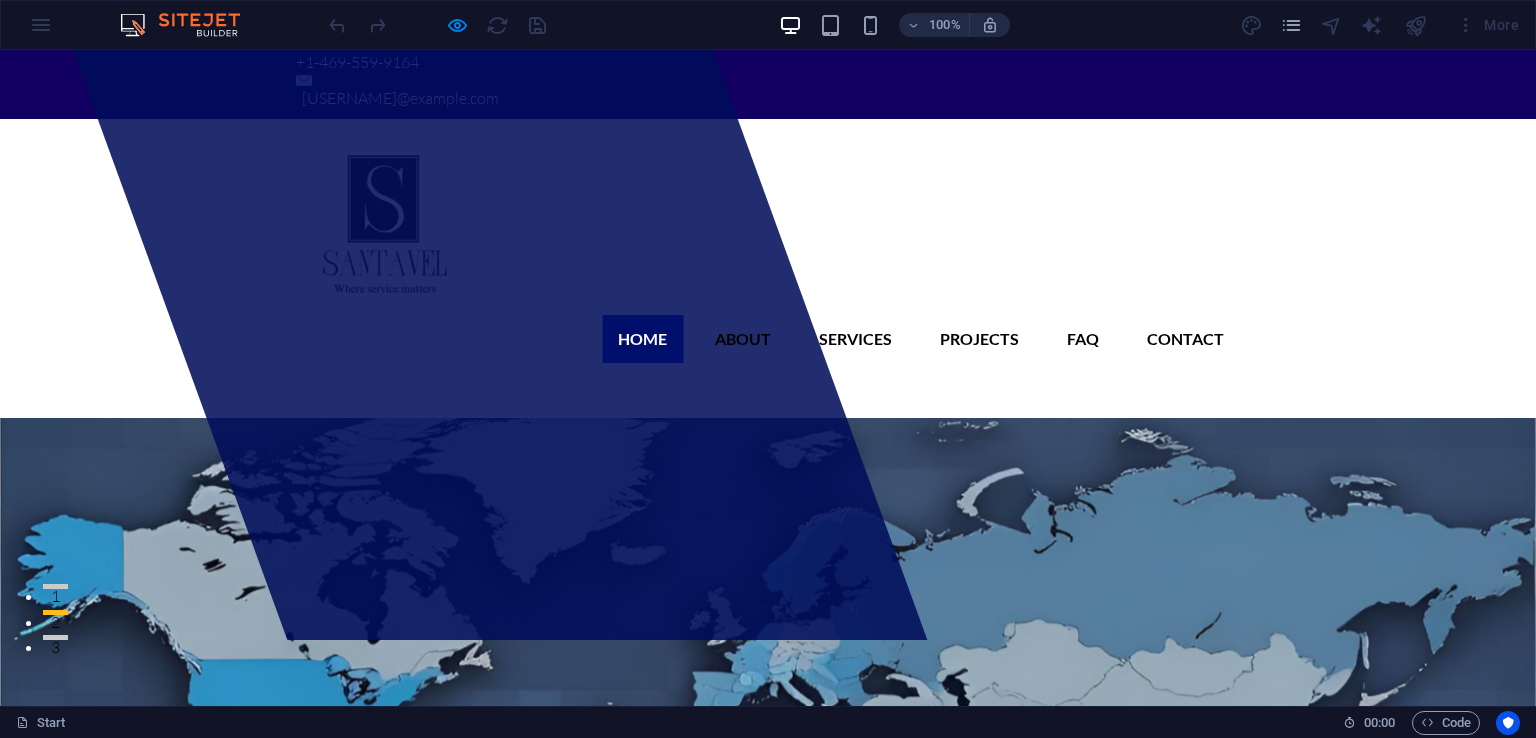 scroll, scrollTop: 396, scrollLeft: 0, axis: vertical 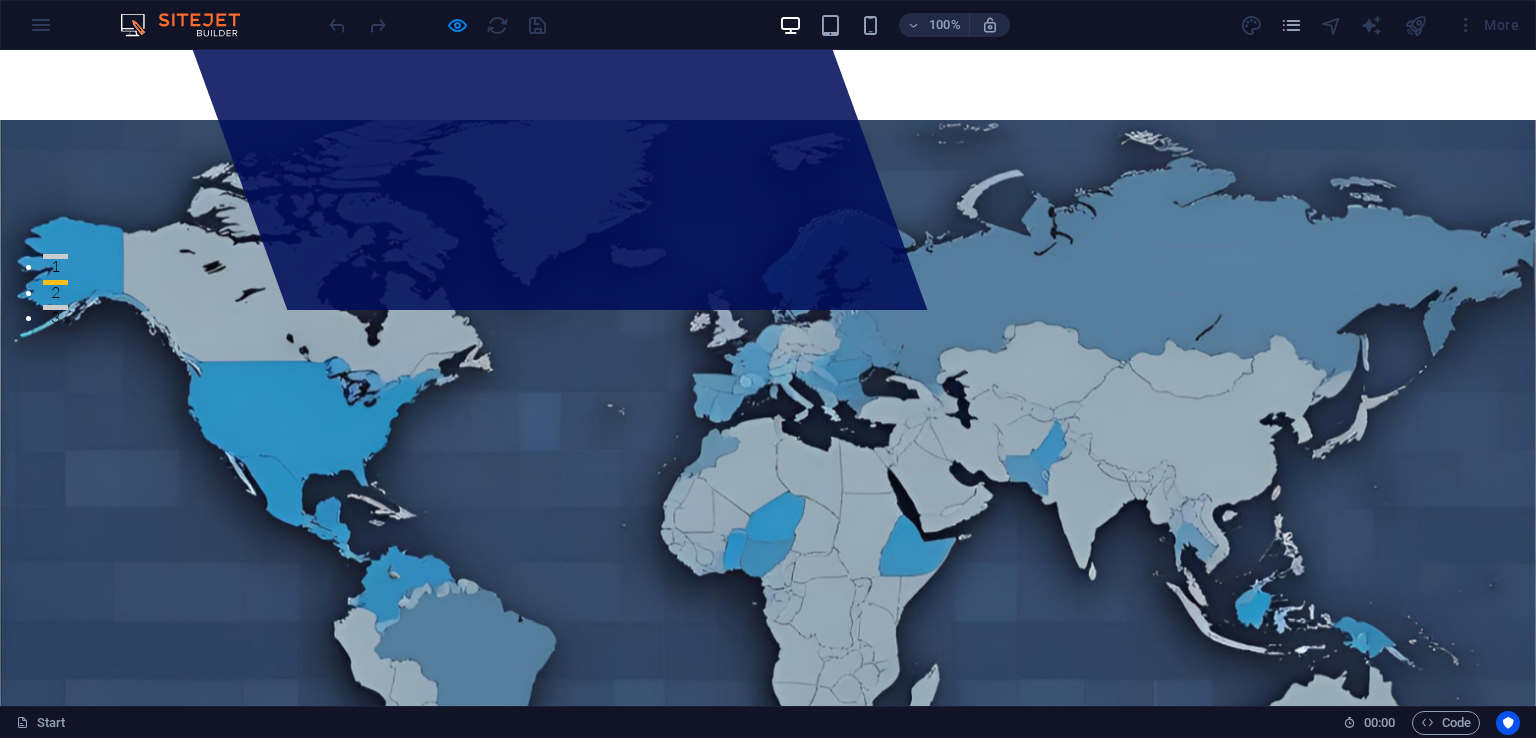 click on "View Services" at bounding box center [369, 882] 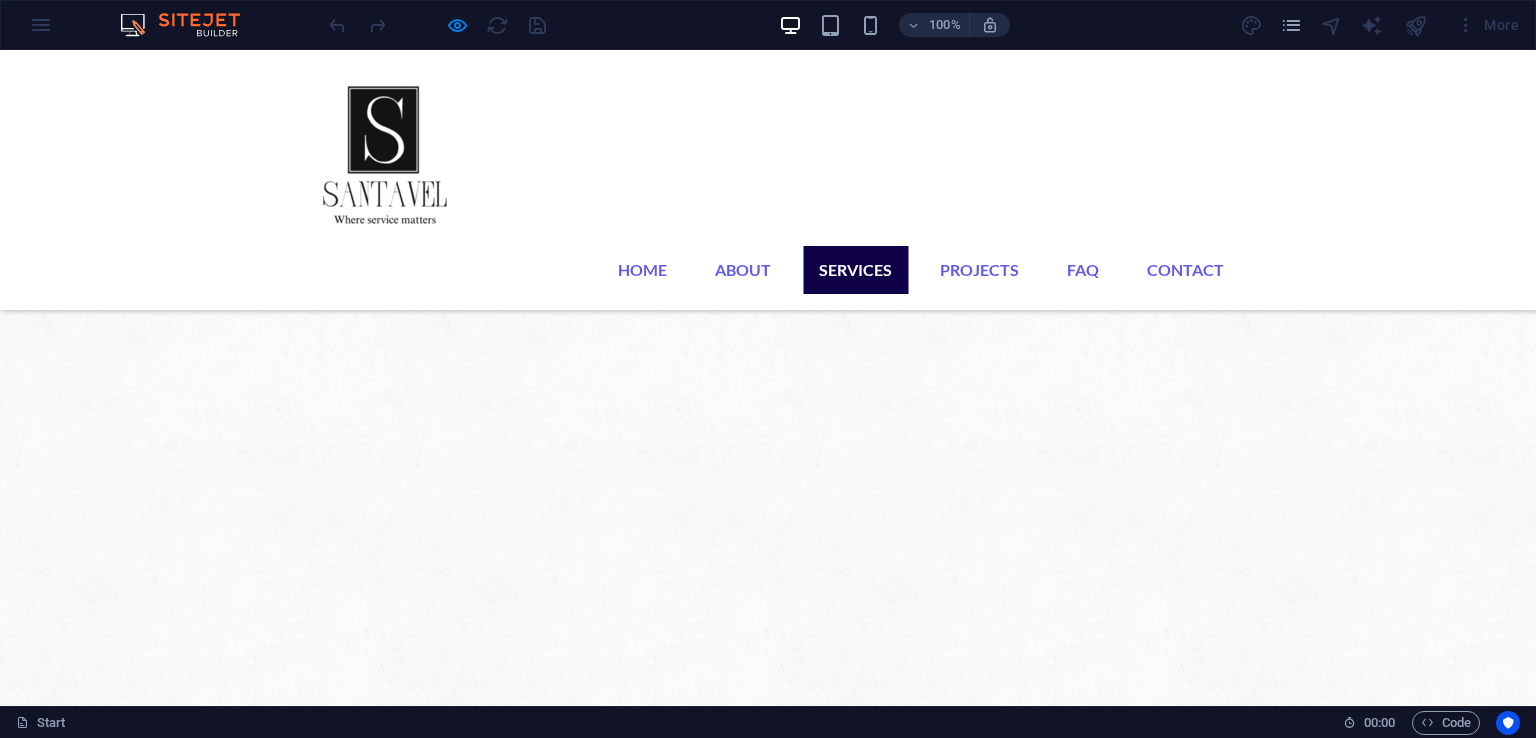 scroll, scrollTop: 1138, scrollLeft: 0, axis: vertical 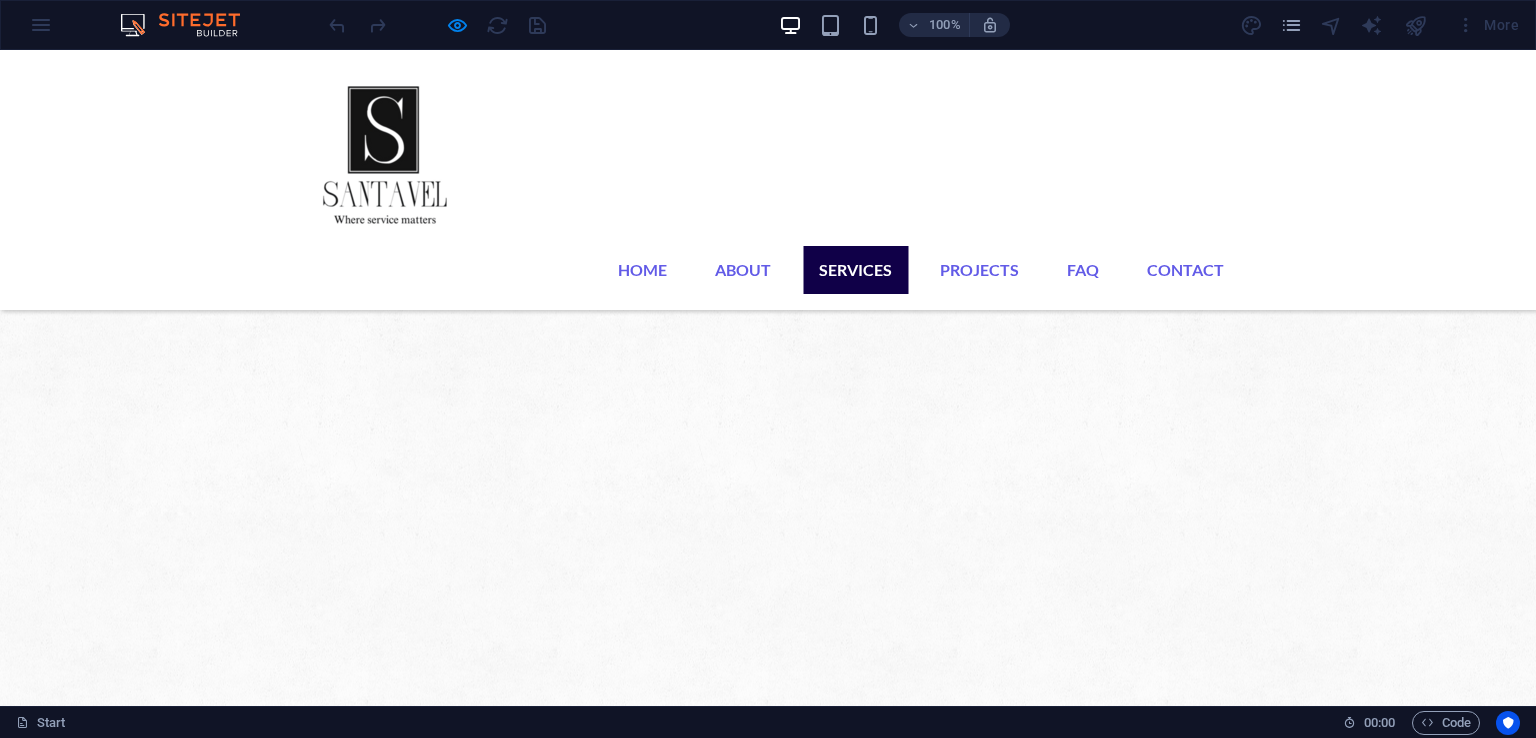 click on "Home About Services Projects FAQ Contact" at bounding box center [768, 270] 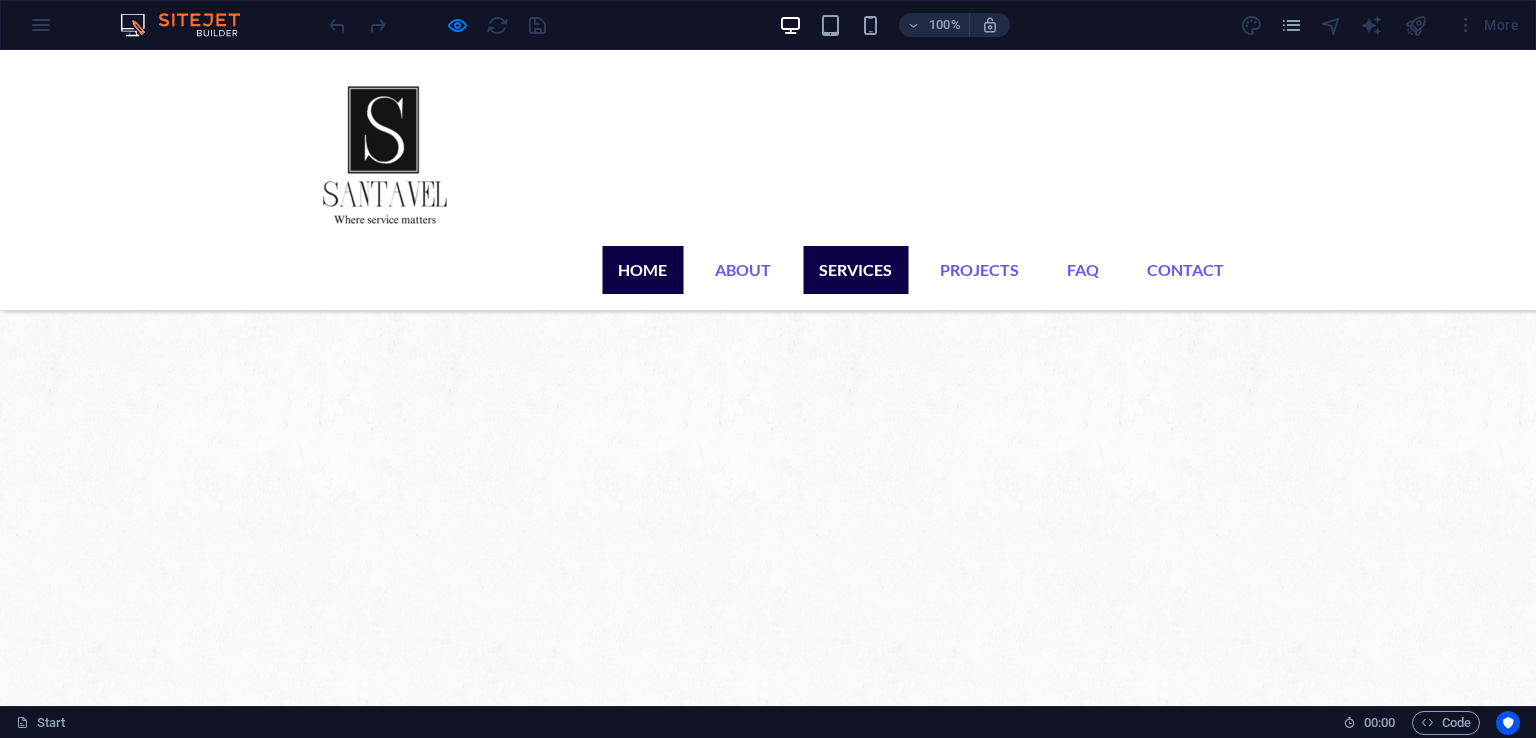 click on "Home" at bounding box center (642, 270) 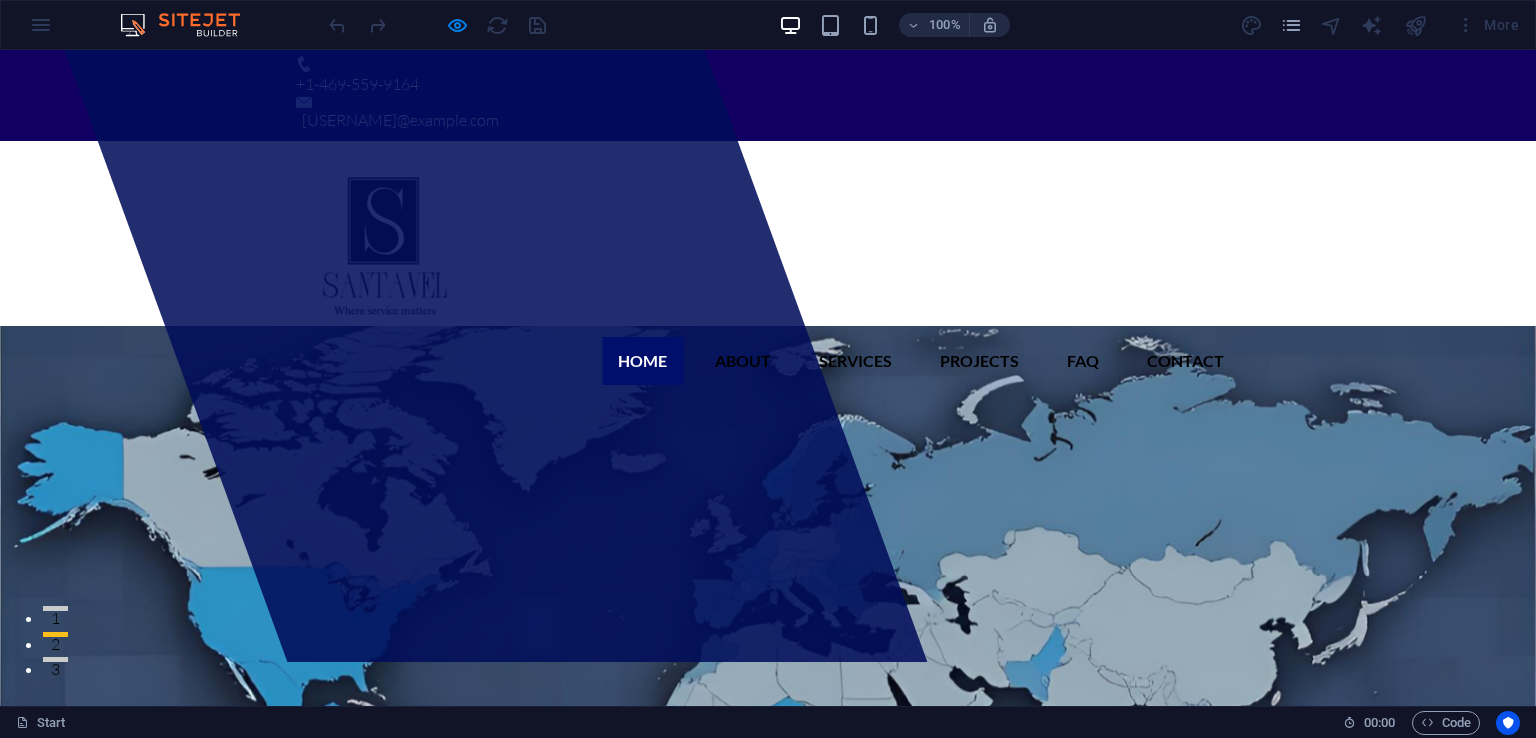 scroll, scrollTop: 253, scrollLeft: 0, axis: vertical 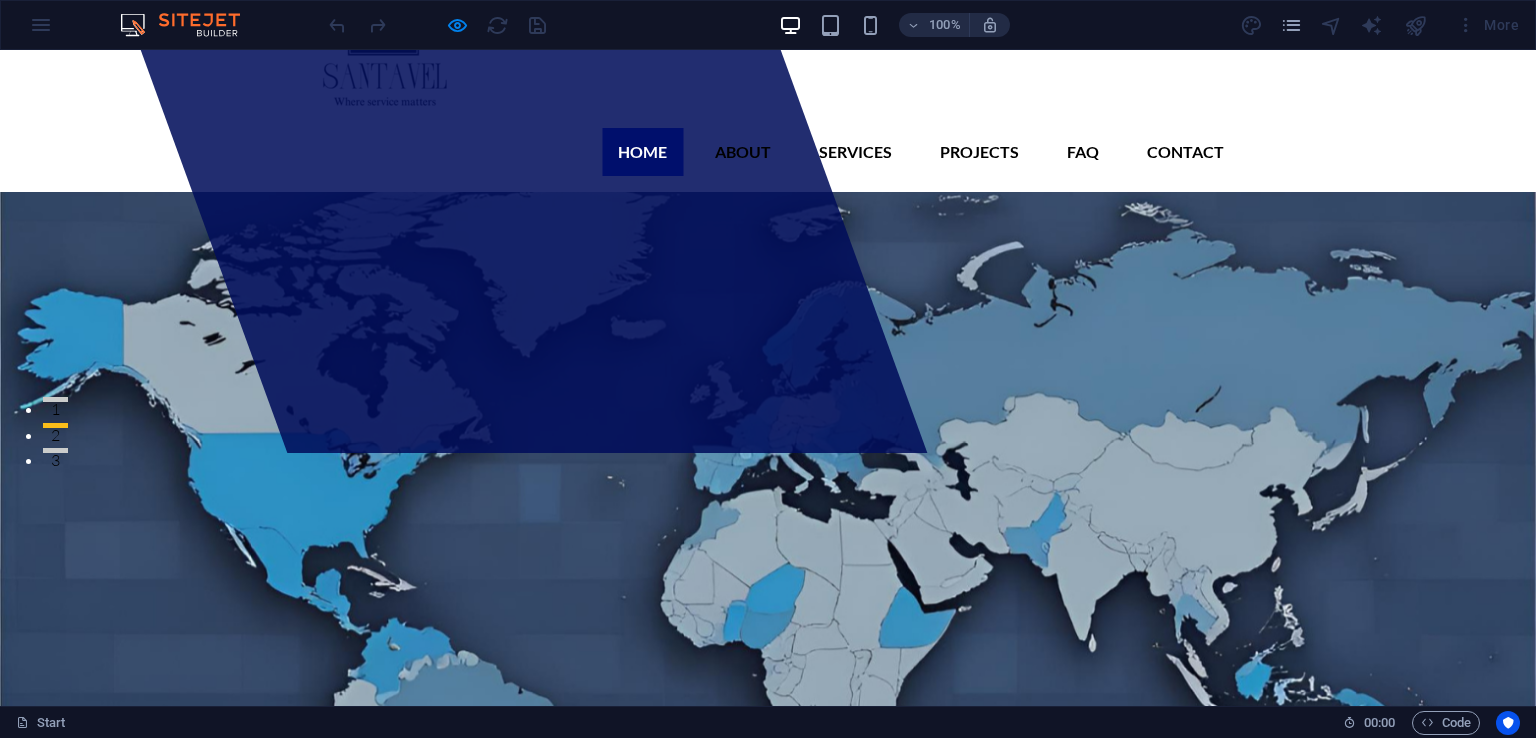 click on "Learn more" at bounding box center [362, 1075] 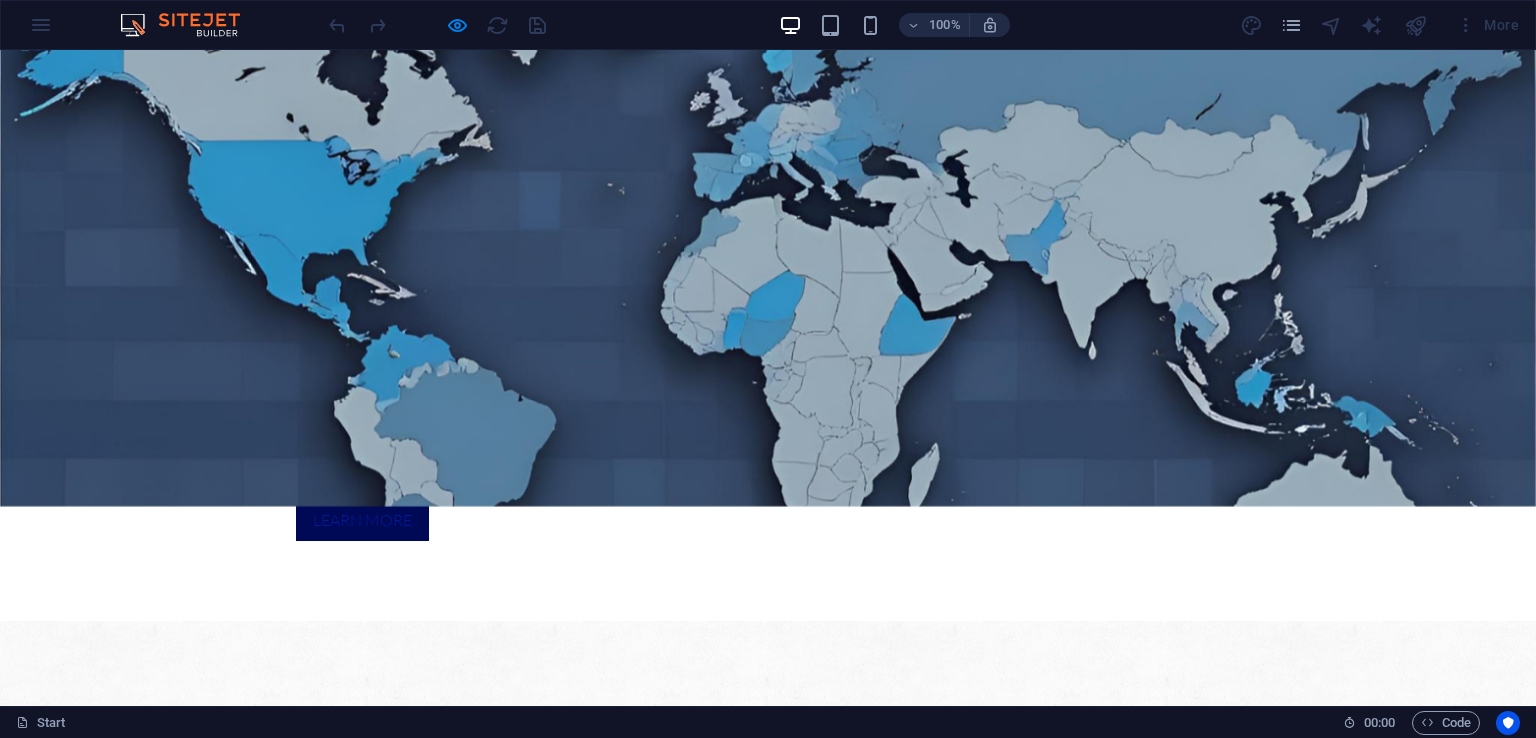 scroll, scrollTop: 811, scrollLeft: 0, axis: vertical 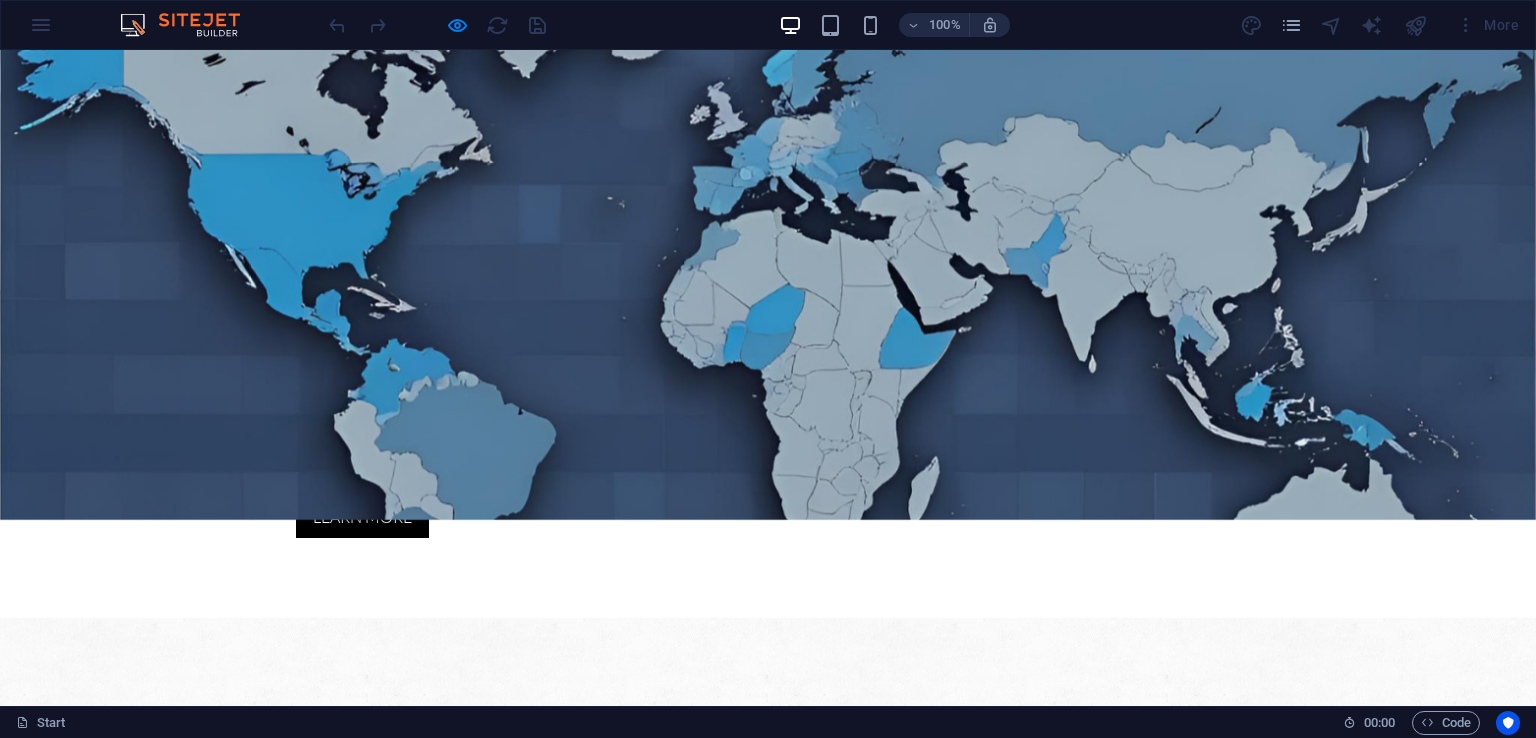 click on "santavel global trading" at bounding box center (295, 1284) 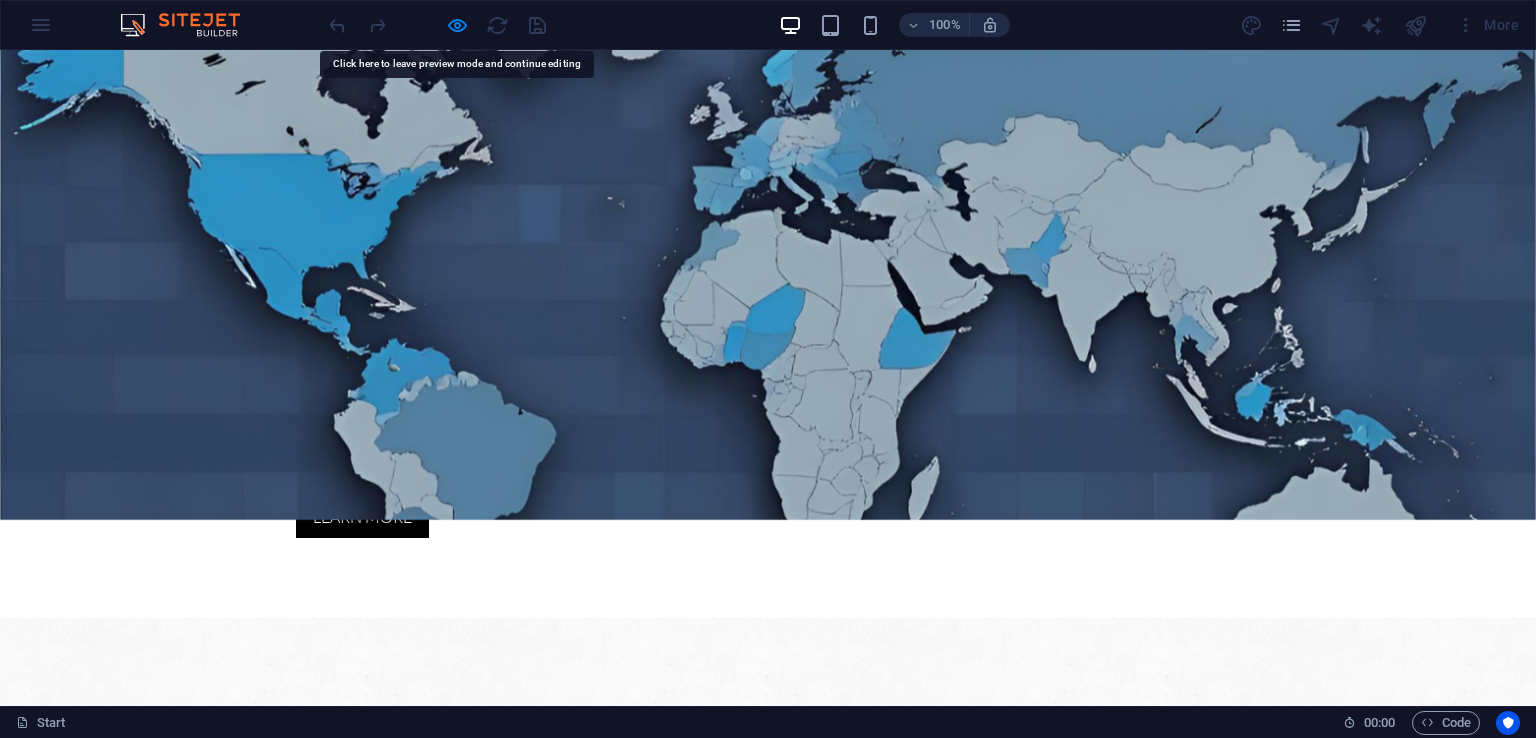 click on "Lorem ipsum dolor sit amet, consectetur adipisicing elit. Quas aut quidem numquam! Molestias nisi odio itaque eaque vitae dolorem ipsum a, exercitationem la officiis, esse ut fuga doloribus voluptas magnam quasi quo atque dolorum. Lorem ipsum dolor sit amet, consectetur adipisicing elit. Quas aut quidem numquam! Molestias nisi odio itaque eaque vitae dolorem ipsum." at bounding box center (244, 1468) 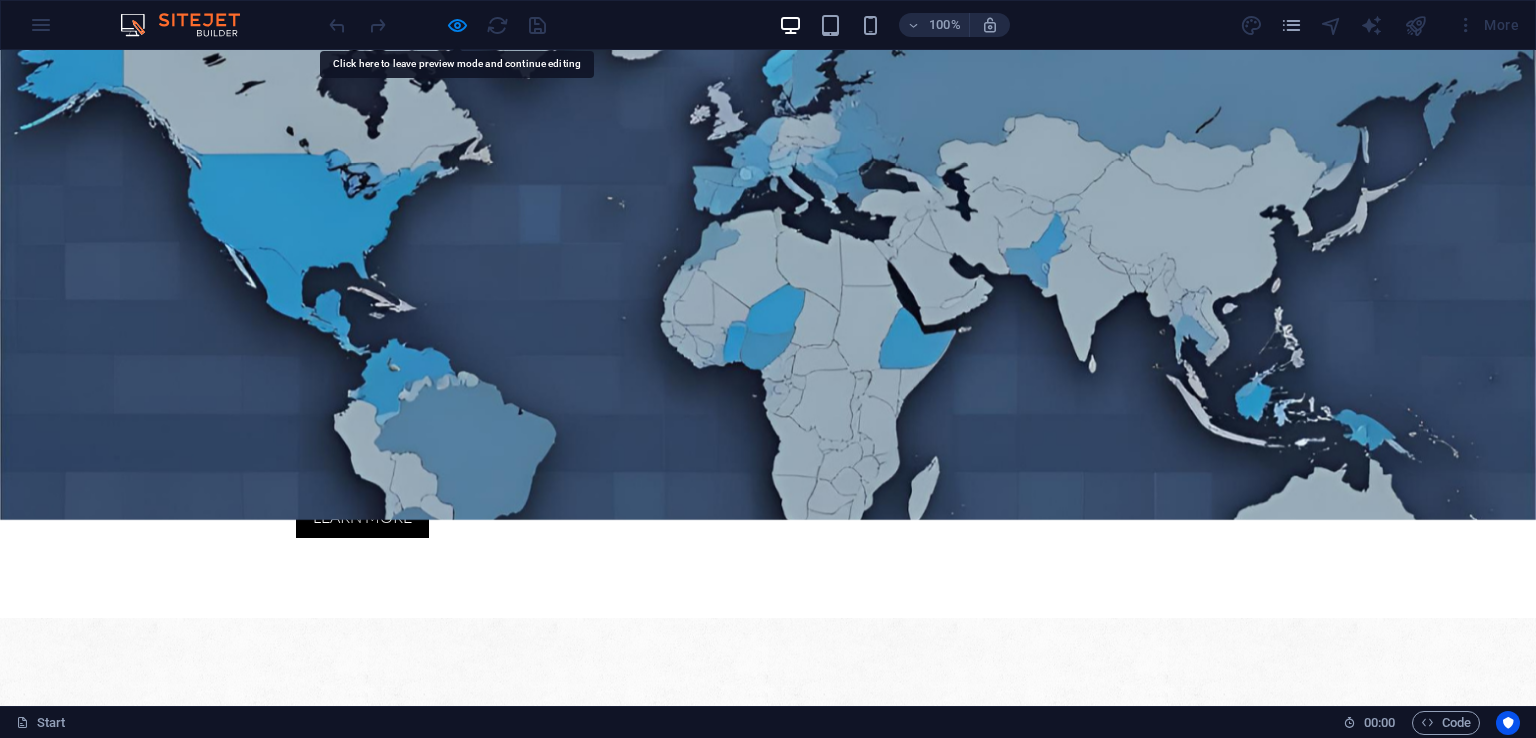 click on "Lorem ipsum dolor sit amet, consectetur adipisicing elit. Quas aut quidem numquam! Molestias nisi odio itaque eaque vitae dolorem ipsum a, exercitationem la officiis, esse ut fuga doloribus voluptas magnam quasi quo atque dolorum. Lorem ipsum dolor sit amet, consectetur adipisicing elit. Quas aut quidem numquam! Molestias nisi odio itaque eaque vitae dolorem ipsum." at bounding box center [244, 1468] 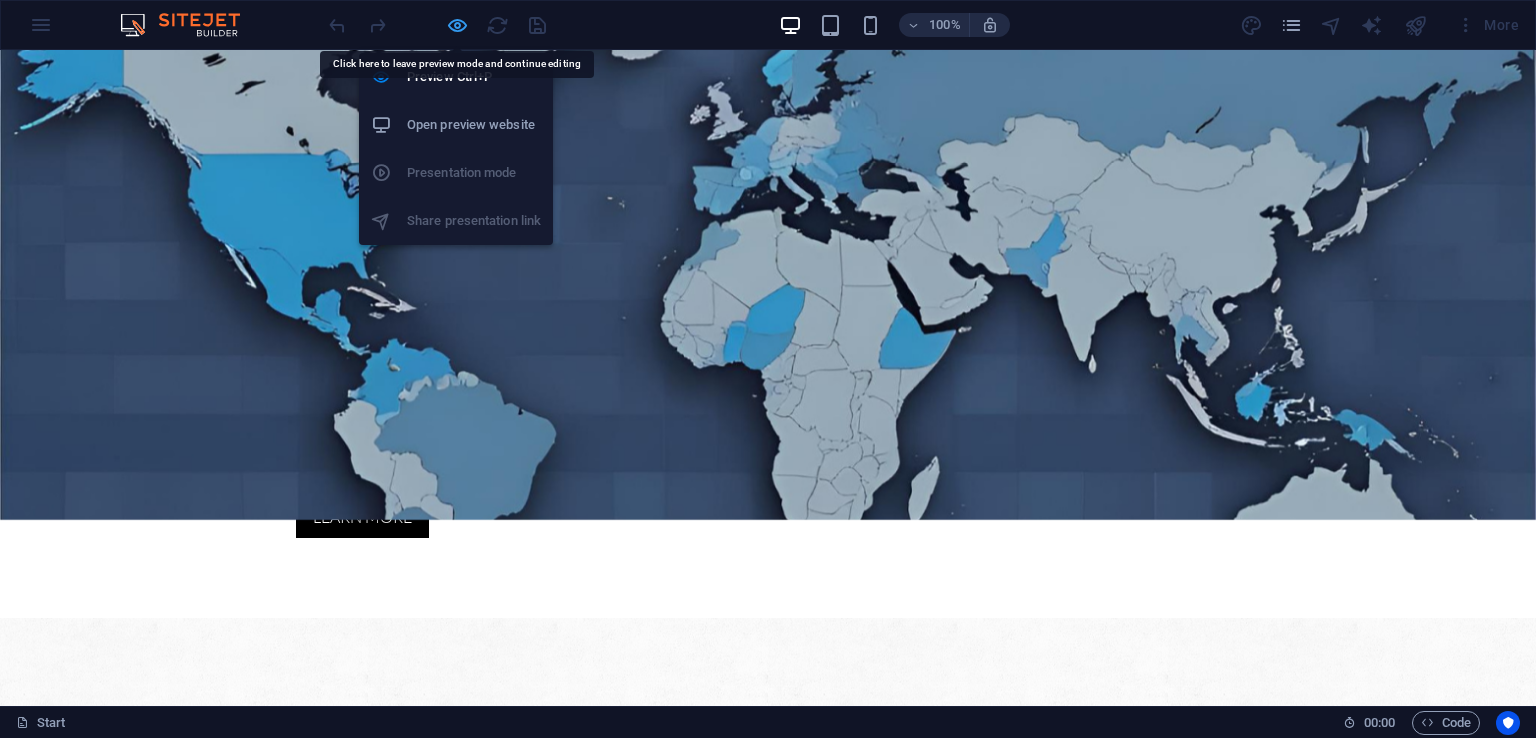 click at bounding box center [457, 25] 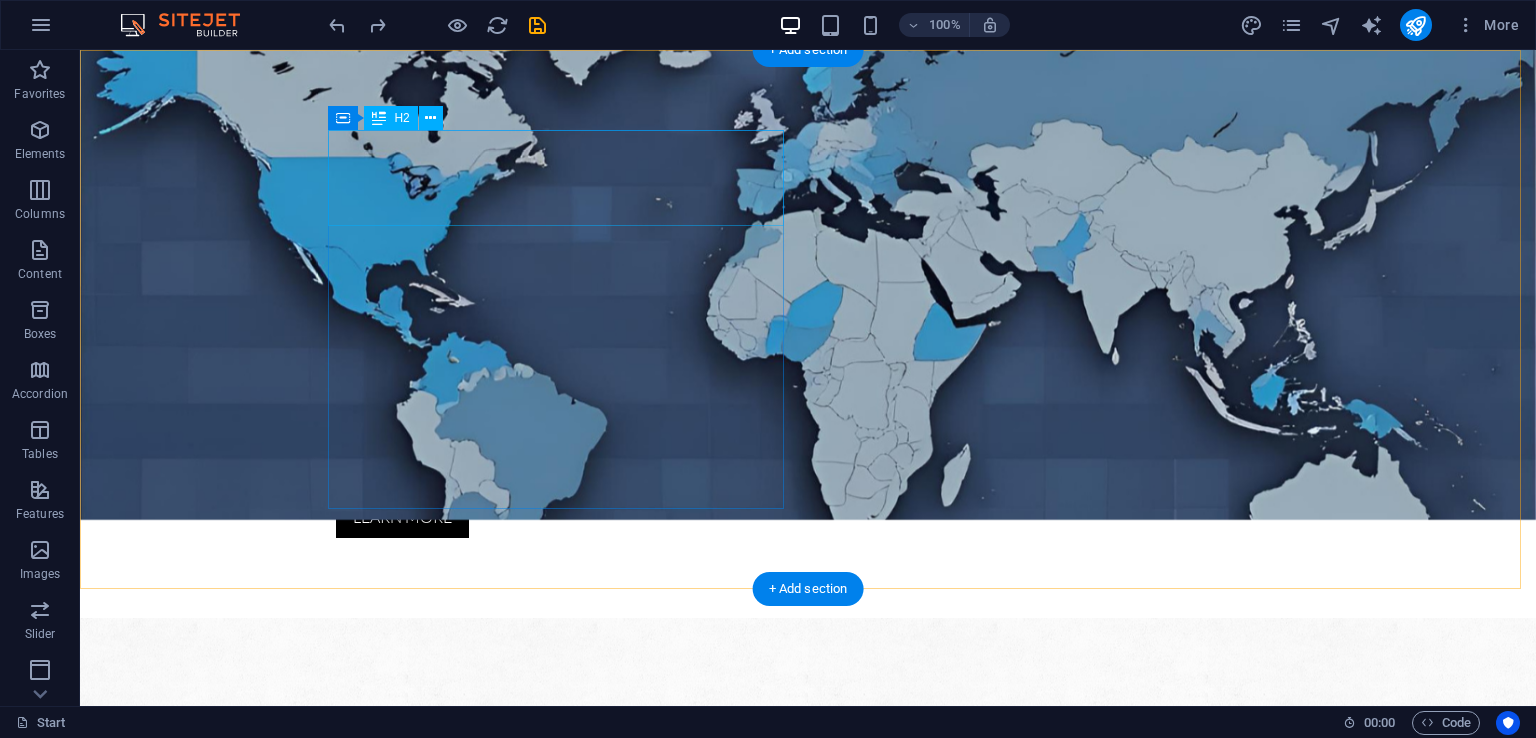 click on "About  santavel global trading" at bounding box center (324, 1285) 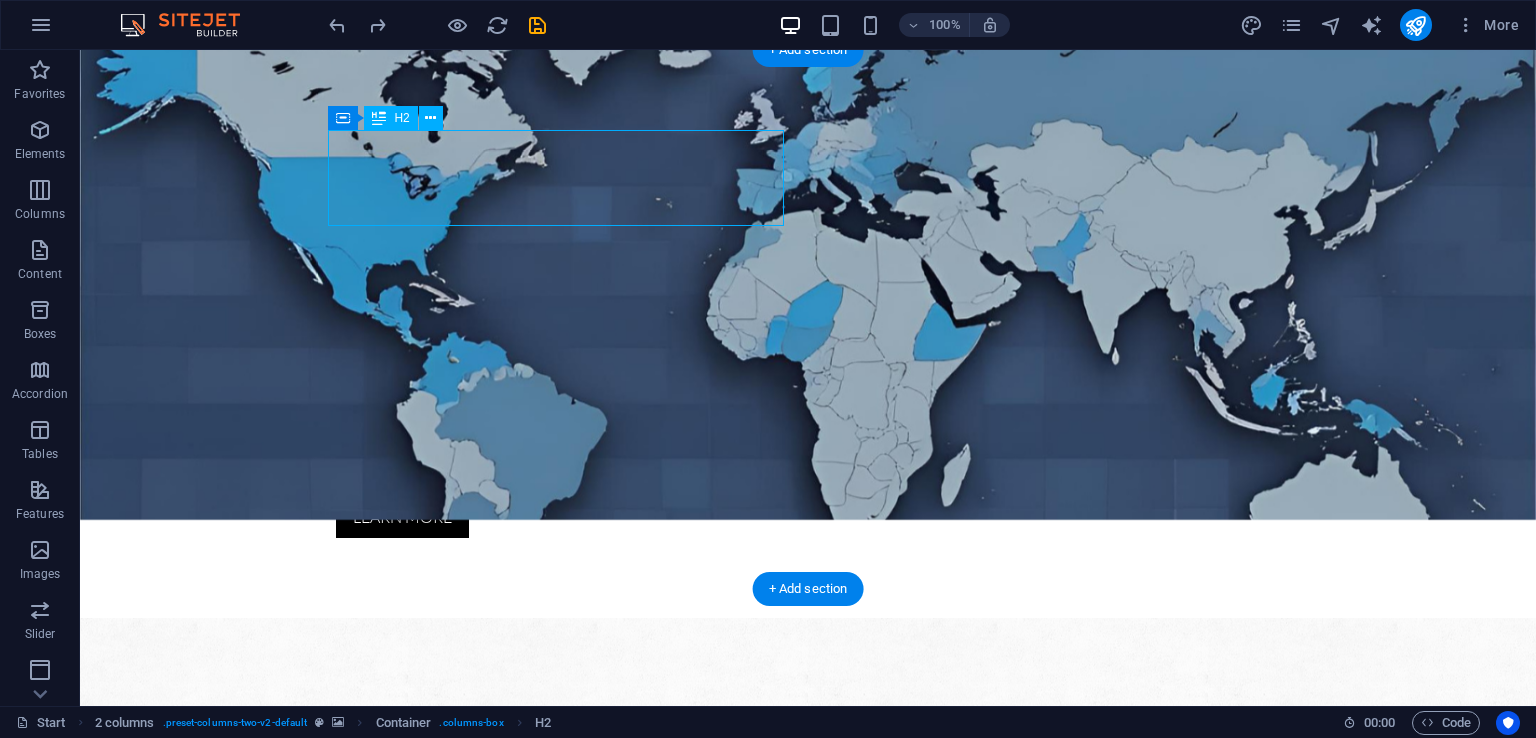 click on "About  santavel global trading" at bounding box center [324, 1285] 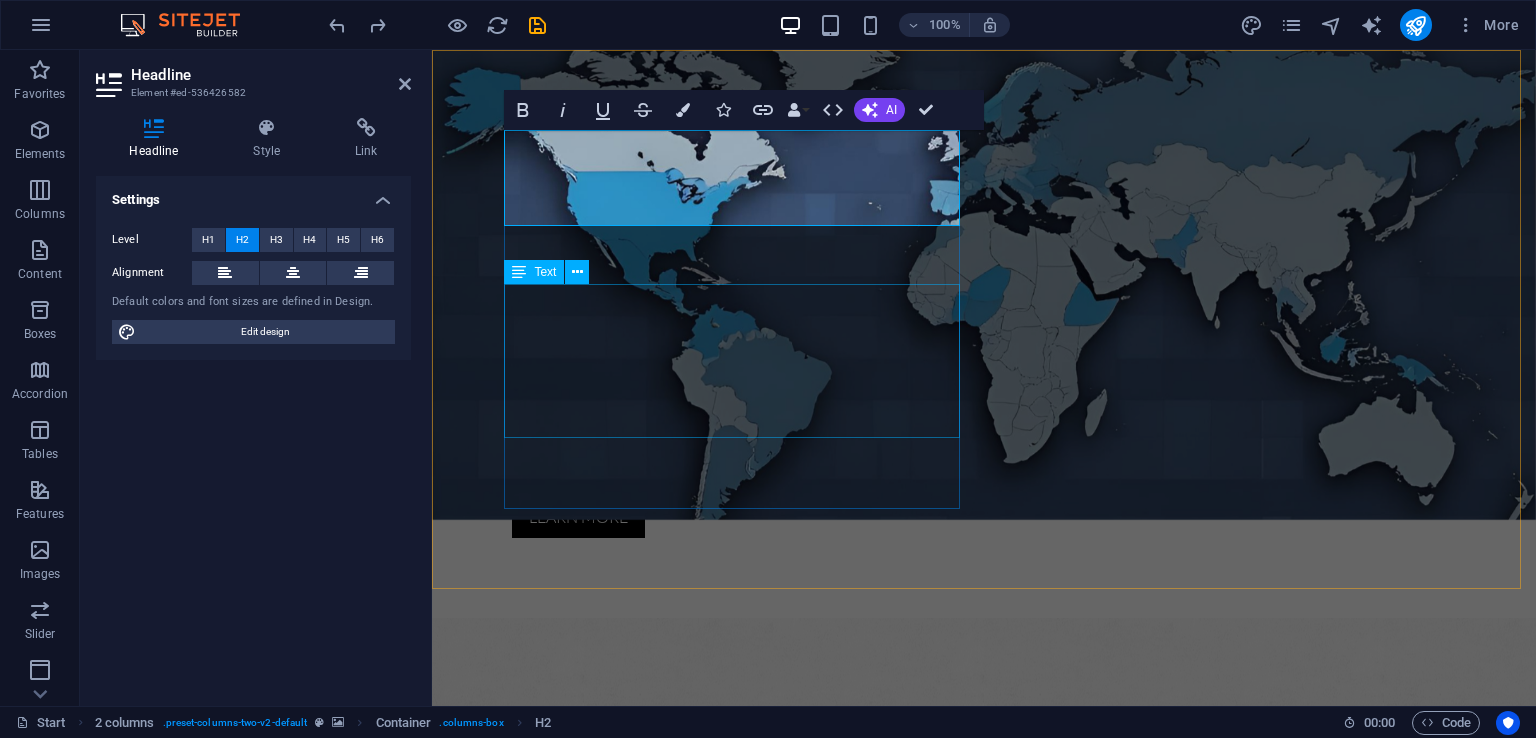 click on "Lorem ipsum dolor sit amet, consectetur adipisicing elit. Quas aut quidem numquam! Molestias nisi odio itaque eaque vitae dolorem ipsum a, exercitationem la officiis, esse ut fuga doloribus voluptas magnam quasi quo atque dolorum. Lorem ipsum dolor sit amet, consectetur adipisicing elit. Quas aut quidem numquam! Molestias nisi odio itaque eaque vitae dolorem ipsum." at bounding box center (676, 1468) 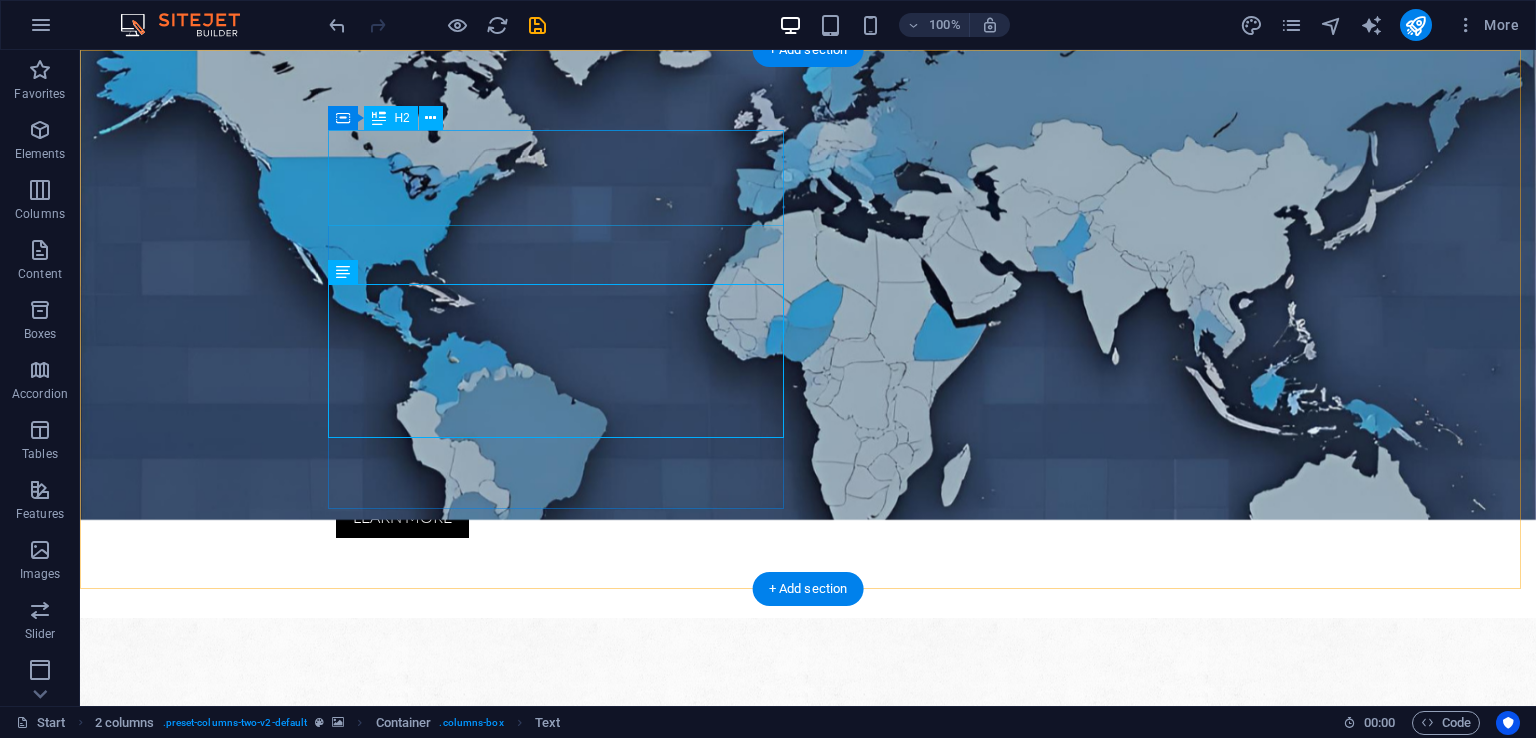 click on "About  santavel global trading" at bounding box center [324, 1285] 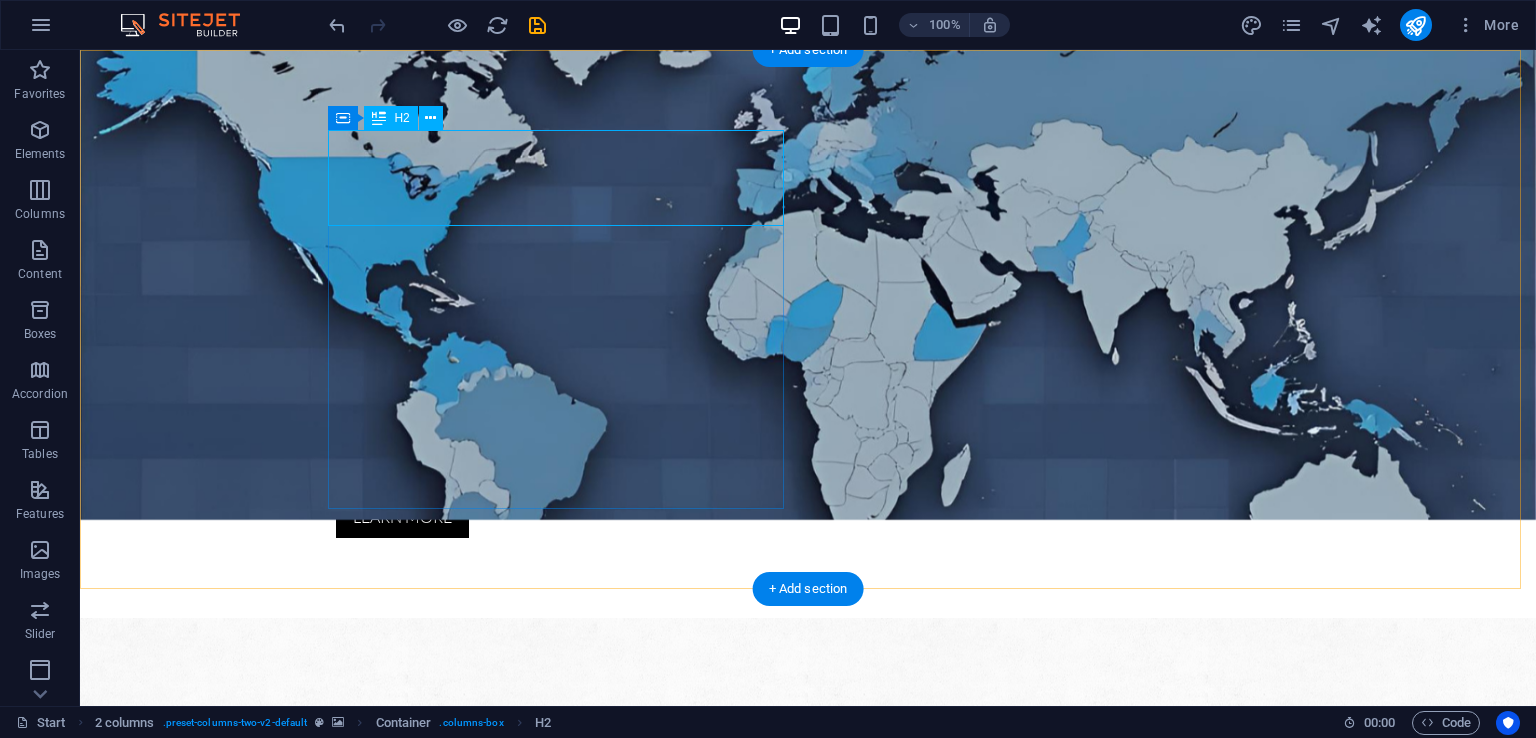 click on "About  santavel global trading" at bounding box center (324, 1285) 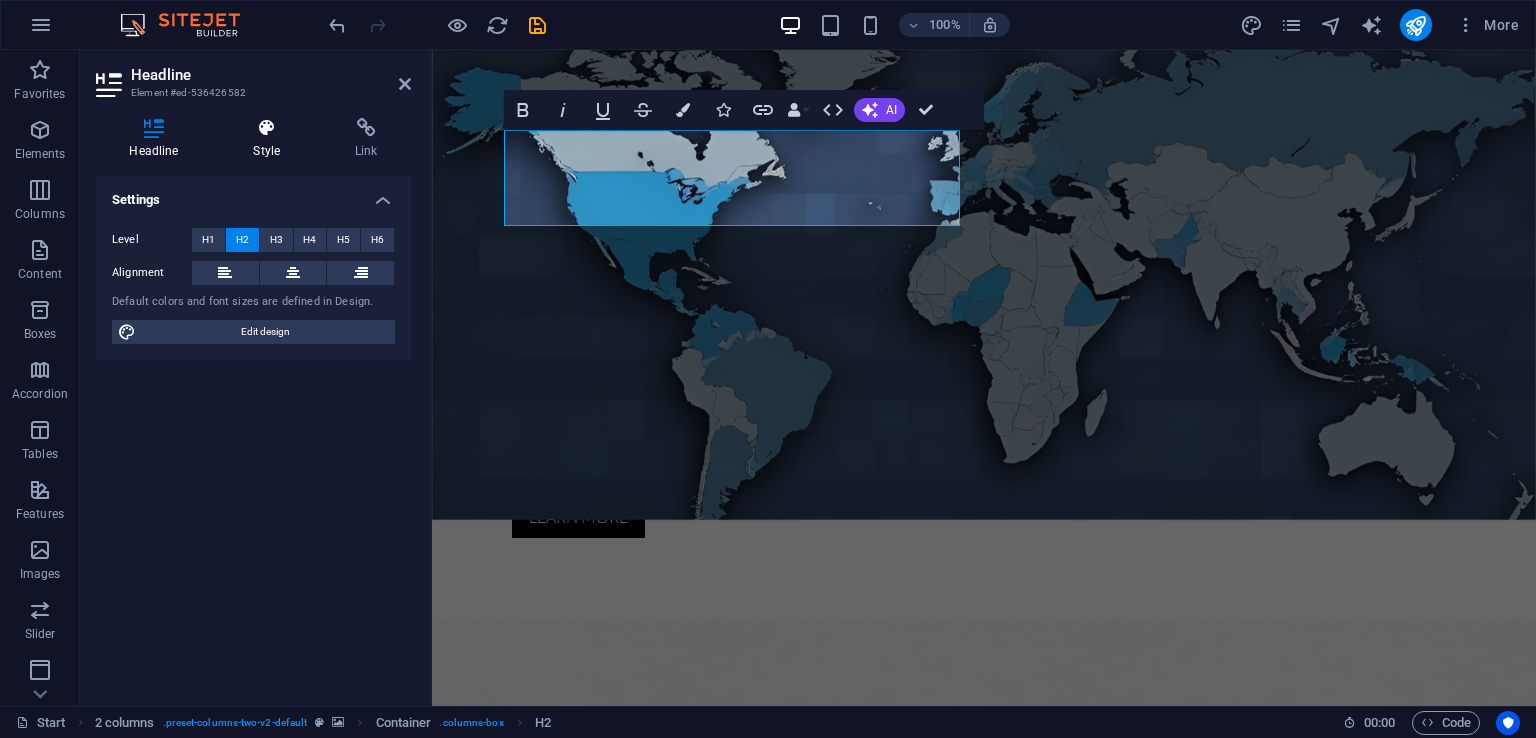 click on "Style" at bounding box center [271, 139] 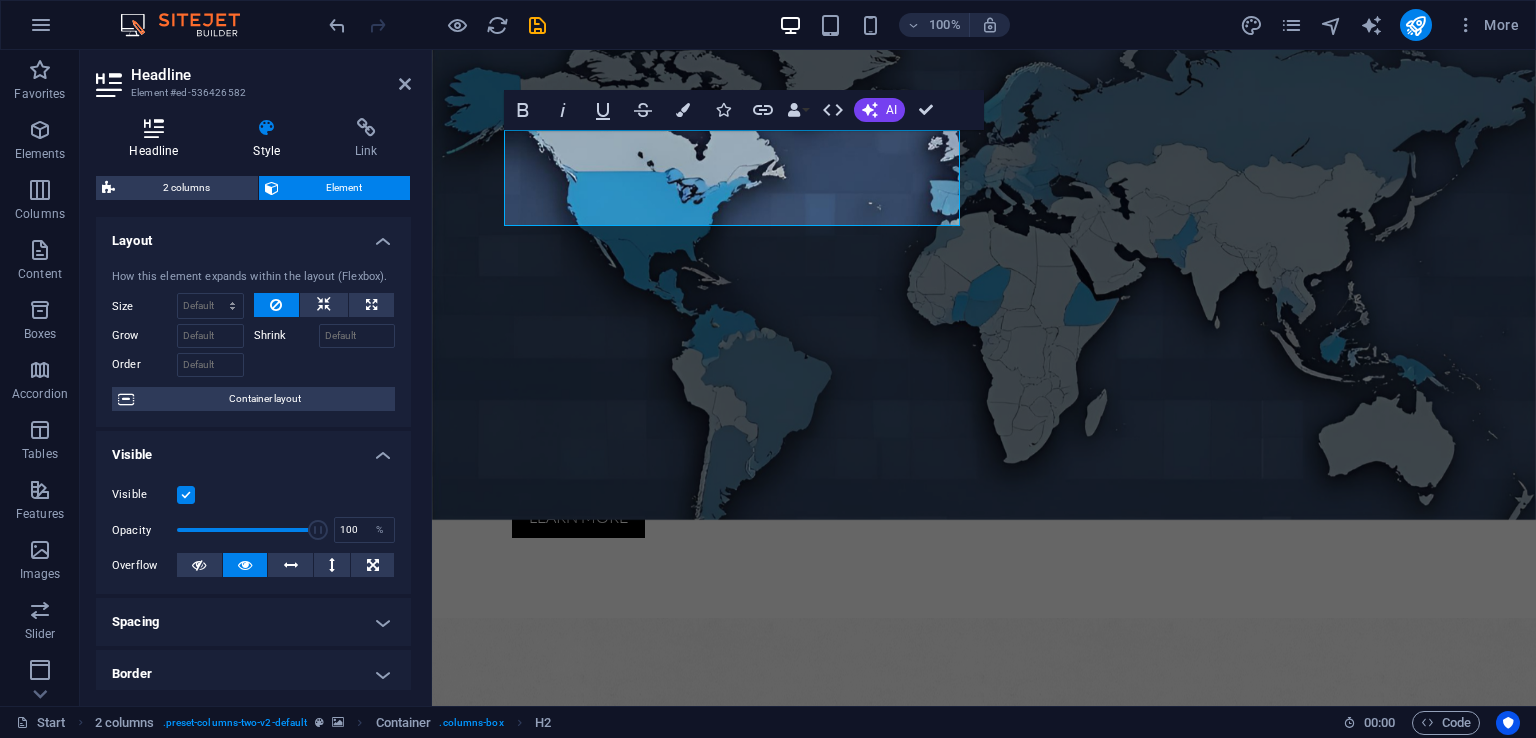 click on "Headline" at bounding box center (158, 139) 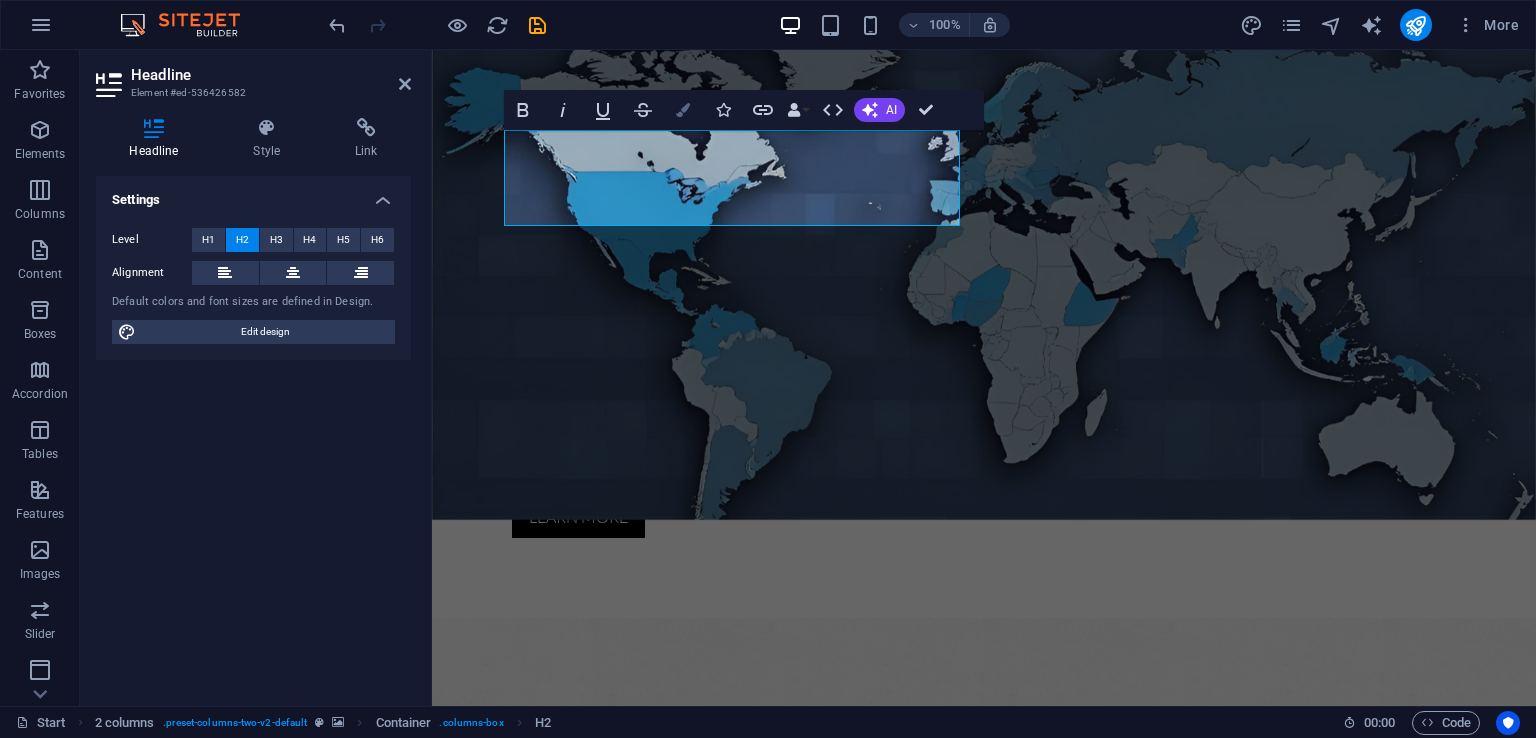 click at bounding box center [683, 110] 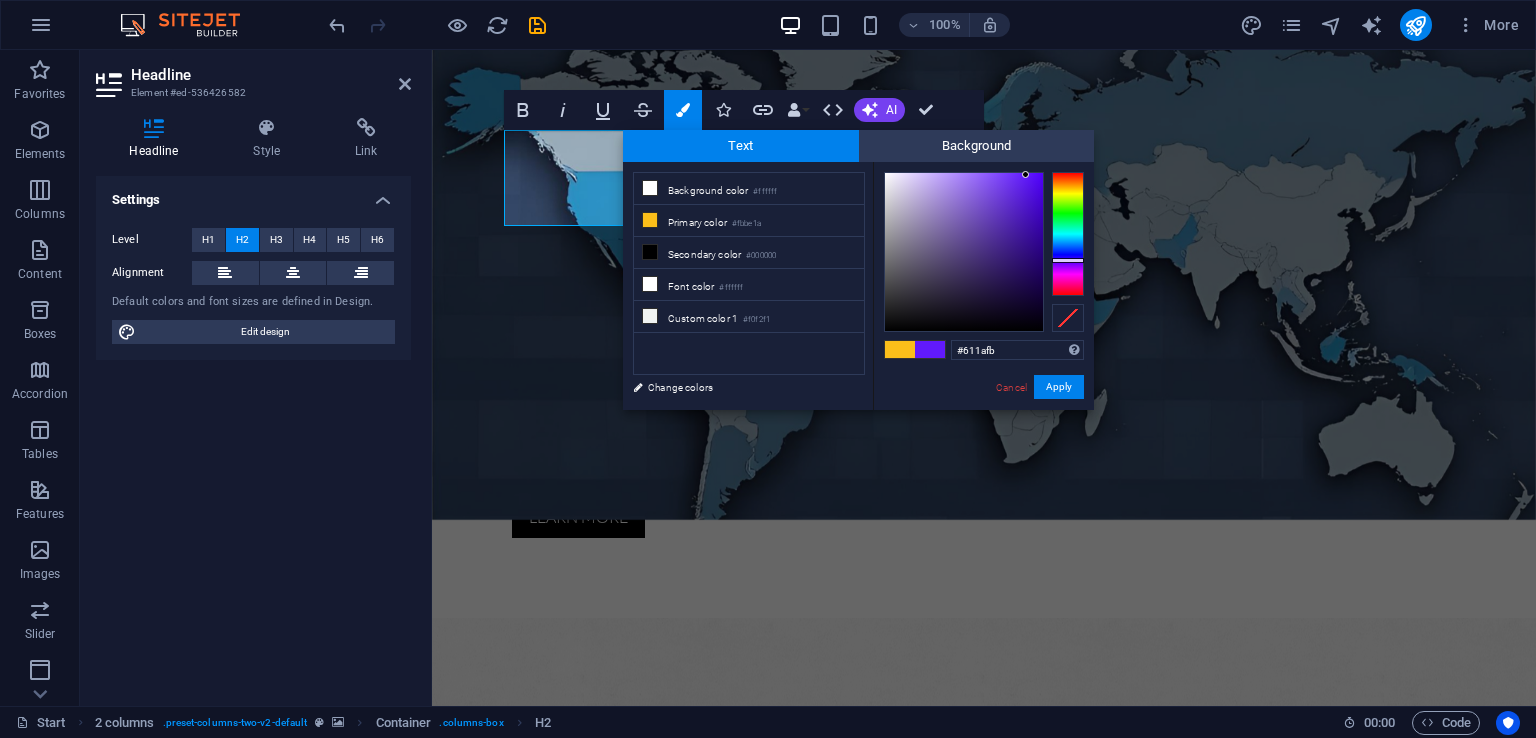 drag, startPoint x: 1068, startPoint y: 198, endPoint x: 1071, endPoint y: 260, distance: 62.072536 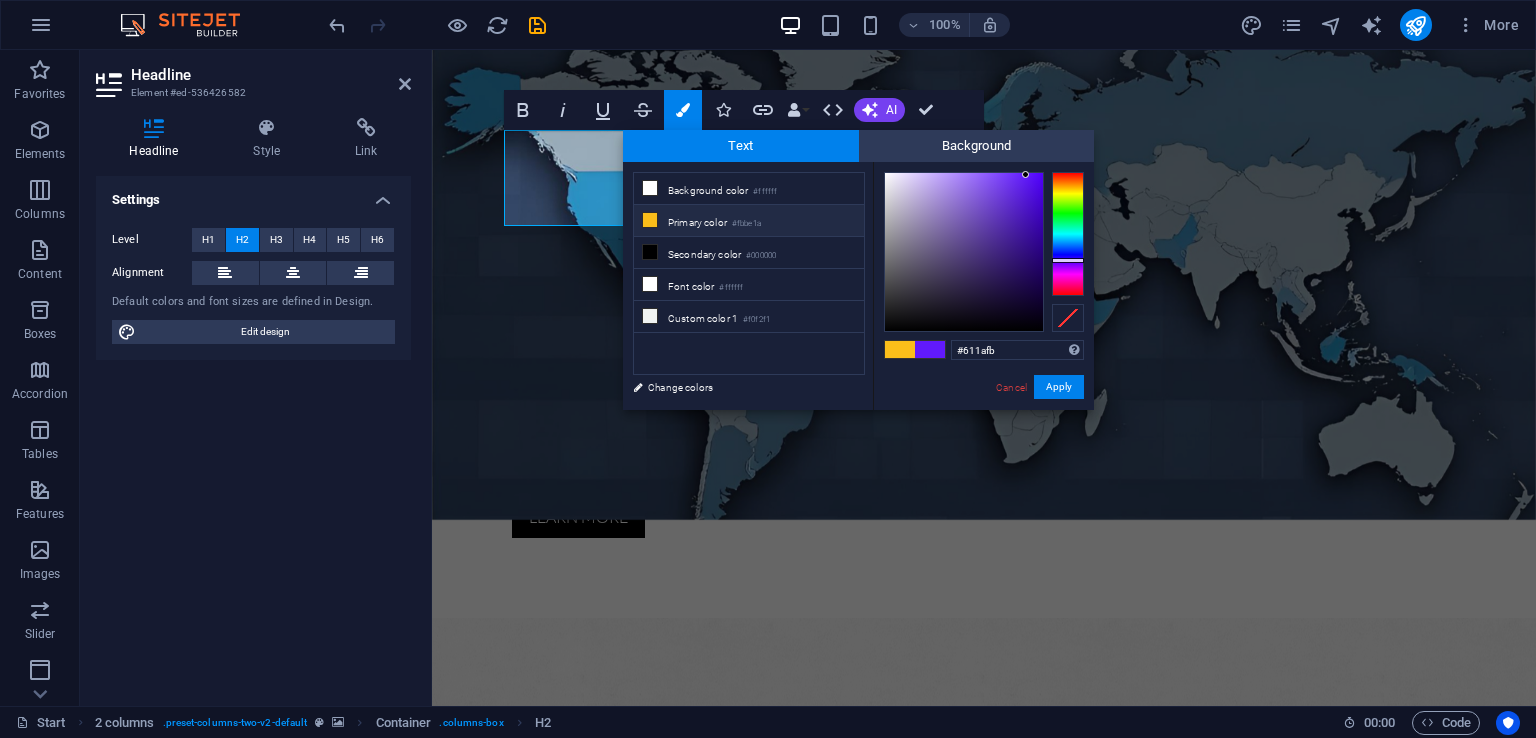 click on "#fbbe1a" at bounding box center (746, 224) 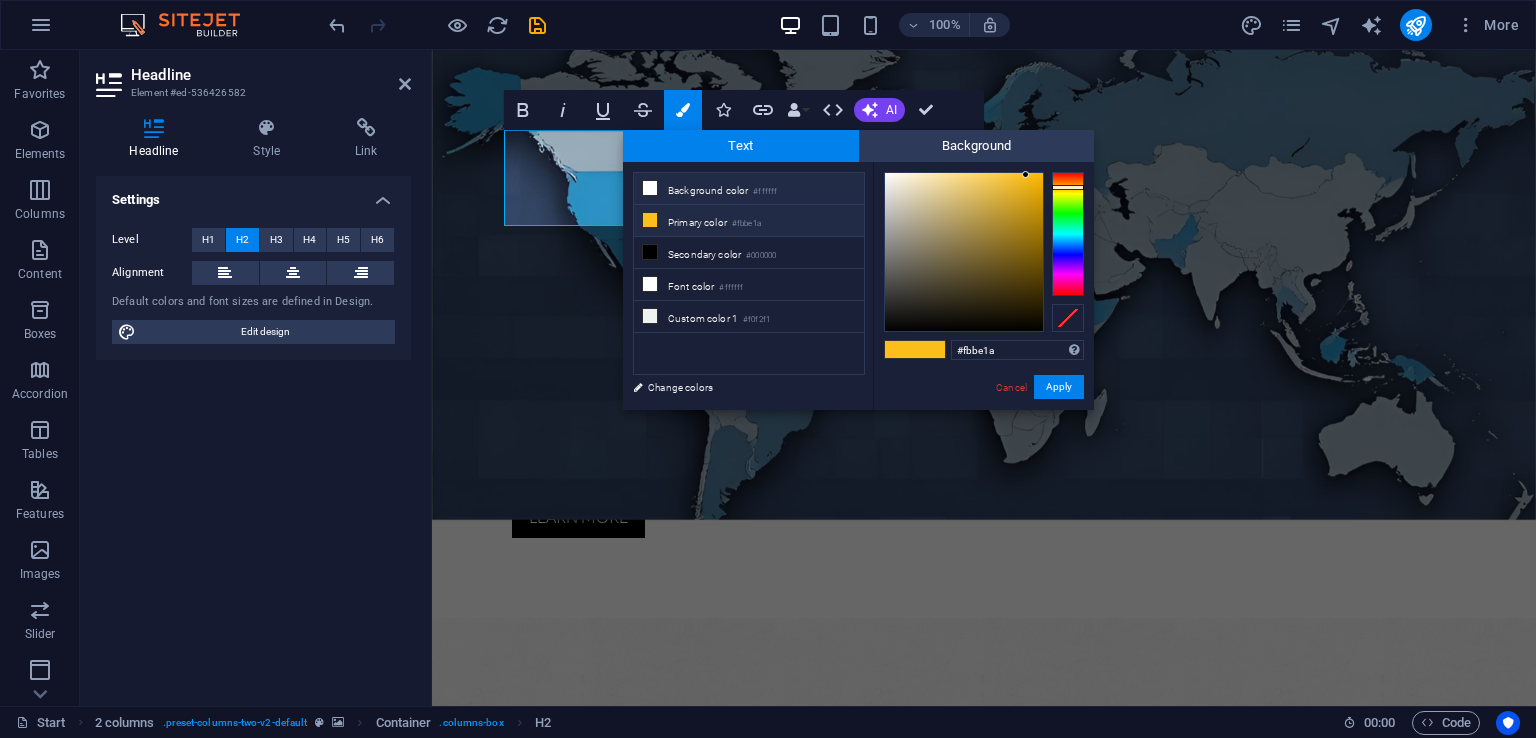 click on "#ffffff" at bounding box center [765, 192] 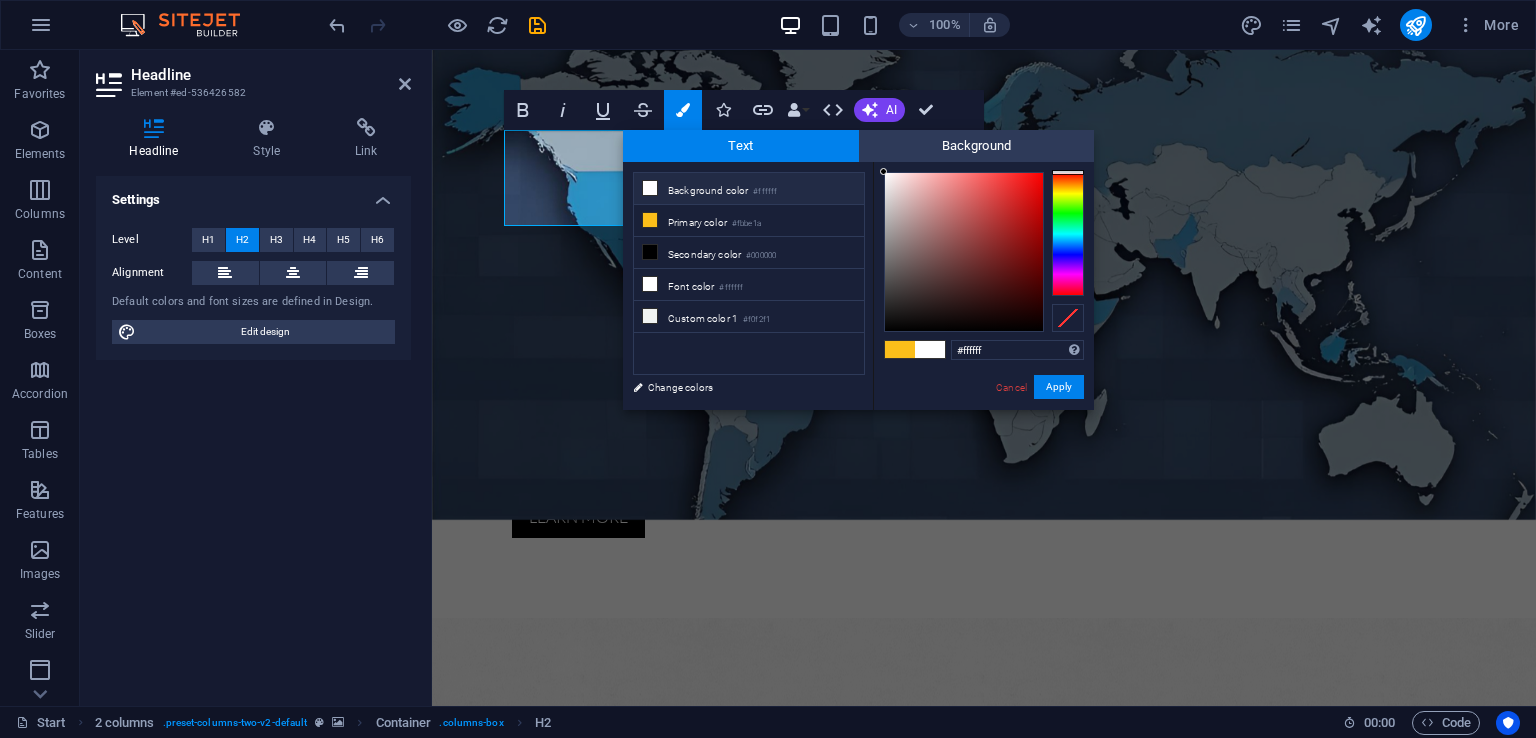 click at bounding box center [930, 349] 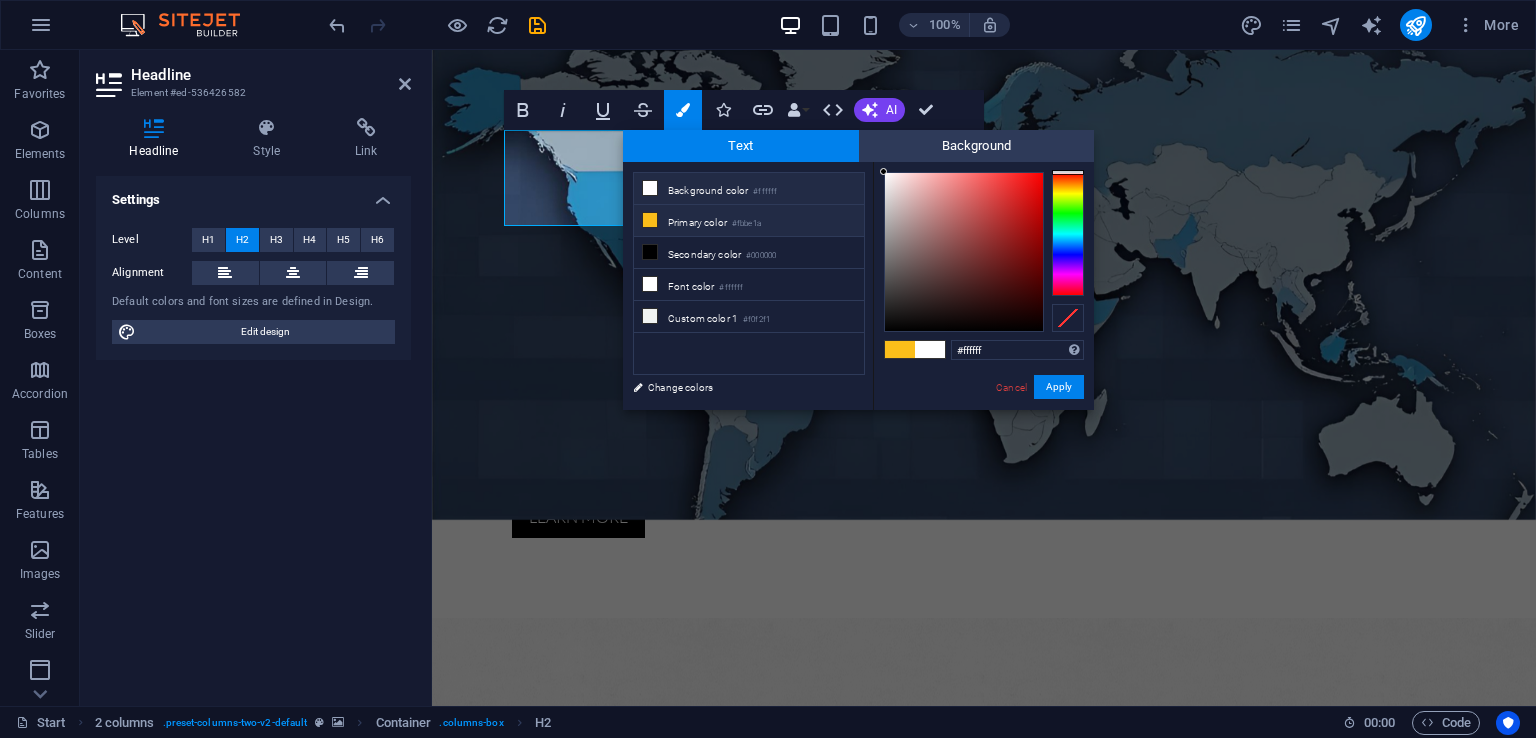 click on "Primary color
#fbbe1a" at bounding box center (749, 221) 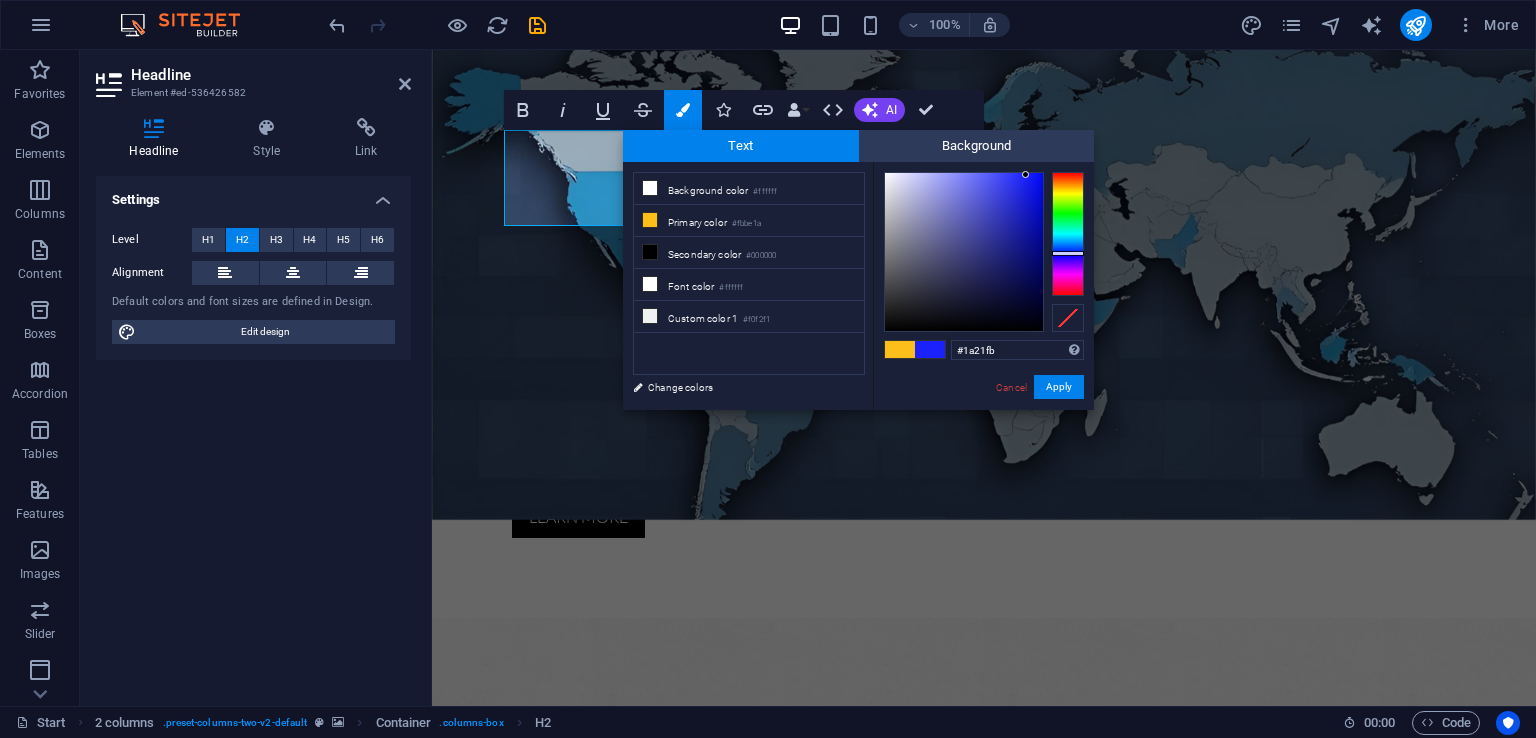 drag, startPoint x: 1061, startPoint y: 184, endPoint x: 1072, endPoint y: 253, distance: 69.87131 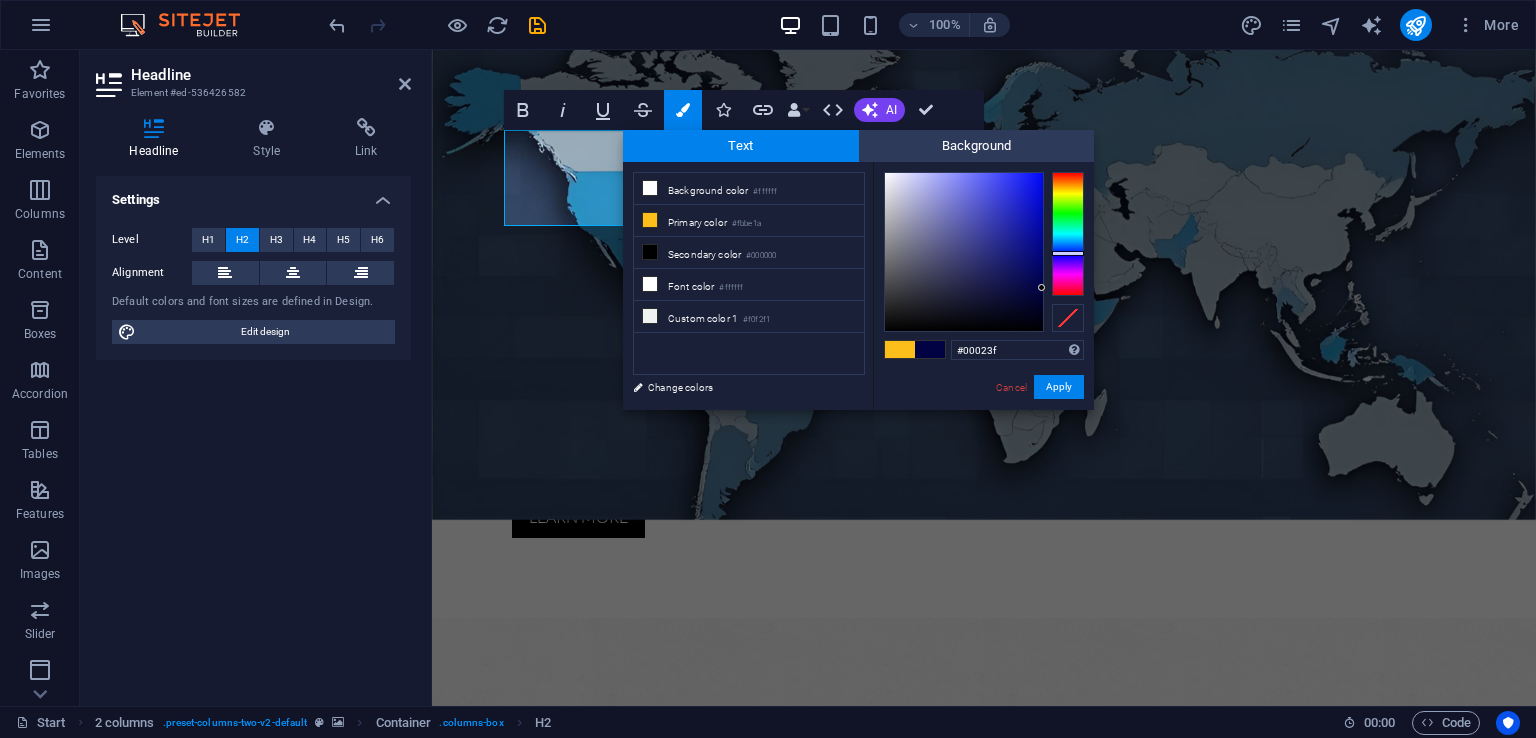 drag, startPoint x: 1022, startPoint y: 177, endPoint x: 1082, endPoint y: 291, distance: 128.82547 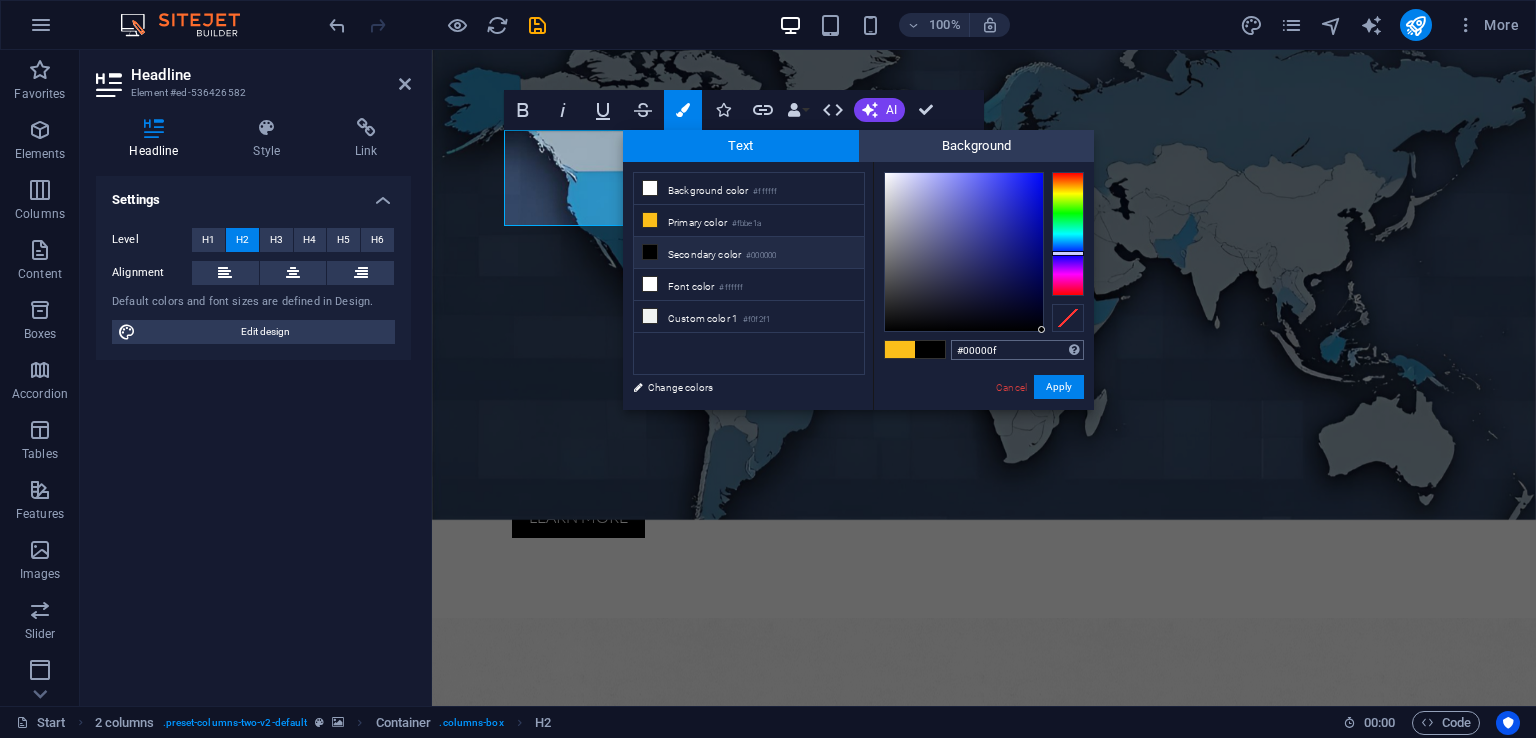 type on "#000000" 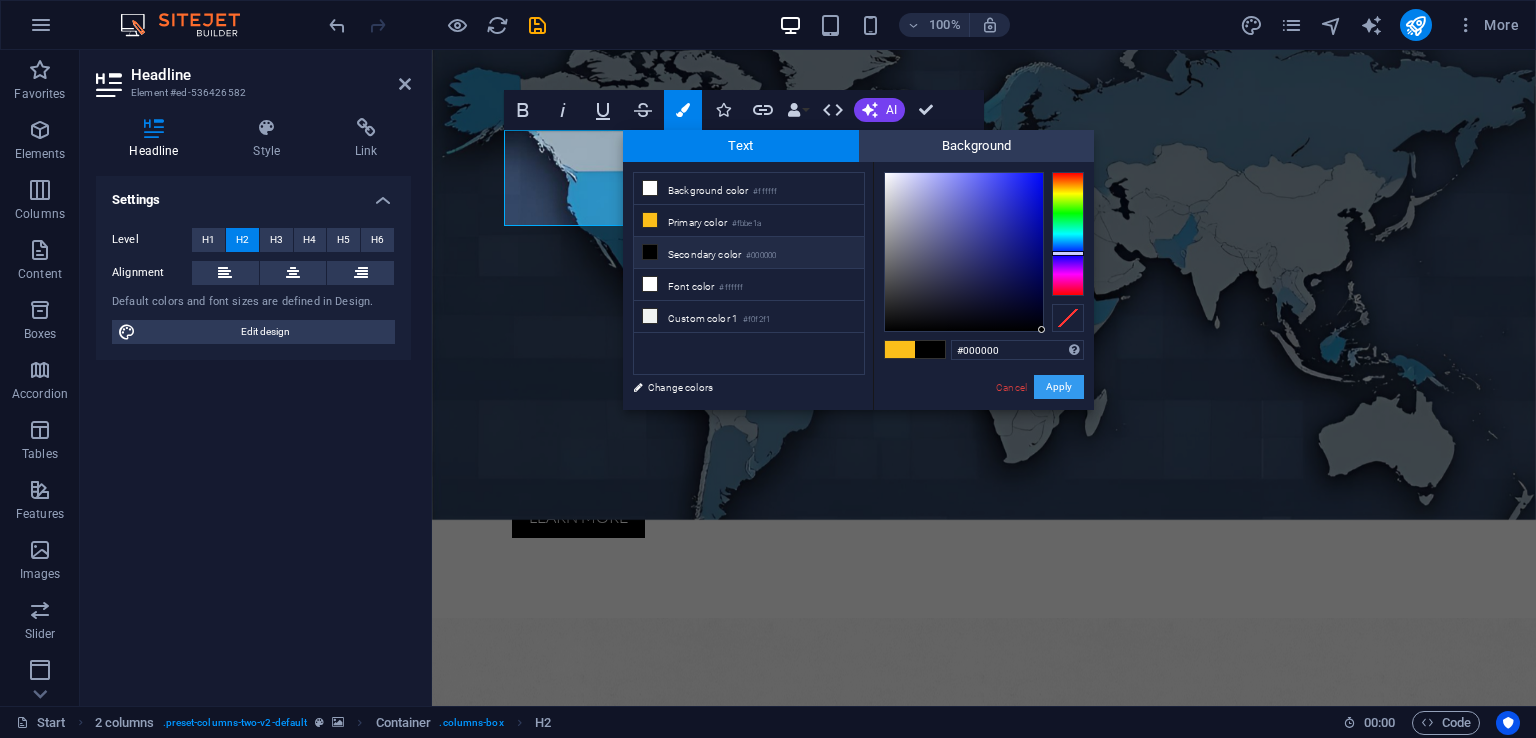 click on "Apply" at bounding box center [1059, 387] 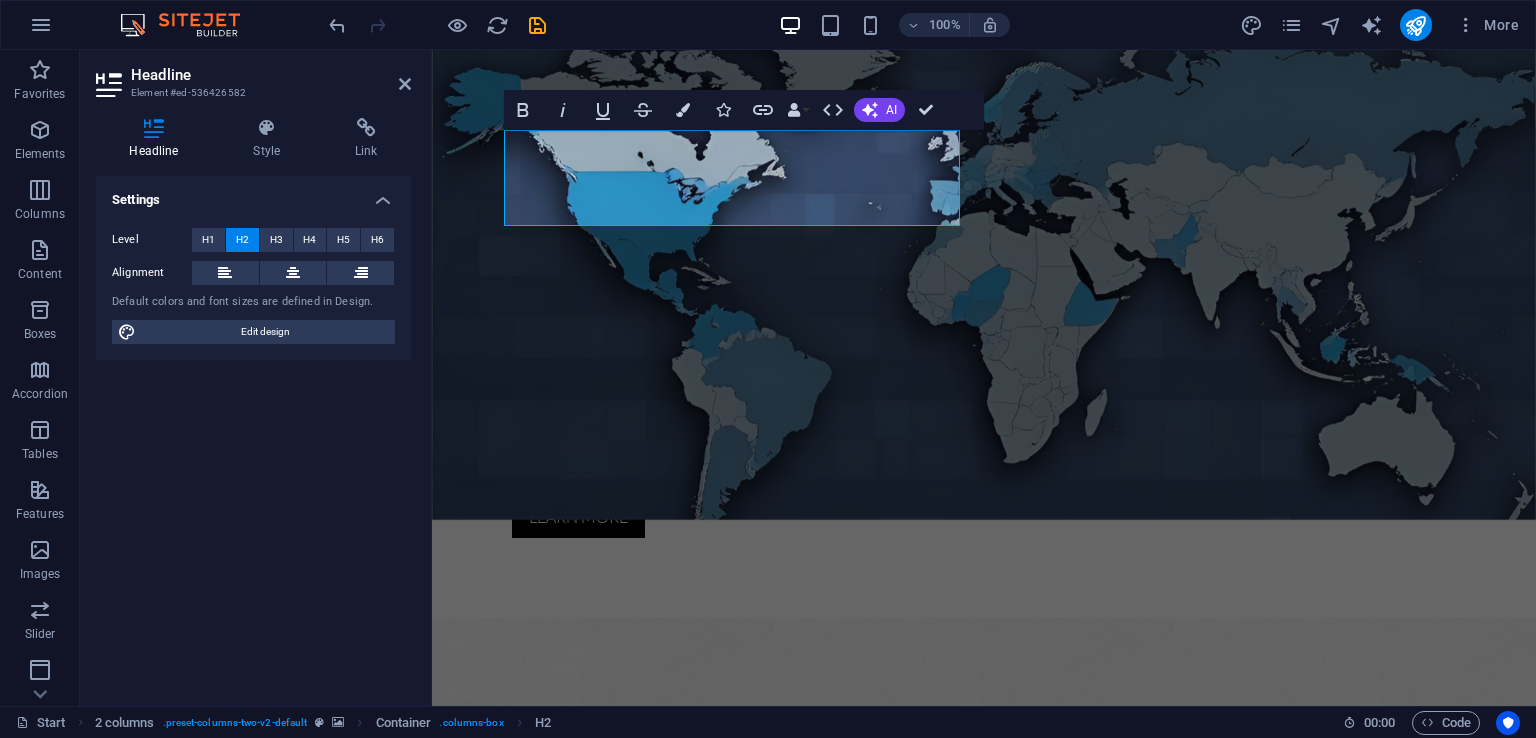 click on "Container   H1   Banner   Banner   Container   Container   Logo   Menu Bar   Menu   Placeholder   Banner   Container   Text   Button   Button series   Icon   Button   Container   Spacer   Info Bar   Container   Text   Container   Container   Text   Container   Container   Icon   Container   Icon   Container   Icon   Container   Text   Icon   Social Media Icons   H3   2 columns   Container   Text   Container   Counter   Container   Container   Counter   Text   Container   HTML   Text   Container   H2   Spacer   Container   HTML   HTML Bold Italic Underline Strikethrough Colors Icons Link Data Bindings Company First name Last name Street ZIP code City Email Phone Mobile Fax Custom field 1 Custom field 2 Custom field 3 Custom field 4 Custom field 5 Custom field 6 HTML AI Improve Make shorter Make longer Fix spelling & grammar Translate to English Generate text Confirm (Ctrl+⏎)" at bounding box center [984, 378] 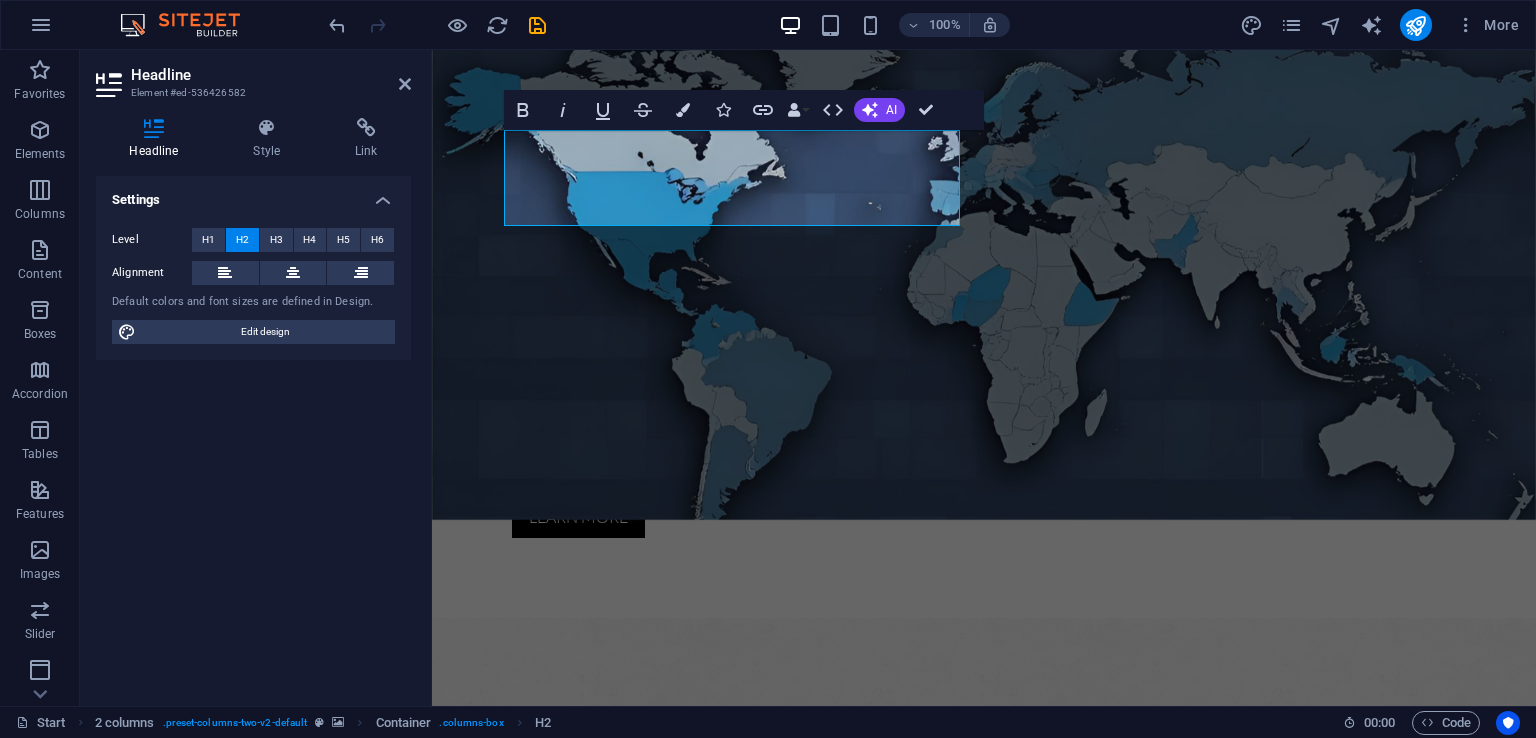 click at bounding box center [984, 887] 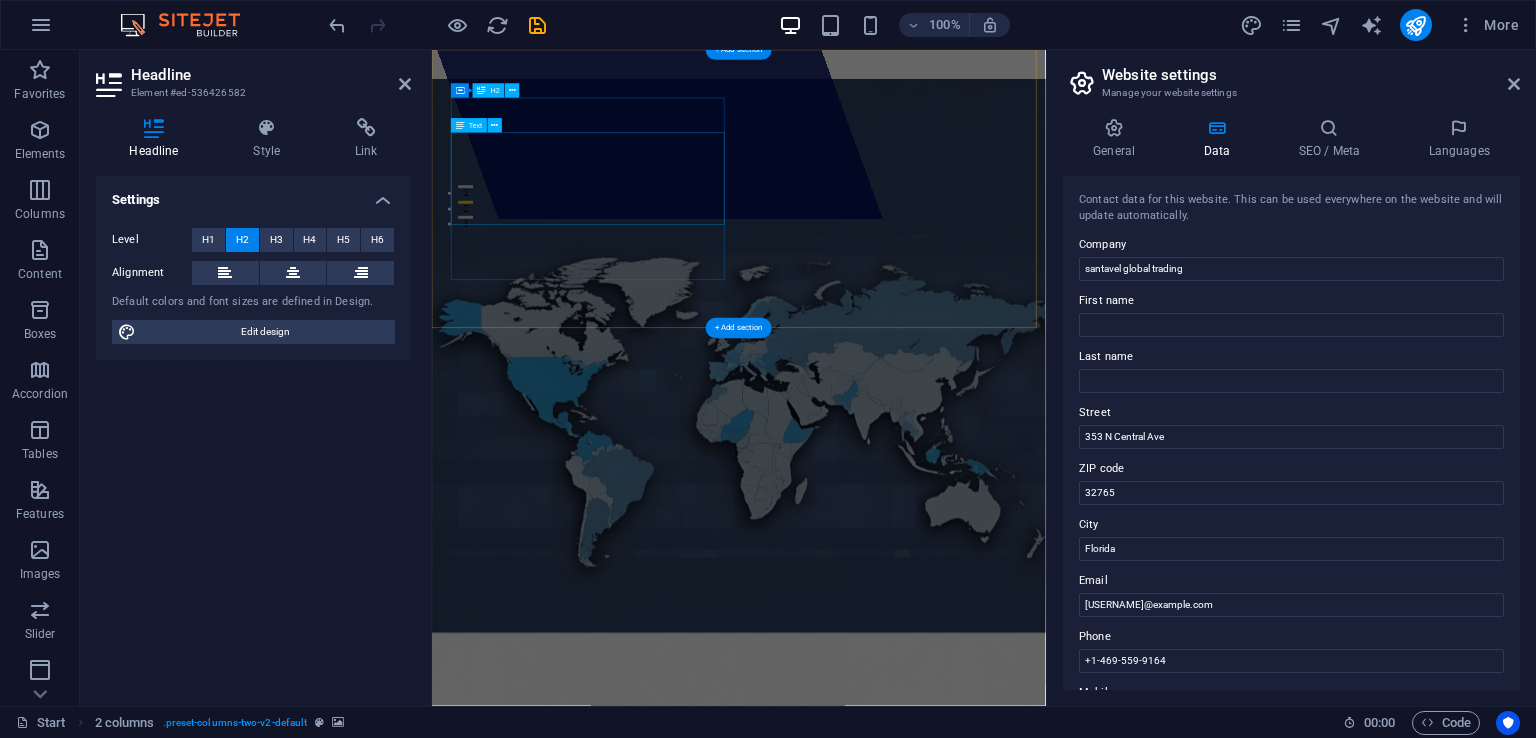scroll, scrollTop: 1182, scrollLeft: 0, axis: vertical 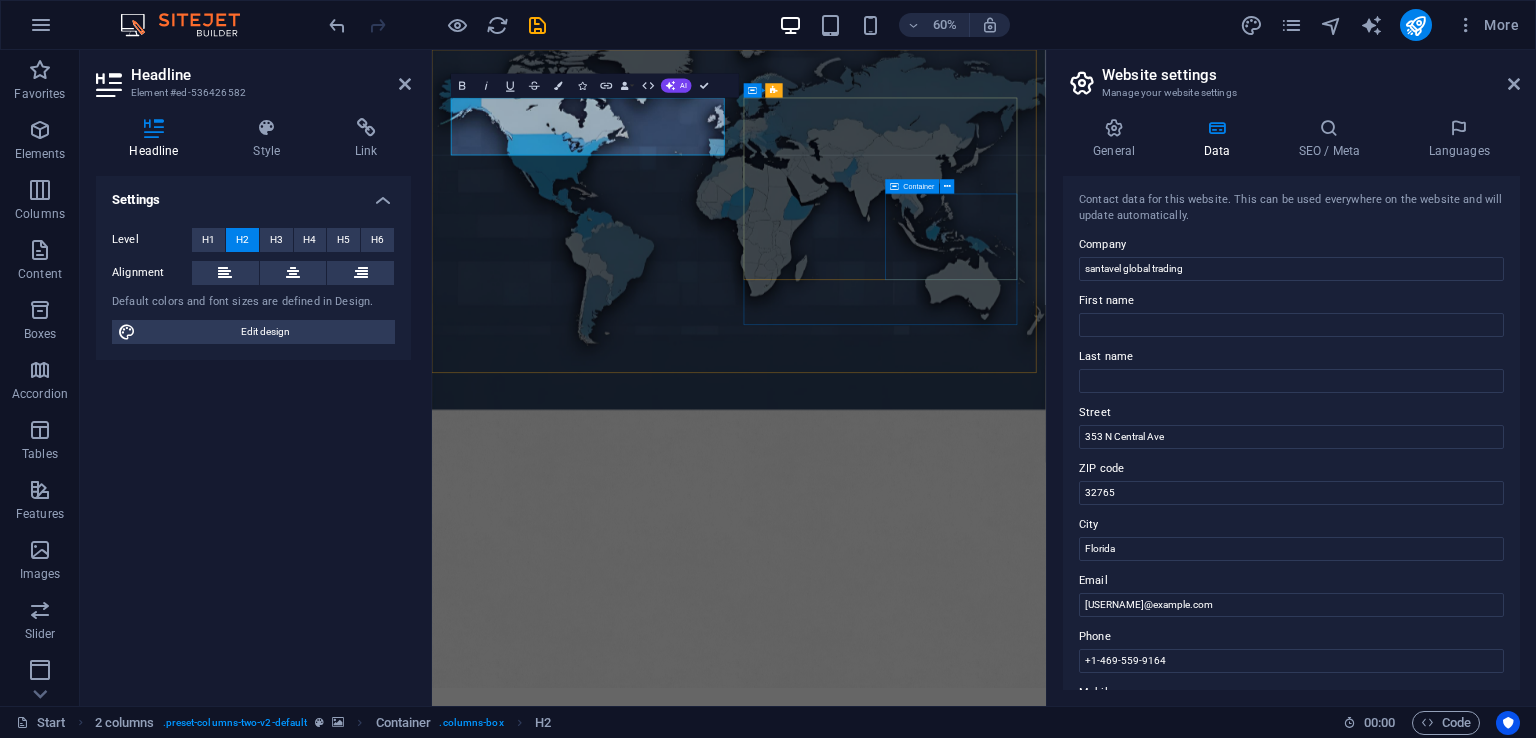 click on "26 Partners" at bounding box center [558, 2118] 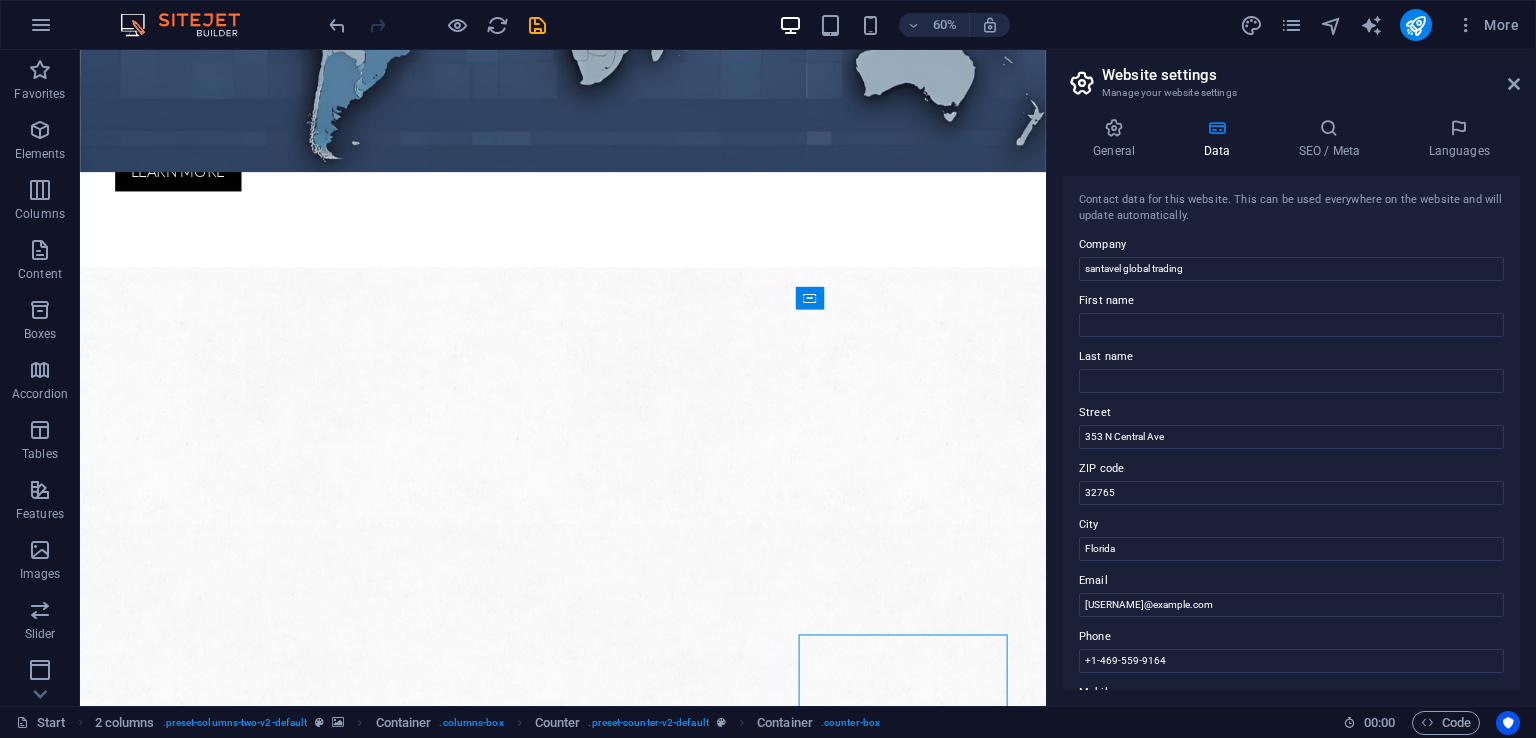 scroll, scrollTop: 807, scrollLeft: 0, axis: vertical 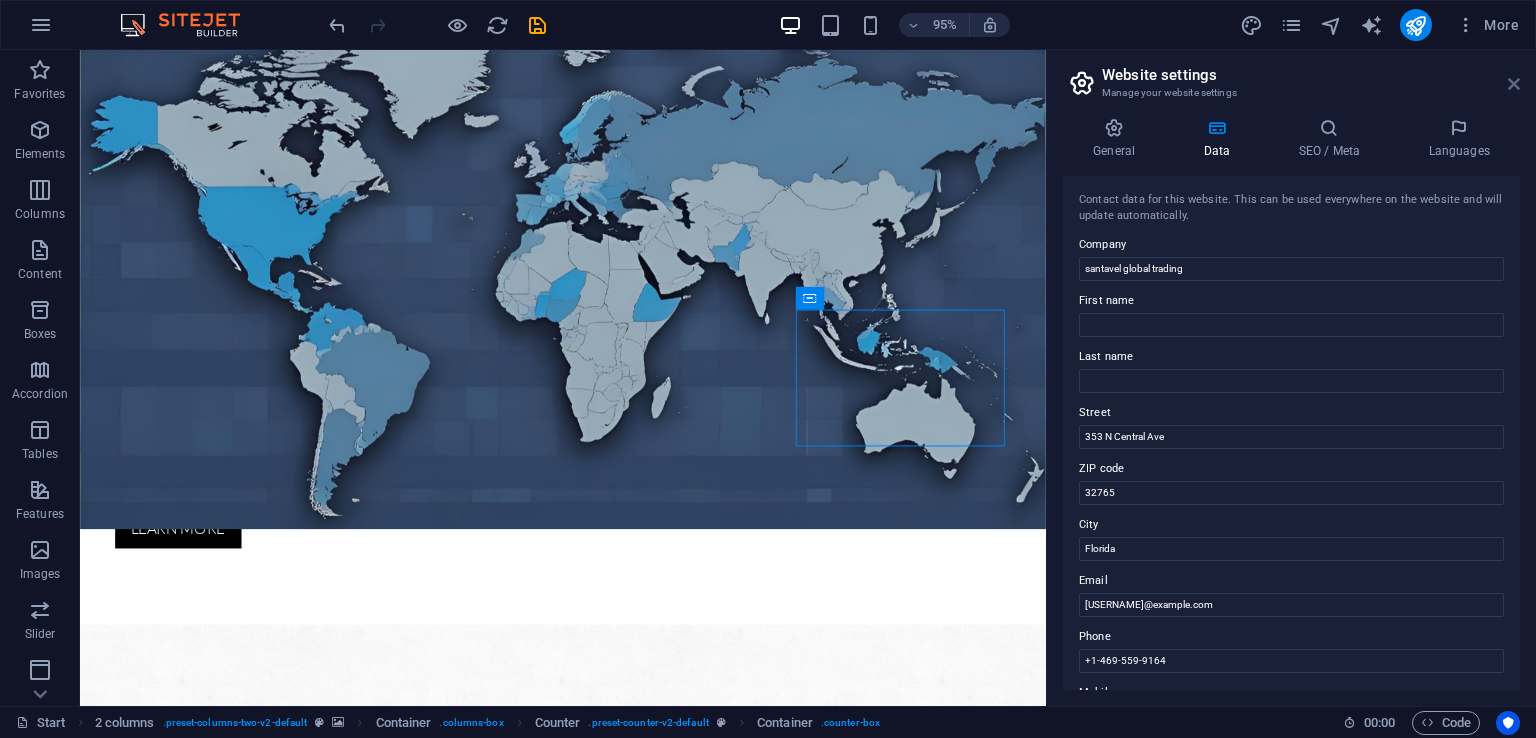 click at bounding box center (1514, 84) 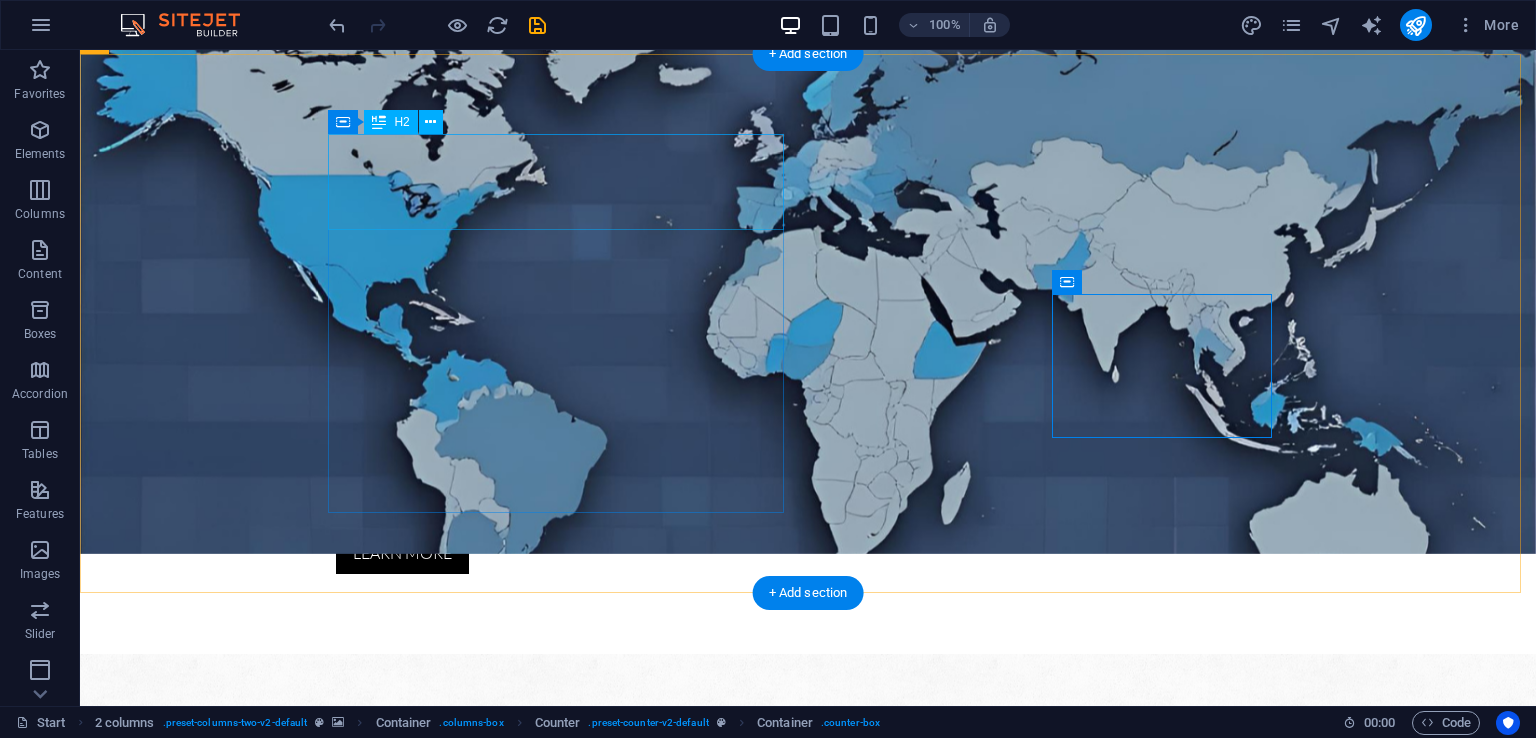 click on "santavel global trading" at bounding box center [375, 1320] 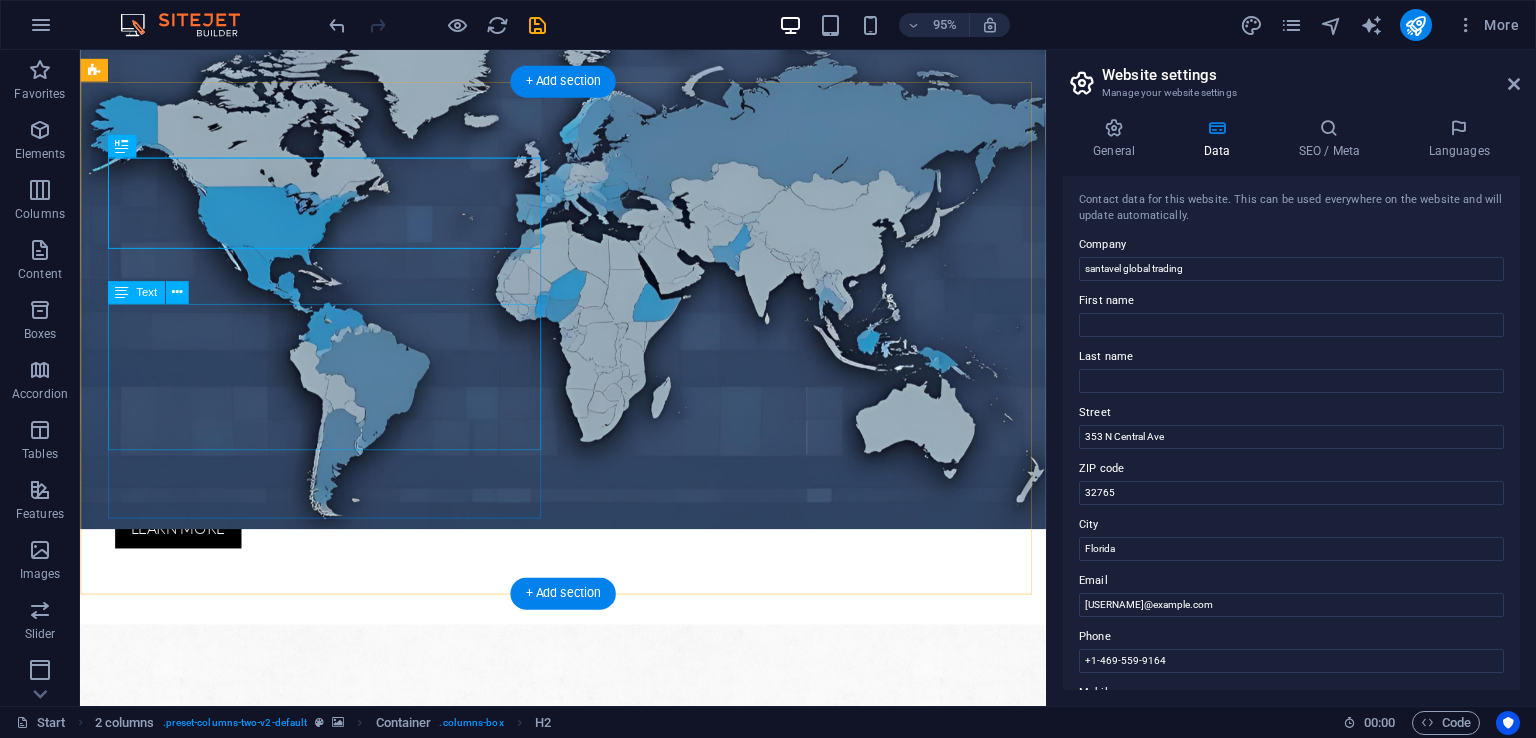 click on "Lorem ipsum dolor sit amet, consectetur adipisicing elit. Quas aut quidem numquam! Molestias nisi odio itaque eaque vitae dolorem ipsum a, exercitationem la officiis, esse ut fuga doloribus voluptas magnam quasi quo atque dolorum. Lorem ipsum dolor sit amet, consectetur adipisicing elit. Quas aut quidem numquam! Molestias nisi odio itaque eaque vitae dolorem ipsum." at bounding box center (324, 1504) 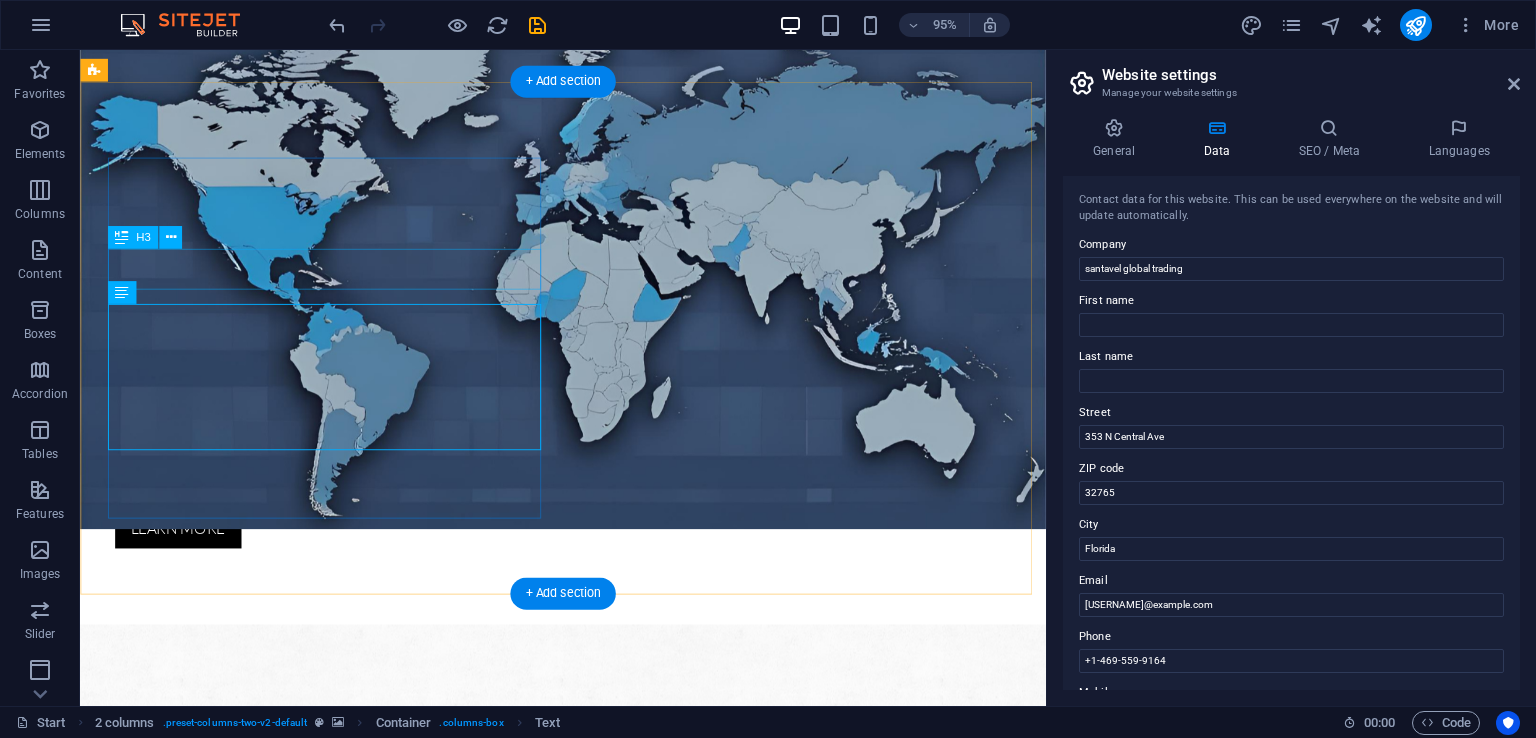 click on "Solution for Industries" at bounding box center [324, 1390] 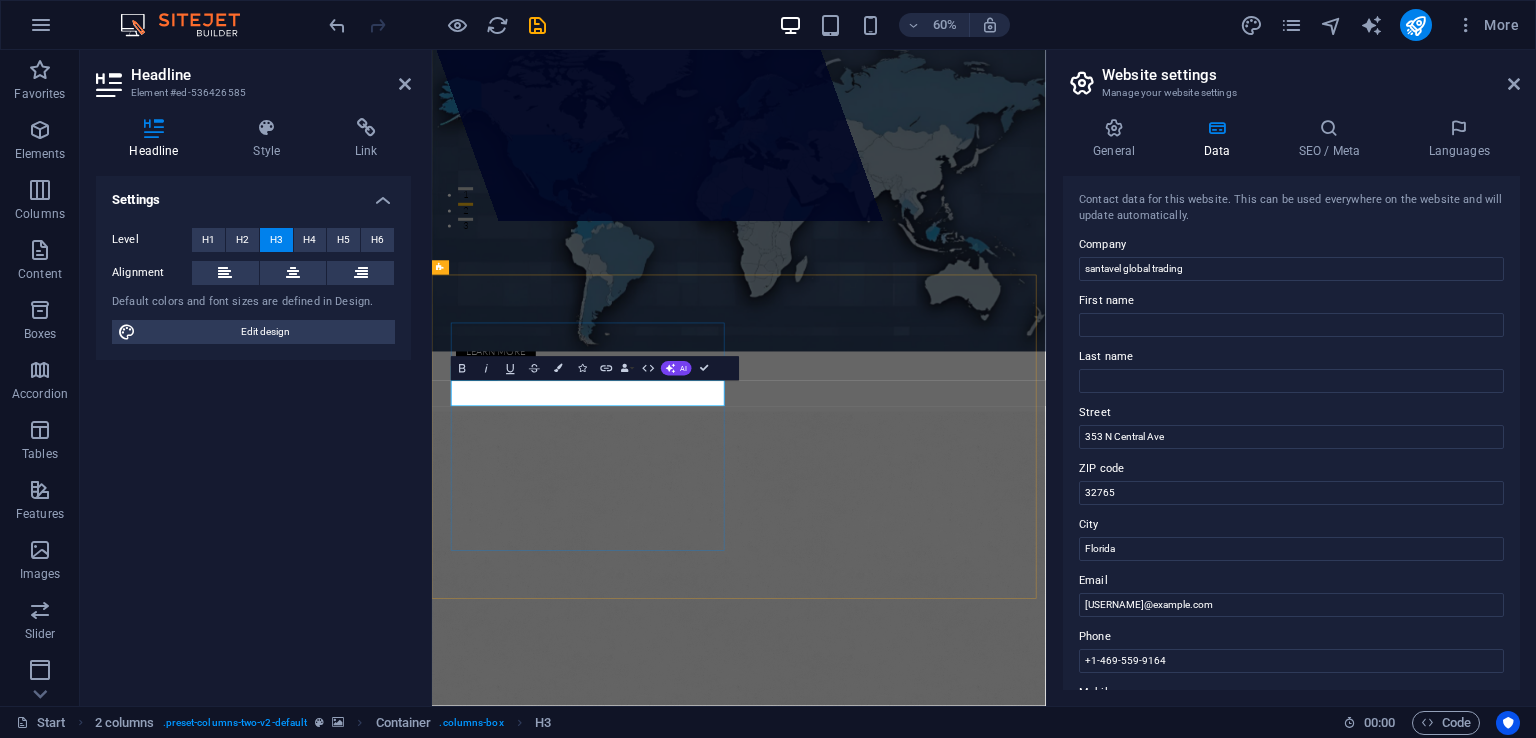 type 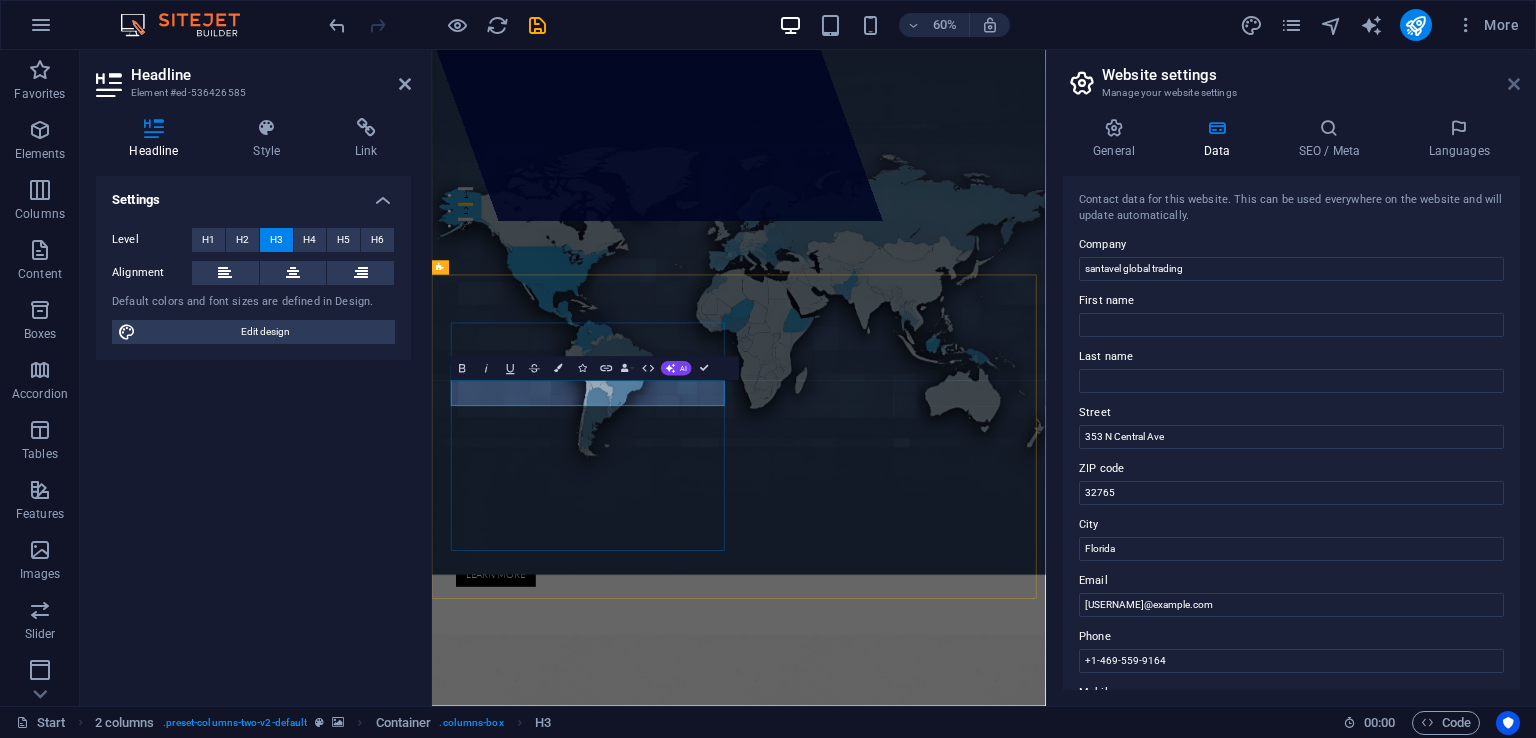 click at bounding box center [1514, 84] 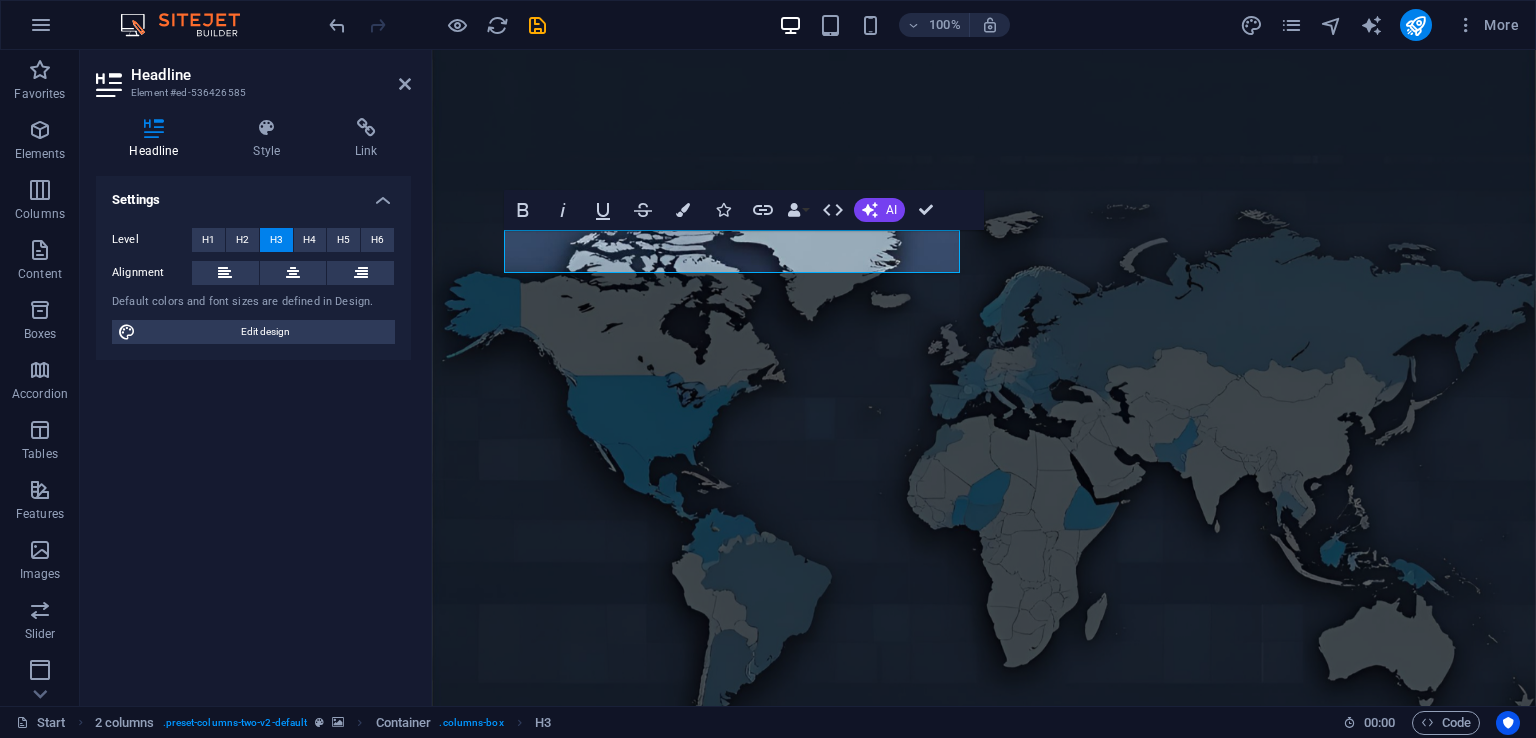 click at bounding box center (984, 1295) 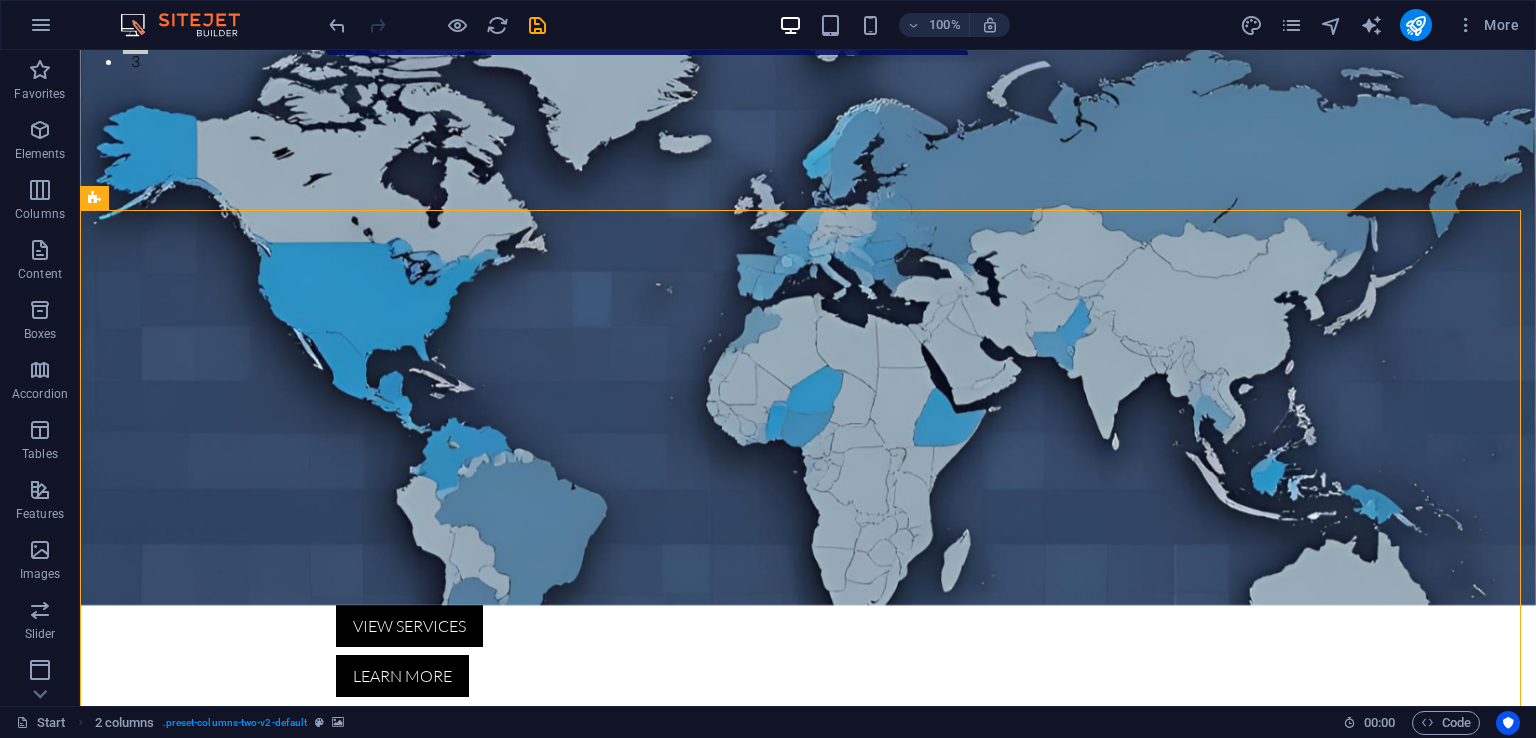 scroll, scrollTop: 651, scrollLeft: 0, axis: vertical 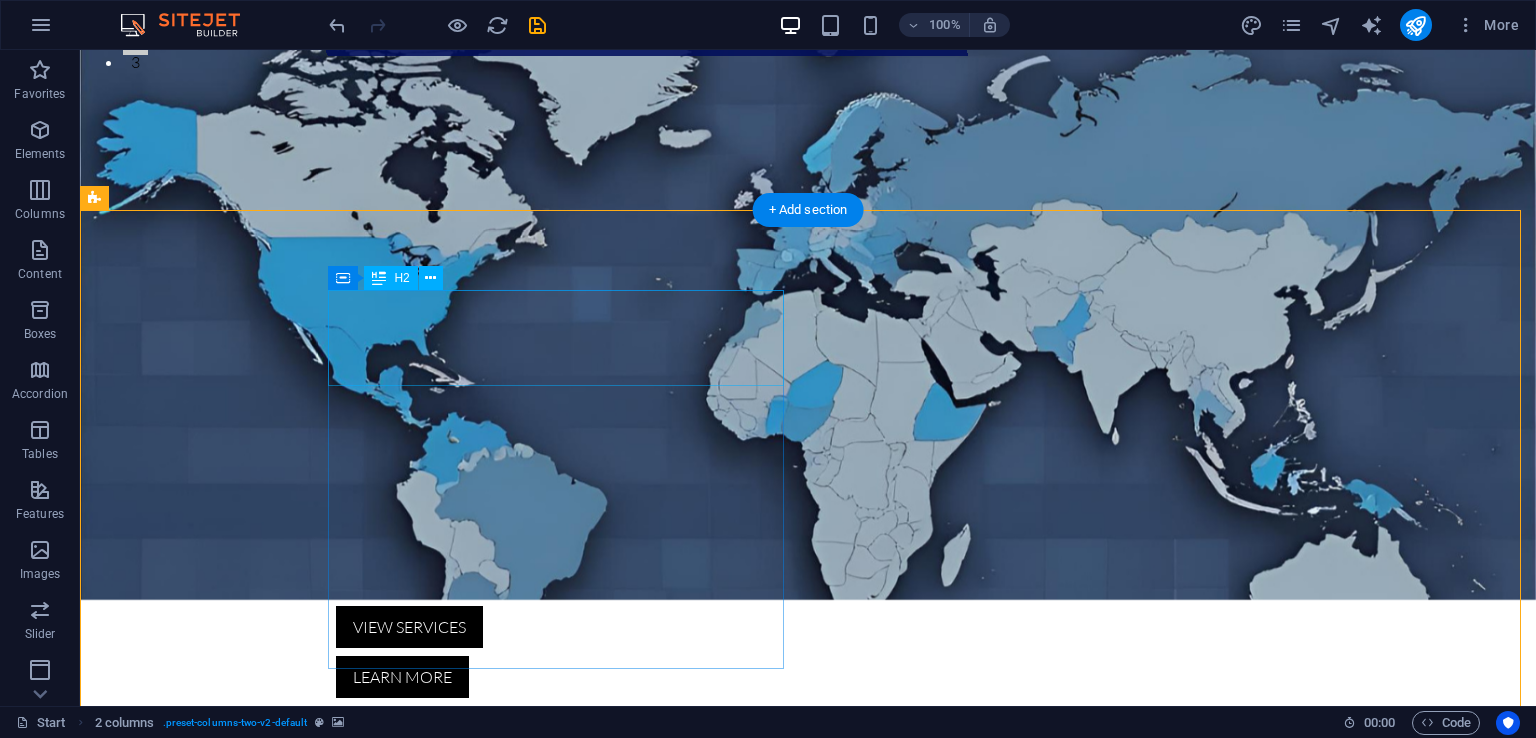click on "santavel global trading" at bounding box center [375, 1444] 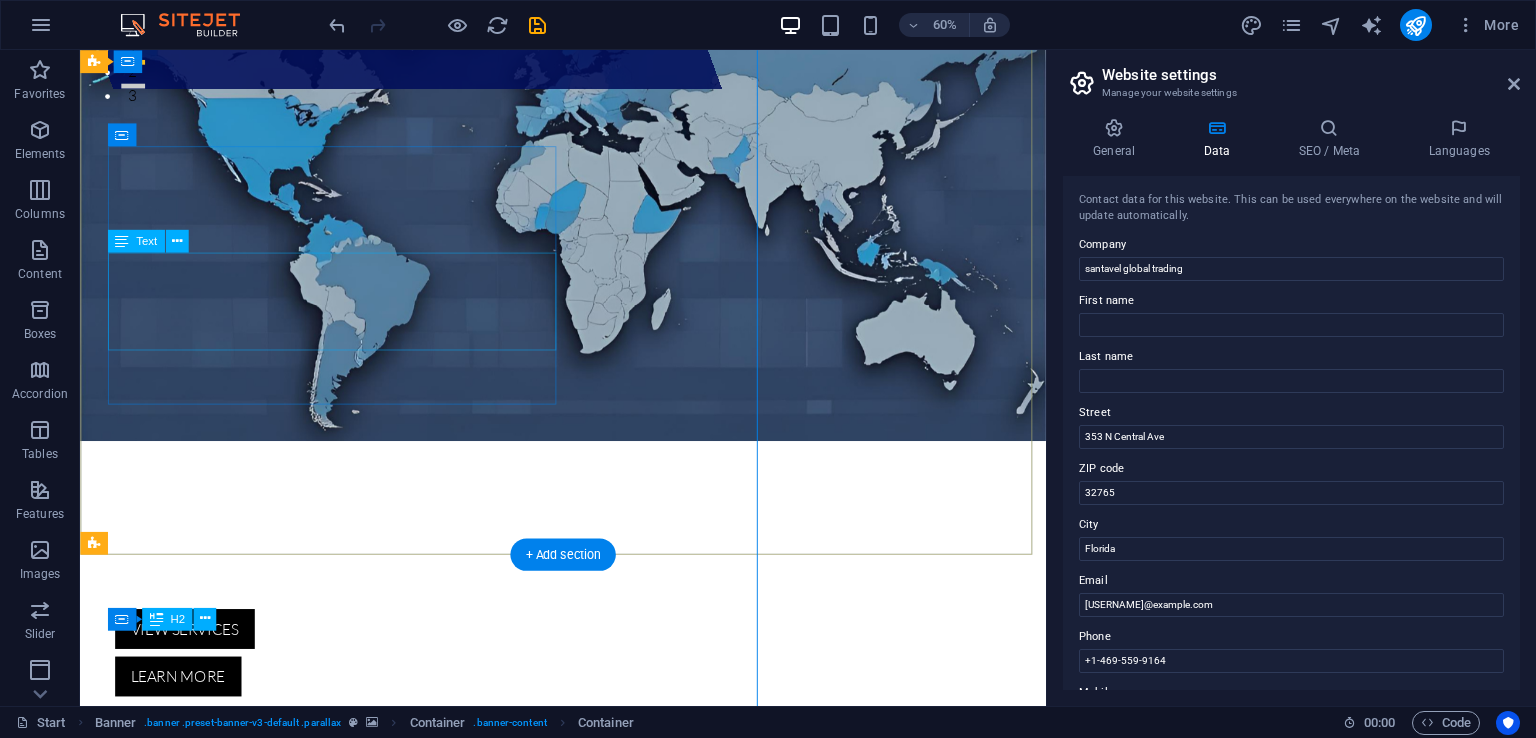 scroll, scrollTop: 309, scrollLeft: 0, axis: vertical 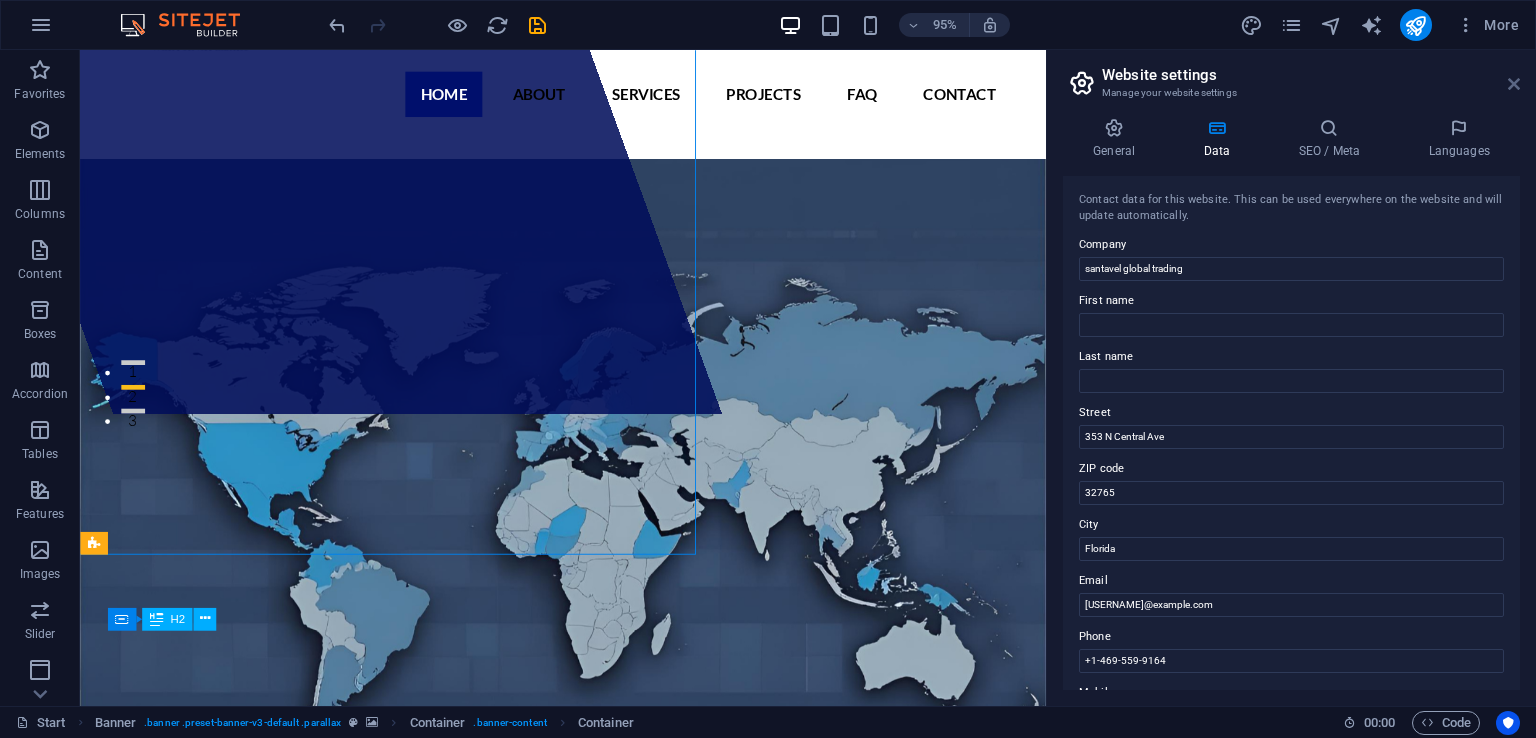 click at bounding box center (1514, 84) 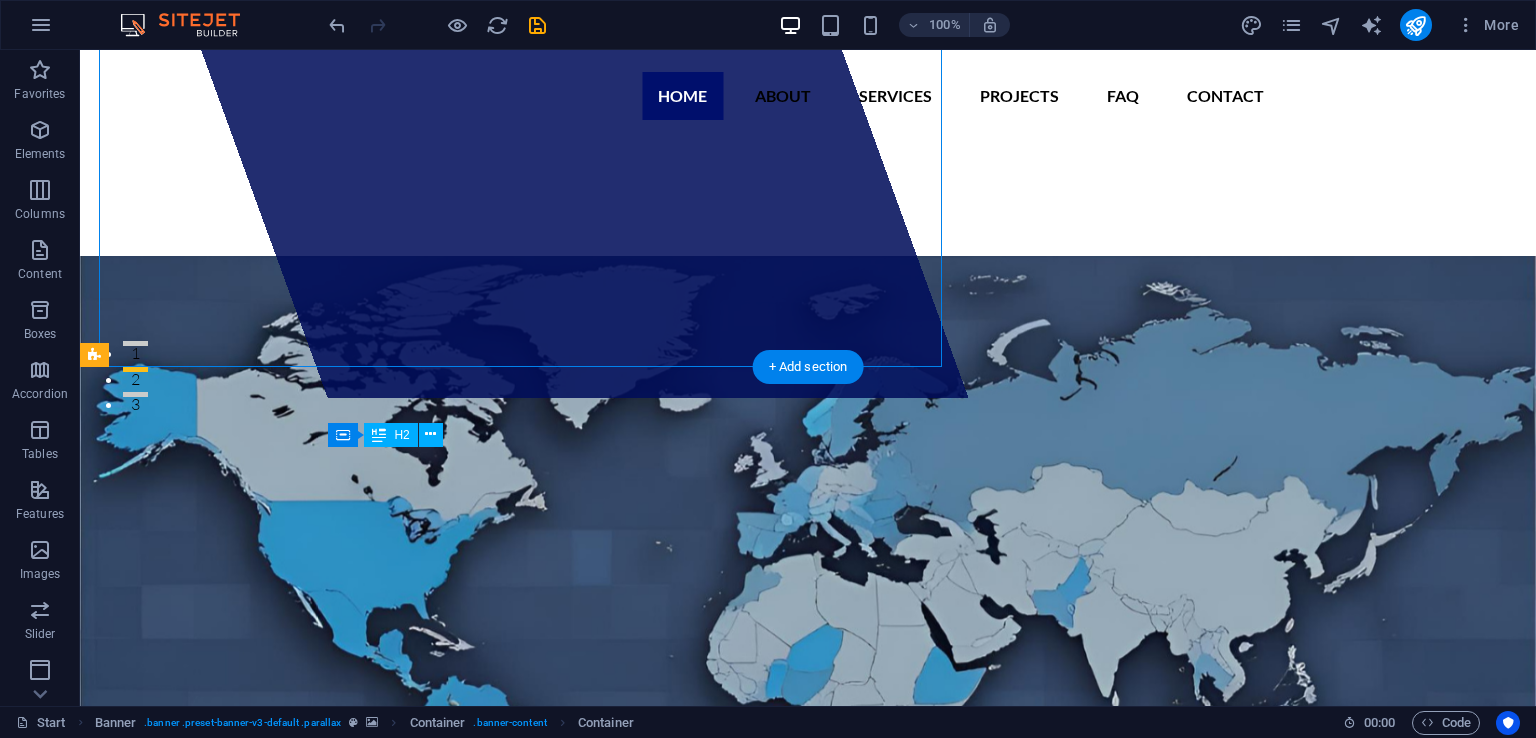 scroll, scrollTop: 757, scrollLeft: 0, axis: vertical 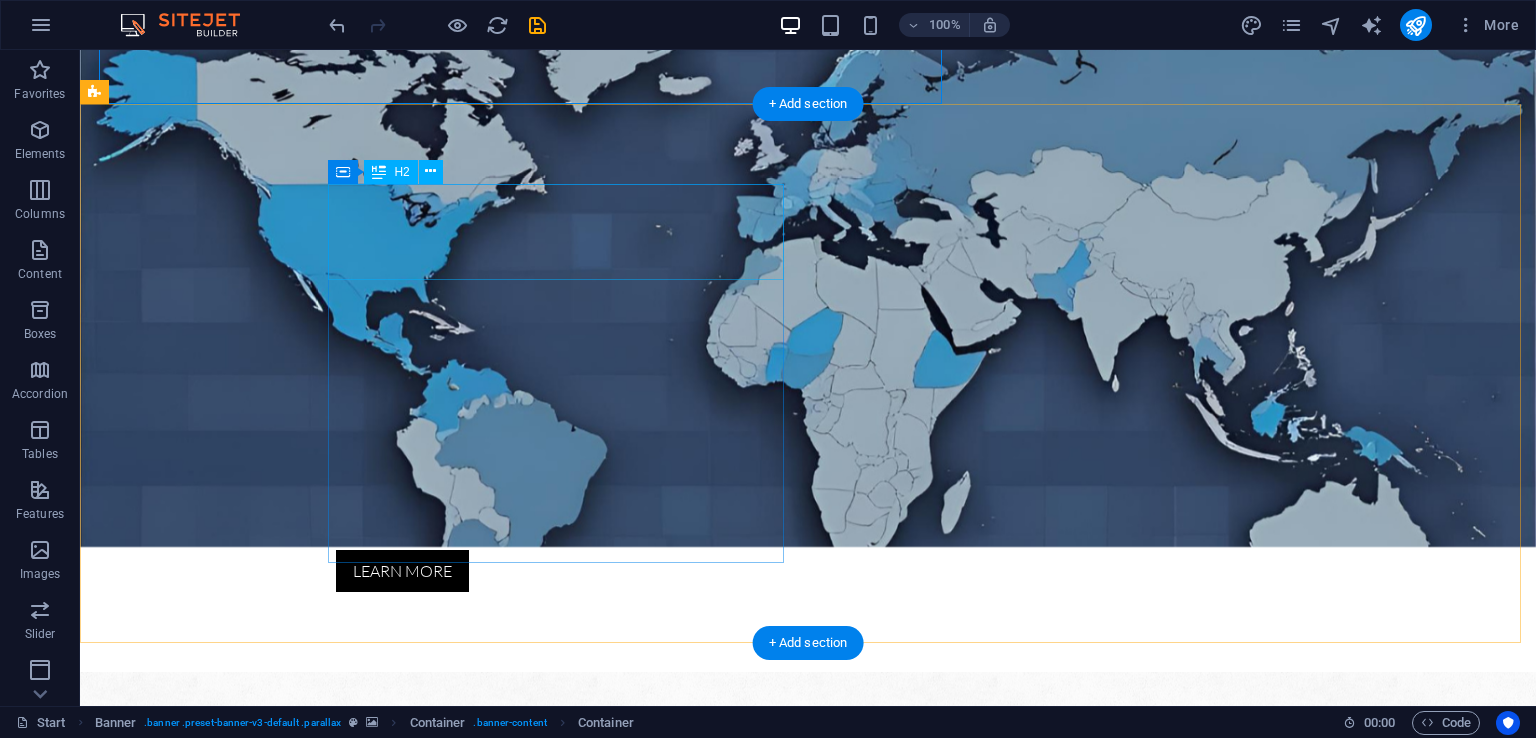 click on "santavel global trading" at bounding box center (375, 1338) 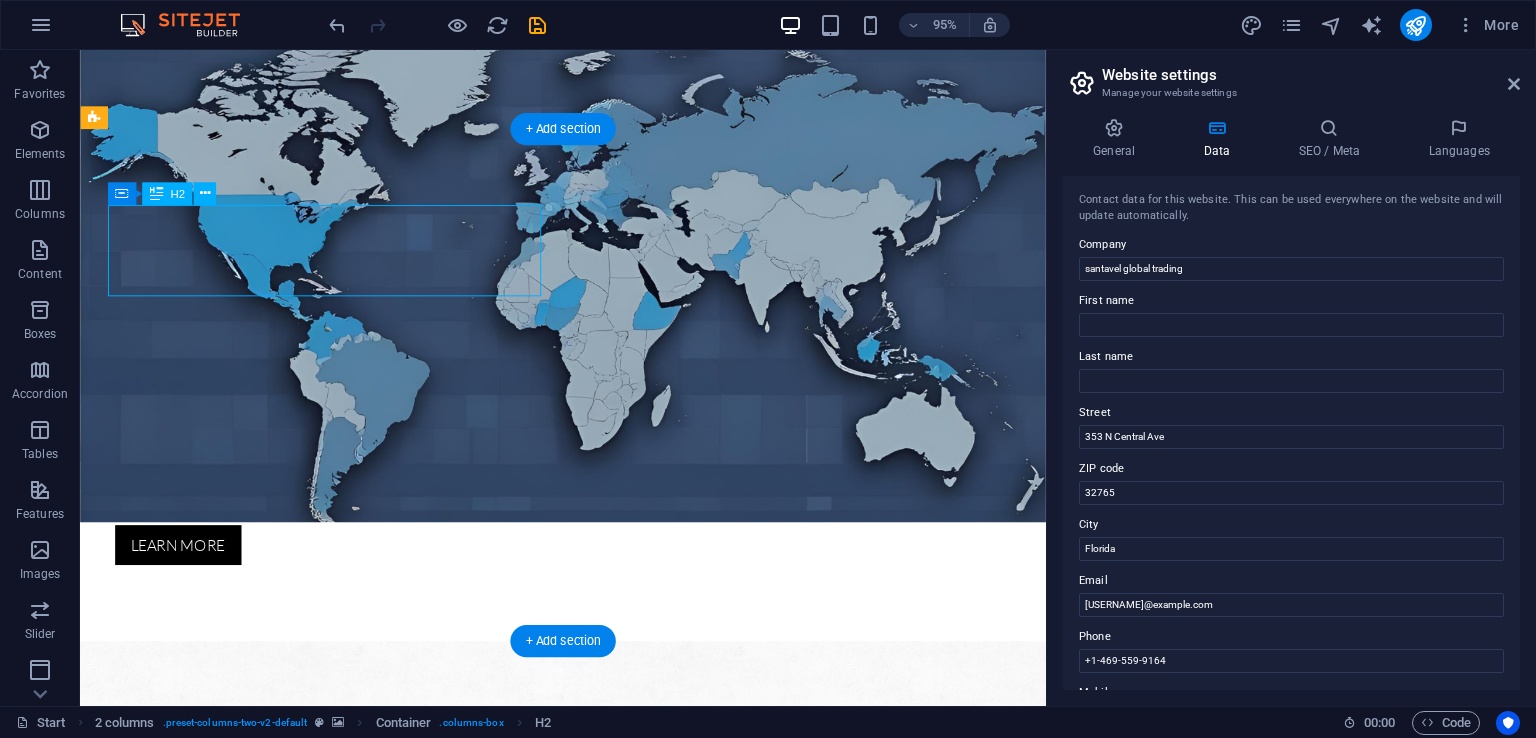 click on "santavel global trading" at bounding box center [375, 1338] 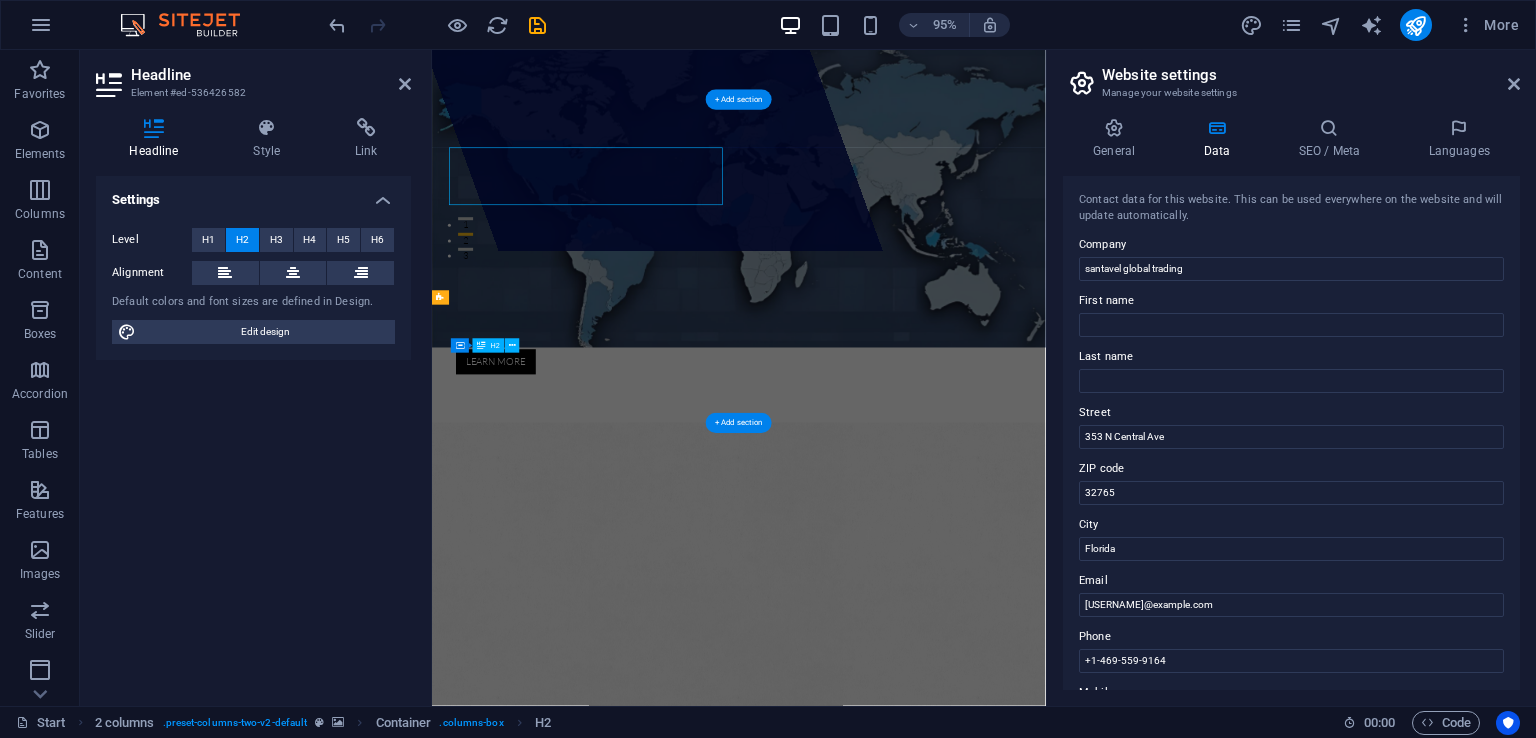 click on "Headline Element #ed-536426582 Headline Style Link Settings Level H1 H2 H3 H4 H5 H6 Alignment Default colors and font sizes are defined in Design. Edit design 2 columns Element Layout How this element expands within the layout (Flexbox). Size Default auto px % 1/1 1/2 1/3 1/4 1/5 1/6 1/7 1/8 1/9 1/10 Grow Shrink Order Container layout Visible Visible Opacity 100 % Overflow Spacing Margin Default auto px % rem vw vh Custom Custom auto px % rem vw vh auto px % rem vw vh auto px % rem vw vh auto px % rem vw vh Padding Default px rem % vh vw Custom Custom px rem % vh vw px rem % vh vw px rem % vh vw px rem % vh vw Border Style              - Width 1 auto px rem % vh vw Custom Custom 1 auto px rem % vh vw 1 auto px rem % vh vw 1 auto px rem % vh vw 1 auto px rem % vh vw  - Color Round corners Default px rem % vh vw Custom Custom px rem % vh vw px rem % vh vw px rem % vh vw px rem % vh vw Shadow Default None Outside Inside Color X offset 0 px rem vh vw Y offset 0 px rem vh vw Blur 0 px rem % vh vw Spread" at bounding box center (256, 378) 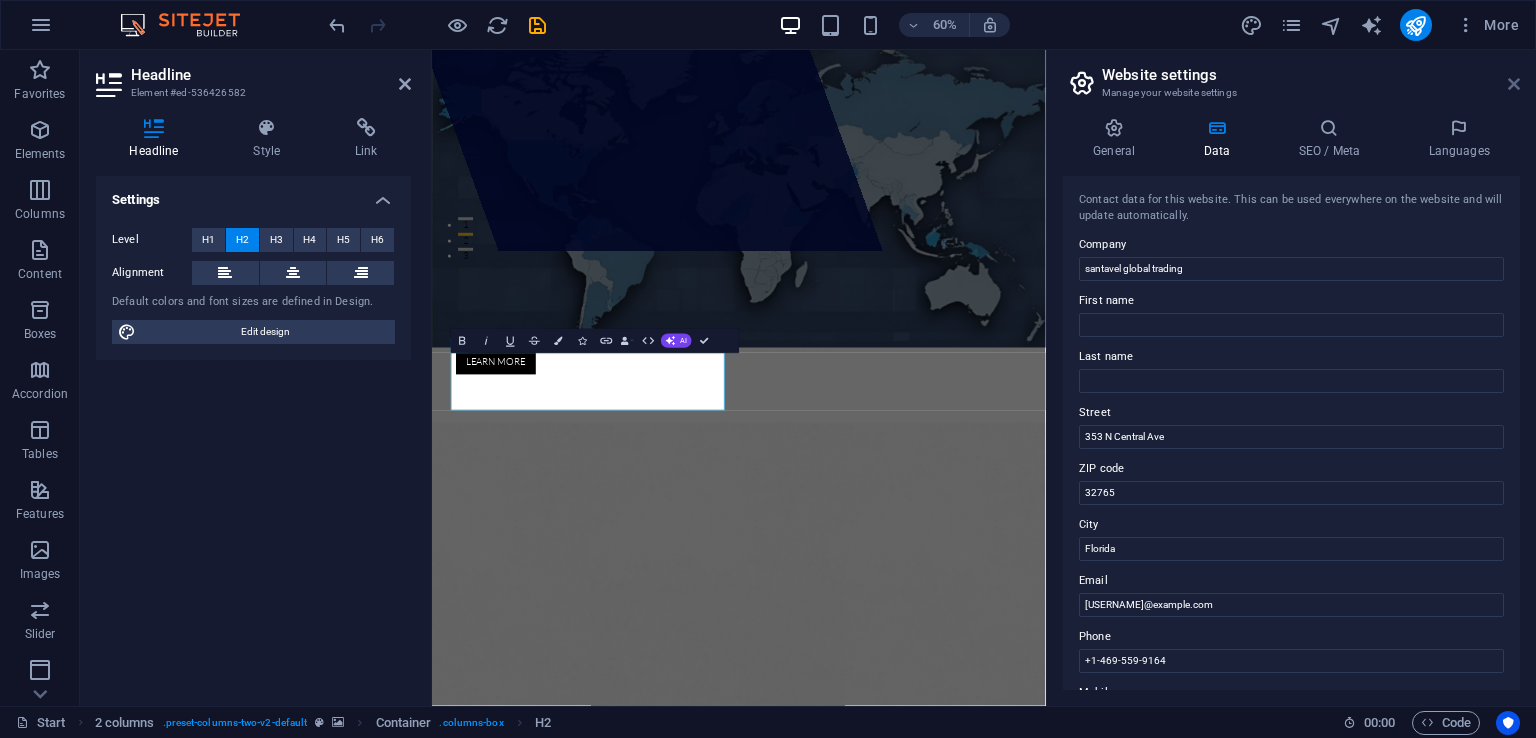 click at bounding box center [1514, 84] 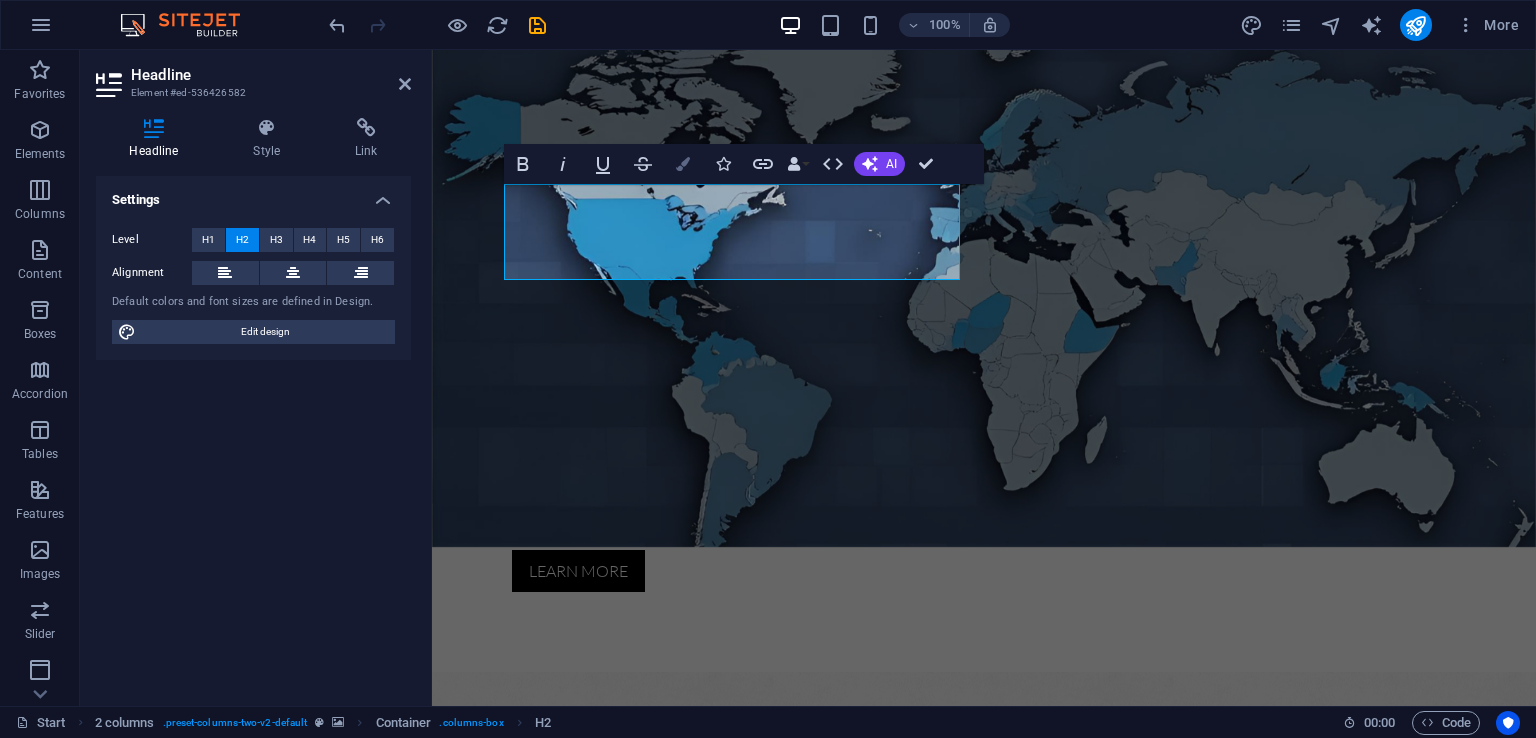 click on "Colors" at bounding box center (683, 164) 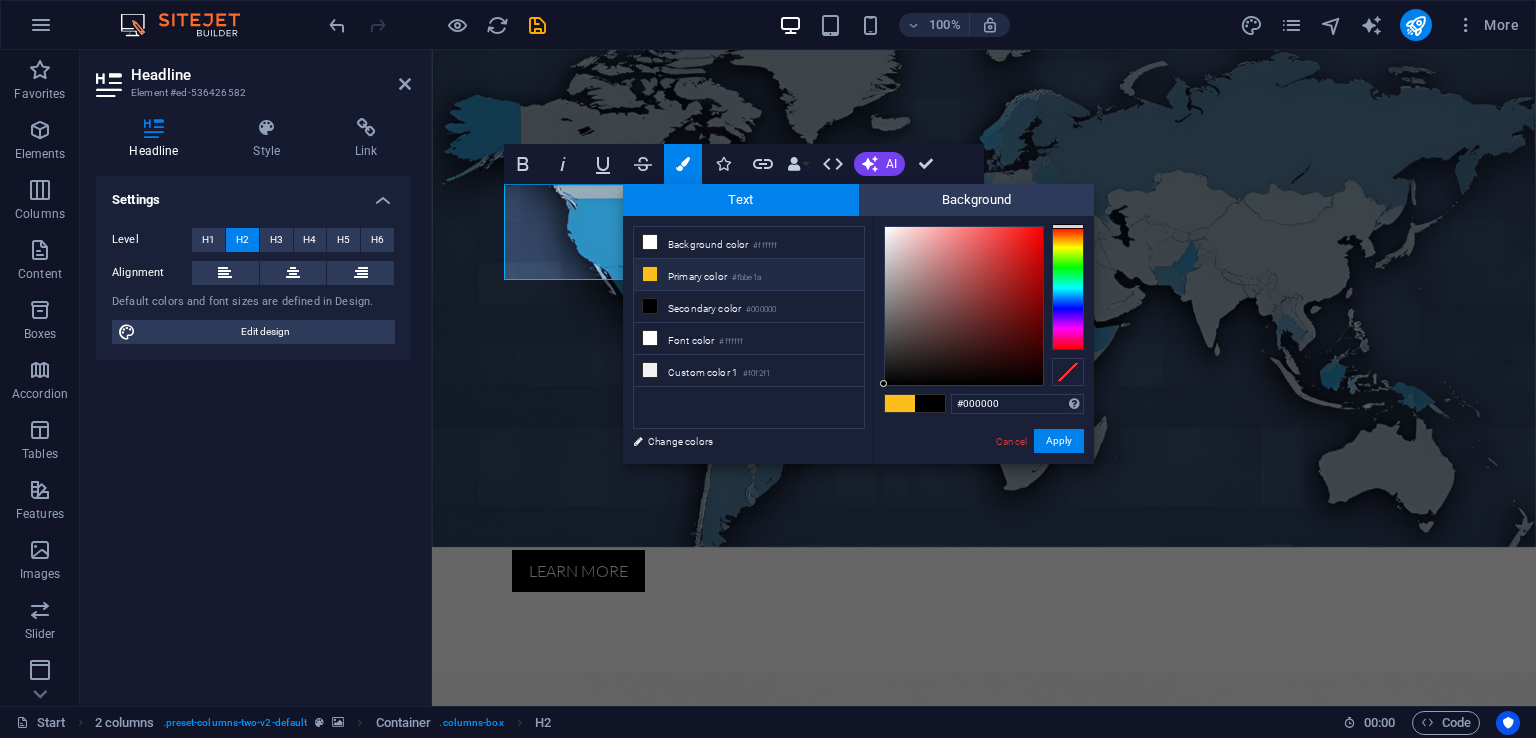 click on "Primary color
#fbbe1a" at bounding box center [749, 275] 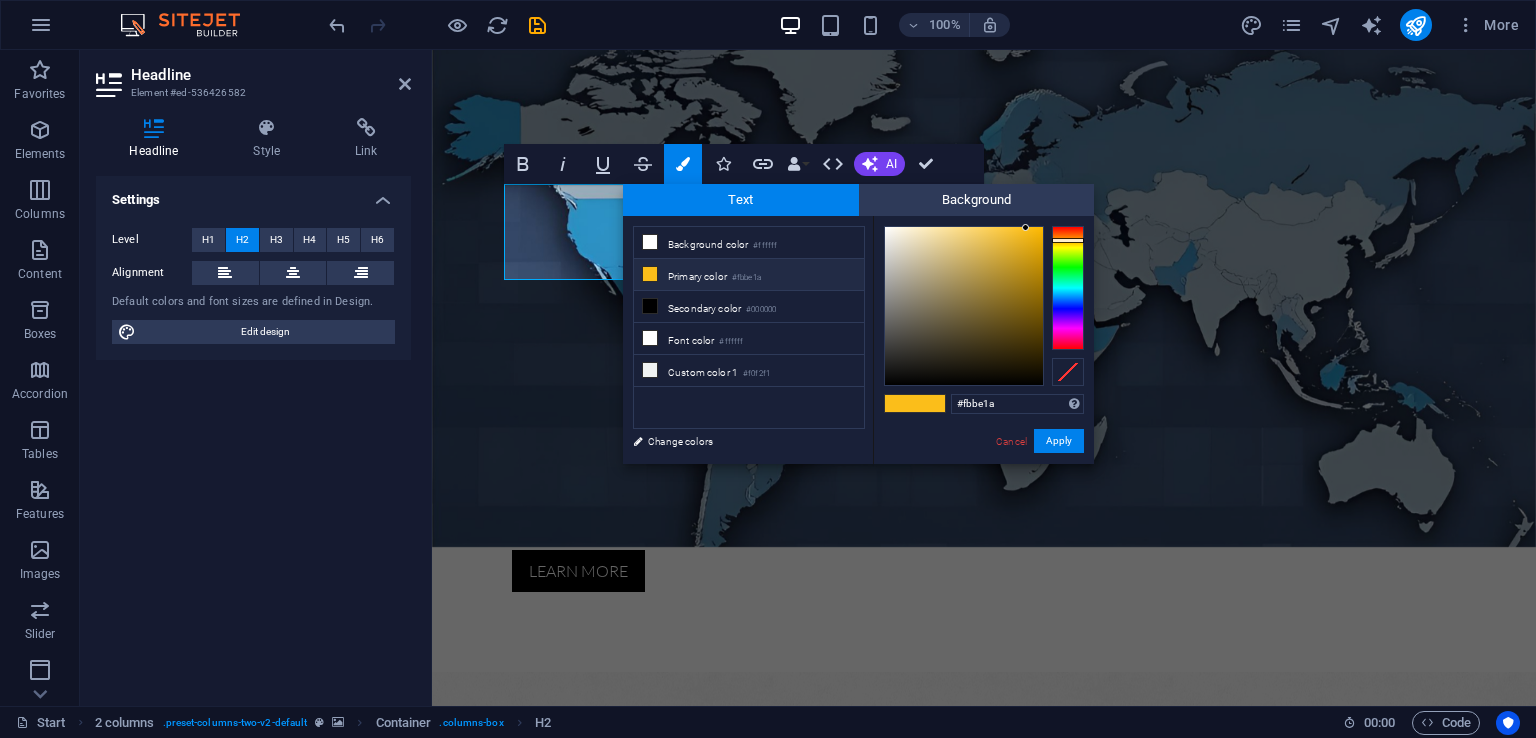 click on "Primary color
#fbbe1a" at bounding box center (749, 275) 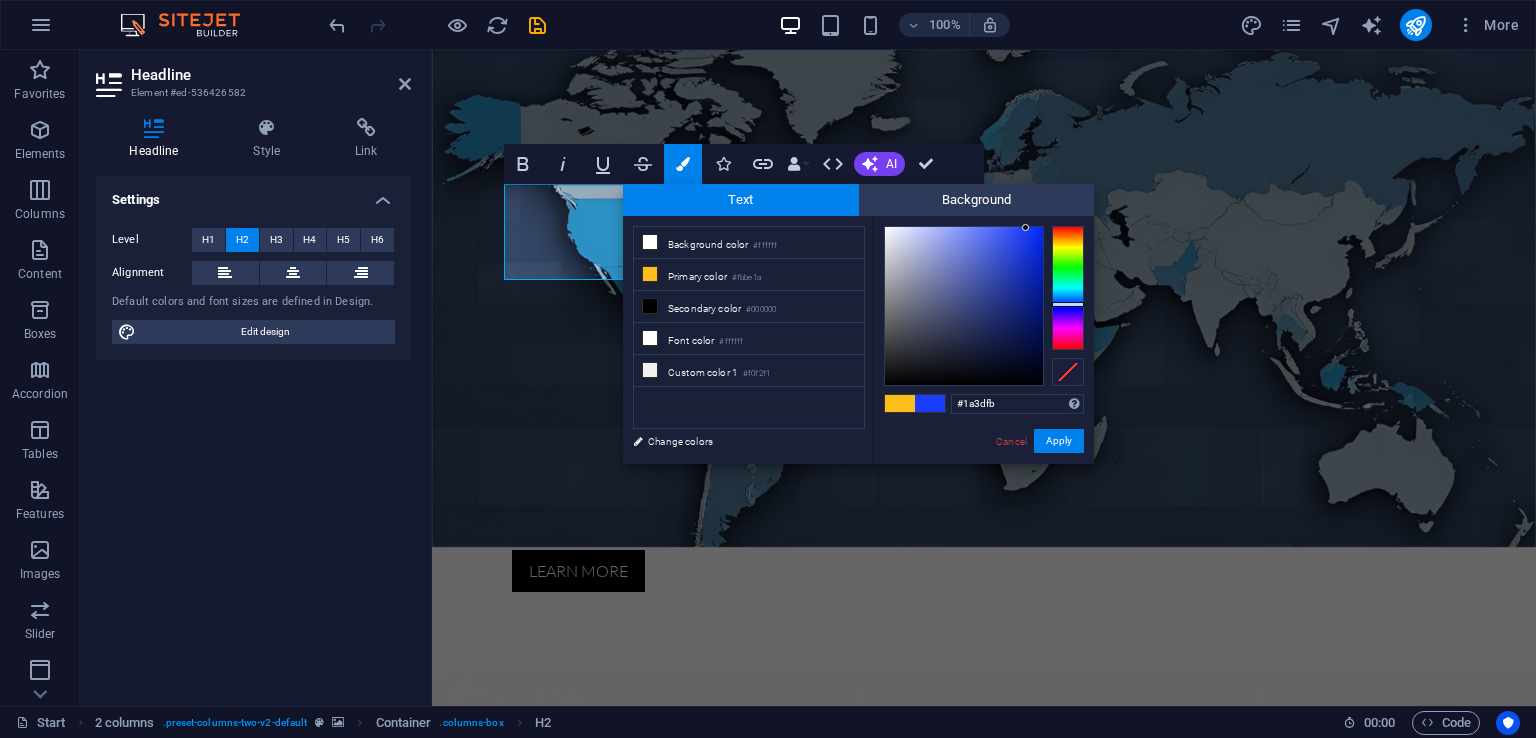 drag, startPoint x: 1068, startPoint y: 239, endPoint x: 1073, endPoint y: 304, distance: 65.192024 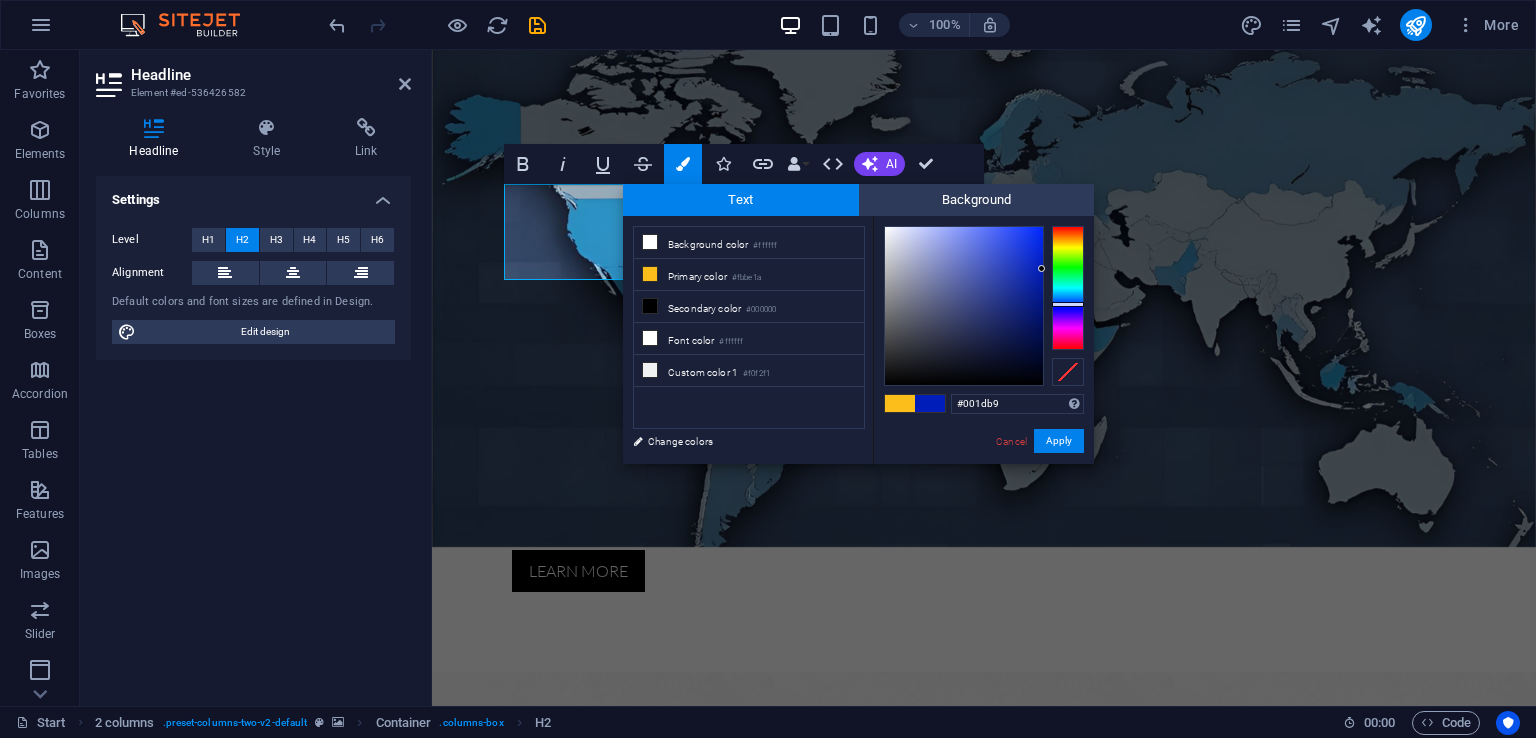 type on "#001dbb" 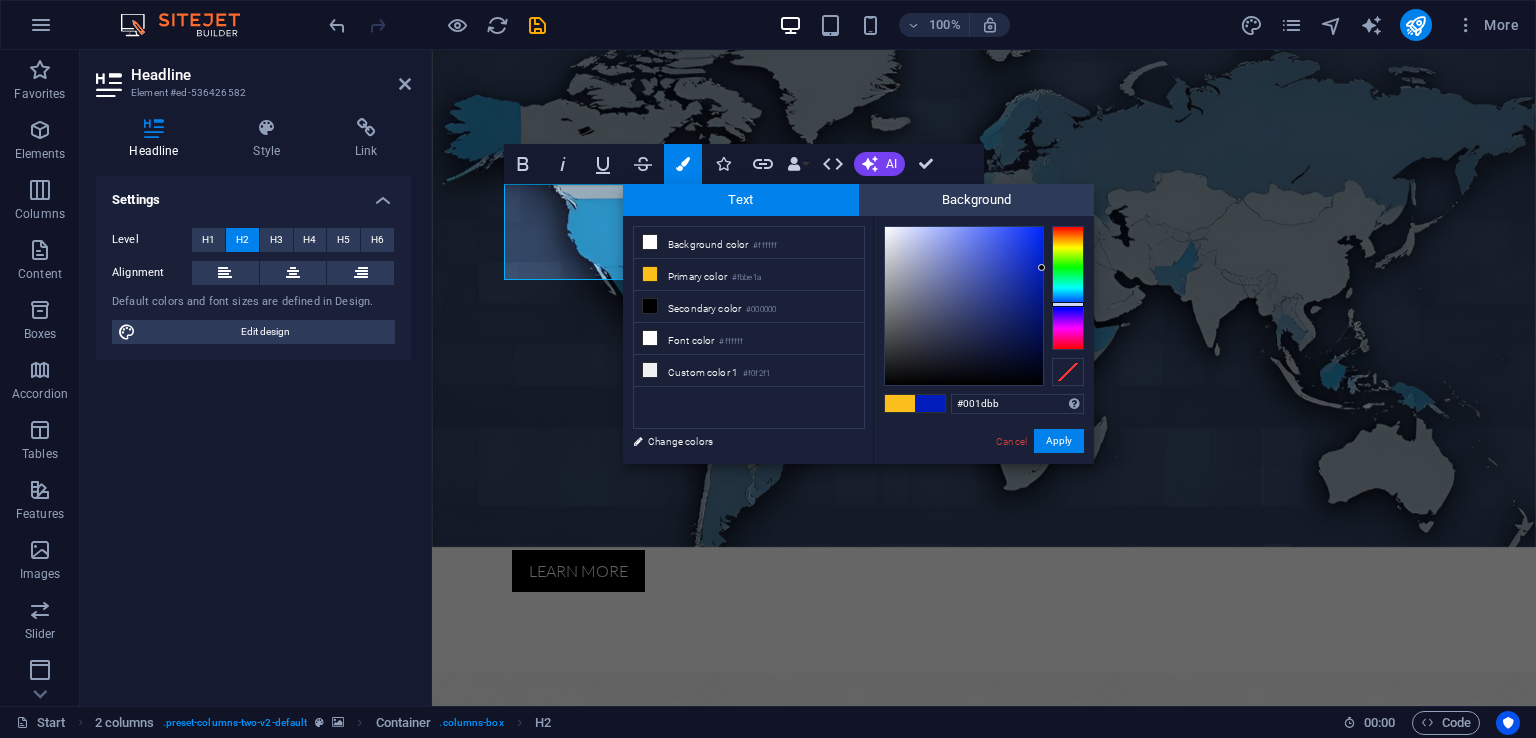 drag, startPoint x: 1018, startPoint y: 227, endPoint x: 1100, endPoint y: 268, distance: 91.67879 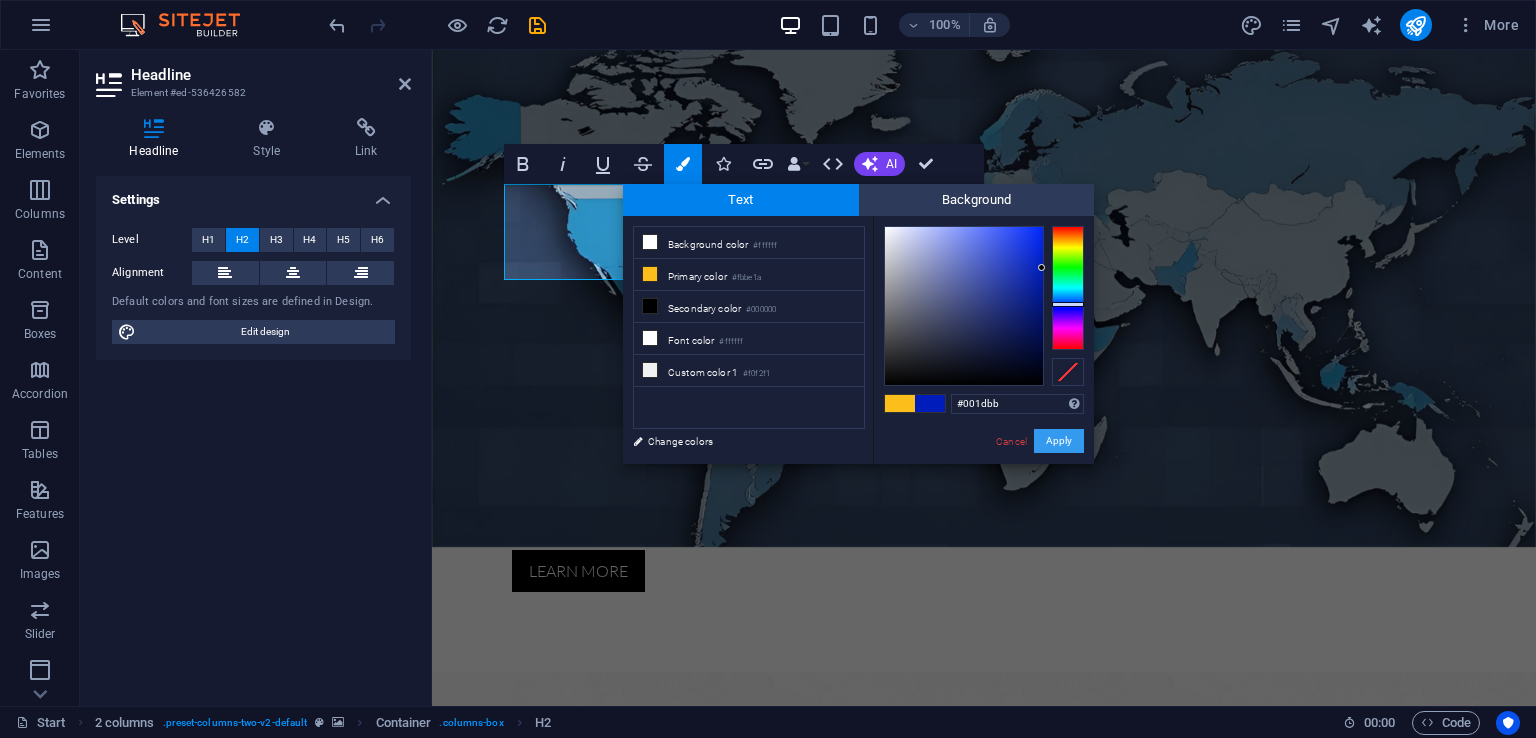 click on "Apply" at bounding box center (1059, 441) 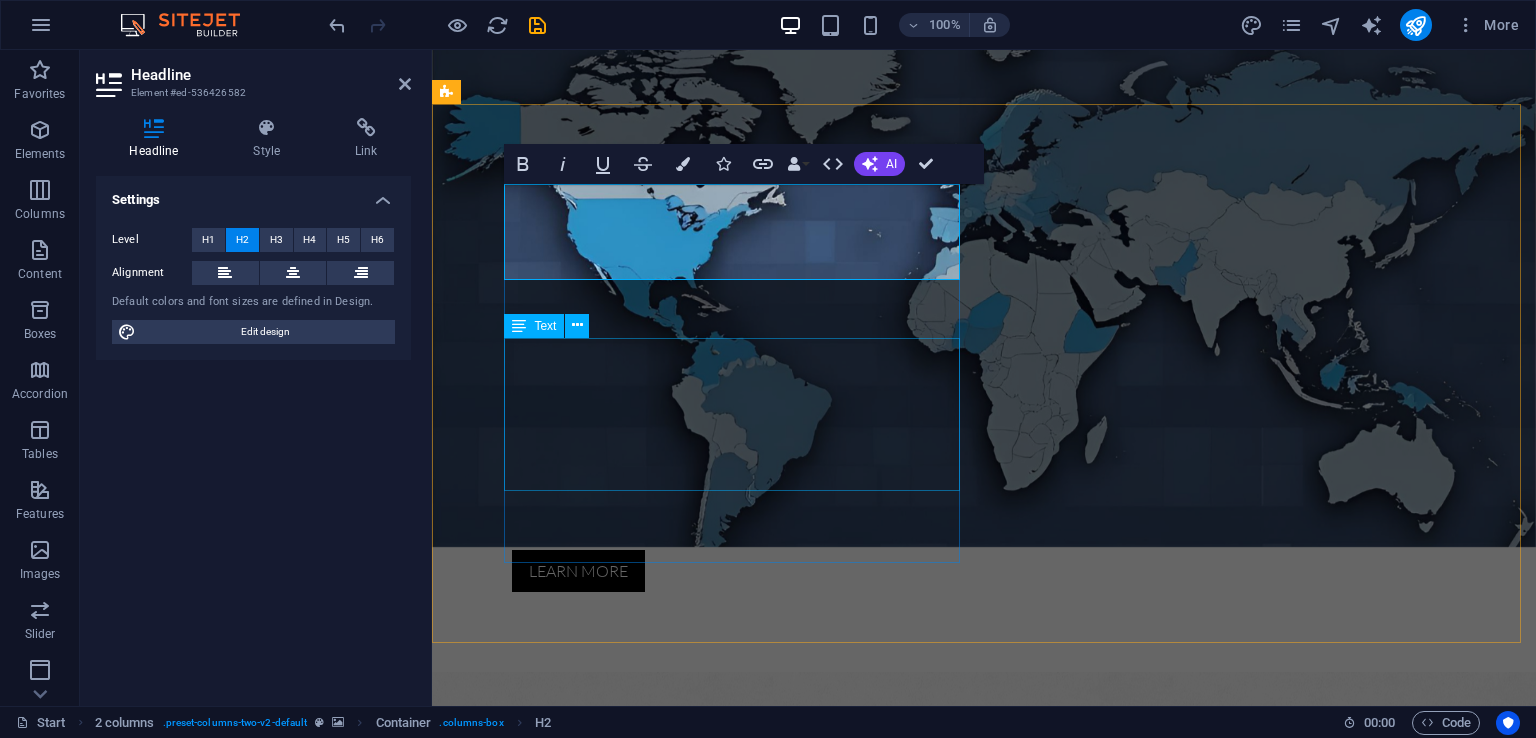 click on "Lorem ipsum dolor sit amet, consectetur adipisicing elit. Quas aut quidem numquam! Molestias nisi odio itaque eaque vitae dolorem ipsum a, exercitationem la officiis, esse ut fuga doloribus voluptas magnam quasi quo atque dolorum. Lorem ipsum dolor sit amet, consectetur adipisicing elit. Quas aut quidem numquam! Molestias nisi odio itaque eaque vitae dolorem ipsum." at bounding box center [676, 1522] 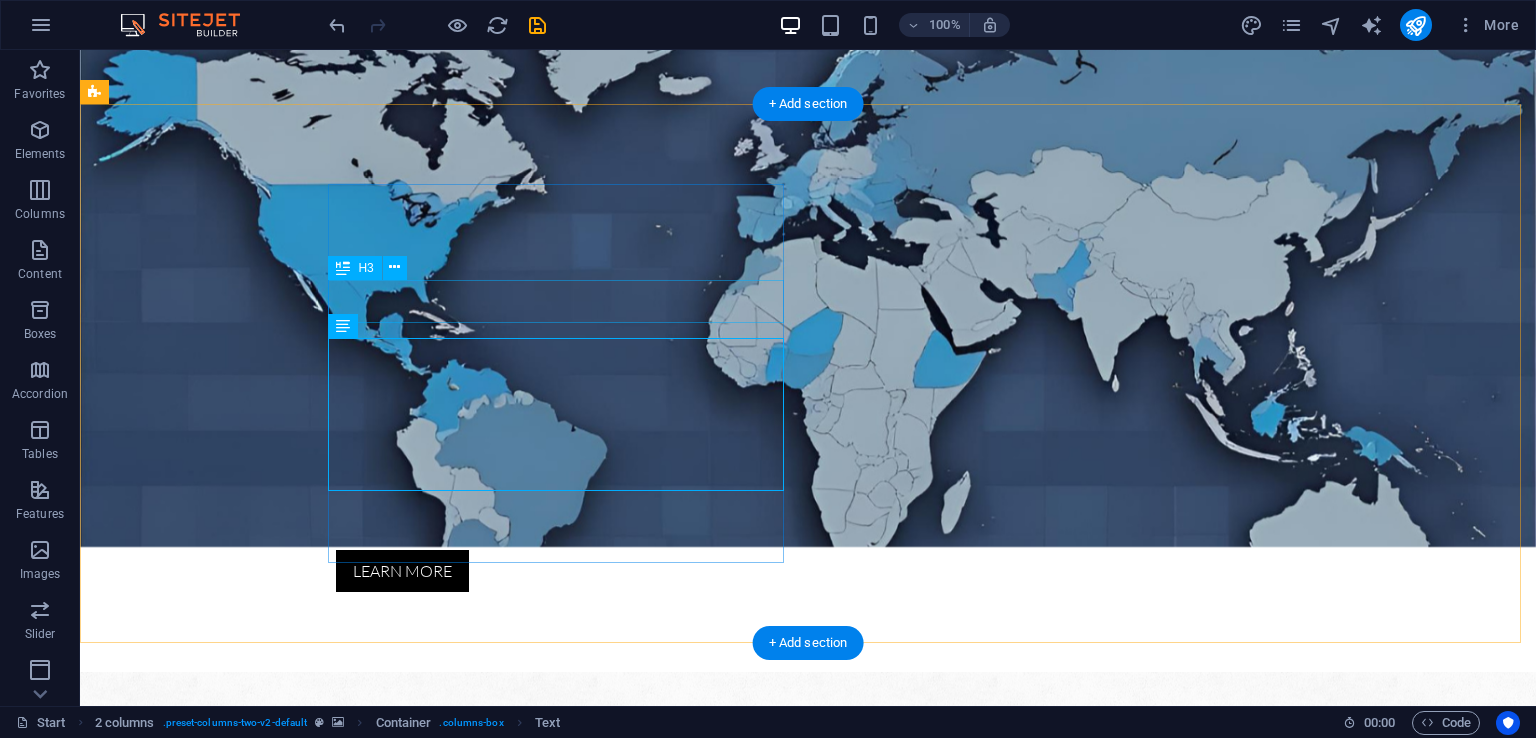 click on "Where serivce matters" at bounding box center [324, 1408] 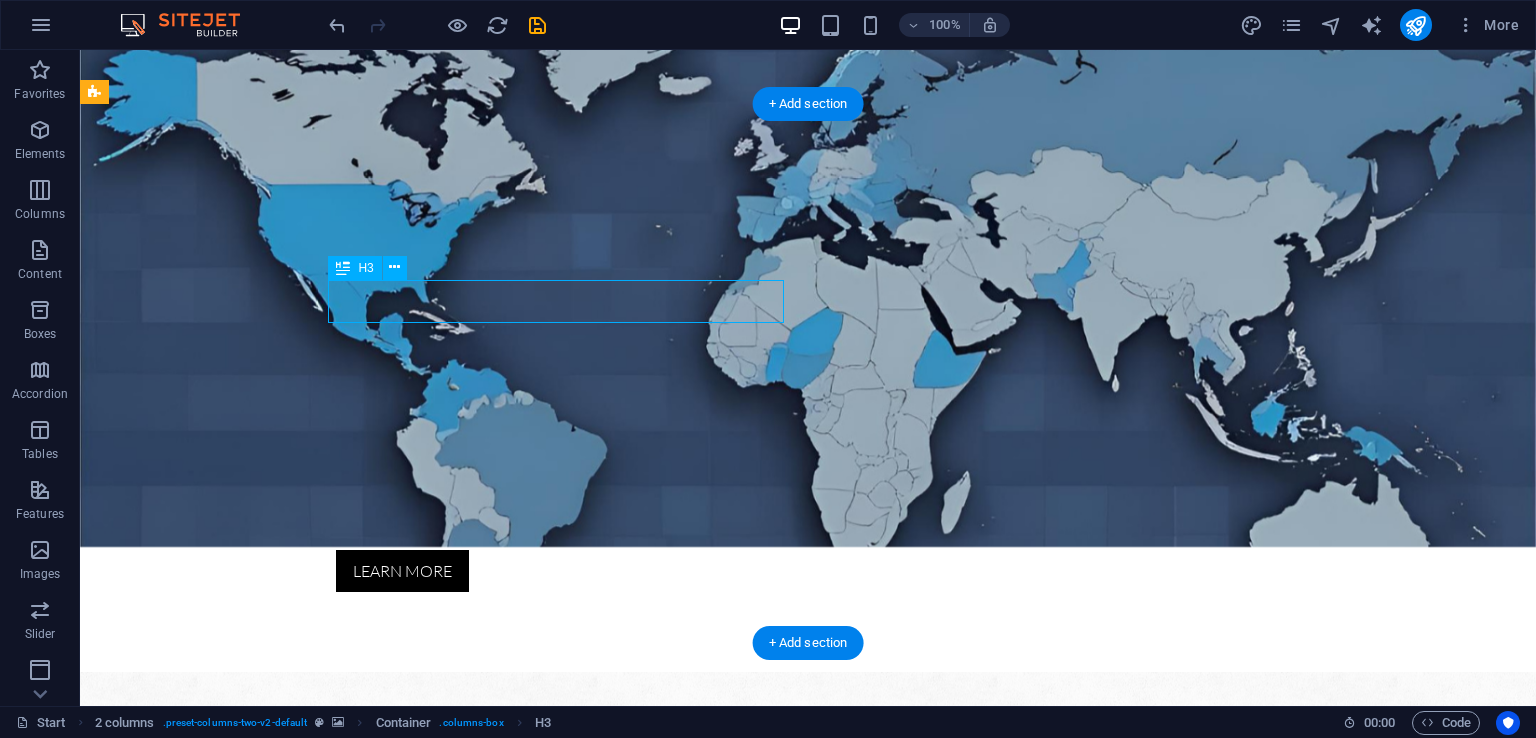 click on "Where serivce matters" at bounding box center (324, 1408) 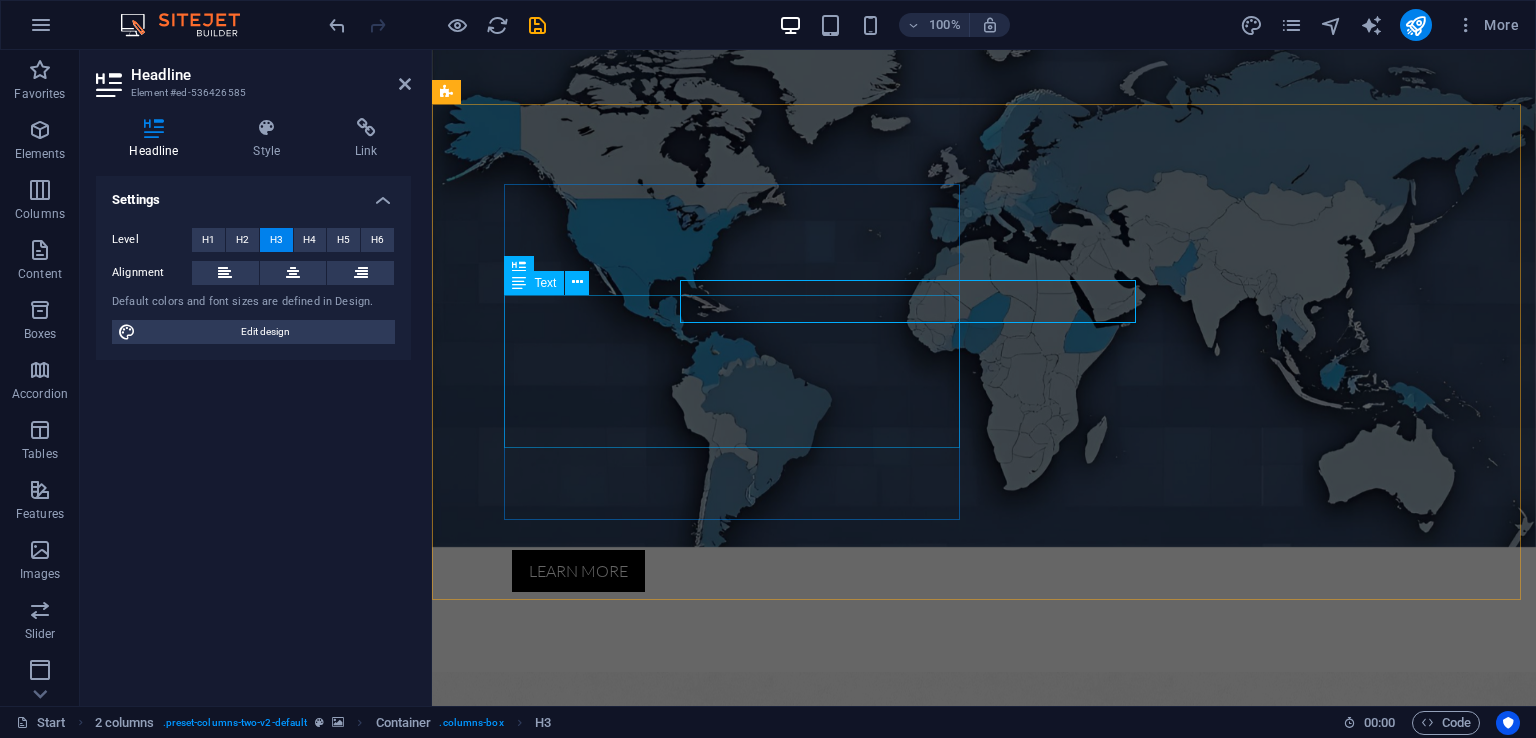 click on "About  santavel global trading  Where serivce matters  Lorem ipsum dolor sit amet, consectetur adipisicing elit. Quas aut quidem numquam! Molestias nisi odio itaque eaque vitae dolorem ipsum a, exercitationem la officiis, esse ut fuga doloribus voluptas magnam quasi quo atque dolorum. Lorem ipsum dolor sit amet, consectetur adipisicing elit. Quas aut quidem numquam! Molestias nisi odio itaque eaque vitae dolorem ipsum. Get in touch" at bounding box center [676, 1481] 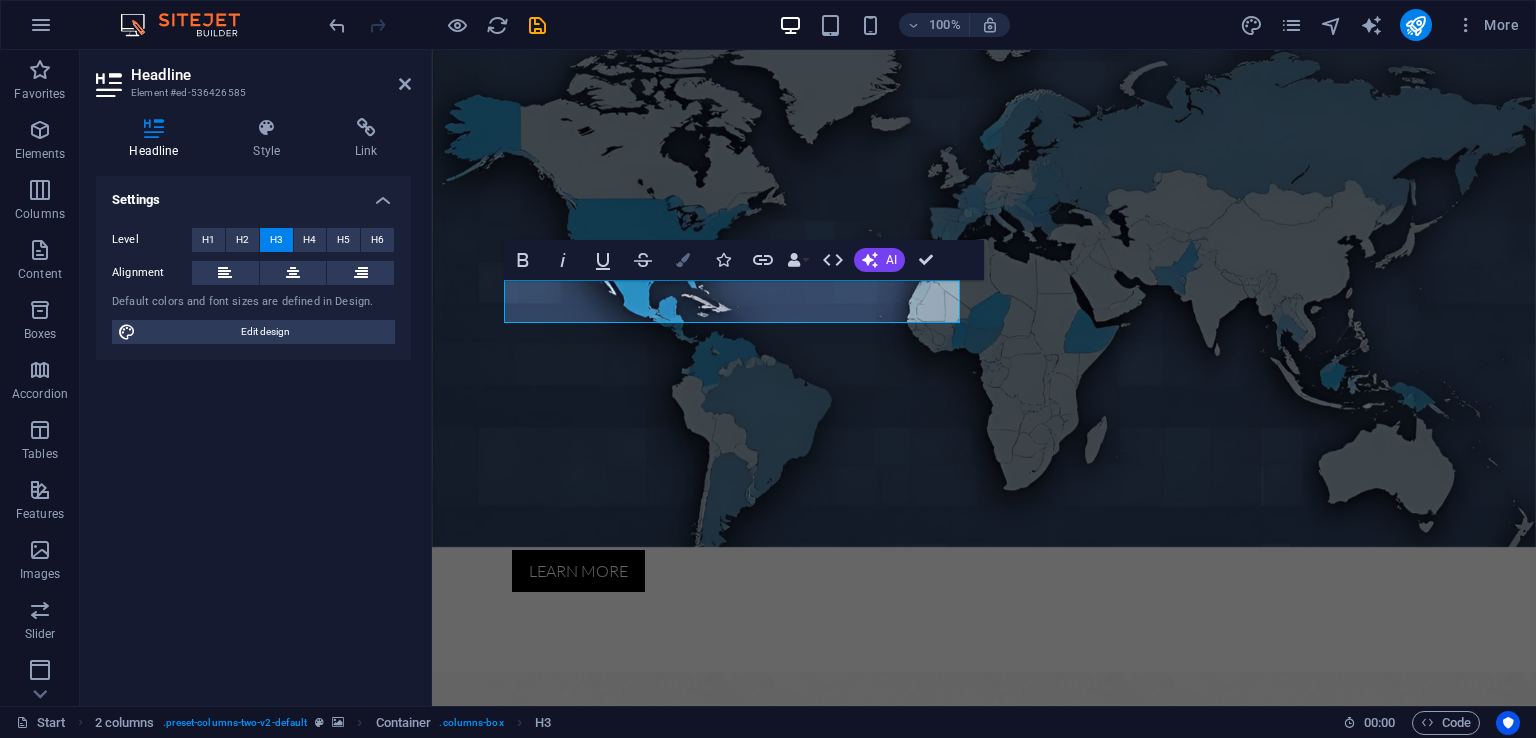 click on "Colors" at bounding box center [683, 260] 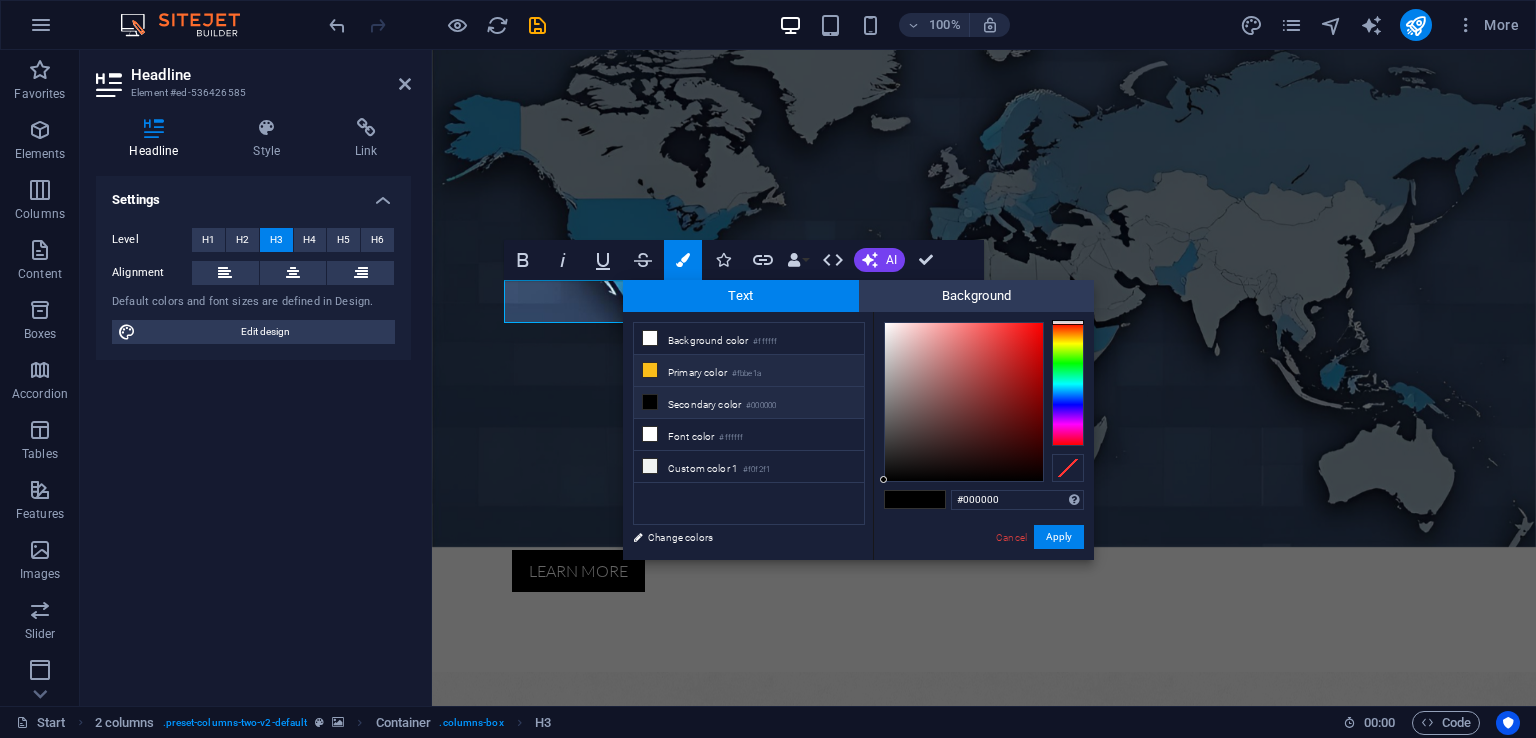 click on "Primary color
#fbbe1a" at bounding box center [749, 371] 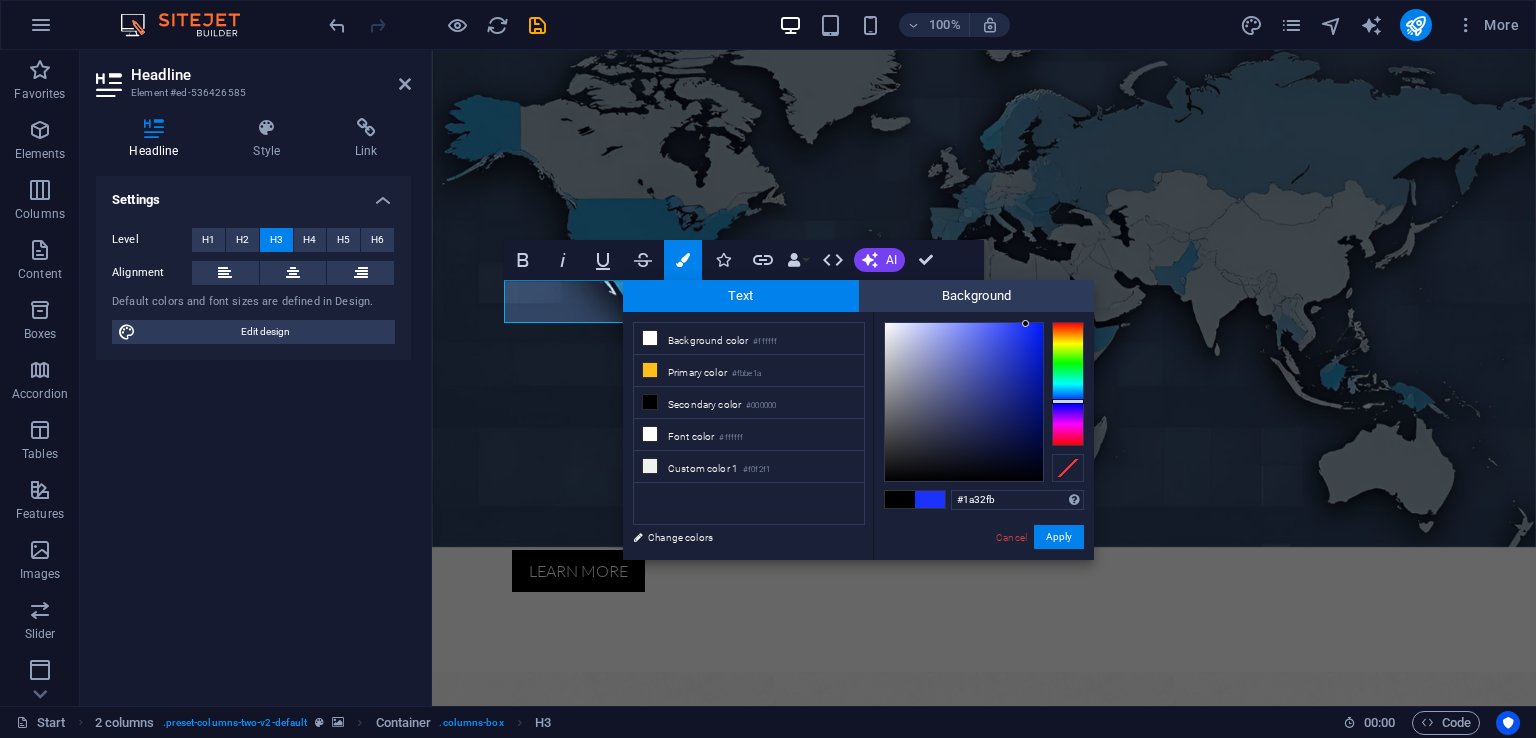 drag, startPoint x: 1060, startPoint y: 332, endPoint x: 1072, endPoint y: 401, distance: 70.035706 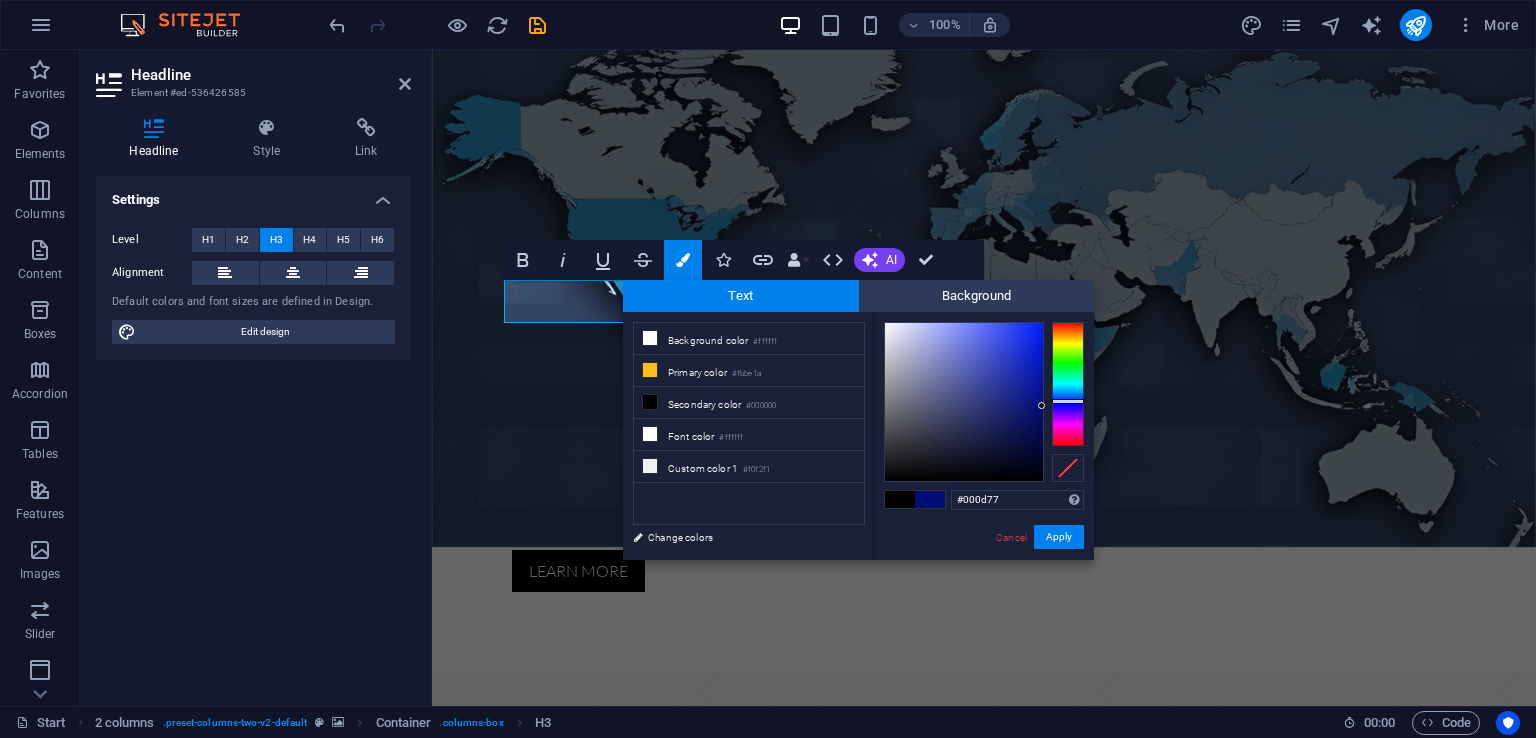 drag, startPoint x: 1018, startPoint y: 328, endPoint x: 1064, endPoint y: 406, distance: 90.55385 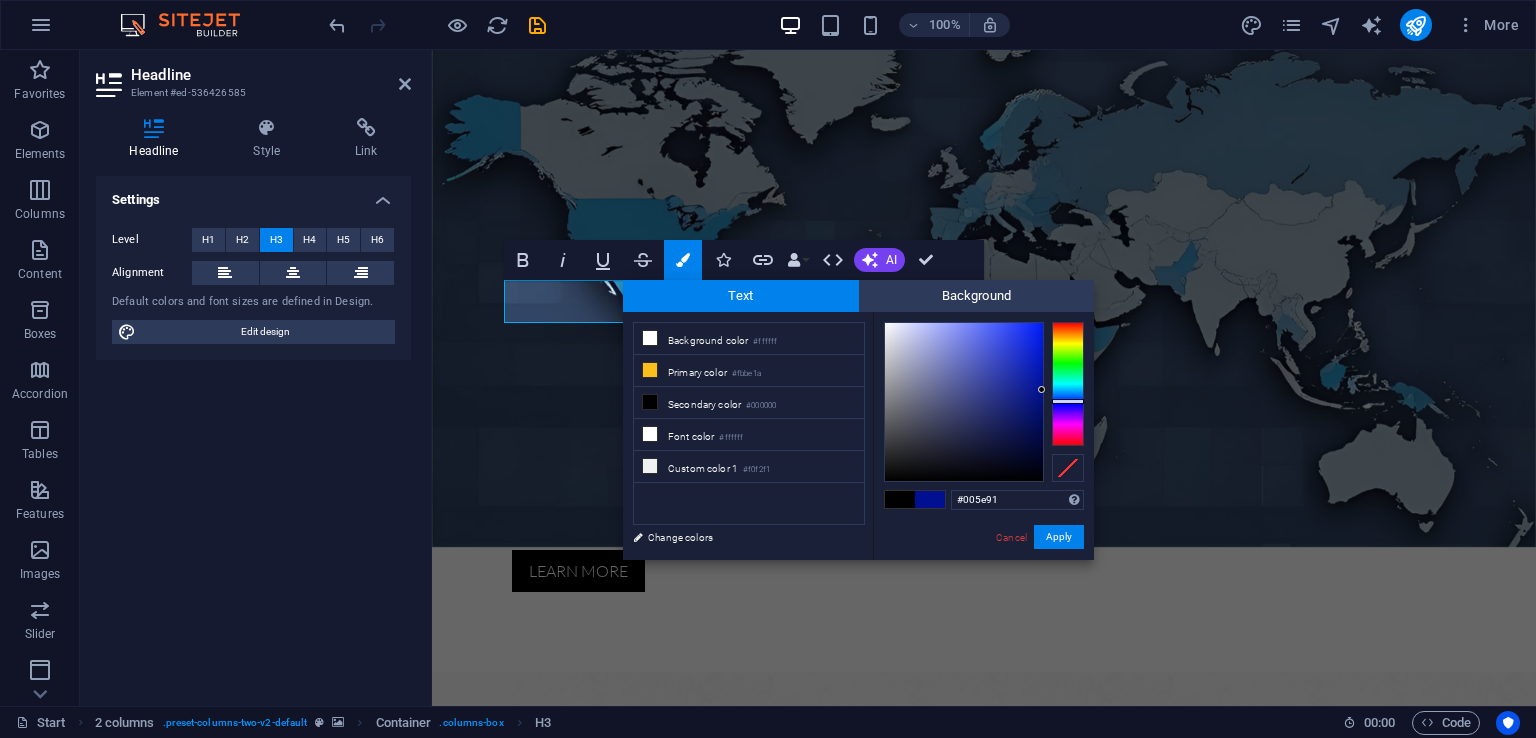 click at bounding box center [1068, 384] 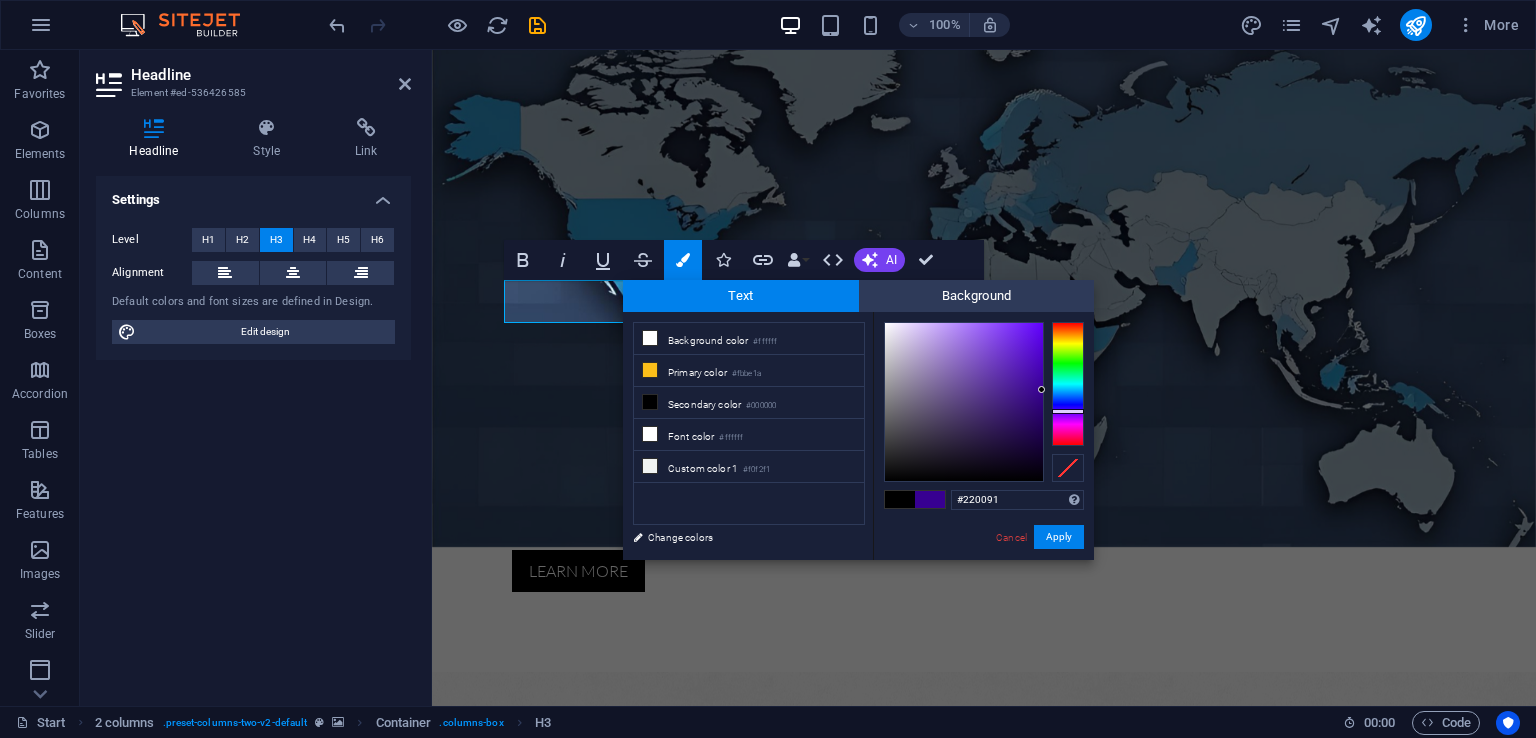 type on "#1b0091" 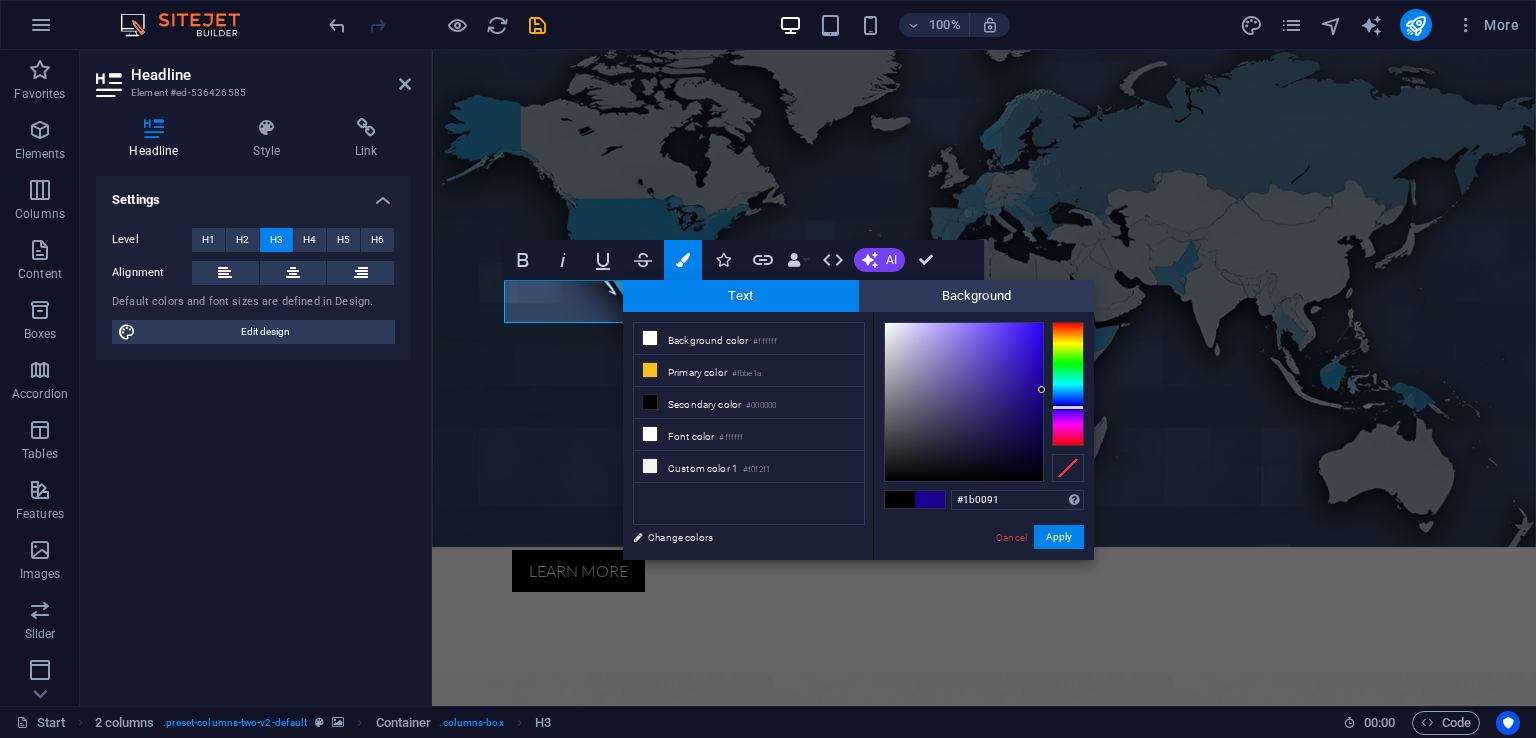 drag, startPoint x: 1058, startPoint y: 397, endPoint x: 1059, endPoint y: 407, distance: 10.049875 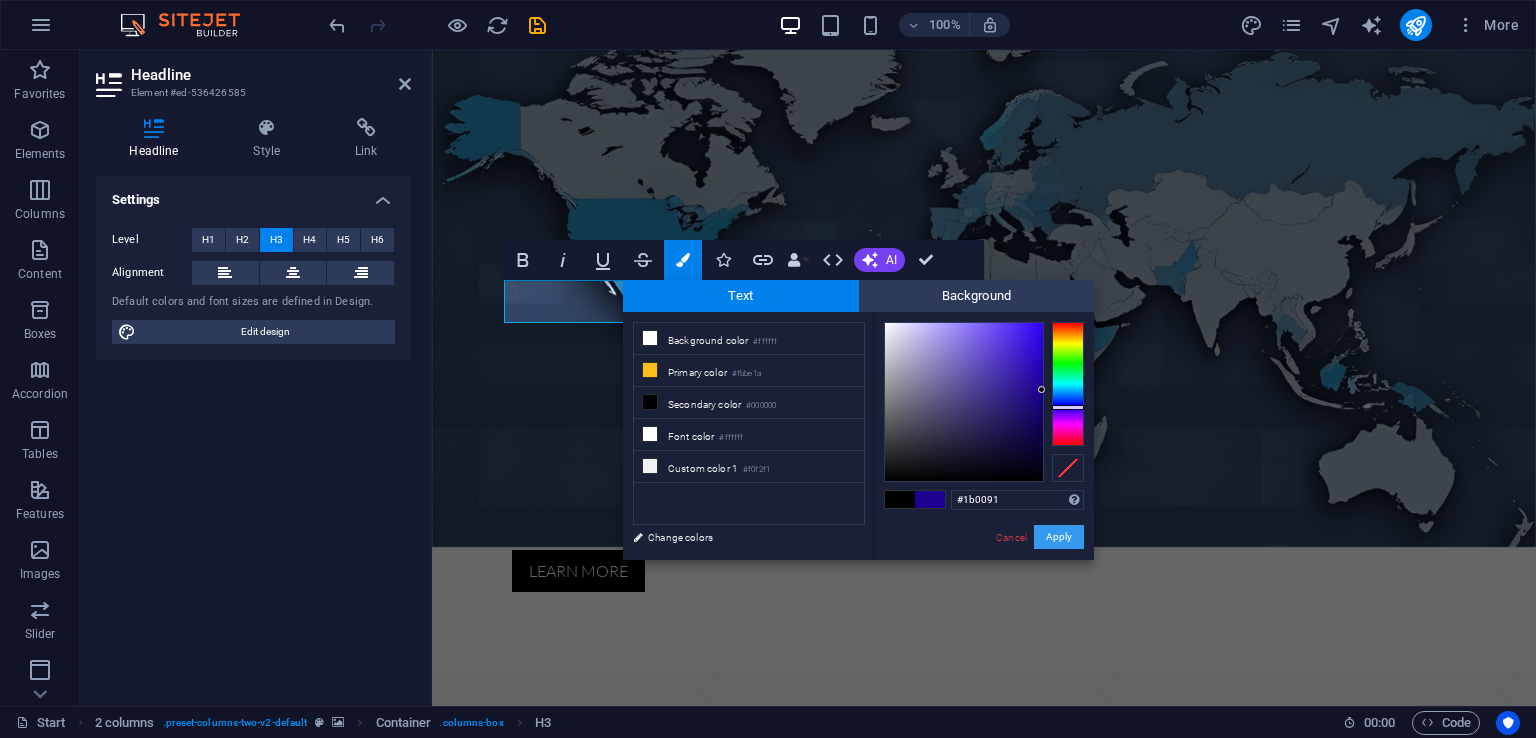 click on "Apply" at bounding box center [1059, 537] 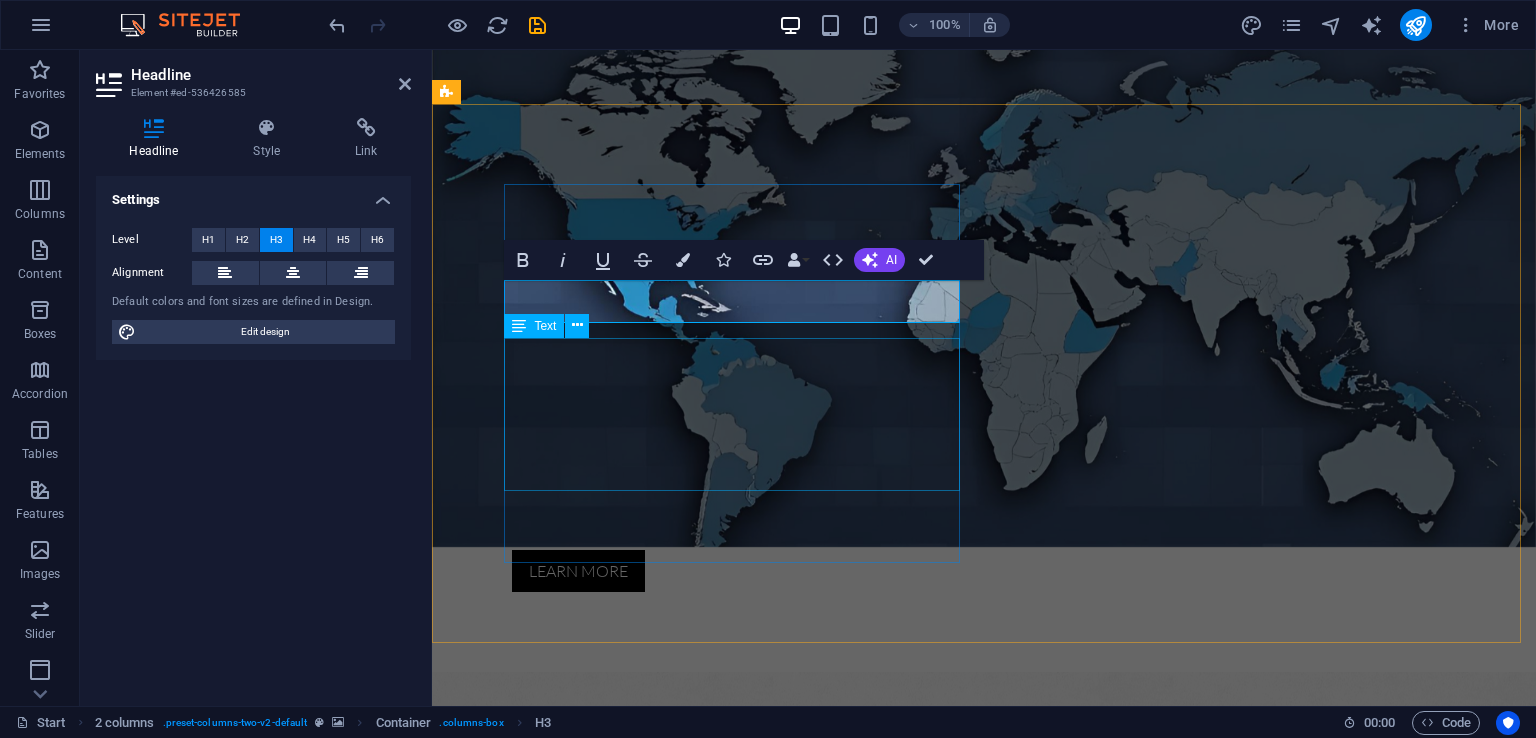 click on "Lorem ipsum dolor sit amet, consectetur adipisicing elit. Quas aut quidem numquam! Molestias nisi odio itaque eaque vitae dolorem ipsum a, exercitationem la officiis, esse ut fuga doloribus voluptas magnam quasi quo atque dolorum. Lorem ipsum dolor sit amet, consectetur adipisicing elit. Quas aut quidem numquam! Molestias nisi odio itaque eaque vitae dolorem ipsum." at bounding box center (676, 1522) 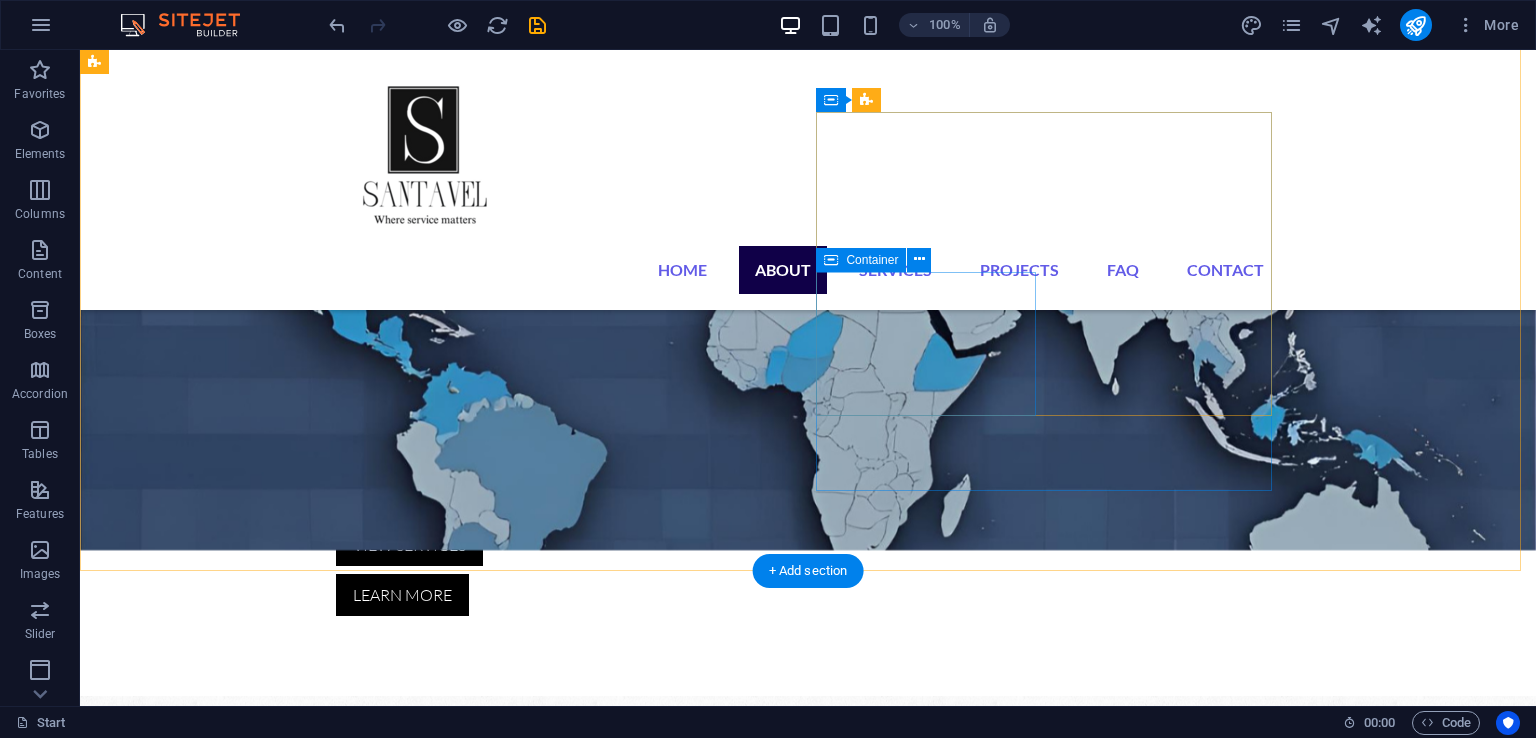 scroll, scrollTop: 914, scrollLeft: 0, axis: vertical 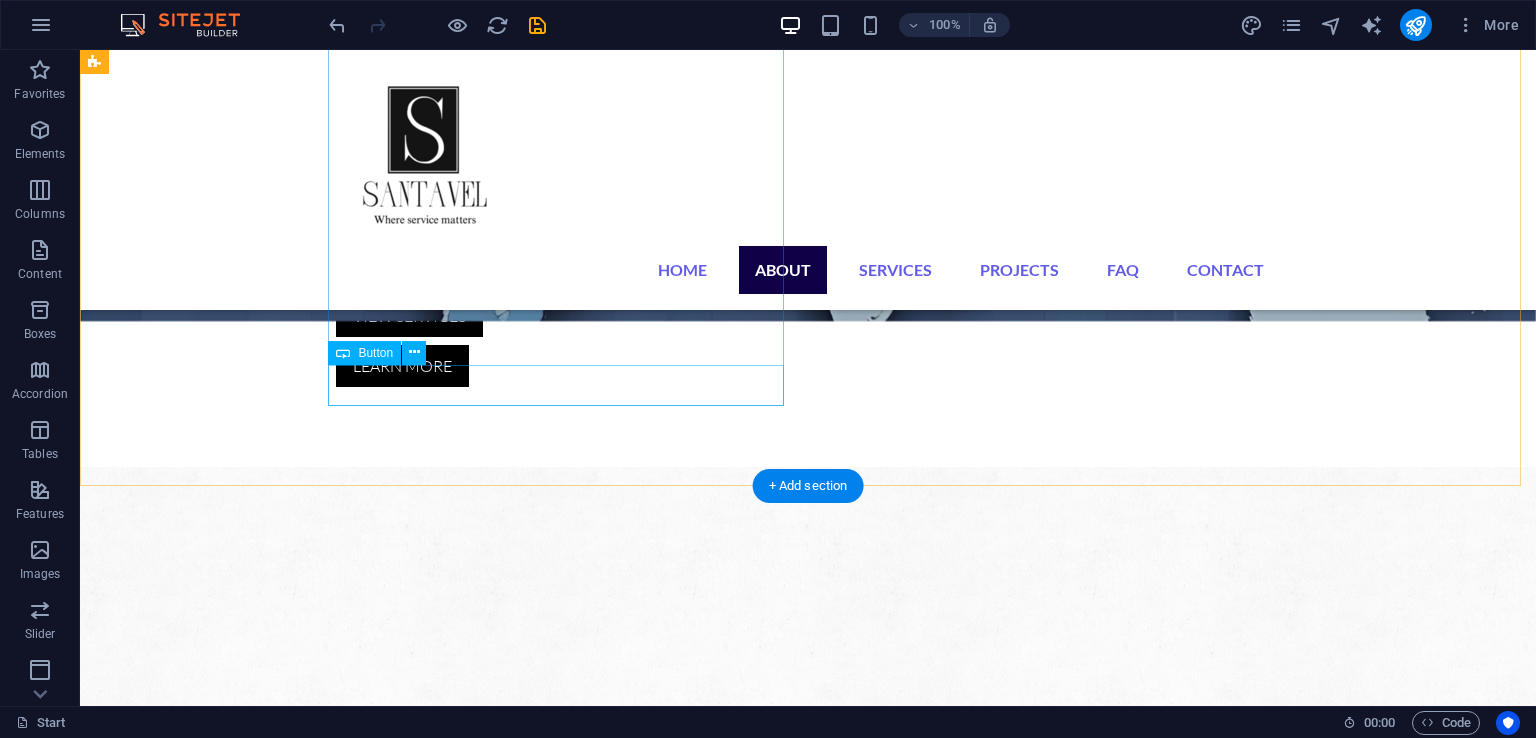 click on "Get in touch" at bounding box center (324, 1444) 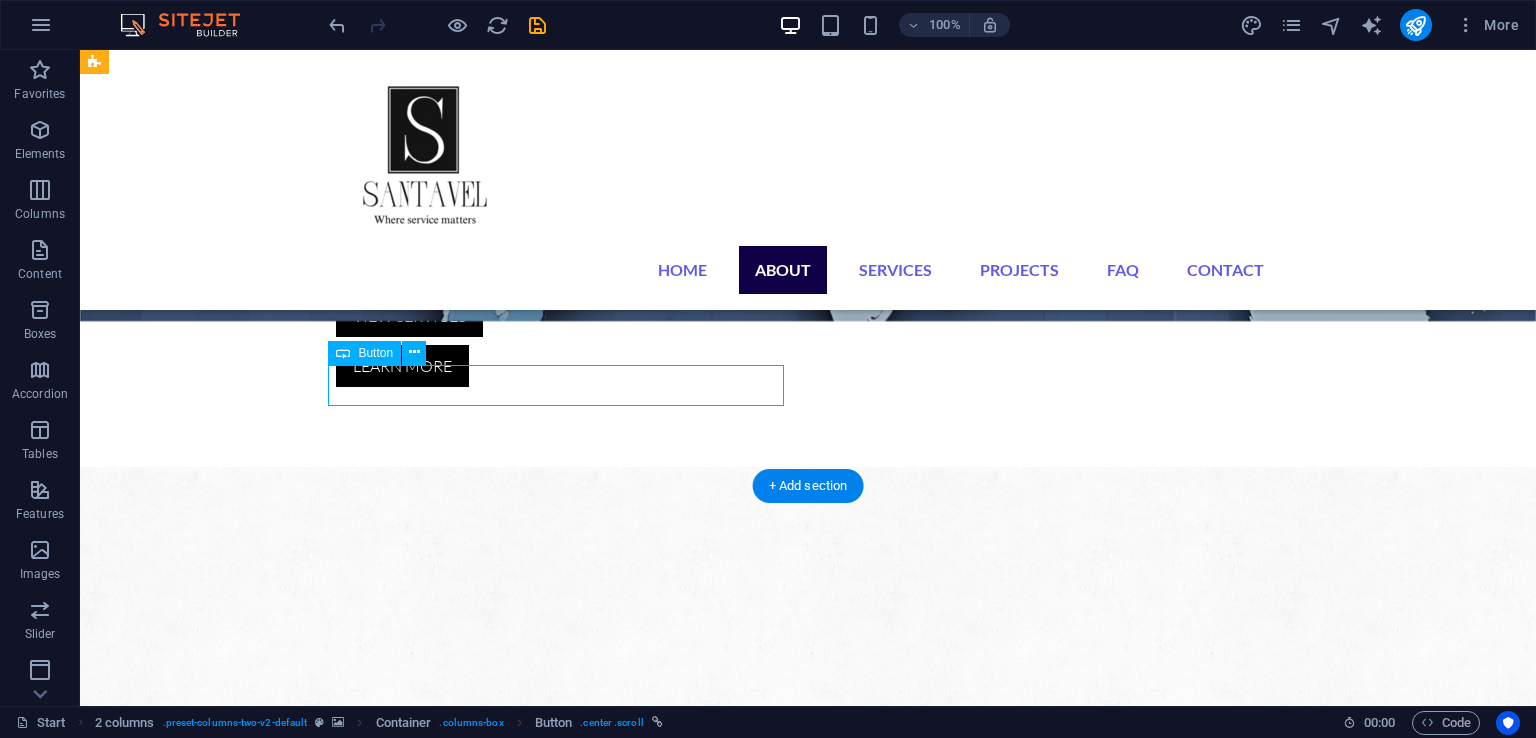 click on "Get in touch" at bounding box center [324, 1444] 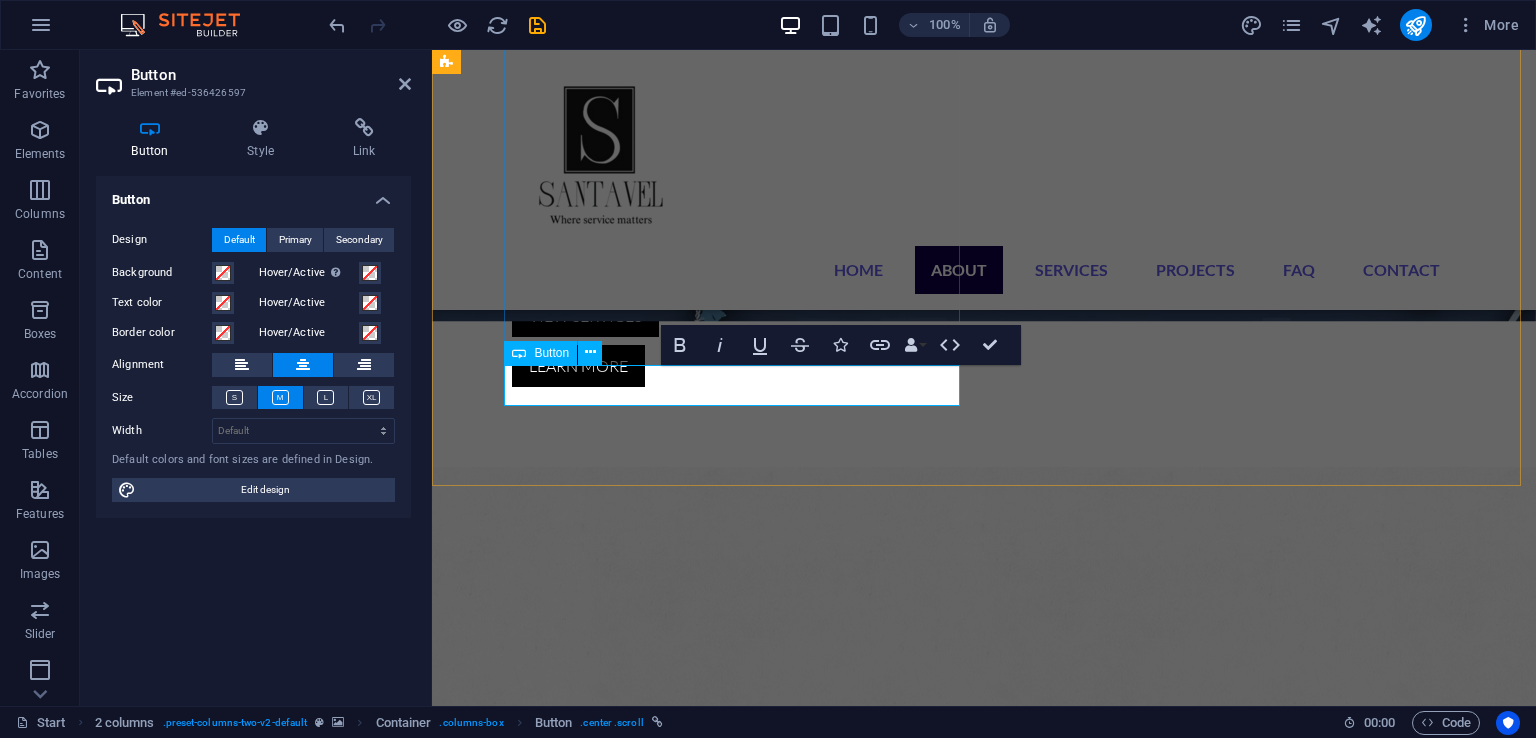 click on "Get in touch" at bounding box center [676, 1444] 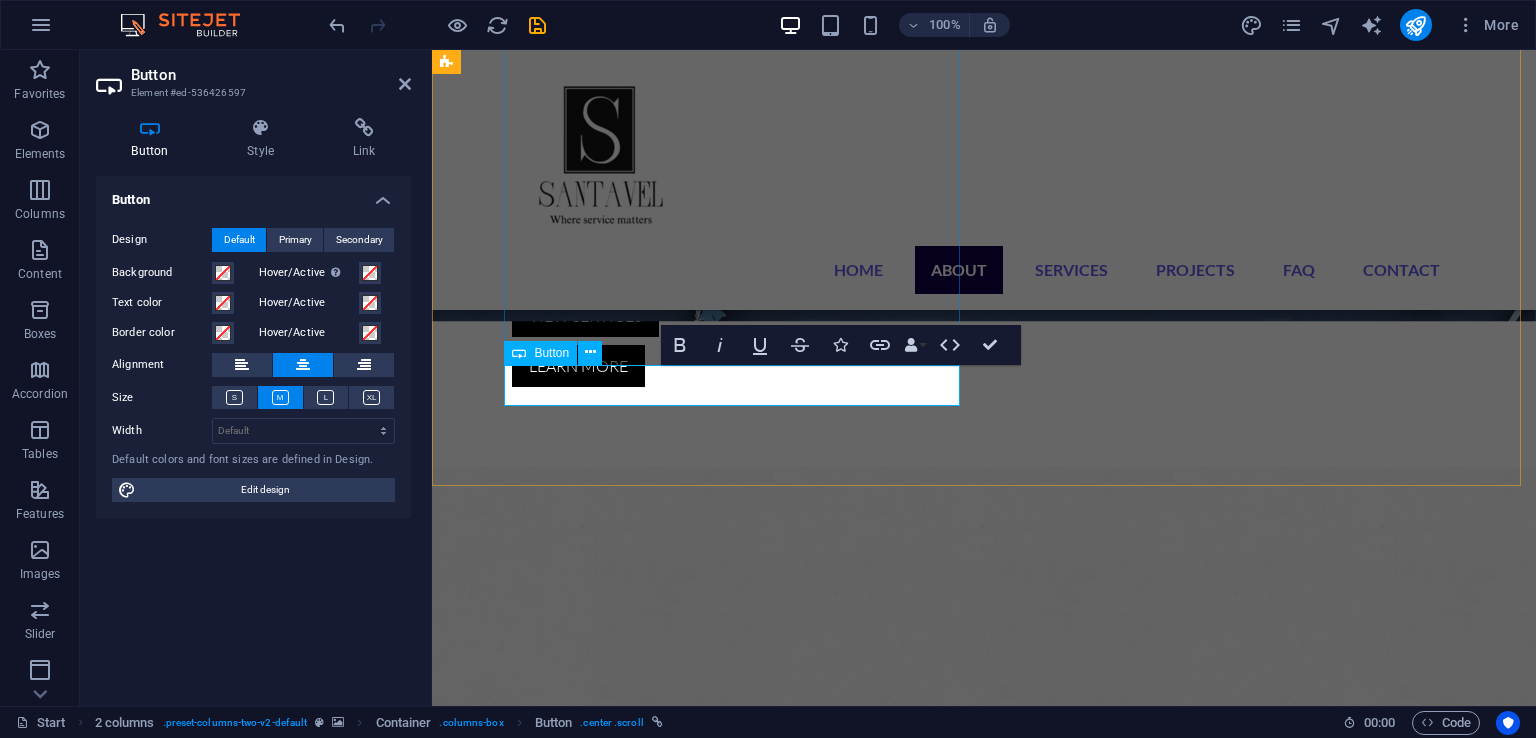 click on "Get in touch" at bounding box center (676, 1444) 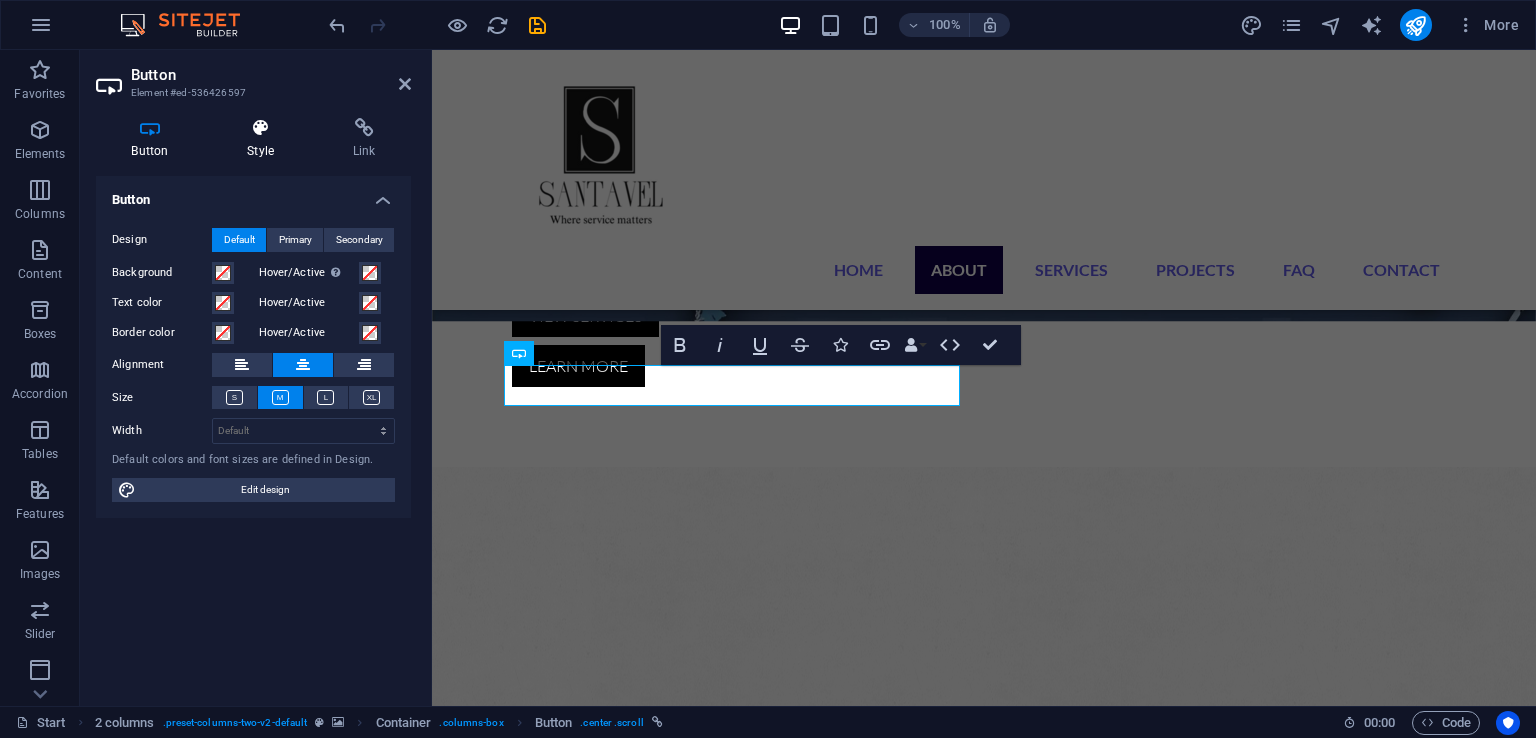 click on "Style" at bounding box center [265, 139] 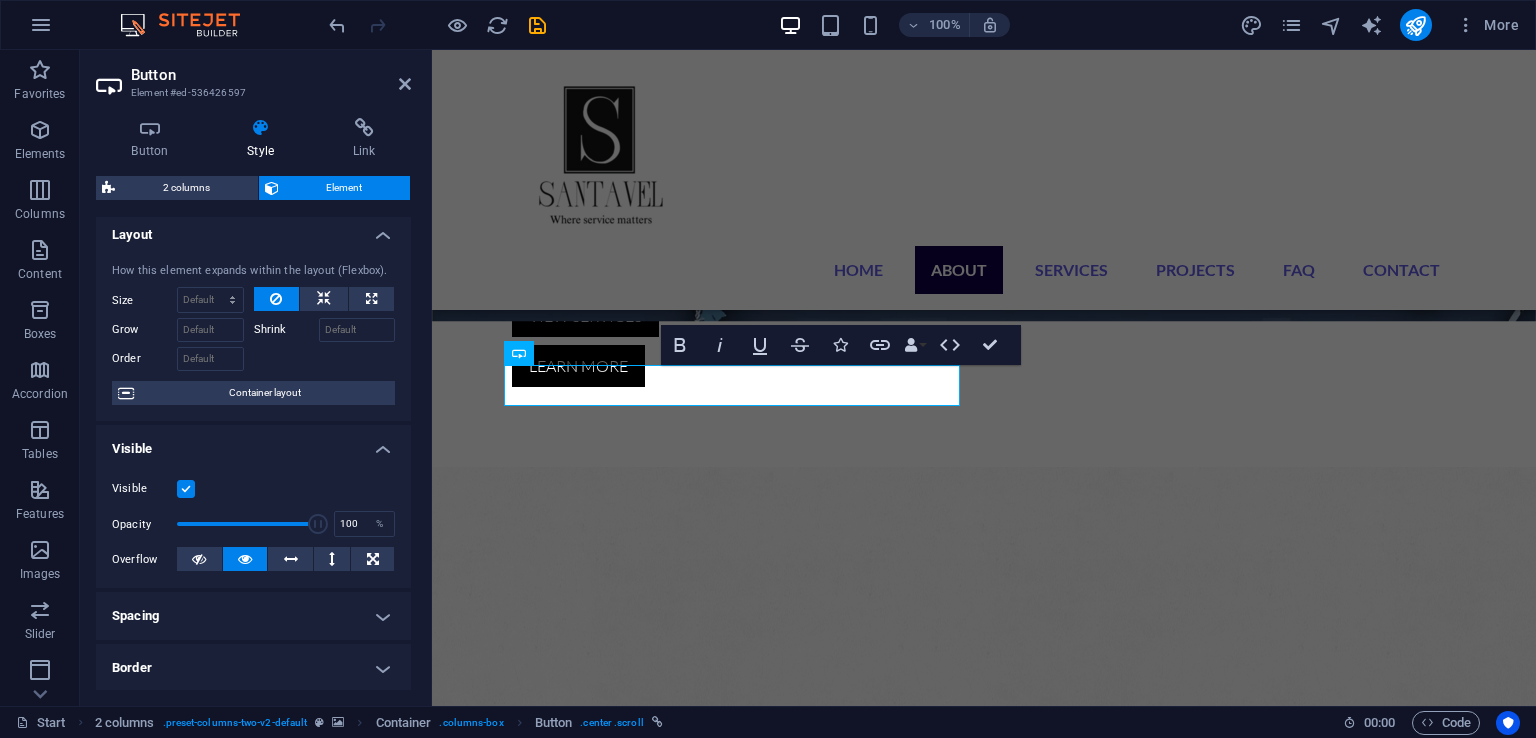 scroll, scrollTop: 0, scrollLeft: 0, axis: both 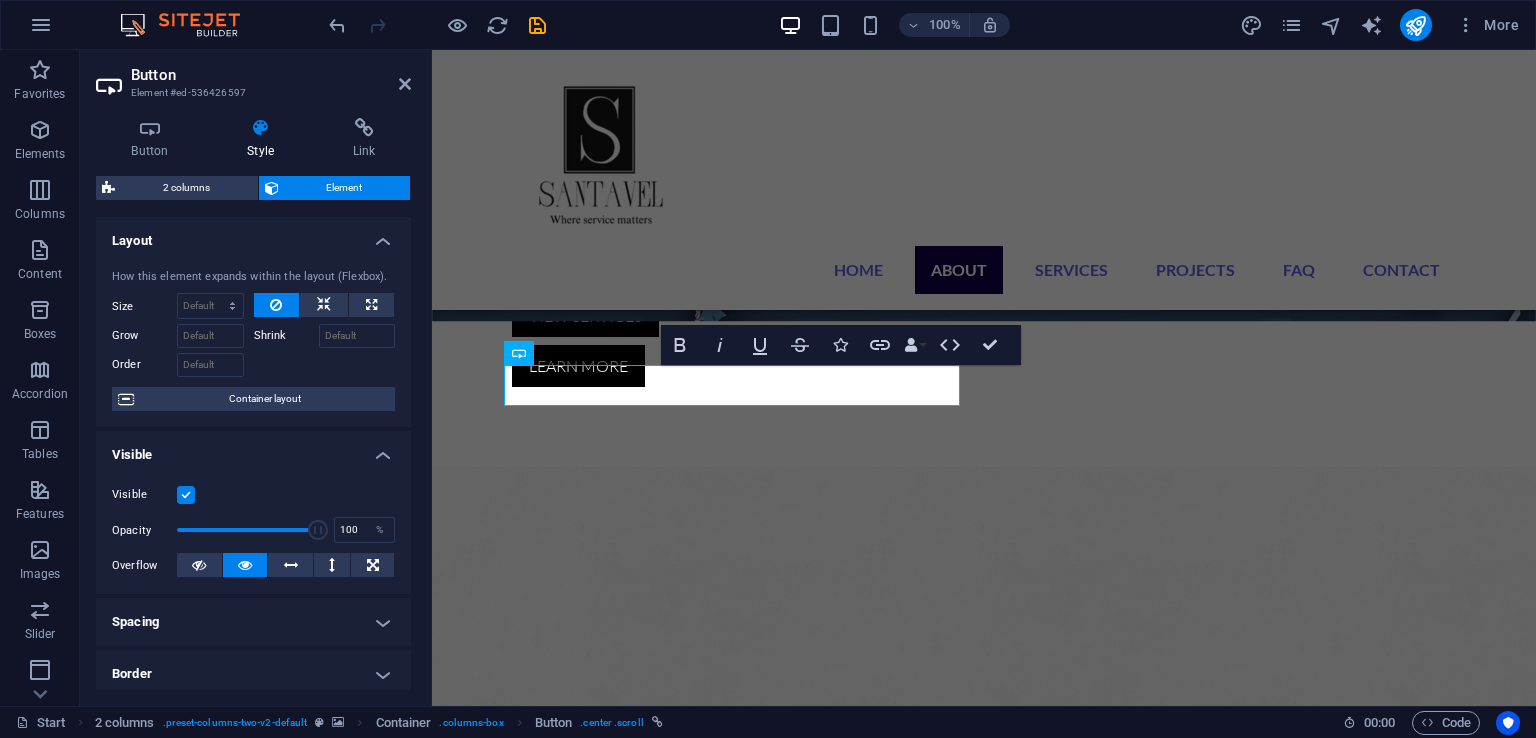 click on "Button Style Link Button Design Default Primary Secondary Background Hover/Active Switch to preview mode to test the active/hover state Text color Hover/Active Border color Hover/Active Alignment Size Width Default px rem % em vh vw Default colors and font sizes are defined in Design. Edit design 2 columns Element Layout How this element expands within the layout (Flexbox). Size Default auto px % 1/1 1/2 1/3 1/4 1/5 1/6 1/7 1/8 1/9 1/10 Grow Shrink Order Container layout Visible Visible Opacity 100 % Overflow Spacing Margin Default auto px % rem vw vh Custom Custom auto px % rem vw vh auto px % rem vw vh auto px % rem vw vh auto px % rem vw vh Padding Default px rem % vh vw Custom Custom px rem % vh vw px rem % vh vw px rem % vh vw px rem % vh vw Border Style              - Width 1 auto px rem % vh vw Custom Custom 1 auto px rem % vh vw 1 auto px rem % vh vw 1 auto px rem % vh vw 1 auto px rem % vh vw  - Color Round corners Default px rem % vh vw Custom Custom px rem % vh vw px rem % vh vw px rem %" at bounding box center (253, 404) 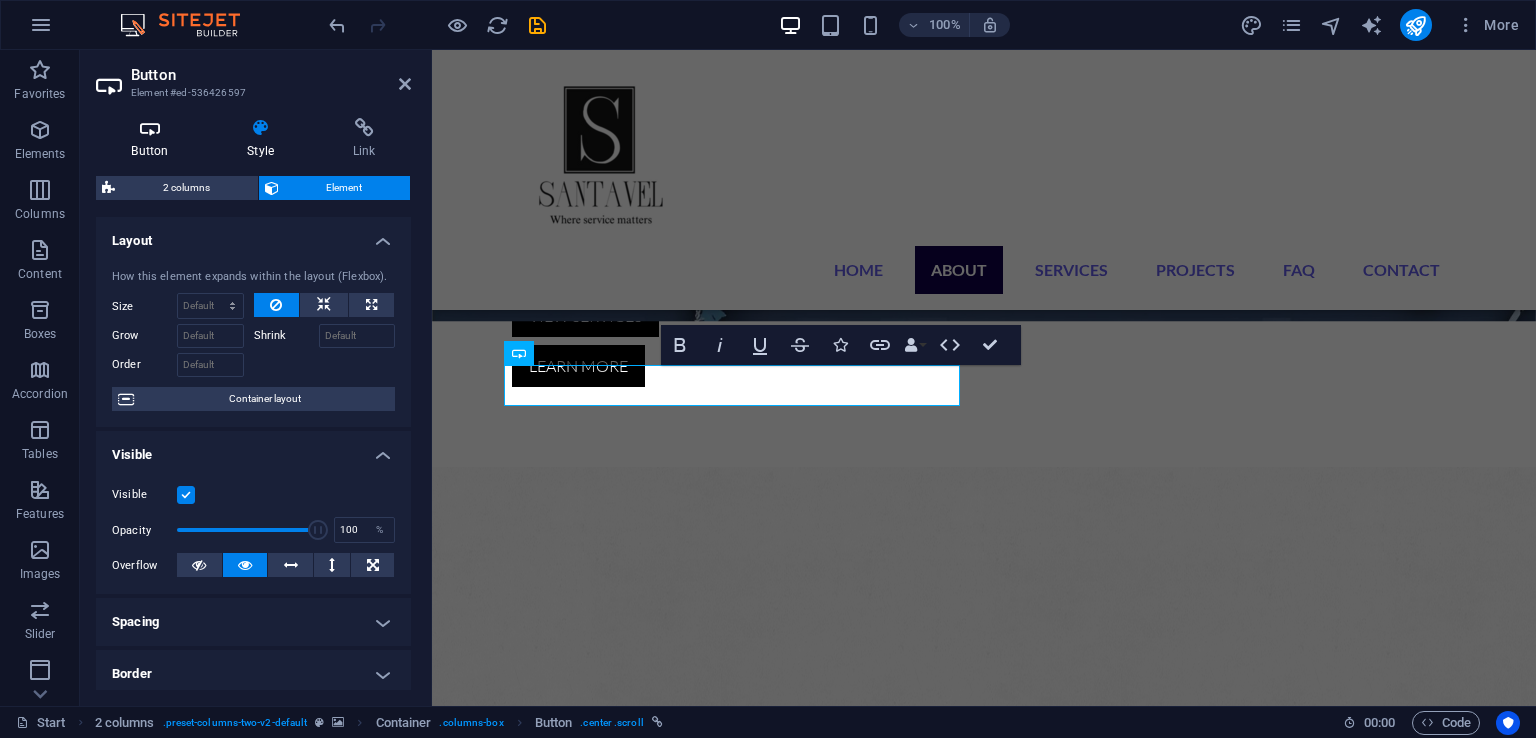 click at bounding box center (150, 128) 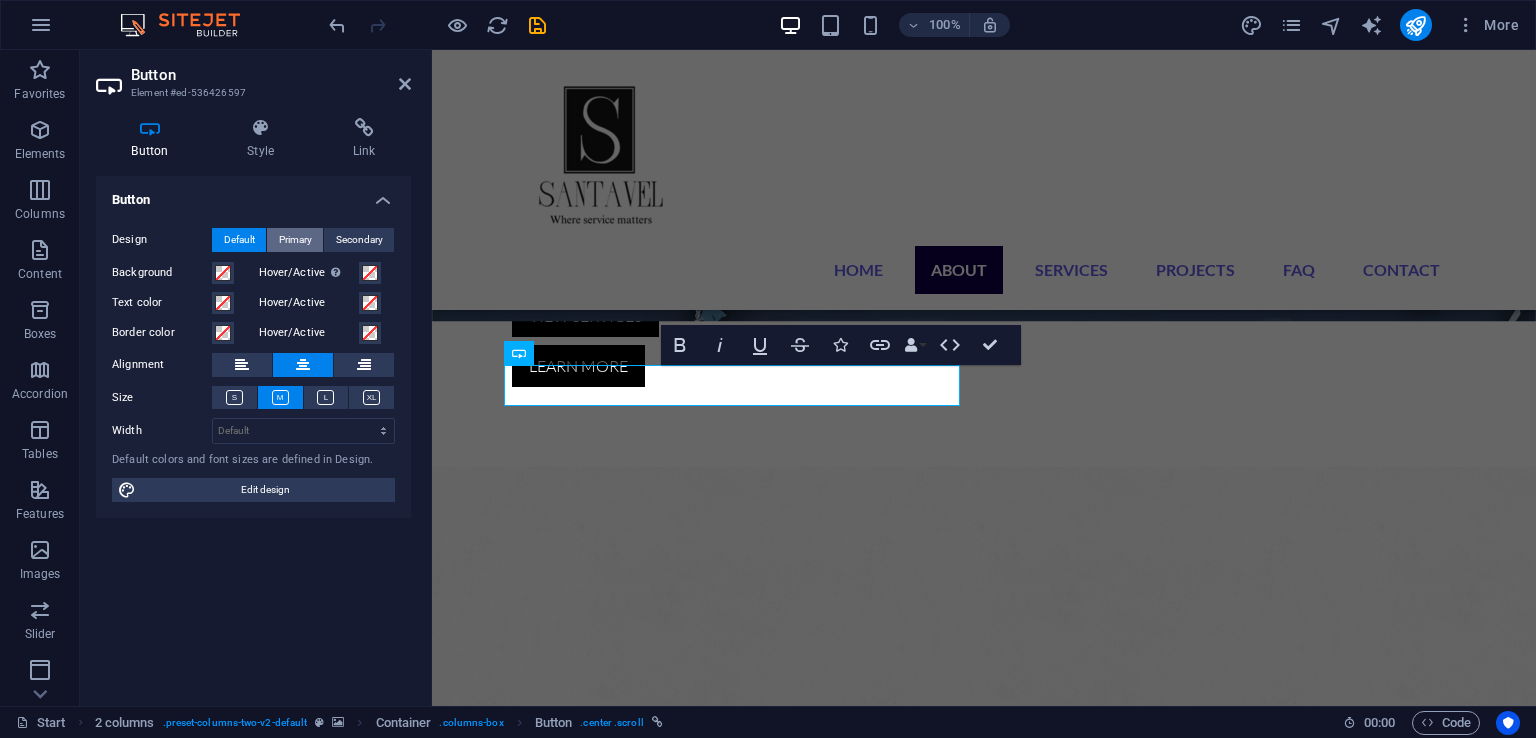 click on "Primary" at bounding box center (295, 240) 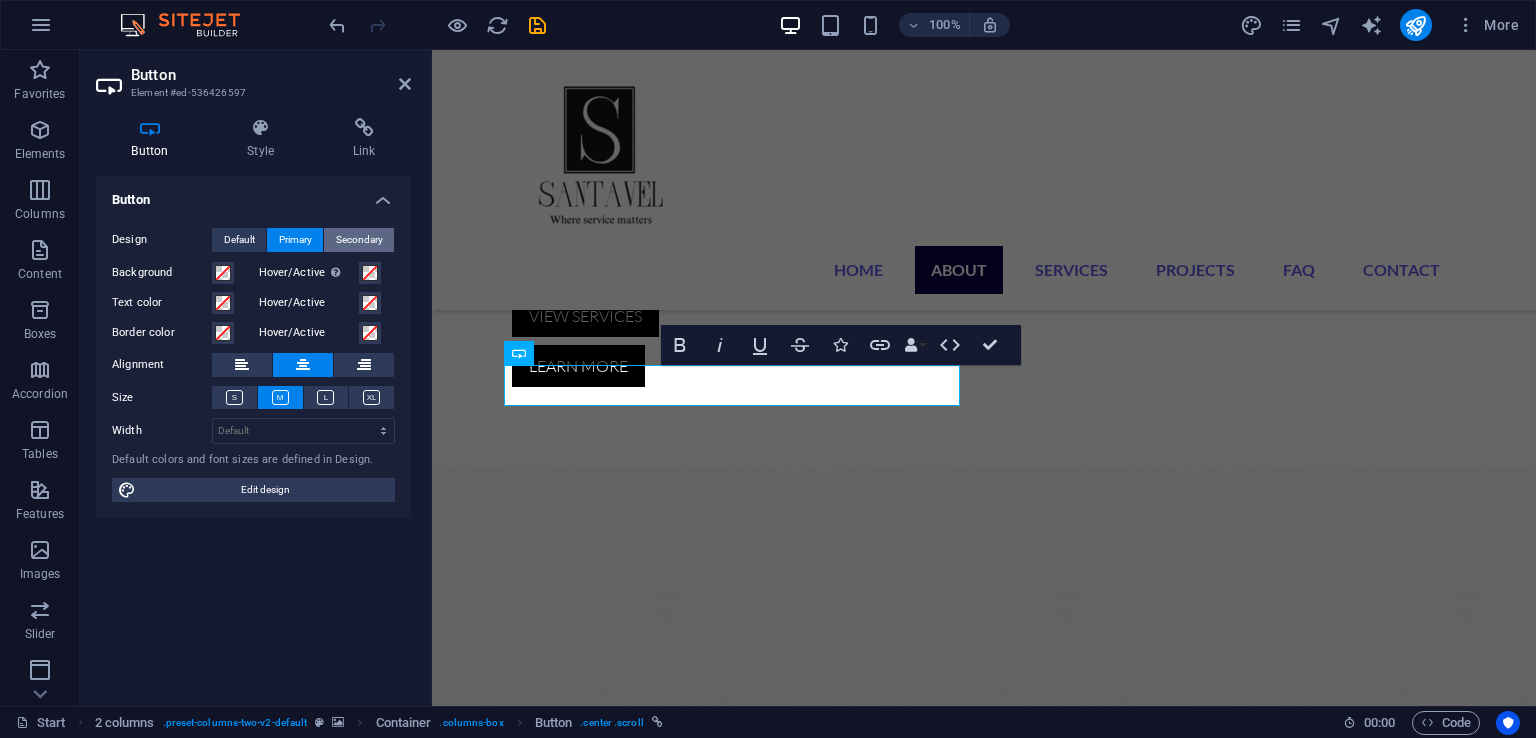 click on "Secondary" at bounding box center [359, 240] 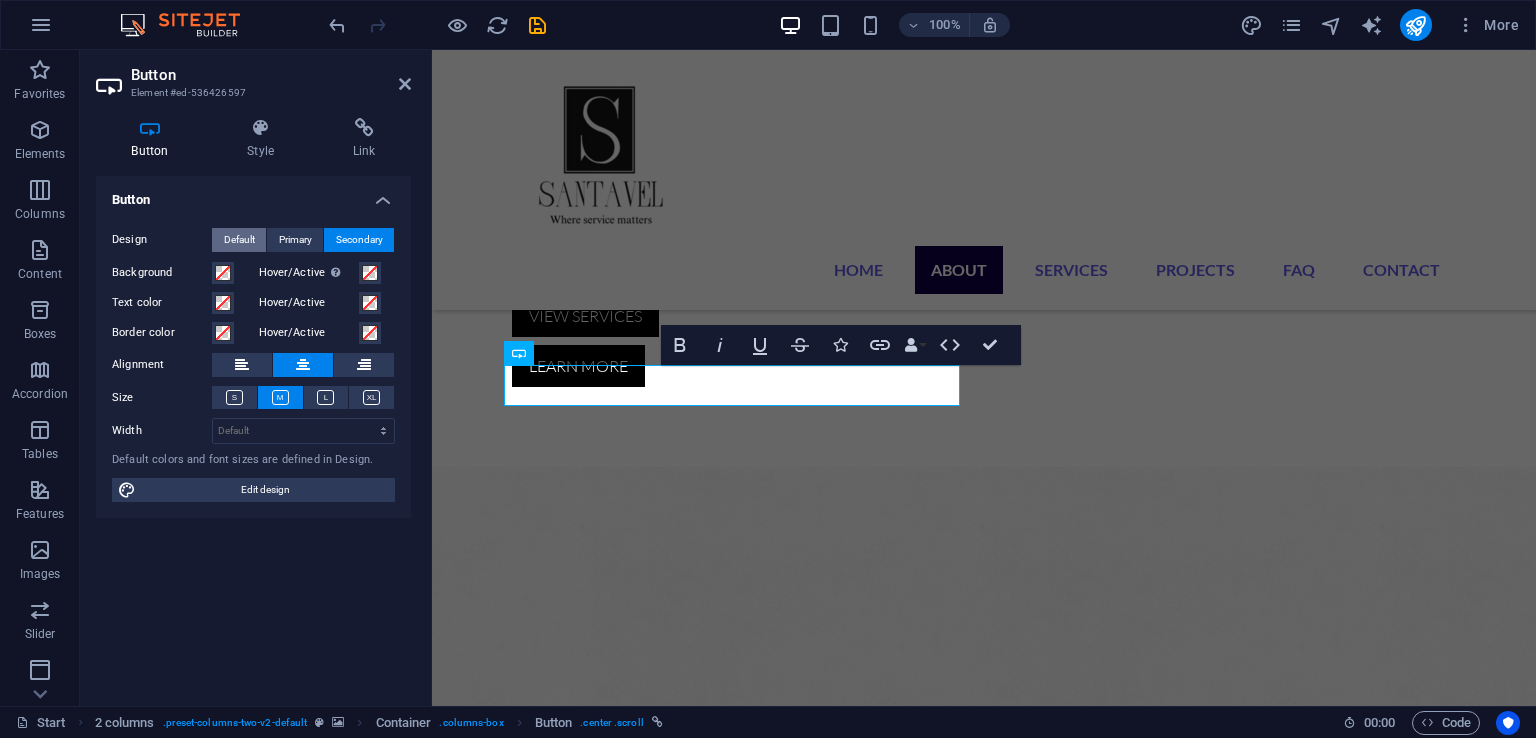 click on "Default" at bounding box center [239, 240] 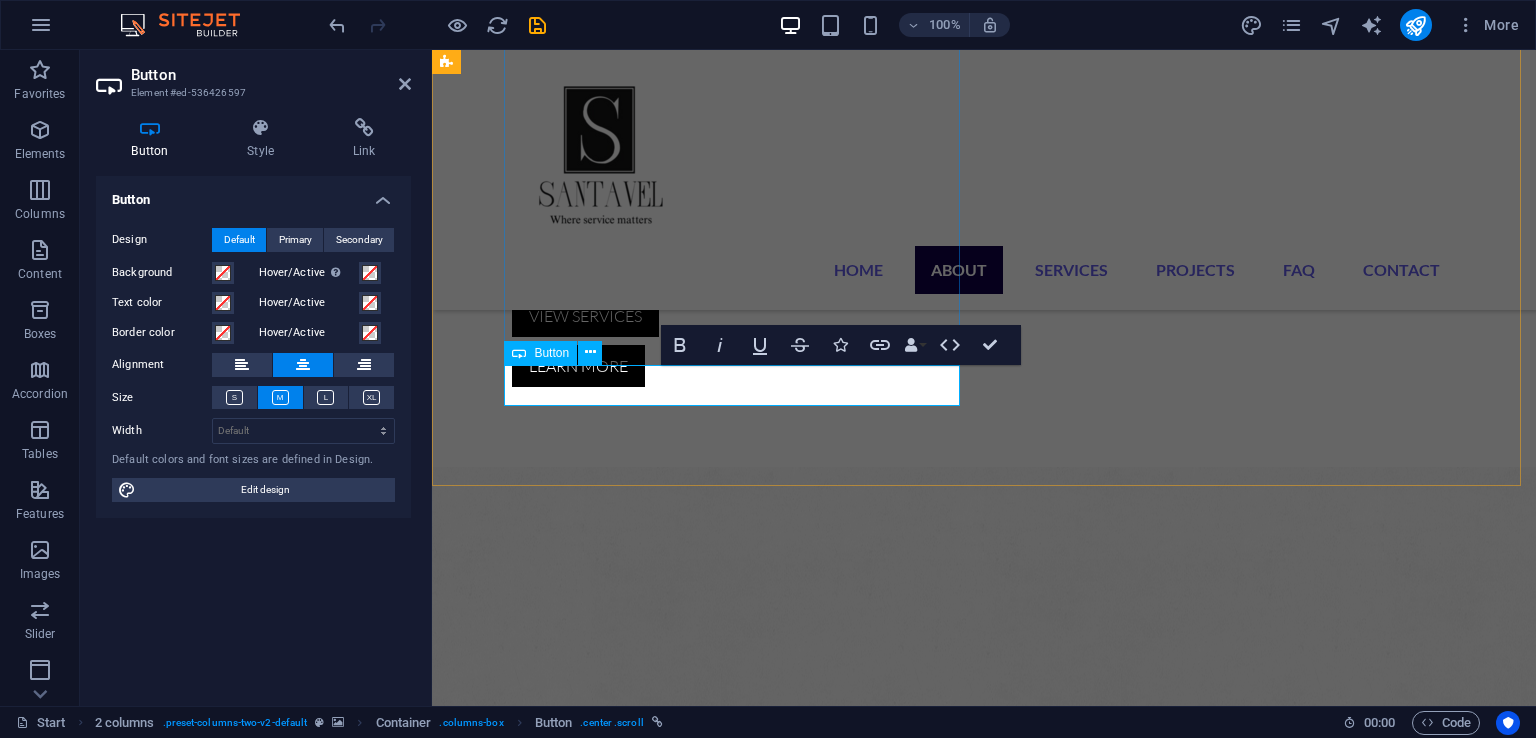 click on "Get in touch" at bounding box center [676, 1444] 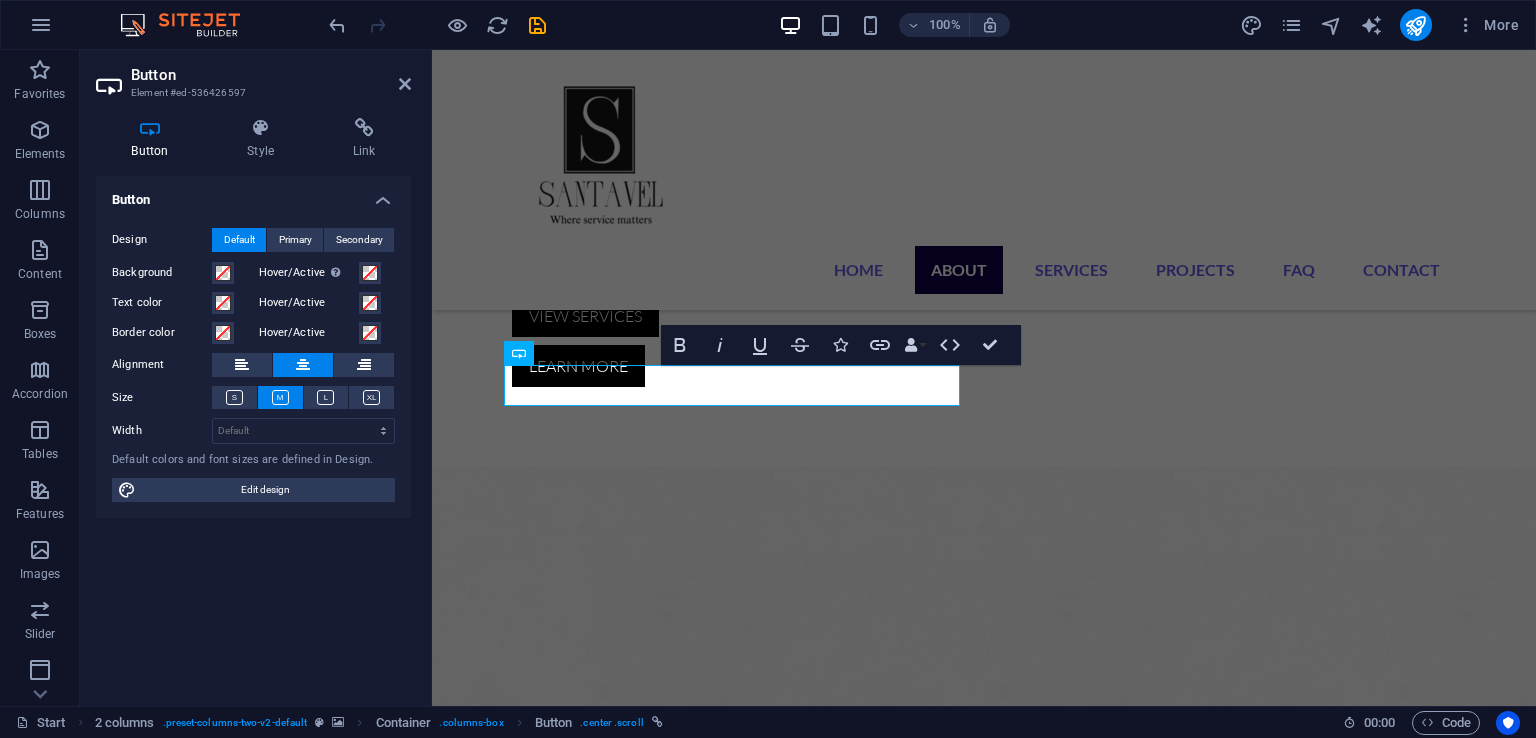 click at bounding box center [984, 736] 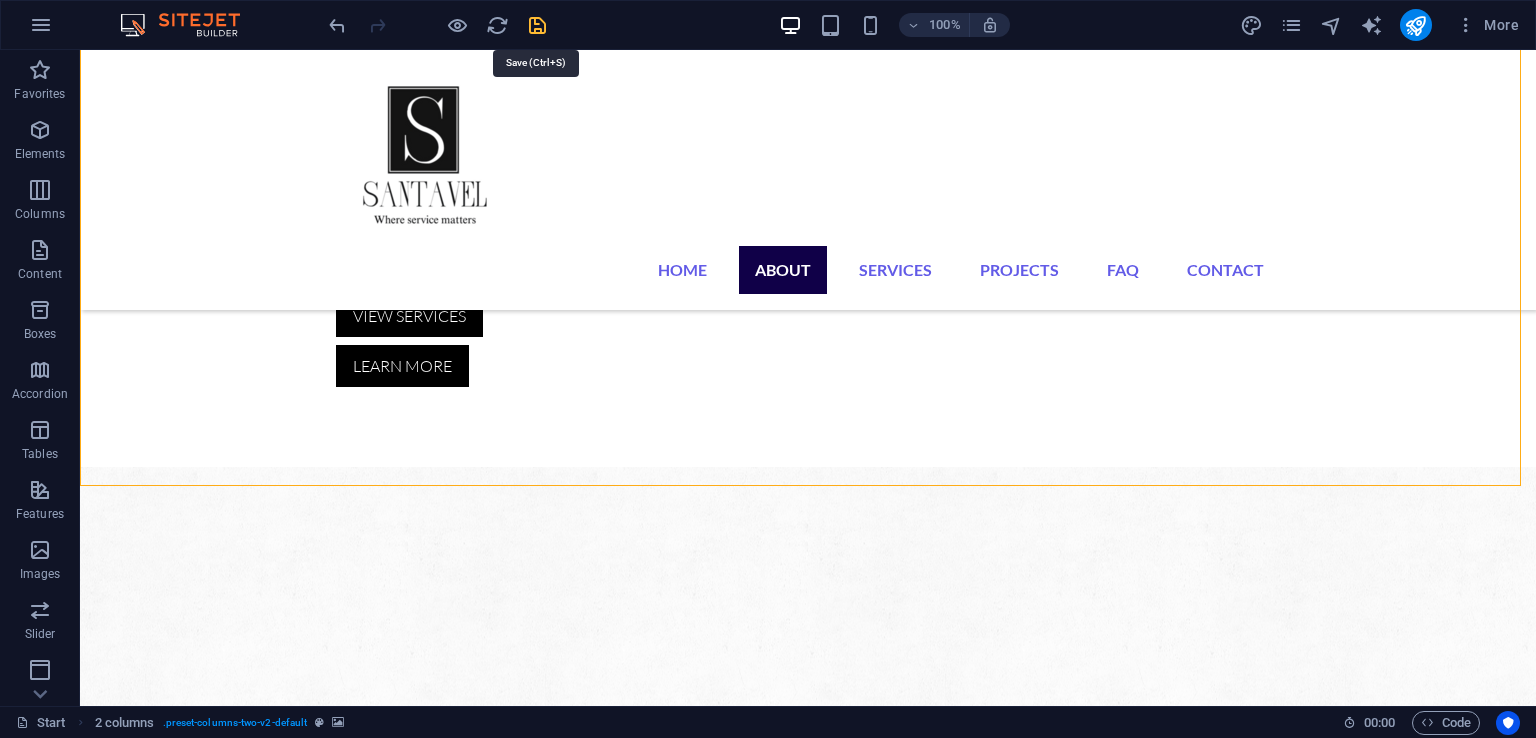 click at bounding box center (537, 25) 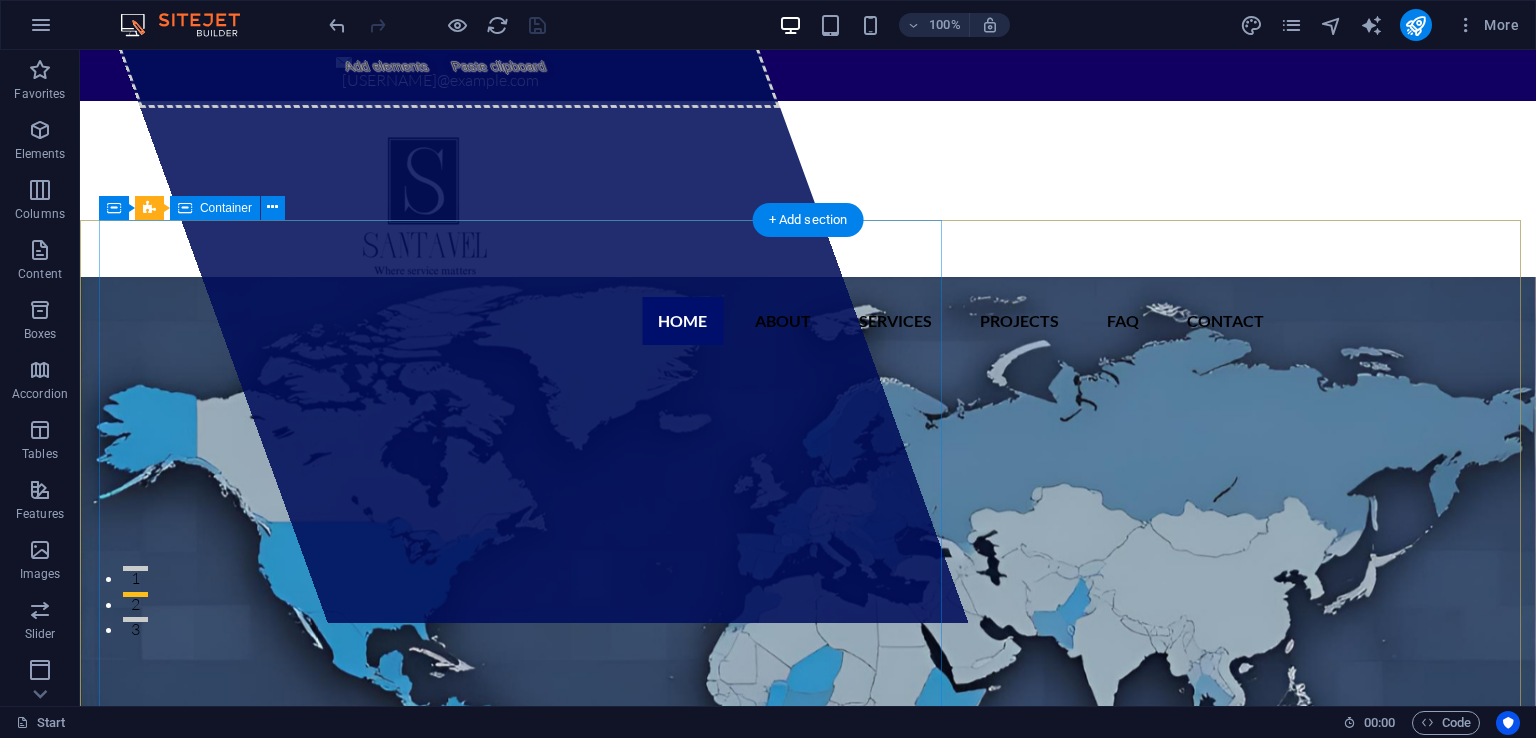 scroll, scrollTop: 89, scrollLeft: 0, axis: vertical 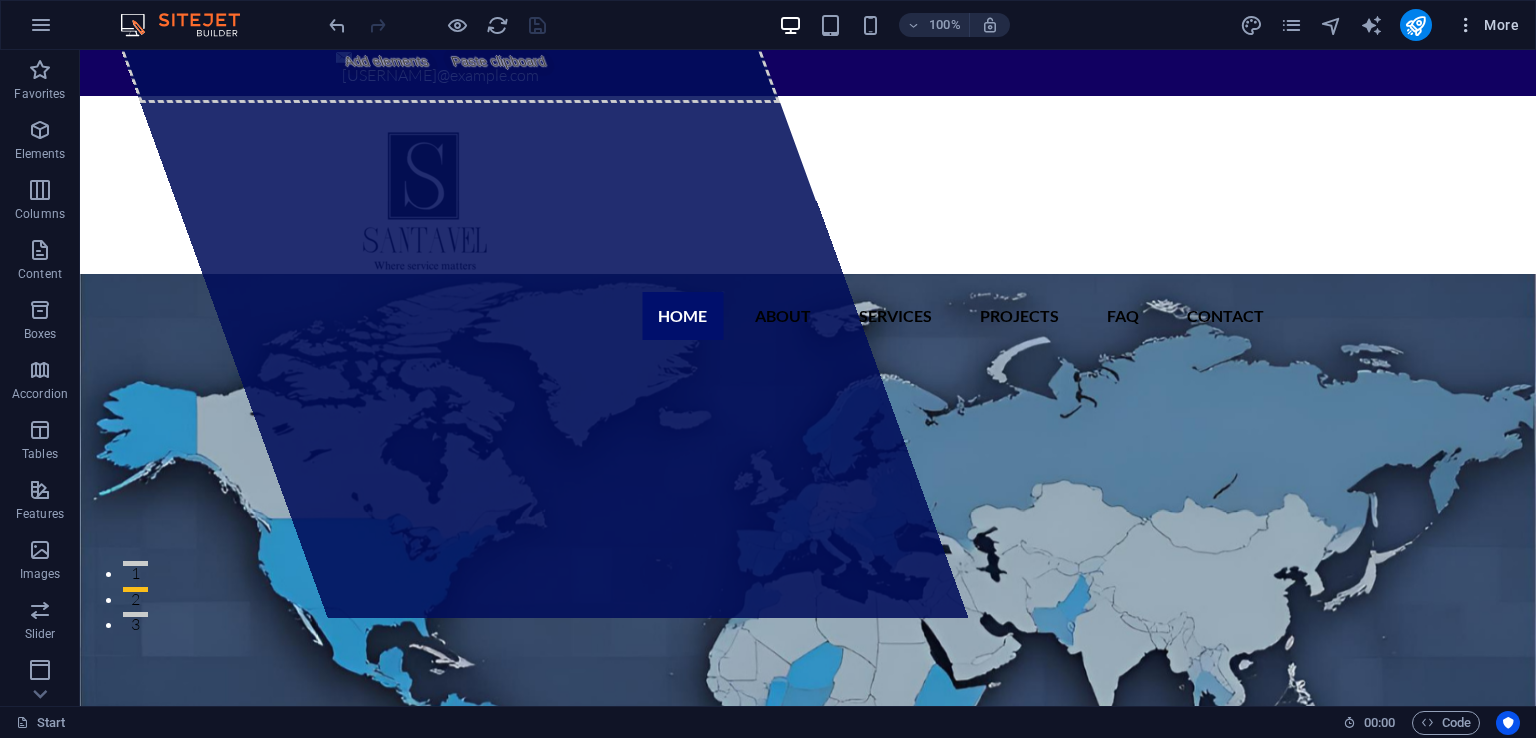 click at bounding box center (1466, 25) 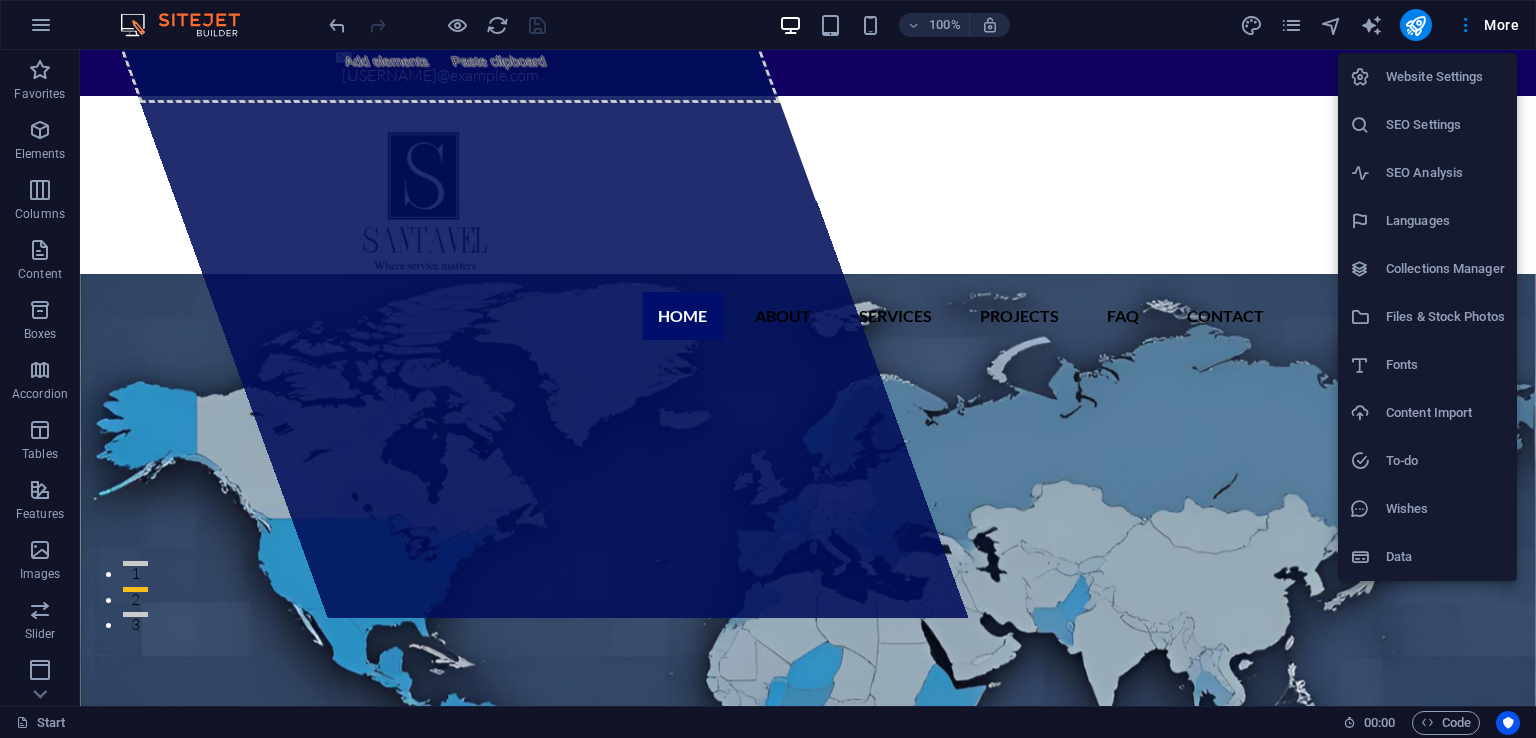 click on "SEO Analysis" at bounding box center [1427, 173] 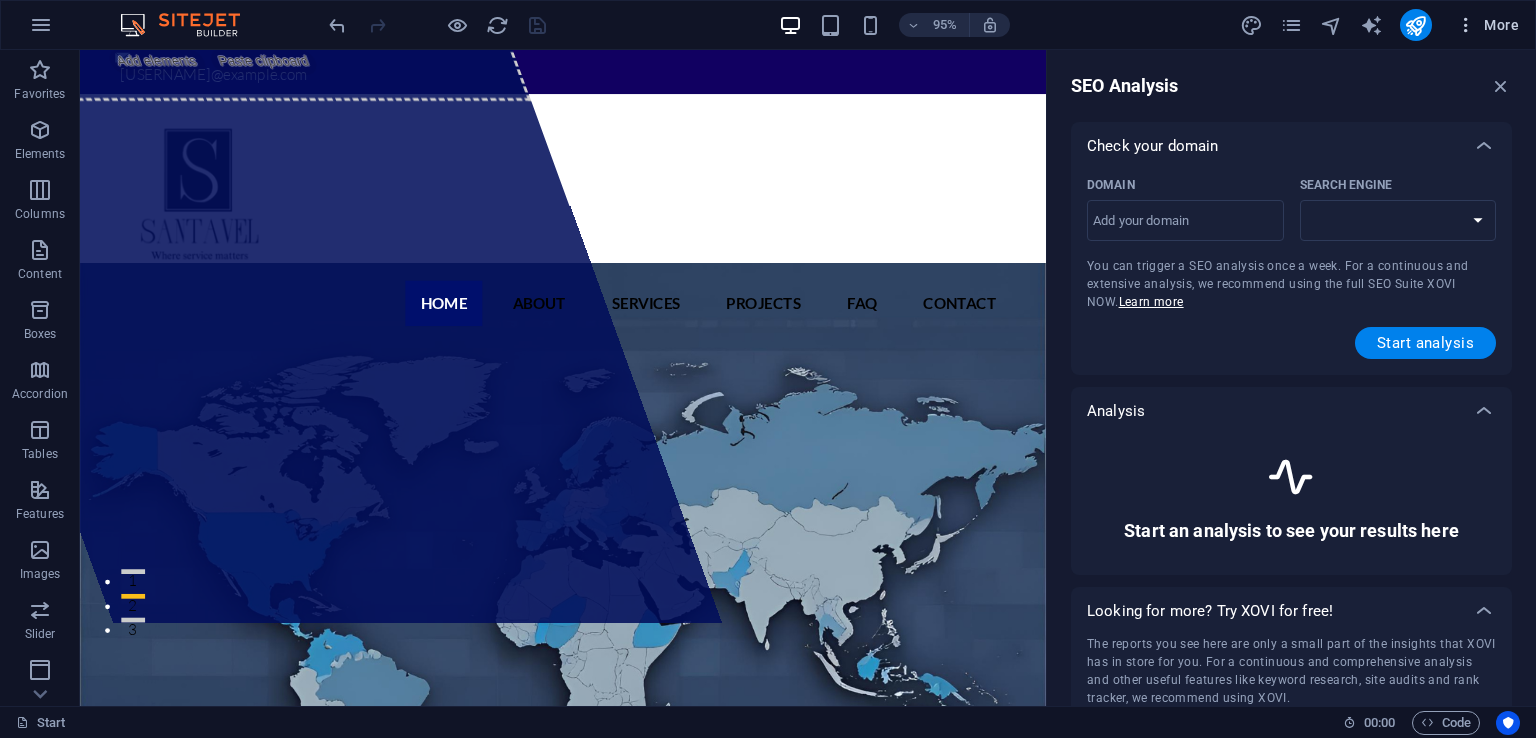 select on "google.com" 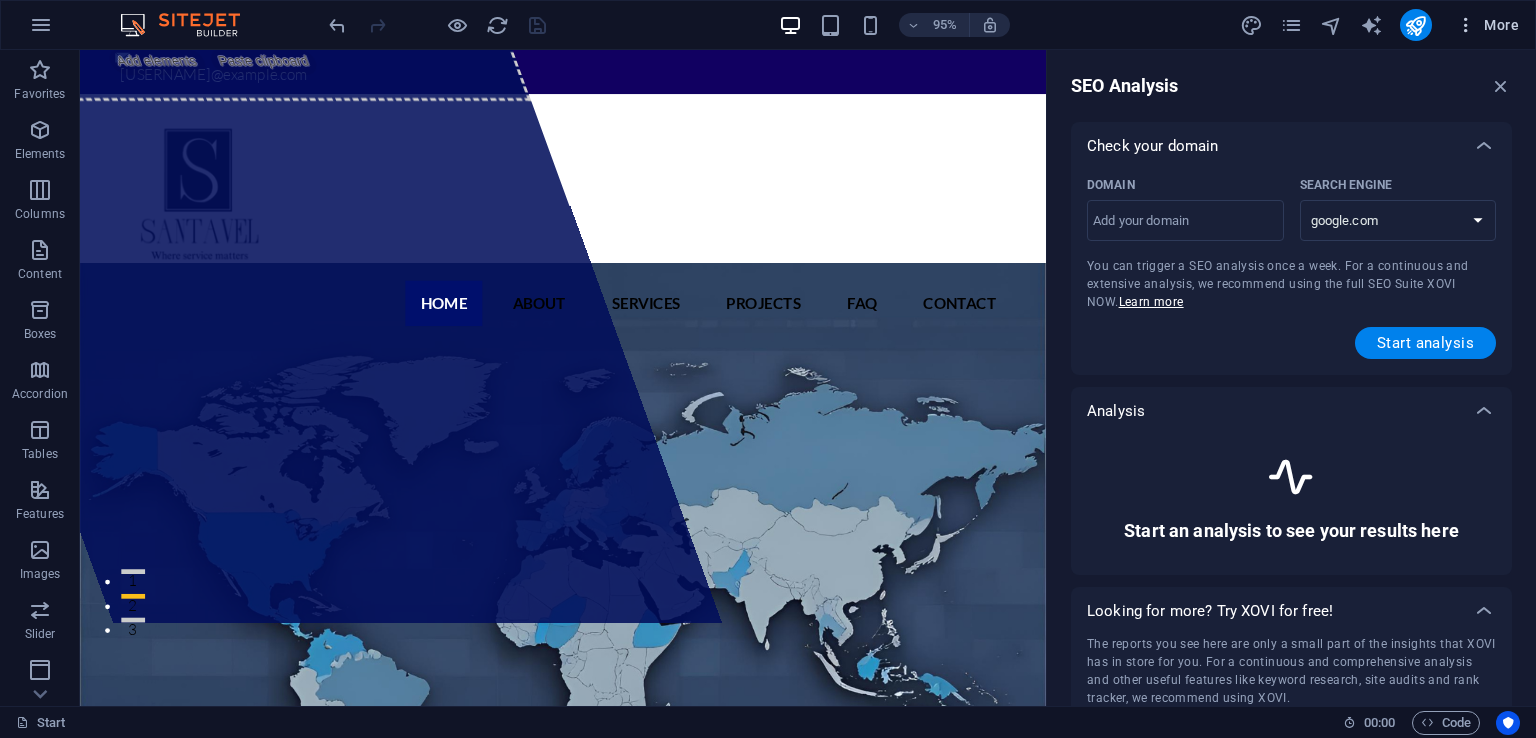 click on "More" at bounding box center (1487, 25) 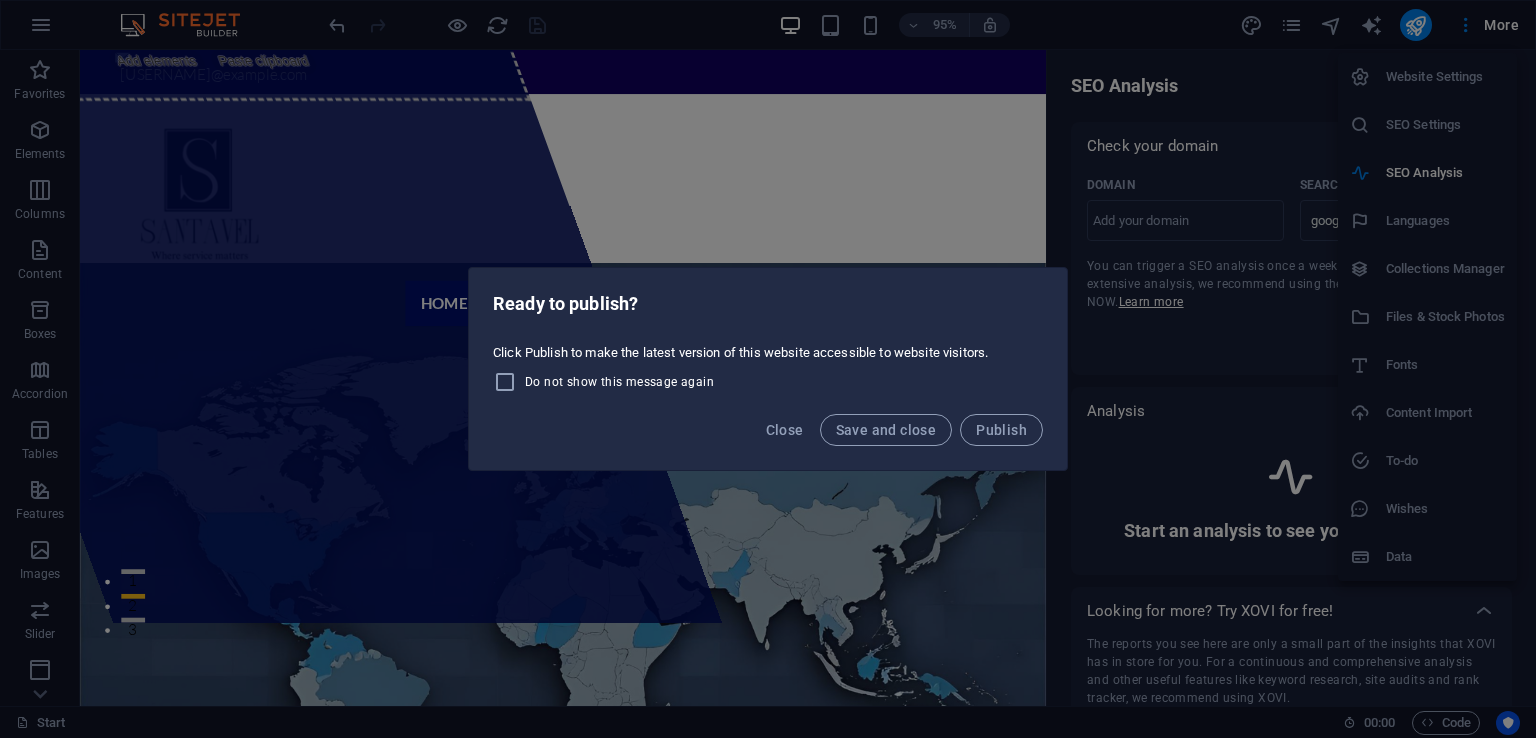 click on "Do not show this message again" at bounding box center (619, 382) 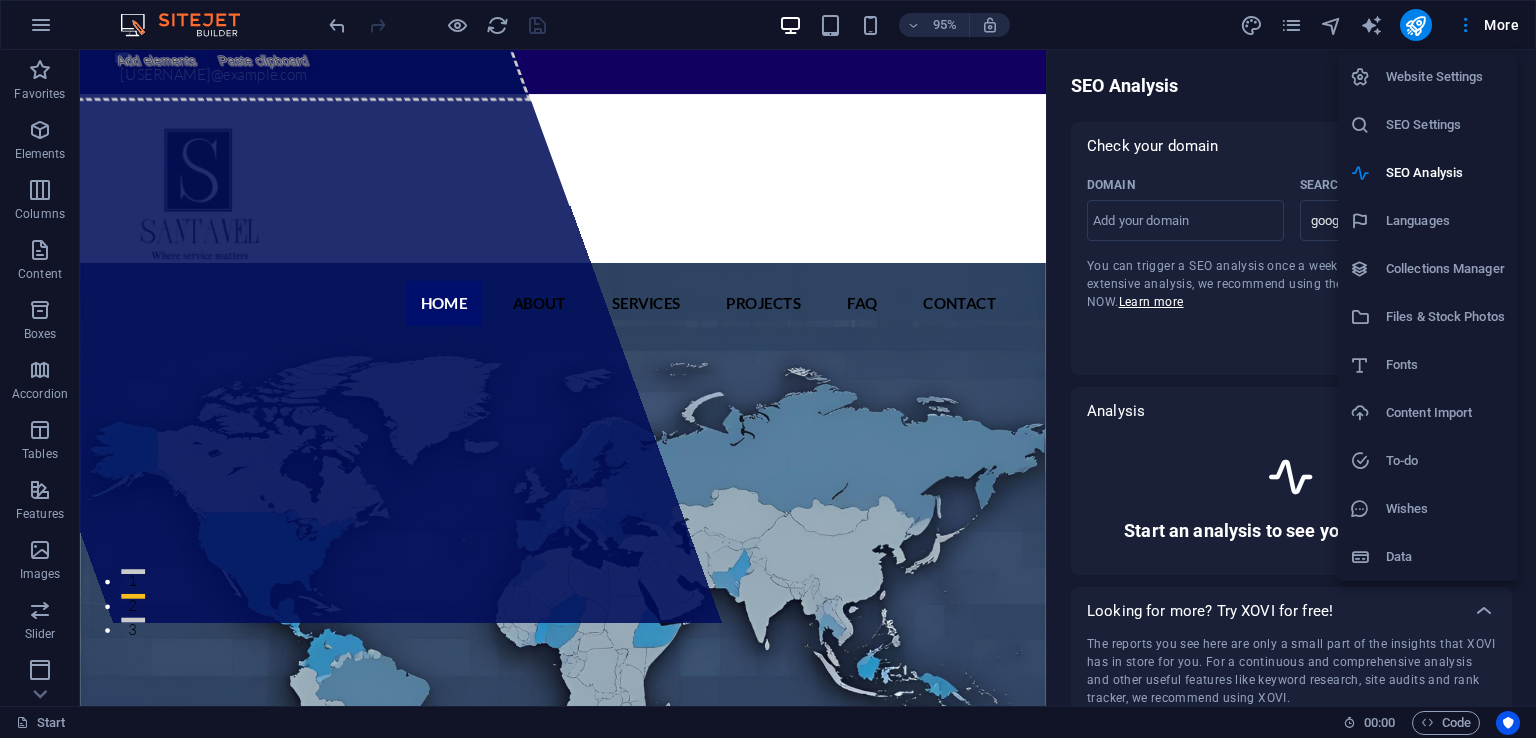 click at bounding box center [768, 369] 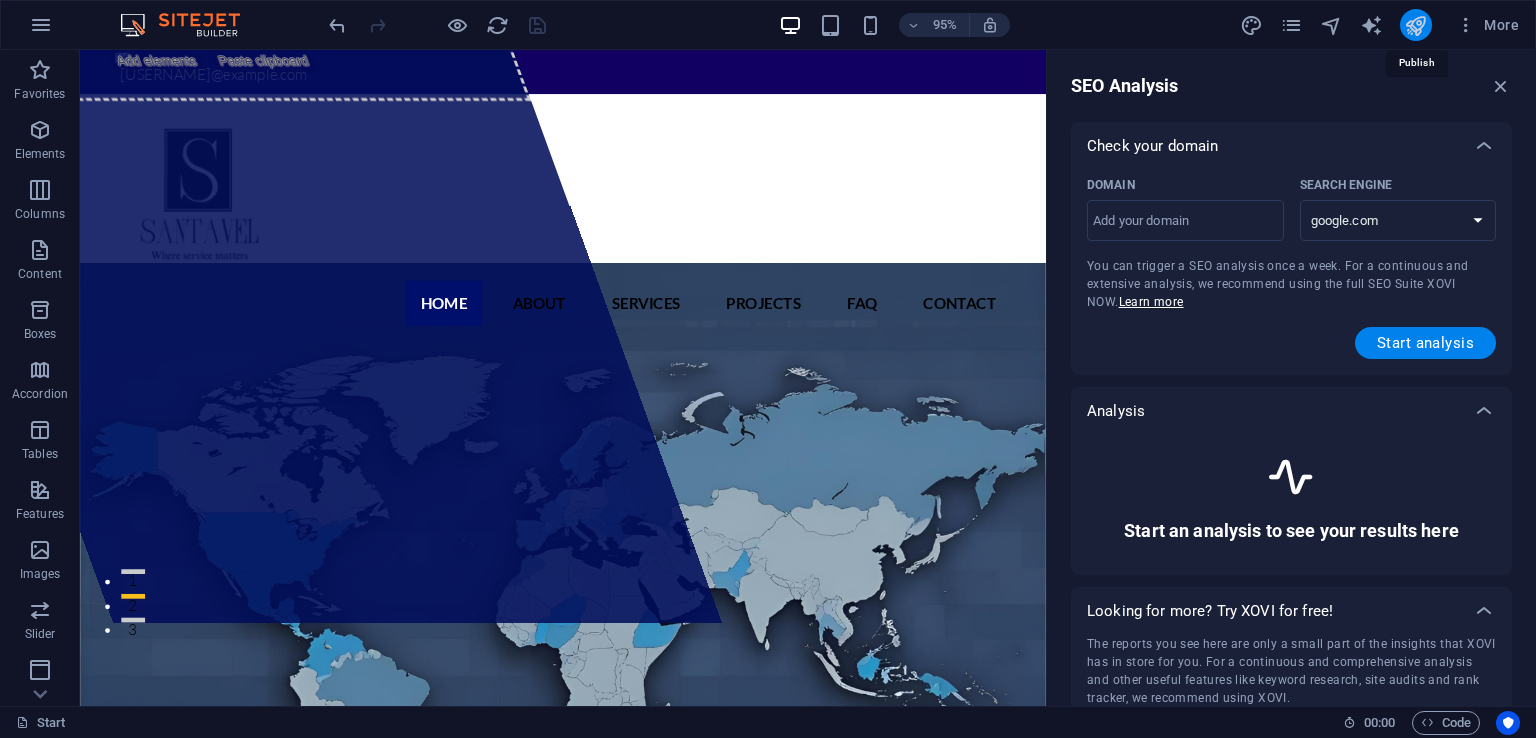 click at bounding box center (1415, 25) 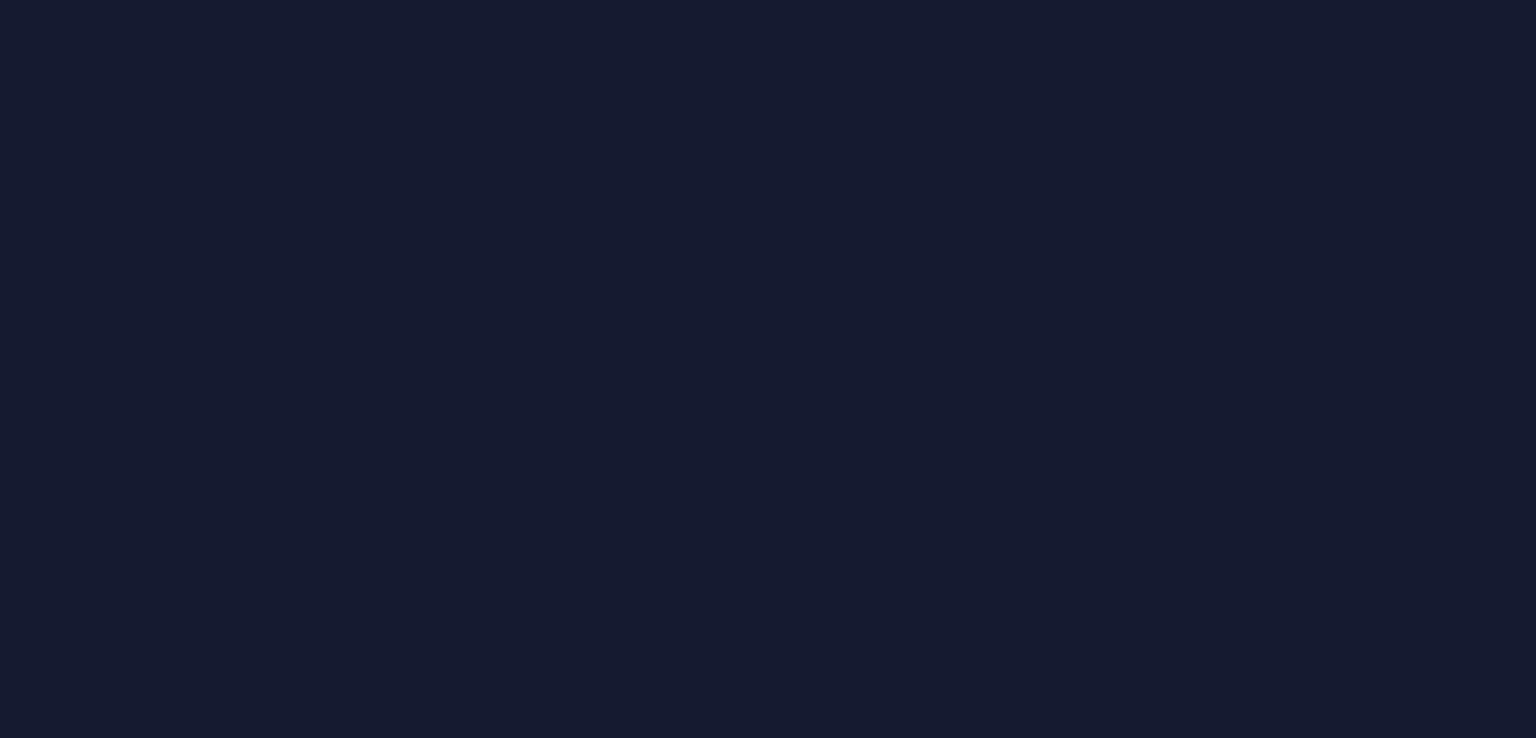 scroll, scrollTop: 0, scrollLeft: 0, axis: both 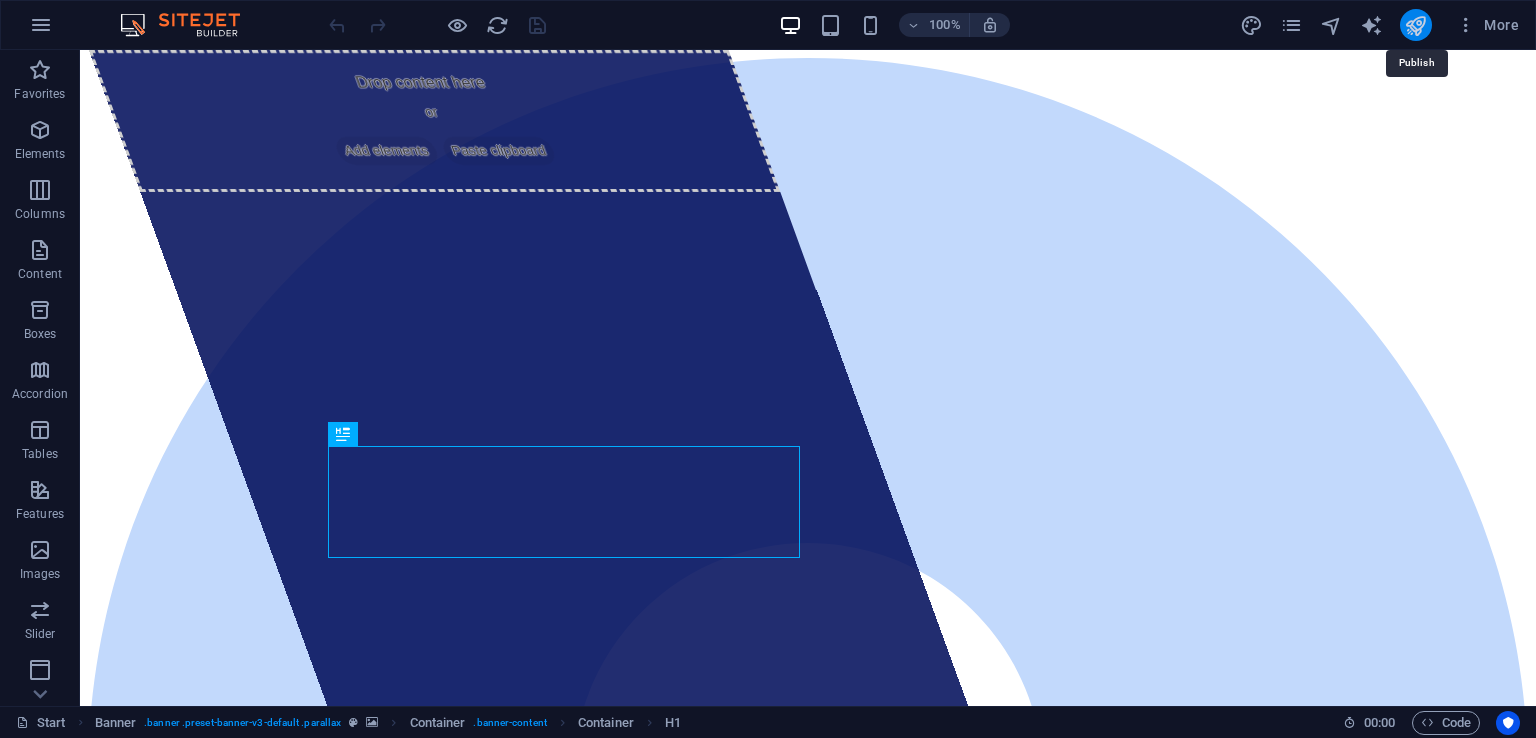 click at bounding box center (1415, 25) 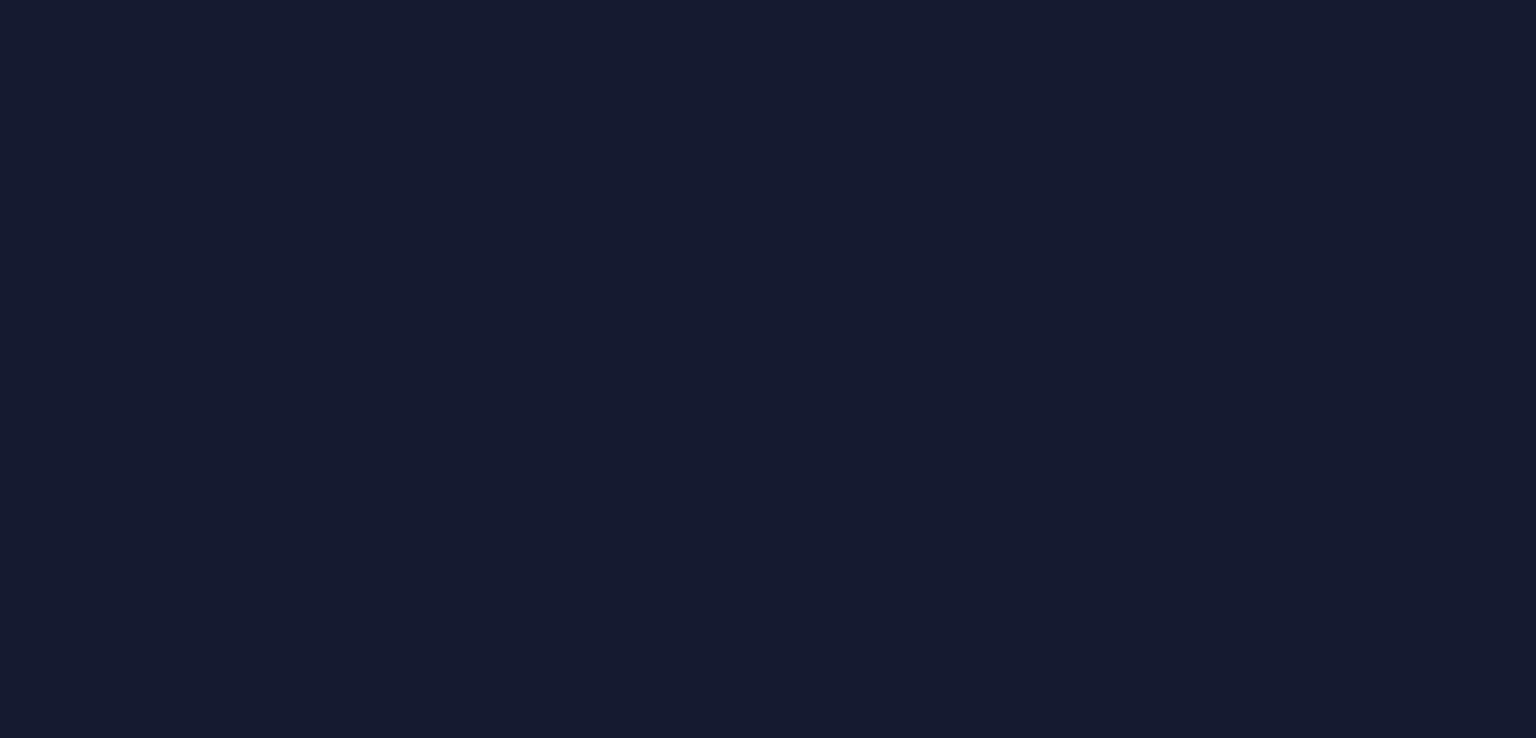 scroll, scrollTop: 0, scrollLeft: 0, axis: both 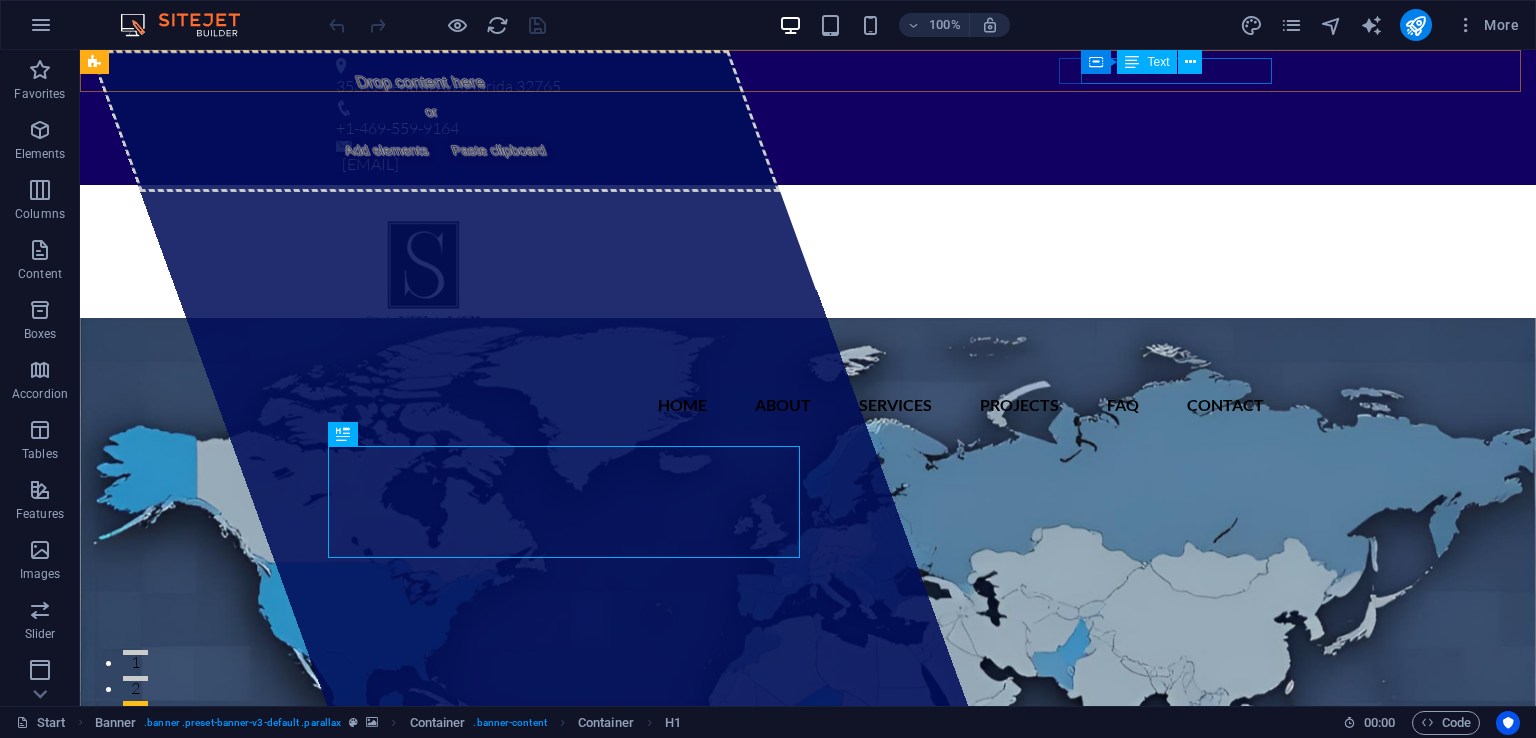 click on "Container   Text" at bounding box center (1148, 62) 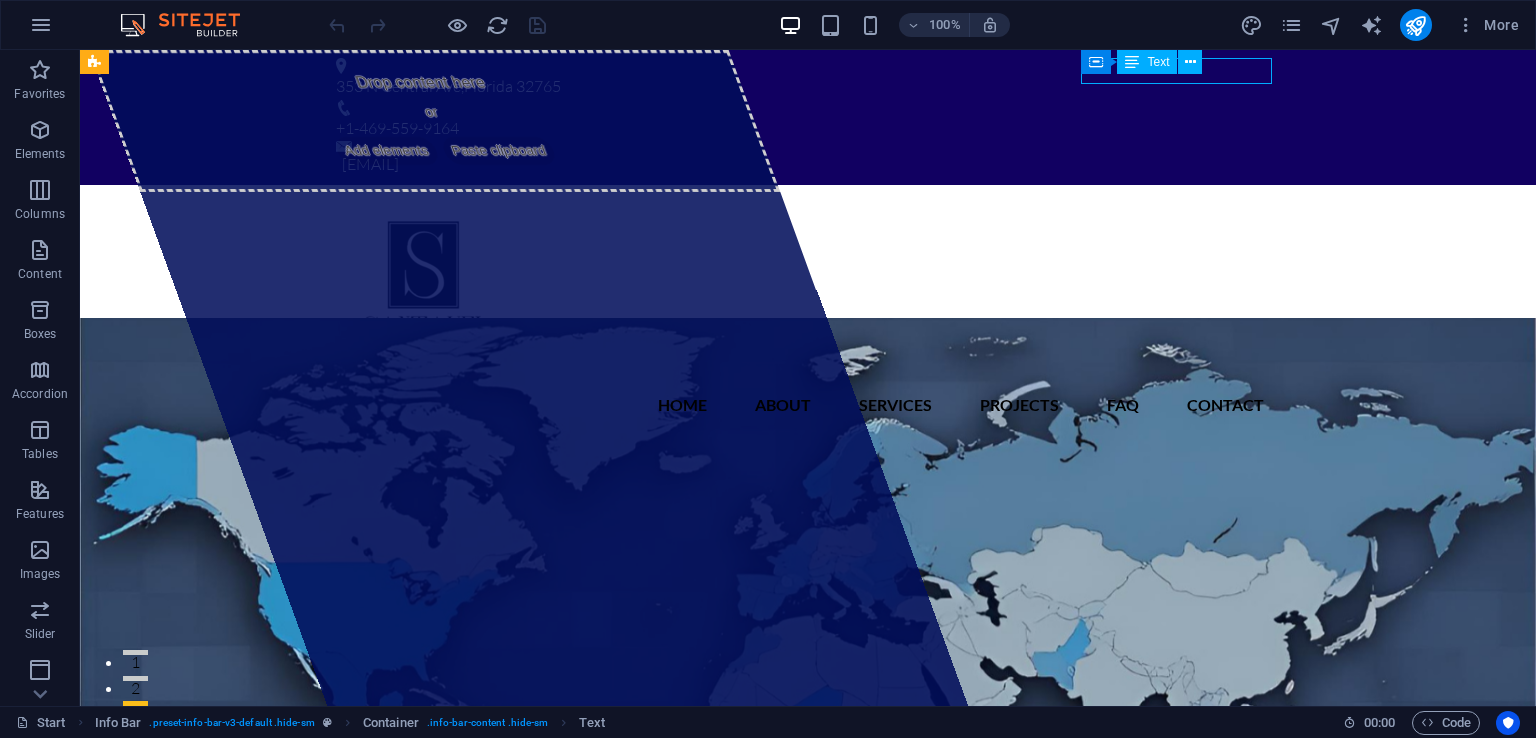 click on "Text" at bounding box center (1158, 62) 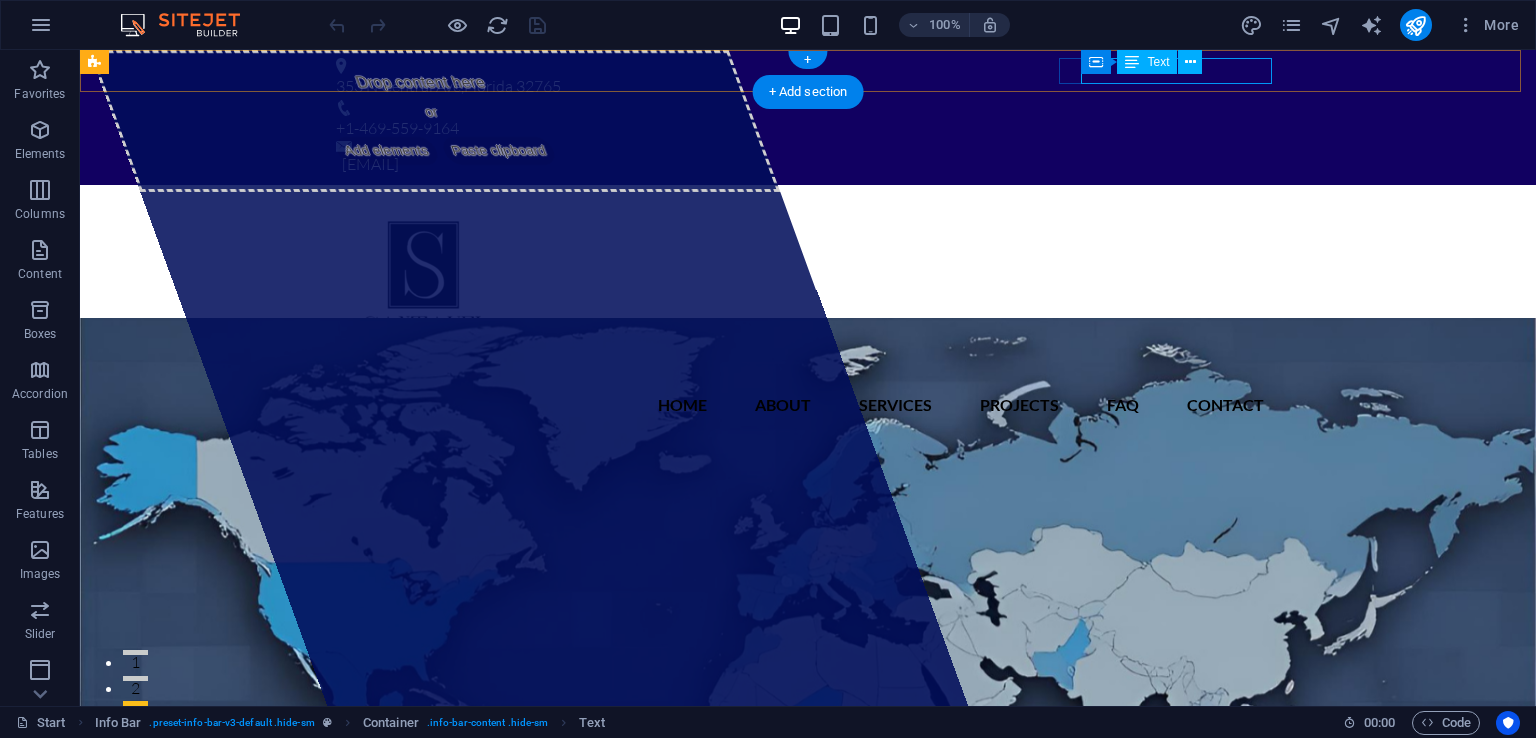 click on "[EMAIL]" at bounding box center (811, 165) 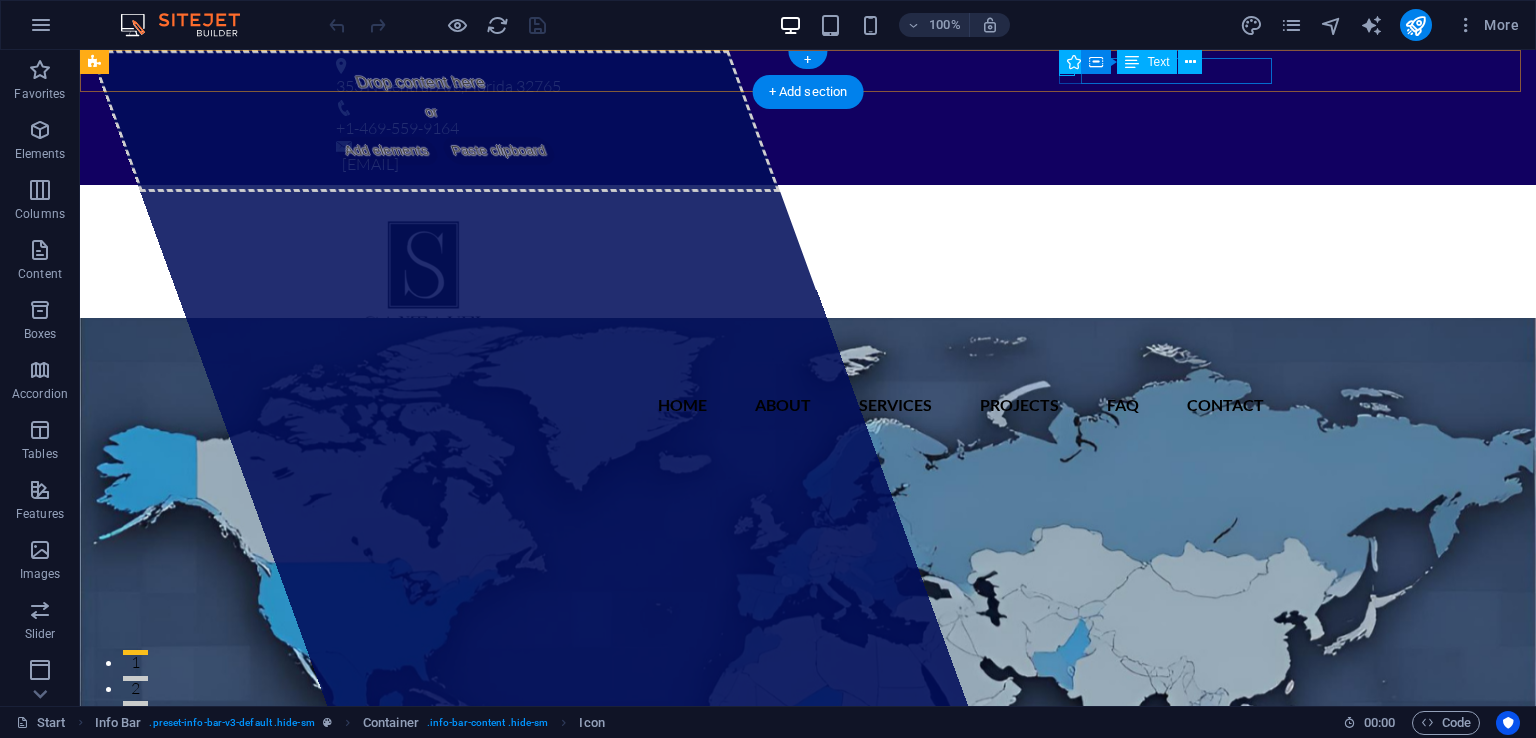 click on "[EMAIL]" at bounding box center [811, 165] 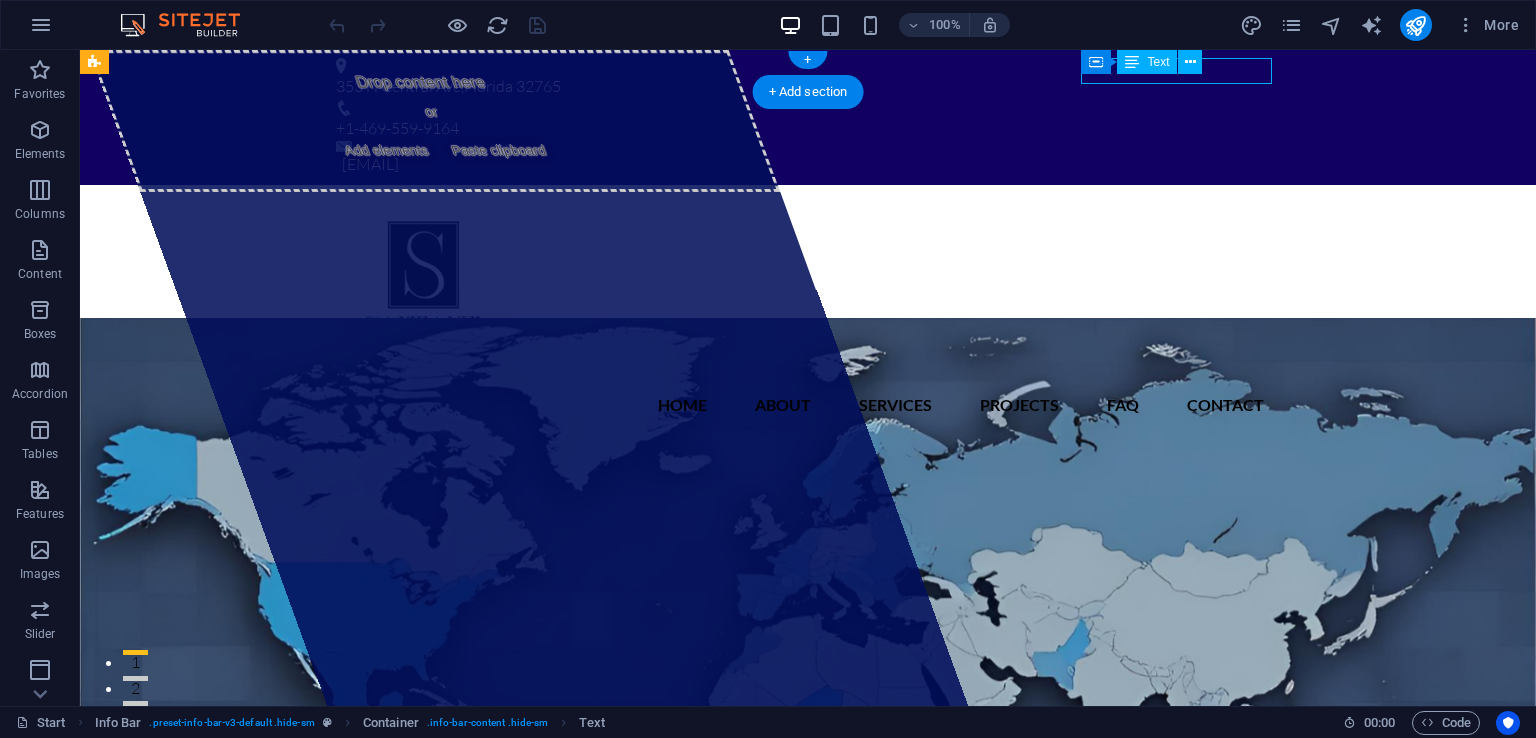 click on "[EMAIL]" at bounding box center (811, 165) 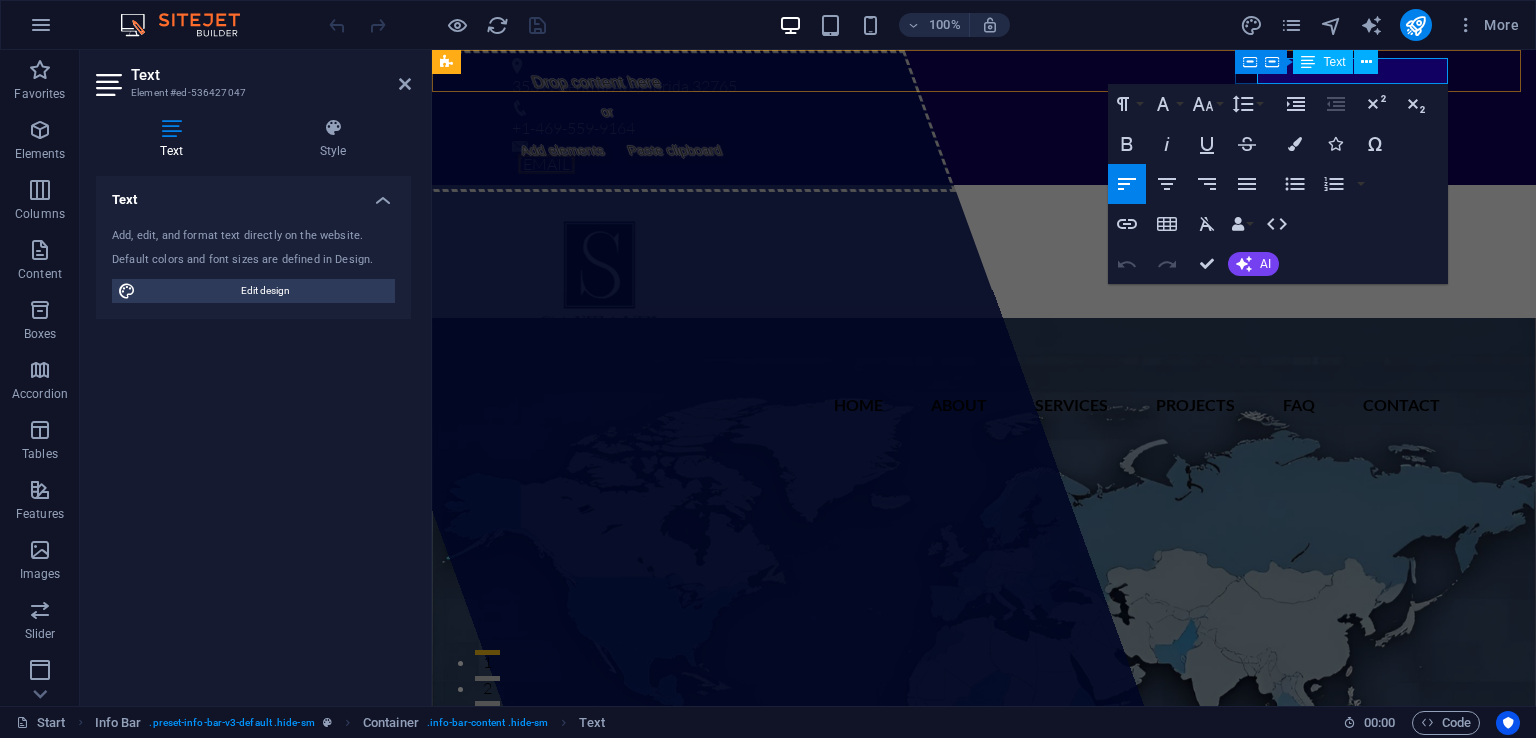 click on "[EMAIL]" at bounding box center (546, 164) 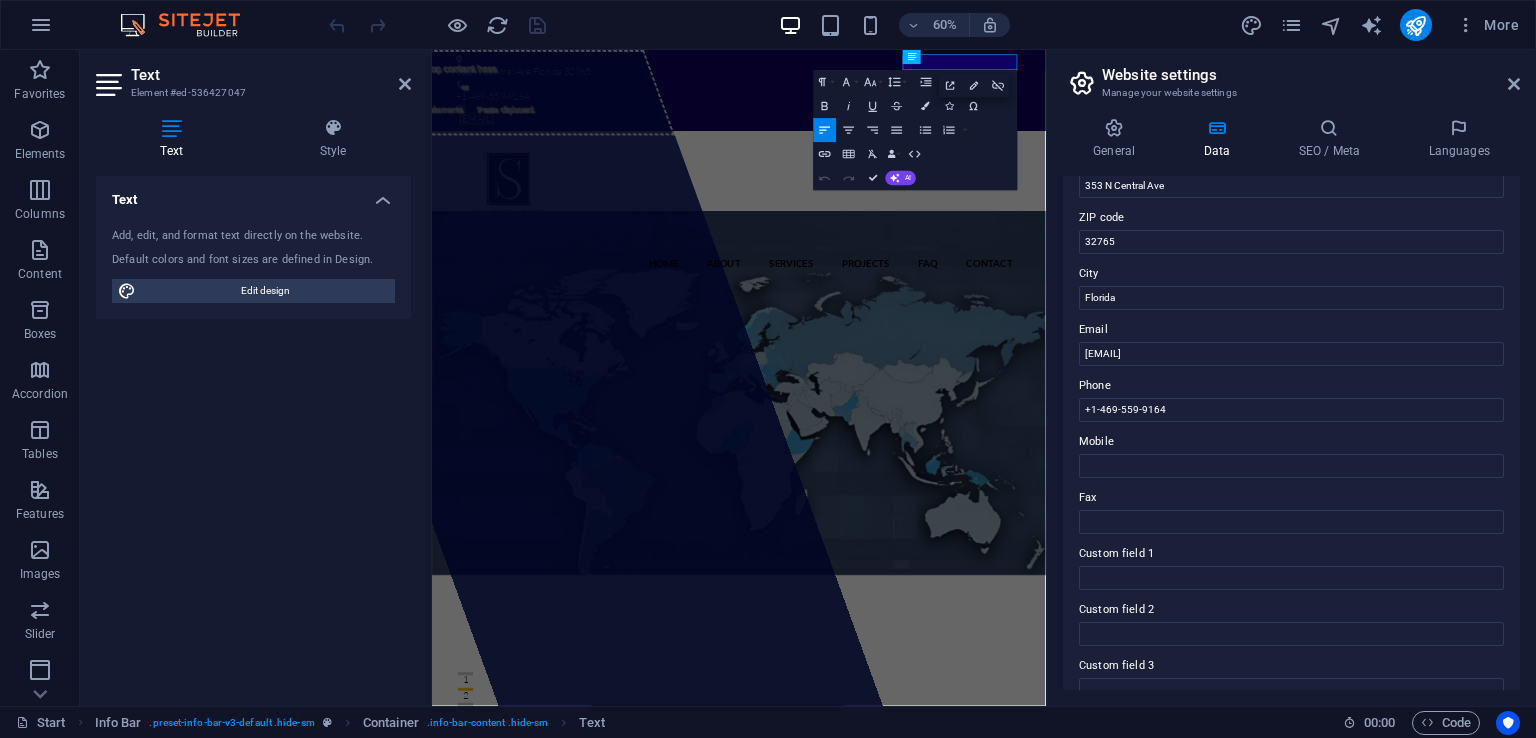 scroll, scrollTop: 196, scrollLeft: 0, axis: vertical 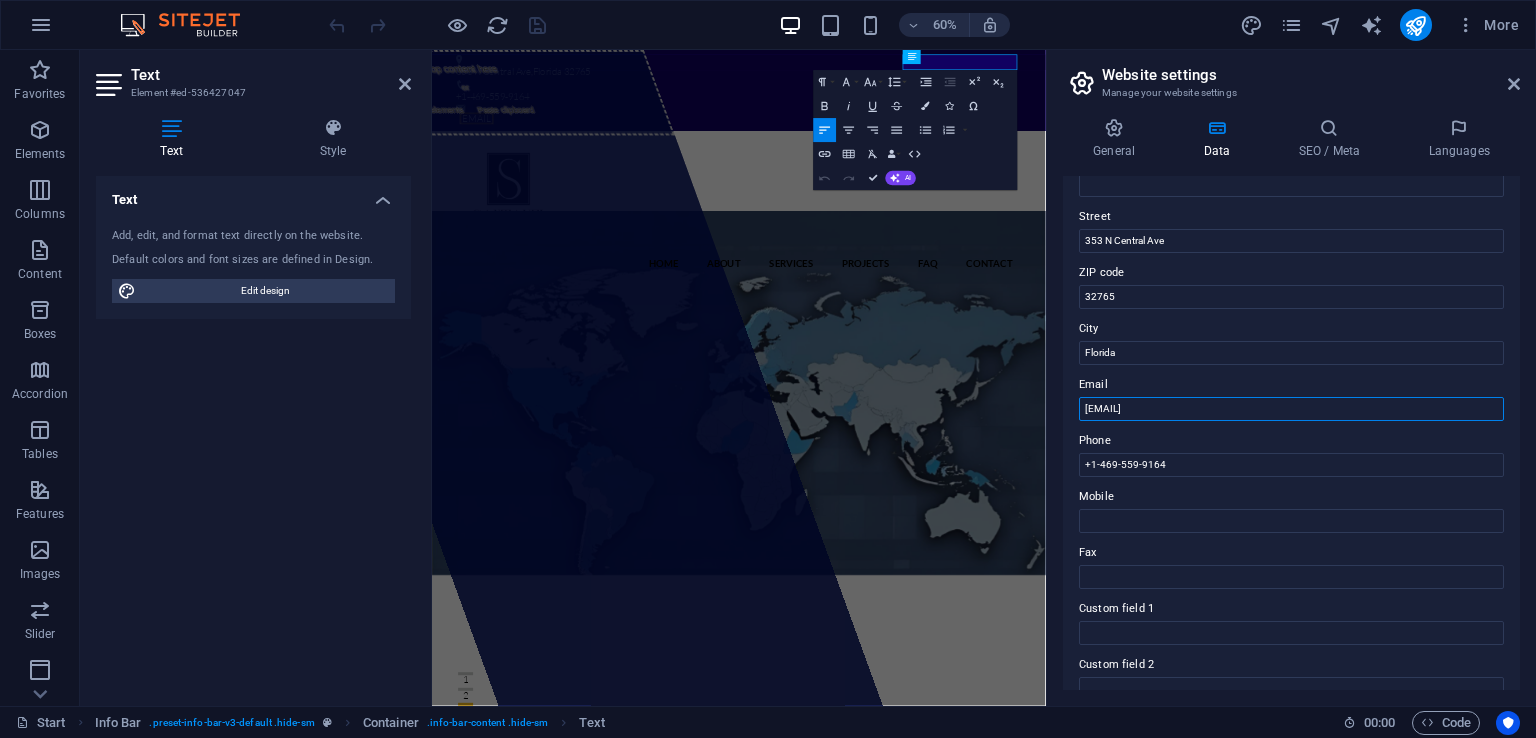click on "[EMAIL]" at bounding box center [1291, 409] 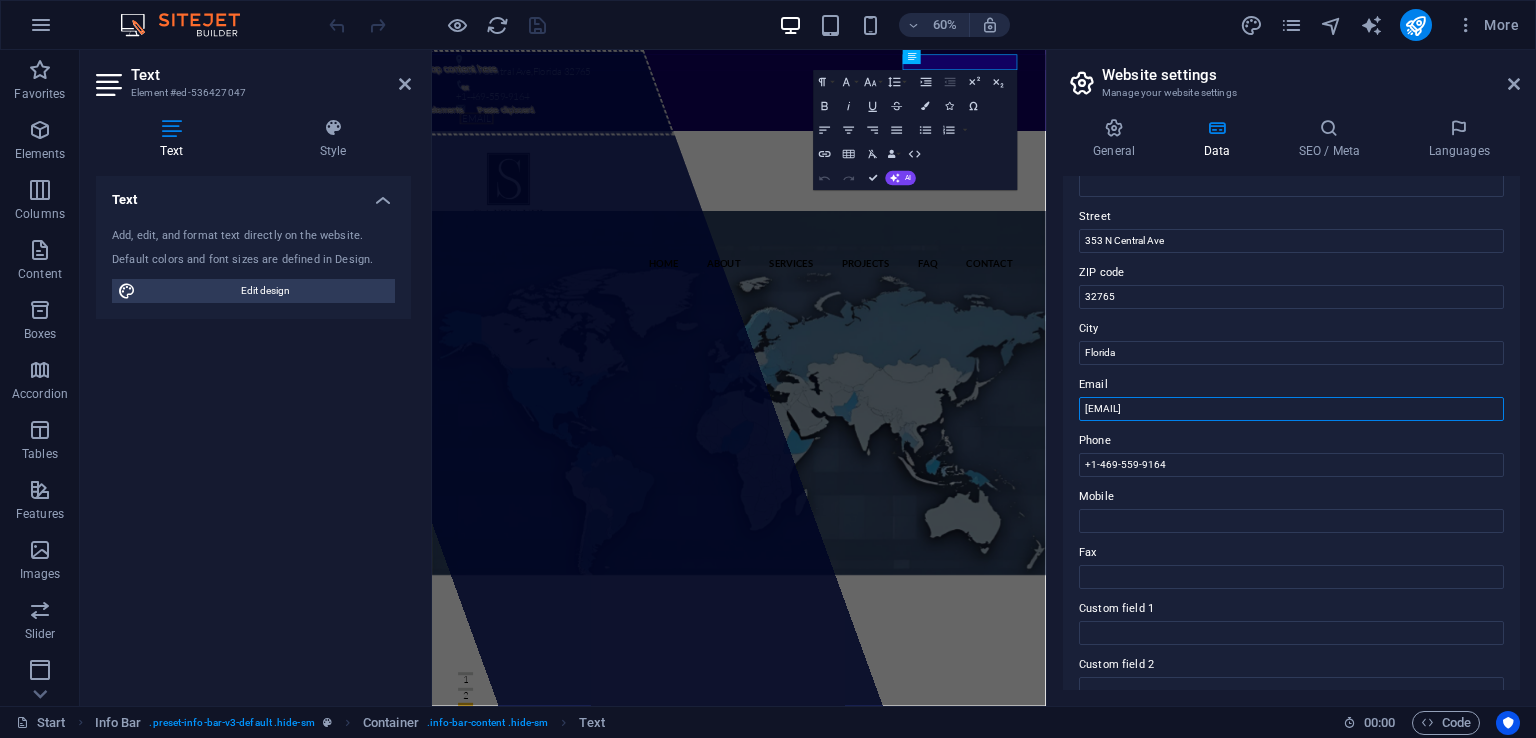 click on "[EMAIL]" at bounding box center (1291, 409) 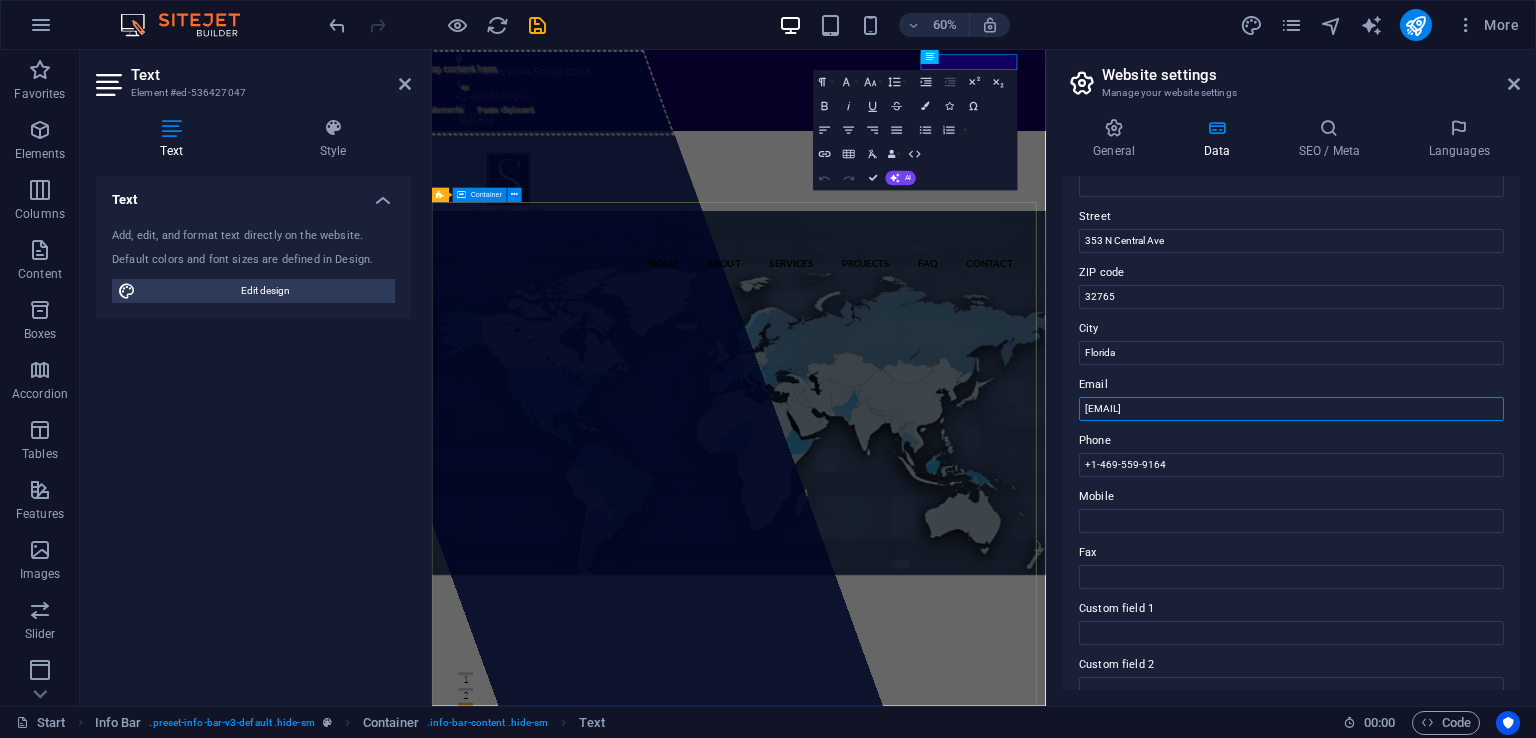 type on "[EMAIL]" 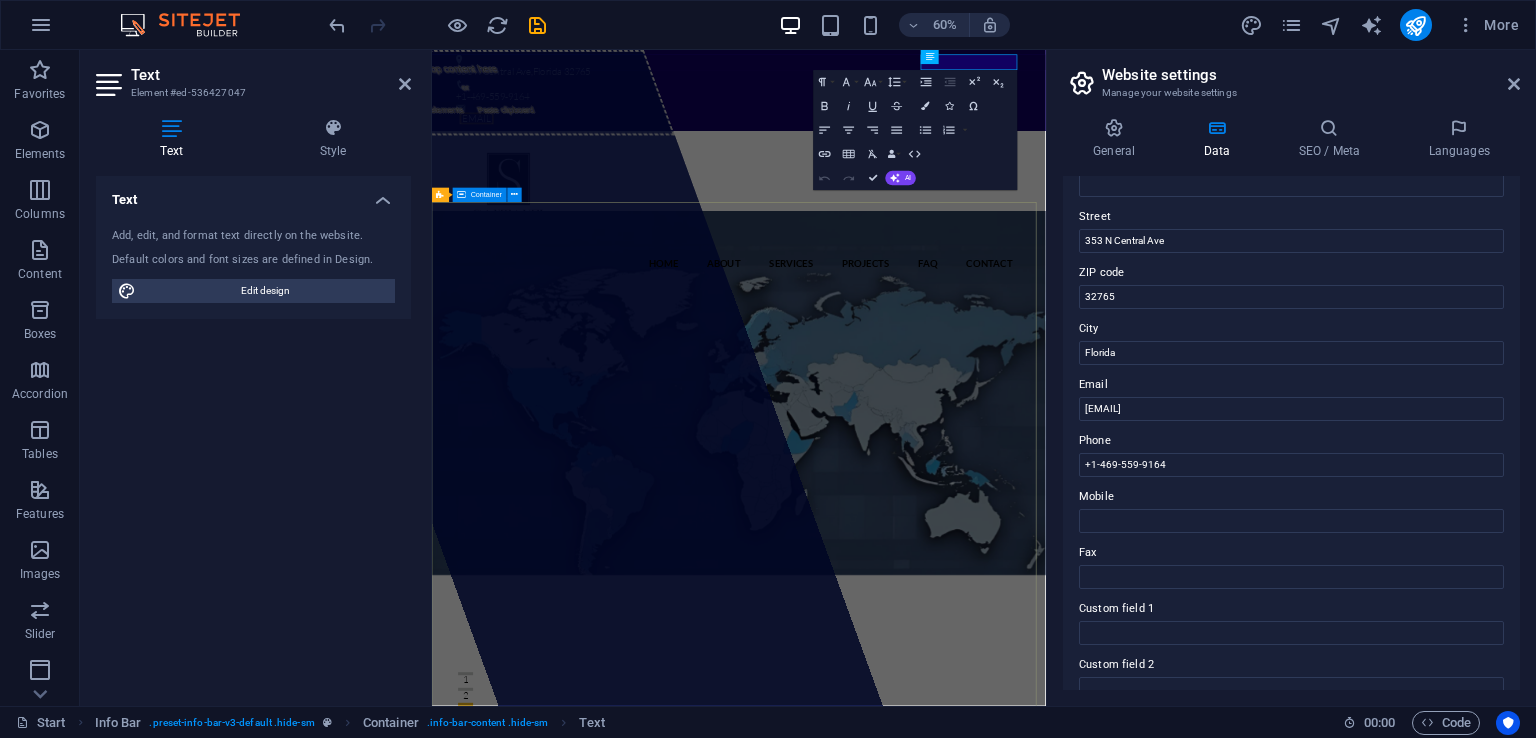 click on "Drop content here or  Add elements  Paste clipboard santavel global trading  Santavel Global Trading  is a consulting firm specialized in global trade. We help businesses navigate international markets by offering expert guidance in import/export operations, customs regulations, logistics, and trade compliance.  View Services Learn more" at bounding box center (943, 1240) 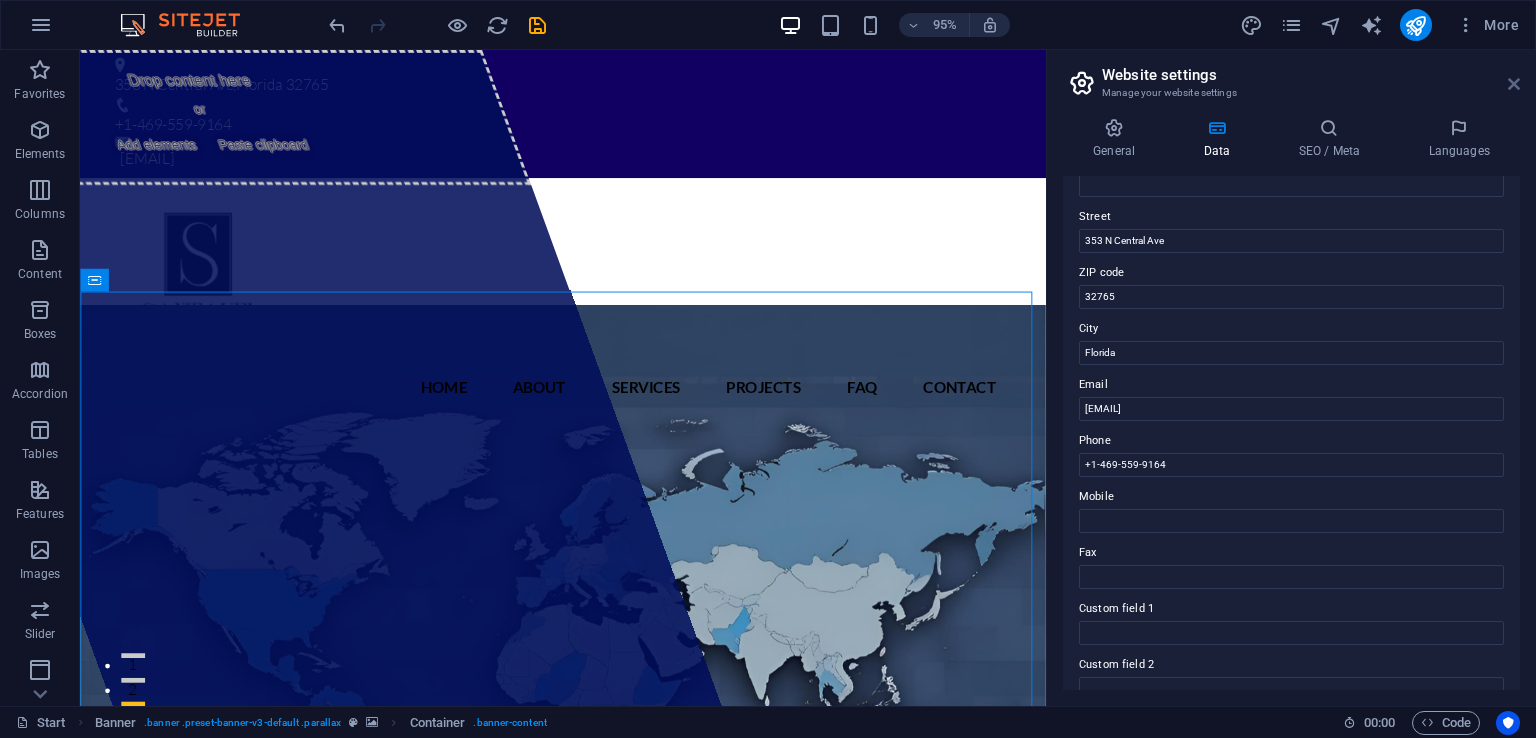 click at bounding box center (1514, 84) 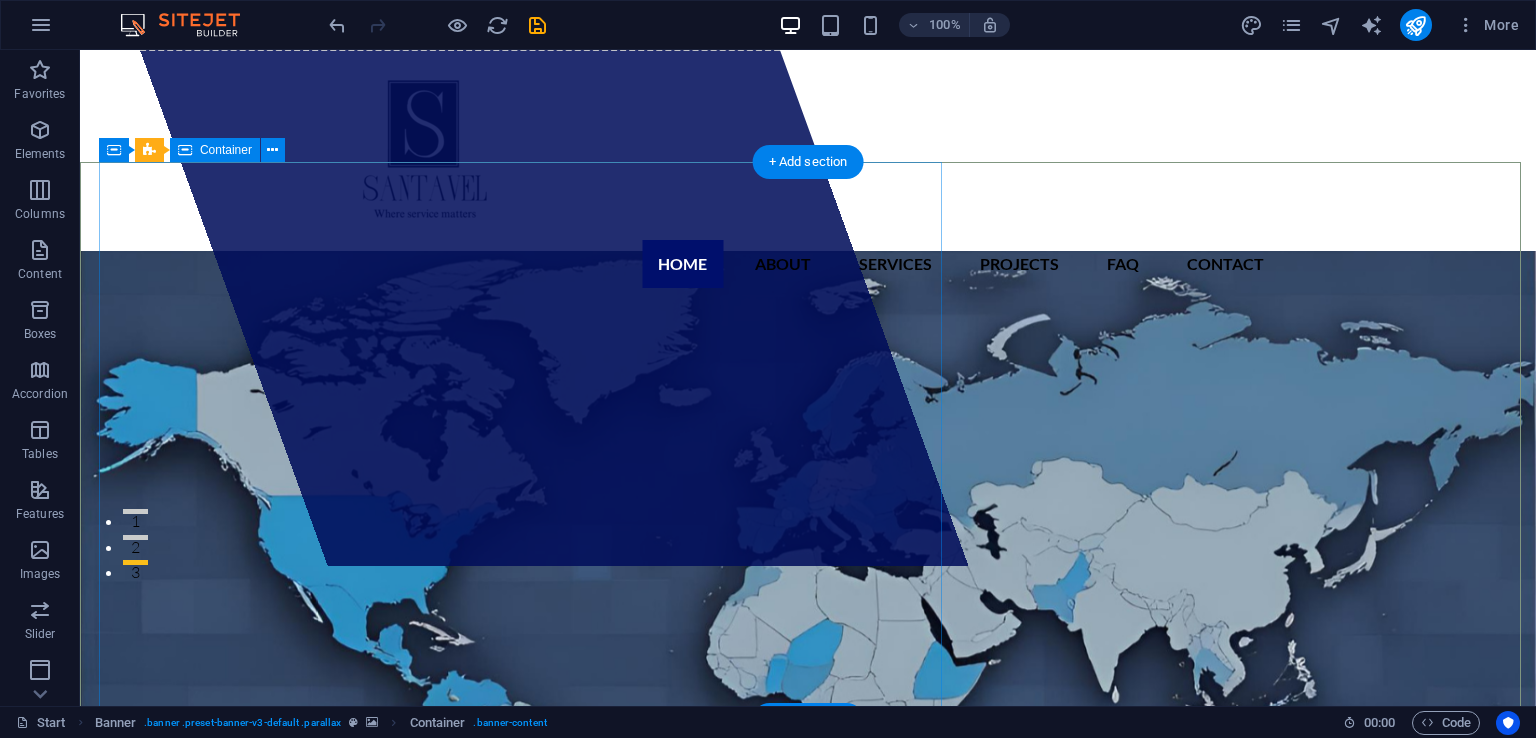 scroll, scrollTop: 152, scrollLeft: 0, axis: vertical 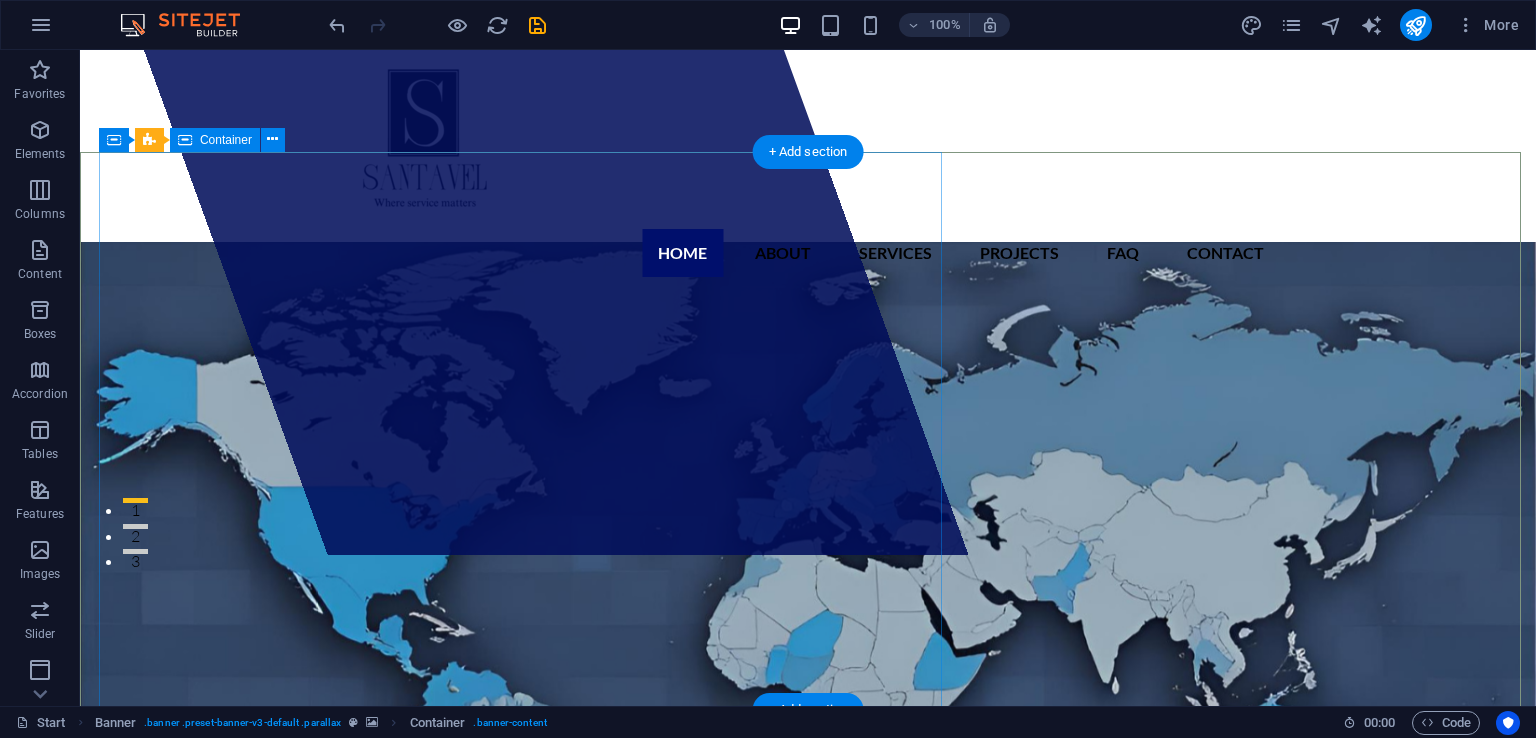 click on "Drop content here or  Add elements  Paste clipboard" at bounding box center [528, 226] 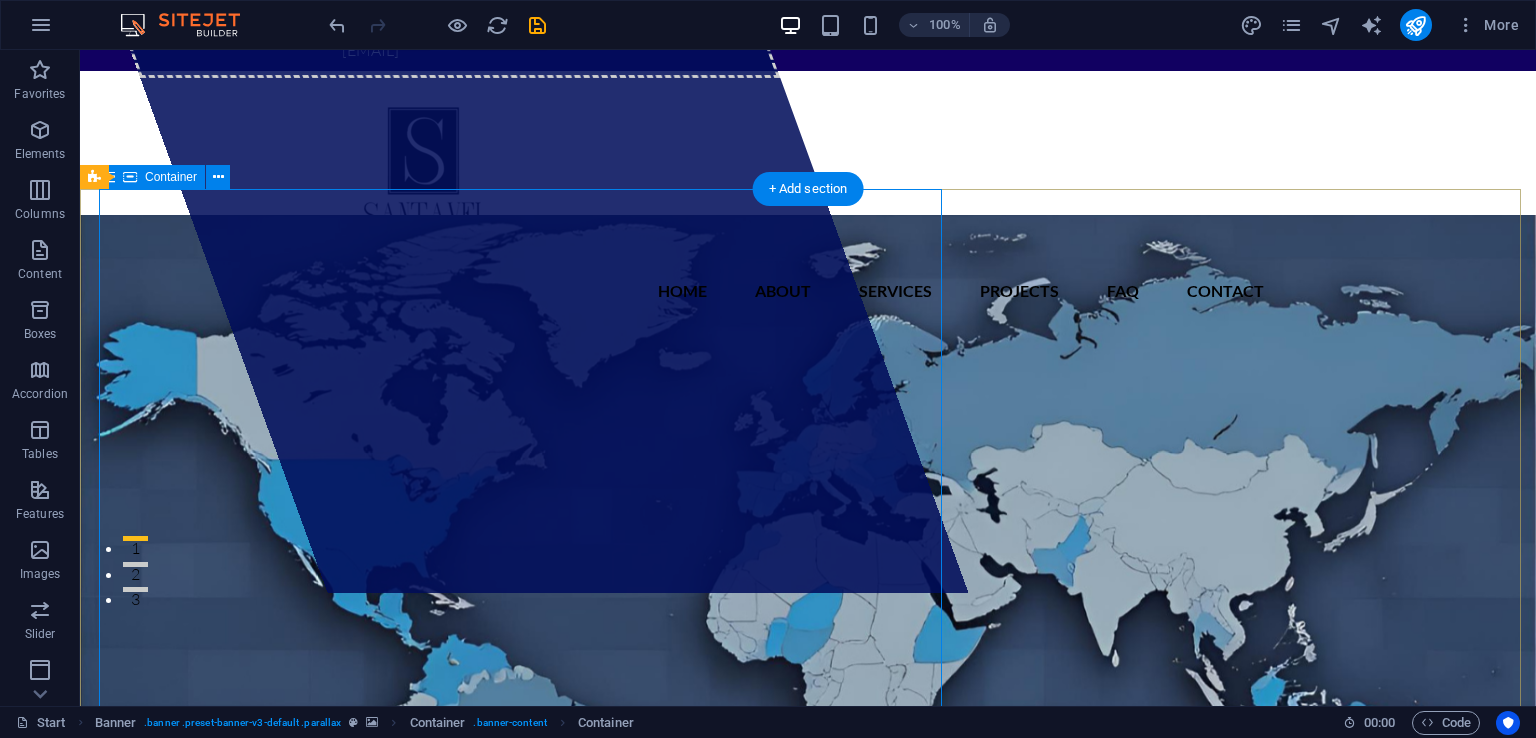 scroll, scrollTop: 0, scrollLeft: 0, axis: both 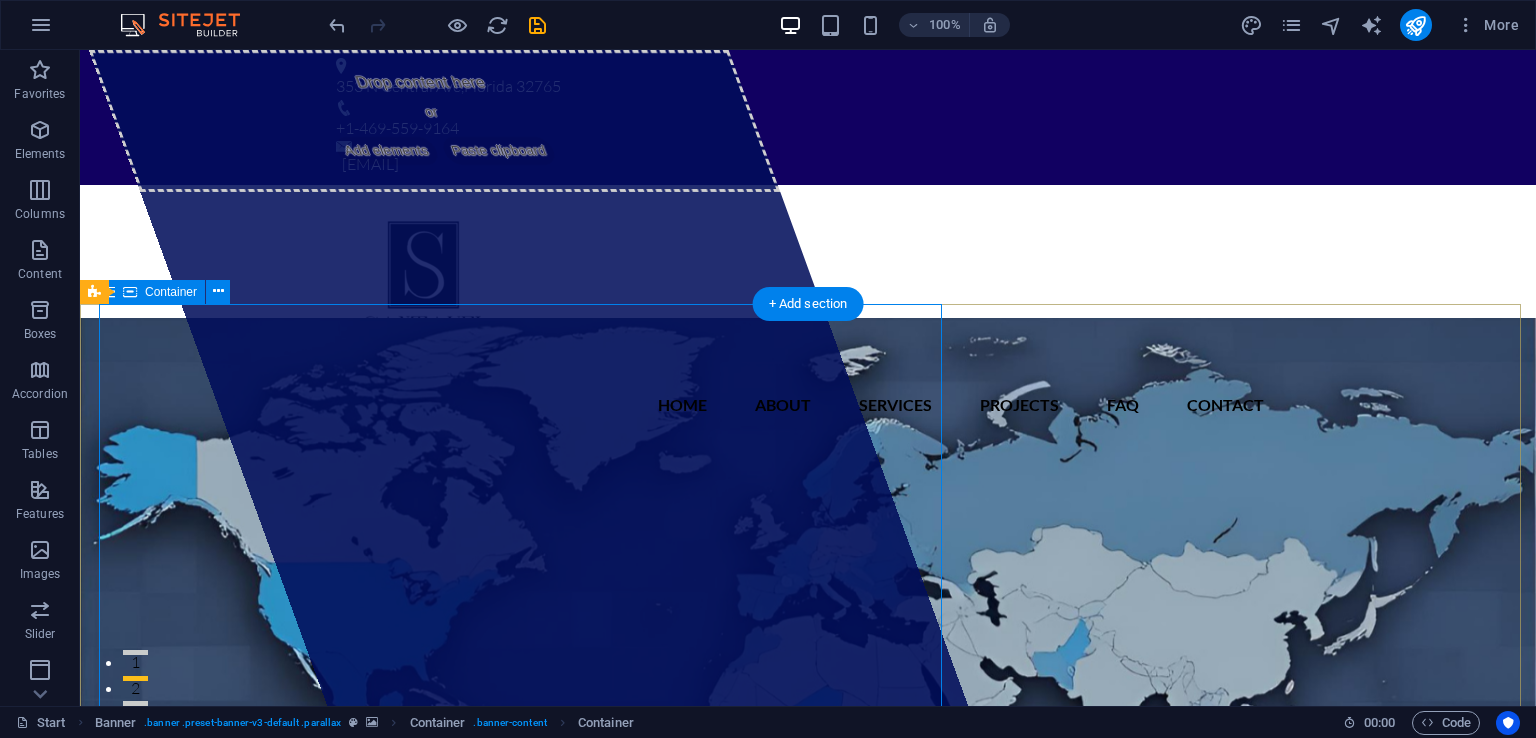 click on "Drop content here or  Add elements  Paste clipboard santavel global trading  Santavel Global Trading  is a consulting firm specialized in global trade. We help businesses navigate international markets by offering expert guidance in import/export operations, customs regulations, logistics, and trade compliance.  View Services Learn more" at bounding box center [808, 1240] 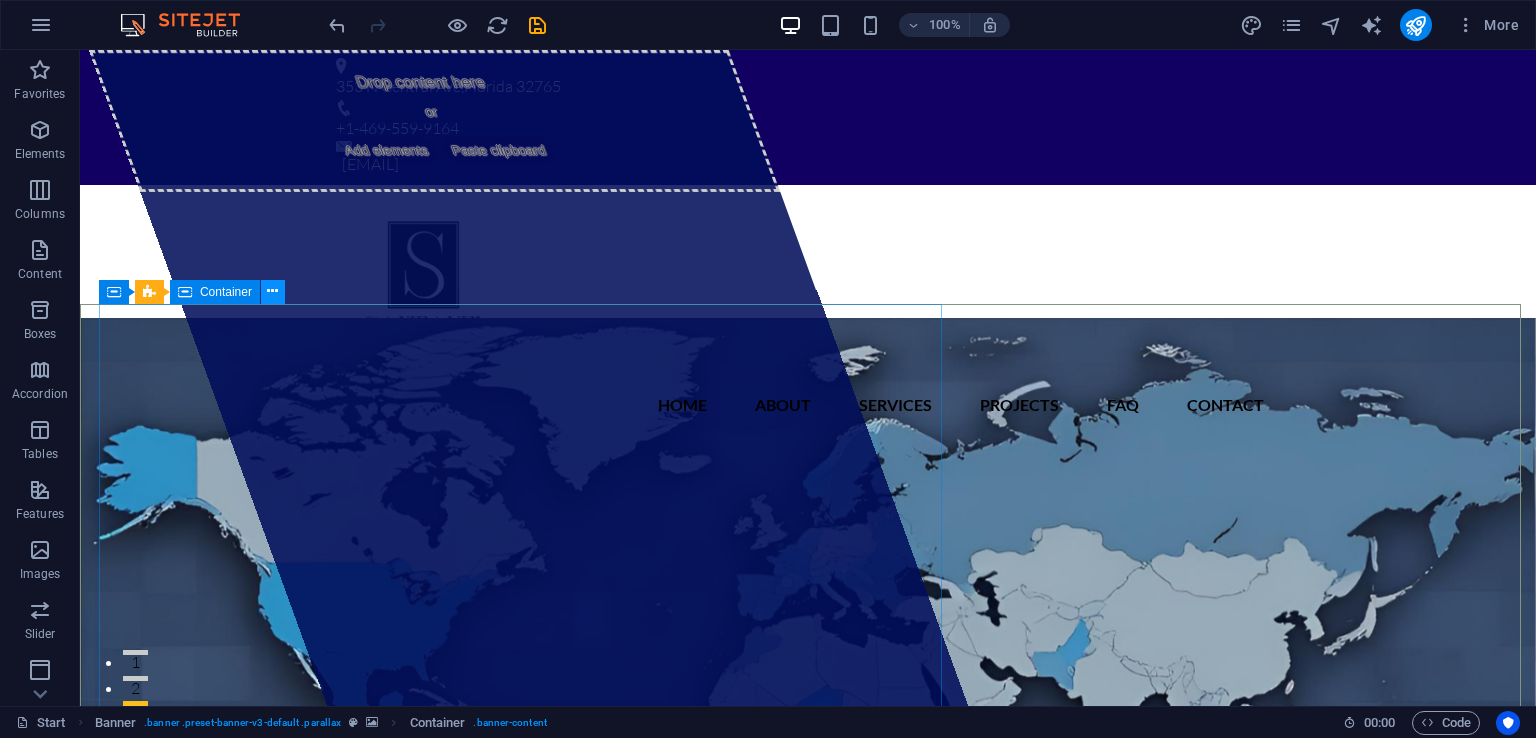 click at bounding box center (272, 291) 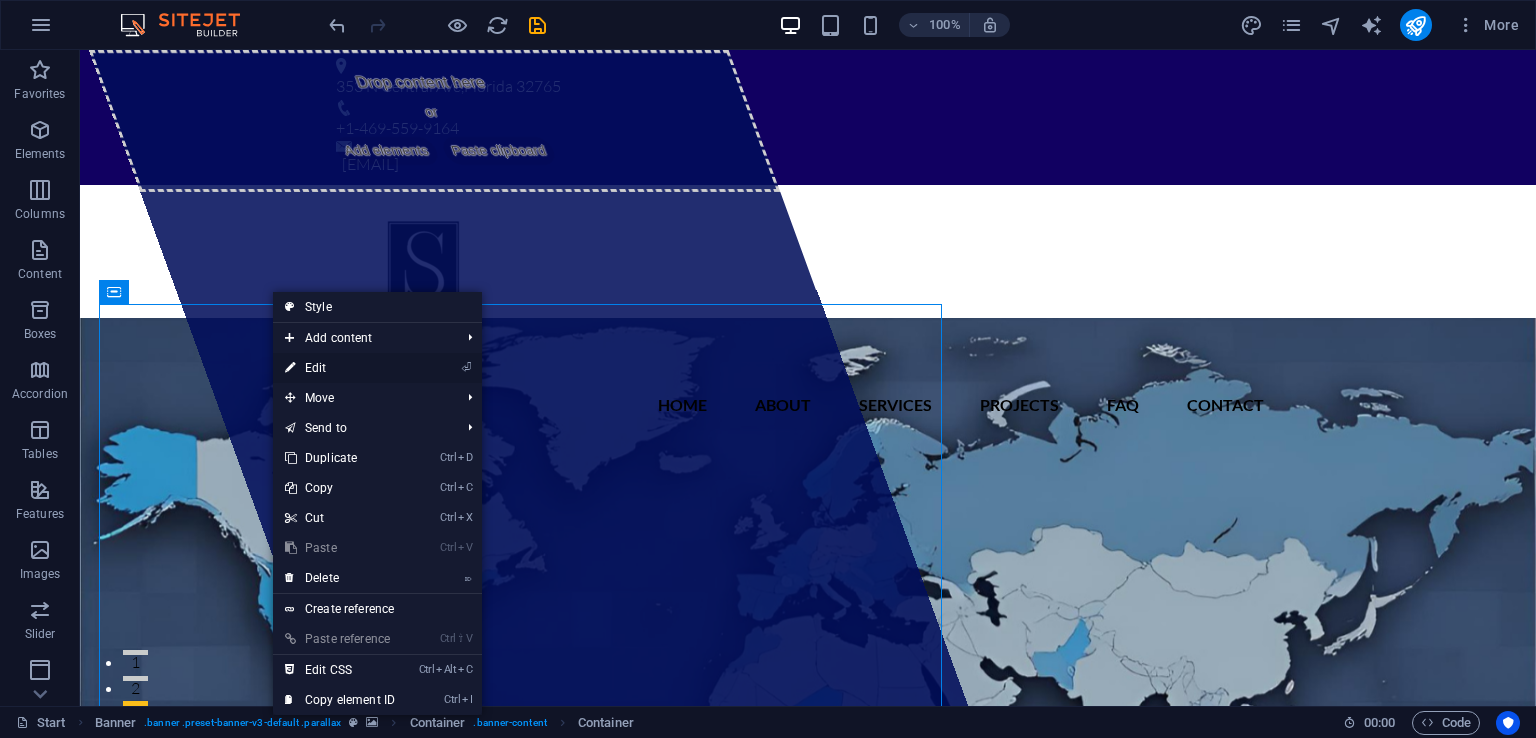 click on "⏎  Edit" at bounding box center [340, 368] 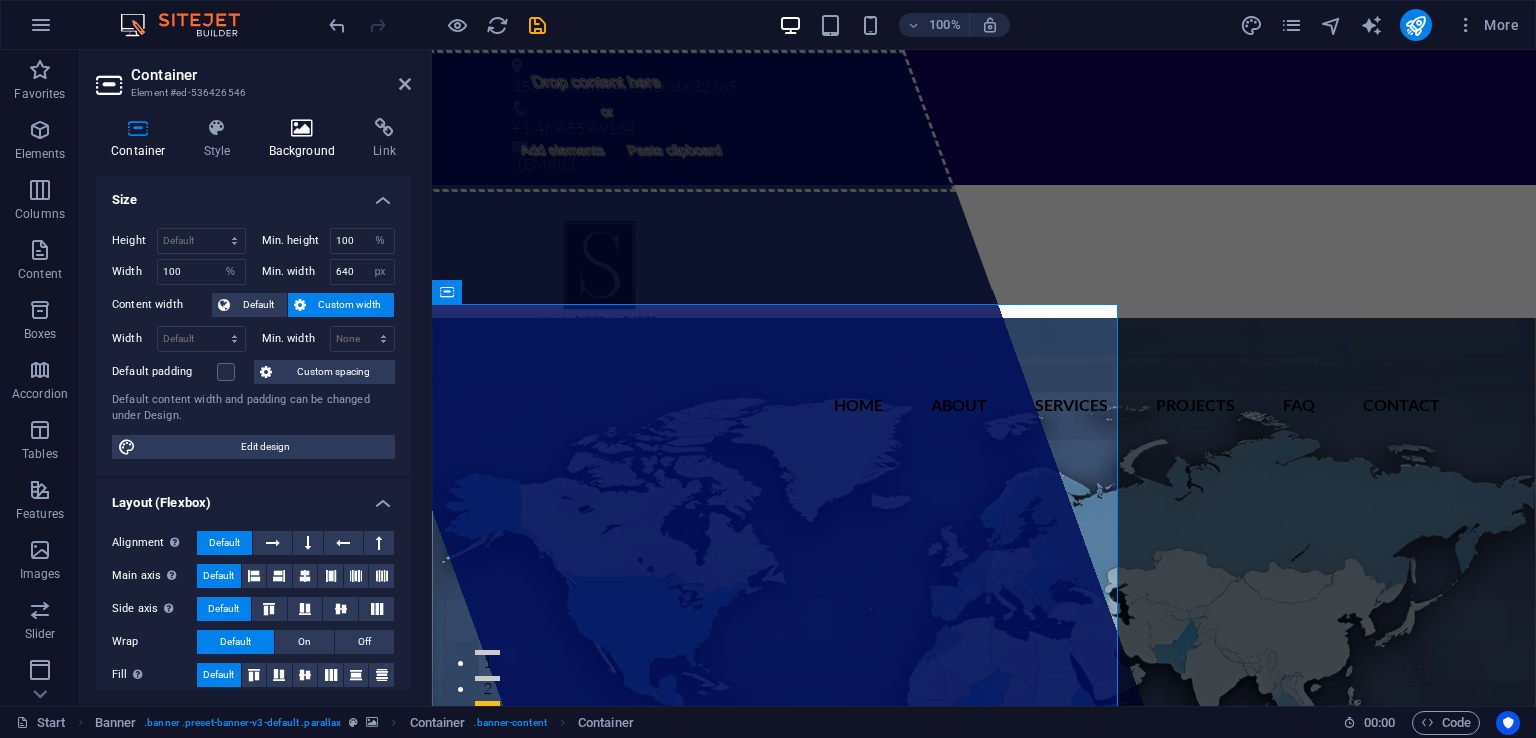 click at bounding box center [302, 128] 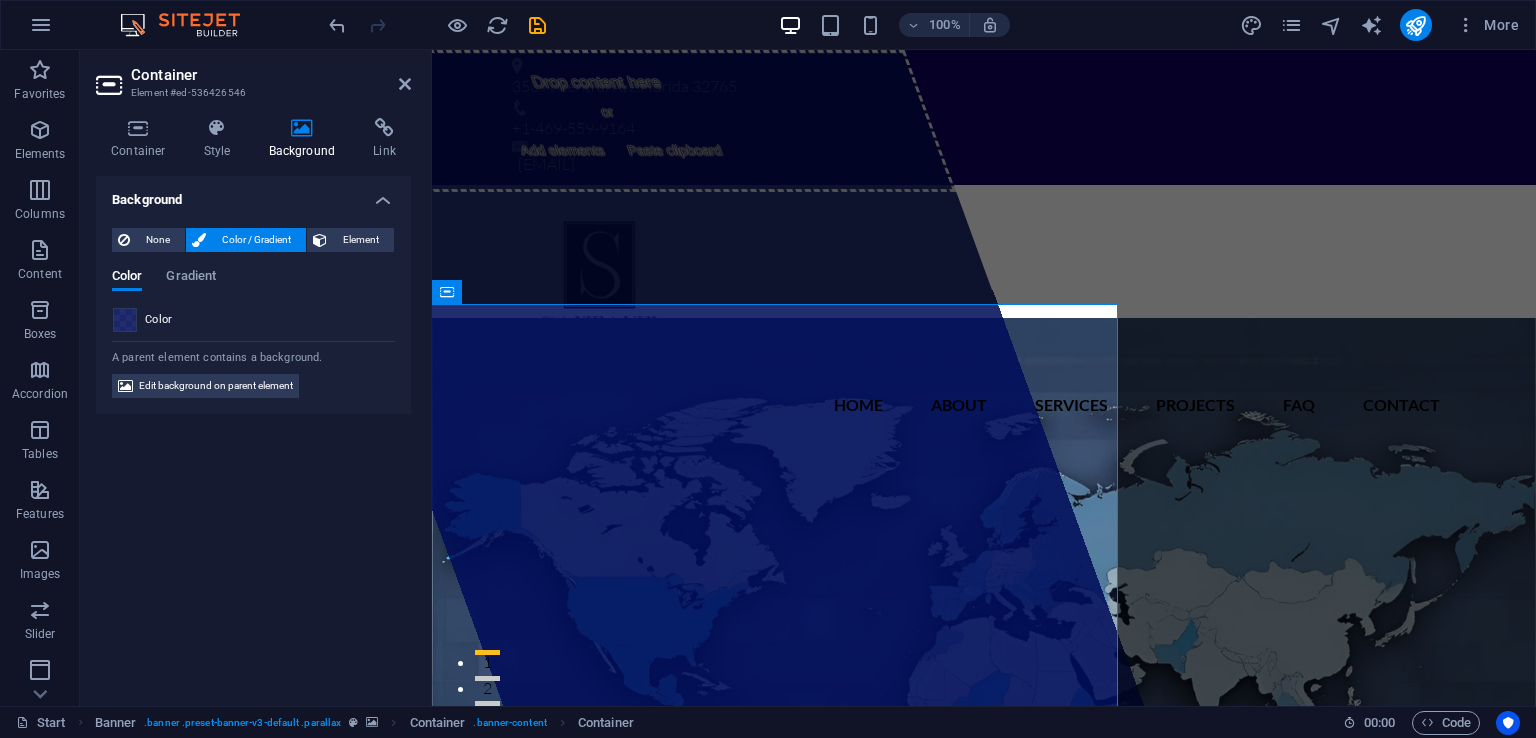 click at bounding box center (125, 320) 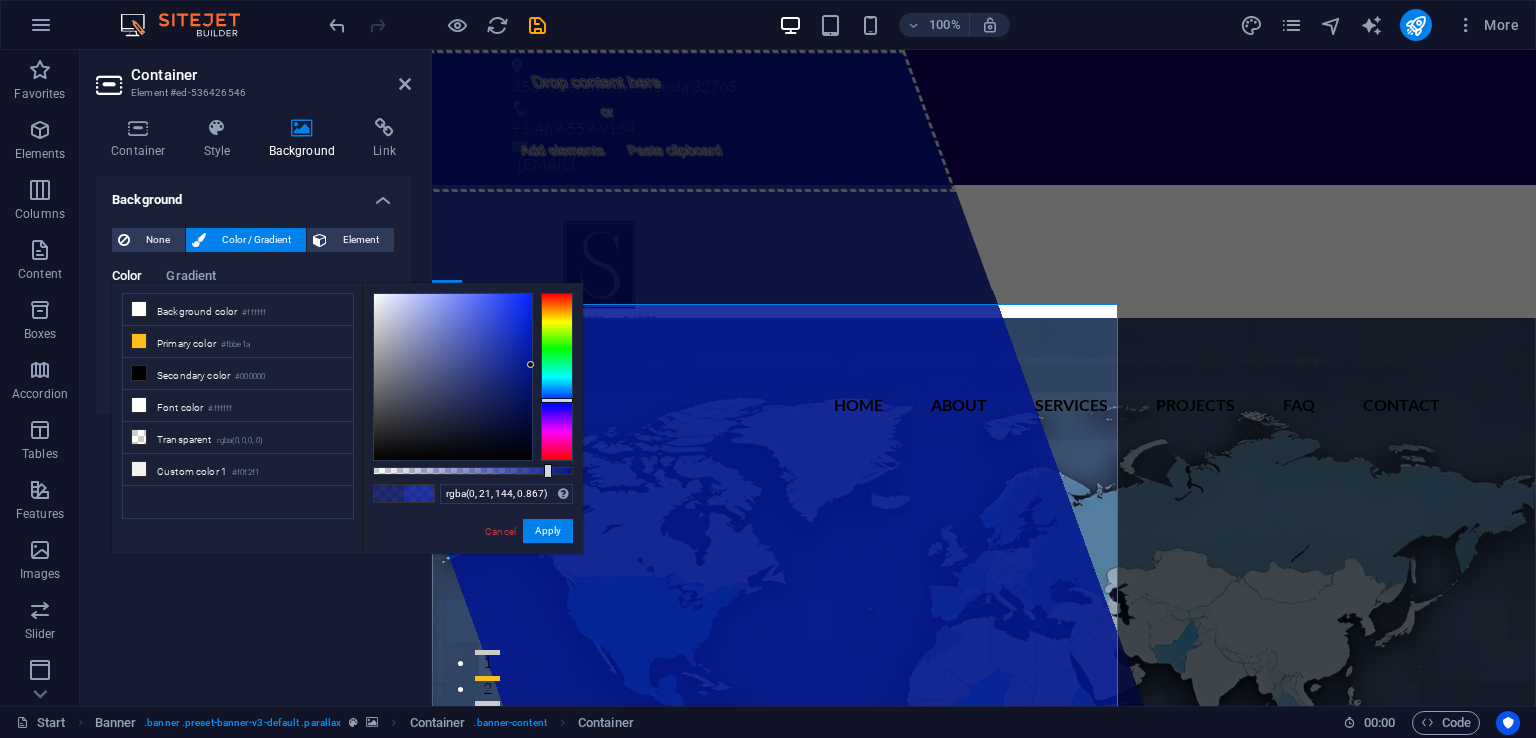 drag, startPoint x: 530, startPoint y: 393, endPoint x: 553, endPoint y: 365, distance: 36.23534 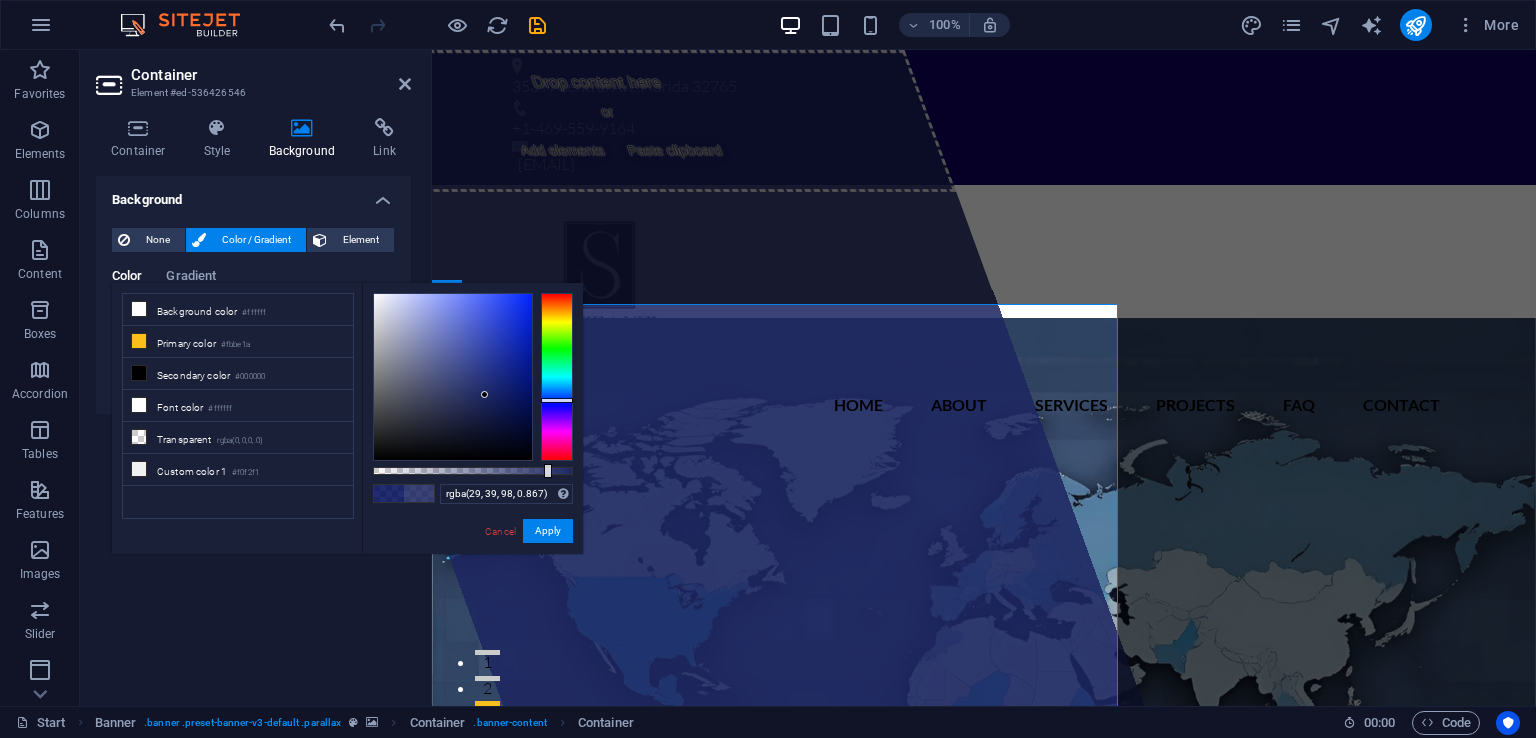 type on "rgba(29, 39, 100, 0.867)" 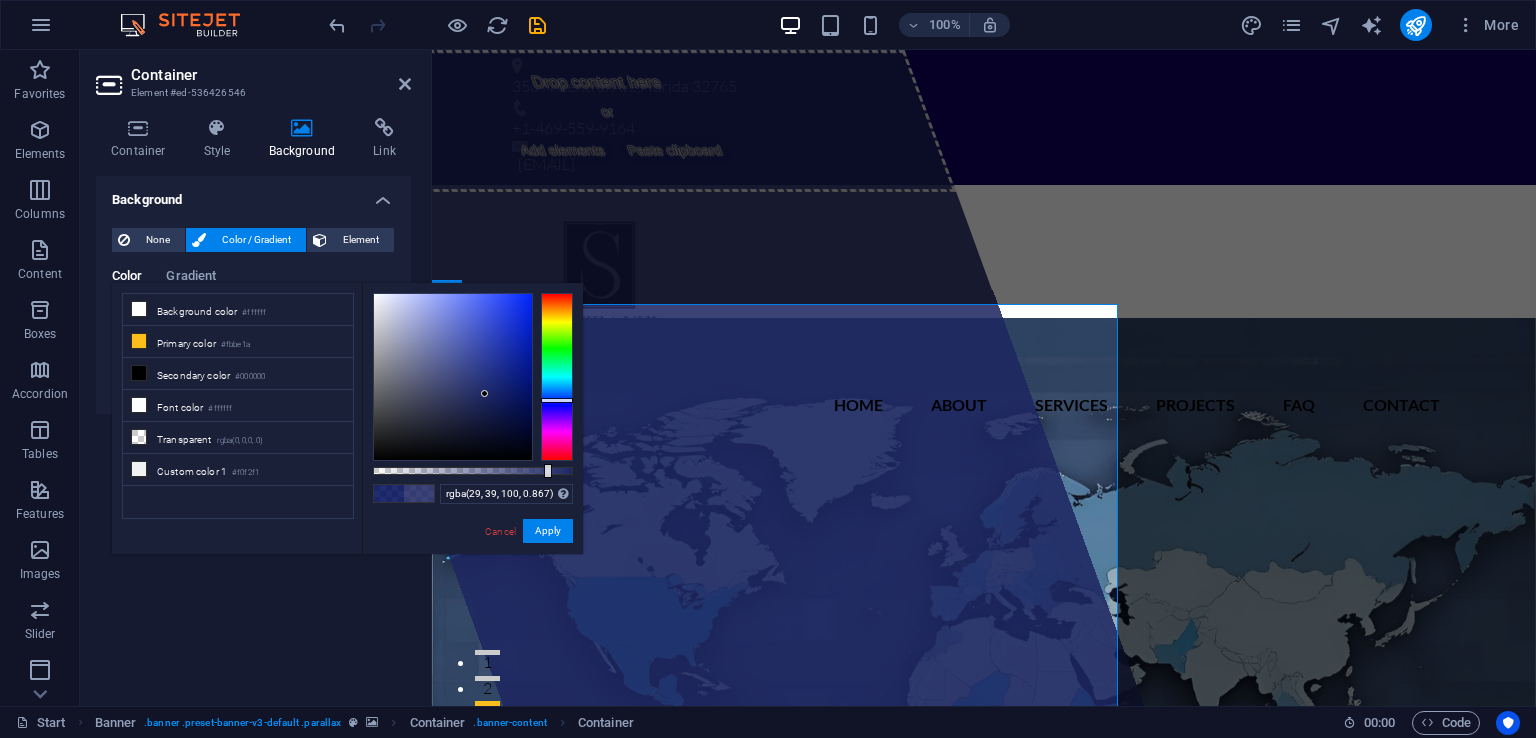 drag, startPoint x: 528, startPoint y: 360, endPoint x: 485, endPoint y: 394, distance: 54.81788 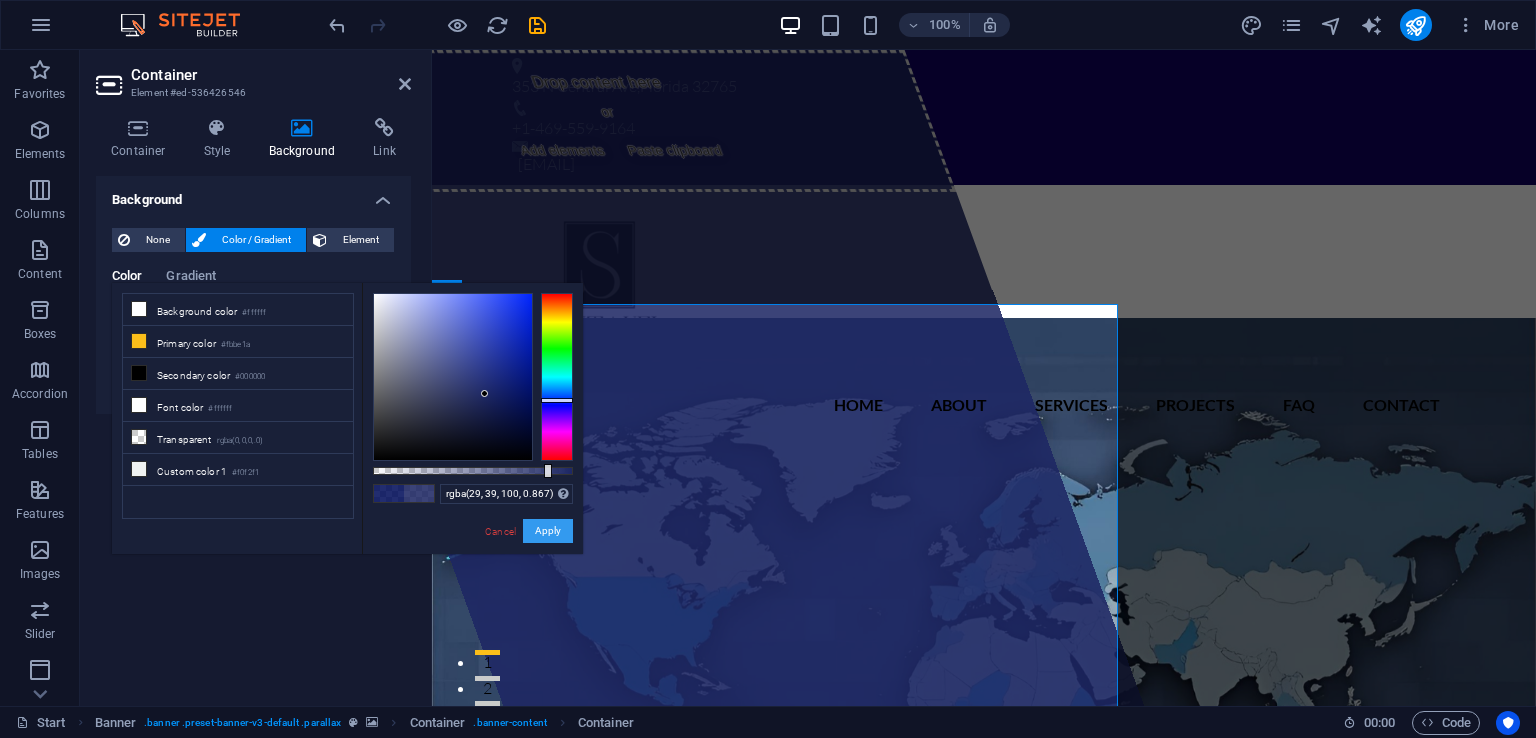 click on "Apply" at bounding box center [548, 531] 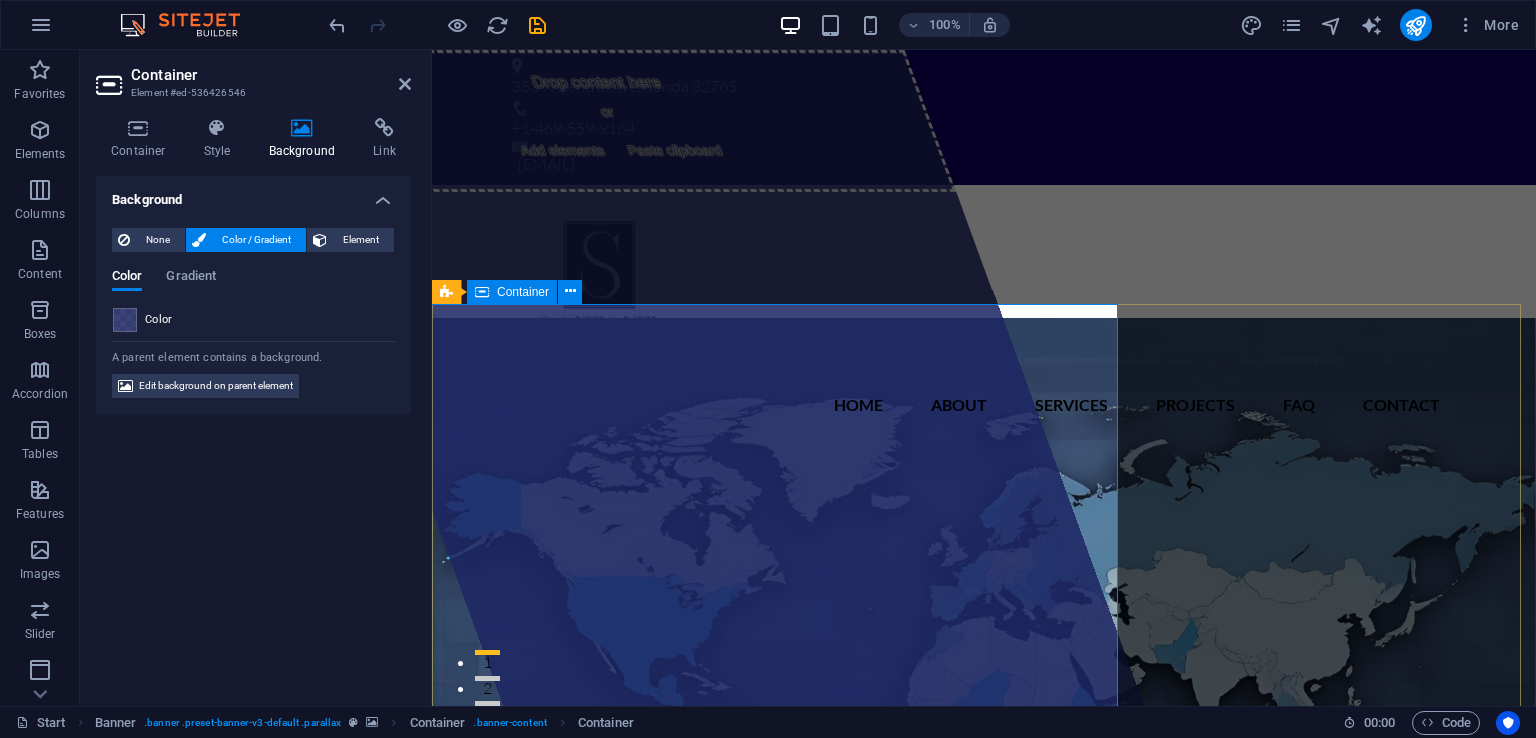 click on "Drop content here or  Add elements  Paste clipboard santavel global trading  Santavel Global Trading  is a consulting firm specialized in global trade. We help businesses navigate international markets by offering expert guidance in import/export operations, customs regulations, logistics, and trade compliance.  View Services Learn more" at bounding box center [984, 1240] 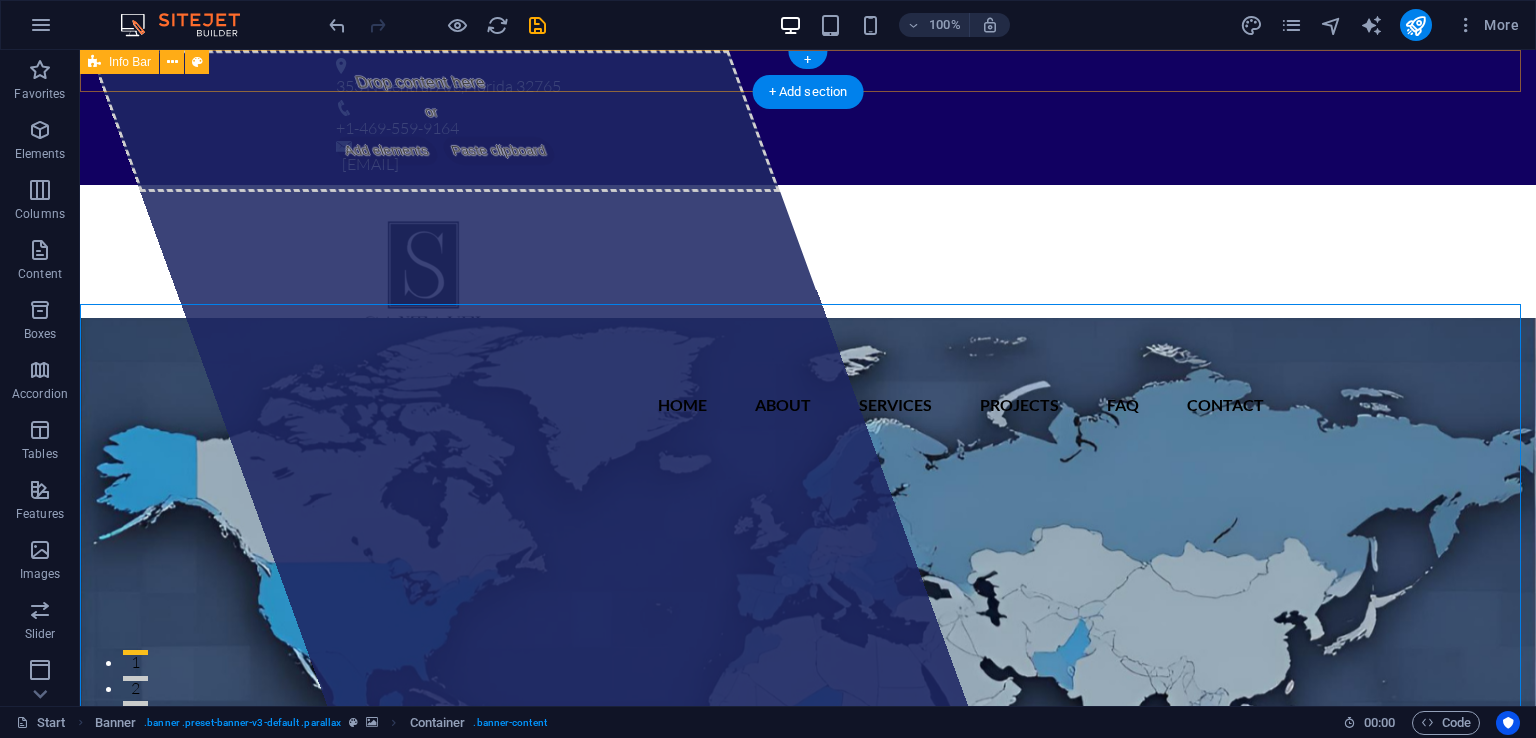 click on "353 N Central Ave ,  Florida   32765 +1-469-559-9164 contacto@santavel.com" at bounding box center (808, 117) 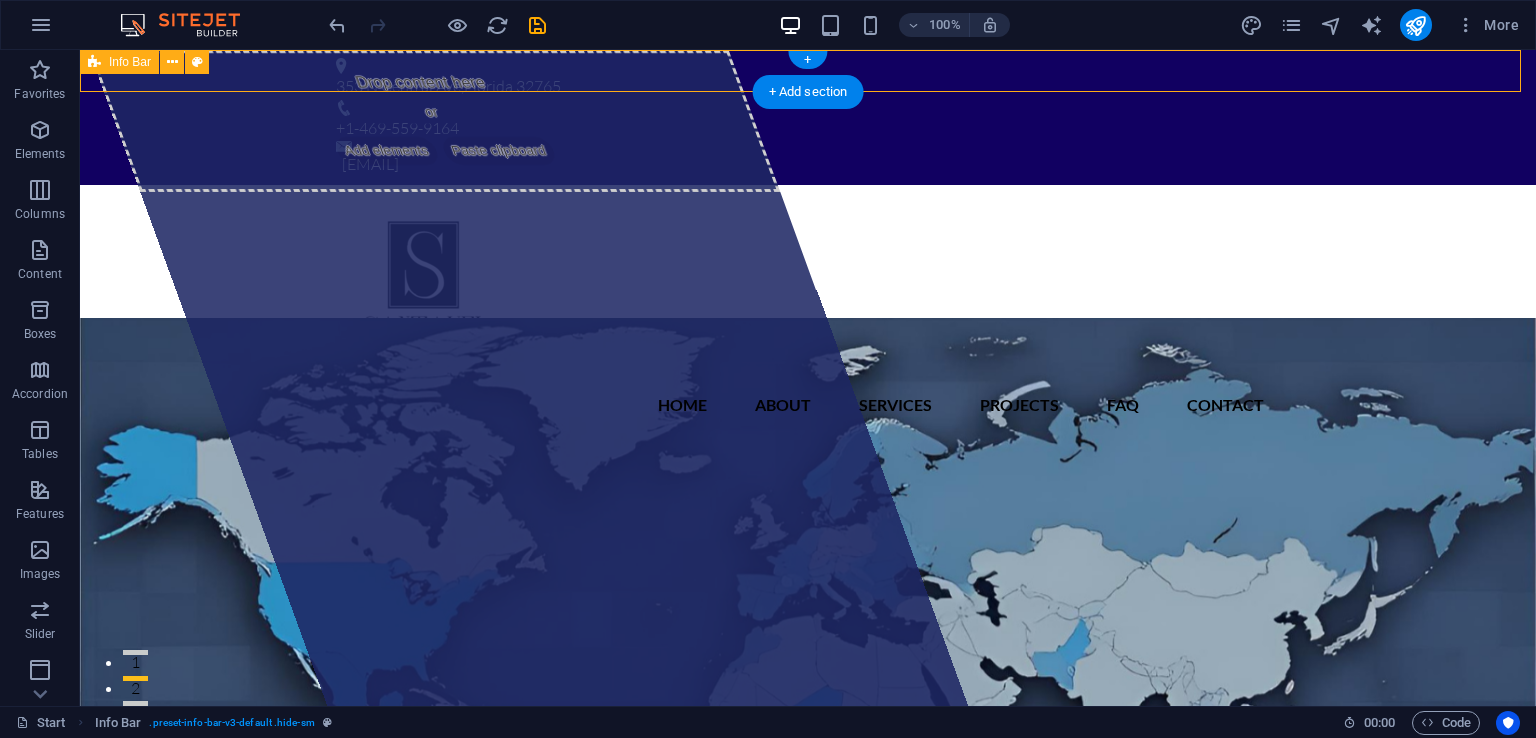 click on "353 N Central Ave ,  Florida   32765 +1-469-559-9164 contacto@santavel.com" at bounding box center (808, 117) 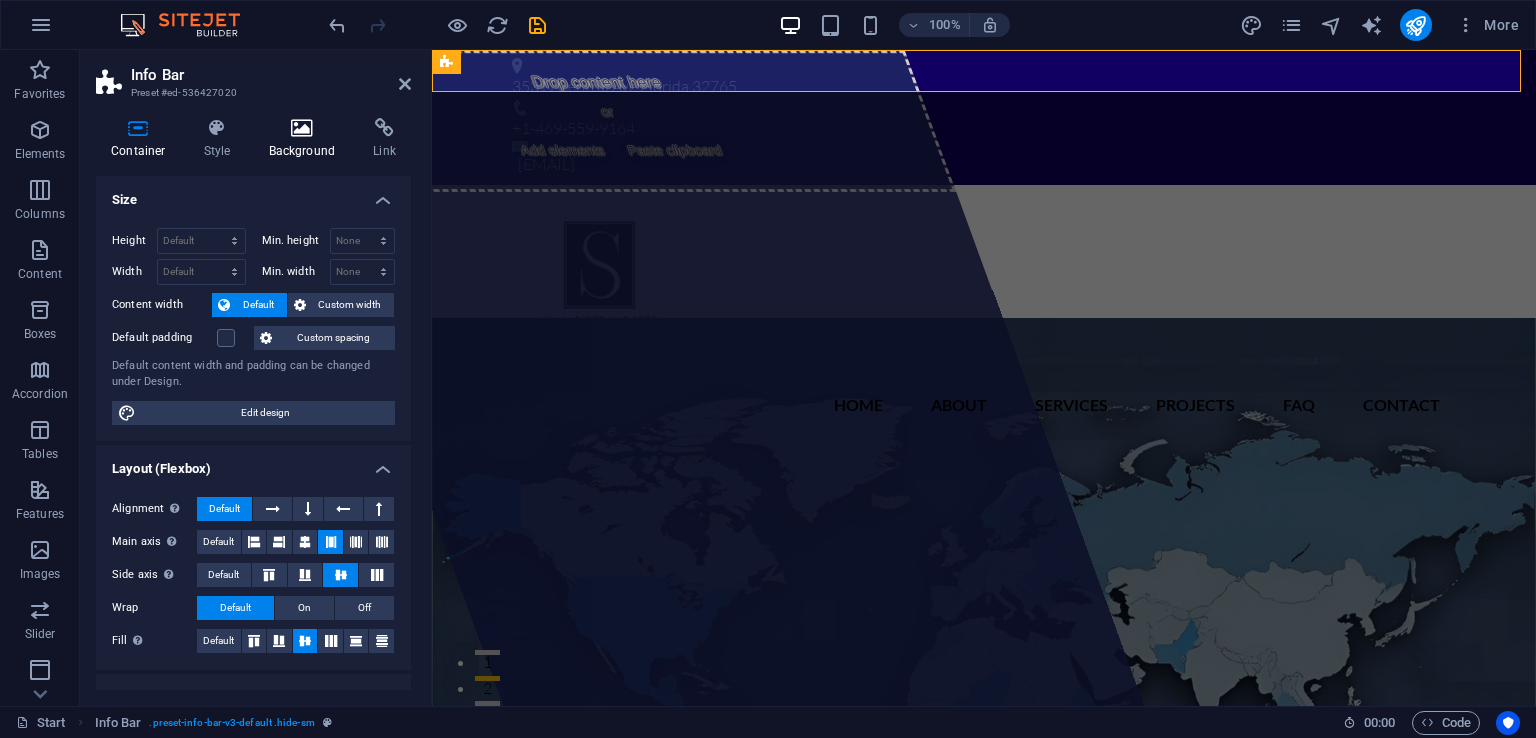 click at bounding box center (302, 128) 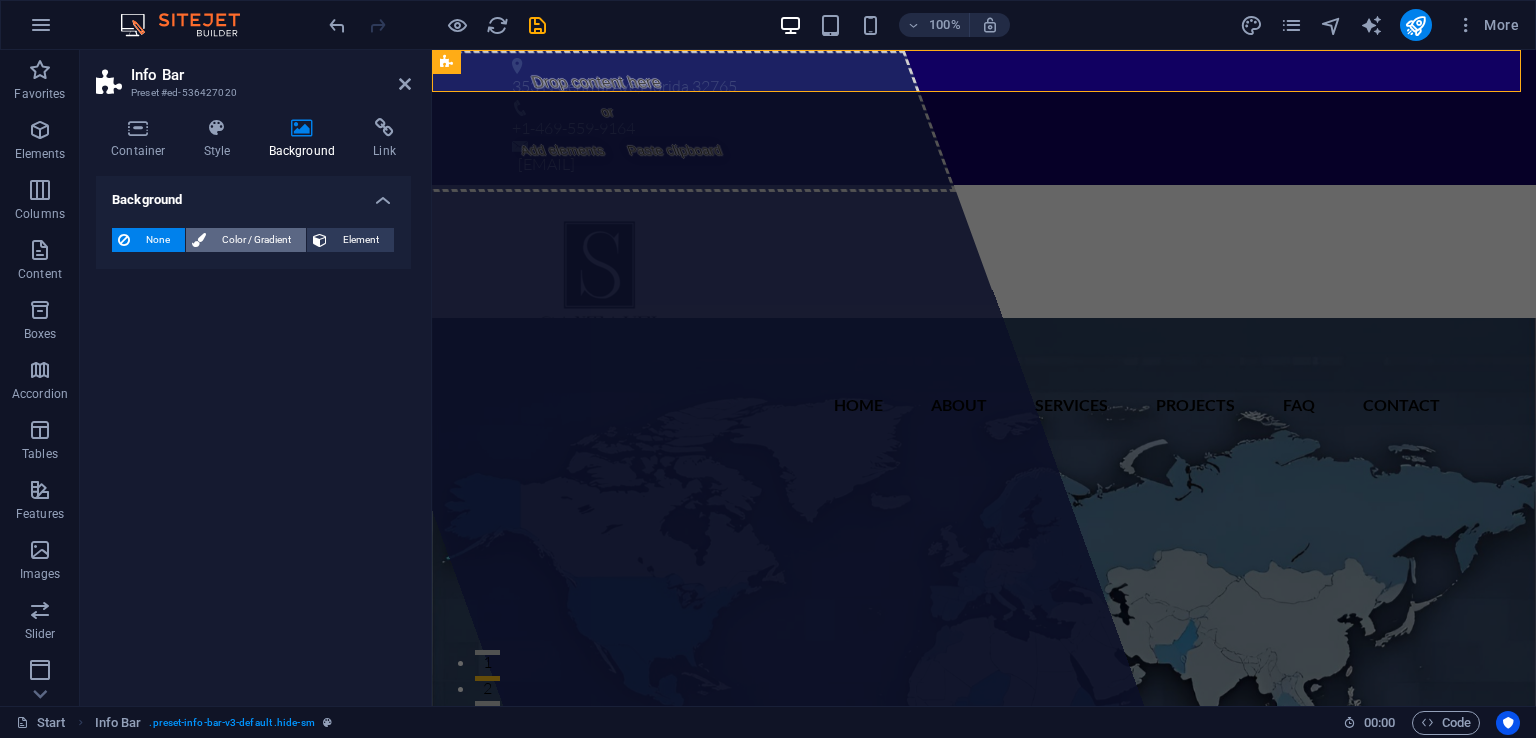 click on "Color / Gradient" at bounding box center (256, 240) 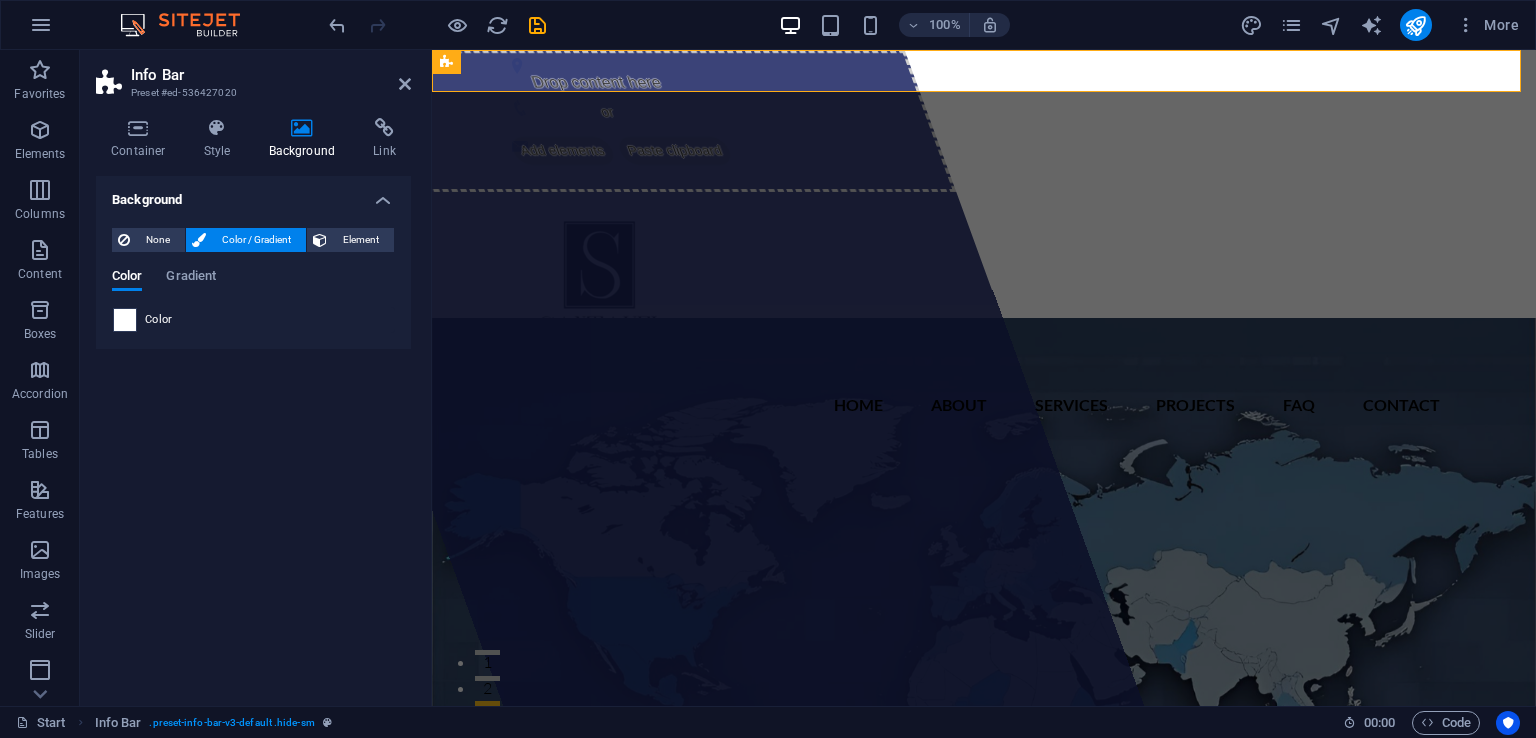 click on "Color" at bounding box center (253, 320) 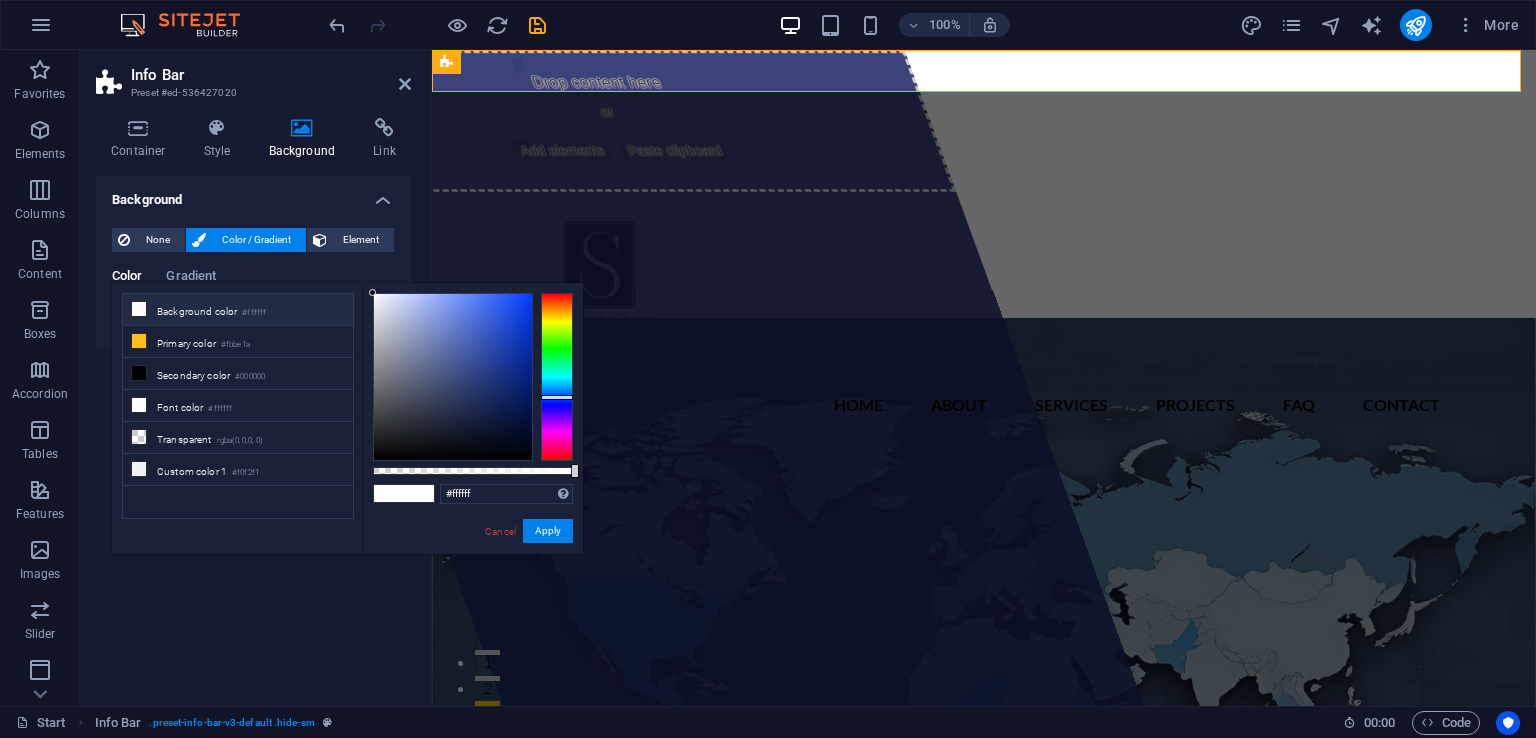 drag, startPoint x: 552, startPoint y: 319, endPoint x: 546, endPoint y: 409, distance: 90.199776 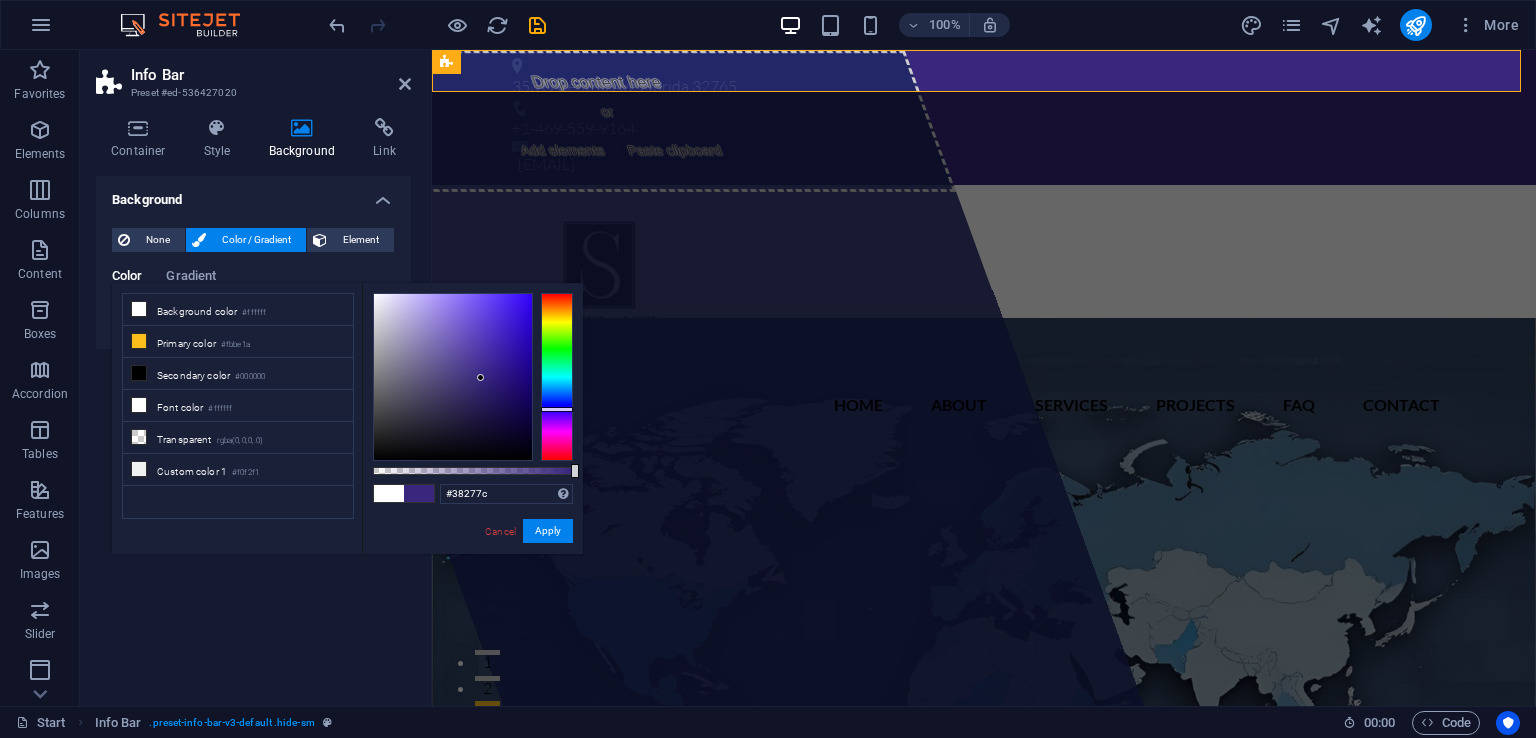 click at bounding box center (453, 377) 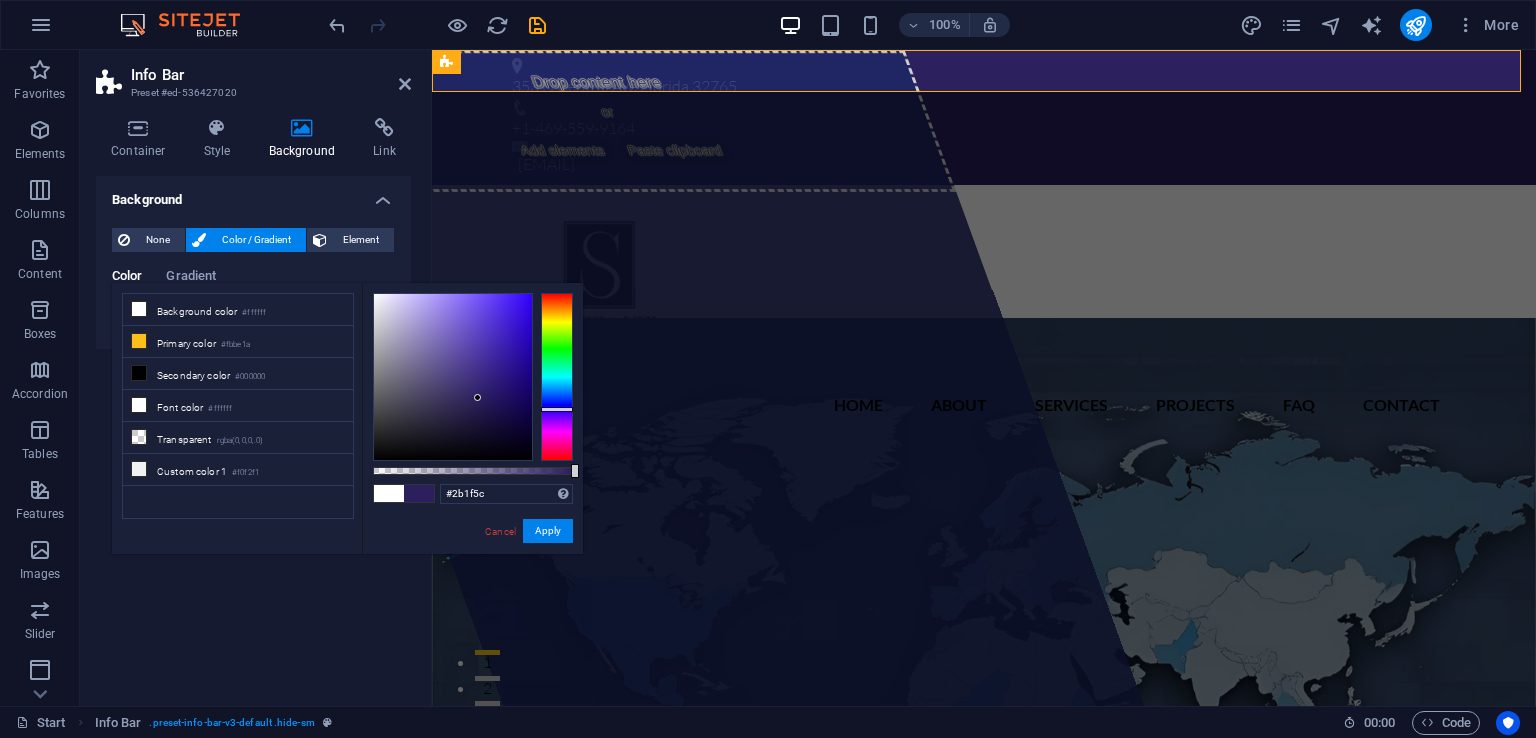 type on "#291e59" 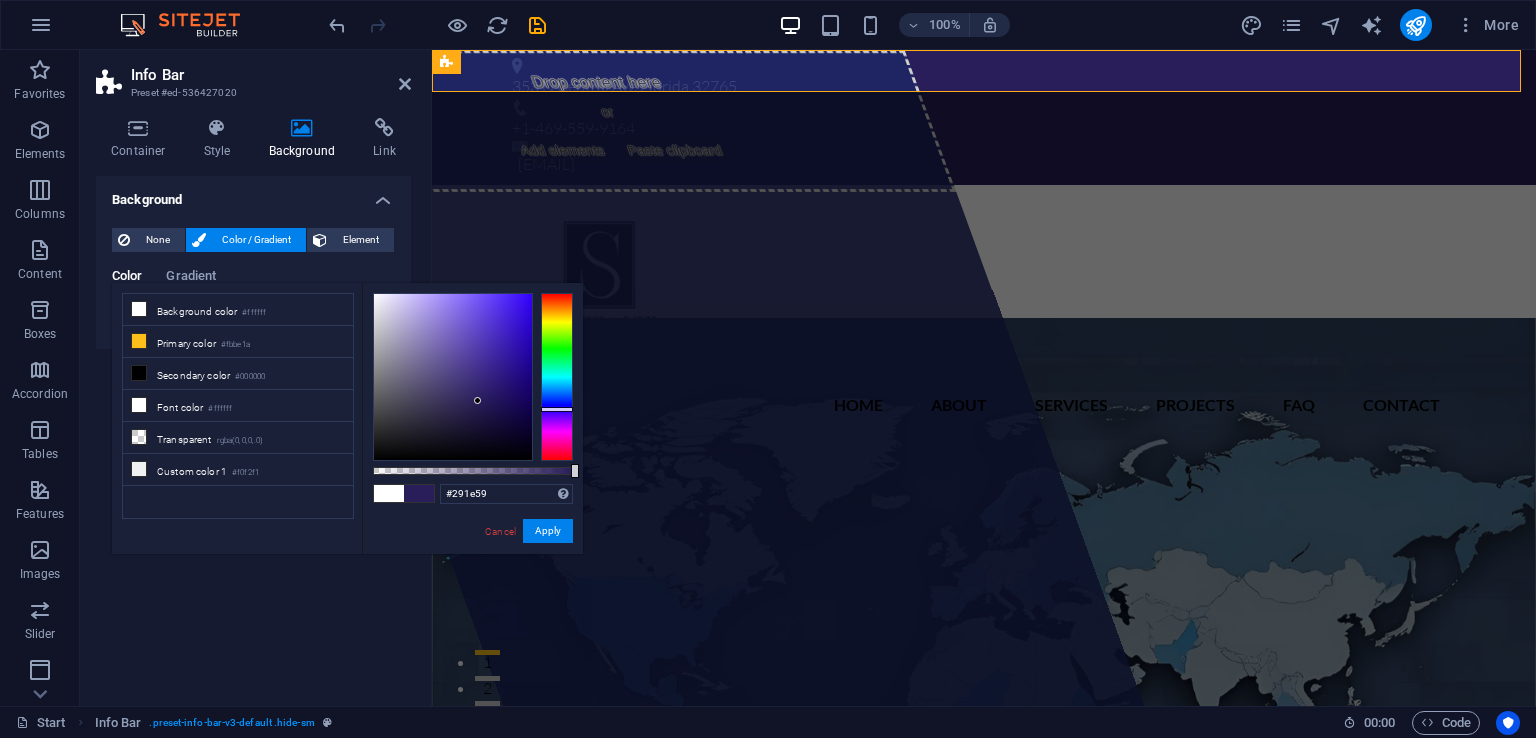 drag, startPoint x: 481, startPoint y: 378, endPoint x: 478, endPoint y: 401, distance: 23.194826 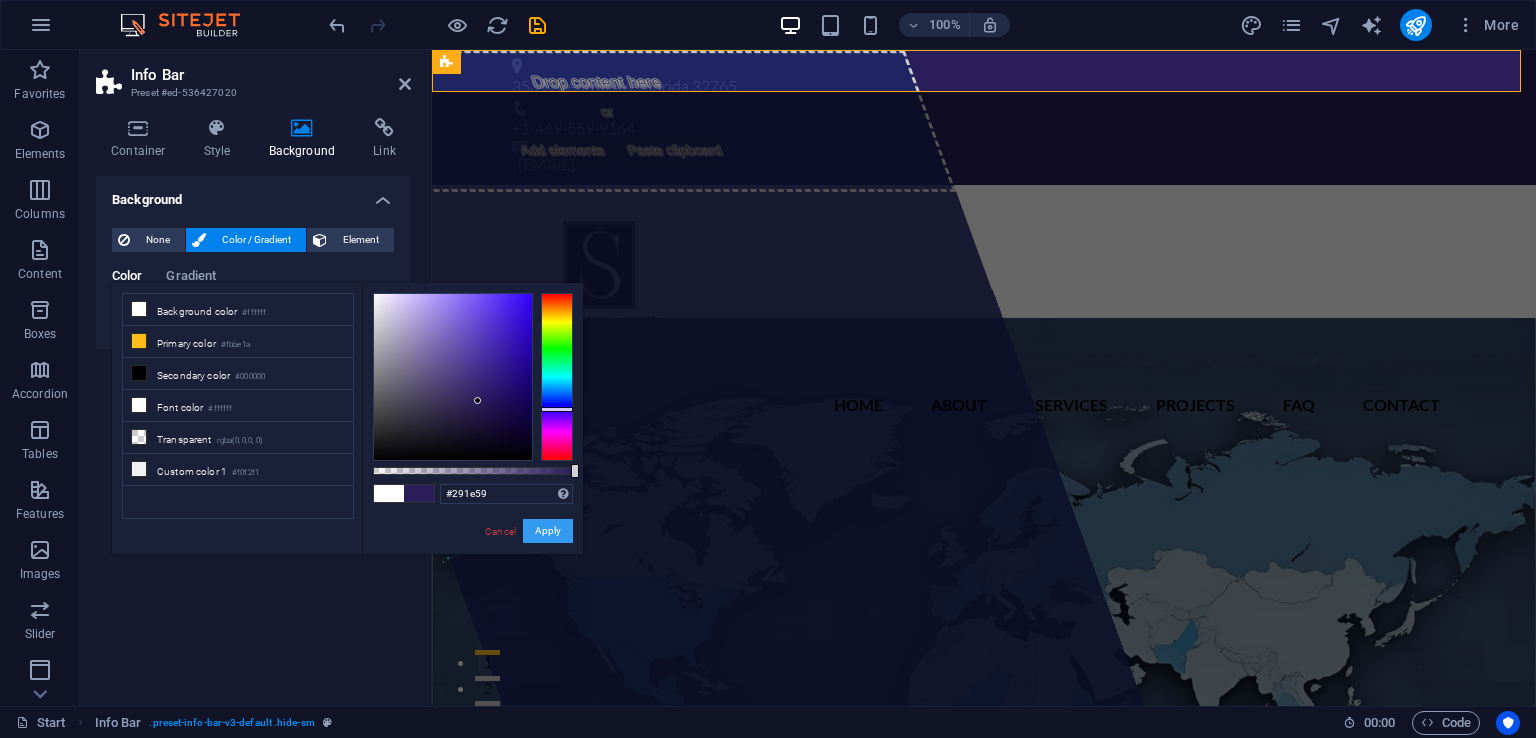 click on "Apply" at bounding box center (548, 531) 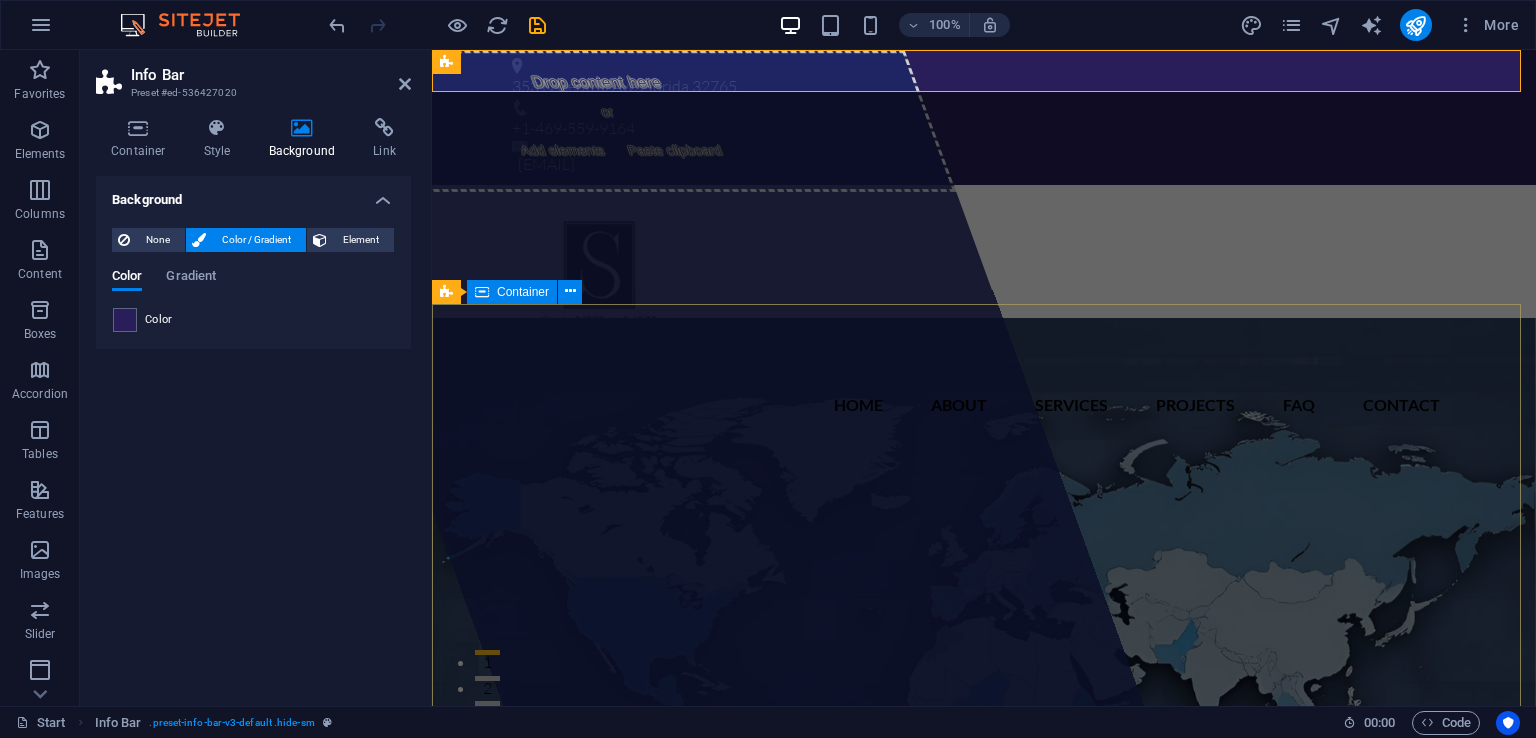 click on "Drop content here or  Add elements  Paste clipboard santavel global trading  Santavel Global Trading  is a consulting firm specialized in global trade. We help businesses navigate international markets by offering expert guidance in import/export operations, customs regulations, logistics, and trade compliance.  View Services Learn more" at bounding box center (984, 1240) 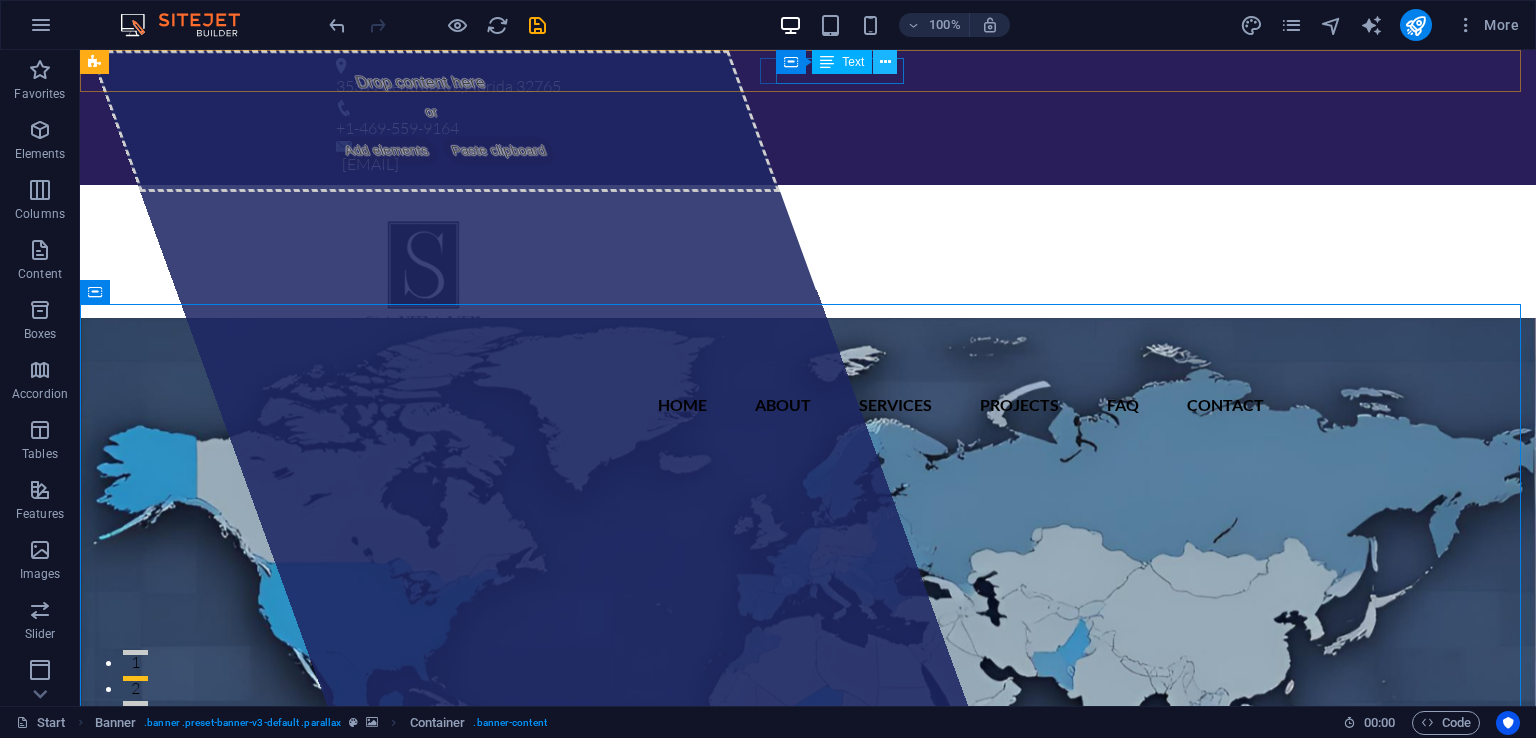 click at bounding box center [885, 62] 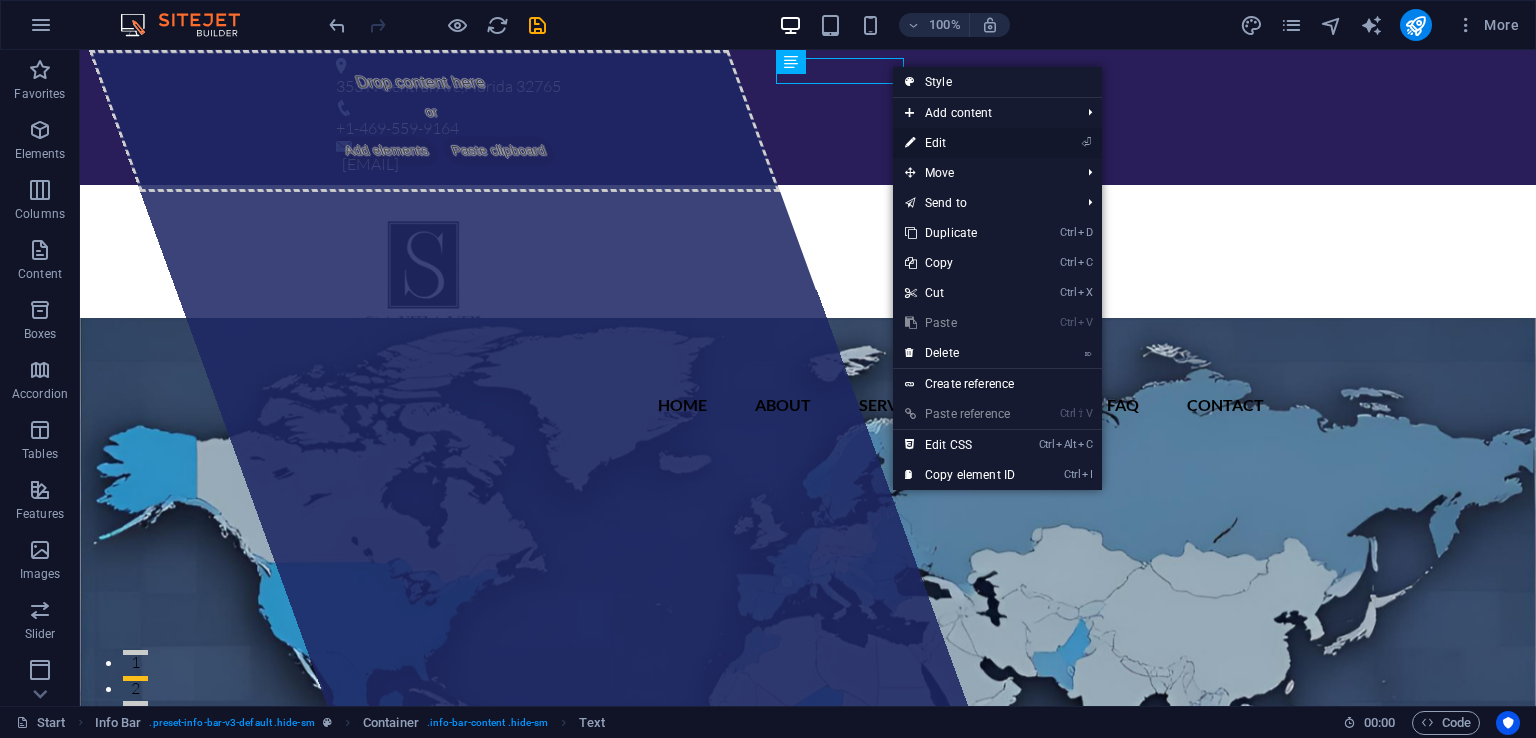click on "⏎  Edit" at bounding box center (960, 143) 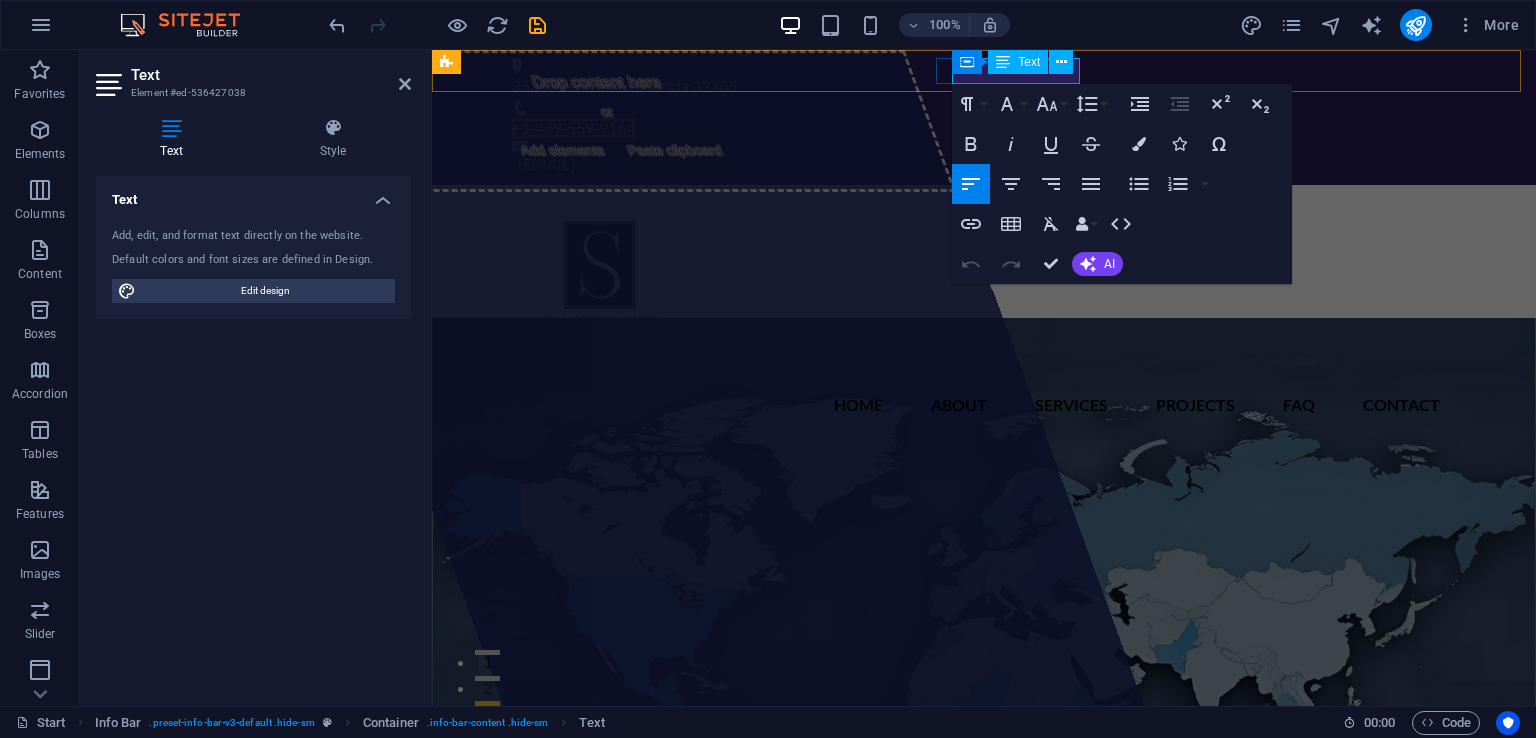 click on "+1-469-559-9164" at bounding box center [573, 128] 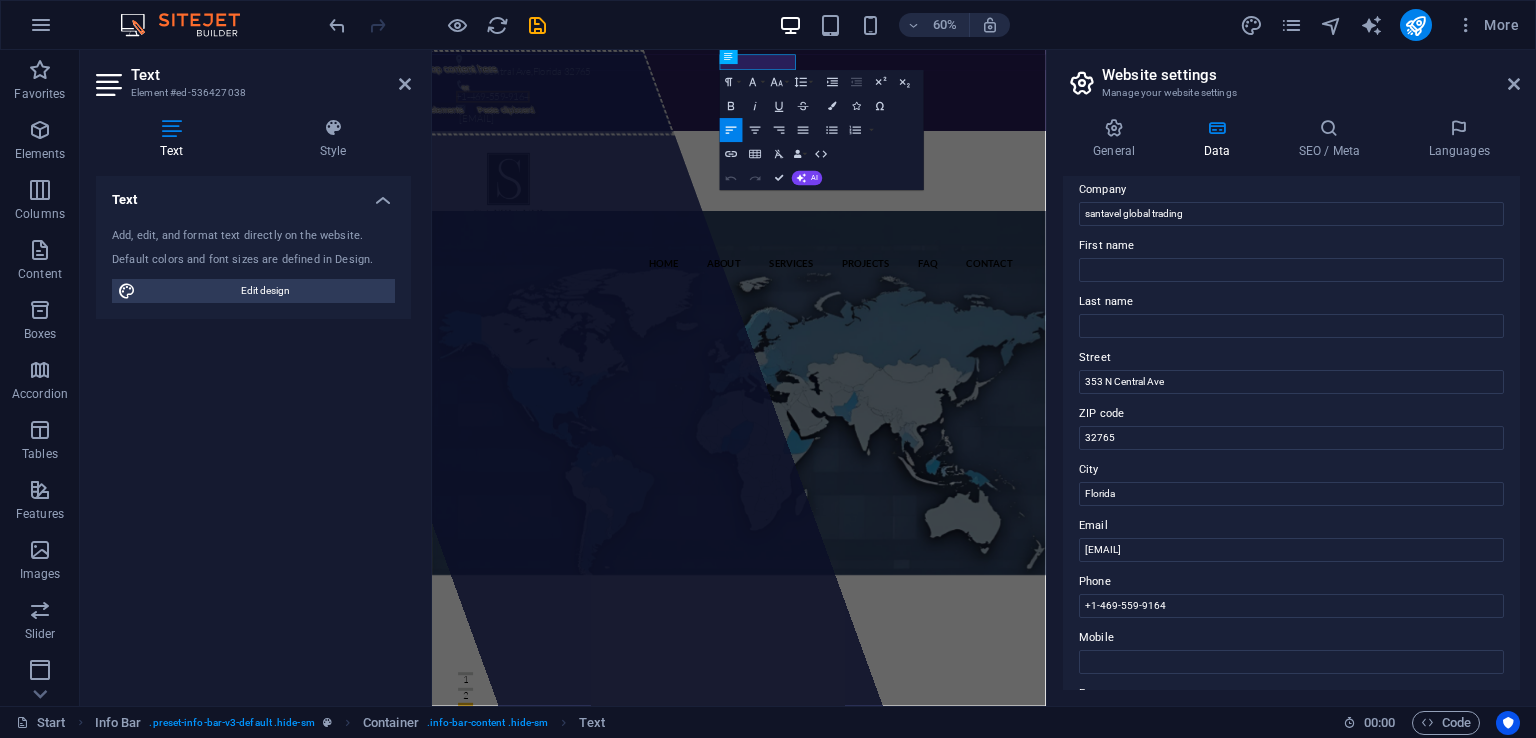 scroll, scrollTop: 286, scrollLeft: 0, axis: vertical 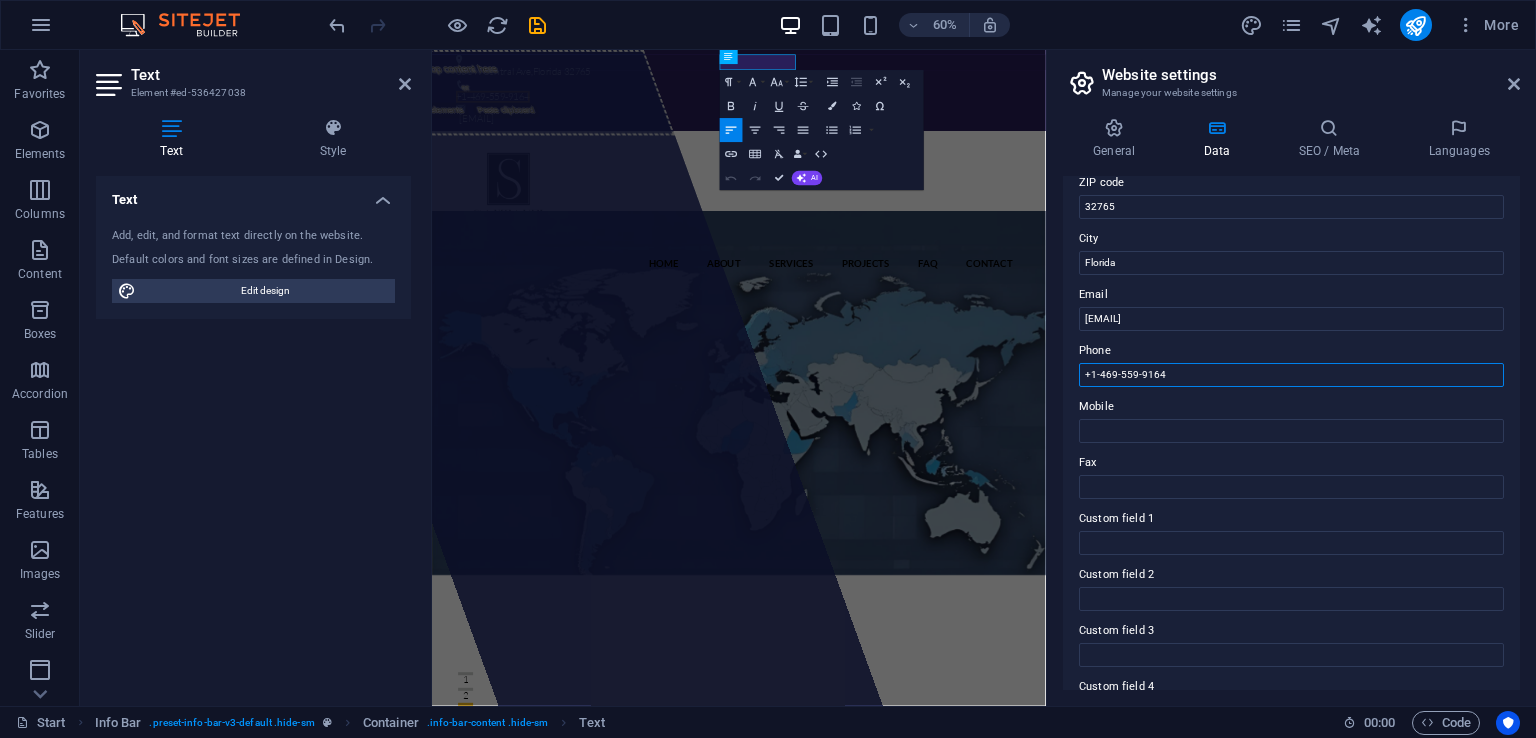 click on "+1-469-559-9164" at bounding box center [1291, 375] 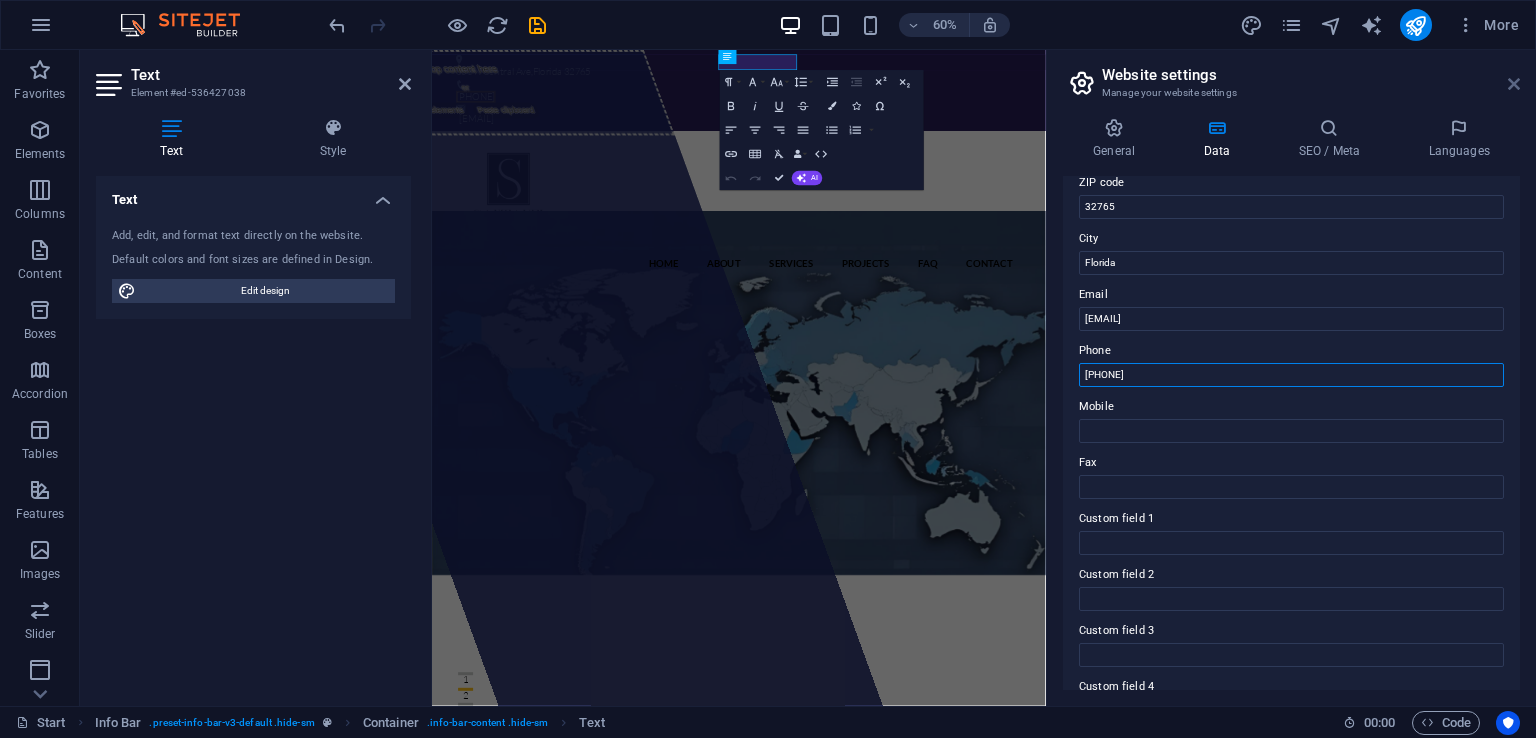 type on "[PHONE]" 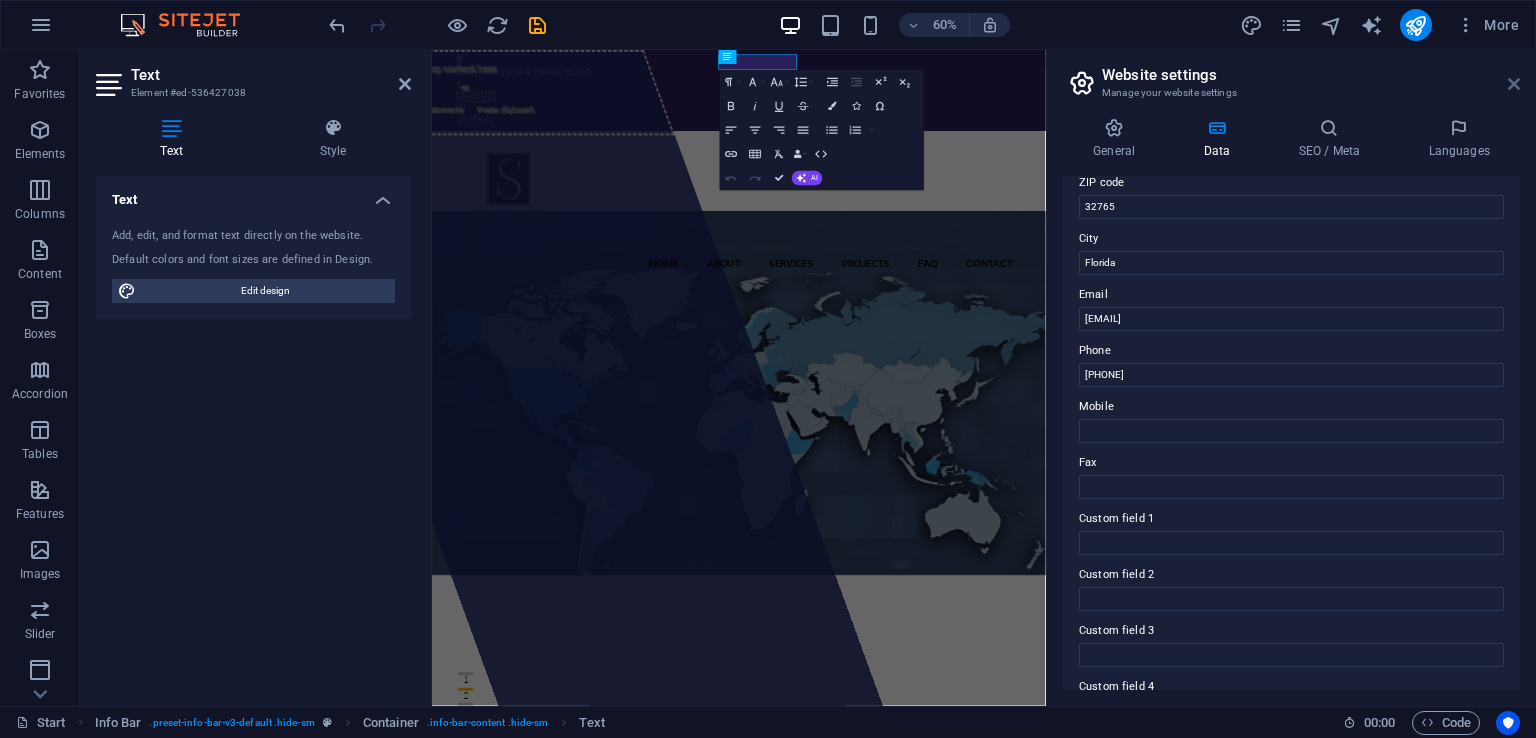 click at bounding box center (1514, 84) 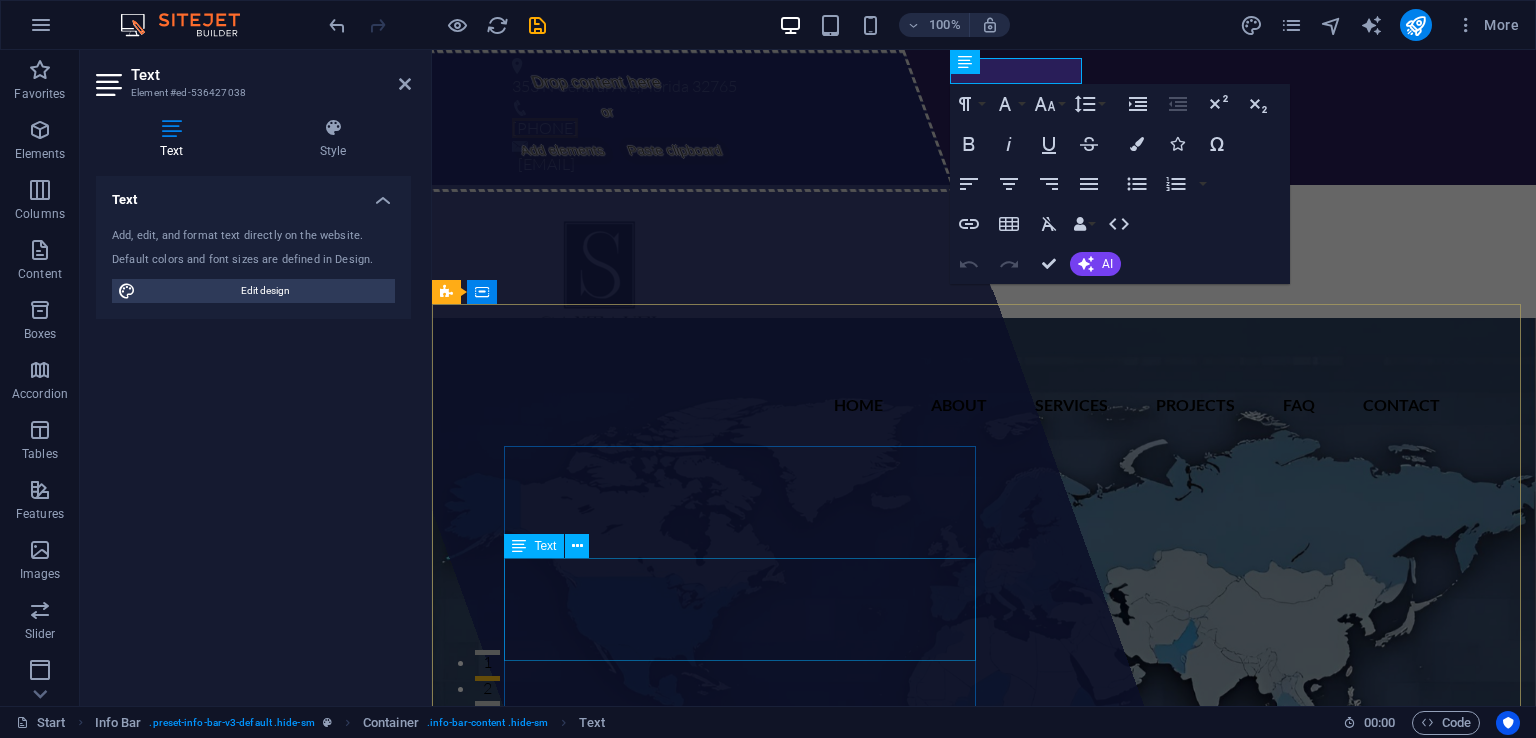 drag, startPoint x: 928, startPoint y: 592, endPoint x: 1280, endPoint y: 608, distance: 352.36343 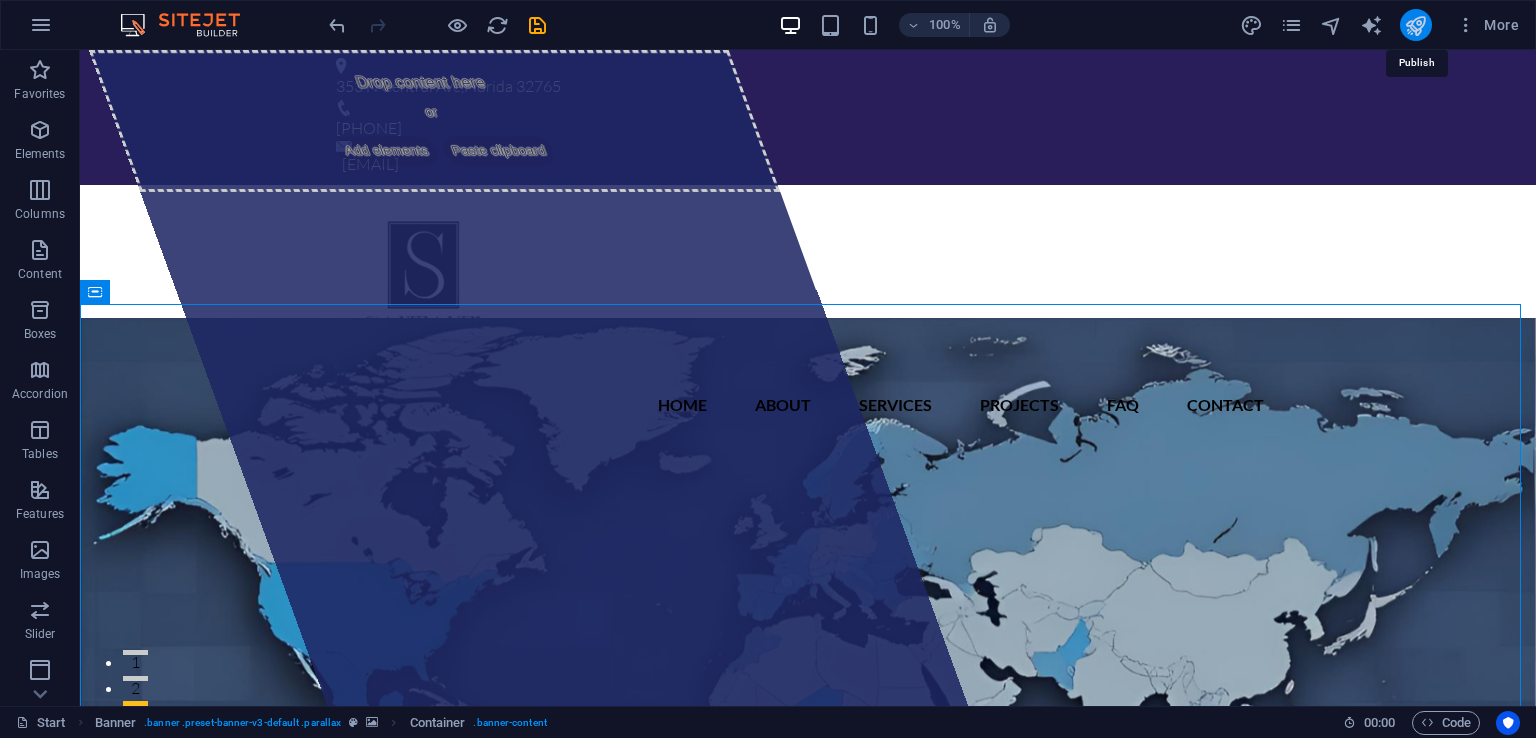 click at bounding box center [1415, 25] 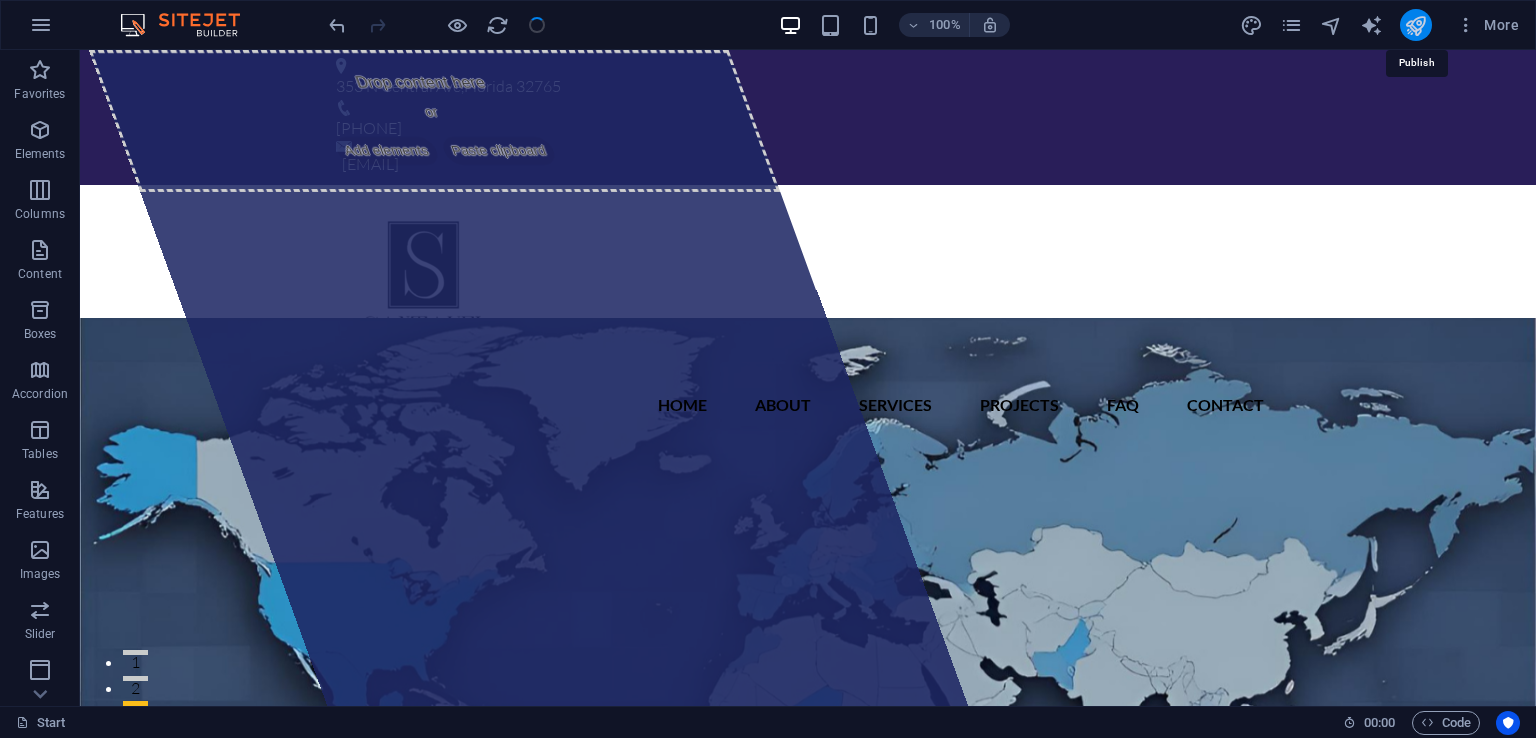 click at bounding box center (1415, 25) 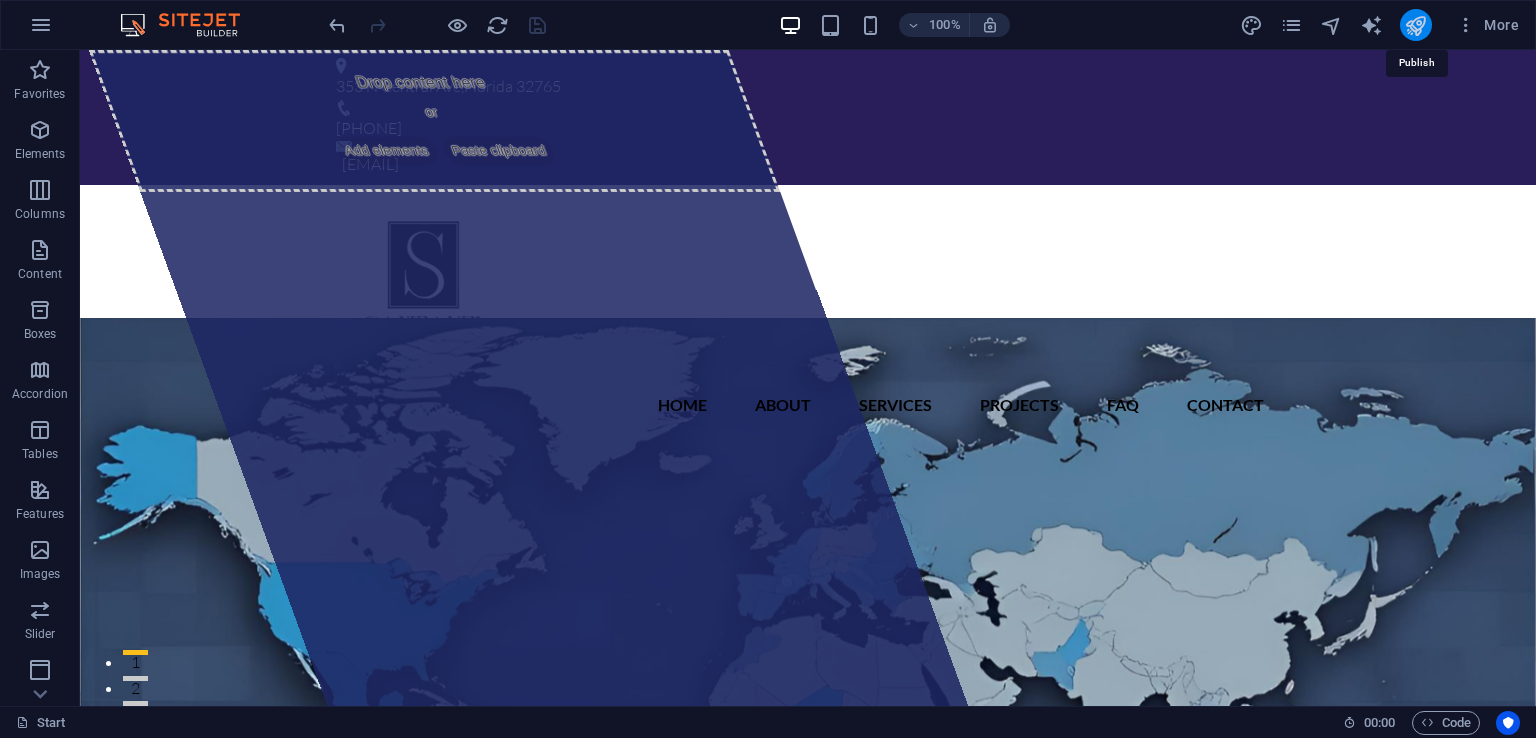 click at bounding box center [1415, 25] 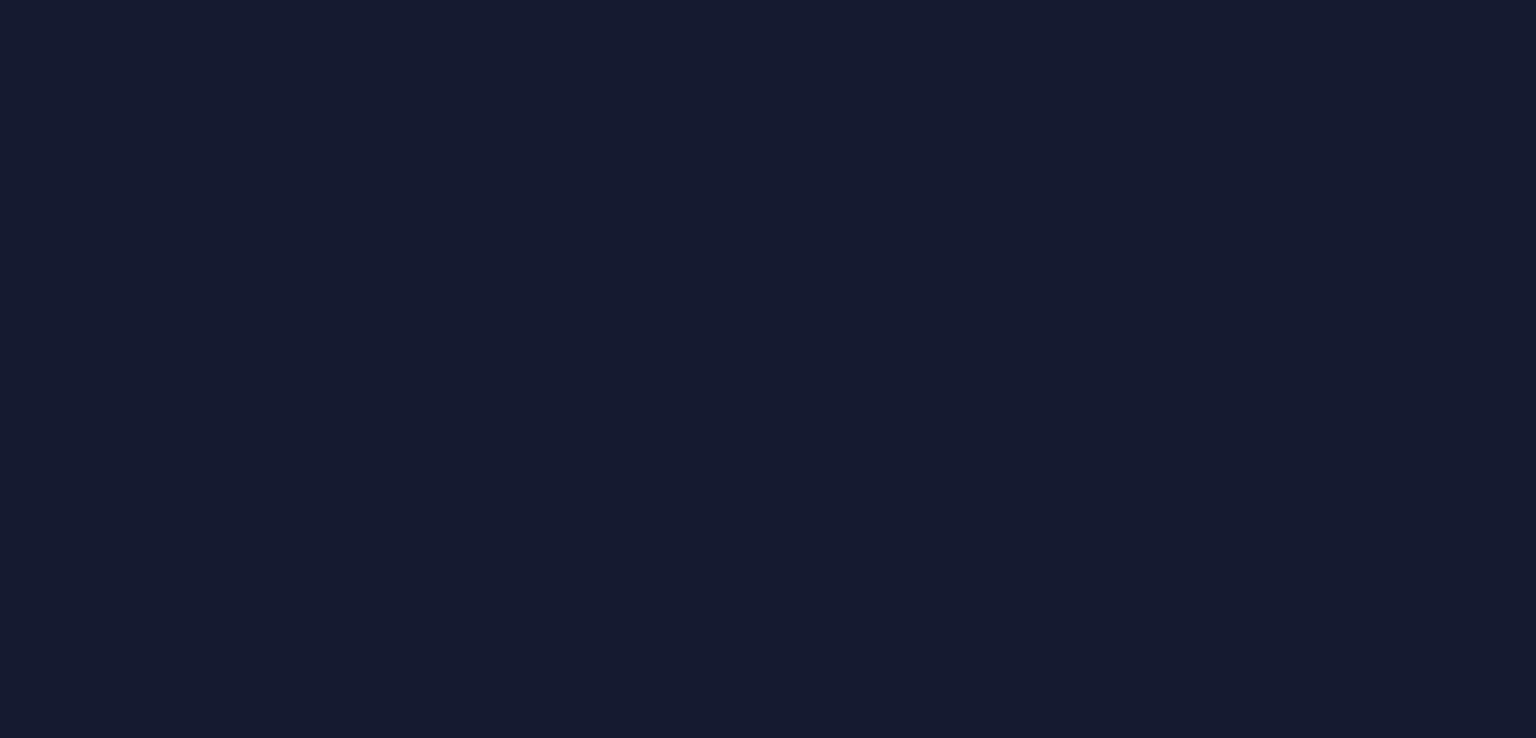 scroll, scrollTop: 0, scrollLeft: 0, axis: both 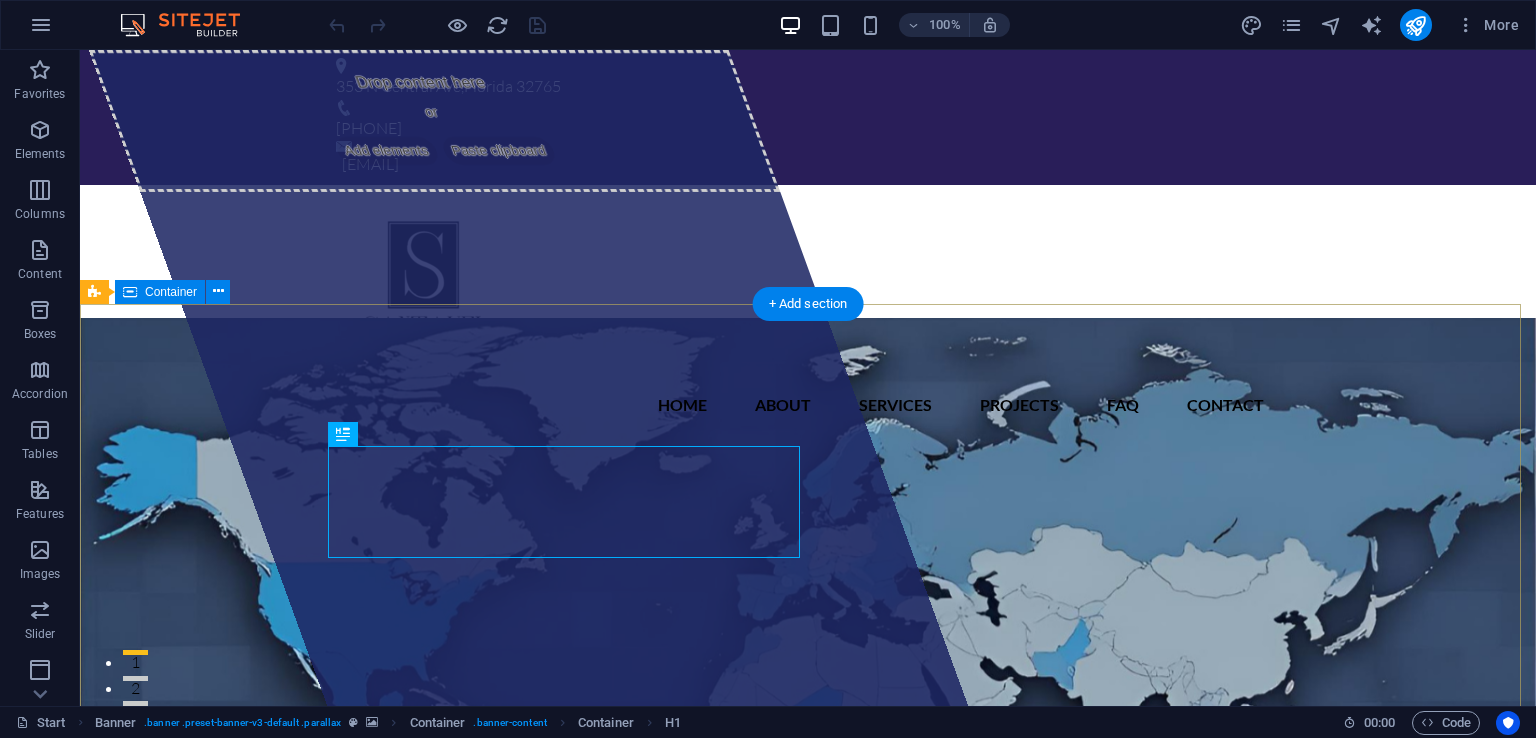 click on "Drop content here or  Add elements  Paste clipboard santavel global trading  Santavel Global Trading  is a consulting firm specialized in global trade. We help businesses navigate international markets by offering expert guidance in import/export operations, customs regulations, logistics, and trade compliance.  View Services Learn more" at bounding box center [808, 1240] 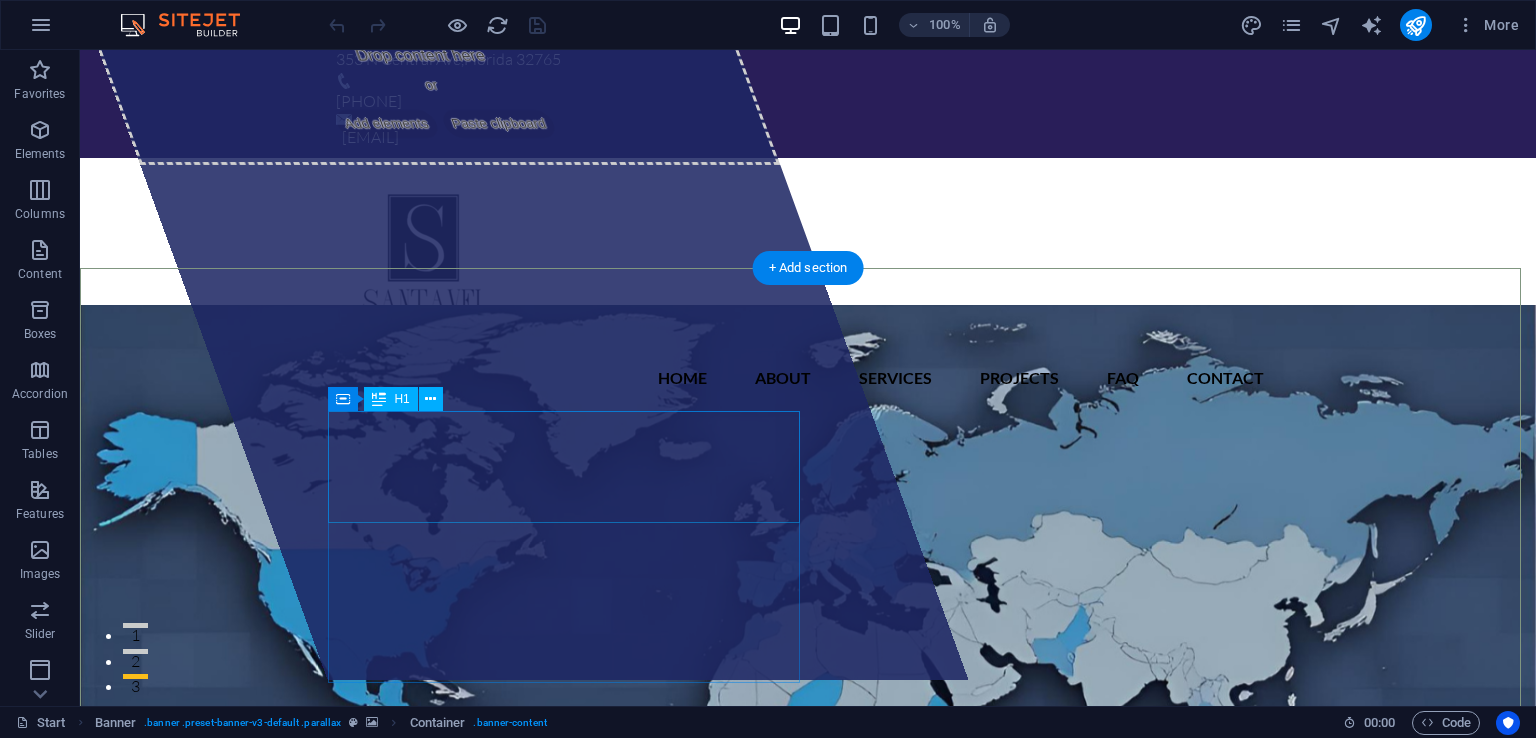 scroll, scrollTop: 24, scrollLeft: 0, axis: vertical 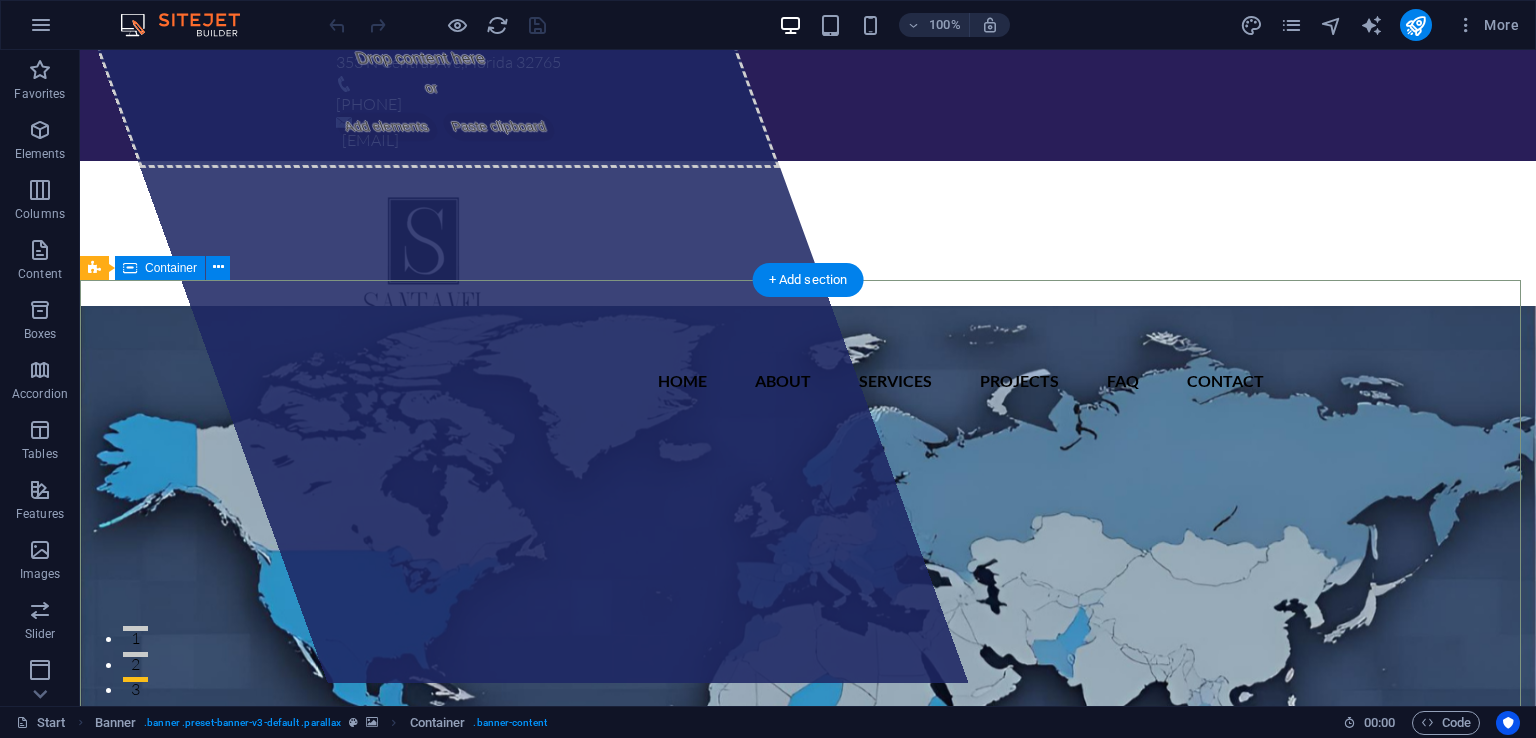 click on "Drop content here or  Add elements  Paste clipboard santavel global trading  Santavel Global Trading  is a consulting firm specialized in global trade. We help businesses navigate international markets by offering expert guidance in import/export operations, customs regulations, logistics, and trade compliance.  View Services Learn more" at bounding box center [808, 1216] 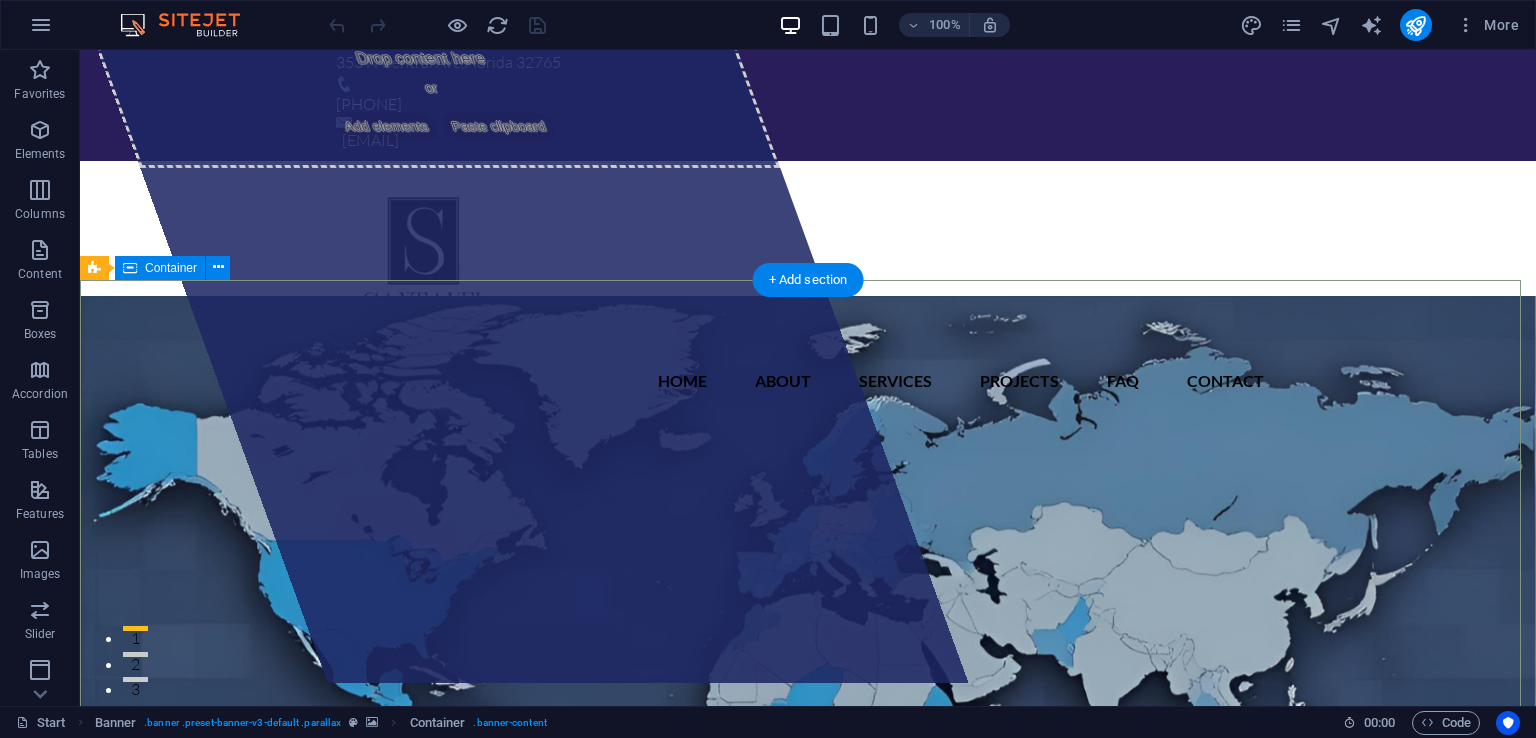 scroll, scrollTop: 0, scrollLeft: 0, axis: both 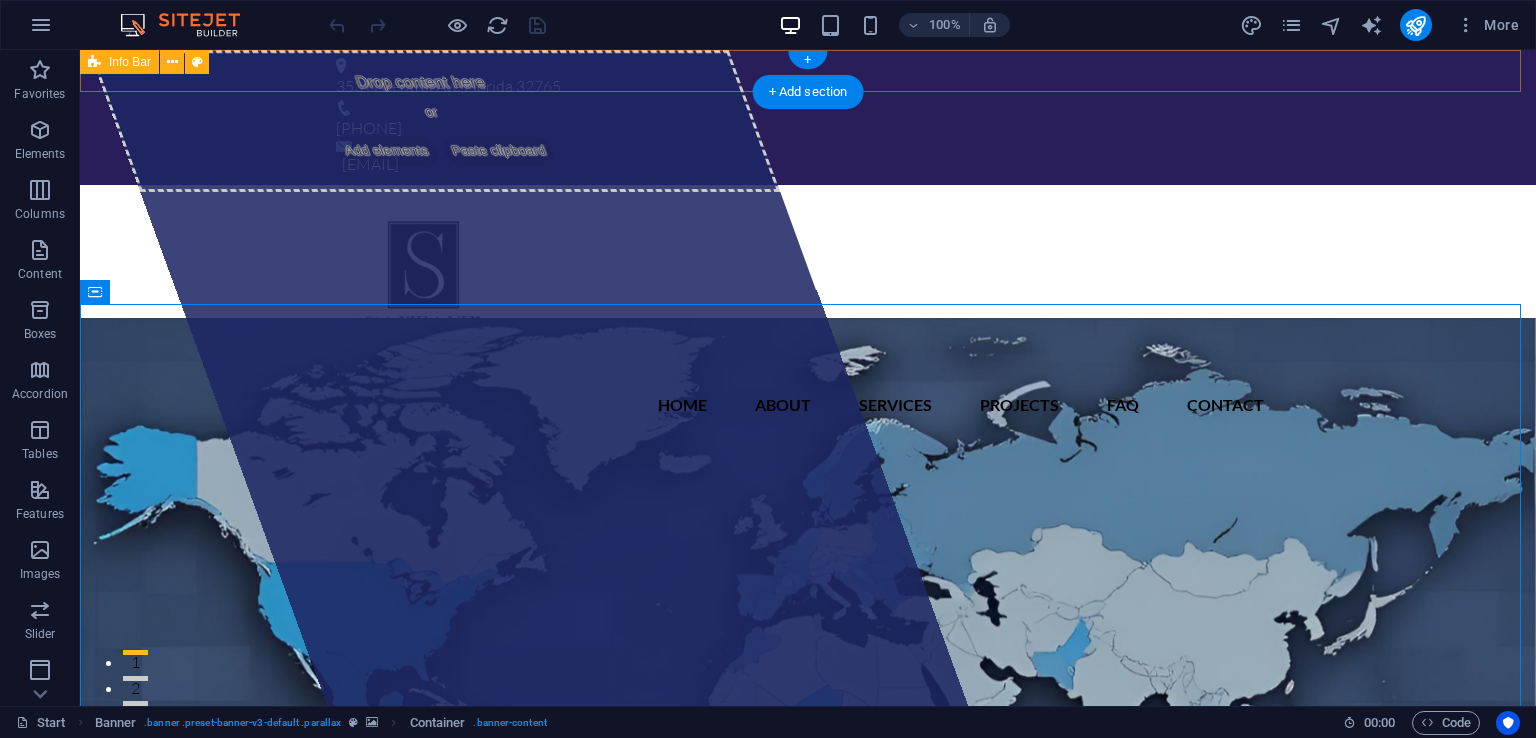 click on "[NUMBER] [STREET] ,  [STATE]   [POSTAL_CODE] [PHONE] [EMAIL]" at bounding box center (808, 117) 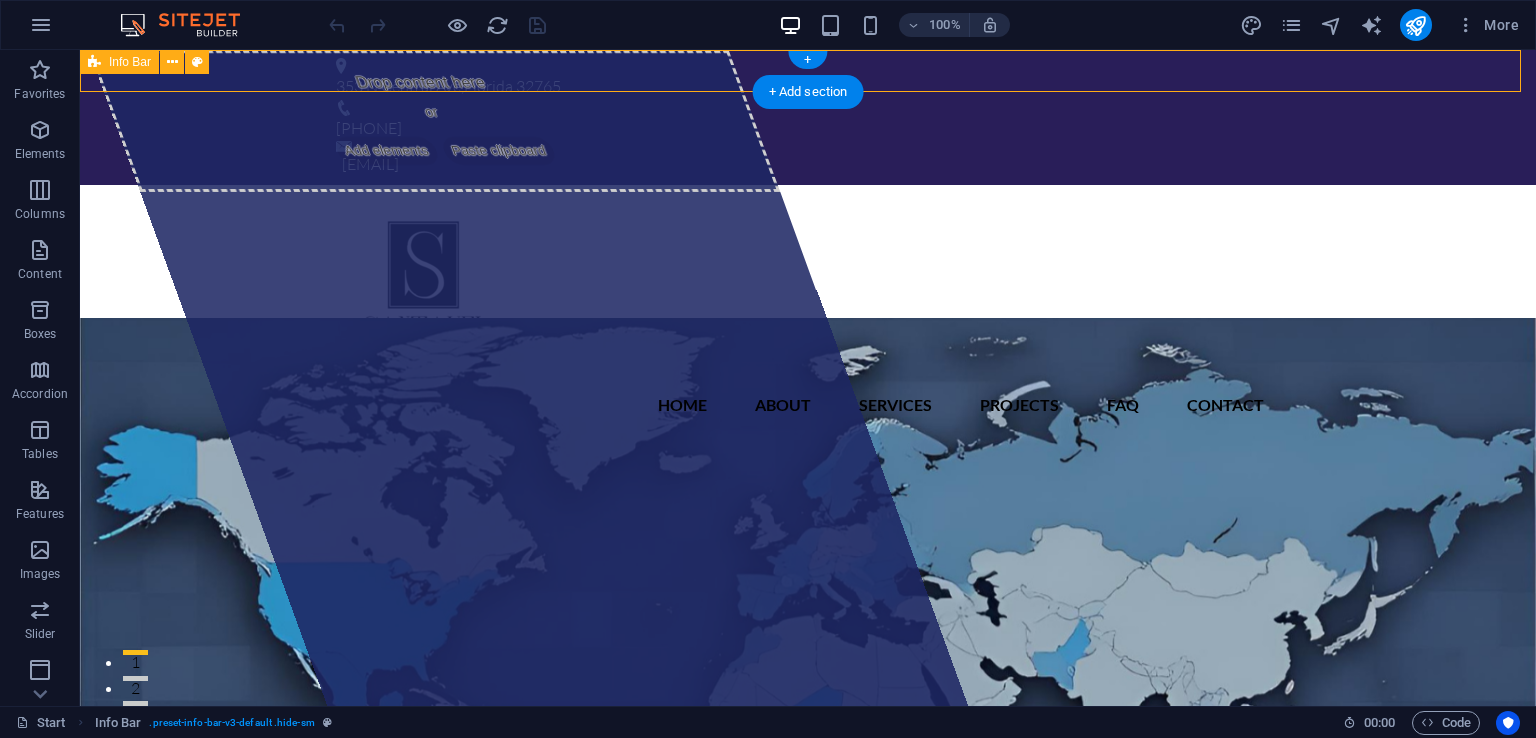 click on "[NUMBER] [STREET] ,  [STATE]   [POSTAL_CODE] [PHONE] [EMAIL]" at bounding box center (808, 117) 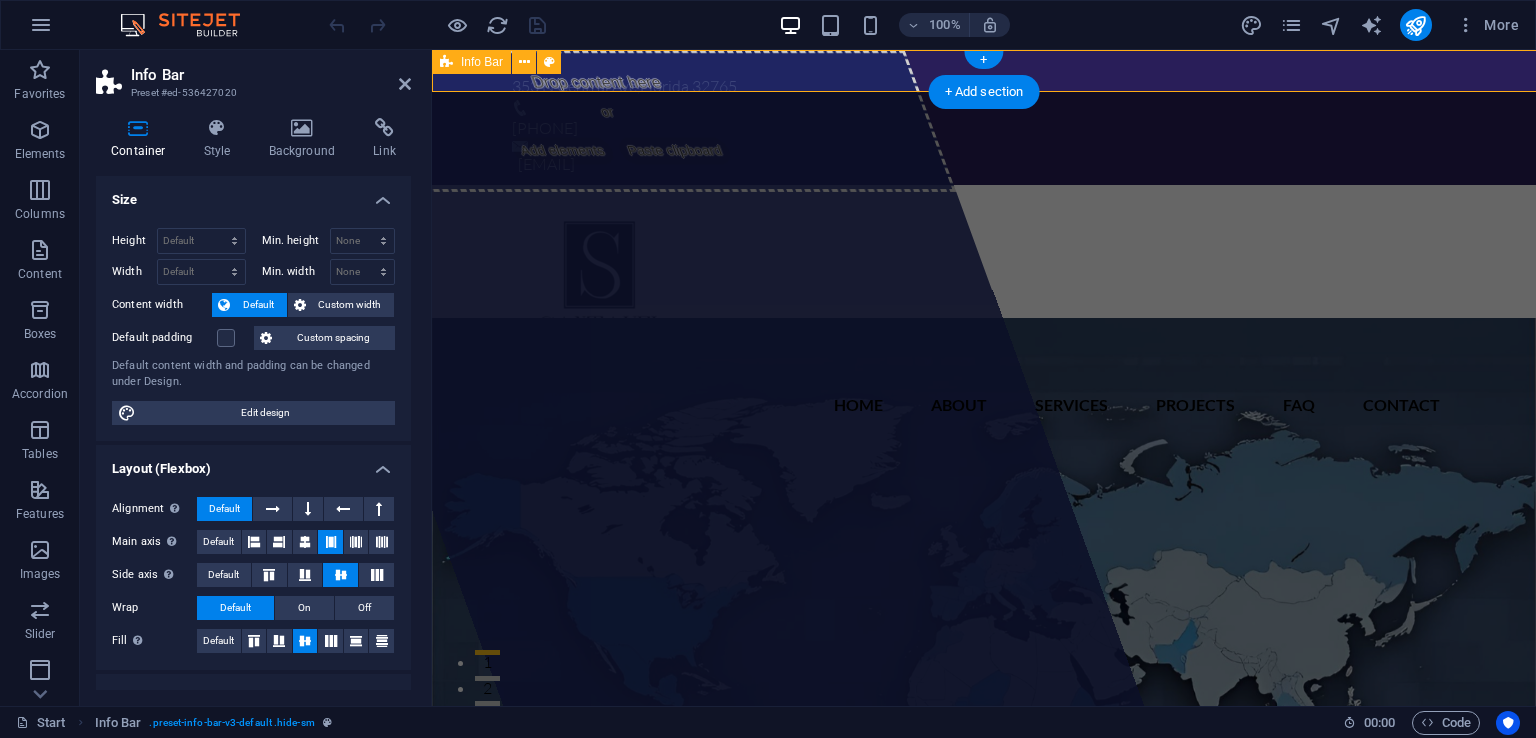select on "rem" 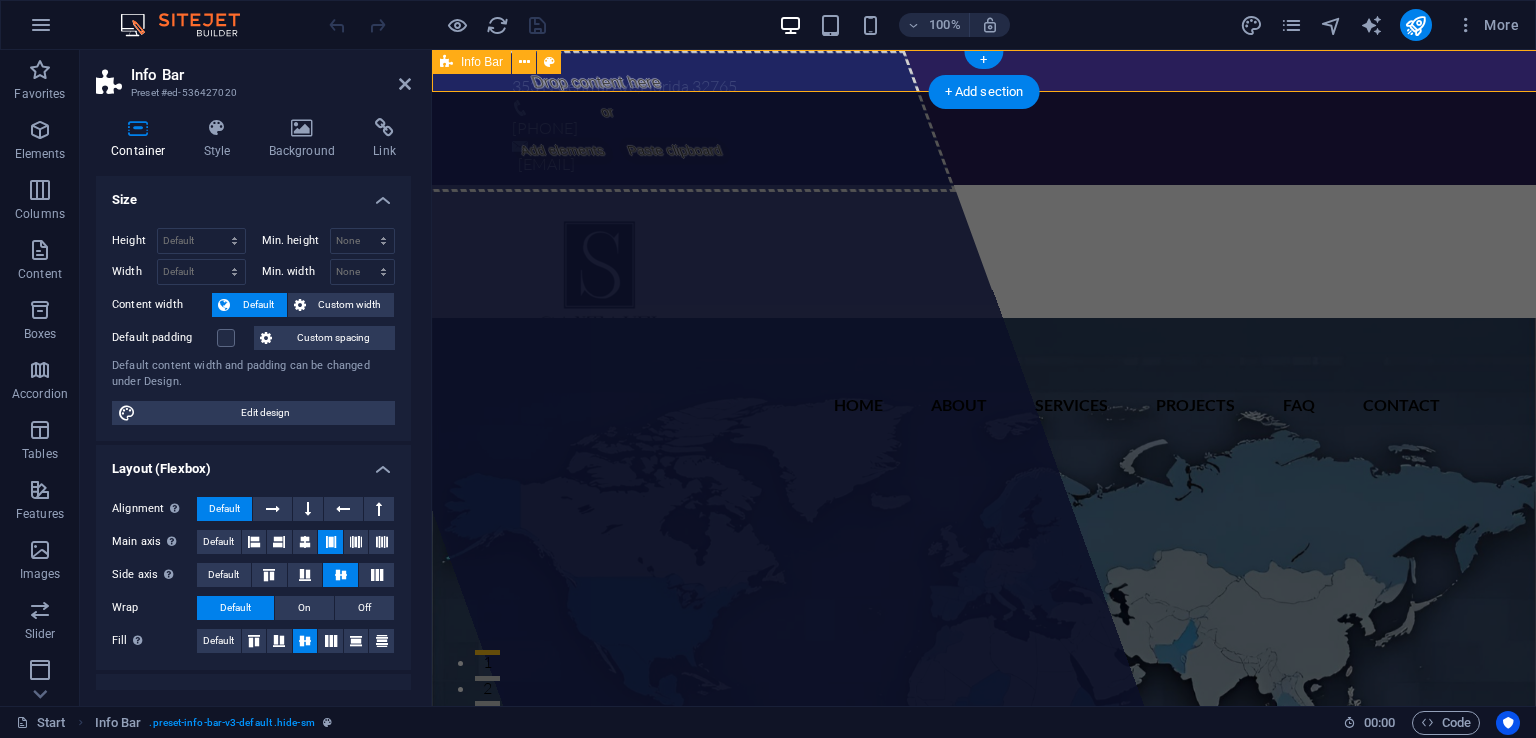 select on "rem" 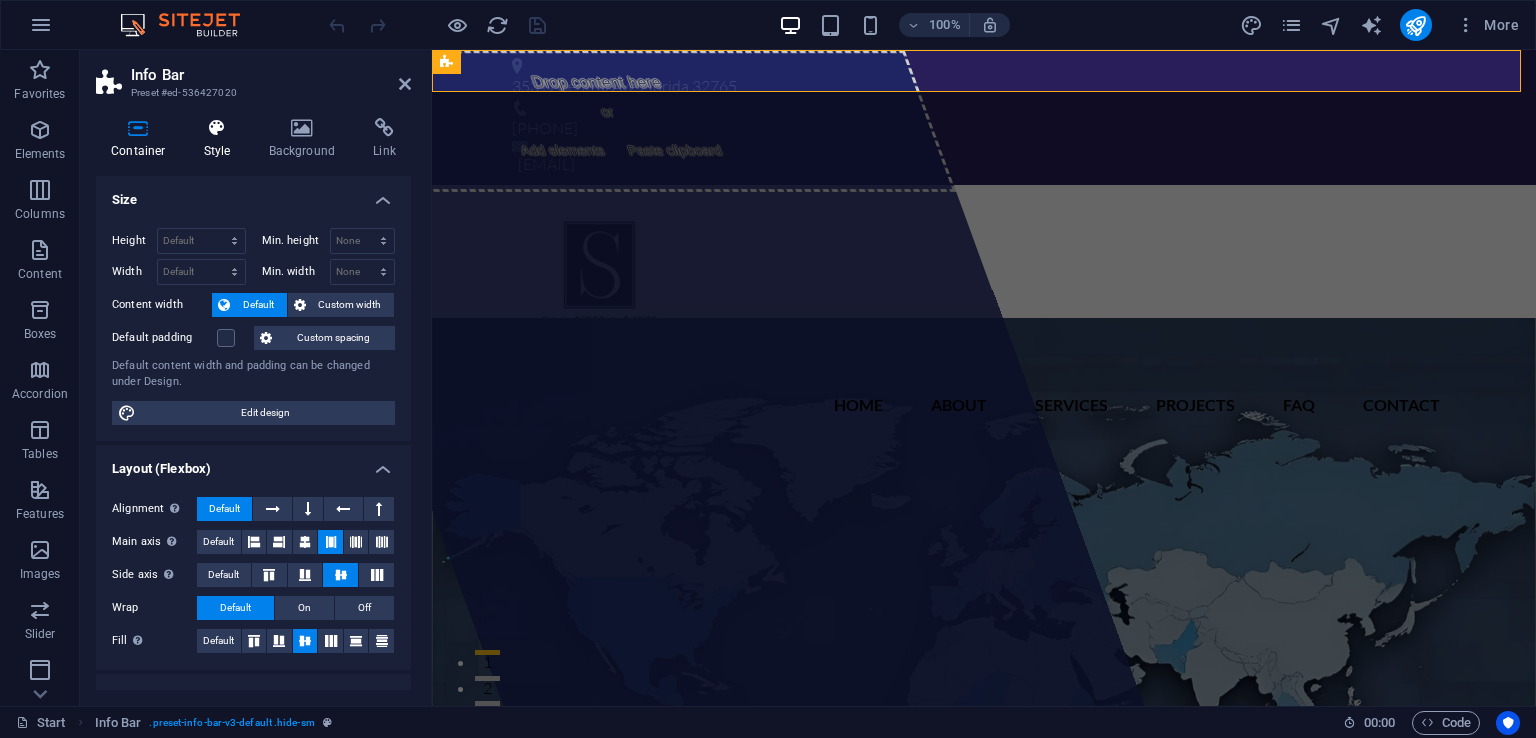 click at bounding box center (217, 128) 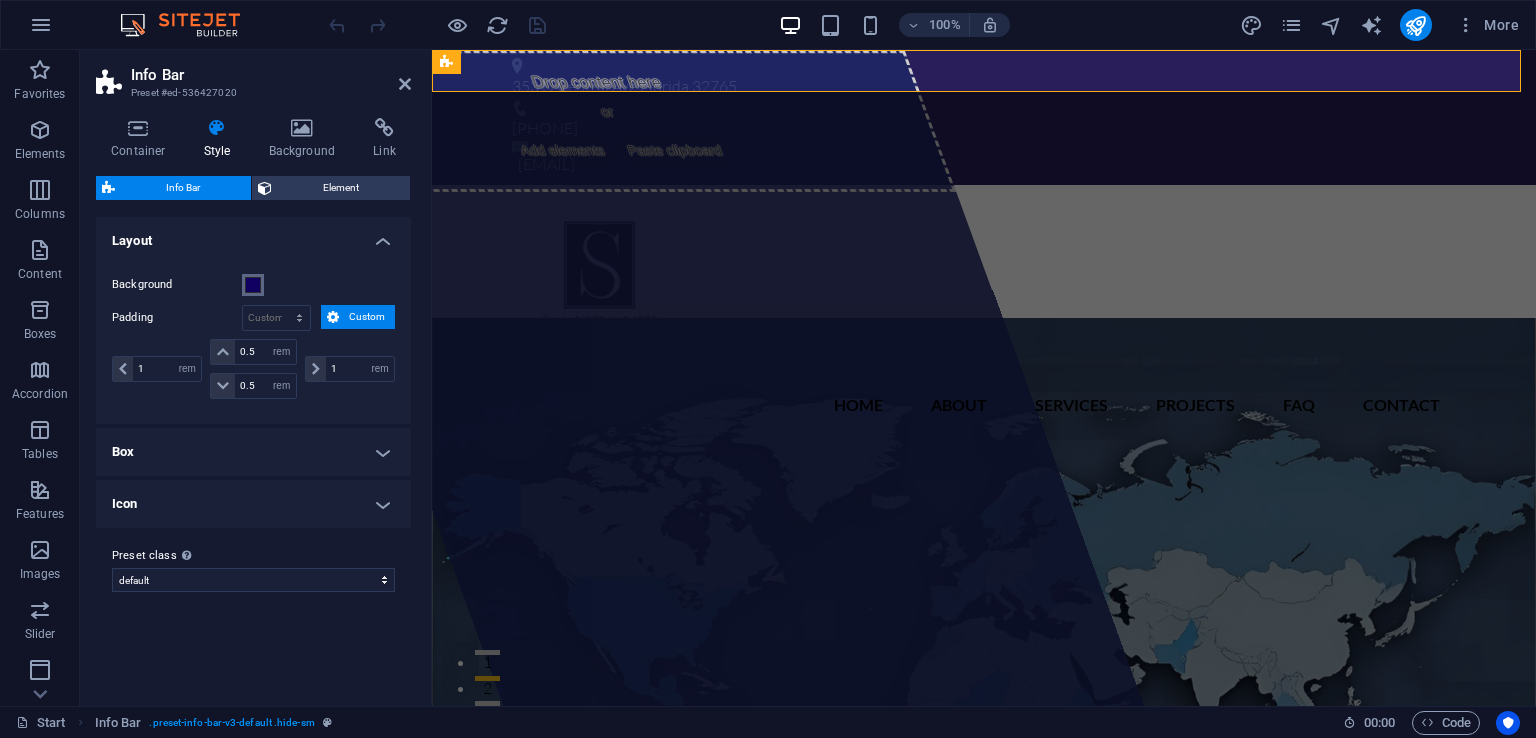 click at bounding box center (253, 285) 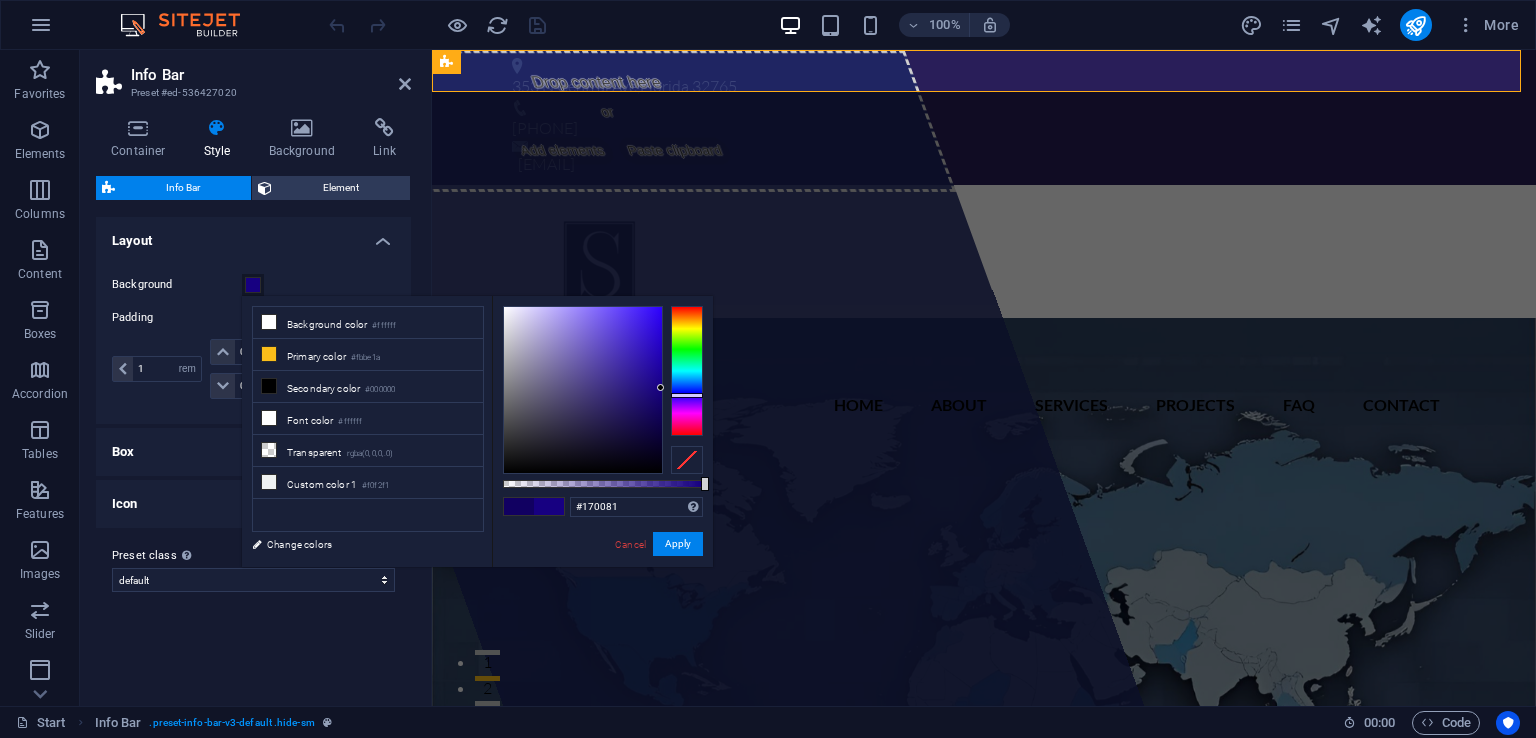 drag, startPoint x: 657, startPoint y: 405, endPoint x: 680, endPoint y: 383, distance: 31.827662 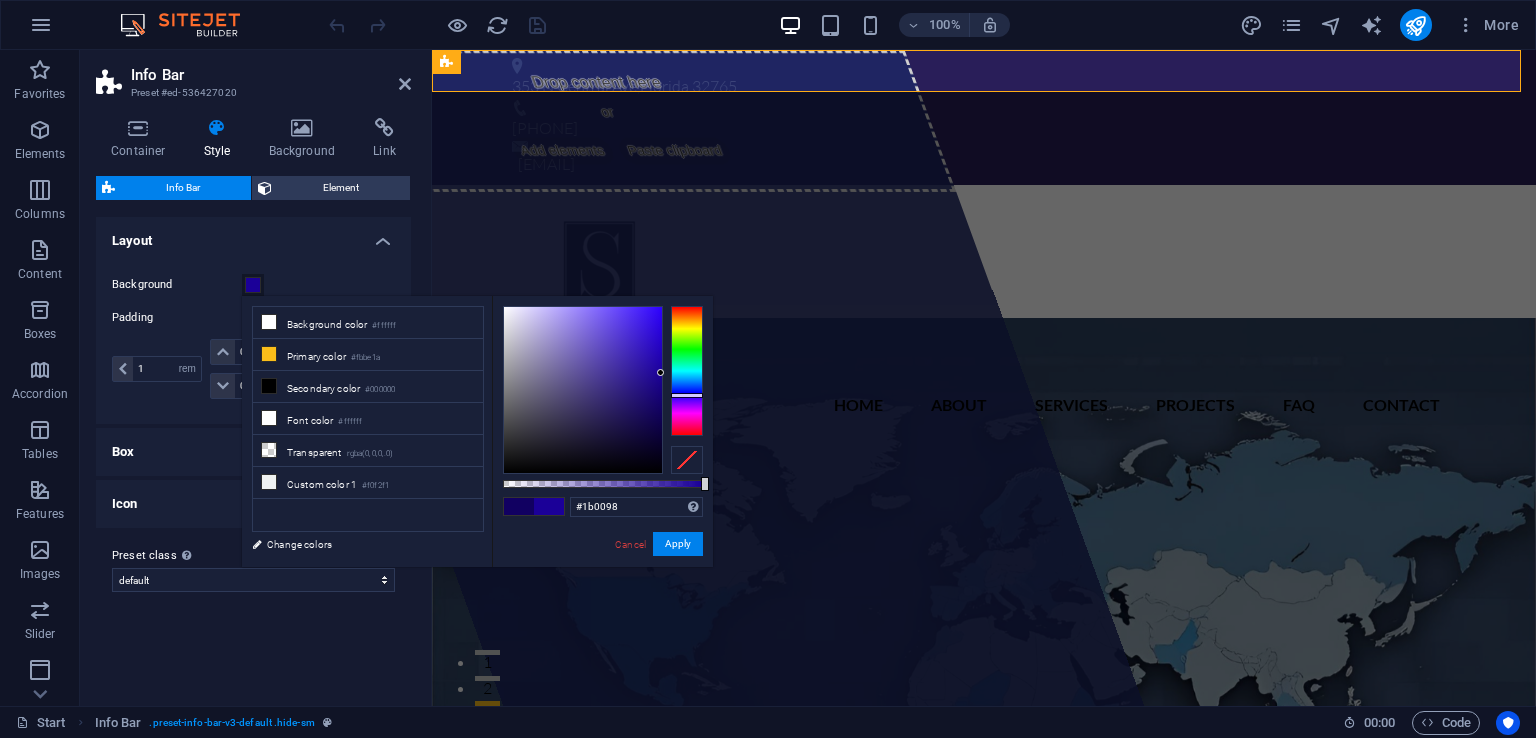 drag, startPoint x: 656, startPoint y: 375, endPoint x: 683, endPoint y: 374, distance: 27.018513 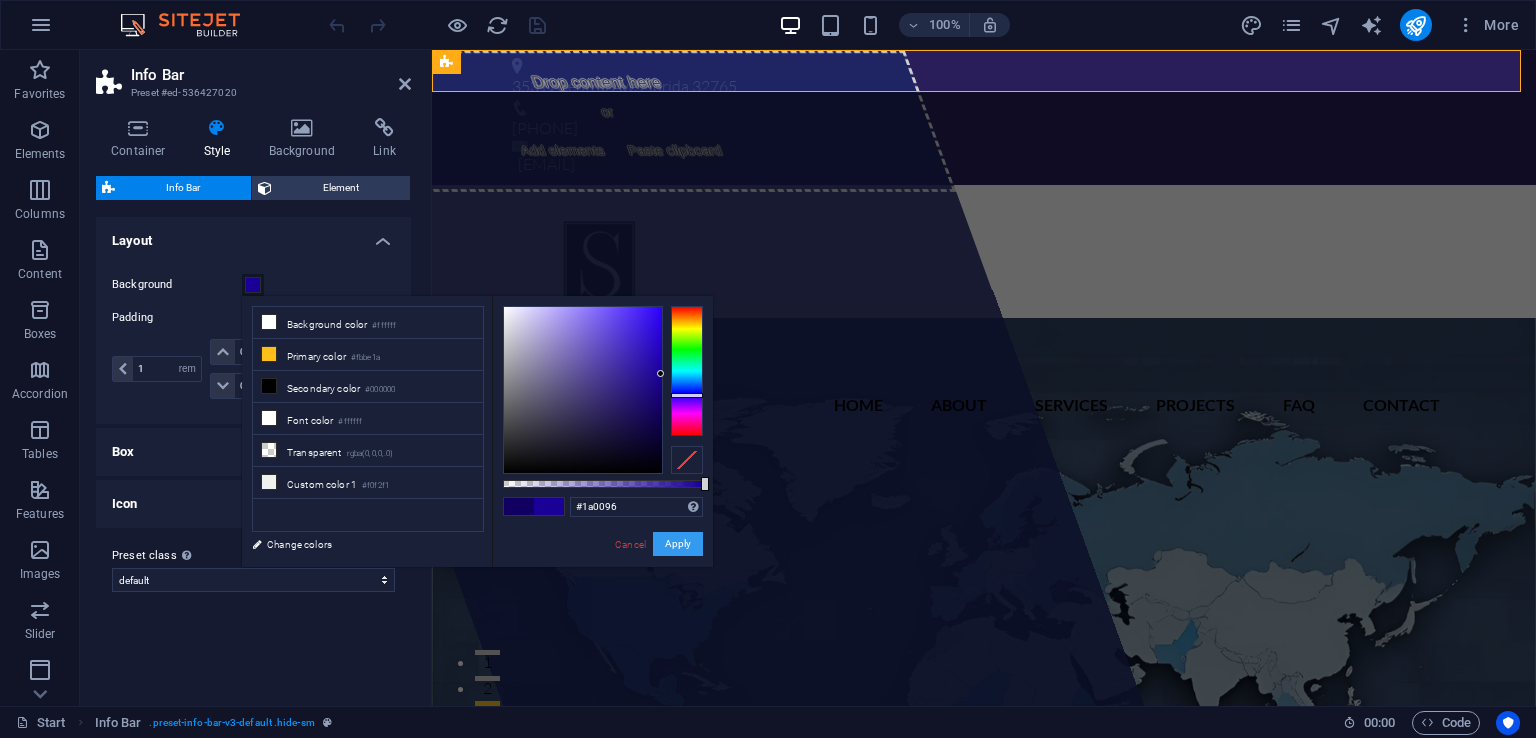 click on "Apply" at bounding box center [678, 544] 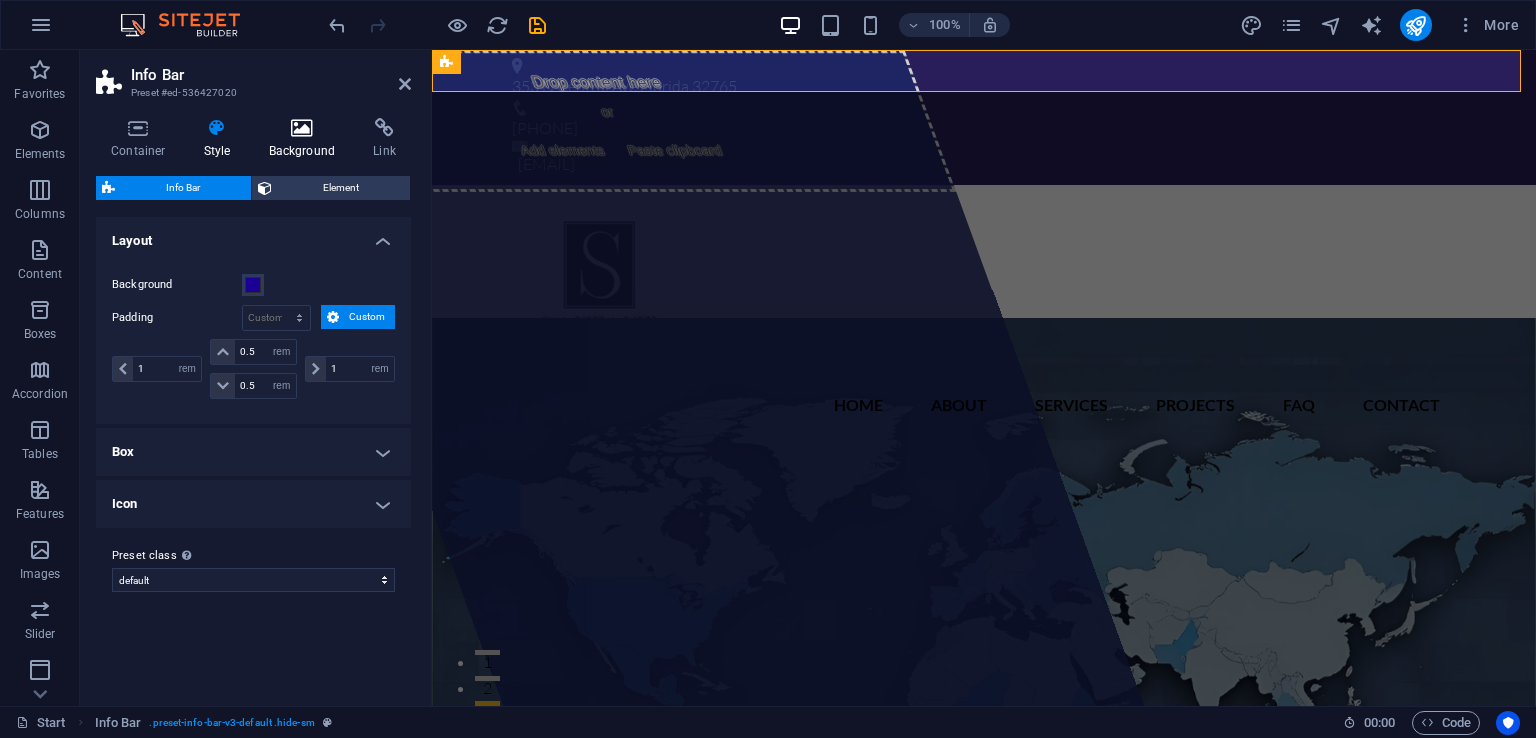 click on "Background" at bounding box center [306, 139] 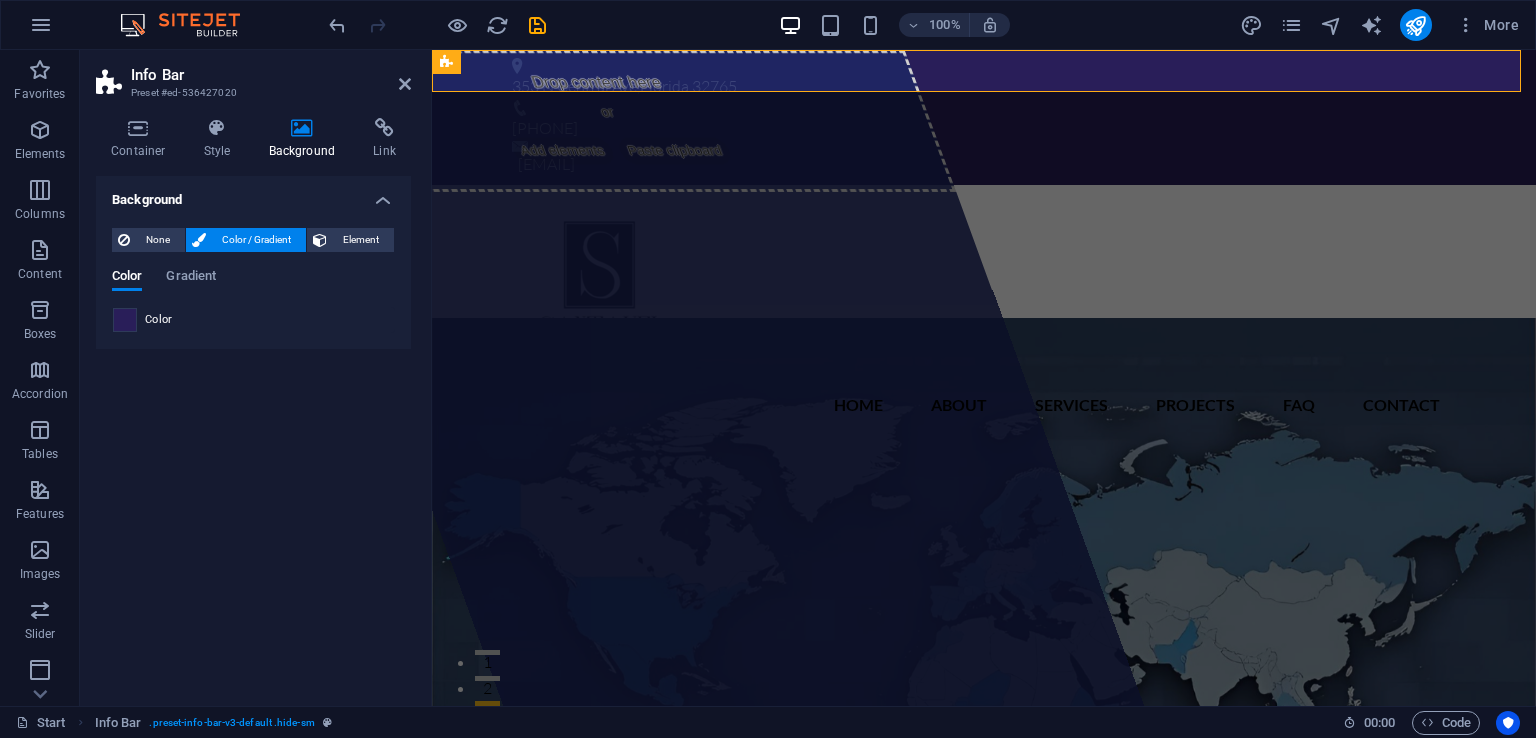 click at bounding box center (125, 320) 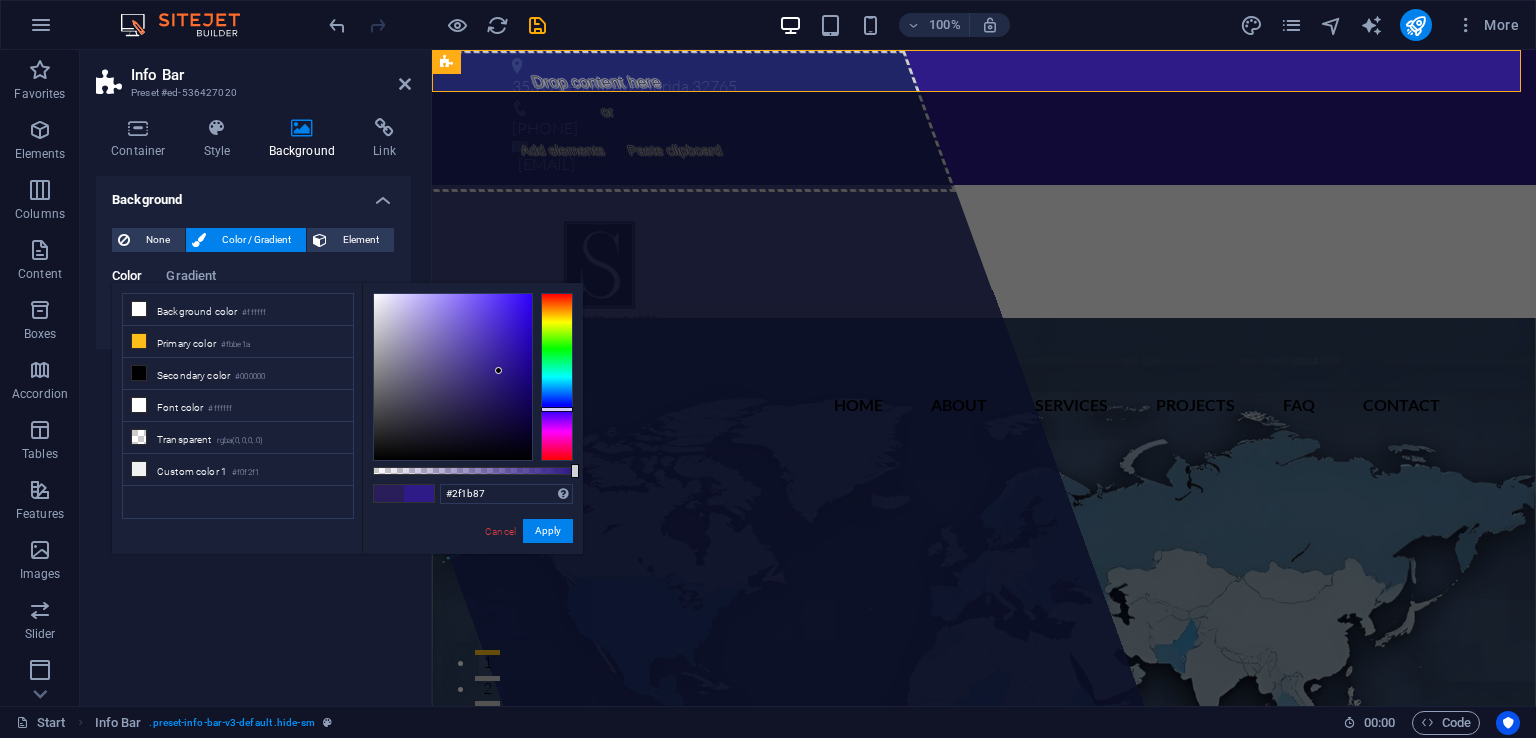 drag, startPoint x: 473, startPoint y: 396, endPoint x: 499, endPoint y: 371, distance: 36.069378 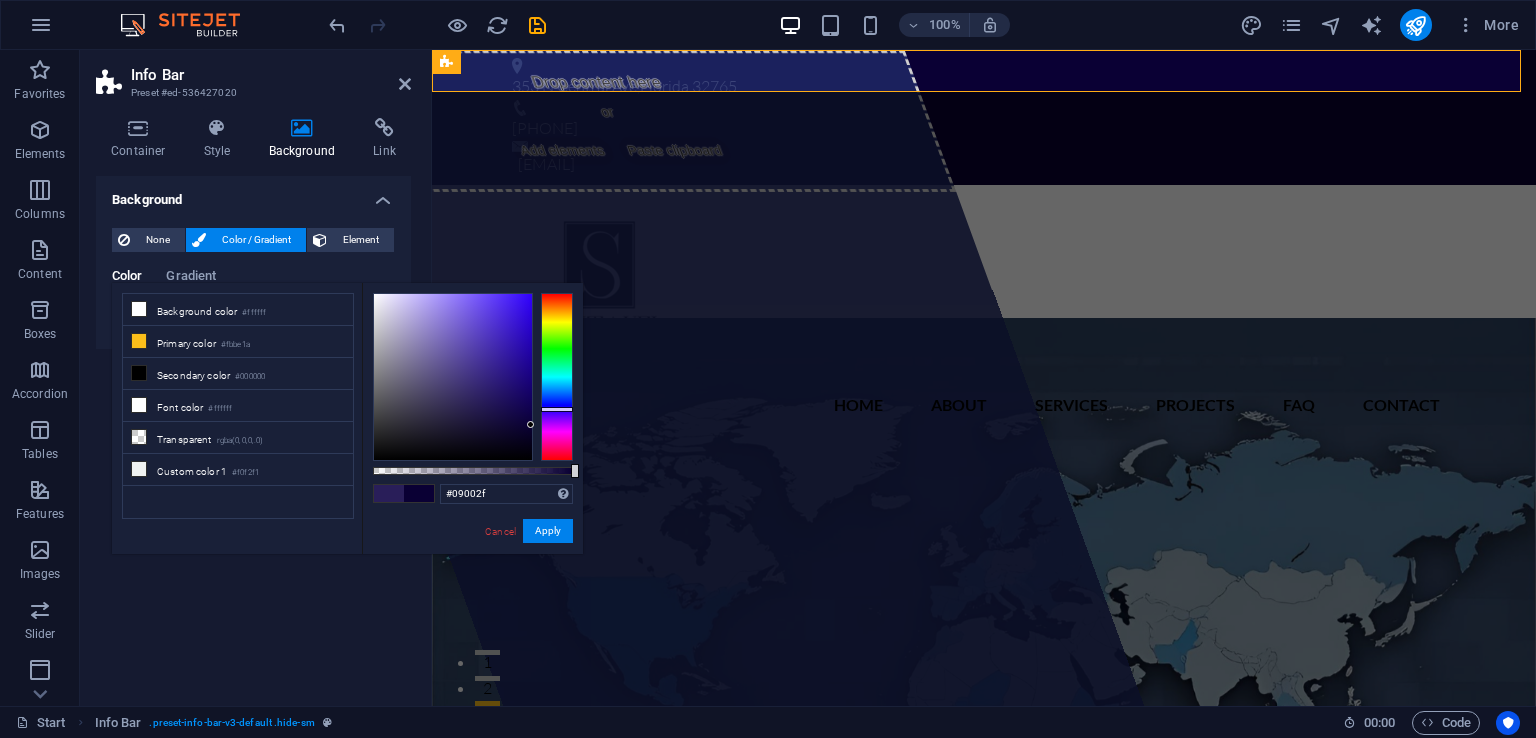 type on "#09002e" 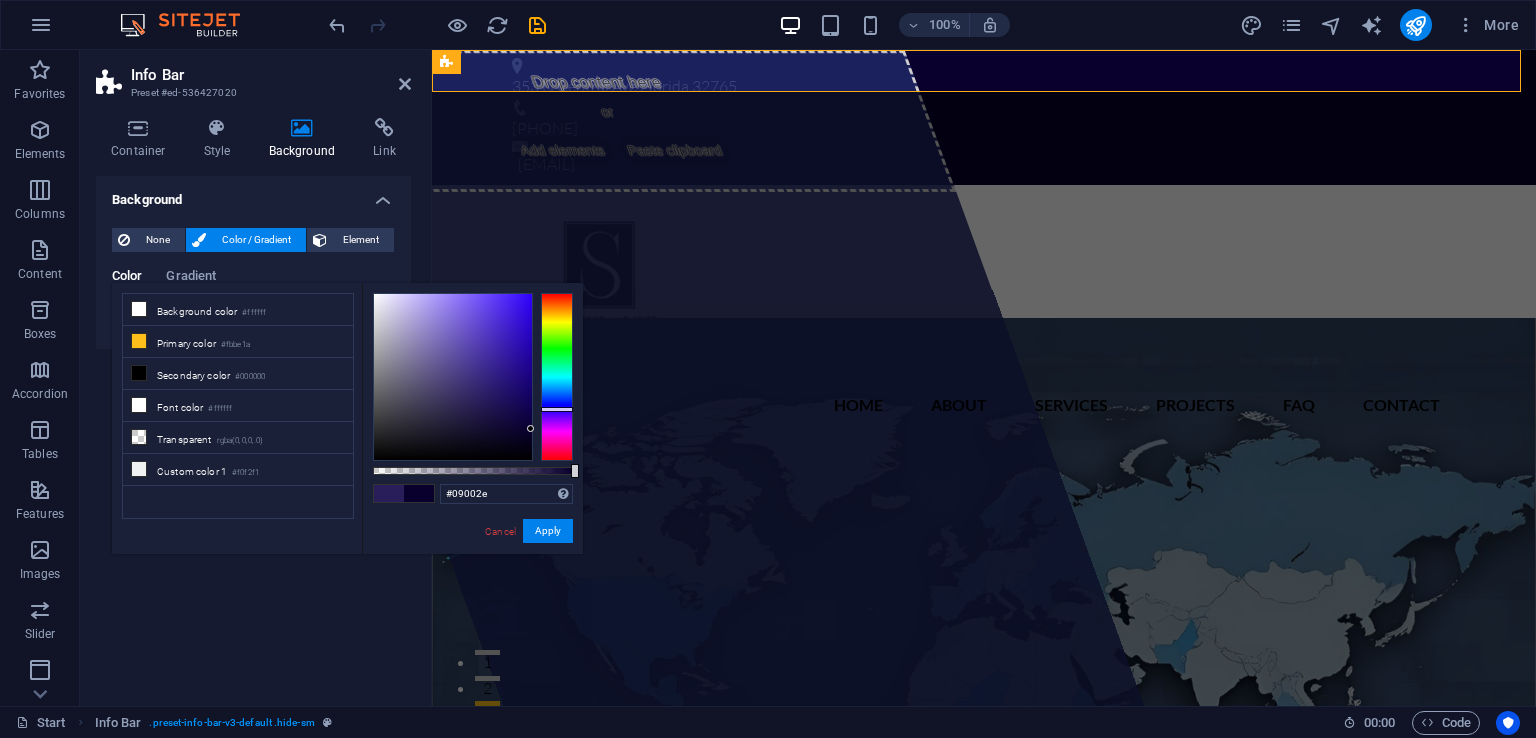 drag, startPoint x: 495, startPoint y: 367, endPoint x: 568, endPoint y: 429, distance: 95.77578 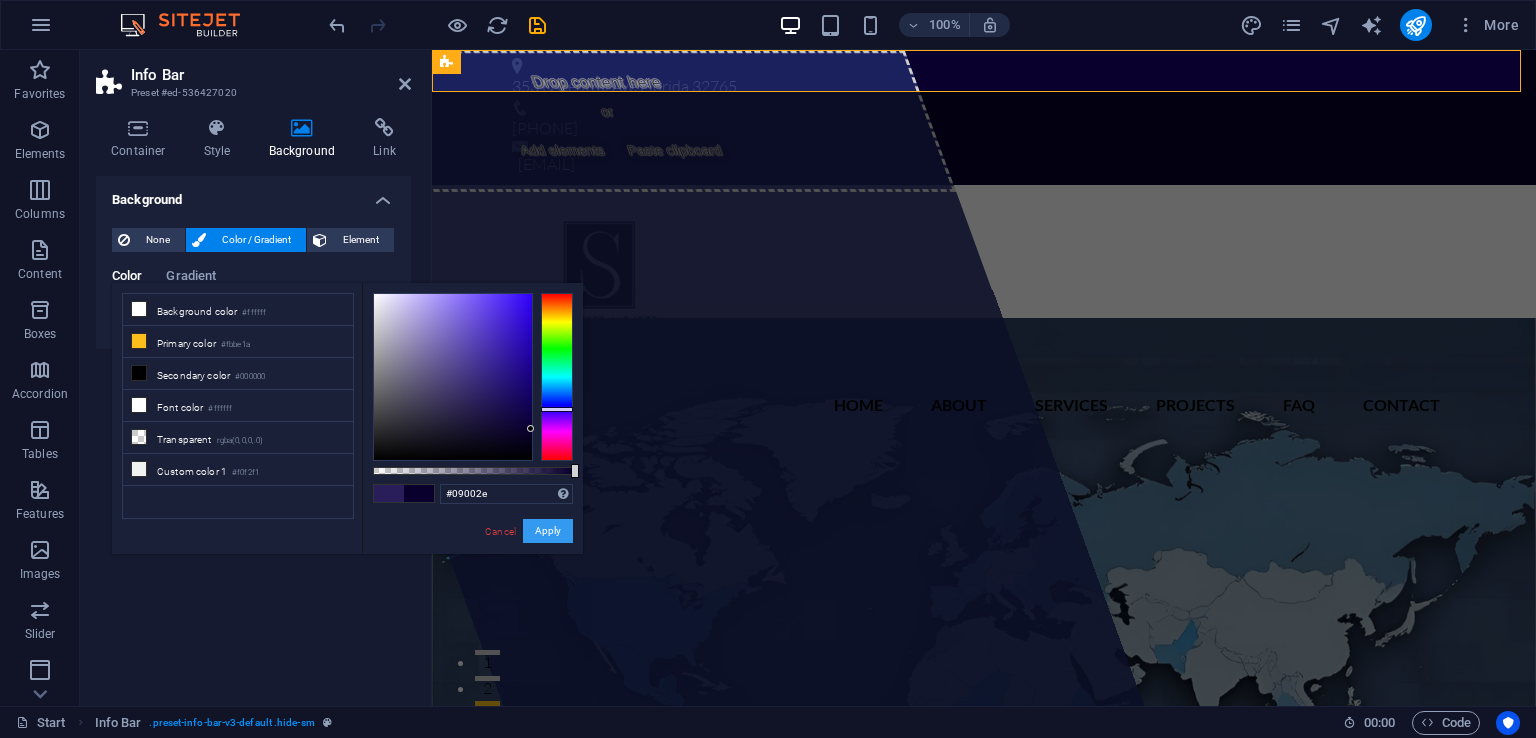 click on "Apply" at bounding box center (548, 531) 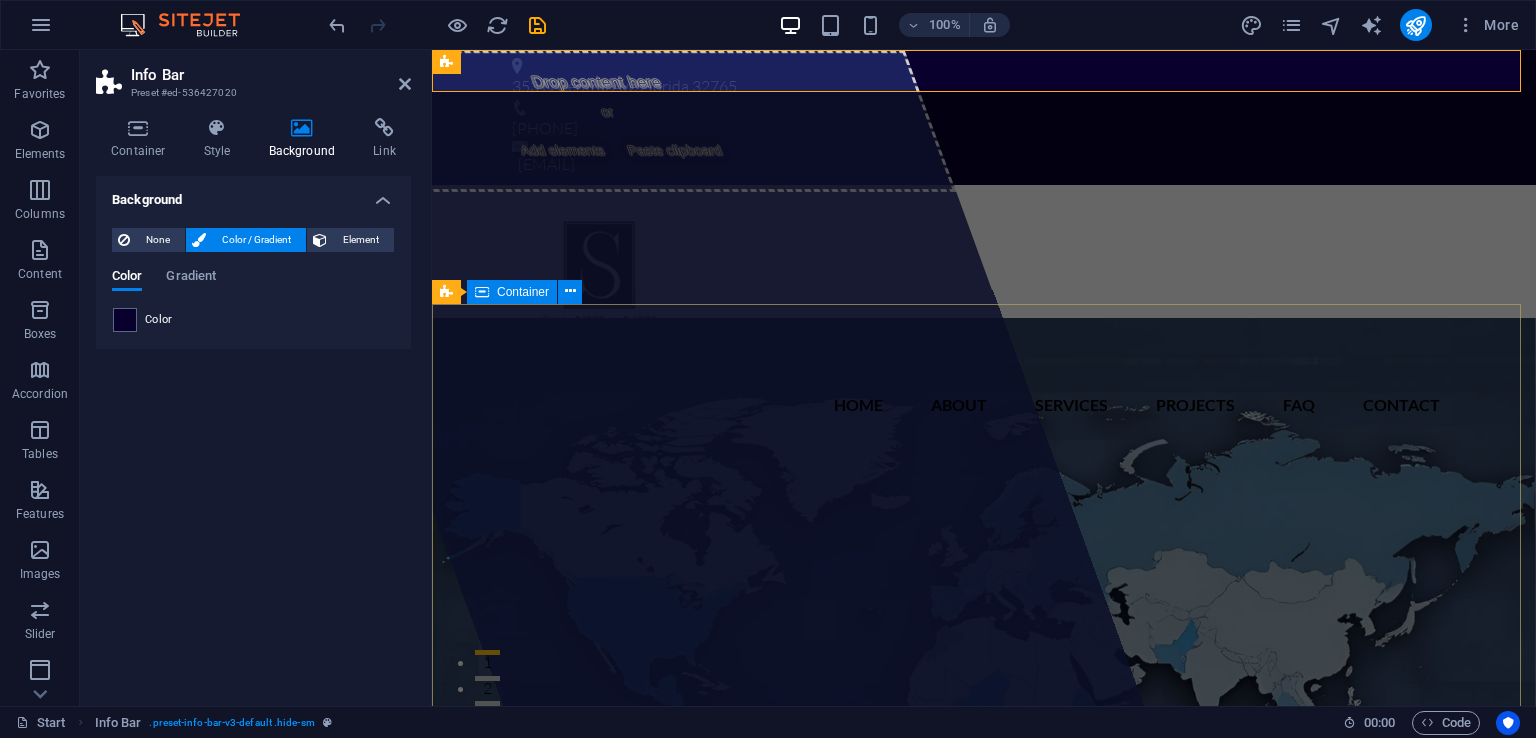 click on "Drop content here or  Add elements  Paste clipboard santavel global trading  Santavel Global Trading  is a consulting firm specialized in global trade. We help businesses navigate international markets by offering expert guidance in import/export operations, customs regulations, logistics, and trade compliance.  View Services Learn more" at bounding box center [984, 1240] 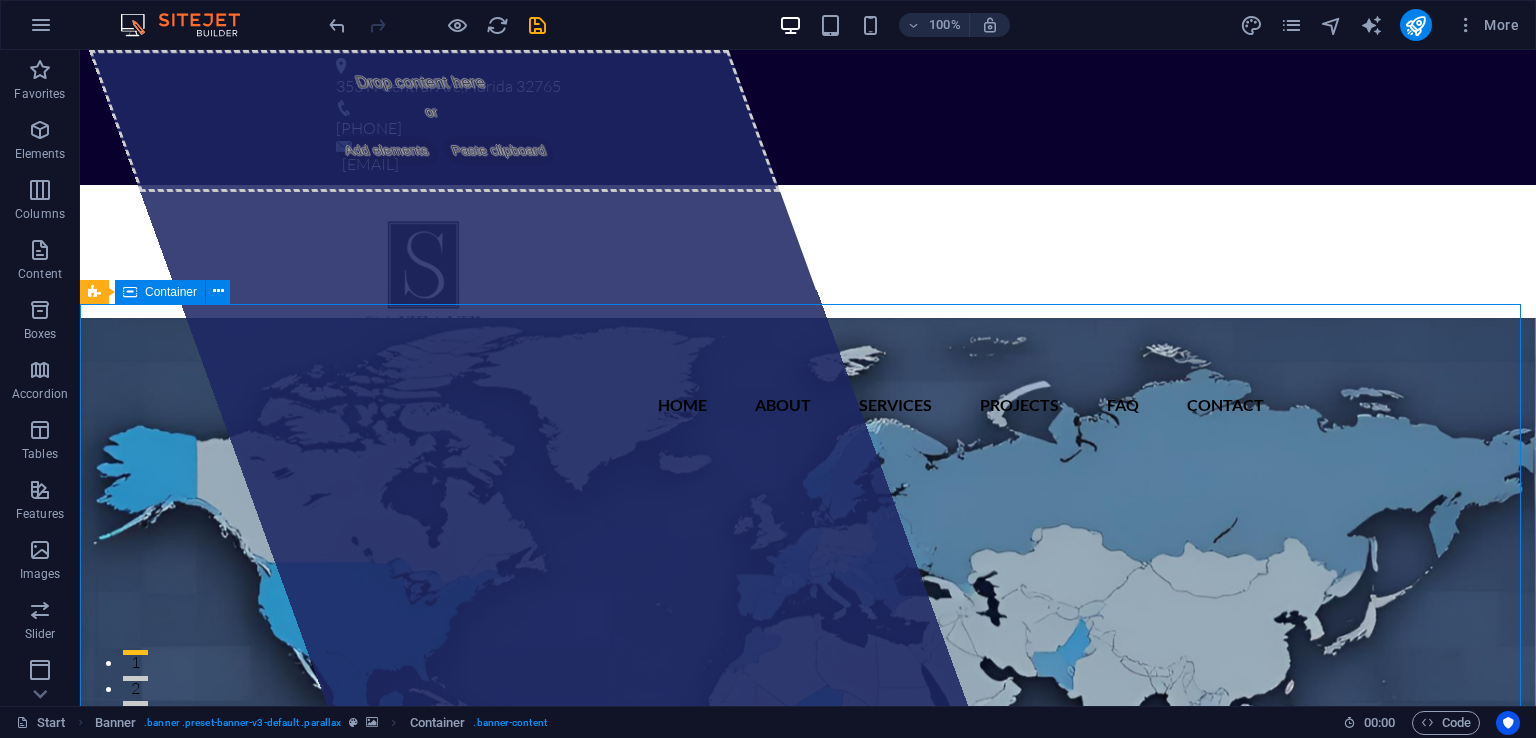 click on "Drop content here or  Add elements  Paste clipboard santavel global trading  Santavel Global Trading  is a consulting firm specialized in global trade. We help businesses navigate international markets by offering expert guidance in import/export operations, customs regulations, logistics, and trade compliance.  View Services Learn more" at bounding box center (808, 1240) 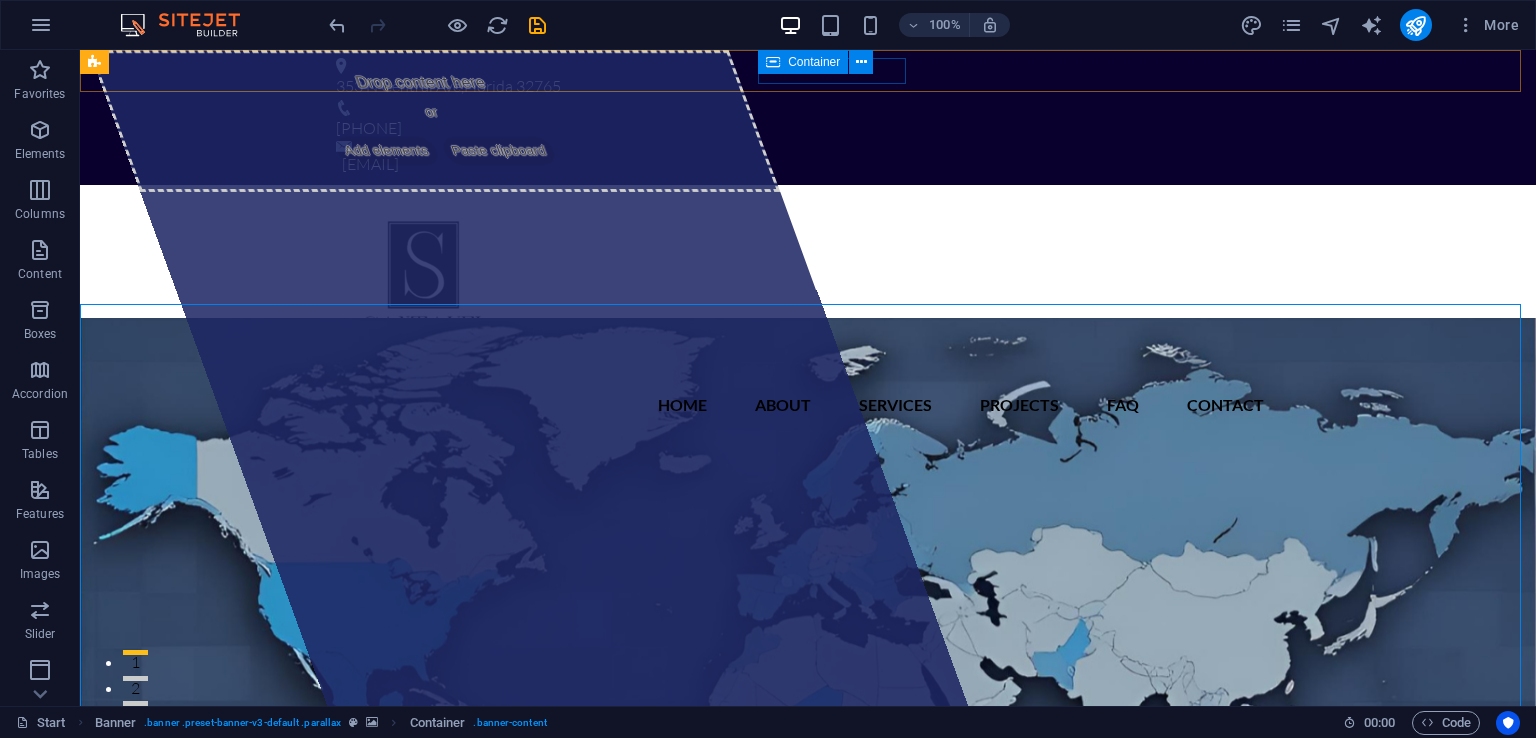 click on "Container" at bounding box center [803, 62] 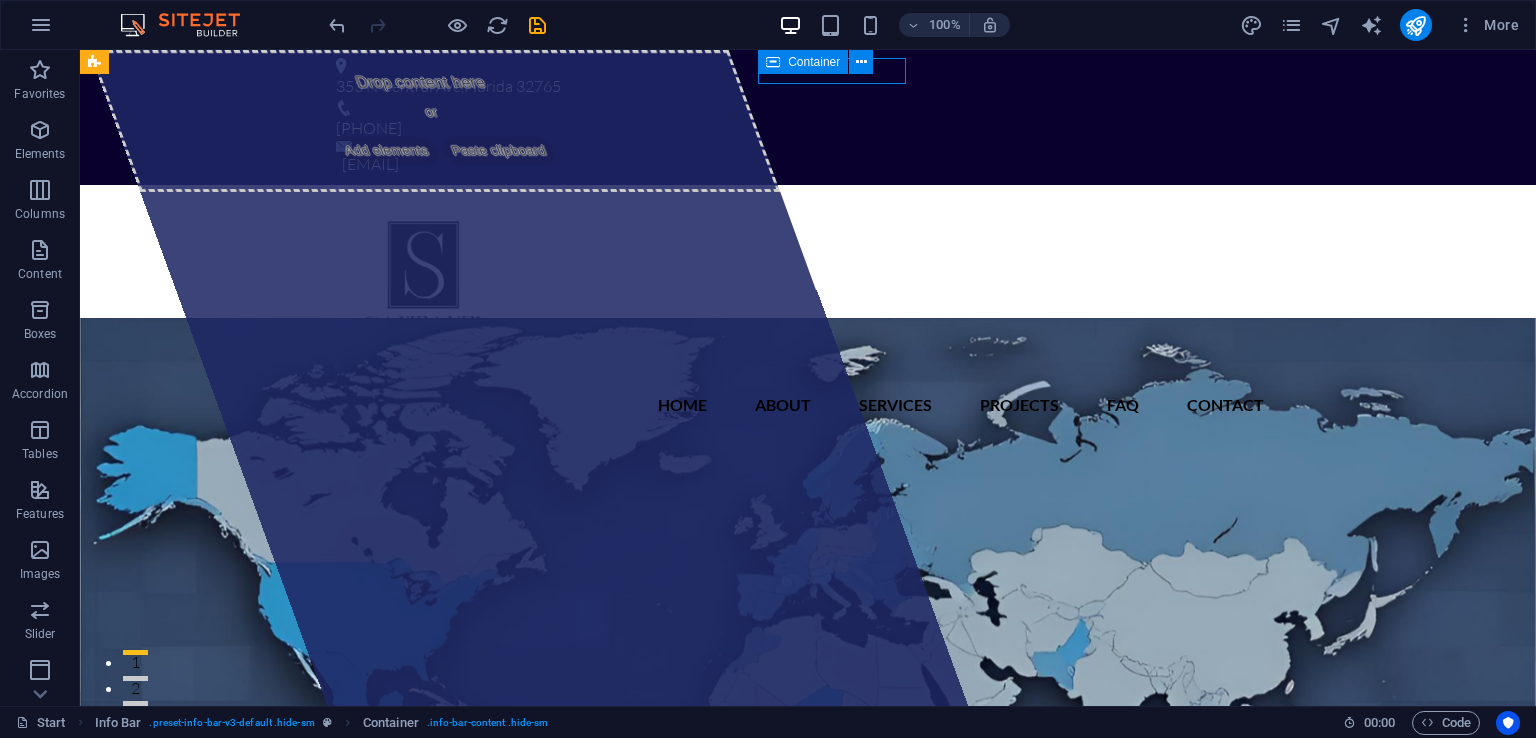 click on "Container" at bounding box center [822, 62] 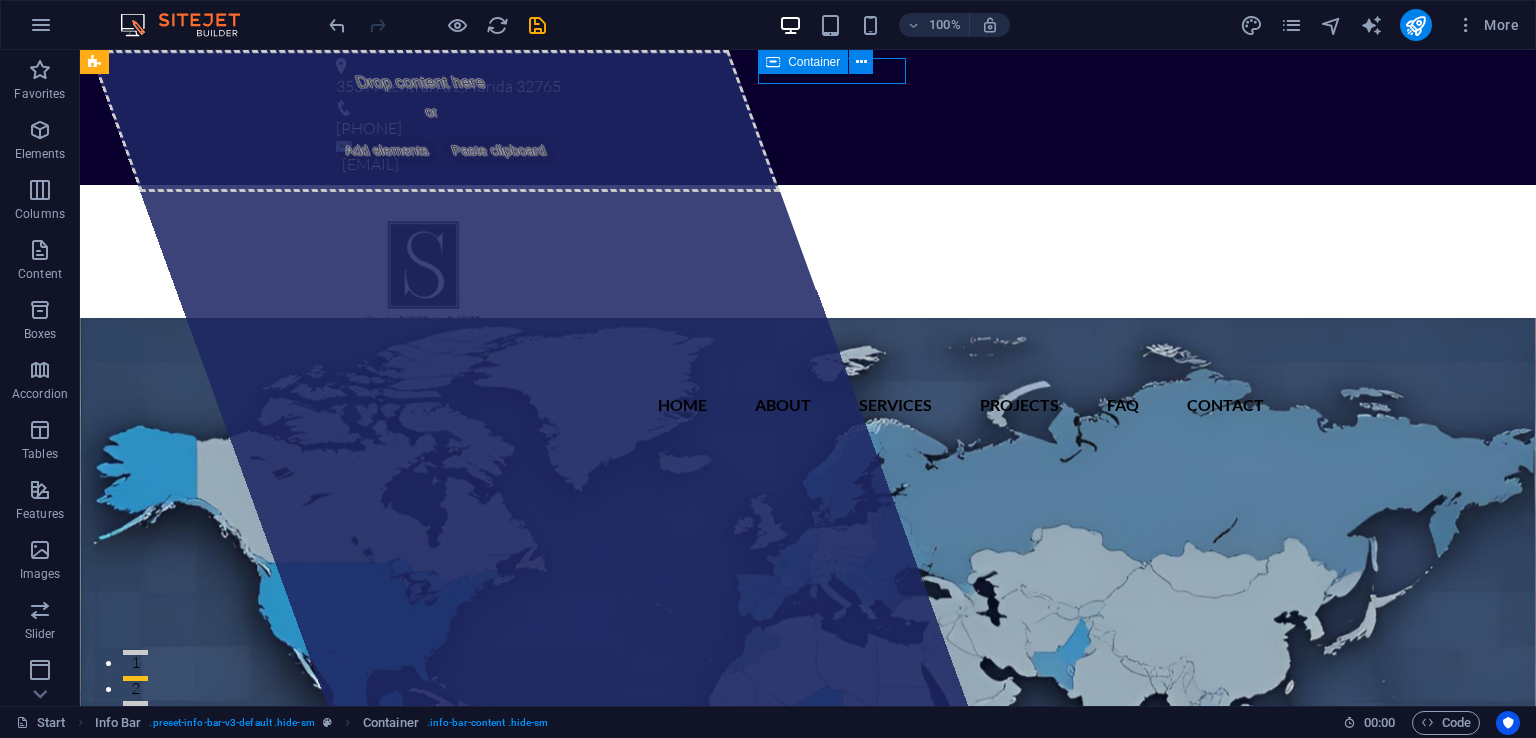 click on "Container" at bounding box center (822, 62) 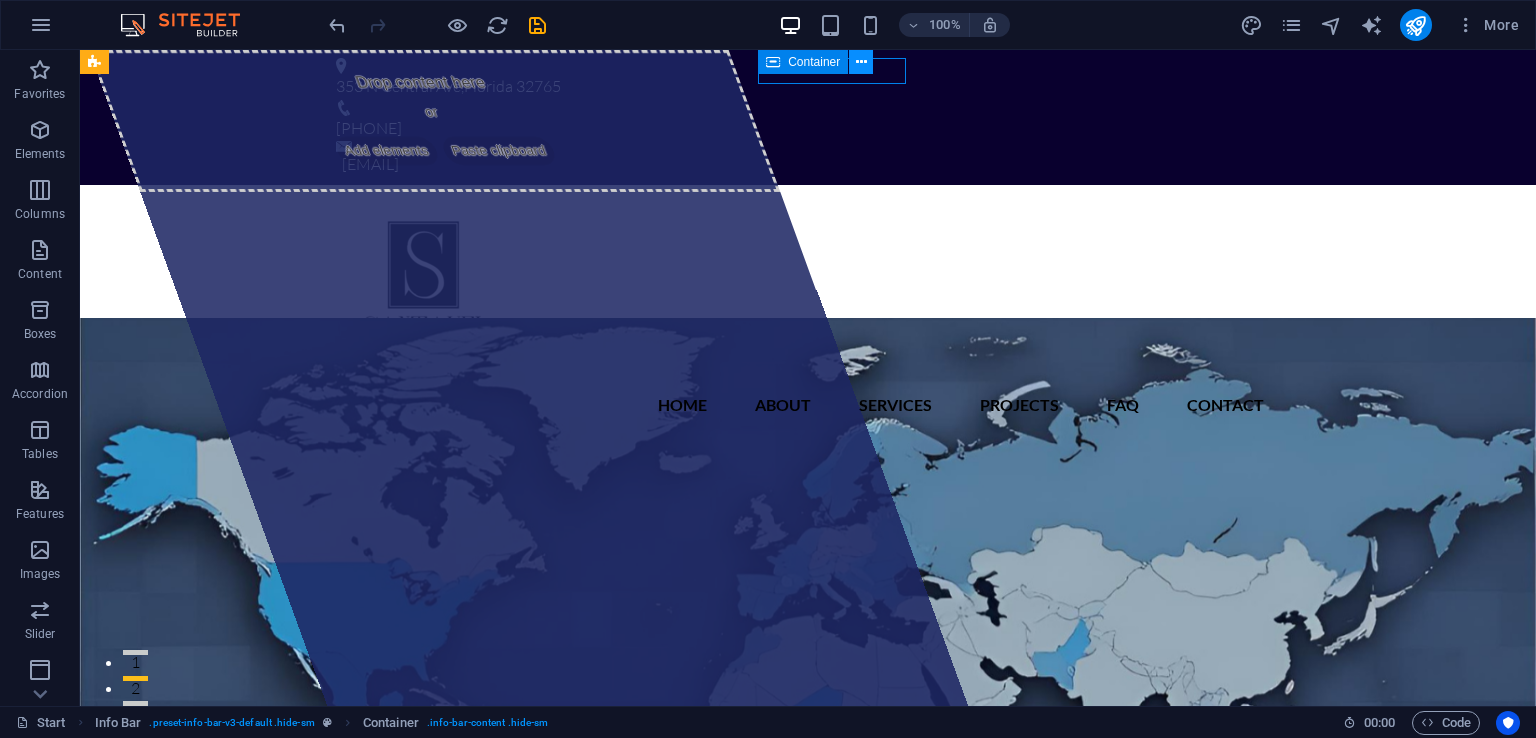 click at bounding box center [861, 62] 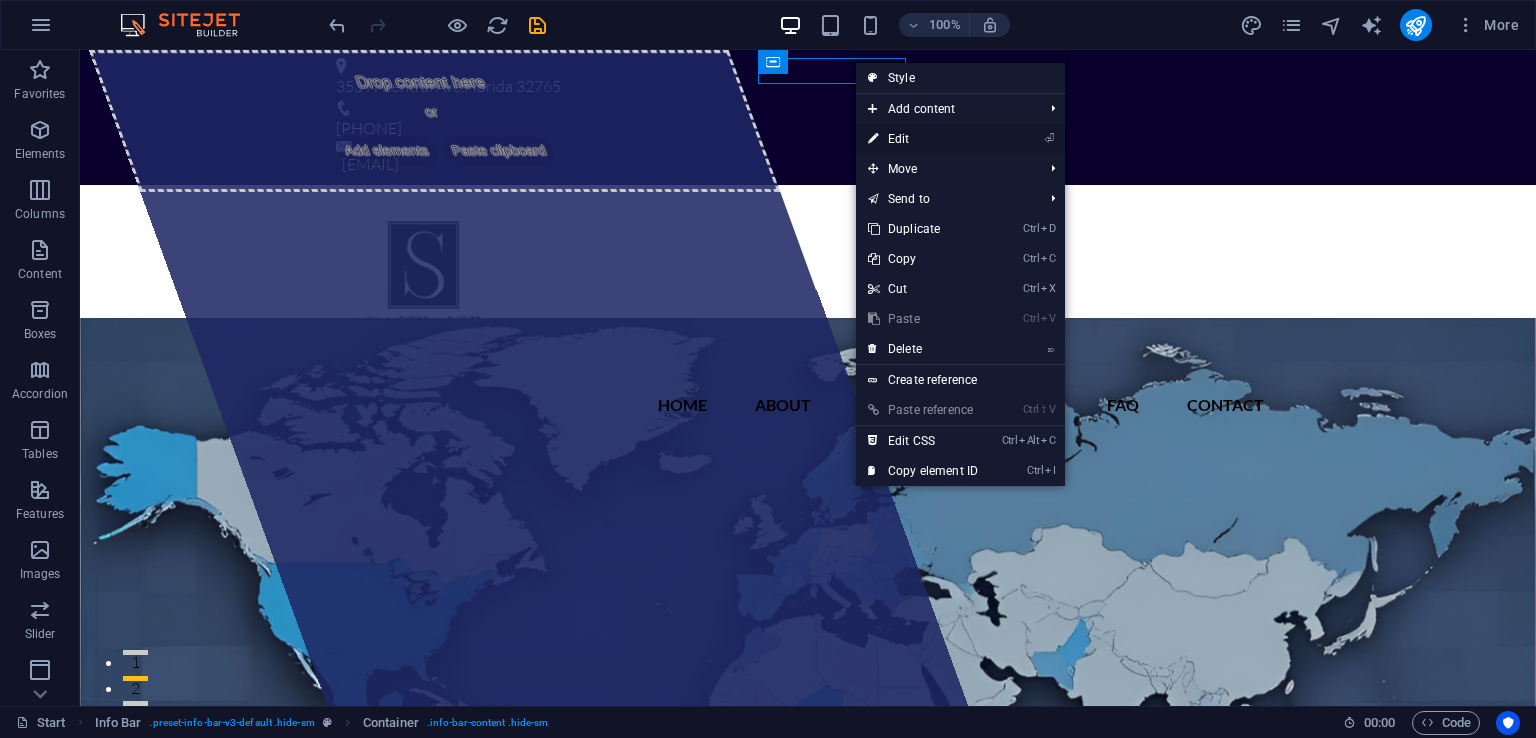 click on "⏎  Edit" at bounding box center (923, 139) 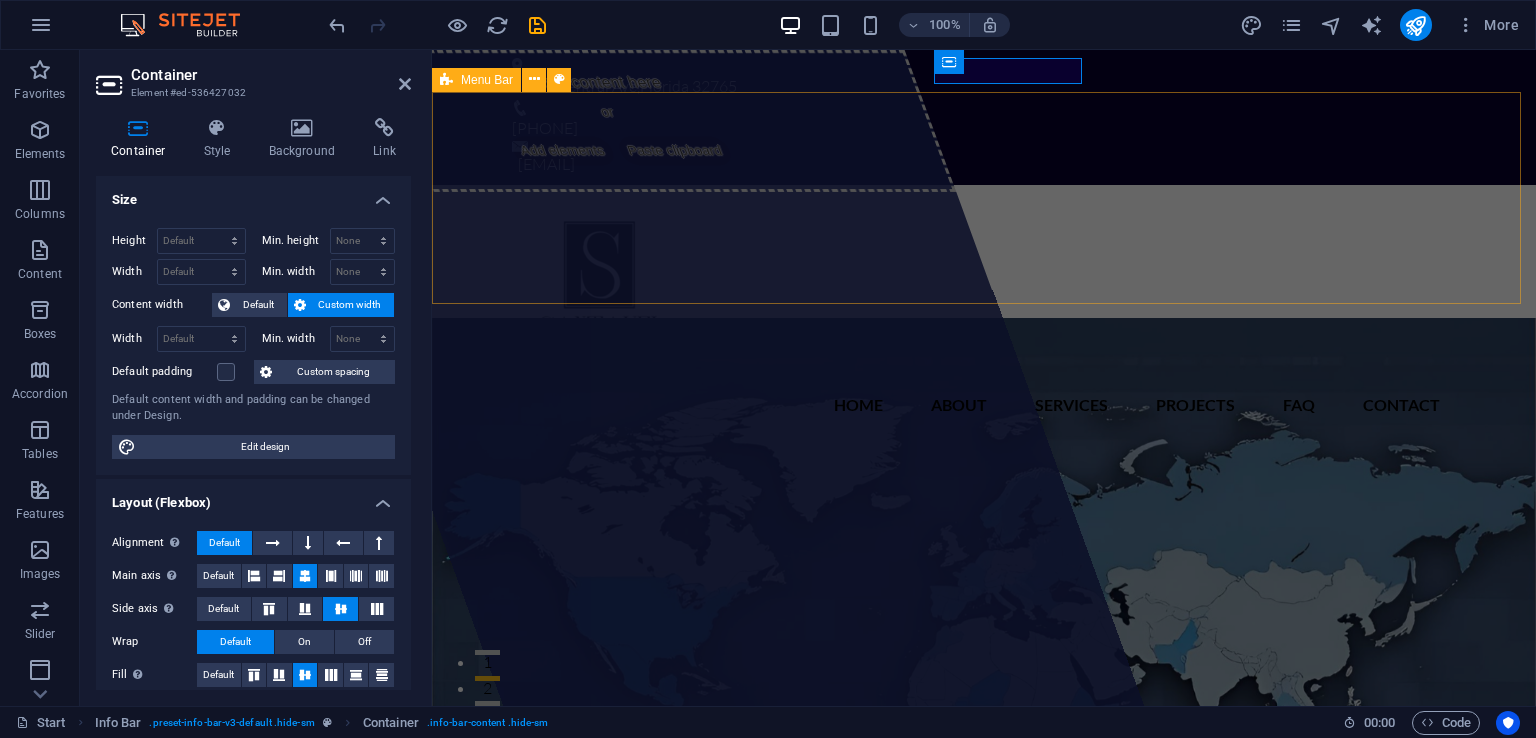click on "[PHONE]" at bounding box center [976, 129] 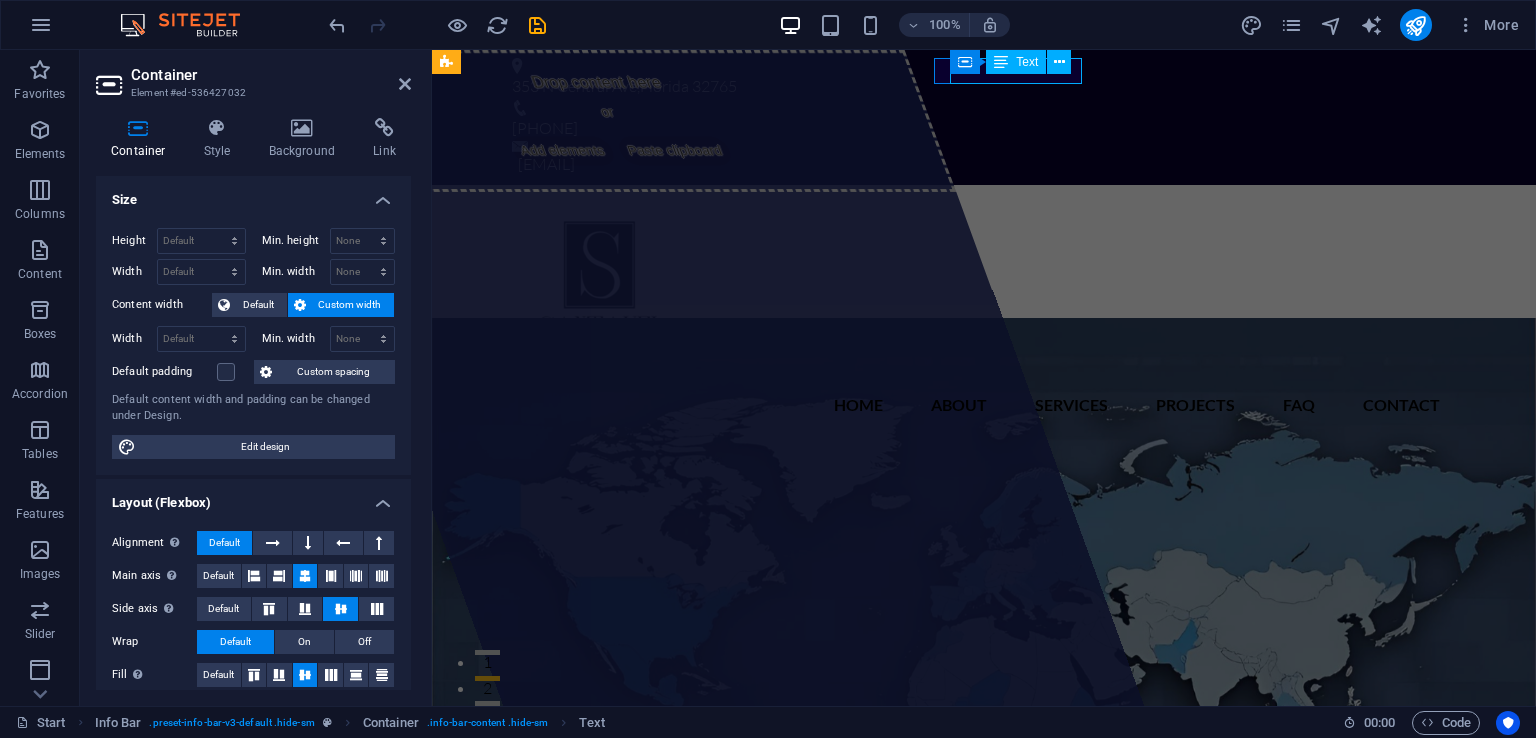 click on "Text" at bounding box center [1027, 62] 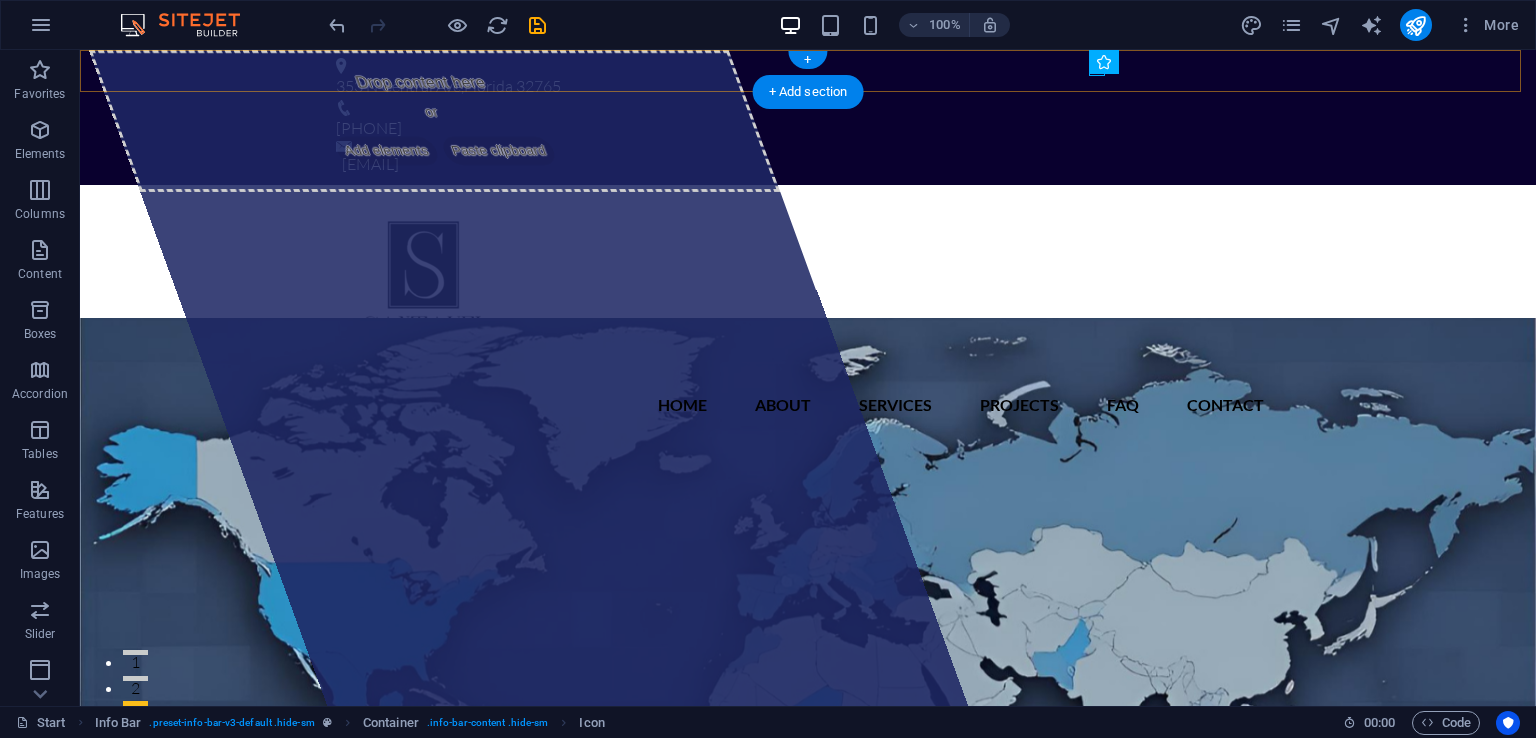 click on "+ Add section" at bounding box center [808, 92] 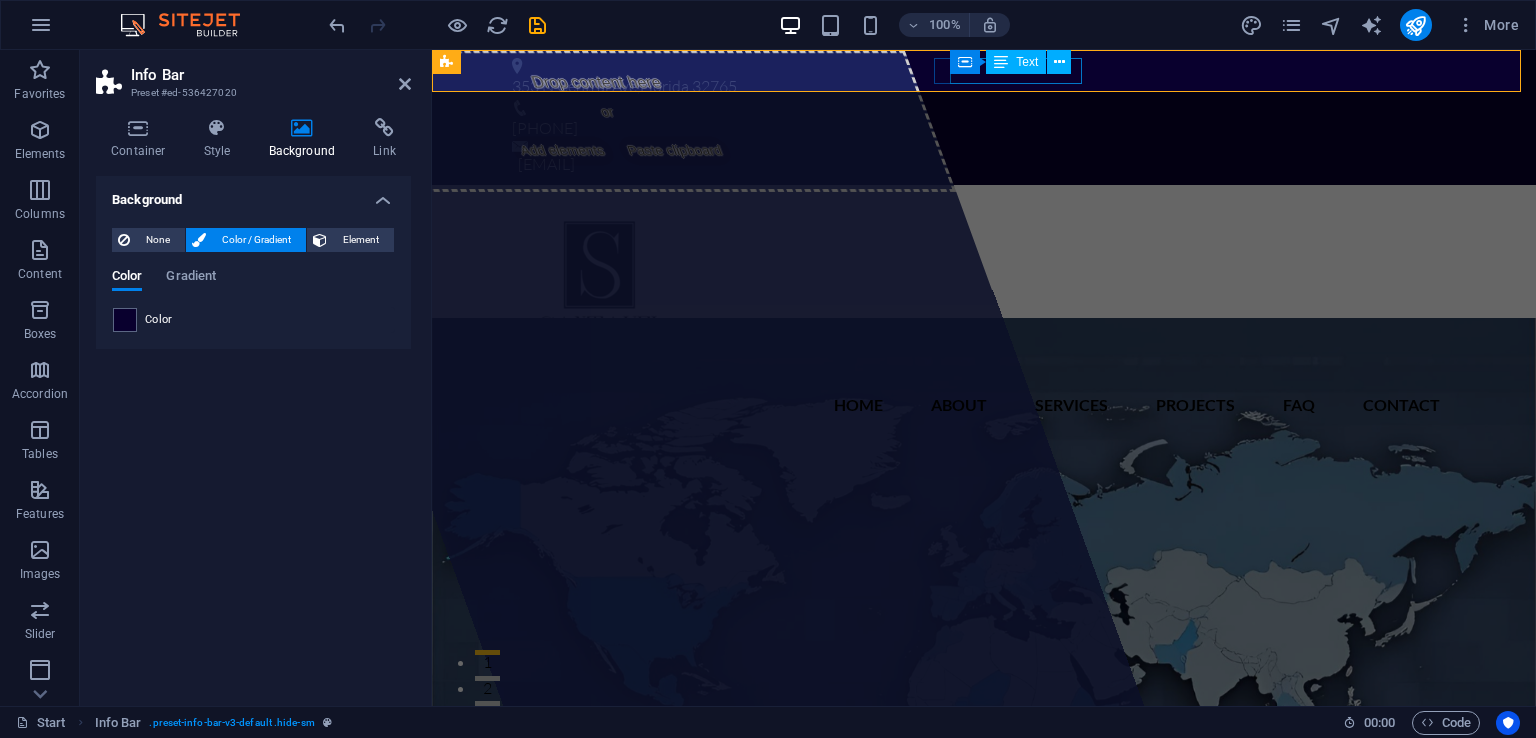 click on "[PHONE]" at bounding box center (976, 129) 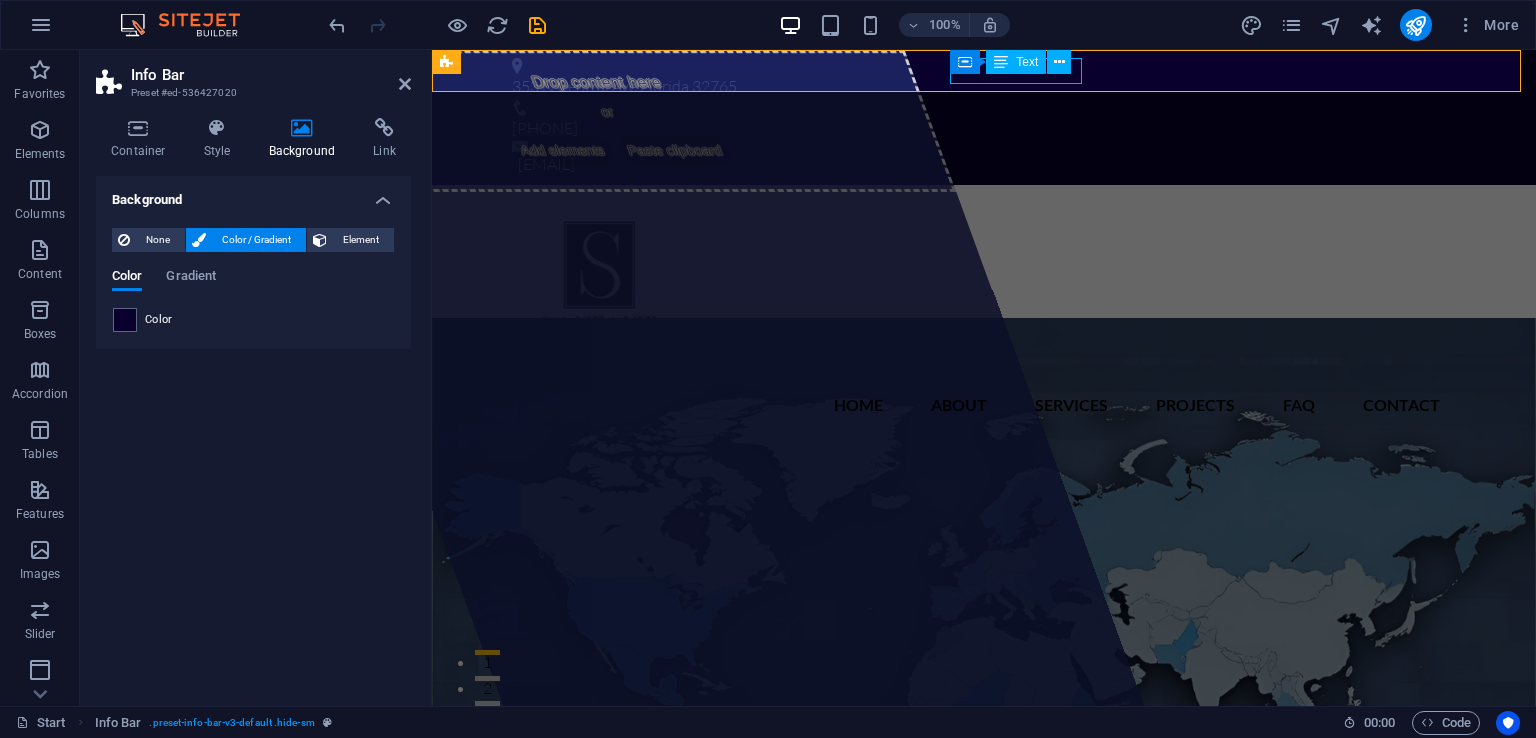 click on "[PHONE]" at bounding box center [976, 129] 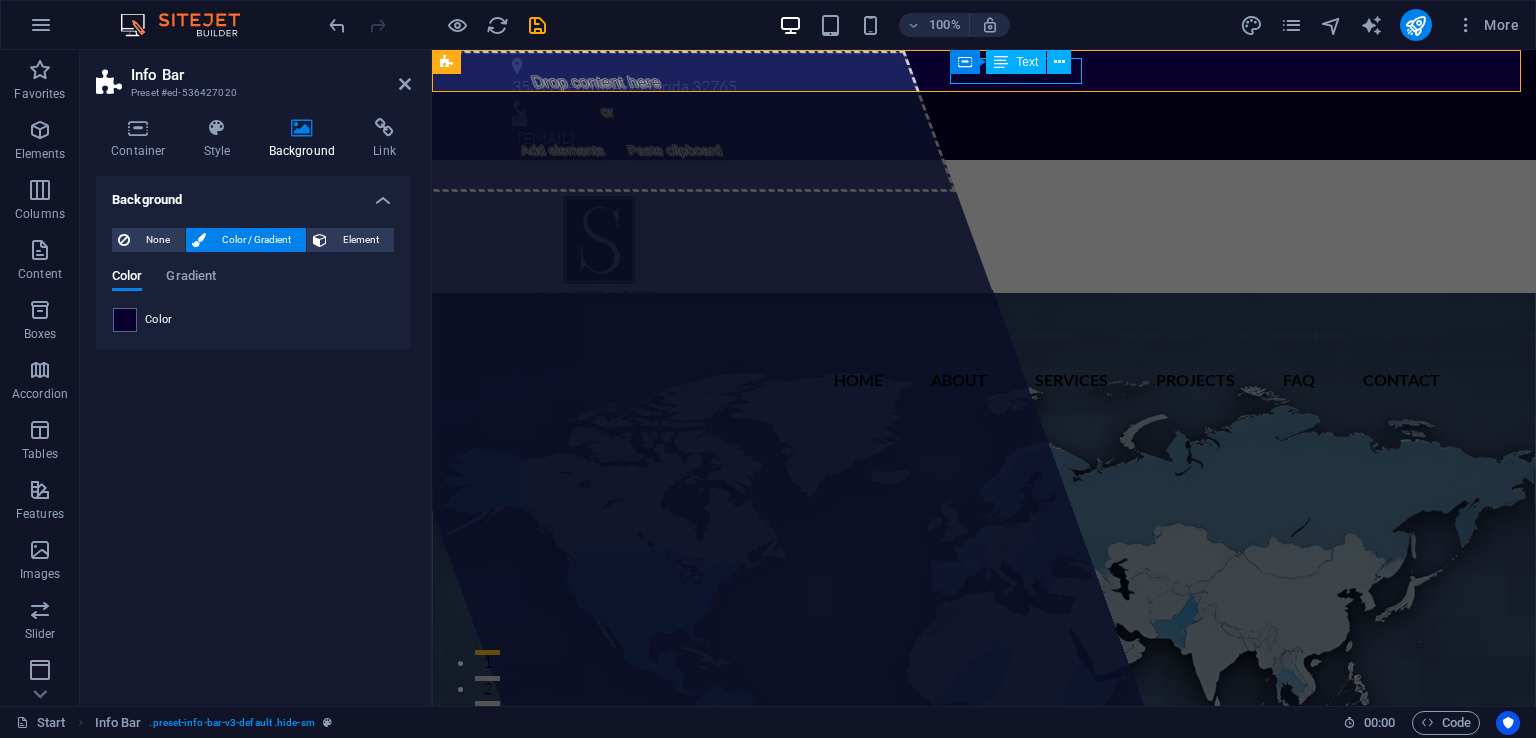 click at bounding box center [976, 108] 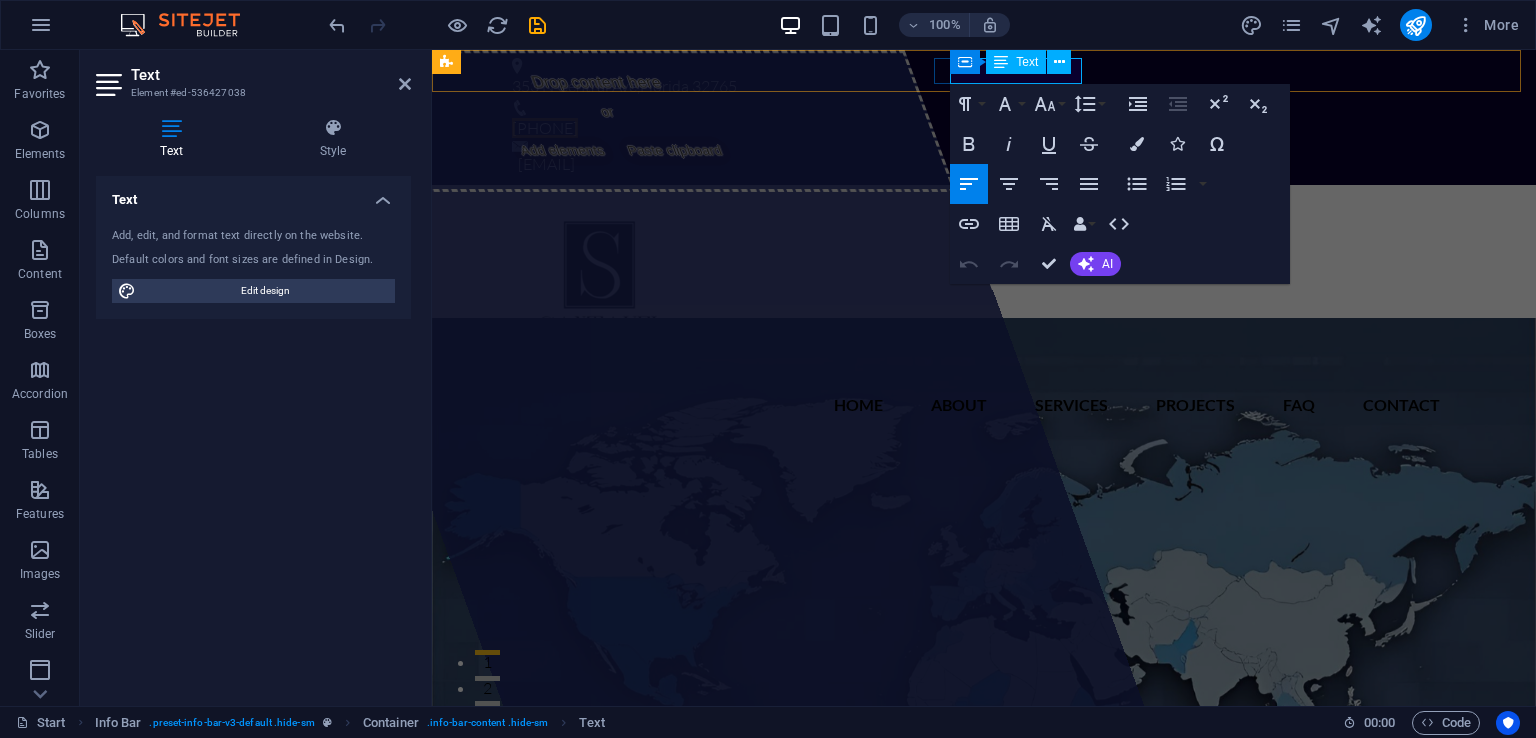 click on "[PHONE]" at bounding box center (545, 128) 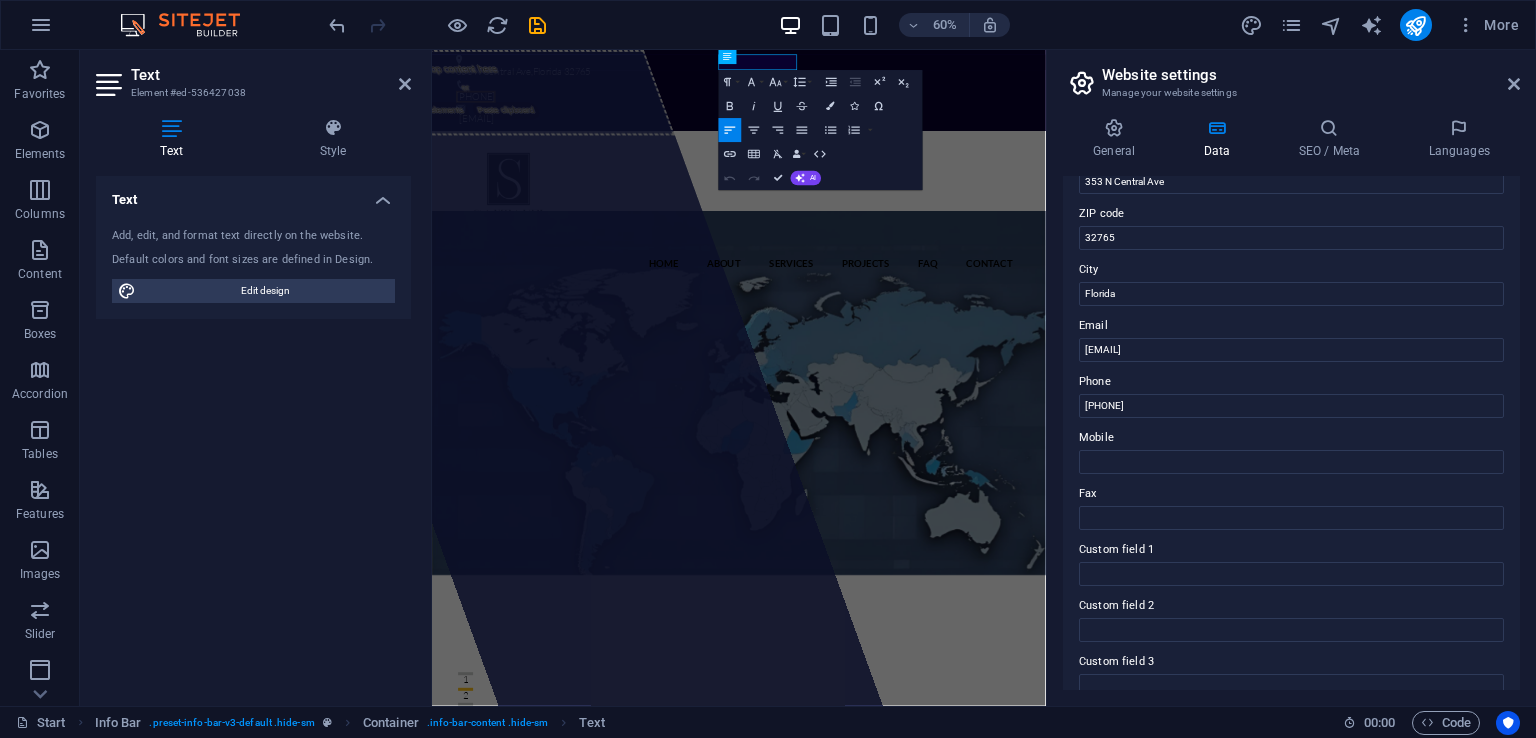 scroll, scrollTop: 256, scrollLeft: 0, axis: vertical 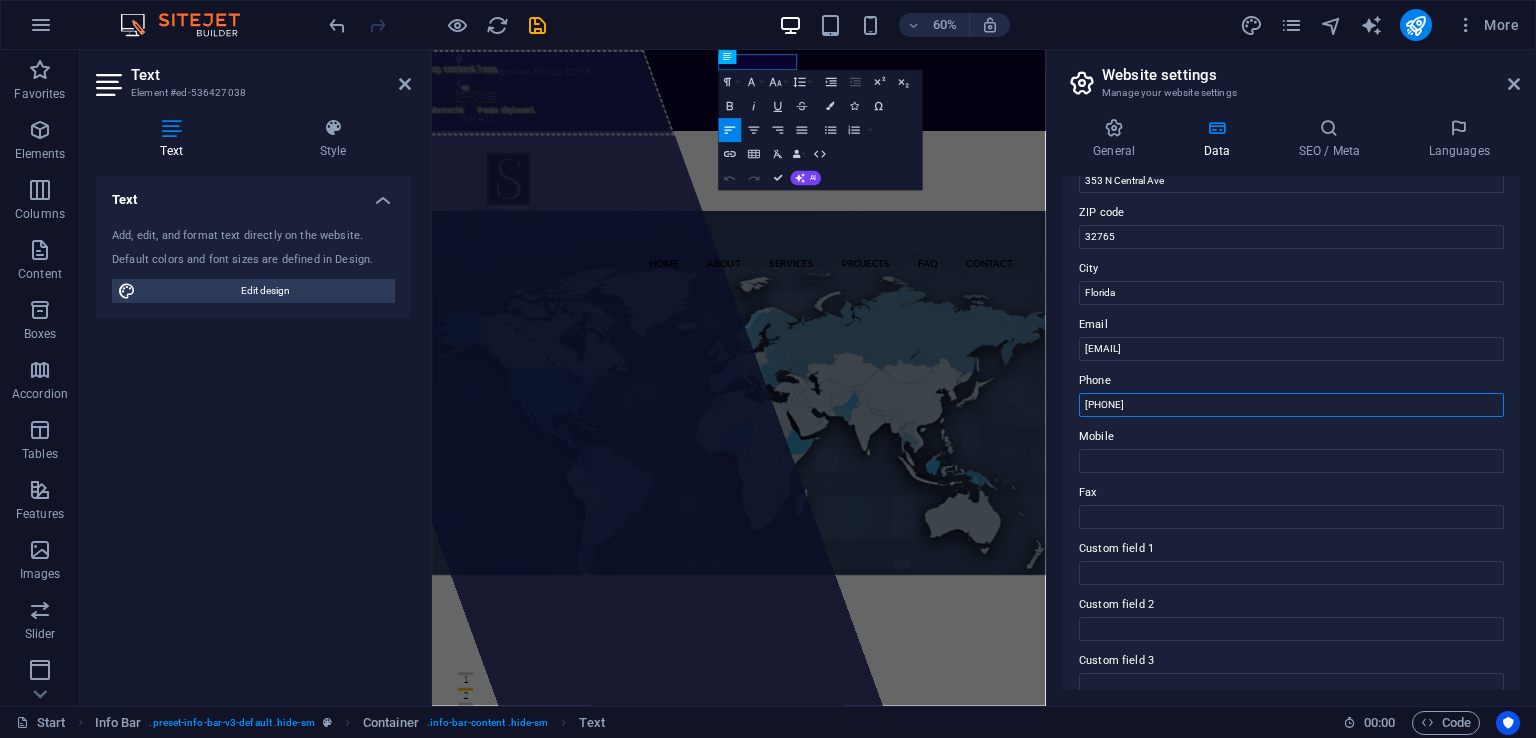 click on "[PHONE]" at bounding box center (1291, 405) 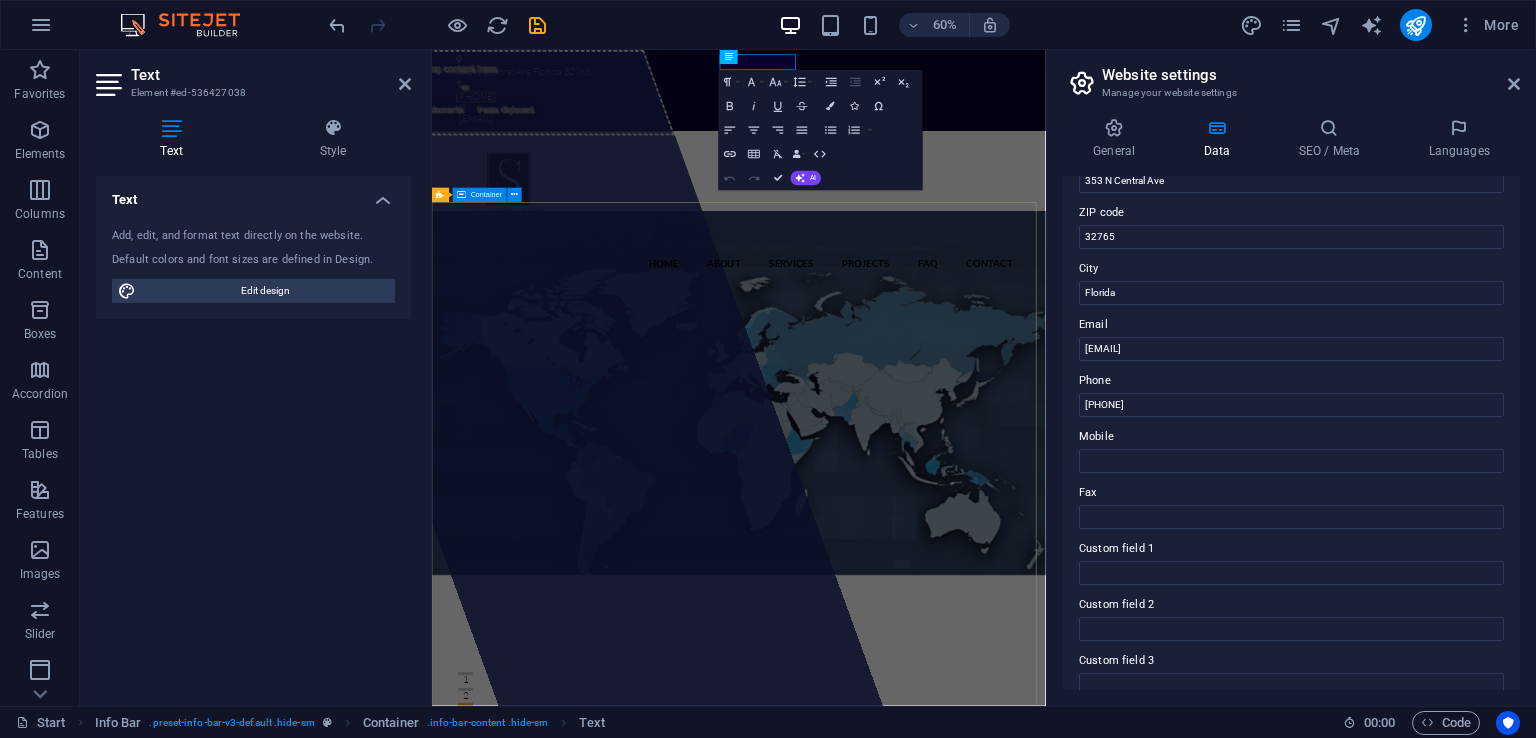 click on "Drop content here or  Add elements  Paste clipboard santavel global trading  Santavel Global Trading  is a consulting firm specialized in global trade. We help businesses navigate international markets by offering expert guidance in import/export operations, customs regulations, logistics, and trade compliance.  View Services Learn more" at bounding box center (943, 1240) 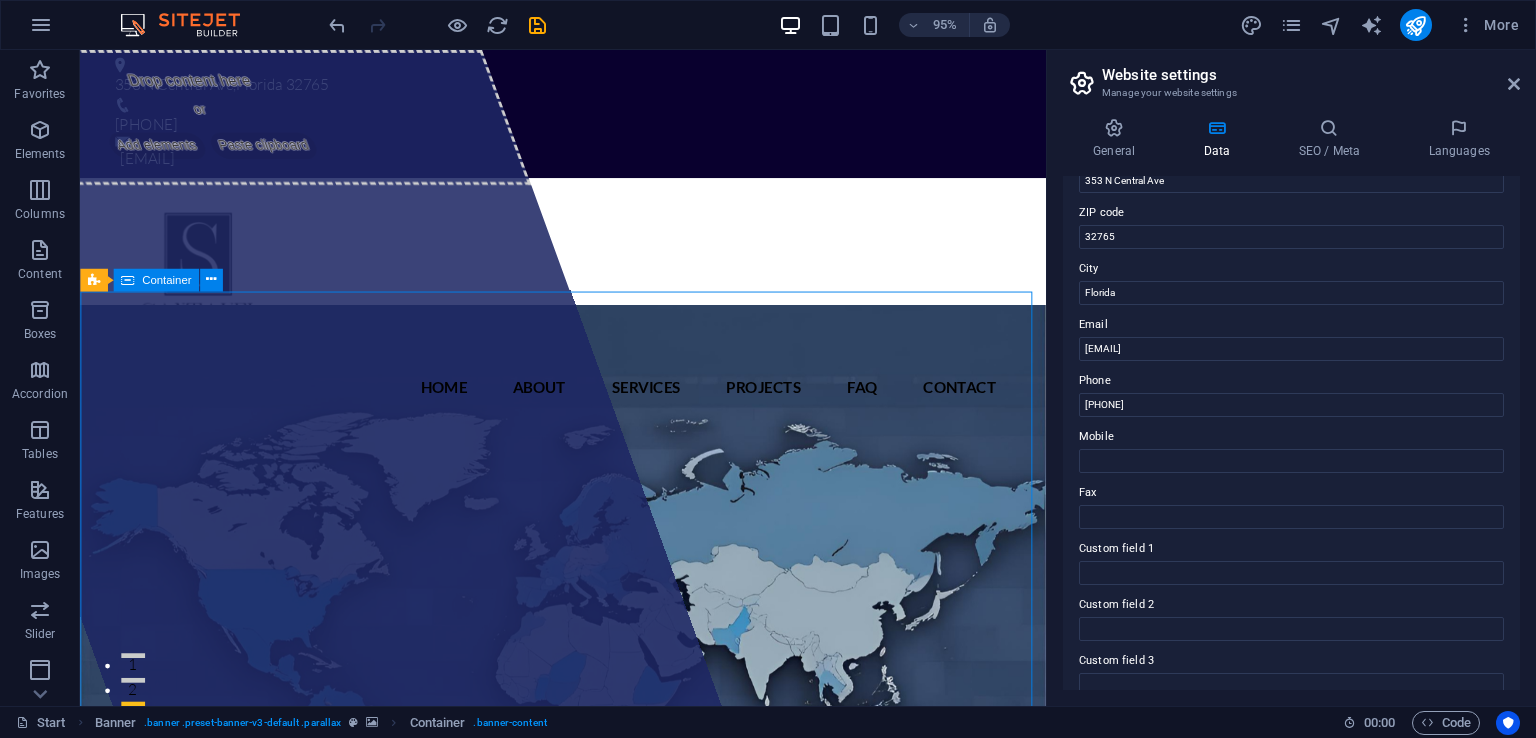 click on "Drop content here or  Add elements  Paste clipboard santavel global trading  Santavel Global Trading  is a consulting firm specialized in global trade. We help businesses navigate international markets by offering expert guidance in import/export operations, customs regulations, logistics, and trade compliance.  View Services Learn more" at bounding box center (588, 1272) 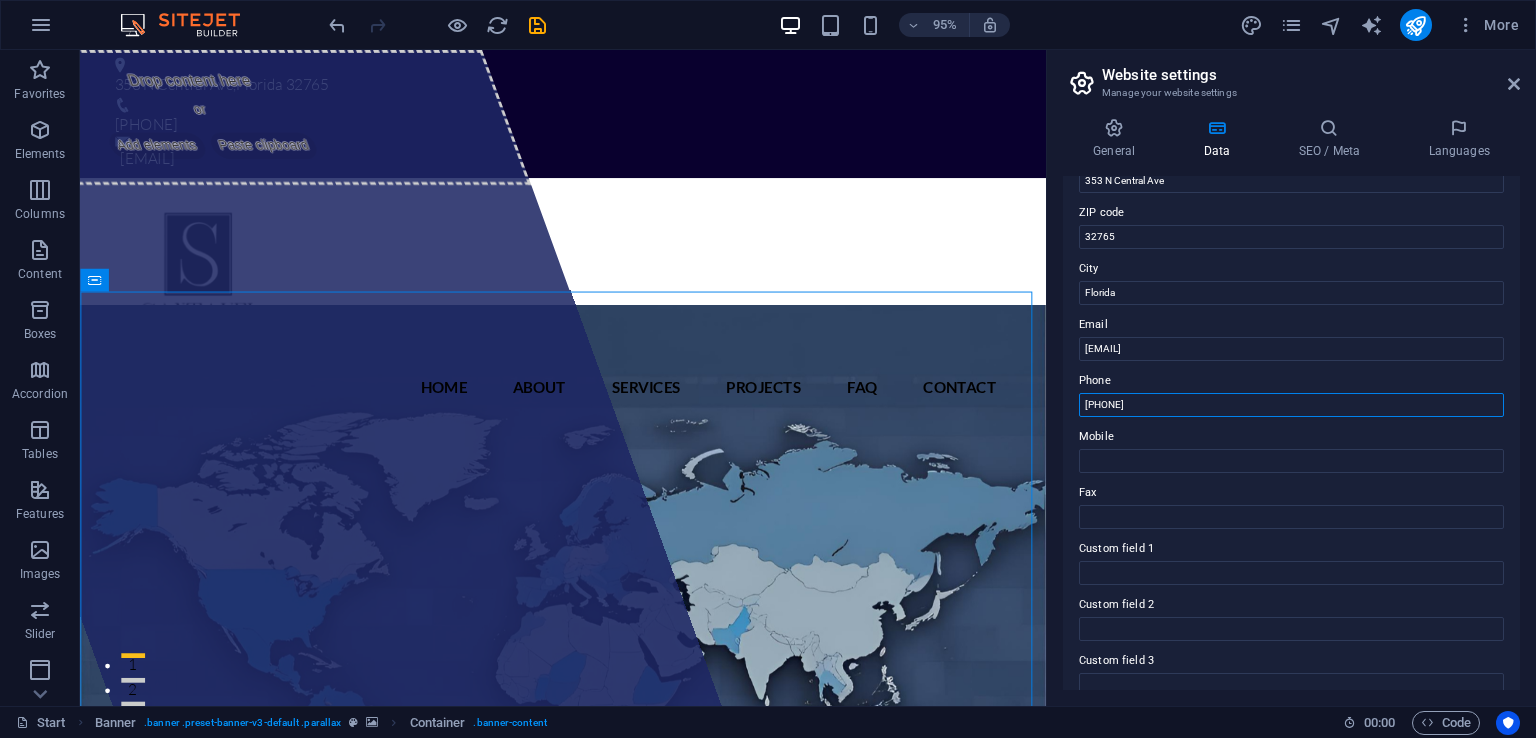 click on "[PHONE]" at bounding box center (1291, 405) 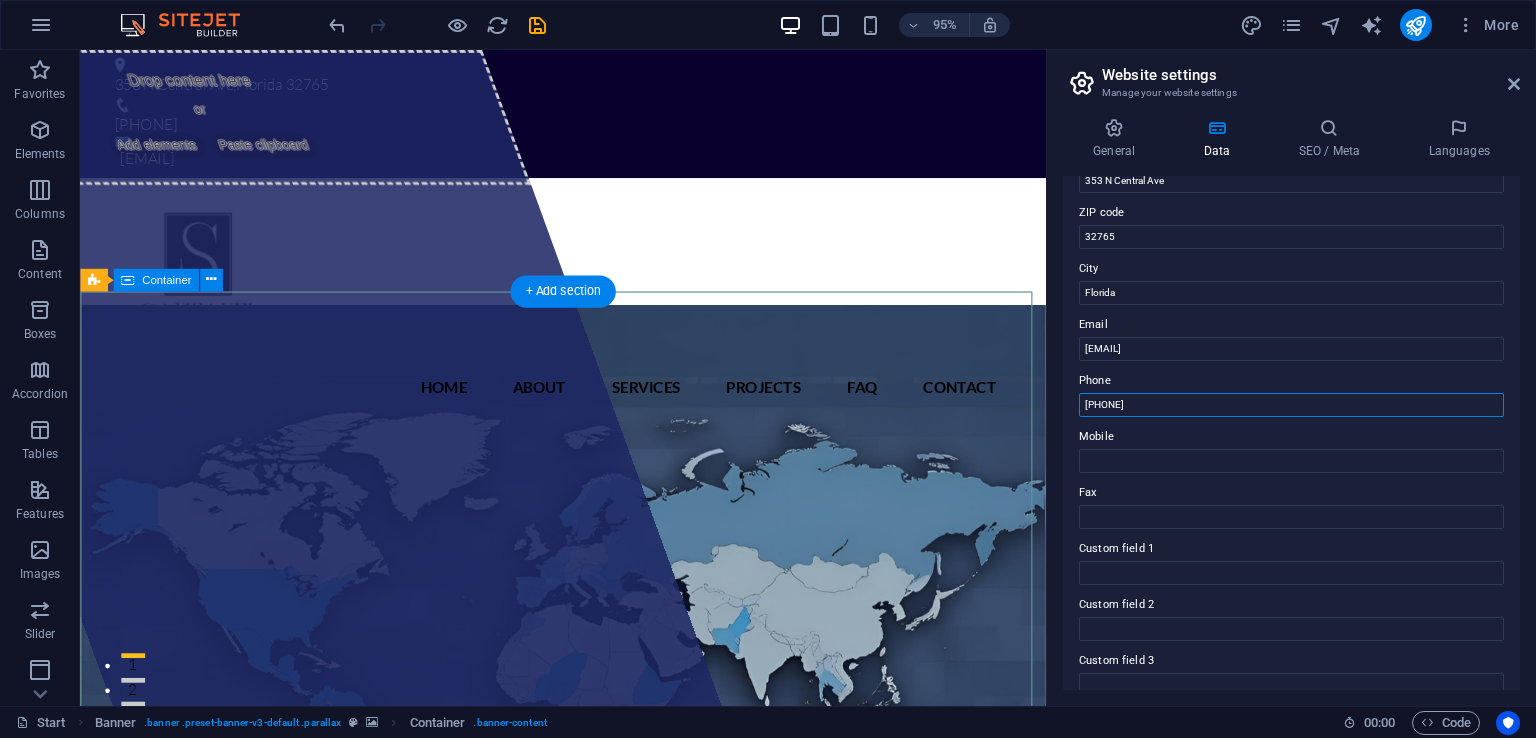 type on "[PHONE]" 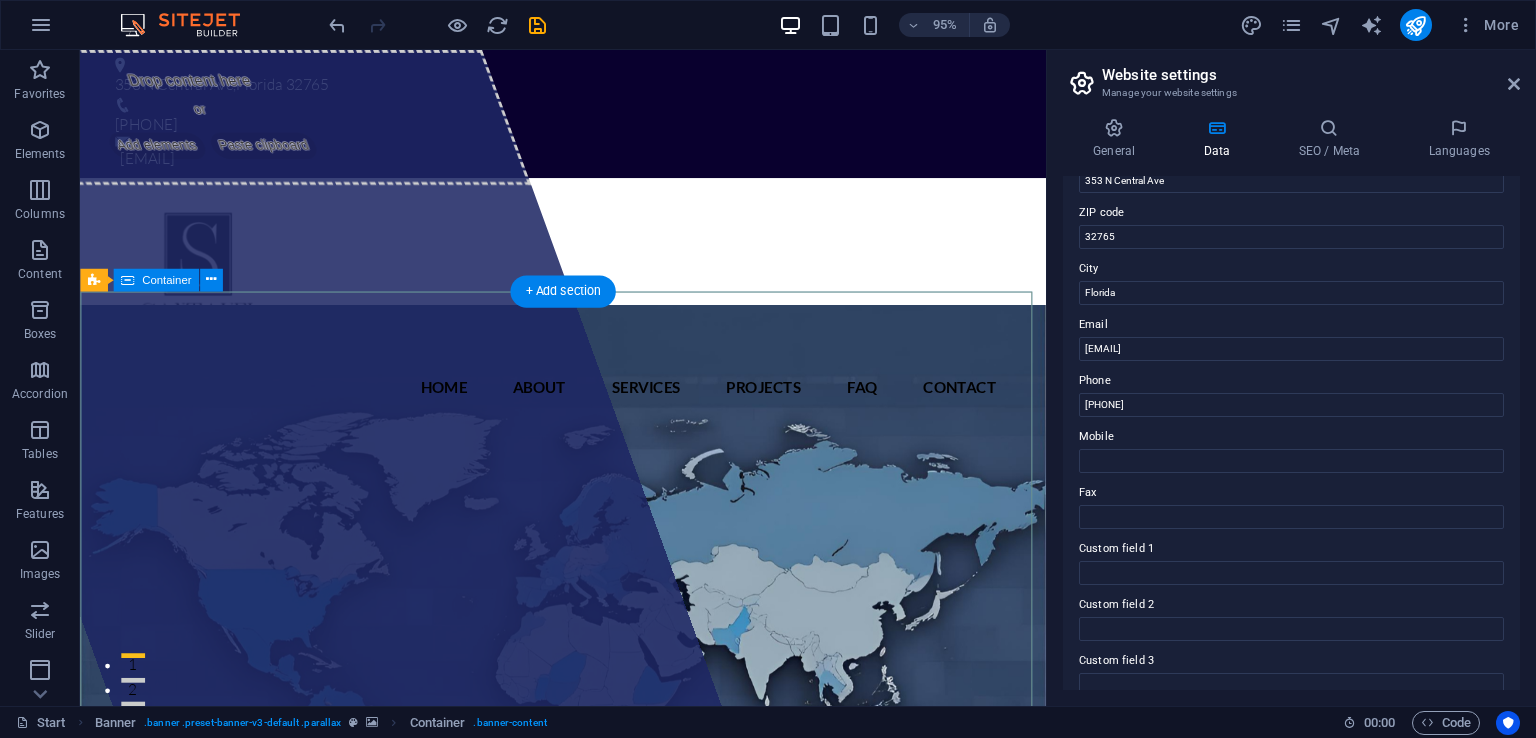 click on "Drop content here or  Add elements  Paste clipboard santavel global trading  Santavel Global Trading  is a consulting firm specialized in global trade. We help businesses navigate international markets by offering expert guidance in import/export operations, customs regulations, logistics, and trade compliance.  View Services Learn more" at bounding box center [588, 1272] 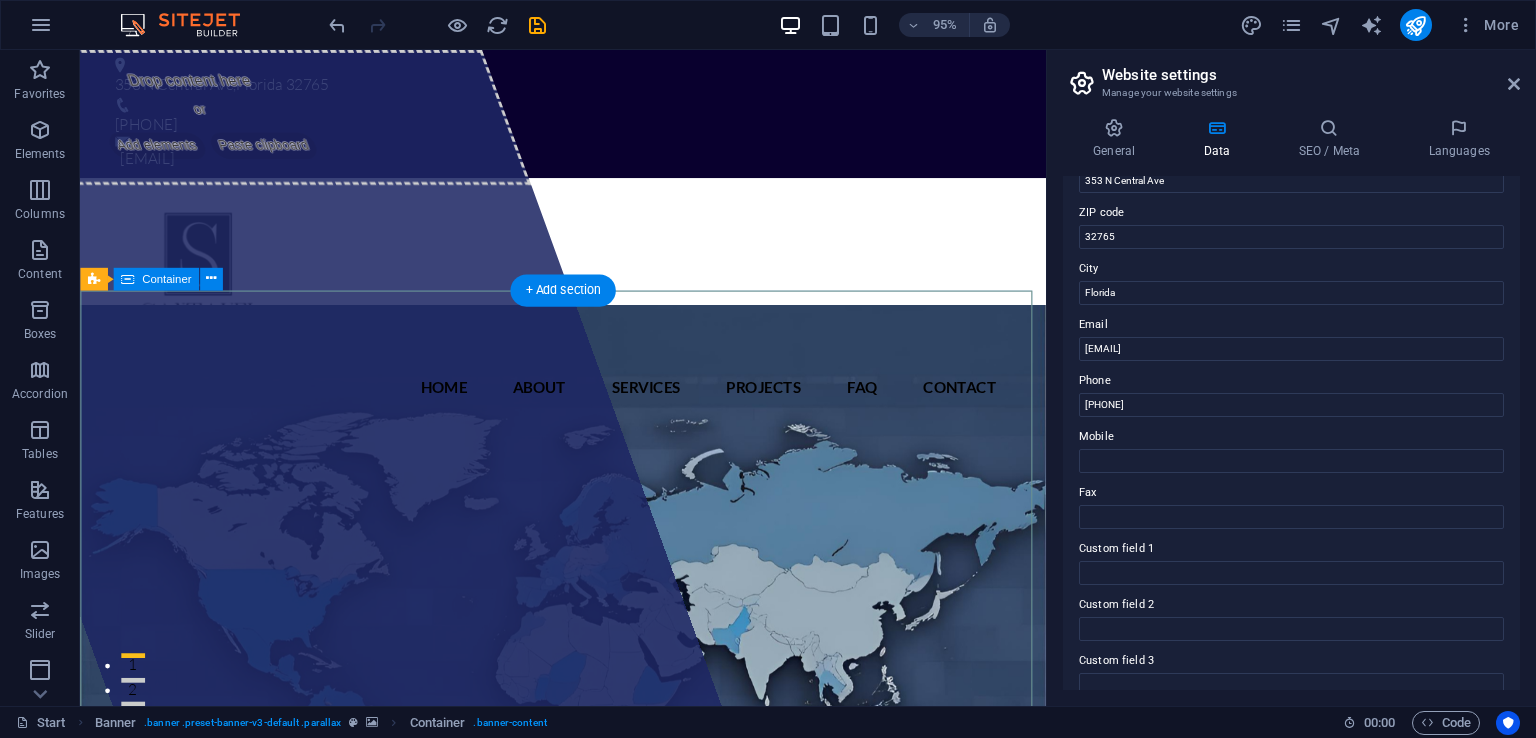 scroll, scrollTop: 0, scrollLeft: 0, axis: both 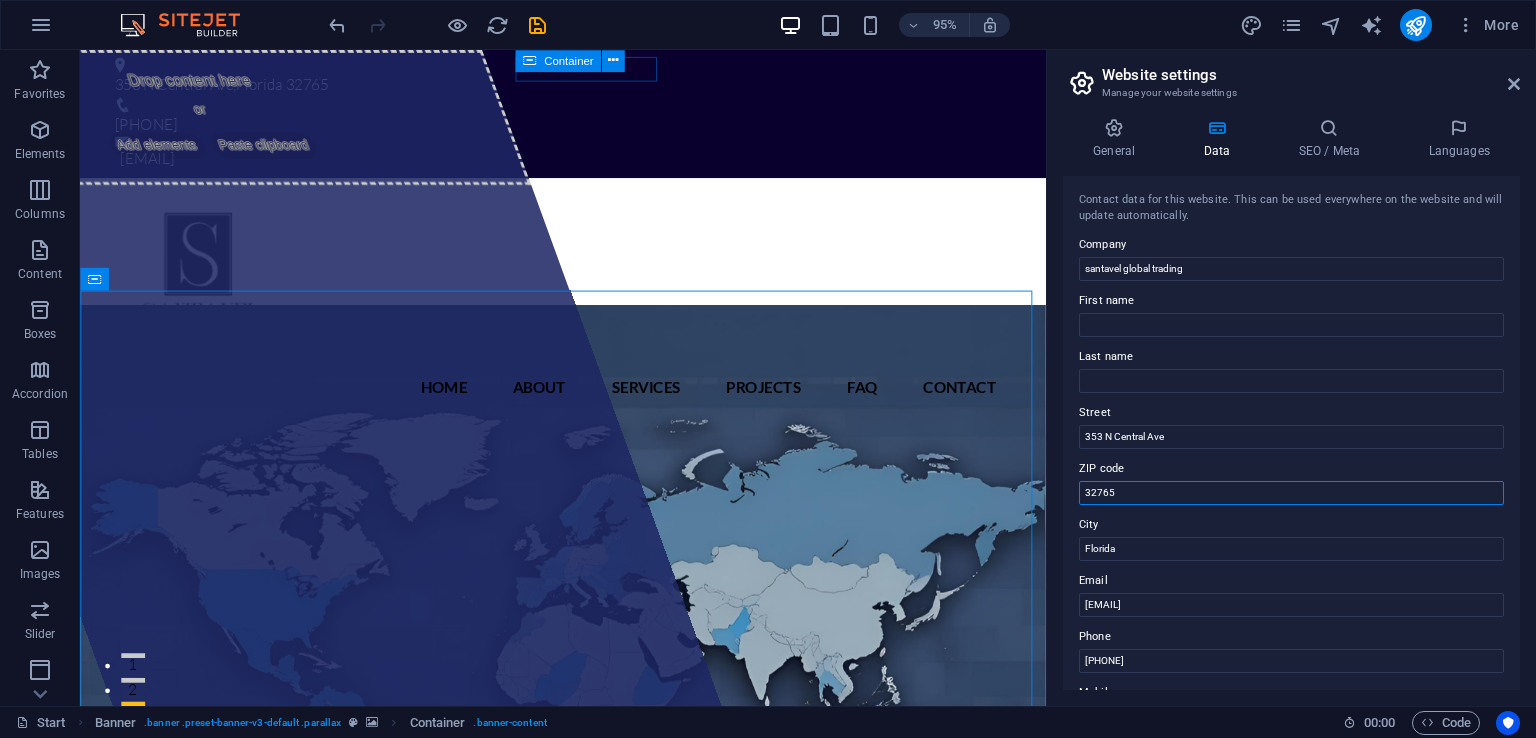 click on "32765" at bounding box center [1291, 493] 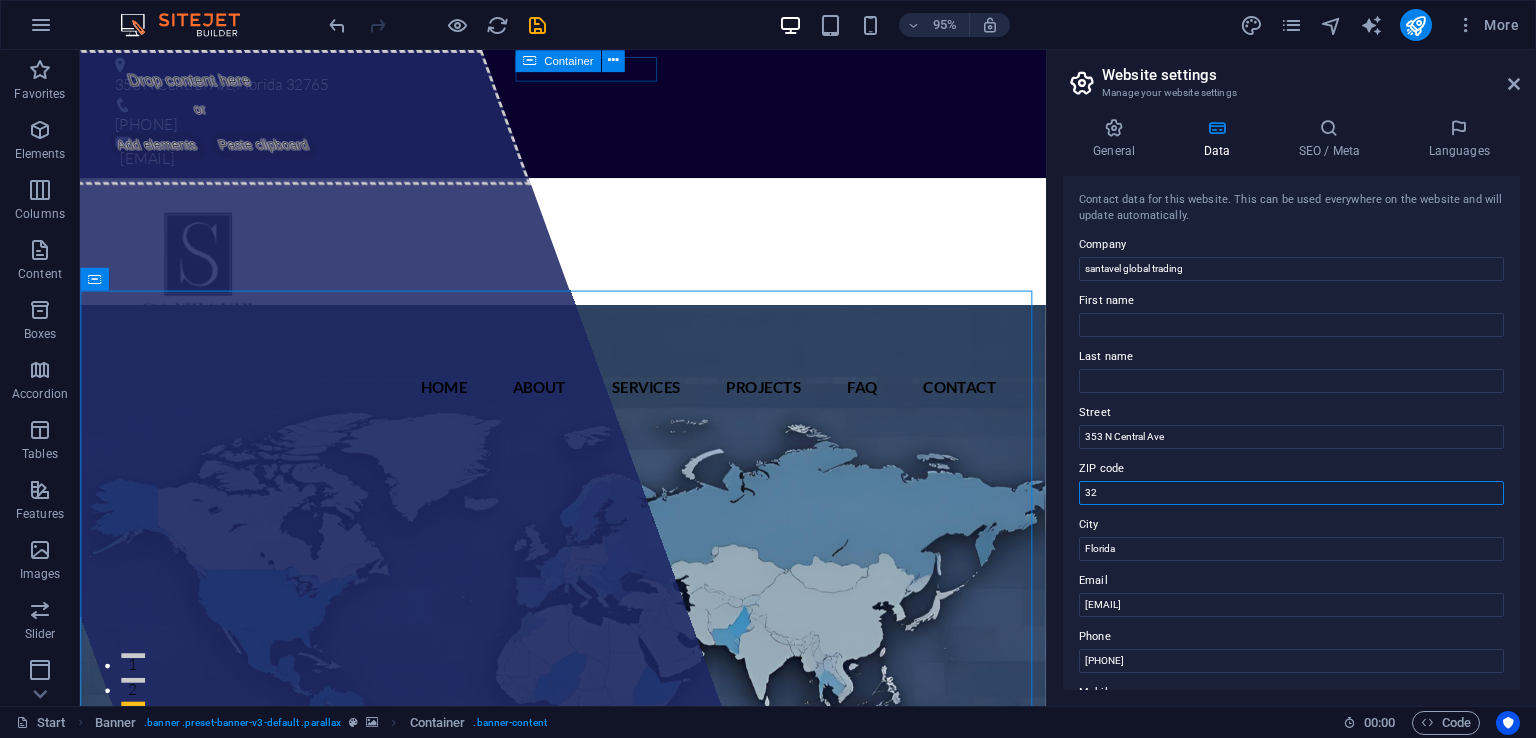 type on "3" 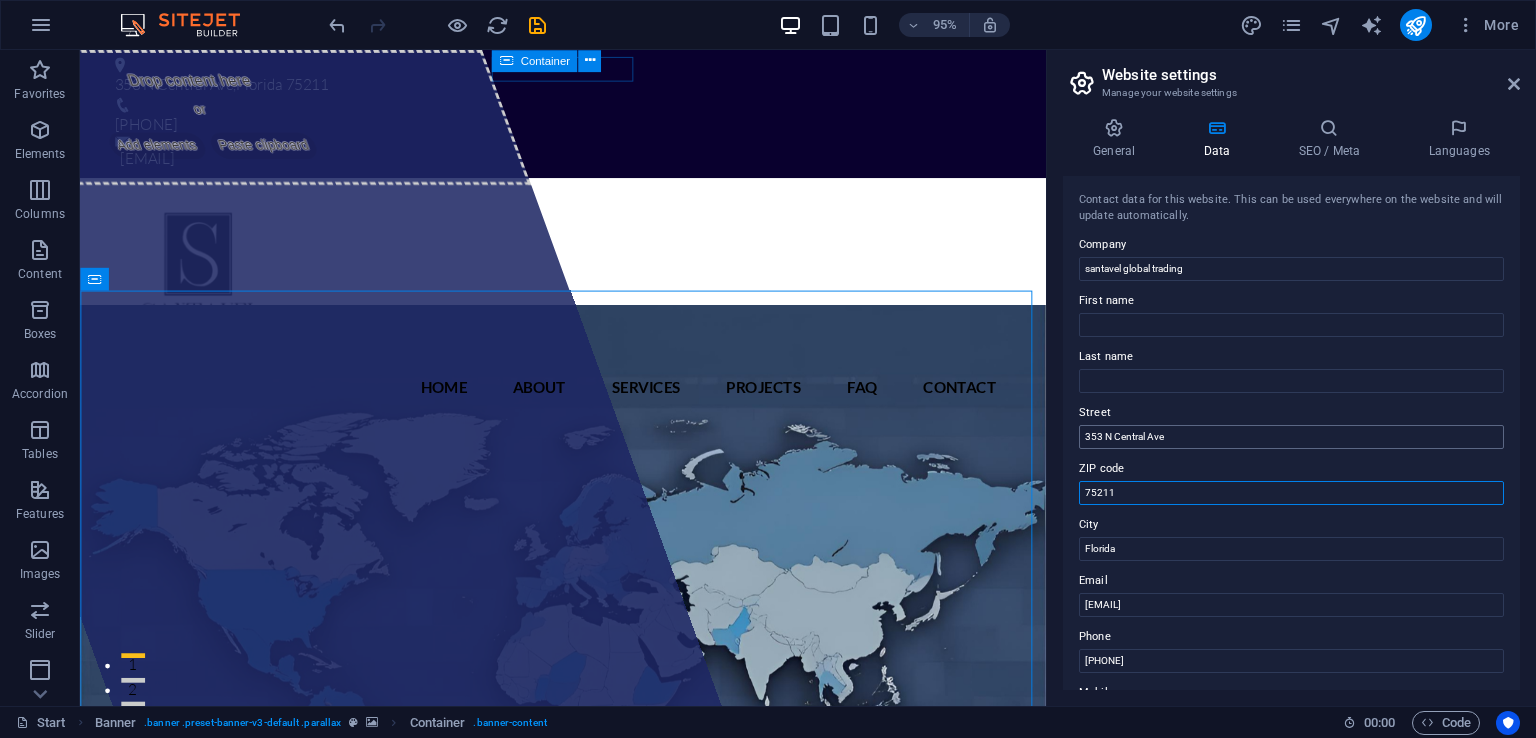 type on "75211" 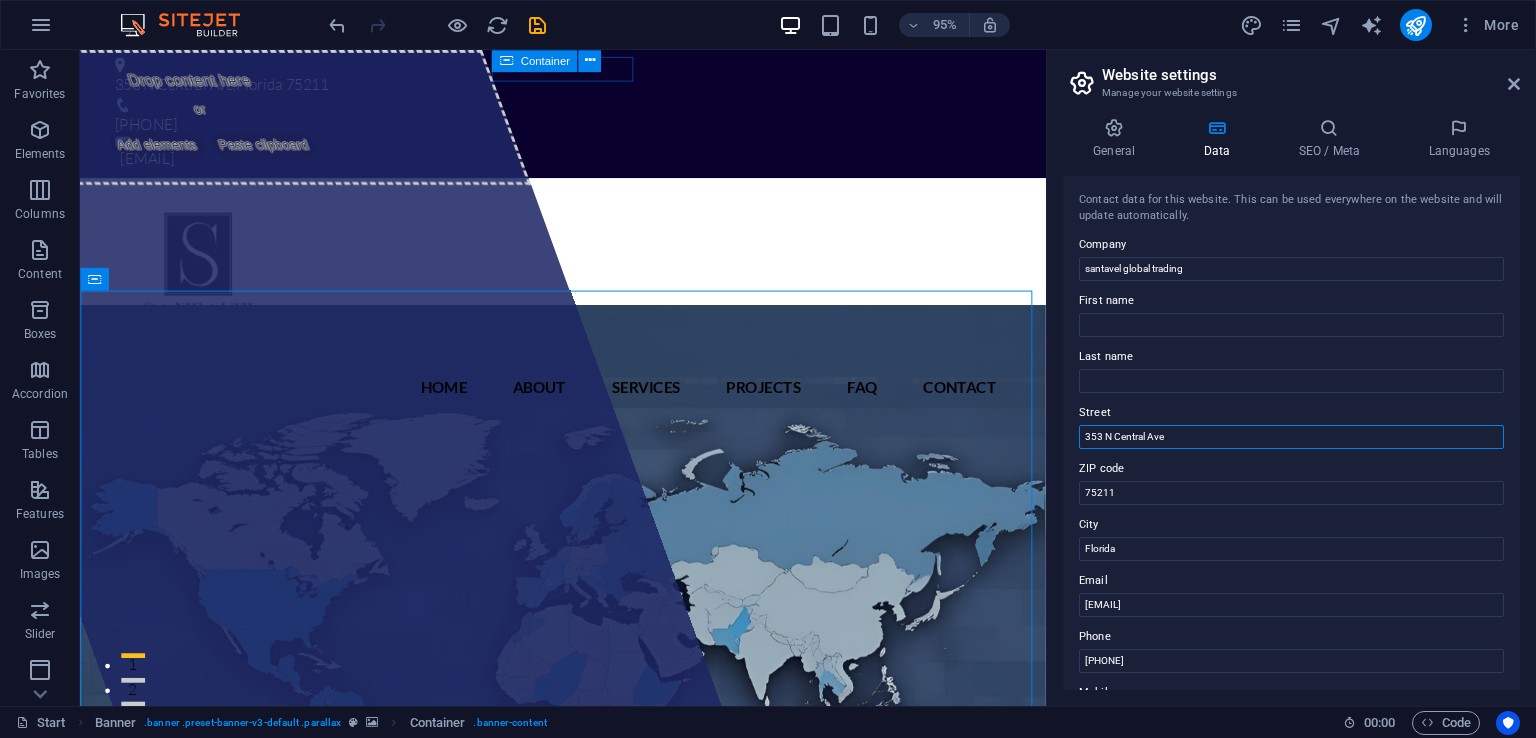 click on "353 N Central Ave" at bounding box center (1291, 437) 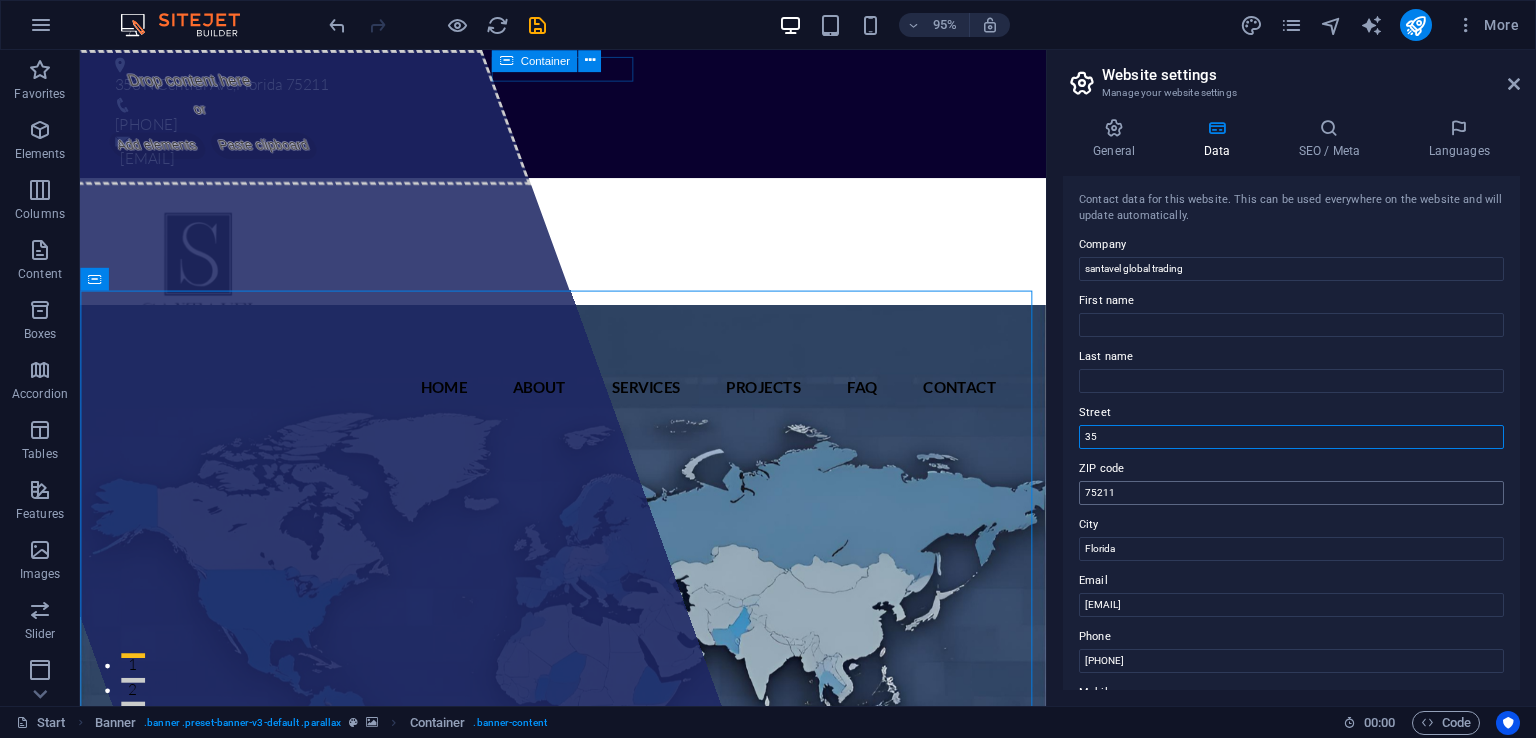 type on "3" 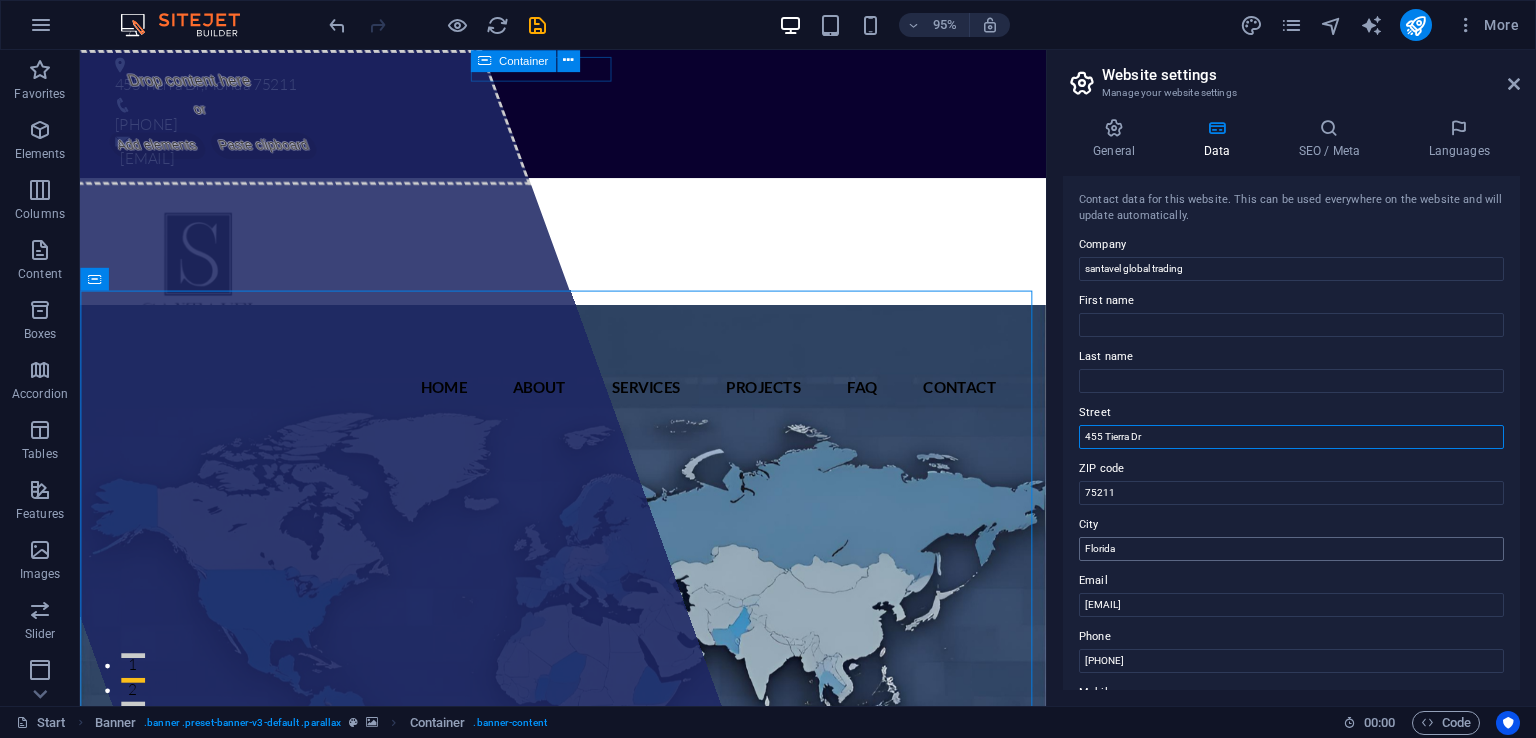 type on "455 Tierra Dr" 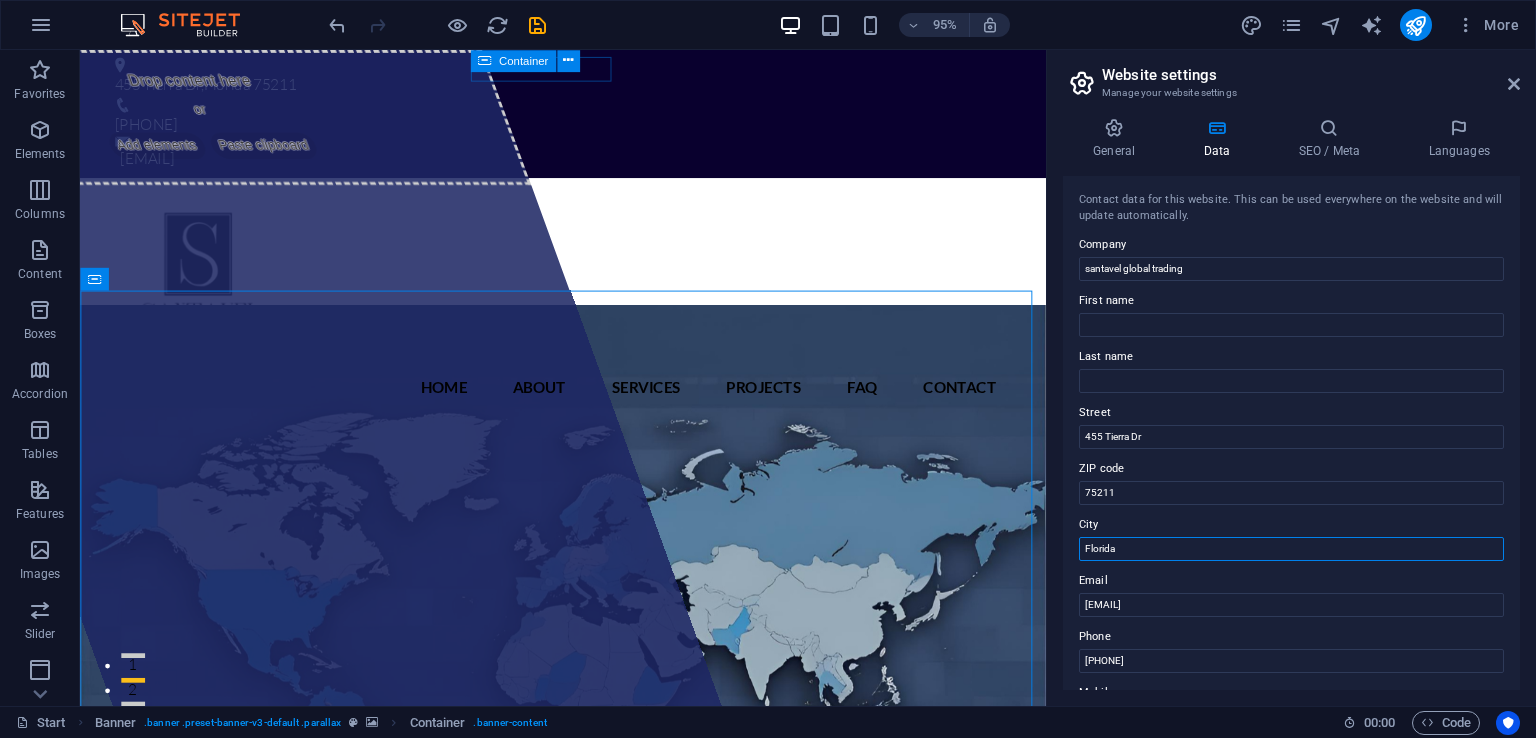 click on "Florida" at bounding box center (1291, 549) 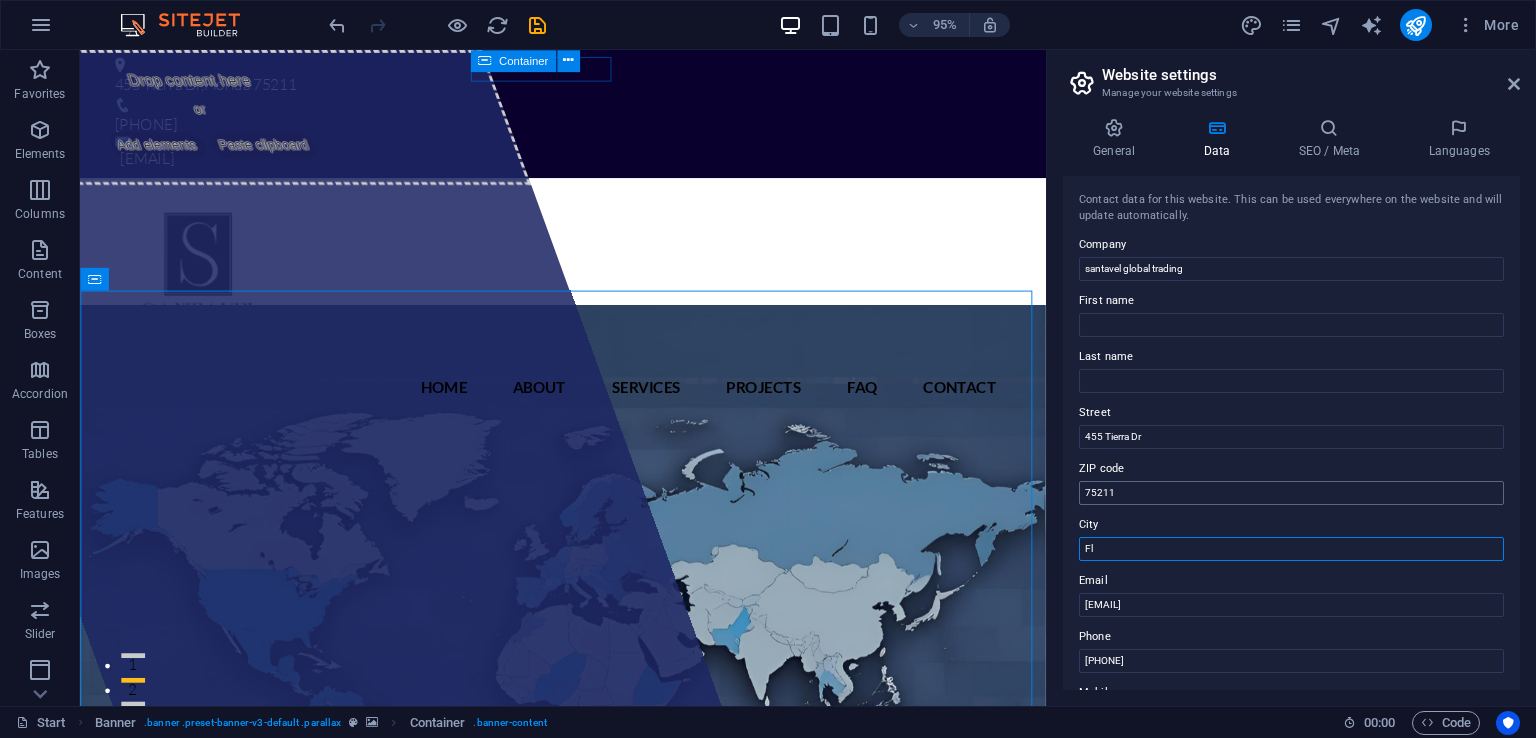 type on "F" 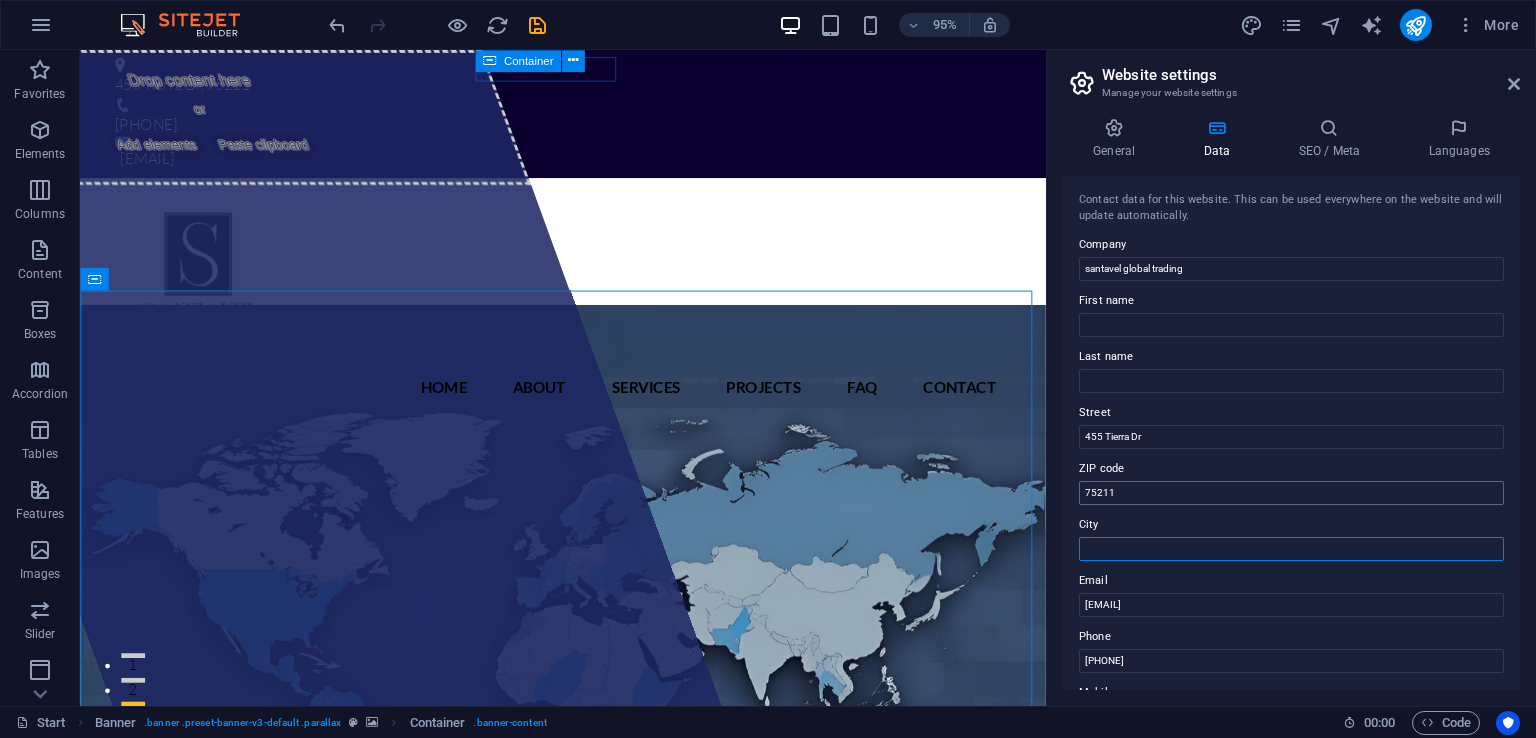 type on "D" 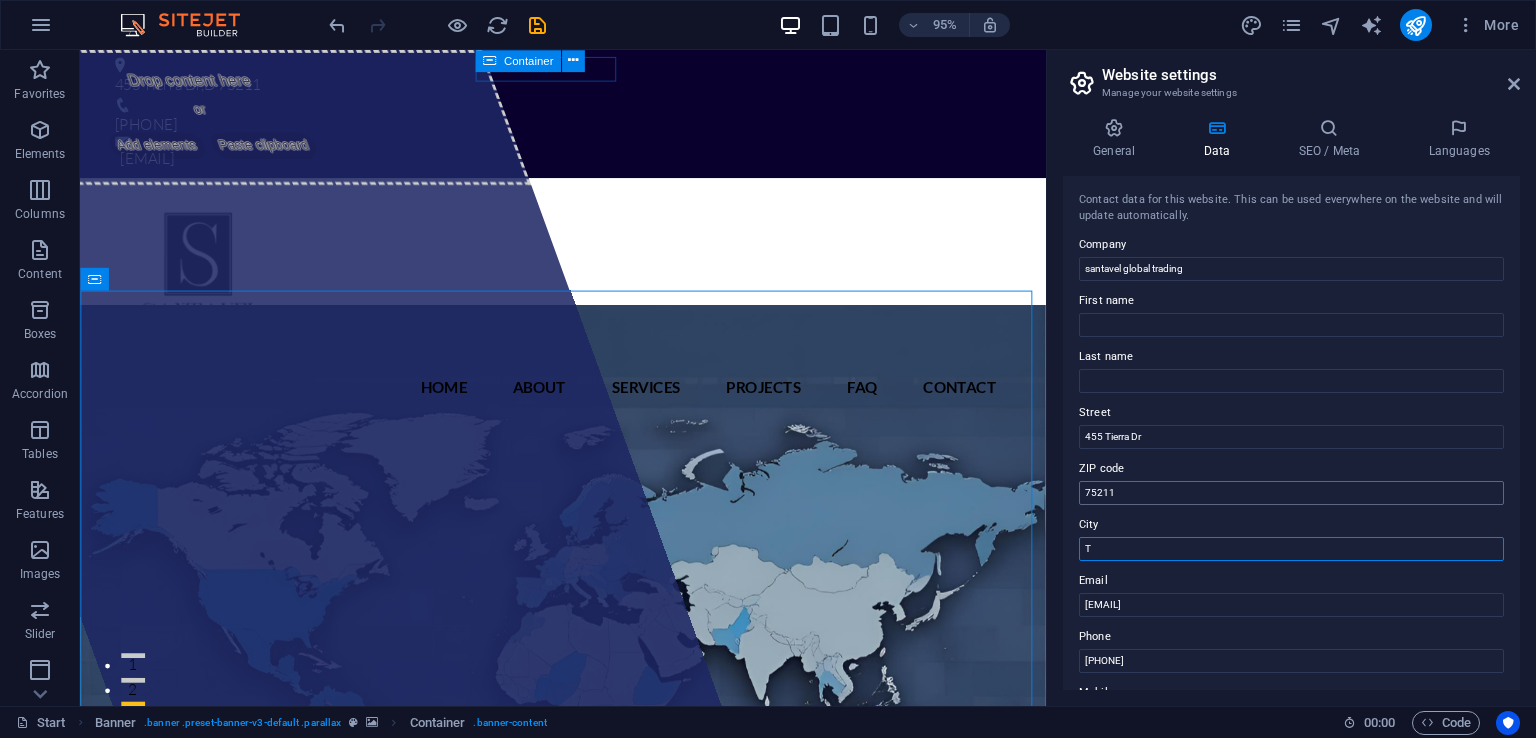 type on "Tx" 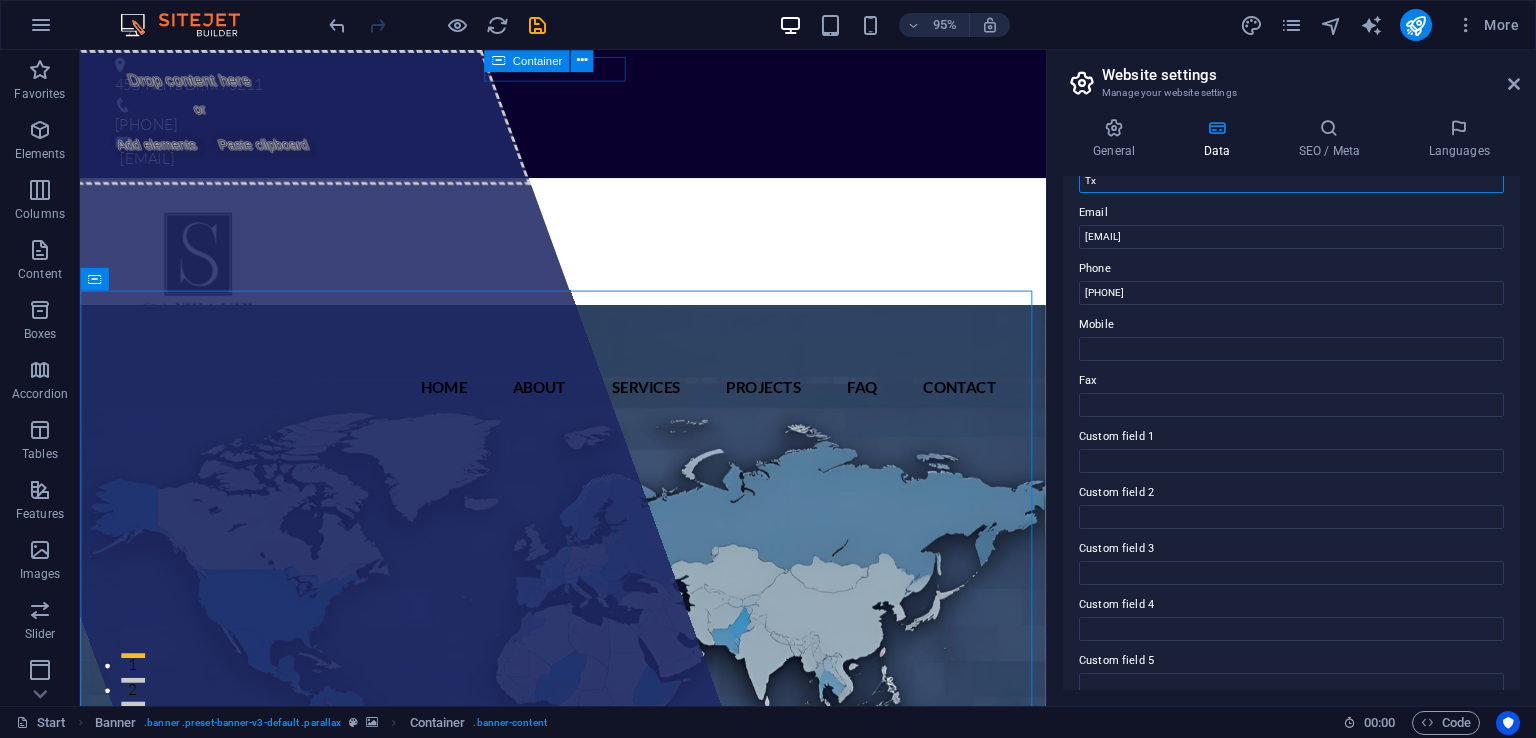 scroll, scrollTop: 446, scrollLeft: 0, axis: vertical 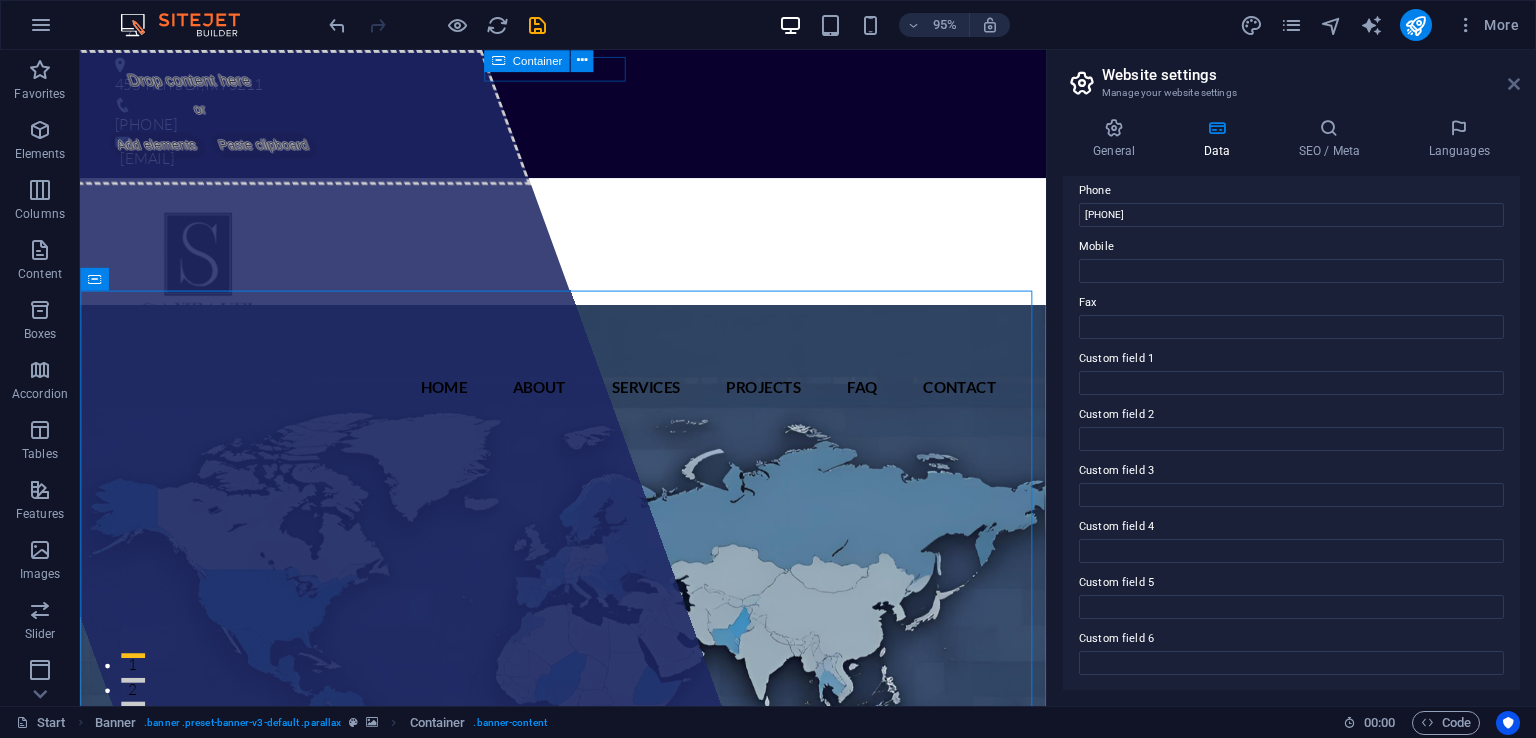 click at bounding box center (1514, 84) 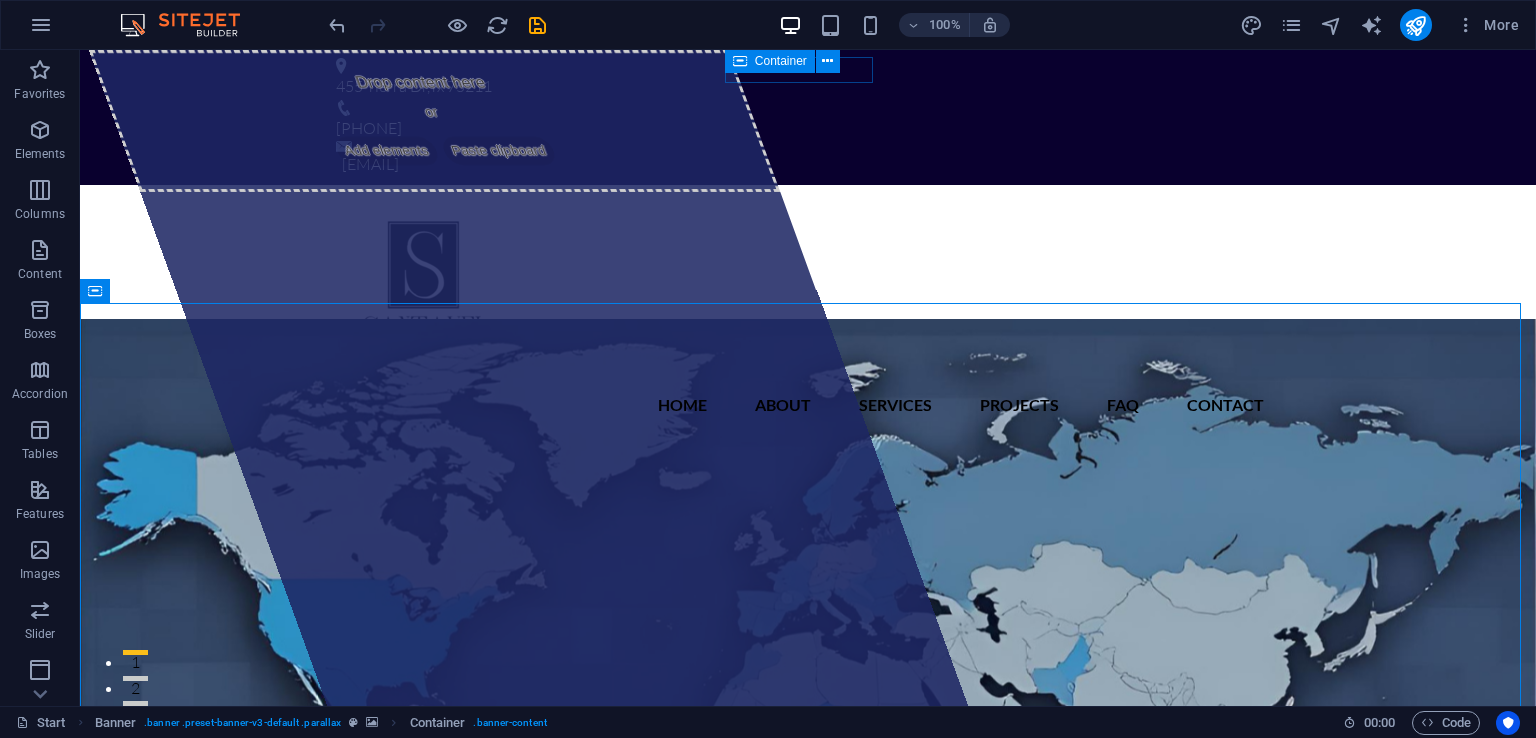 click on "Drop content here or  Add elements  Paste clipboard santavel global trading  Santavel Global Trading  is a consulting firm specialized in global trade. We help businesses navigate international markets by offering expert guidance in import/export operations, customs regulations, logistics, and trade compliance.  View Services Learn more" at bounding box center [808, 1272] 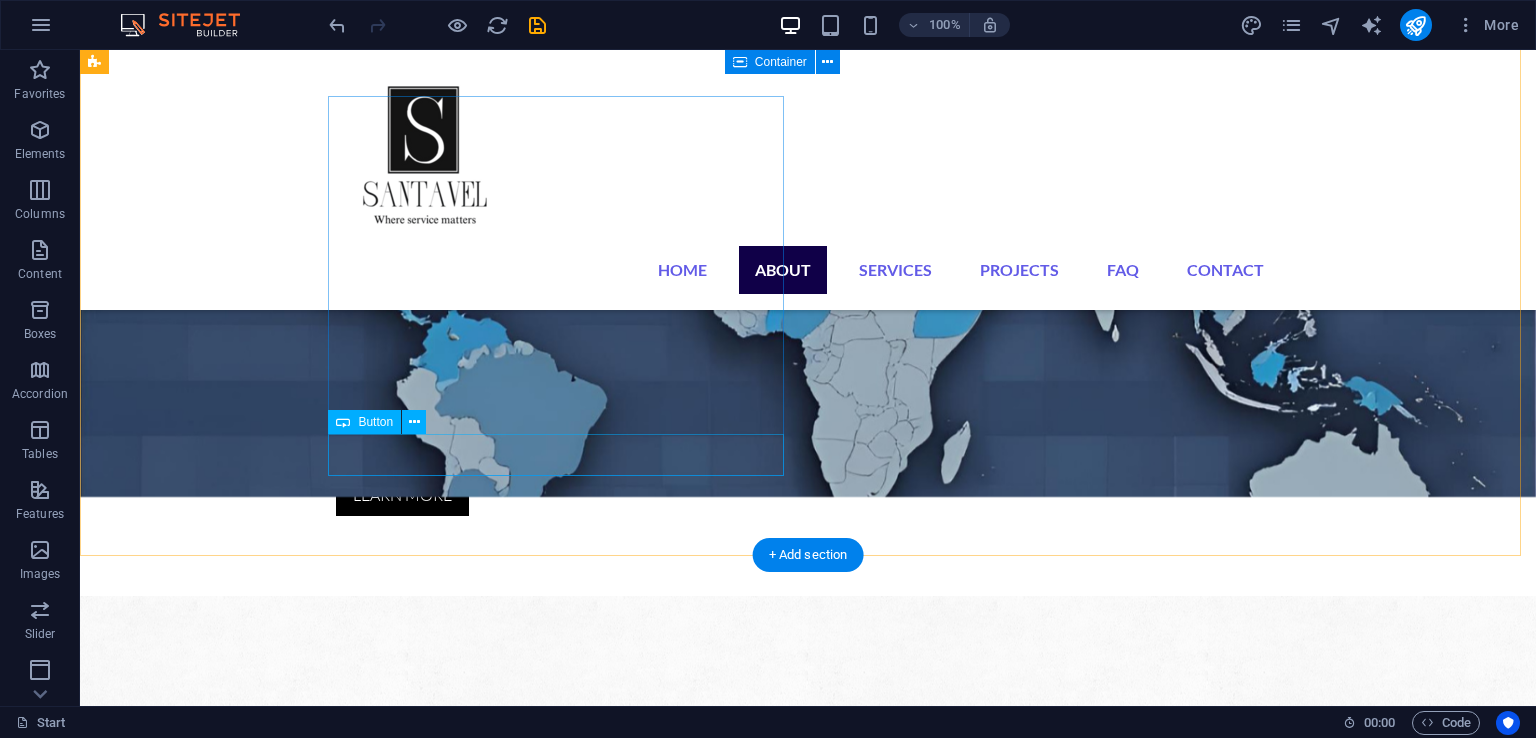 scroll, scrollTop: 844, scrollLeft: 0, axis: vertical 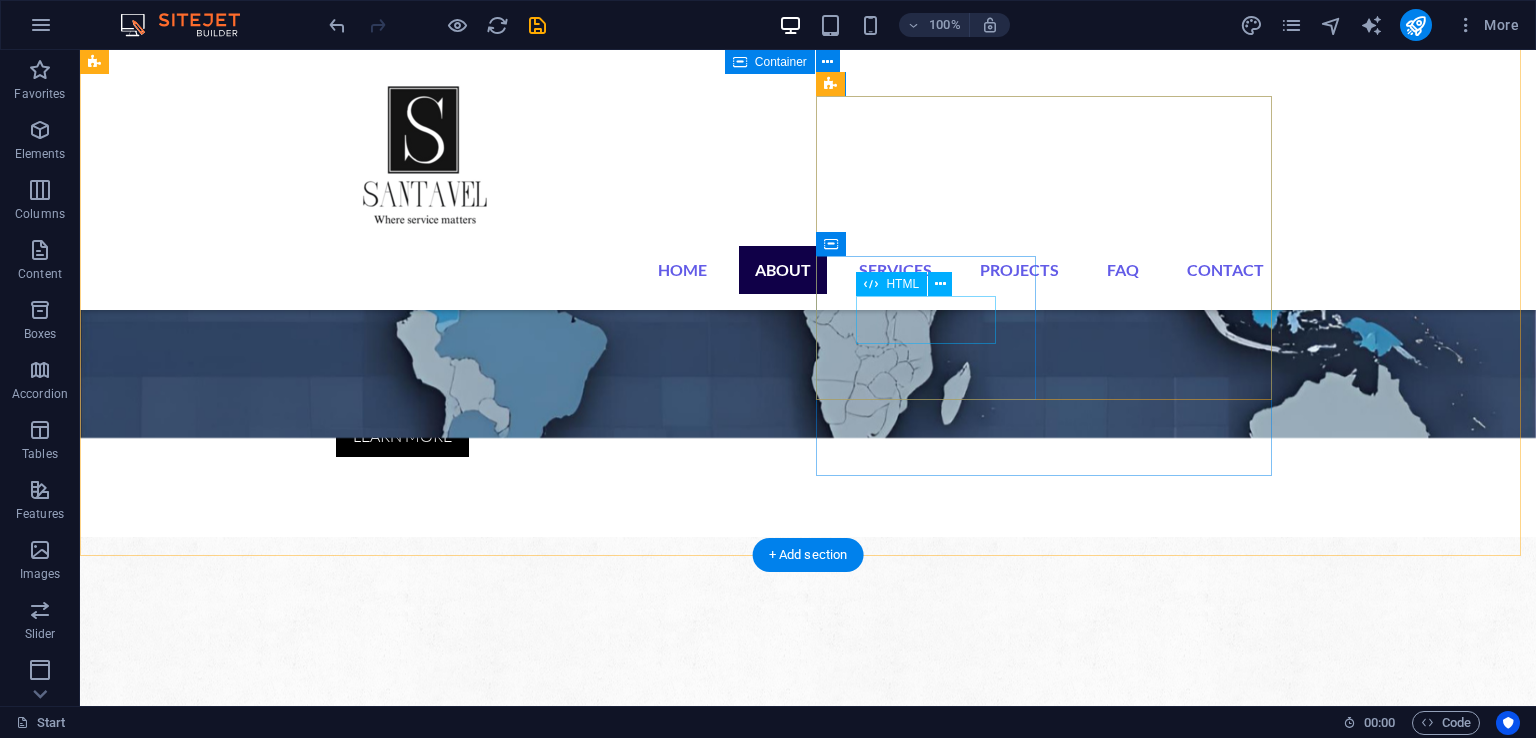 click on "14" at bounding box center [206, 1919] 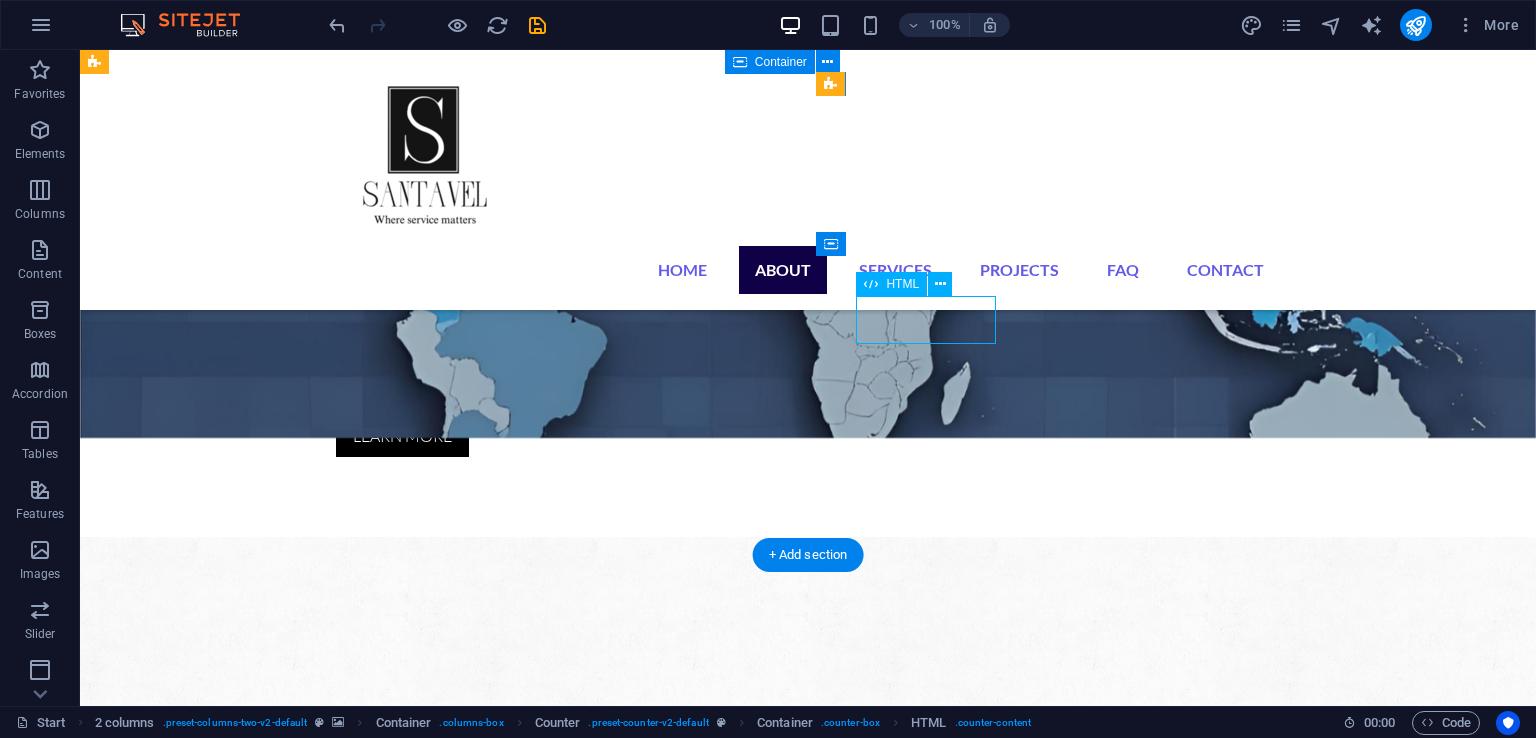 click on "14" at bounding box center (206, 1919) 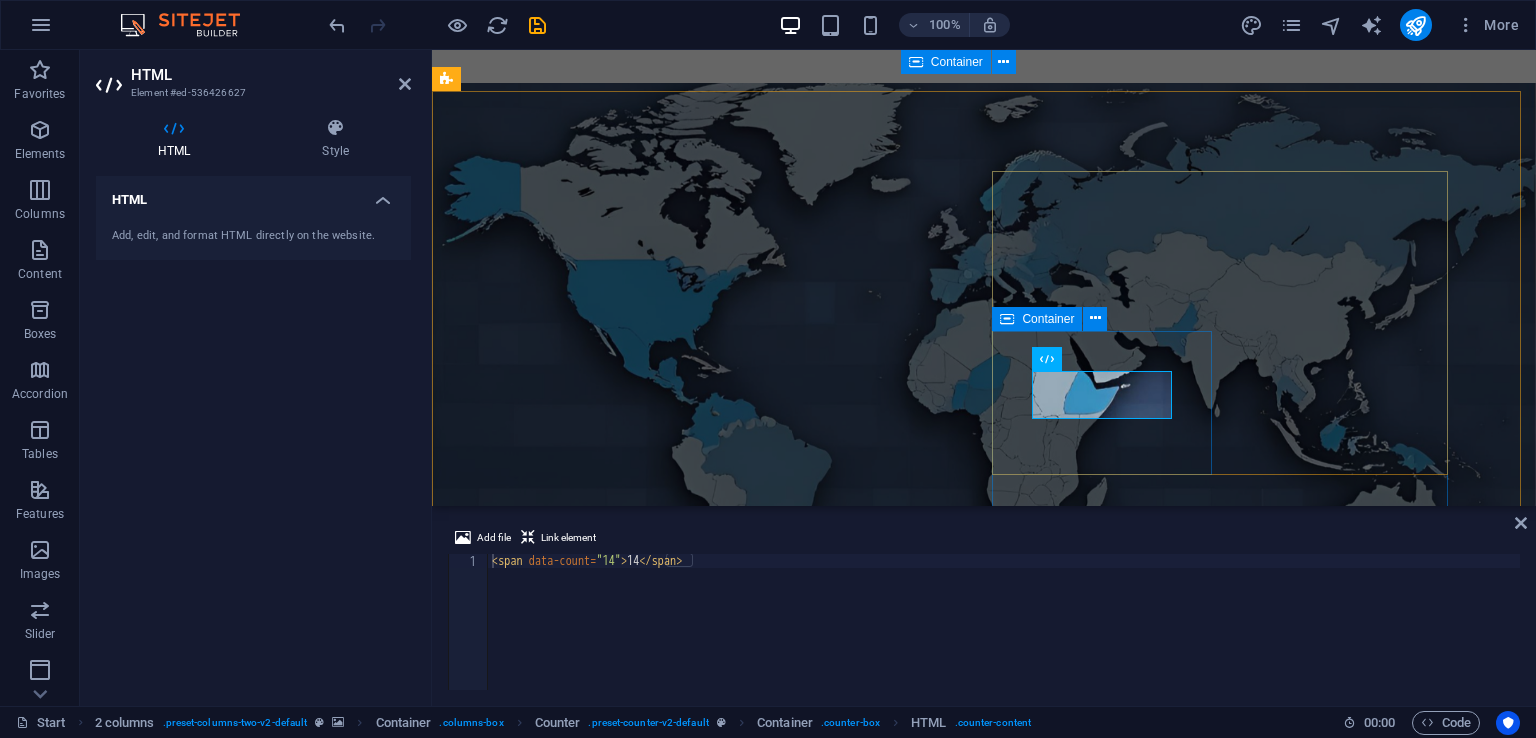 scroll, scrollTop: 668, scrollLeft: 0, axis: vertical 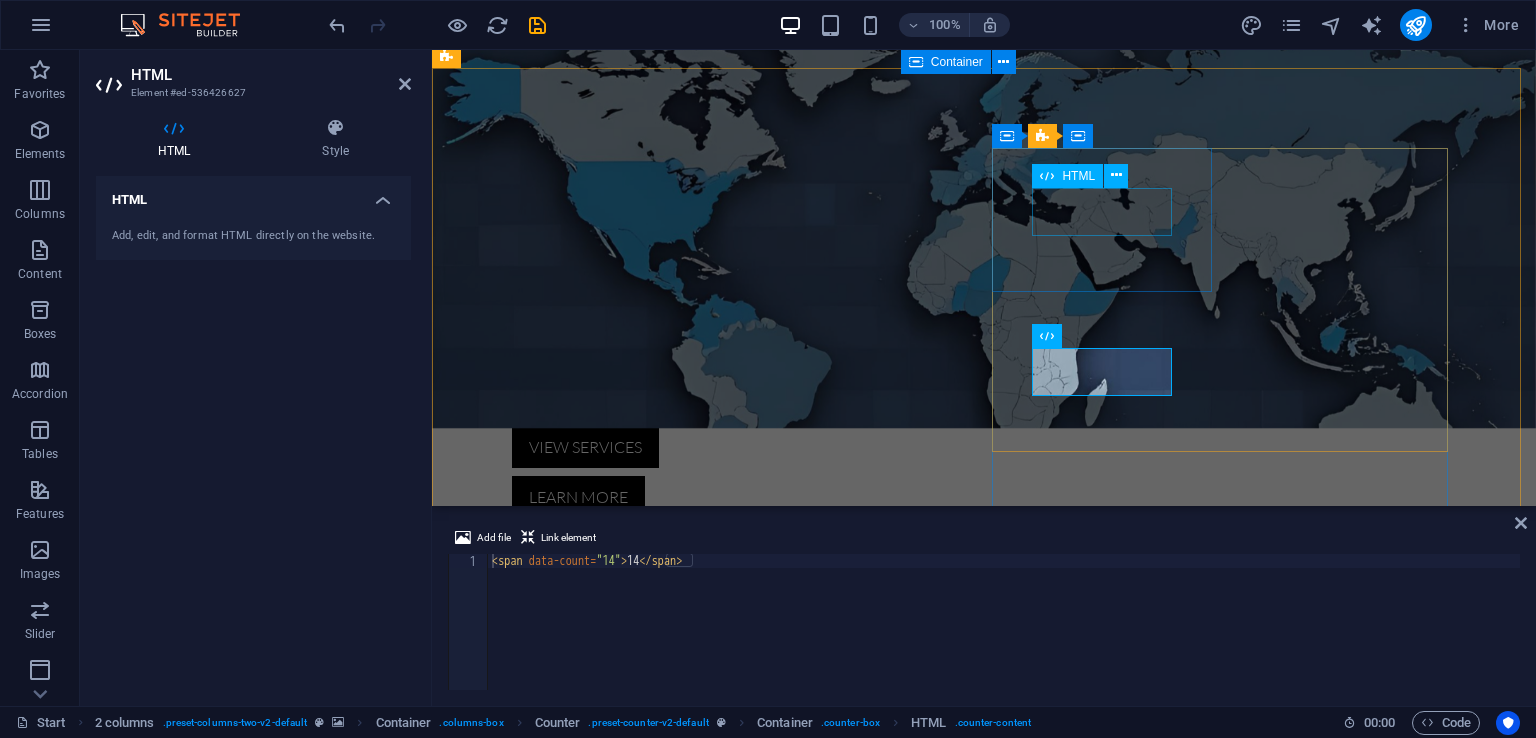click on "78" at bounding box center (558, 1676) 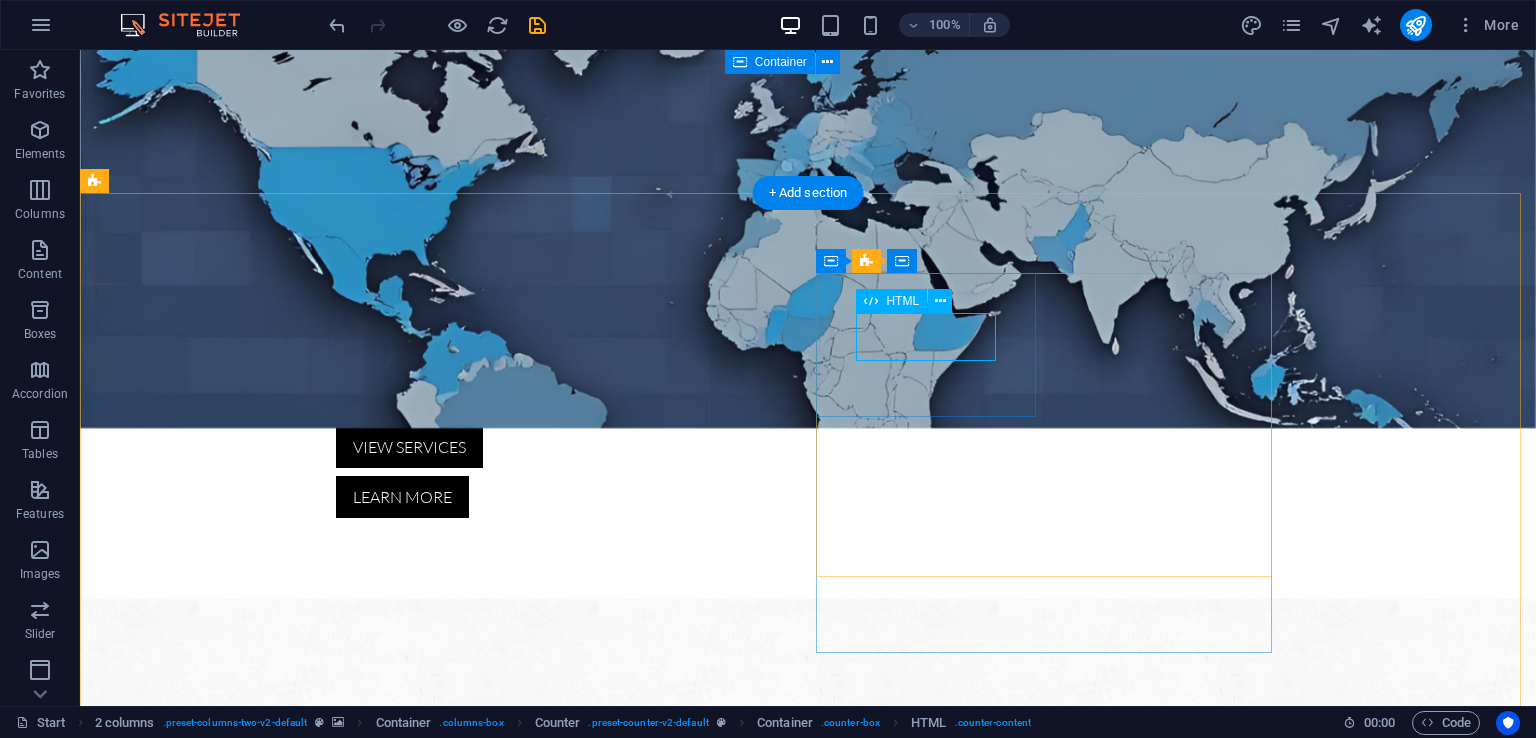 click on "78" at bounding box center (206, 1676) 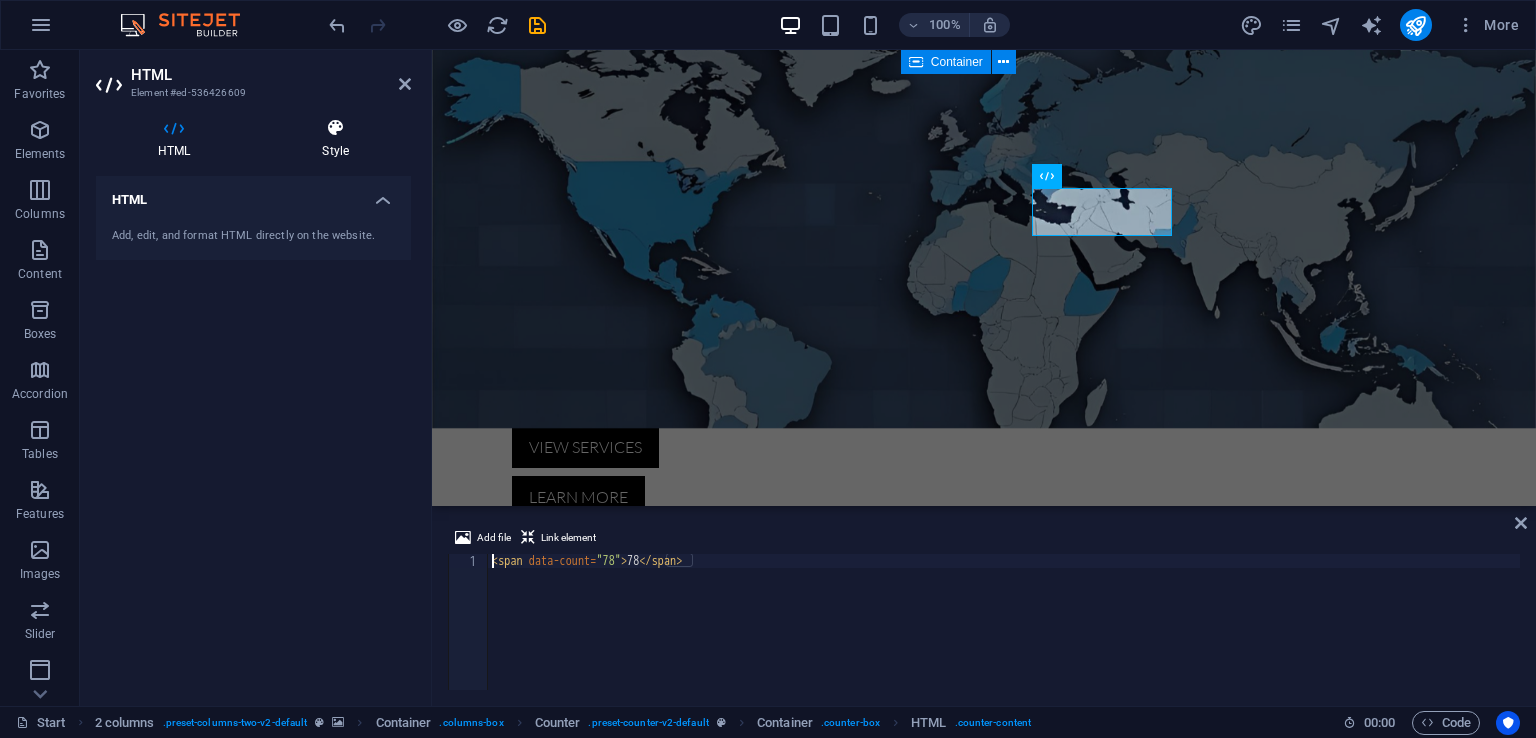 click on "Style" at bounding box center (335, 139) 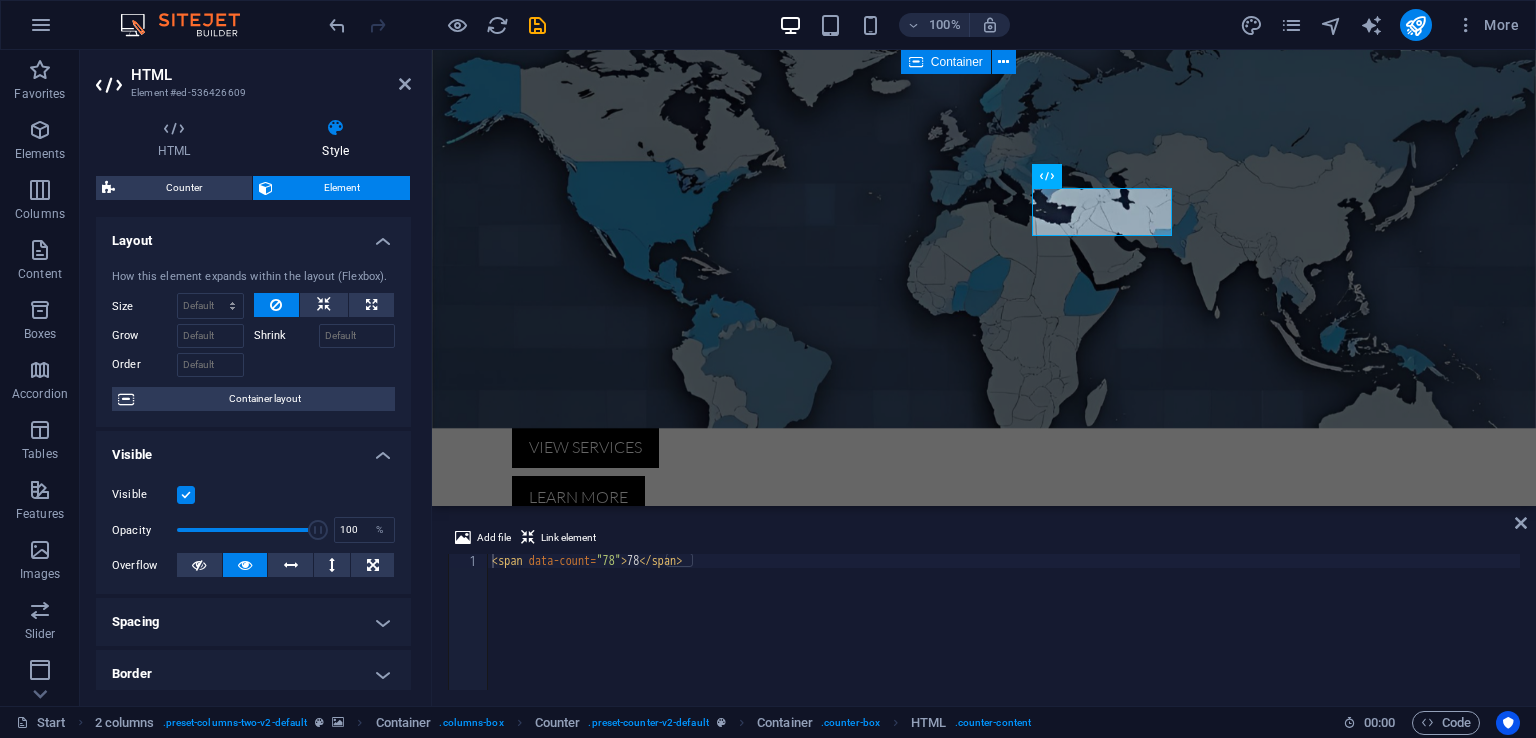 click on "HTML Style HTML Add, edit, and format HTML directly on the website. Counter Element Layout How this element expands within the layout (Flexbox). Size Default auto px % 1/1 1/2 1/3 1/4 1/5 1/6 1/7 1/8 1/9 1/10 Grow Shrink Order Container layout Visible Visible Opacity 100 % Overflow Spacing Margin Default auto px % rem vw vh Custom Custom auto px % rem vw vh auto px % rem vw vh auto px % rem vw vh auto px % rem vw vh Padding Default px rem % vh vw Custom Custom px rem % vh vw px rem % vh vw px rem % vh vw px rem % vh vw Border Style              - Width 1 auto px rem % vh vw Custom Custom 1 auto px rem % vh vw 1 auto px rem % vh vw 1 auto px rem % vh vw 1 auto px rem % vh vw  - Color Round corners Default px rem % vh vw Custom Custom px rem % vh vw px rem % vh vw px rem % vh vw px rem % vh vw Shadow Default None Outside Inside Color X offset 0 px rem vh vw Y offset 0 px rem vh vw Blur 0 px rem % vh vw Spread 0 px rem vh vw Text Shadow Default None Outside Color X offset 0 px rem vh vw Y offset 0 px 0" at bounding box center (253, 404) 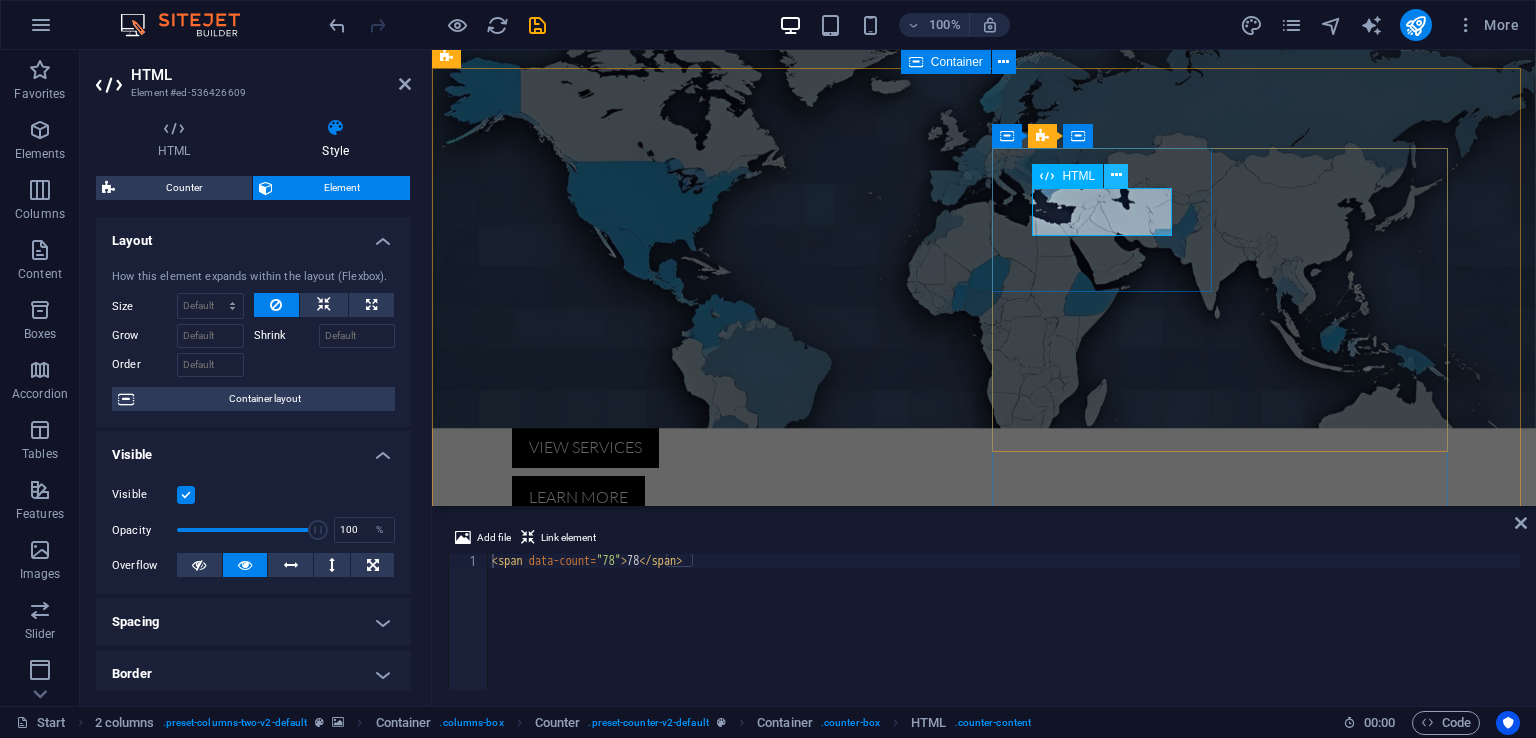 click at bounding box center [1116, 175] 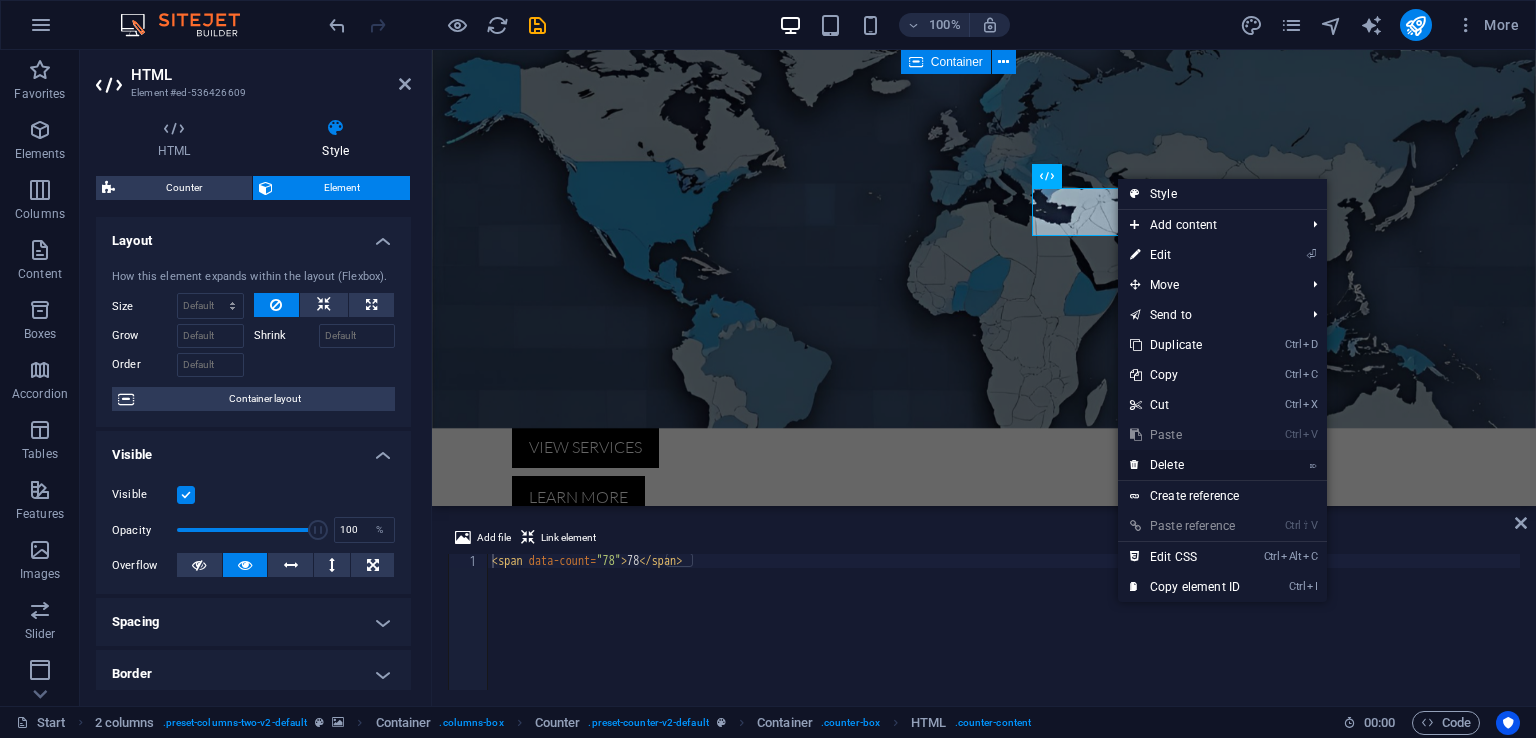 click on "⌦  Delete" at bounding box center (1185, 465) 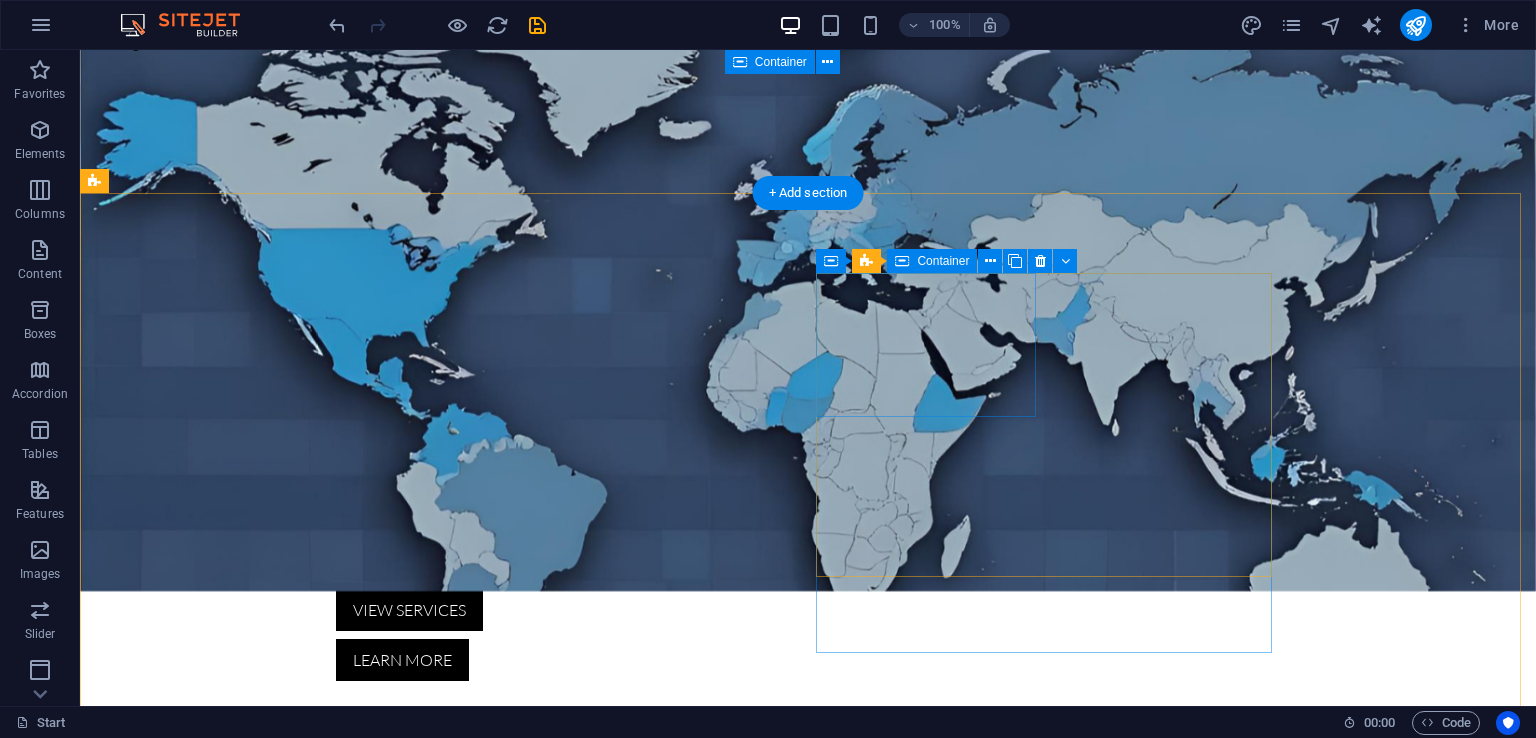 click on "Projects" at bounding box center (206, 1823) 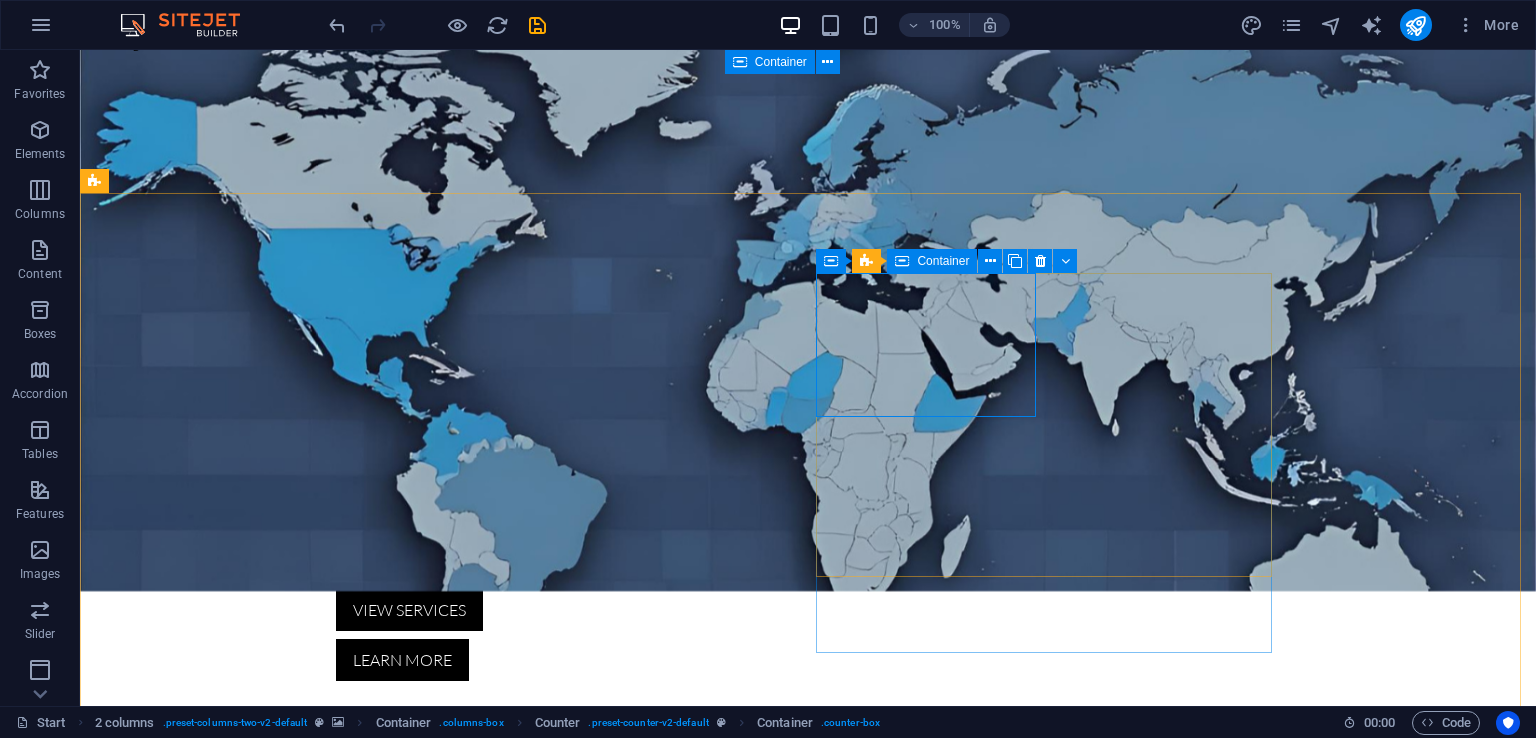 click on "Container" at bounding box center [943, 261] 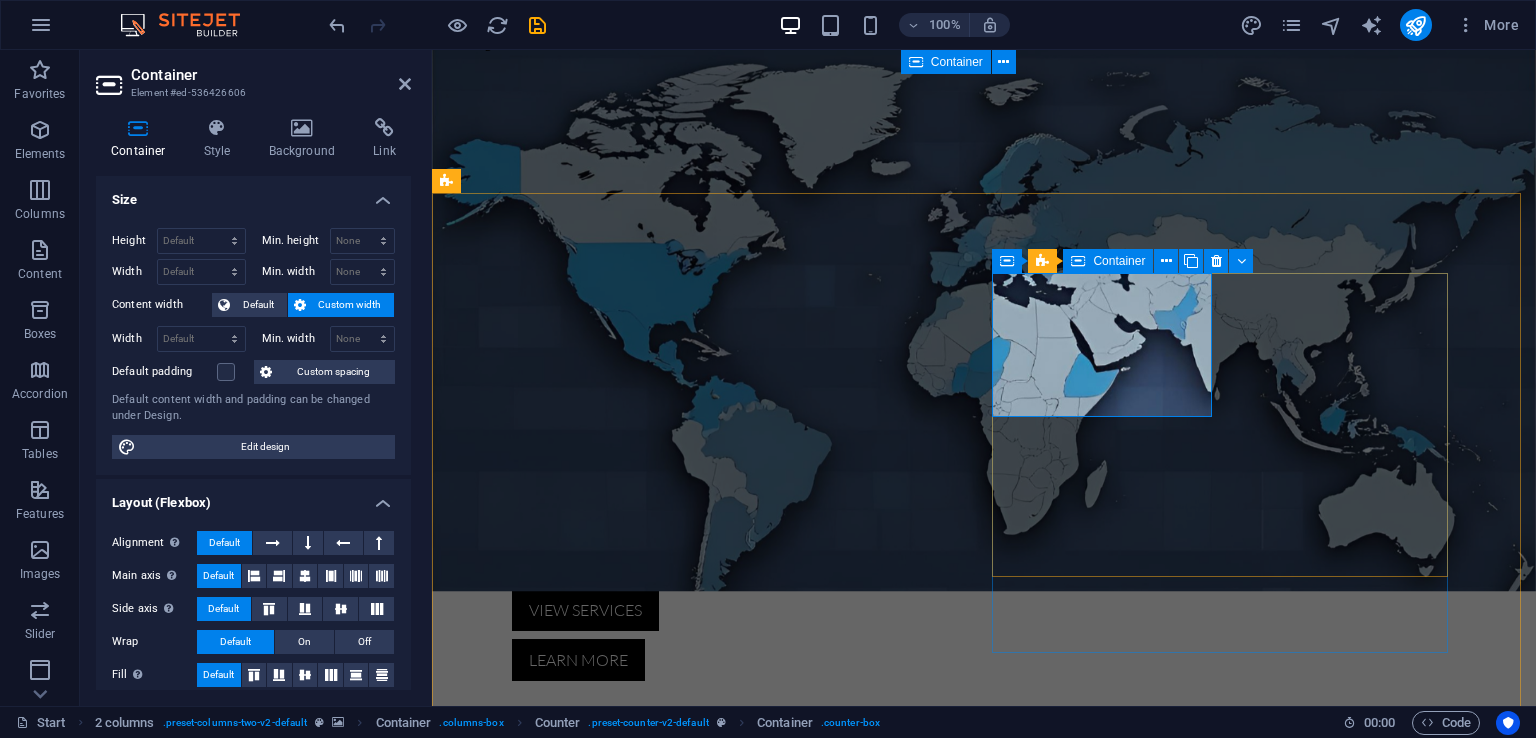click on "Projects" at bounding box center [558, 1823] 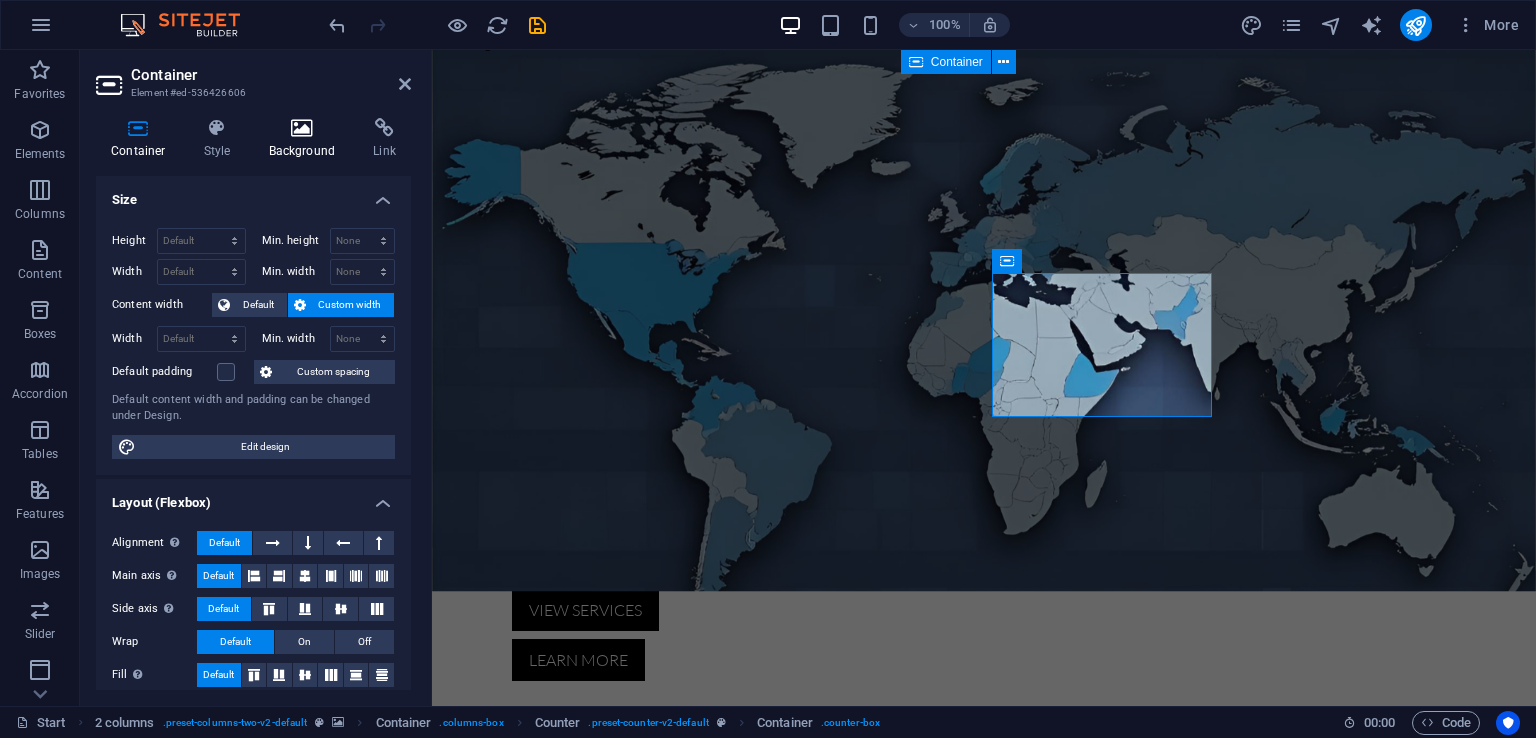 click at bounding box center (302, 128) 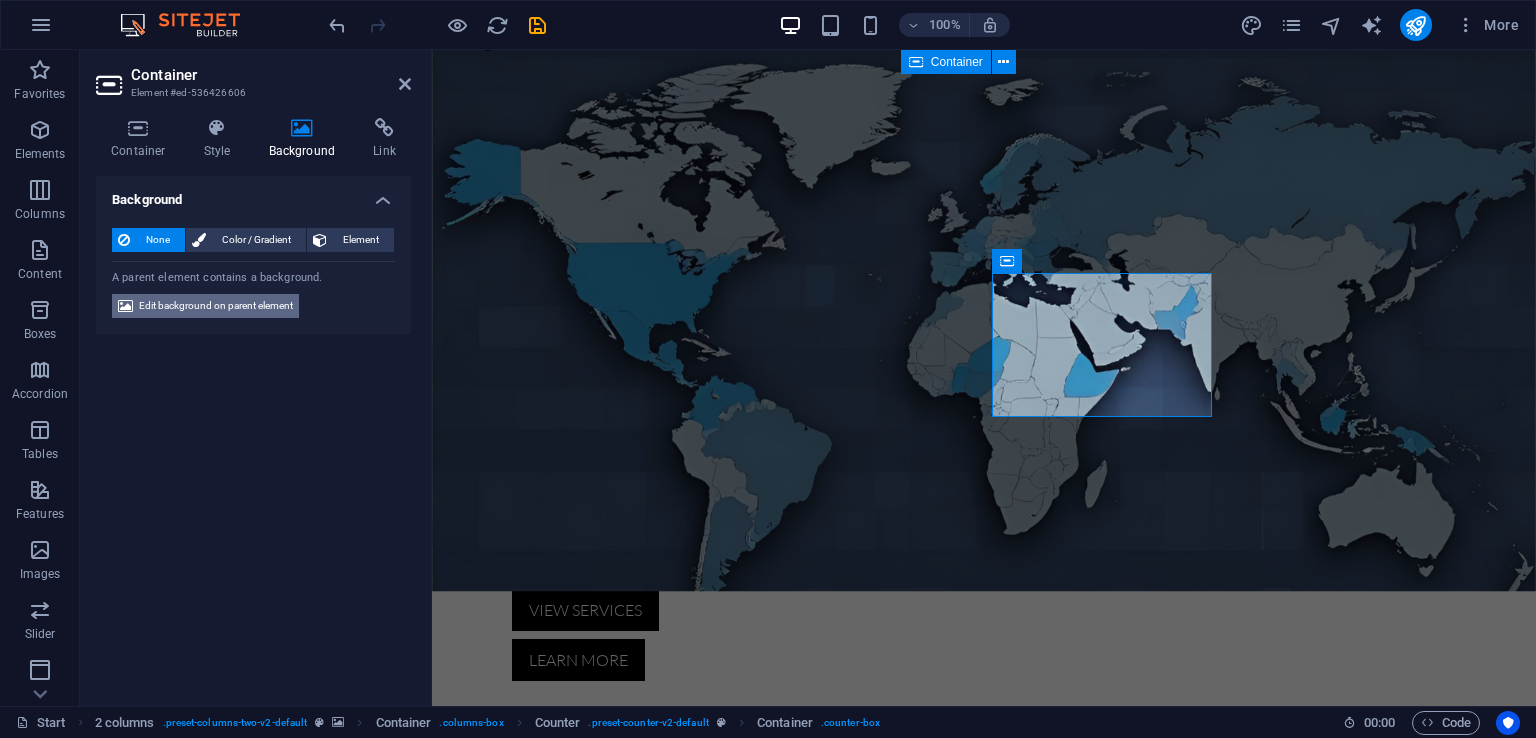 click on "Edit background on parent element" at bounding box center [216, 306] 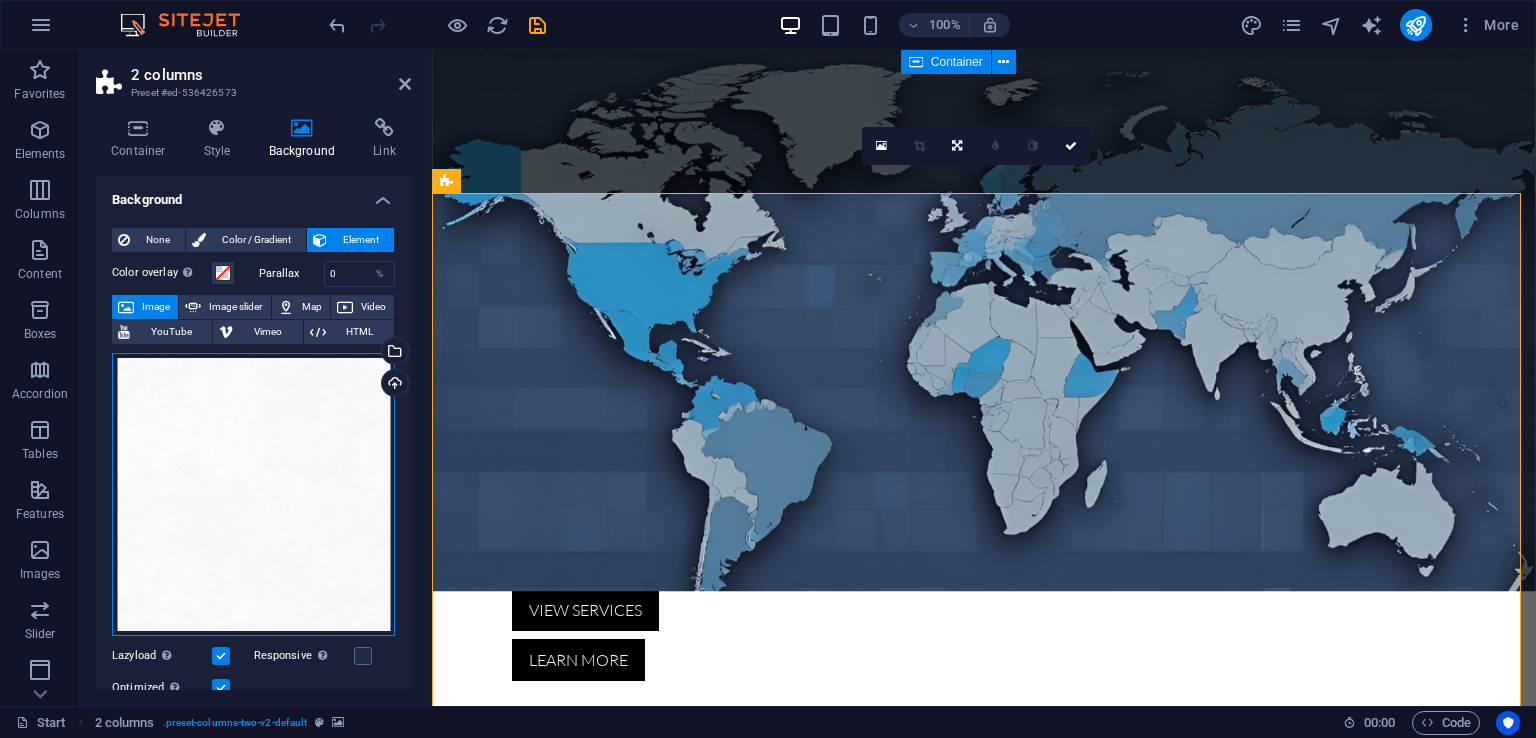 click on "Drag files here, click to choose files or select files from Files or our free stock photos & videos" at bounding box center (253, 494) 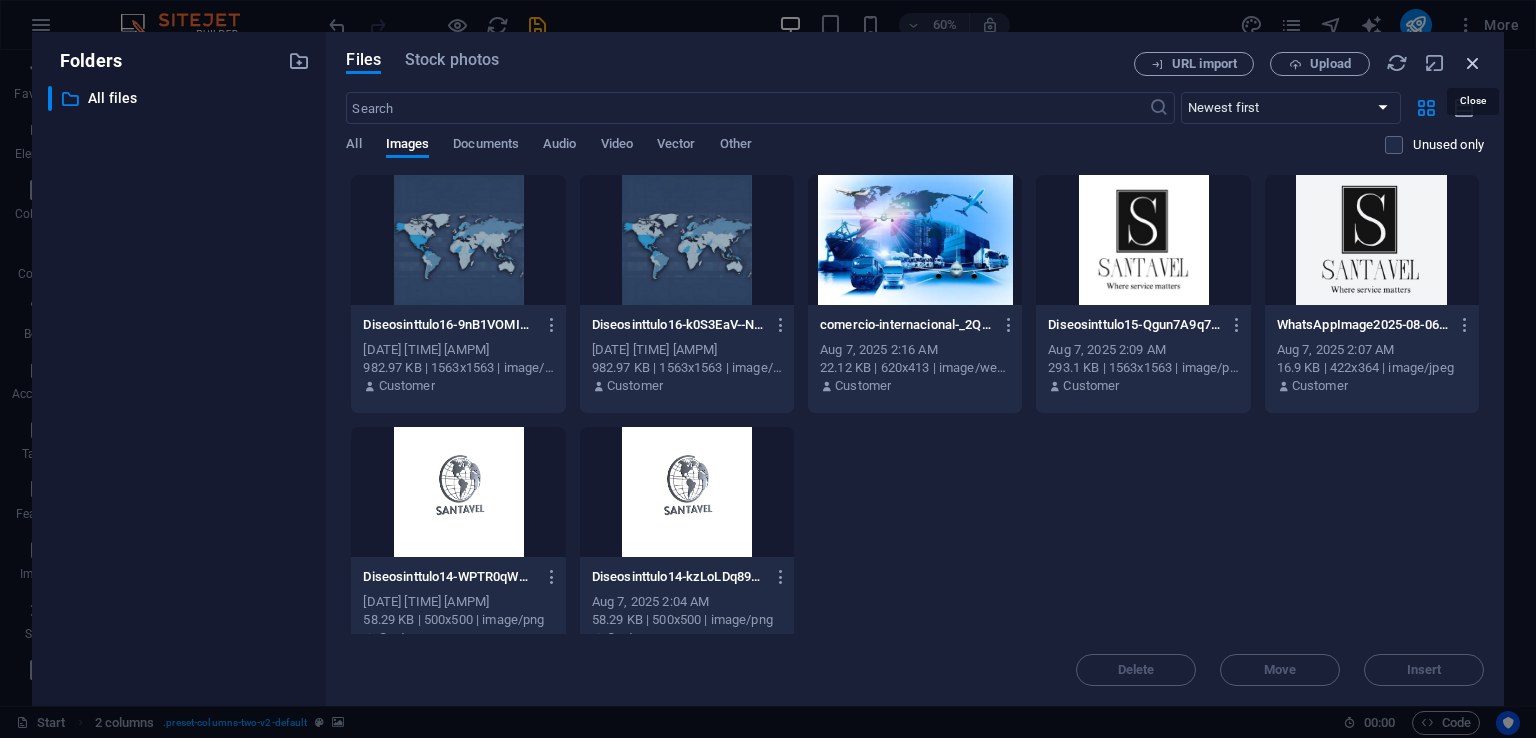 click at bounding box center (1473, 63) 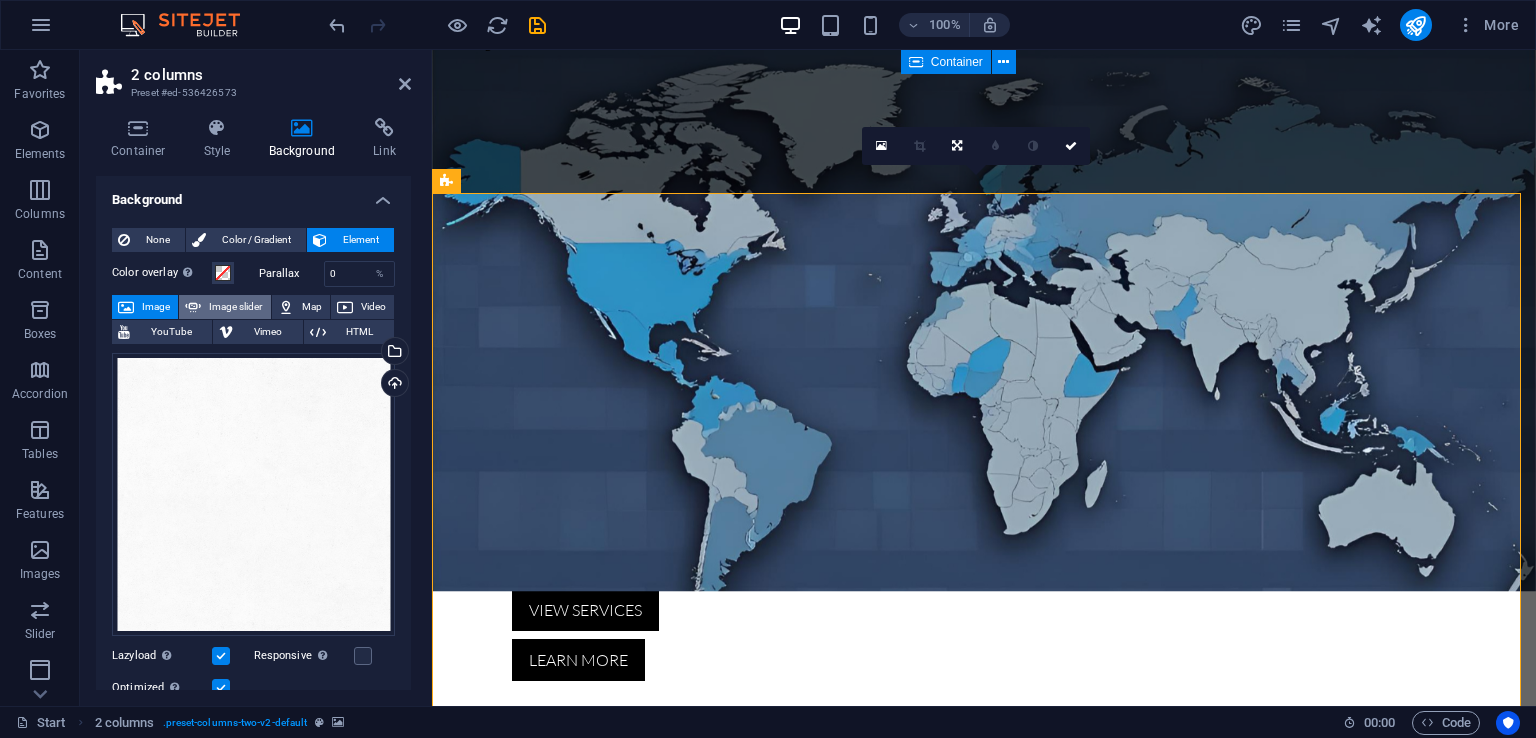 click on "Image slider" at bounding box center (235, 307) 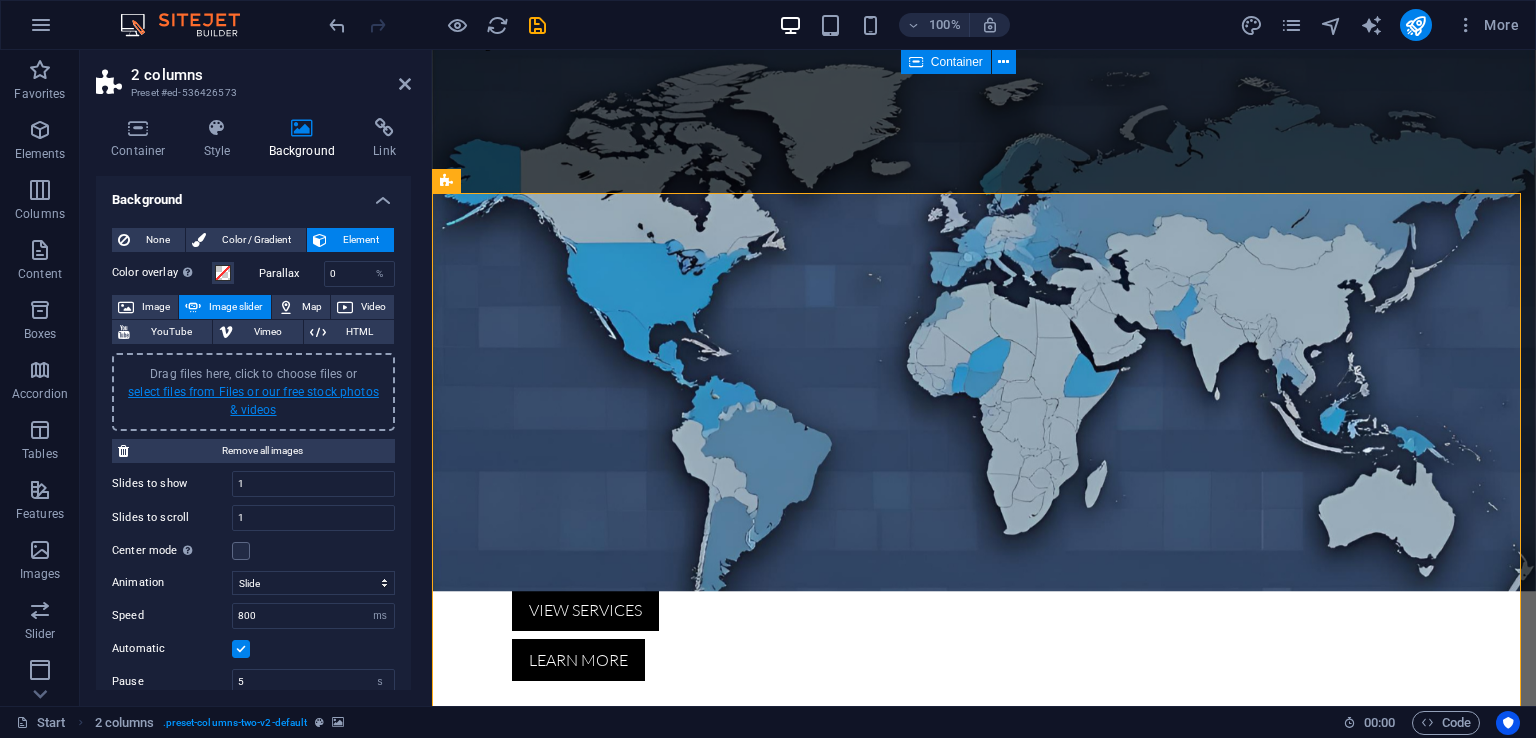 click on "select files from Files or our free stock photos & videos" at bounding box center [253, 401] 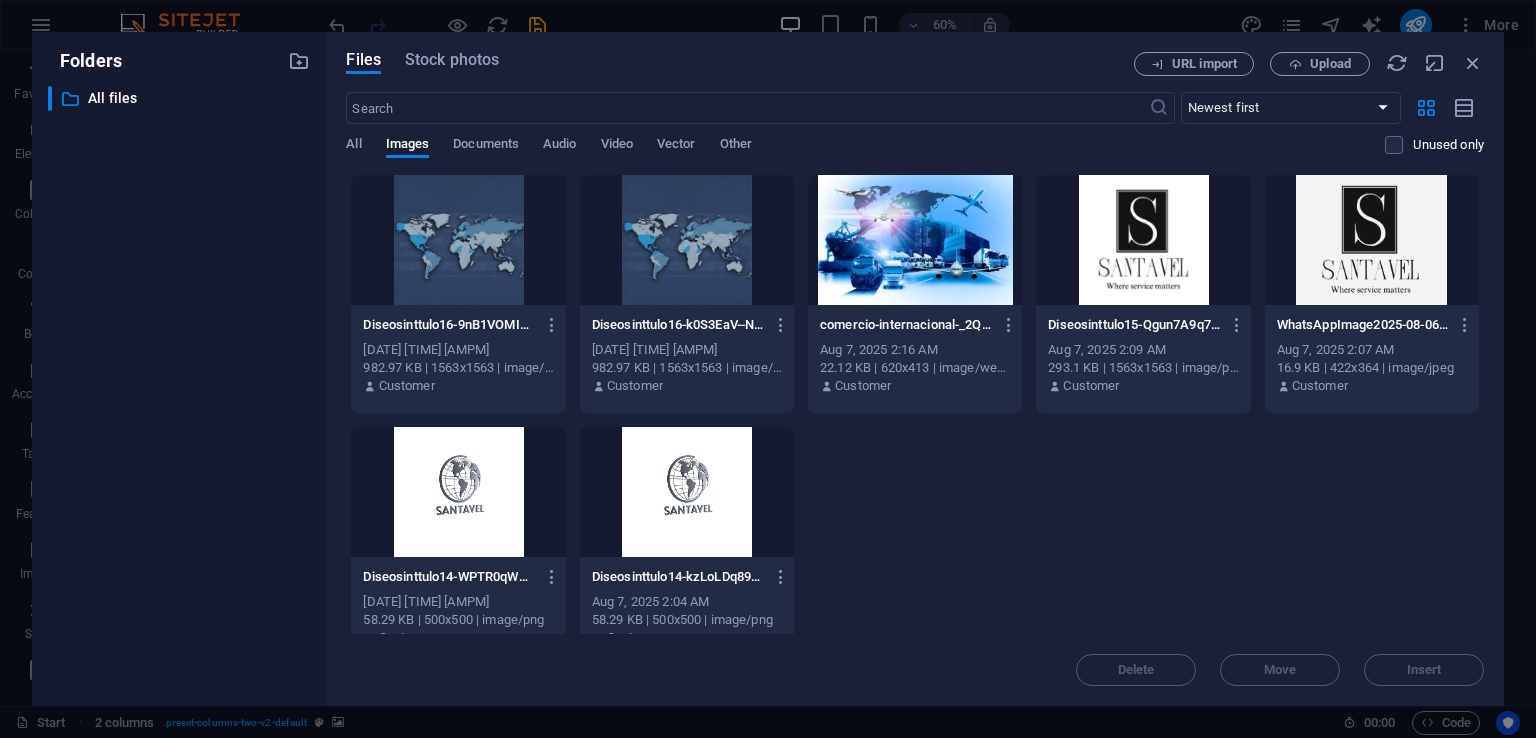 click at bounding box center [915, 240] 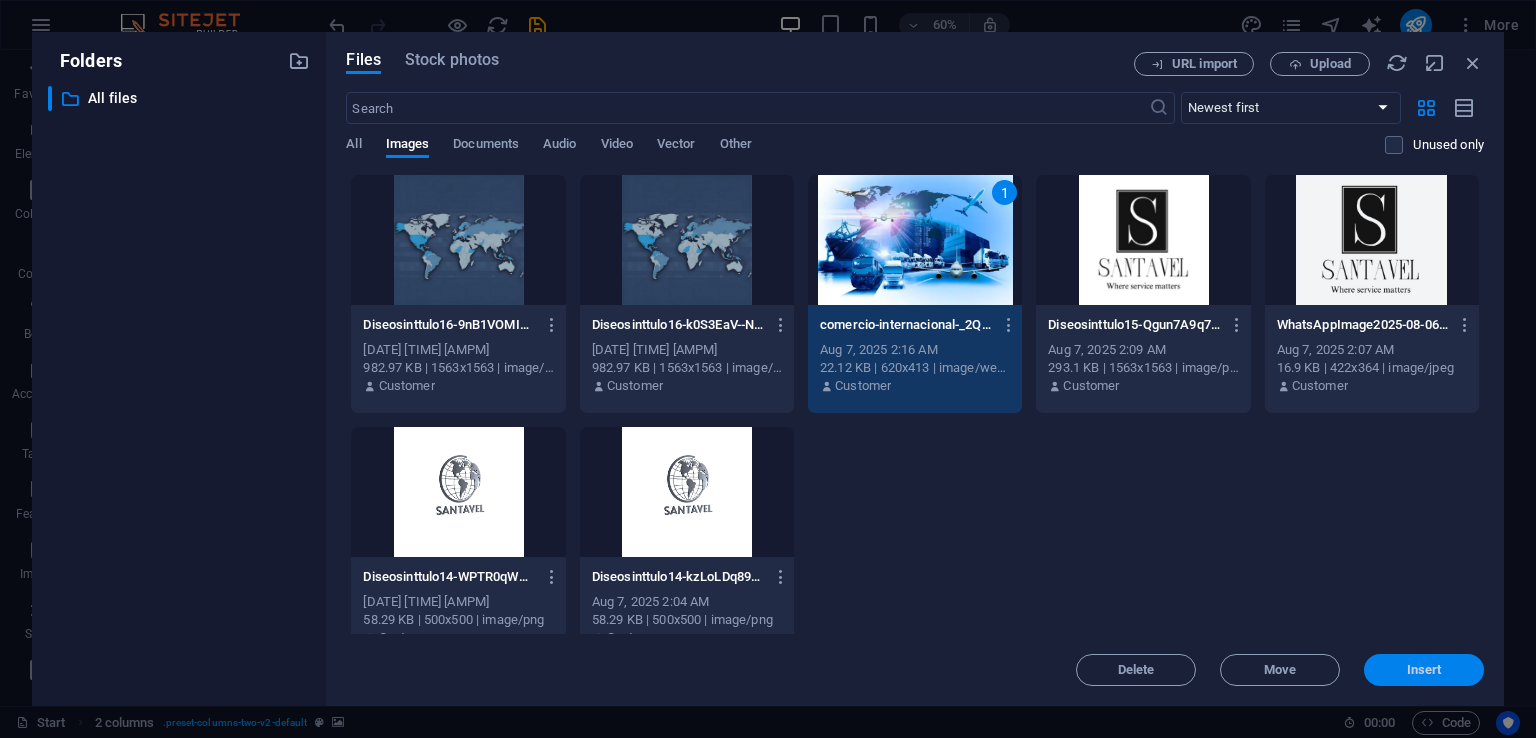 click on "Insert" at bounding box center (1424, 670) 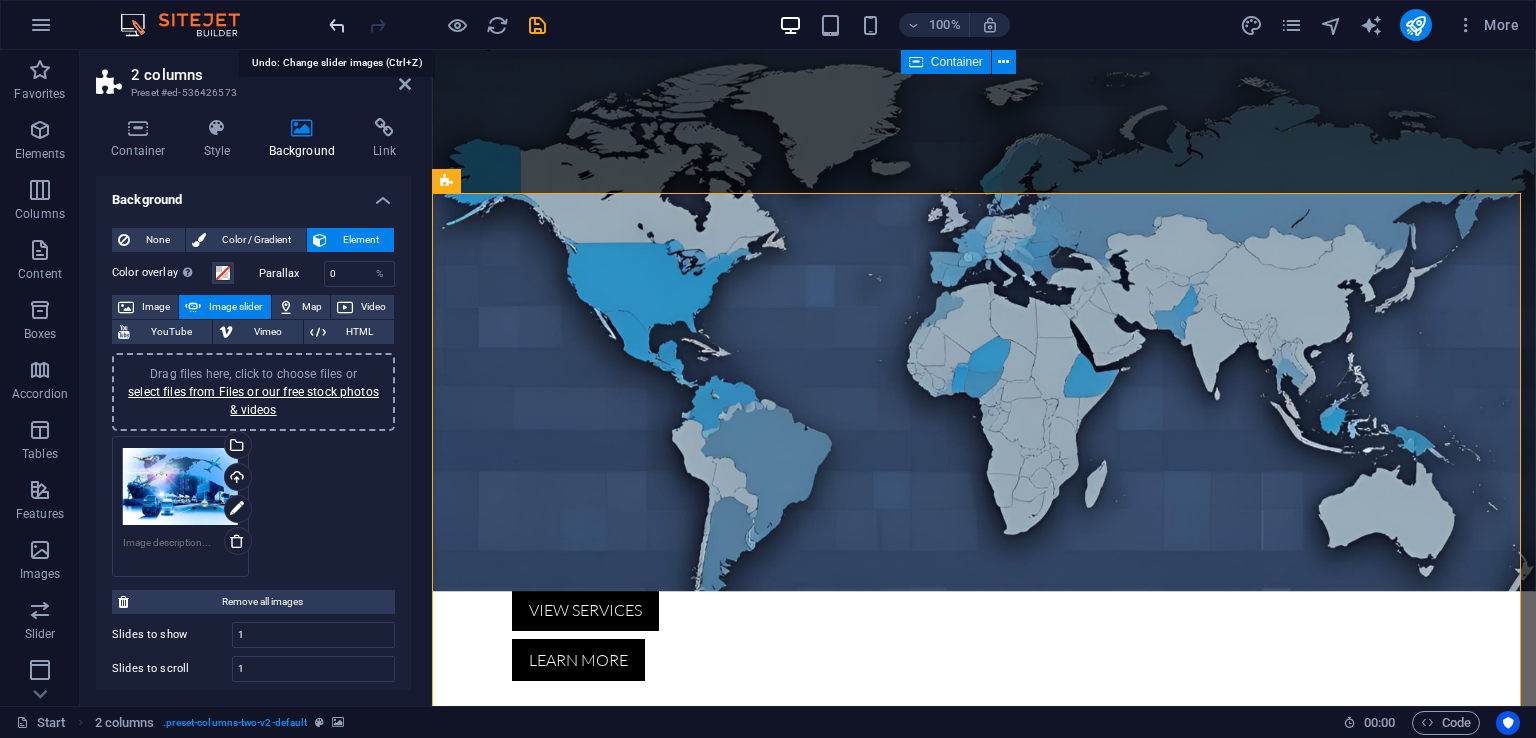 click at bounding box center [337, 25] 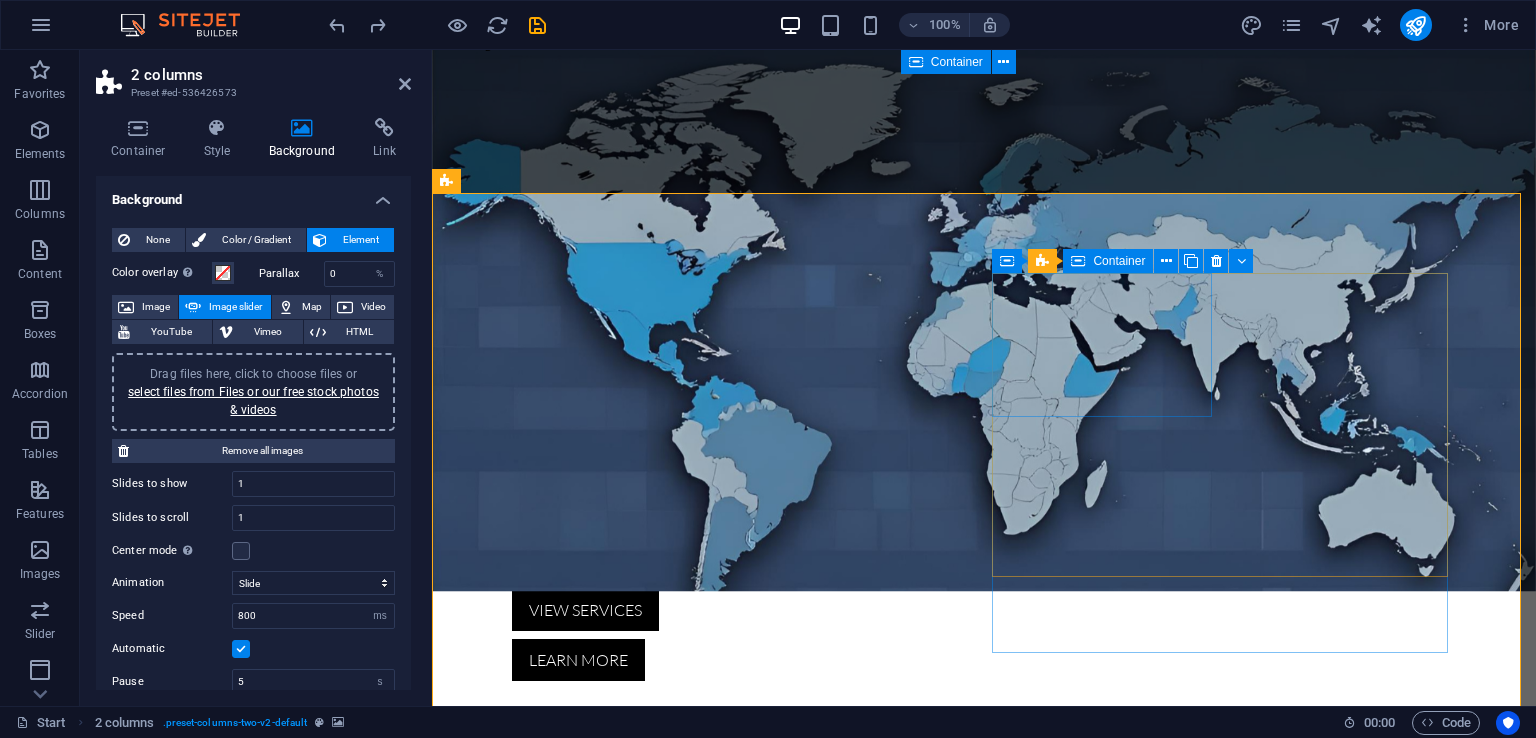 click on "Projects" at bounding box center (558, 1823) 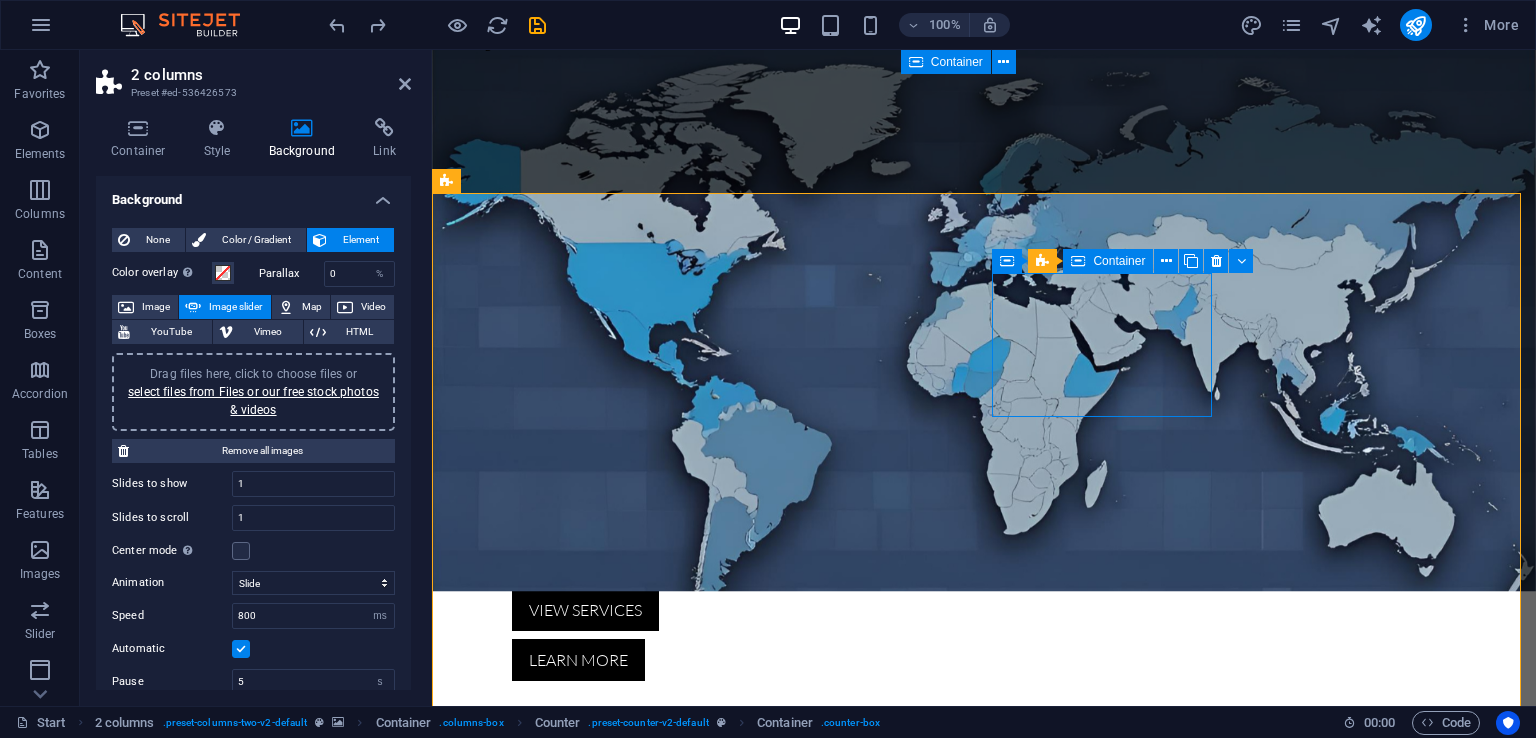 click on "Projects" at bounding box center (558, 1823) 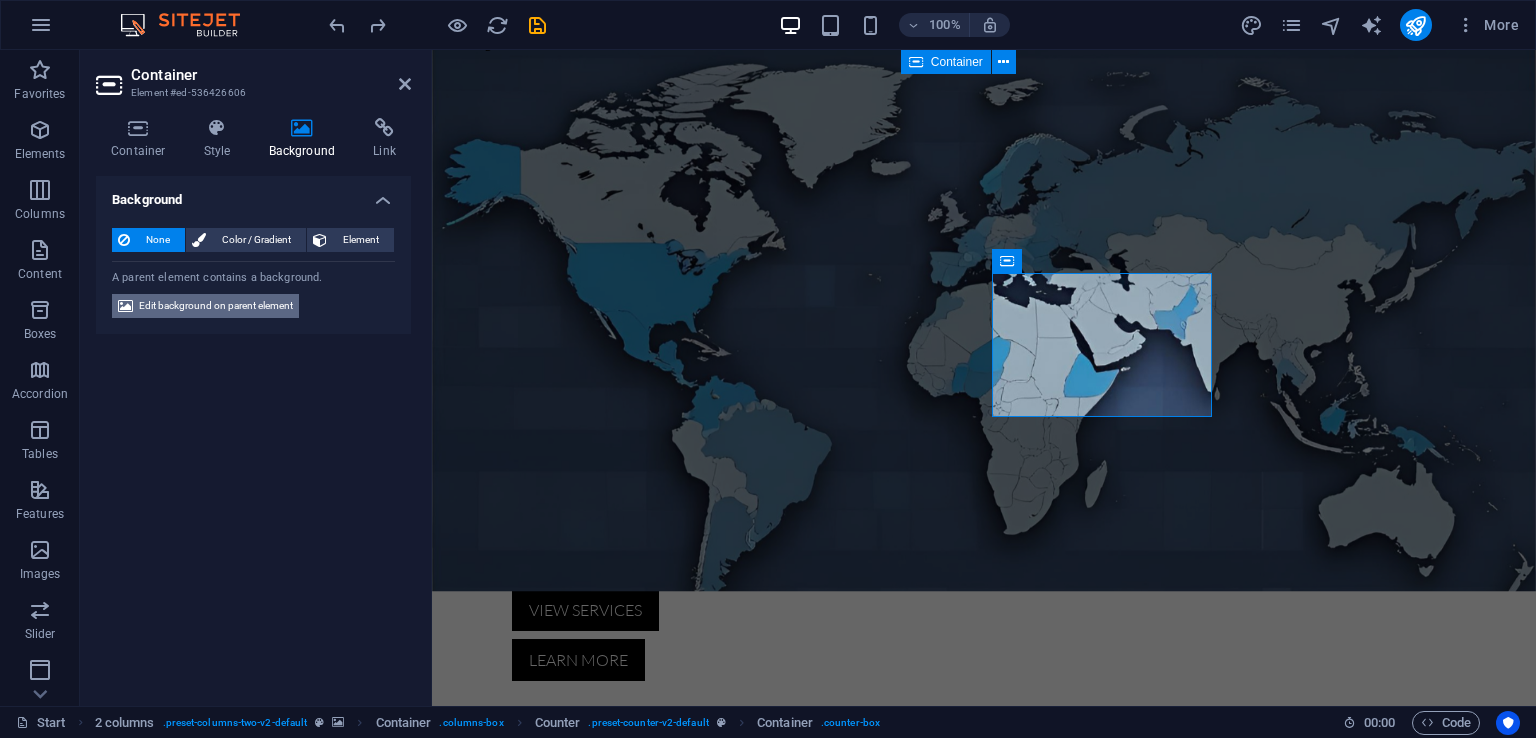 click on "Edit background on parent element" at bounding box center [216, 306] 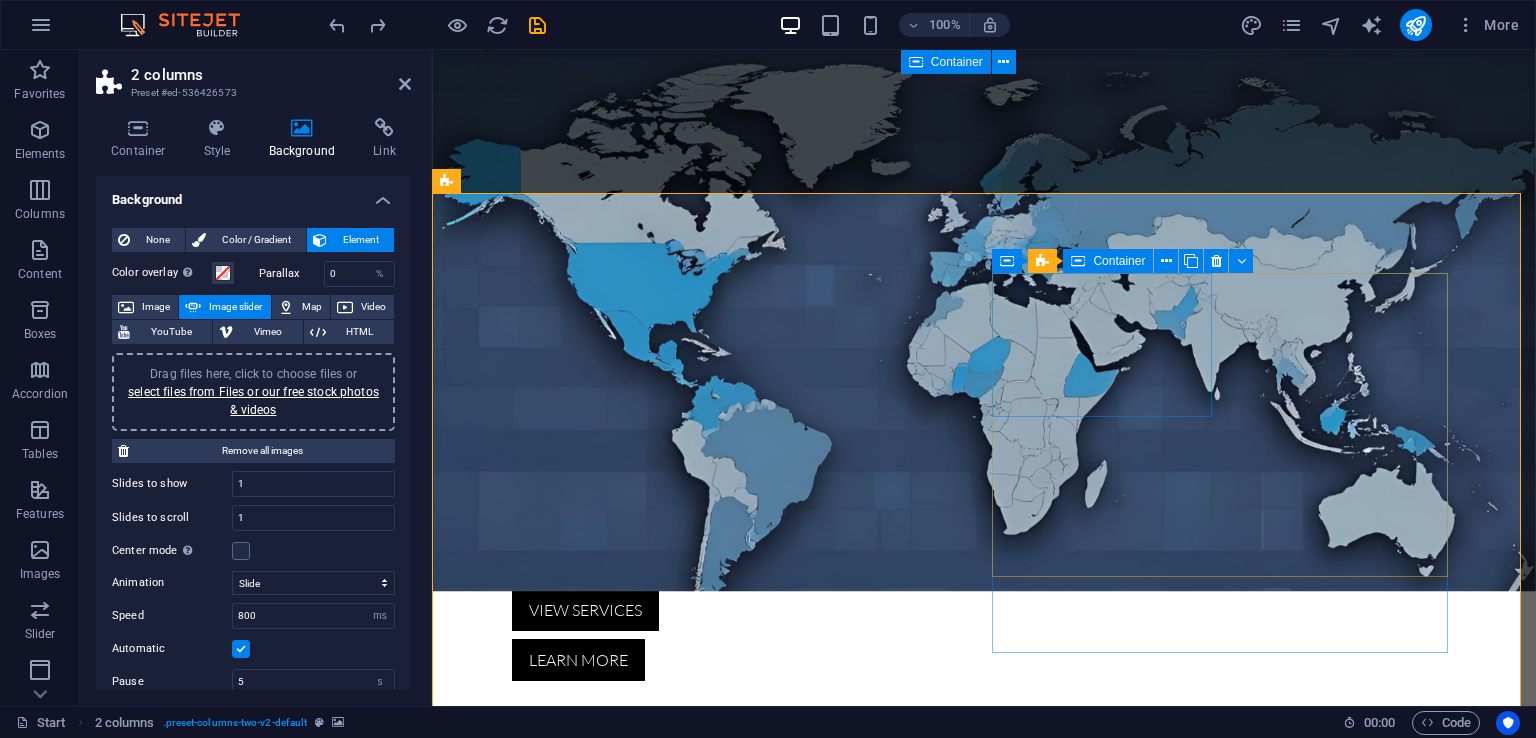 click on "Projects" at bounding box center [558, 1823] 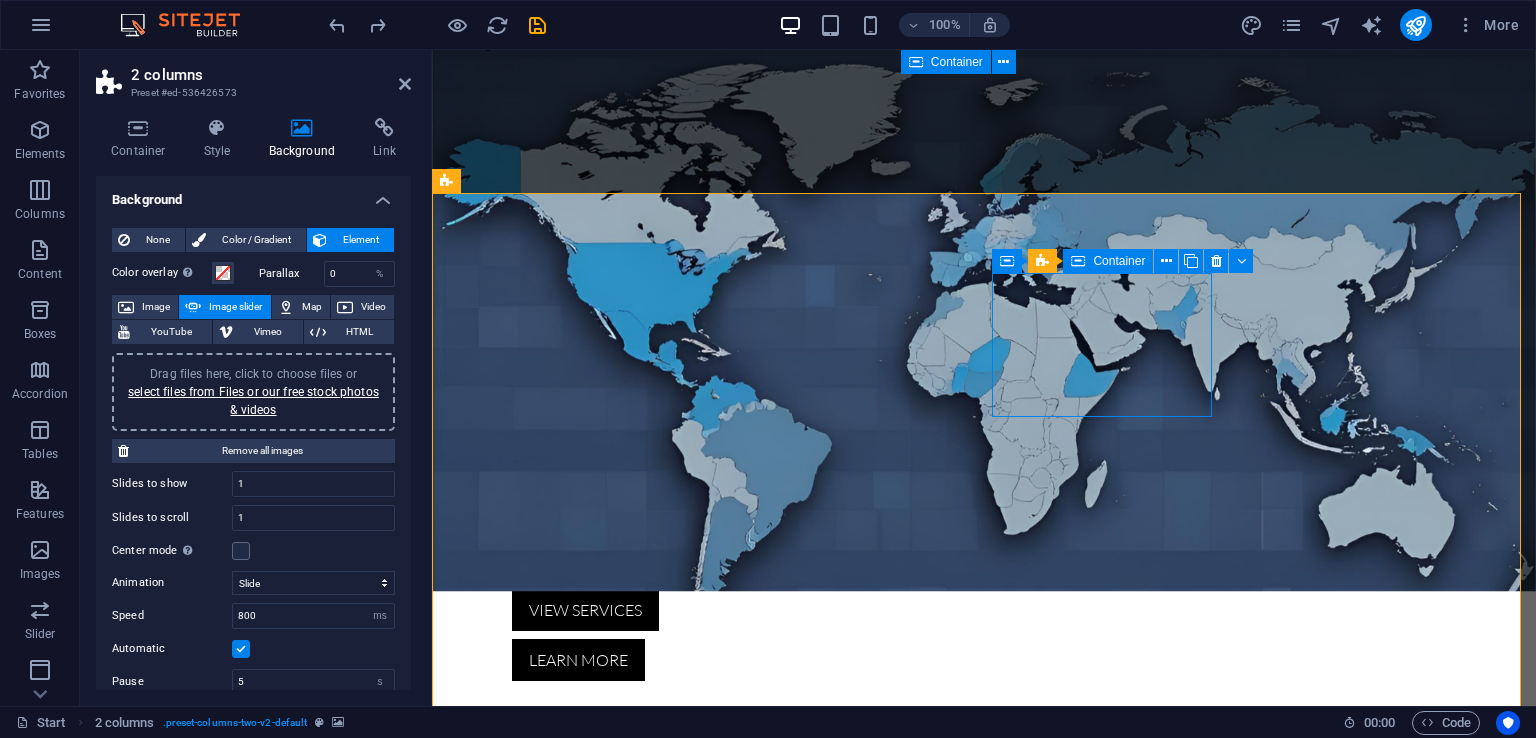 click on "Projects" at bounding box center [558, 1823] 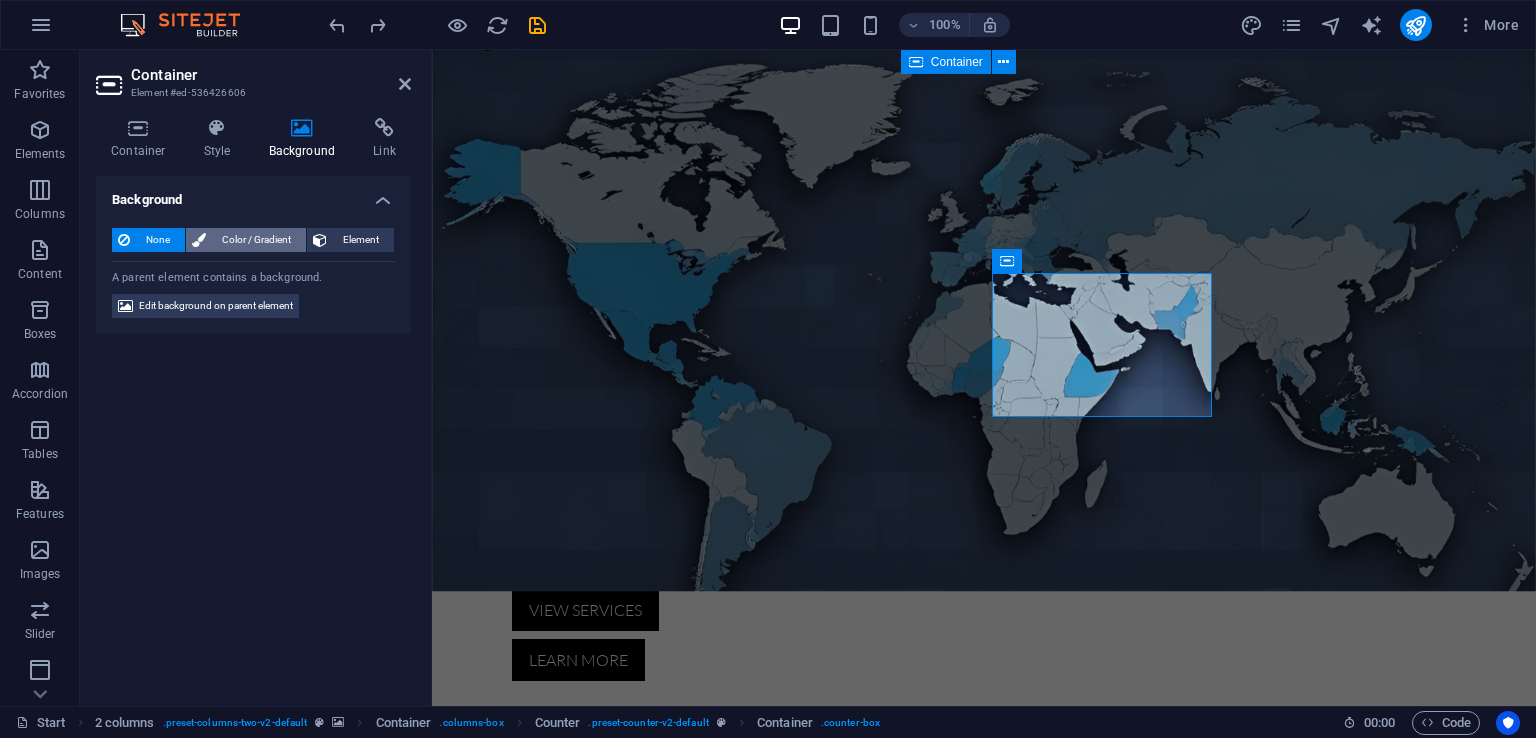 click on "Color / Gradient" at bounding box center (256, 240) 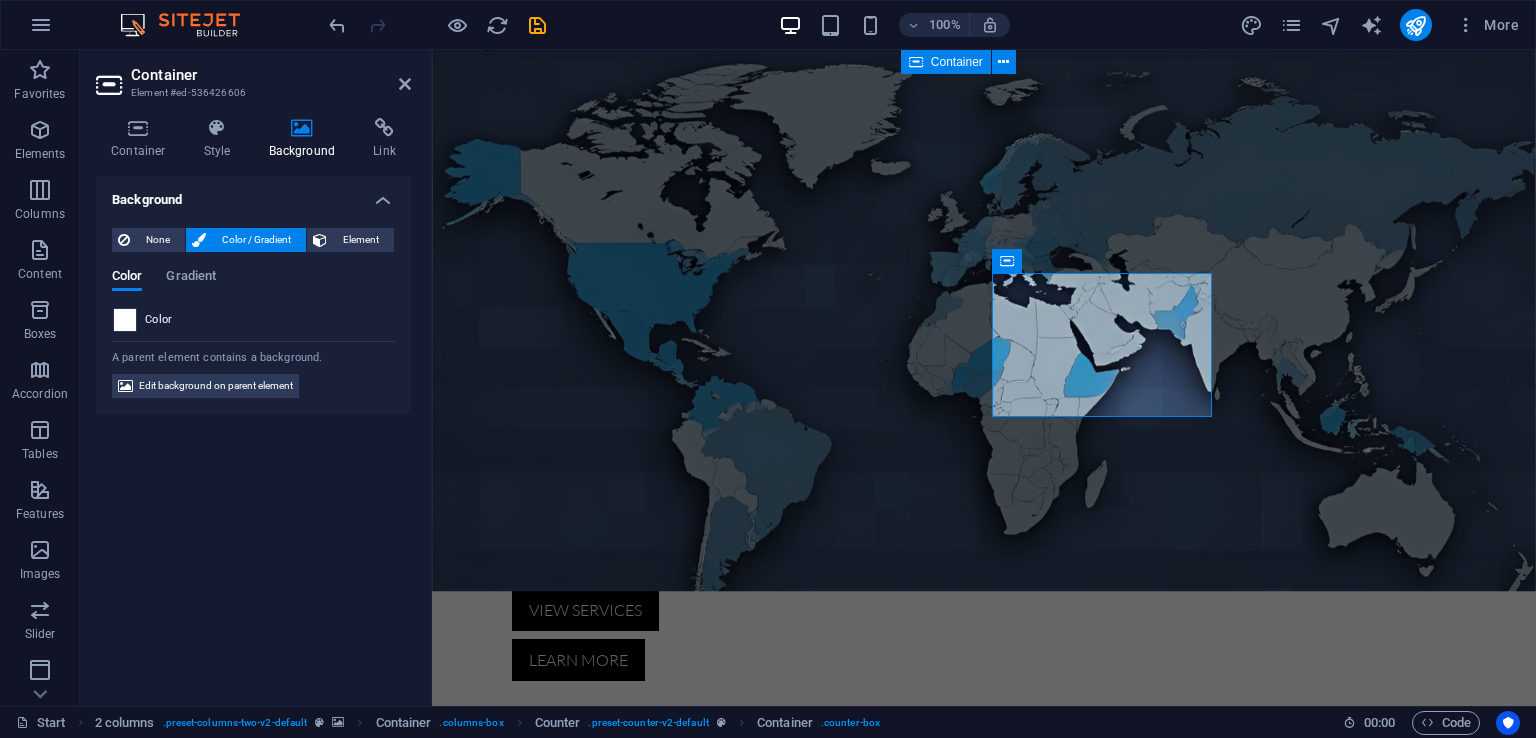 click at bounding box center [125, 320] 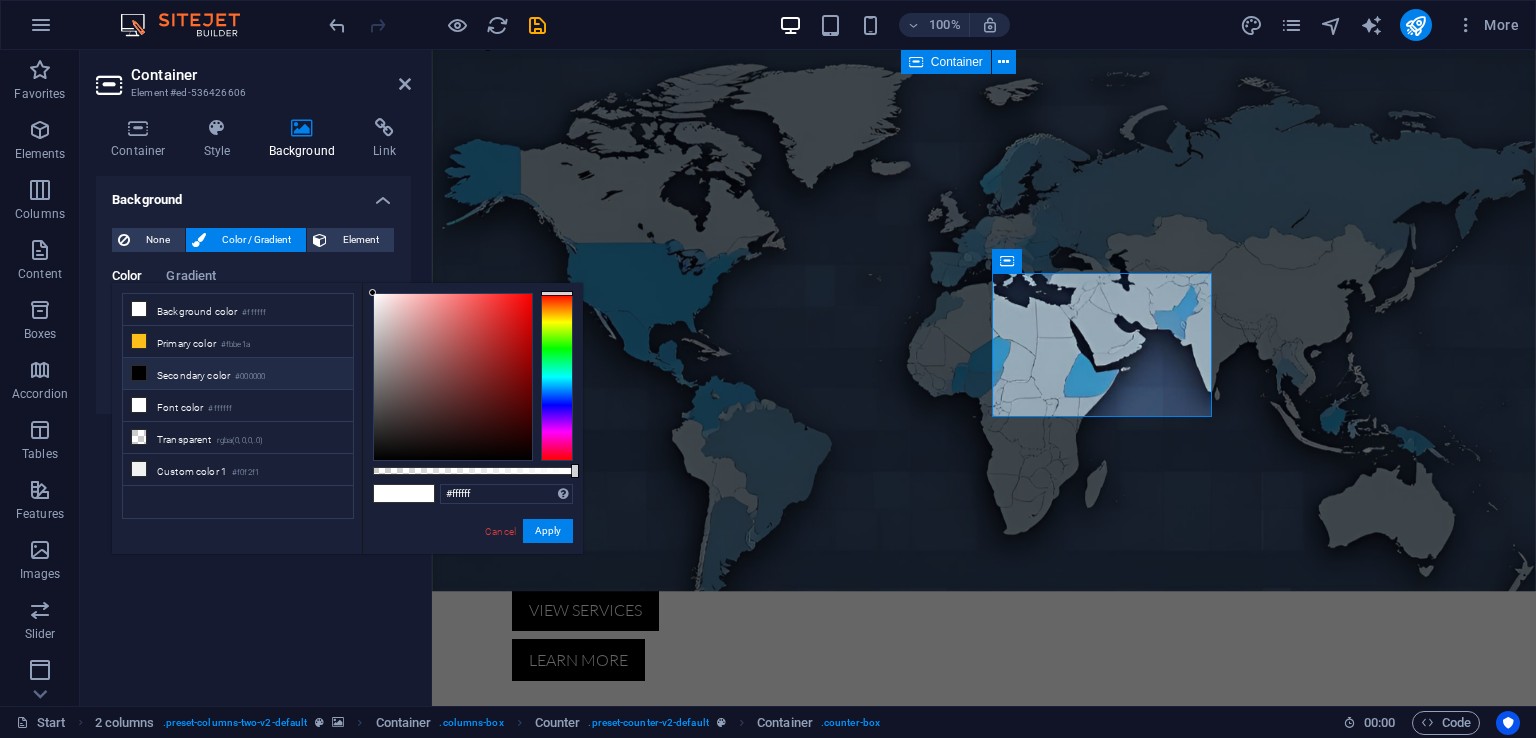 click on "Cancel Apply" at bounding box center (528, 531) 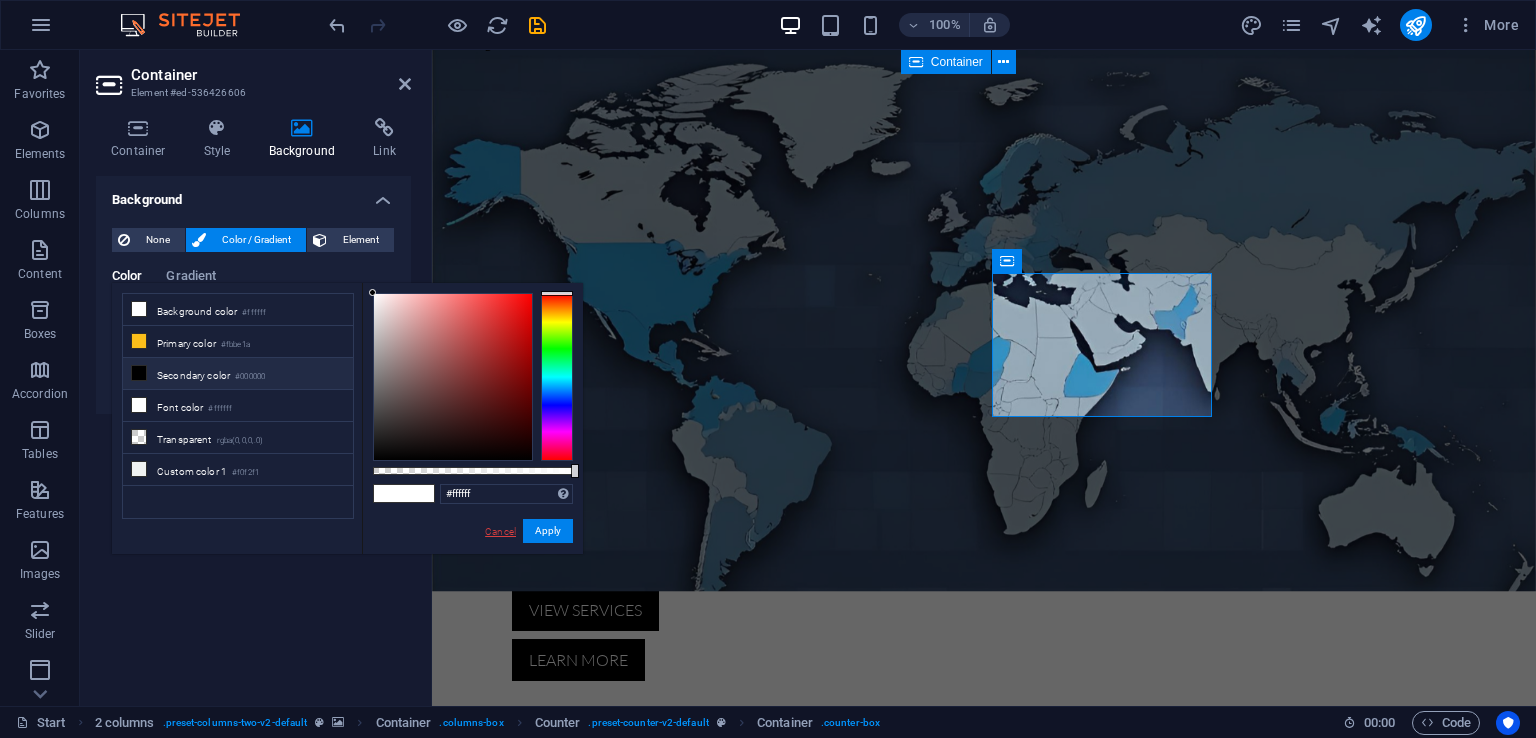 click on "Cancel" at bounding box center [500, 531] 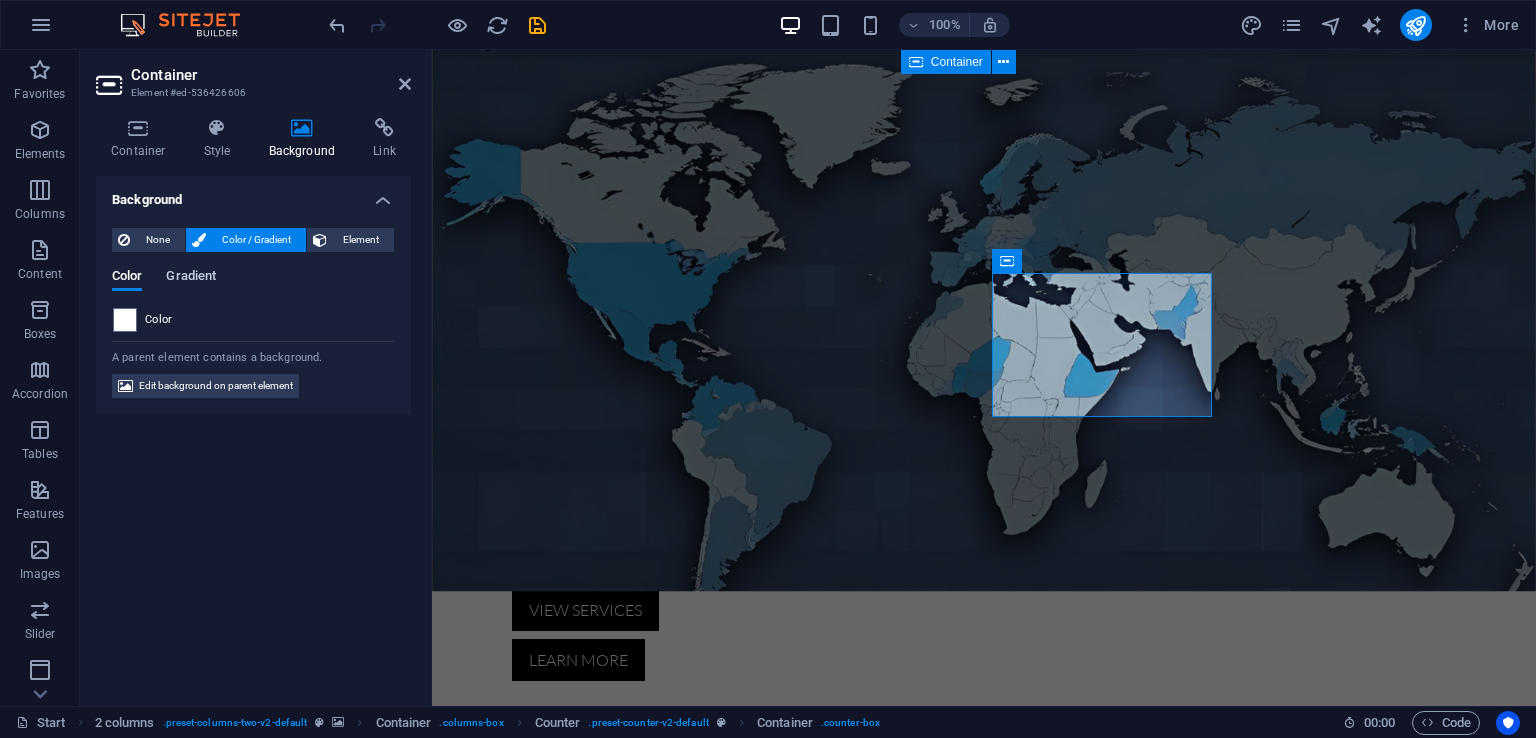 click on "Gradient" at bounding box center (191, 278) 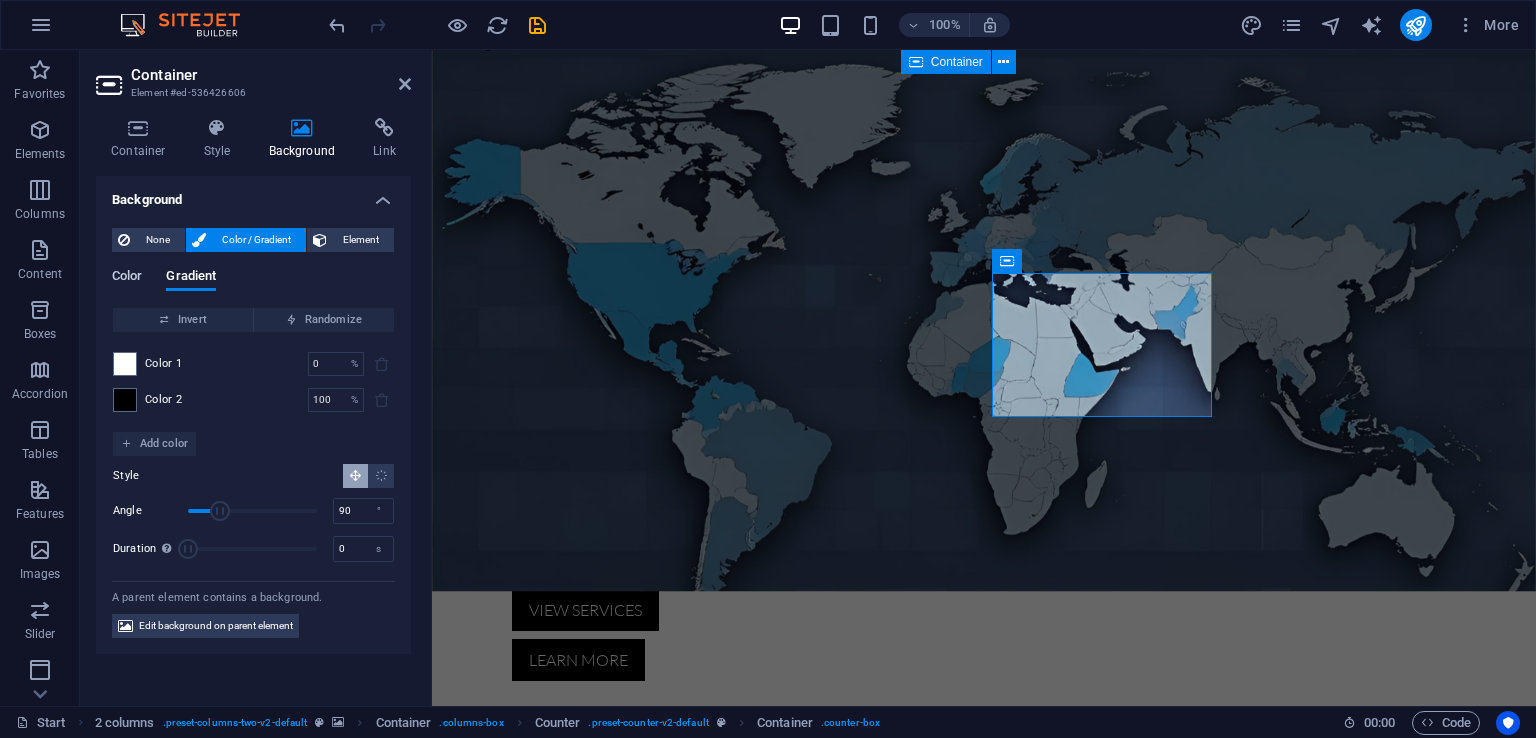 click on "Color" at bounding box center [127, 278] 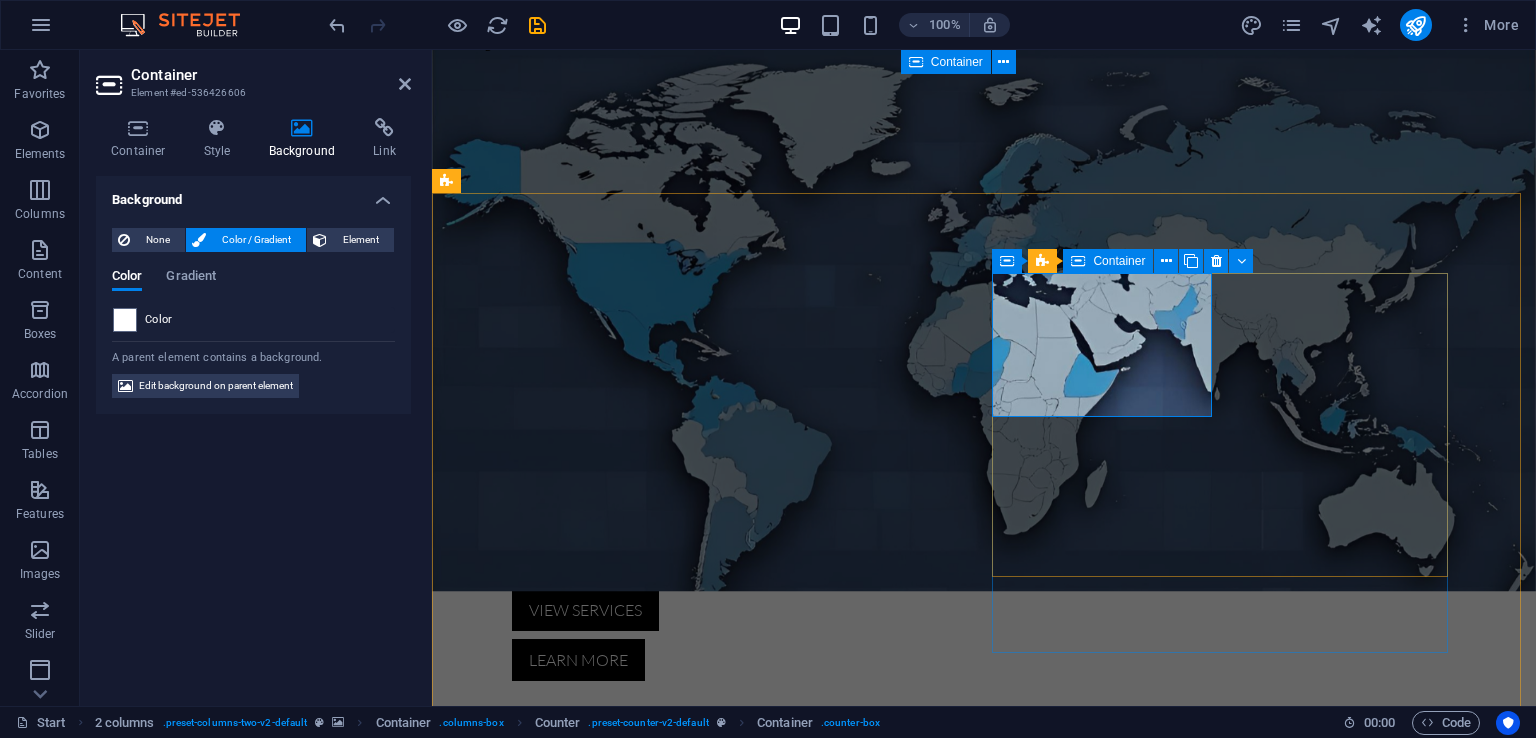 click on "Projects" at bounding box center [558, 1823] 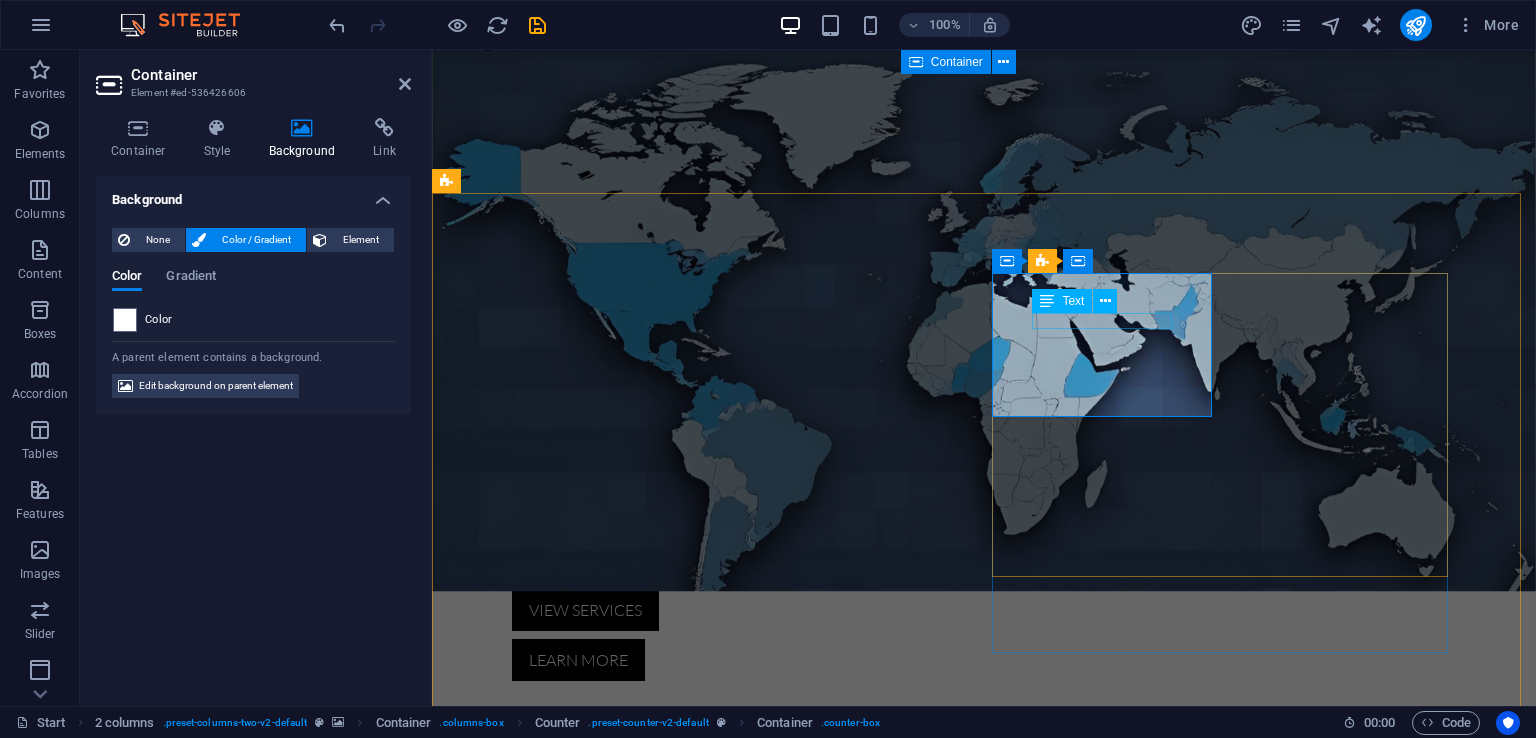 click on "Projects" at bounding box center [558, 1823] 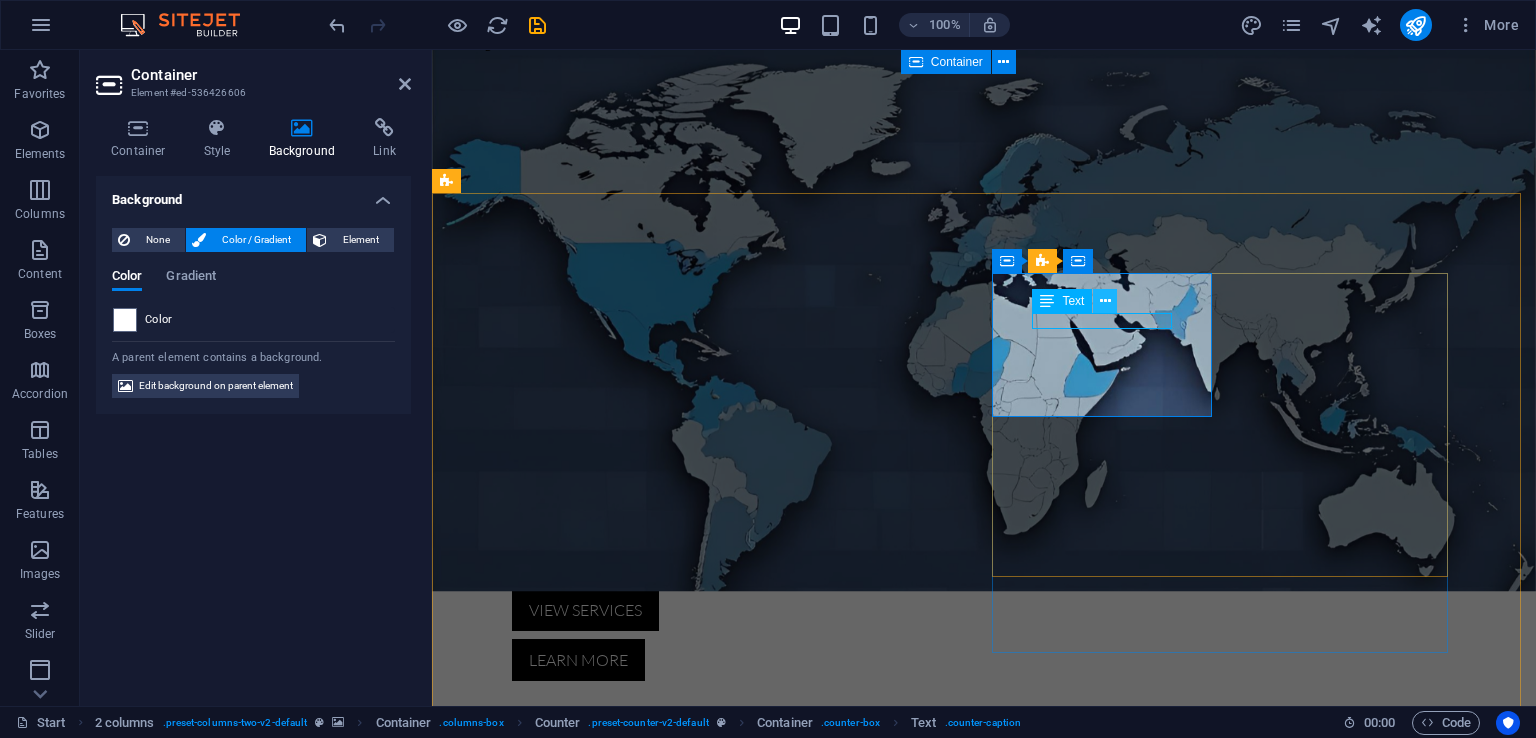 click at bounding box center [1105, 301] 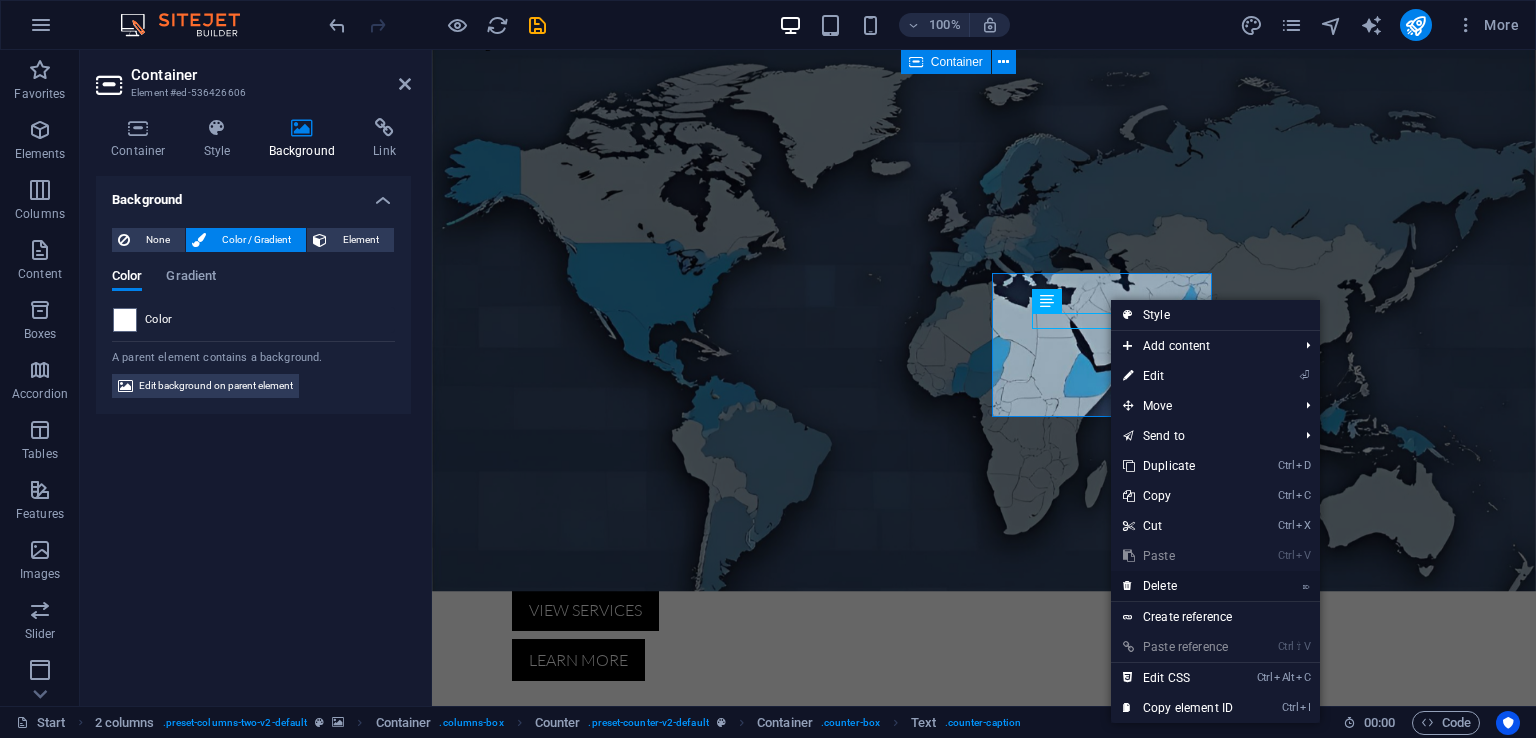 click on "⌦  Delete" at bounding box center (1178, 586) 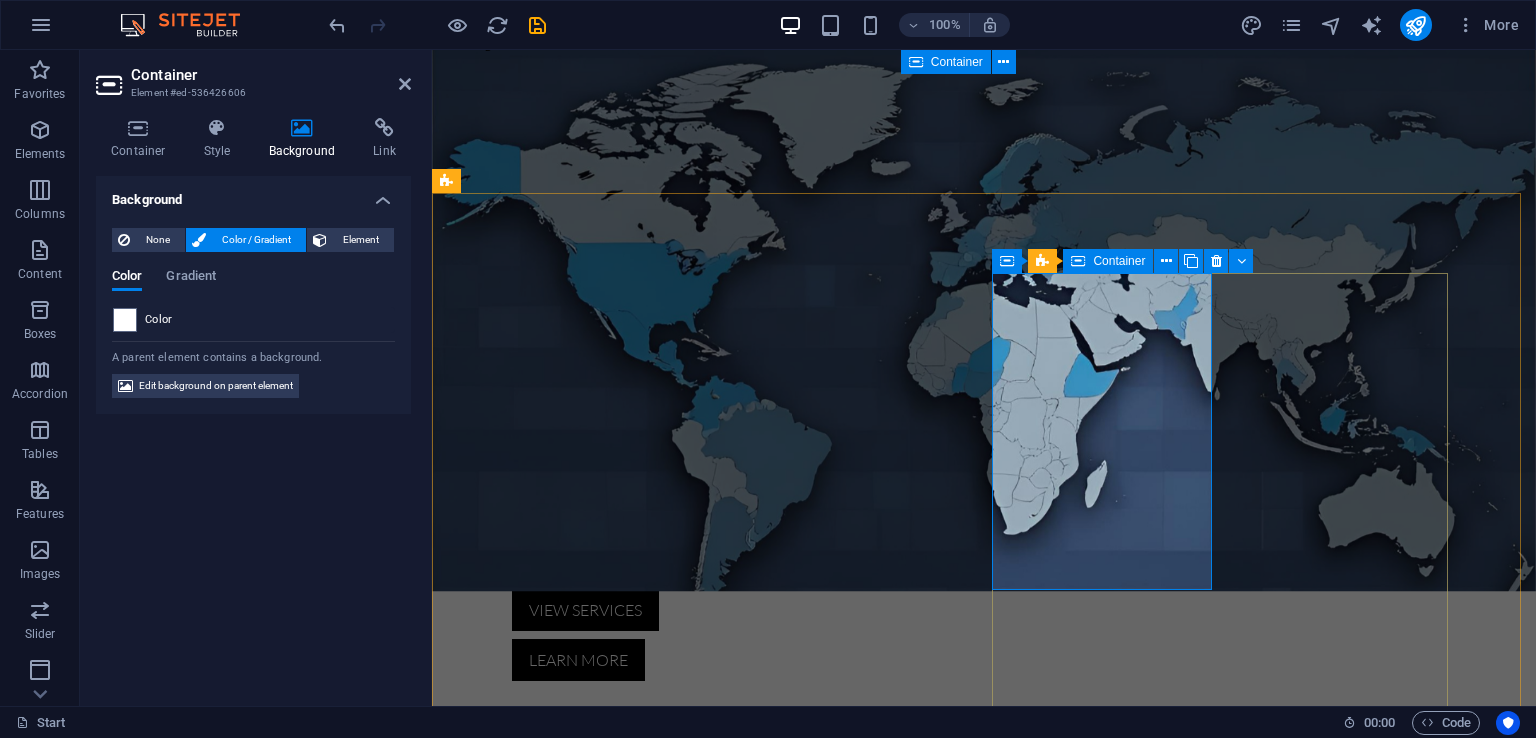 click on "Add elements" at bounding box center [558, 2044] 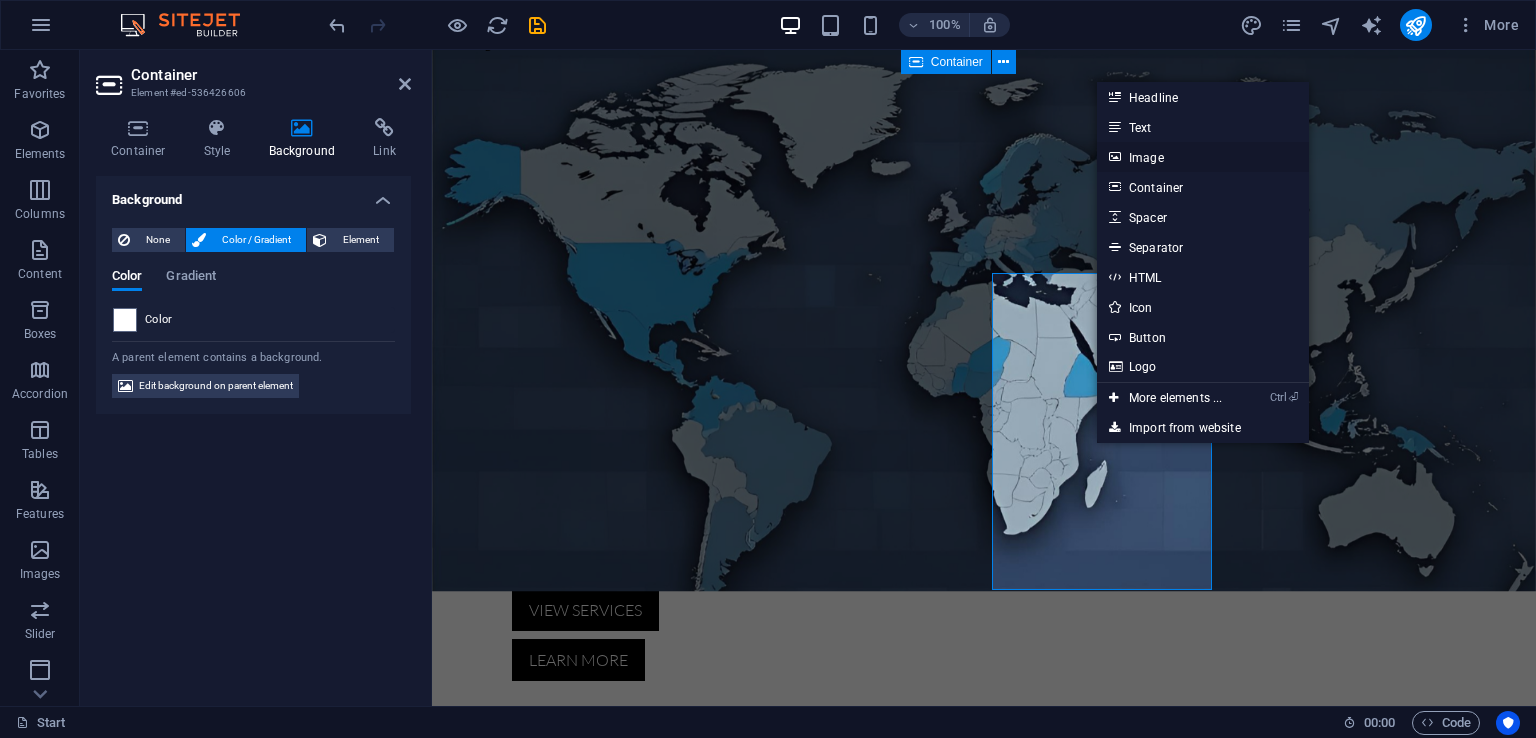 drag, startPoint x: 1146, startPoint y: 169, endPoint x: 314, endPoint y: 284, distance: 839.9101 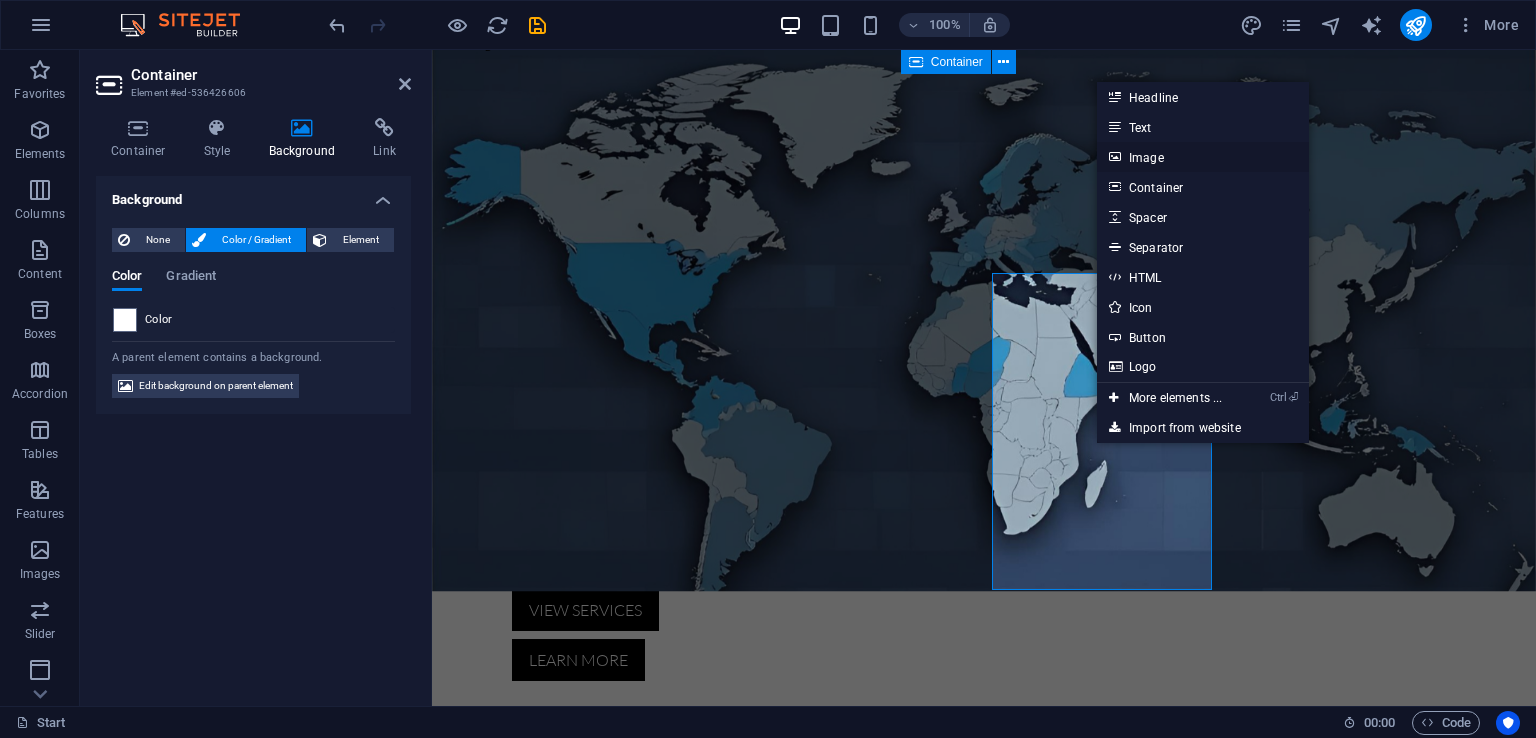 click on "Image" at bounding box center (1203, 157) 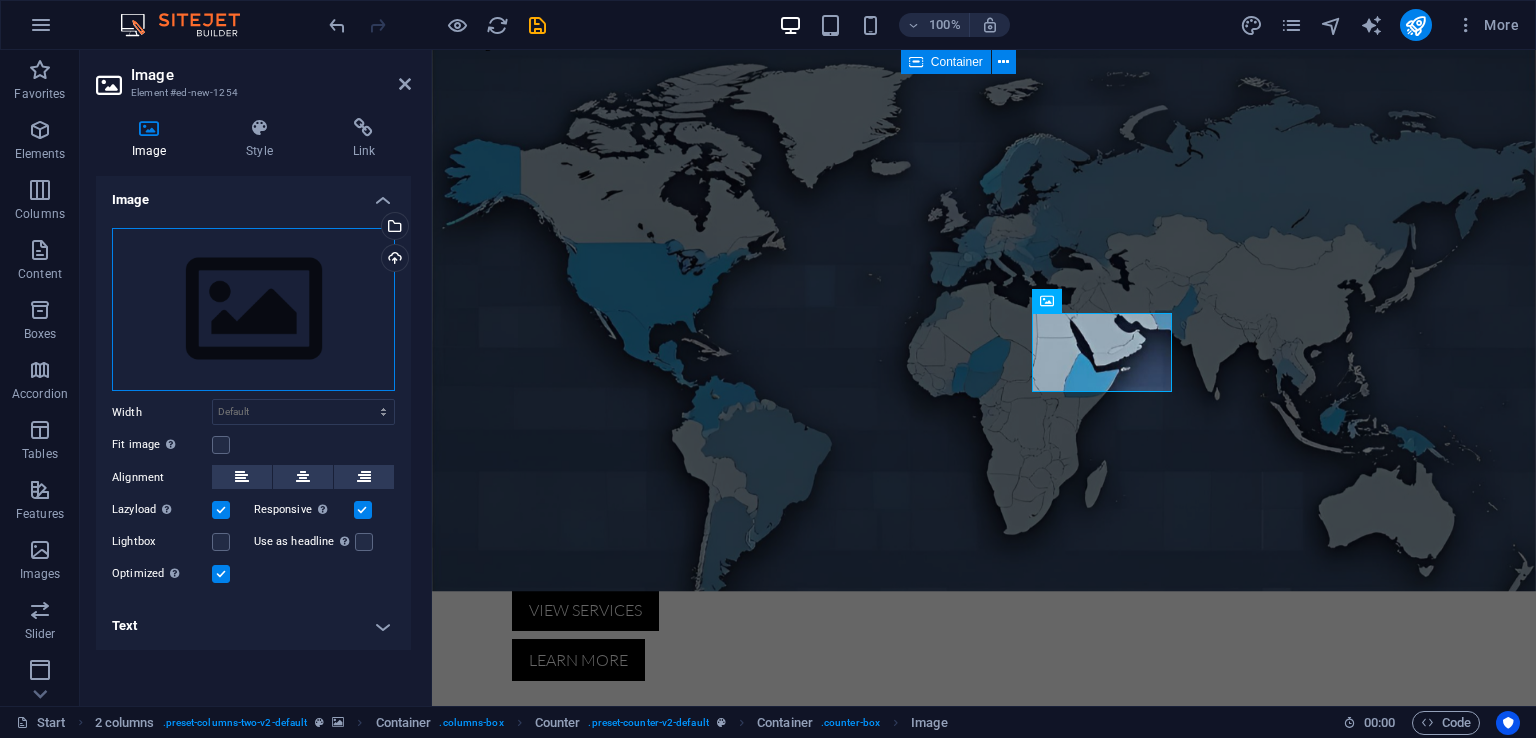 click on "Drag files here, click to choose files or select files from Files or our free stock photos & videos" at bounding box center [253, 310] 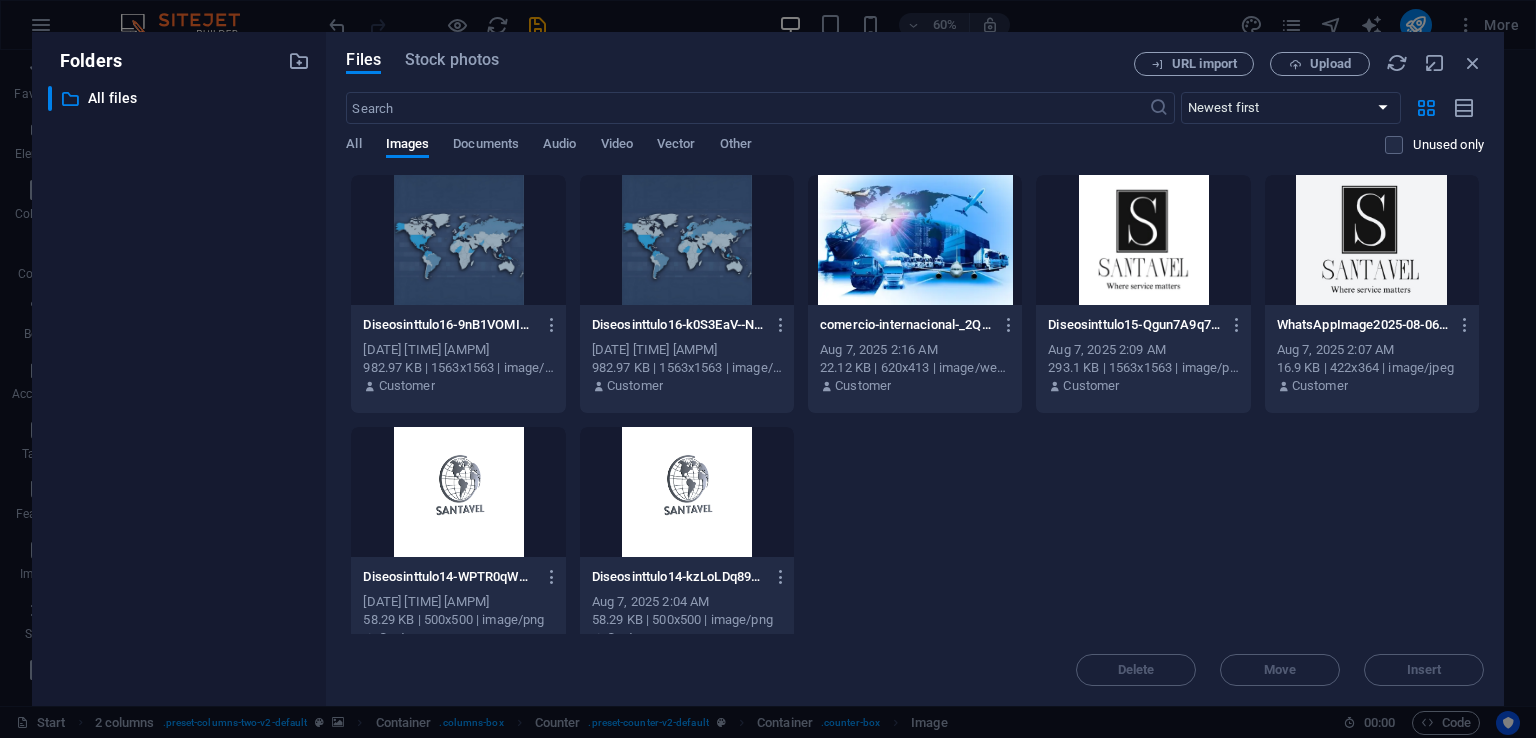 click at bounding box center [915, 240] 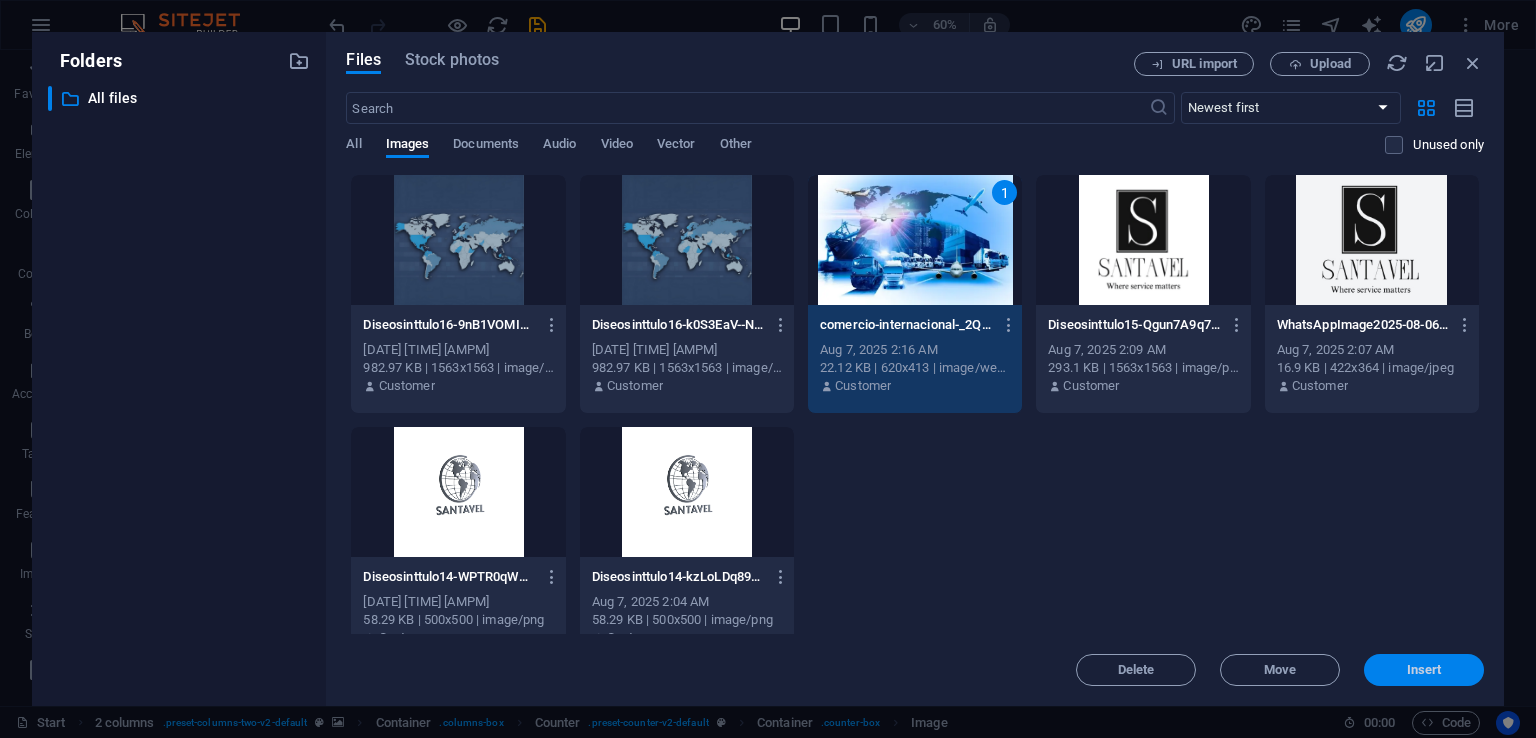 click on "Insert" at bounding box center (1424, 670) 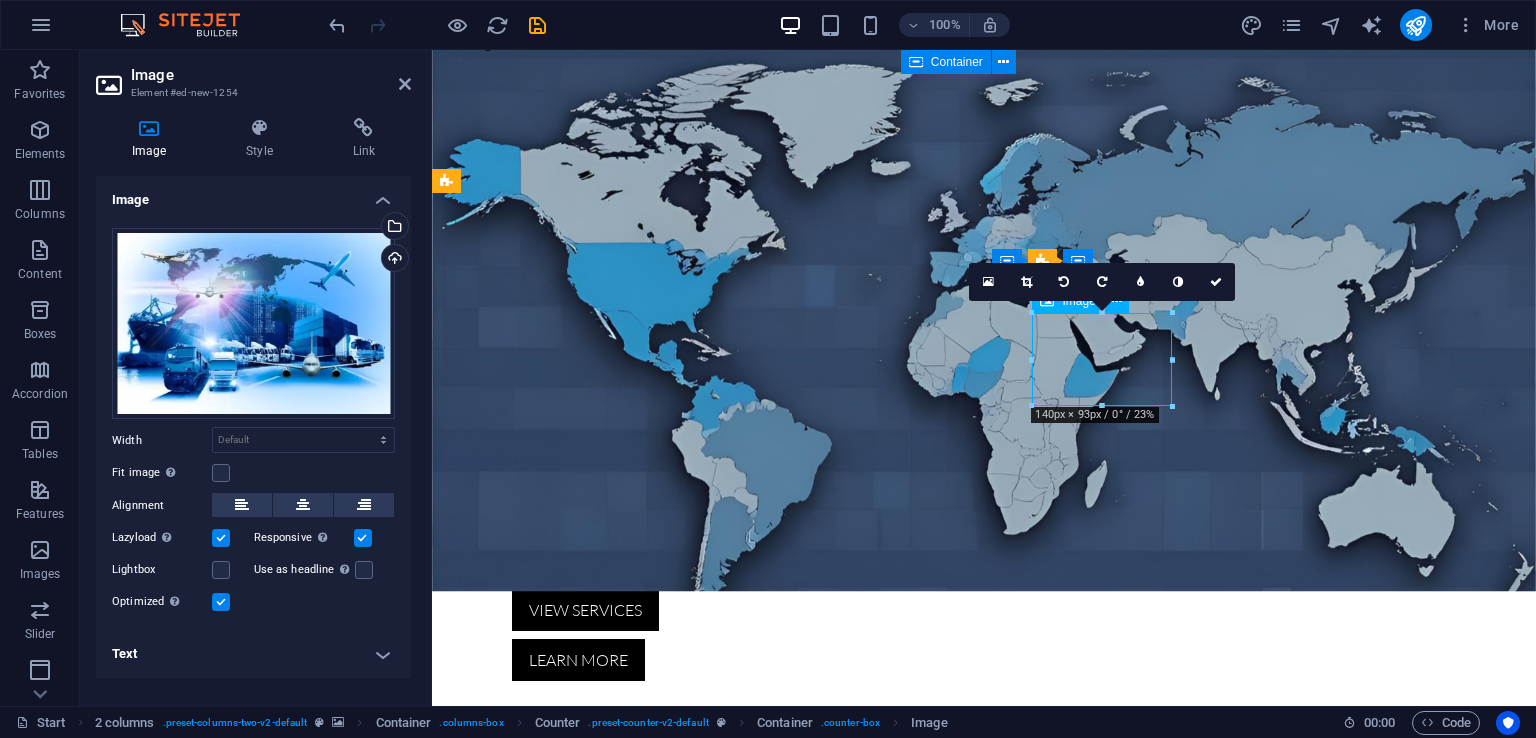 drag, startPoint x: 1117, startPoint y: 393, endPoint x: 1099, endPoint y: 389, distance: 18.439089 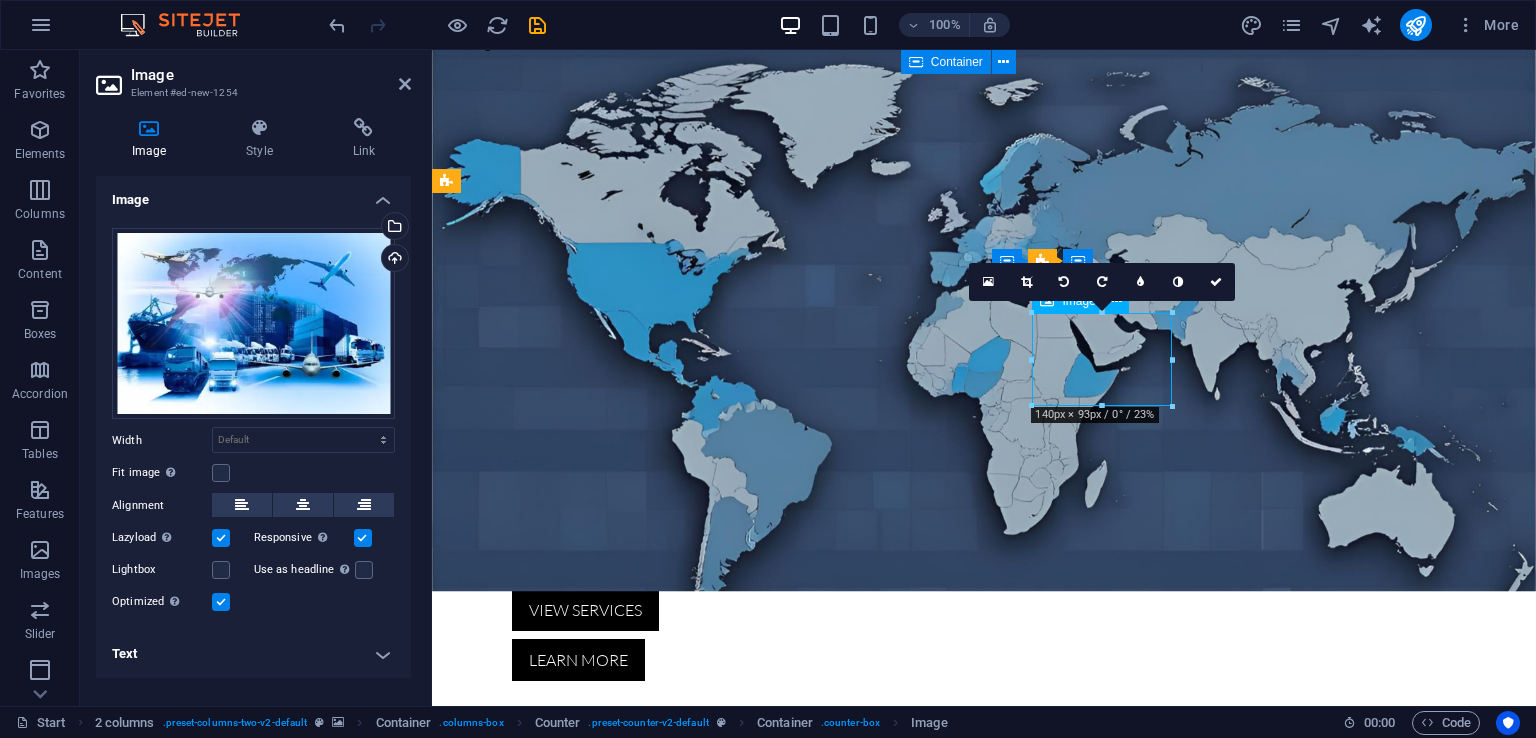 click at bounding box center (558, 2182) 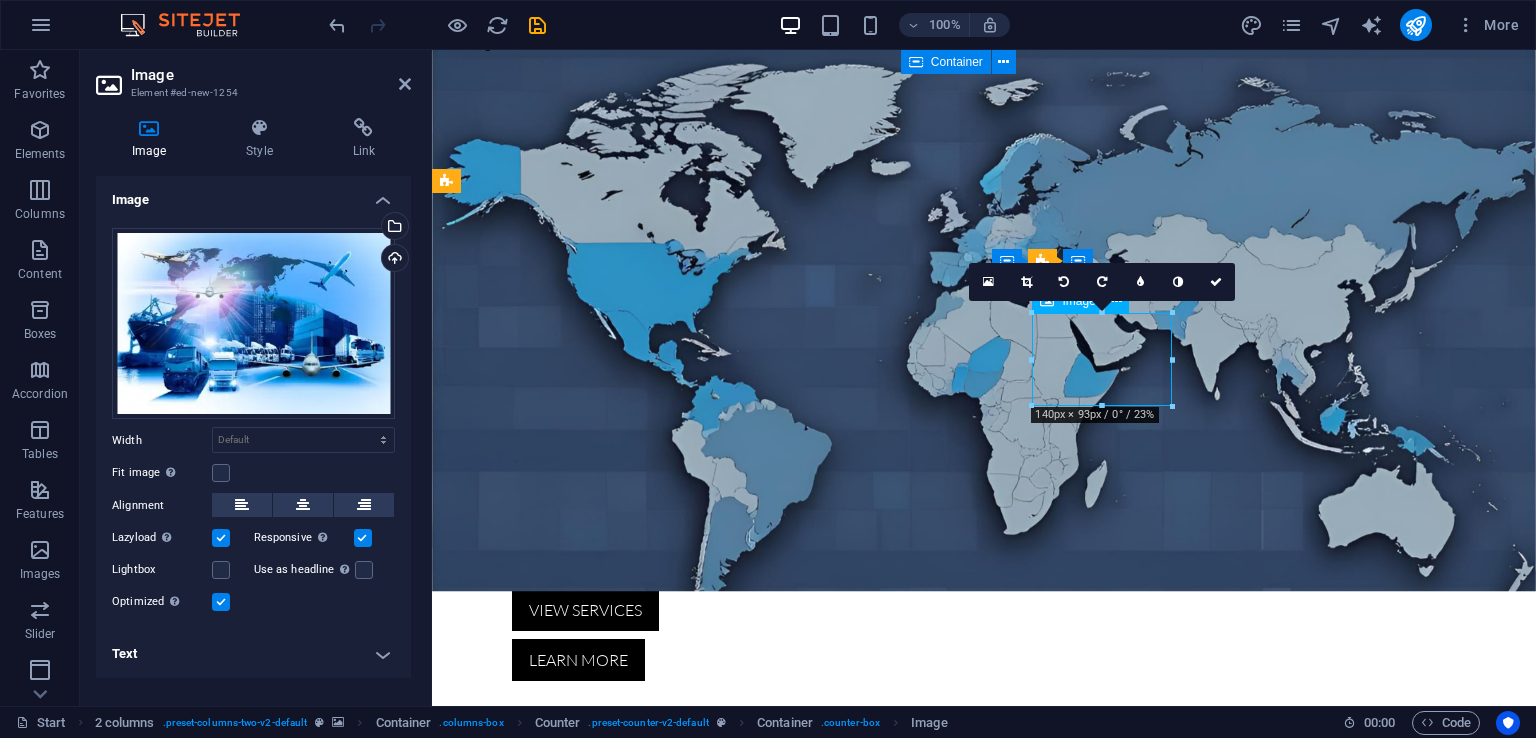 drag, startPoint x: 1140, startPoint y: 373, endPoint x: 1096, endPoint y: 377, distance: 44.181442 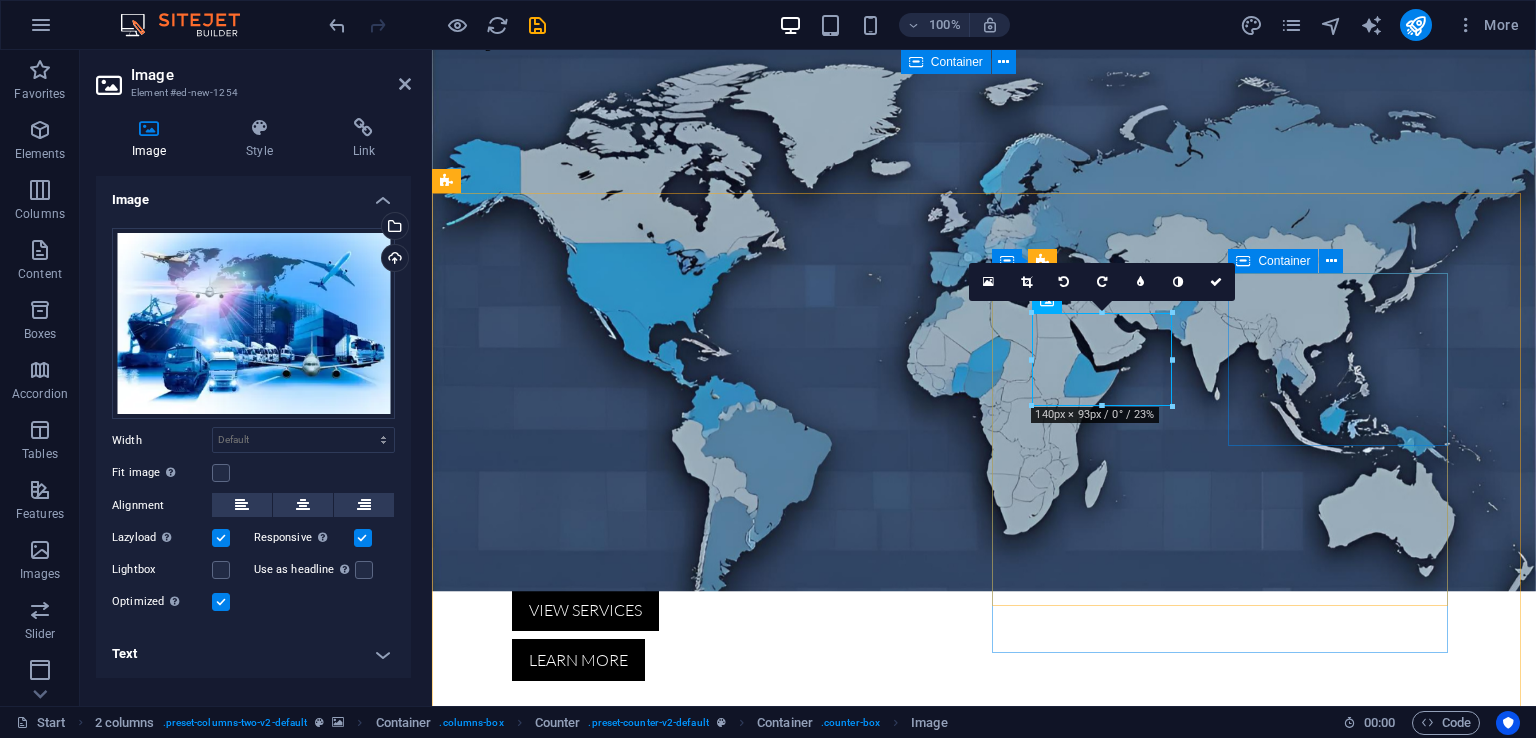 click on "52 Customers" at bounding box center [558, 2671] 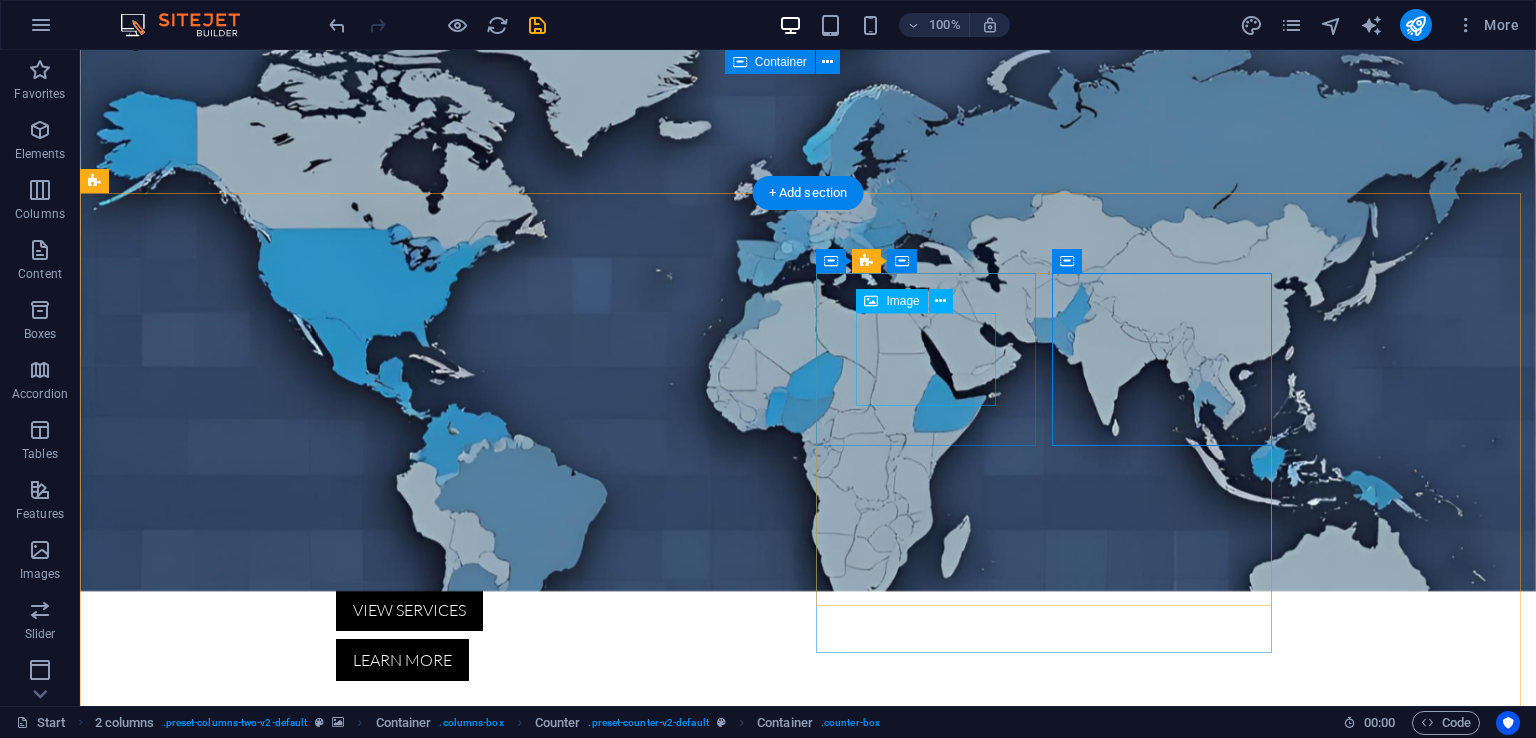 click at bounding box center (206, 2300) 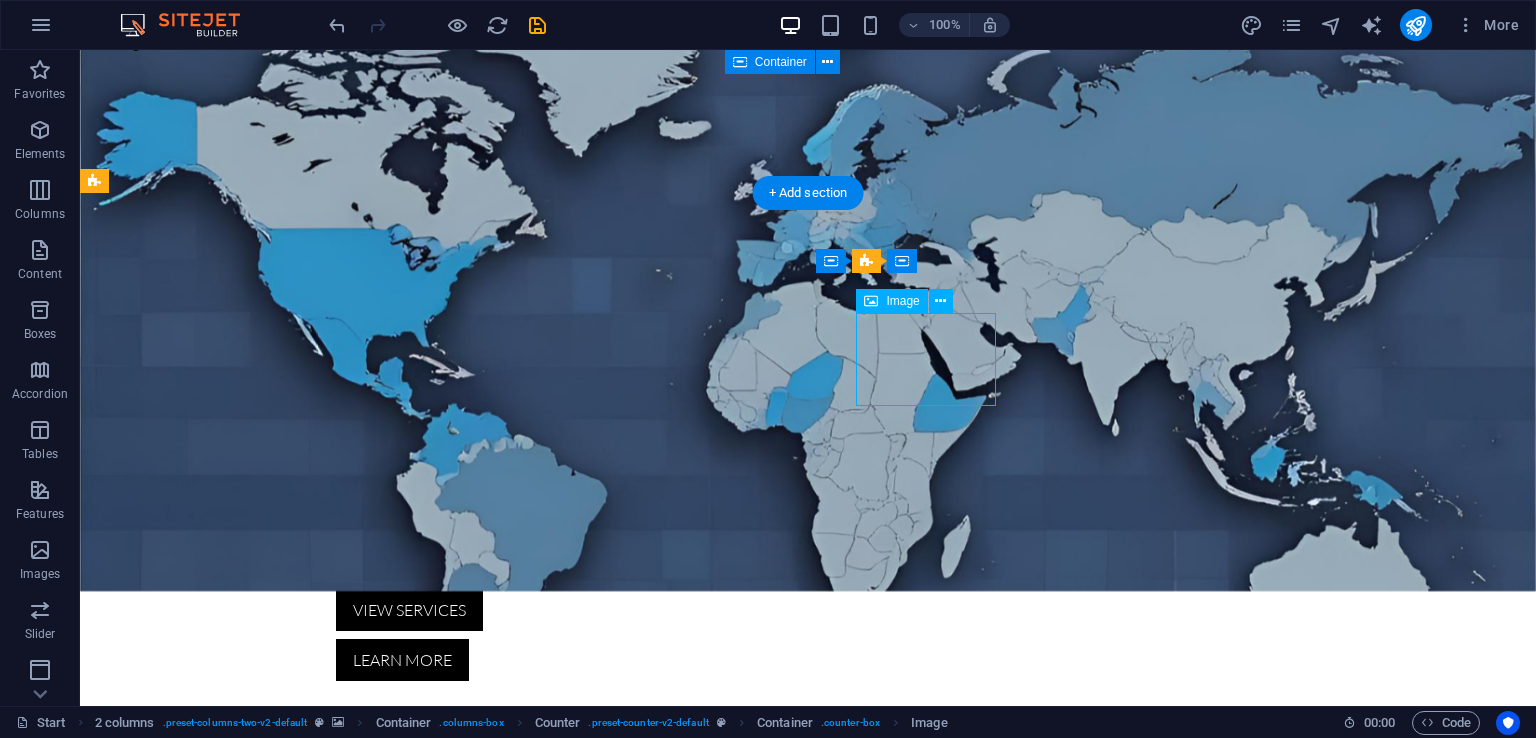 click at bounding box center [206, 2300] 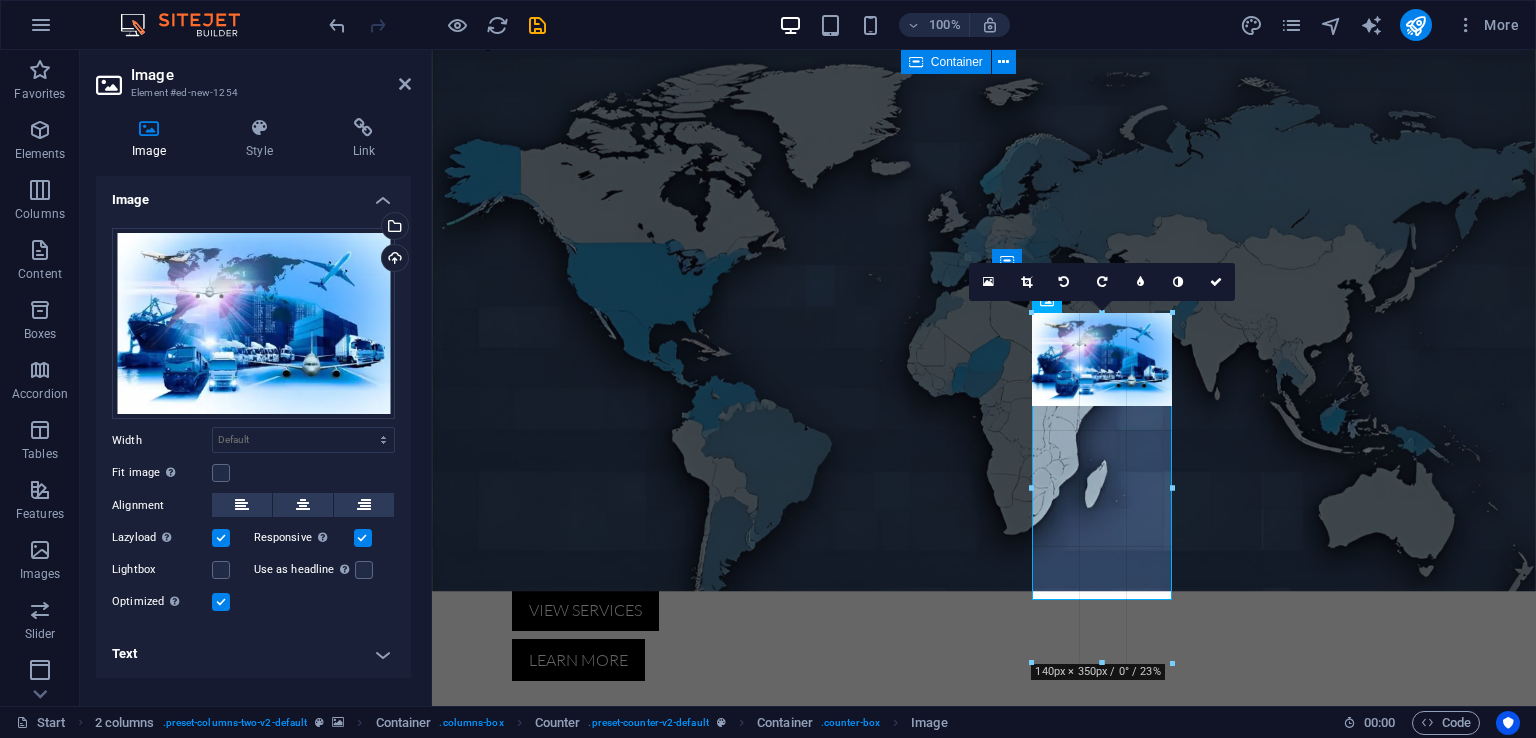 drag, startPoint x: 1170, startPoint y: 407, endPoint x: 1168, endPoint y: 369, distance: 38.052597 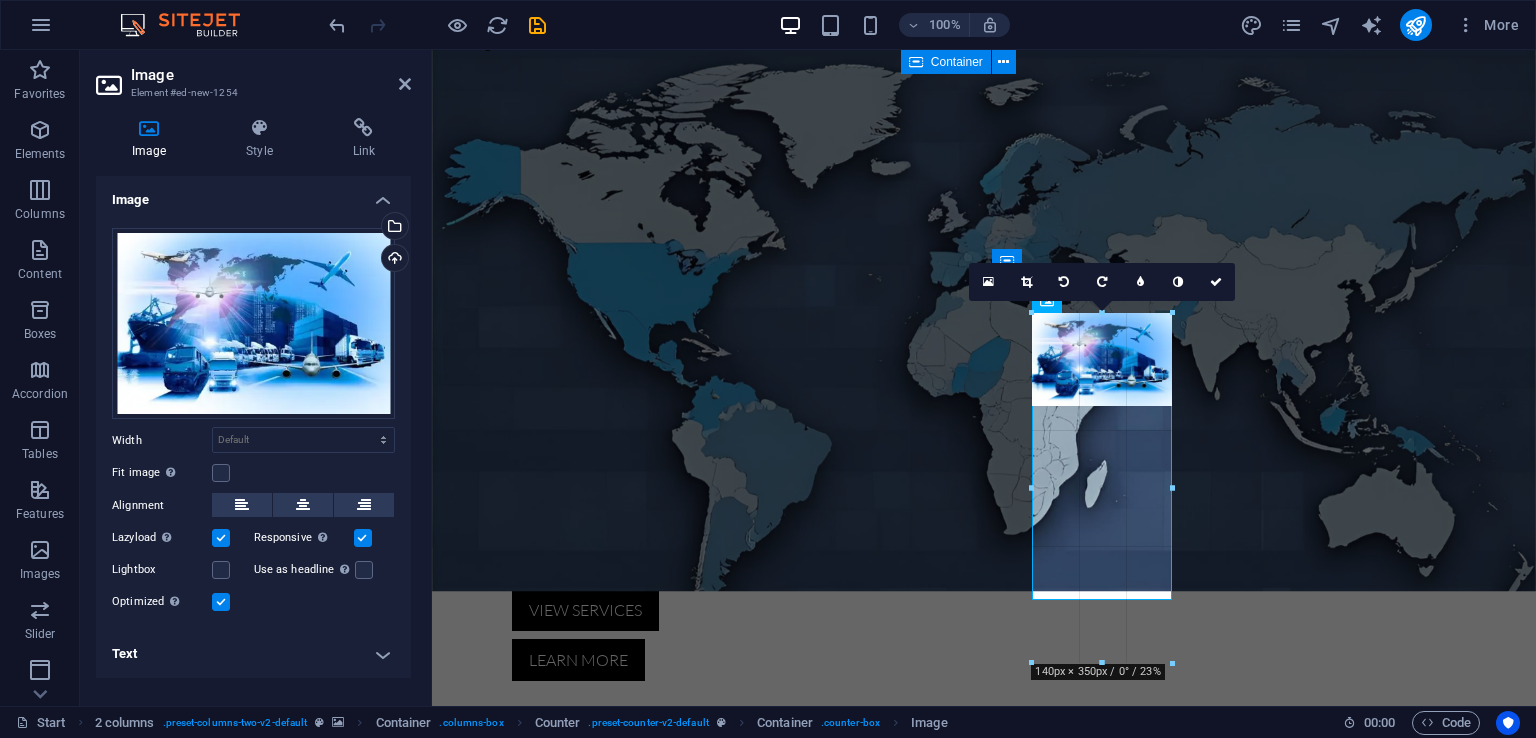 click on "180 170 160 150 140 130 120 110 100 90 80 70 60 50 40 30 20 10 0 -10 -20 -30 -40 -50 -60 -70 -80 -90 -100 -110 -120 -130 -140 -150 -160 -170 140px × 350px / 0° / 23% 16:10 16:9 4:3 1:1 1:2 0" at bounding box center (1102, 488) 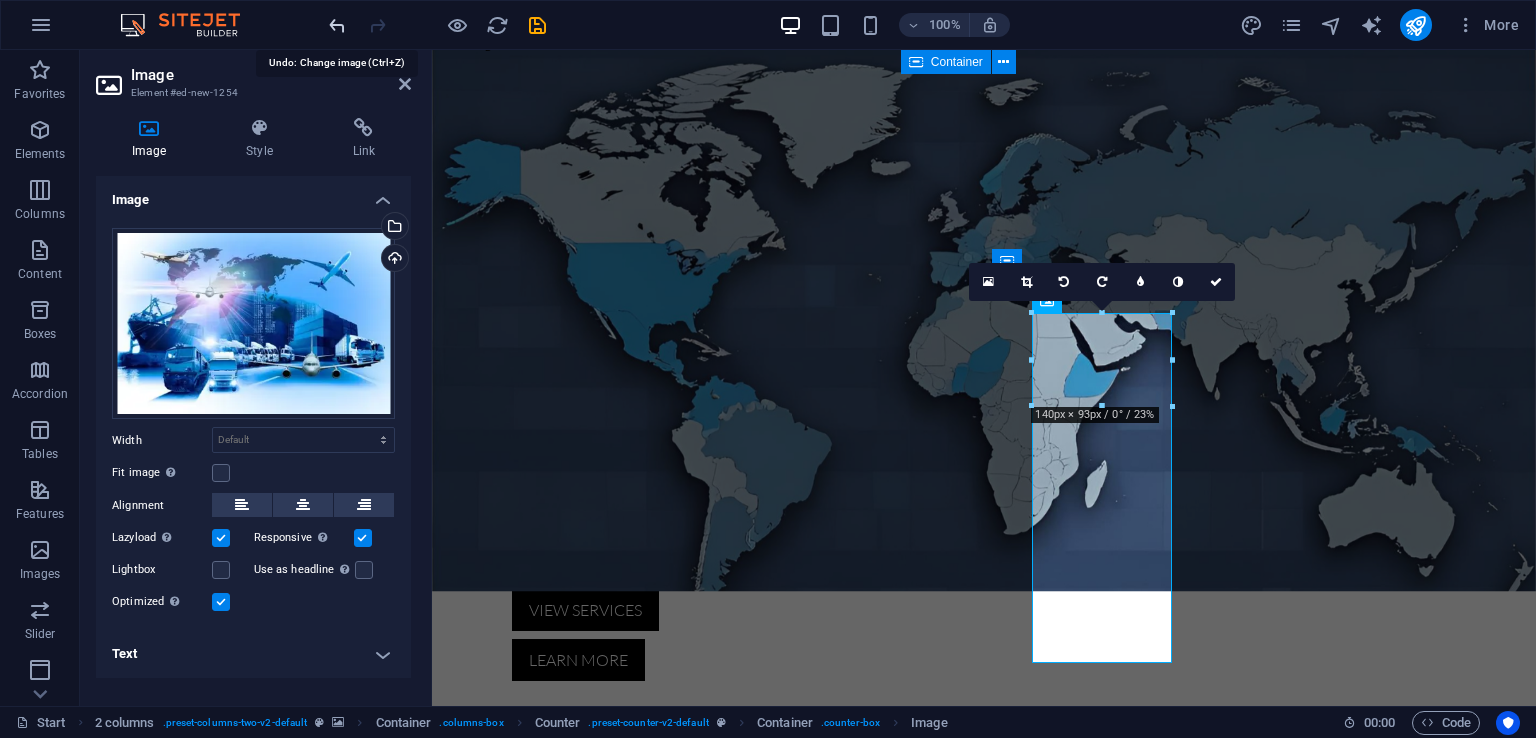 click at bounding box center [337, 25] 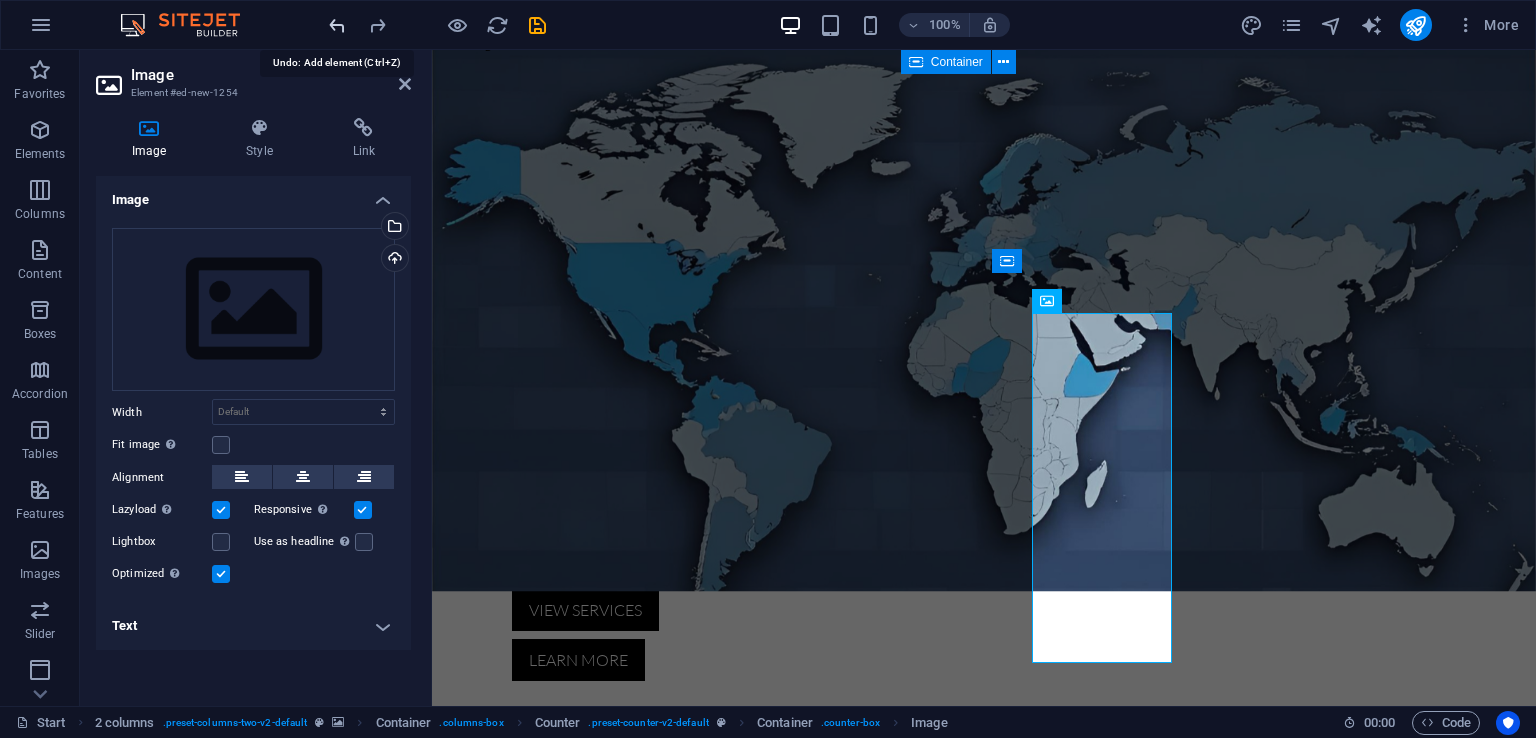 click at bounding box center (337, 25) 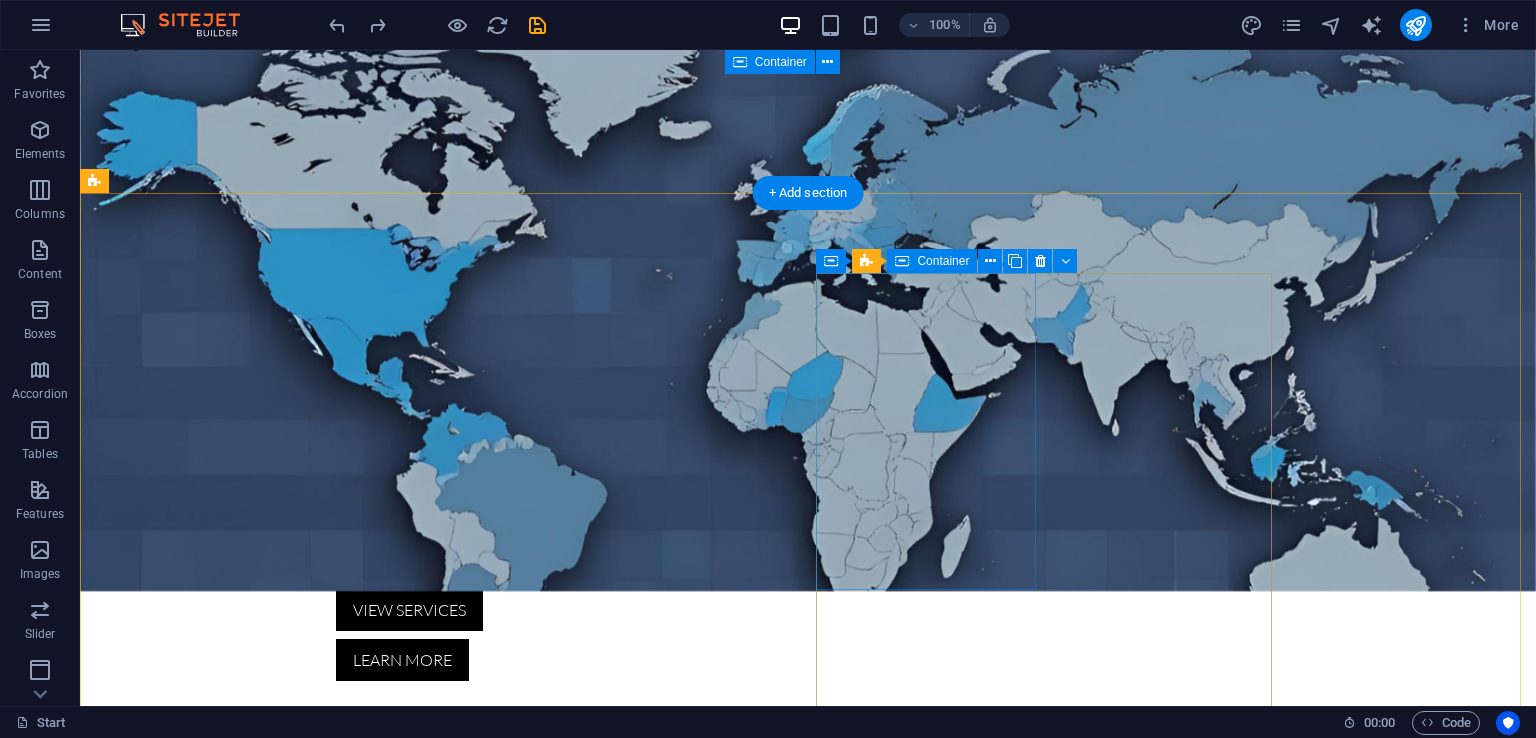 click on "Drop content here or  Add elements  Paste clipboard" at bounding box center (206, 2032) 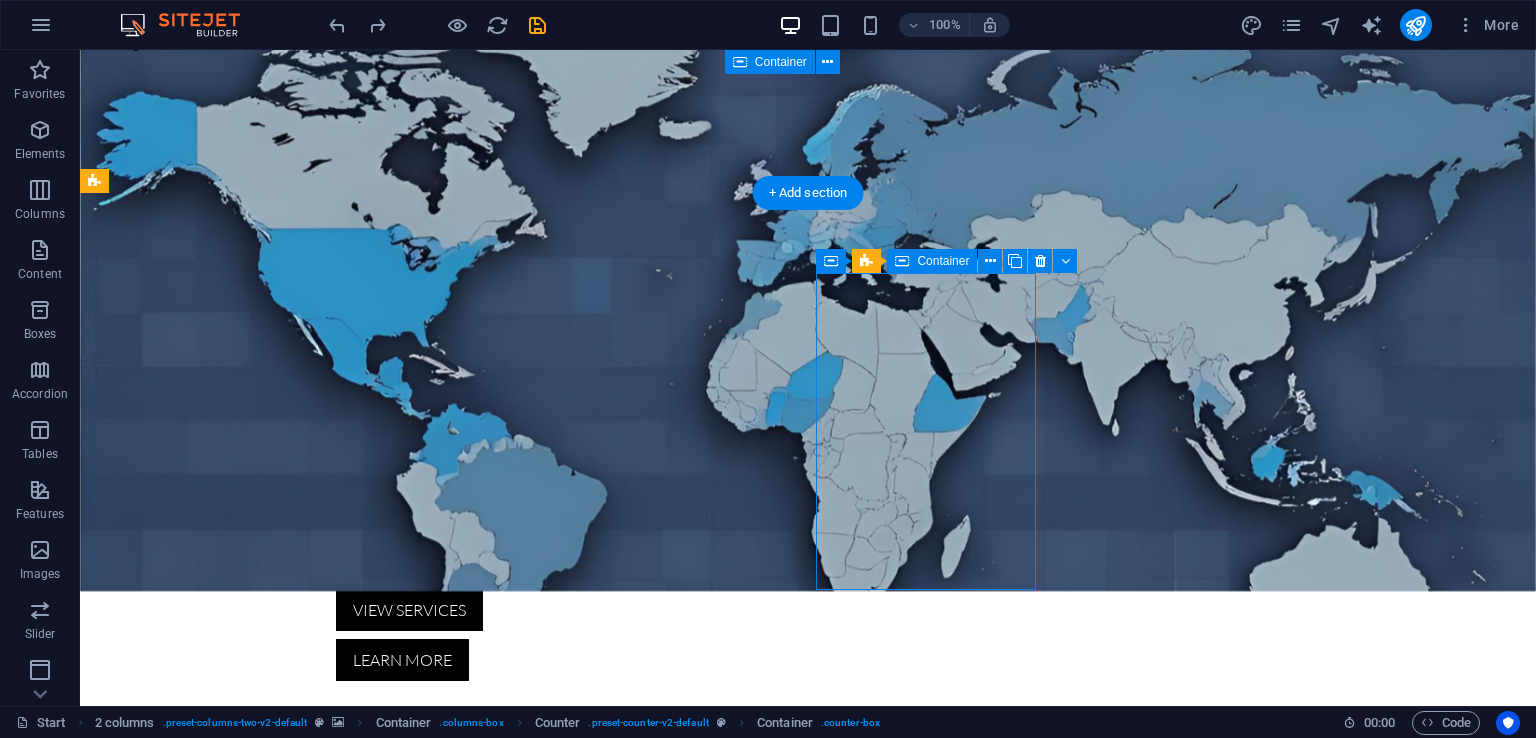 click on "Drop content here or  Add elements  Paste clipboard" at bounding box center (206, 2032) 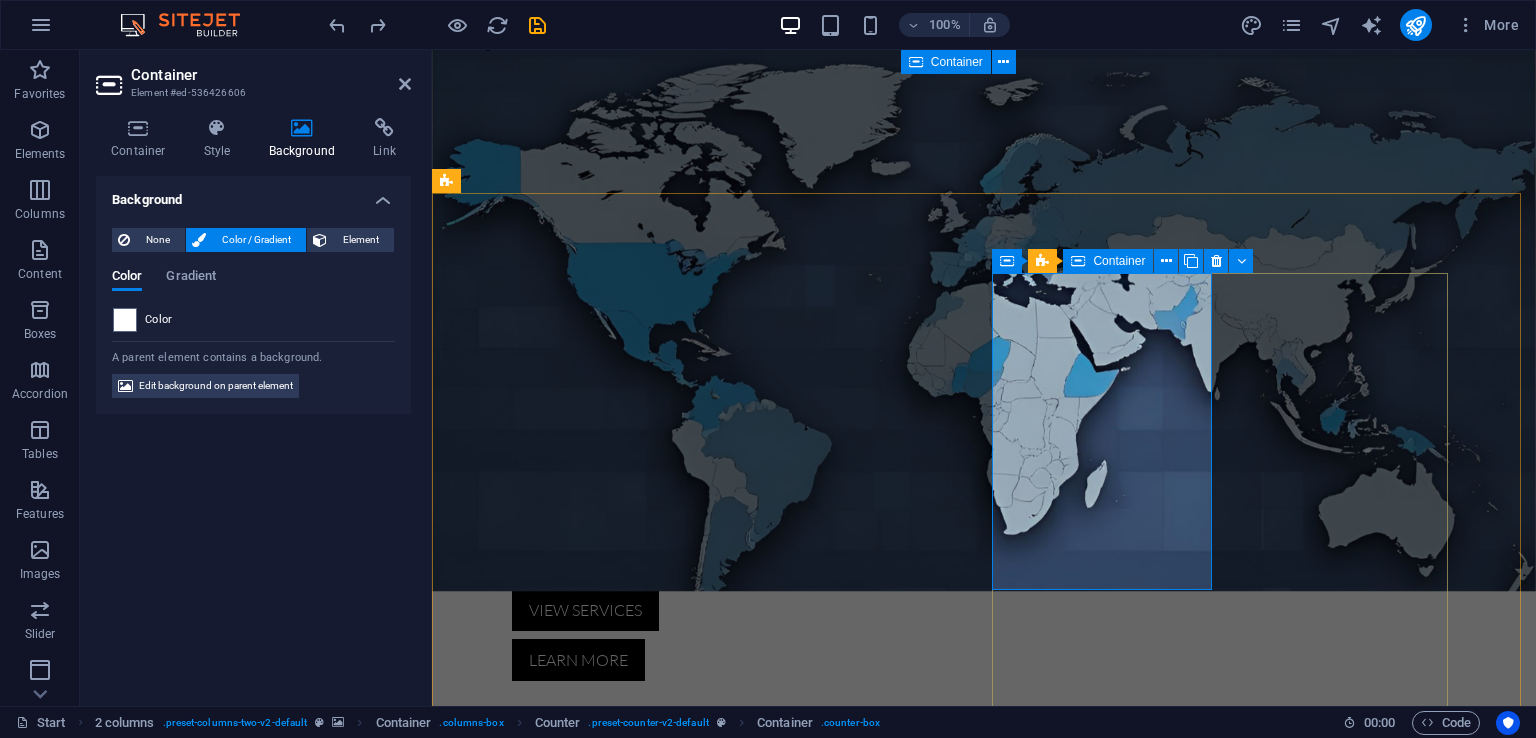 click on "Add elements" at bounding box center [558, 2044] 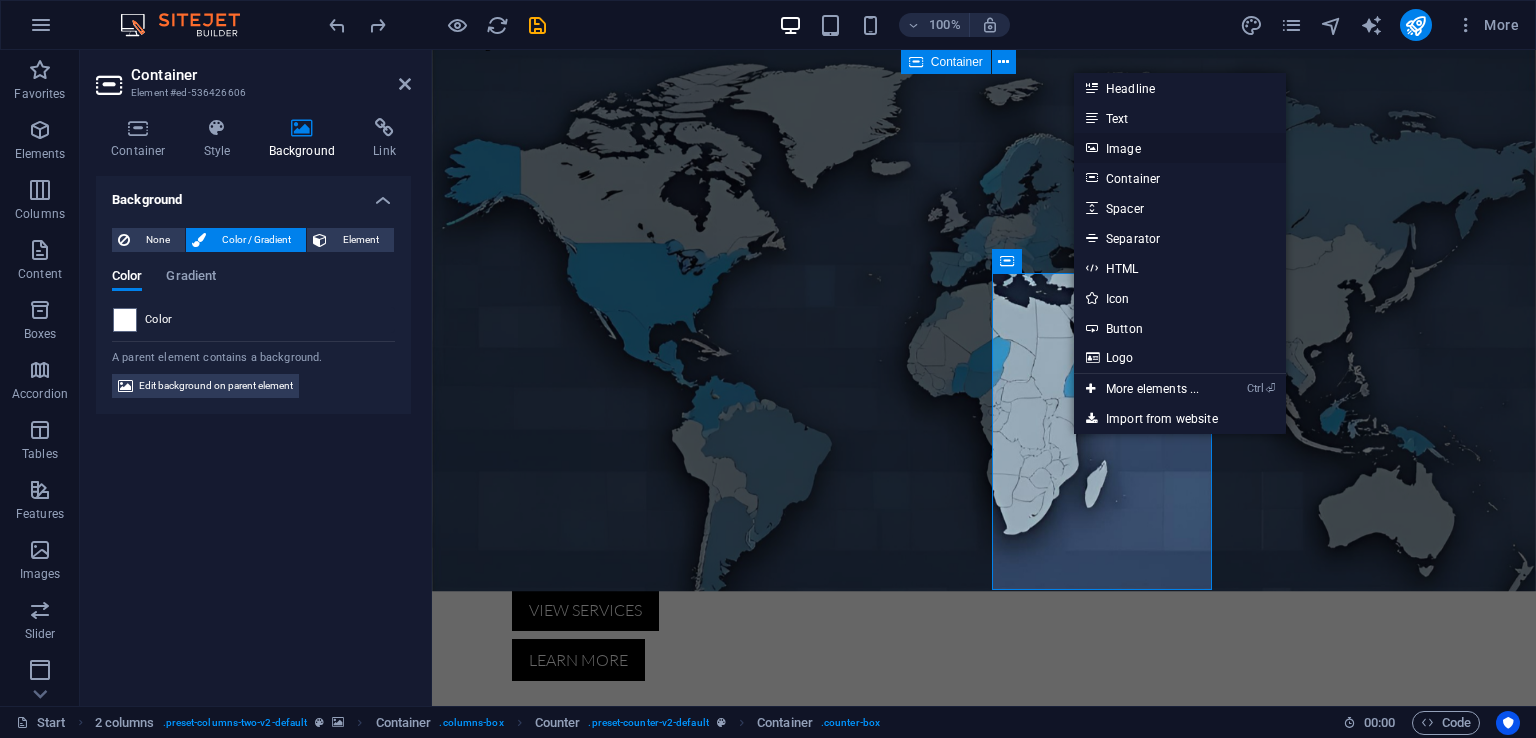 click on "Image" at bounding box center (1180, 148) 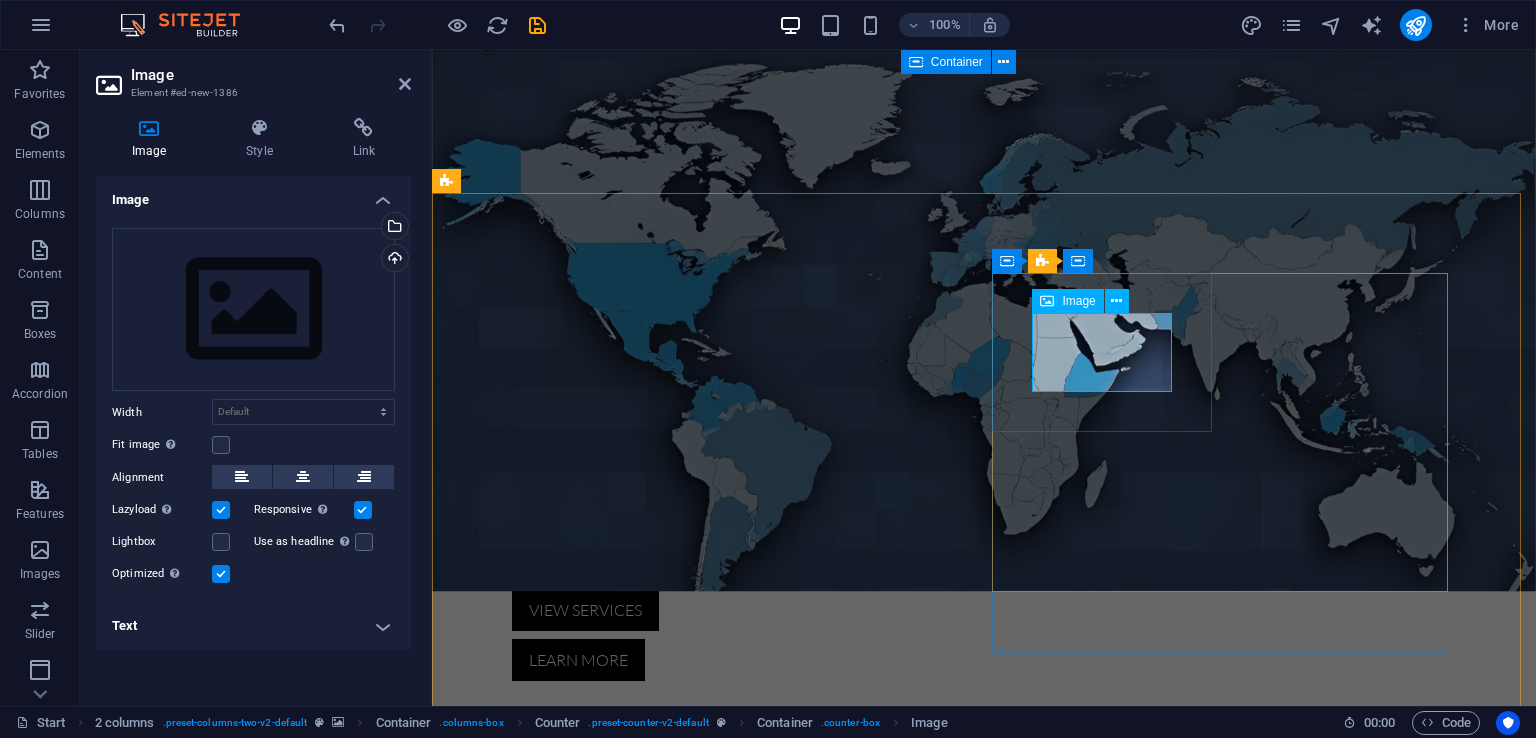 click on "Image" at bounding box center [1067, 301] 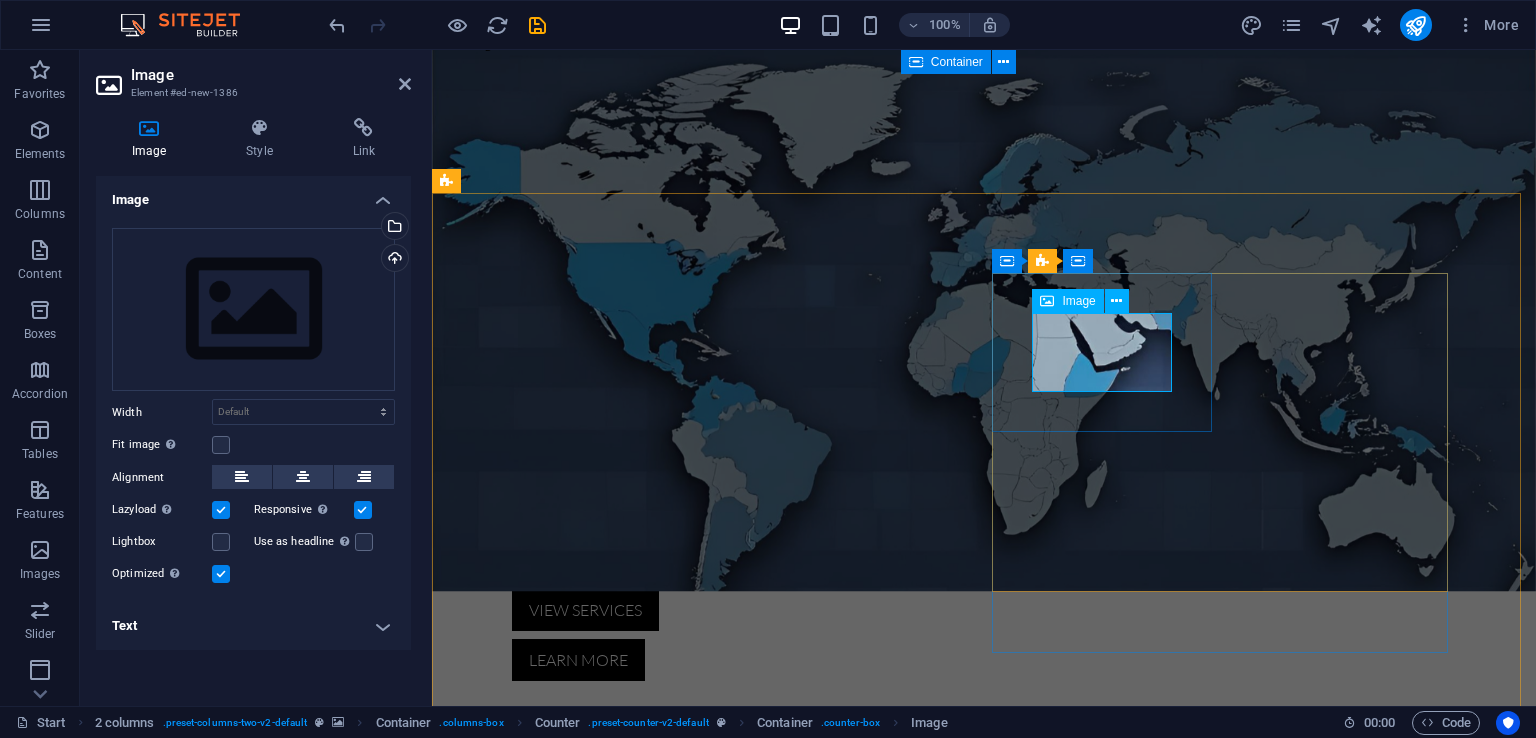 click at bounding box center (558, 1927) 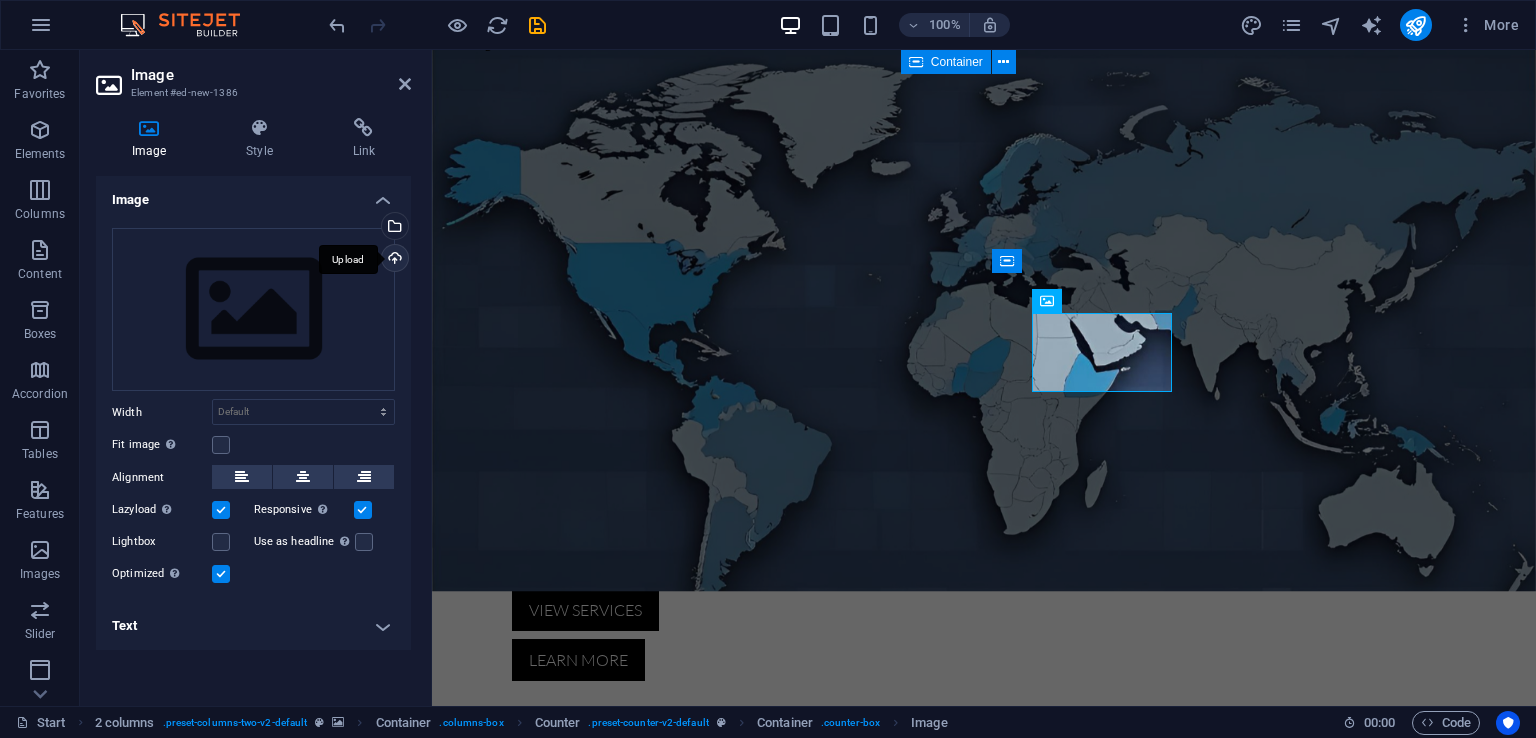 click on "Upload" at bounding box center (393, 260) 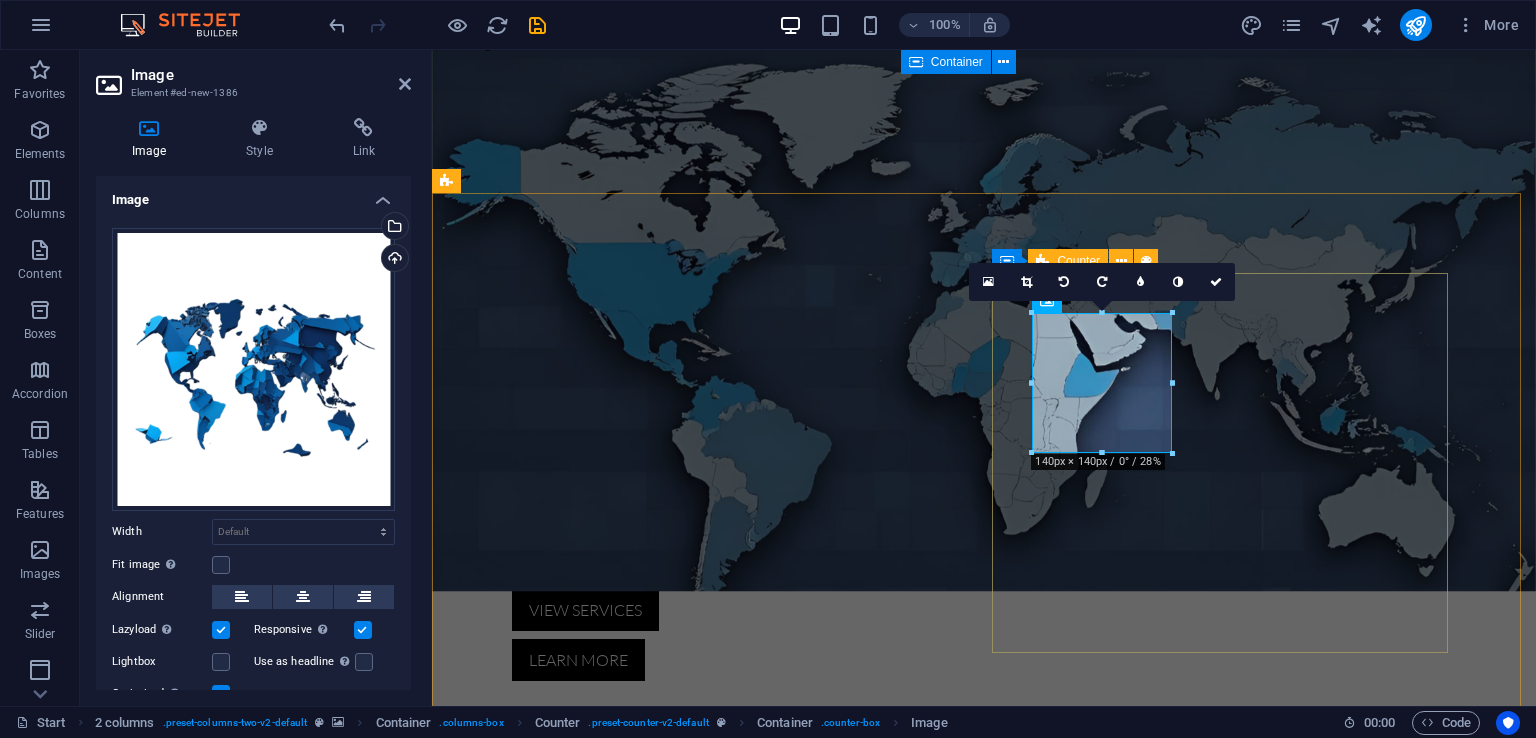 click on "52 Customers 14 Engineers 26 Partners" at bounding box center [676, 2294] 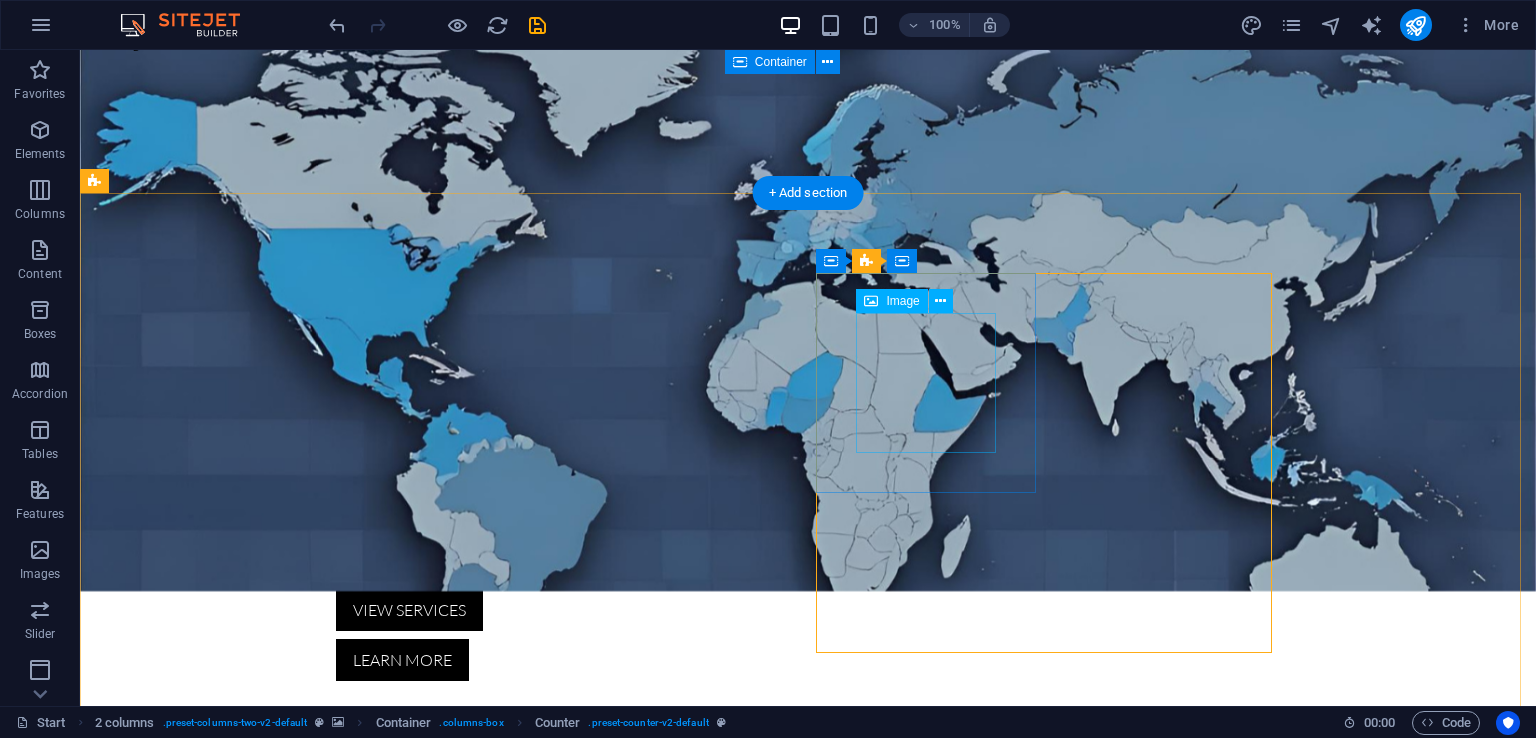 click at bounding box center [206, 2066] 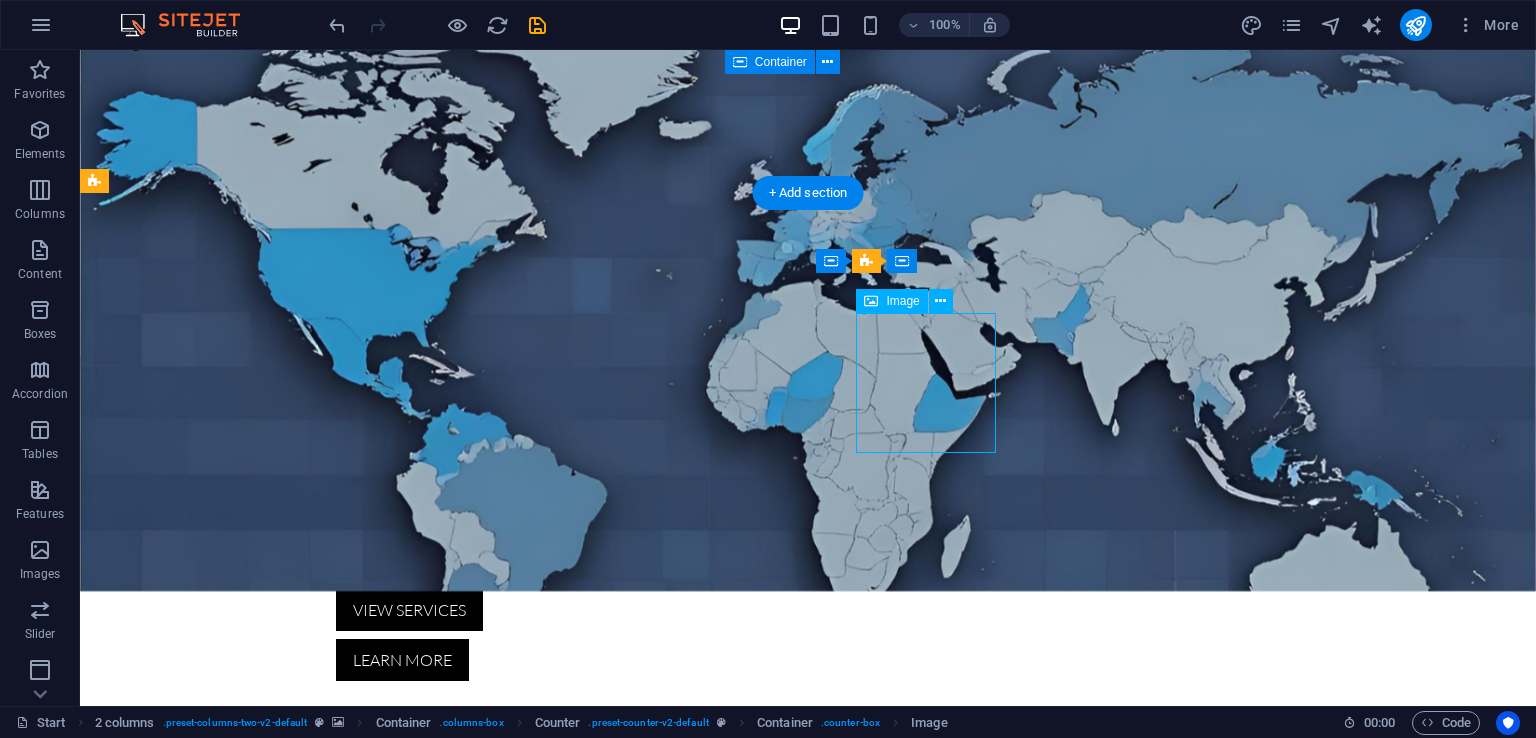 click at bounding box center [206, 2066] 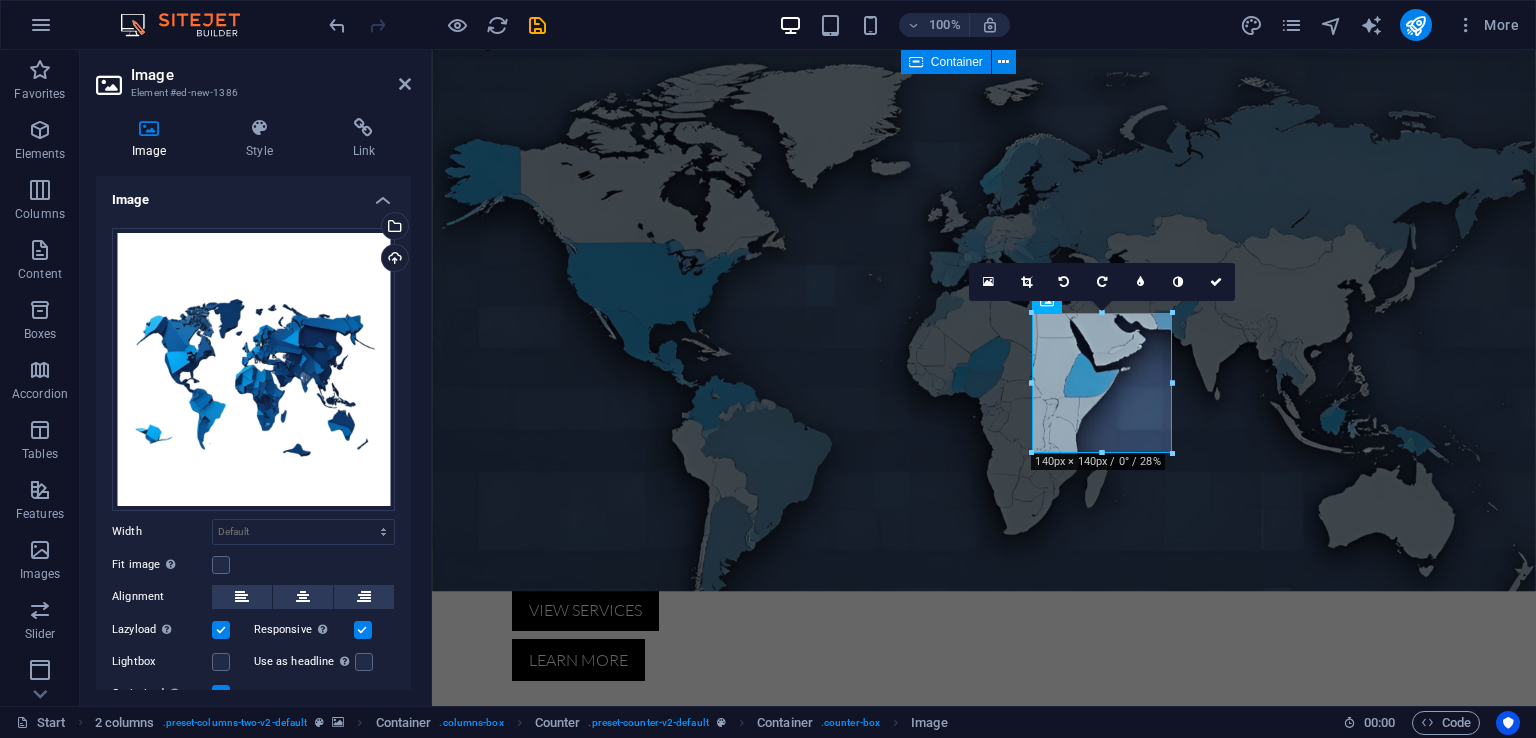 scroll, scrollTop: 671, scrollLeft: 0, axis: vertical 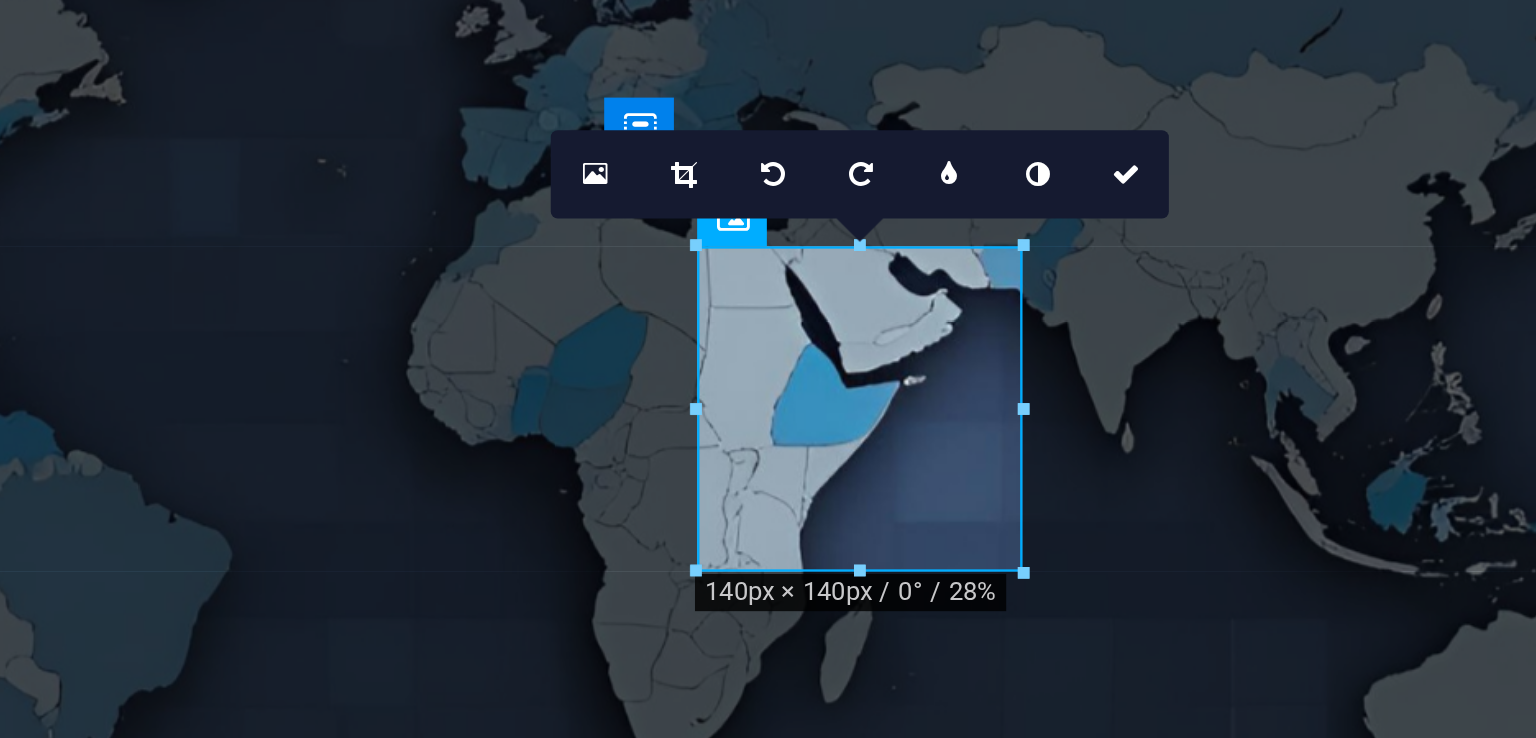drag, startPoint x: 1172, startPoint y: 310, endPoint x: 1185, endPoint y: 303, distance: 14.764823 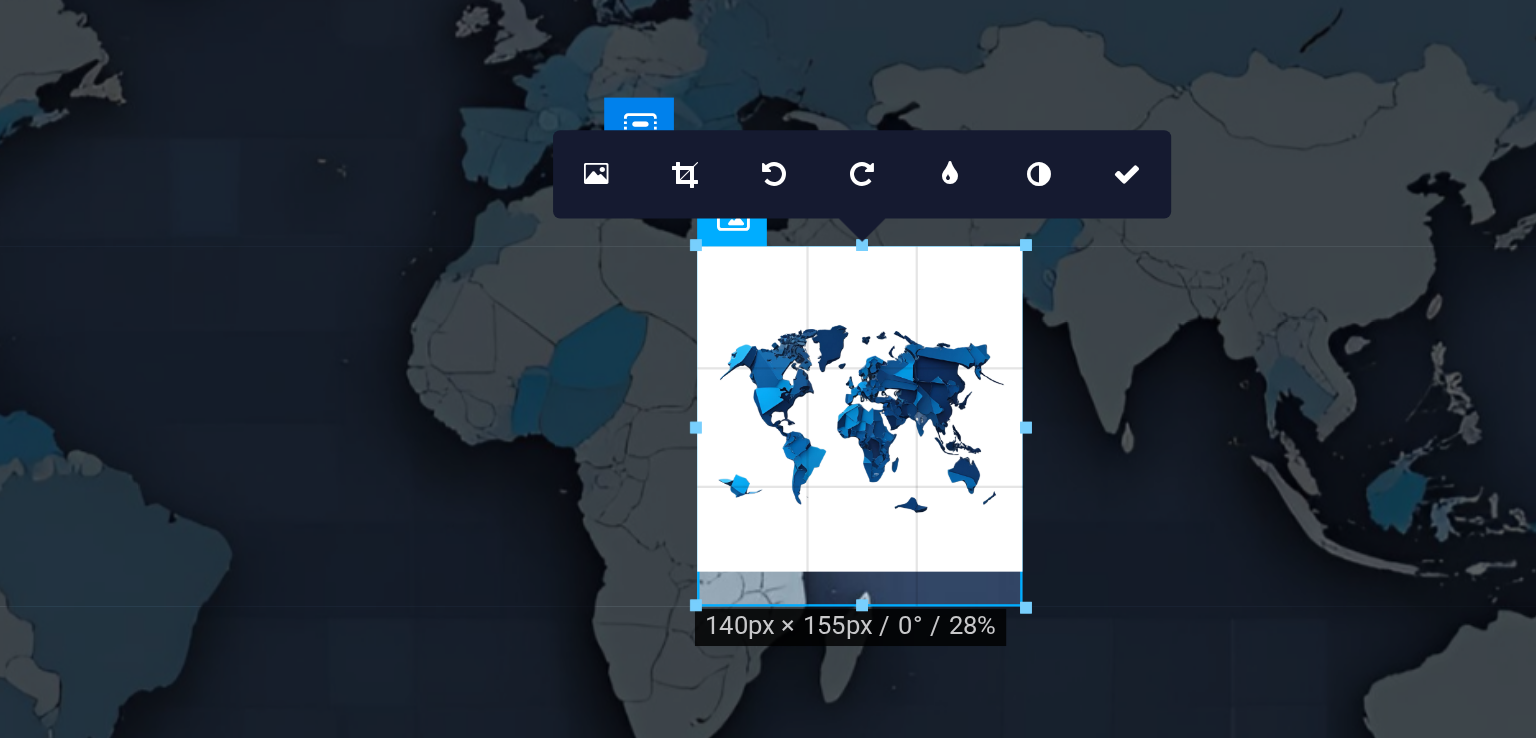 drag, startPoint x: 1102, startPoint y: 450, endPoint x: 673, endPoint y: 415, distance: 430.42538 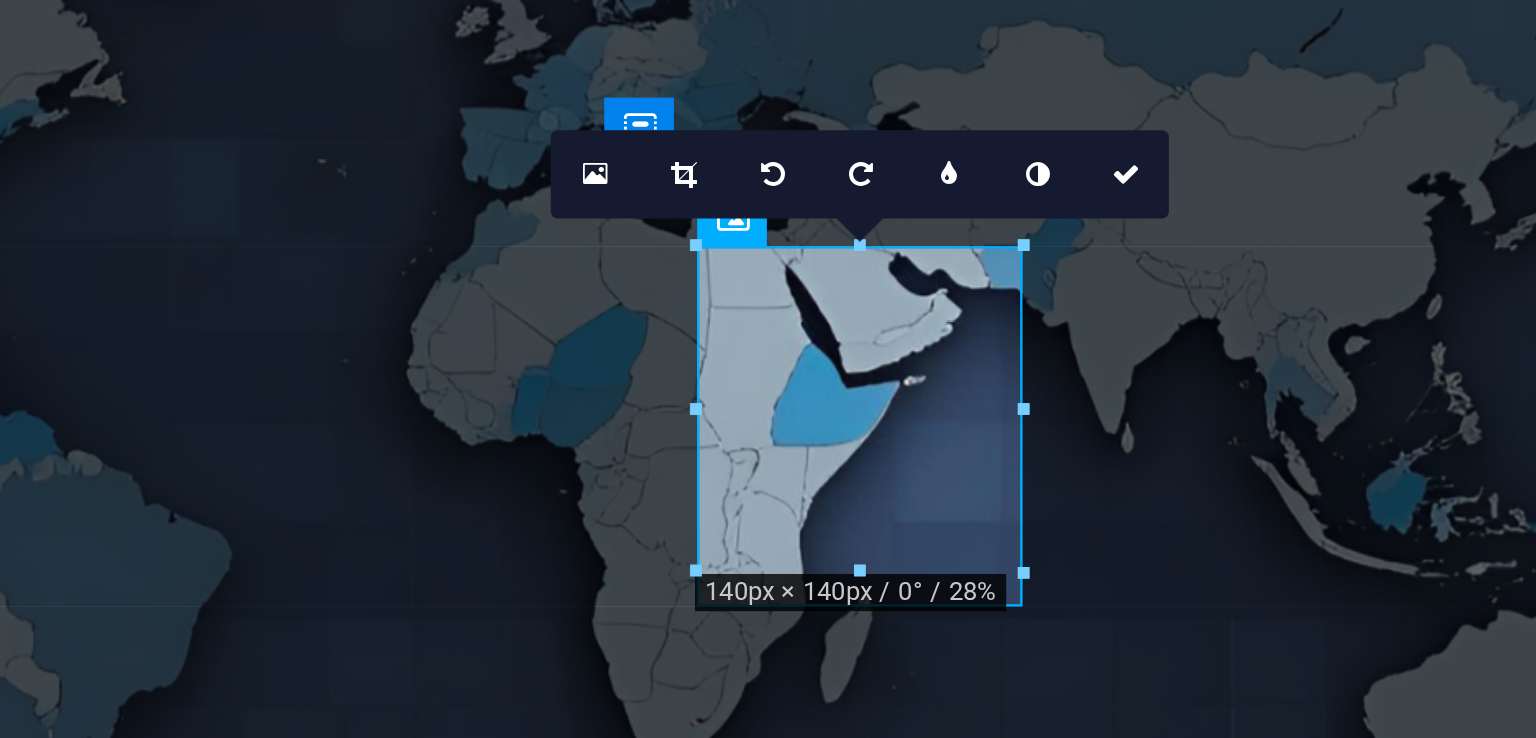 click on "16:10 16:9 4:3 1:1 1:2 0" at bounding box center [1102, 279] 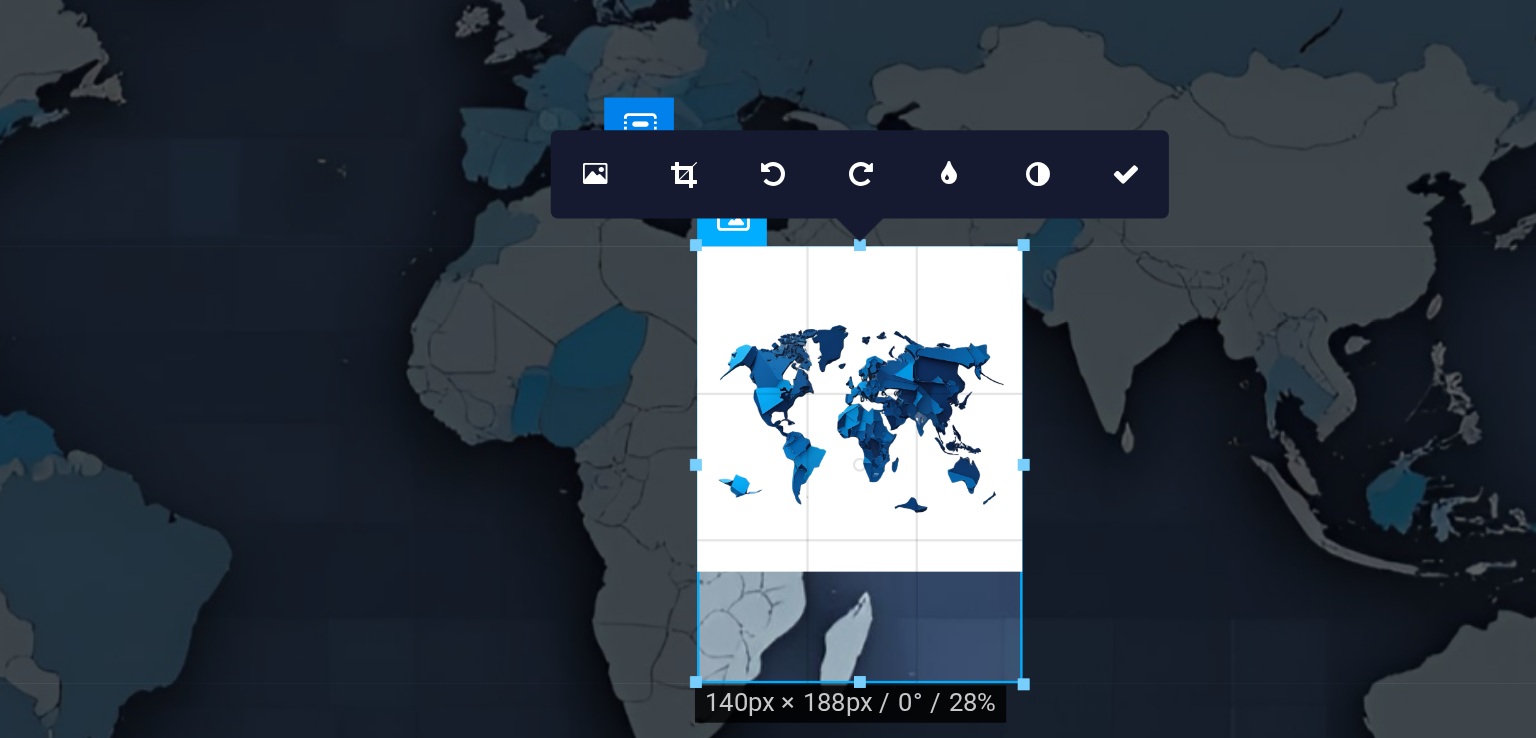 drag, startPoint x: 1174, startPoint y: 379, endPoint x: 751, endPoint y: 319, distance: 427.23413 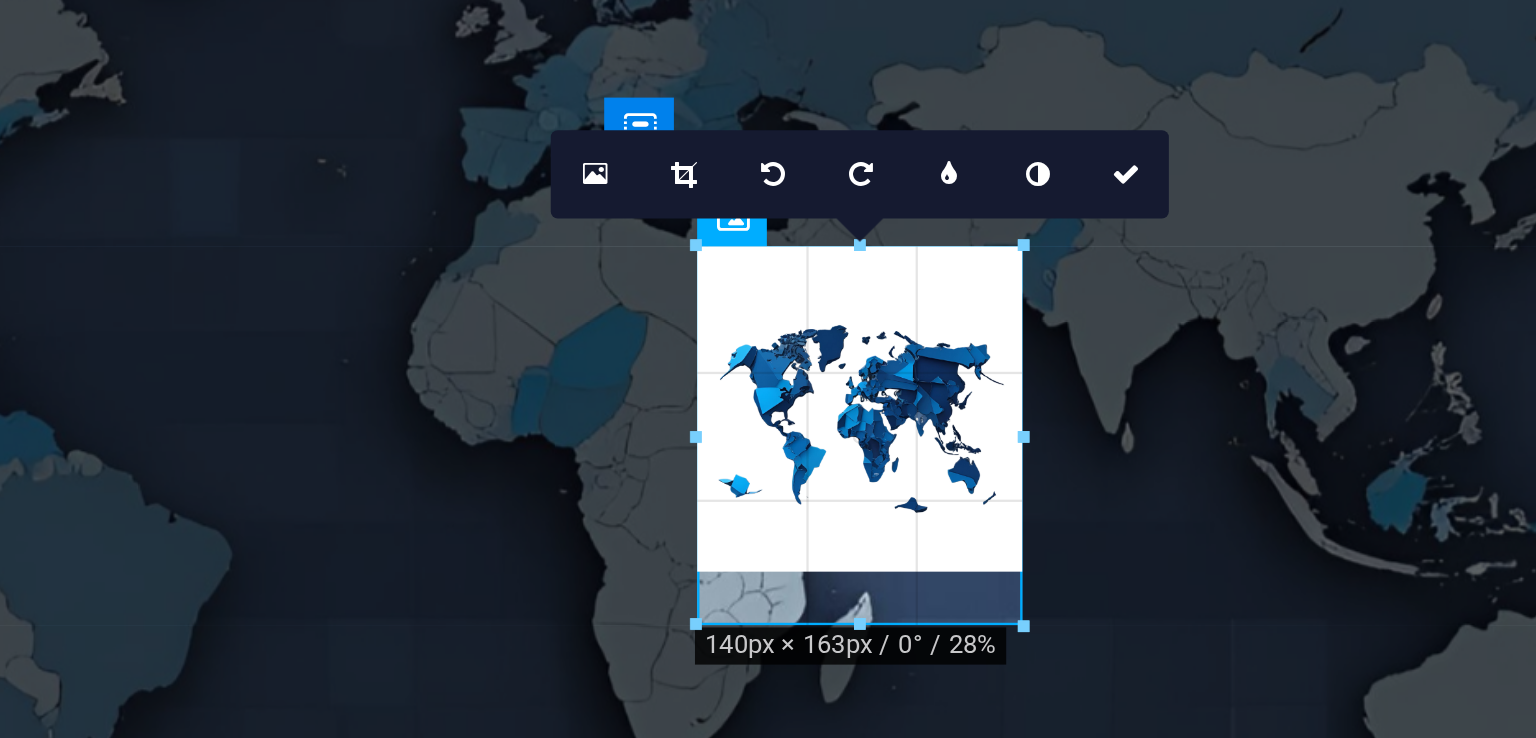 drag, startPoint x: 1029, startPoint y: 378, endPoint x: 1027, endPoint y: 436, distance: 58.034473 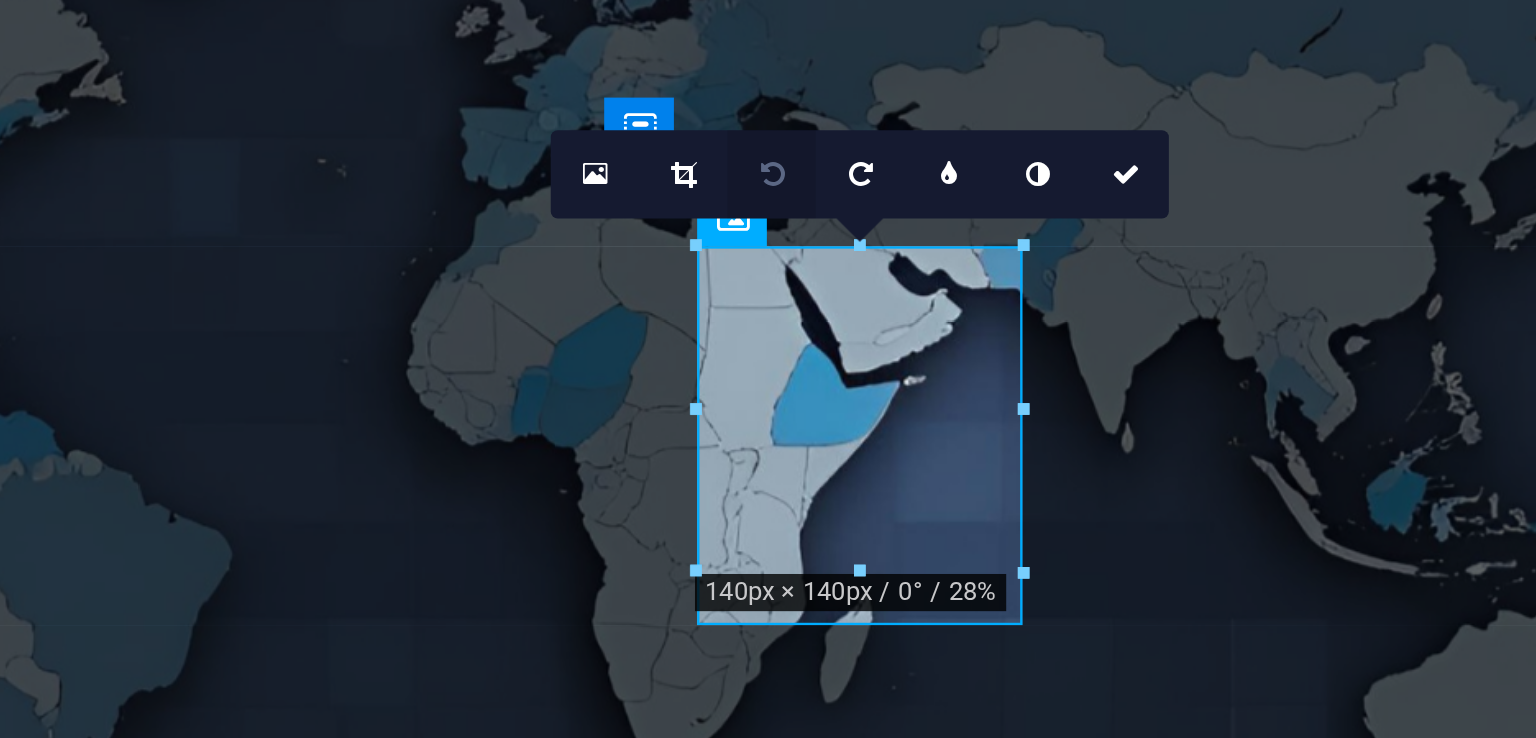click at bounding box center (1064, 279) 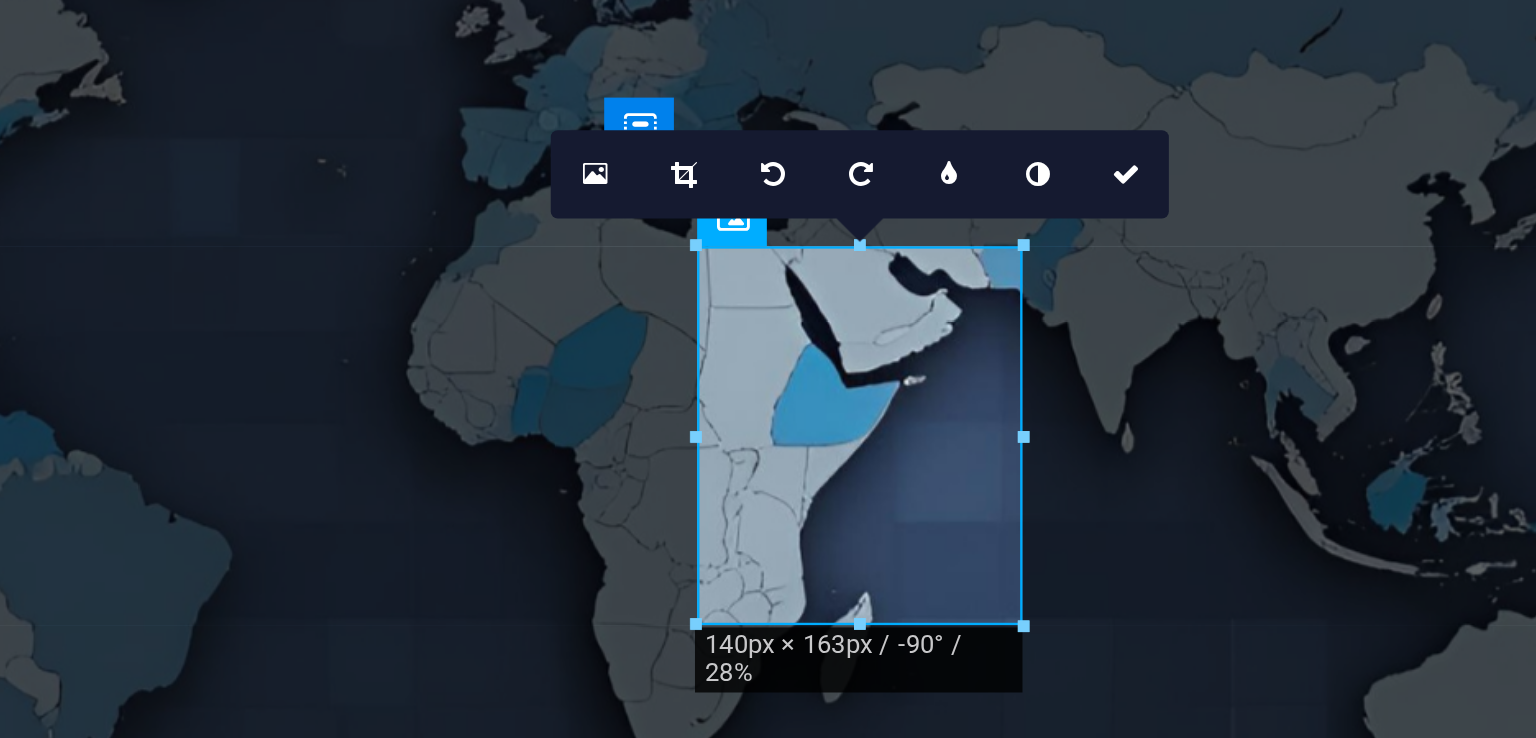 click at bounding box center (1064, 279) 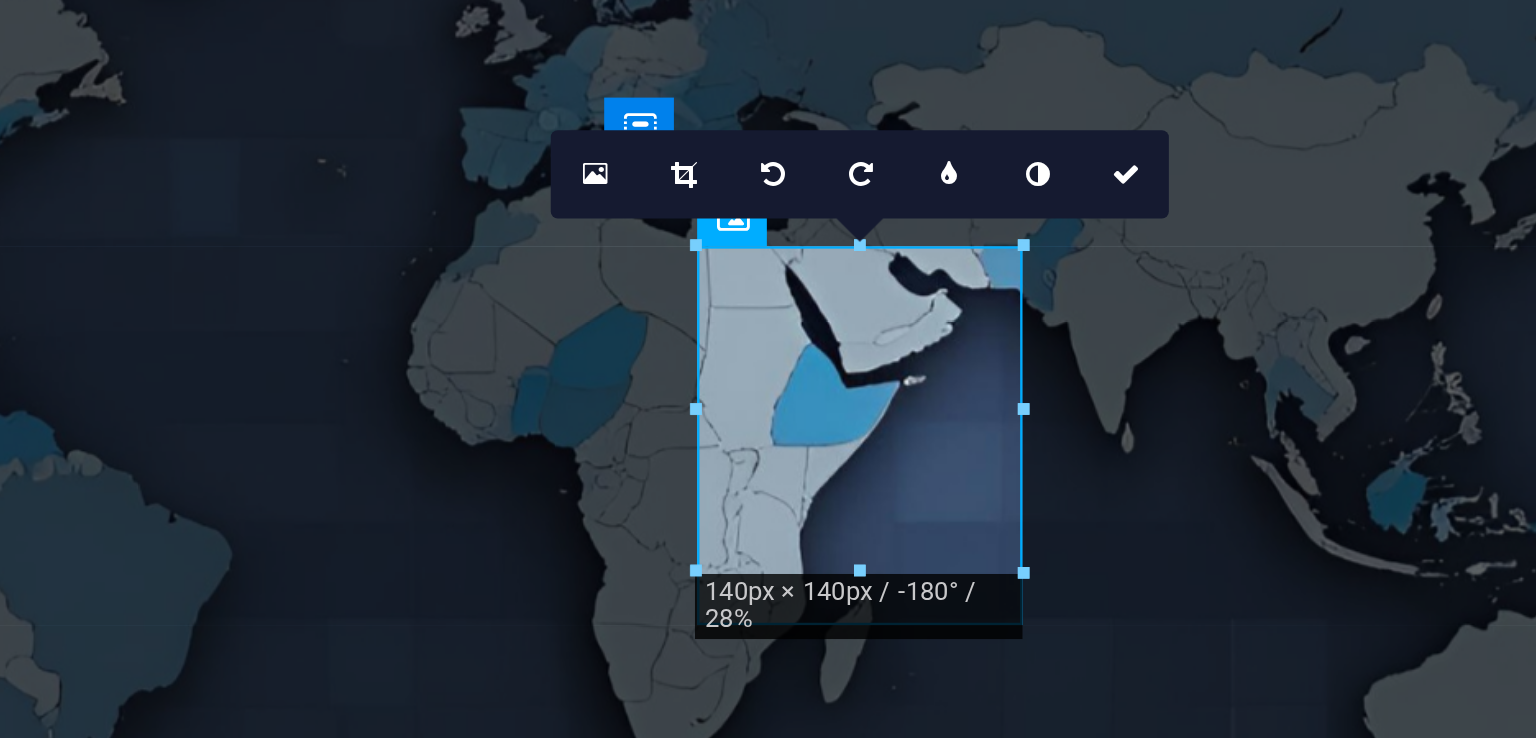 click at bounding box center (1064, 279) 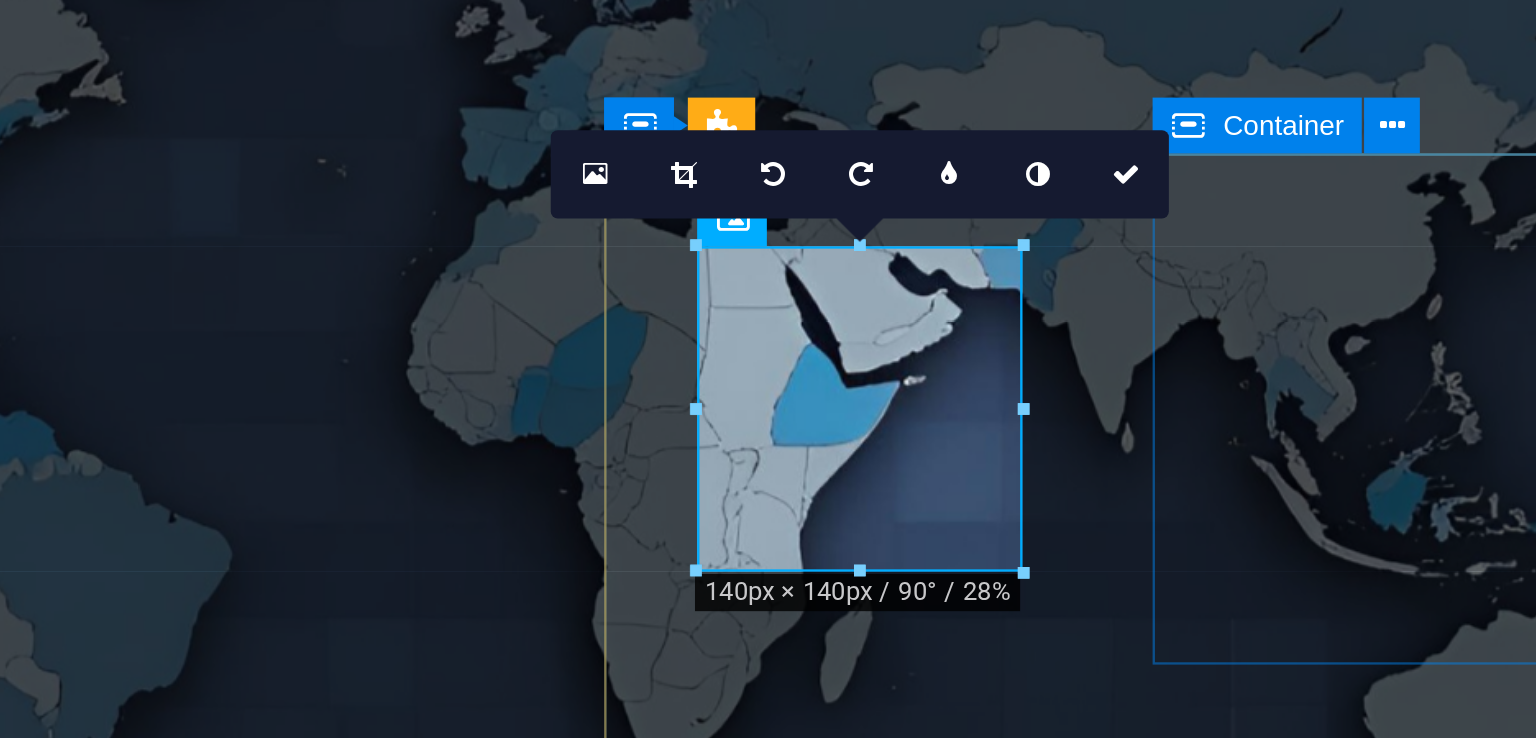 click on "52 Customers" at bounding box center (-571, 2026) 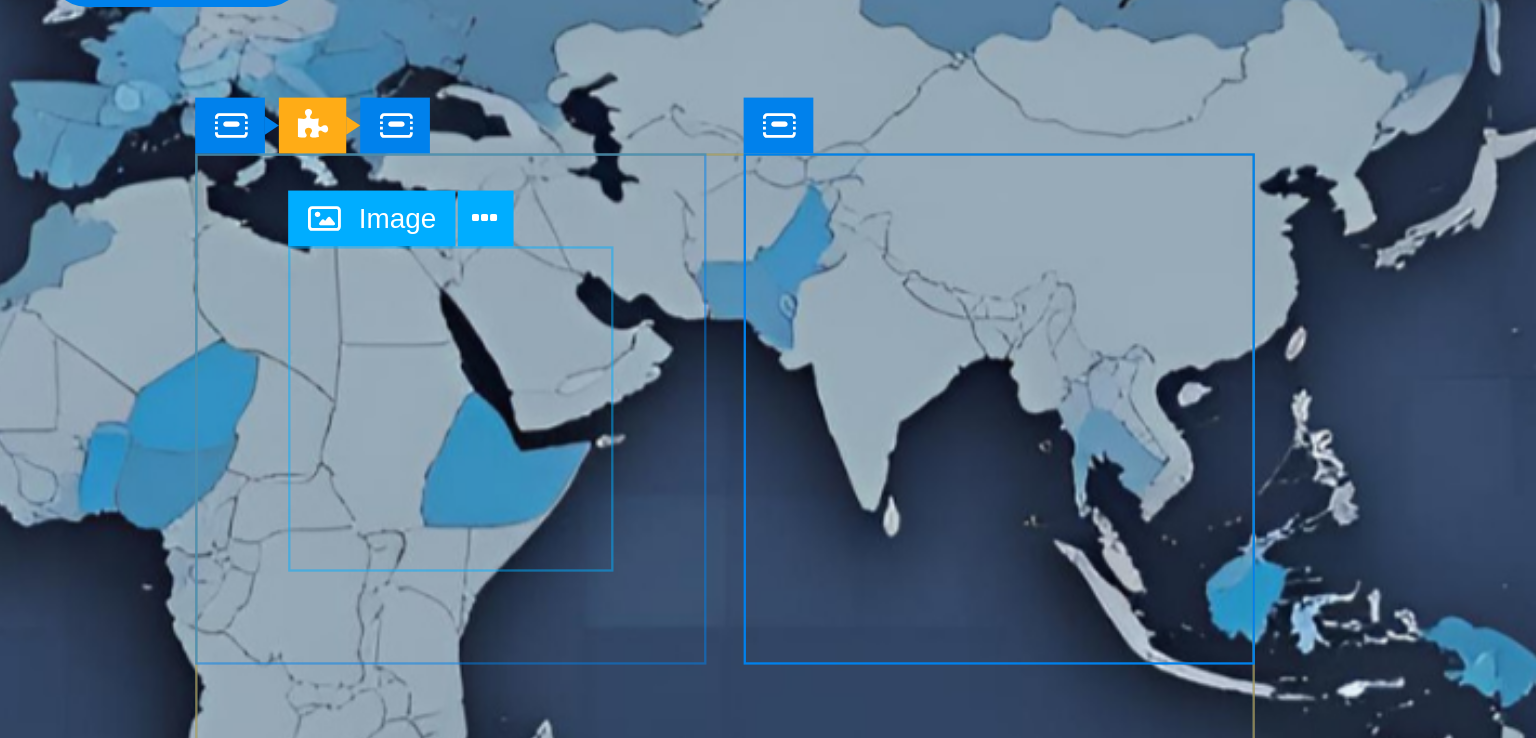 click at bounding box center (-1389, 1656) 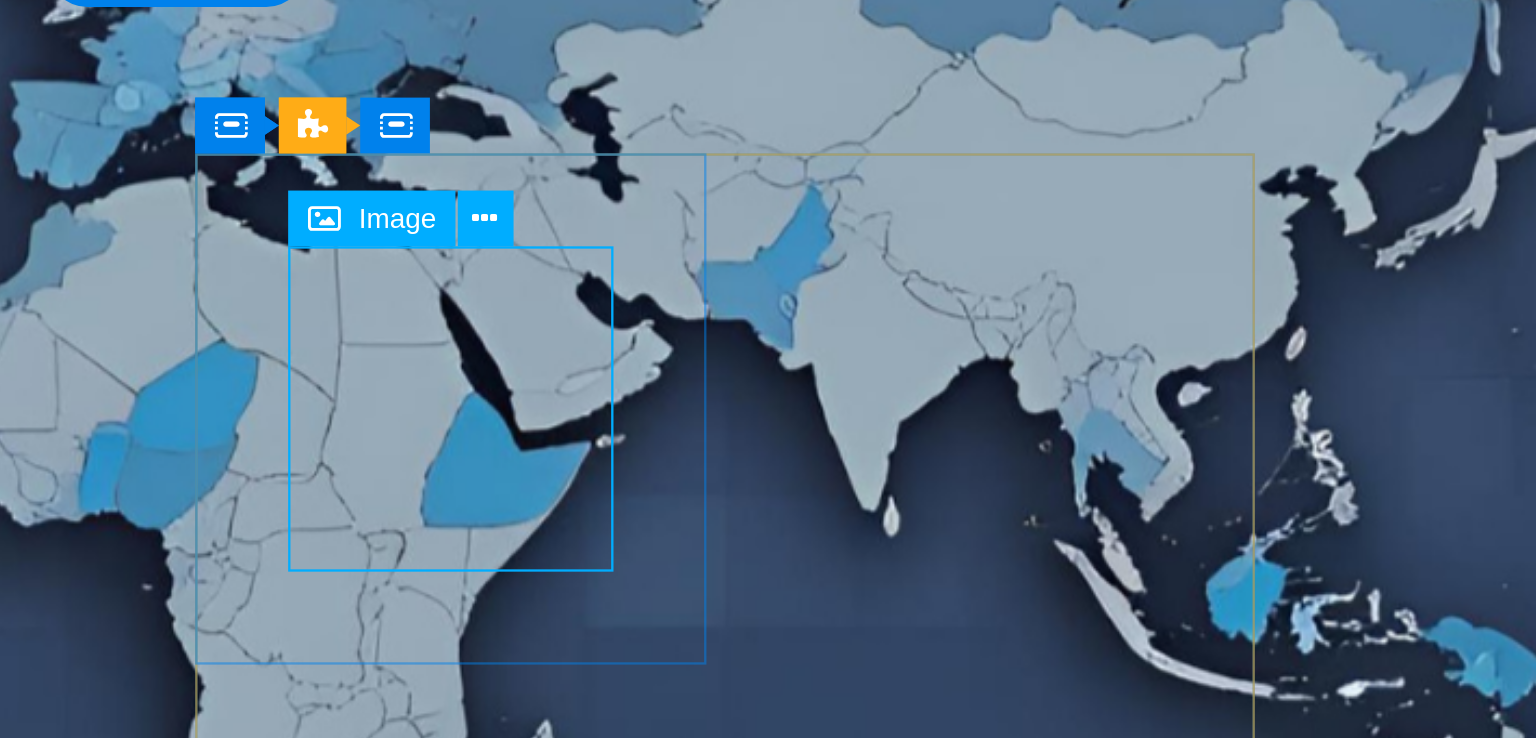 click at bounding box center (-1389, 1656) 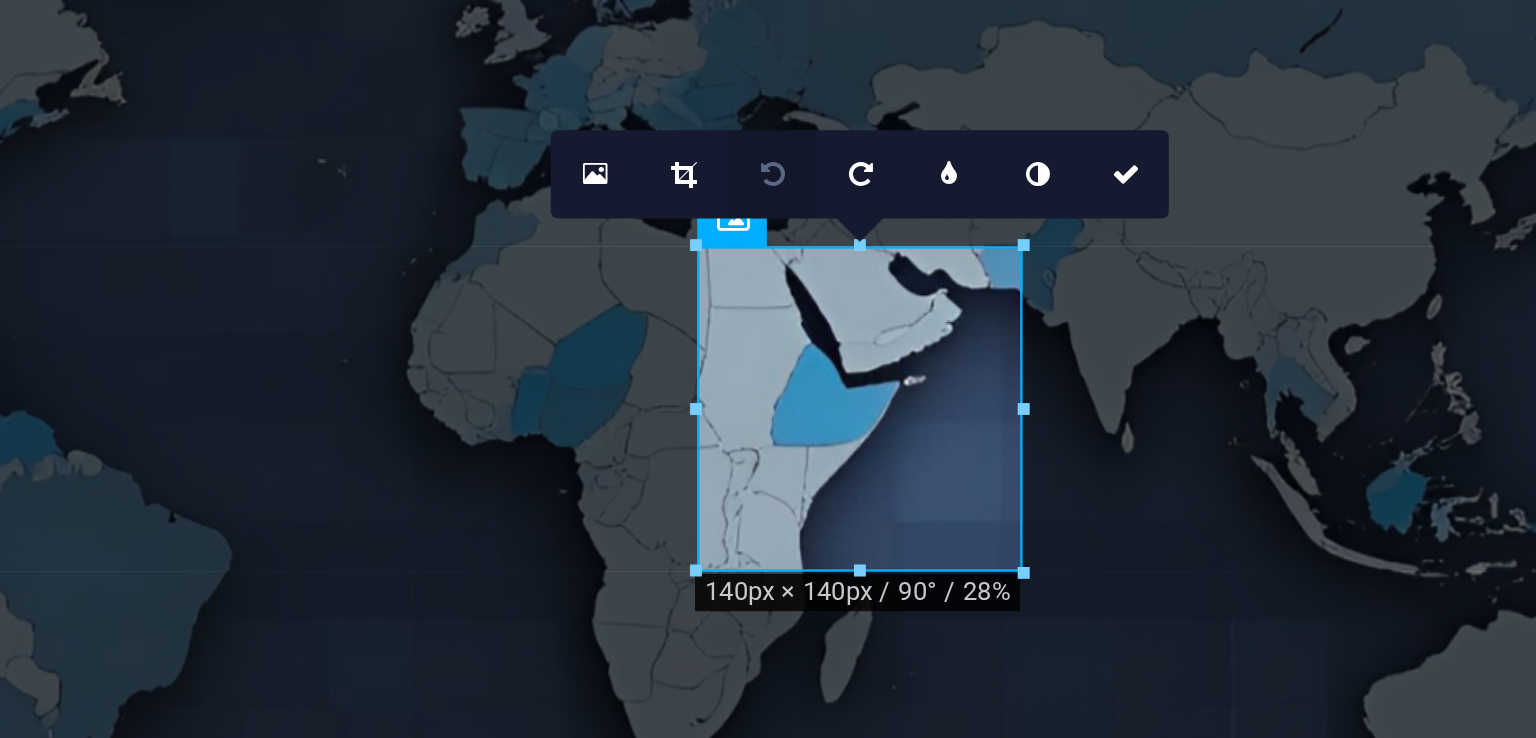 click at bounding box center (1064, 279) 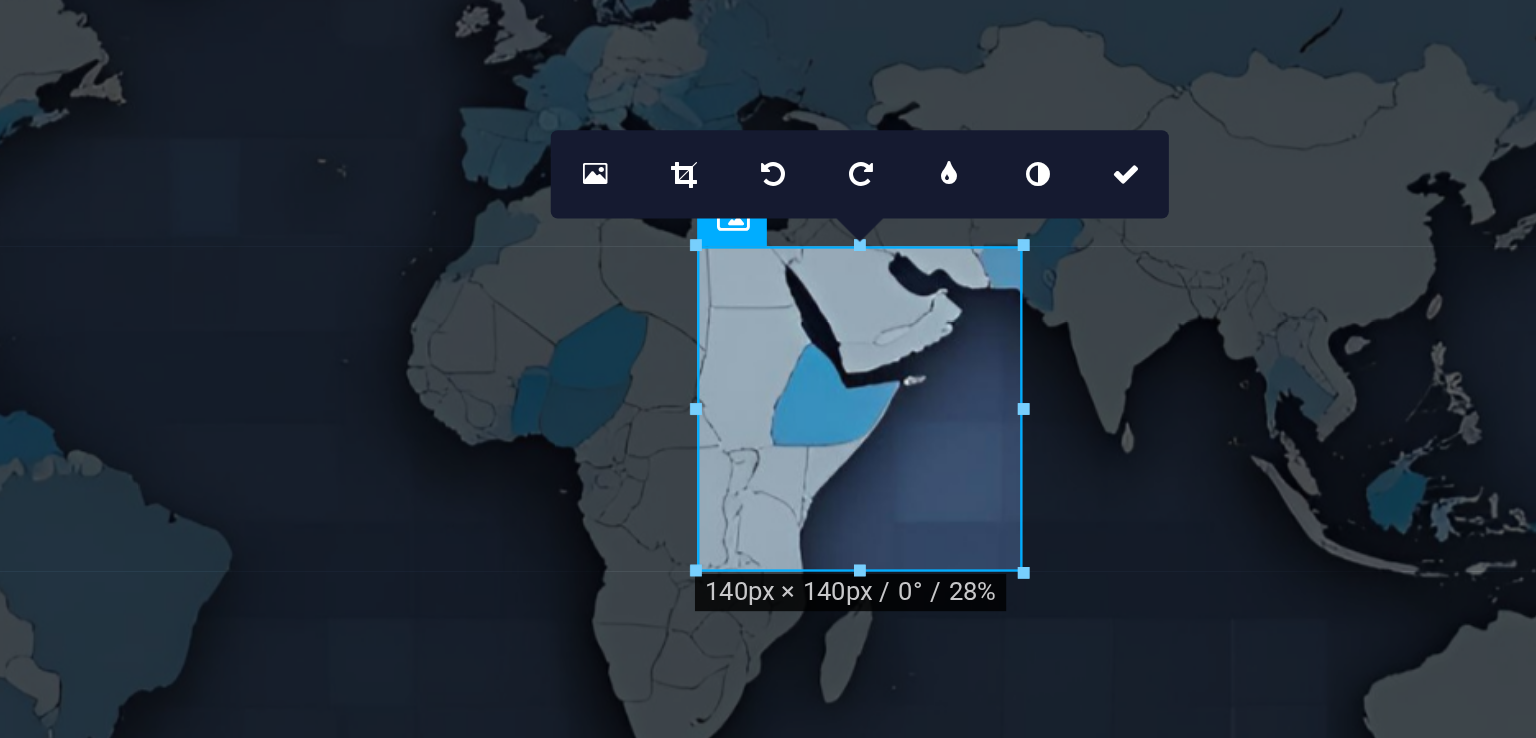 click at bounding box center [-145, 621] 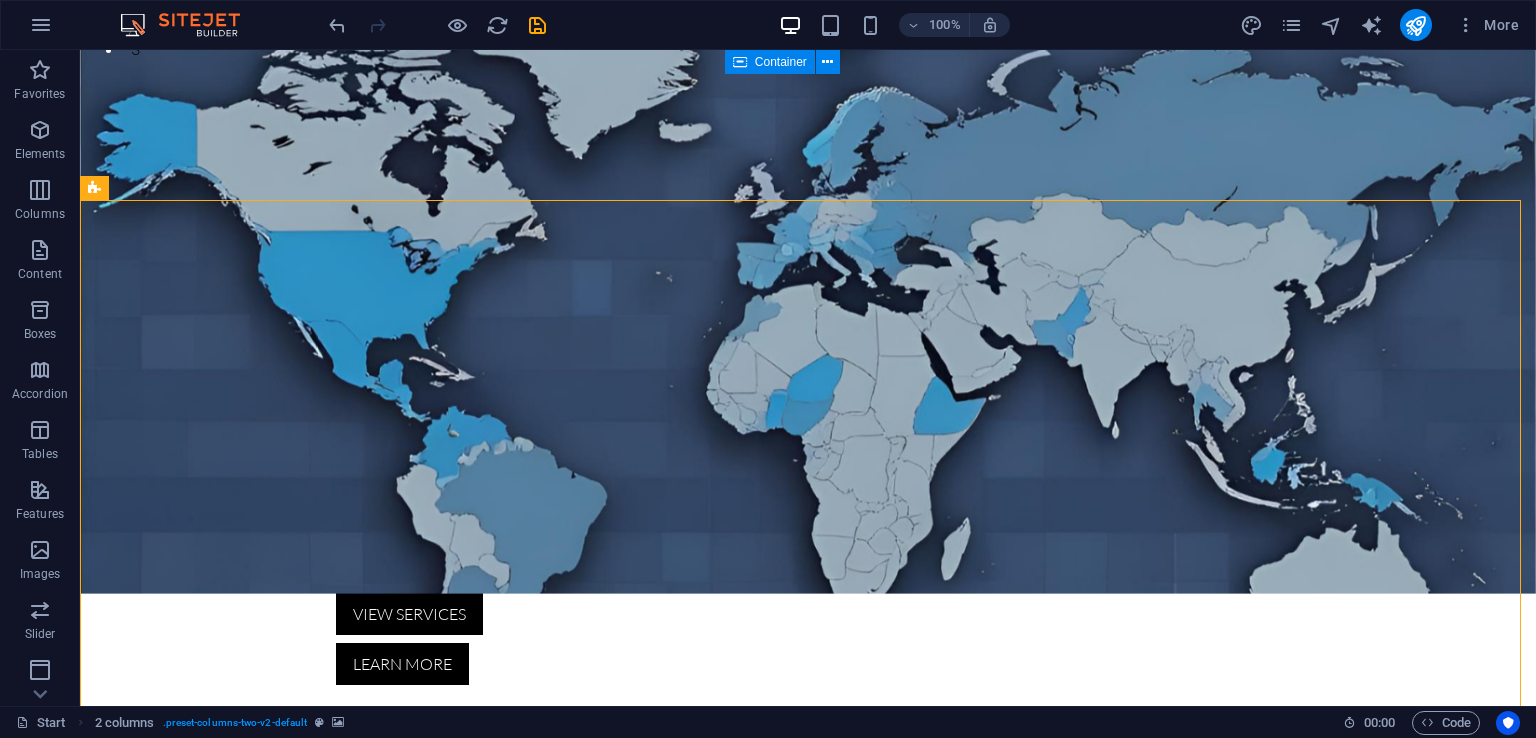 scroll, scrollTop: 661, scrollLeft: 0, axis: vertical 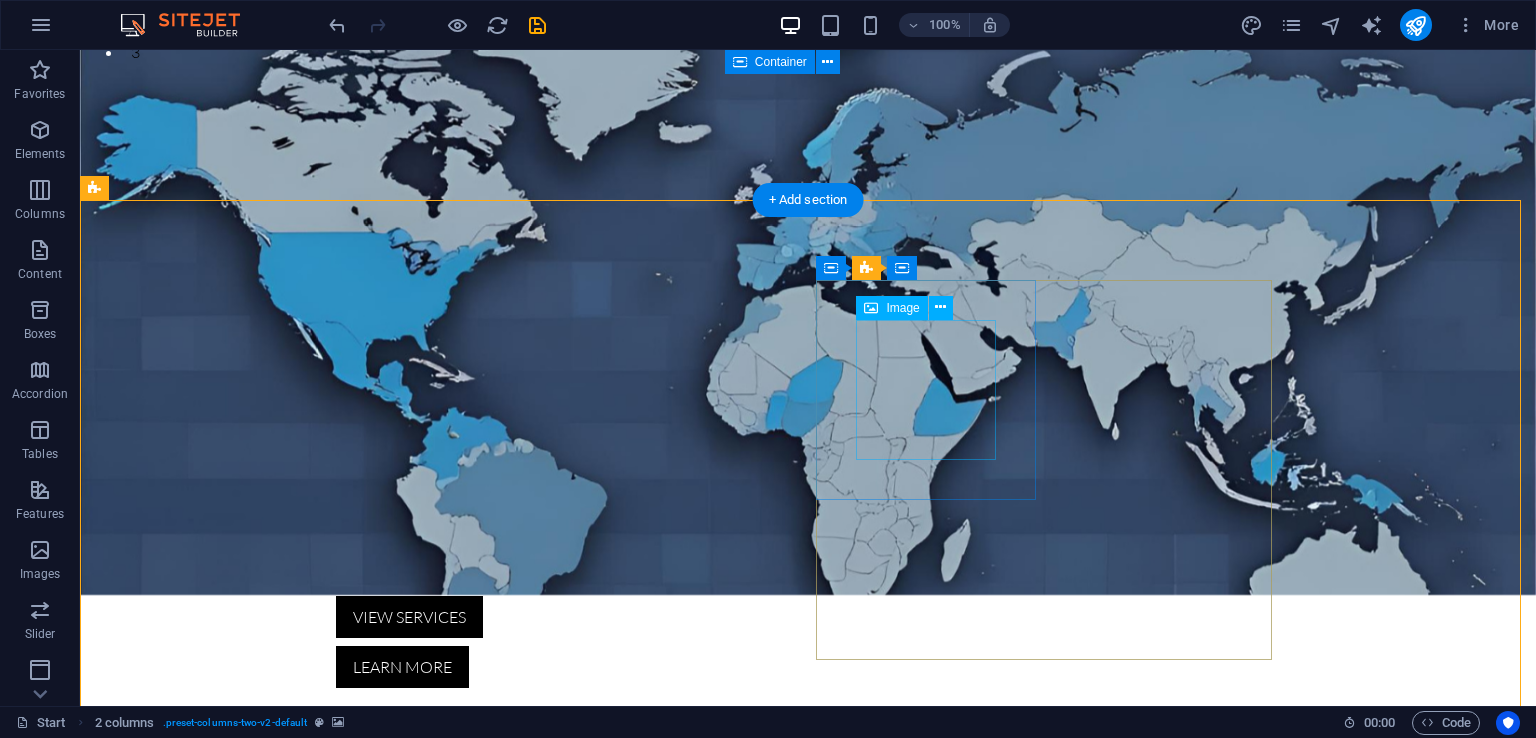 click at bounding box center (206, 2073) 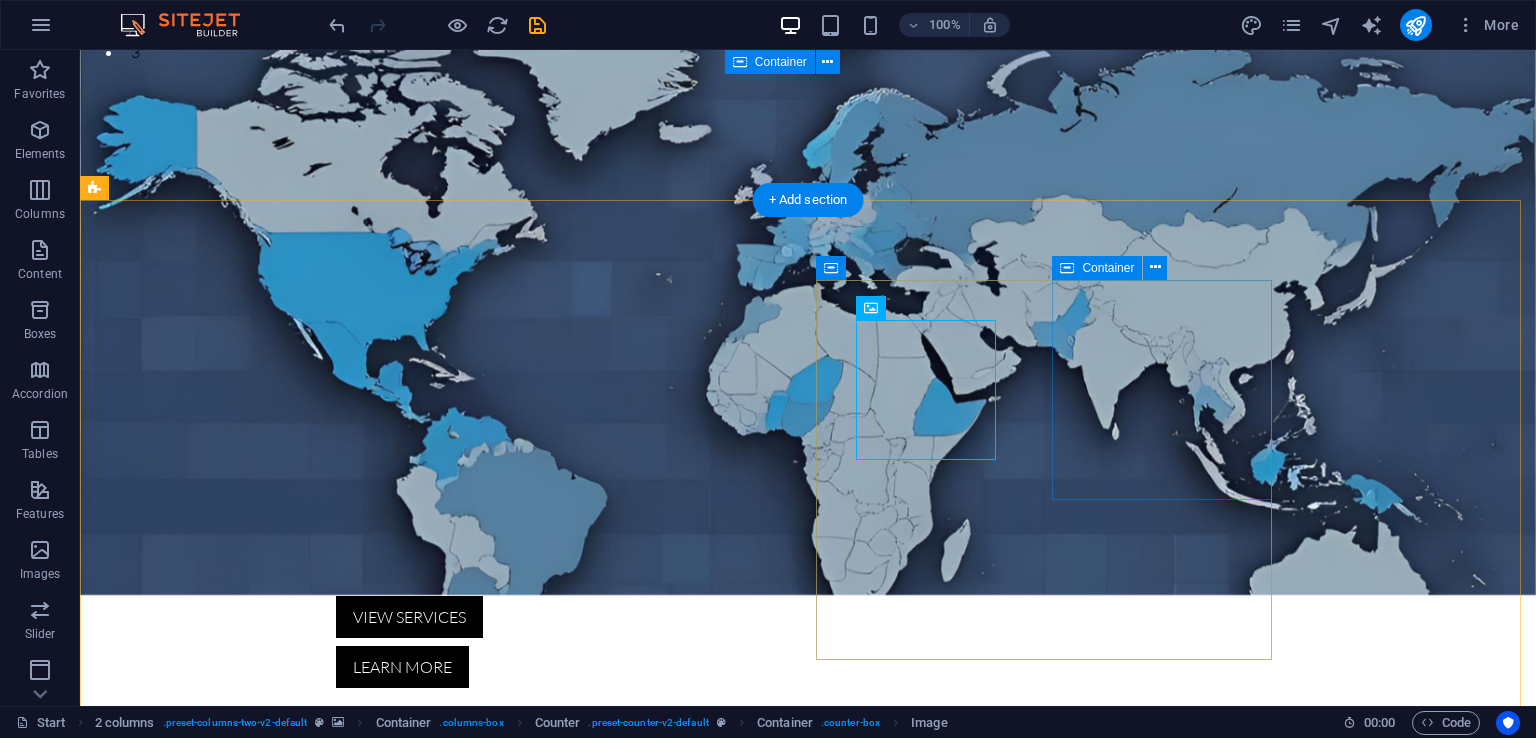 click on "52 Customers" at bounding box center [206, 2443] 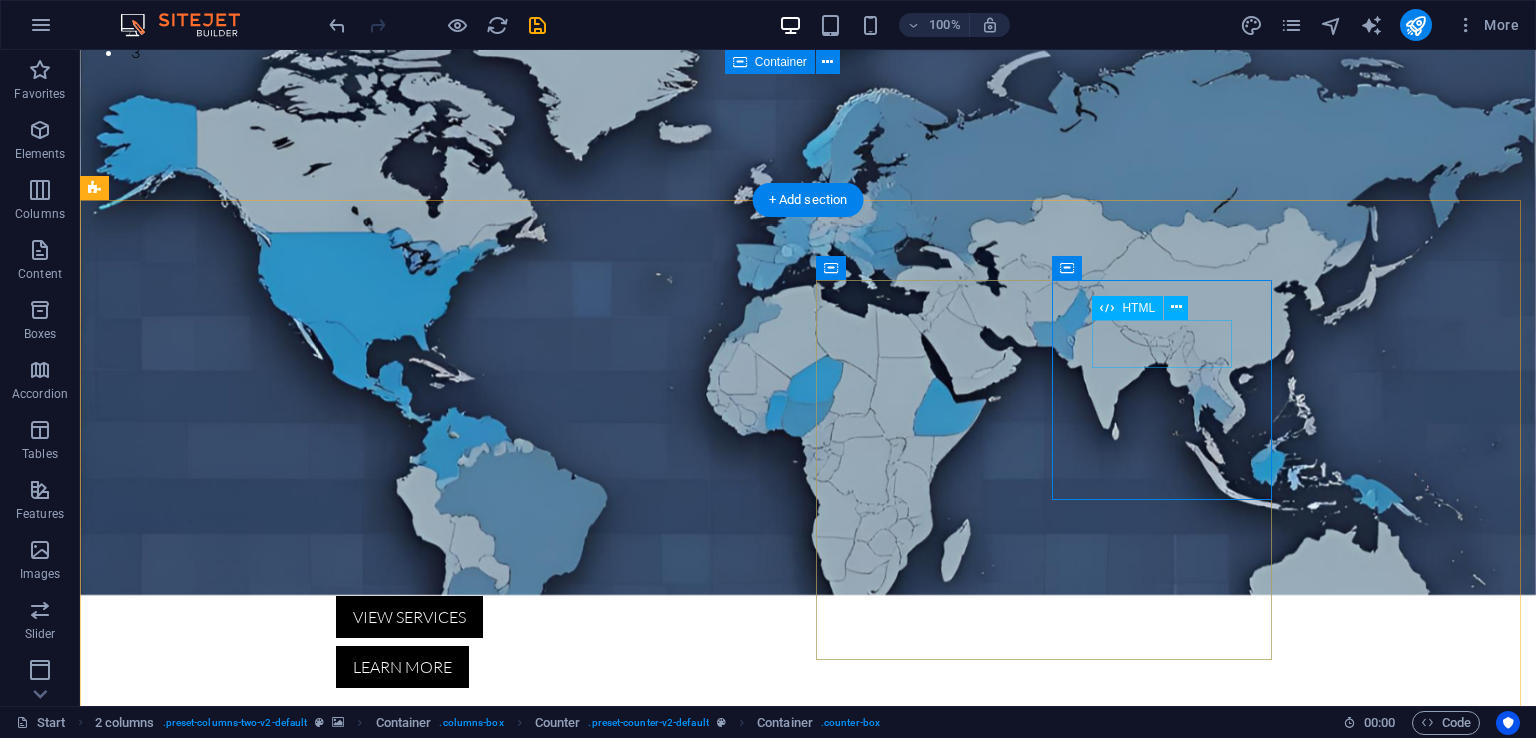 click on "52" at bounding box center (206, 2435) 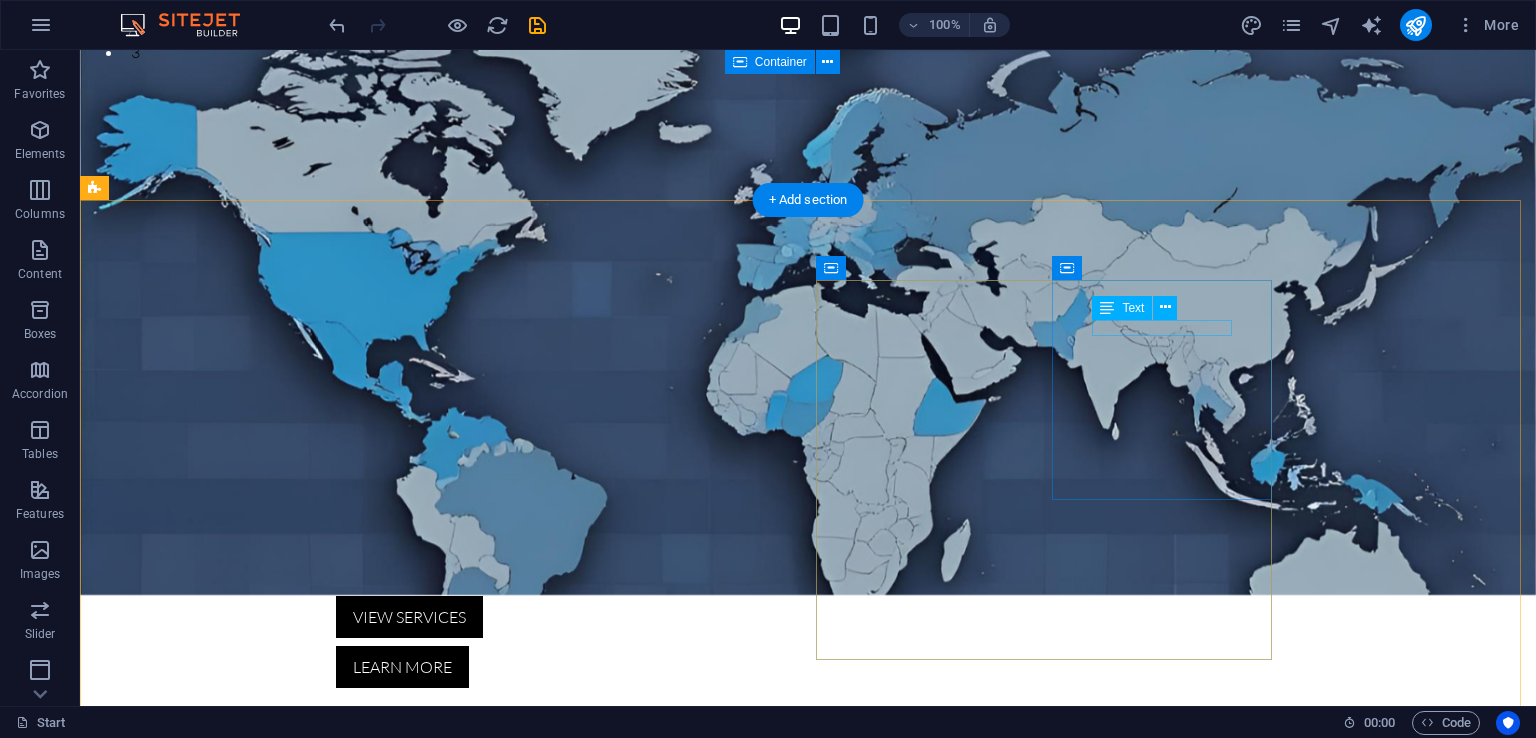 click on "Customers" at bounding box center [206, 2419] 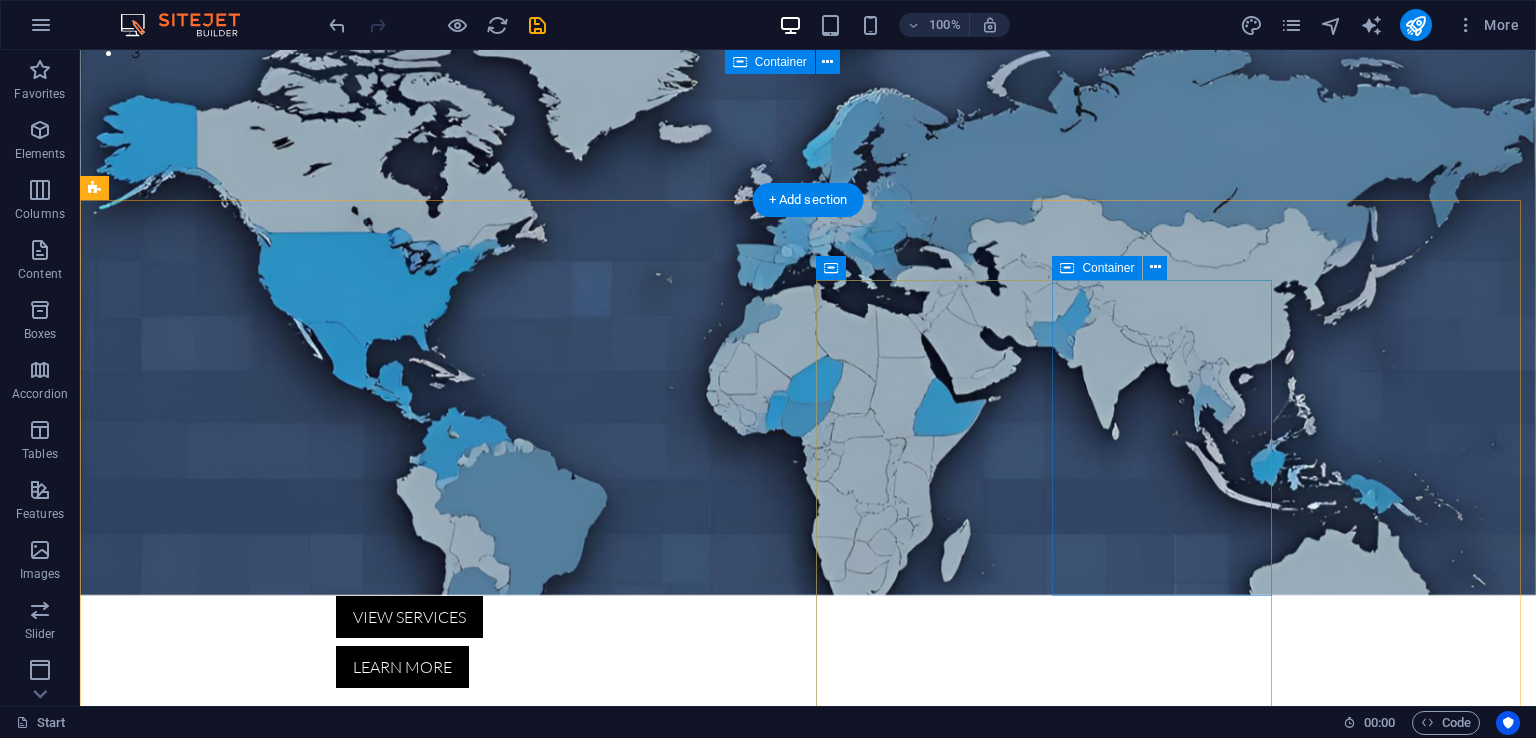 click on "Add elements" at bounding box center [206, 2639] 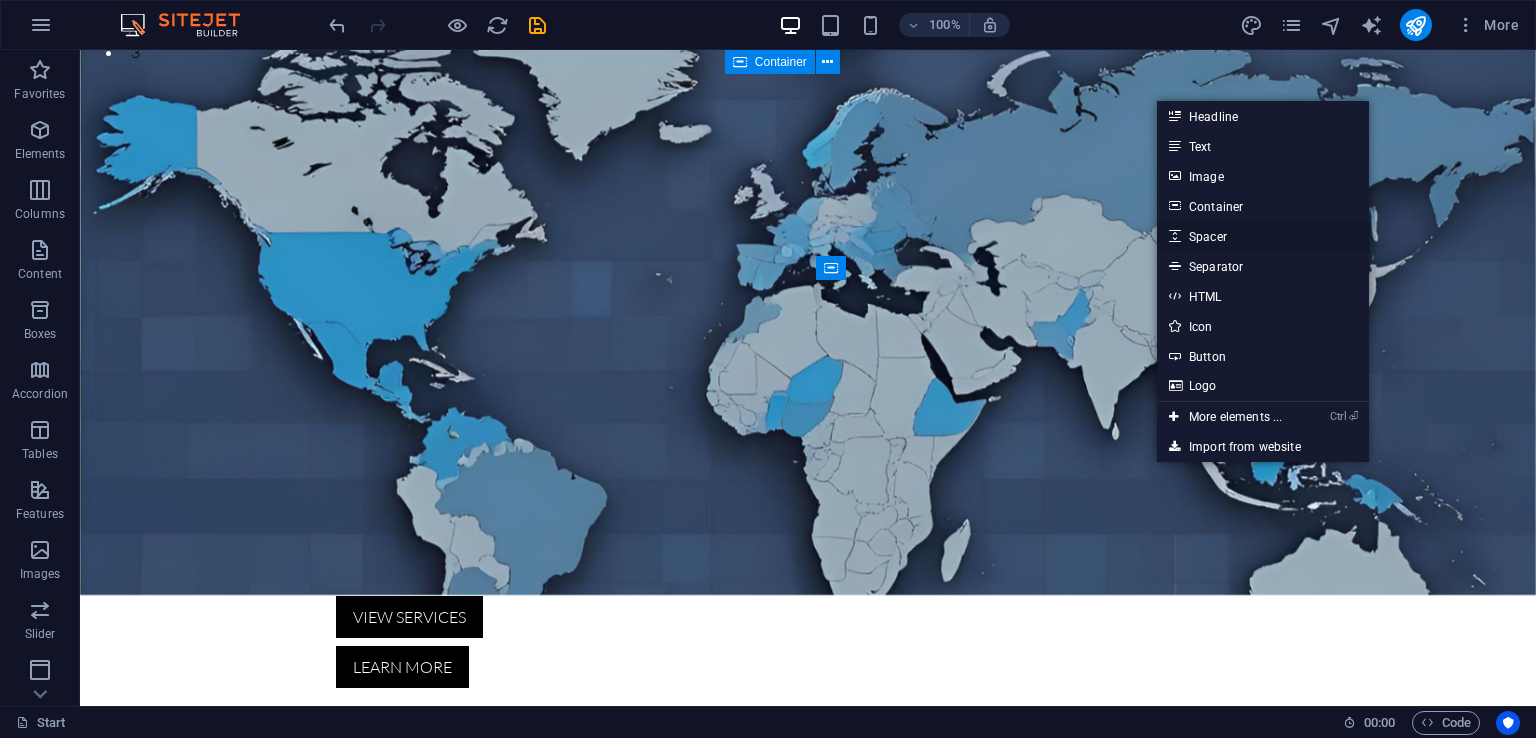 click on "Spacer" at bounding box center (1263, 236) 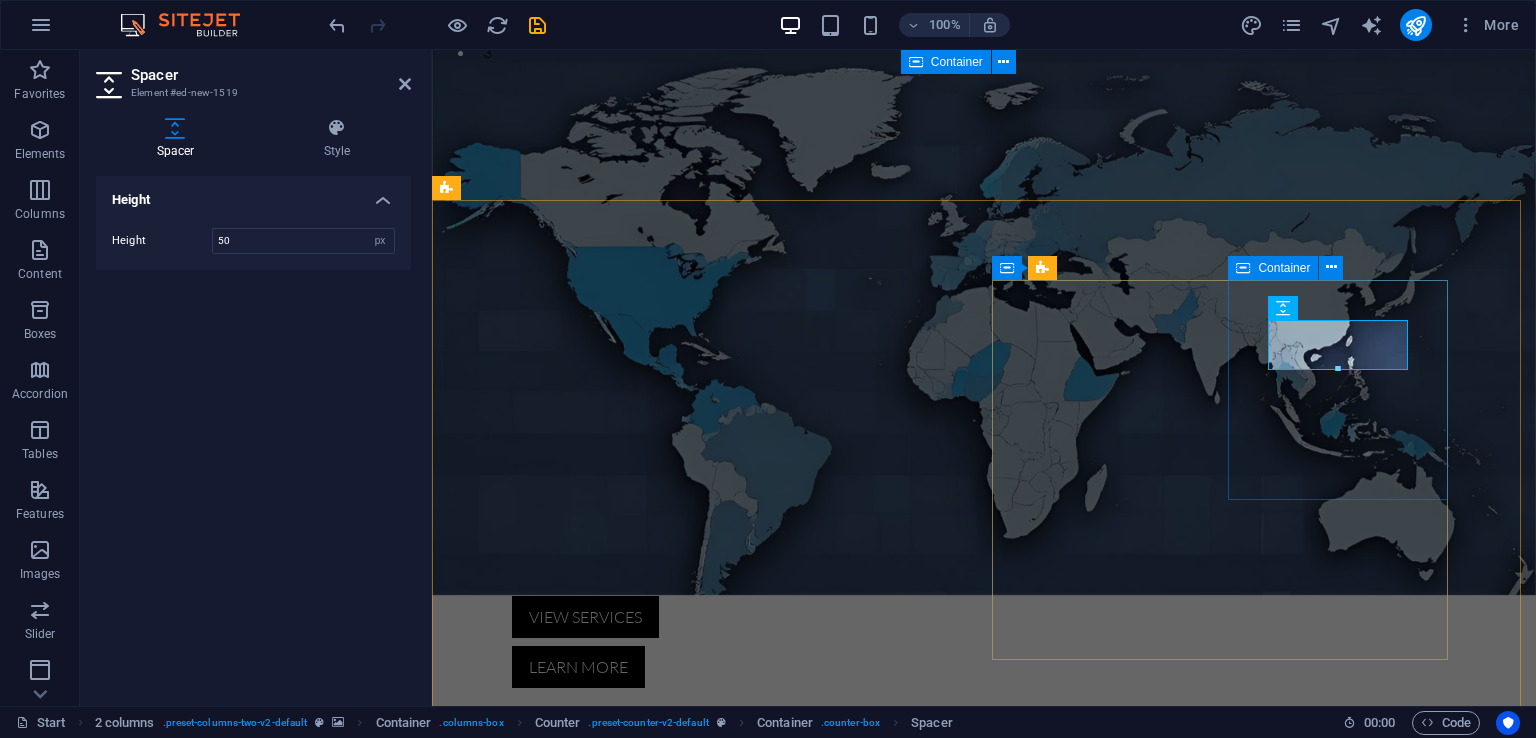 click at bounding box center [558, 2436] 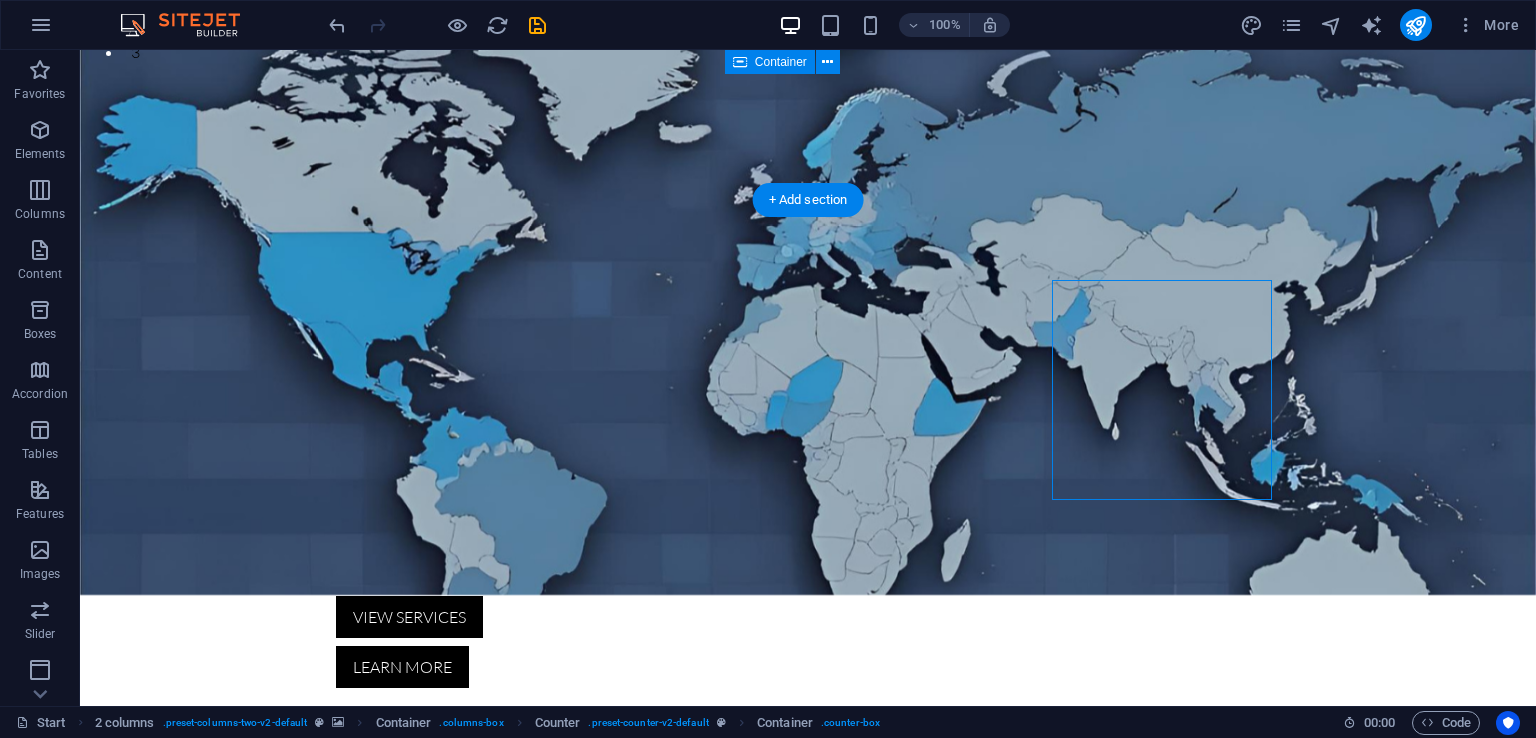 click at bounding box center (808, 1038) 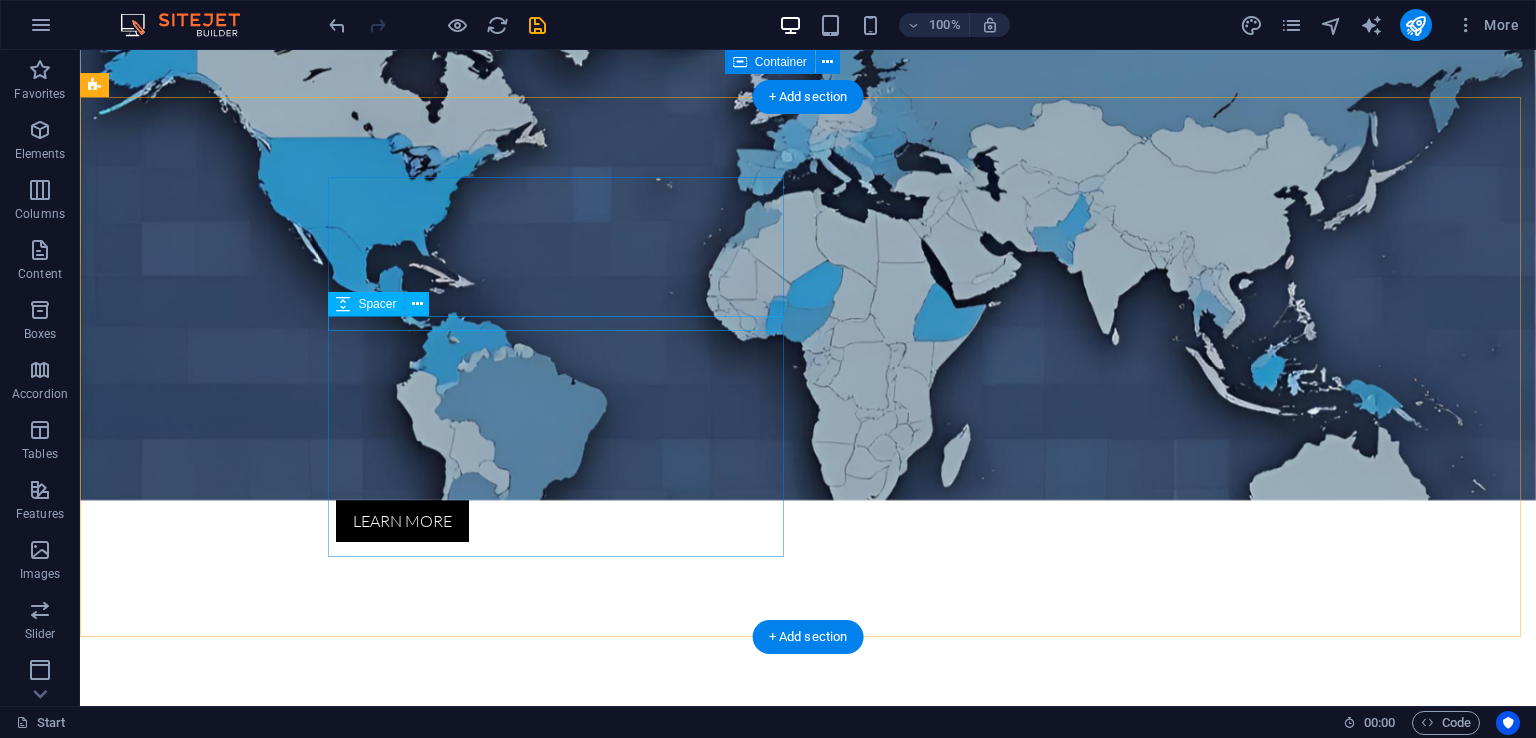 scroll, scrollTop: 764, scrollLeft: 0, axis: vertical 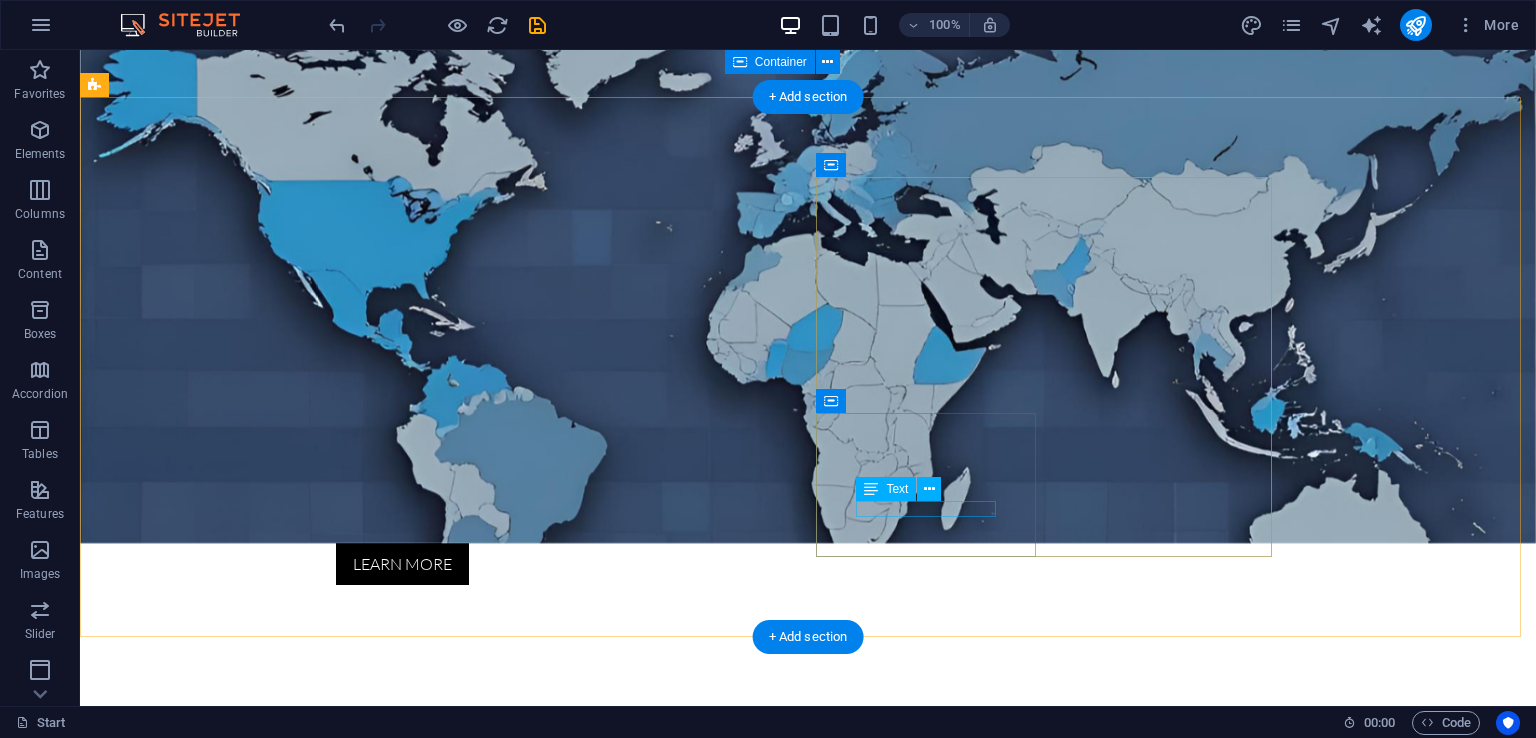 click on "Engineers" at bounding box center (206, 2502) 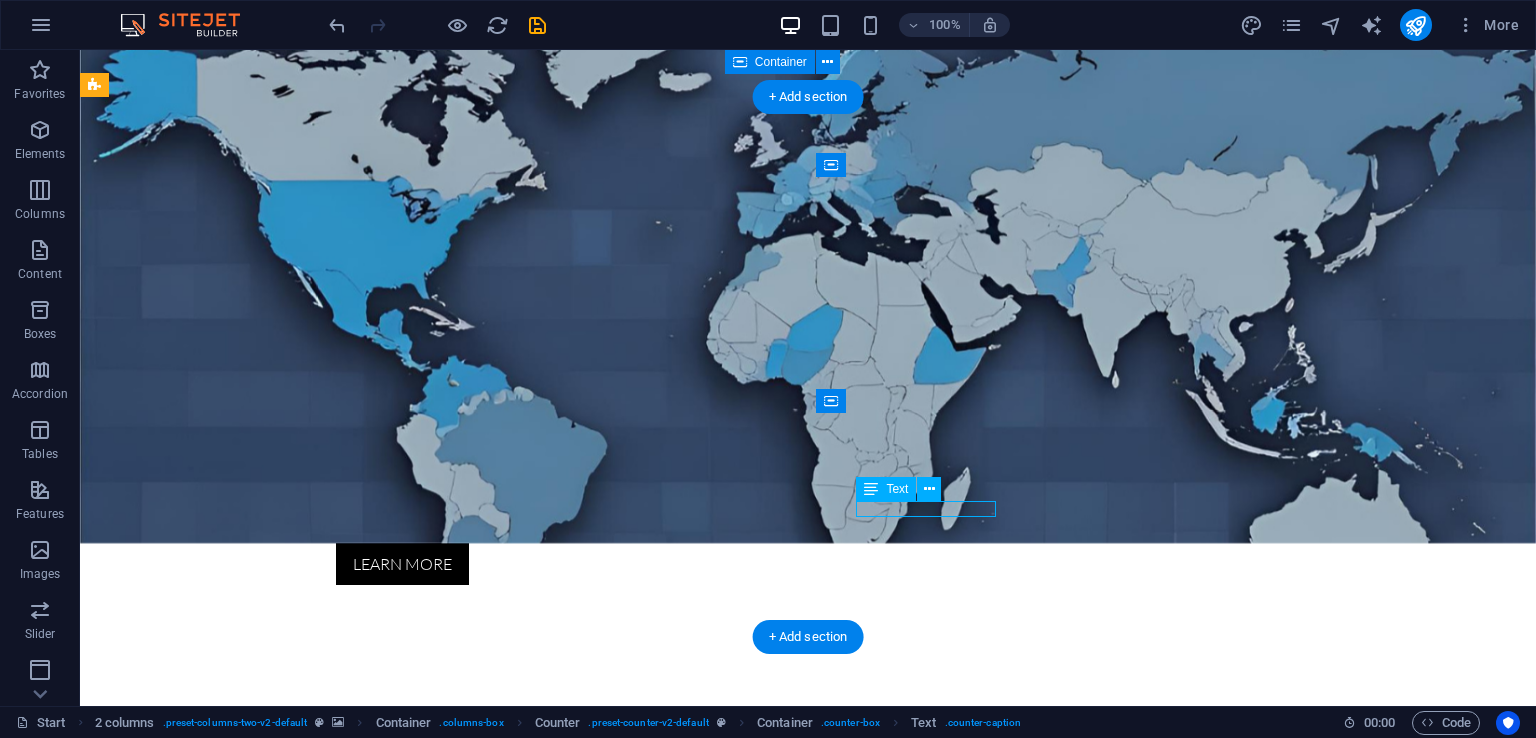 click on "Engineers" at bounding box center [206, 2502] 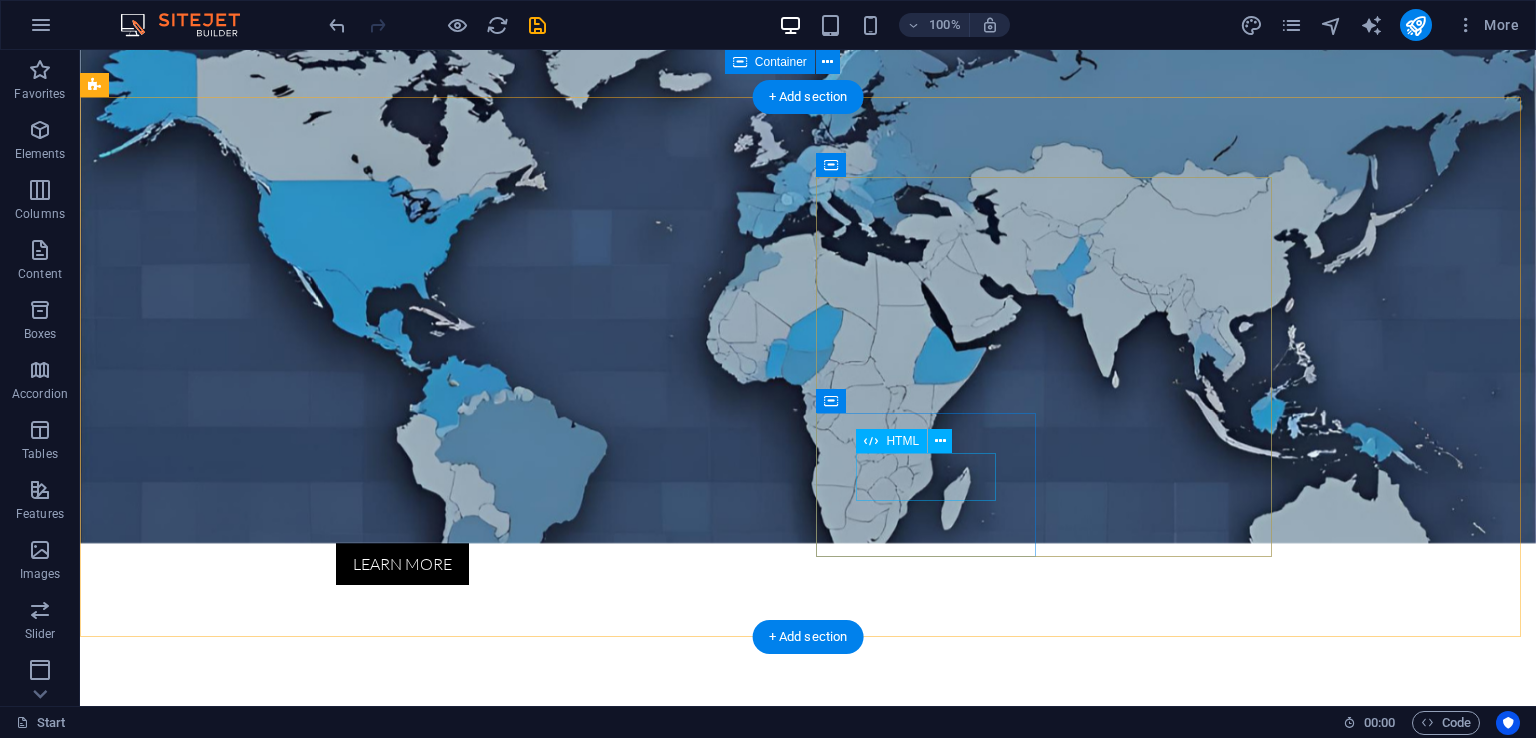 click on "14" at bounding box center [206, 2470] 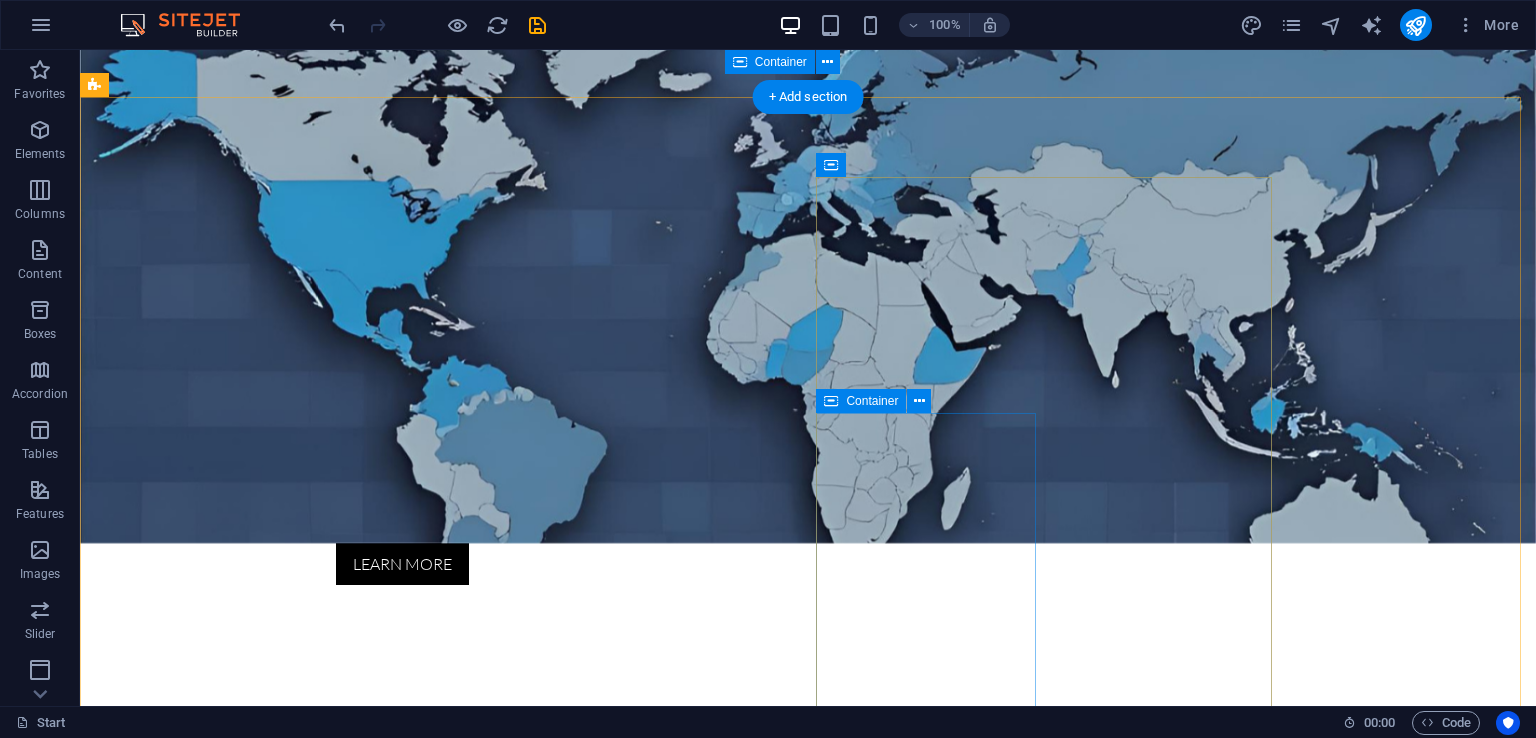 click on "Drop content here or  Add elements  Paste clipboard" at bounding box center (206, 2738) 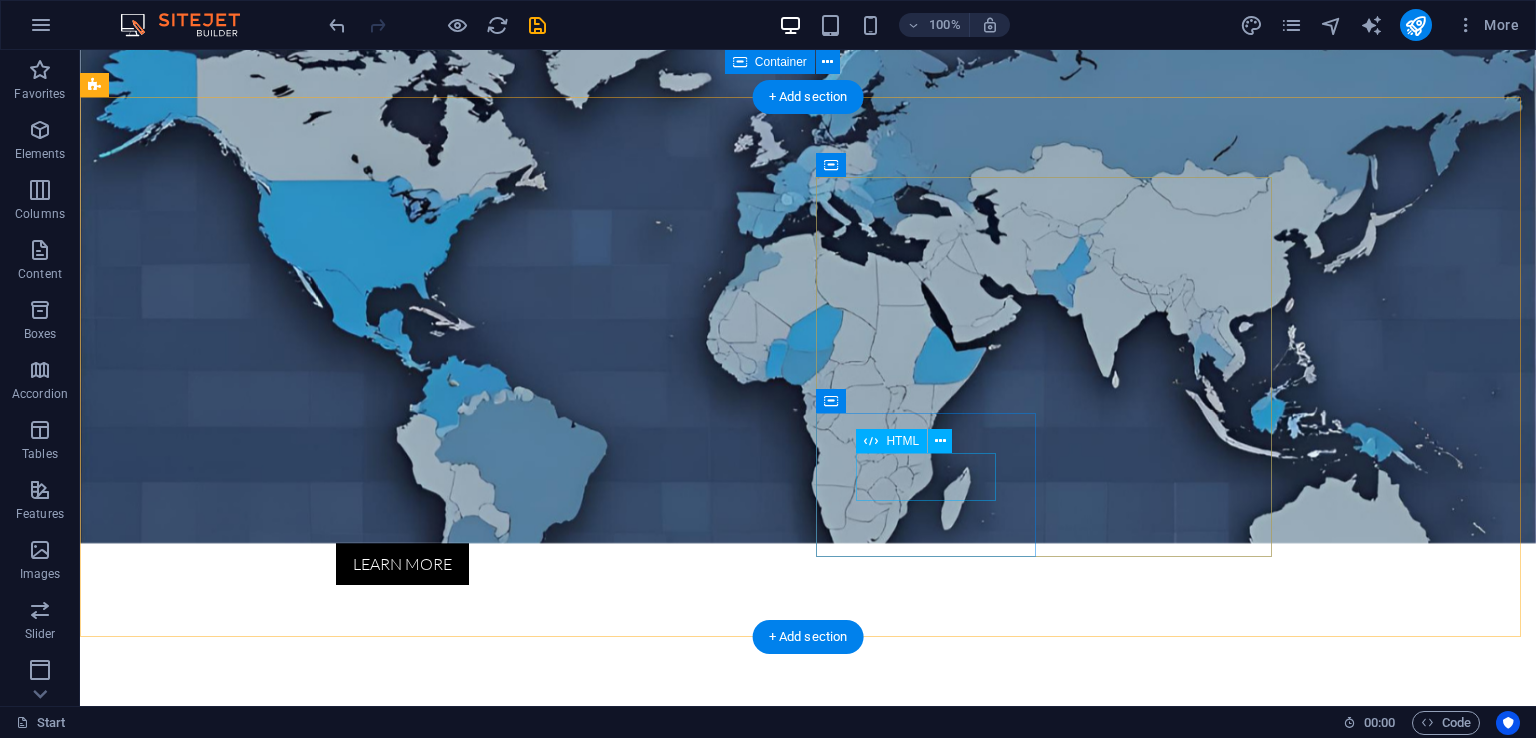 click on "26" at bounding box center (206, 2470) 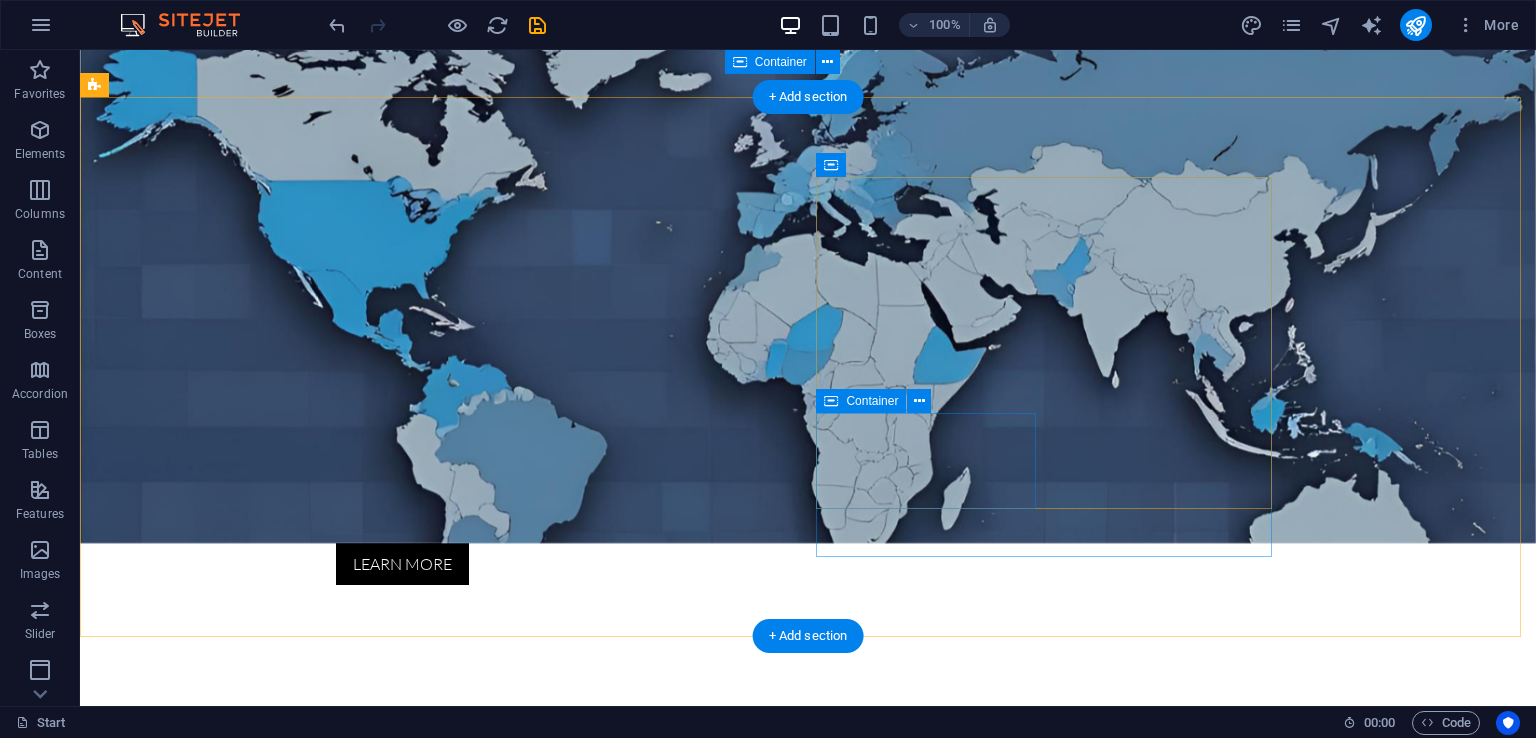 click on "Partners" at bounding box center (206, 2453) 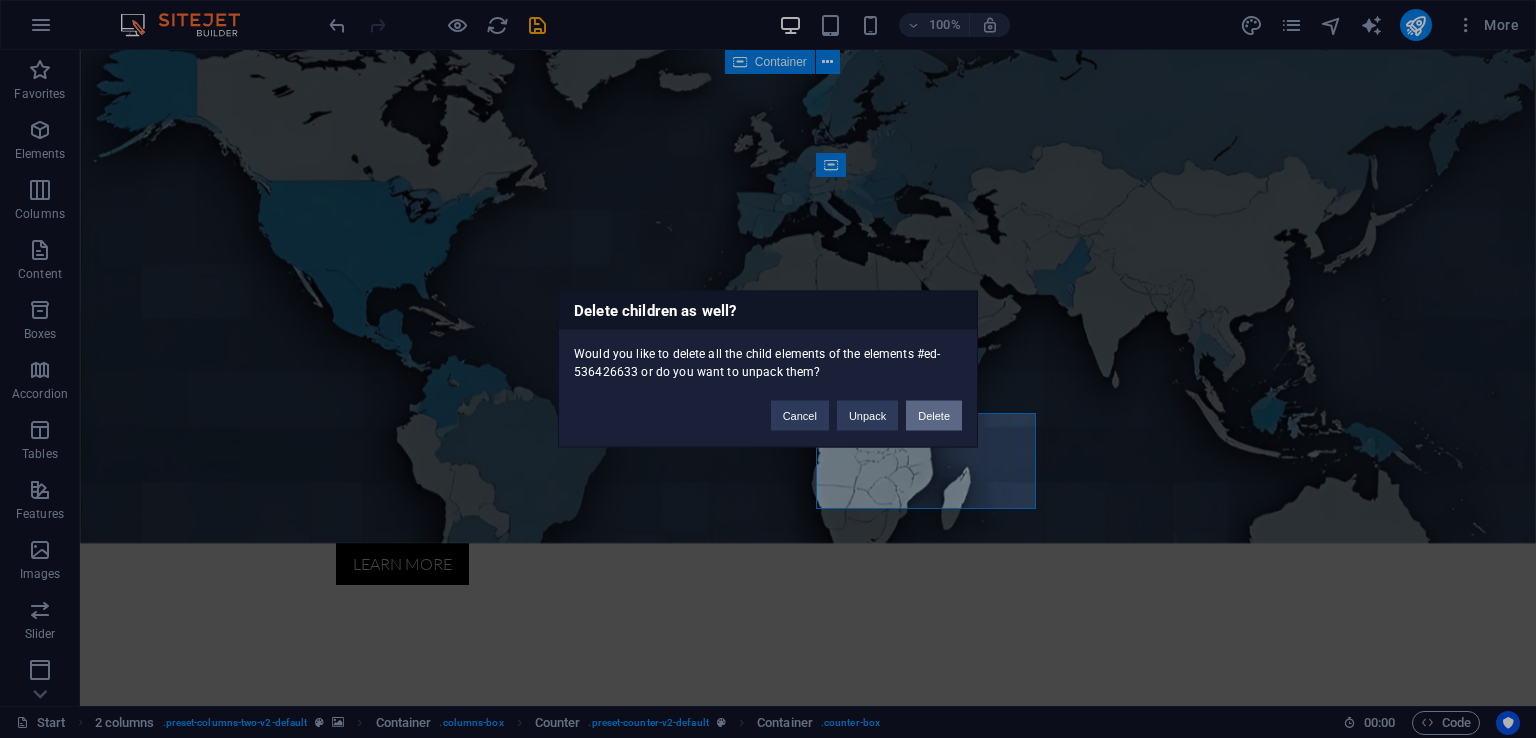 click on "Delete" at bounding box center (934, 416) 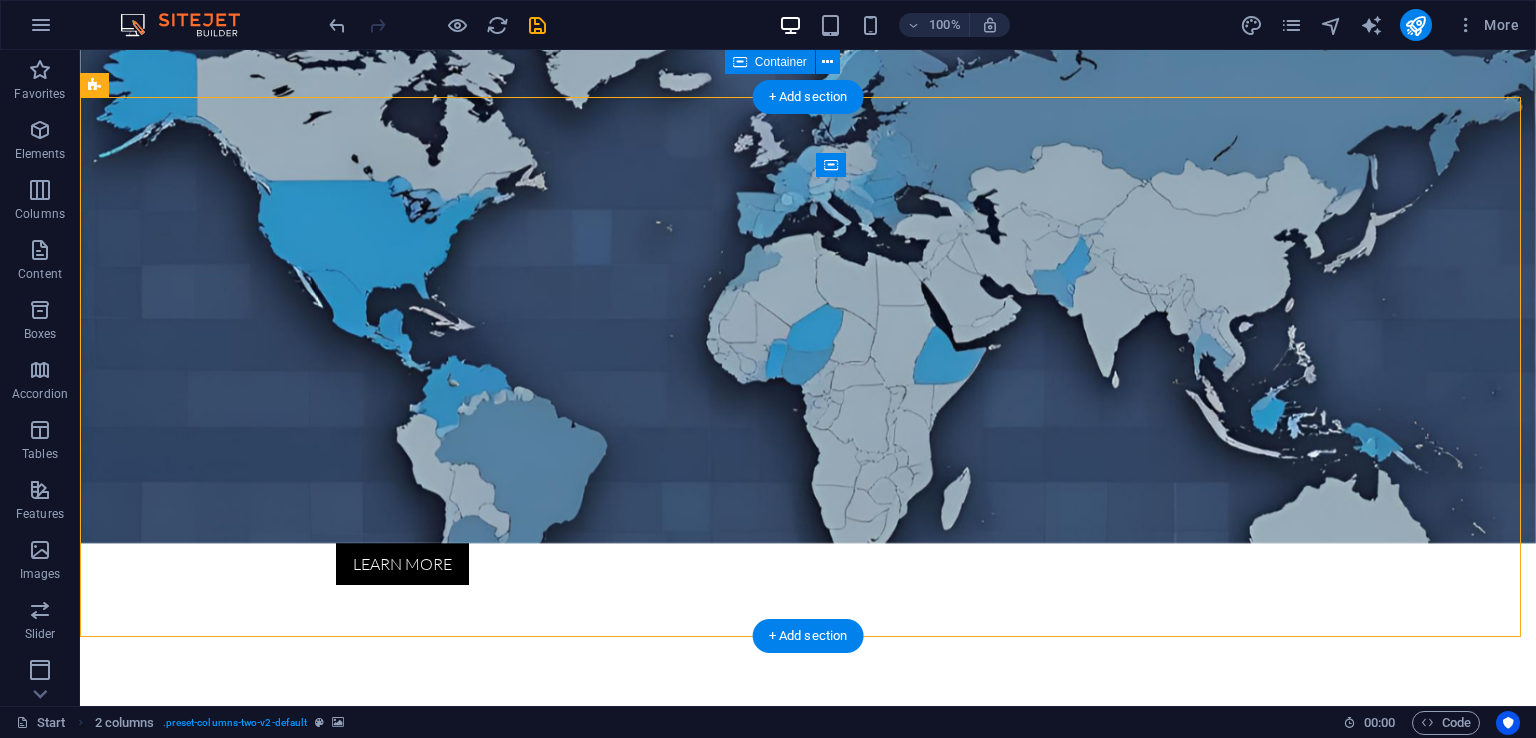 drag, startPoint x: 1218, startPoint y: 356, endPoint x: 1204, endPoint y: 493, distance: 137.71347 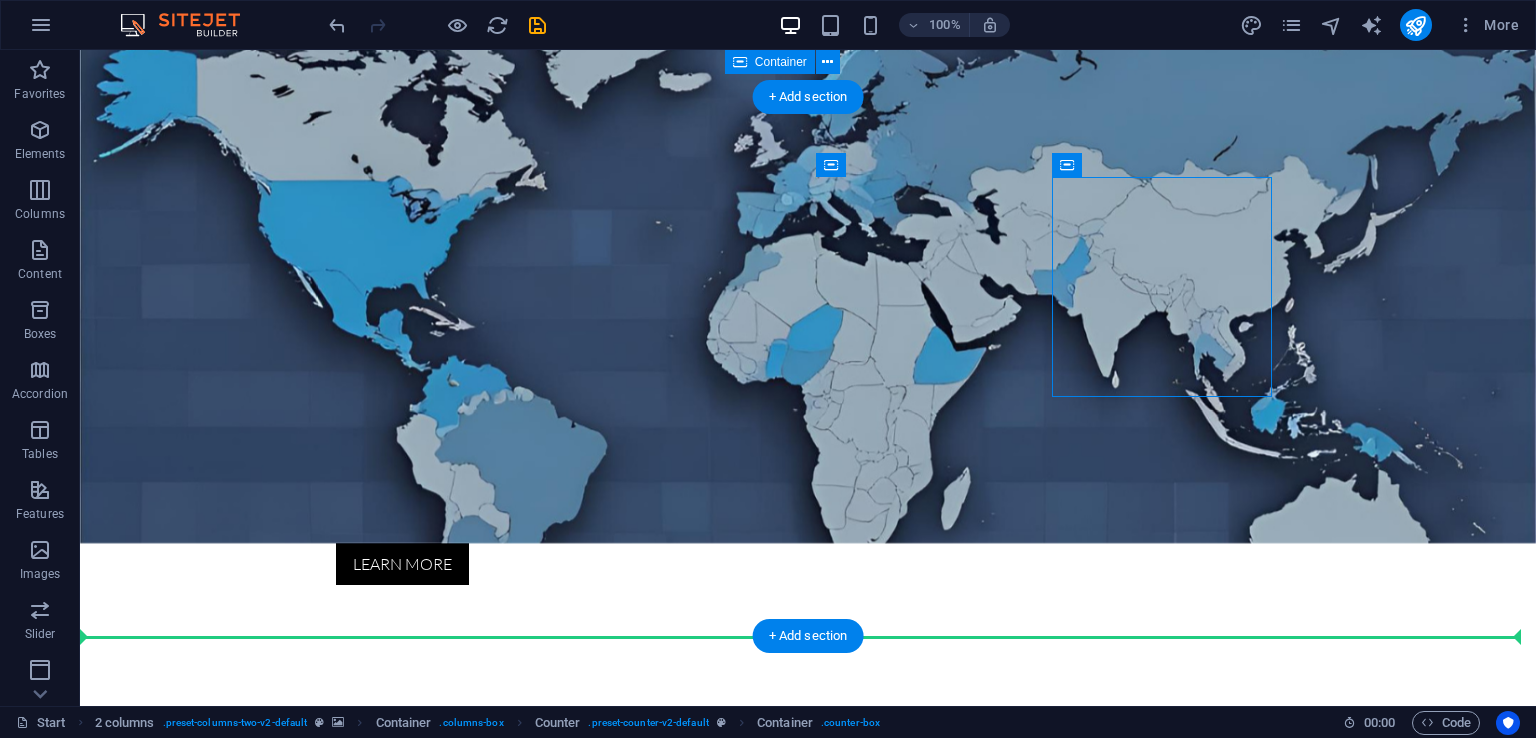 drag, startPoint x: 1159, startPoint y: 310, endPoint x: 1163, endPoint y: 581, distance: 271.0295 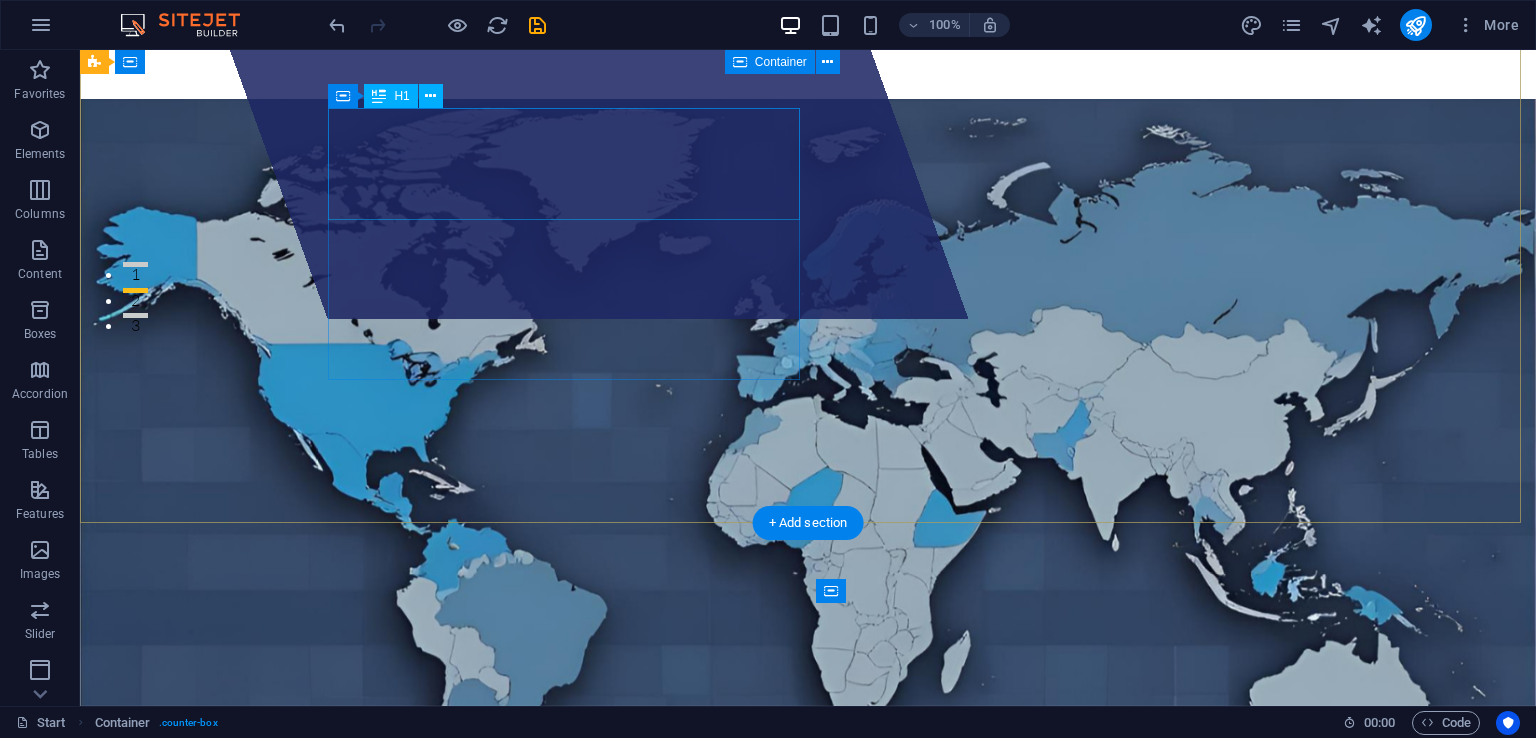 scroll, scrollTop: 338, scrollLeft: 0, axis: vertical 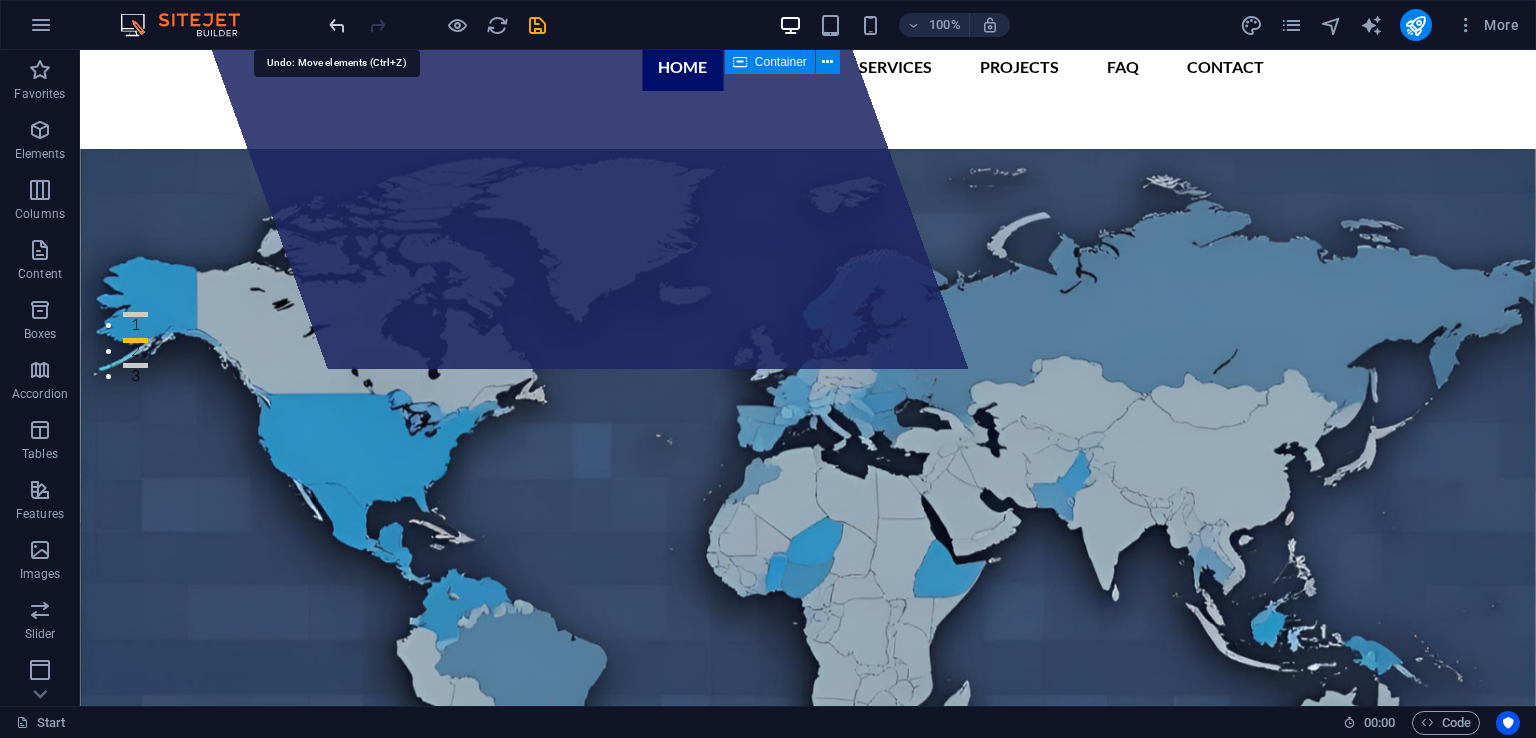 click at bounding box center [337, 25] 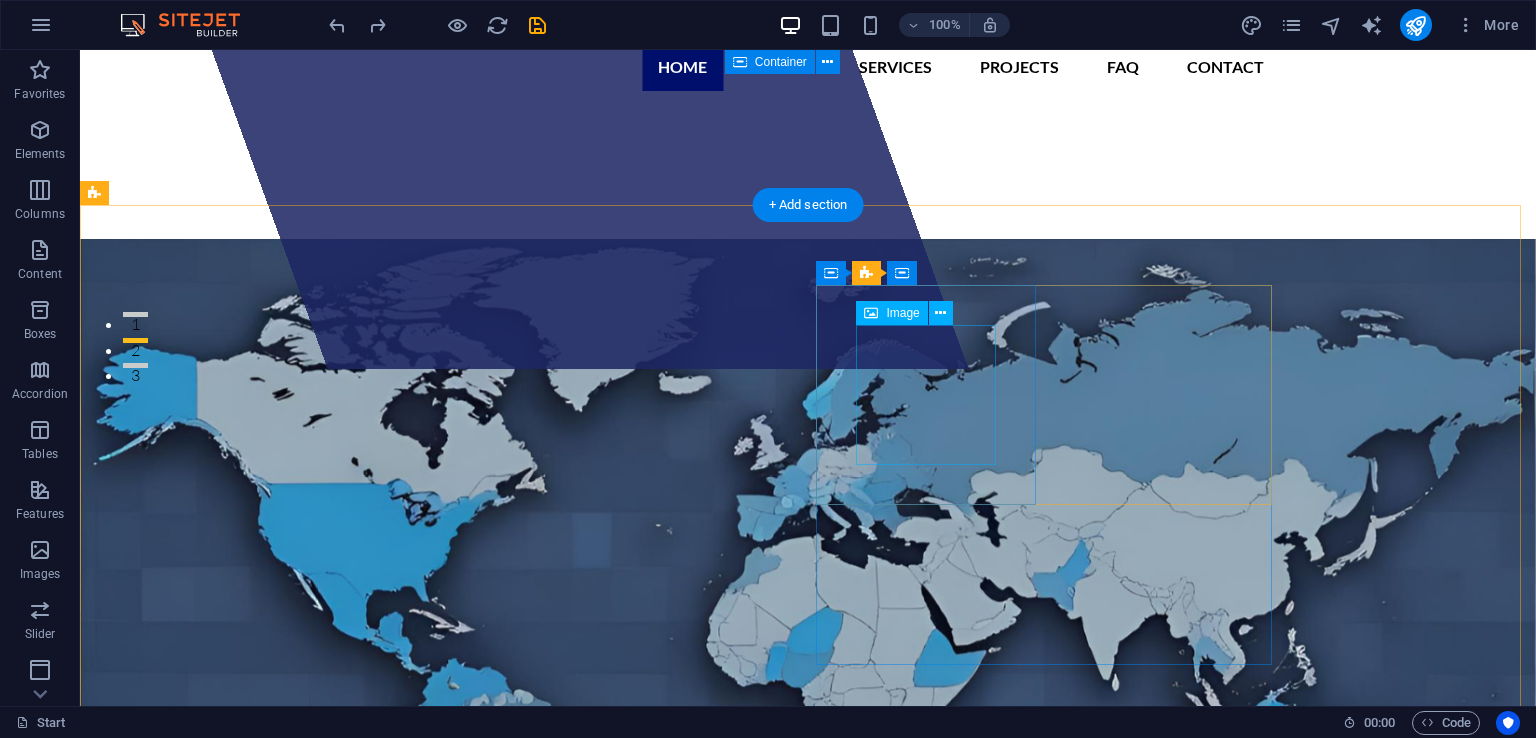 scroll, scrollTop: 656, scrollLeft: 0, axis: vertical 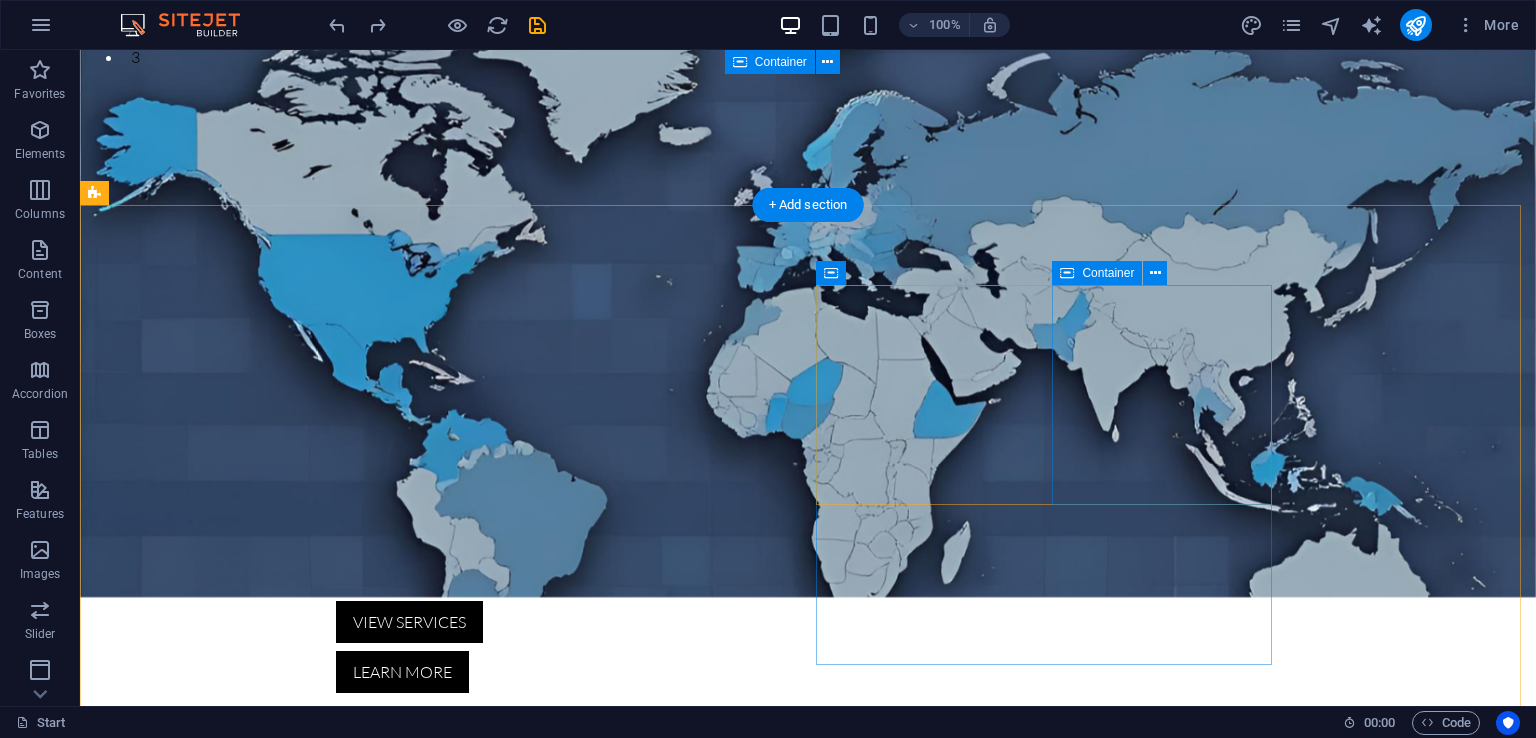 click at bounding box center [206, 2440] 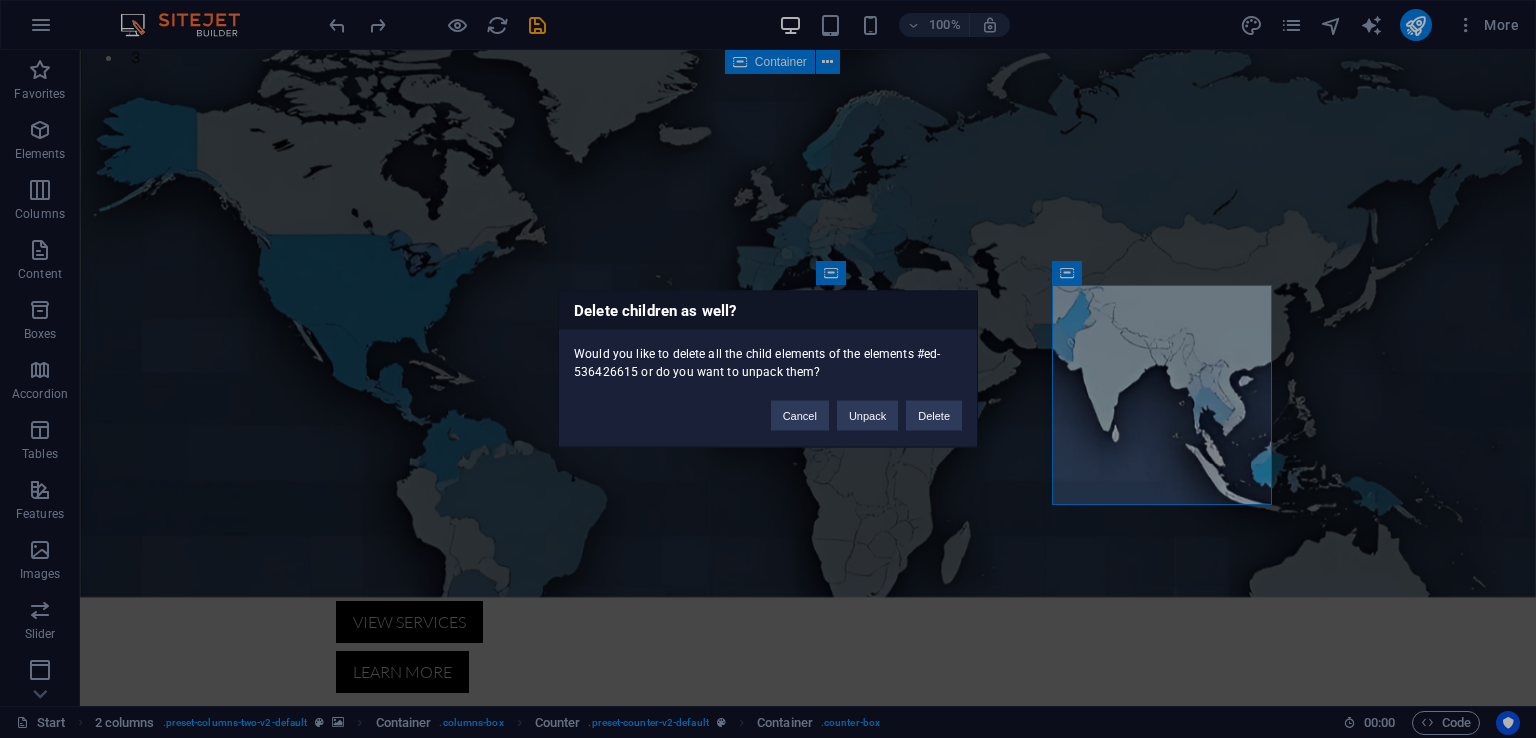 type 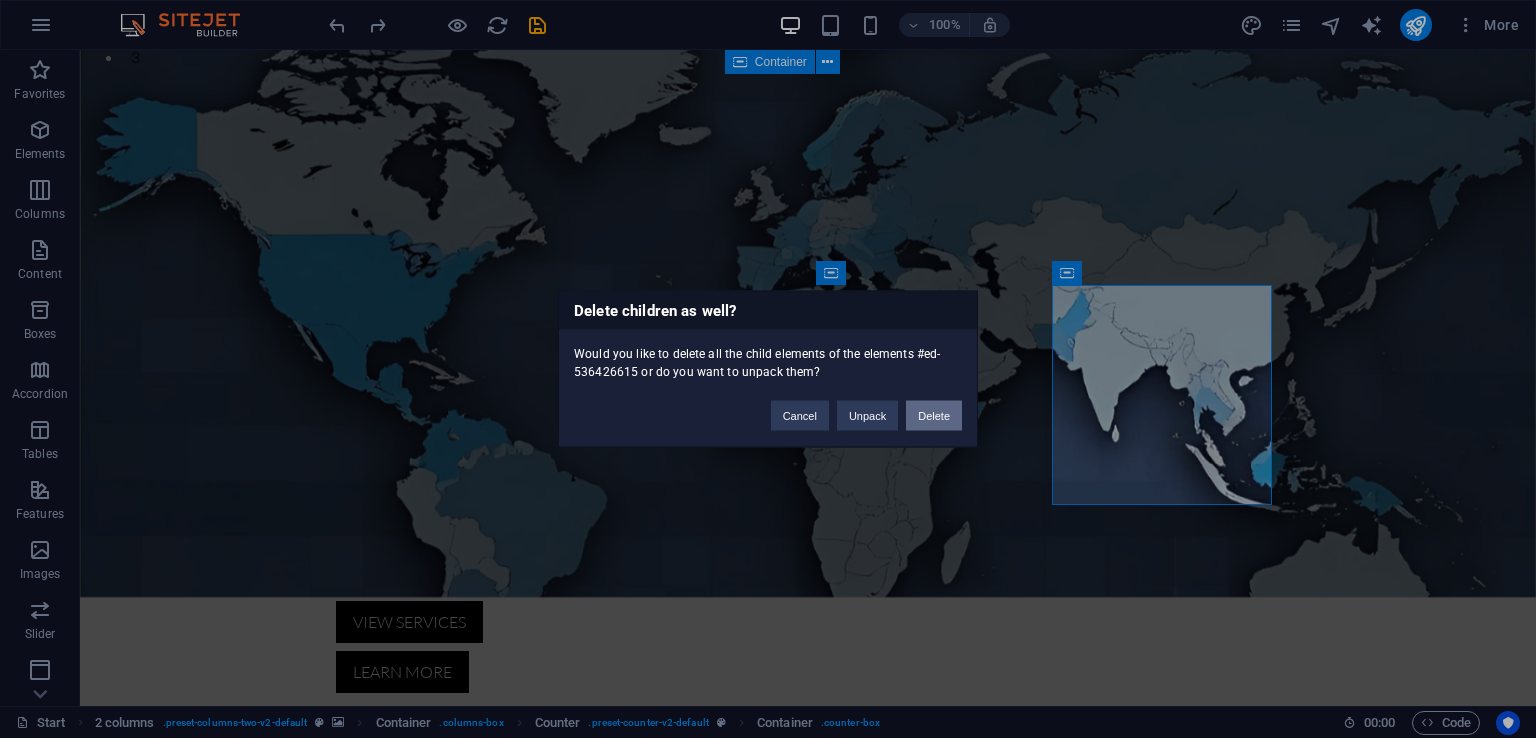 click on "Delete" at bounding box center [934, 416] 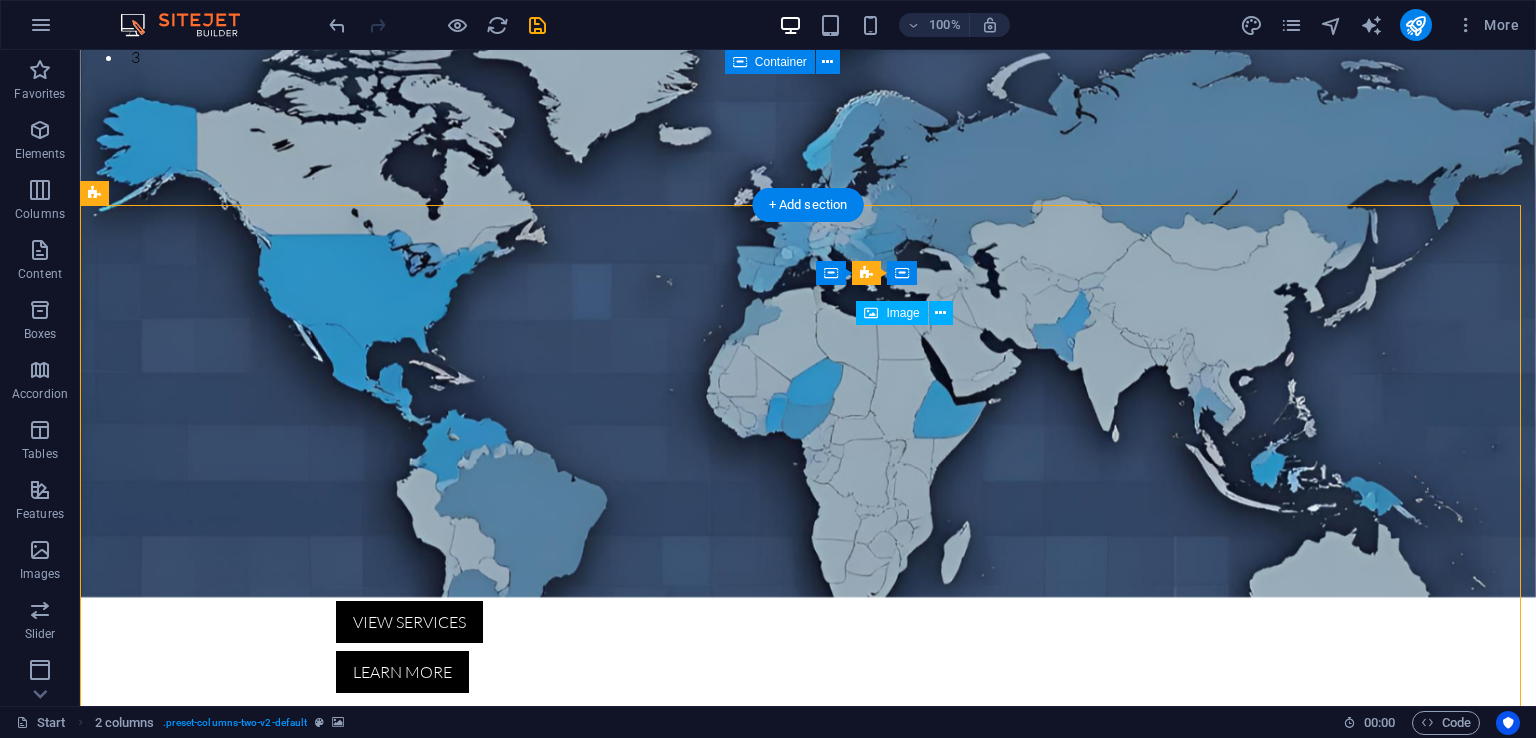 drag, startPoint x: 915, startPoint y: 408, endPoint x: 996, endPoint y: 454, distance: 93.15041 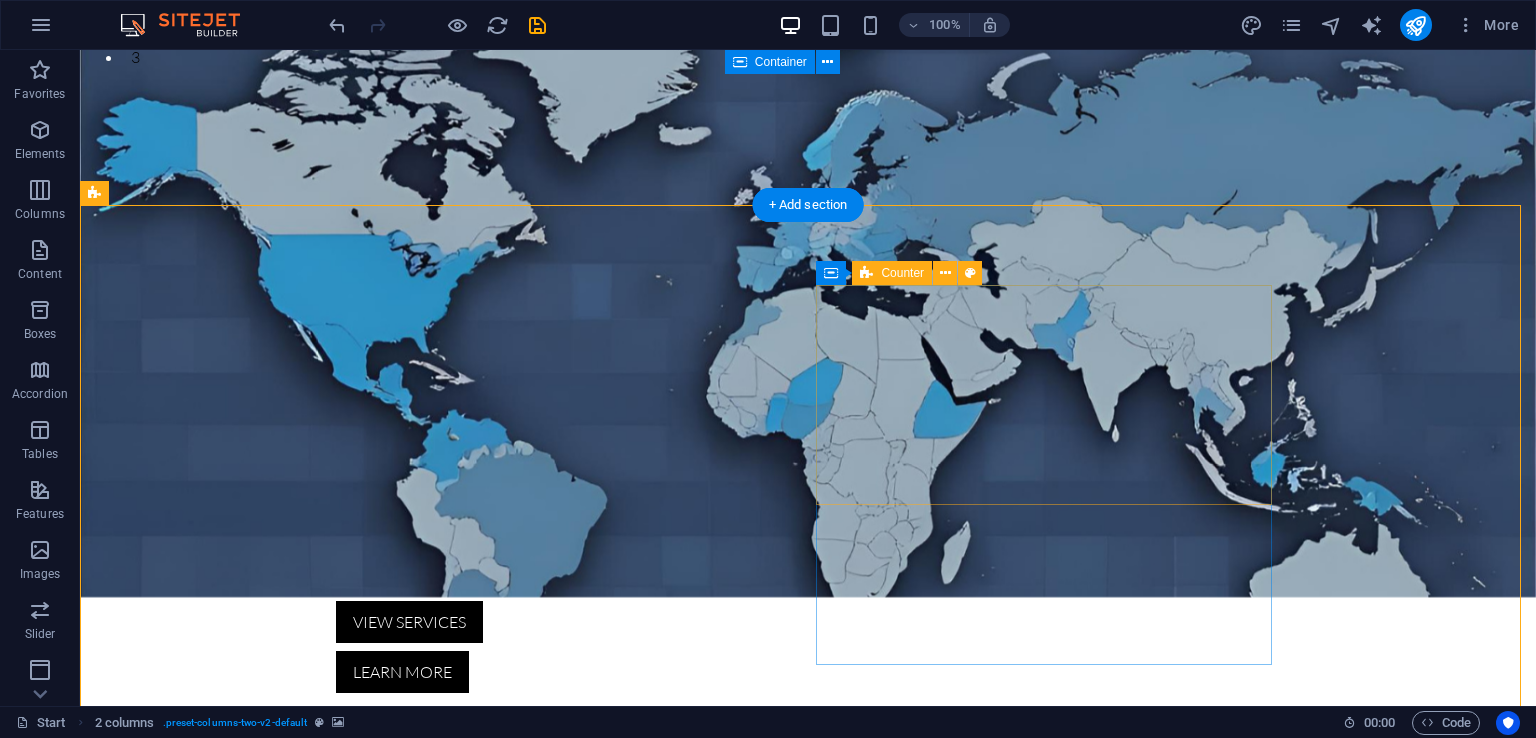 click at bounding box center (324, 2077) 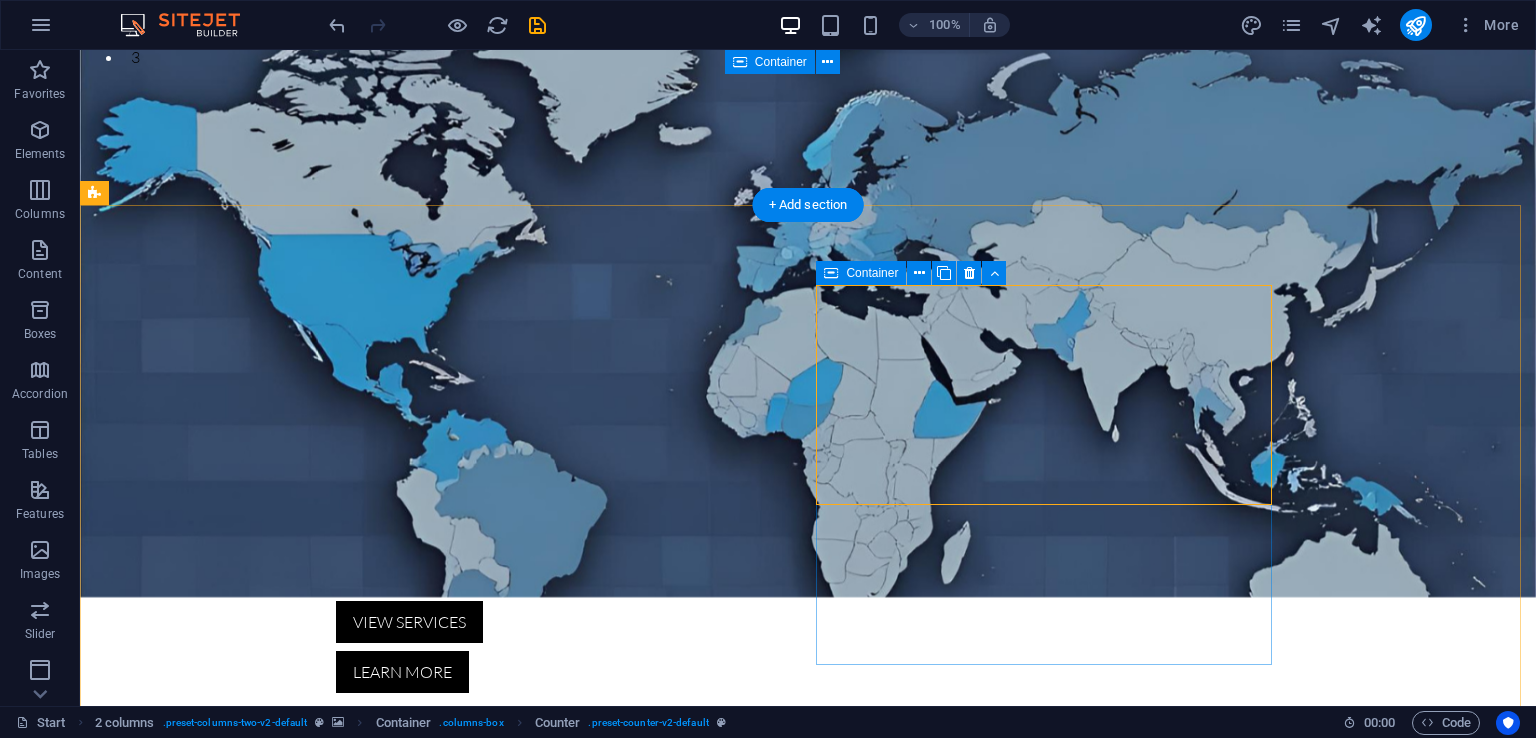 click at bounding box center (324, 2077) 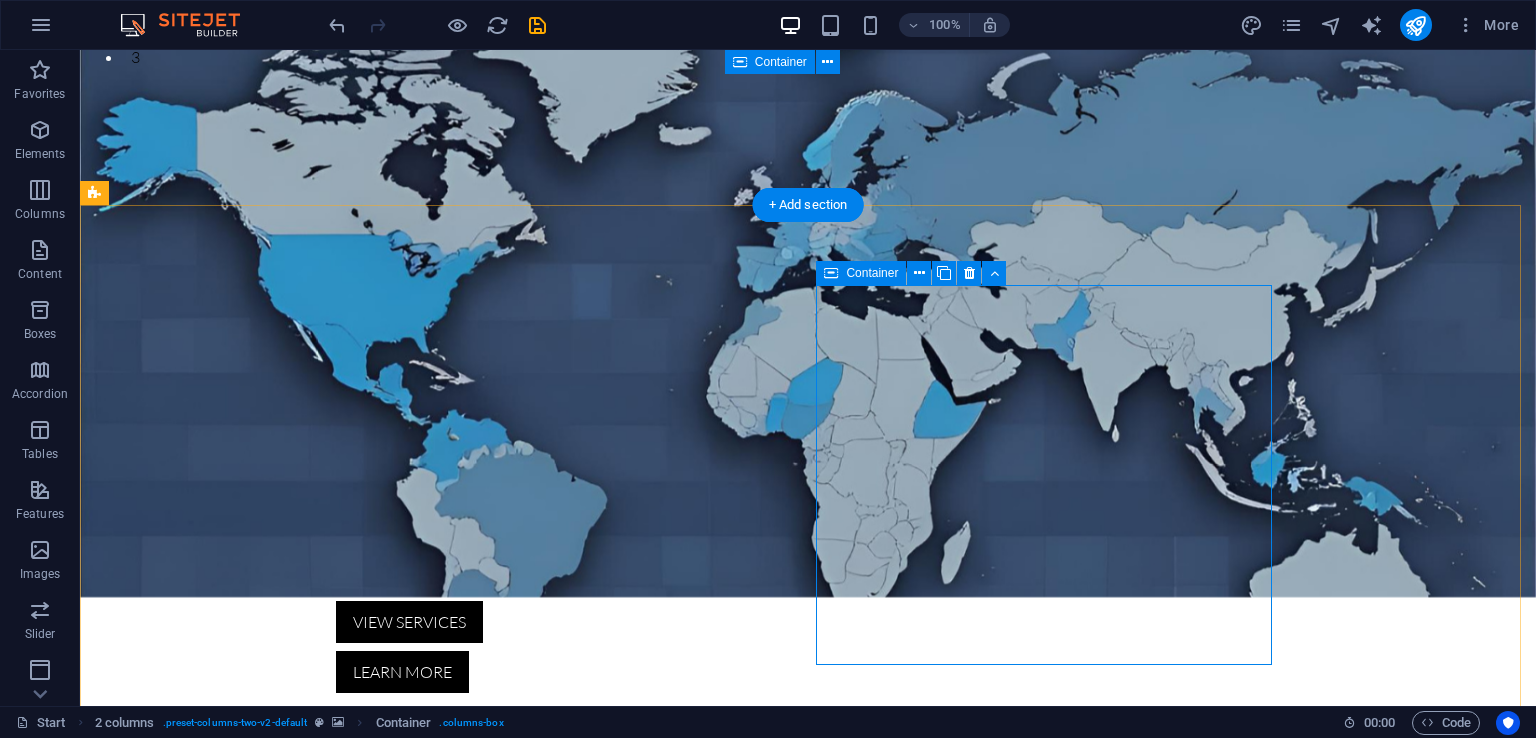 drag, startPoint x: 942, startPoint y: 465, endPoint x: 1032, endPoint y: 531, distance: 111.60645 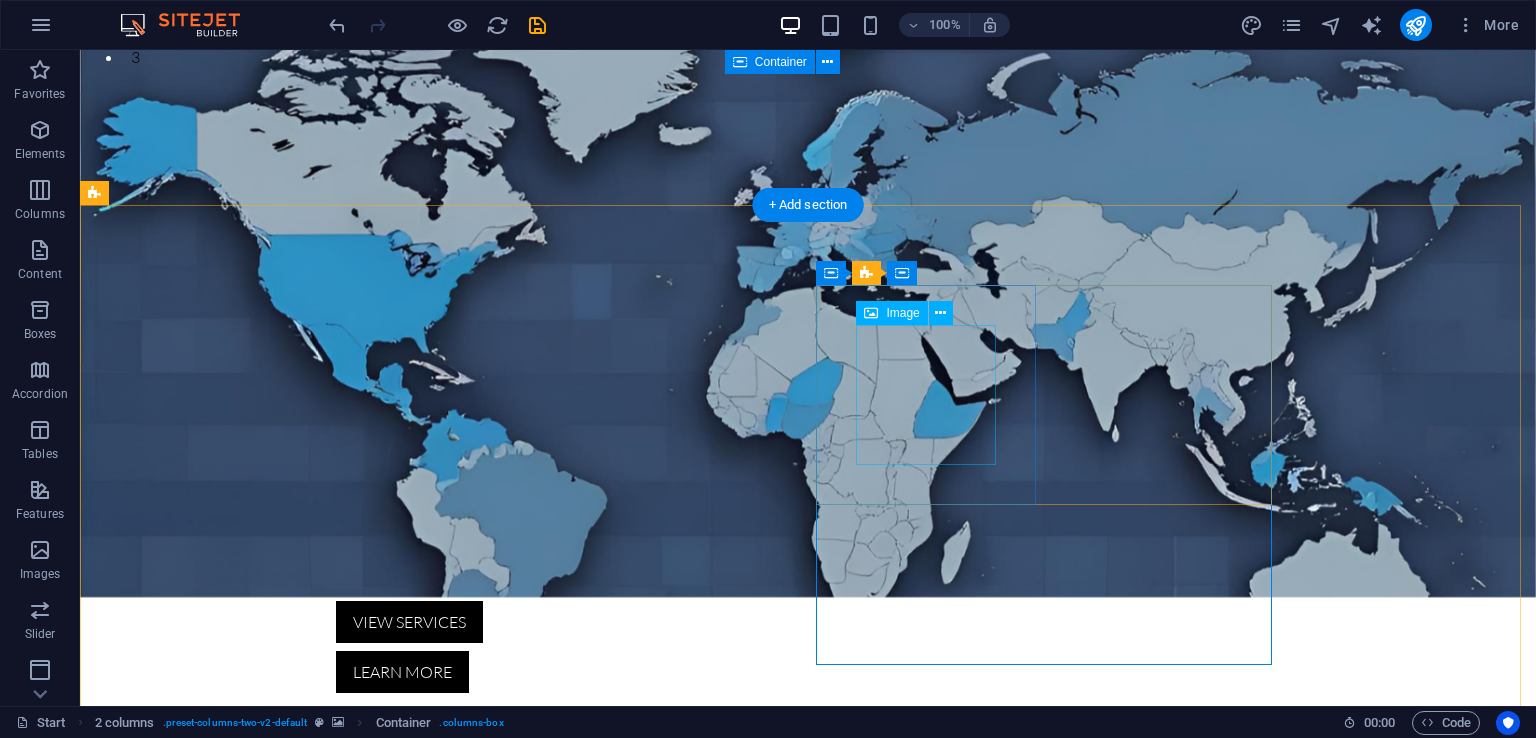 click at bounding box center [206, 2077] 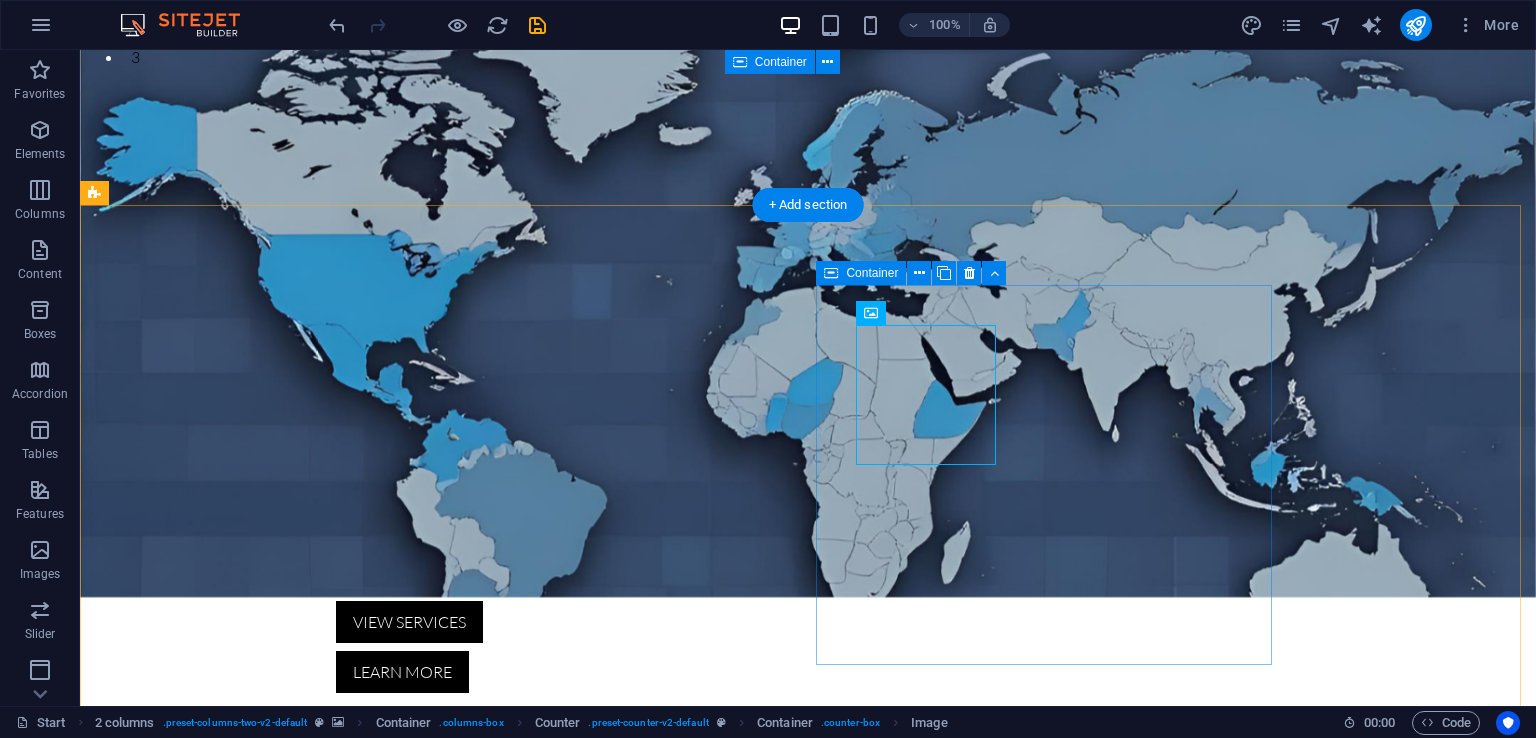 click at bounding box center (324, 2077) 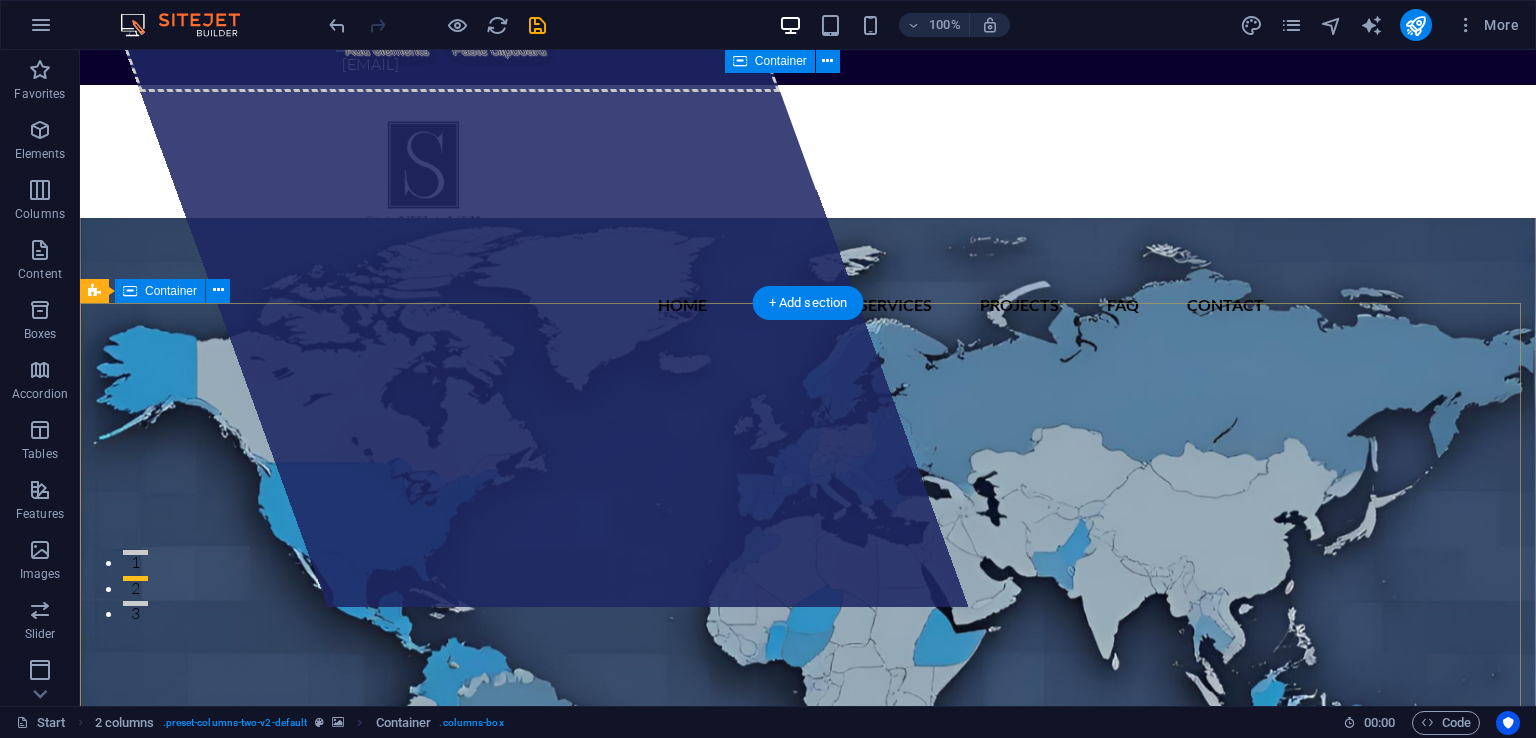 scroll, scrollTop: 0, scrollLeft: 0, axis: both 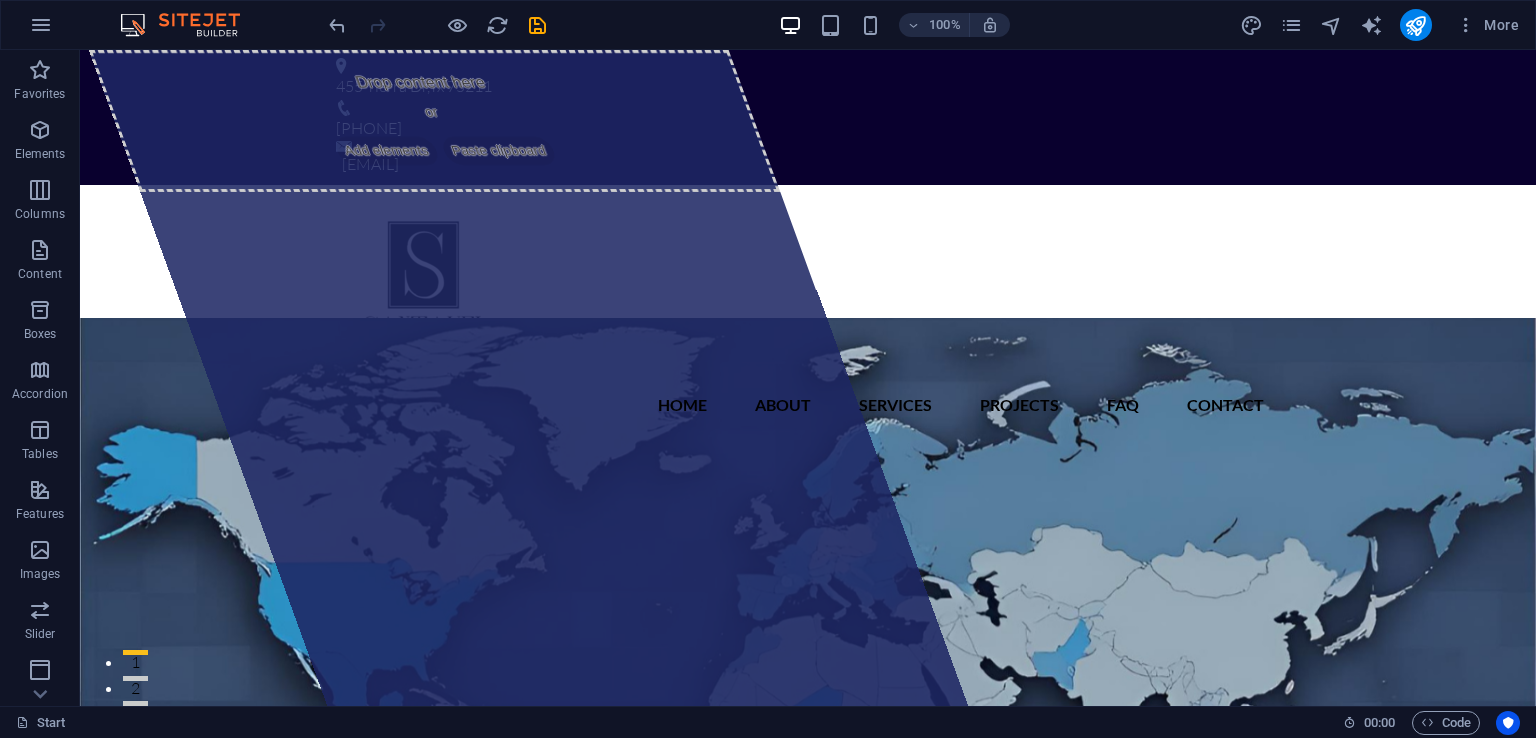 click on "100% More" at bounding box center [926, 25] 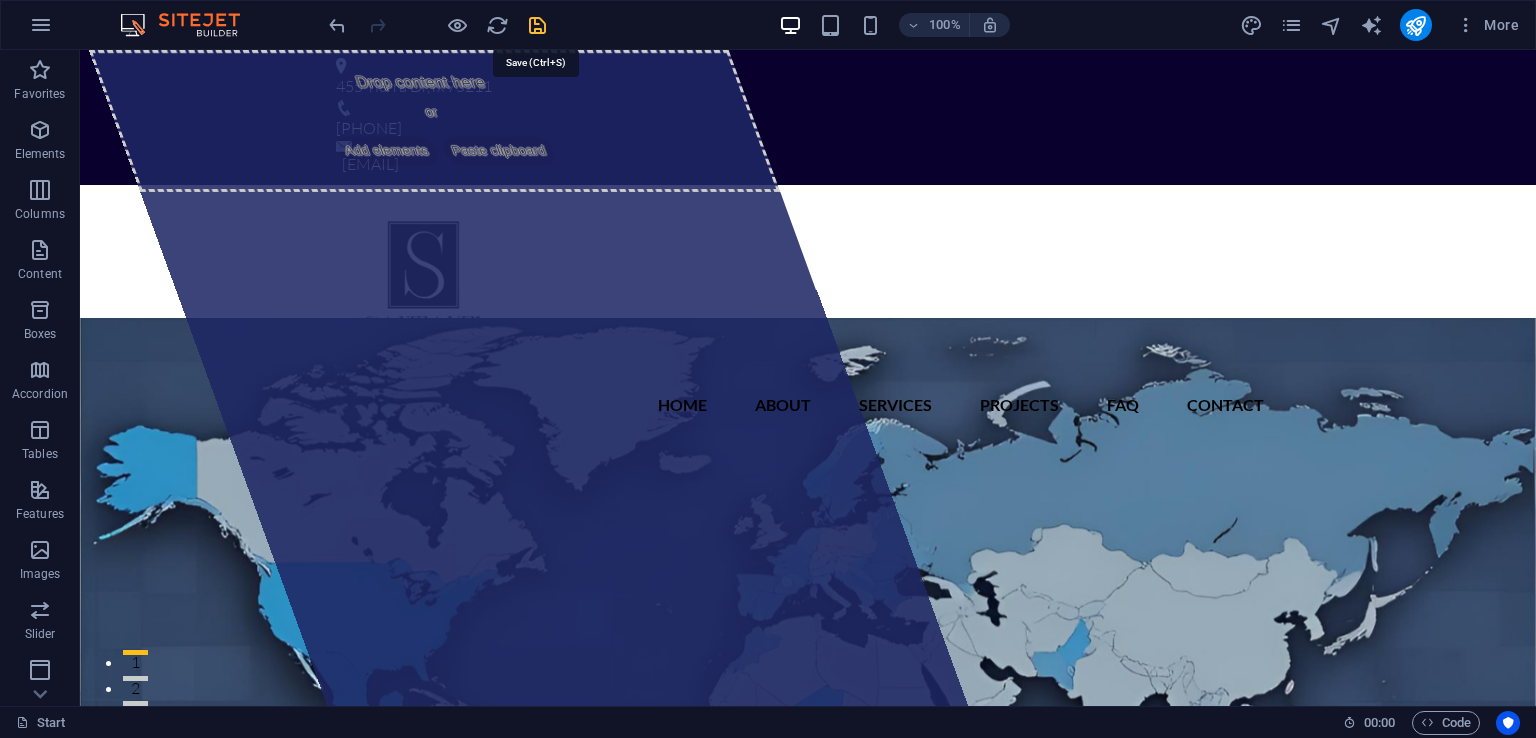 click at bounding box center [537, 25] 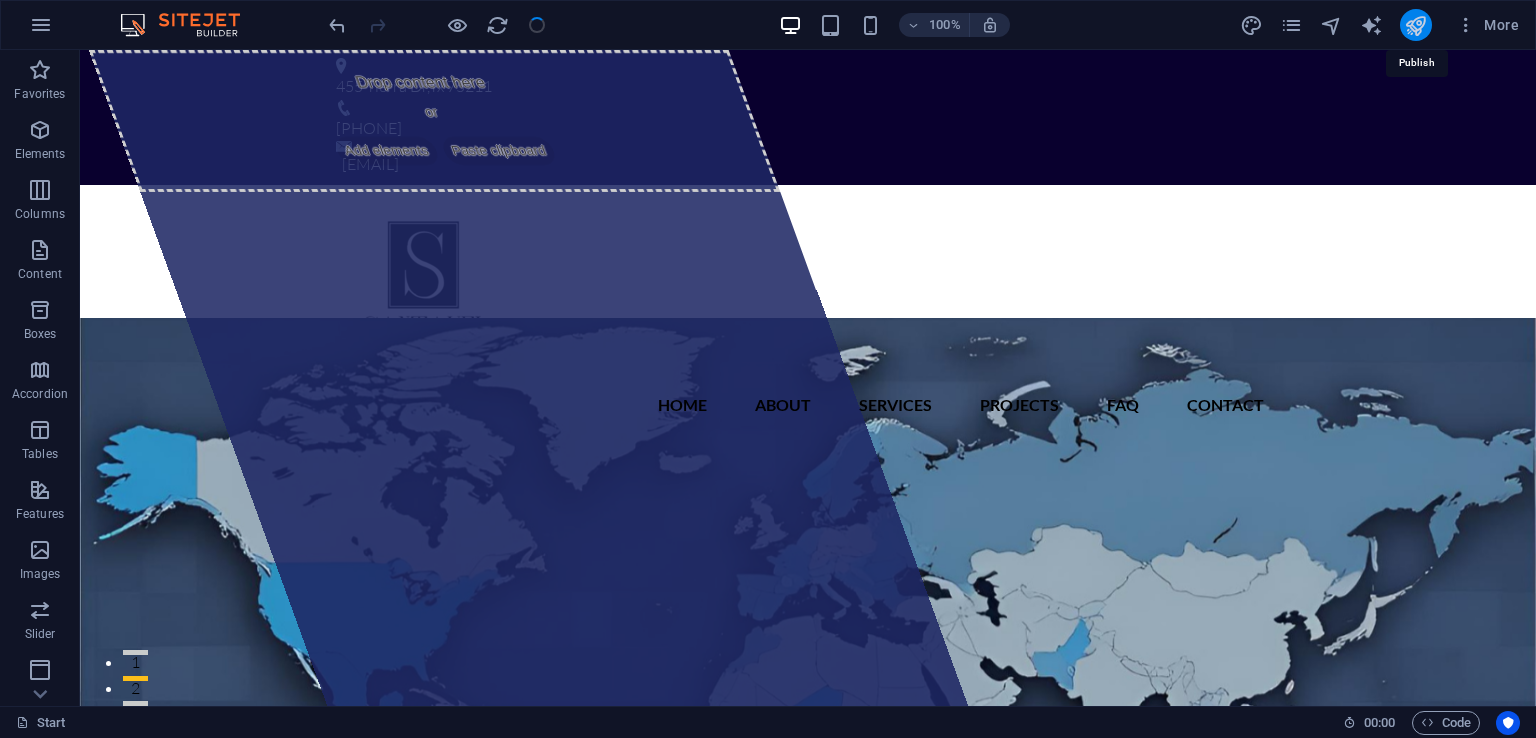click at bounding box center [1415, 25] 